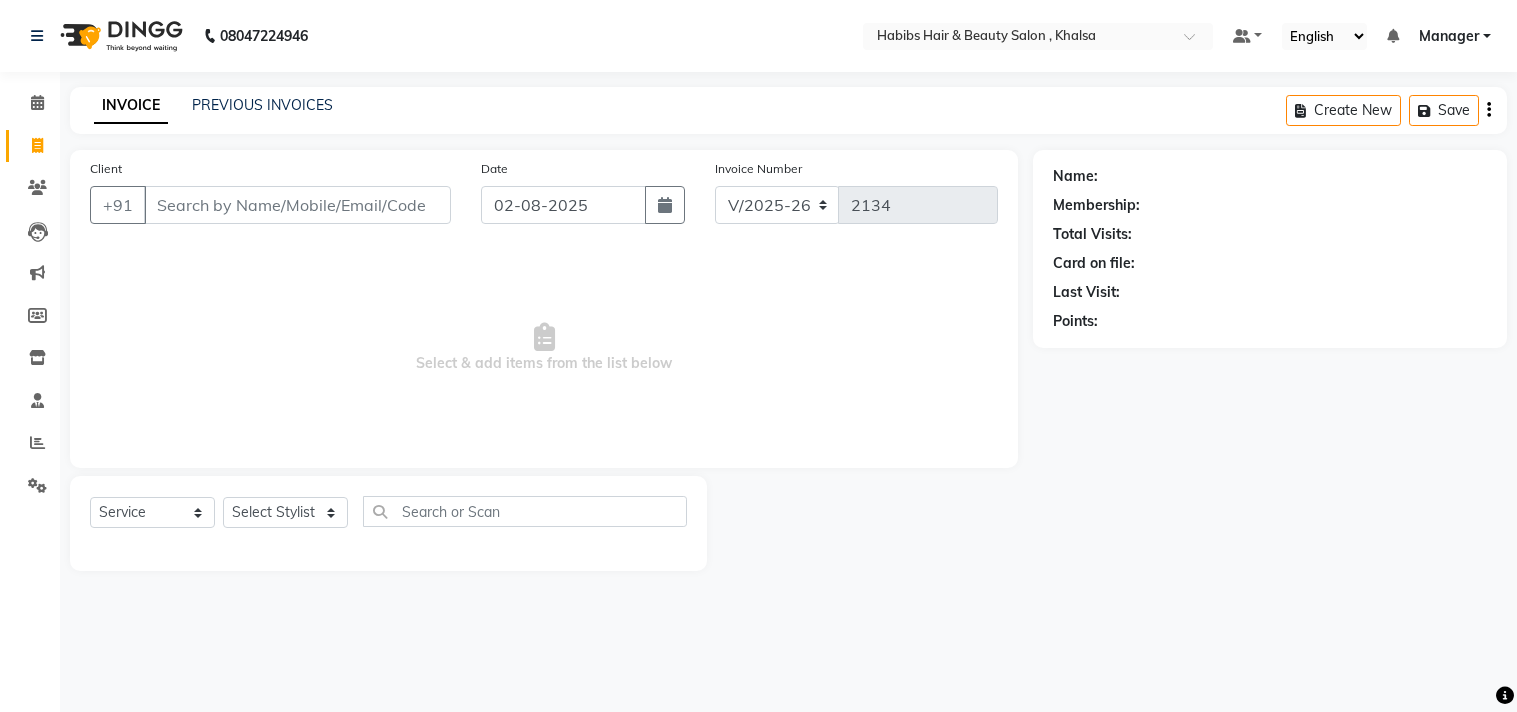 select on "4838" 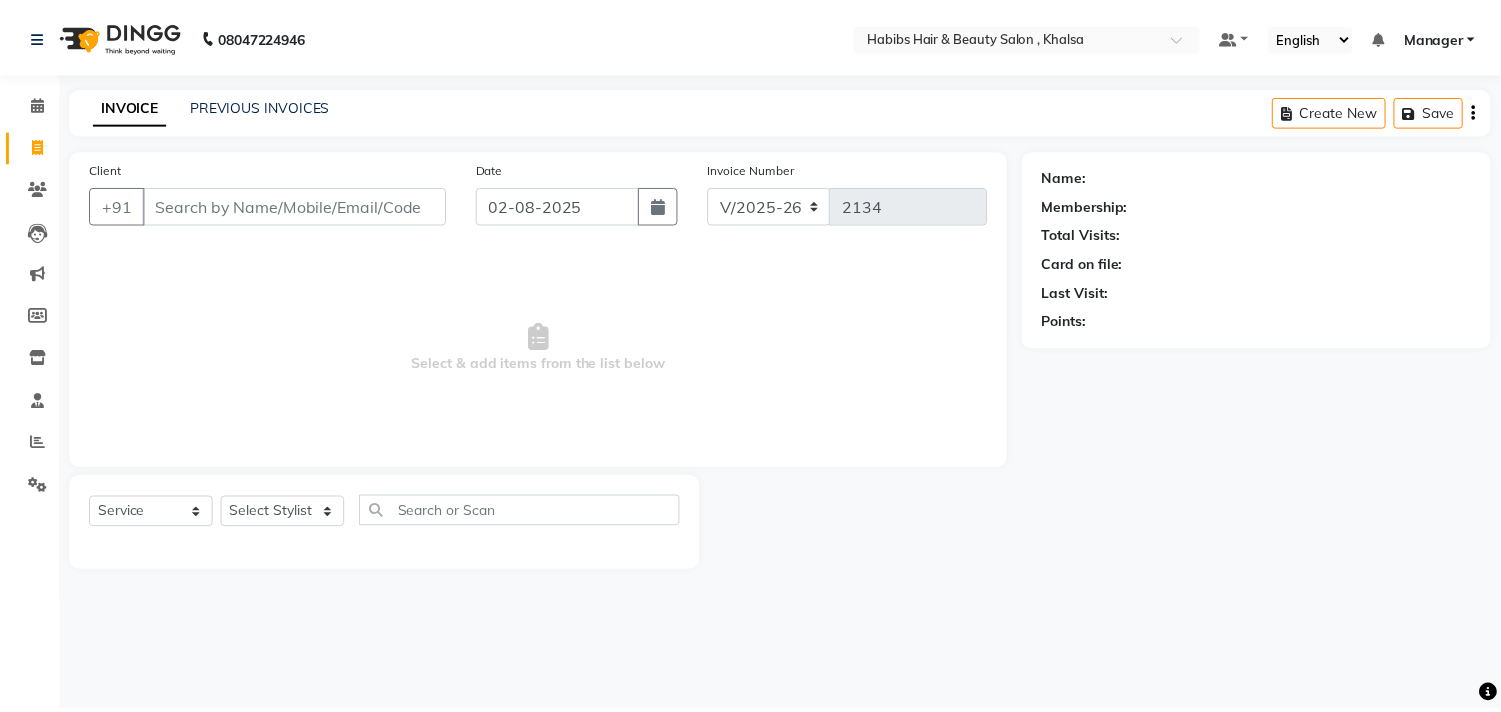 scroll, scrollTop: 0, scrollLeft: 0, axis: both 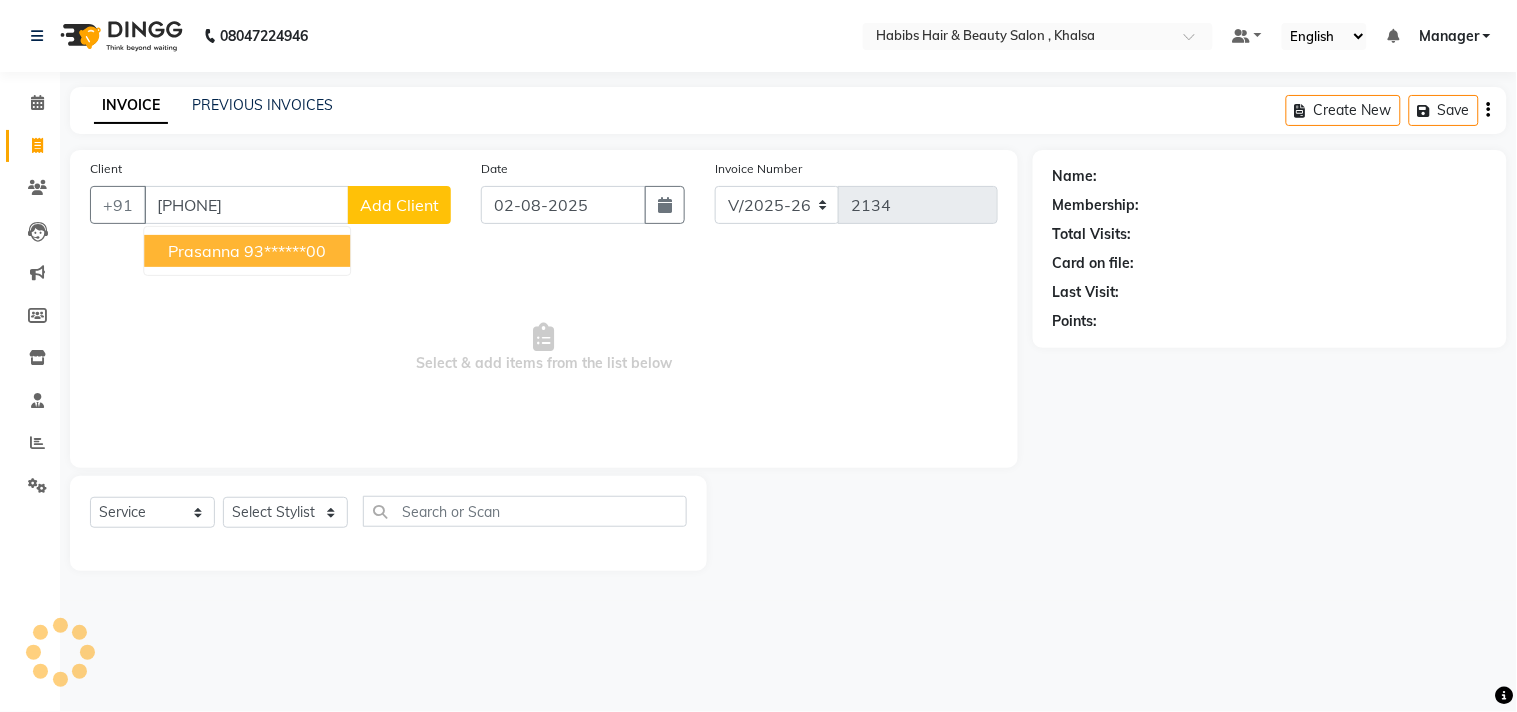 type on "[PHONE]" 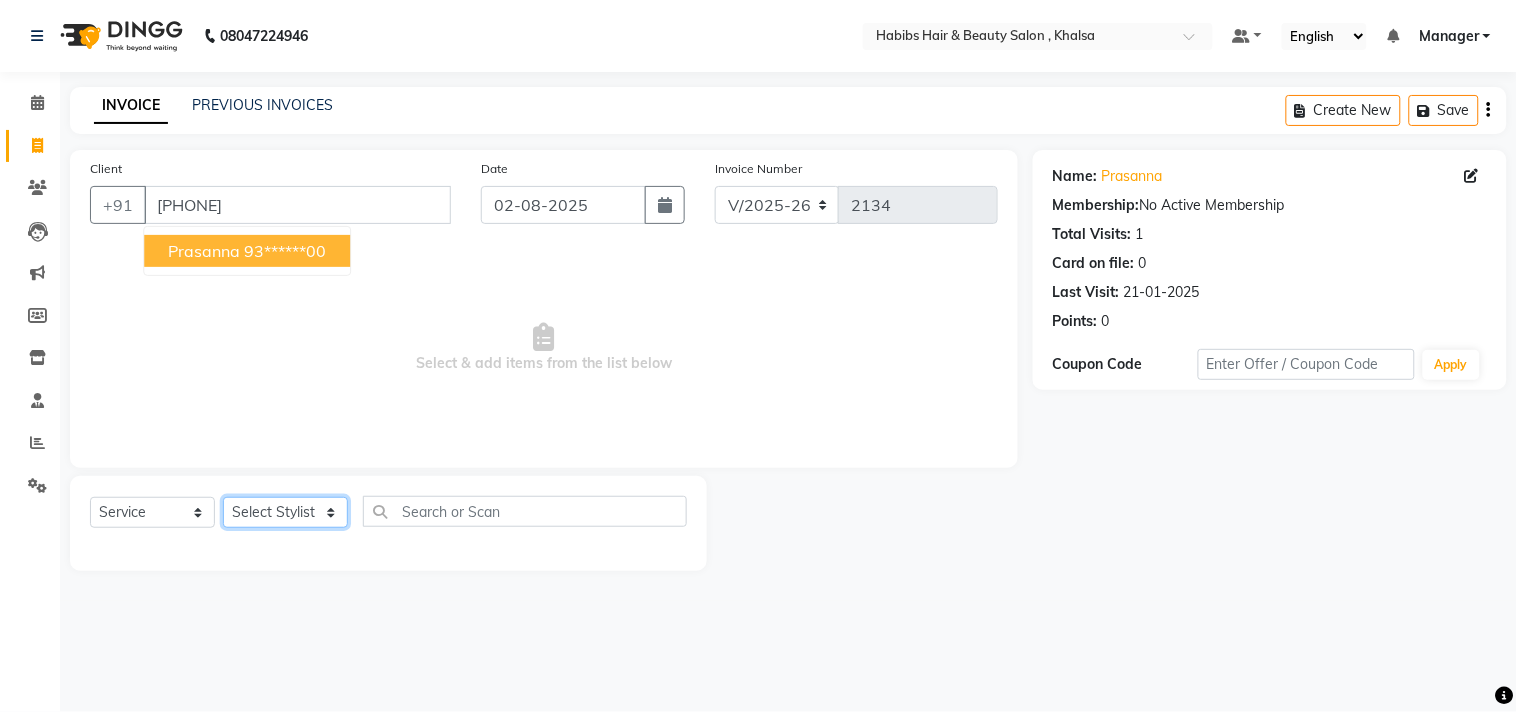 click on "Select Stylist Ajam ARIF Asif Manager M M Neelam Niyaz Salman Sameer Sayali Shahid Shahnawaz Vidya Zubair" 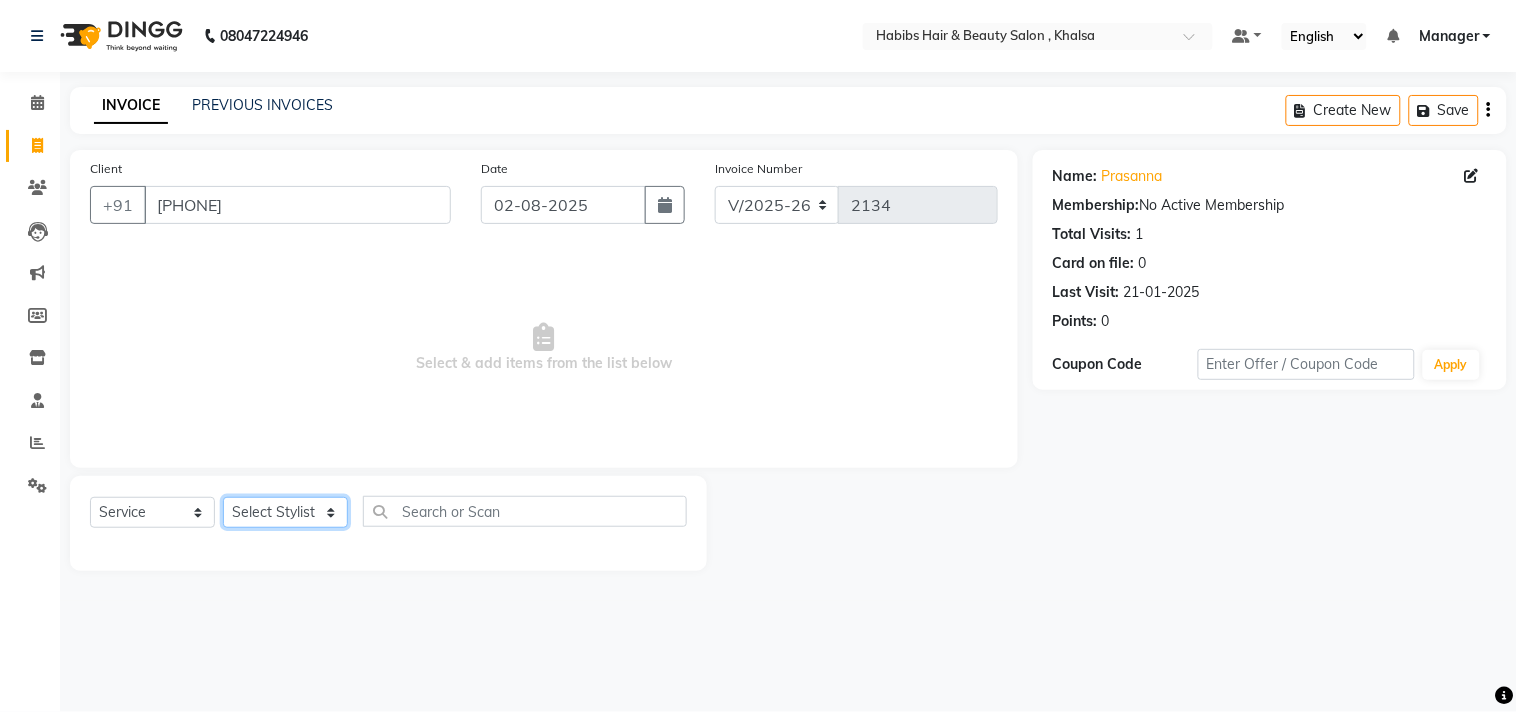 select on "35506" 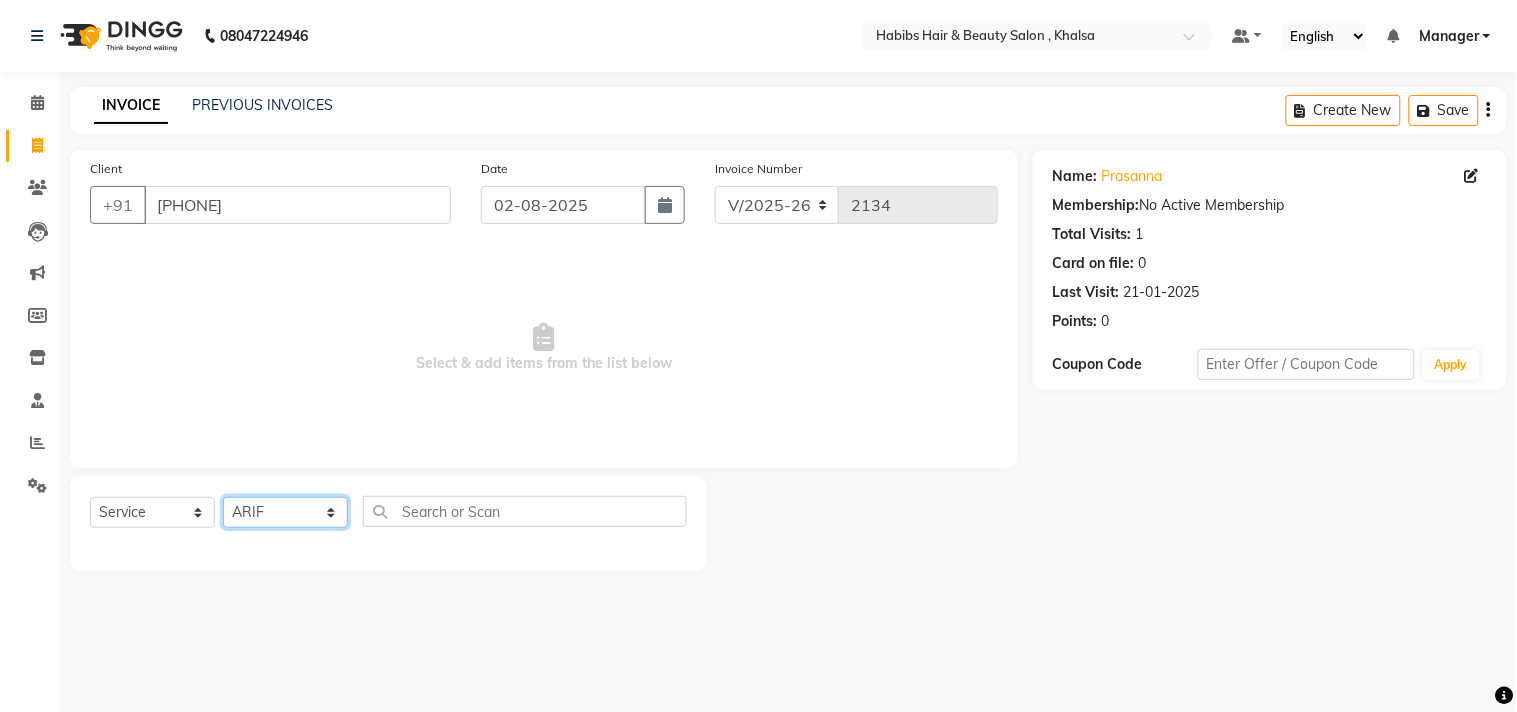 click on "Select Stylist Ajam ARIF Asif Manager M M Neelam Niyaz Salman Sameer Sayali Shahid Shahnawaz Vidya Zubair" 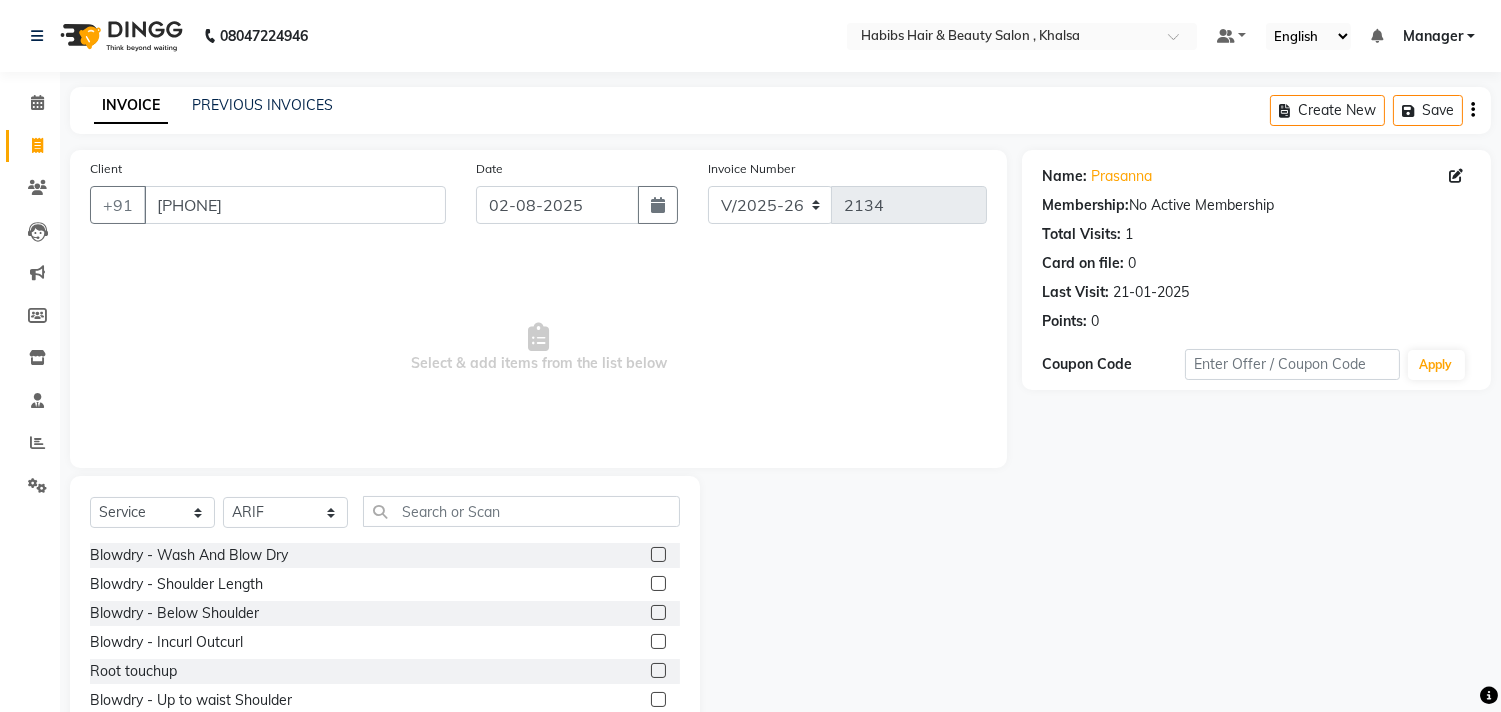 click on "Select & add items from the list below" at bounding box center [538, 348] 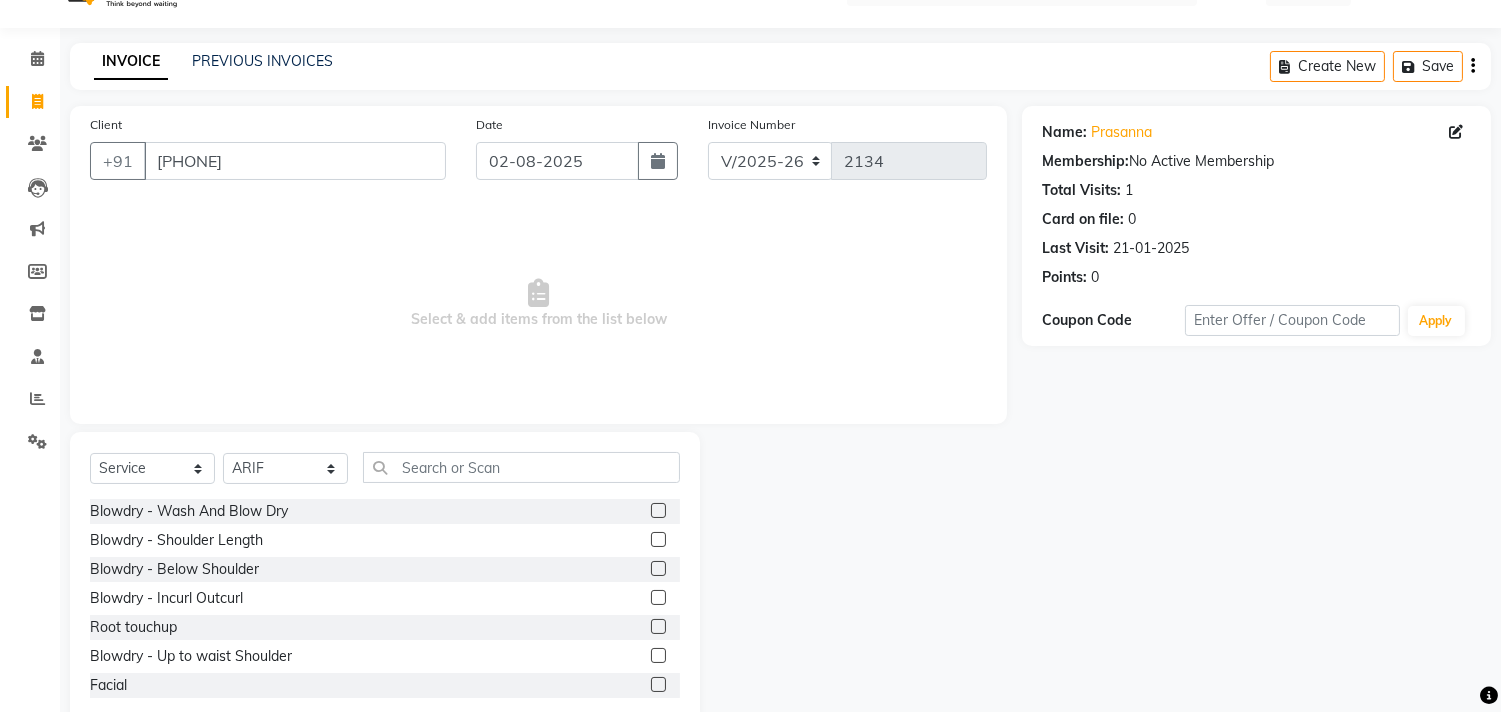 scroll, scrollTop: 88, scrollLeft: 0, axis: vertical 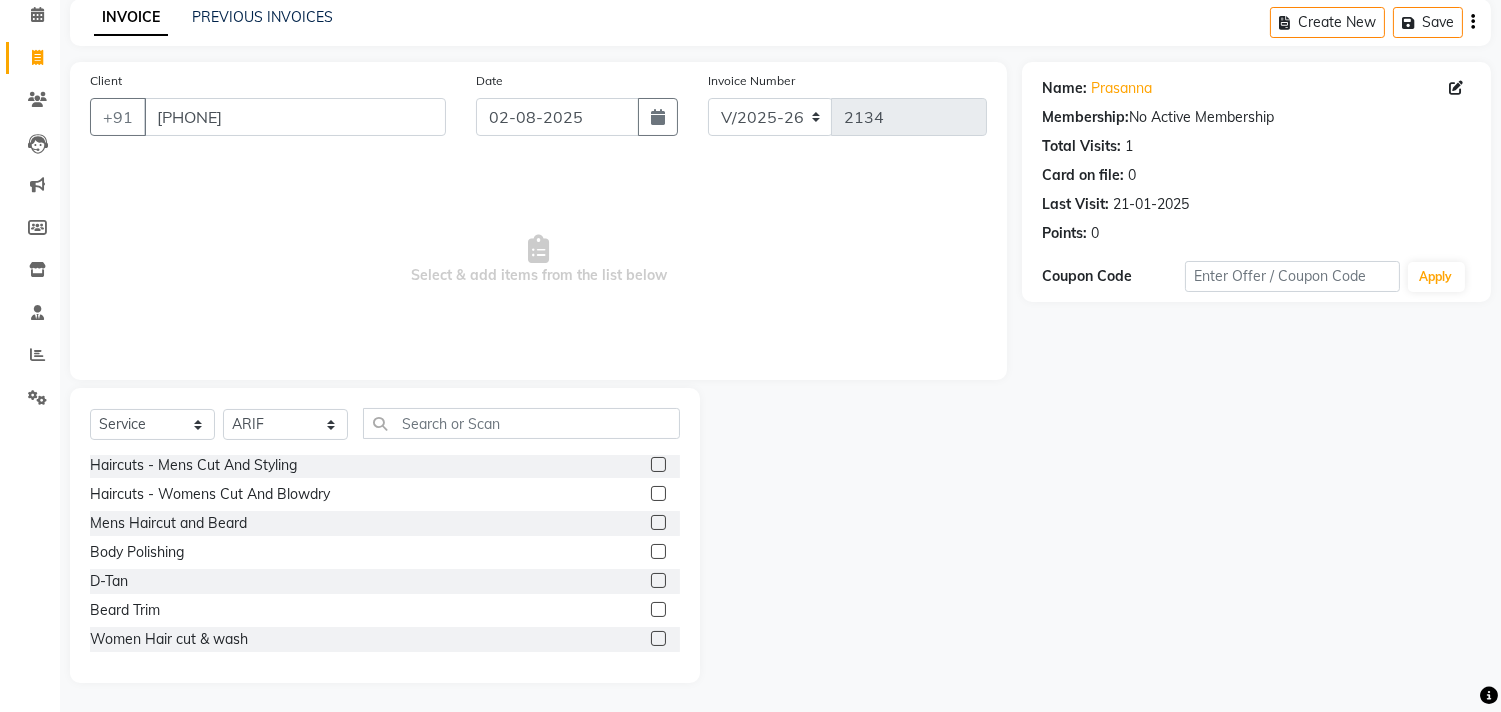 click 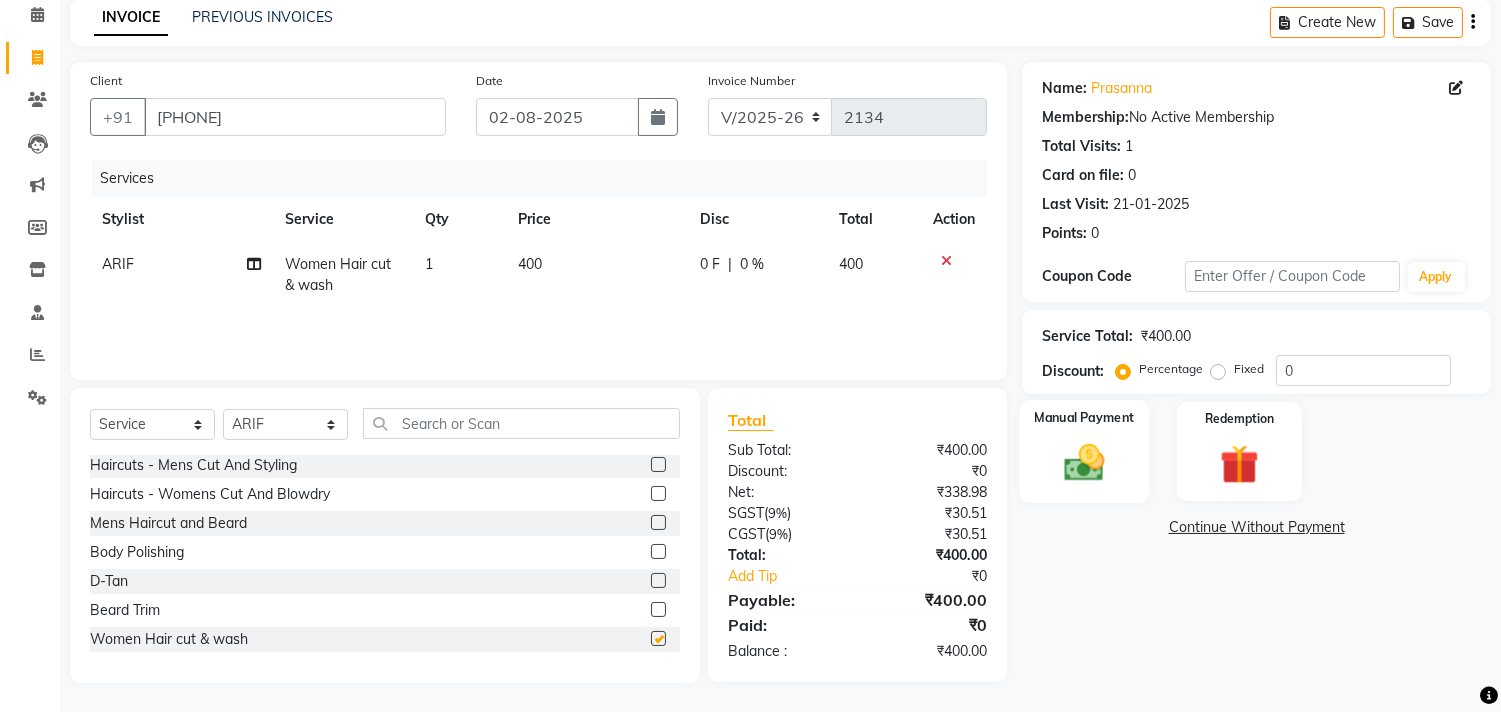 checkbox on "false" 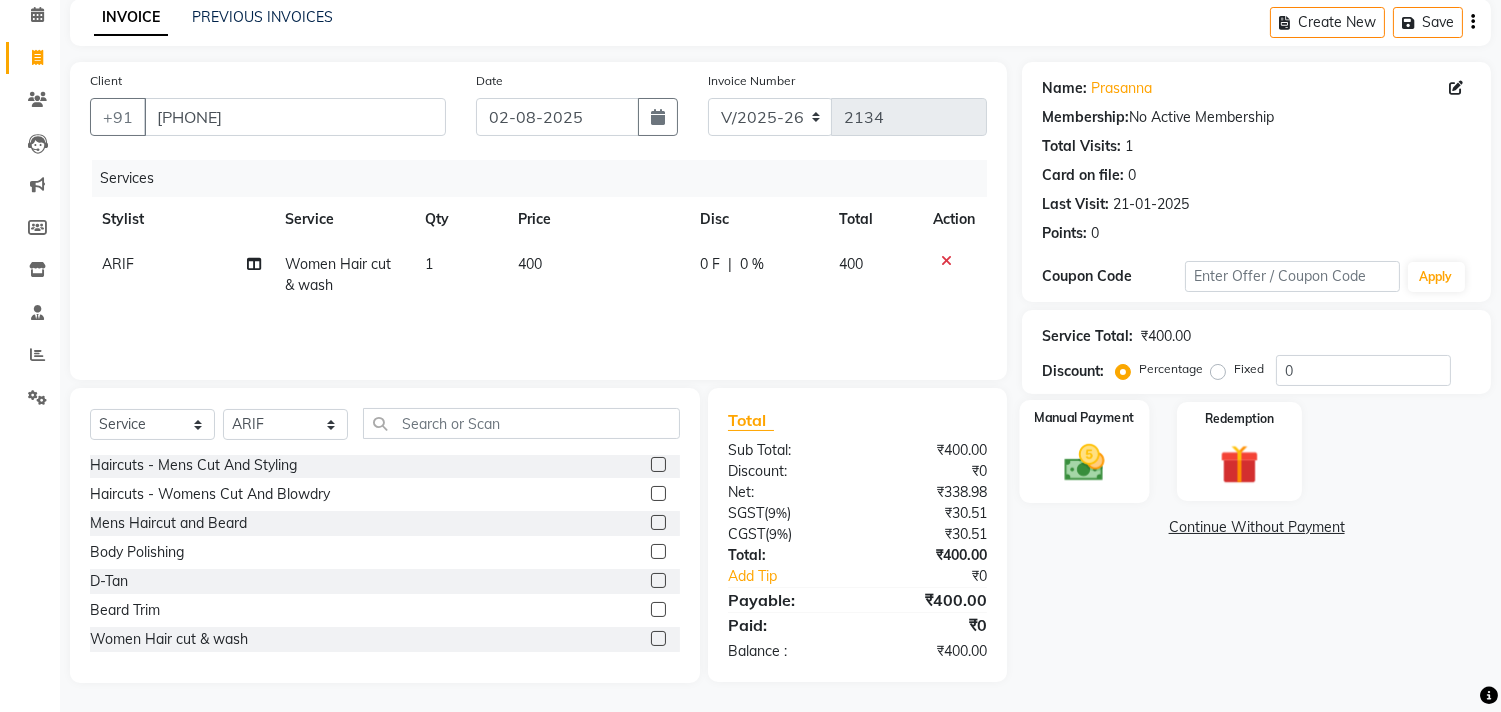 click 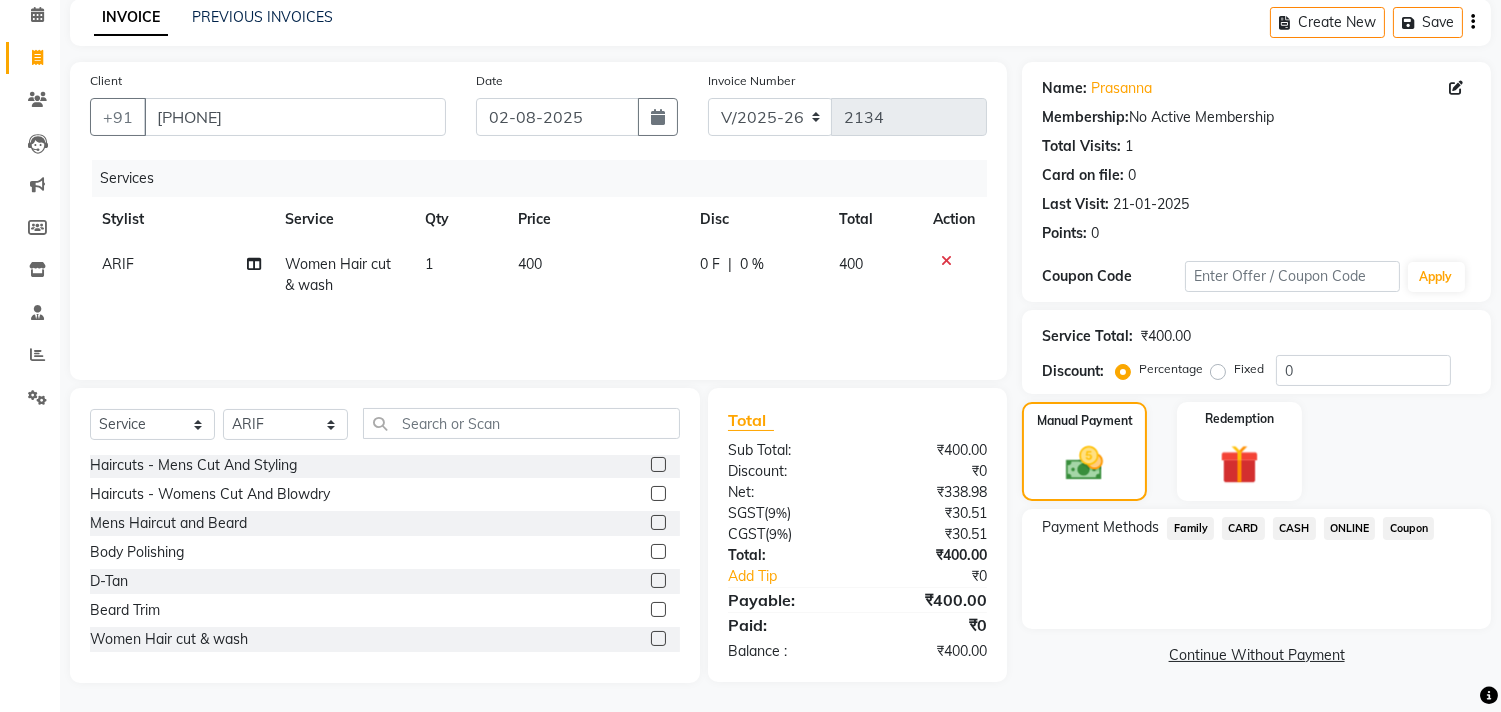 click on "ONLINE" 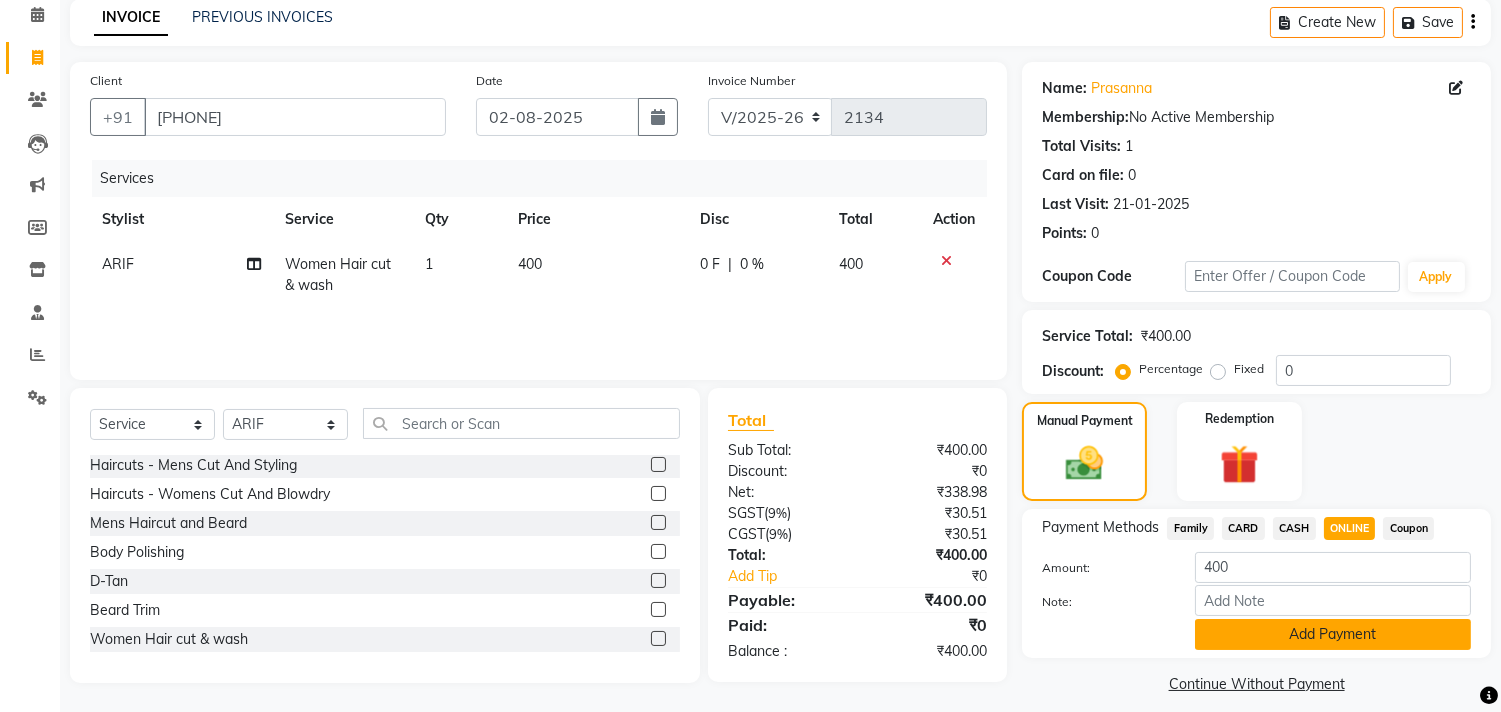 click on "Add Payment" 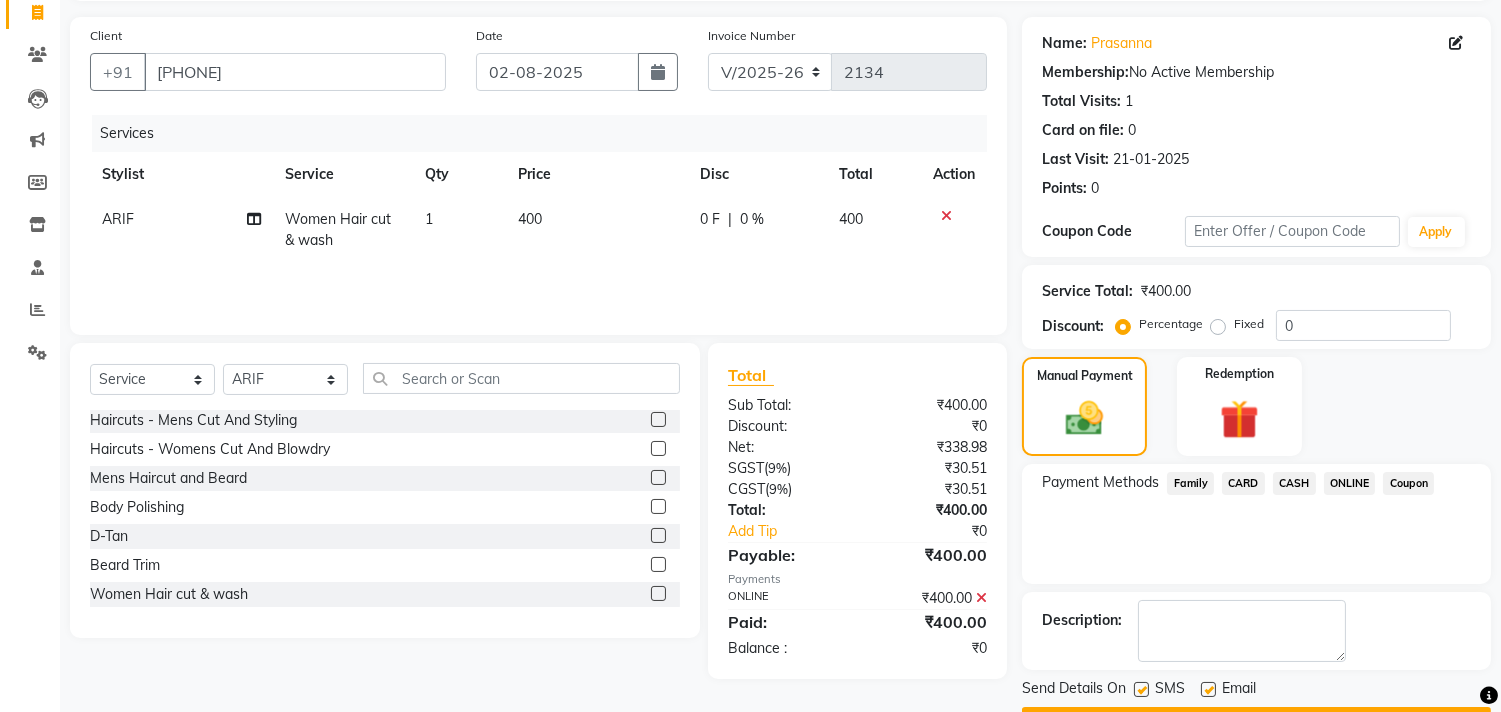 scroll, scrollTop: 187, scrollLeft: 0, axis: vertical 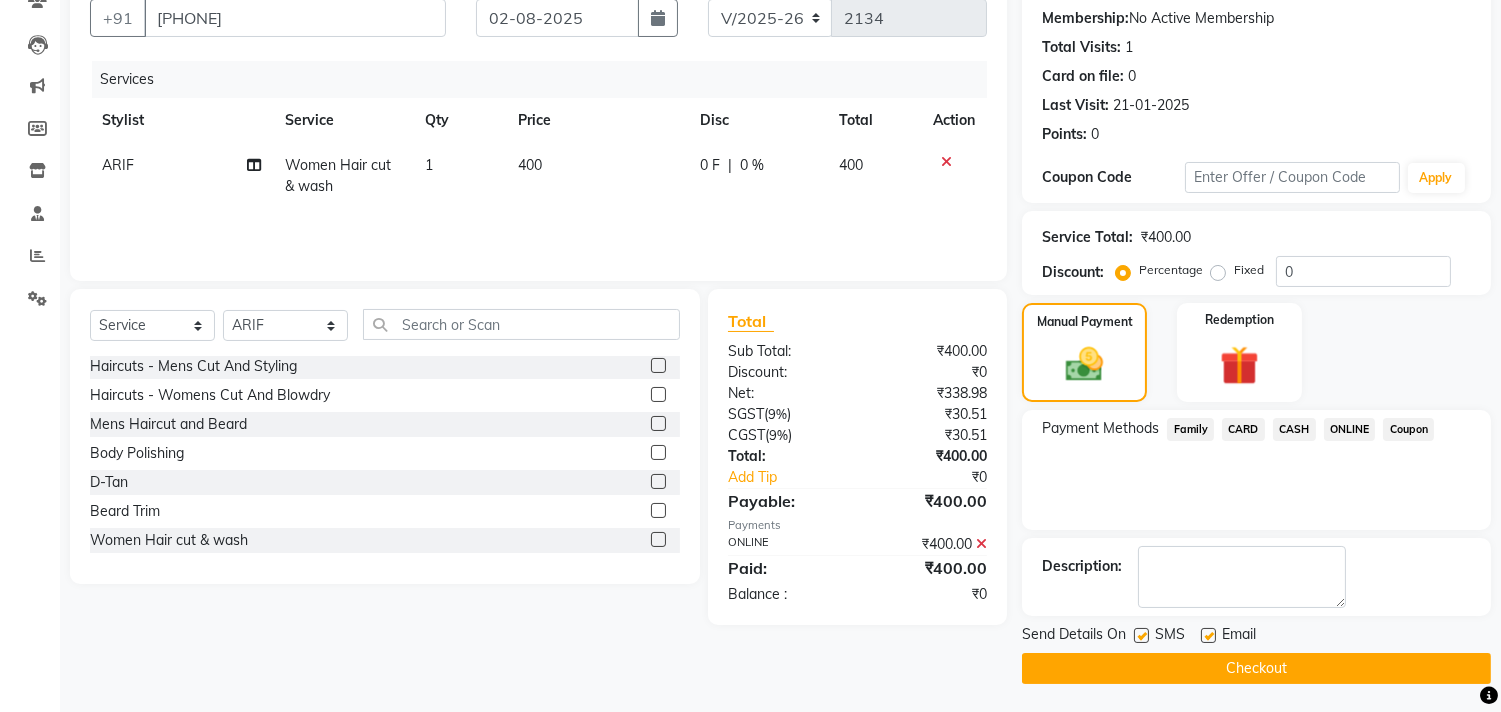 click on "Payment Methods  Family   CARD   CASH   ONLINE   Coupon" 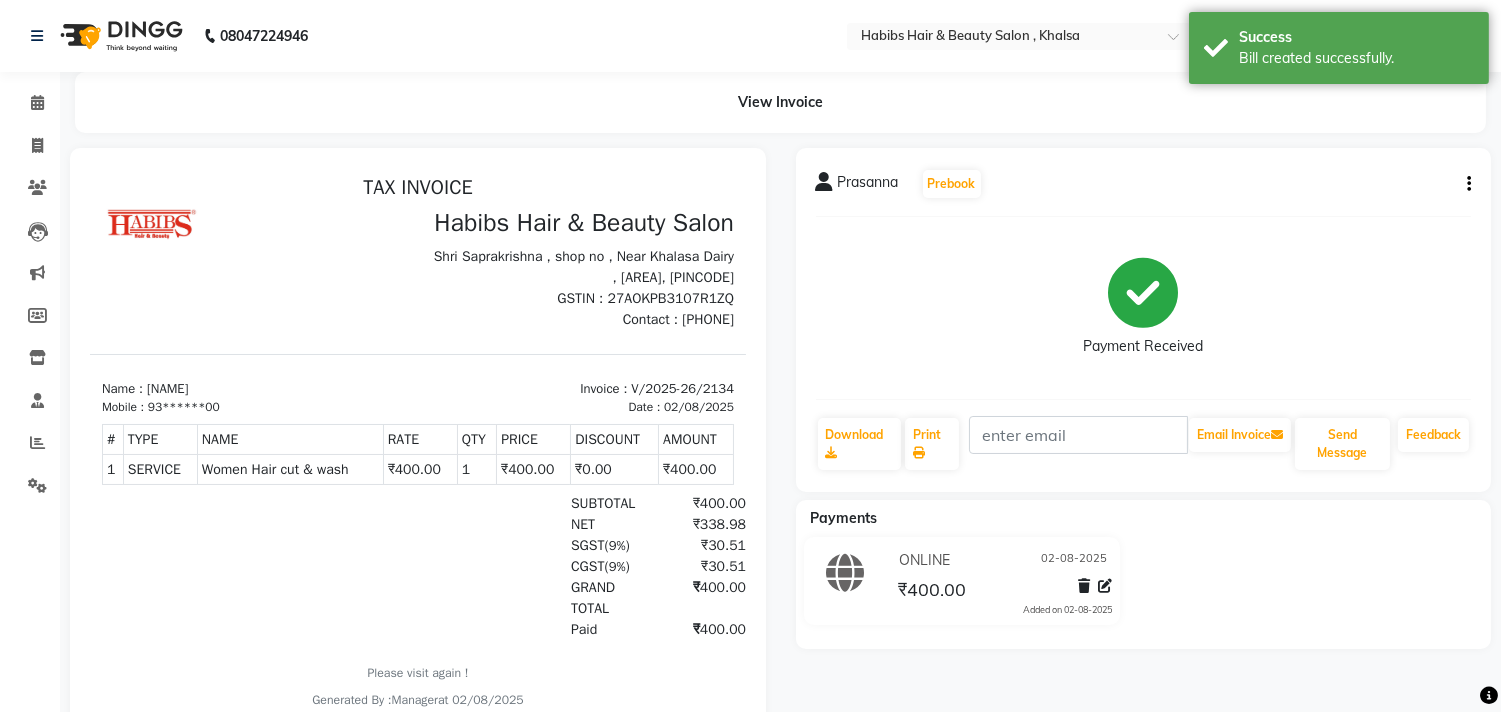 scroll, scrollTop: 0, scrollLeft: 0, axis: both 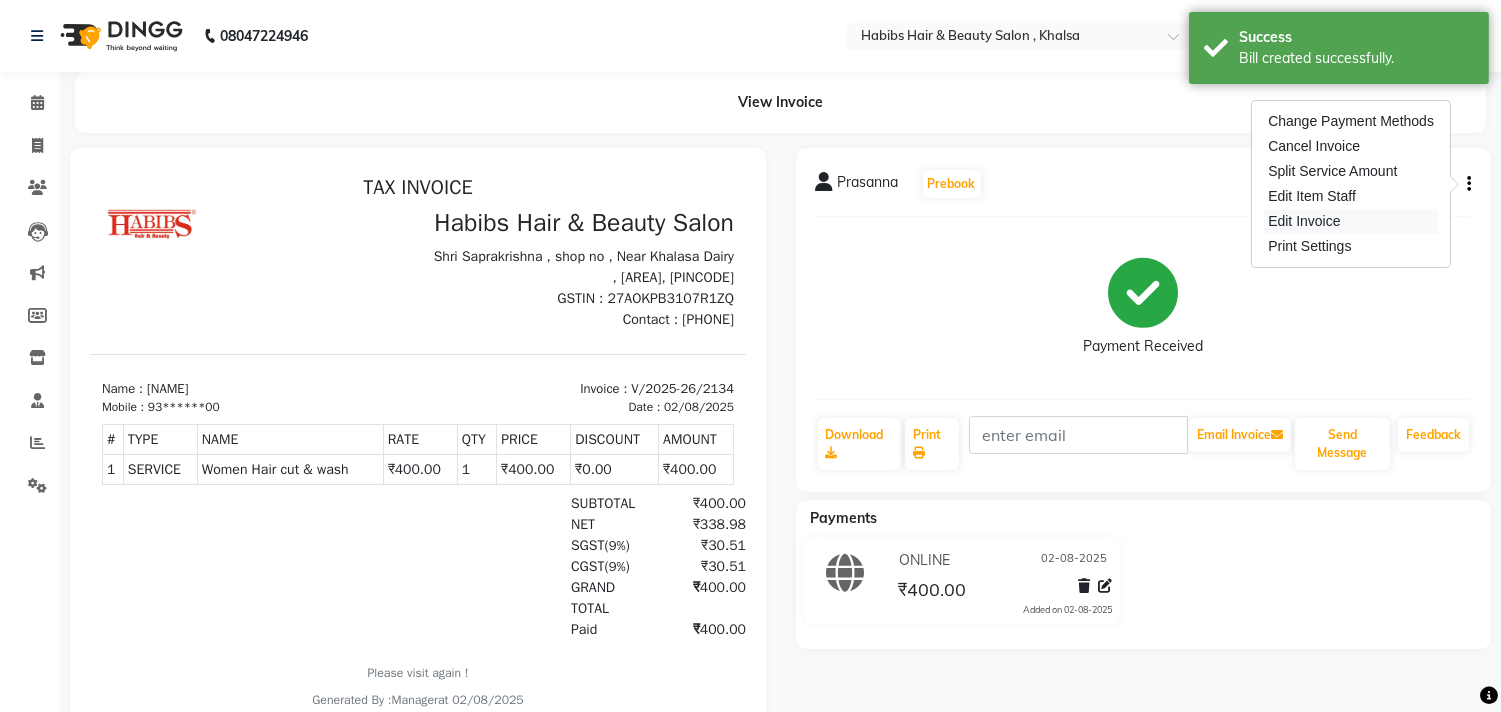 click on "Edit Invoice" at bounding box center (1351, 221) 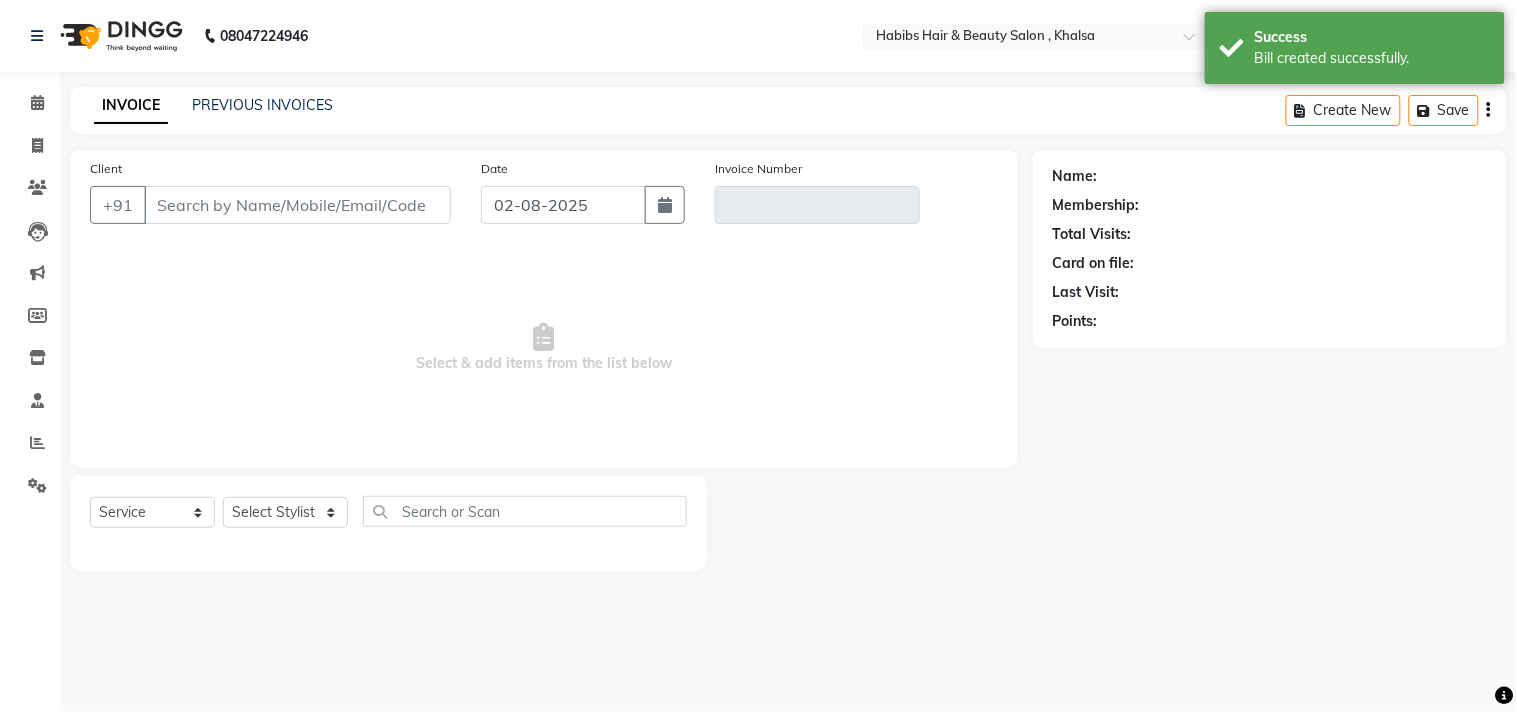 click on "Client +91 Date 02-08-2025 Invoice Number  Select & add items from the list below" 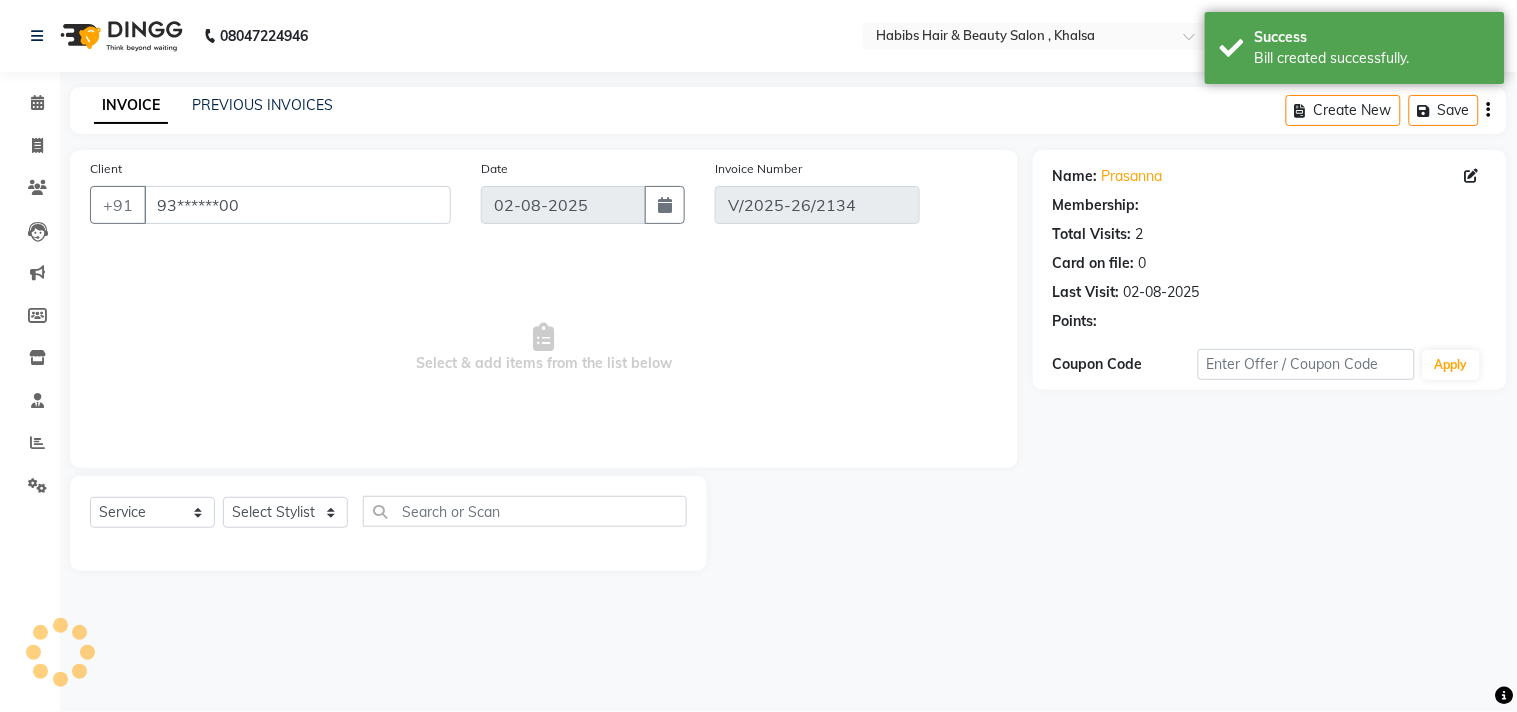 select on "select" 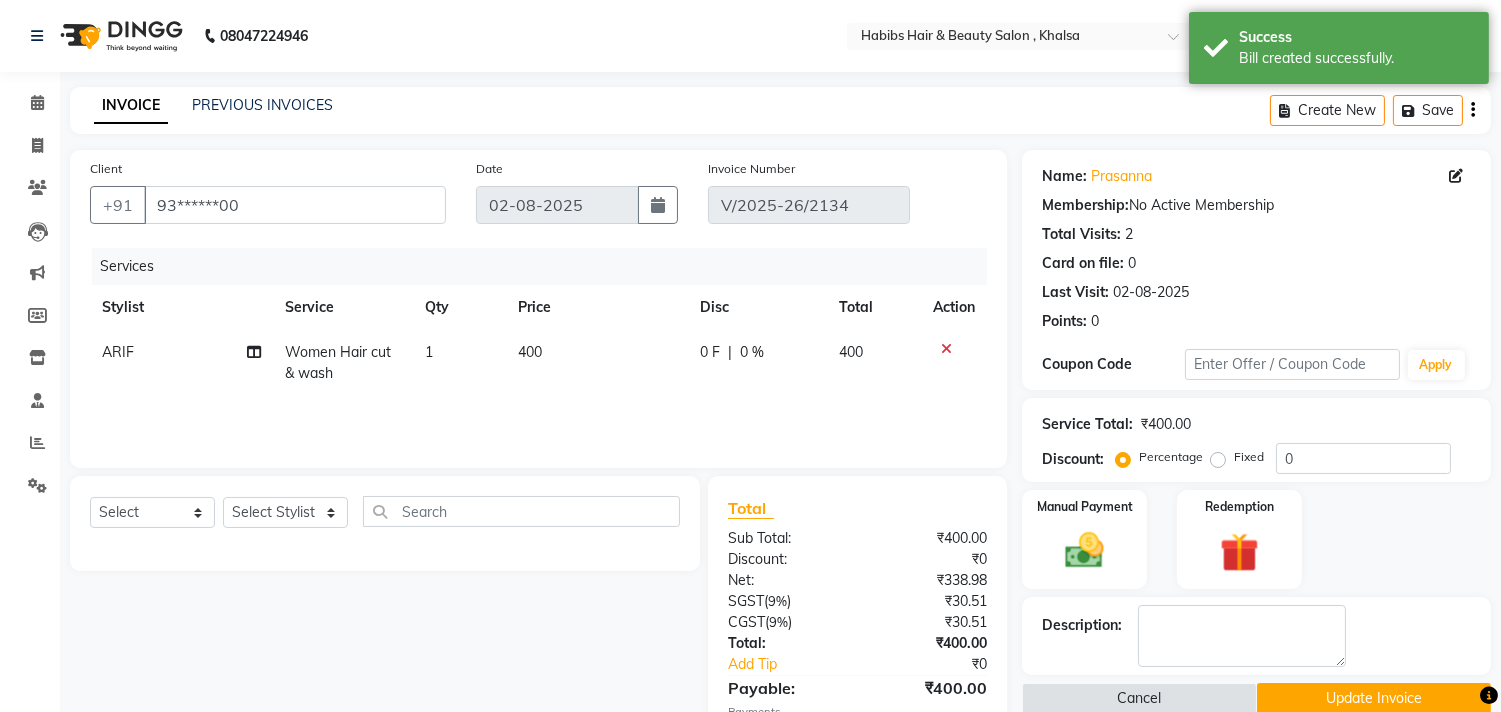 click on "400" 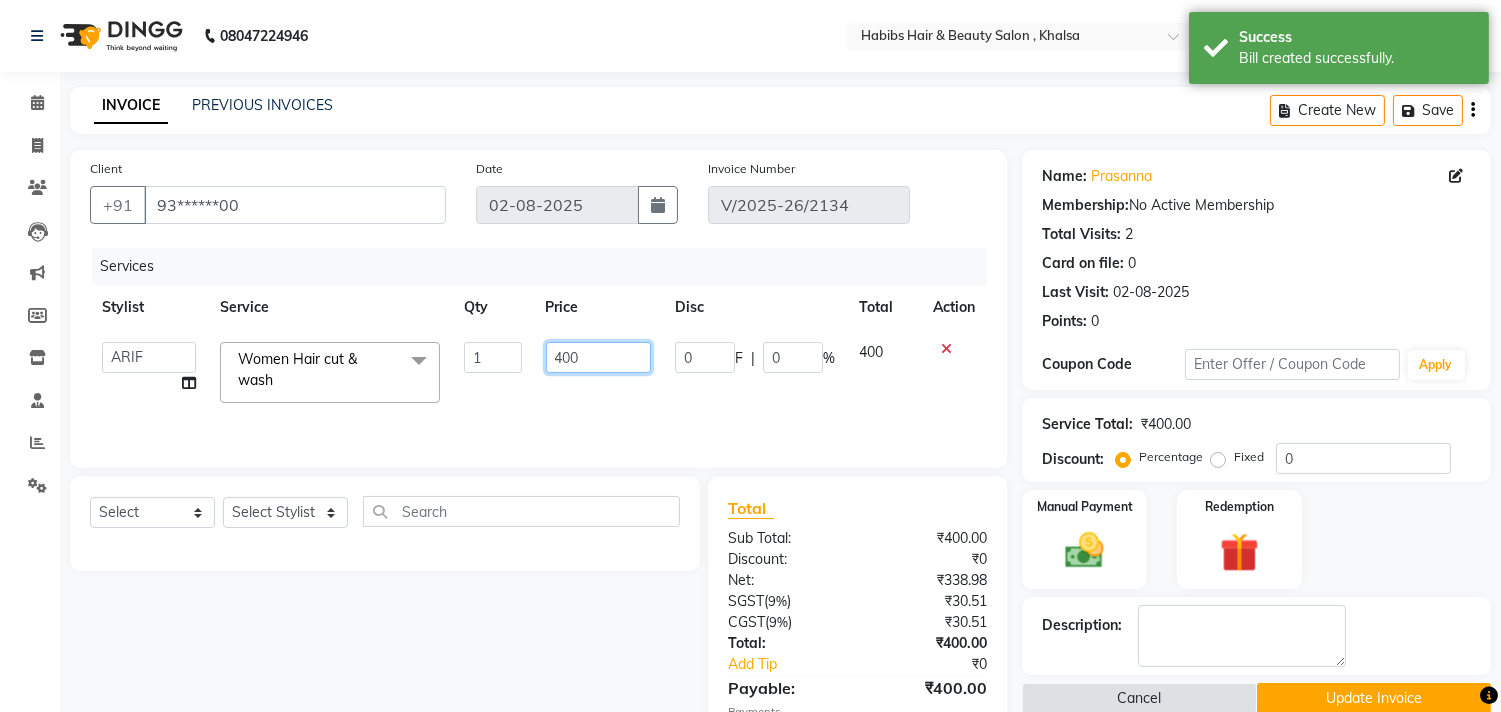 click on "400" 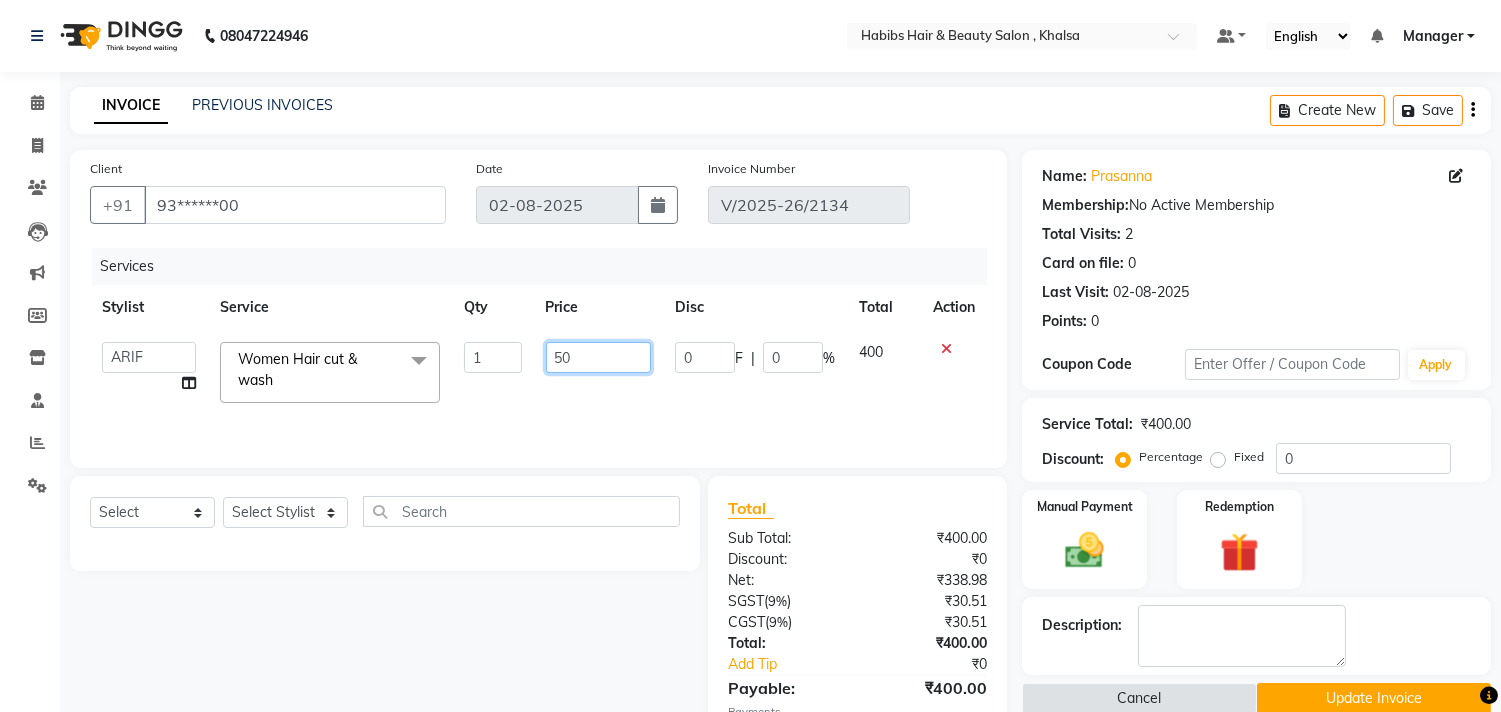 type on "500" 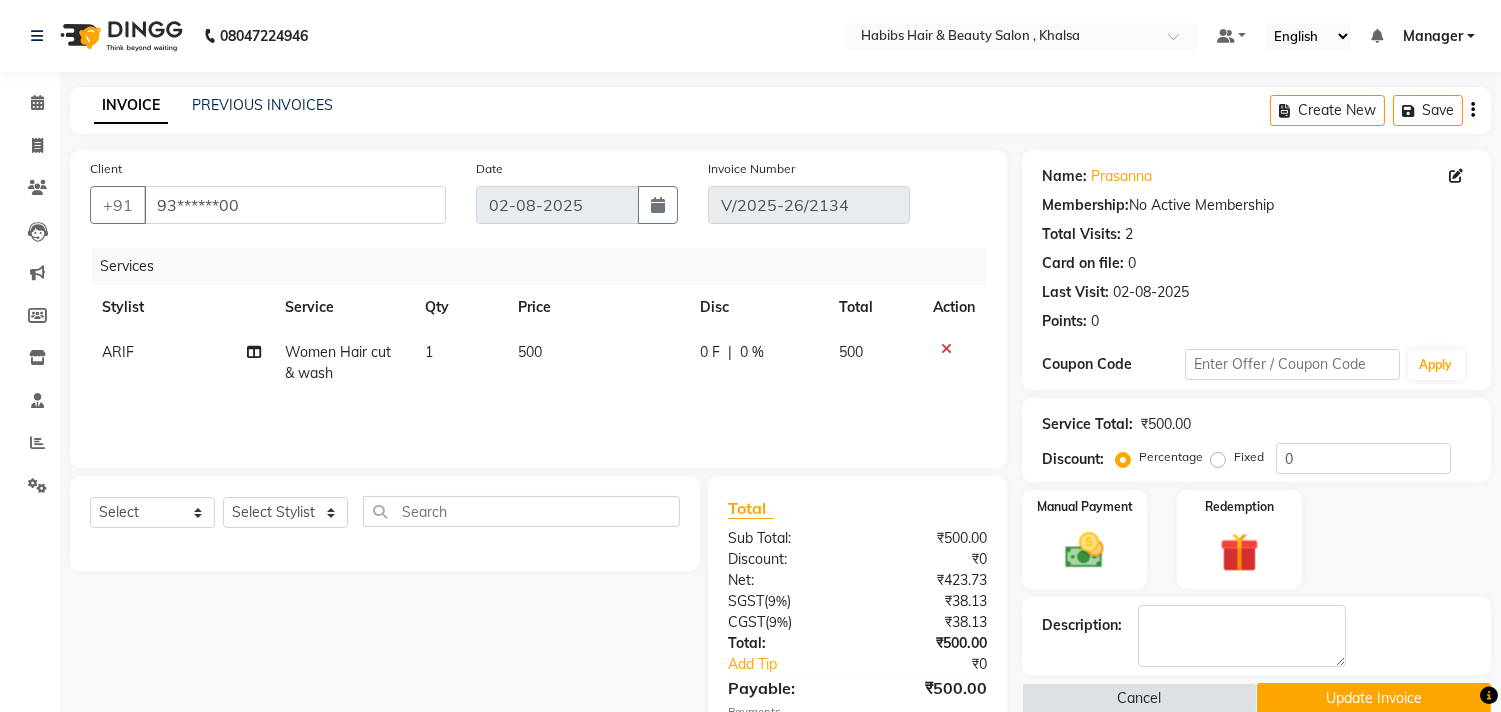 click on "Client +91 [PHONE] Date 02-08-2025 Invoice Number V/2025-26/2134 Services Stylist Service Qty Price Disc Total Action ARIF Women Hair cut & wash 1 500 0 F | 0 % 500" 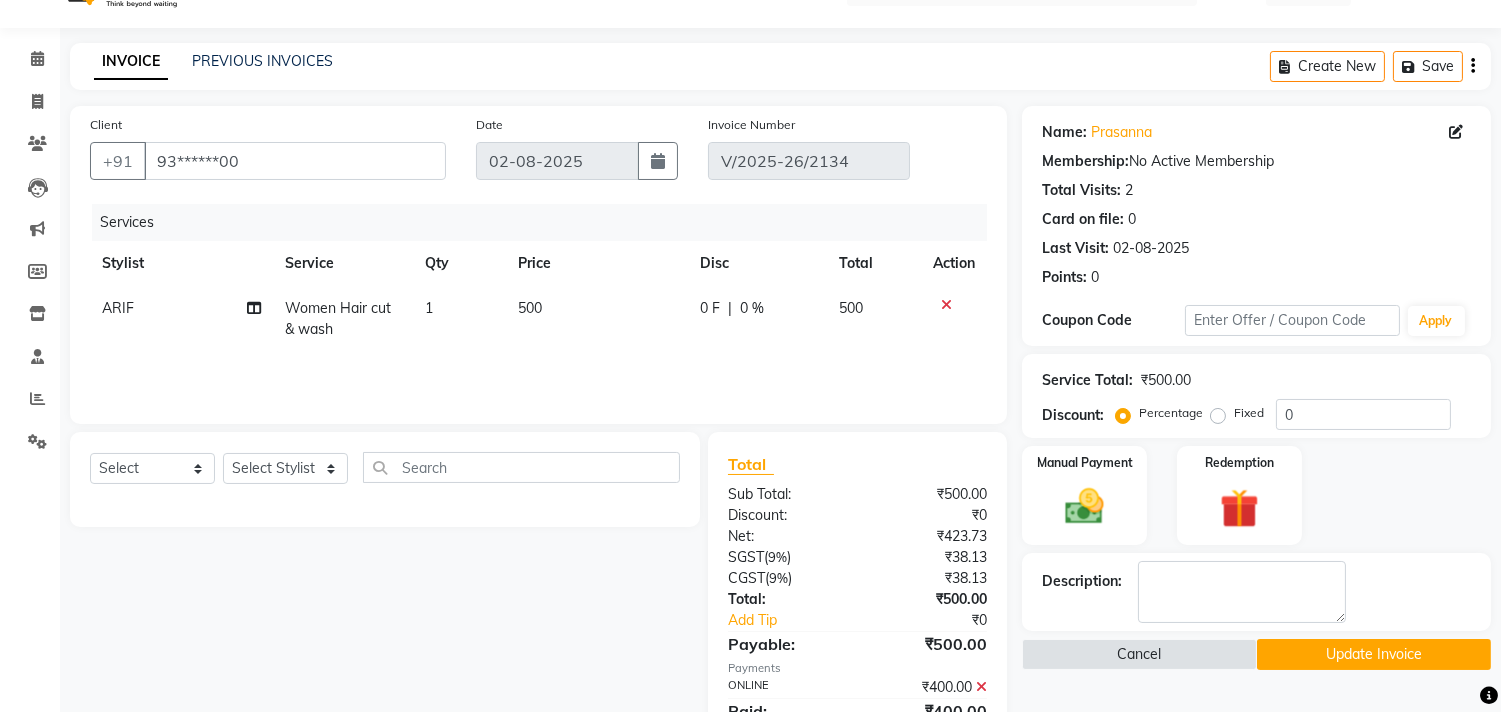 scroll, scrollTop: 130, scrollLeft: 0, axis: vertical 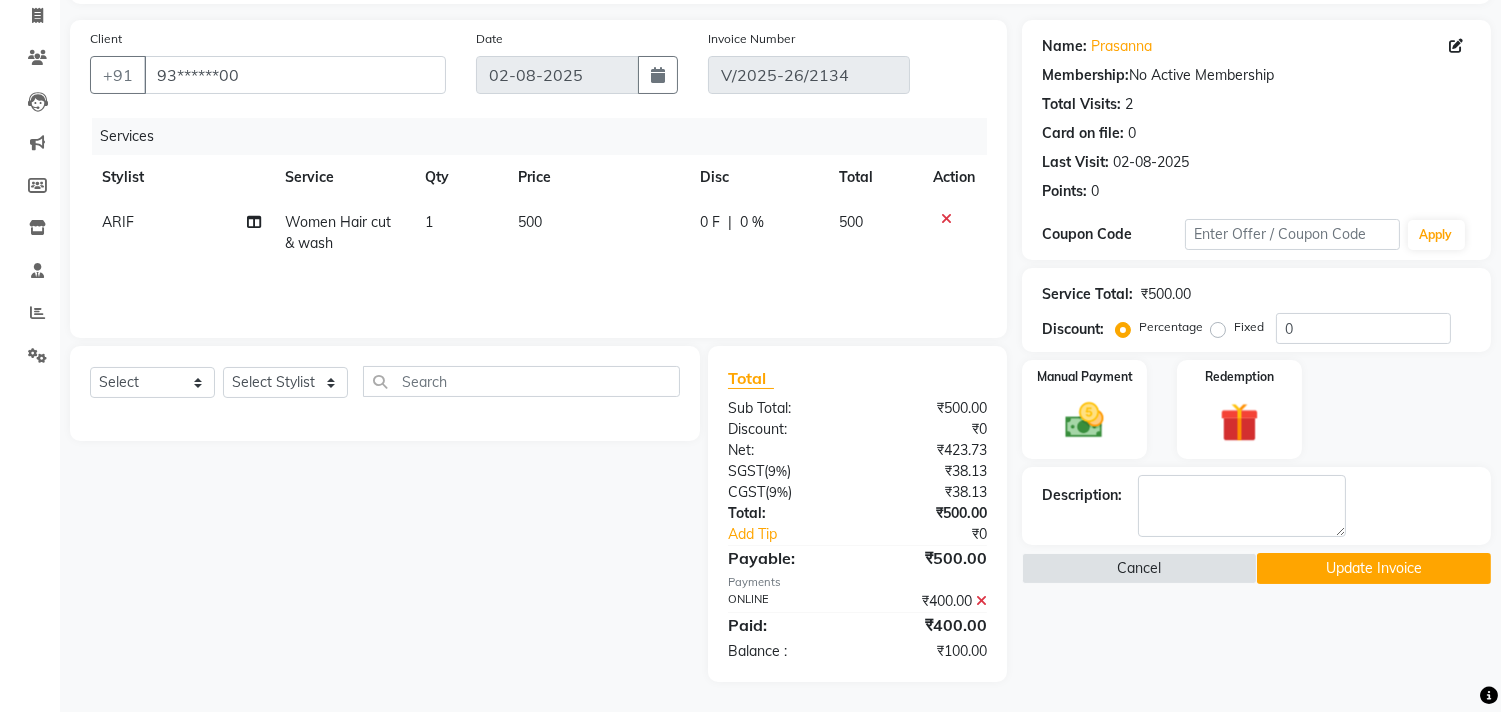 click 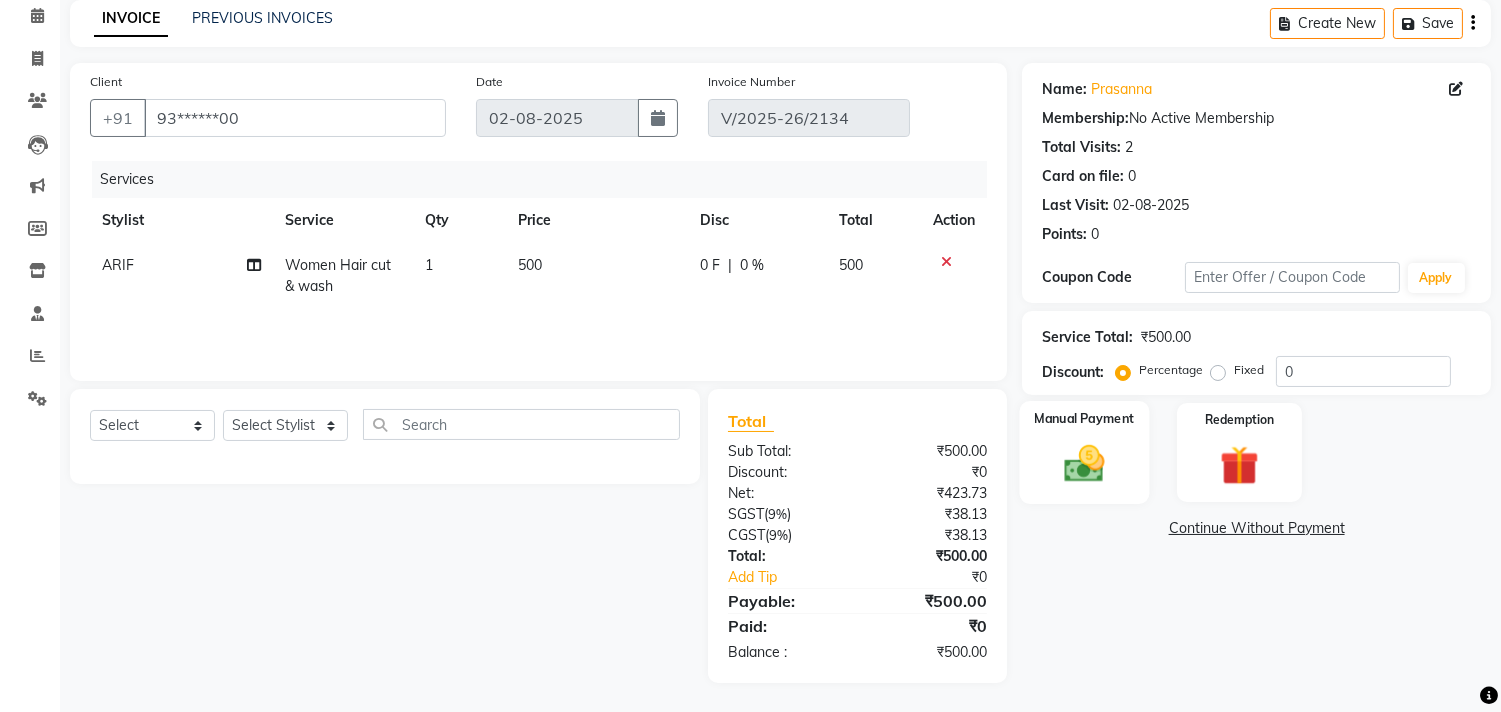 click 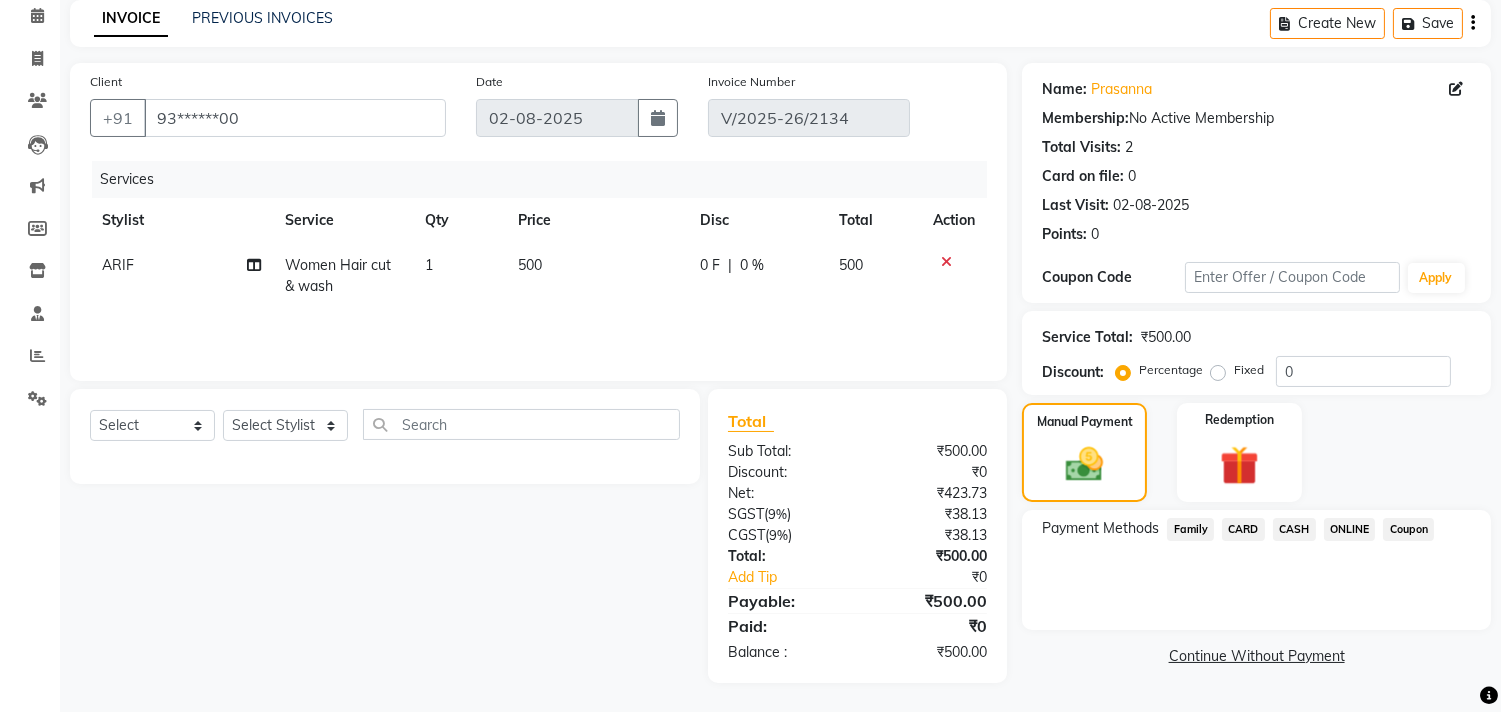 click on "ONLINE" 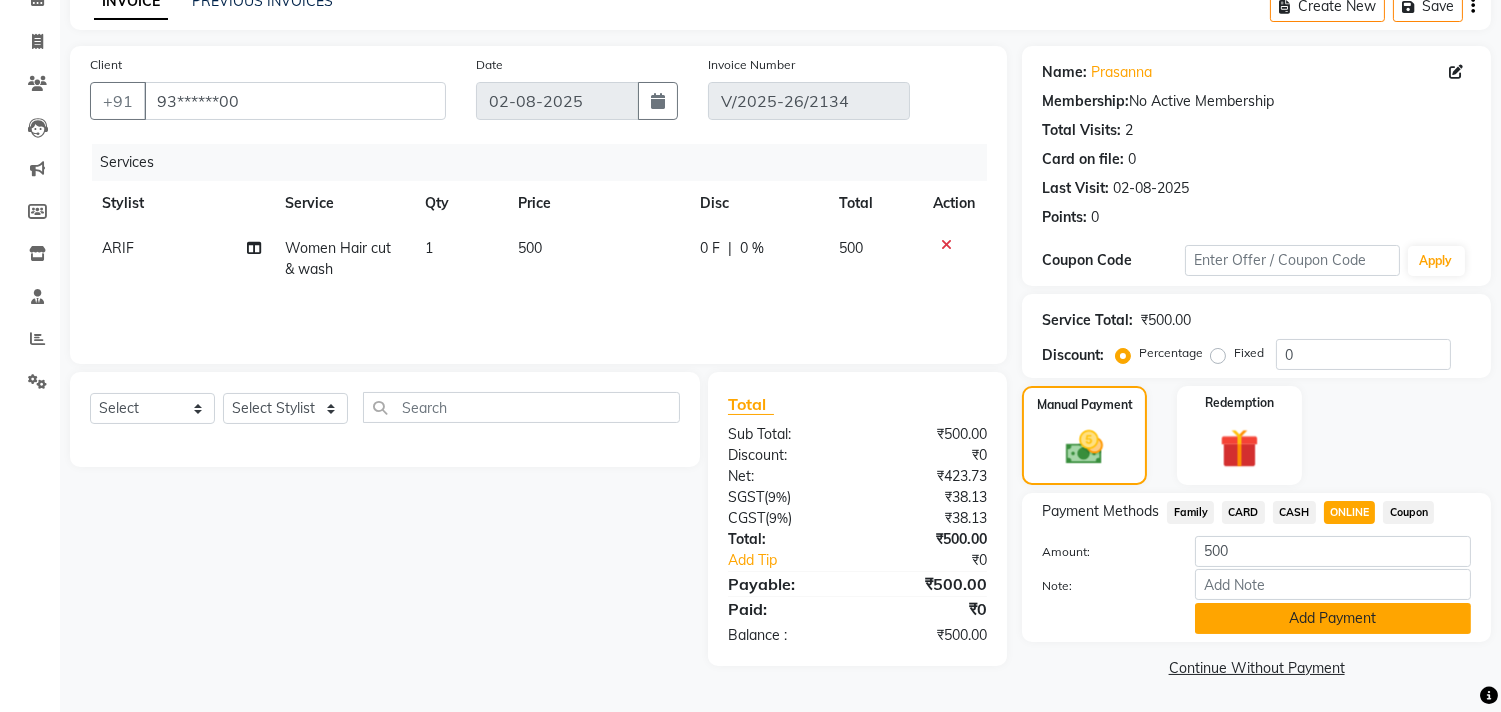 click on "Add Payment" 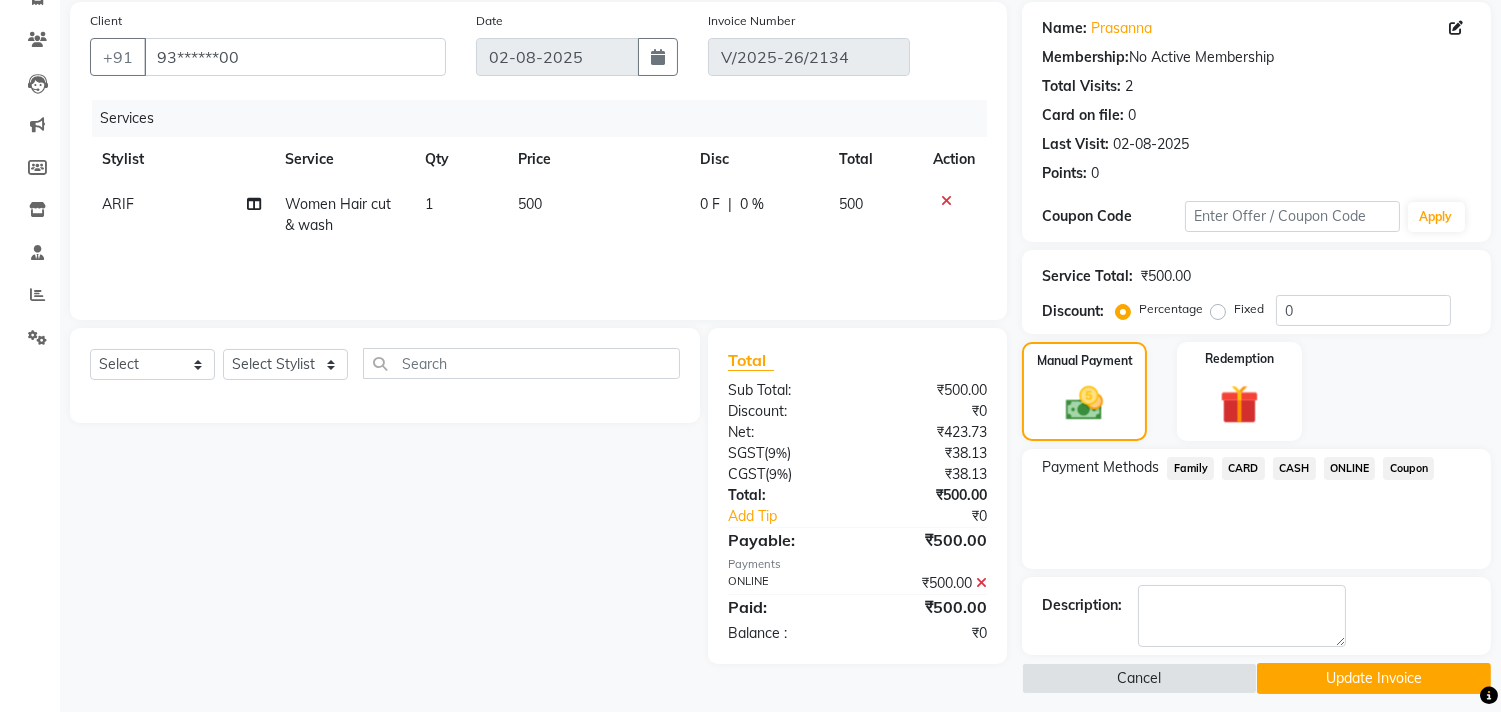 scroll, scrollTop: 158, scrollLeft: 0, axis: vertical 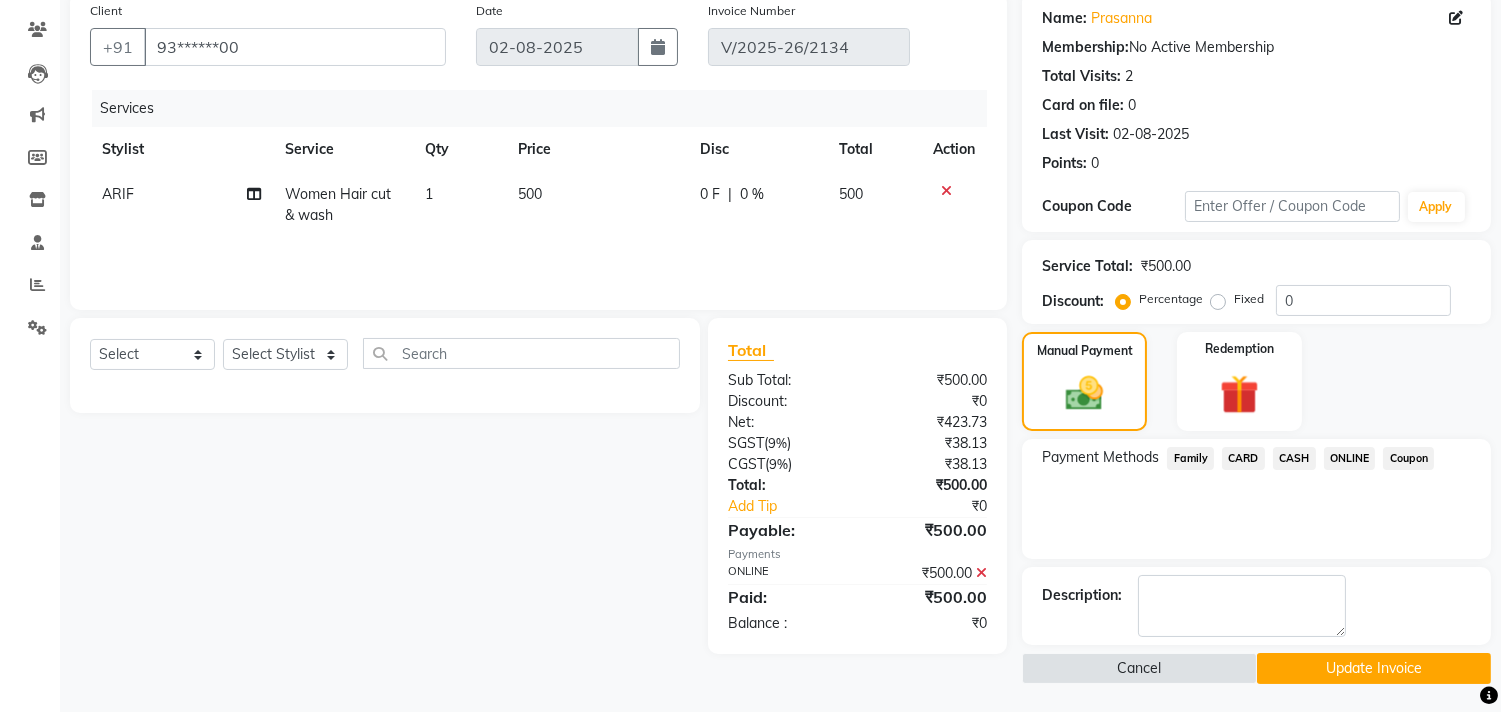 click on "Update Invoice" 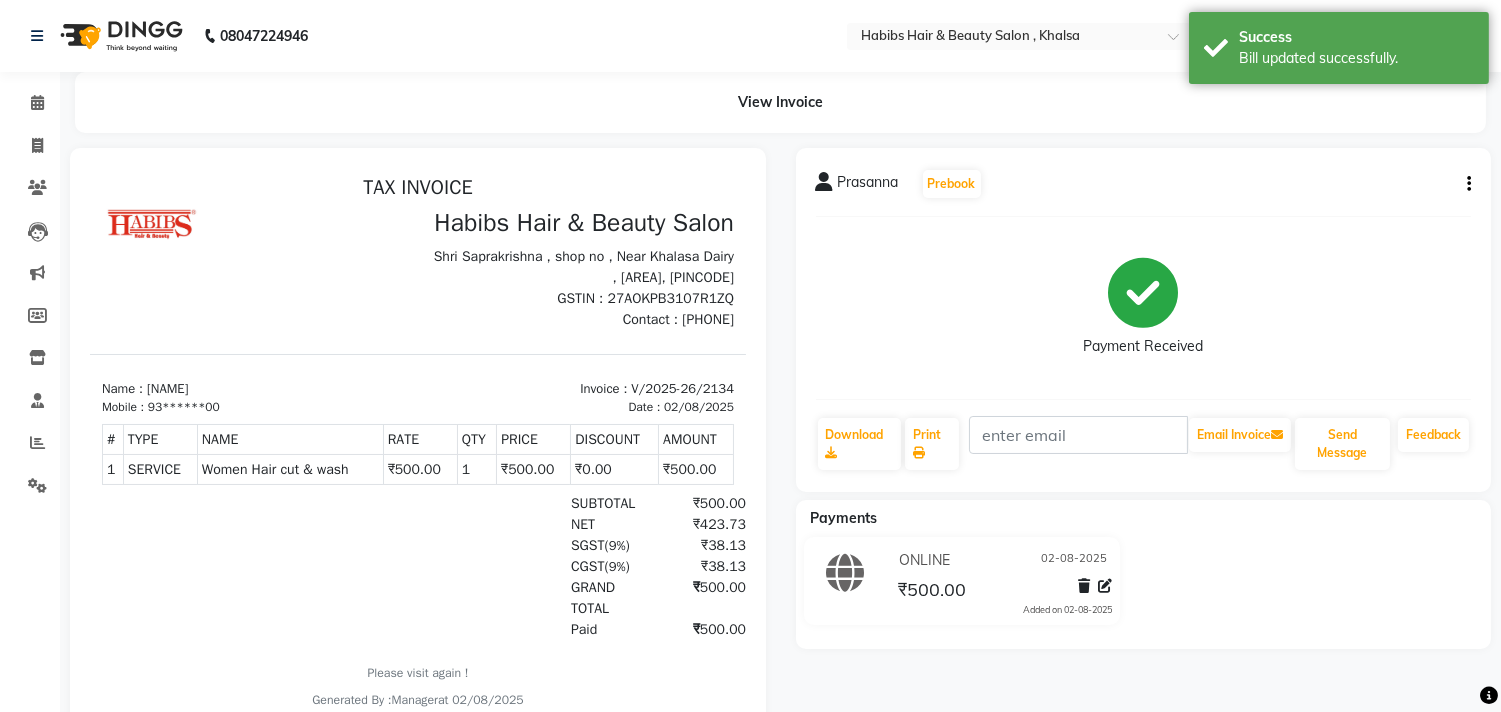 scroll, scrollTop: 0, scrollLeft: 0, axis: both 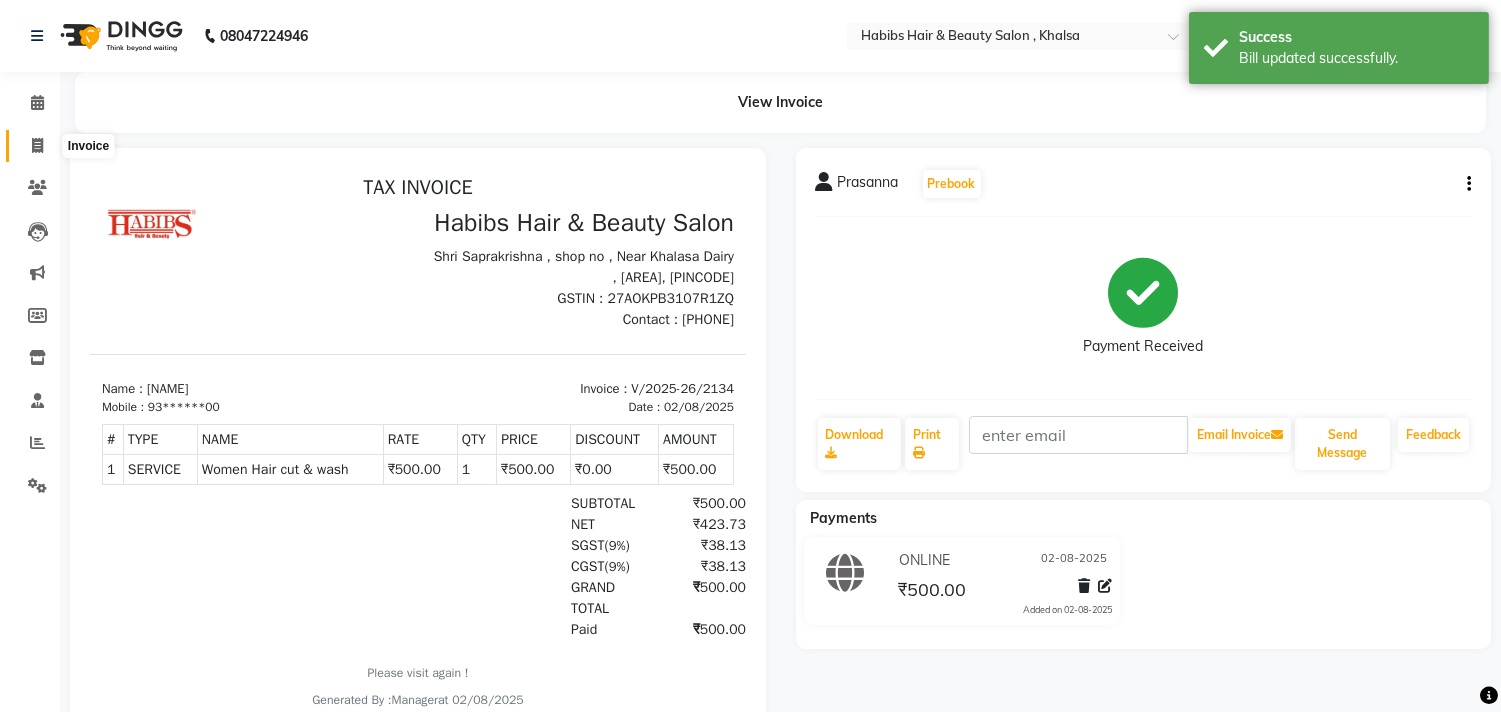 click 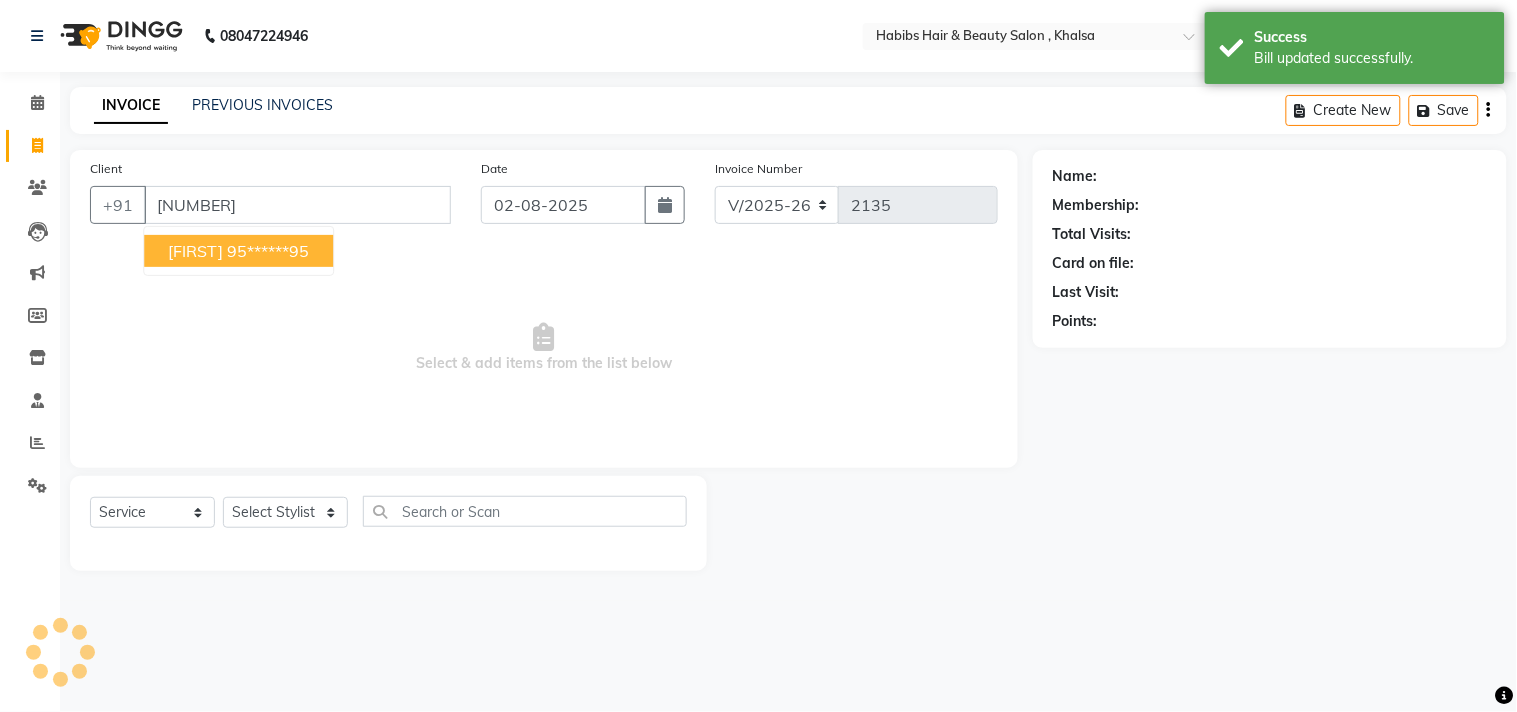 type on "[NUMBER]" 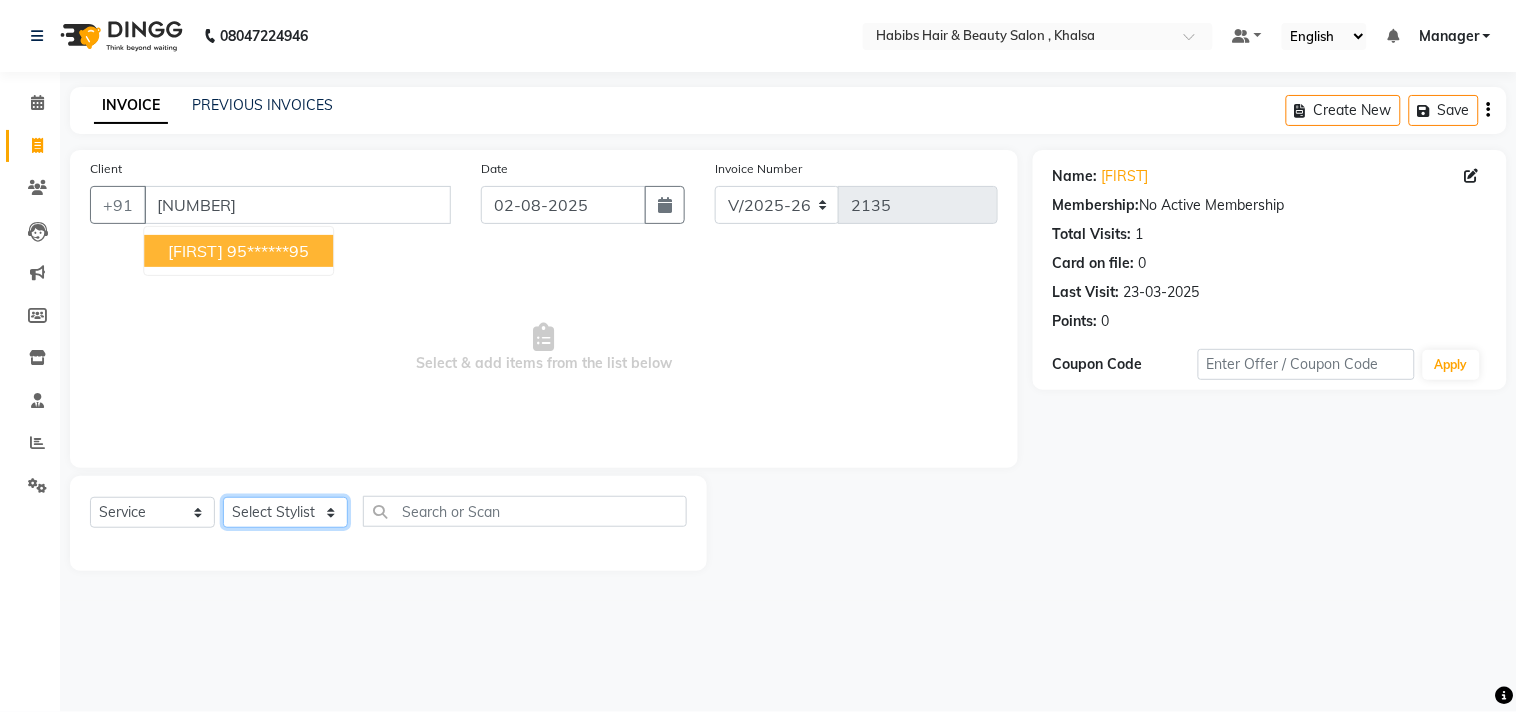 click on "Select Stylist Ajam ARIF Asif Manager M M Neelam Niyaz Salman Sameer Sayali Shahid Shahnawaz Vidya Zubair" 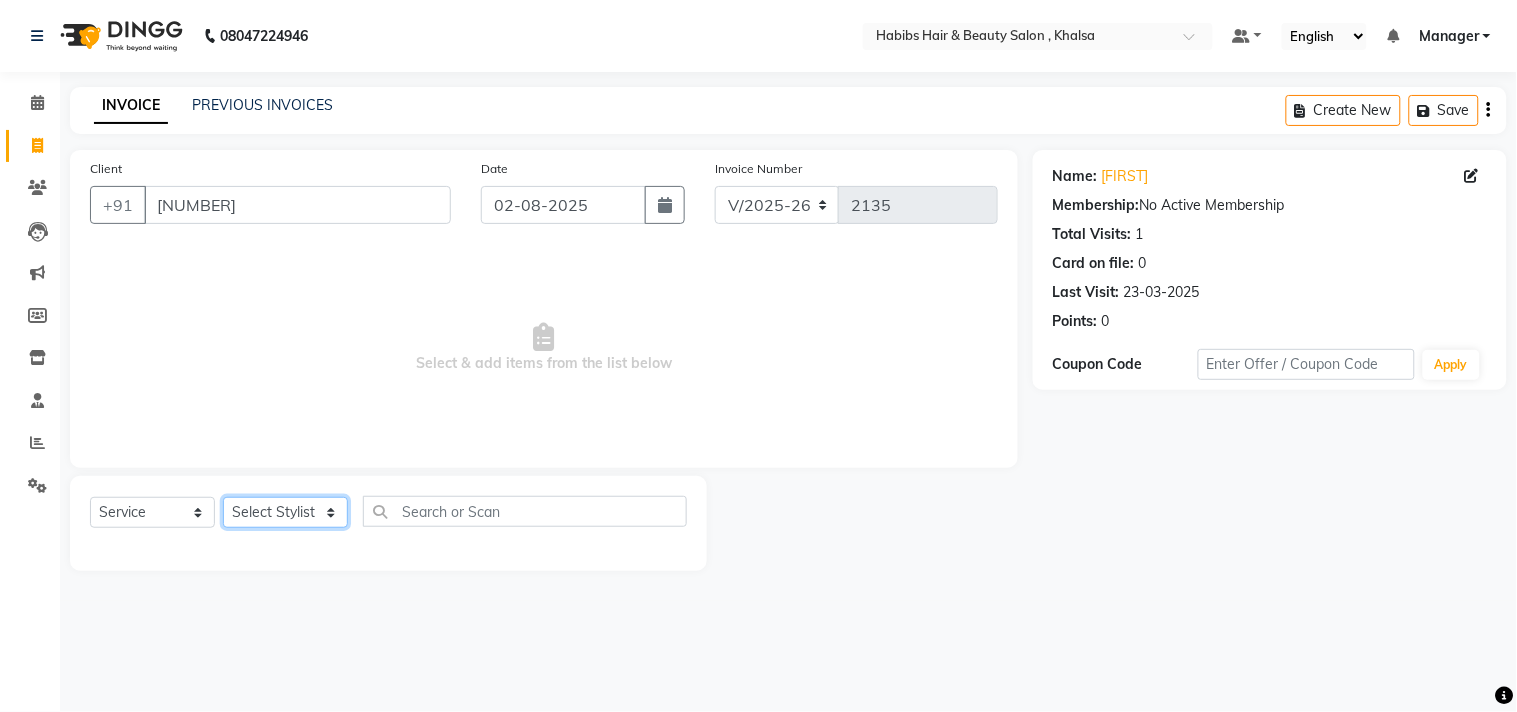 select on "68759" 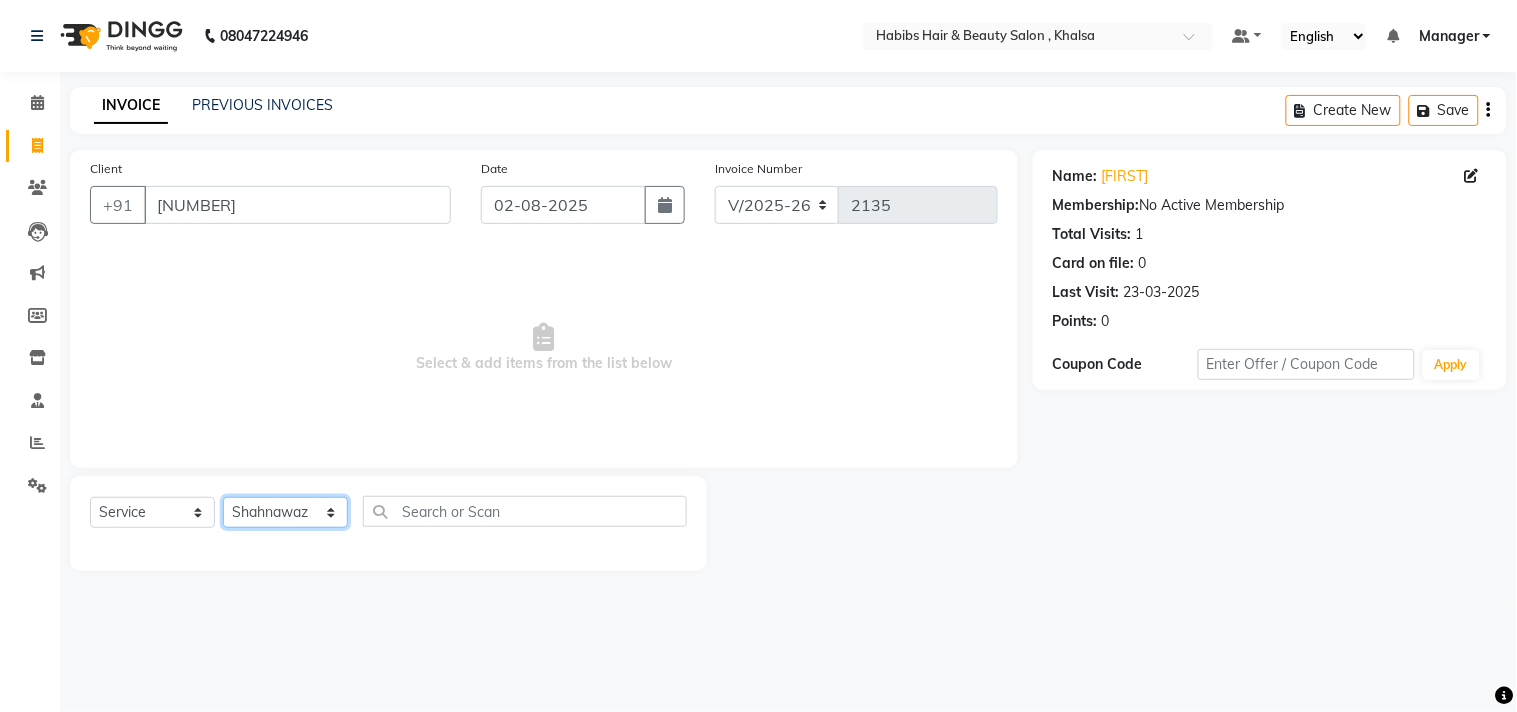 click on "Select Stylist Ajam ARIF Asif Manager M M Neelam Niyaz Salman Sameer Sayali Shahid Shahnawaz Vidya Zubair" 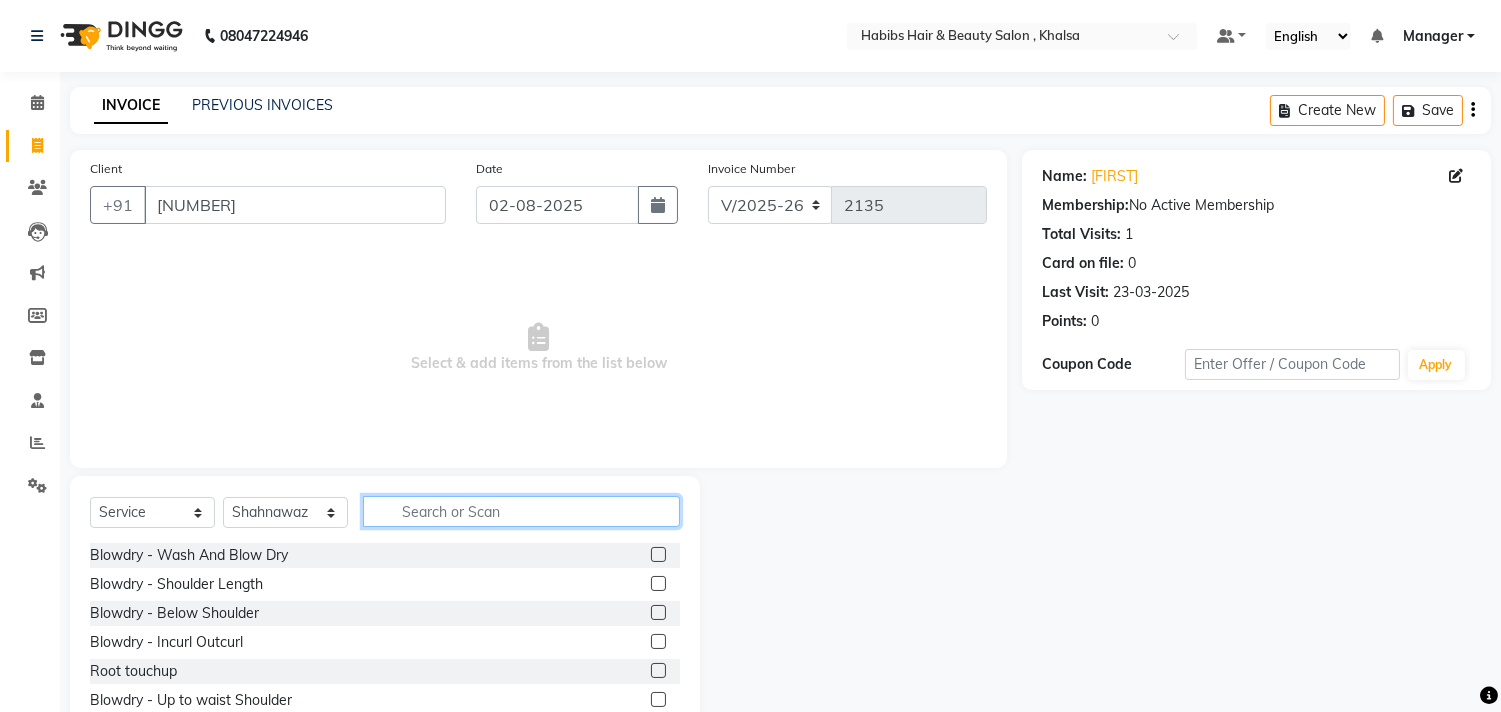click 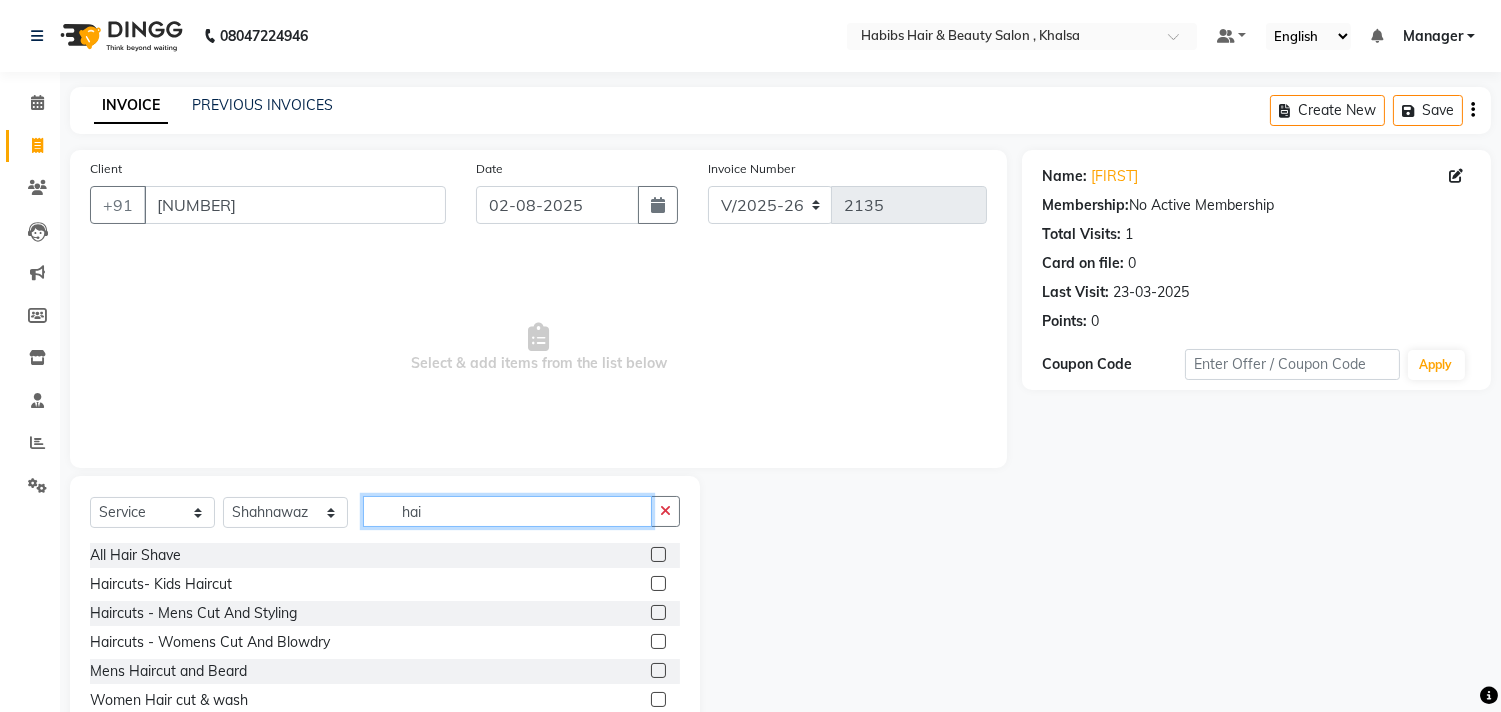 type on "hai" 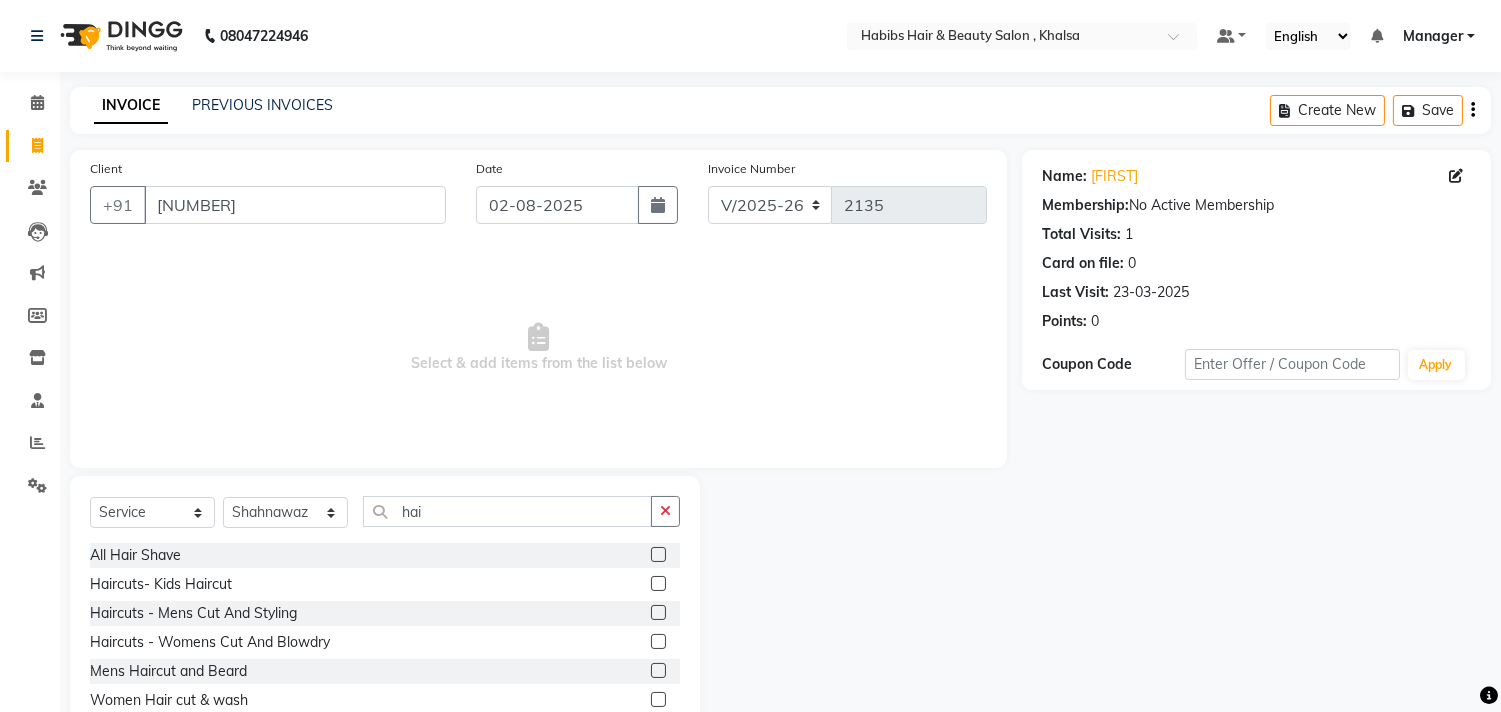 click 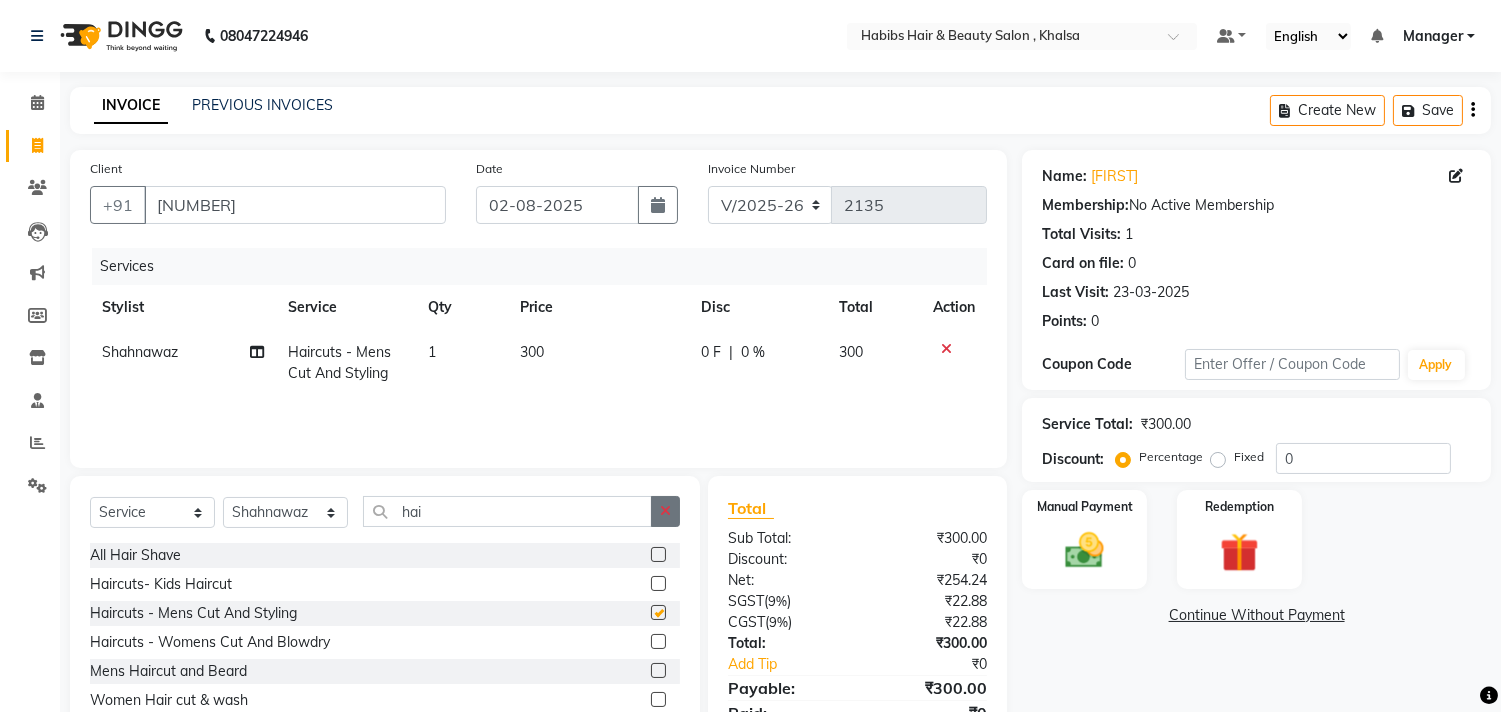 checkbox on "false" 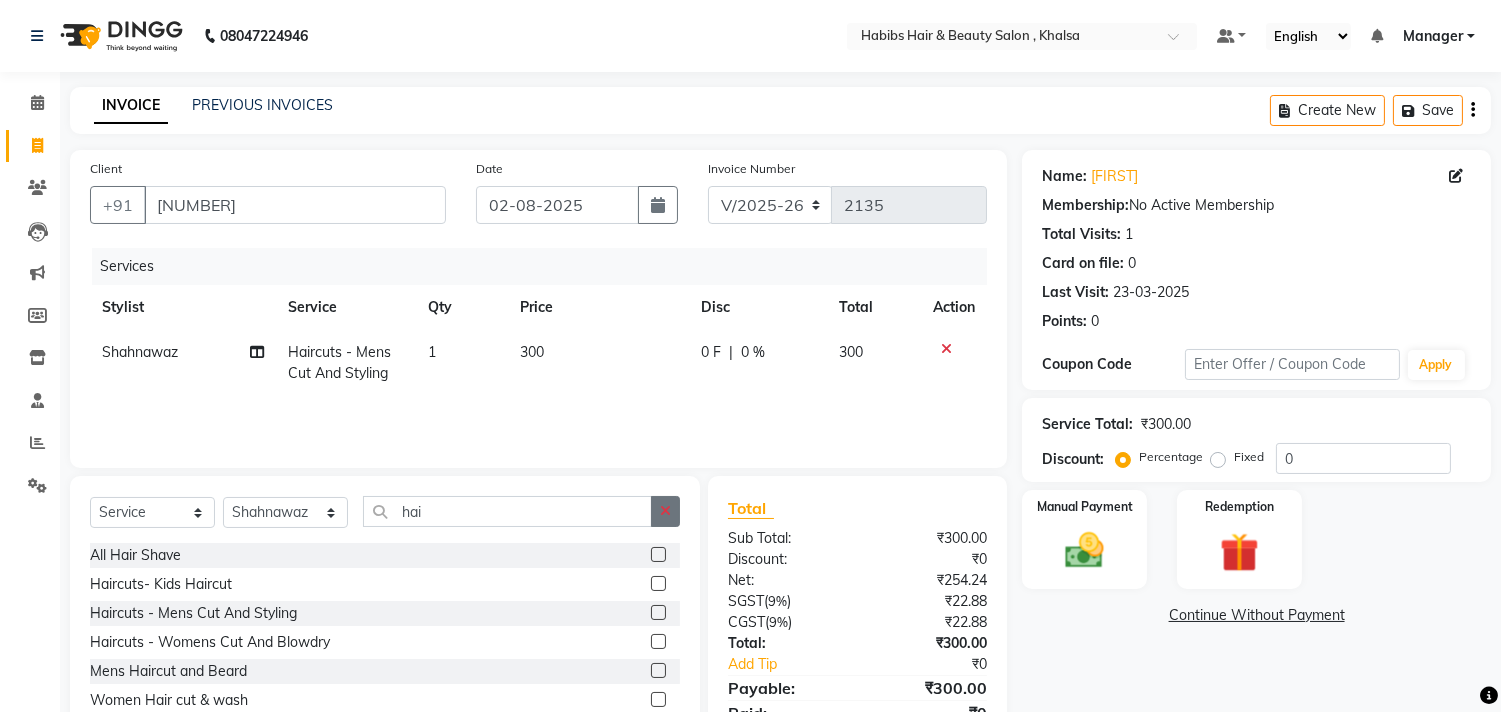 click 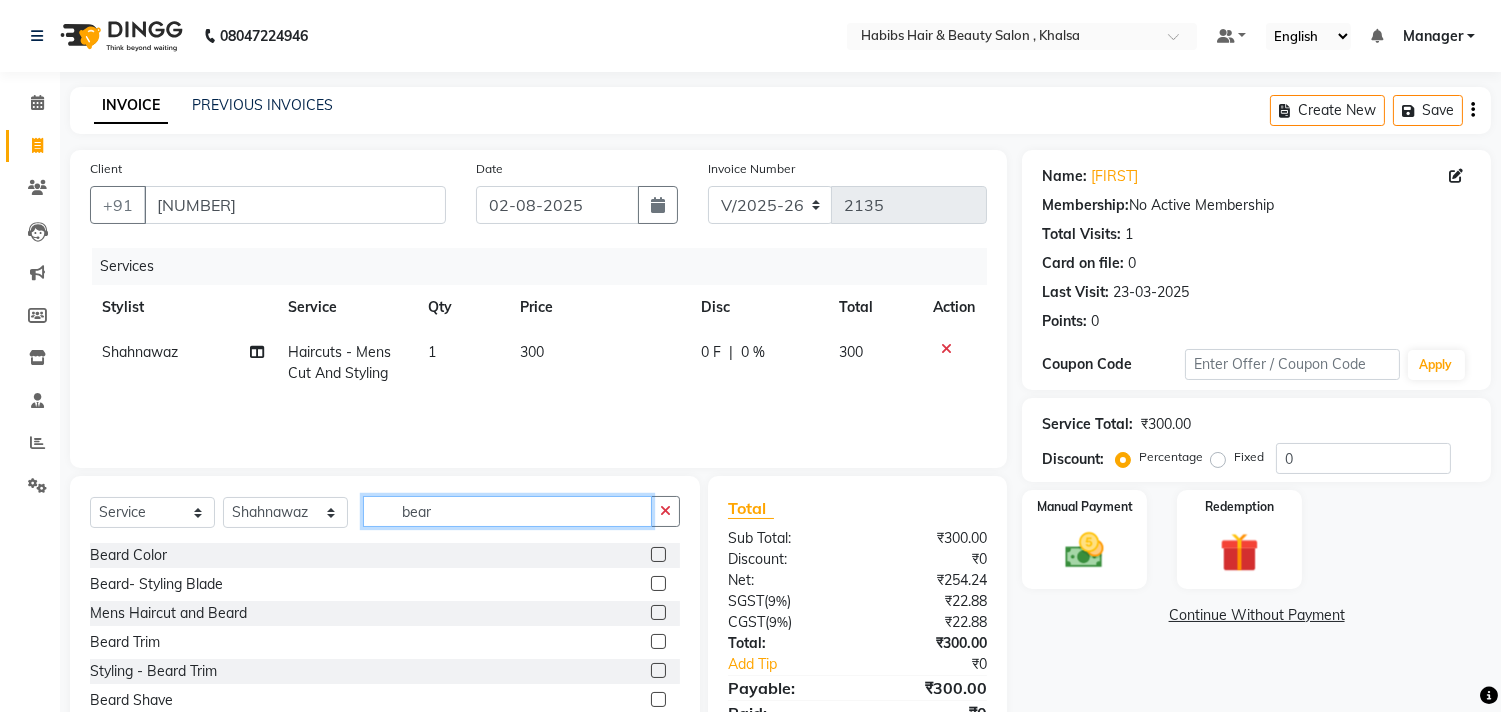 type on "bear" 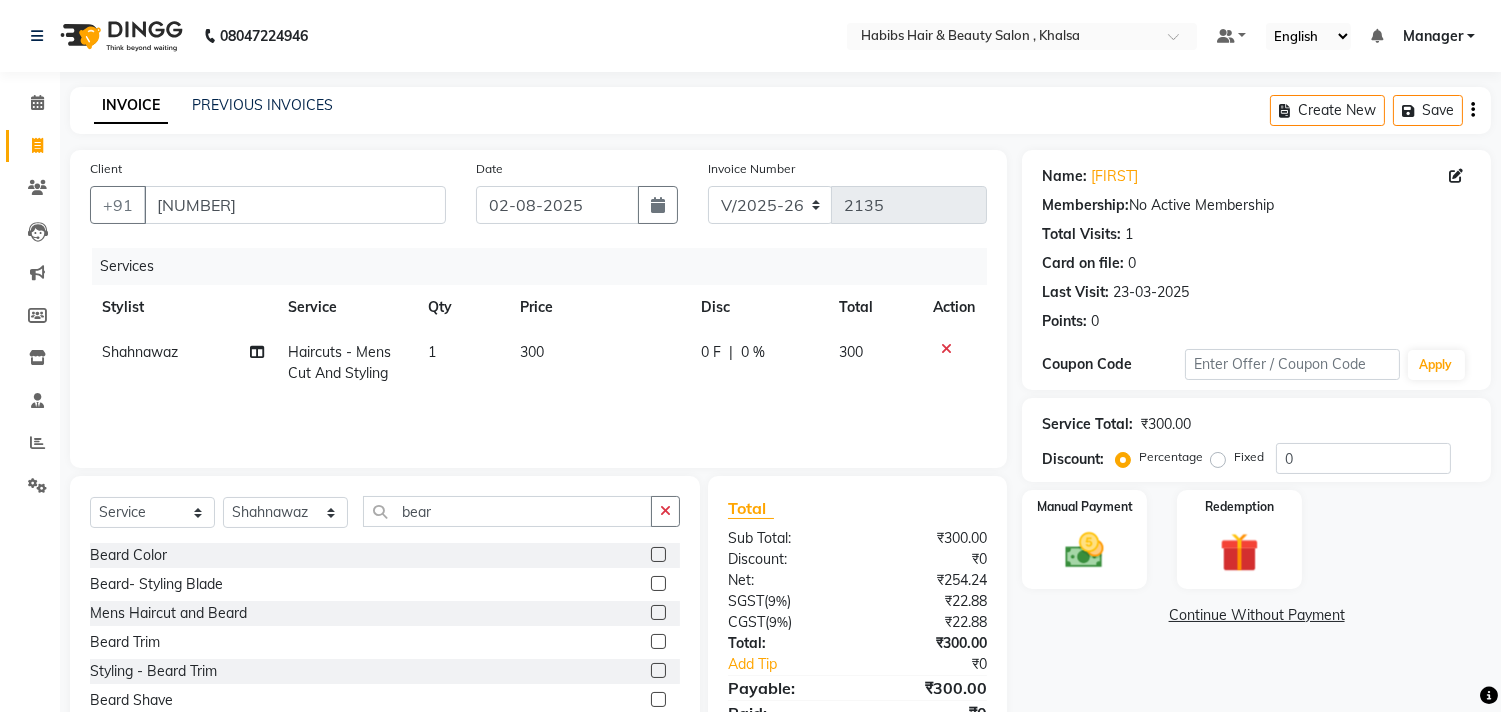 click 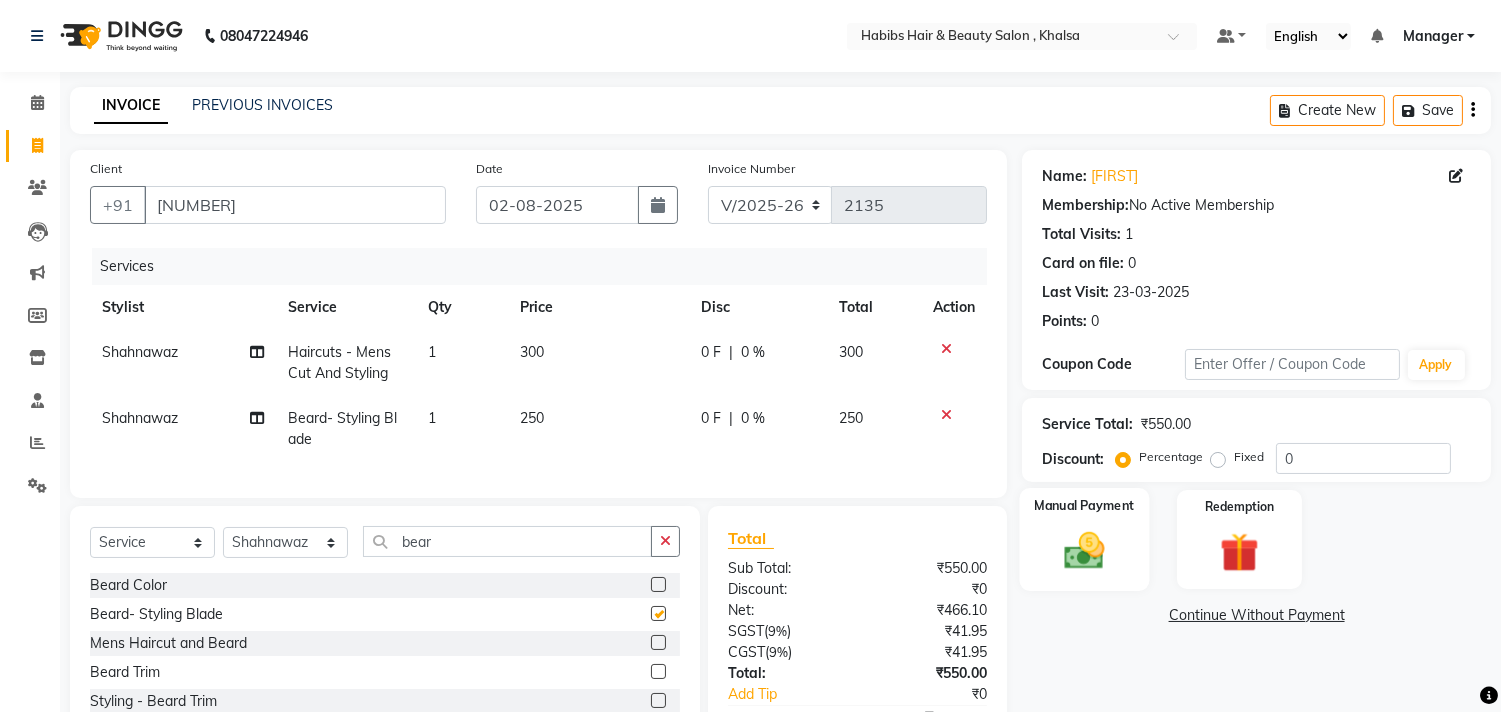 checkbox on "false" 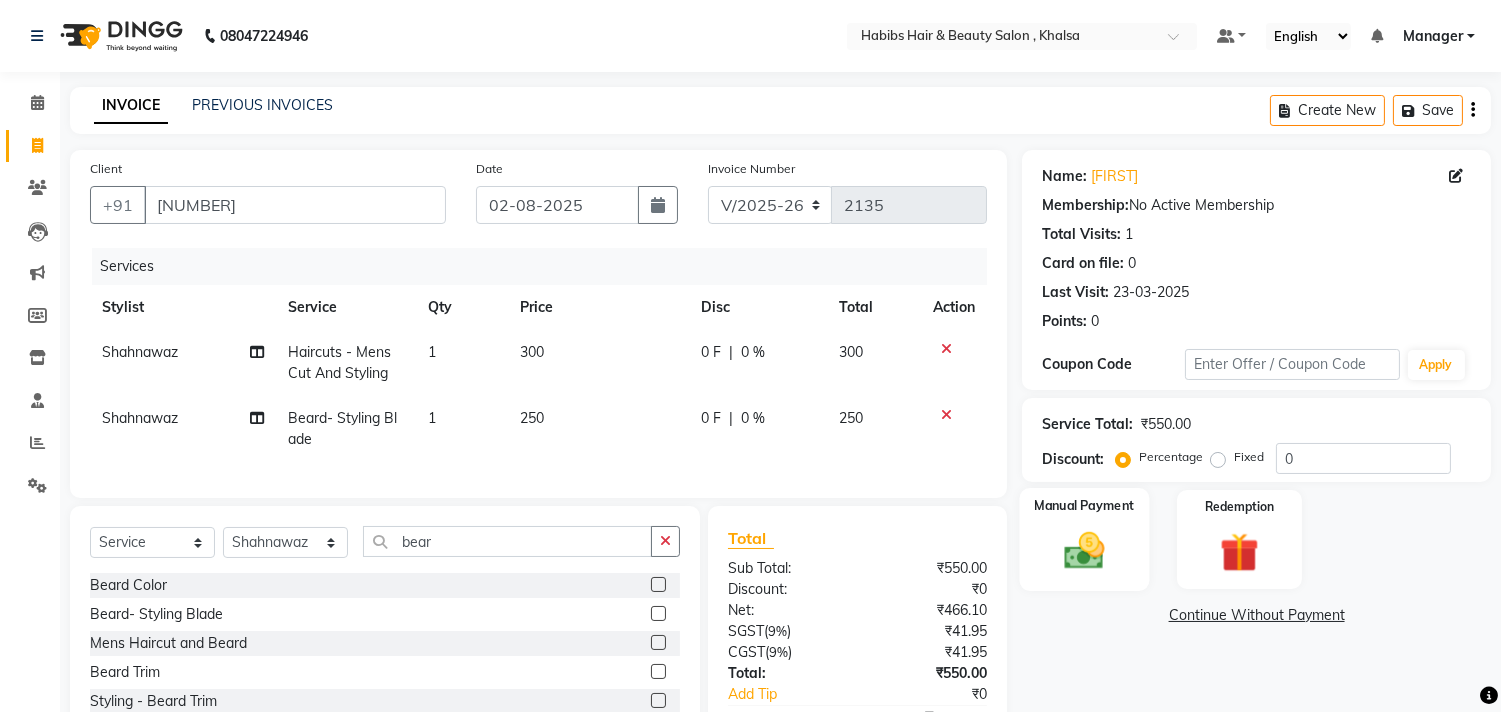 click 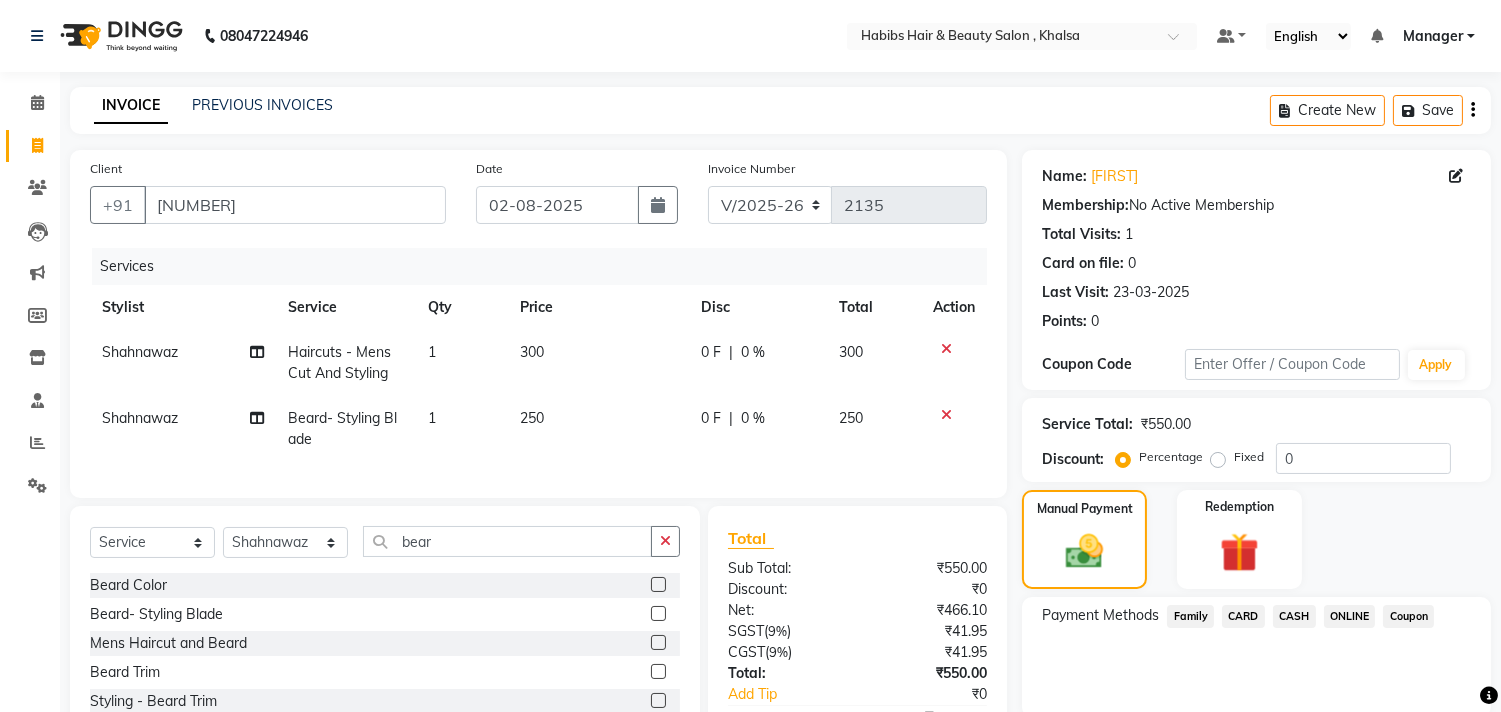 click on "ONLINE" 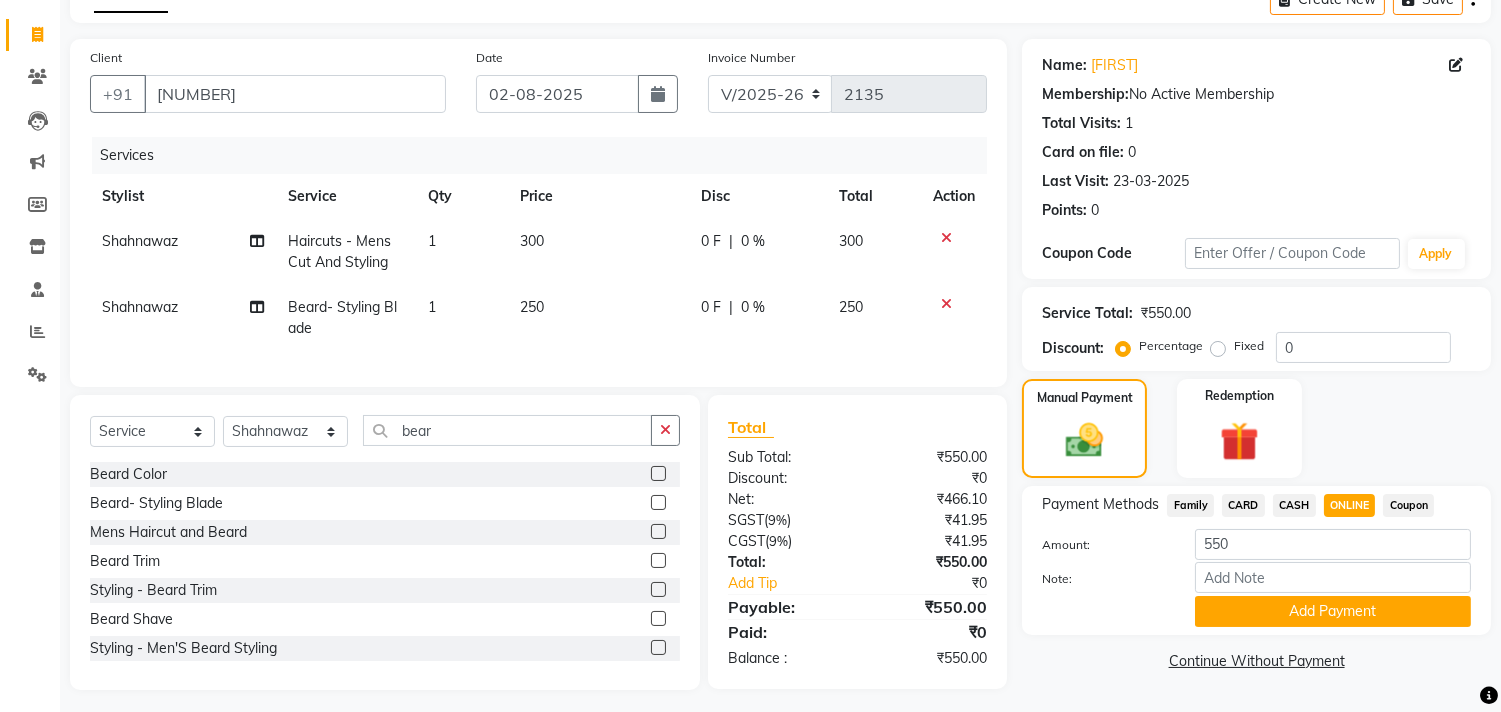 scroll, scrollTop: 135, scrollLeft: 0, axis: vertical 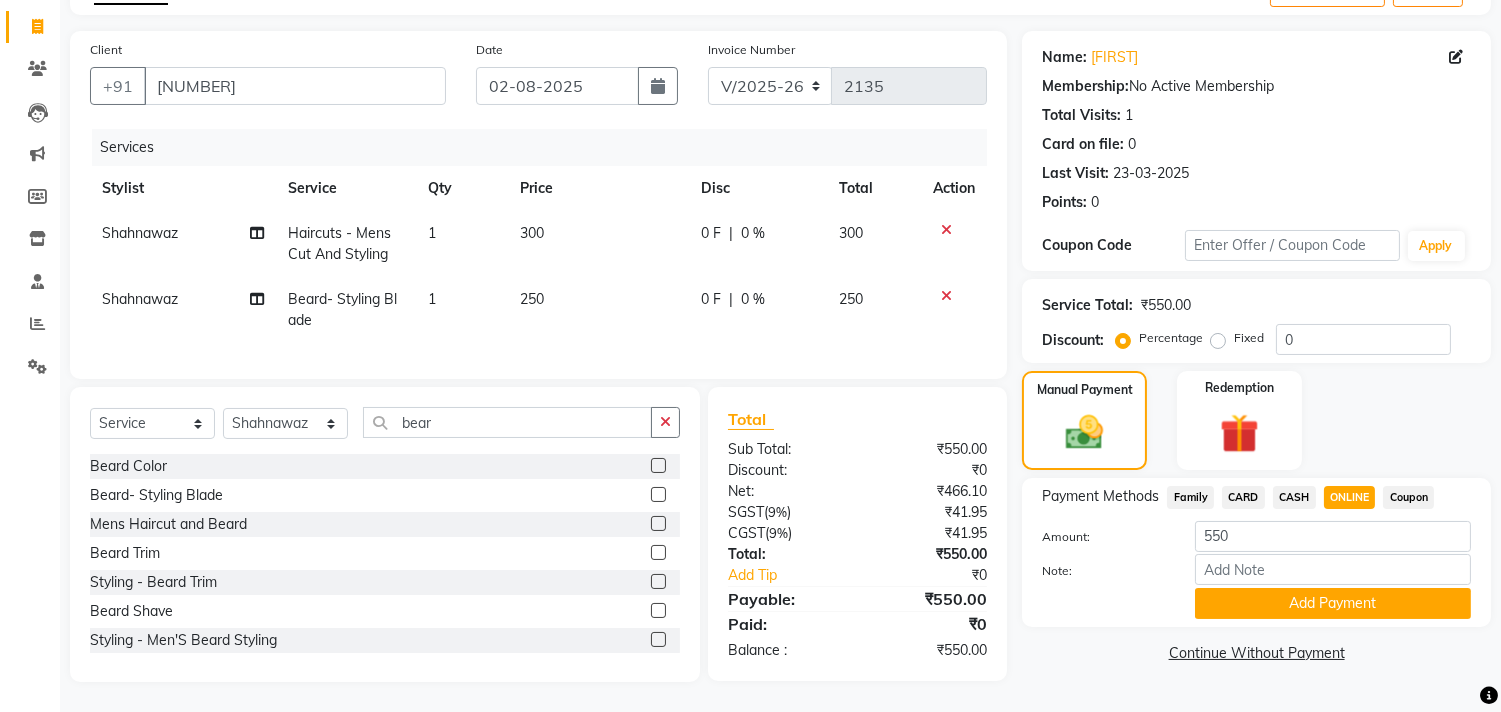 click on "Payment Methods  Family   CARD   CASH   ONLINE   Coupon  Amount: 550 Note: Add Payment" 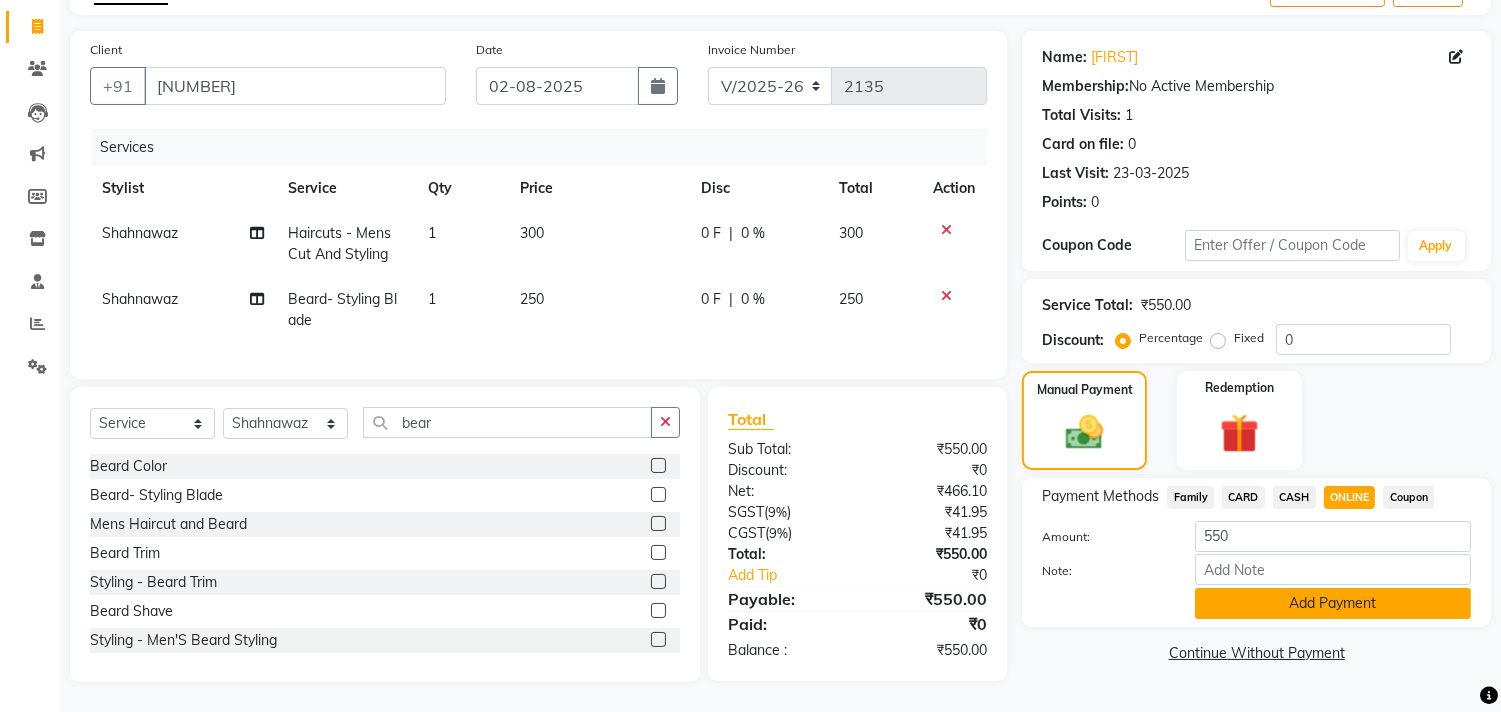 type 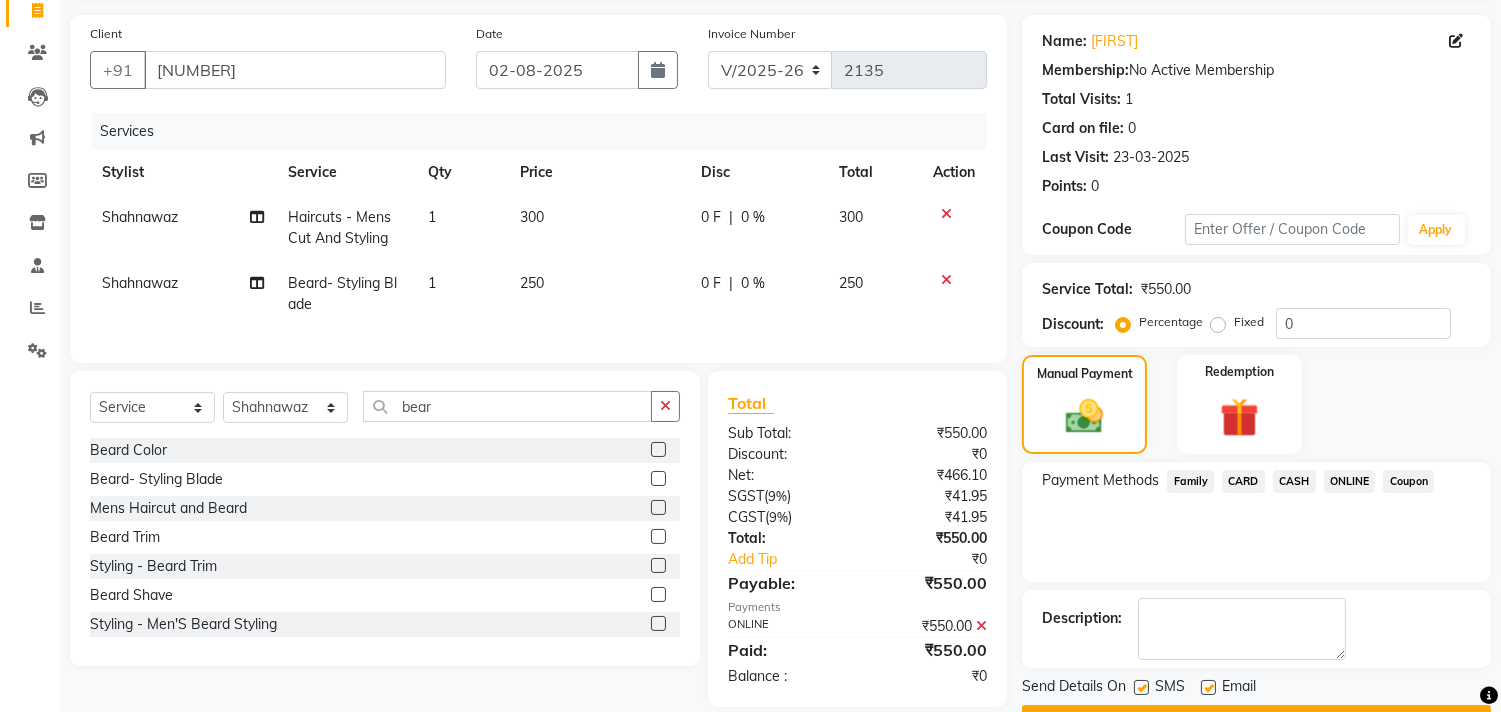 scroll, scrollTop: 187, scrollLeft: 0, axis: vertical 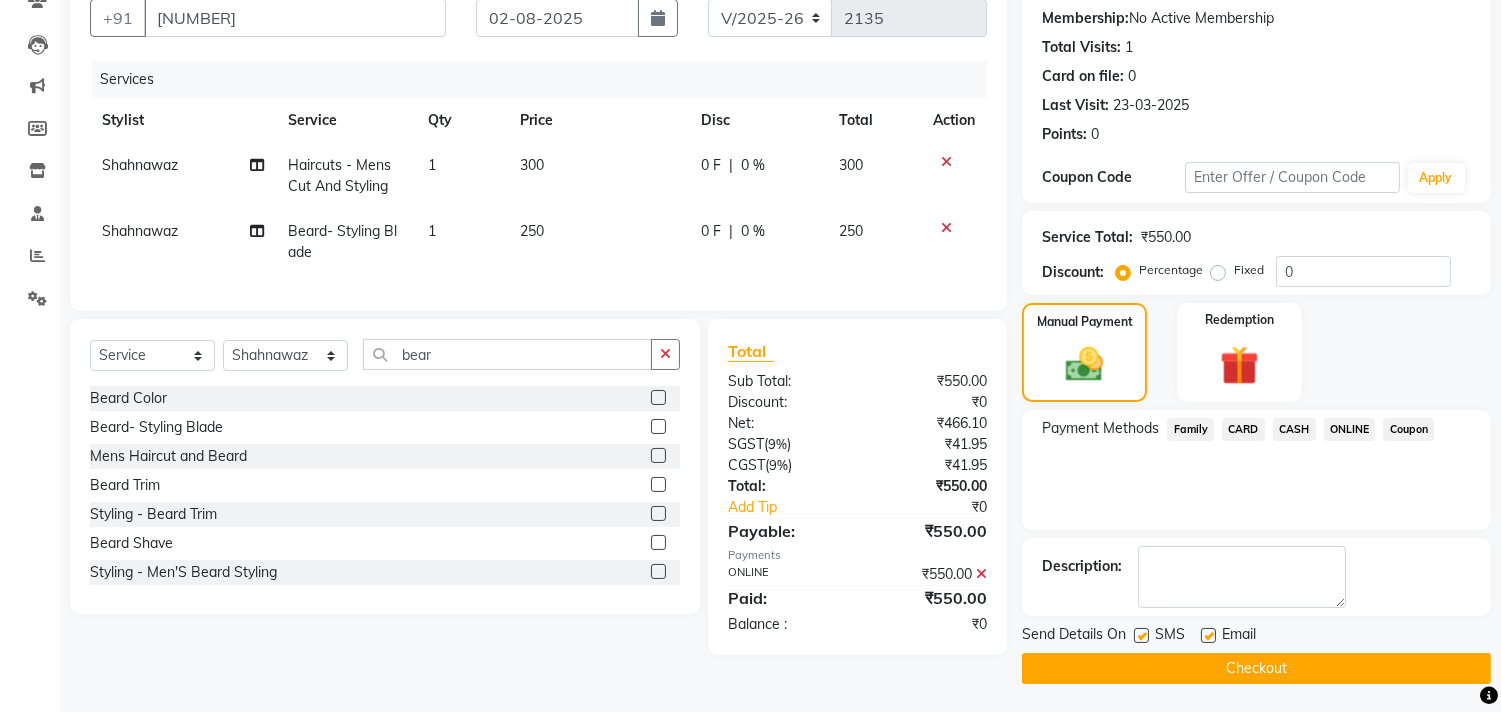 click on "Checkout" 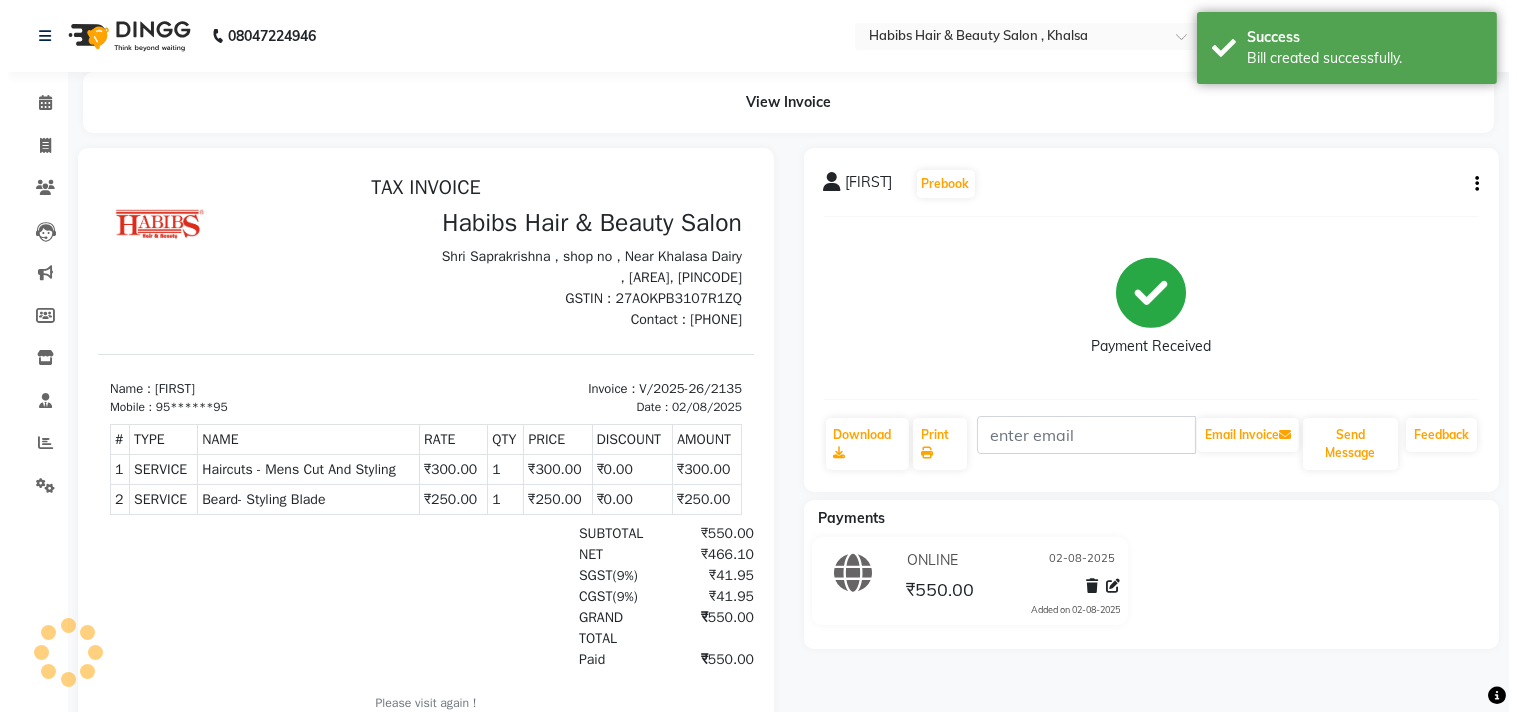 scroll, scrollTop: 0, scrollLeft: 0, axis: both 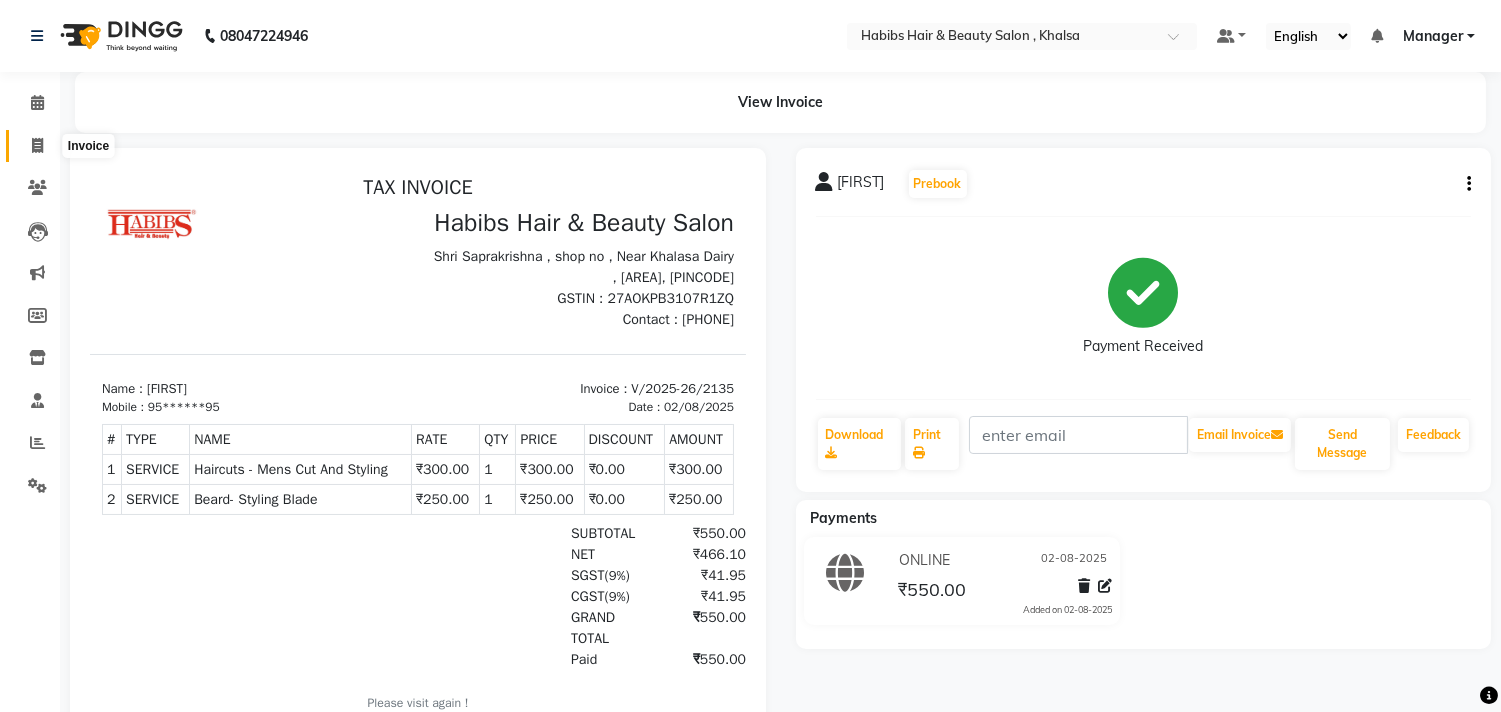 click 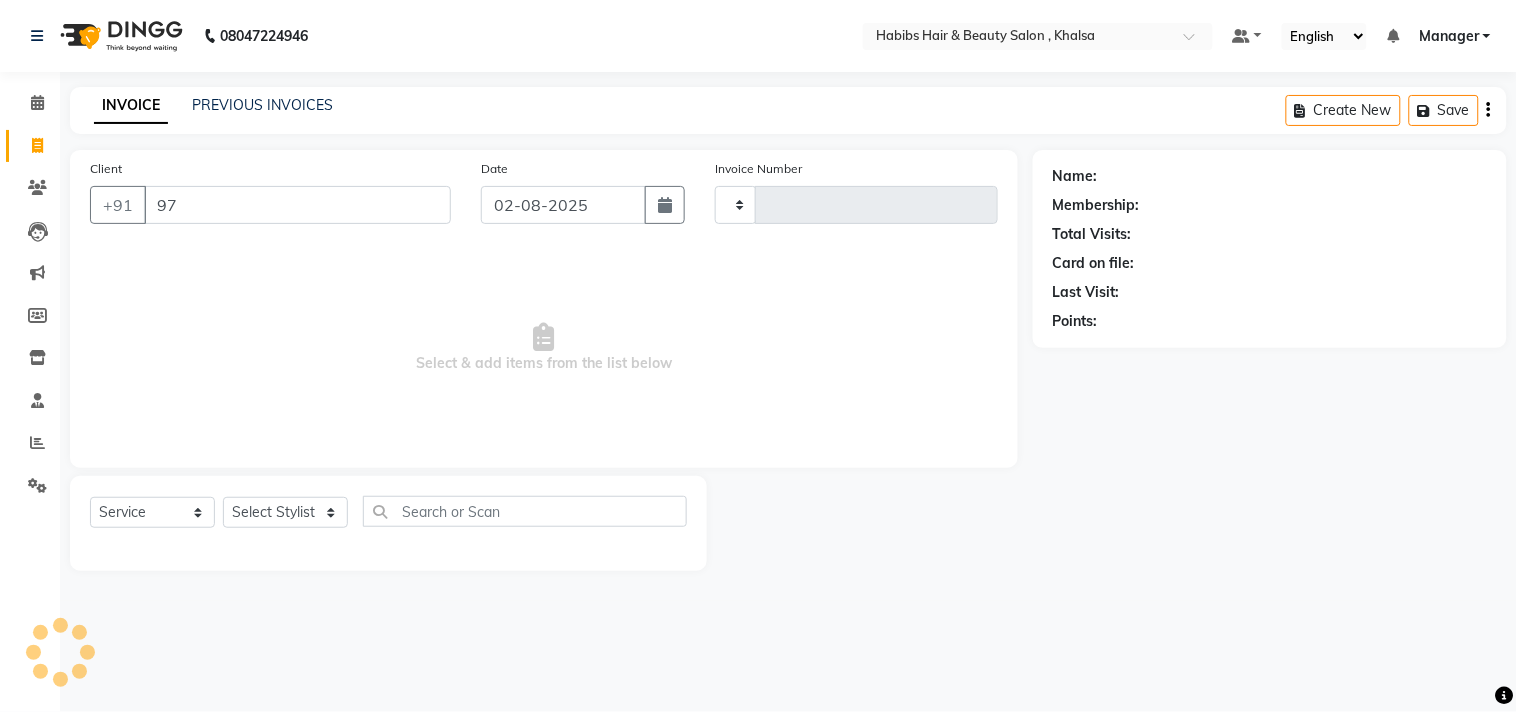 type on "972" 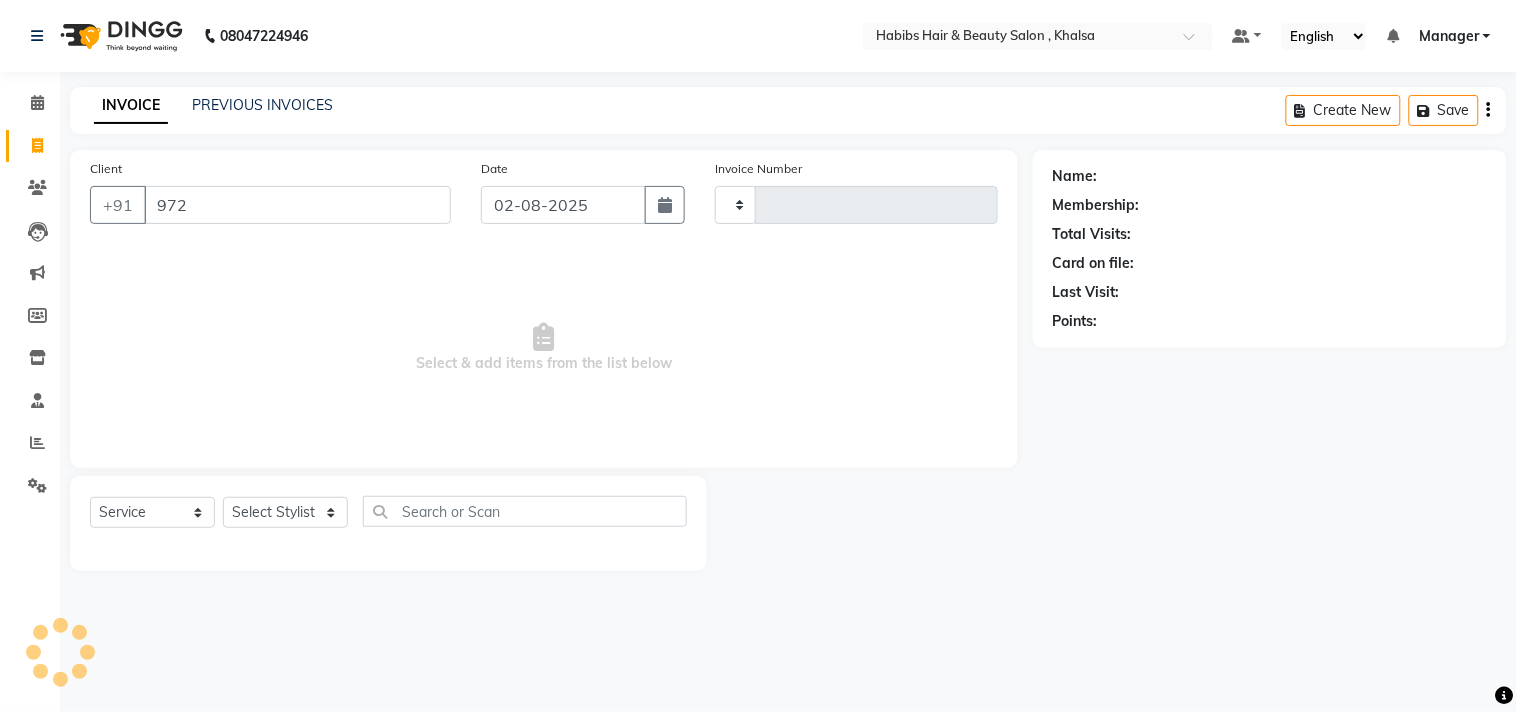 type on "2136" 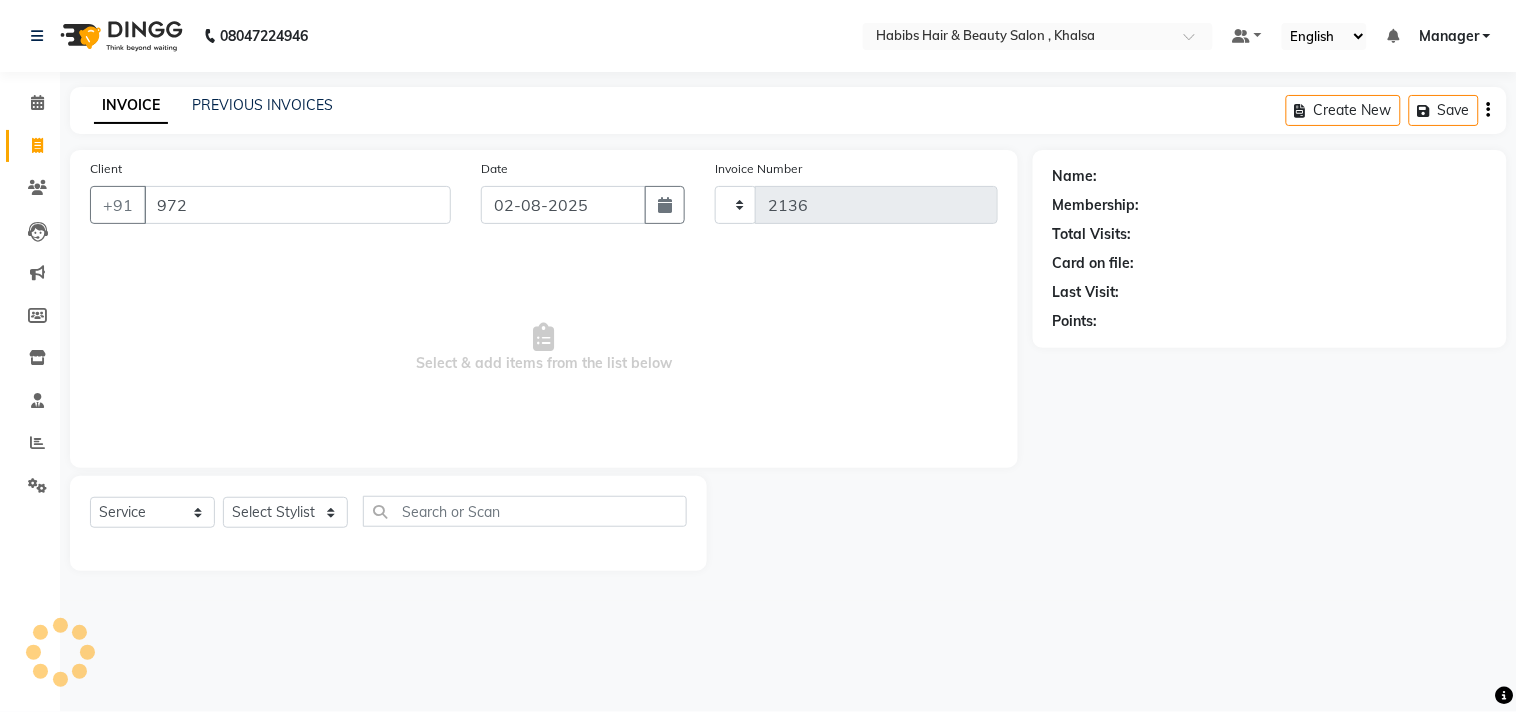 select on "4838" 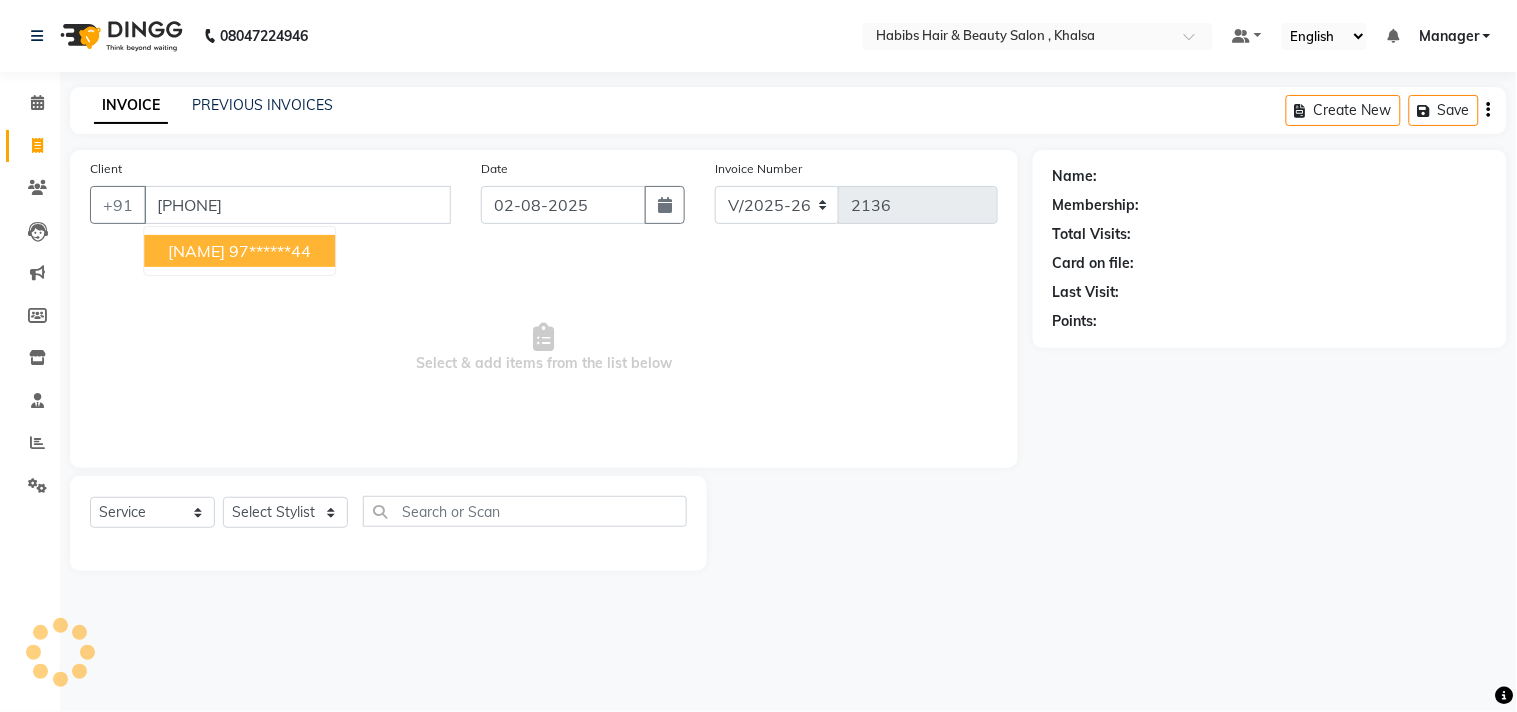 type on "[PHONE]" 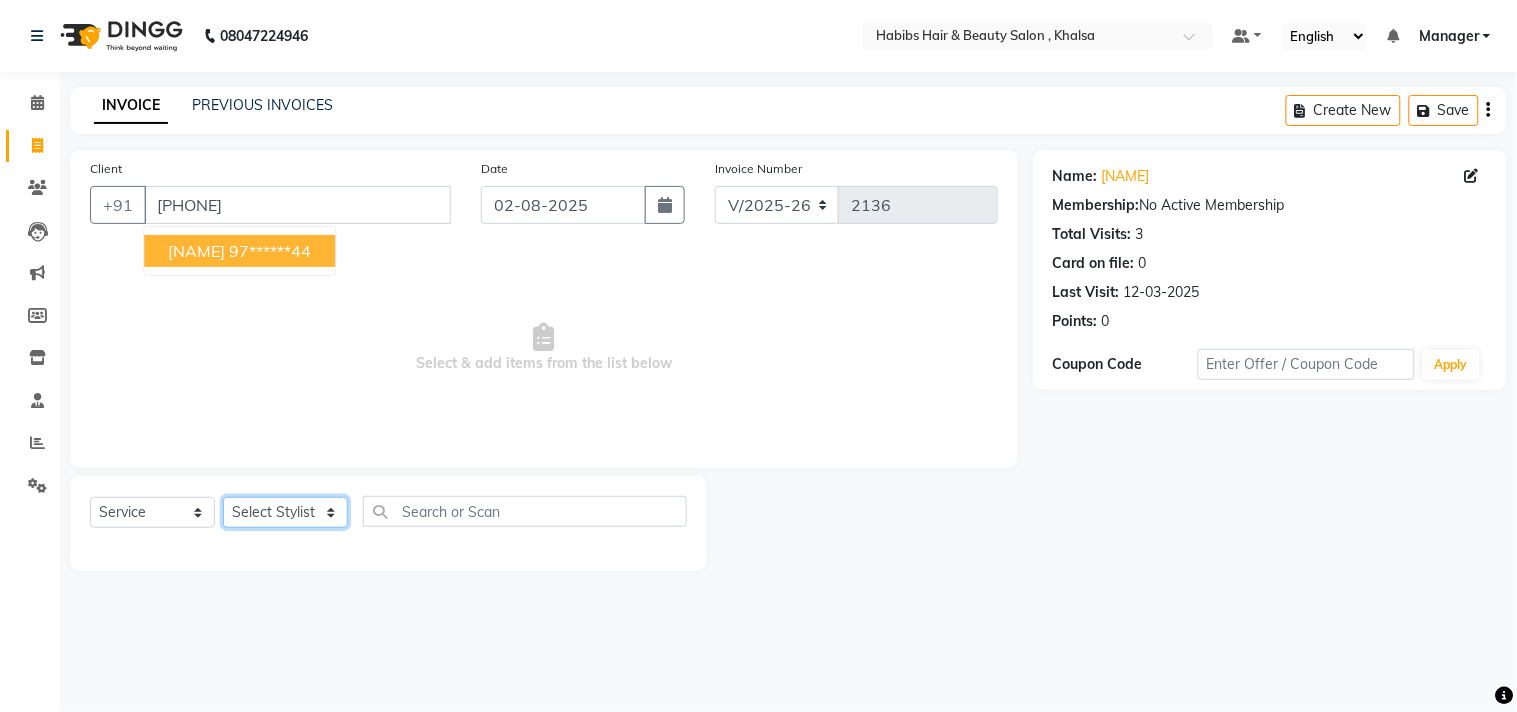 click on "Select Stylist Ajam ARIF Asif Manager M M Neelam Niyaz Salman Sameer Sayali Shahid Shahnawaz Vidya Zubair" 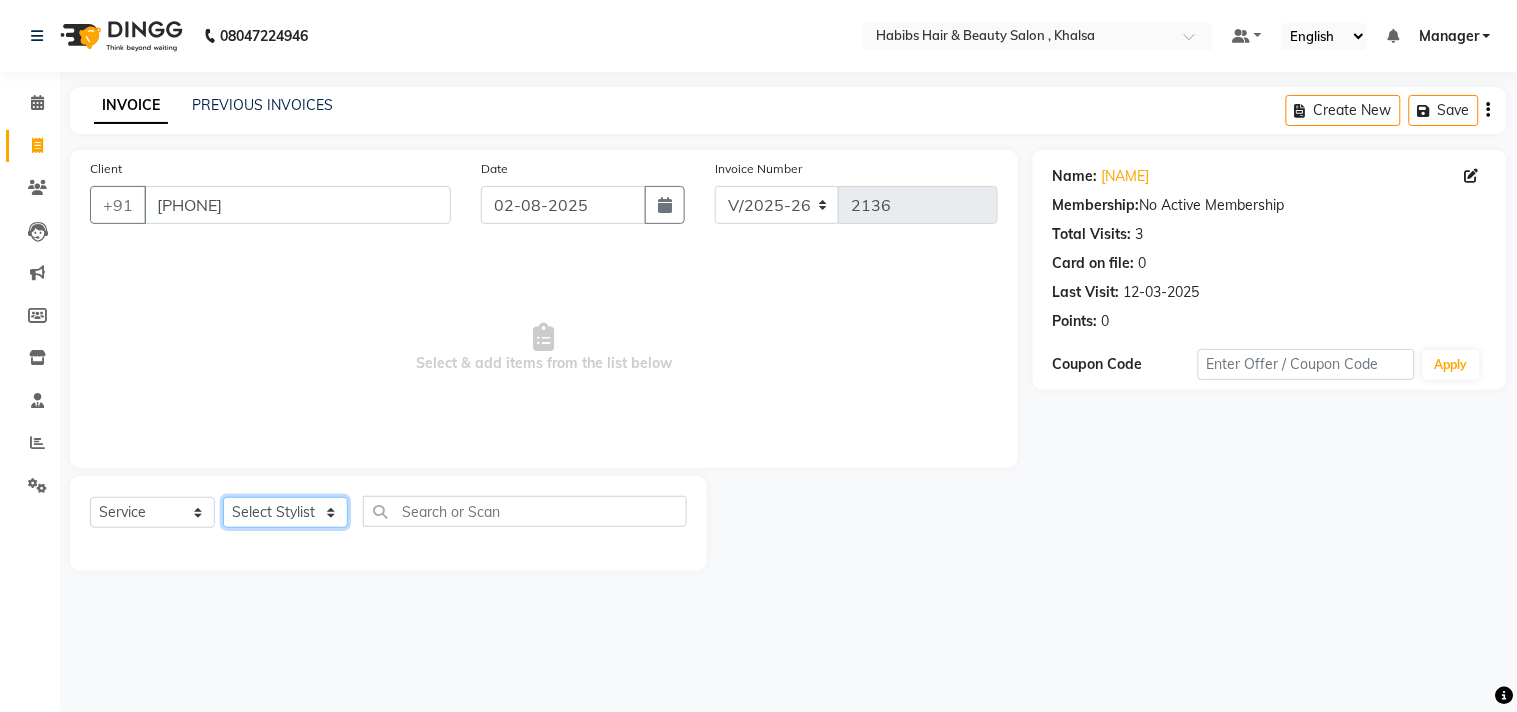 select on "29955" 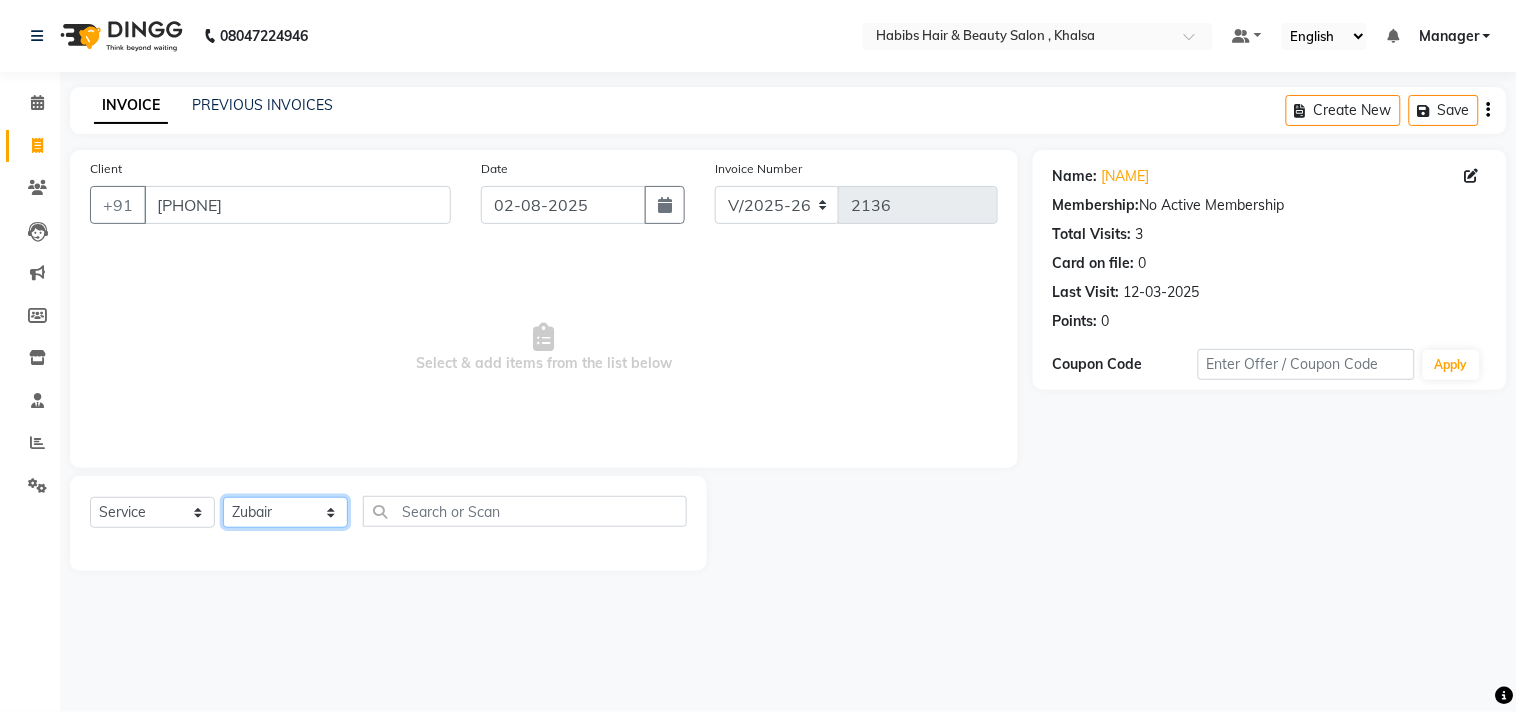click on "Select Stylist Ajam ARIF Asif Manager M M Neelam Niyaz Salman Sameer Sayali Shahid Shahnawaz Vidya Zubair" 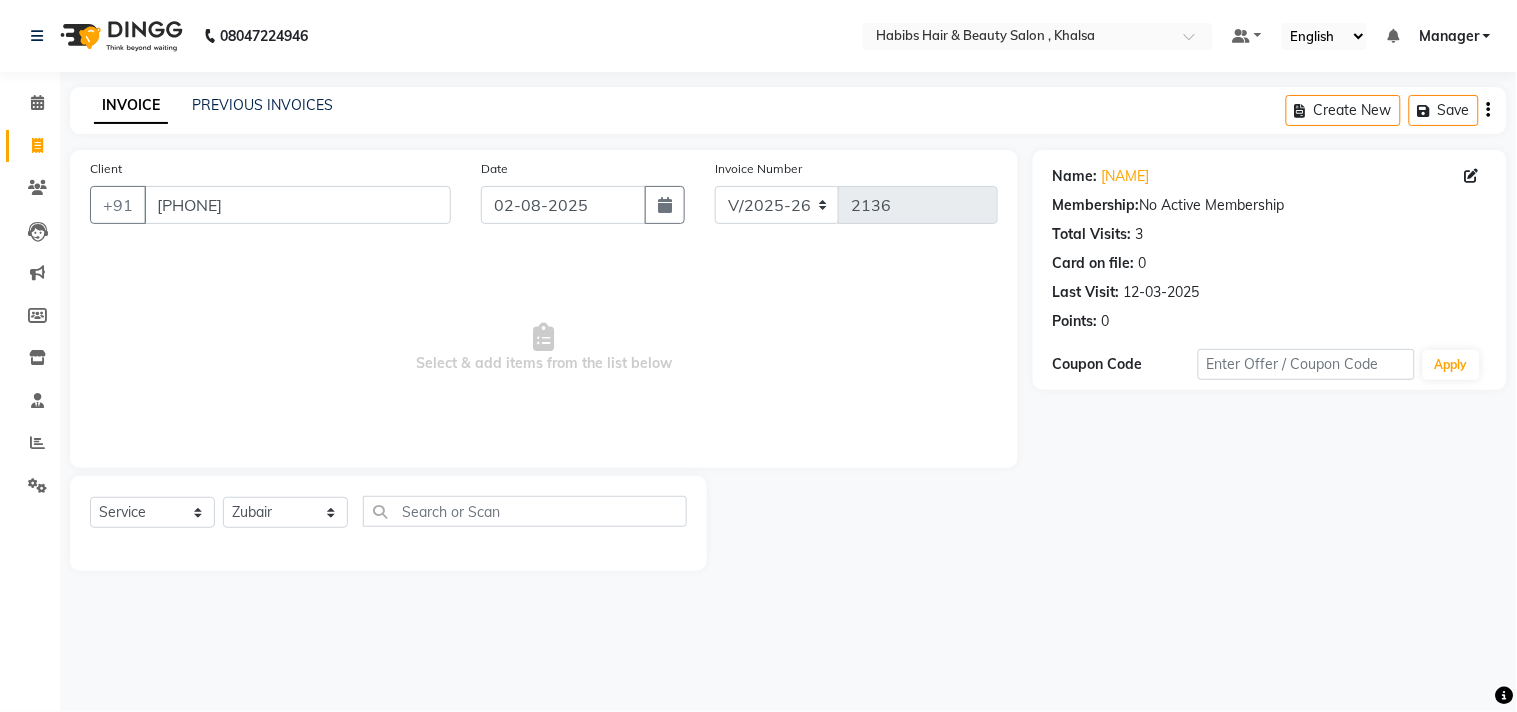 click on "Select  Service  Product  Membership  Package Voucher Prepaid Gift Card  Select Stylist Ajam ARIF Asif Manager M M Neelam Niyaz Salman Sameer Sayali Shahid Shahnawaz Vidya Zubair" 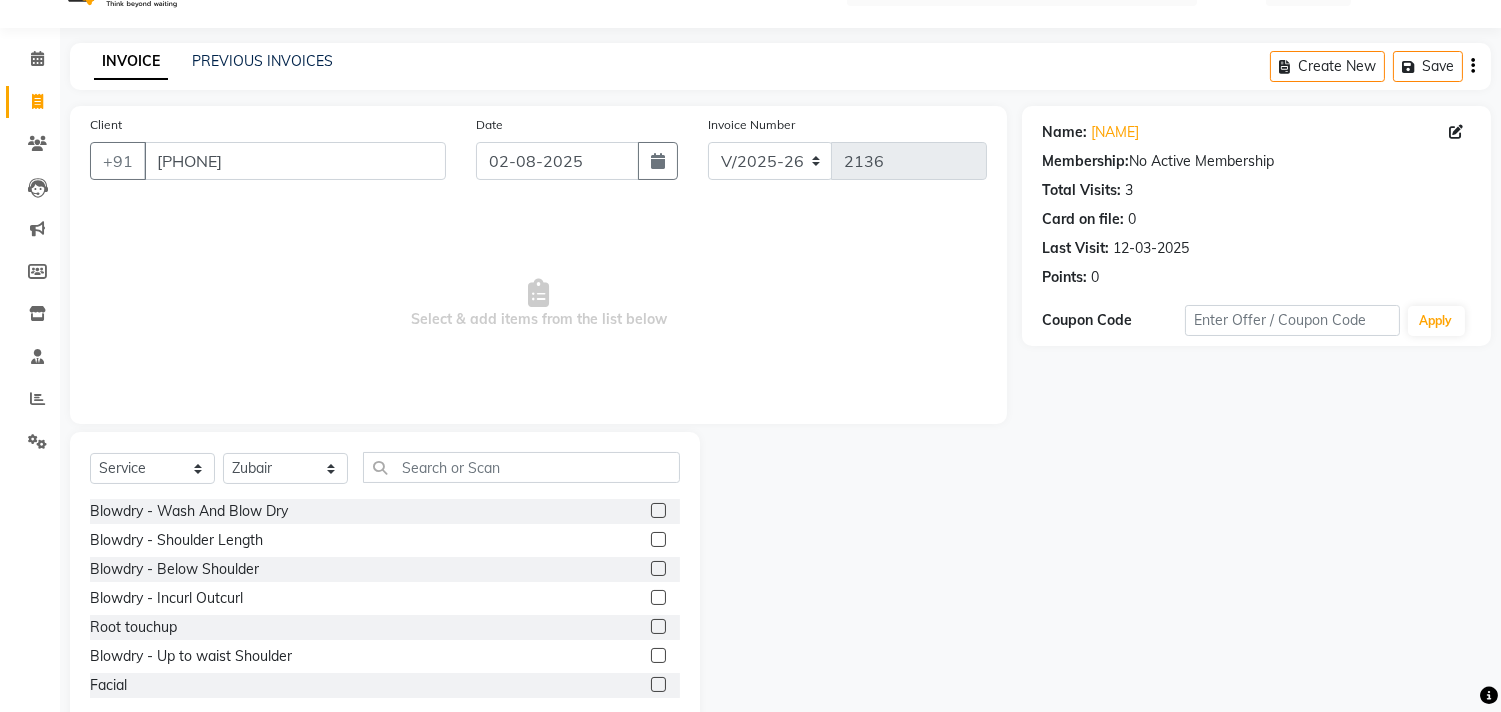 scroll, scrollTop: 88, scrollLeft: 0, axis: vertical 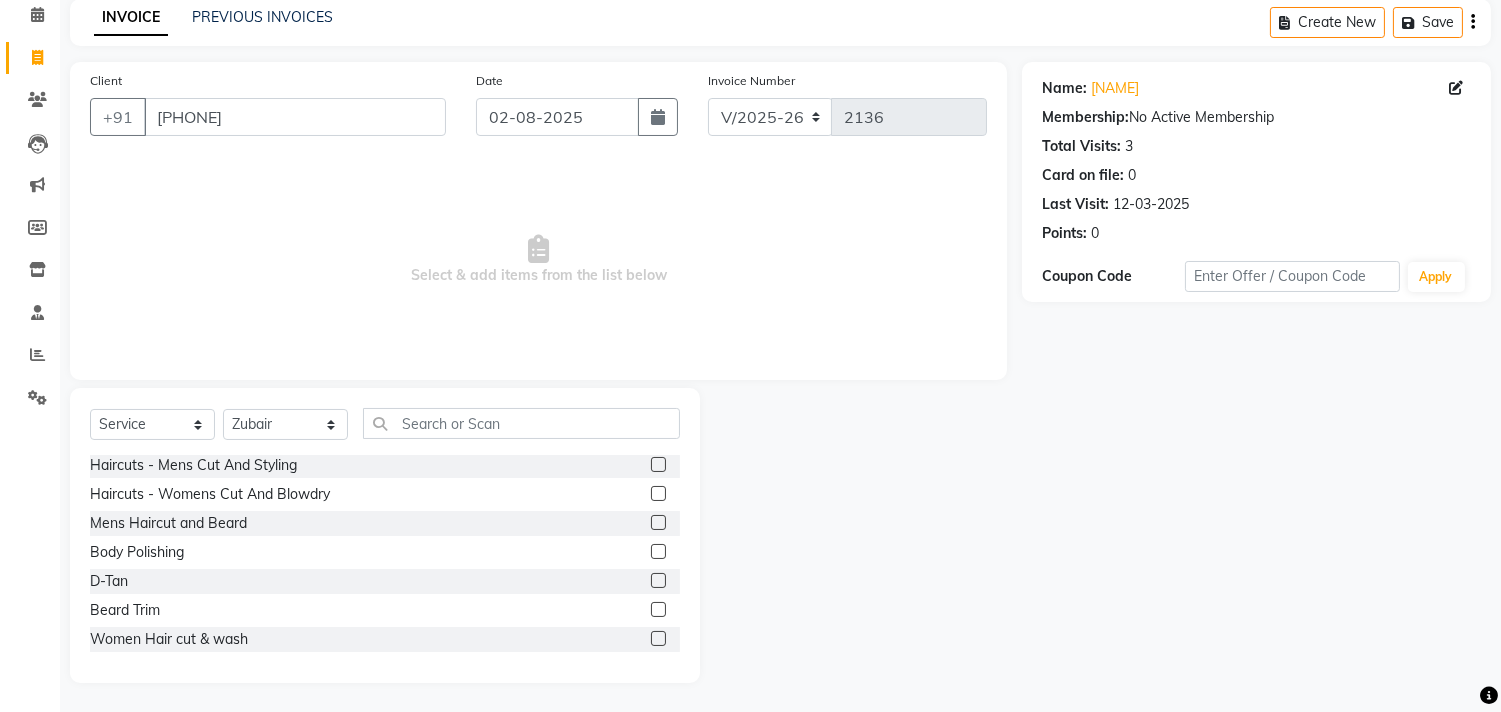 click on "Select & add items from the list below" at bounding box center [538, 260] 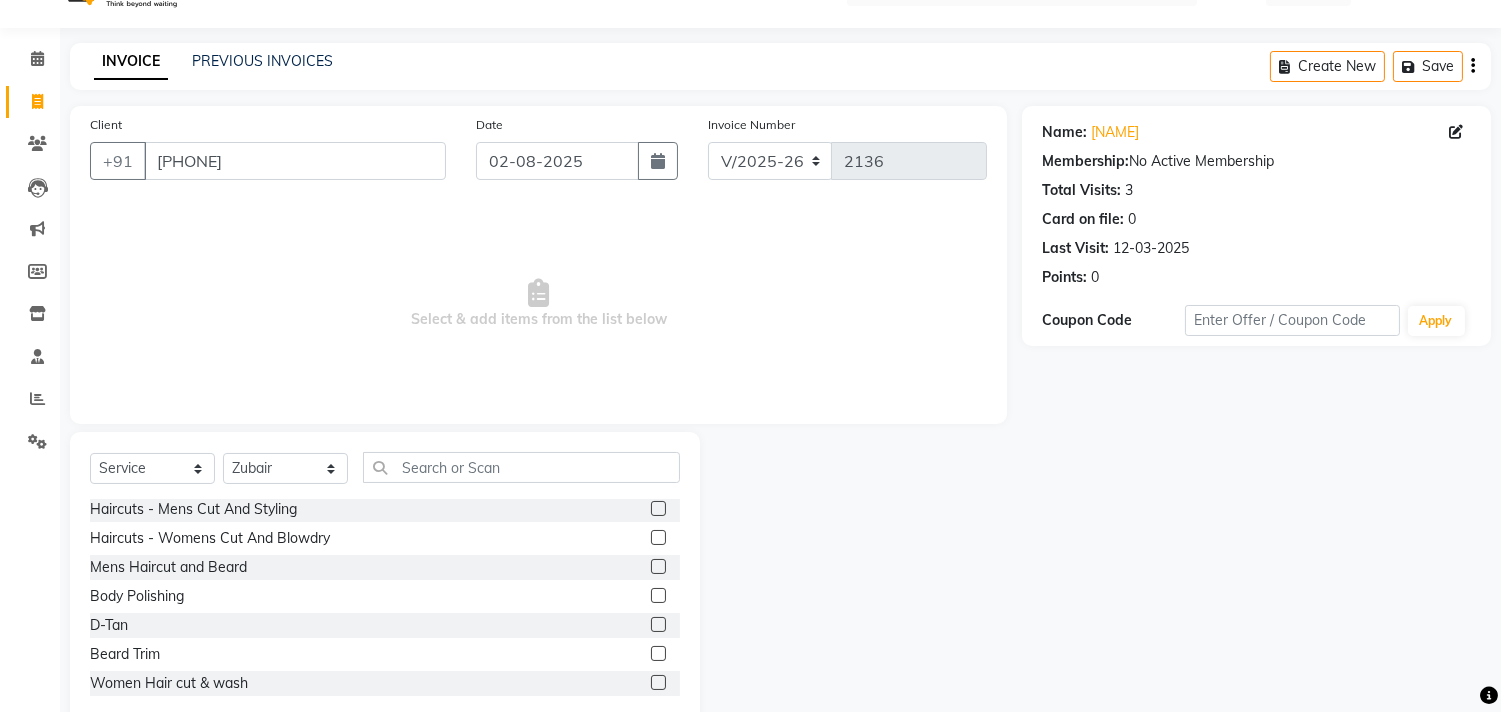 scroll, scrollTop: 0, scrollLeft: 0, axis: both 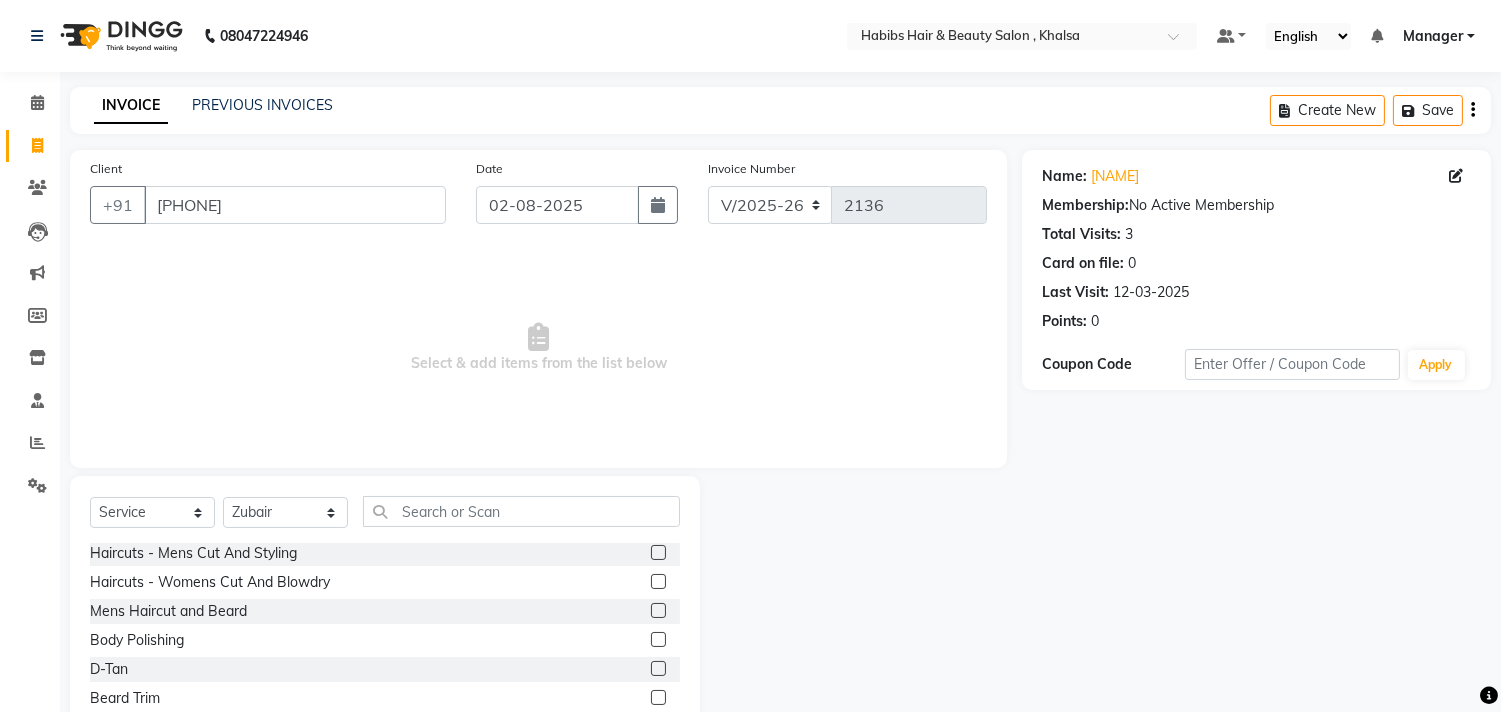 click on "Select & add items from the list below" at bounding box center (538, 348) 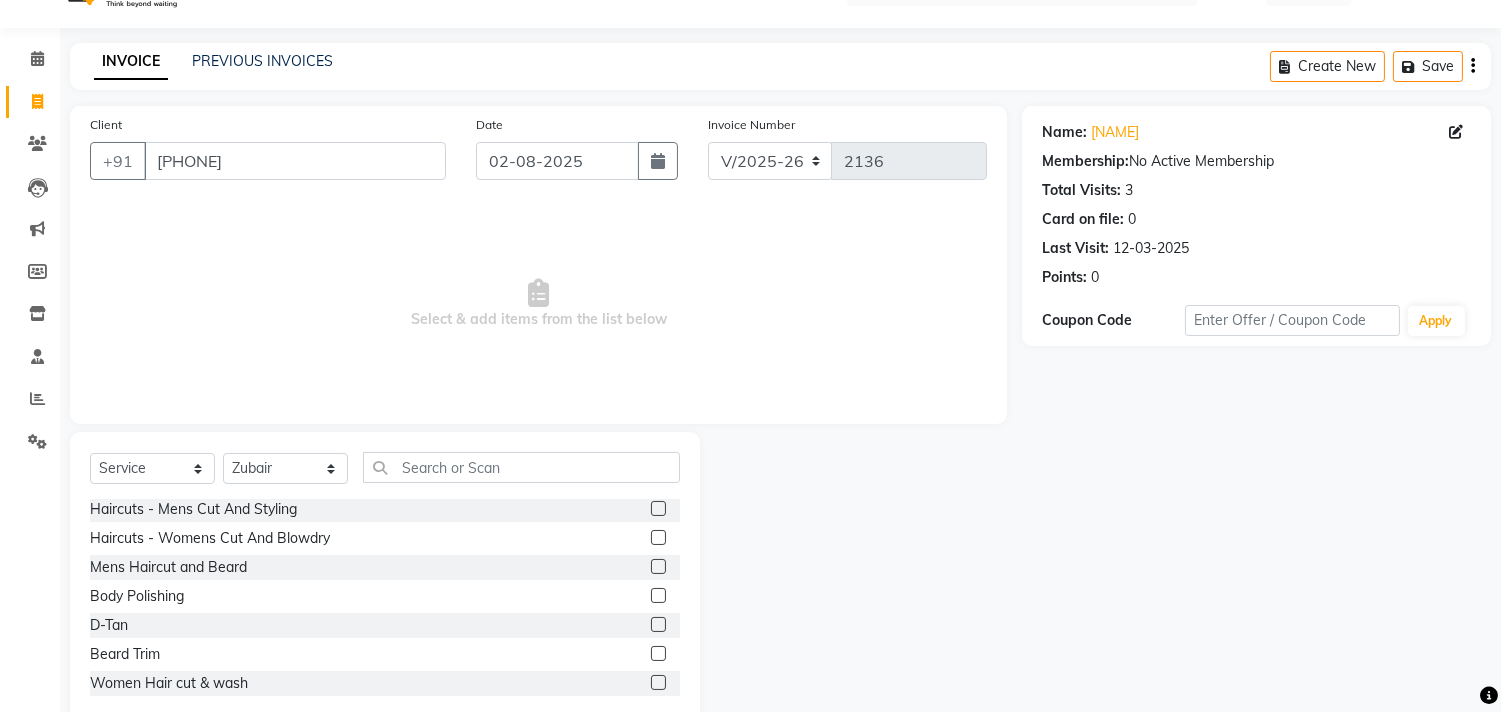 scroll, scrollTop: 88, scrollLeft: 0, axis: vertical 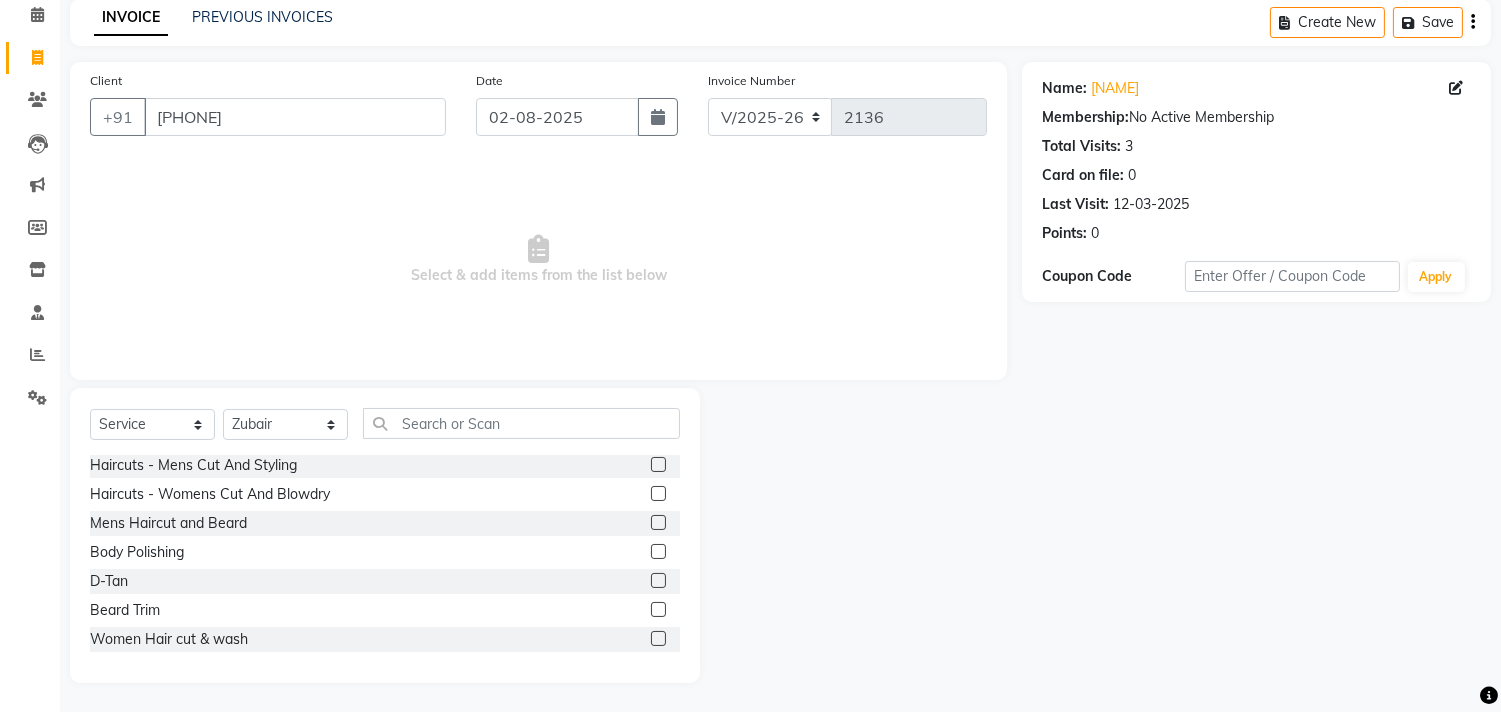 click 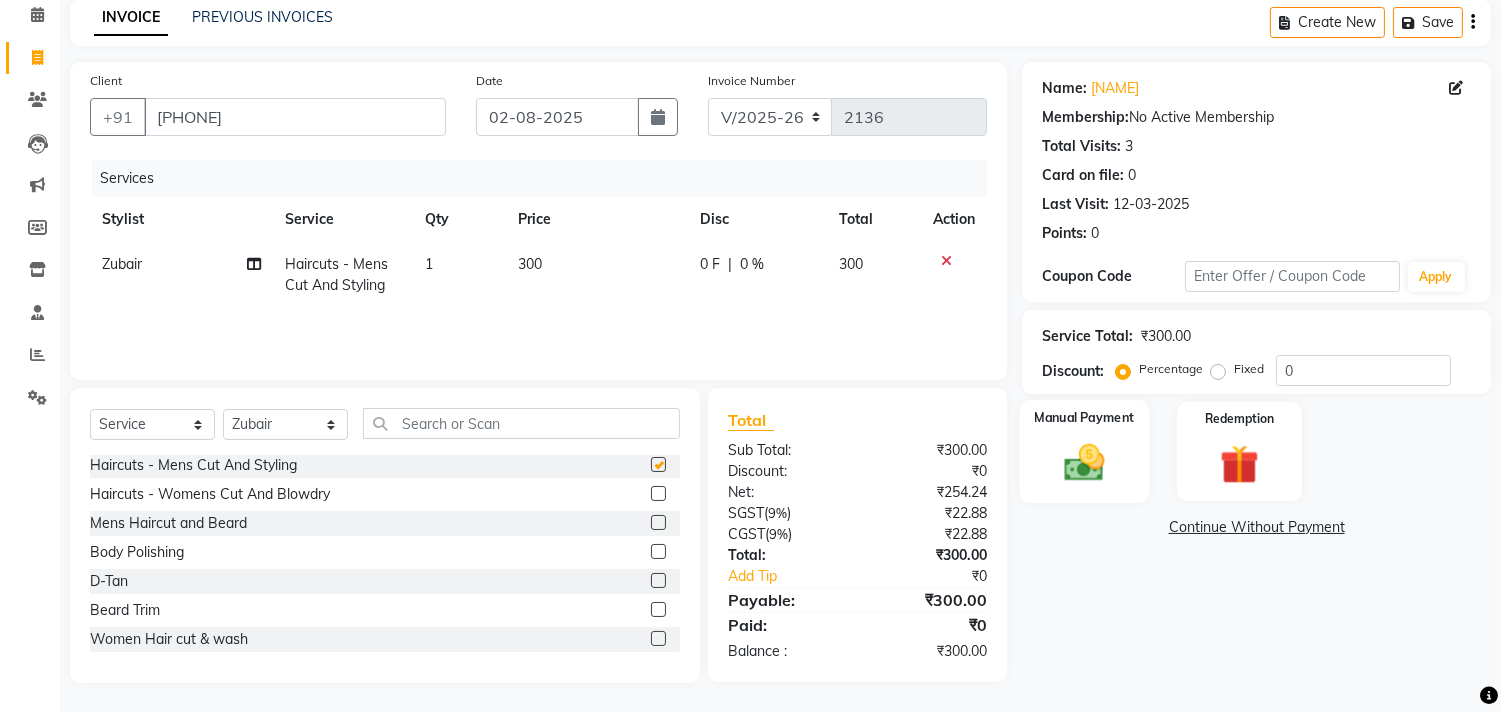 checkbox on "false" 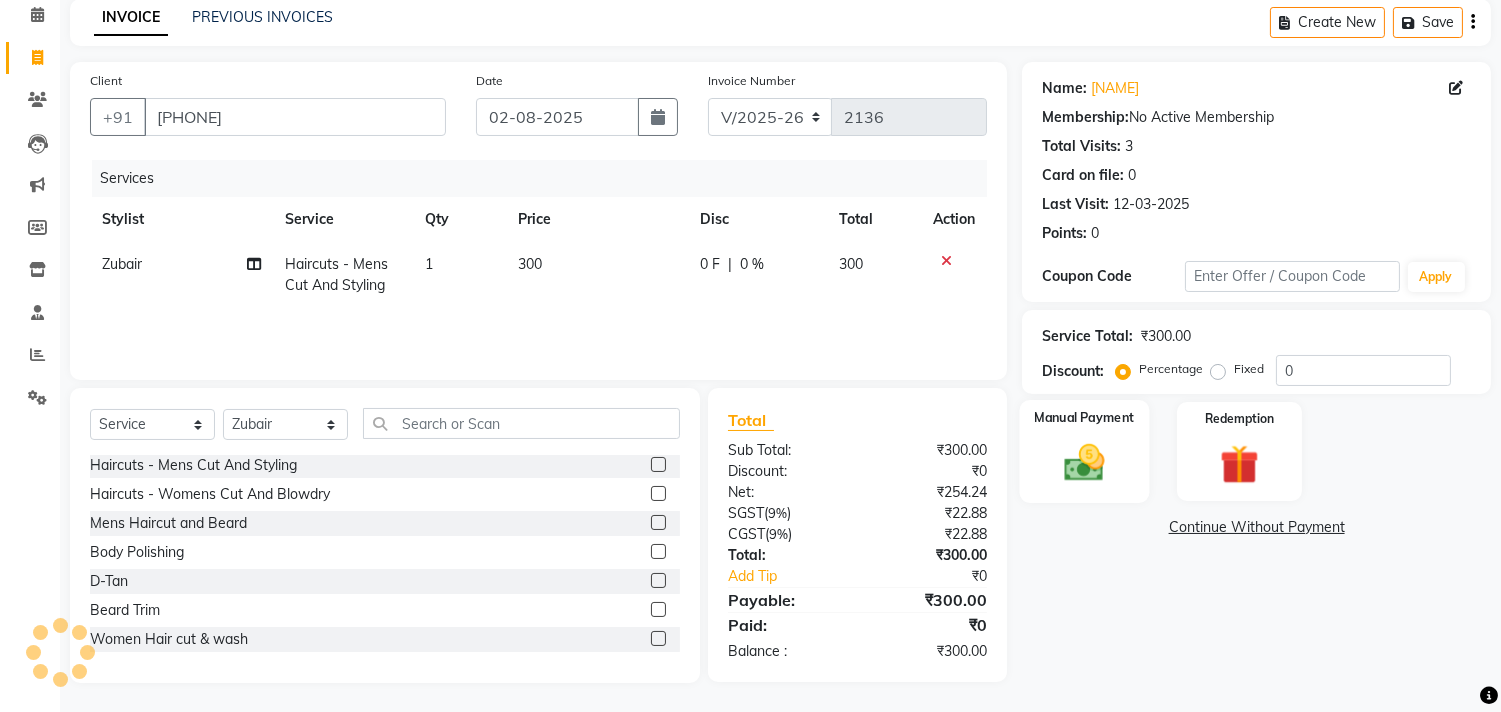 click on "Manual Payment" 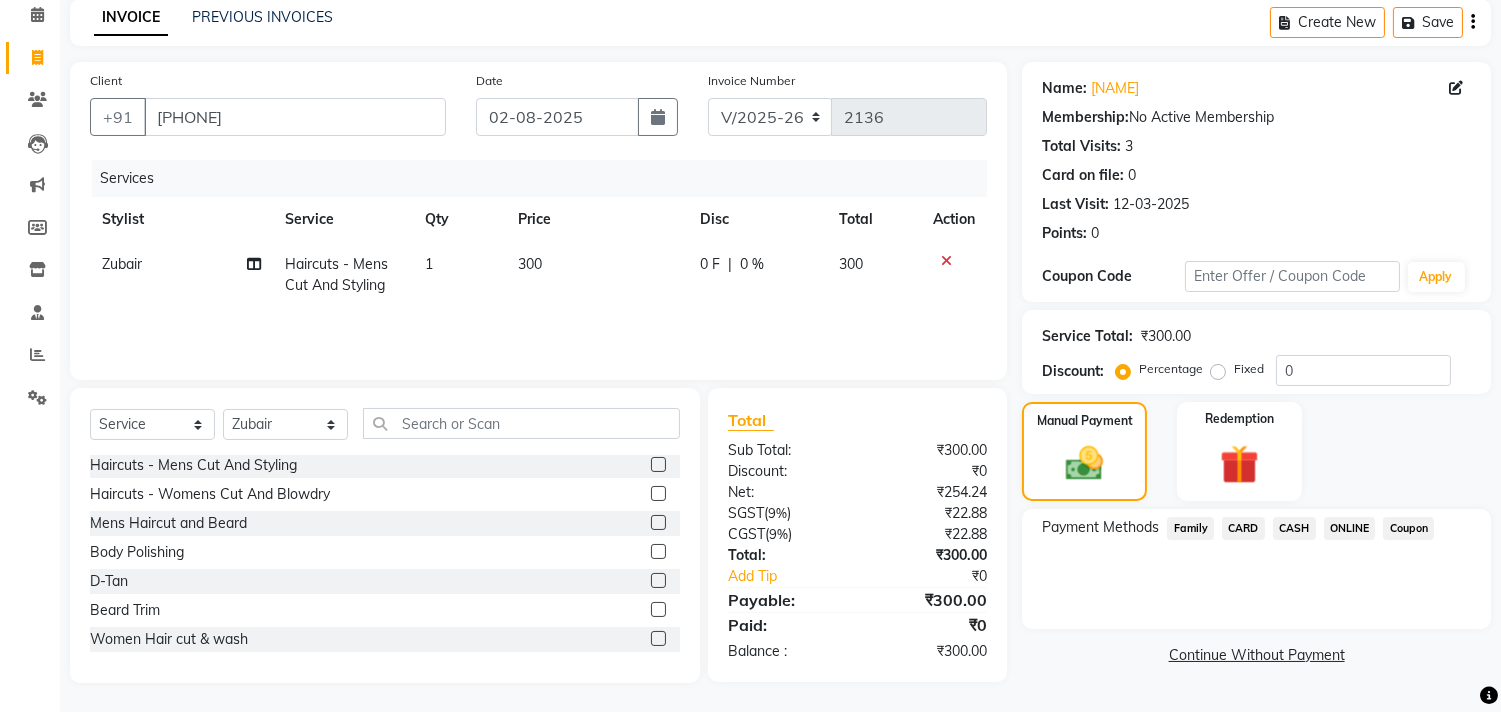 click on "ONLINE" 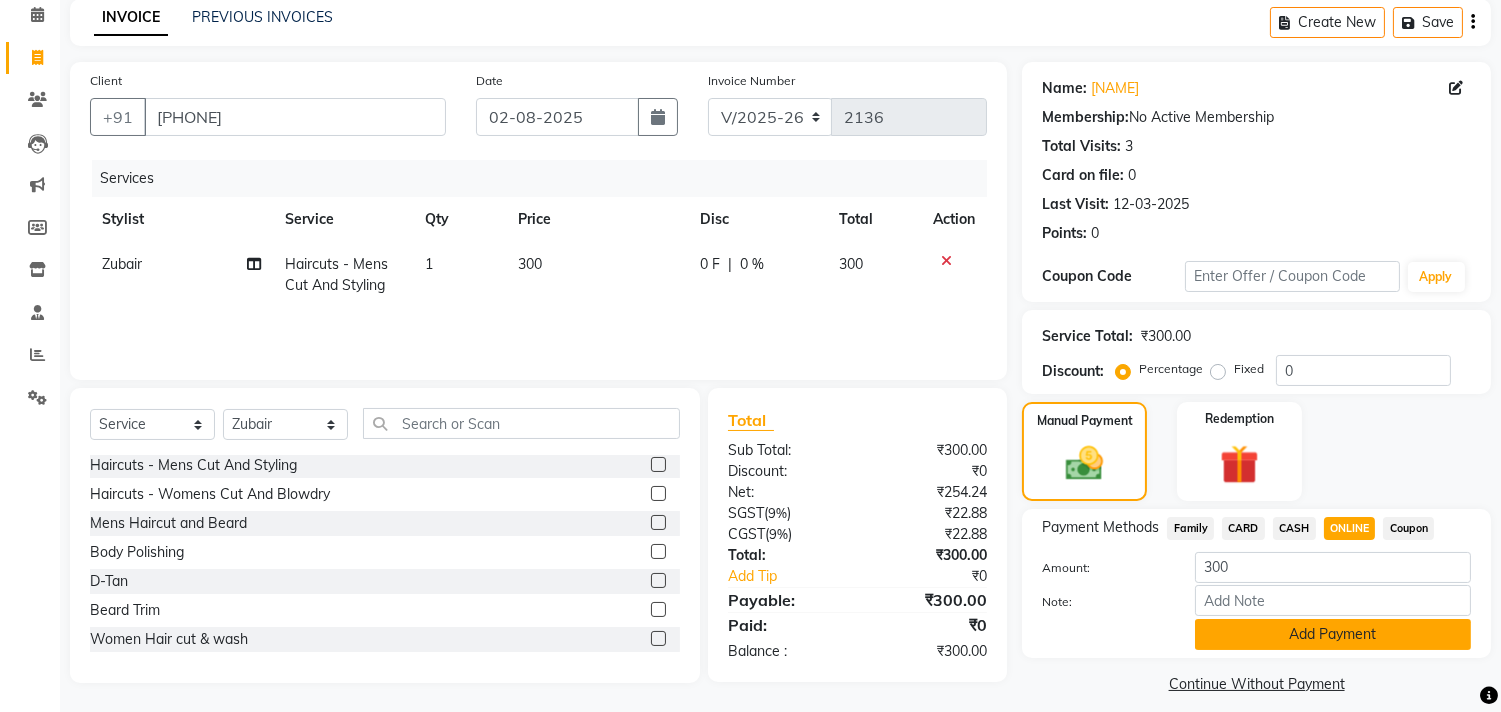 click on "Add Payment" 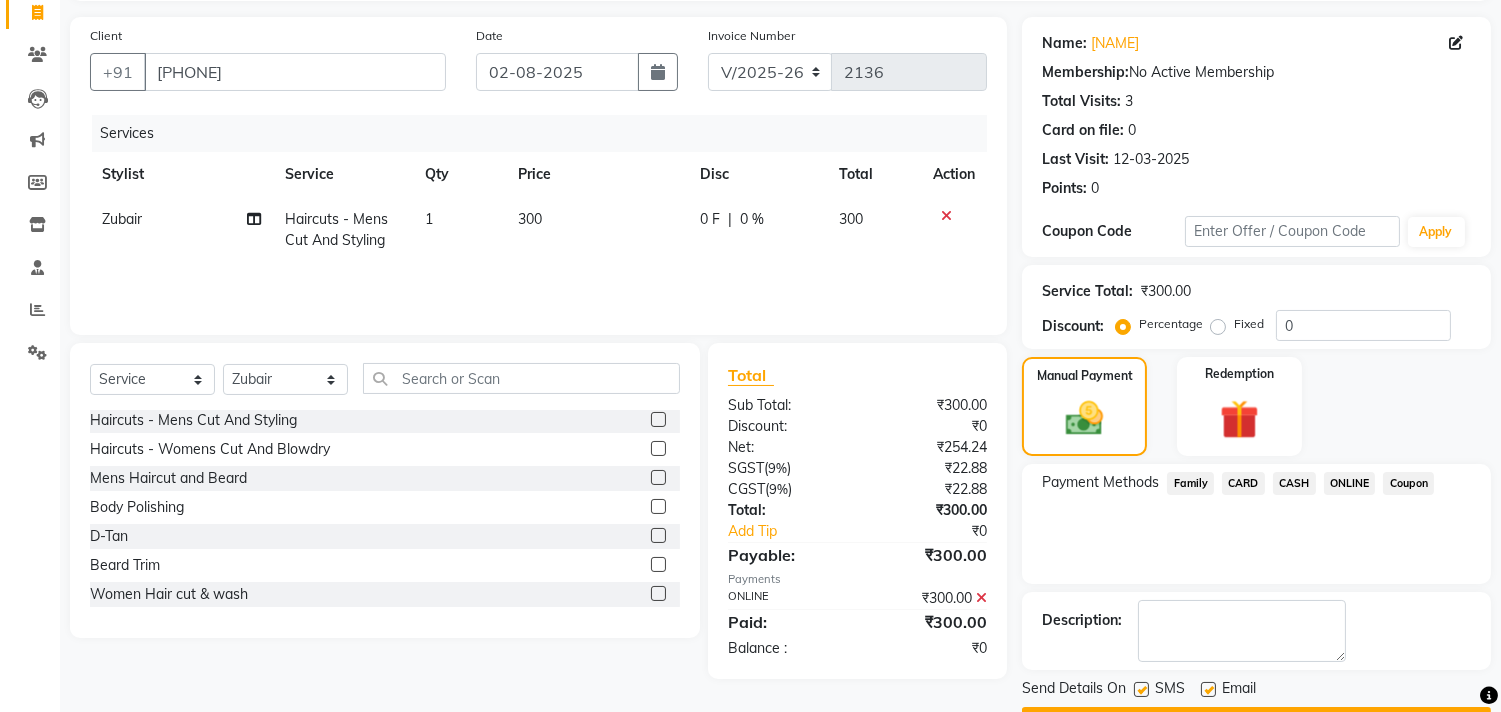 scroll, scrollTop: 187, scrollLeft: 0, axis: vertical 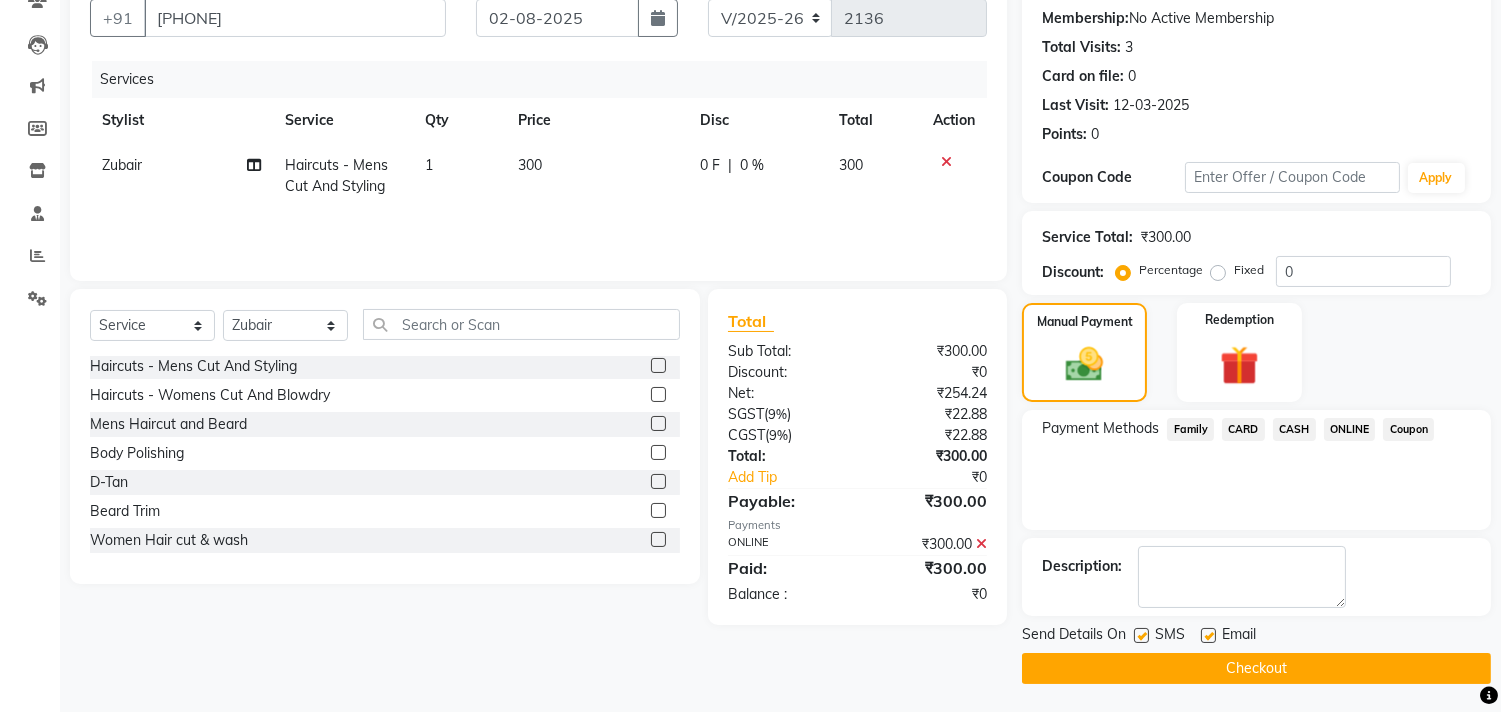 click on "Checkout" 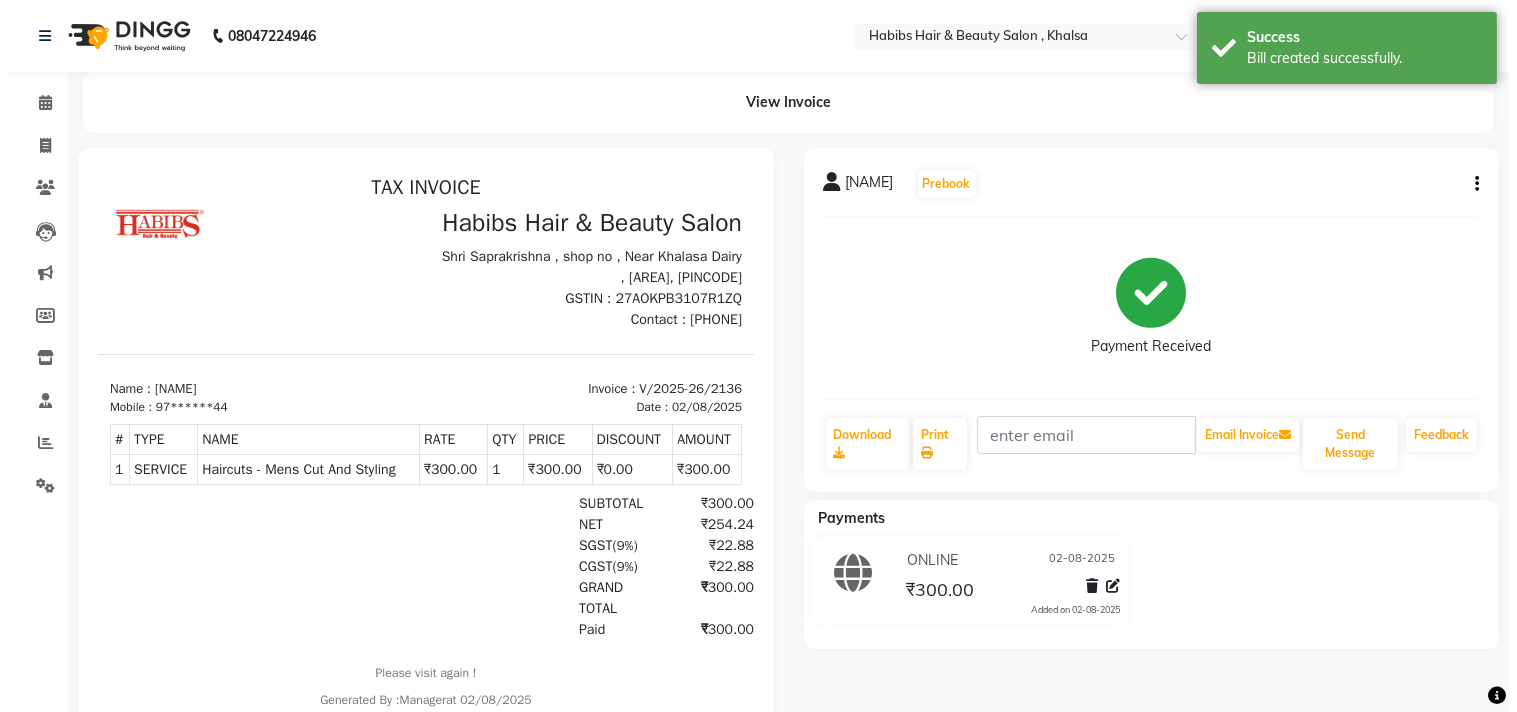 scroll, scrollTop: 0, scrollLeft: 0, axis: both 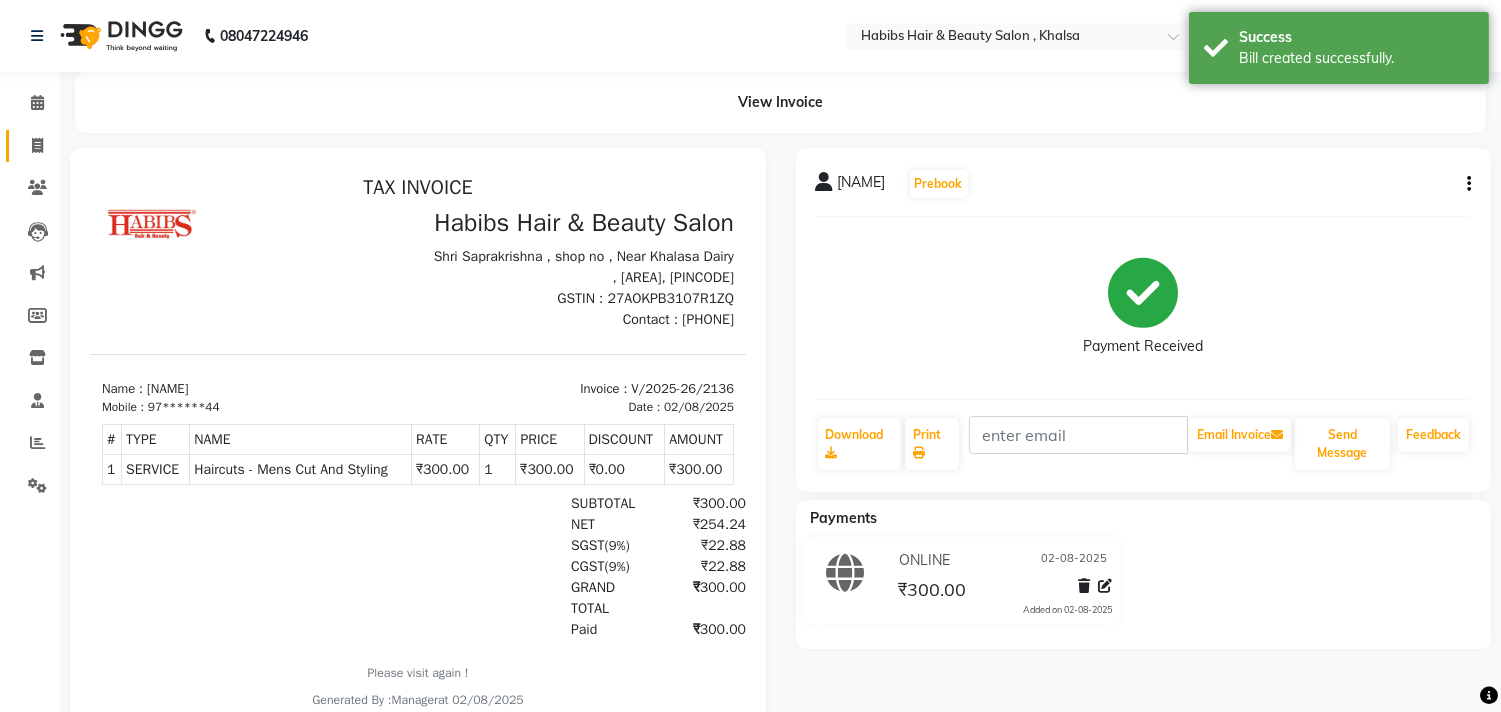 click on "Invoice" 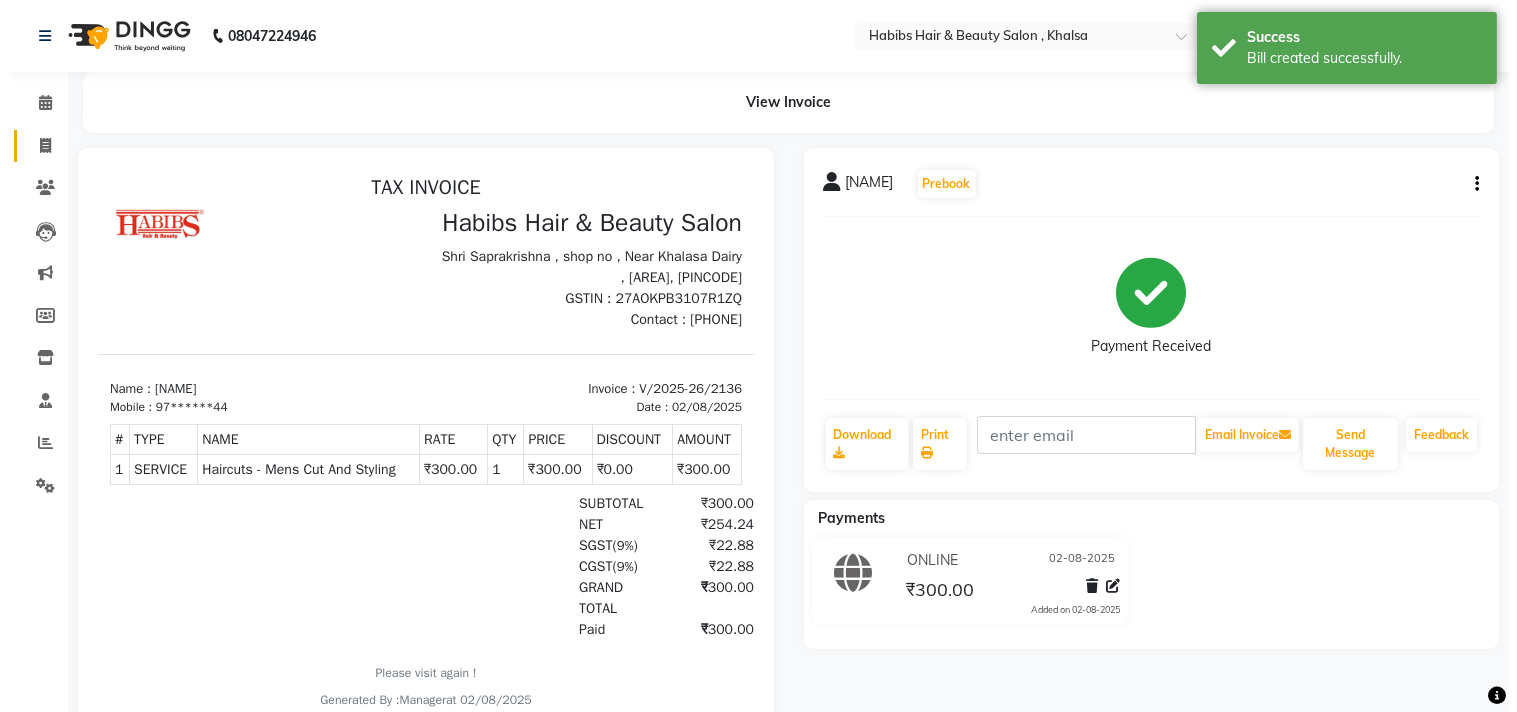 select on "service" 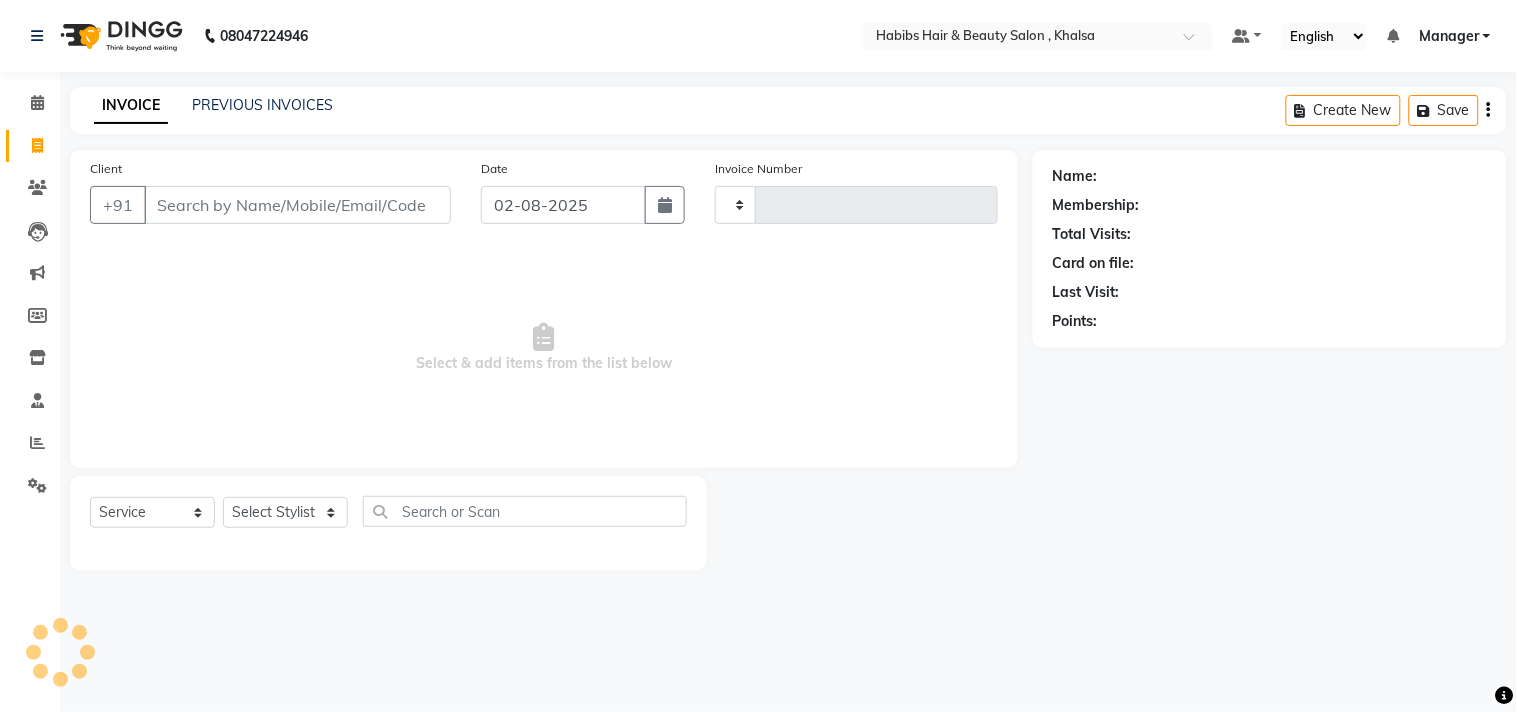 type on "2137" 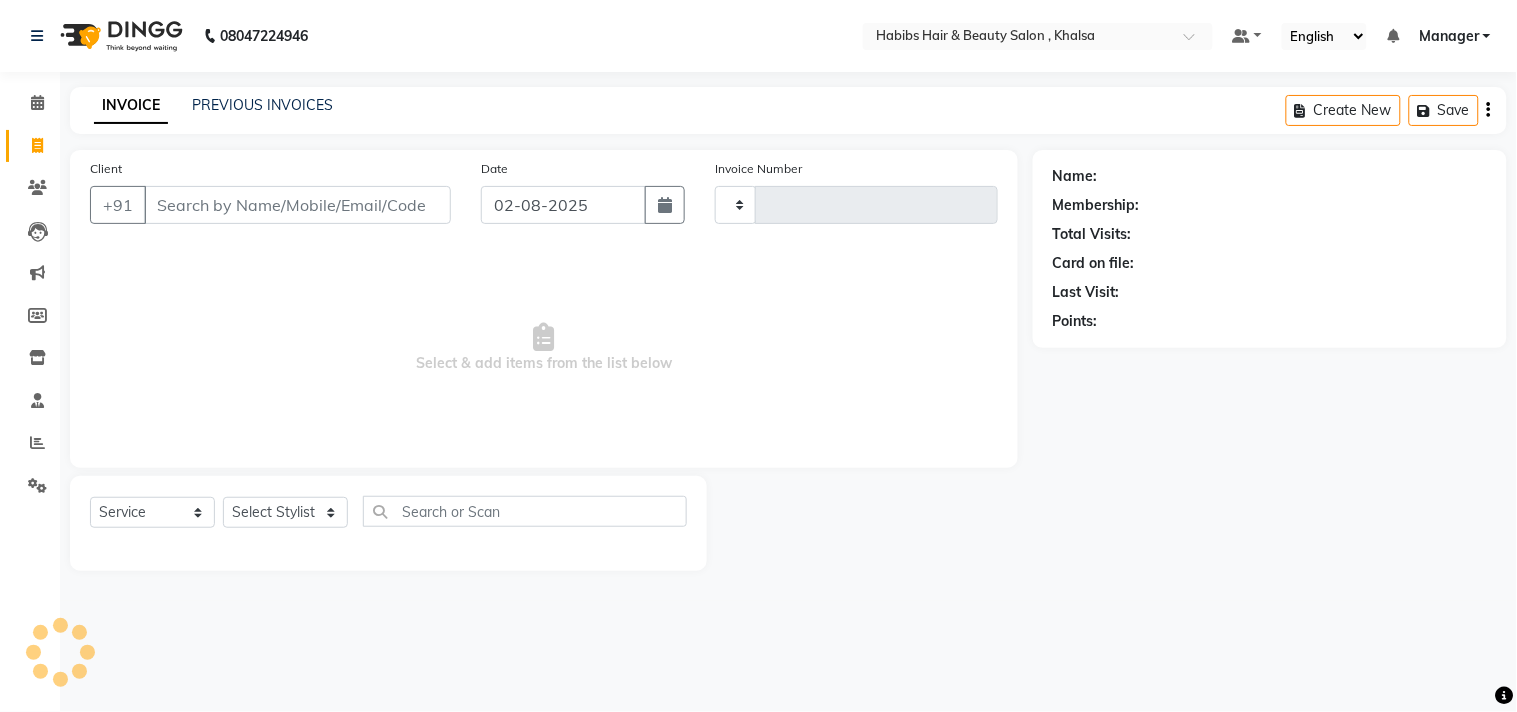 select on "4838" 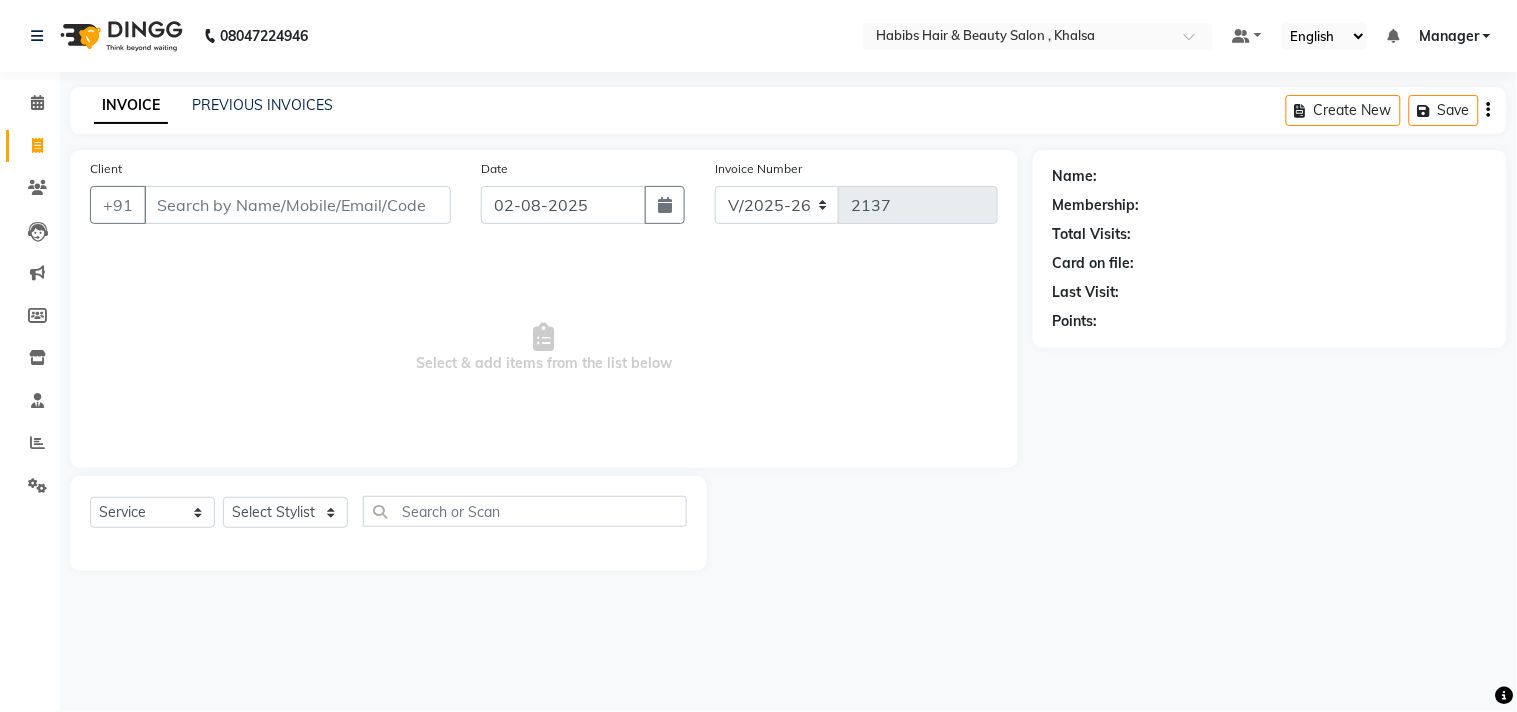 click on "INVOICE PREVIOUS INVOICES Create New   Save  Client +91 Date 02-08-2025 Invoice Number V/2025 V/2025-26 2137  Select & add items from the list below  Select  Service  Product  Membership  Package Voucher Prepaid Gift Card  Select Stylist Ajam ARIF Asif Manager M M Neelam Niyaz Salman Sameer Sayali Shahid Shahnawaz Vidya Zubair Name: Membership: Total Visits: Card on file: Last Visit:  Points:" 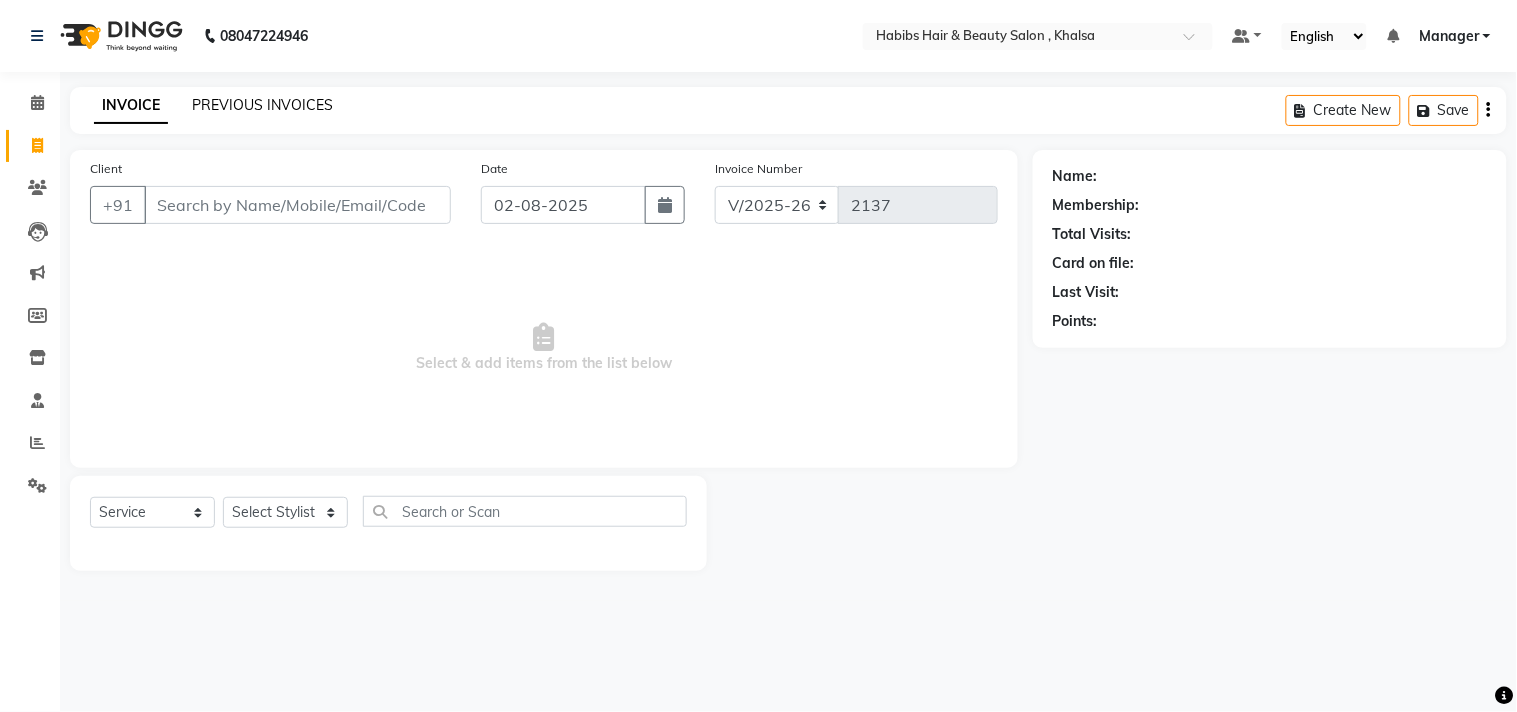 click on "PREVIOUS INVOICES" 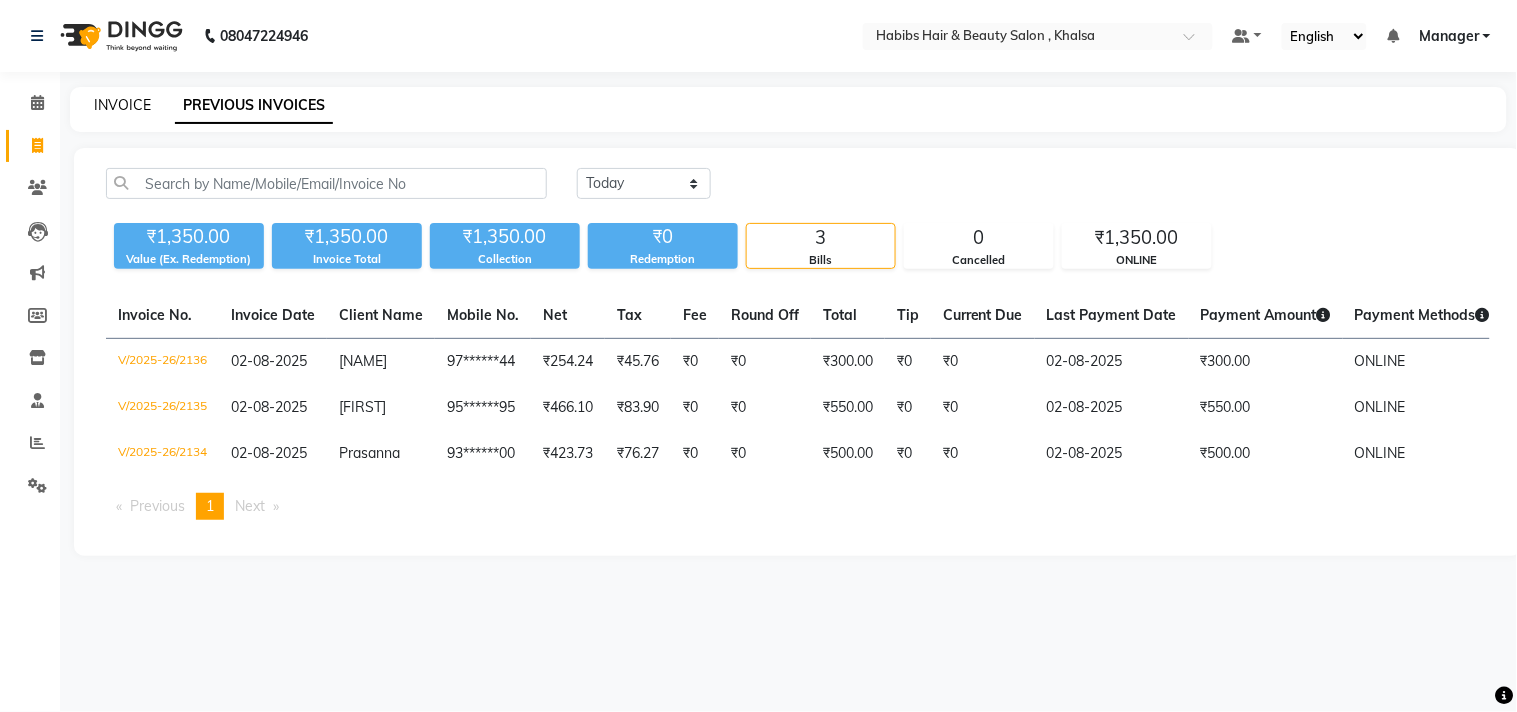 click on "INVOICE" 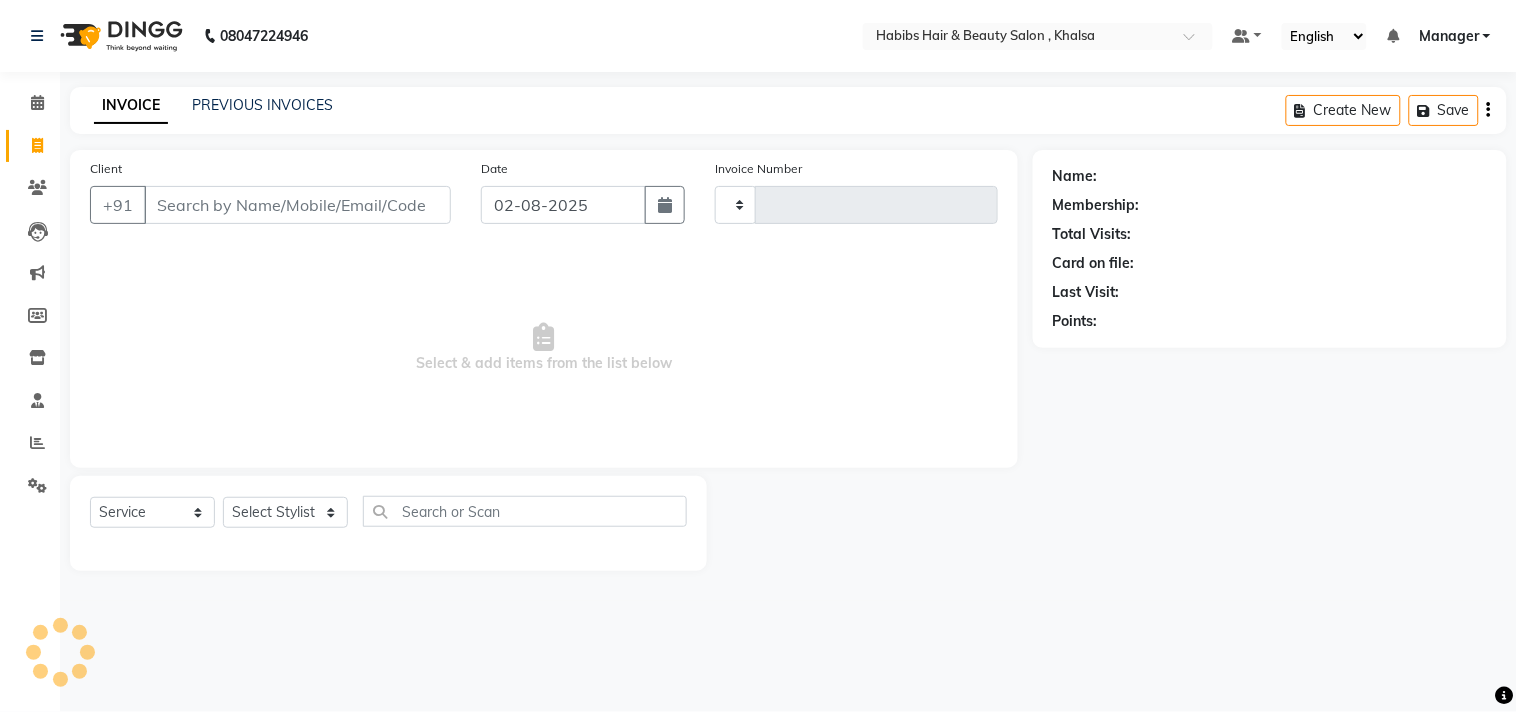 type on "2137" 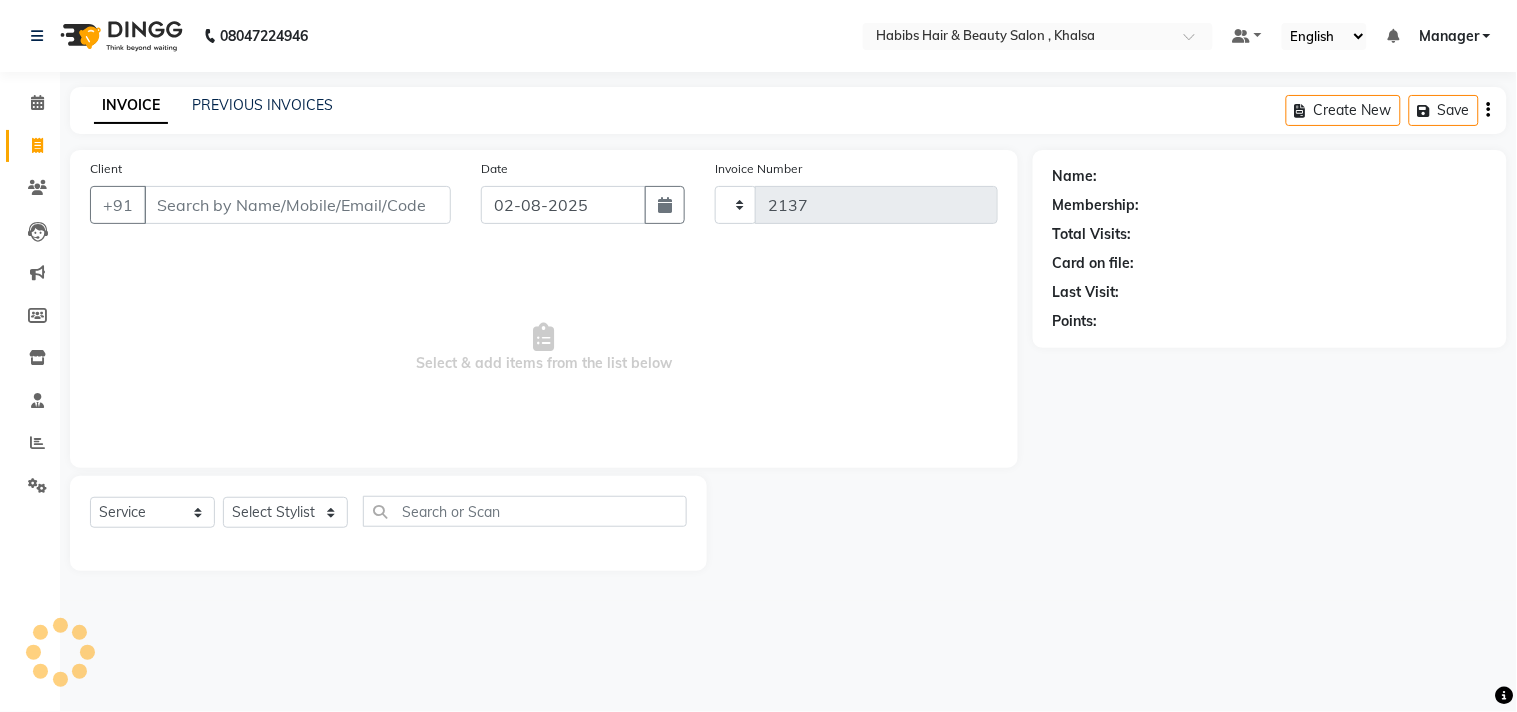 select on "4838" 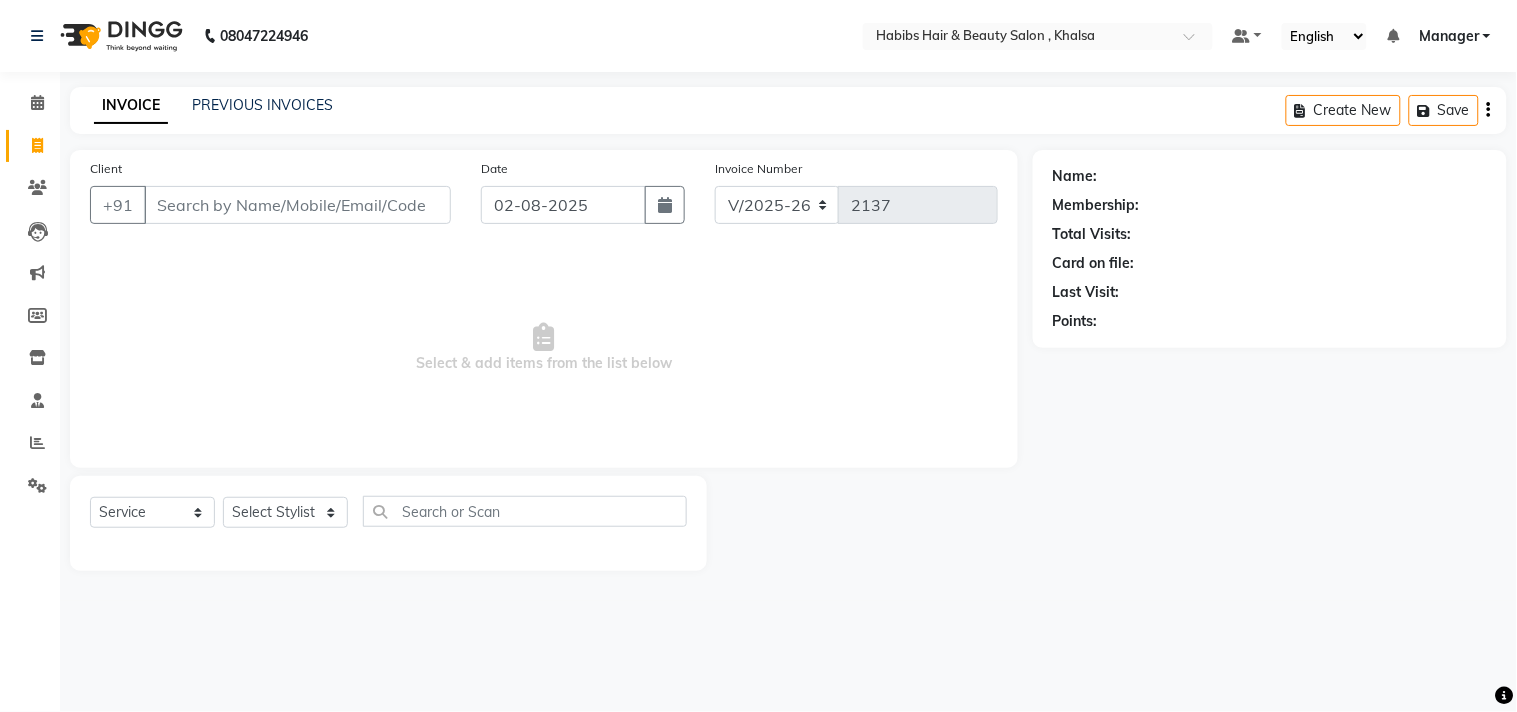 click on "INVOICE PREVIOUS INVOICES Create New   Save" 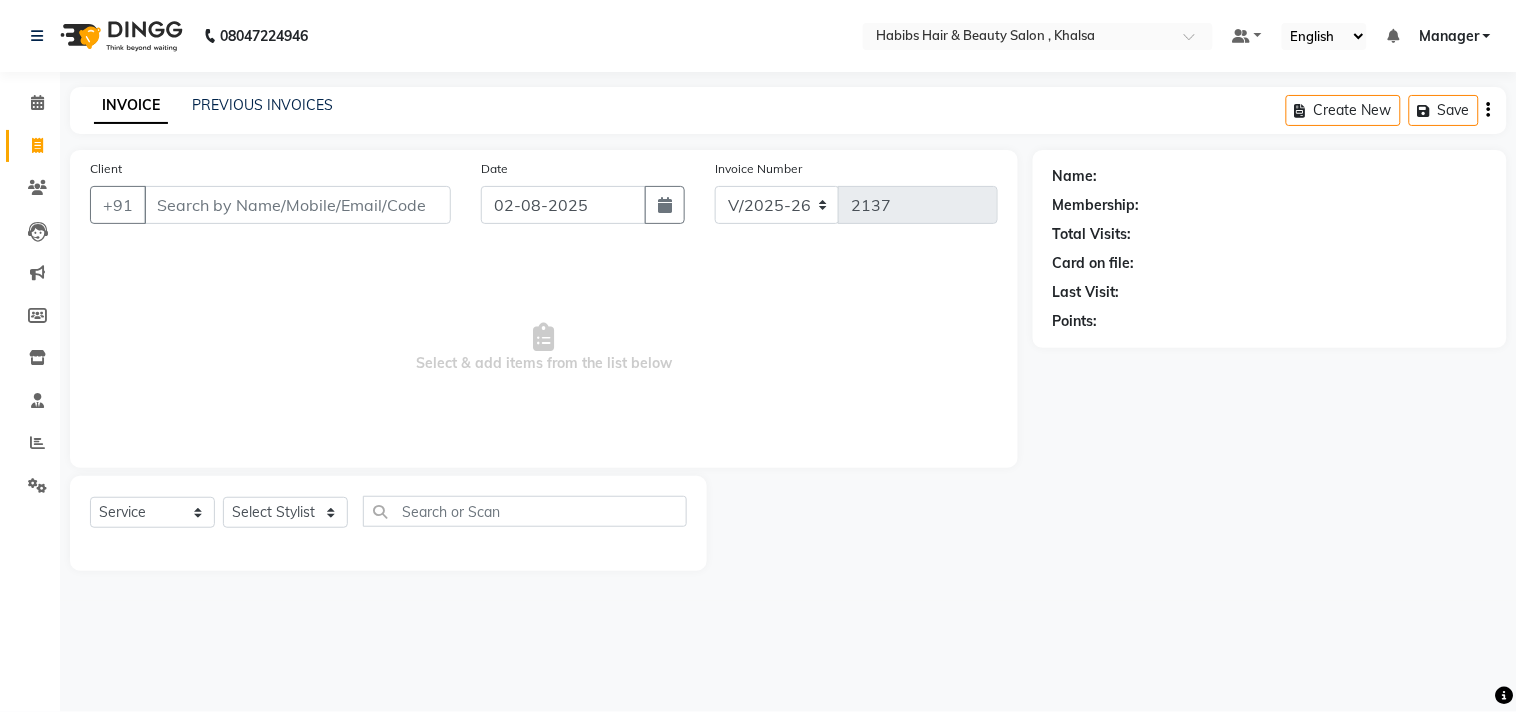 click on "Client +91 Date 02-08-2025 Invoice Number V/2025 V/2025-26 2137  Select & add items from the list below" 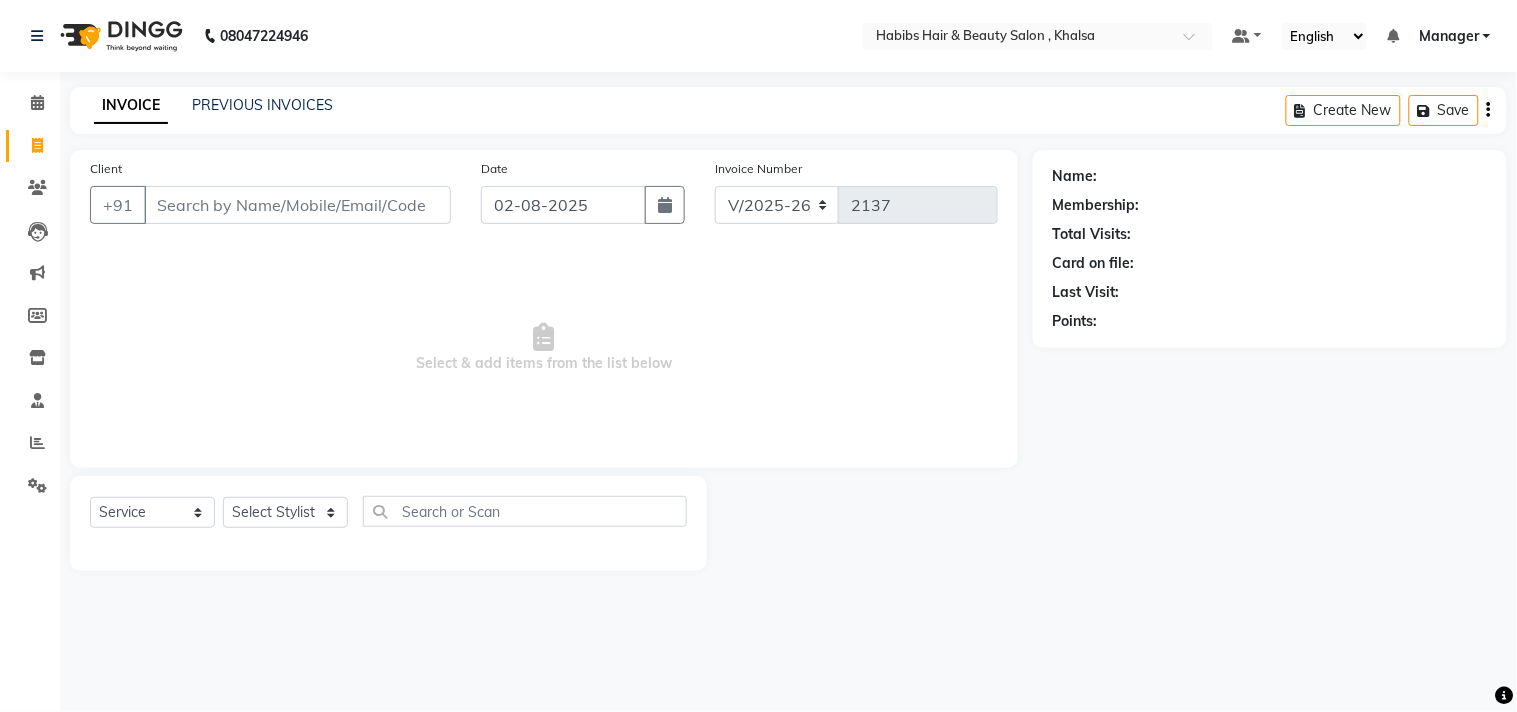 click on "PREVIOUS INVOICES" 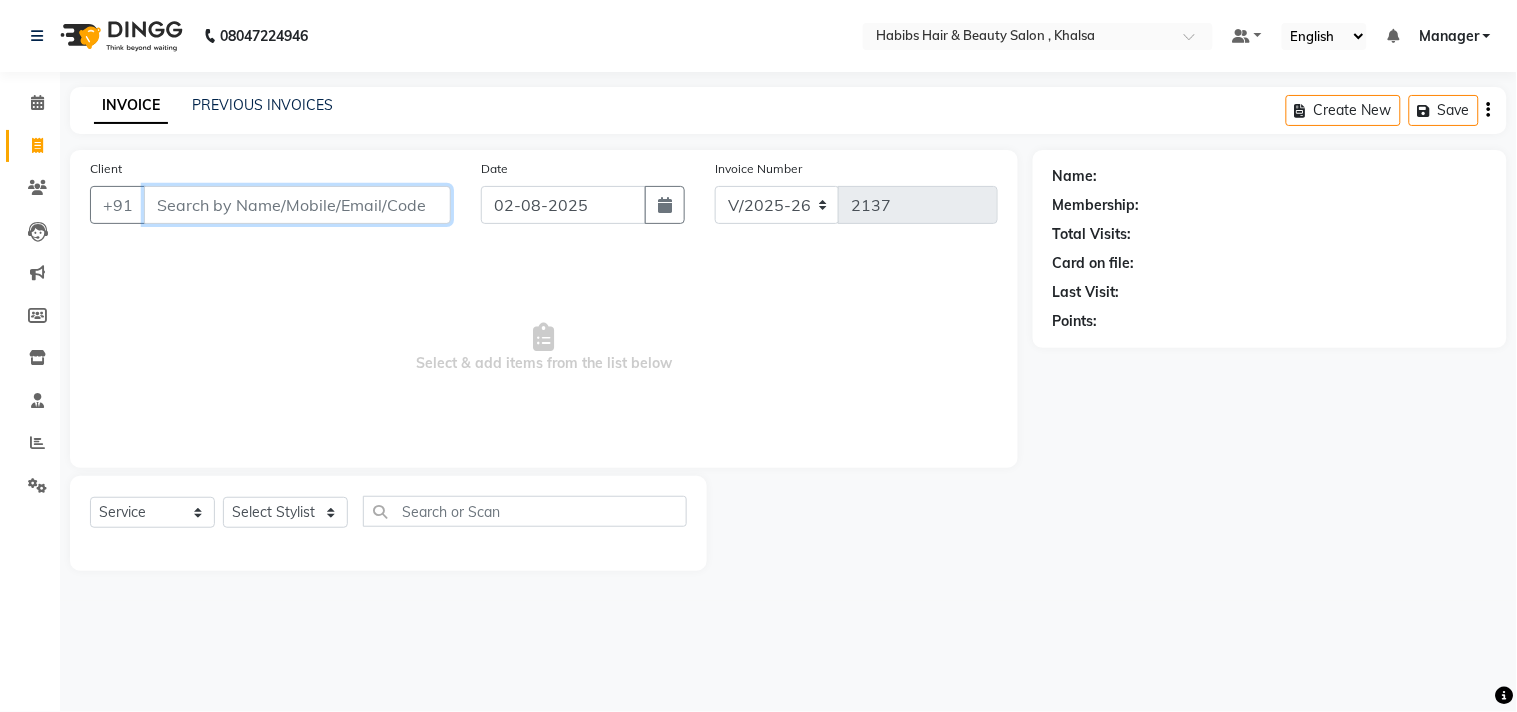 click on "Client" at bounding box center [297, 205] 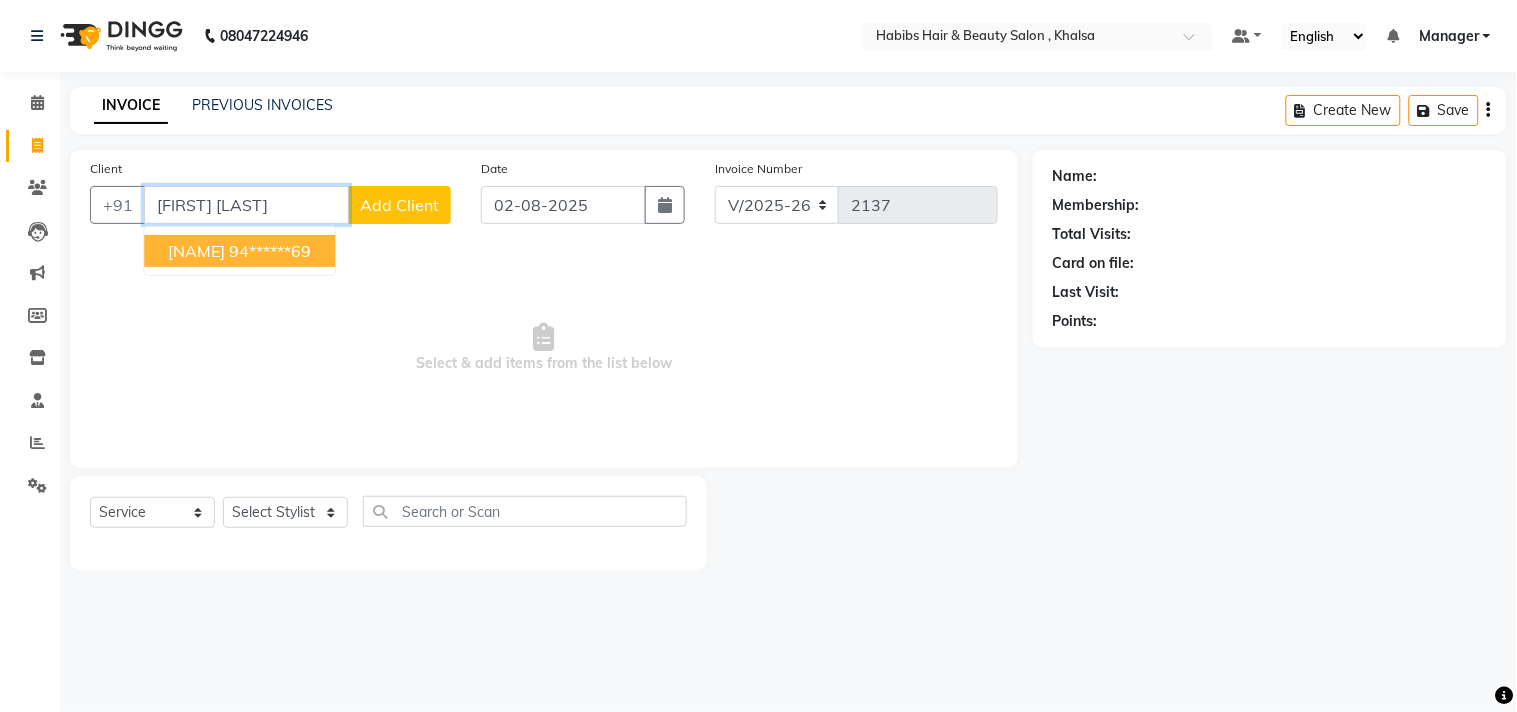 click on "94******69" at bounding box center [270, 251] 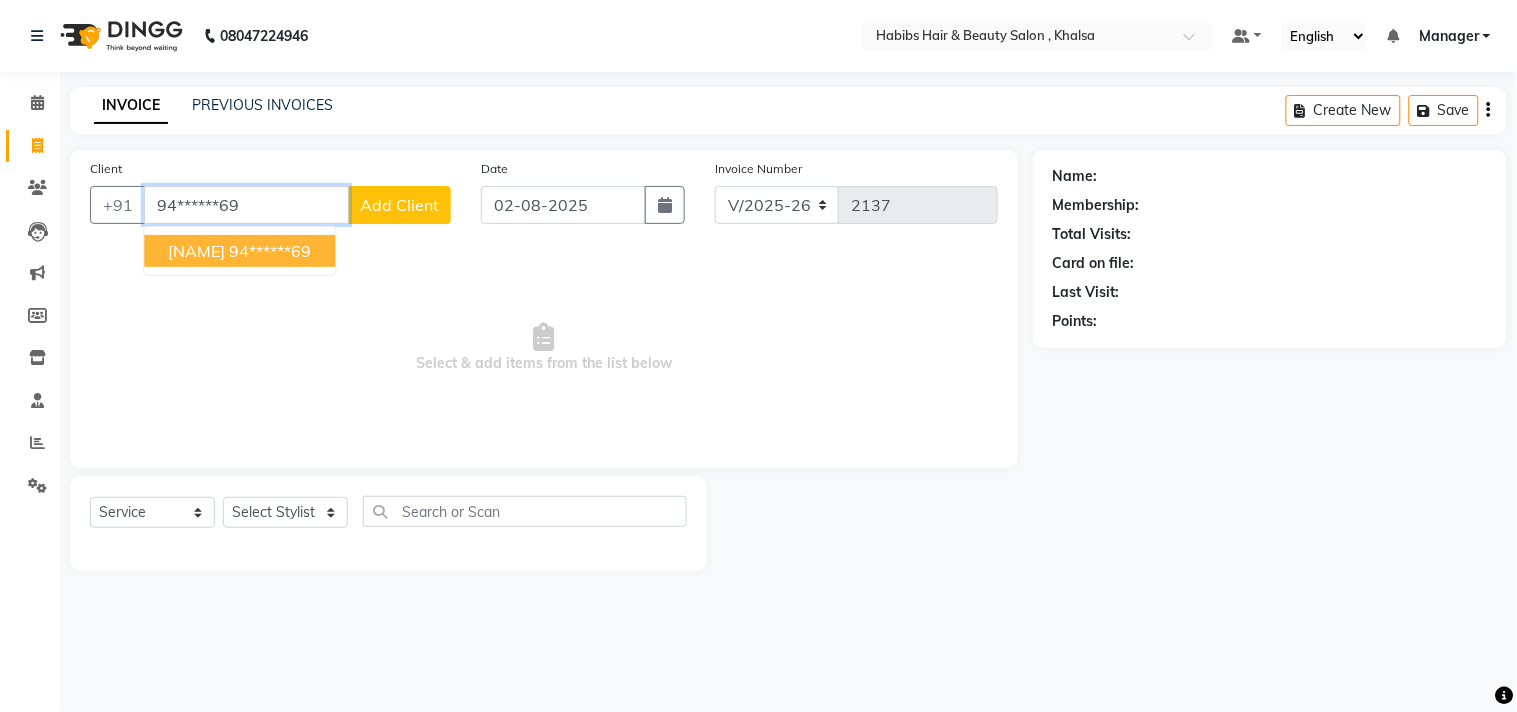 type on "94******69" 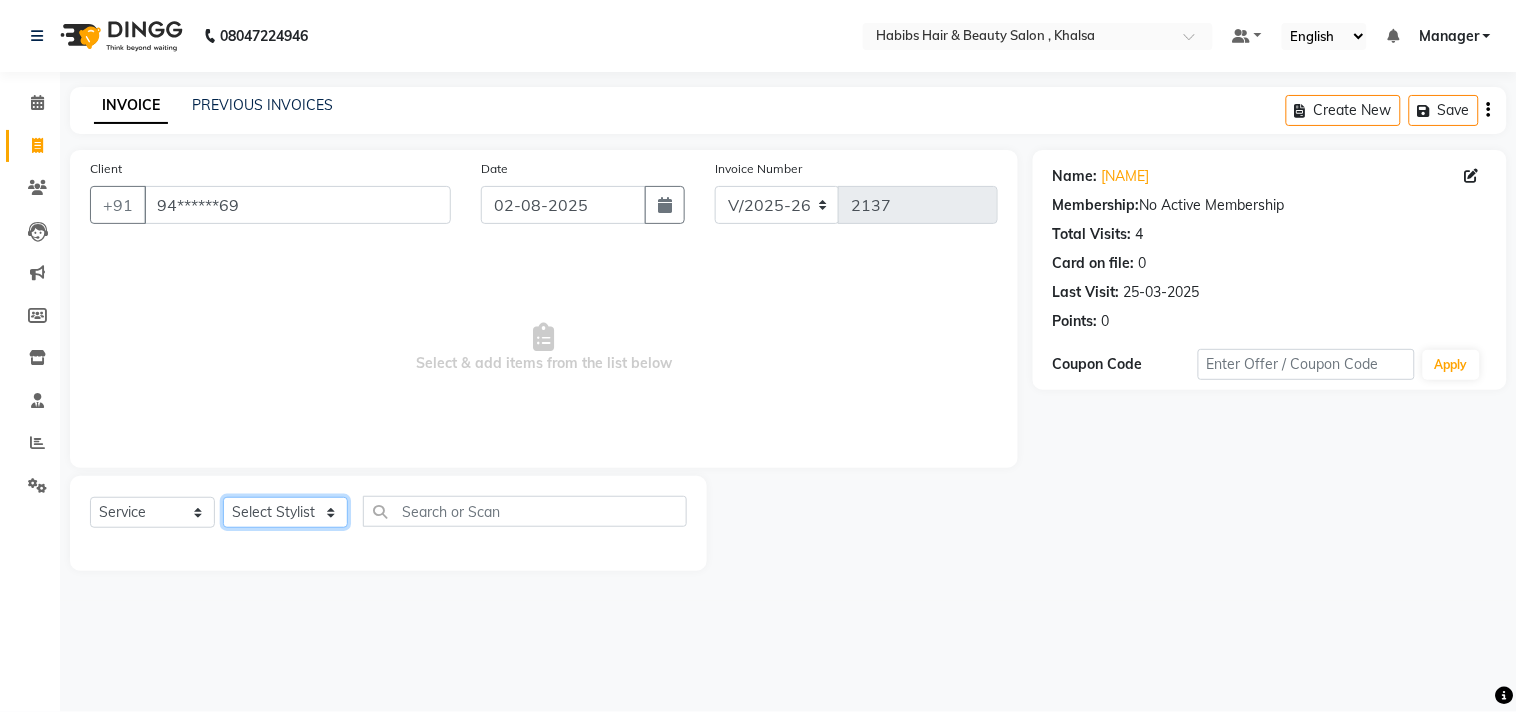 click on "Select Stylist Ajam ARIF Asif Manager M M Neelam Niyaz Salman Sameer Sayali Shahid Shahnawaz Vidya Zubair" 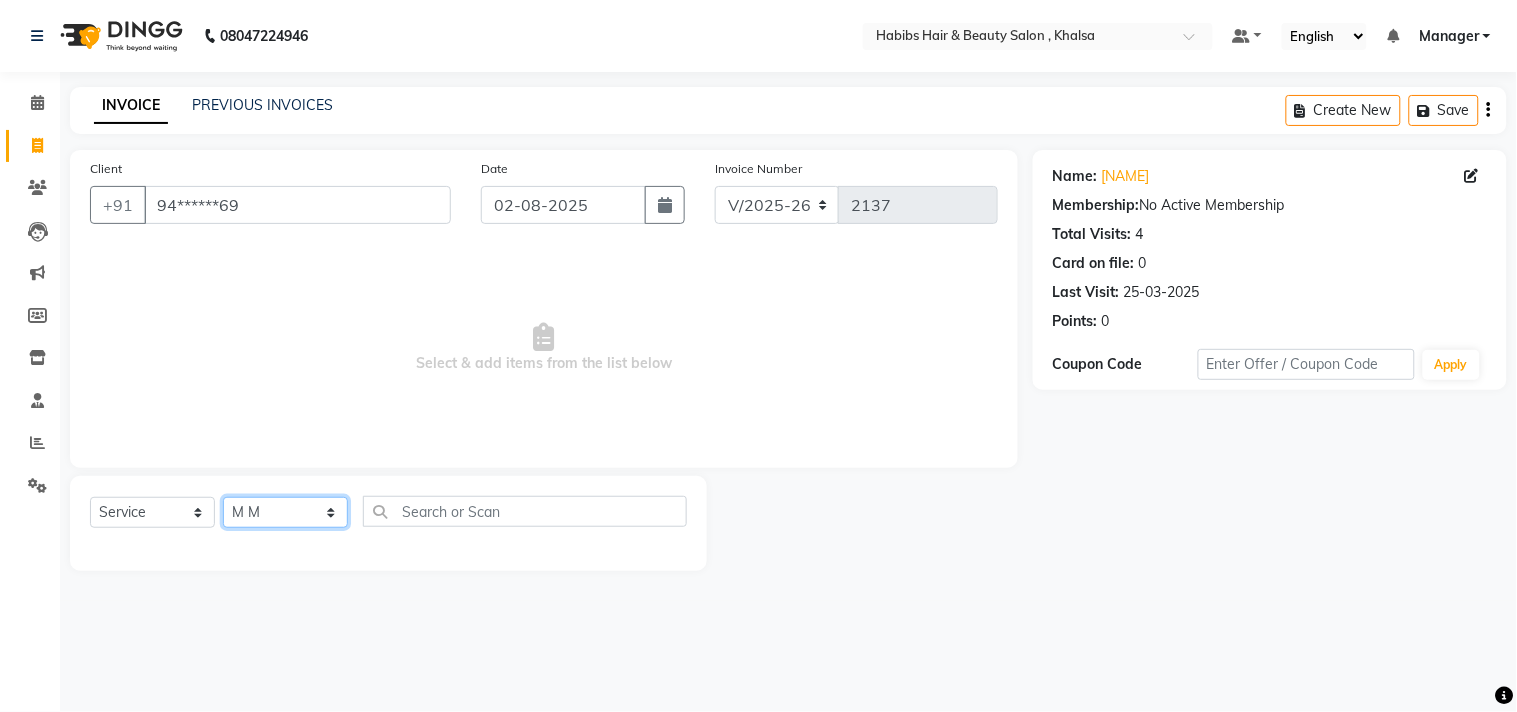 click on "Select Stylist Ajam ARIF Asif Manager M M Neelam Niyaz Salman Sameer Sayali Shahid Shahnawaz Vidya Zubair" 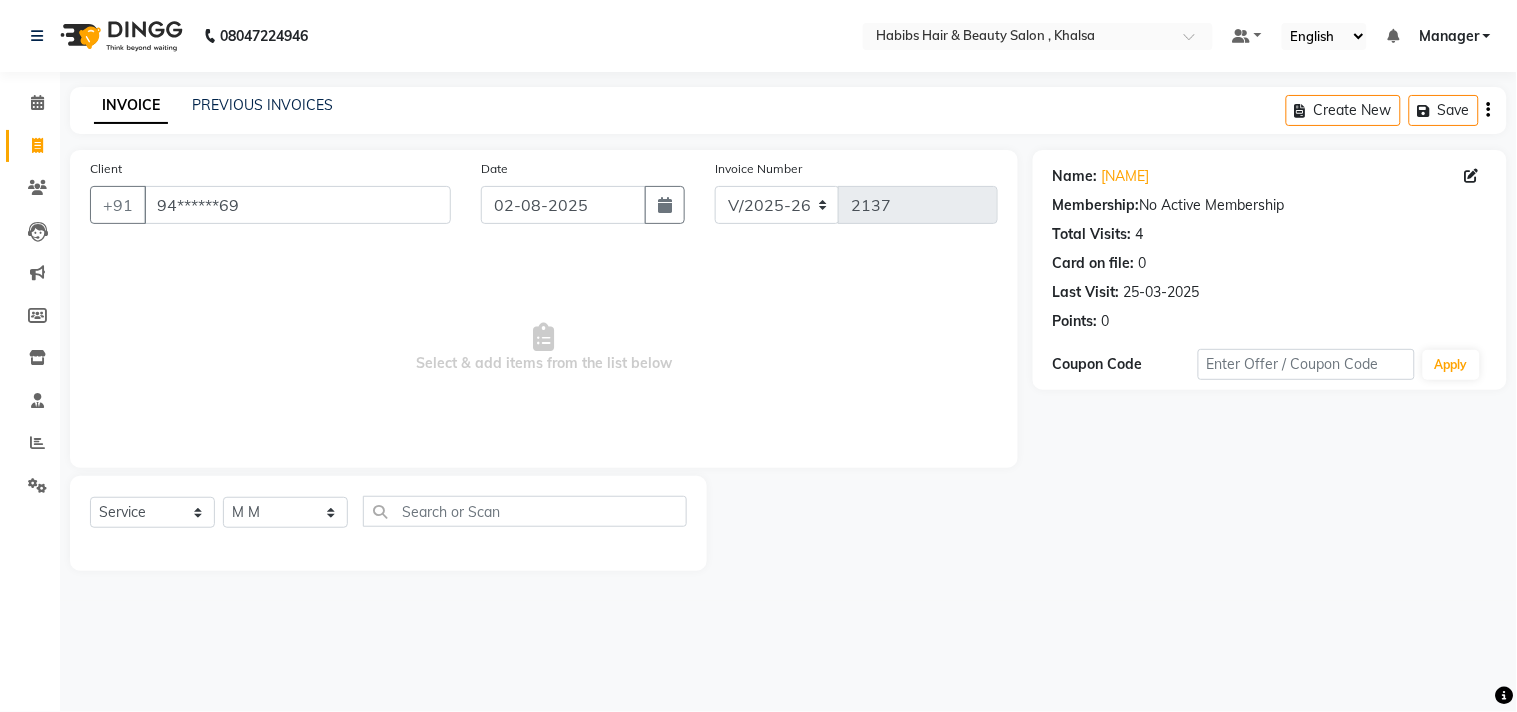 click on "Select & add items from the list below" at bounding box center (544, 348) 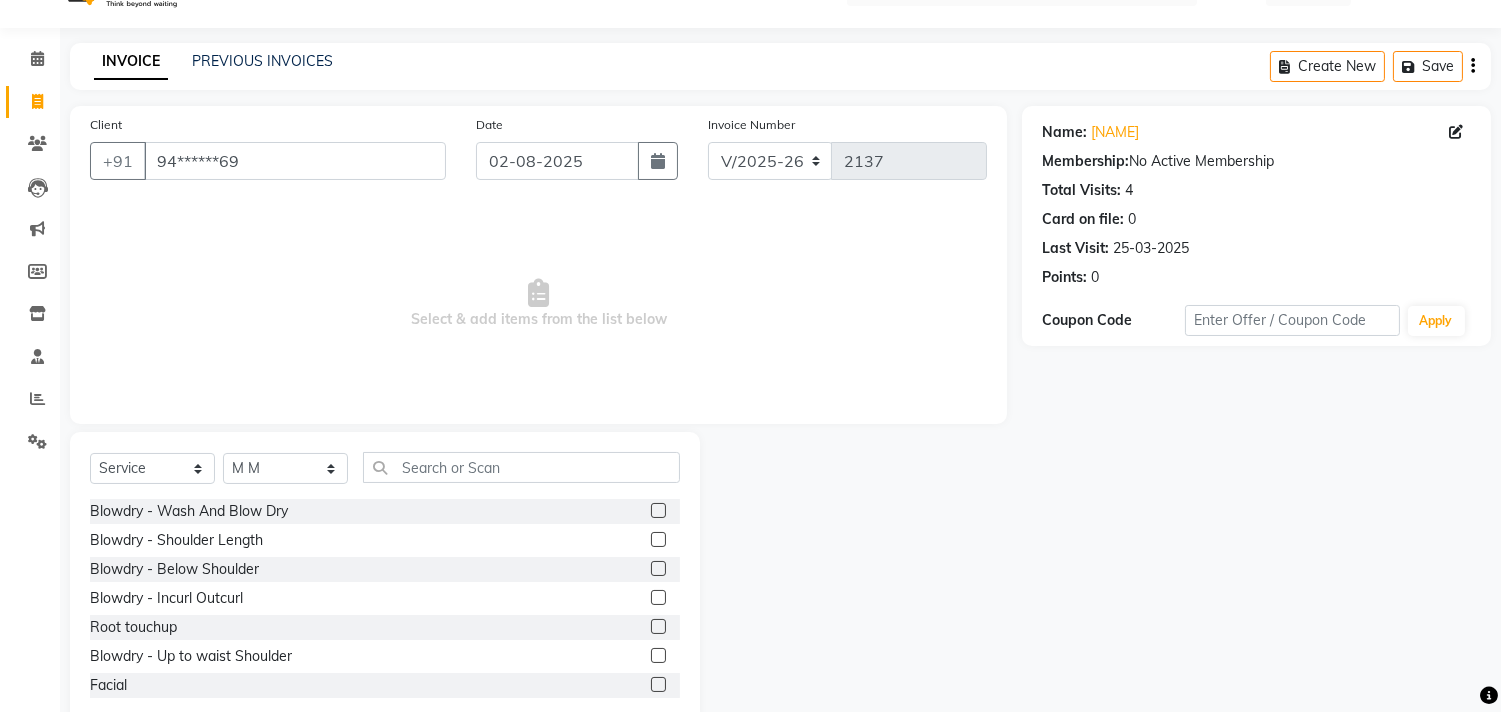 scroll, scrollTop: 88, scrollLeft: 0, axis: vertical 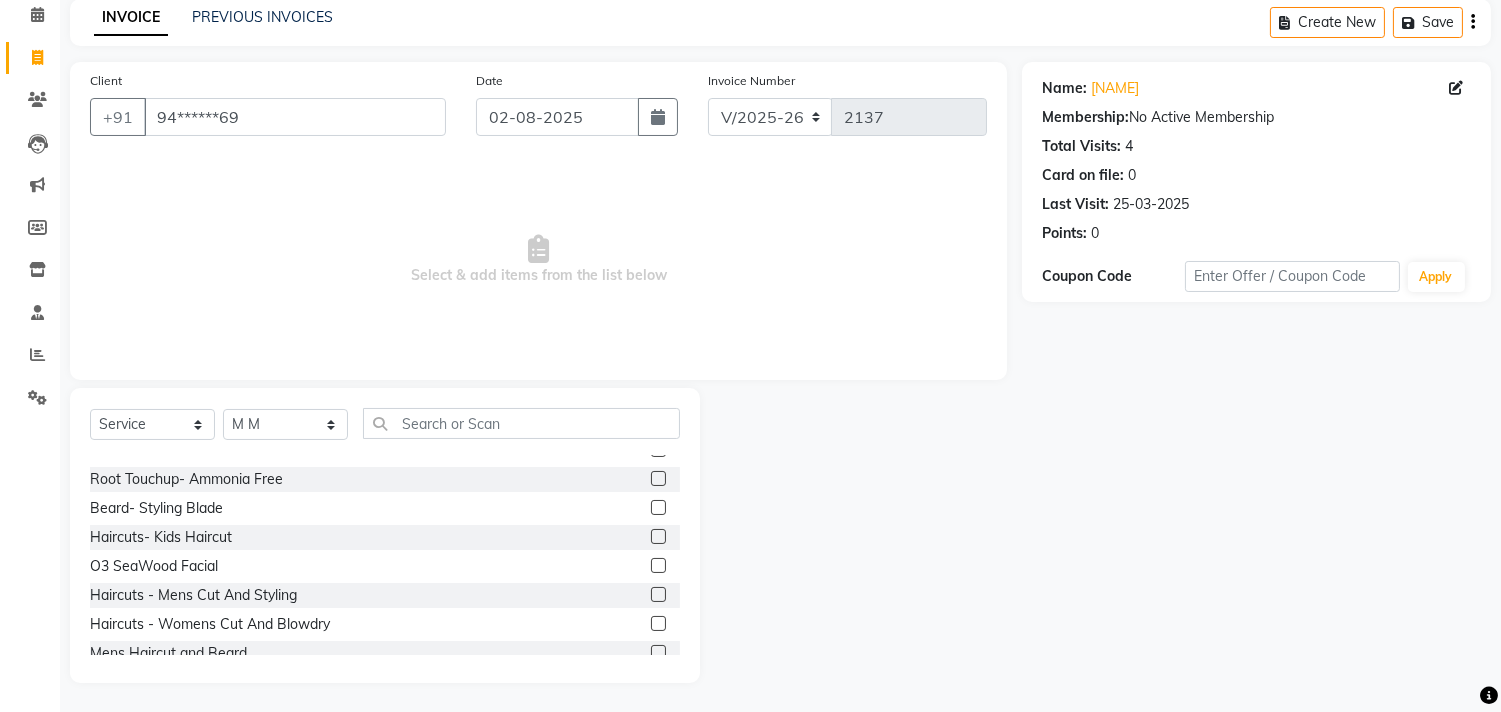 click 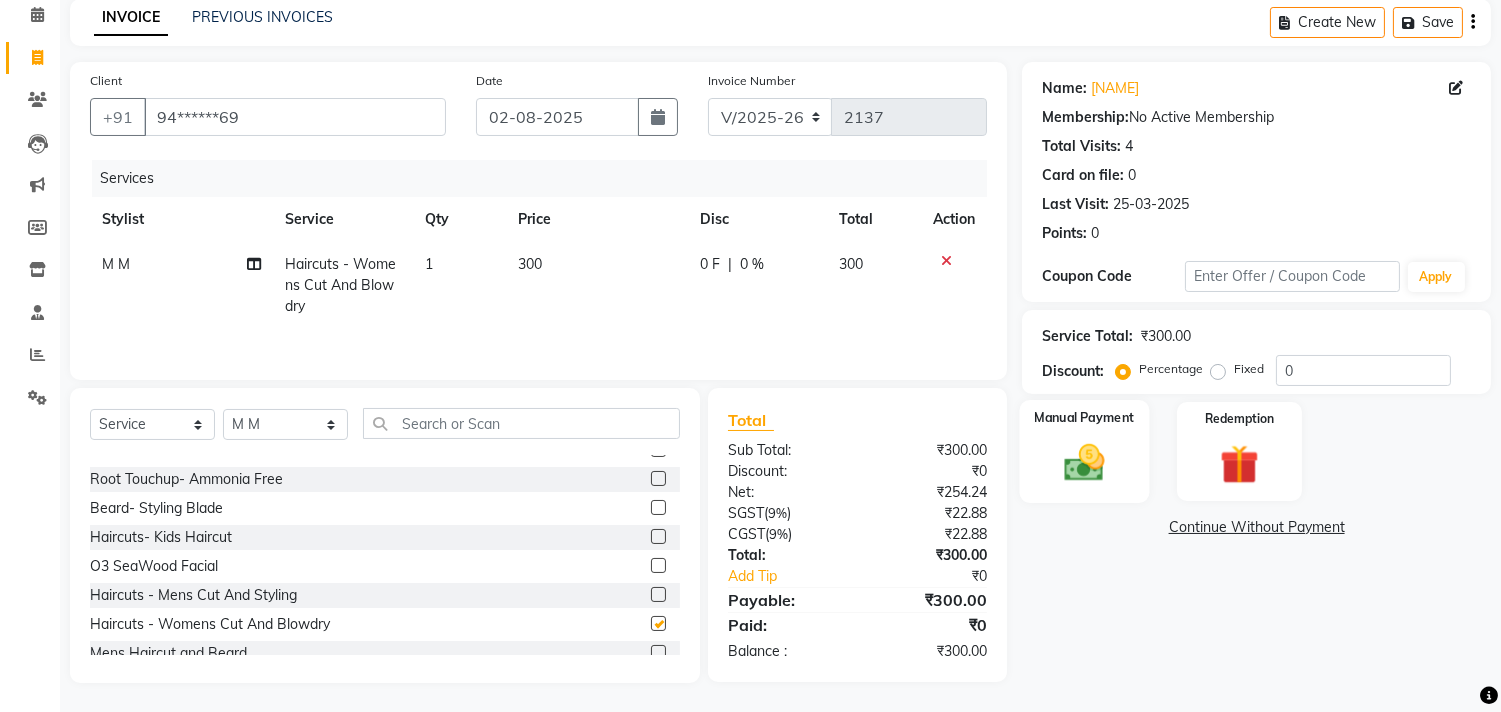 checkbox on "false" 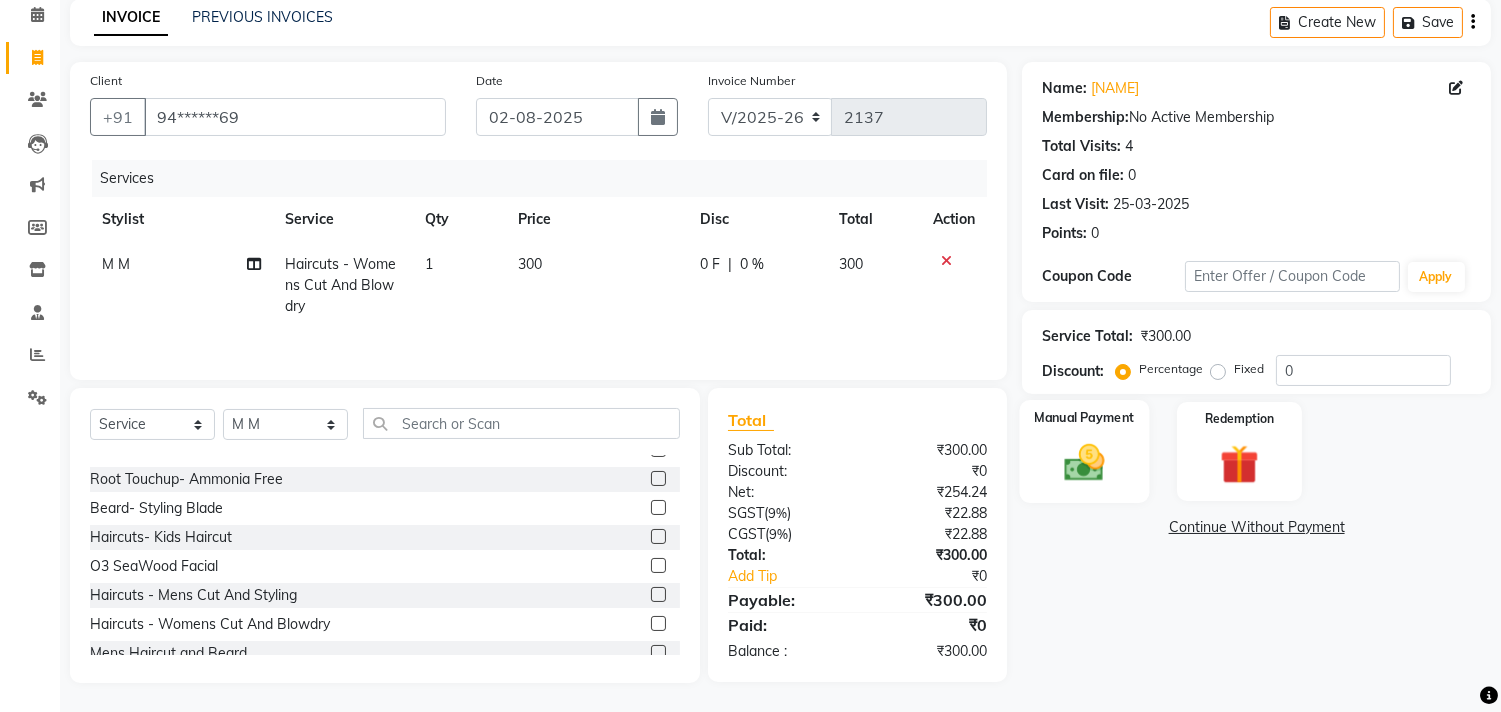 click on "Manual Payment" 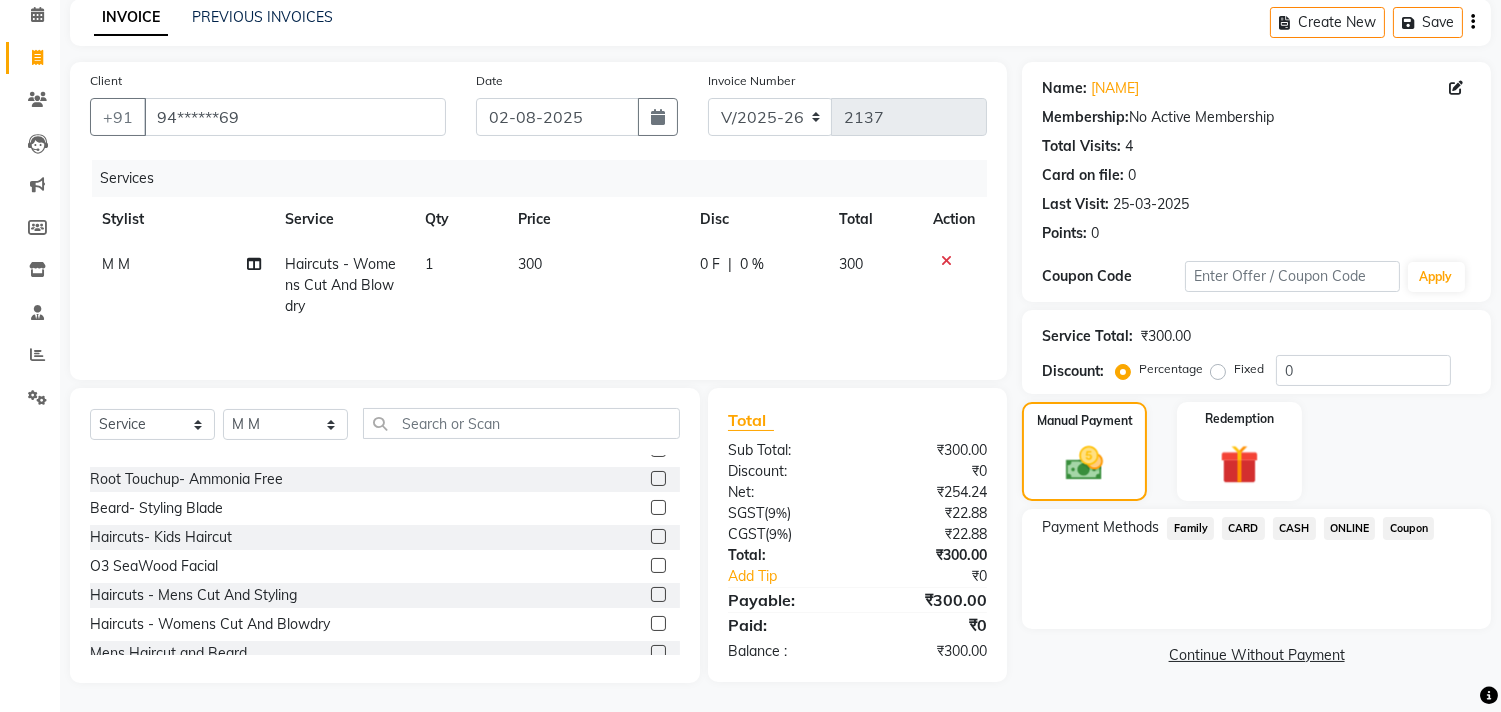 click on "ONLINE" 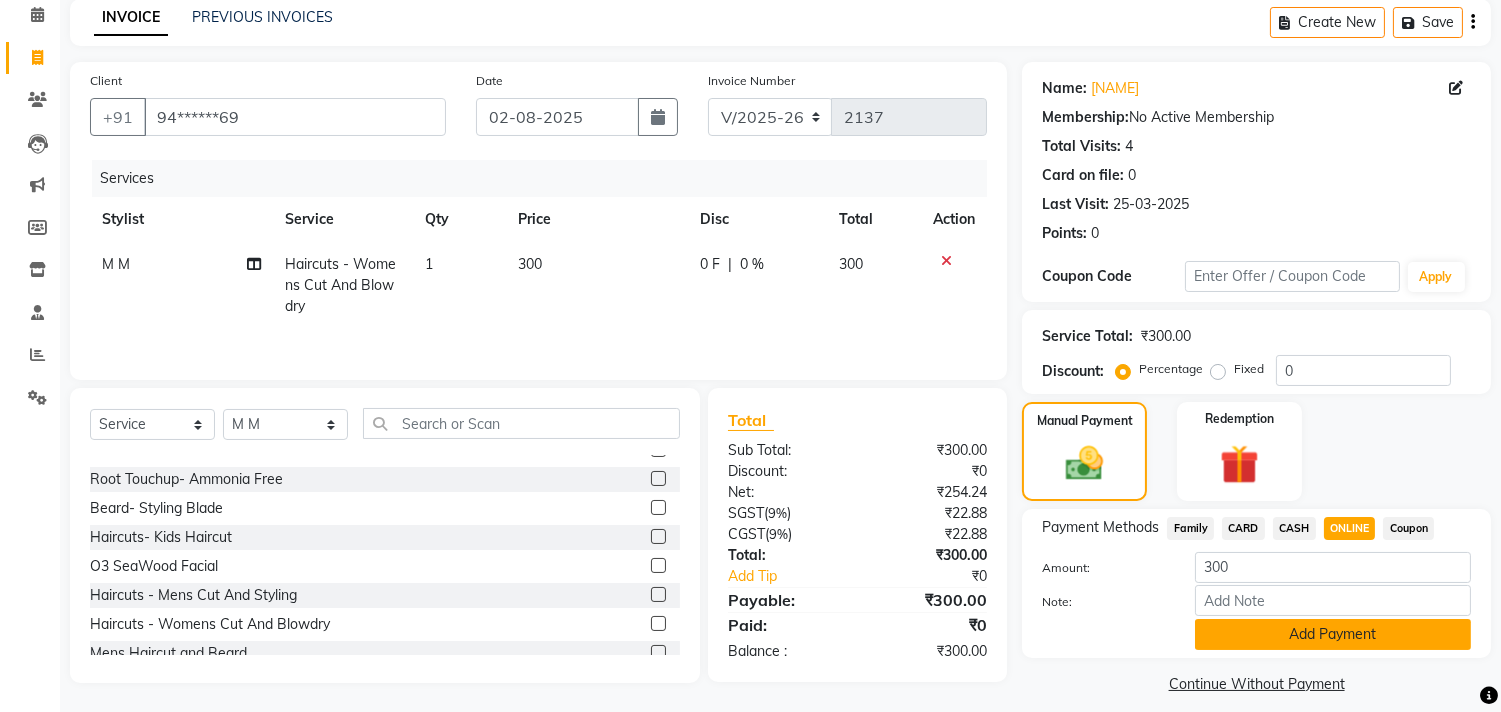 click on "Add Payment" 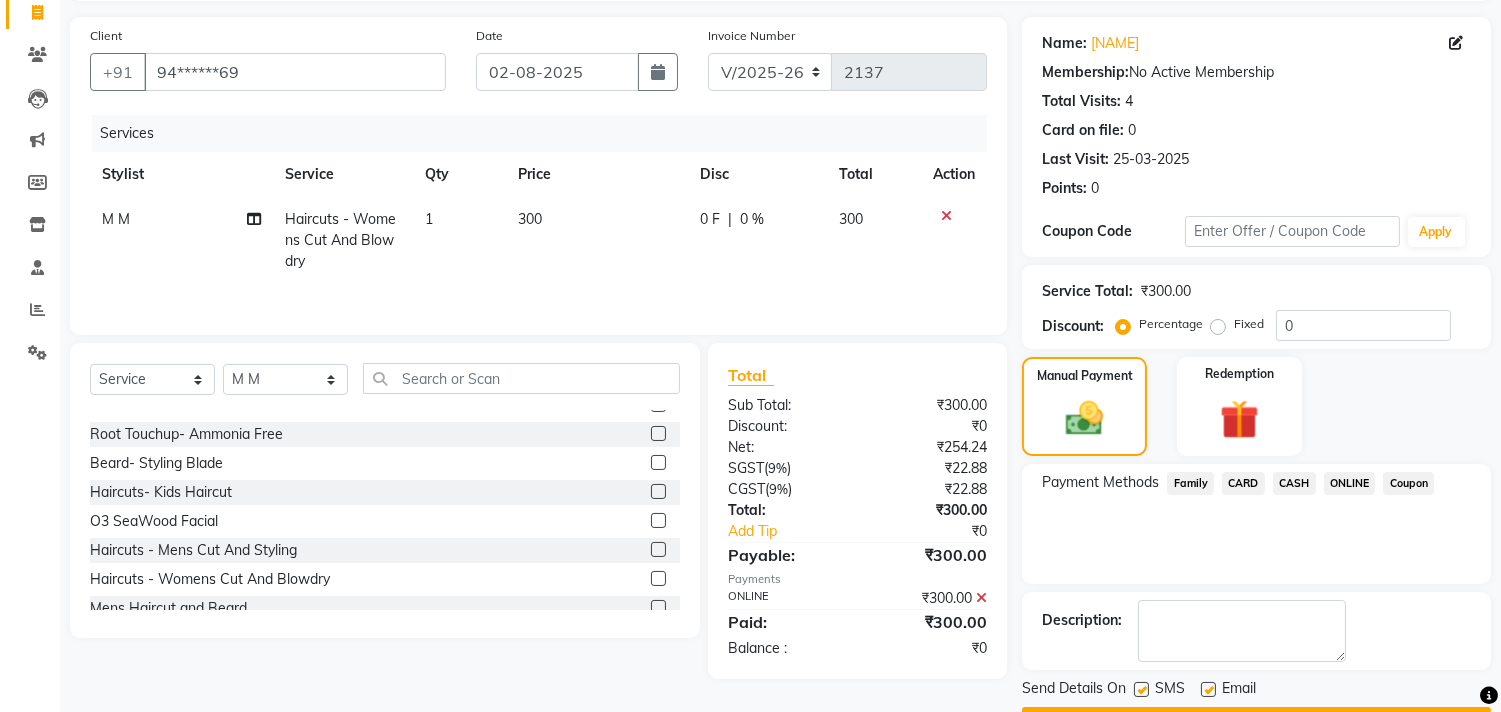 scroll, scrollTop: 187, scrollLeft: 0, axis: vertical 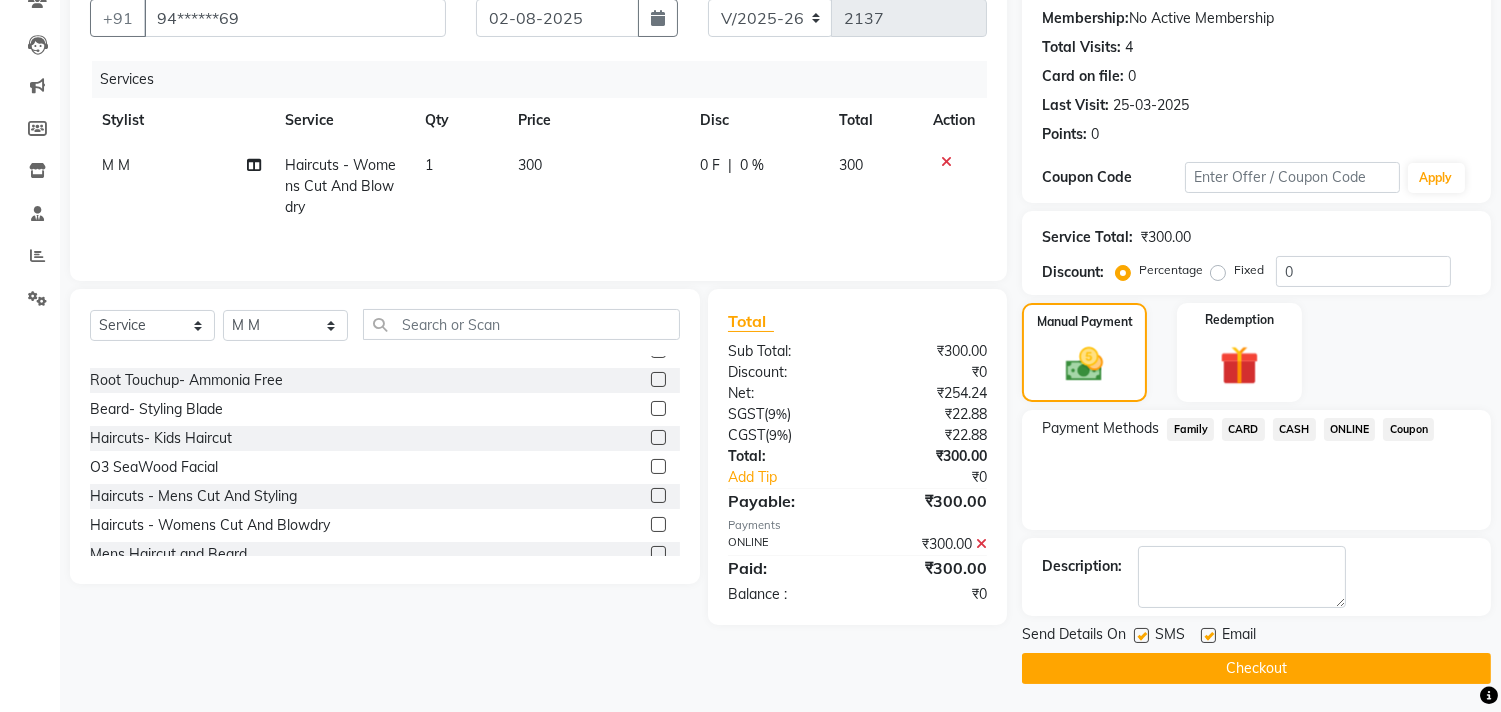 click on "Checkout" 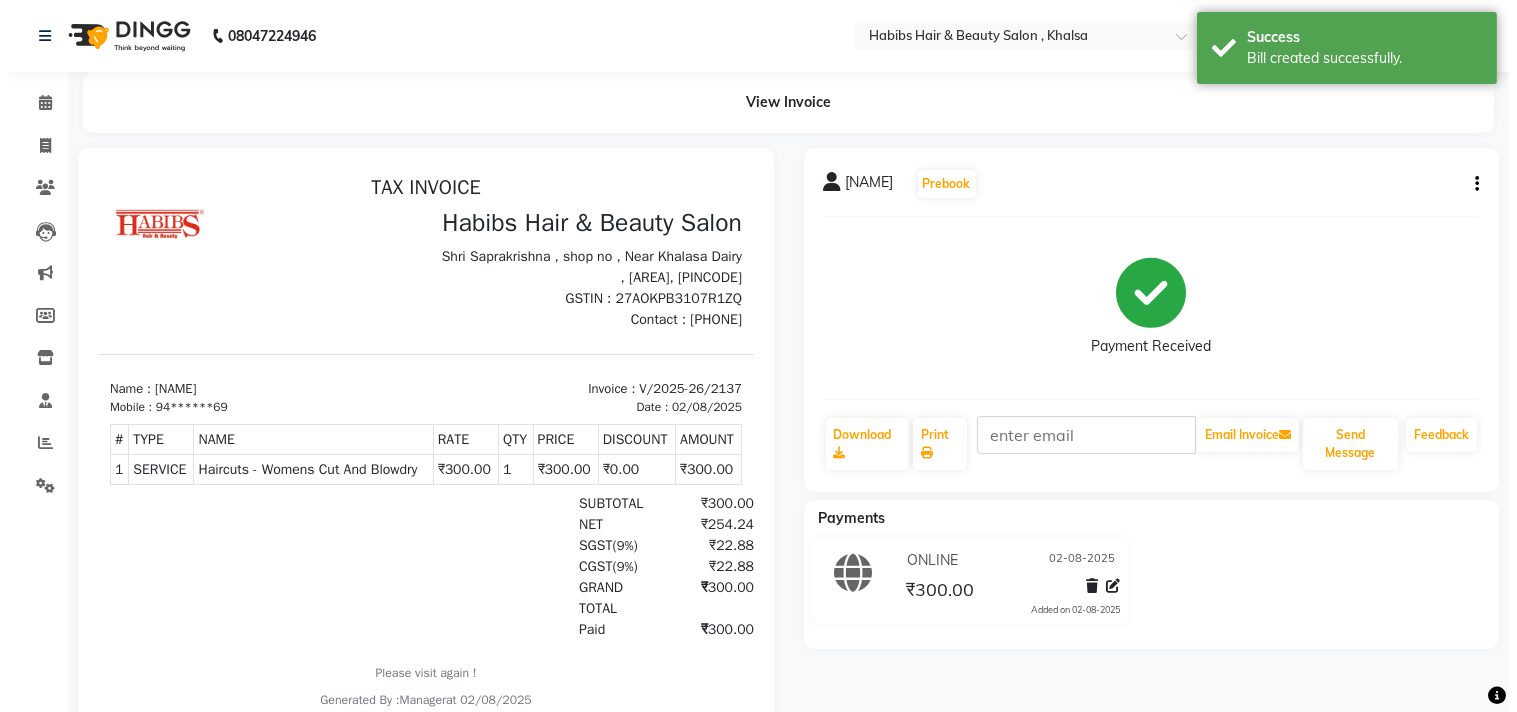 scroll, scrollTop: 0, scrollLeft: 0, axis: both 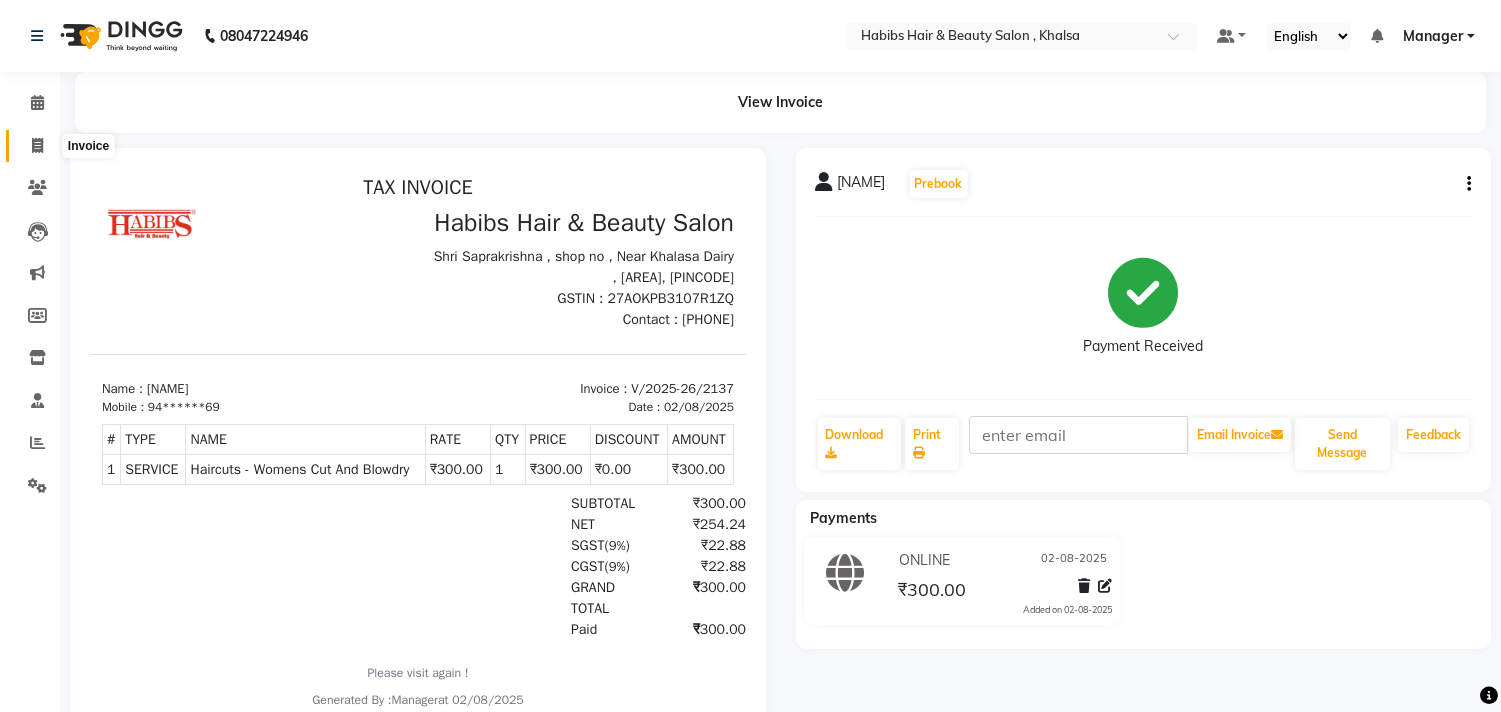 click 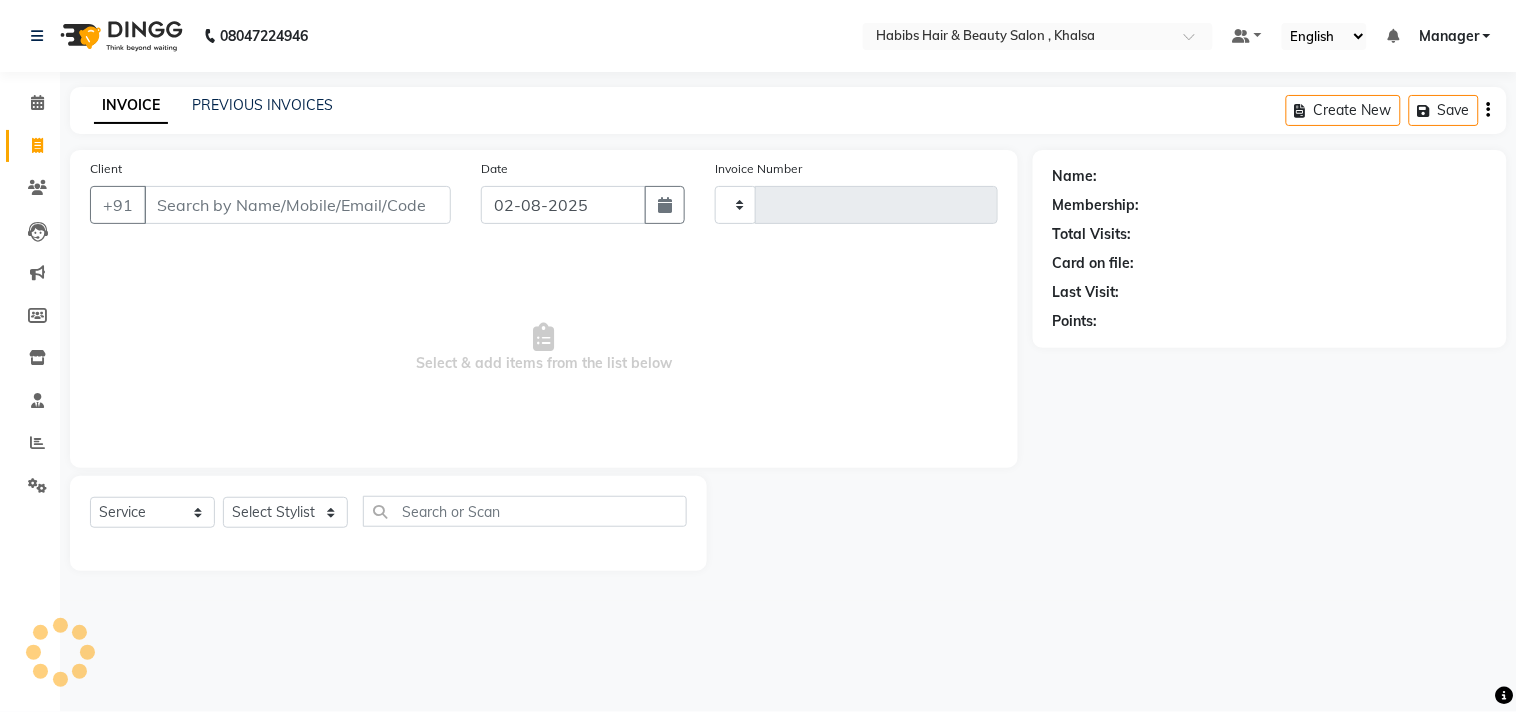 type on "2138" 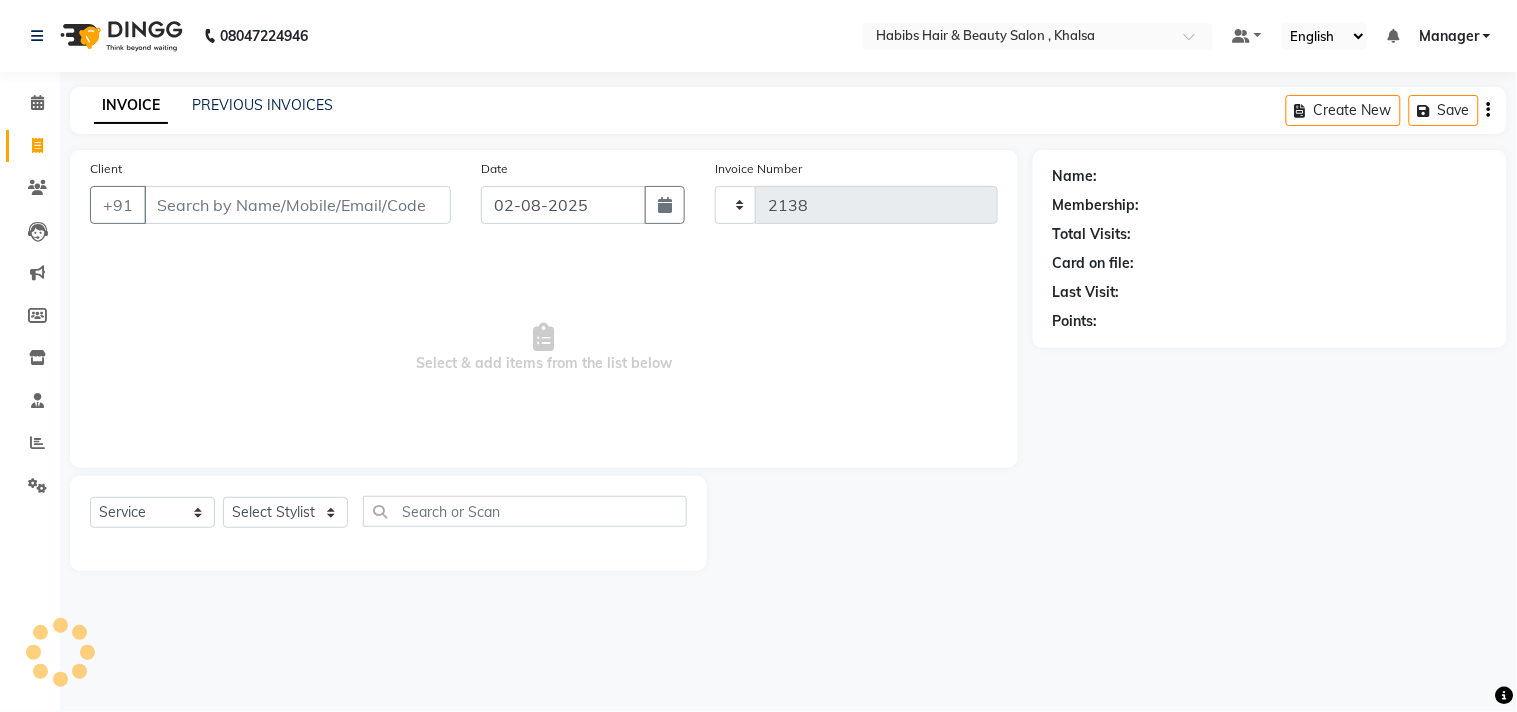 select on "4838" 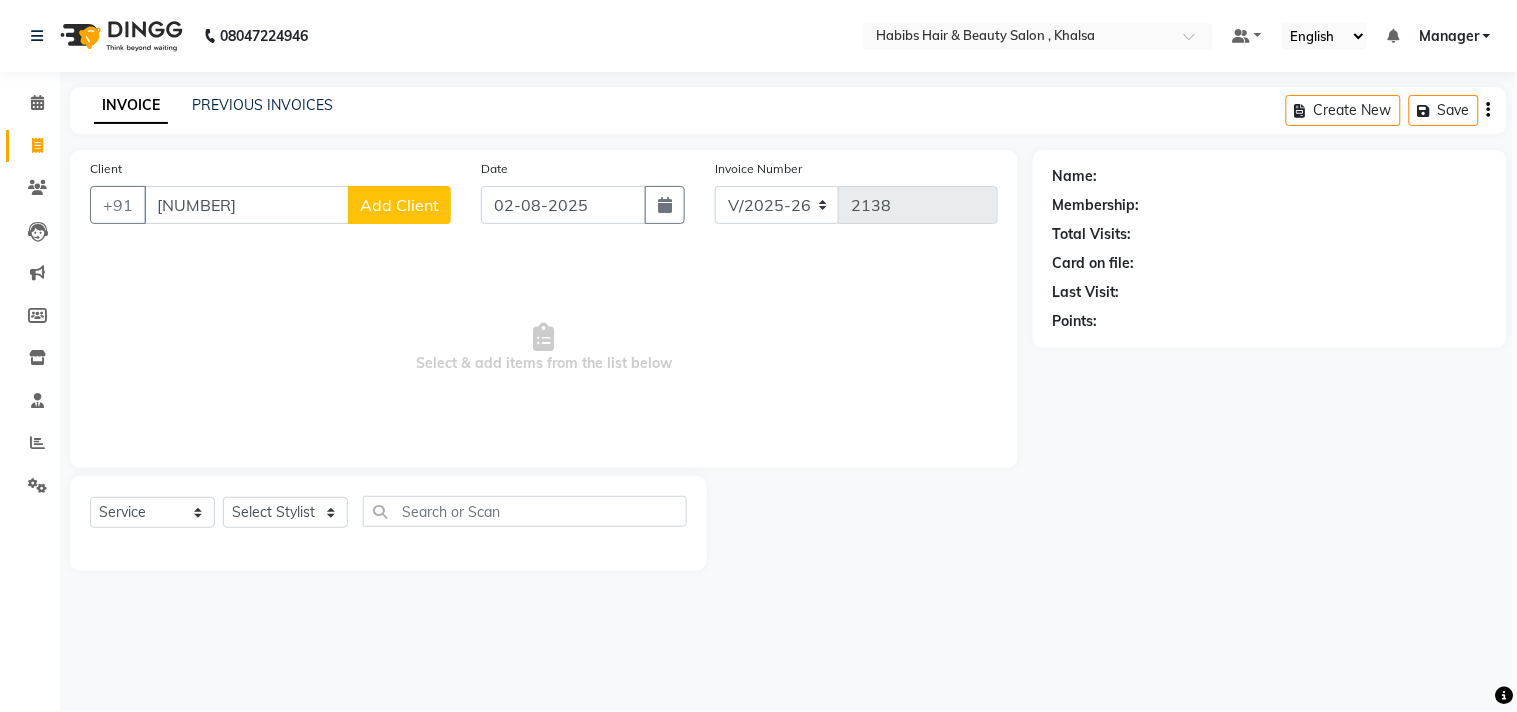 type on "8308645115" 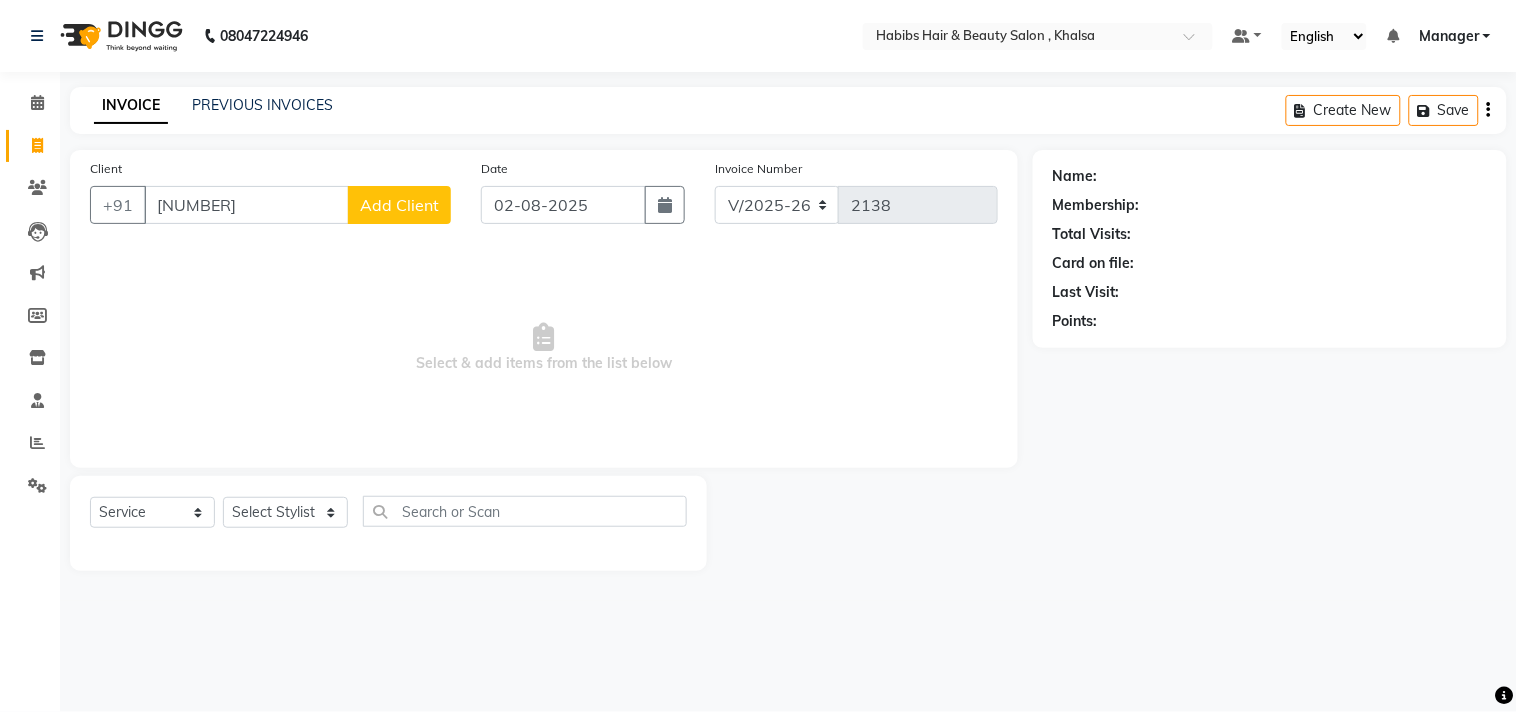 click on "Add Client" 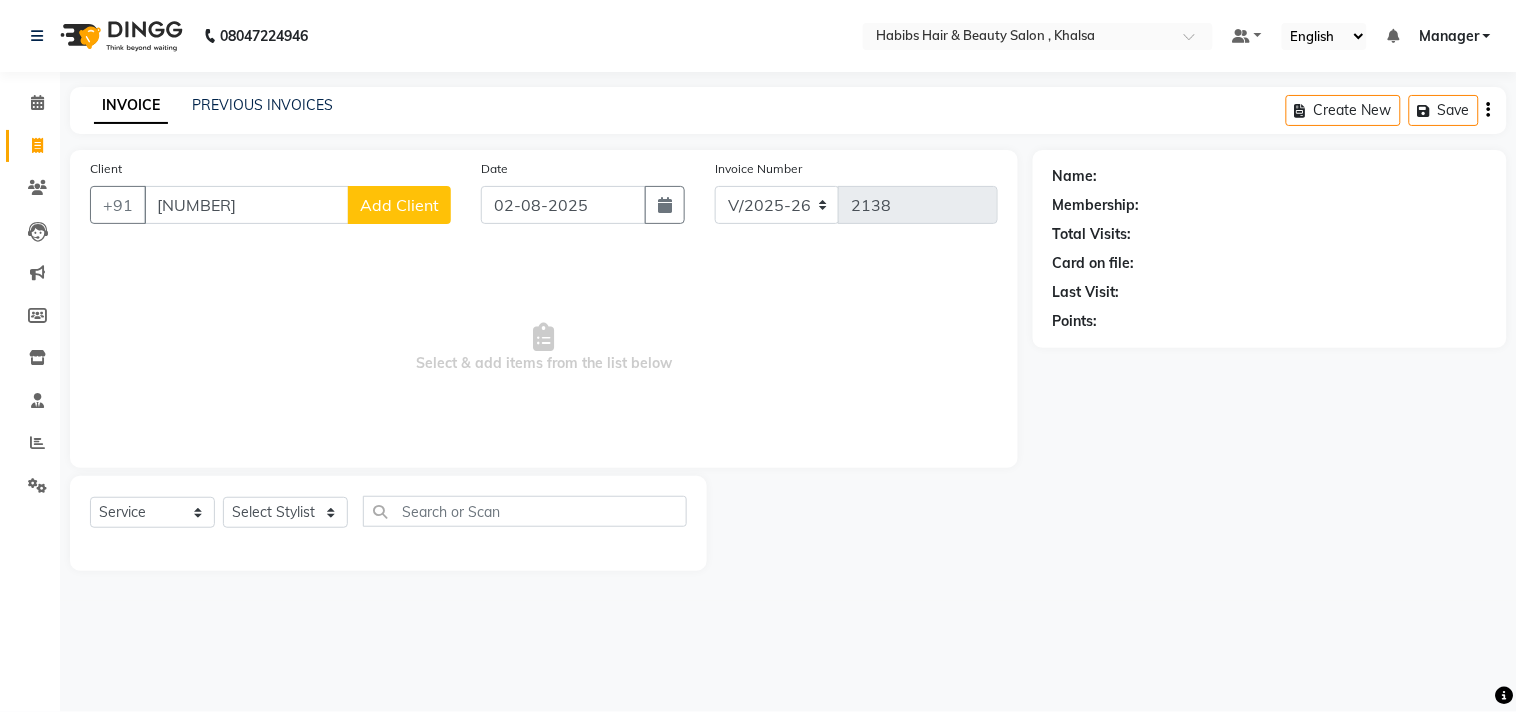 select on "22" 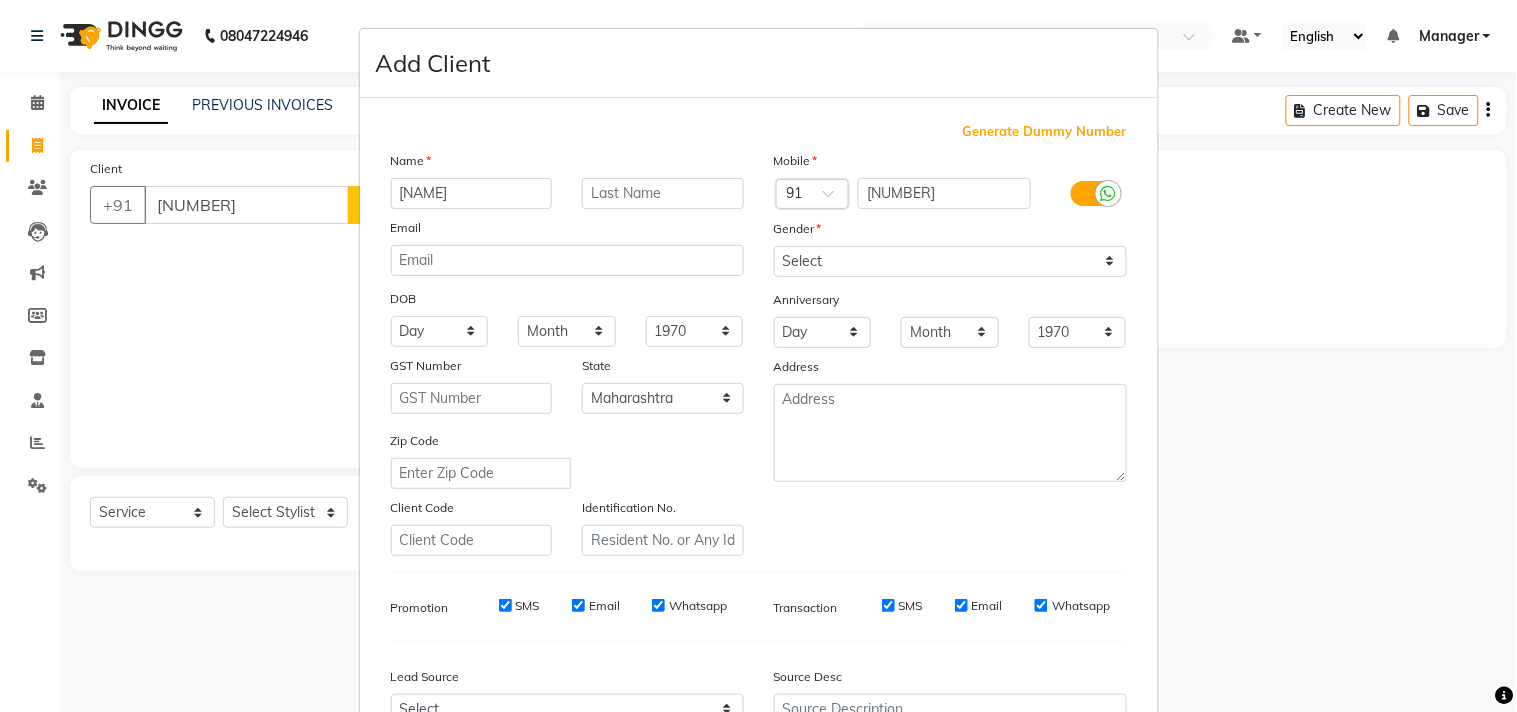 type on "[FIRST] [LAST]" 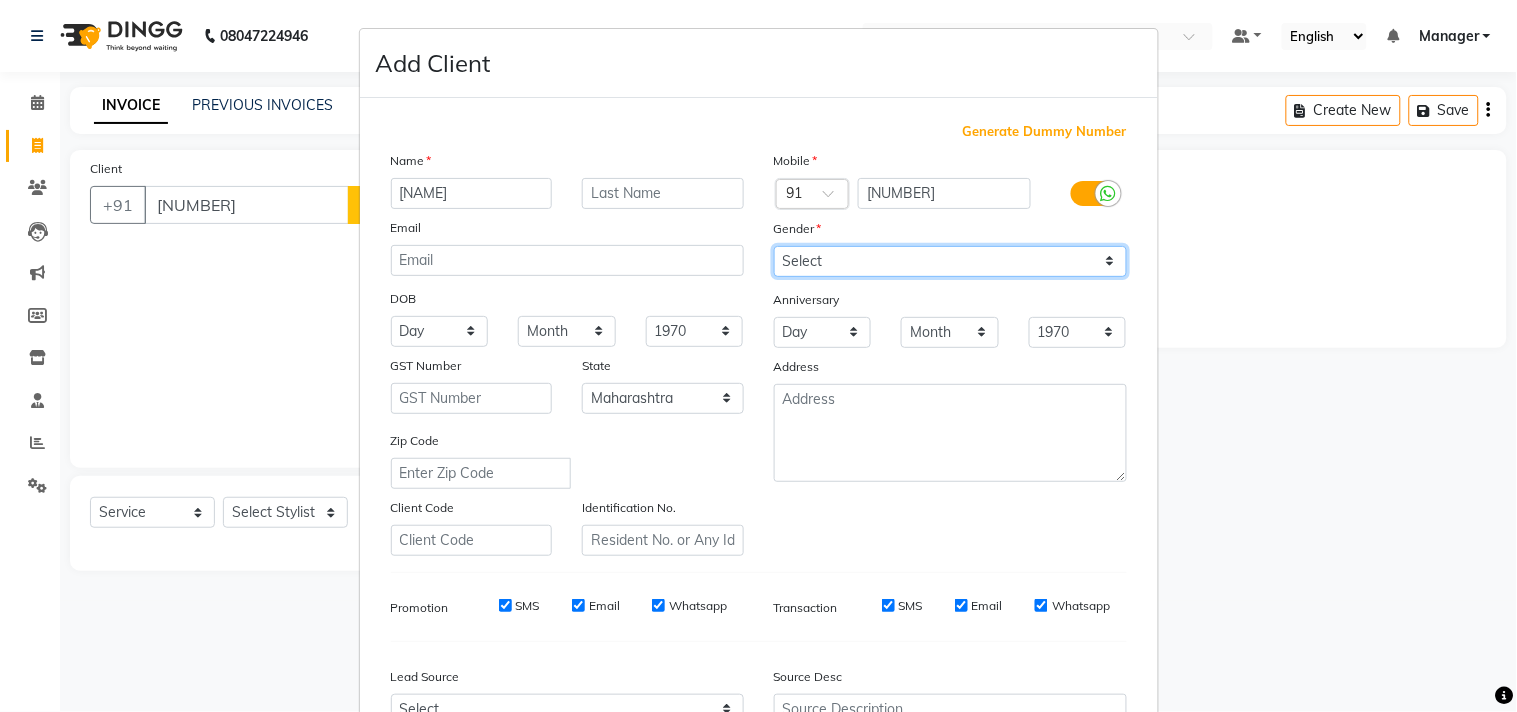 click on "Select Male Female Other Prefer Not To Say" at bounding box center (950, 261) 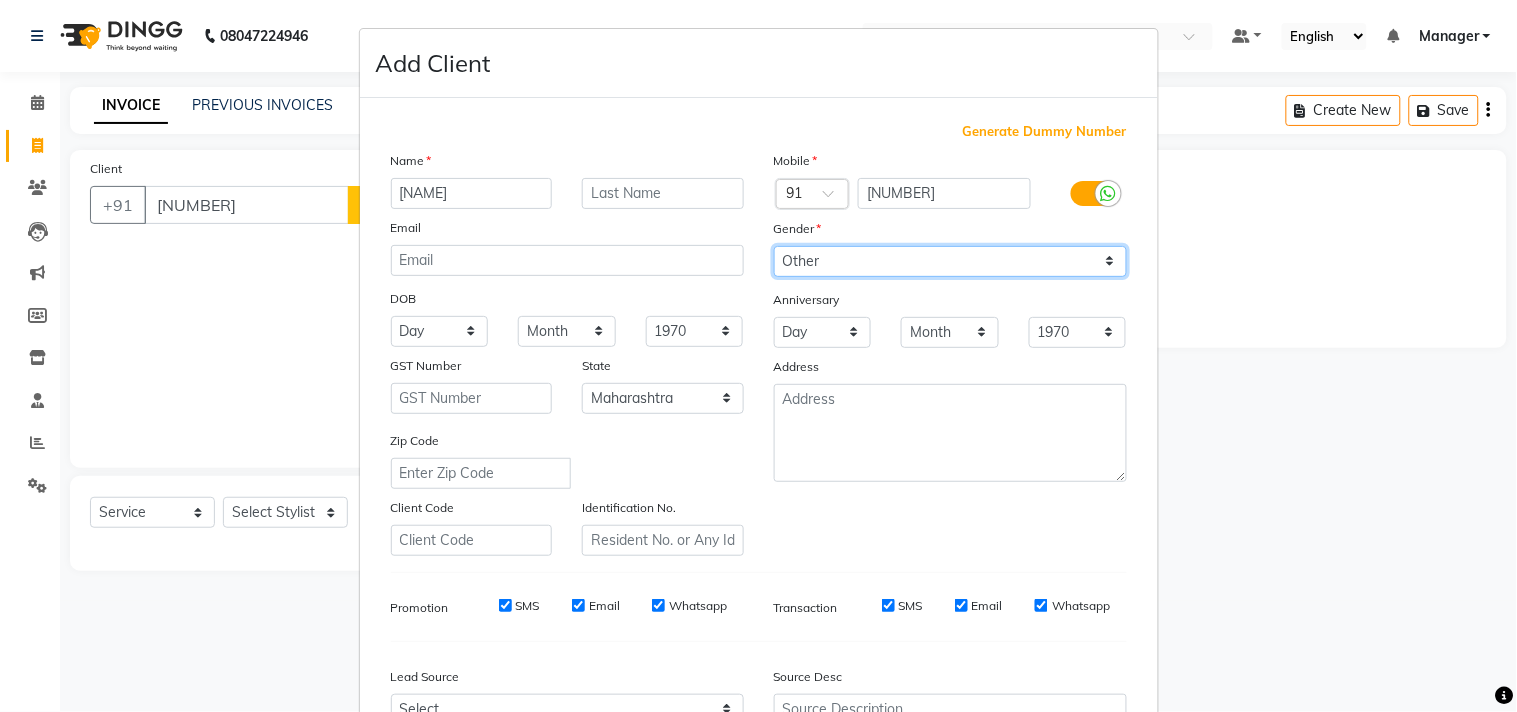 click on "Select Male Female Other Prefer Not To Say" at bounding box center (950, 261) 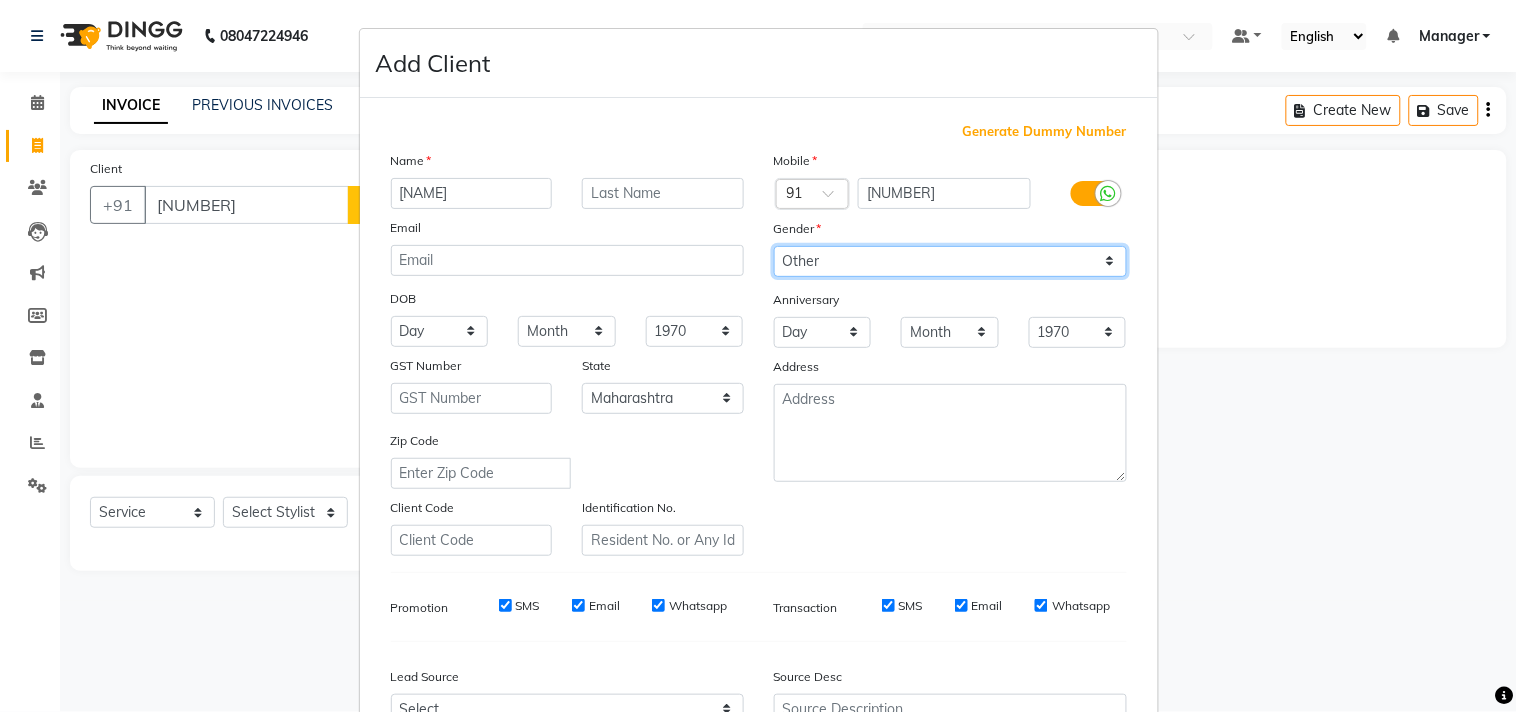 select on "female" 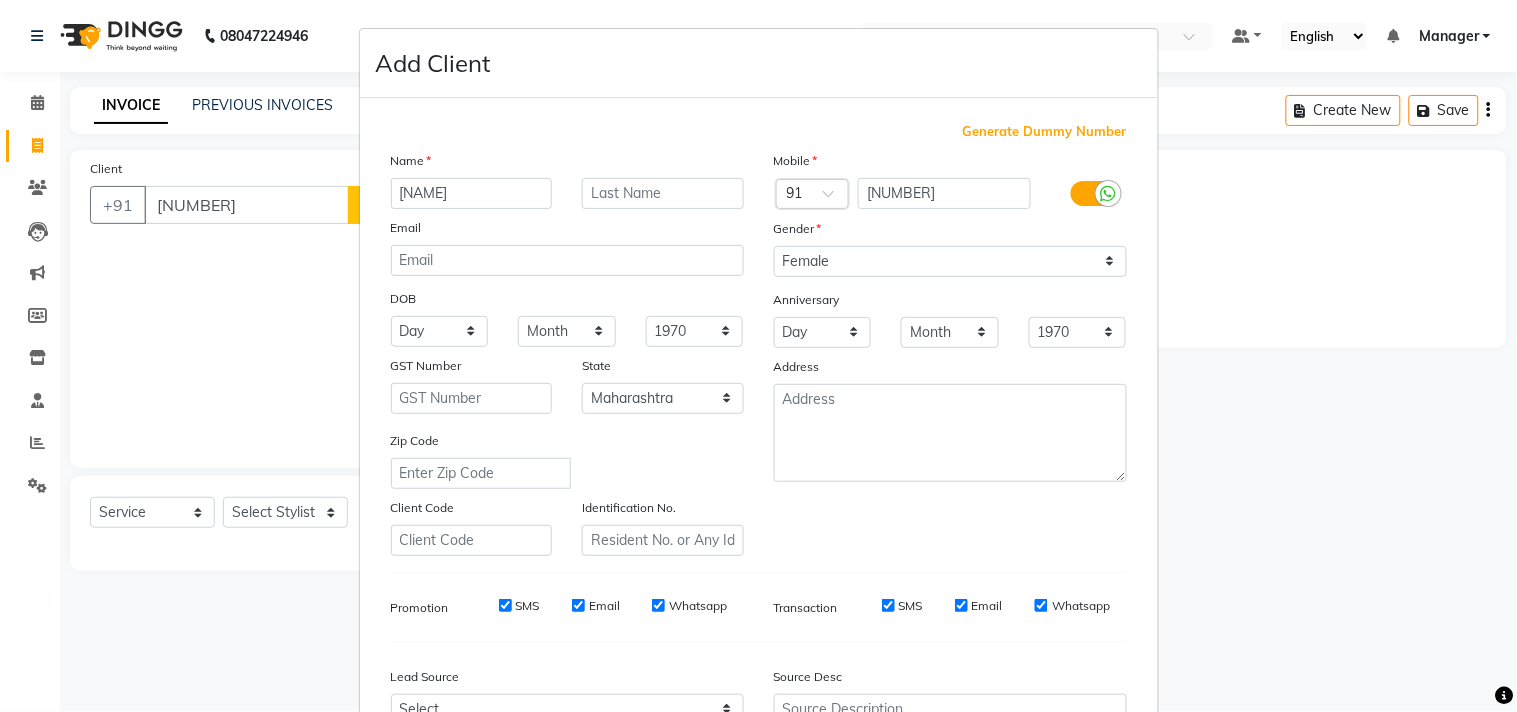 click on "Mobile Country Code × 91 8308645115 Gender Select Male Female Other Prefer Not To Say Anniversary Day 01 02 03 04 05 06 07 08 09 10 11 12 13 14 15 16 17 18 19 20 21 22 23 24 25 26 27 28 29 30 31 Month January February March April May June July August September October November December 1970 1971 1972 1973 1974 1975 1976 1977 1978 1979 1980 1981 1982 1983 1984 1985 1986 1987 1988 1989 1990 1991 1992 1993 1994 1995 1996 1997 1998 1999 2000 2001 2002 2003 2004 2005 2006 2007 2008 2009 2010 2011 2012 2013 2014 2015 2016 2017 2018 2019 2020 2021 2022 2023 2024 2025 Address" at bounding box center (950, 353) 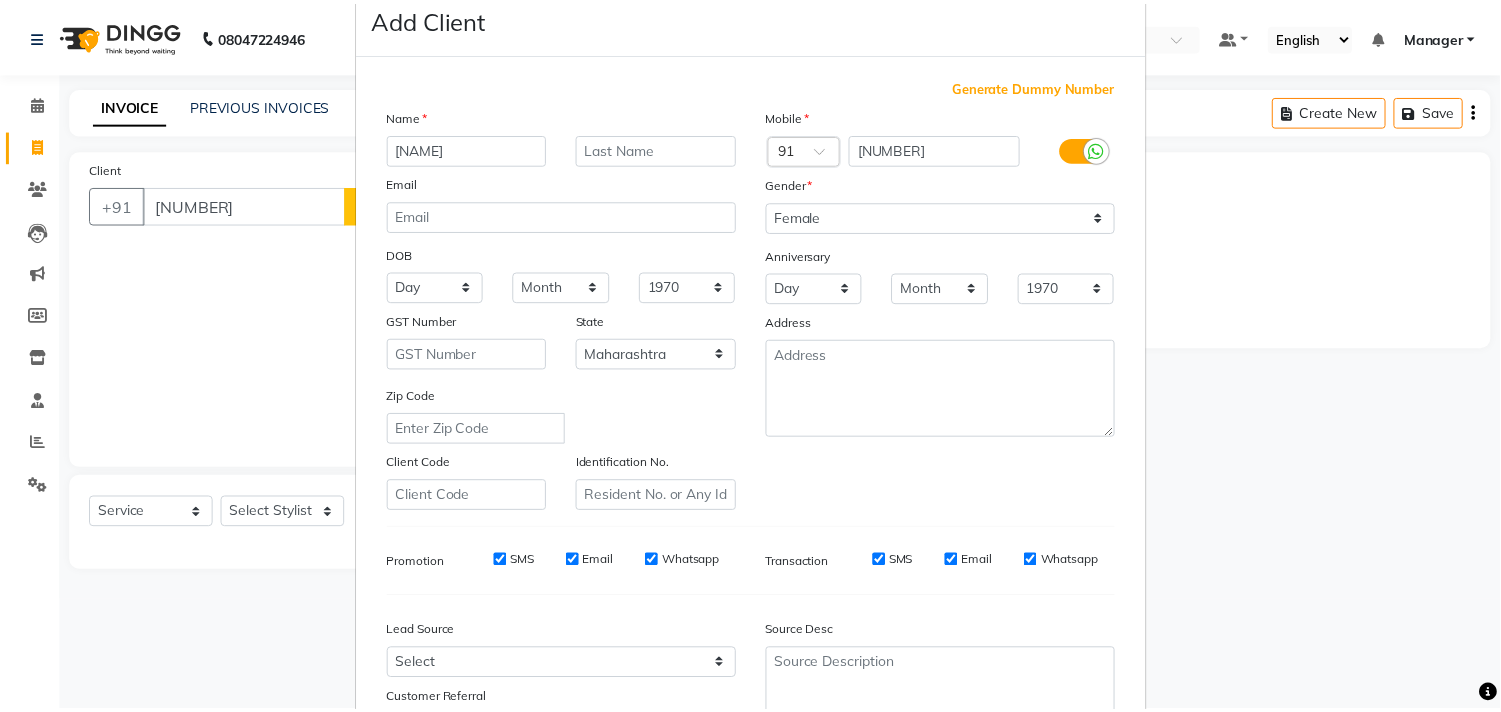 scroll, scrollTop: 212, scrollLeft: 0, axis: vertical 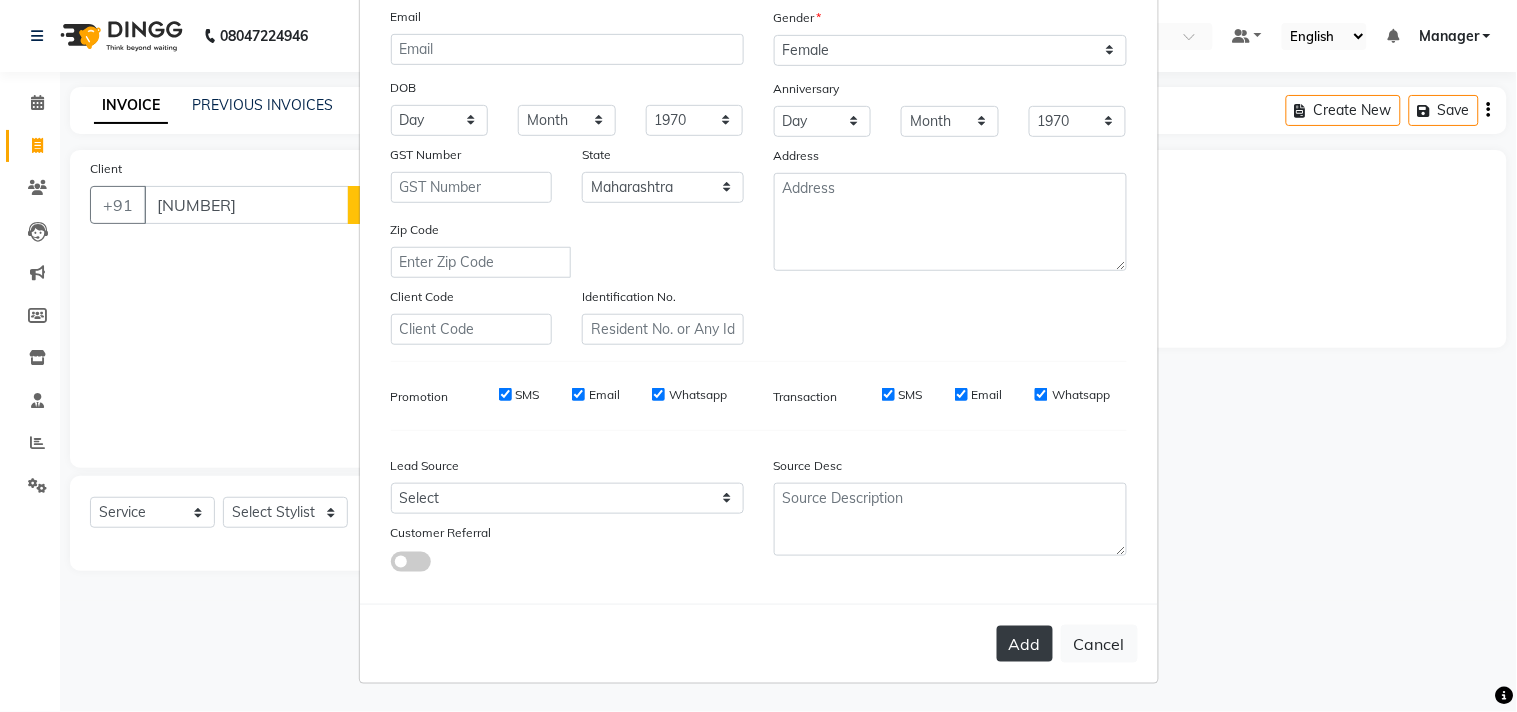 click on "Add" at bounding box center (1025, 644) 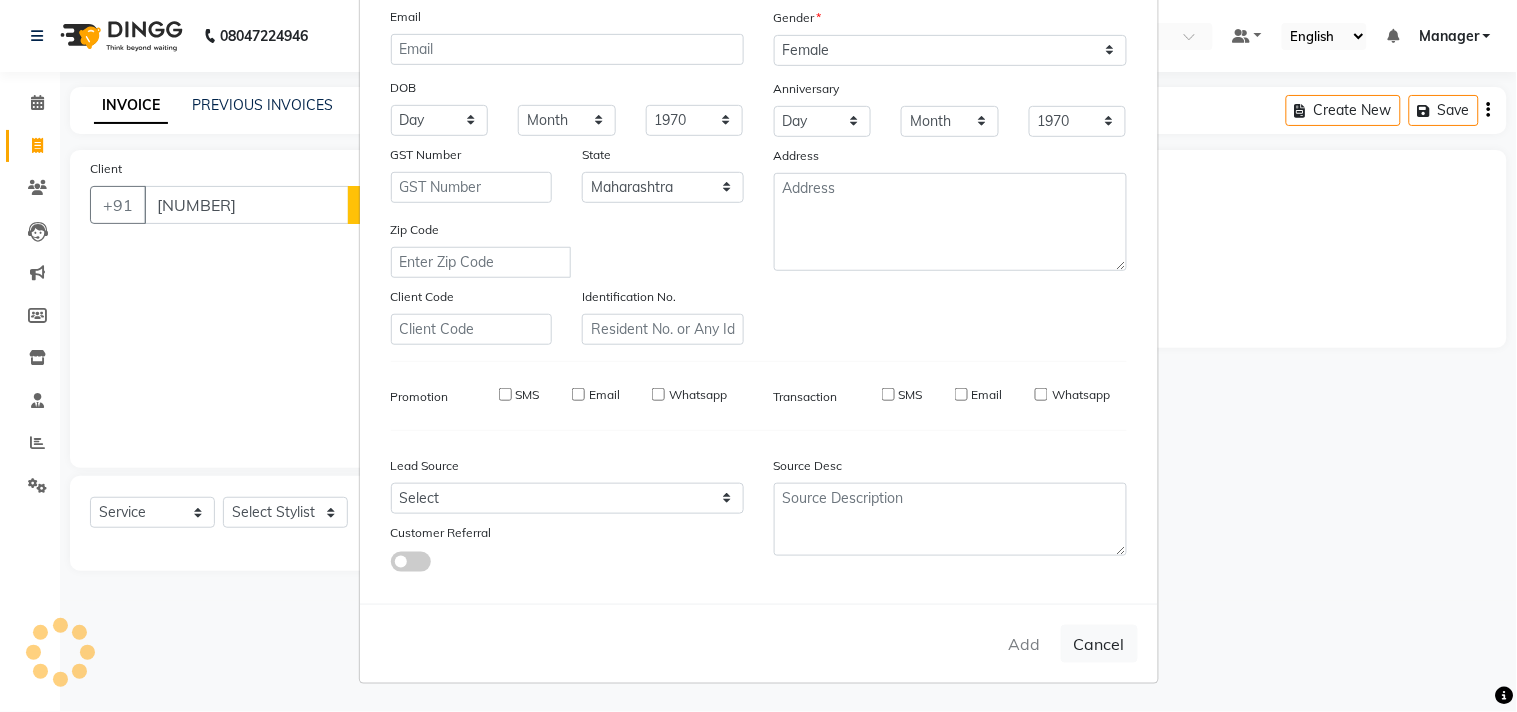 type on "83******15" 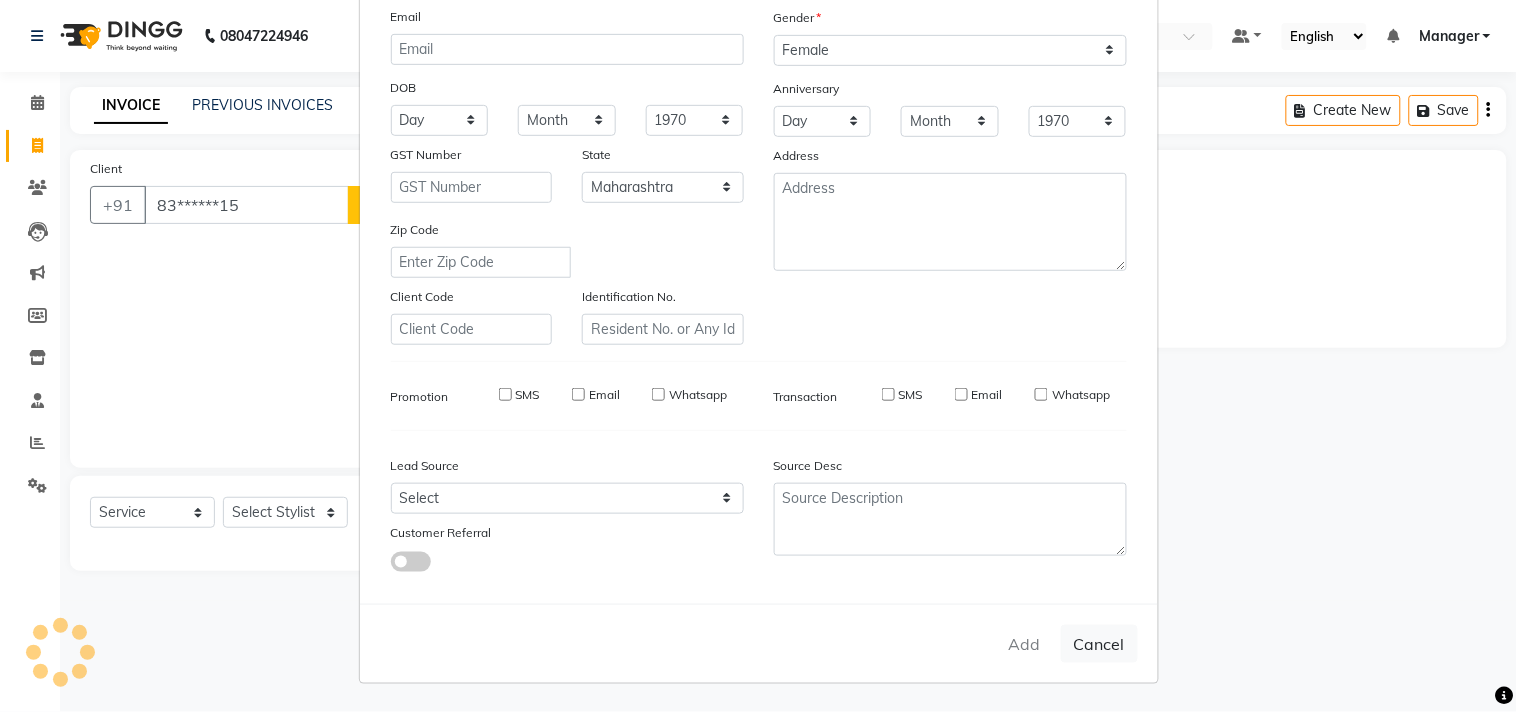 type 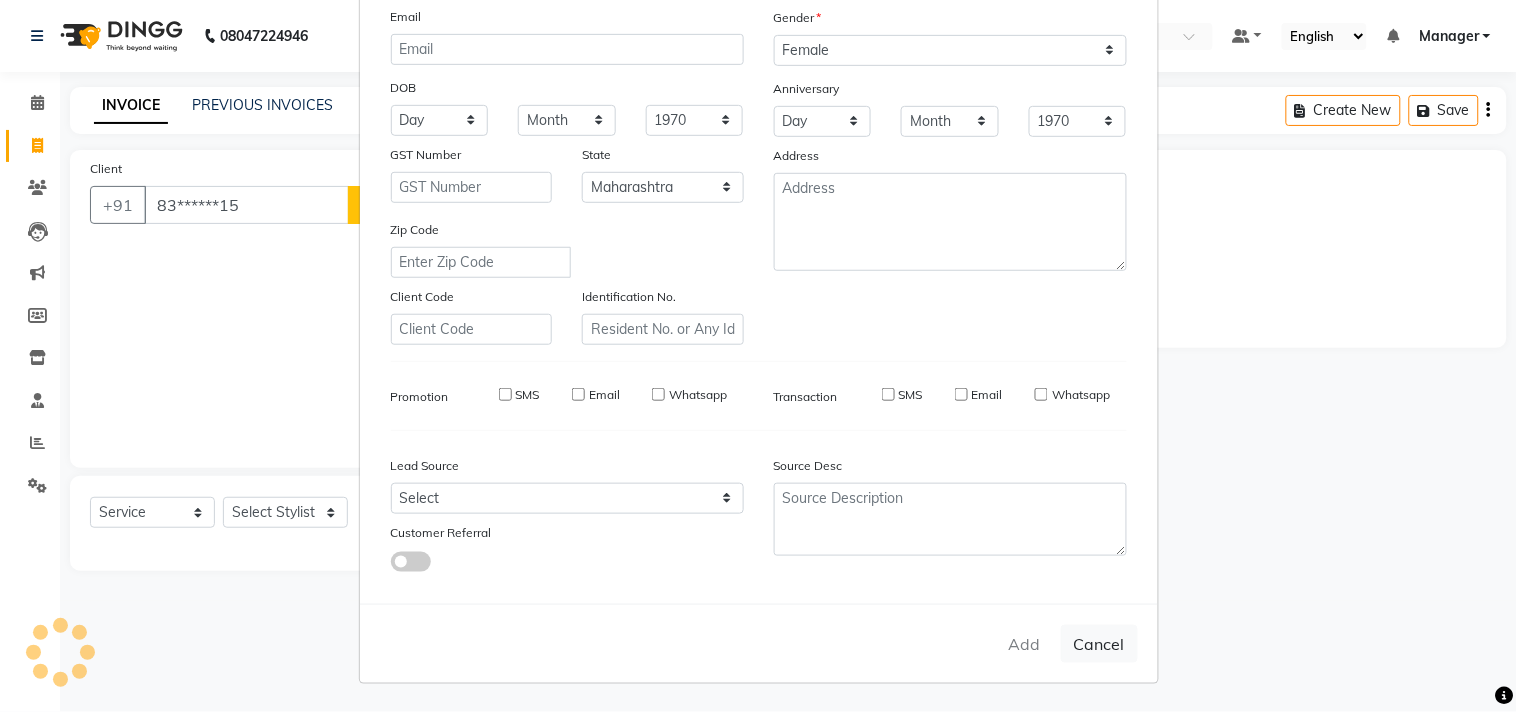 select 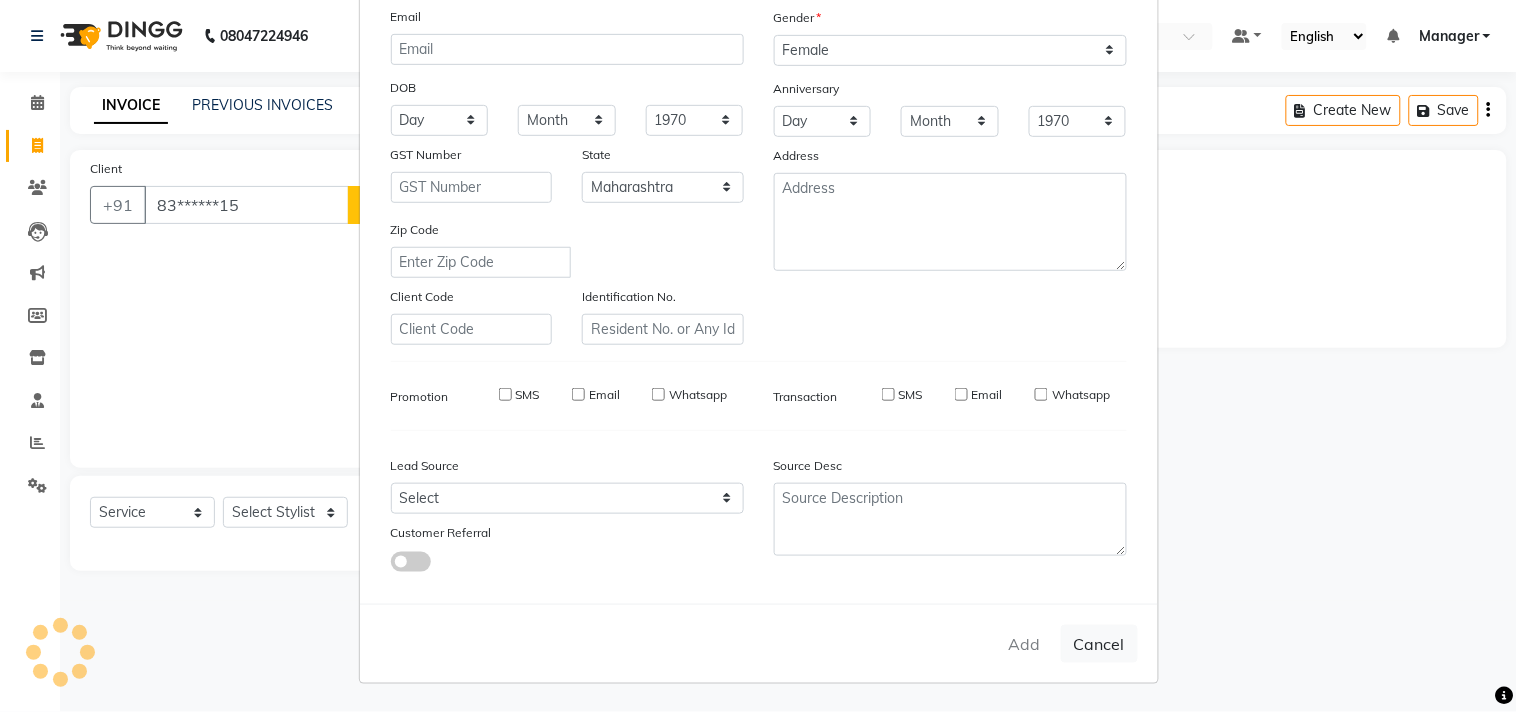 select on "null" 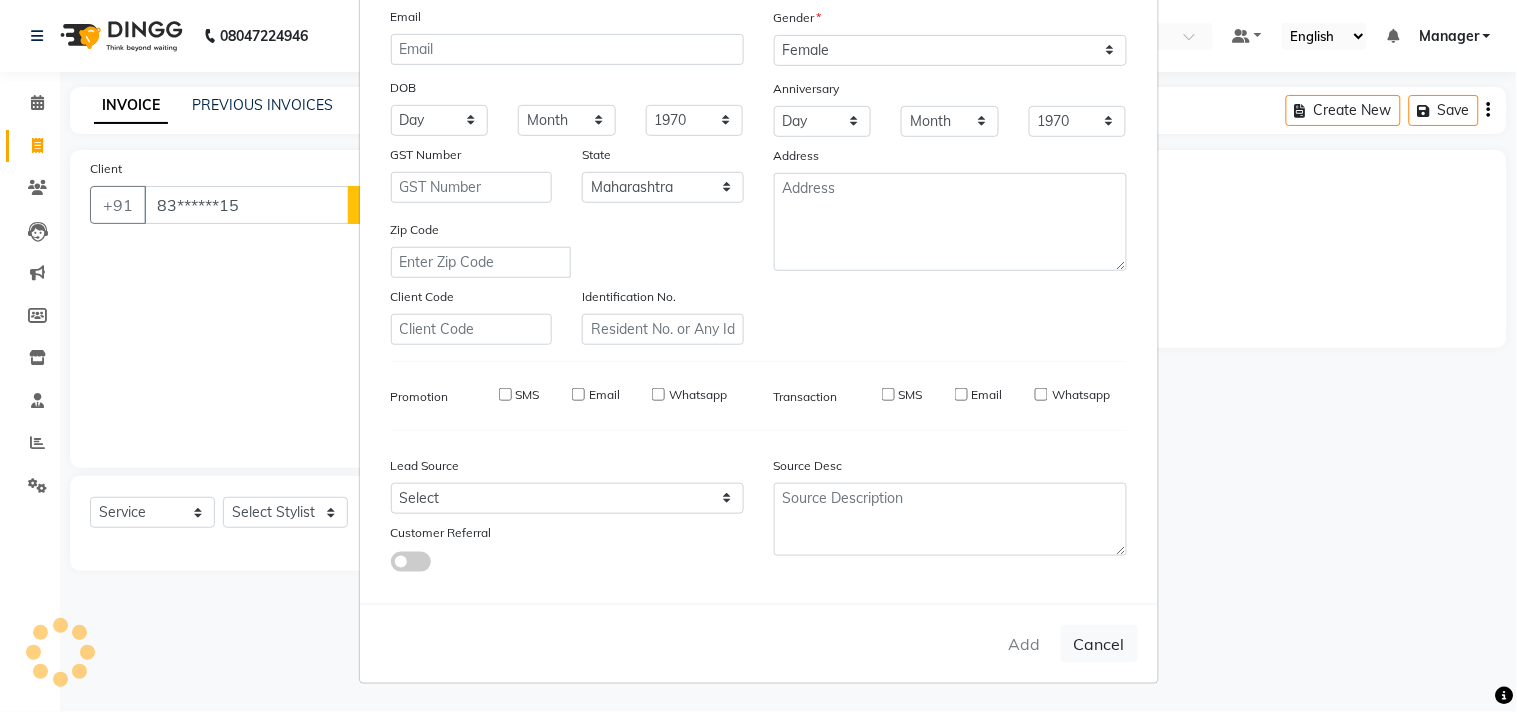 type 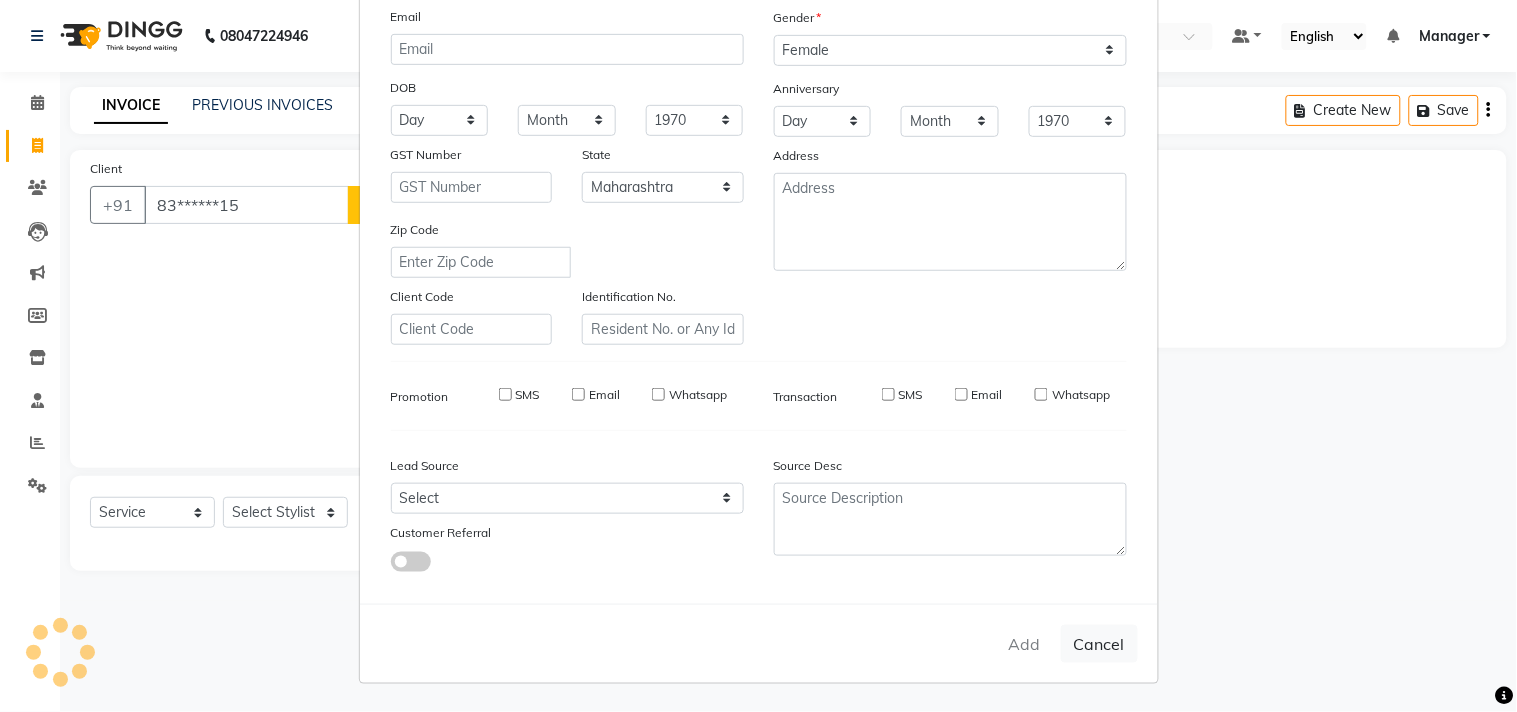 select 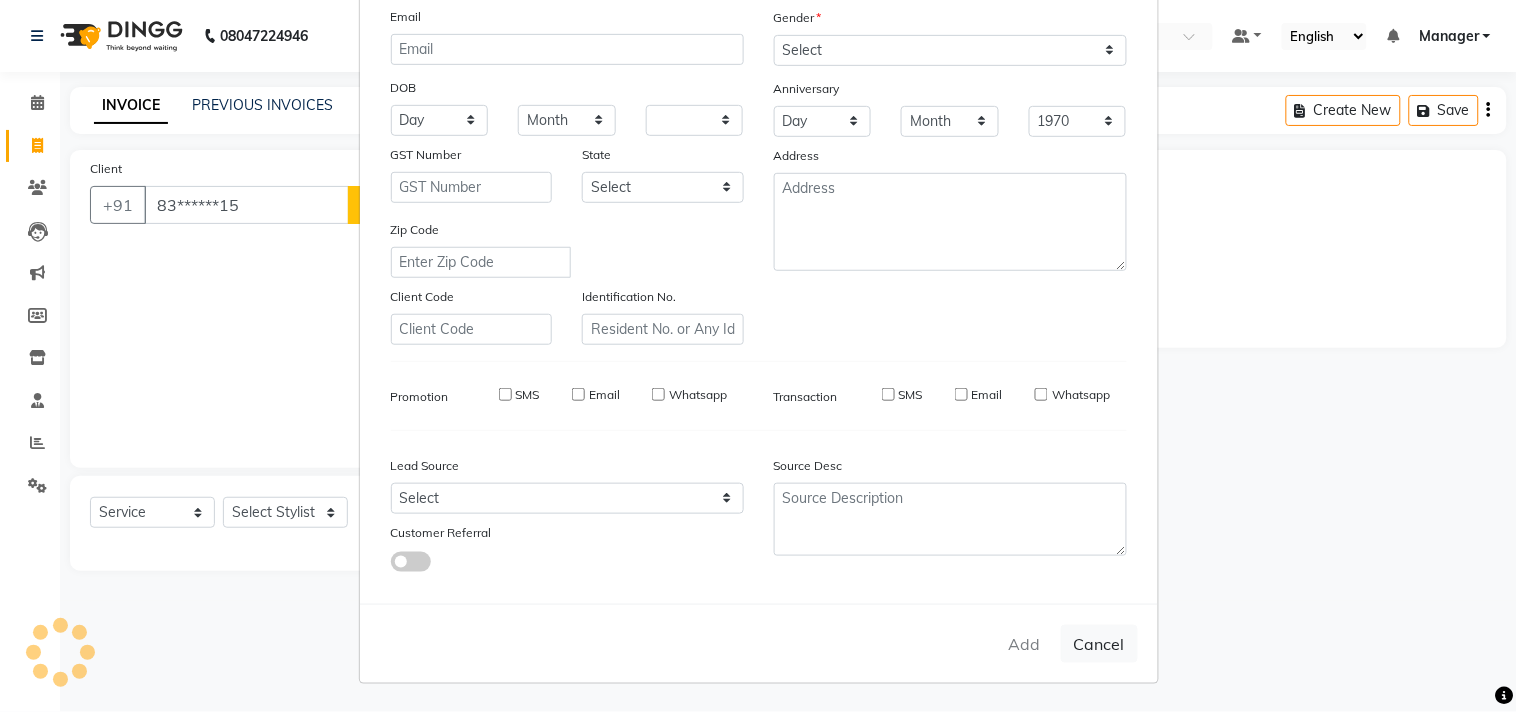 select 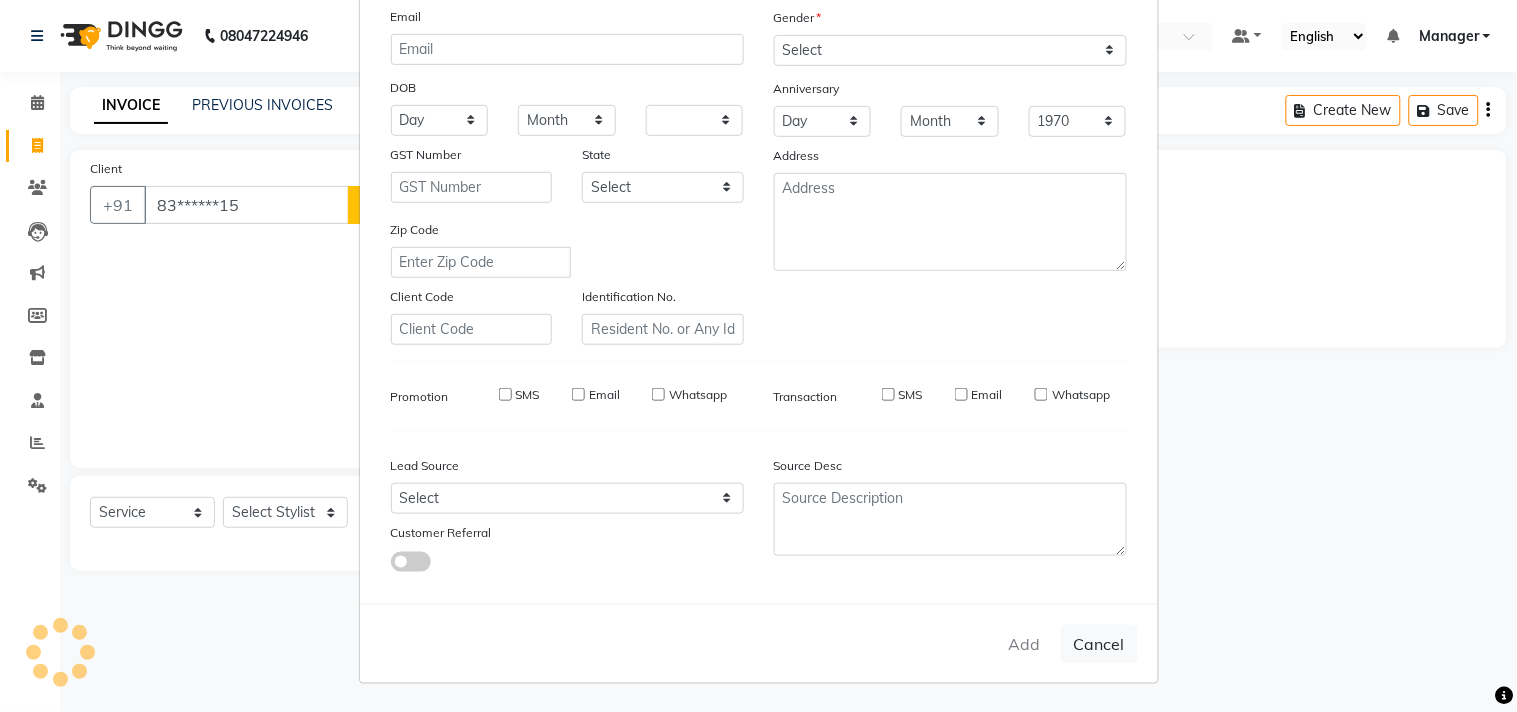 select 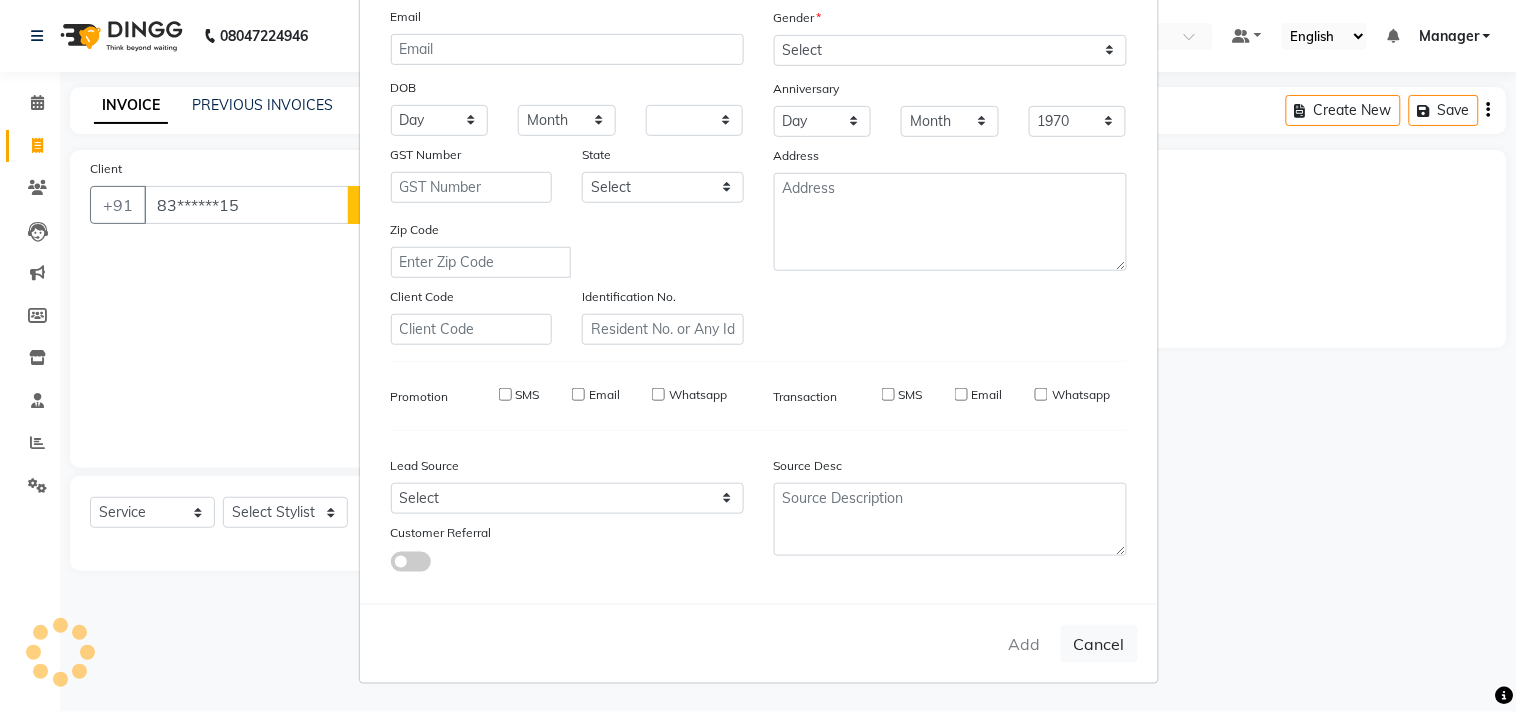 select 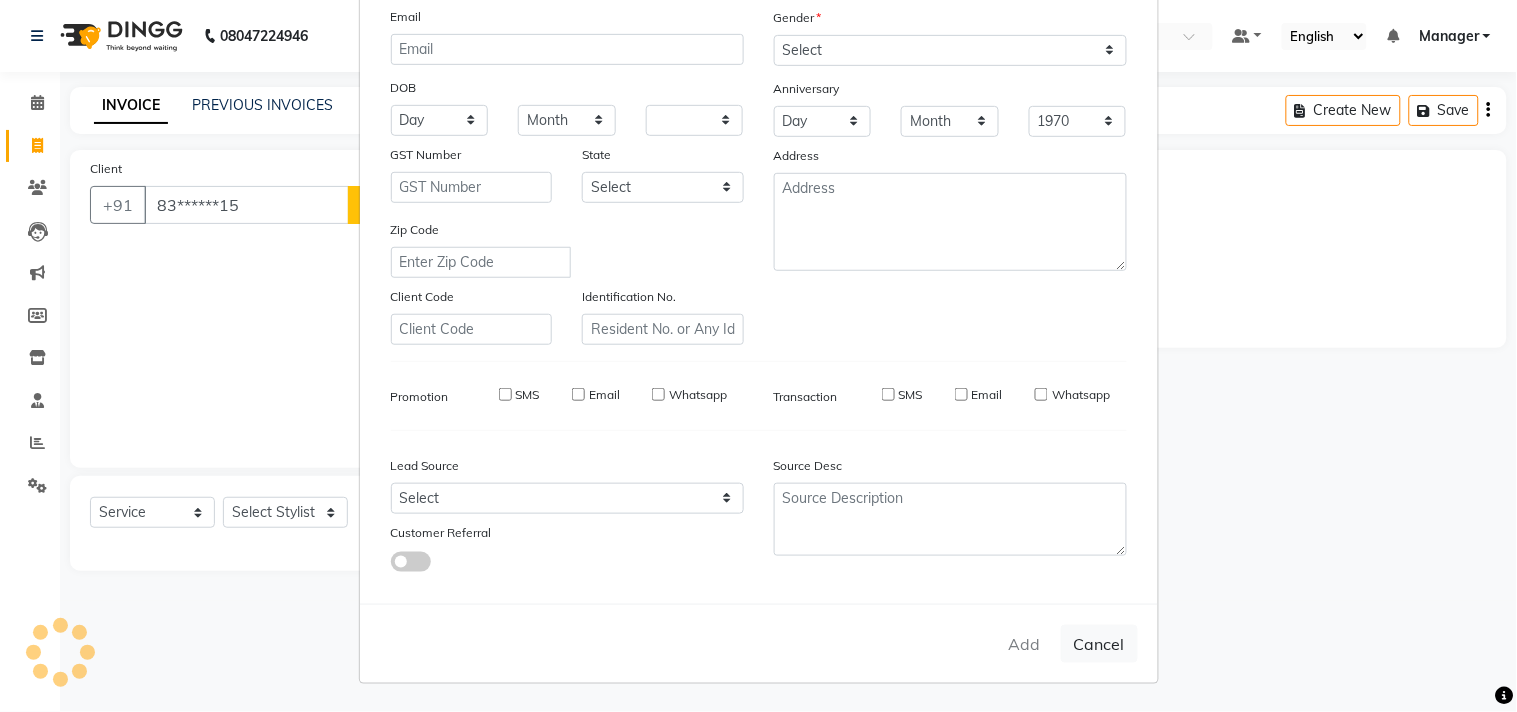 checkbox on "false" 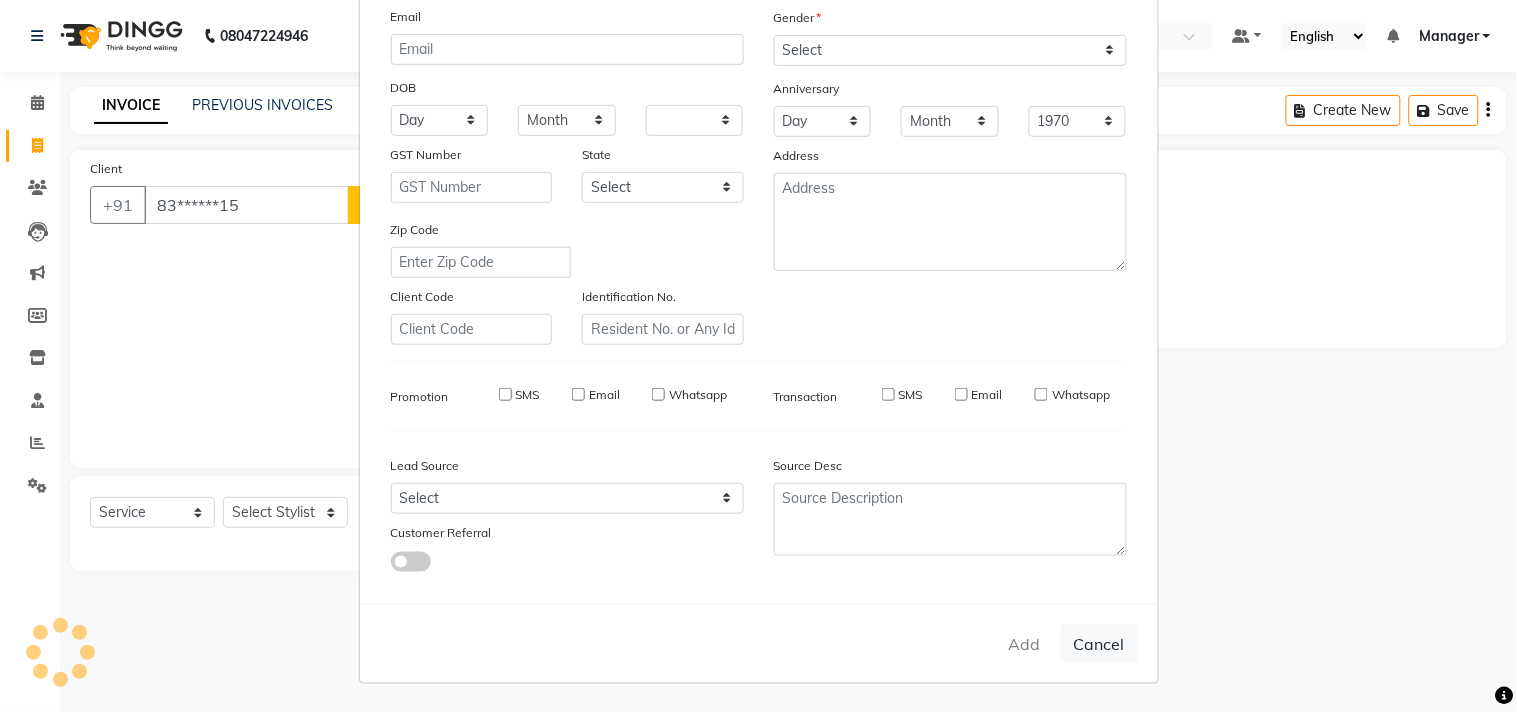 checkbox on "false" 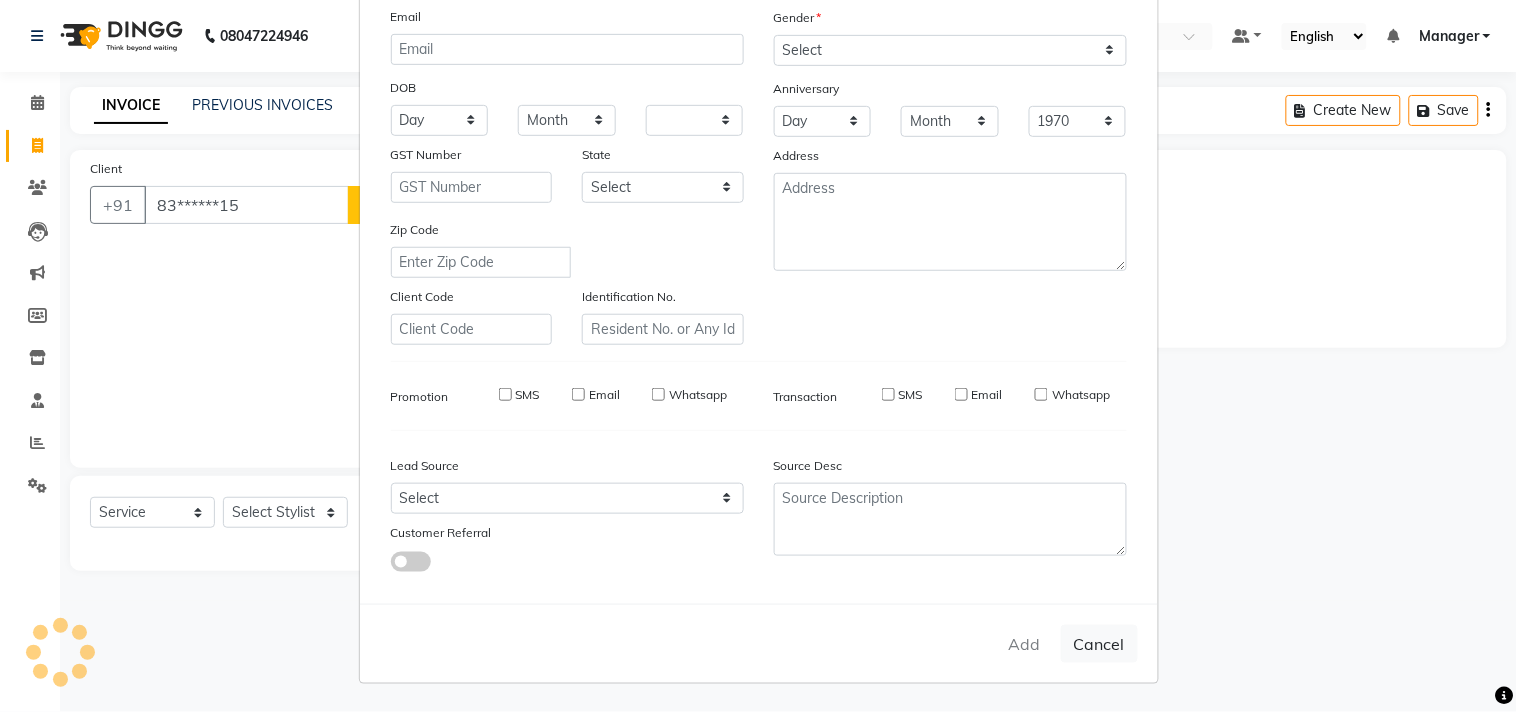 checkbox on "false" 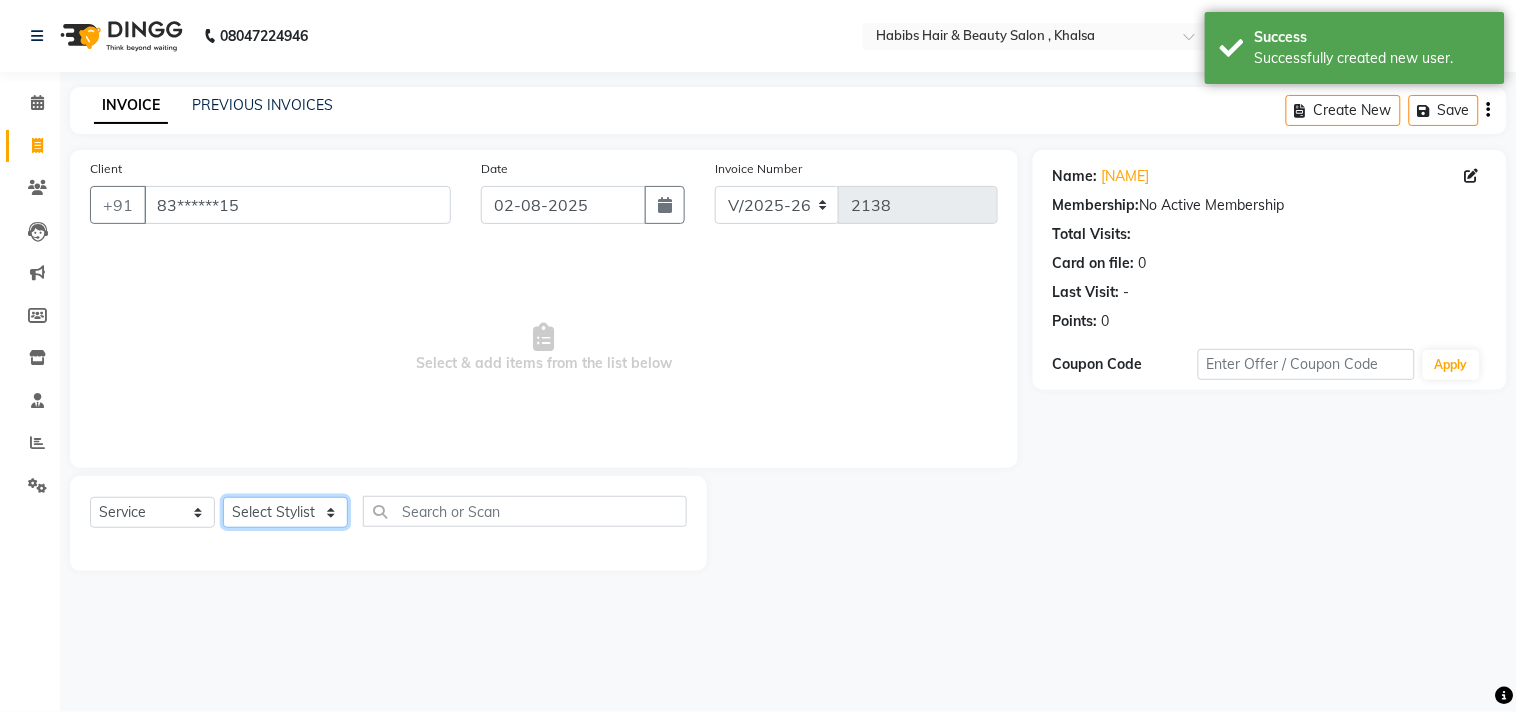 click on "Select Stylist Ajam ARIF Asif Manager M M Neelam Niyaz Salman Sameer Sayali Shahid Shahnawaz Vidya Zubair" 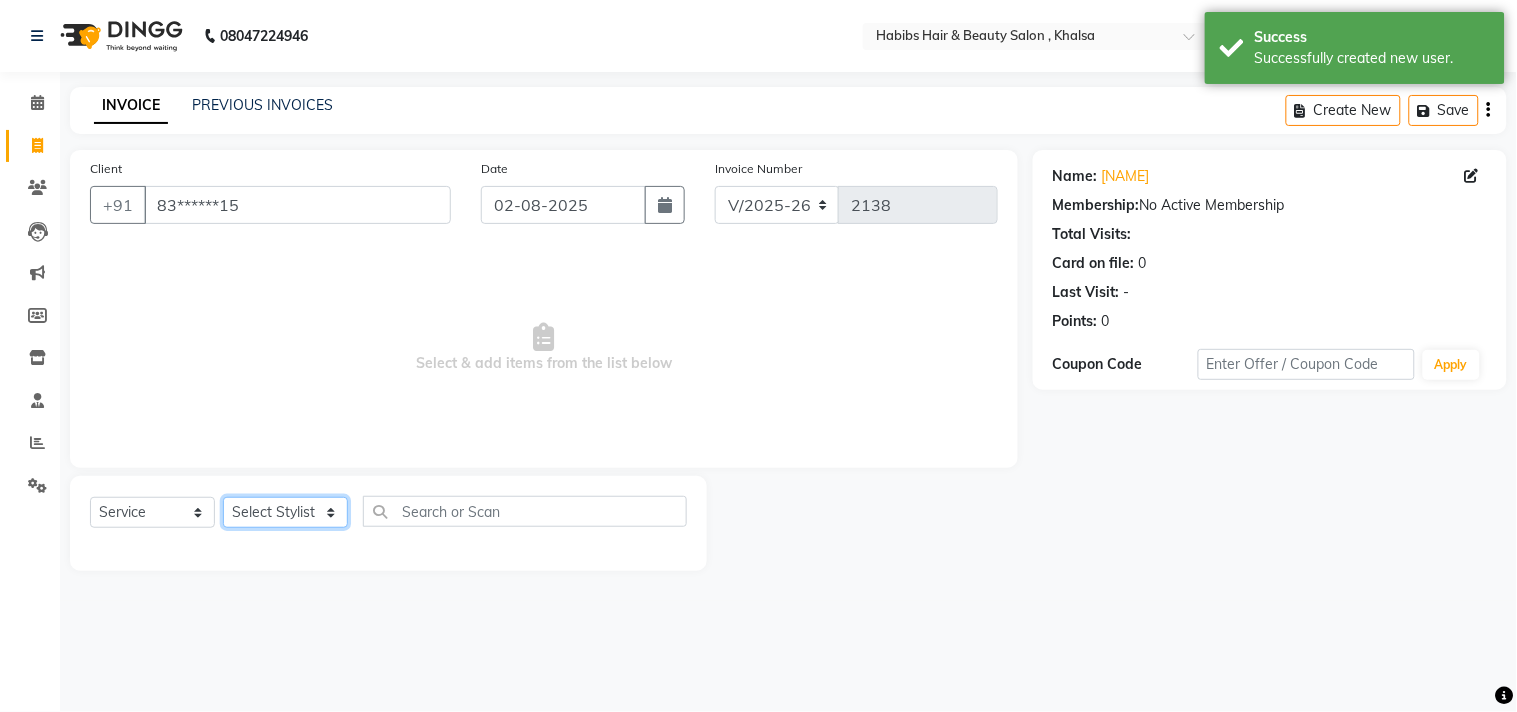 select on "87459" 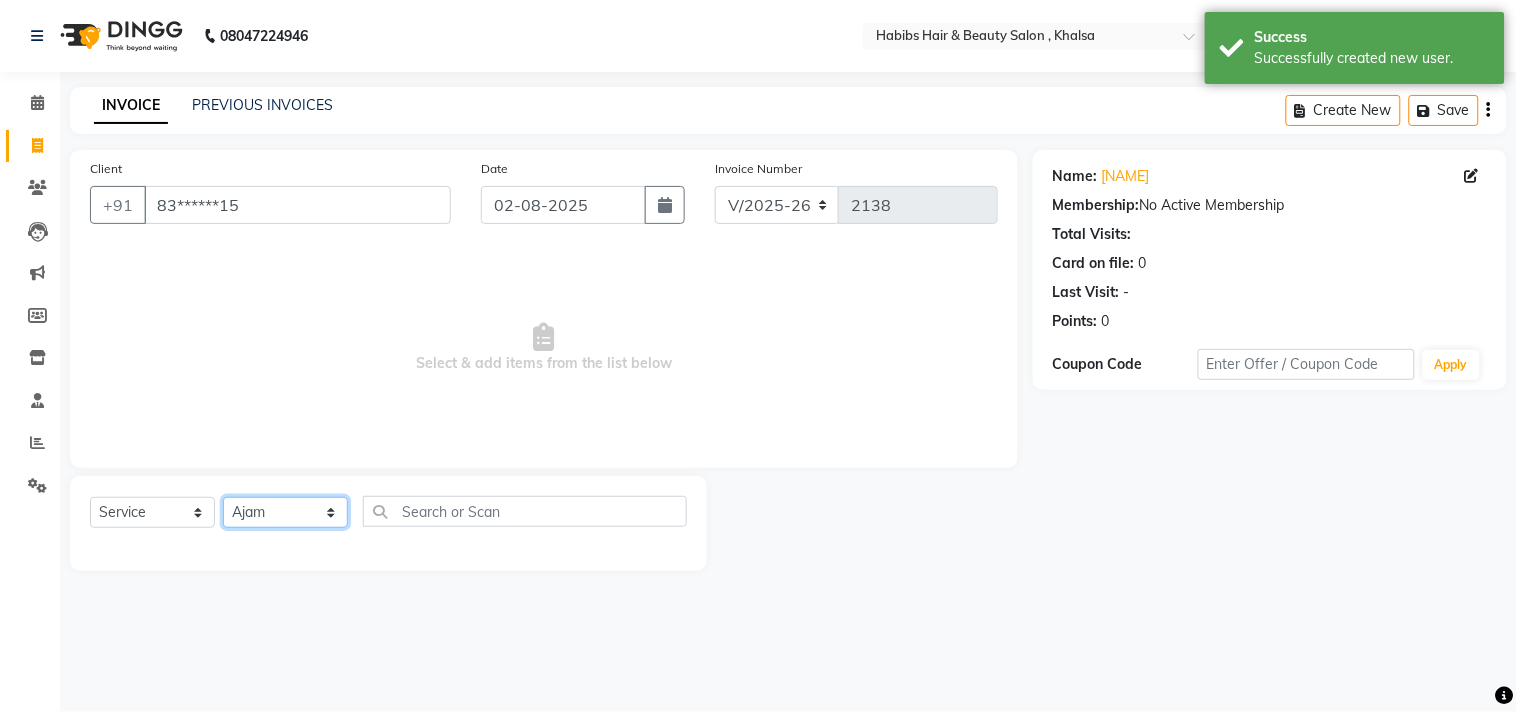 click on "Select Stylist Ajam ARIF Asif Manager M M Neelam Niyaz Salman Sameer Sayali Shahid Shahnawaz Vidya Zubair" 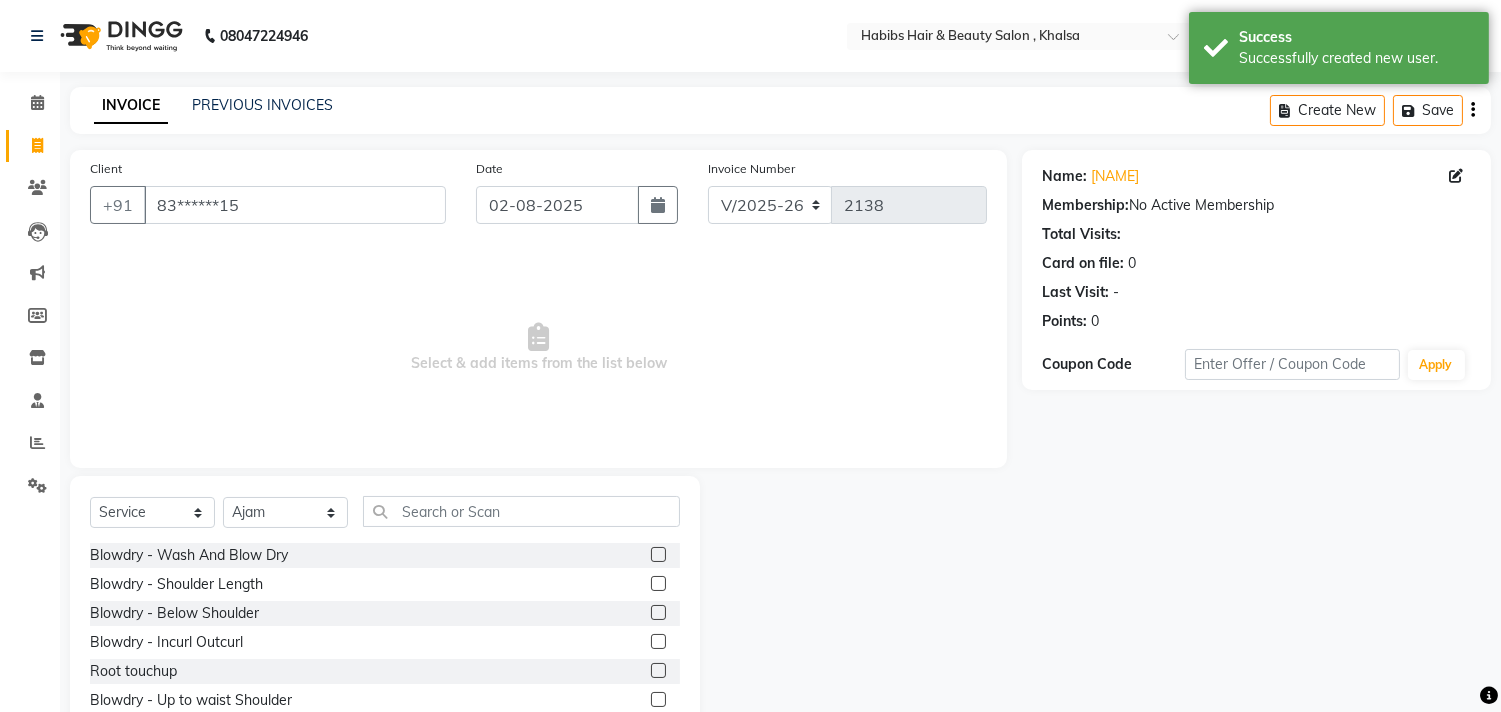 click on "Select & add items from the list below" at bounding box center (538, 348) 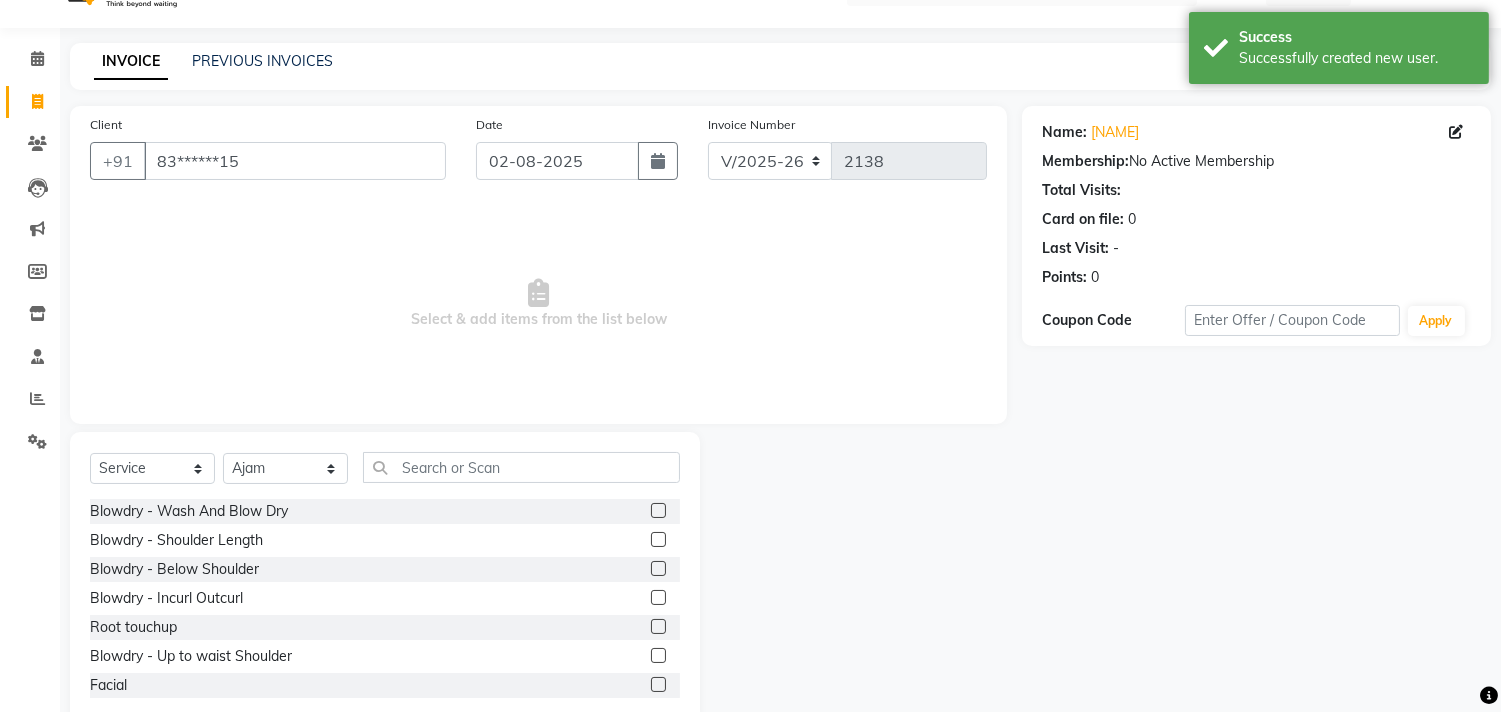 scroll, scrollTop: 88, scrollLeft: 0, axis: vertical 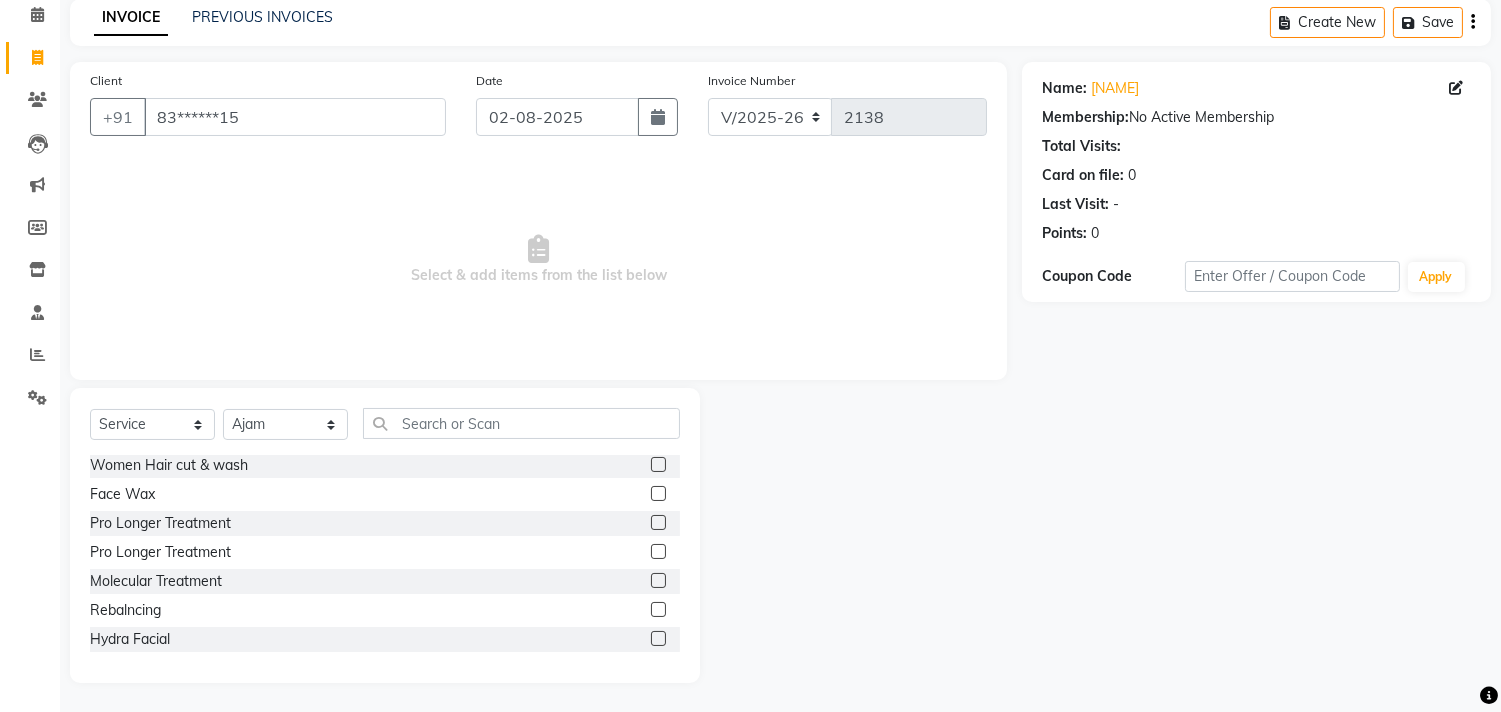 click 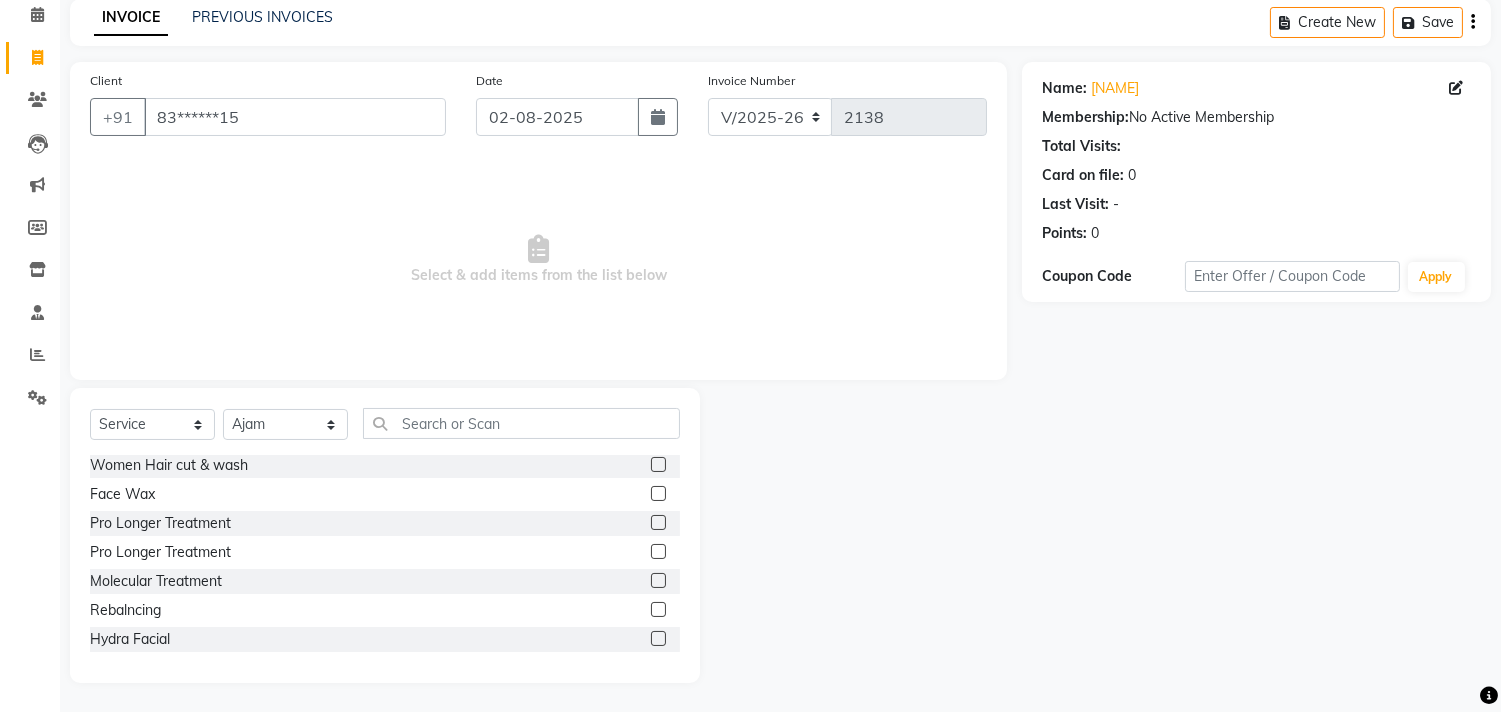 click at bounding box center (657, 465) 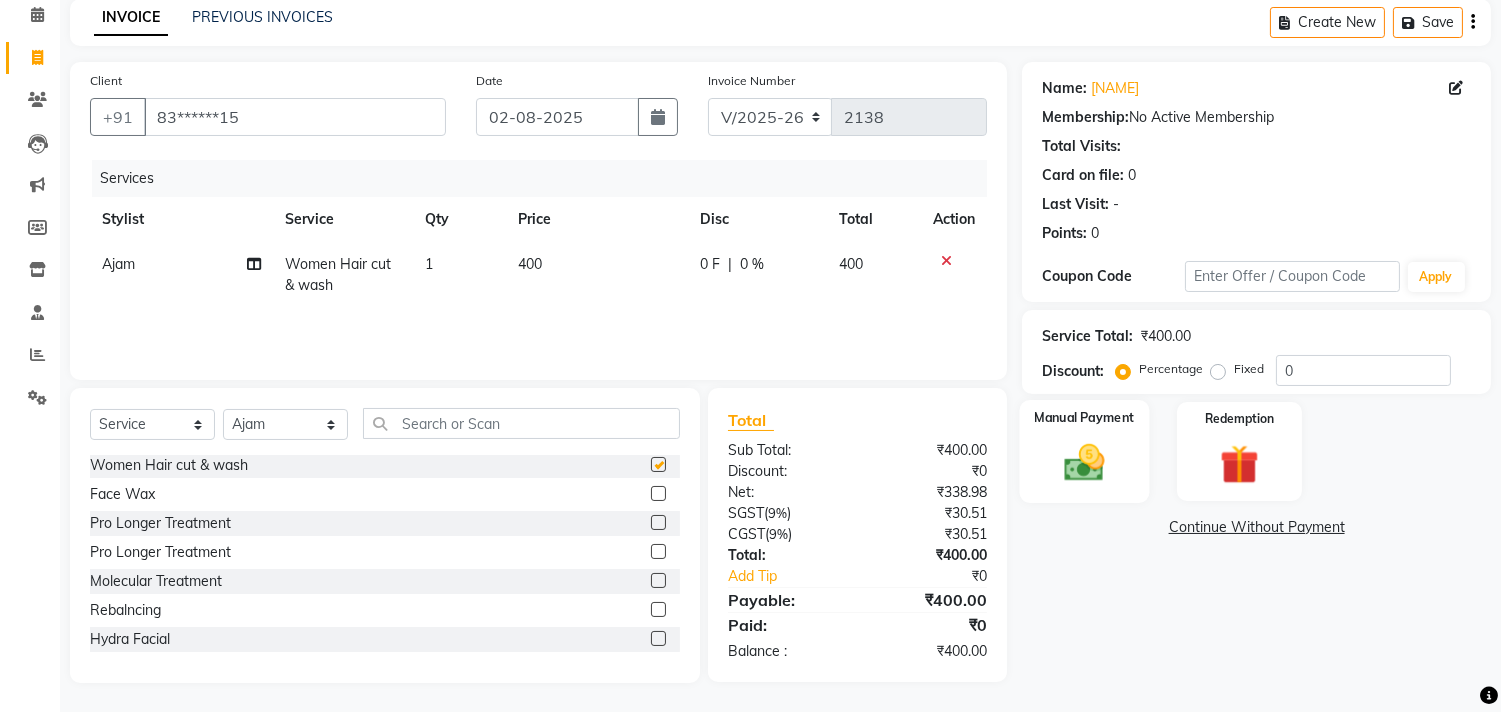 checkbox on "false" 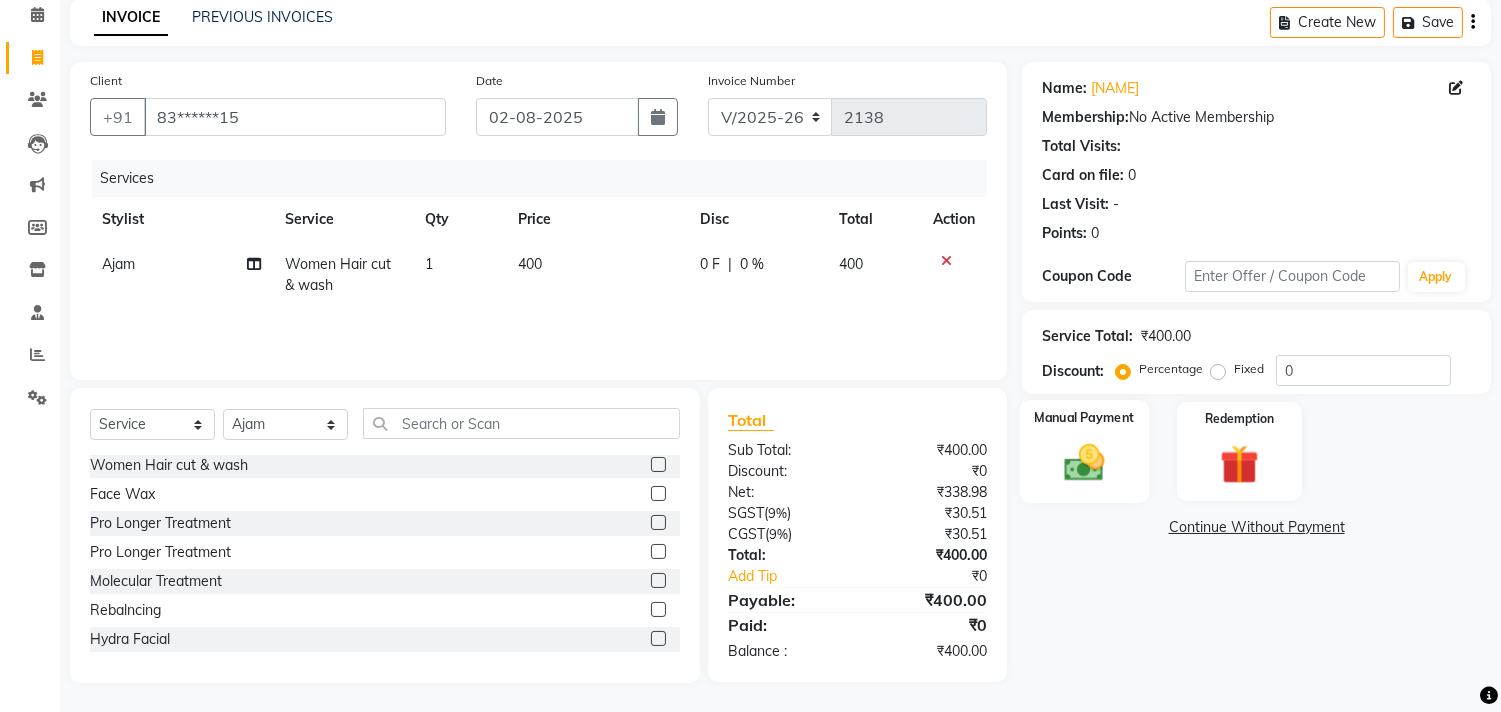 click on "Manual Payment" 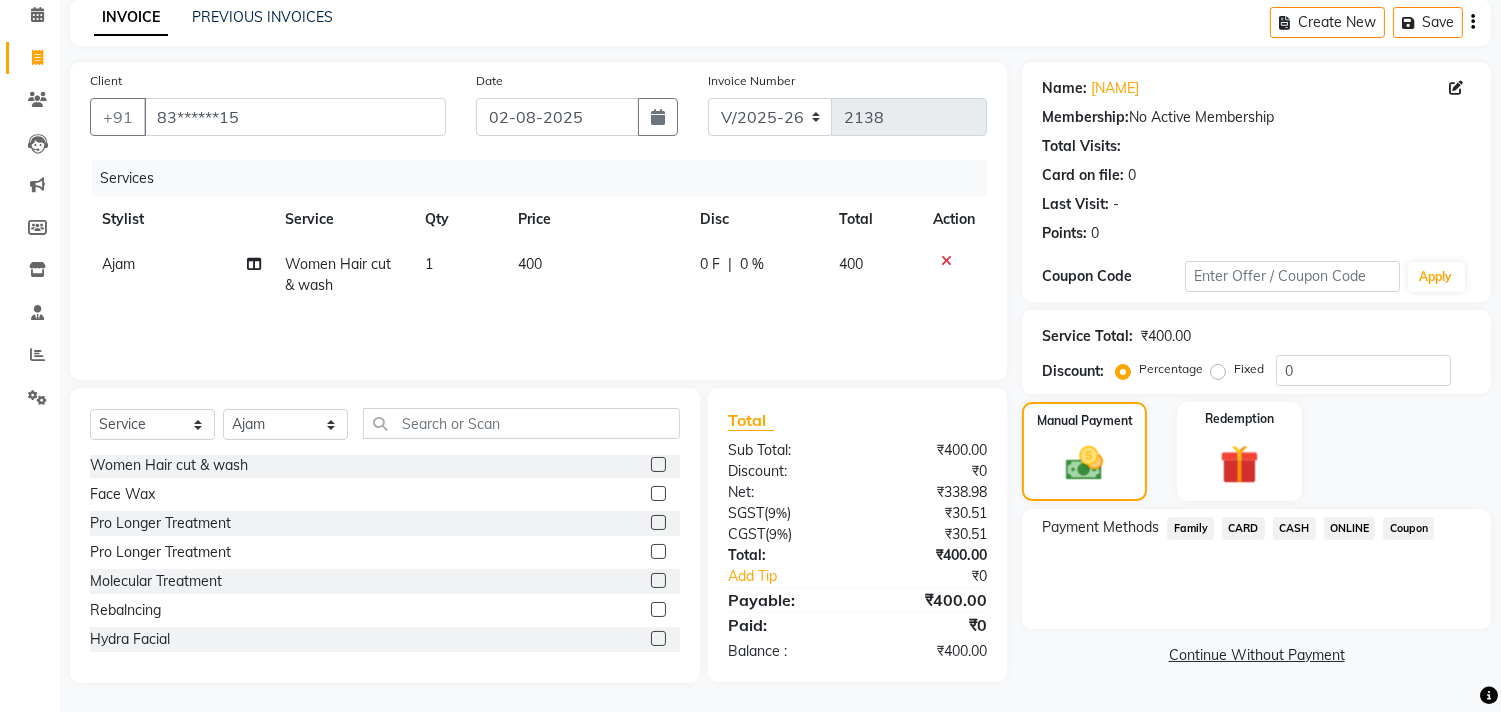 click on "ONLINE" 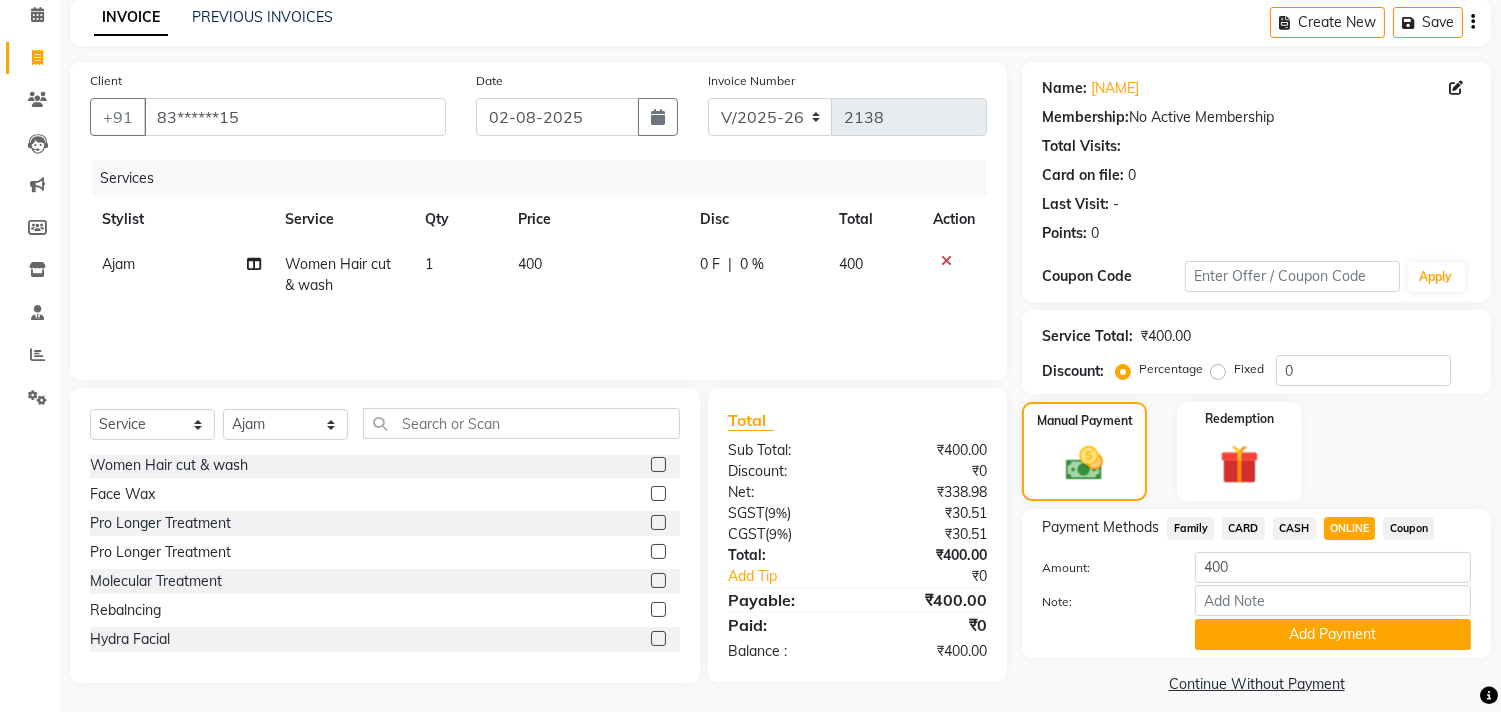 scroll, scrollTop: 104, scrollLeft: 0, axis: vertical 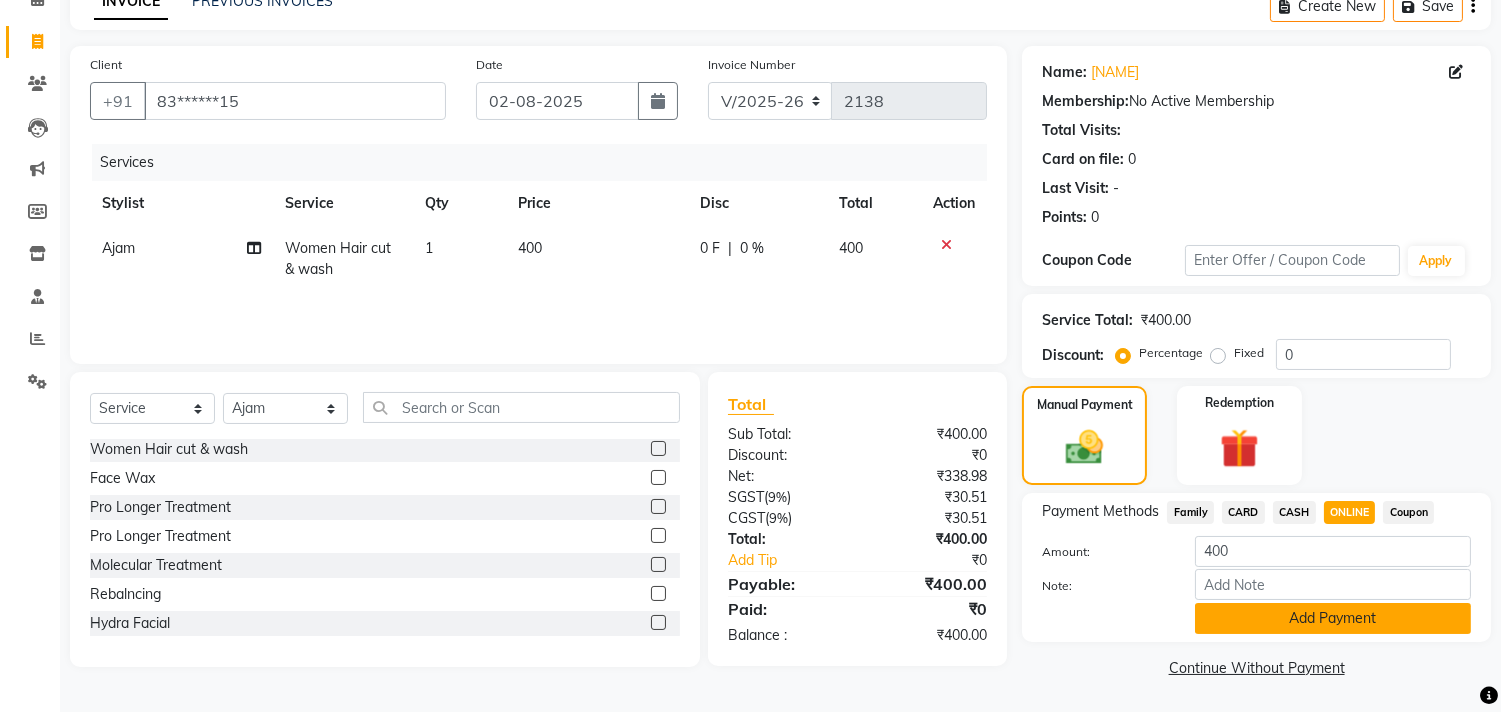 type 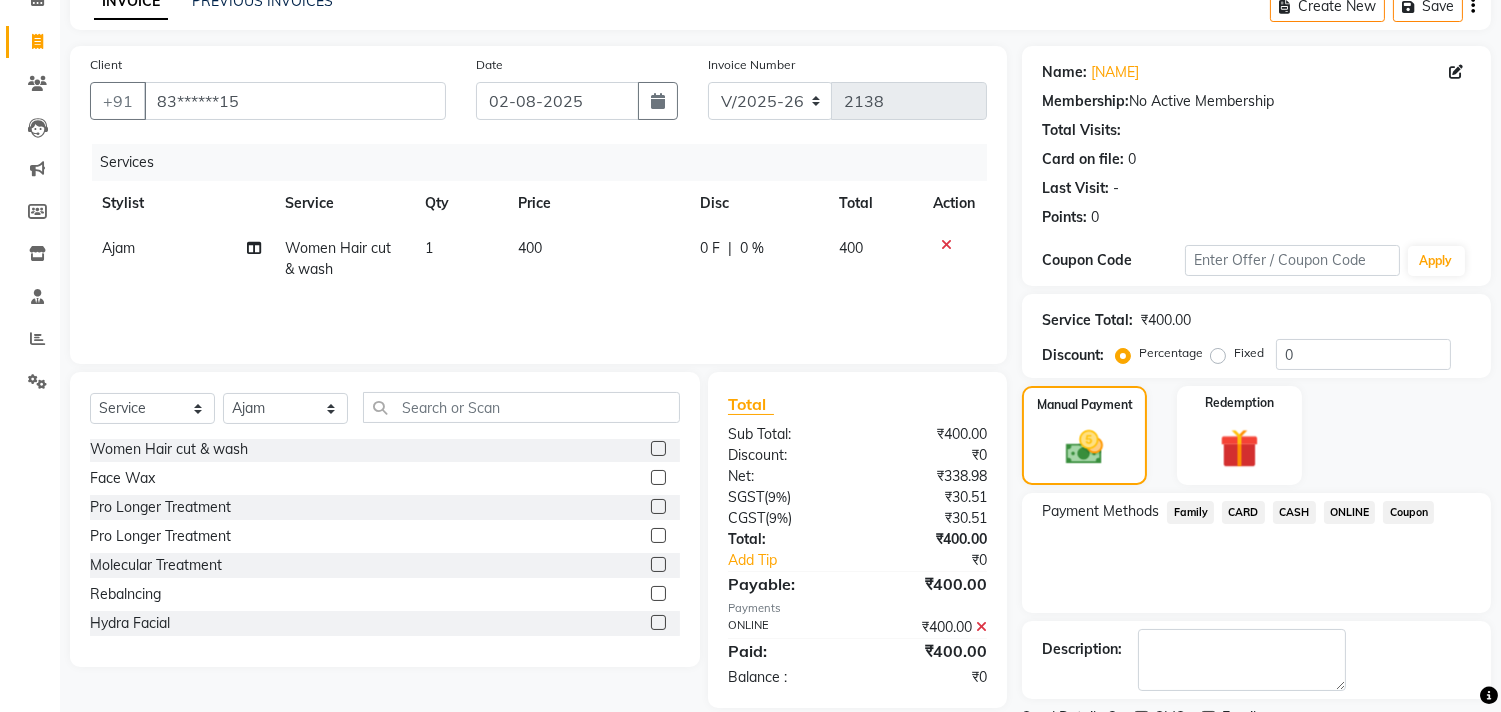 scroll, scrollTop: 187, scrollLeft: 0, axis: vertical 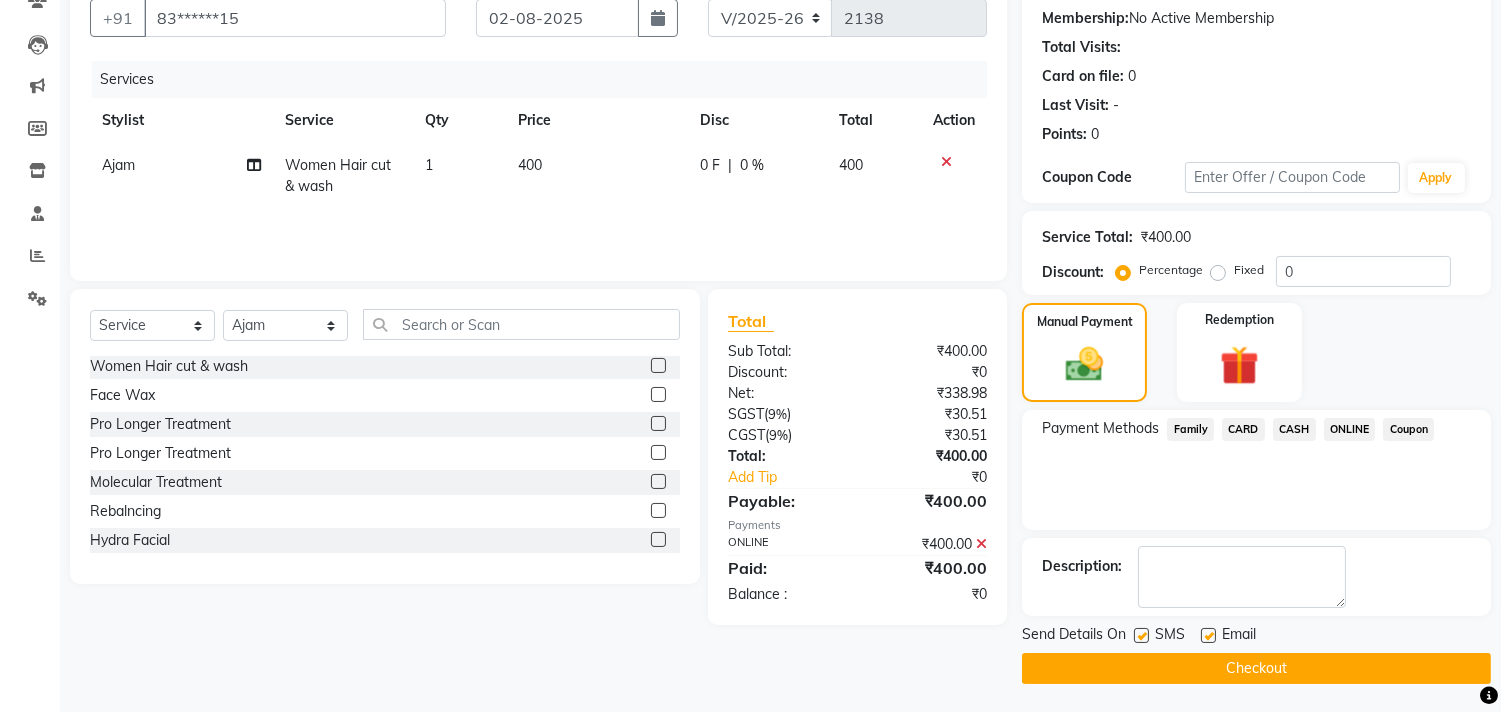 click on "Checkout" 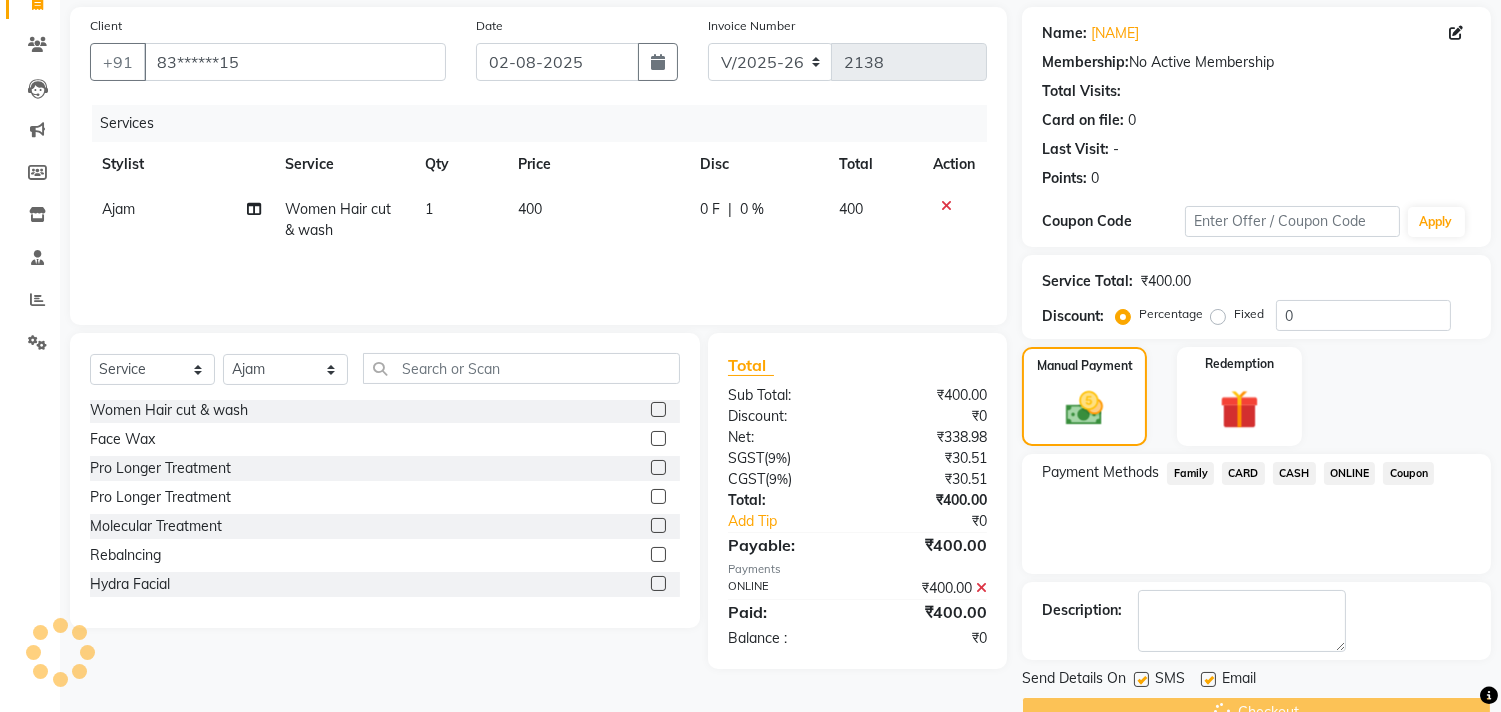 scroll, scrollTop: 0, scrollLeft: 0, axis: both 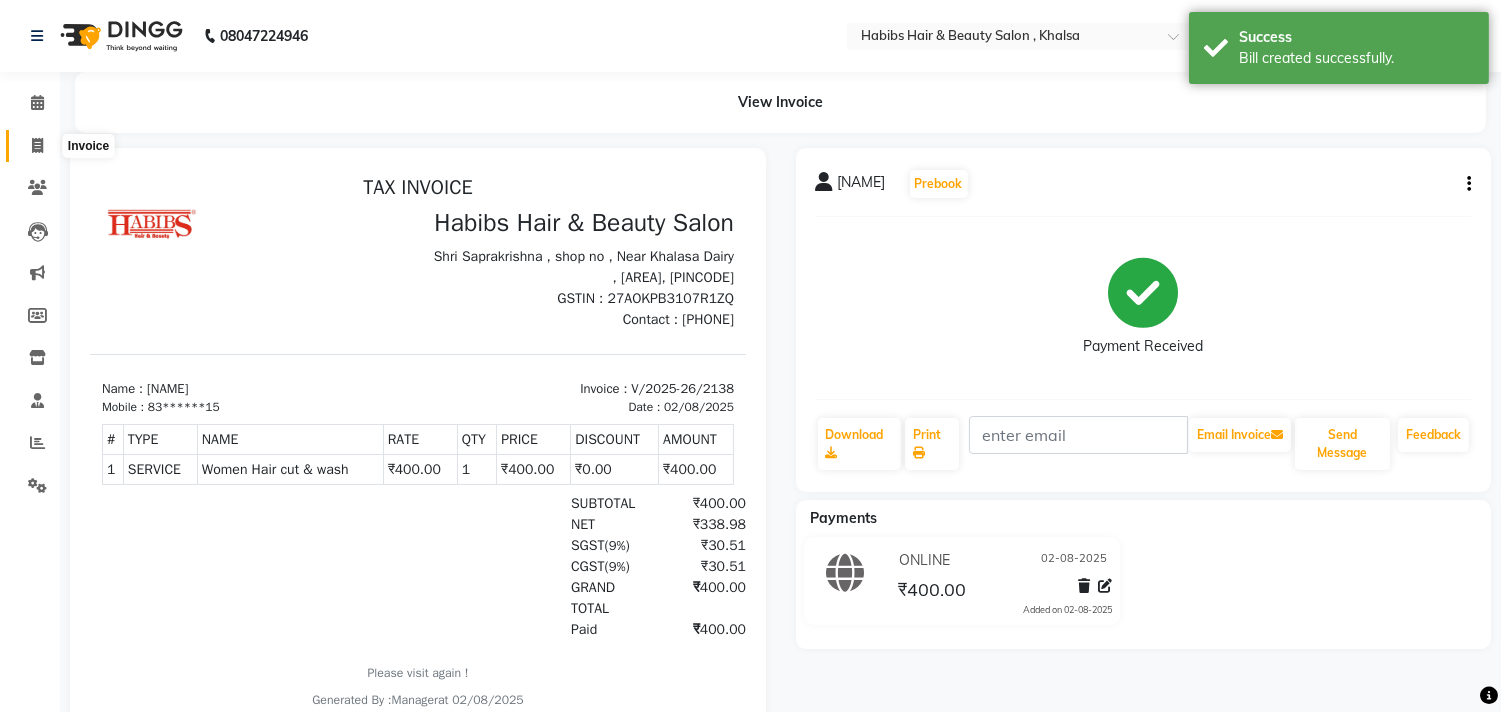 click 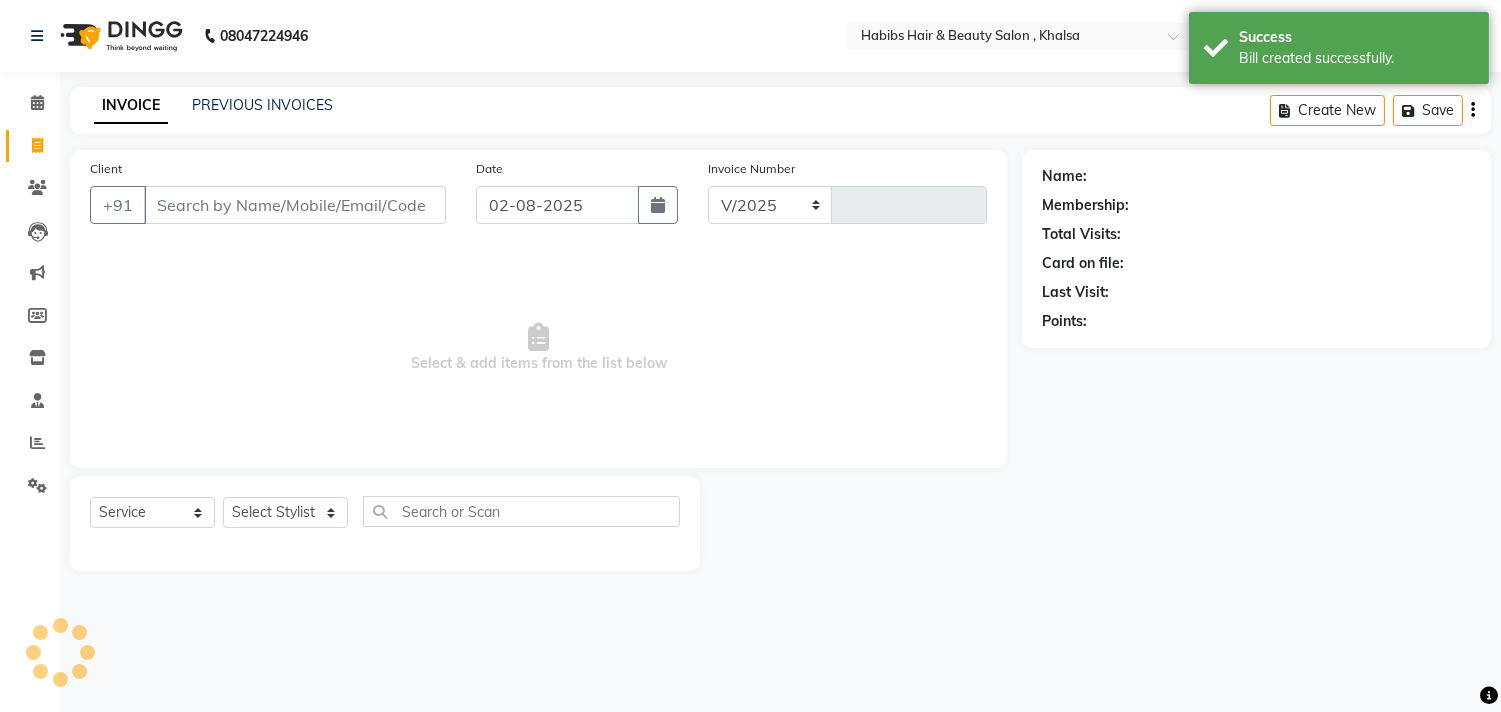 select on "4838" 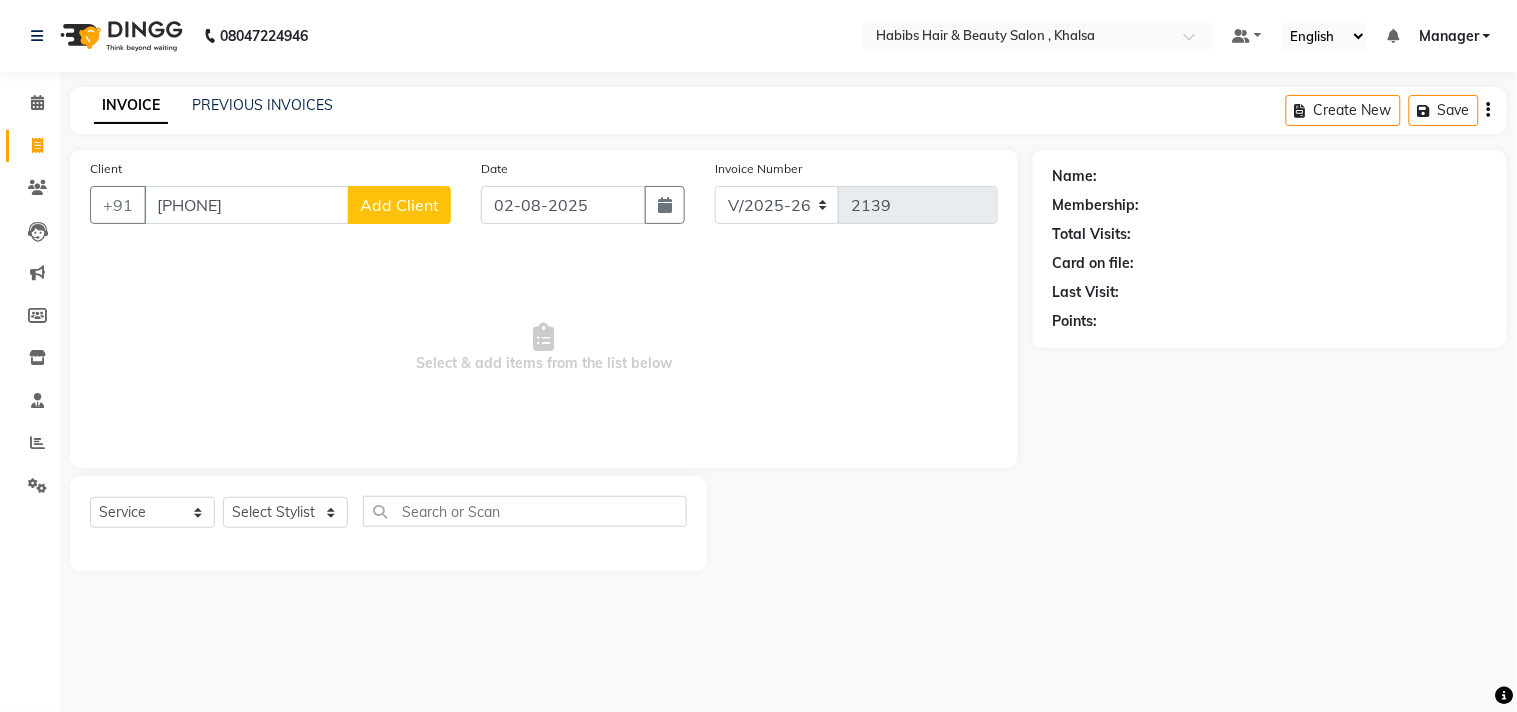type on "9850566669" 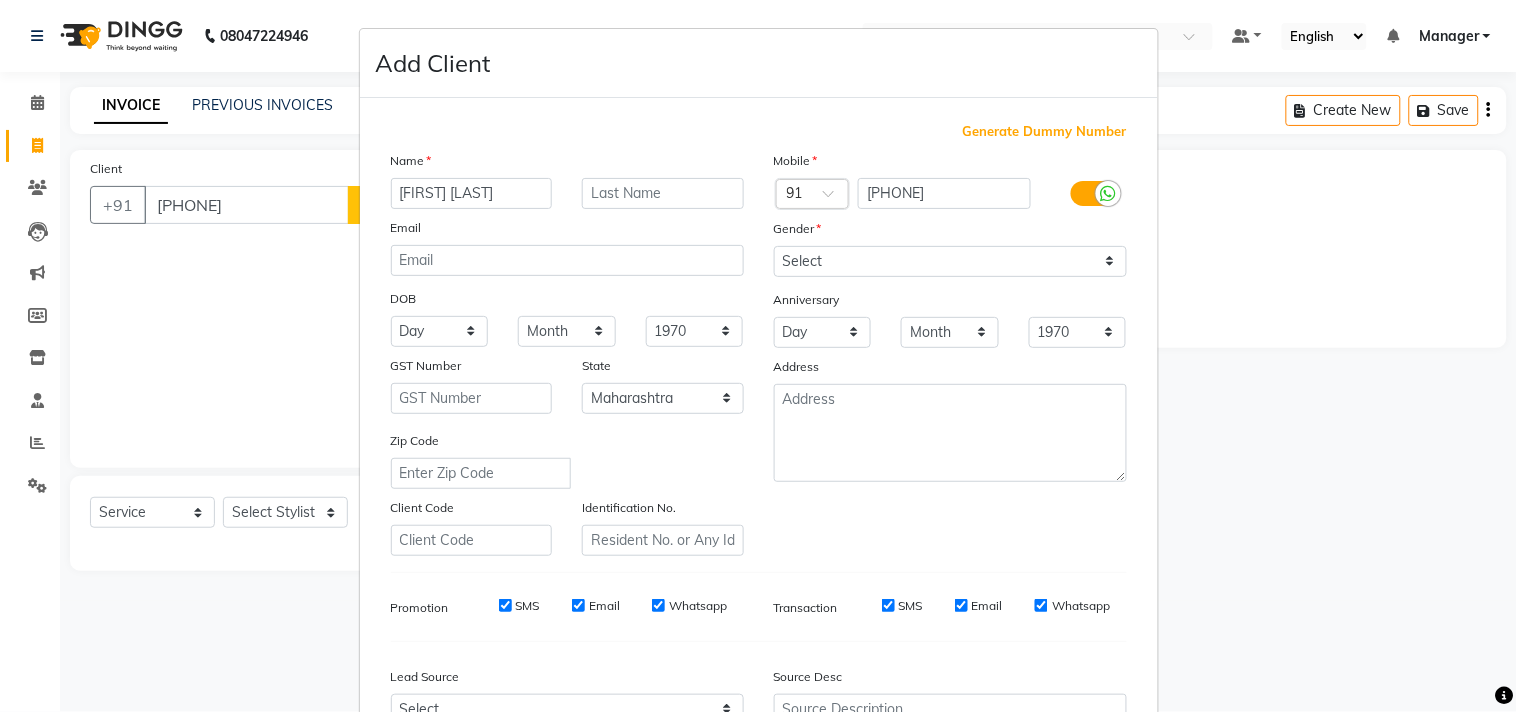 type on "[FIRST] [LAST]" 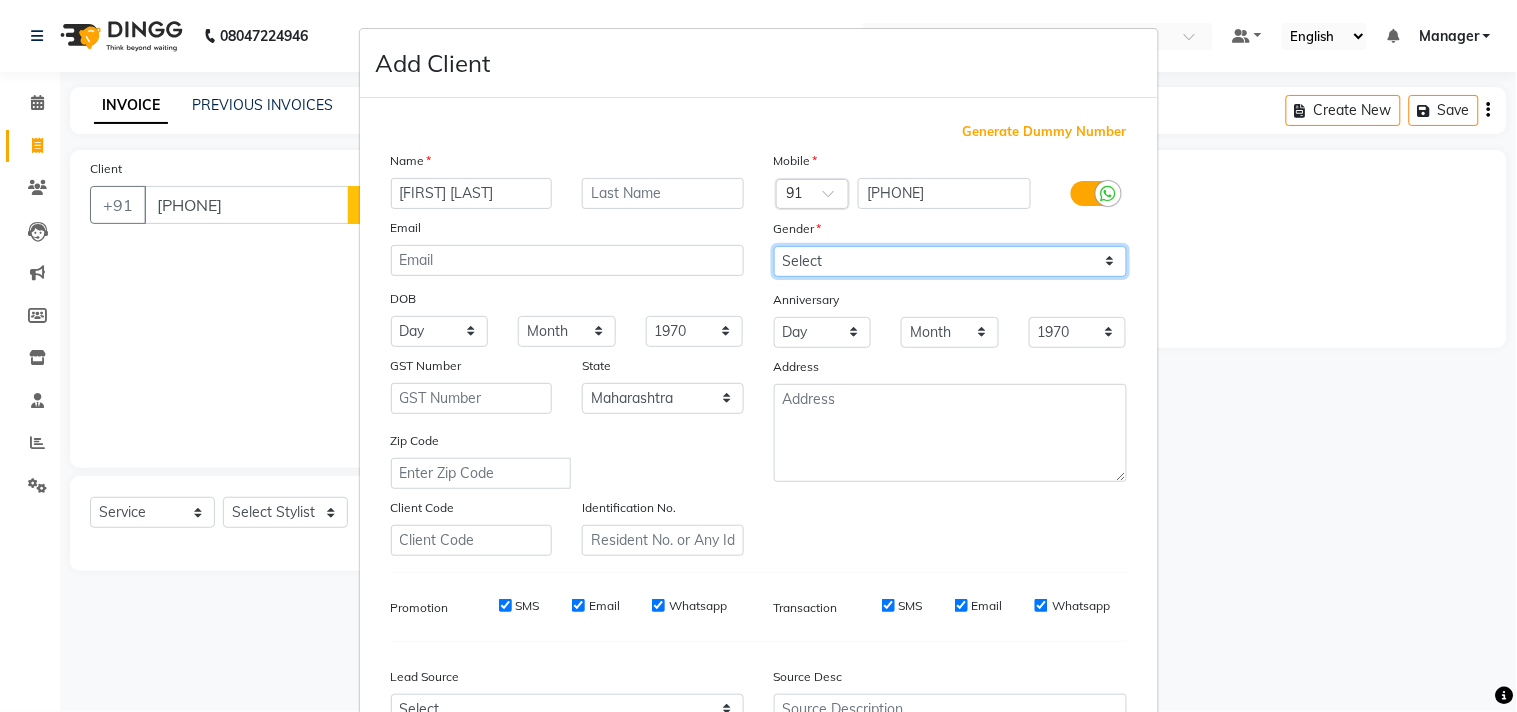 click on "Select Male Female Other Prefer Not To Say" at bounding box center (950, 261) 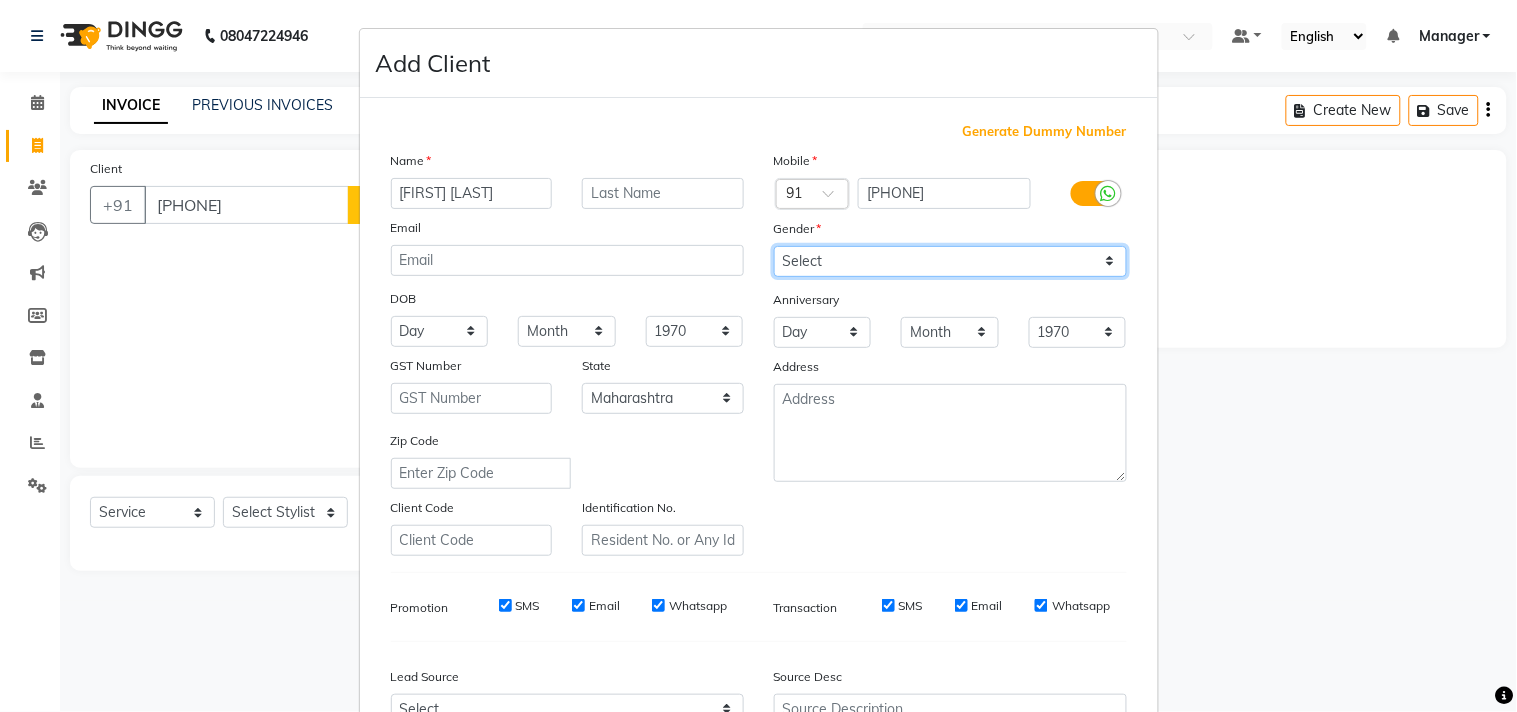 select on "female" 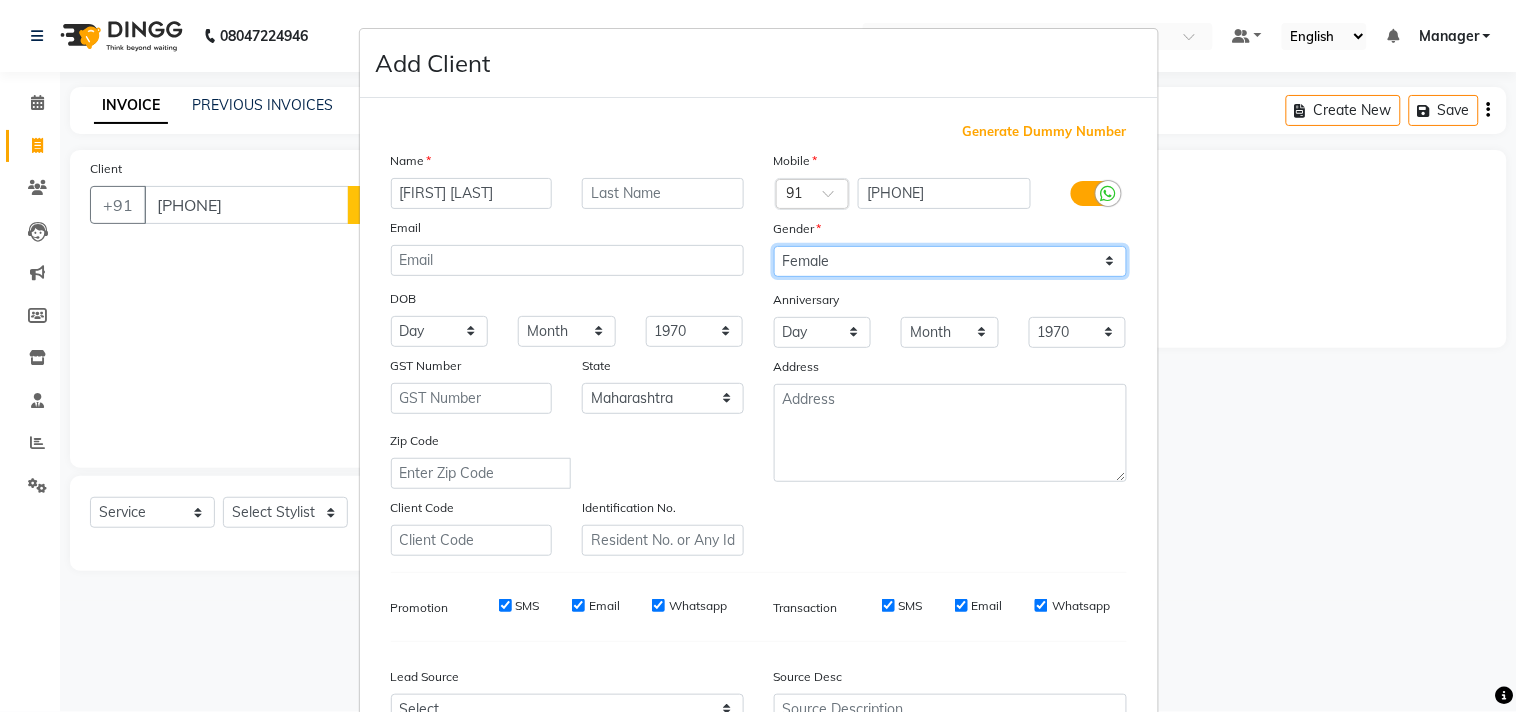 click on "Select Male Female Other Prefer Not To Say" at bounding box center (950, 261) 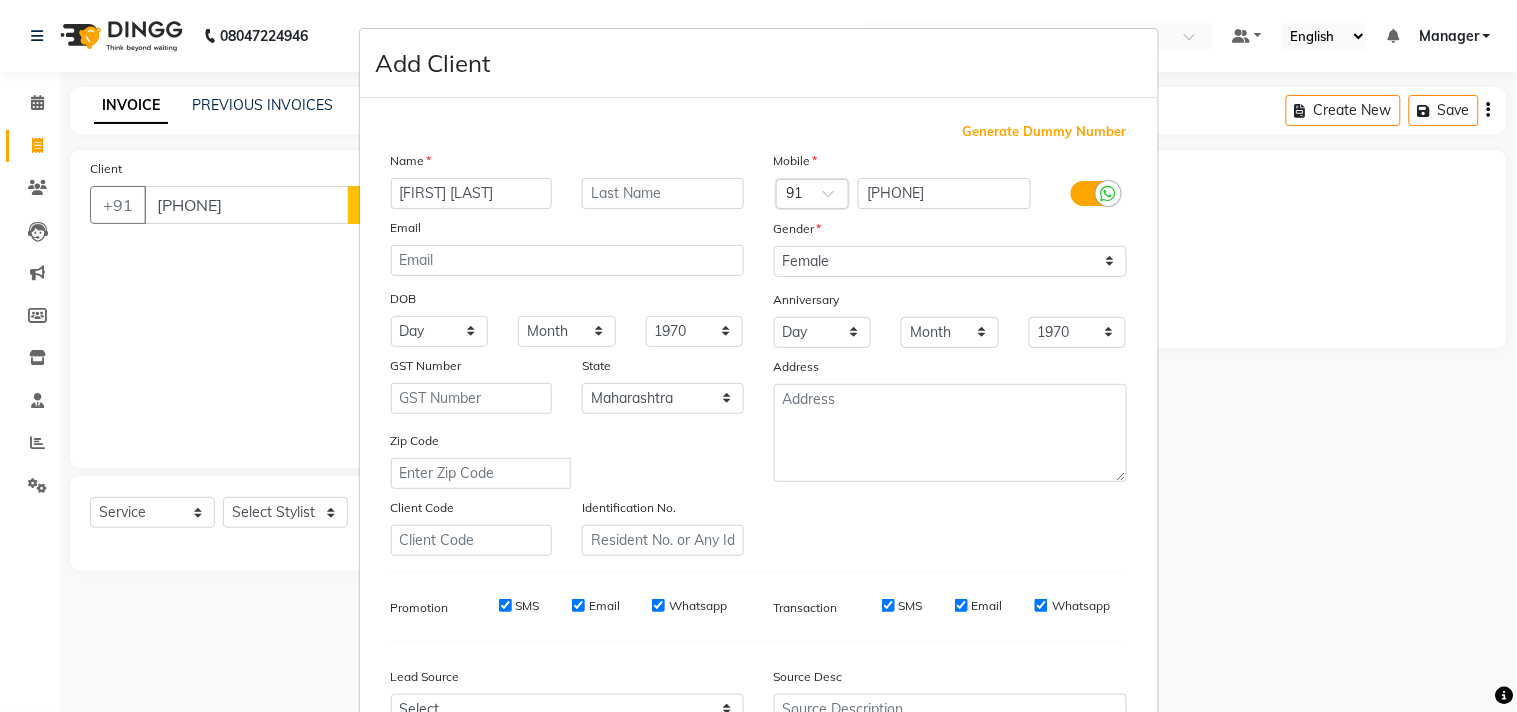click on "Mobile Country Code × 91 9850566669 Gender Select Male Female Other Prefer Not To Say Anniversary Day 01 02 03 04 05 06 07 08 09 10 11 12 13 14 15 16 17 18 19 20 21 22 23 24 25 26 27 28 29 30 31 Month January February March April May June July August September October November December 1970 1971 1972 1973 1974 1975 1976 1977 1978 1979 1980 1981 1982 1983 1984 1985 1986 1987 1988 1989 1990 1991 1992 1993 1994 1995 1996 1997 1998 1999 2000 2001 2002 2003 2004 2005 2006 2007 2008 2009 2010 2011 2012 2013 2014 2015 2016 2017 2018 2019 2020 2021 2022 2023 2024 2025 Address" at bounding box center (950, 353) 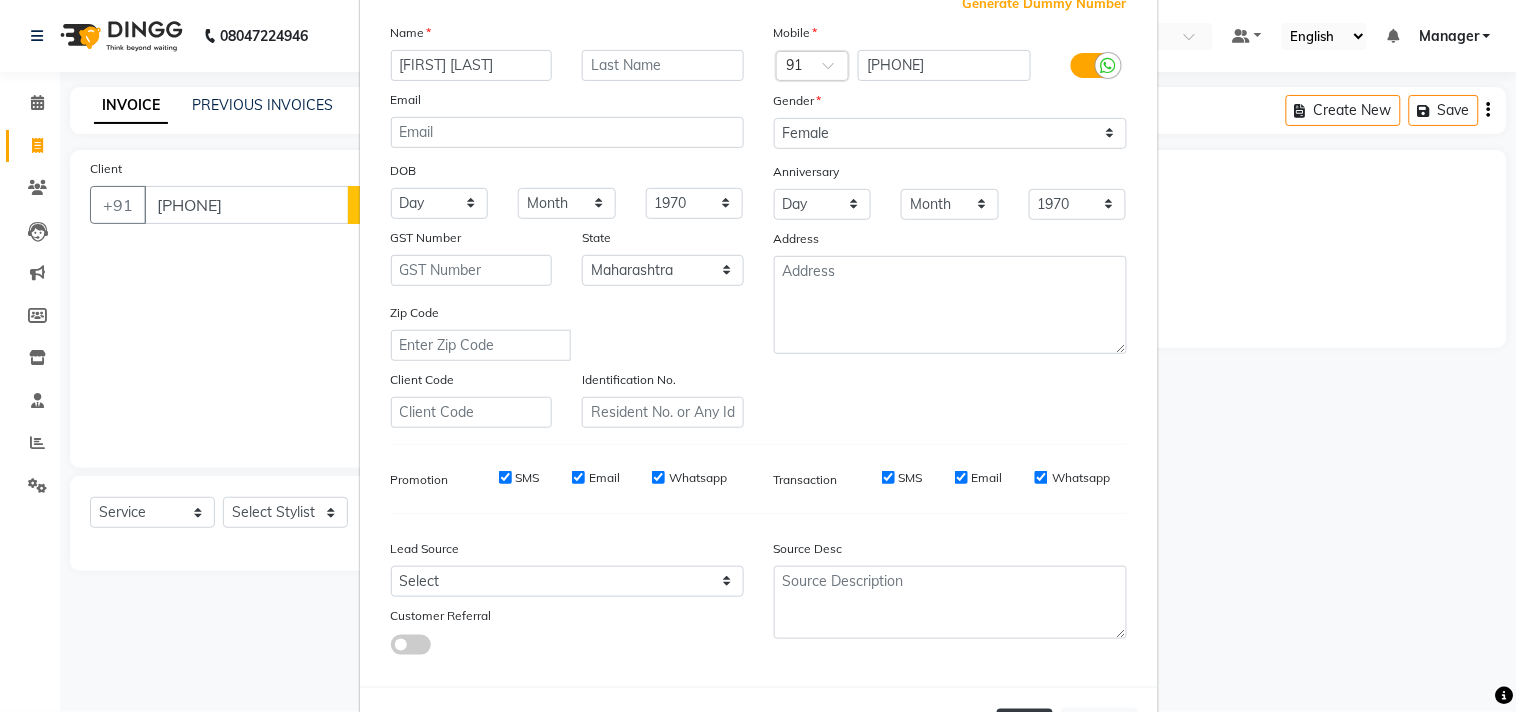 scroll, scrollTop: 212, scrollLeft: 0, axis: vertical 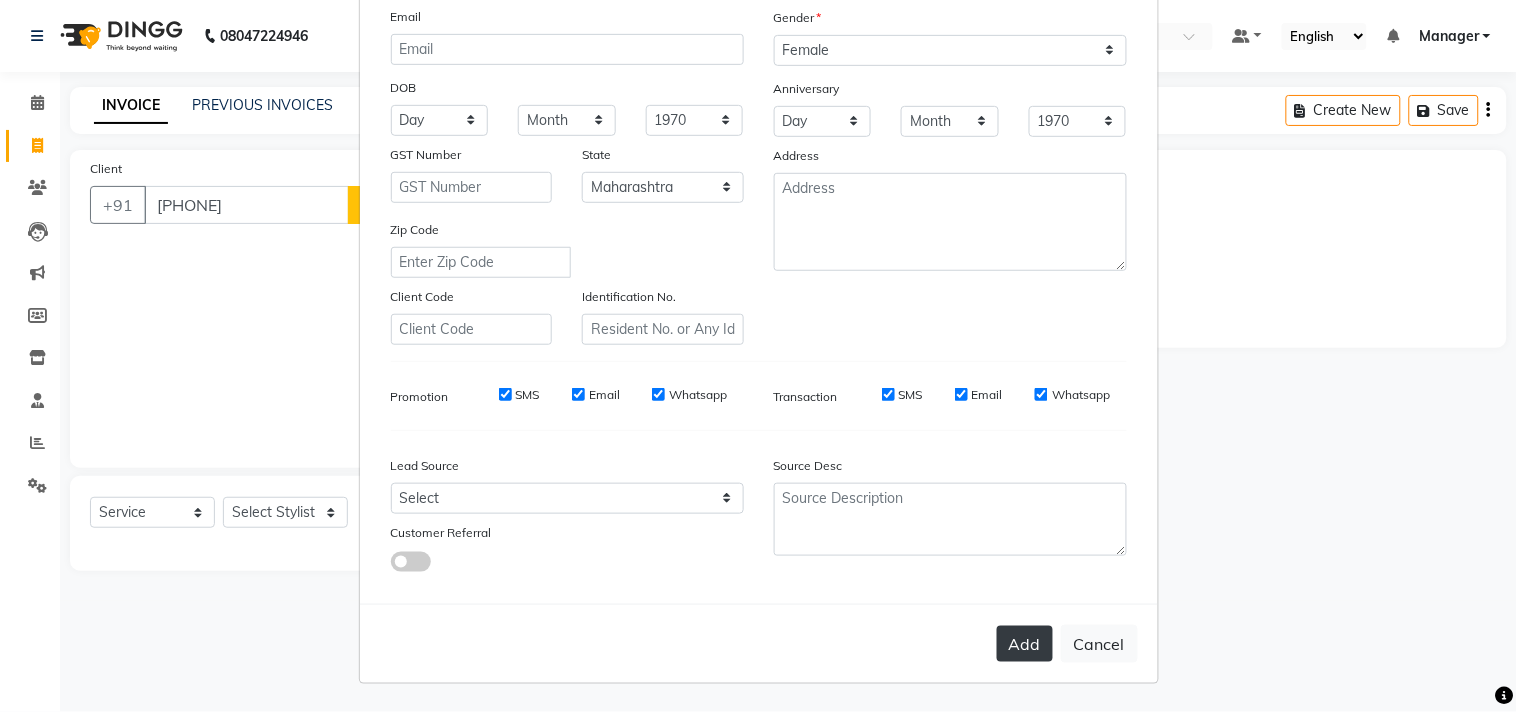 click on "Add" at bounding box center [1025, 644] 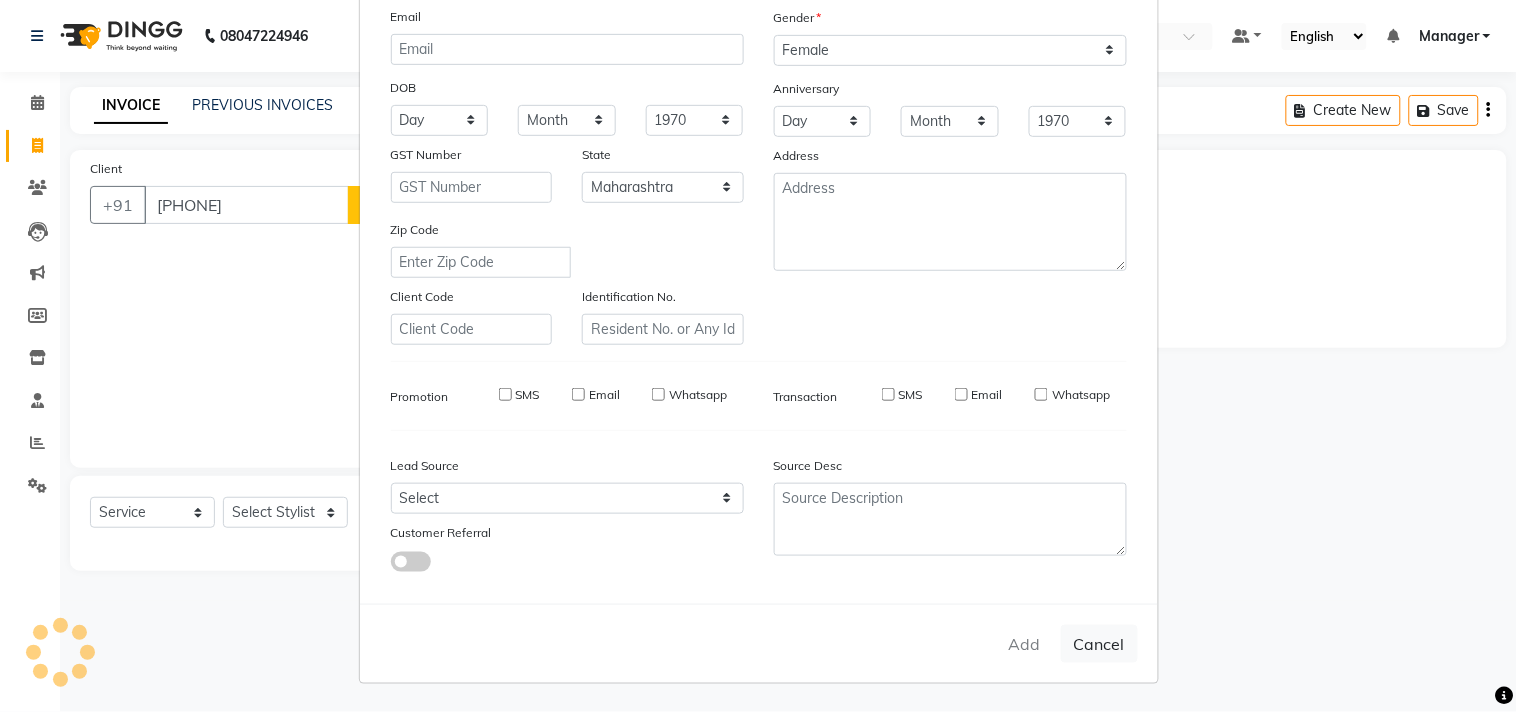 type on "98******69" 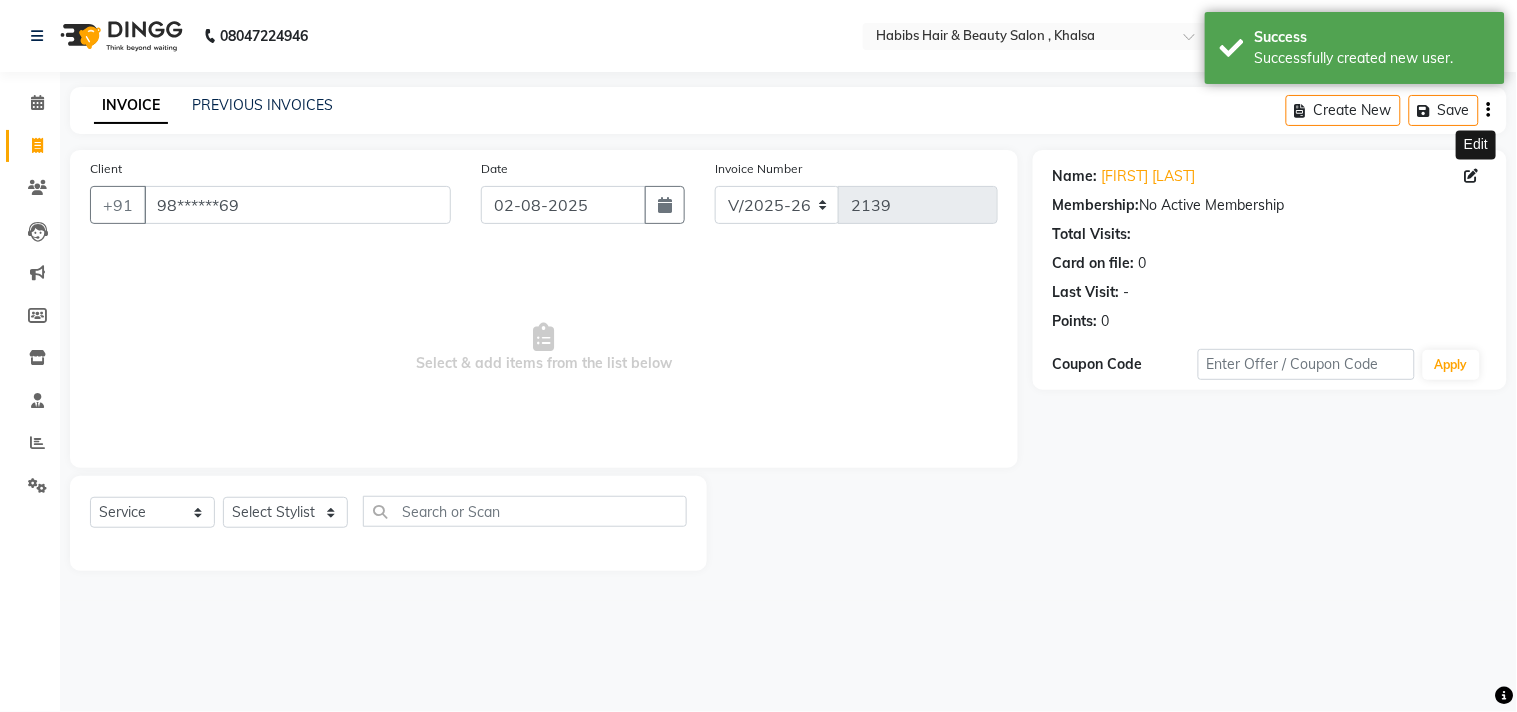 click 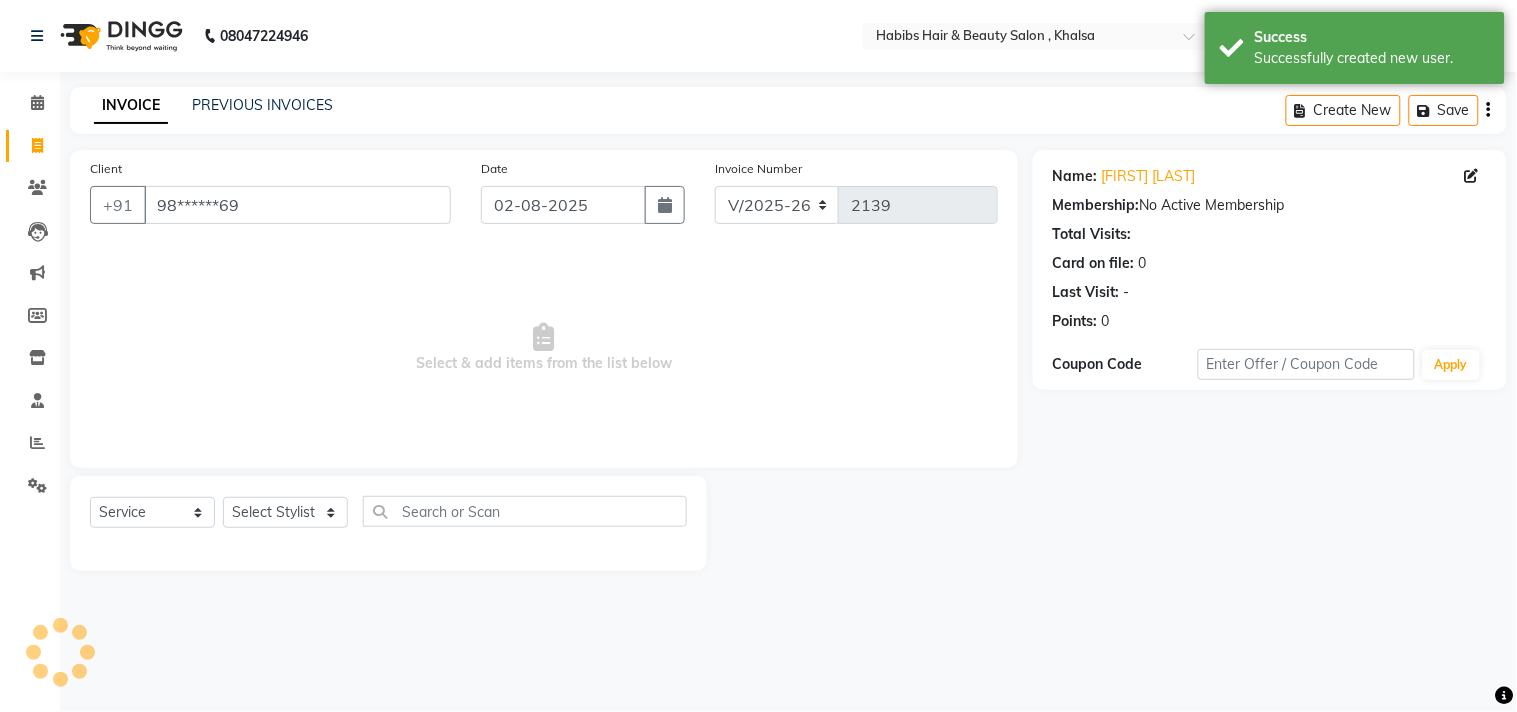 select on "22" 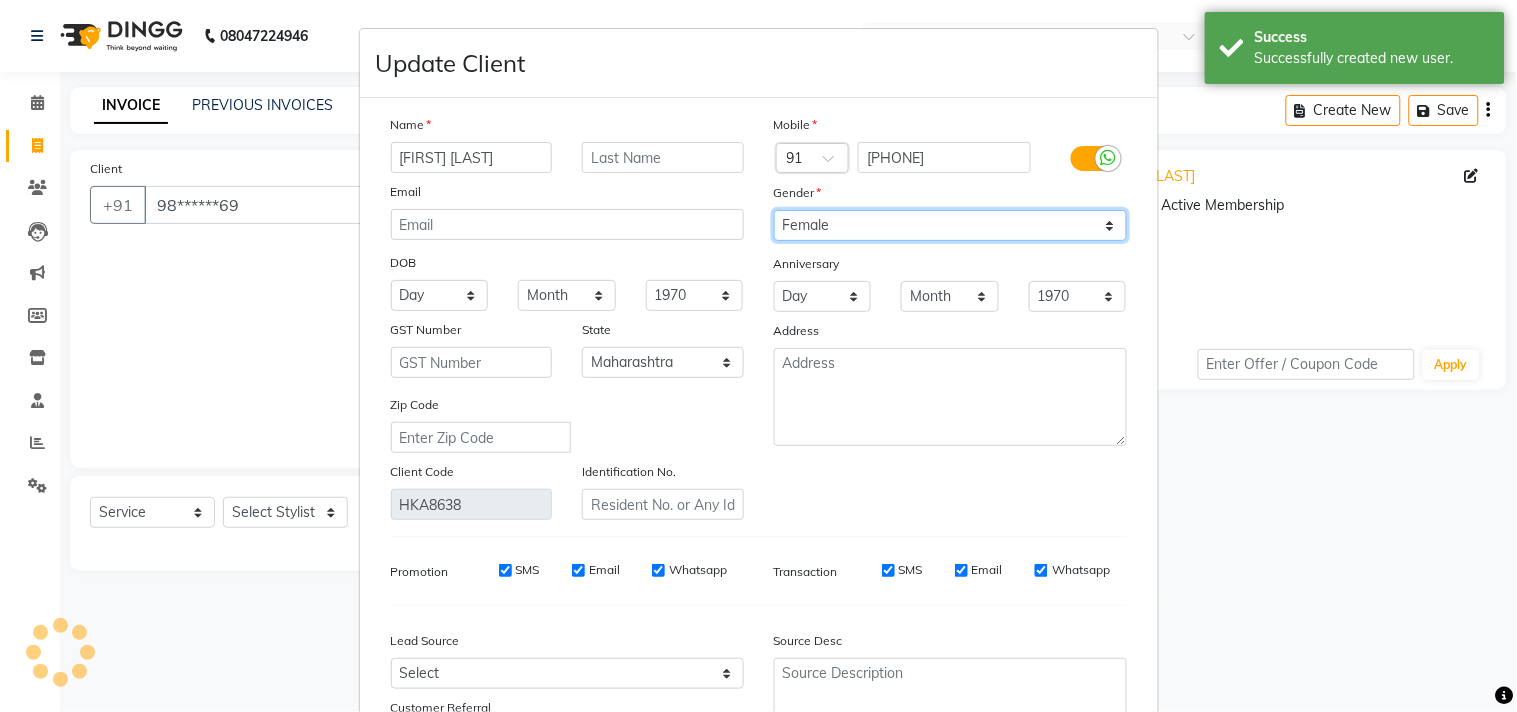 drag, startPoint x: 958, startPoint y: 214, endPoint x: 943, endPoint y: 217, distance: 15.297058 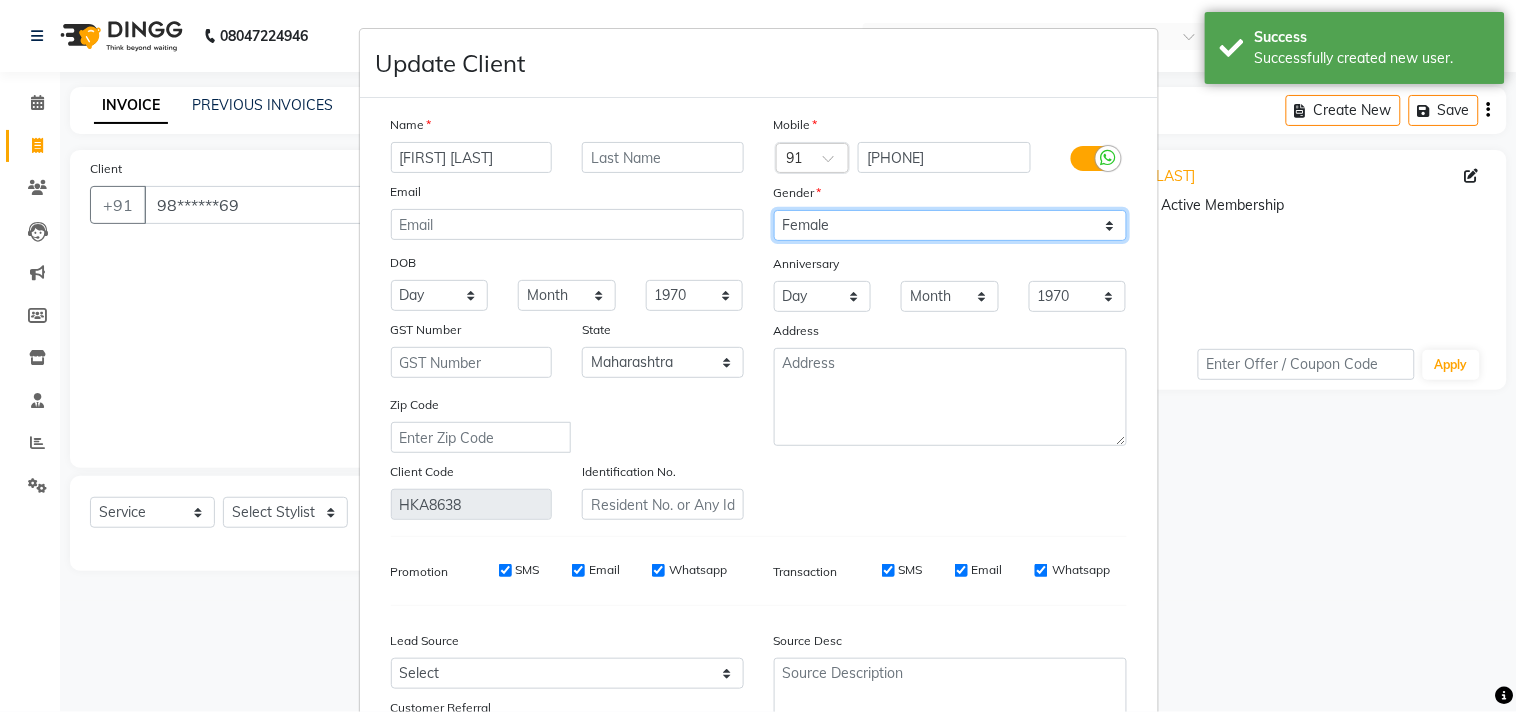 select on "male" 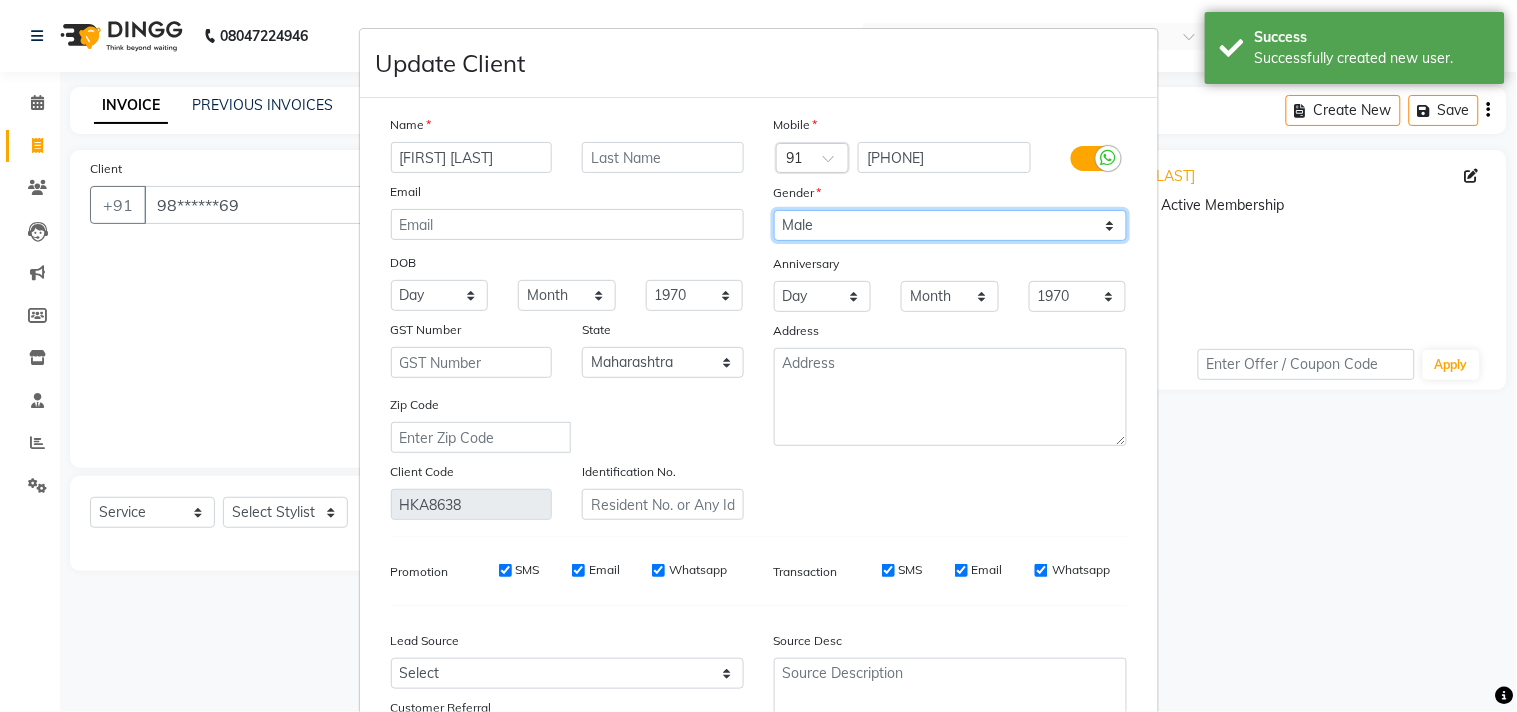click on "Select Male Female Other Prefer Not To Say" at bounding box center (950, 225) 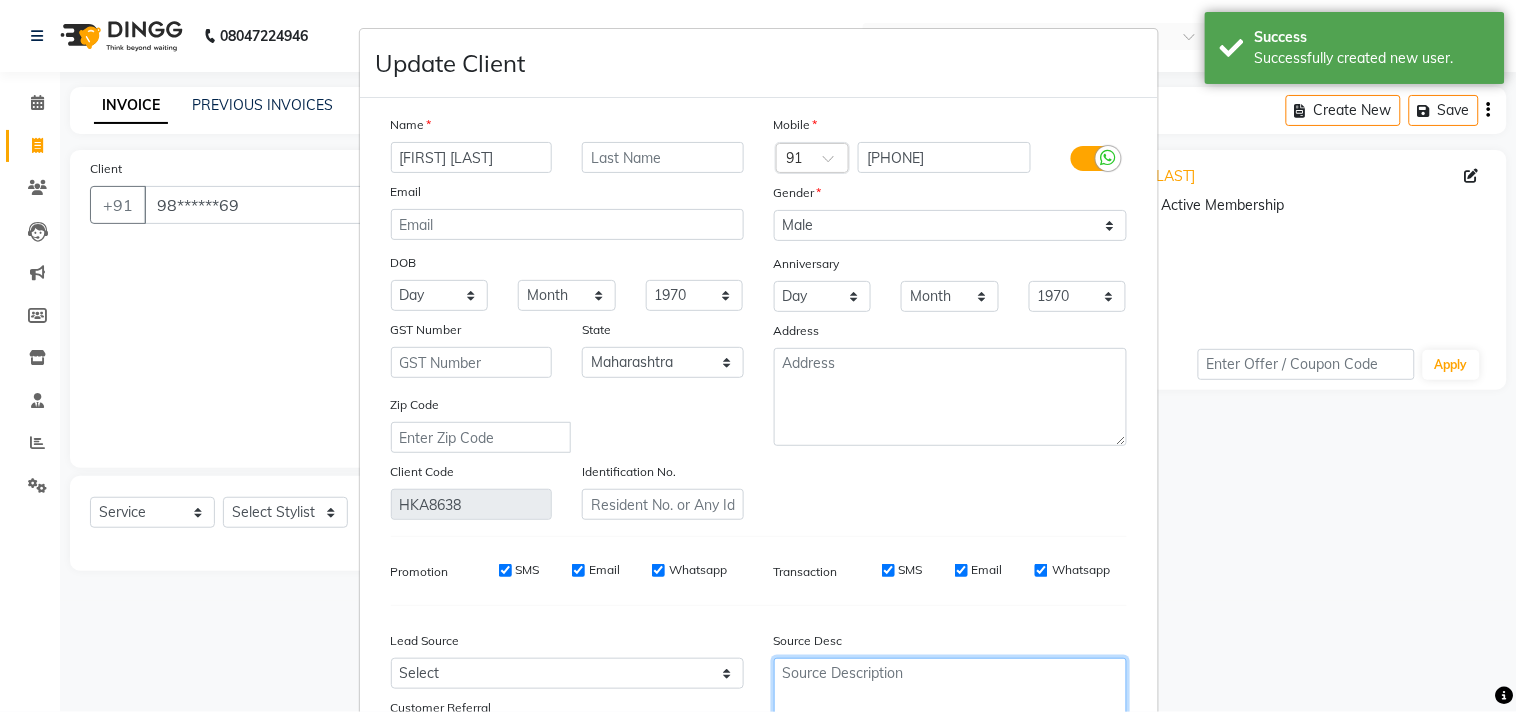 click at bounding box center [950, 694] 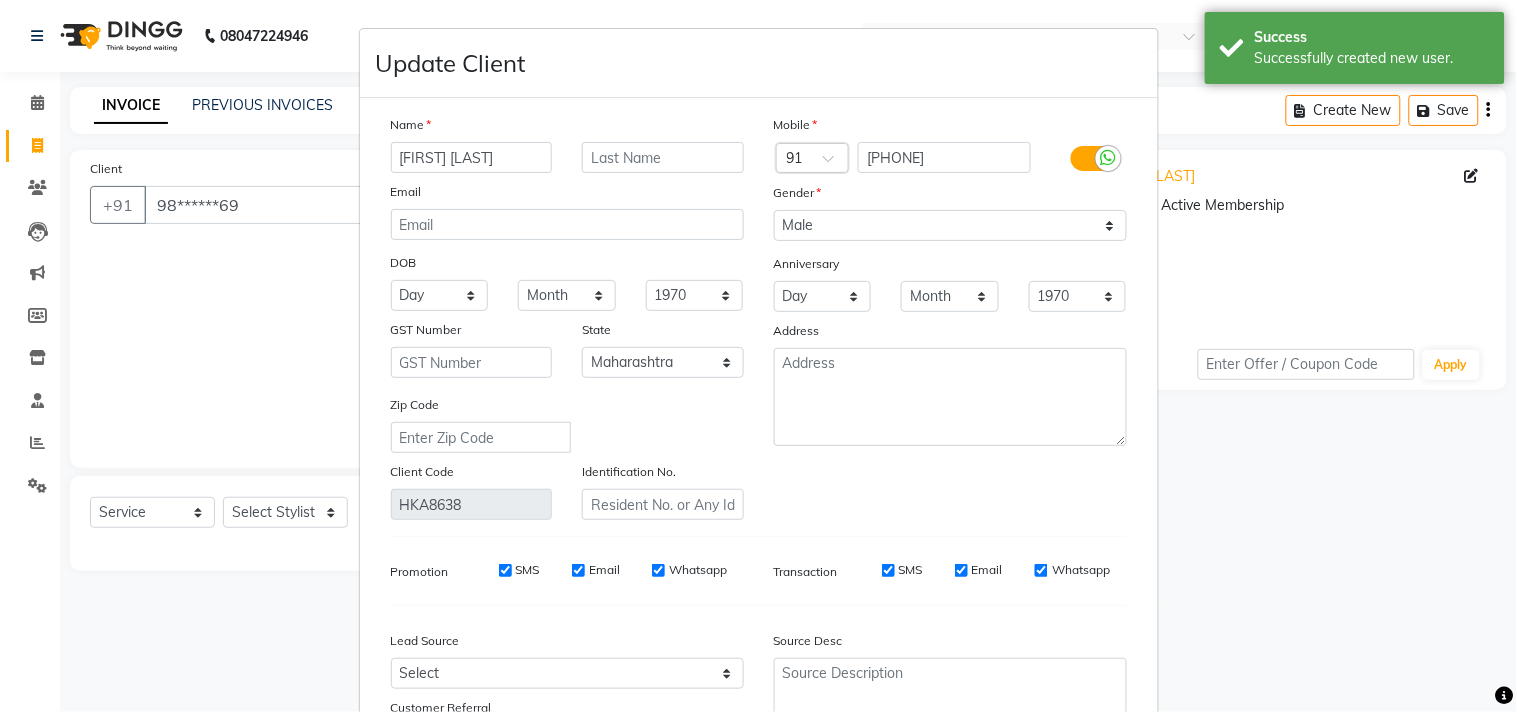 click on "Source Desc" at bounding box center (950, 644) 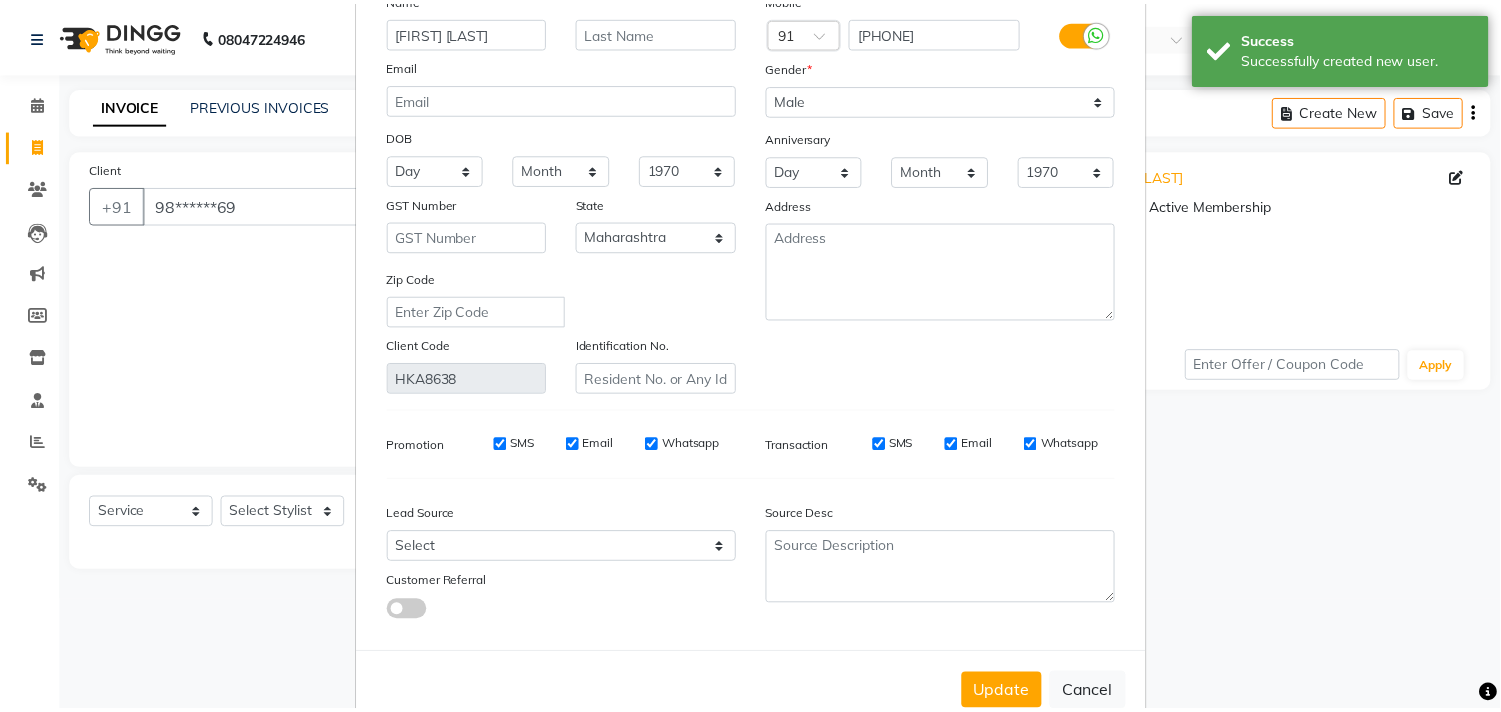 scroll, scrollTop: 177, scrollLeft: 0, axis: vertical 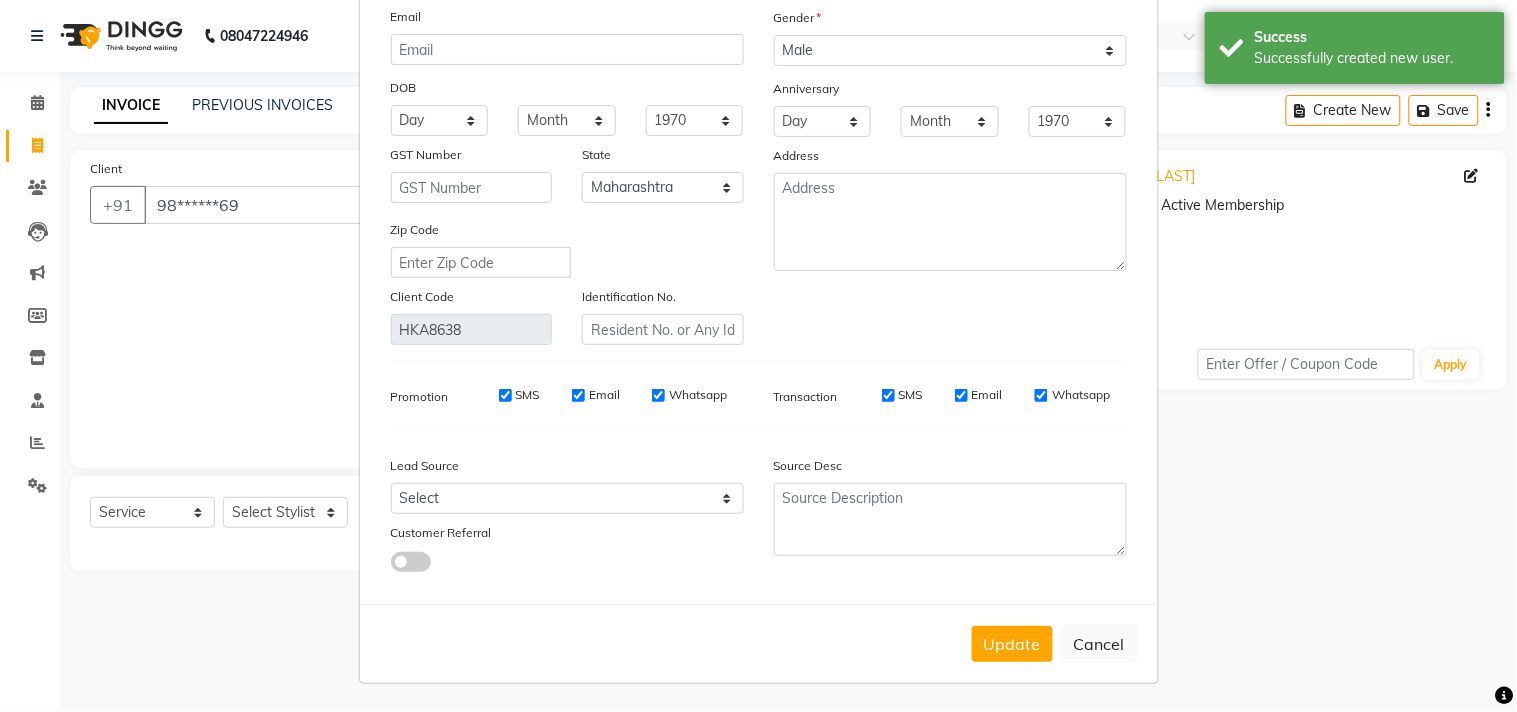 click on "Update" at bounding box center [1012, 644] 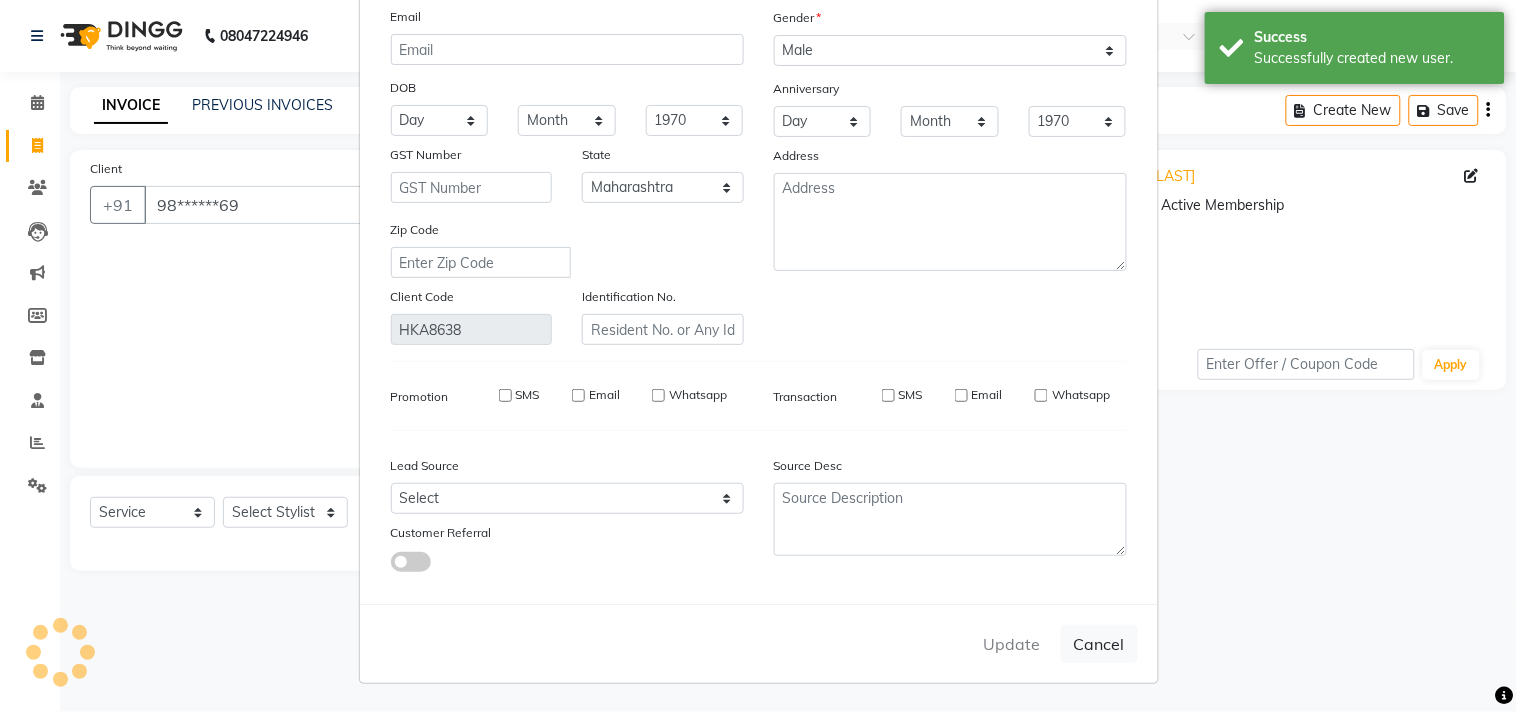 type 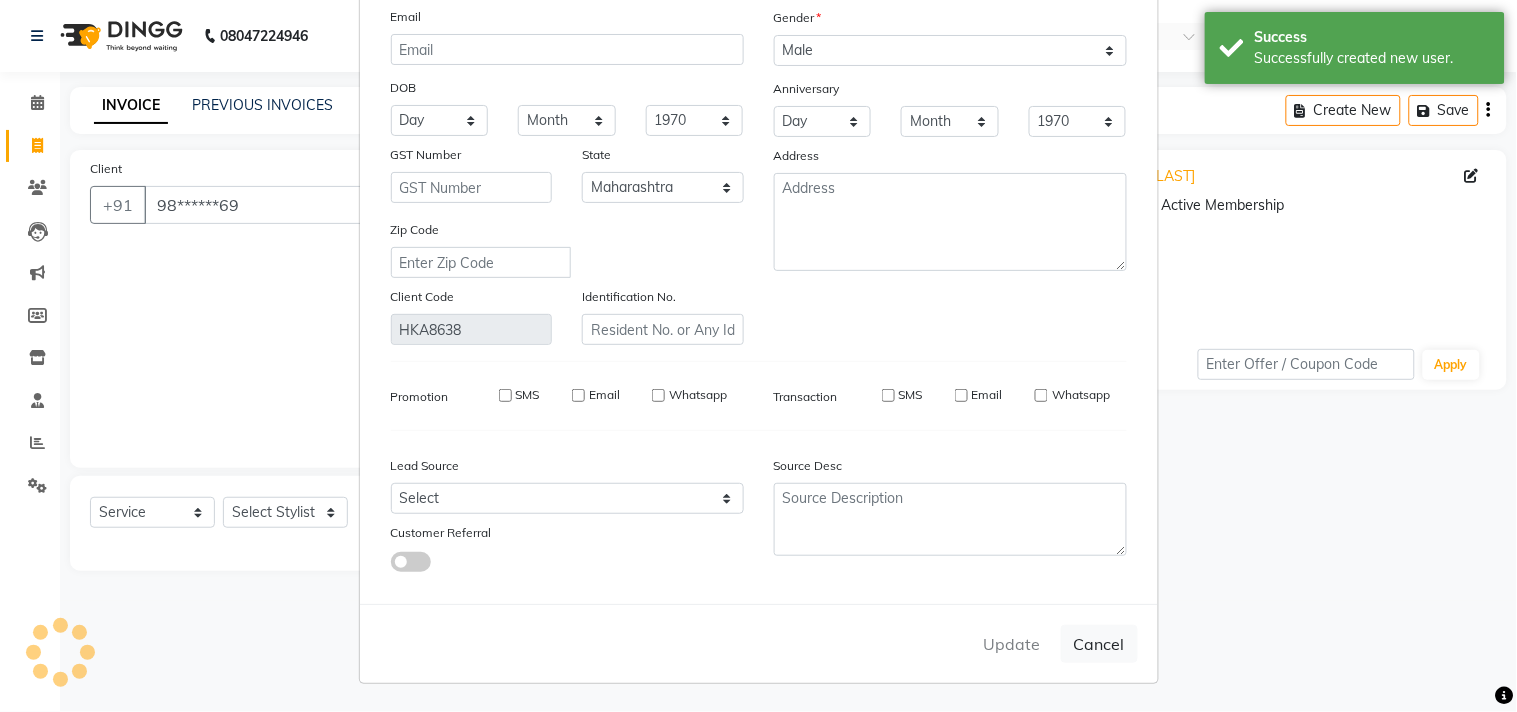 select 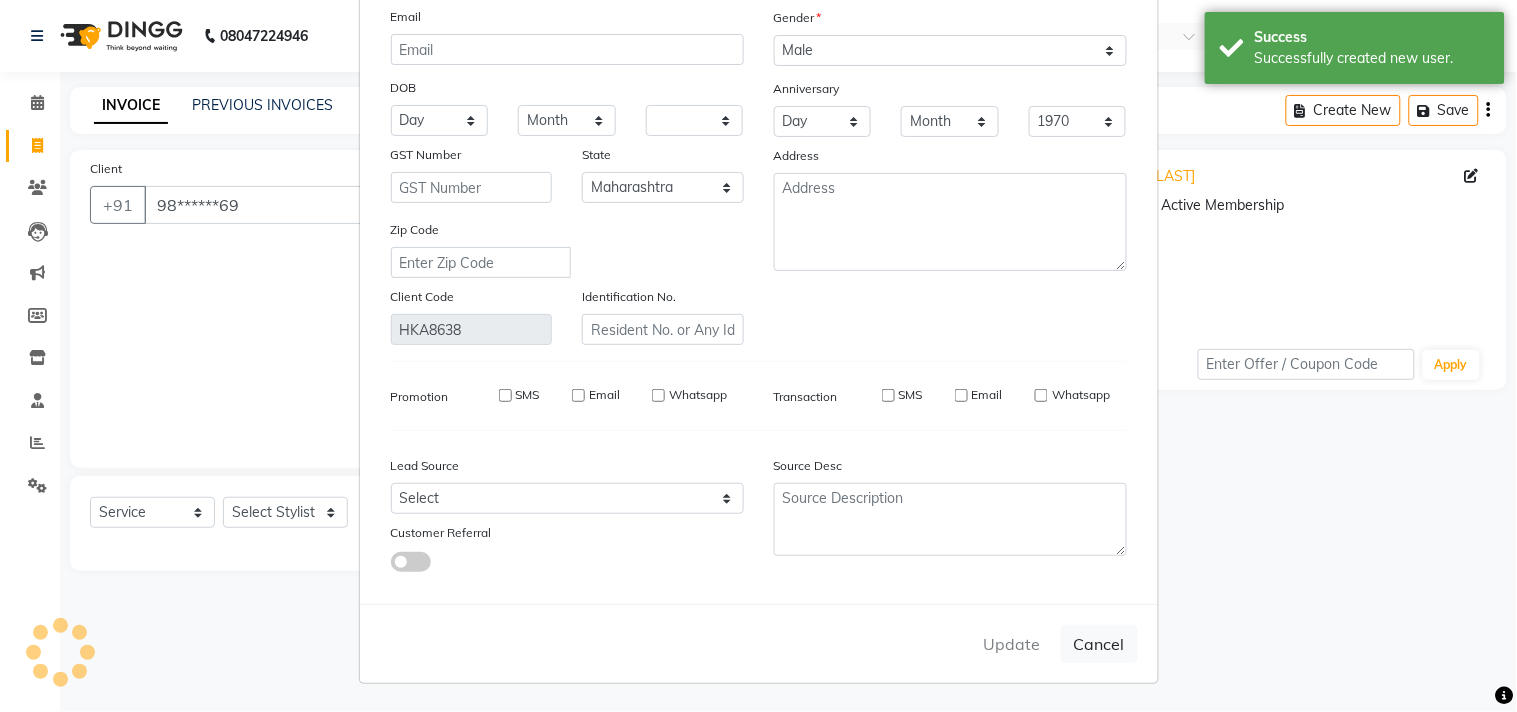 select on "null" 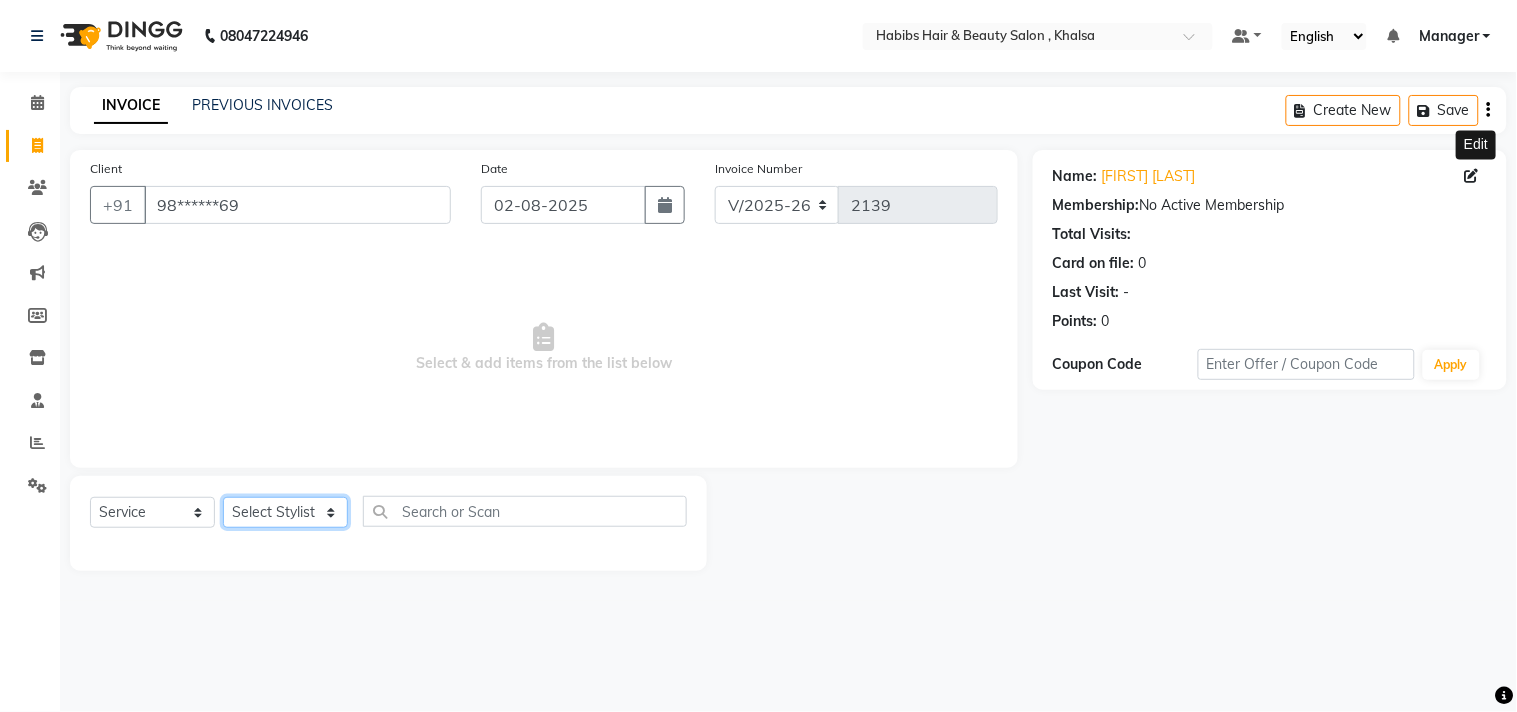 click on "Select Stylist Ajam ARIF Asif Manager M M Neelam Niyaz Salman Sameer Sayali Shahid Shahnawaz Vidya Zubair" 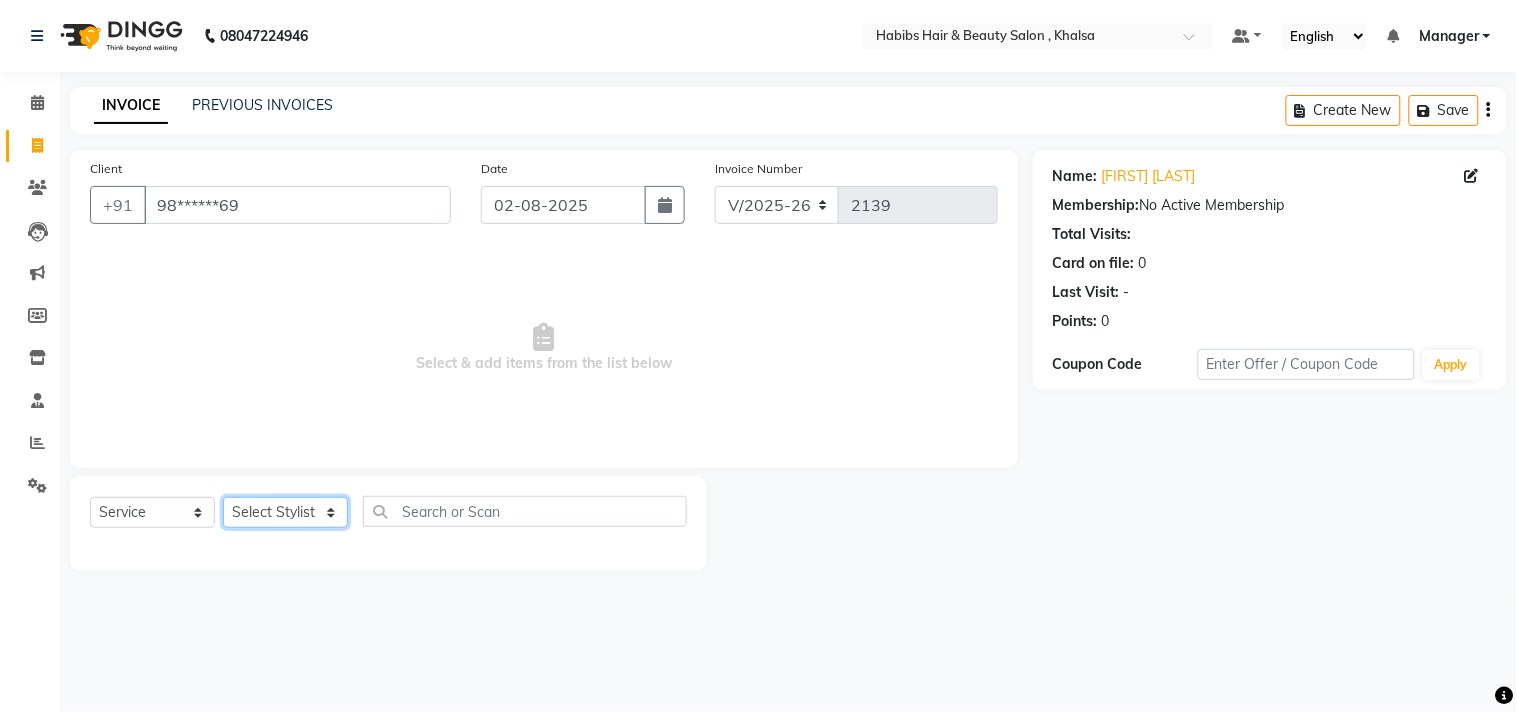 select on "29957" 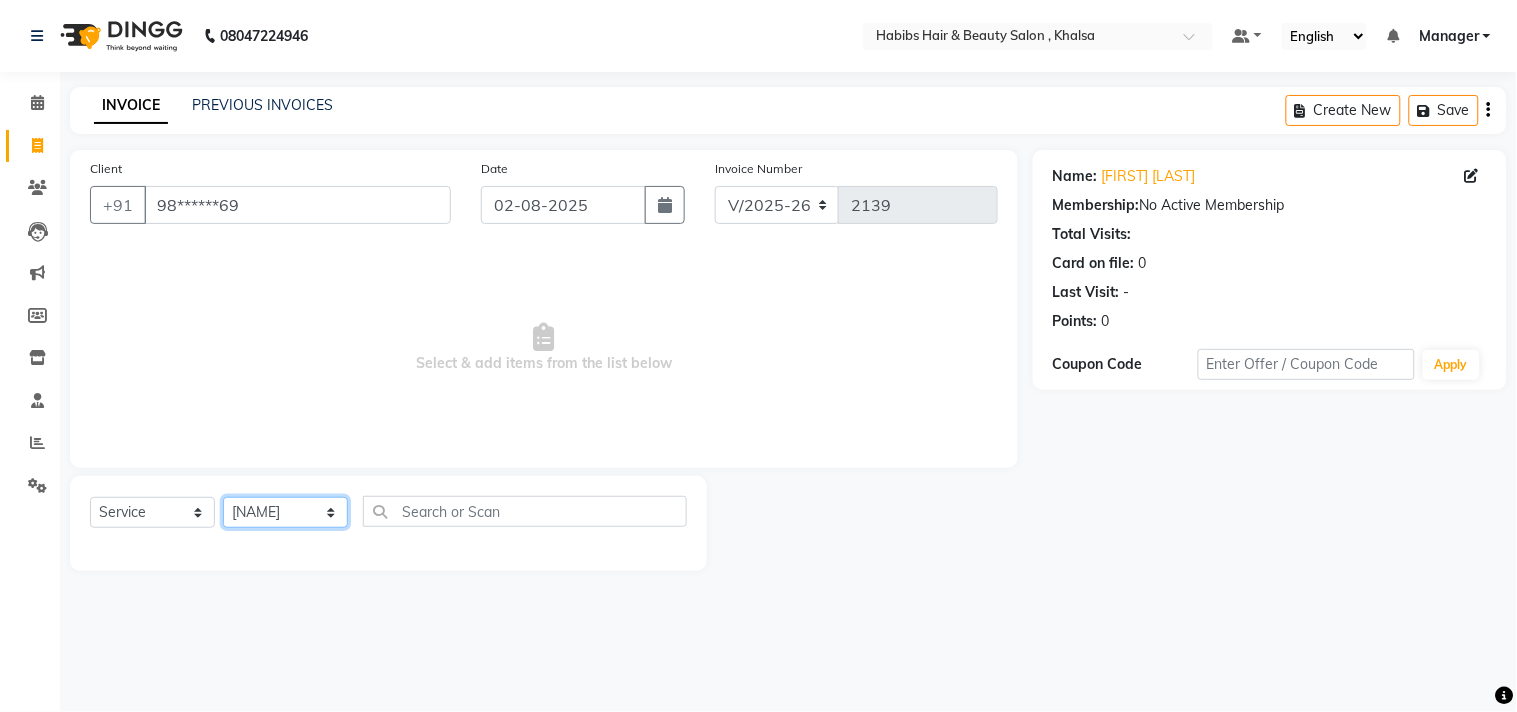 click on "Select Stylist Ajam ARIF Asif Manager M M Neelam Niyaz Salman Sameer Sayali Shahid Shahnawaz Vidya Zubair" 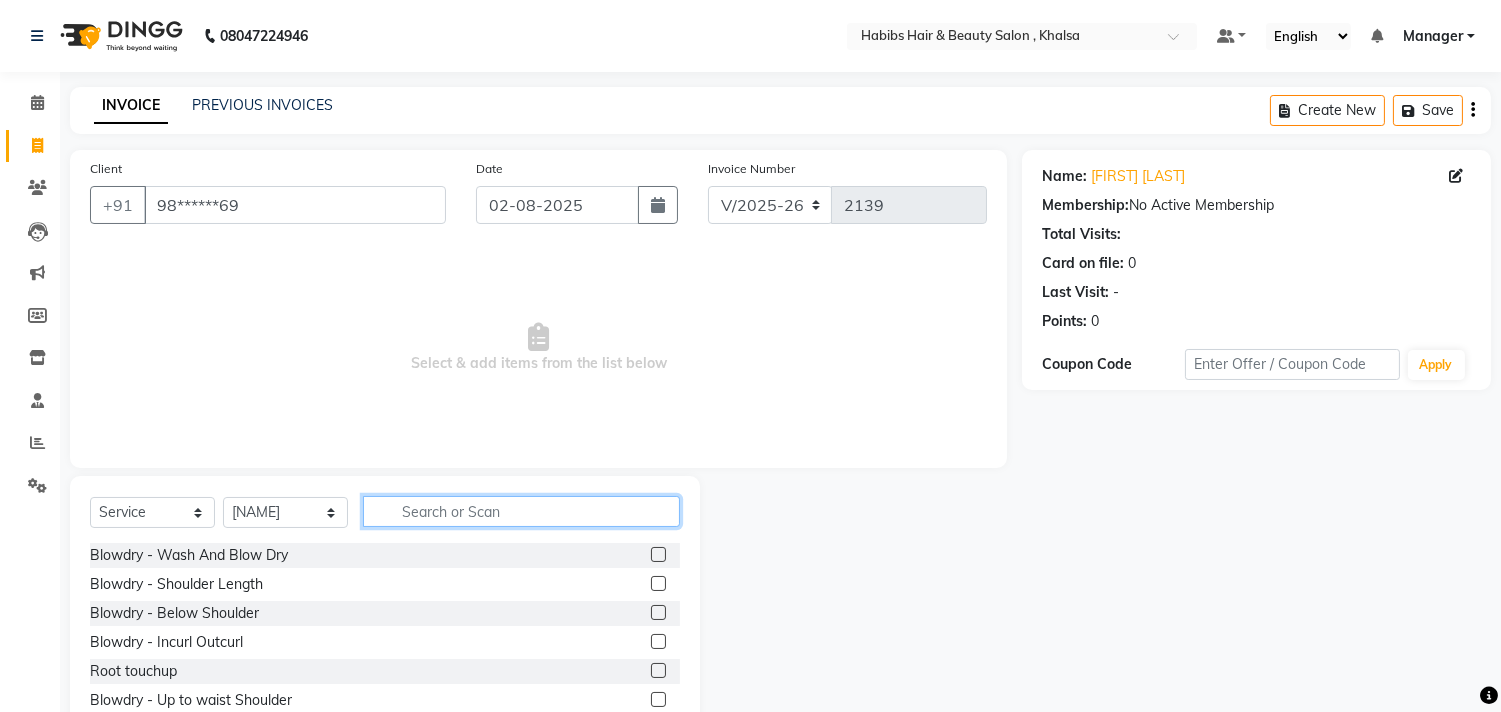 click 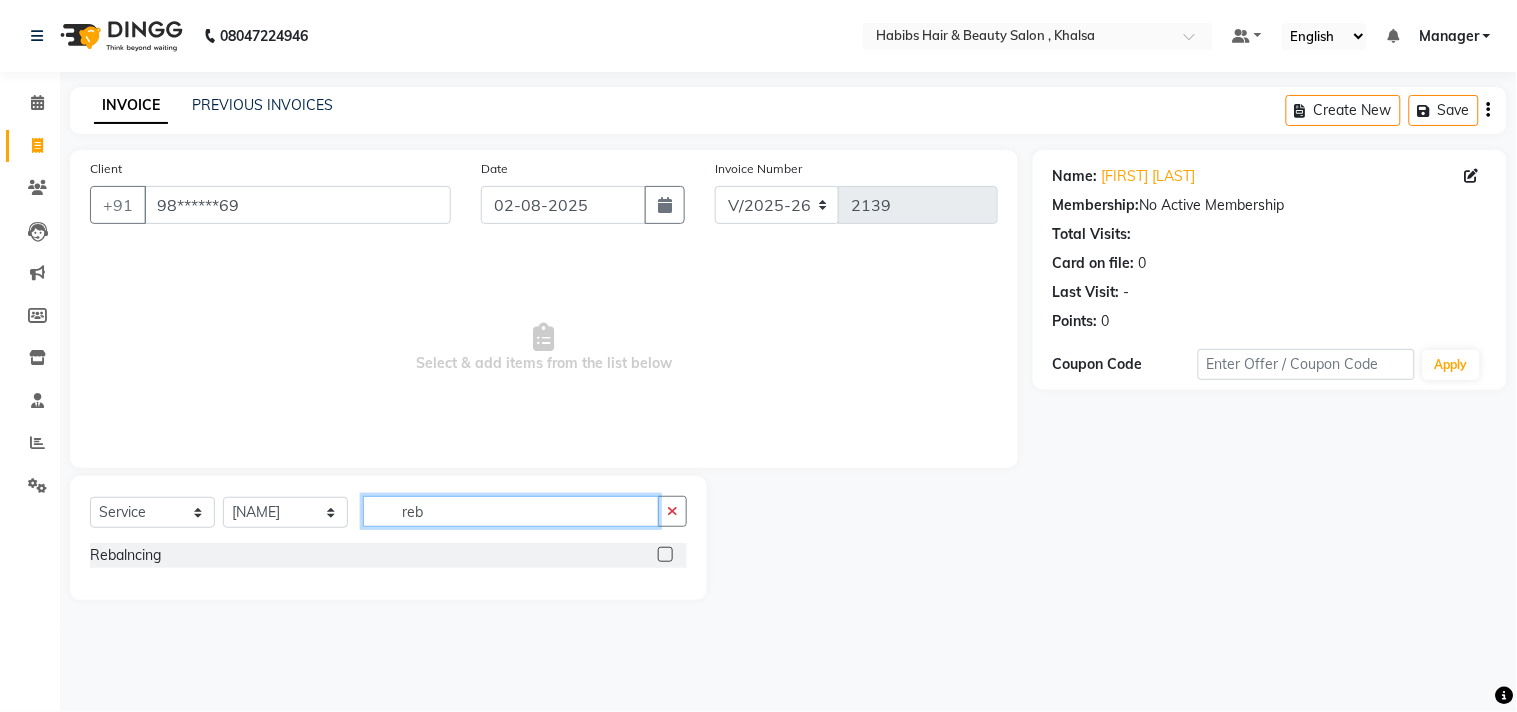 type on "reb" 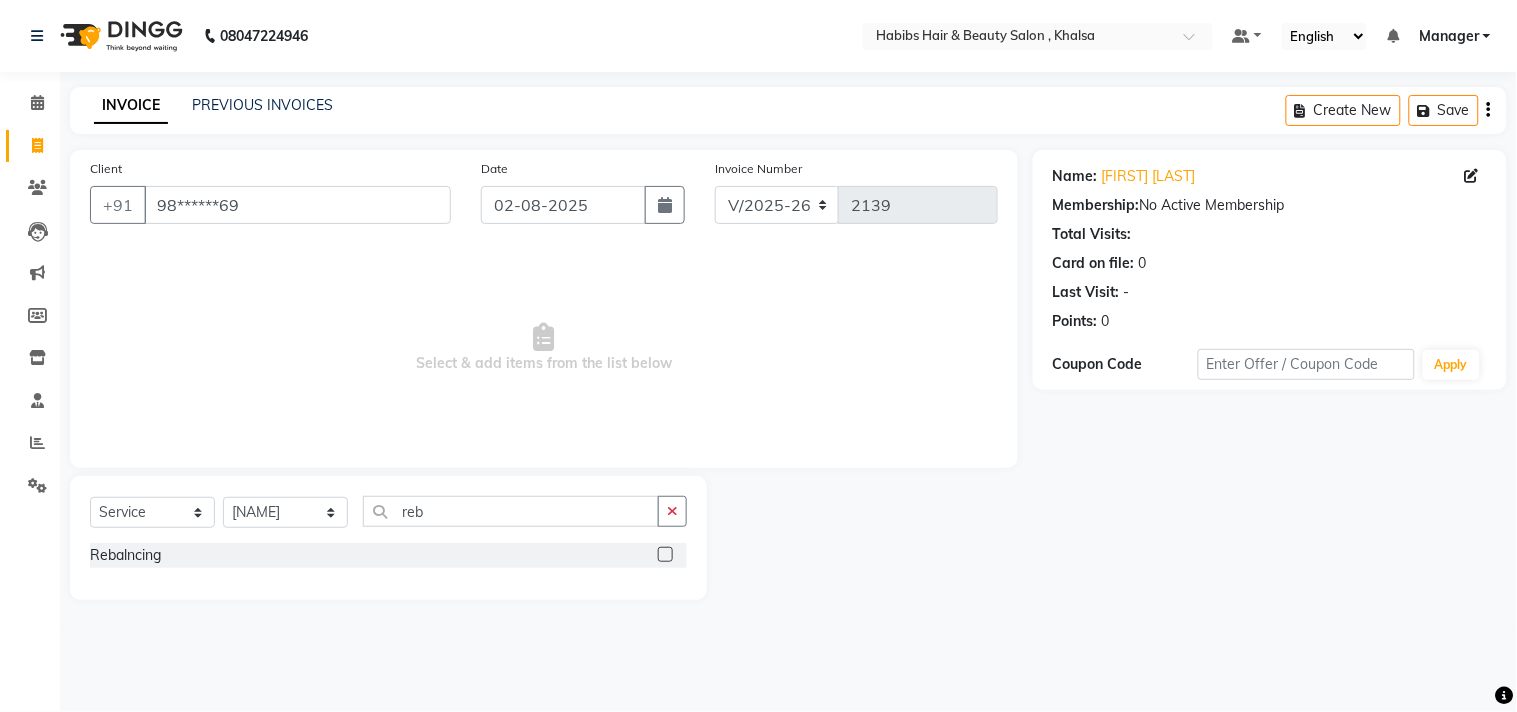 click 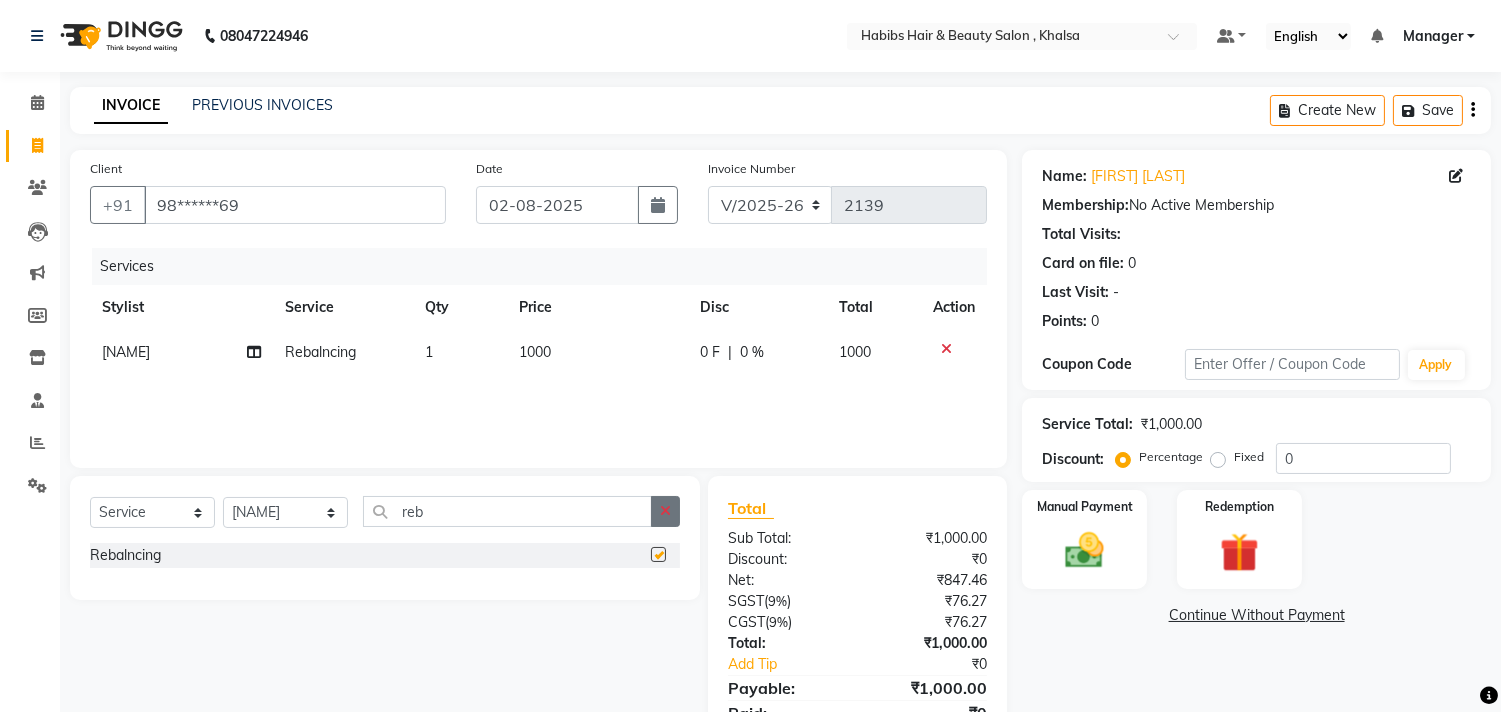 checkbox on "false" 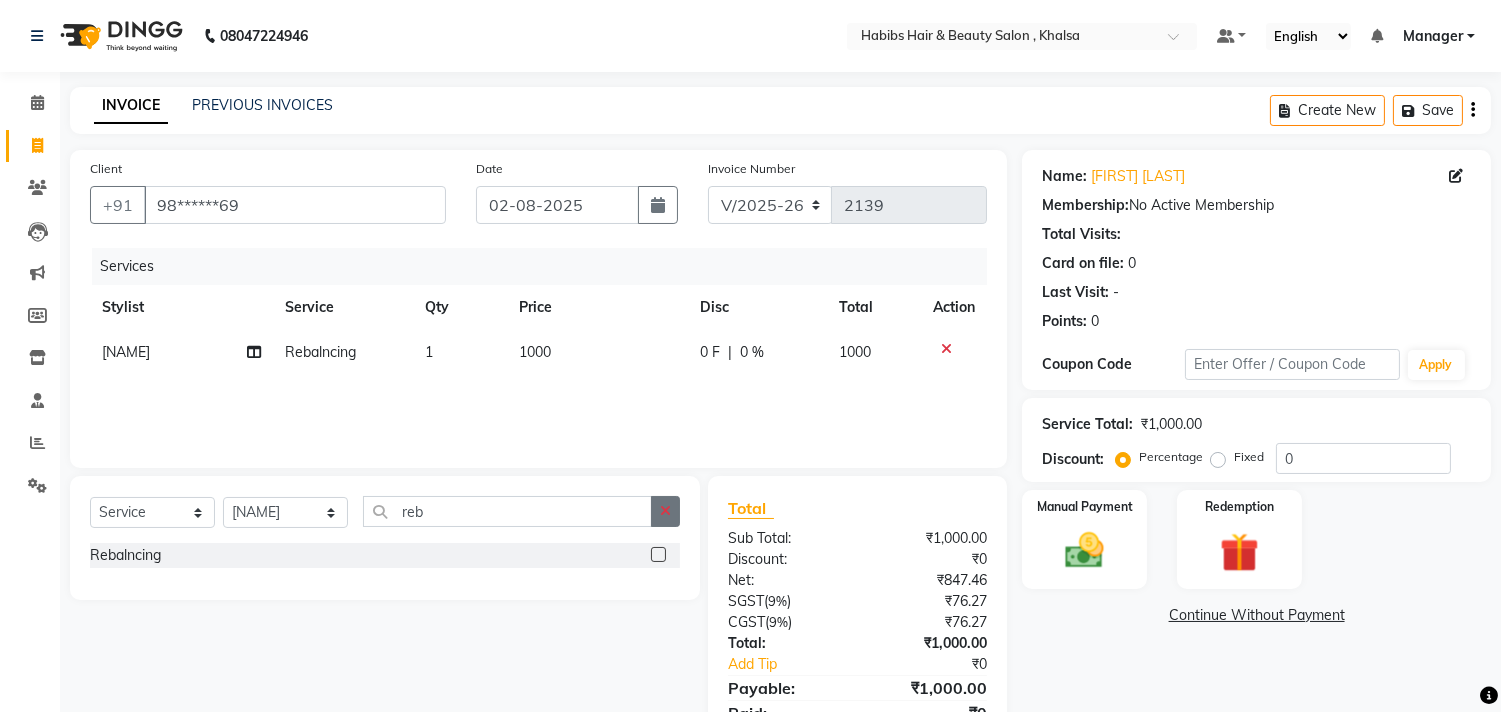 click 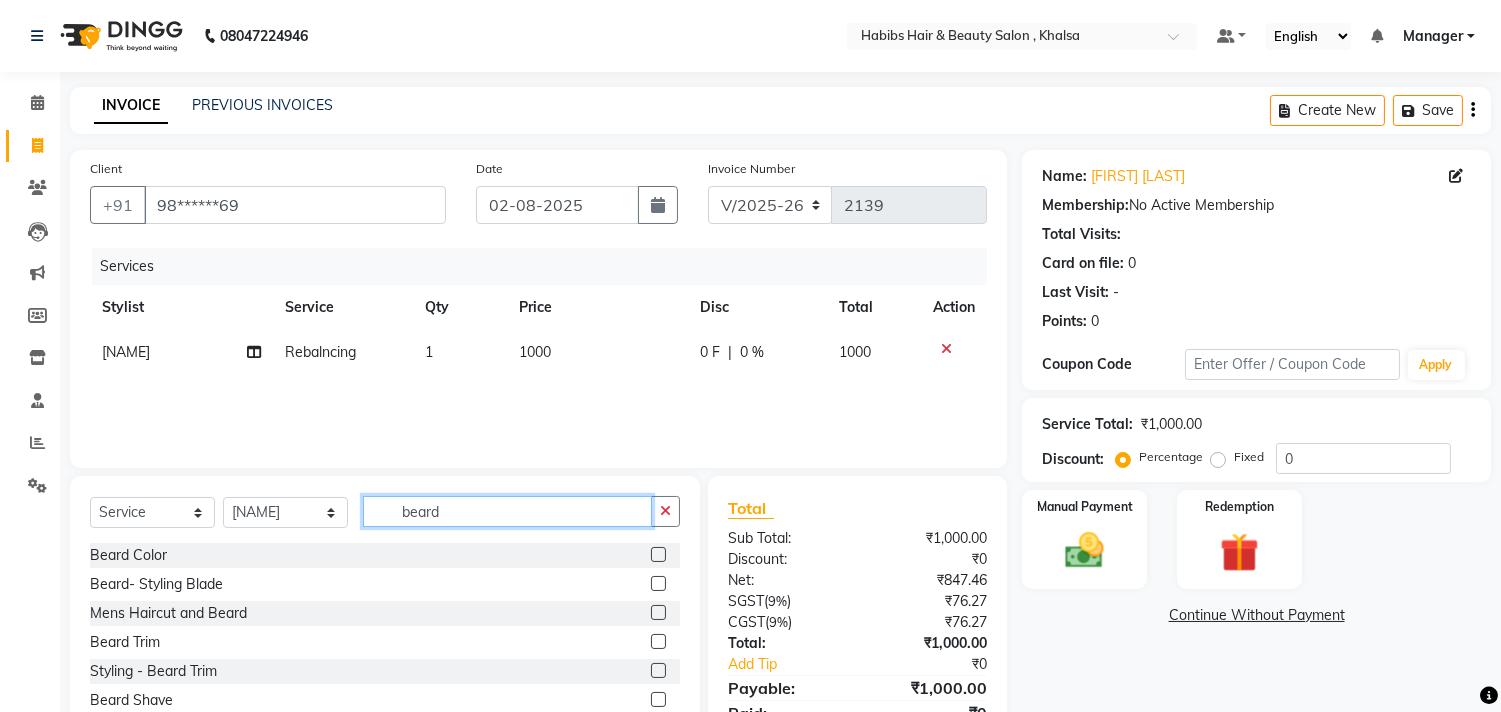 type on "beard" 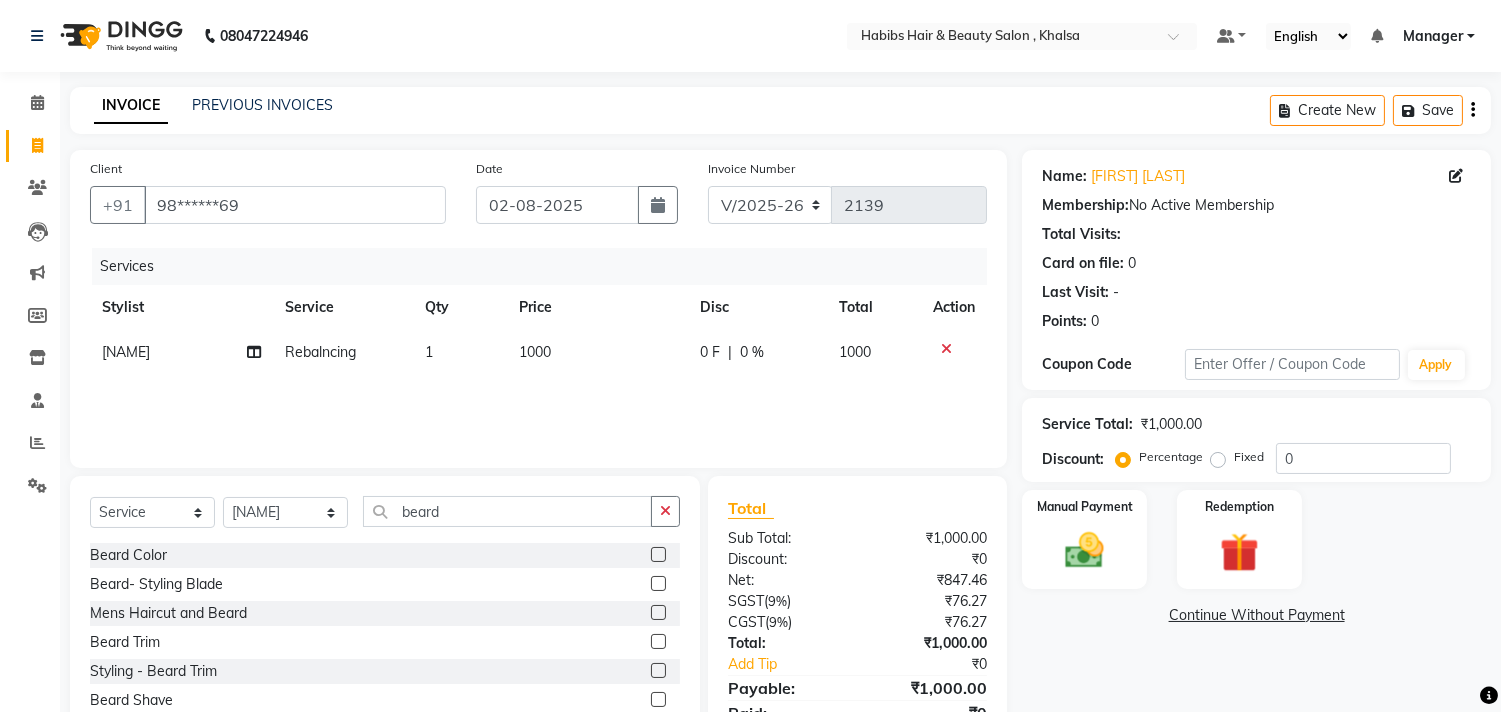 click 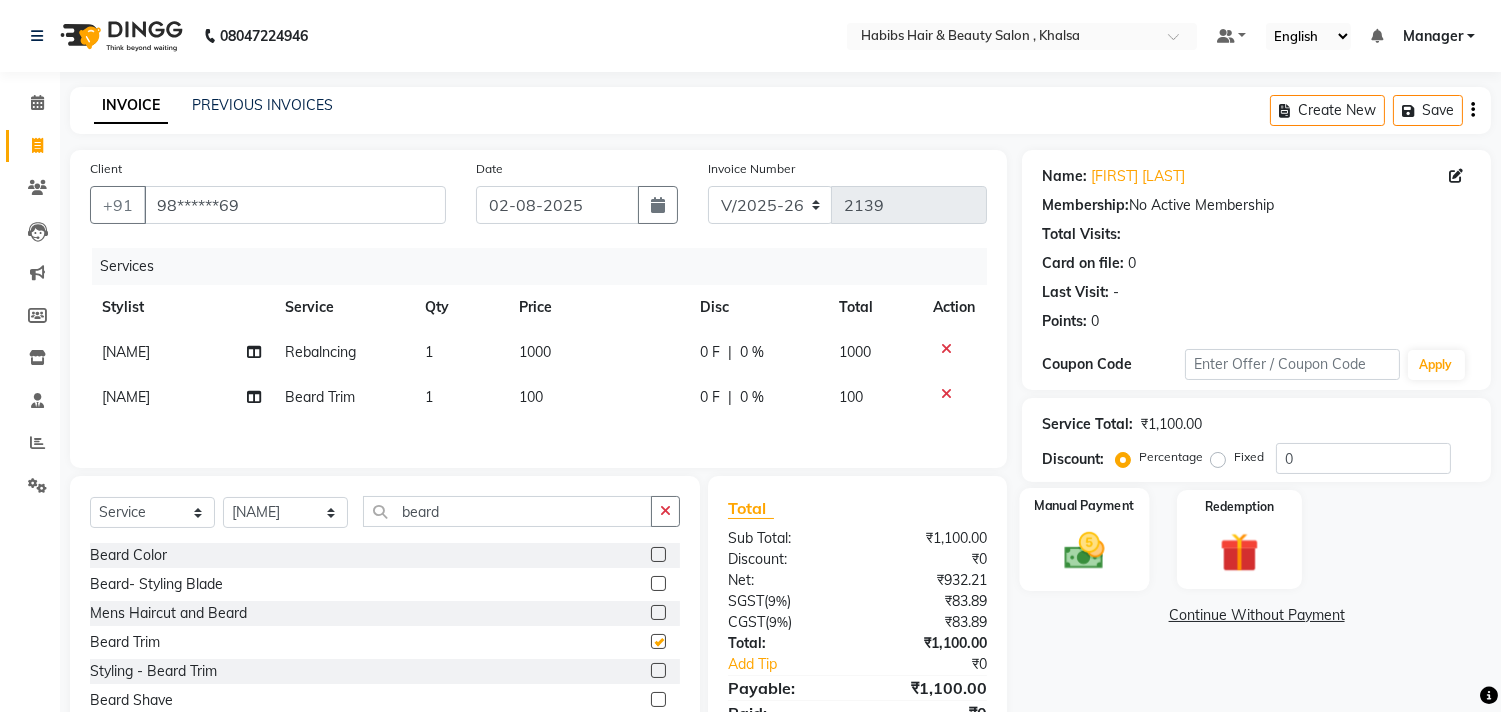checkbox on "false" 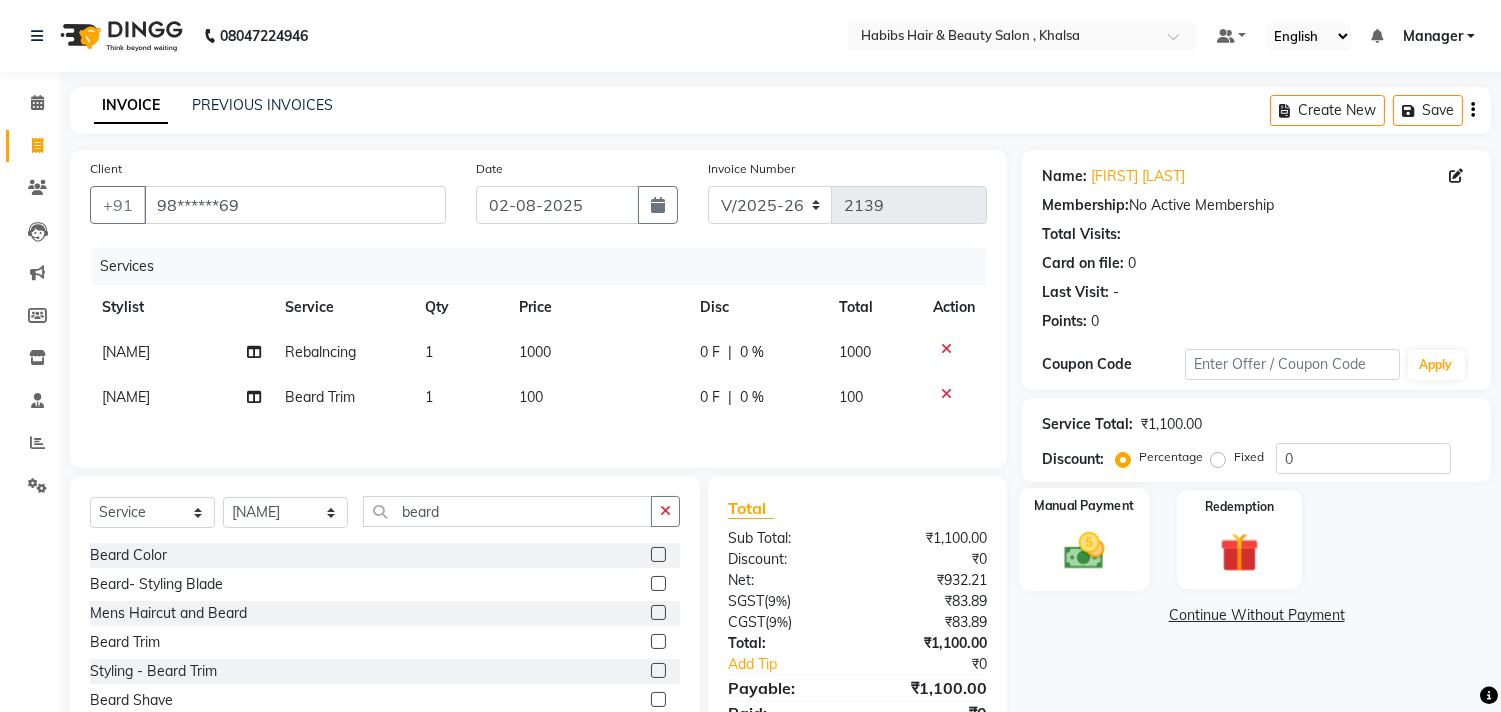 click 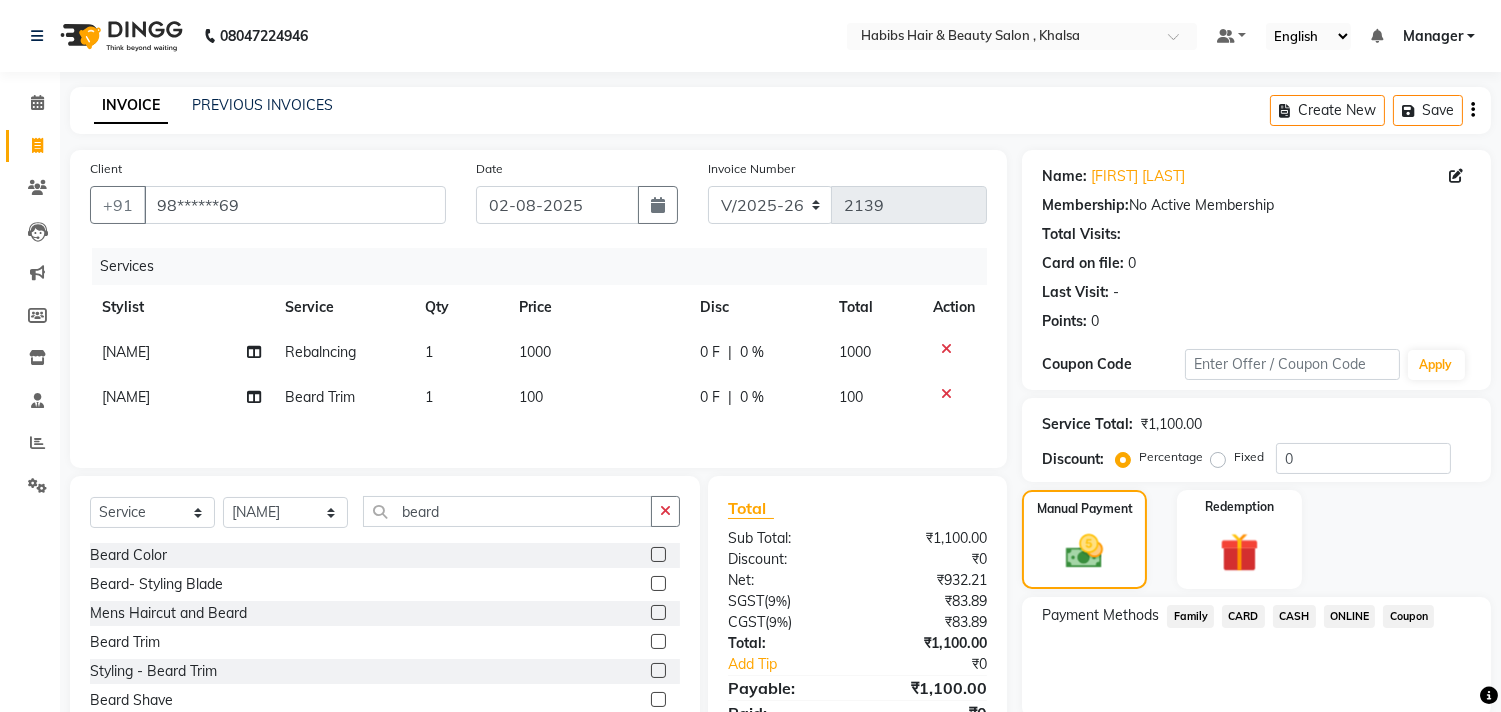 click on "ONLINE" 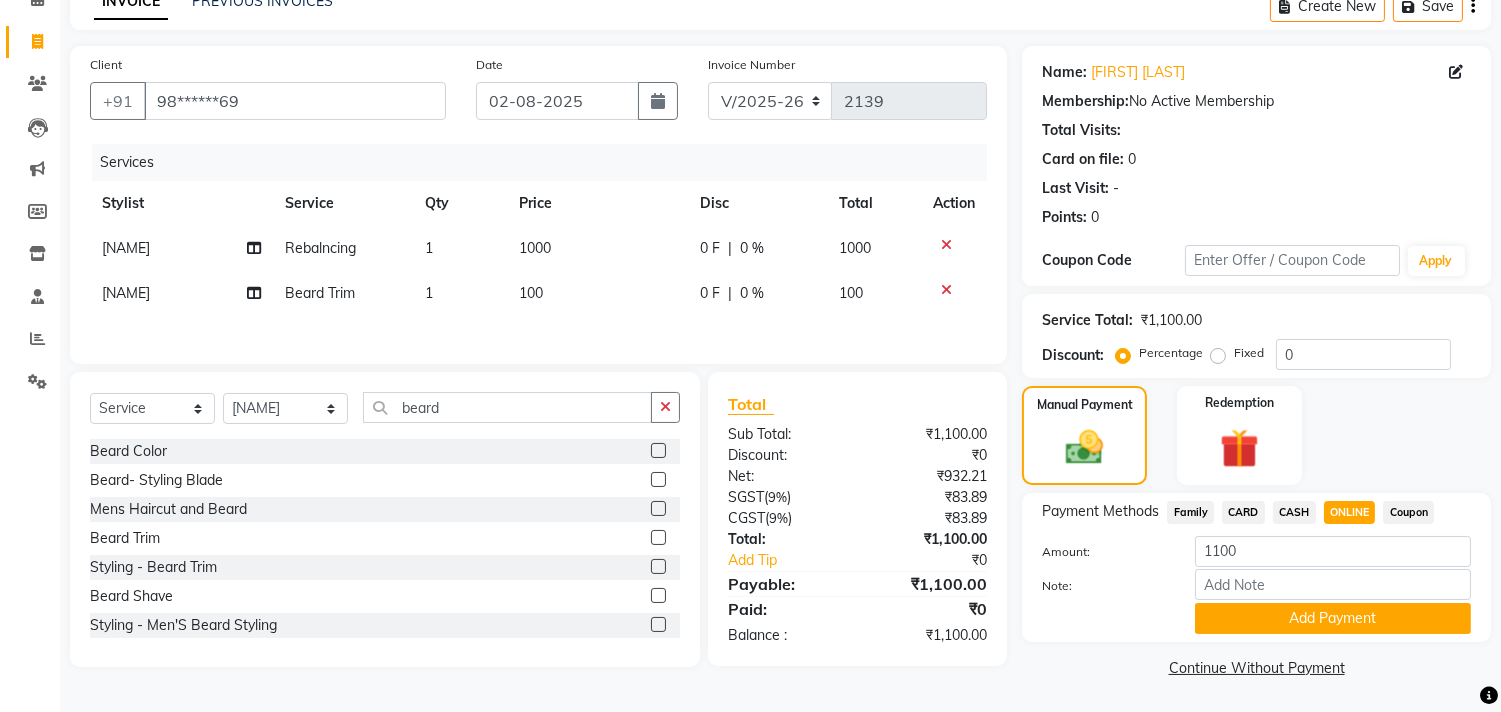 type 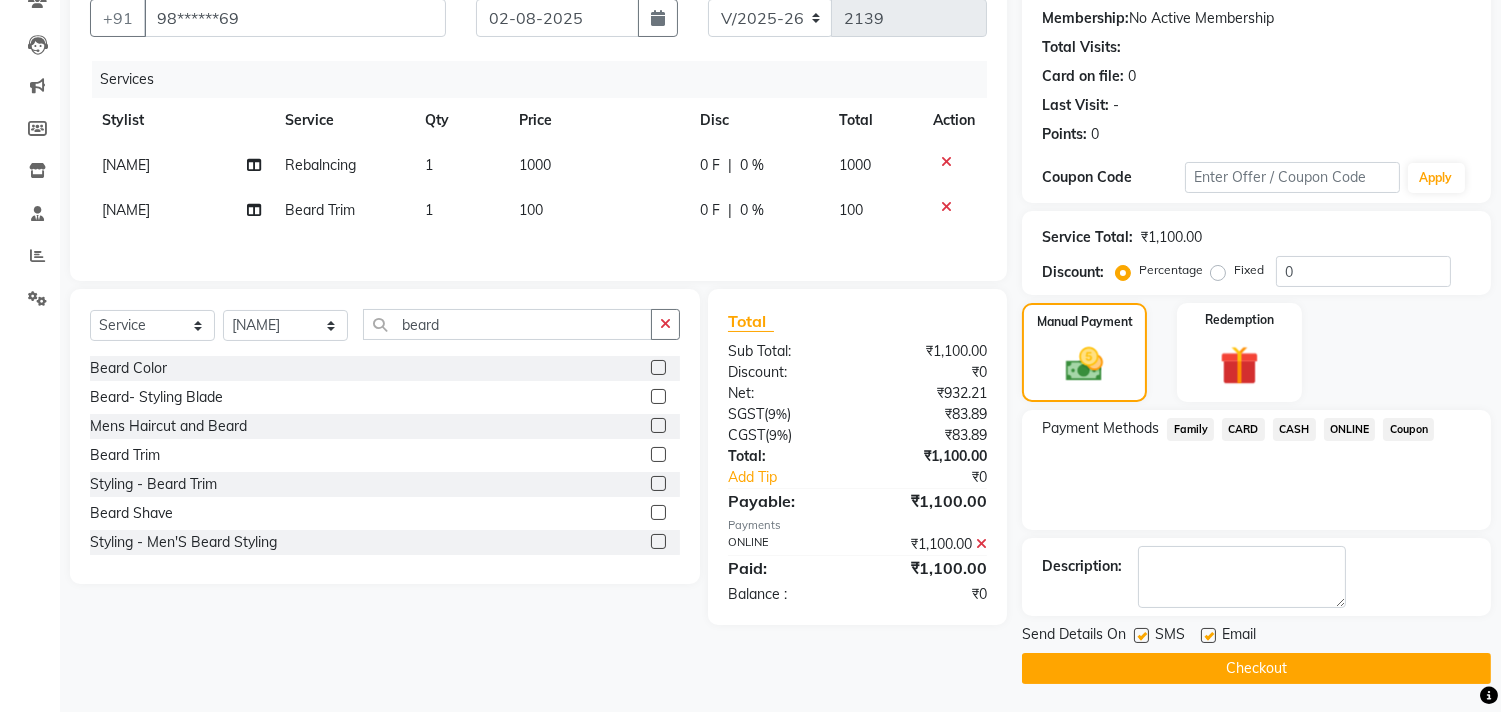 type 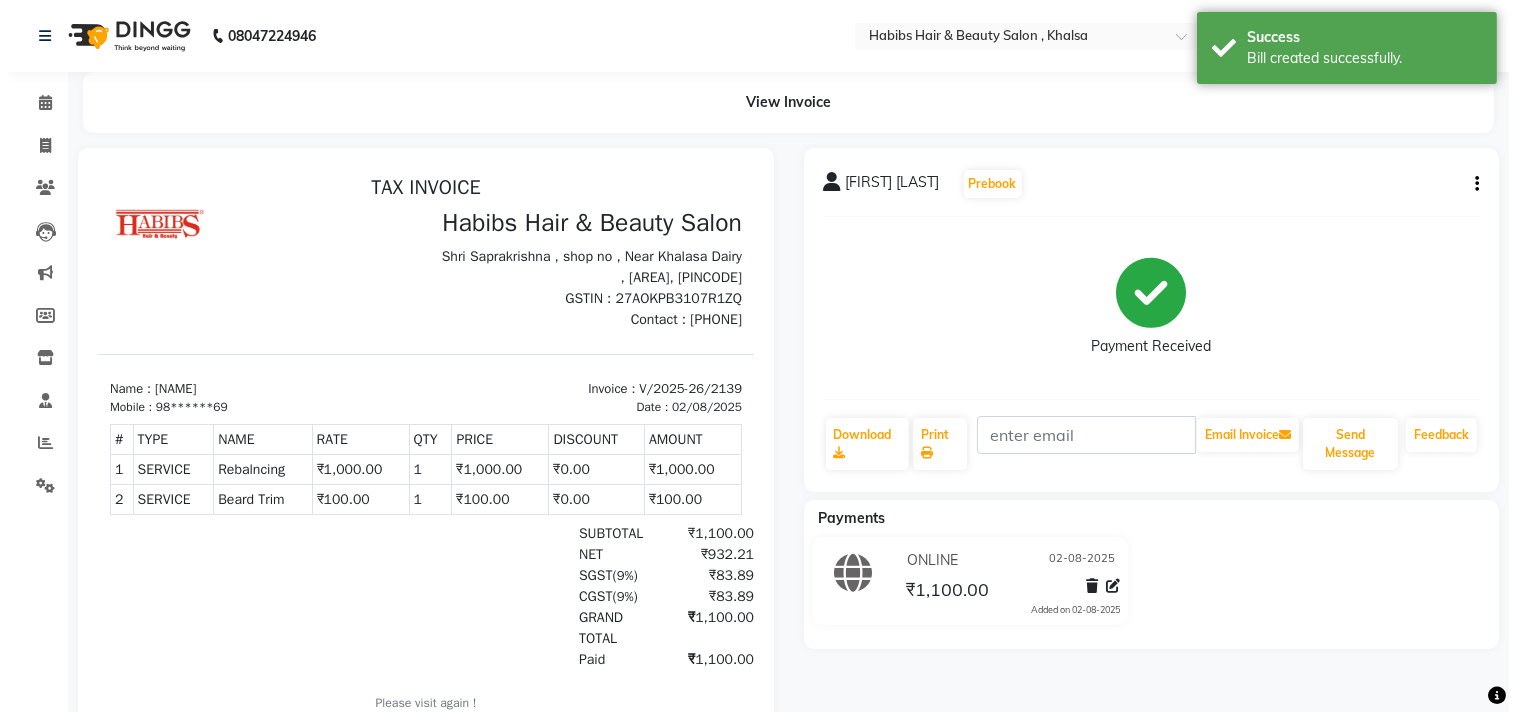 scroll, scrollTop: 0, scrollLeft: 0, axis: both 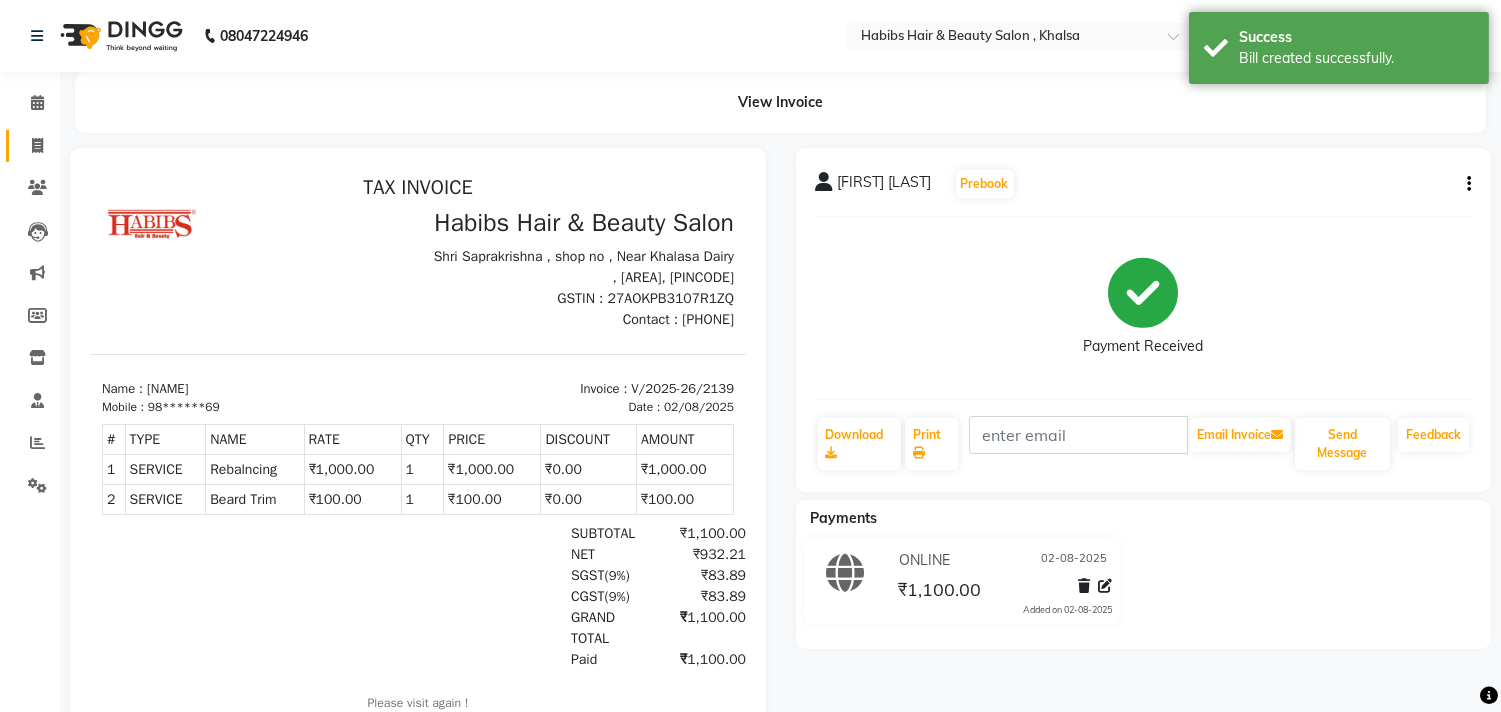 click 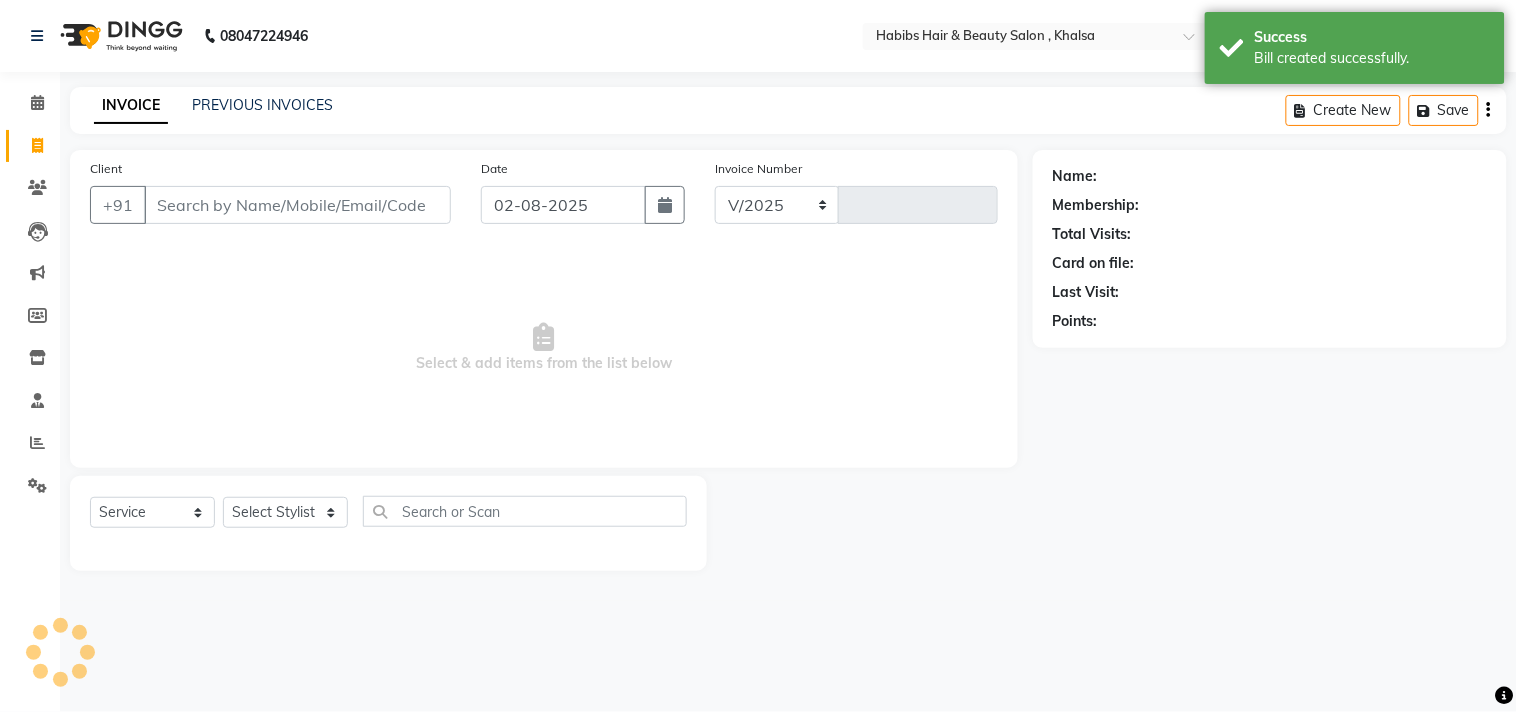 select on "4838" 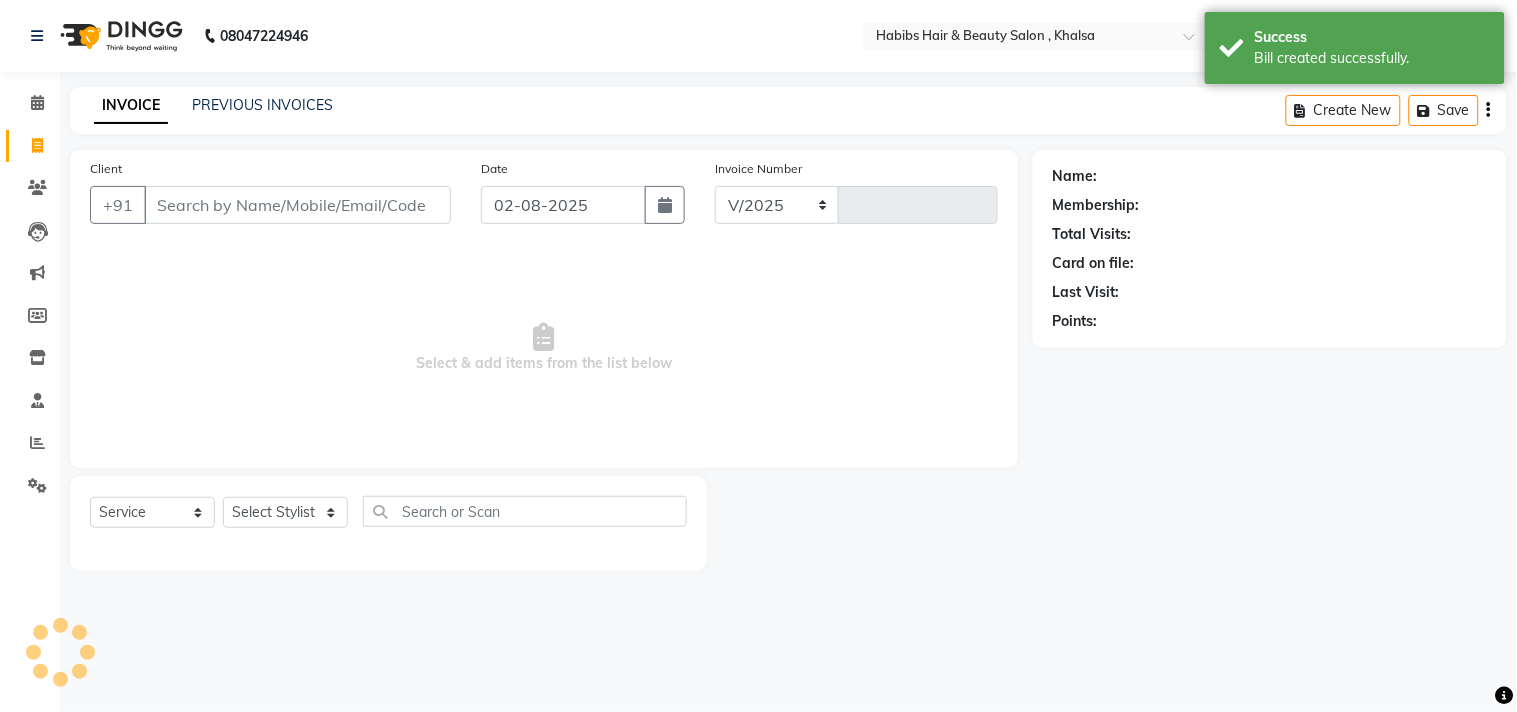 type on "2140" 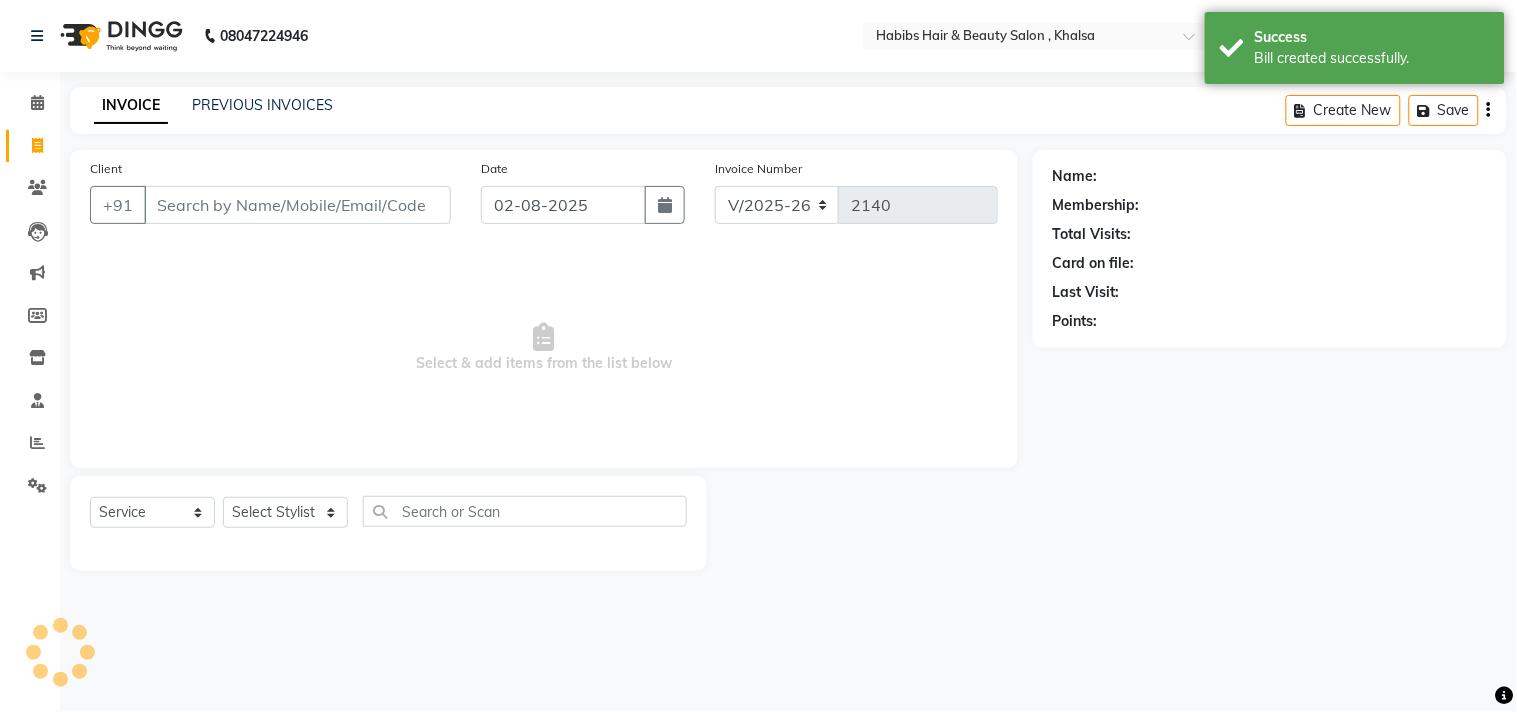 click 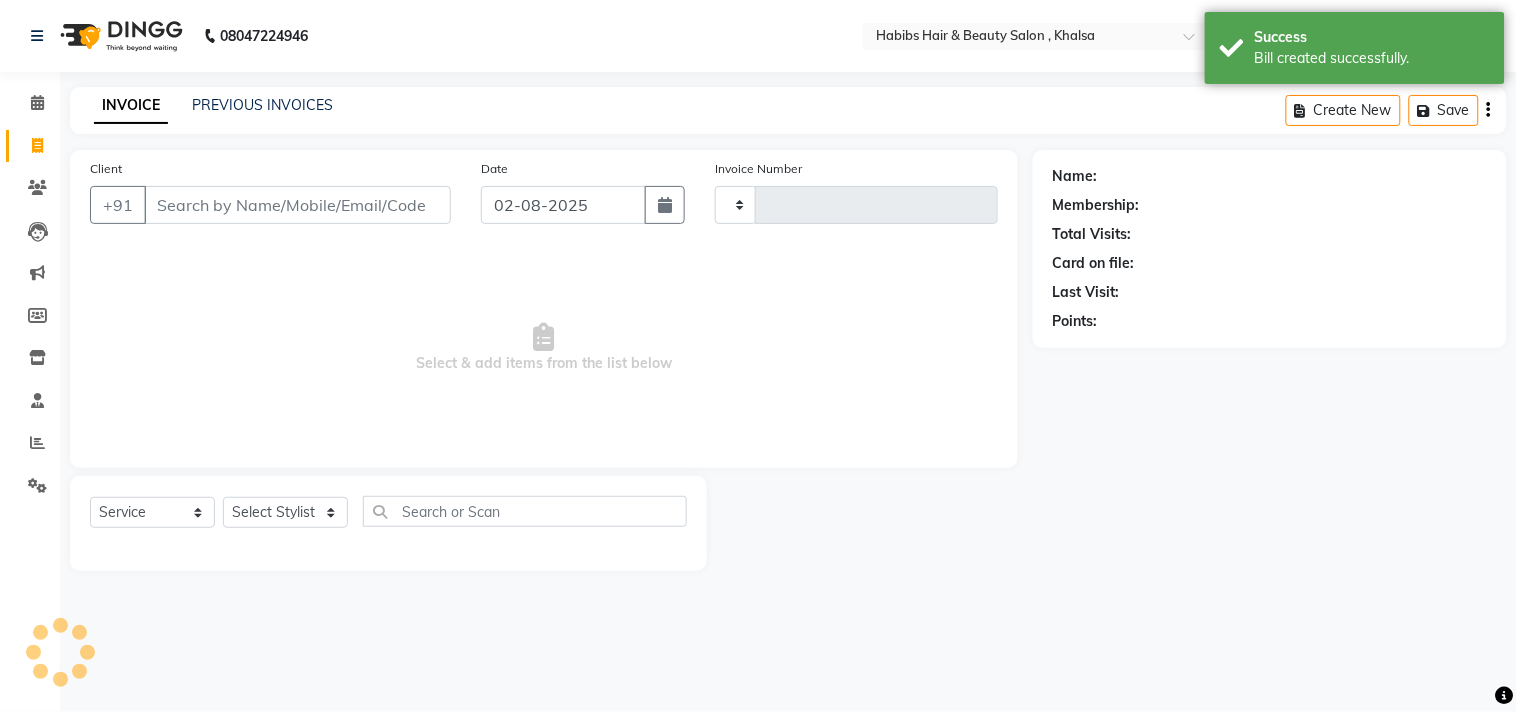 type on "9" 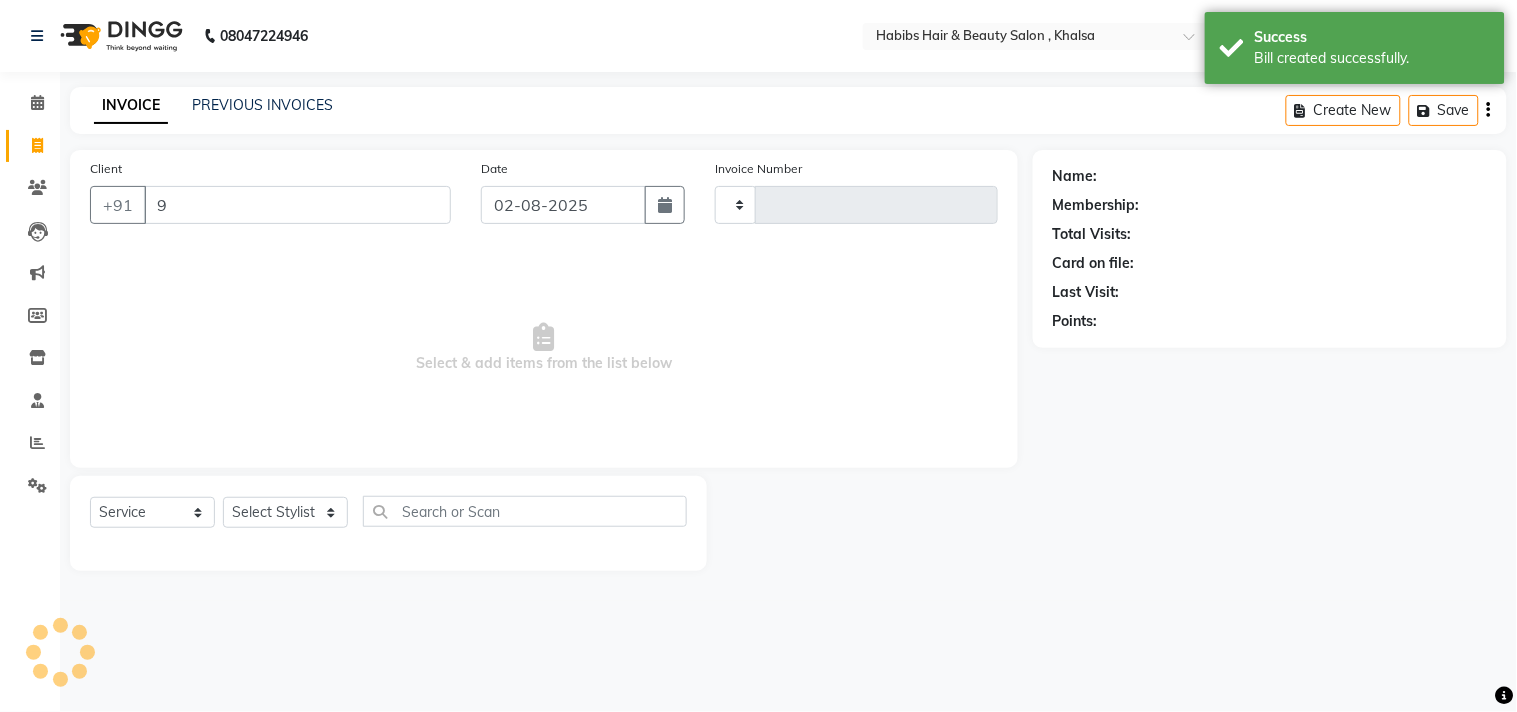 type on "2140" 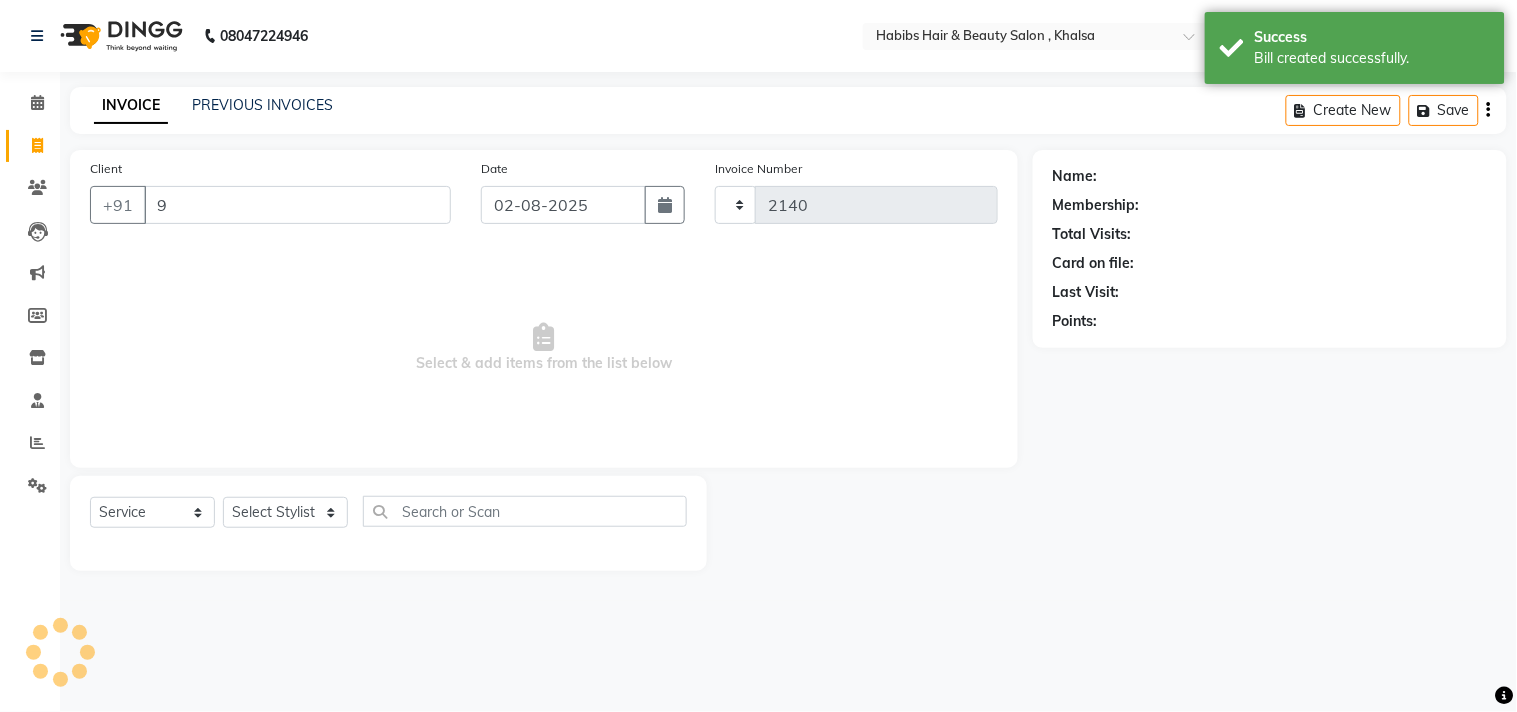 select on "4838" 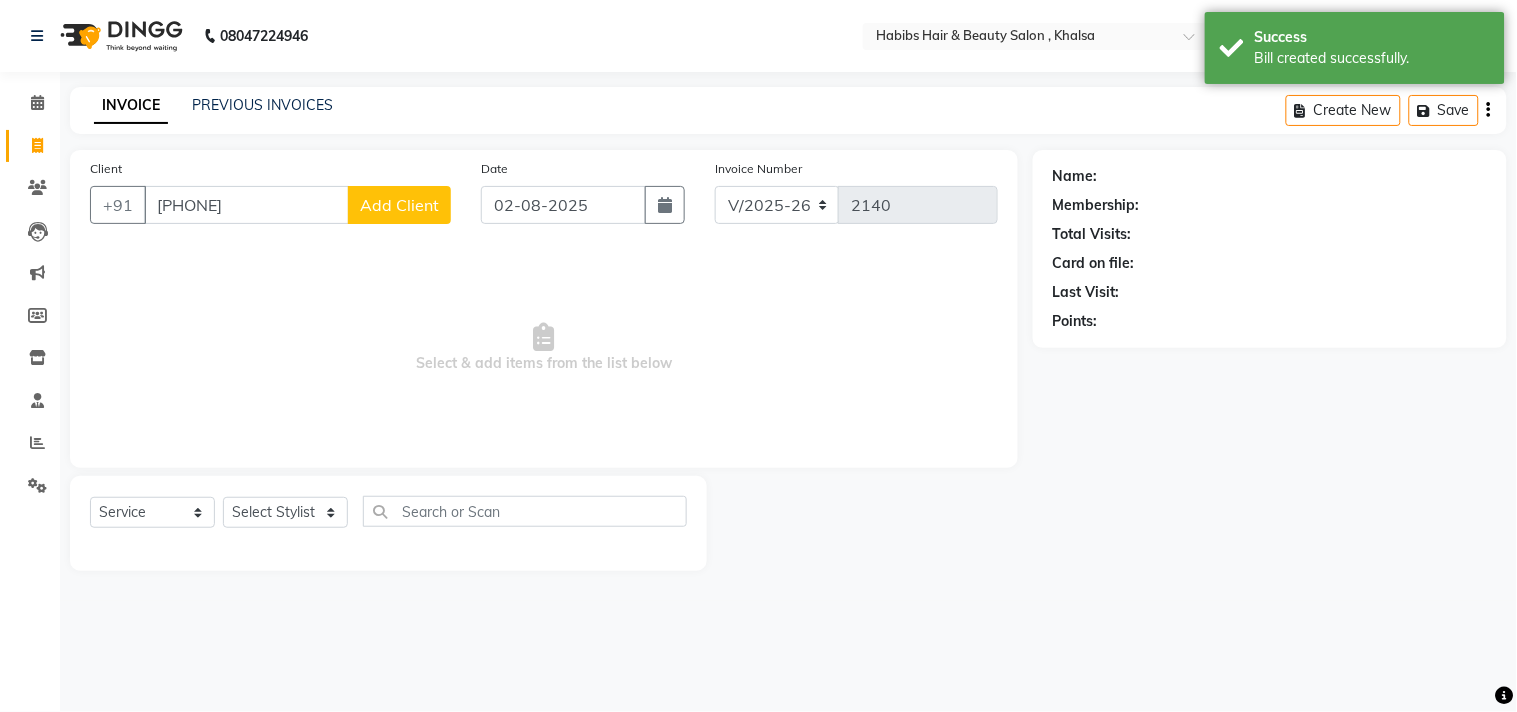 type on "9839870161" 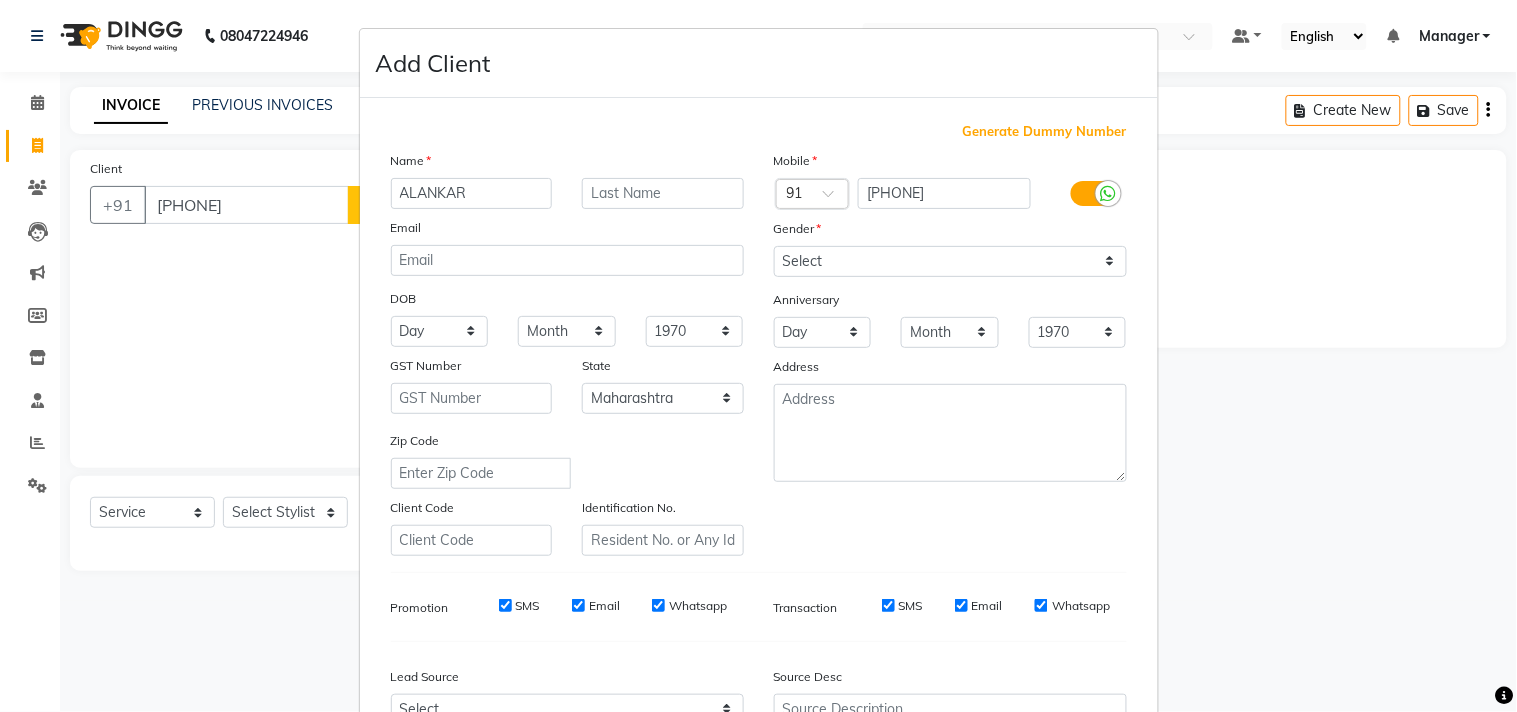 type on "ALANKAR" 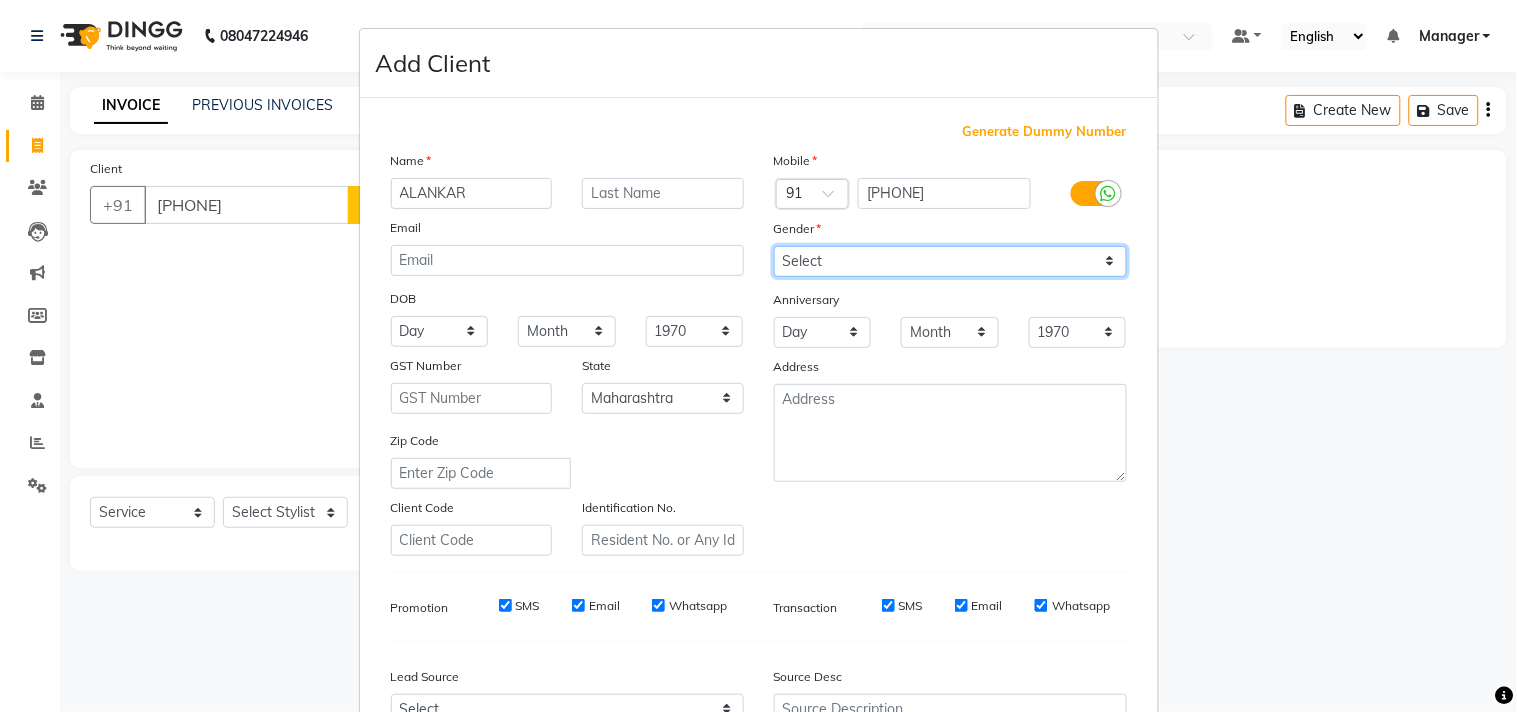 click on "Select Male Female Other Prefer Not To Say" at bounding box center [950, 261] 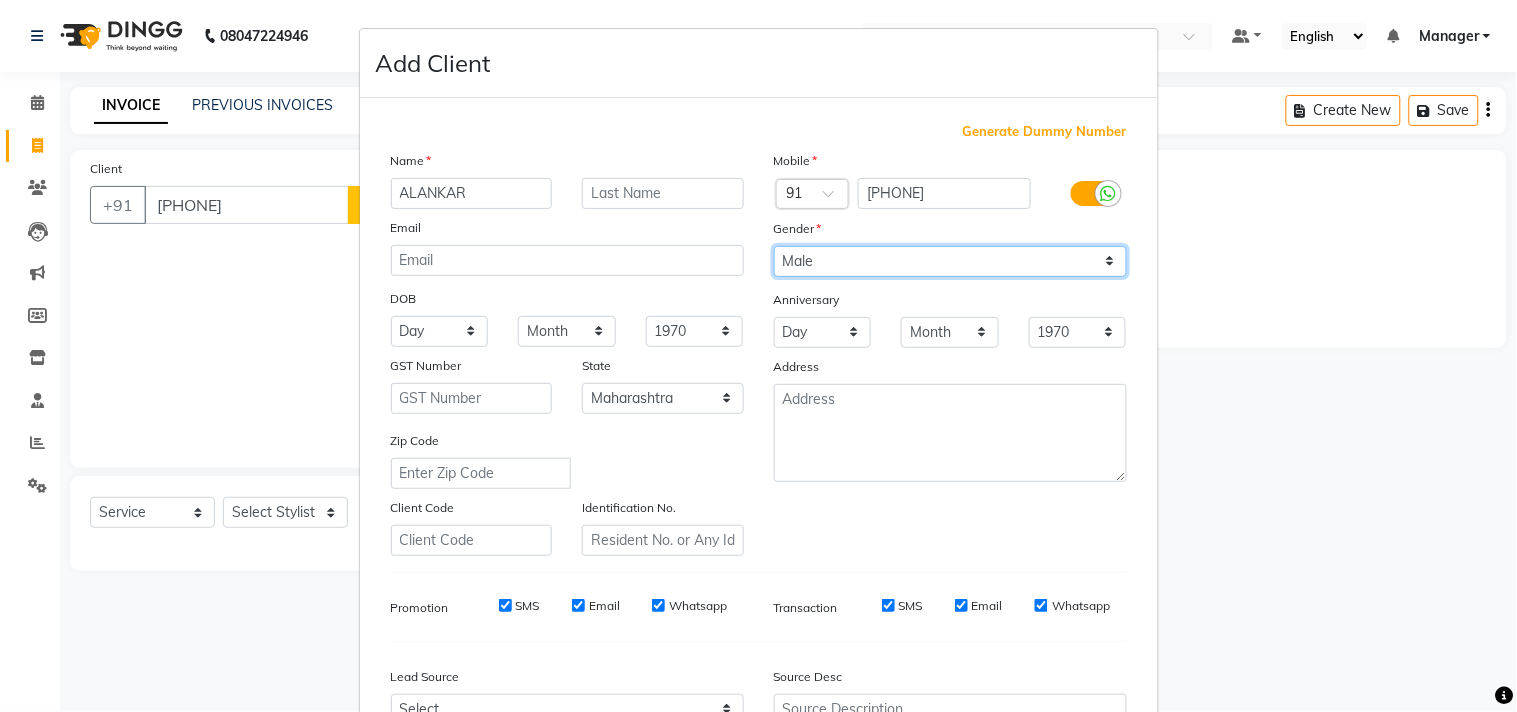 click on "Select Male Female Other Prefer Not To Say" at bounding box center (950, 261) 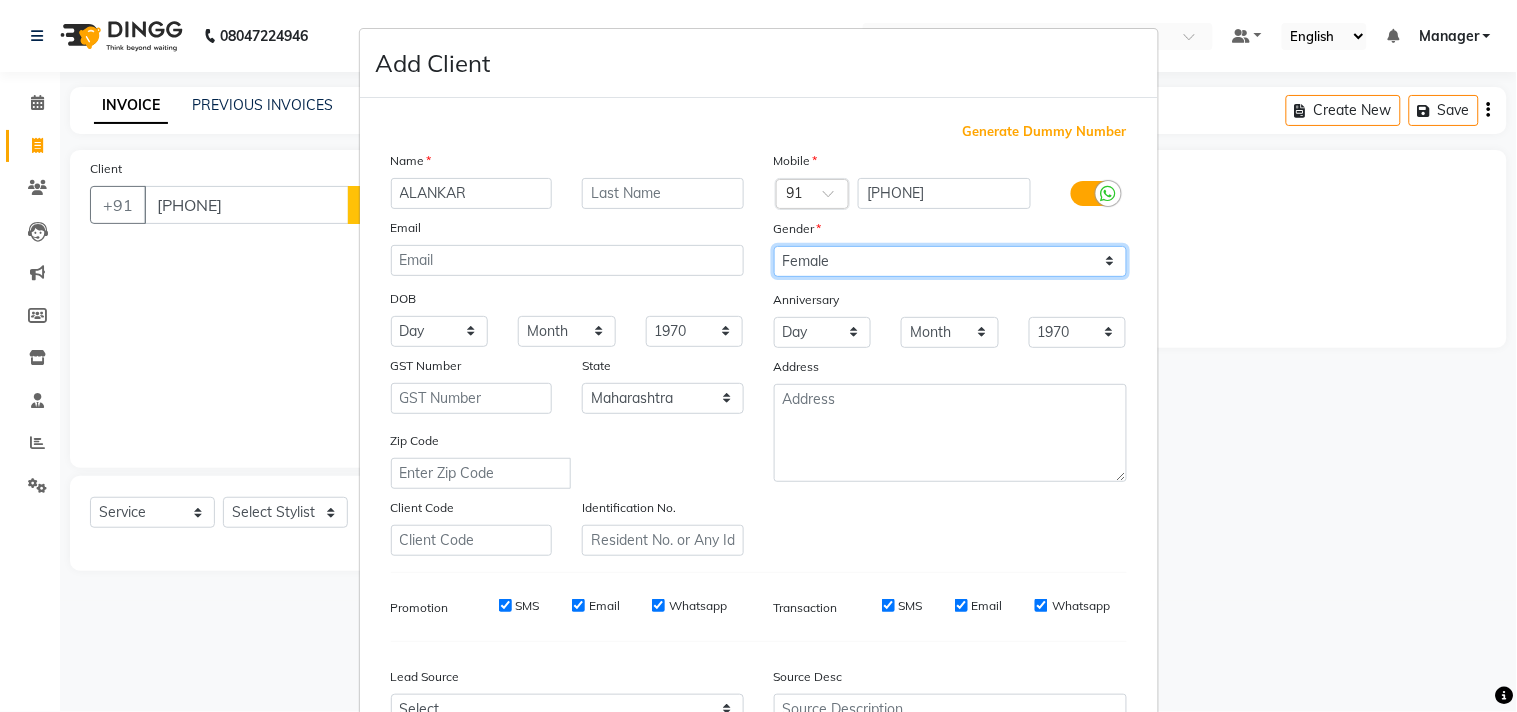 select on "male" 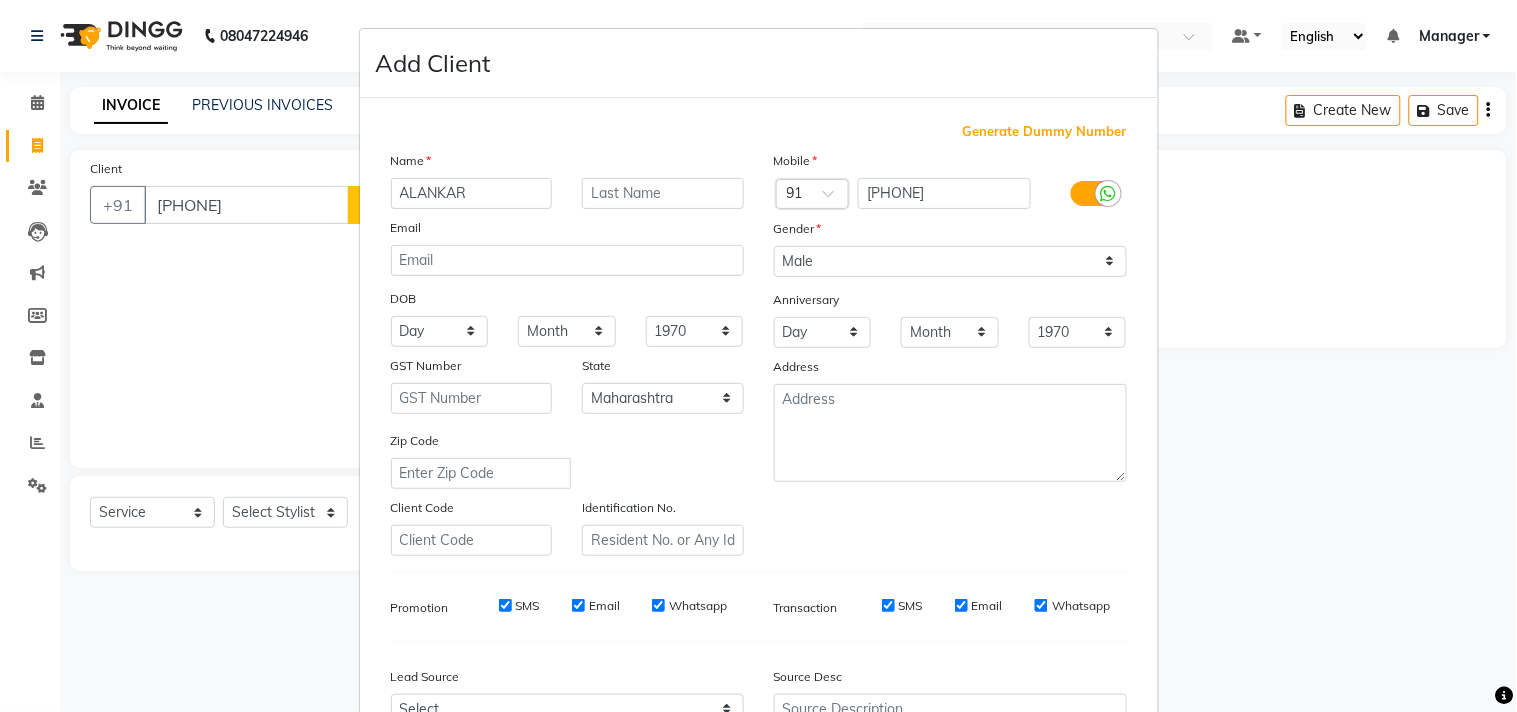 click on "Mobile Country Code × 91 9839870161 Gender Select Male Female Other Prefer Not To Say Anniversary Day 01 02 03 04 05 06 07 08 09 10 11 12 13 14 15 16 17 18 19 20 21 22 23 24 25 26 27 28 29 30 31 Month January February March April May June July August September October November December 1970 1971 1972 1973 1974 1975 1976 1977 1978 1979 1980 1981 1982 1983 1984 1985 1986 1987 1988 1989 1990 1991 1992 1993 1994 1995 1996 1997 1998 1999 2000 2001 2002 2003 2004 2005 2006 2007 2008 2009 2010 2011 2012 2013 2014 2015 2016 2017 2018 2019 2020 2021 2022 2023 2024 2025 Address" at bounding box center (950, 353) 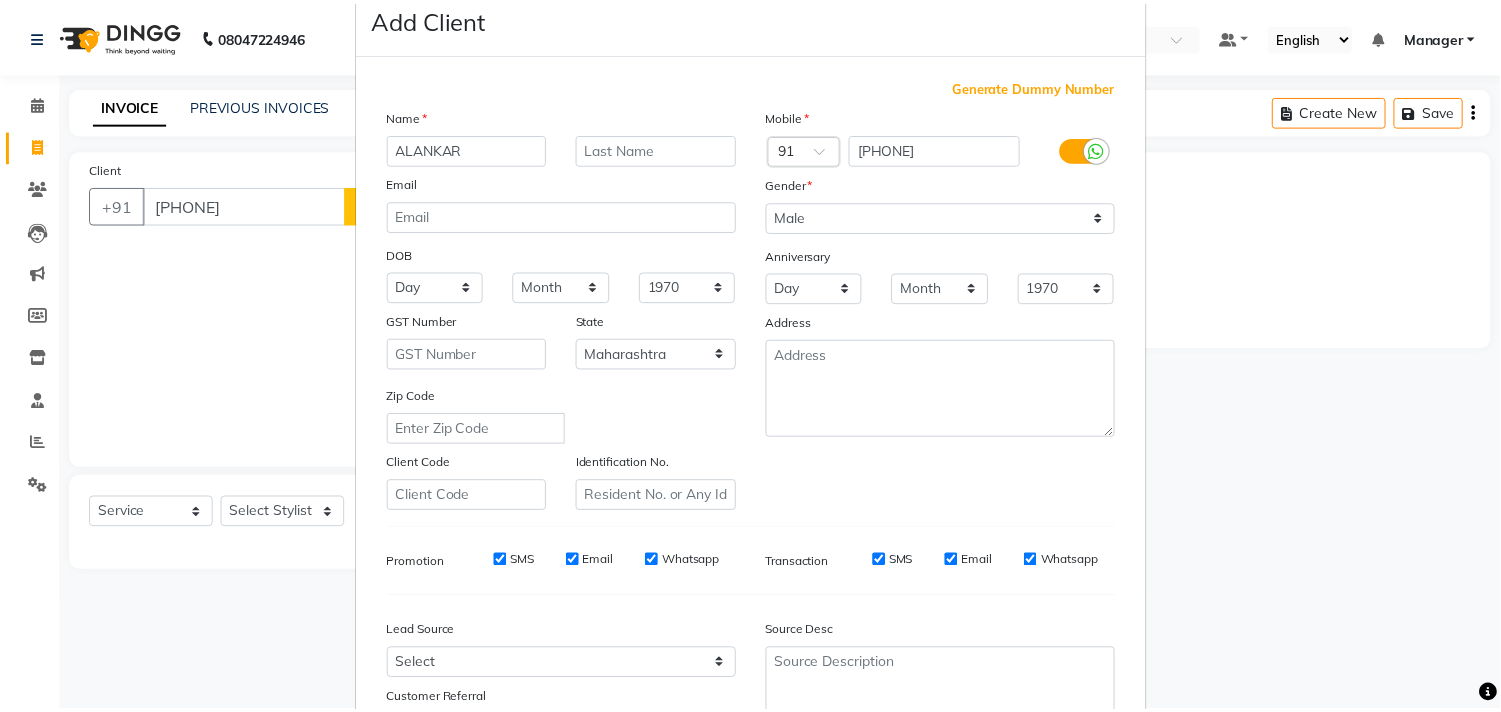 scroll, scrollTop: 212, scrollLeft: 0, axis: vertical 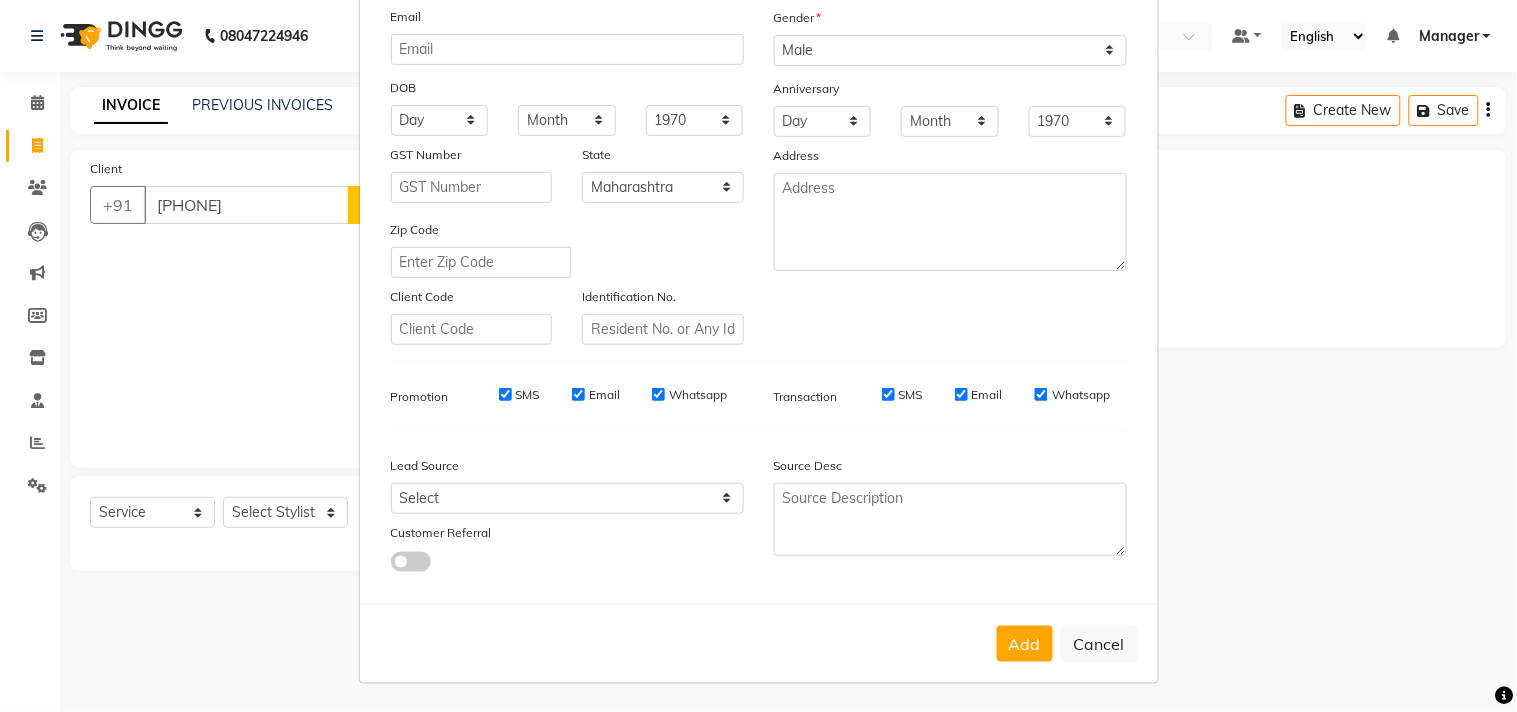 click on "Add   Cancel" at bounding box center (759, 643) 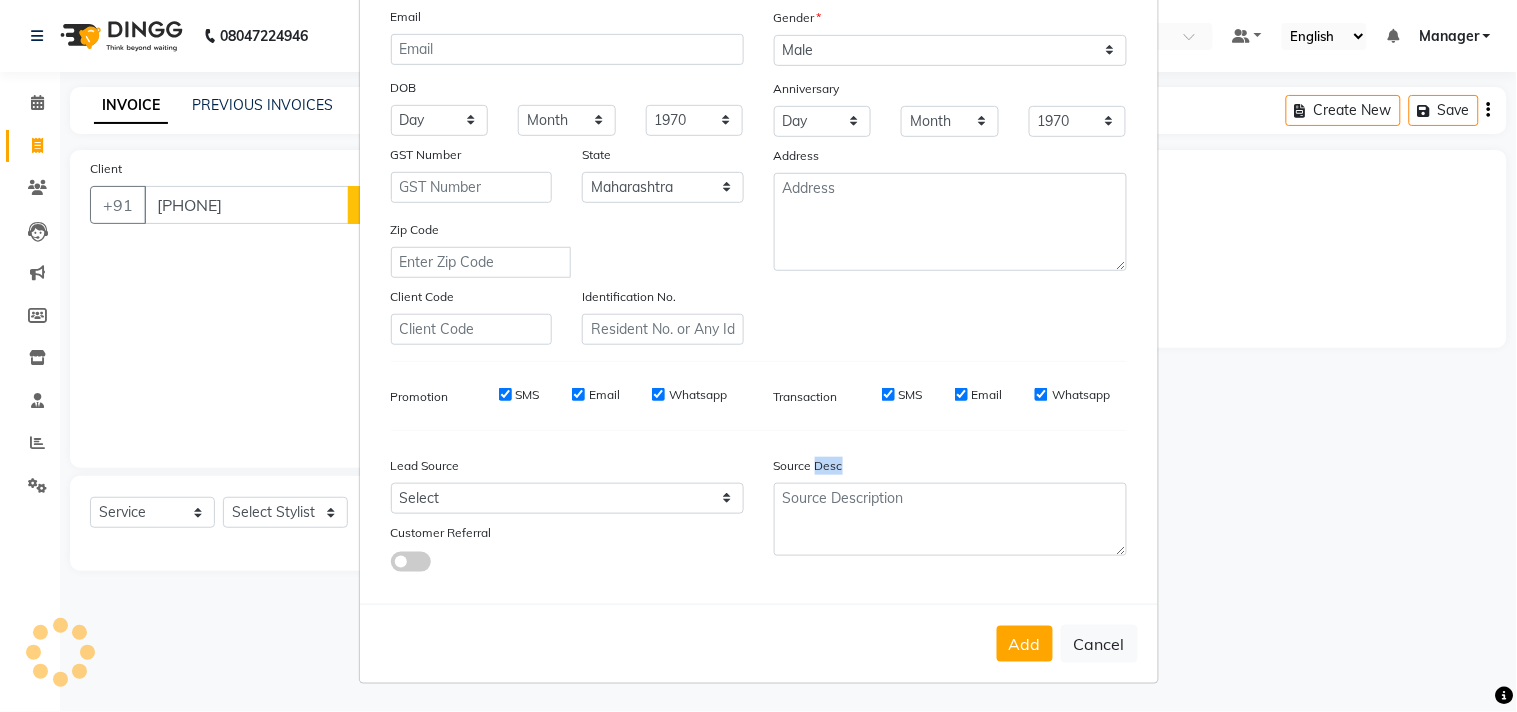 click on "Add   Cancel" at bounding box center [759, 643] 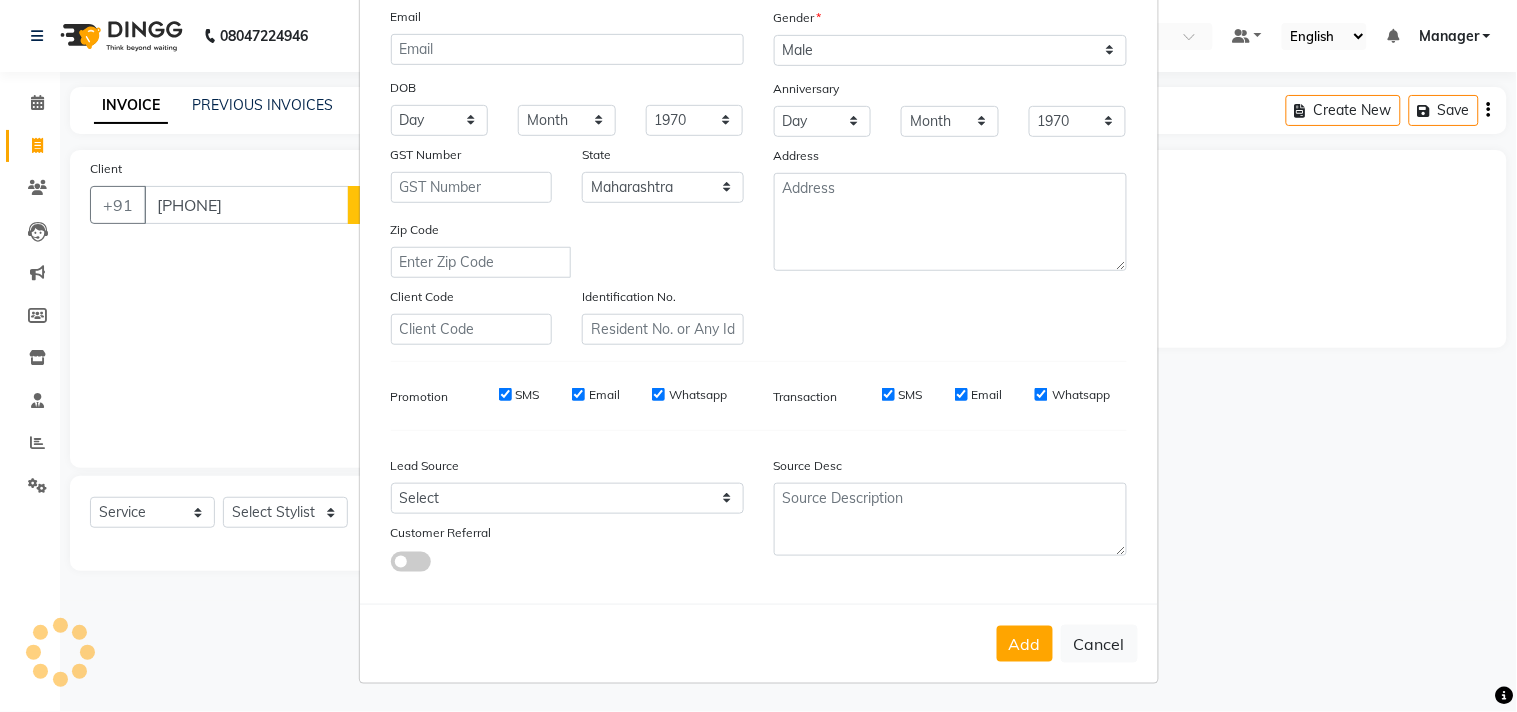 click on "Add   Cancel" at bounding box center [759, 643] 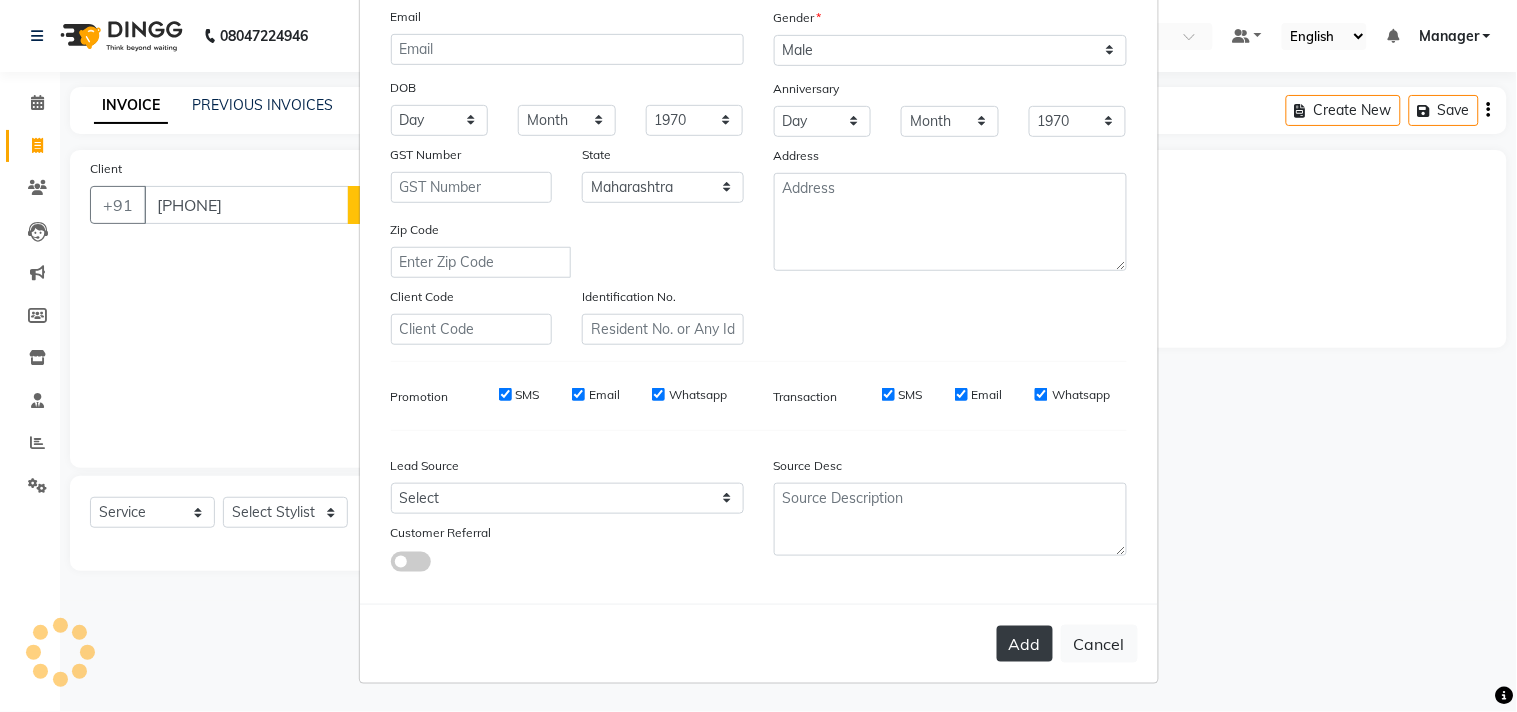 click on "Add" at bounding box center (1025, 644) 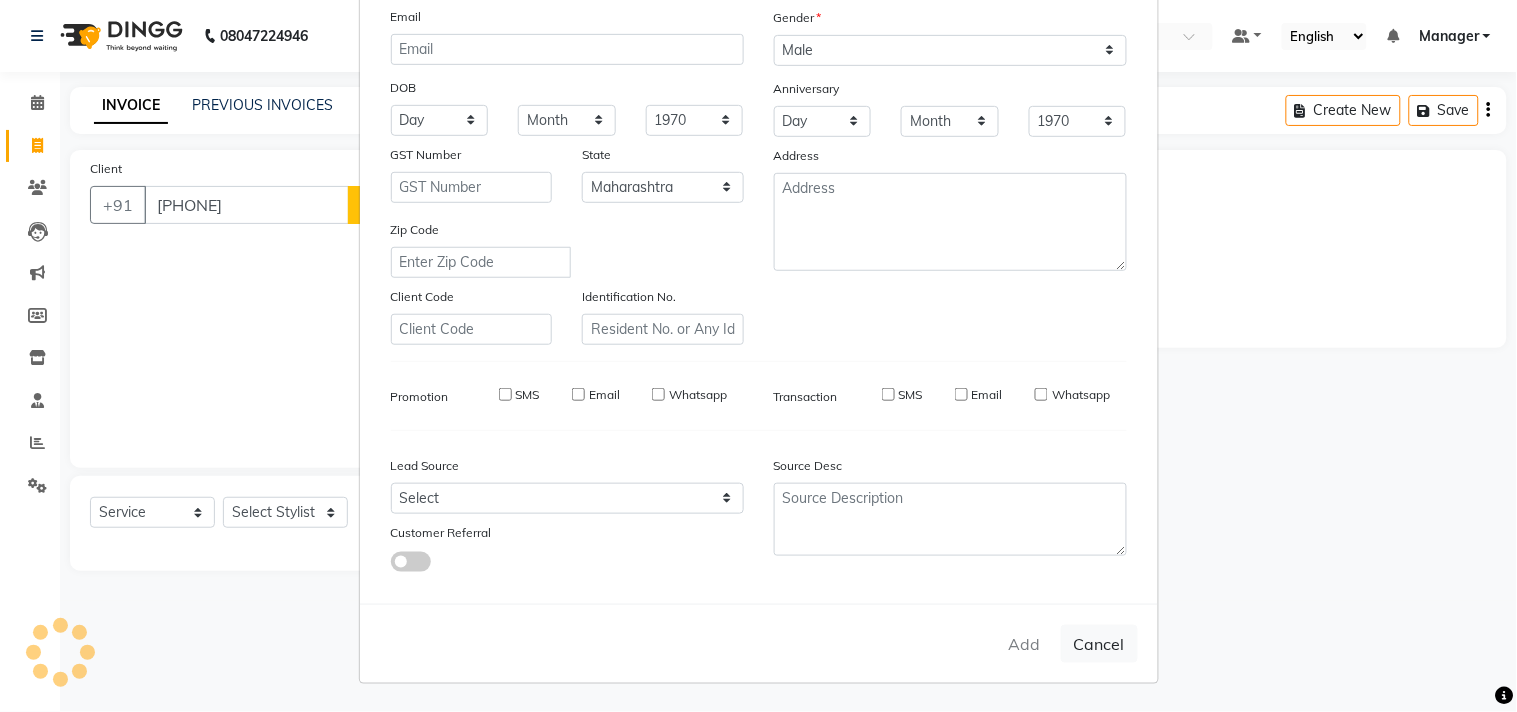 type on "98******61" 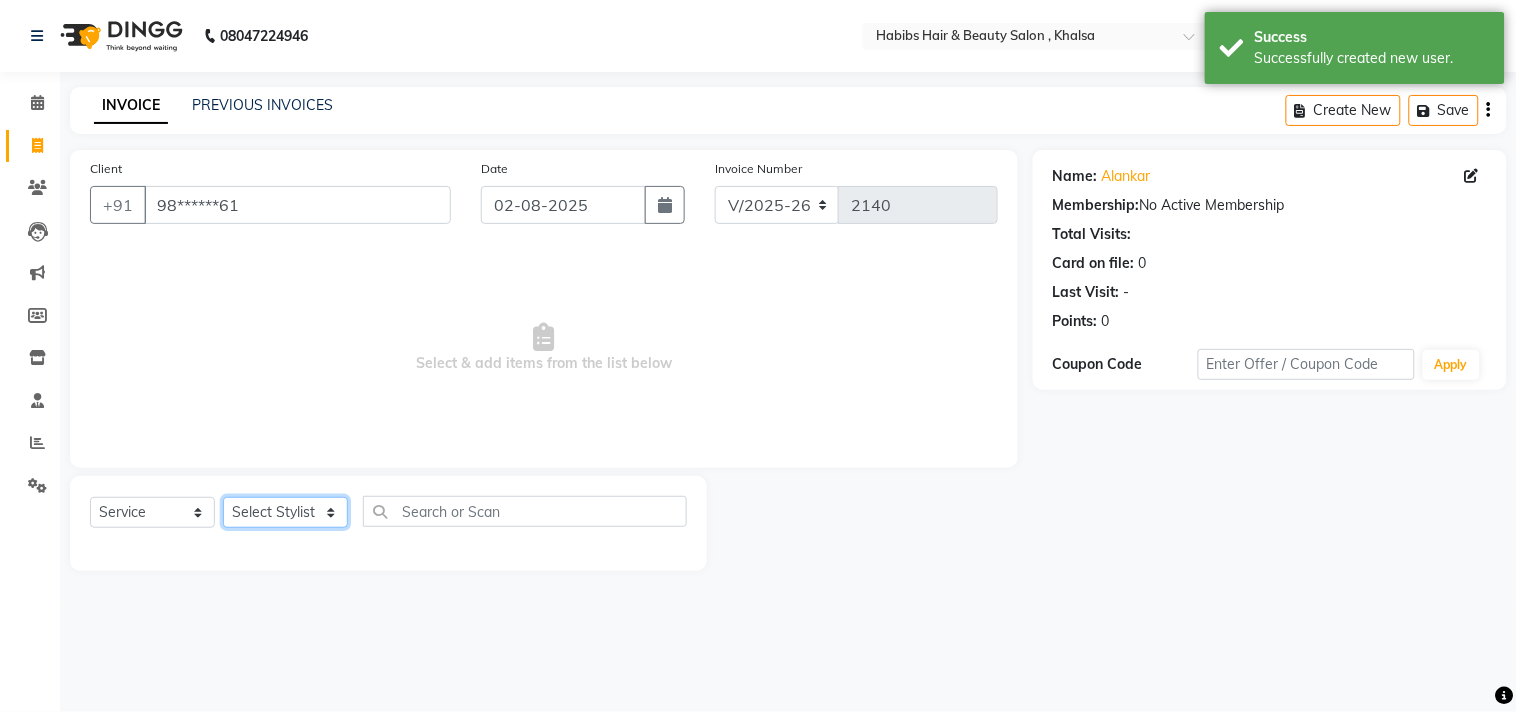 click on "Select Stylist Ajam ARIF Asif Manager M M Neelam Niyaz Salman Sameer Sayali Shahid Shahnawaz Vidya Zubair" 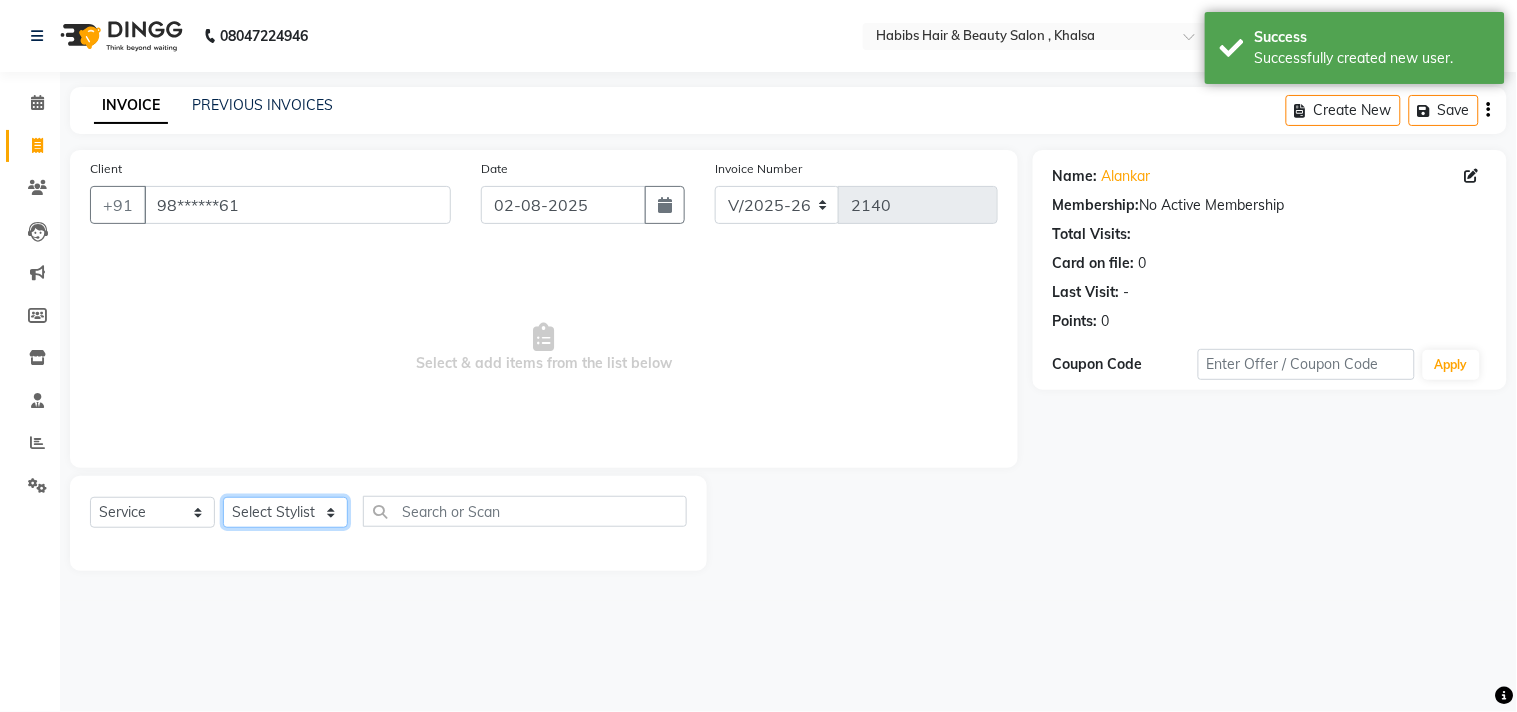 select on "35506" 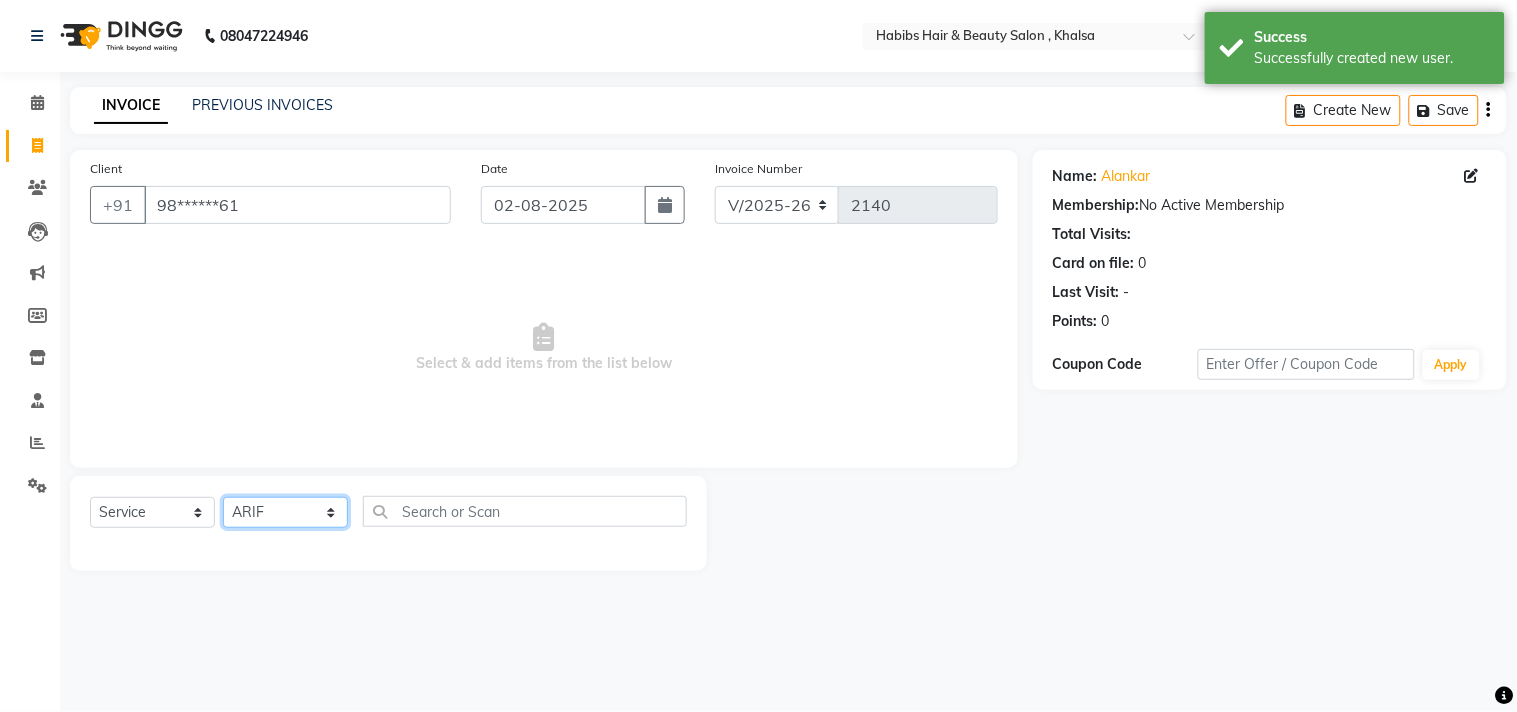 click on "Select Stylist Ajam ARIF Asif Manager M M Neelam Niyaz Salman Sameer Sayali Shahid Shahnawaz Vidya Zubair" 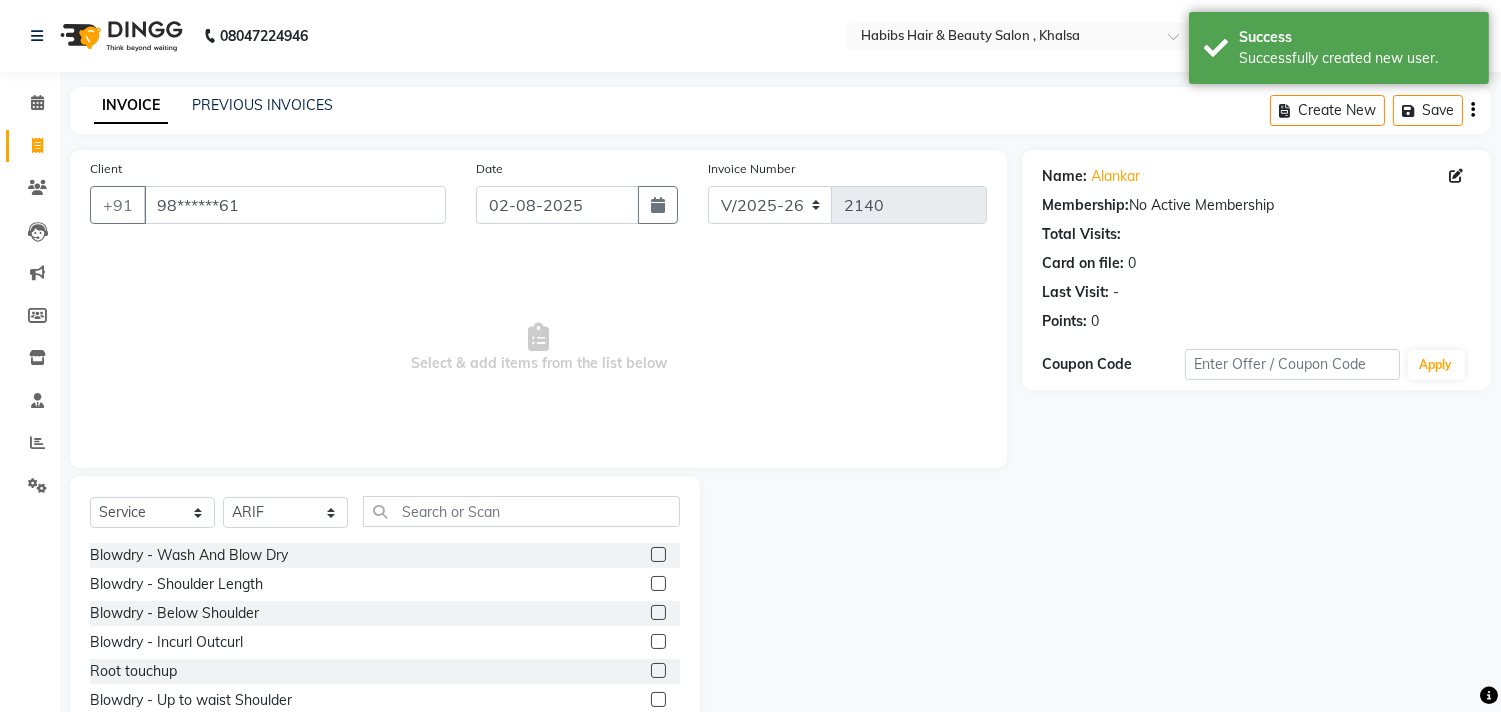 click on "Select & add items from the list below" at bounding box center (538, 348) 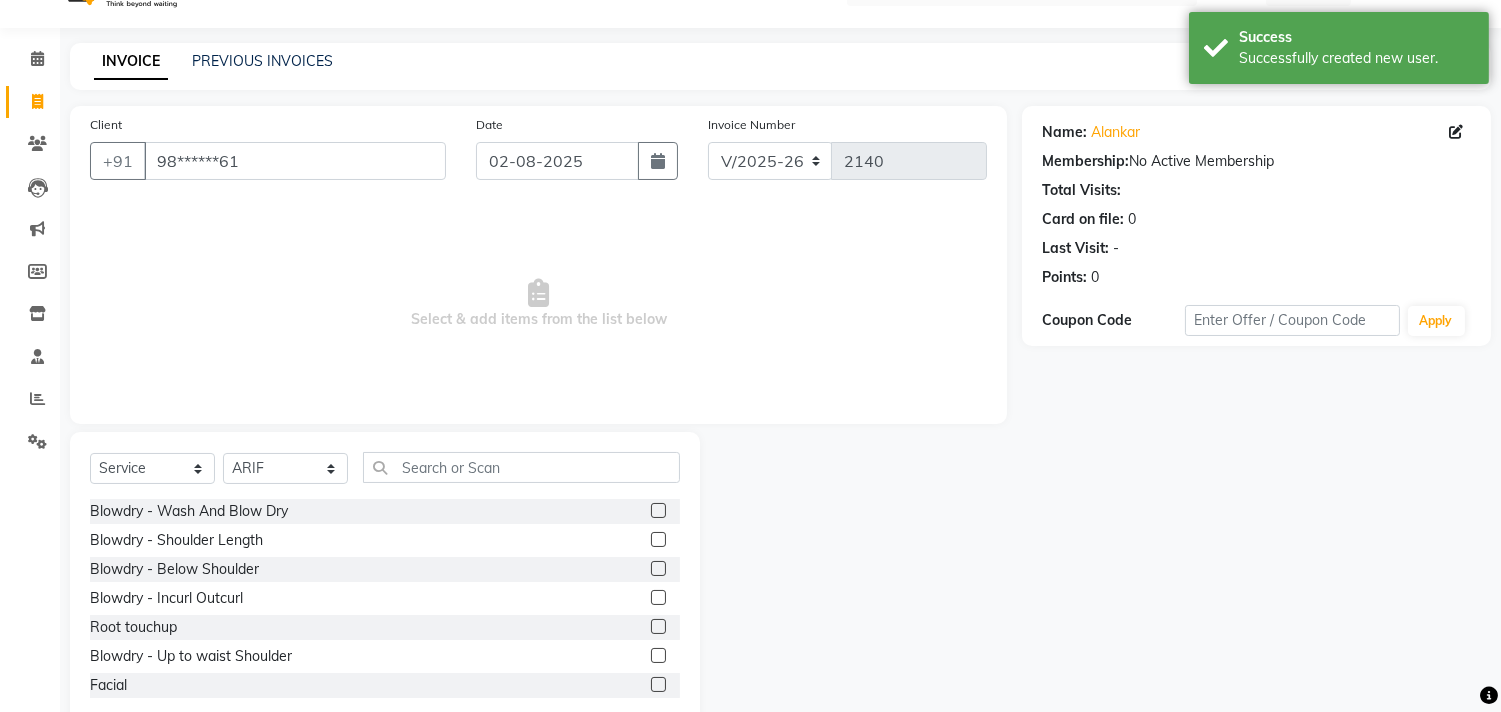 scroll, scrollTop: 88, scrollLeft: 0, axis: vertical 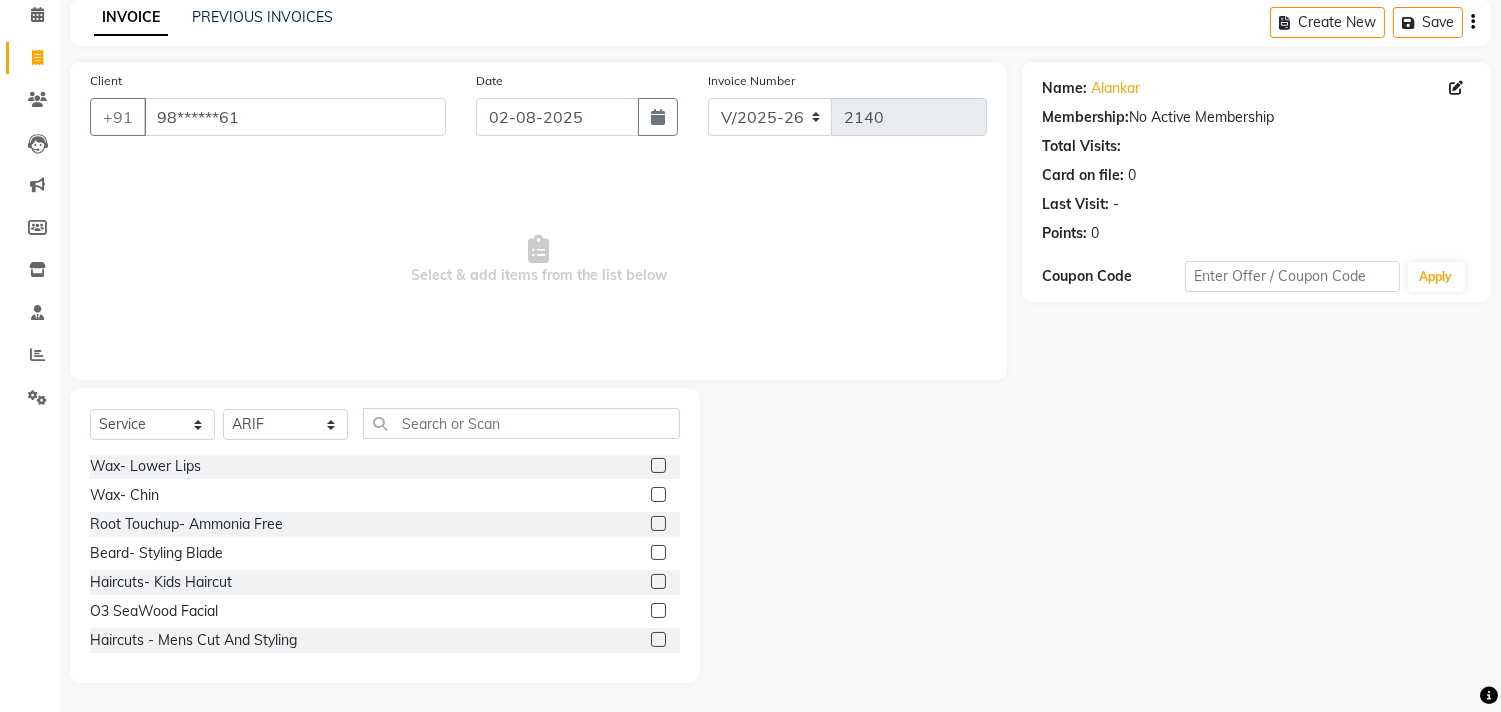 click 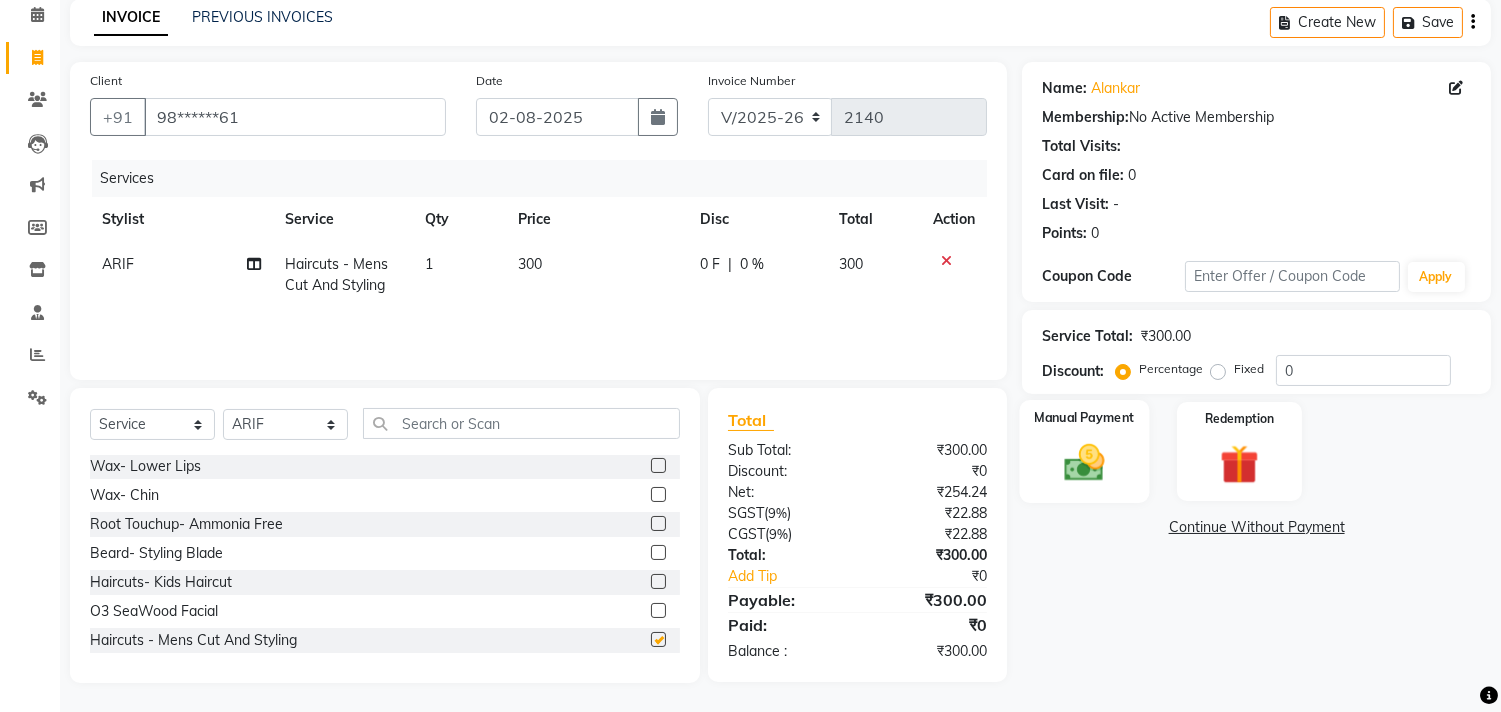 checkbox on "false" 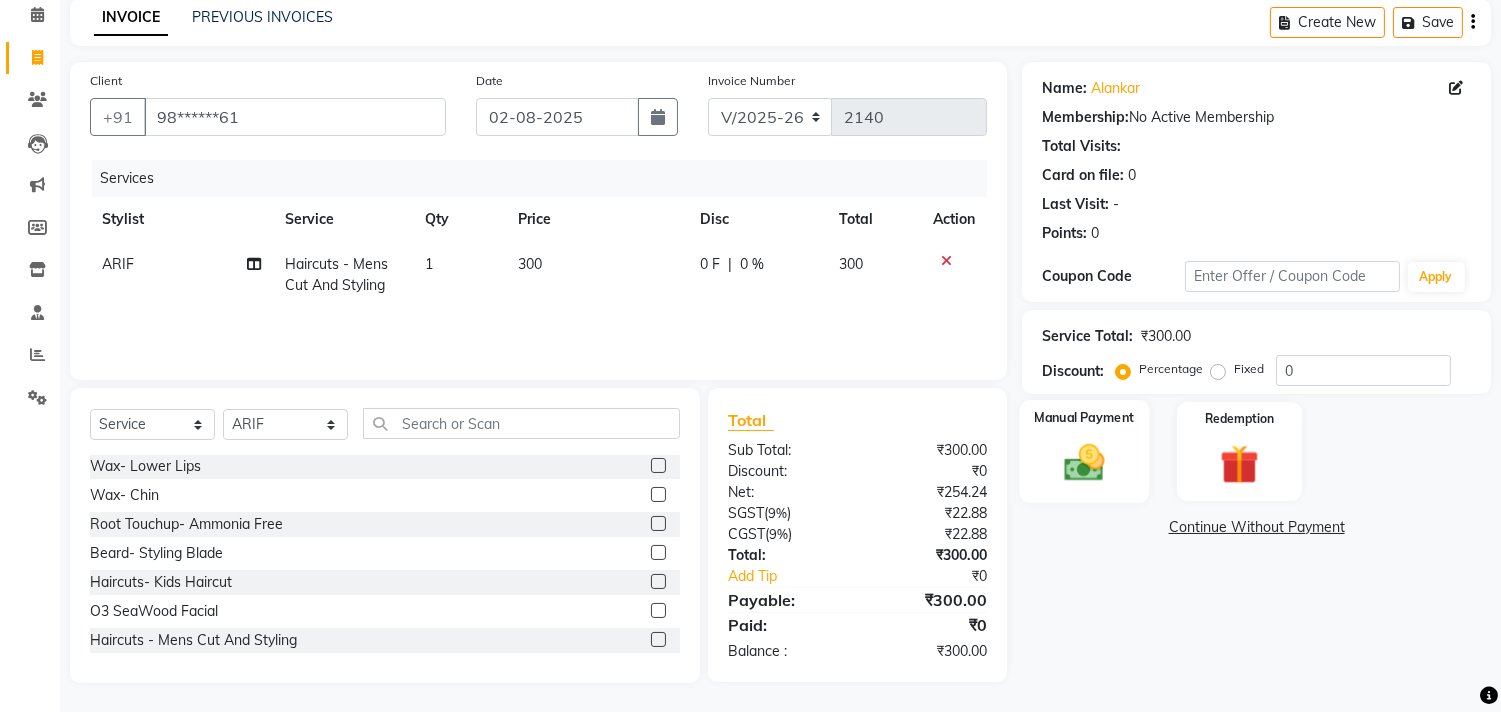 click on "Manual Payment" 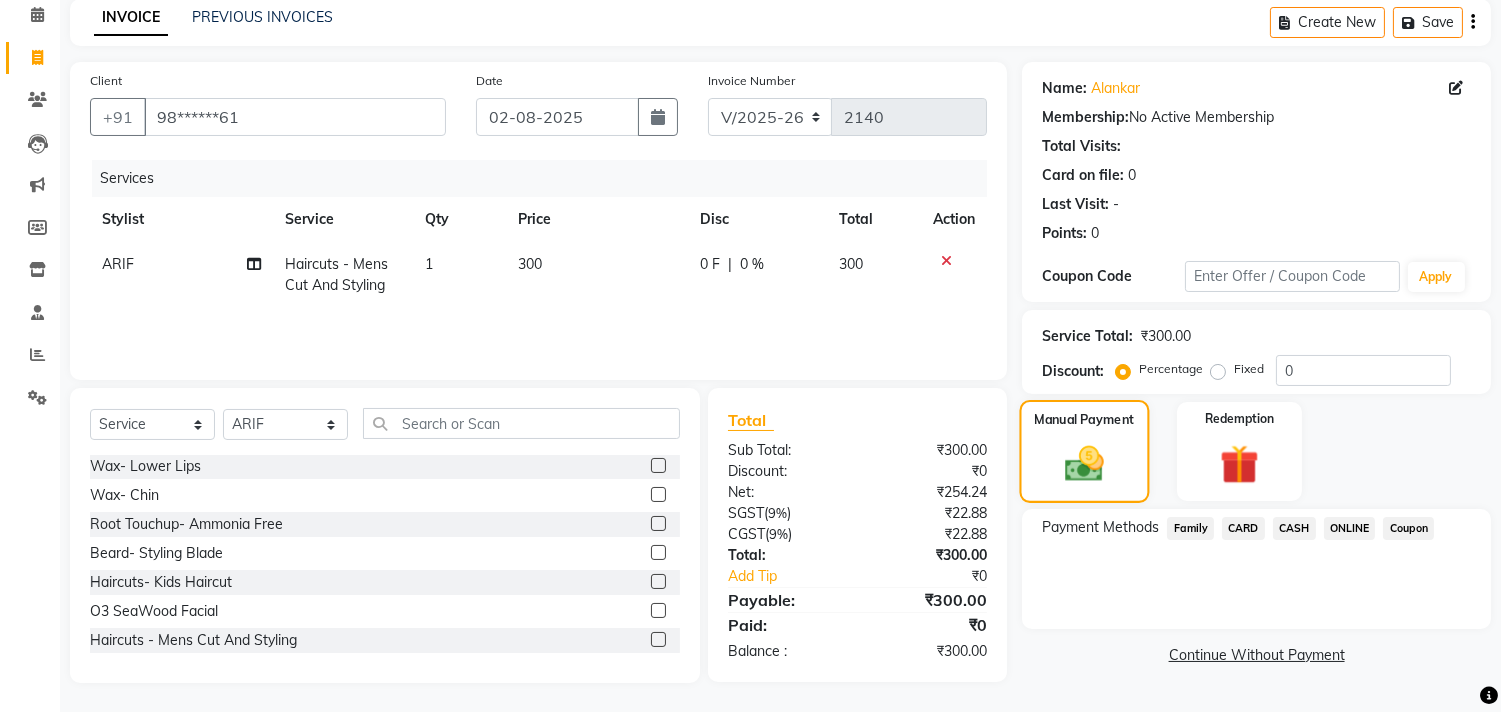 click 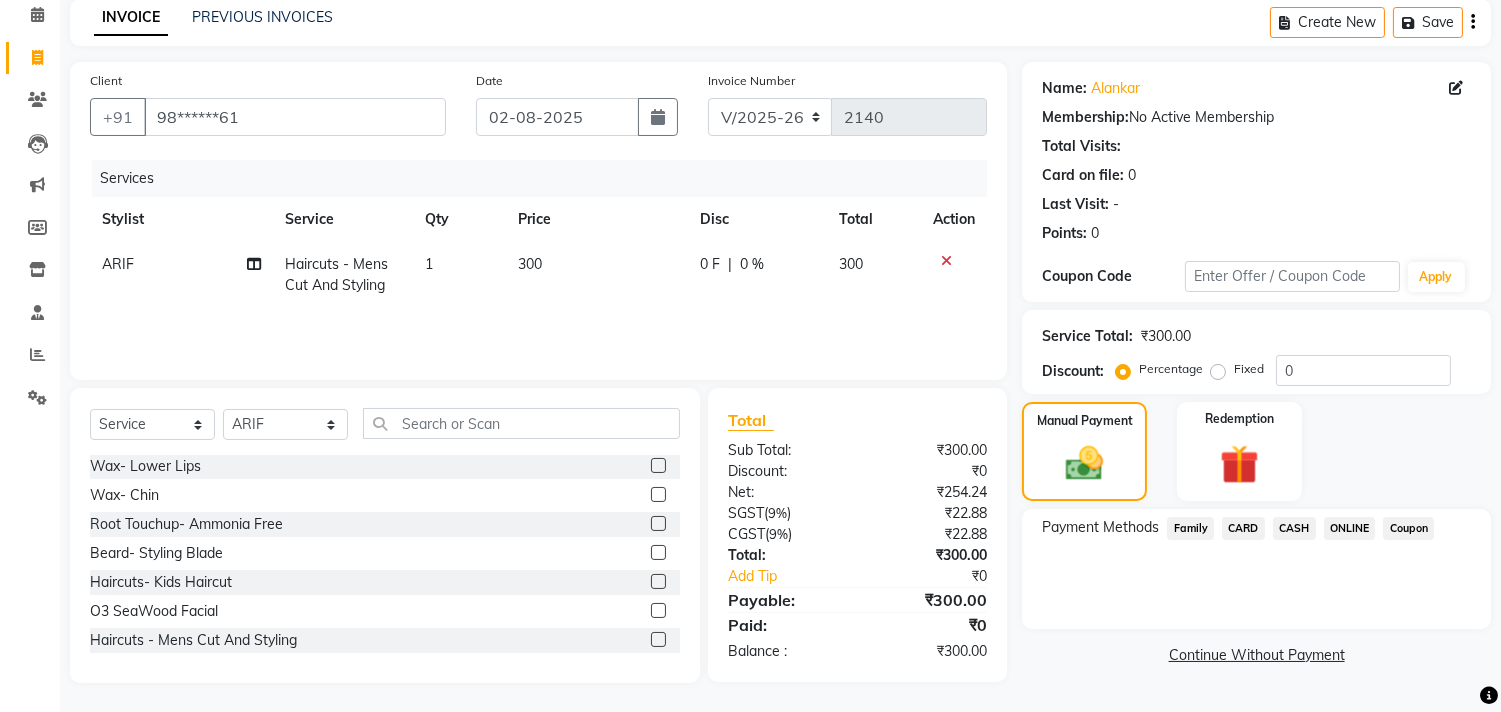 click on "ONLINE" 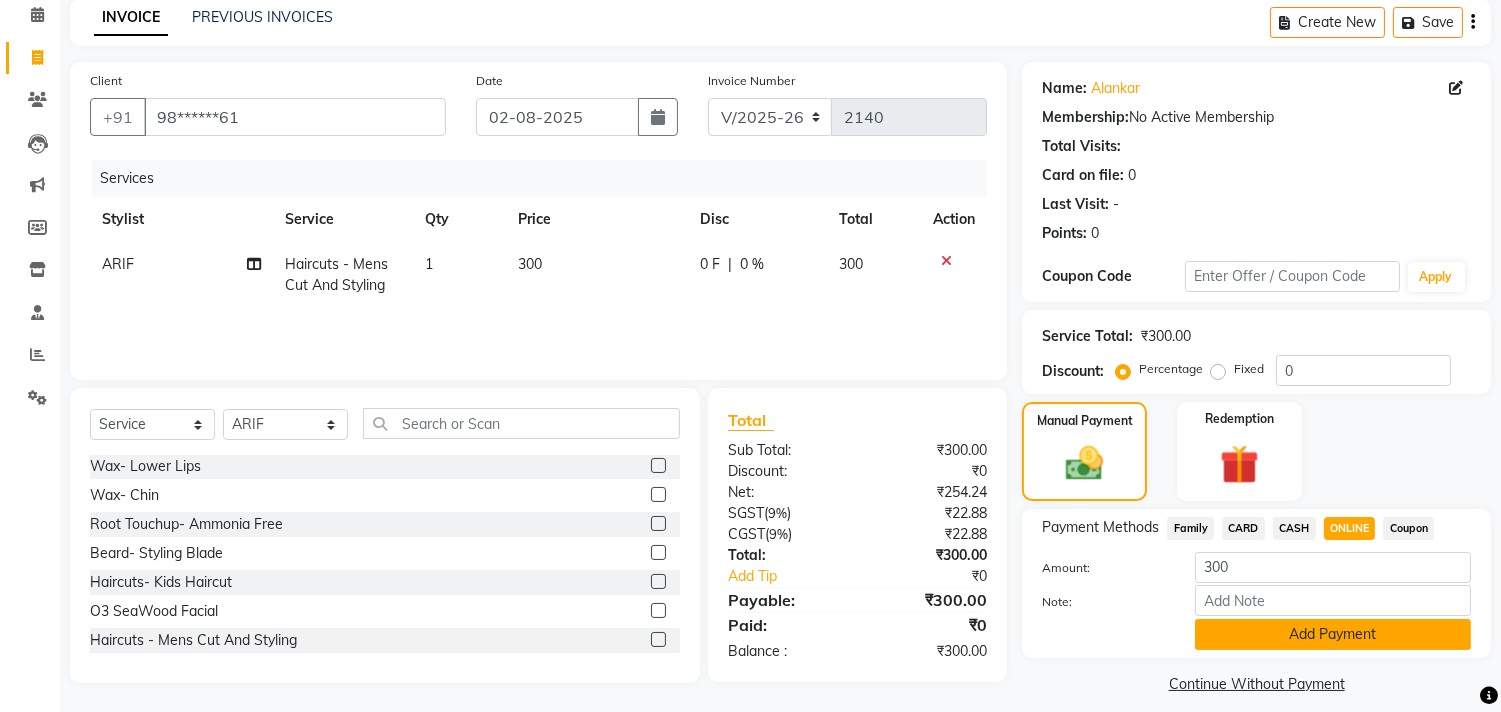 click on "Add Payment" 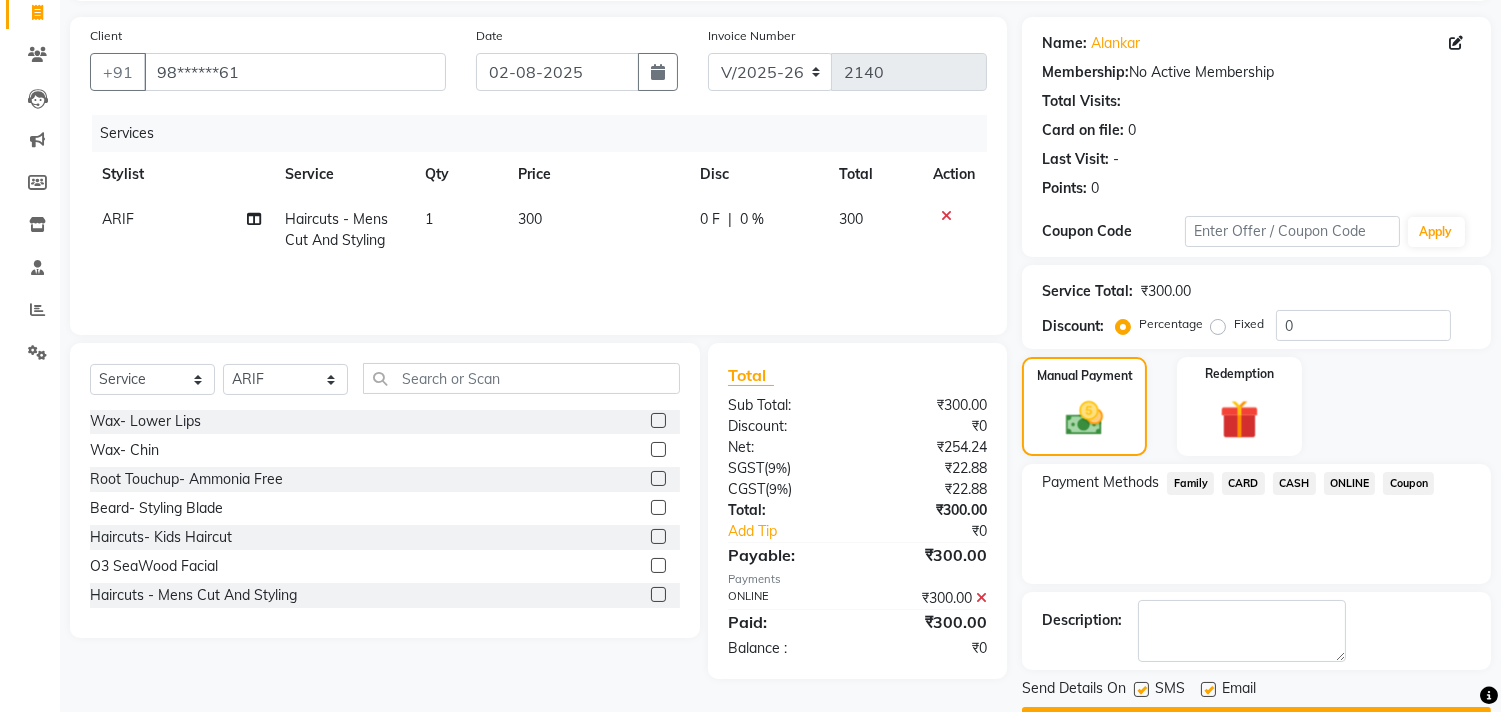 scroll, scrollTop: 187, scrollLeft: 0, axis: vertical 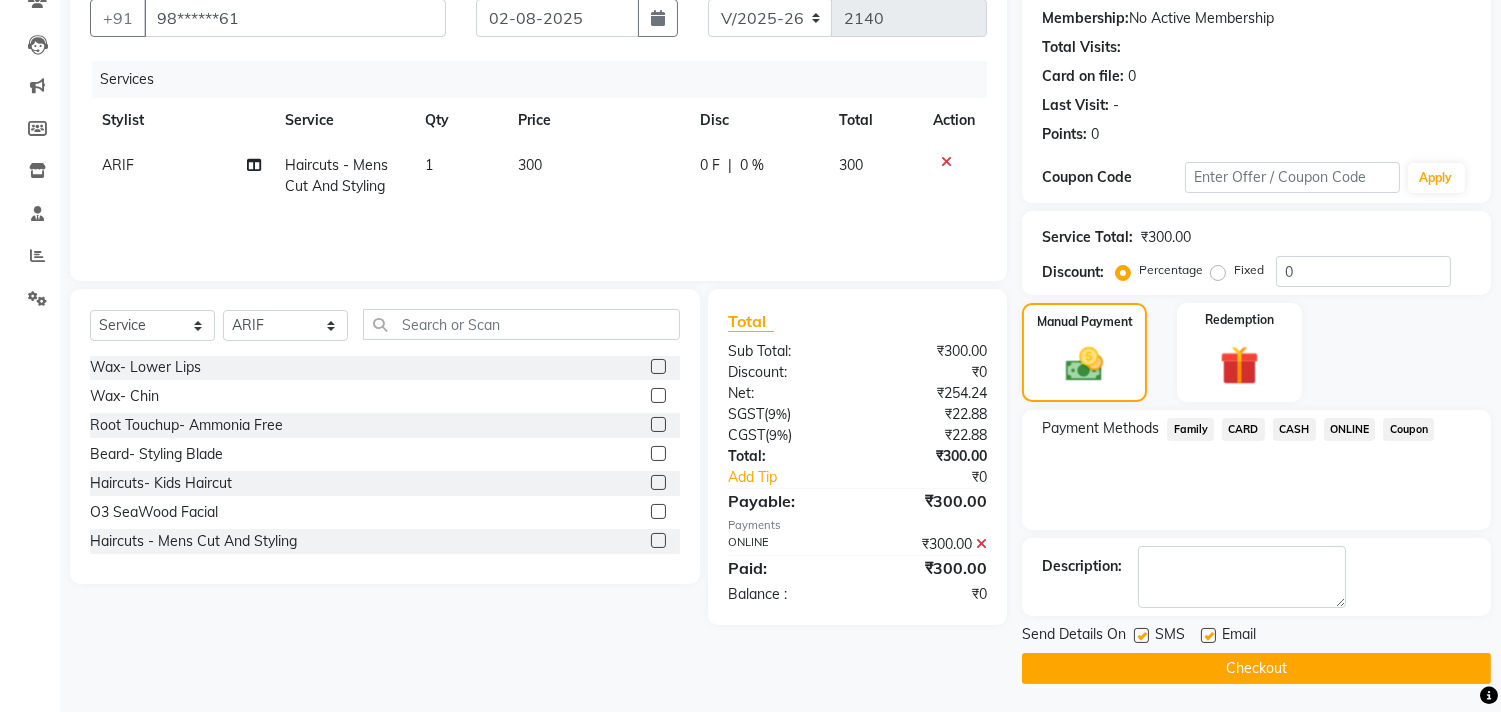 click on "Checkout" 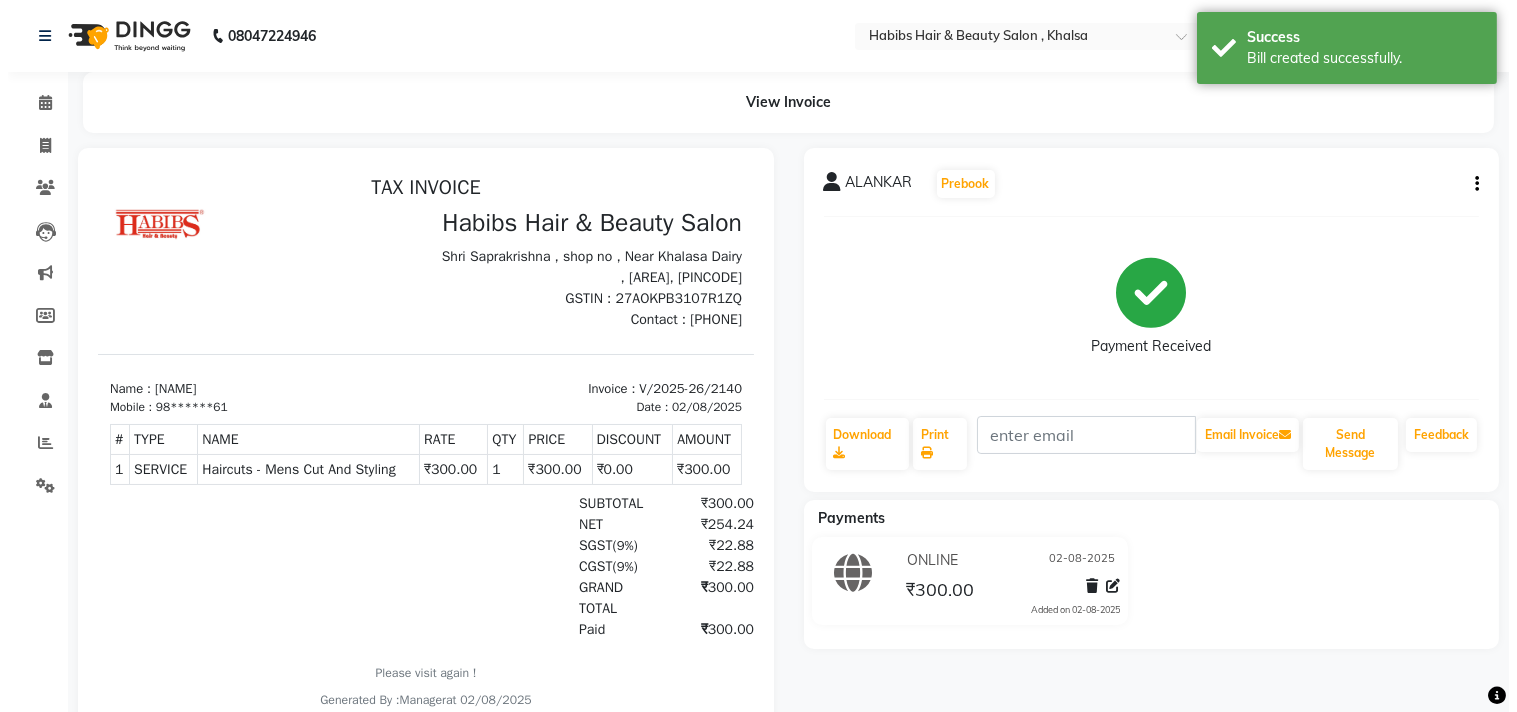scroll, scrollTop: 0, scrollLeft: 0, axis: both 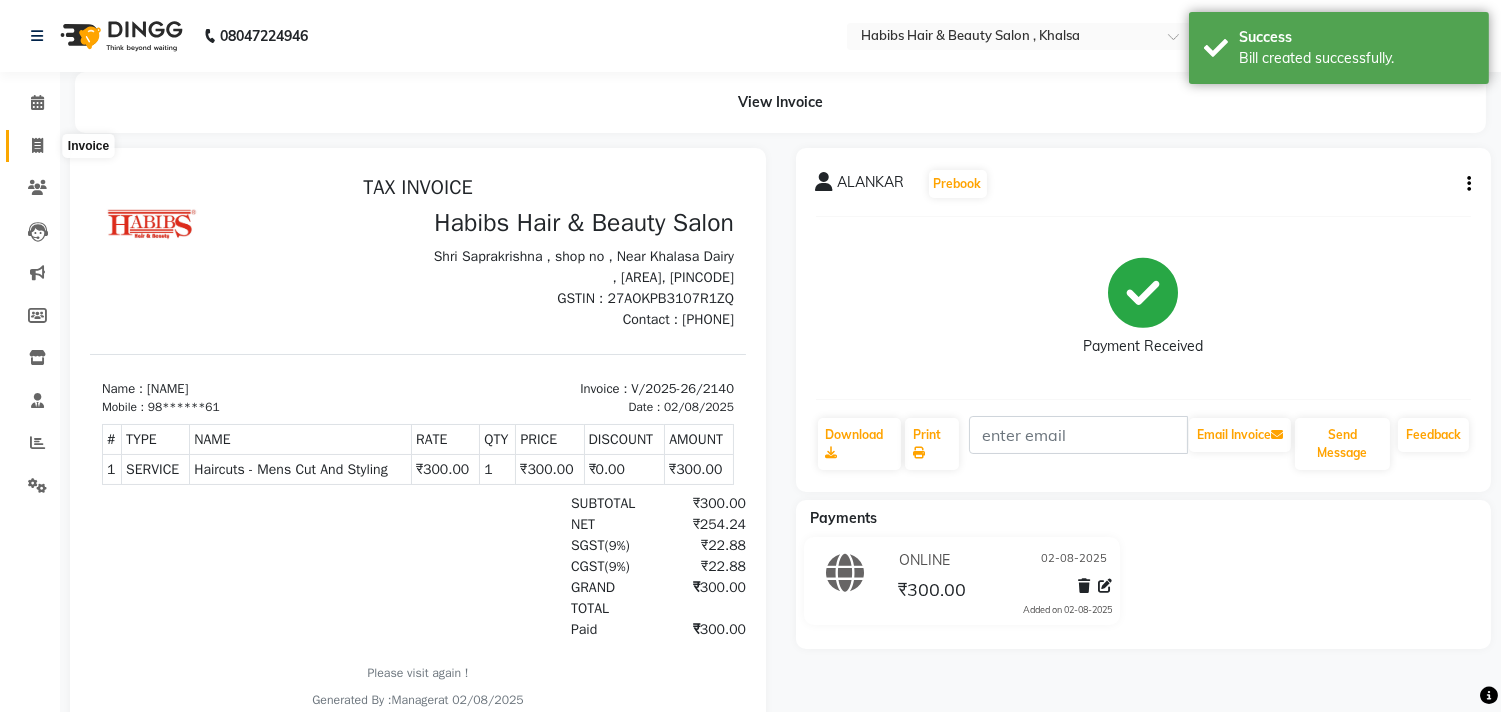 click 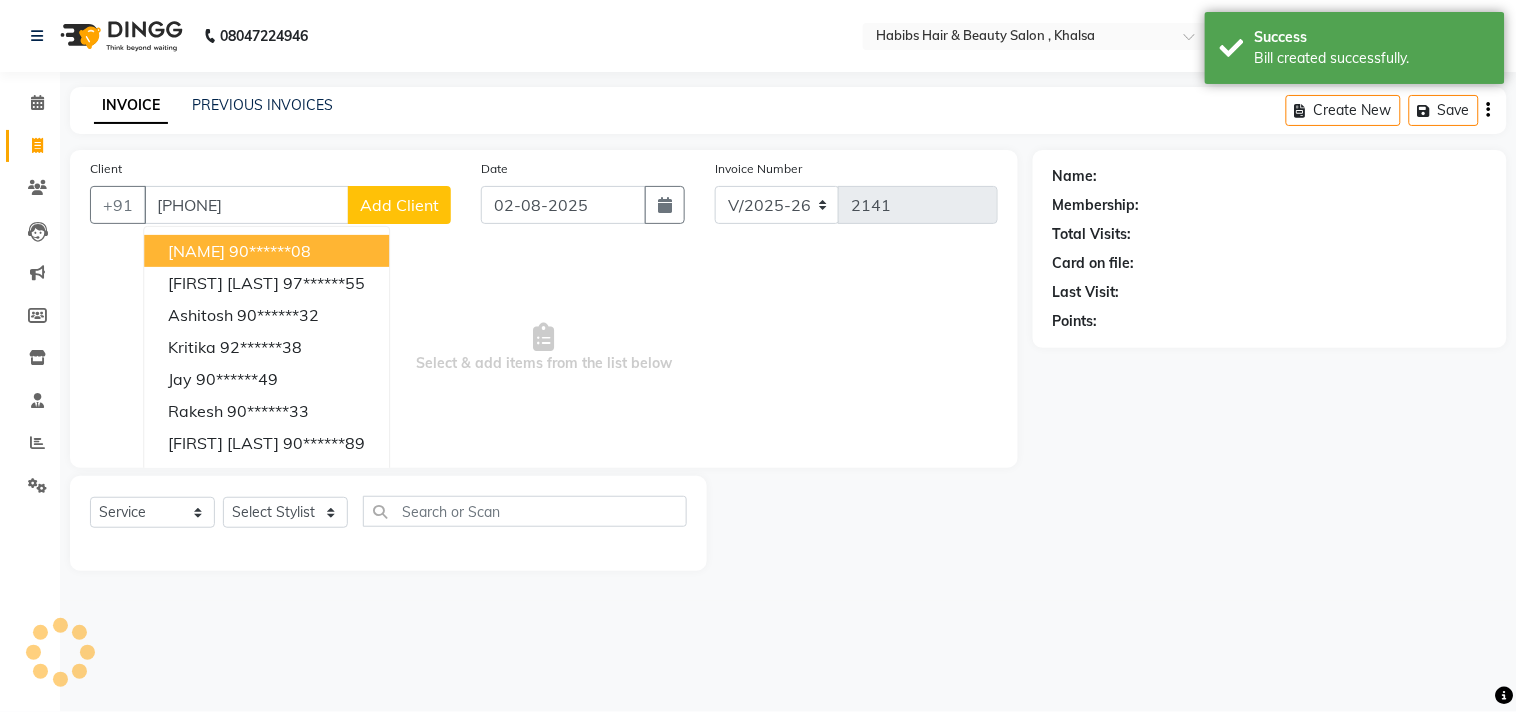 type on "9049988489" 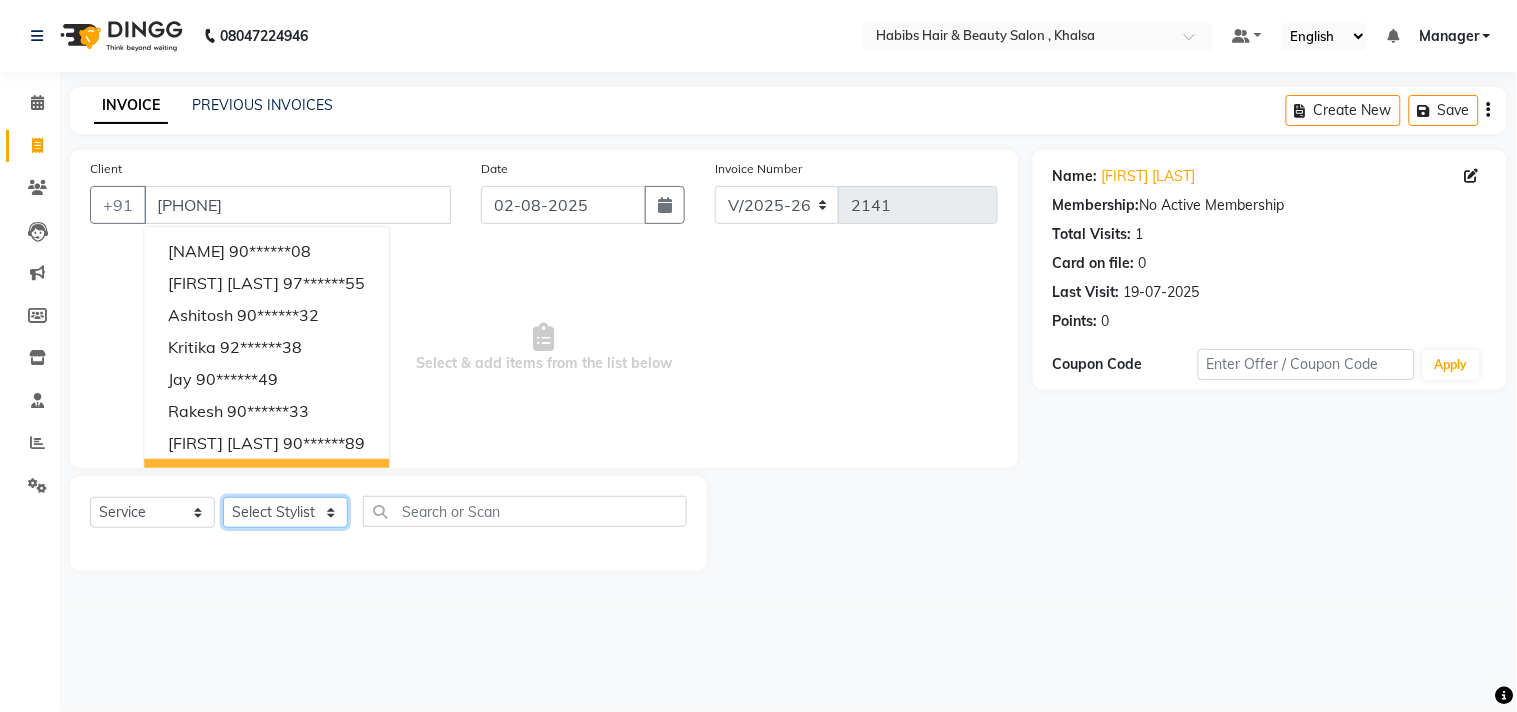 click on "Select Stylist Ajam ARIF Asif Manager M M Neelam Niyaz Salman Sameer Sayali Shahid Shahnawaz Vidya Zubair" 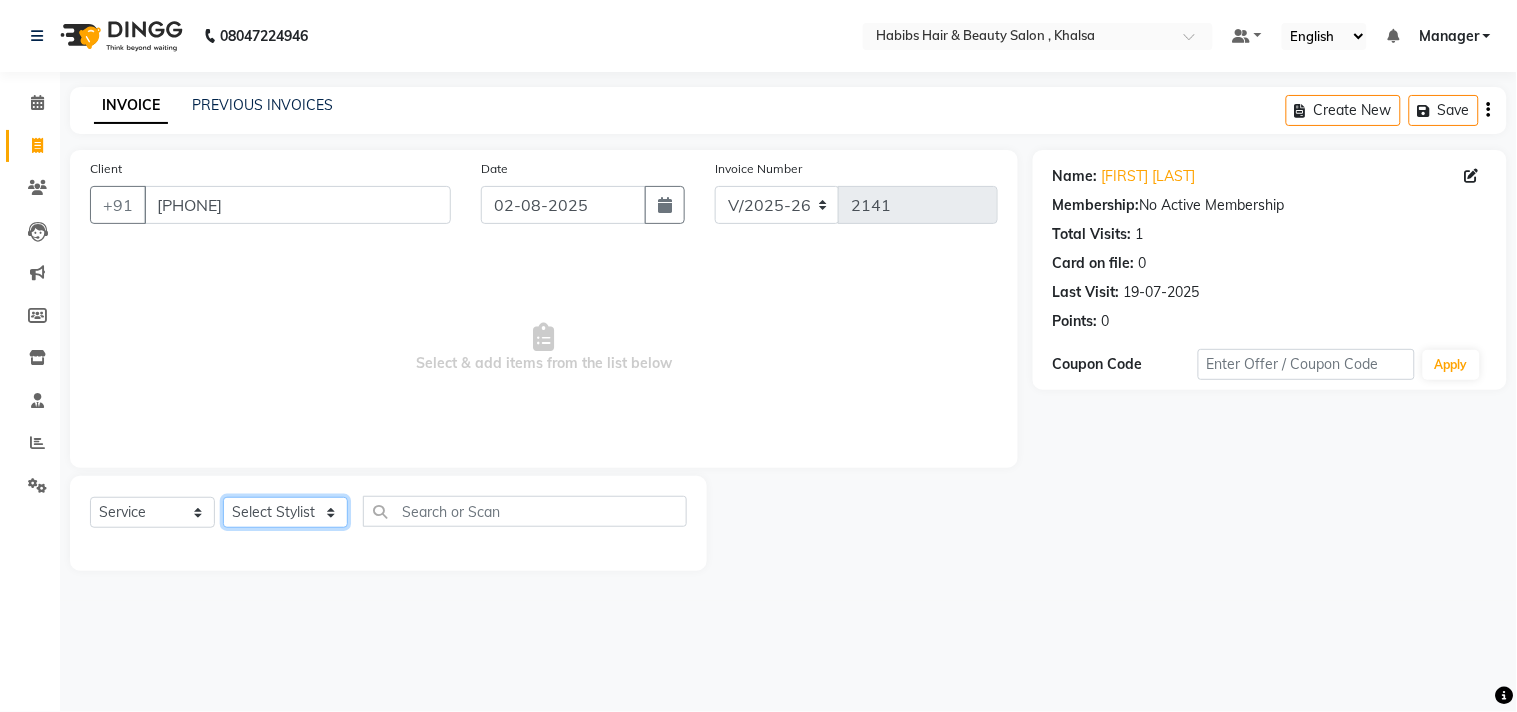 select on "36968" 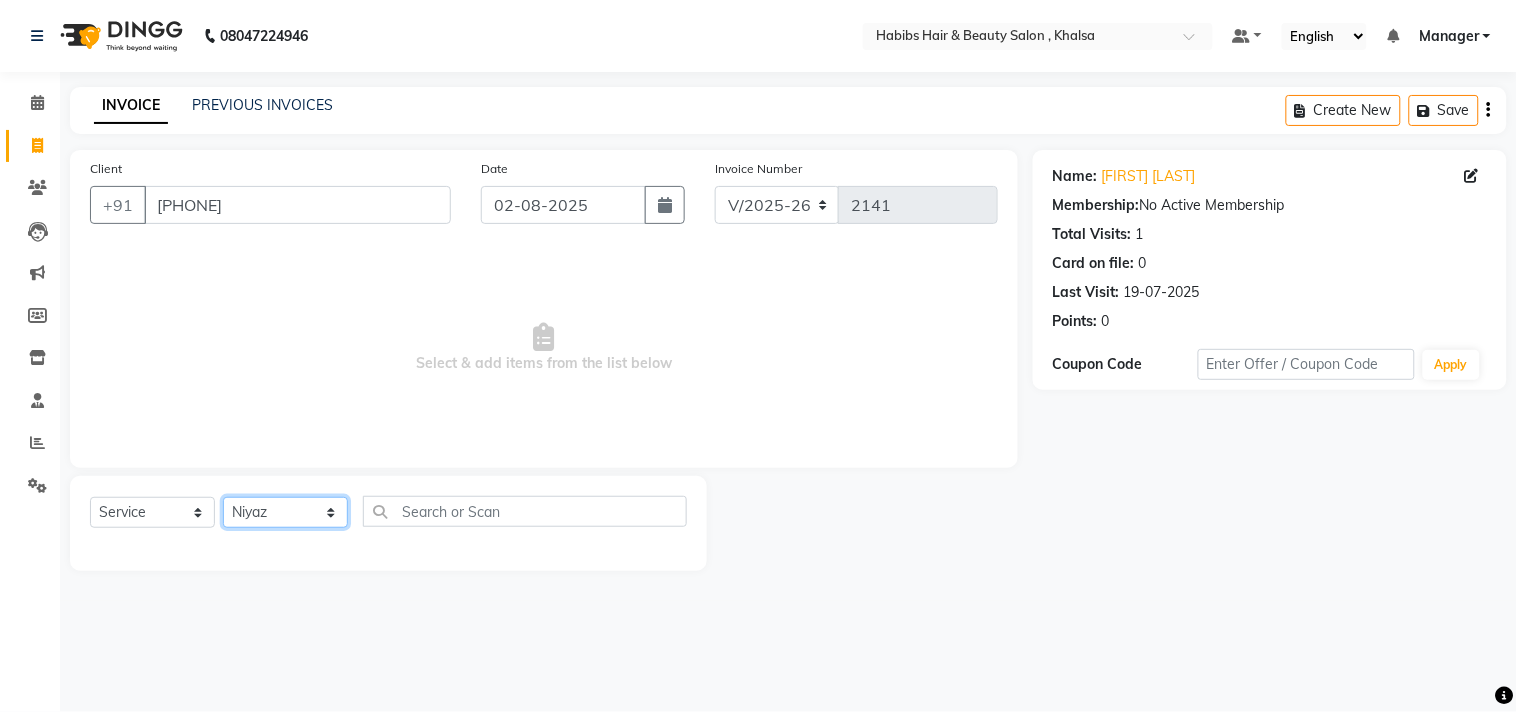 click on "Select Stylist Ajam ARIF Asif Manager M M Neelam Niyaz Salman Sameer Sayali Shahid Shahnawaz Vidya Zubair" 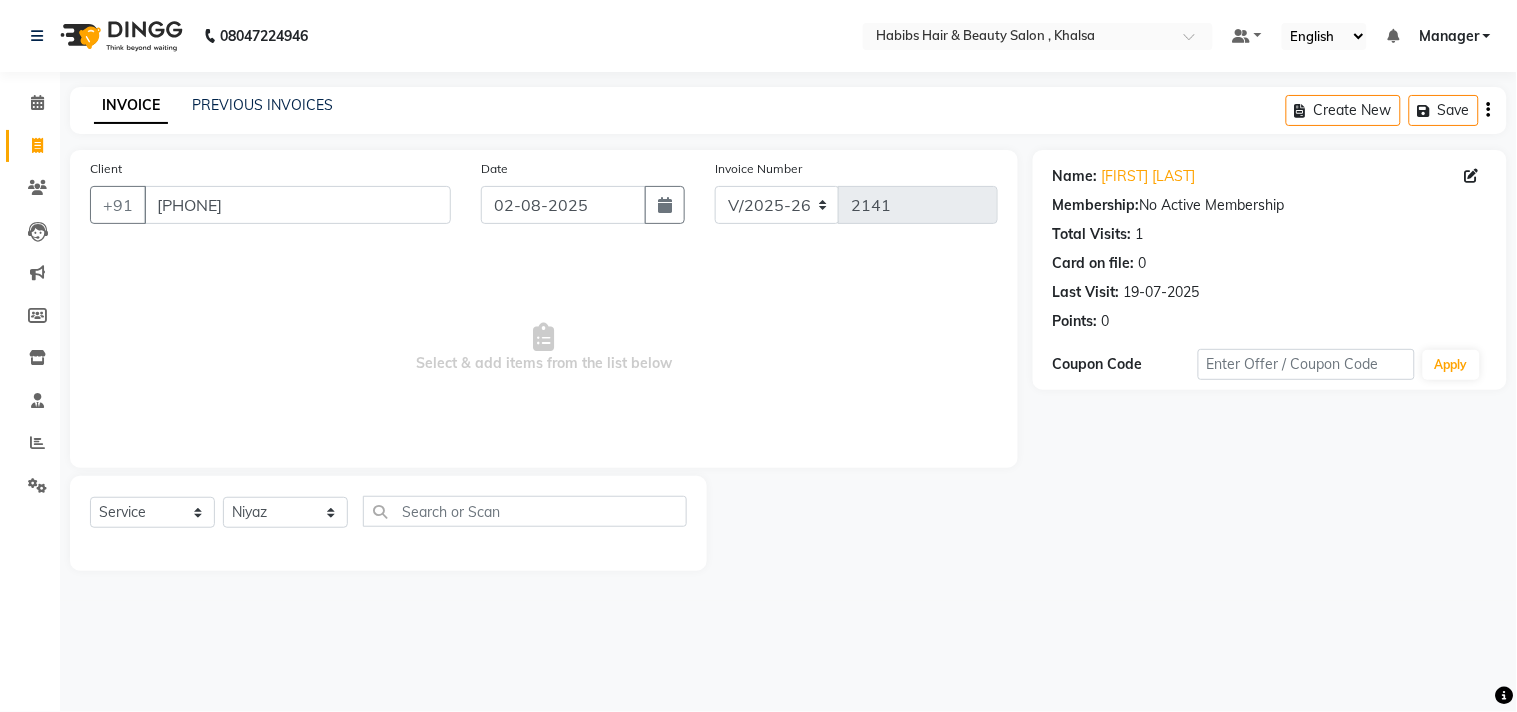 click on "Select & add items from the list below" at bounding box center [544, 348] 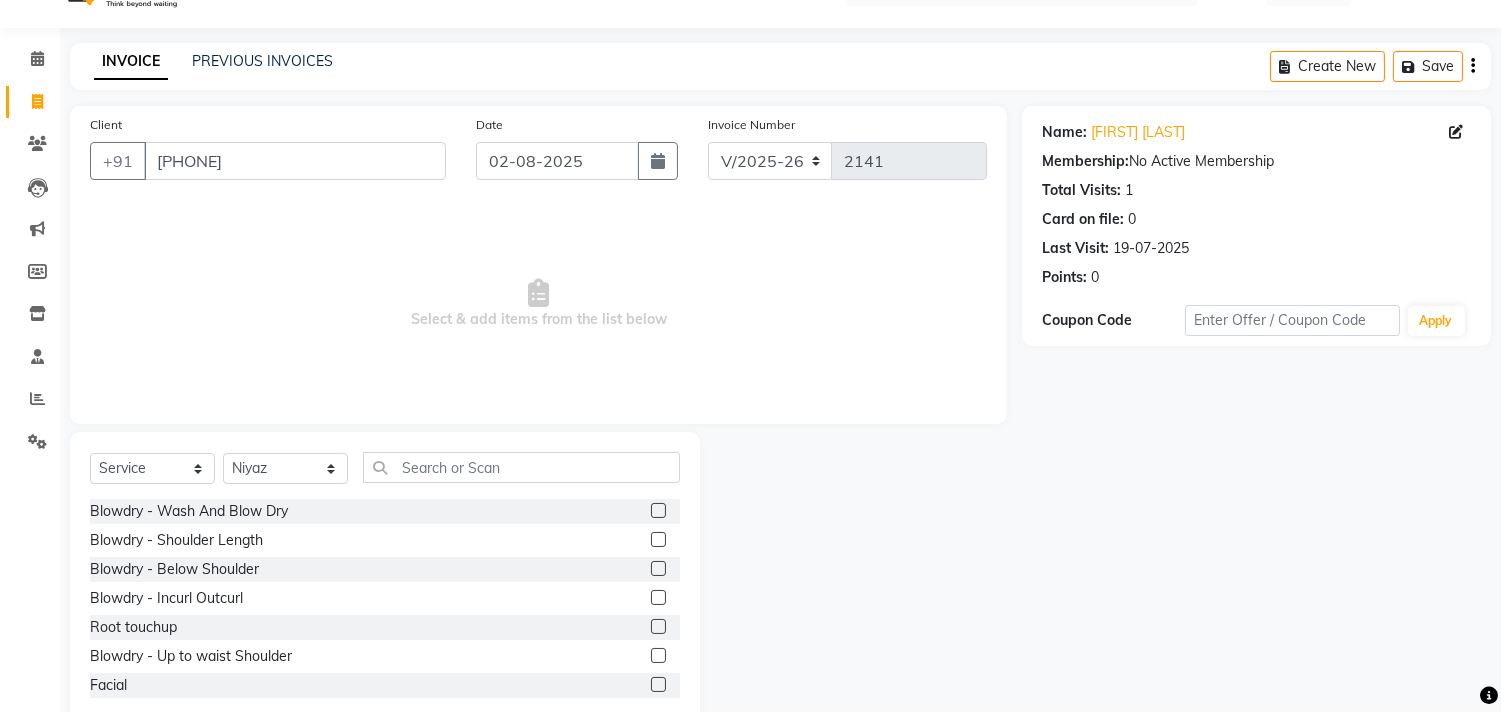 scroll, scrollTop: 88, scrollLeft: 0, axis: vertical 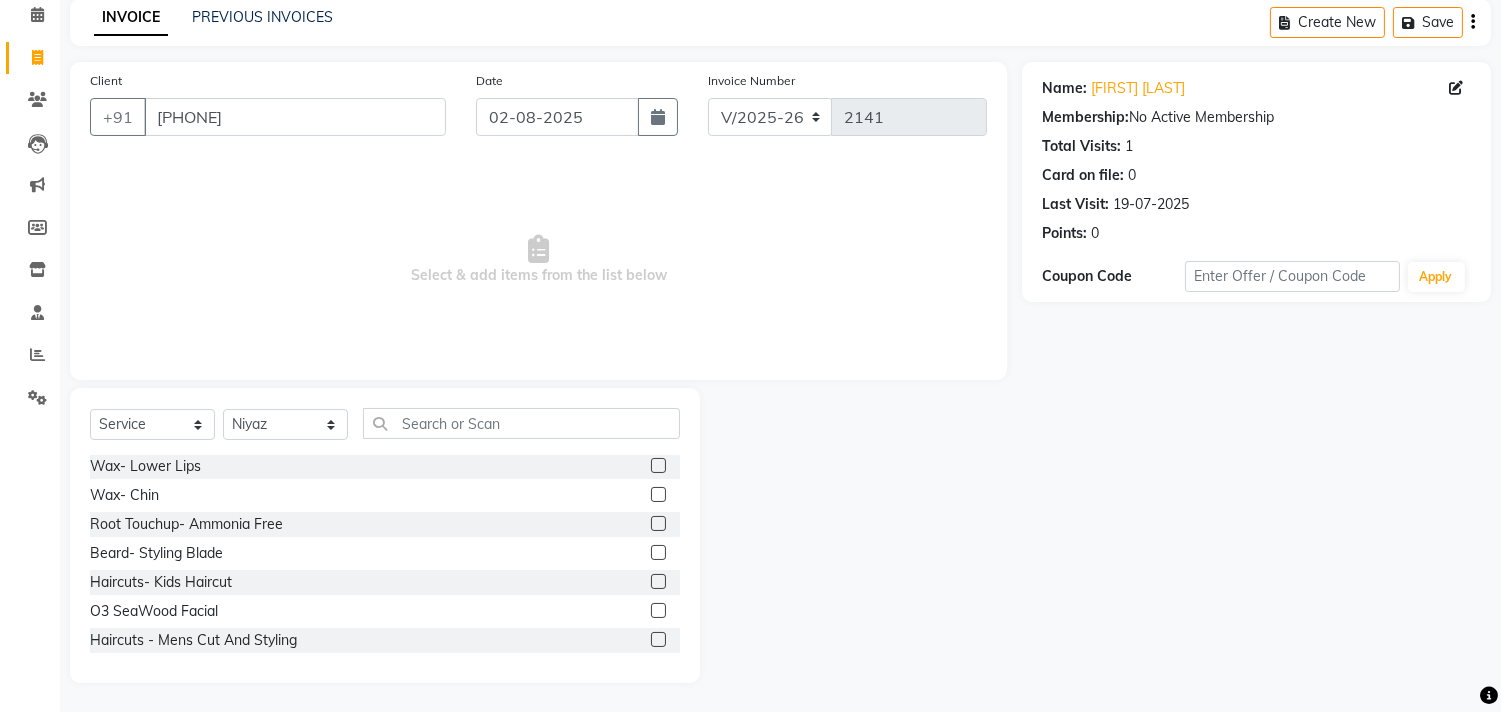 click 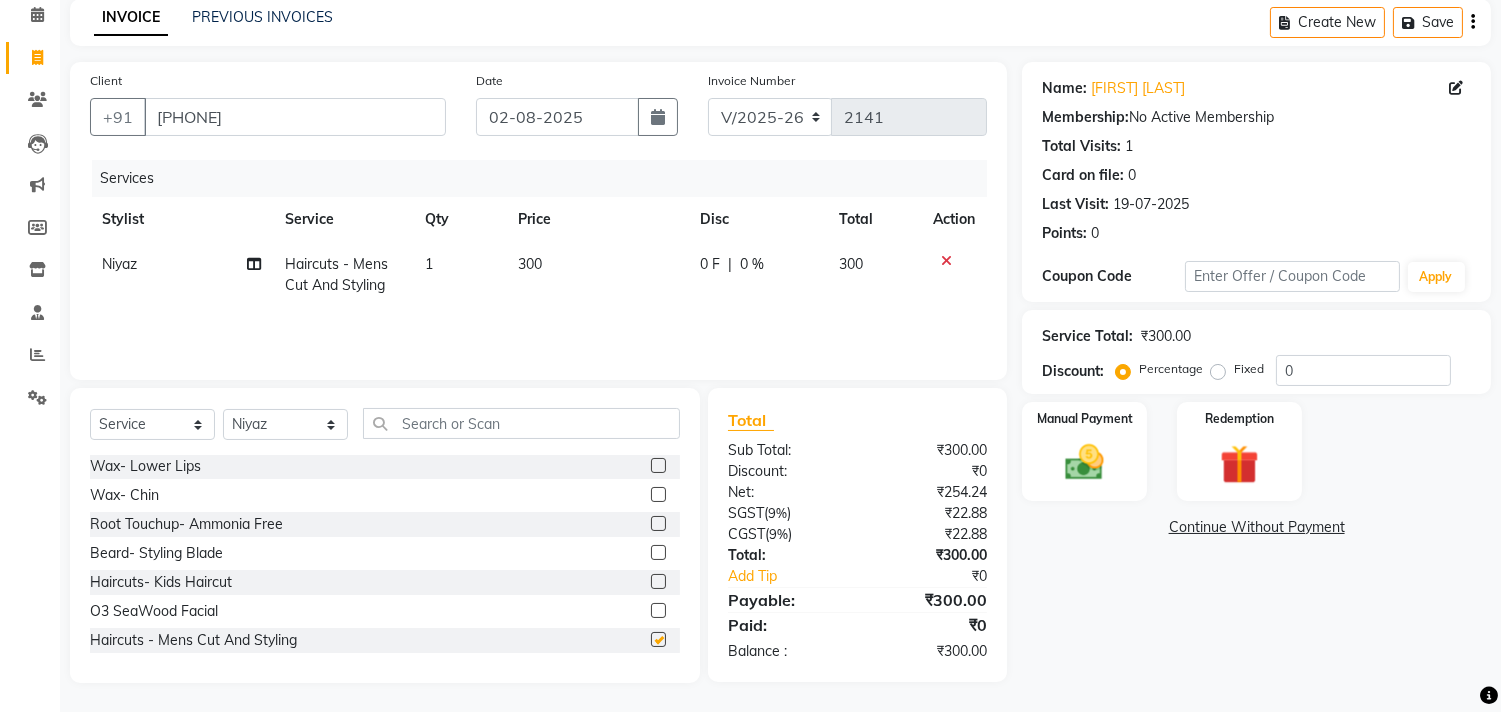 checkbox on "false" 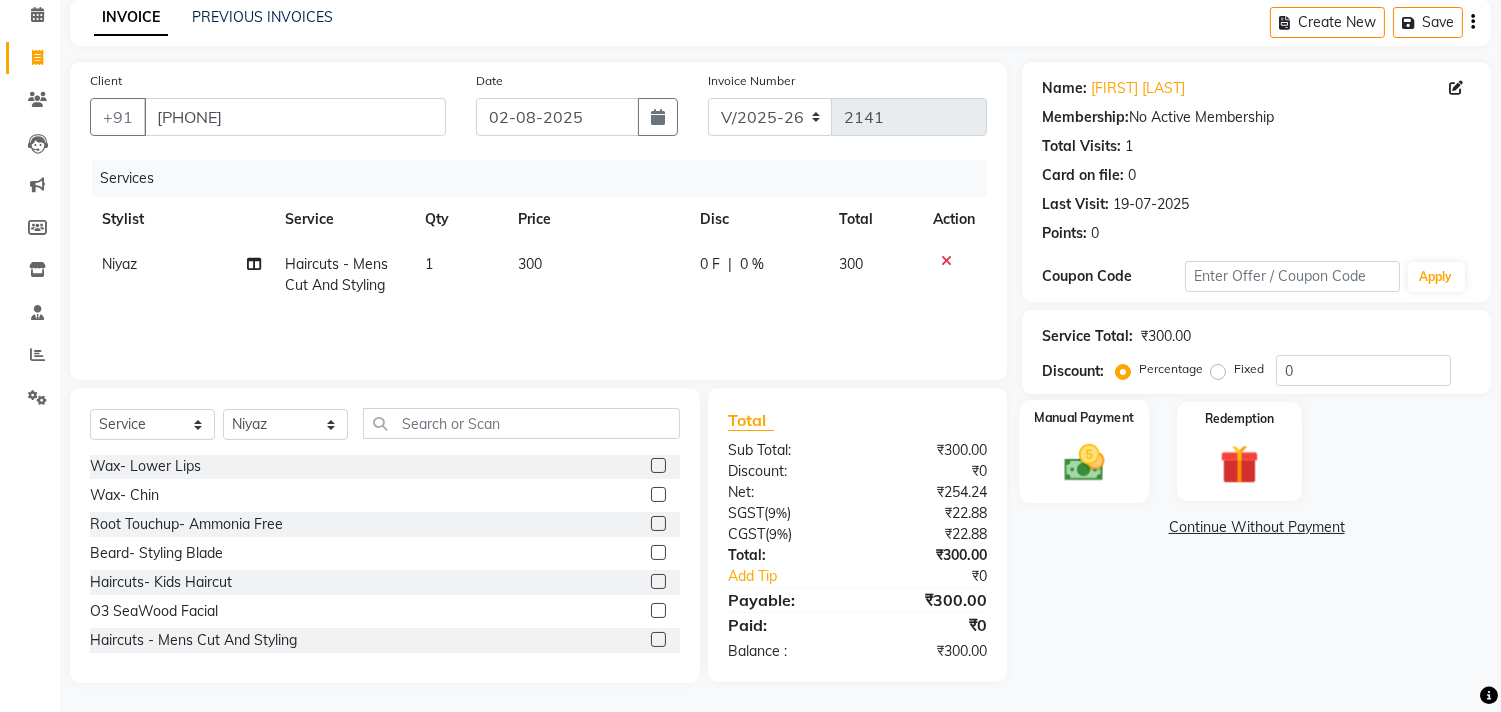 click 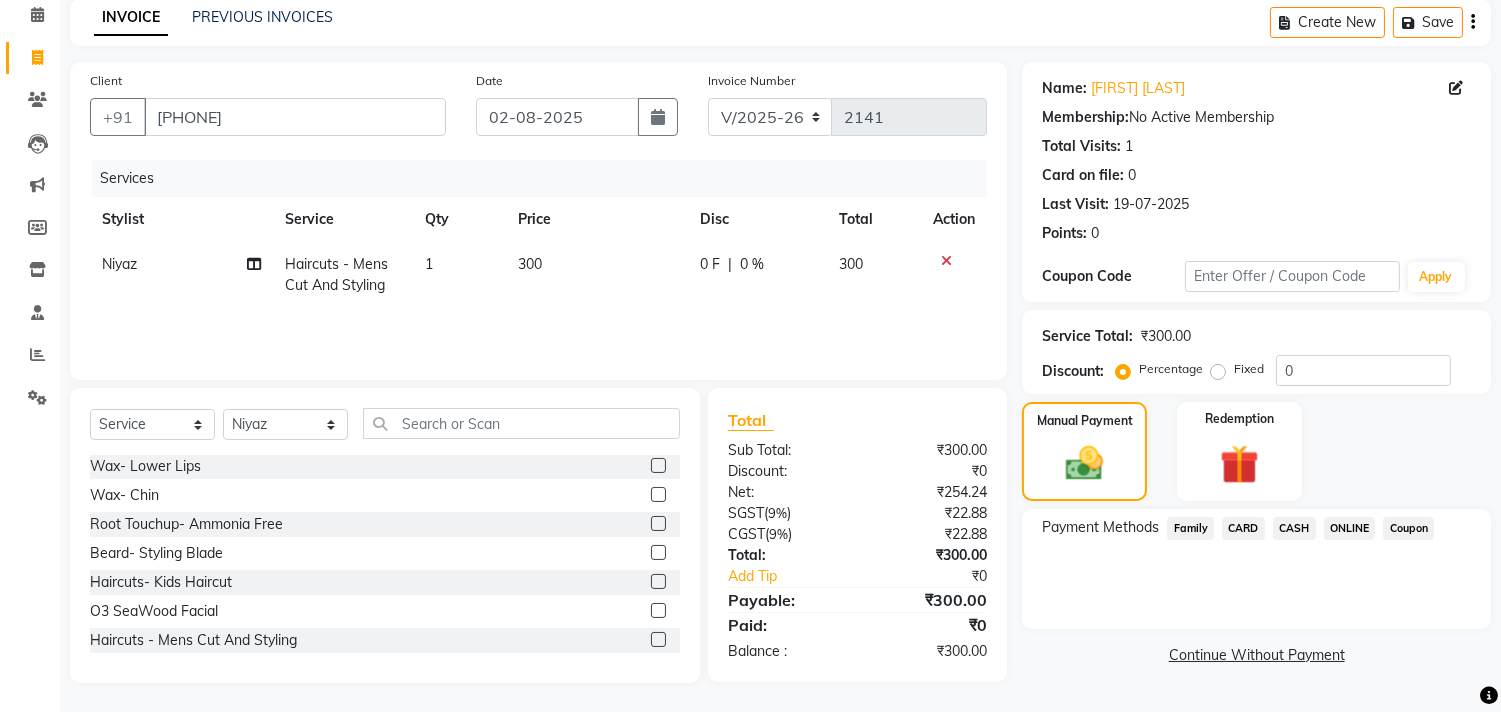 click on "ONLINE" 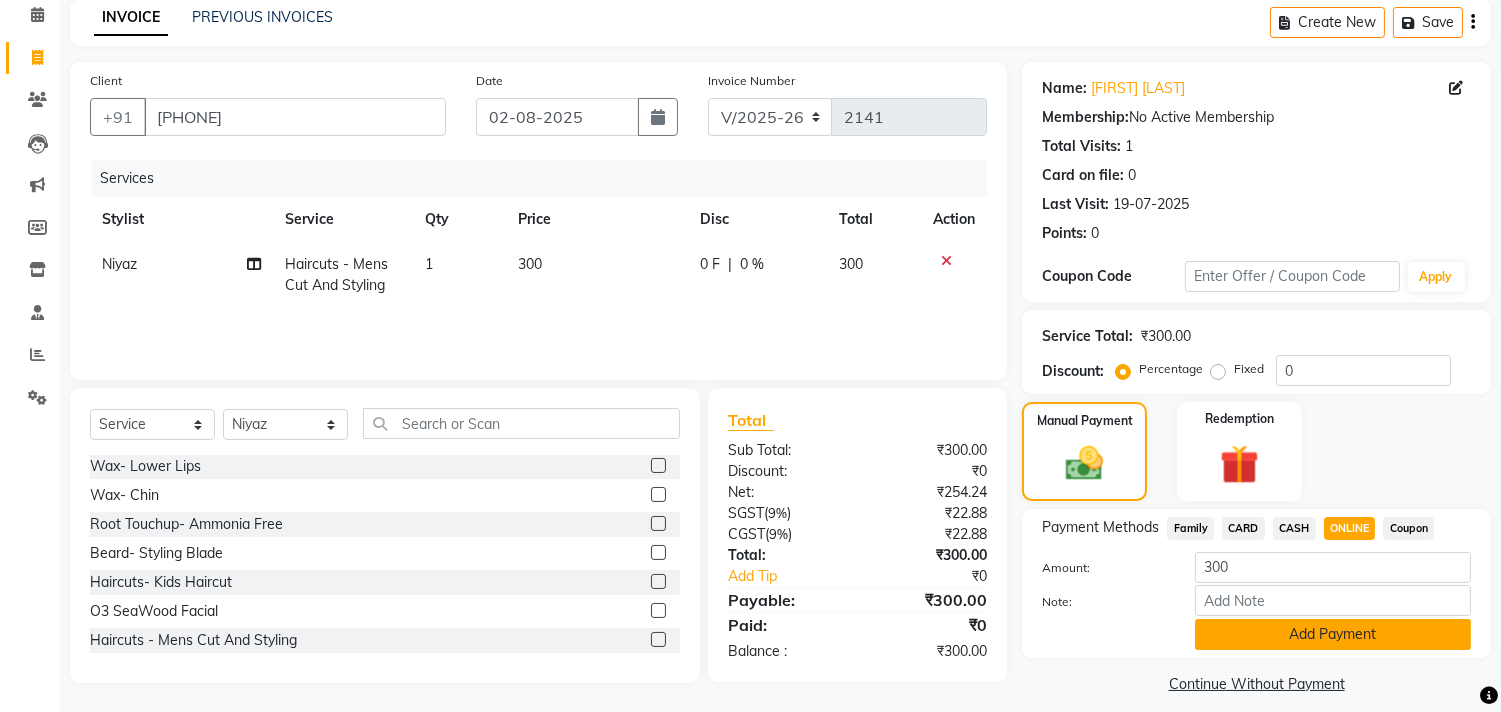 click on "Add Payment" 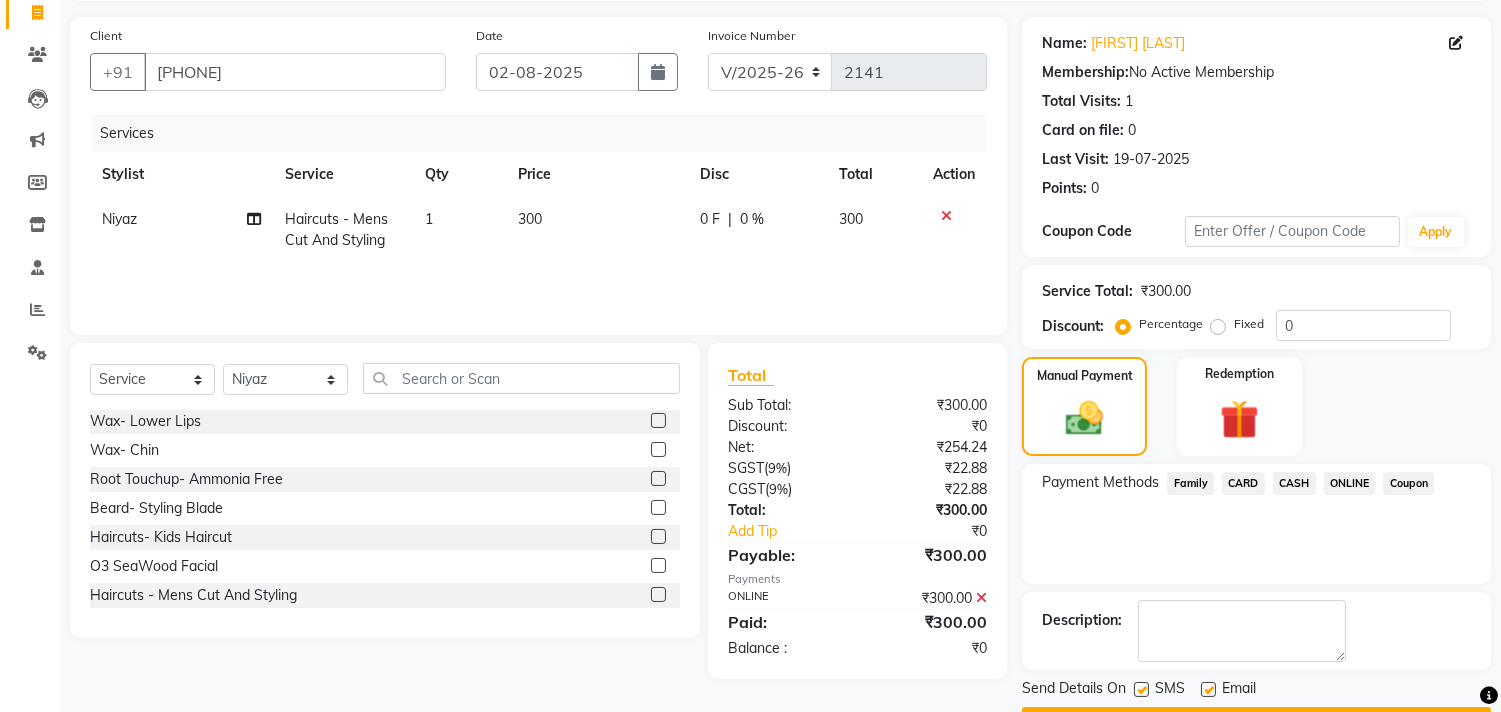 scroll, scrollTop: 187, scrollLeft: 0, axis: vertical 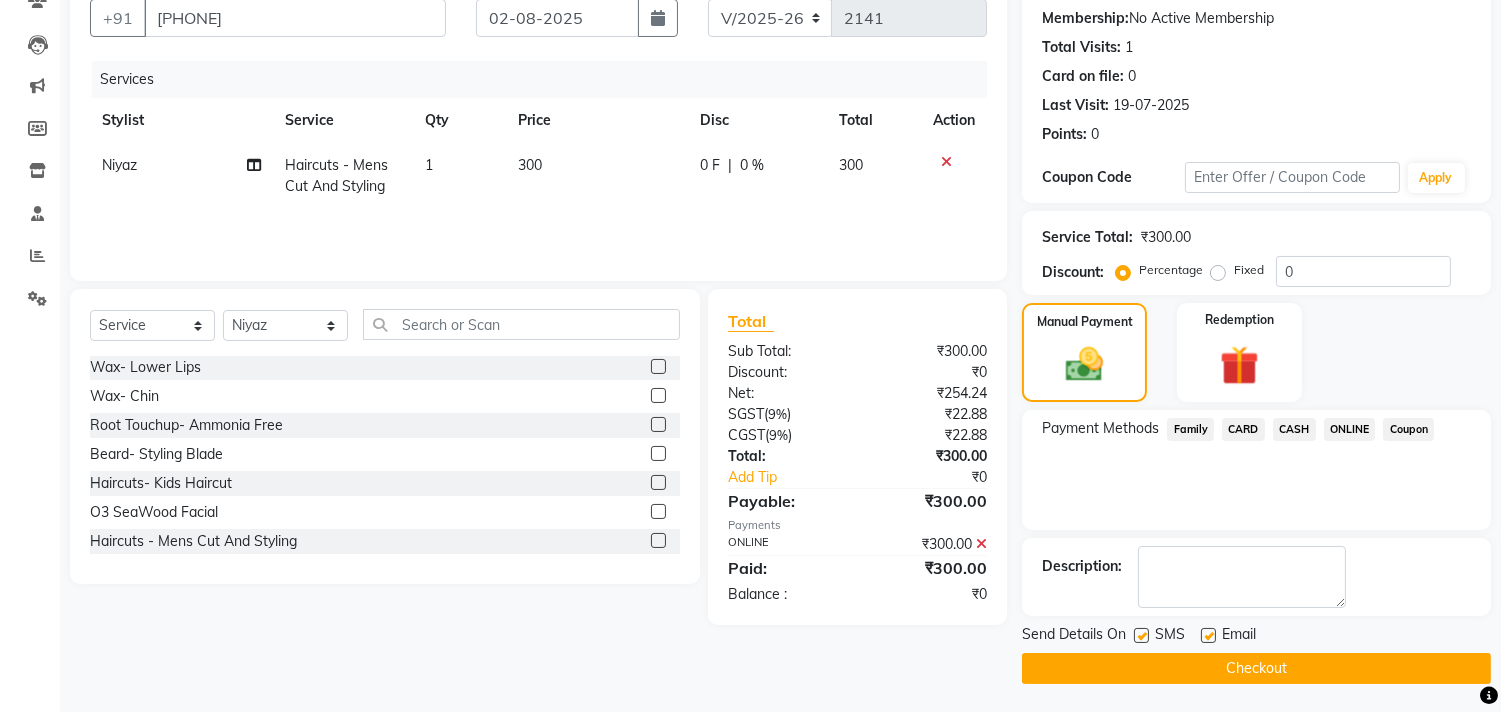 click on "Checkout" 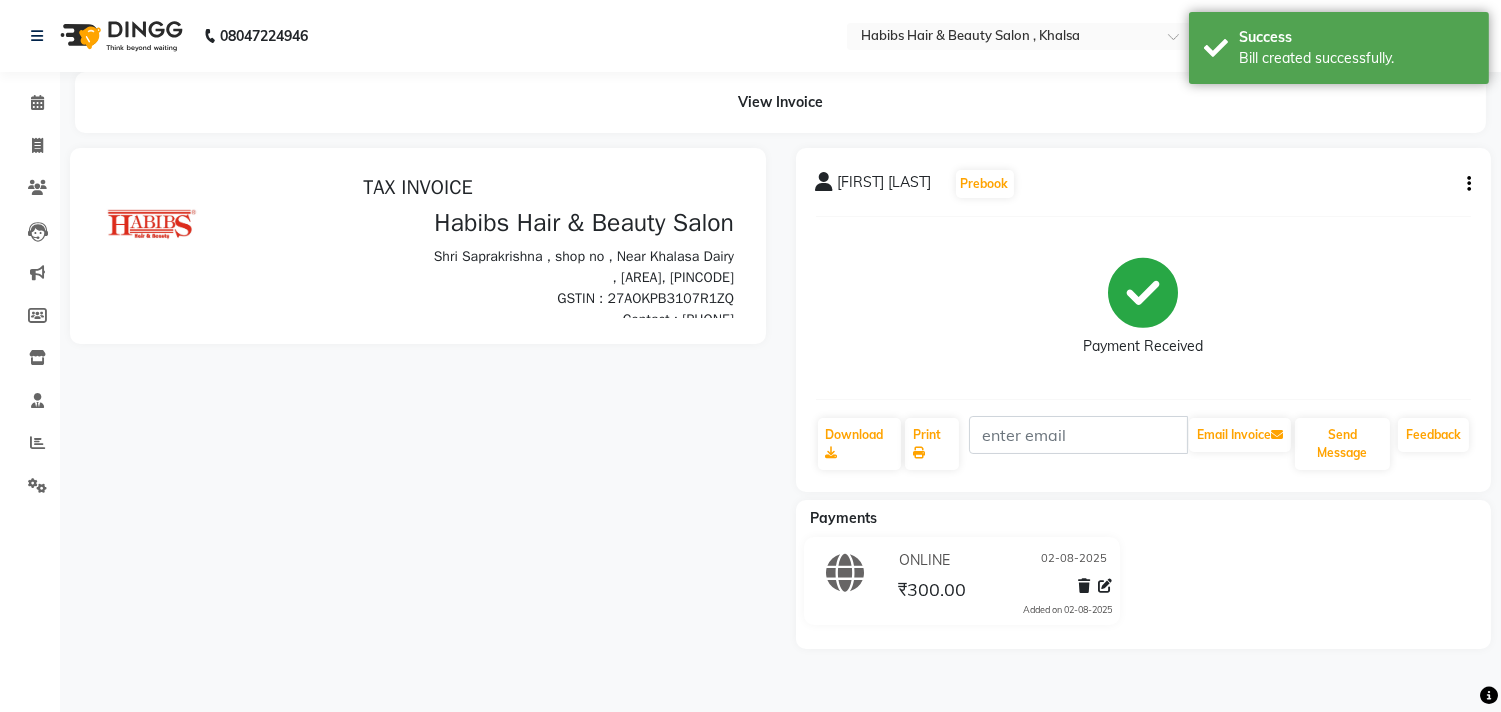 scroll, scrollTop: 0, scrollLeft: 0, axis: both 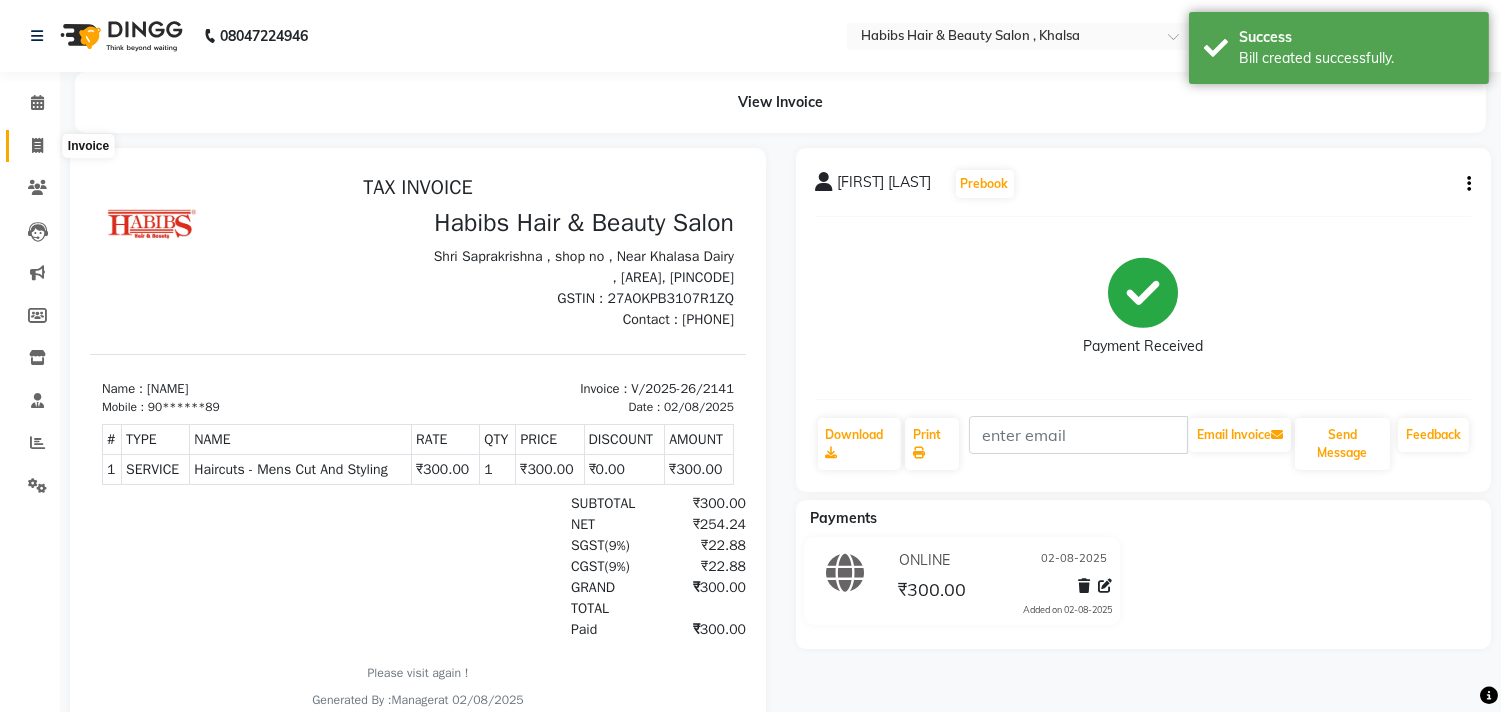 click 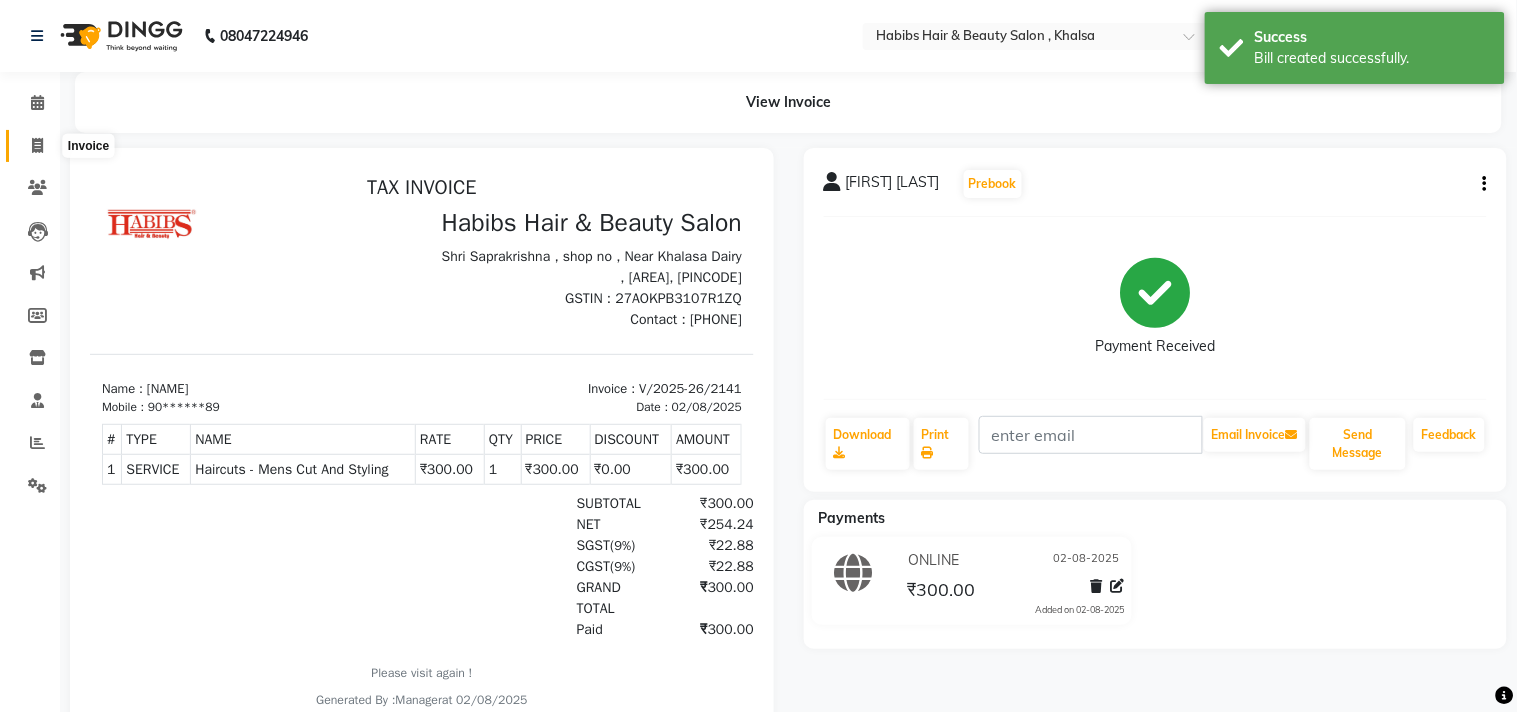 select on "service" 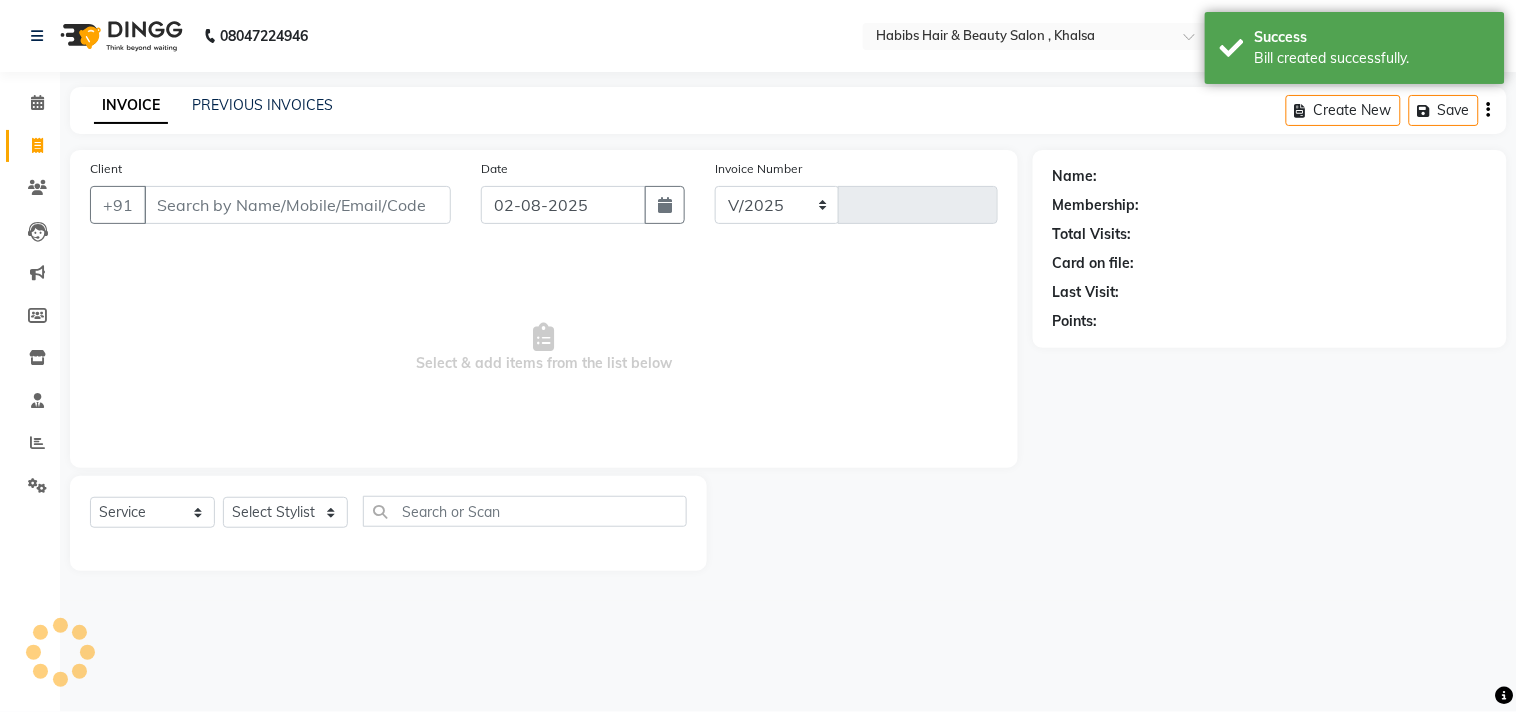 type on "8" 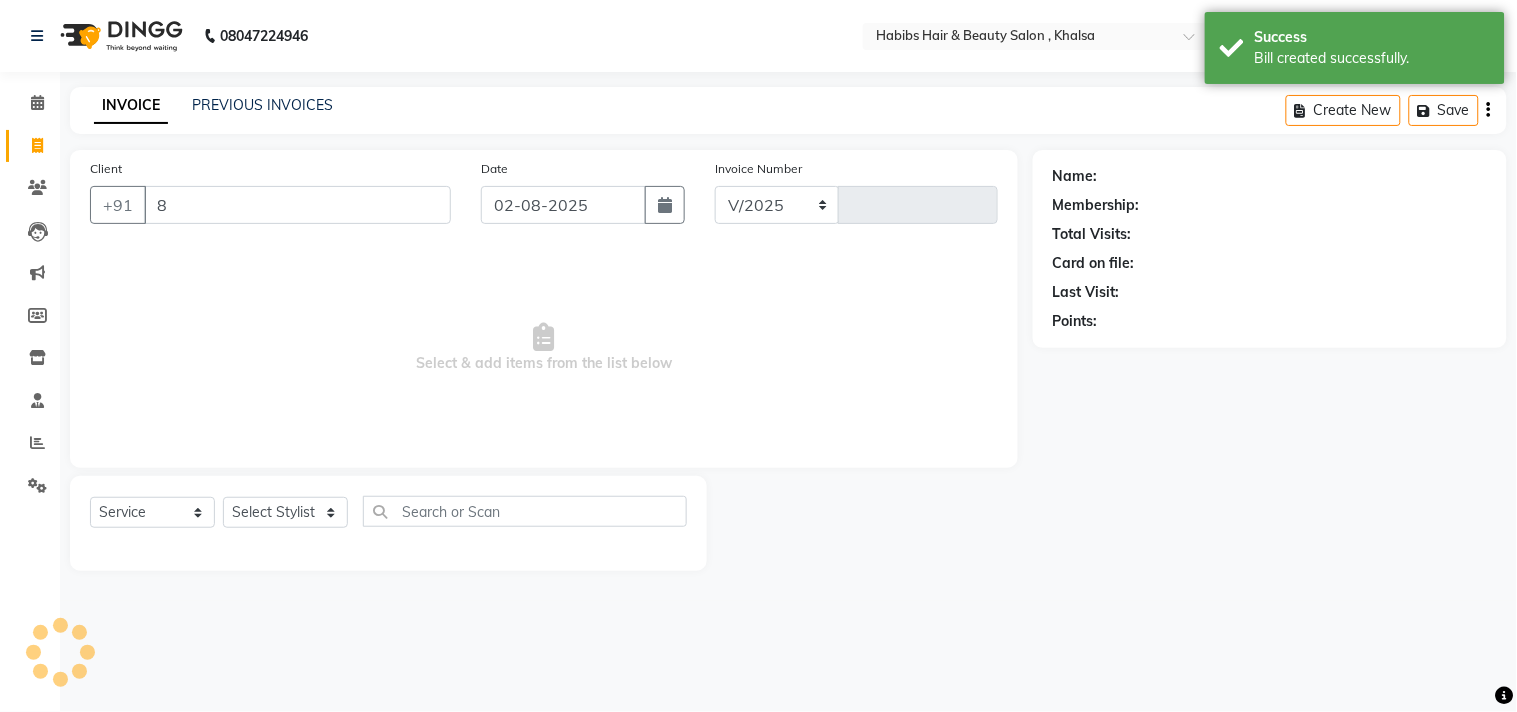 select on "4838" 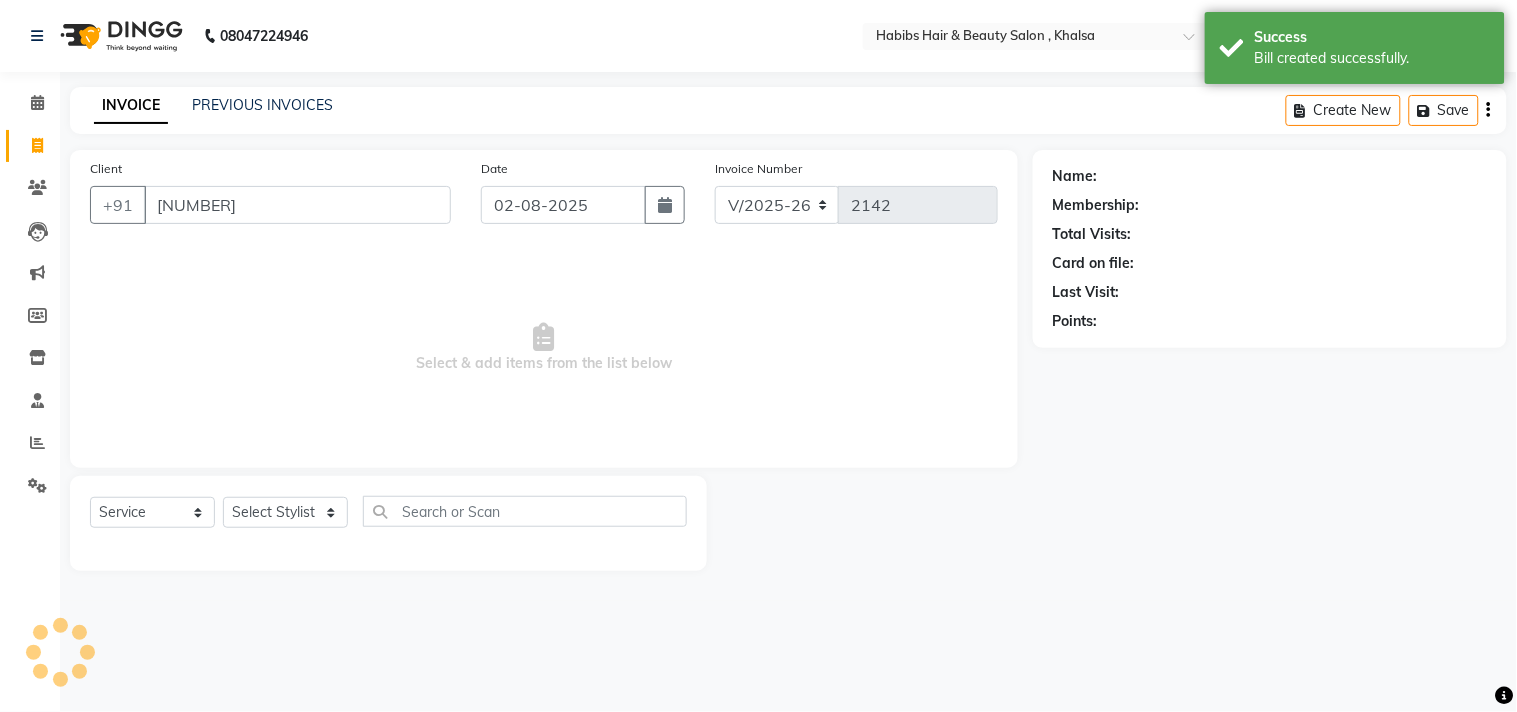 type on "8125947569" 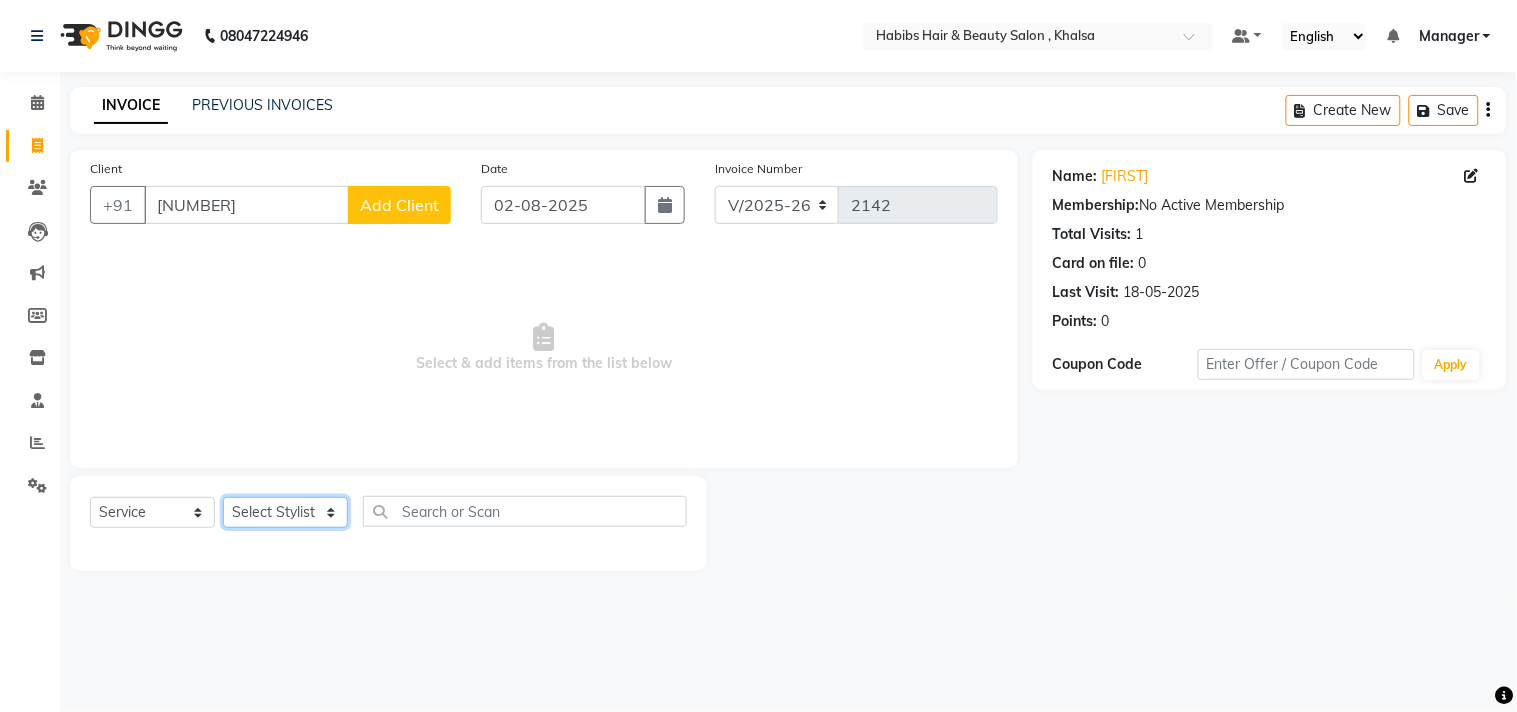 click on "Select Stylist Ajam ARIF Asif Manager M M Neelam Niyaz Salman Sameer Sayali Shahid Shahnawaz Vidya Zubair" 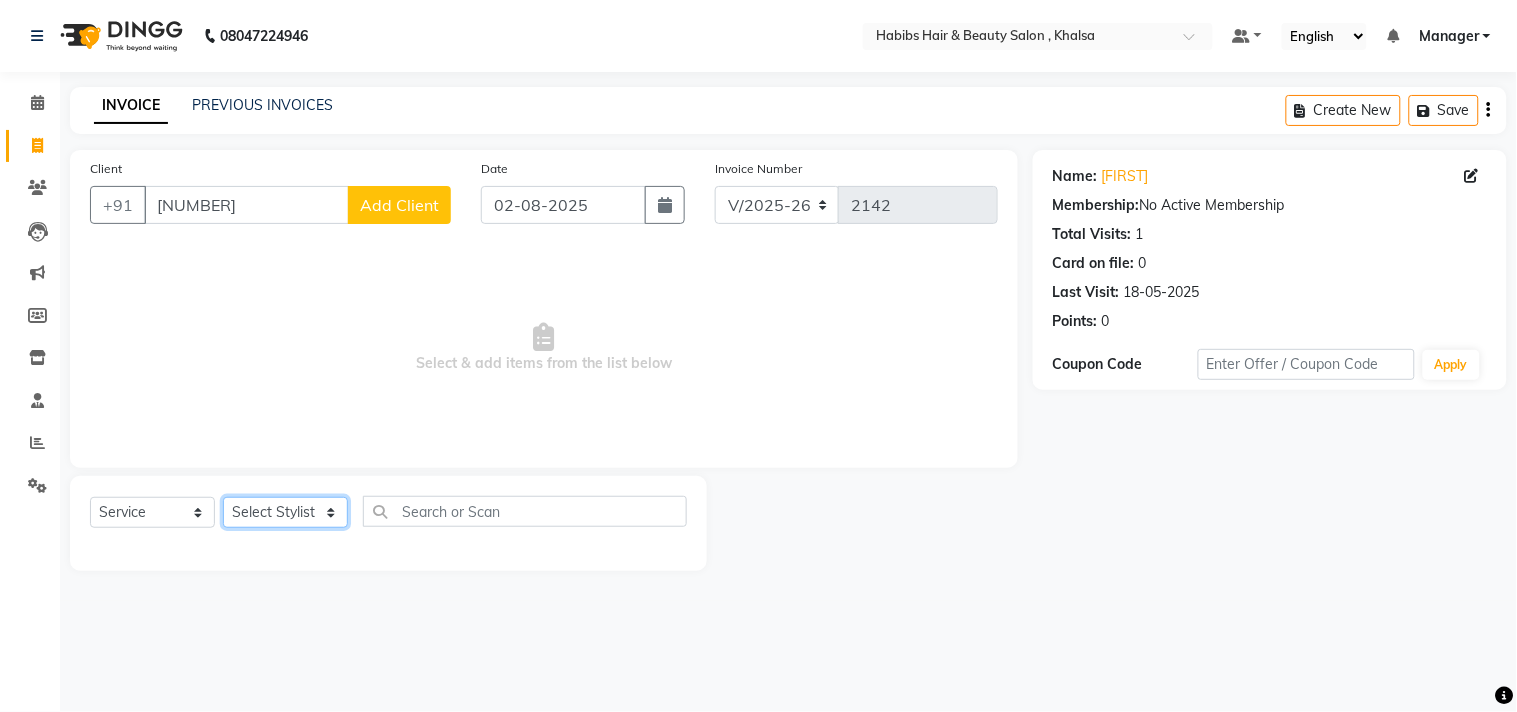 select on "29954" 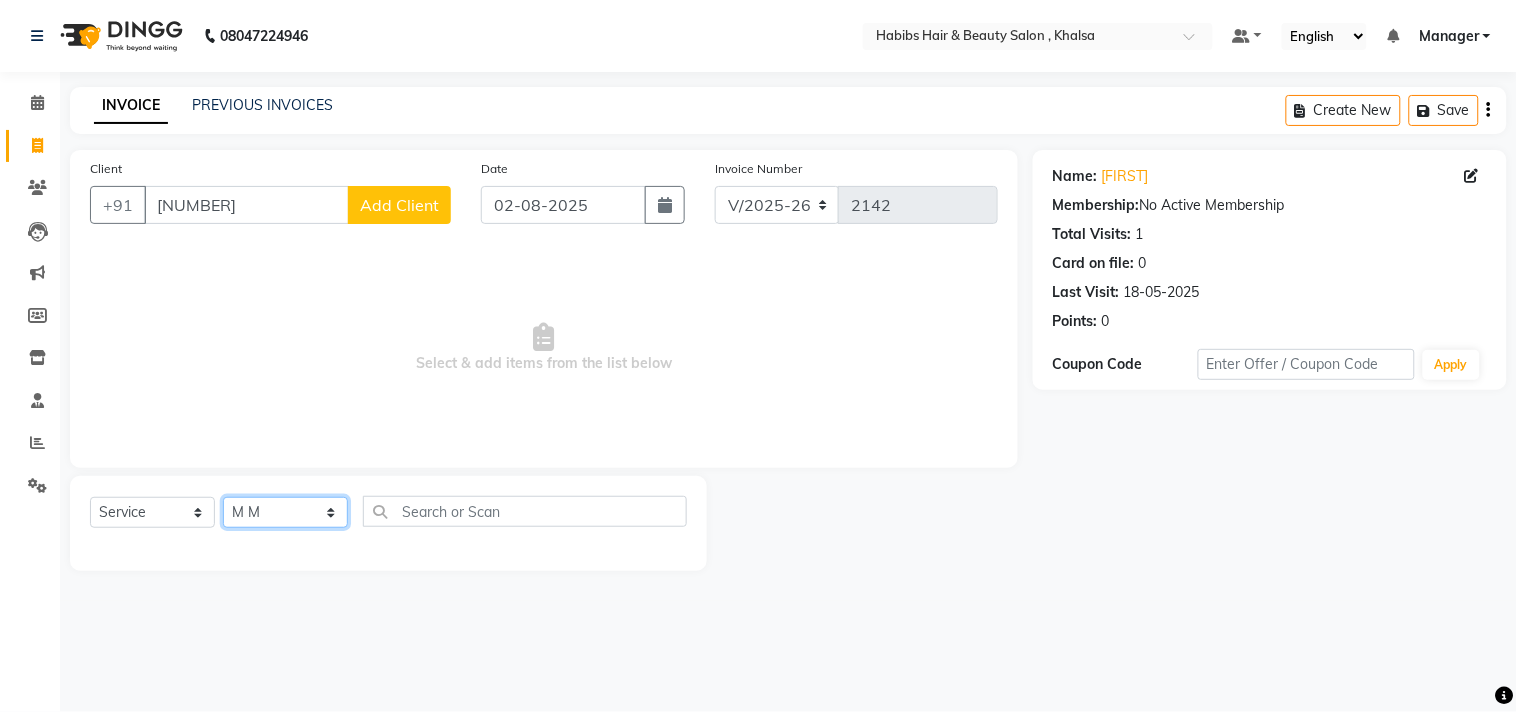 click on "Select Stylist Ajam ARIF Asif Manager M M Neelam Niyaz Salman Sameer Sayali Shahid Shahnawaz Vidya Zubair" 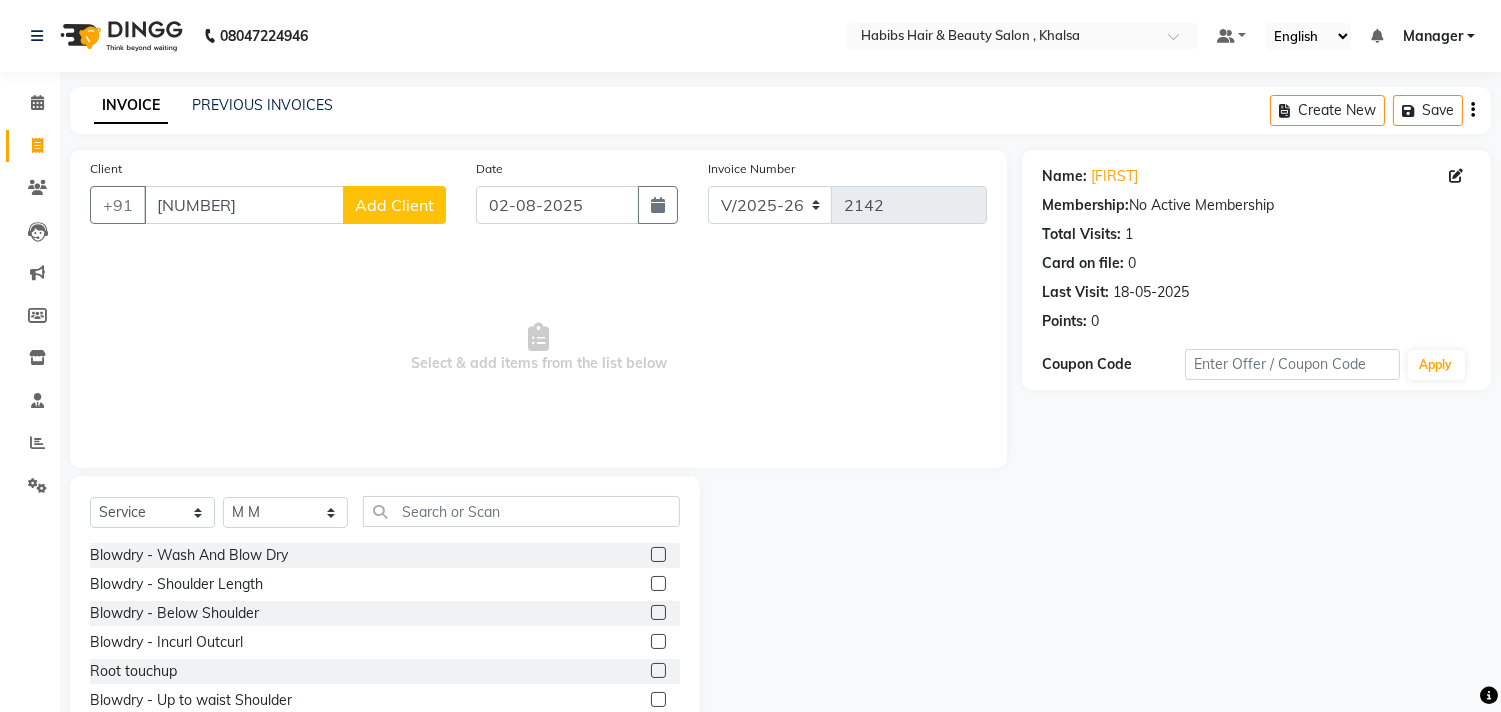 click on "Client +91 8125947569 Add Client" 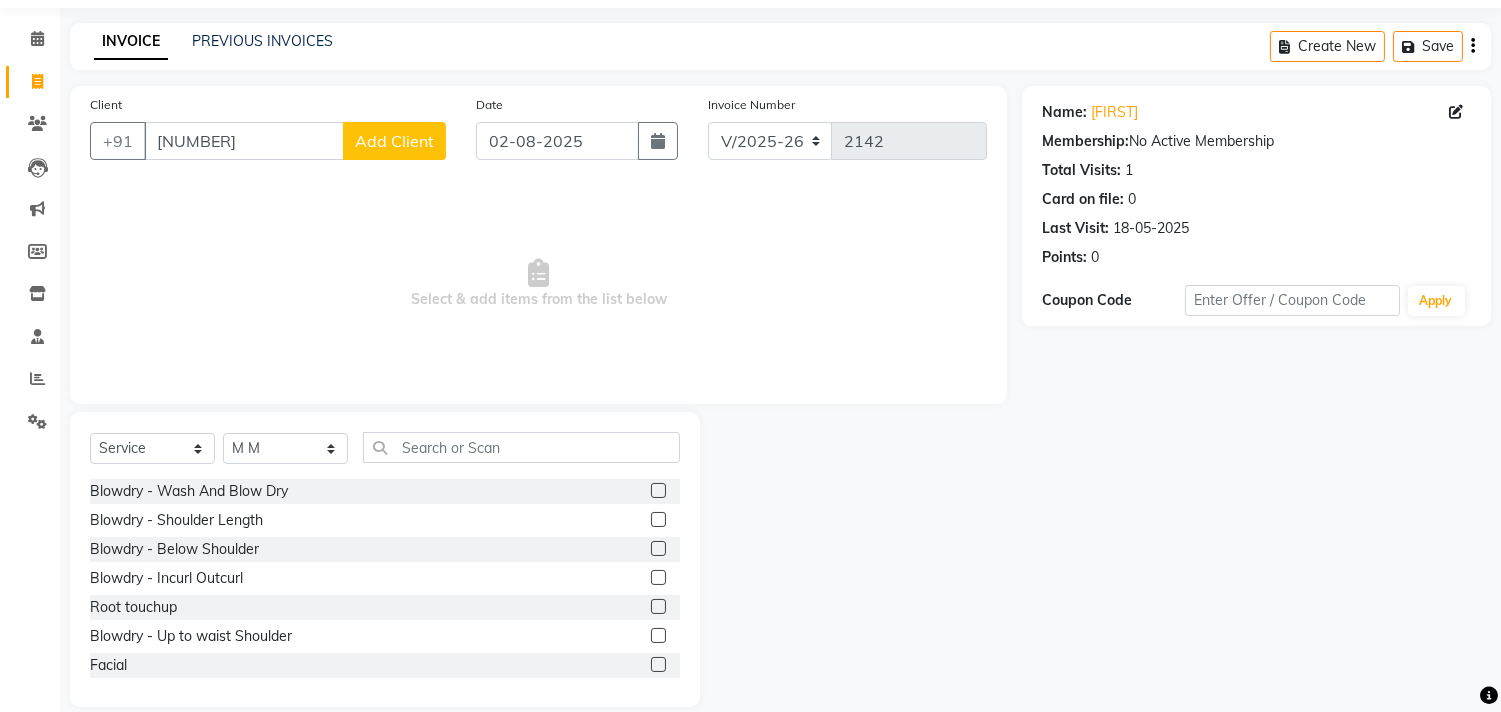 scroll, scrollTop: 88, scrollLeft: 0, axis: vertical 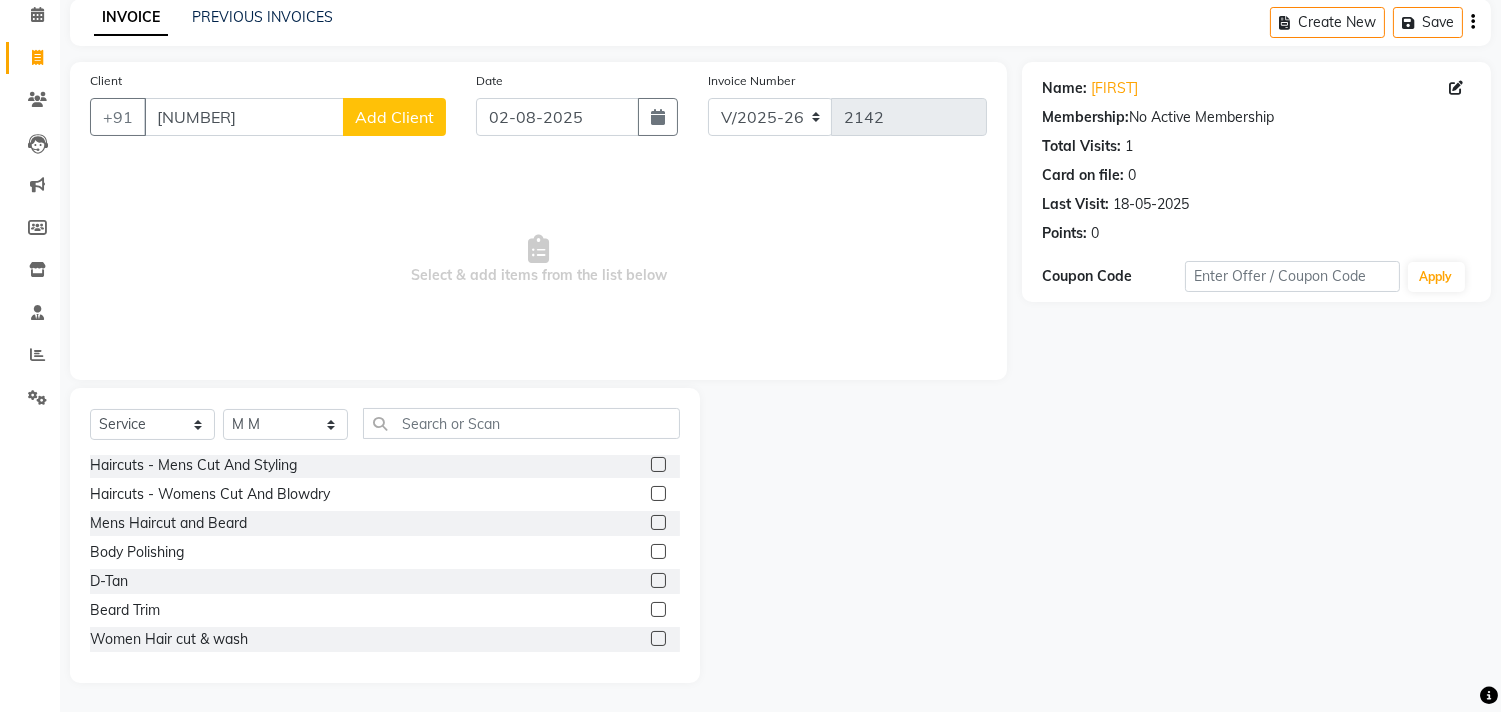 click 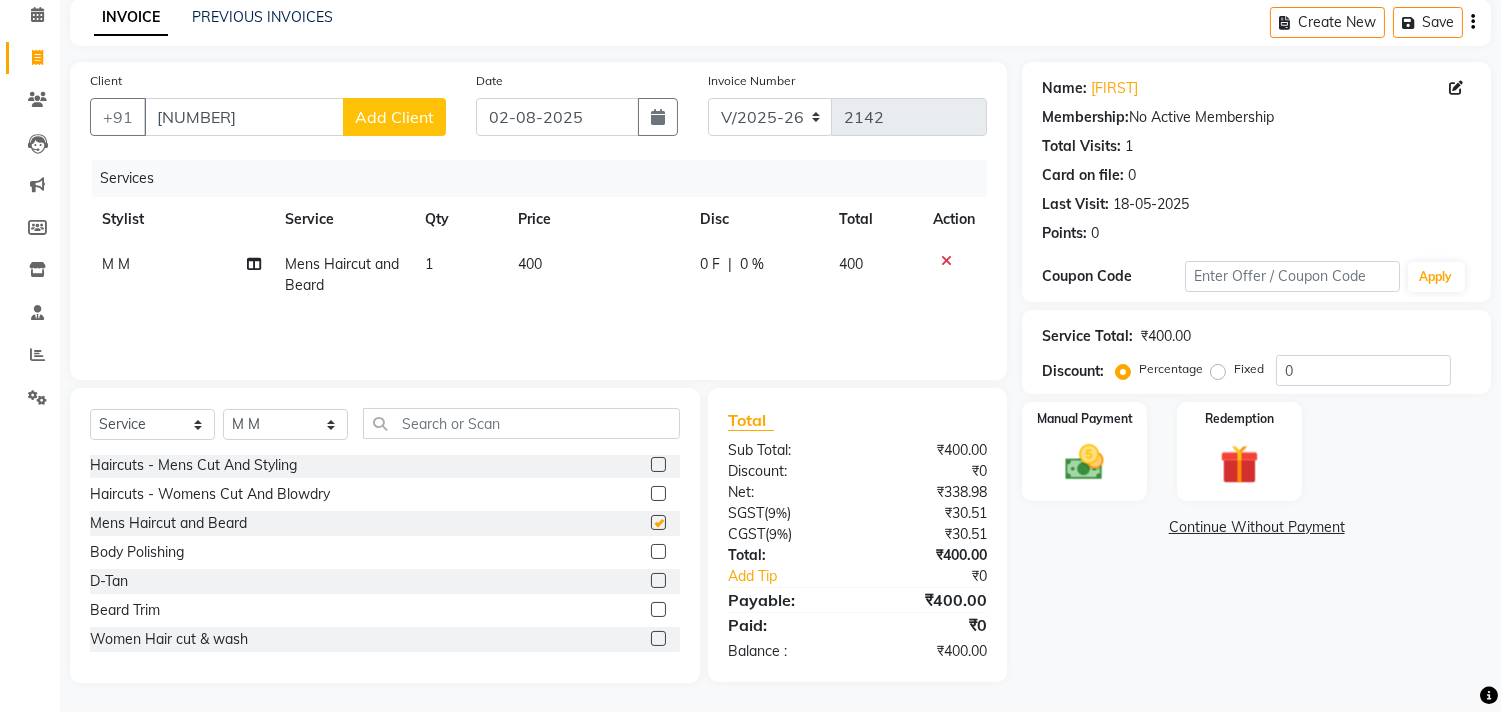 checkbox on "false" 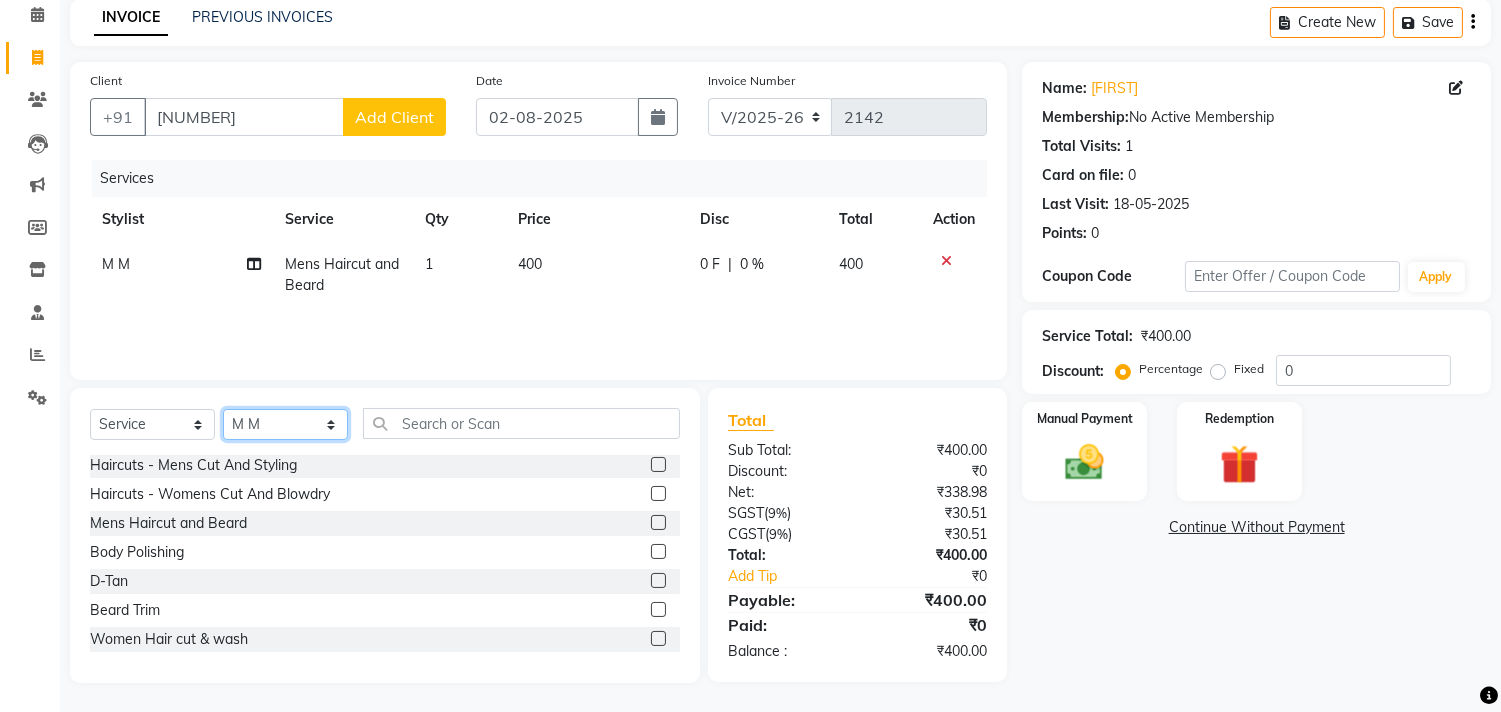 click on "Select Stylist Ajam ARIF Asif Manager M M Neelam Niyaz Salman Sameer Sayali Shahid Shahnawaz Vidya Zubair" 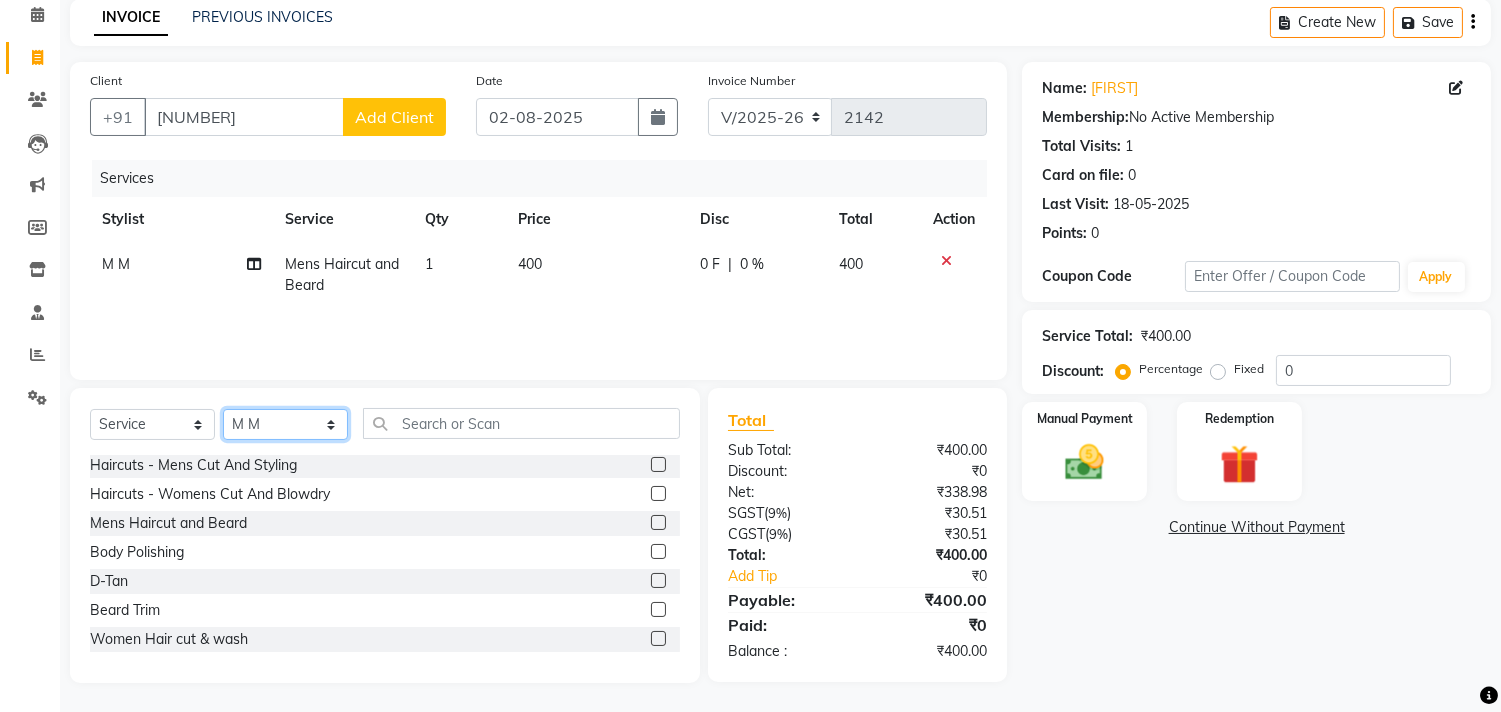 select on "29955" 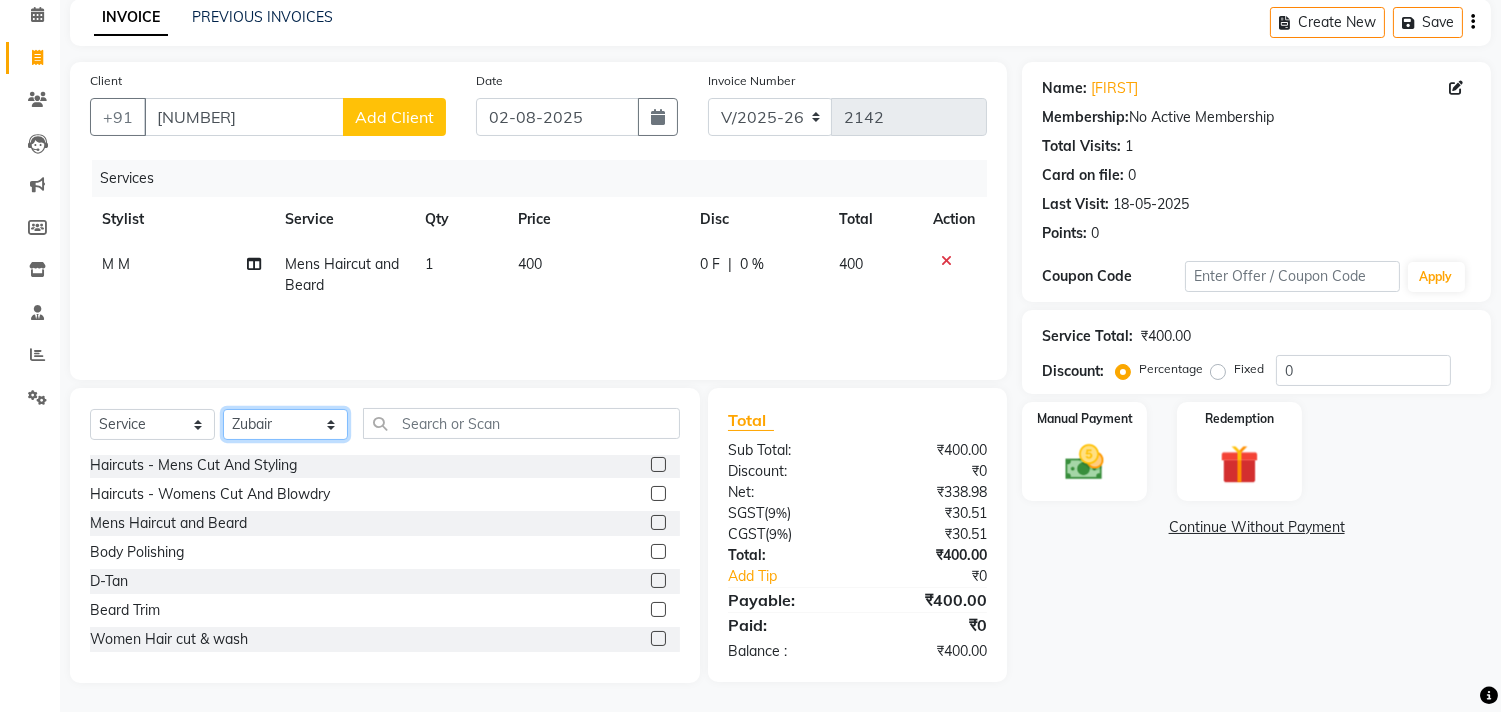 click on "Select Stylist Ajam ARIF Asif Manager M M Neelam Niyaz Salman Sameer Sayali Shahid Shahnawaz Vidya Zubair" 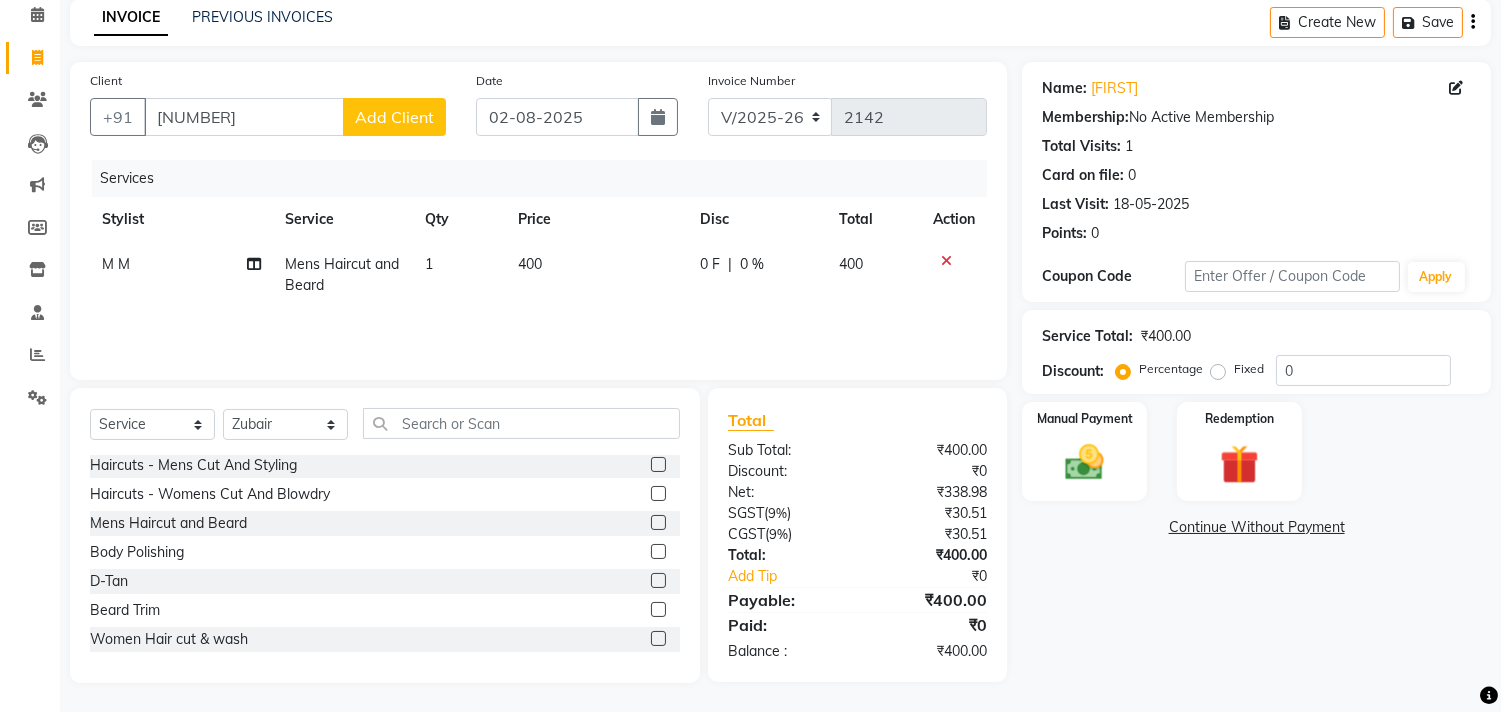 click 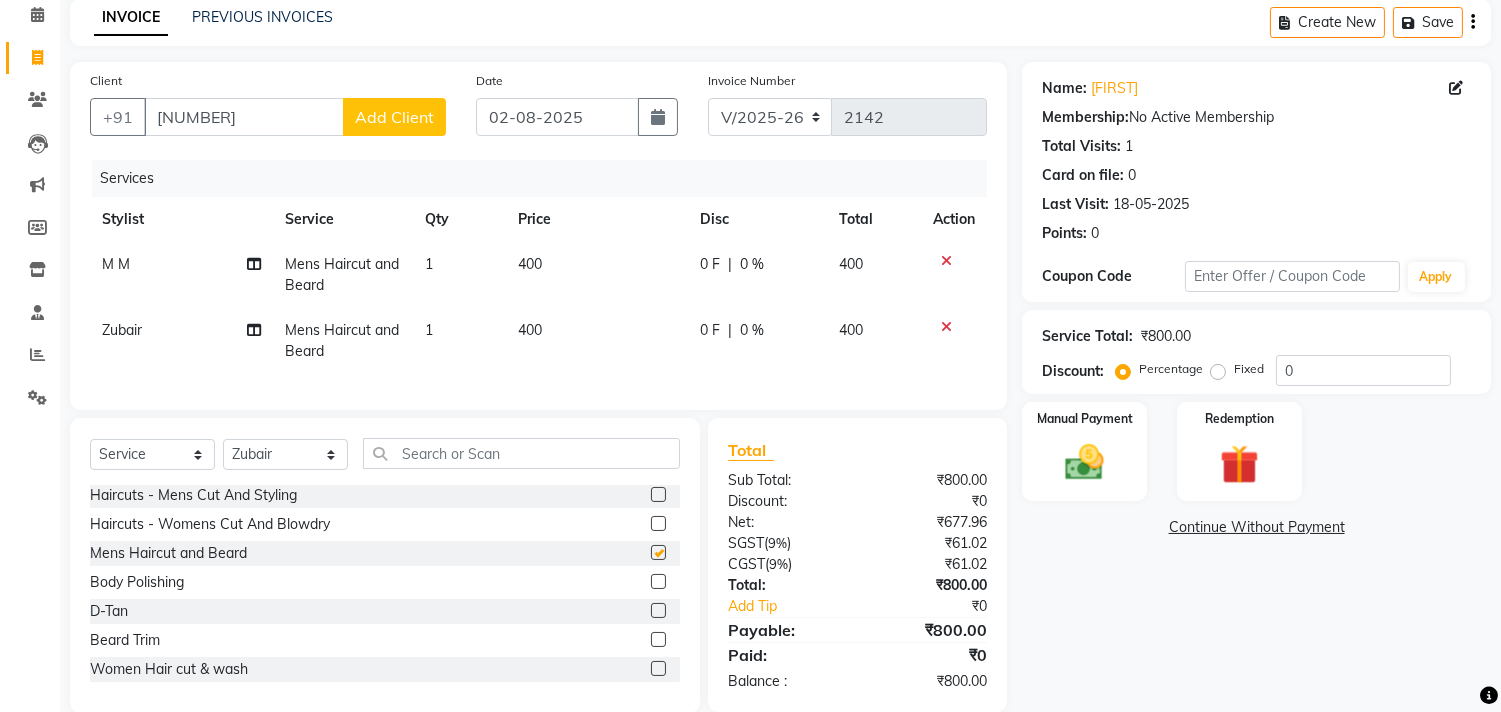 checkbox on "false" 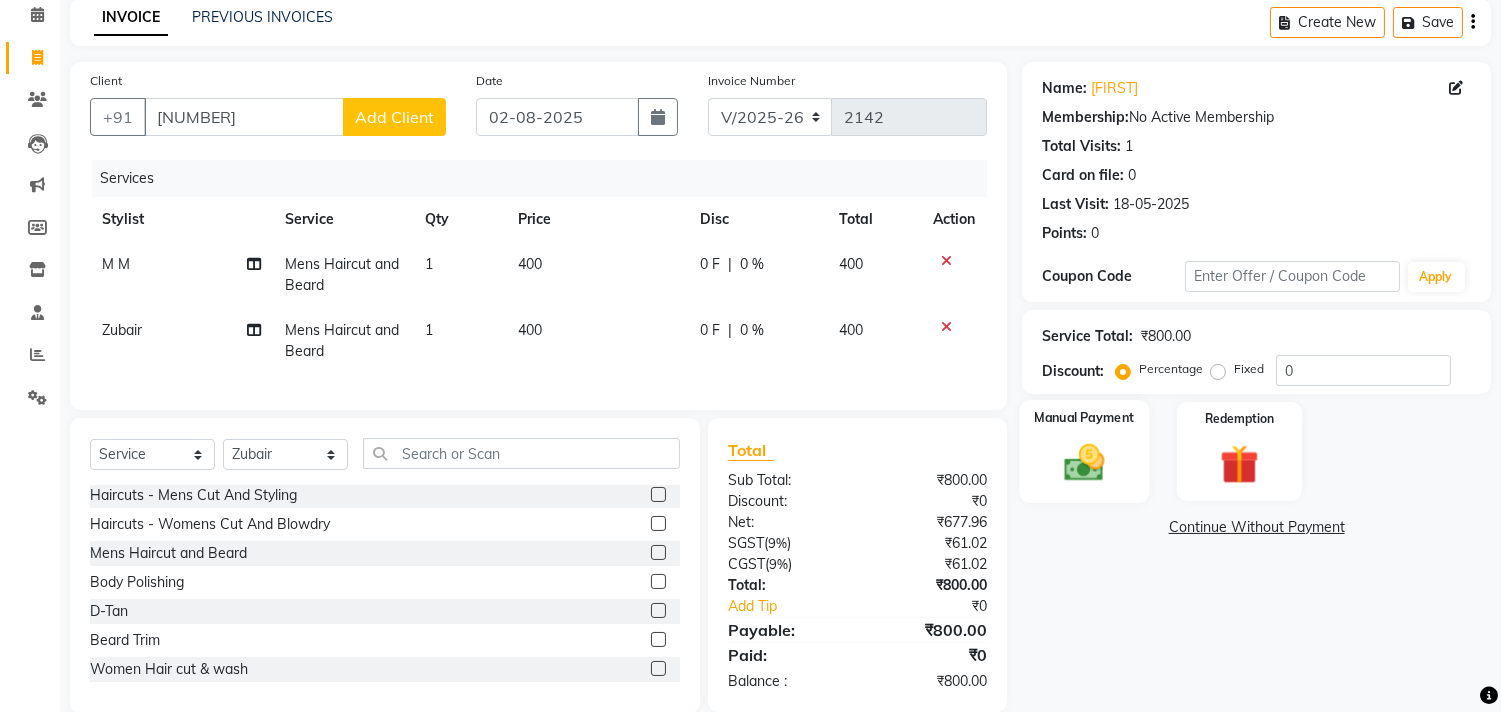 click on "Manual Payment" 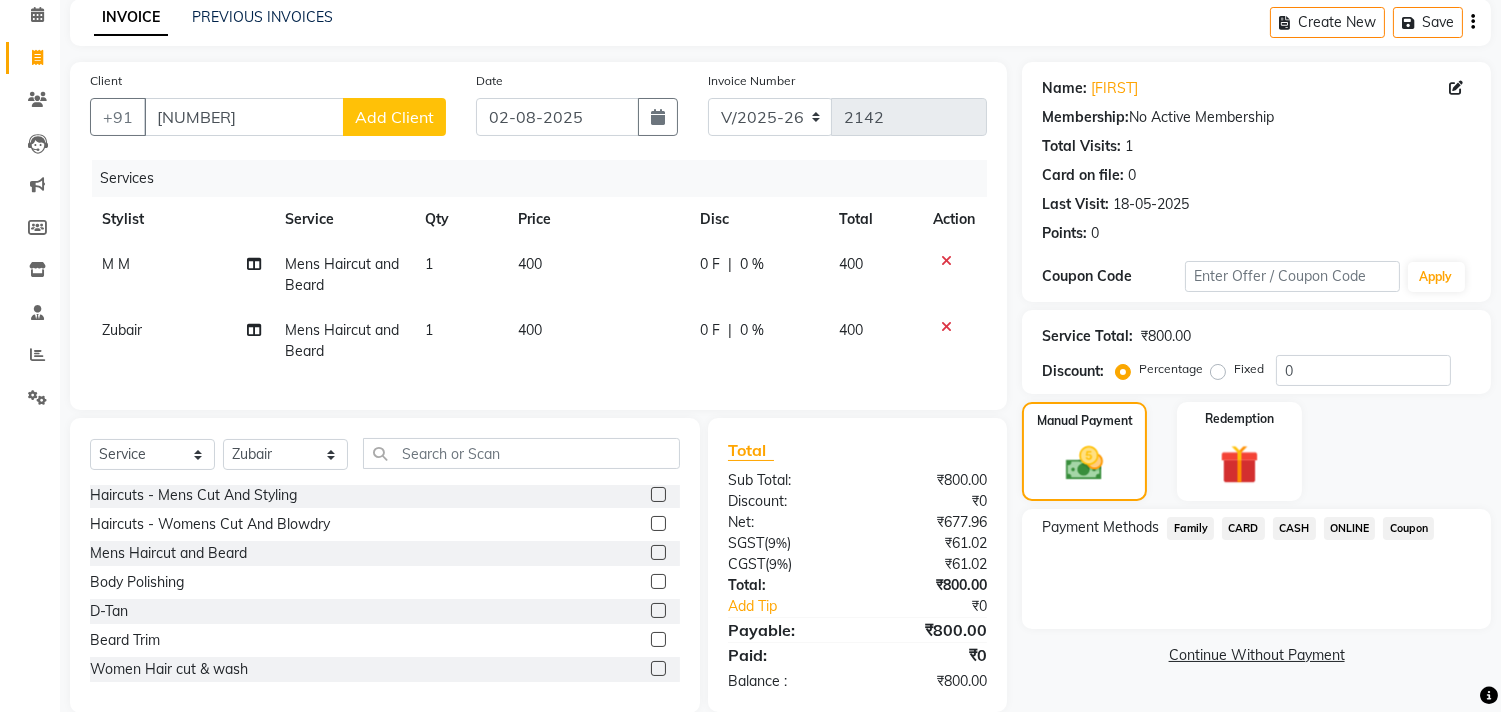 click on "ONLINE" 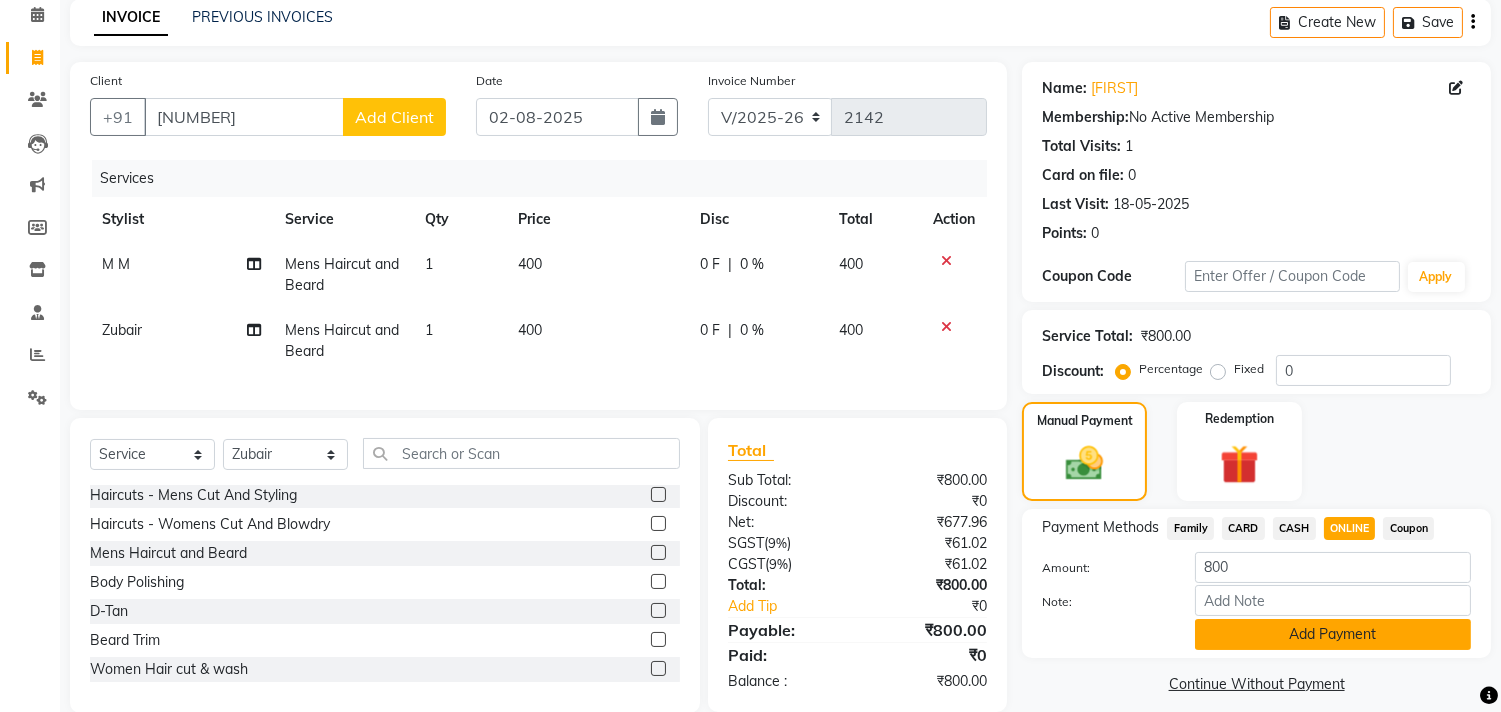 click on "Add Payment" 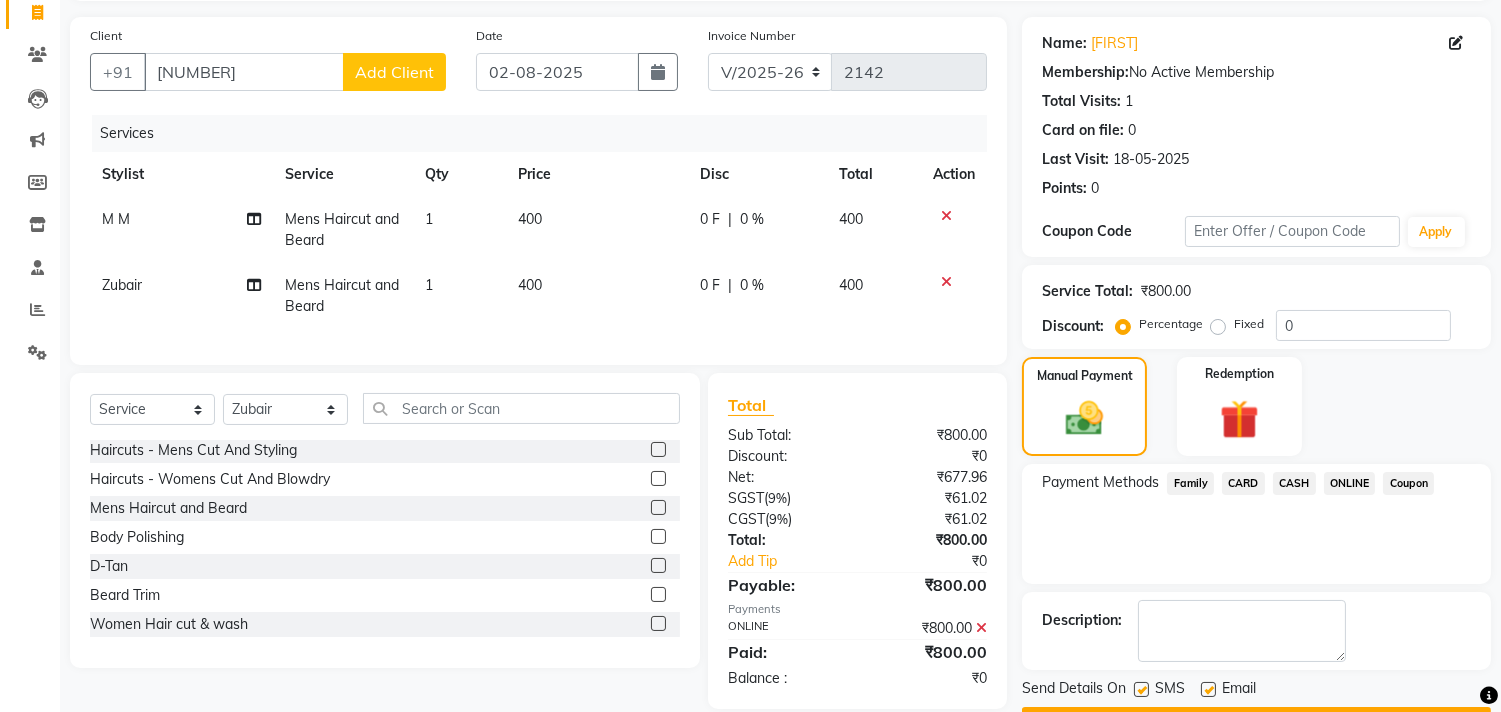 scroll, scrollTop: 187, scrollLeft: 0, axis: vertical 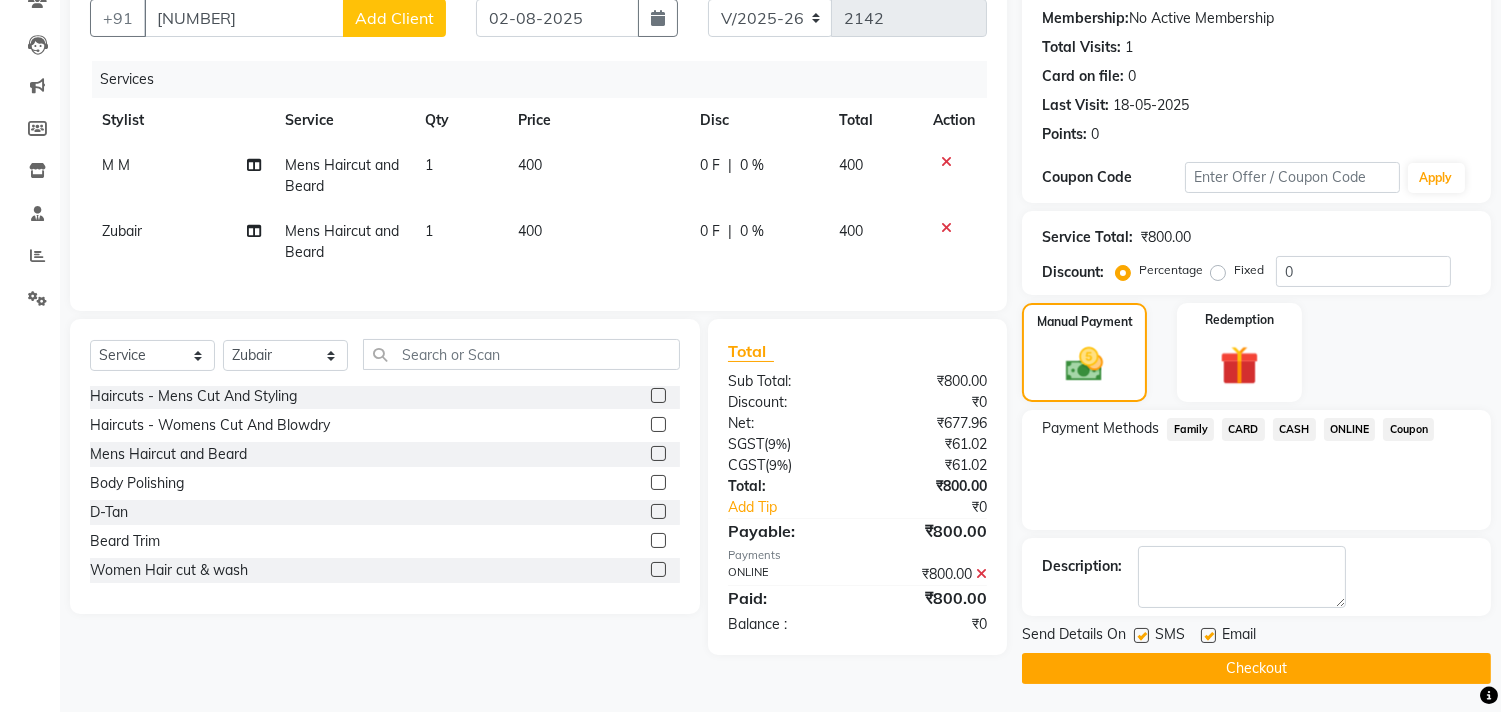 click on "Checkout" 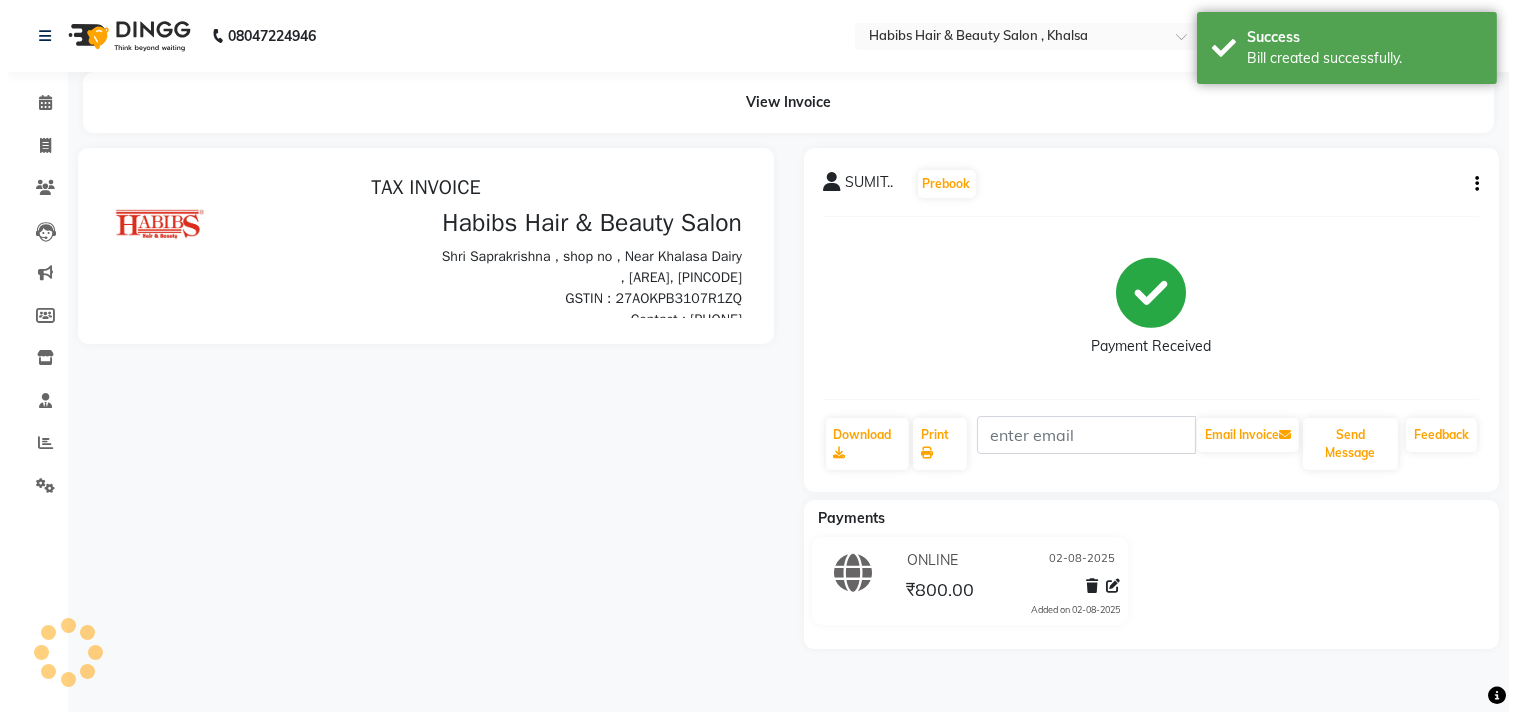 scroll, scrollTop: 0, scrollLeft: 0, axis: both 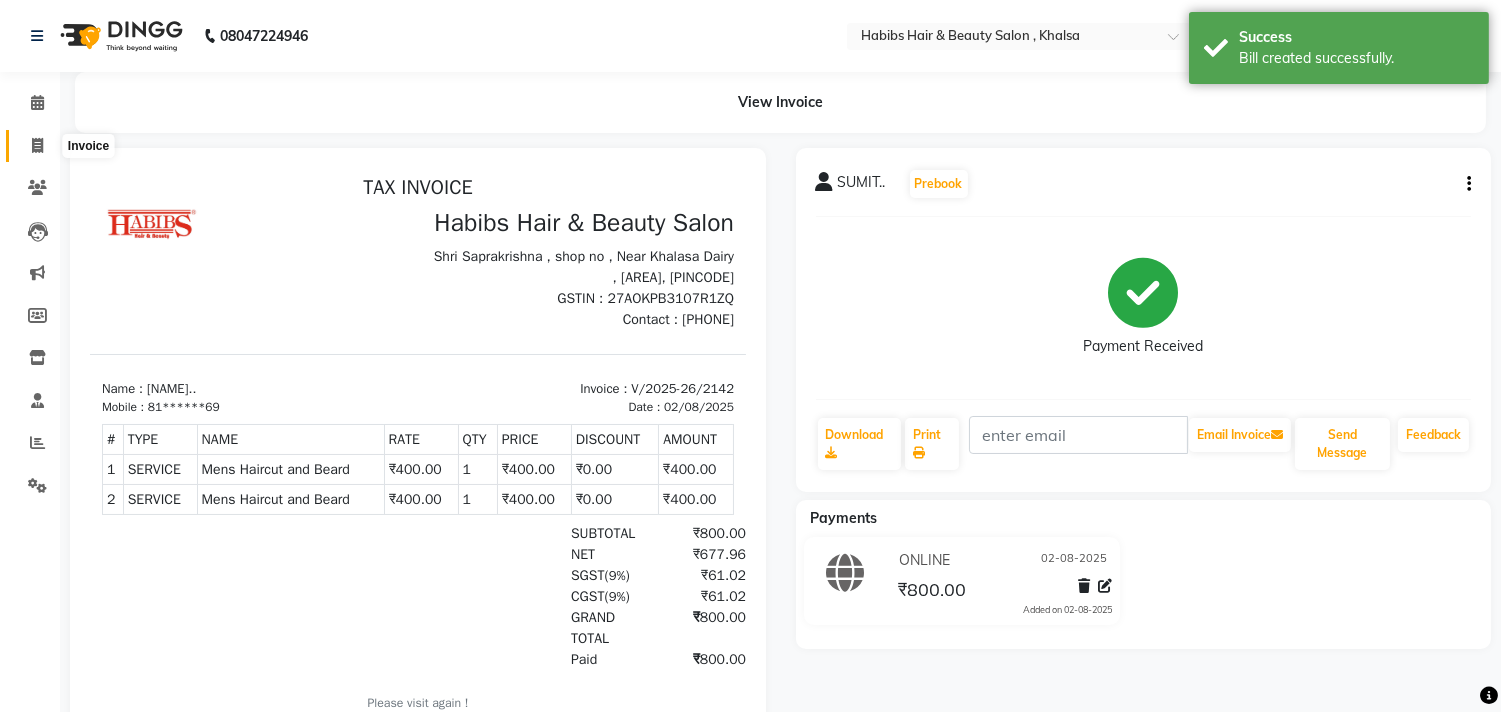click 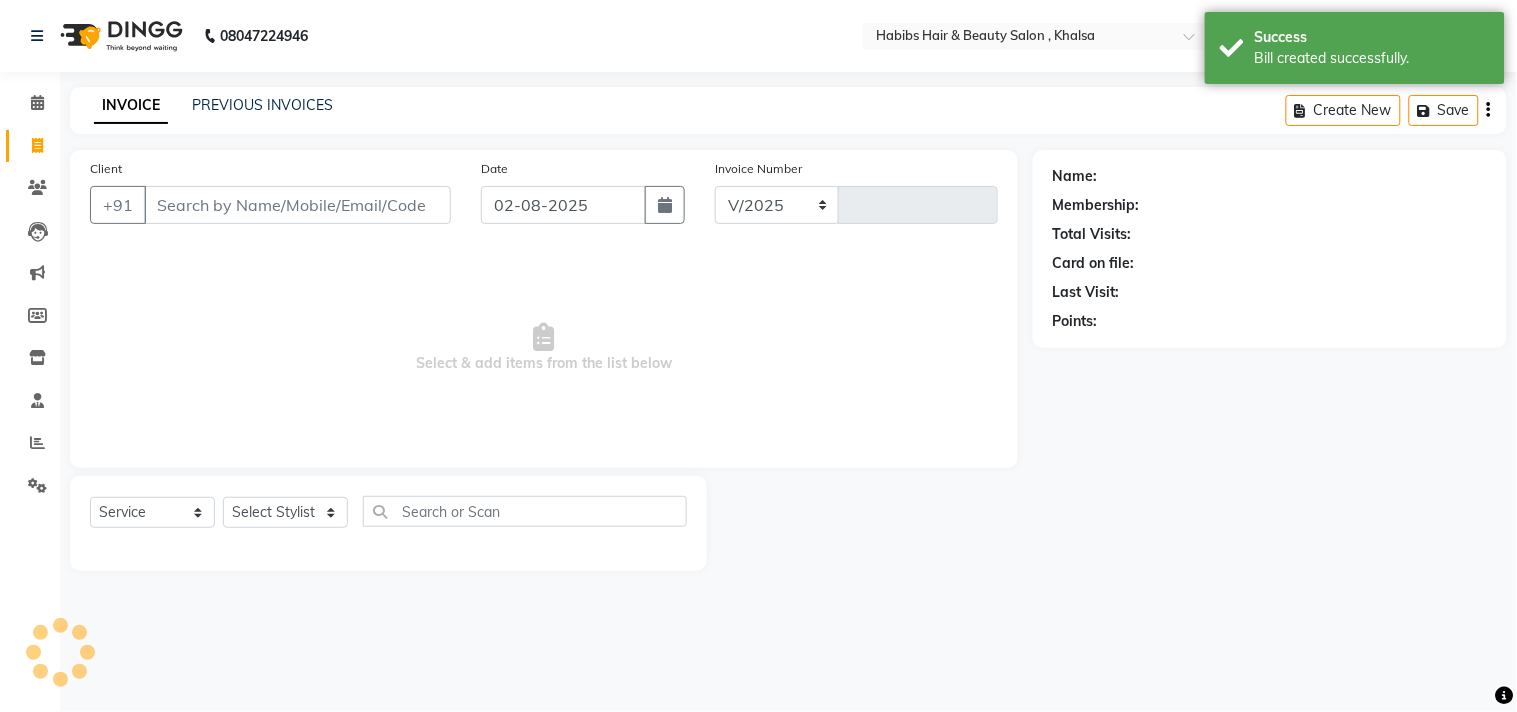 select on "4838" 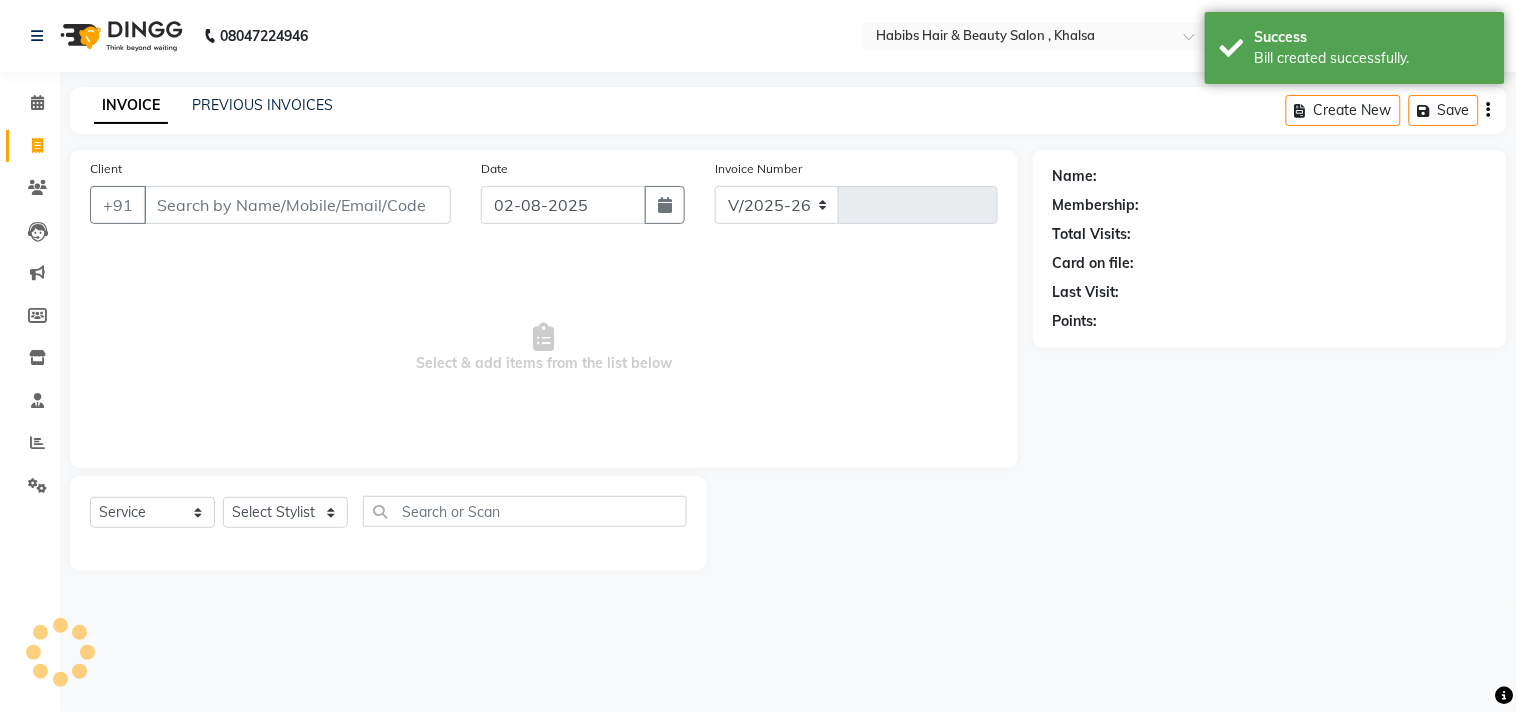 type on "2143" 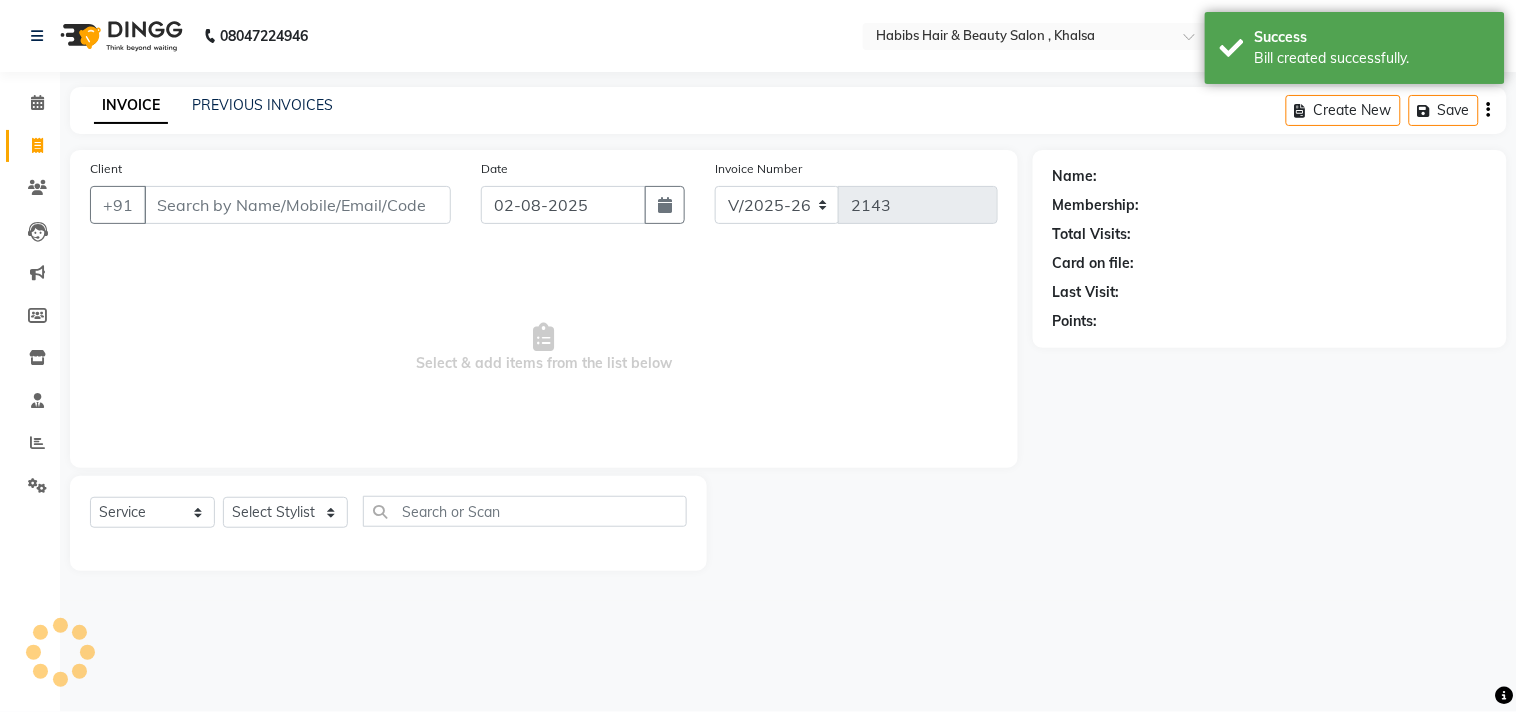 click 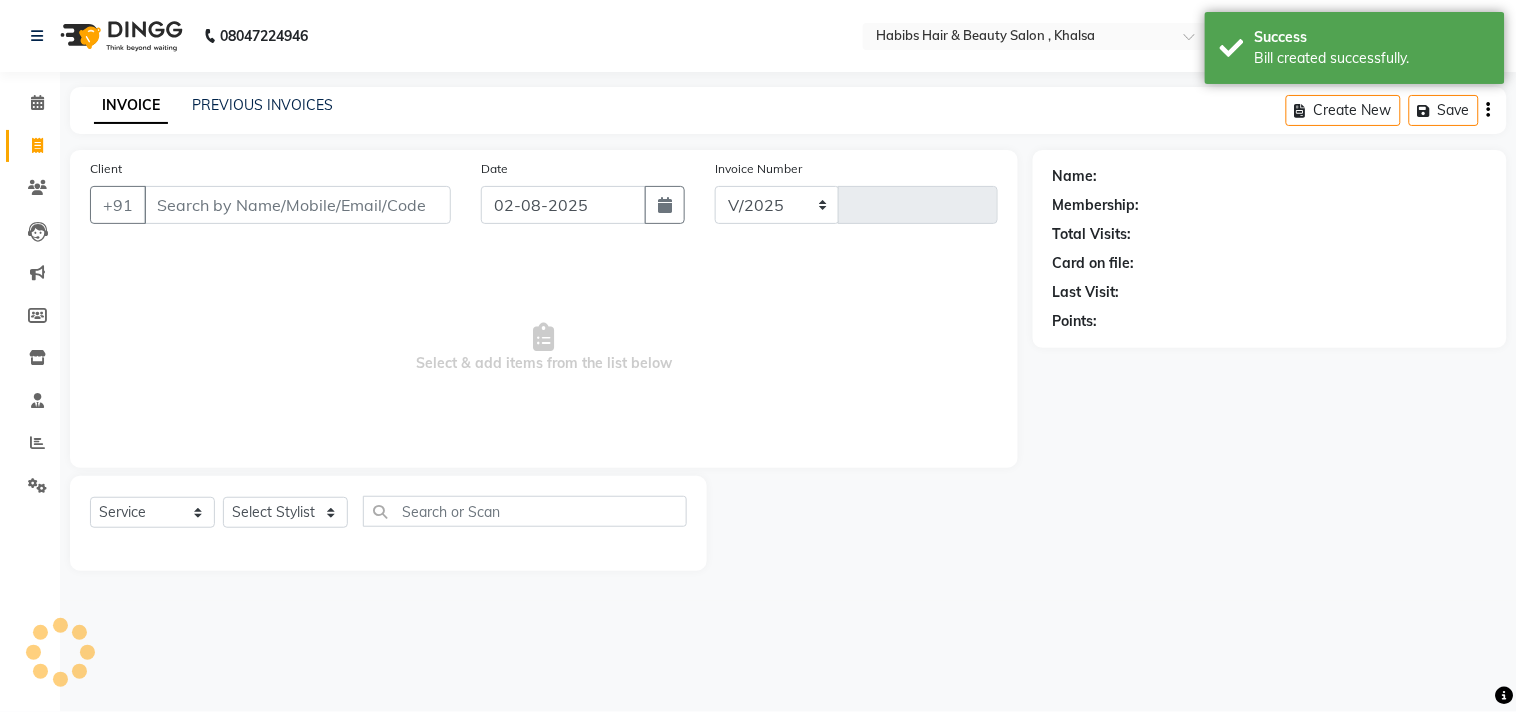 select on "4838" 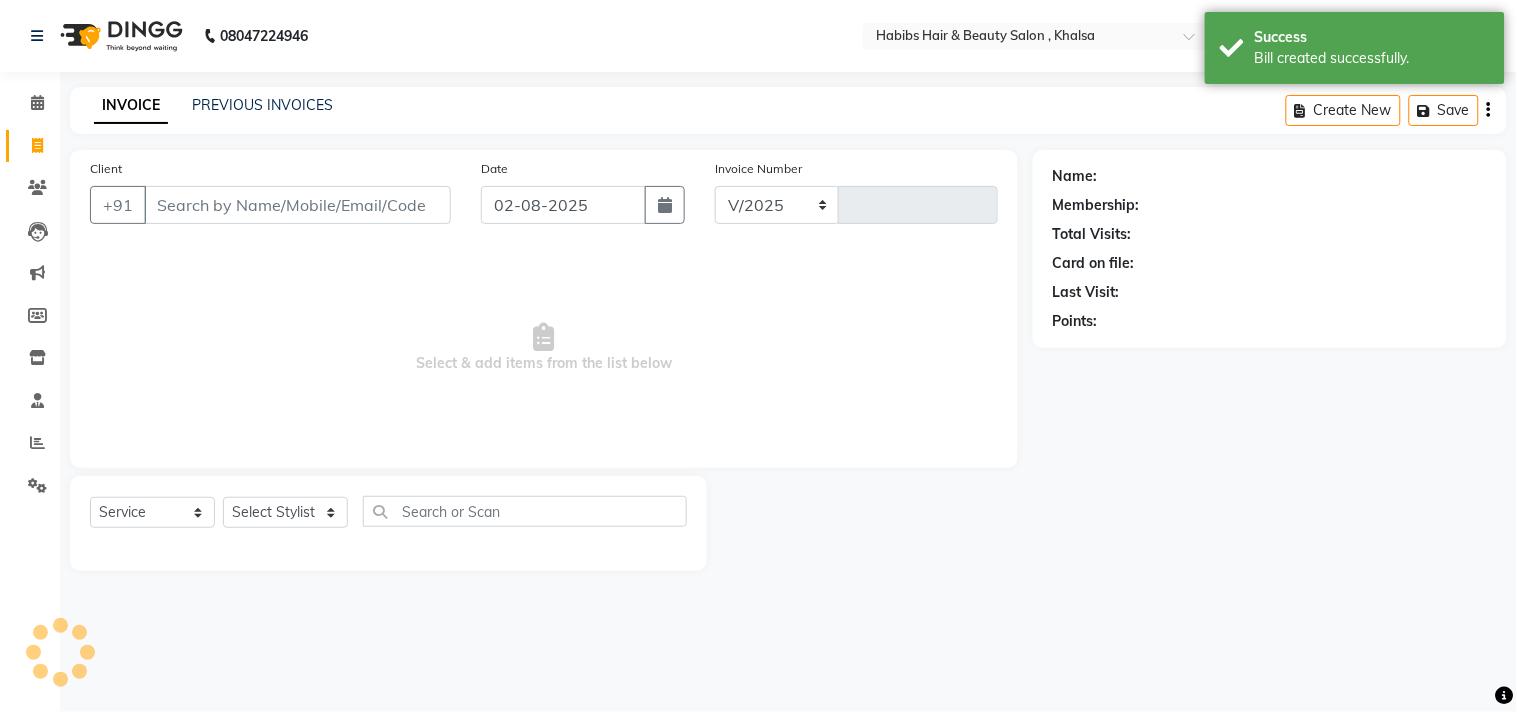 type on "2143" 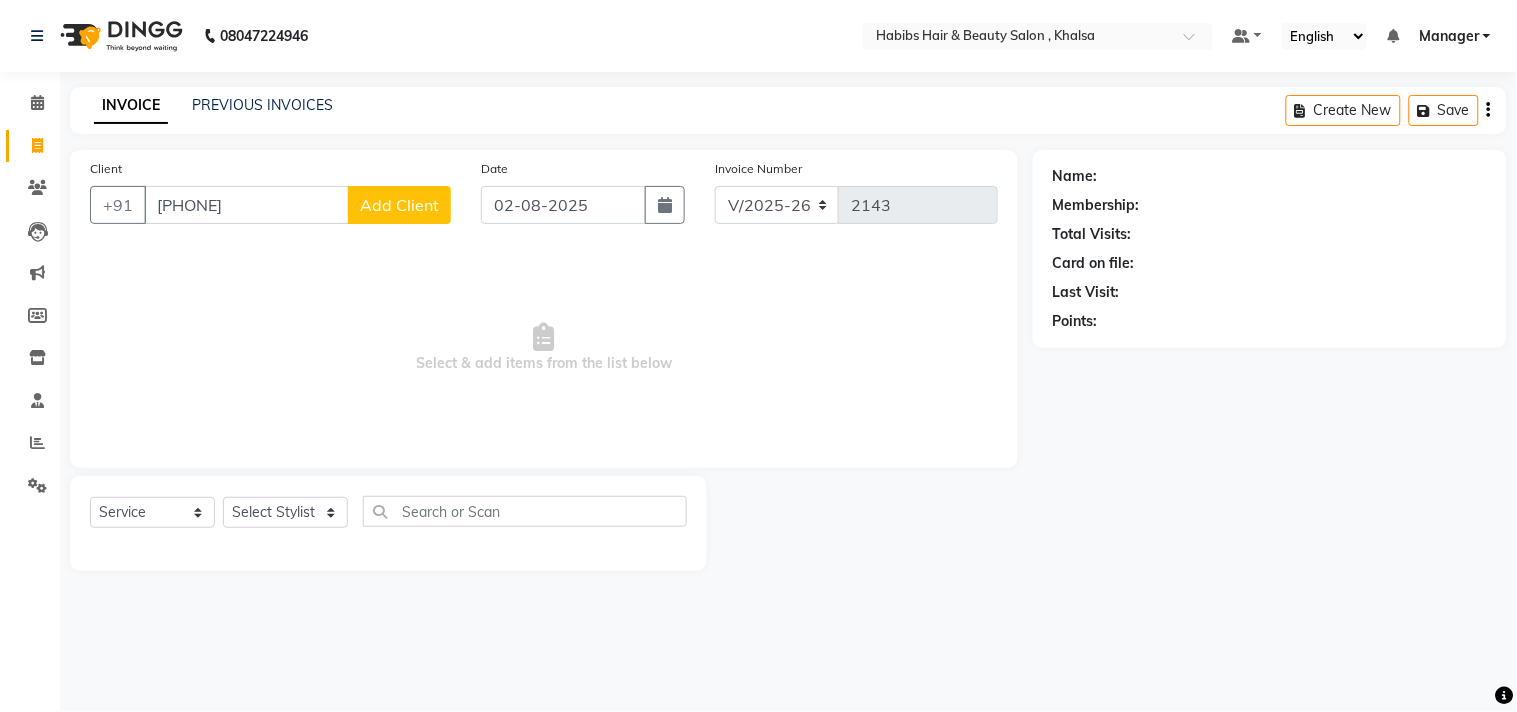 type on "9881716152" 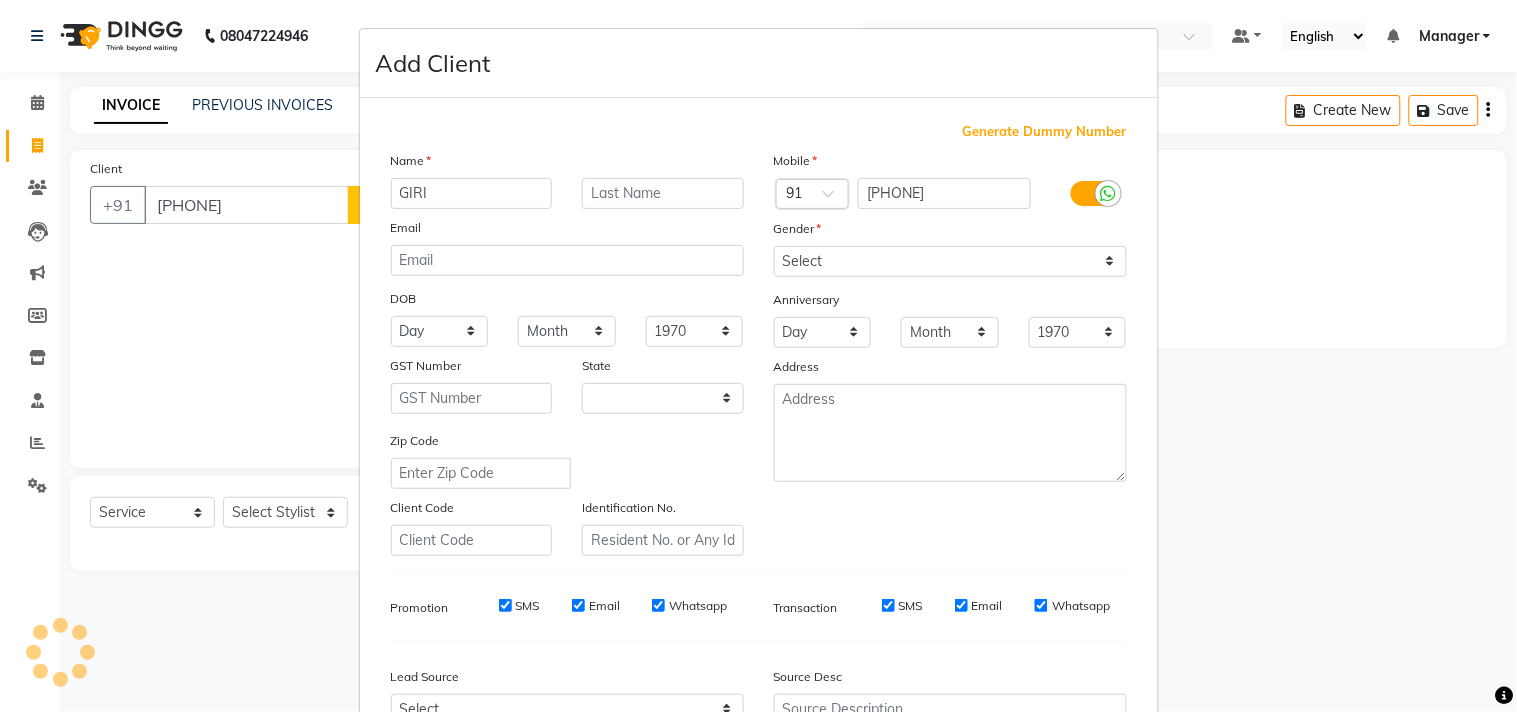 type on "GIRIS" 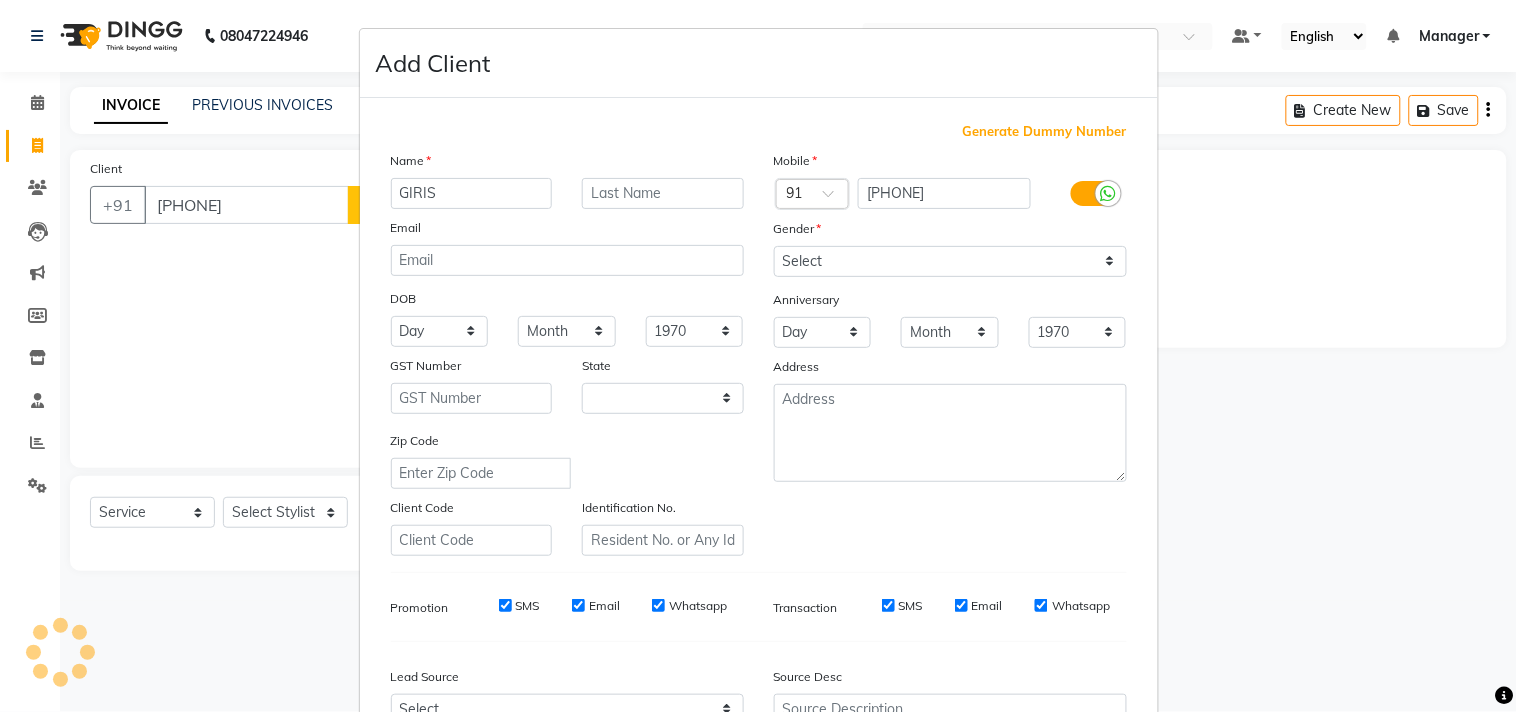 select on "22" 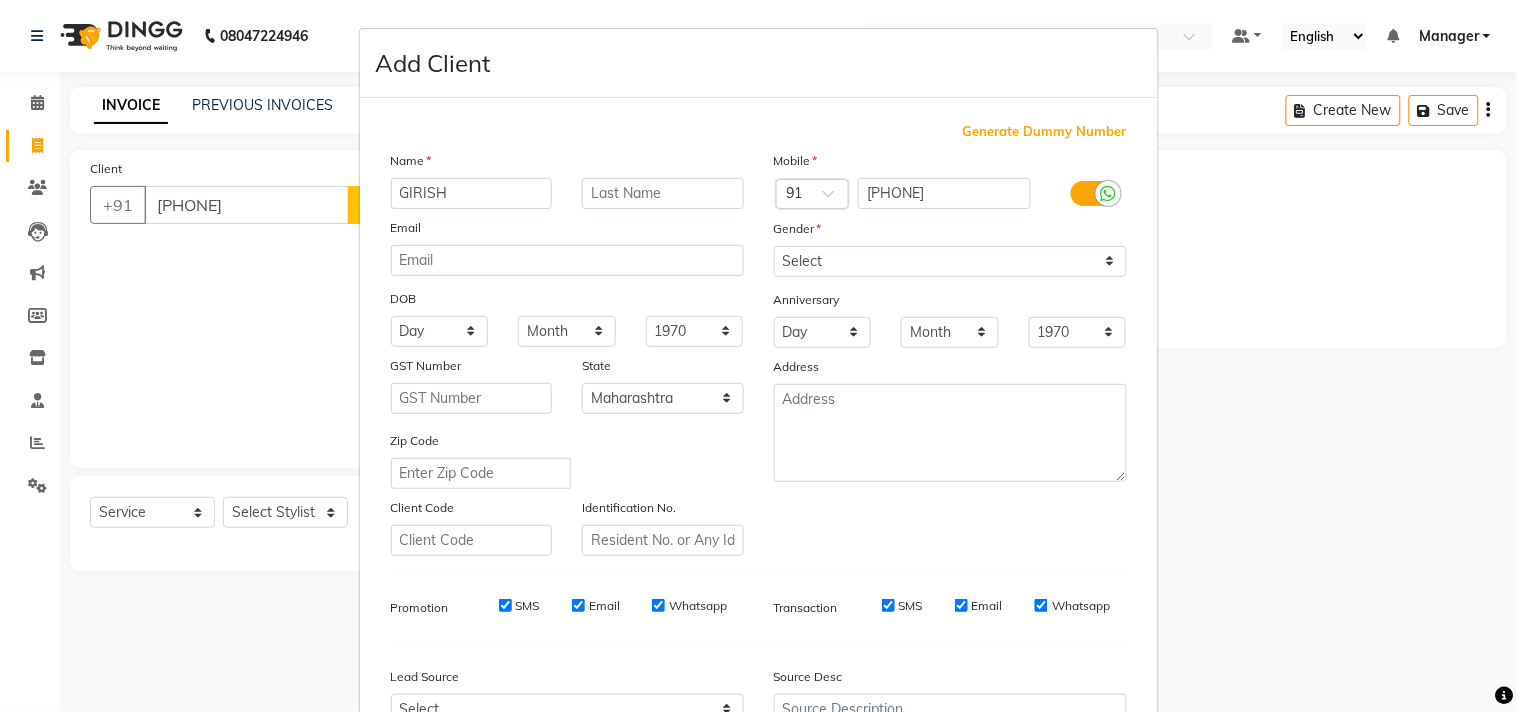type on "GIRISH" 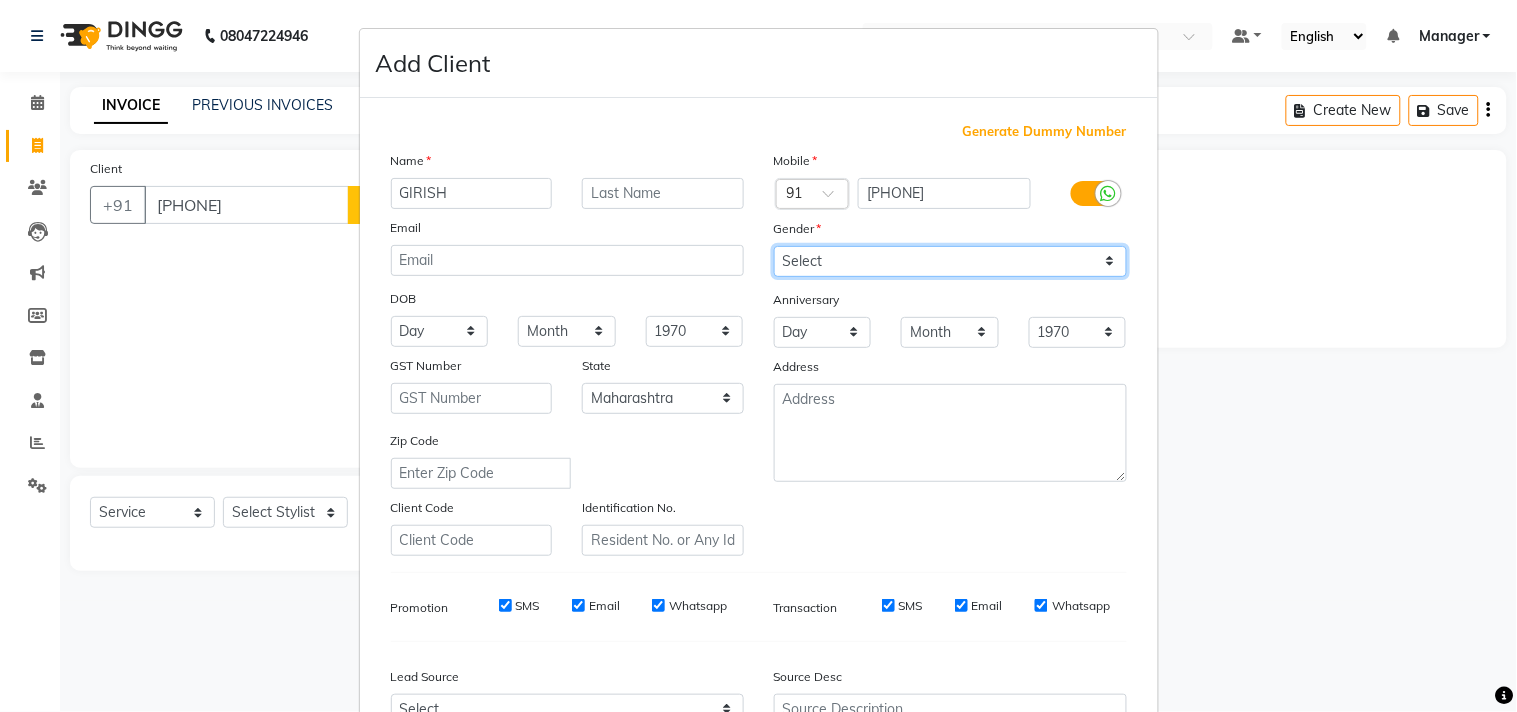 click on "Select Male Female Other Prefer Not To Say" at bounding box center [950, 261] 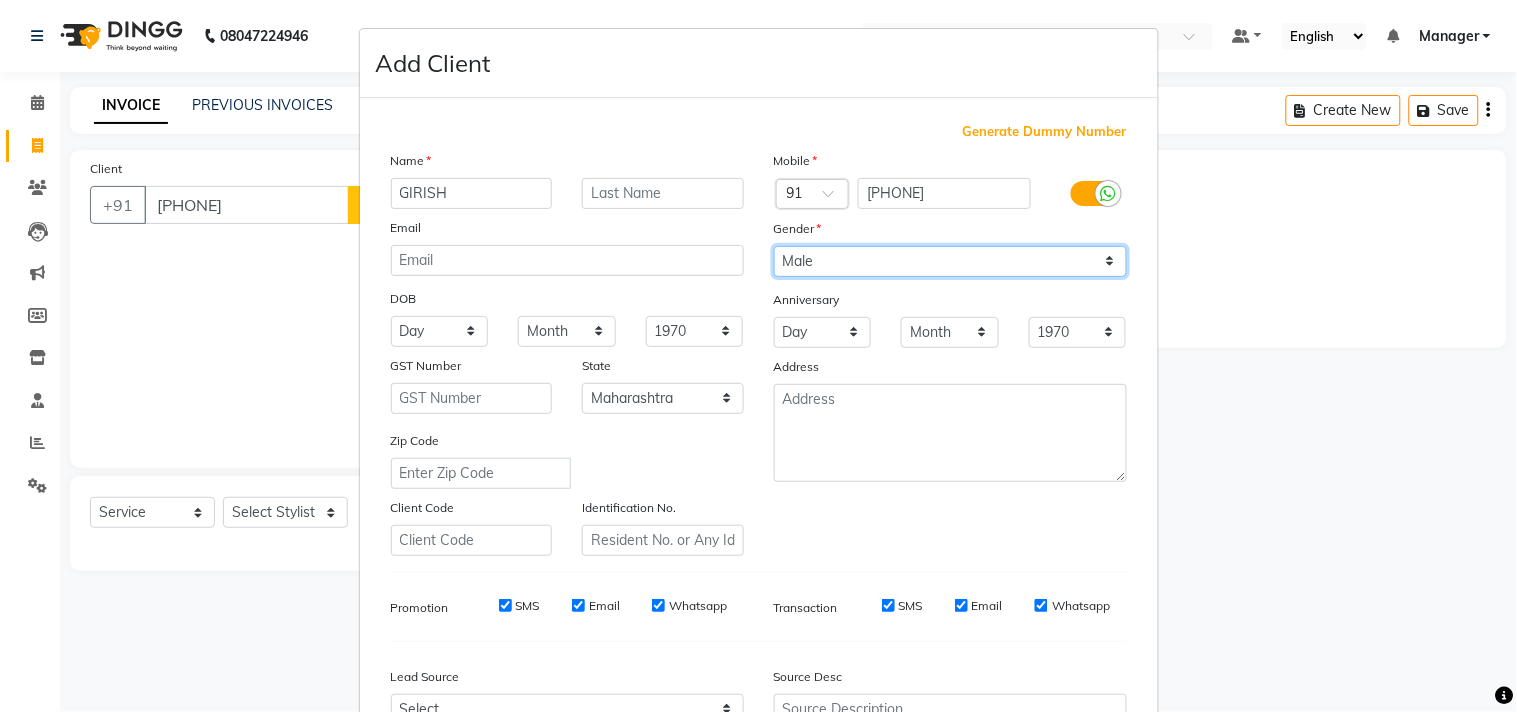 click on "Select Male Female Other Prefer Not To Say" at bounding box center (950, 261) 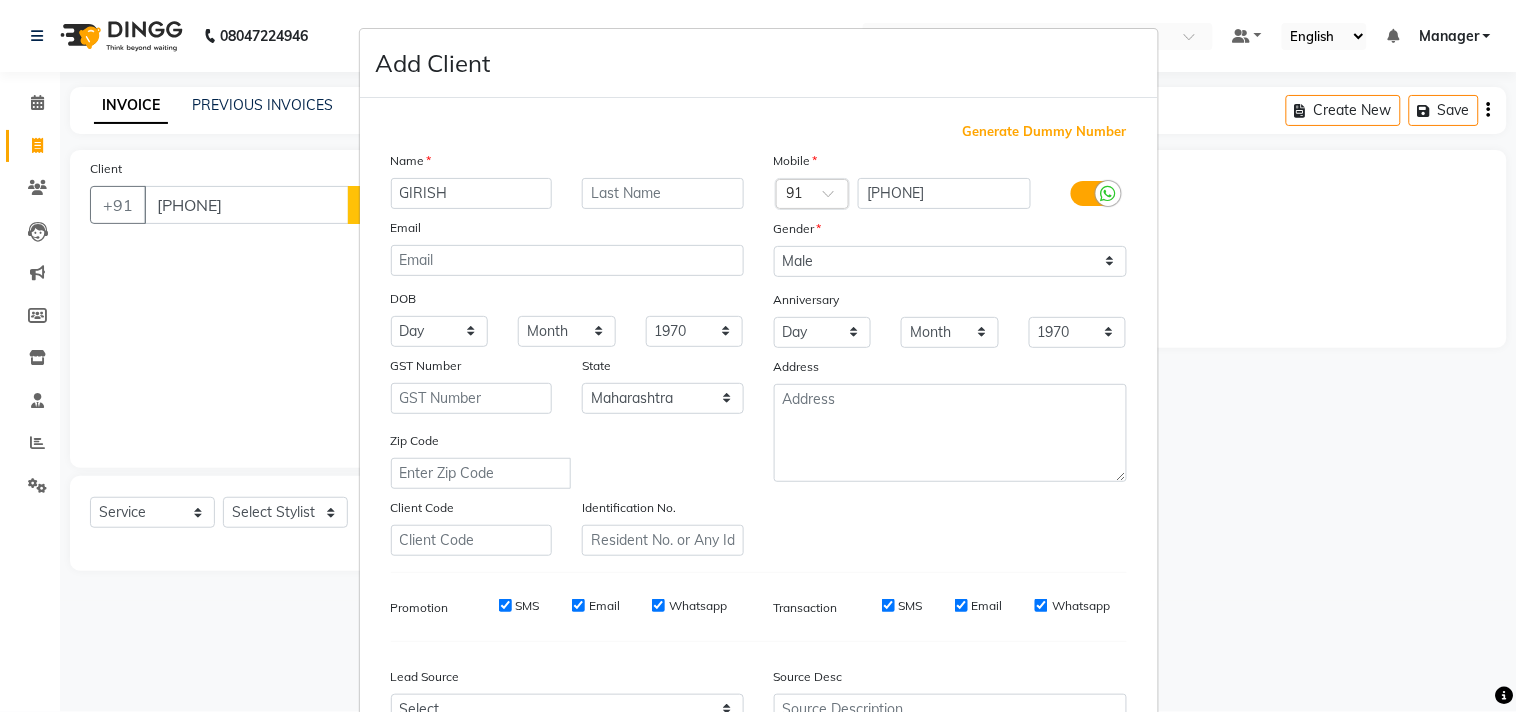 click on "Mobile Country Code × 91 9881716152 Gender Select Male Female Other Prefer Not To Say Anniversary Day 01 02 03 04 05 06 07 08 09 10 11 12 13 14 15 16 17 18 19 20 21 22 23 24 25 26 27 28 29 30 31 Month January February March April May June July August September October November December 1970 1971 1972 1973 1974 1975 1976 1977 1978 1979 1980 1981 1982 1983 1984 1985 1986 1987 1988 1989 1990 1991 1992 1993 1994 1995 1996 1997 1998 1999 2000 2001 2002 2003 2004 2005 2006 2007 2008 2009 2010 2011 2012 2013 2014 2015 2016 2017 2018 2019 2020 2021 2022 2023 2024 2025 Address" at bounding box center (950, 353) 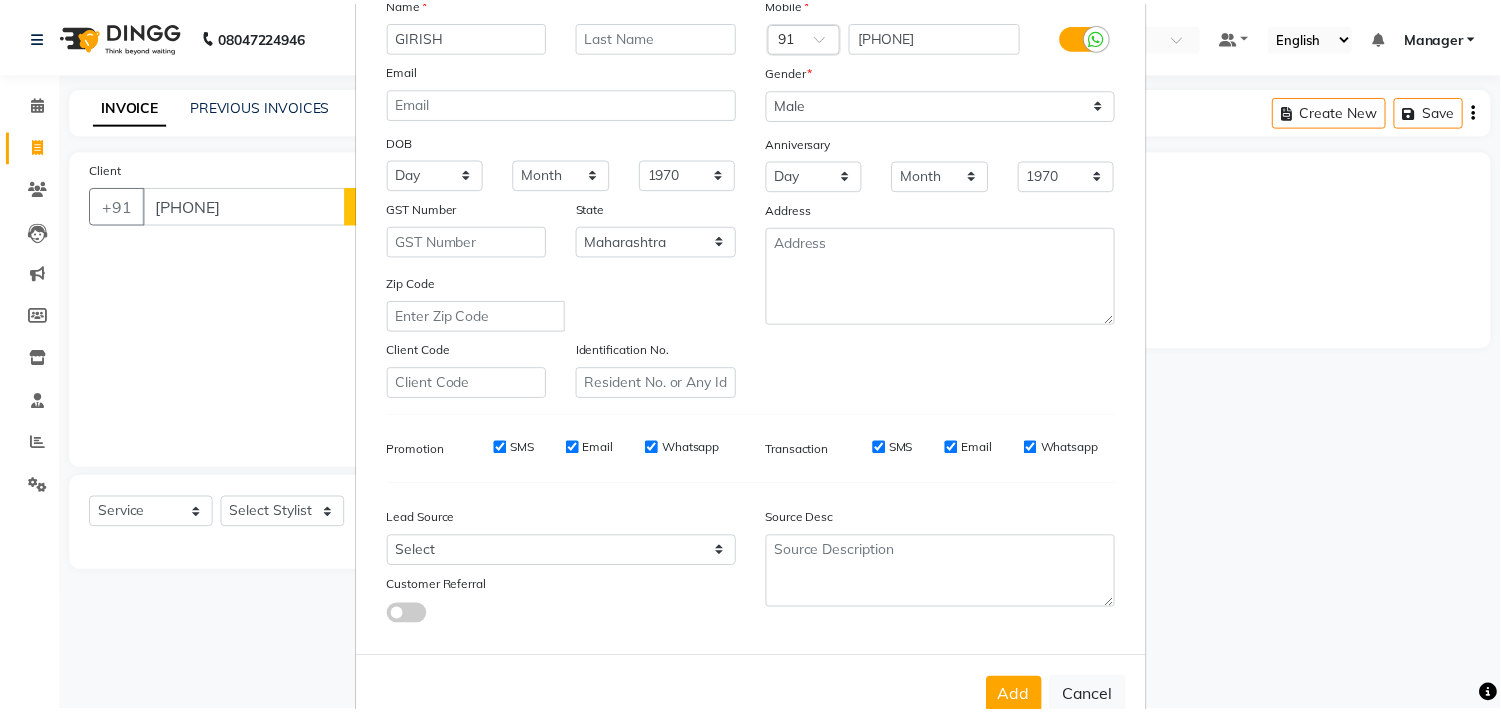 scroll, scrollTop: 212, scrollLeft: 0, axis: vertical 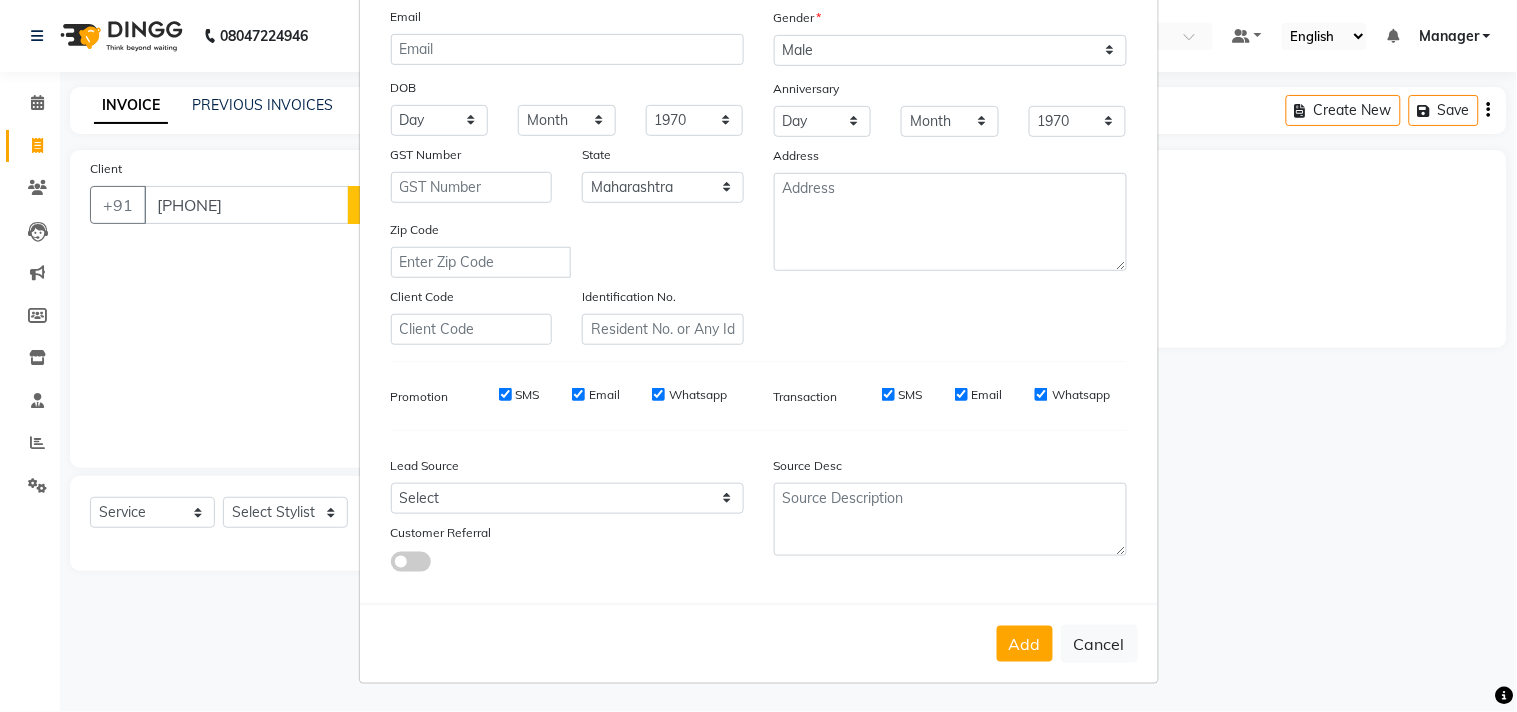 click on "Add   Cancel" at bounding box center (759, 643) 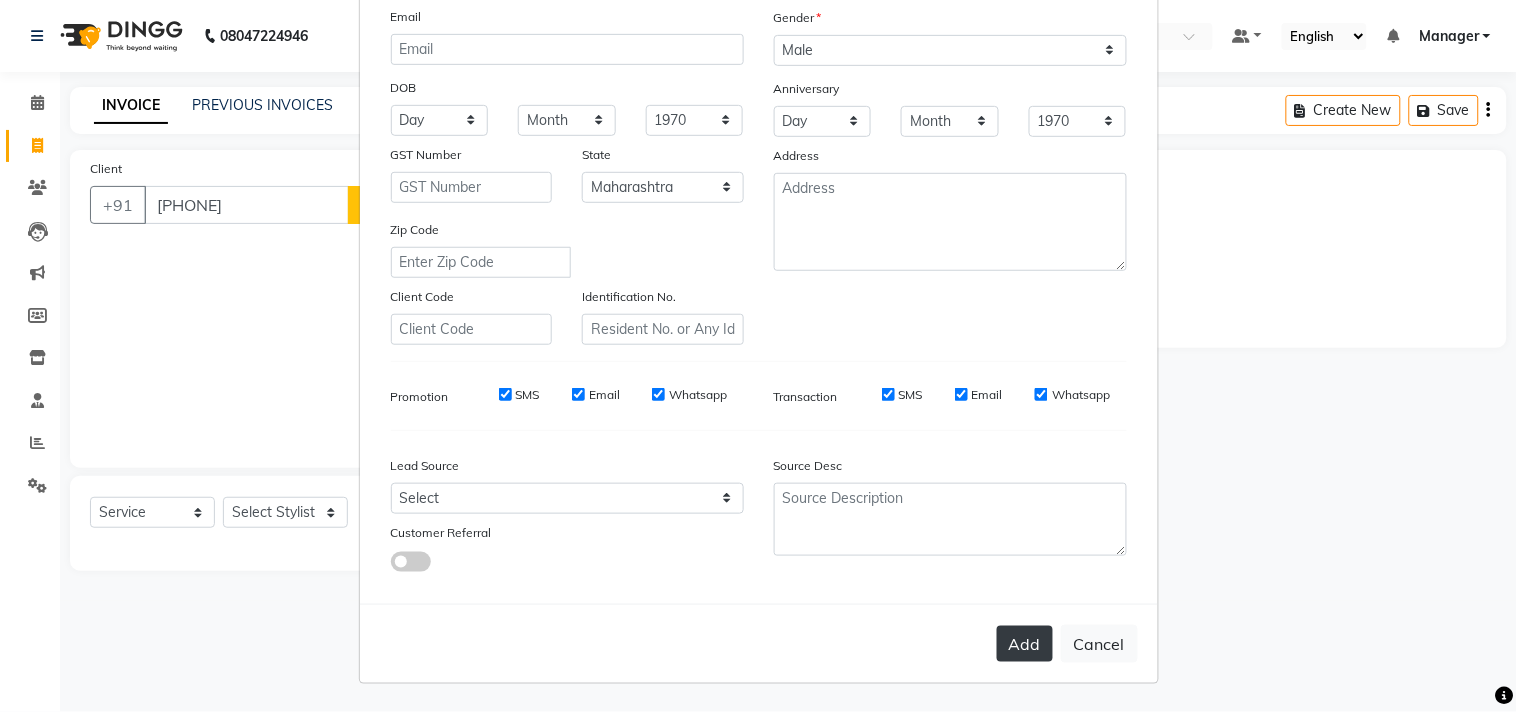 click on "Add" at bounding box center (1025, 644) 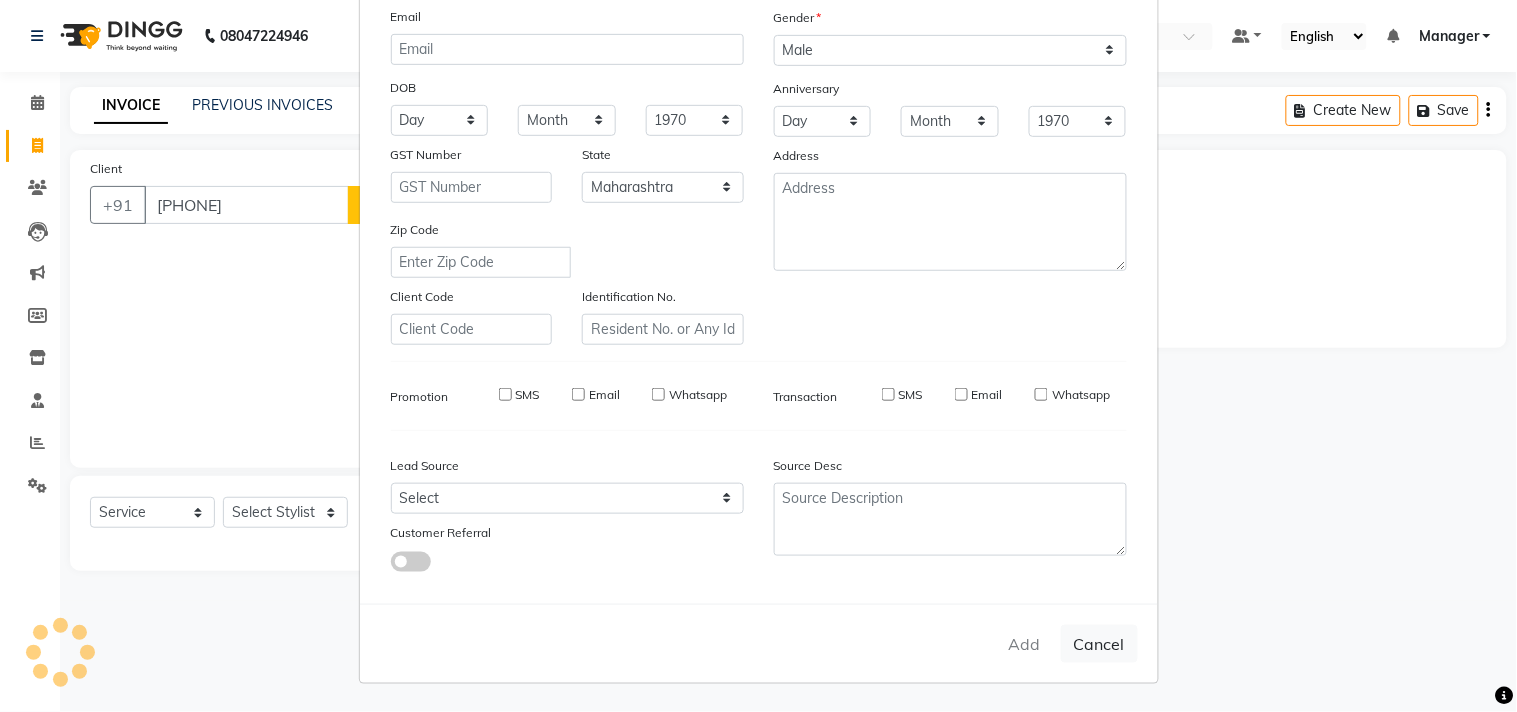 type on "98******52" 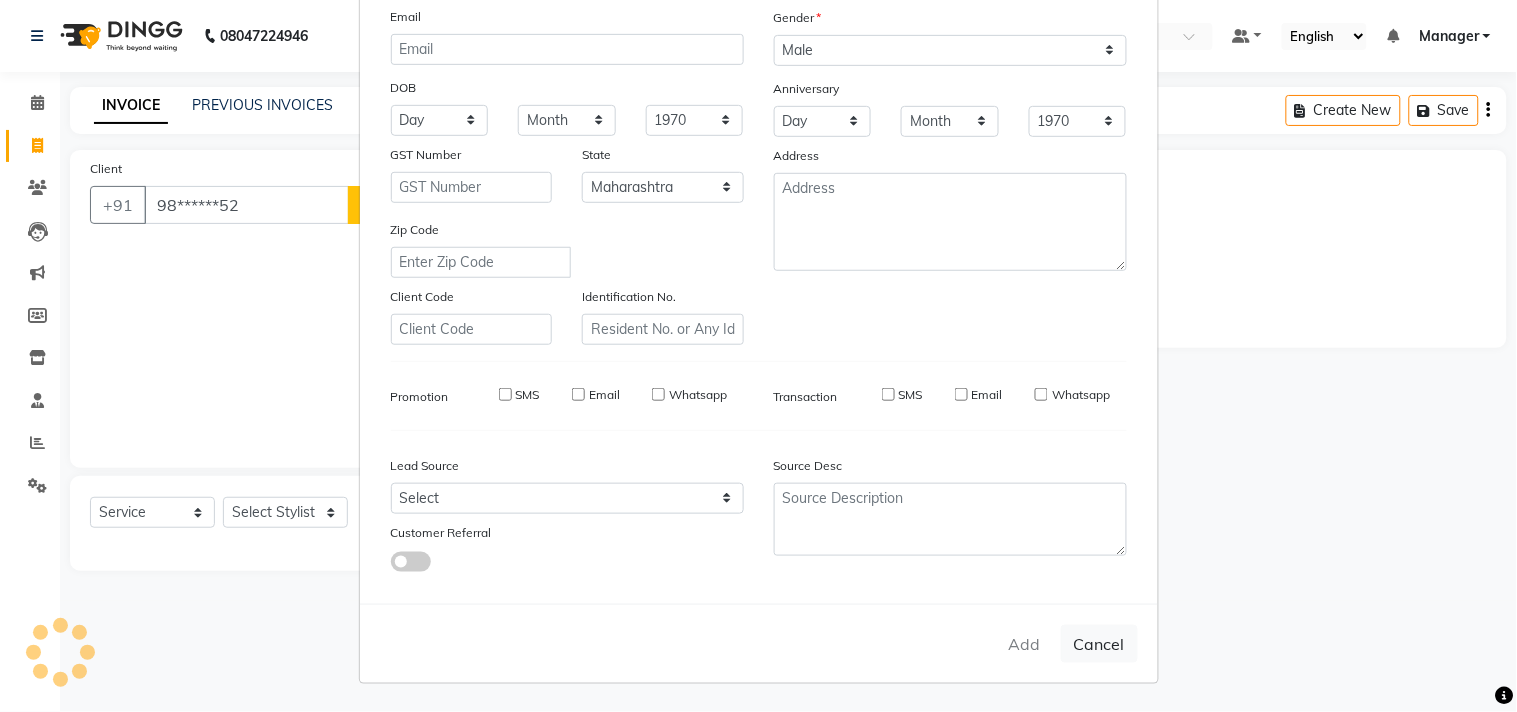 select 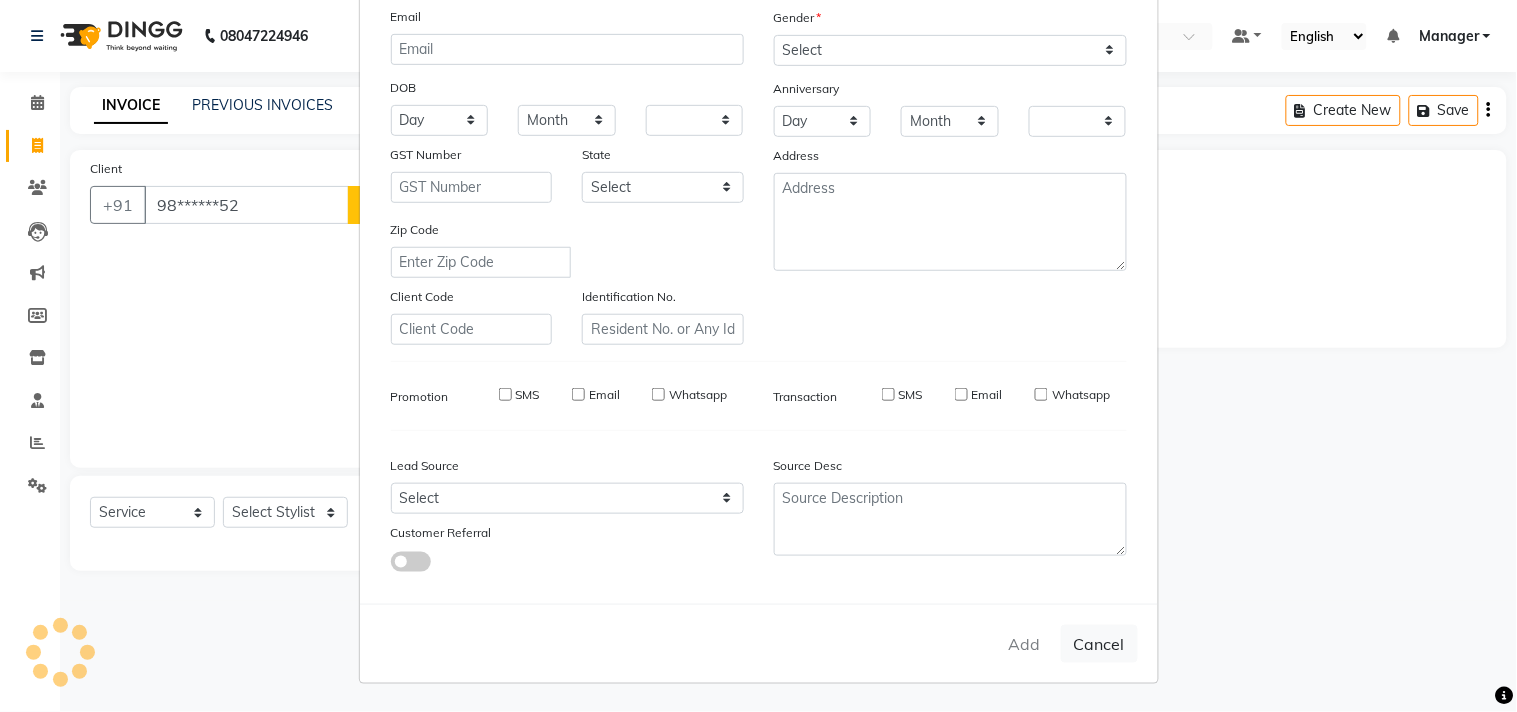 checkbox on "false" 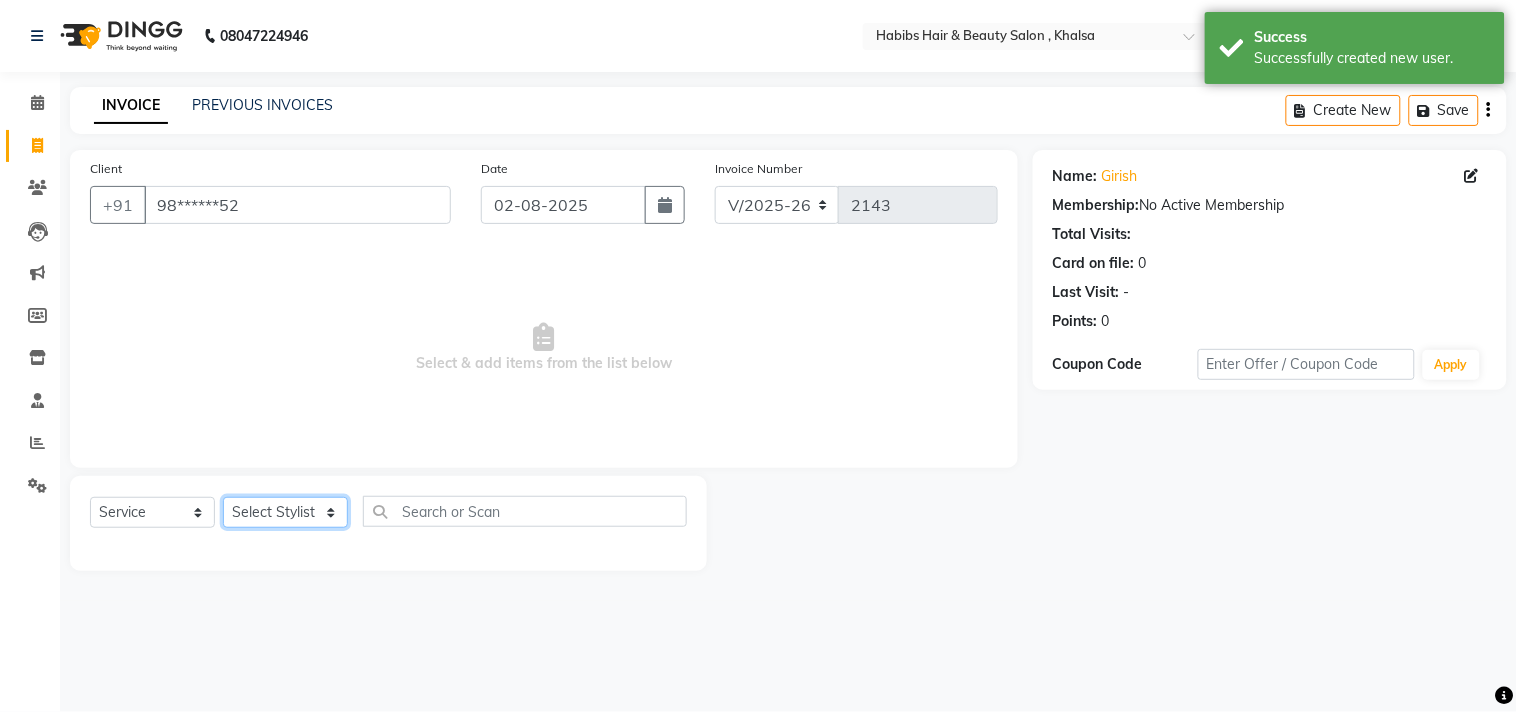 click on "Select Stylist Ajam ARIF Asif Manager M M Neelam Niyaz Salman Sameer Sayali Shahid Shahnawaz Vidya Zubair" 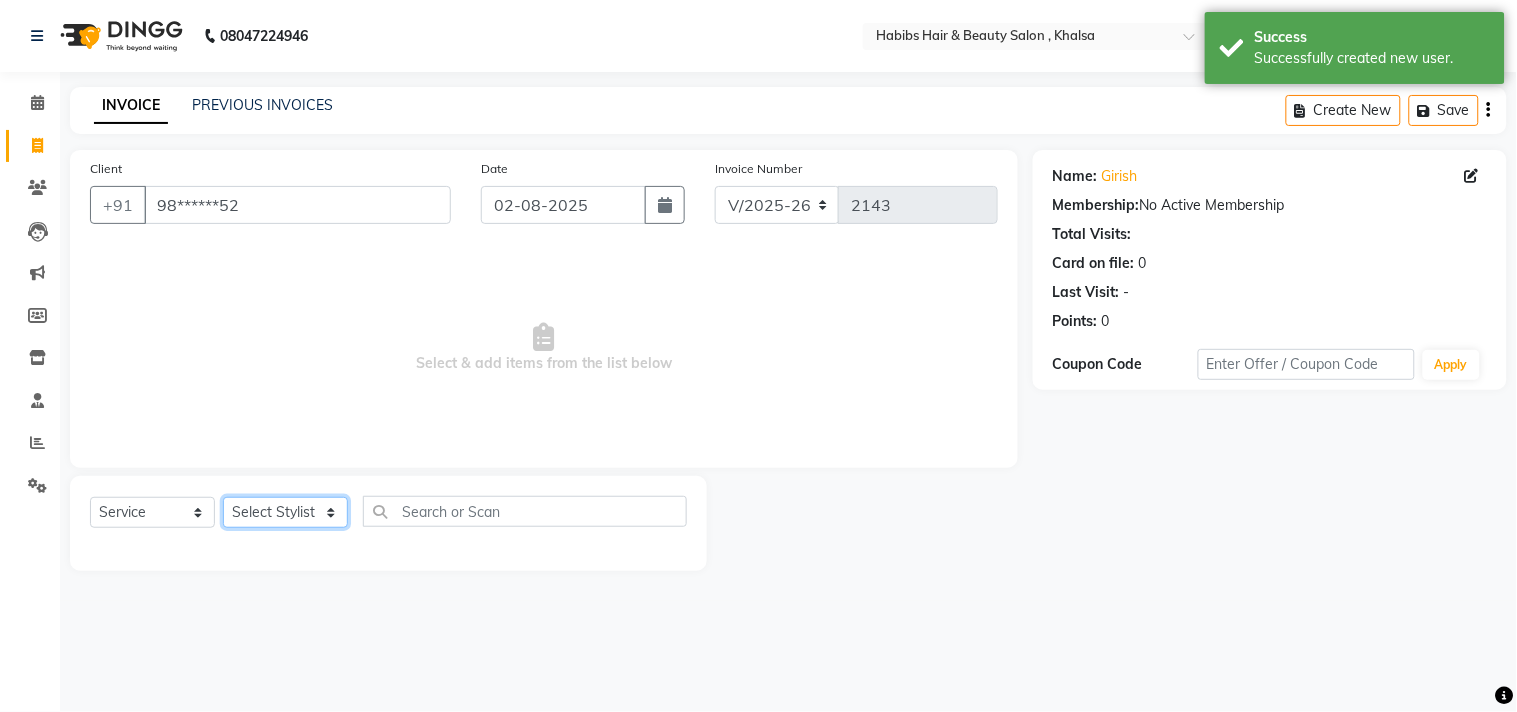 select on "35506" 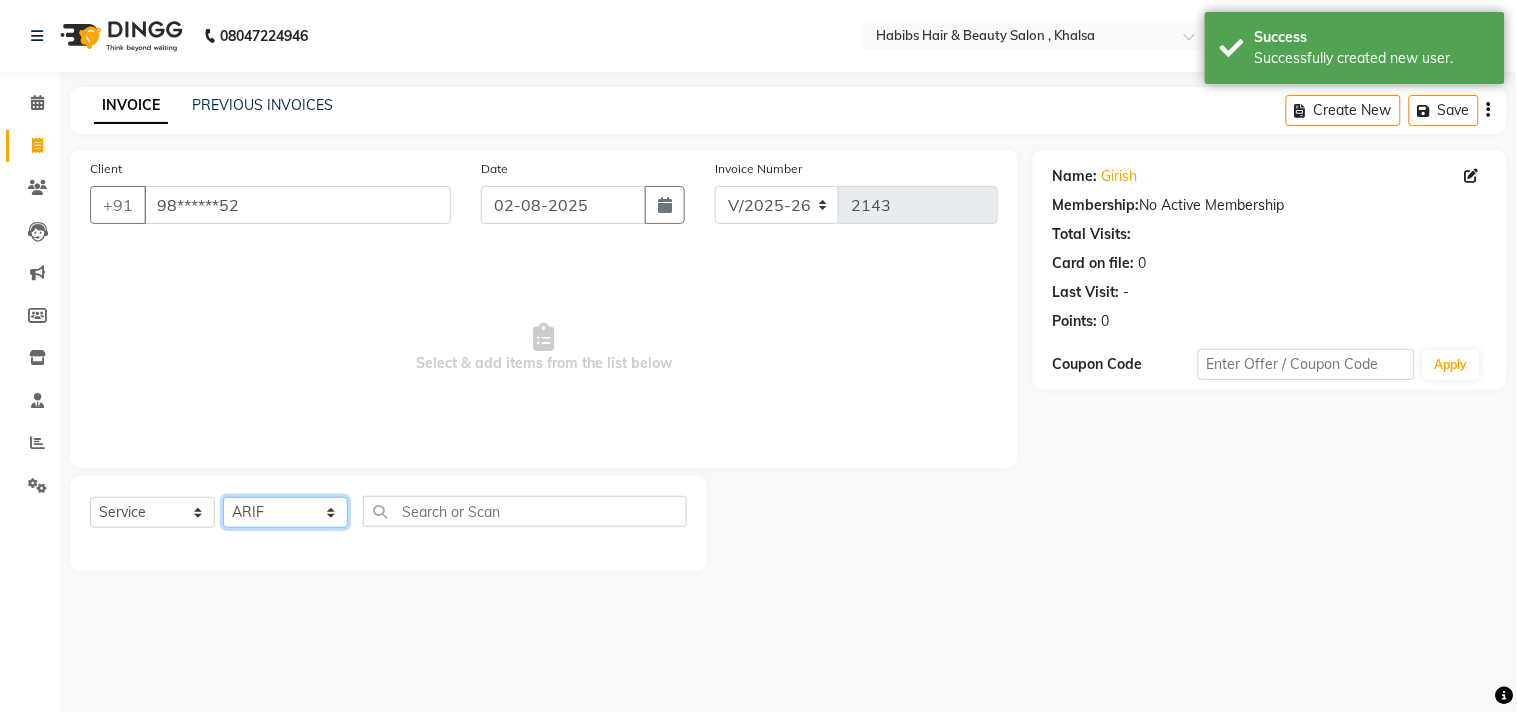 click on "Select Stylist Ajam ARIF Asif Manager M M Neelam Niyaz Salman Sameer Sayali Shahid Shahnawaz Vidya Zubair" 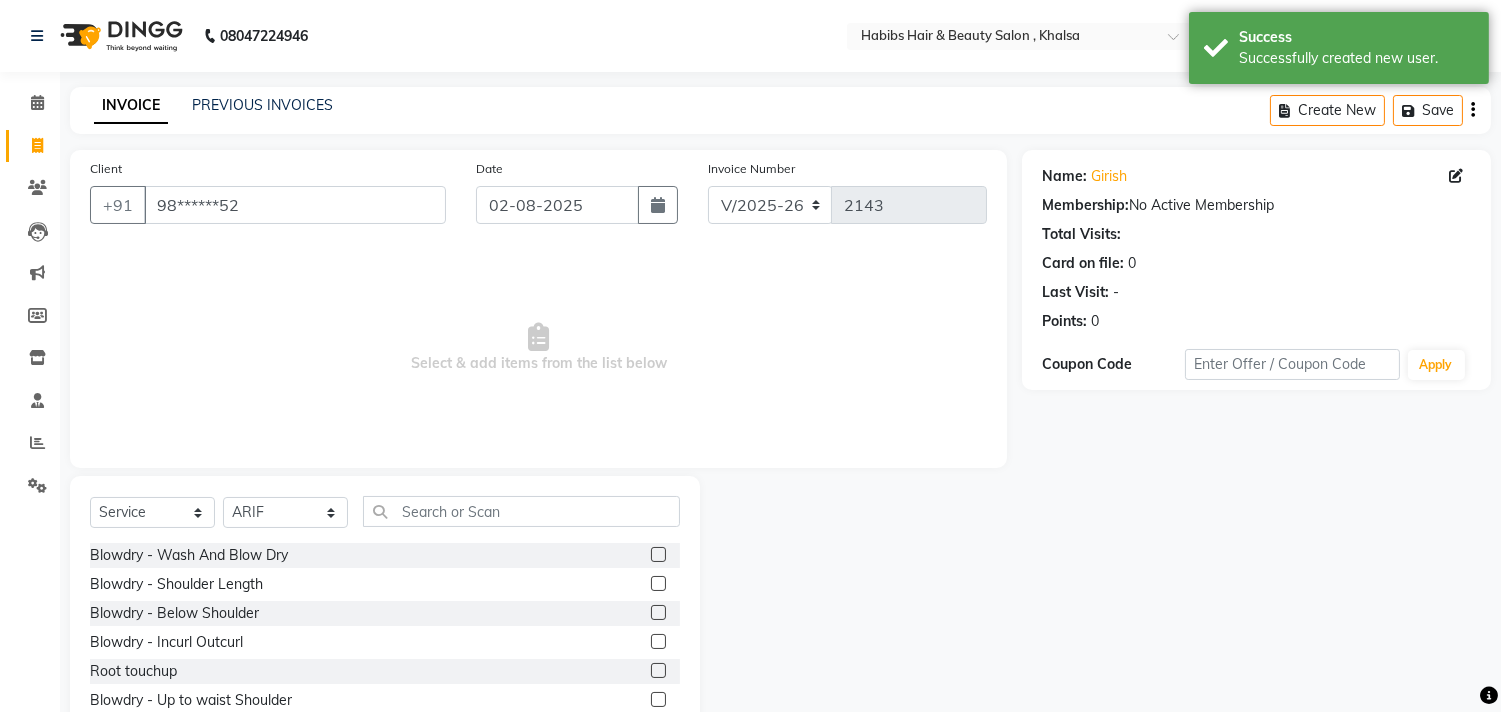 click on "Select & add items from the list below" at bounding box center (538, 348) 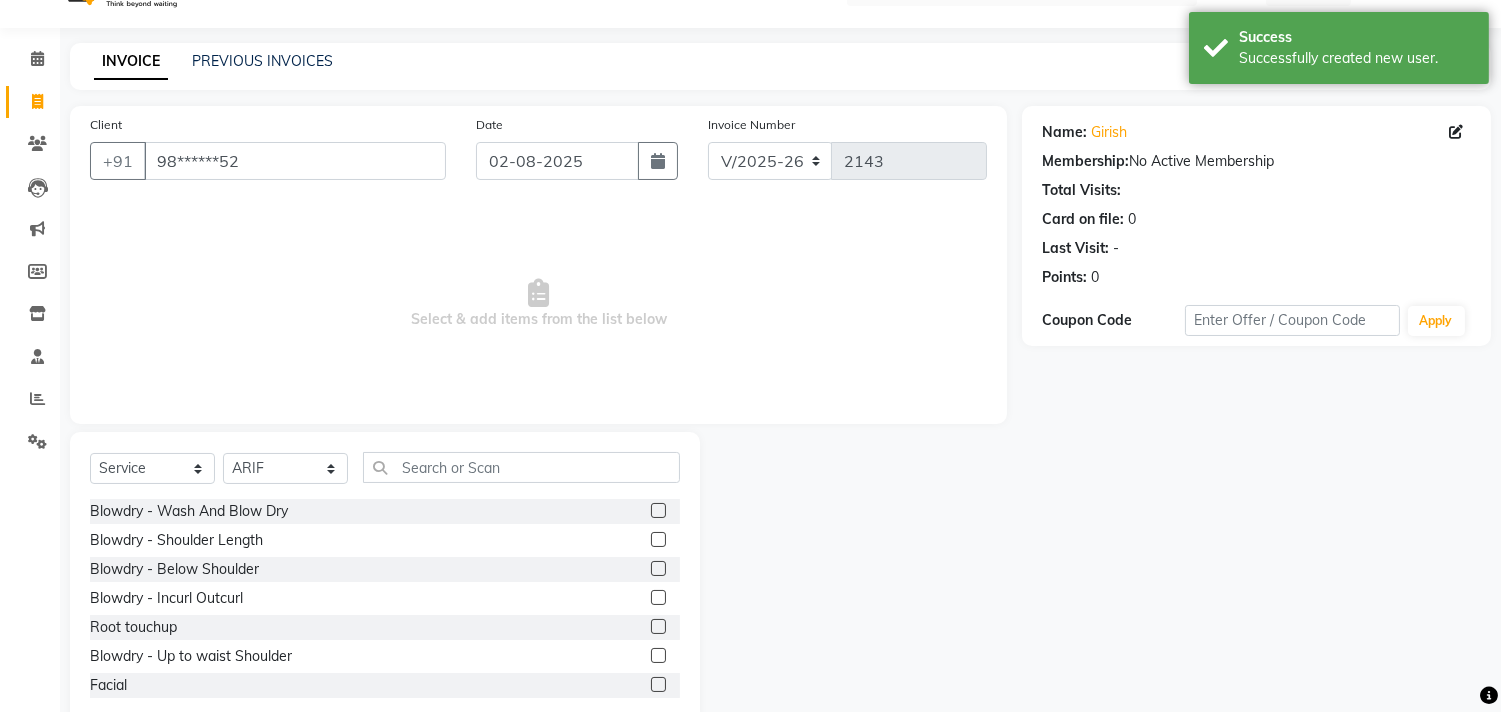 scroll, scrollTop: 88, scrollLeft: 0, axis: vertical 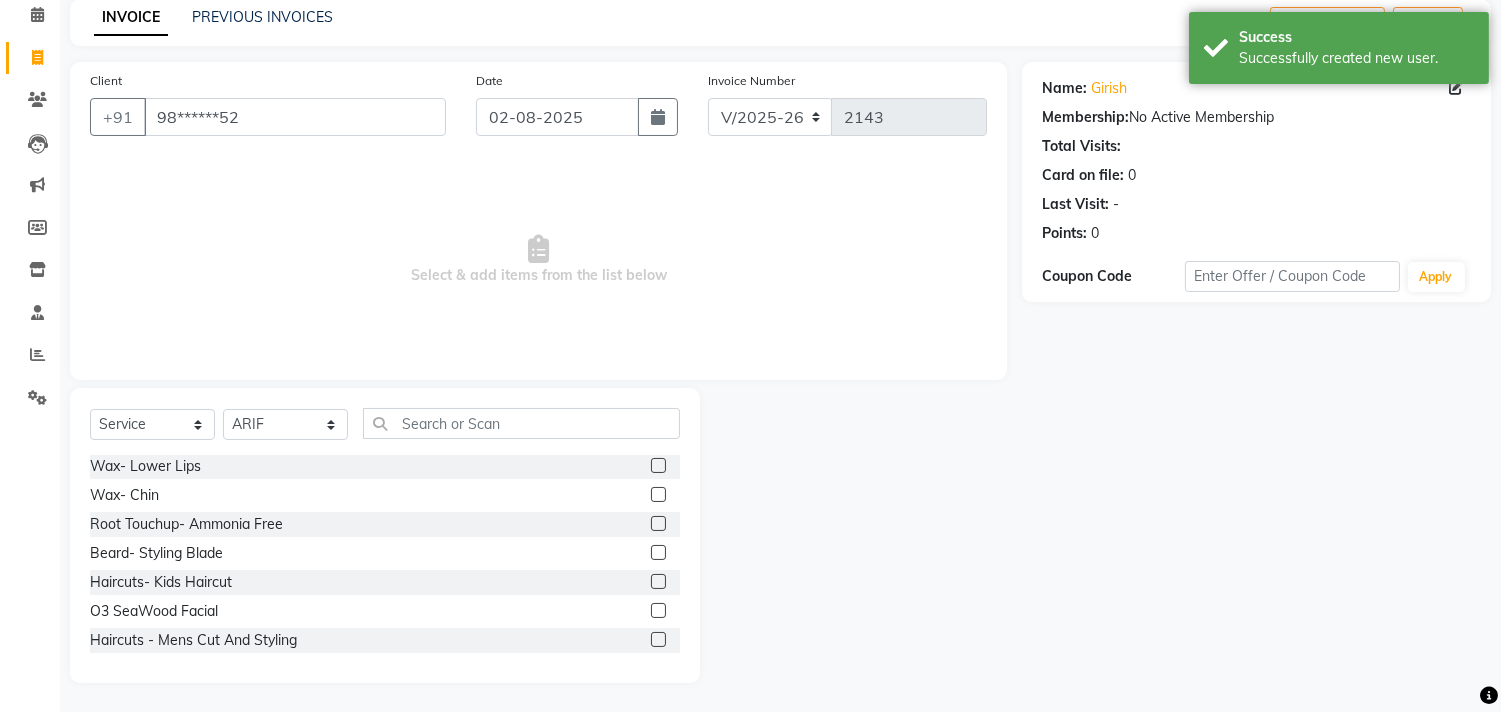 click 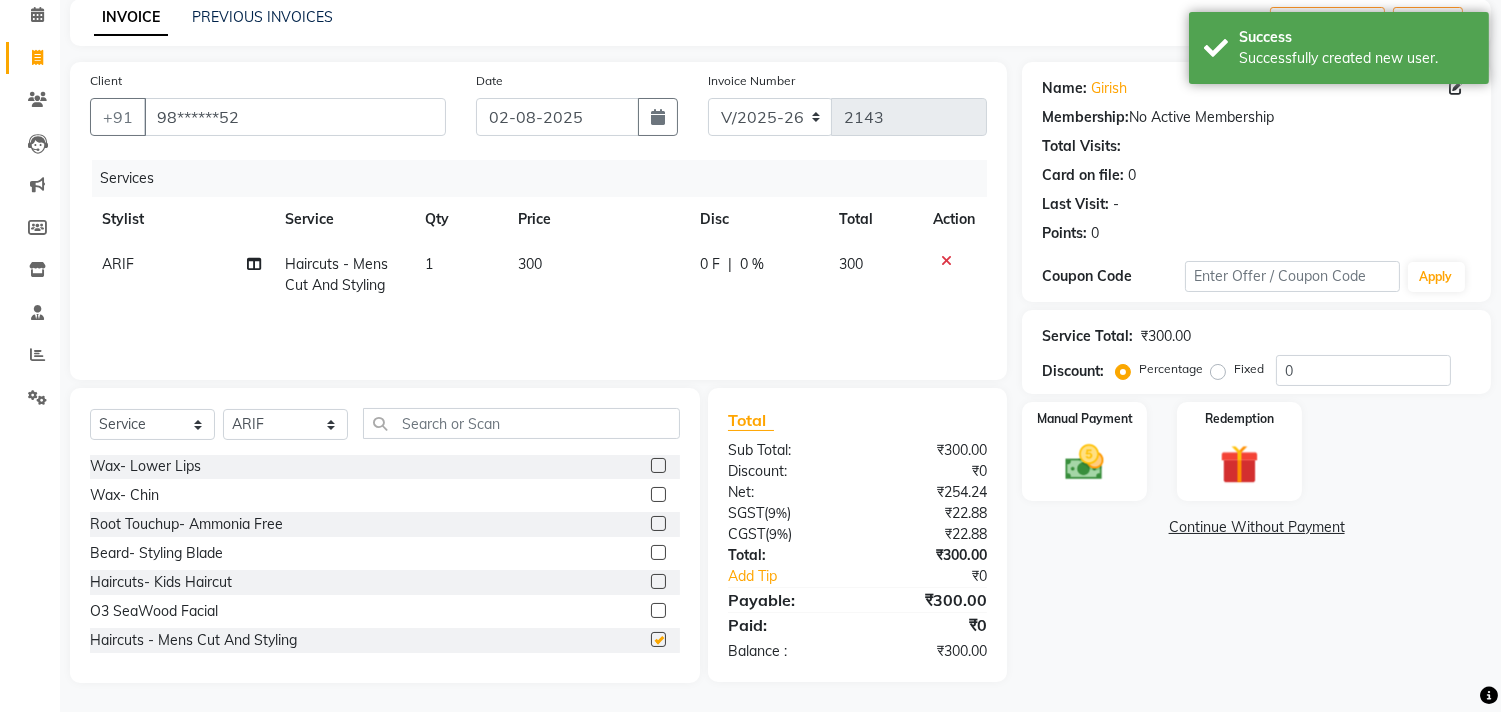 checkbox on "false" 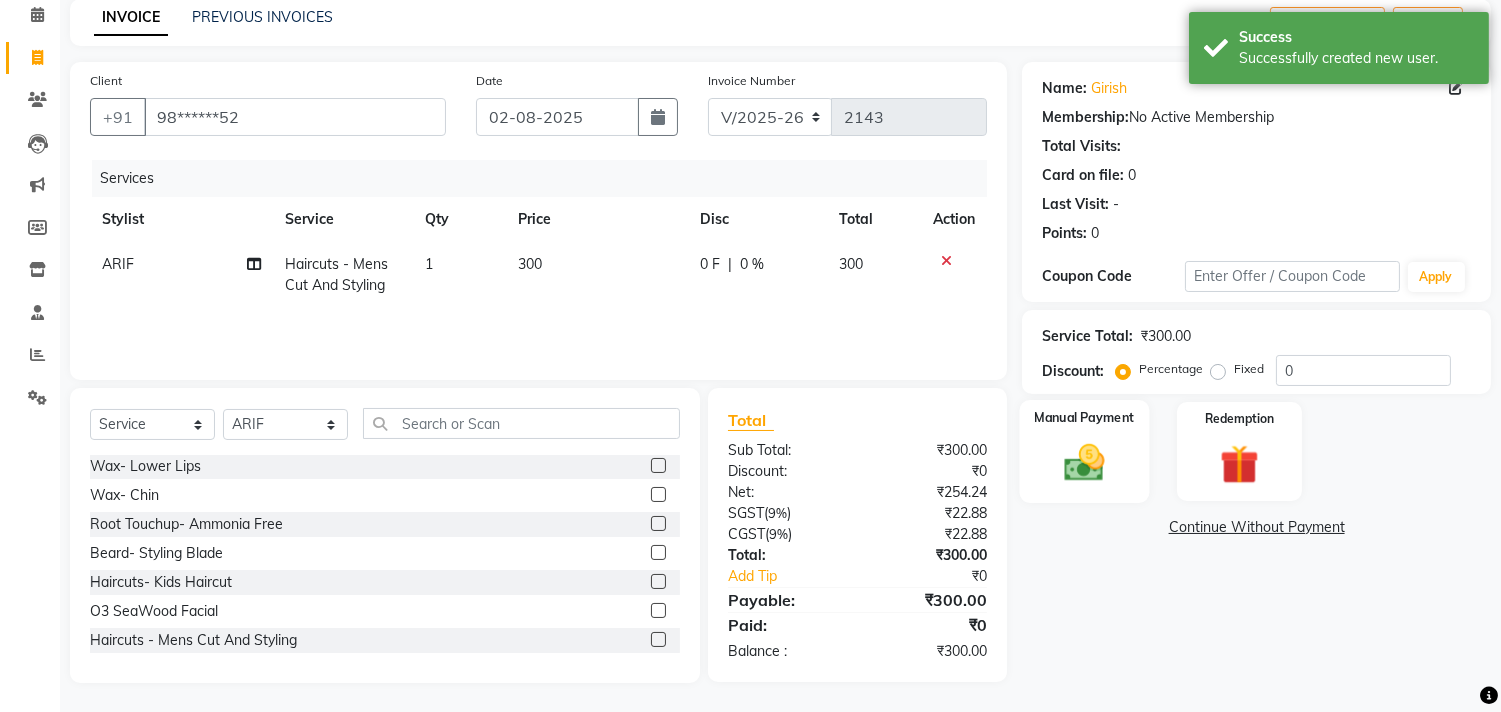 click 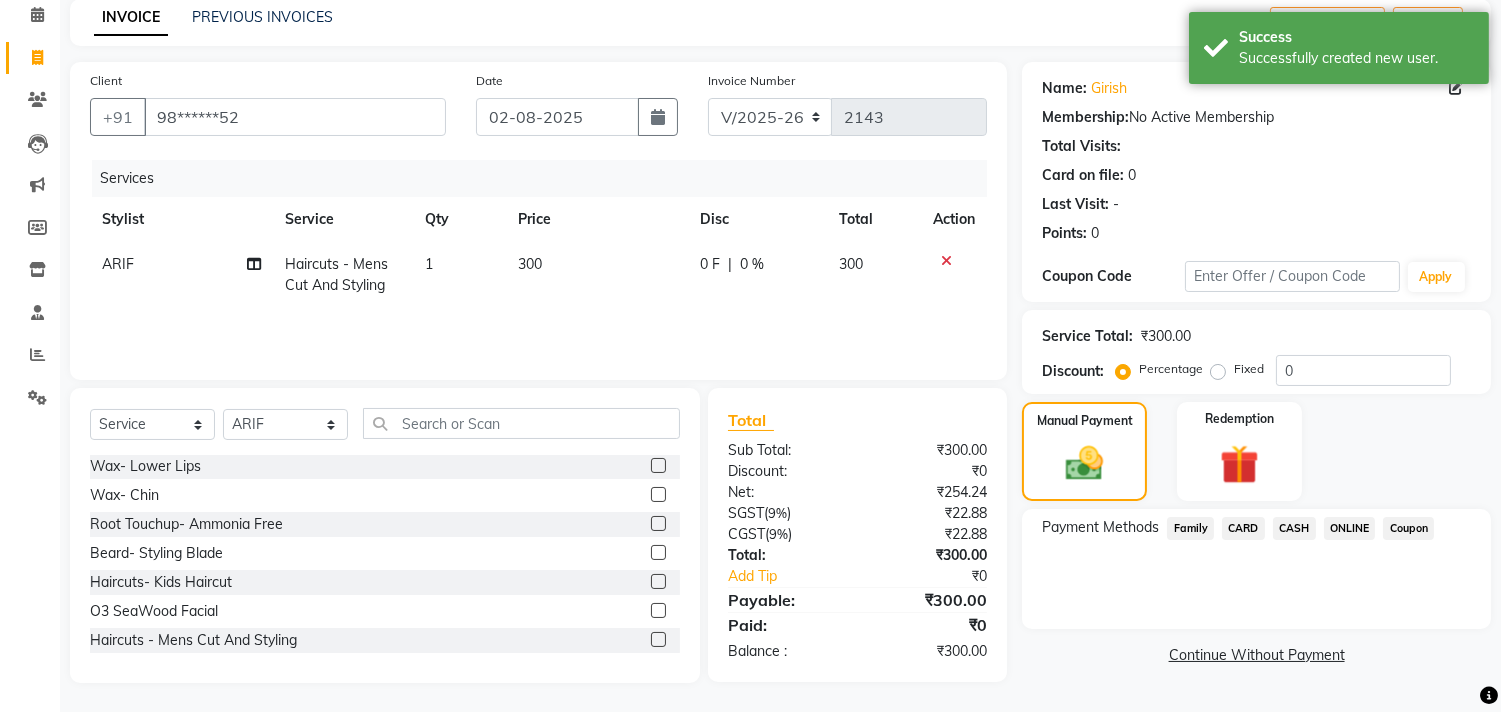 click on "ONLINE" 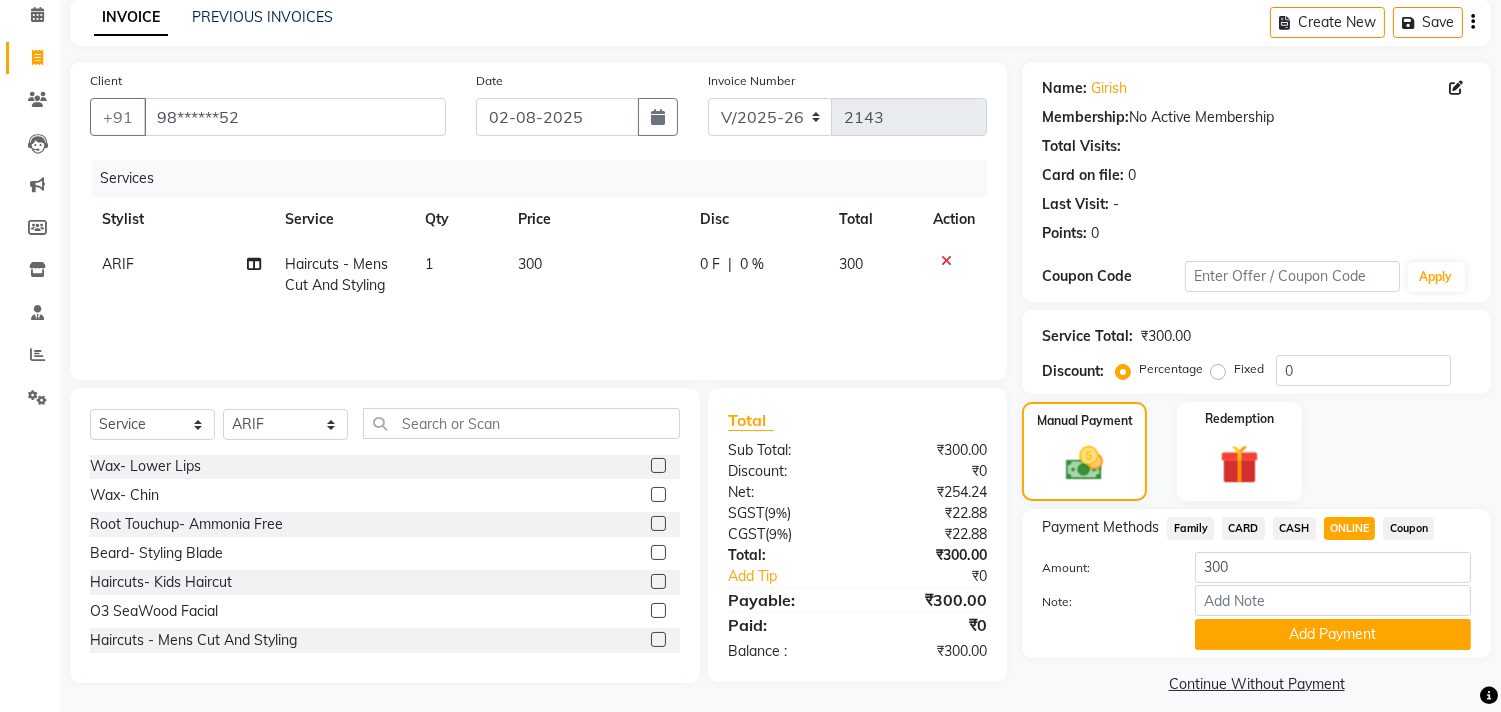click on "Payment Methods  Family   CARD   CASH   ONLINE   Coupon  Amount: 300 Note: Add Payment" 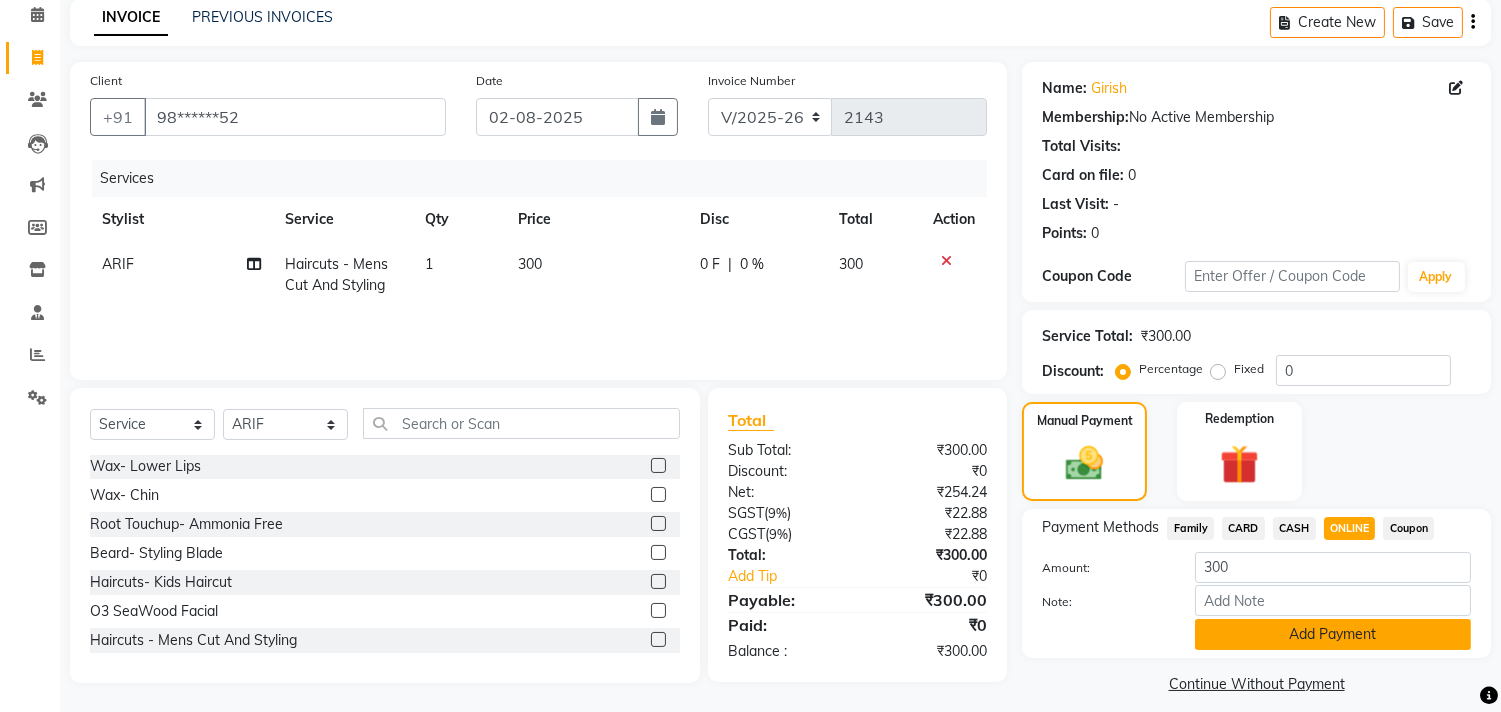 click on "Add Payment" 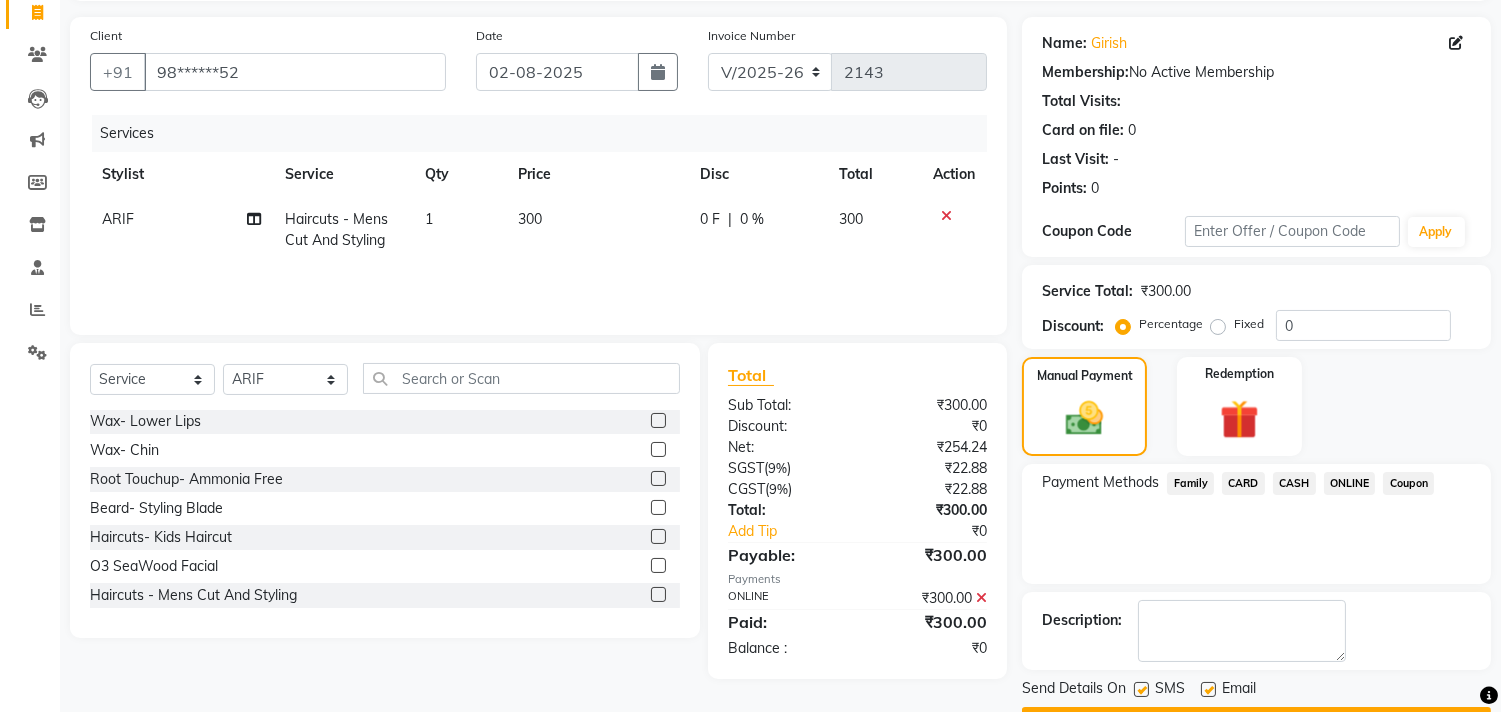 scroll, scrollTop: 187, scrollLeft: 0, axis: vertical 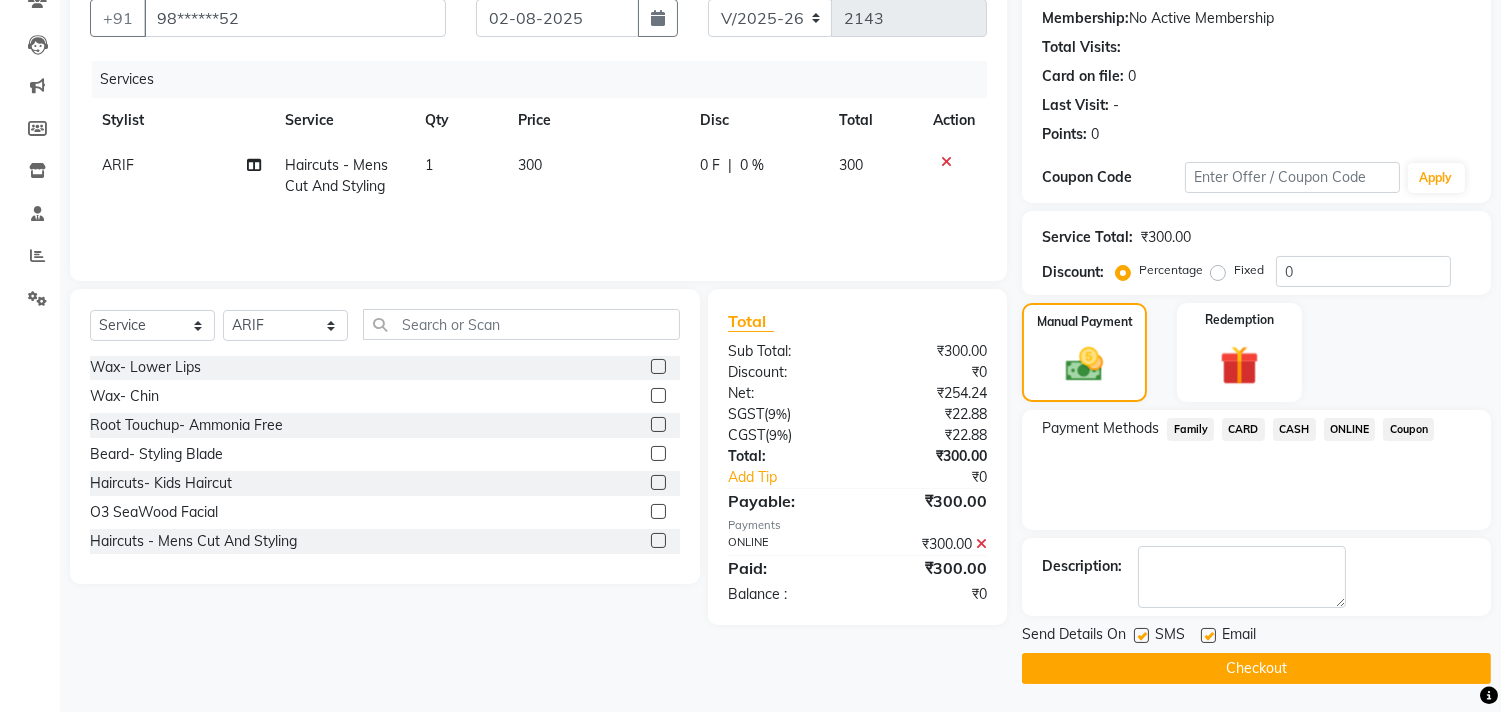 click on "Checkout" 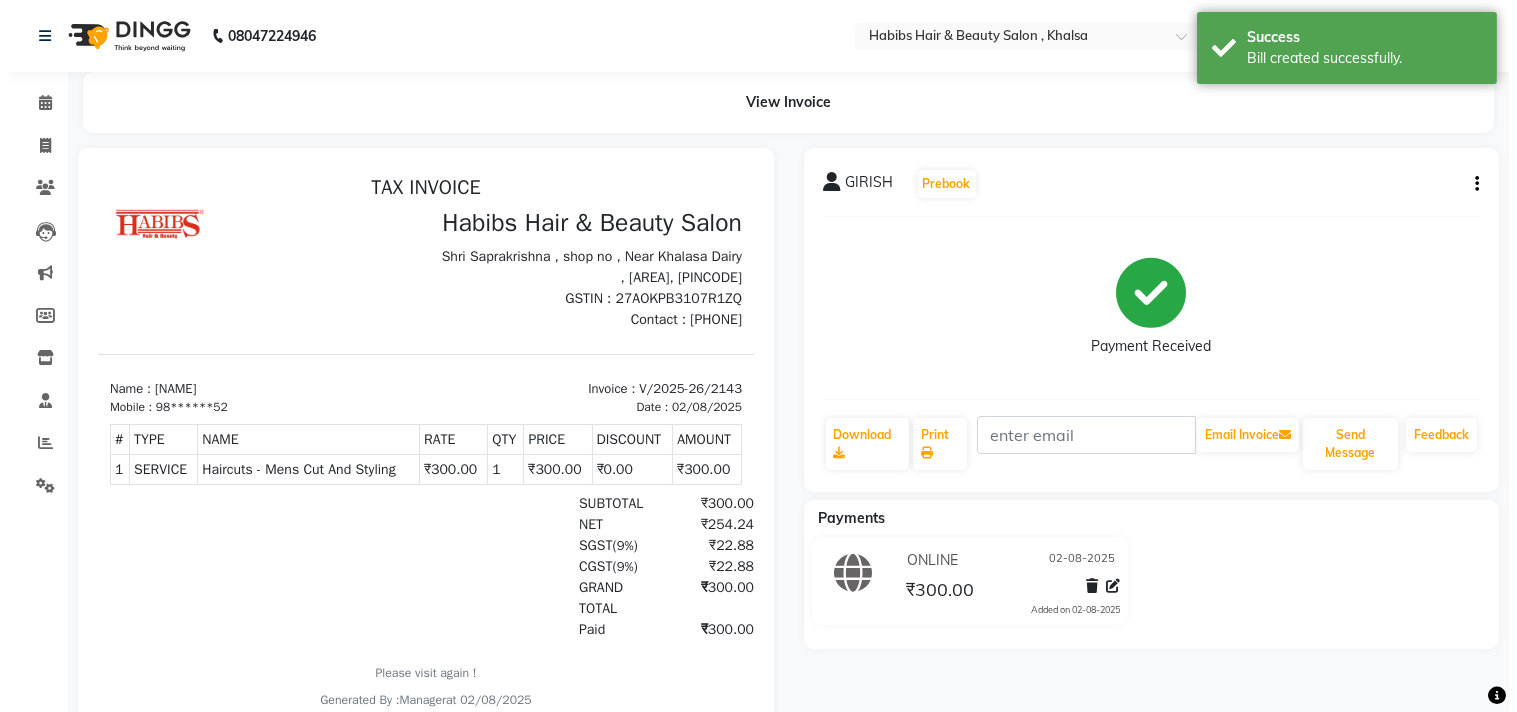 scroll, scrollTop: 0, scrollLeft: 0, axis: both 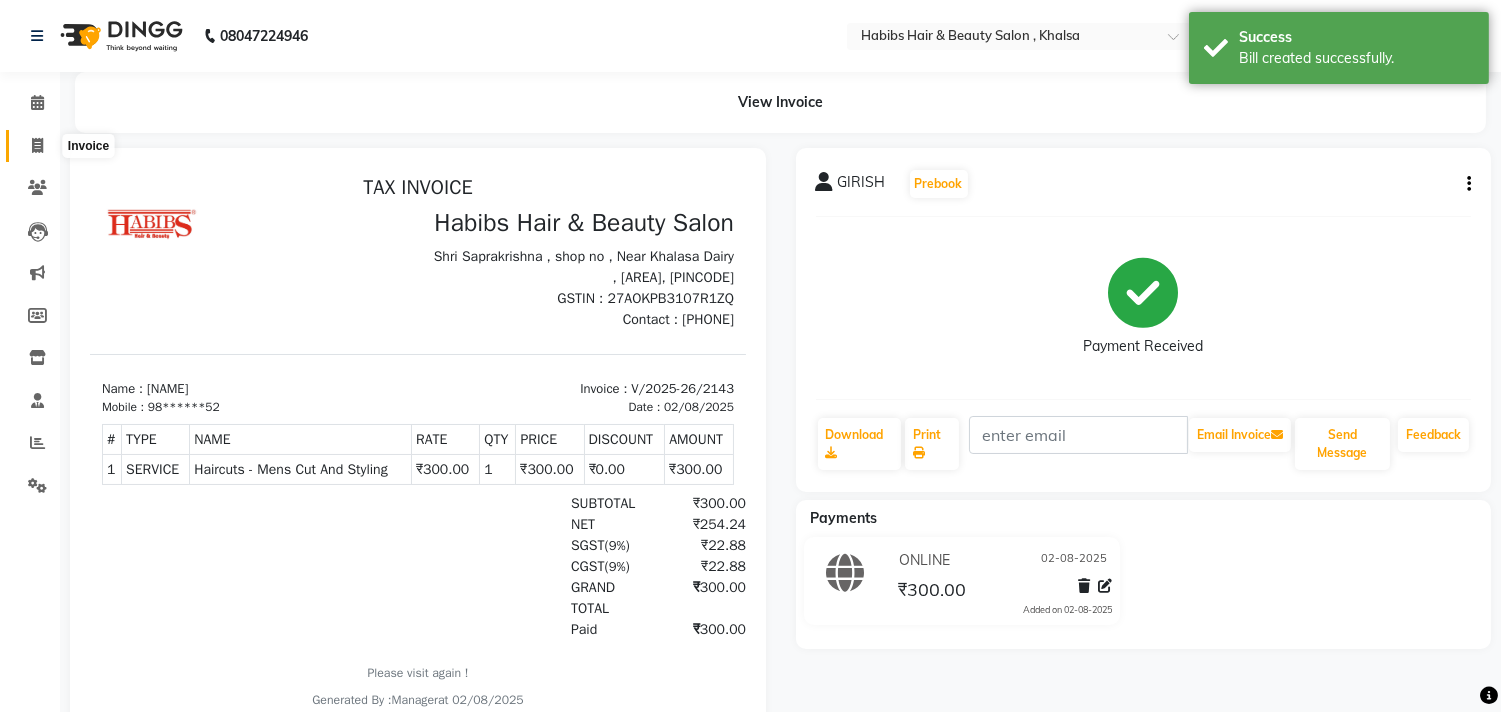 click 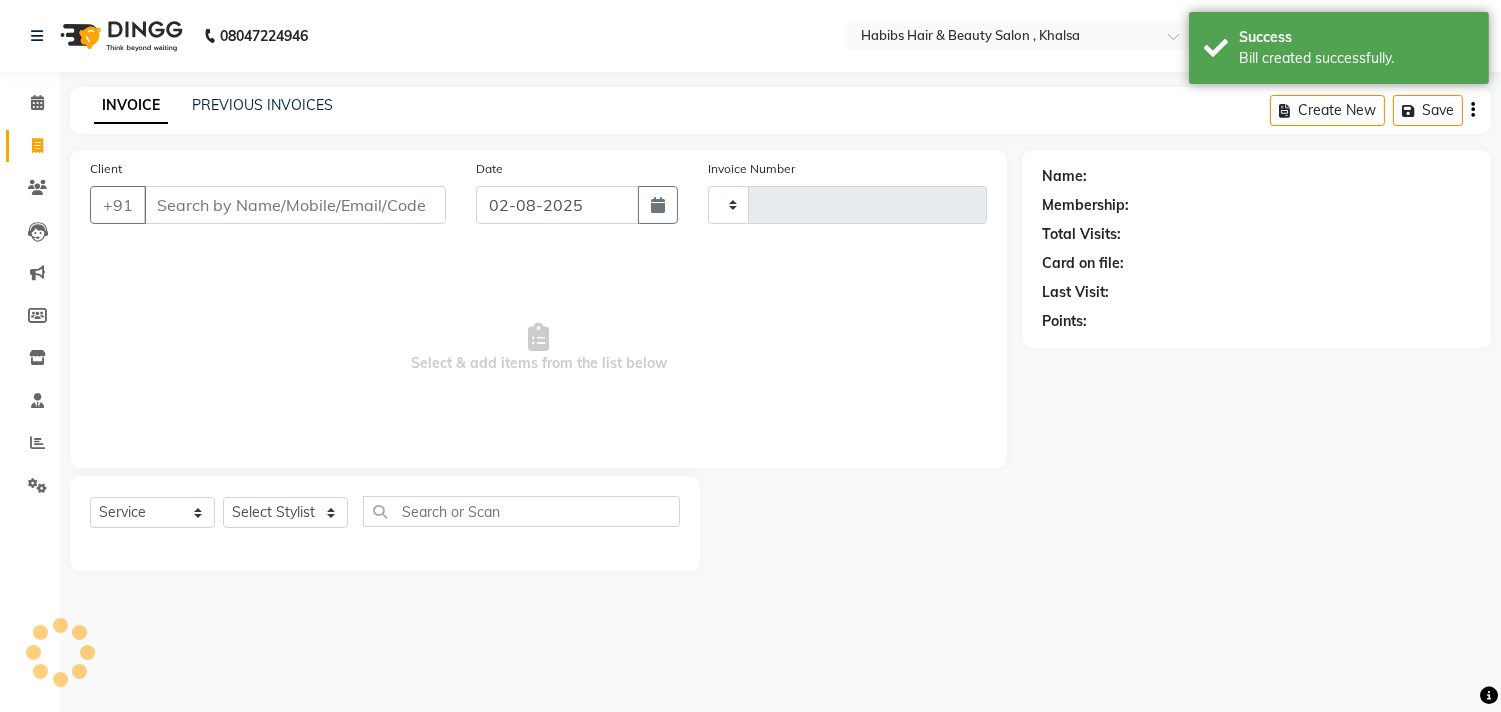 type on "2144" 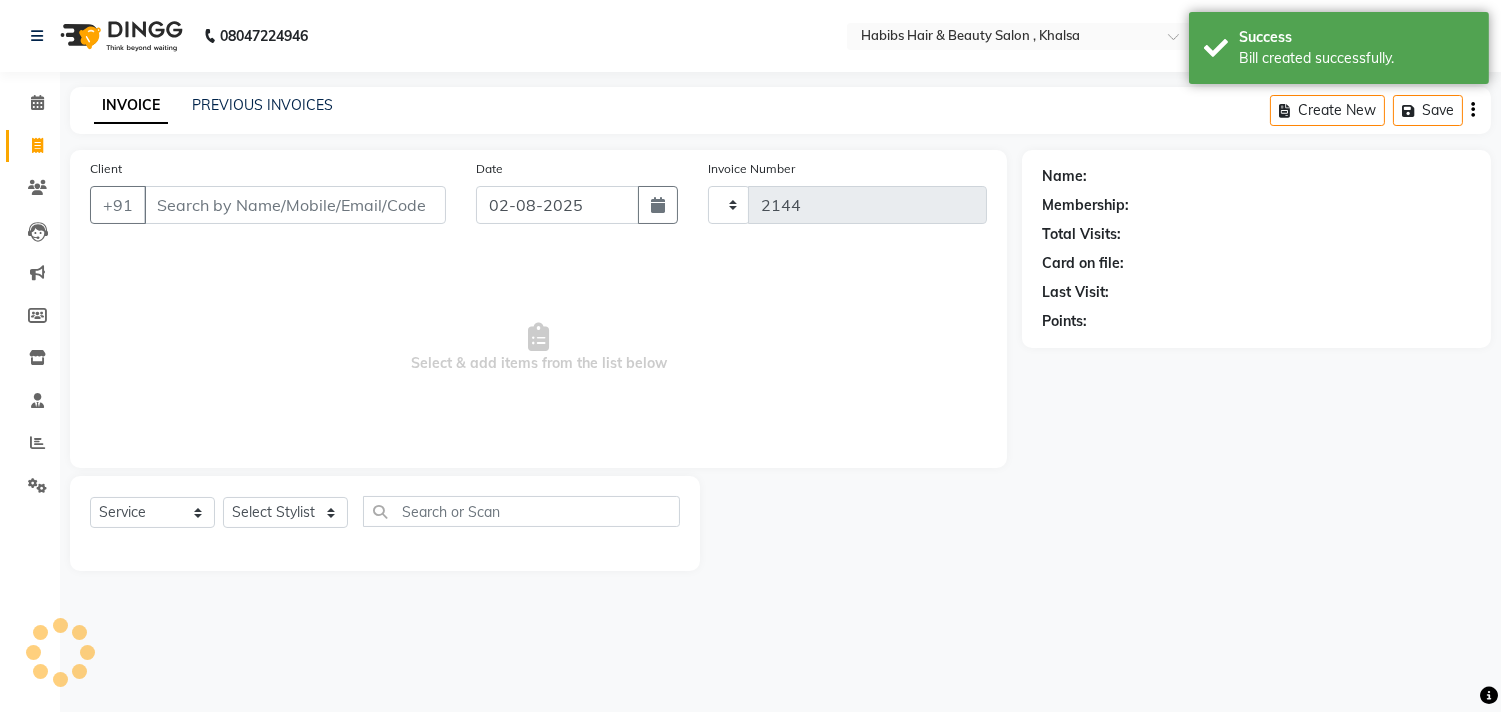 select on "4838" 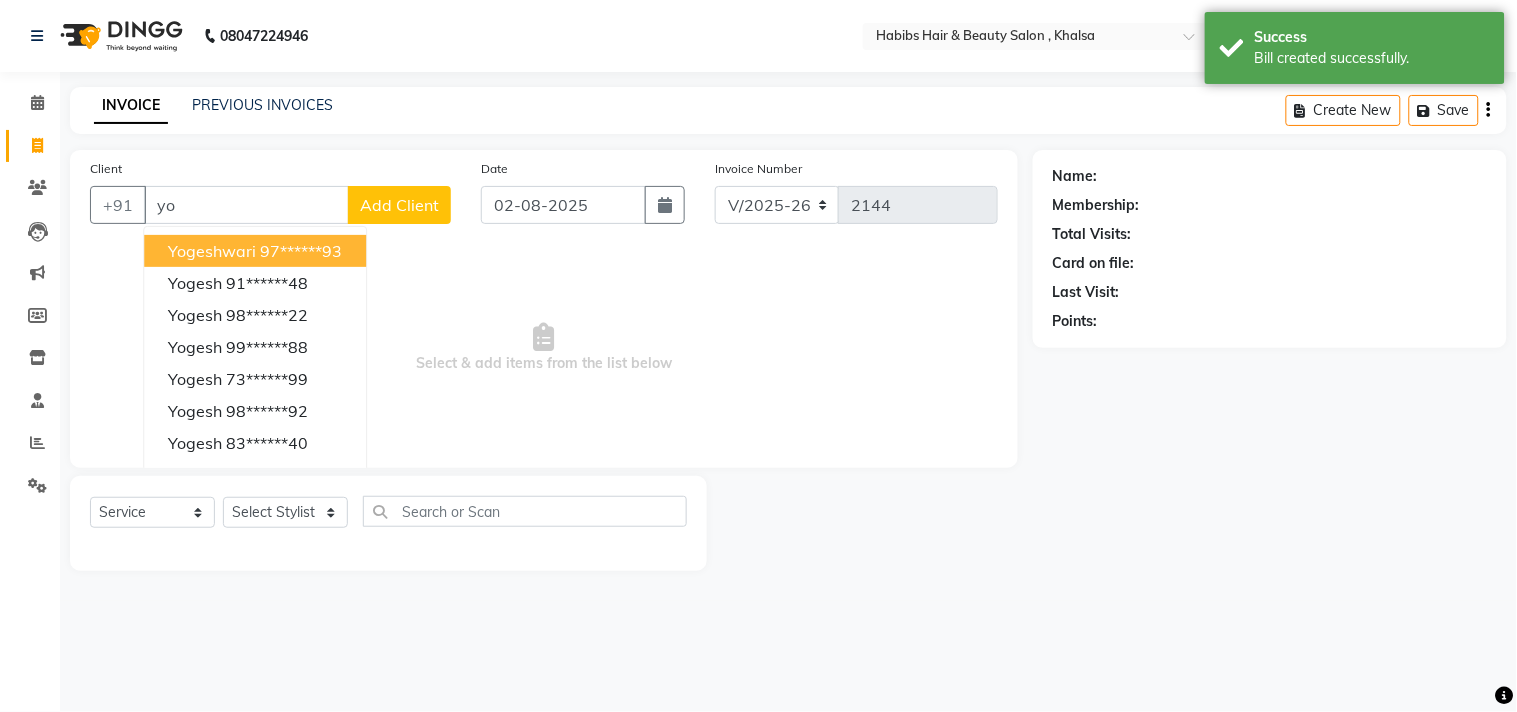type on "y" 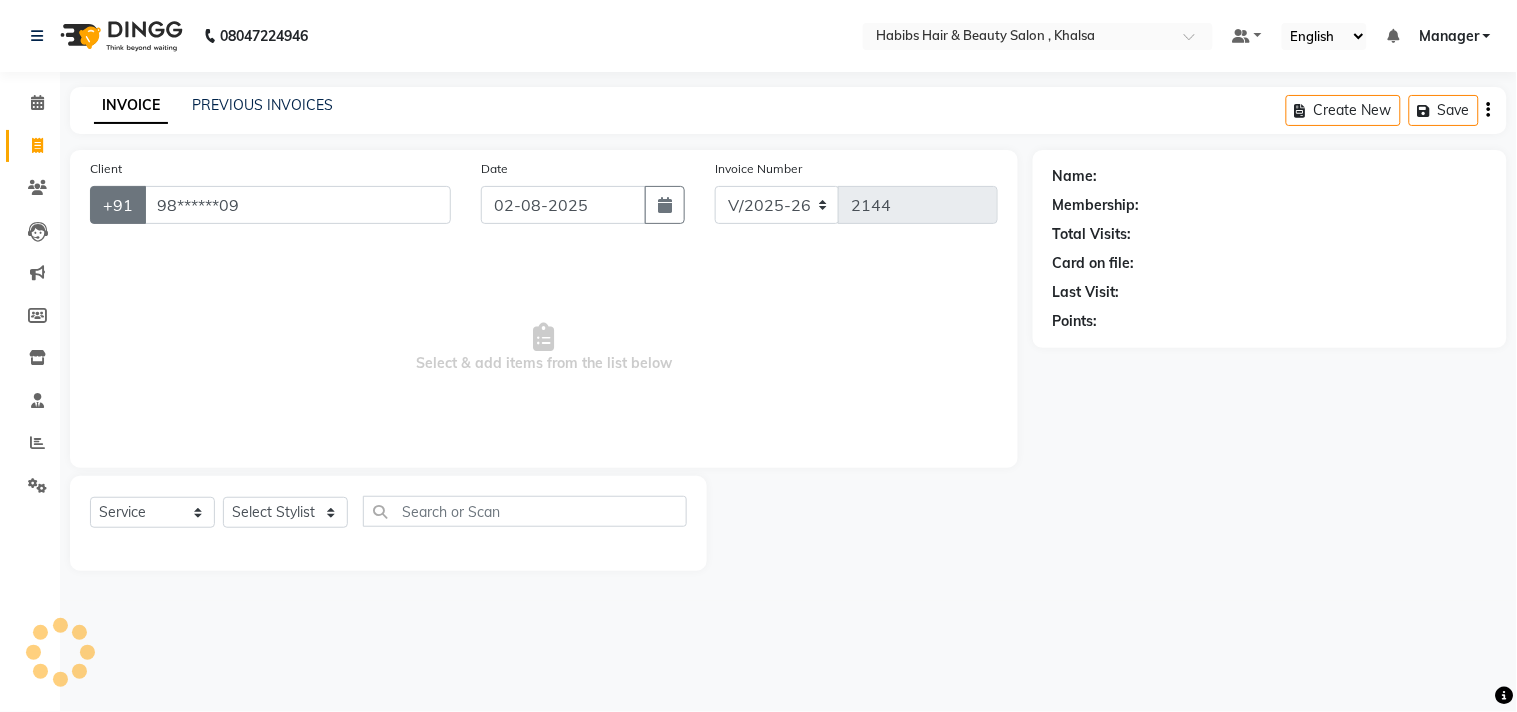type on "98******09" 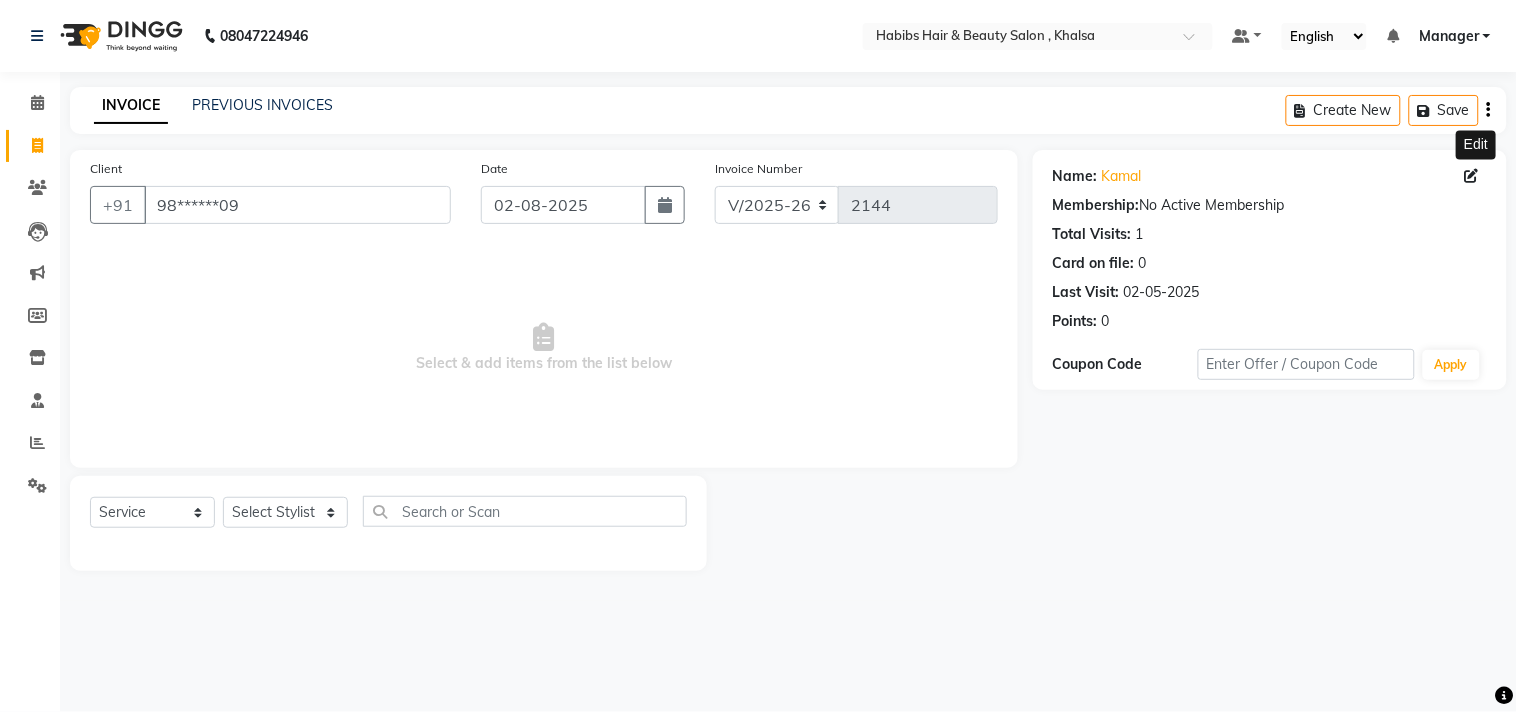 click 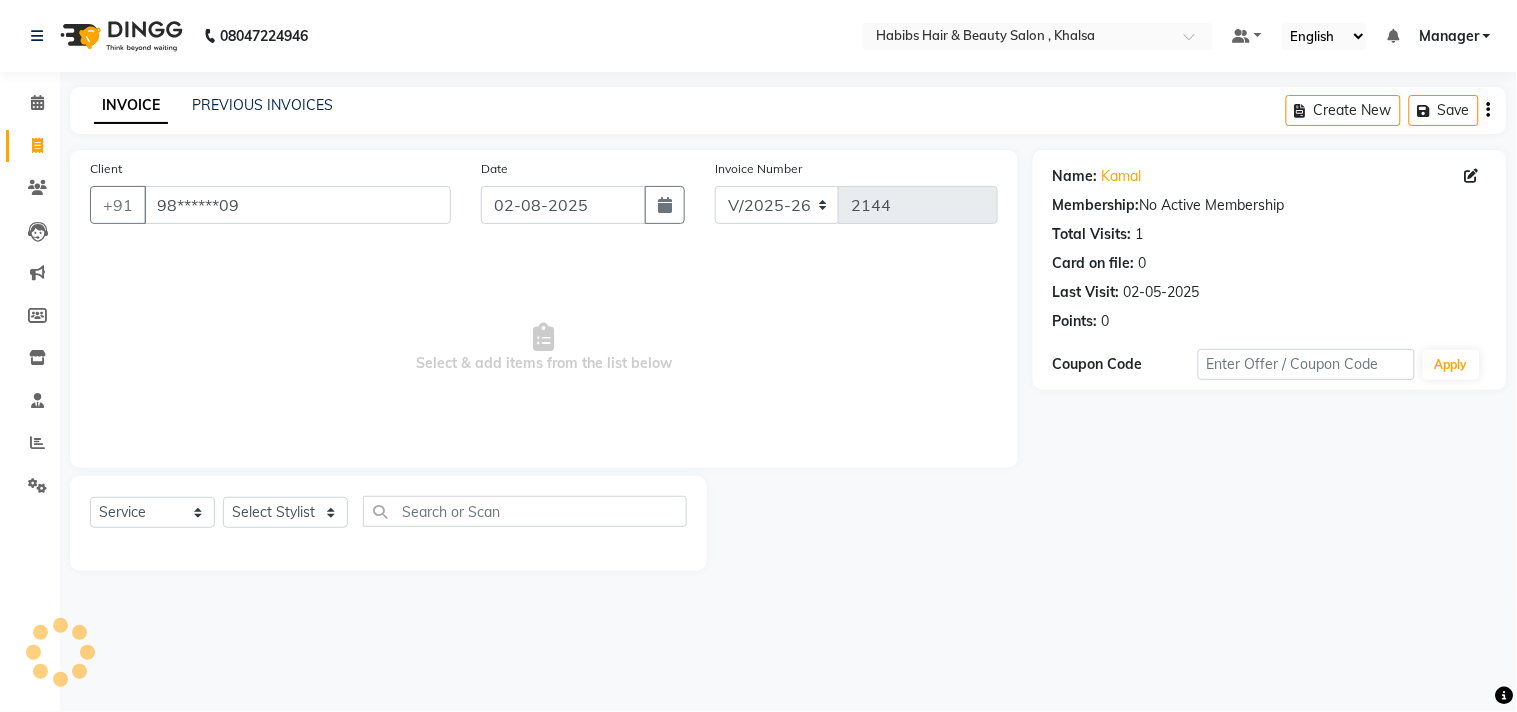 select on "22" 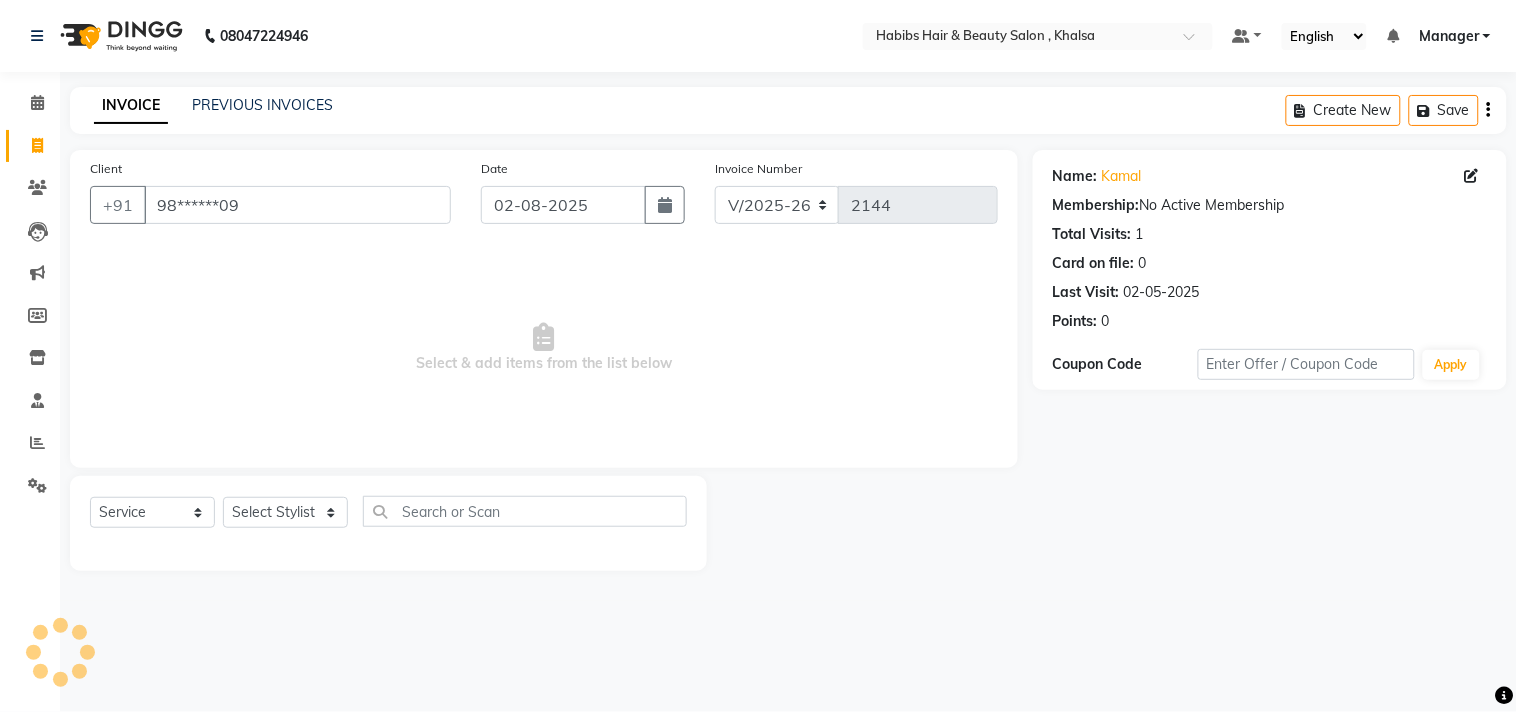 select on "male" 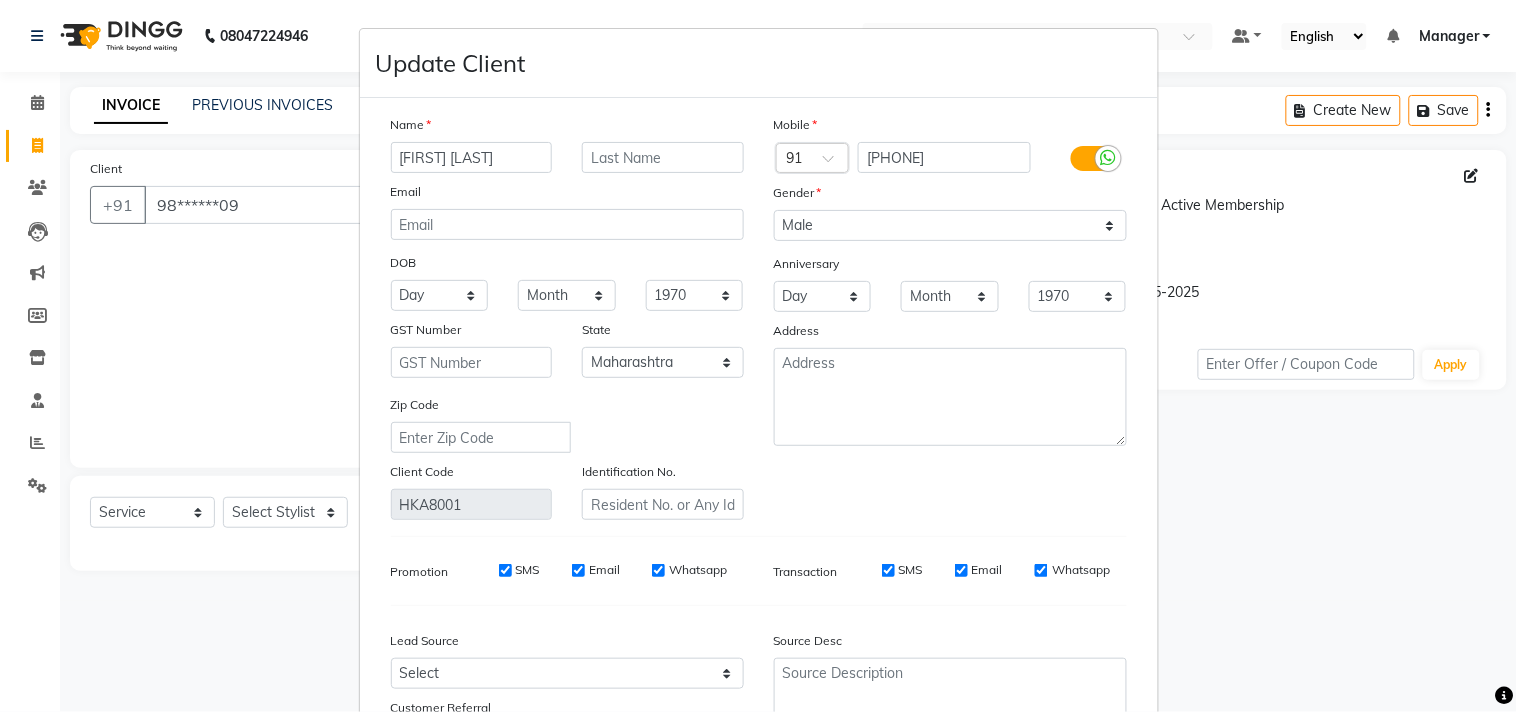type on "KAMAL BANG" 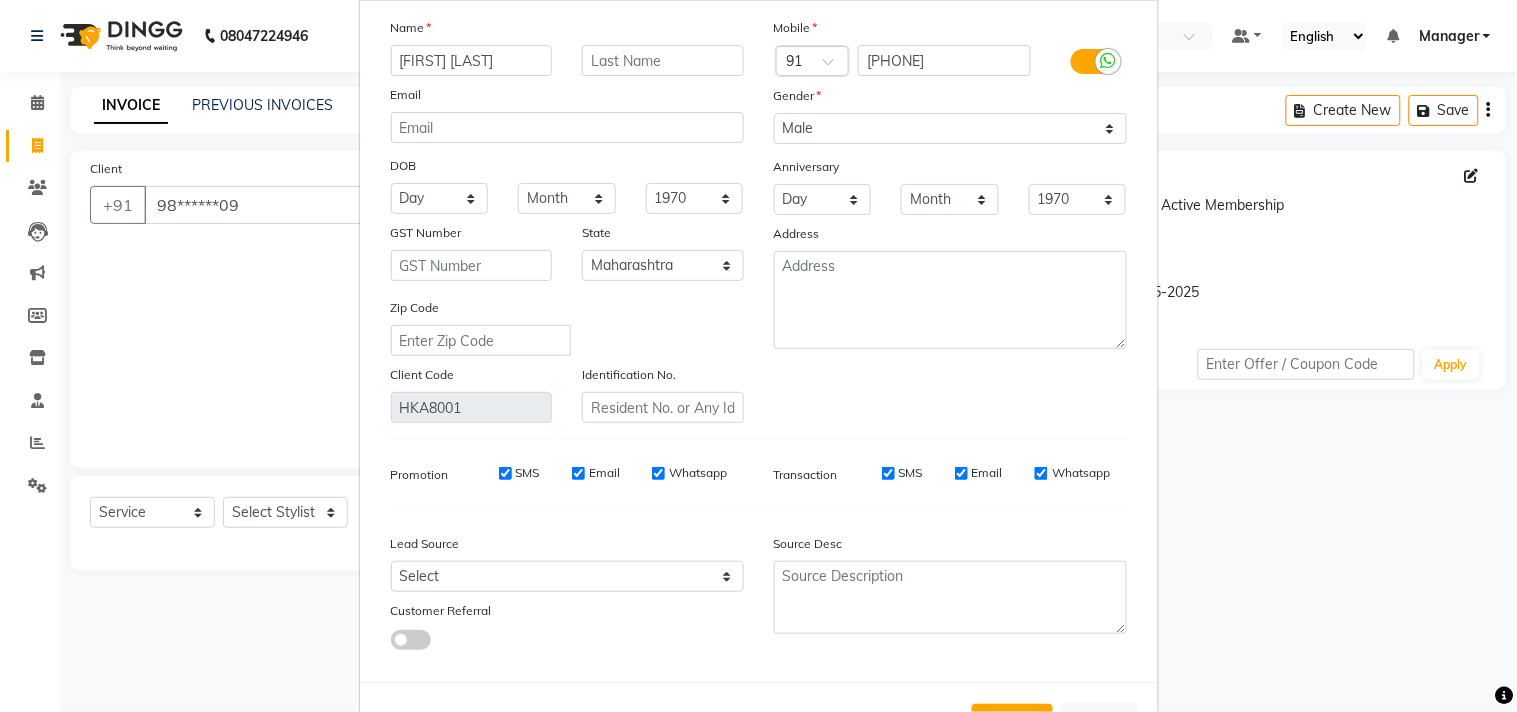 scroll, scrollTop: 177, scrollLeft: 0, axis: vertical 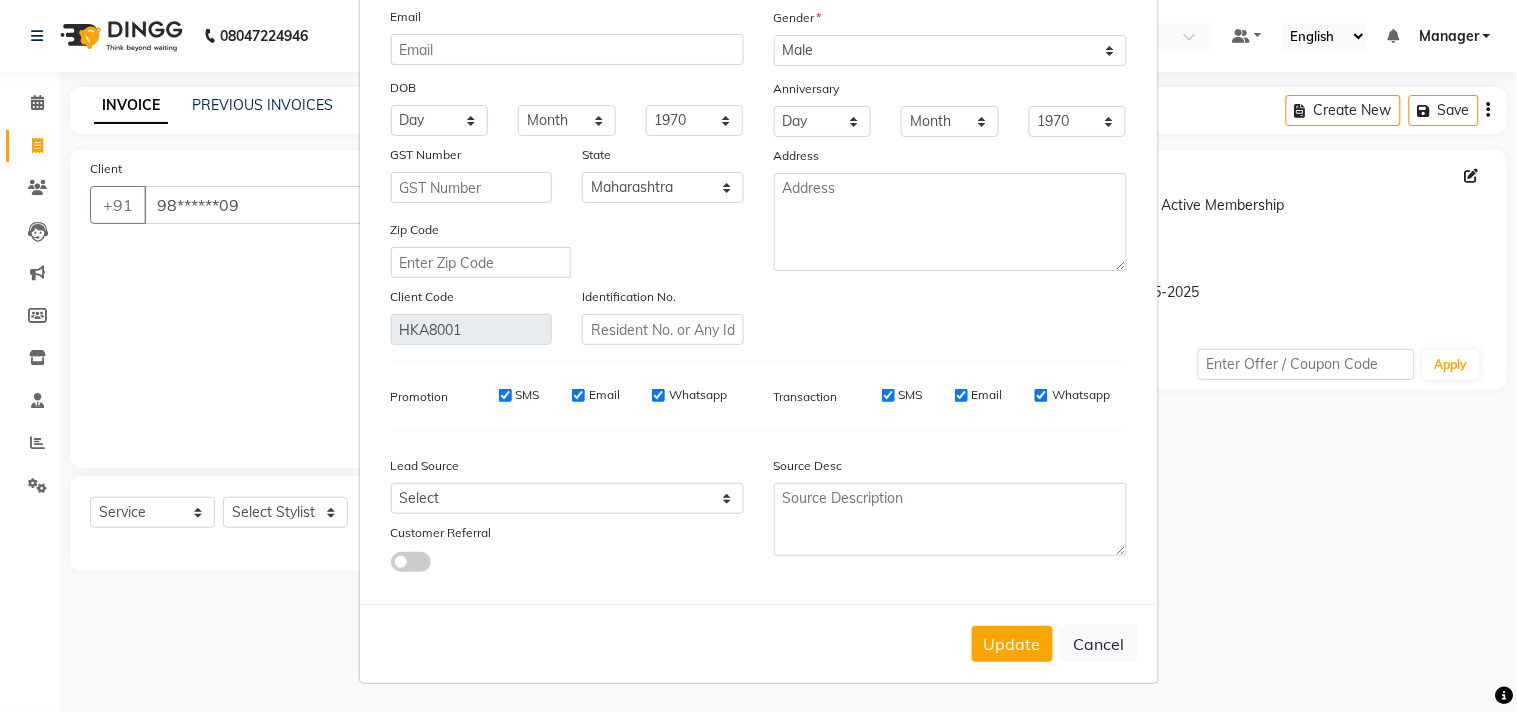 click on "Update   Cancel" at bounding box center (759, 643) 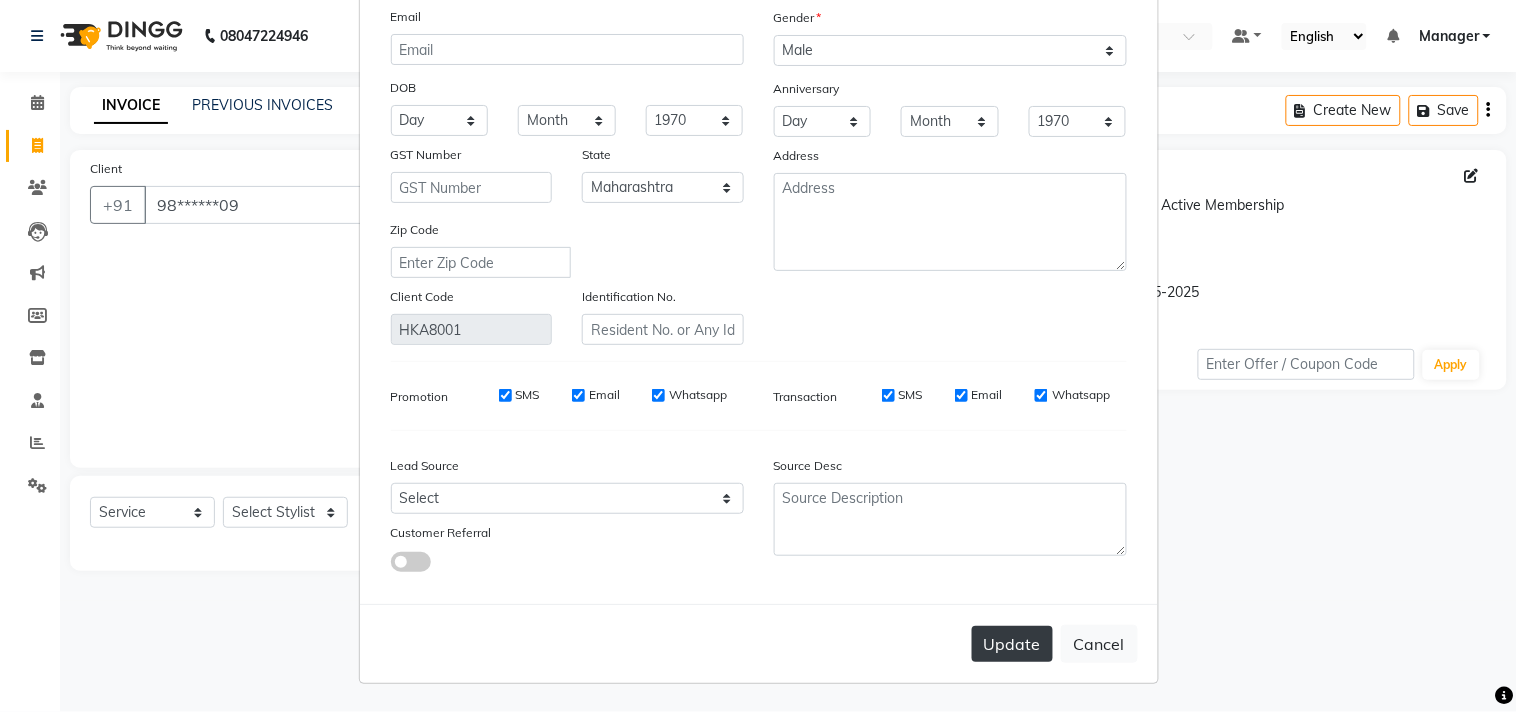click on "Update" at bounding box center (1012, 644) 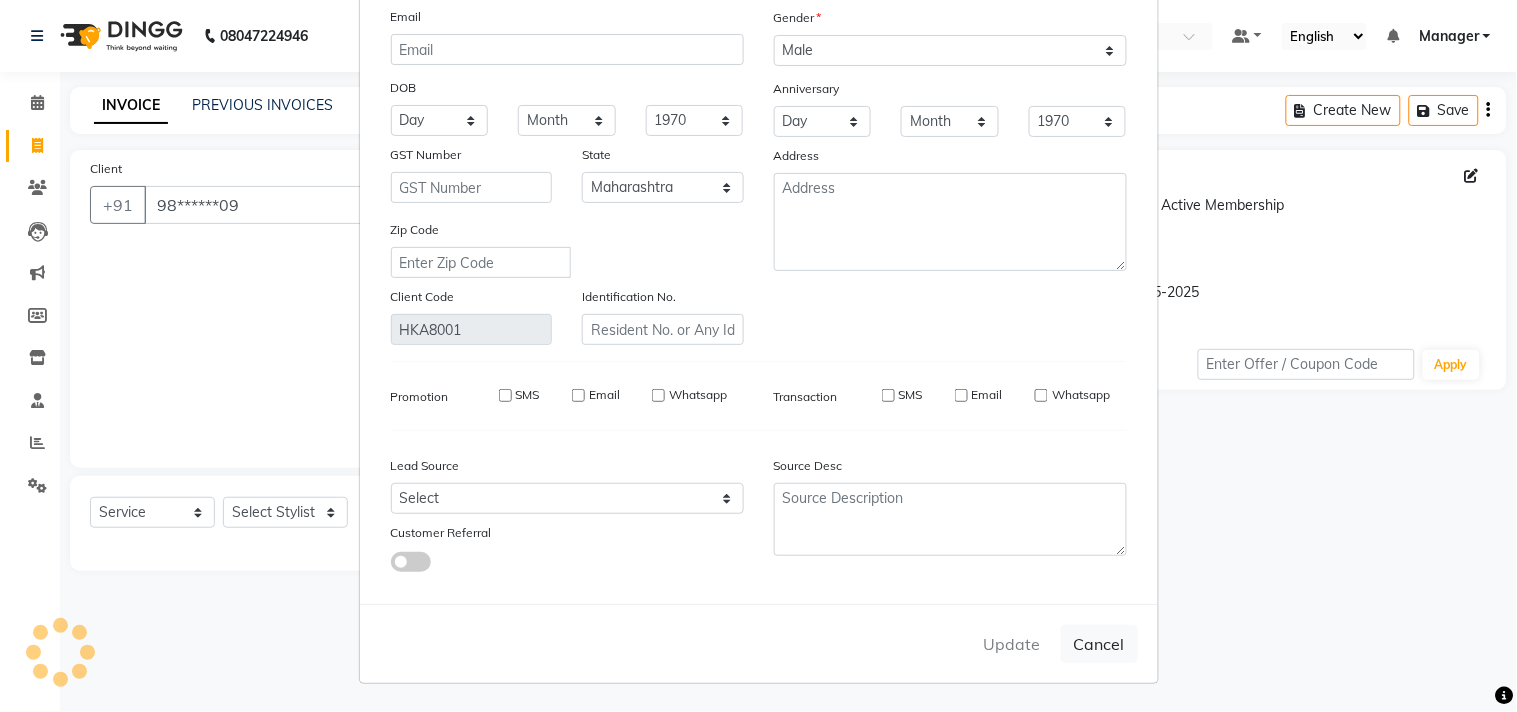 type 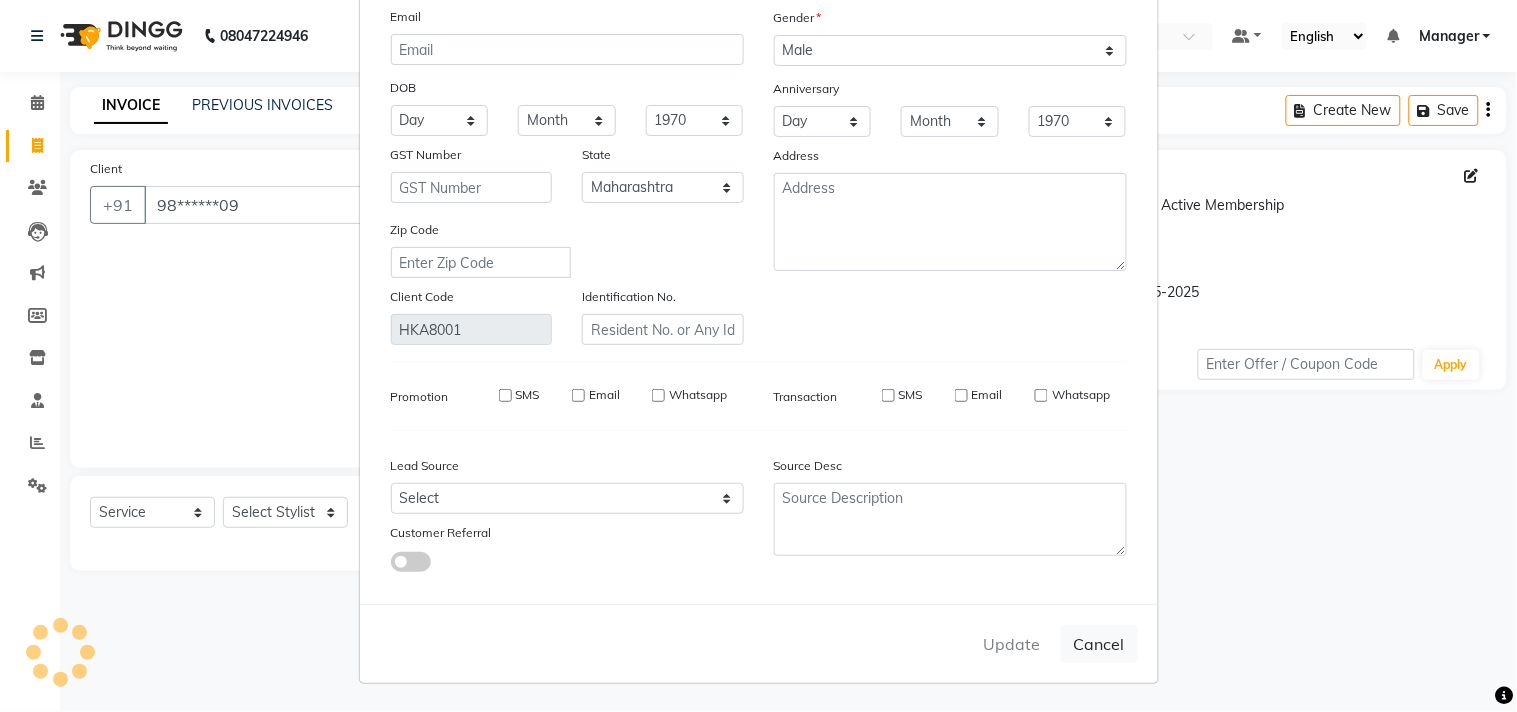 select 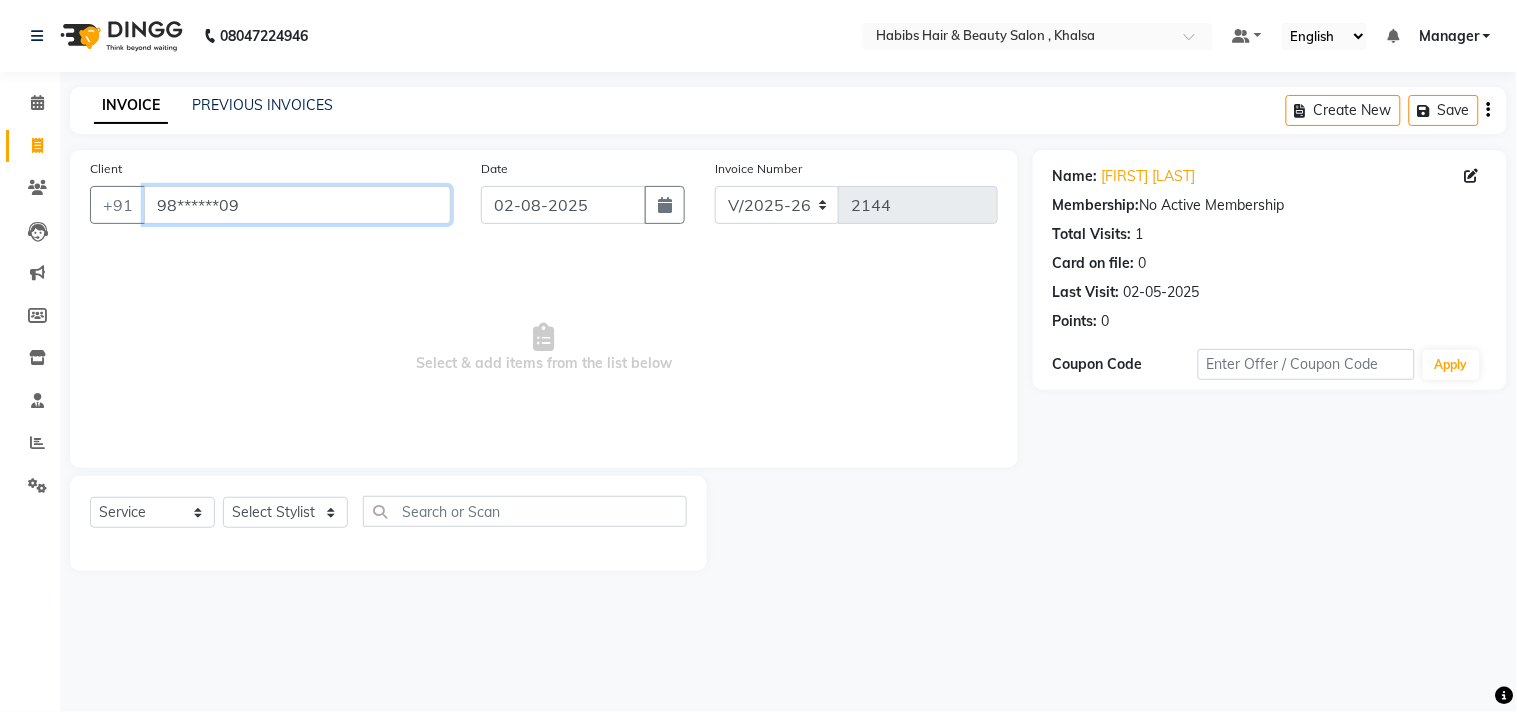click on "98******09" at bounding box center [297, 205] 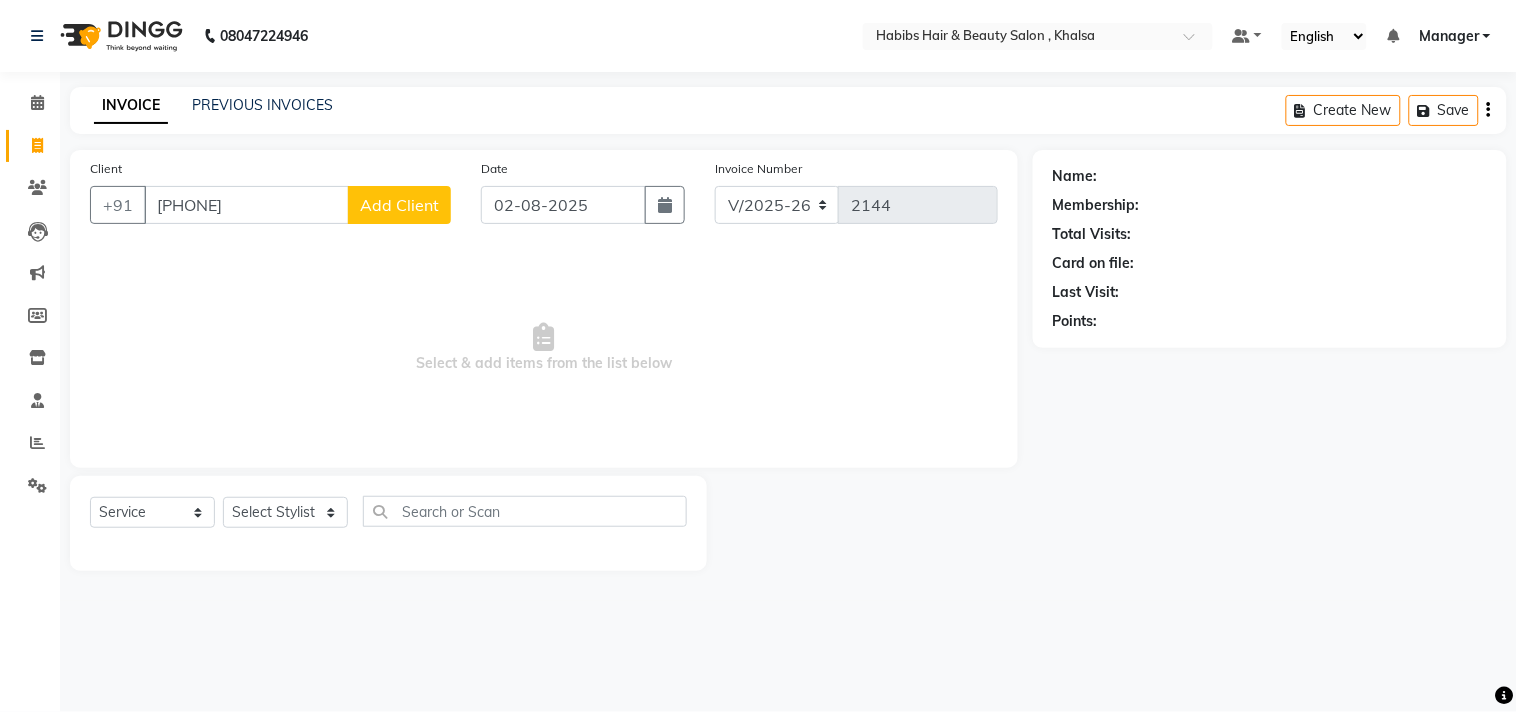 click on "Add Client" 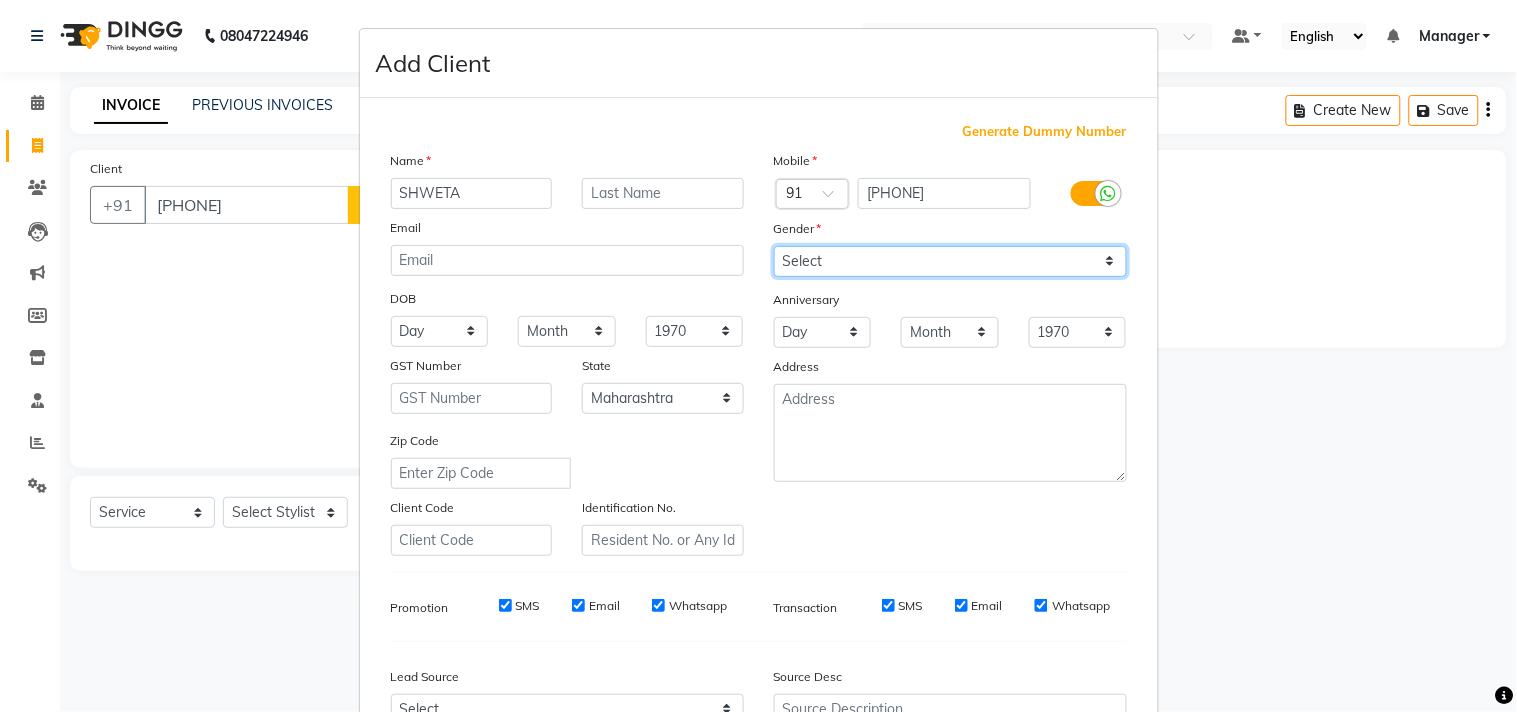 click on "Select Male Female Other Prefer Not To Say" at bounding box center (950, 261) 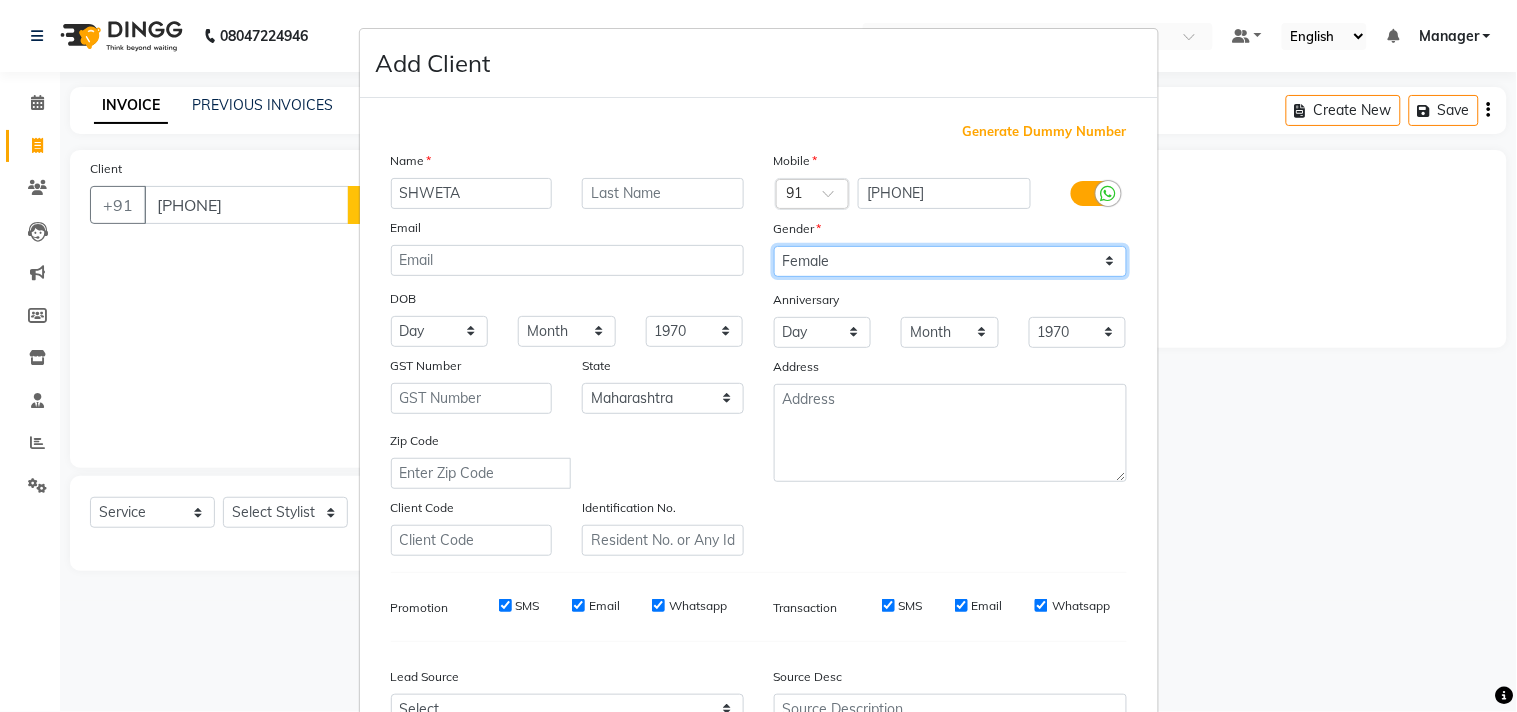 click on "Select Male Female Other Prefer Not To Say" at bounding box center [950, 261] 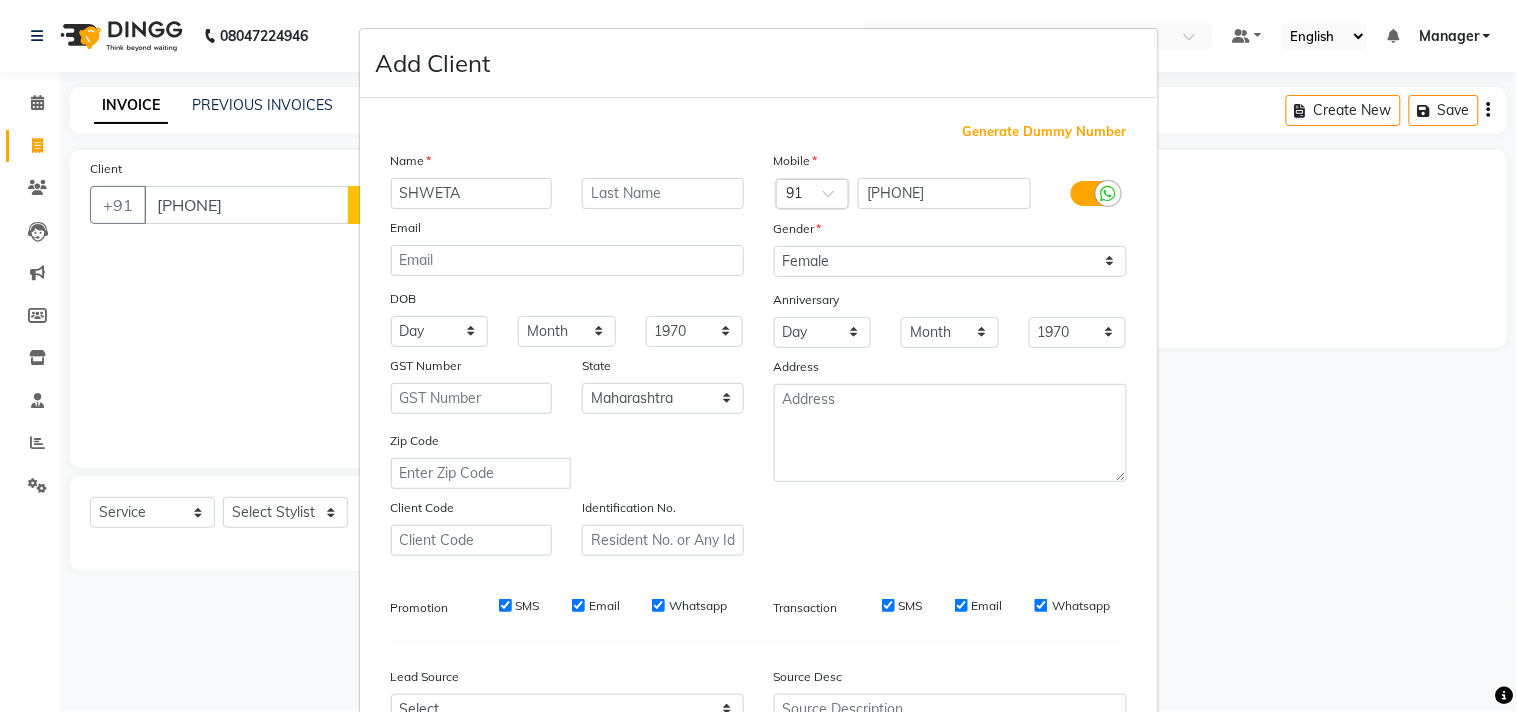 click on "Mobile Country Code × 91 8999855811 Gender Select Male Female Other Prefer Not To Say Anniversary Day 01 02 03 04 05 06 07 08 09 10 11 12 13 14 15 16 17 18 19 20 21 22 23 24 25 26 27 28 29 30 31 Month January February March April May June July August September October November December 1970 1971 1972 1973 1974 1975 1976 1977 1978 1979 1980 1981 1982 1983 1984 1985 1986 1987 1988 1989 1990 1991 1992 1993 1994 1995 1996 1997 1998 1999 2000 2001 2002 2003 2004 2005 2006 2007 2008 2009 2010 2011 2012 2013 2014 2015 2016 2017 2018 2019 2020 2021 2022 2023 2024 2025 Address" at bounding box center (950, 353) 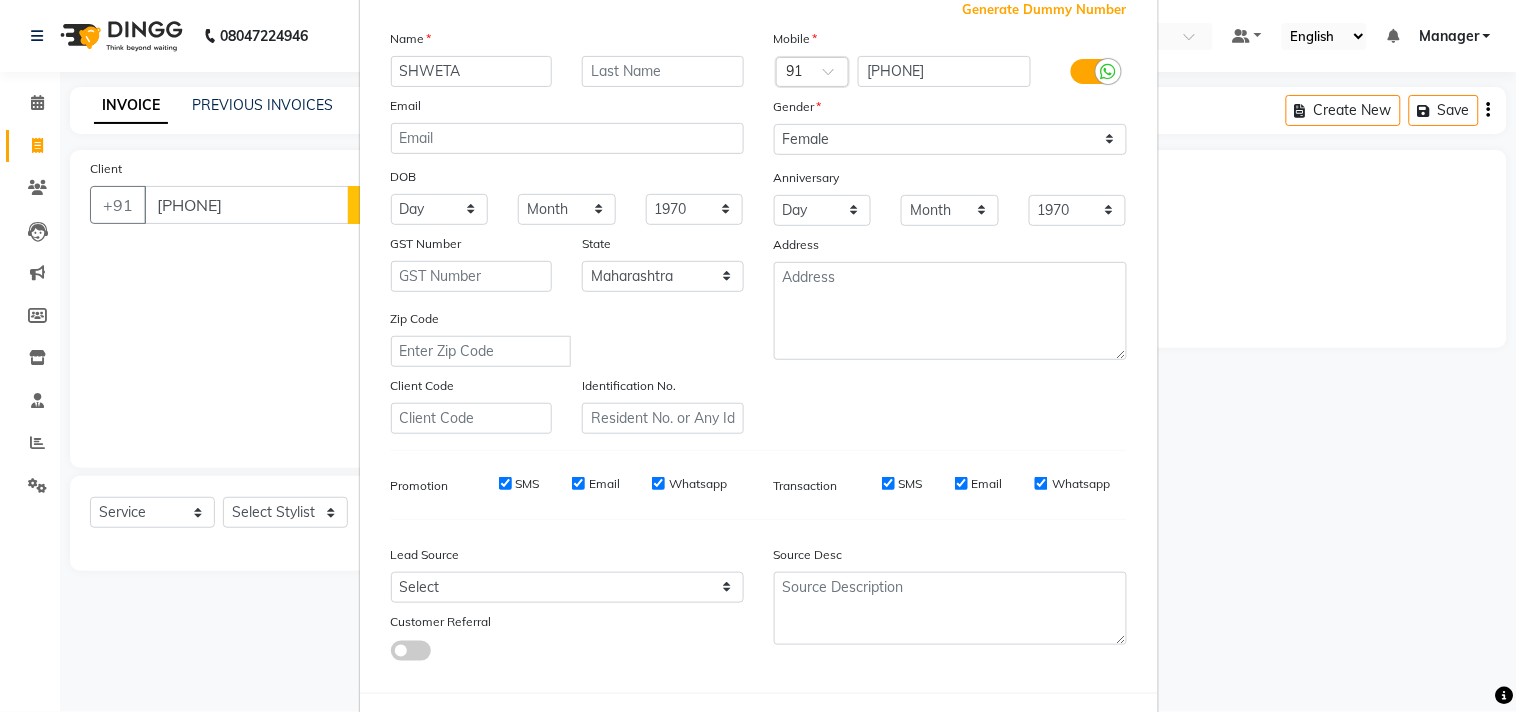 scroll, scrollTop: 212, scrollLeft: 0, axis: vertical 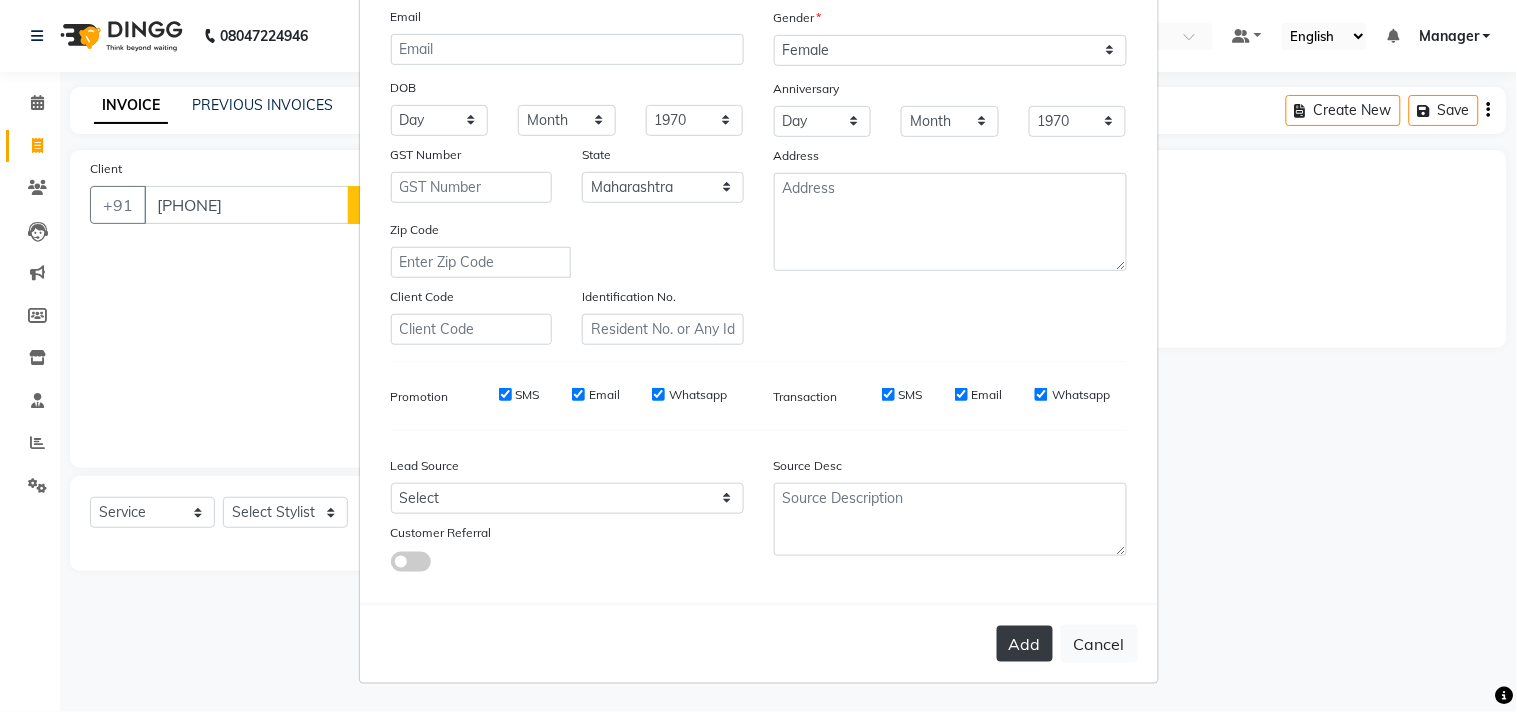 click on "Add" at bounding box center [1025, 644] 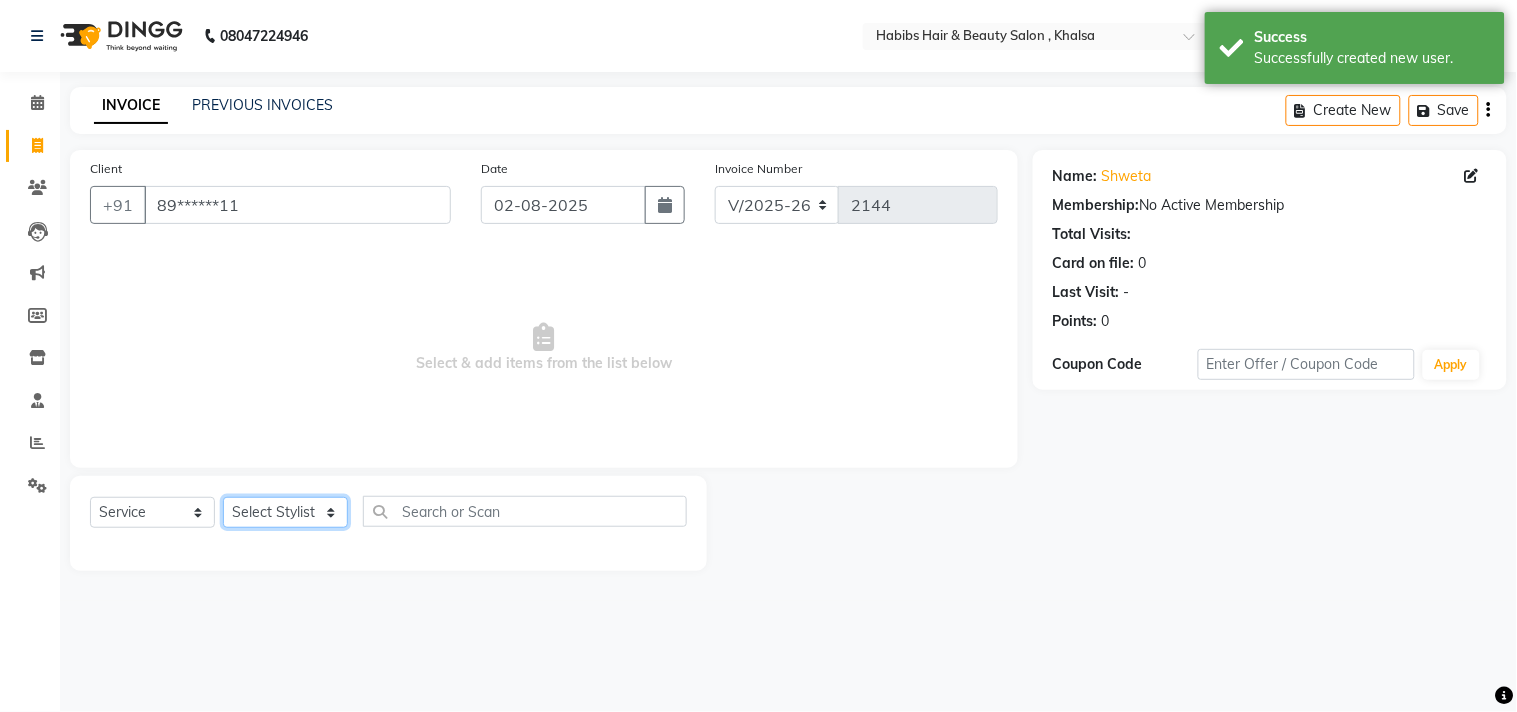 click on "Select Stylist Ajam ARIF Asif Manager M M Neelam Niyaz Salman Sameer Sayali Shahid Shahnawaz Vidya Zubair" 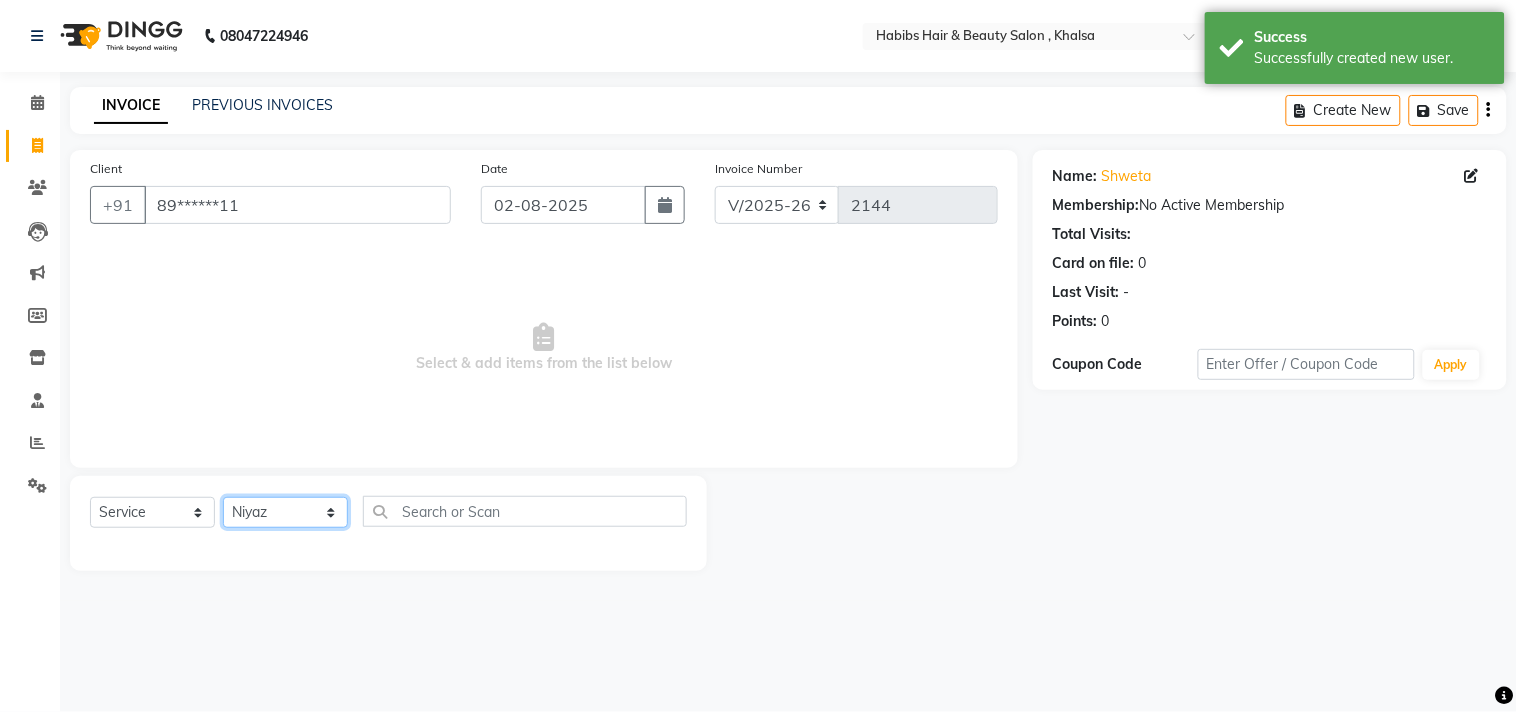 click on "Select Stylist Ajam ARIF Asif Manager M M Neelam Niyaz Salman Sameer Sayali Shahid Shahnawaz Vidya Zubair" 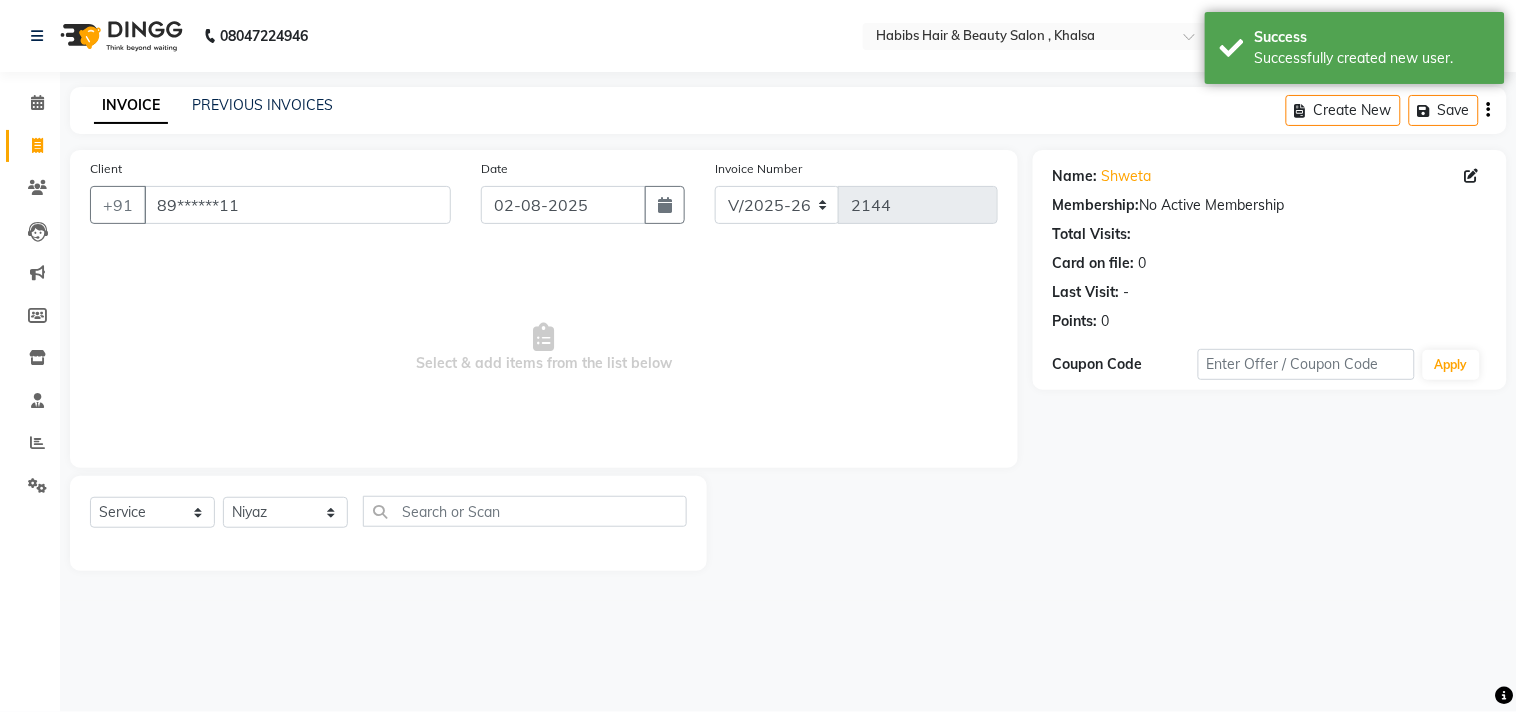 click on "Select & add items from the list below" at bounding box center [544, 348] 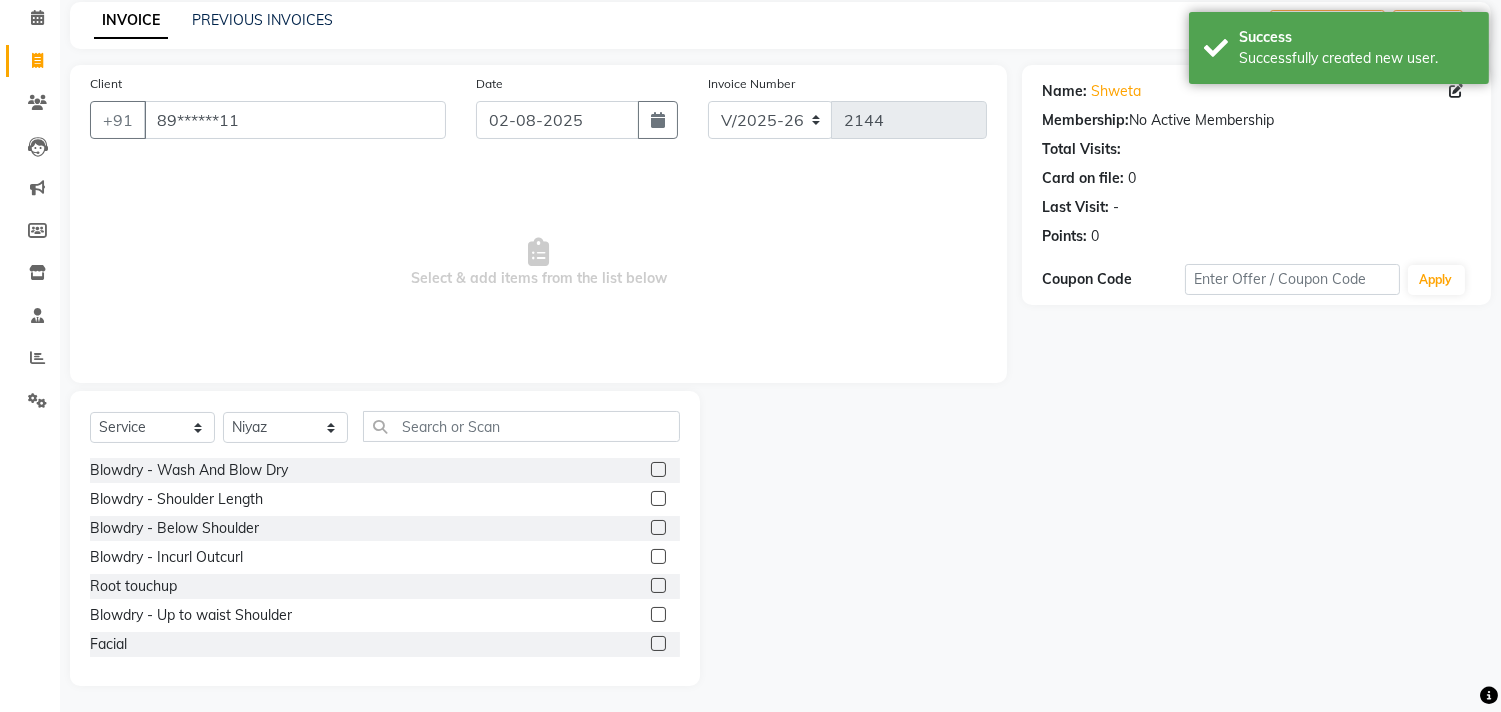 scroll, scrollTop: 88, scrollLeft: 0, axis: vertical 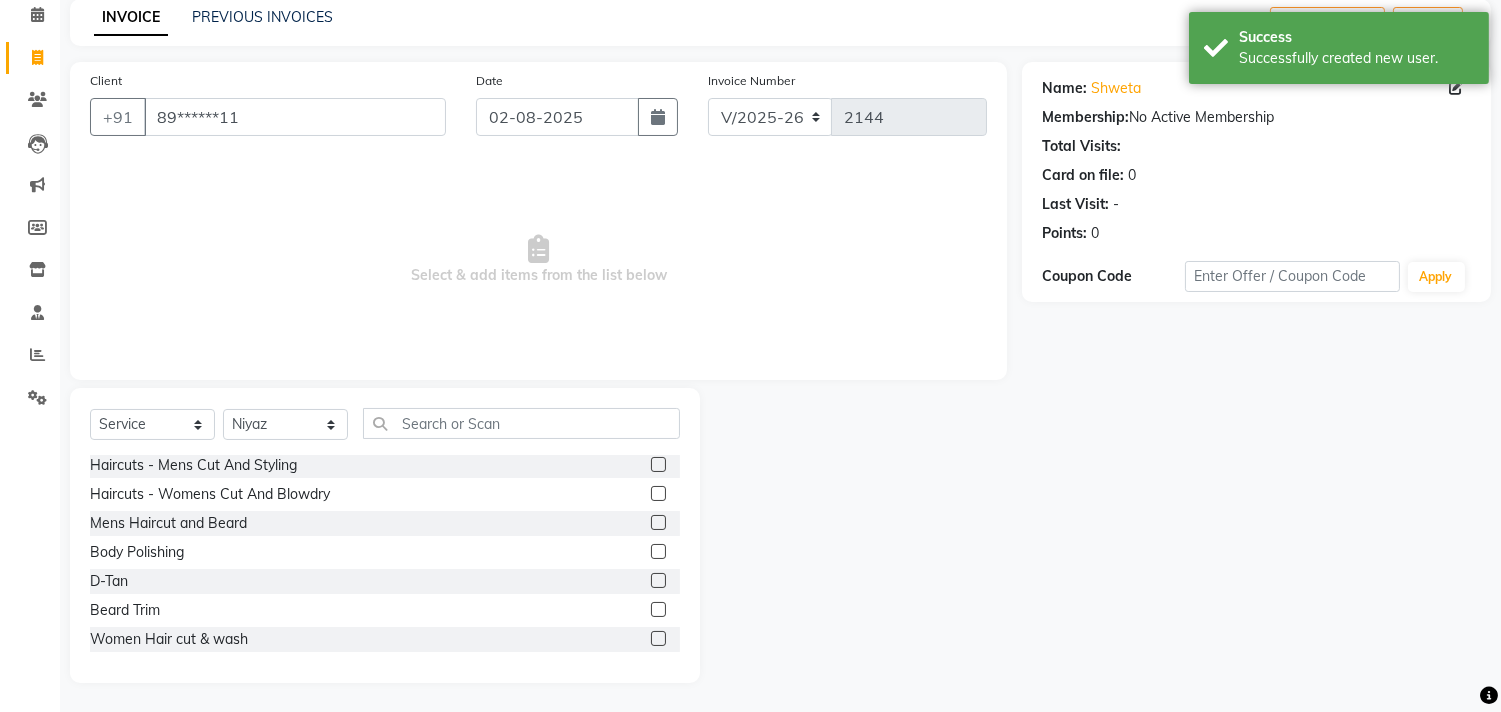 click 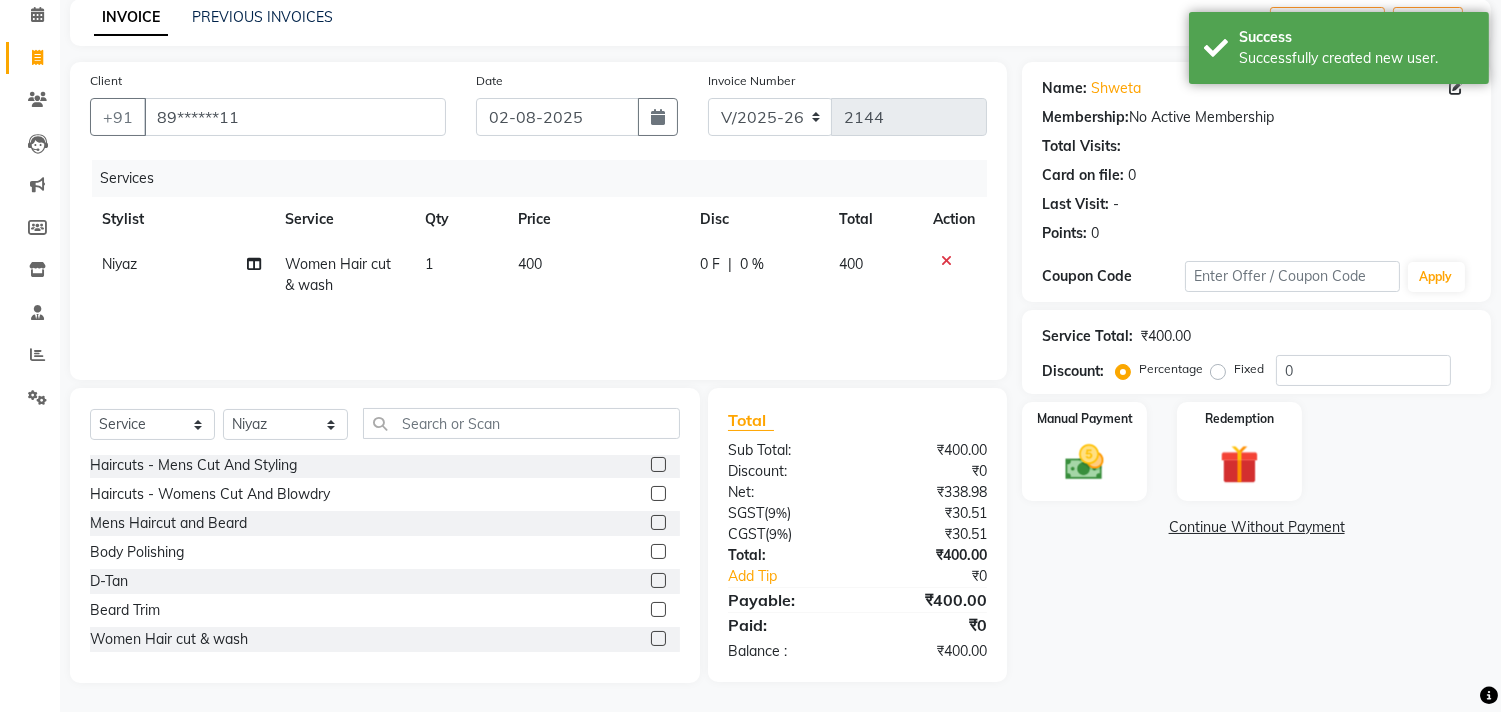 click on "400" 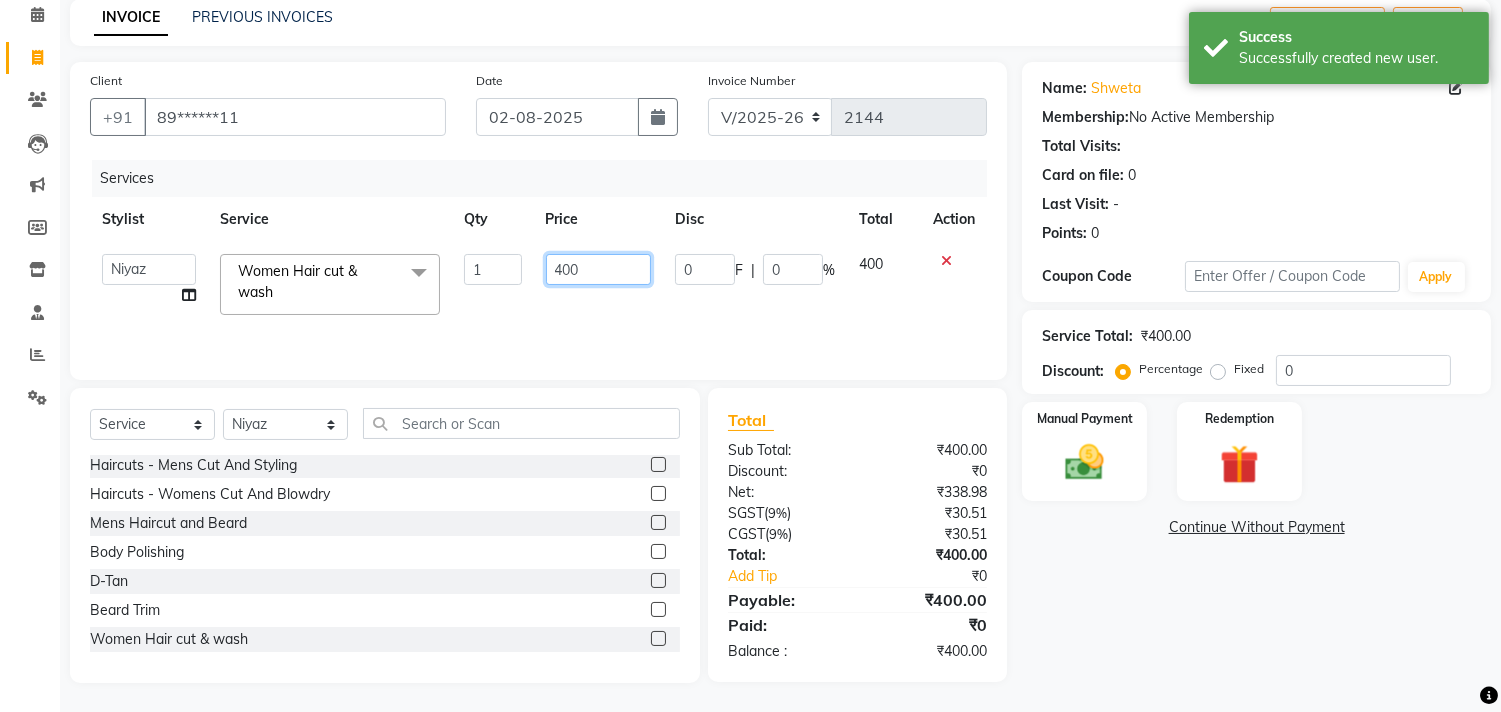 click on "400" 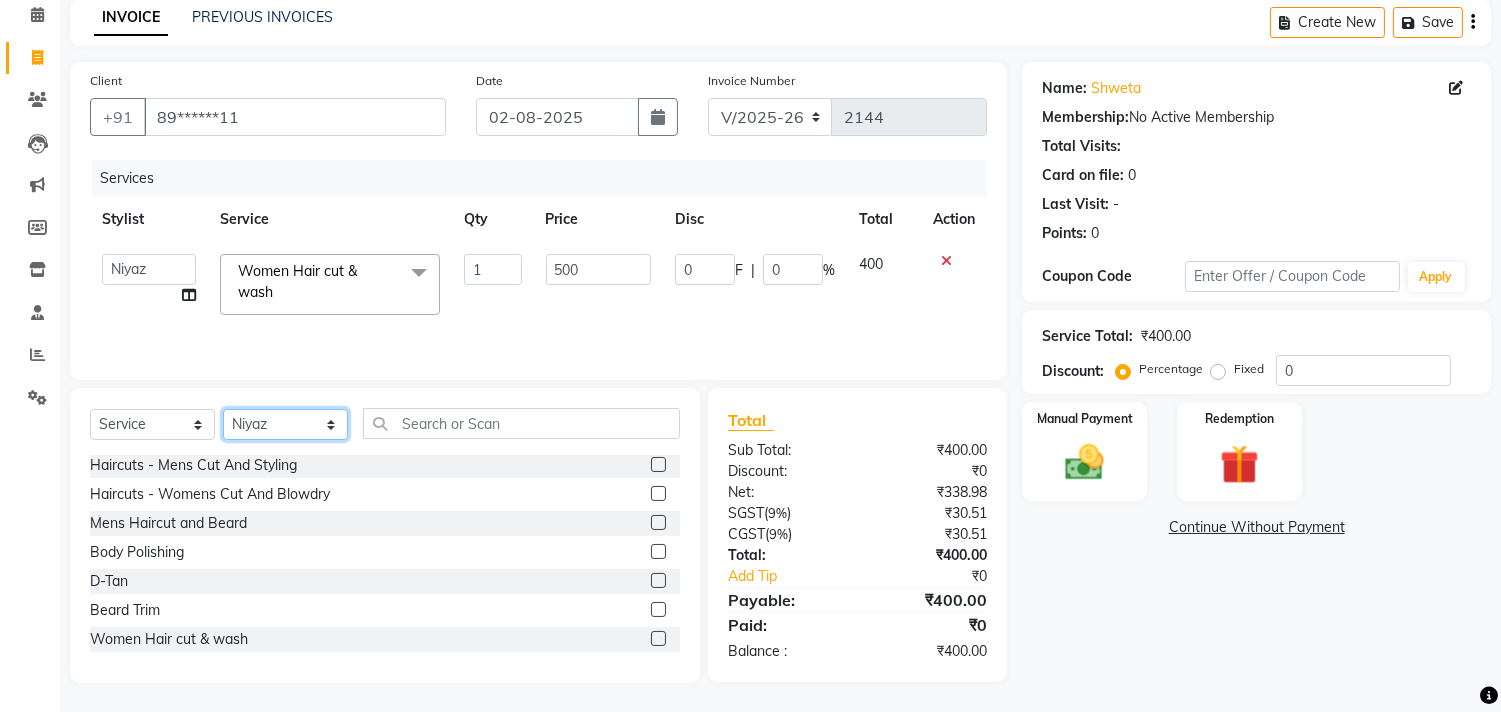 click on "Select Stylist Ajam ARIF Asif Manager M M Neelam Niyaz Salman Sameer Sayali Shahid Shahnawaz Vidya Zubair" 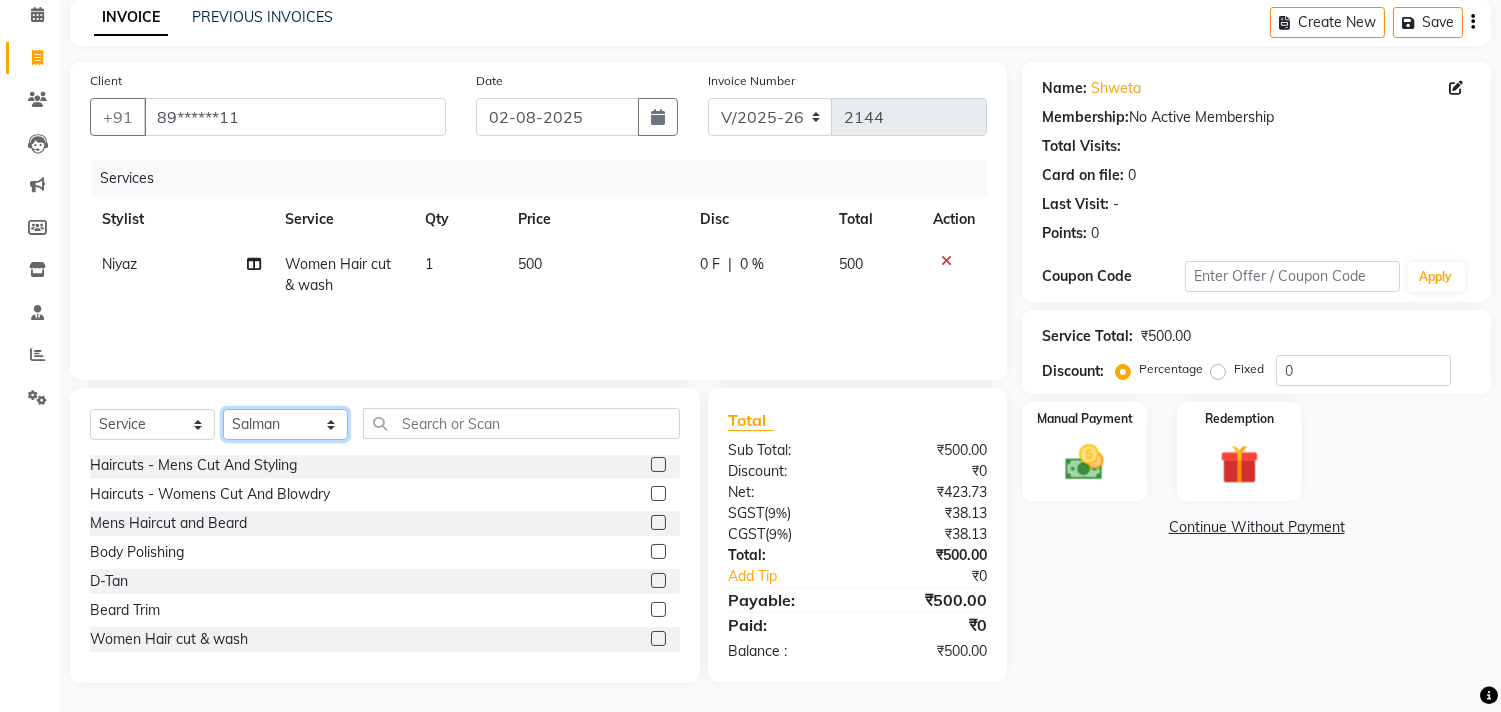 click on "Select Stylist Ajam ARIF Asif Manager M M Neelam Niyaz Salman Sameer Sayali Shahid Shahnawaz Vidya Zubair" 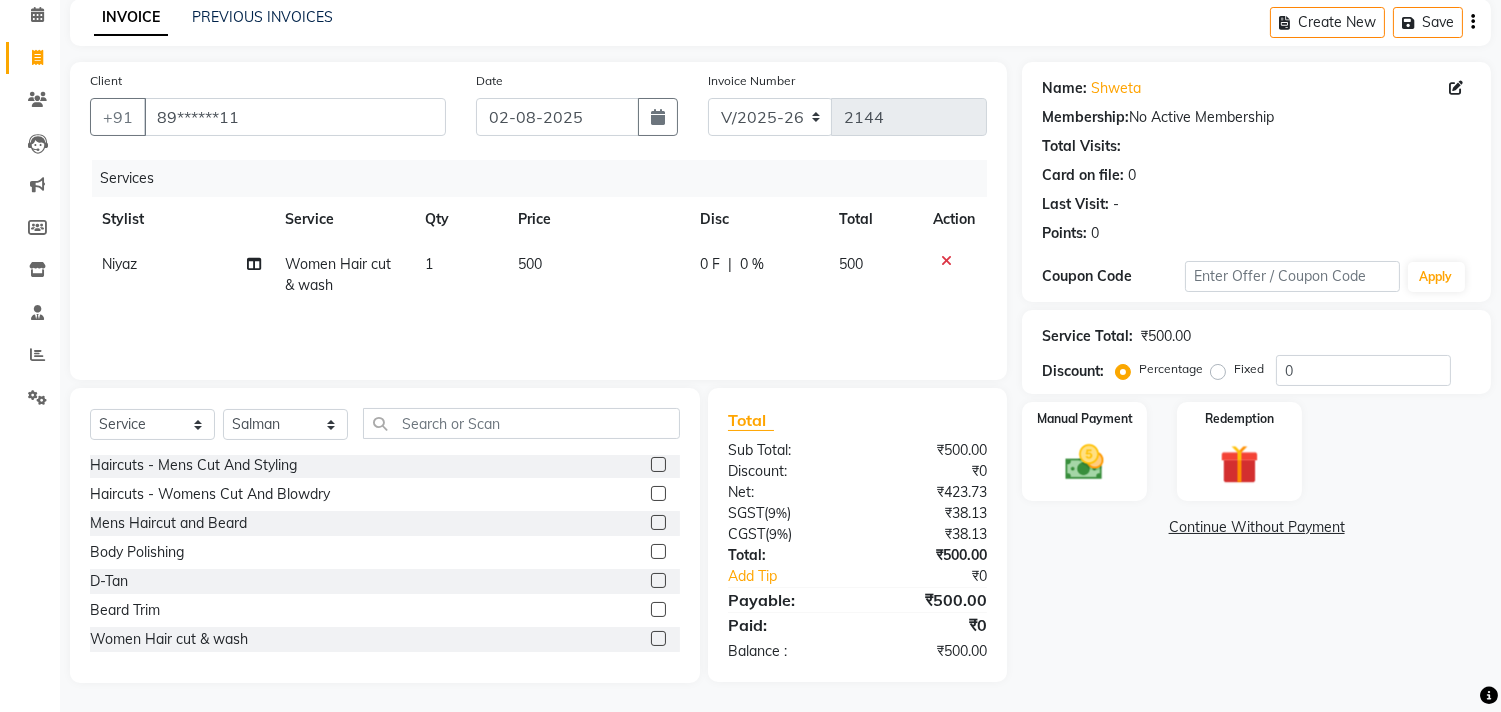 click 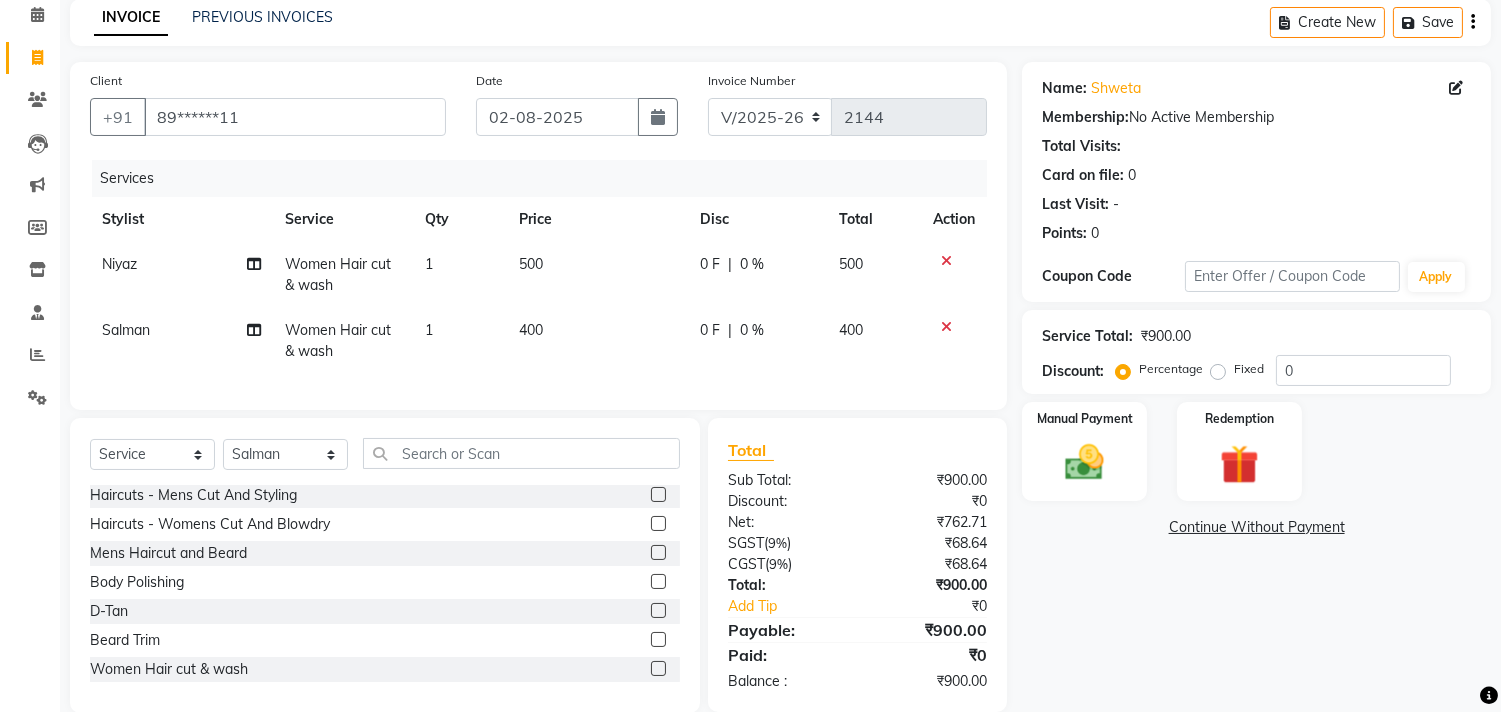 click on "400" 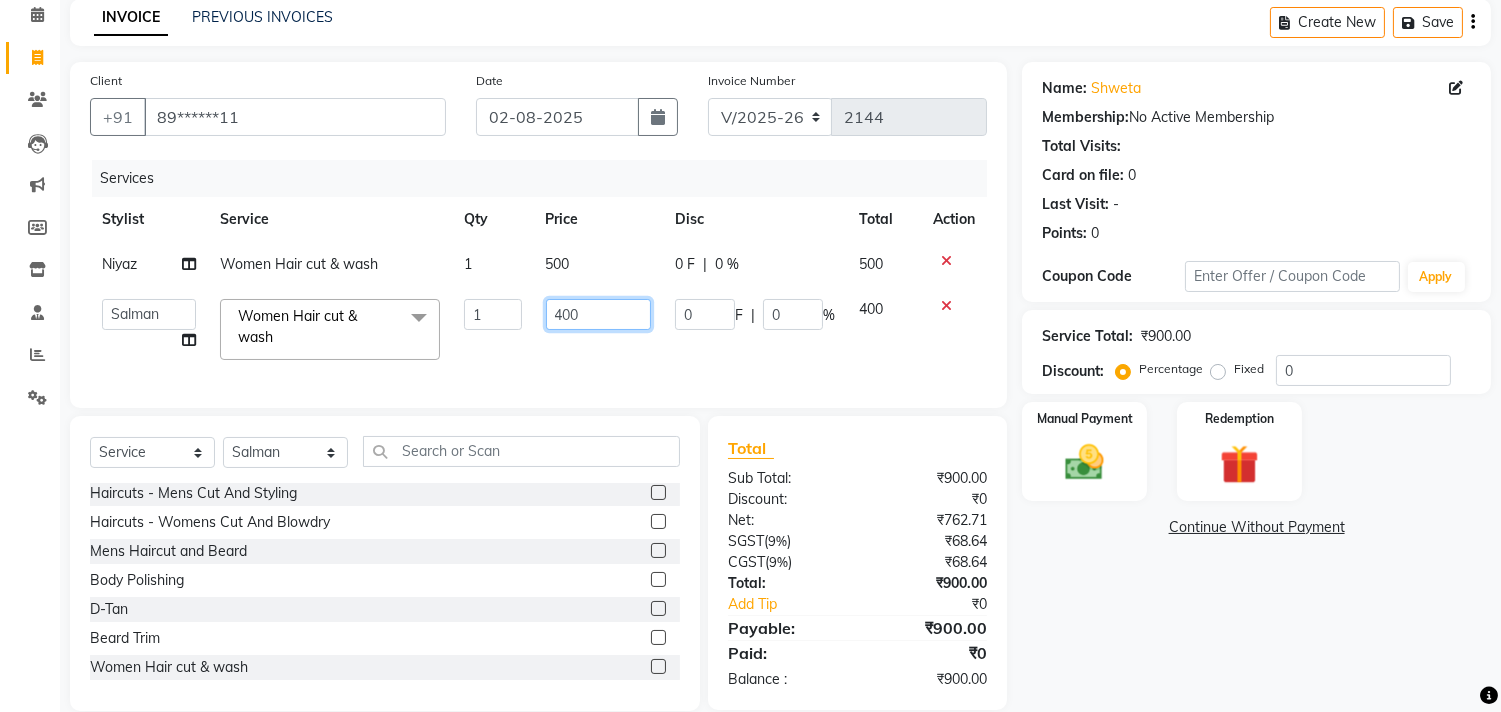 click on "400" 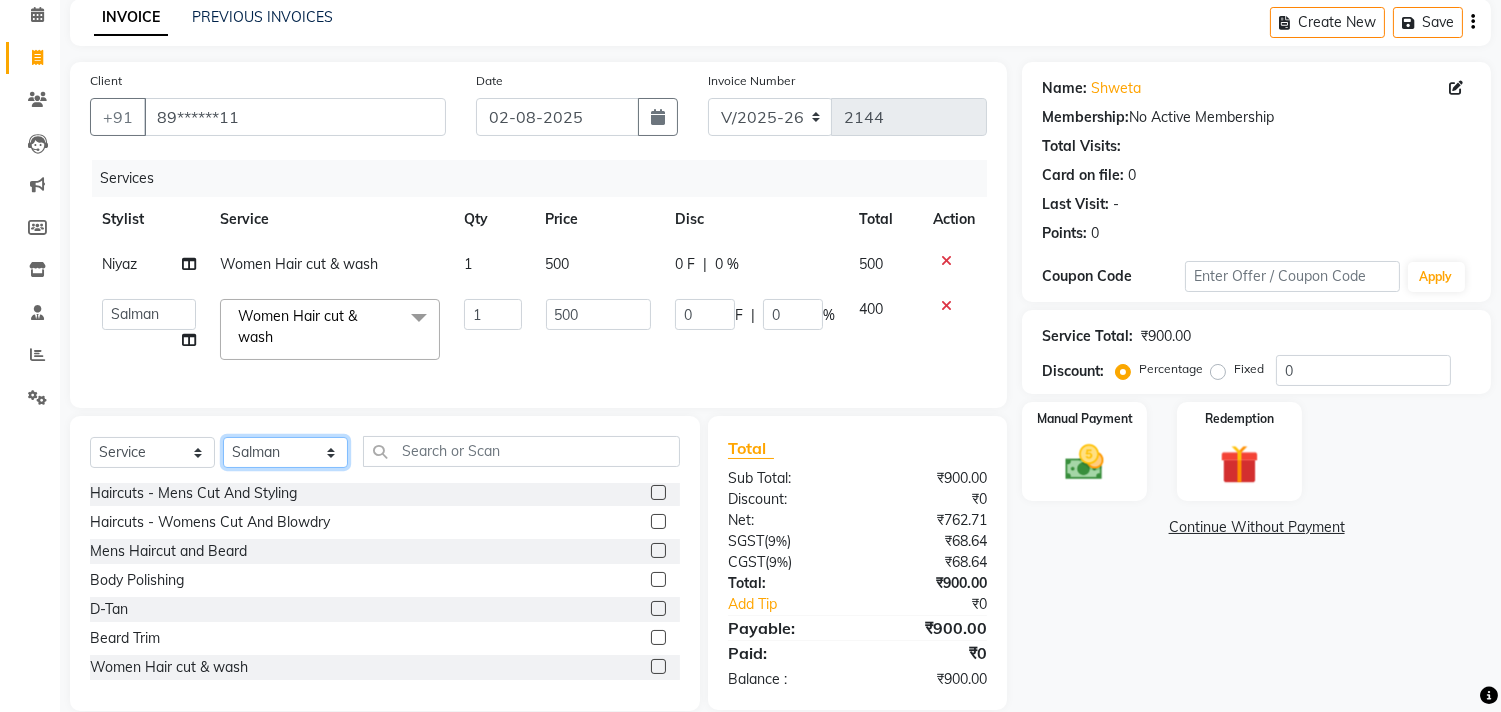 click on "Select Stylist Ajam ARIF Asif Manager M M Neelam Niyaz Salman Sameer Sayali Shahid Shahnawaz Vidya Zubair" 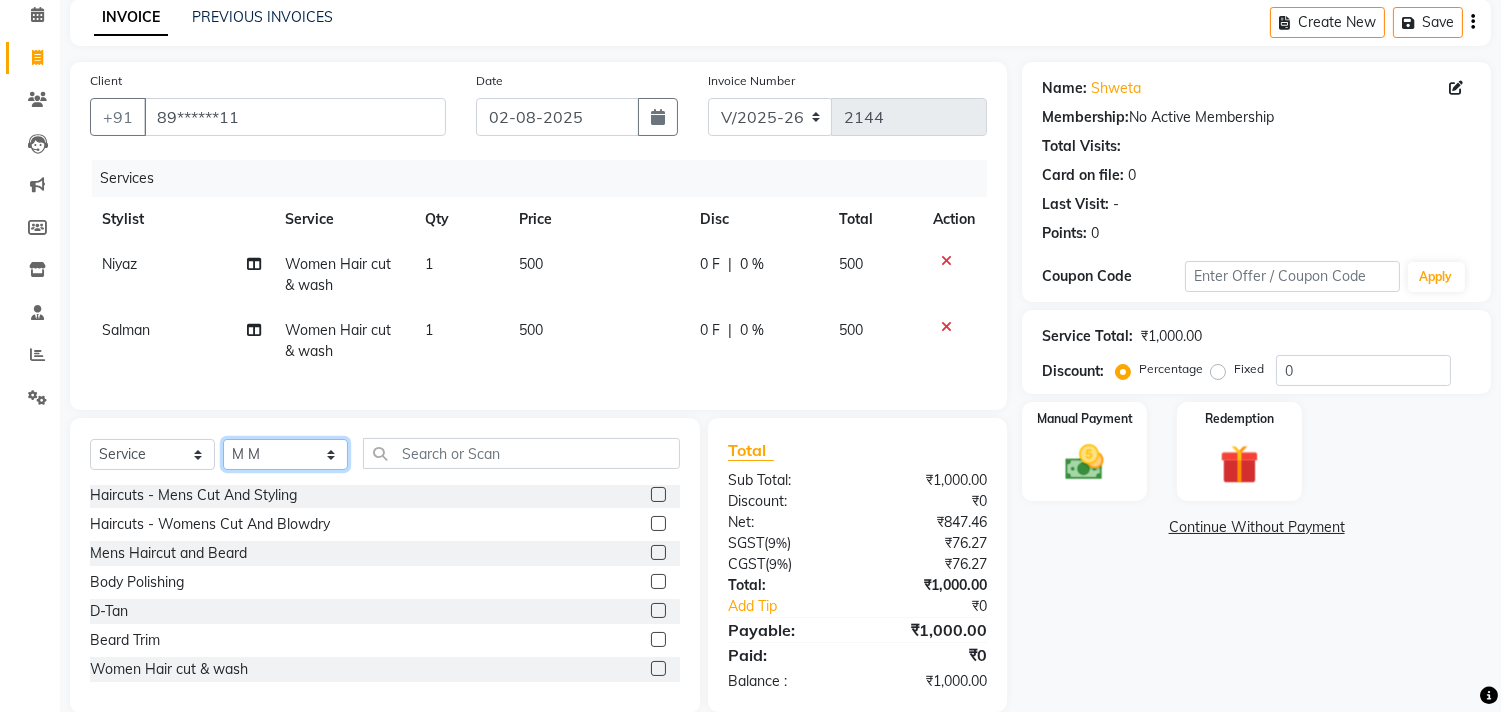 click on "Select Stylist Ajam ARIF Asif Manager M M Neelam Niyaz Salman Sameer Sayali Shahid Shahnawaz Vidya Zubair" 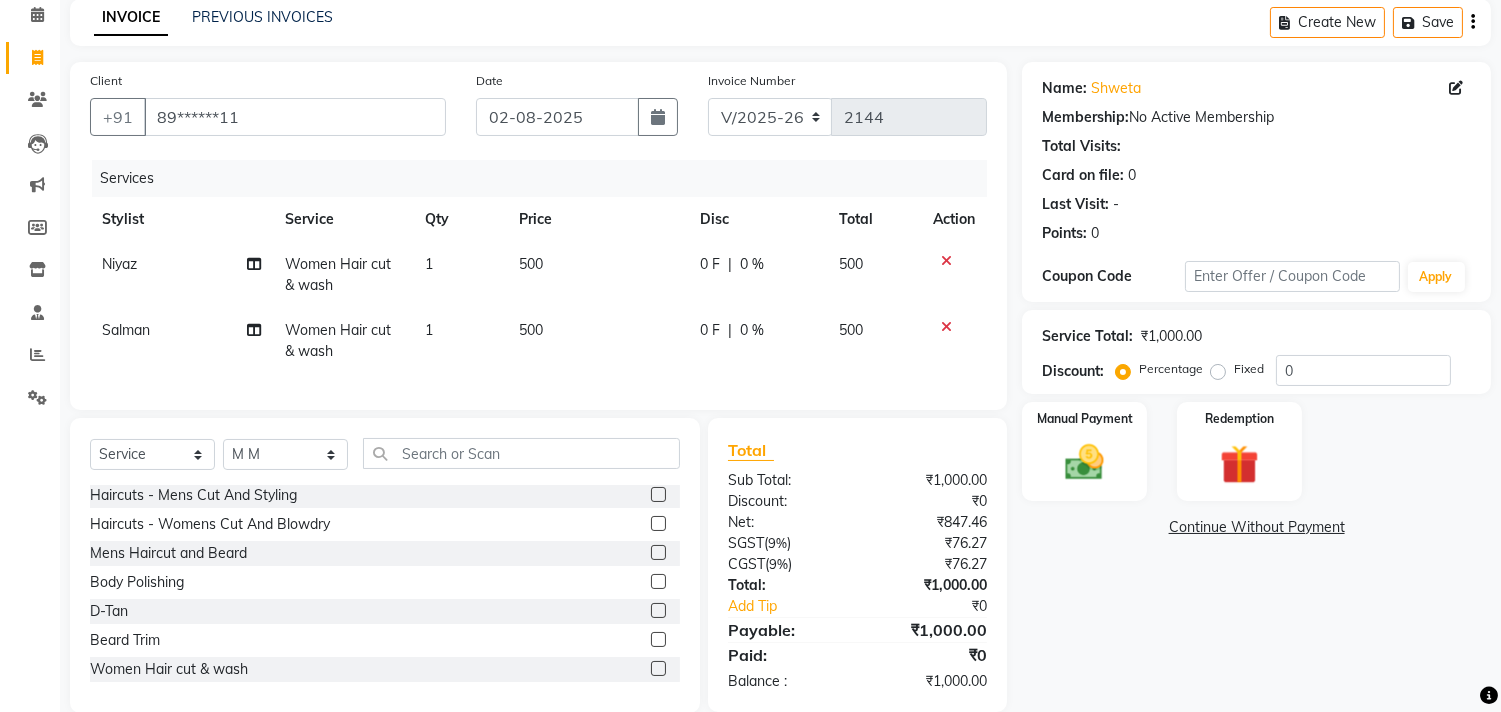 click 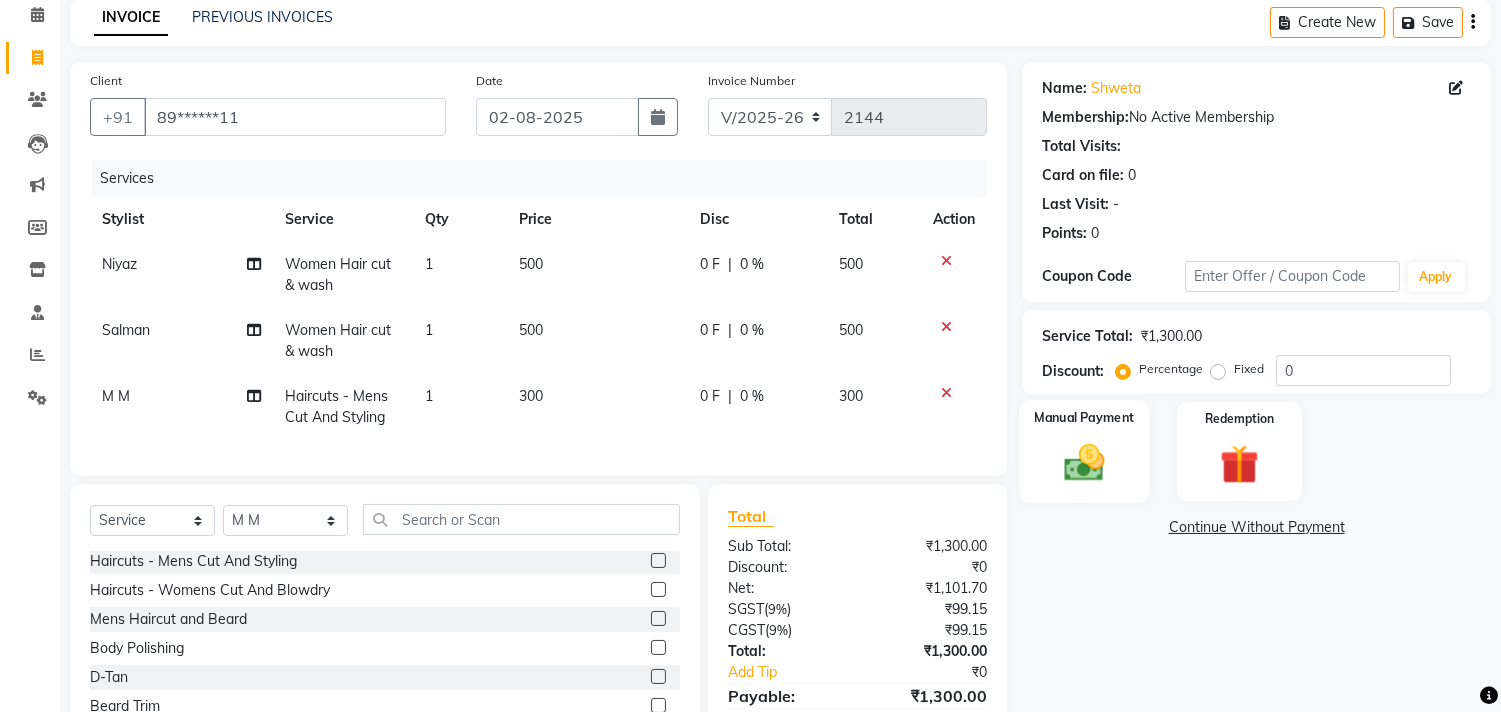 click 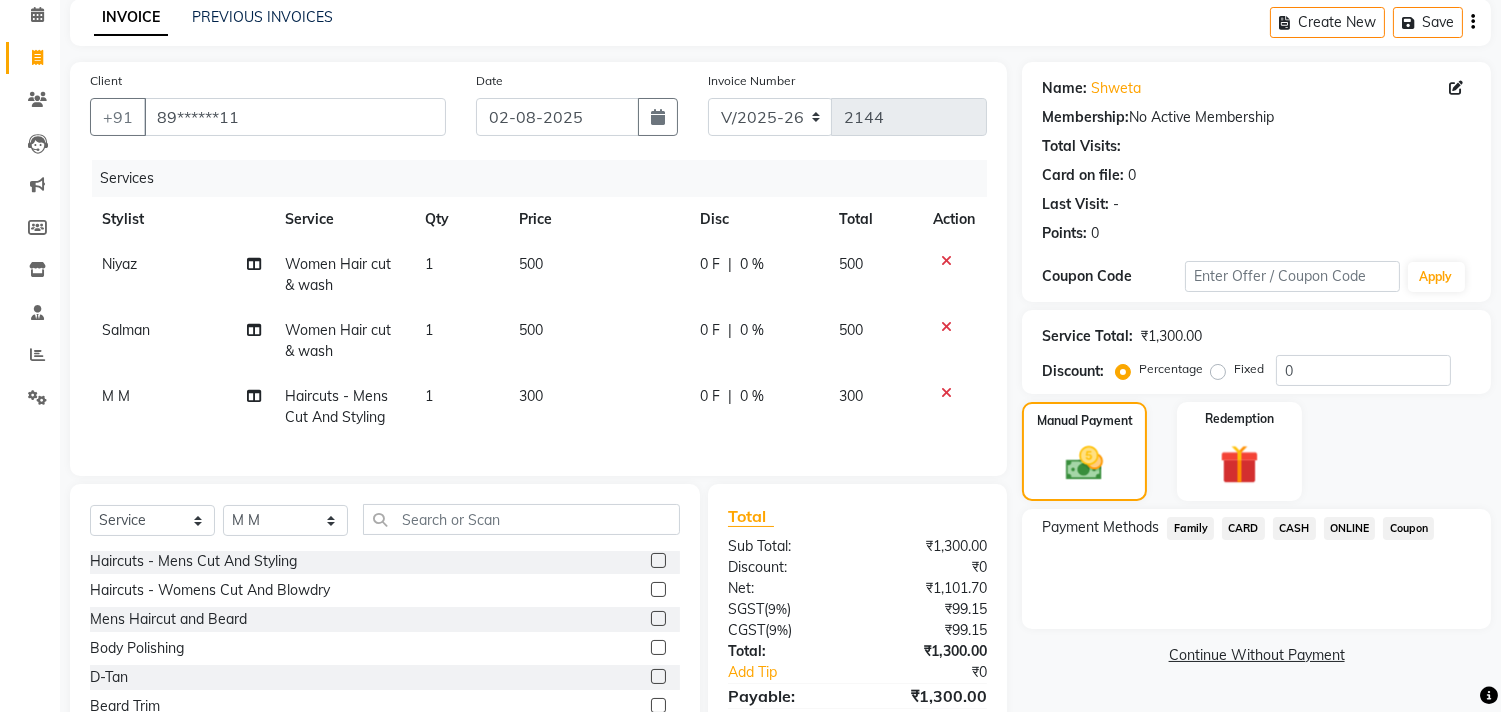 click on "CASH" 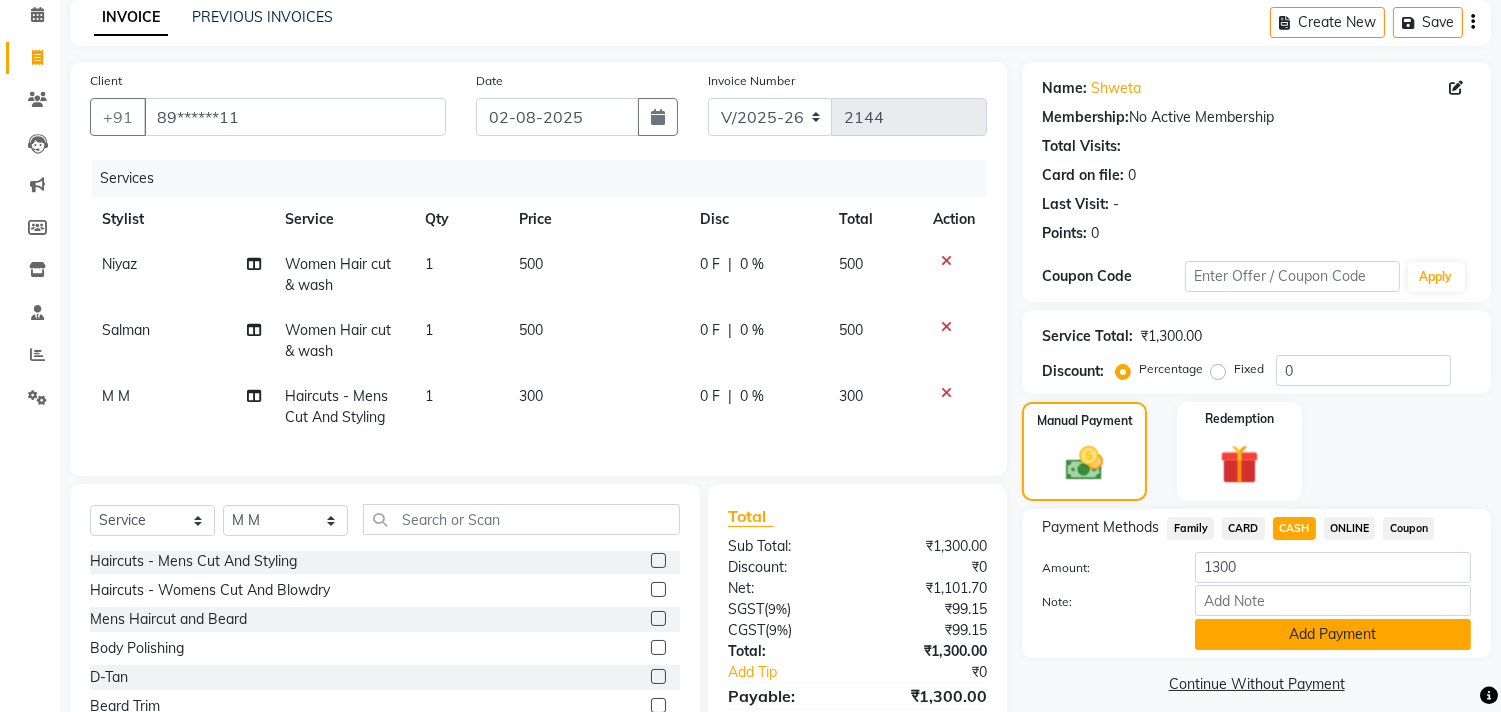 click on "Add Payment" 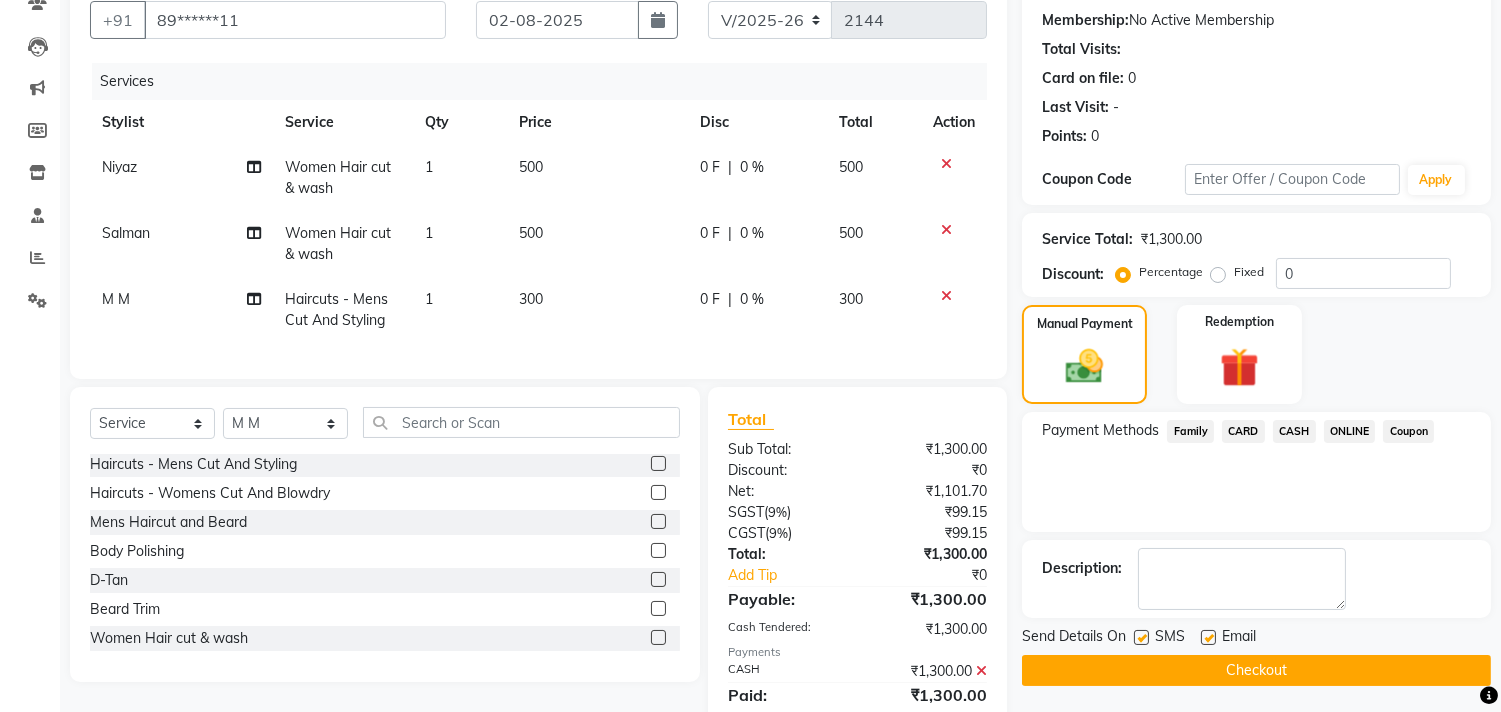scroll, scrollTop: 271, scrollLeft: 0, axis: vertical 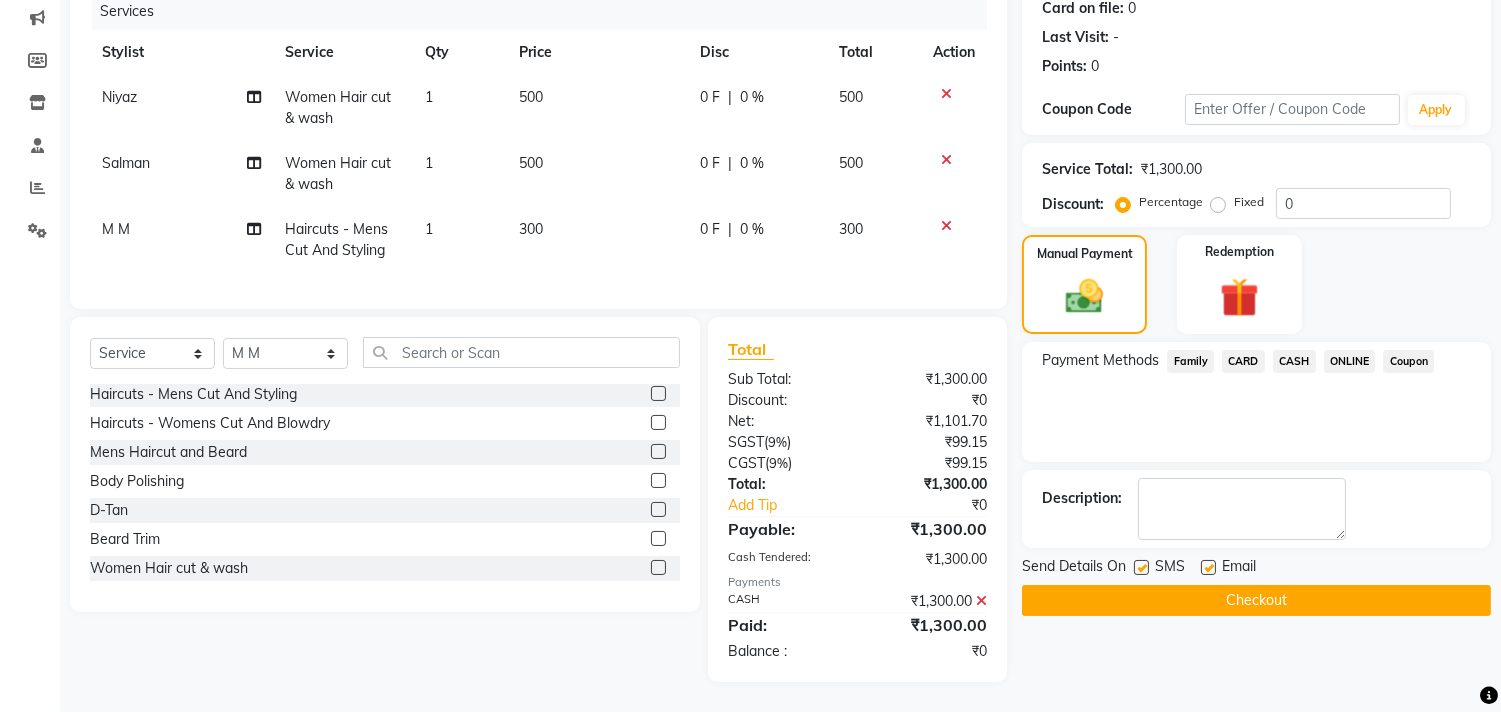 click on "Name: Shweta  Membership:  No Active Membership  Total Visits:   Card on file:  0 Last Visit:   - Points:   0  Coupon Code Apply Service Total:  ₹1,300.00  Discount:  Percentage   Fixed  0 Manual Payment Redemption Payment Methods  Family   CARD   CASH   ONLINE   Coupon  Description:                  Send Details On SMS Email  Checkout" 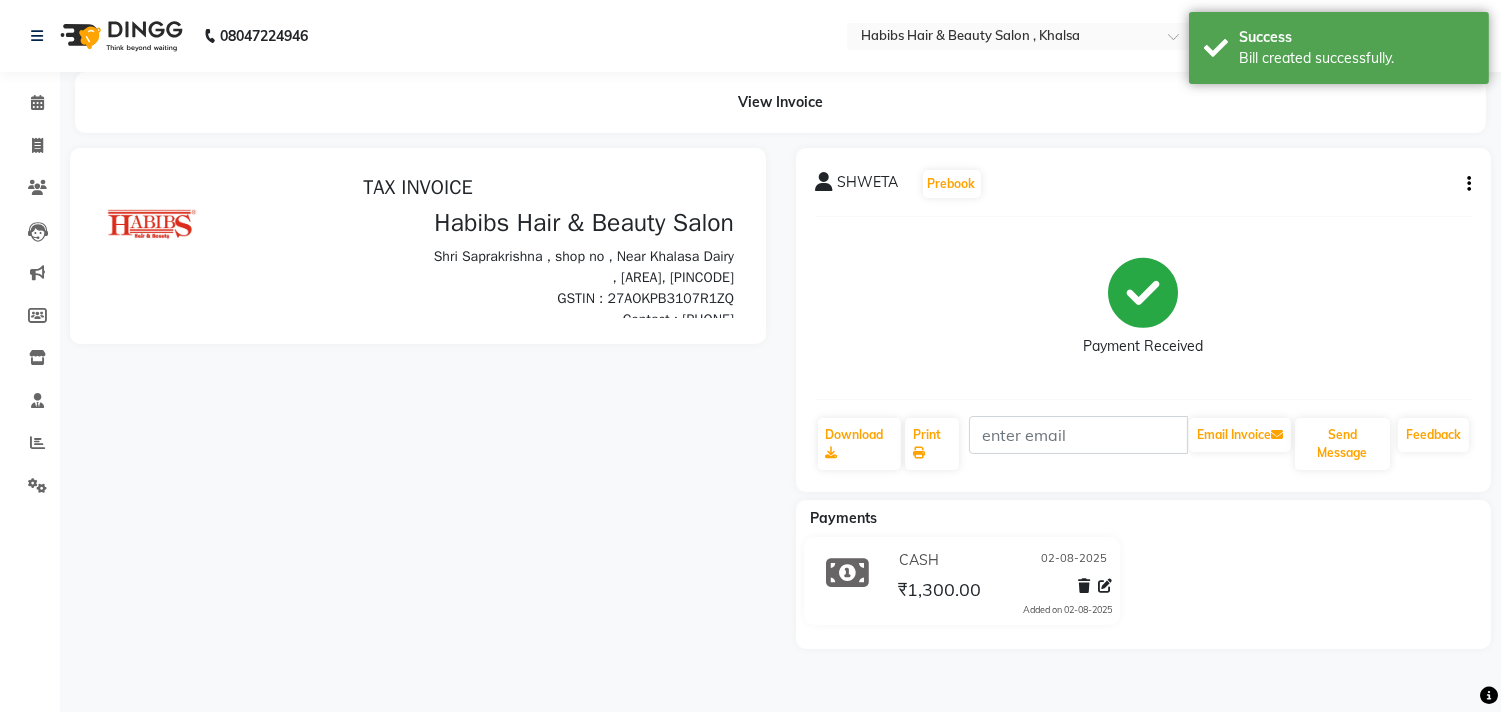 scroll, scrollTop: 0, scrollLeft: 0, axis: both 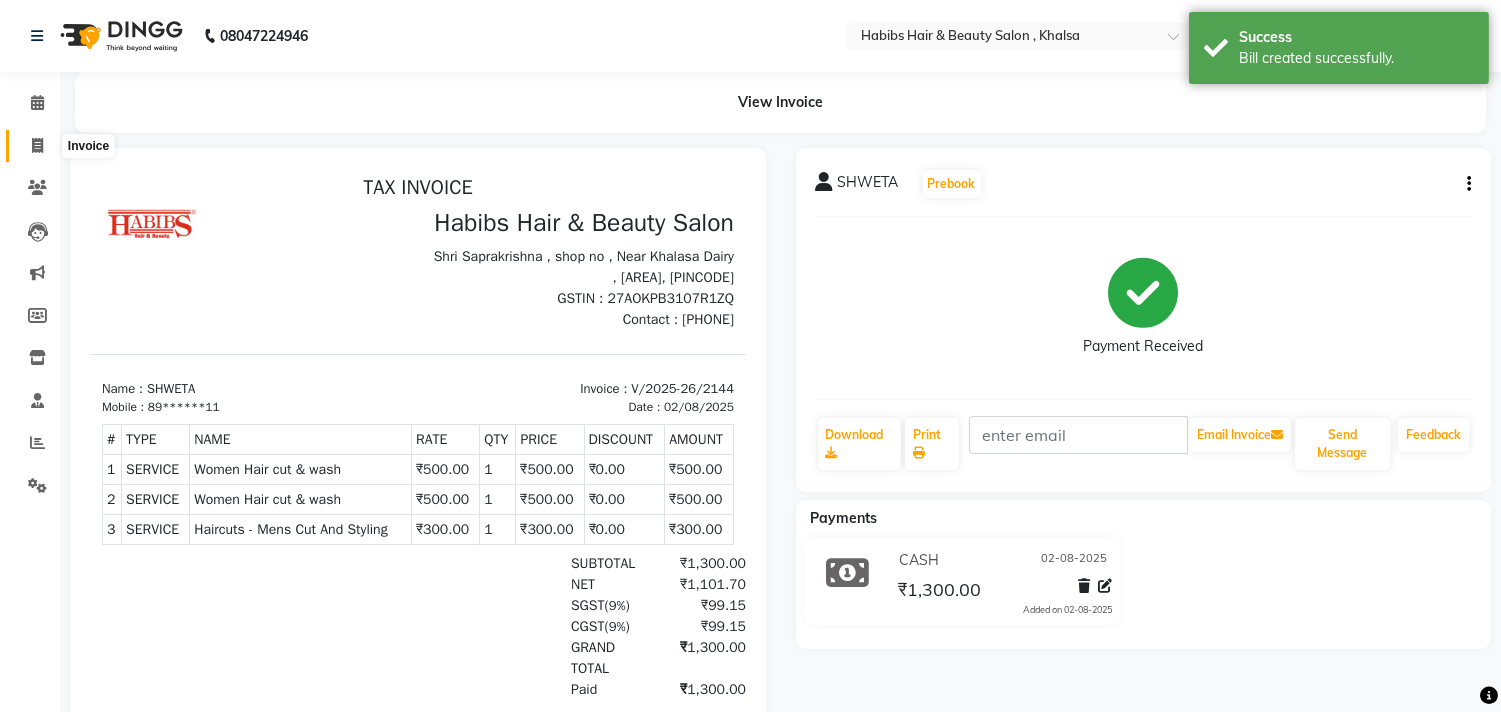 click 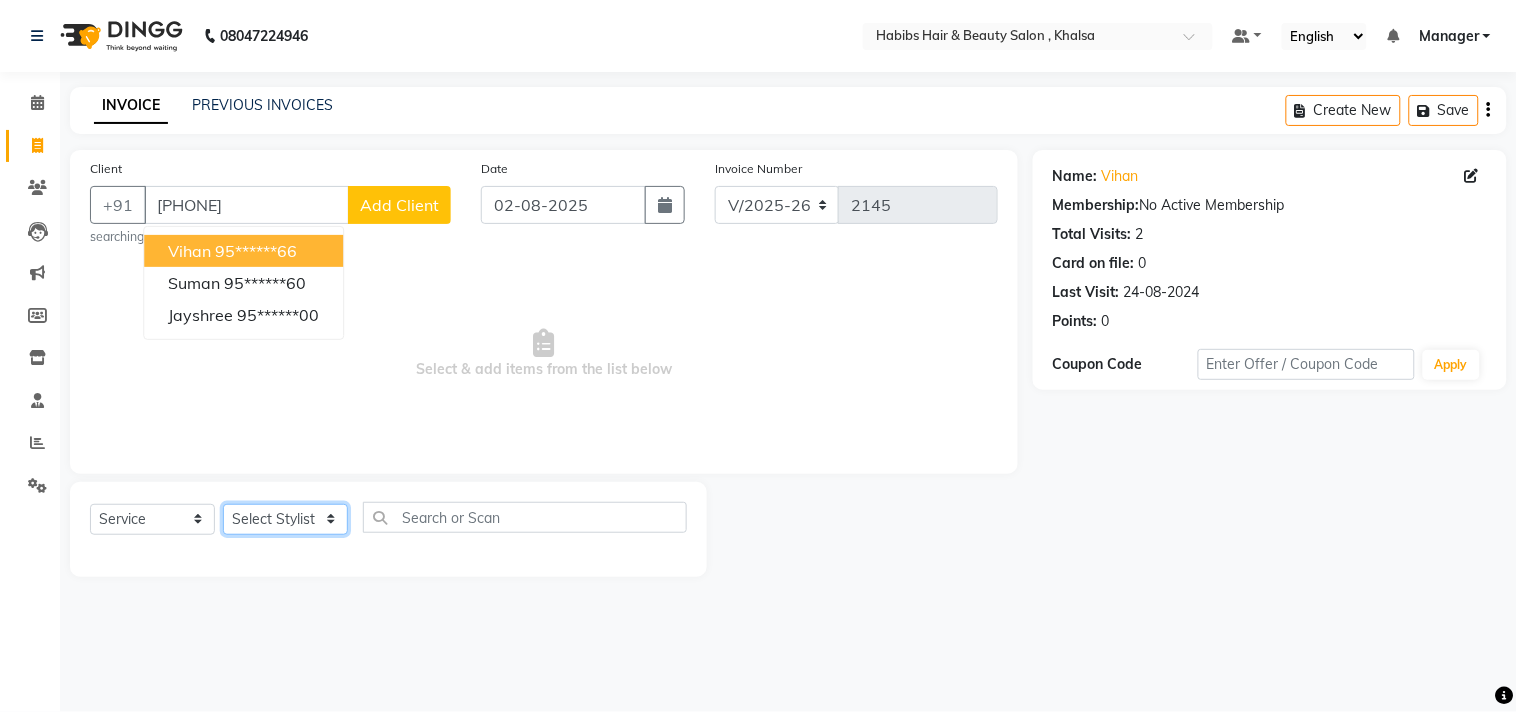 click on "Select Stylist Ajam ARIF Asif Manager M M Neelam Niyaz Salman Sameer Sayali Shahid Shahnawaz Vidya Zubair" 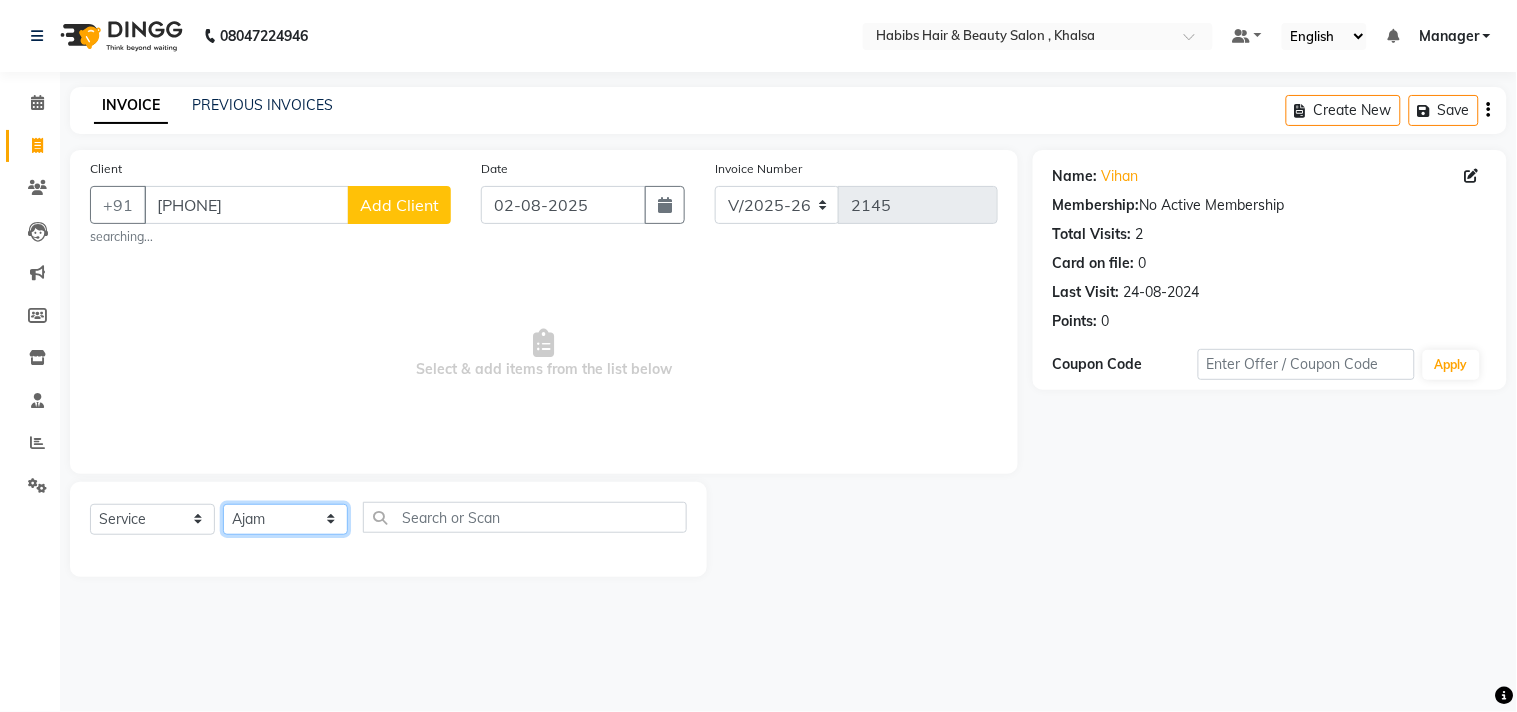 click on "Select Stylist Ajam ARIF Asif Manager M M Neelam Niyaz Salman Sameer Sayali Shahid Shahnawaz Vidya Zubair" 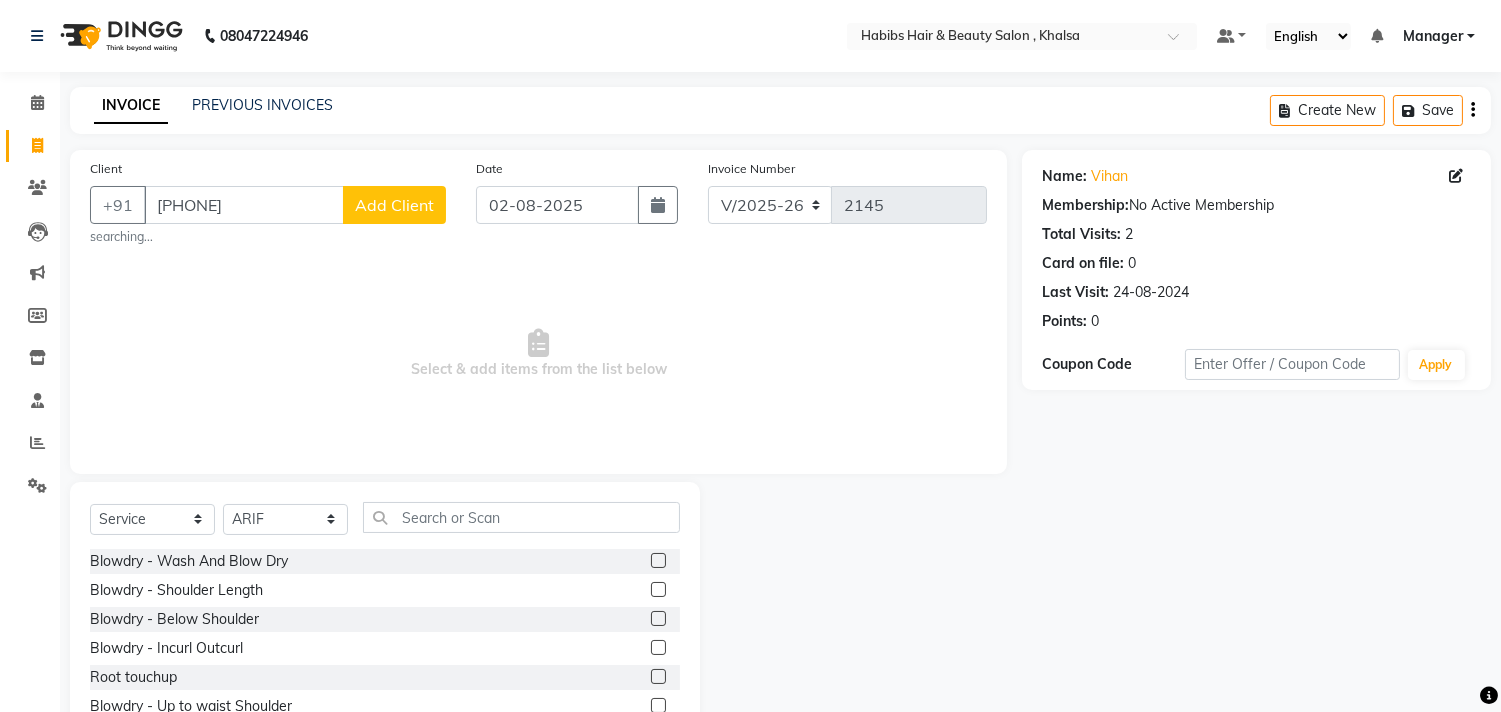 click on "Select & add items from the list below" at bounding box center (538, 354) 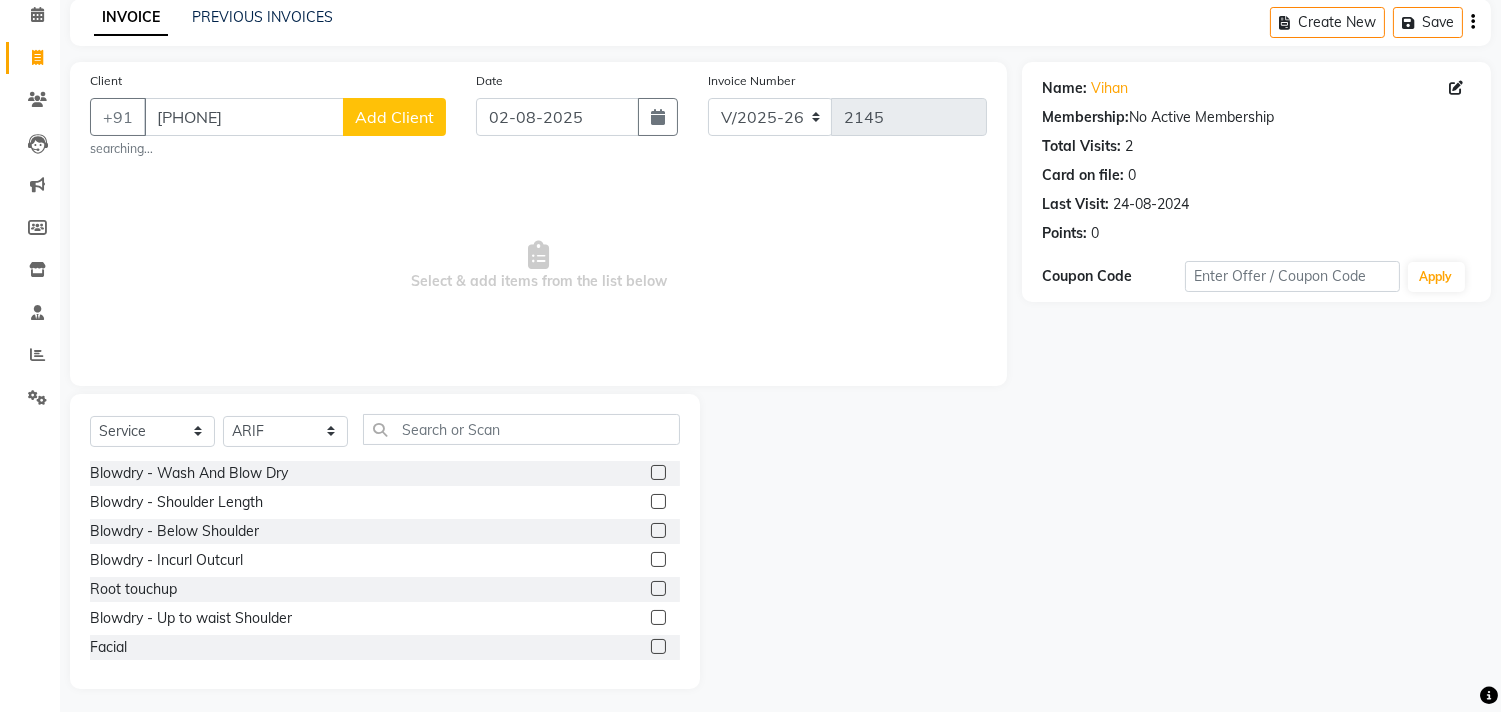 scroll, scrollTop: 95, scrollLeft: 0, axis: vertical 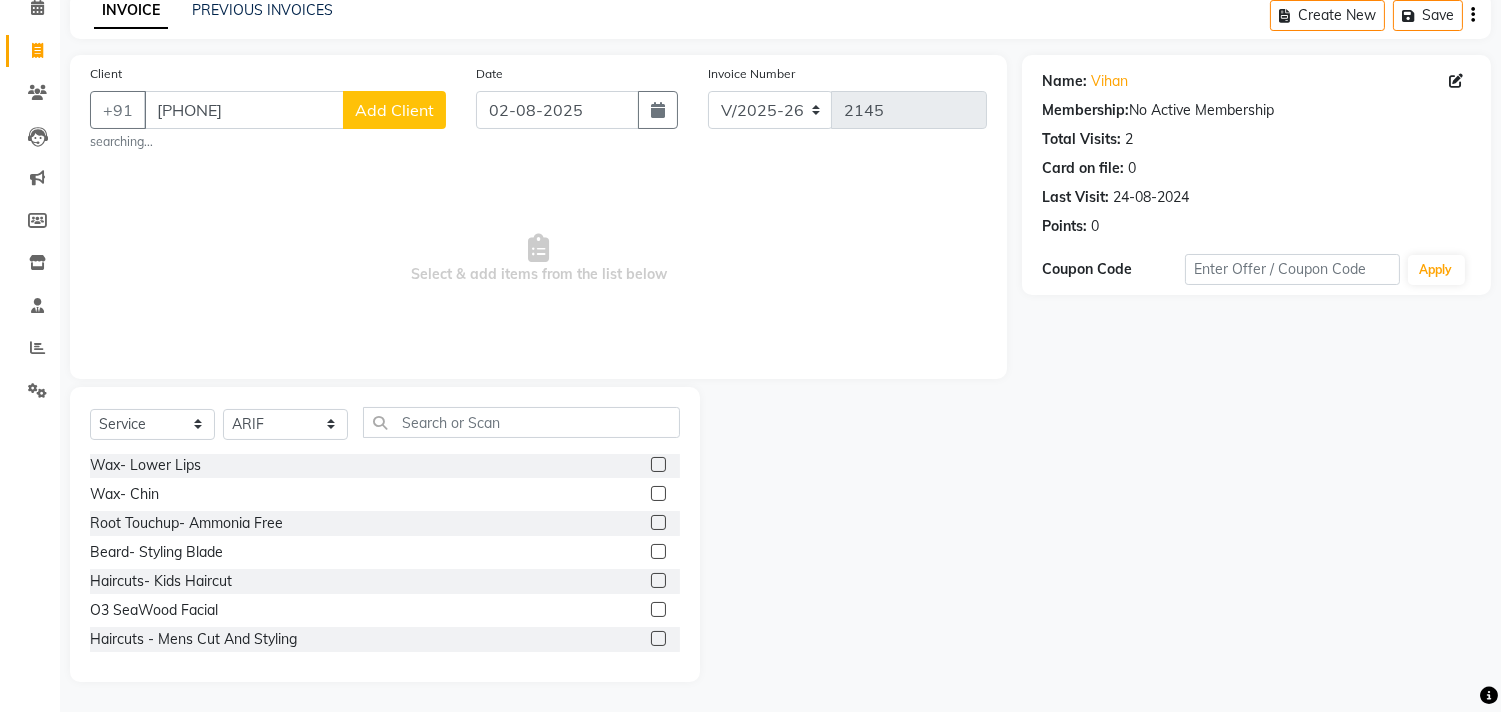 click 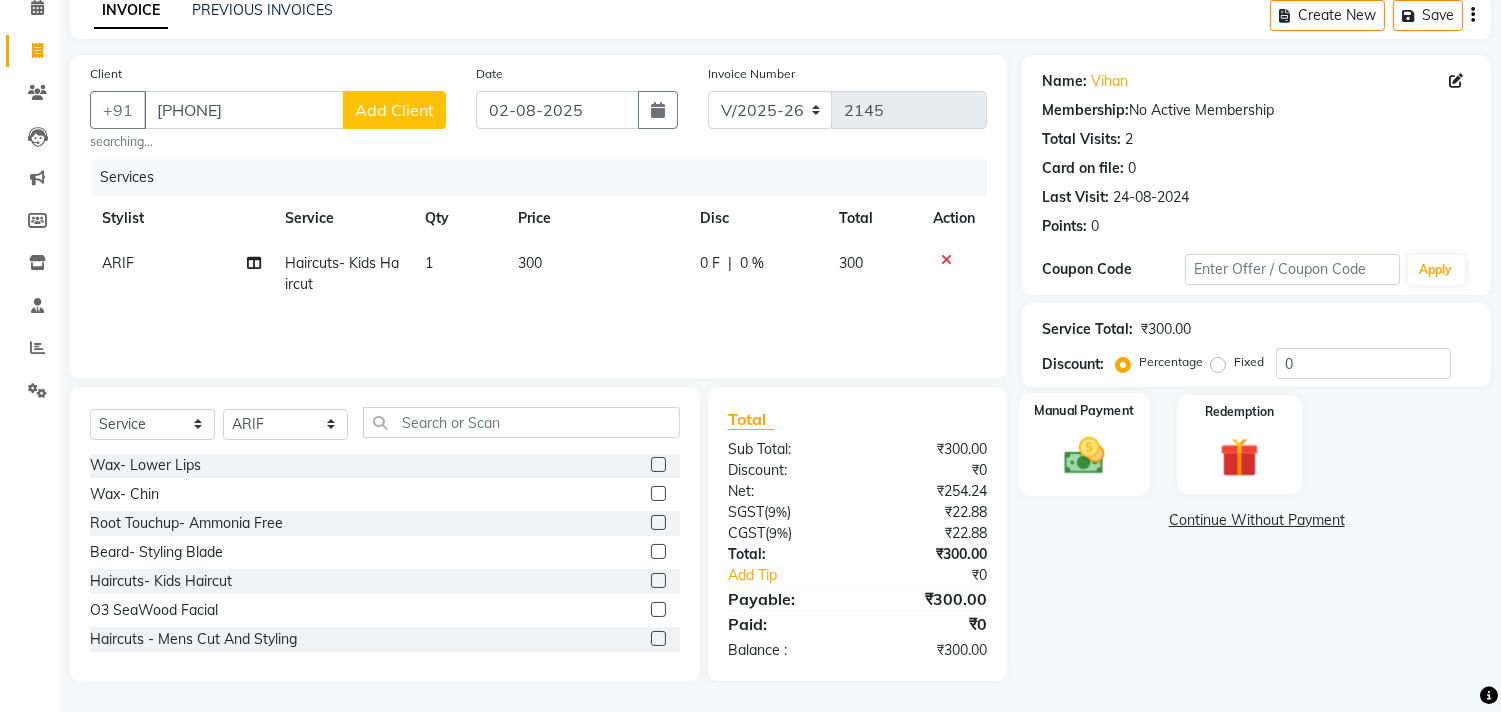 click 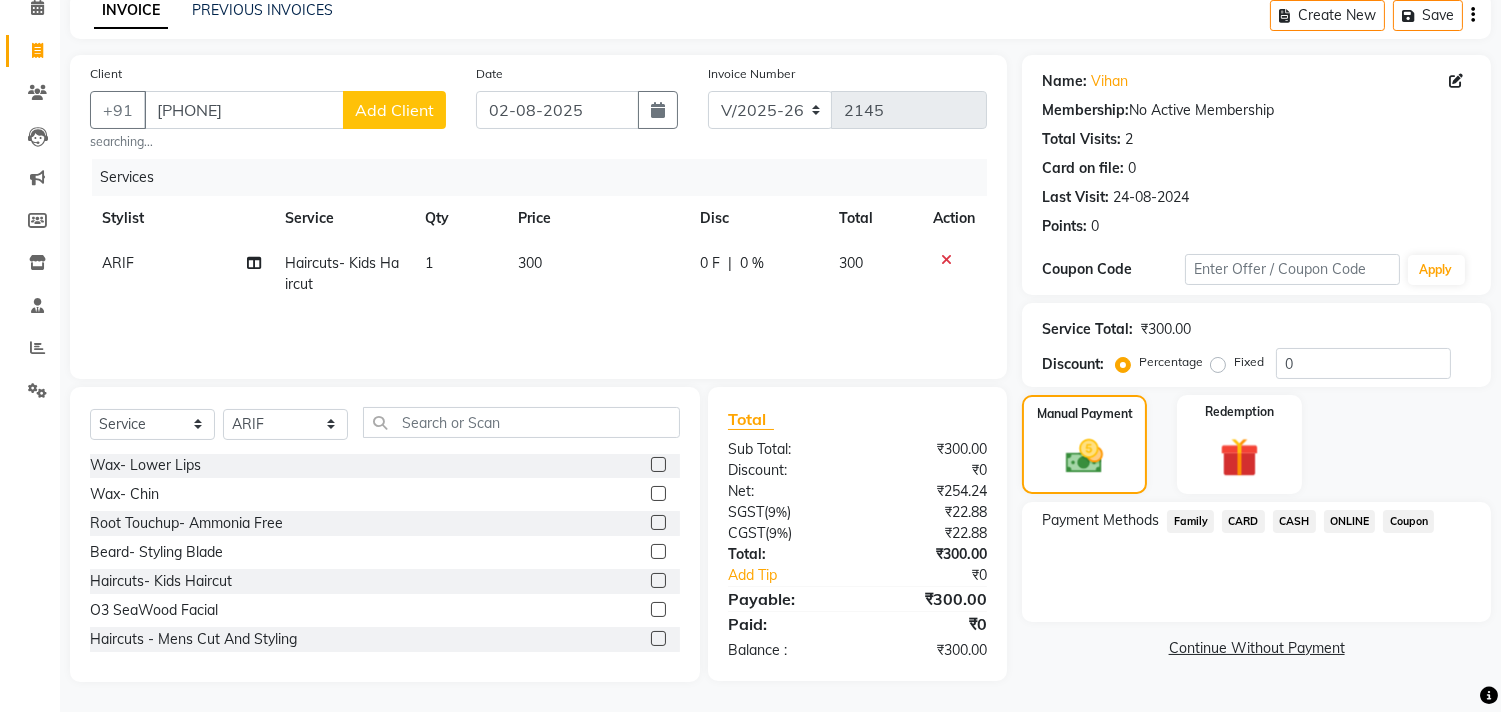 click on "CASH" 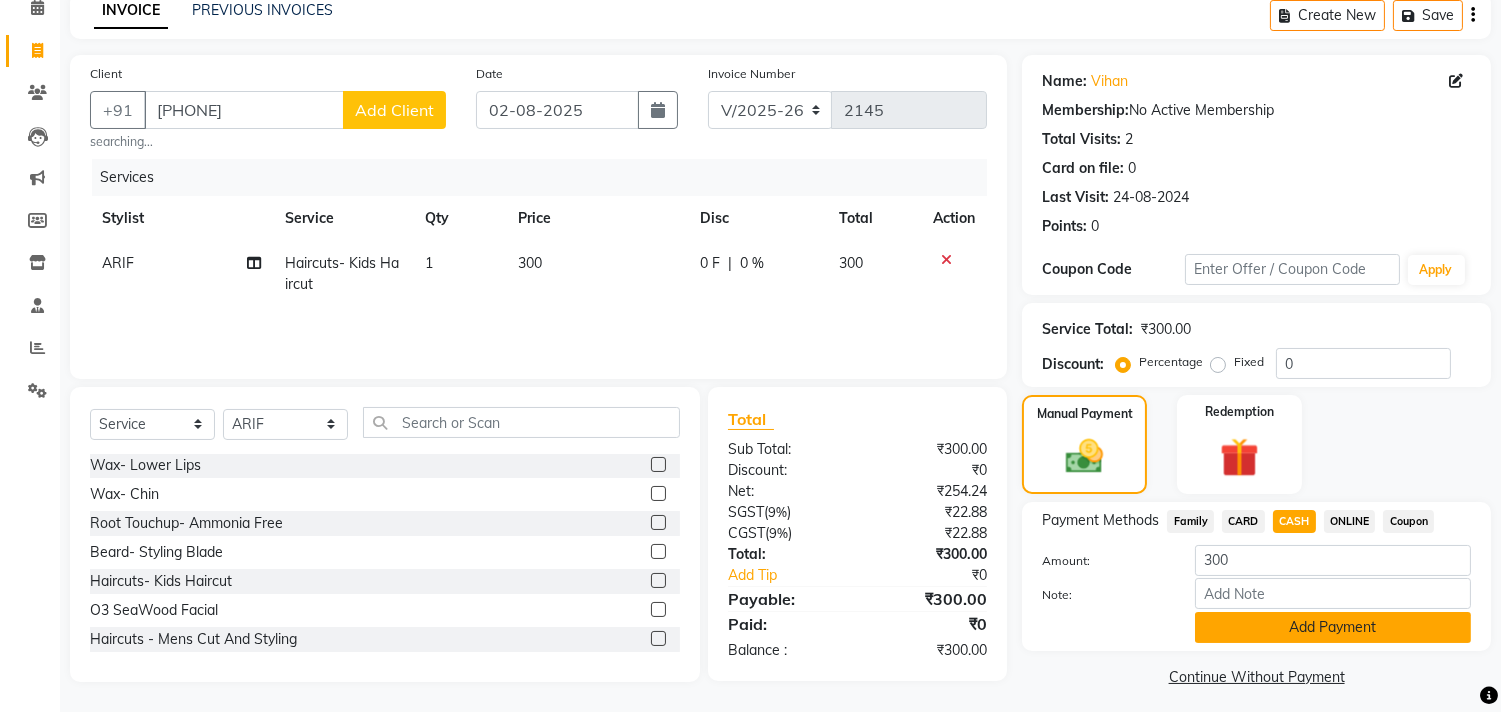 click on "Add Payment" 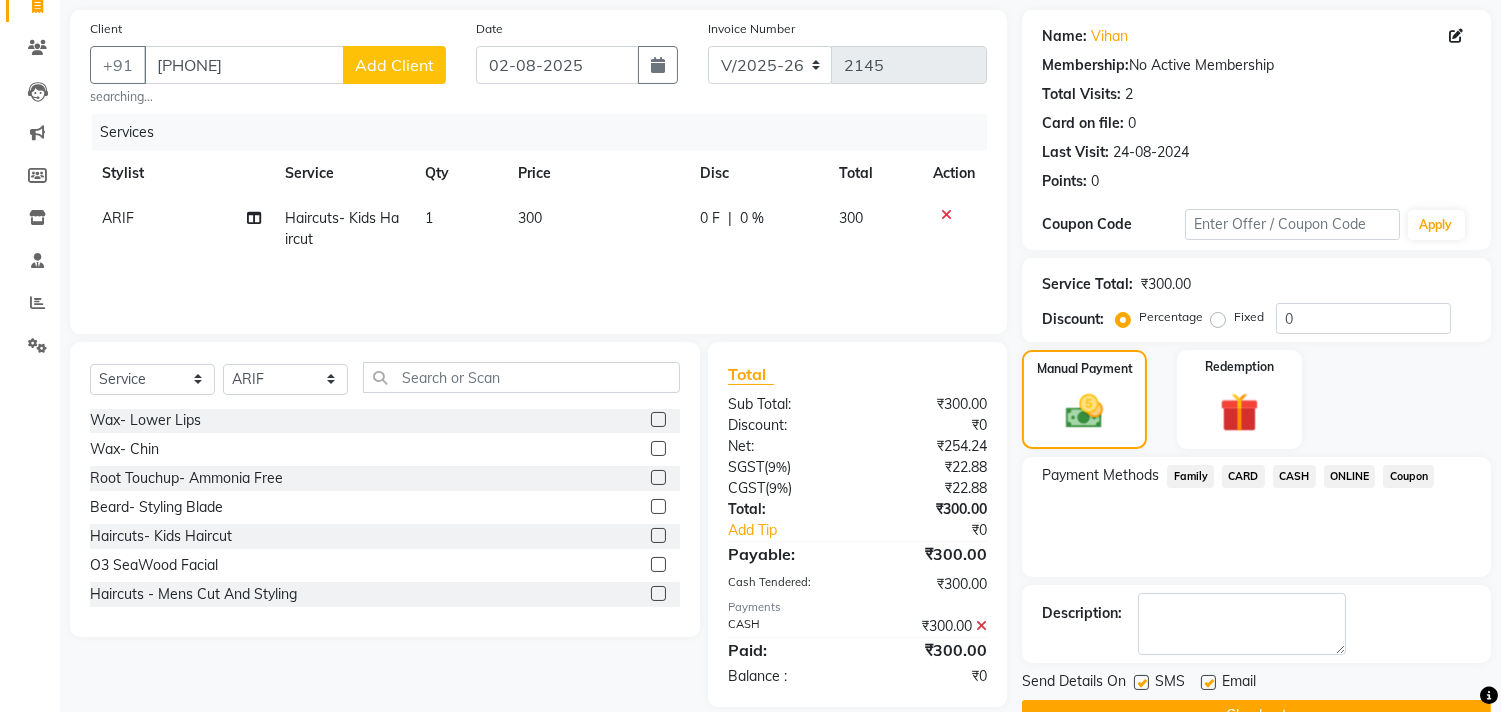scroll, scrollTop: 187, scrollLeft: 0, axis: vertical 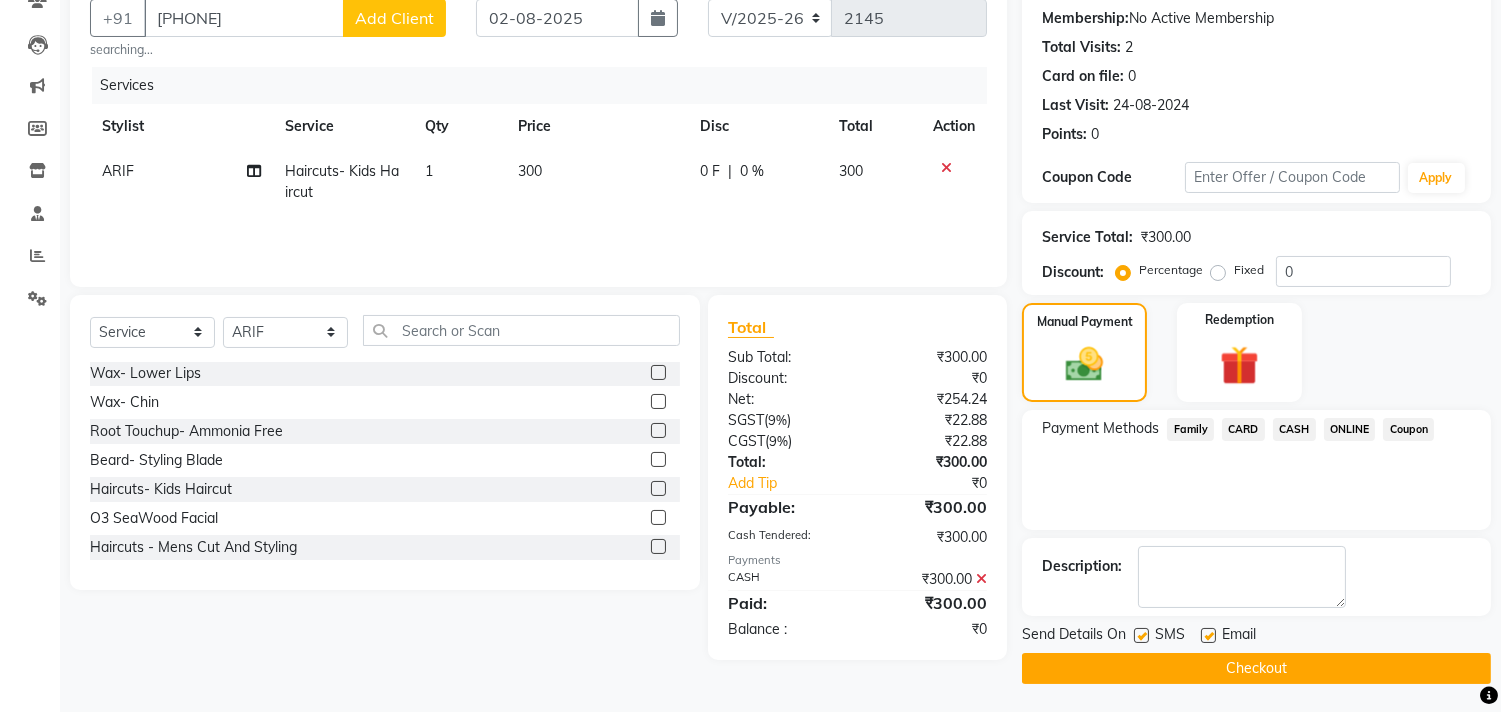 click on "Checkout" 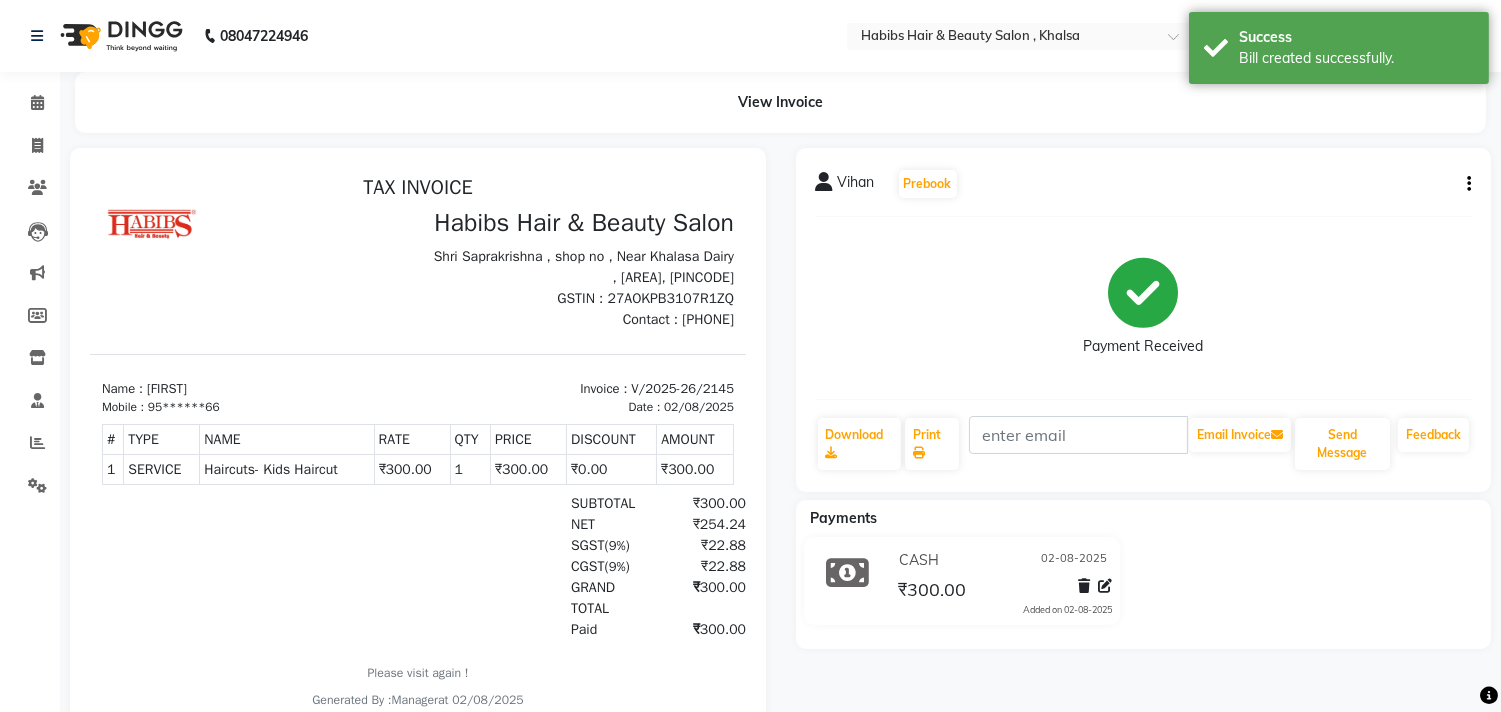 scroll, scrollTop: 0, scrollLeft: 0, axis: both 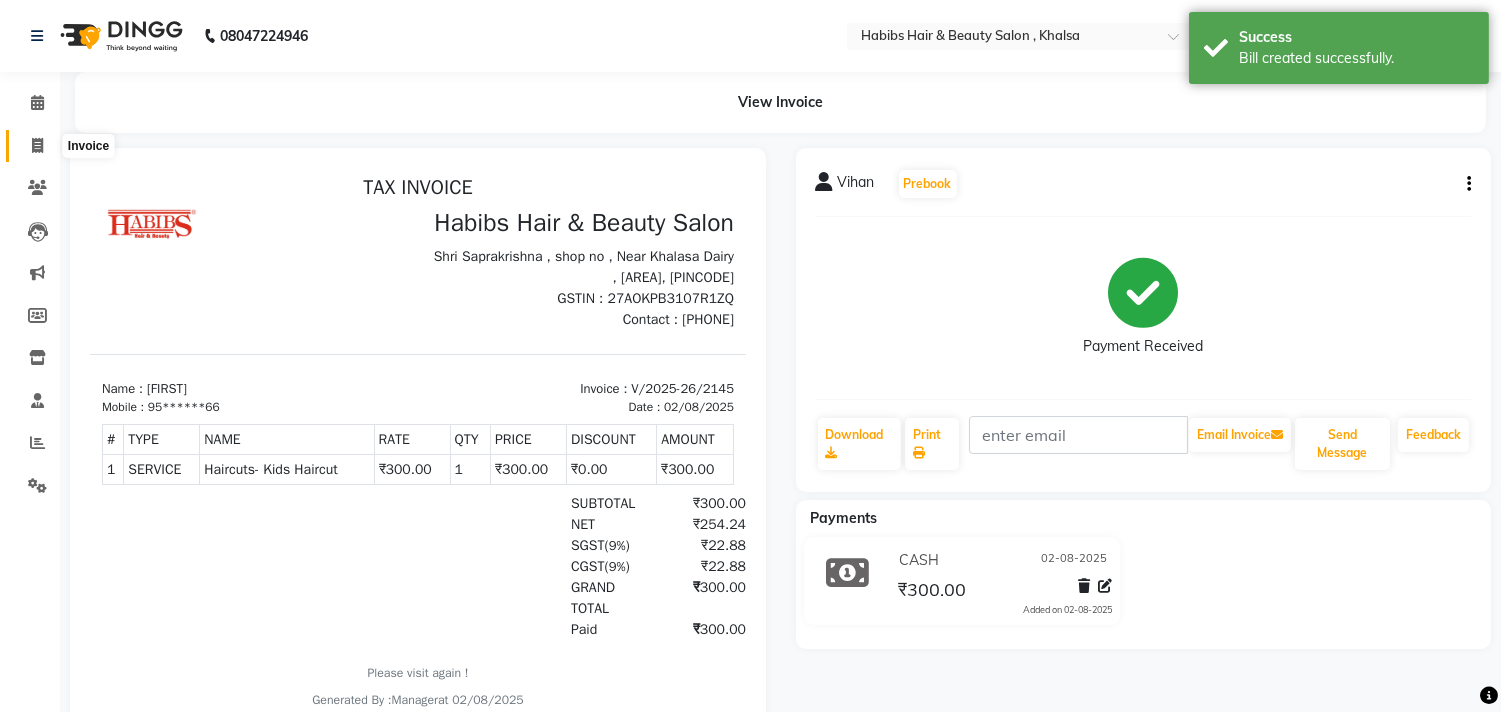 click 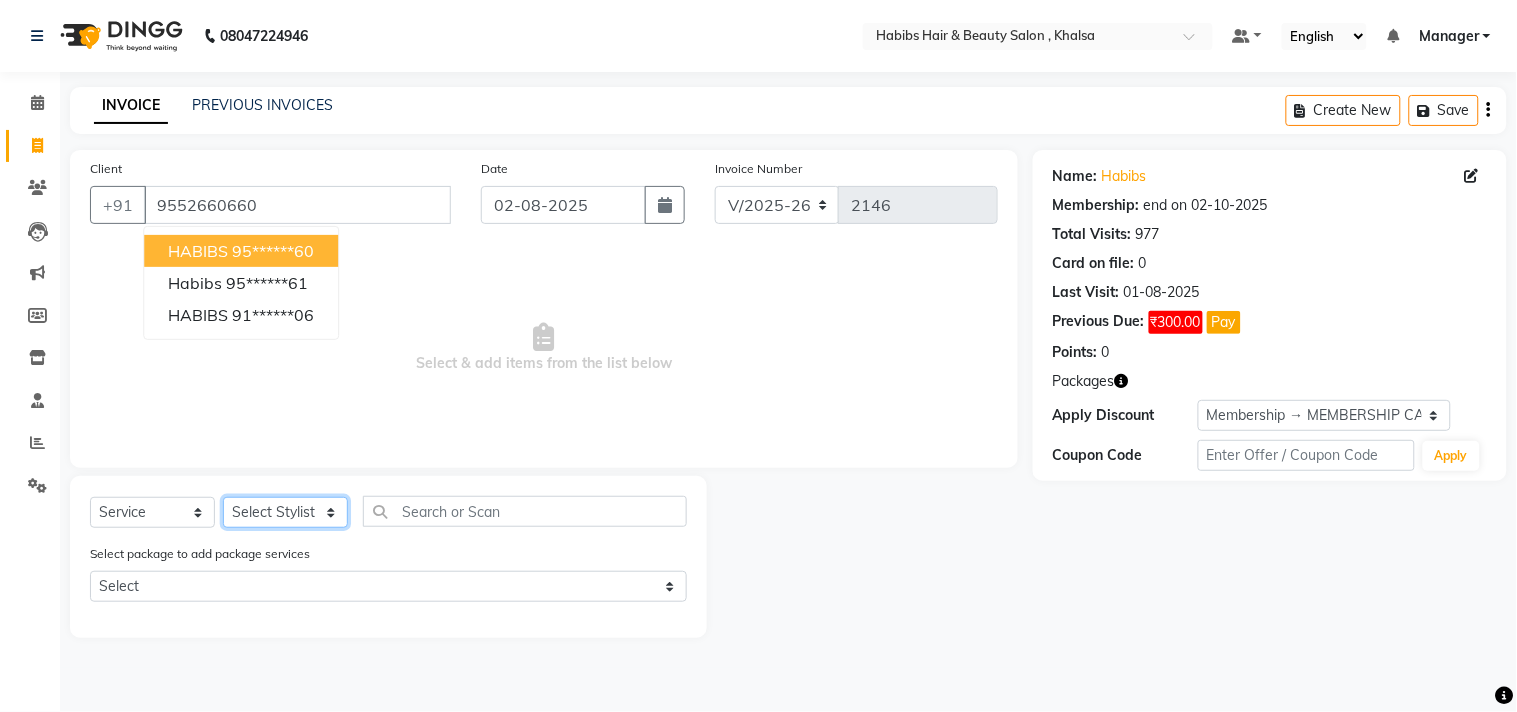 click on "Select Stylist Ajam ARIF Asif Manager M M Neelam Niyaz Salman Sameer Sayali Shahid Shahnawaz Vidya Zubair" 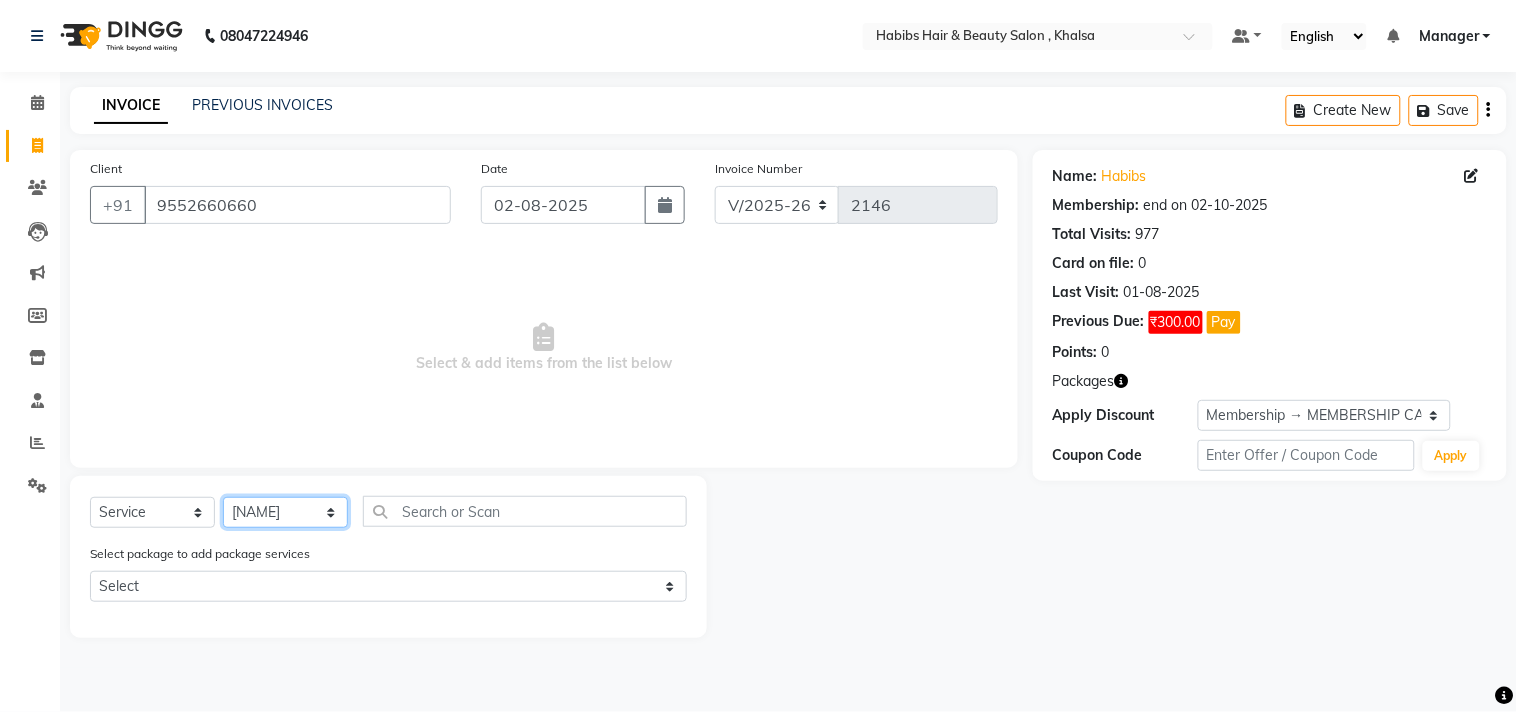 click on "Select Stylist Ajam ARIF Asif Manager M M Neelam Niyaz Salman Sameer Sayali Shahid Shahnawaz Vidya Zubair" 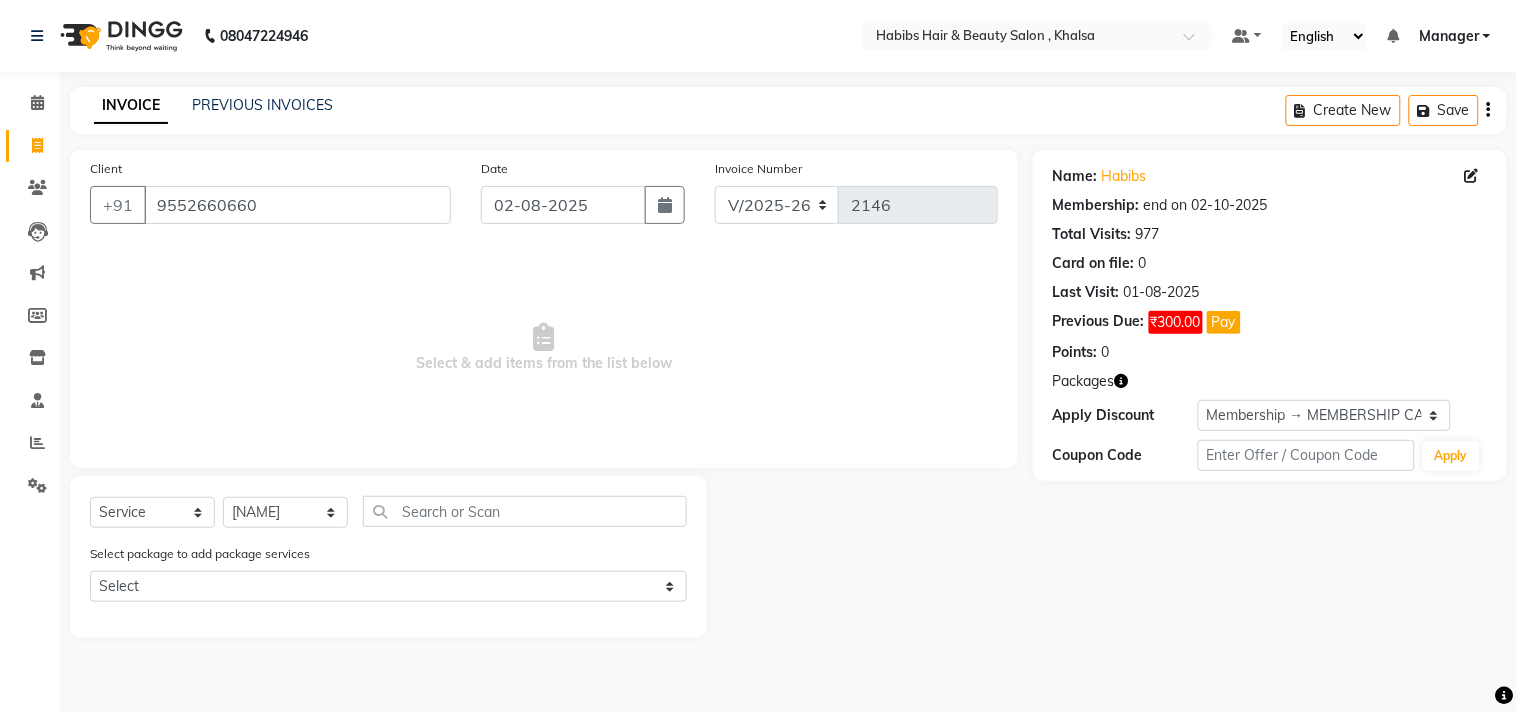 click on "Select & add items from the list below" at bounding box center [544, 348] 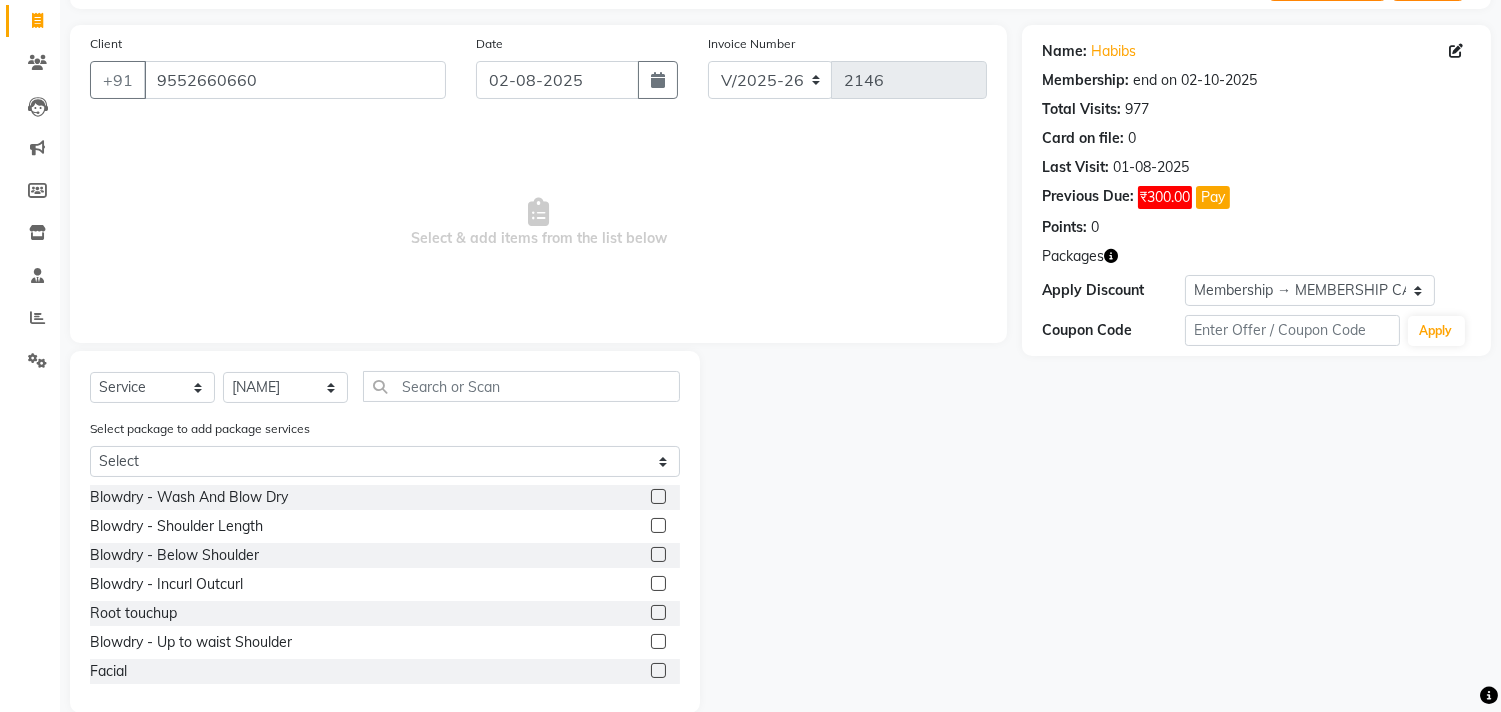 scroll, scrollTop: 156, scrollLeft: 0, axis: vertical 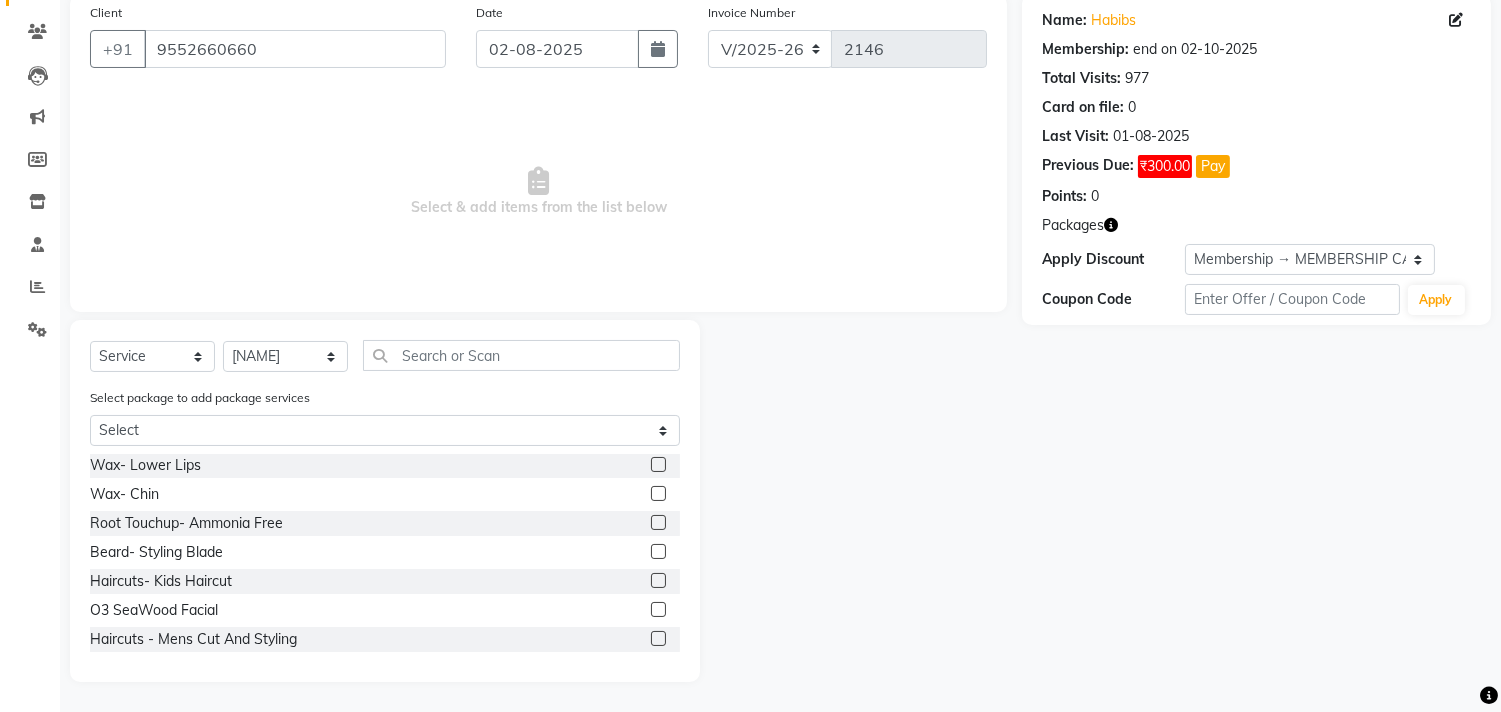 click 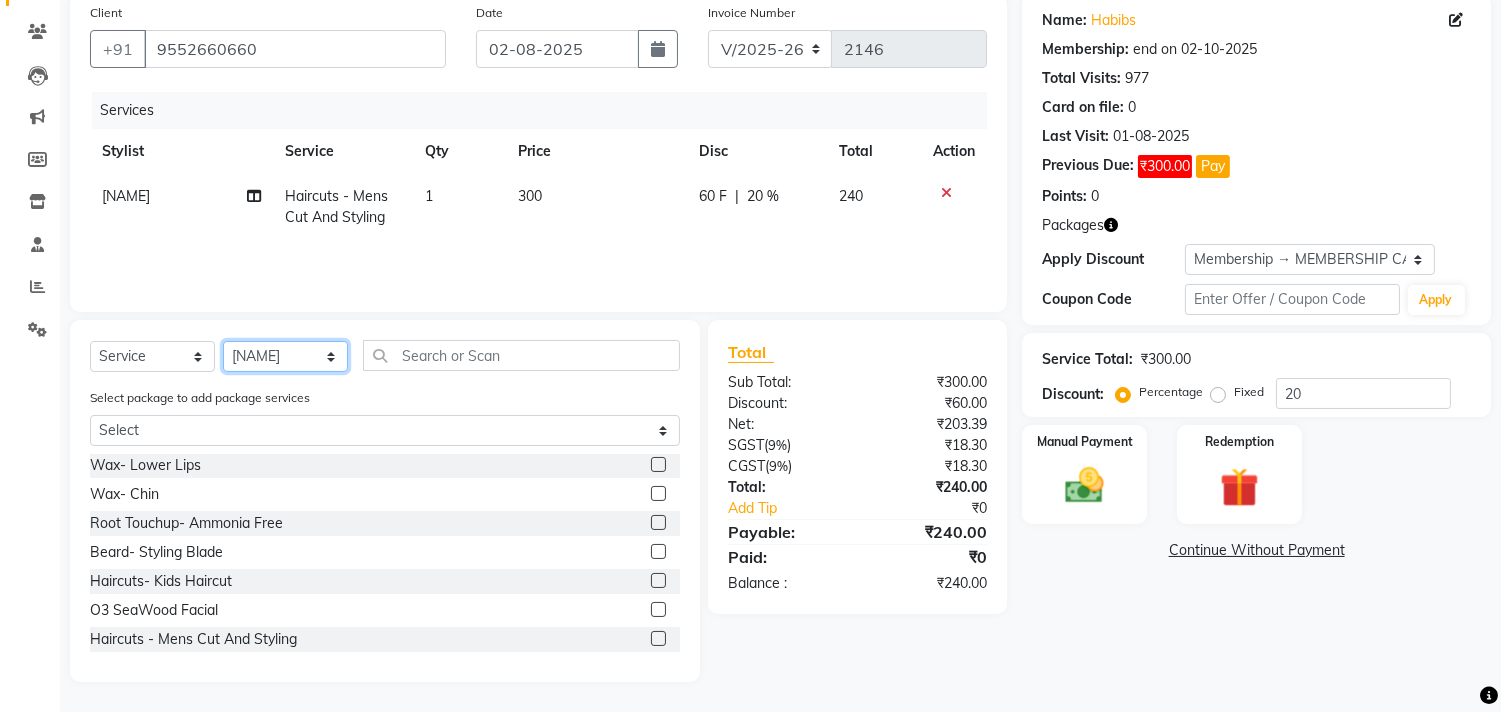 click on "Select Stylist Ajam ARIF Asif Manager M M Neelam Niyaz Salman Sameer Sayali Shahid Shahnawaz Vidya Zubair" 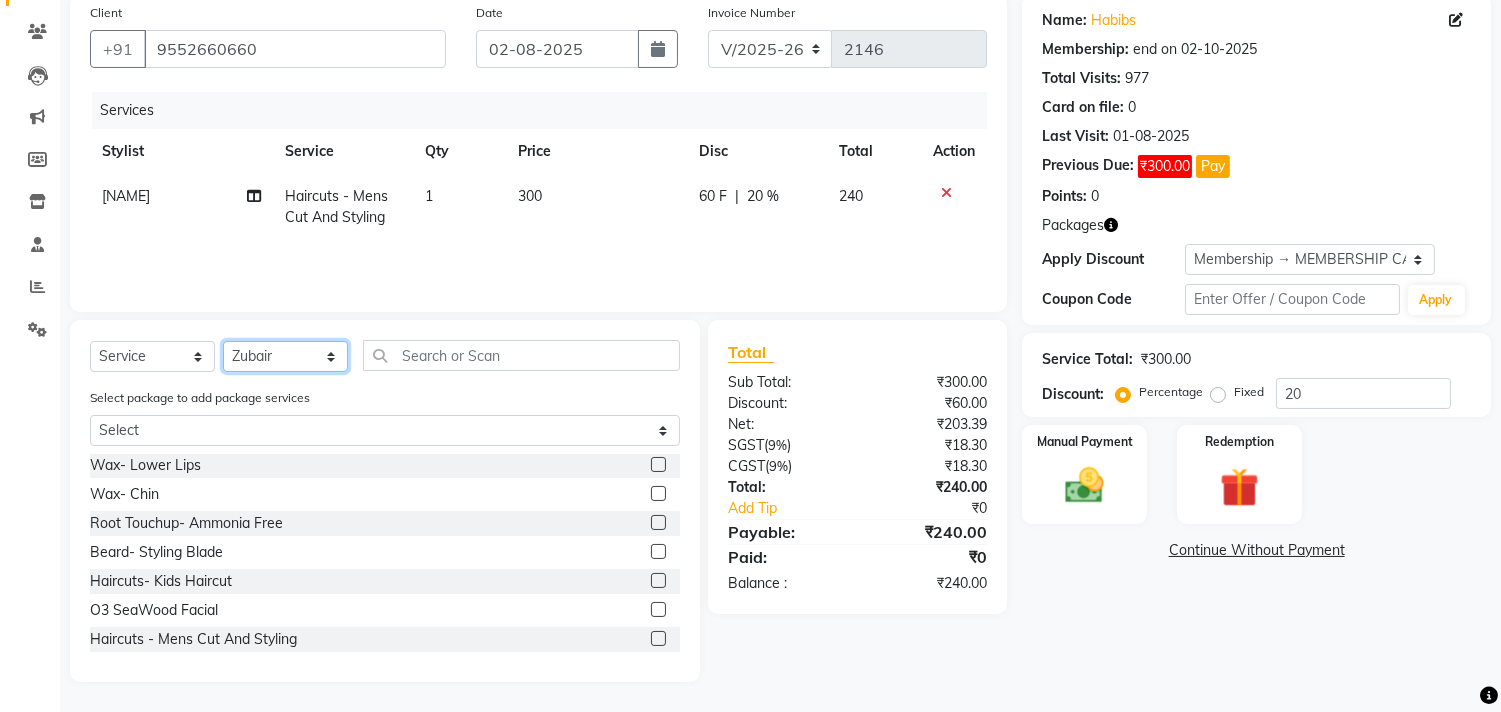 click on "Select Stylist Ajam ARIF Asif Manager M M Neelam Niyaz Salman Sameer Sayali Shahid Shahnawaz Vidya Zubair" 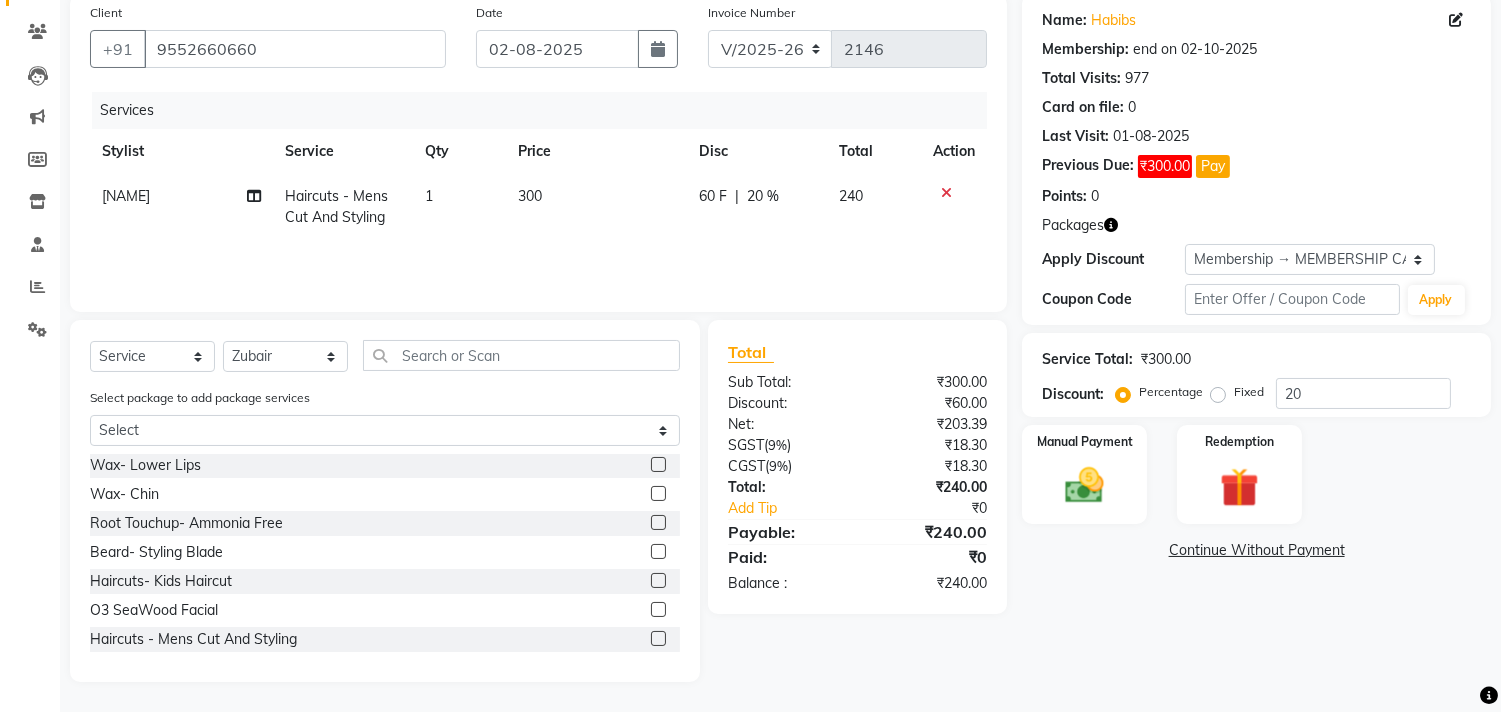 click 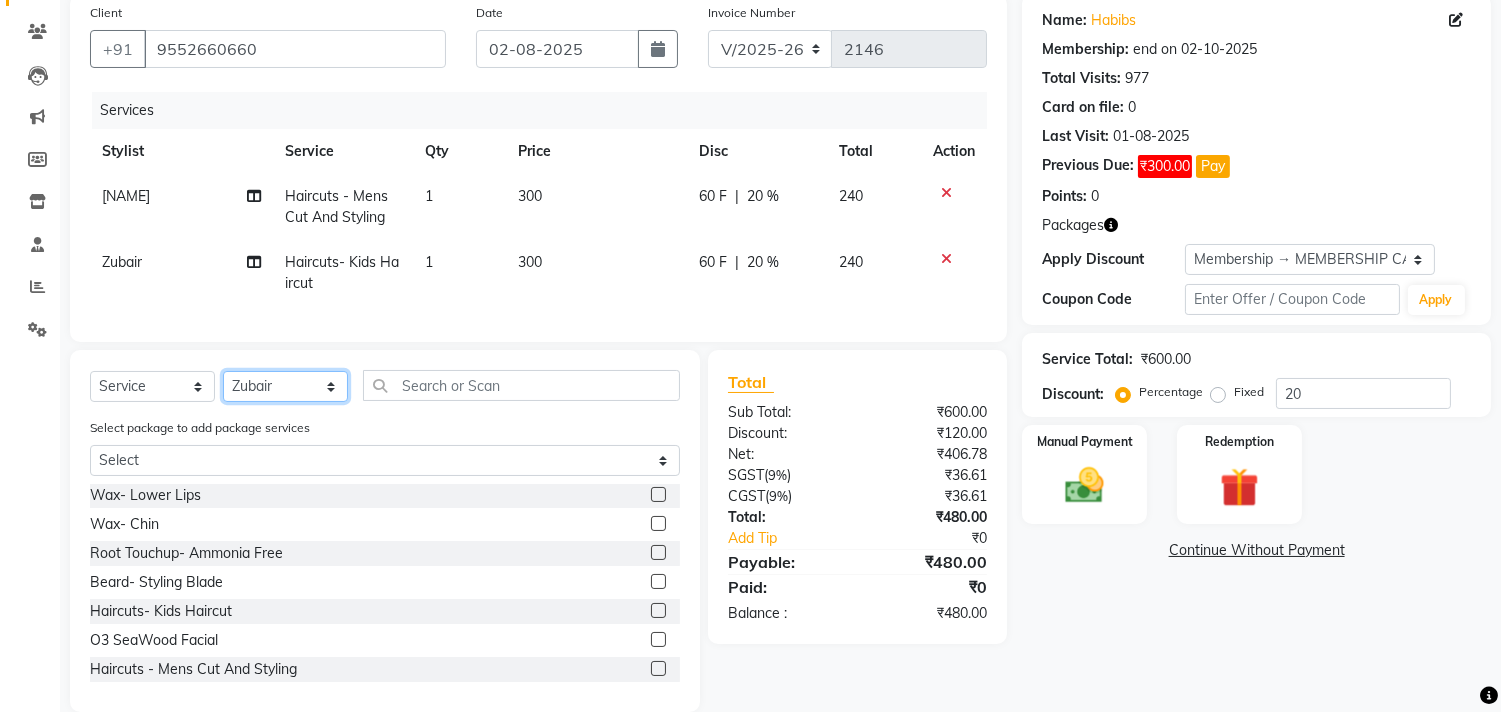click on "Select Stylist Ajam ARIF Asif Manager M M Neelam Niyaz Salman Sameer Sayali Shahid Shahnawaz Vidya Zubair" 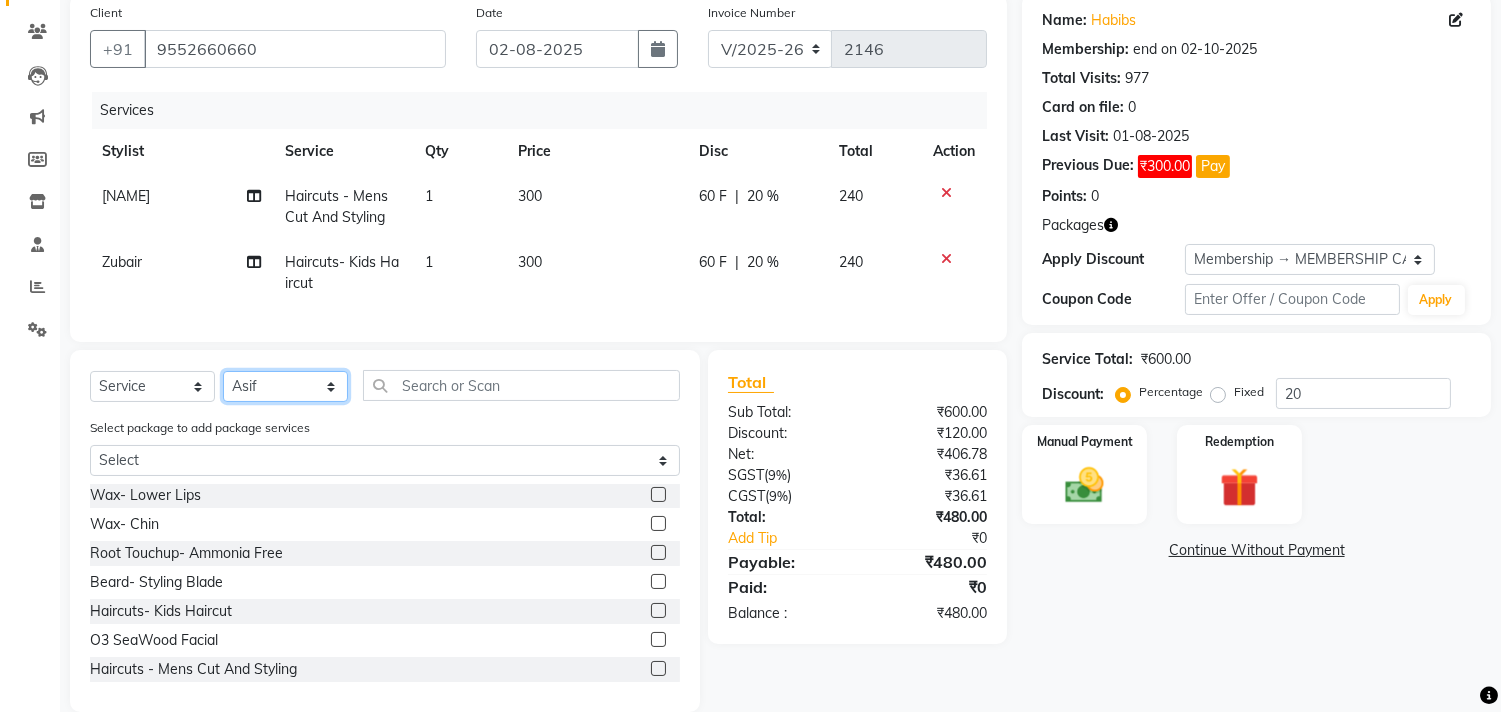 click on "Select Stylist Ajam ARIF Asif Manager M M Neelam Niyaz Salman Sameer Sayali Shahid Shahnawaz Vidya Zubair" 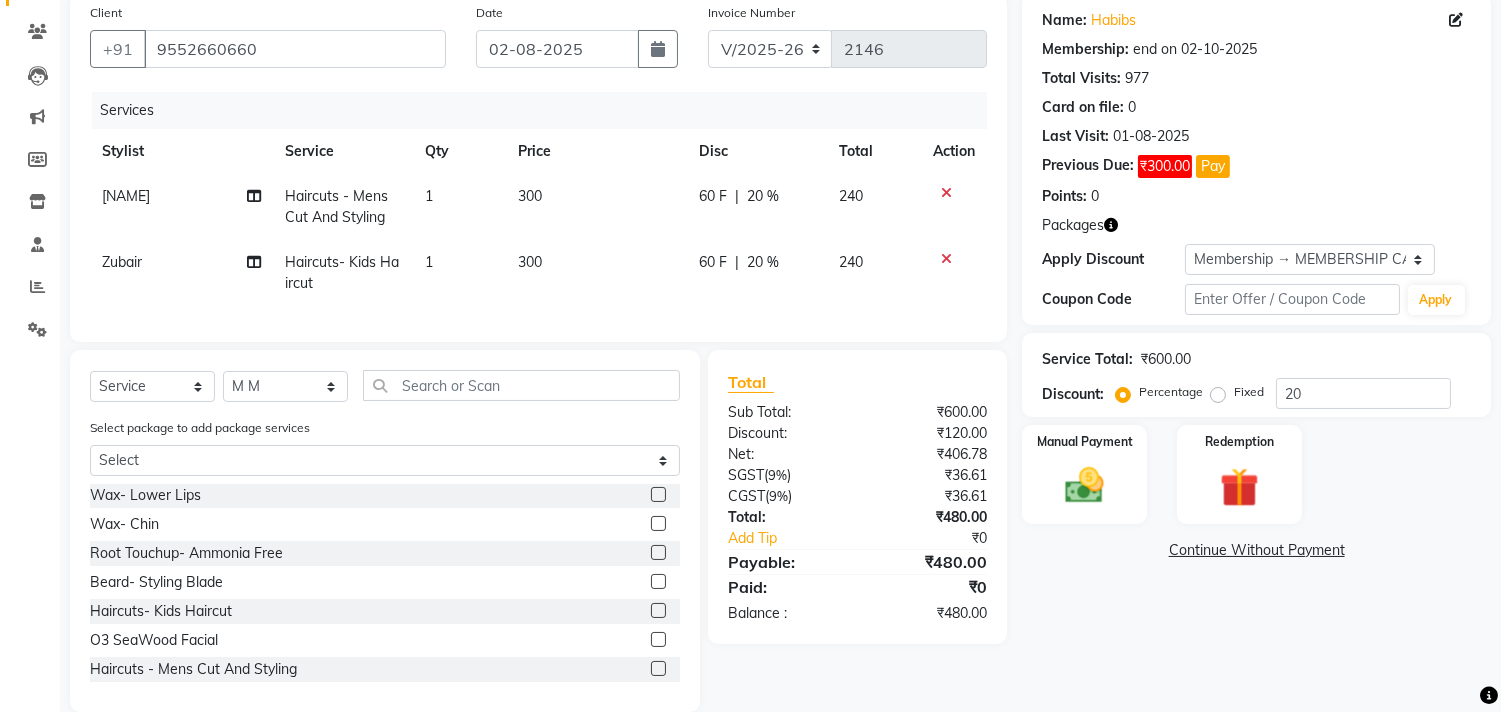 click 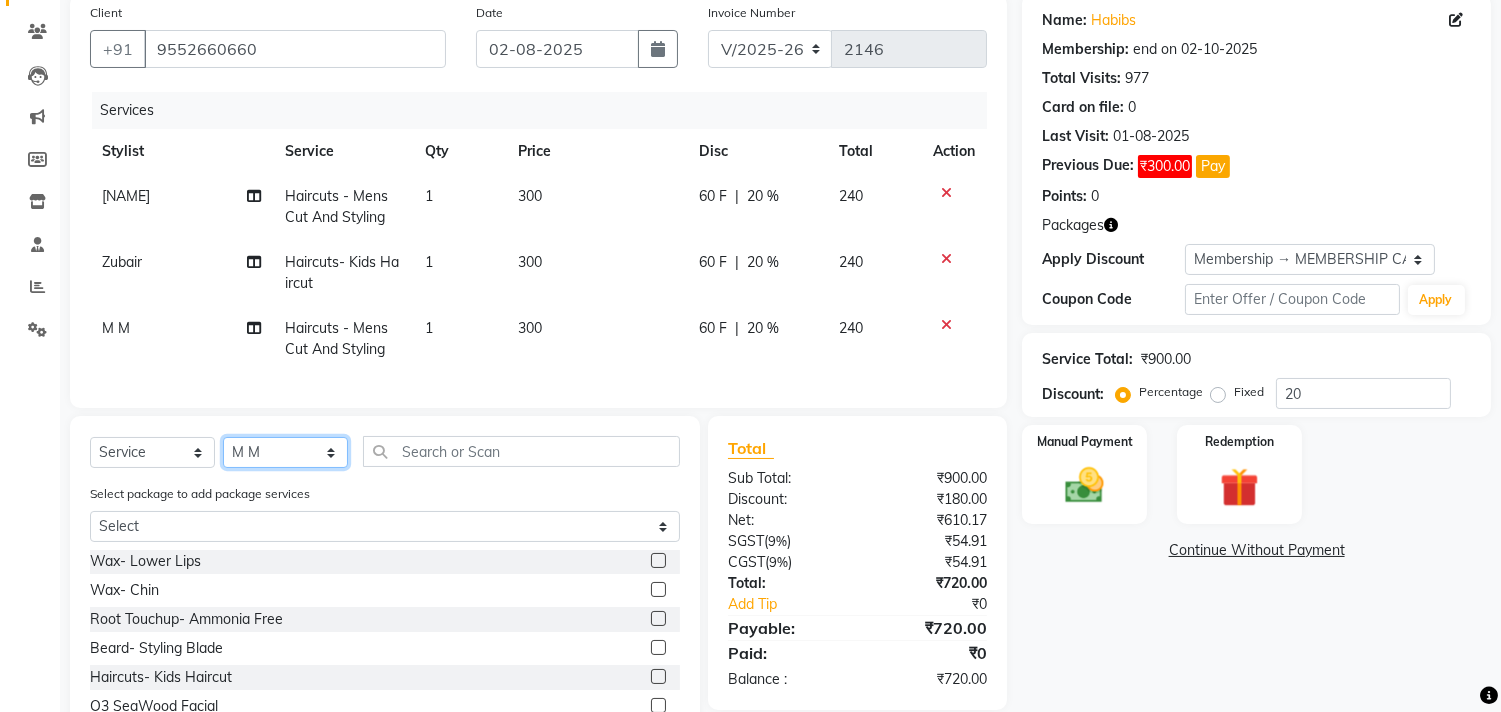 click on "Select Stylist Ajam ARIF Asif Manager M M Neelam Niyaz Salman Sameer Sayali Shahid Shahnawaz Vidya Zubair" 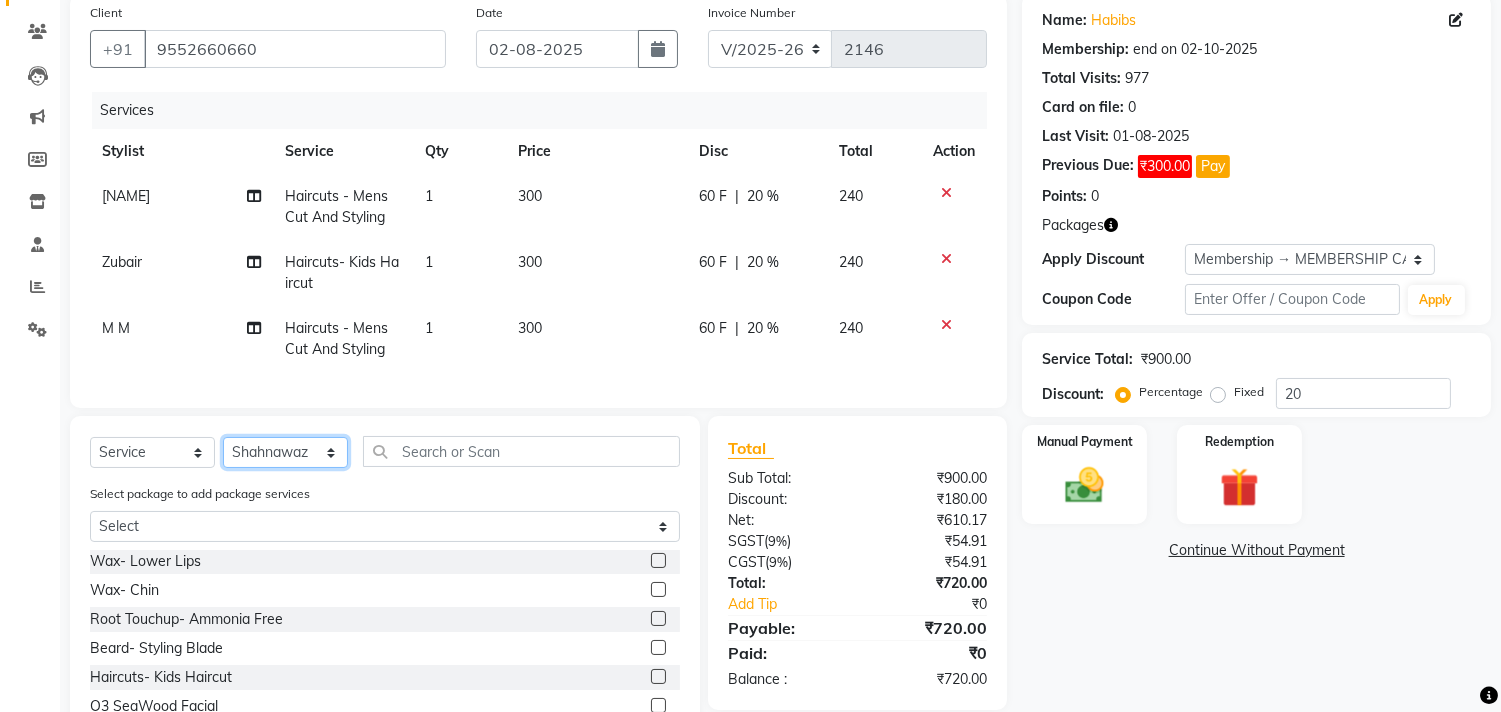 click on "Select Stylist Ajam ARIF Asif Manager M M Neelam Niyaz Salman Sameer Sayali Shahid Shahnawaz Vidya Zubair" 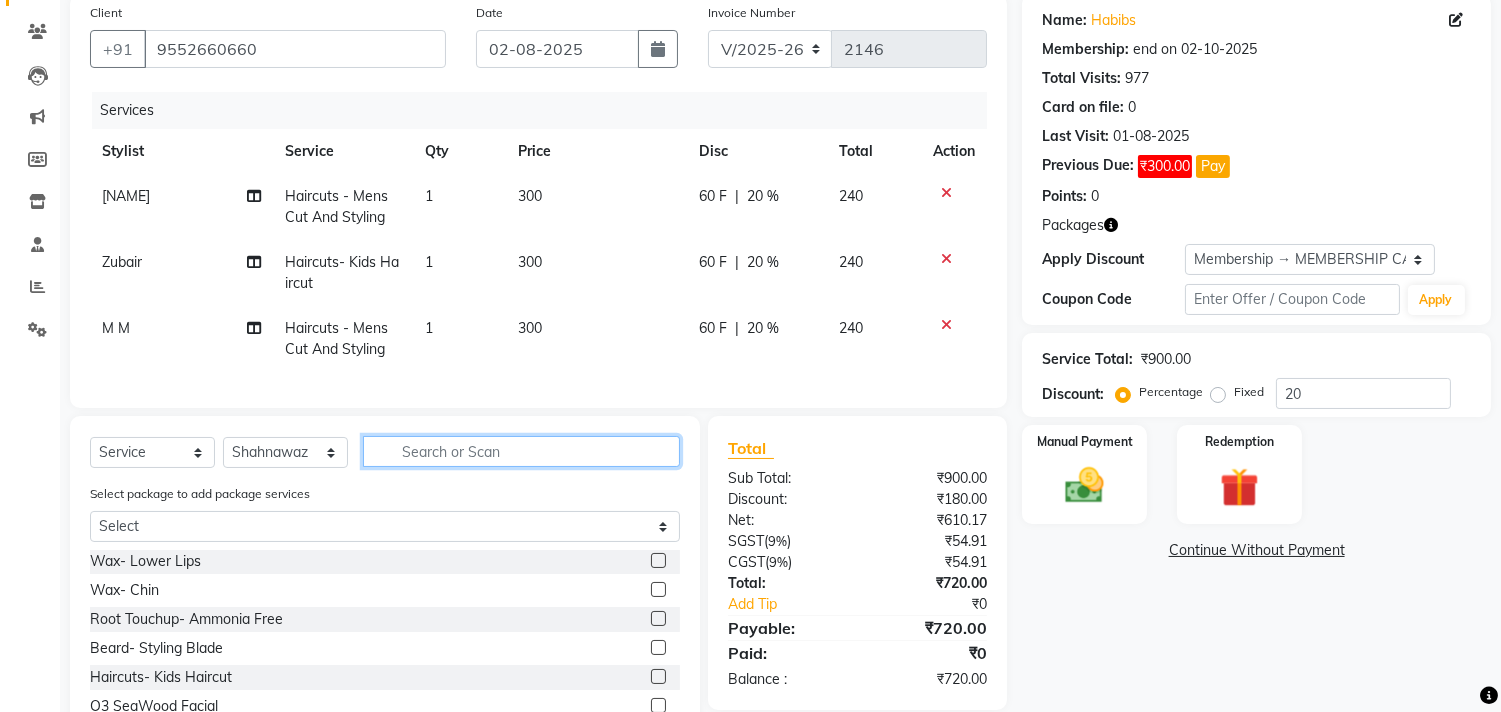 click 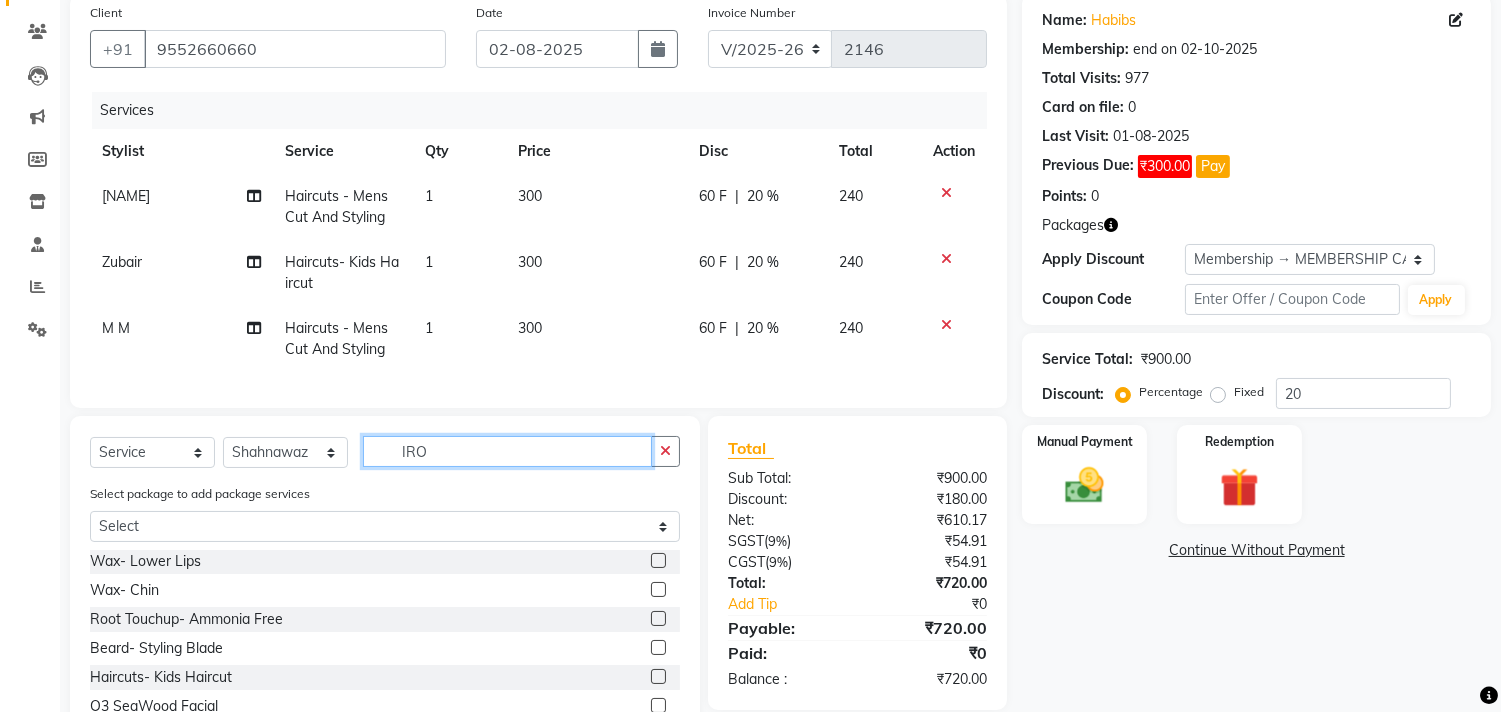 scroll, scrollTop: 0, scrollLeft: 0, axis: both 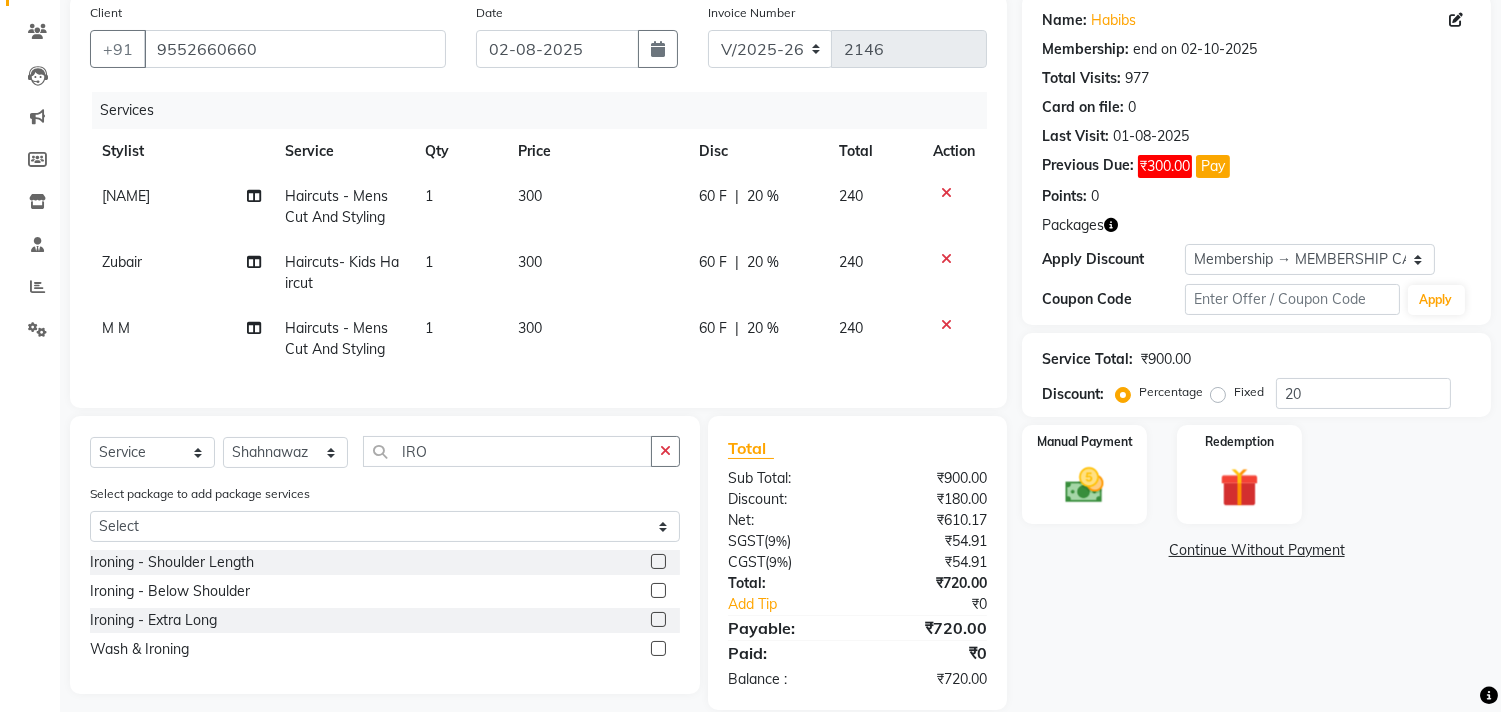 click 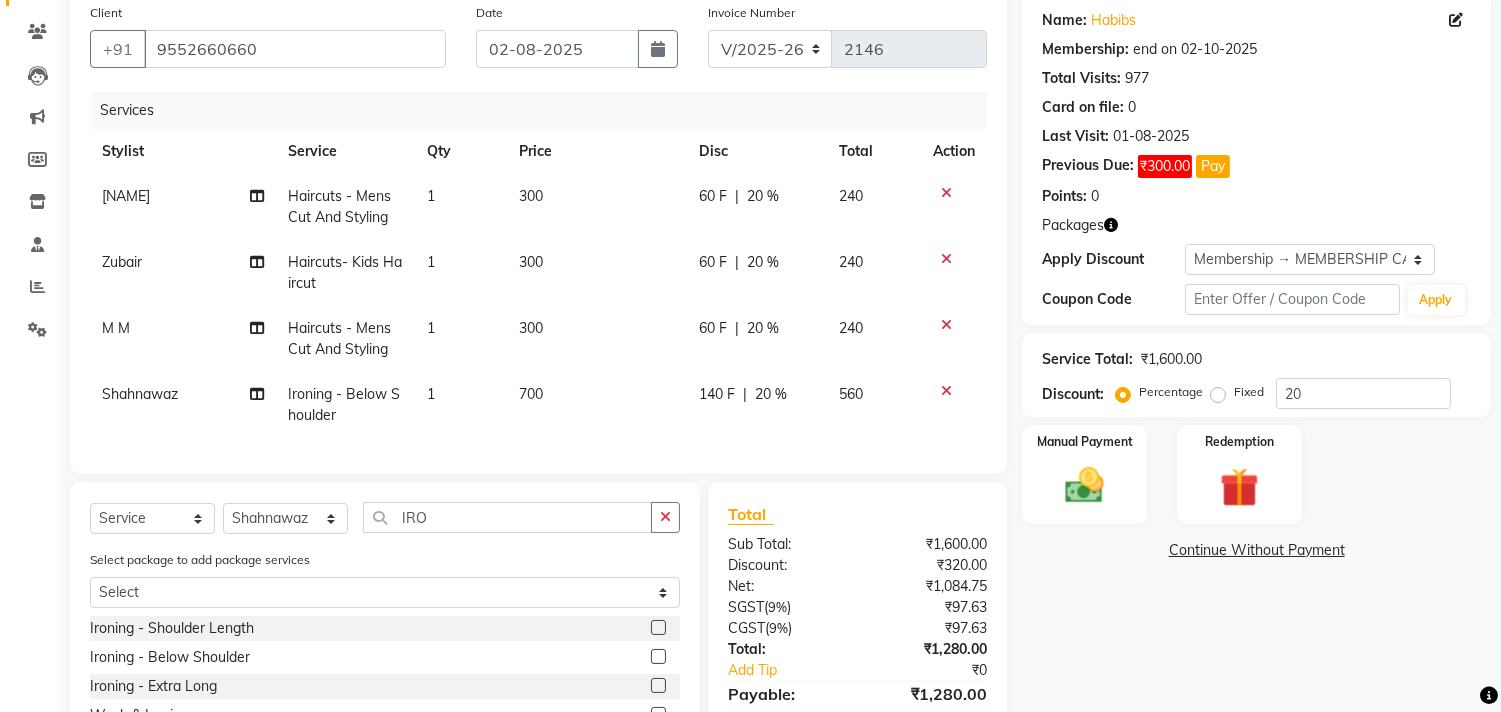 click on "700" 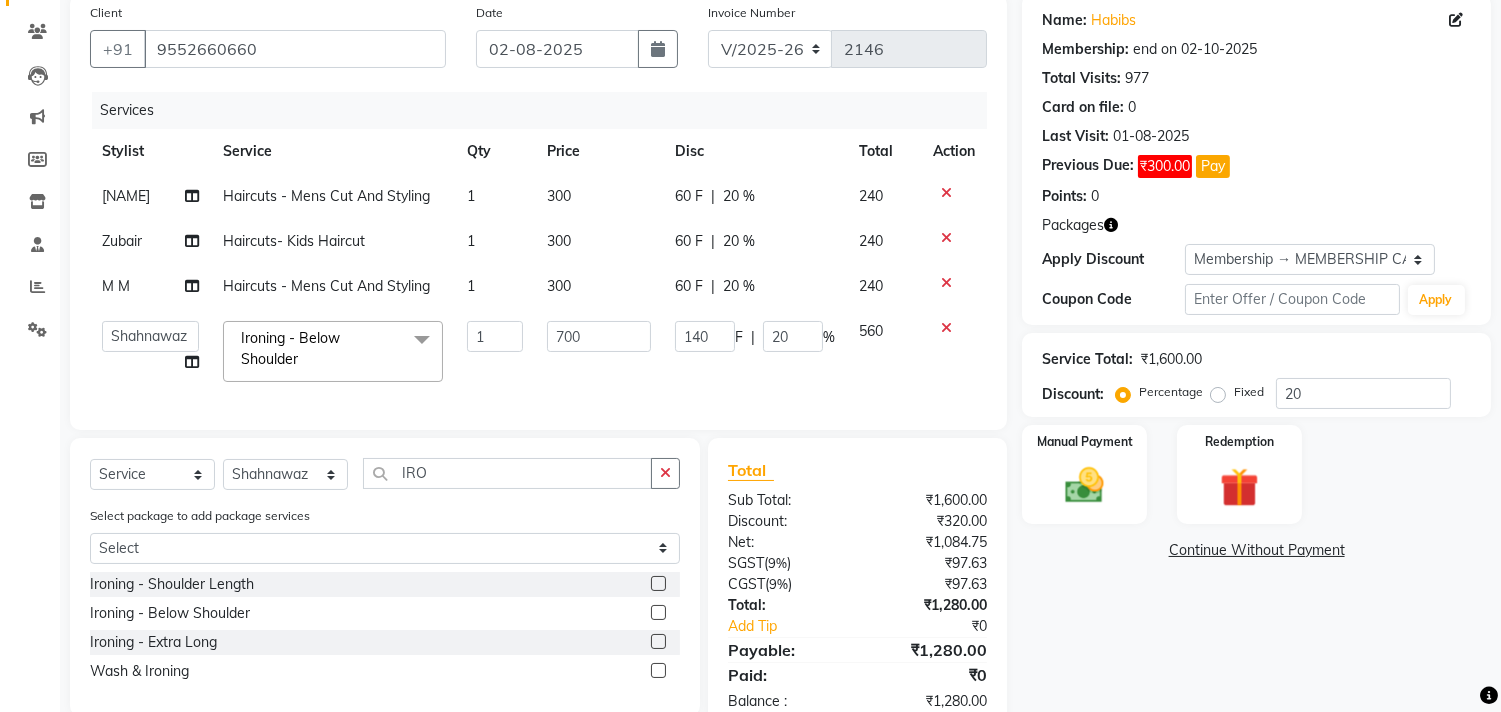 click on "700" 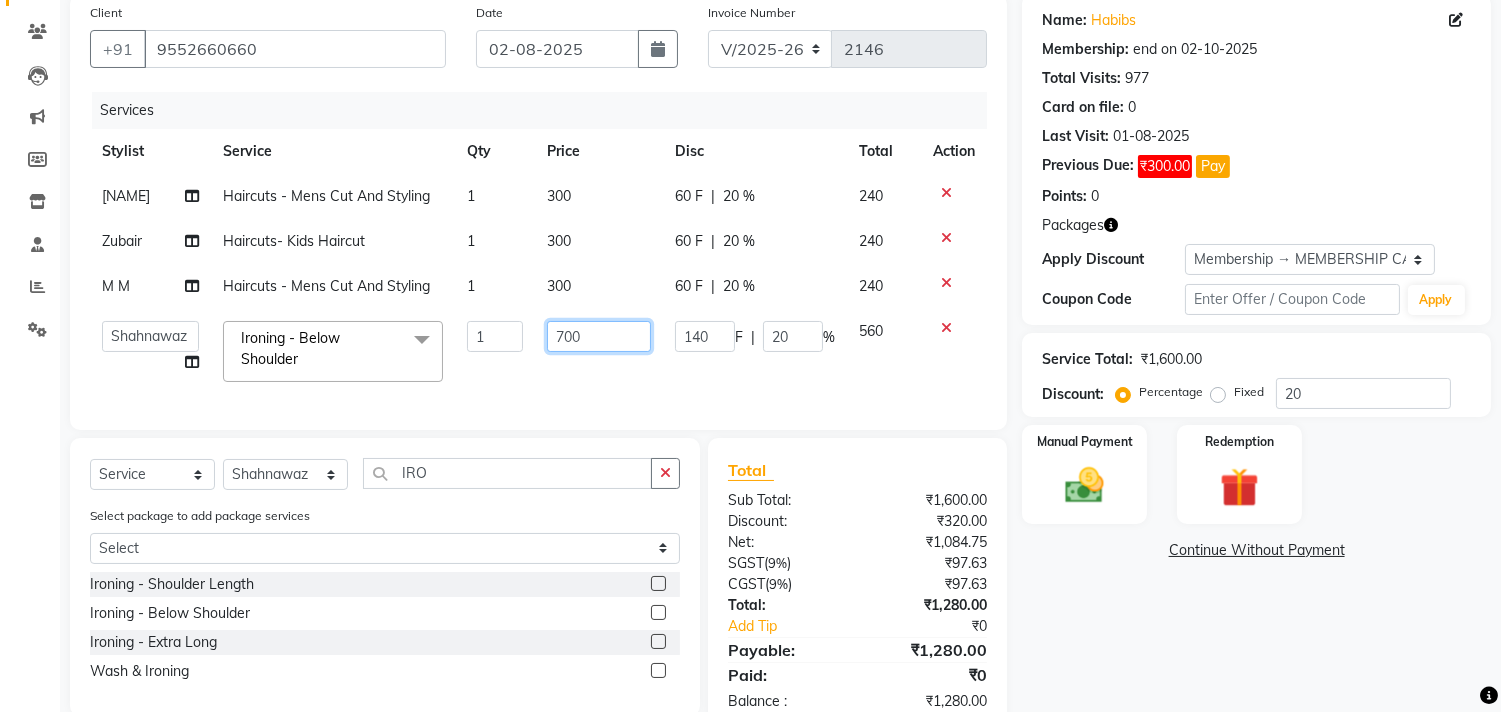click on "700" 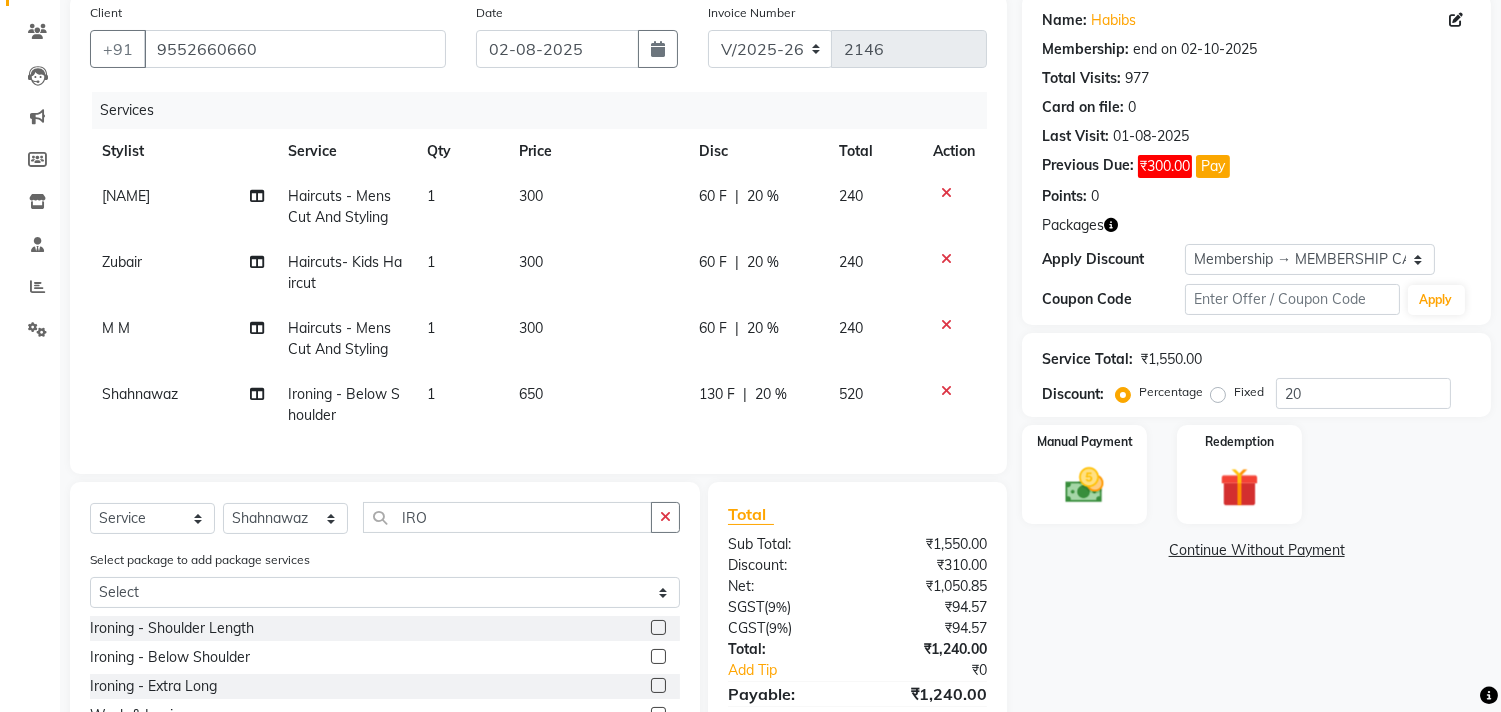 click on "Client +91 9552660660 Date 02-08-2025 Invoice Number V/2025 V/2025-26 2146 Services Stylist Service Qty Price Disc Total Action Sameer Haircuts -  Mens Cut And Styling 1 300 60 F | 20 % 240 Zubair Haircuts- Kids Haircut 1 300 60 F | 20 % 240 M M Haircuts -  Mens Cut And Styling 1 300 60 F | 20 % 240 Shahnawaz Ironing  -  Below Shoulder 1 650 130 F | 20 % 520 Select  Service  Product  Membership  Package Voucher Prepaid Gift Card  Select Stylist Ajam ARIF Asif Manager M M Neelam Niyaz Salman Sameer Sayali Shahid Shahnawaz Vidya Zubair IRO Select package to add package services Select Ornab Mukhrjee Ironing  -  Shoulder Length  Ironing  -  Below Shoulder  Ironing  -  Extra Long  Wash & Ironing  Total Sub Total: ₹1,550.00 Discount: ₹310.00 Net: ₹1,050.85 SGST  ( 9% ) ₹94.57 CGST  ( 9% ) ₹94.57 Total: ₹1,240.00 Add Tip ₹0 Payable: ₹1,240.00 Paid: ₹0 Balance   : ₹1,240.00" 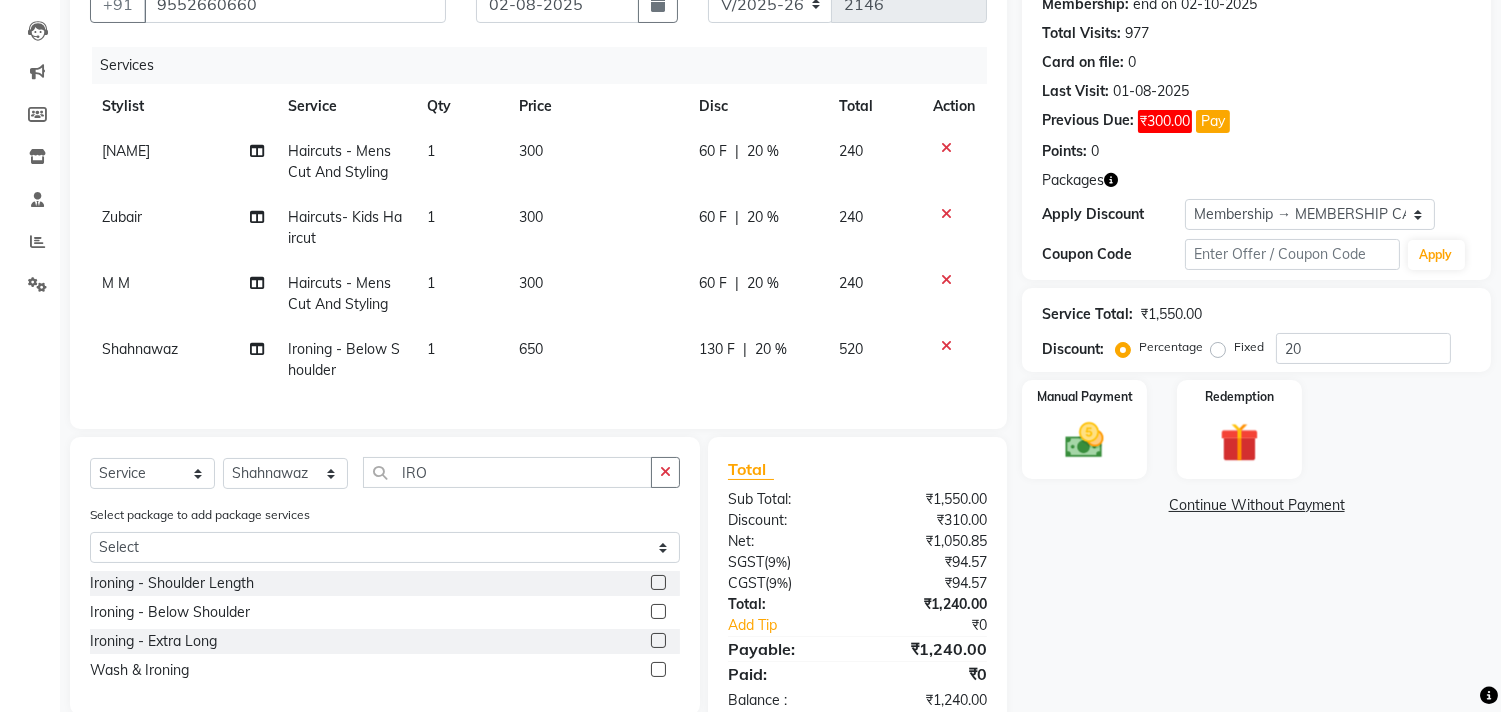scroll, scrollTop: 266, scrollLeft: 0, axis: vertical 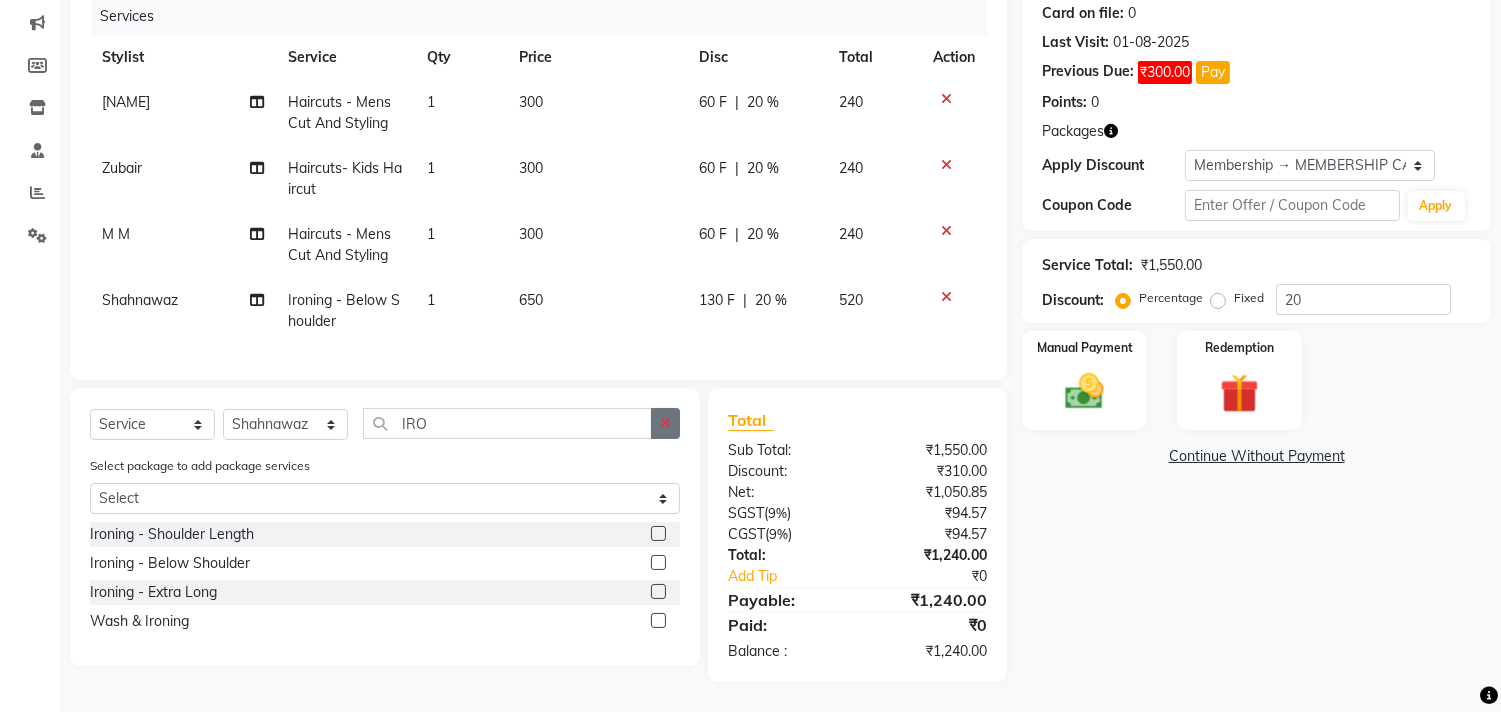 click 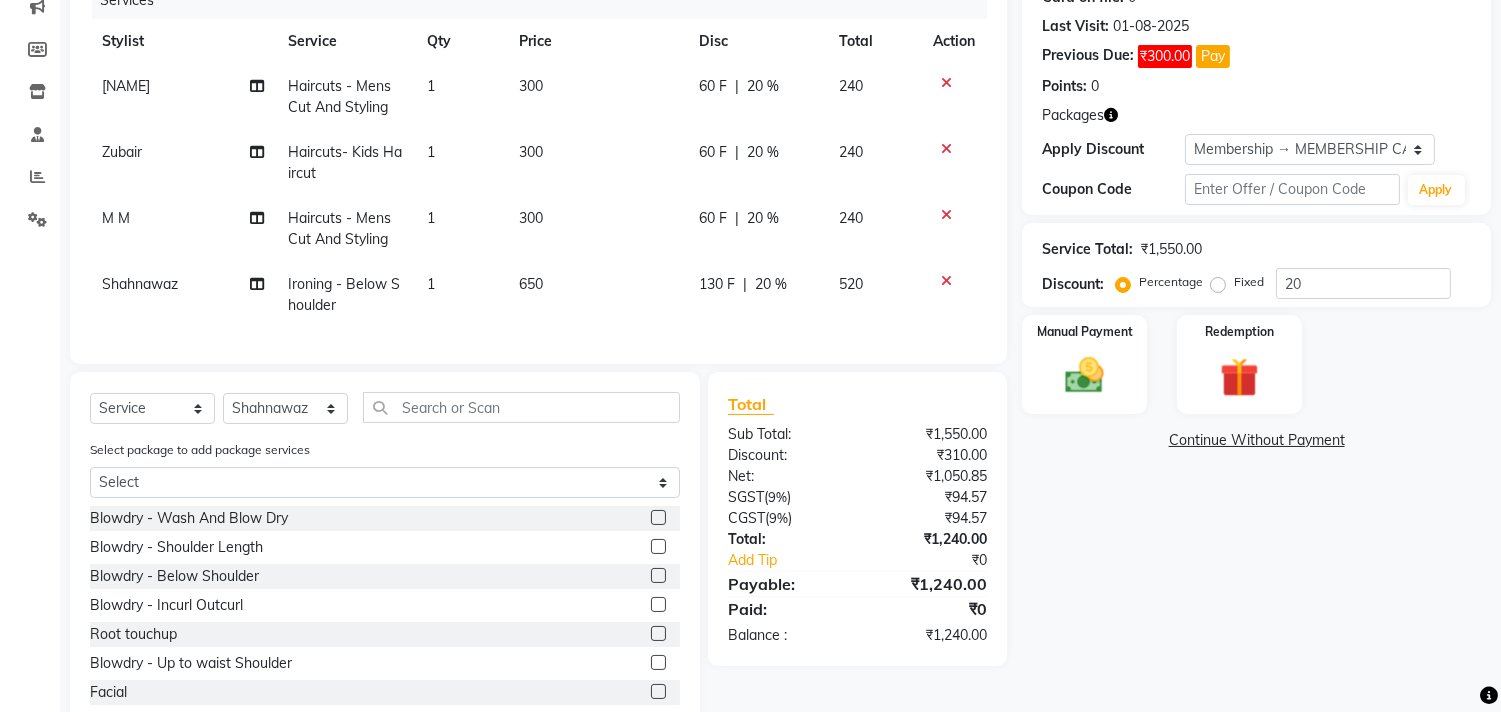 click on "Select  Service  Product  Membership  Package Voucher Prepaid Gift Card  Select Stylist Ajam ARIF Asif Manager M M Neelam Niyaz Salman Sameer Sayali Shahid Shahnawaz Vidya Zubair" 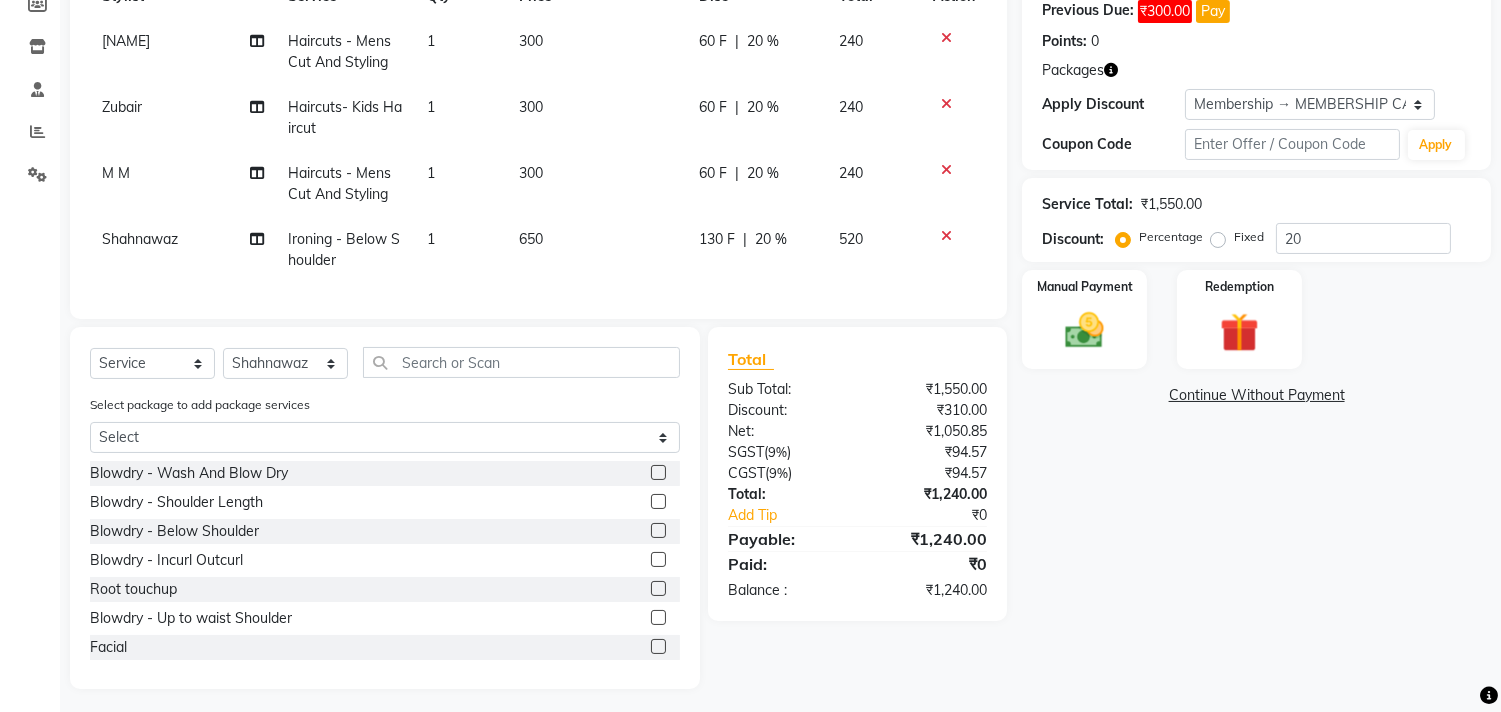 scroll, scrollTop: 334, scrollLeft: 0, axis: vertical 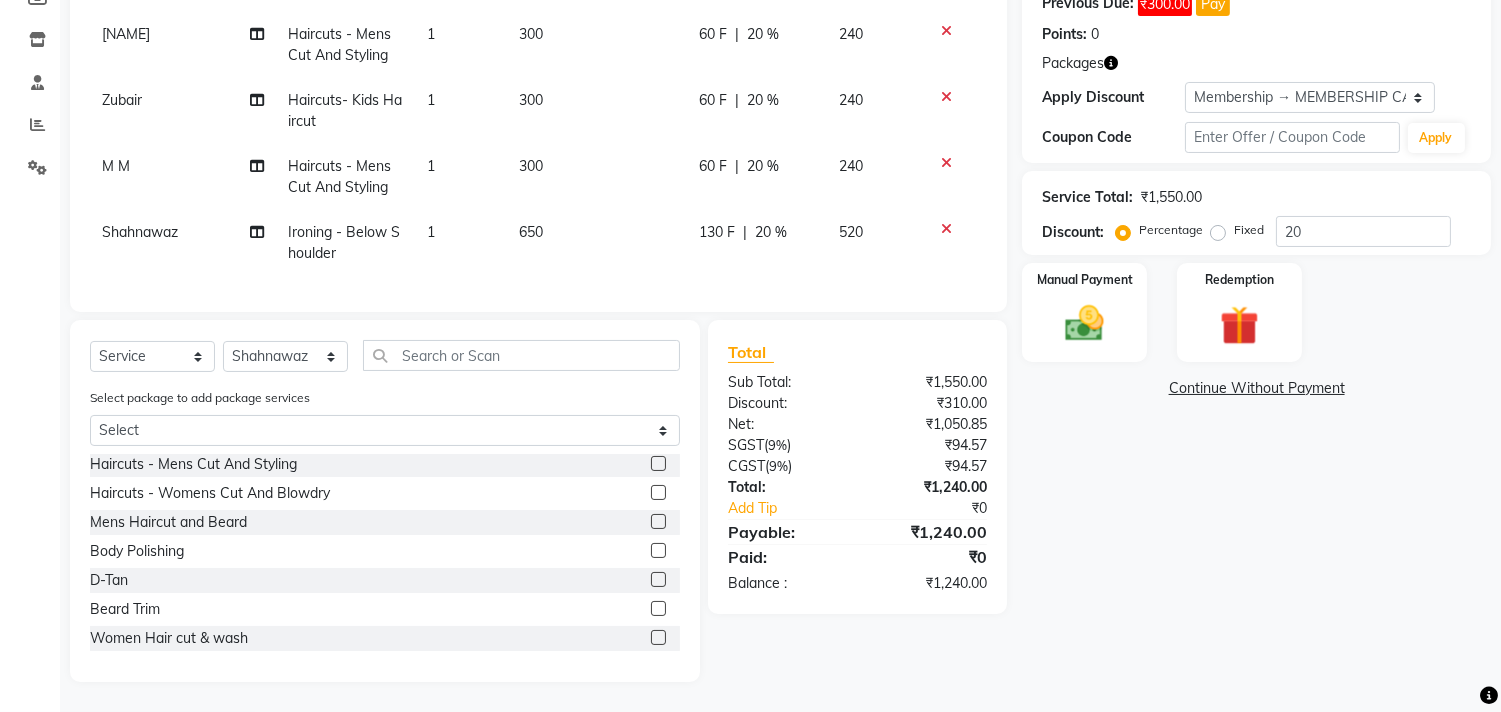 click 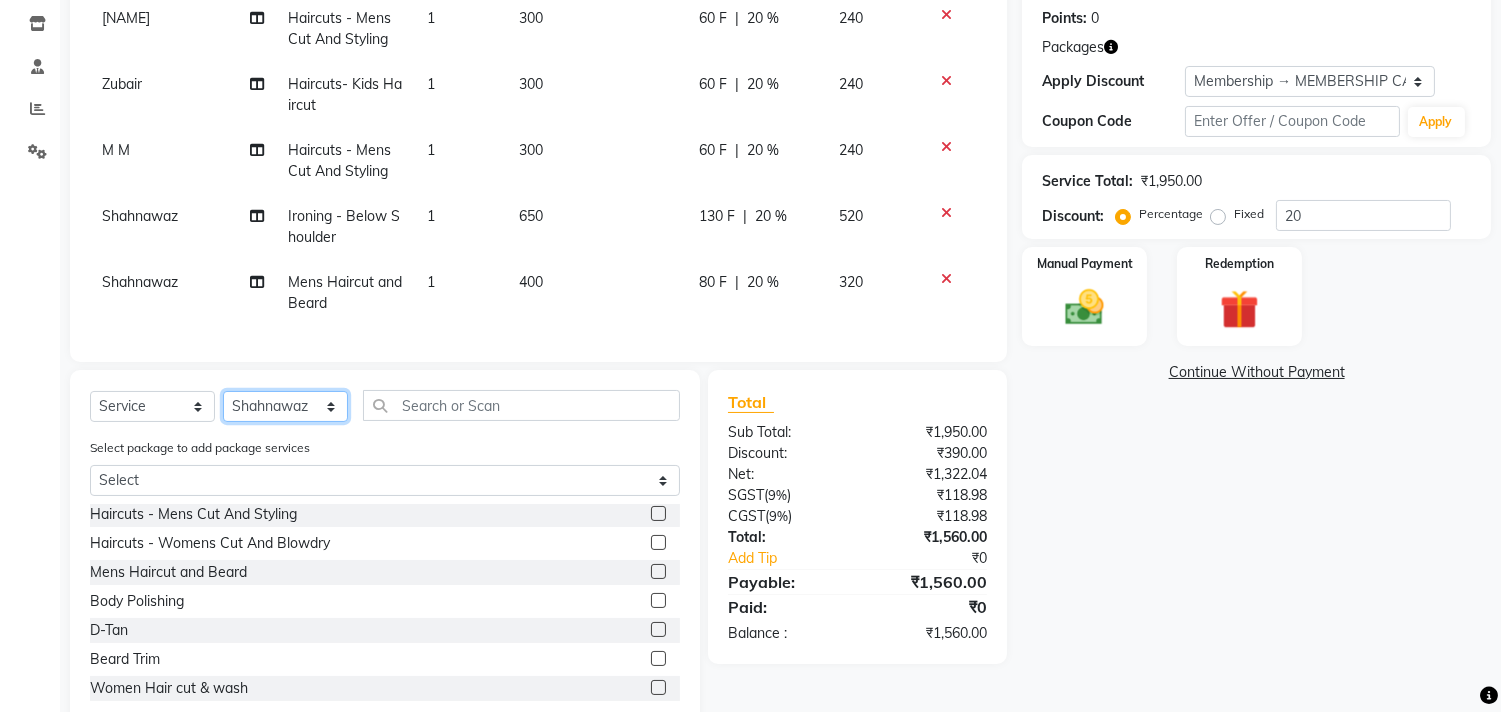 click on "Select Stylist Ajam ARIF Asif Manager M M Neelam Niyaz Salman Sameer Sayali Shahid Shahnawaz Vidya Zubair" 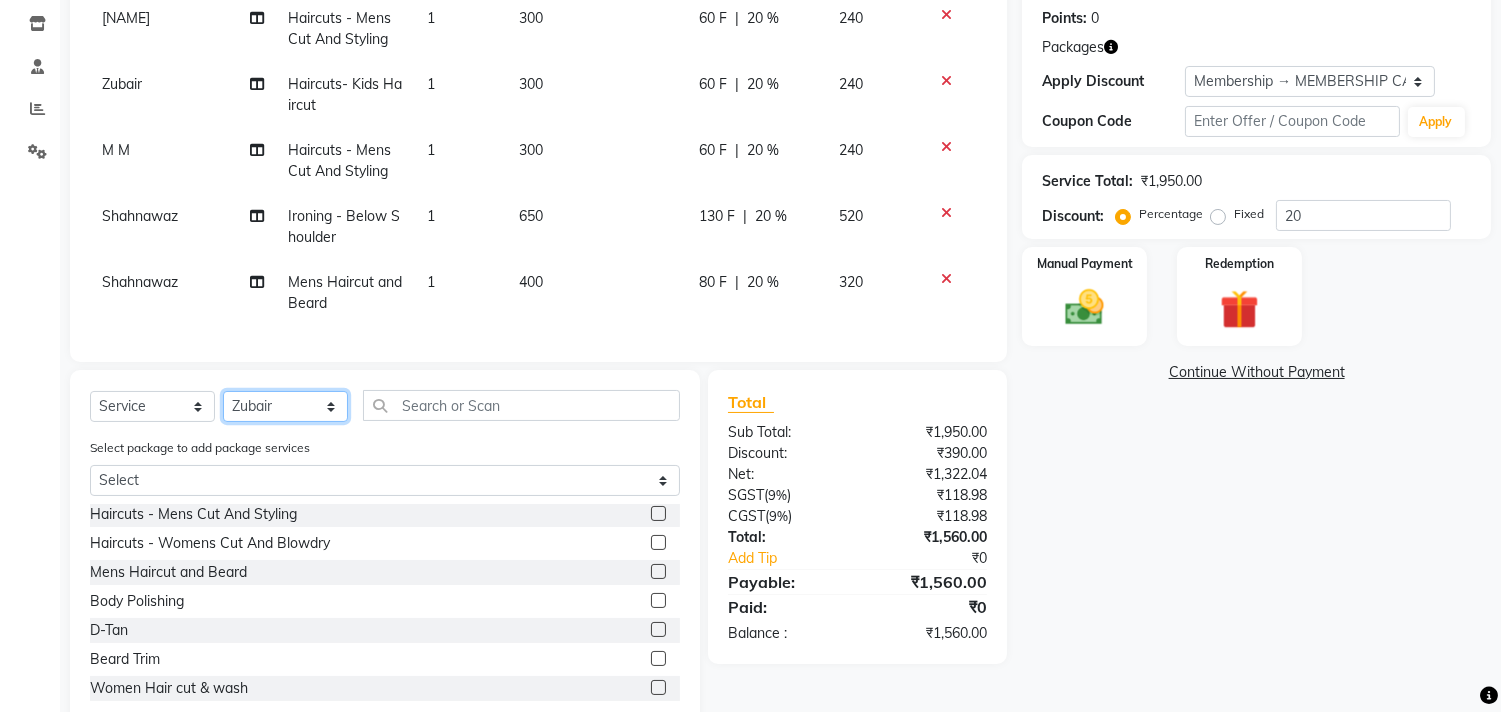 click on "Select Stylist Ajam ARIF Asif Manager M M Neelam Niyaz Salman Sameer Sayali Shahid Shahnawaz Vidya Zubair" 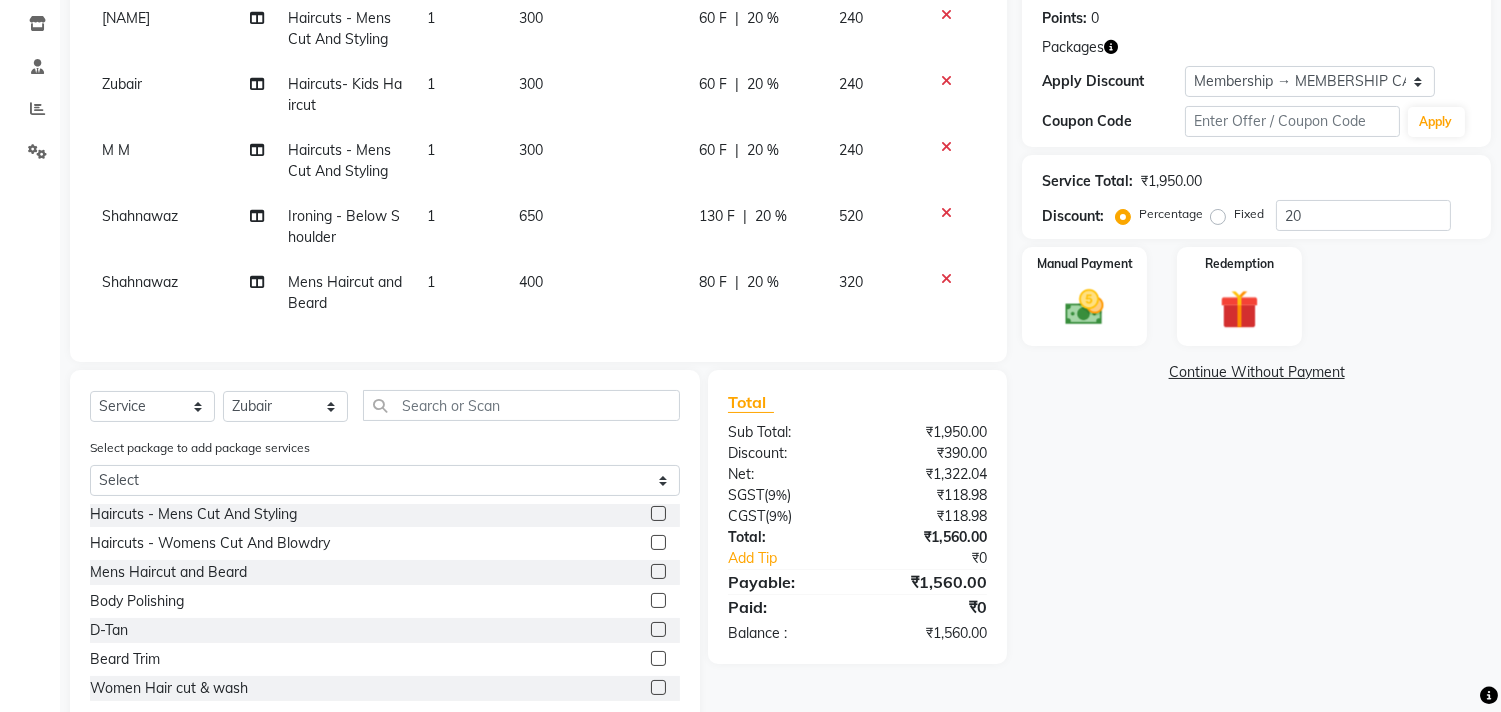 click on "Total Sub Total: ₹1,950.00 Discount: ₹390.00 Net: ₹1,322.04 SGST  ( 9% ) ₹118.98 CGST  ( 9% ) ₹118.98 Total: ₹1,560.00 Add Tip ₹0 Payable: ₹1,560.00 Paid: ₹0 Balance   : ₹1,560.00" 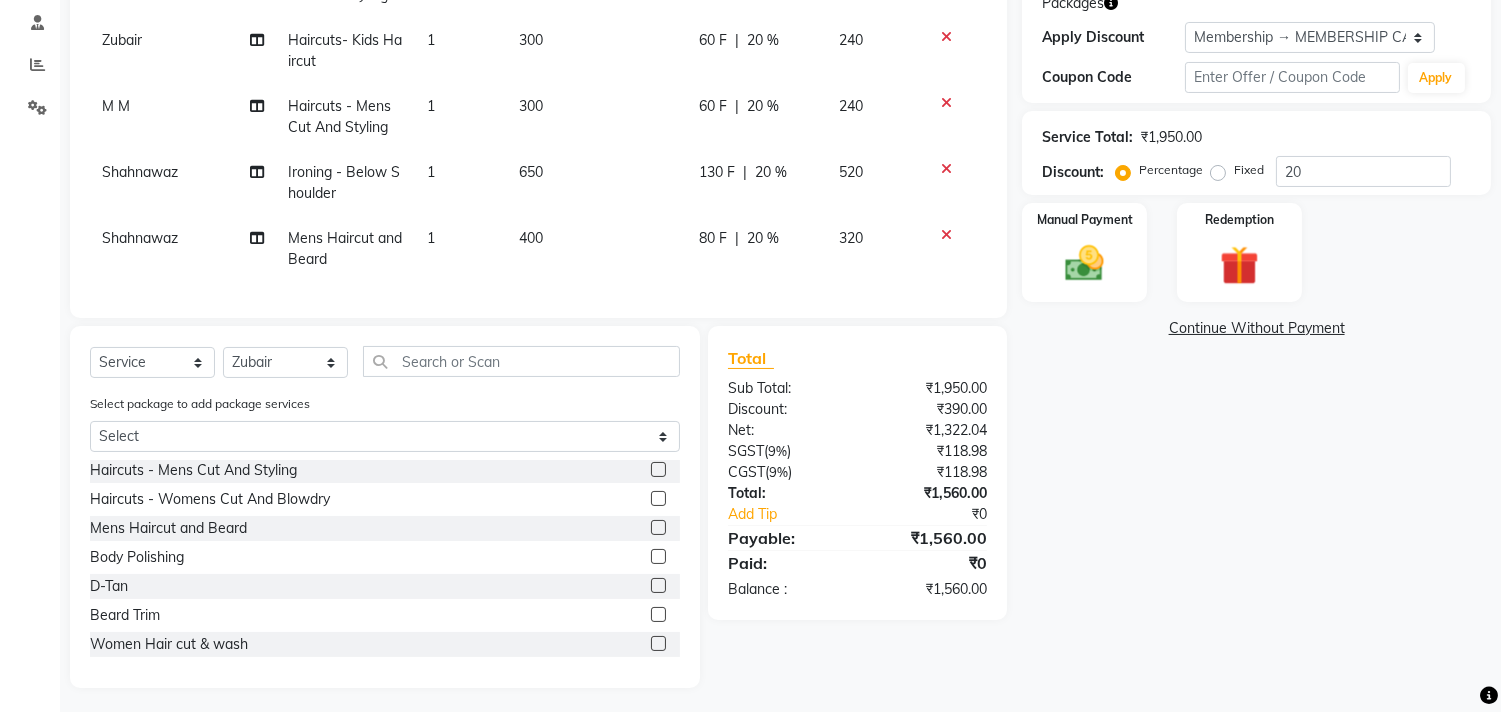 click 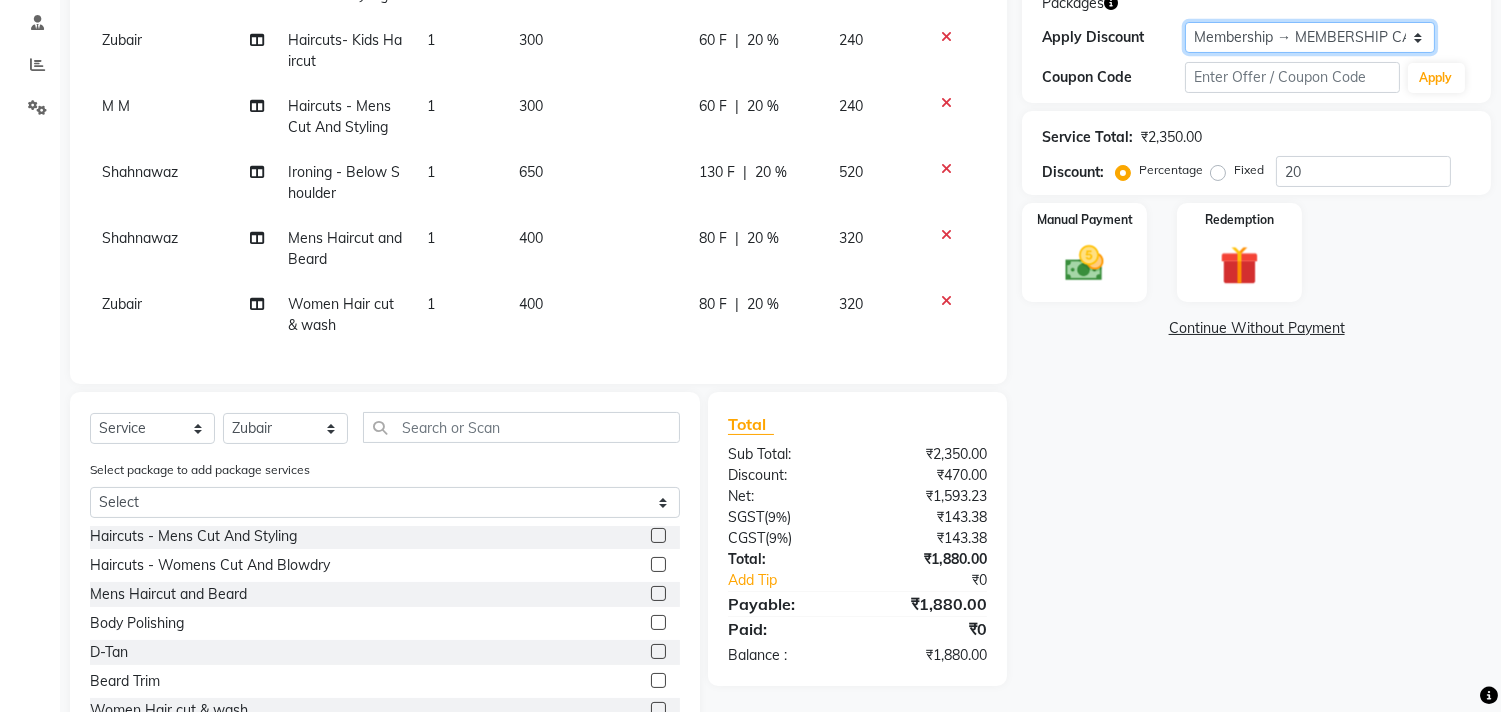 click on "Select Membership → MEMBERSHIP CARD" 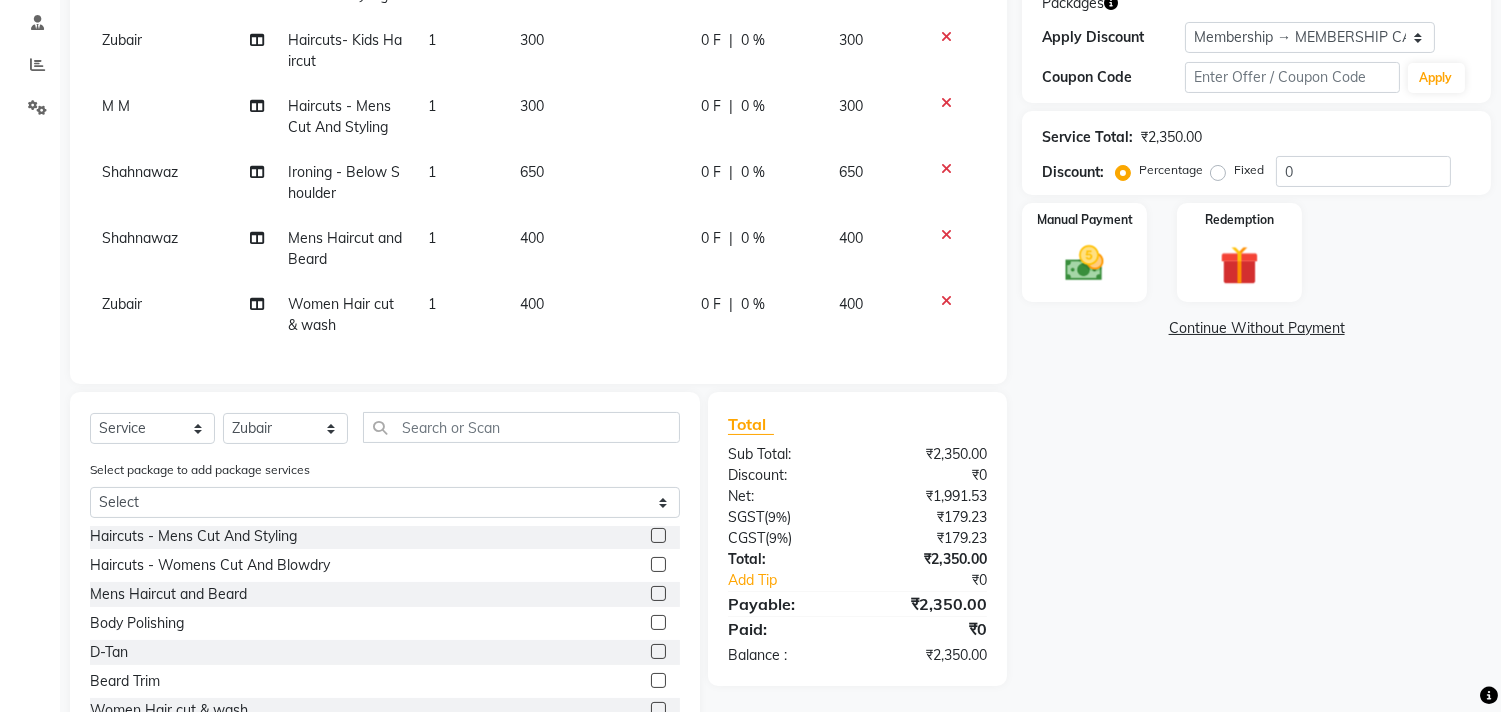 click on "Select  Service  Product  Membership  Package Voucher Prepaid Gift Card  Select Stylist Ajam ARIF Asif Manager M M Neelam Niyaz Salman Sameer Sayali Shahid Shahnawaz Vidya Zubair" 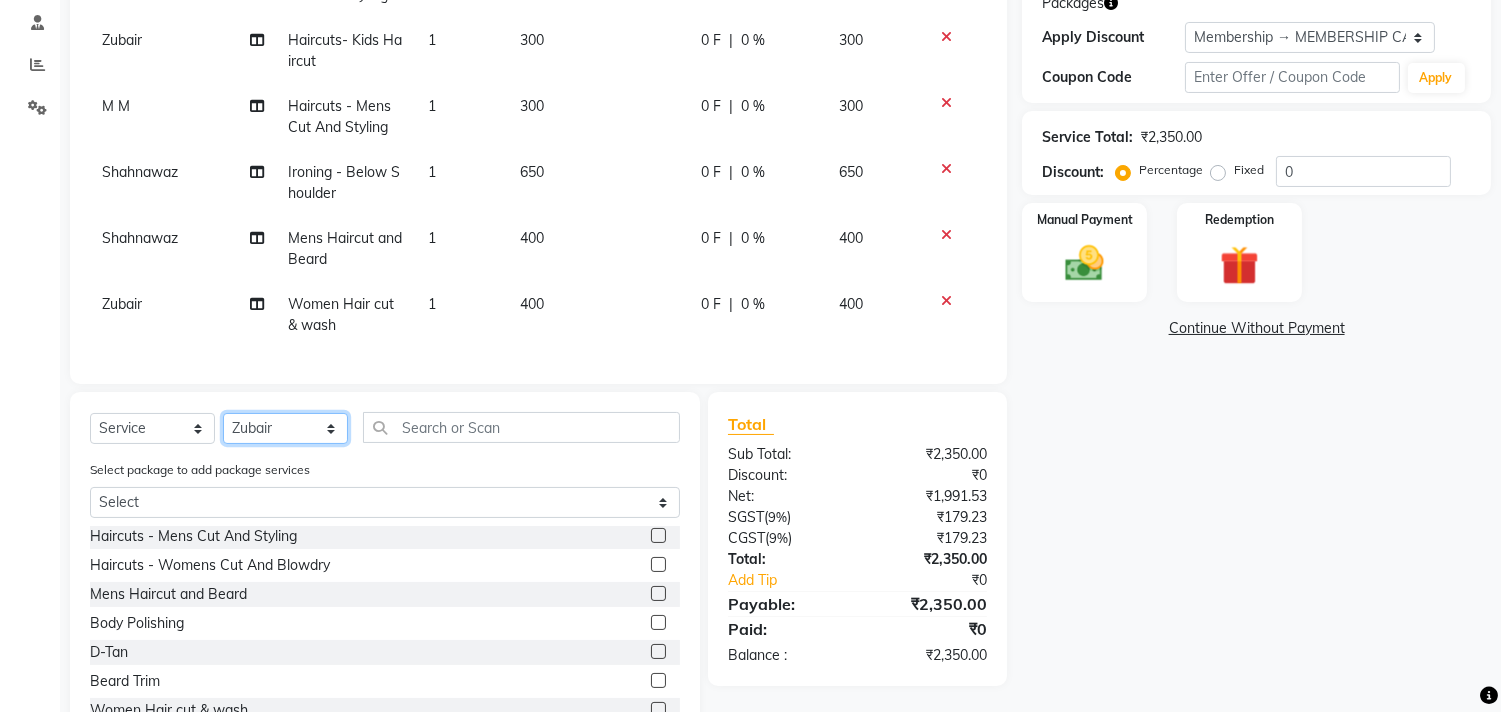 click on "Select Stylist Ajam ARIF Asif Manager M M Neelam Niyaz Salman Sameer Sayali Shahid Shahnawaz Vidya Zubair" 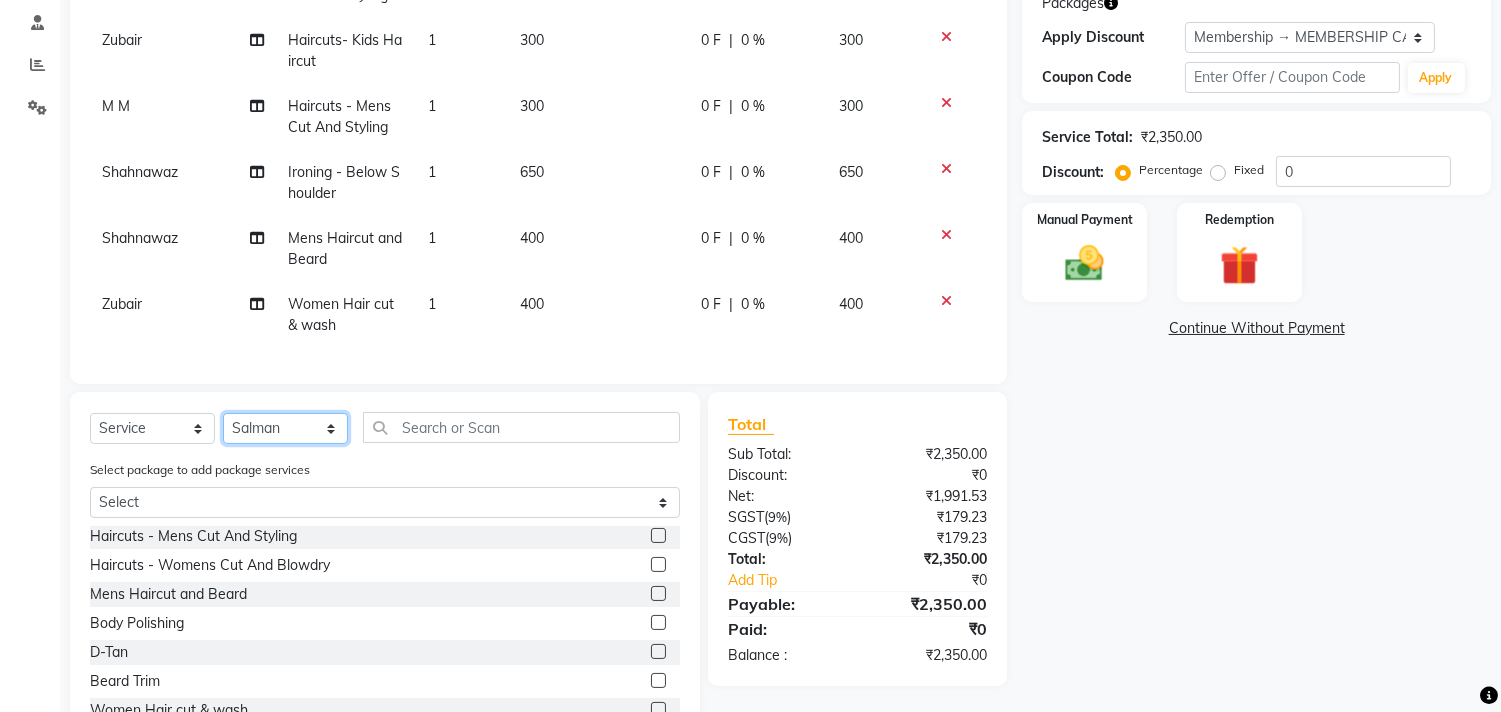 click on "Select Stylist Ajam ARIF Asif Manager M M Neelam Niyaz Salman Sameer Sayali Shahid Shahnawaz Vidya Zubair" 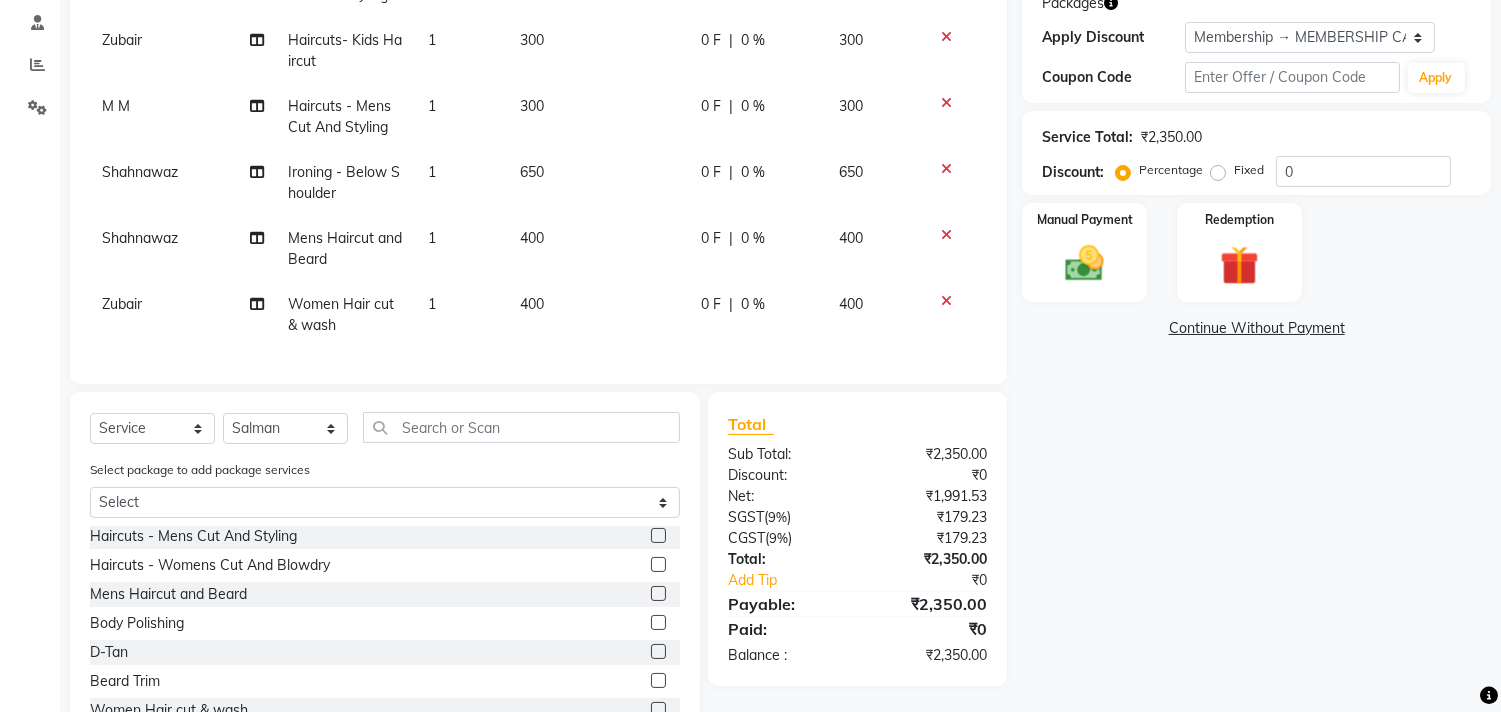 click on "Select  Service  Product  Membership  Package Voucher Prepaid Gift Card  Select Stylist Ajam ARIF Asif Manager M M Neelam Niyaz Salman Sameer Sayali Shahid Shahnawaz Vidya Zubair Select package to add package services Select Ornab Mukhrjee Blowdry  -  Wash And Blow Dry  Blowdry  -  Shoulder Length  Blowdry  -  Below Shoulder  Blowdry  -  Incurl Outcurl  Root touchup  Blowdry  -  Up to waist Shoulder  Facial  Basic Makeup  Beard Color  Deep Conditioning  Nail Paint  All Hair Shave  Wax (Upperlips)  Pore Cleanup   Head Massage- Habibs Oil  Package Facial  Pakage  Whitening Mask  Women- Global Funky Color  Wax (Rica)- Ear   12K + PKG  10K + PKG  Smoothening  11K + PKG  Wax- Lower Lips  Wax- Chin  Root Touchup- Ammonia Free  Beard- Styling Blade  Haircuts- Kids Haircut  O3 SeaWood Facial  Haircuts -  Mens Cut And Styling  Haircuts -  Womens Cut And Blowdry  Mens Haircut and Beard  Body Polishing  D-Tan  Beard Trim  Women Hair cut & wash  Face Wax  Pro Longer Treatment  Pro Longer Treatment  Molecular Treatment" 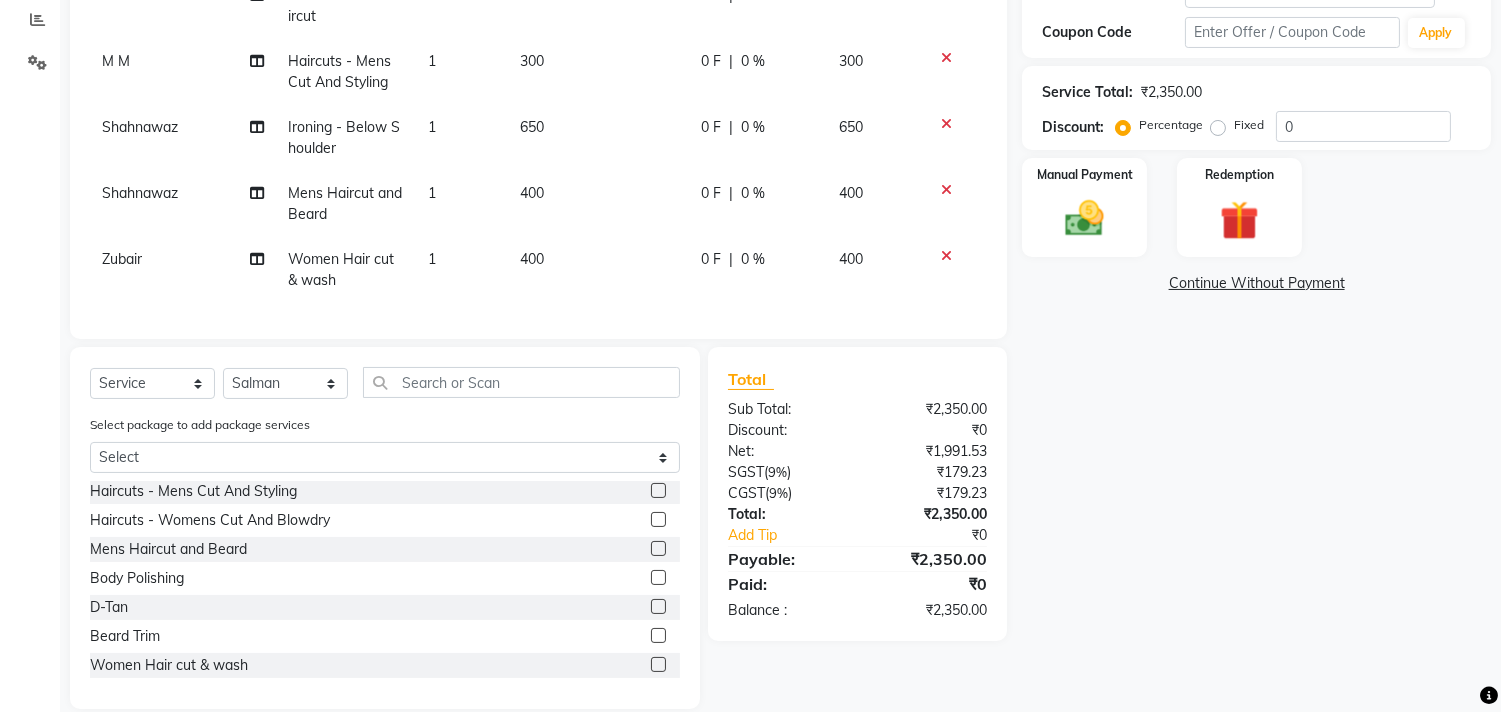 scroll, scrollTop: 450, scrollLeft: 0, axis: vertical 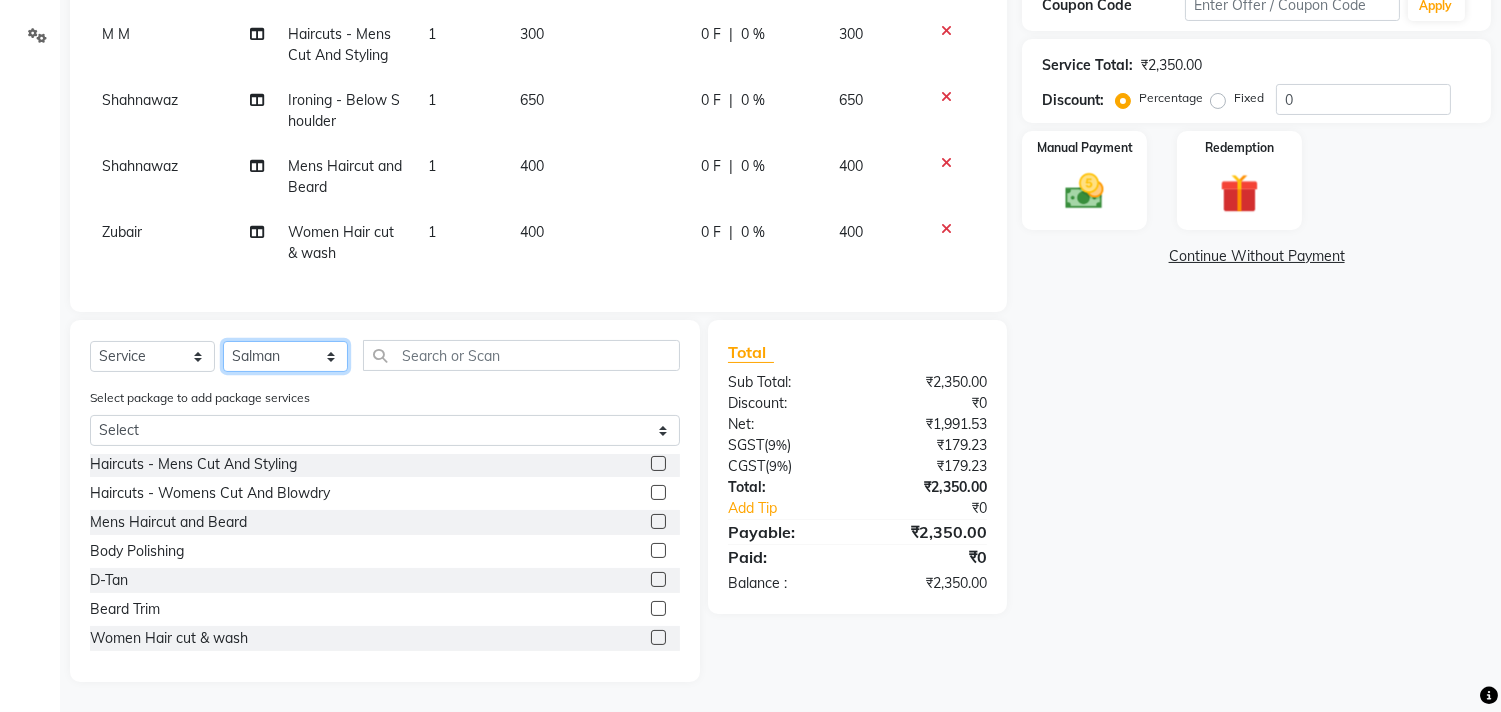 click on "Select Stylist Ajam ARIF Asif Manager M M Neelam Niyaz Salman Sameer Sayali Shahid Shahnawaz Vidya Zubair" 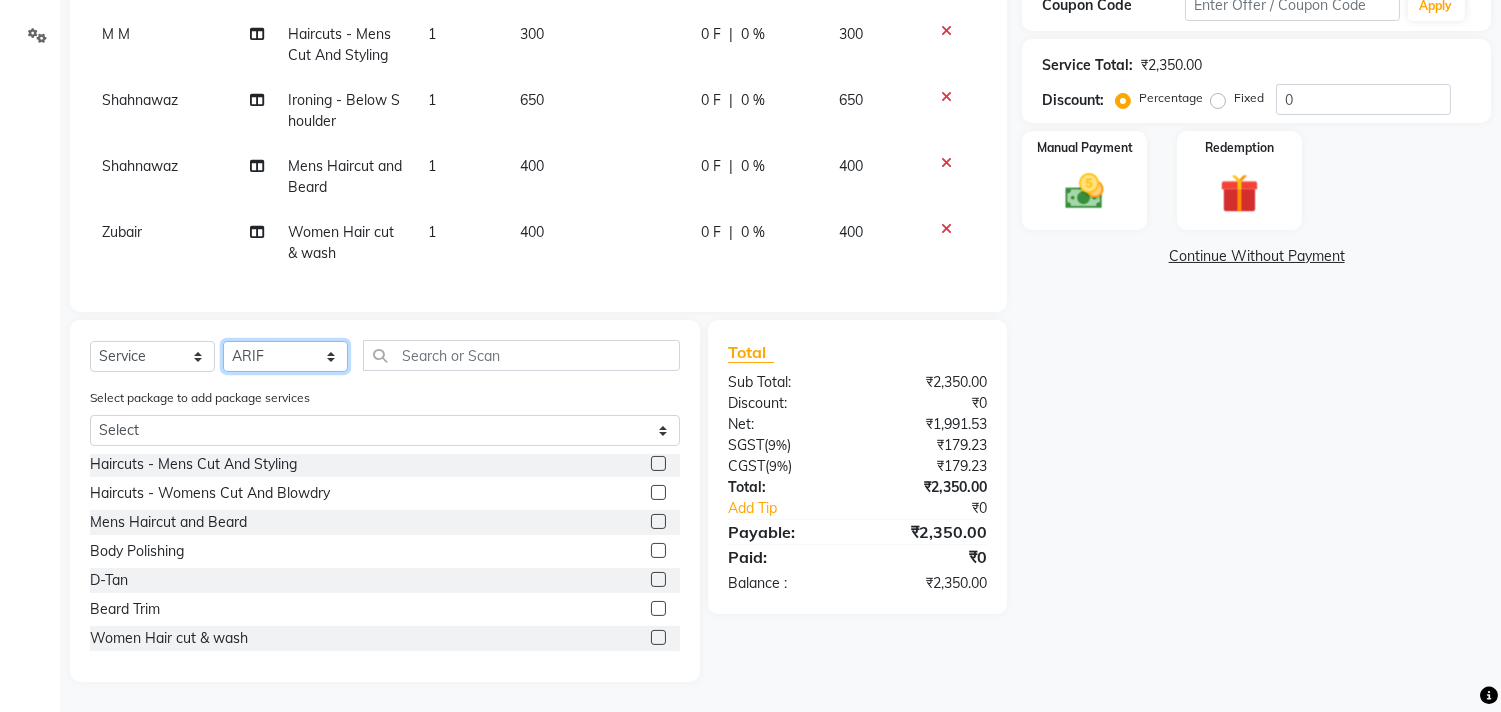 click on "Select Stylist Ajam ARIF Asif Manager M M Neelam Niyaz Salman Sameer Sayali Shahid Shahnawaz Vidya Zubair" 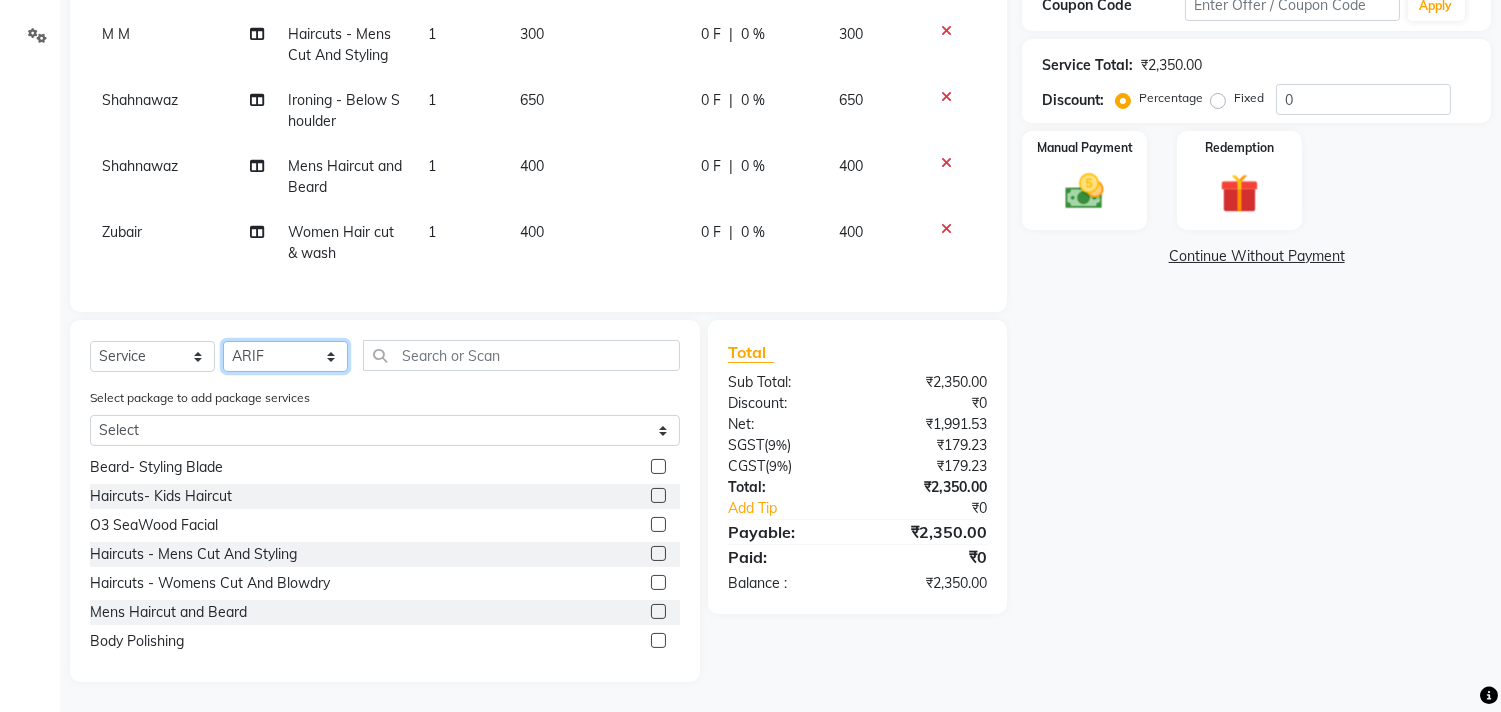 scroll, scrollTop: 738, scrollLeft: 0, axis: vertical 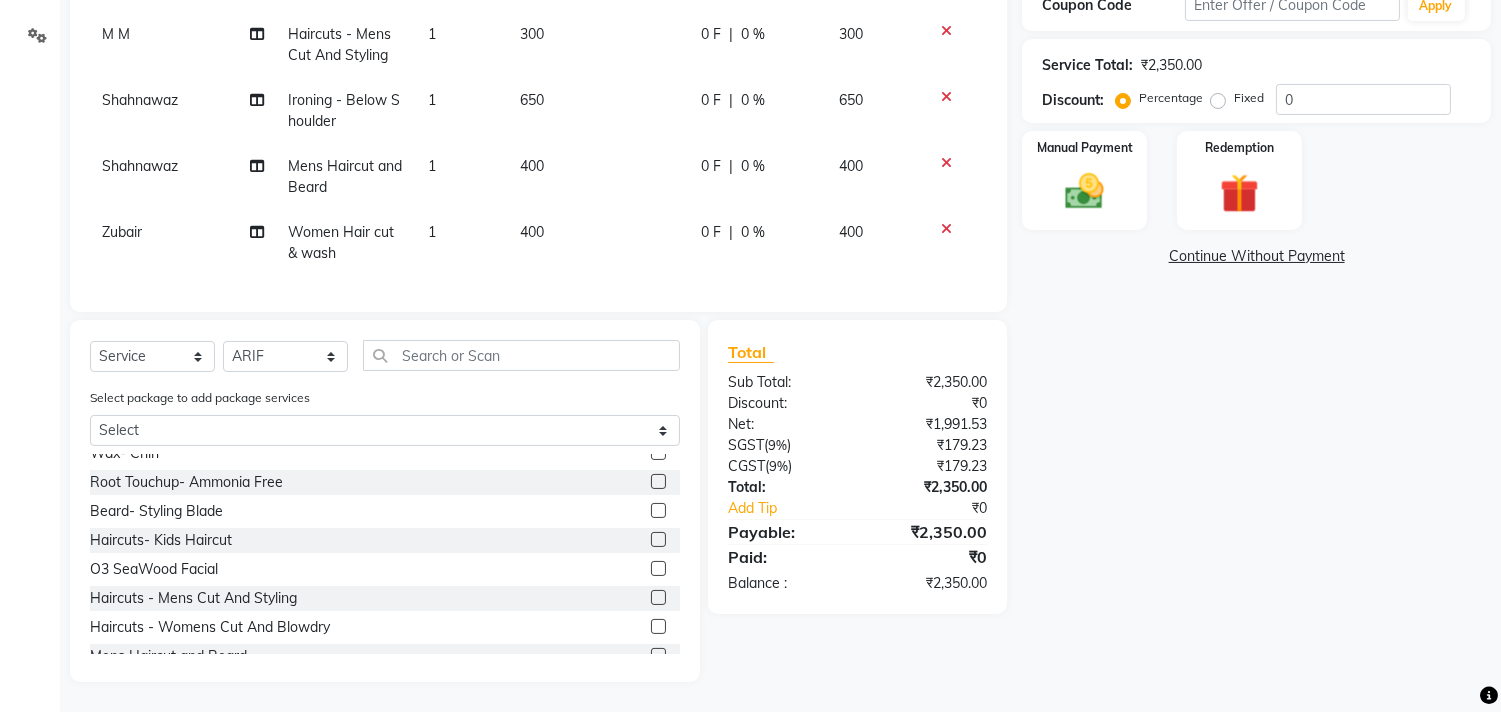 click 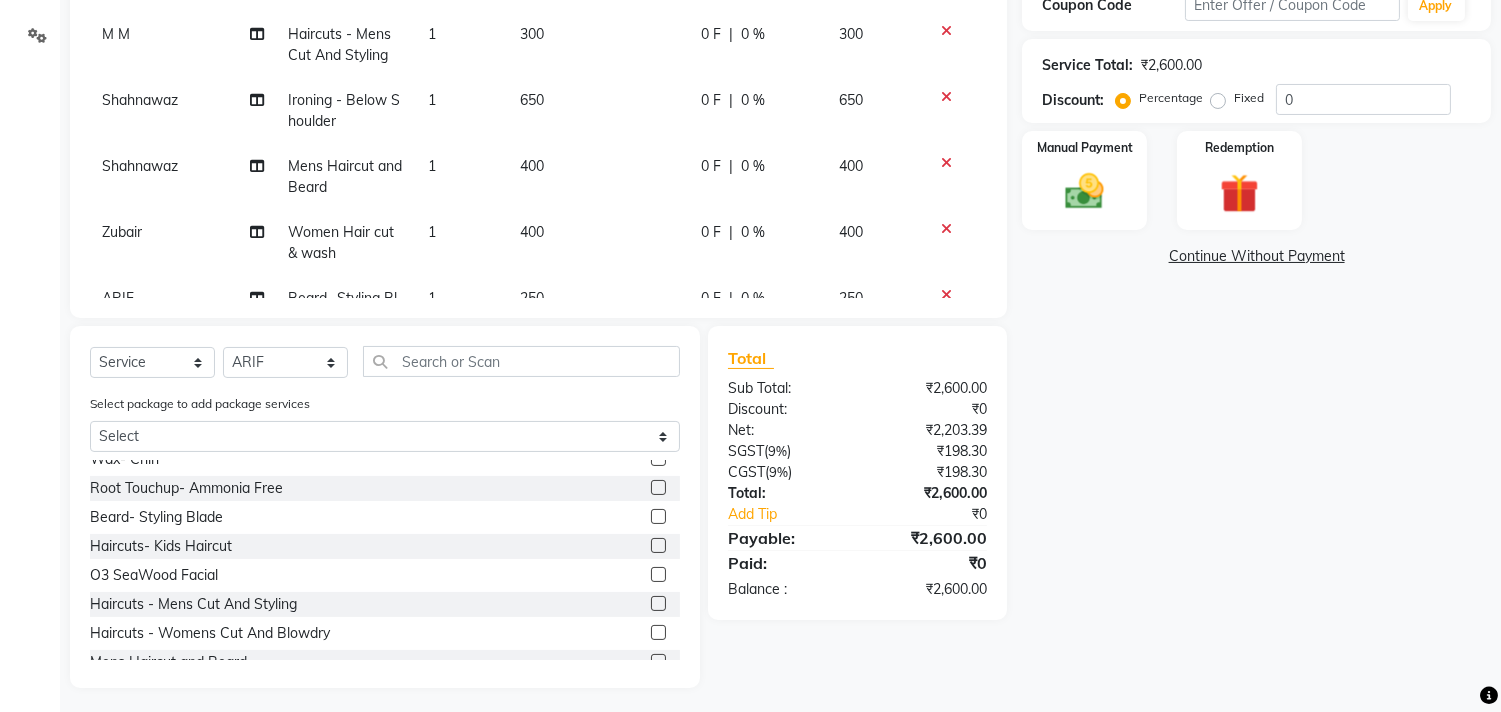 click 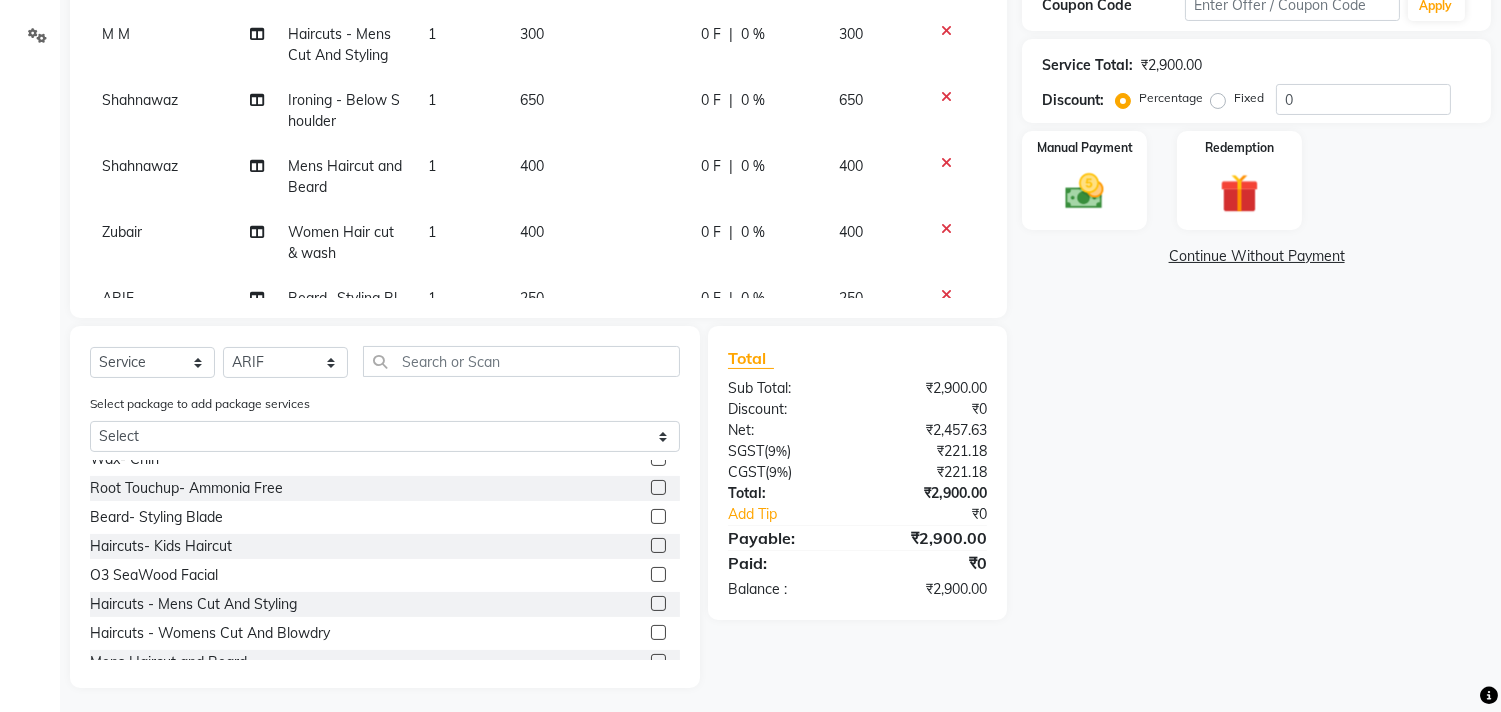 click 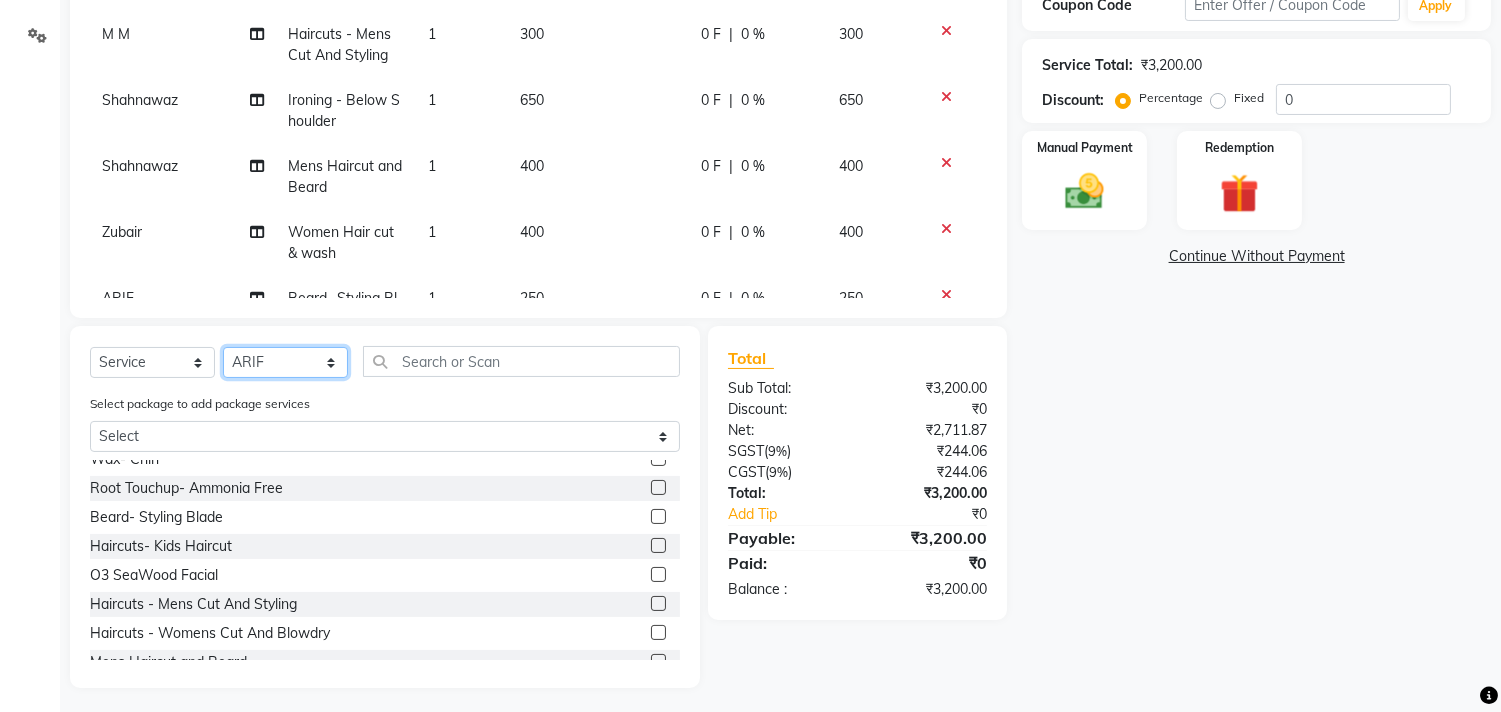 click on "Select Stylist Ajam ARIF Asif Manager M M Neelam Niyaz Salman Sameer Sayali Shahid Shahnawaz Vidya Zubair" 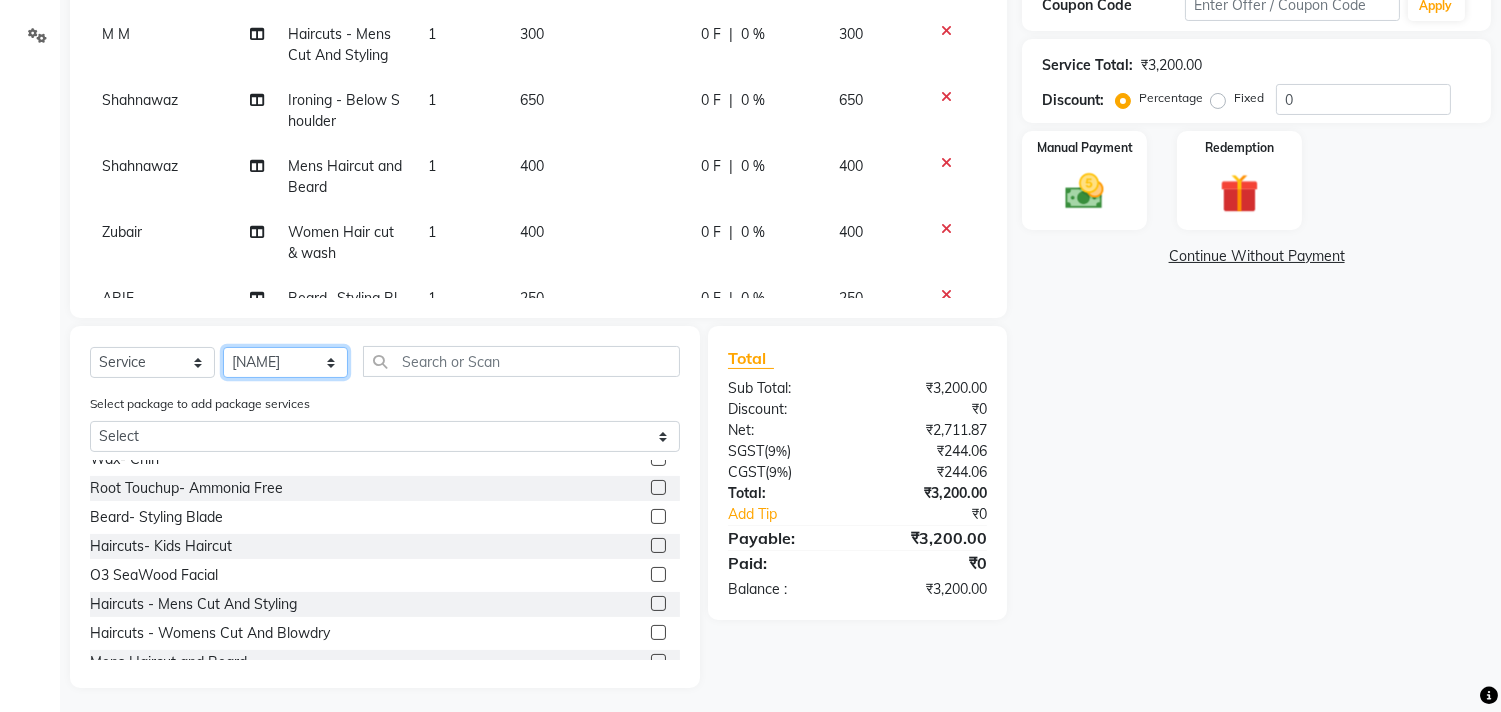 click on "Select Stylist Ajam ARIF Asif Manager M M Neelam Niyaz Salman Sameer Sayali Shahid Shahnawaz Vidya Zubair" 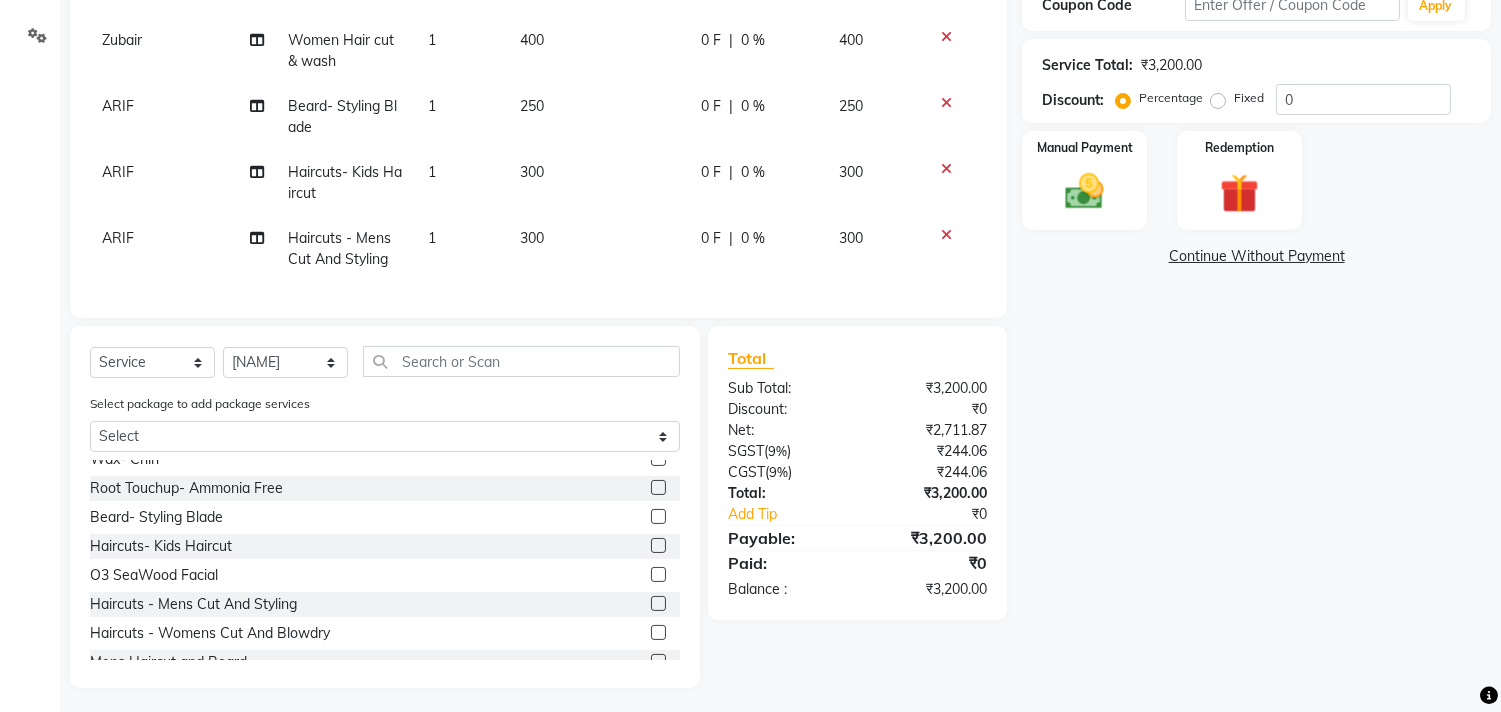 click on "Client +91 9552660660 Date 02-08-2025 Invoice Number V/2025 V/2025-26 2146 Services Stylist Service Qty Price Disc Total Action Sameer Haircuts -  Mens Cut And Styling 1 300 0 F | 0 % 300 Zubair Haircuts- Kids Haircut 1 300 0 F | 0 % 300 M M Haircuts -  Mens Cut And Styling 1 300 0 F | 0 % 300 Shahnawaz Ironing  -  Below Shoulder 1 650 0 F | 0 % 650 Shahnawaz Mens Haircut and Beard 1 400 0 F | 0 % 400 Zubair Women Hair cut & wash 1 400 0 F | 0 % 400 ARIF Beard- Styling Blade 1 250 0 F | 0 % 250 ARIF Haircuts- Kids Haircut 1 300 0 F | 0 % 300 ARIF Haircuts -  Mens Cut And Styling 1 300 0 F | 0 % 300" 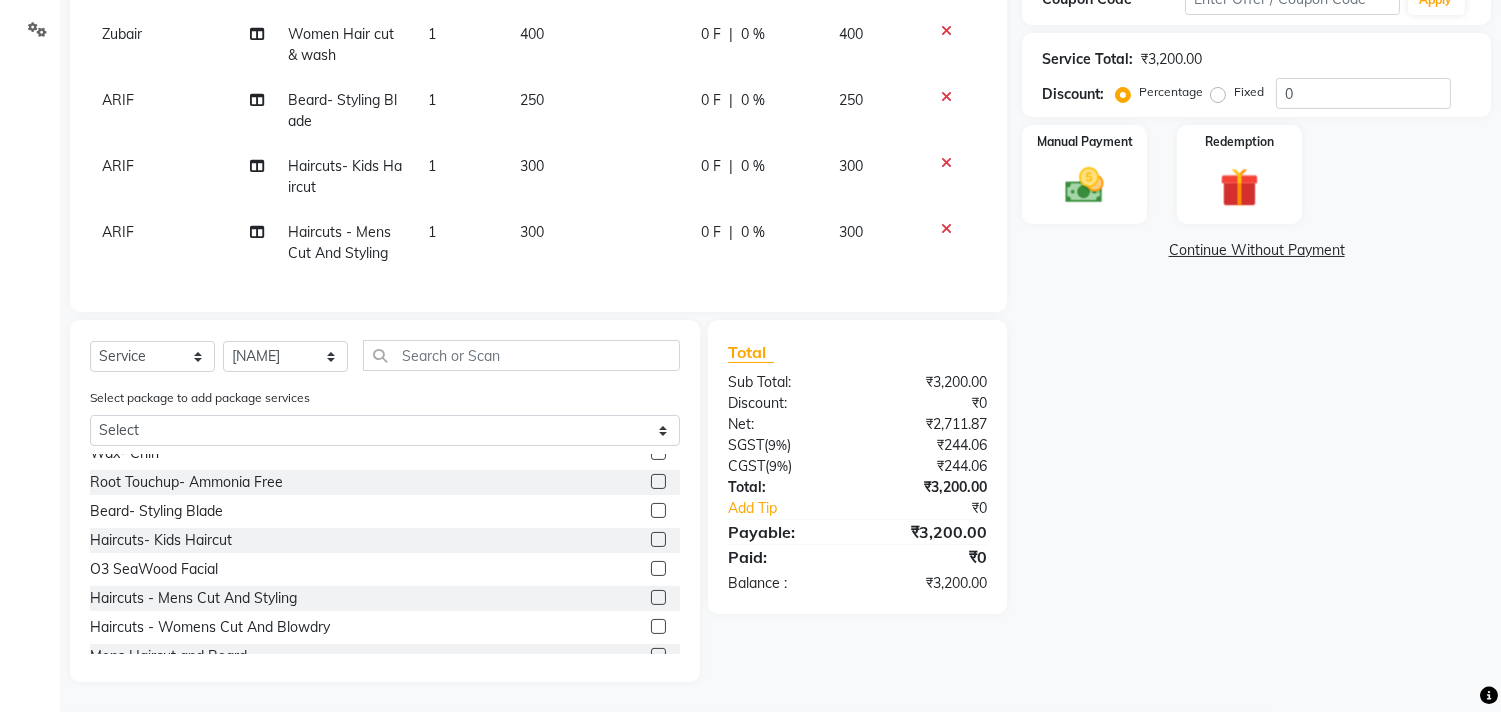 click 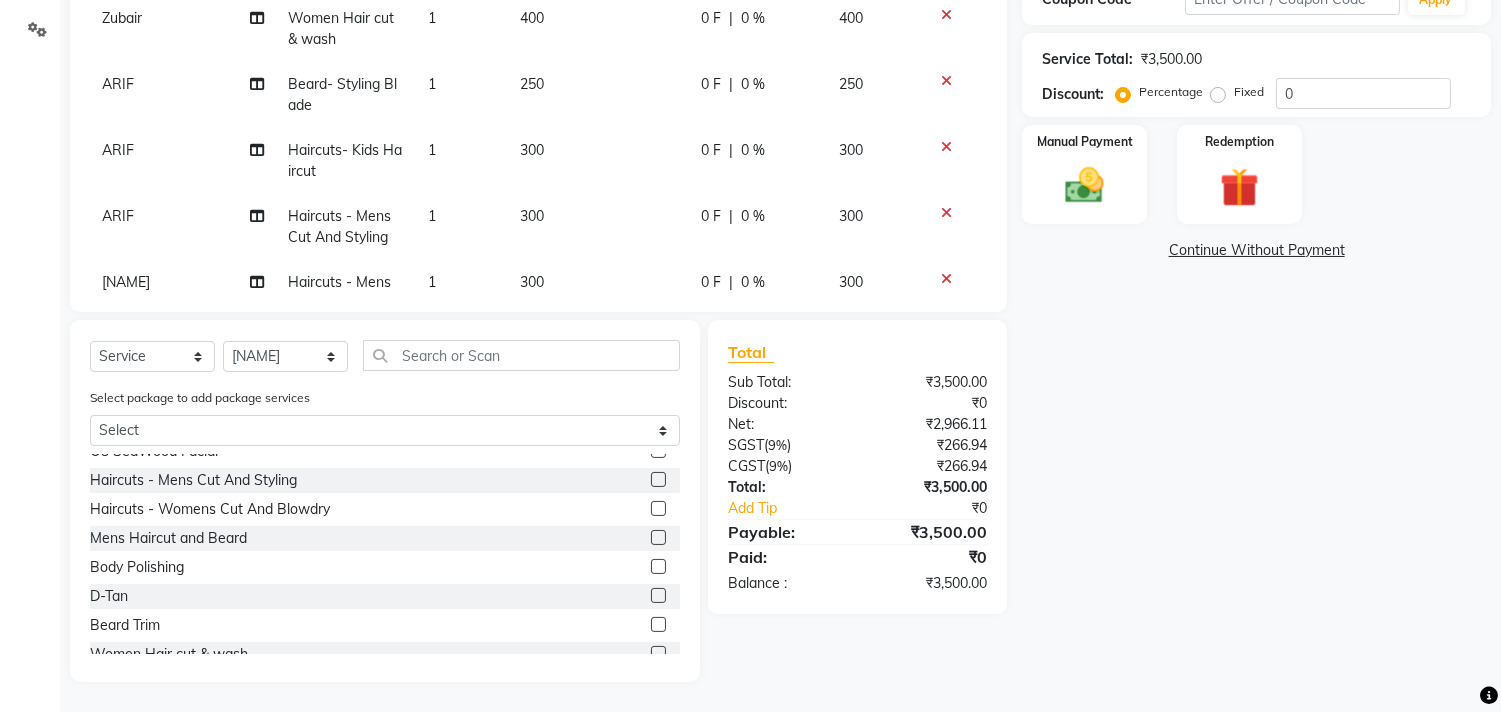 scroll, scrollTop: 872, scrollLeft: 0, axis: vertical 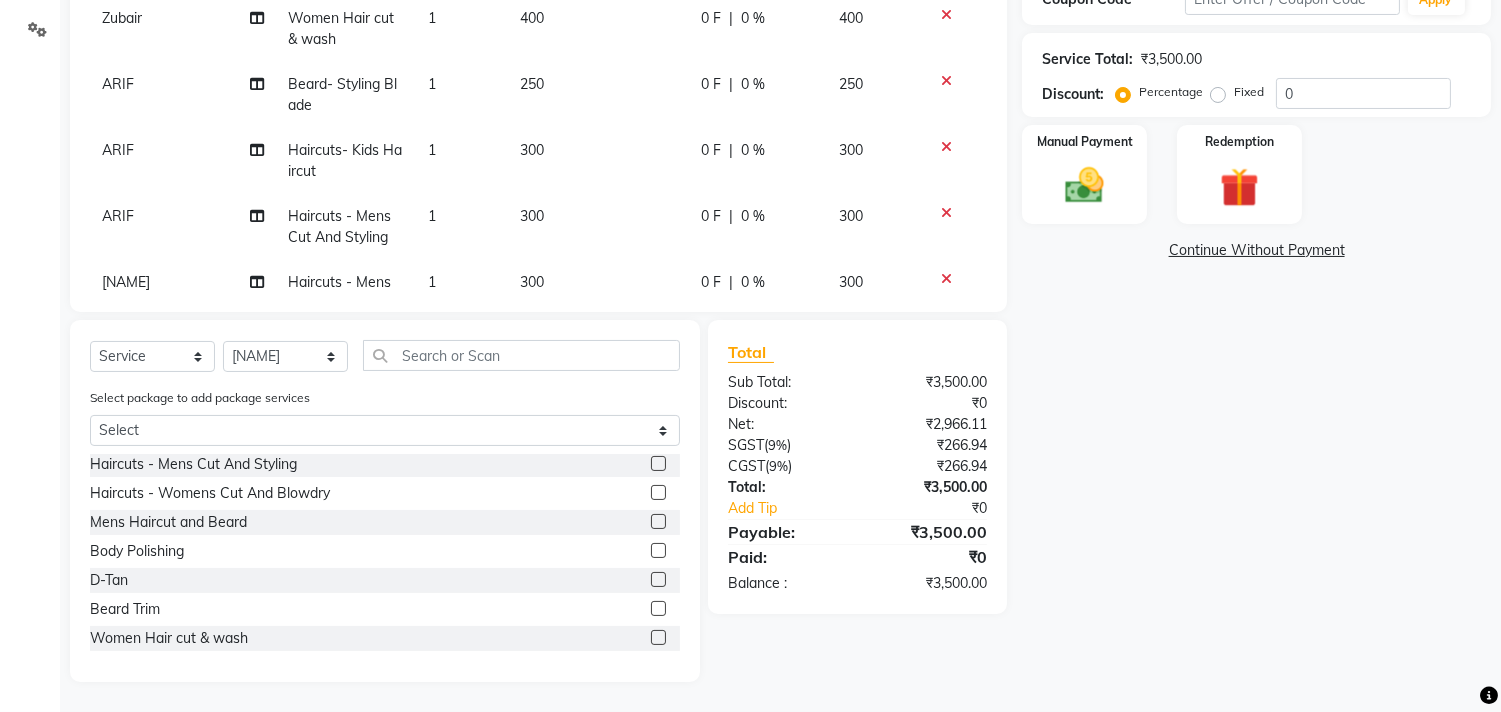 click 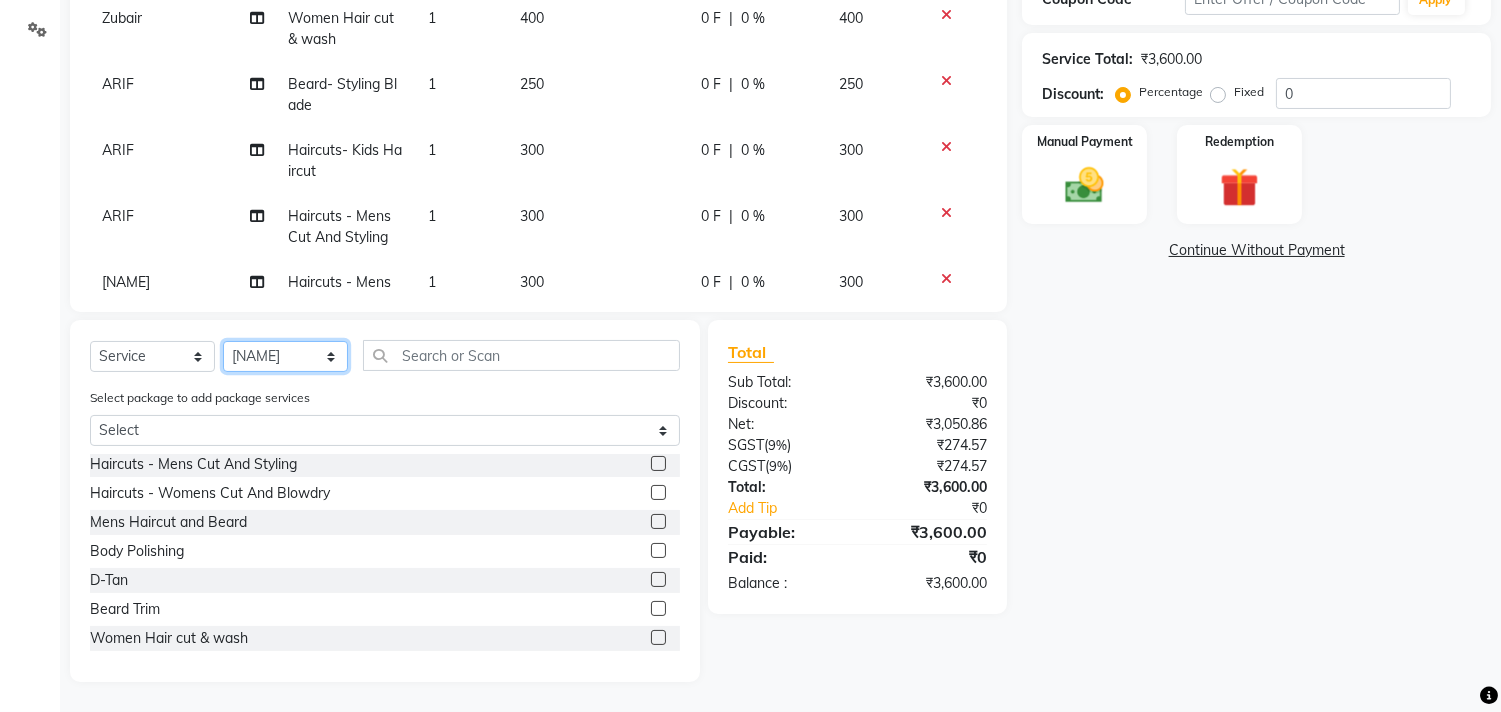 click on "Select Stylist Ajam ARIF Asif Manager M M Neelam Niyaz Salman Sameer Sayali Shahid Shahnawaz Vidya Zubair" 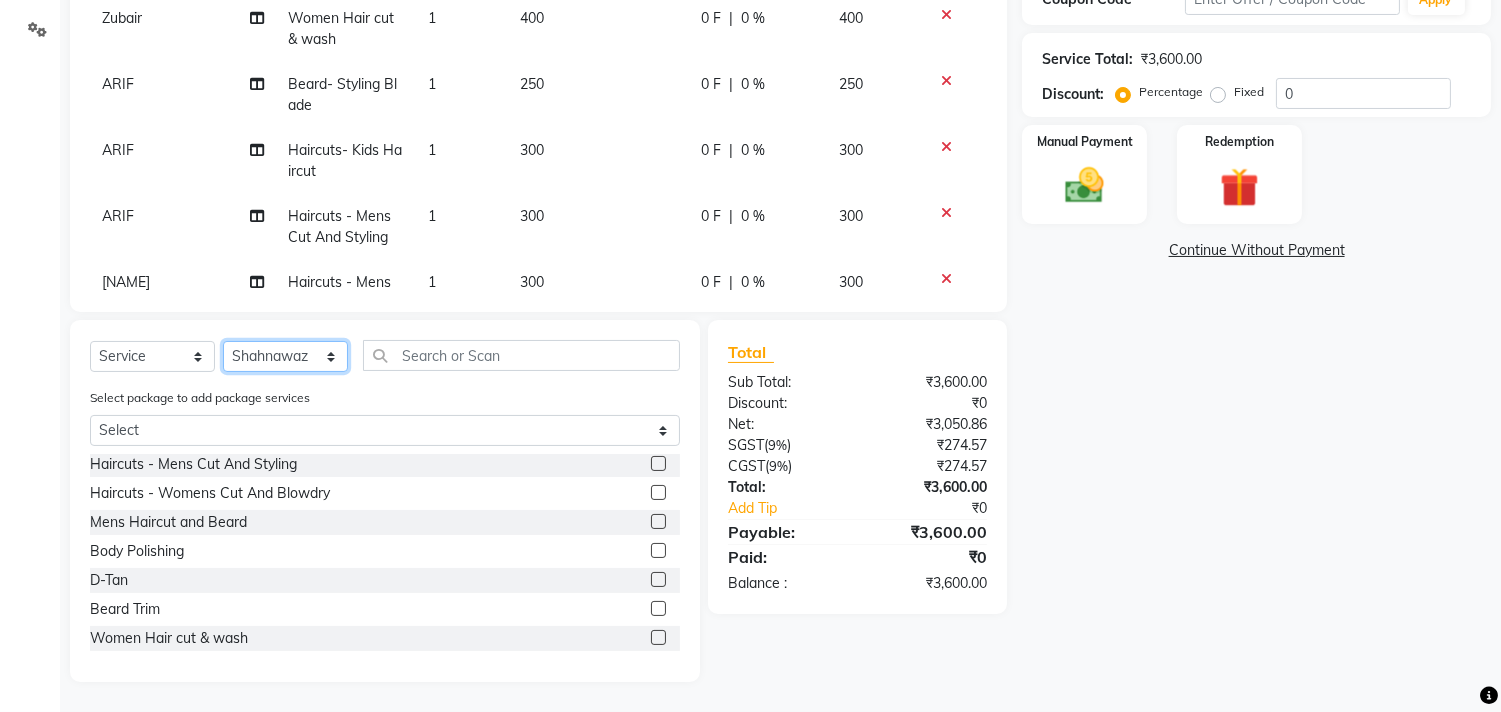 click on "Select Stylist Ajam ARIF Asif Manager M M Neelam Niyaz Salman Sameer Sayali Shahid Shahnawaz Vidya Zubair" 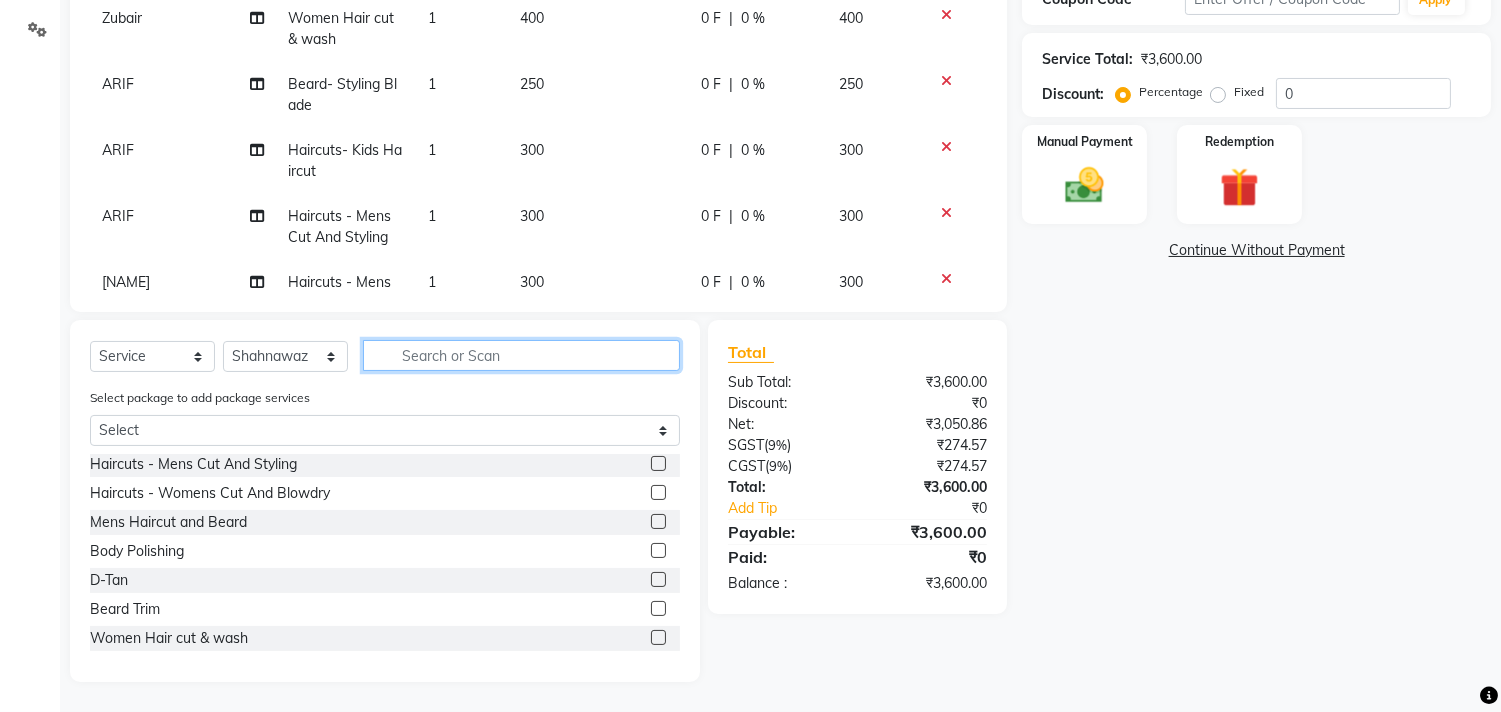 click 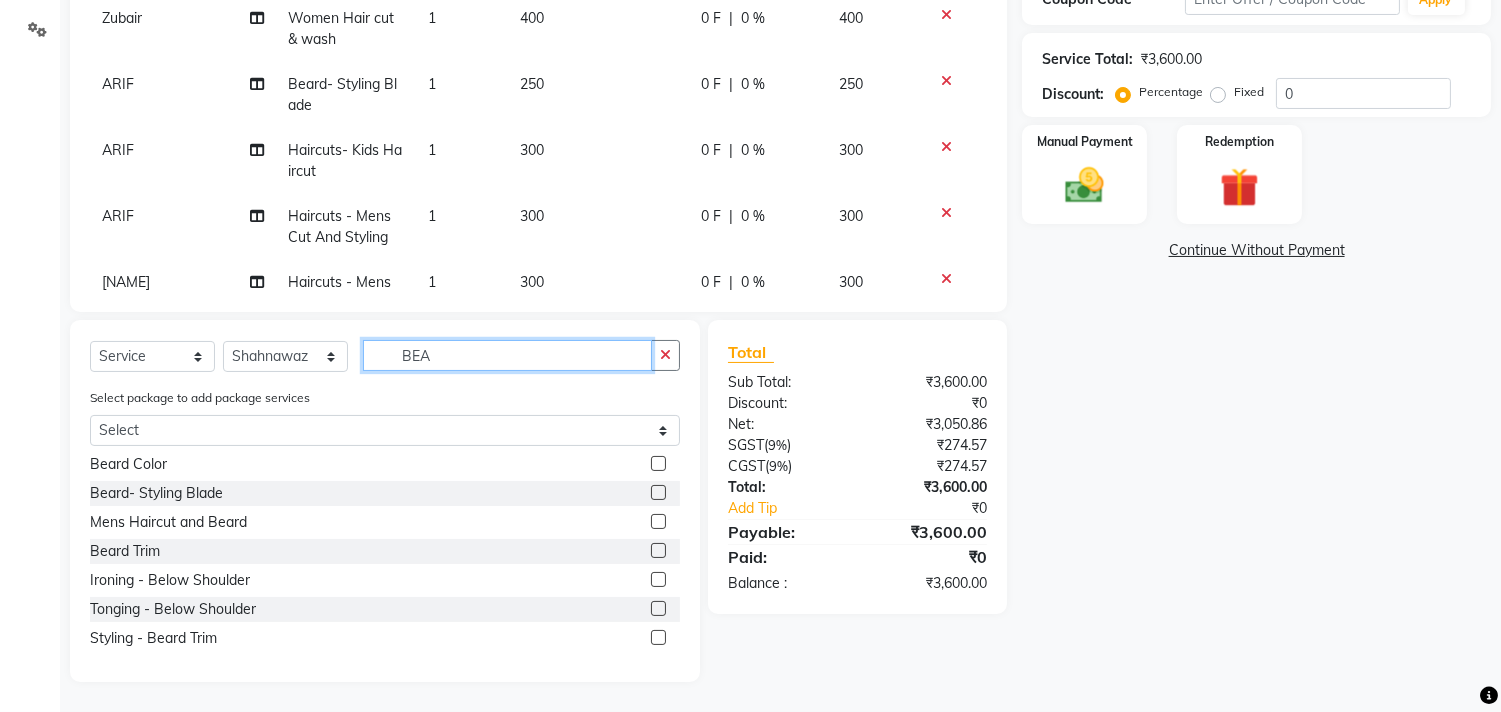 scroll, scrollTop: 2, scrollLeft: 0, axis: vertical 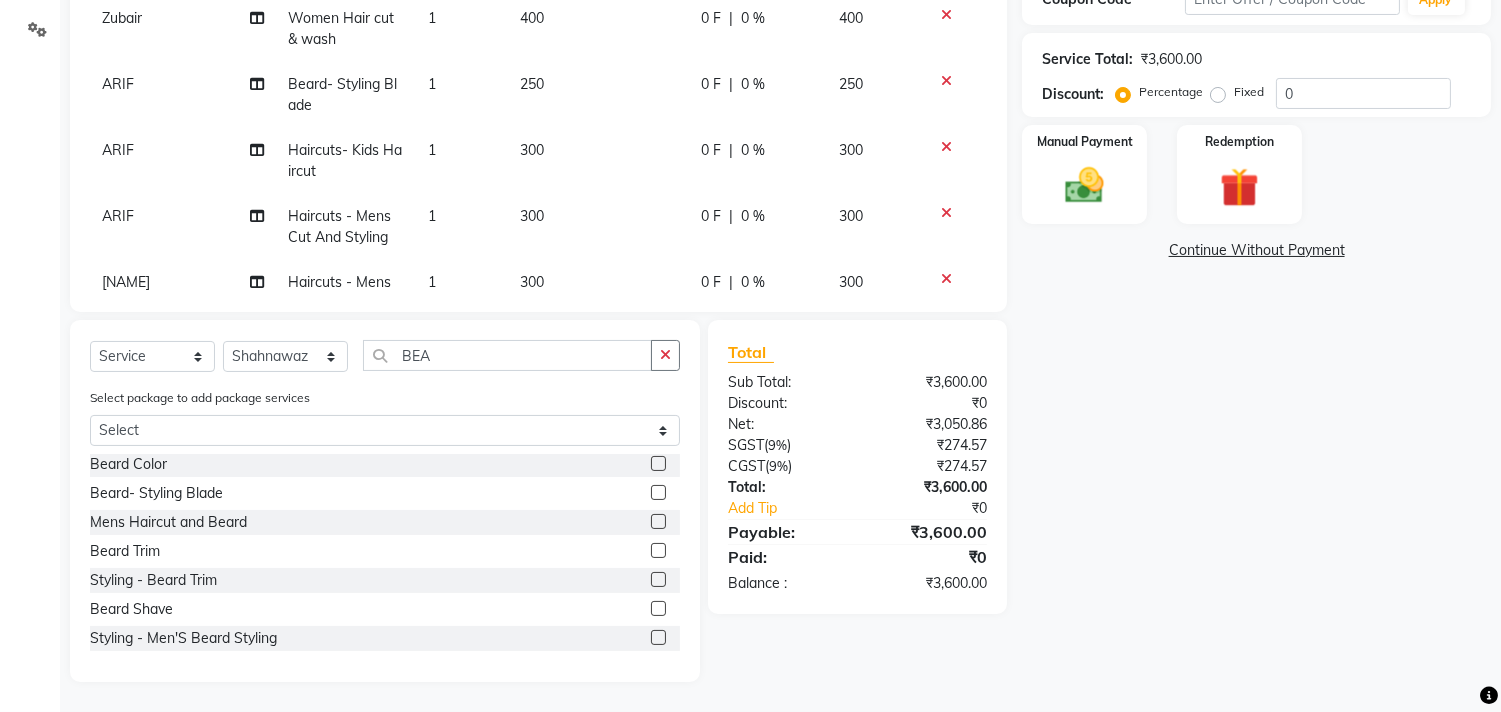 click 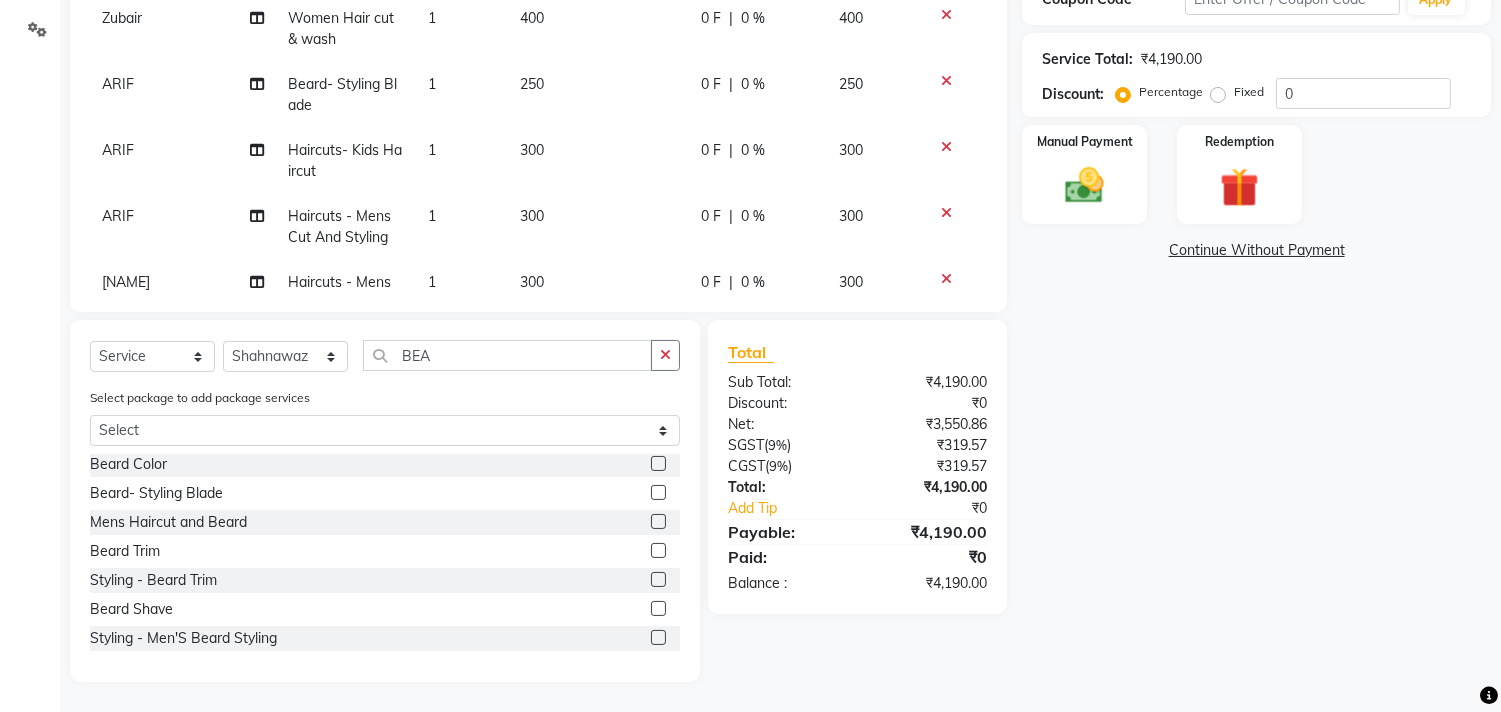 scroll, scrollTop: 364, scrollLeft: 0, axis: vertical 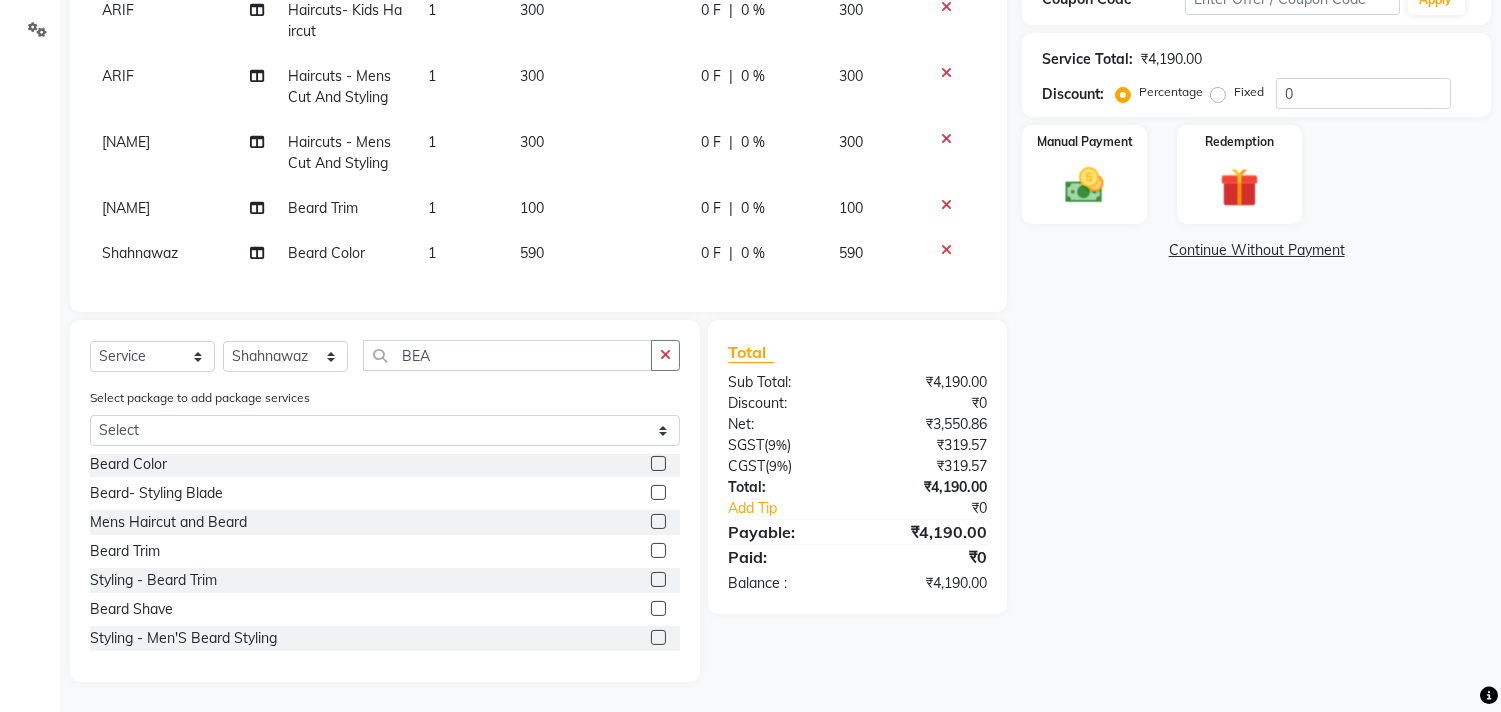click on "590" 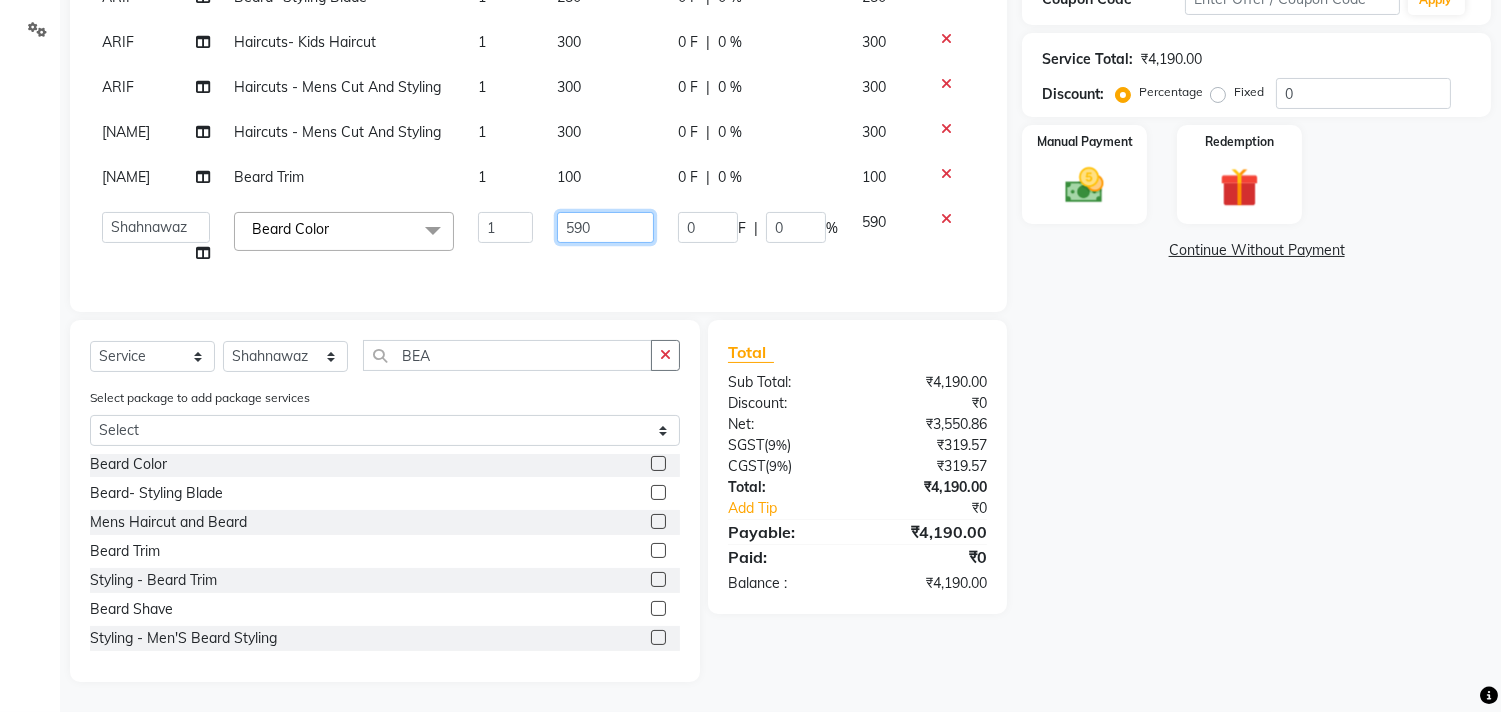 click on "590" 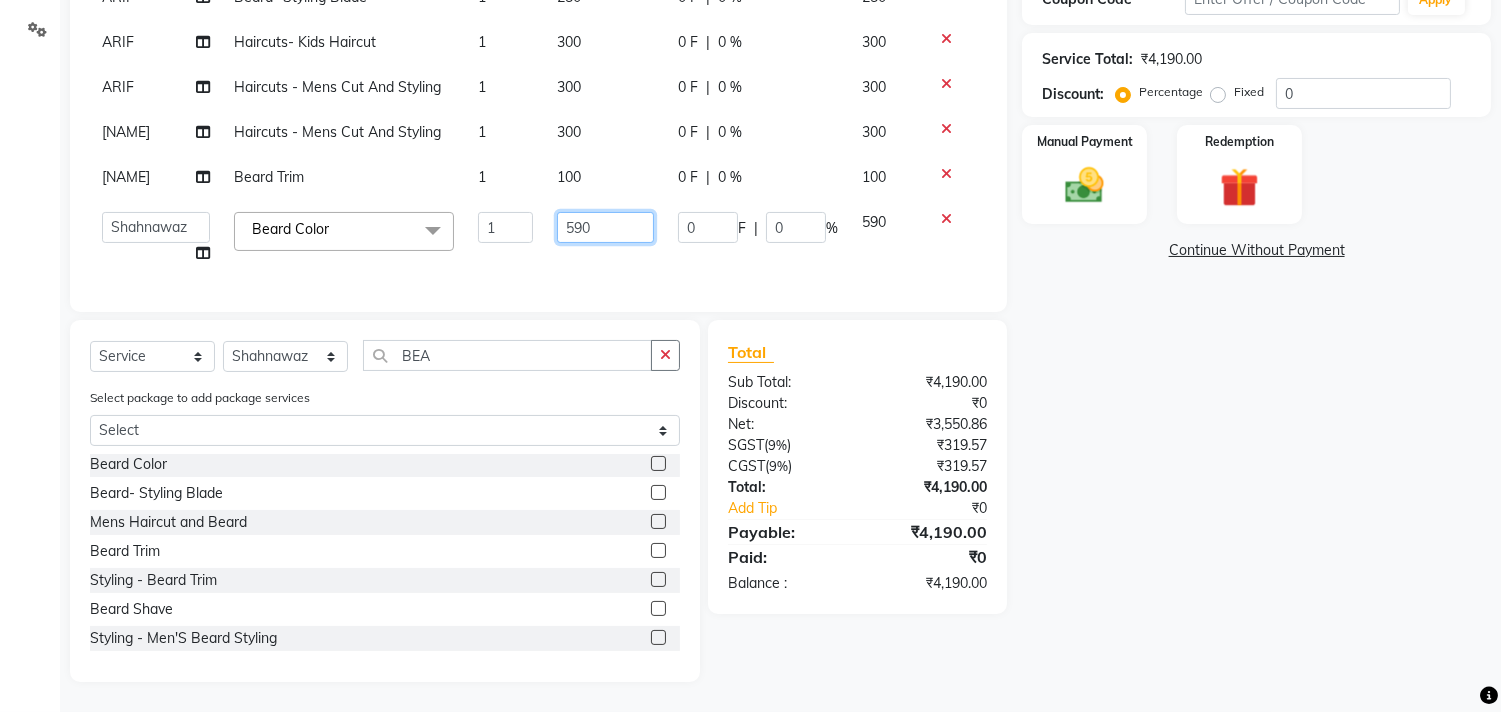 click on "590" 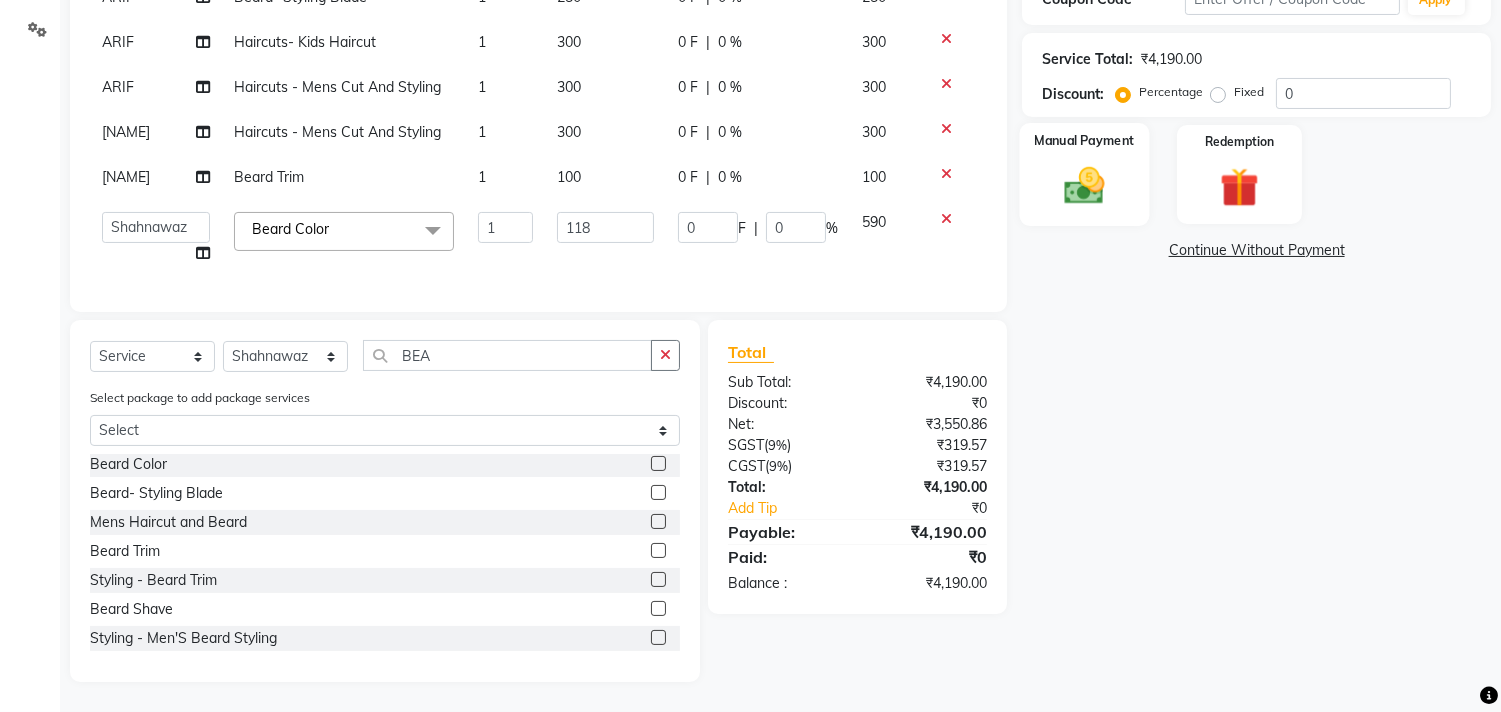 click 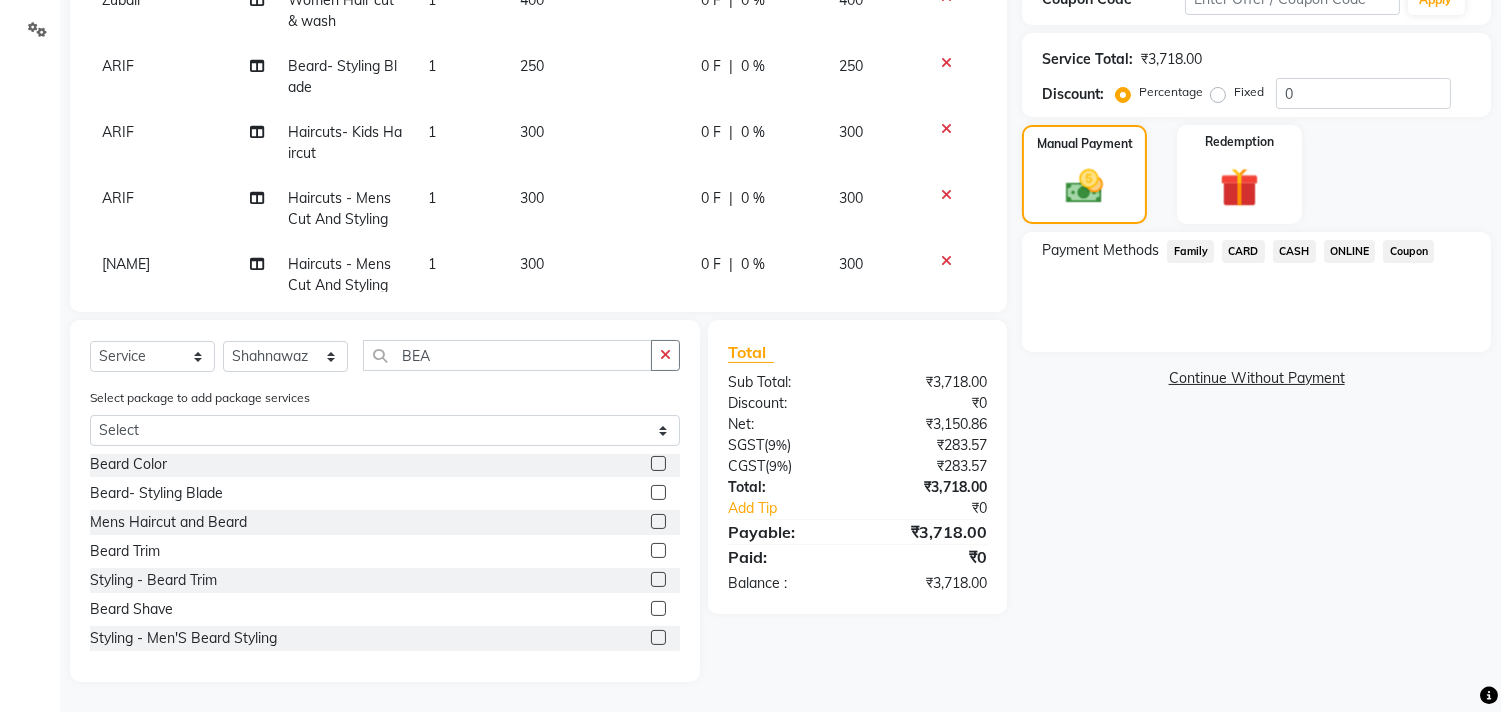click on "ONLINE" 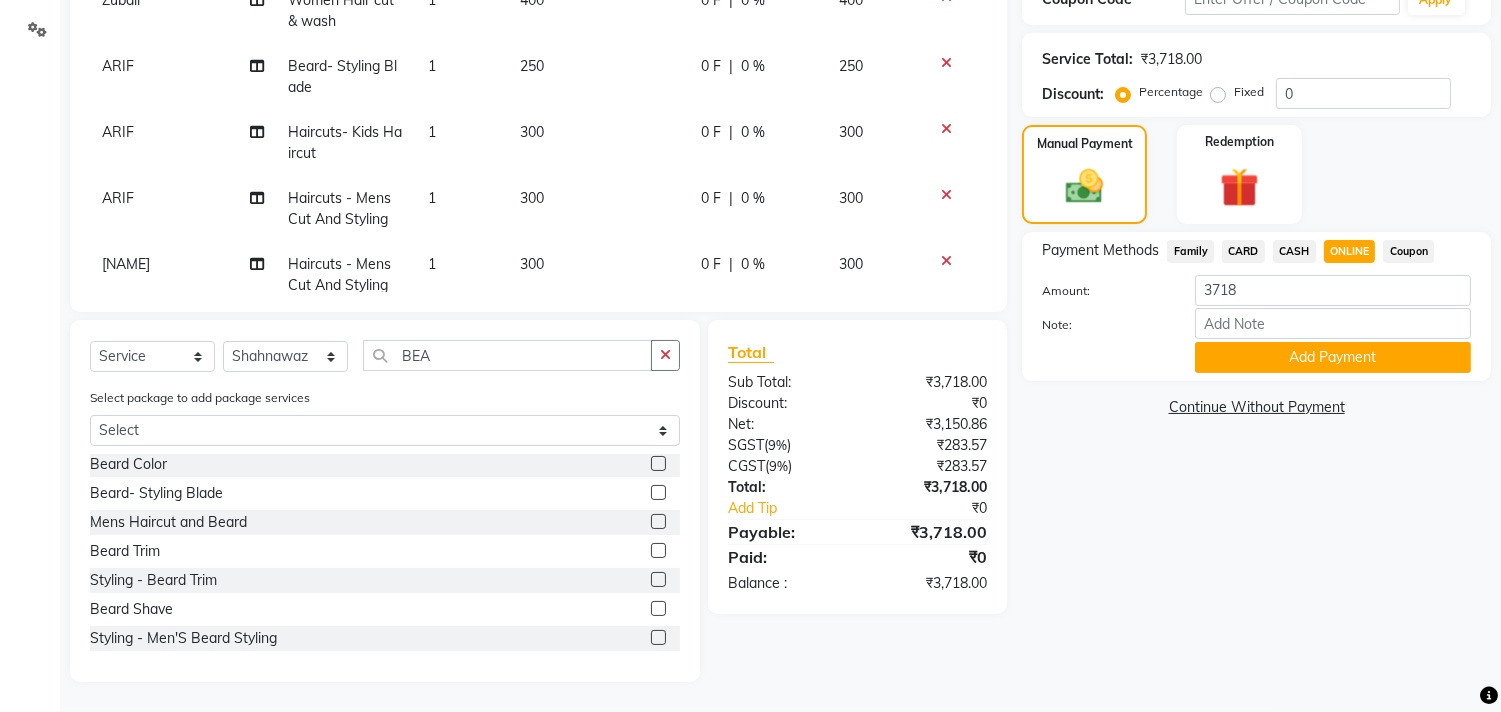 click on "ONLINE" 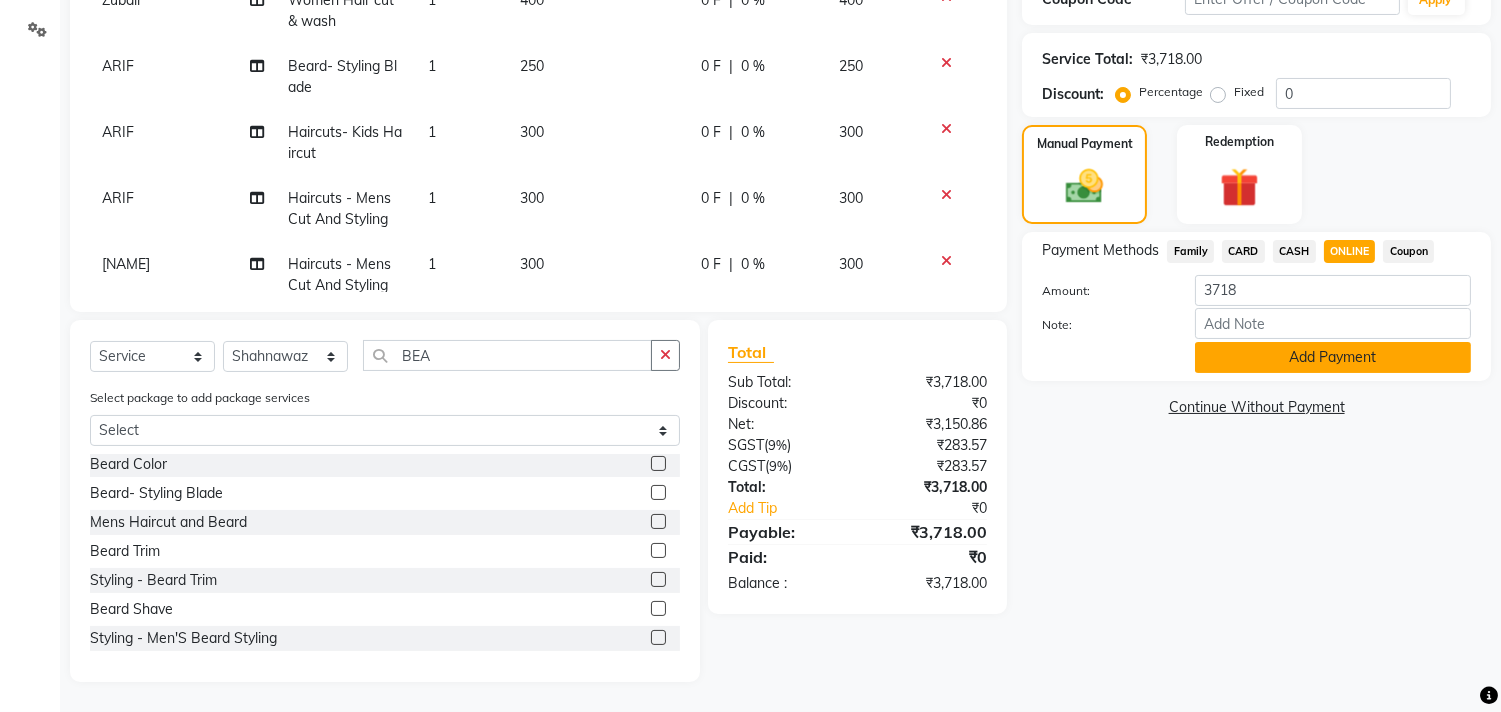 click on "Add Payment" 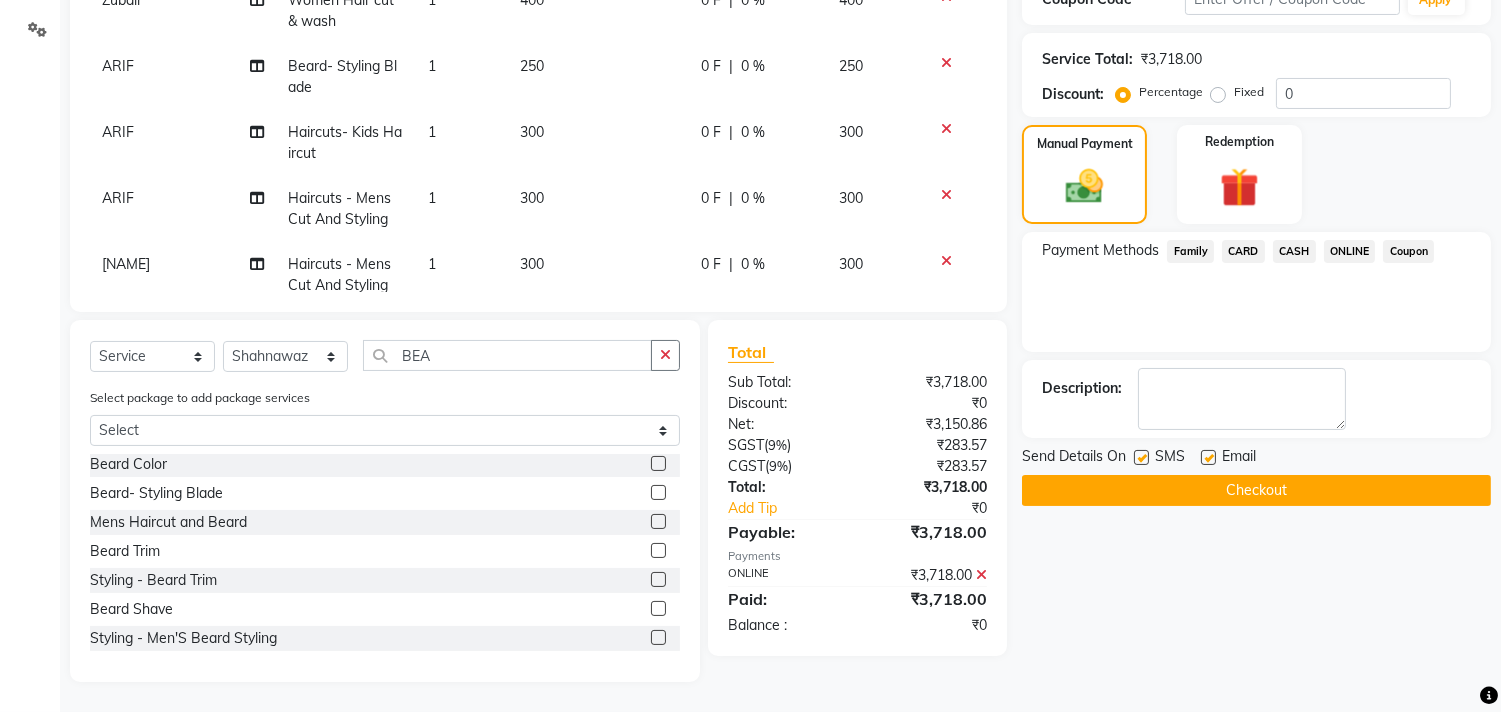 click on "Checkout" 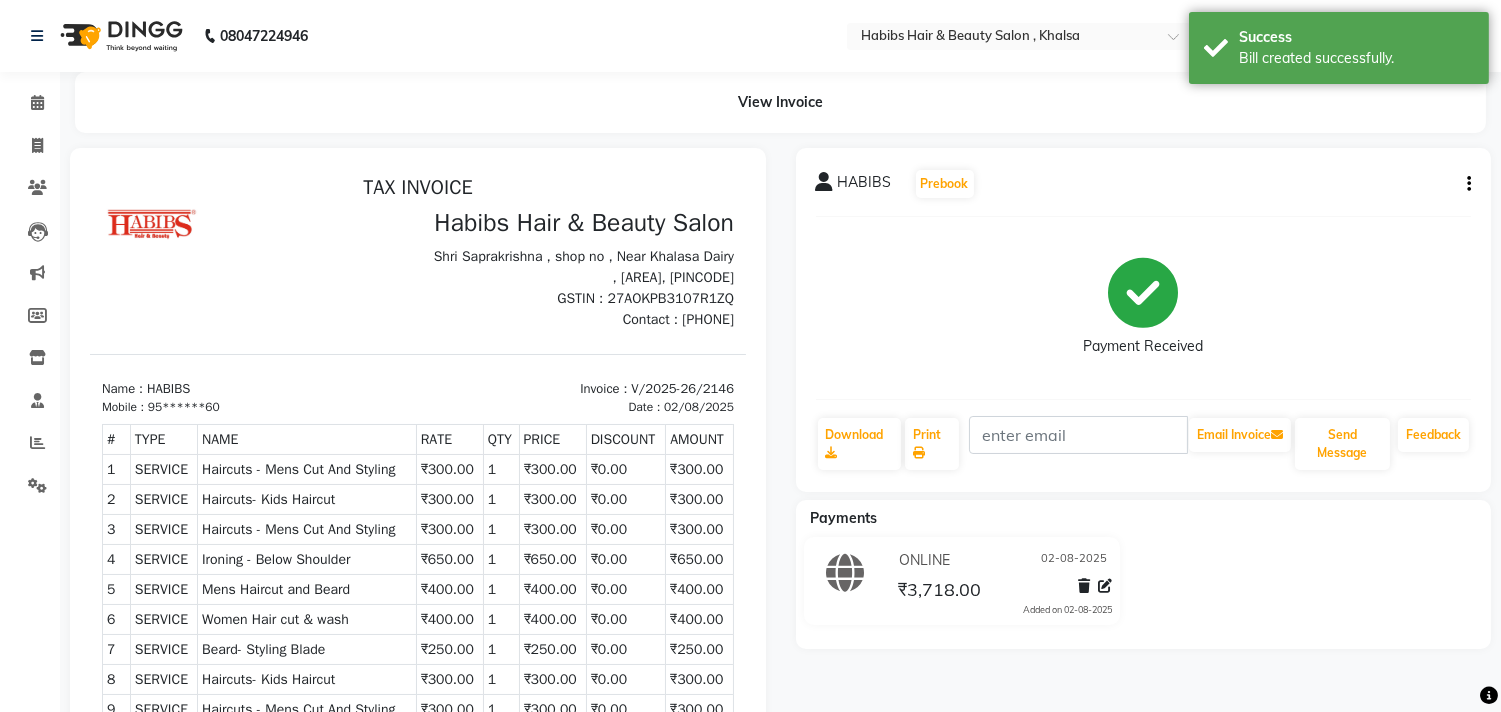 scroll, scrollTop: 0, scrollLeft: 0, axis: both 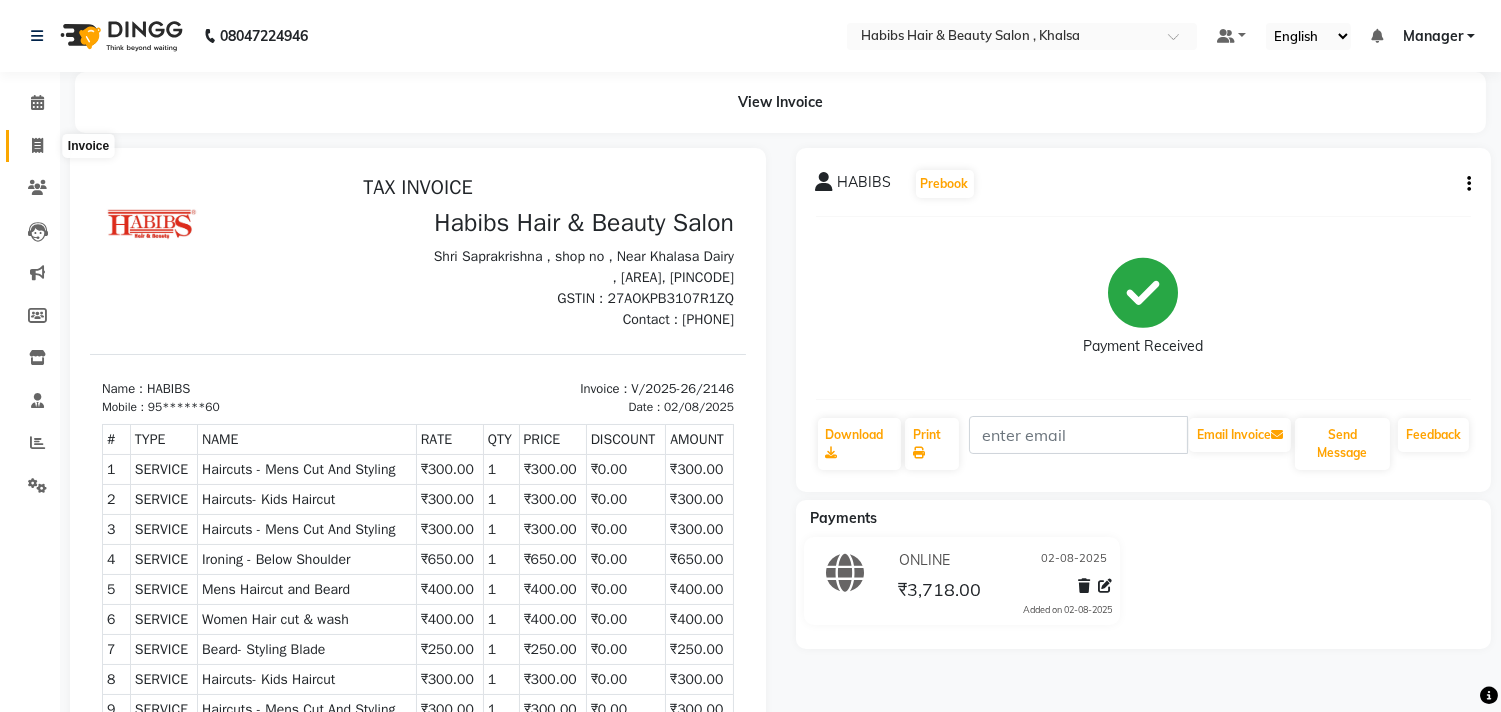 click 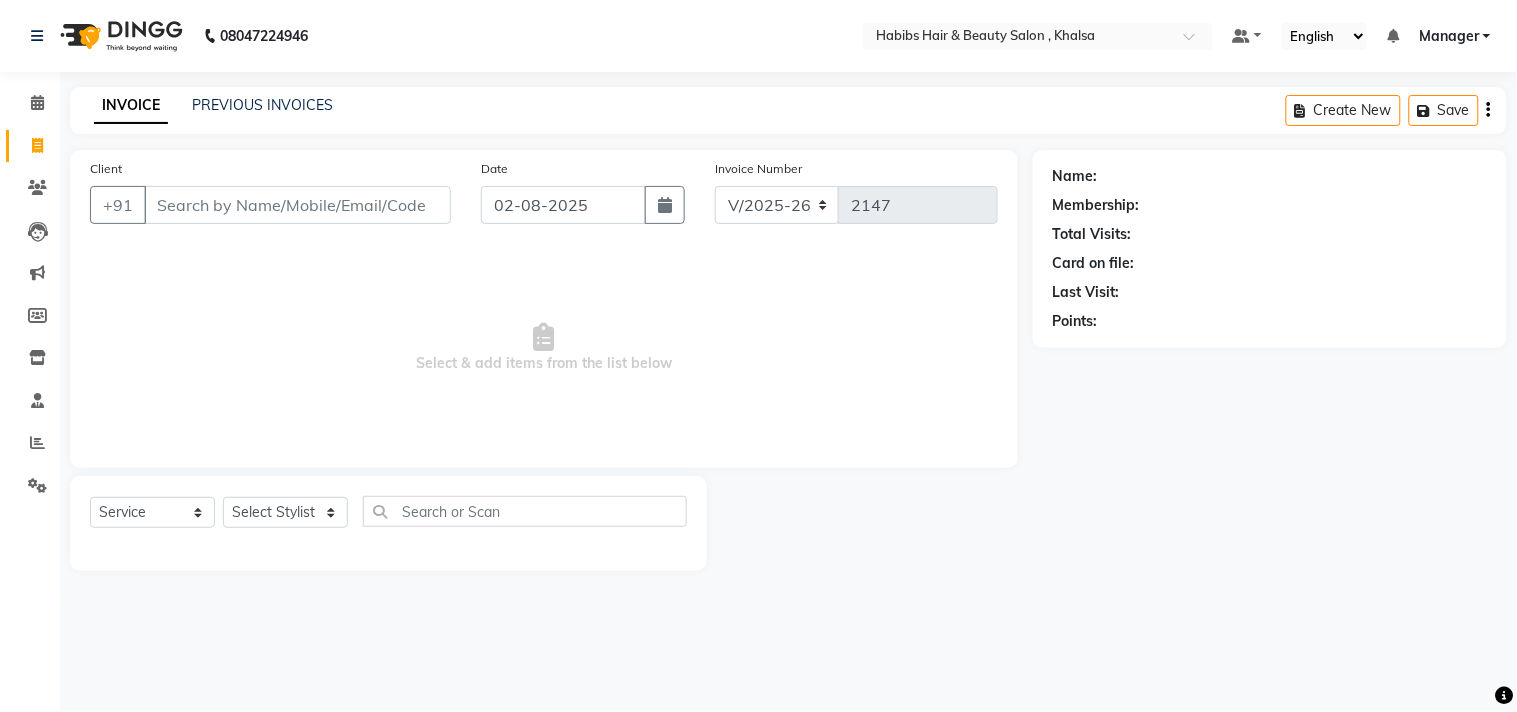 click on "INVOICE PREVIOUS INVOICES Create New   Save  Client +91 Date 02-08-2025 Invoice Number V/2025 V/2025-26 2147  Select & add items from the list below  Select  Service  Product  Membership  Package Voucher Prepaid Gift Card  Select Stylist Ajam ARIF Asif Manager M M Neelam Niyaz Salman Sameer Sayali Shahid Shahnawaz Vidya Zubair Name: Membership: Total Visits: Card on file: Last Visit:  Points:" 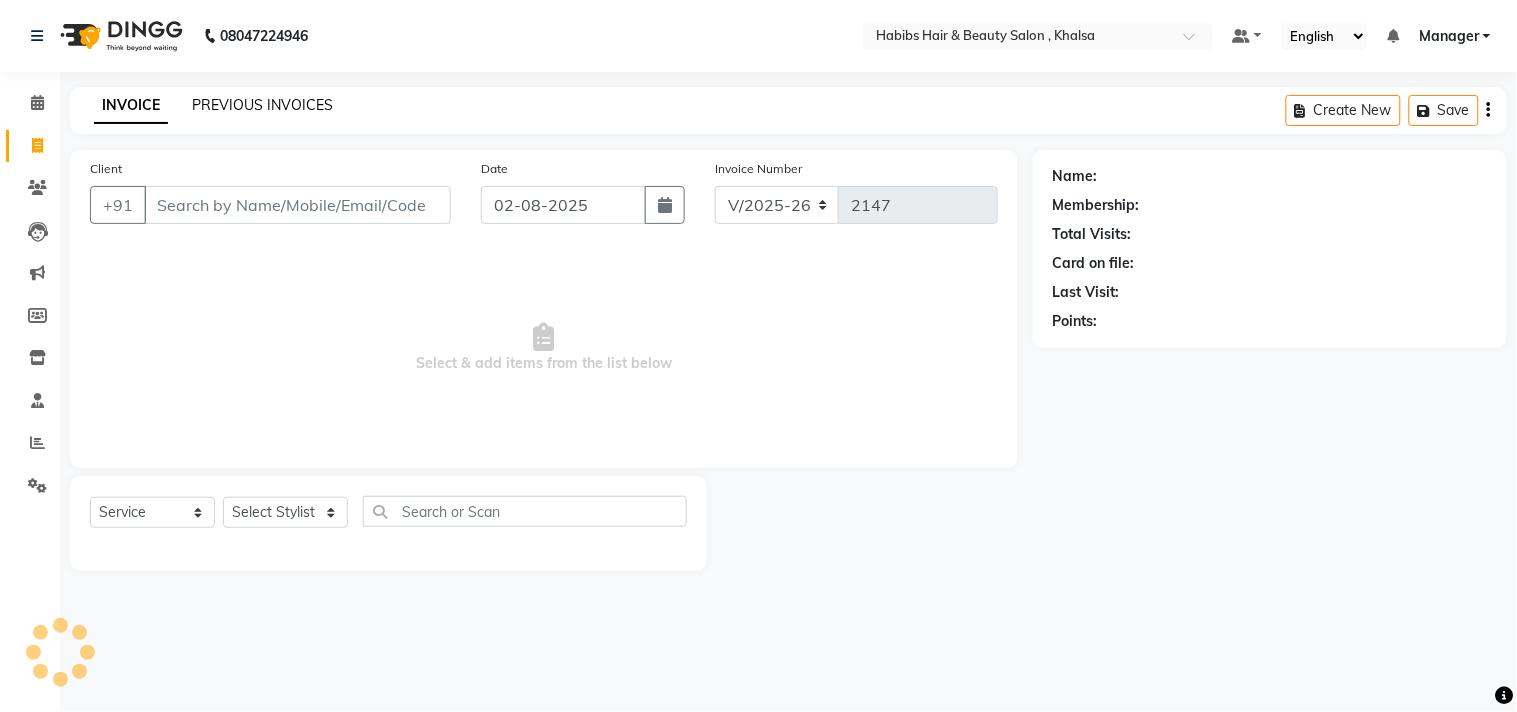click on "PREVIOUS INVOICES" 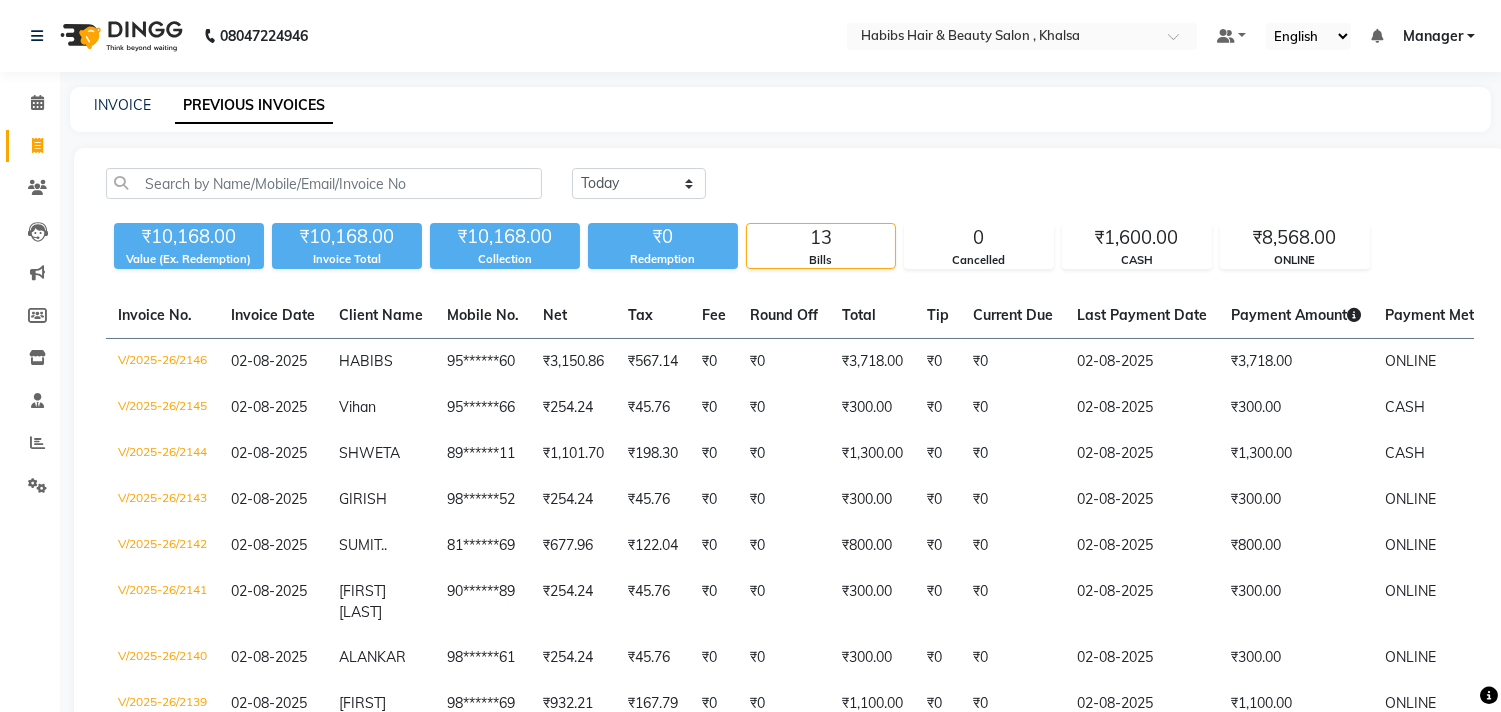 click on "INVOICE" 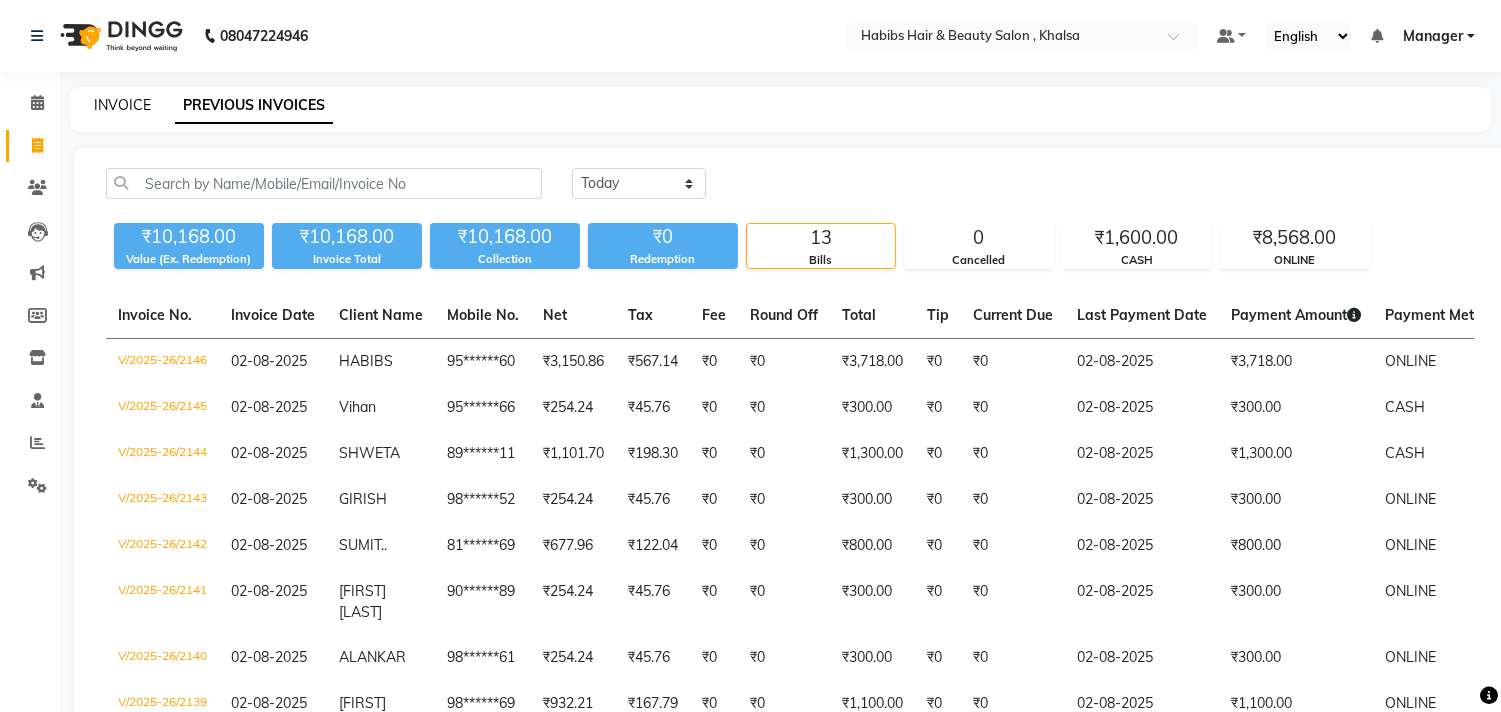 click on "INVOICE" 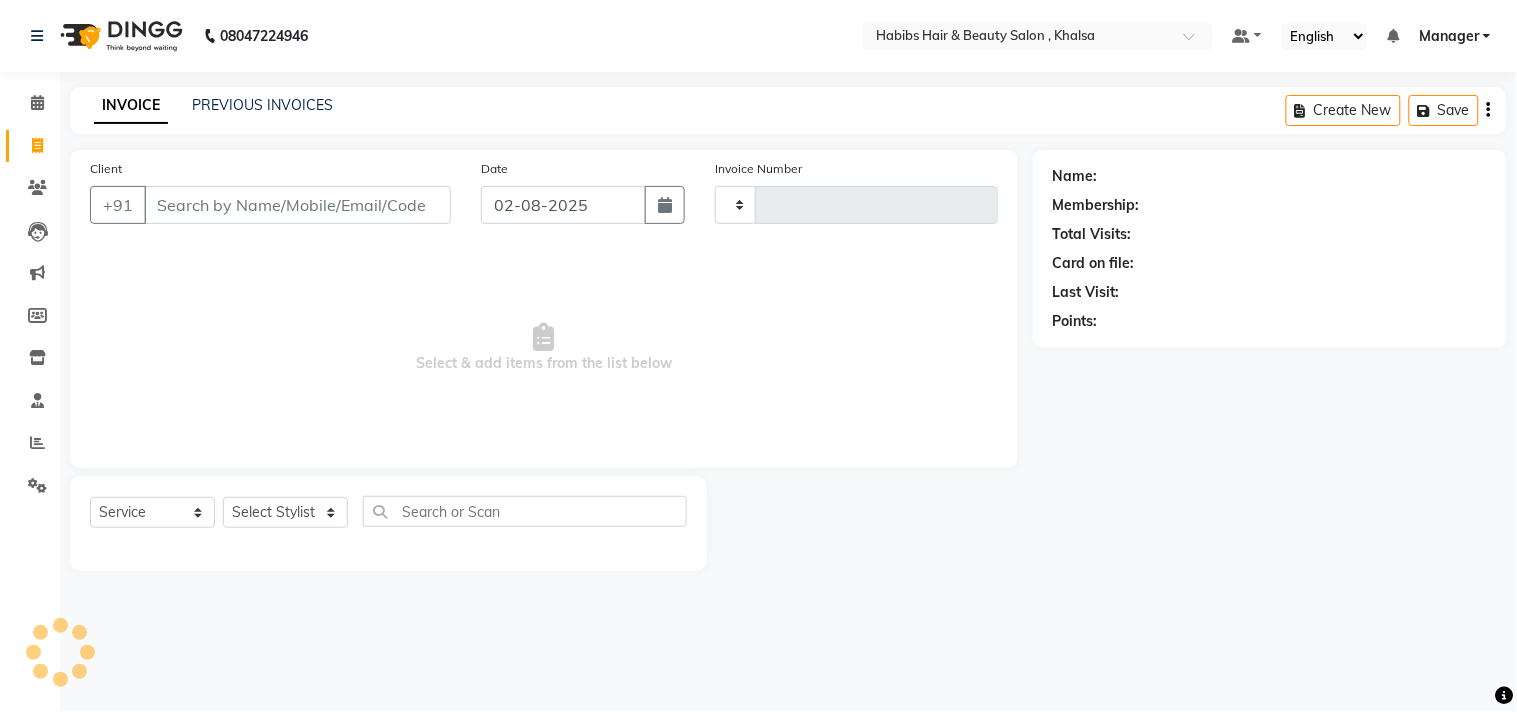click on "INVOICE PREVIOUS INVOICES Create New   Save" 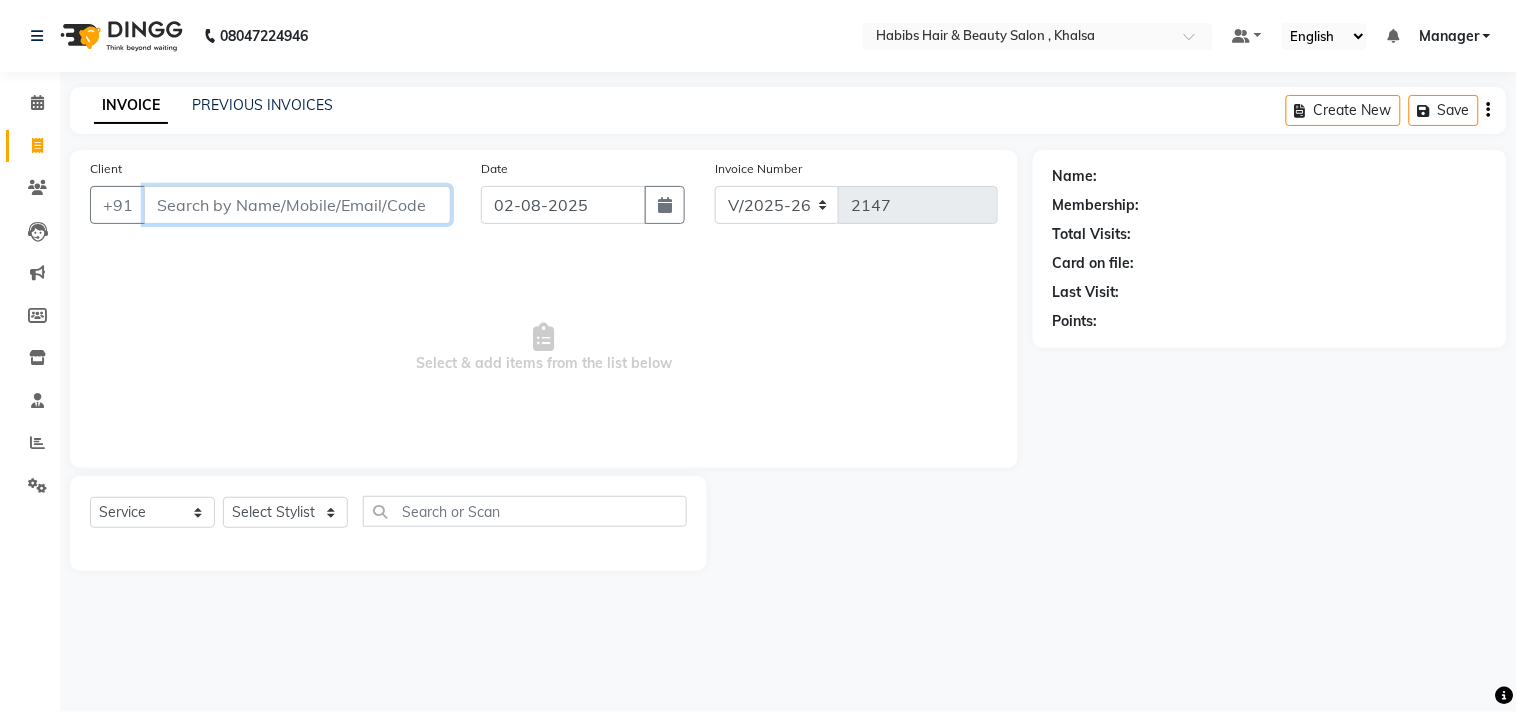 click on "Client" at bounding box center (297, 205) 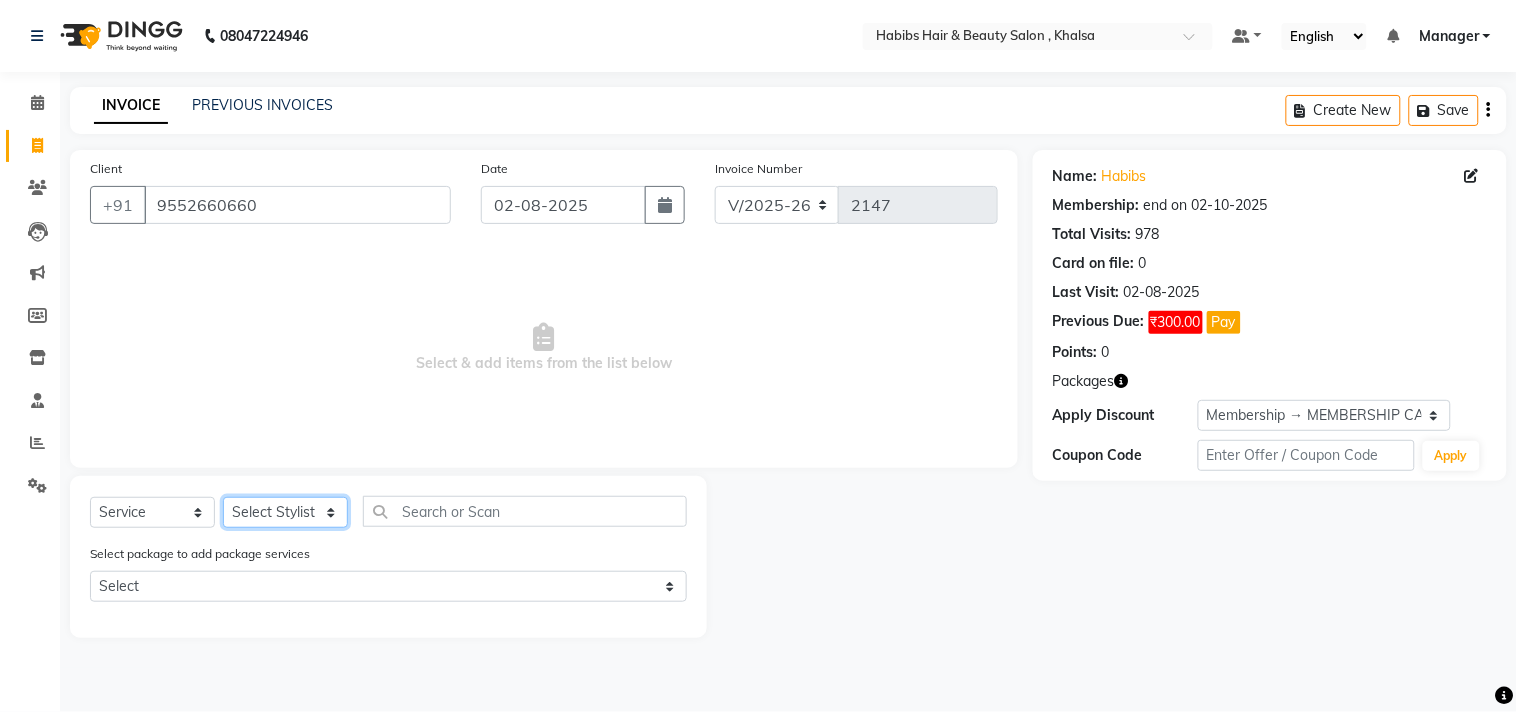 click on "Select Stylist Ajam ARIF Asif Manager M M Neelam Niyaz Salman Sameer Sayali Shahid Shahnawaz Vidya Zubair" 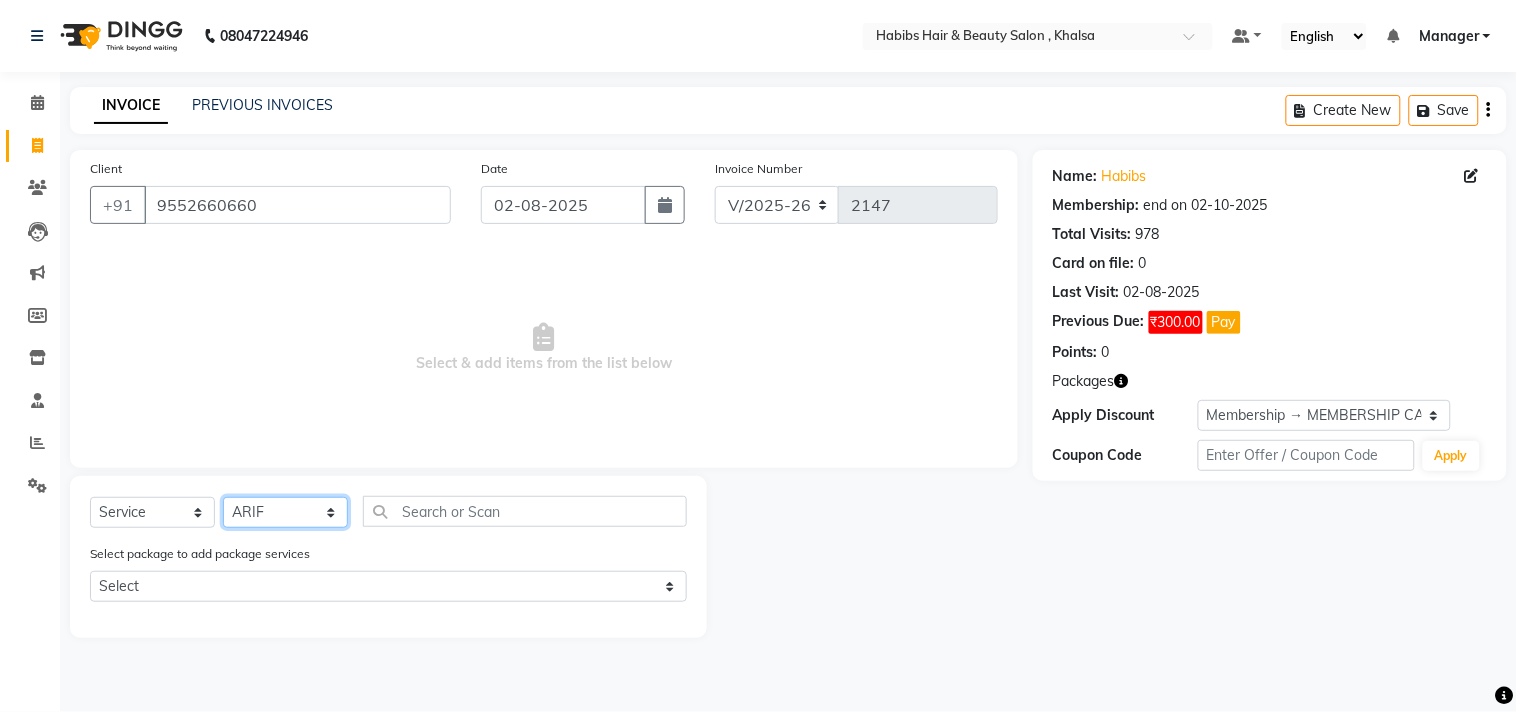 click on "Select Stylist Ajam ARIF Asif Manager M M Neelam Niyaz Salman Sameer Sayali Shahid Shahnawaz Vidya Zubair" 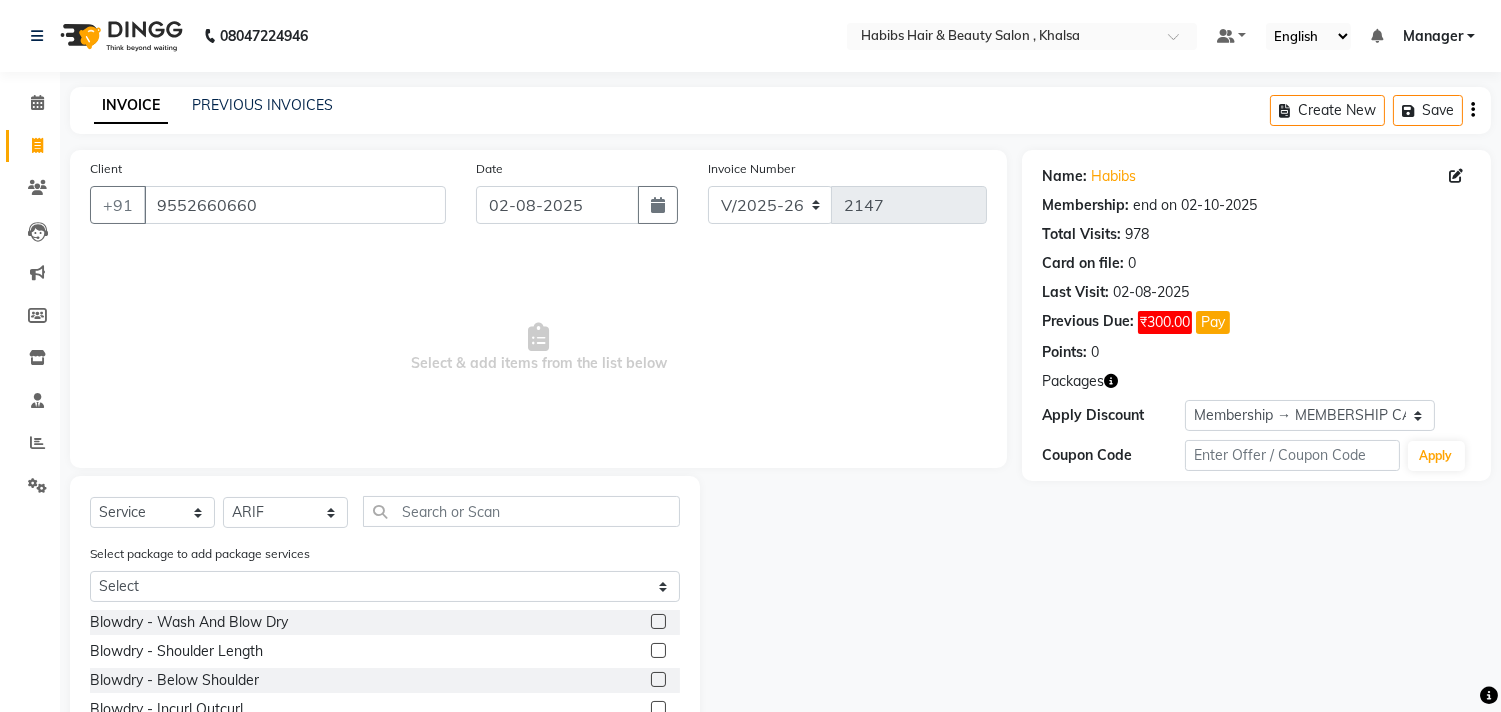click on "Select & add items from the list below" at bounding box center (538, 348) 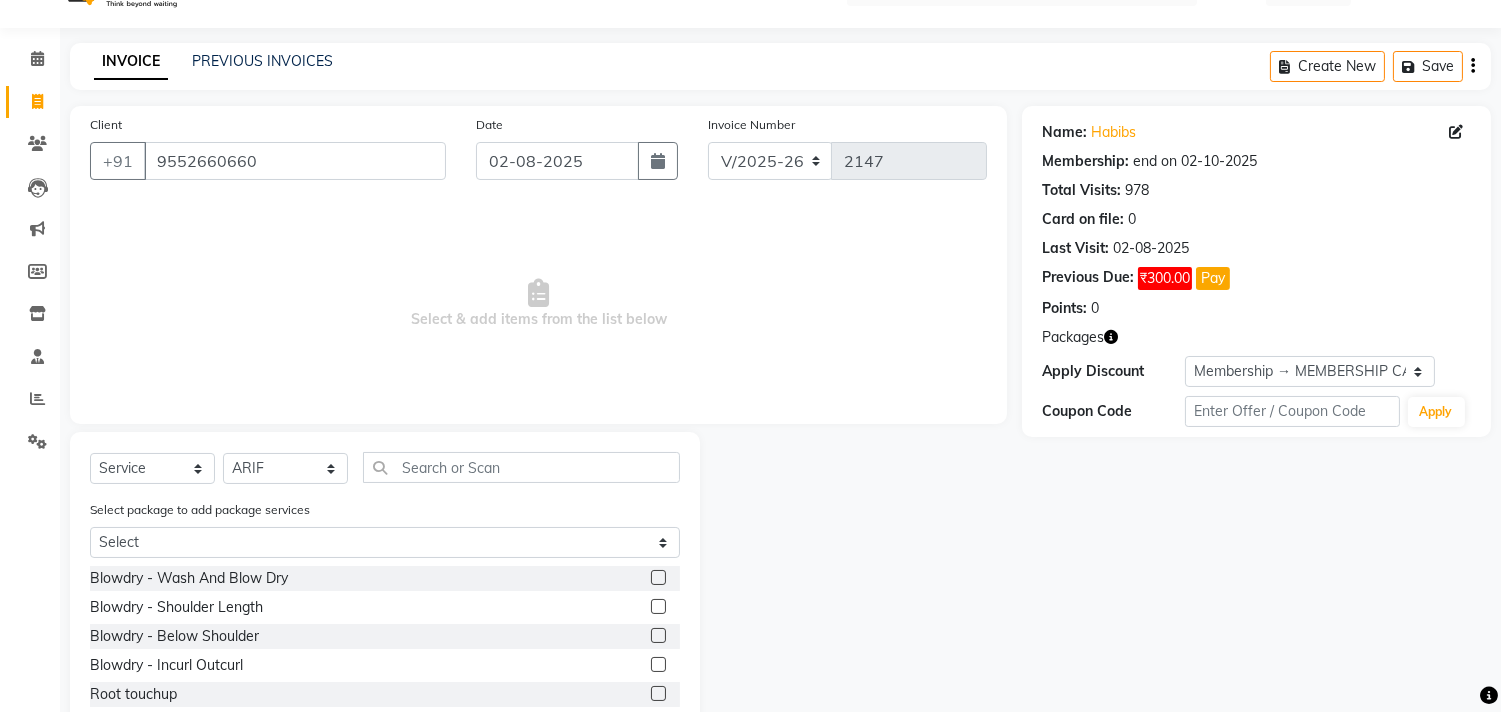 scroll, scrollTop: 156, scrollLeft: 0, axis: vertical 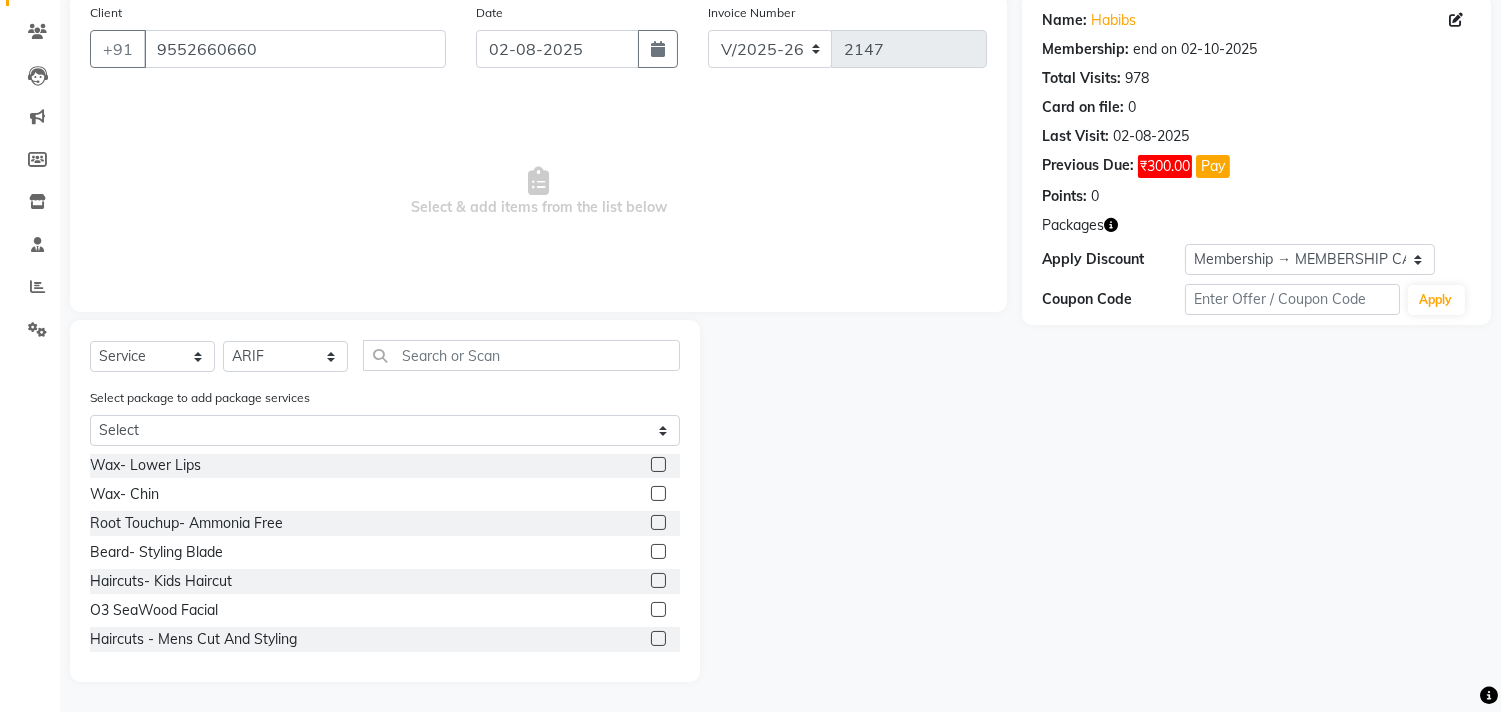 click 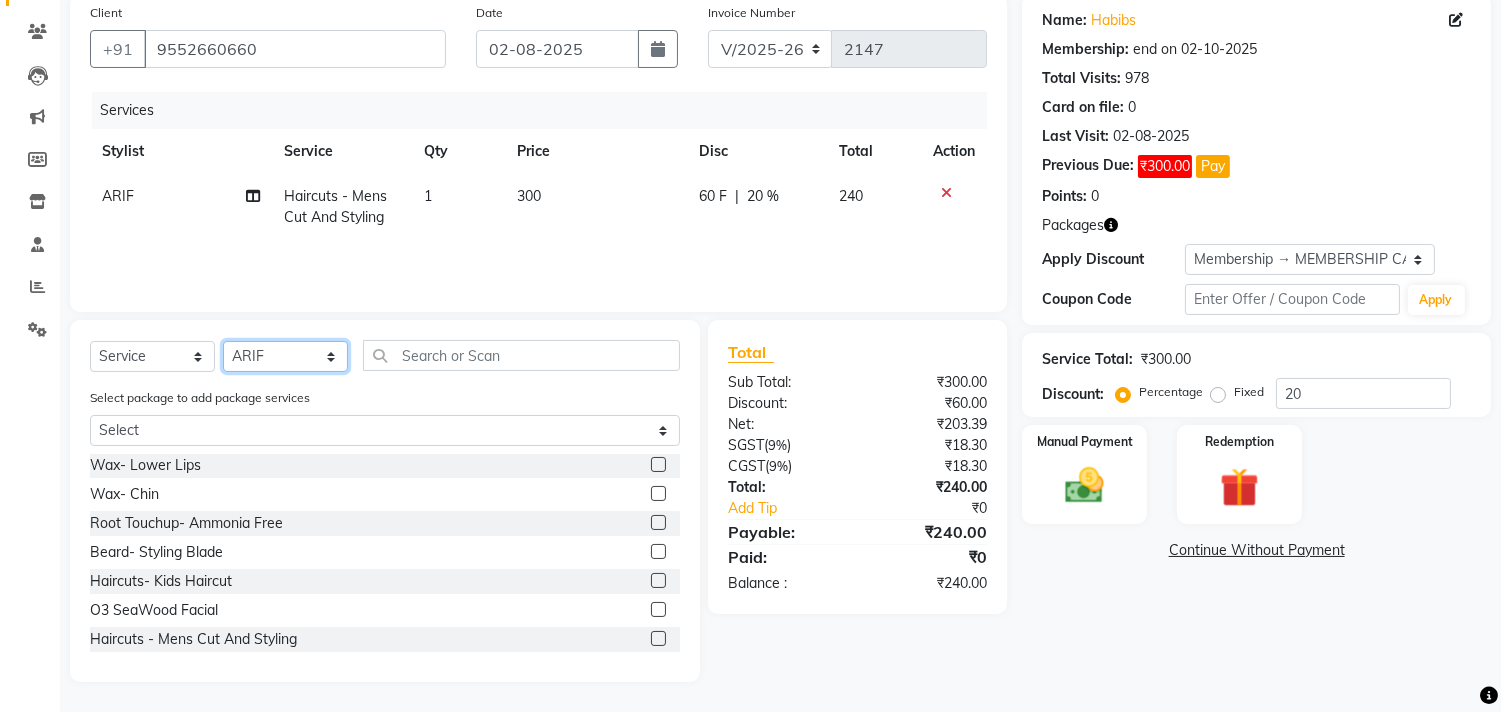 click on "Select Stylist Ajam ARIF Asif Manager M M Neelam Niyaz Salman Sameer Sayali Shahid Shahnawaz Vidya Zubair" 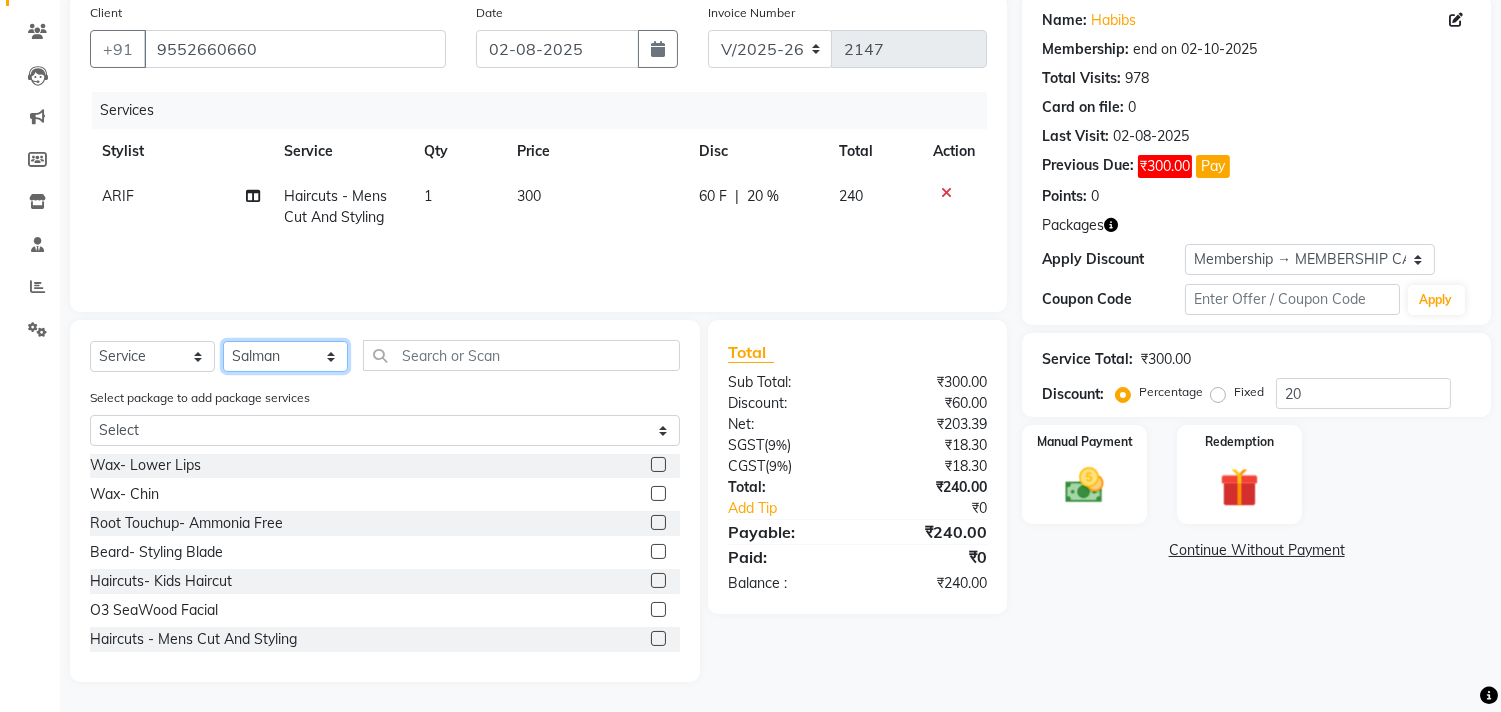 click on "Select Stylist Ajam ARIF Asif Manager M M Neelam Niyaz Salman Sameer Sayali Shahid Shahnawaz Vidya Zubair" 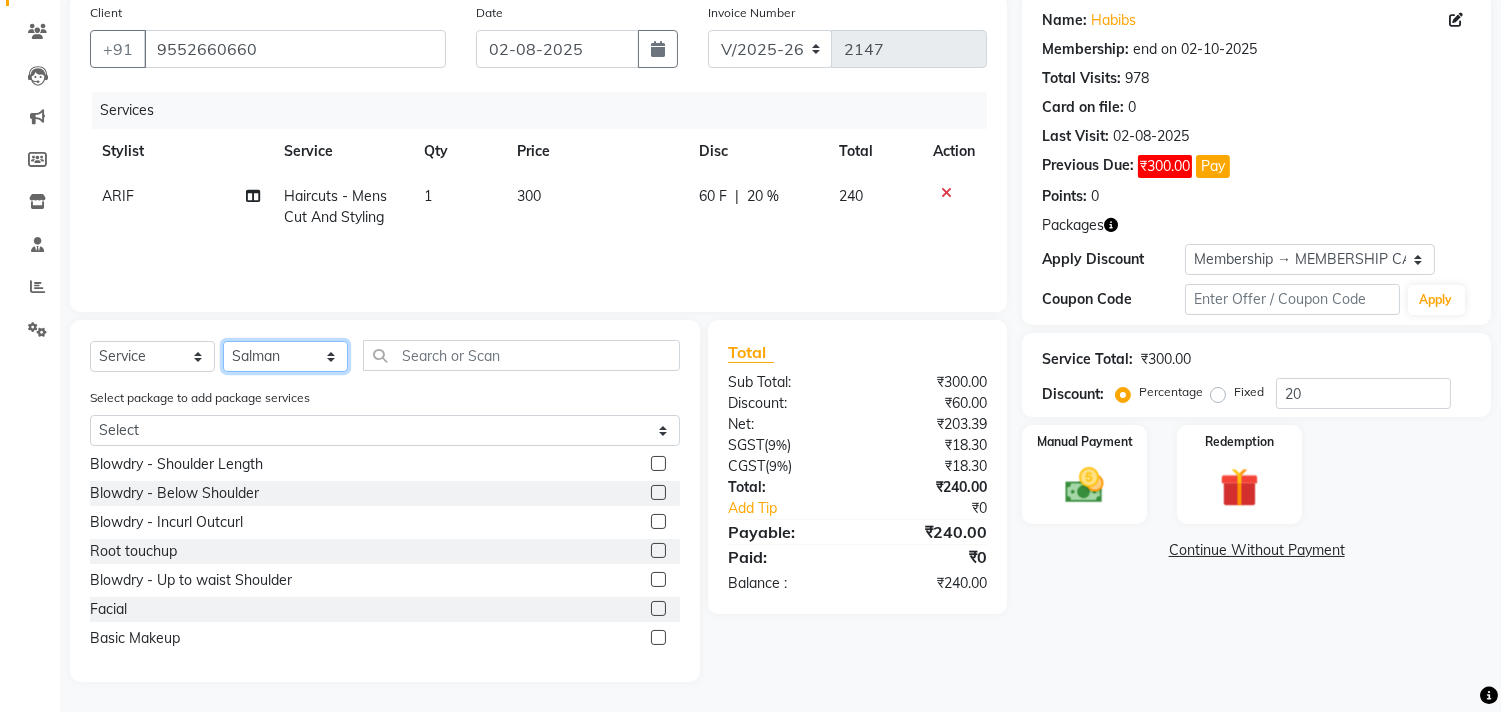 scroll, scrollTop: 0, scrollLeft: 0, axis: both 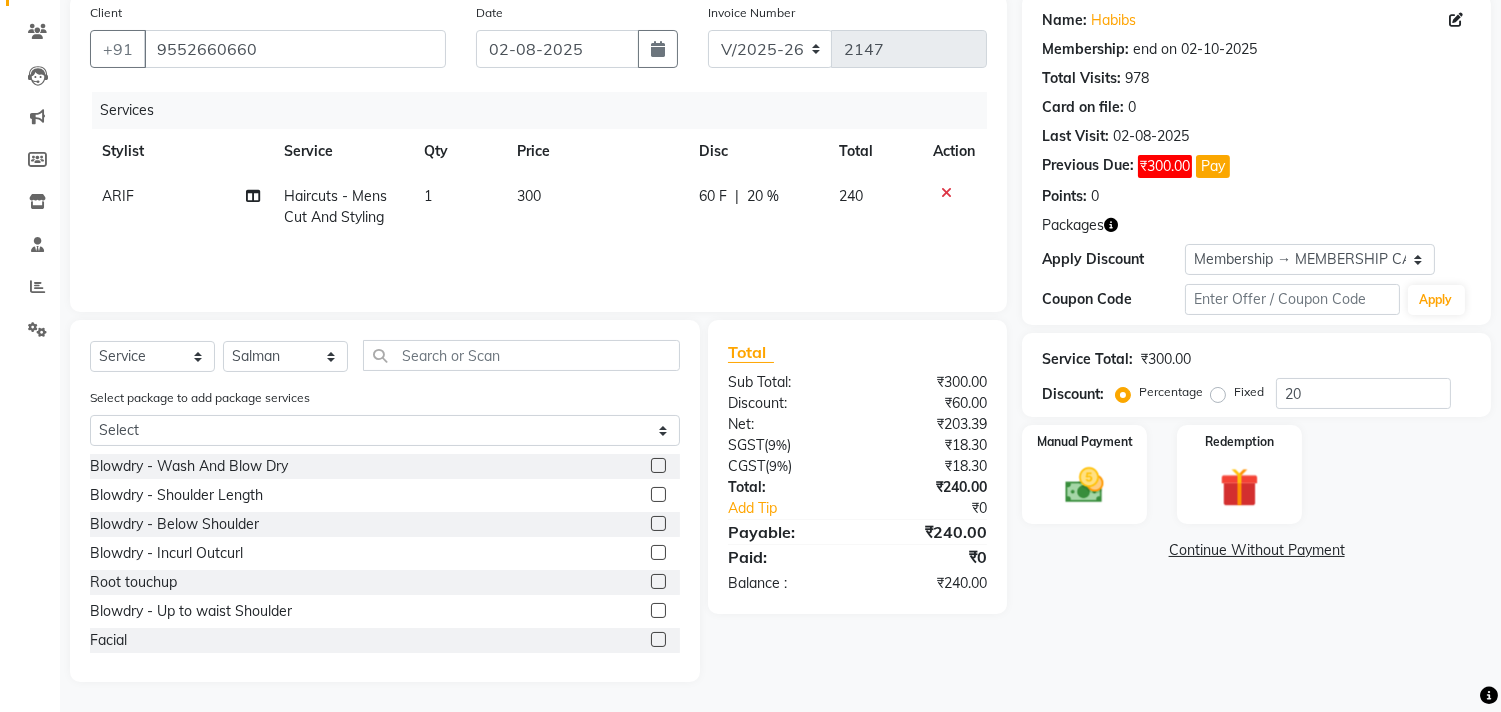 click 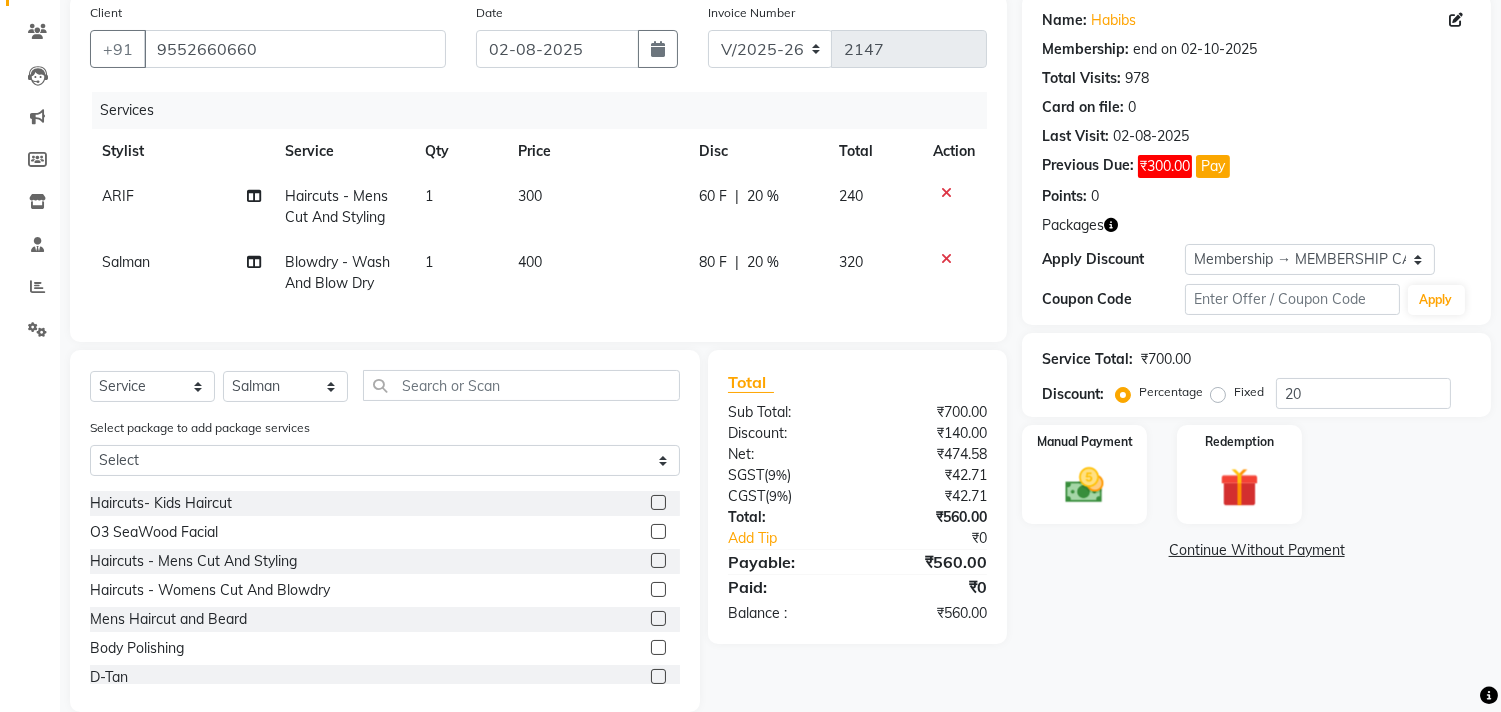scroll, scrollTop: 872, scrollLeft: 0, axis: vertical 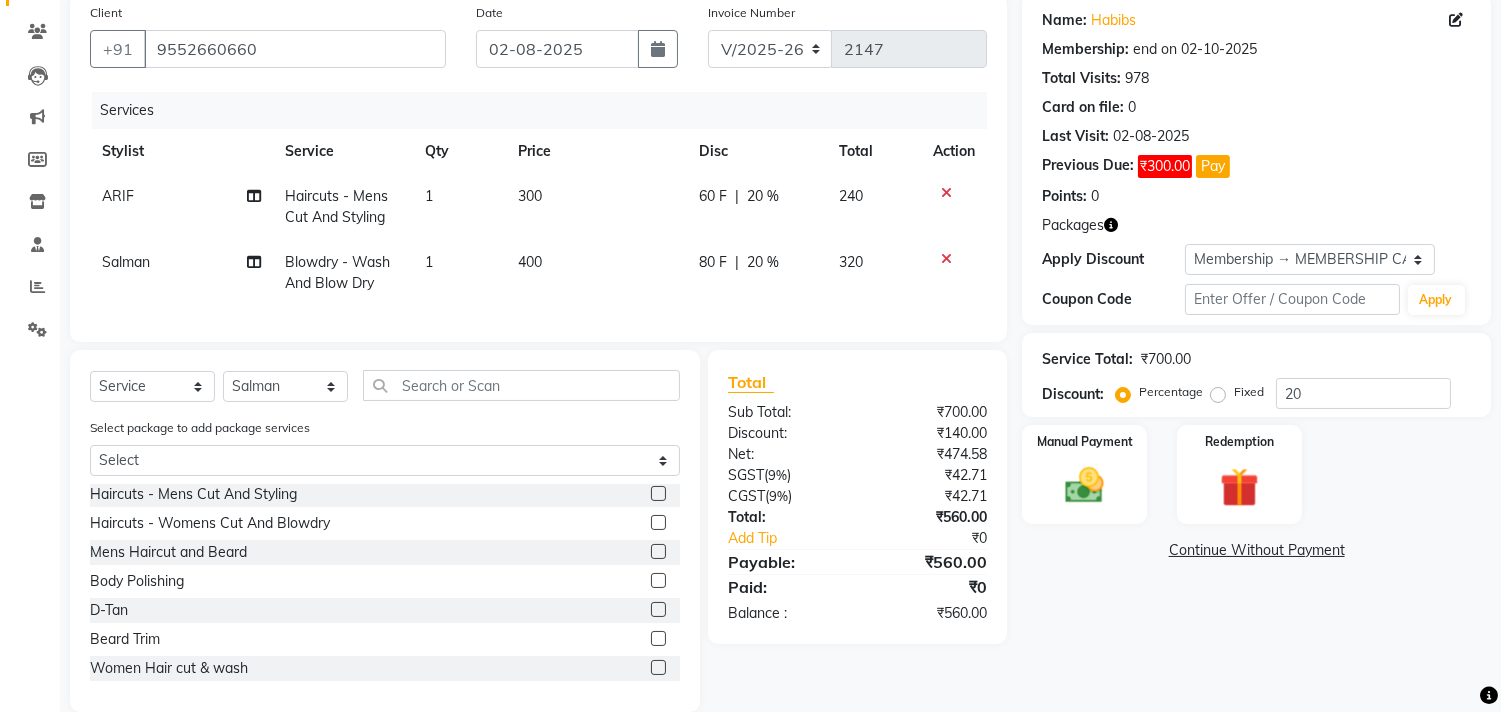 click 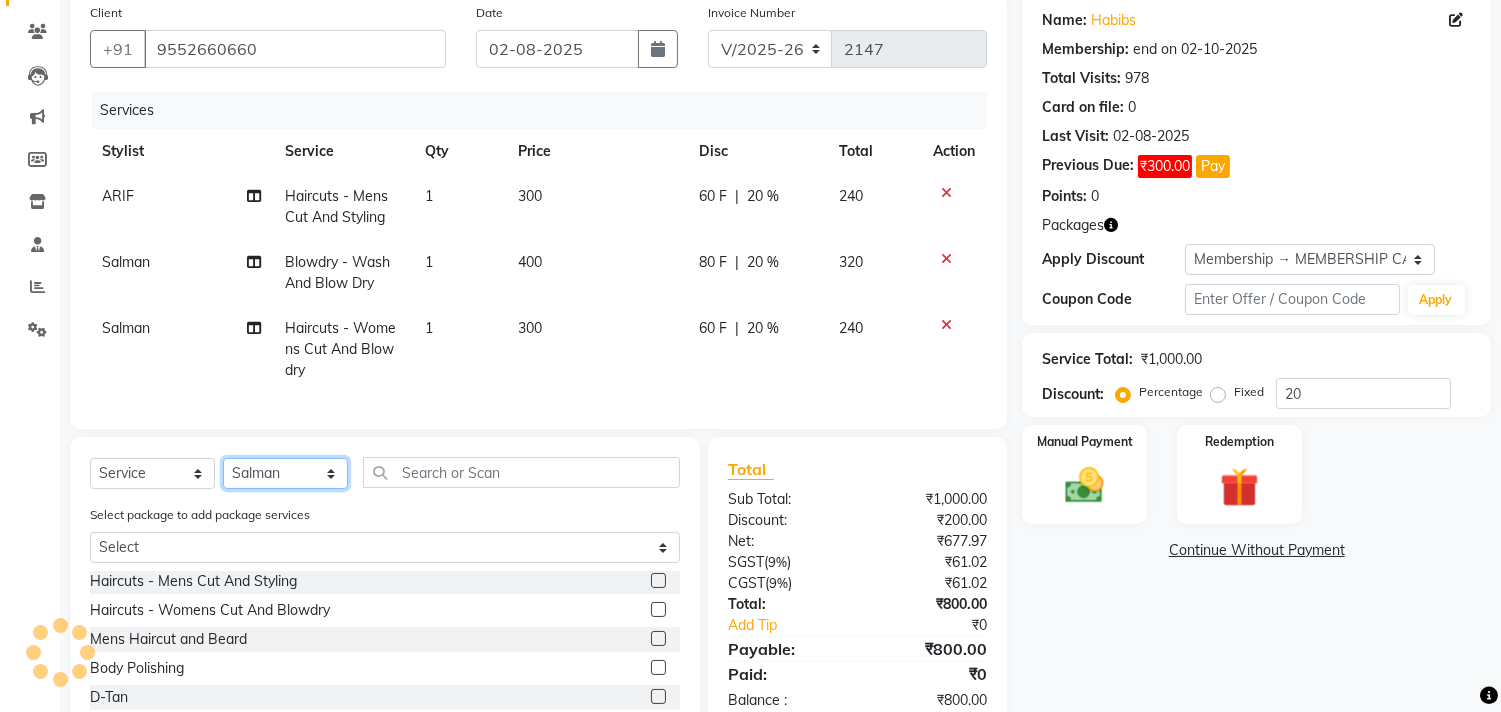 click on "Select Stylist Ajam ARIF Asif Manager M M Neelam Niyaz Salman Sameer Sayali Shahid Shahnawaz Vidya Zubair" 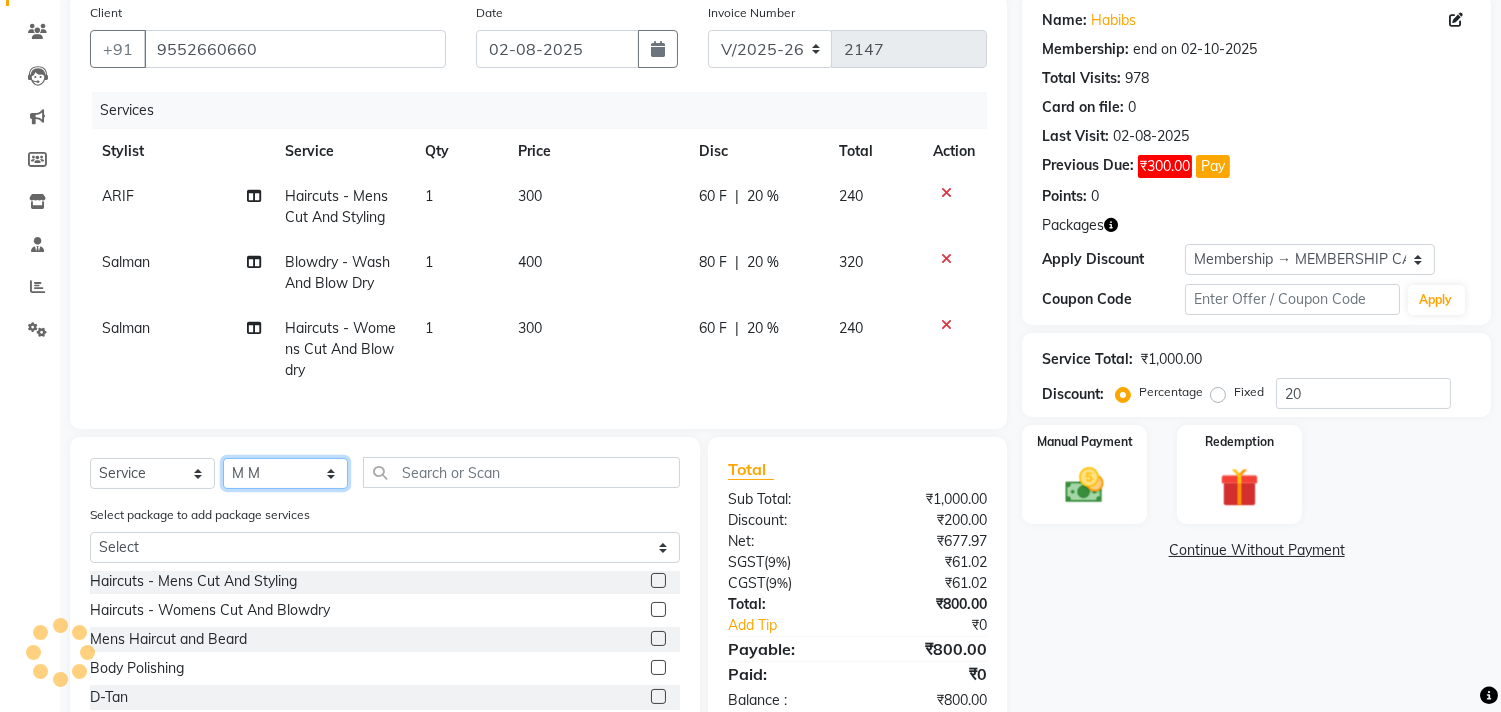 click on "Select Stylist Ajam ARIF Asif Manager M M Neelam Niyaz Salman Sameer Sayali Shahid Shahnawaz Vidya Zubair" 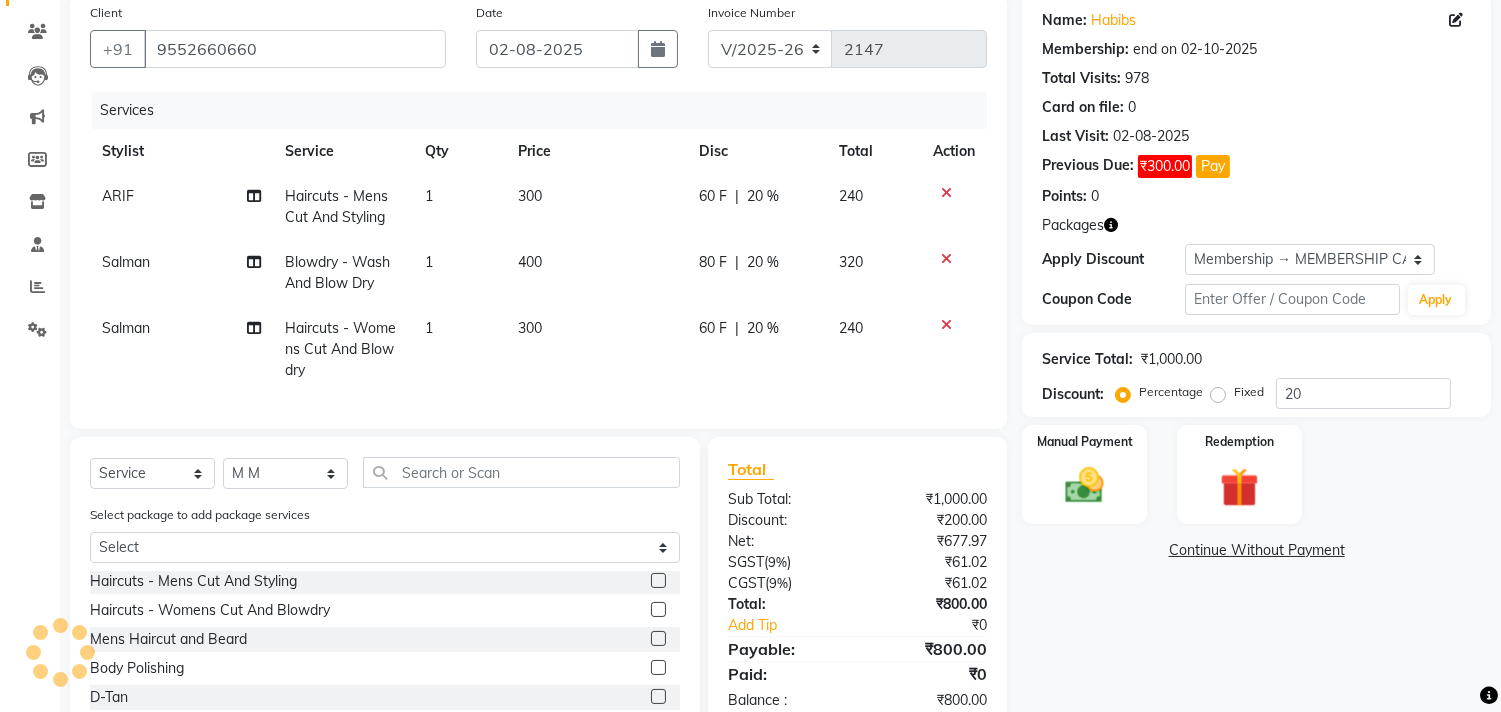 click on "Client +91 9552660660 Date 02-08-2025 Invoice Number V/2025 V/2025-26 2147 Services Stylist Service Qty Price Disc Total Action ARIF Haircuts -  Mens Cut And Styling 1 300 60 F | 20 % 240 Salman Blowdry  -  Wash And Blow Dry 1 400 80 F | 20 % 320 Salman Haircuts -  Womens Cut And Blowdry 1 300 60 F | 20 % 240" 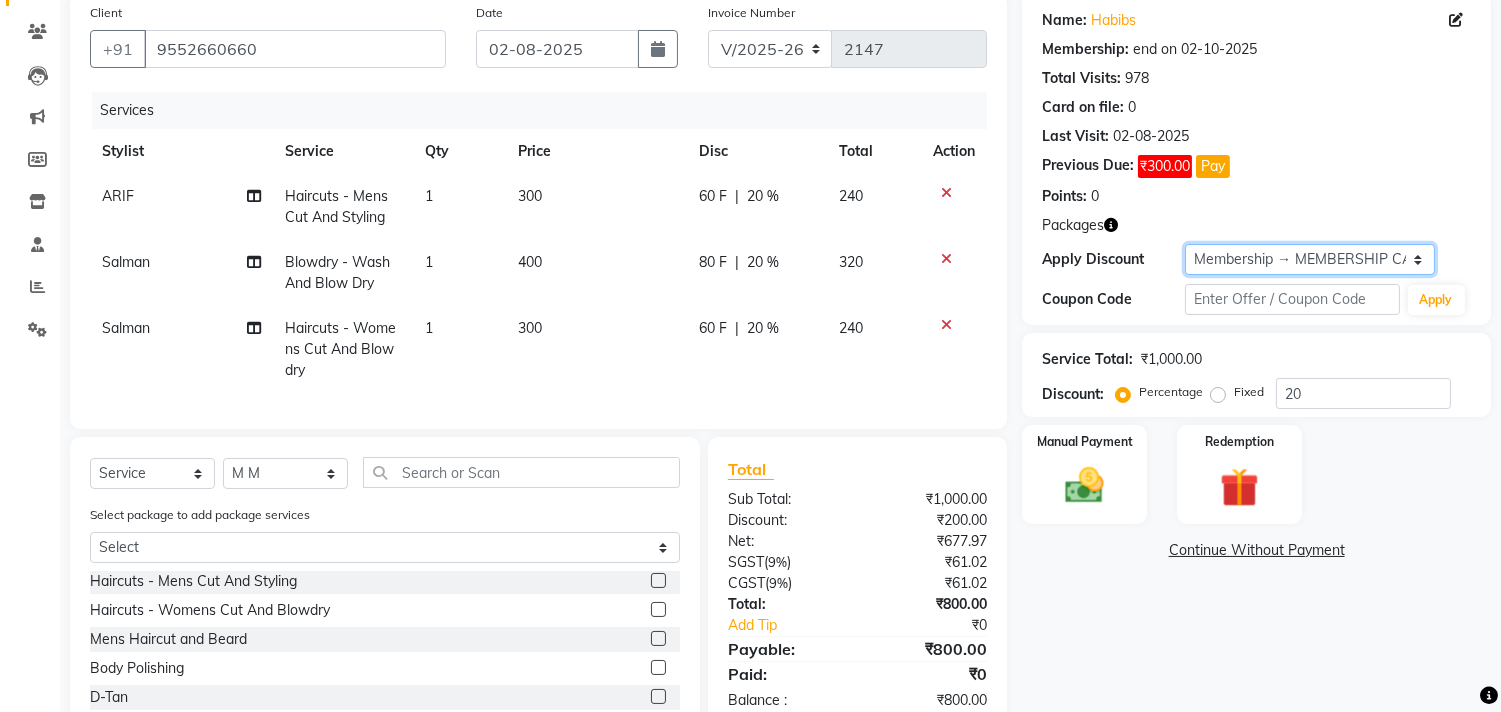 click on "Select Membership → MEMBERSHIP CARD" 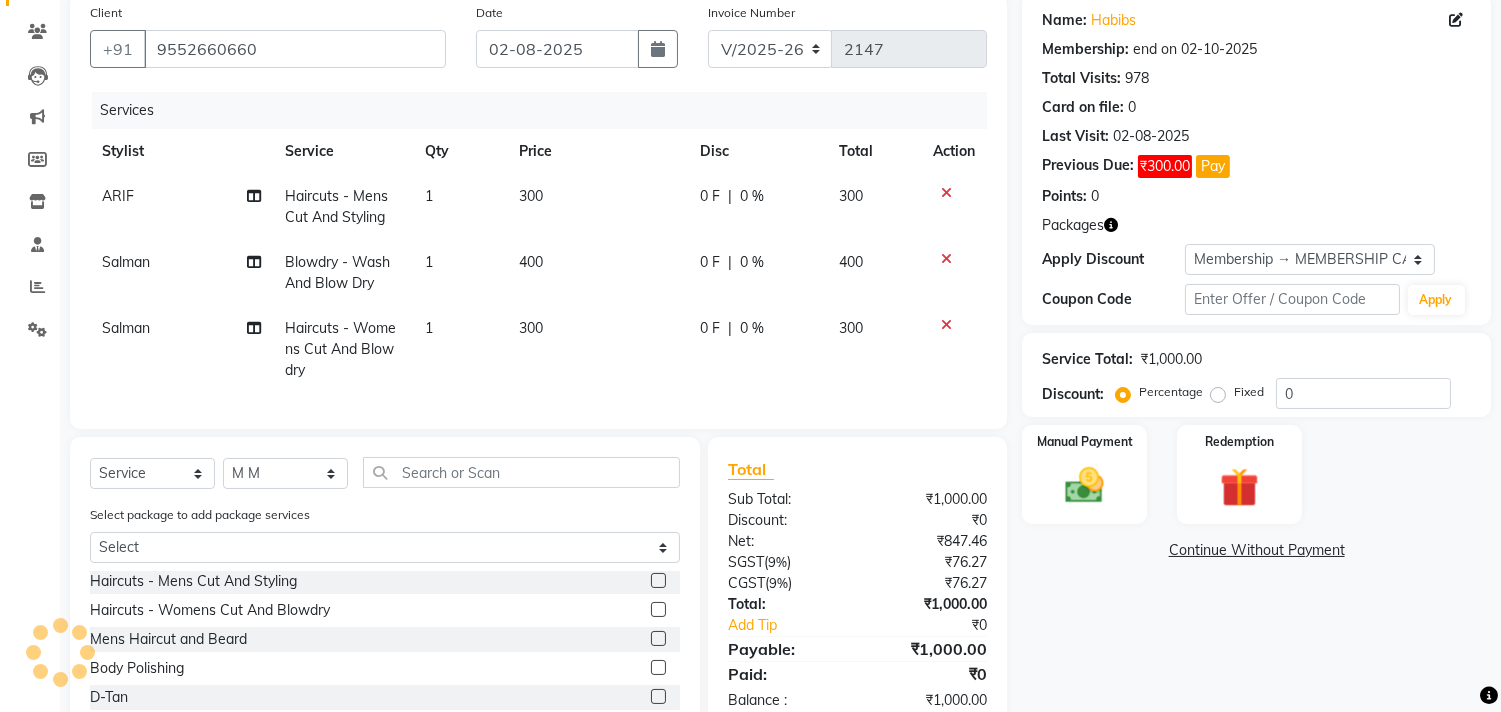 click on "Points:   0" 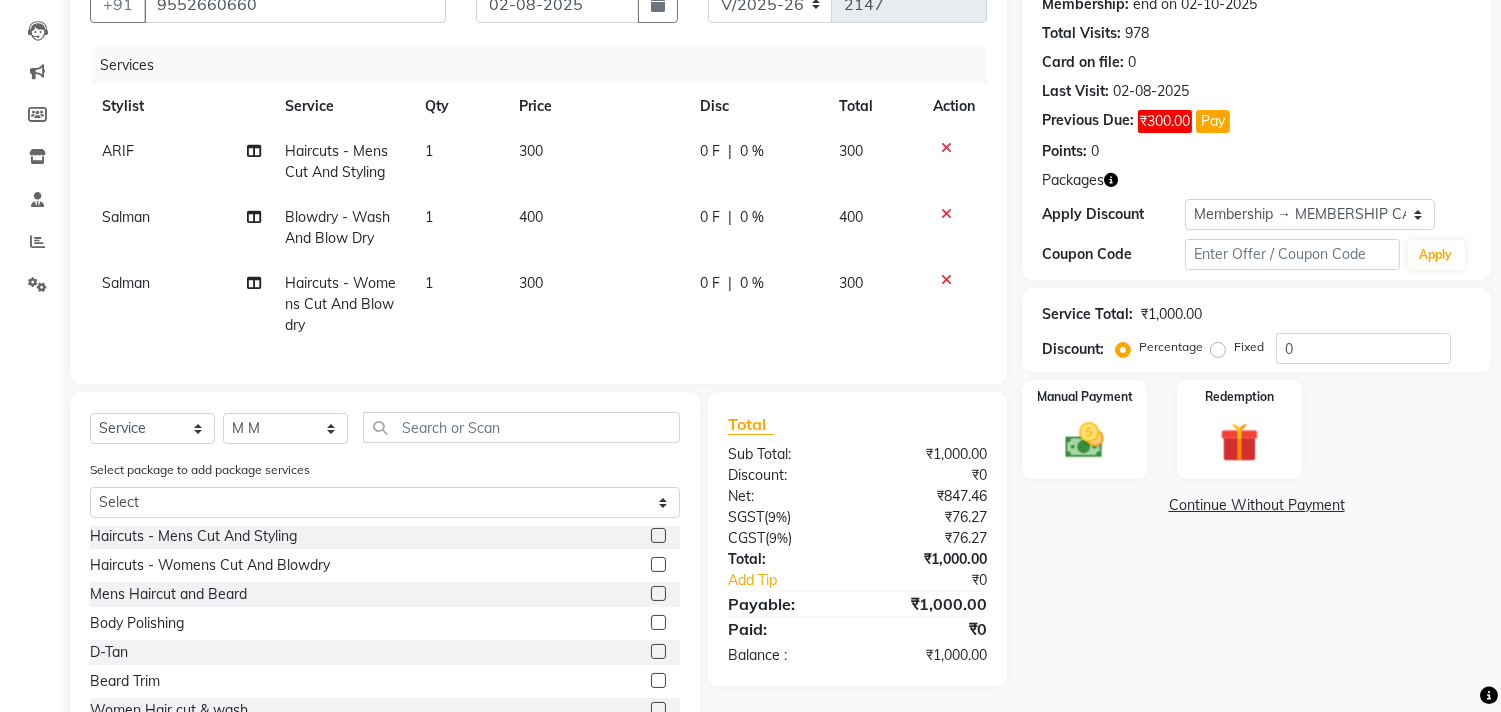 scroll, scrollTop: 290, scrollLeft: 0, axis: vertical 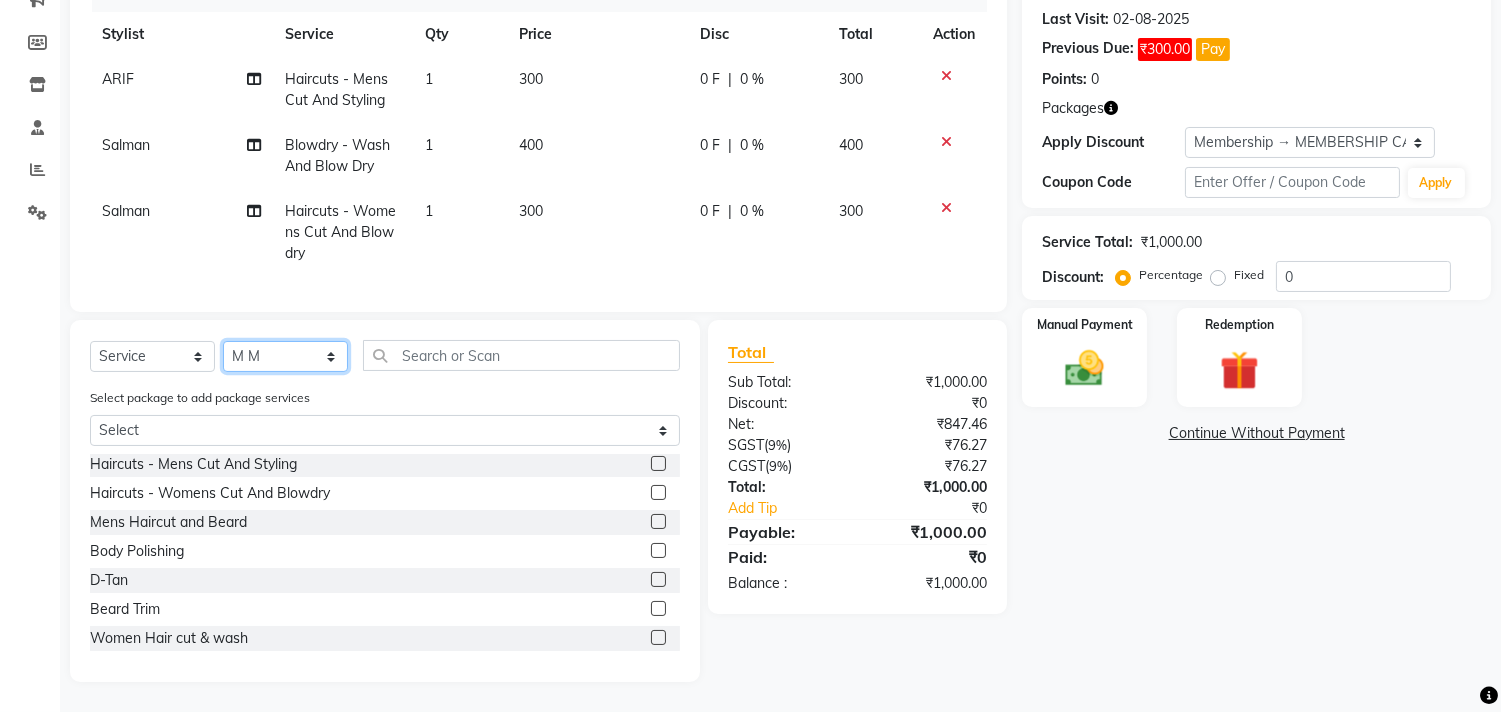 click on "Select Stylist Ajam ARIF Asif Manager M M Neelam Niyaz Salman Sameer Sayali Shahid Shahnawaz Vidya Zubair" 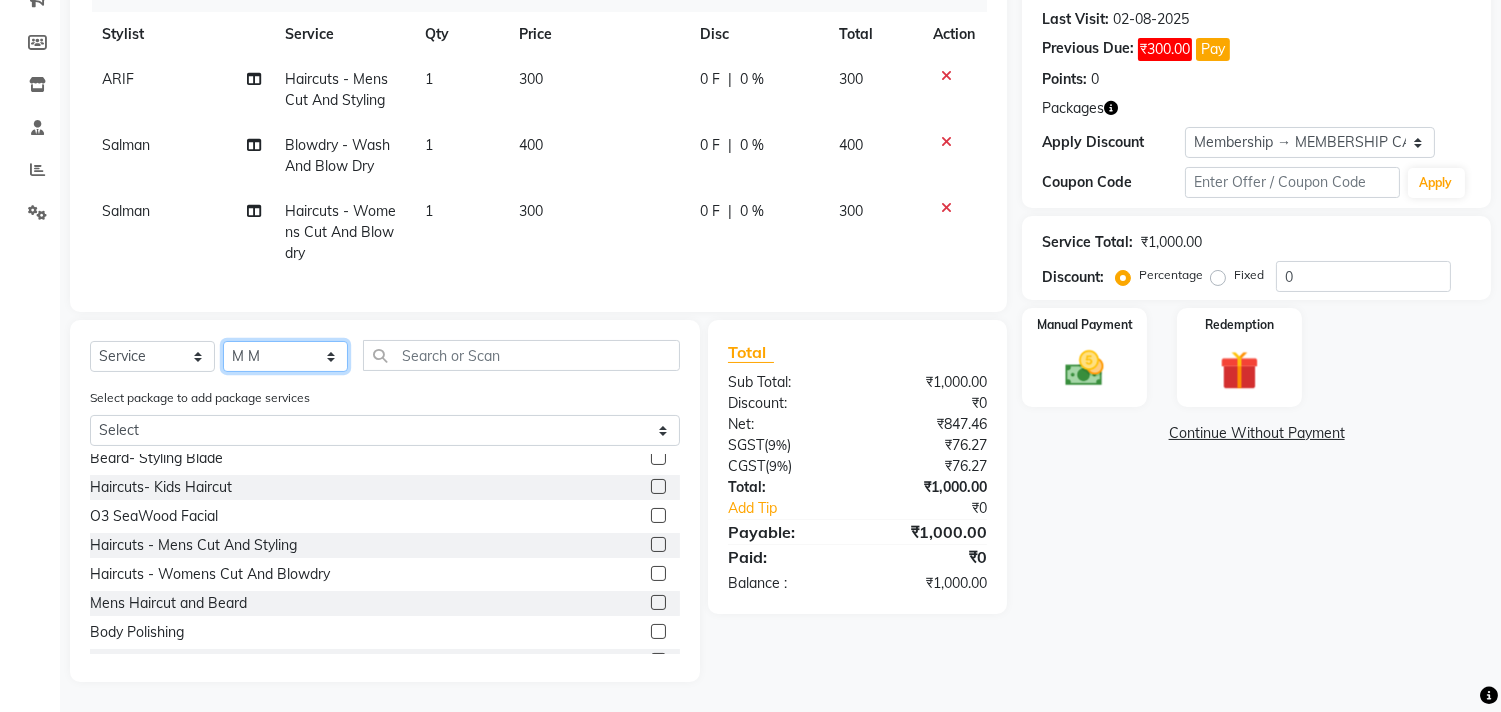 scroll, scrollTop: 783, scrollLeft: 0, axis: vertical 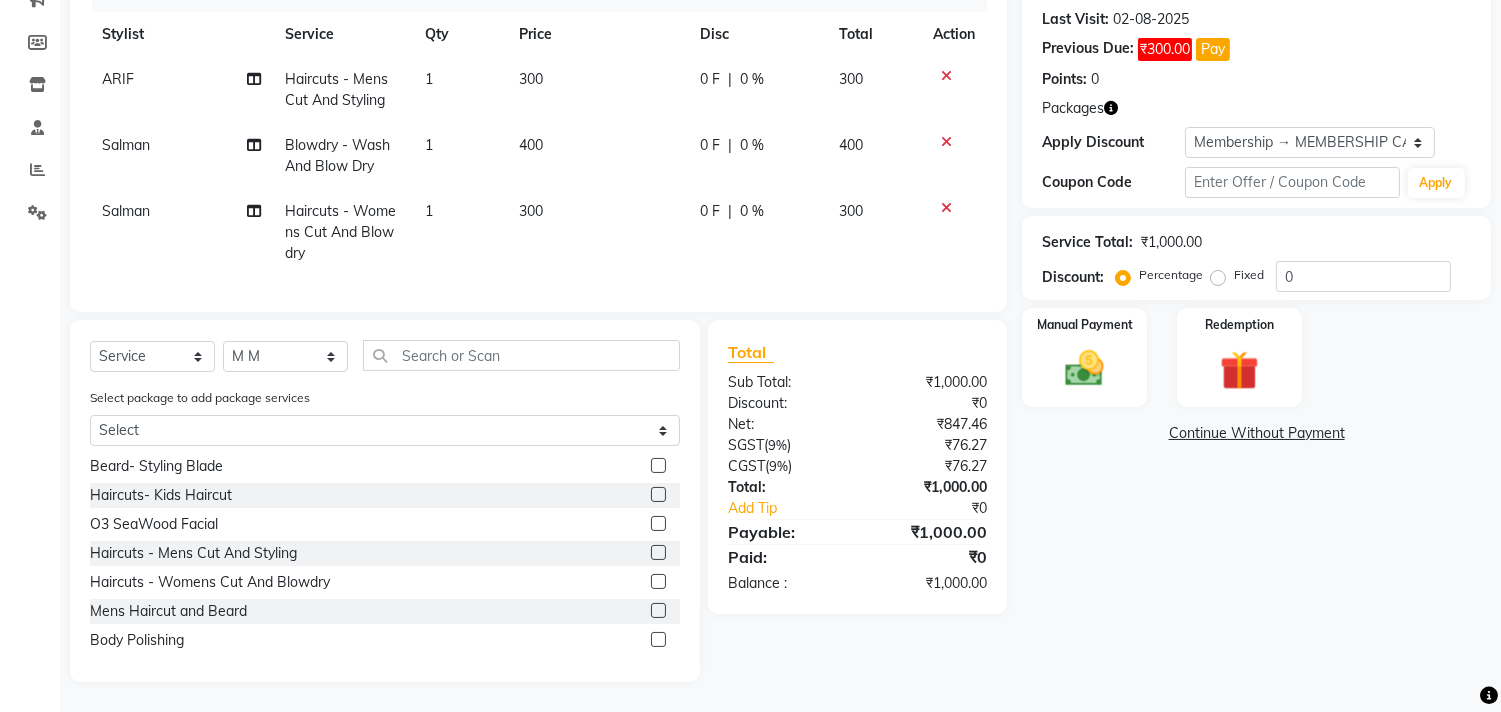 click 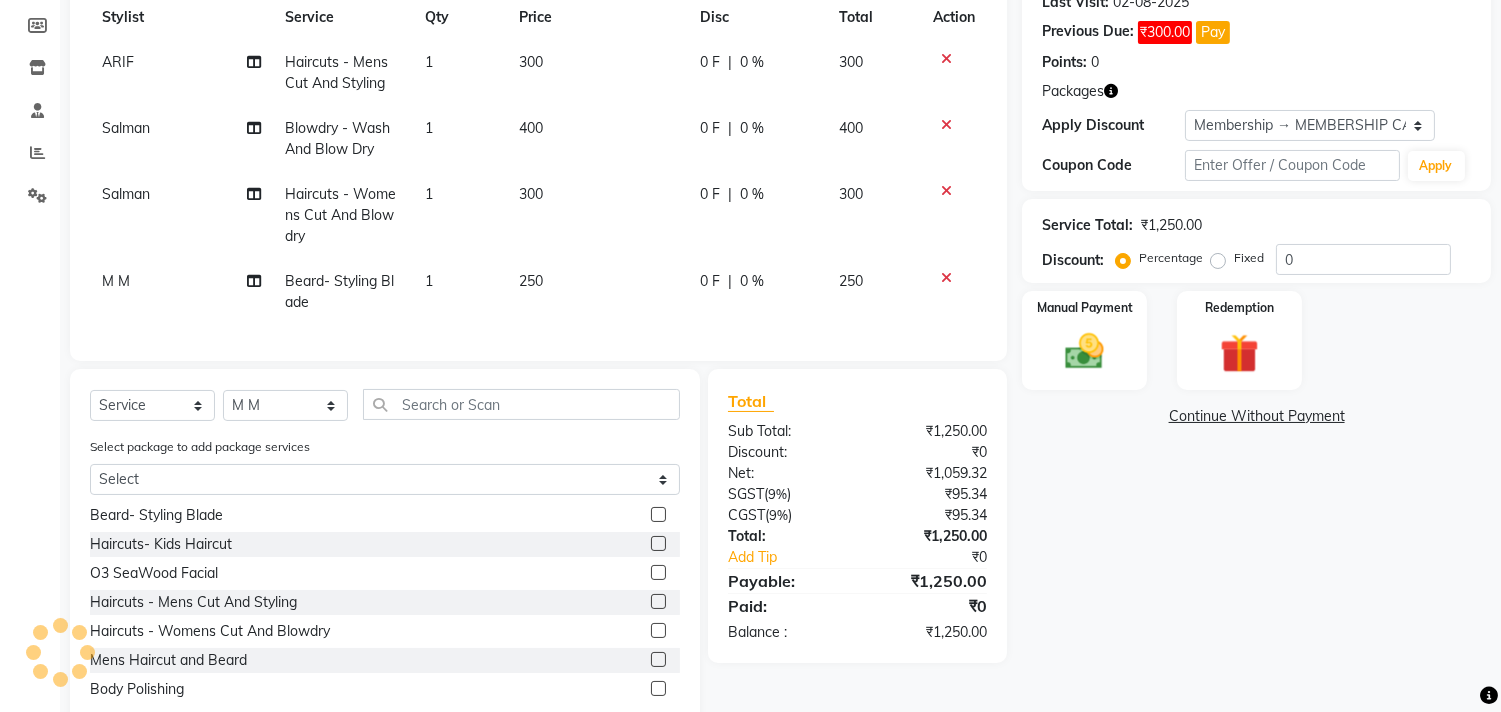 click 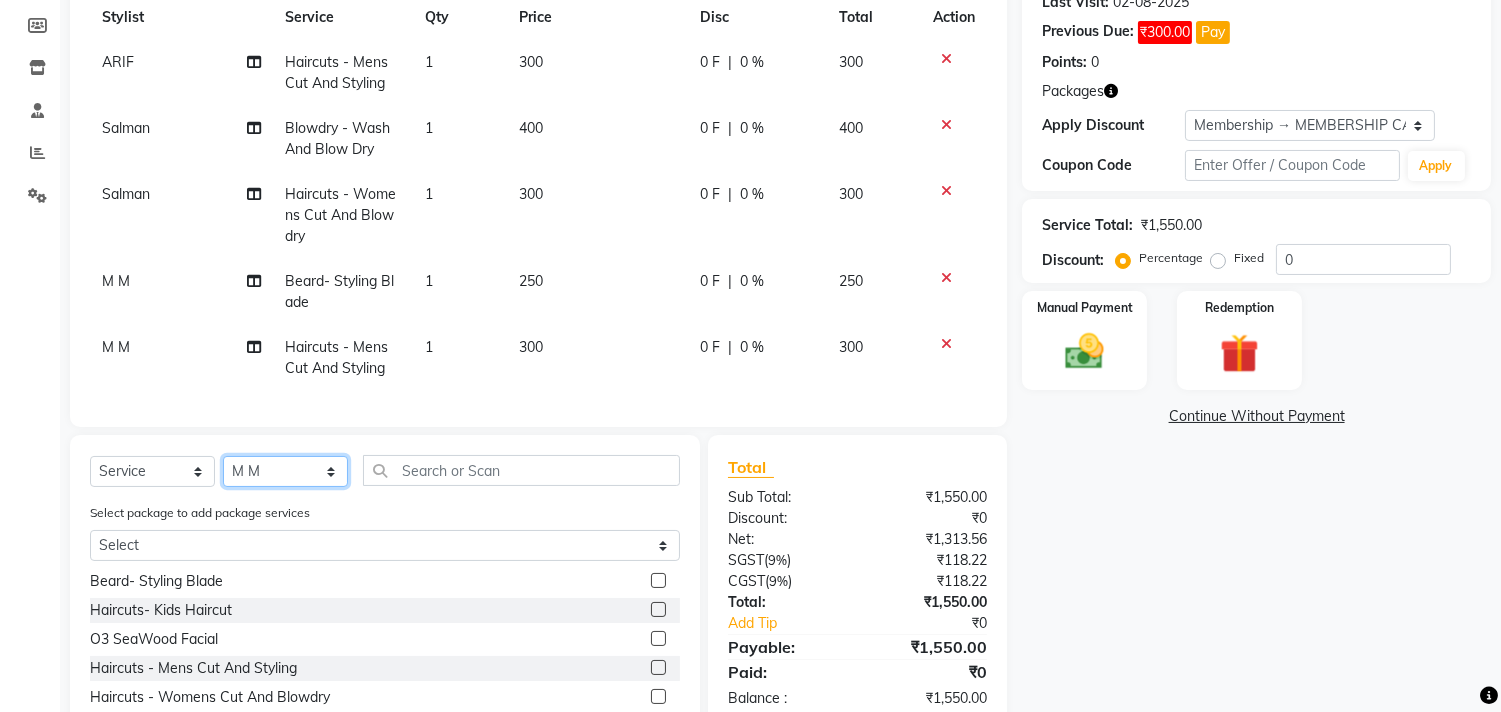 click on "Select Stylist Ajam ARIF Asif Manager M M Neelam Niyaz Salman Sameer Sayali Shahid Shahnawaz Vidya Zubair" 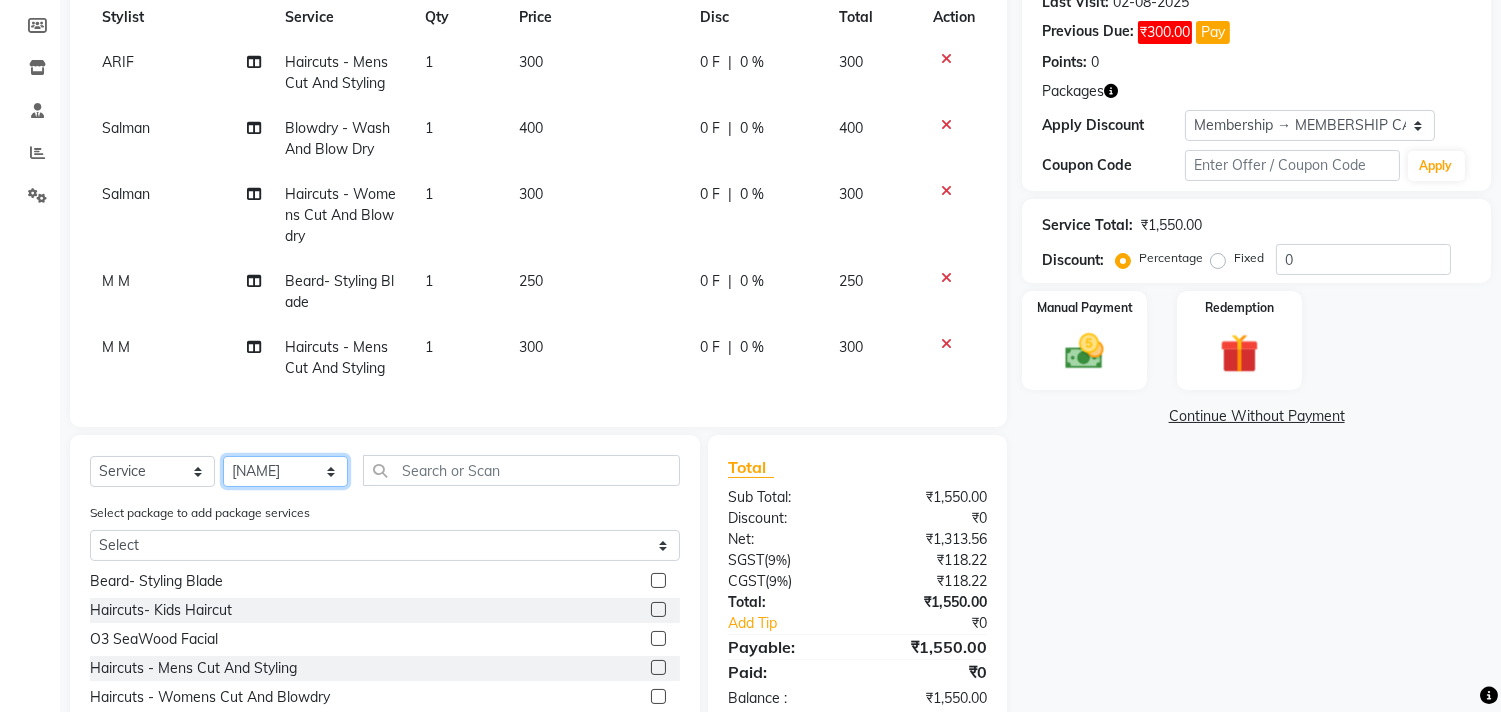 click on "Select Stylist Ajam ARIF Asif Manager M M Neelam Niyaz Salman Sameer Sayali Shahid Shahnawaz Vidya Zubair" 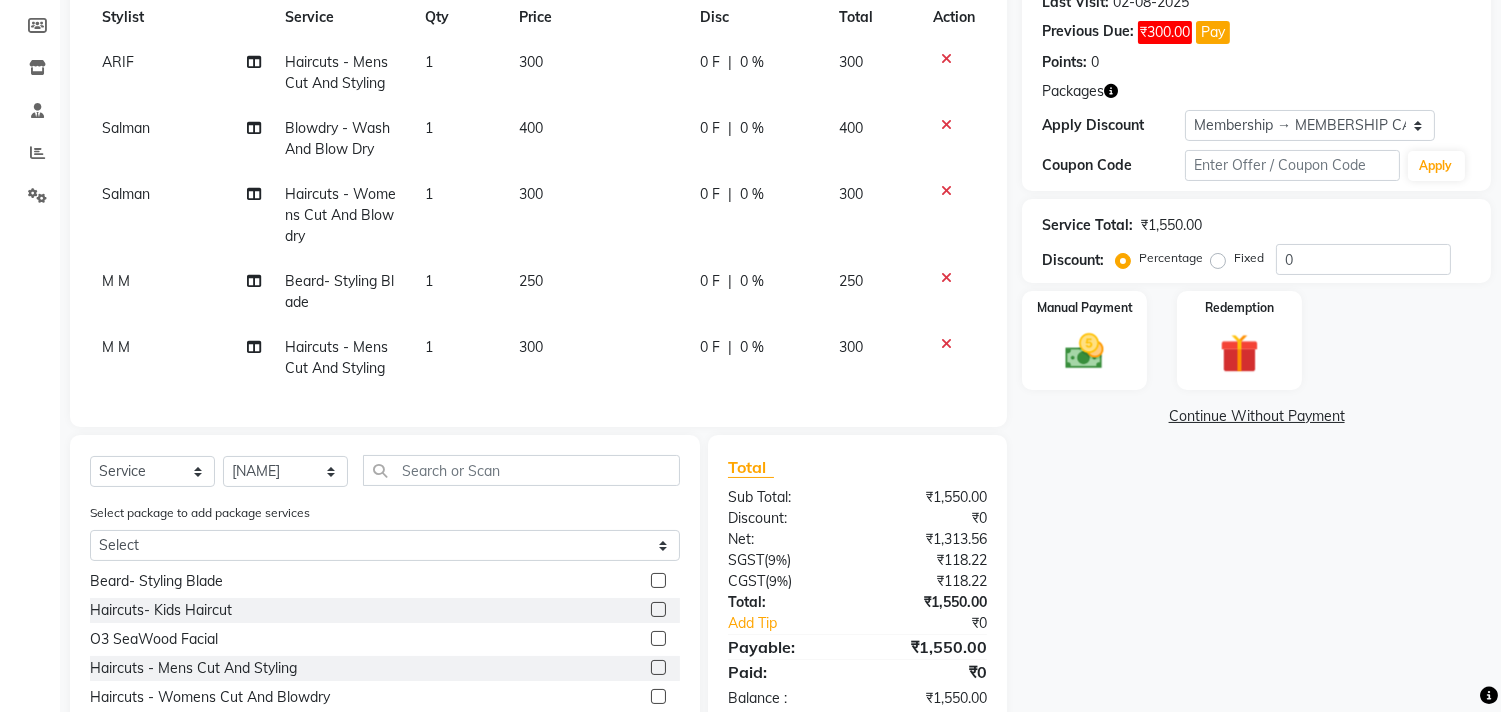 click on "Client +91 9552660660 Date 02-08-2025 Invoice Number V/2025 V/2025-26 2147 Services Stylist Service Qty Price Disc Total Action ARIF Haircuts -  Mens Cut And Styling 1 300 0 F | 0 % 300 Salman Blowdry  -  Wash And Blow Dry 1 400 0 F | 0 % 400 Salman Haircuts -  Womens Cut And Blowdry 1 300 0 F | 0 % 300 M M Beard- Styling Blade 1 250 0 F | 0 % 250 M M Haircuts -  Mens Cut And Styling 1 300 0 F | 0 % 300 Select  Service  Product  Membership  Package Voucher Prepaid Gift Card  Select Stylist Ajam ARIF Asif Manager M M Neelam Niyaz Salman Sameer Sayali Shahid Shahnawaz Vidya Zubair Select package to add package services Select Ornab Mukhrjee Blowdry  -  Wash And Blow Dry  Blowdry  -  Shoulder Length  Blowdry  -  Below Shoulder  Blowdry  -  Incurl Outcurl  Root touchup  Blowdry  -  Up to waist Shoulder  Facial  Basic Makeup  Beard Color  Deep Conditioning  Nail Paint  All Hair Shave  Wax (Upperlips)  Pore Cleanup   Head Massage- Habibs Oil  Package Facial  Pakage  Whitening Mask  Women- Global Funky Color  D-Tan" 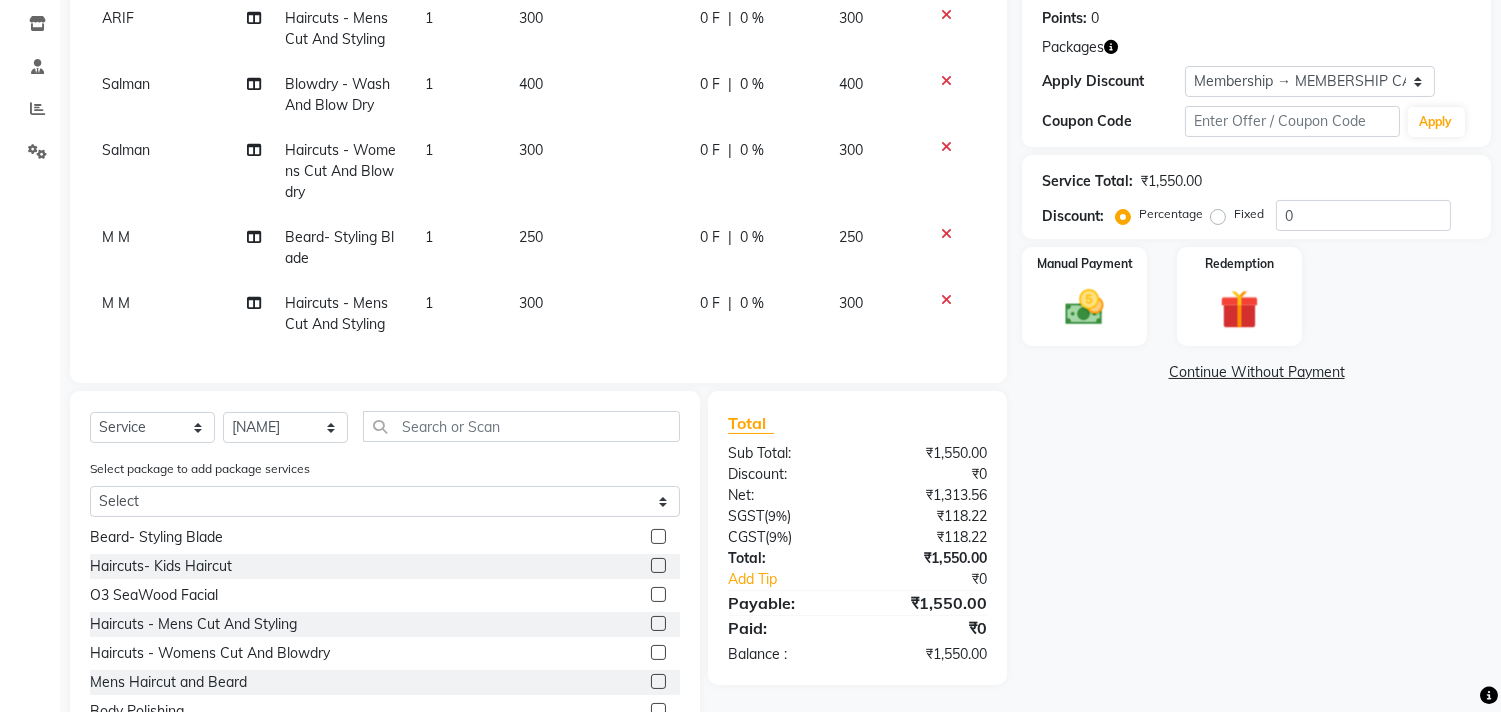 scroll, scrollTop: 421, scrollLeft: 0, axis: vertical 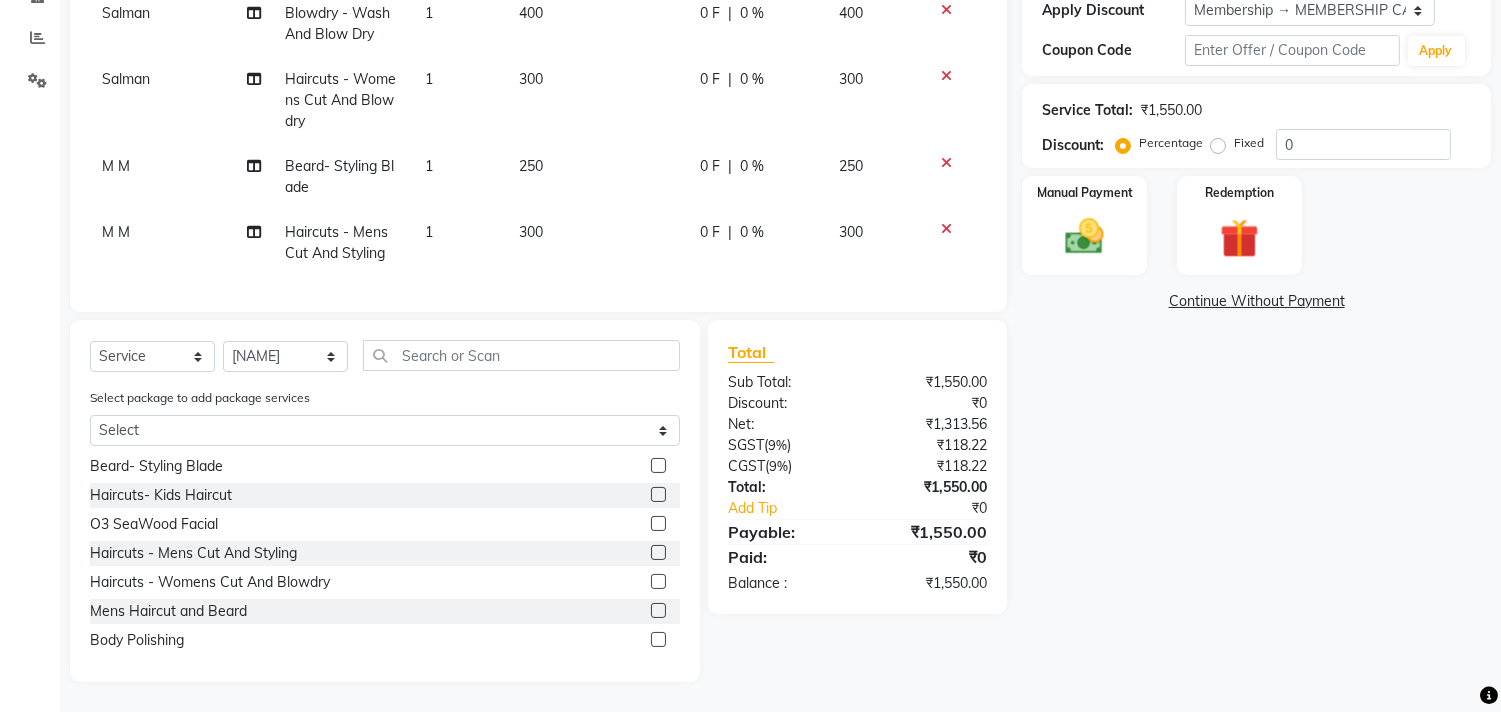 click 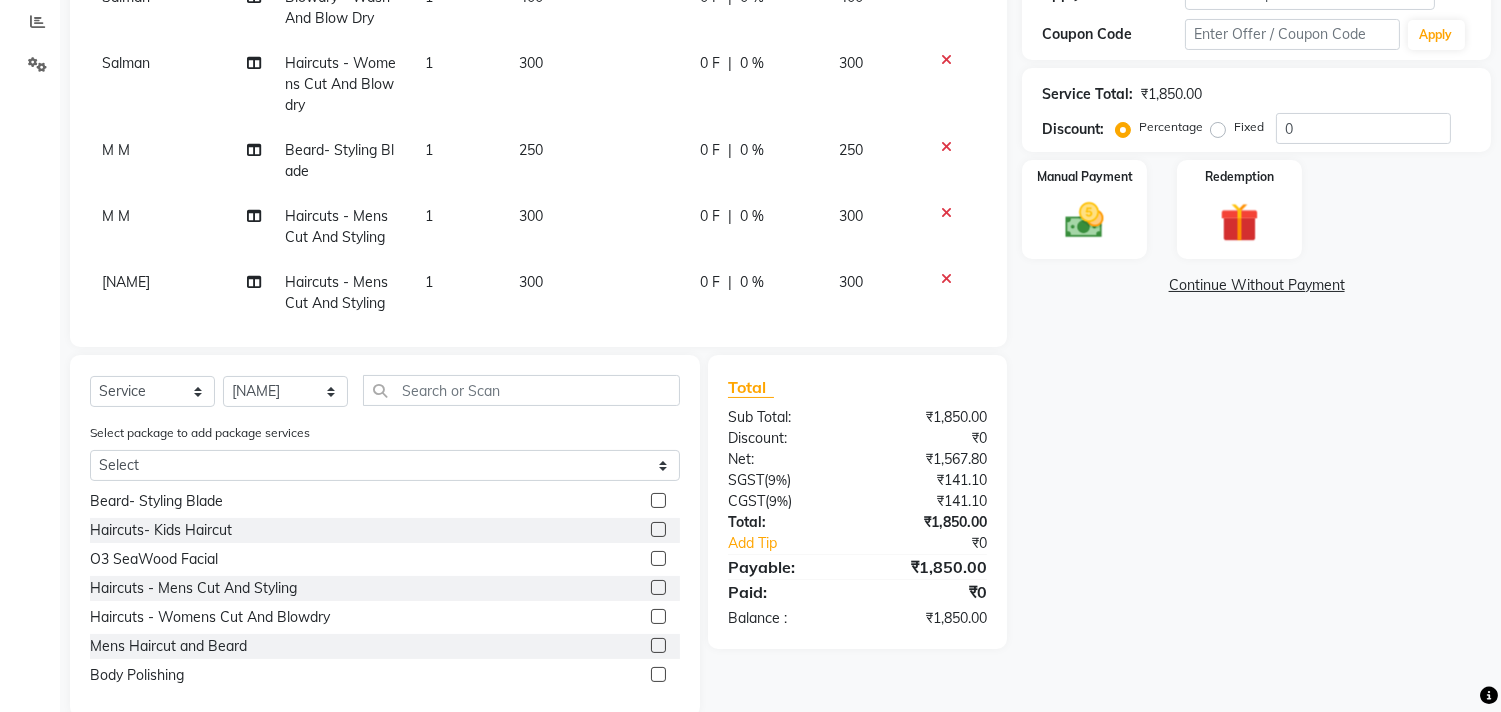 scroll, scrollTop: 31, scrollLeft: 0, axis: vertical 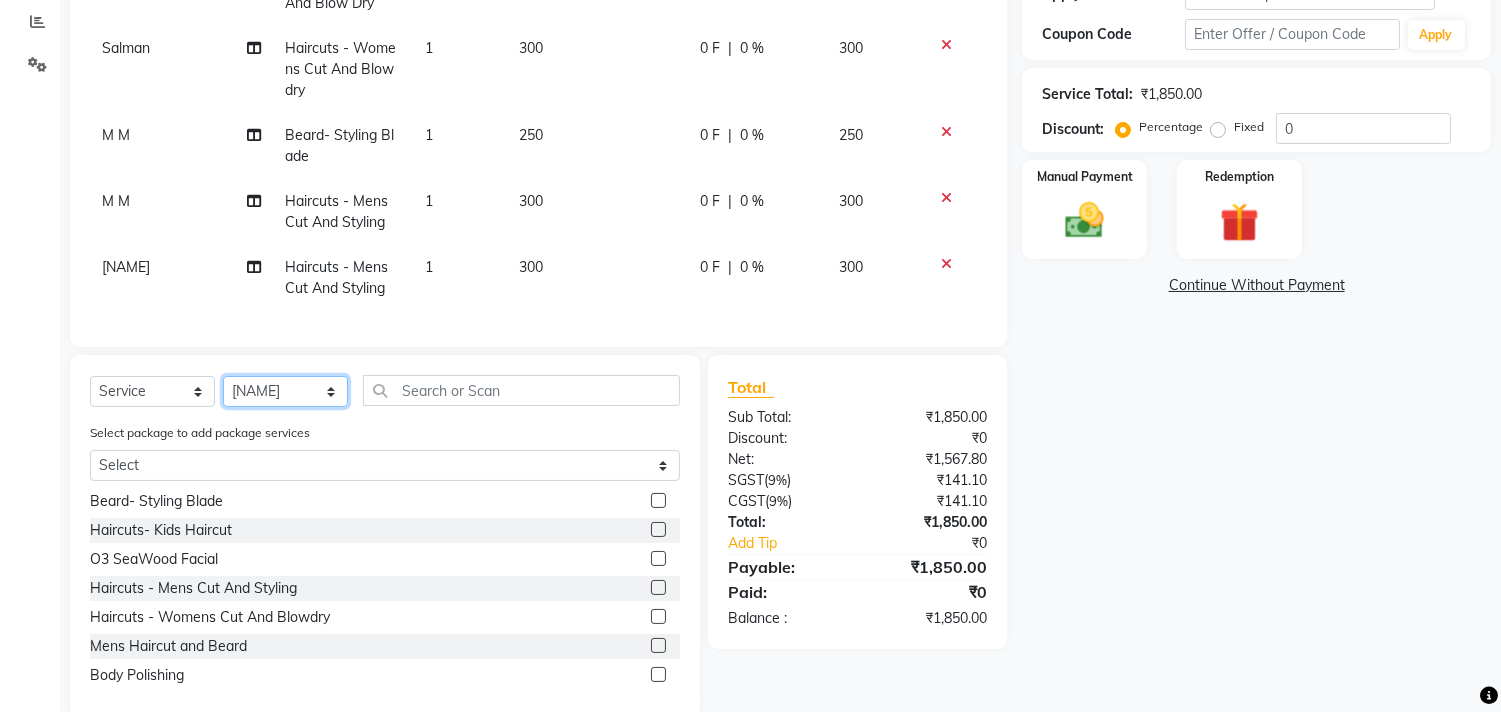 click on "Select Stylist Ajam ARIF Asif Manager M M Neelam Niyaz Salman Sameer Sayali Shahid Shahnawaz Vidya Zubair" 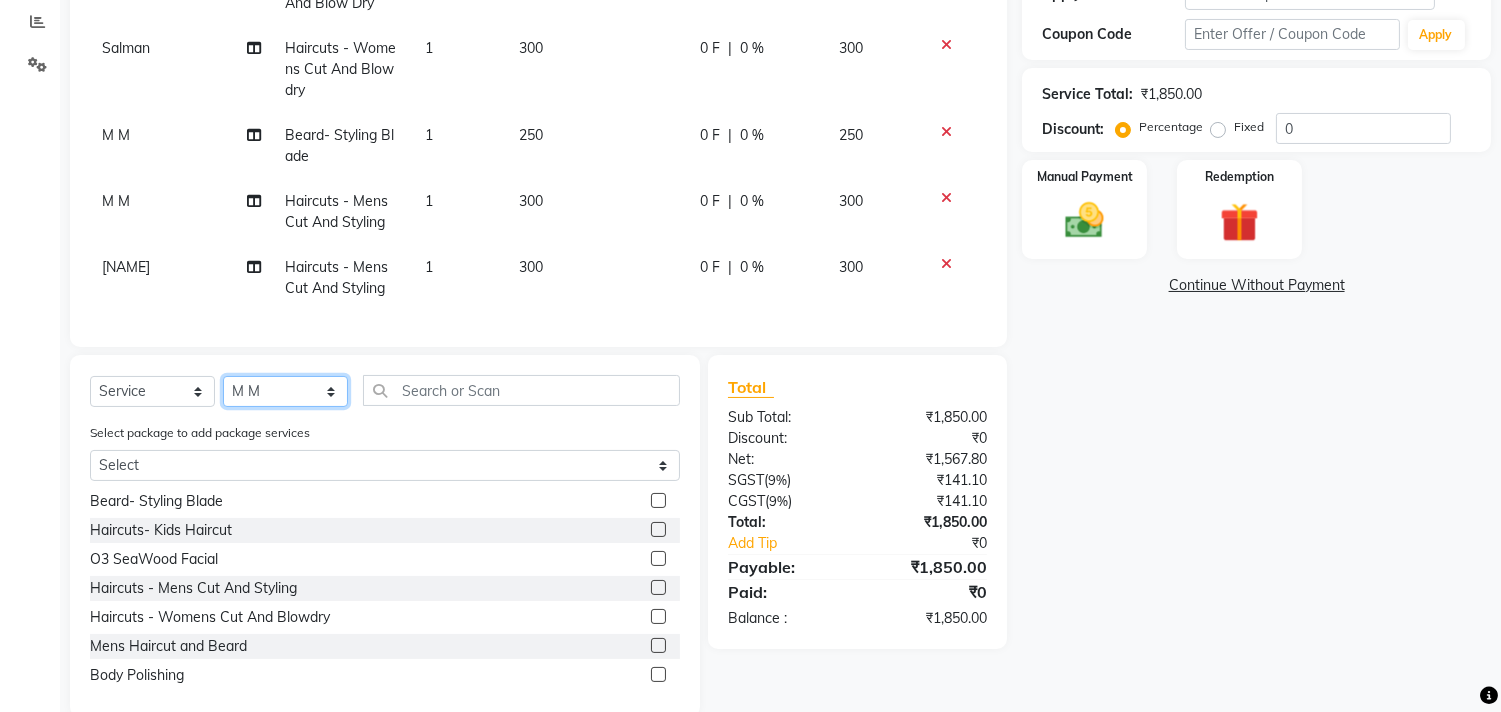 click on "Select Stylist Ajam ARIF Asif Manager M M Neelam Niyaz Salman Sameer Sayali Shahid Shahnawaz Vidya Zubair" 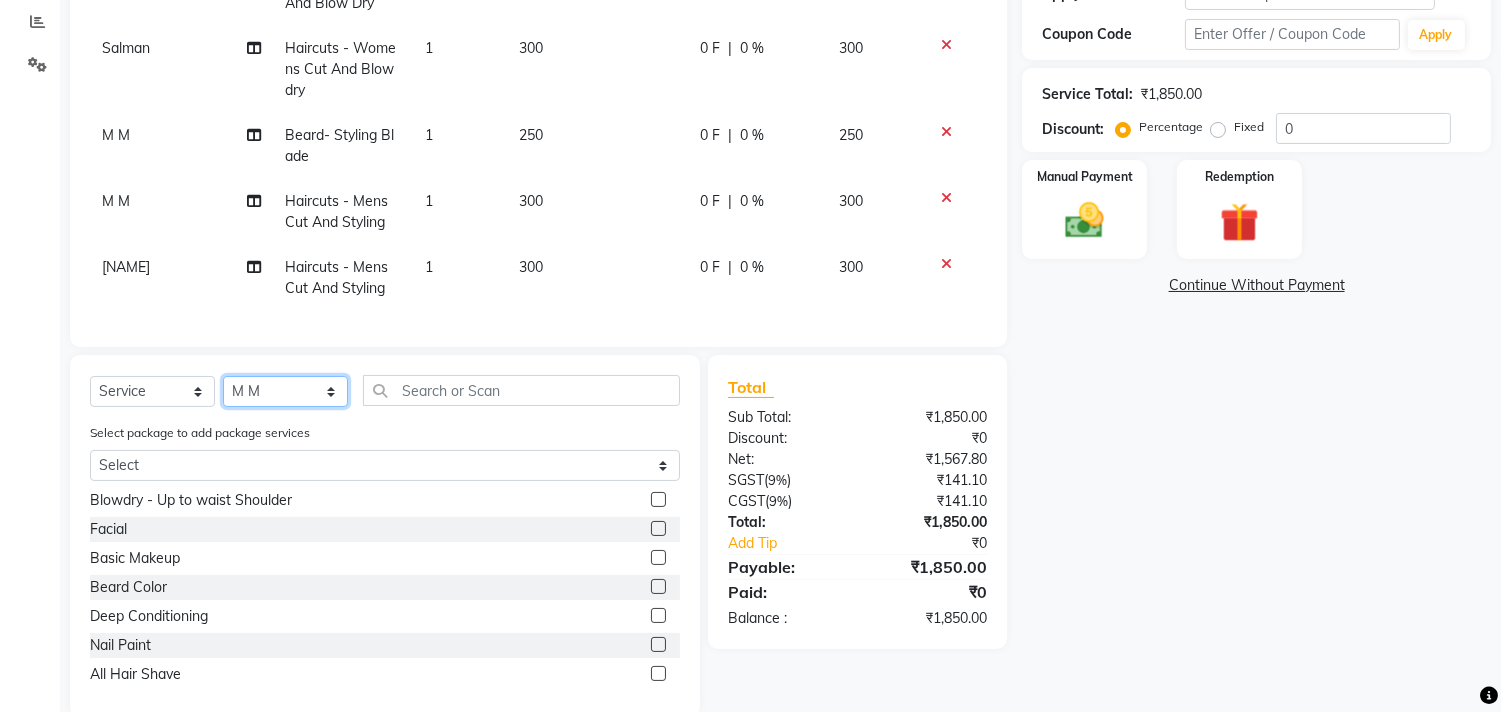 scroll, scrollTop: 0, scrollLeft: 0, axis: both 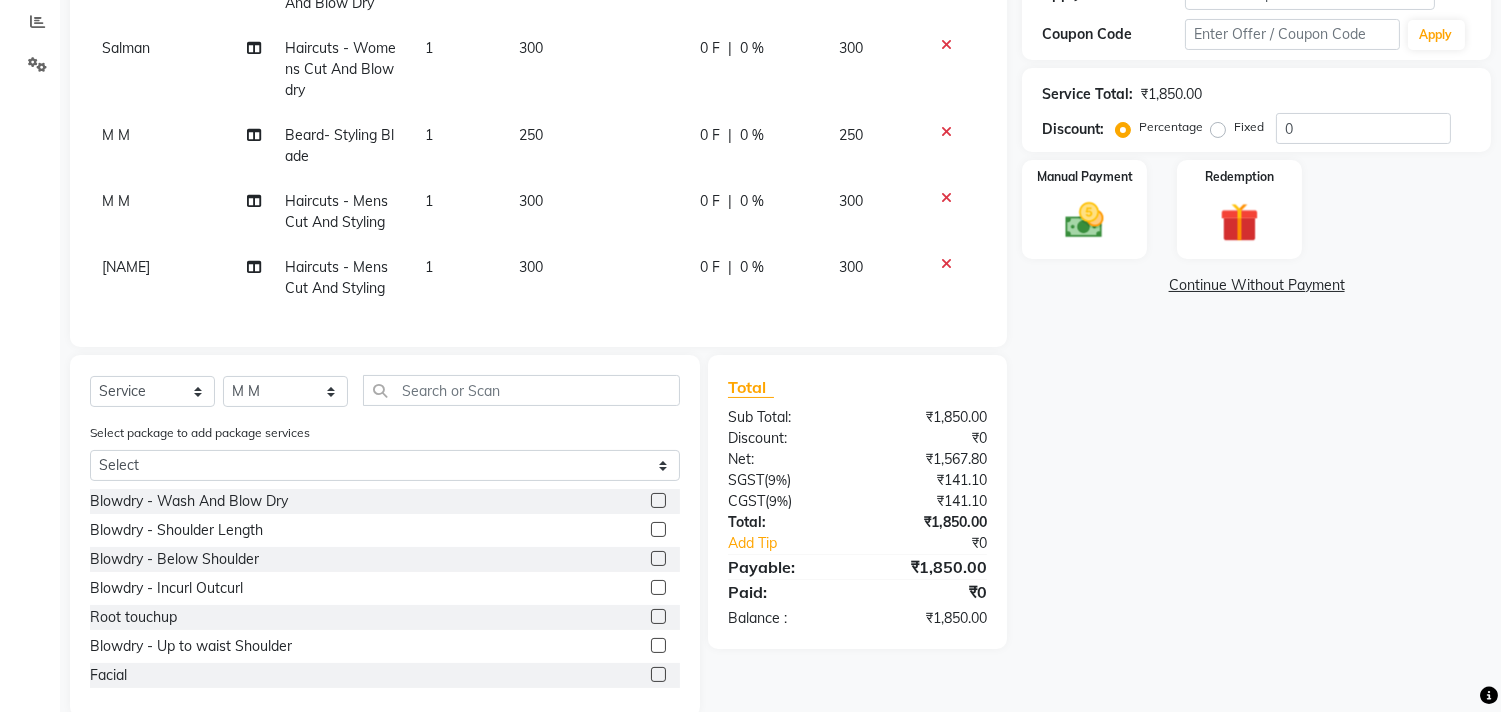 click 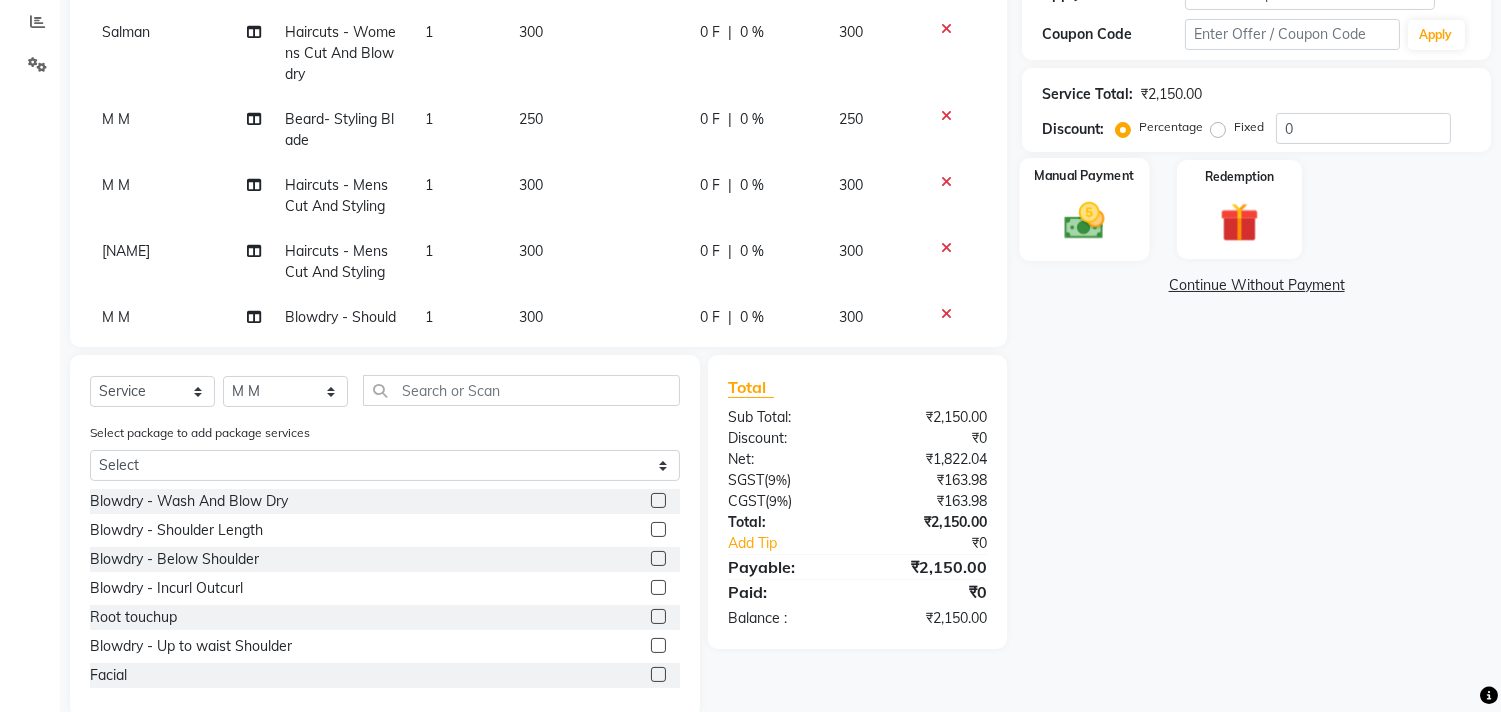 click 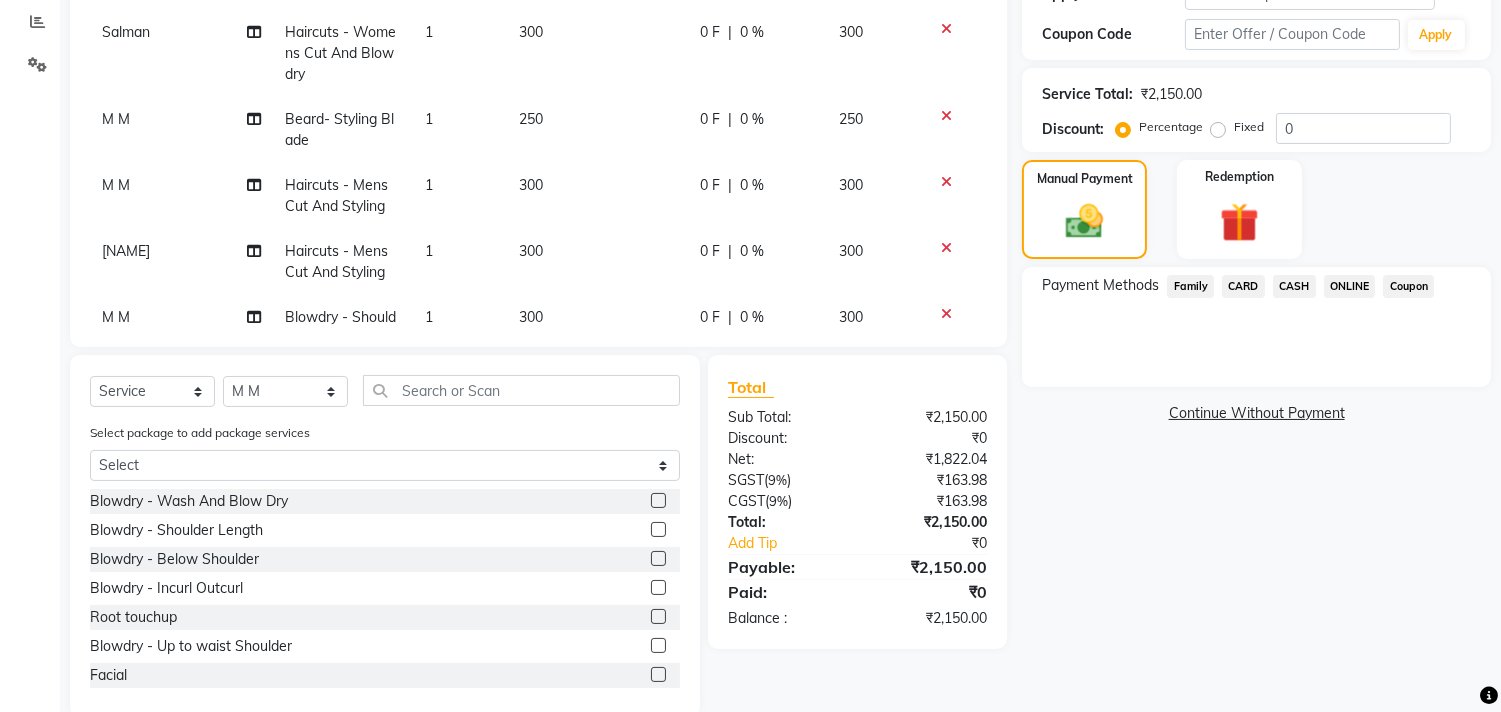 click on "CASH" 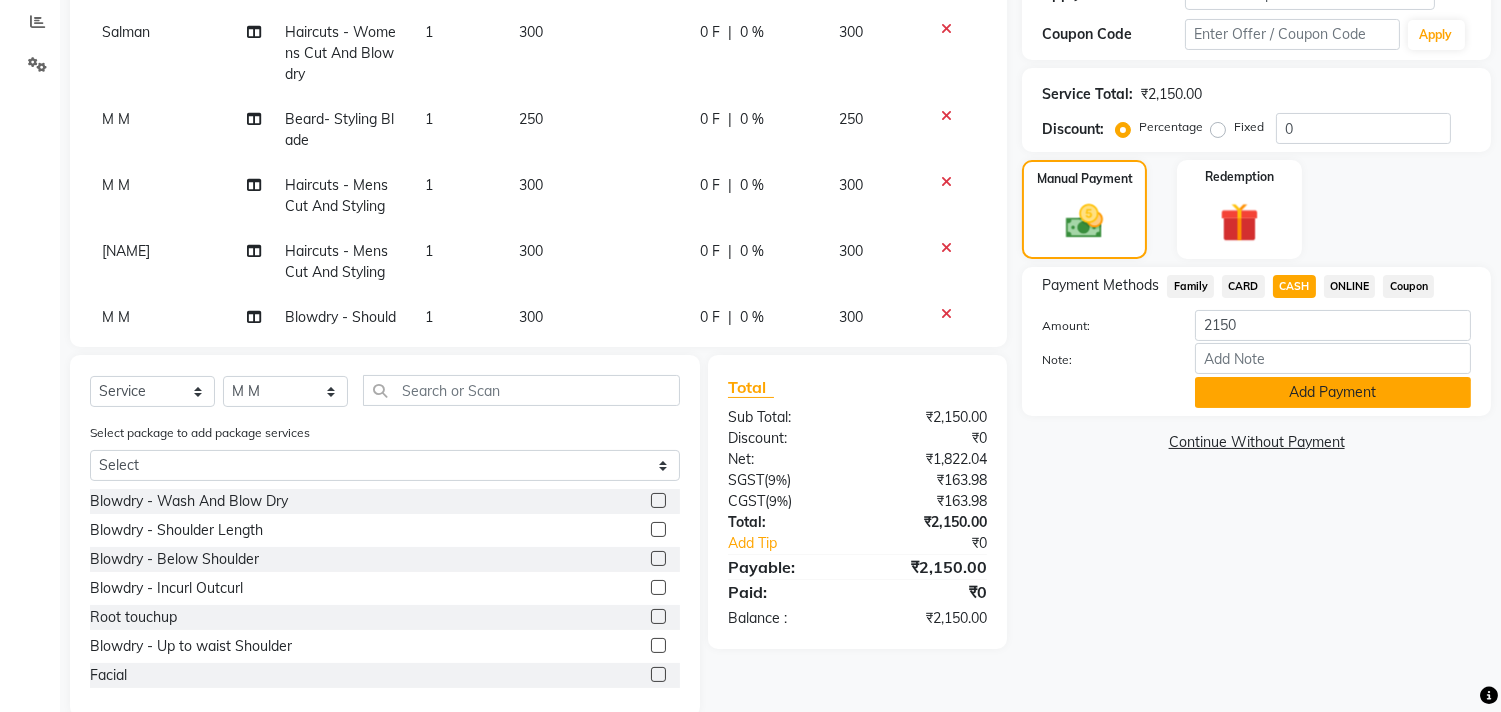 click on "Add Payment" 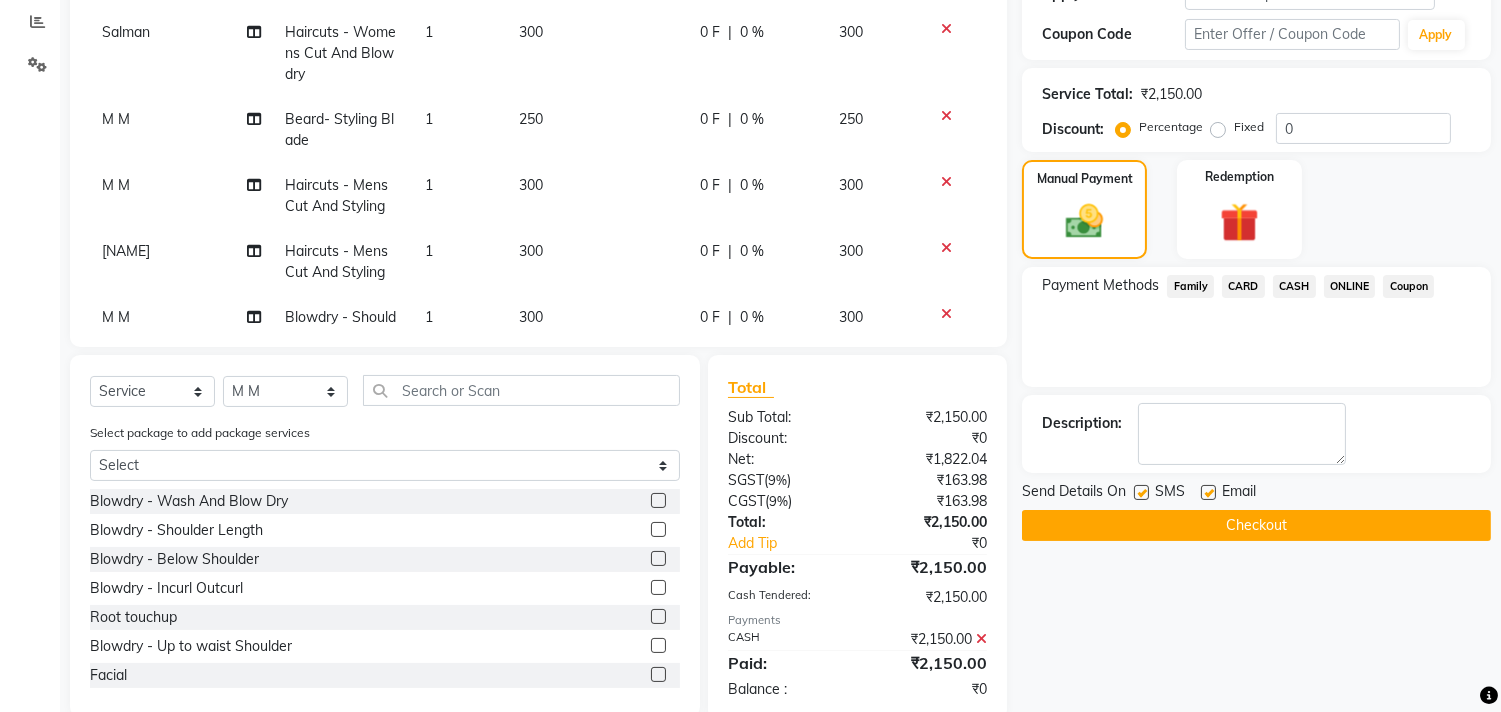 click on "Checkout" 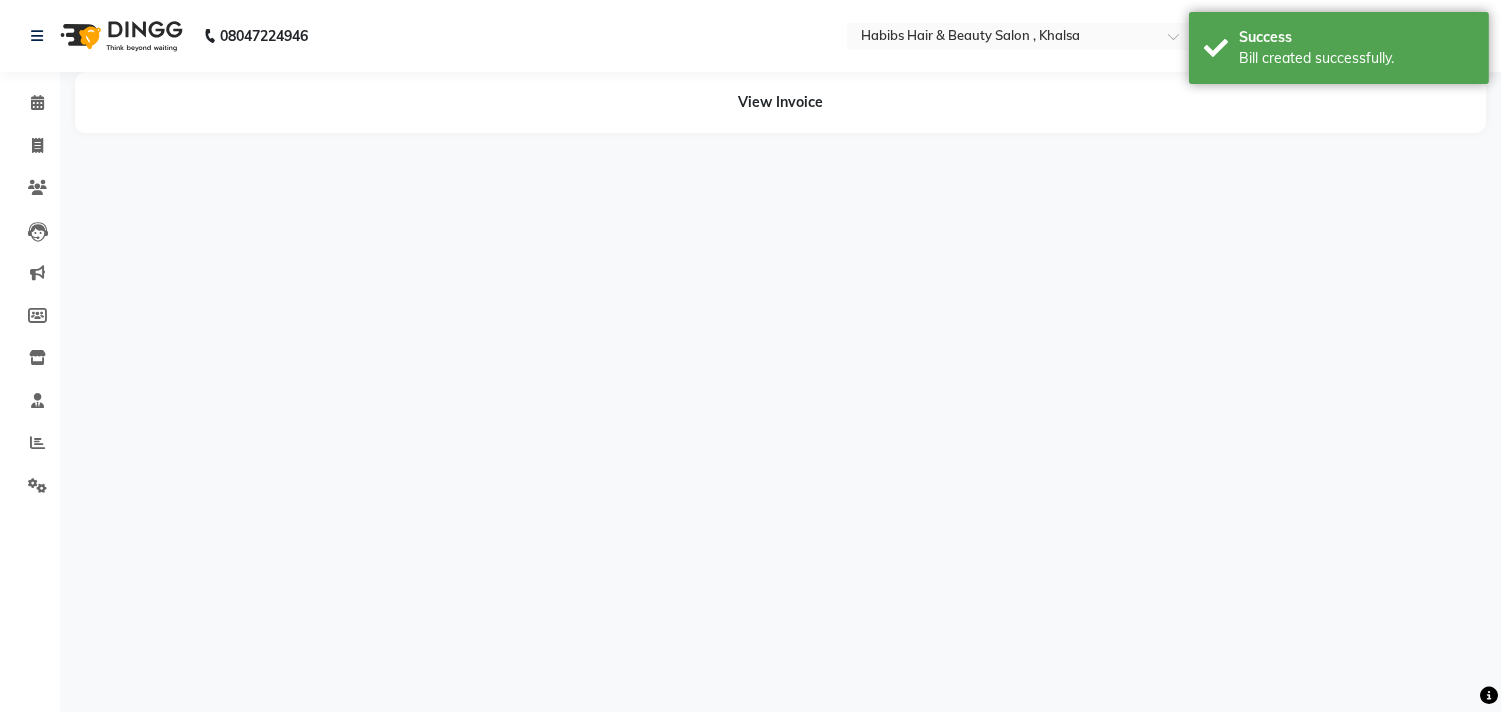 scroll, scrollTop: 0, scrollLeft: 0, axis: both 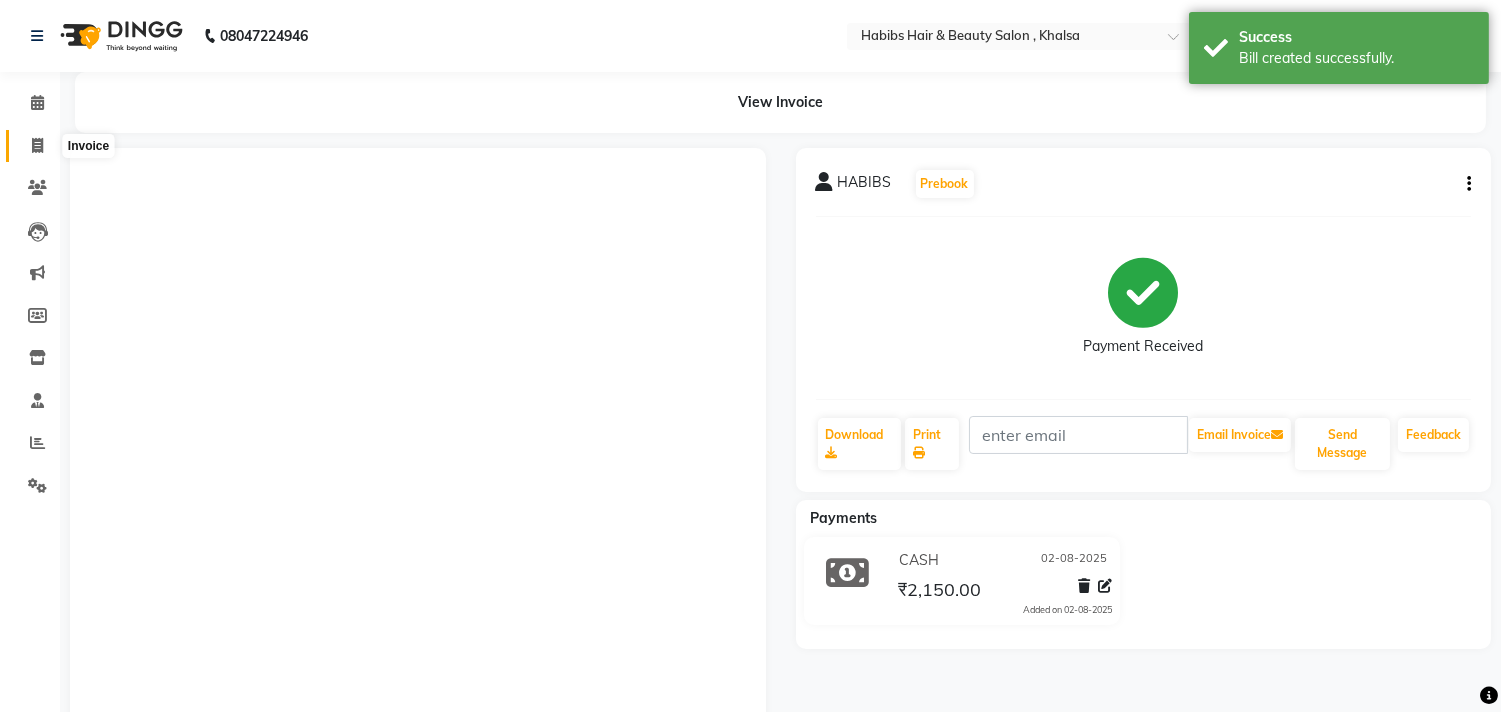 click 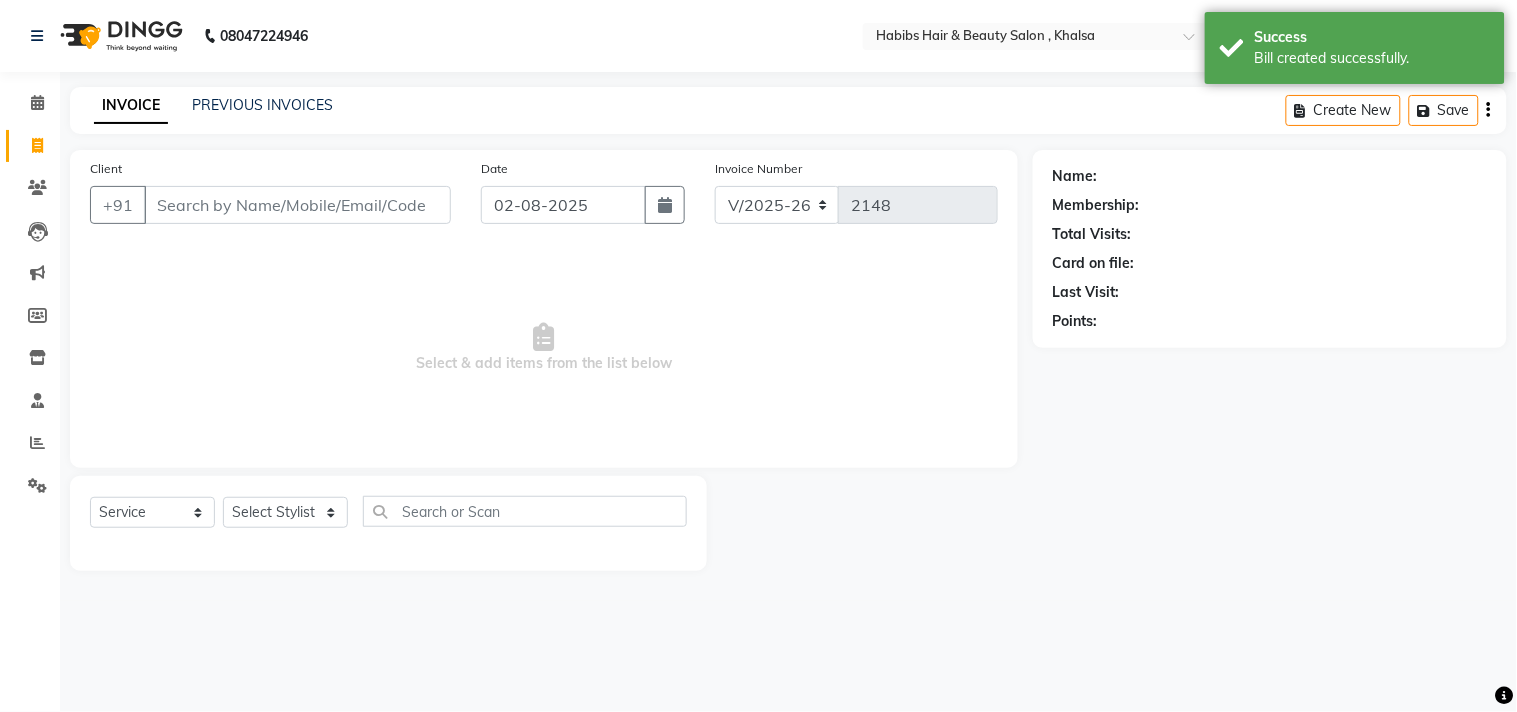 click on "INVOICE PREVIOUS INVOICES Create New   Save" 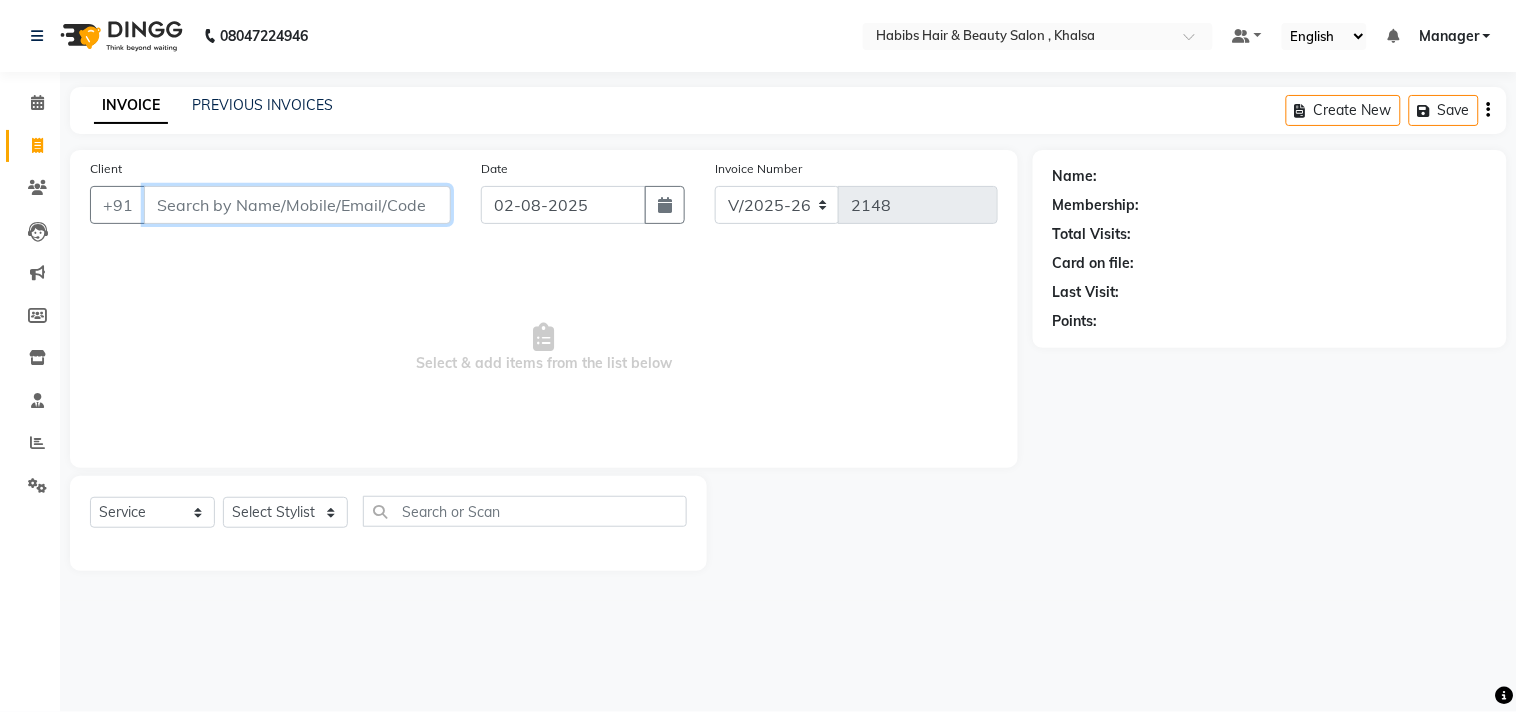 click on "Client" at bounding box center (297, 205) 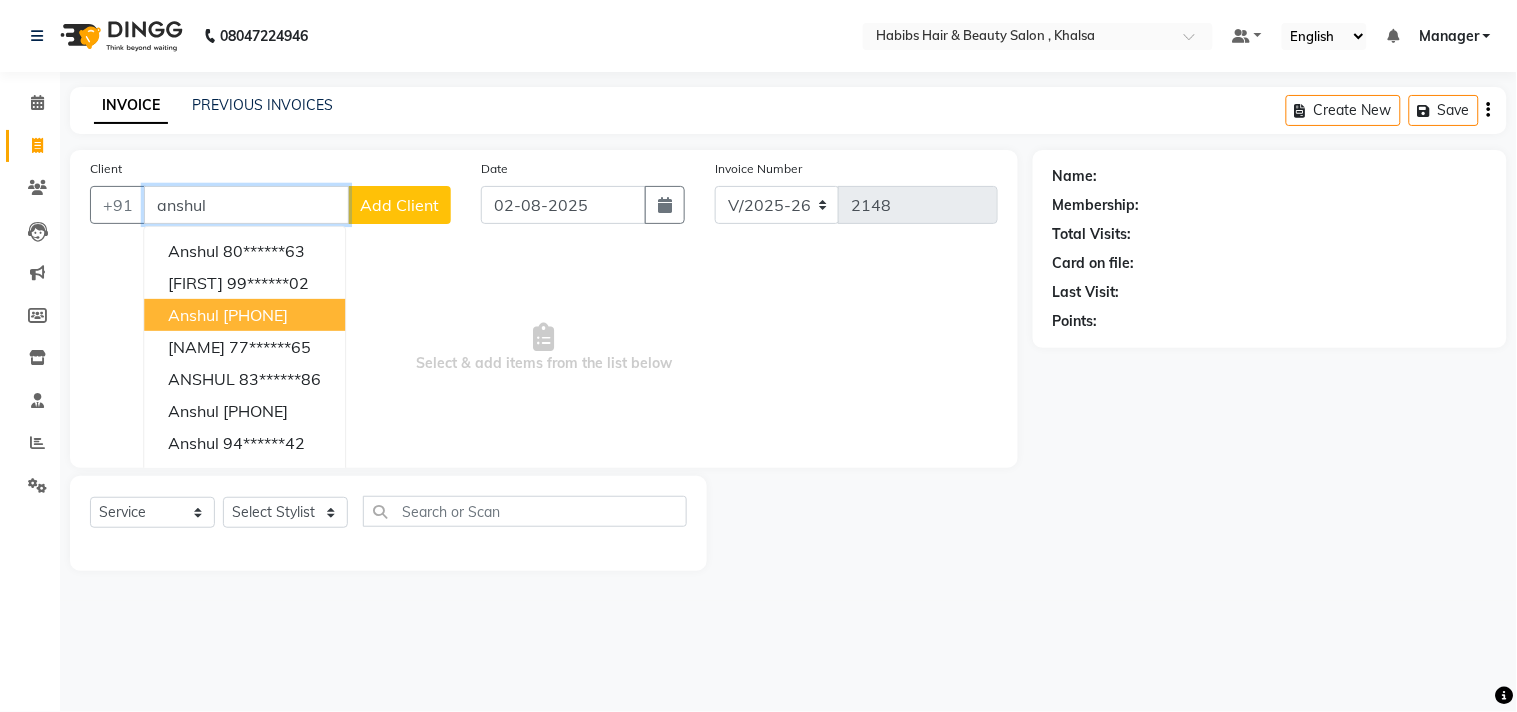 click on "anshul" at bounding box center [246, 205] 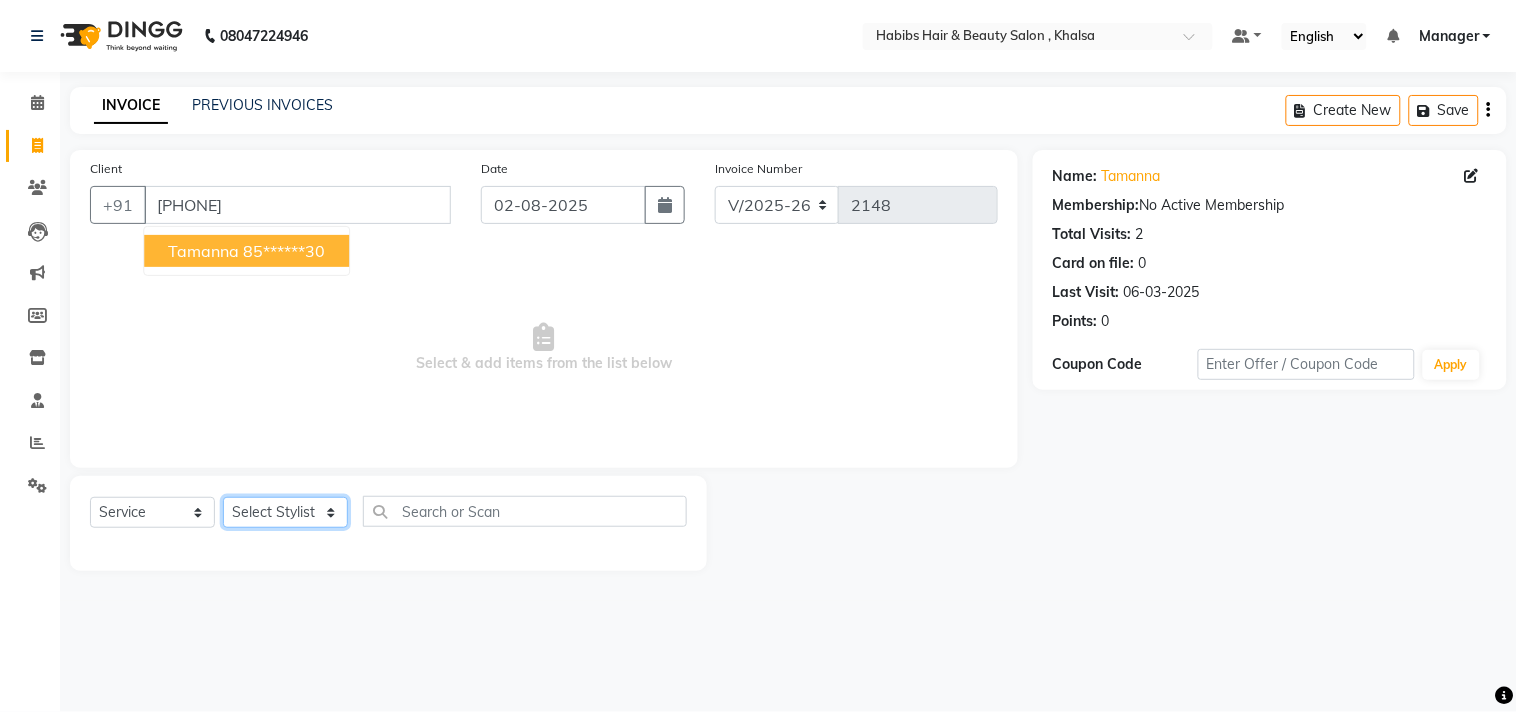 click on "Select Stylist Ajam ARIF Asif Manager M M Neelam Niyaz Salman Sameer Sayali Shahid Shahnawaz Vidya Zubair" 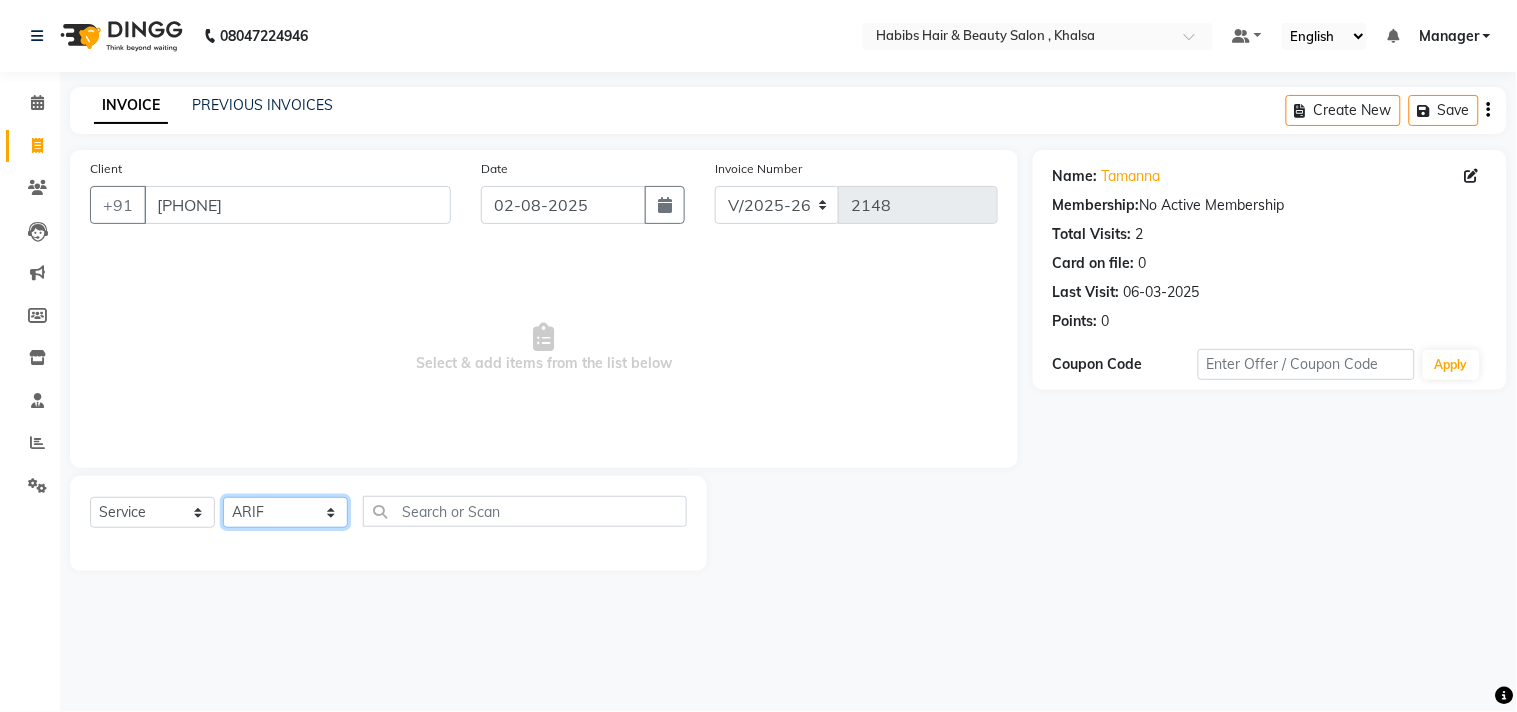 click on "Select Stylist Ajam ARIF Asif Manager M M Neelam Niyaz Salman Sameer Sayali Shahid Shahnawaz Vidya Zubair" 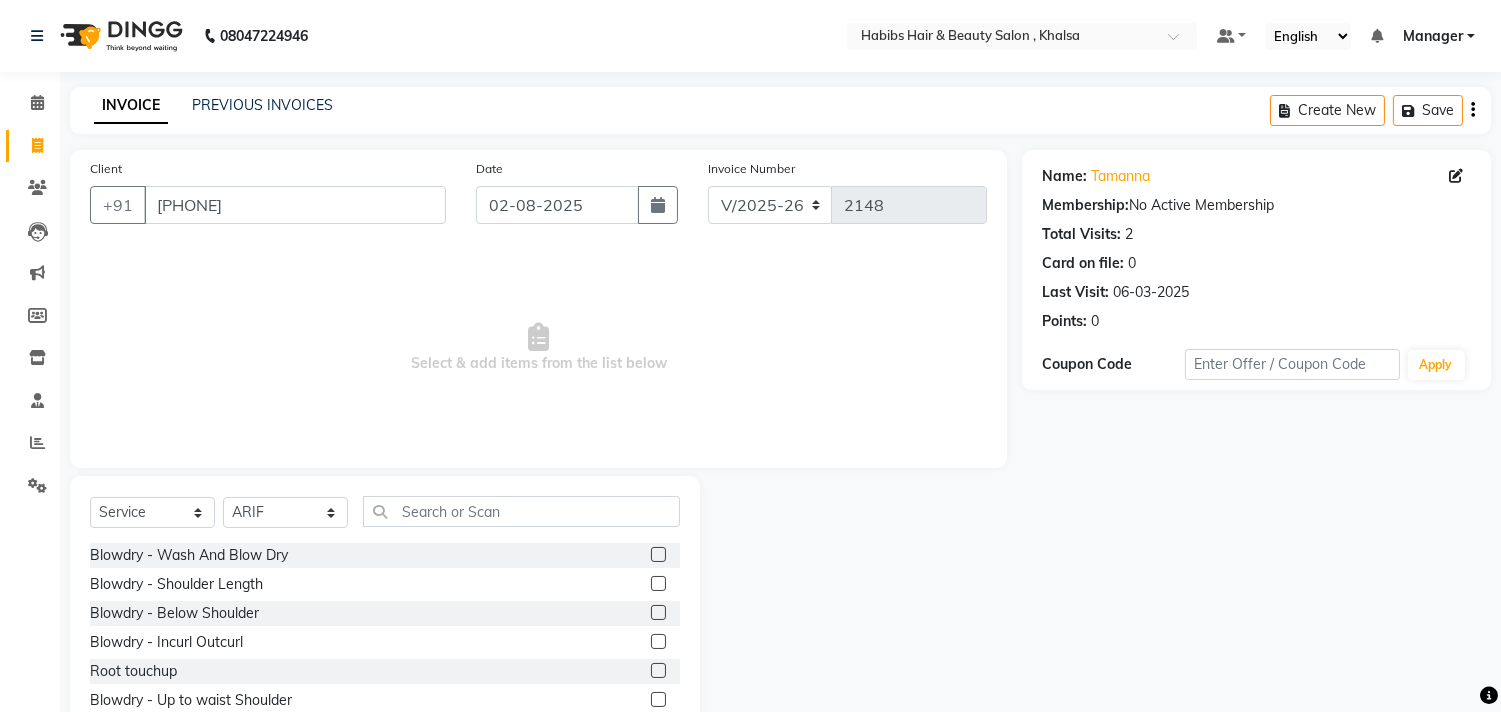 click on "Select & add items from the list below" at bounding box center [538, 348] 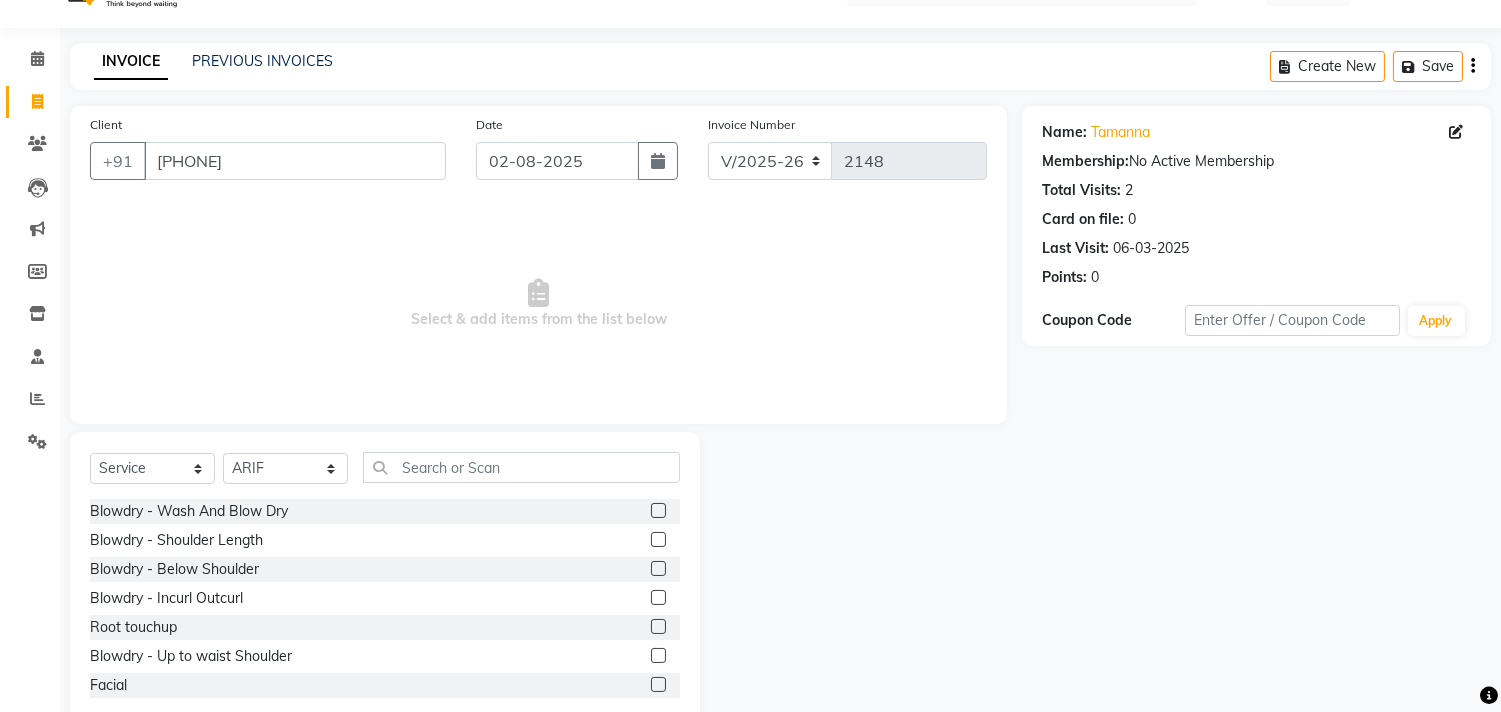 scroll, scrollTop: 88, scrollLeft: 0, axis: vertical 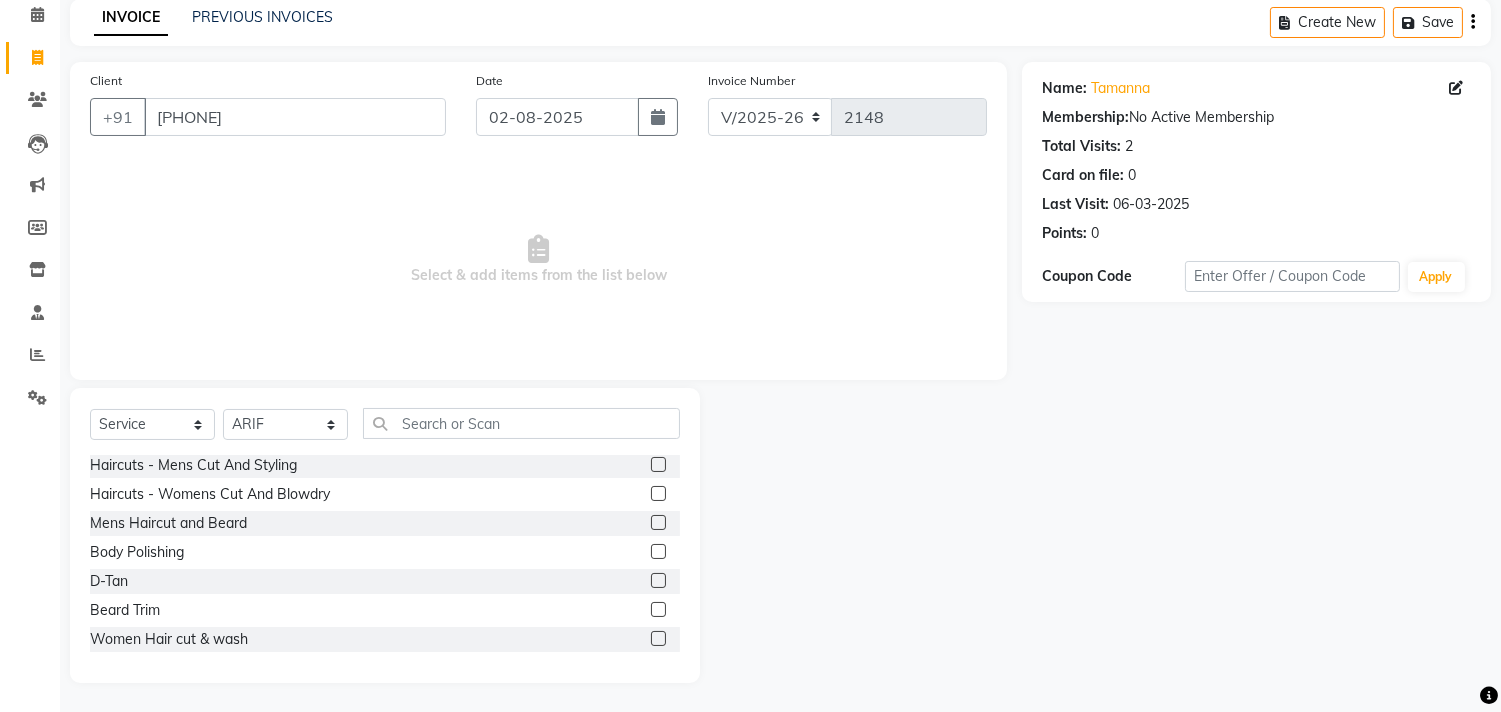 click 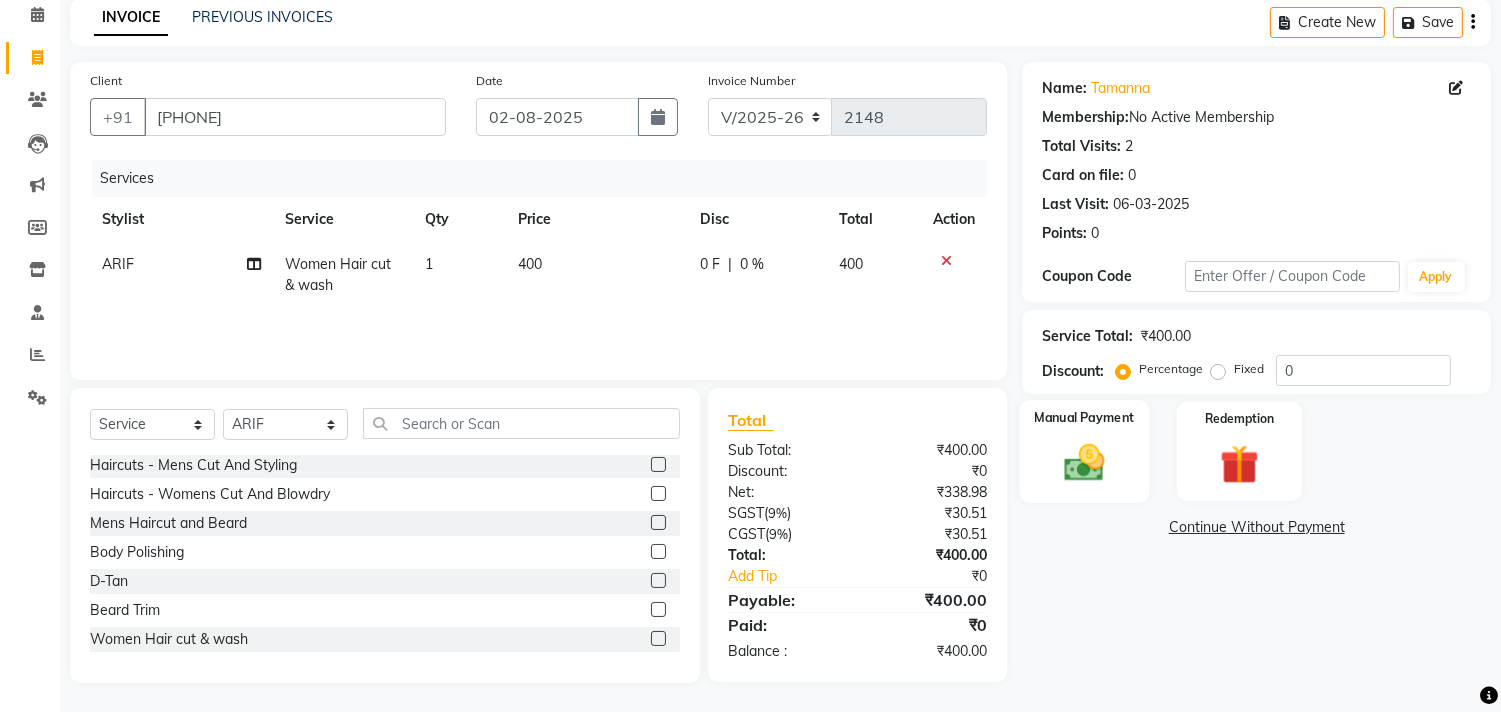 click 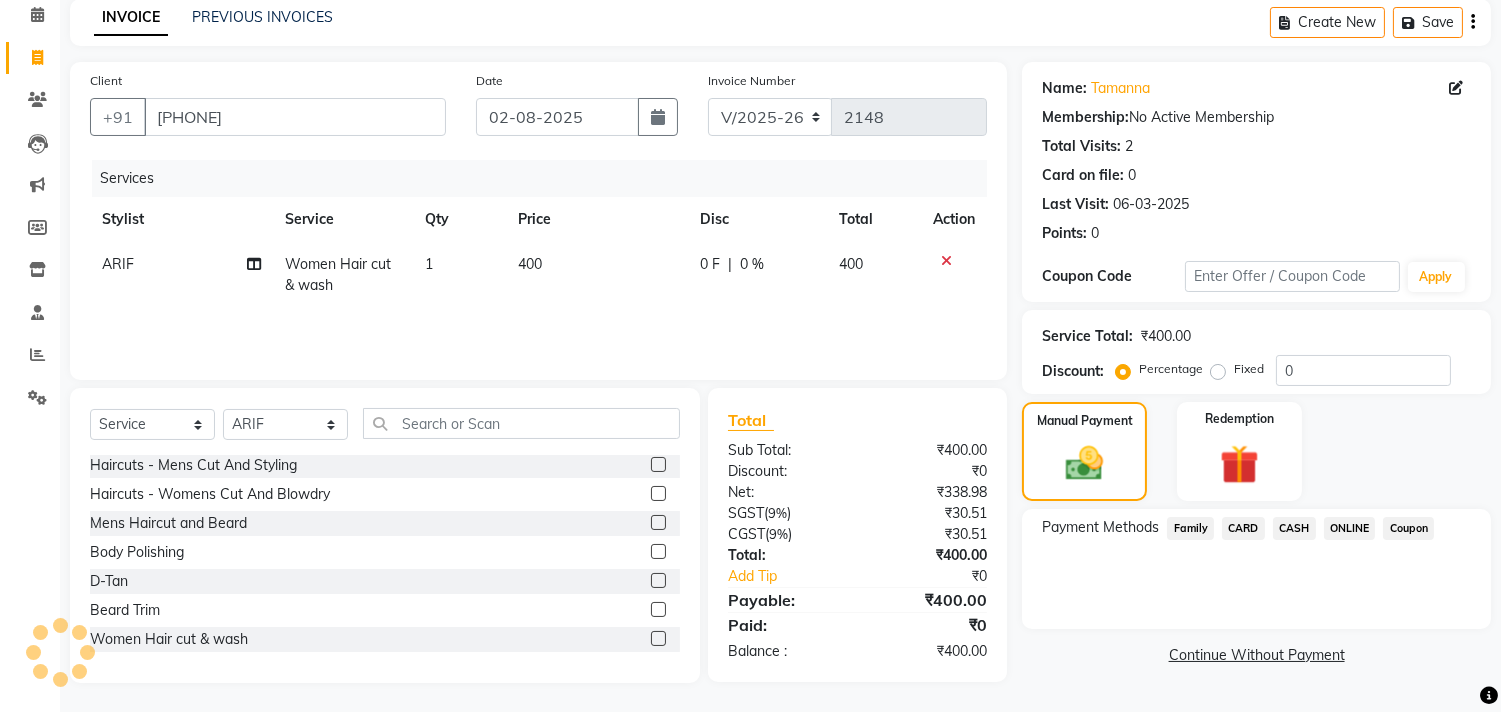 click on "ONLINE" 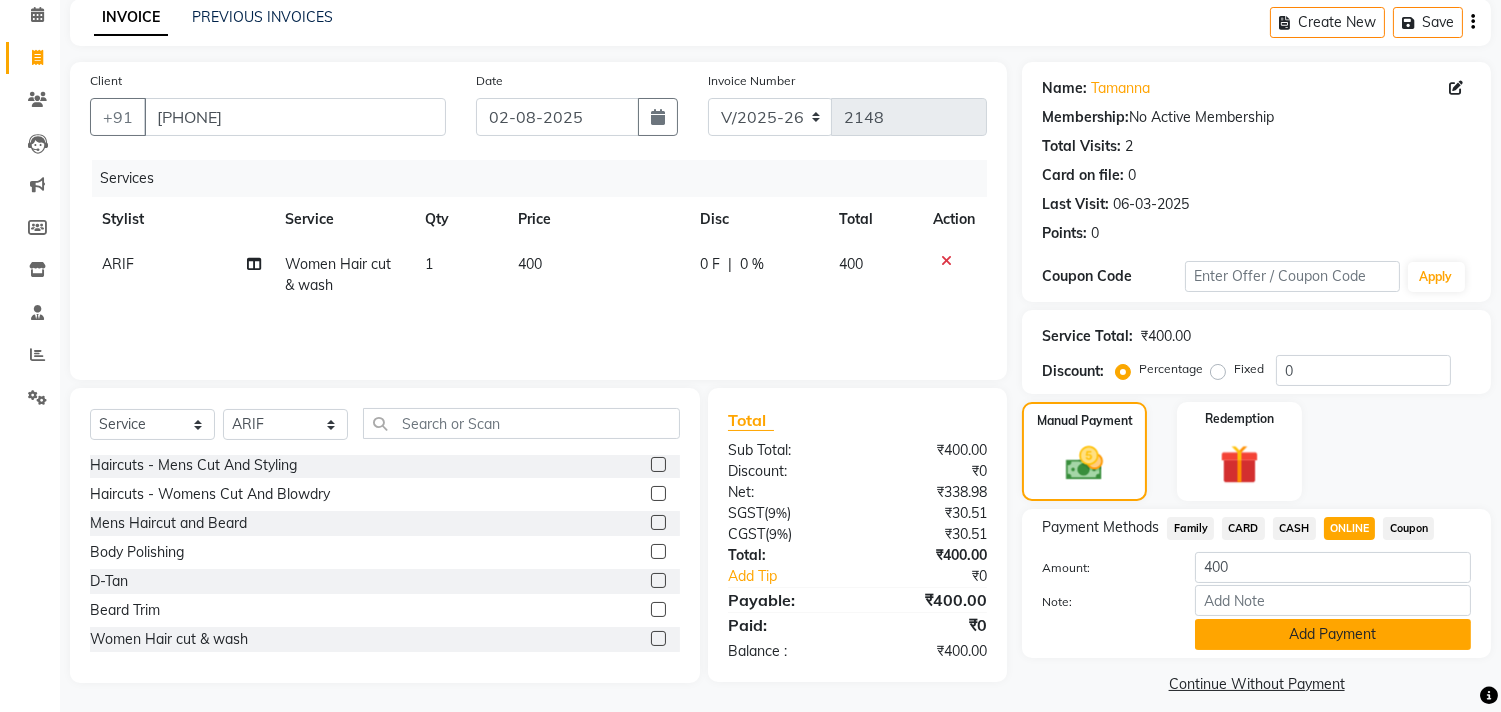 click on "Add Payment" 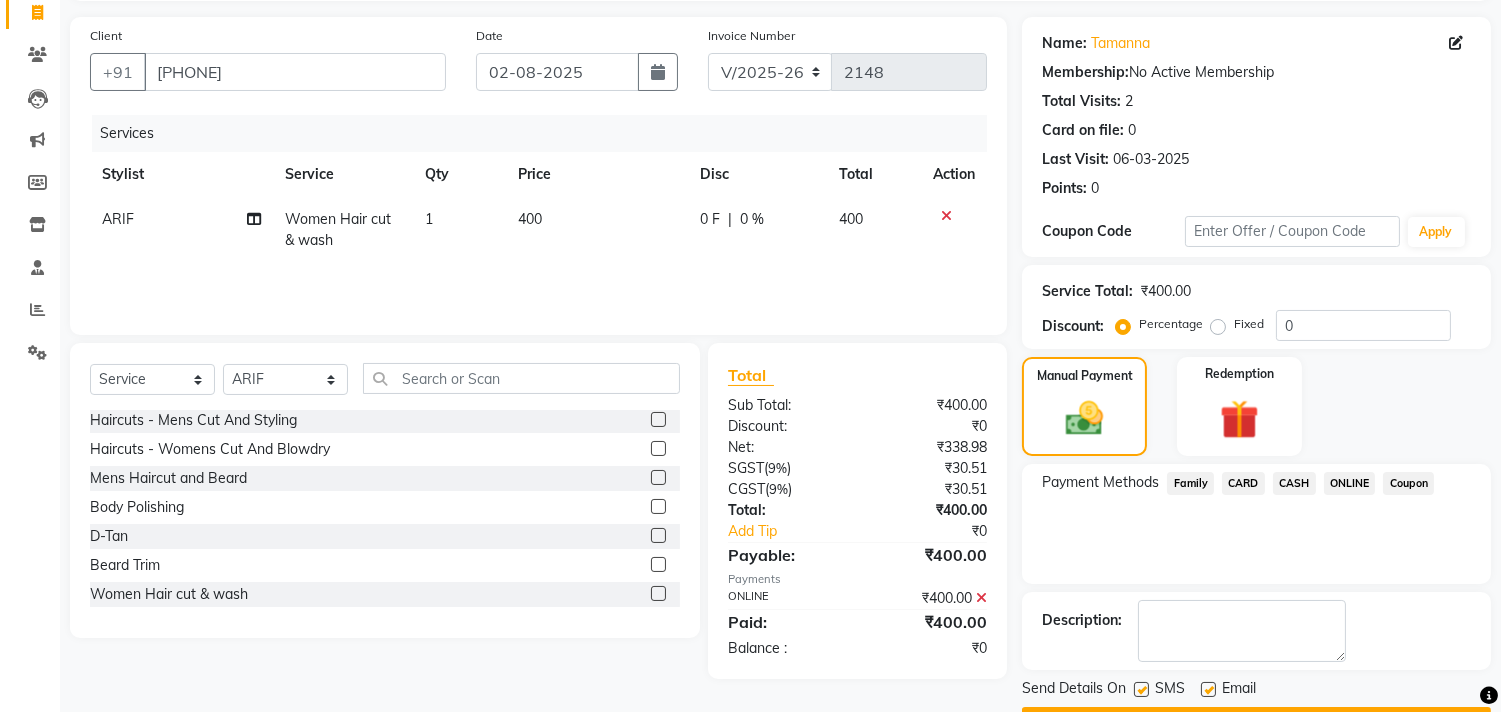 scroll, scrollTop: 187, scrollLeft: 0, axis: vertical 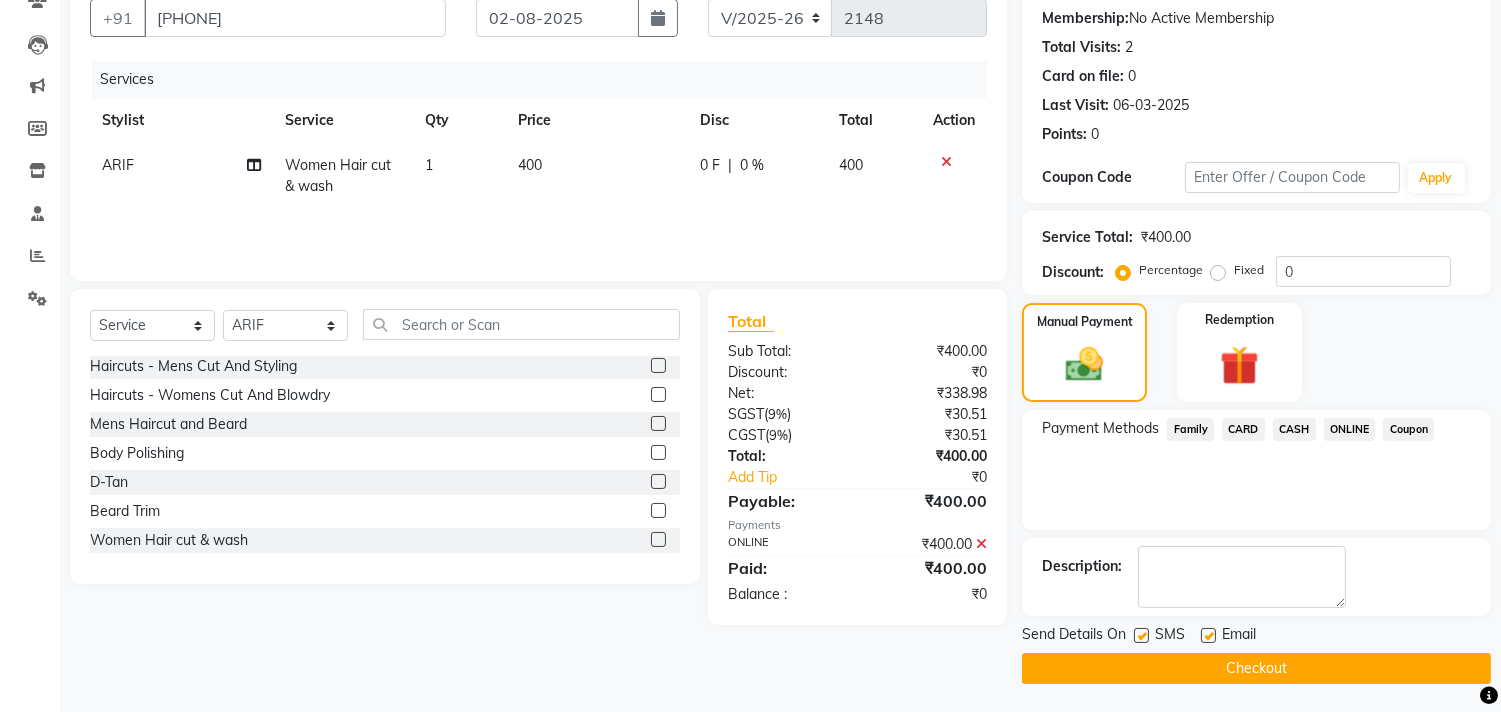 click on "Checkout" 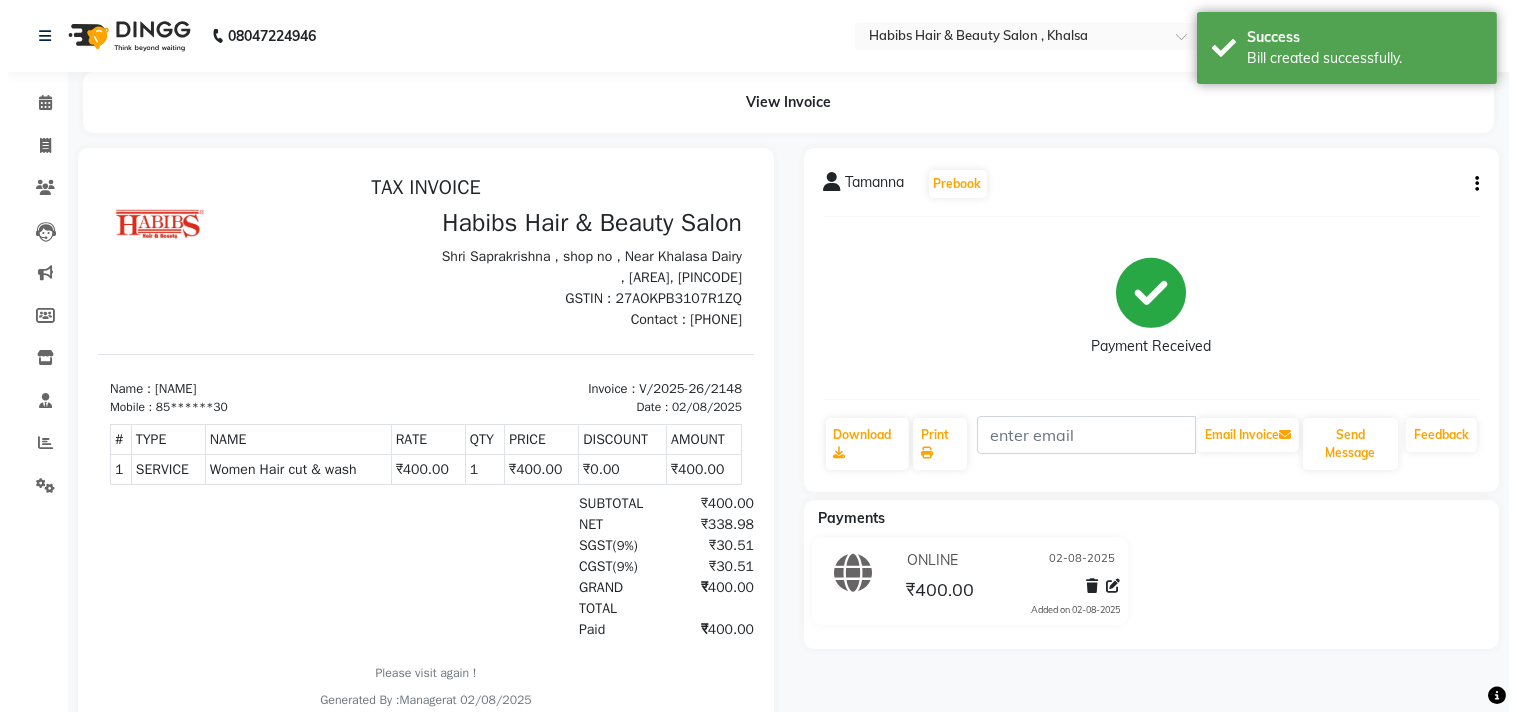 scroll, scrollTop: 0, scrollLeft: 0, axis: both 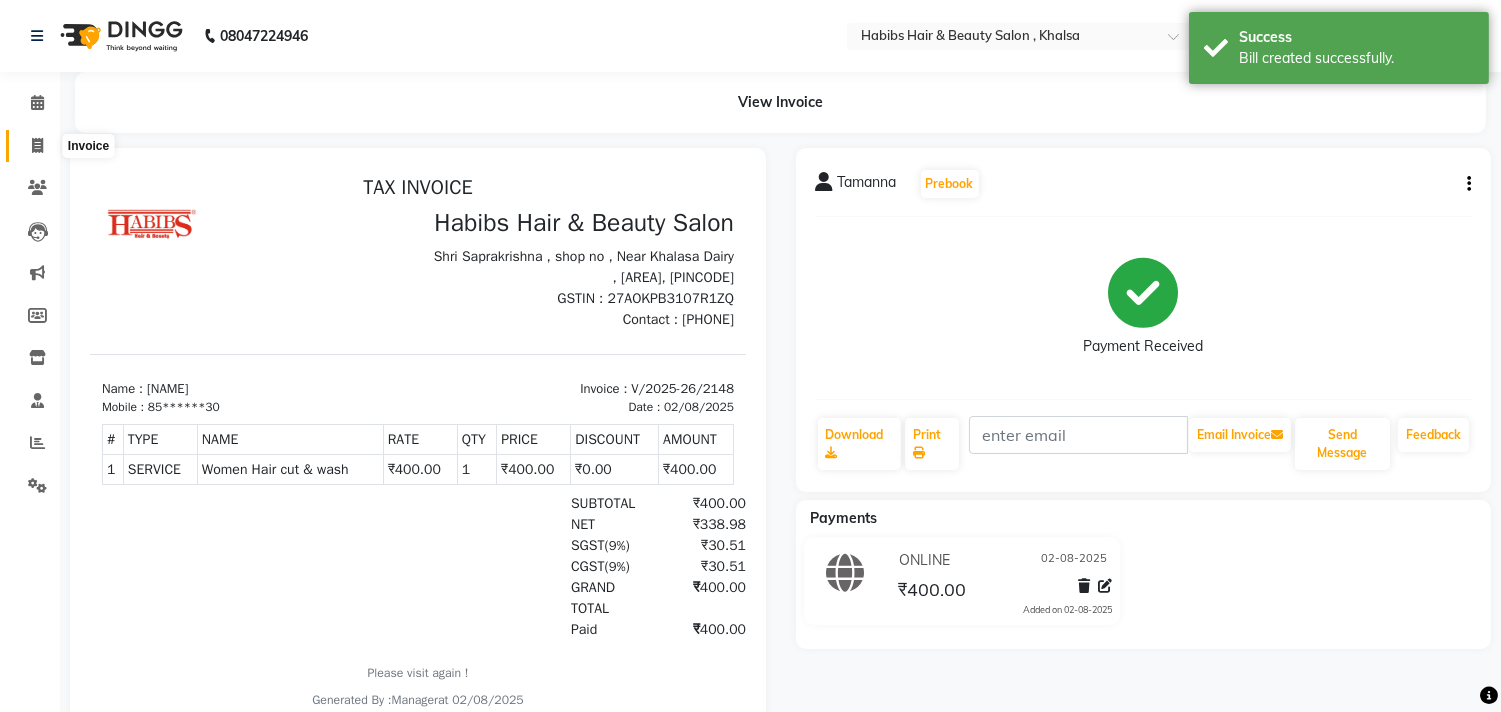 click 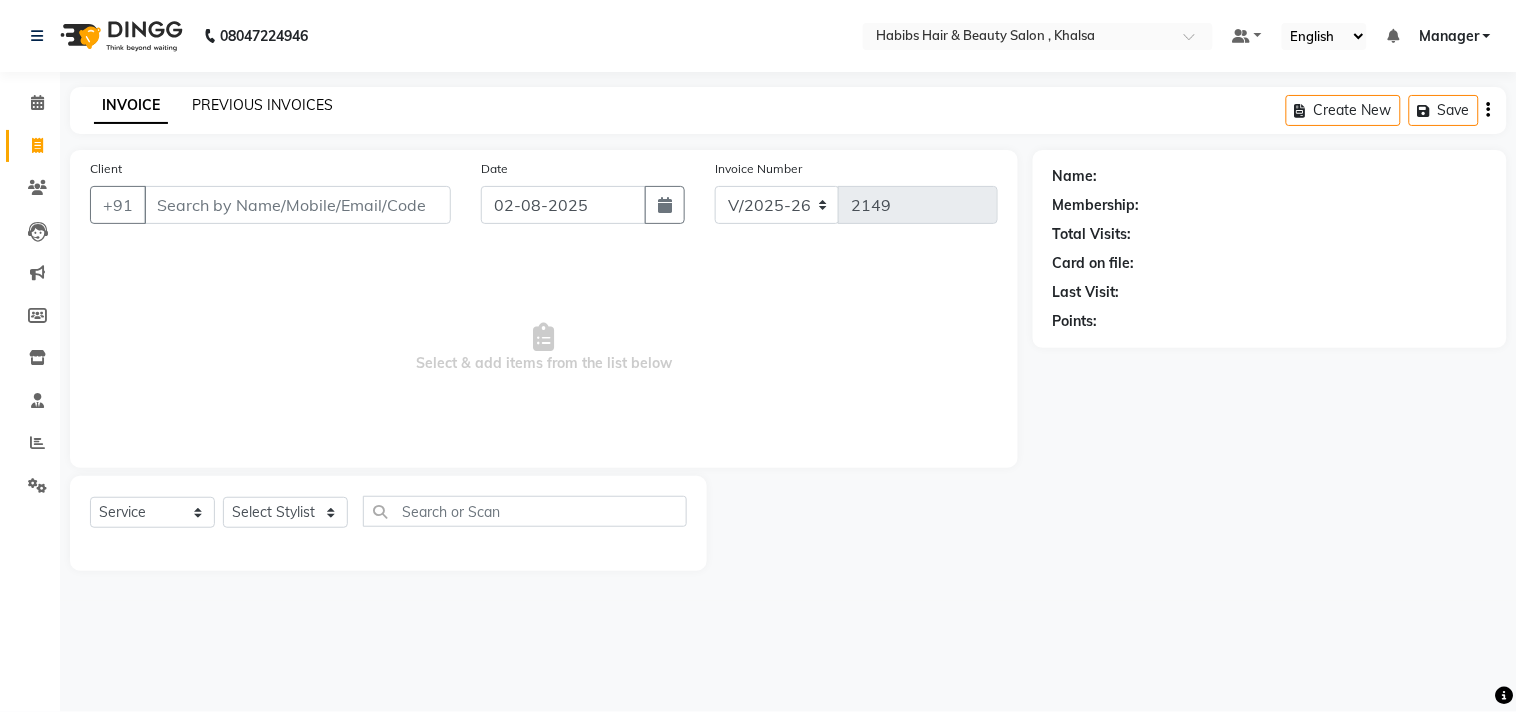 click on "PREVIOUS INVOICES" 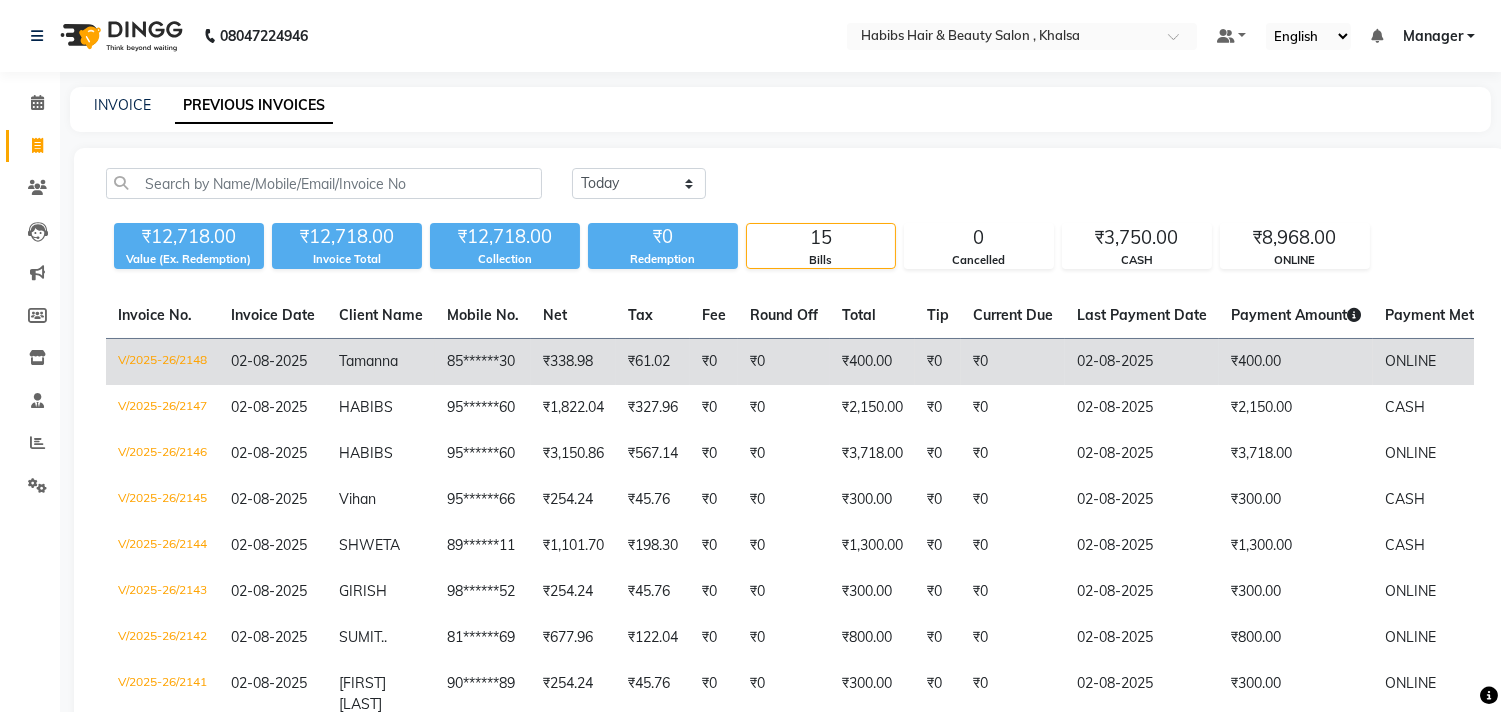 click on "₹338.98" 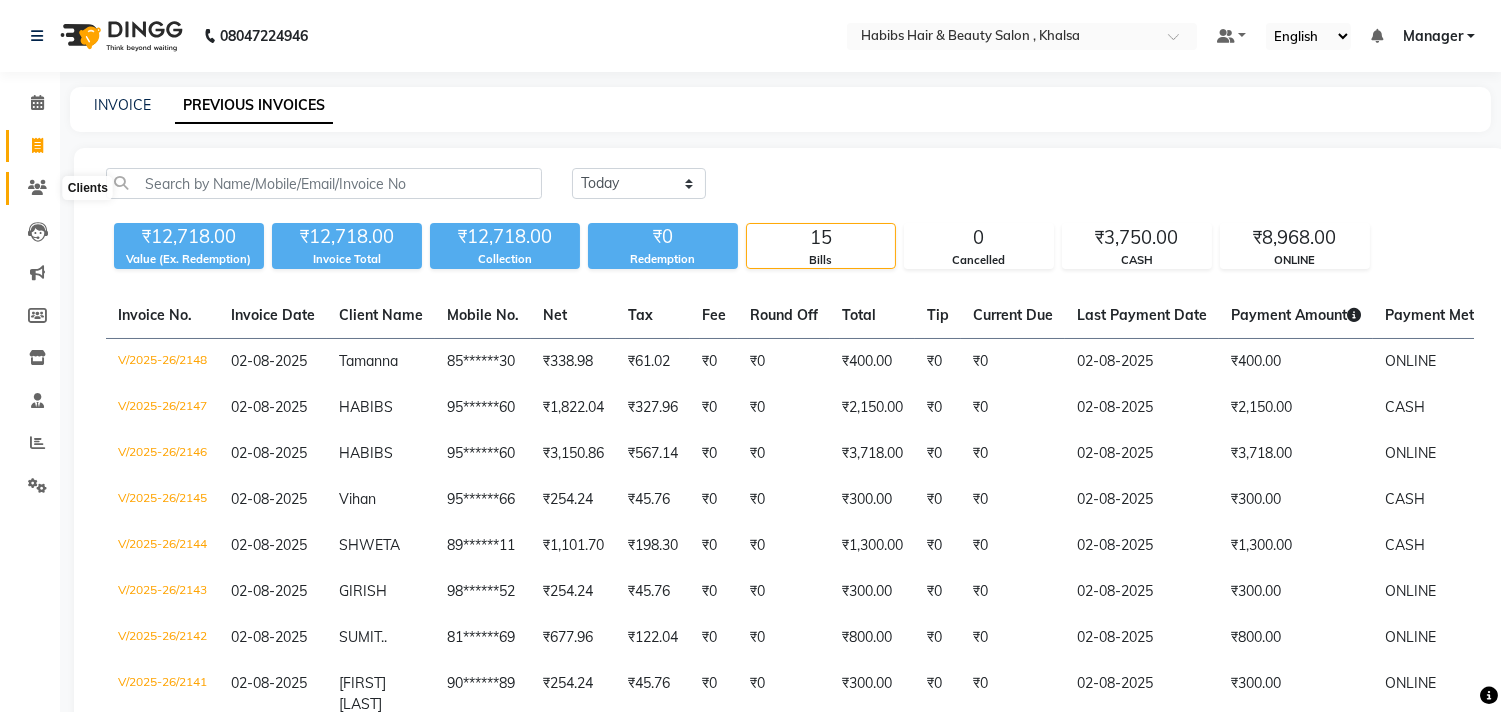 click 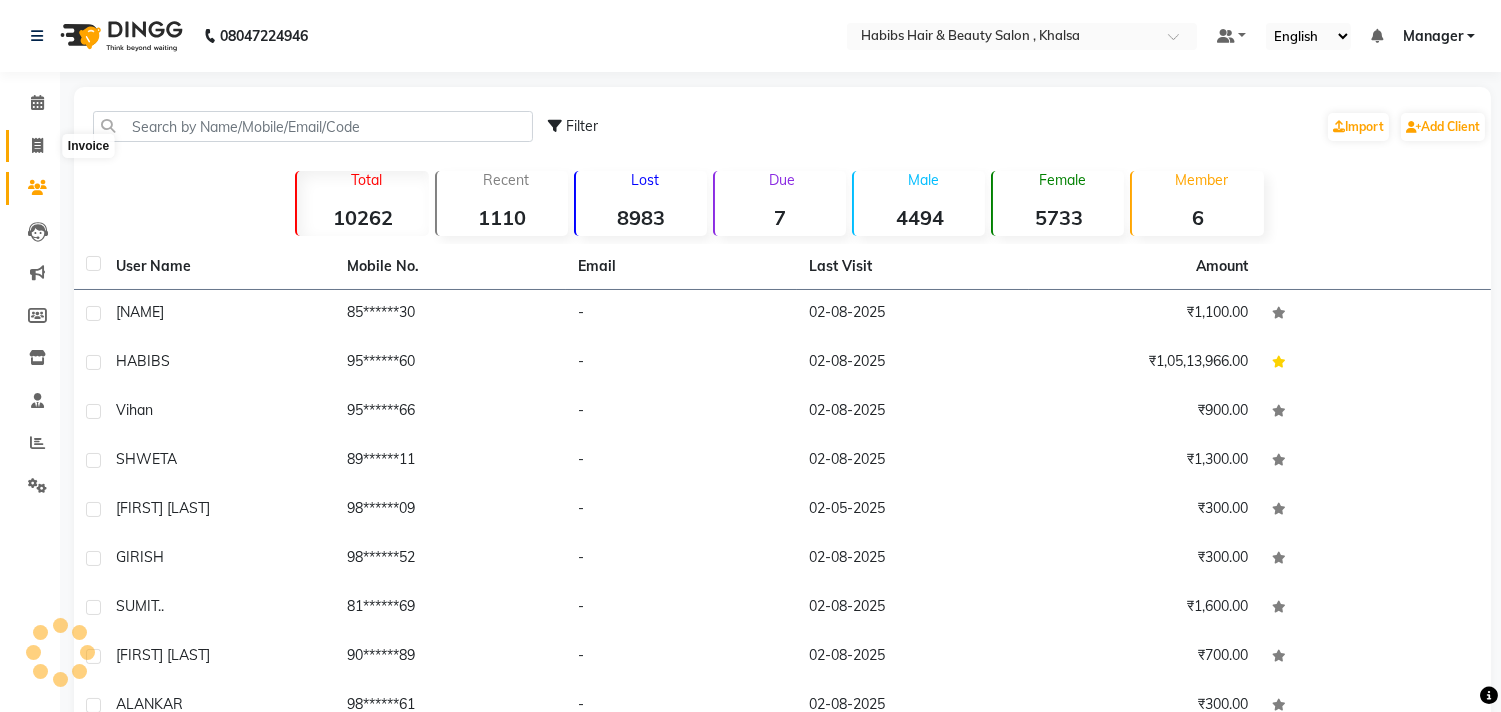 click 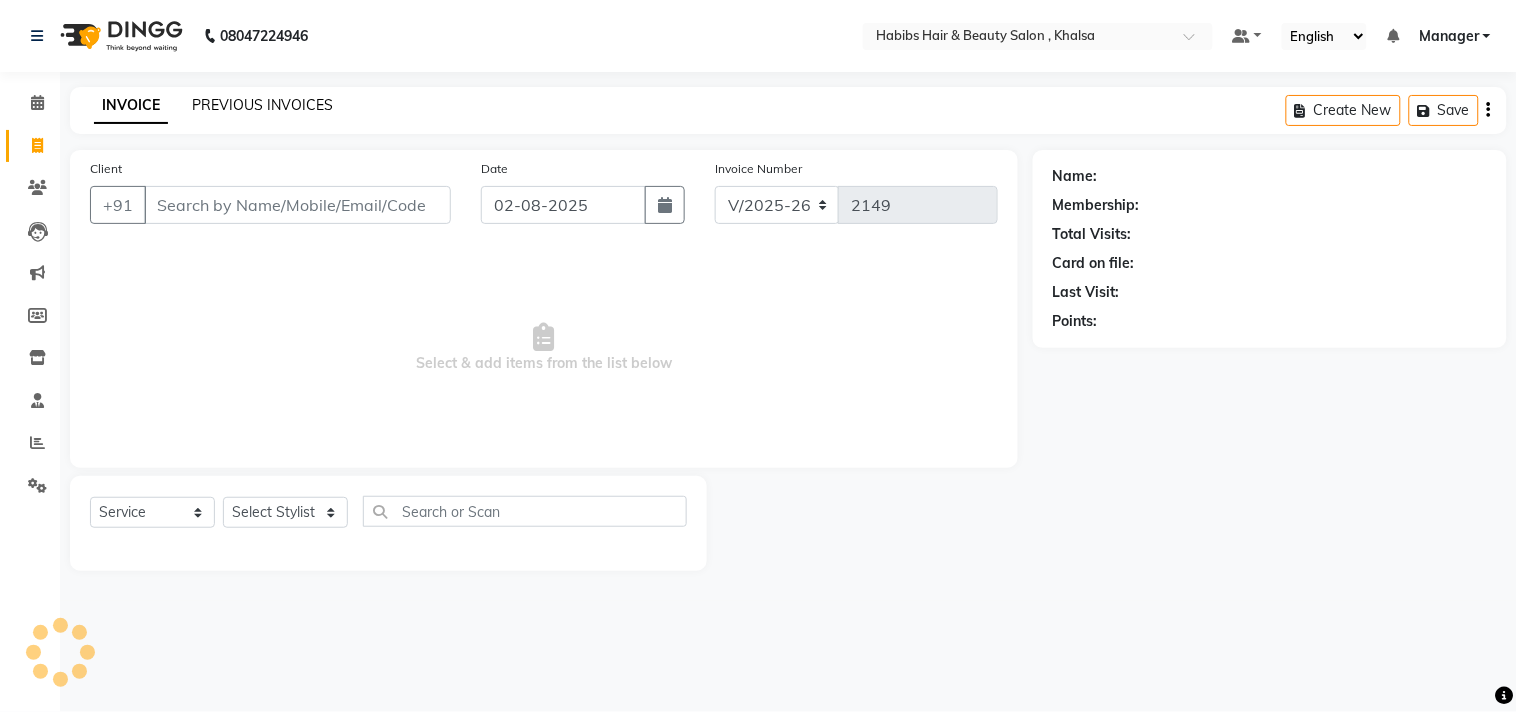 click on "PREVIOUS INVOICES" 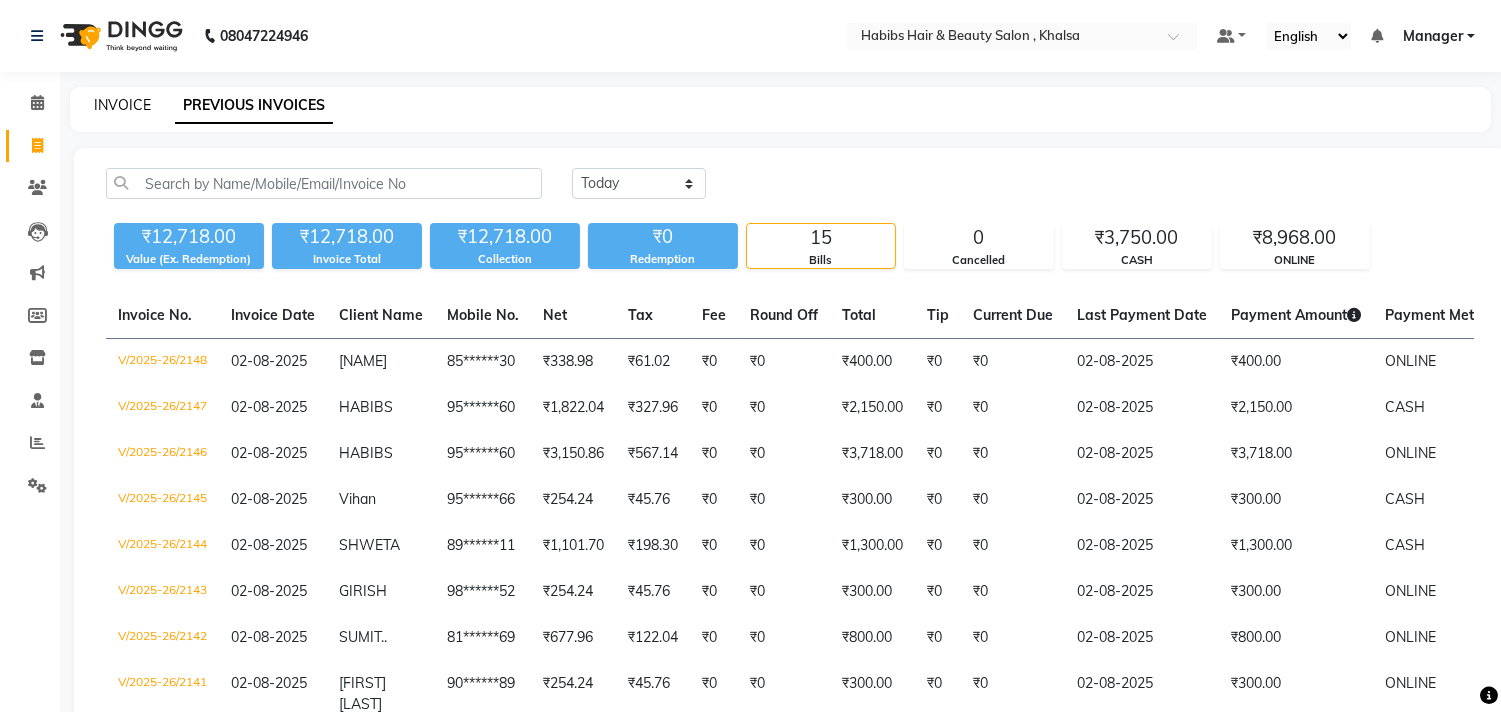 click on "INVOICE" 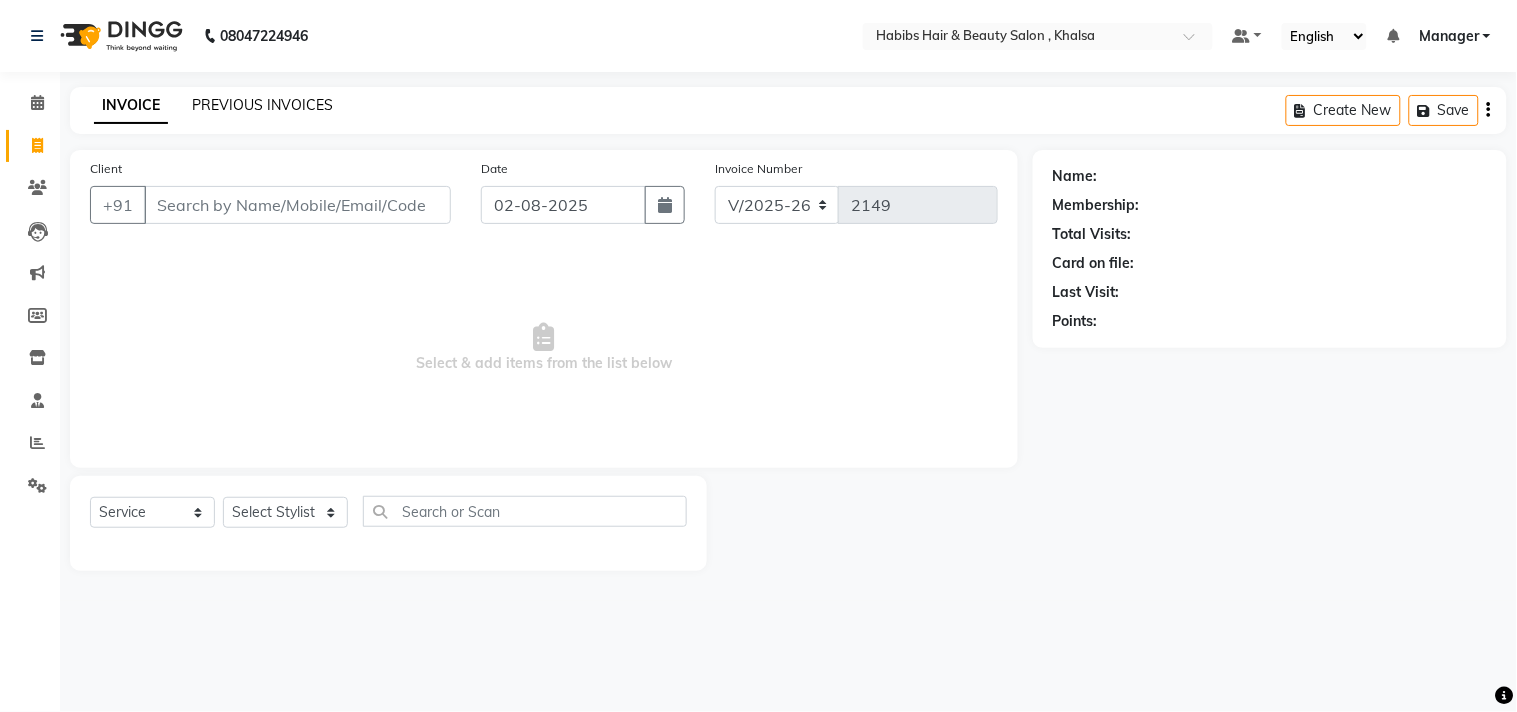 click on "PREVIOUS INVOICES" 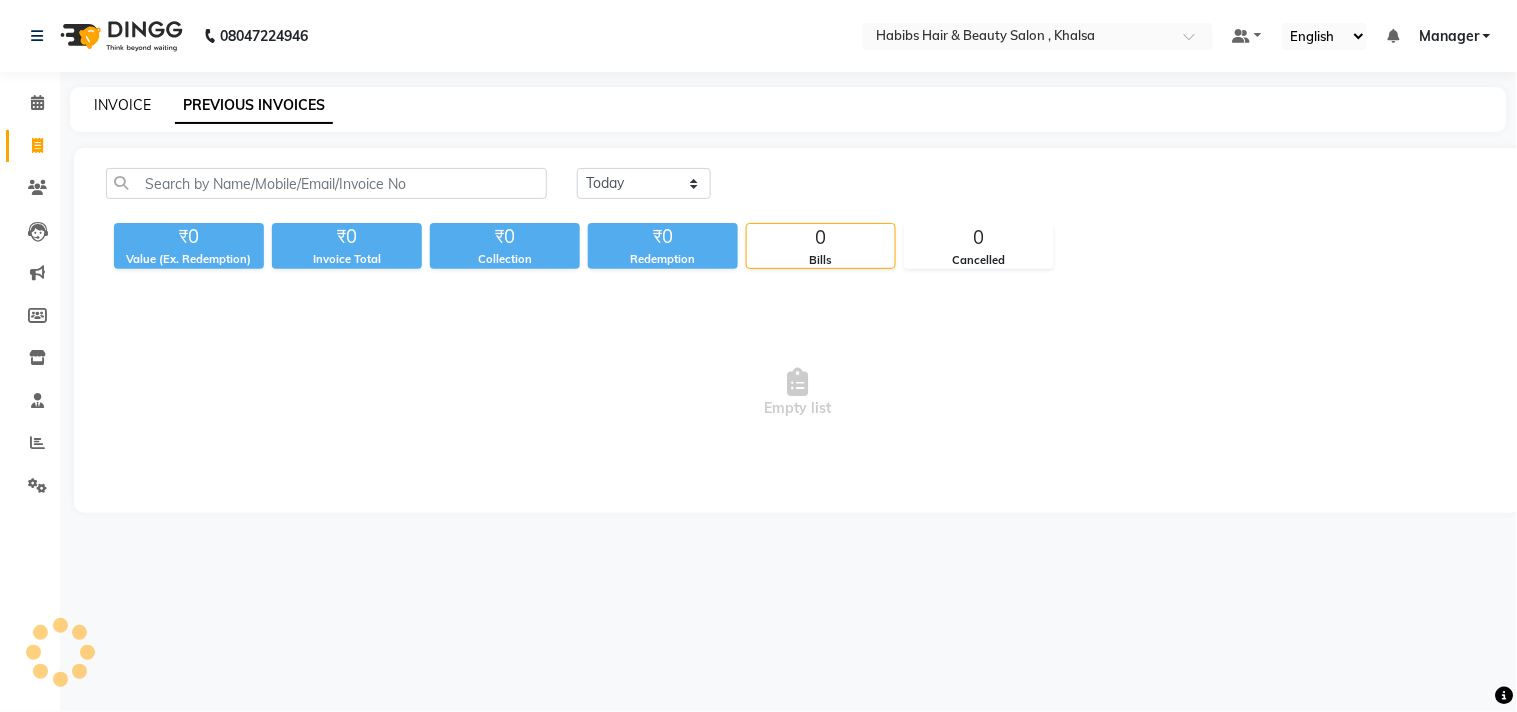 click on "INVOICE" 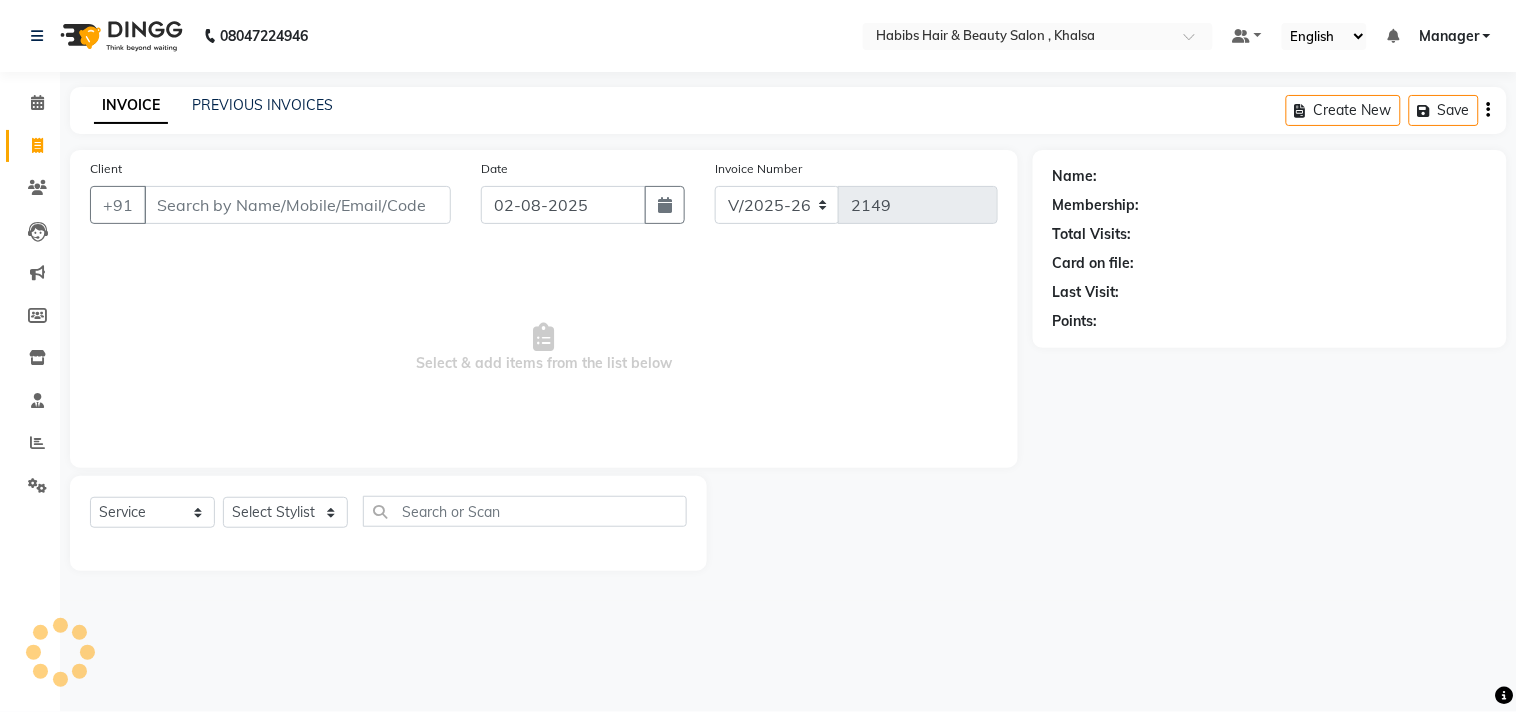 click on "INVOICE PREVIOUS INVOICES Create New   Save" 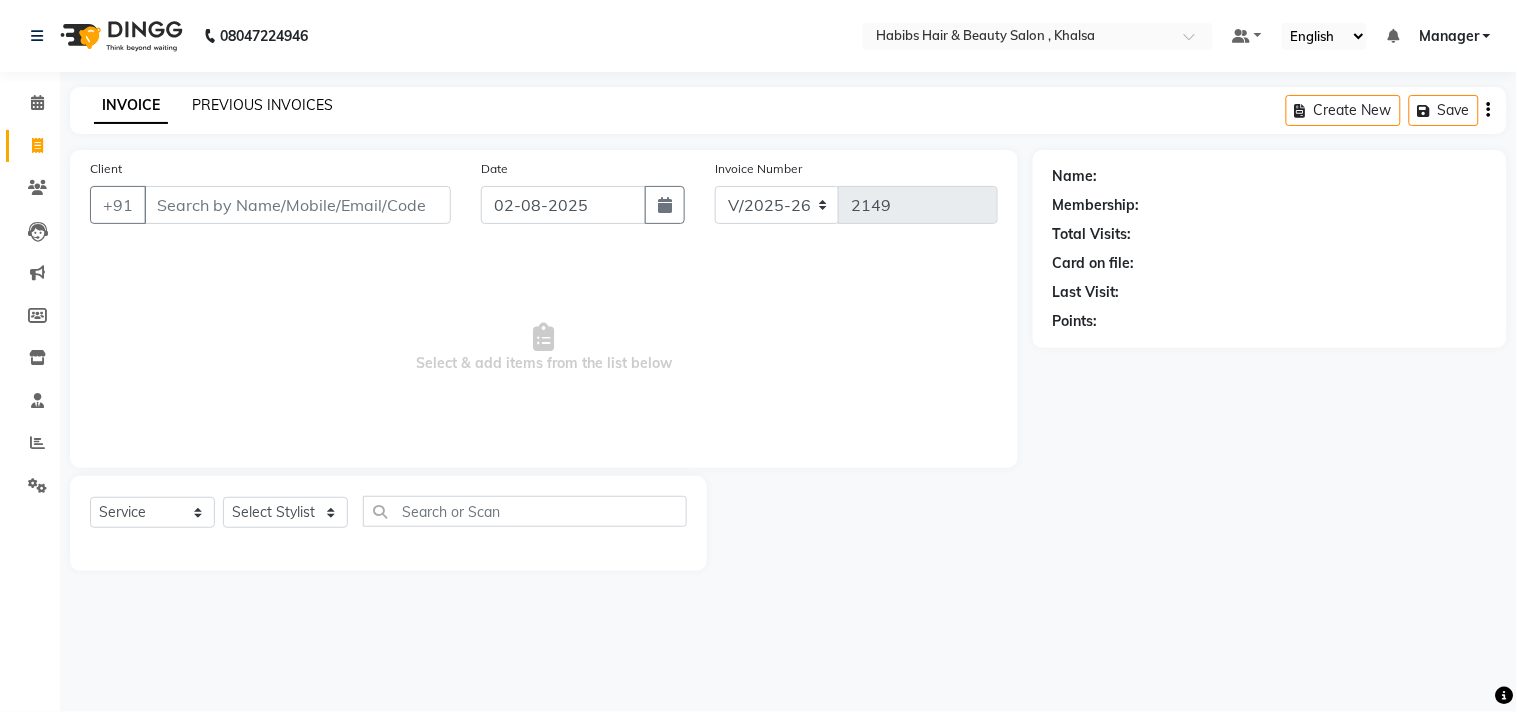 click on "PREVIOUS INVOICES" 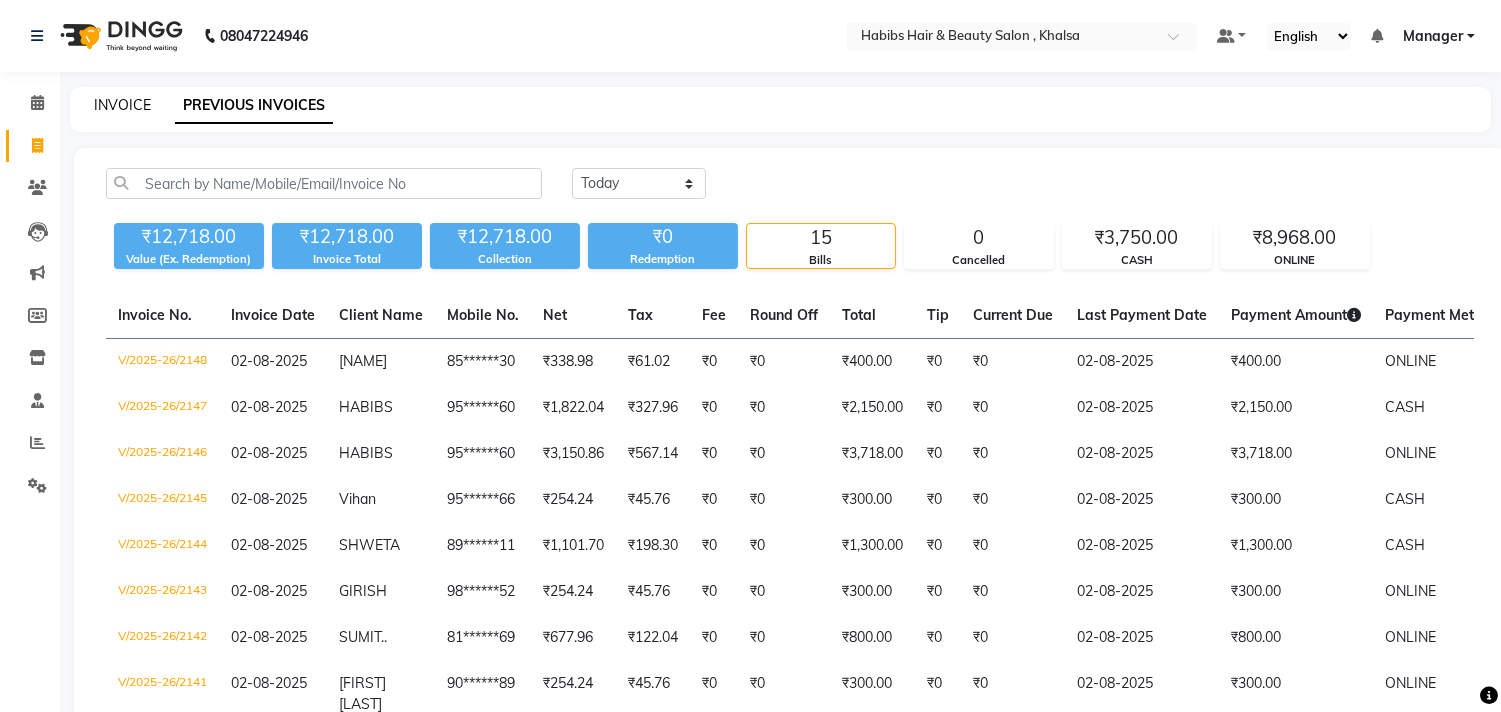 click on "INVOICE" 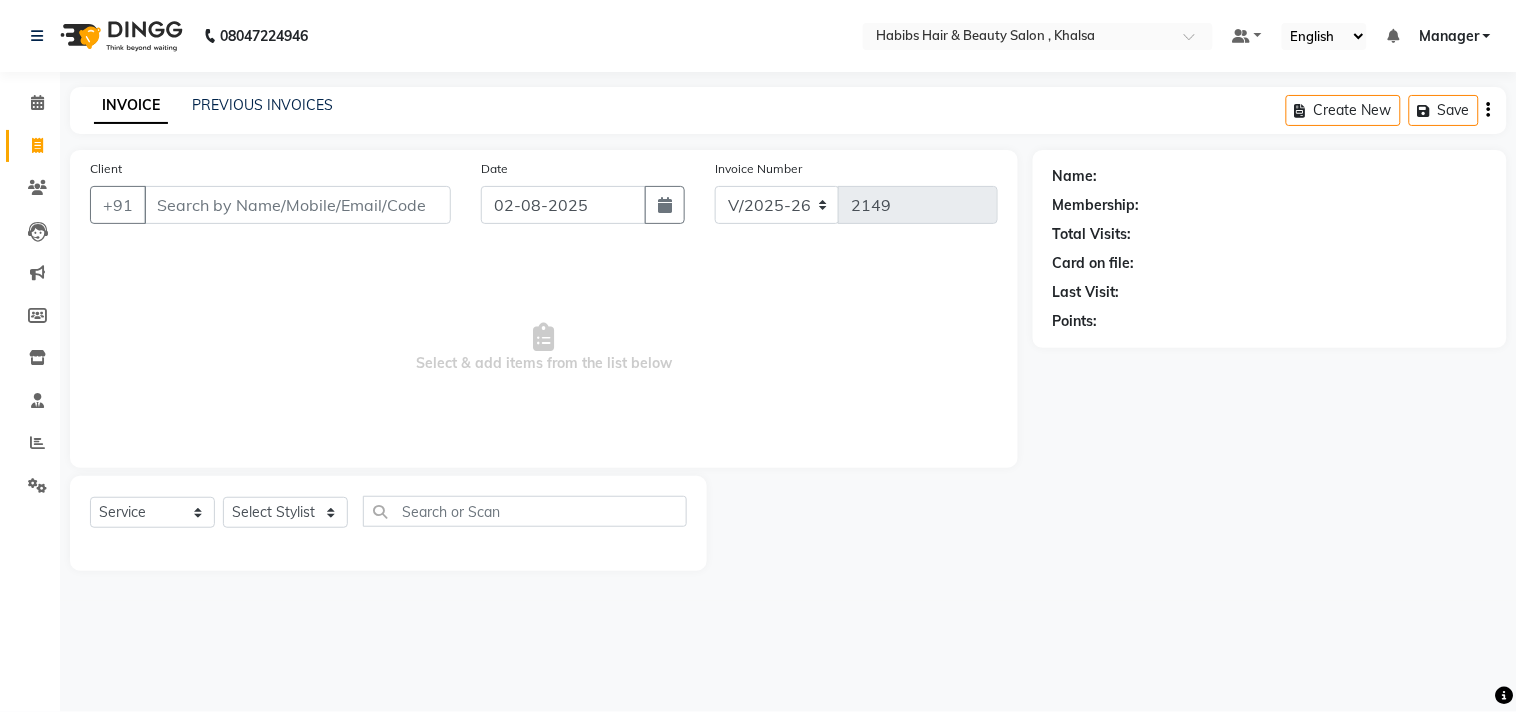 click on "INVOICE PREVIOUS INVOICES Create New   Save" 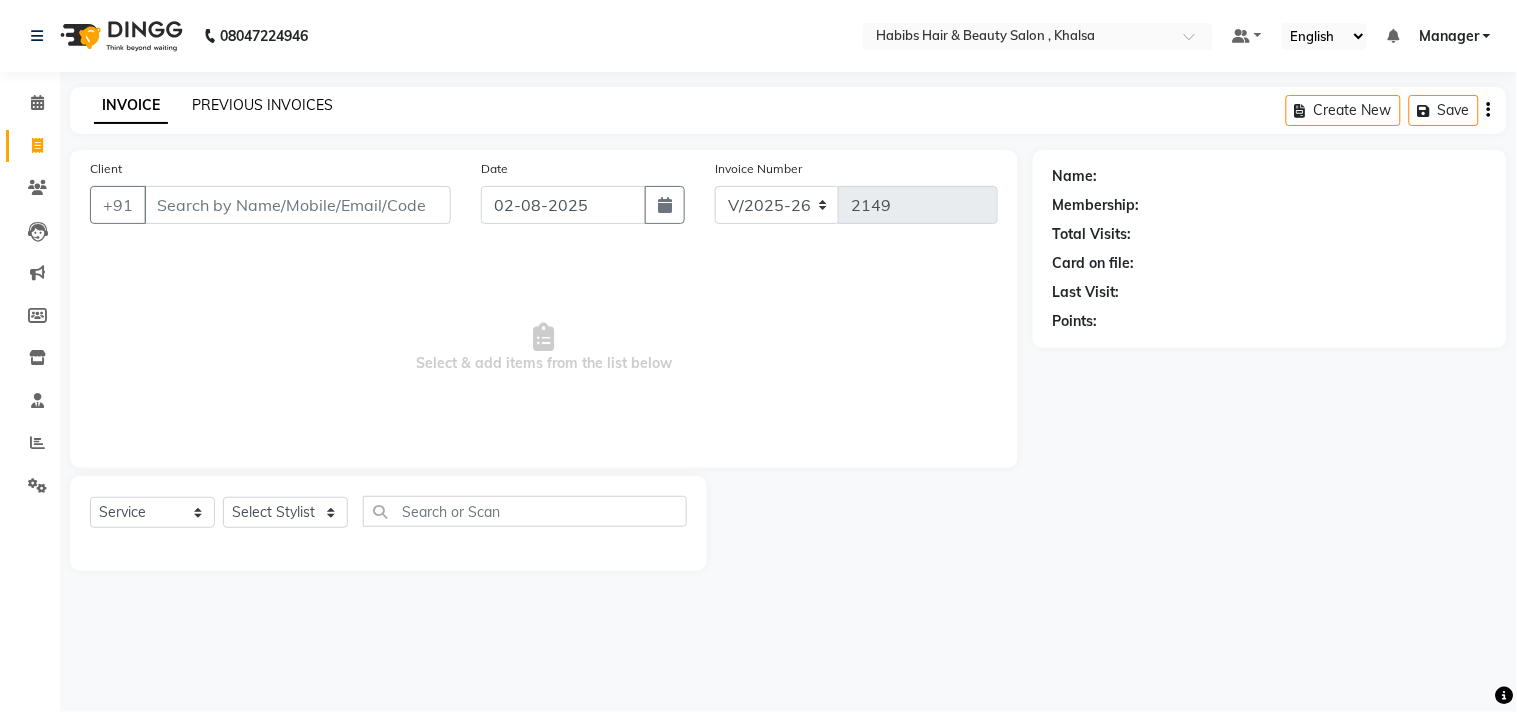 click on "PREVIOUS INVOICES" 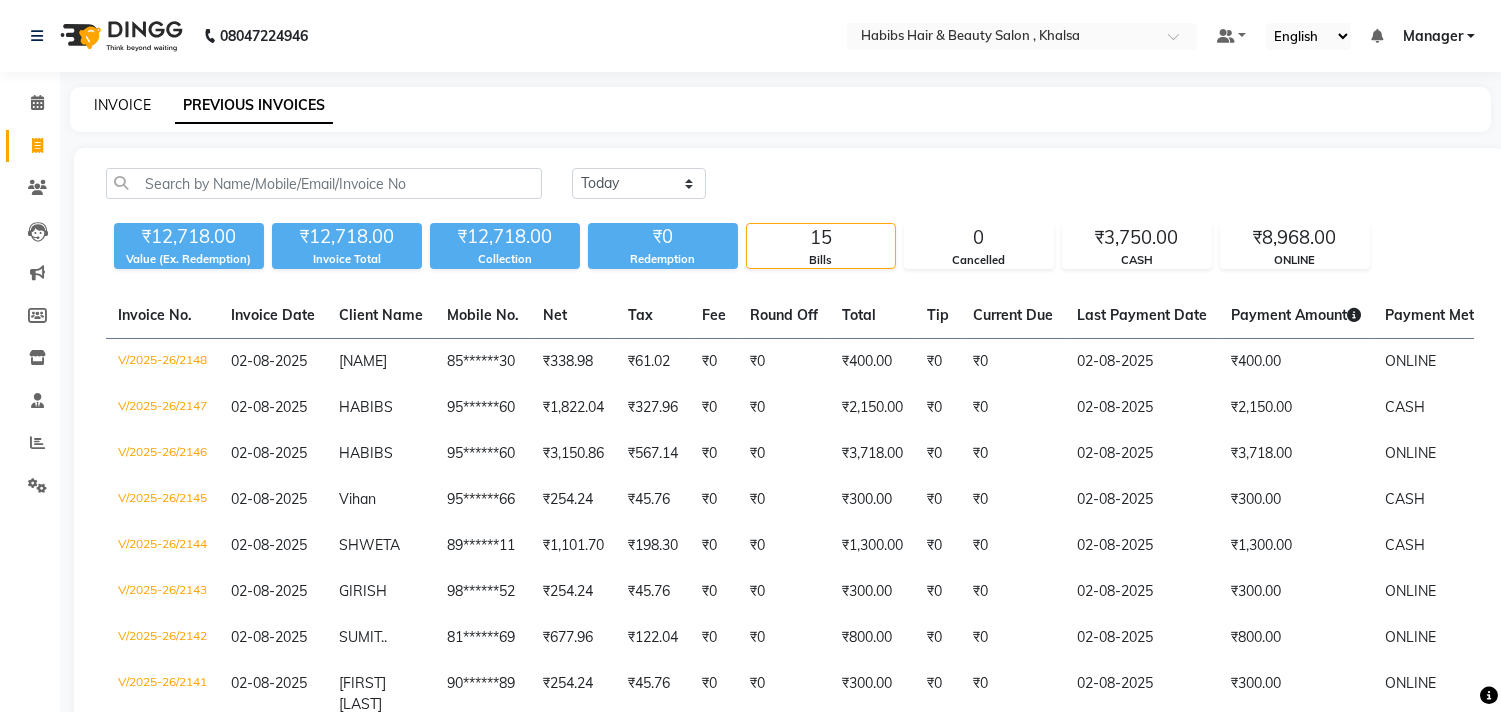 click on "INVOICE" 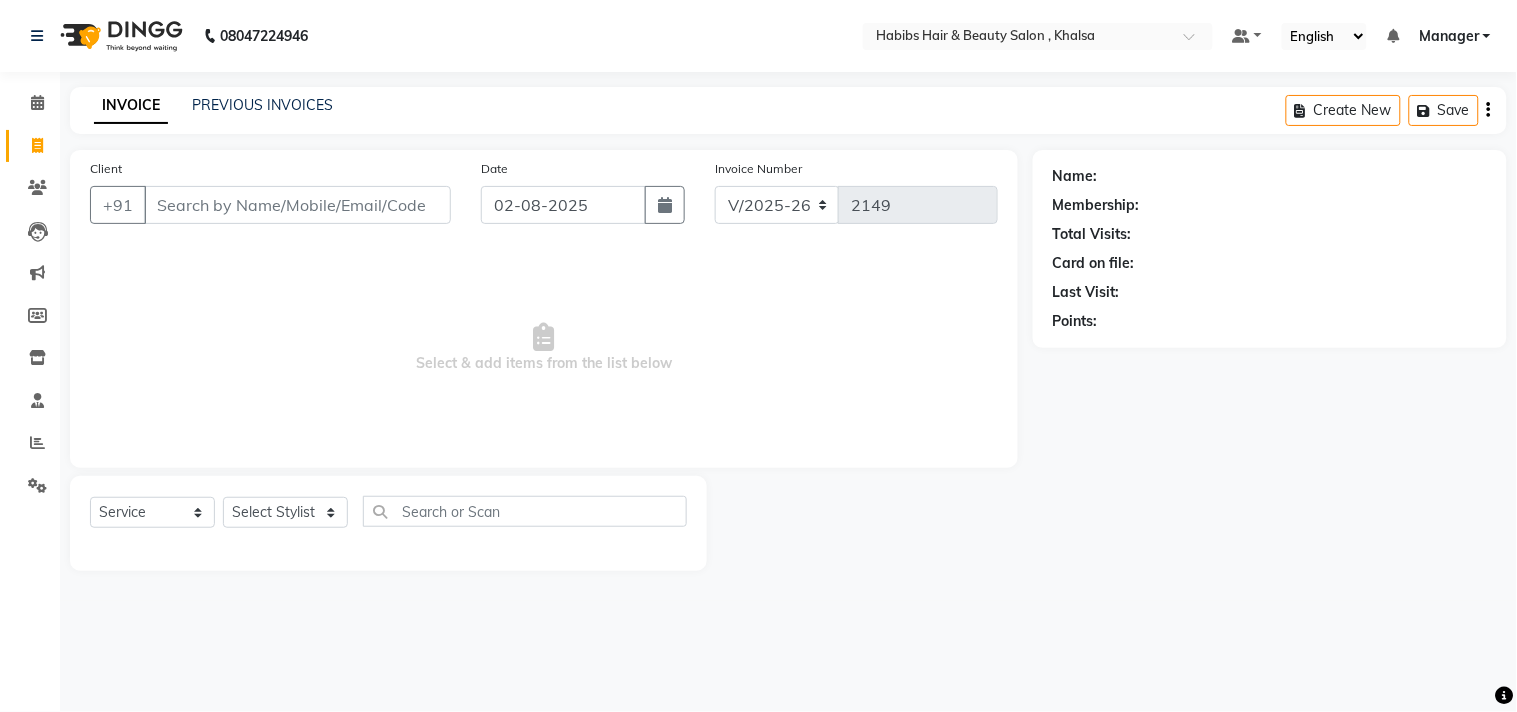 click on "INVOICE PREVIOUS INVOICES Create New   Save" 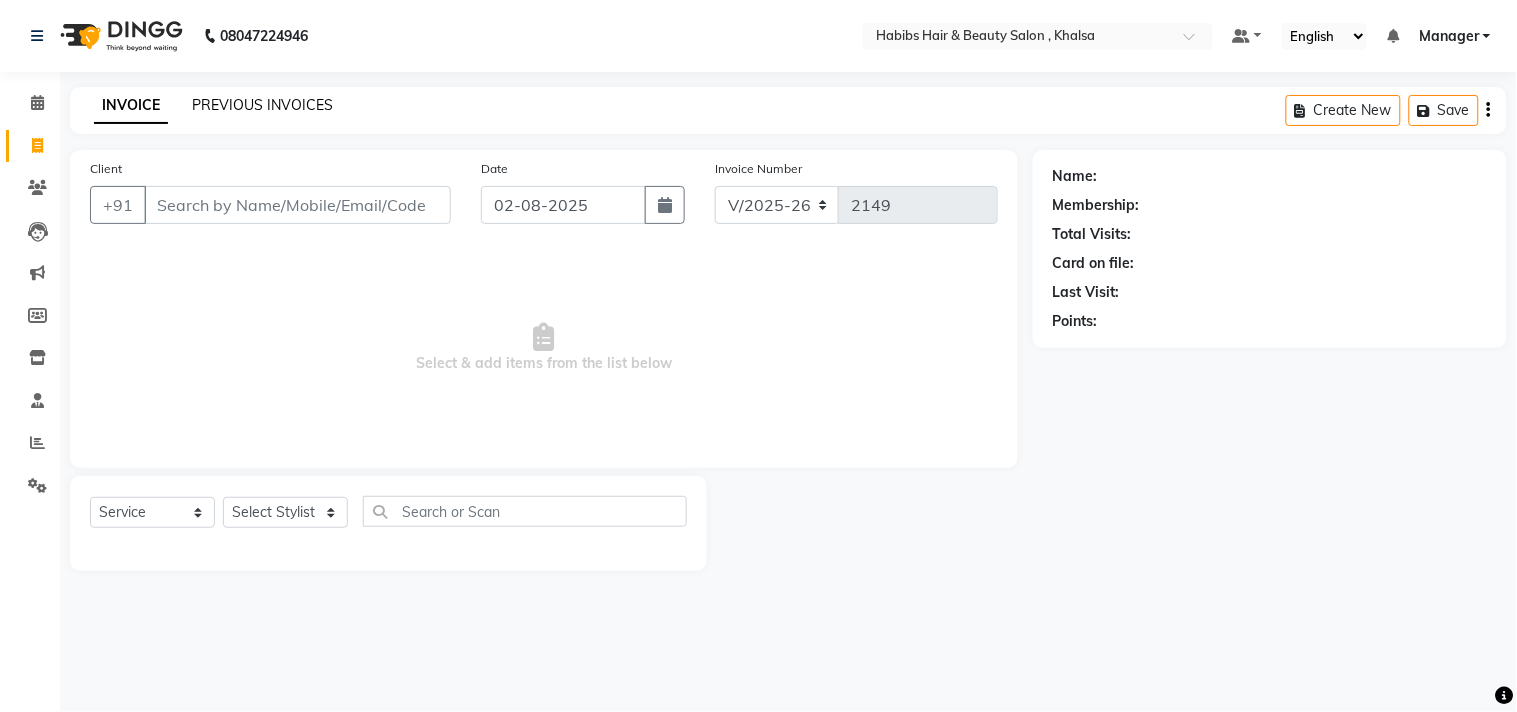 click on "PREVIOUS INVOICES" 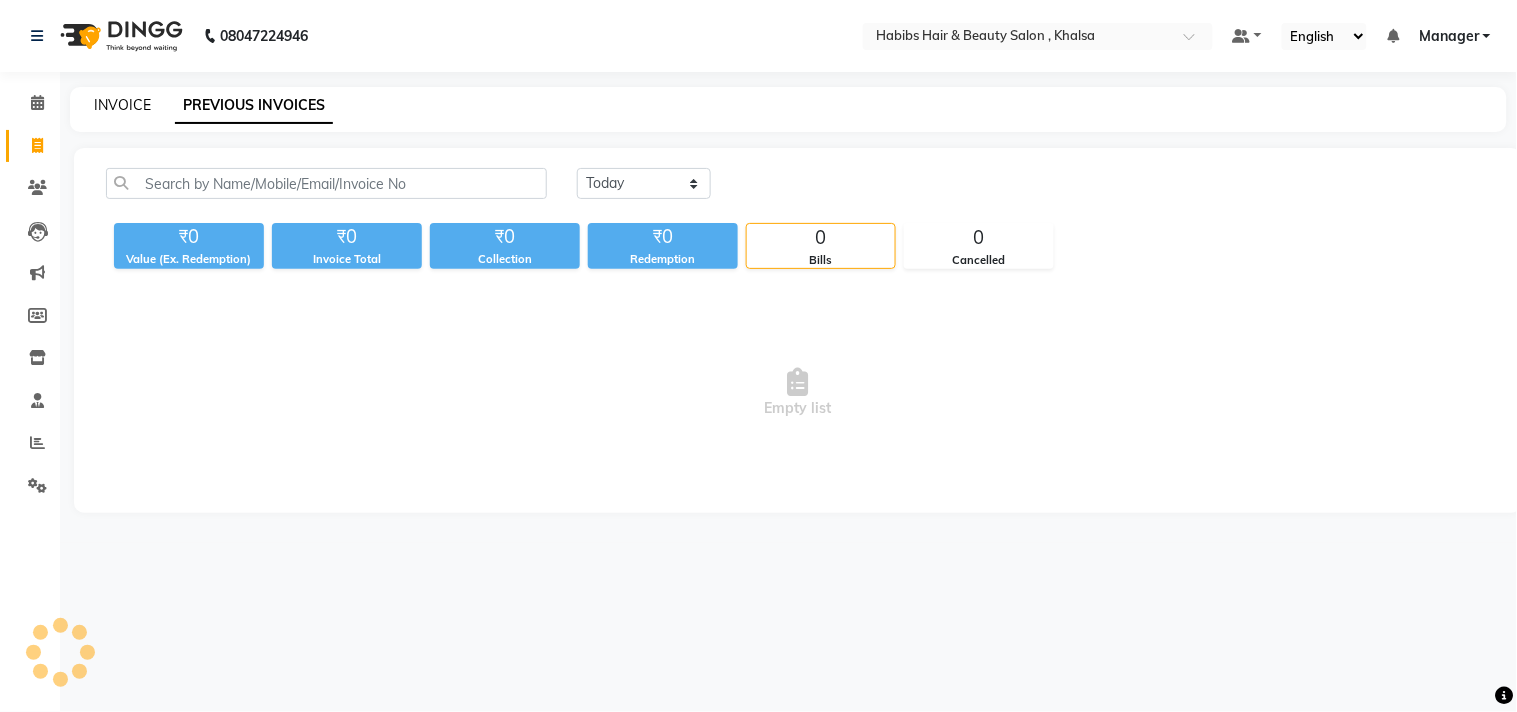 click on "INVOICE" 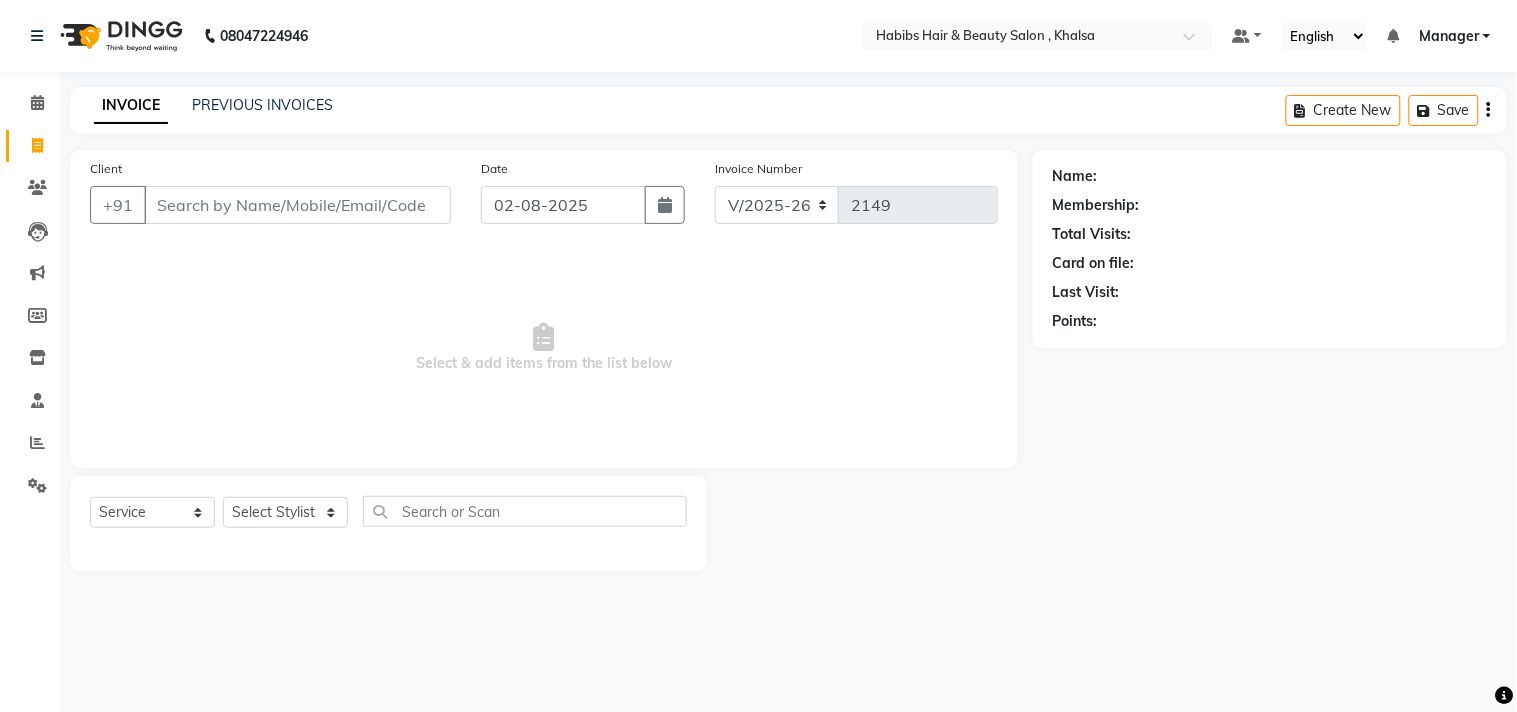 click on "Client +91 Date 02-08-2025 Invoice Number V/2025 V/2025-26 2149  Select & add items from the list below" 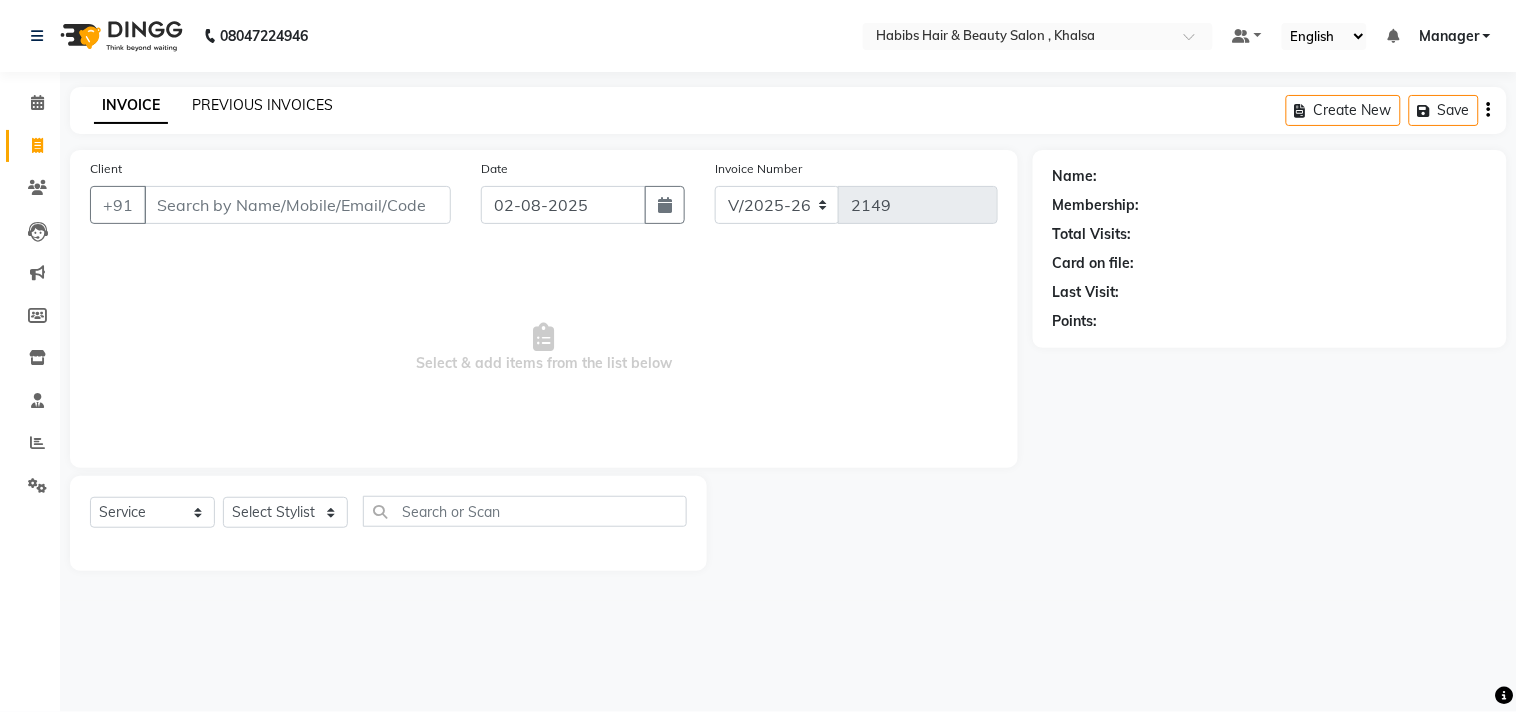 click on "PREVIOUS INVOICES" 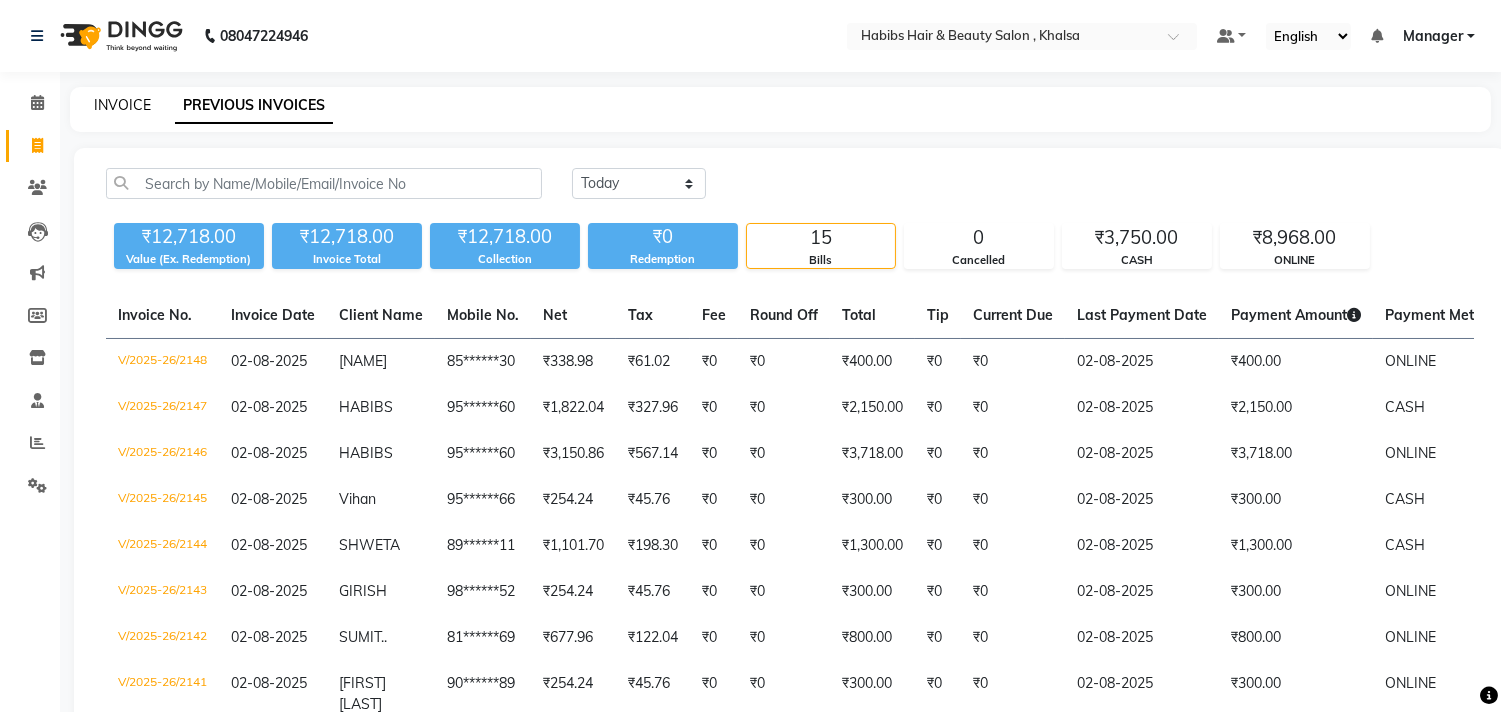 click on "INVOICE" 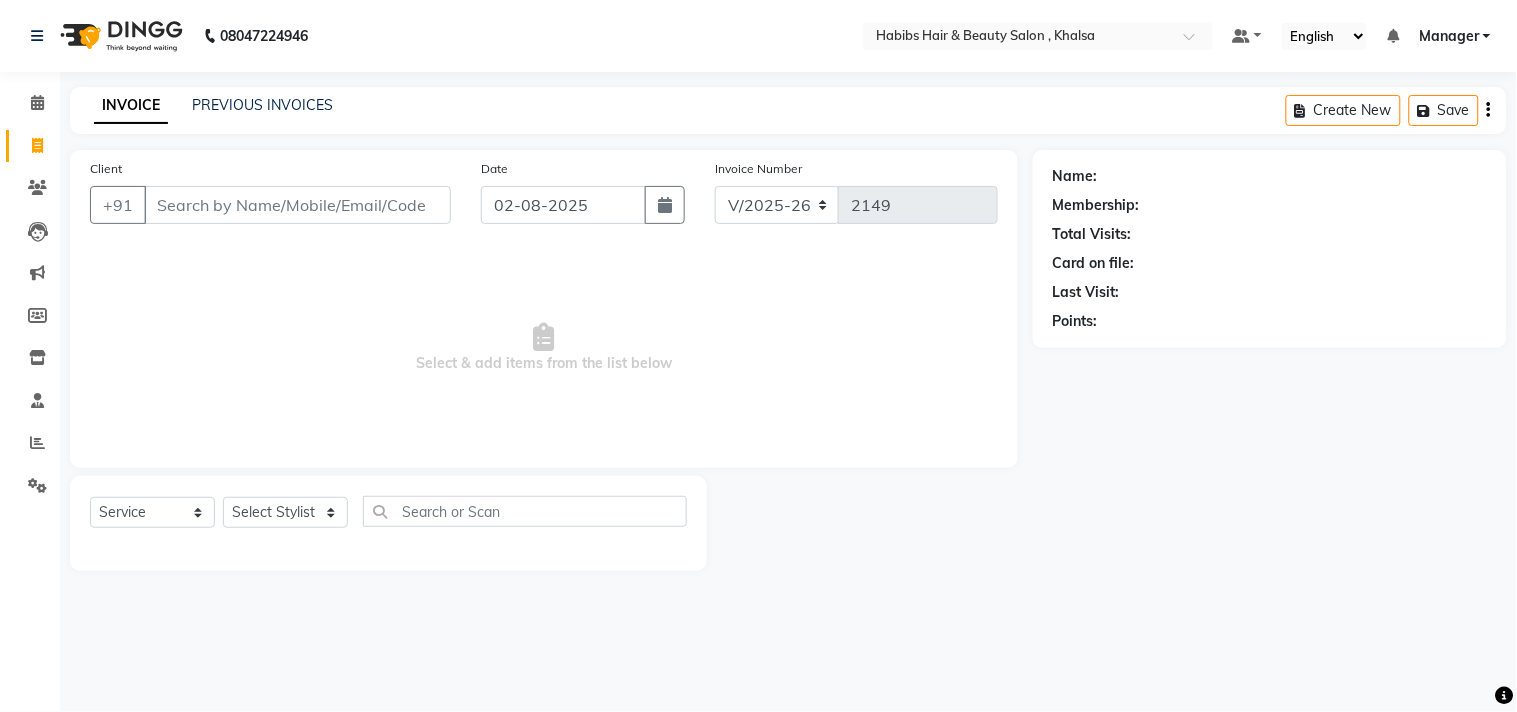 click on "INVOICE PREVIOUS INVOICES" 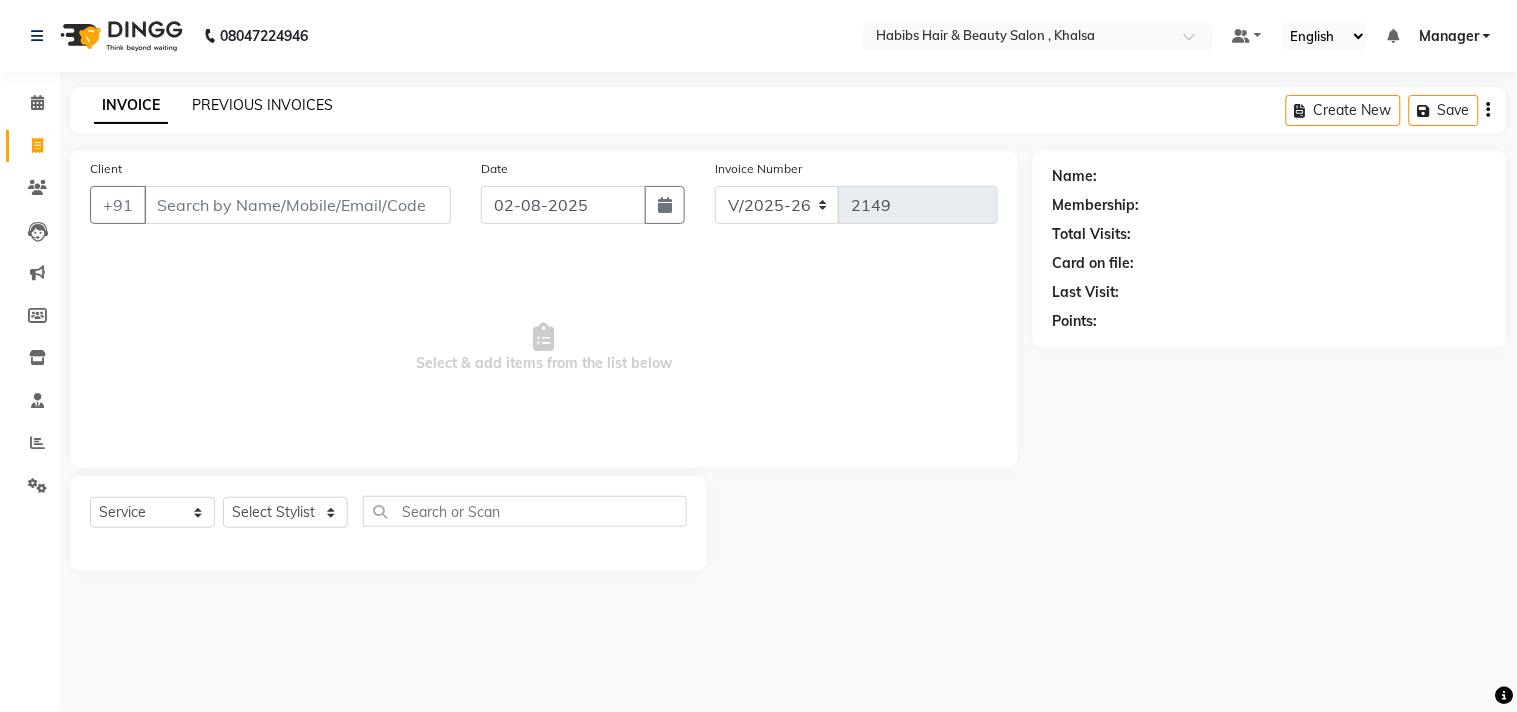 click on "PREVIOUS INVOICES" 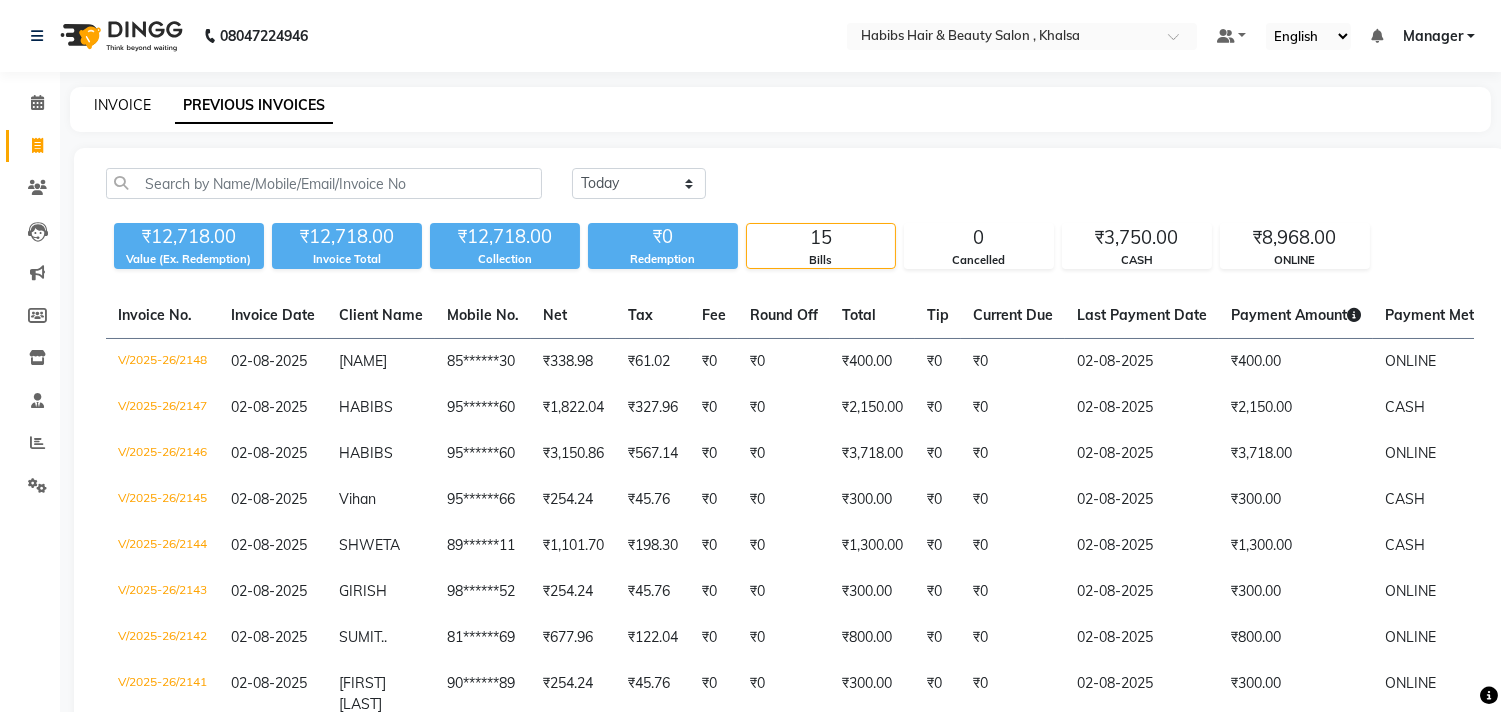 click on "INVOICE" 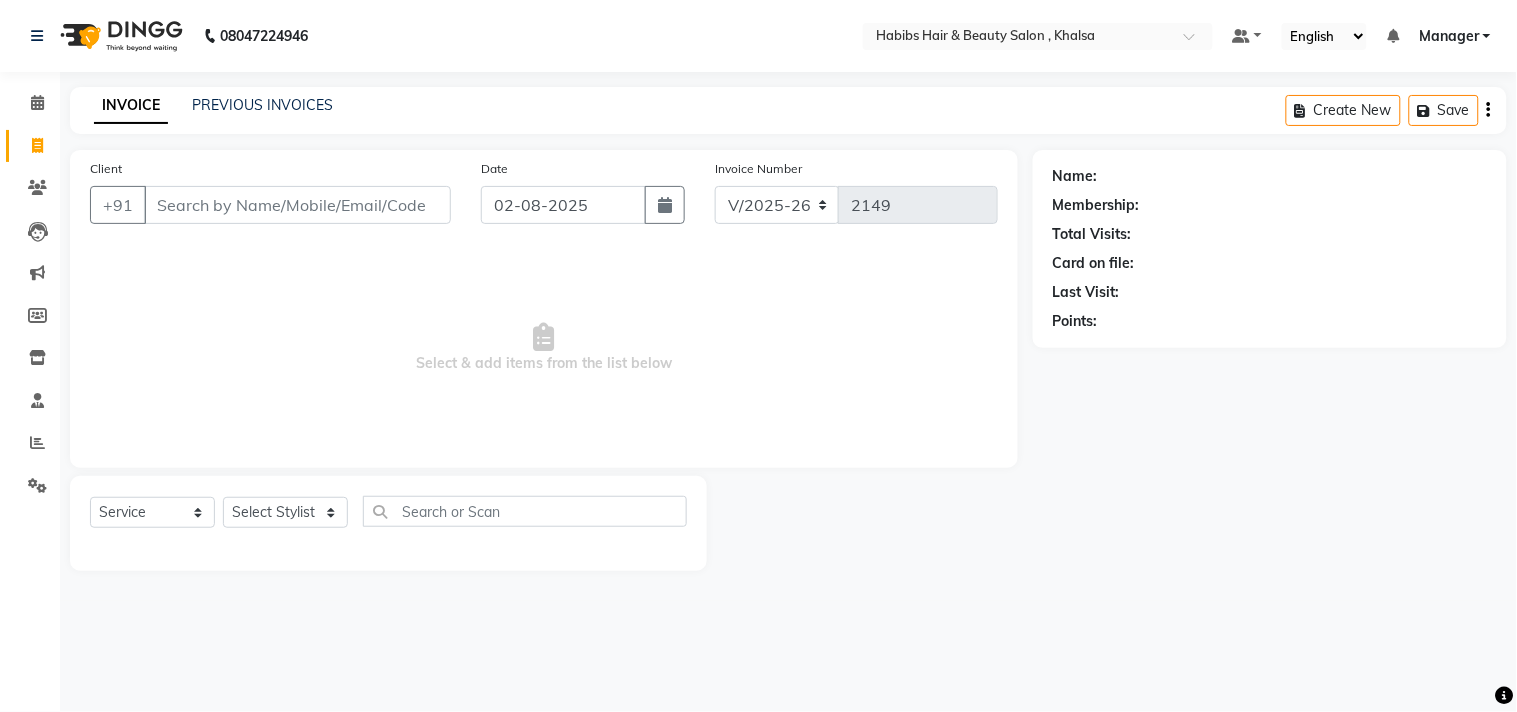 click on "INVOICE PREVIOUS INVOICES Create New   Save  Client +91 Date 02-08-2025 Invoice Number V/2025 V/2025-26 2149  Select & add items from the list below  Select  Service  Product  Membership  Package Voucher Prepaid Gift Card  Select Stylist Ajam ARIF Asif Manager M M Neelam Niyaz Salman Sameer Sayali Shahid Shahnawaz Vidya Zubair Name: Membership: Total Visits: Card on file: Last Visit:  Points:" 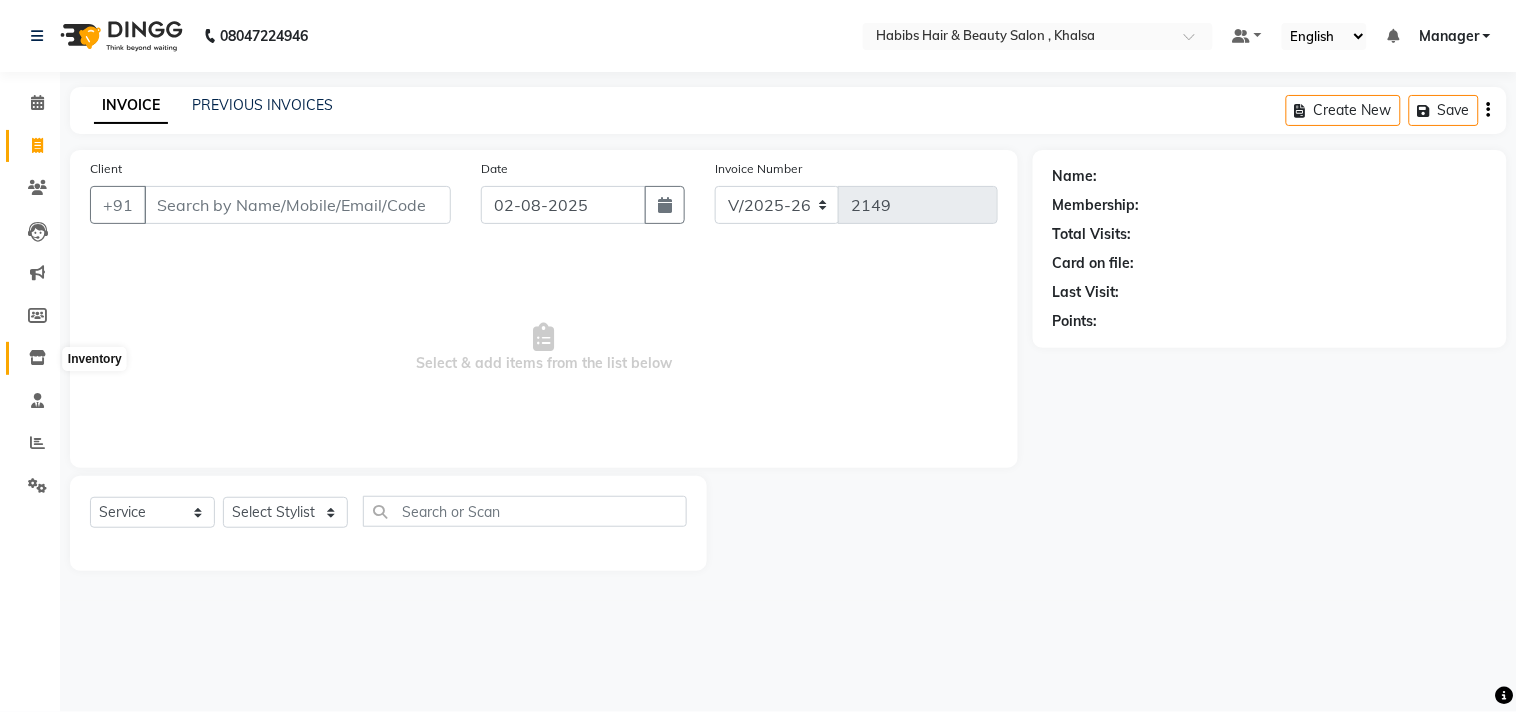 click 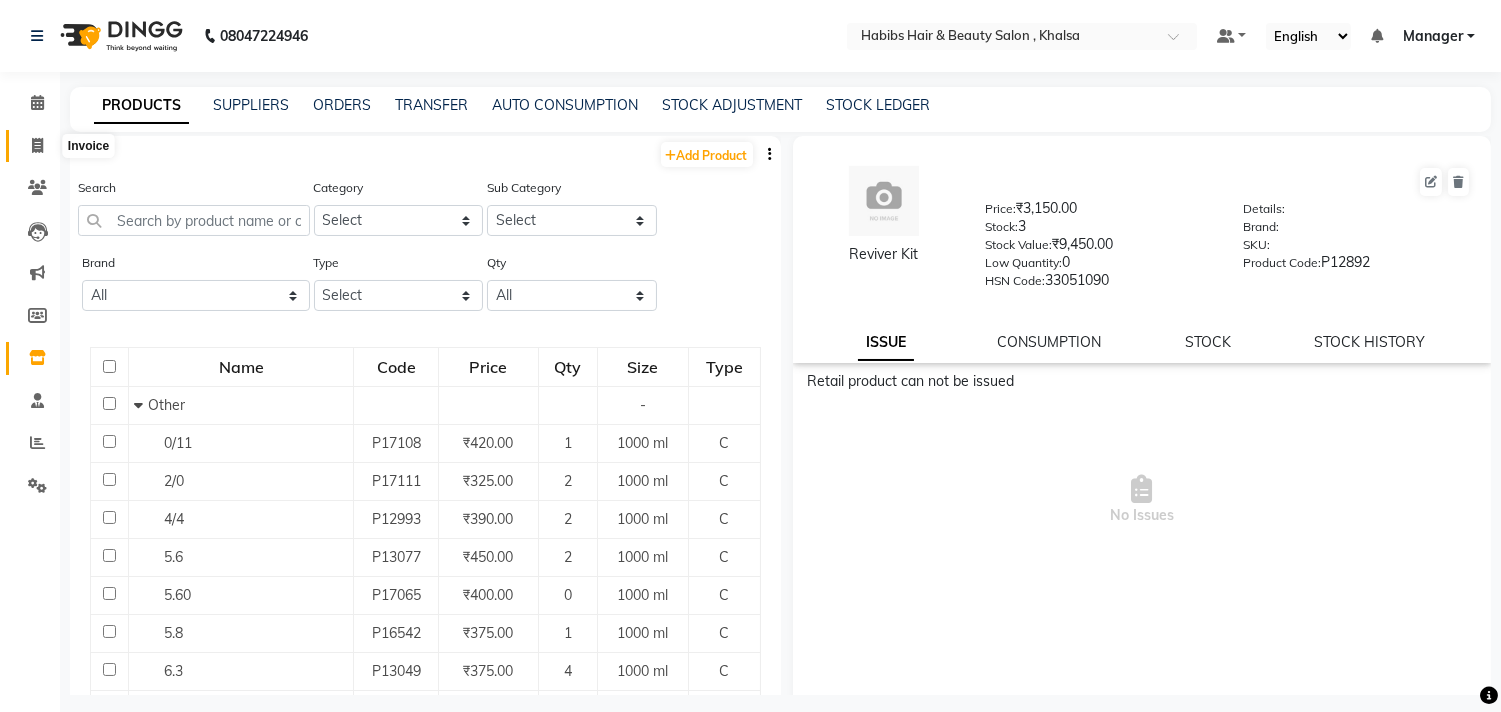 click 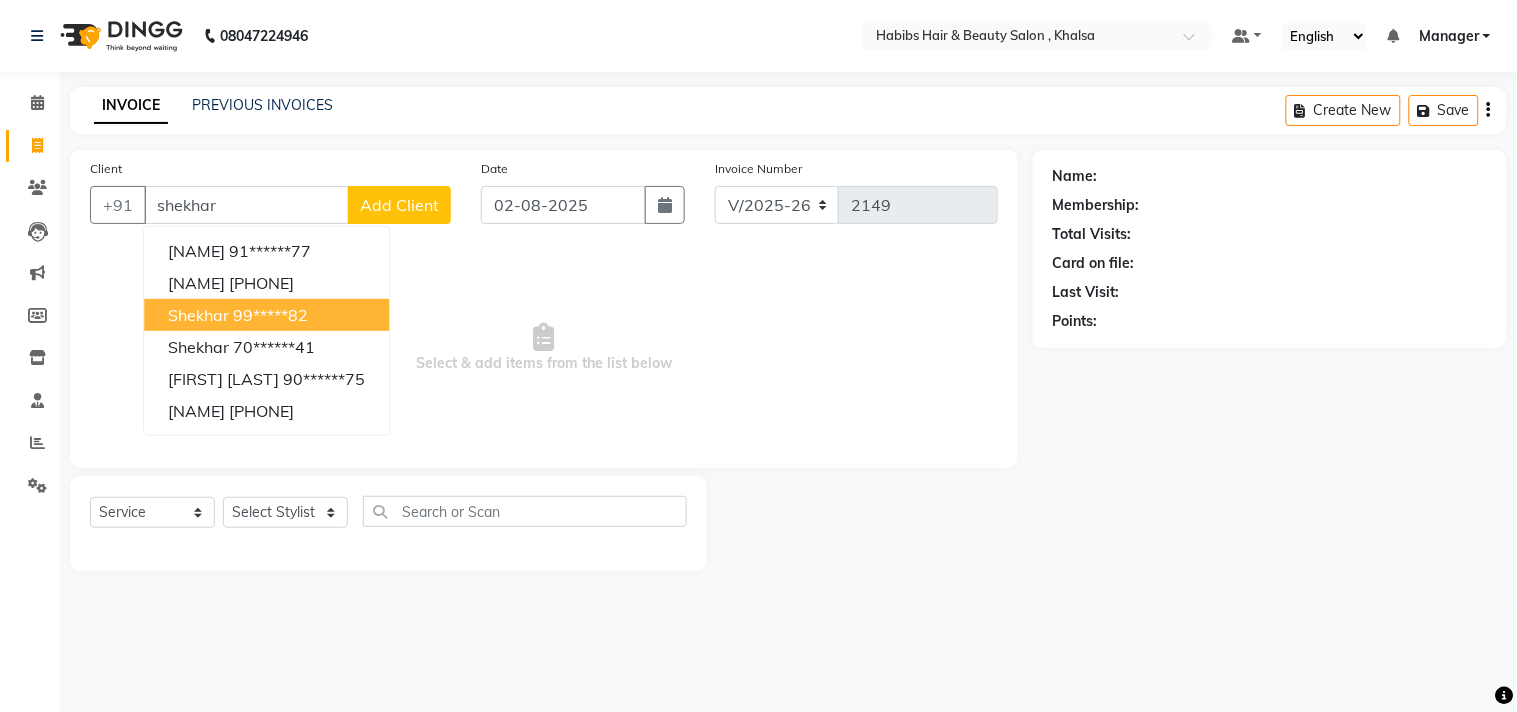 click on "Shekhar  99*****82" at bounding box center [266, 315] 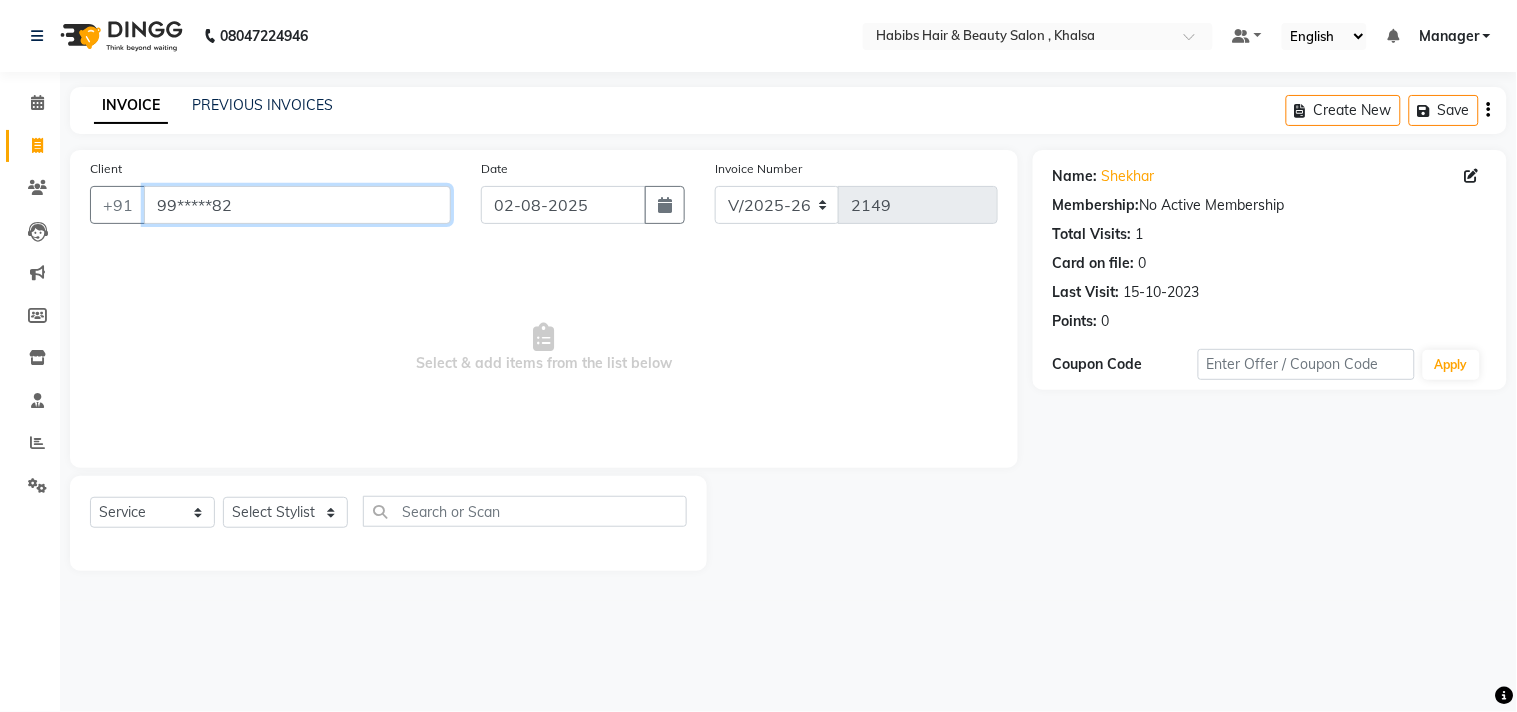 click on "99*****82" at bounding box center [297, 205] 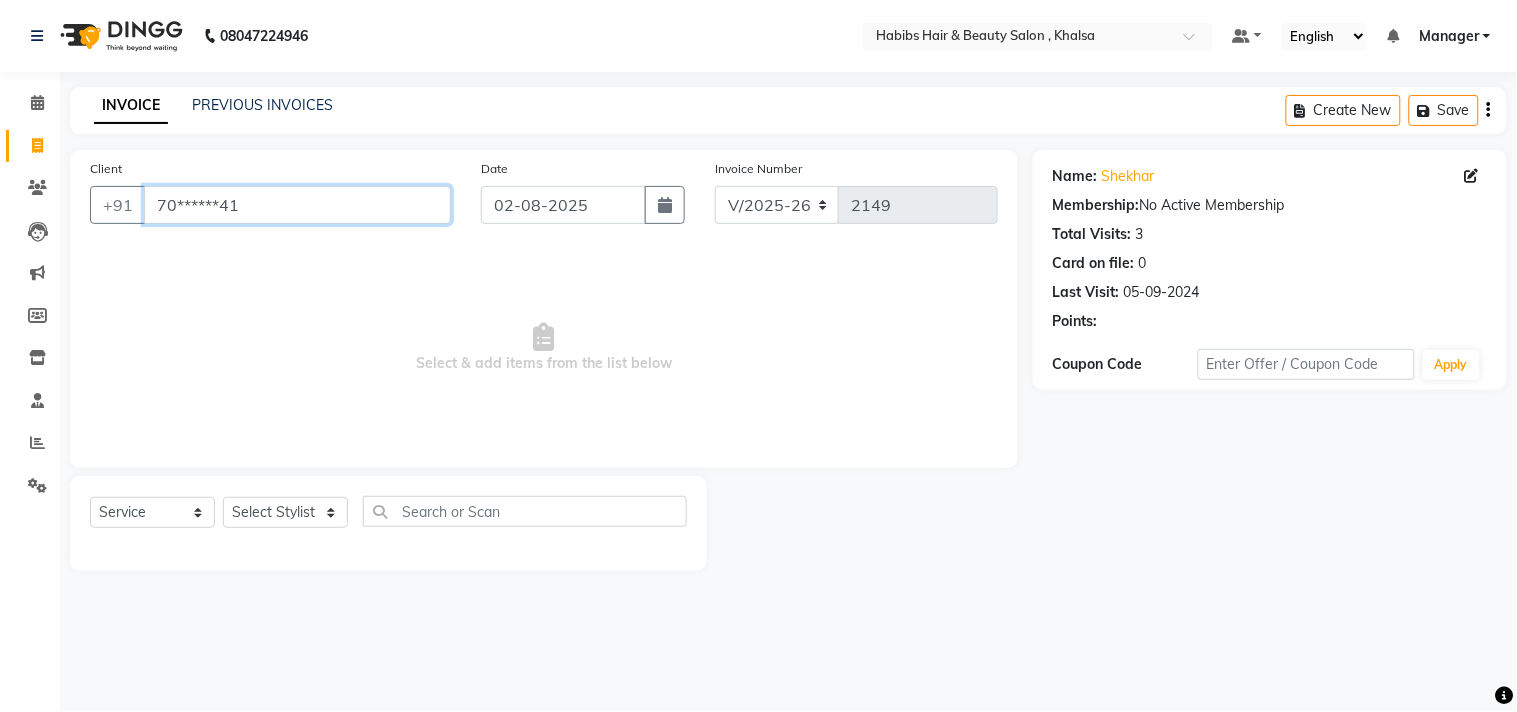 click on "70******41" at bounding box center (297, 205) 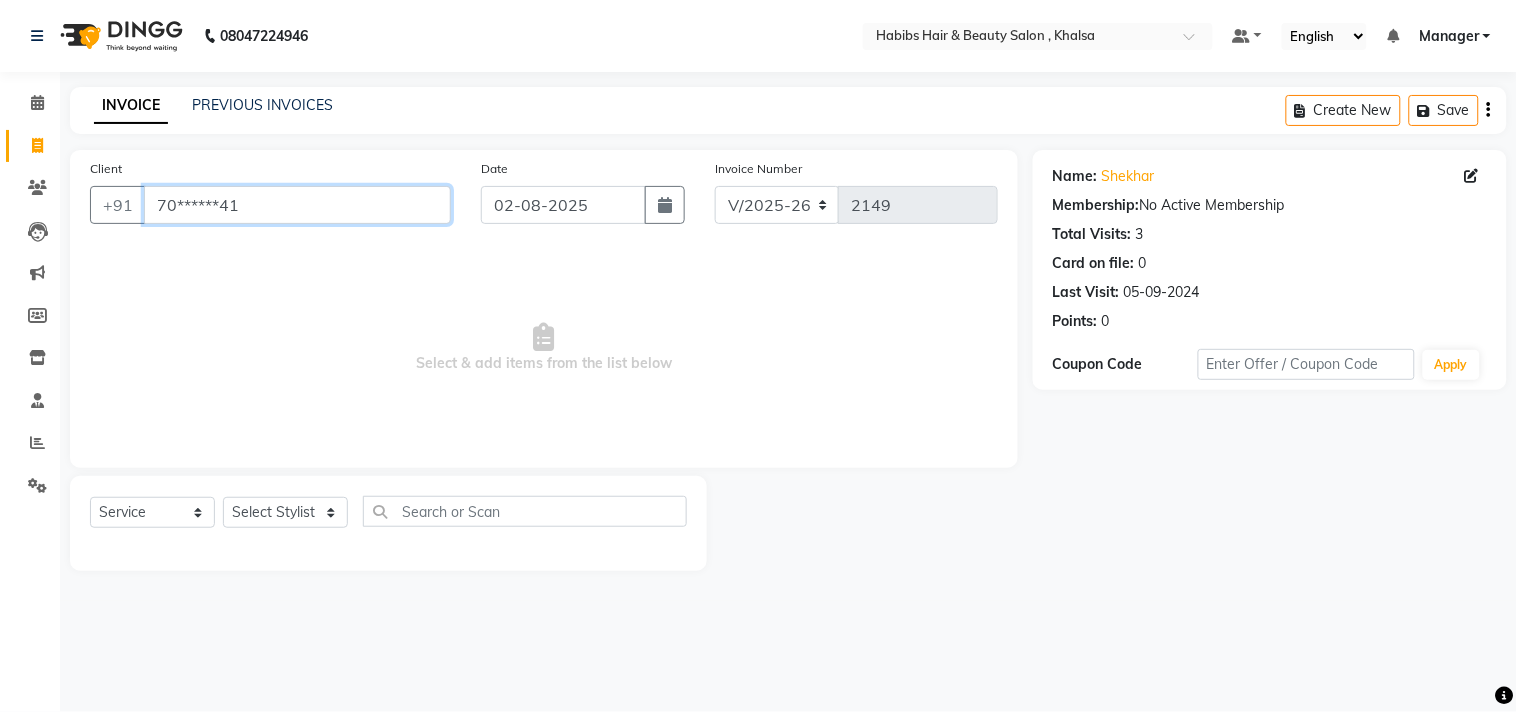 click on "70******41" at bounding box center [297, 205] 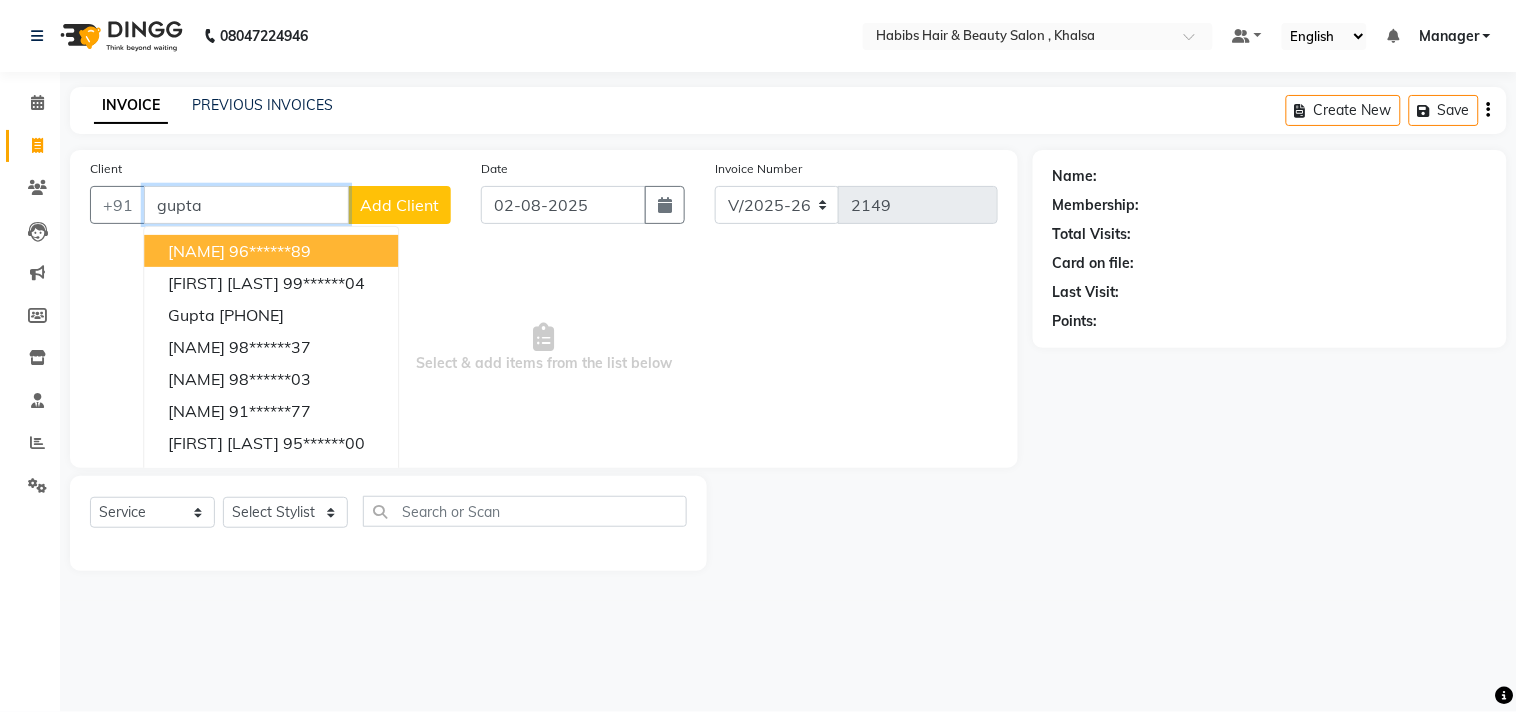 click on "96******89" at bounding box center (270, 251) 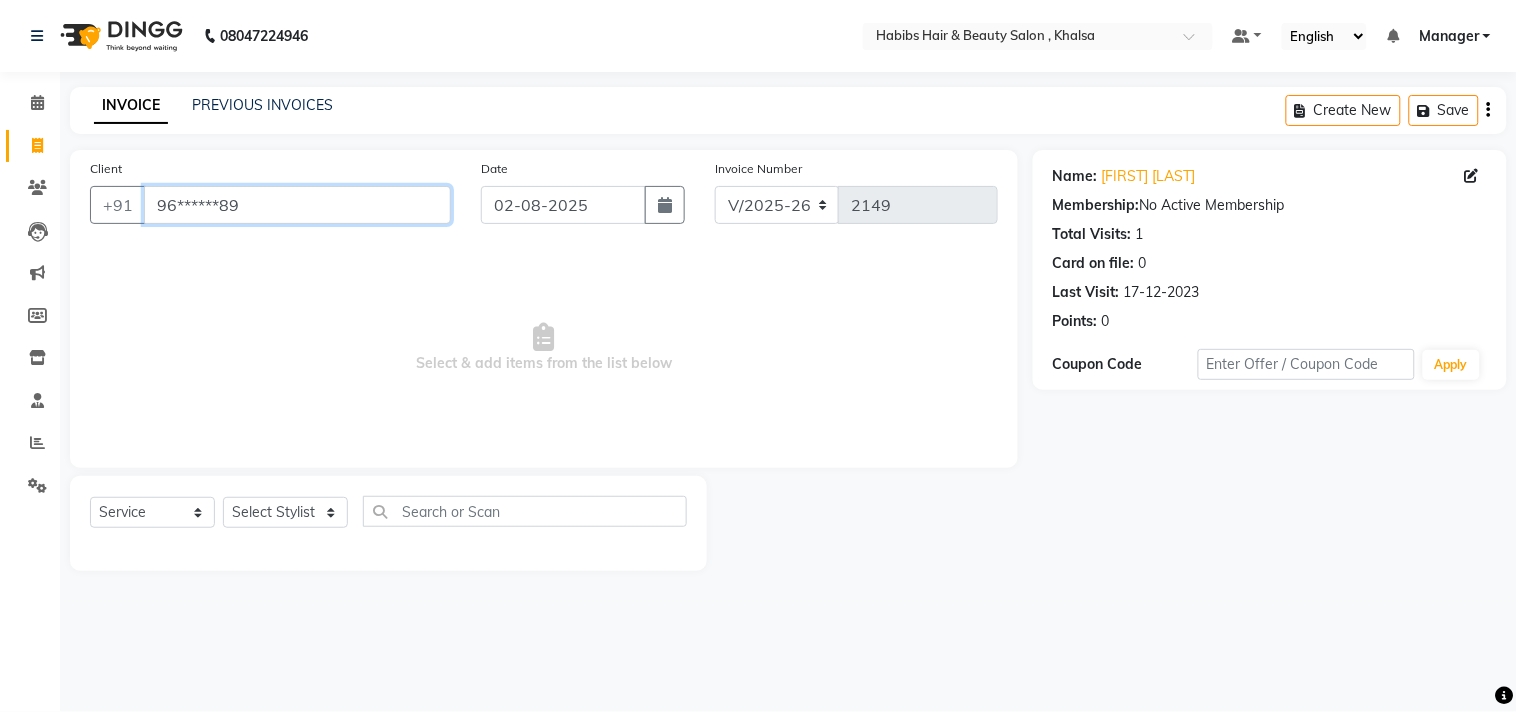 click on "96******89" at bounding box center (297, 205) 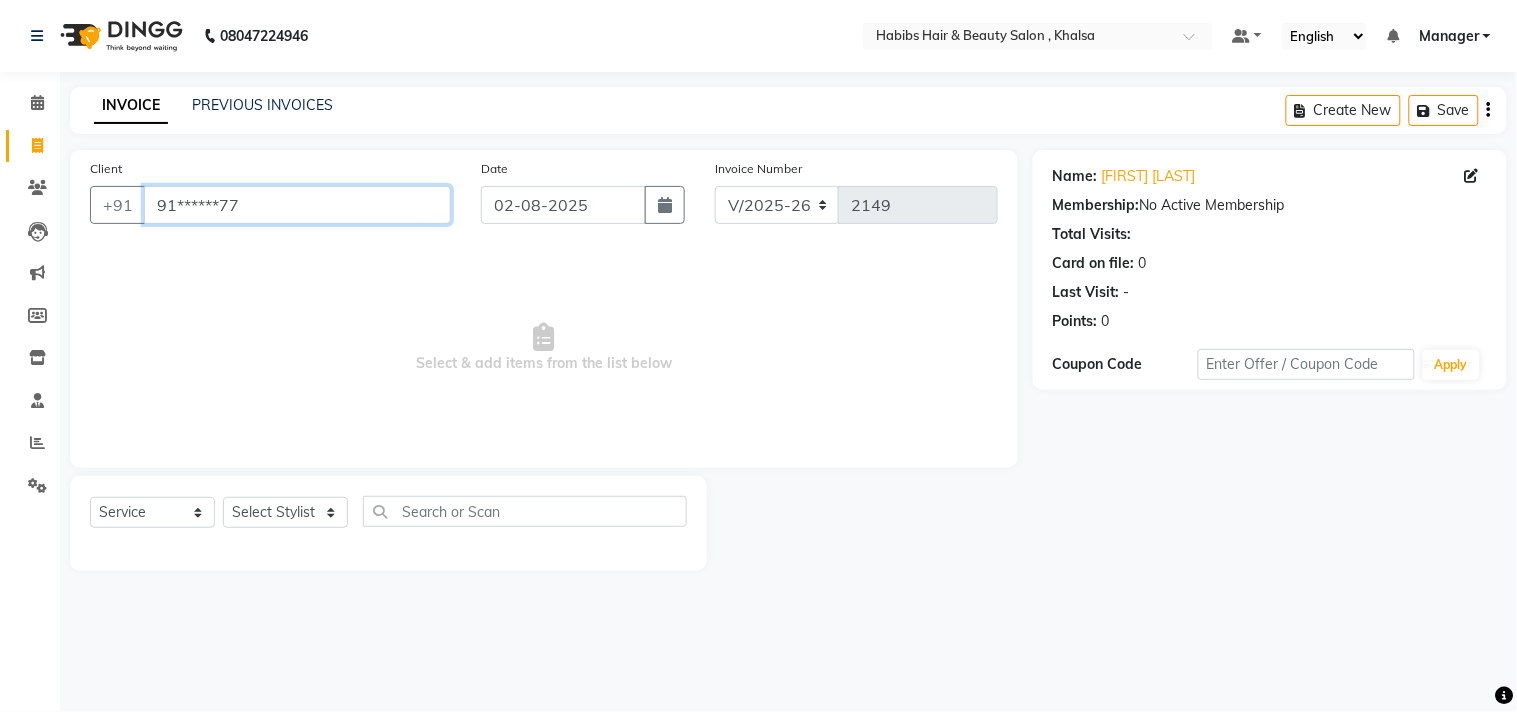 click on "91******77" at bounding box center [297, 205] 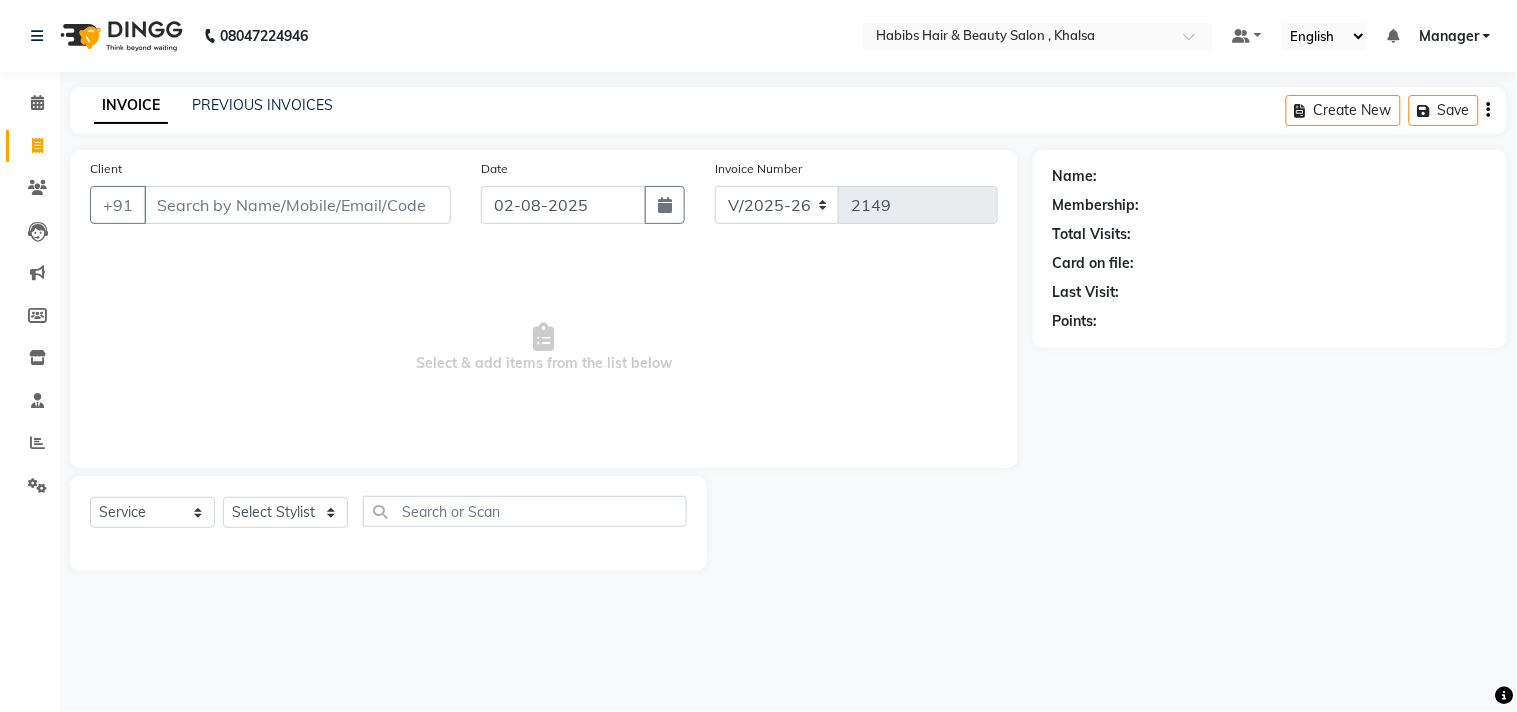 click on "Select & add items from the list below" at bounding box center [544, 348] 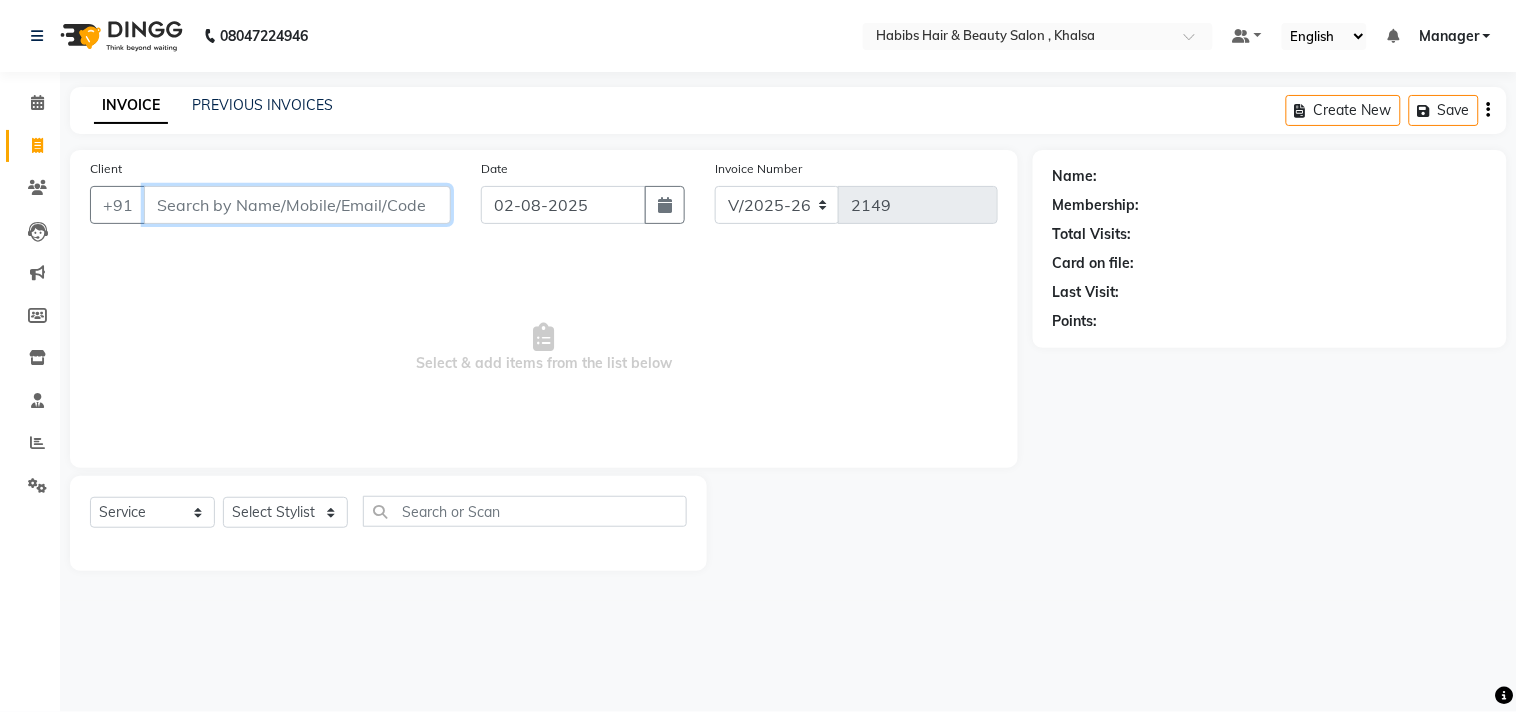 click on "Client" at bounding box center (297, 205) 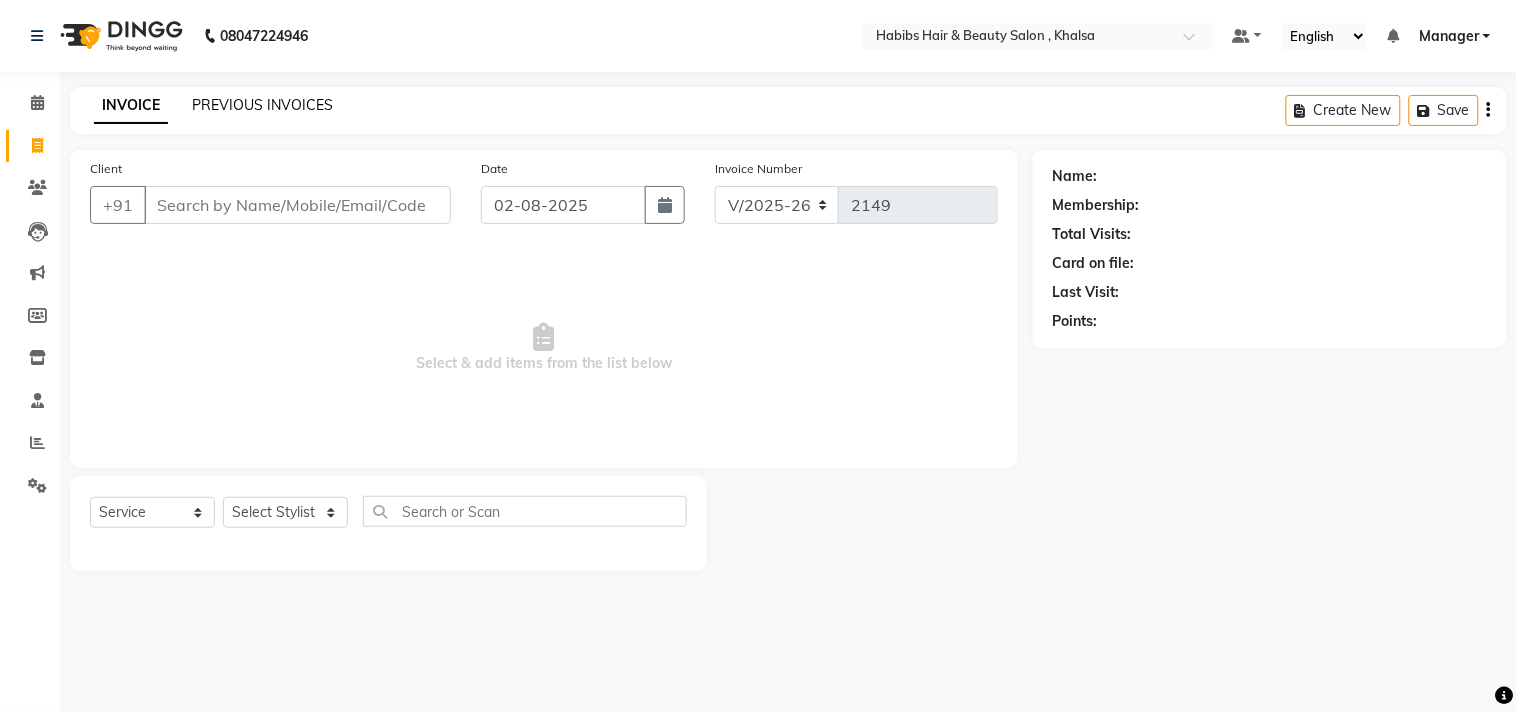 click on "PREVIOUS INVOICES" 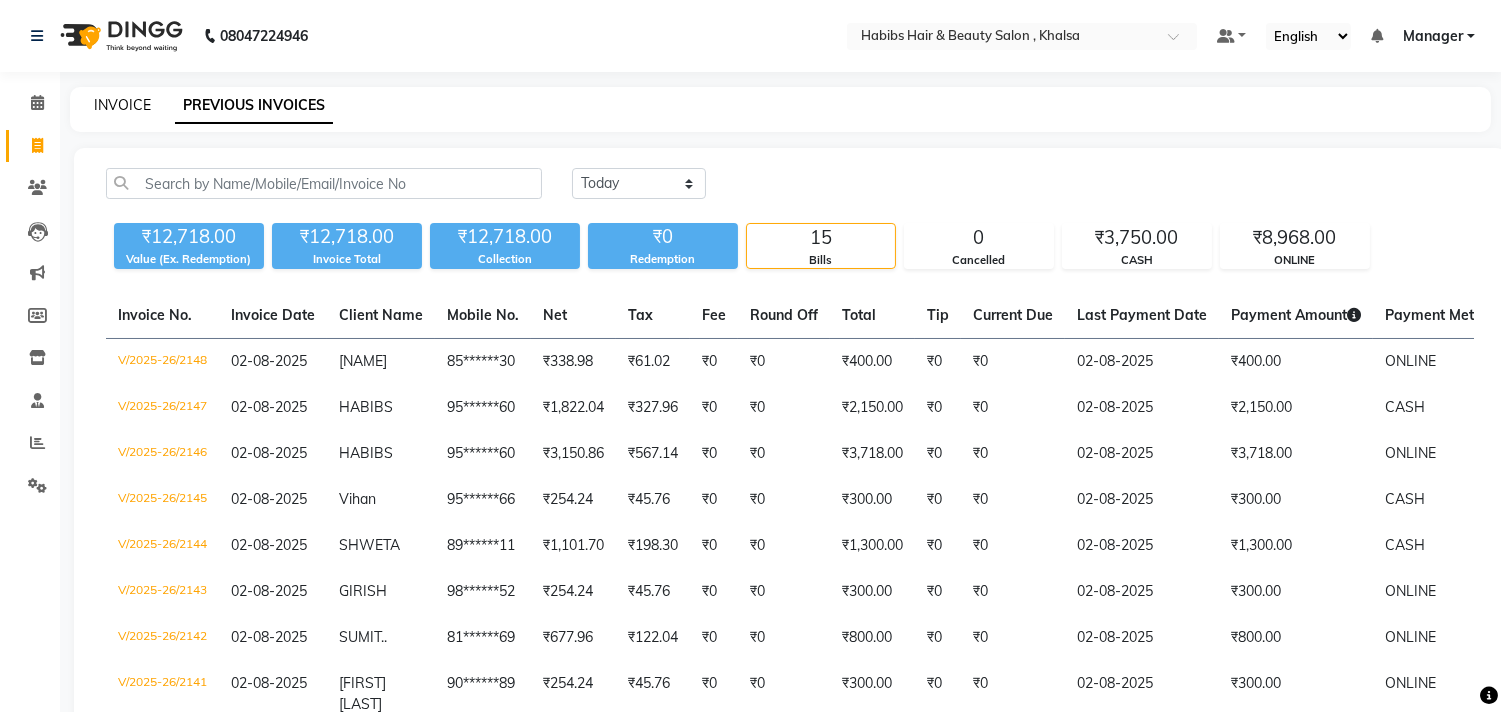 click on "INVOICE" 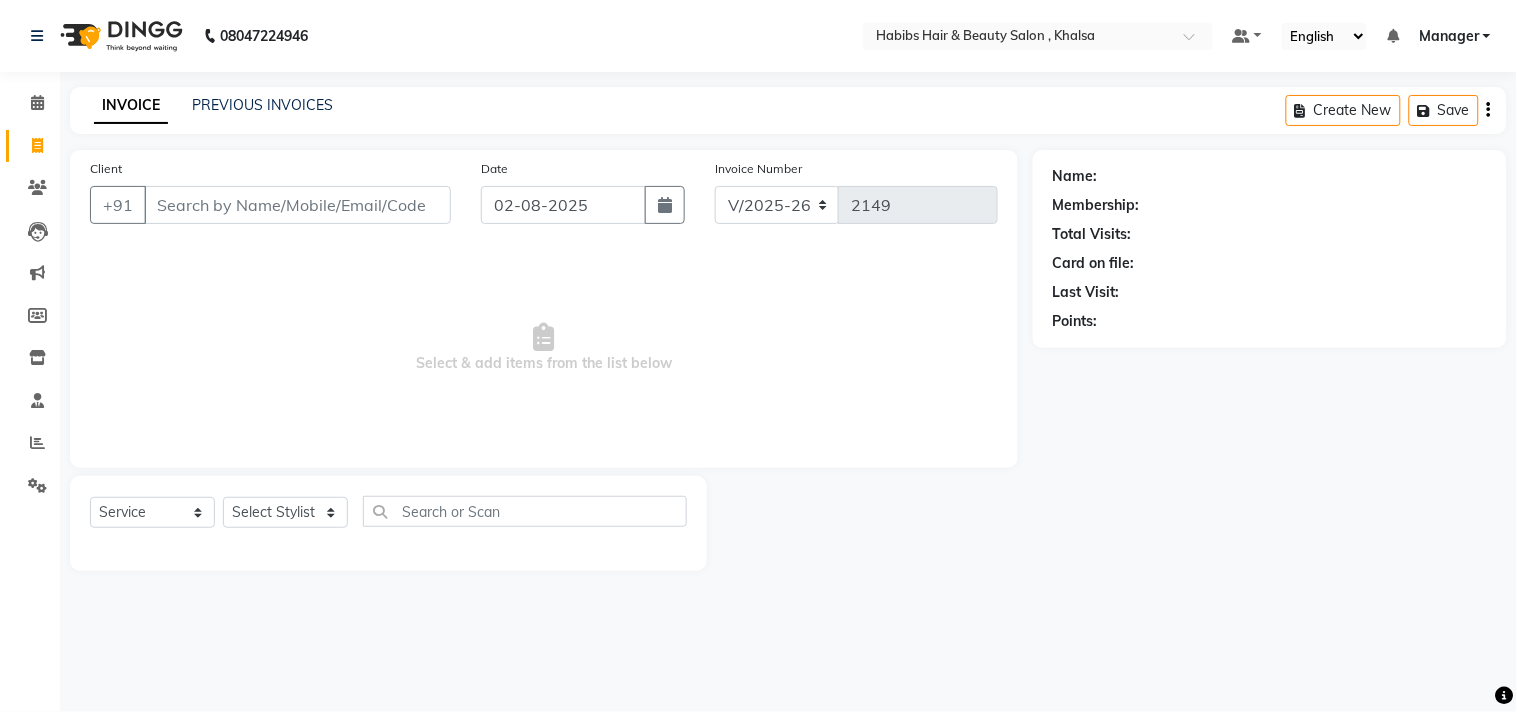 click on "INVOICE PREVIOUS INVOICES Create New   Save" 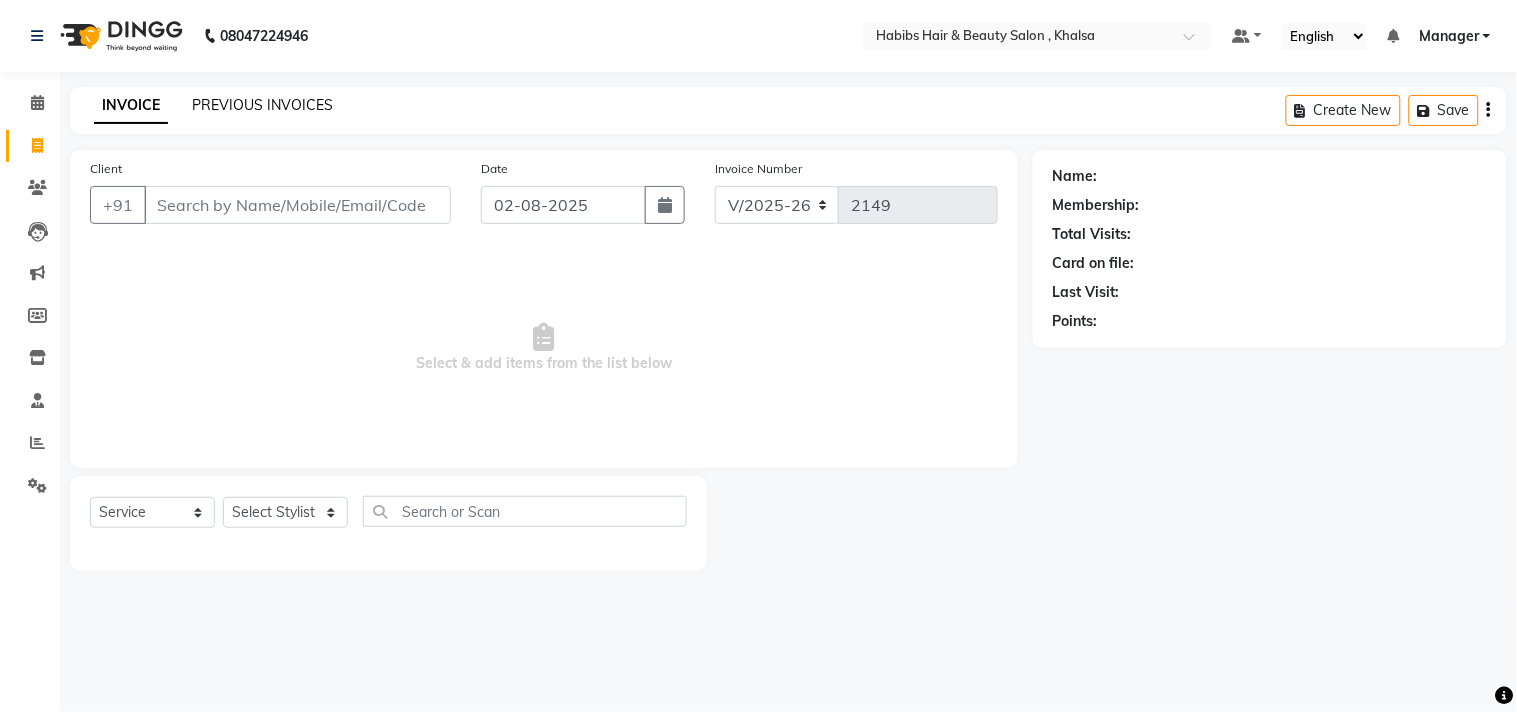 click on "PREVIOUS INVOICES" 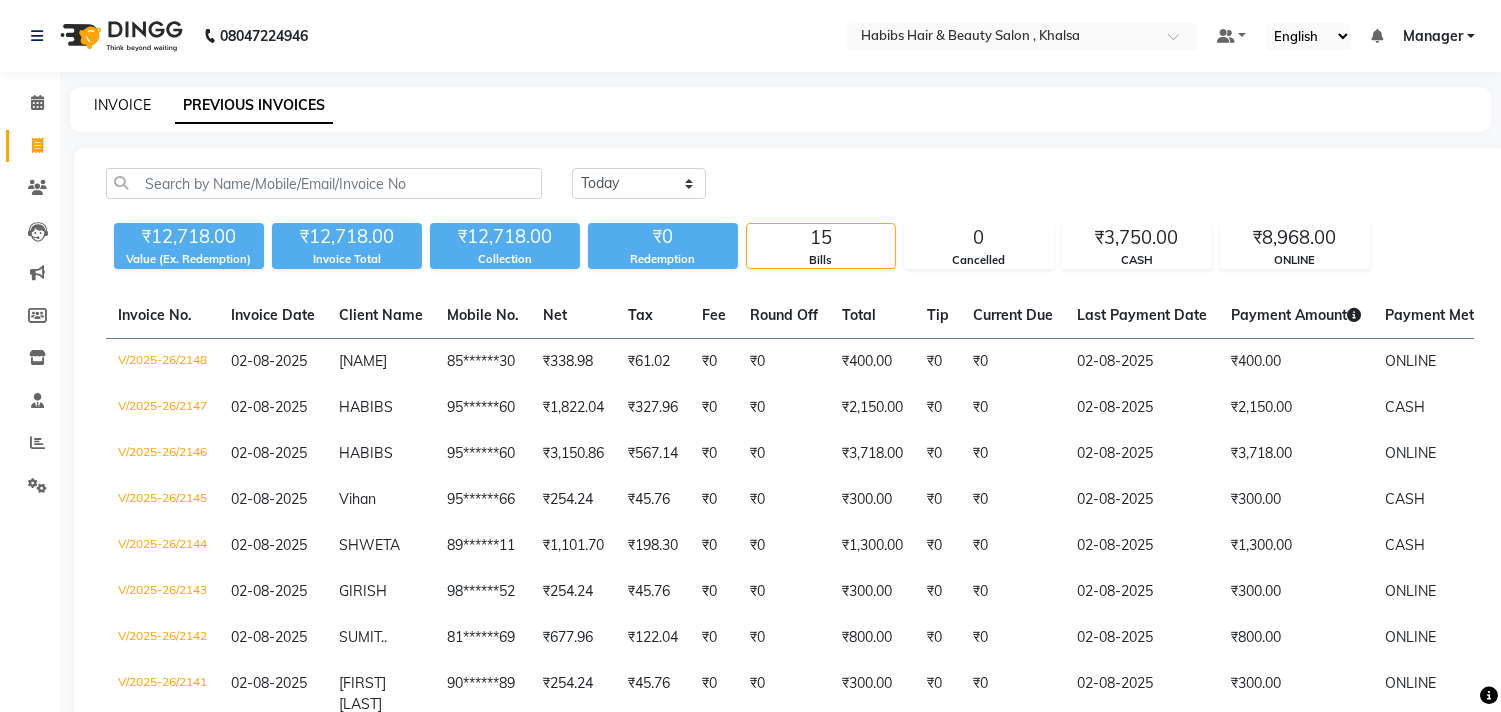 click on "INVOICE" 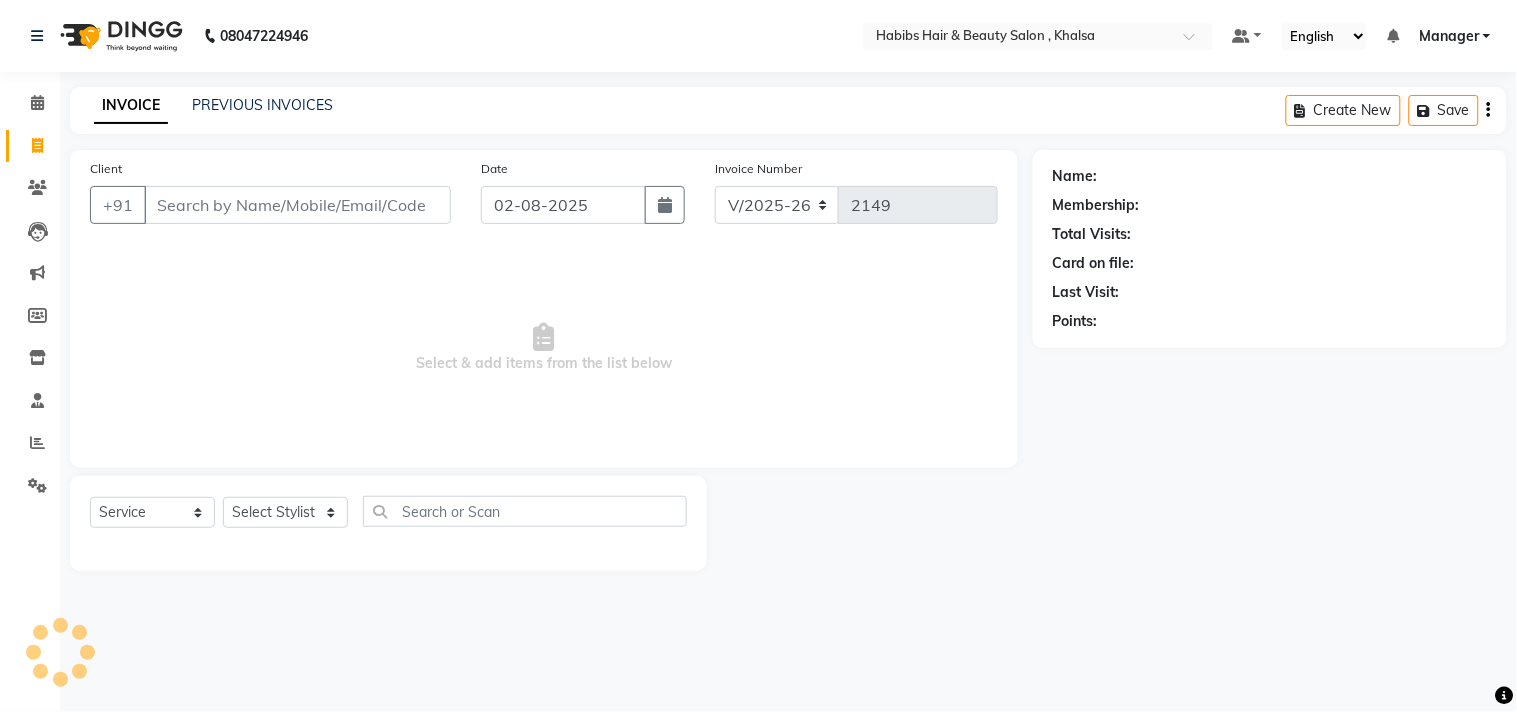 click on "INVOICE PREVIOUS INVOICES Create New   Save  Client +91 Date 02-08-2025 Invoice Number V/2025 V/2025-26 2149  Select & add items from the list below  Select  Service  Product  Membership  Package Voucher Prepaid Gift Card  Select Stylist Ajam ARIF Asif Manager M M Neelam Niyaz Salman Sameer Sayali Shahid Shahnawaz Vidya Zubair Name: Membership: Total Visits: Card on file: Last Visit:  Points:" 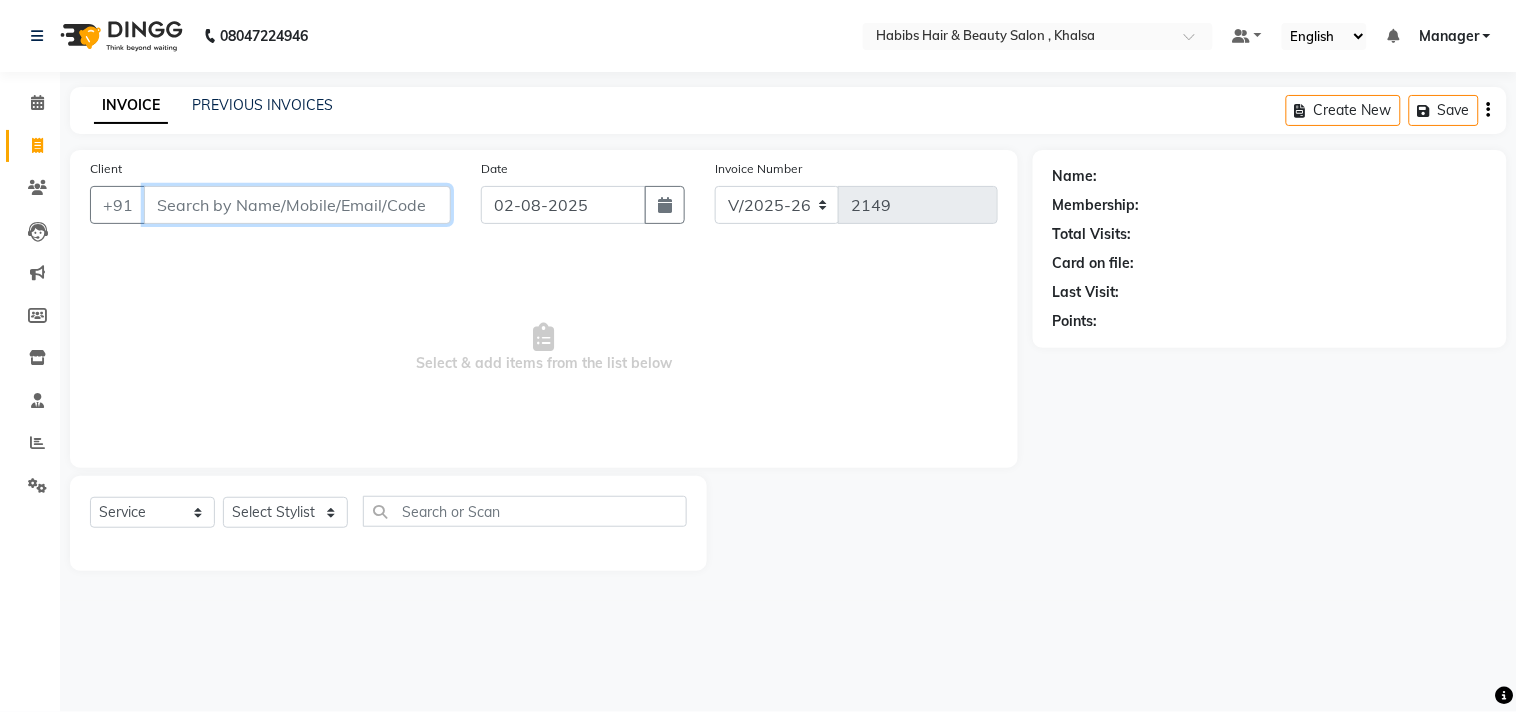 click on "Client" at bounding box center (297, 205) 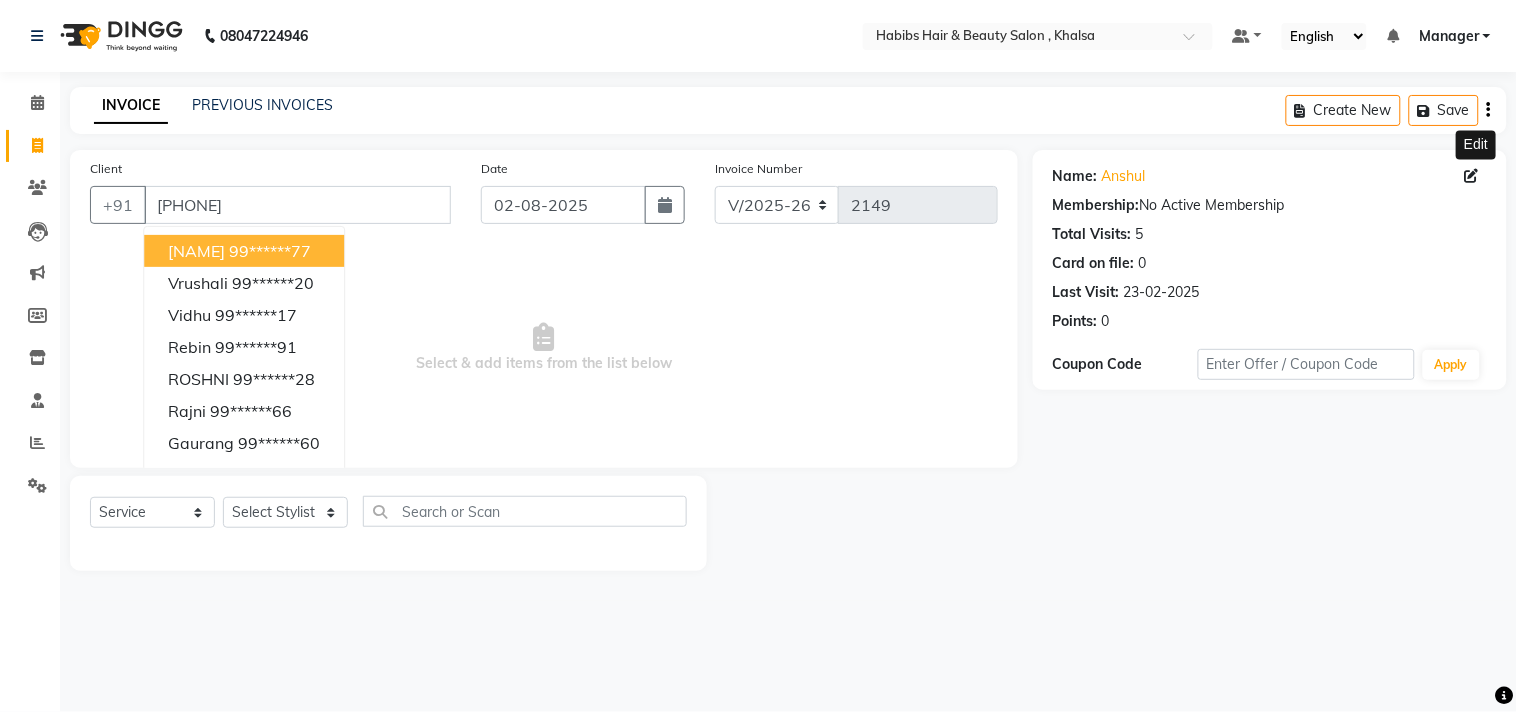 click 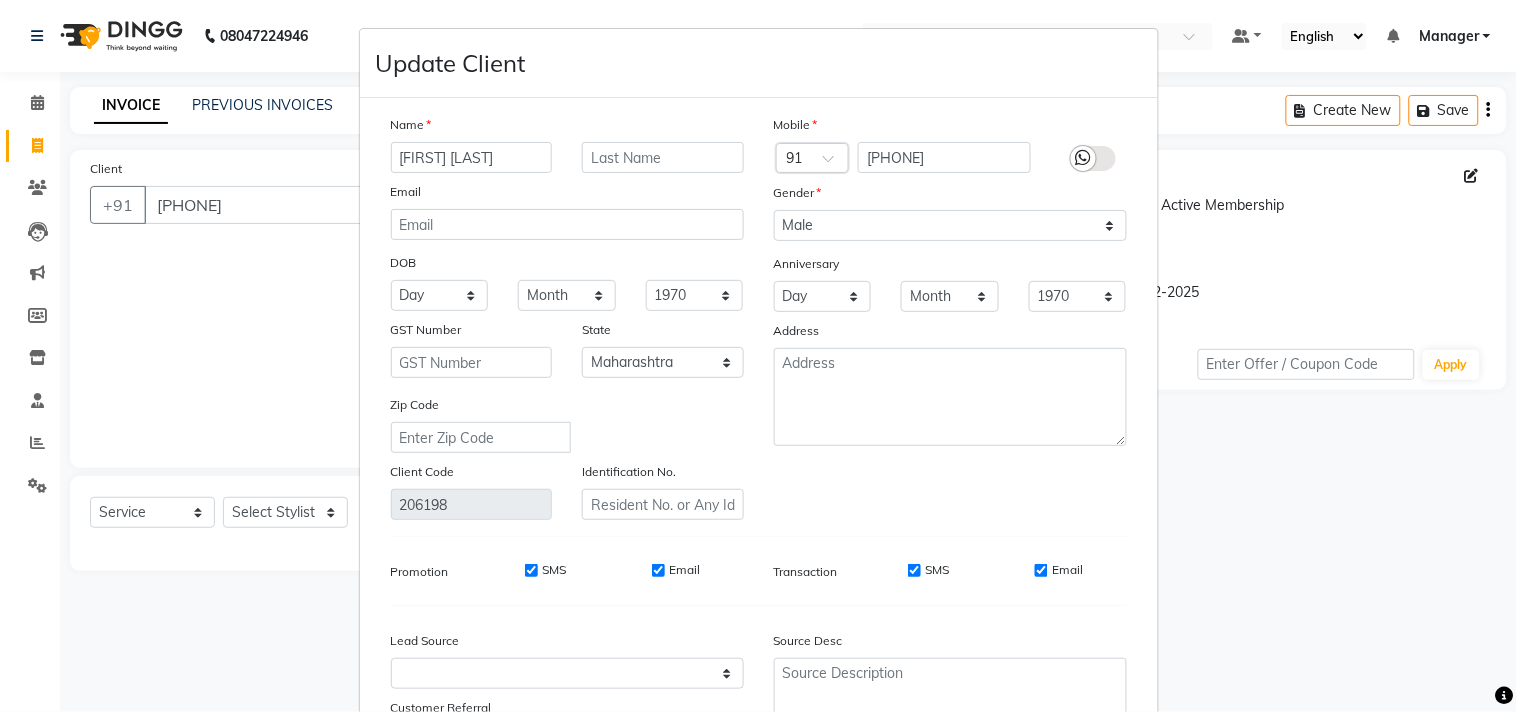 click on "Mobile Country Code × 91 9970140702 Gender Select Male Female Other Prefer Not To Say Anniversary Day 01 02 03 04 05 06 07 08 09 10 11 12 13 14 15 16 17 18 19 20 21 22 23 24 25 26 27 28 29 30 31 Month January February March April May June July August September October November December 1970 1971 1972 1973 1974 1975 1976 1977 1978 1979 1980 1981 1982 1983 1984 1985 1986 1987 1988 1989 1990 1991 1992 1993 1994 1995 1996 1997 1998 1999 2000 2001 2002 2003 2004 2005 2006 2007 2008 2009 2010 2011 2012 2013 2014 2015 2016 2017 2018 2019 2020 2021 2022 2023 2024 2025 Address" at bounding box center (950, 317) 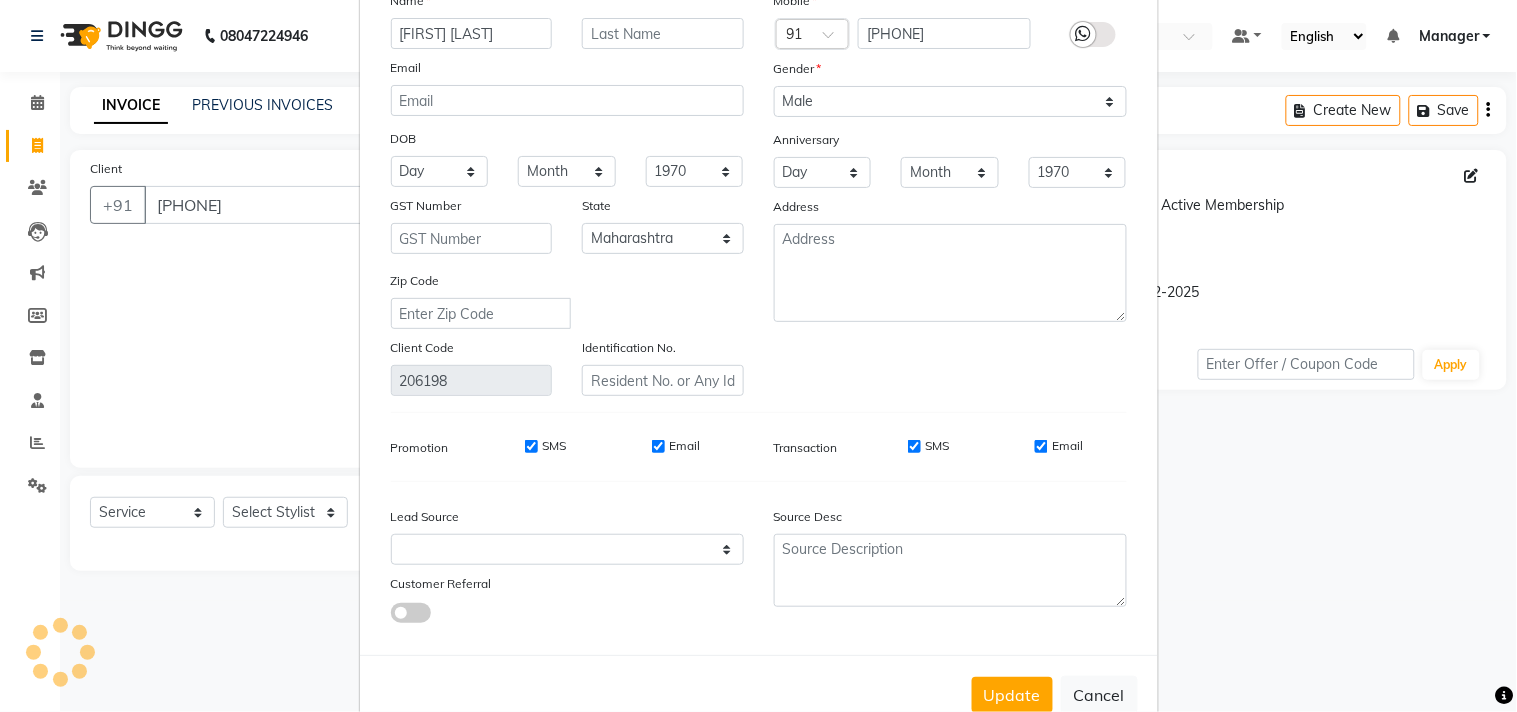 scroll, scrollTop: 177, scrollLeft: 0, axis: vertical 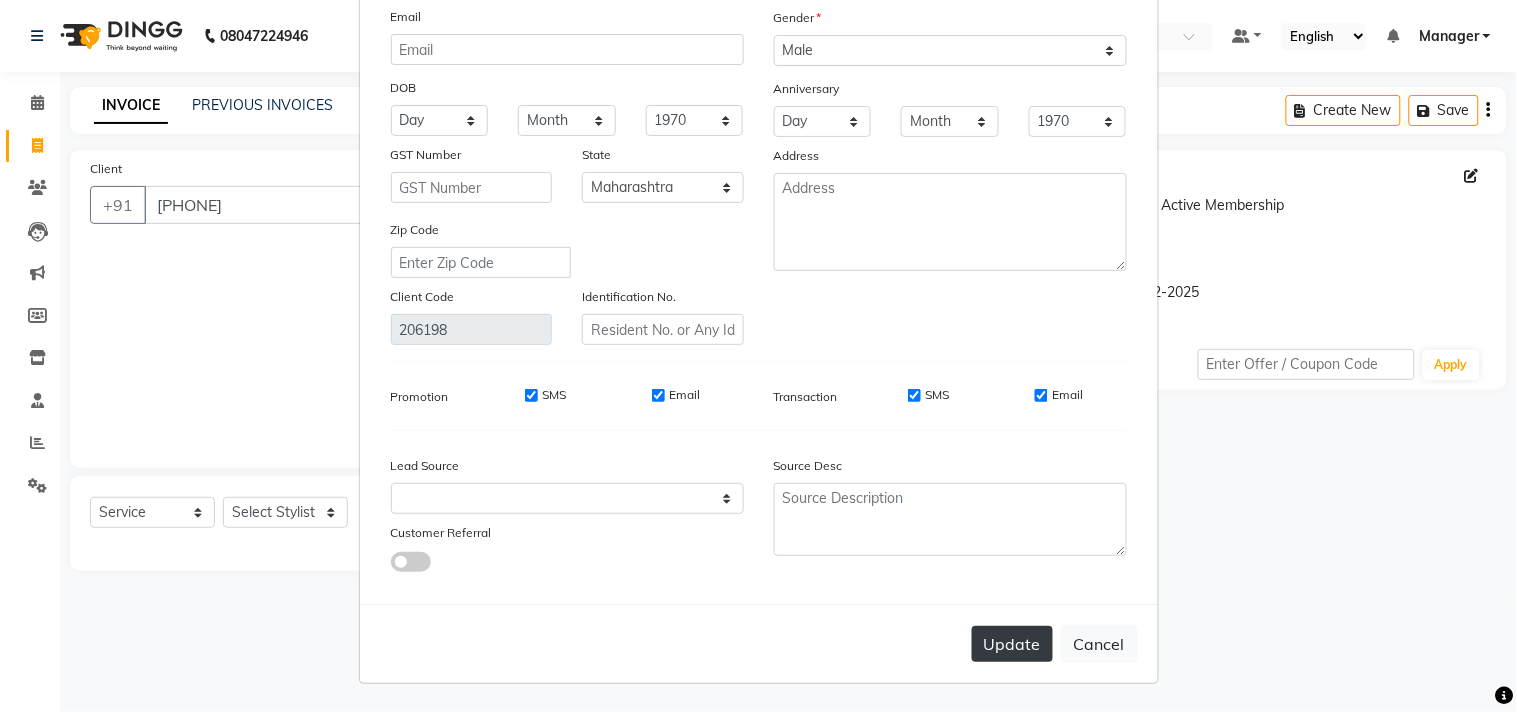 click on "Update" at bounding box center (1012, 644) 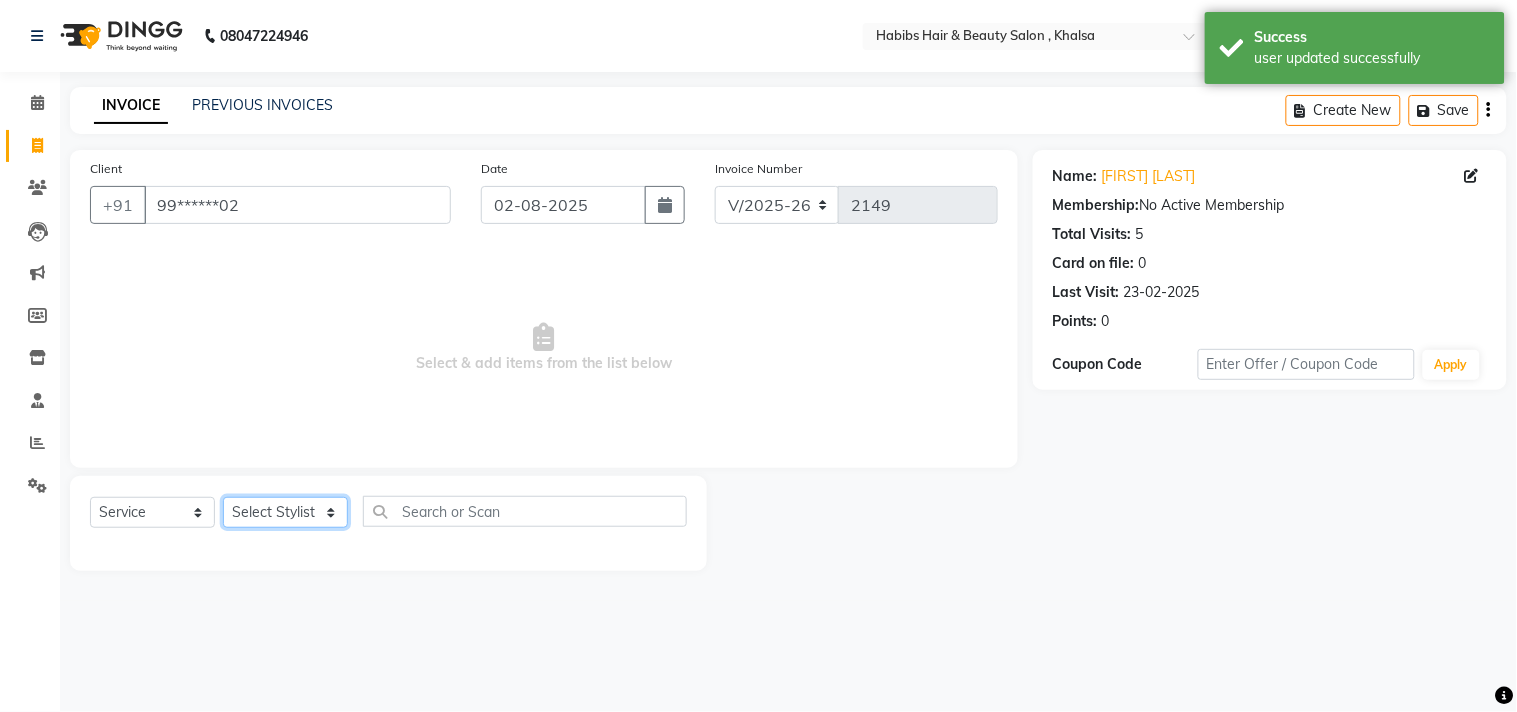 click on "Select Stylist Ajam ARIF Asif Manager M M Neelam Niyaz Salman Sameer Sayali Shahid Shahnawaz Vidya Zubair" 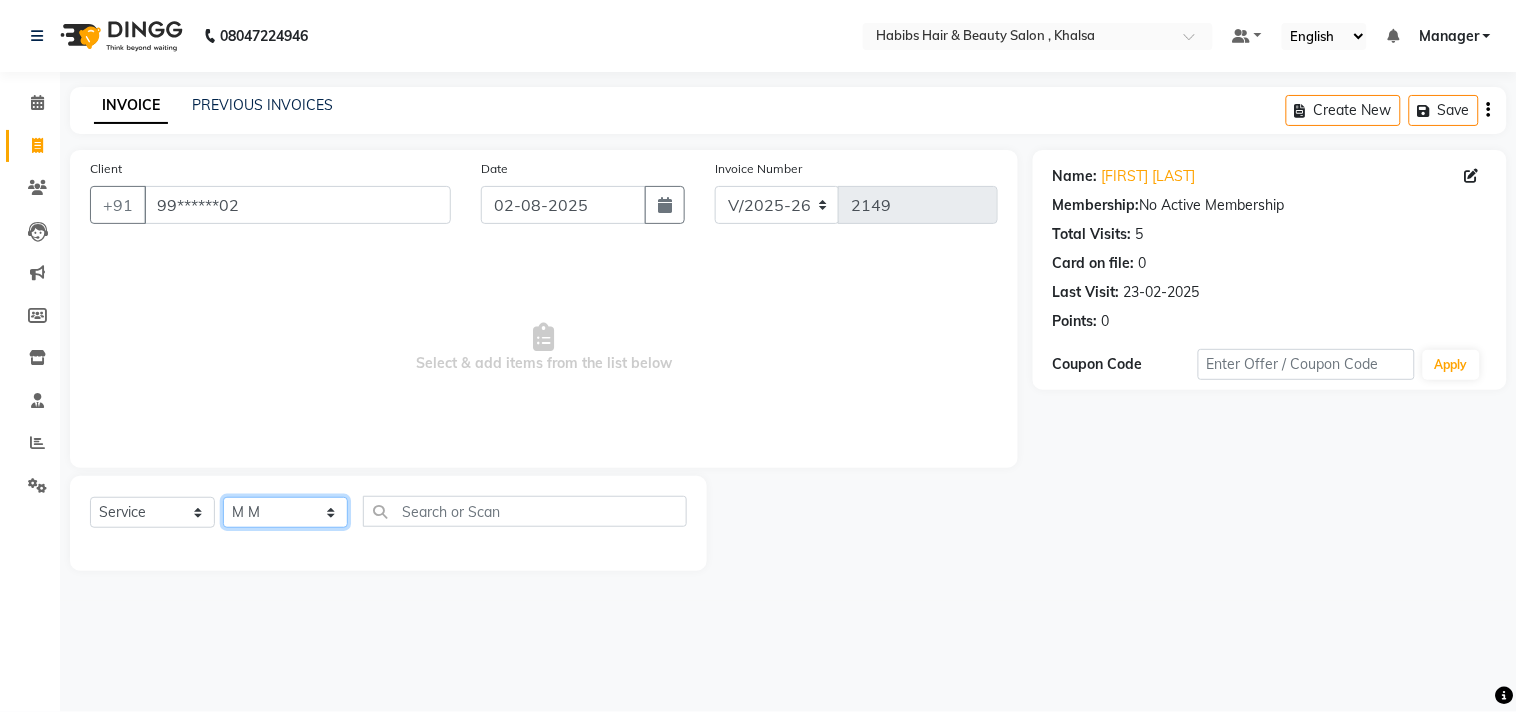 click on "Select Stylist Ajam ARIF Asif Manager M M Neelam Niyaz Salman Sameer Sayali Shahid Shahnawaz Vidya Zubair" 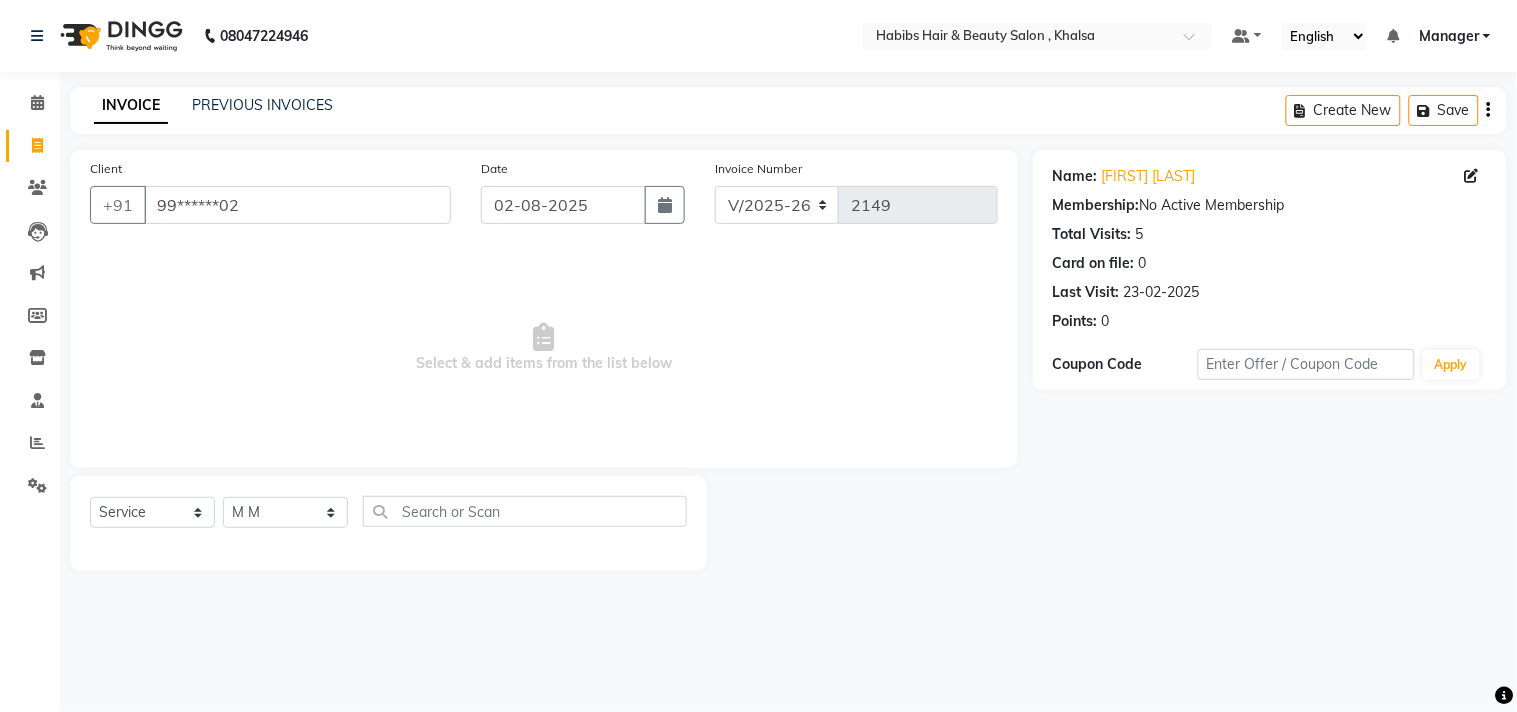click on "Client +91 99******02" 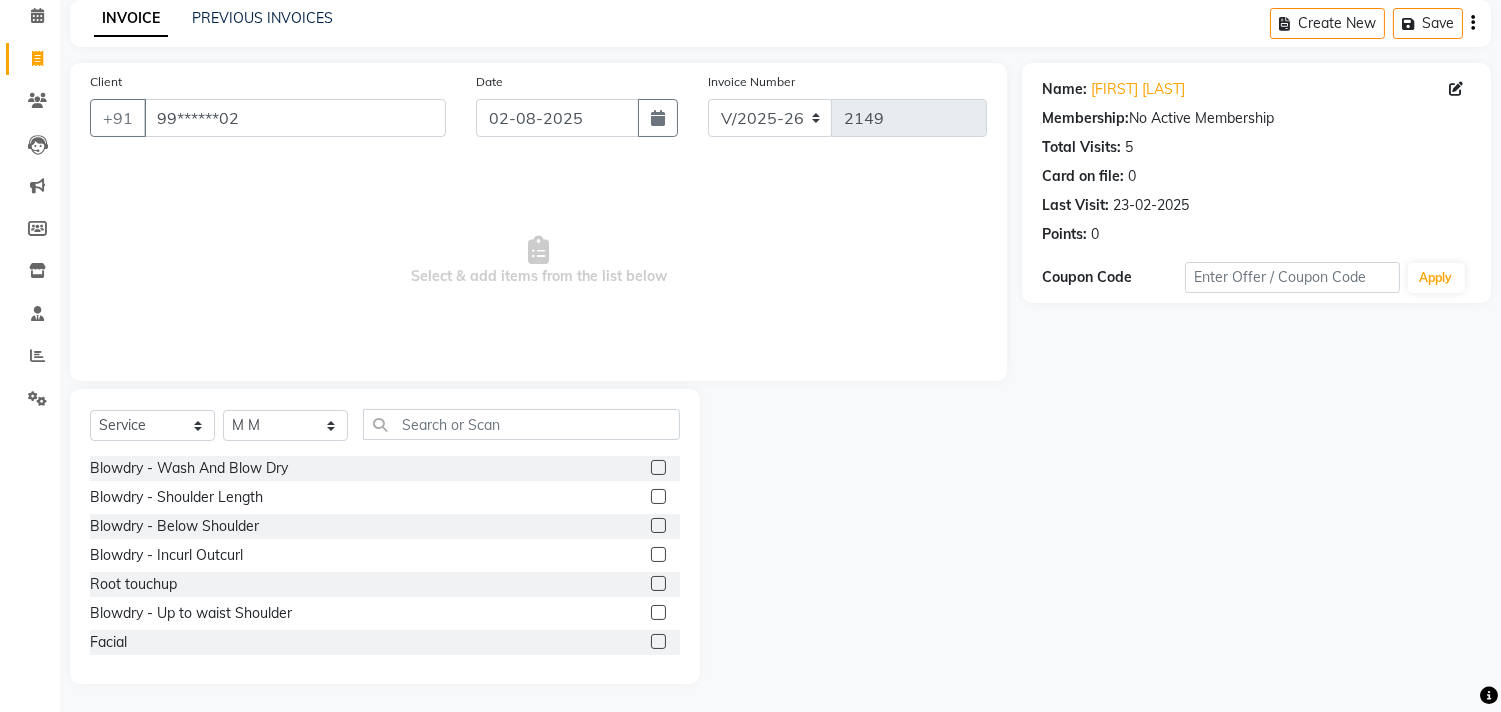 scroll, scrollTop: 88, scrollLeft: 0, axis: vertical 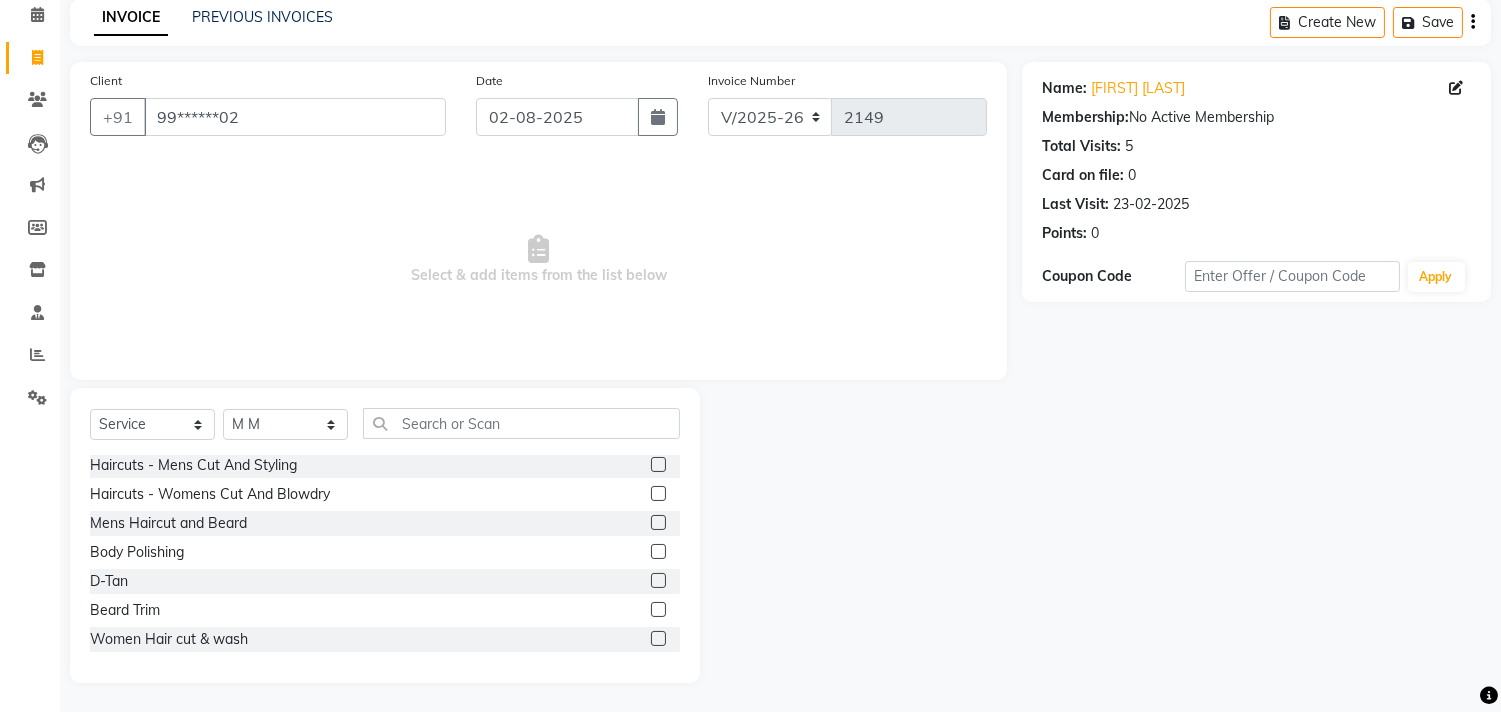 click 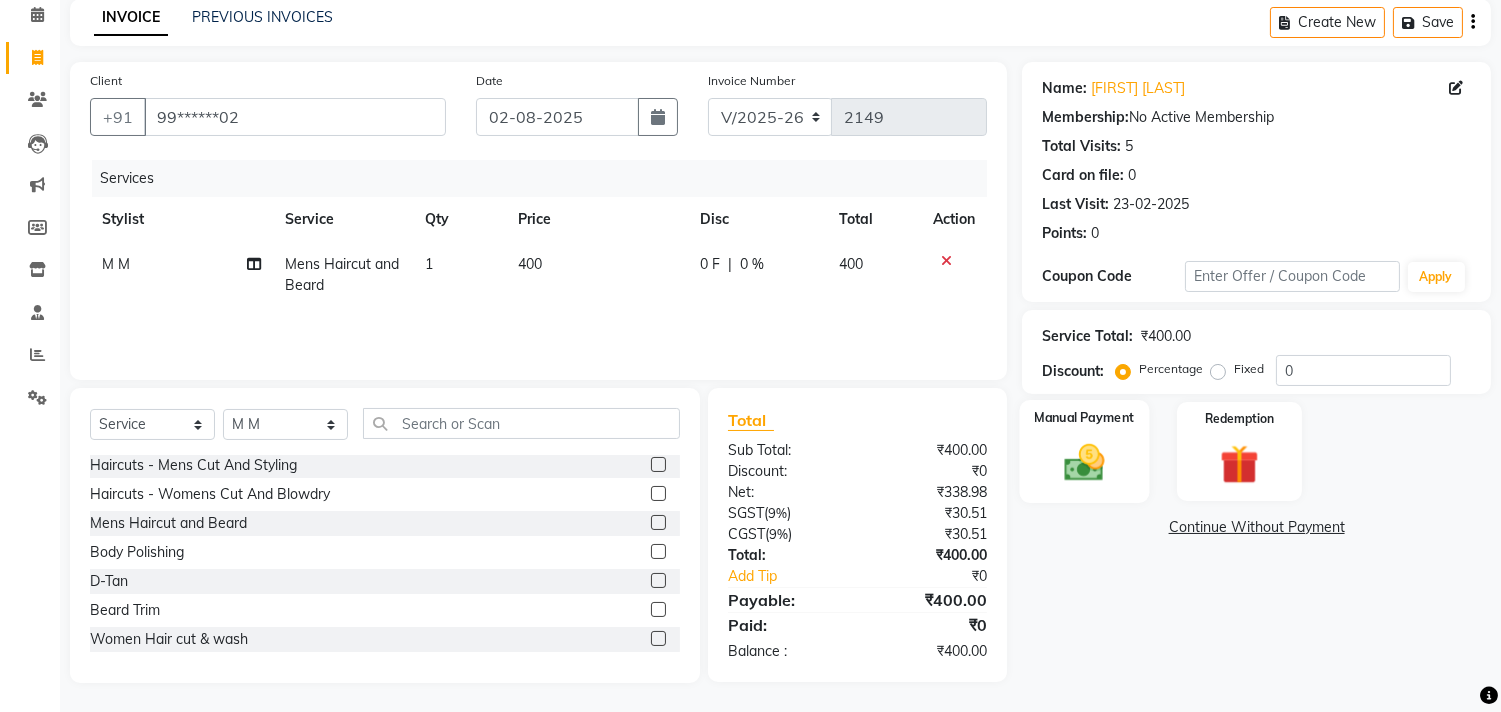 click 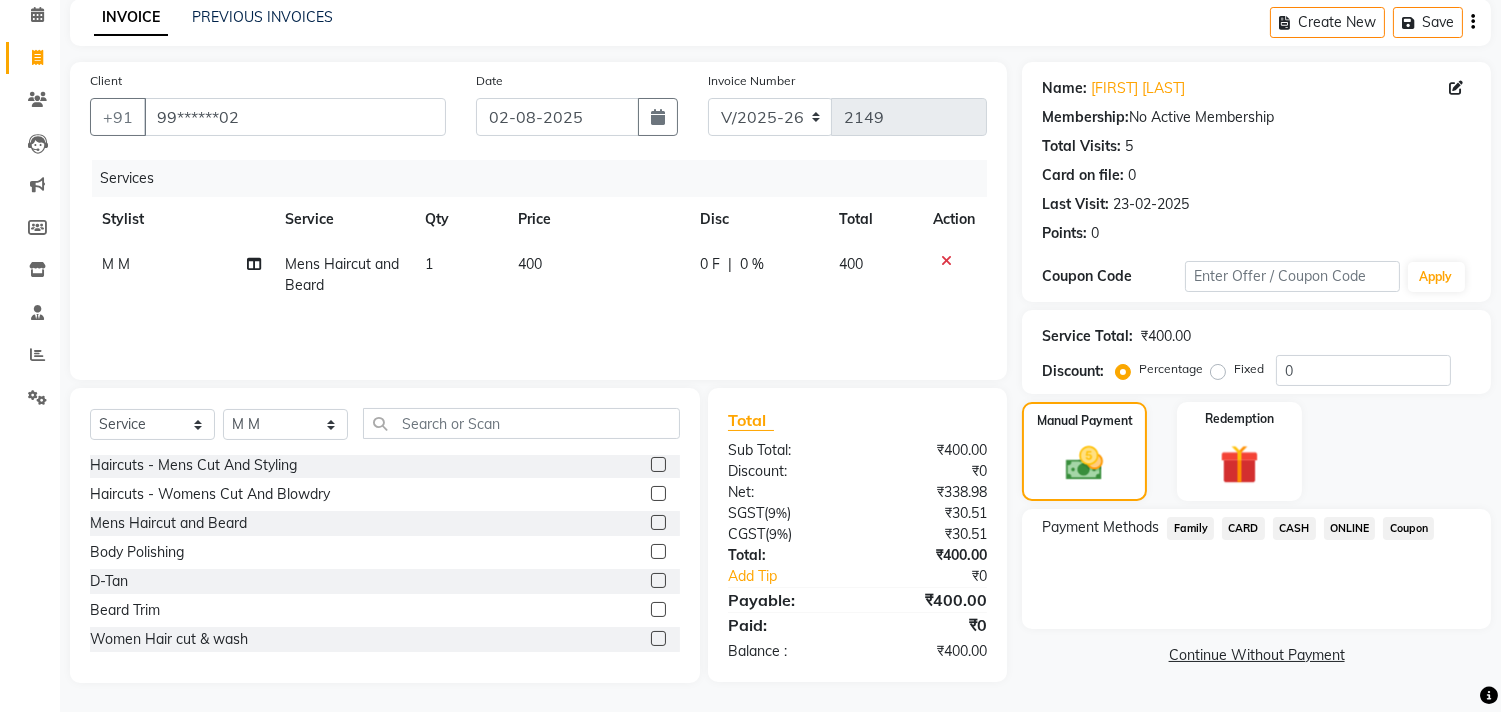 click on "ONLINE" 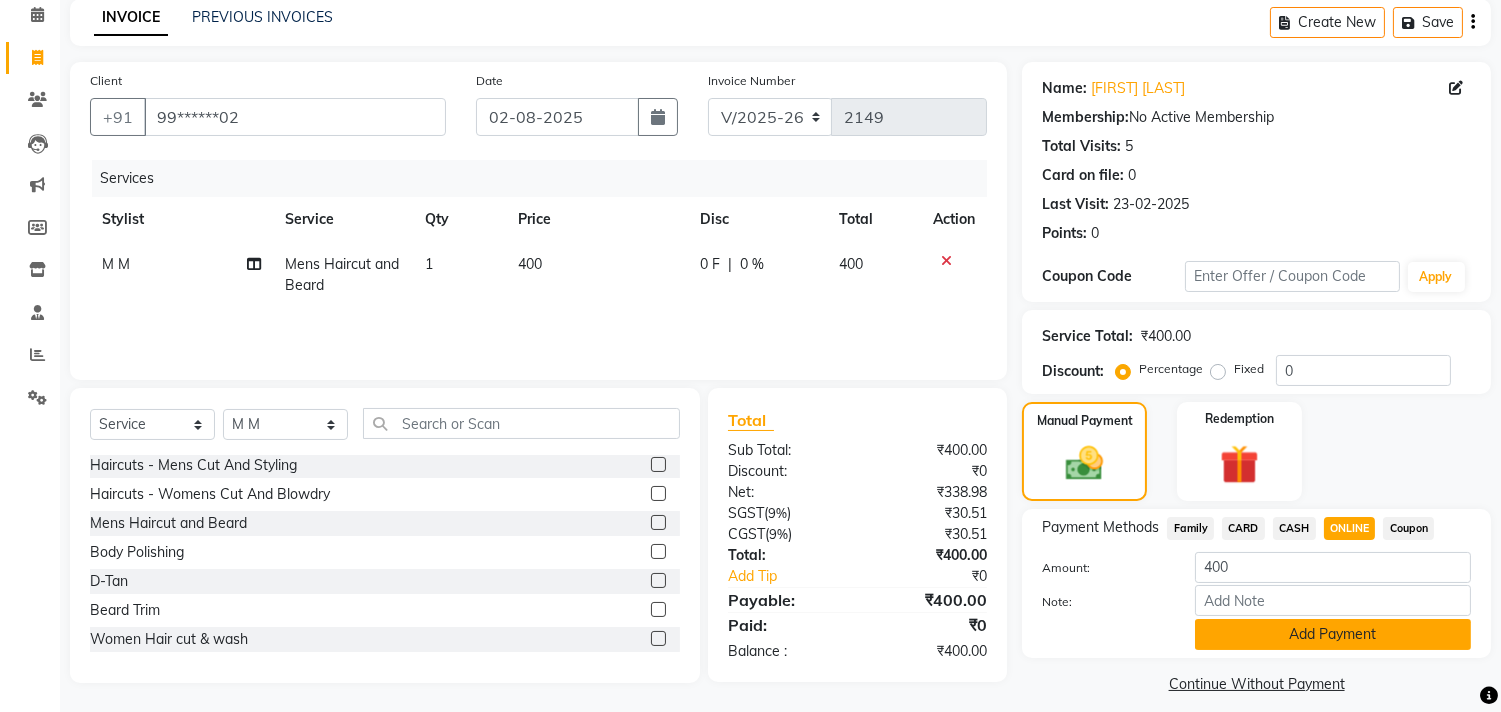 click on "Add Payment" 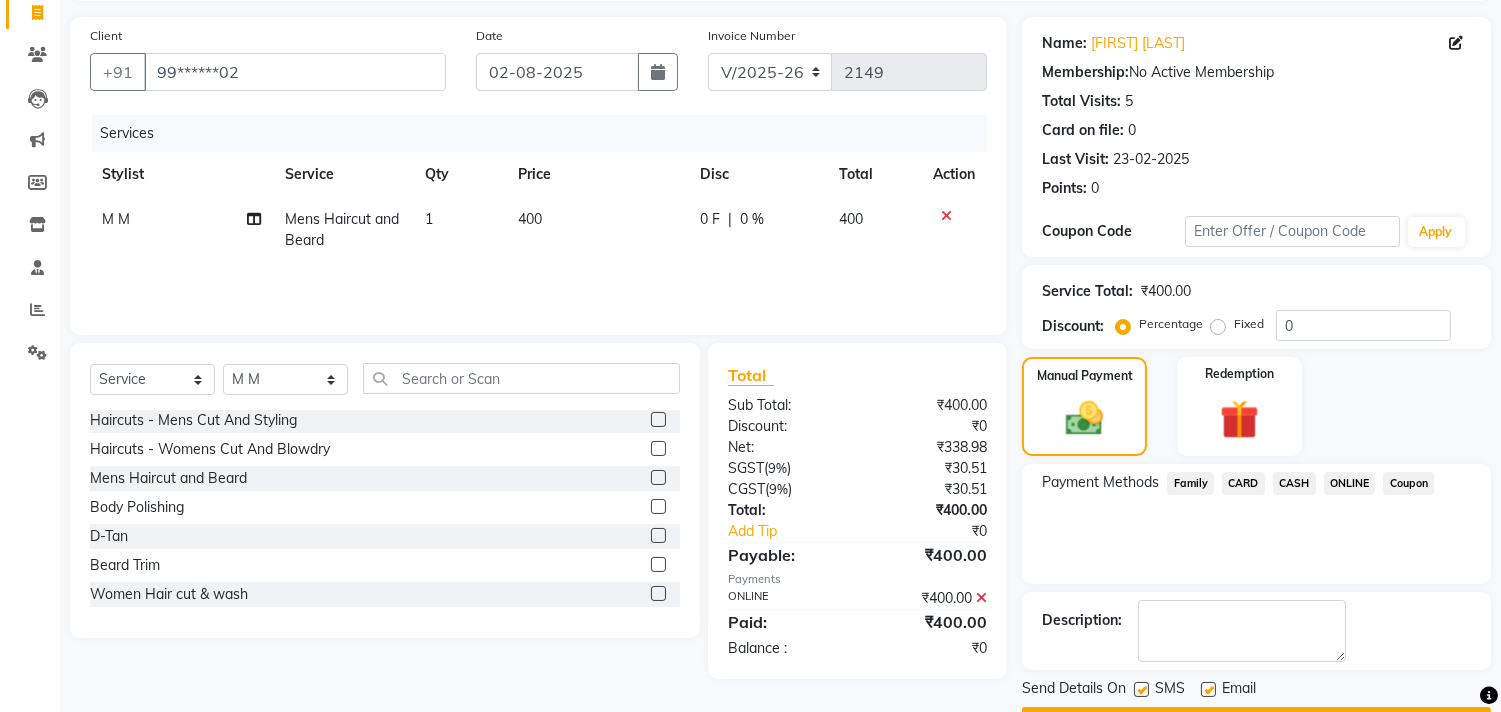 scroll, scrollTop: 187, scrollLeft: 0, axis: vertical 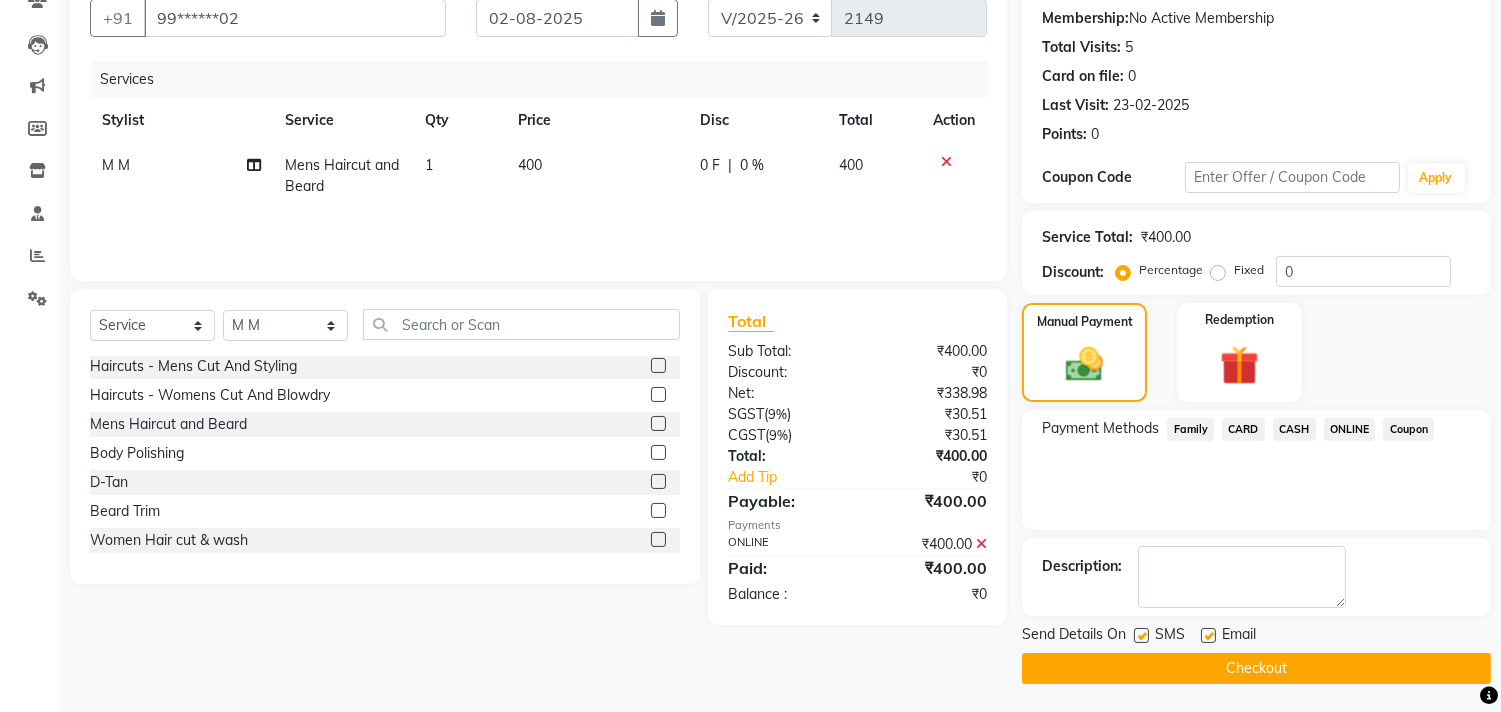 click on "Checkout" 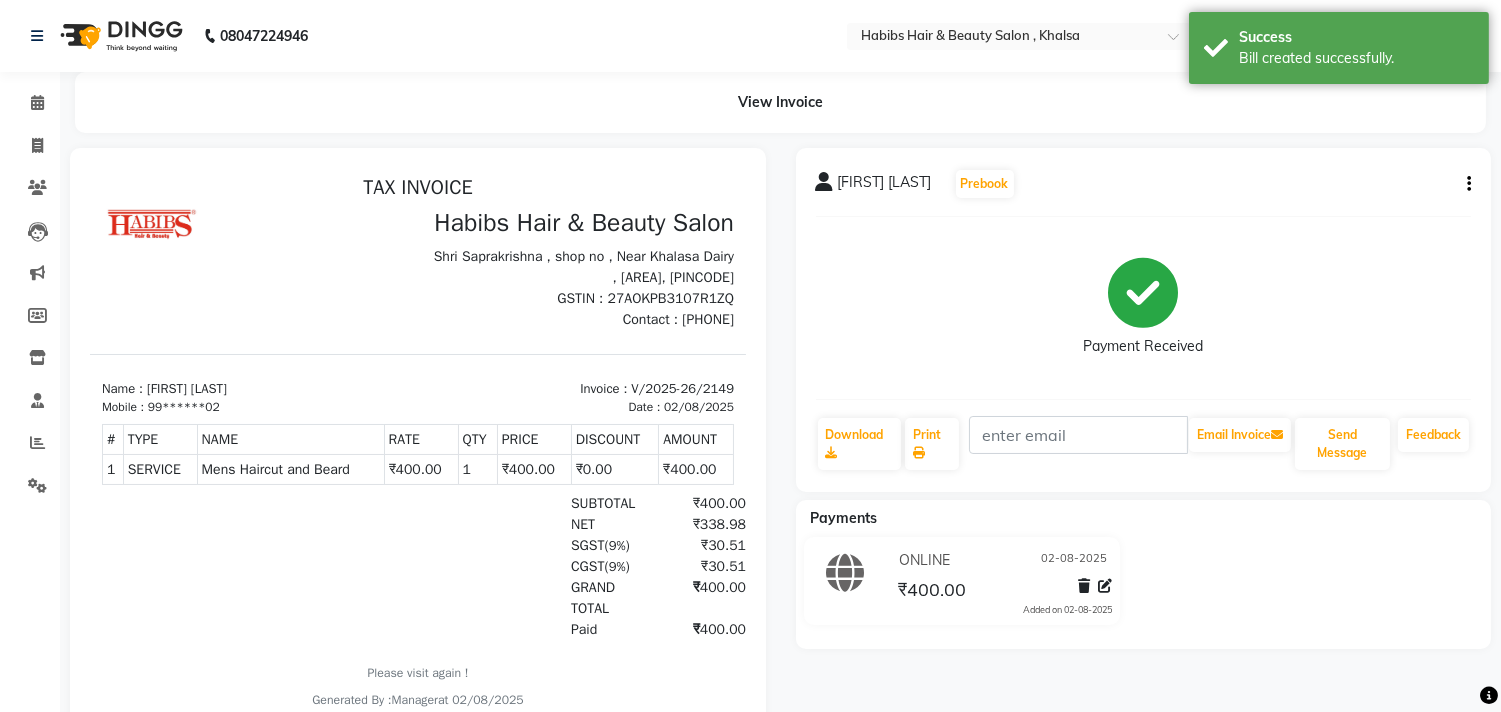 scroll, scrollTop: 0, scrollLeft: 0, axis: both 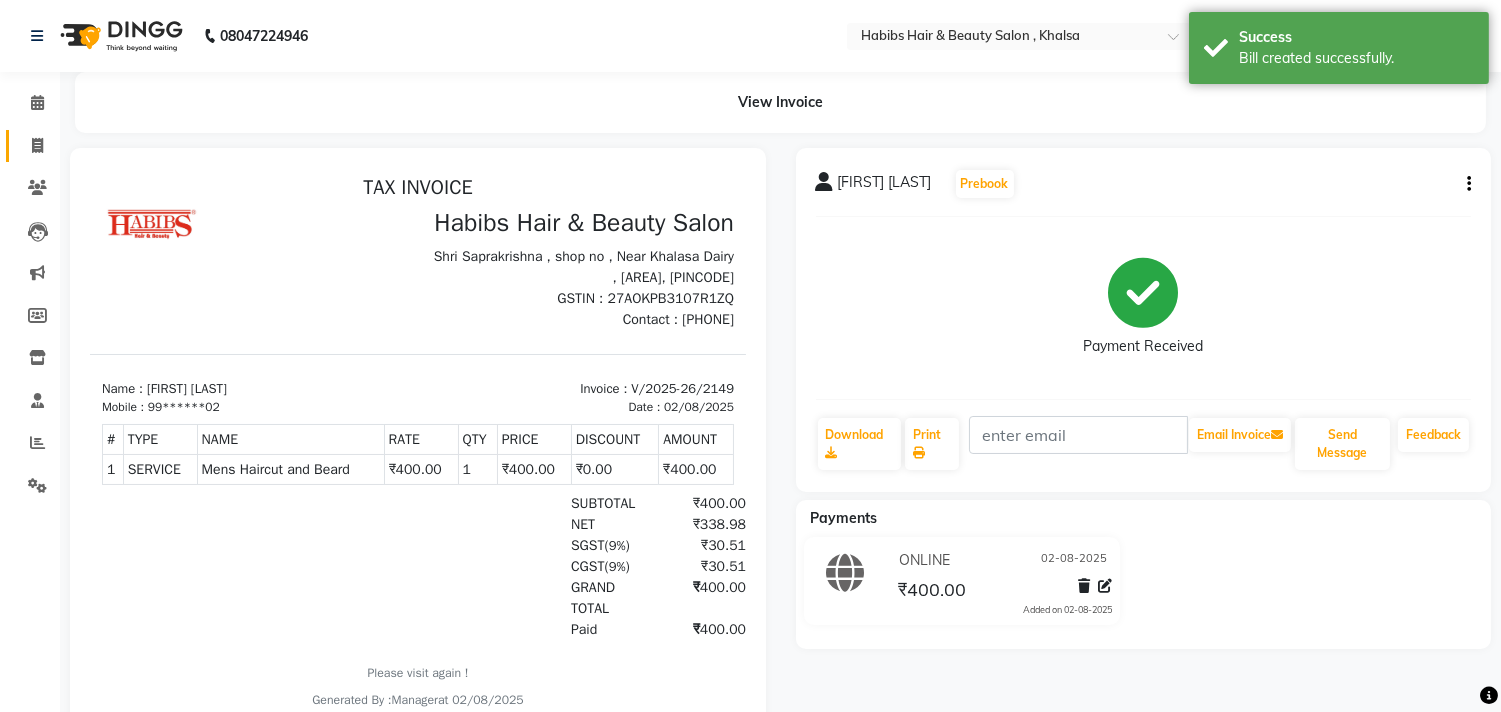 click on "Invoice" 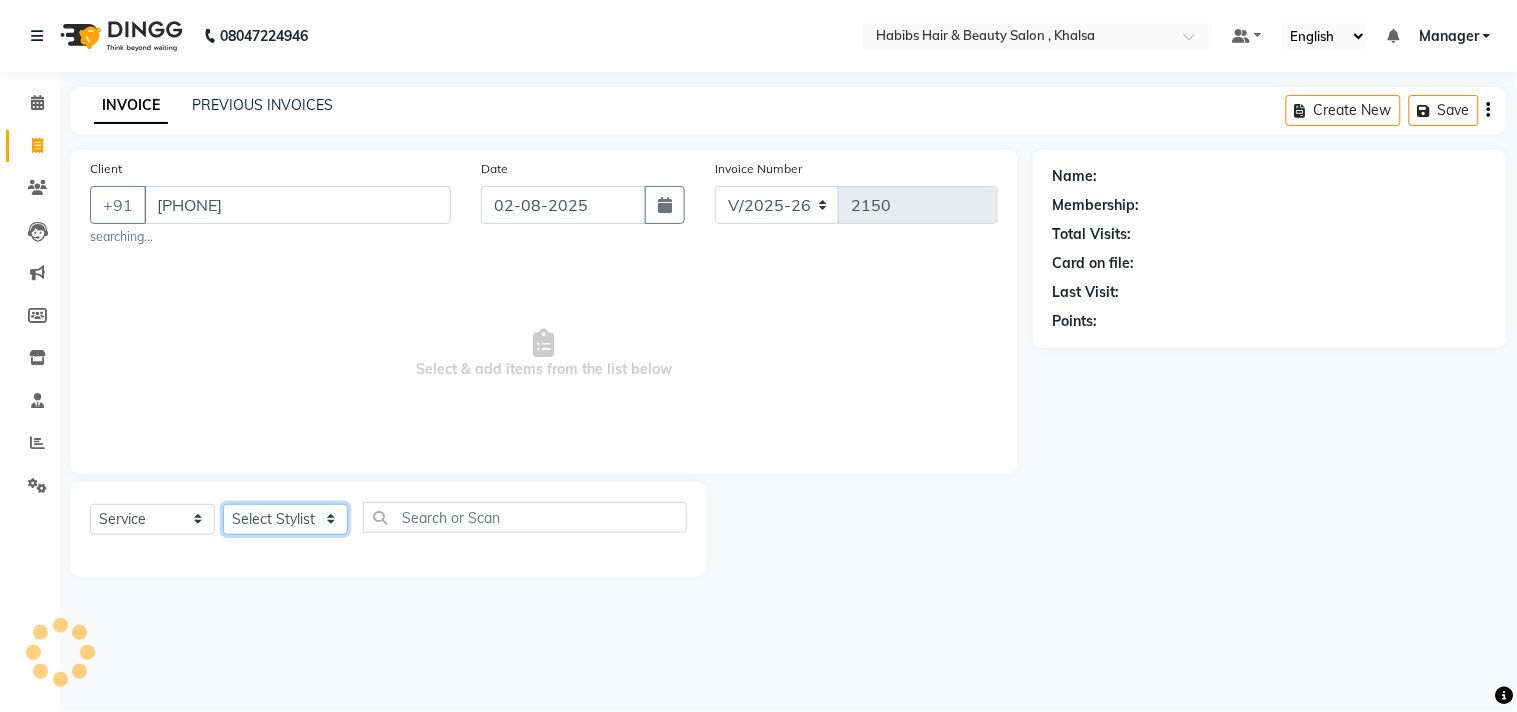 click on "Select Stylist Ajam ARIF Asif Manager M M Neelam Niyaz Salman Sameer Sayali Shahid Shahnawaz Vidya Zubair" 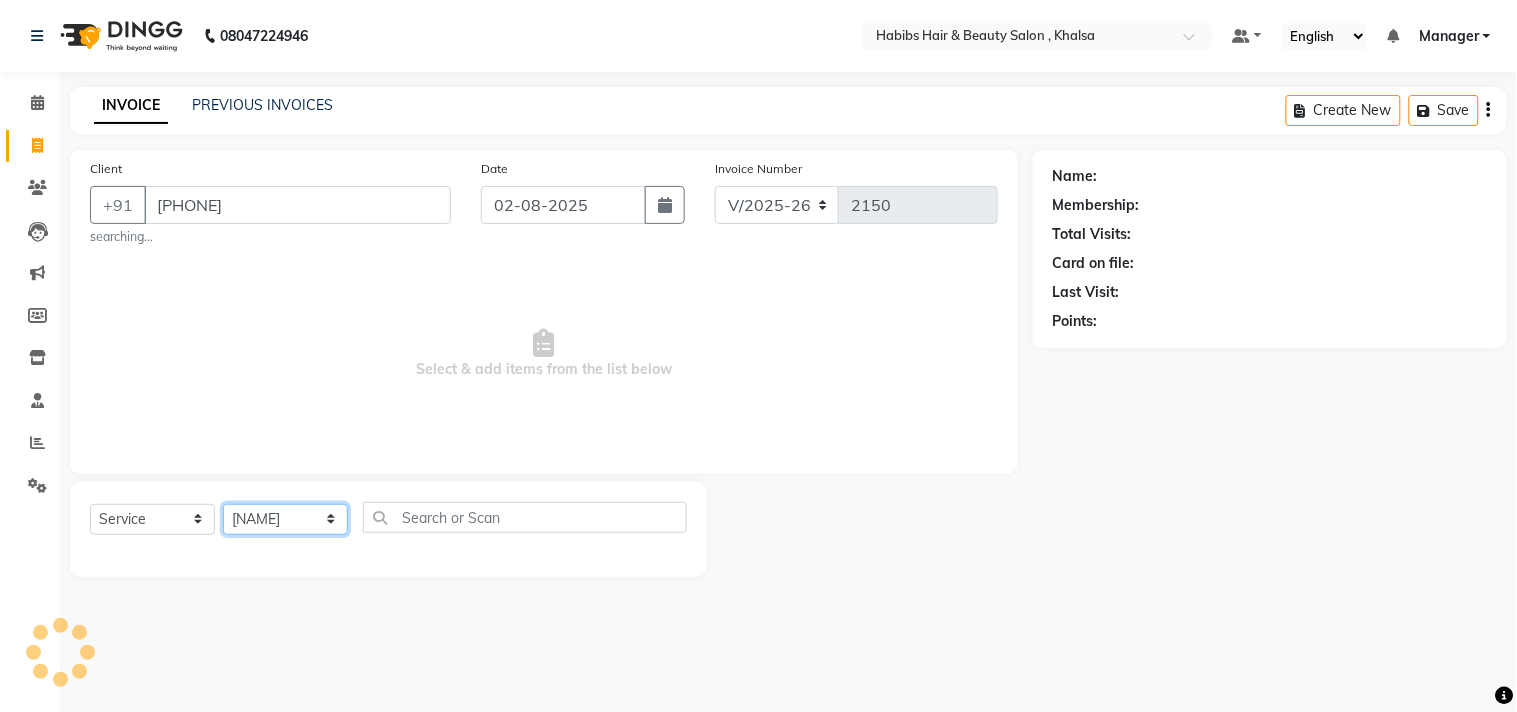 click on "Select Stylist Ajam ARIF Asif Manager M M Neelam Niyaz Salman Sameer Sayali Shahid Shahnawaz Vidya Zubair" 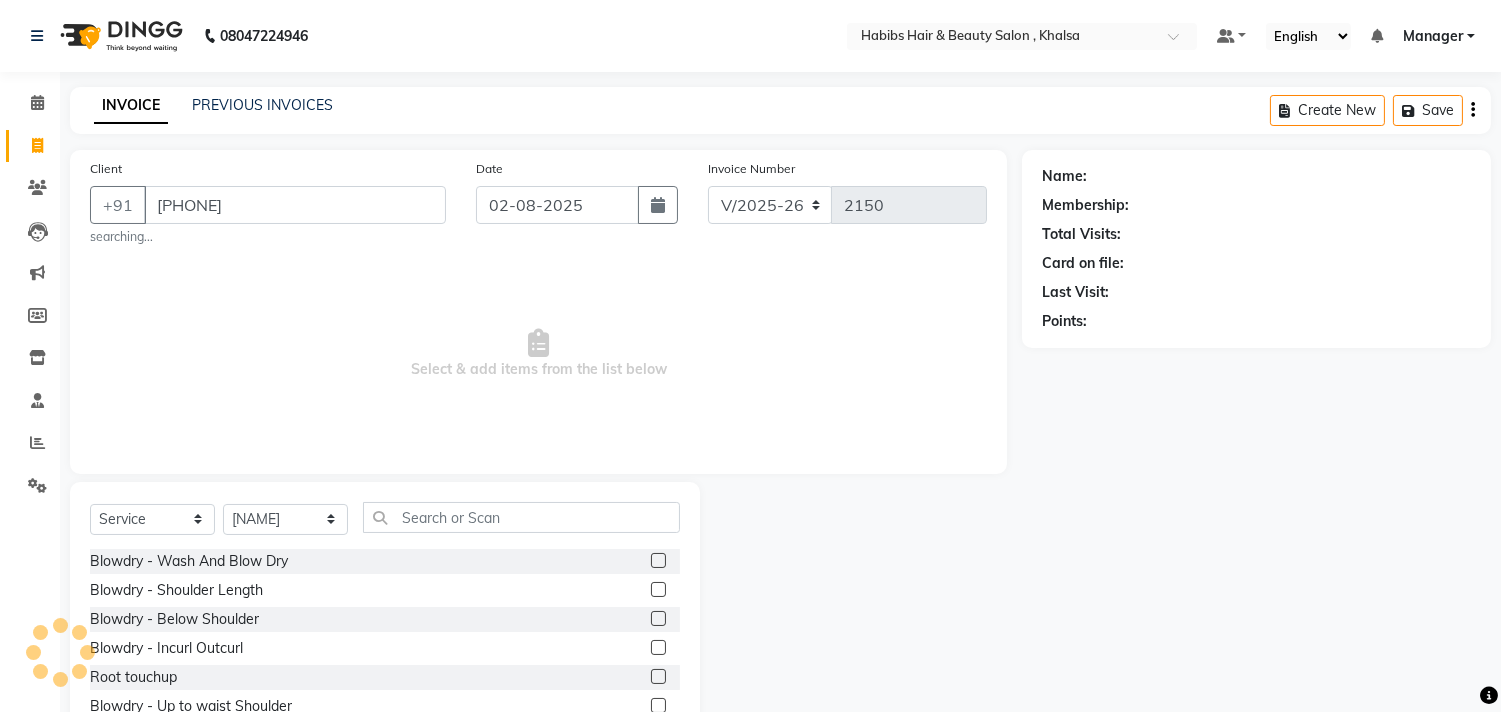 click on "Select  Service  Product  Membership  Package Voucher Prepaid Gift Card  Select Stylist Ajam ARIF Asif Manager M M Neelam Niyaz Salman Sameer Sayali Shahid Shahnawaz Vidya Zubair Blowdry  -  Wash And Blow Dry  Blowdry  -  Shoulder Length  Blowdry  -  Below Shoulder  Blowdry  -  Incurl Outcurl  Root touchup  Blowdry  -  Up to waist Shoulder  Facial  Basic Makeup  Beard Color  Deep Conditioning  Nail Paint  All Hair Shave  Wax (Upperlips)  Pore Cleanup   Head Massage- Habibs Oil  Package Facial  Pakage  Whitening Mask  Women- Global Funky Color  Wax (Rica)- Ear   12K + PKG  10K + PKG  Smoothening  11K + PKG  Wax- Lower Lips  Wax- Chin  Root Touchup- Ammonia Free  Beard- Styling Blade  Haircuts- Kids Haircut  O3 SeaWood Facial  Haircuts -  Mens Cut And Styling  Haircuts -  Womens Cut And Blowdry  Mens Haircut and Beard  Body Polishing  D-Tan  Beard Trim  Women Hair cut & wash  Face Wax  Pro Longer Treatment  Pro Longer Treatment  Molecular Treatment  Rebalncing   Hydra Facial  Ironing  -  Shoulder Length  Botox" 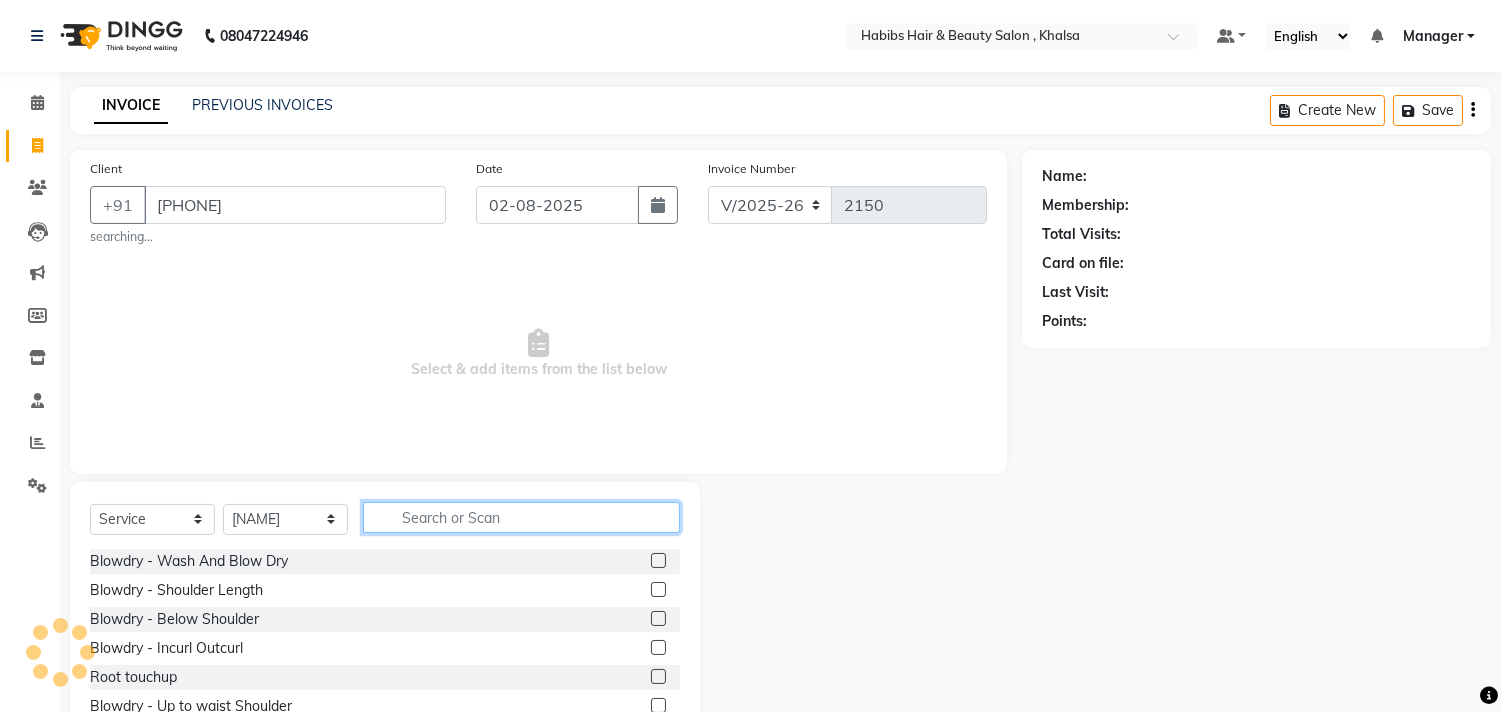 click 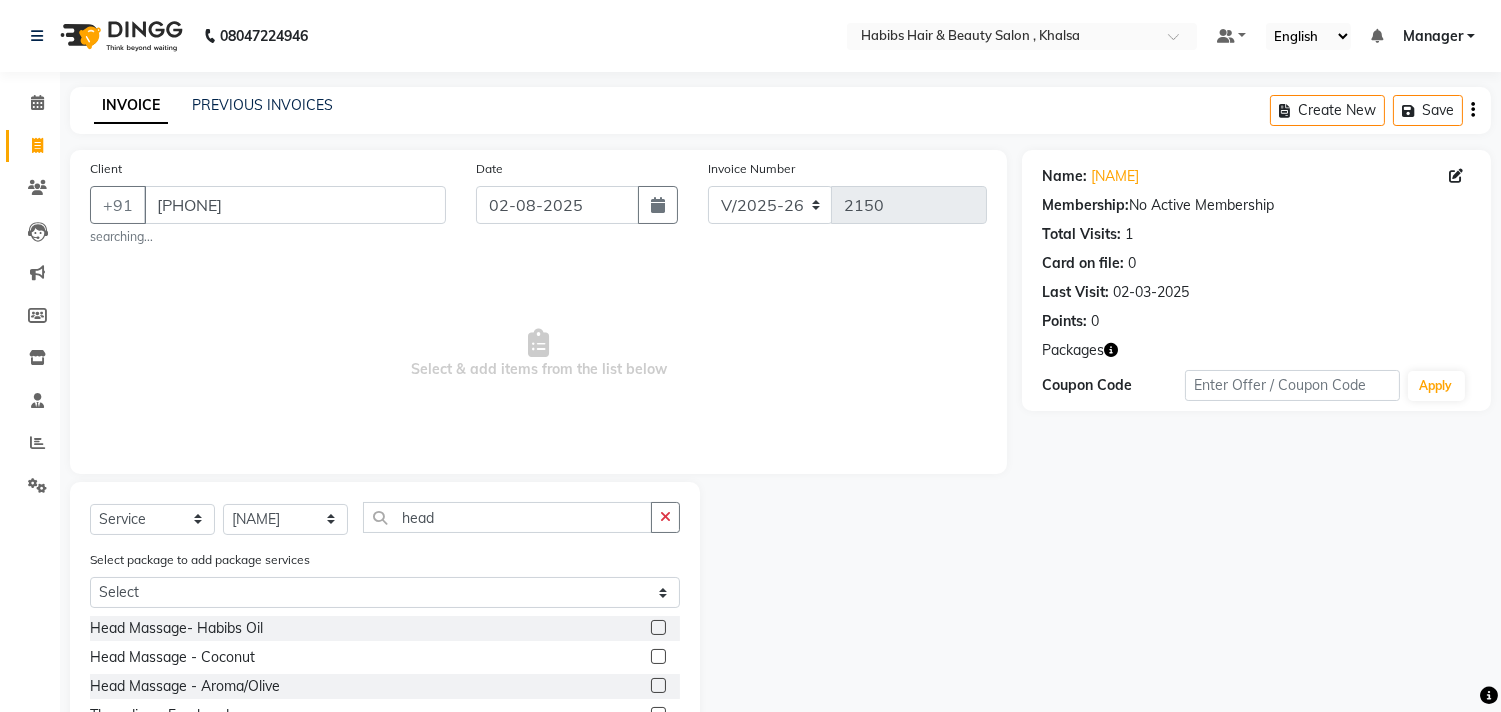 click 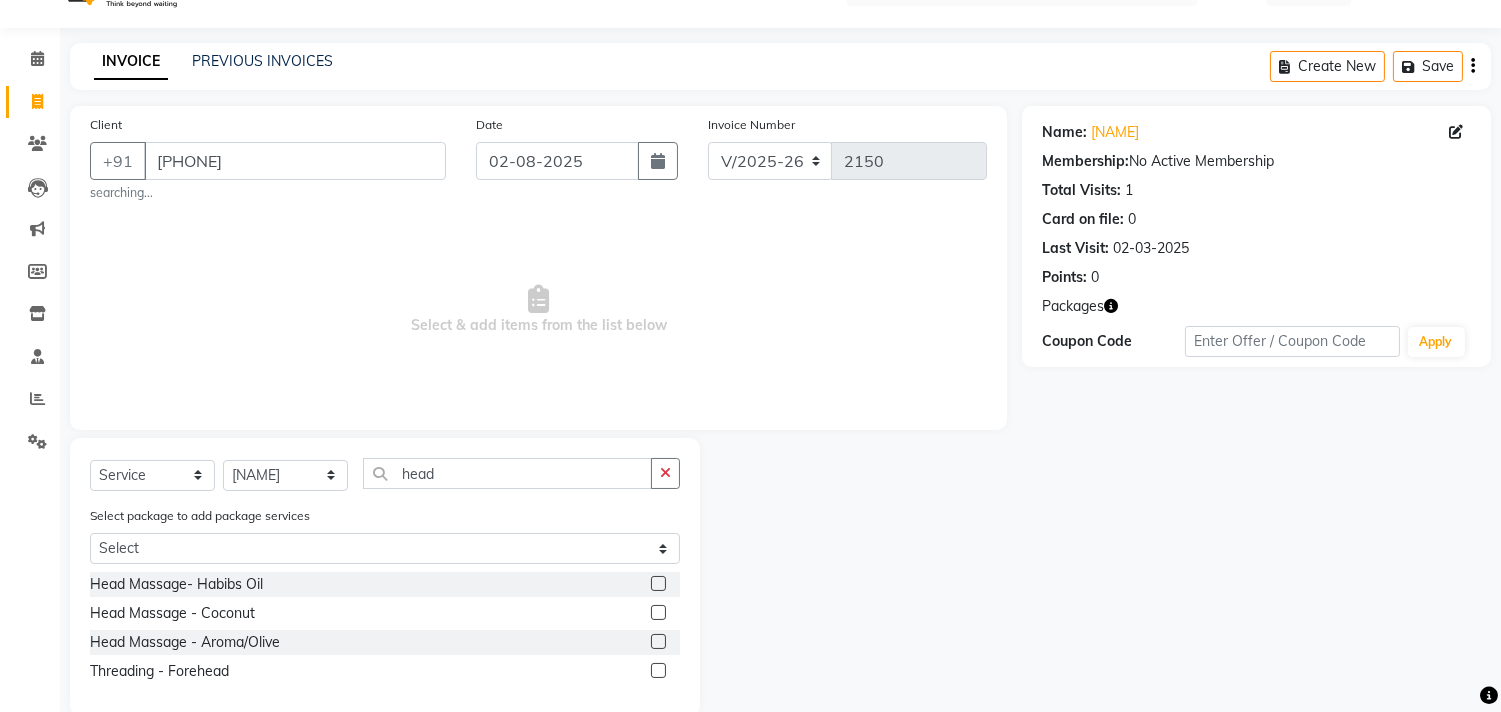 scroll, scrollTop: 78, scrollLeft: 0, axis: vertical 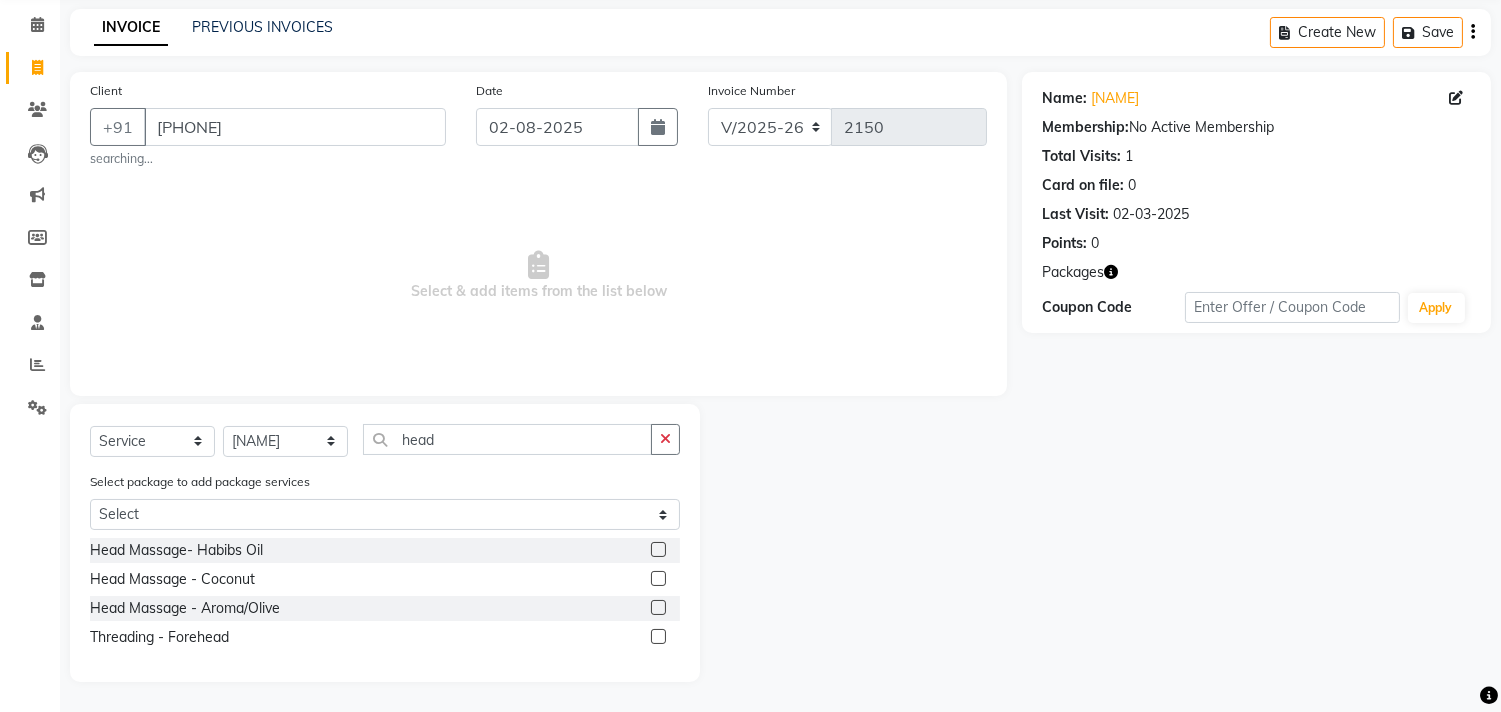 click 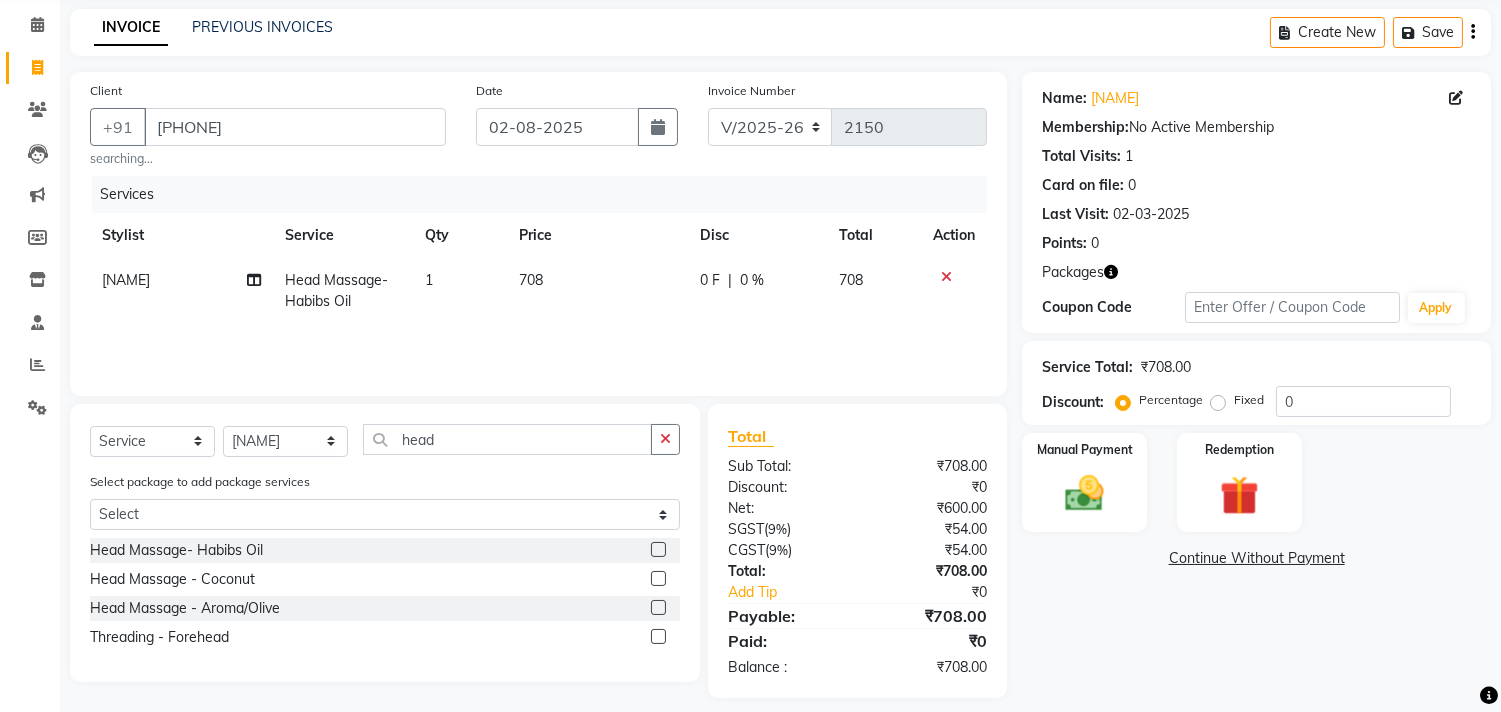 click on "708" 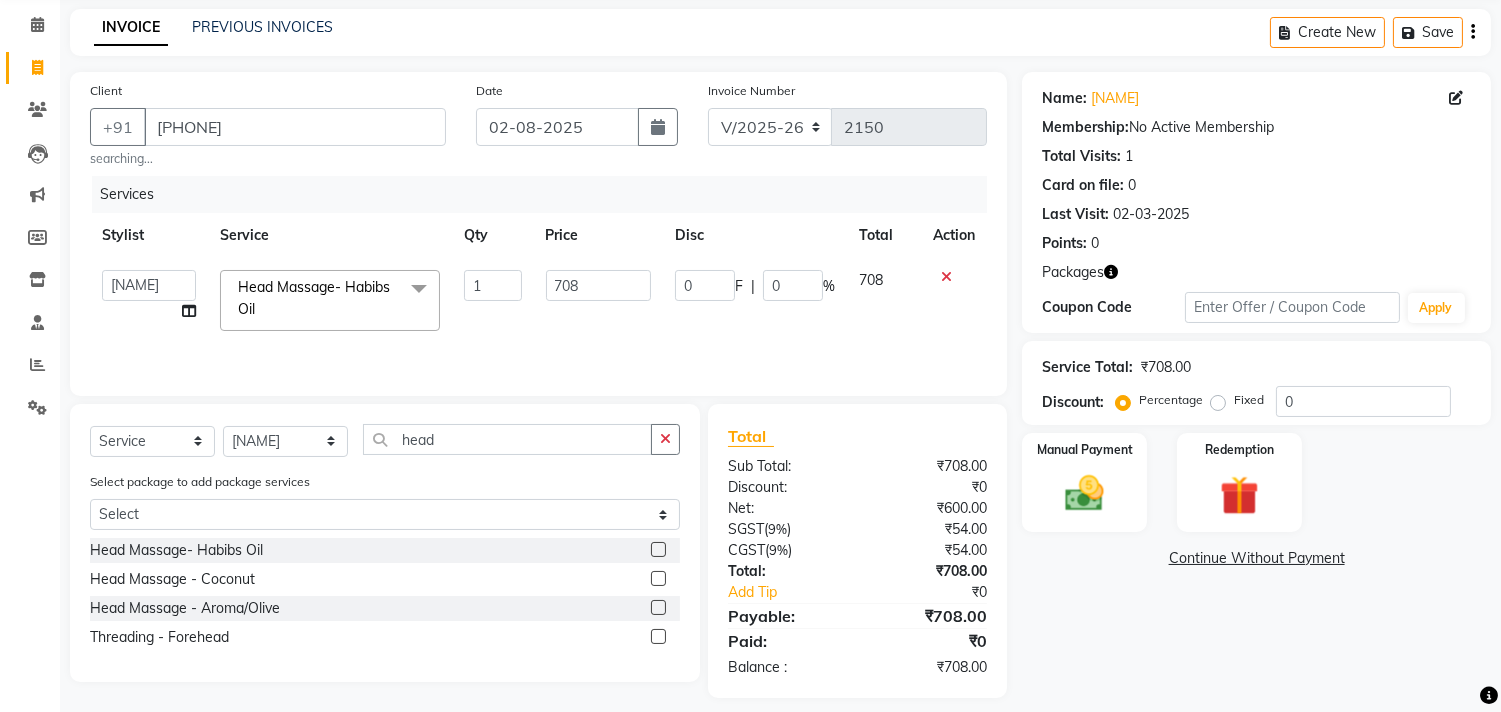 click on "708" 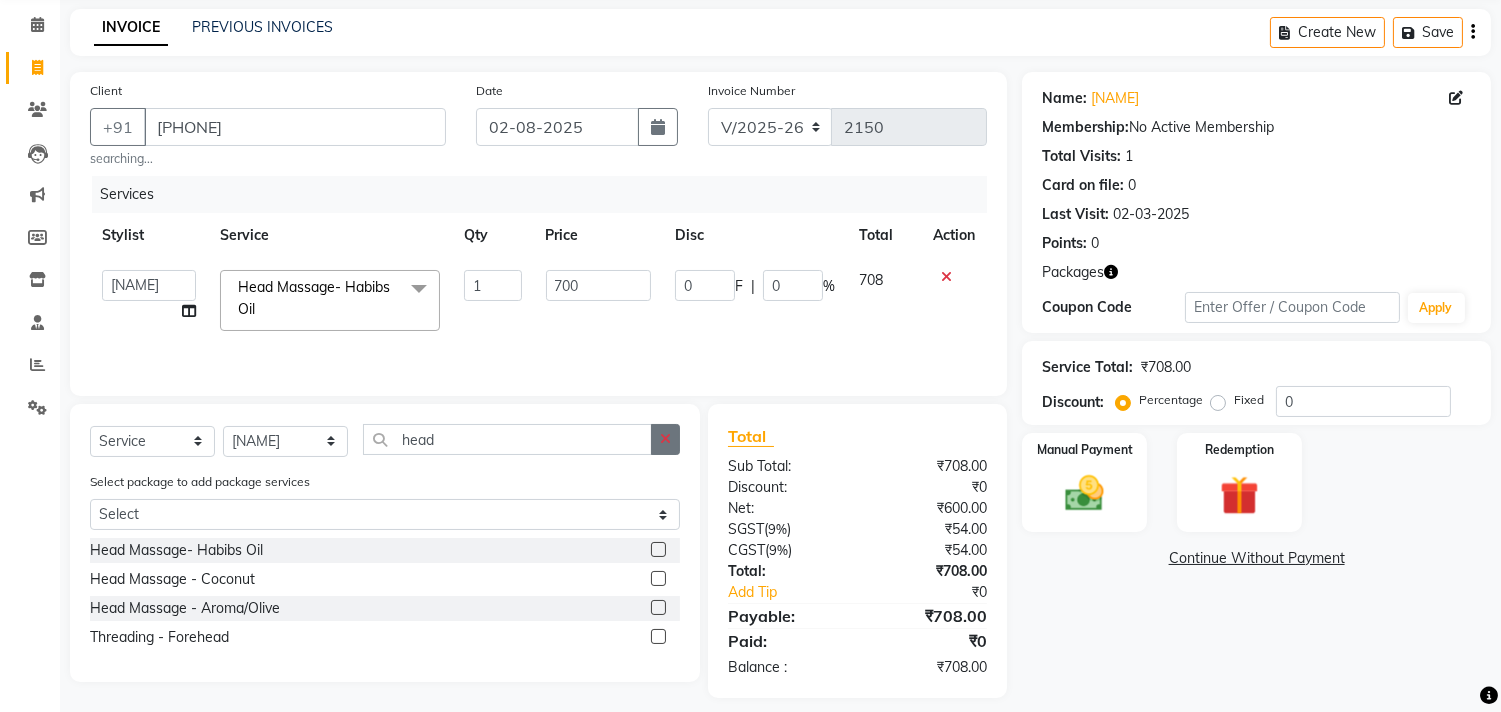 click 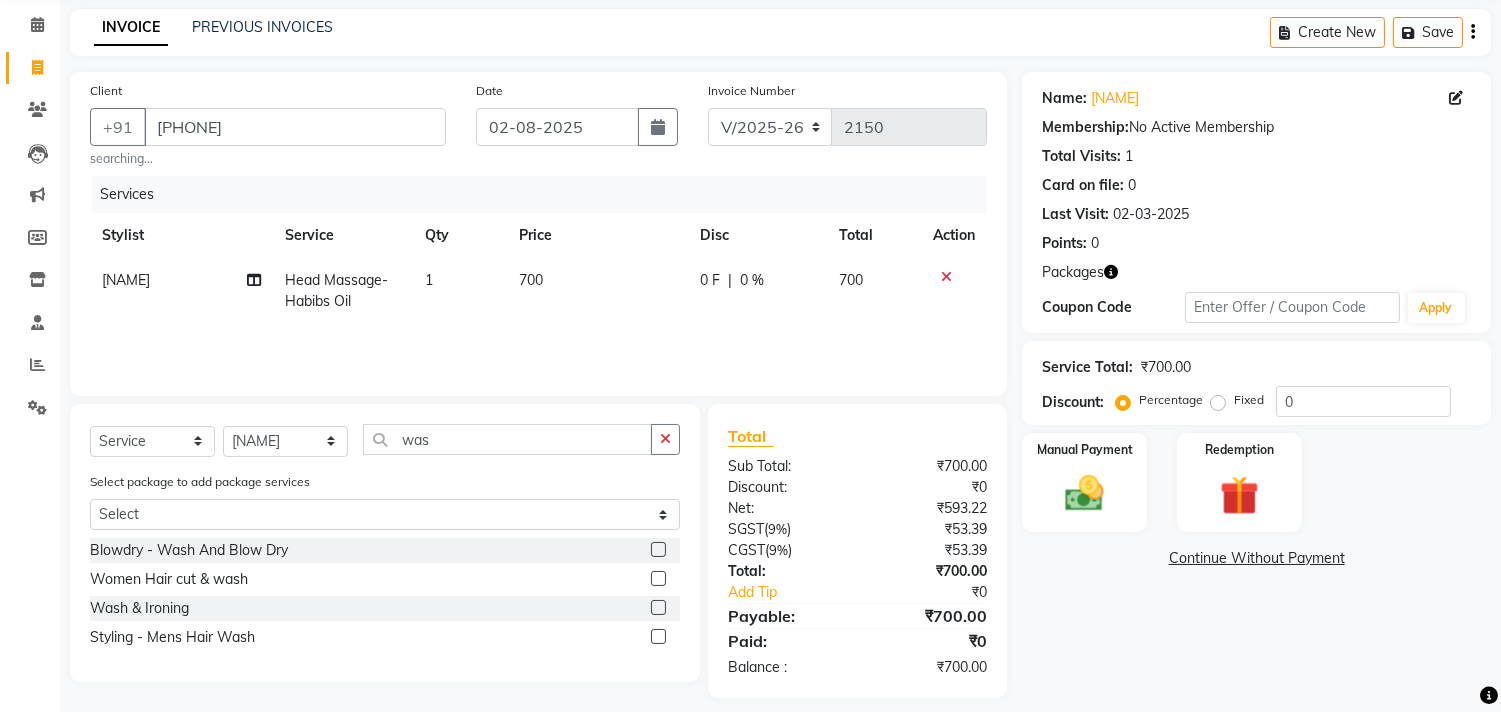 click 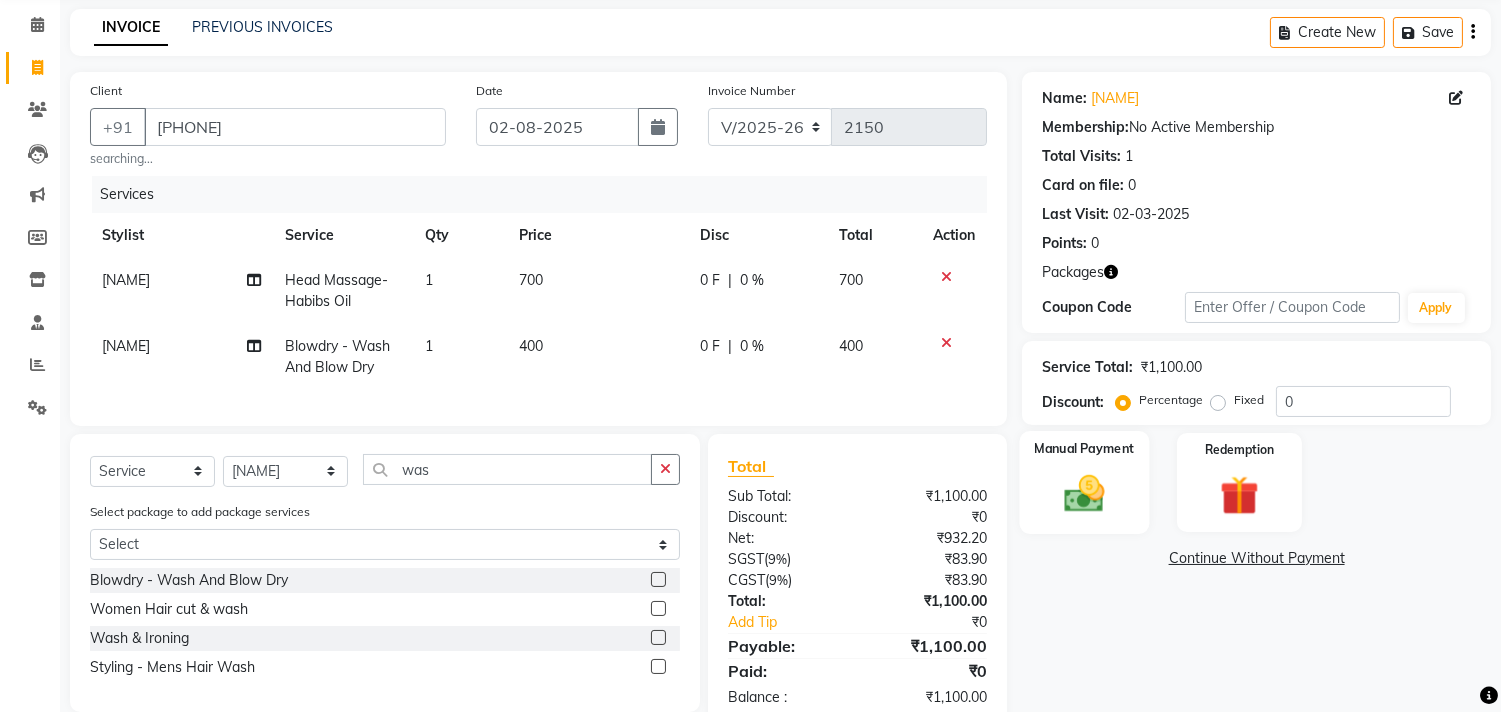 click 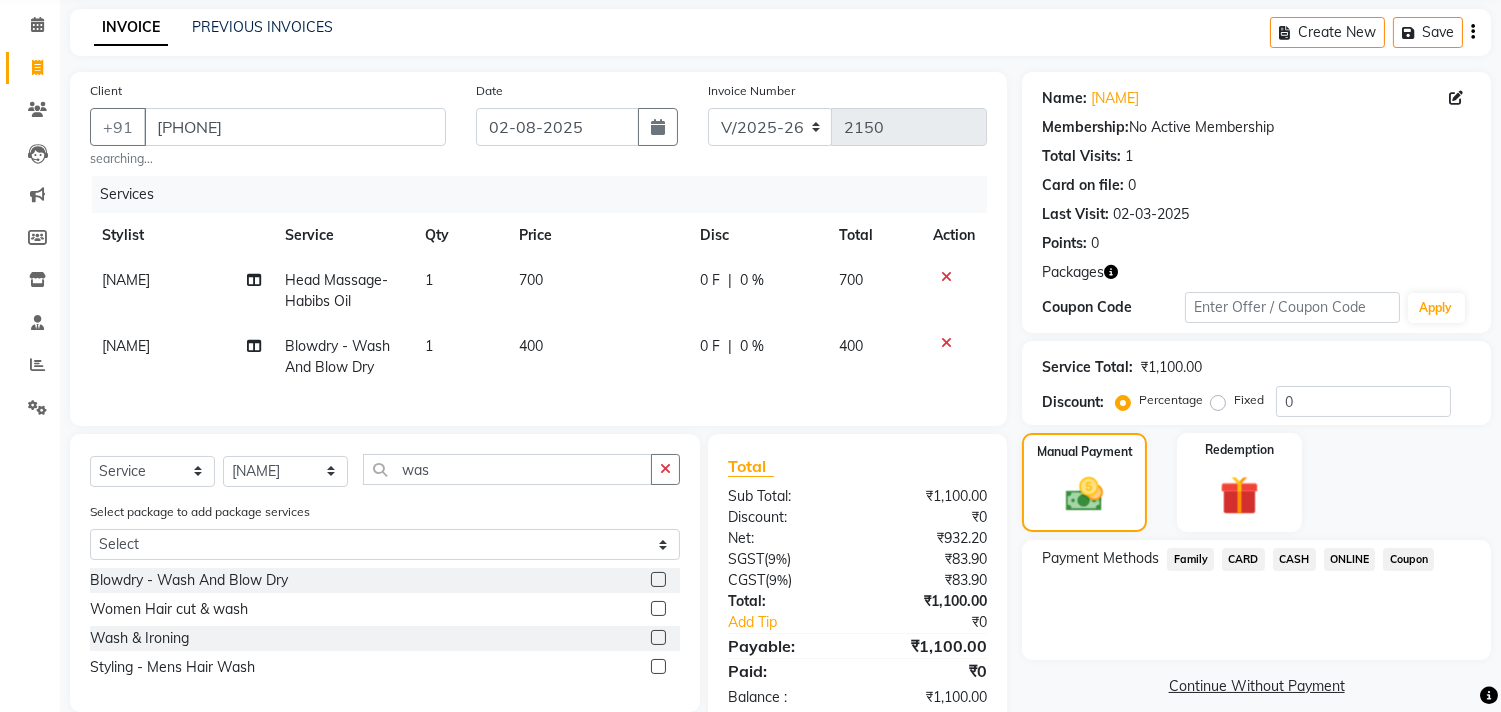 click on "CASH" 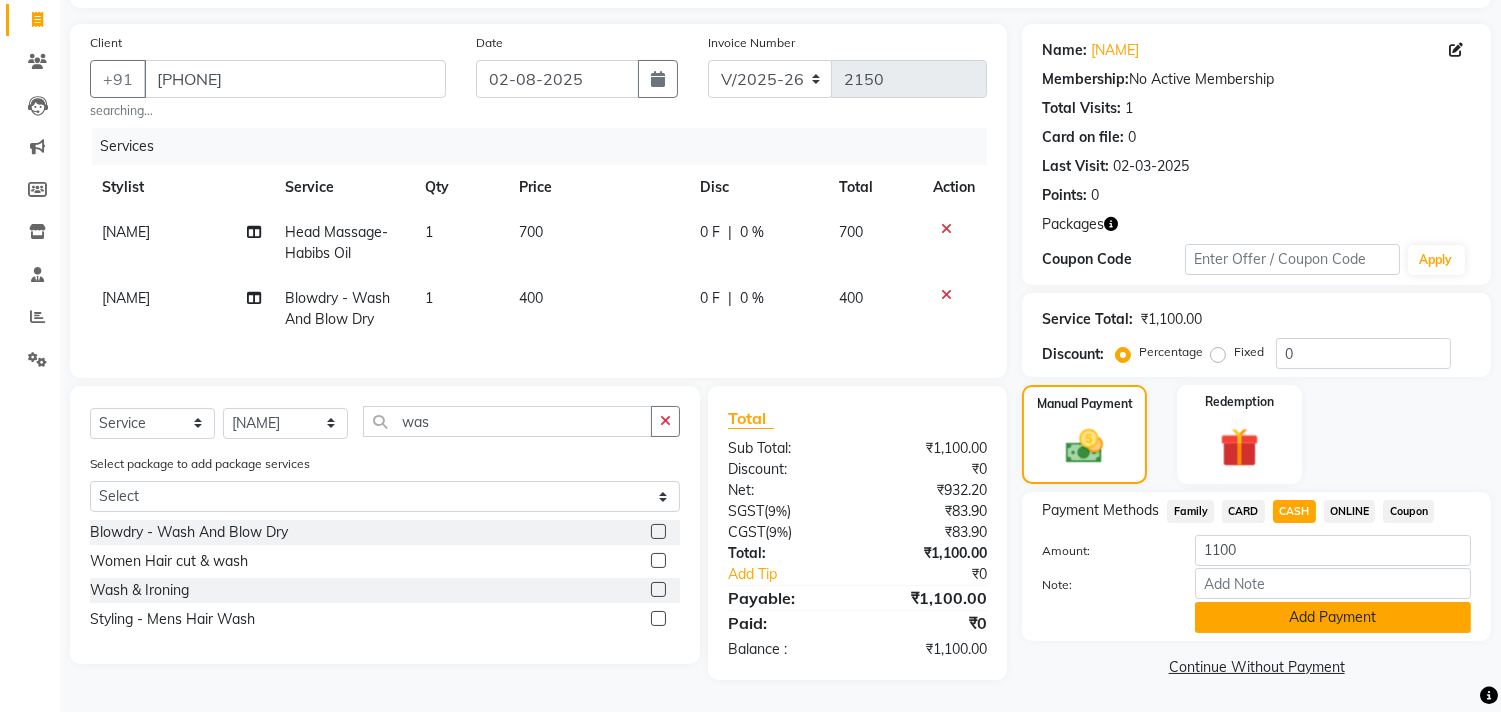 click on "Add Payment" 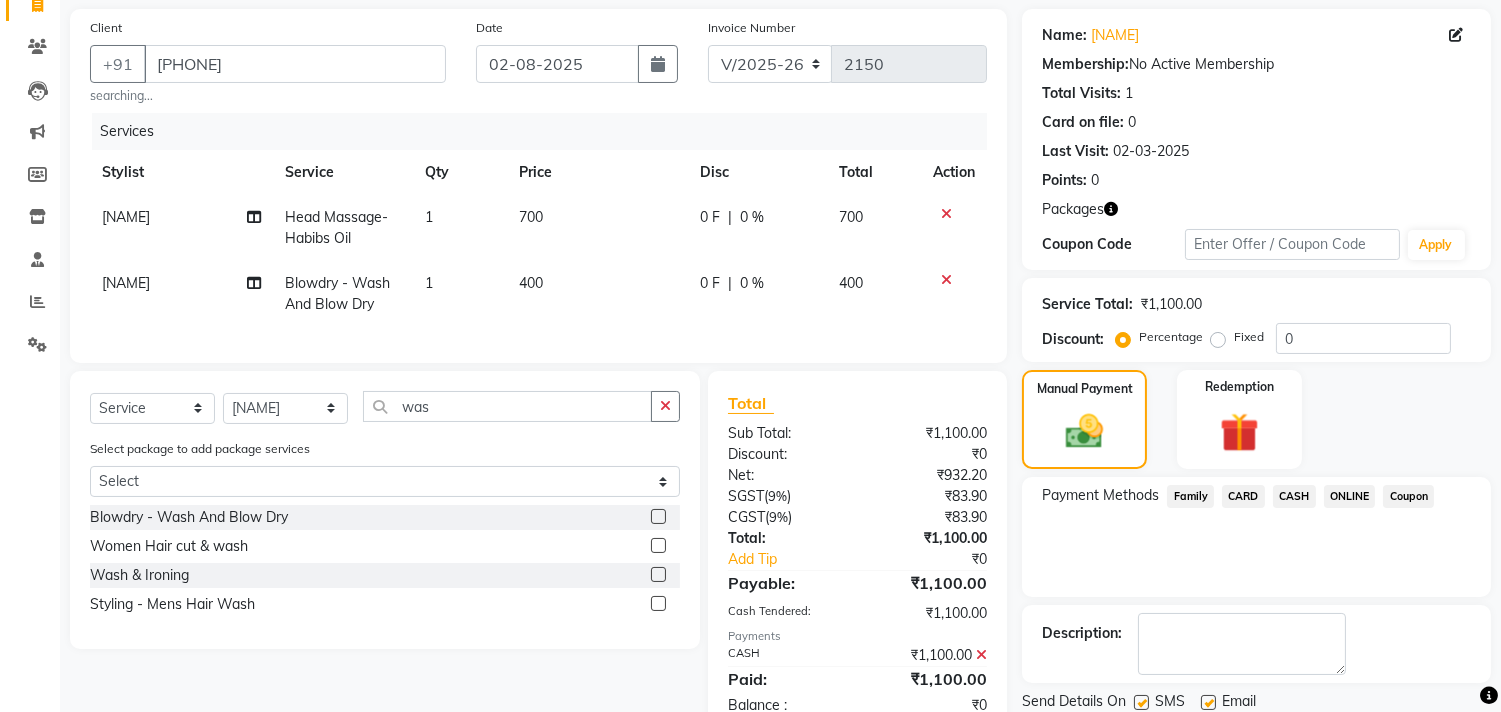 scroll, scrollTop: 212, scrollLeft: 0, axis: vertical 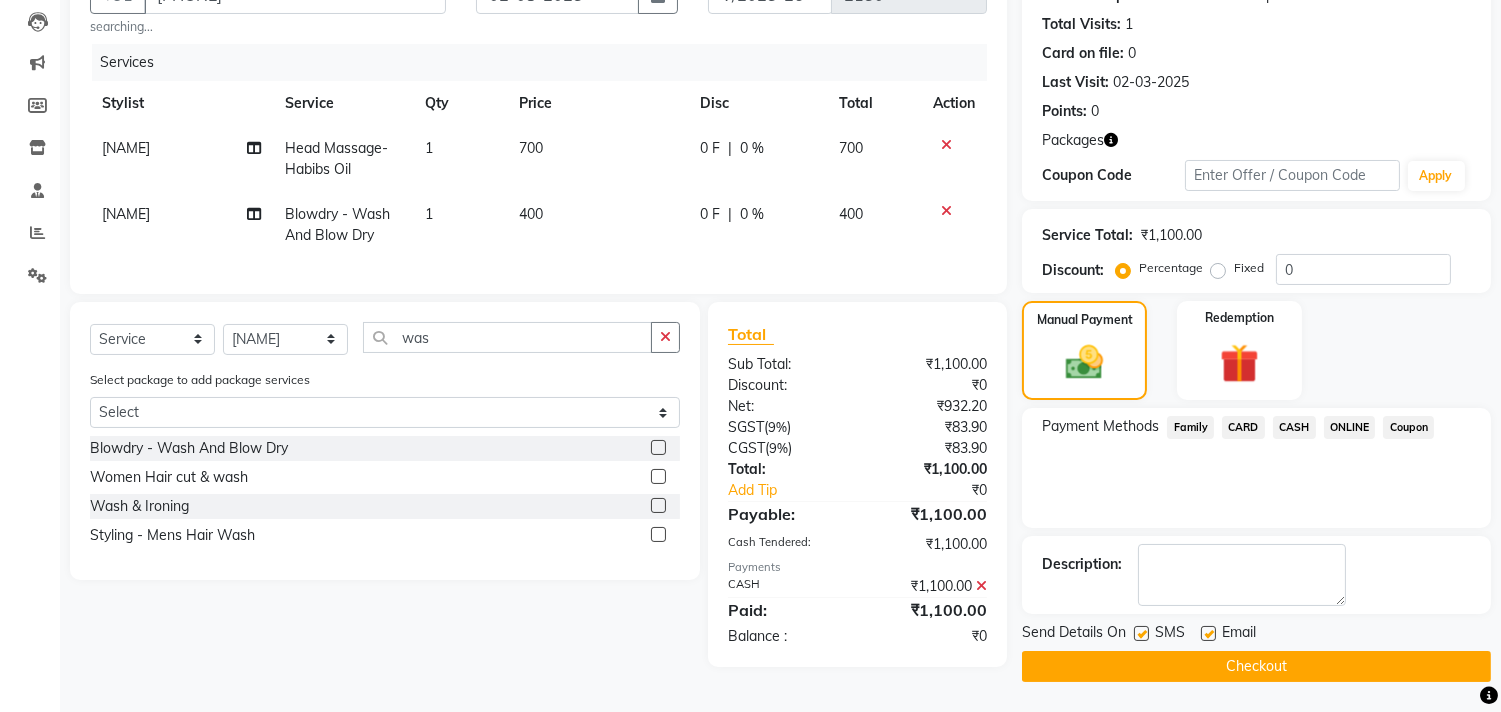 click on "Checkout" 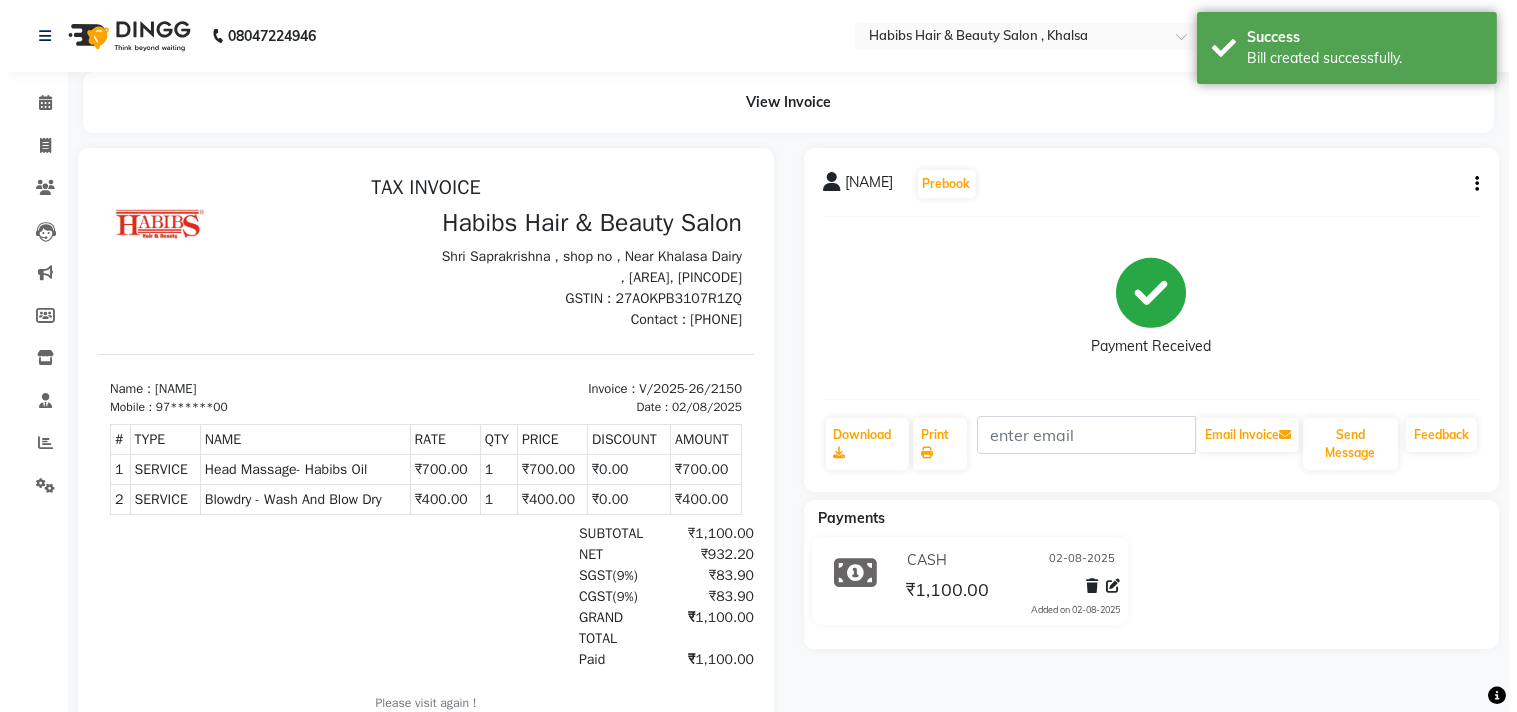 scroll, scrollTop: 0, scrollLeft: 0, axis: both 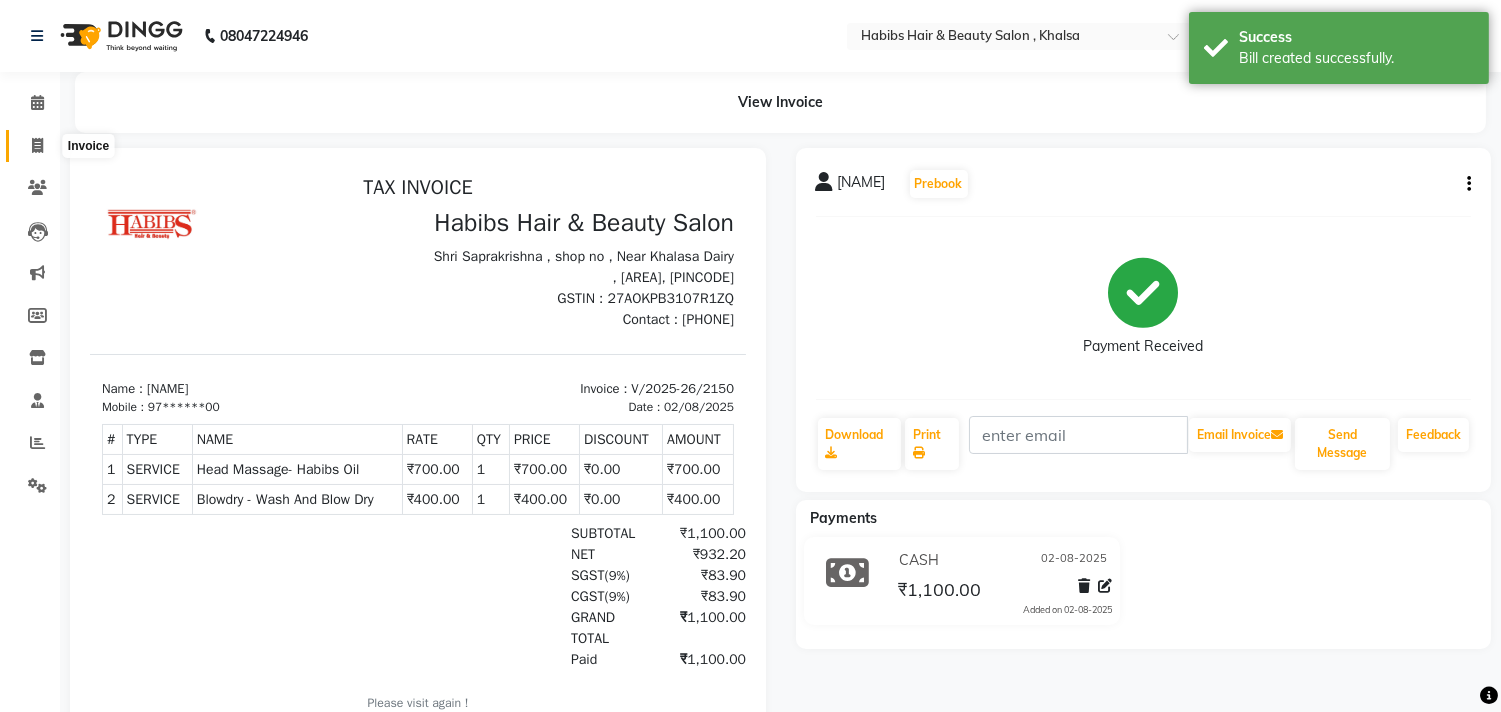 click 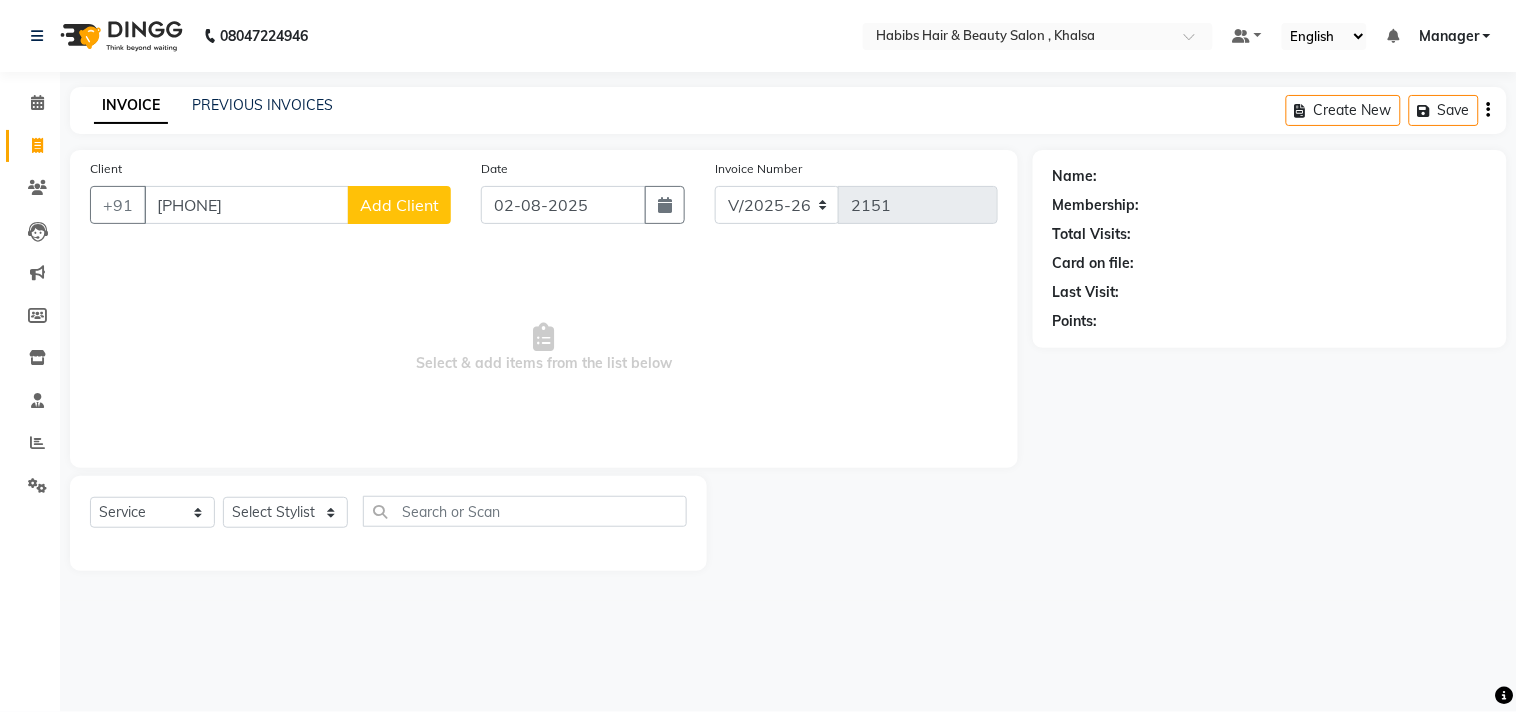 click on "Add Client" 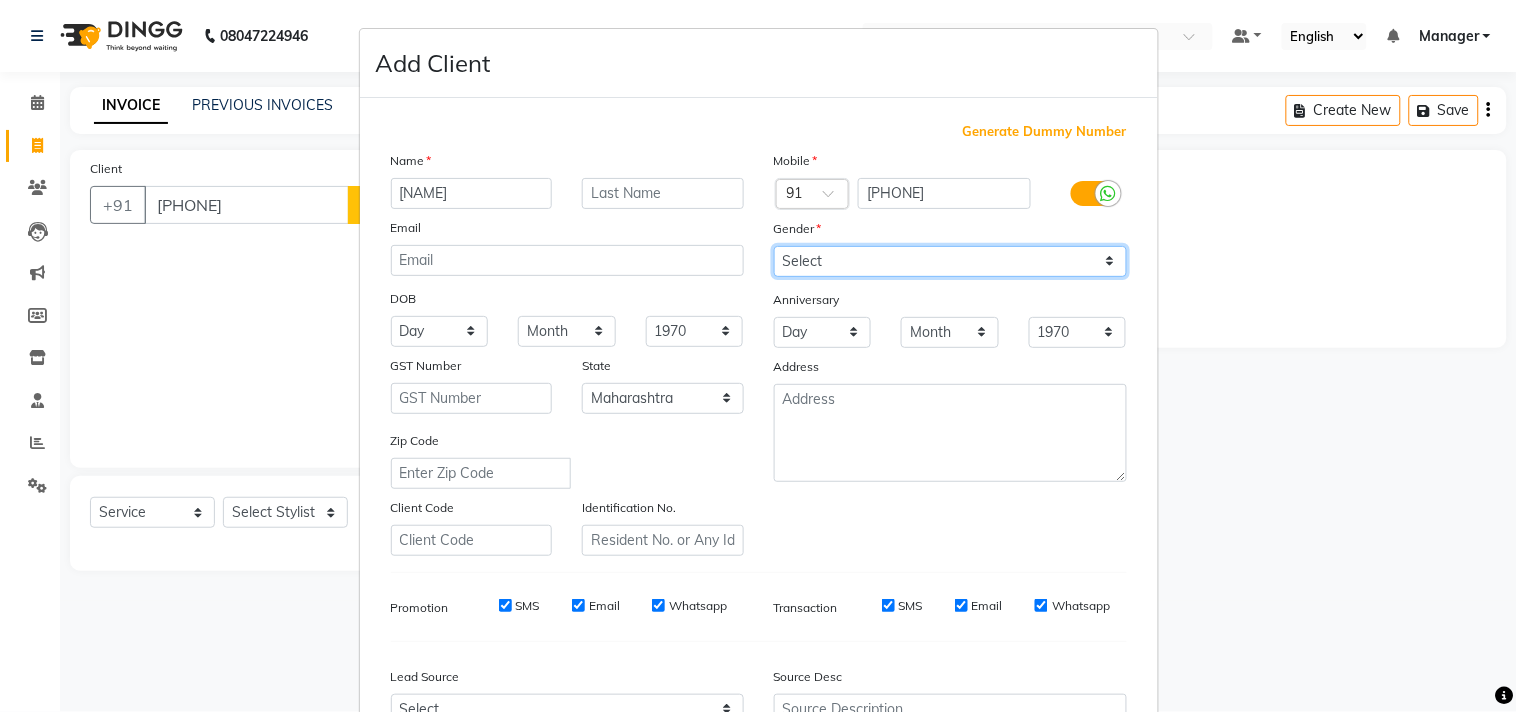 click on "Select Male Female Other Prefer Not To Say" at bounding box center [950, 261] 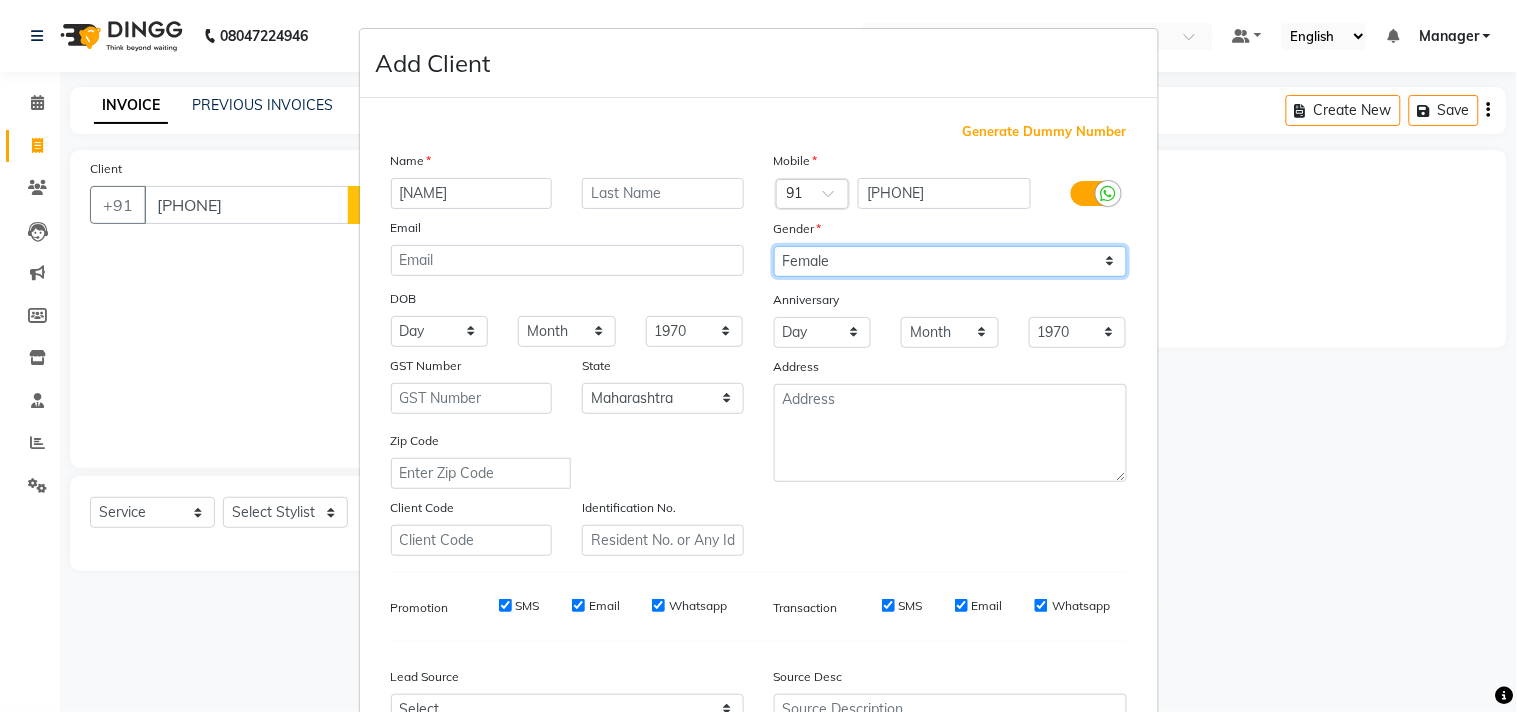 click on "Select Male Female Other Prefer Not To Say" at bounding box center [950, 261] 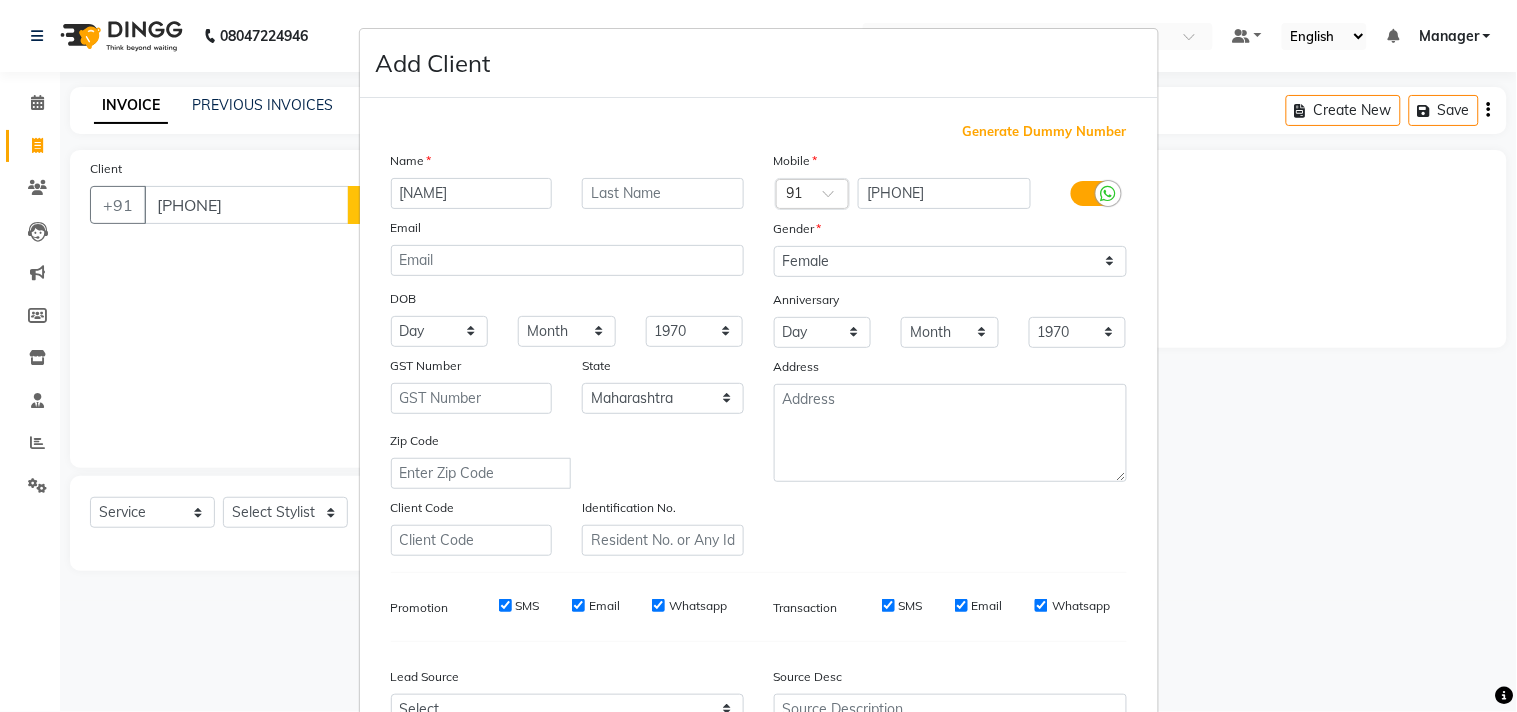 click on "Mobile Country Code × 91 8249037136 Gender Select Male Female Other Prefer Not To Say Anniversary Day 01 02 03 04 05 06 07 08 09 10 11 12 13 14 15 16 17 18 19 20 21 22 23 24 25 26 27 28 29 30 31 Month January February March April May June July August September October November December 1970 1971 1972 1973 1974 1975 1976 1977 1978 1979 1980 1981 1982 1983 1984 1985 1986 1987 1988 1989 1990 1991 1992 1993 1994 1995 1996 1997 1998 1999 2000 2001 2002 2003 2004 2005 2006 2007 2008 2009 2010 2011 2012 2013 2014 2015 2016 2017 2018 2019 2020 2021 2022 2023 2024 2025 Address" at bounding box center (950, 353) 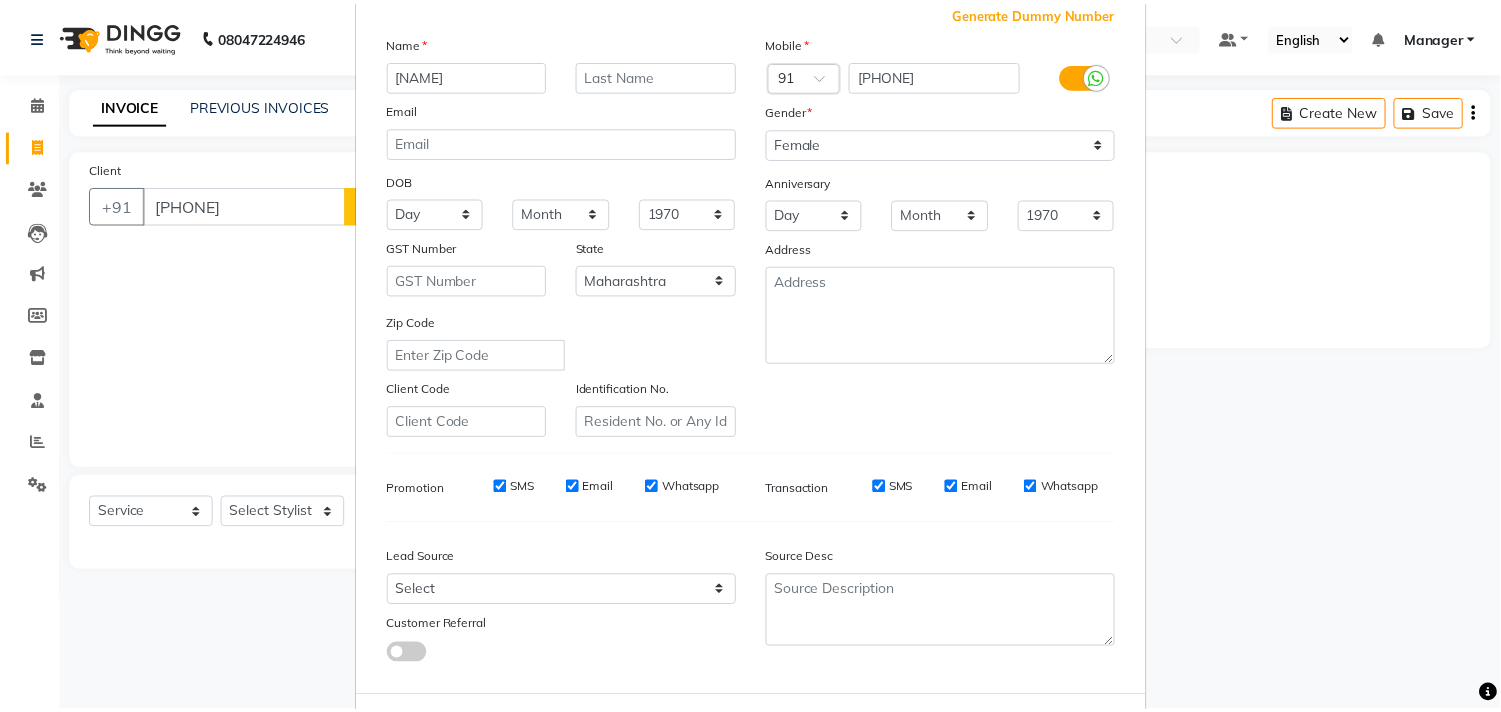 scroll, scrollTop: 212, scrollLeft: 0, axis: vertical 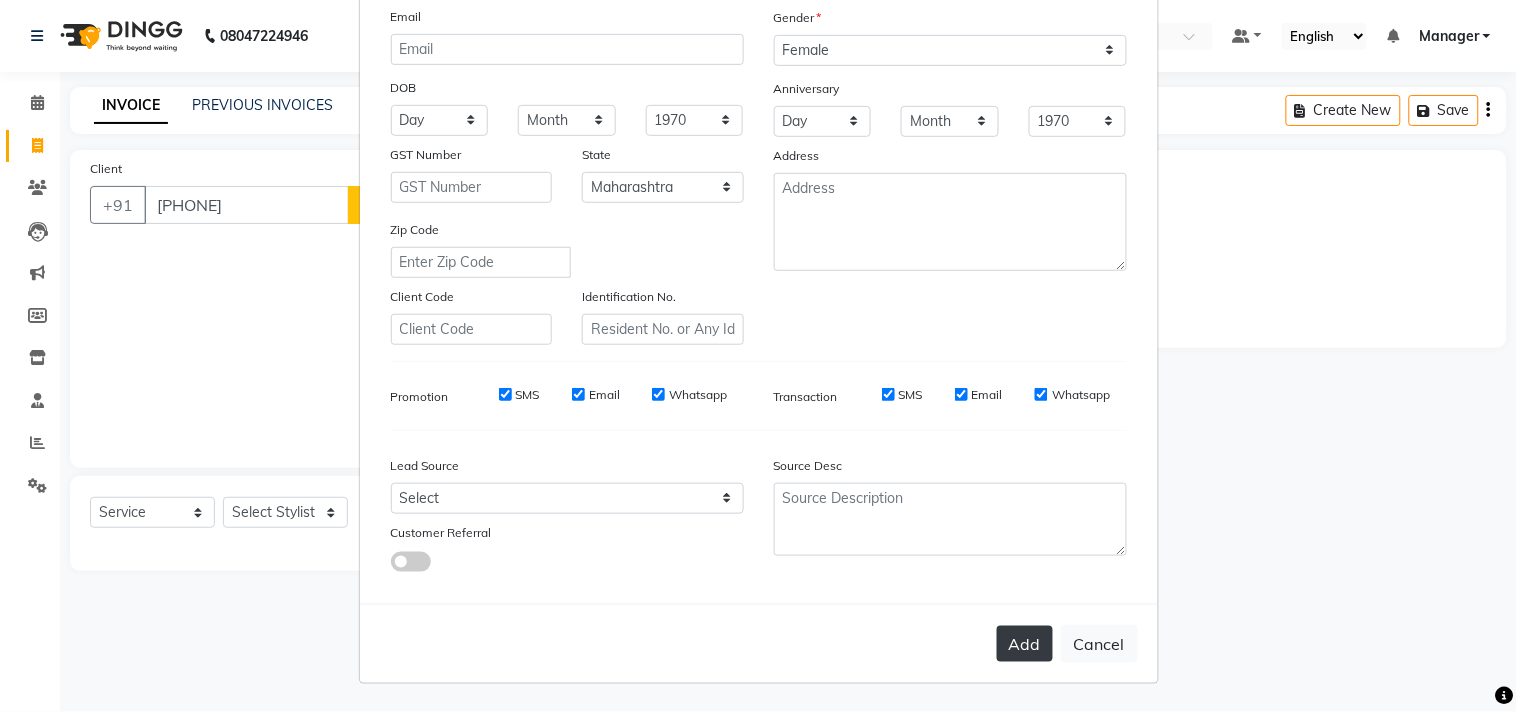 click on "Add" at bounding box center (1025, 644) 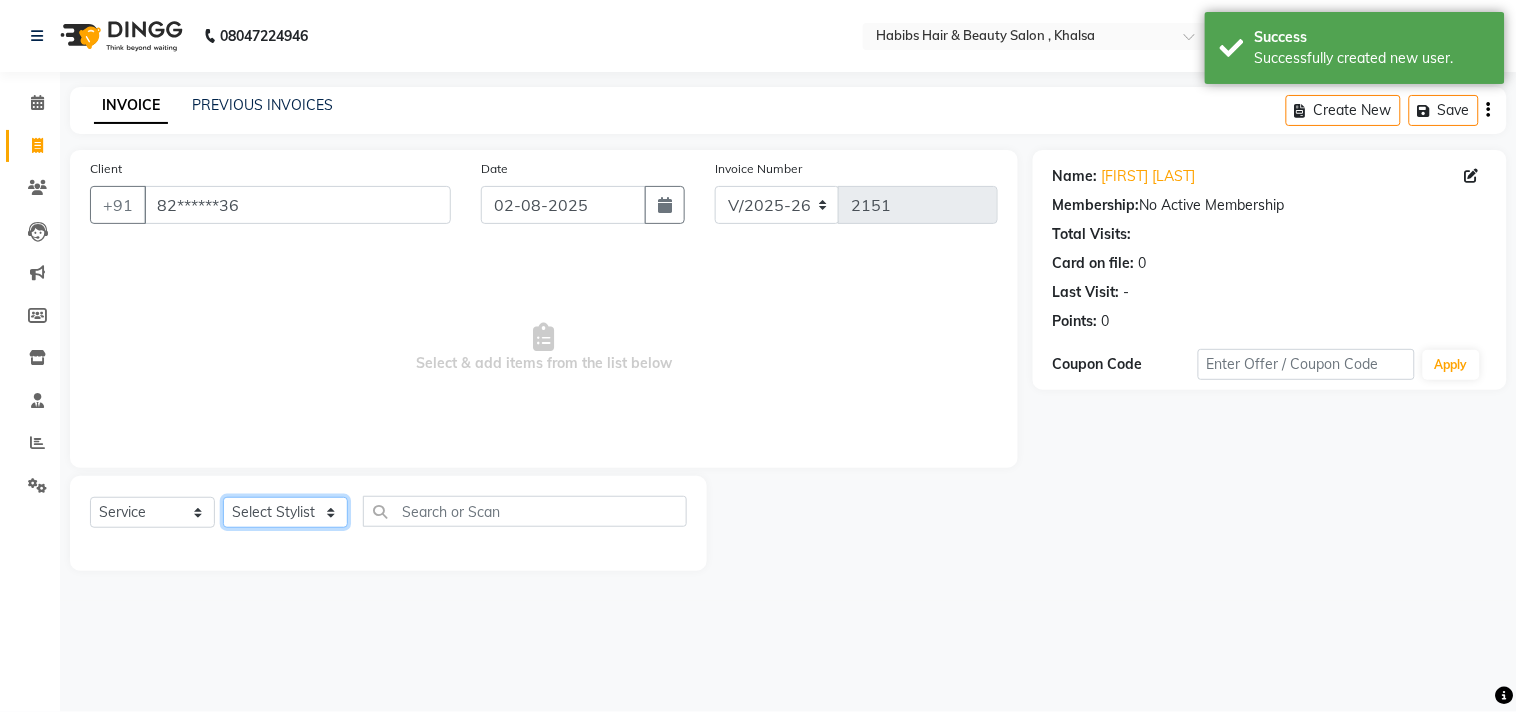 click on "Select Stylist Ajam ARIF Asif Manager M M Neelam Niyaz Salman Sameer Sayali Shahid Shahnawaz Vidya Zubair" 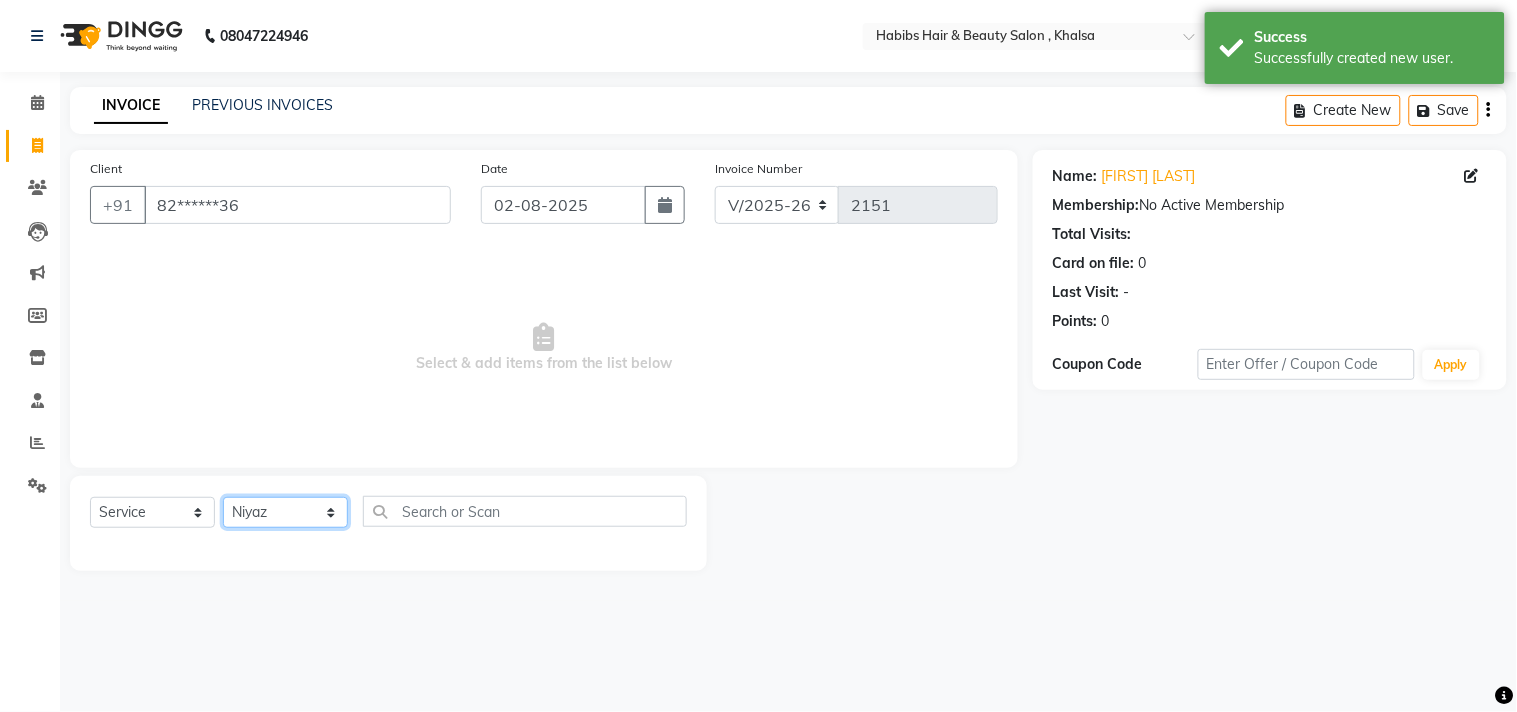 click on "Select Stylist Ajam ARIF Asif Manager M M Neelam Niyaz Salman Sameer Sayali Shahid Shahnawaz Vidya Zubair" 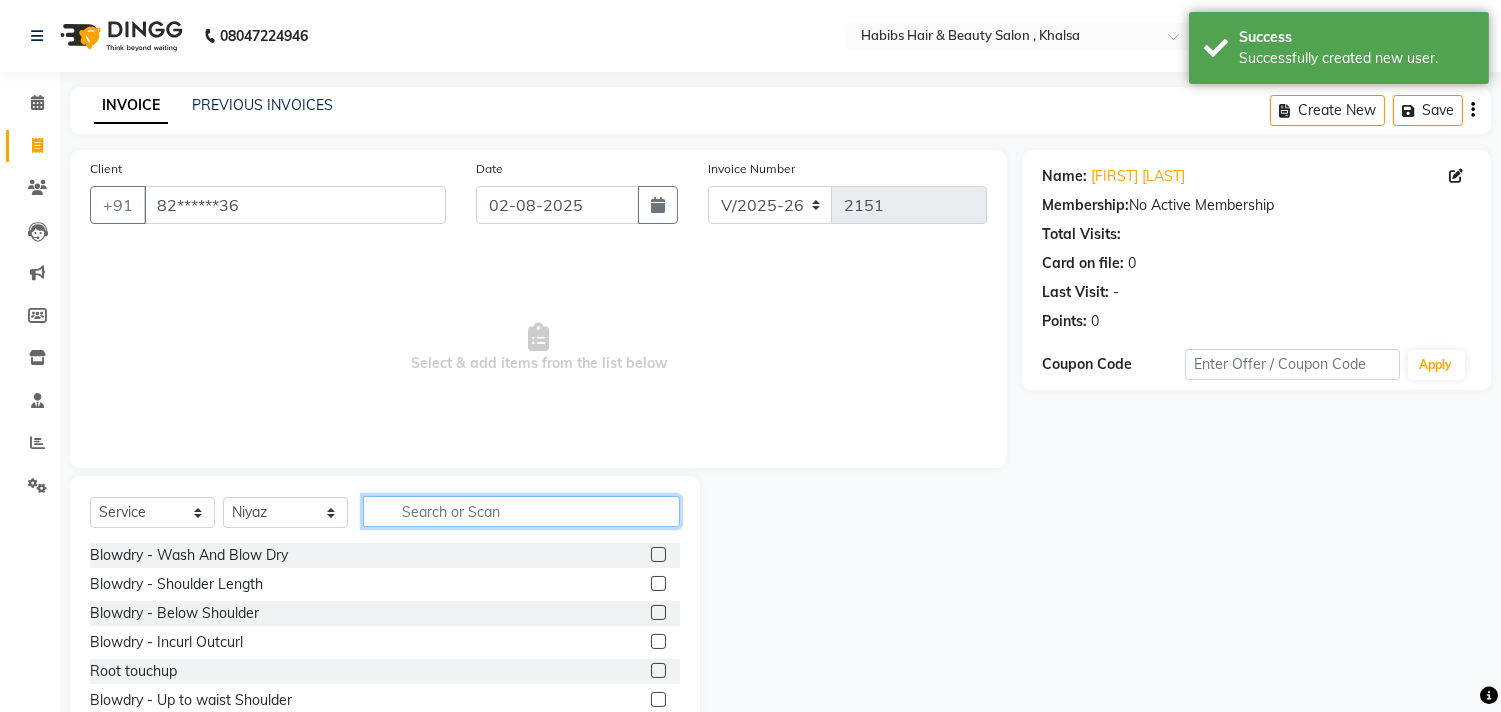 click 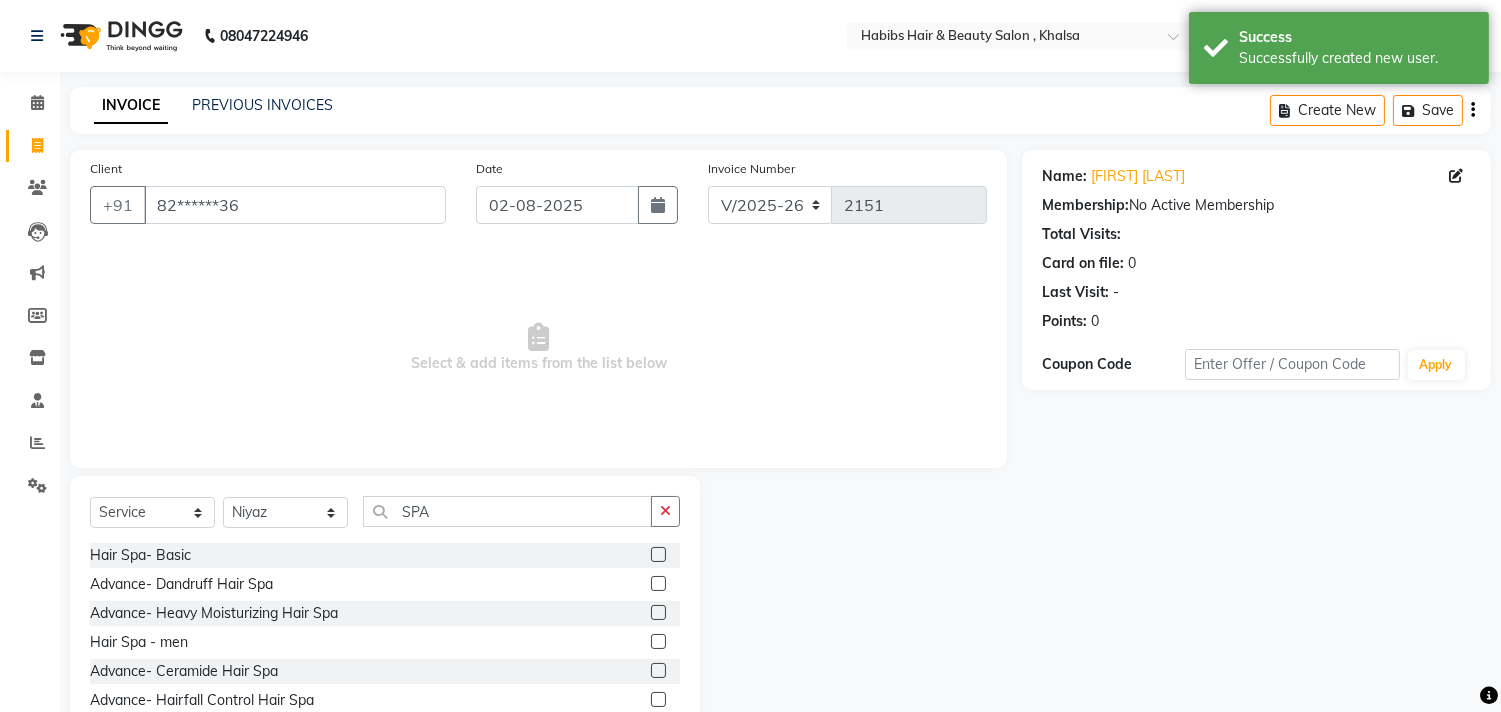 click 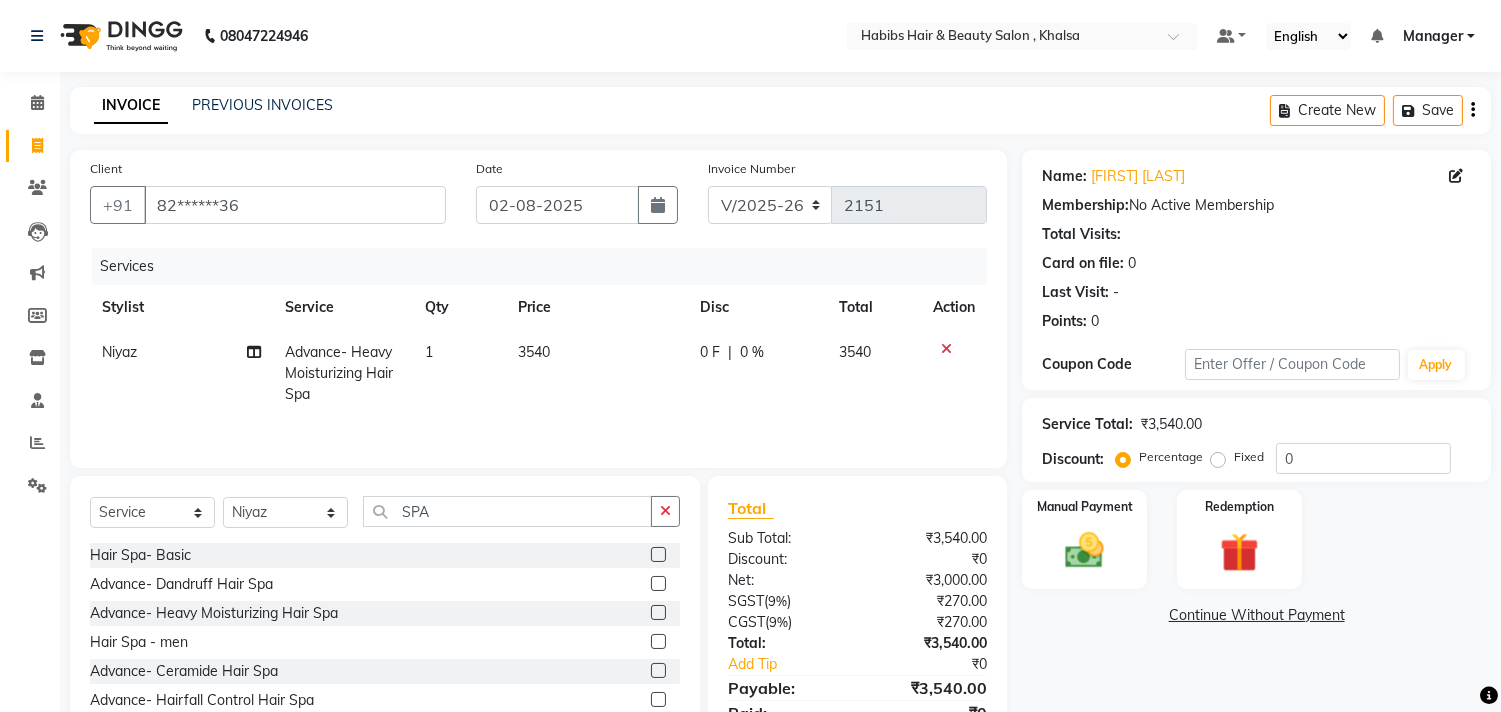 click on "3540" 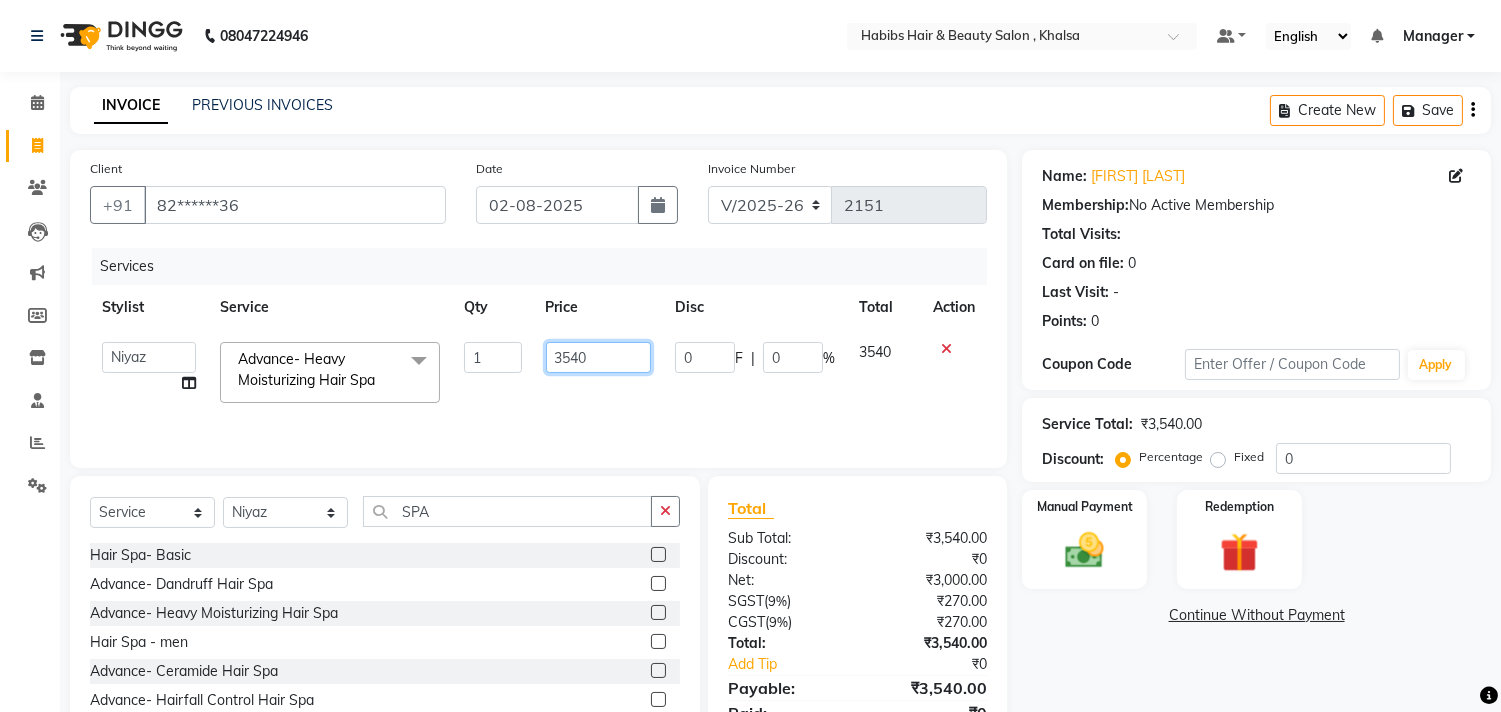 click on "3540" 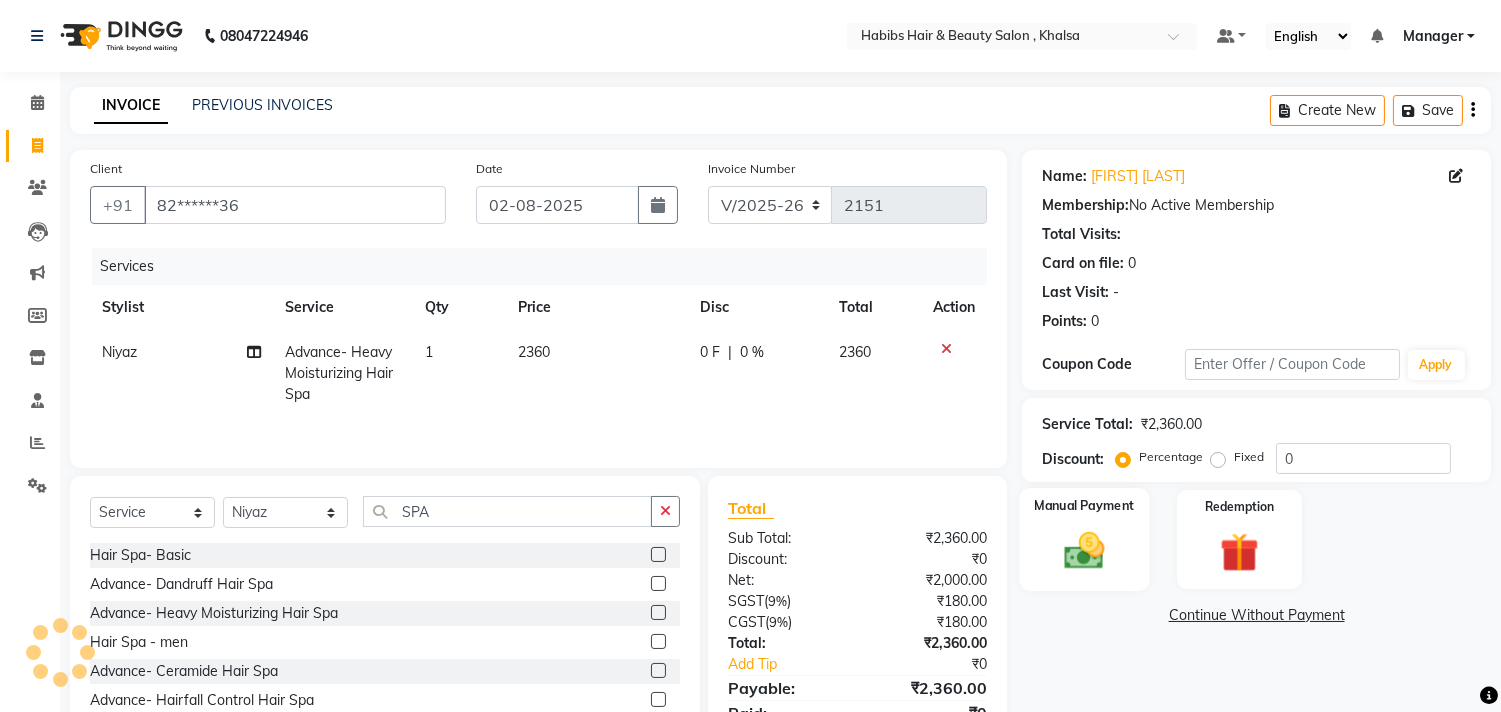 click 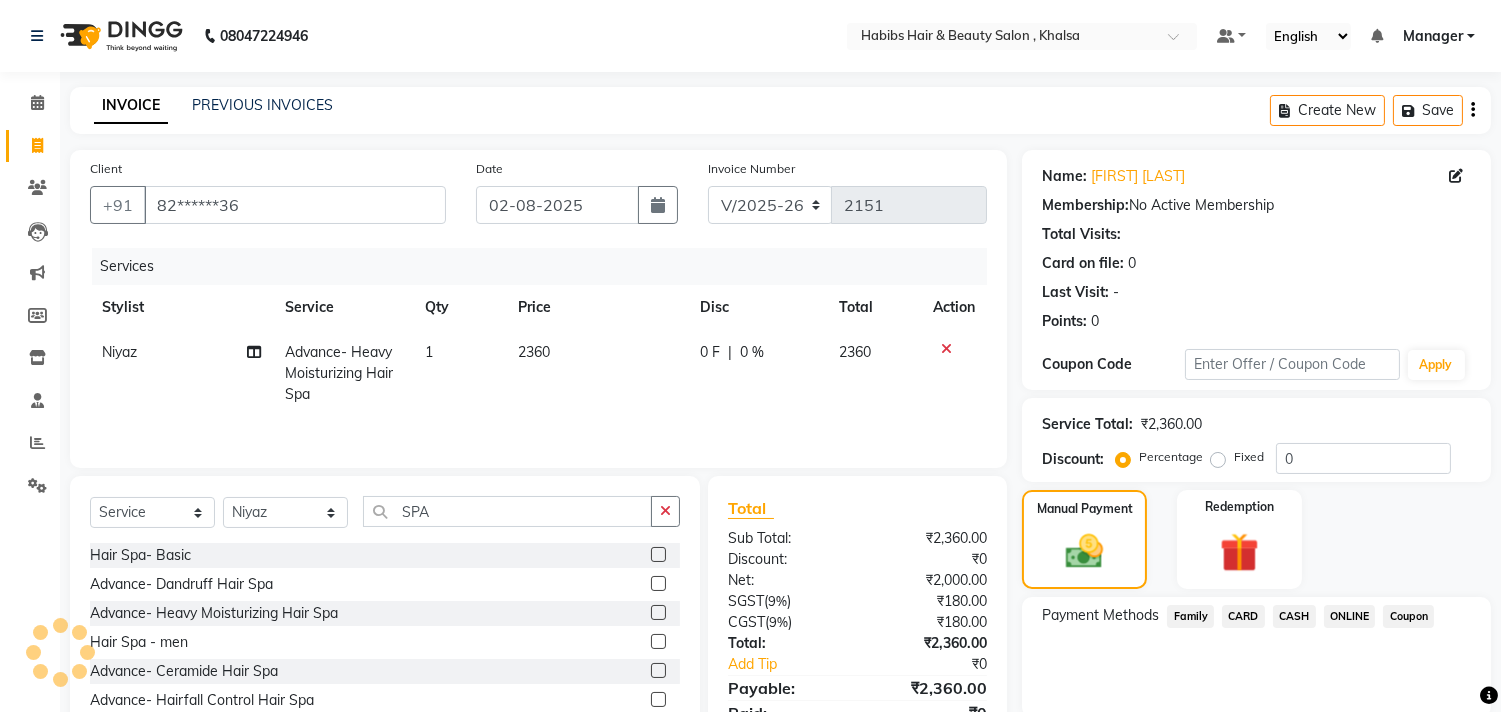 click on "ONLINE" 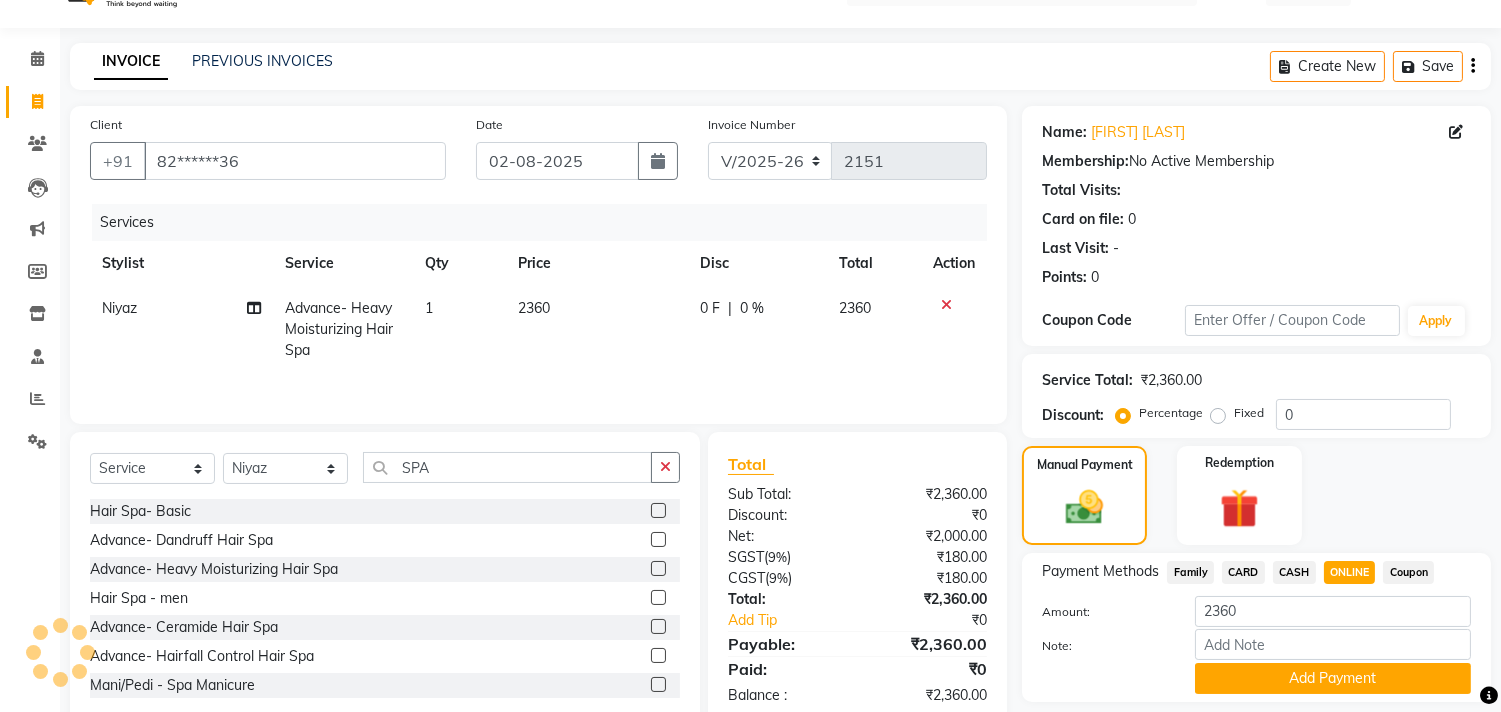 scroll, scrollTop: 104, scrollLeft: 0, axis: vertical 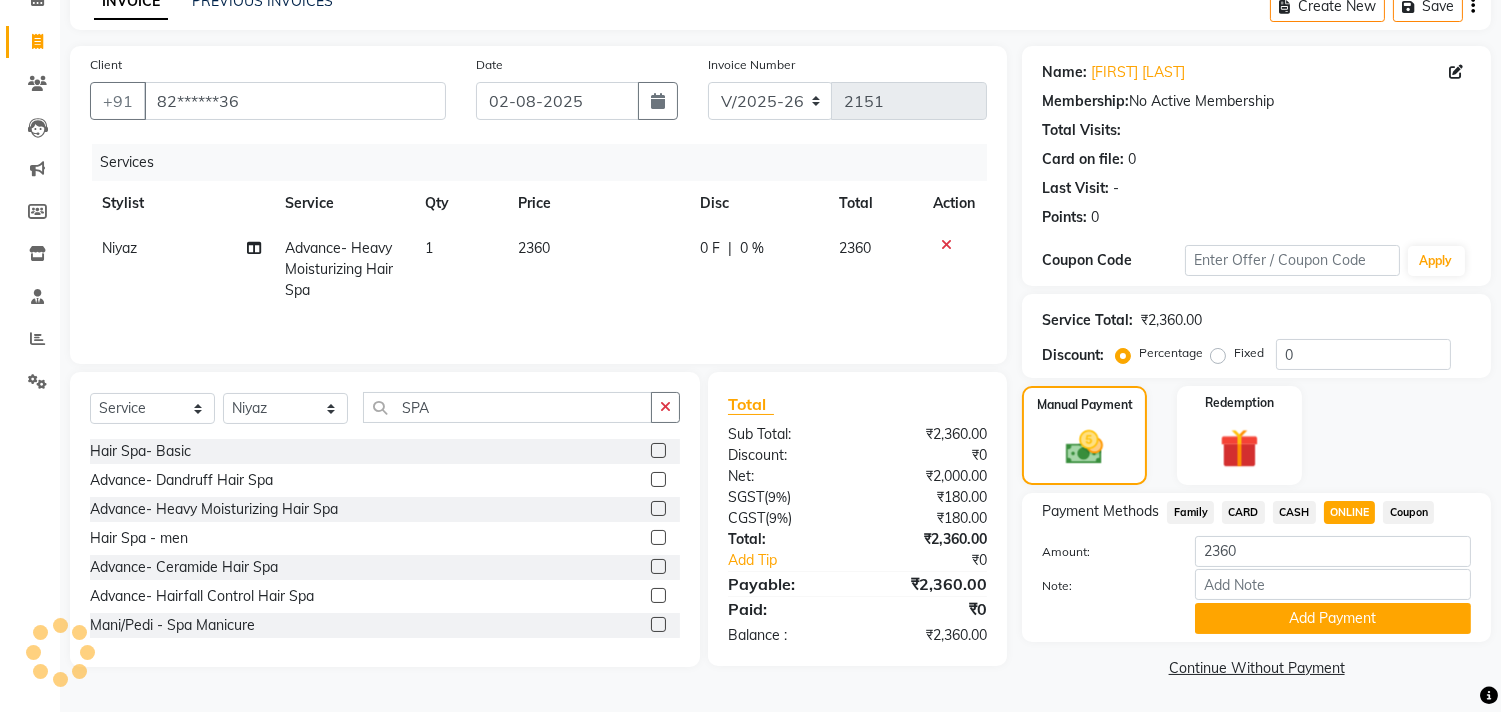 click on "Add Payment" 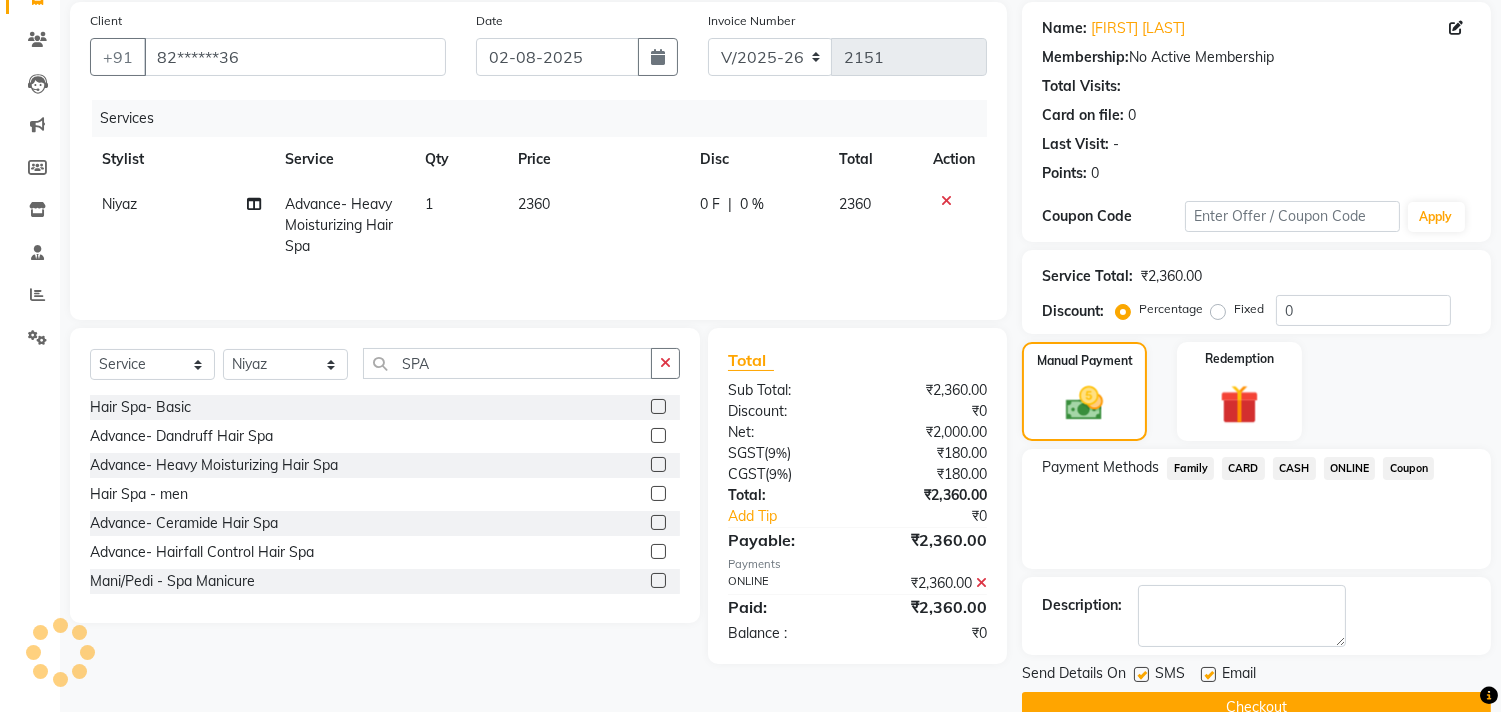 scroll, scrollTop: 187, scrollLeft: 0, axis: vertical 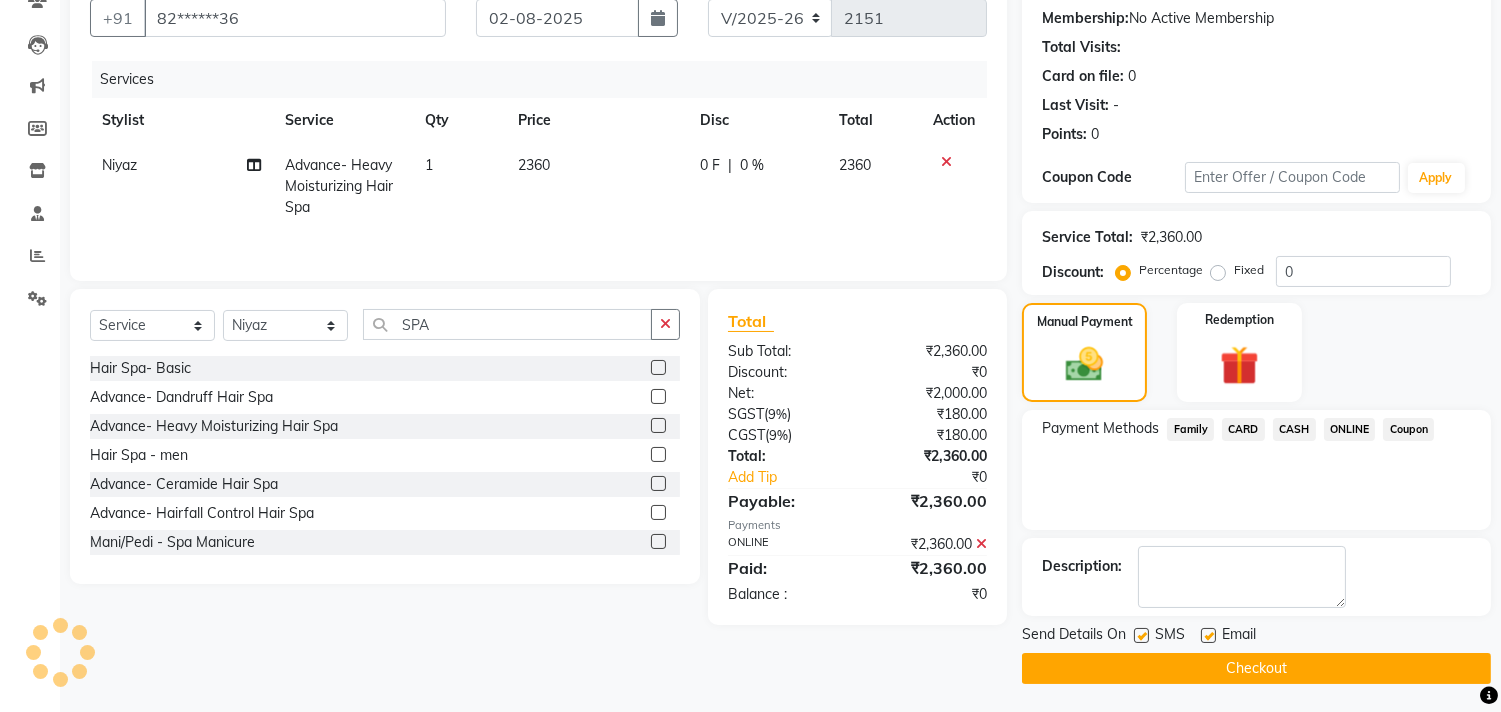 click on "Checkout" 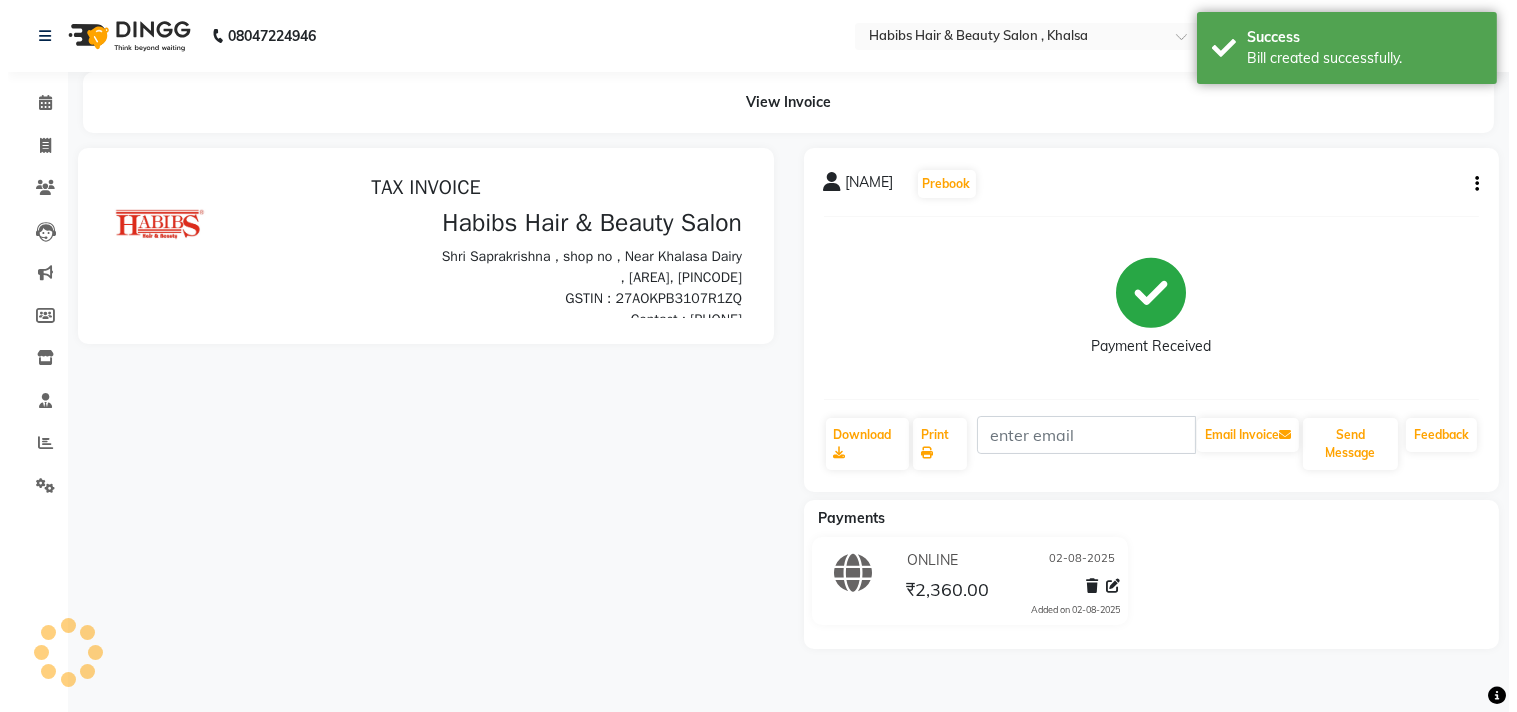 scroll, scrollTop: 0, scrollLeft: 0, axis: both 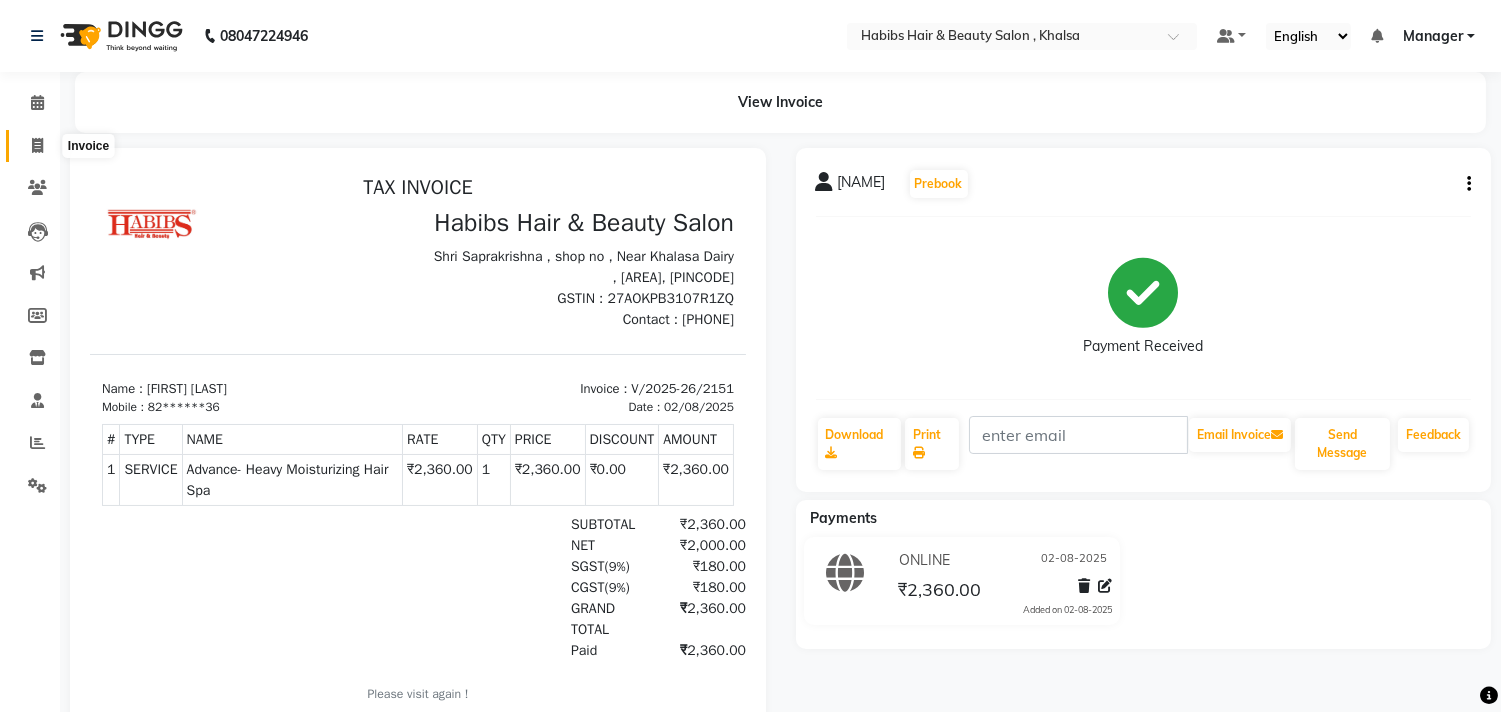 click 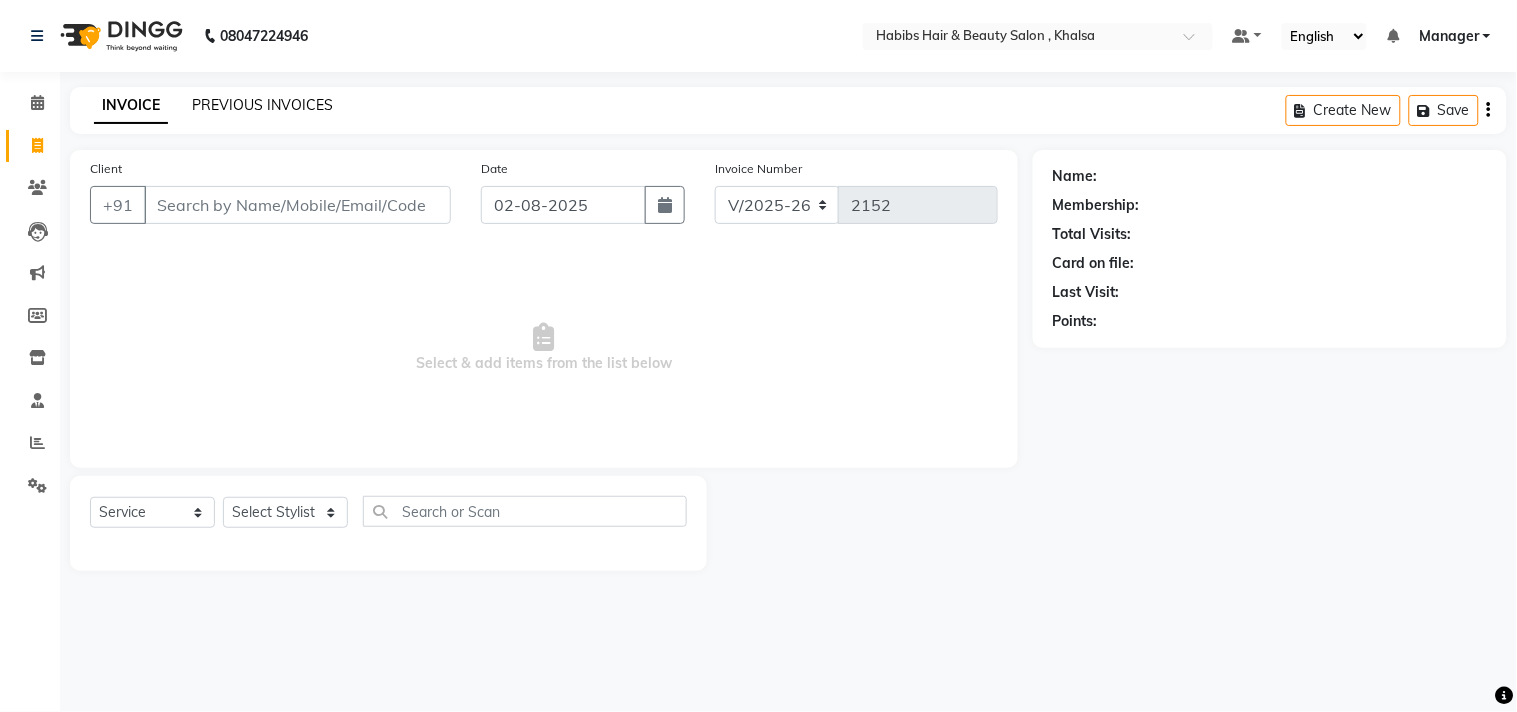 click on "PREVIOUS INVOICES" 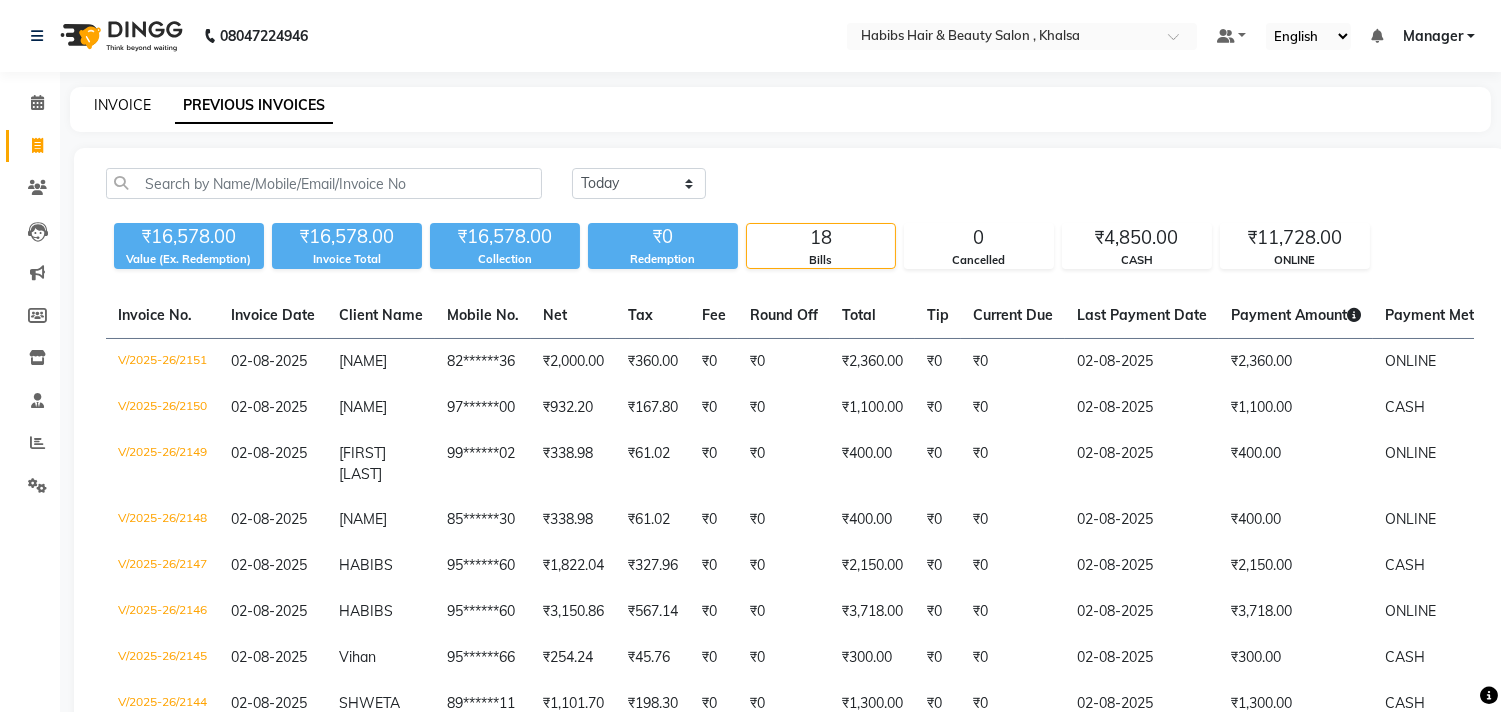 click on "INVOICE" 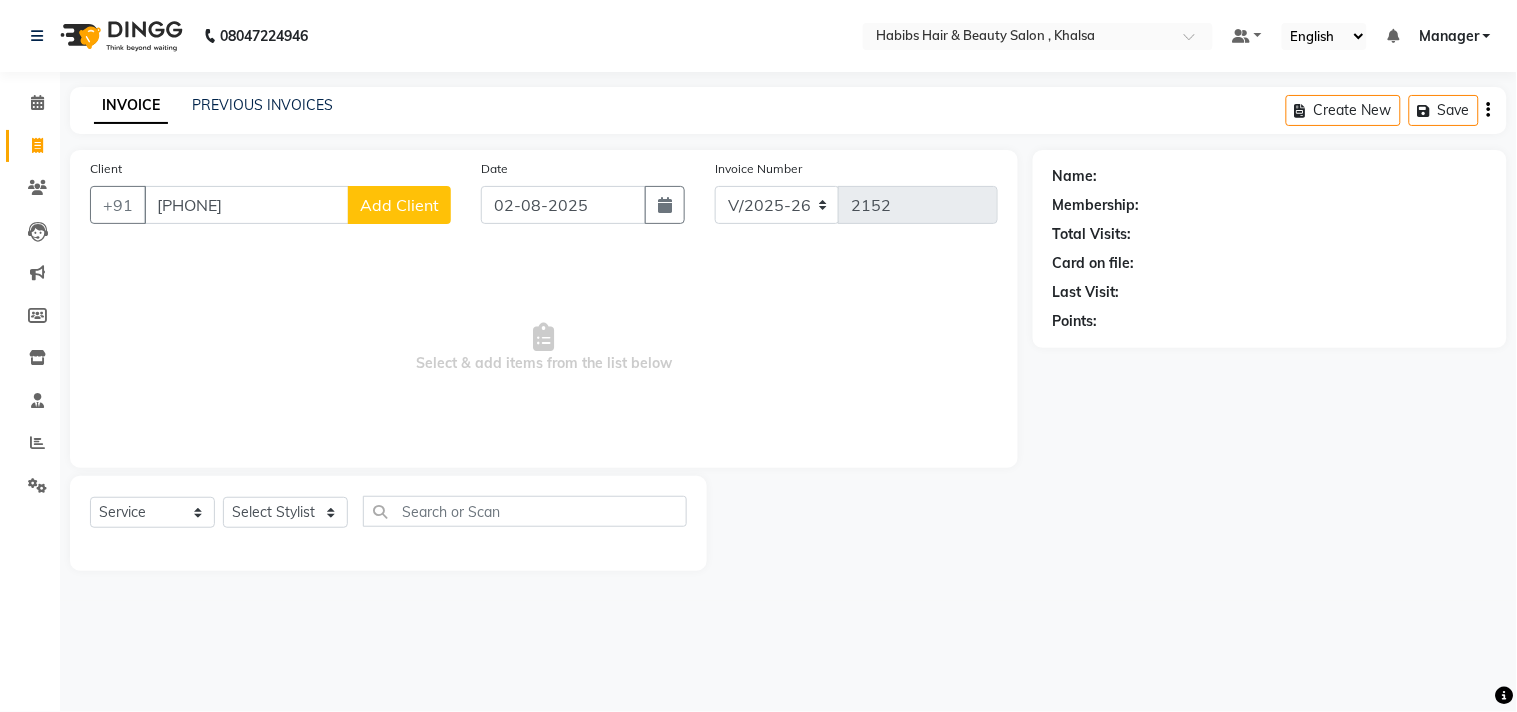 click on "Add Client" 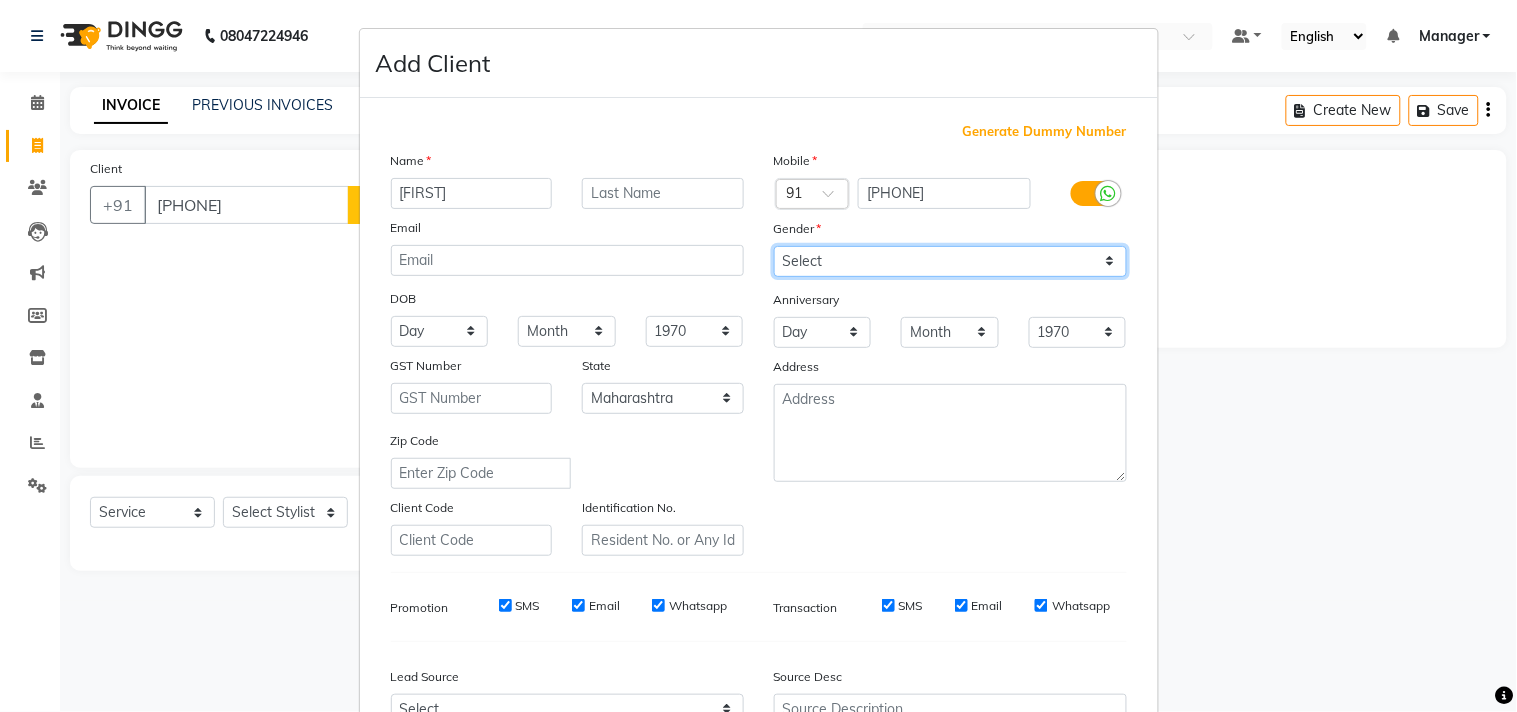 click on "Select Male Female Other Prefer Not To Say" at bounding box center (950, 261) 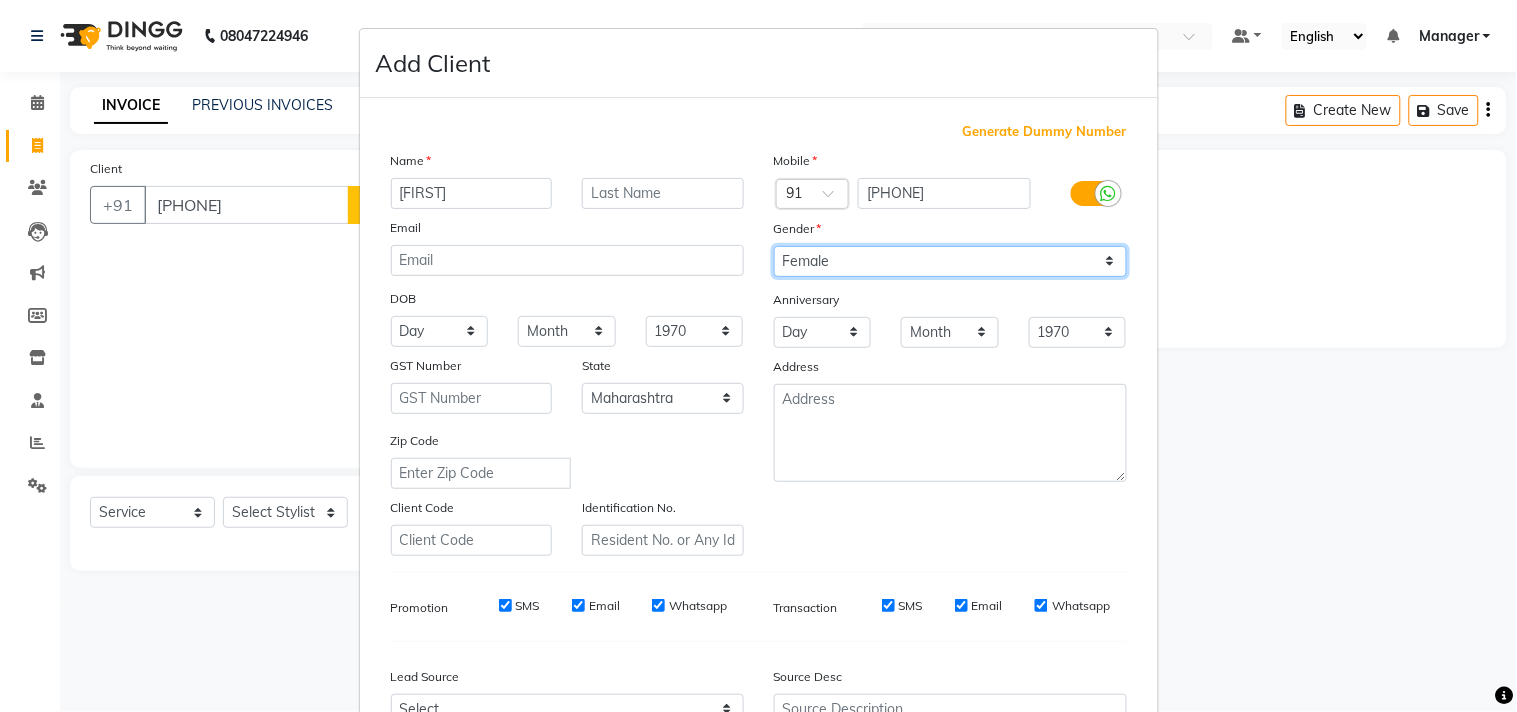 click on "Select Male Female Other Prefer Not To Say" at bounding box center [950, 261] 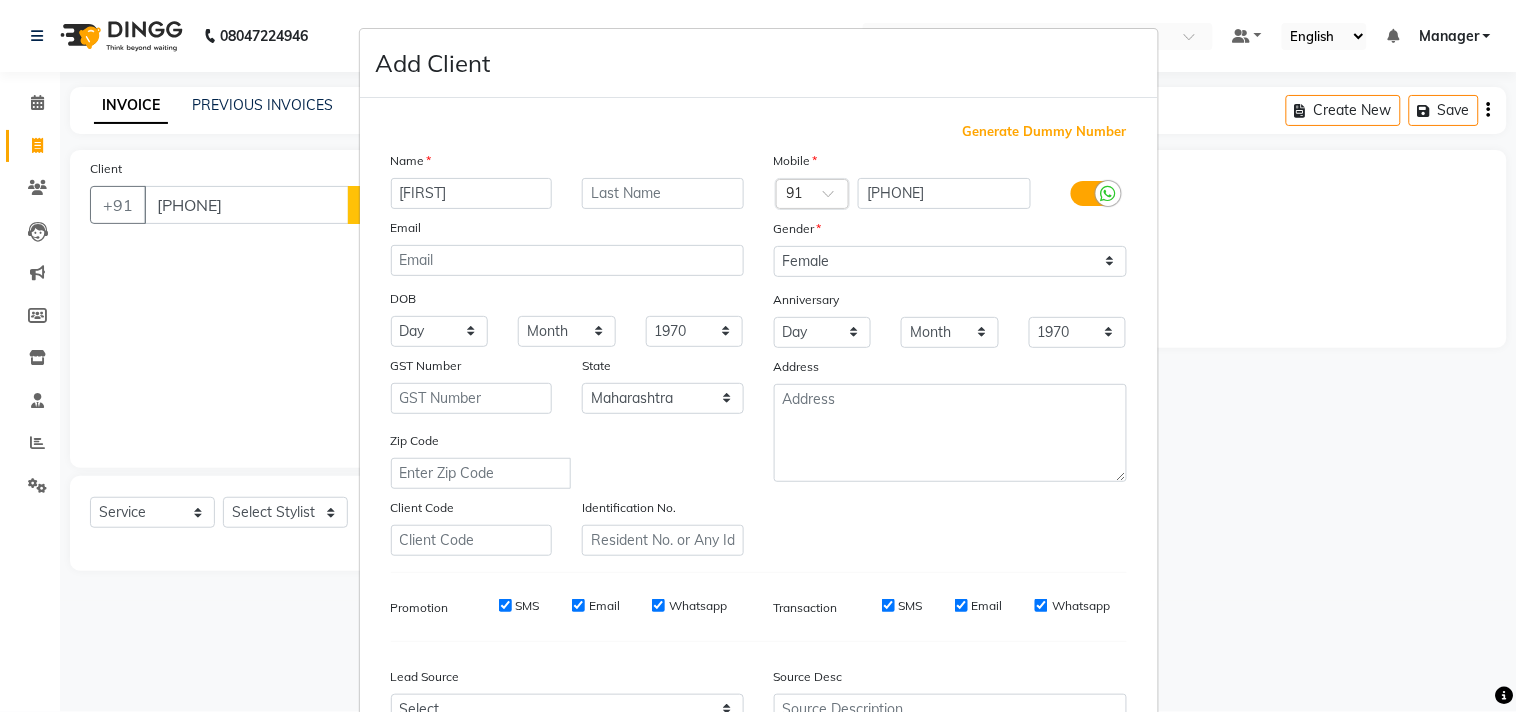 click on "Mobile Country Code × 91 7038858179 Gender Select Male Female Other Prefer Not To Say Anniversary Day 01 02 03 04 05 06 07 08 09 10 11 12 13 14 15 16 17 18 19 20 21 22 23 24 25 26 27 28 29 30 31 Month January February March April May June July August September October November December 1970 1971 1972 1973 1974 1975 1976 1977 1978 1979 1980 1981 1982 1983 1984 1985 1986 1987 1988 1989 1990 1991 1992 1993 1994 1995 1996 1997 1998 1999 2000 2001 2002 2003 2004 2005 2006 2007 2008 2009 2010 2011 2012 2013 2014 2015 2016 2017 2018 2019 2020 2021 2022 2023 2024 2025 Address" at bounding box center [950, 353] 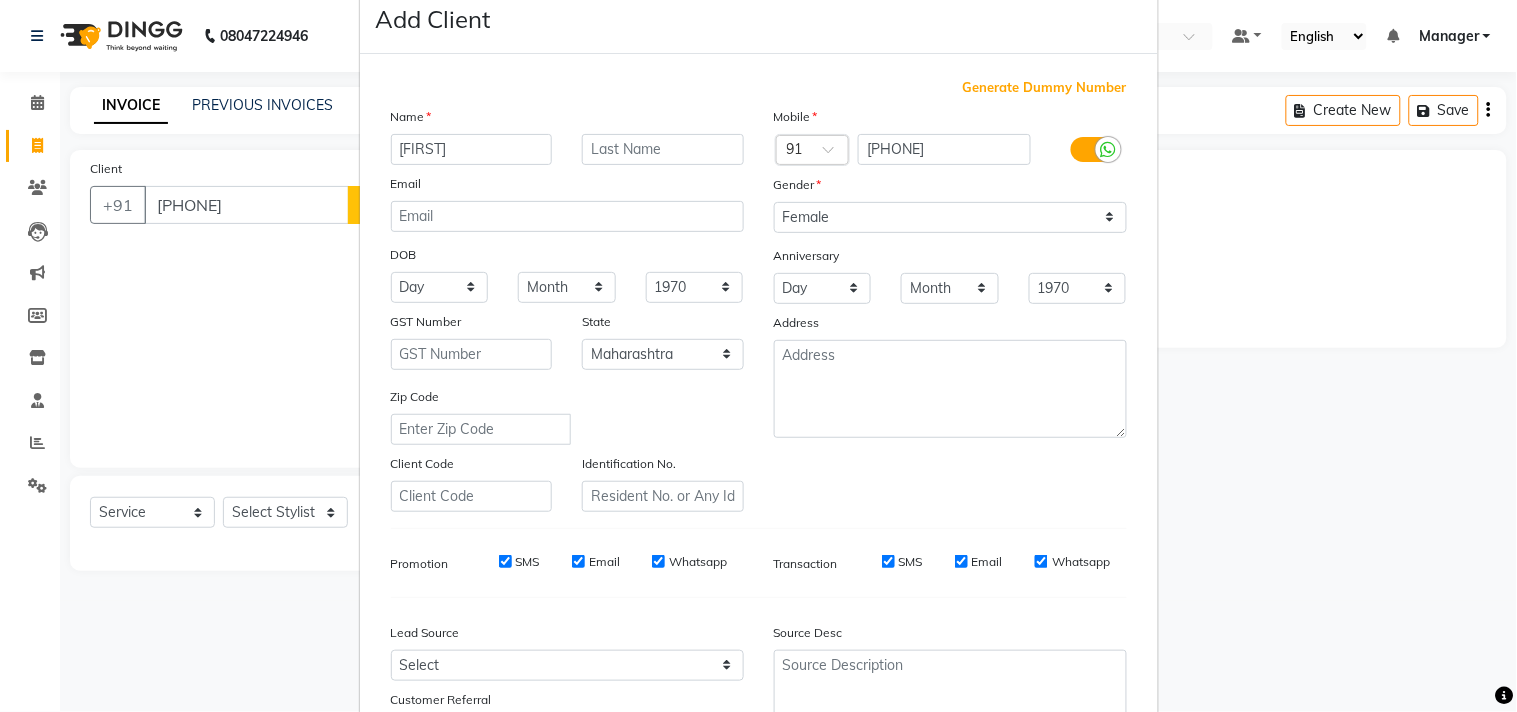 scroll, scrollTop: 88, scrollLeft: 0, axis: vertical 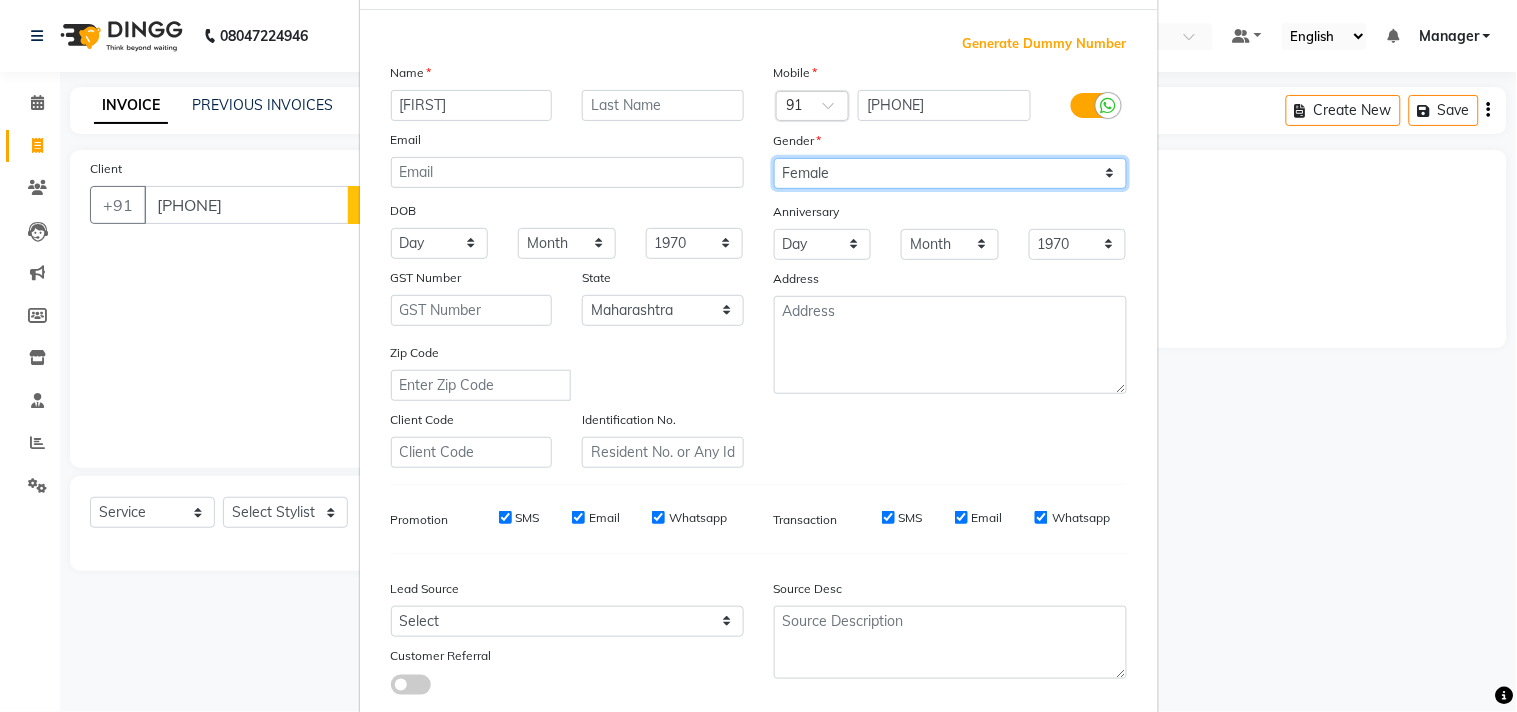 click on "Select Male Female Other Prefer Not To Say" at bounding box center [950, 173] 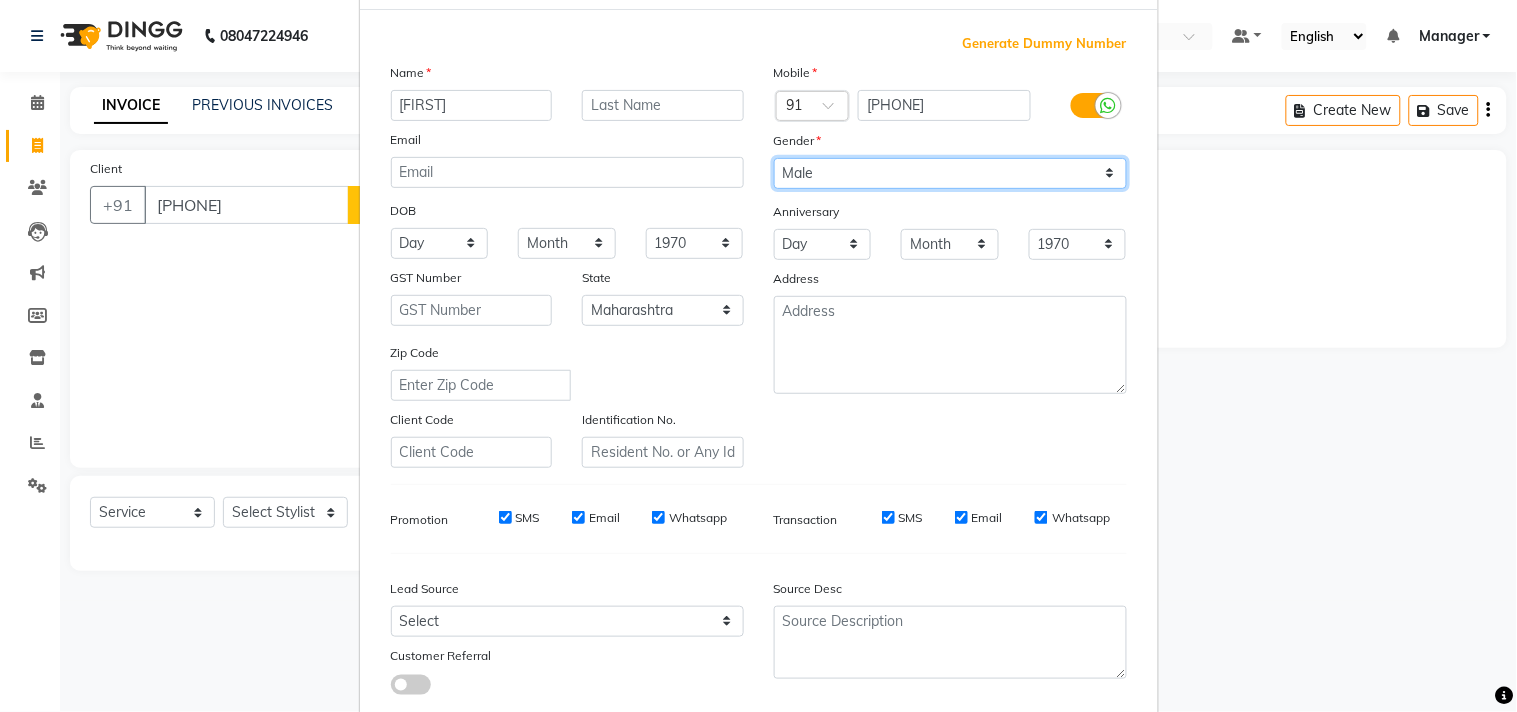 click on "Select Male Female Other Prefer Not To Say" at bounding box center (950, 173) 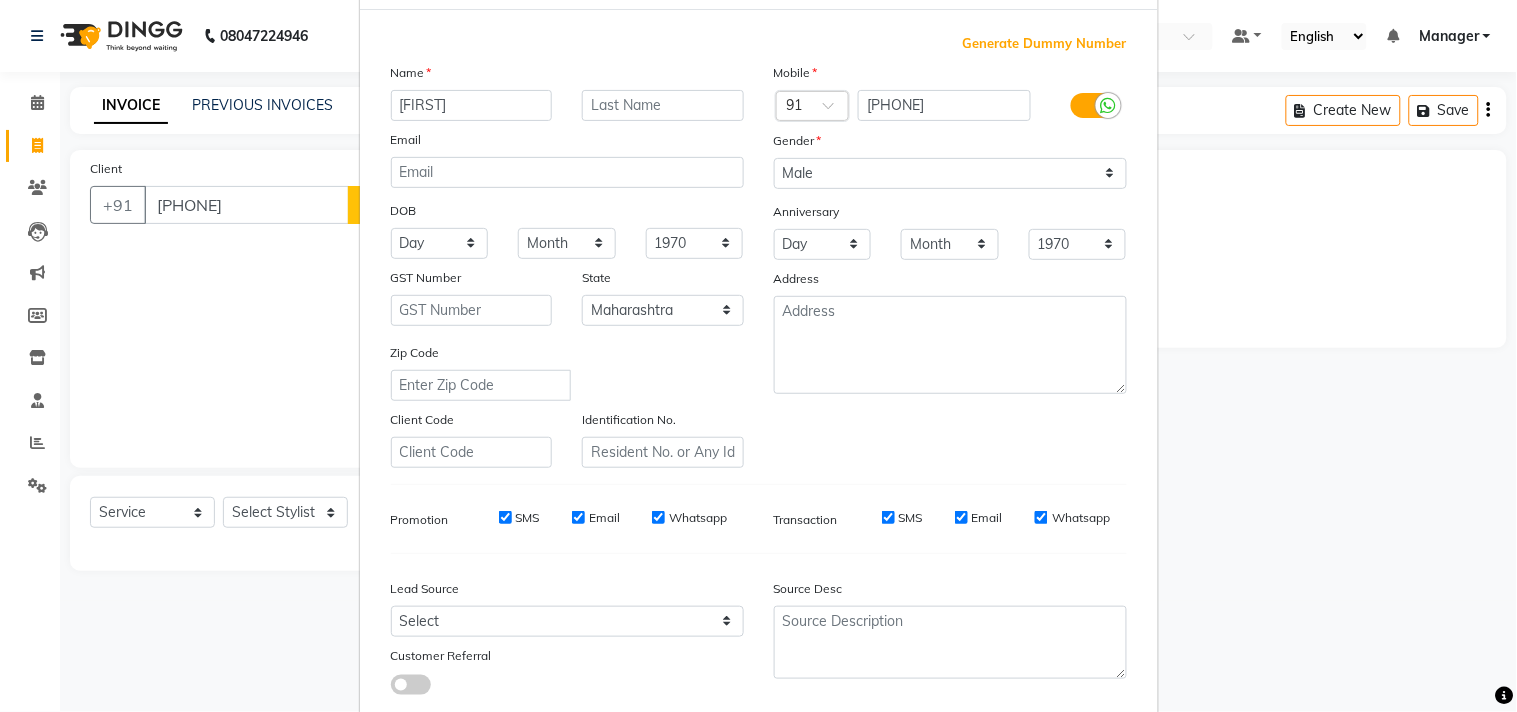 click at bounding box center (759, 553) 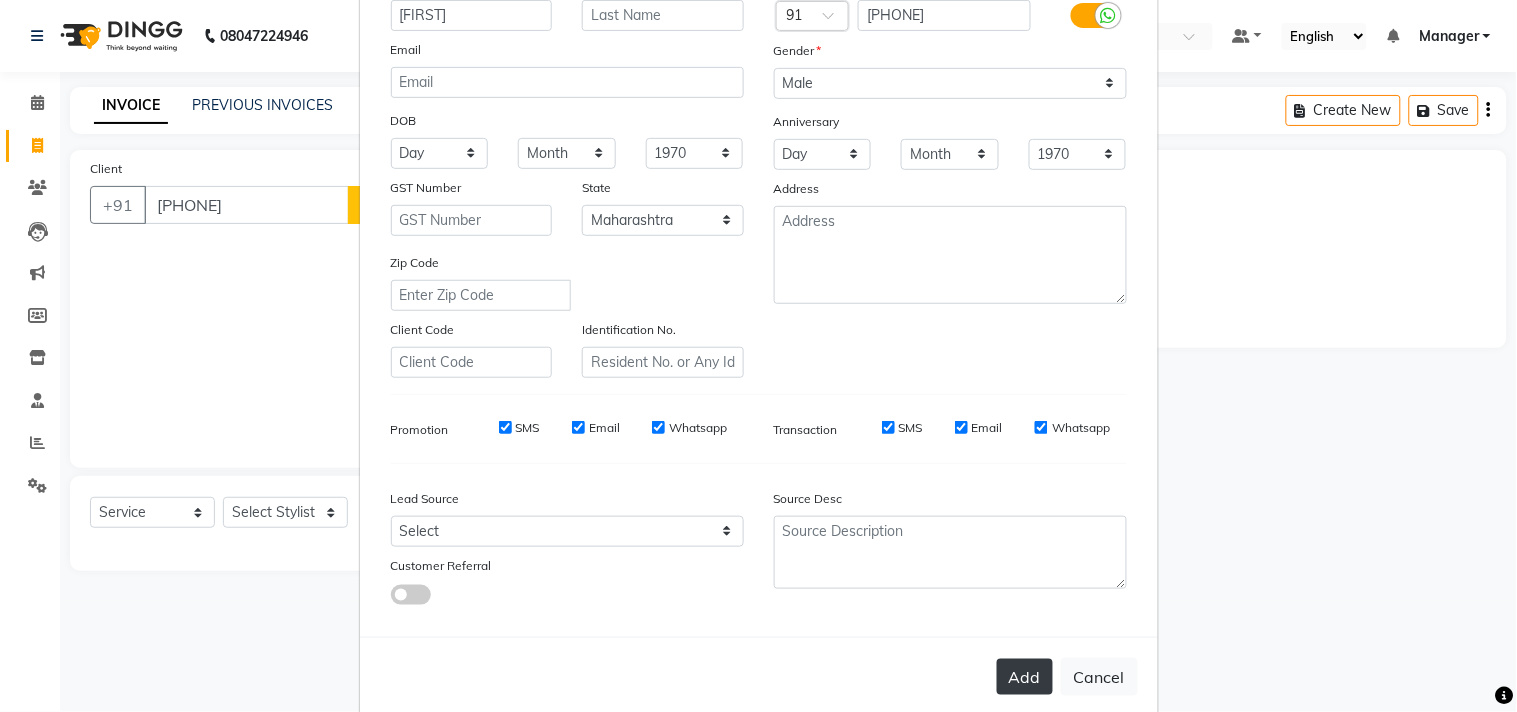scroll, scrollTop: 212, scrollLeft: 0, axis: vertical 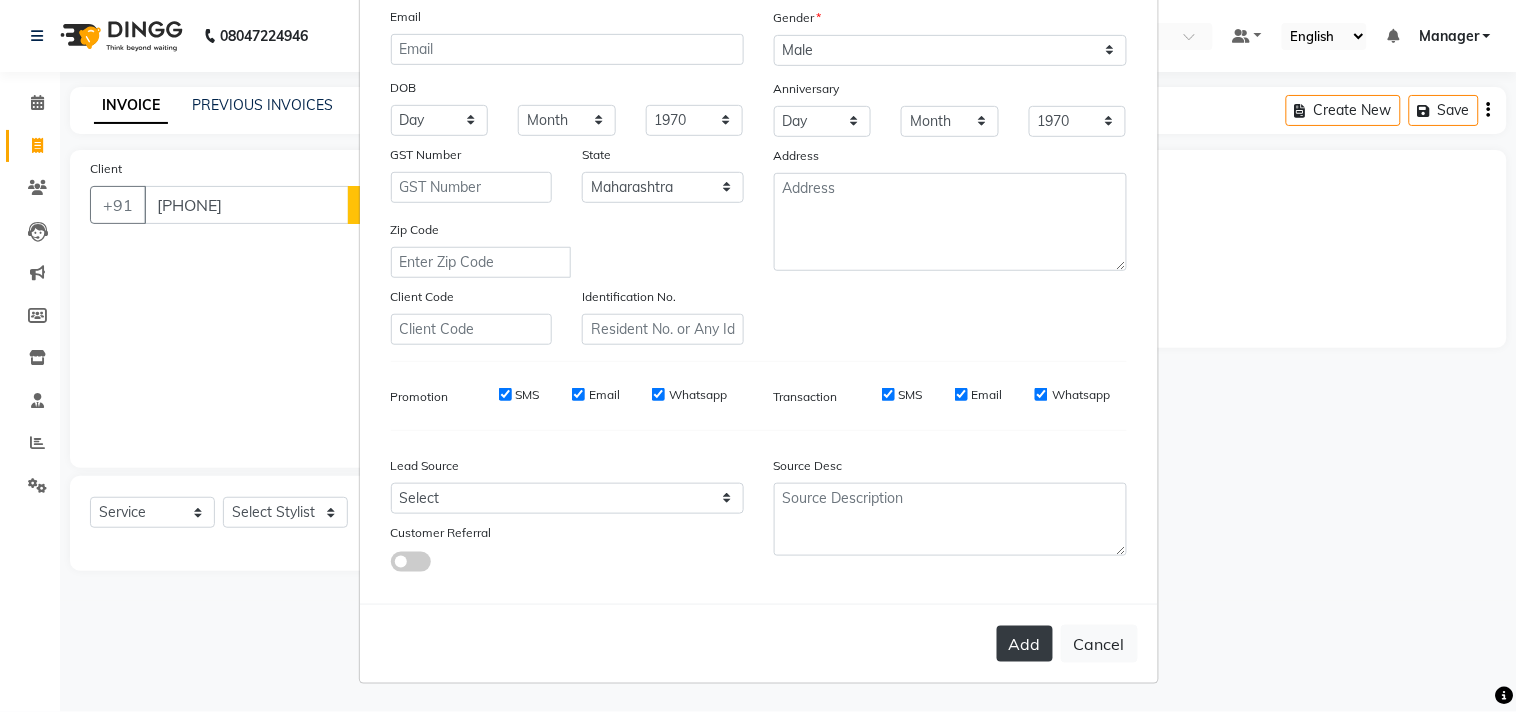 click on "Add" at bounding box center (1025, 644) 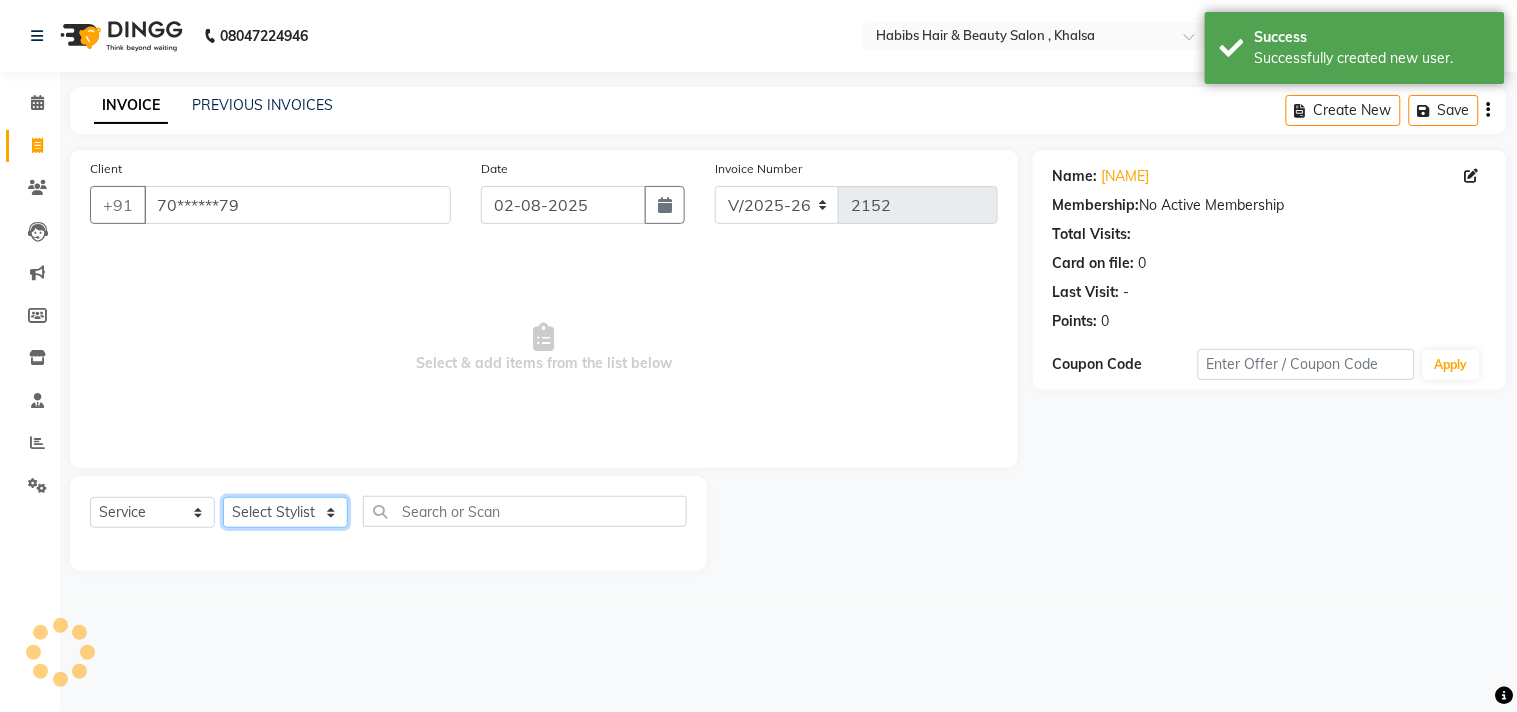 click on "Select Stylist Ajam ARIF Asif Manager M M Neelam Niyaz Salman Sameer Sayali Shahid Shahnawaz Vidya Zubair" 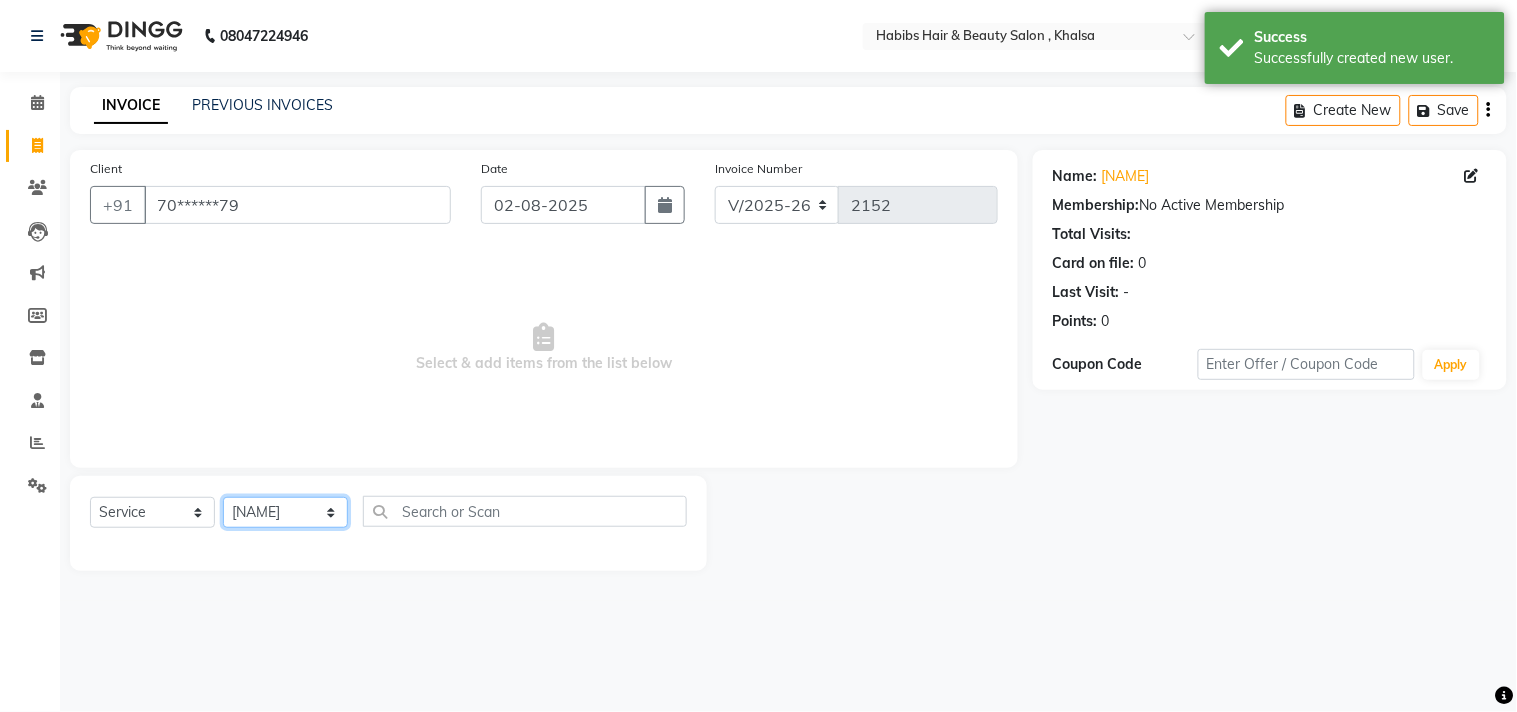 click on "Select Stylist Ajam ARIF Asif Manager M M Neelam Niyaz Salman Sameer Sayali Shahid Shahnawaz Vidya Zubair" 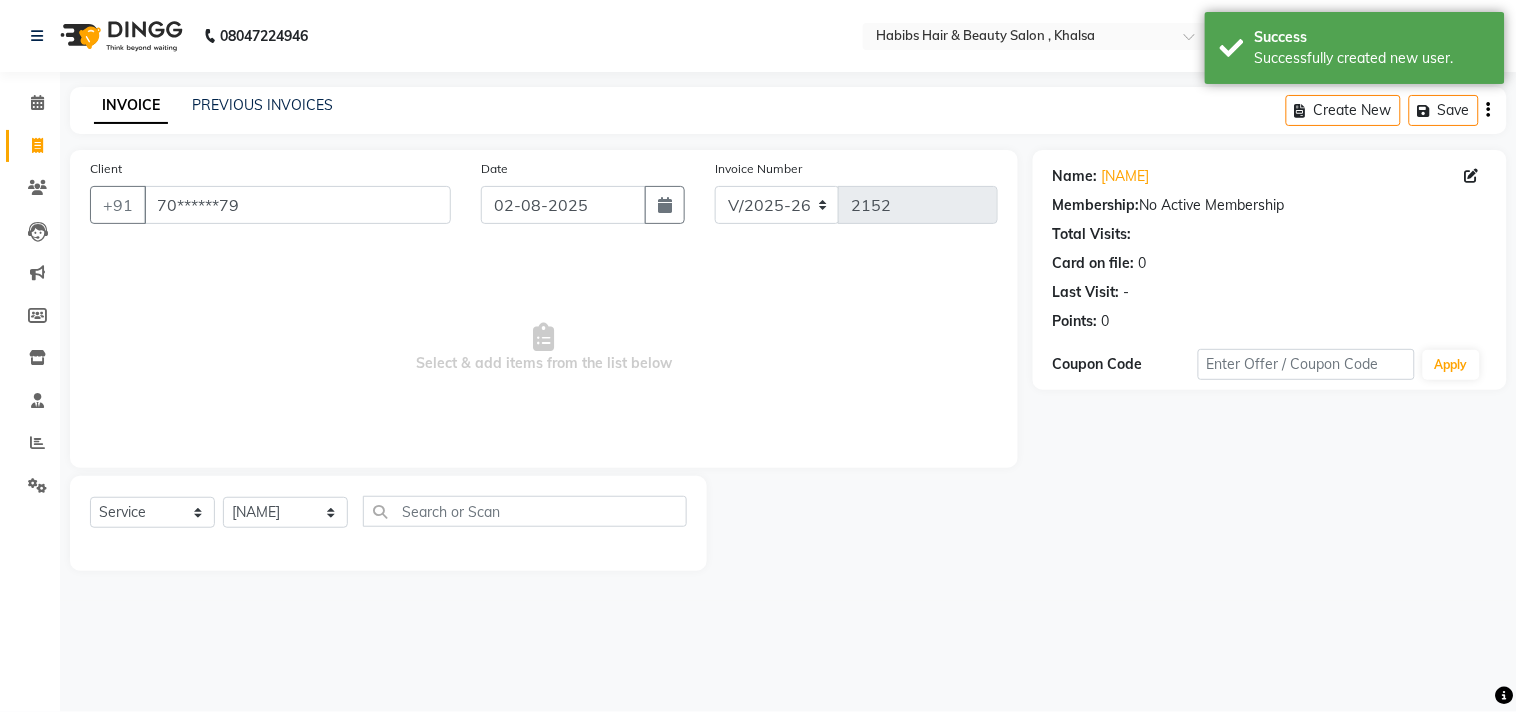 click on "Select & add items from the list below" at bounding box center [544, 348] 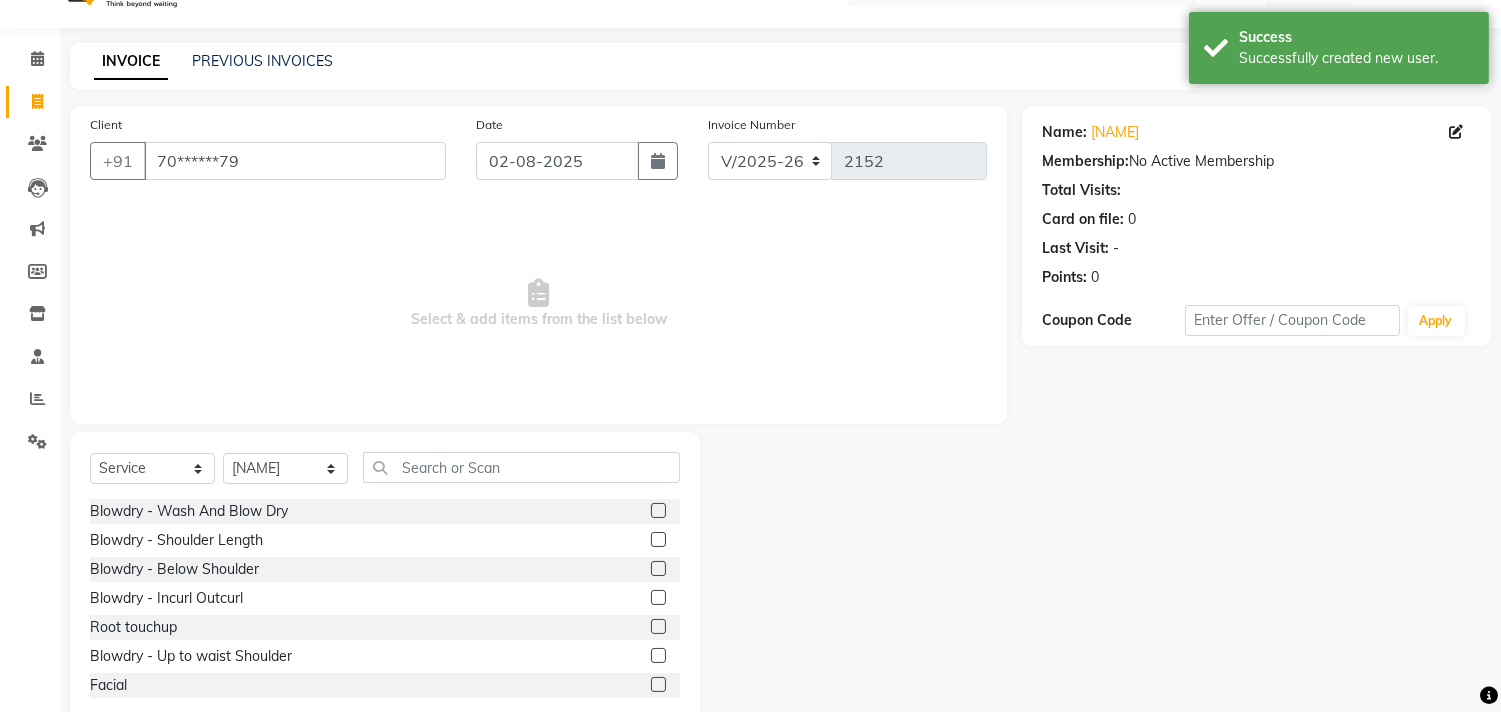 scroll, scrollTop: 88, scrollLeft: 0, axis: vertical 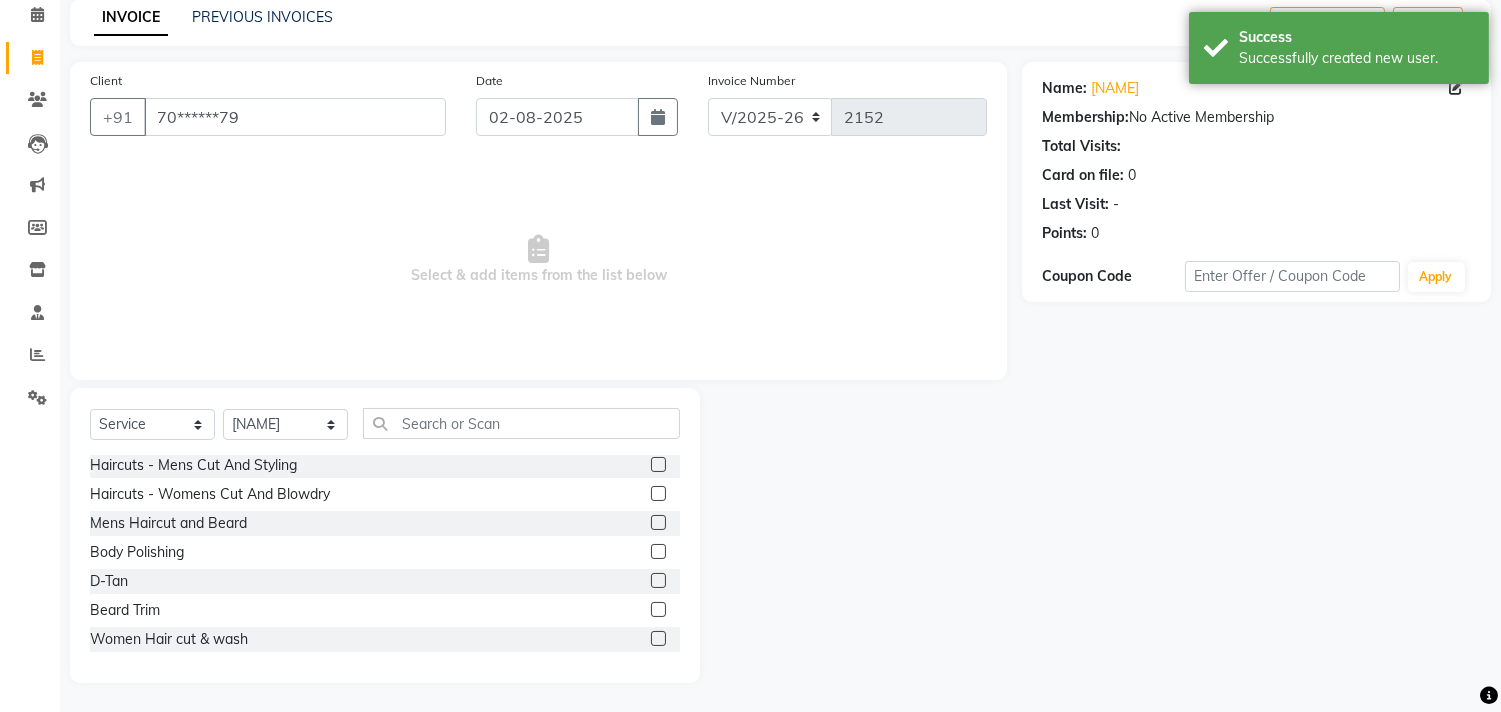 click 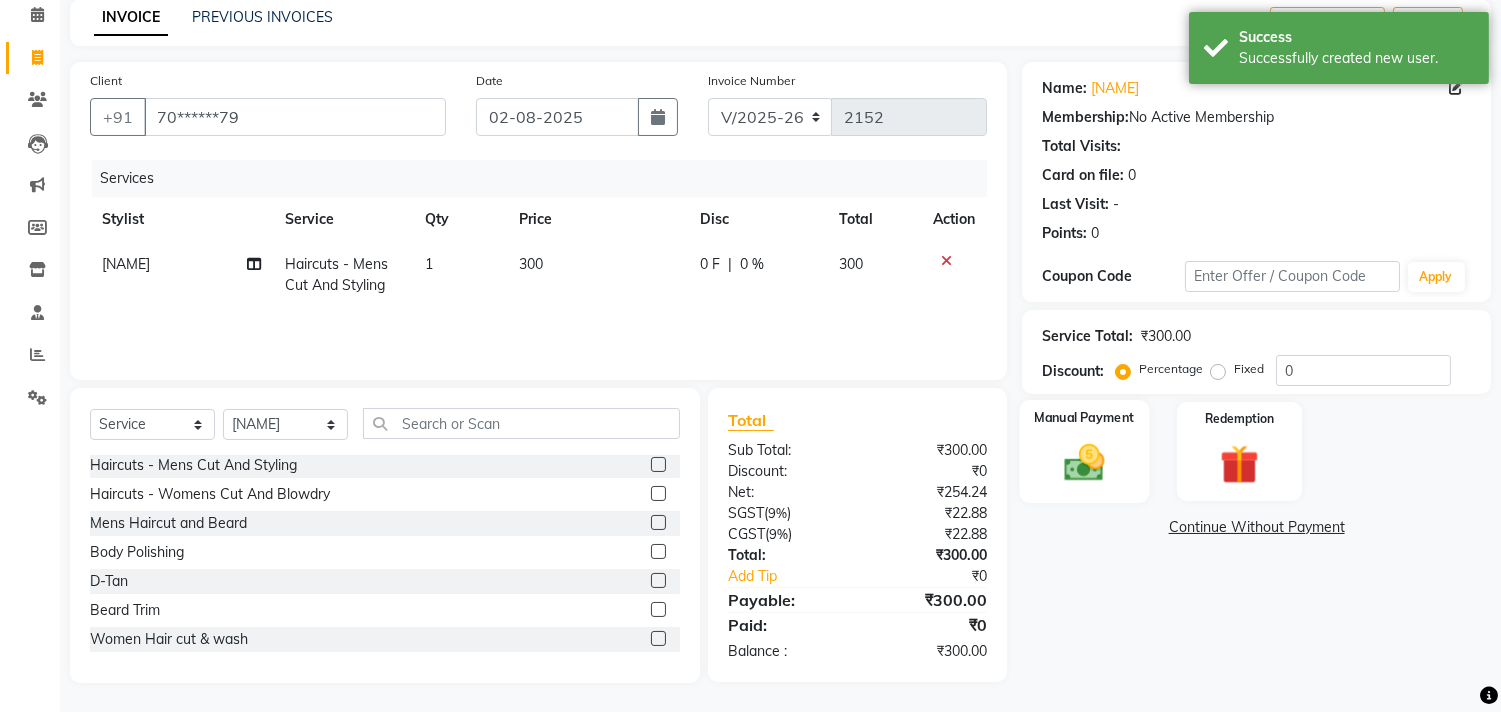 click on "Manual Payment" 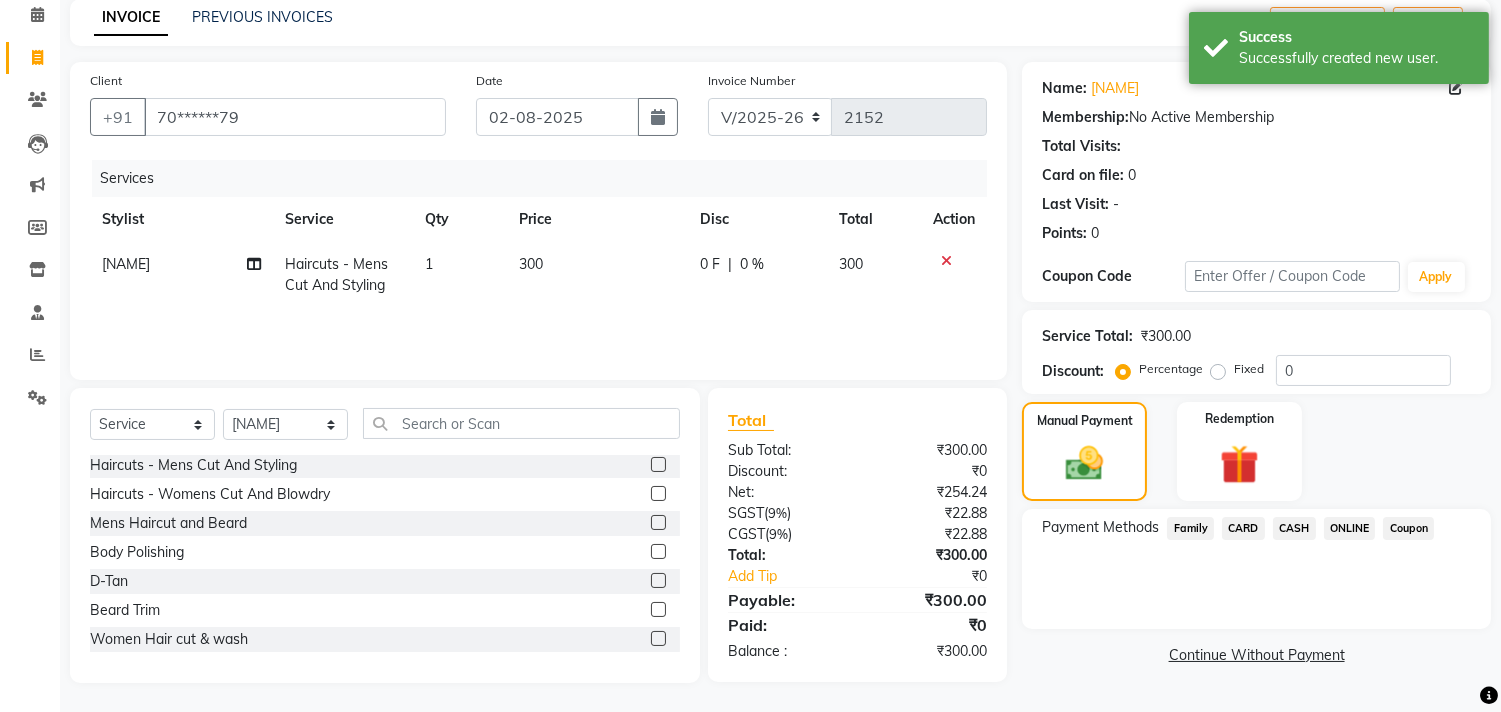 click on "ONLINE" 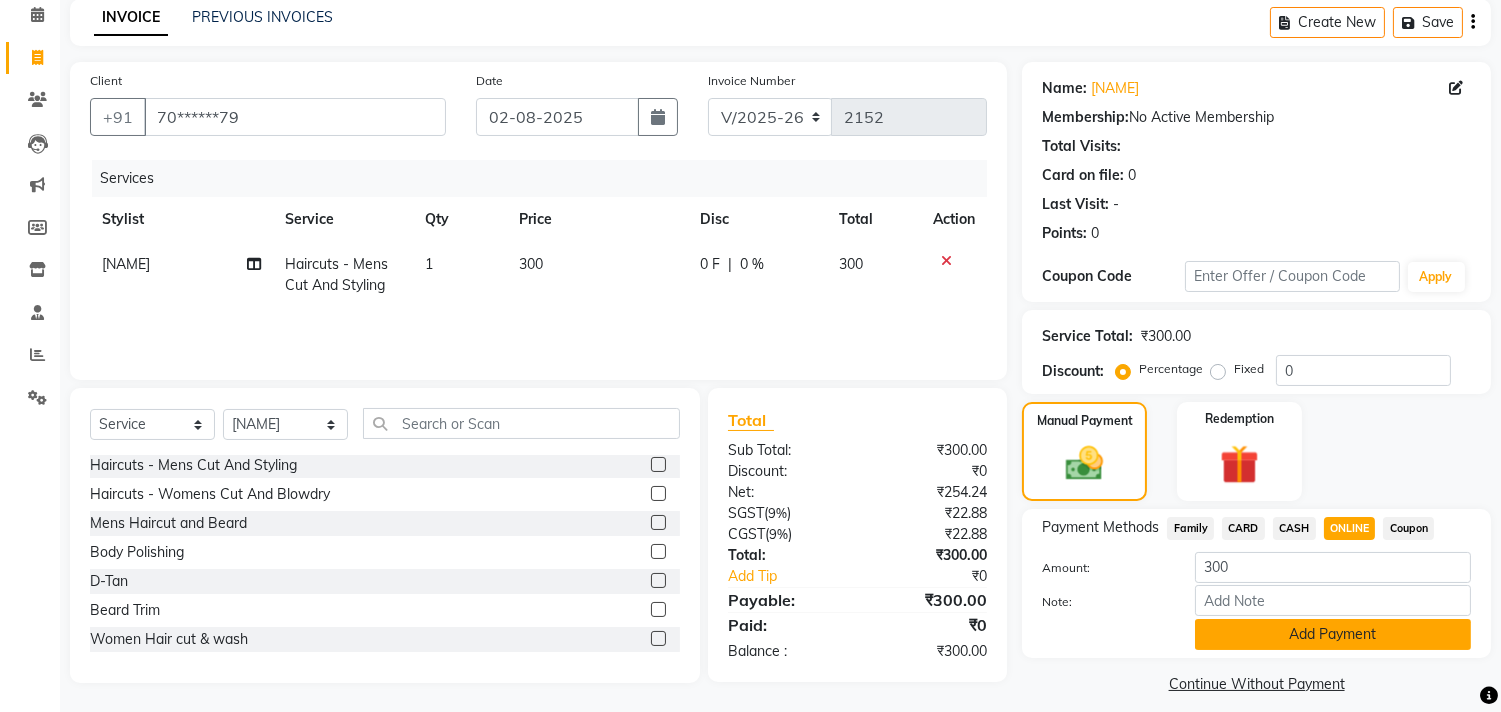 click on "Add Payment" 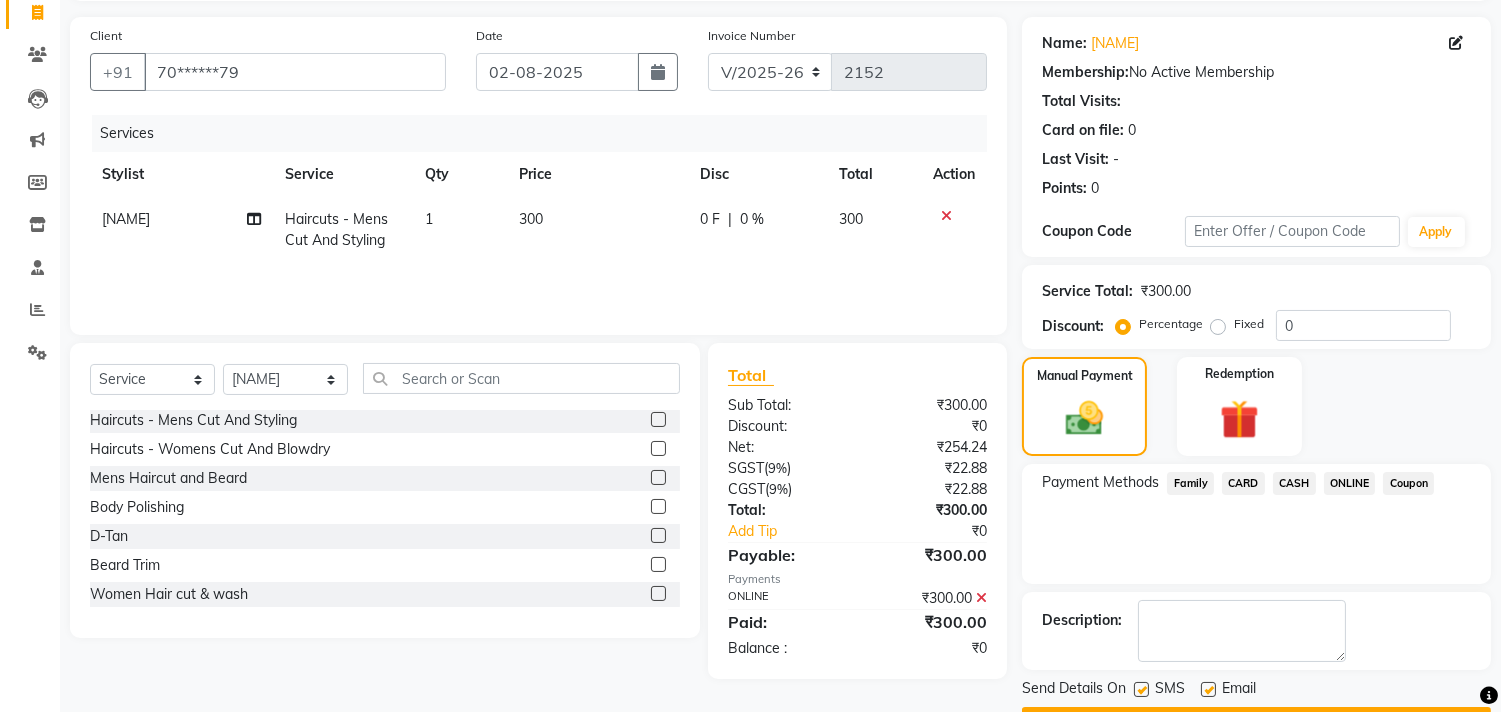 scroll, scrollTop: 187, scrollLeft: 0, axis: vertical 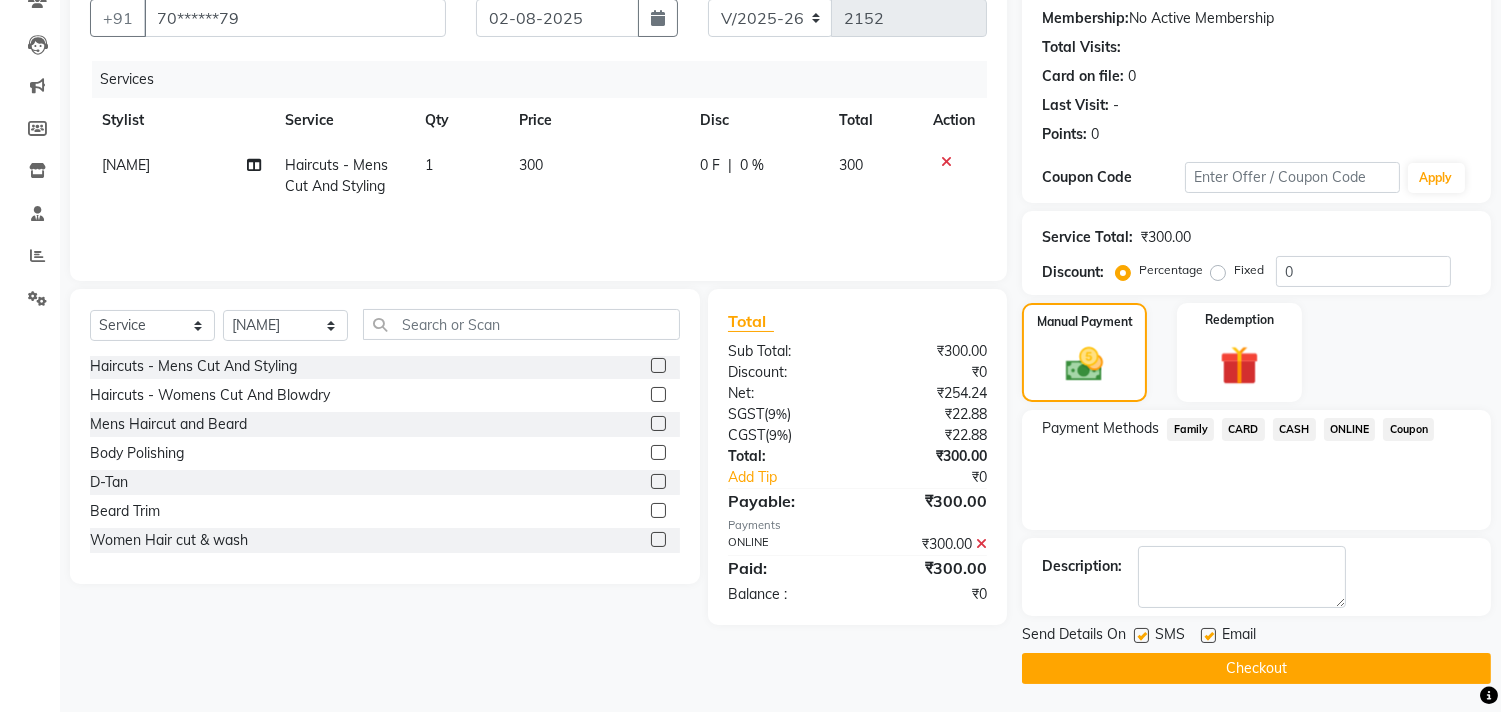 click on "Checkout" 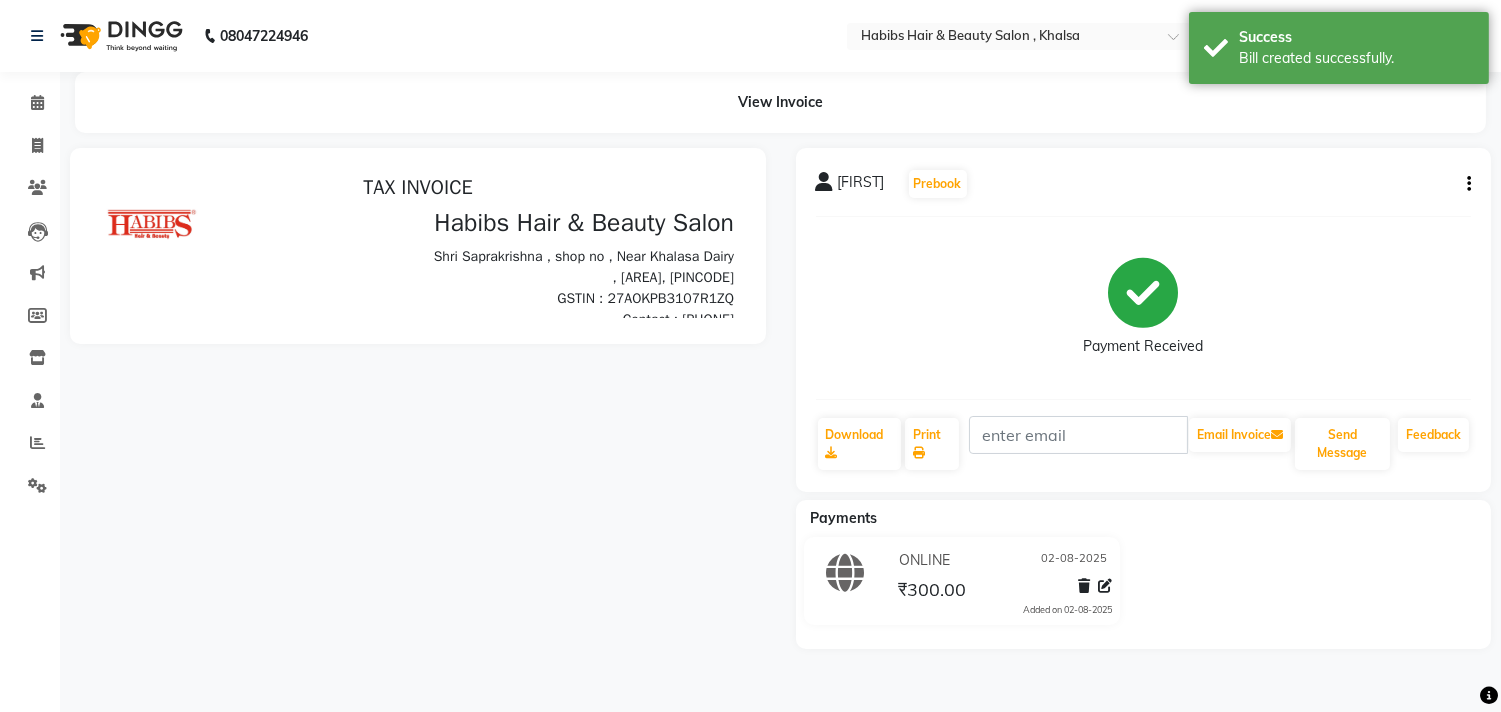 scroll, scrollTop: 0, scrollLeft: 0, axis: both 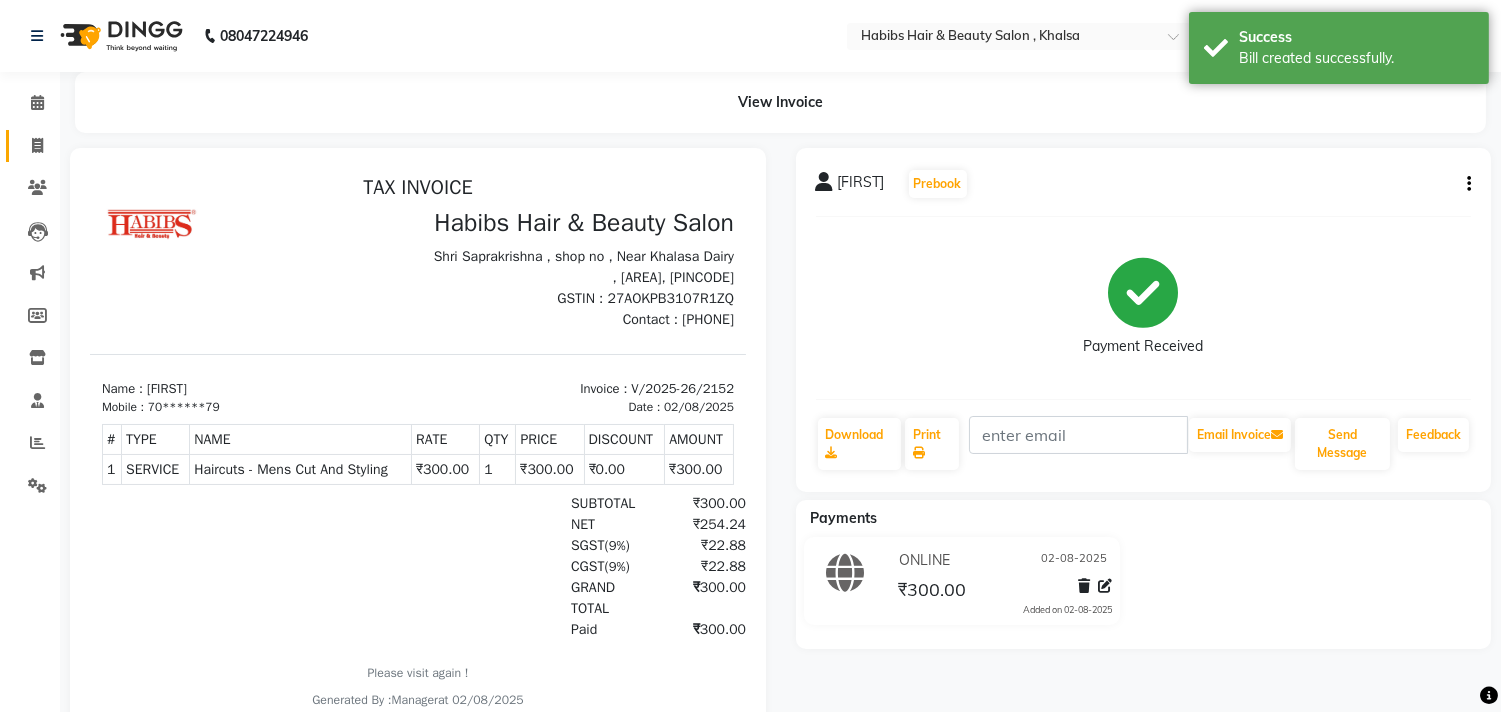 click on "Invoice" 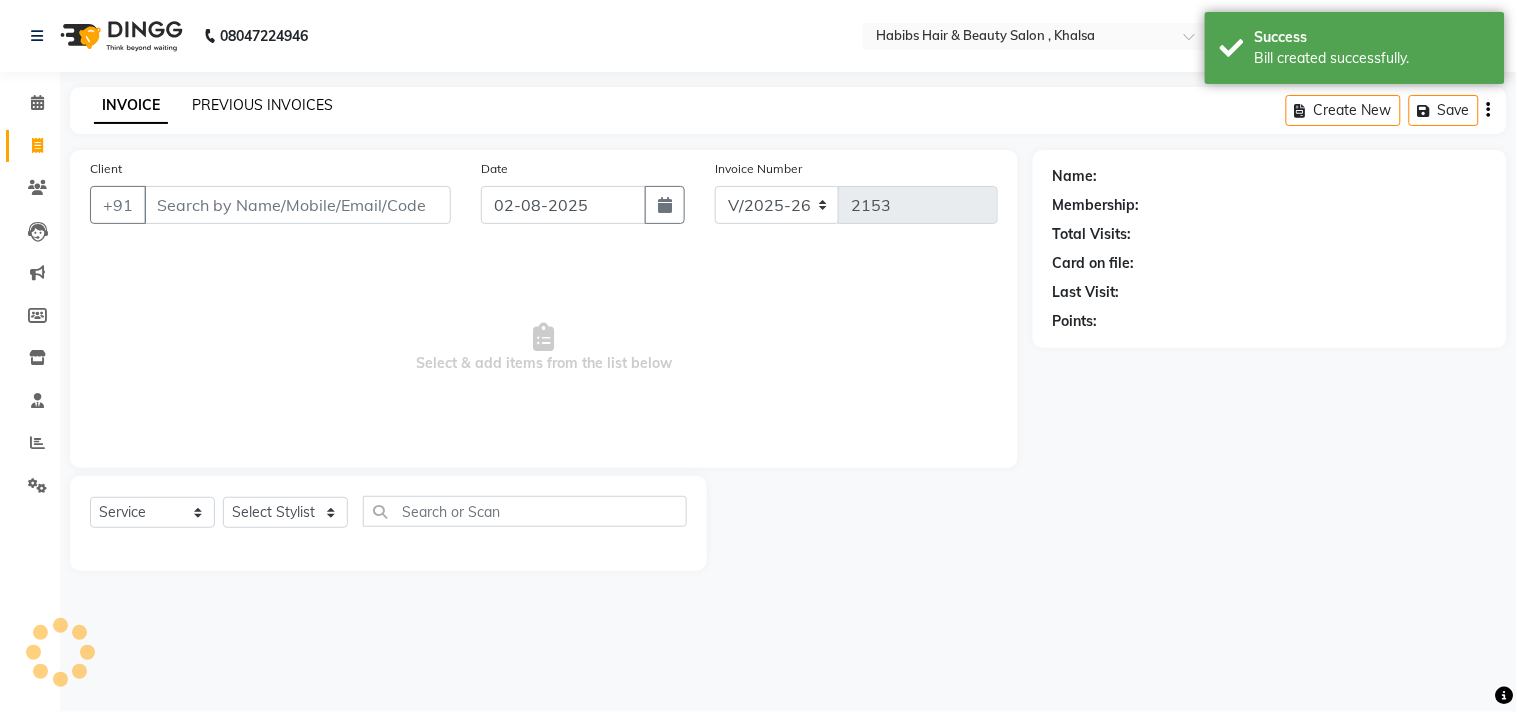 click on "PREVIOUS INVOICES" 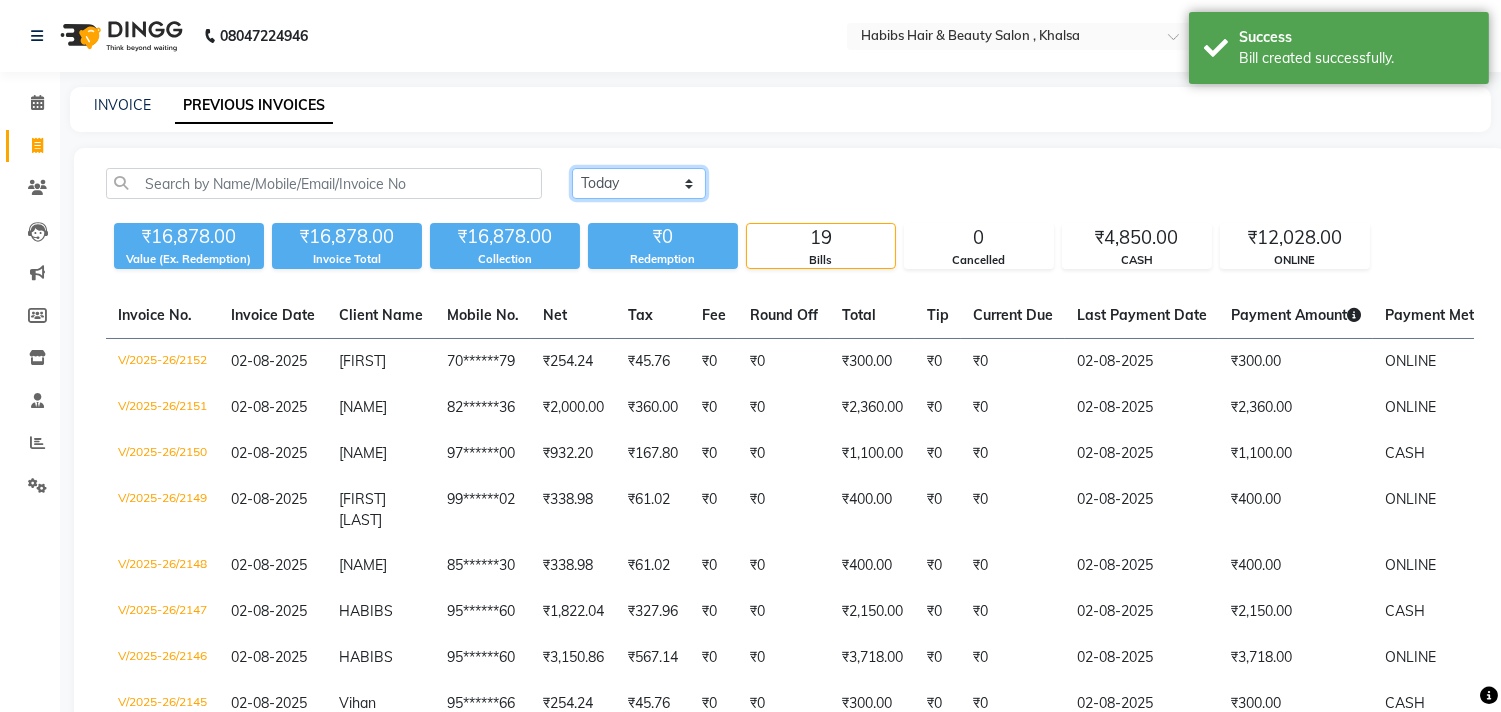 click on "Today Yesterday Custom Range" 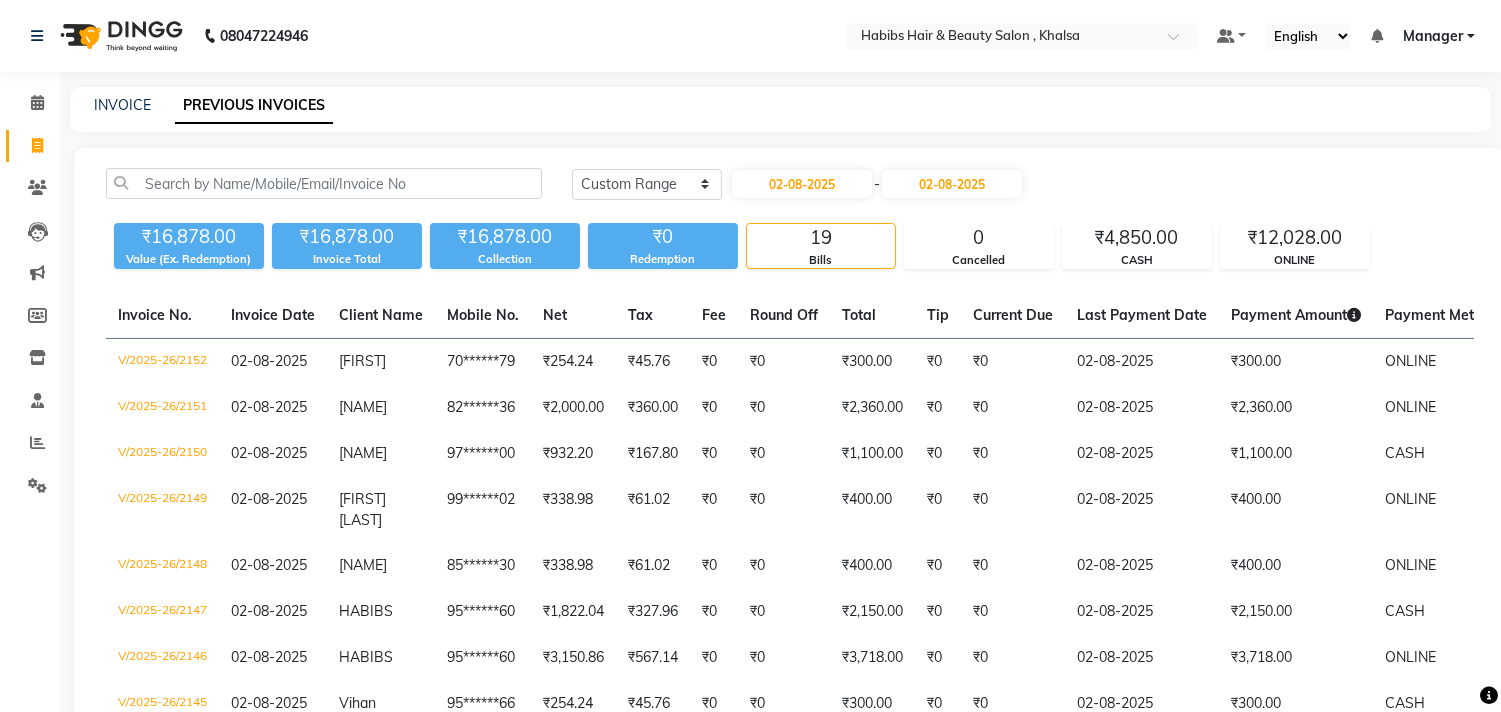 click on "INVOICE PREVIOUS INVOICES" 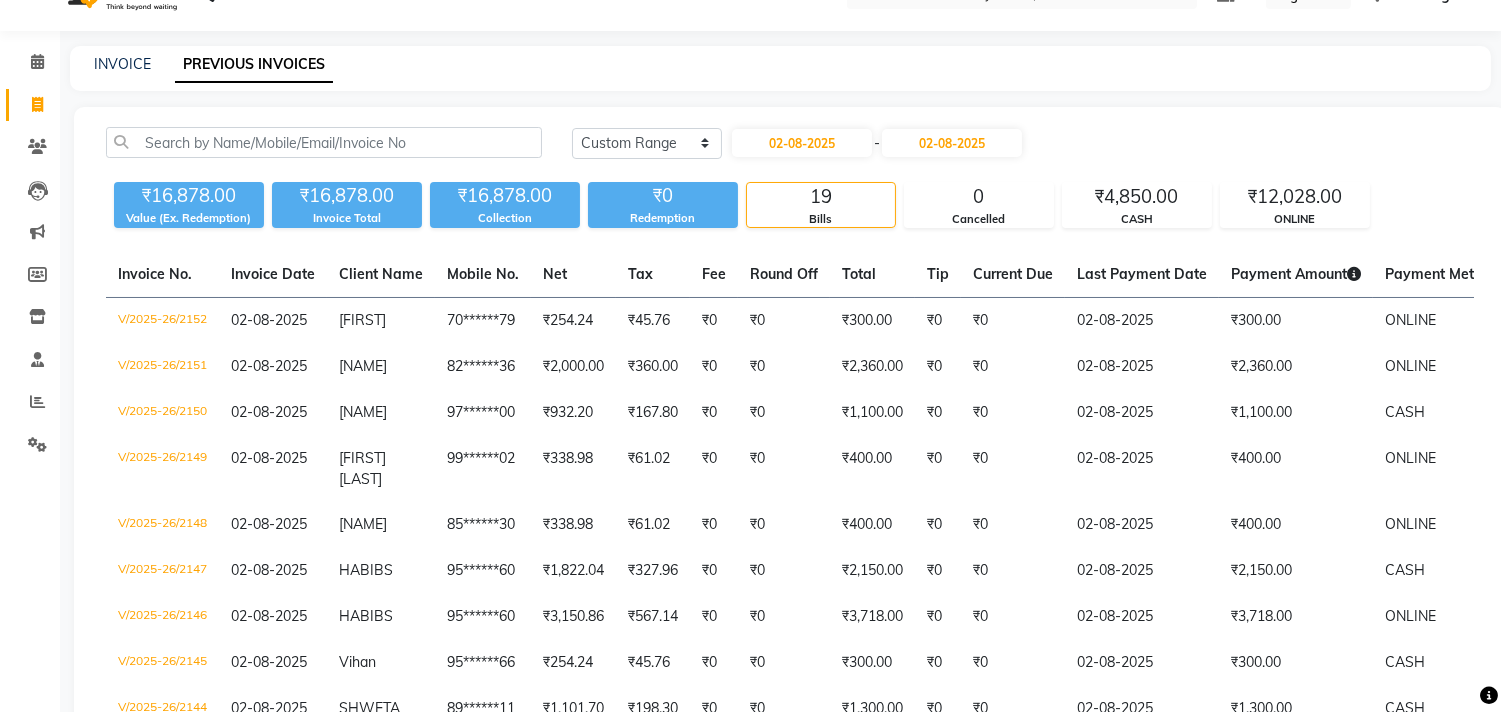 scroll, scrollTop: 44, scrollLeft: 0, axis: vertical 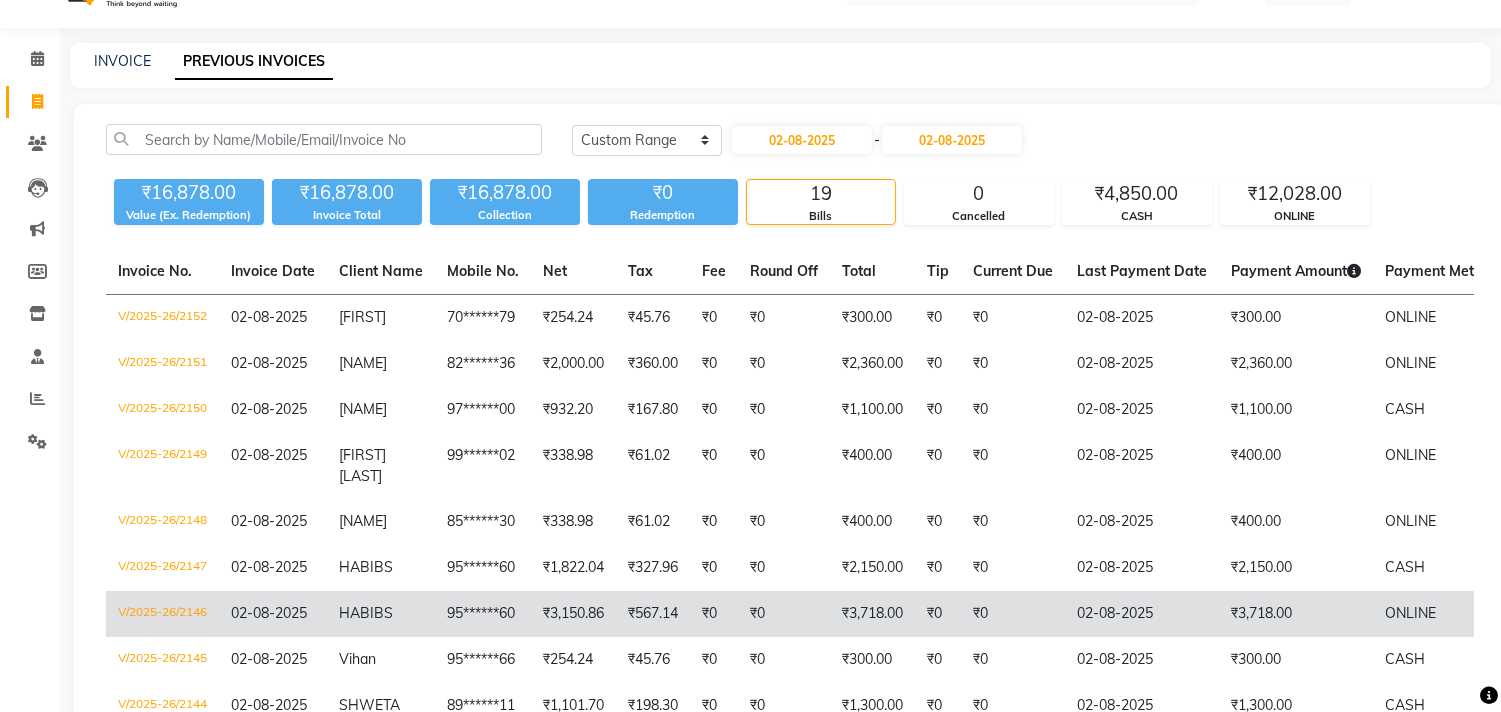 click on "HABIBS" 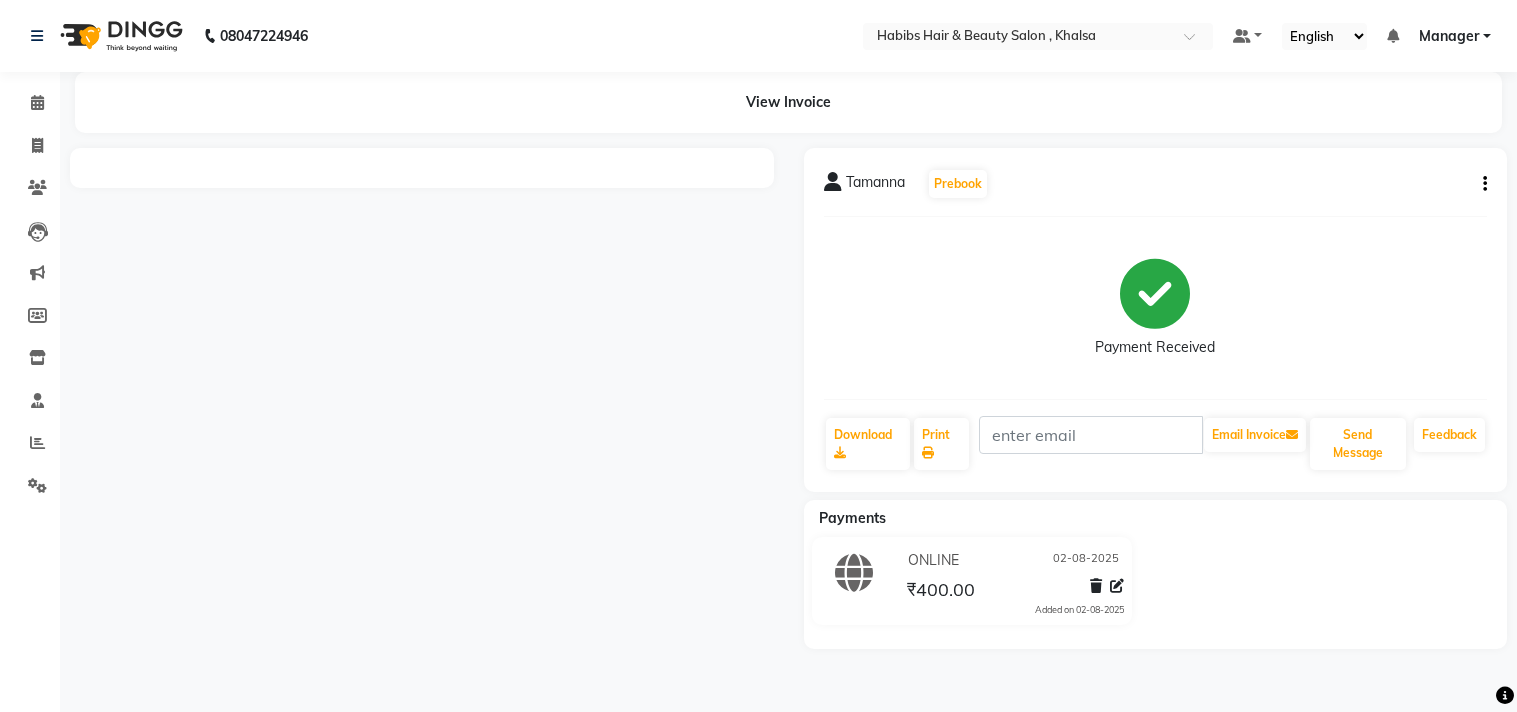 scroll, scrollTop: 0, scrollLeft: 0, axis: both 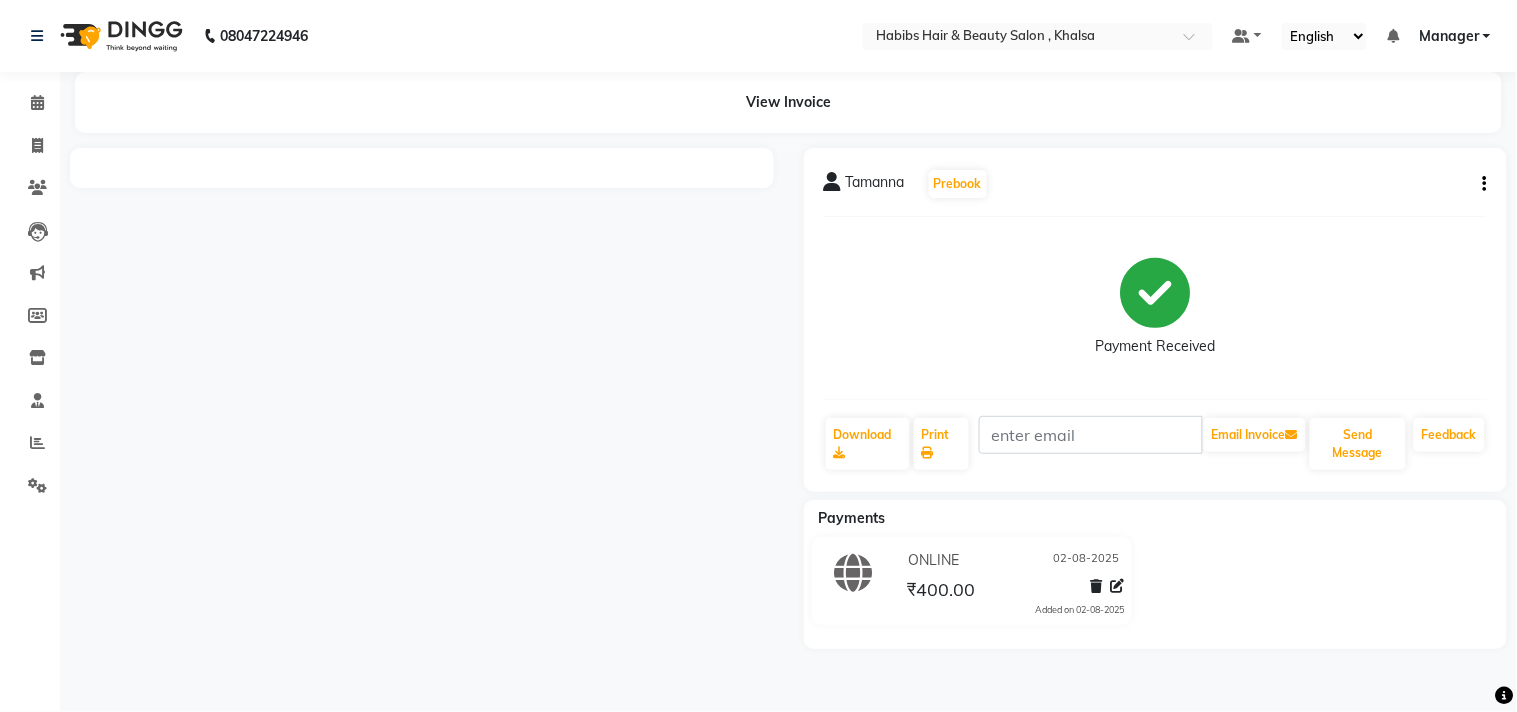 click on "Tamanna   Prebook   Payment Received  Download  Print   Email Invoice   Send Message Feedback" 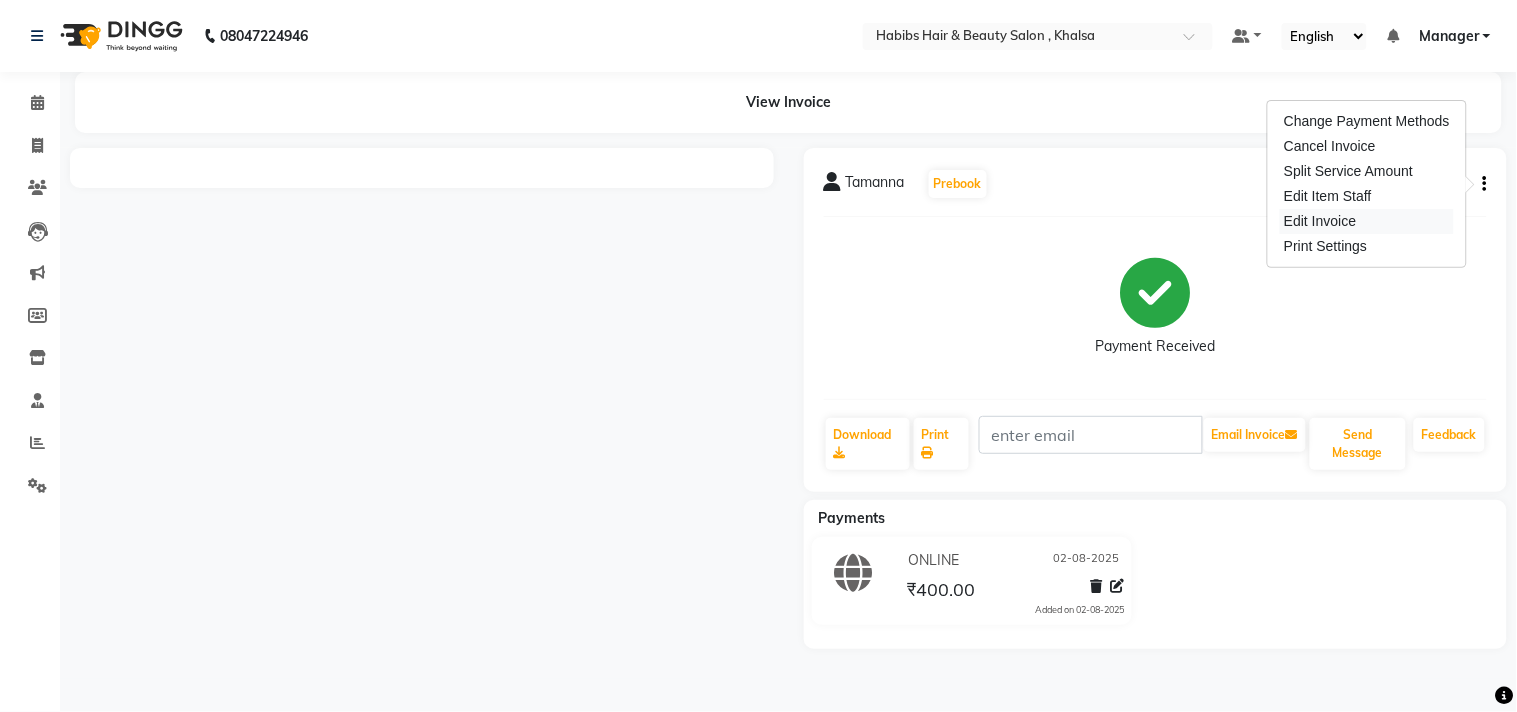 click on "Edit Invoice" at bounding box center [1367, 221] 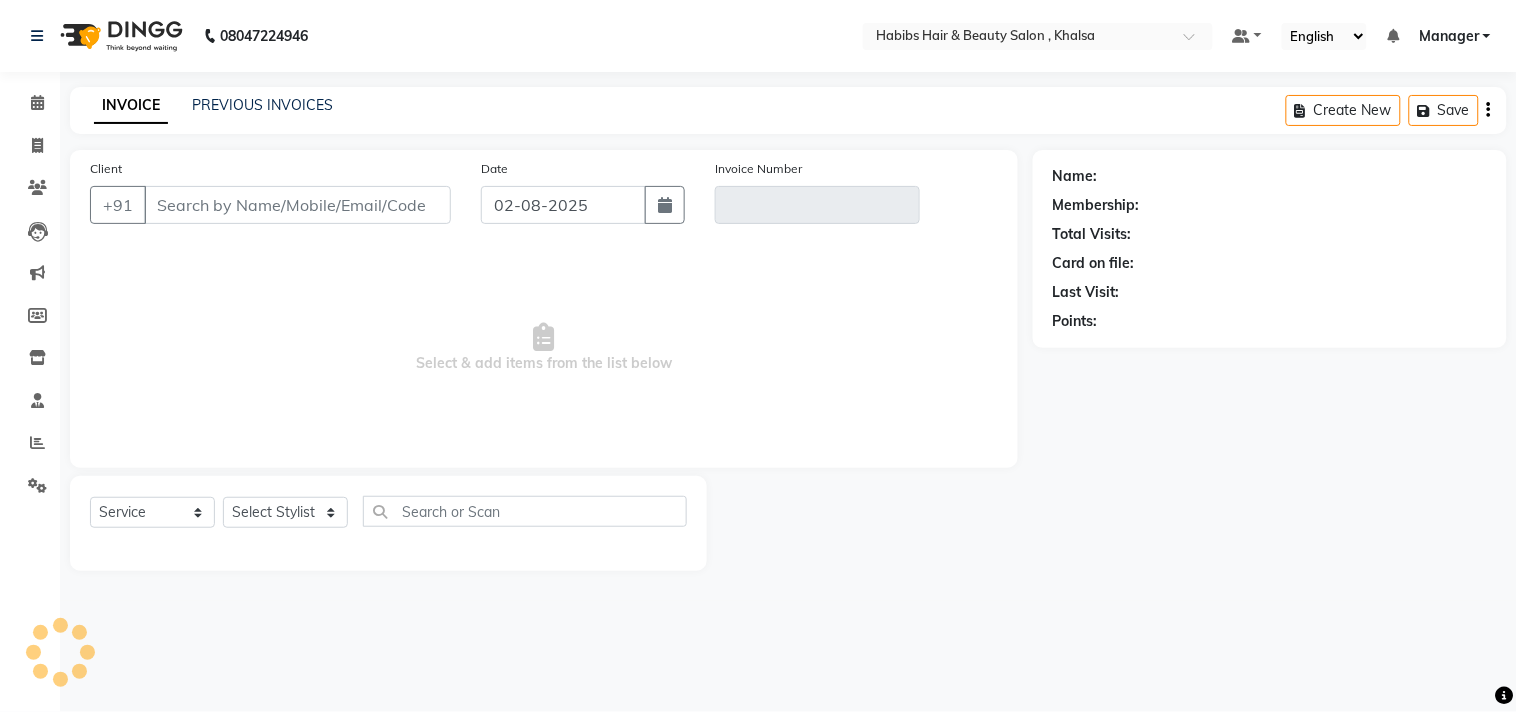type on "85******30" 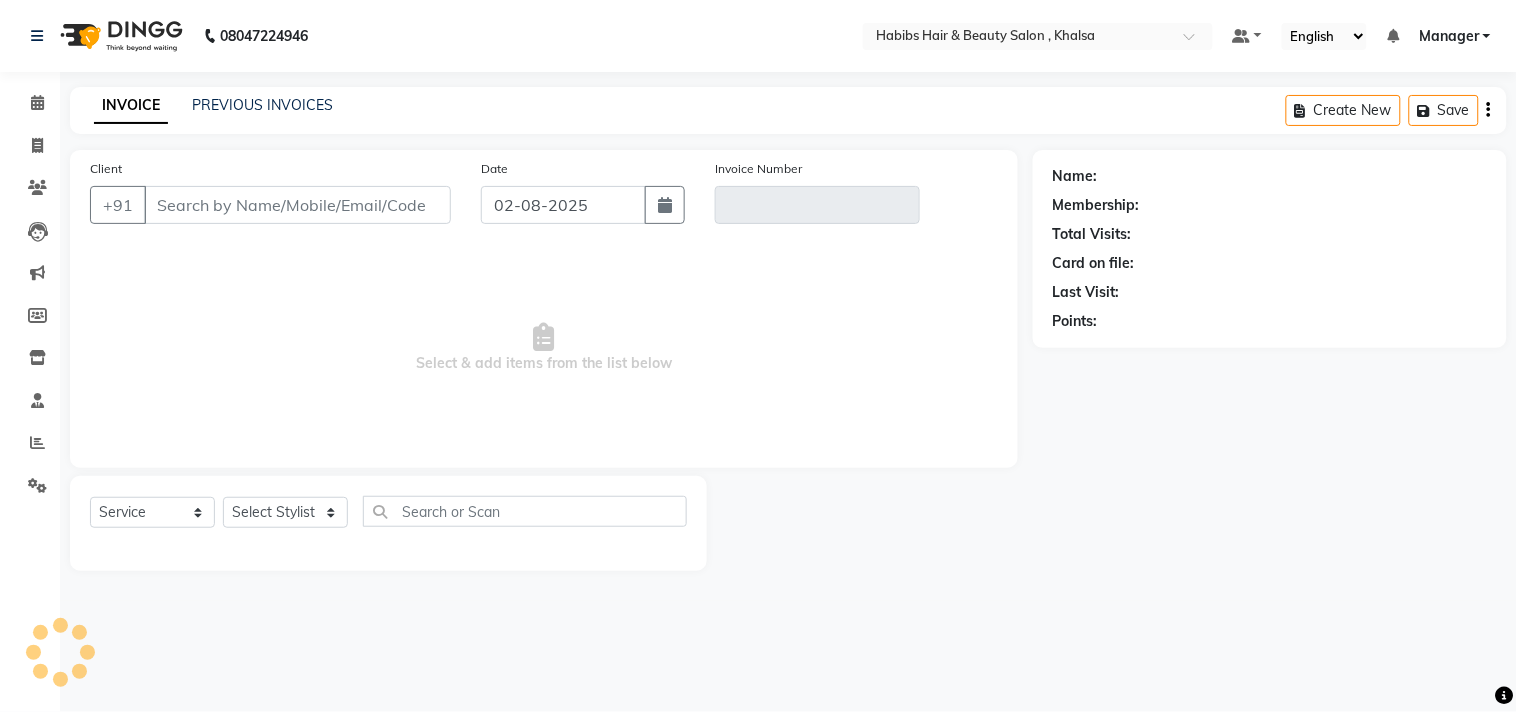 type on "V/2025-26/2148" 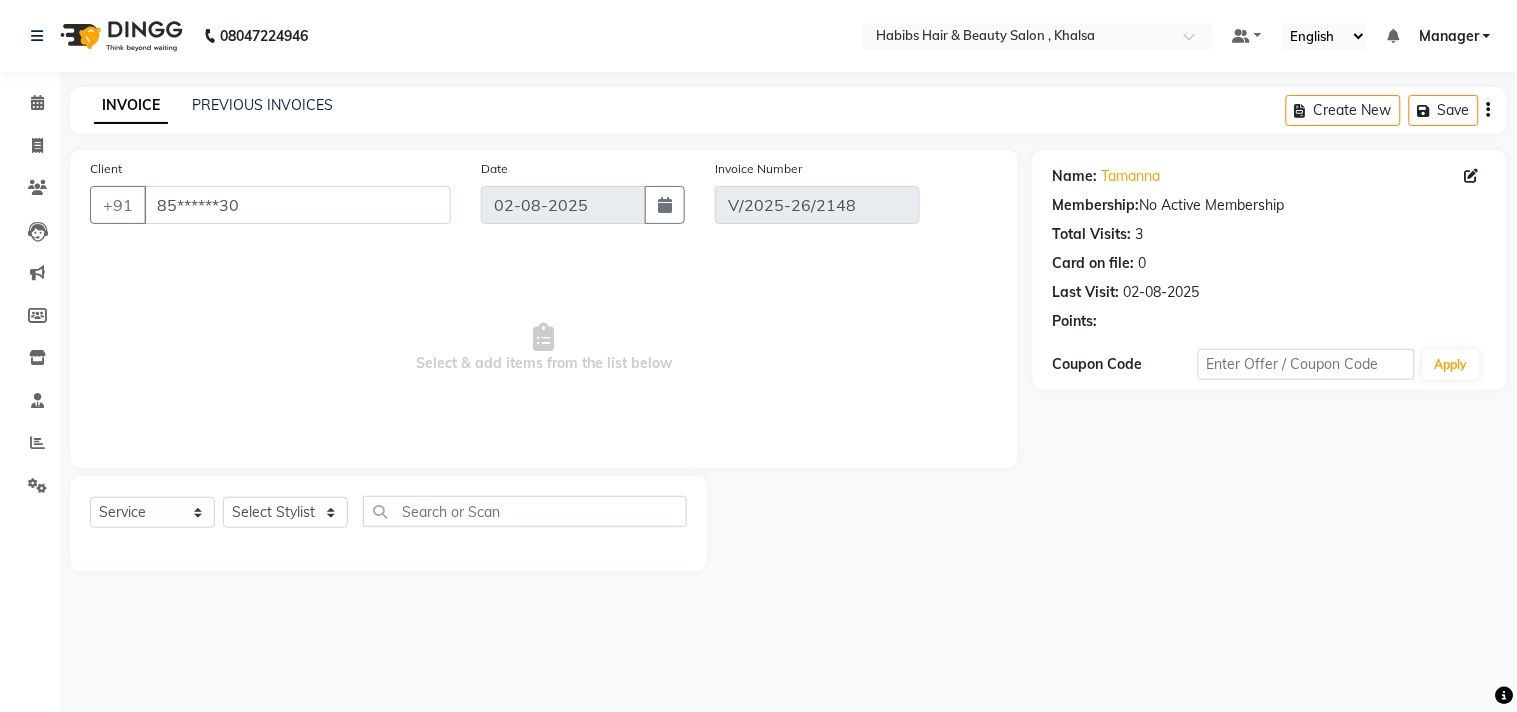 select on "select" 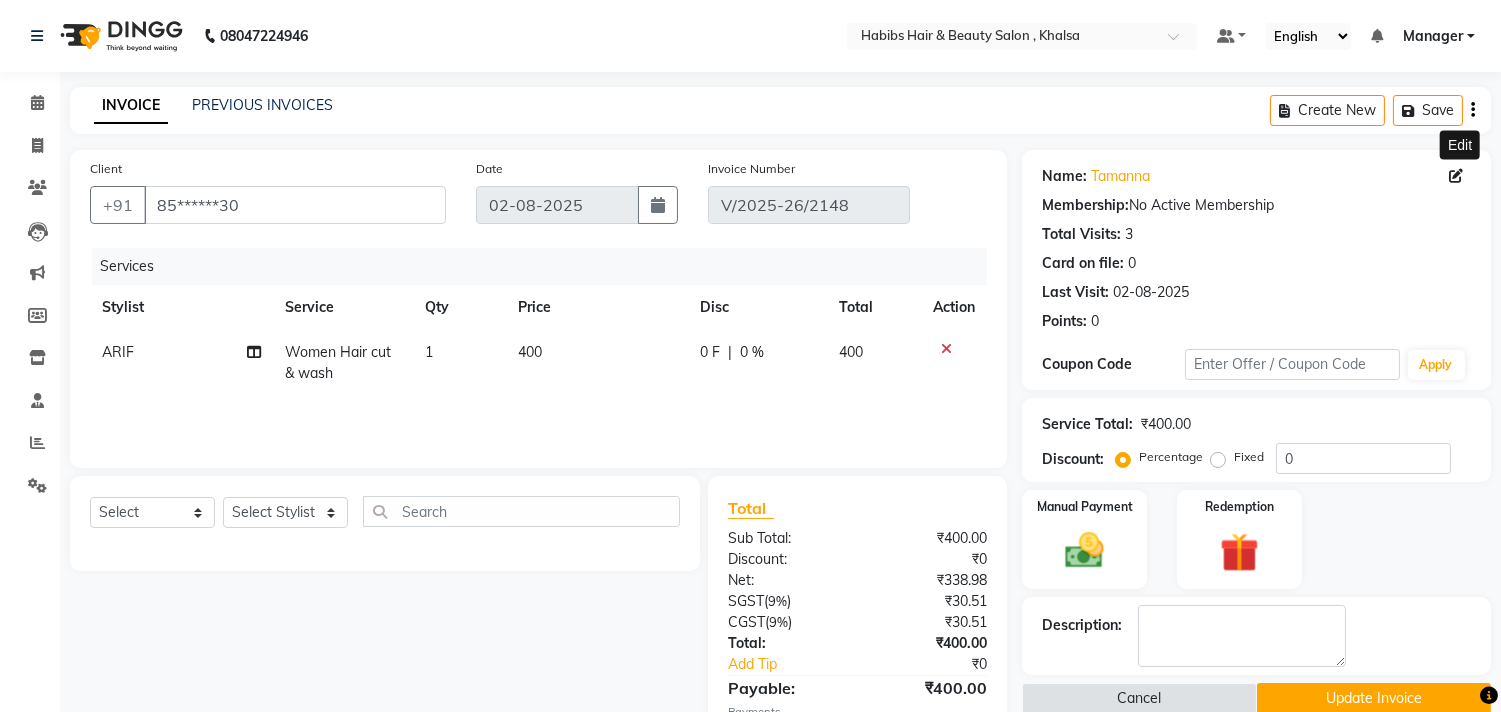 click 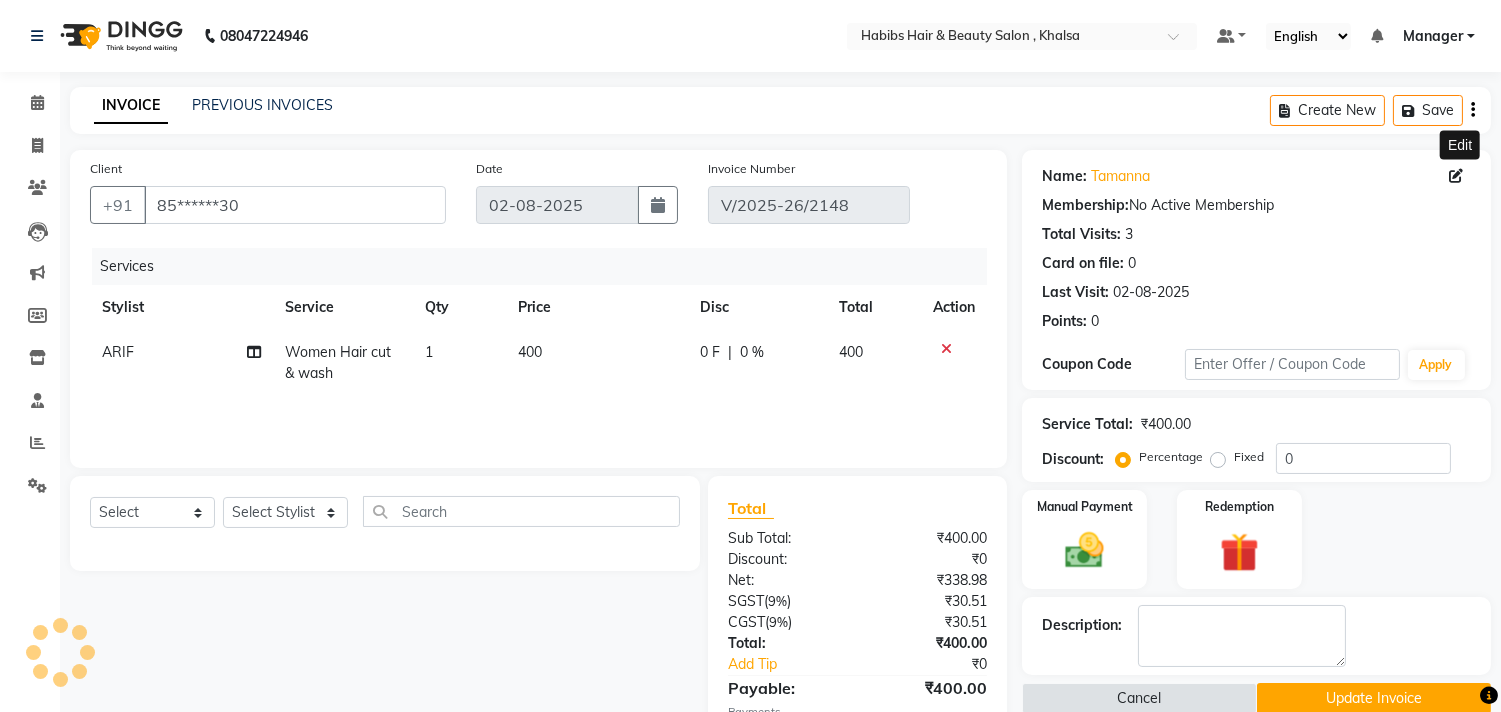 click 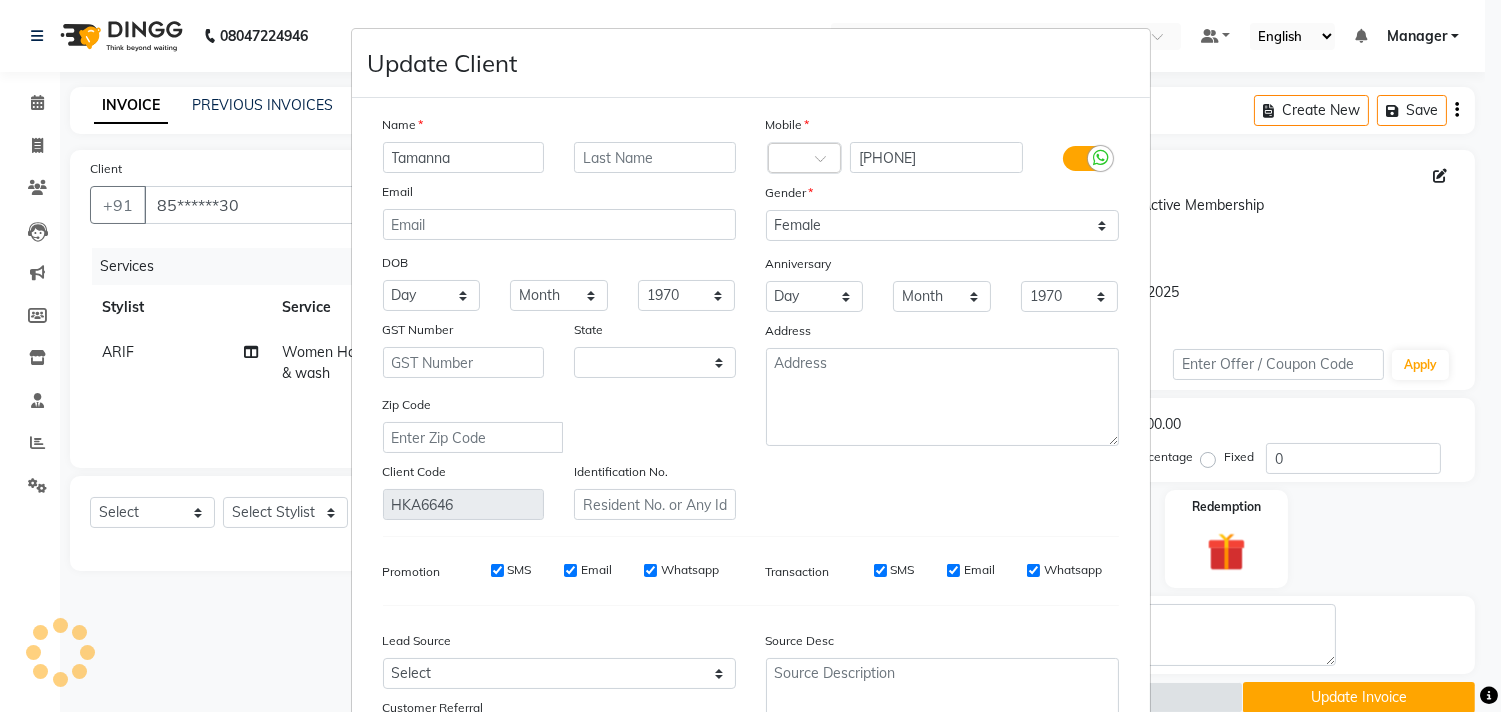 select on "22" 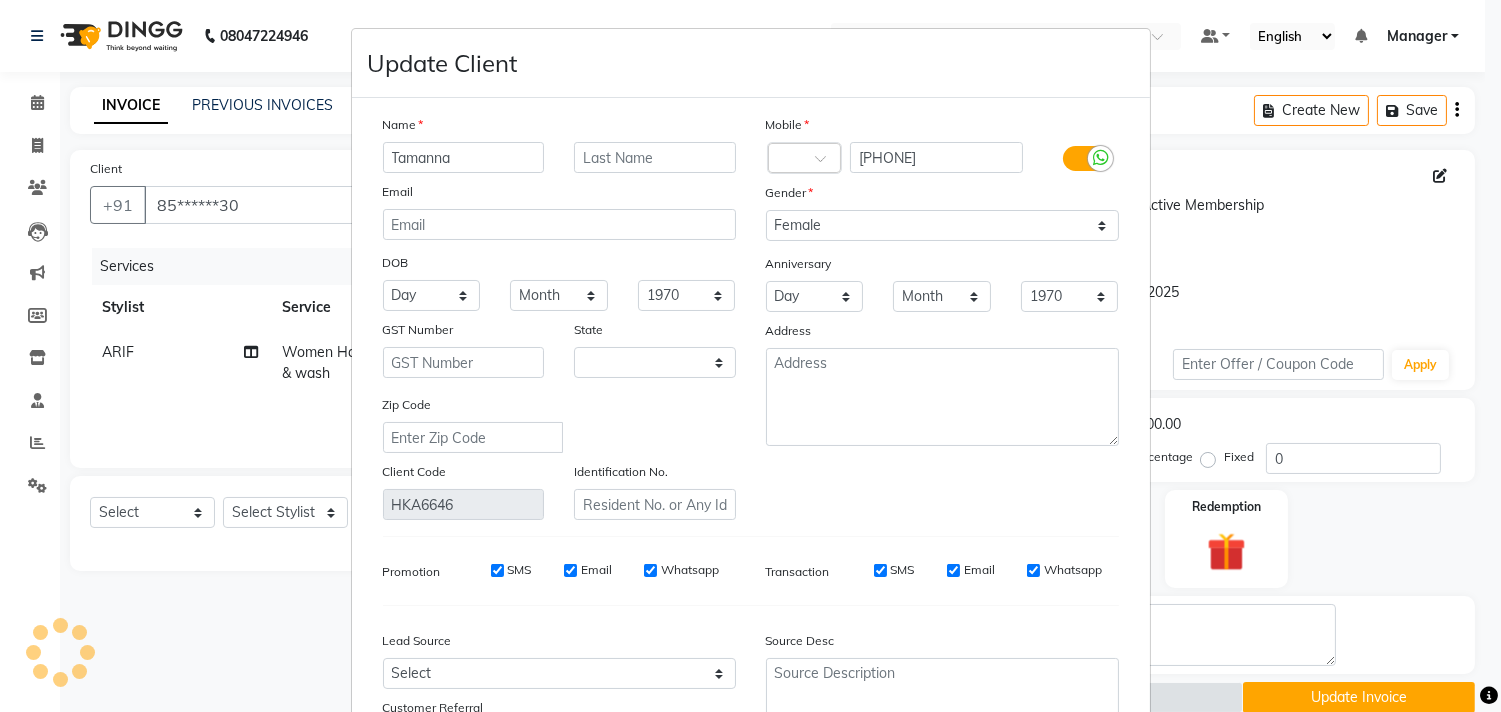 select on "female" 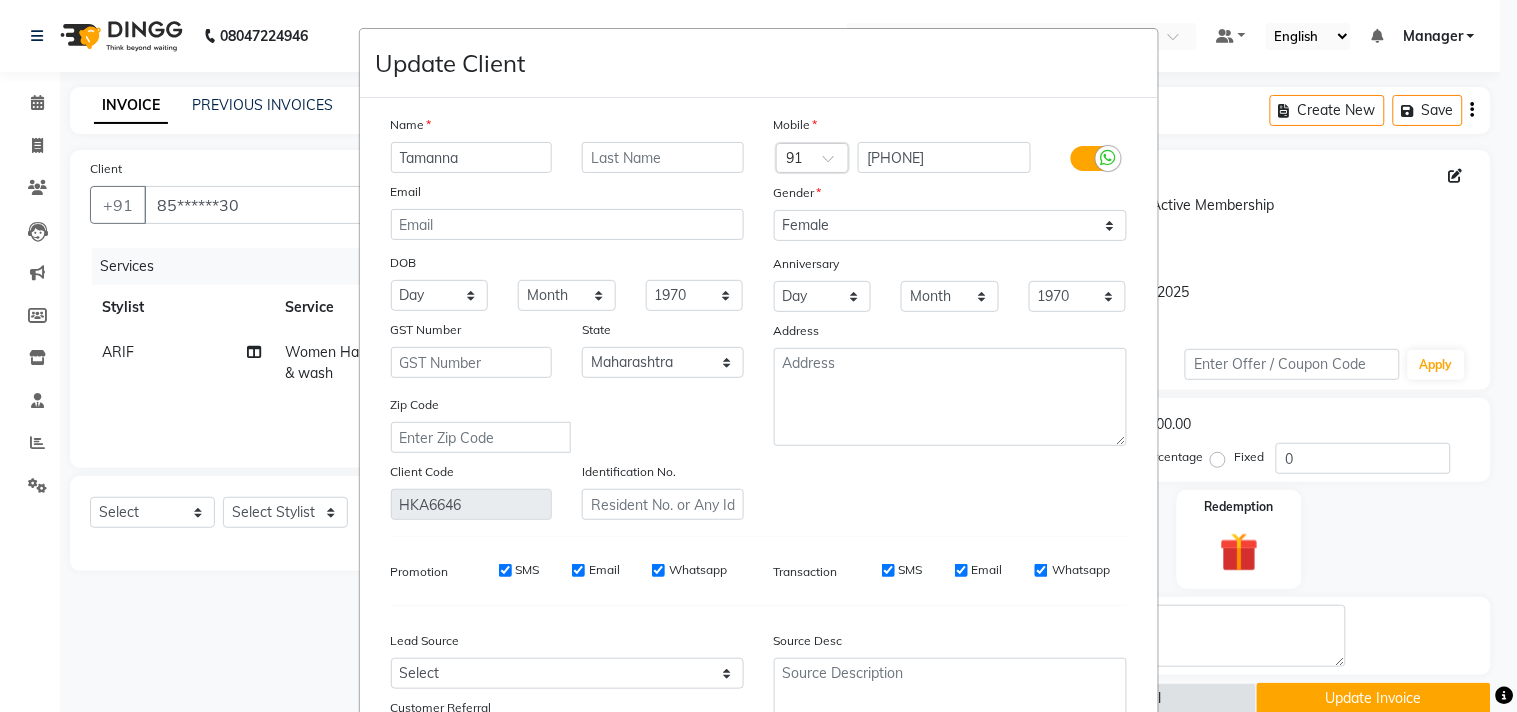select on "22" 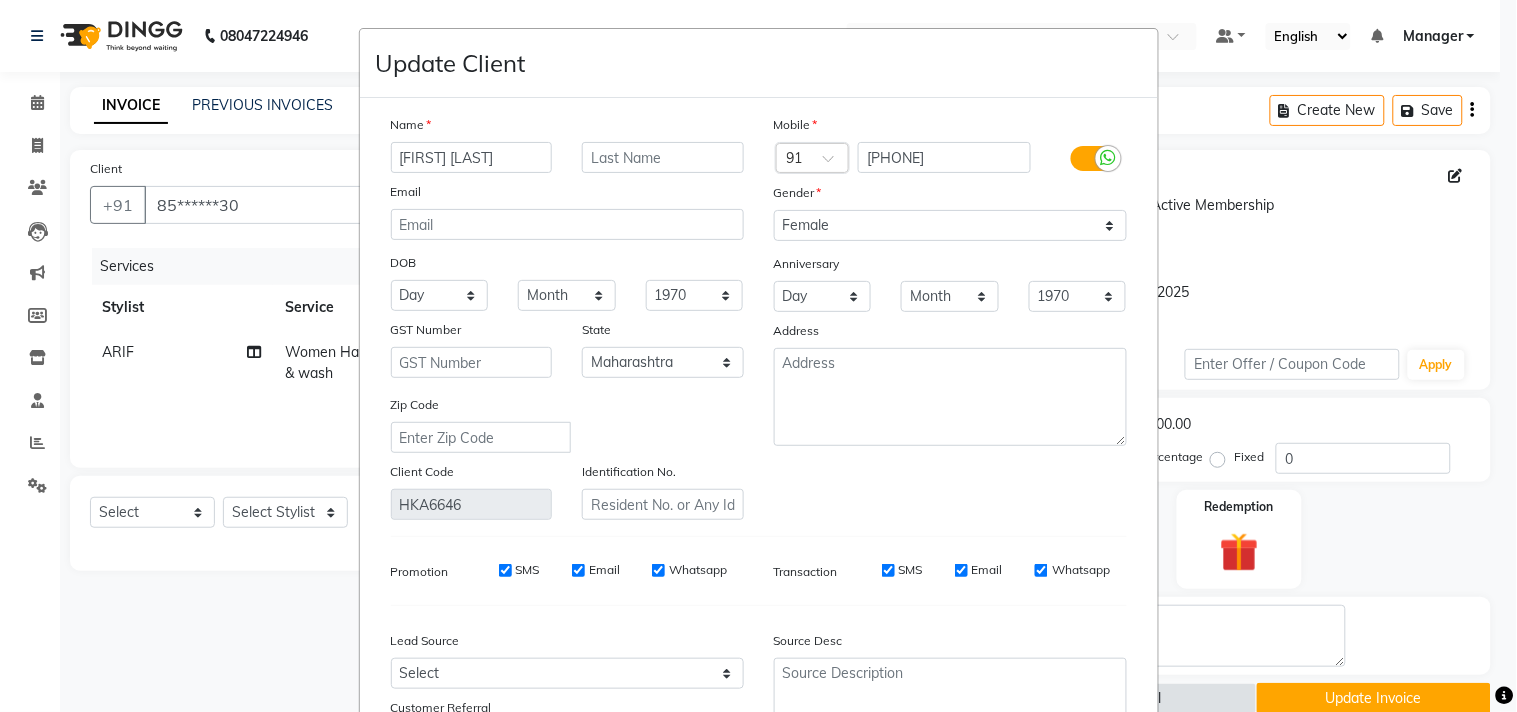 type on "[FIRST] [LAST]" 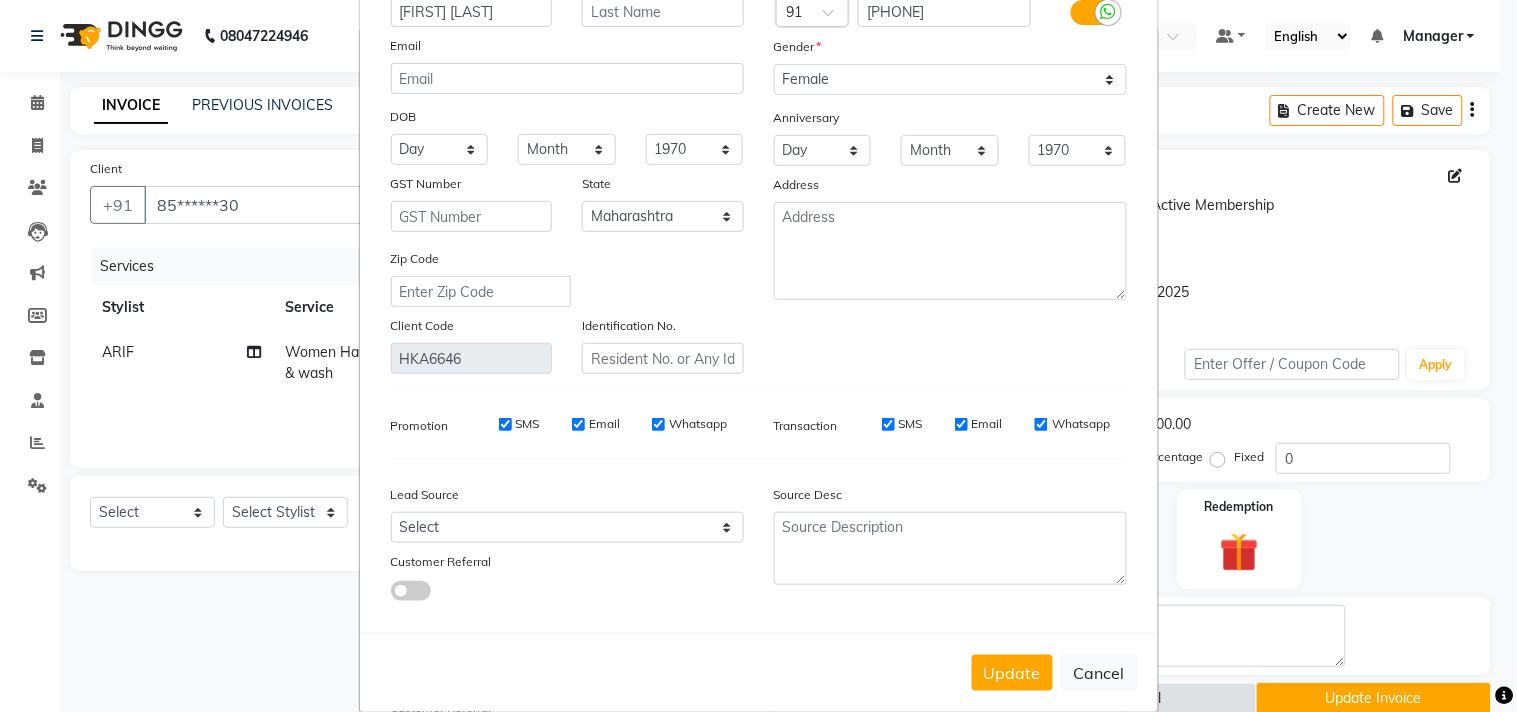 scroll, scrollTop: 177, scrollLeft: 0, axis: vertical 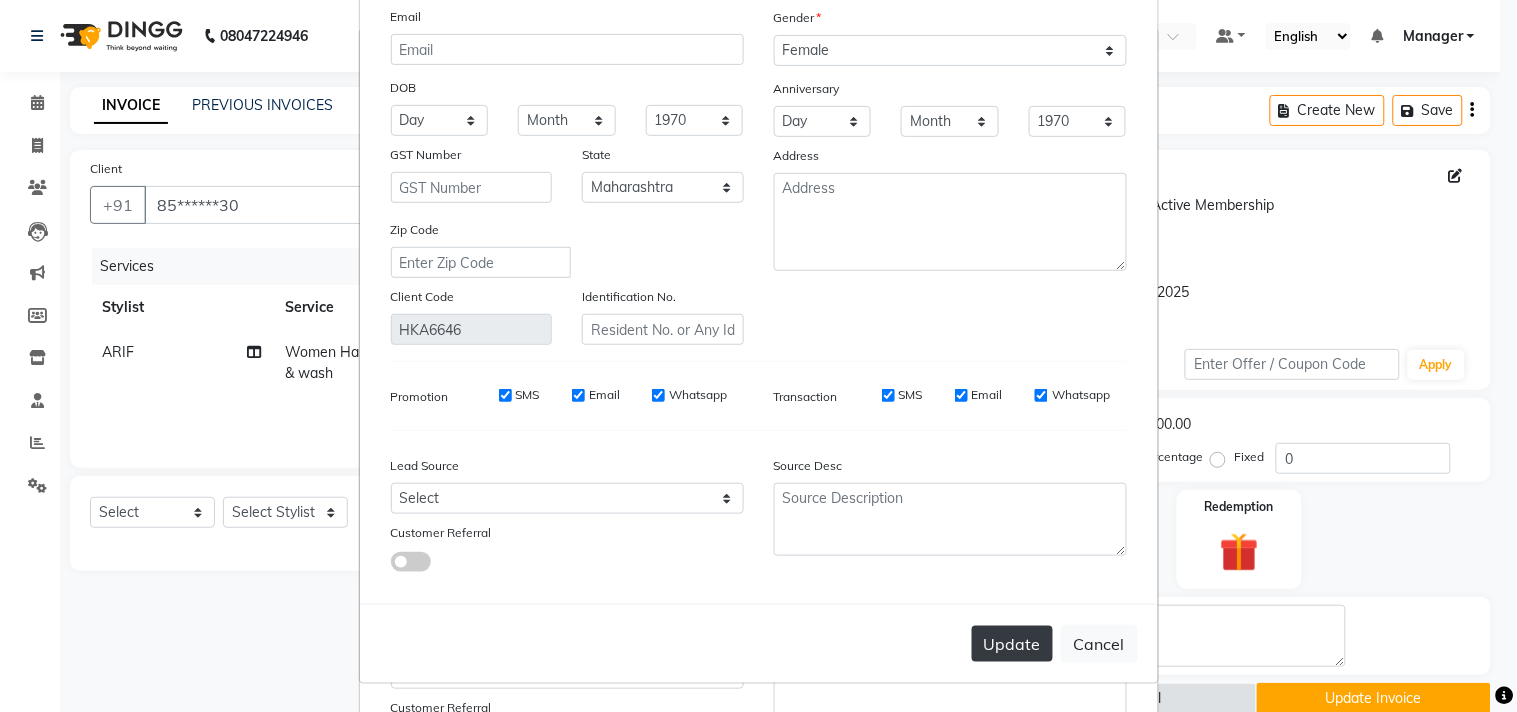 click on "Update" at bounding box center (1012, 644) 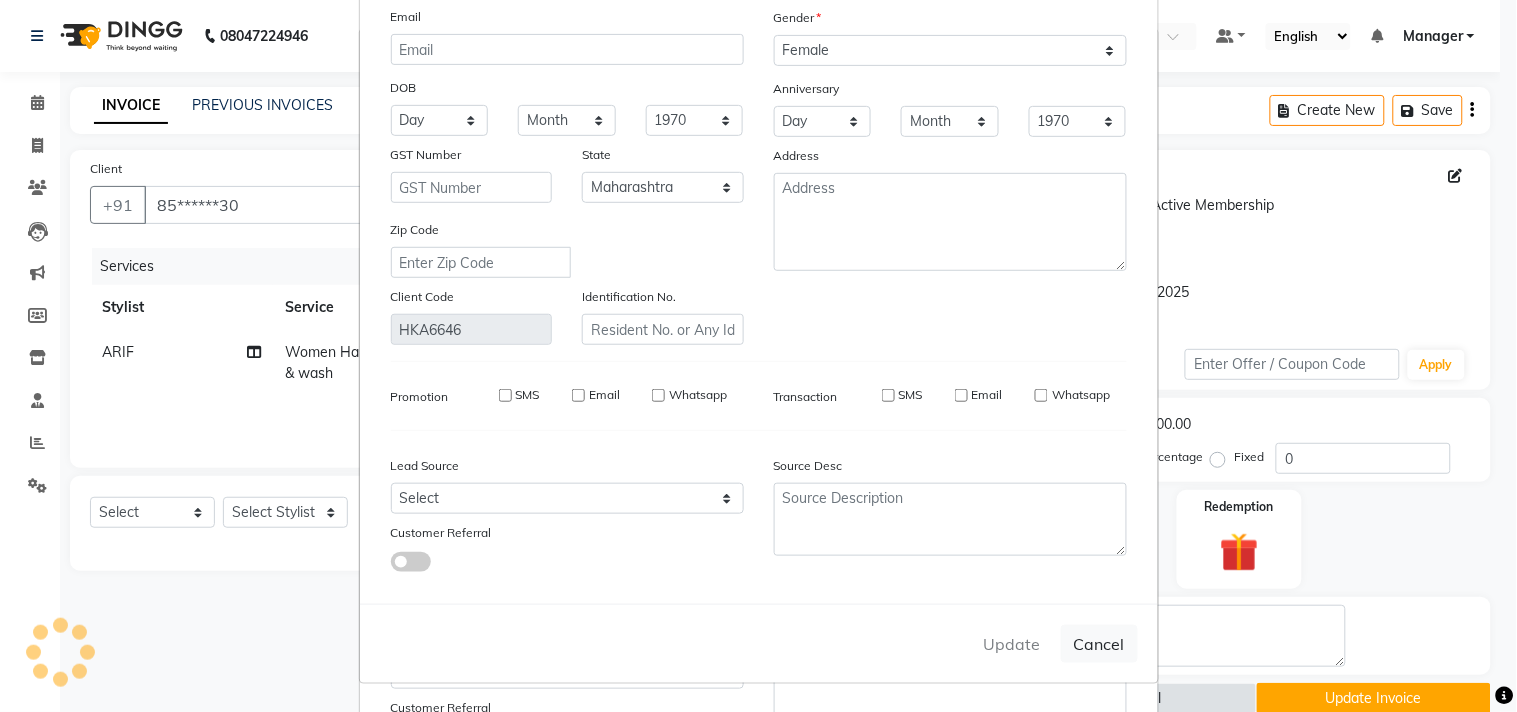 type 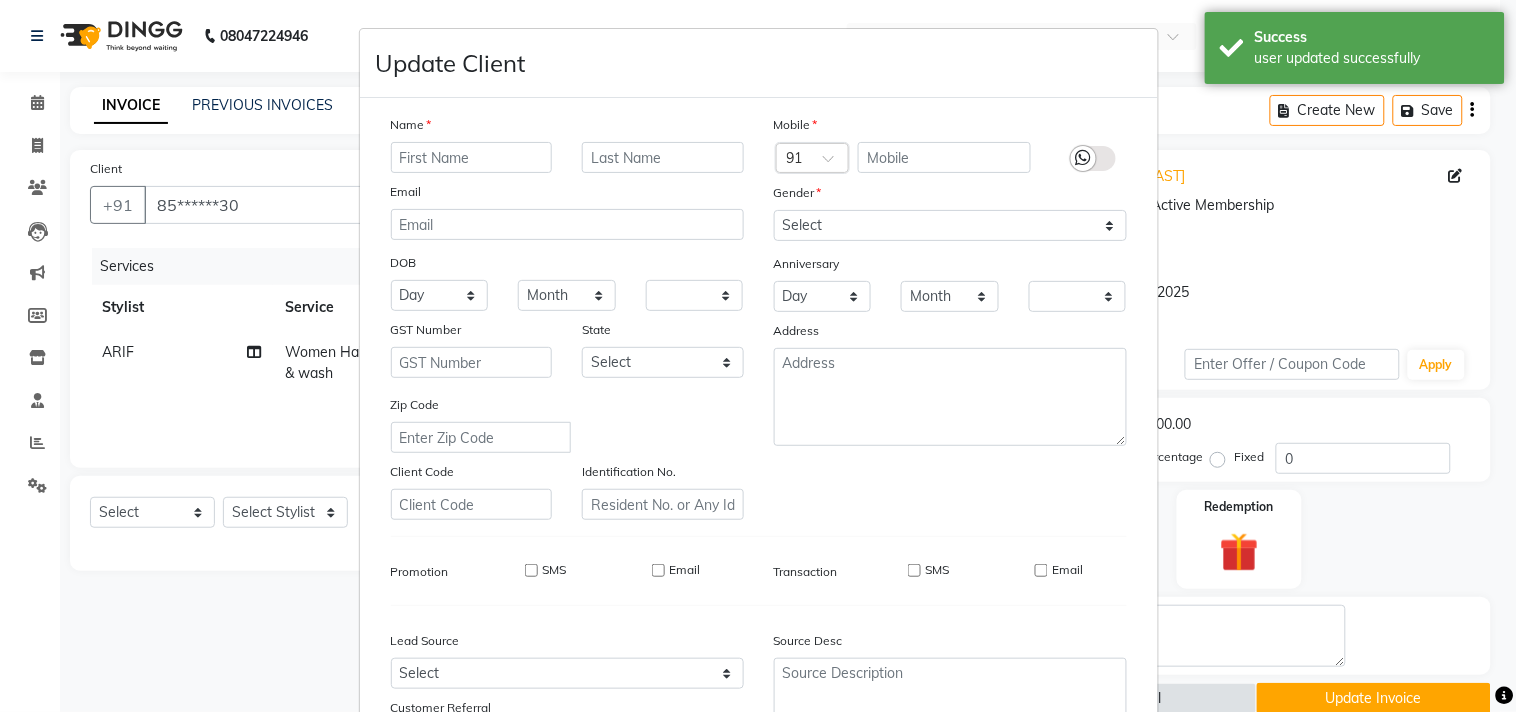 click on "Update Client Name Email DOB Day 01 02 03 04 05 06 07 08 09 10 11 12 13 14 15 16 17 18 19 20 21 22 23 24 25 26 27 28 29 30 31 Month January February March April May June July August September October November December 1940 1941 1942 1943 1944 1945 1946 1947 1948 1949 1950 1951 1952 1953 1954 1955 1956 1957 1958 1959 1960 1961 1962 1963 1964 1965 1966 1967 1968 1969 1970 1971 1972 1973 1974 1975 1976 1977 1978 1979 1980 1981 1982 1983 1984 1985 1986 1987 1988 1989 1990 1991 1992 1993 1994 1995 1996 1997 1998 1999 2000 2001 2002 2003 2004 2005 2006 2007 2008 2009 2010 2011 2012 2013 2014 2015 2016 2017 2018 2019 2020 2021 2022 2023 2024 GST Number State Select Andaman and Nicobar Islands Andhra Pradesh Arunachal Pradesh Assam Bihar Chandigarh Chhattisgarh Dadra and Nagar Haveli Daman and Diu Delhi Goa Gujarat Haryana Himachal Pradesh Jammu and Kashmir Jharkhand Karnataka Kerala Lakshadweep Madhya Pradesh Maharashtra Manipur Meghalaya Mizoram Nagaland Odisha Pondicherry Punjab Rajasthan Sikkim Tamil Nadu Tripura" at bounding box center (758, 356) 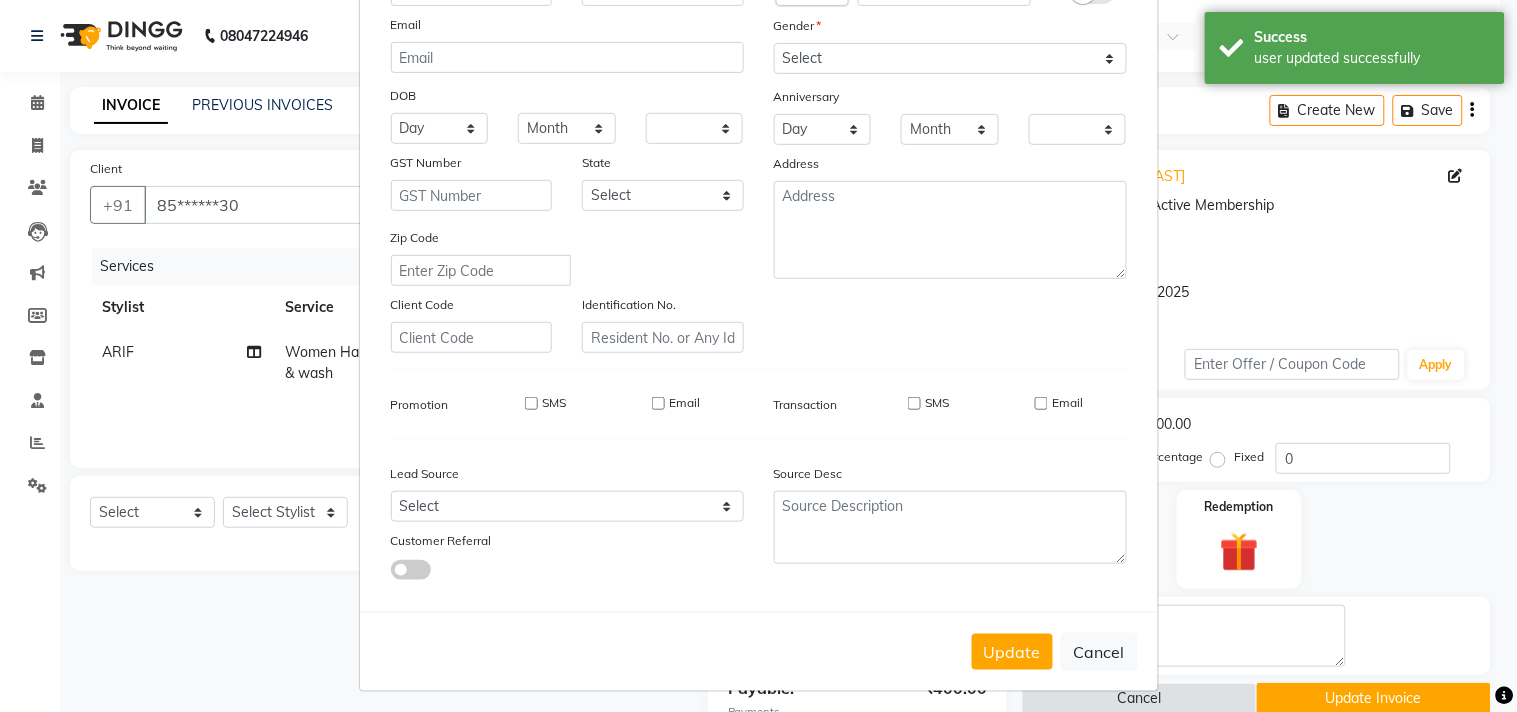 scroll, scrollTop: 177, scrollLeft: 0, axis: vertical 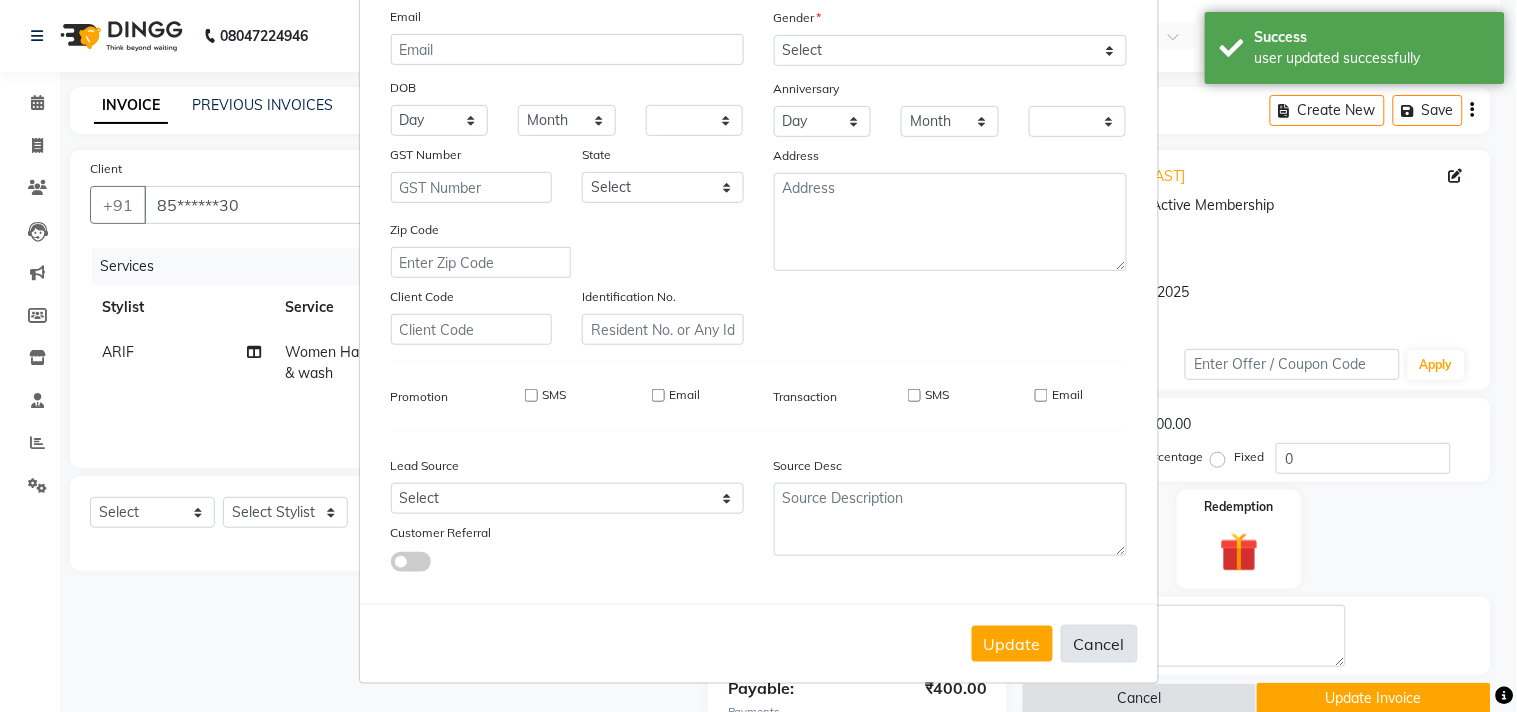 click on "Cancel" at bounding box center [1099, 644] 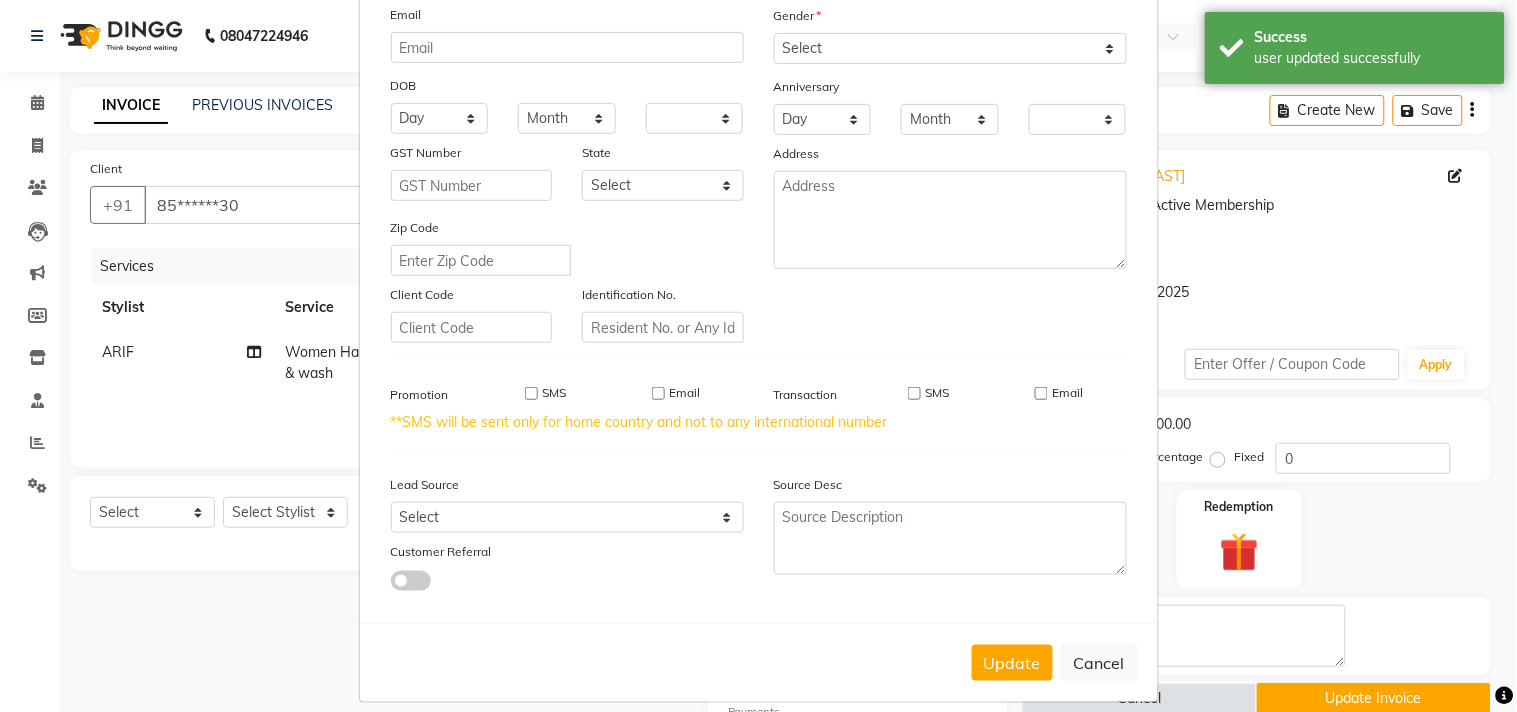 type 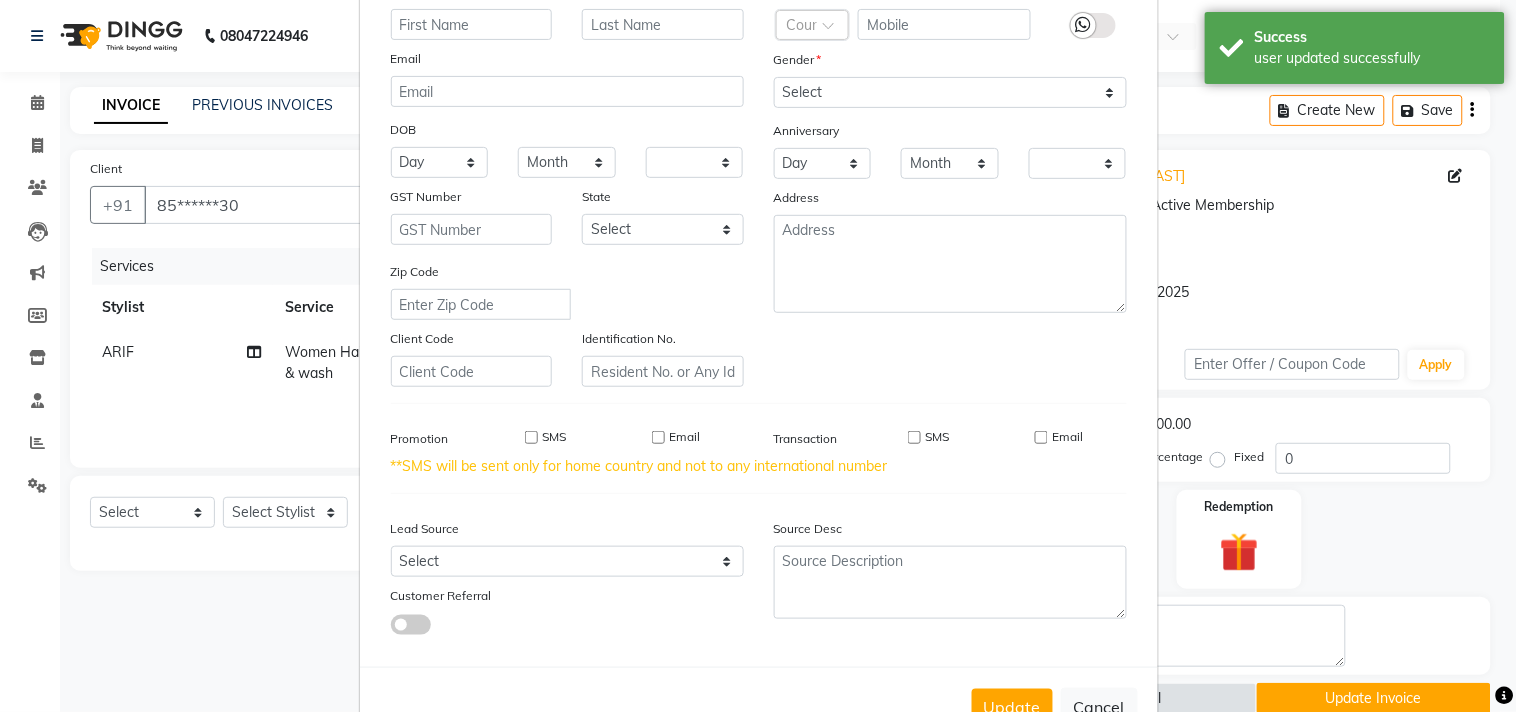 scroll, scrollTop: 0, scrollLeft: 0, axis: both 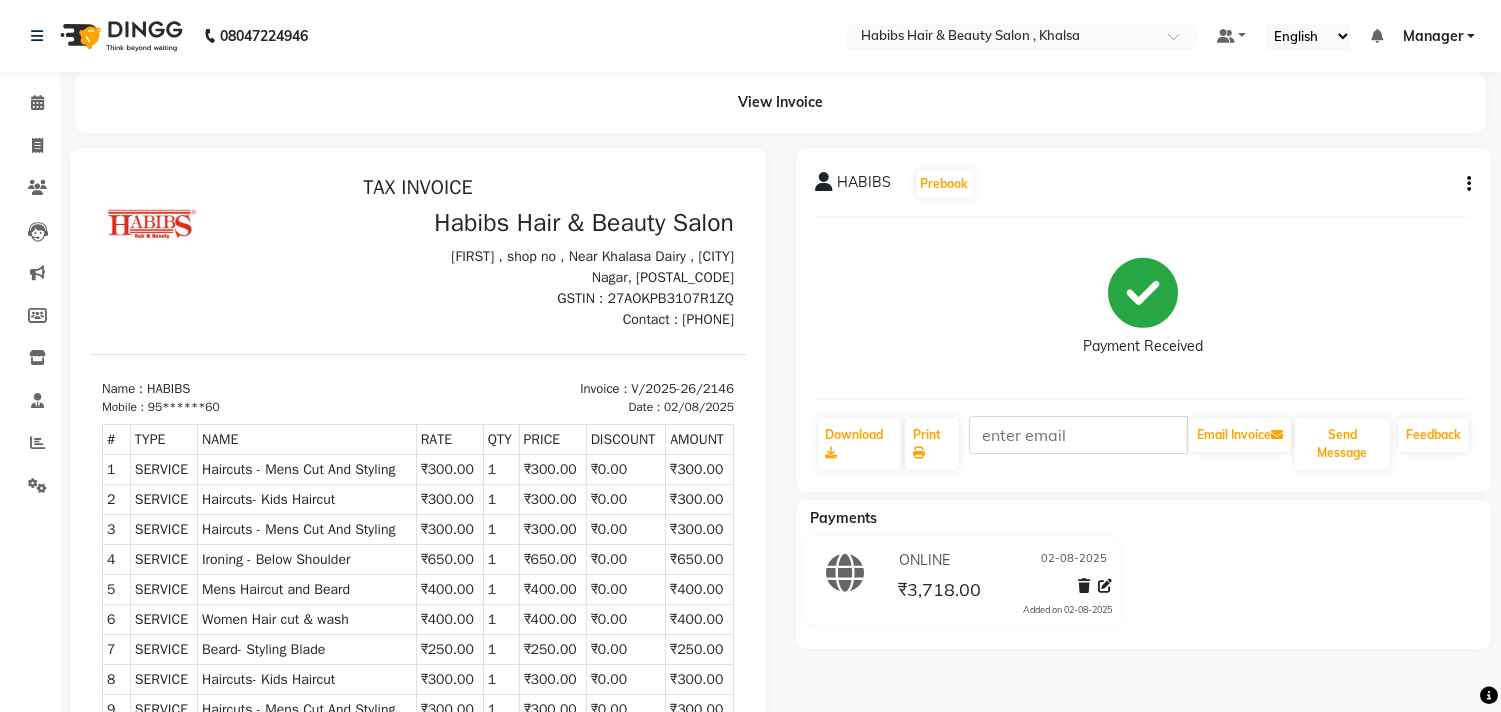 click 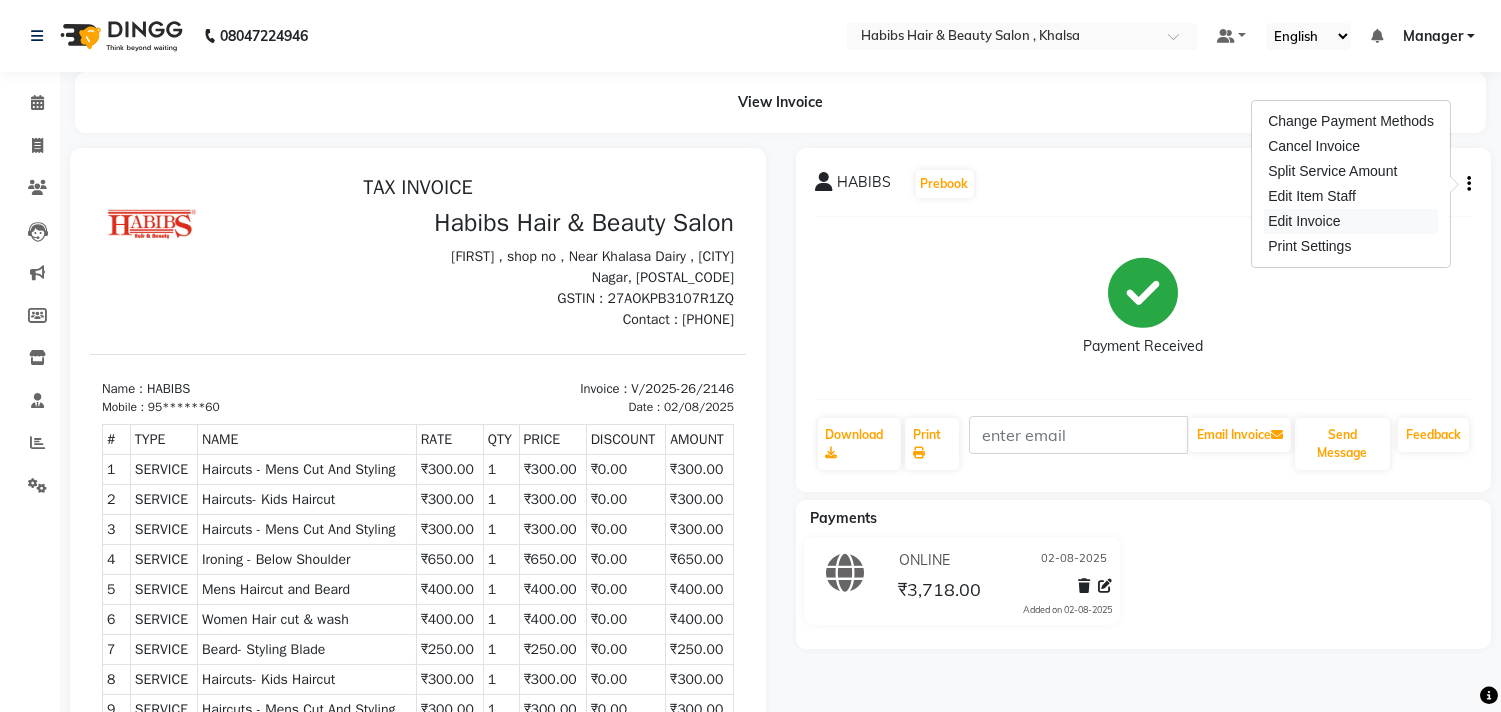 click on "Edit Invoice" at bounding box center [1351, 221] 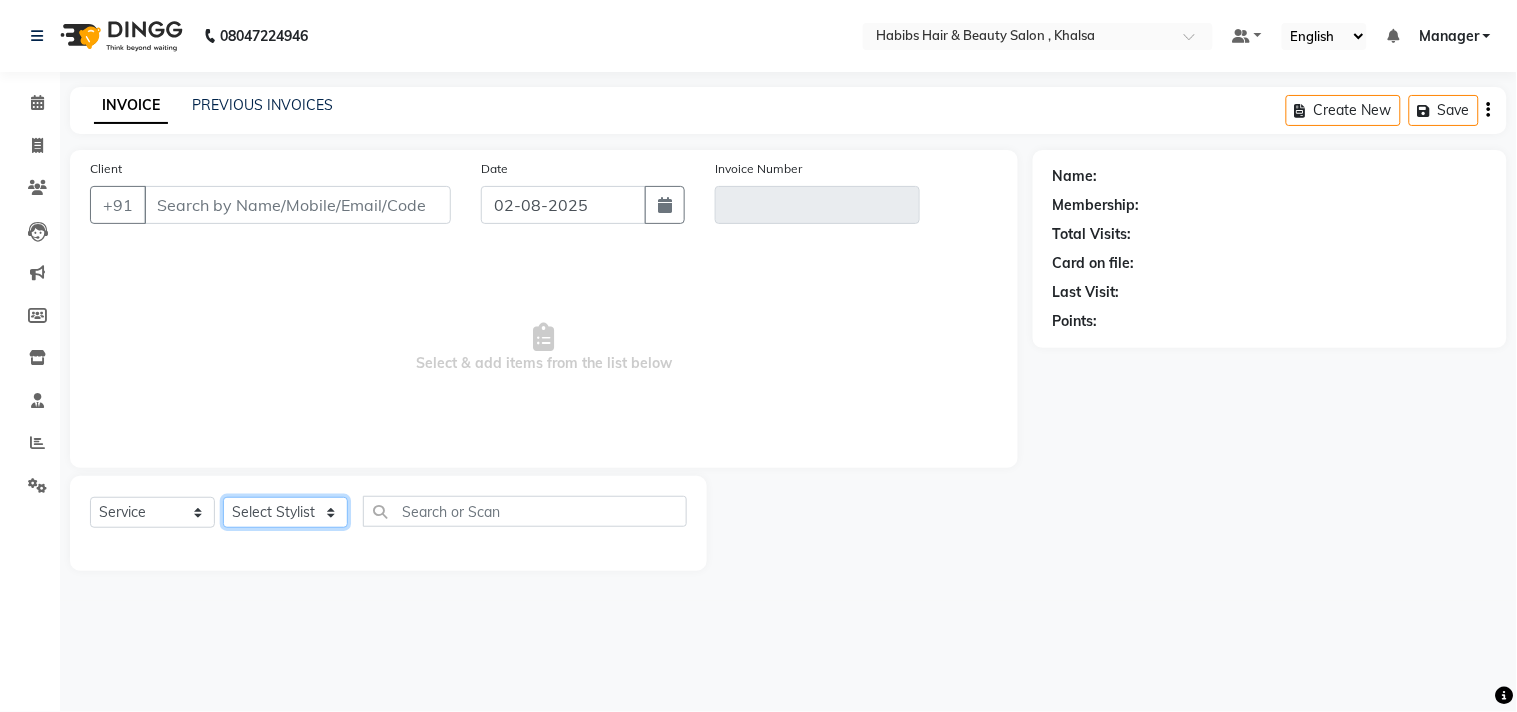 click on "Select Stylist" 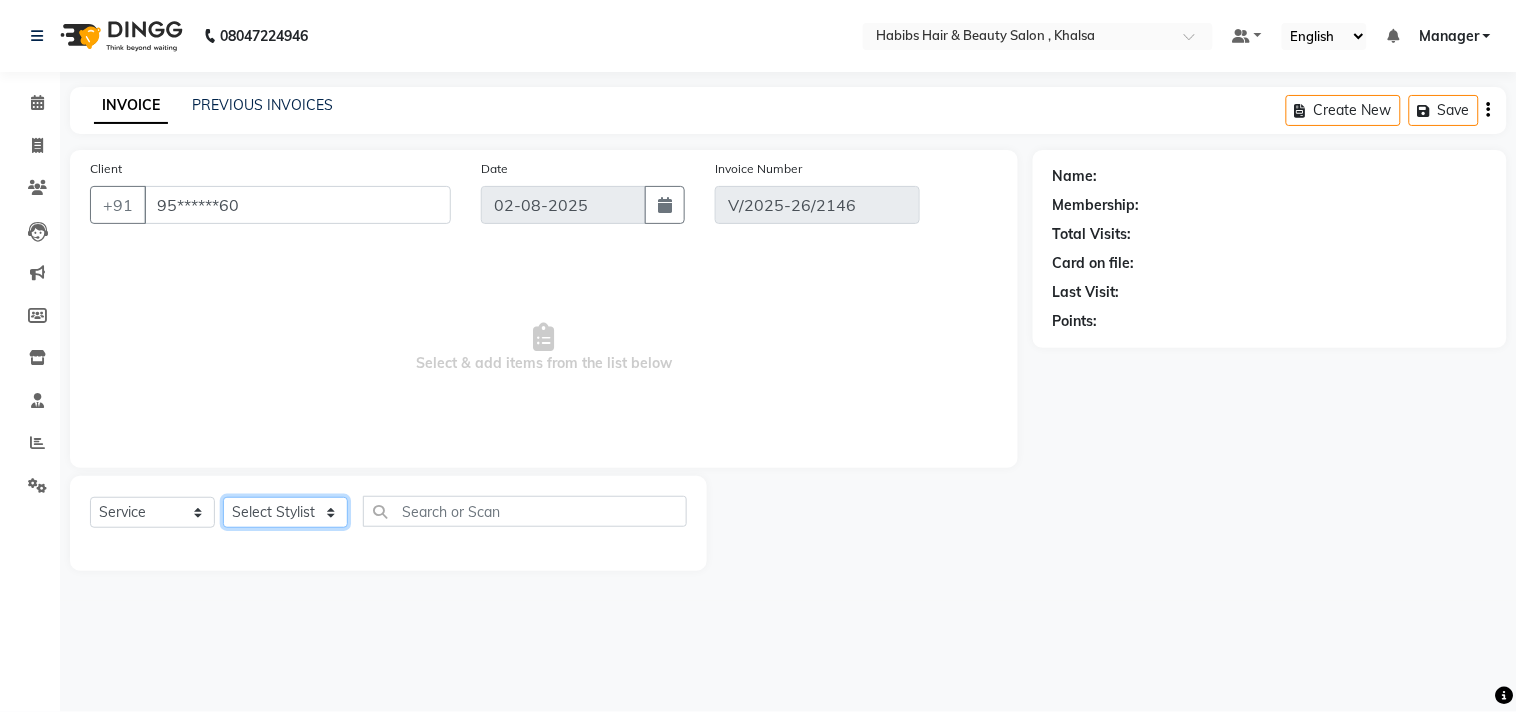 select on "29955" 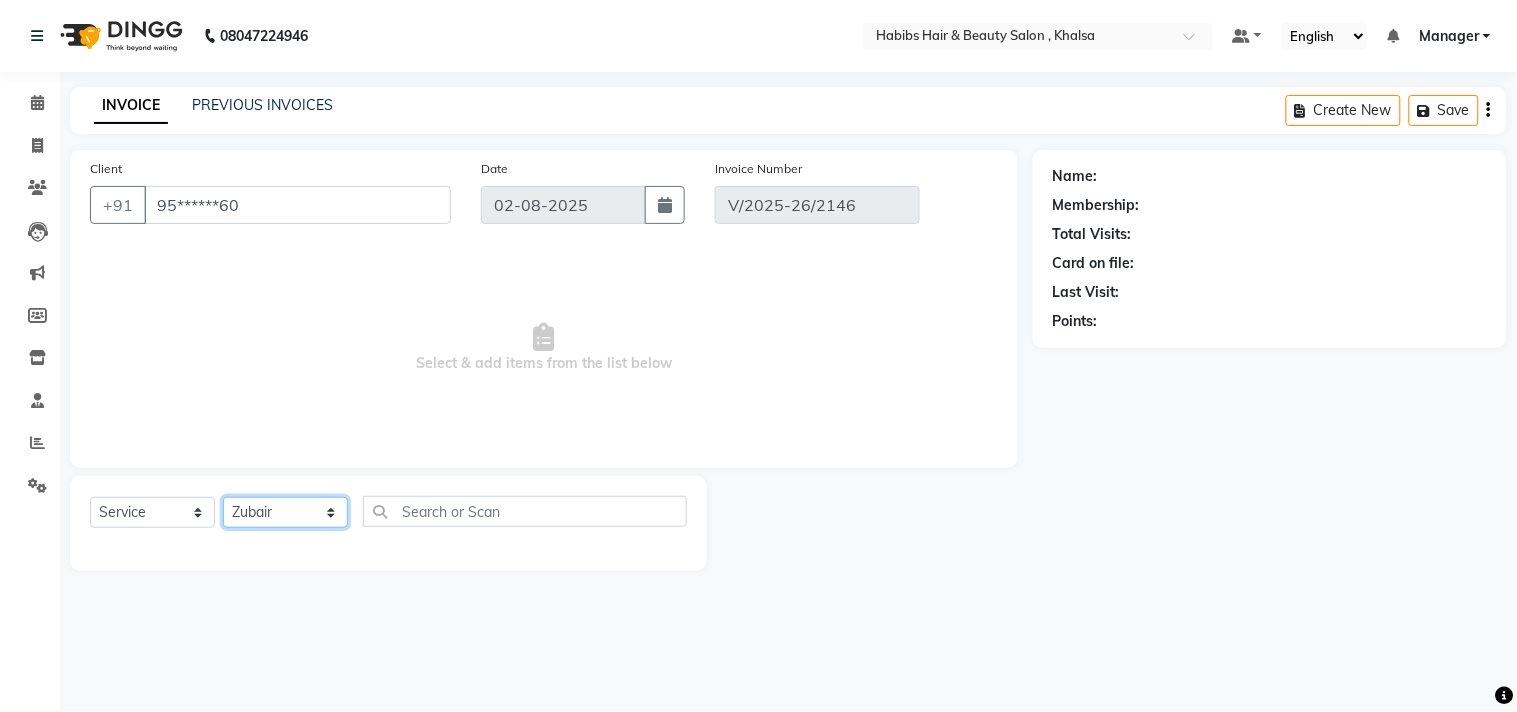 click on "Select Stylist Ajam ARIF Asif Manager M M Neelam Niyaz Salman Sameer Sayali Shahid Shahnawaz Vidya Zubair" 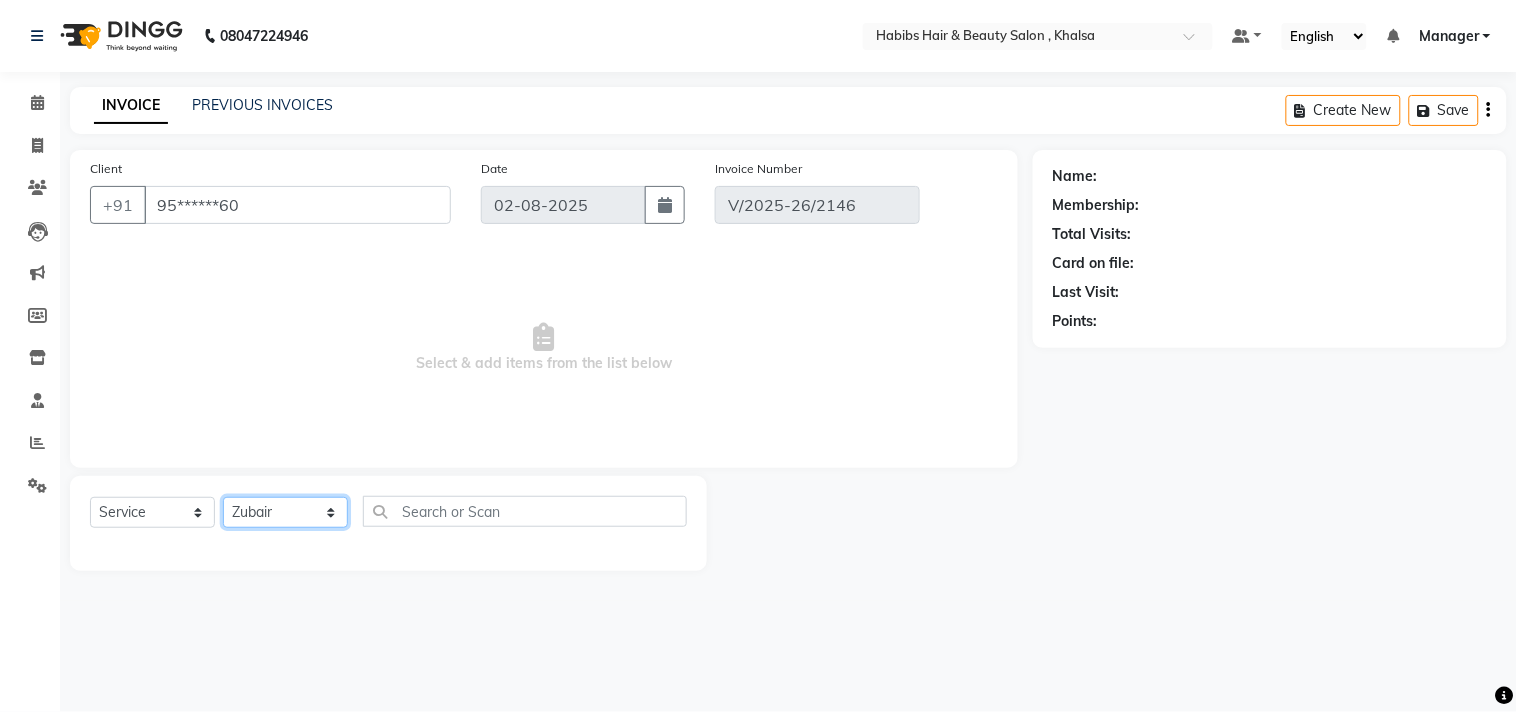 select on "1: Object" 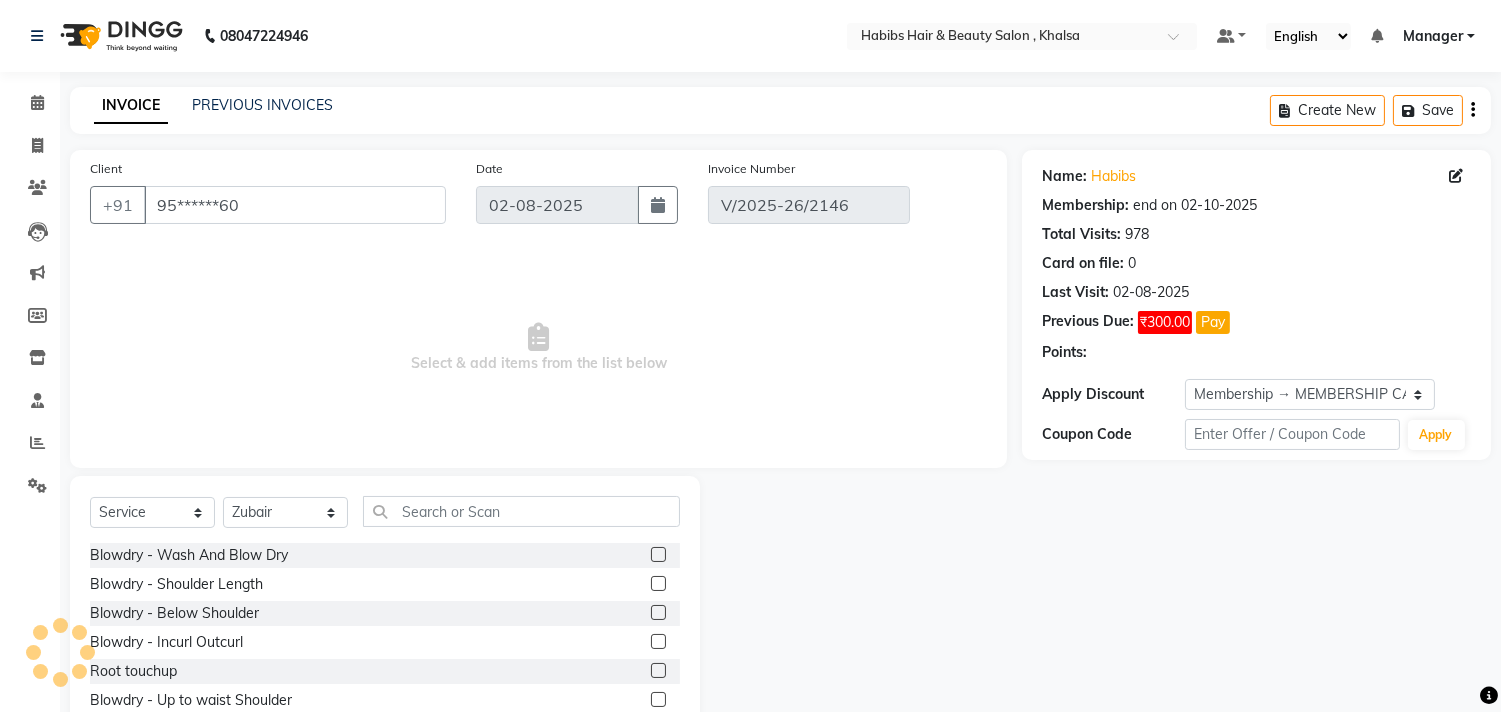select on "select" 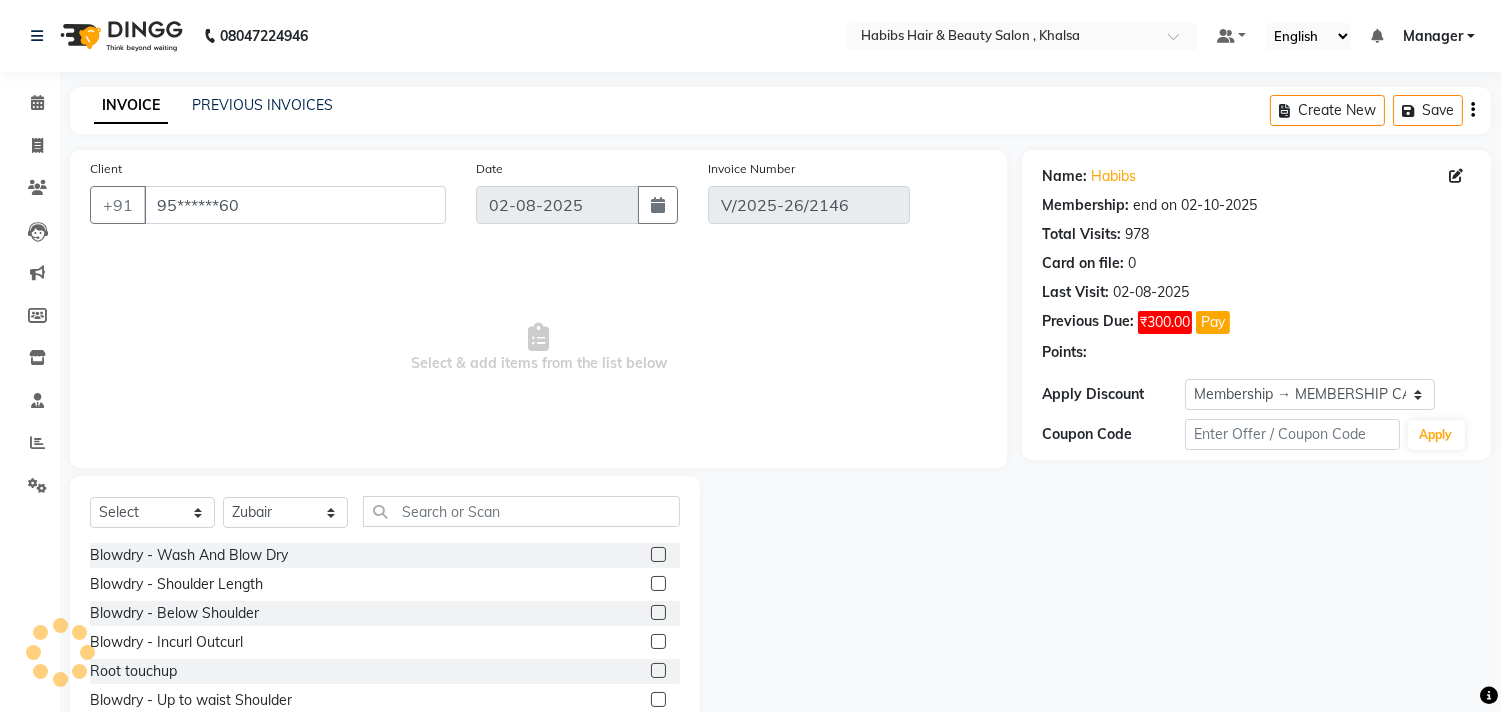 select on "29954" 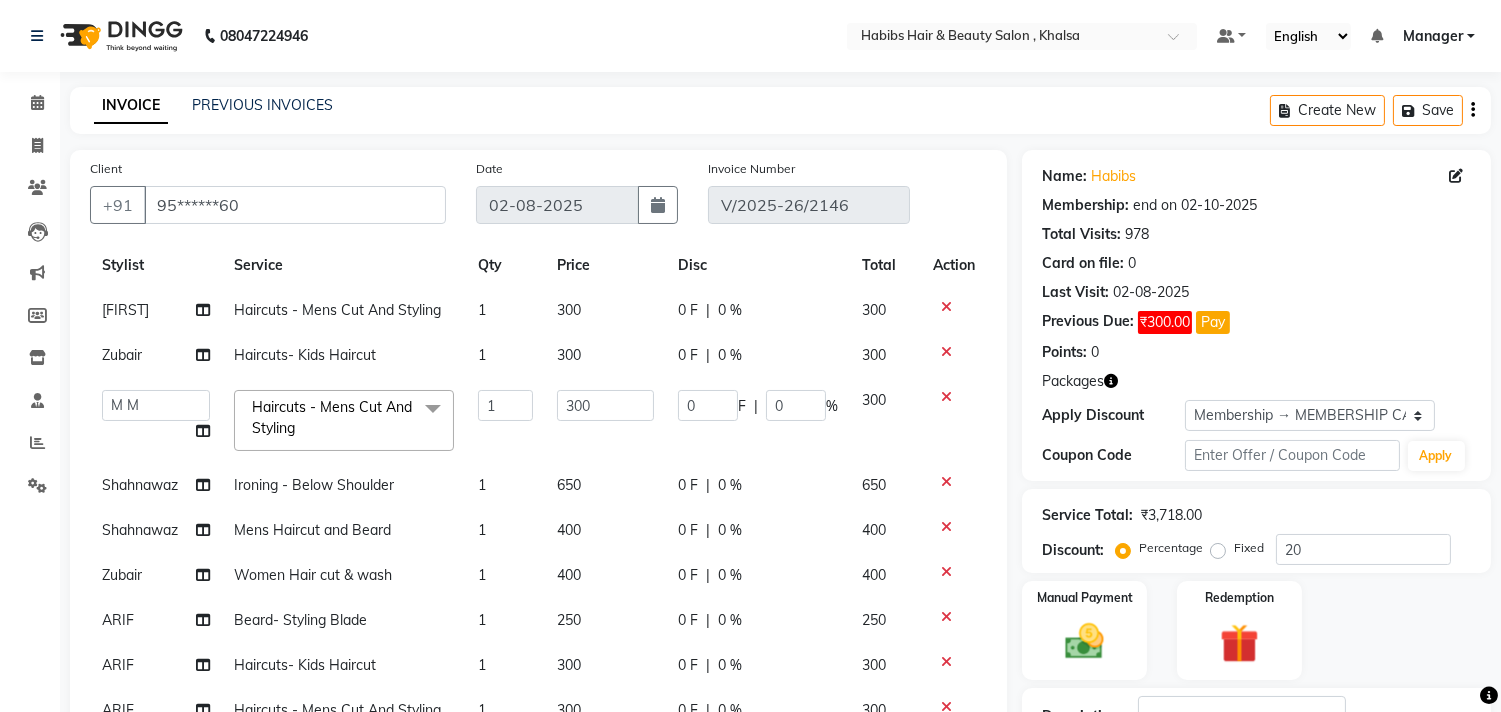 scroll, scrollTop: 44, scrollLeft: 0, axis: vertical 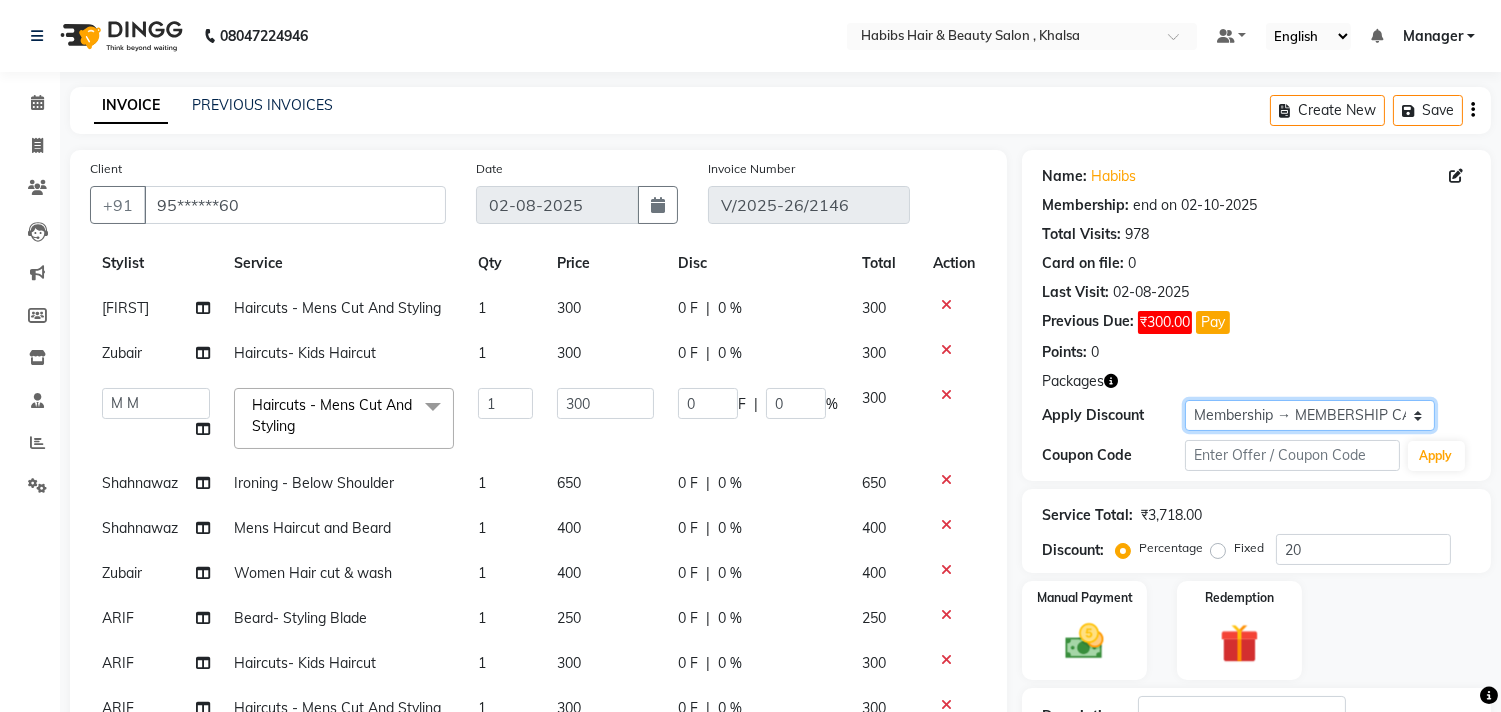 click on "Select Membership → MEMBERSHIP CARD" 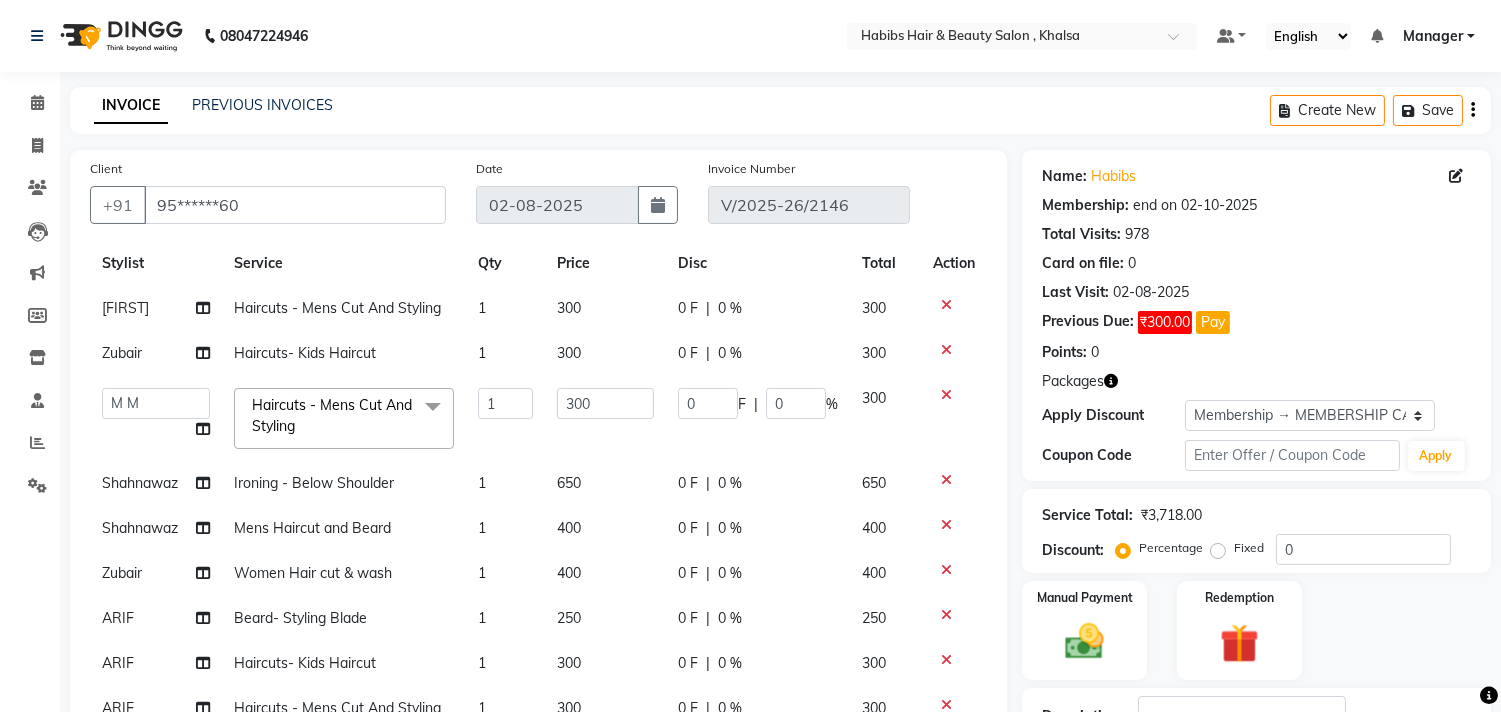 click on "Points:   0" 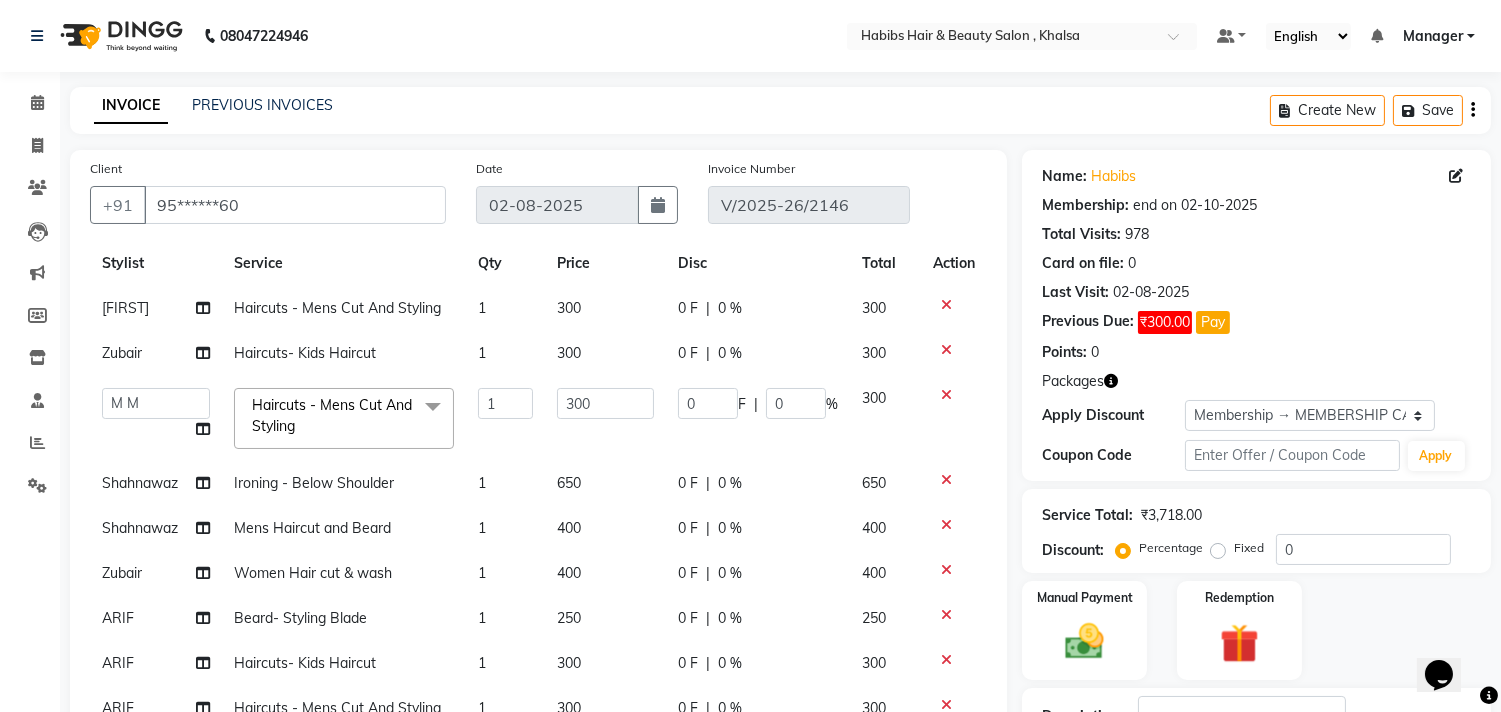 scroll, scrollTop: 44, scrollLeft: 0, axis: vertical 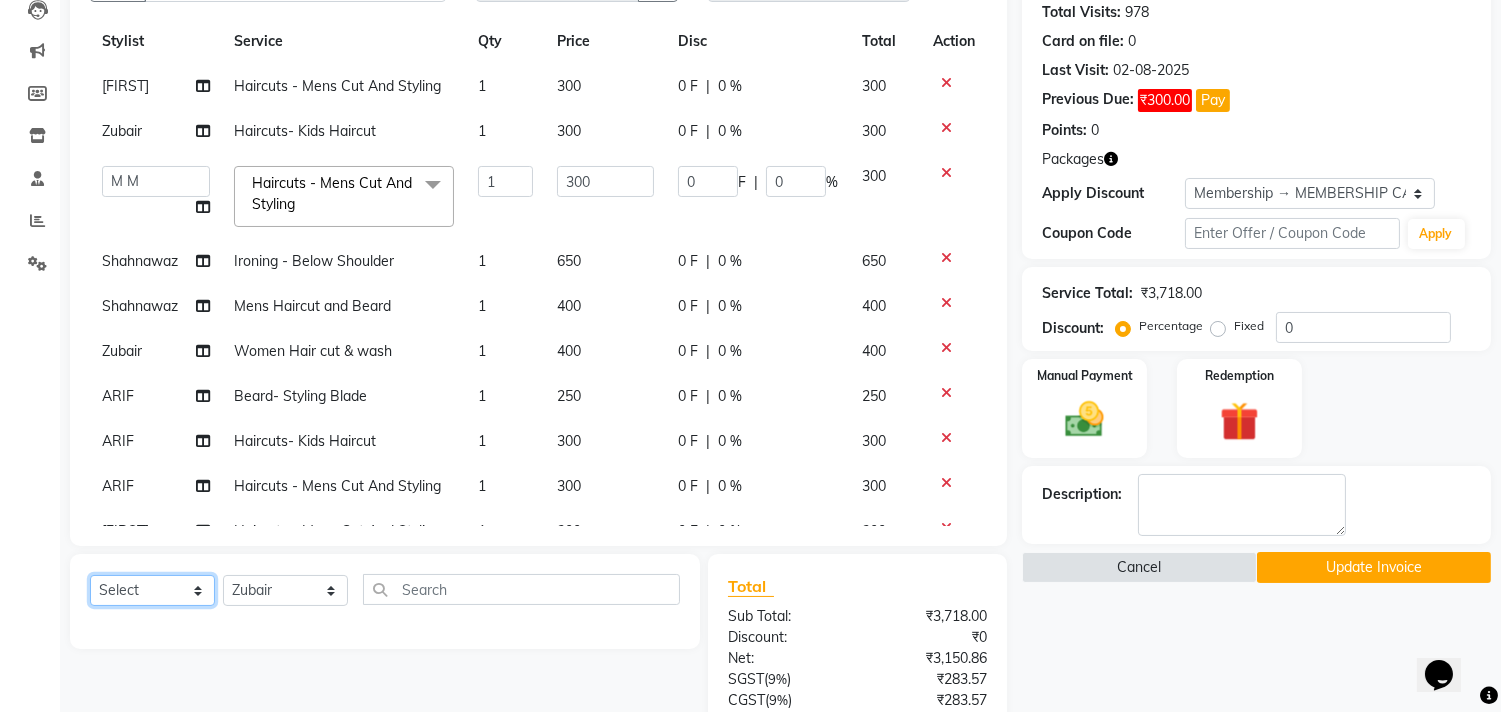 click on "Select  Service  Product  Membership  Package Voucher Prepaid Gift Card" 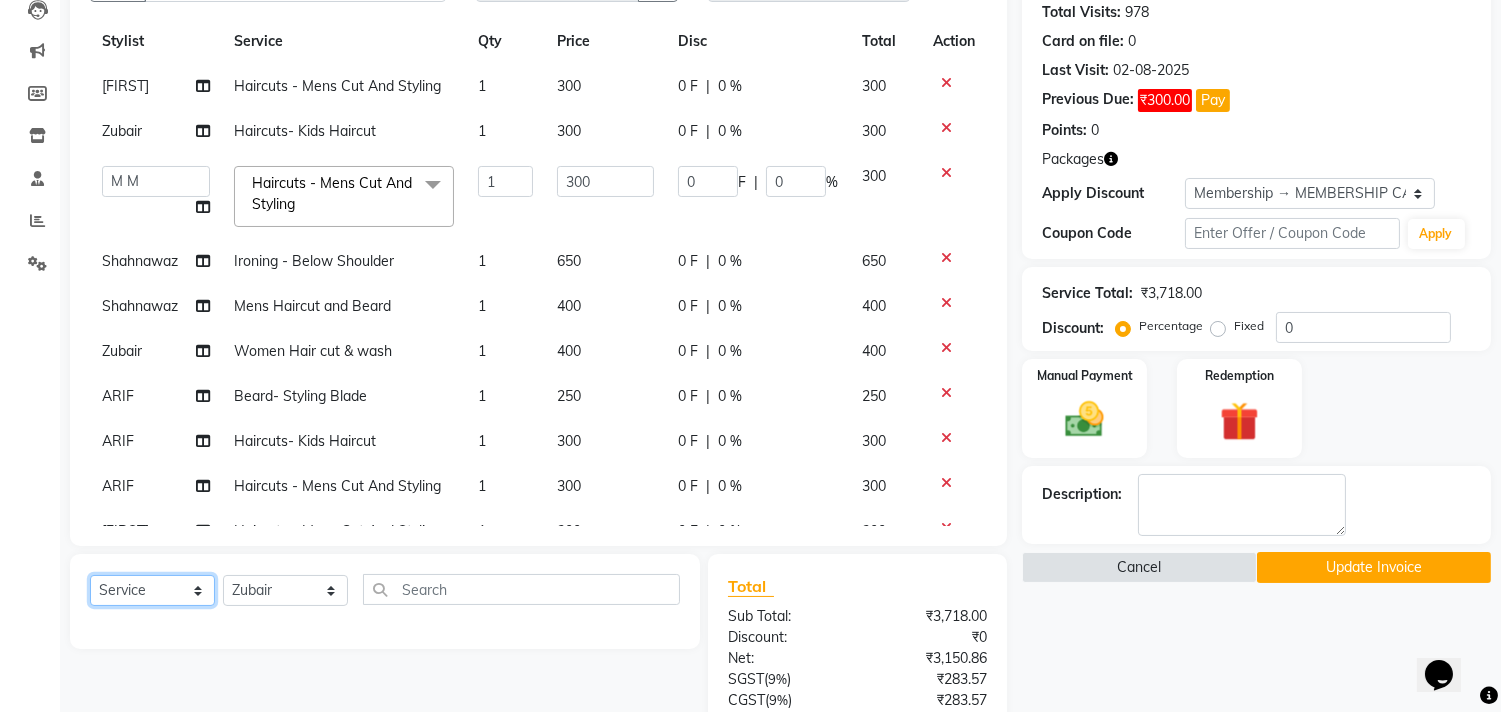 click on "Select  Service  Product  Membership  Package Voucher Prepaid Gift Card" 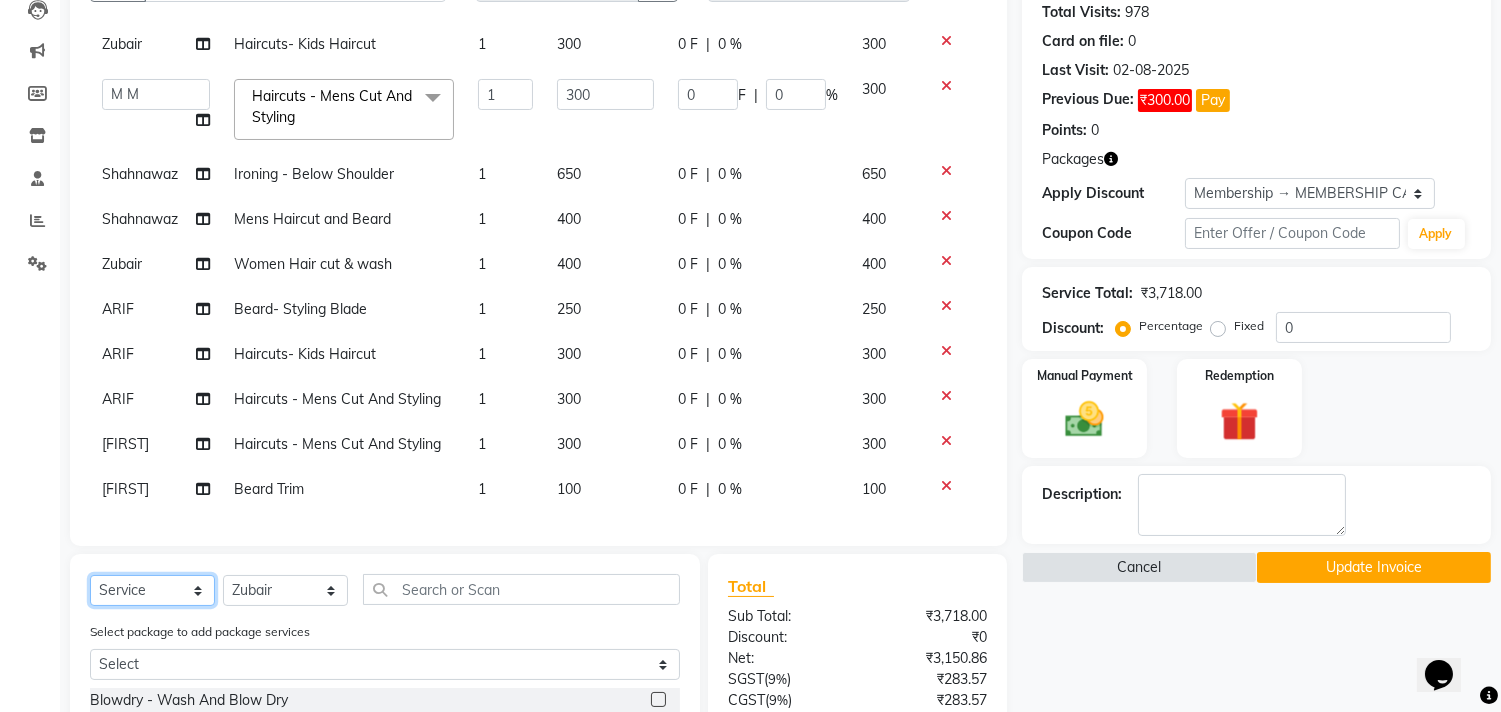 scroll, scrollTop: 184, scrollLeft: 0, axis: vertical 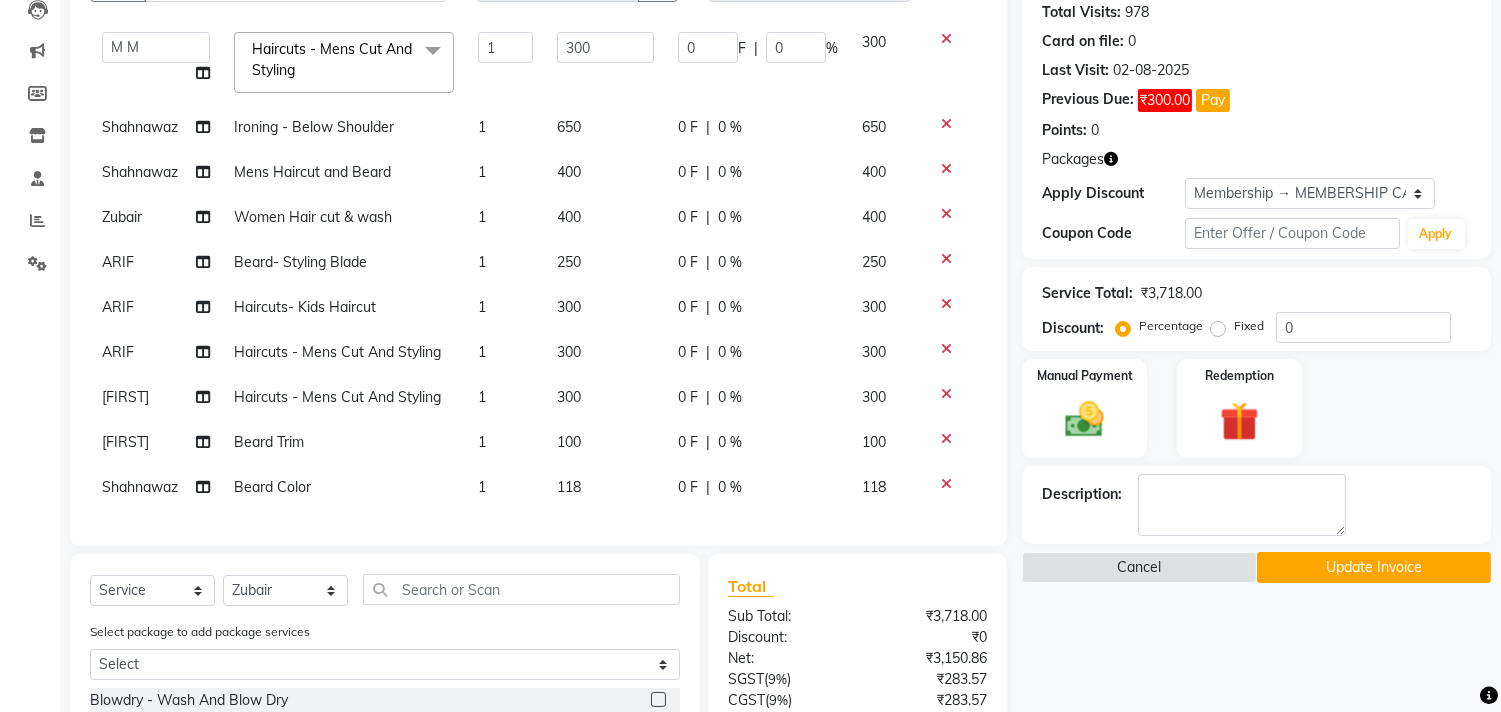 click on "Total Sub Total: ₹3,718.00 Discount: ₹0 Net: ₹3,150.86 SGST  ( 9% ) ₹283.57 CGST  ( 9% ) ₹283.57 Total: ₹3,718.00 Add Tip ₹0 Payable: ₹3,718.00 Payments ONLINE ₹3,718.00  Paid: ₹3,718.00 Balance   : ₹0" 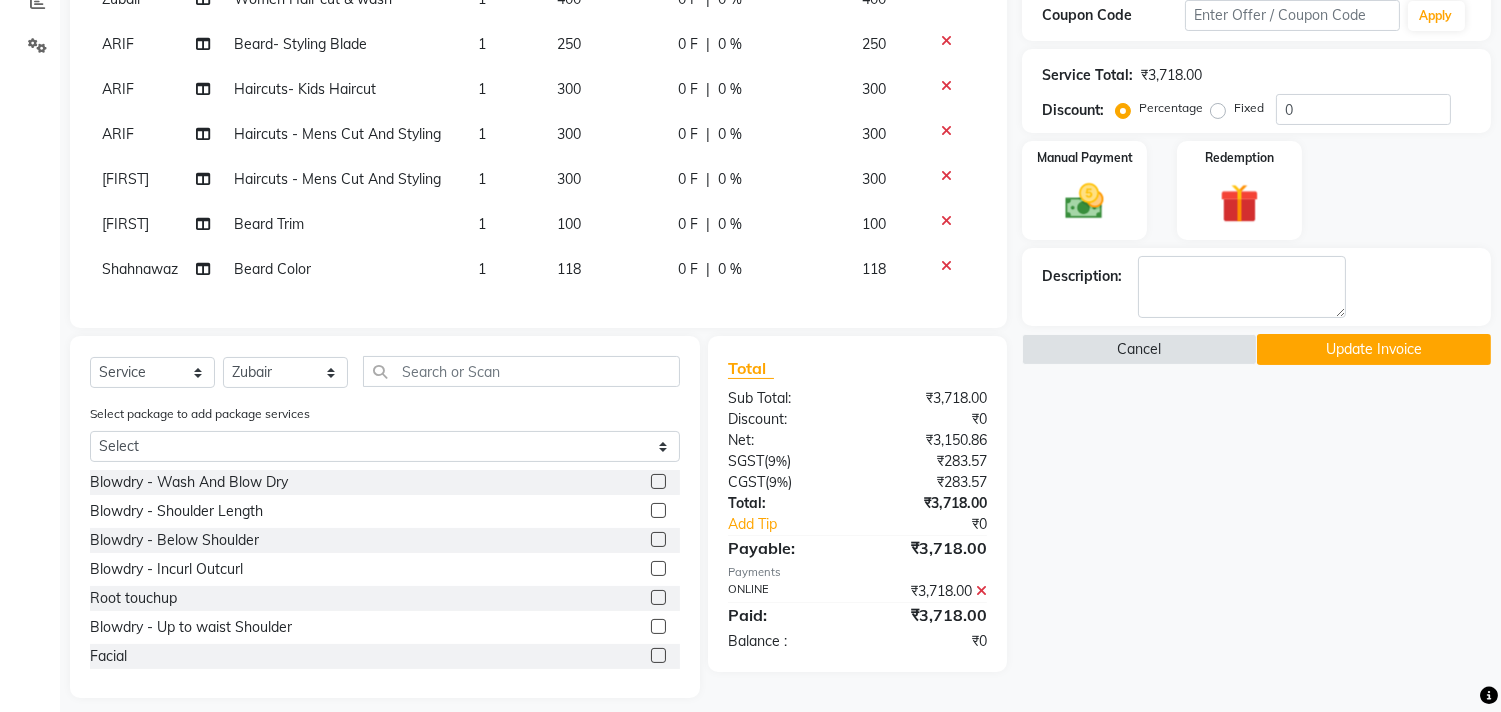 scroll, scrollTop: 456, scrollLeft: 0, axis: vertical 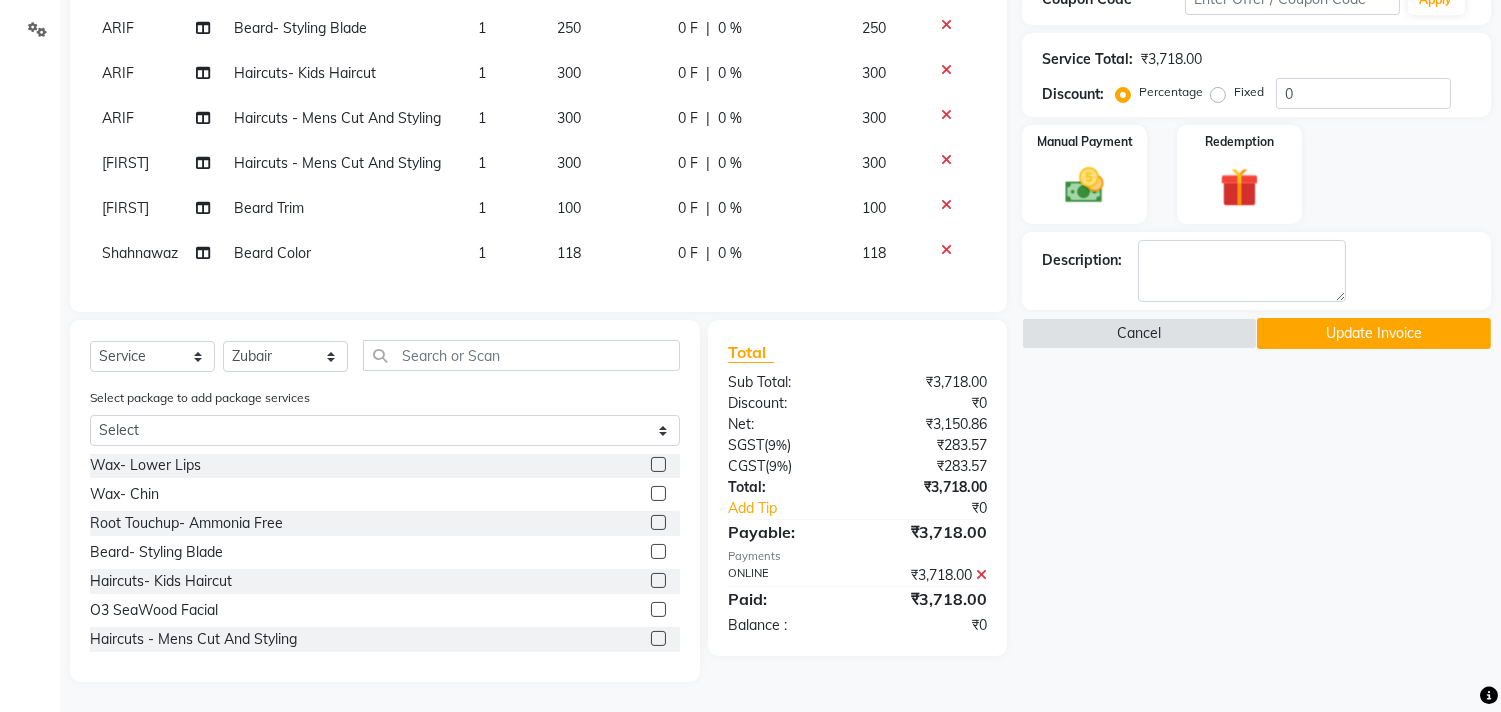click 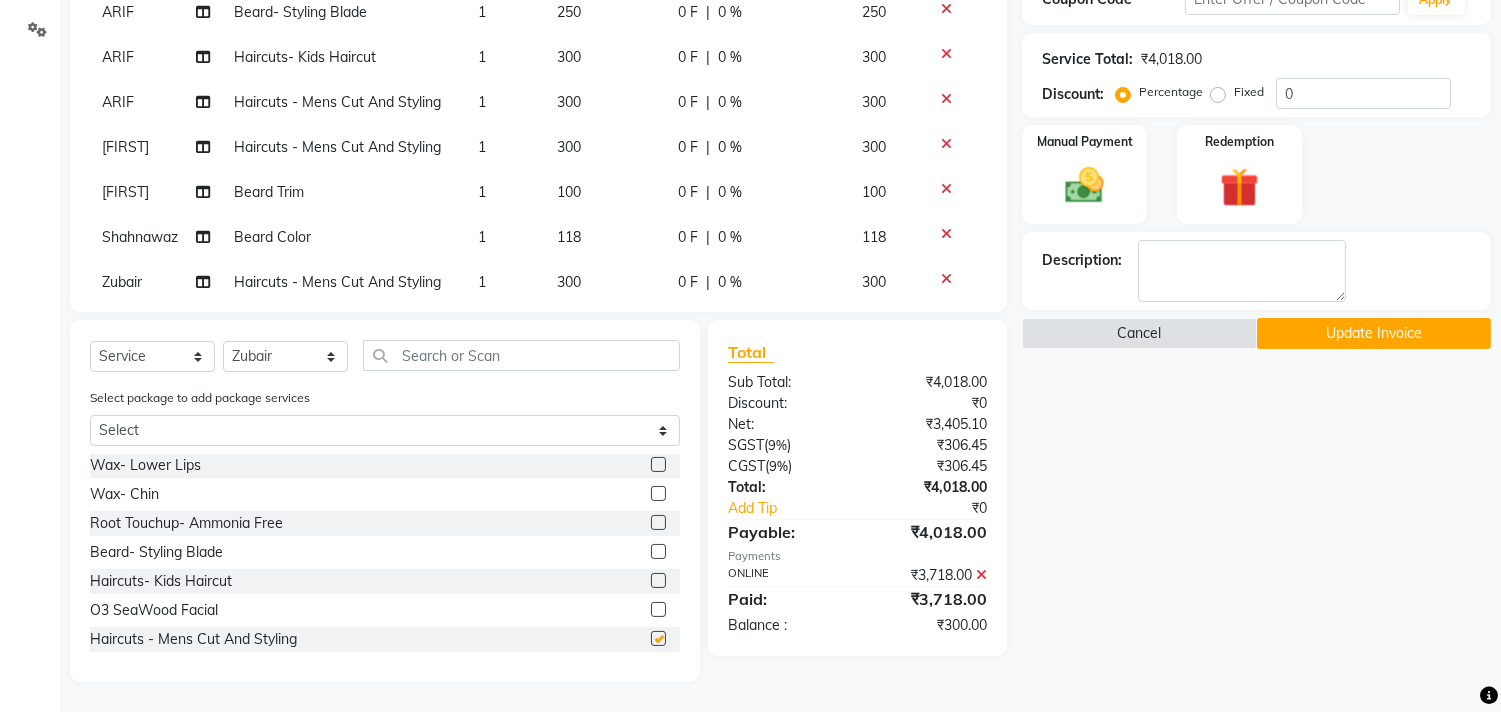 checkbox on "false" 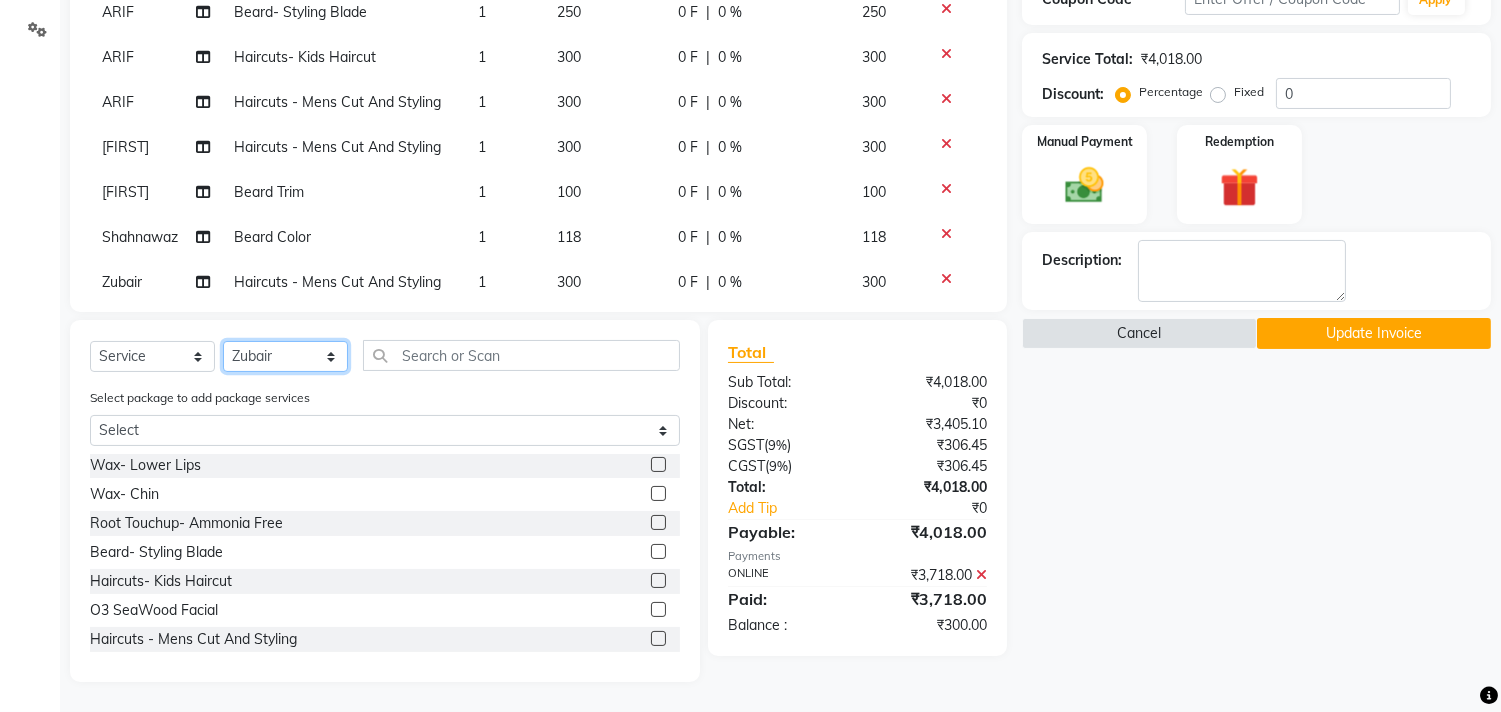 click on "Select Stylist Ajam ARIF Asif Manager M M Neelam Niyaz Salman Sameer Sayali Shahid Shahnawaz Vidya Zubair" 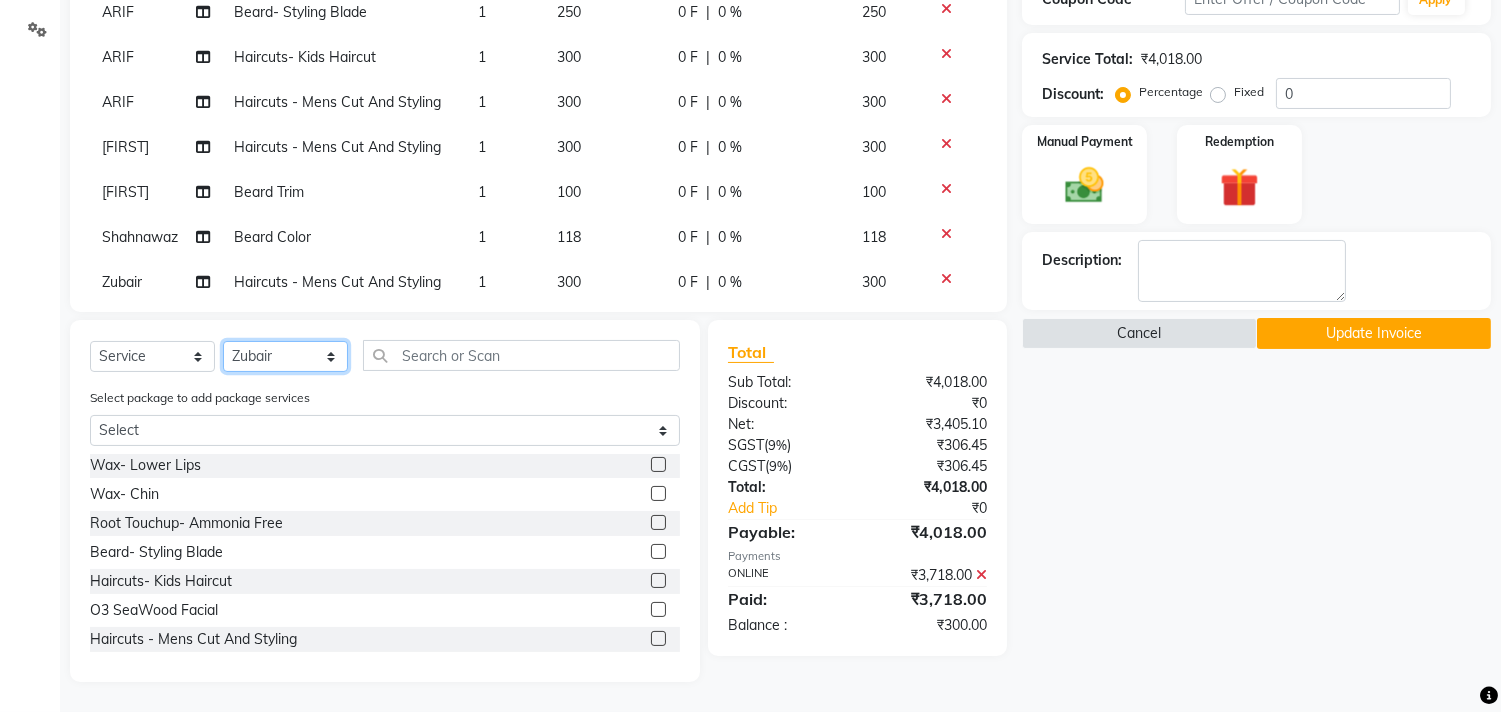 select on "35506" 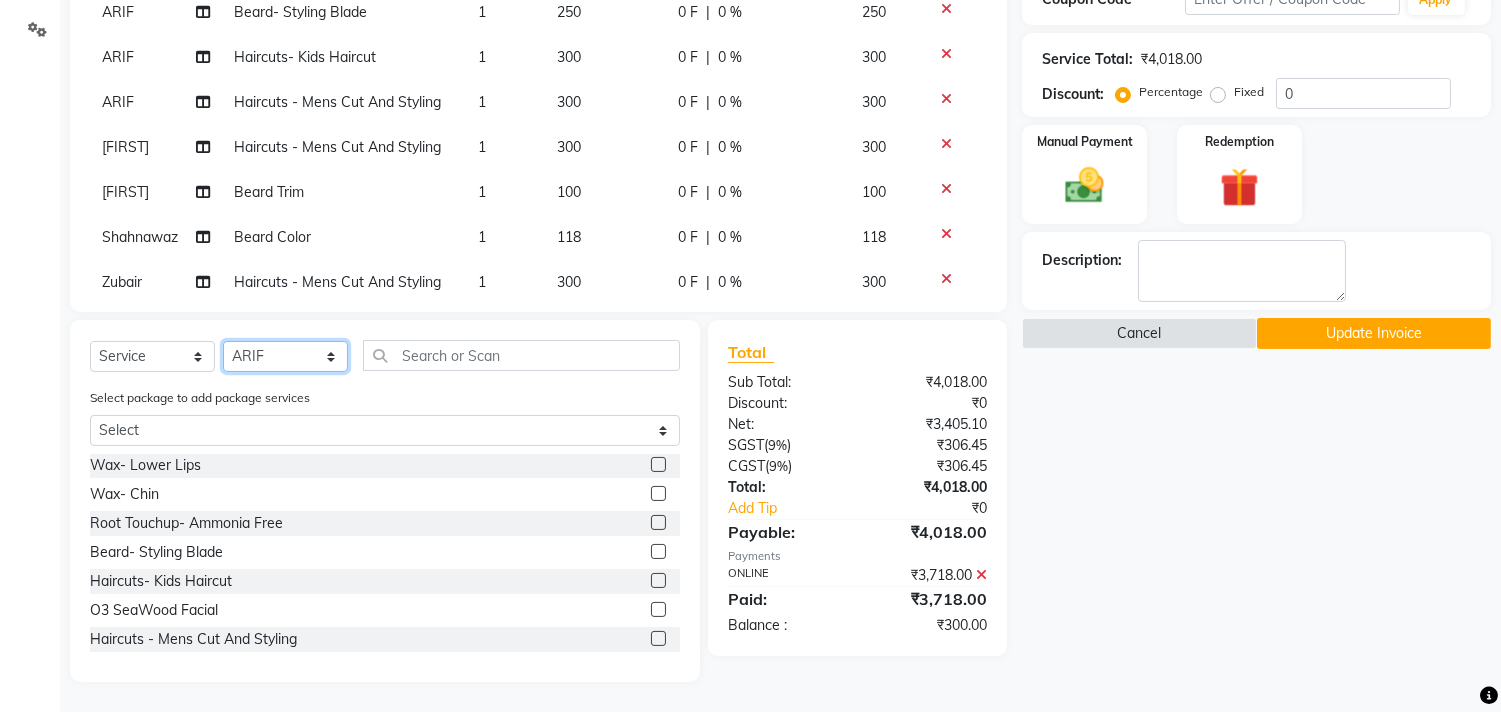click on "Select Stylist Ajam ARIF Asif Manager M M Neelam Niyaz Salman Sameer Sayali Shahid Shahnawaz Vidya Zubair" 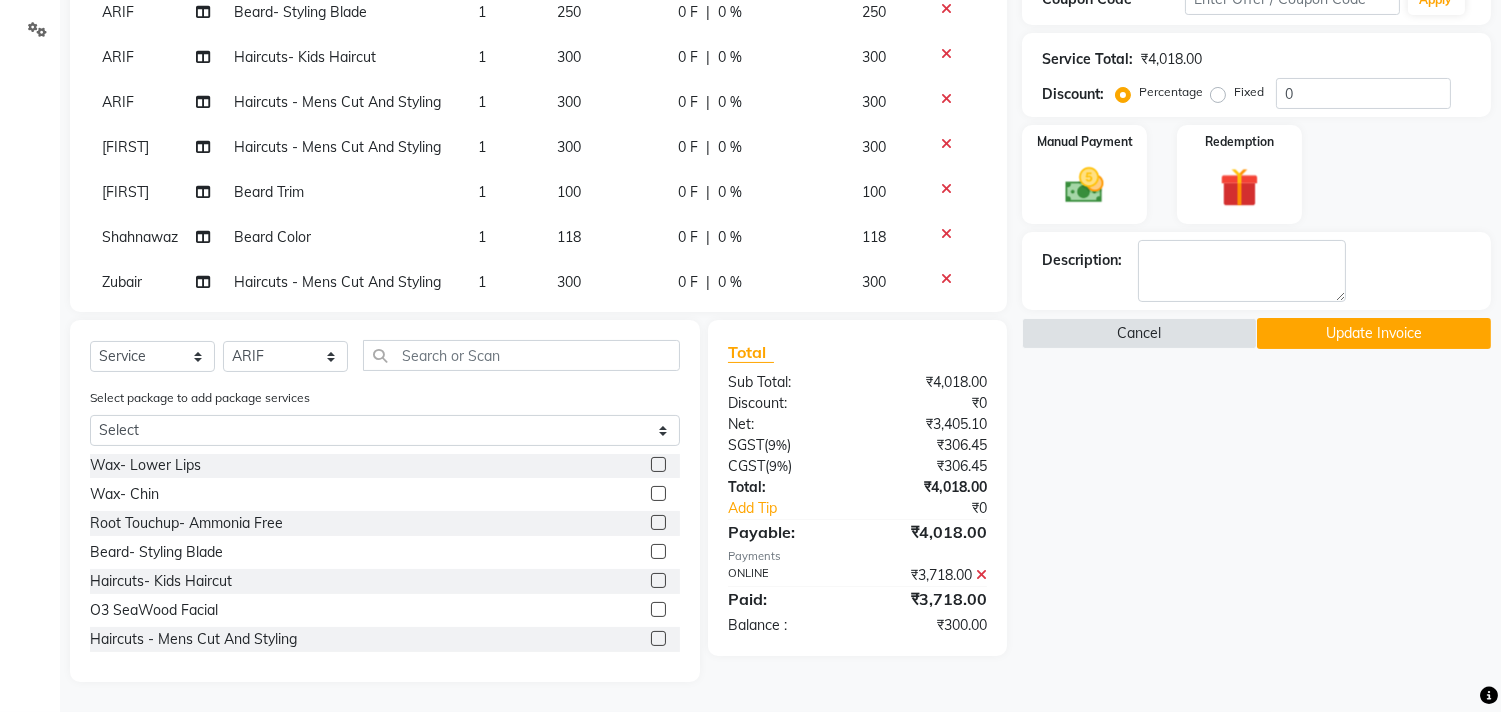 click 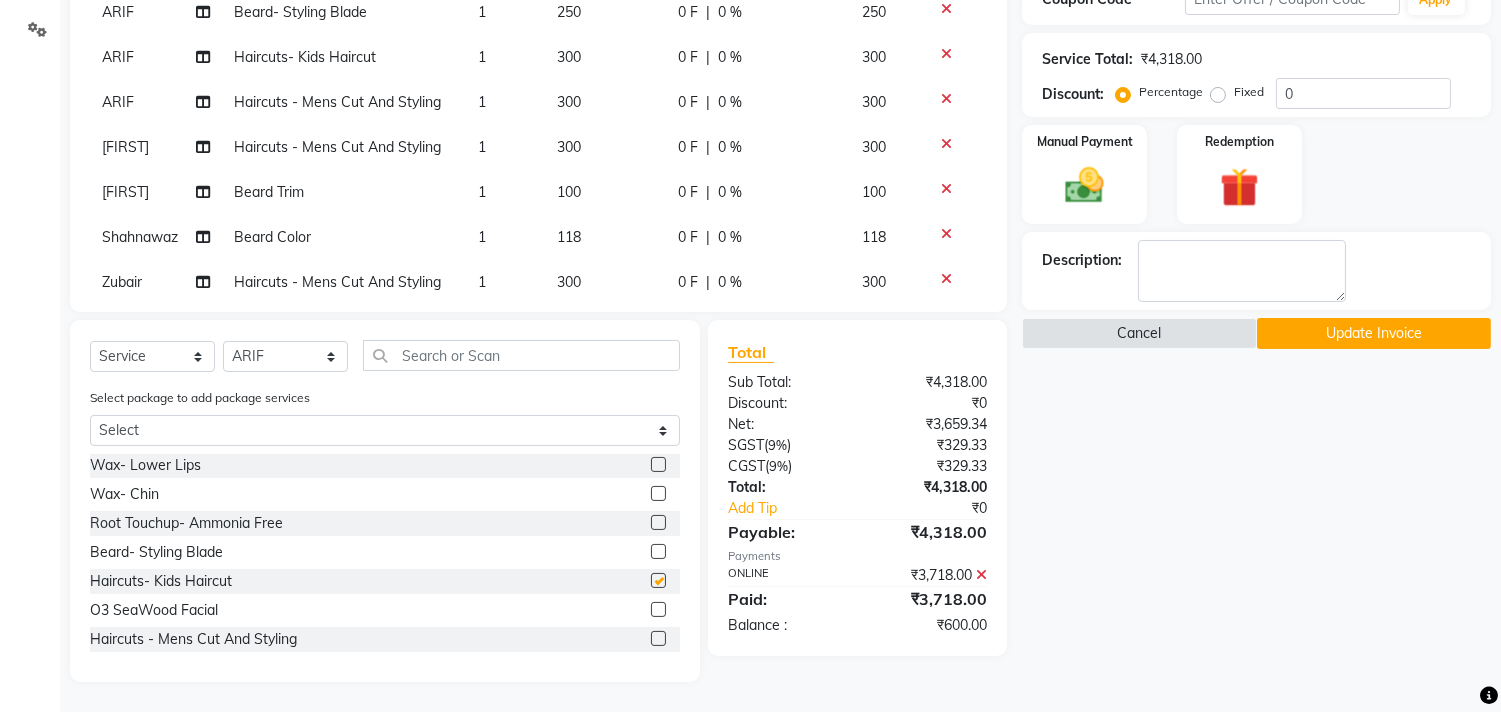 checkbox on "false" 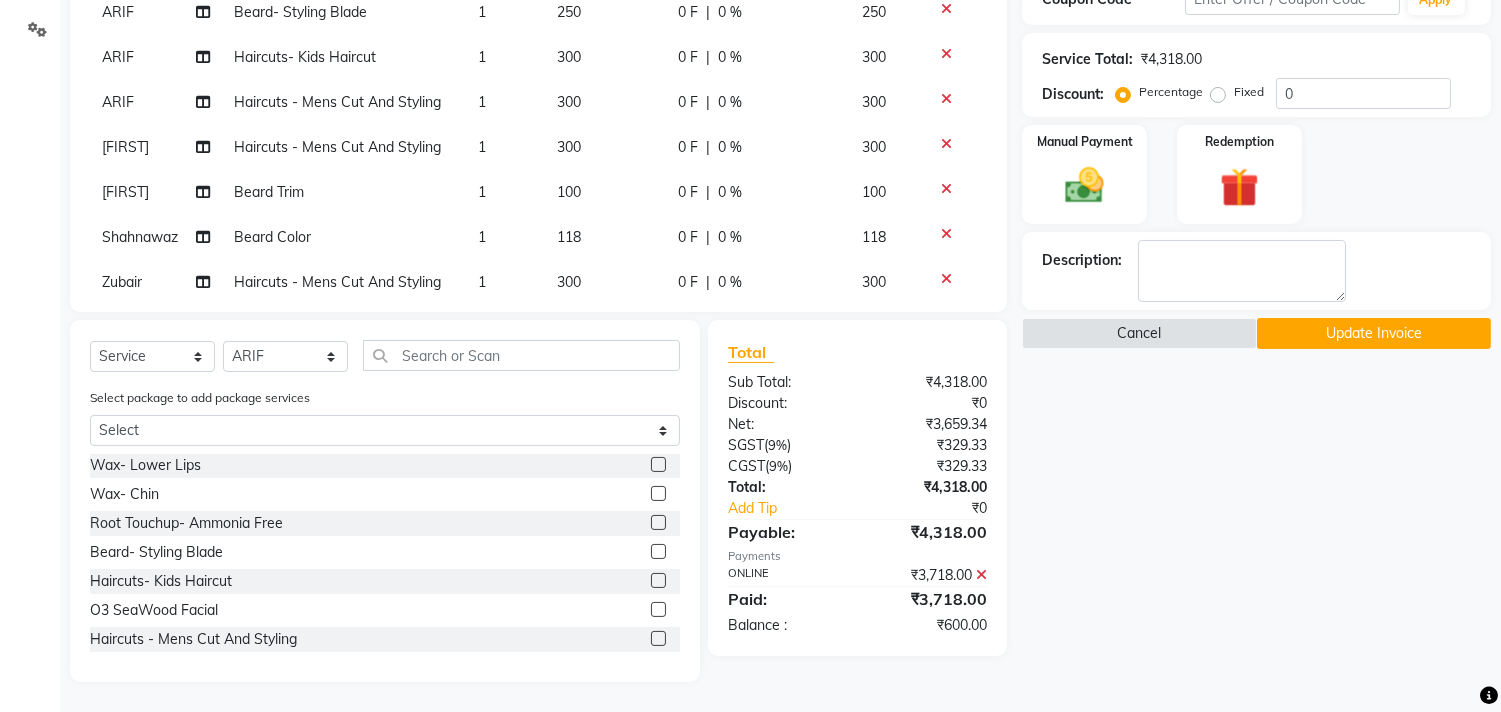 click 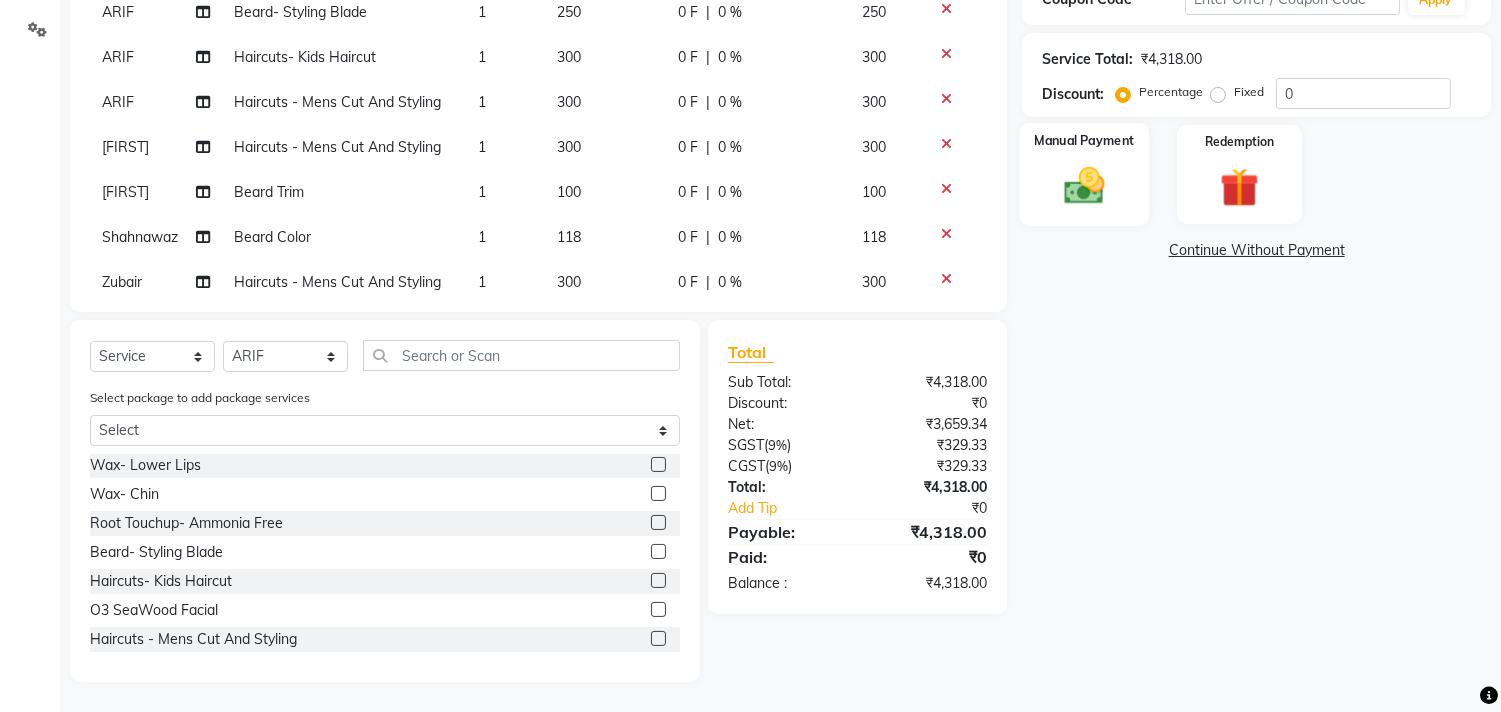 click 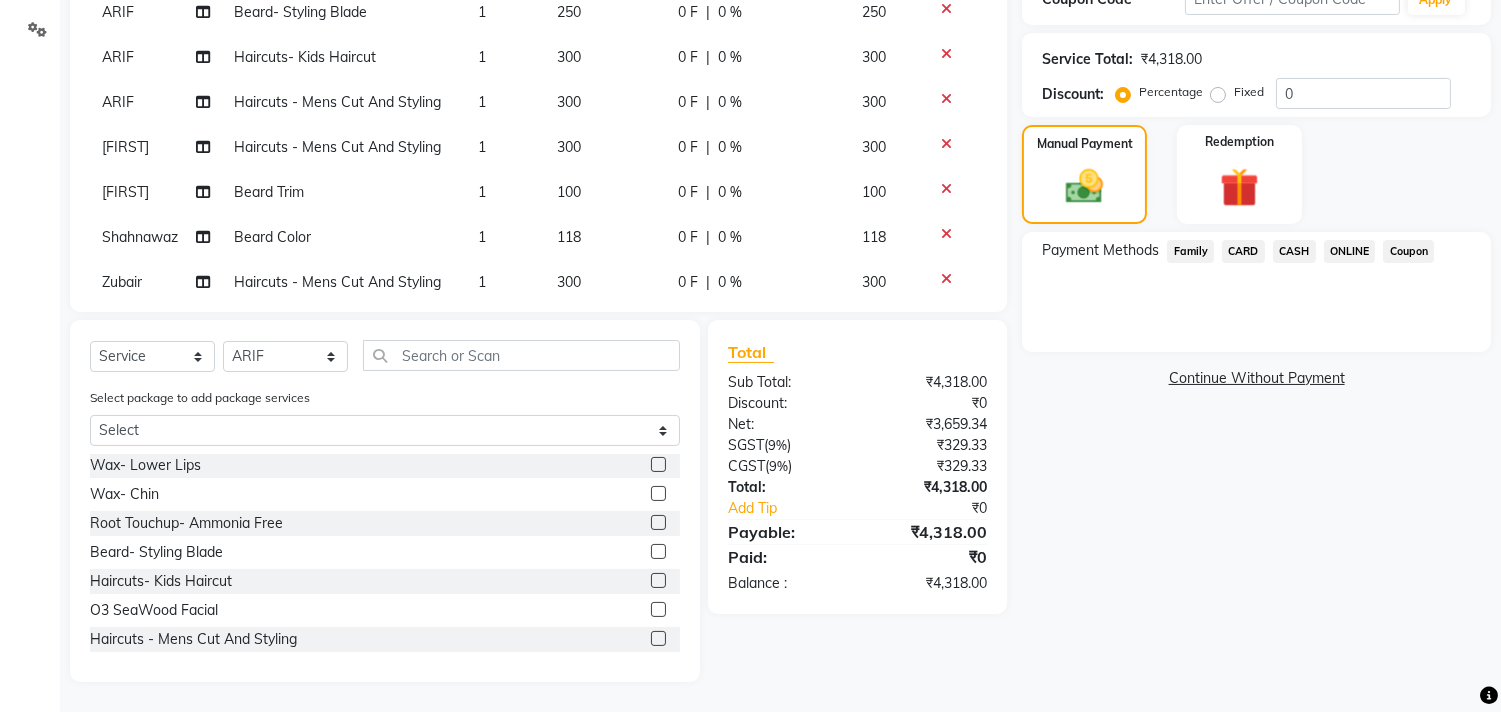click on "ONLINE" 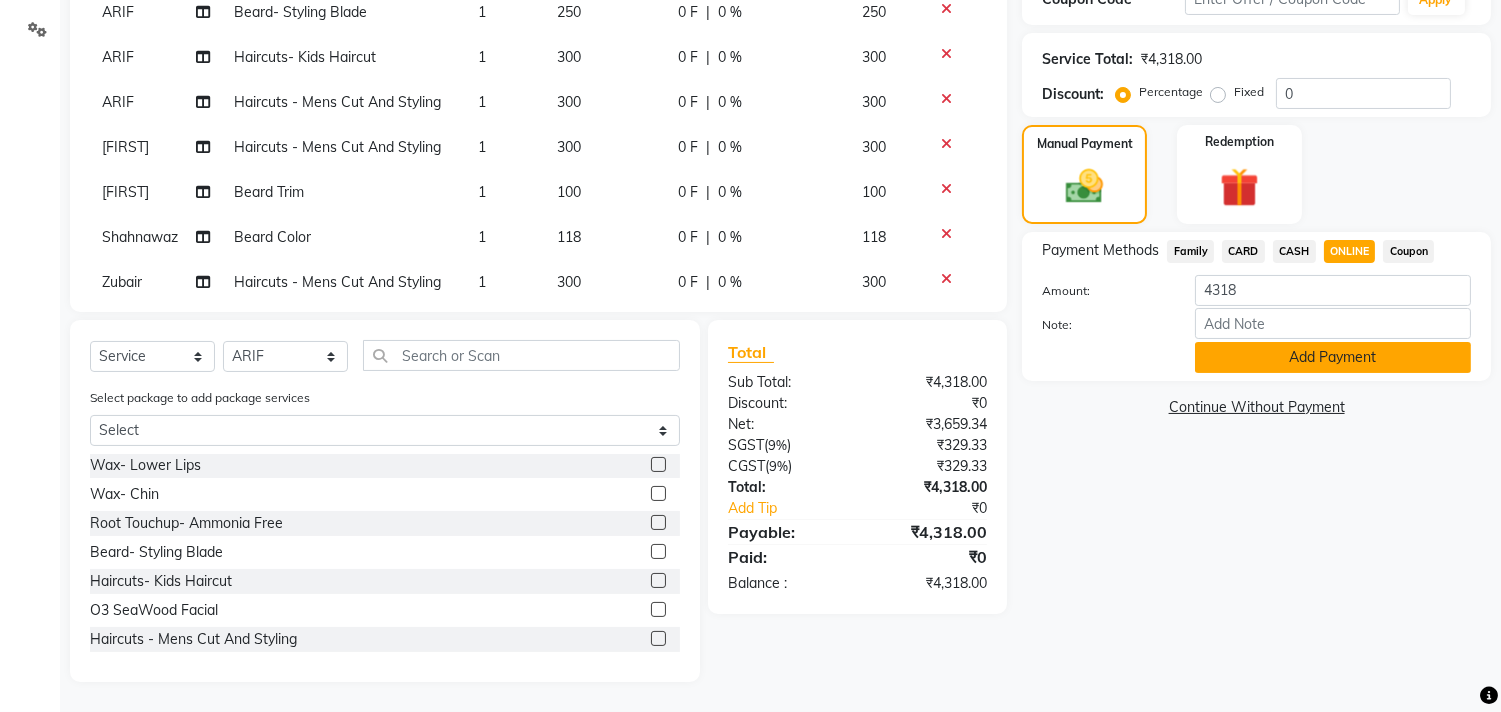 click on "Add Payment" 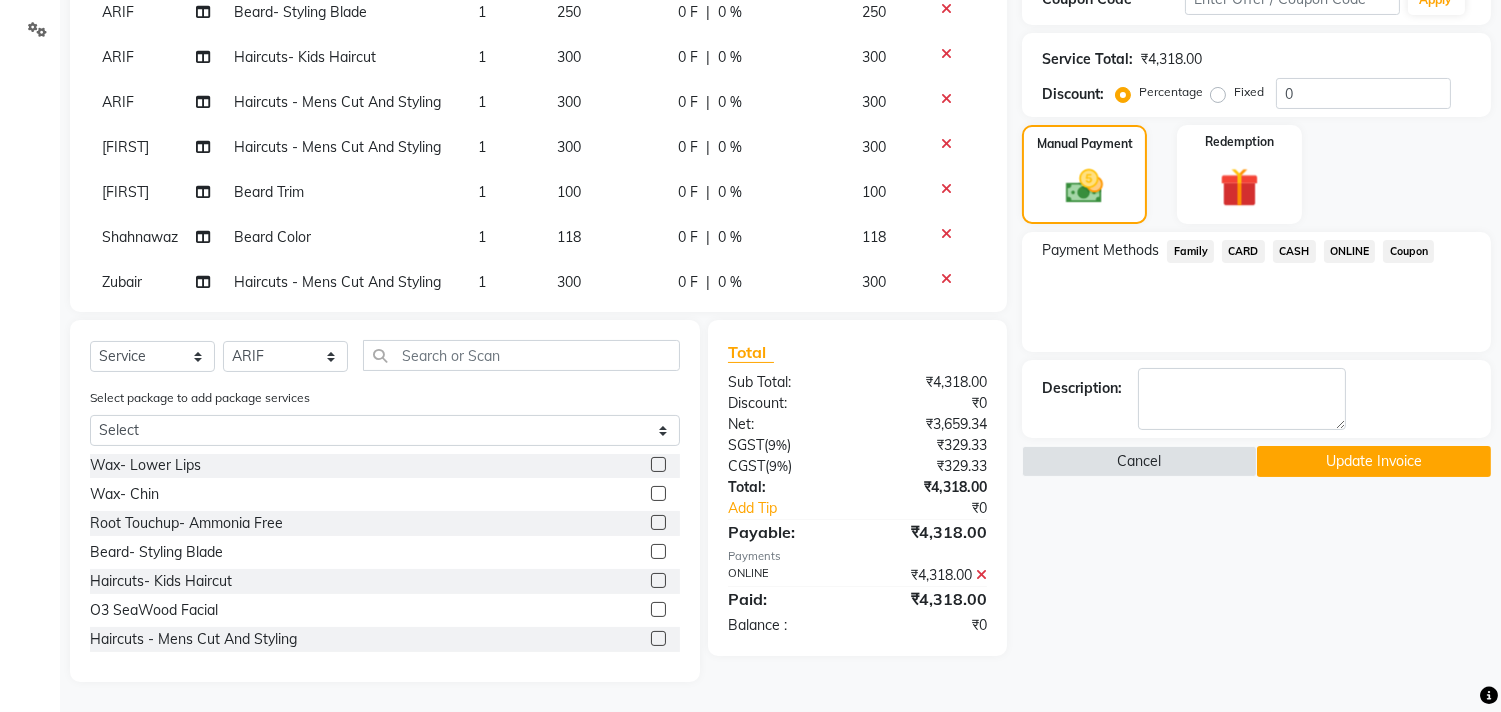 click on "Update Invoice" 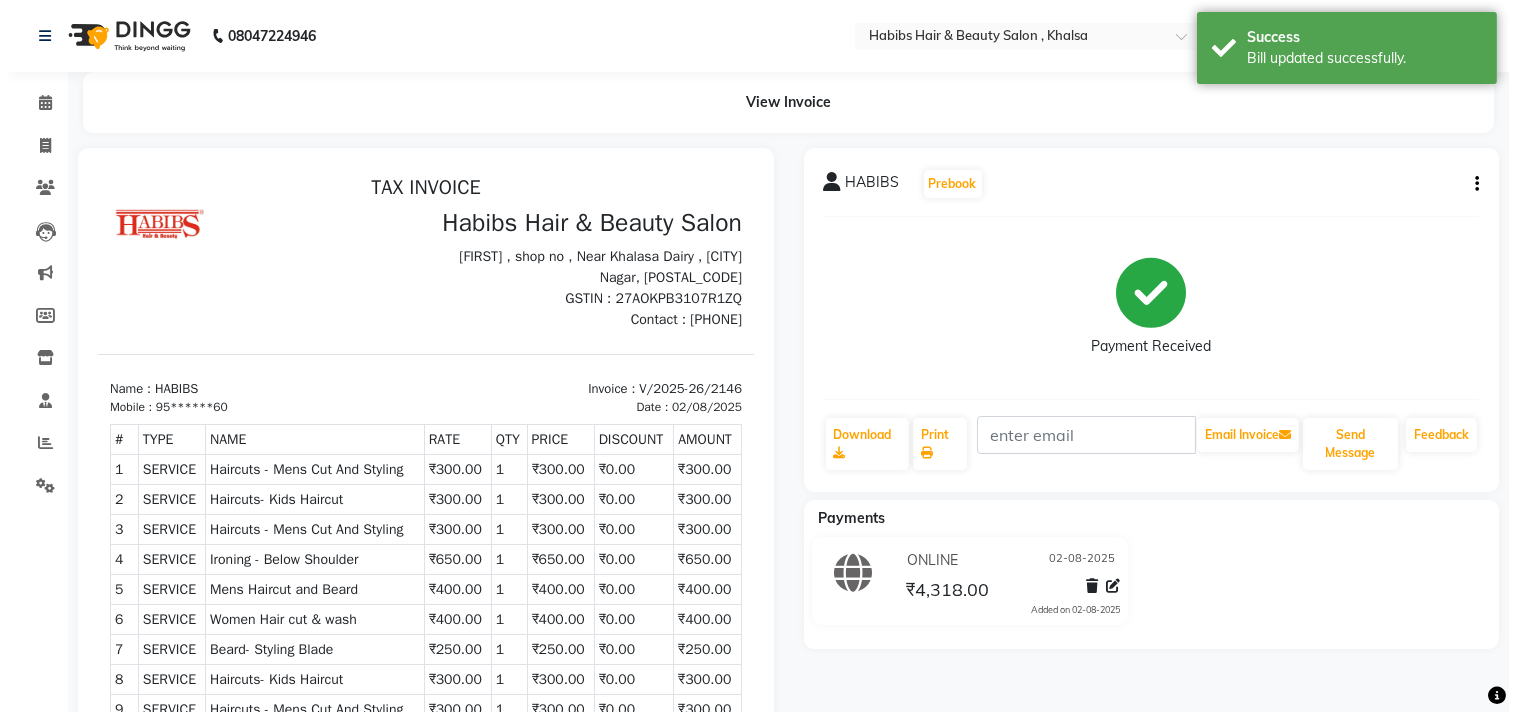 scroll, scrollTop: 0, scrollLeft: 0, axis: both 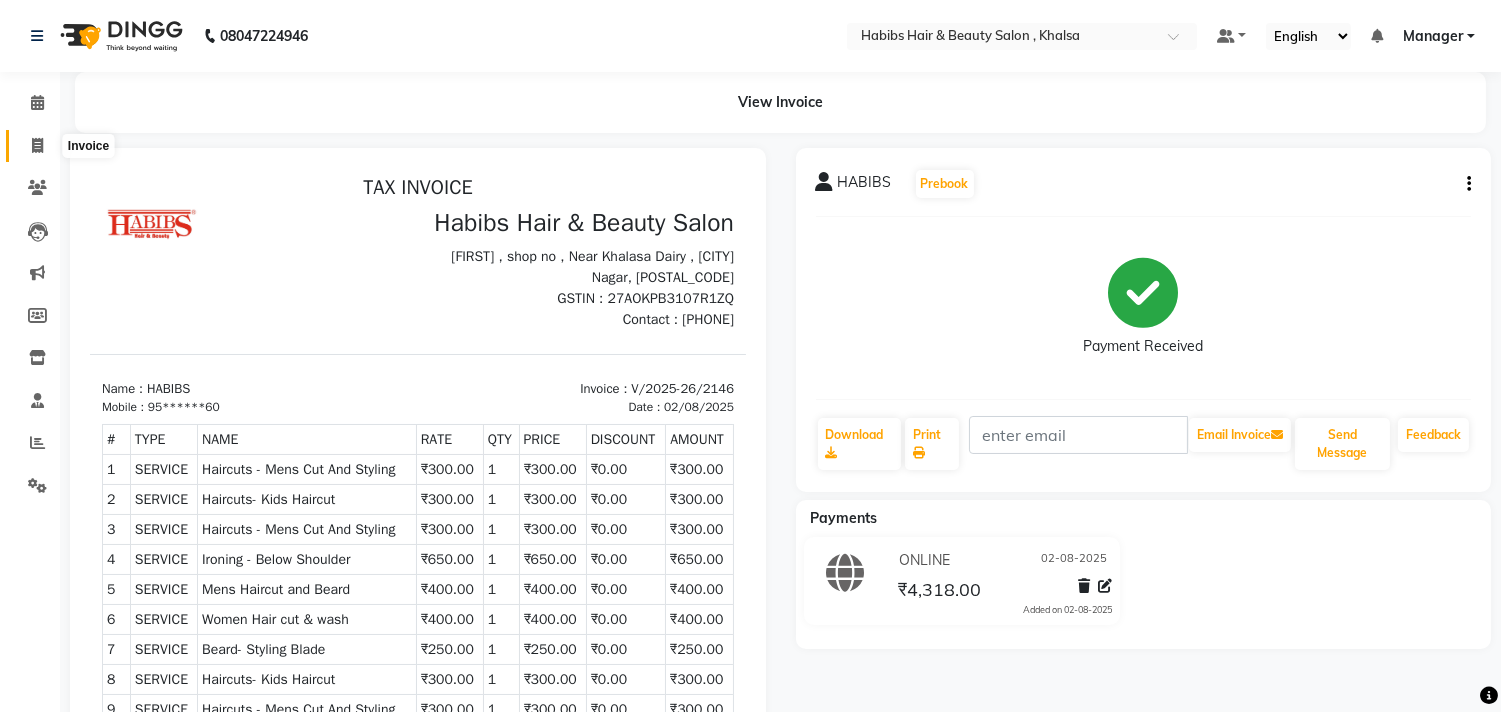 click 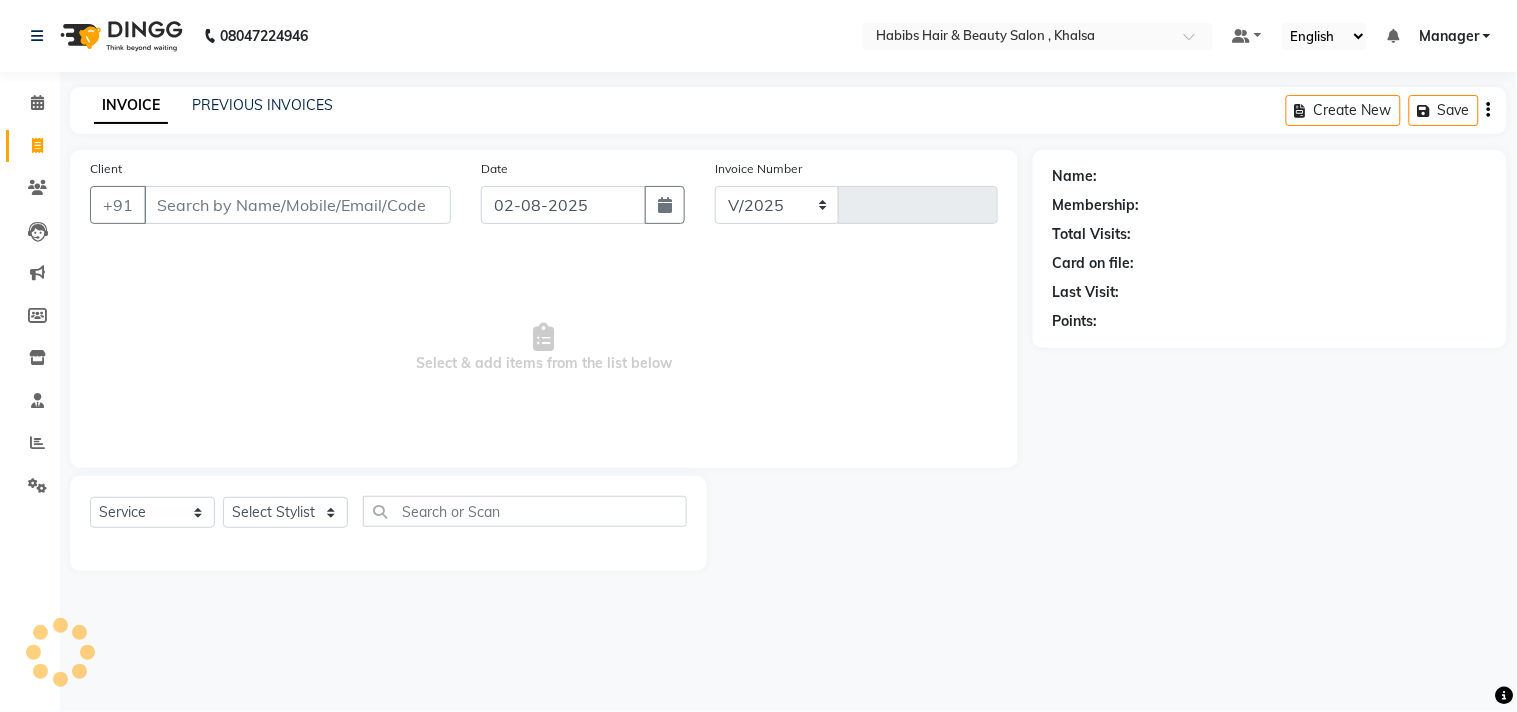 select on "4838" 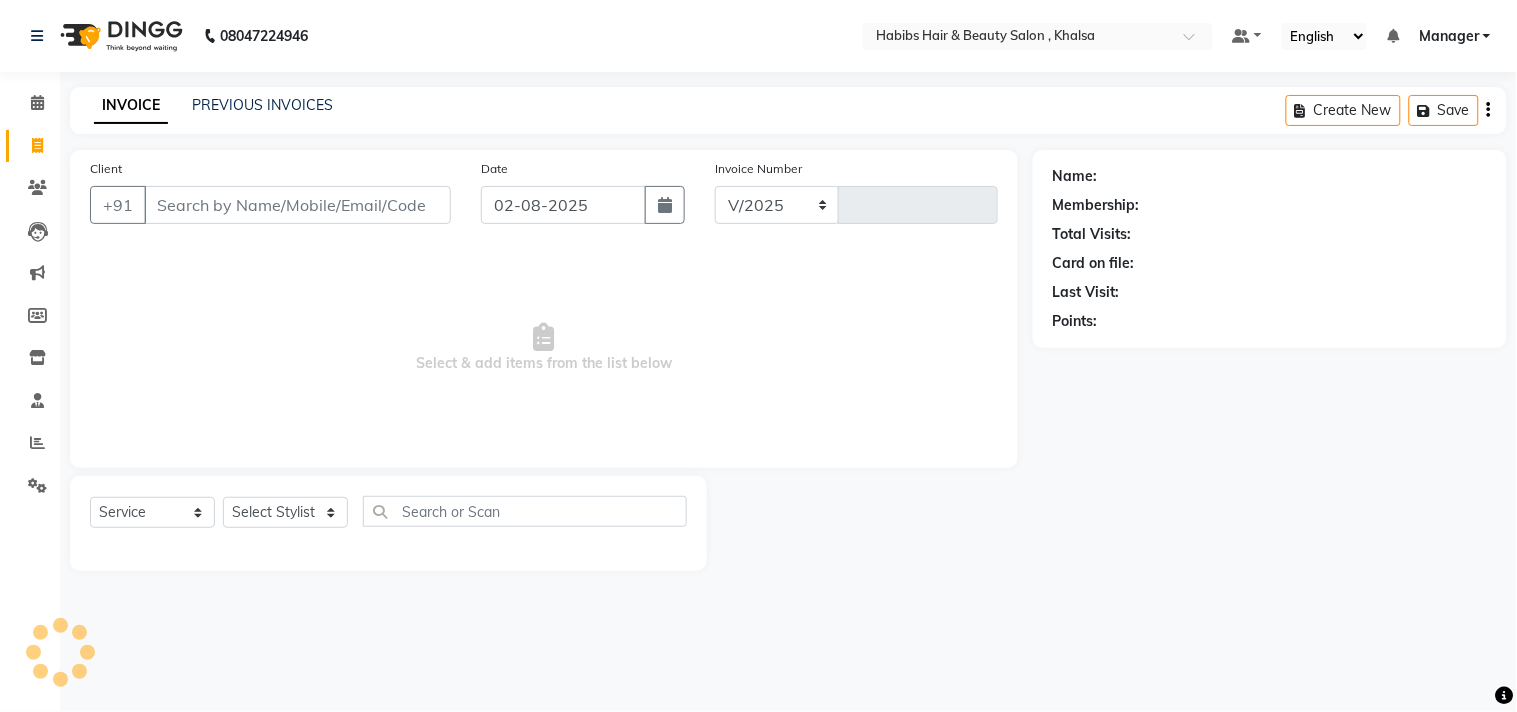 type on "2153" 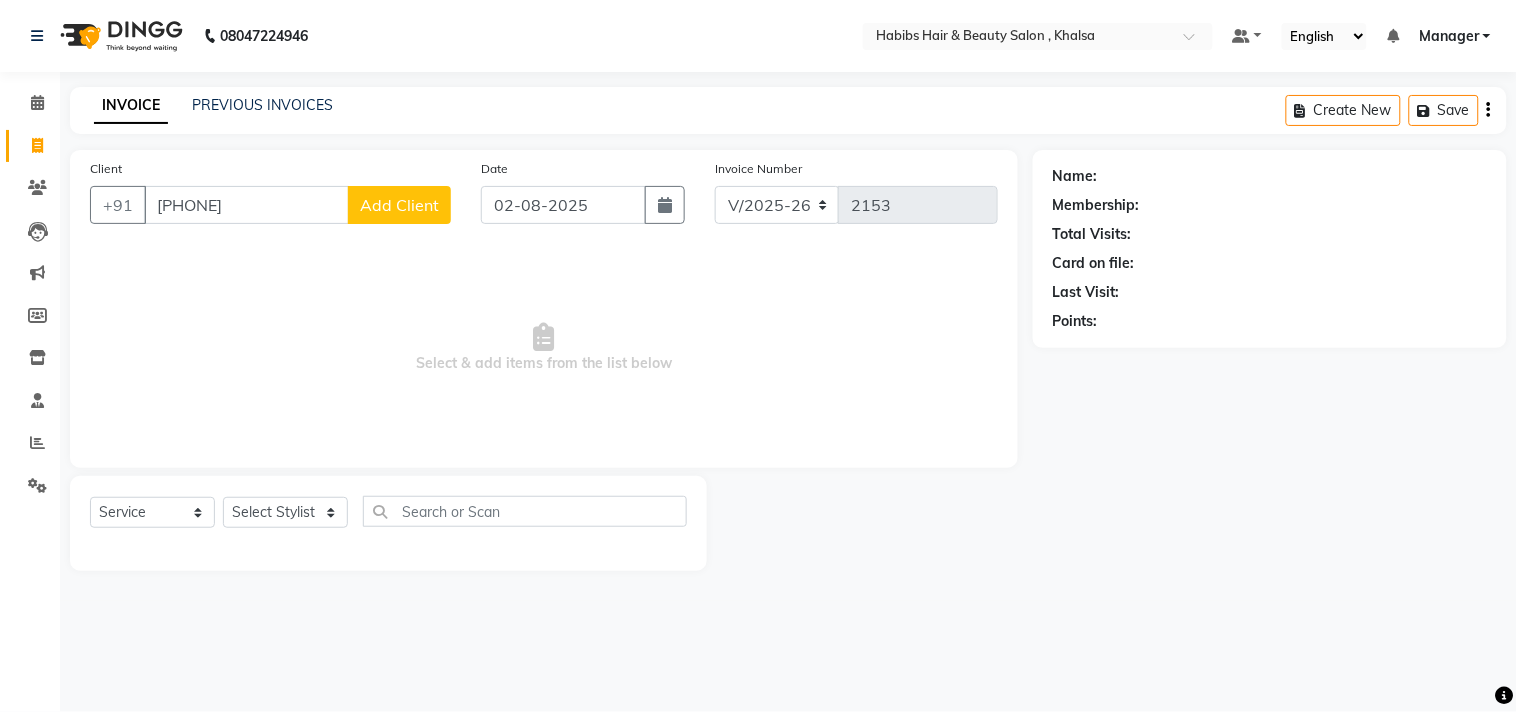 type on "9372102982" 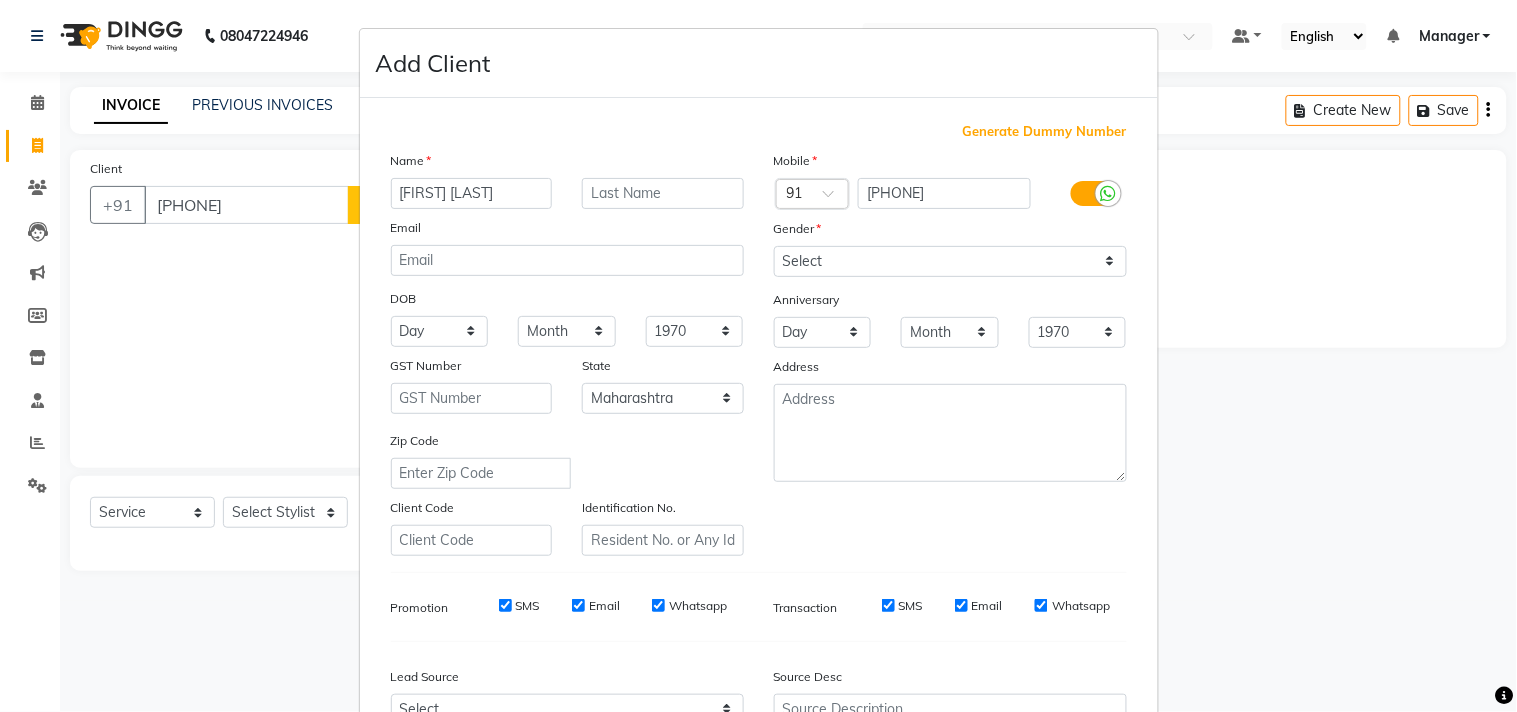 type on "Bhumika Patel" 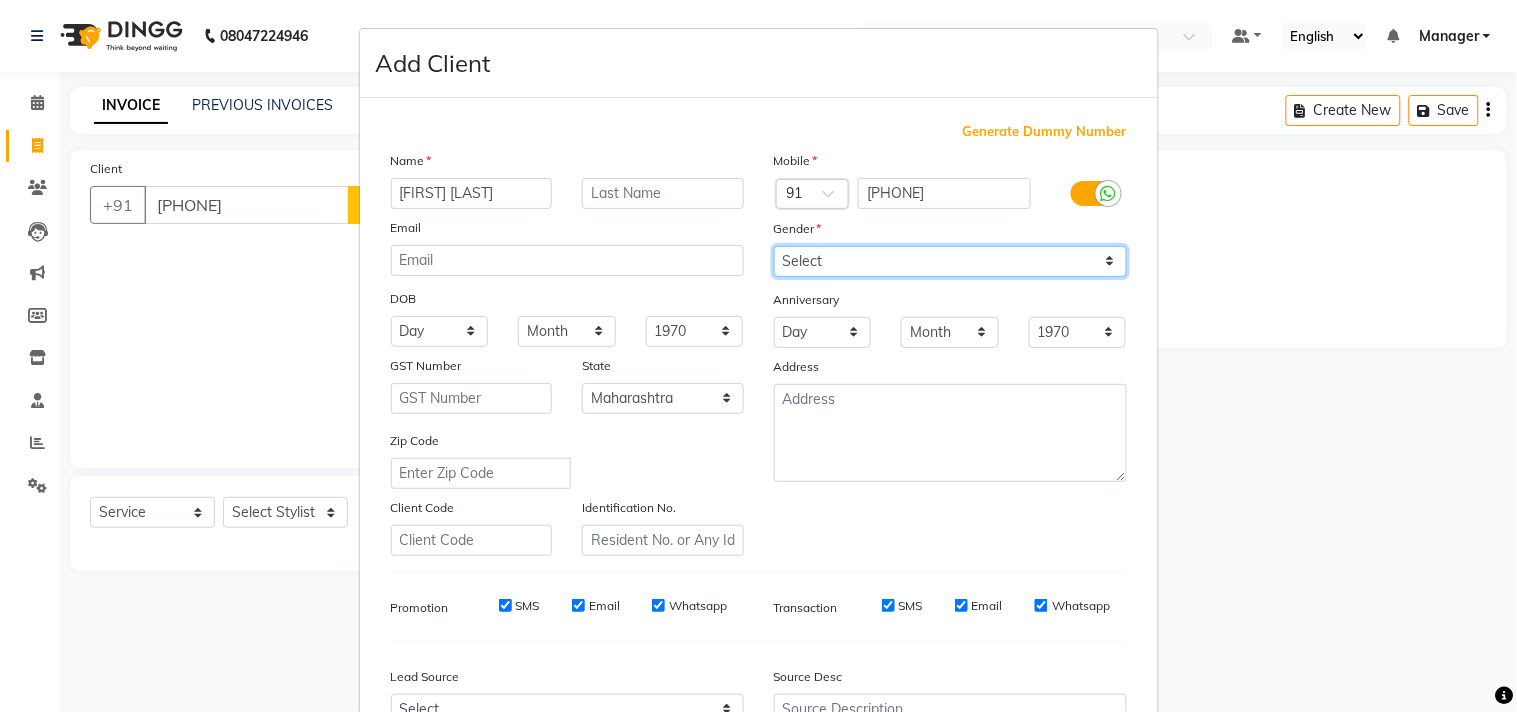 click on "Select Male Female Other Prefer Not To Say" at bounding box center (950, 261) 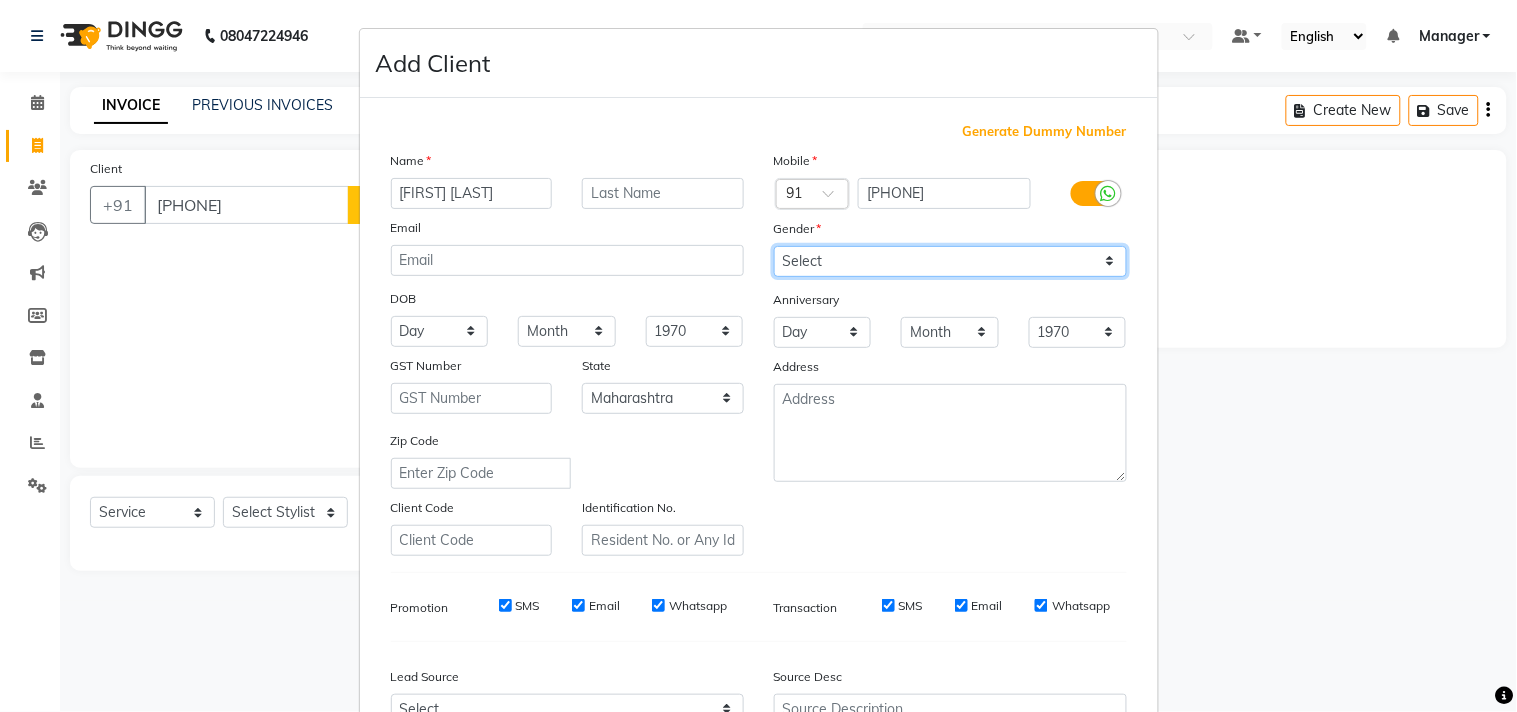 select on "female" 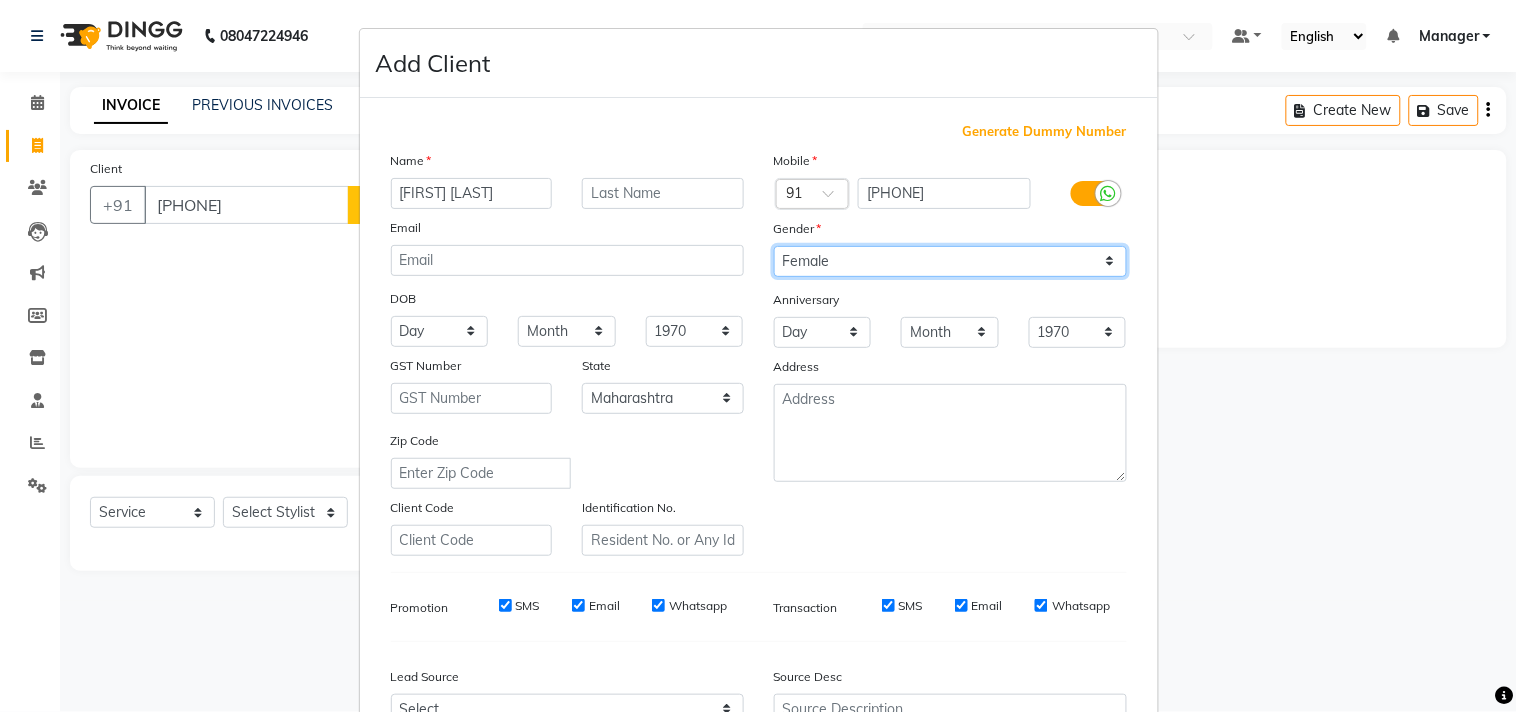 click on "Select Male Female Other Prefer Not To Say" at bounding box center [950, 261] 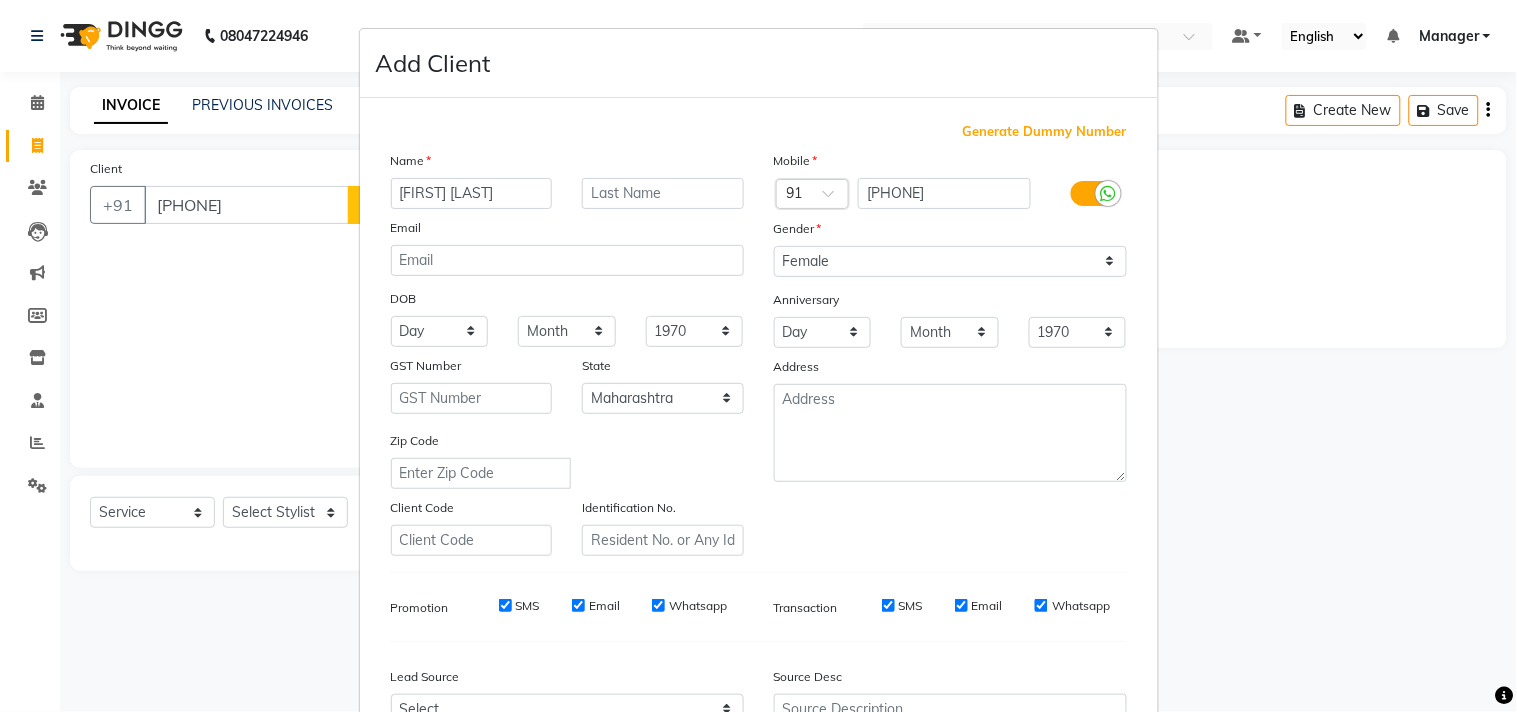 click on "Mobile Country Code × 91 9372102982 Gender Select Male Female Other Prefer Not To Say Anniversary Day 01 02 03 04 05 06 07 08 09 10 11 12 13 14 15 16 17 18 19 20 21 22 23 24 25 26 27 28 29 30 31 Month January February March April May June July August September October November December 1970 1971 1972 1973 1974 1975 1976 1977 1978 1979 1980 1981 1982 1983 1984 1985 1986 1987 1988 1989 1990 1991 1992 1993 1994 1995 1996 1997 1998 1999 2000 2001 2002 2003 2004 2005 2006 2007 2008 2009 2010 2011 2012 2013 2014 2015 2016 2017 2018 2019 2020 2021 2022 2023 2024 2025 Address" at bounding box center [950, 353] 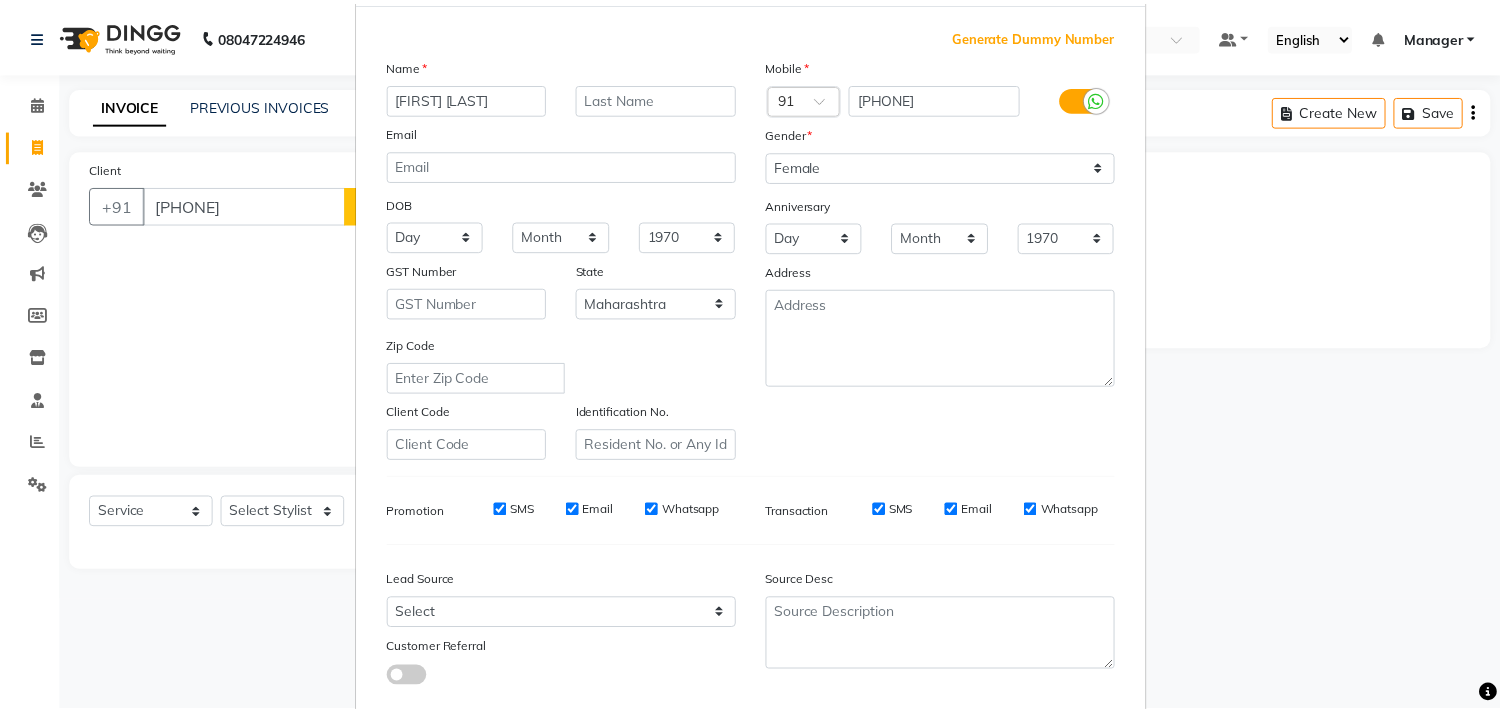 scroll, scrollTop: 212, scrollLeft: 0, axis: vertical 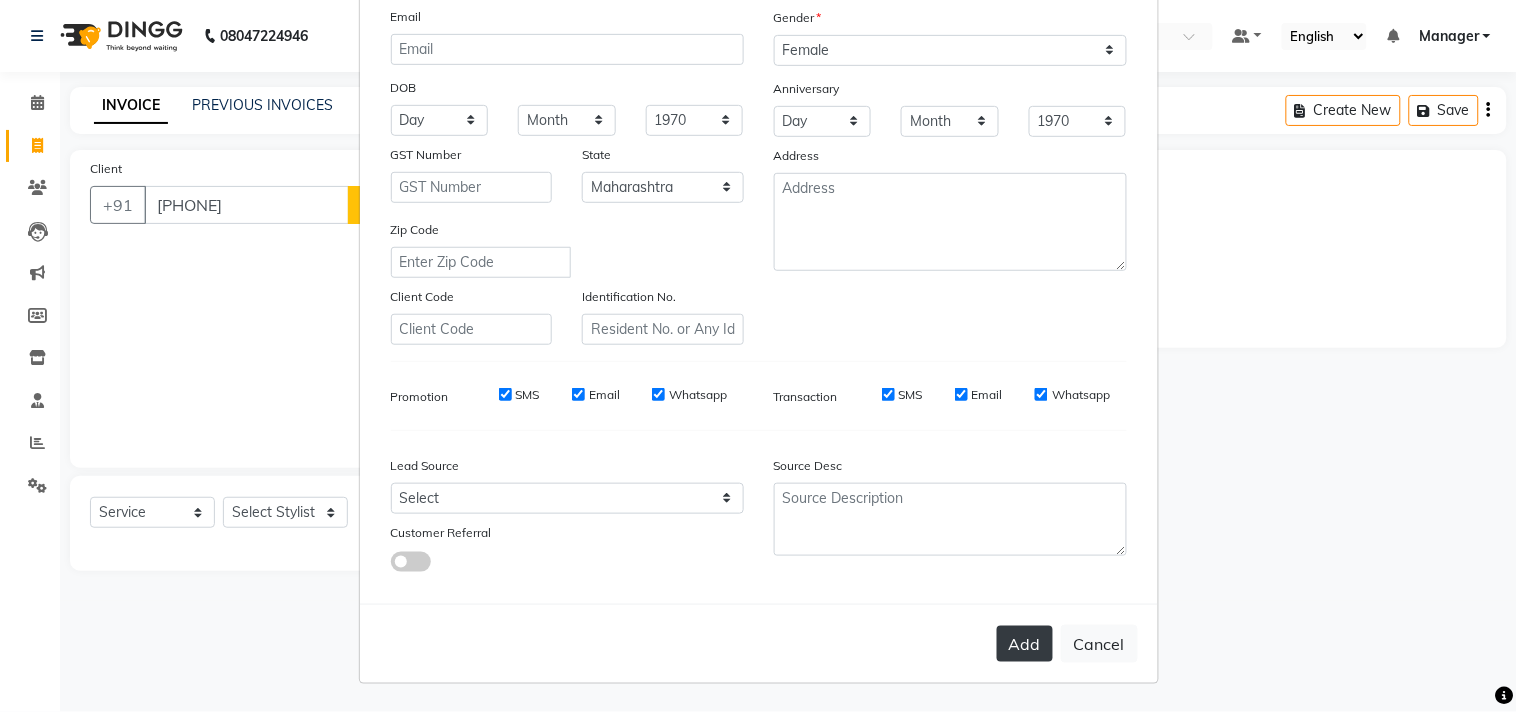 click on "Add" at bounding box center (1025, 644) 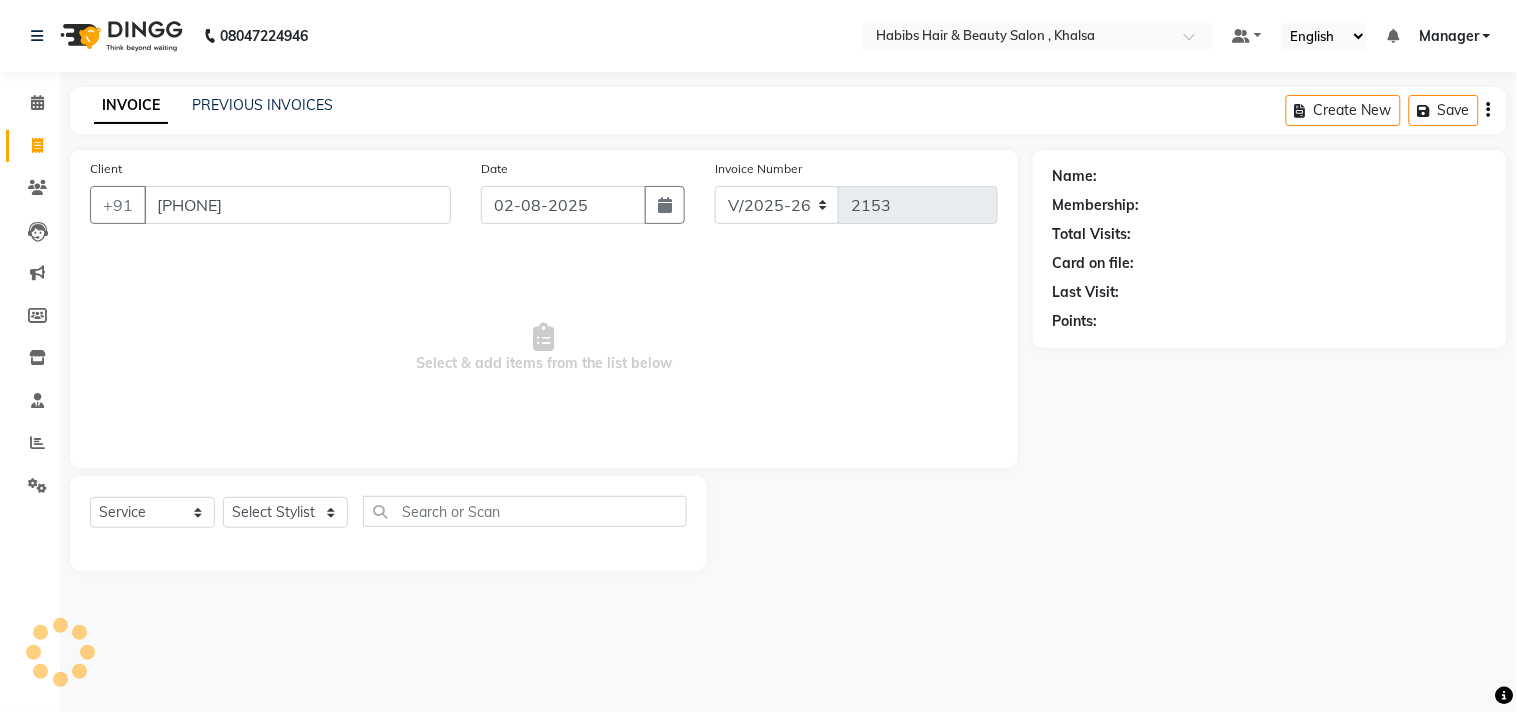 type on "93******82" 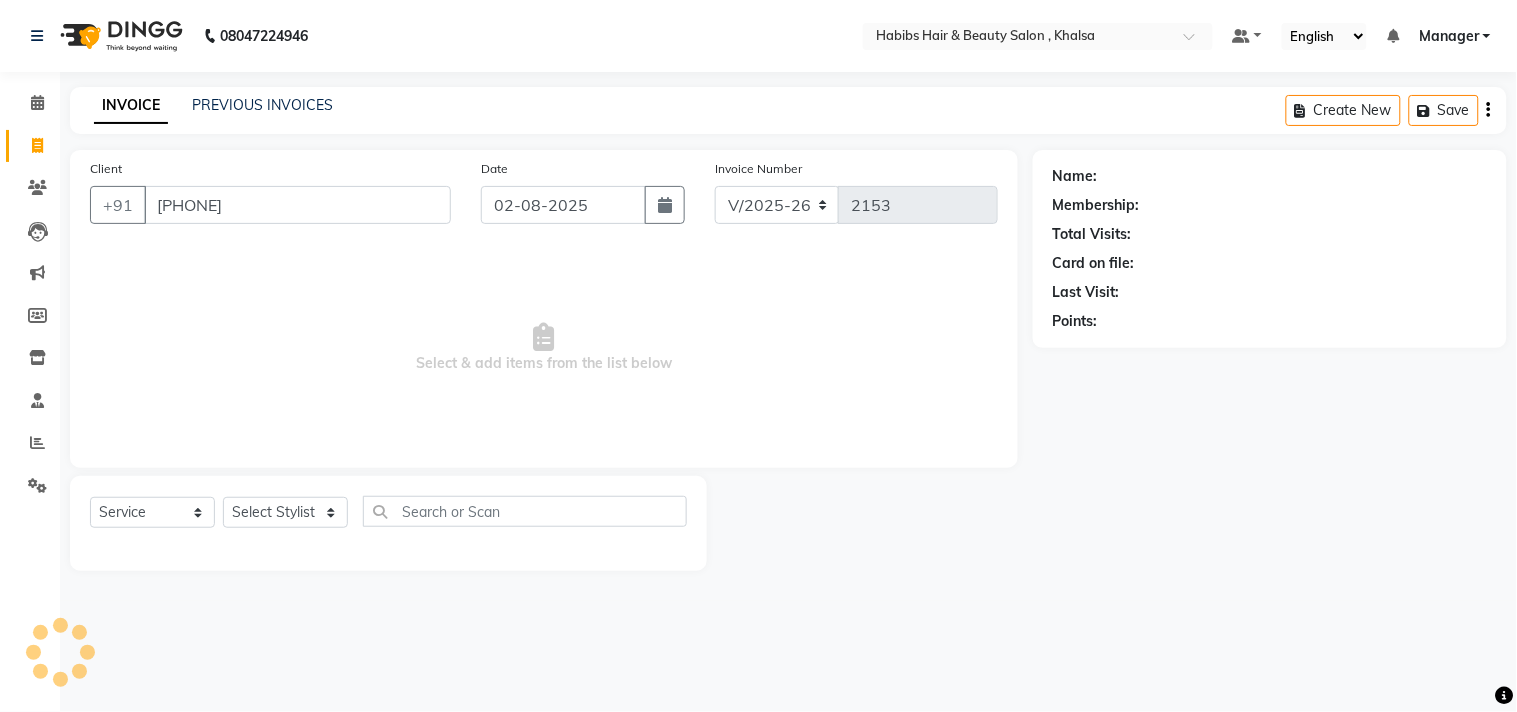 type 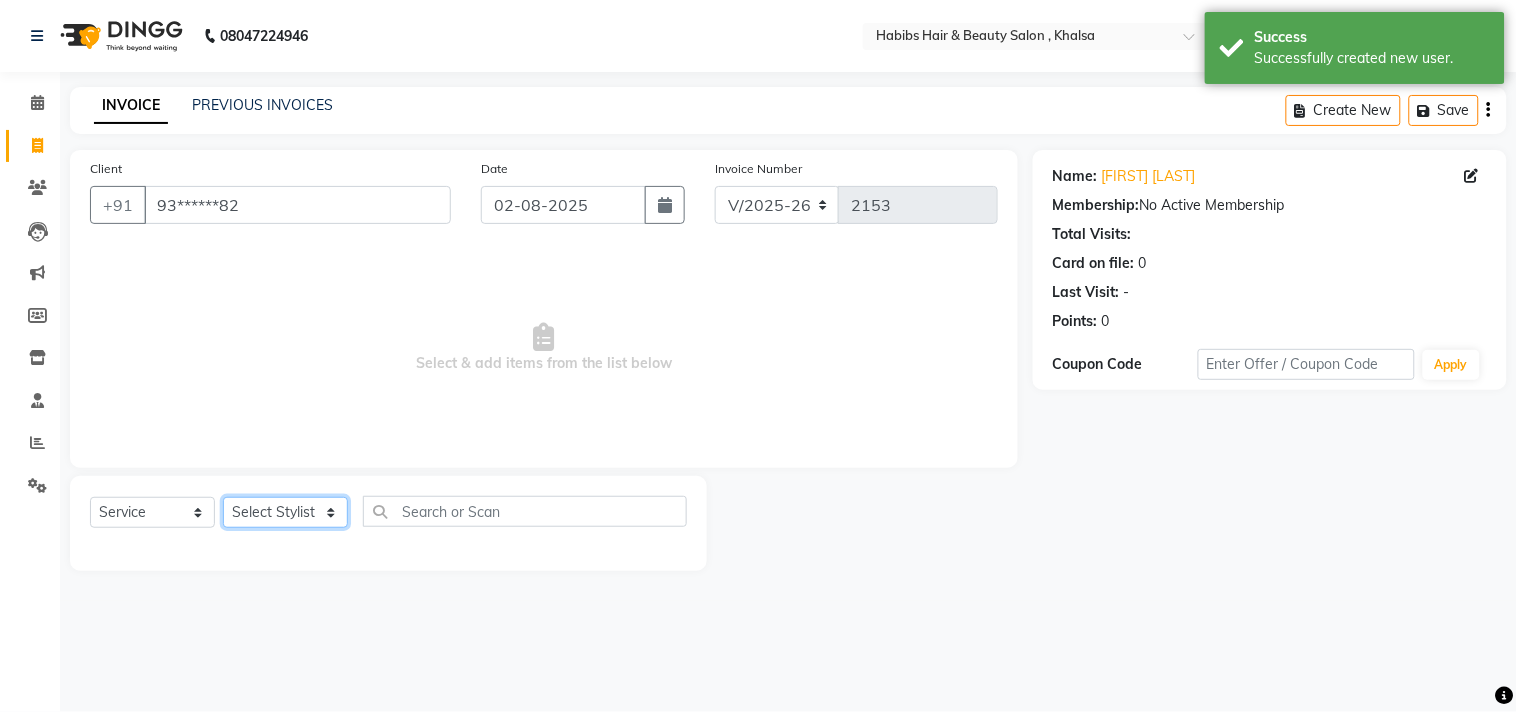 click on "Select Stylist Ajam ARIF Asif Manager M M Neelam Niyaz Salman Sameer Sayali Shahid Shahnawaz Vidya Zubair" 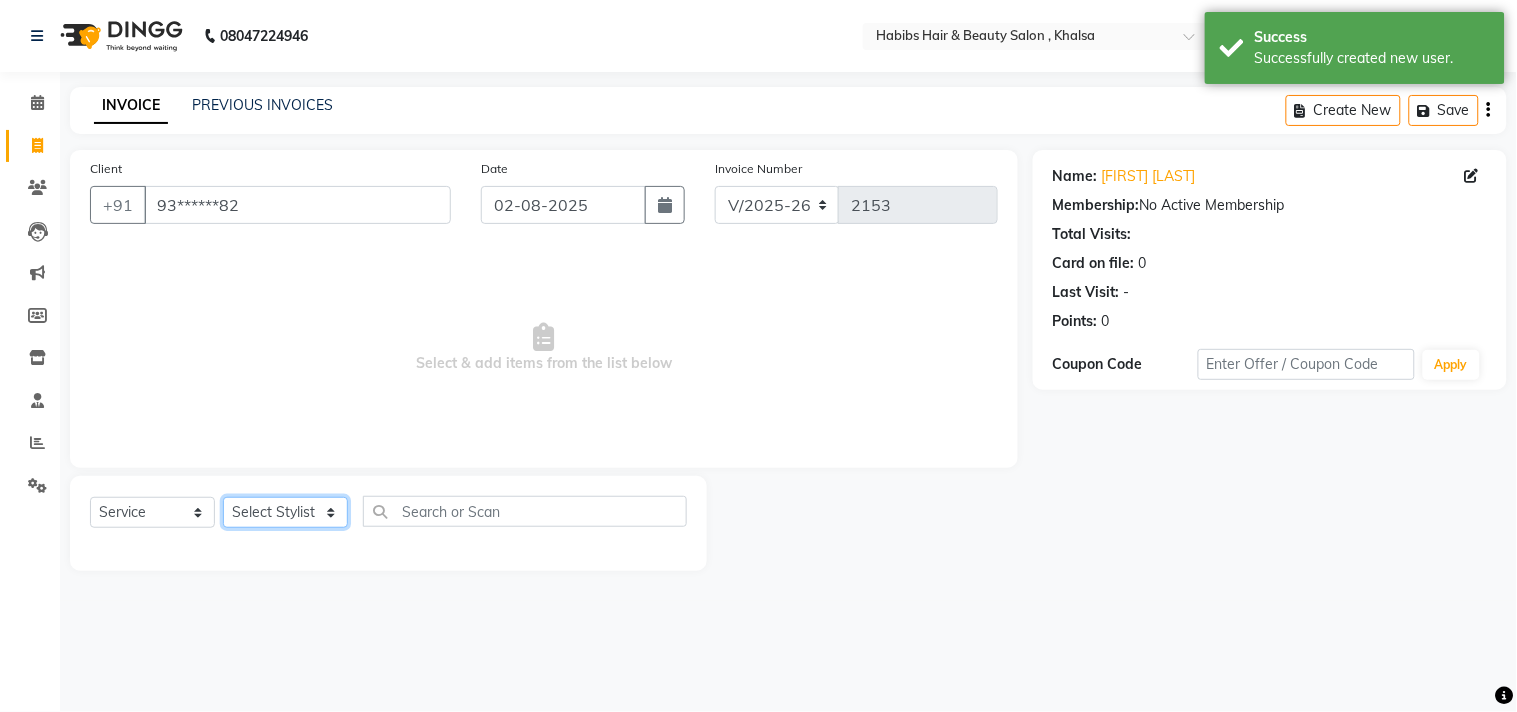 select on "29954" 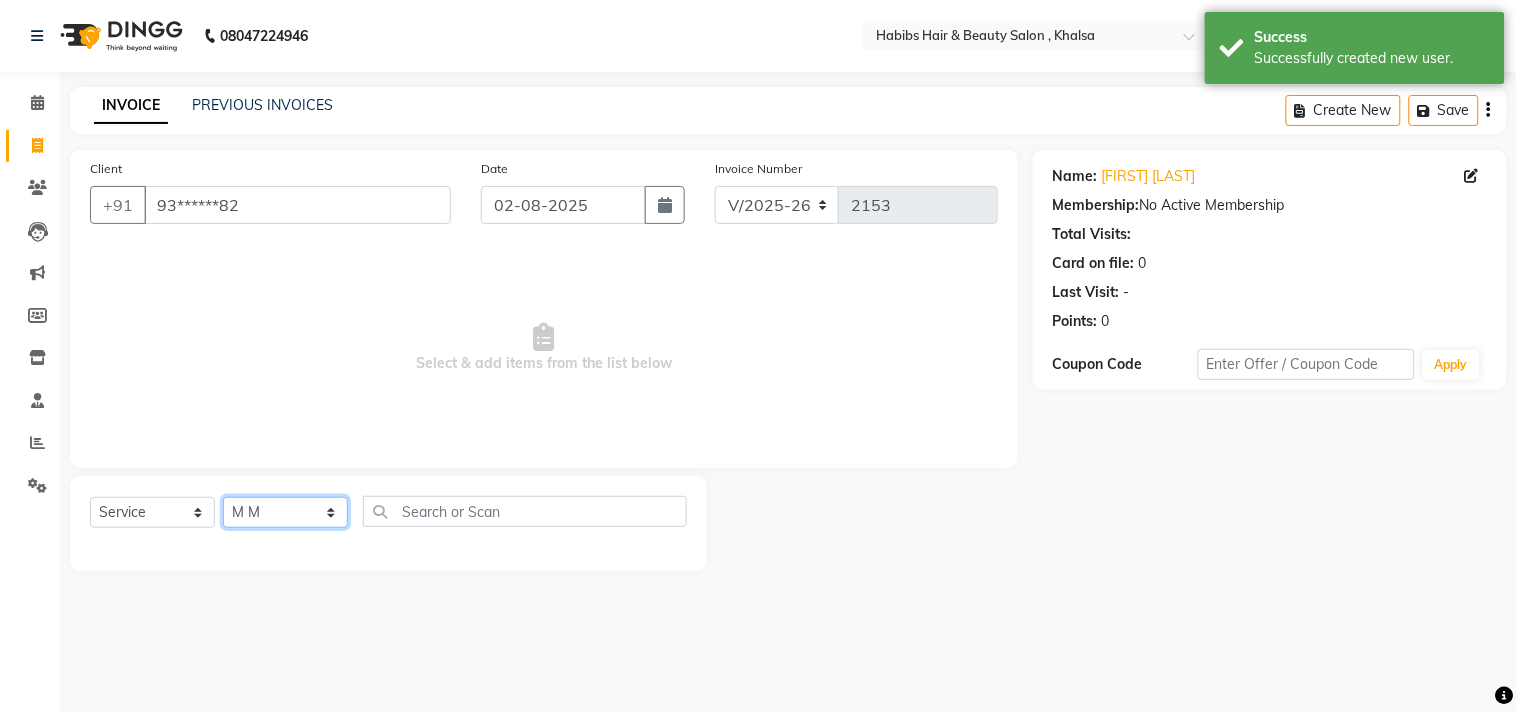 click on "Select Stylist Ajam ARIF Asif Manager M M Neelam Niyaz Salman Sameer Sayali Shahid Shahnawaz Vidya Zubair" 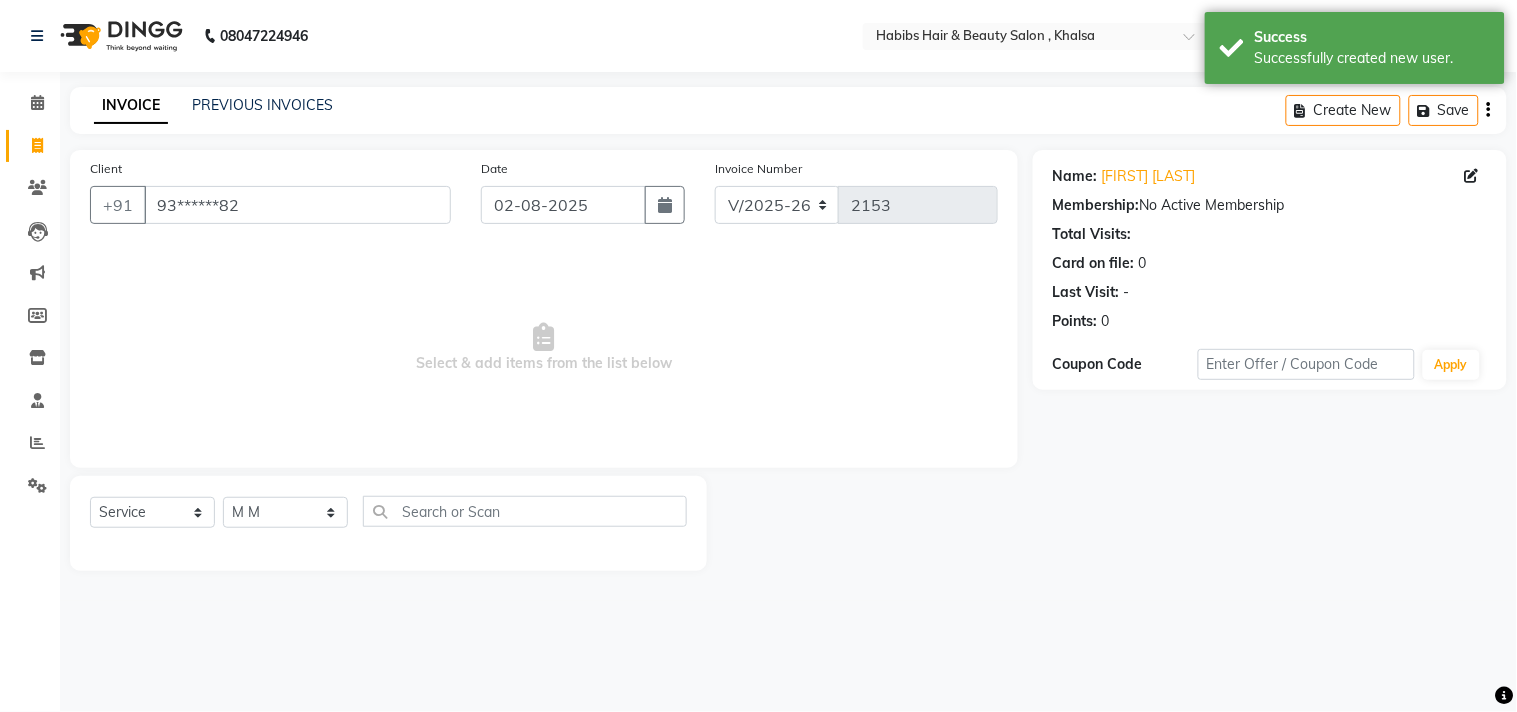 click on "Select & add items from the list below" at bounding box center (544, 348) 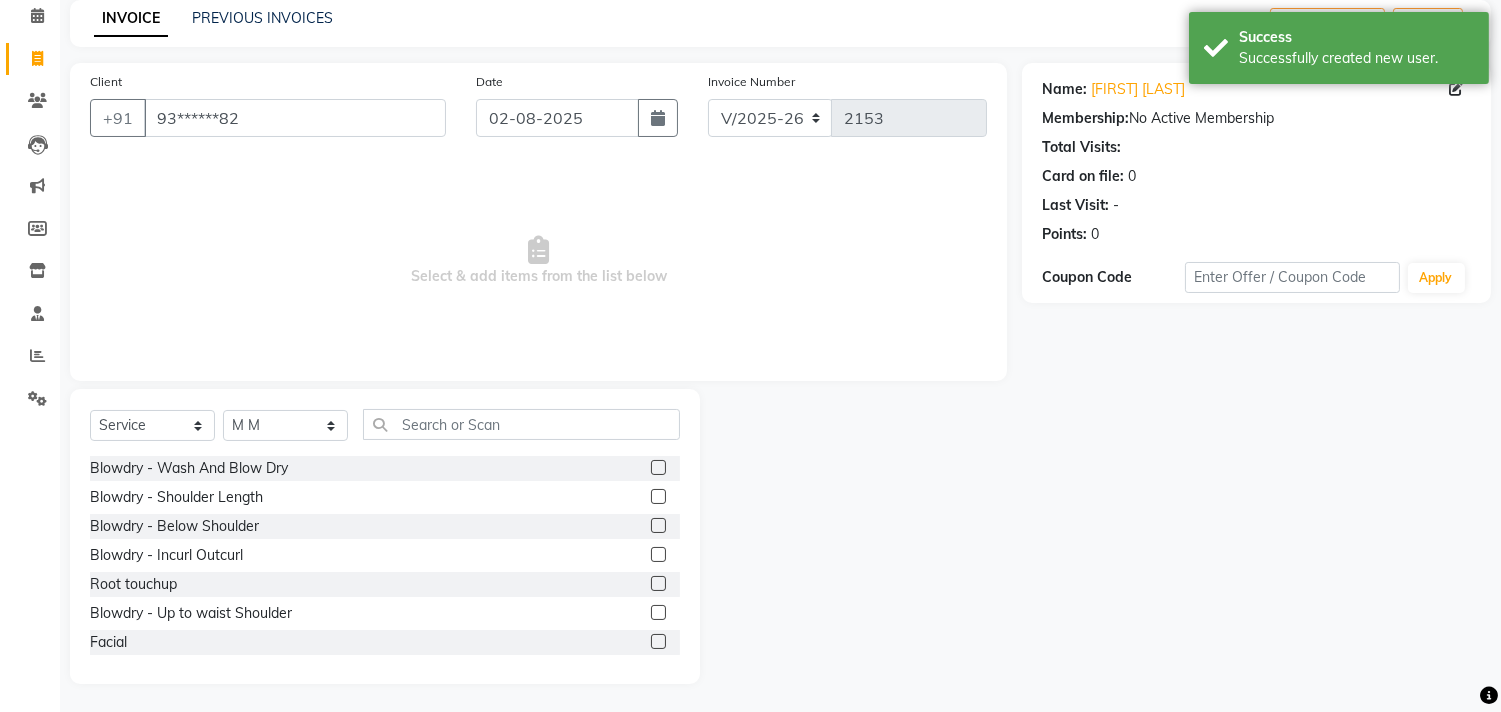 scroll, scrollTop: 88, scrollLeft: 0, axis: vertical 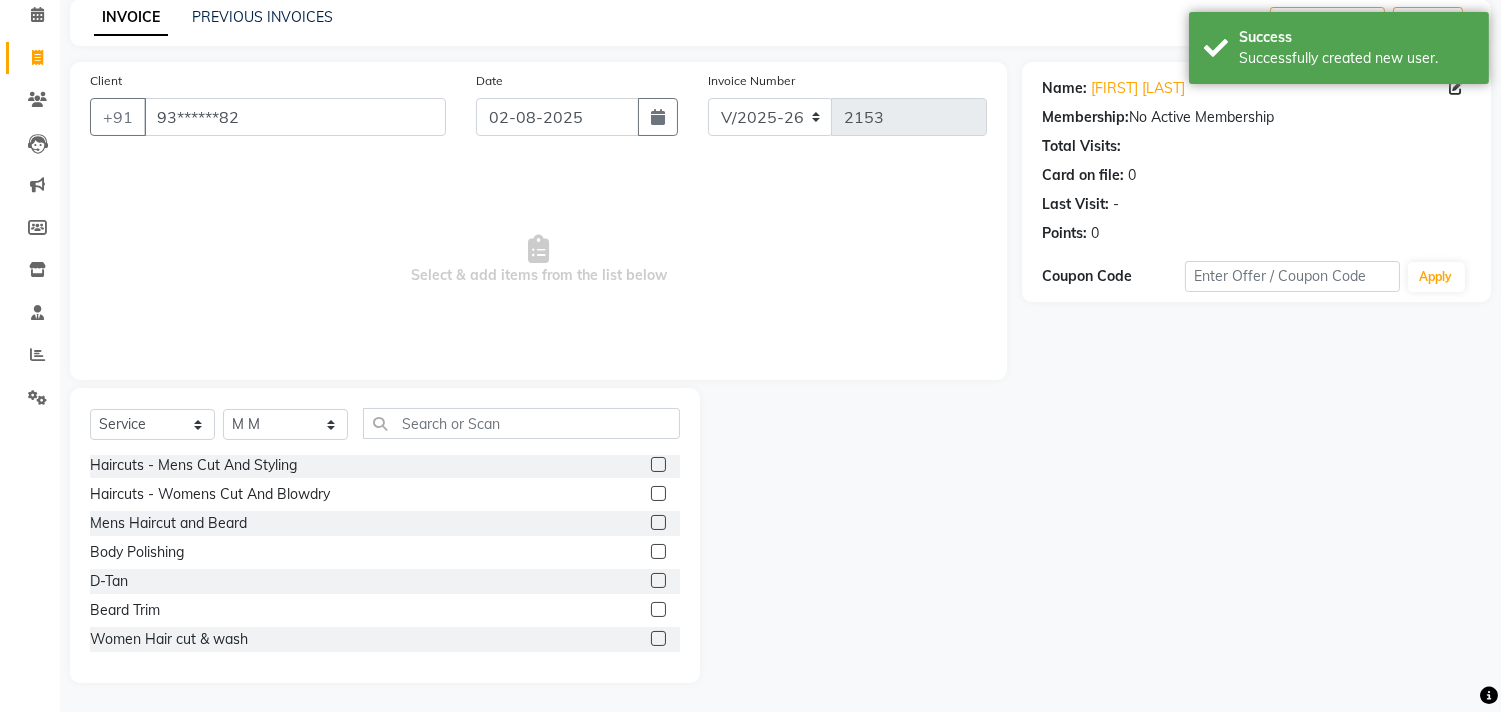 click 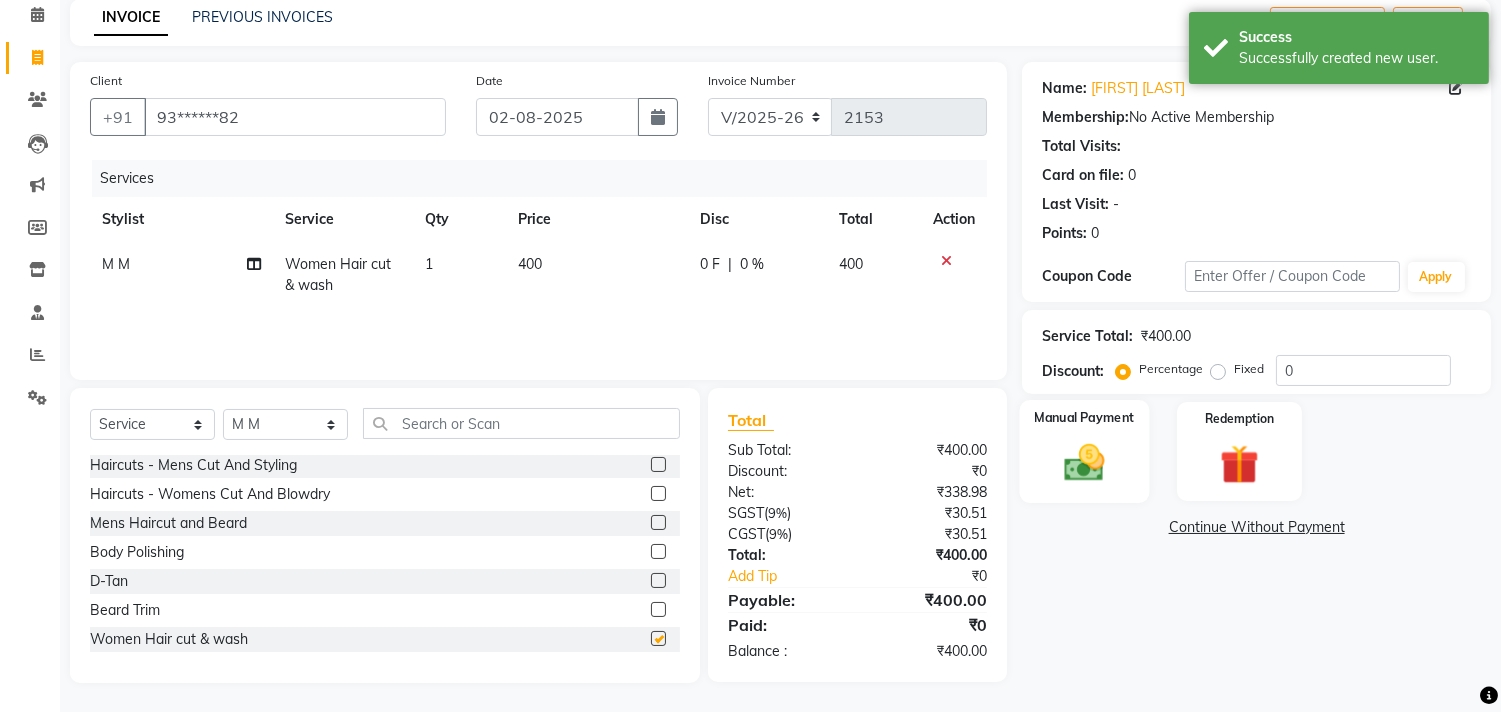 checkbox on "false" 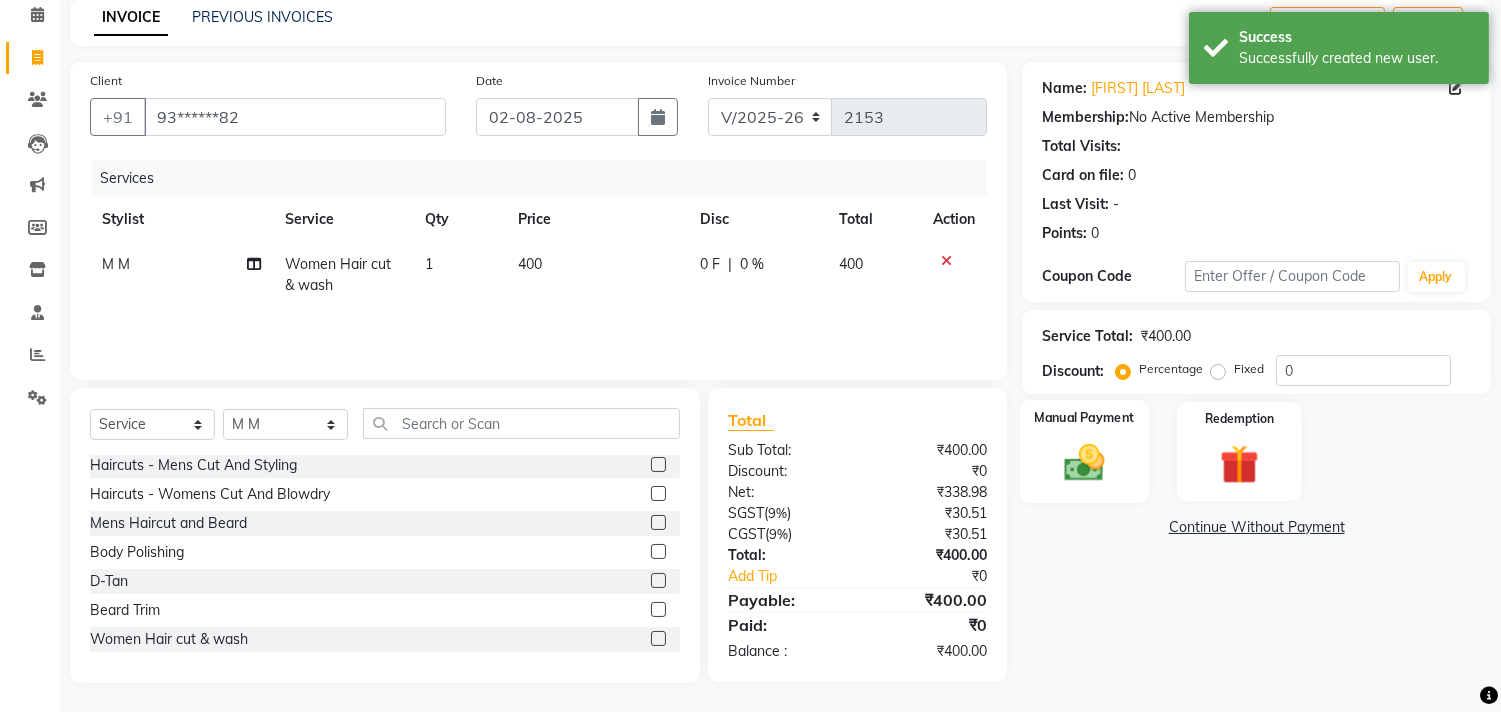 click on "Manual Payment" 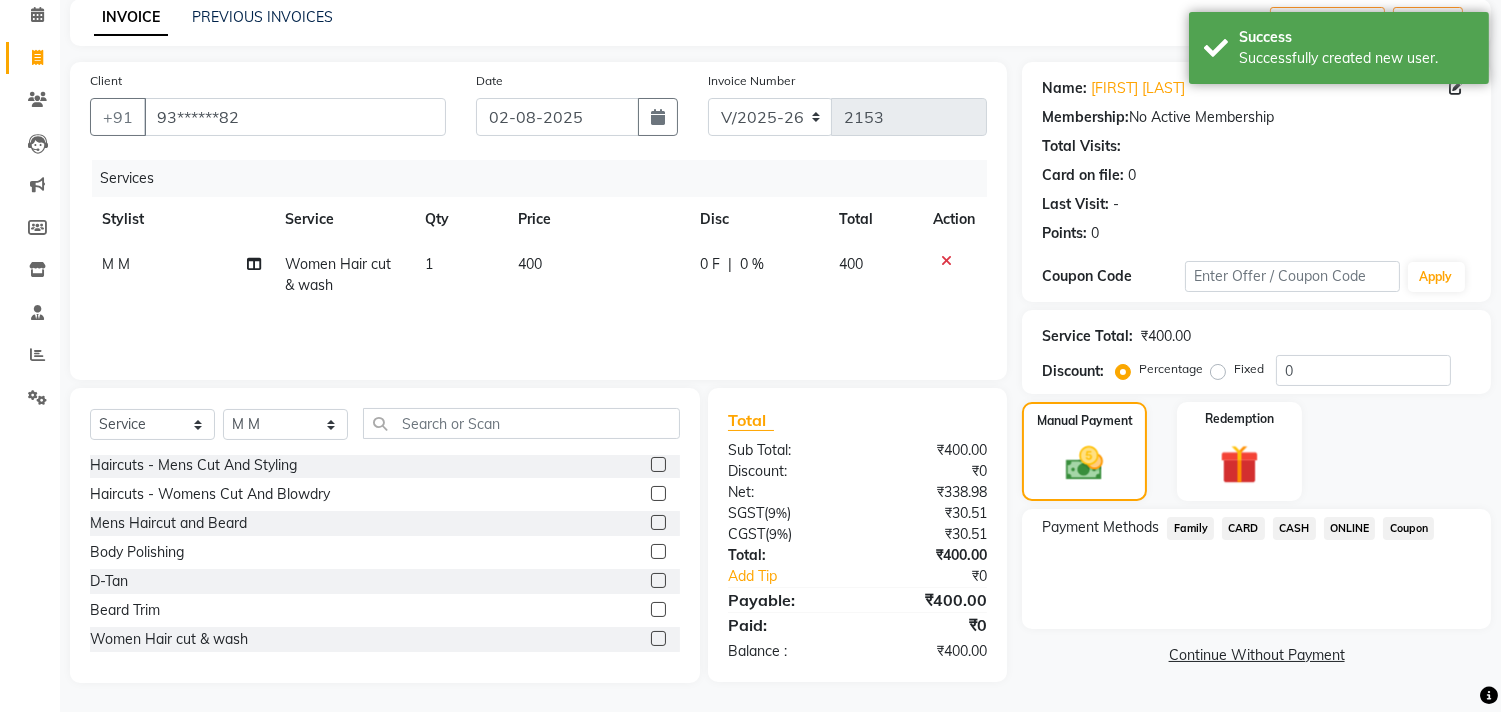 click on "ONLINE" 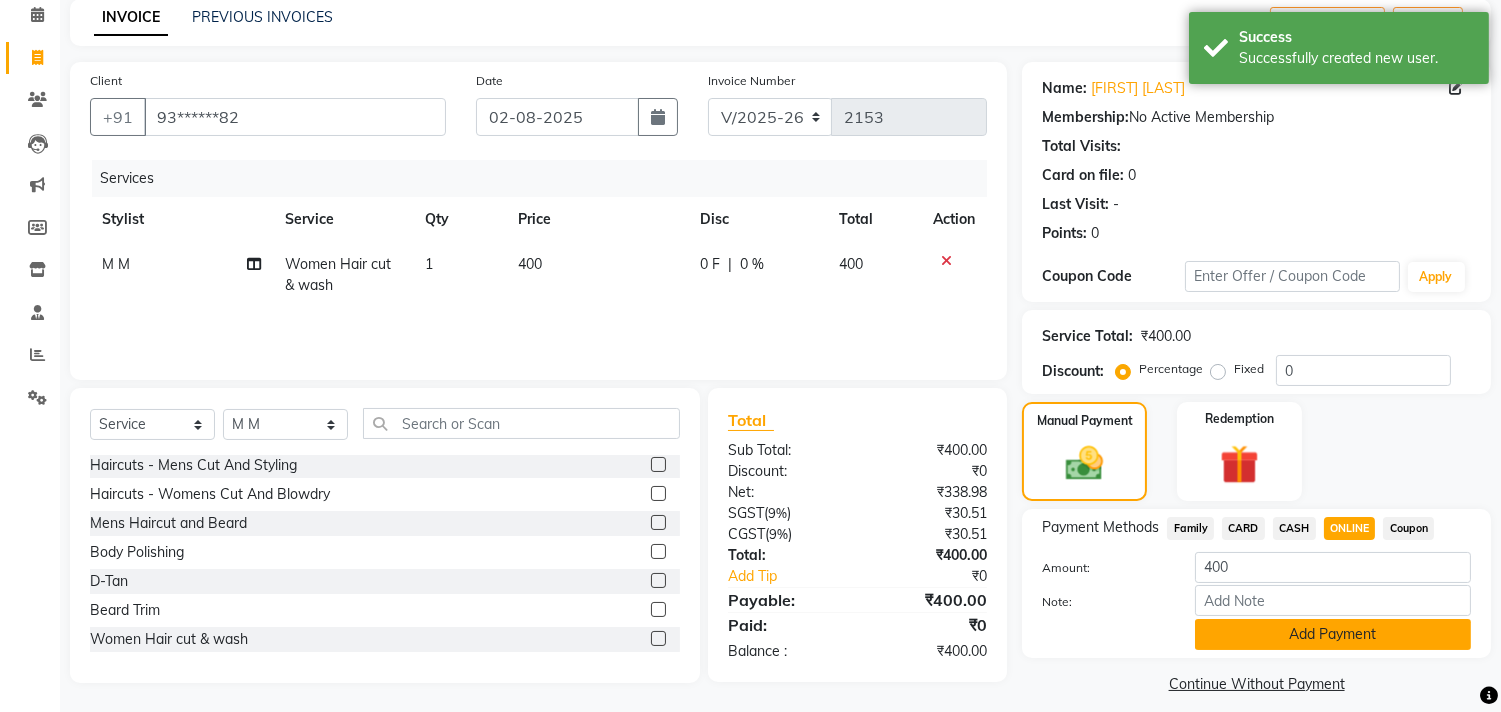 click on "Add Payment" 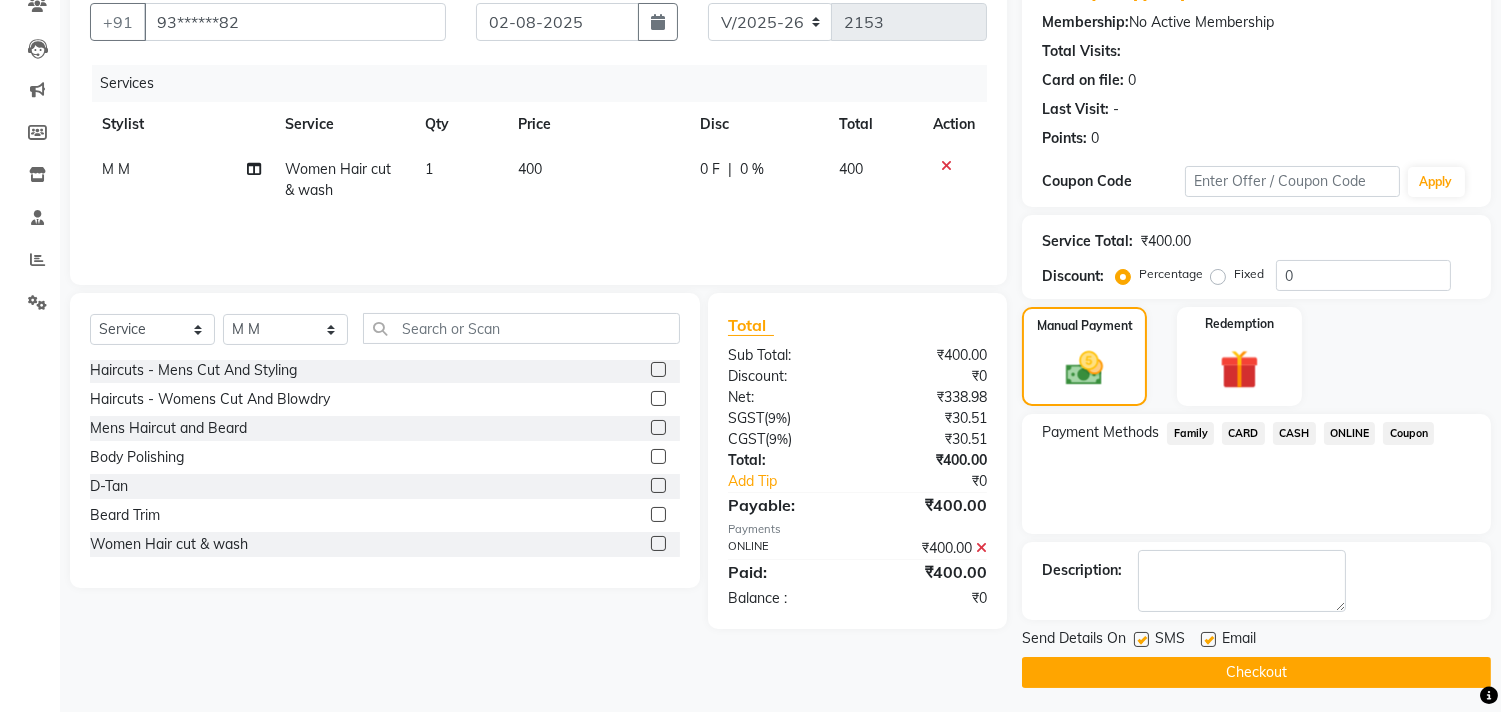 scroll, scrollTop: 187, scrollLeft: 0, axis: vertical 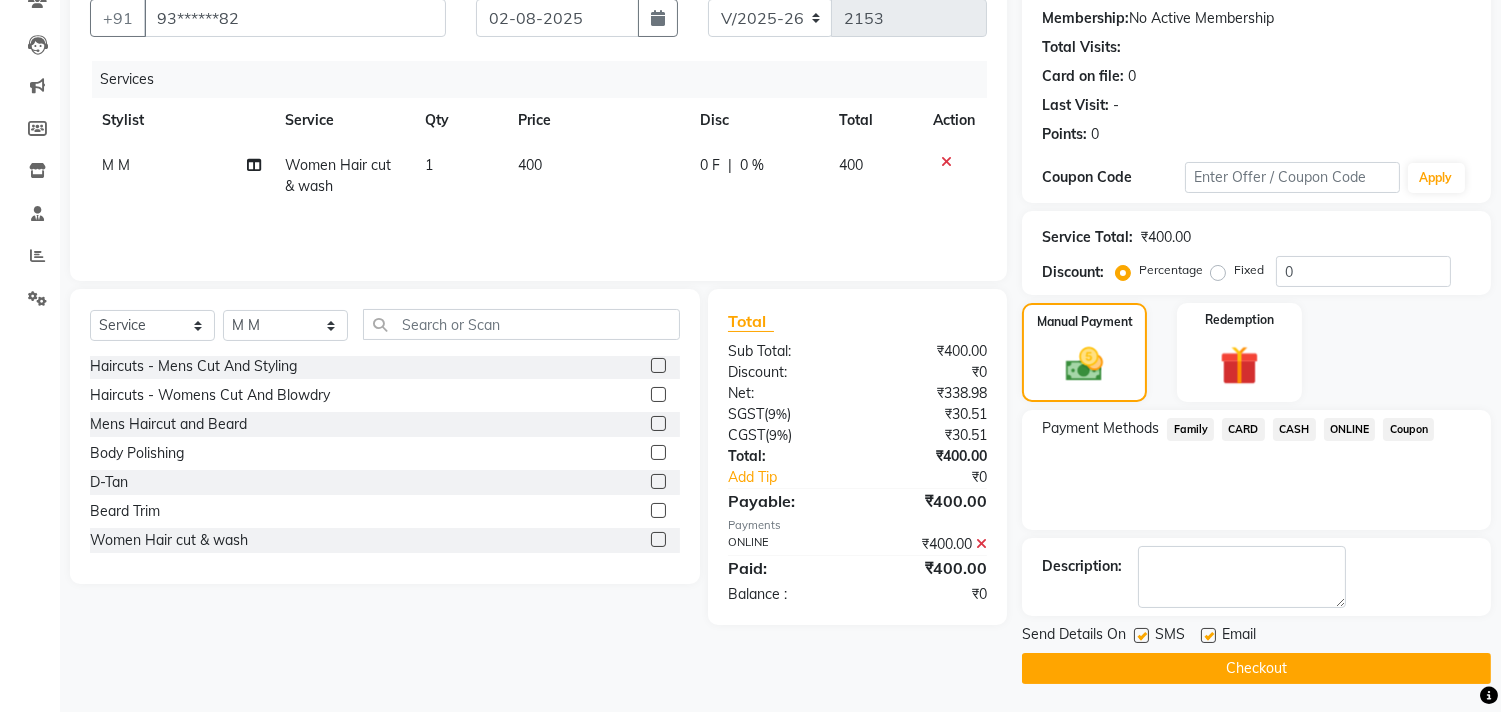 click on "Checkout" 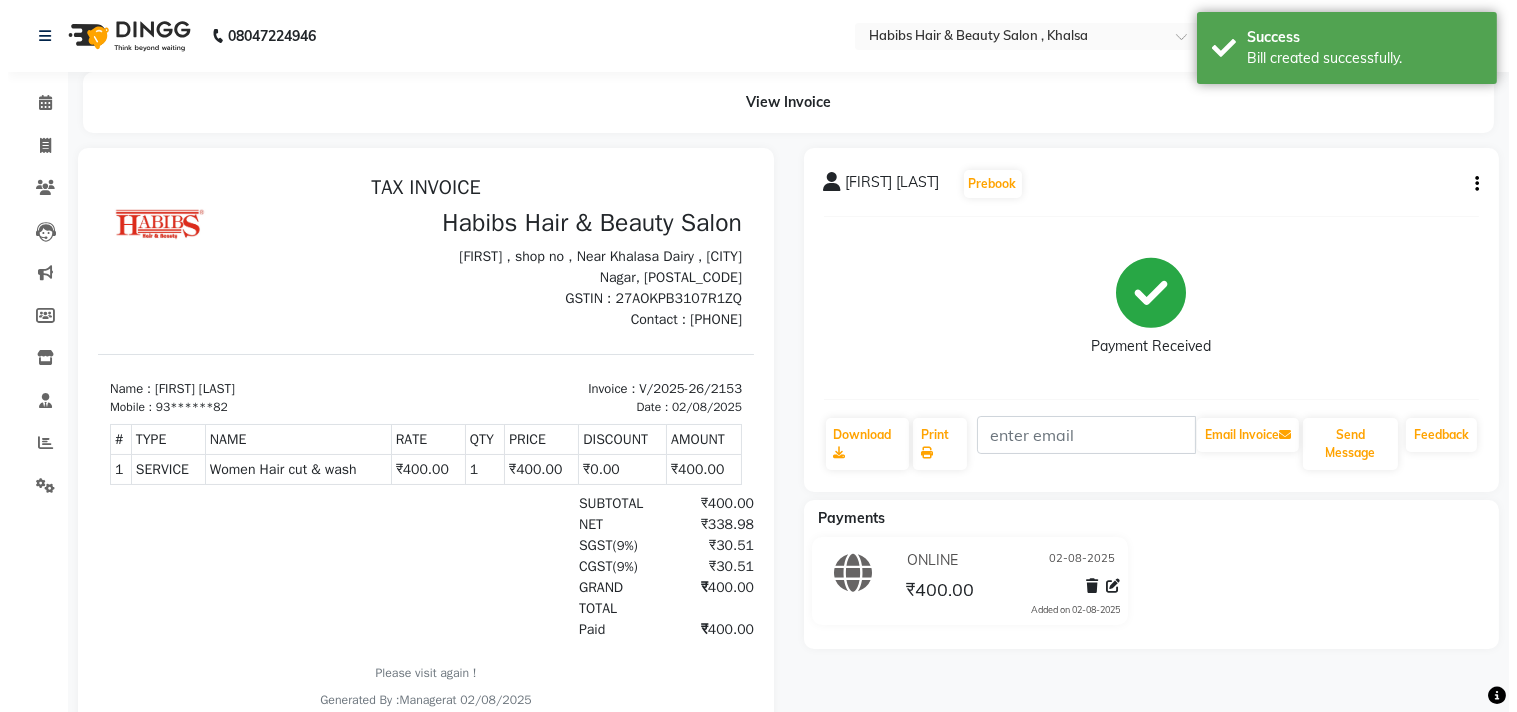 scroll, scrollTop: 0, scrollLeft: 0, axis: both 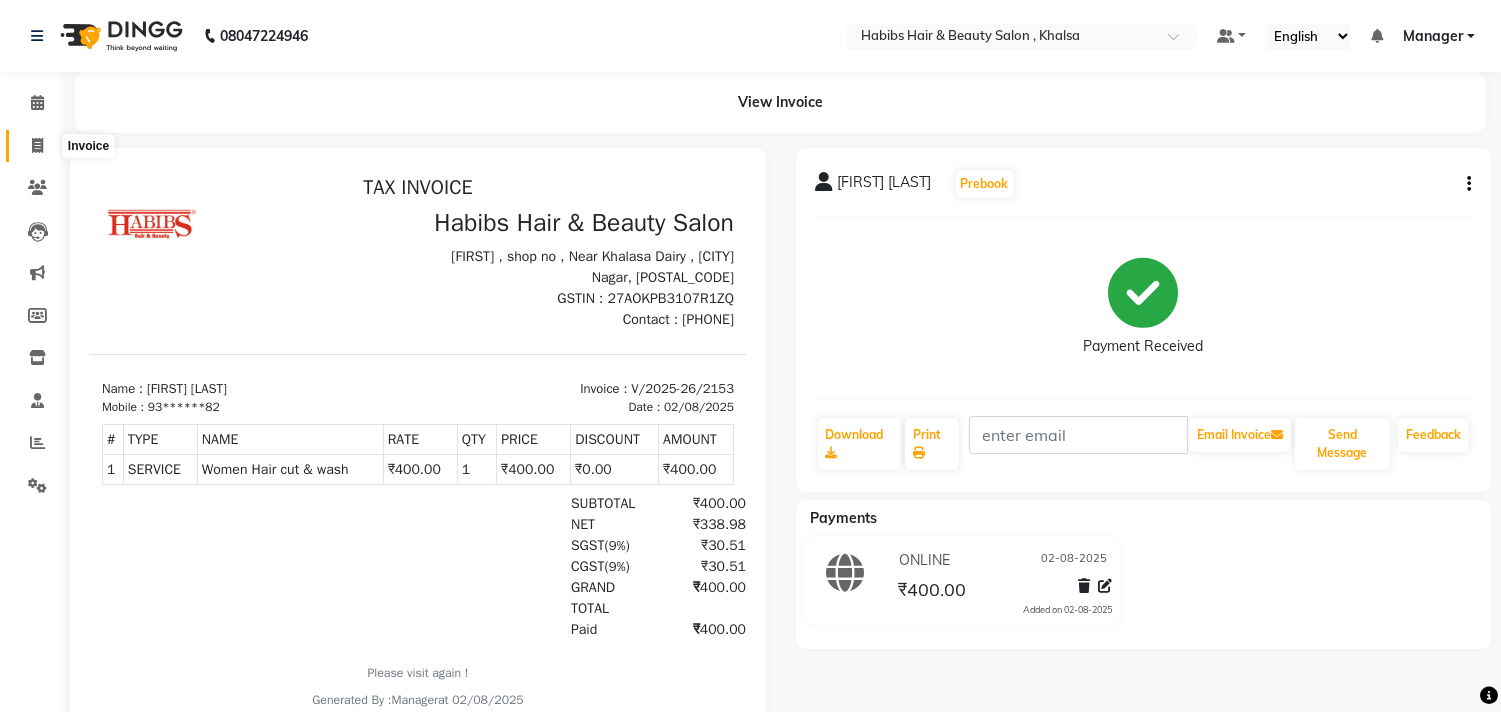 click 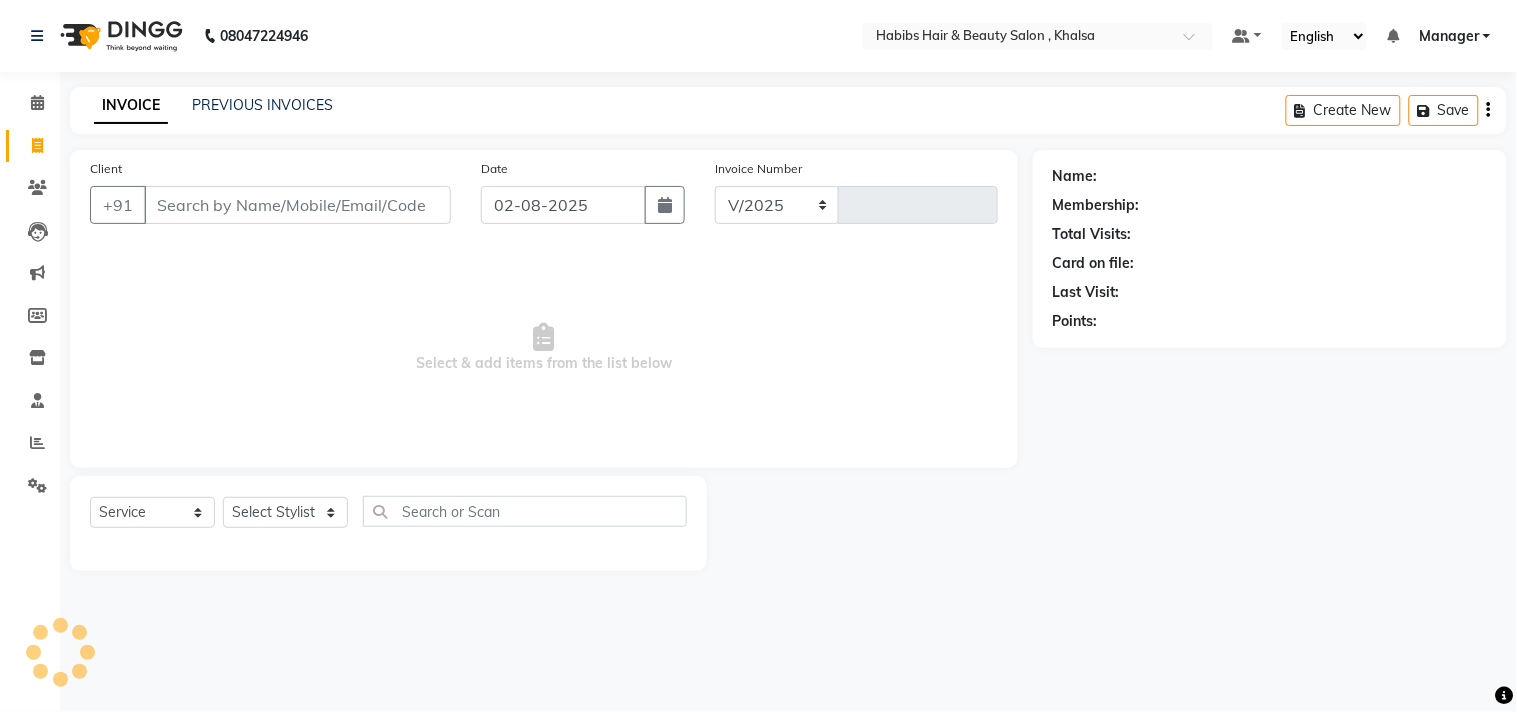 select on "4838" 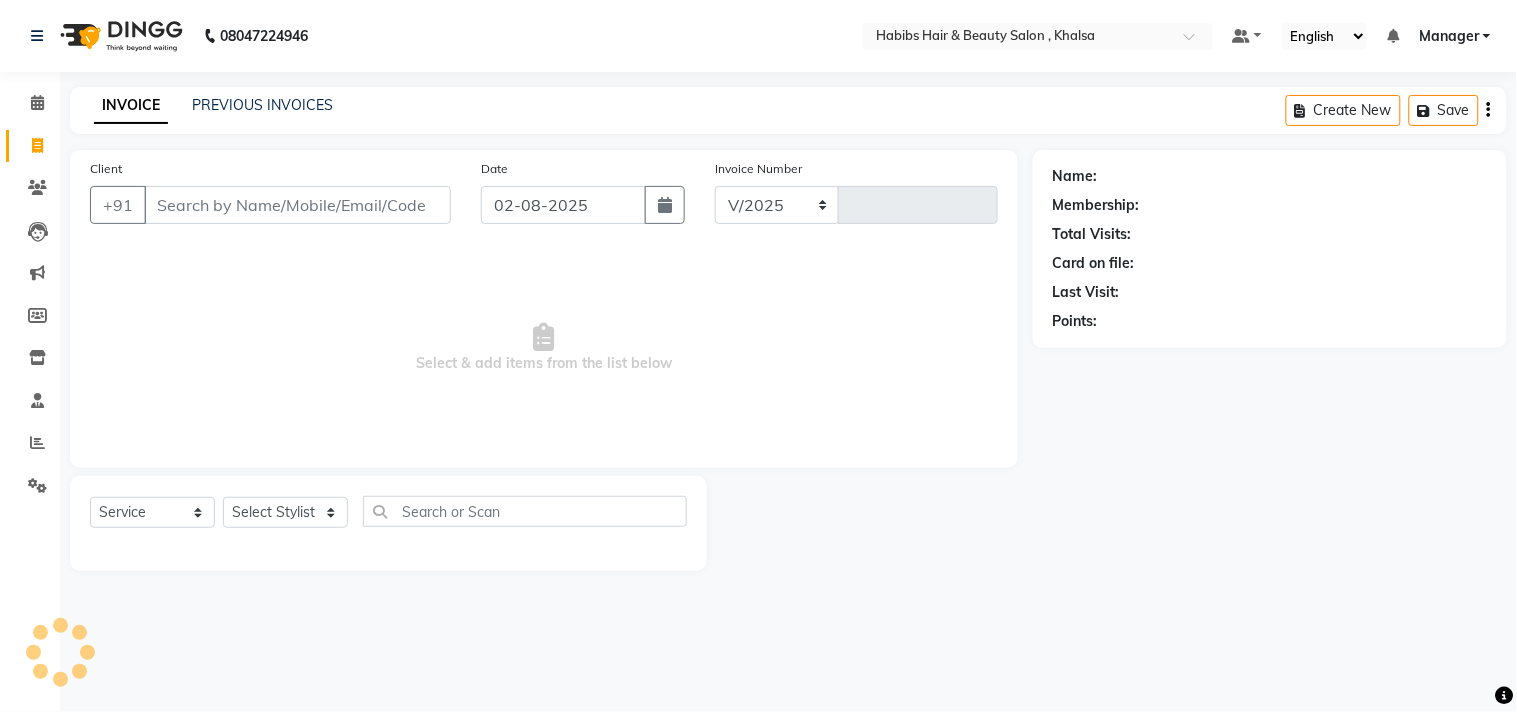 type on "2154" 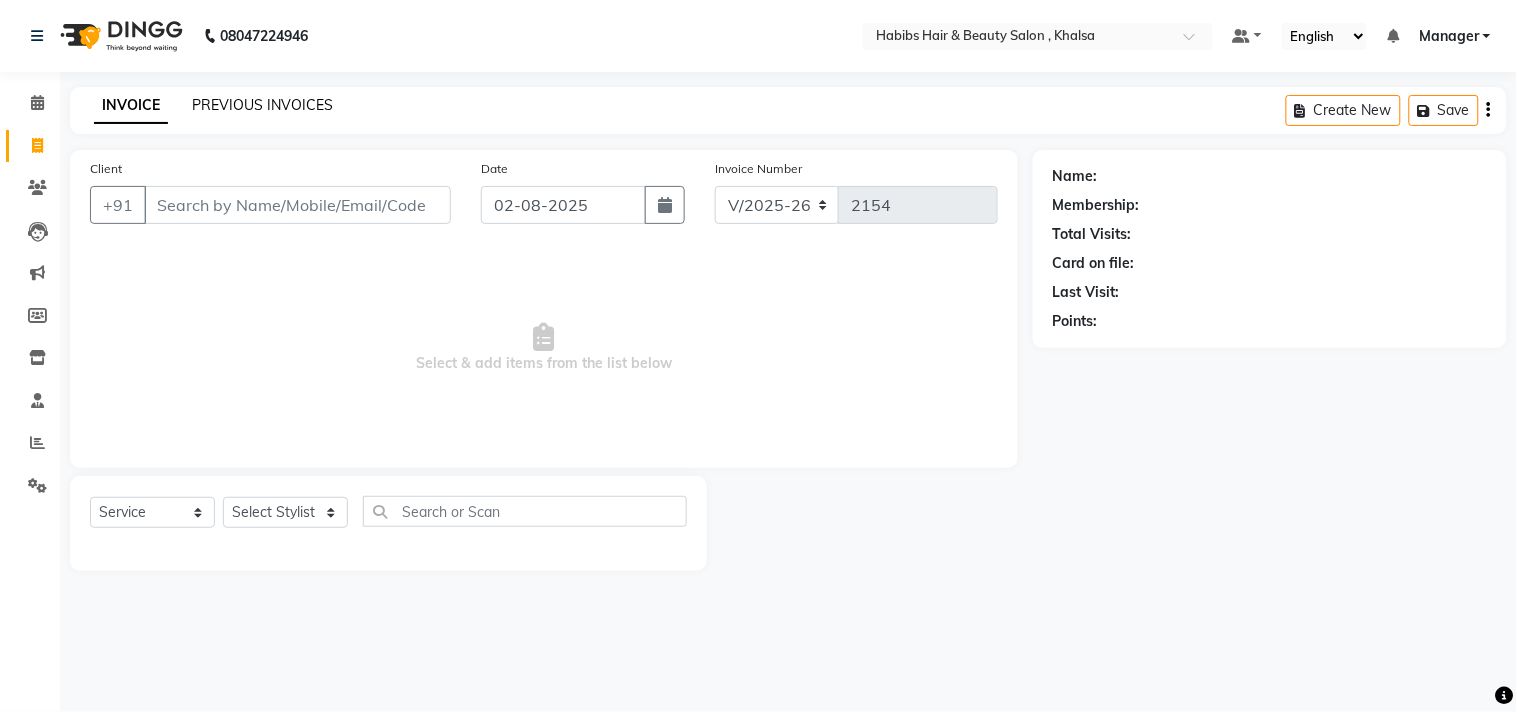 click on "PREVIOUS INVOICES" 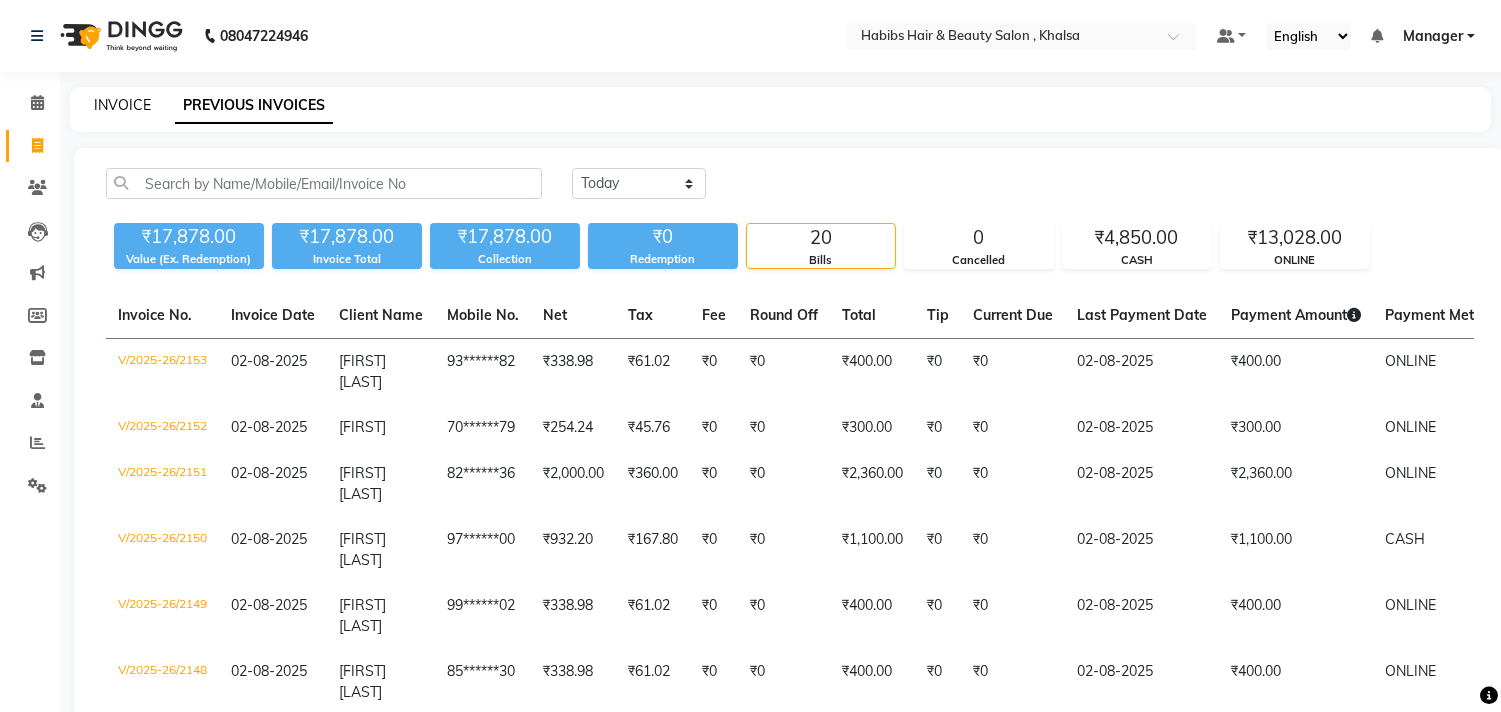 click on "INVOICE" 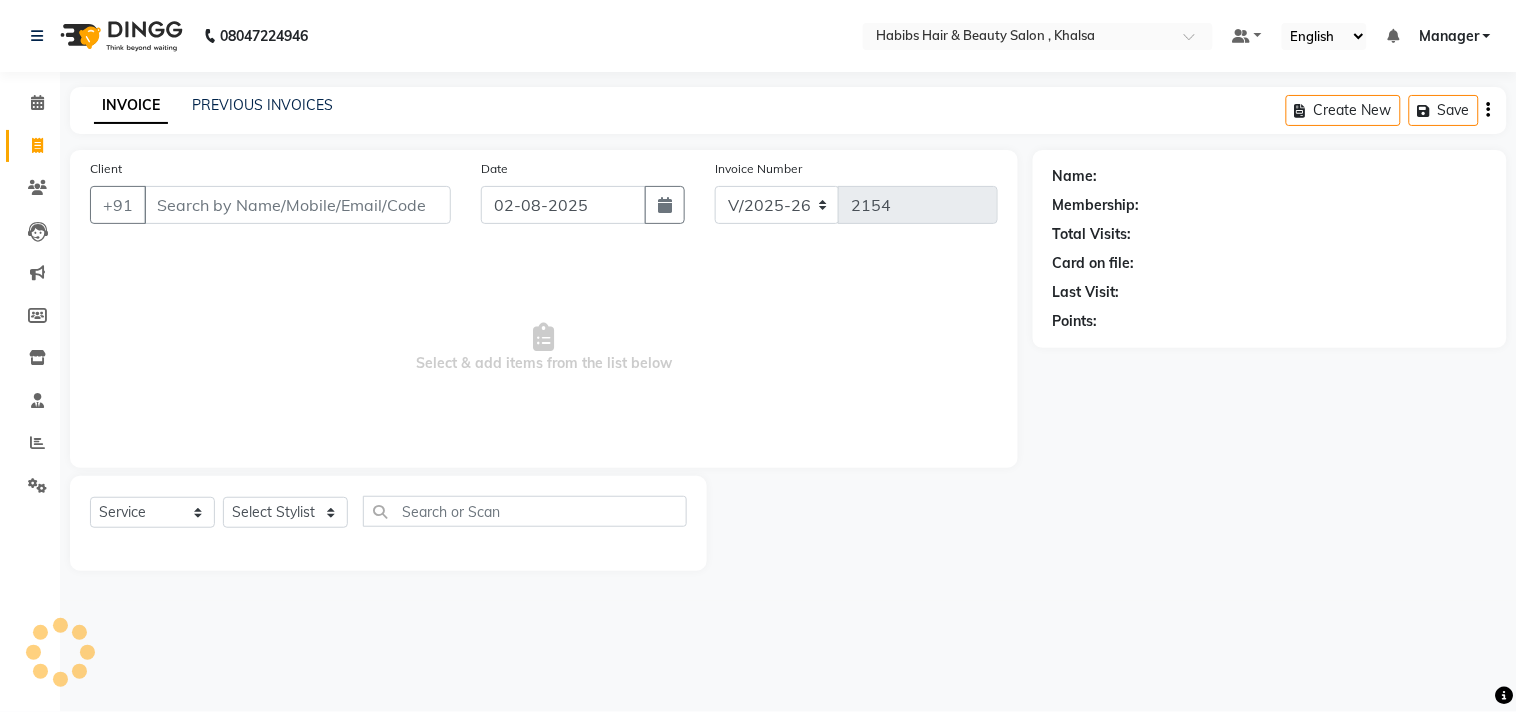 click on "INVOICE PREVIOUS INVOICES" 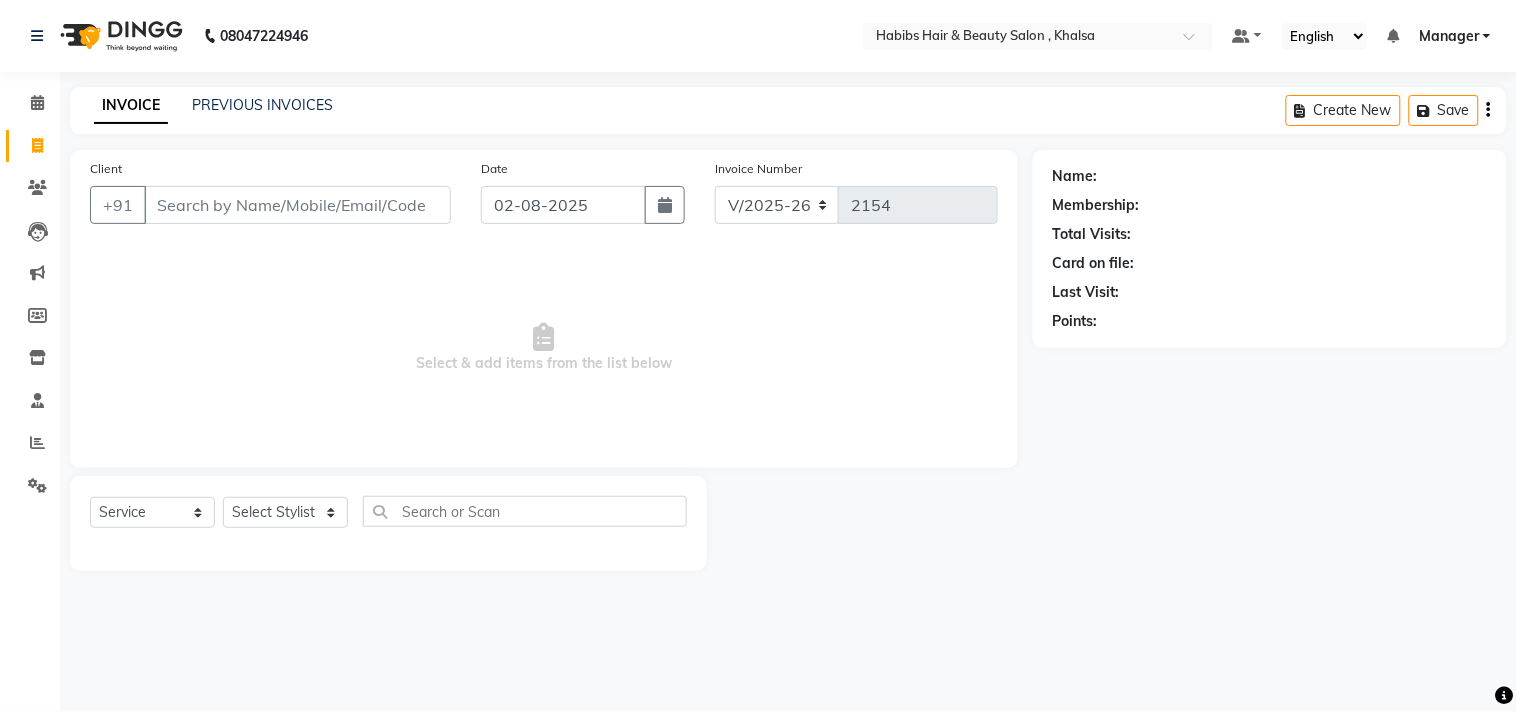 click on "Select & add items from the list below" at bounding box center [544, 348] 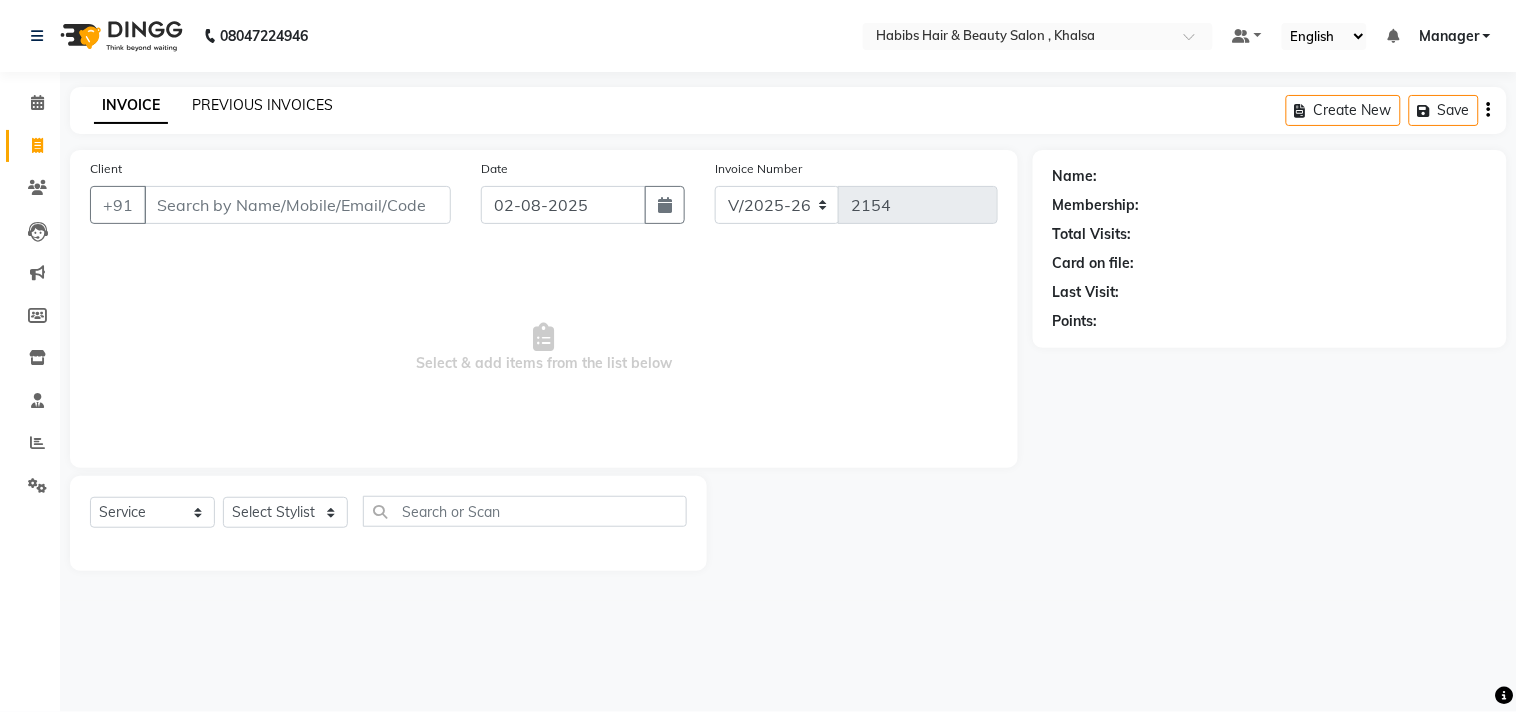 click on "PREVIOUS INVOICES" 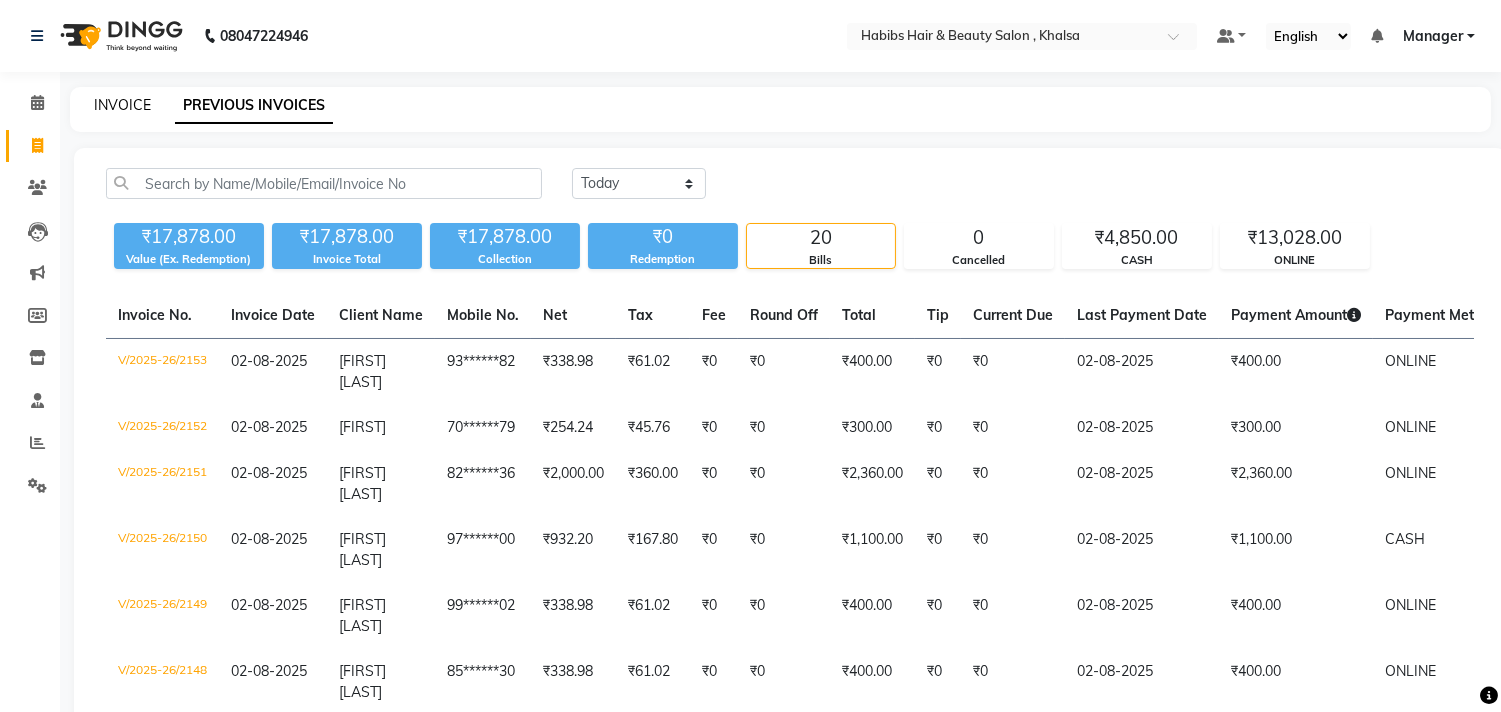 click on "INVOICE" 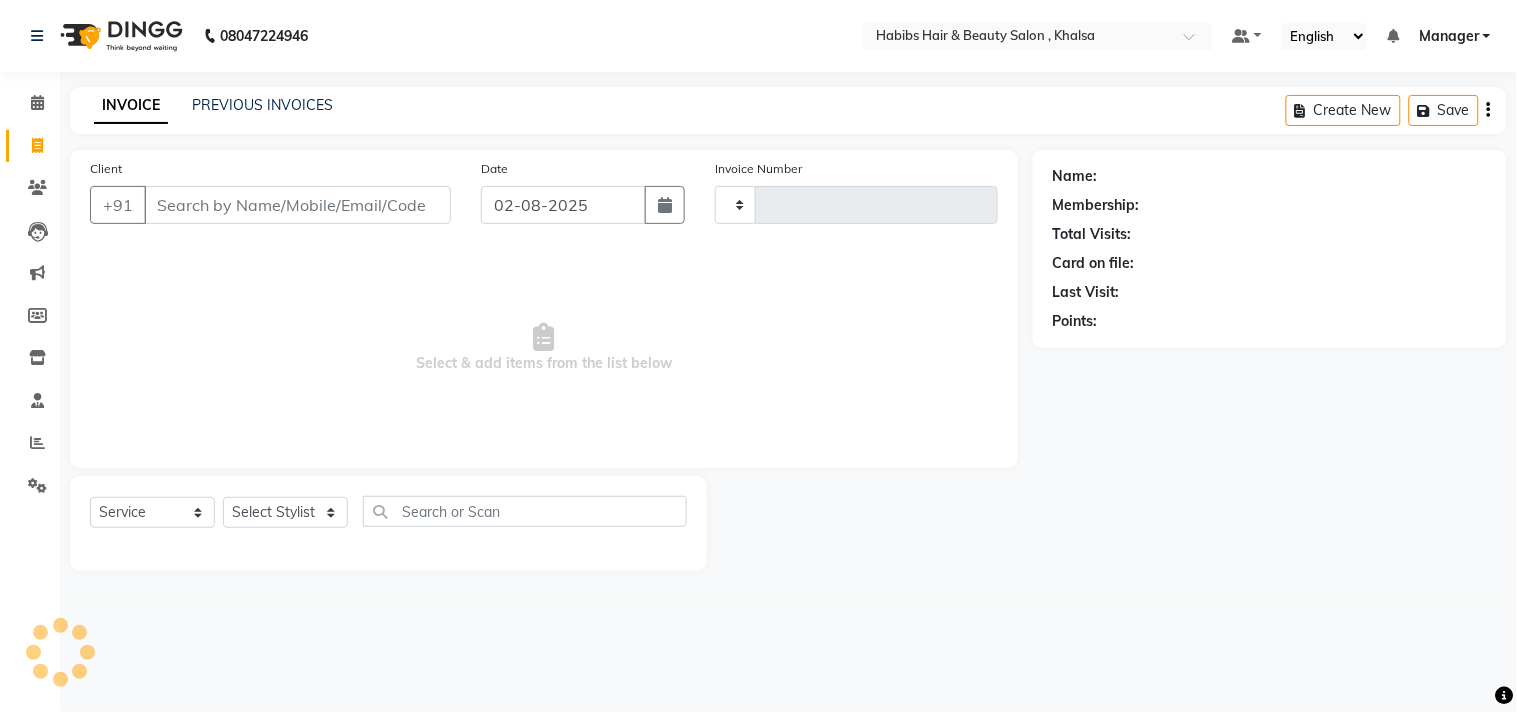 type on "2154" 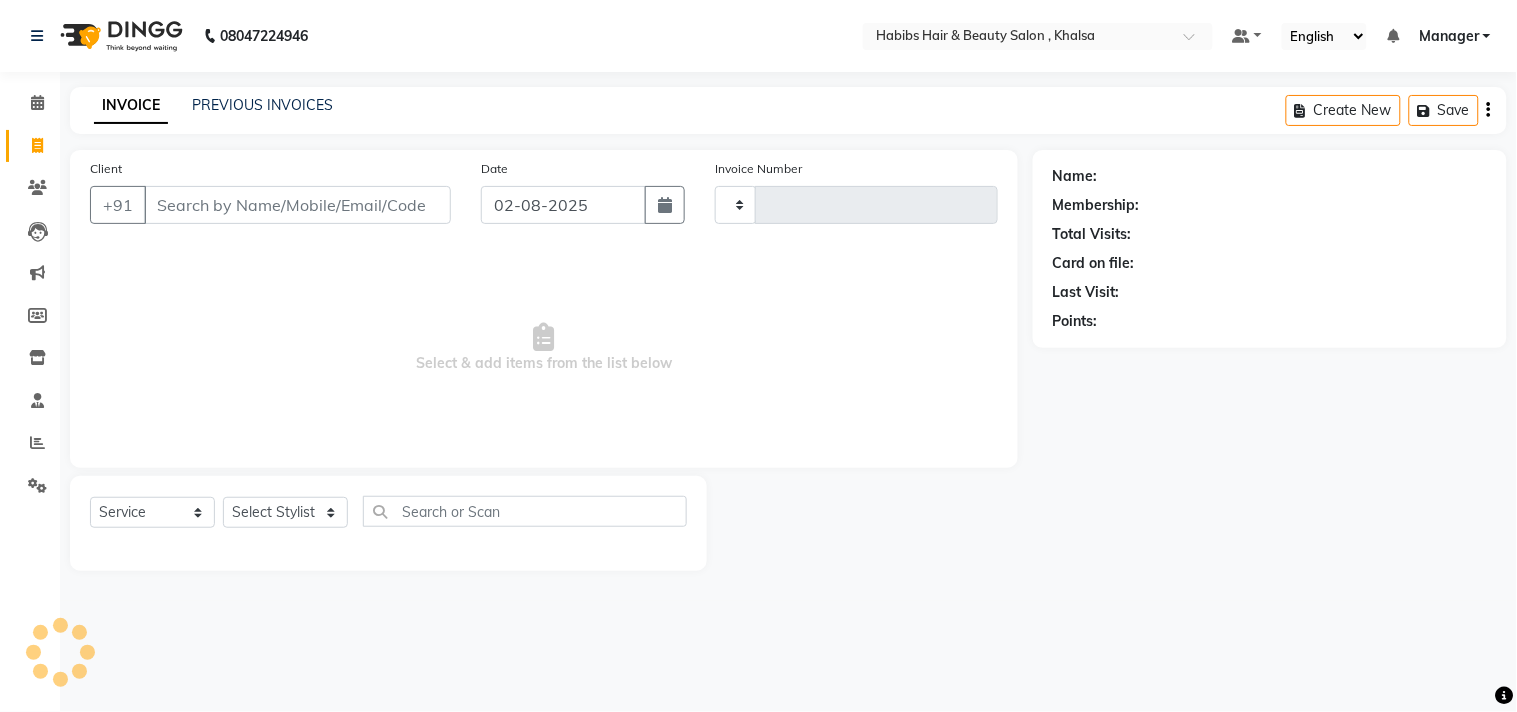 select on "4838" 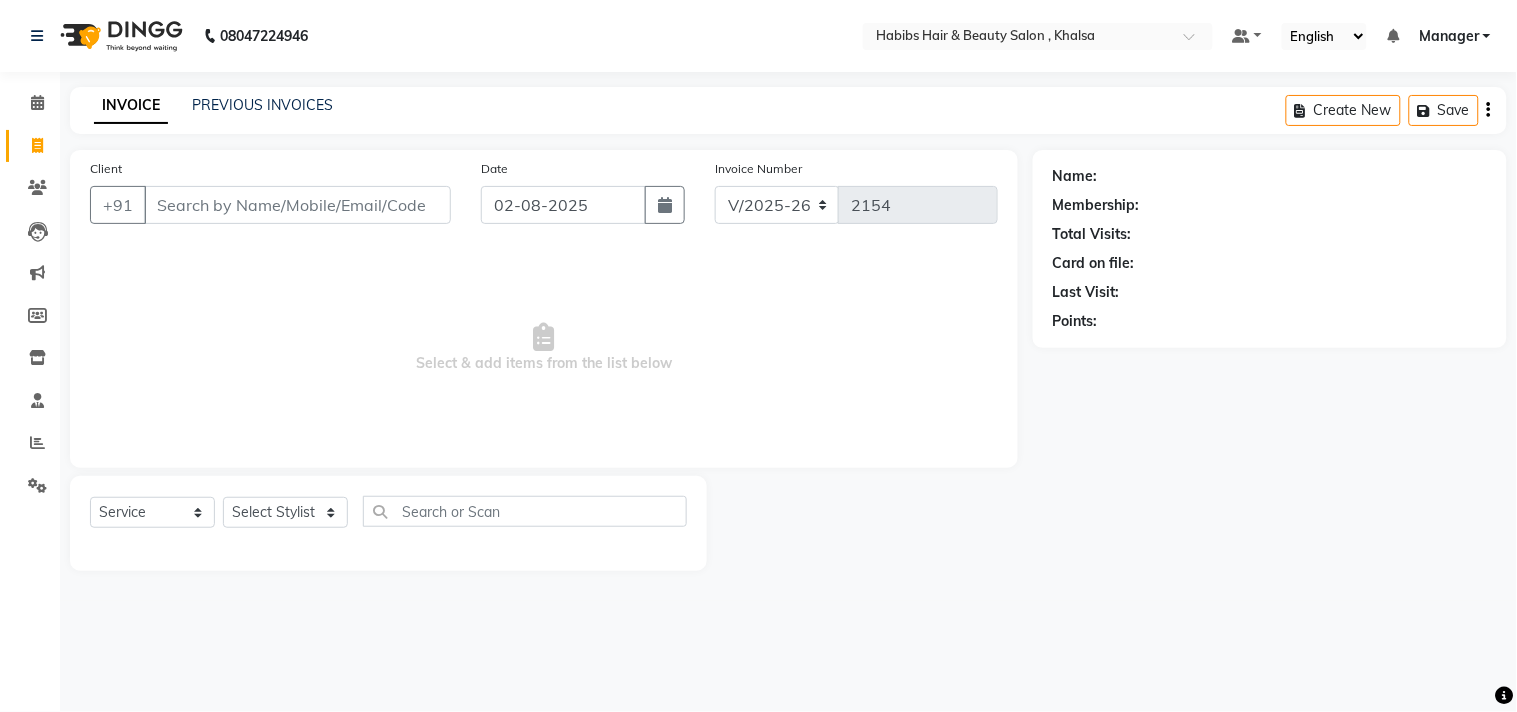 click on "INVOICE PREVIOUS INVOICES Create New   Save  Client +91 Date 02-08-2025 Invoice Number V/2025 V/2025-26 2154  Select & add items from the list below  Select  Service  Product  Membership  Package Voucher Prepaid Gift Card  Select Stylist Ajam ARIF Asif Manager M M Neelam Niyaz Salman Sameer Sayali Shahid Shahnawaz Vidya Zubair Name: Membership: Total Visits: Card on file: Last Visit:  Points:" 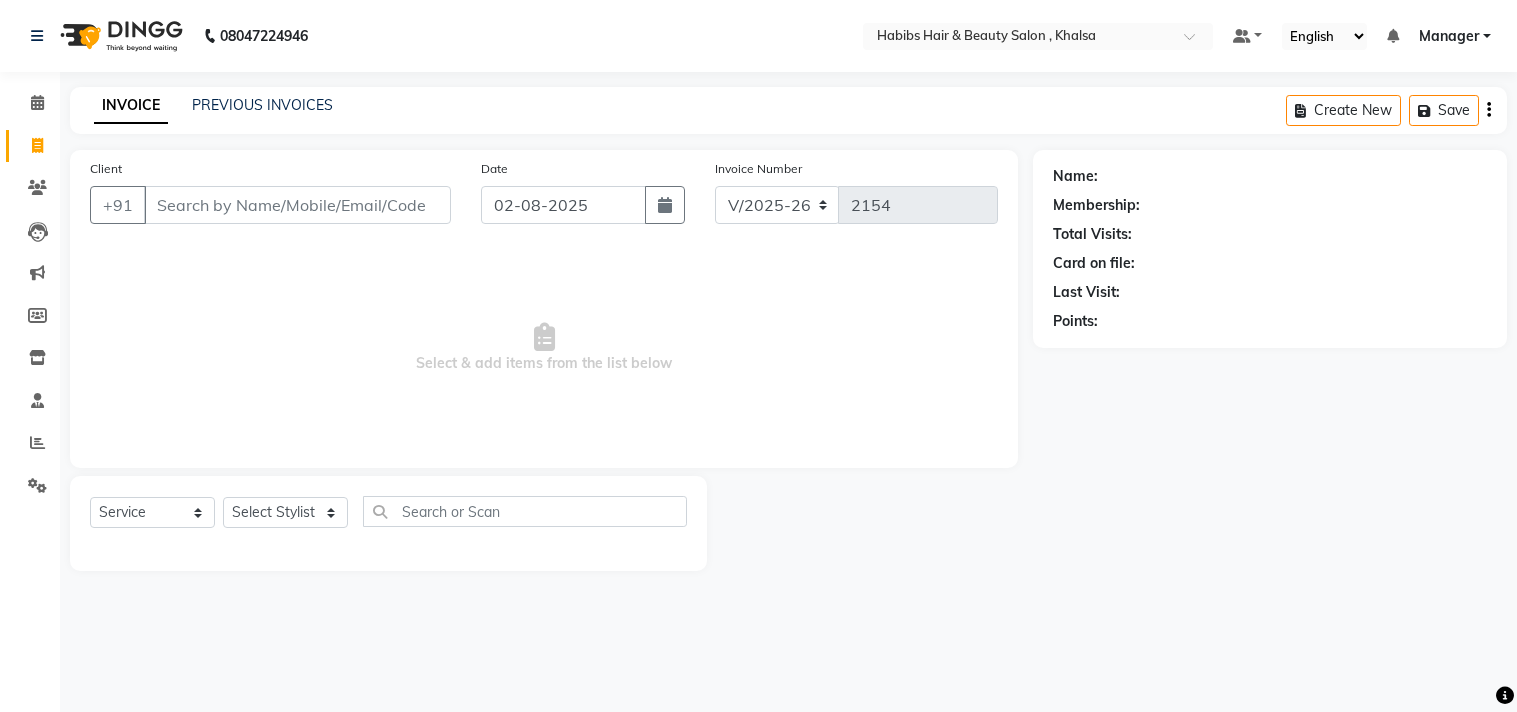 select on "4838" 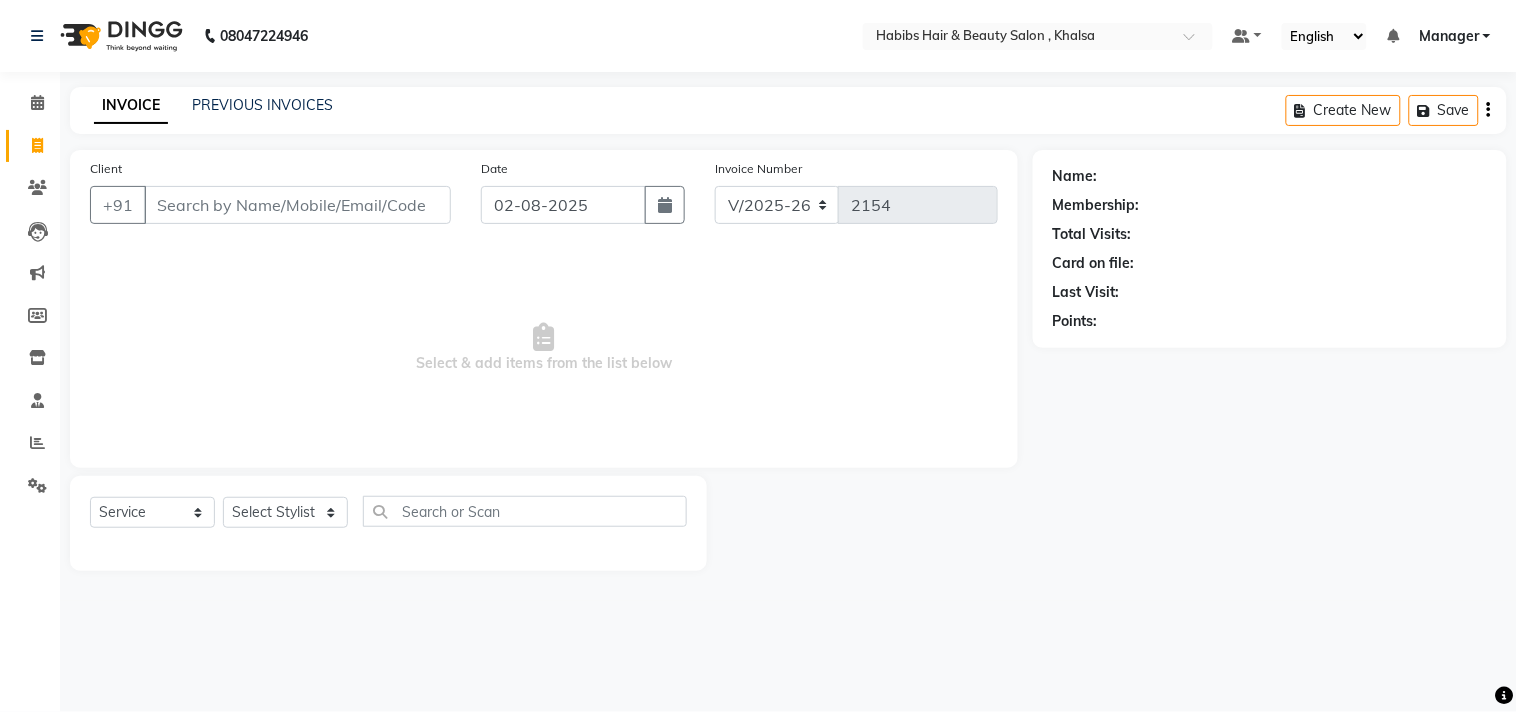 scroll, scrollTop: 0, scrollLeft: 0, axis: both 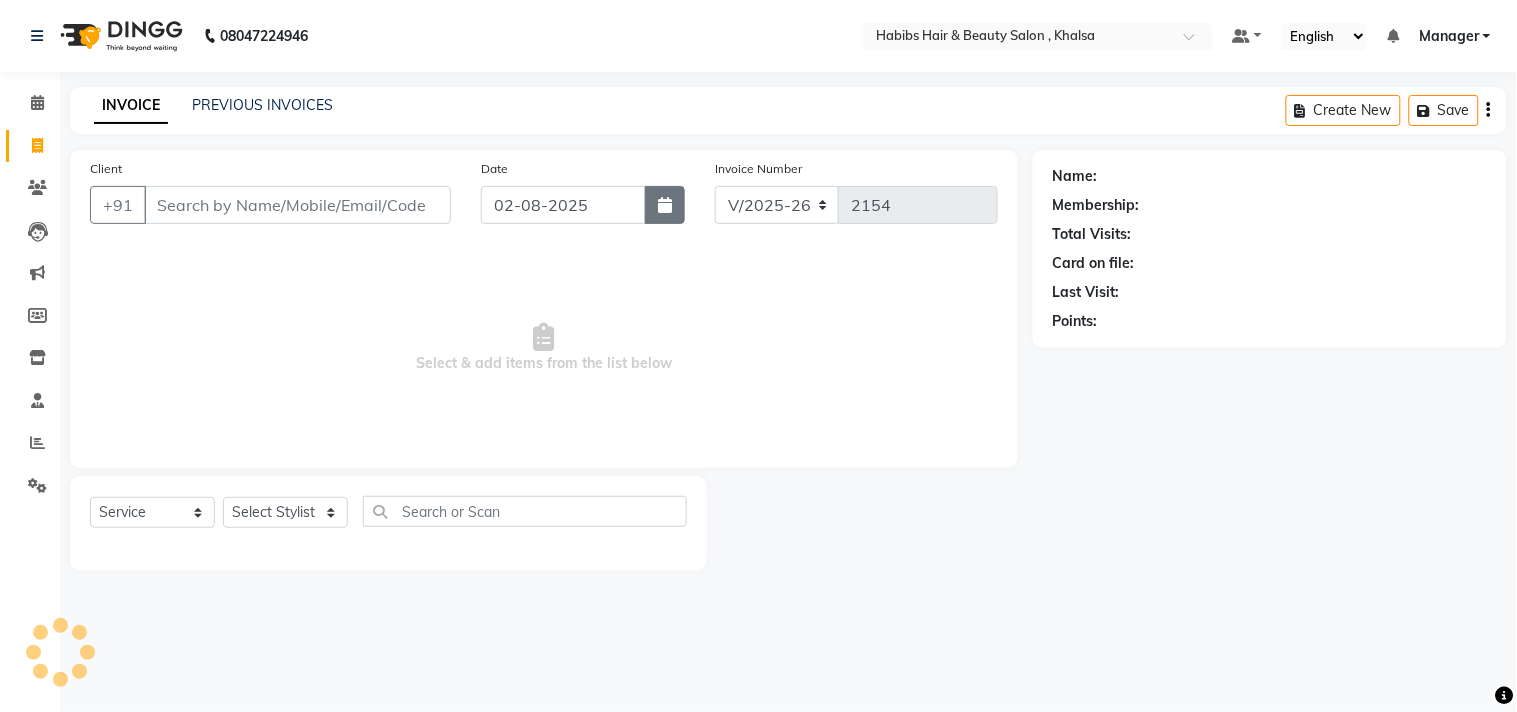 click 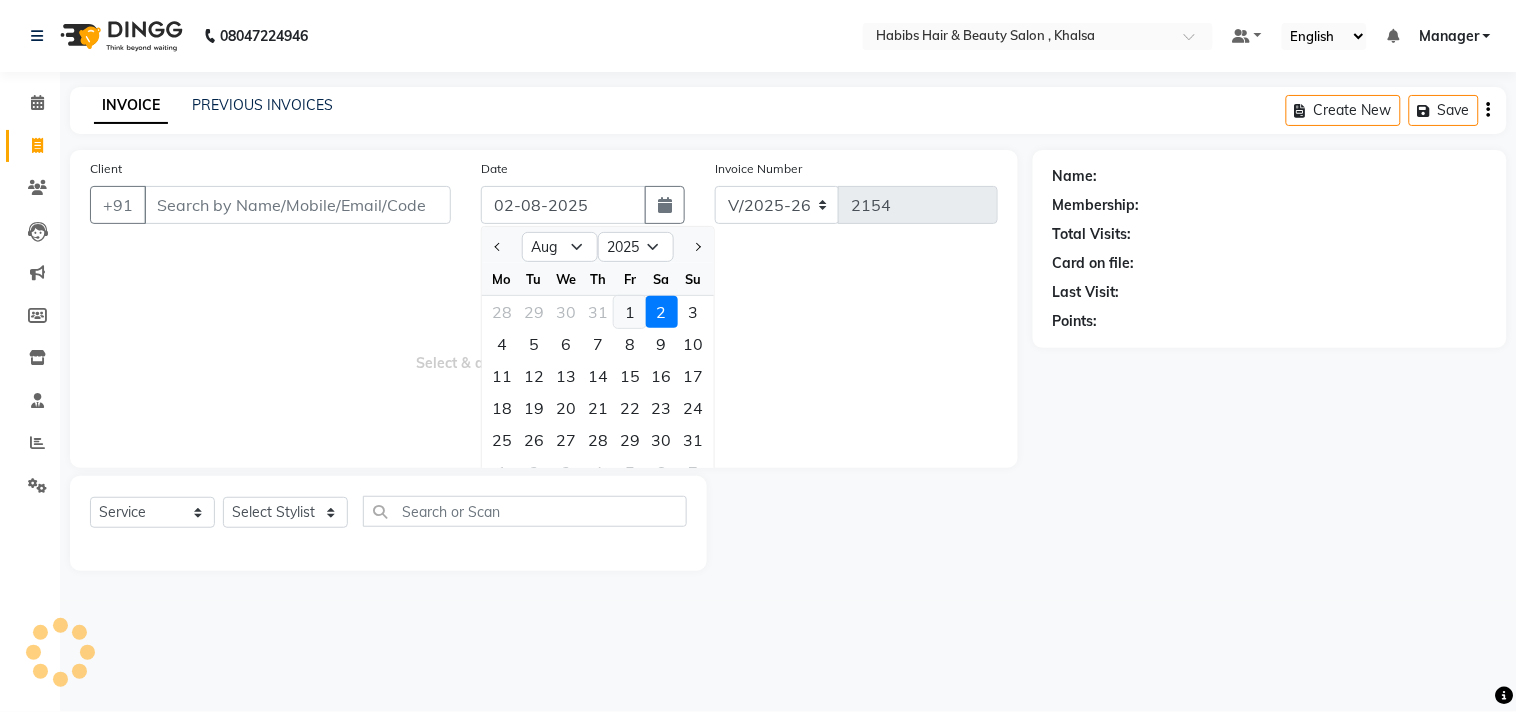 click on "1" 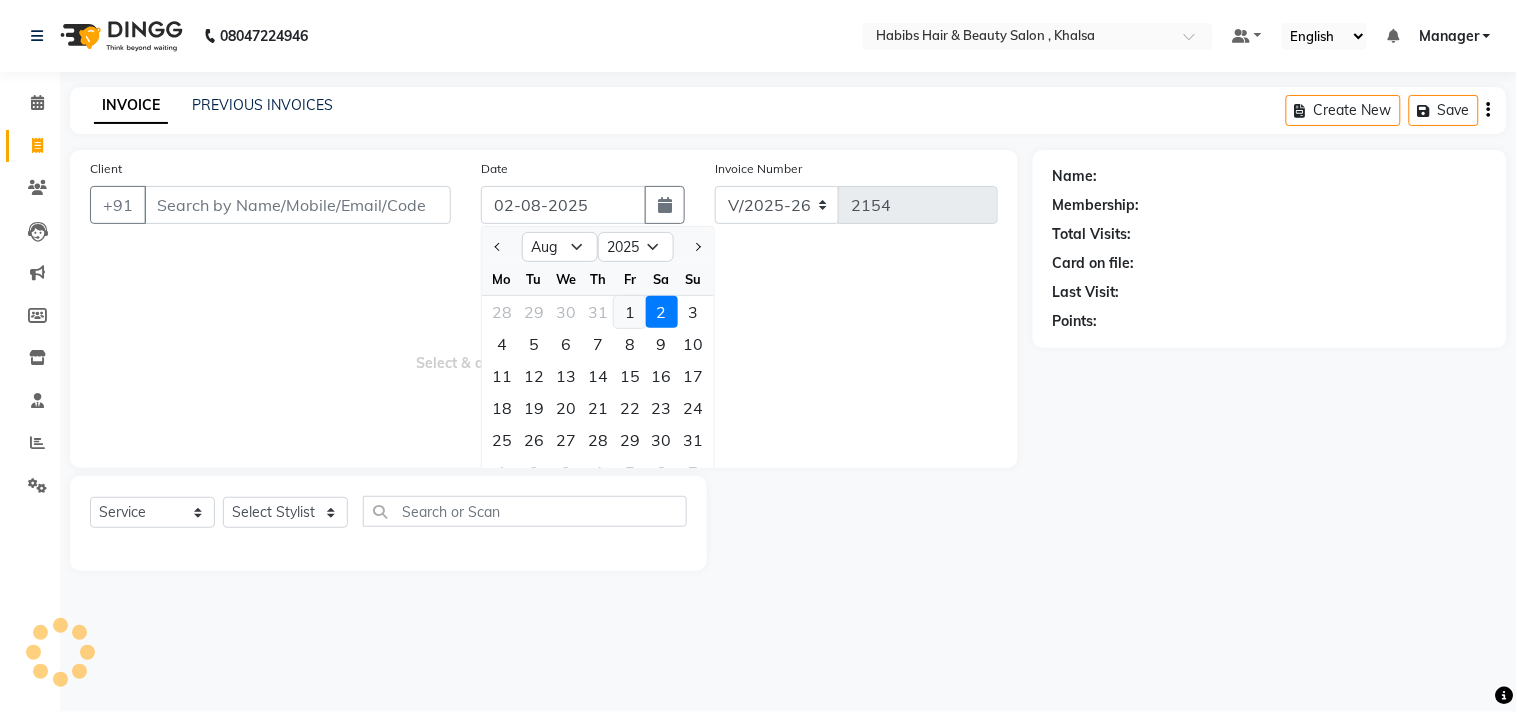type on "01-08-2025" 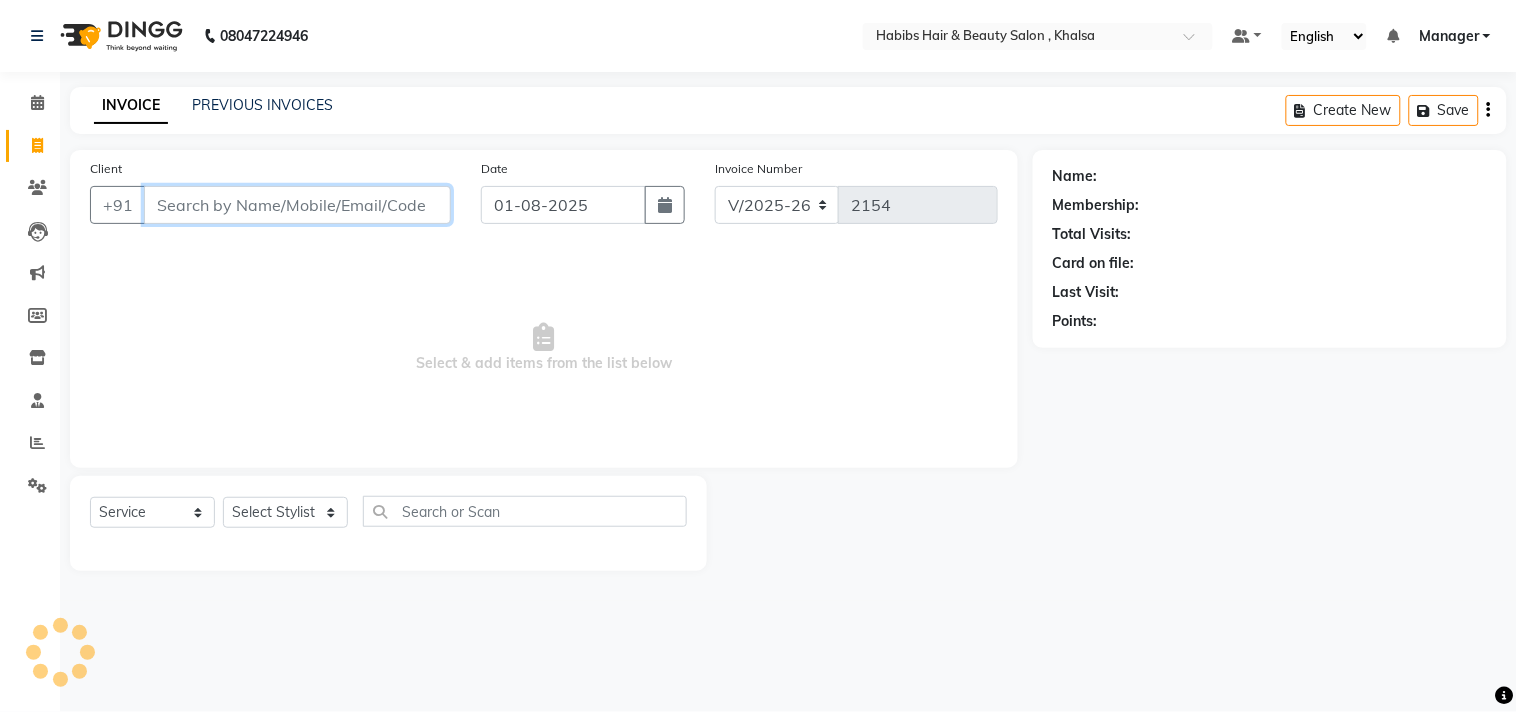 click on "Client" at bounding box center [297, 205] 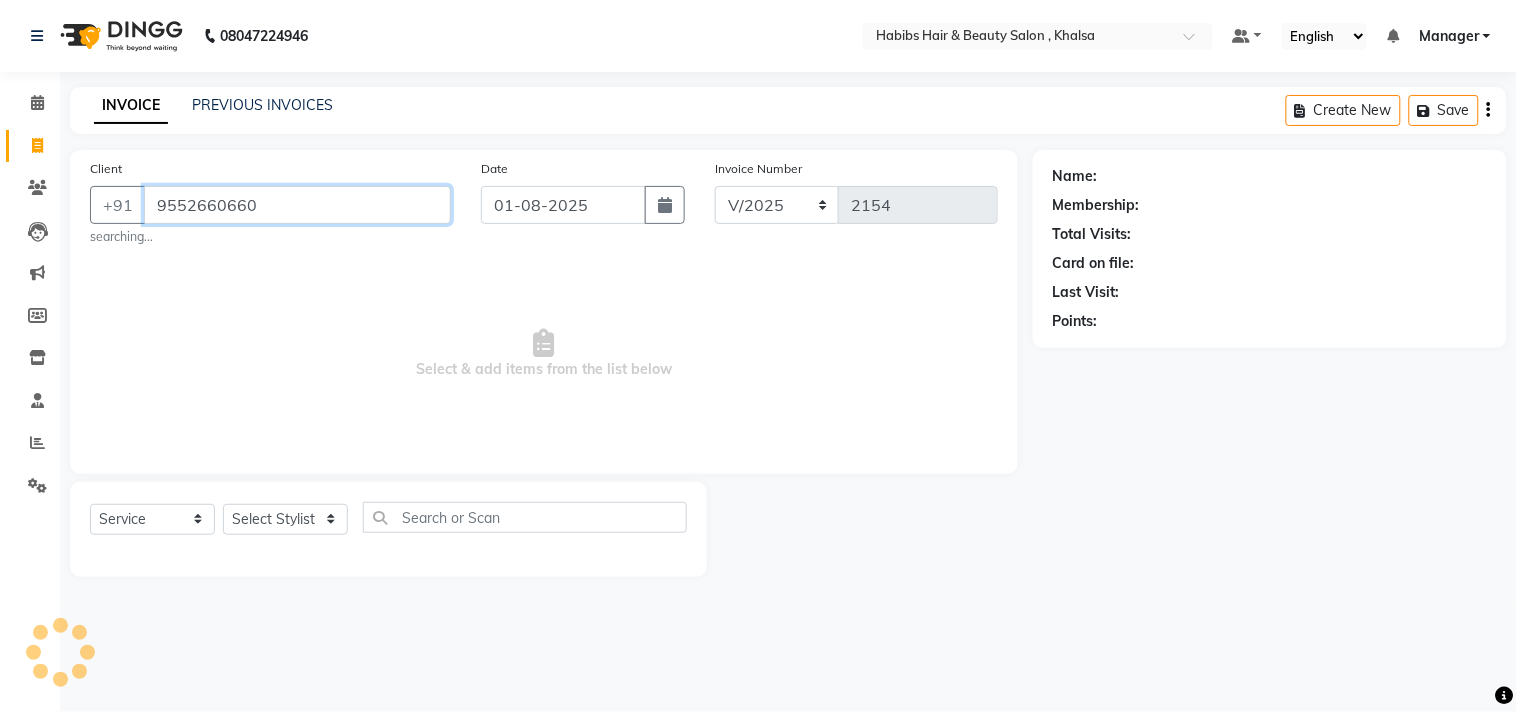 type on "9552660660" 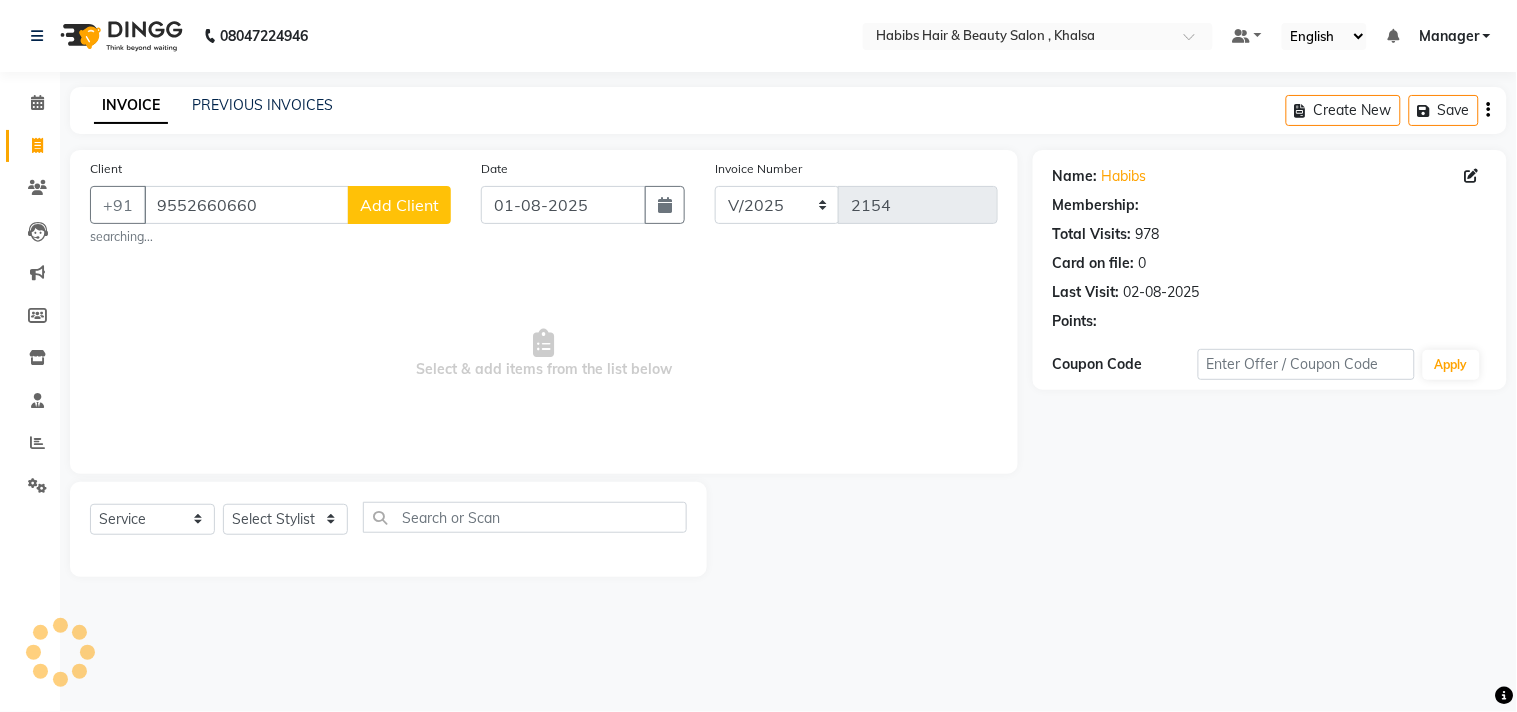 select on "1: Object" 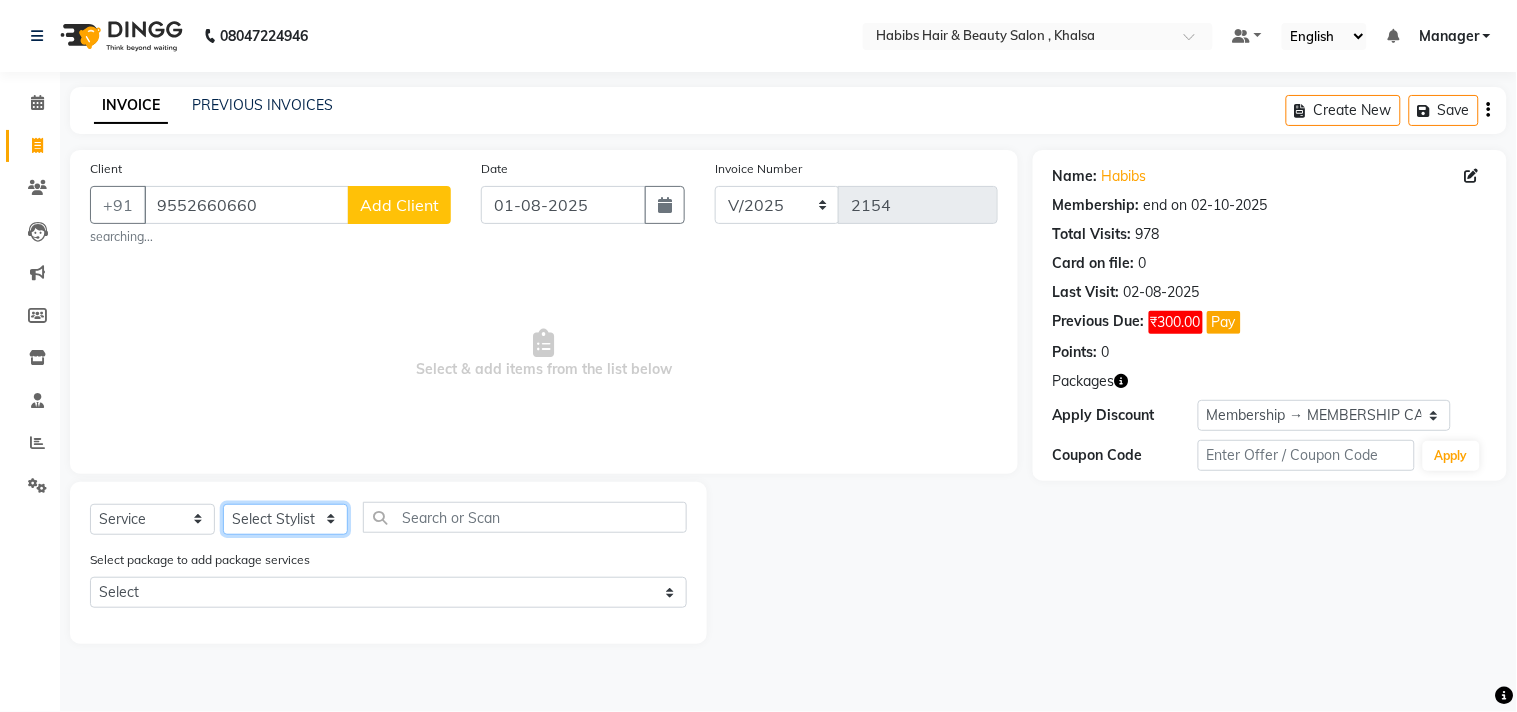 click on "Select Stylist Ajam ARIF Asif Manager M M Neelam Niyaz Salman Sameer Sayali Shahid Shahnawaz Vidya Zubair" 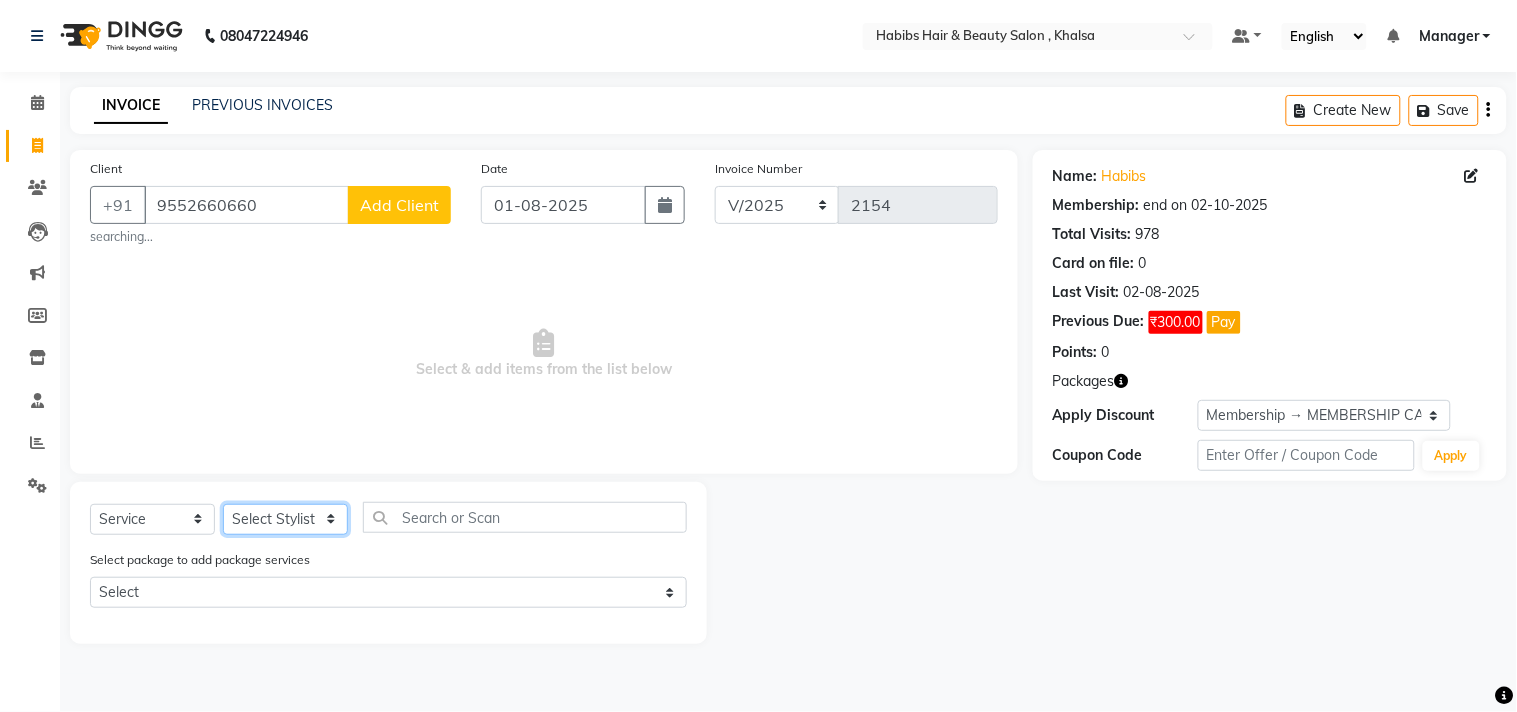 select on "75550" 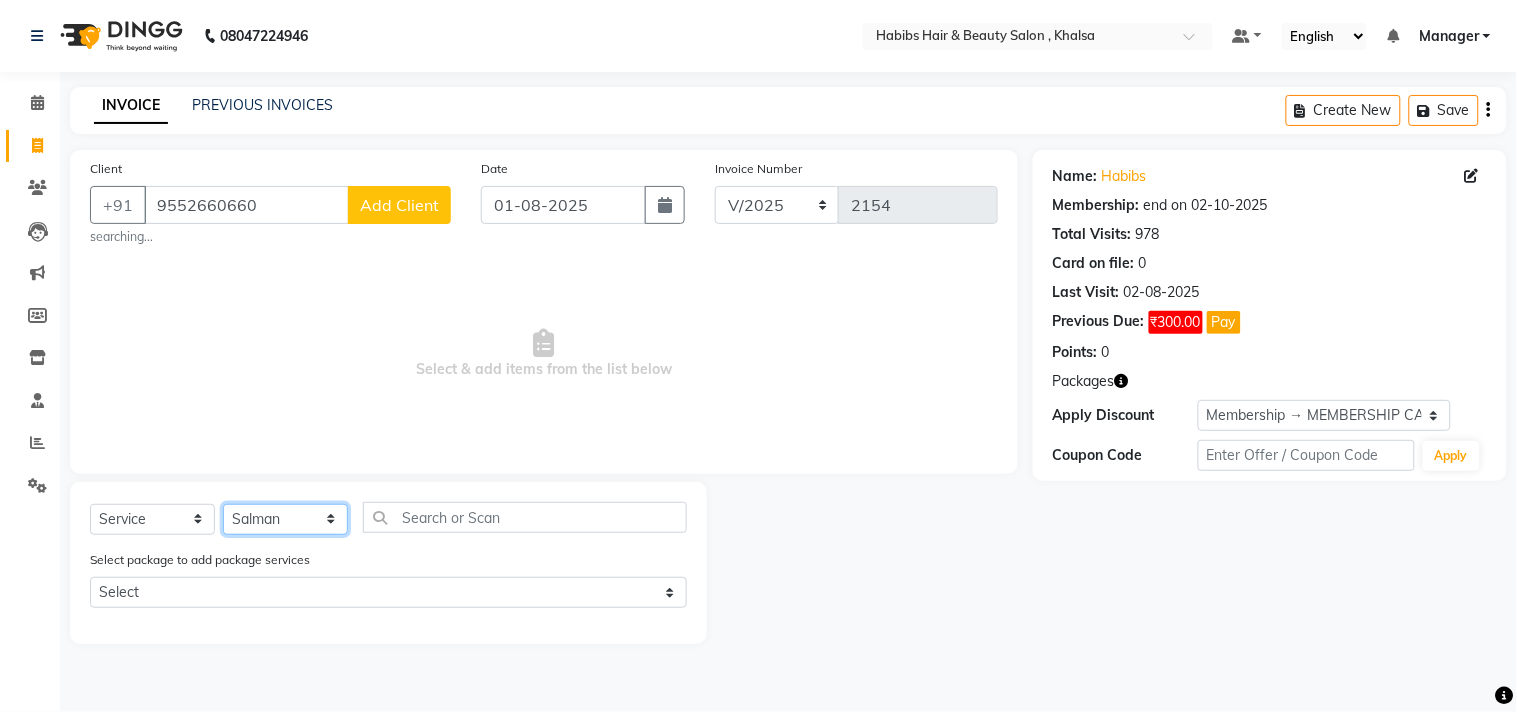click on "Select Stylist Ajam ARIF Asif Manager M M Neelam Niyaz Salman Sameer Sayali Shahid Shahnawaz Vidya Zubair" 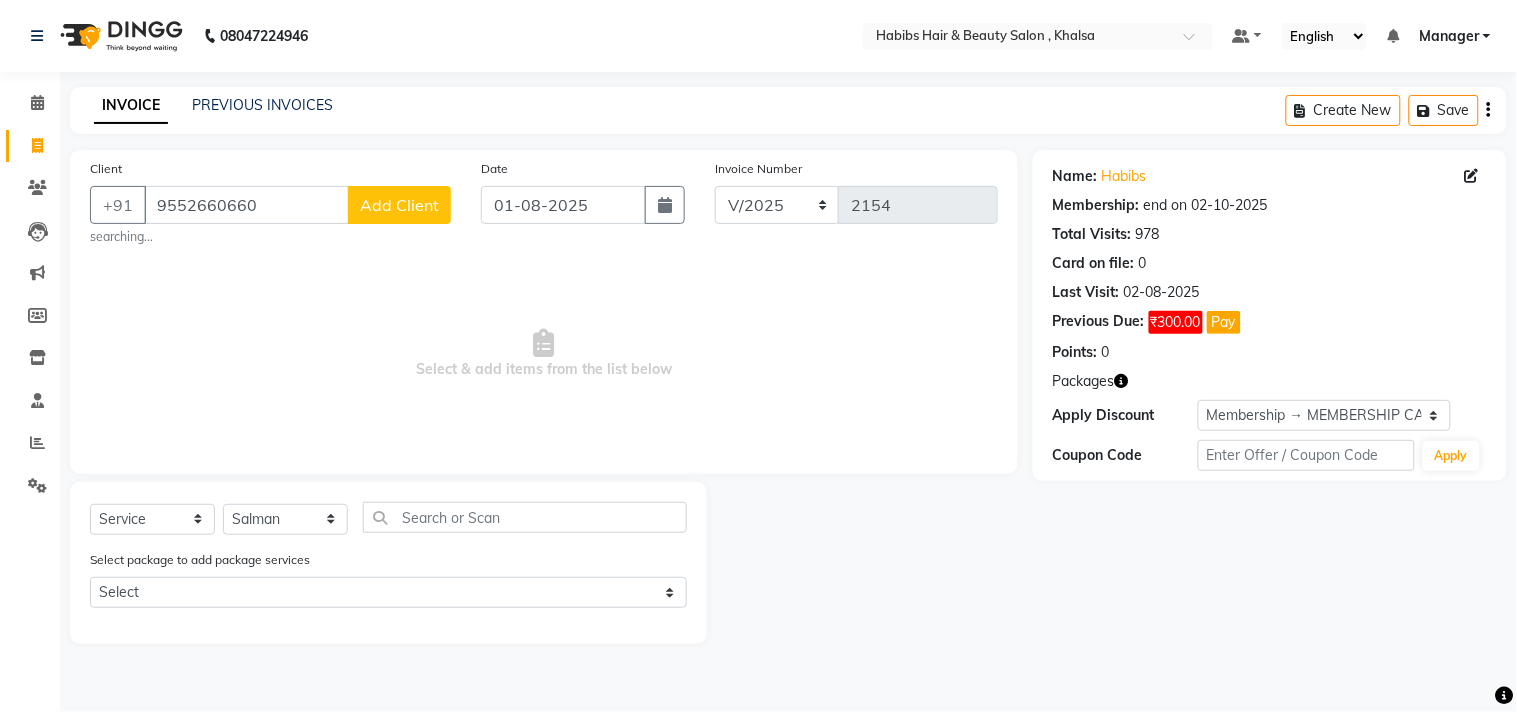 click on "Select & add items from the list below" at bounding box center (544, 354) 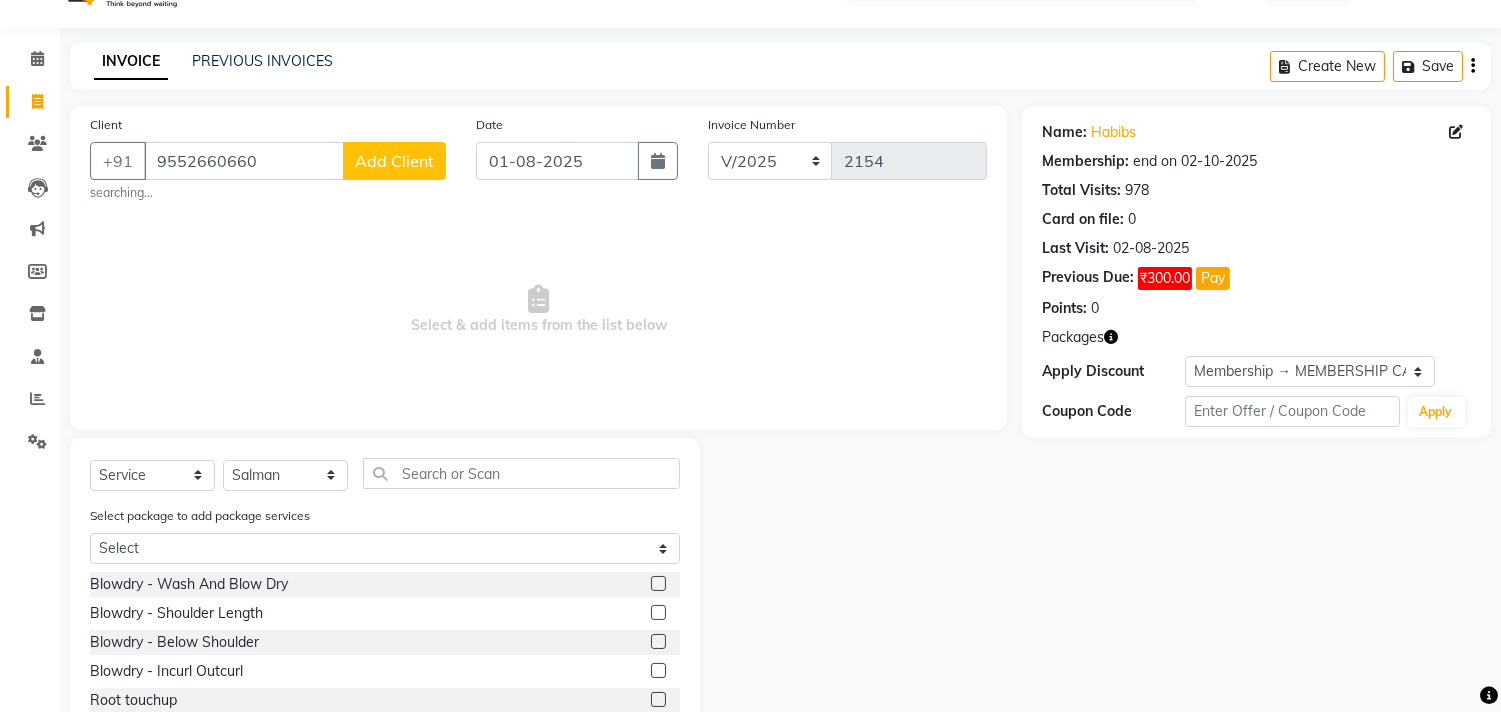 scroll, scrollTop: 163, scrollLeft: 0, axis: vertical 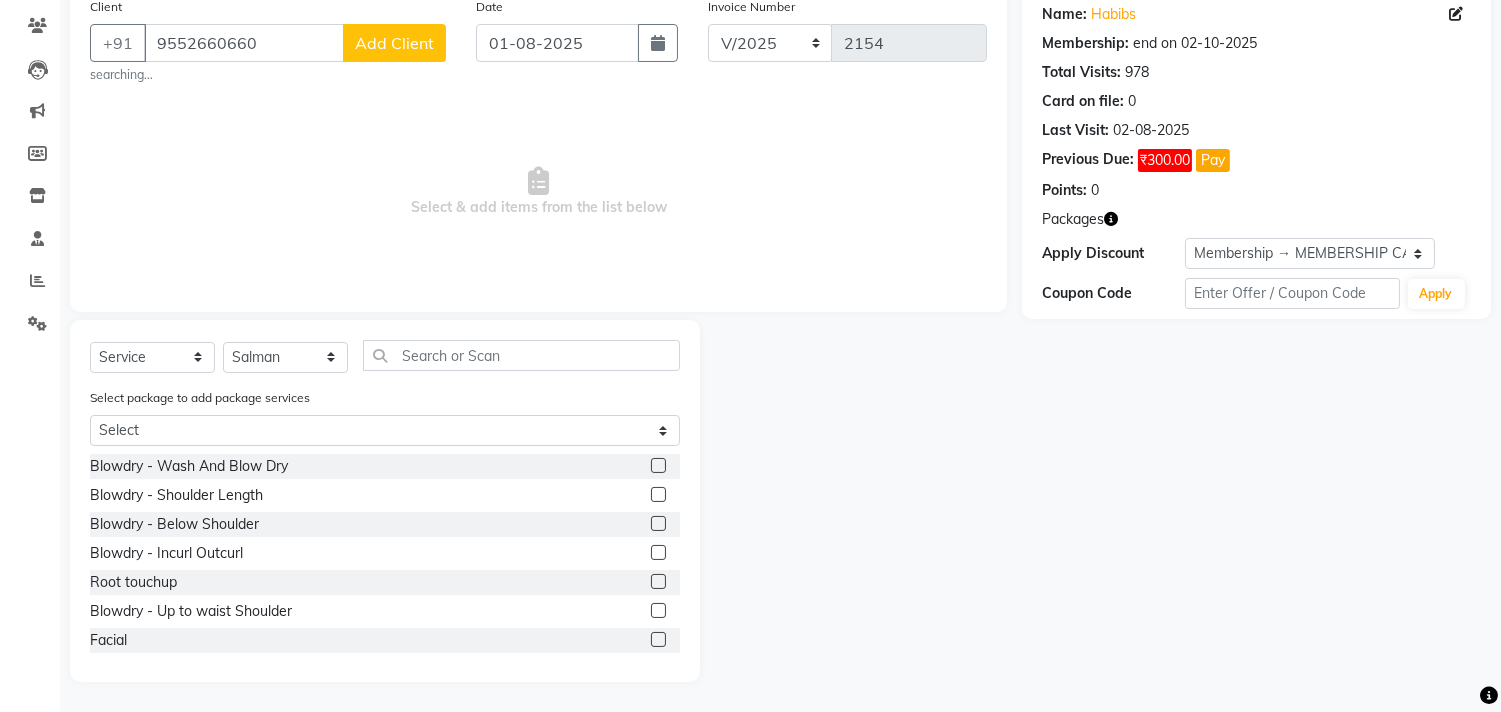 click 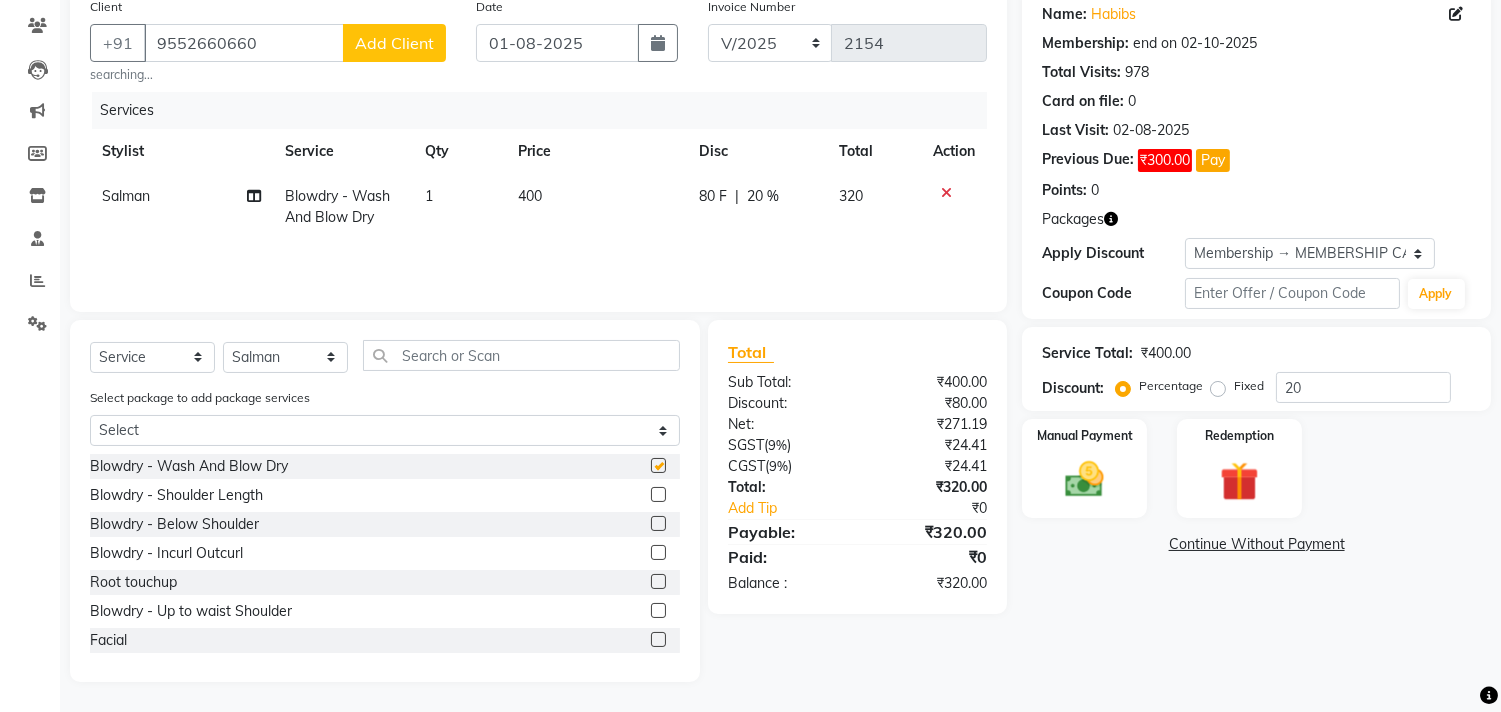 checkbox on "false" 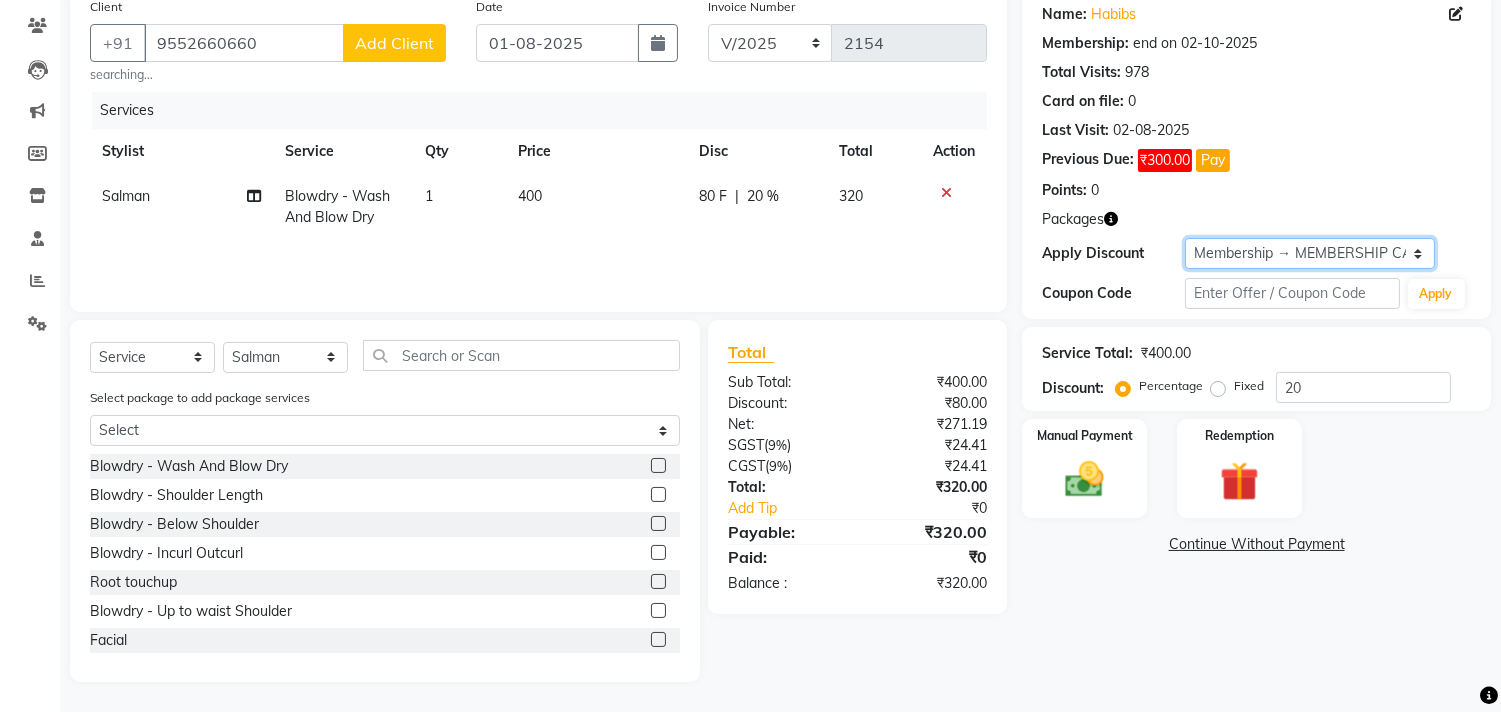 click on "Select Membership → MEMBERSHIP CARD" 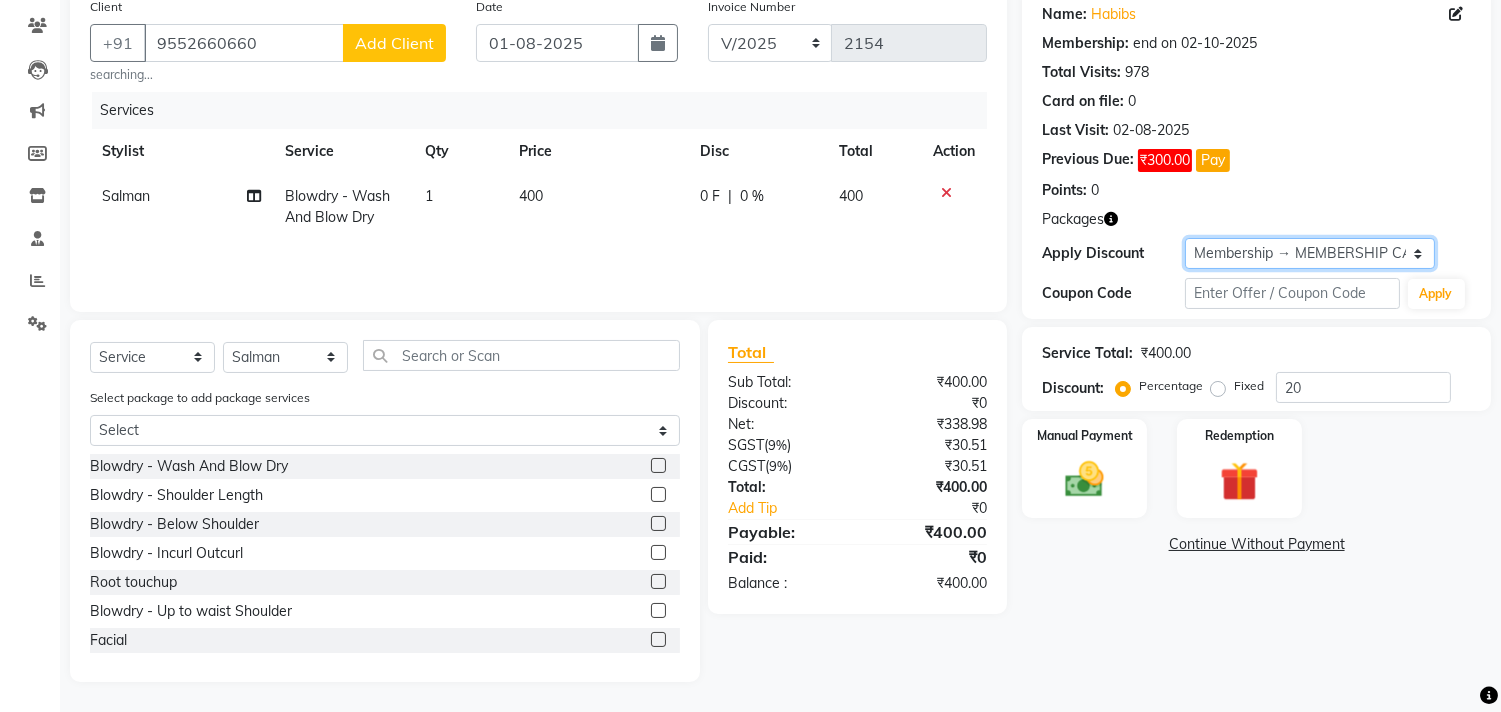 type on "0" 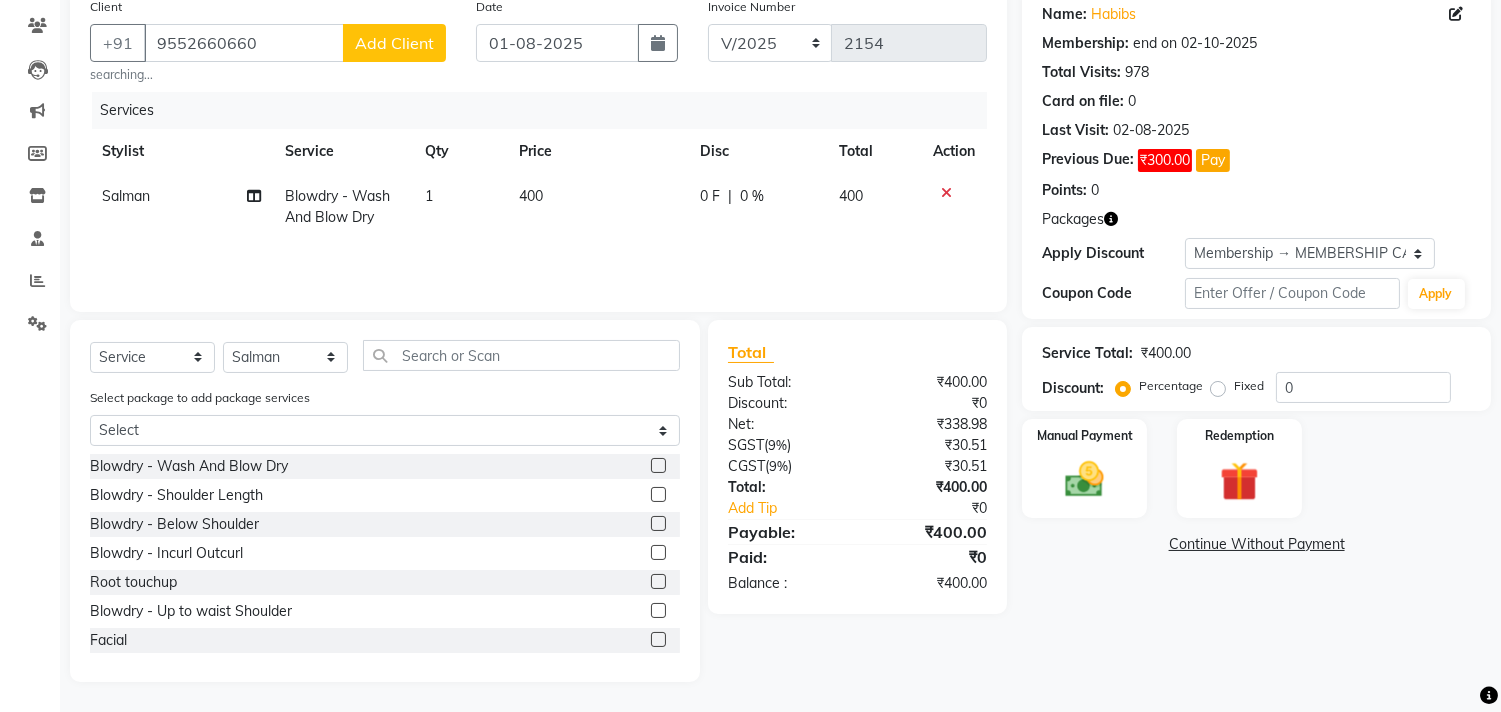 click on "Client +91 9552660660 Add Client searching... Date 01-08-2025 Invoice Number V/2025 V/2025-26 2154 Services Stylist Service Qty Price Disc Total Action Salman Blowdry  -  Wash And Blow Dry 1 400 0 F | 0 % 400 Select  Service  Product  Membership  Package Voucher Prepaid Gift Card  Select Stylist Ajam ARIF Asif Manager M M Neelam Niyaz Salman Sameer Sayali Shahid Shahnawaz Vidya Zubair Select package to add package services Select Ornab Mukhrjee Blowdry  -  Wash And Blow Dry  Blowdry  -  Shoulder Length  Blowdry  -  Below Shoulder  Blowdry  -  Incurl Outcurl  Root touchup  Blowdry  -  Up to waist Shoulder  Facial  Basic Makeup  Beard Color  Deep Conditioning  Nail Paint  All Hair Shave  Wax (Upperlips)  Pore Cleanup   Head Massage- Habibs Oil  Package Facial  Pakage  Whitening Mask  Women- Global Funky Color  Wax (Rica)- Ear   12K + PKG  10K + PKG  Smoothening  11K + PKG  Wax- Lower Lips  Wax- Chin  Root Touchup- Ammonia Free  Beard- Styling Blade  Haircuts- Kids Haircut  O3 SeaWood Facial  Body Polishing   (" 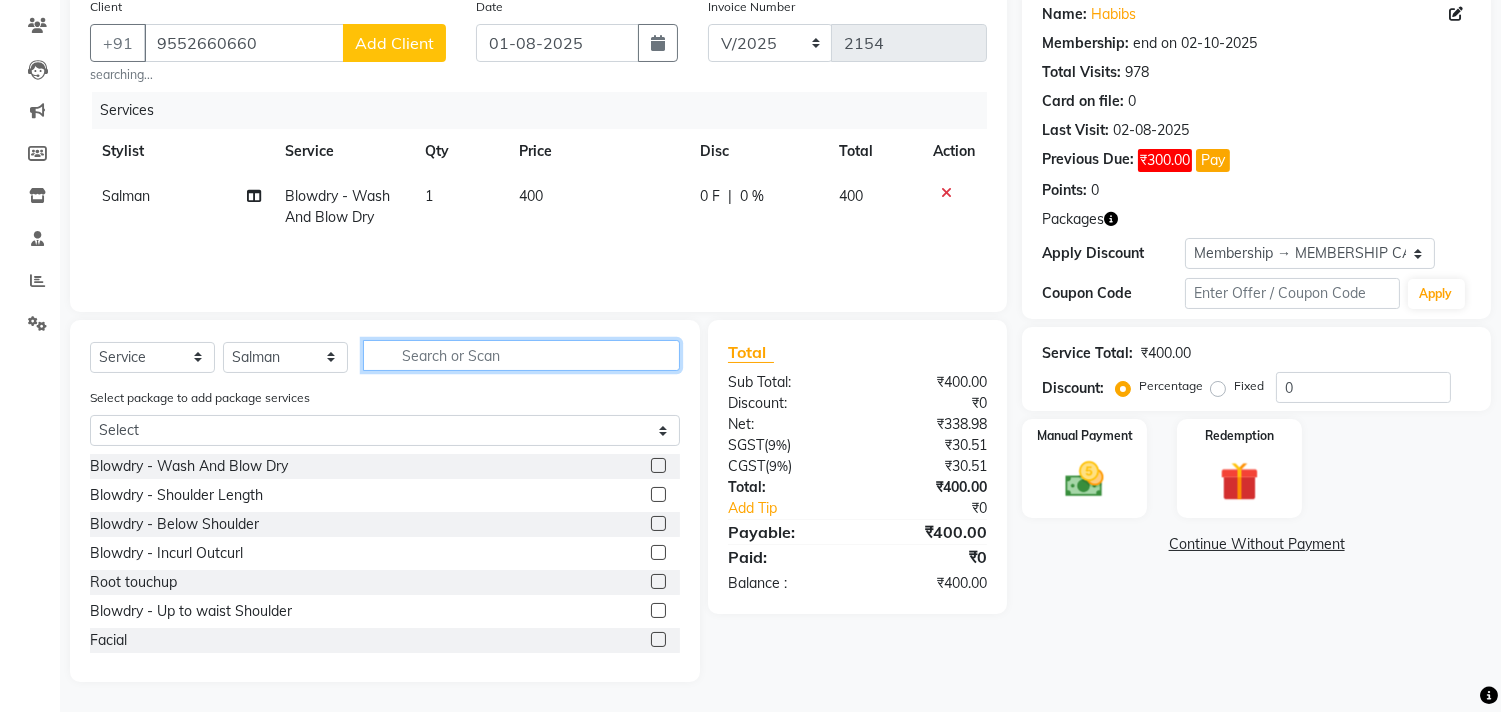 click 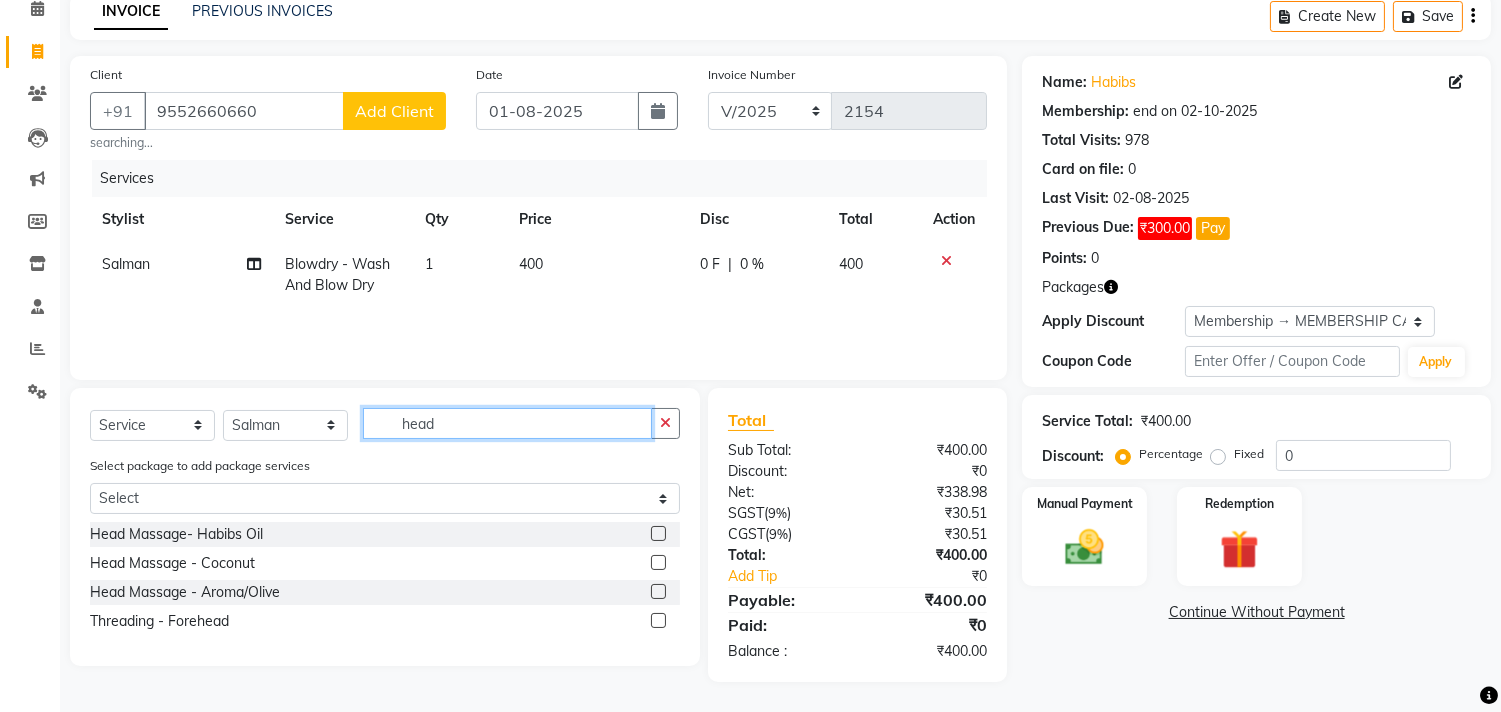 scroll, scrollTop: 94, scrollLeft: 0, axis: vertical 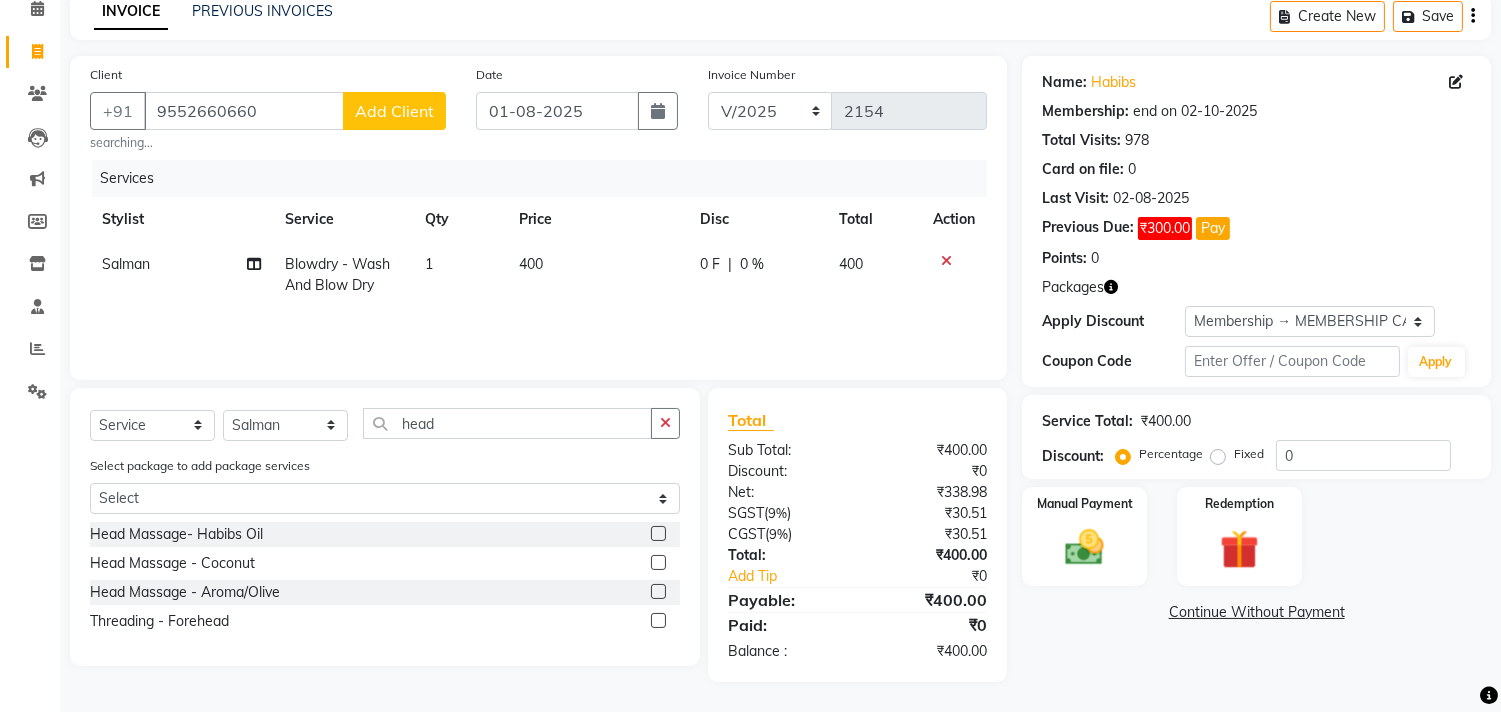 click 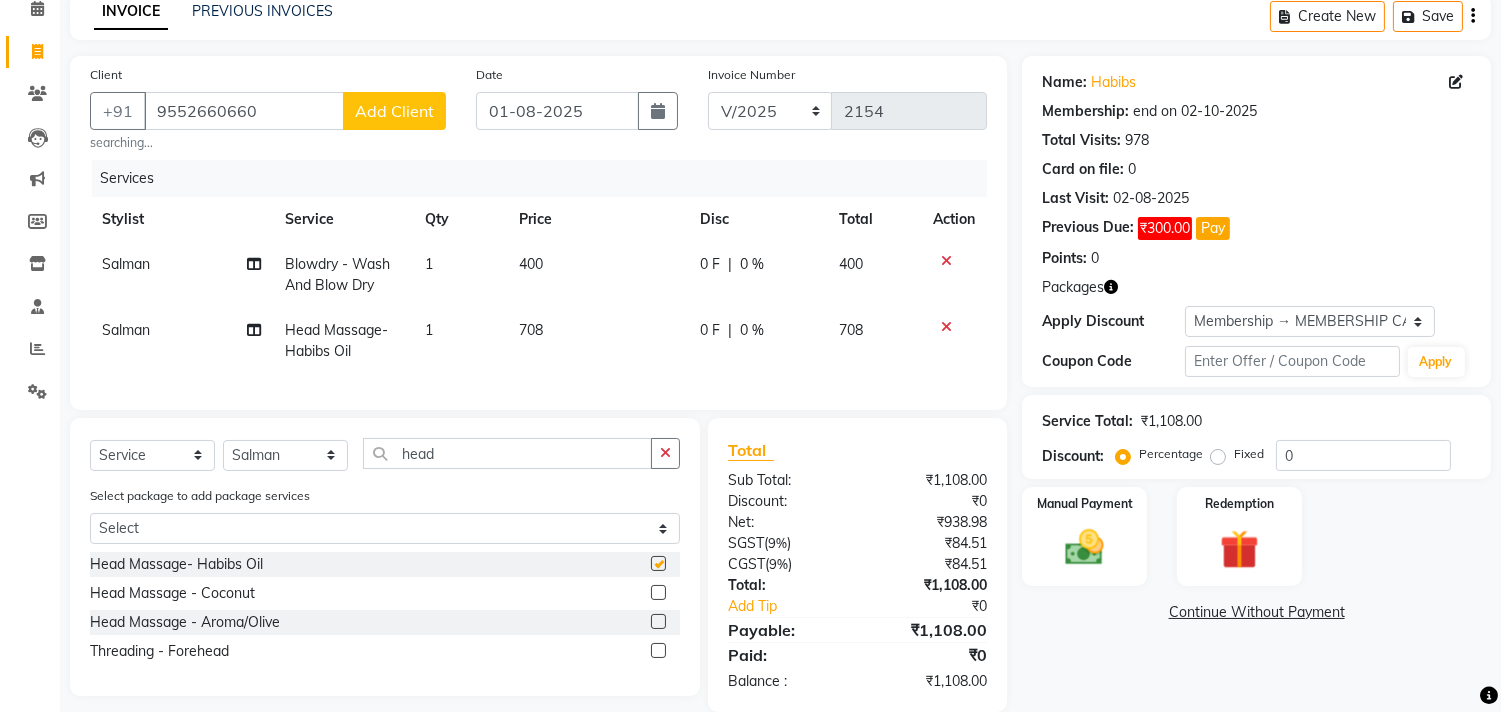 checkbox on "false" 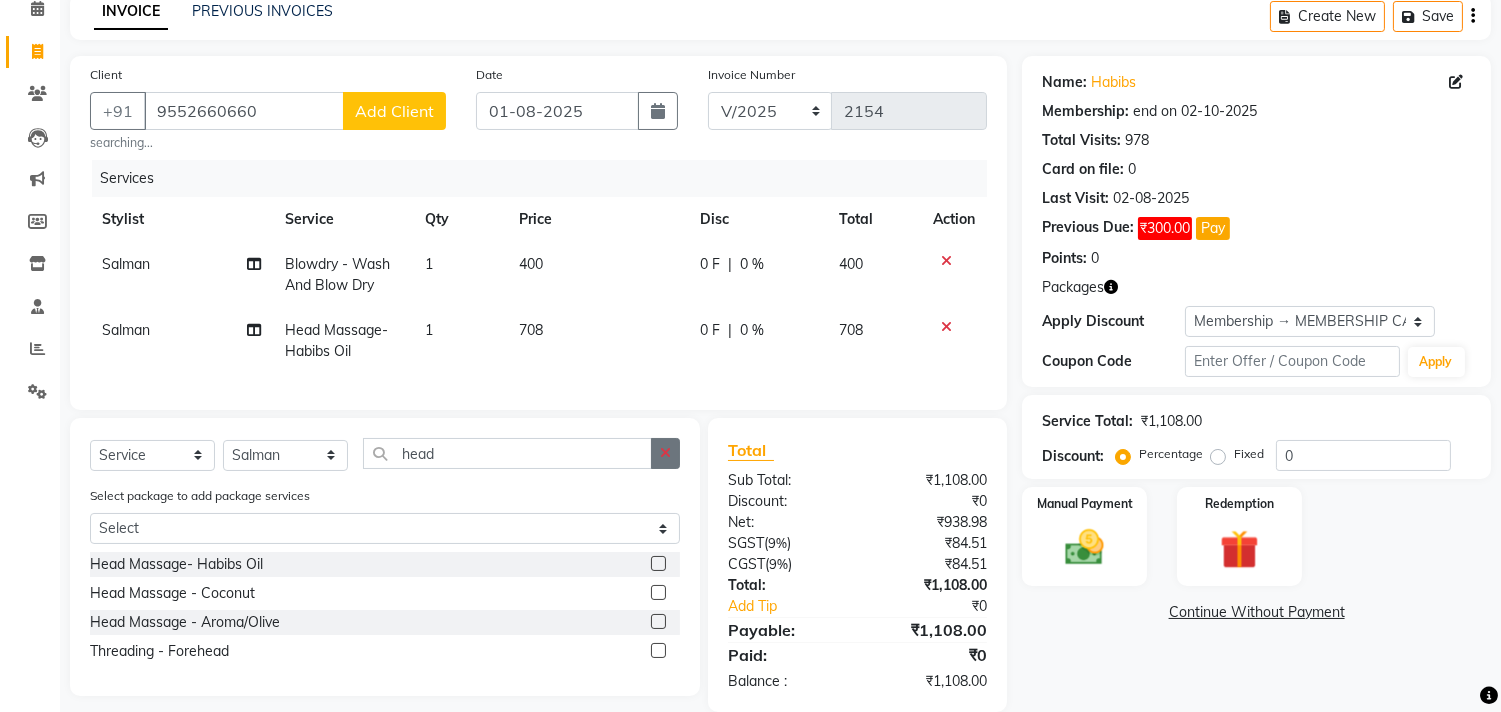 click 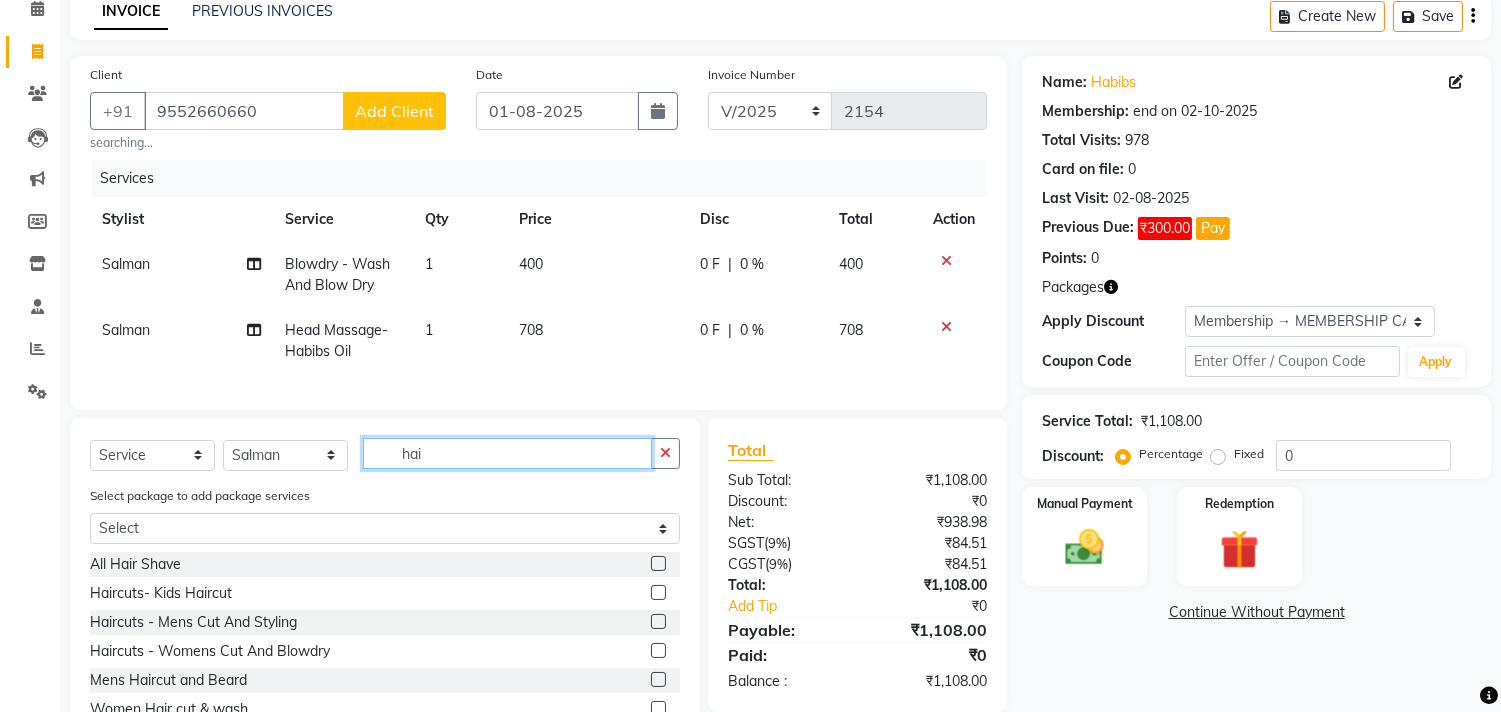 type on "hai" 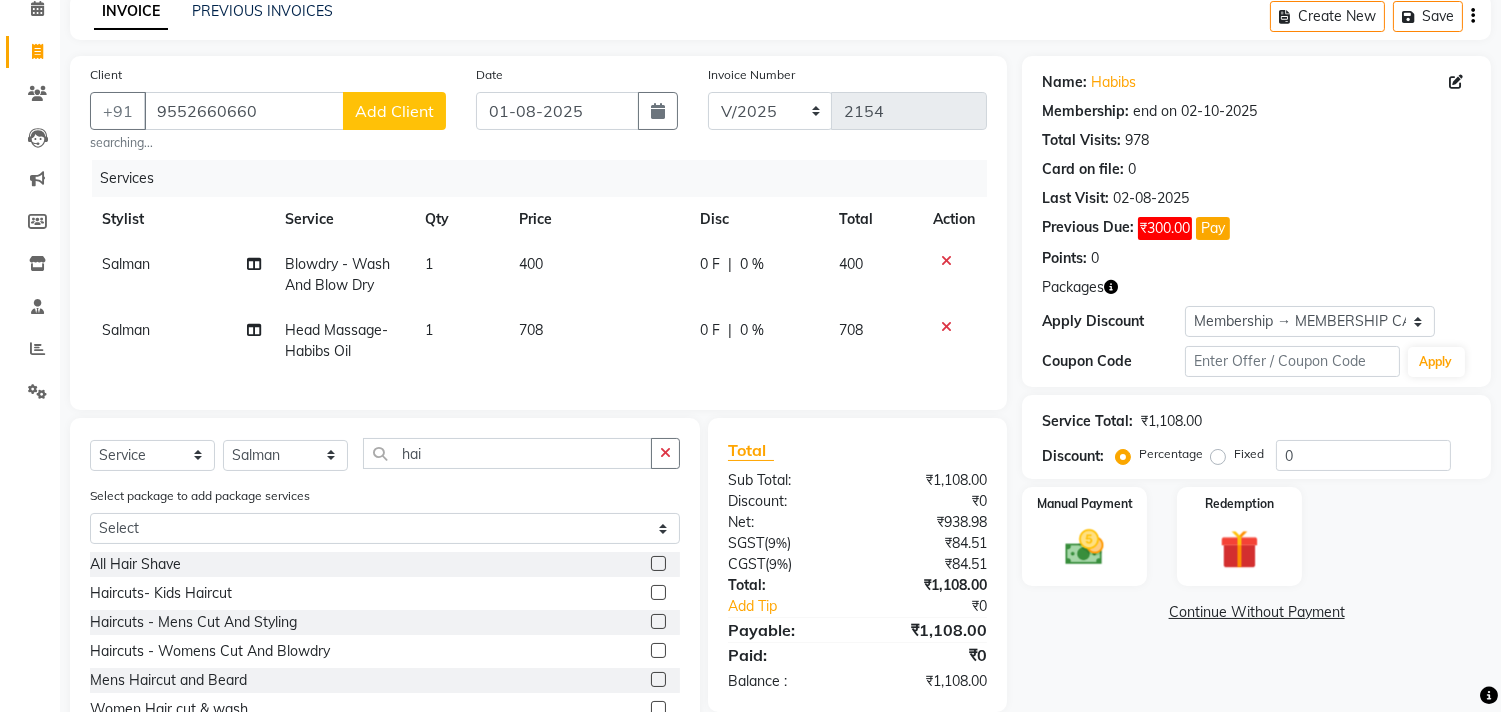 click 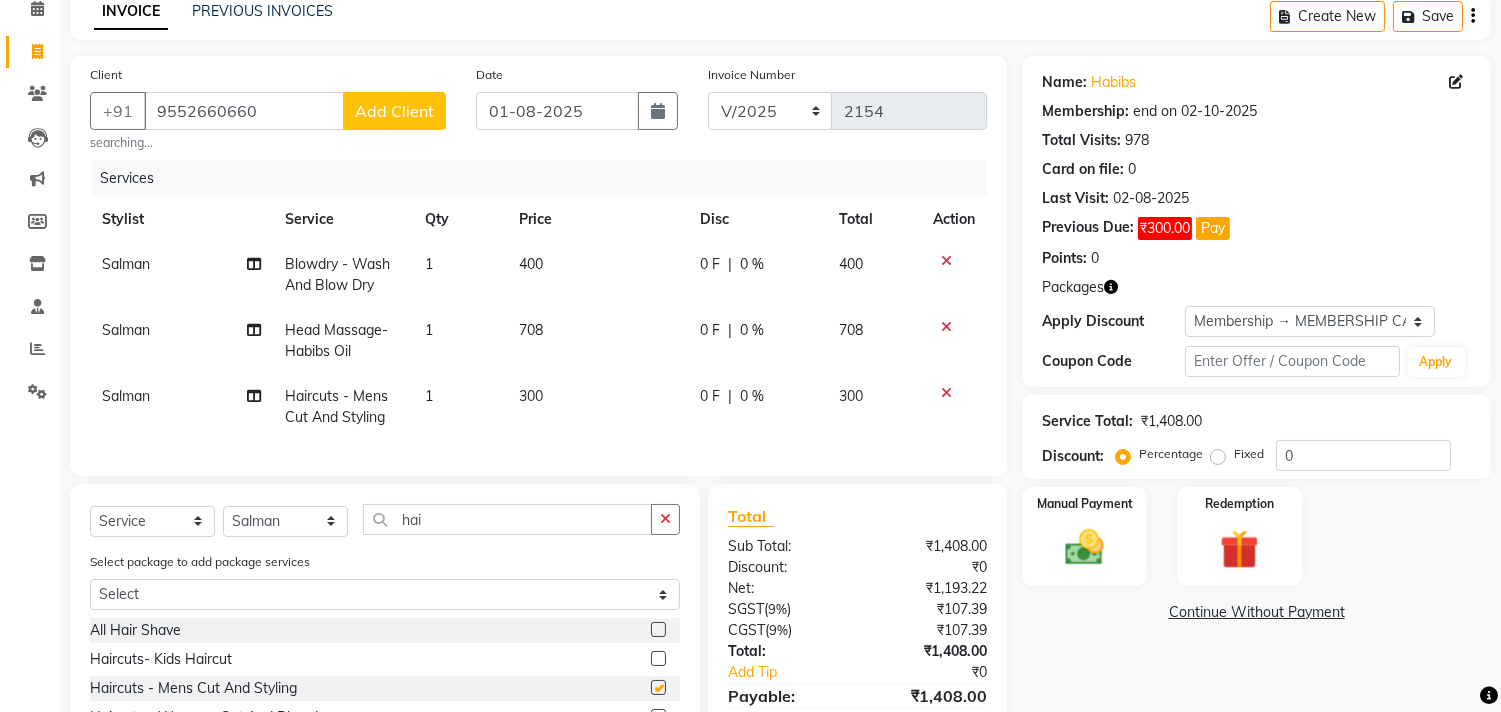 checkbox on "false" 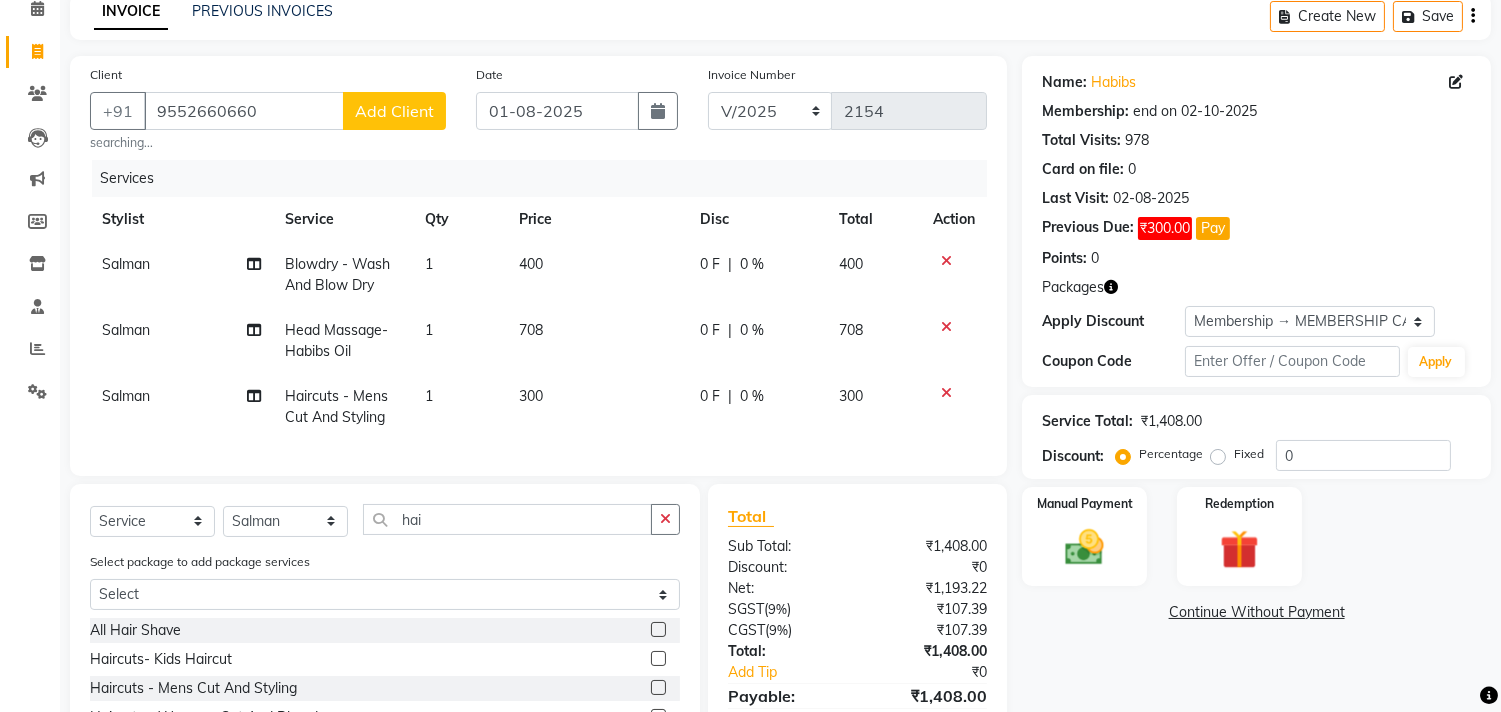 click on "Select  Service  Product  Membership  Package Voucher Prepaid Gift Card  Select Stylist Ajam ARIF Asif Manager M M Neelam Niyaz Salman Sameer Sayali Shahid Shahnawaz Vidya Zubair hai Select package to add package services Select Ornab Mukhrjee All Hair Shave  Haircuts- Kids Haircut  Haircuts -  Mens Cut And Styling  Haircuts -  Womens Cut And Blowdry  Mens Haircut and Beard  Women Hair cut & wash  Styling  -  Mens Hair Wash  Women - Global Hair Color  Hair Spa- Basic  Advance- Dandruff Hair Spa  Advance- Heavy Moisturizing Hair Spa  Hair Spa -  men  Advance- Ceramide Hair Spa  Advance- Hairfall Control Hair Spa" 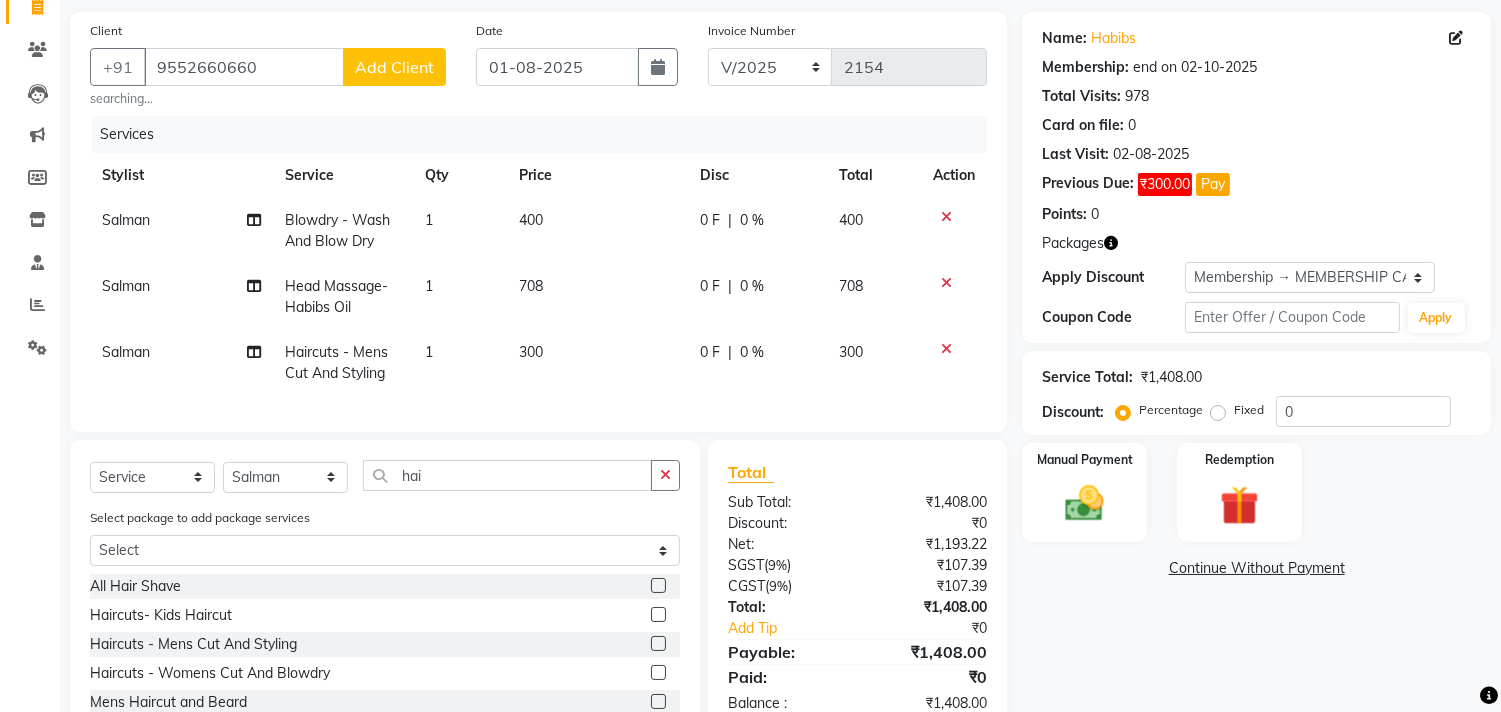 scroll, scrollTop: 275, scrollLeft: 0, axis: vertical 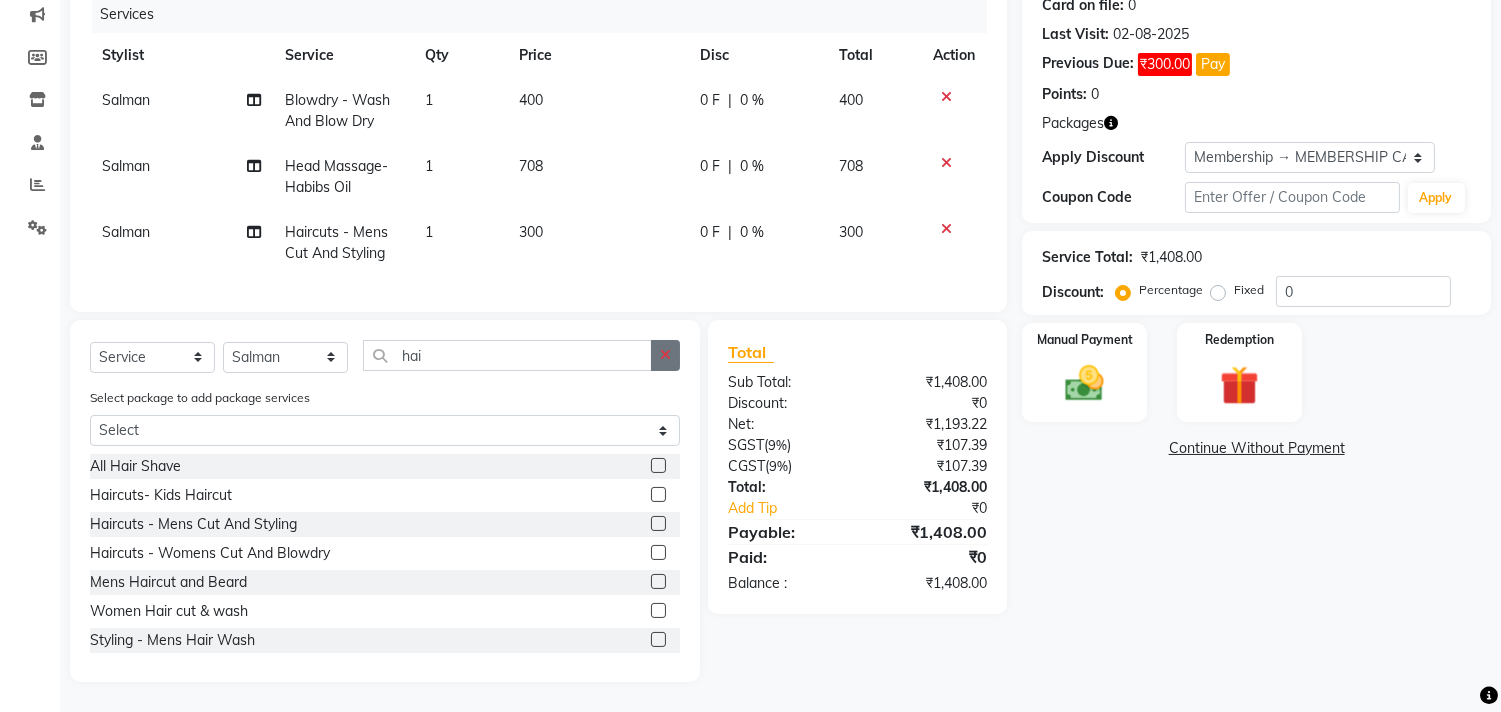 click 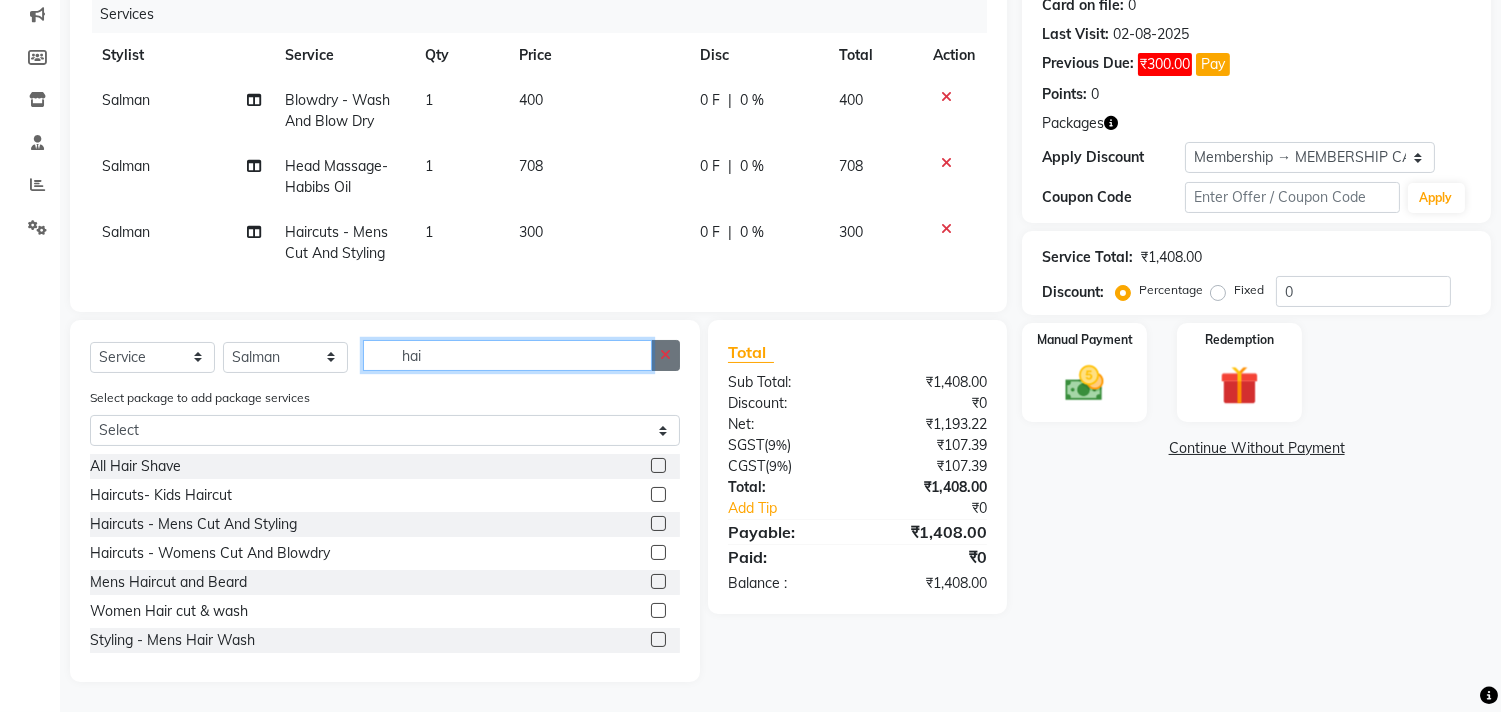 type 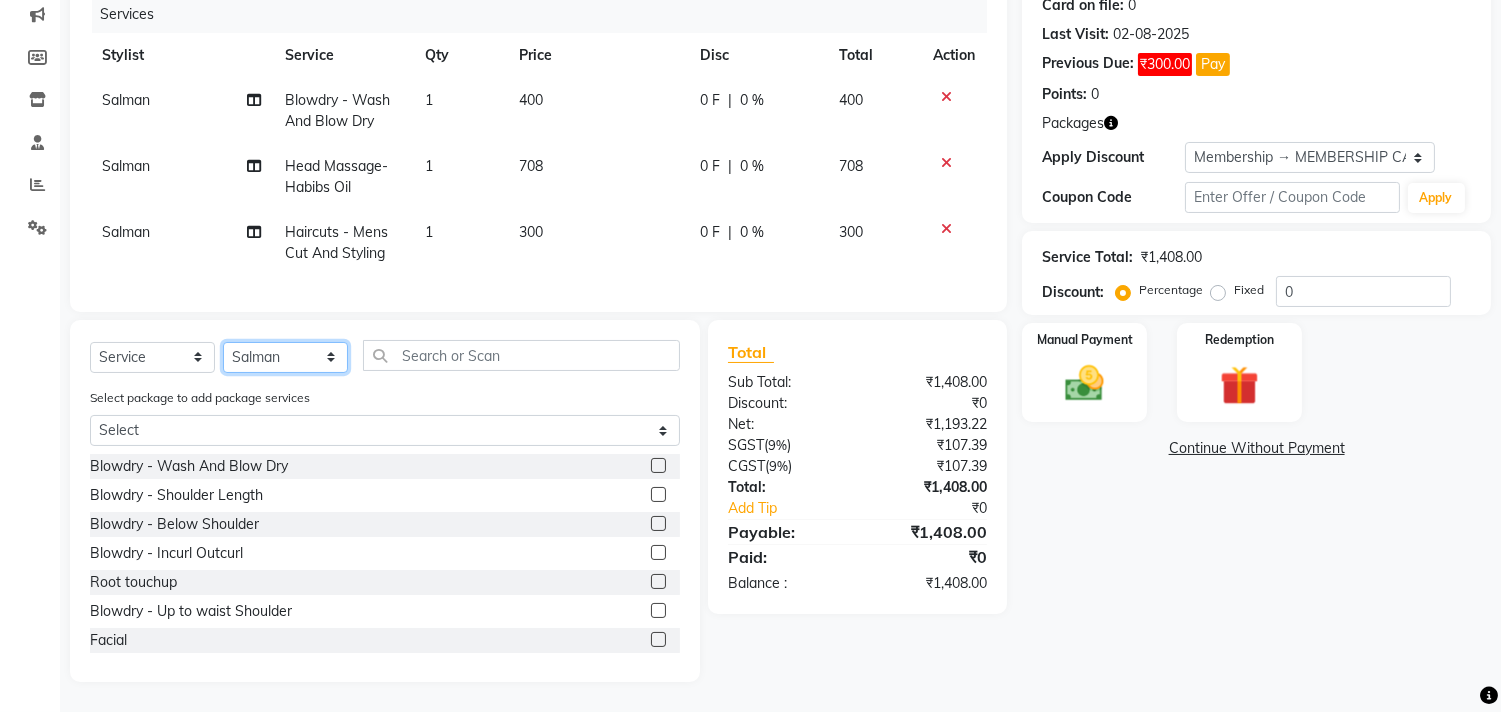 click on "Select Stylist Ajam ARIF Asif Manager M M Neelam Niyaz Salman Sameer Sayali Shahid Shahnawaz Vidya Zubair" 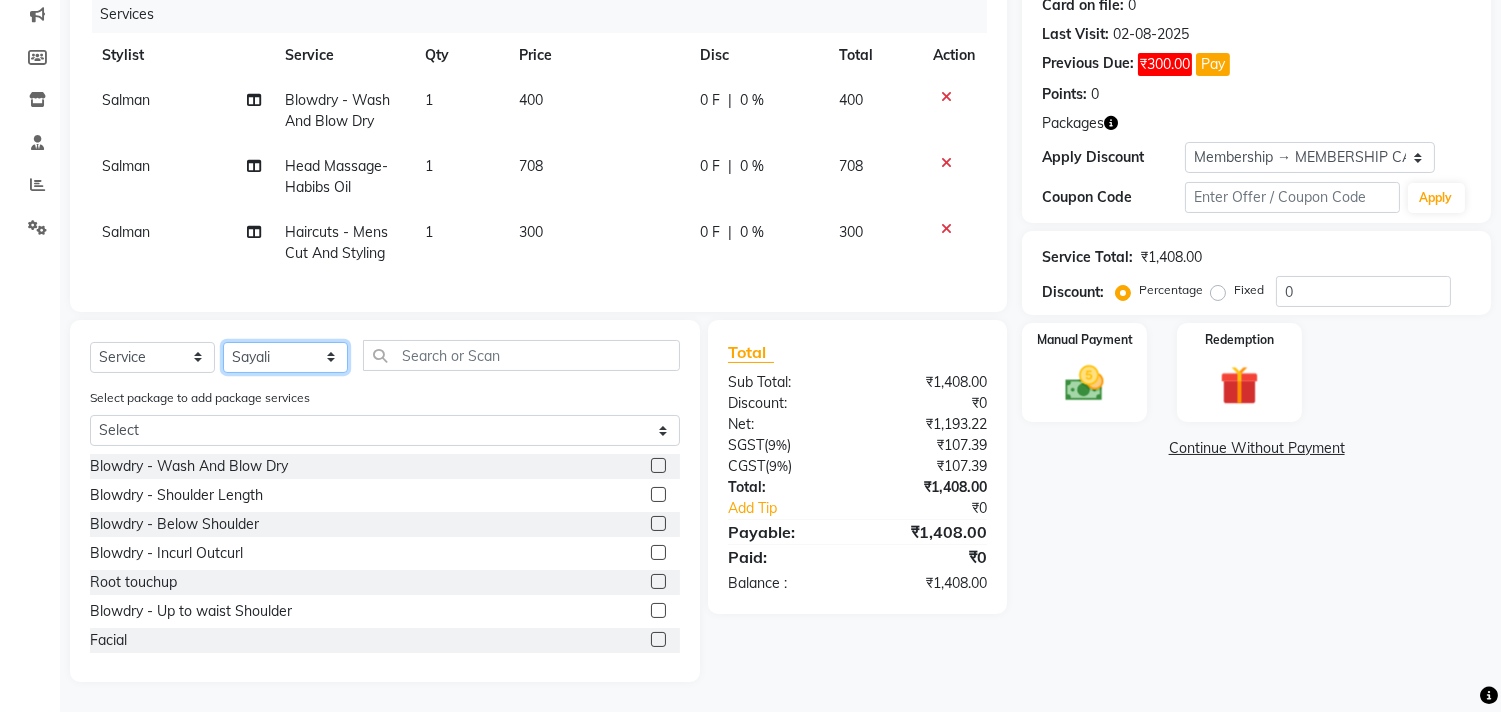 click on "Select Stylist Ajam ARIF Asif Manager M M Neelam Niyaz Salman Sameer Sayali Shahid Shahnawaz Vidya Zubair" 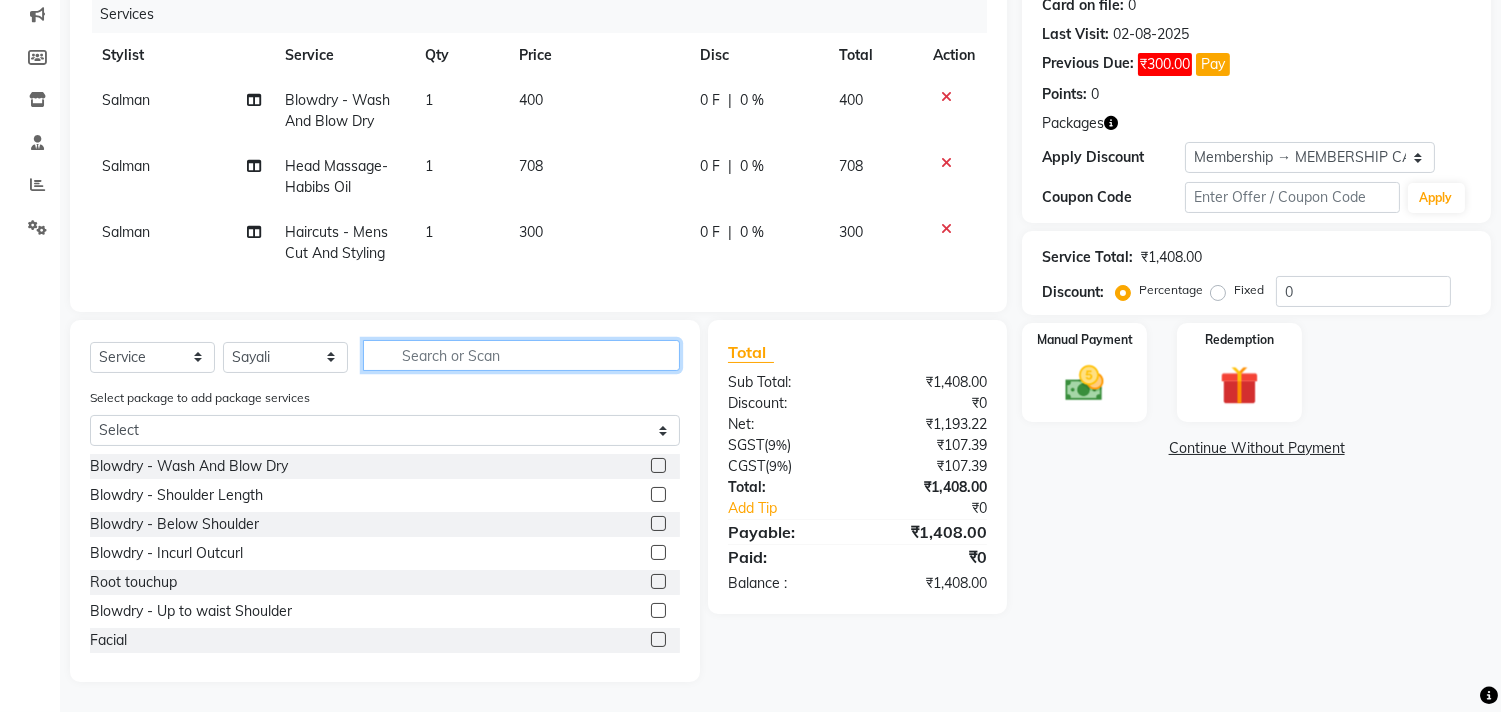 click 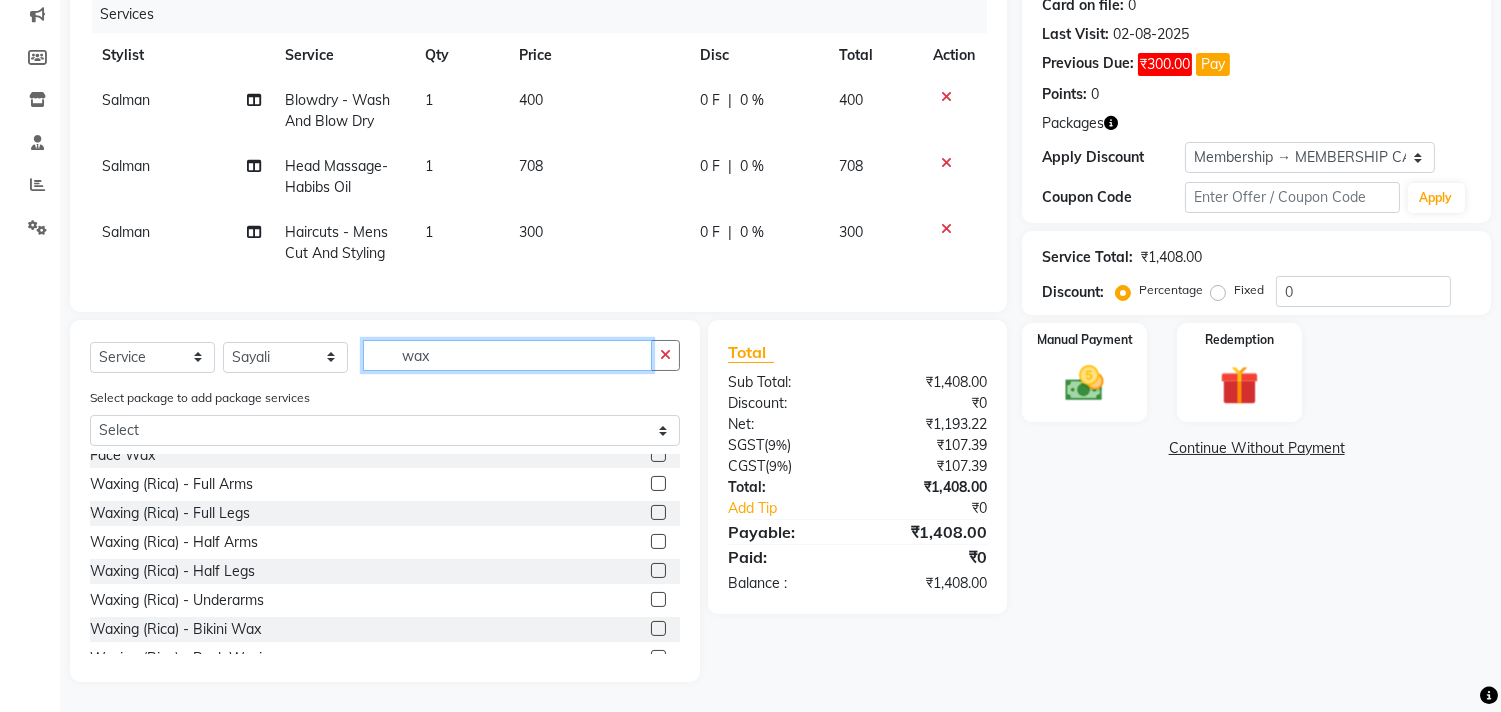 scroll, scrollTop: 133, scrollLeft: 0, axis: vertical 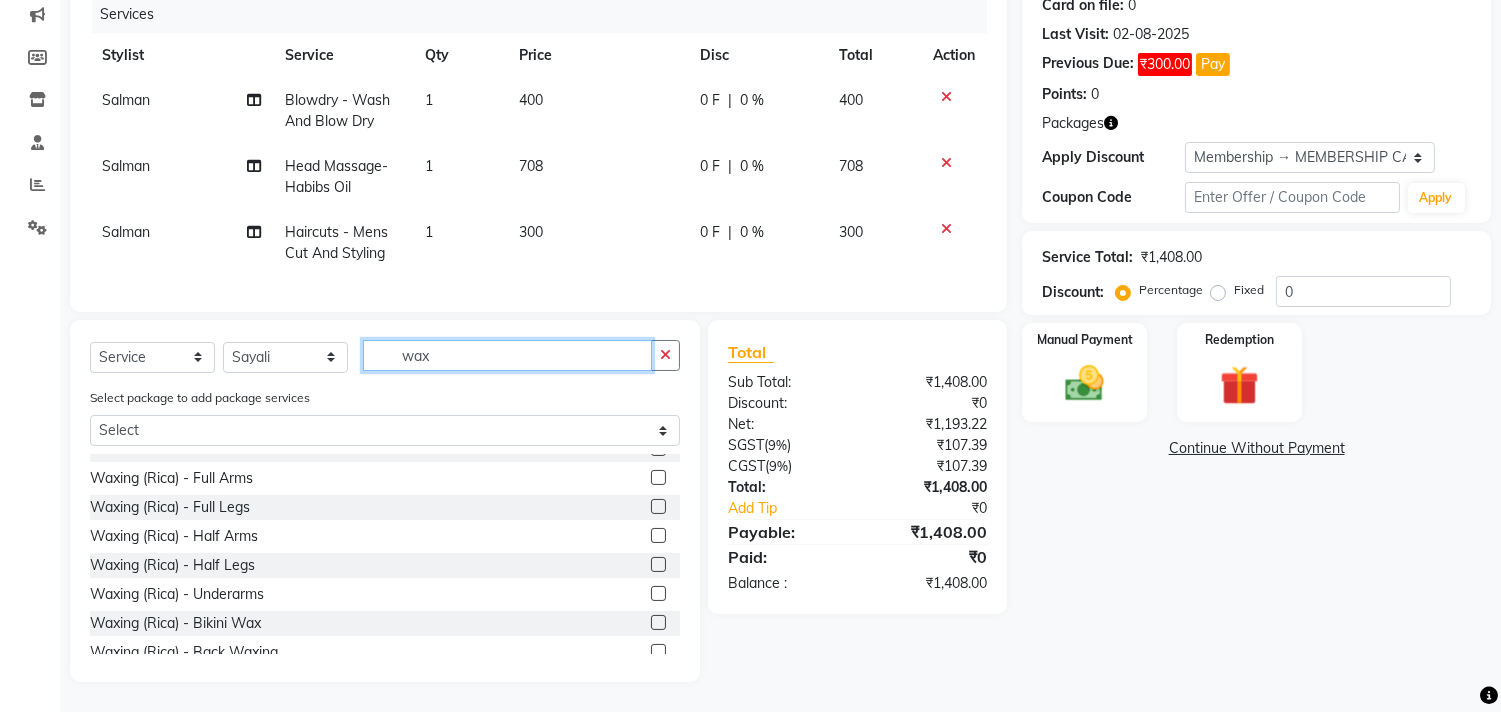 type on "wax" 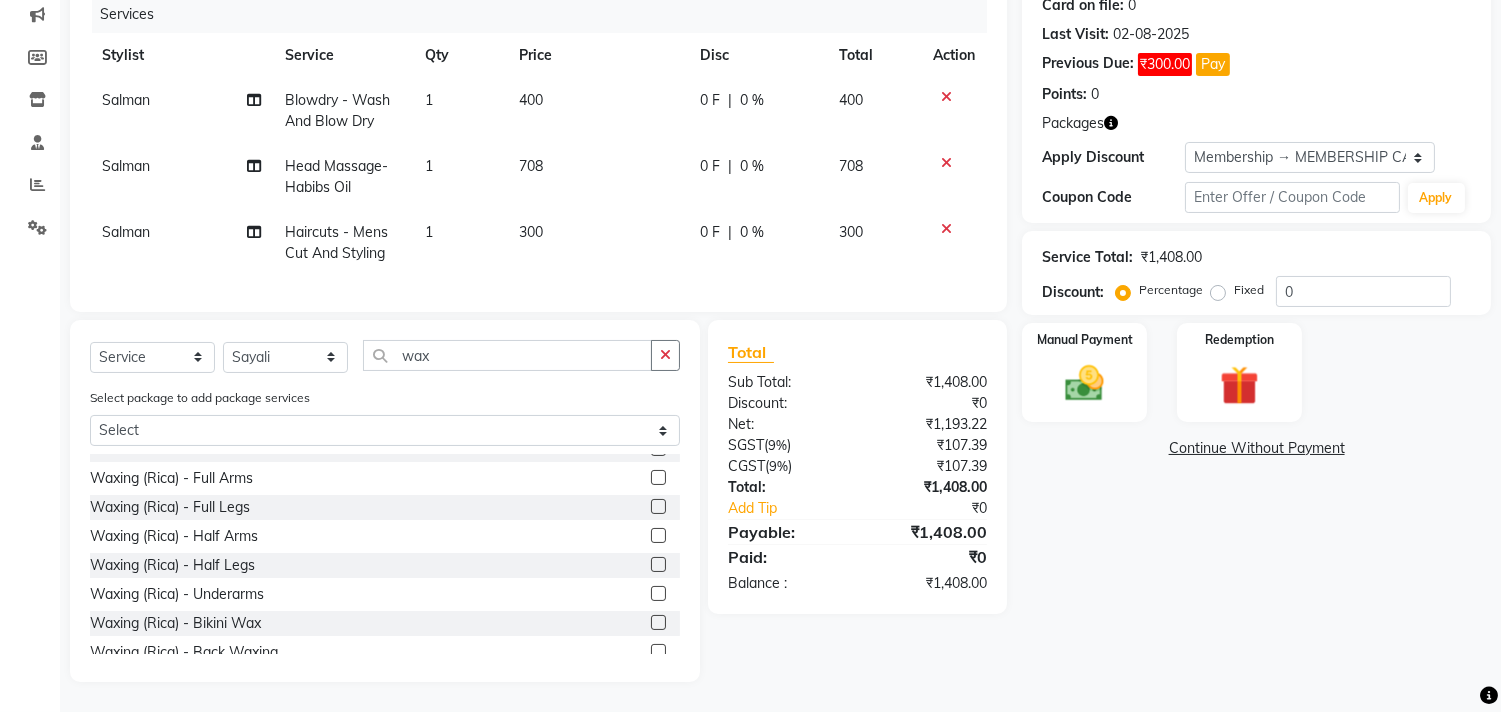 click 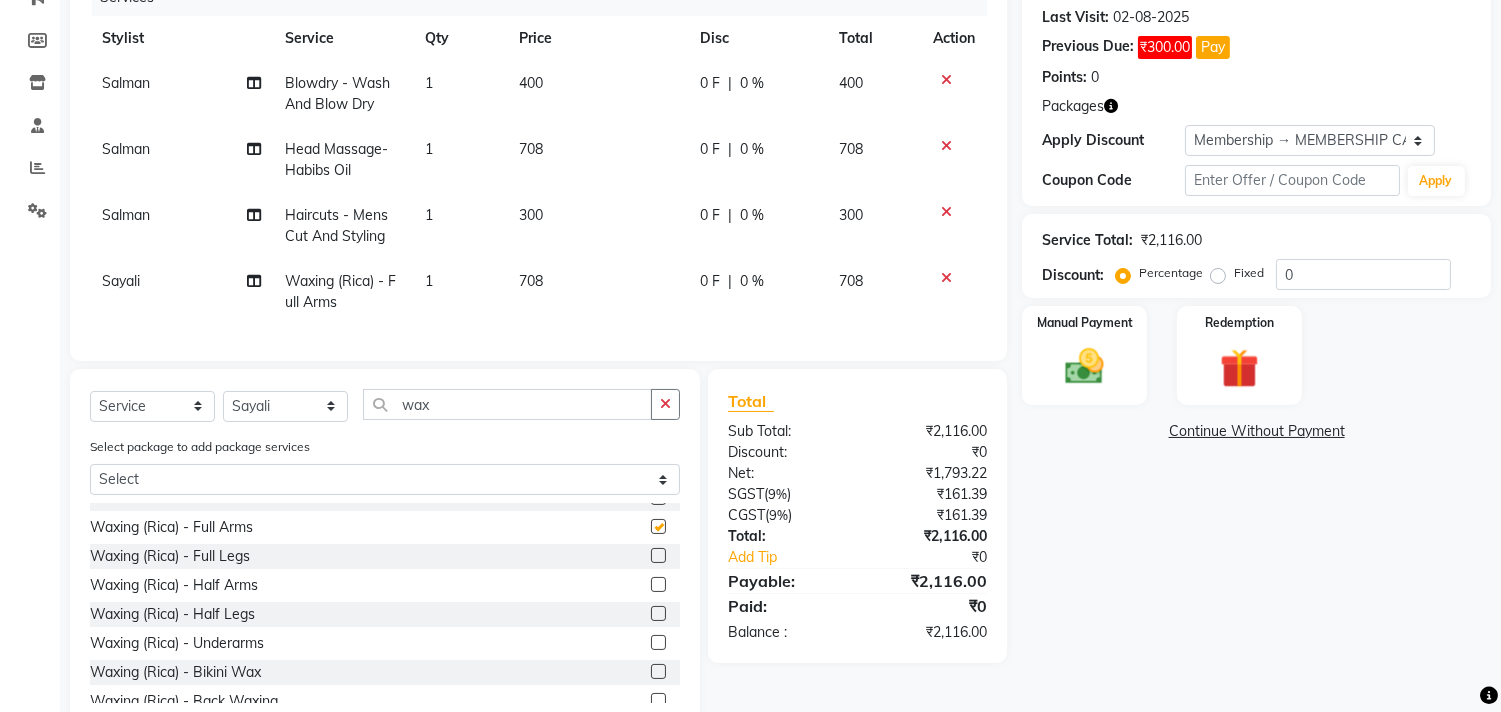 checkbox on "false" 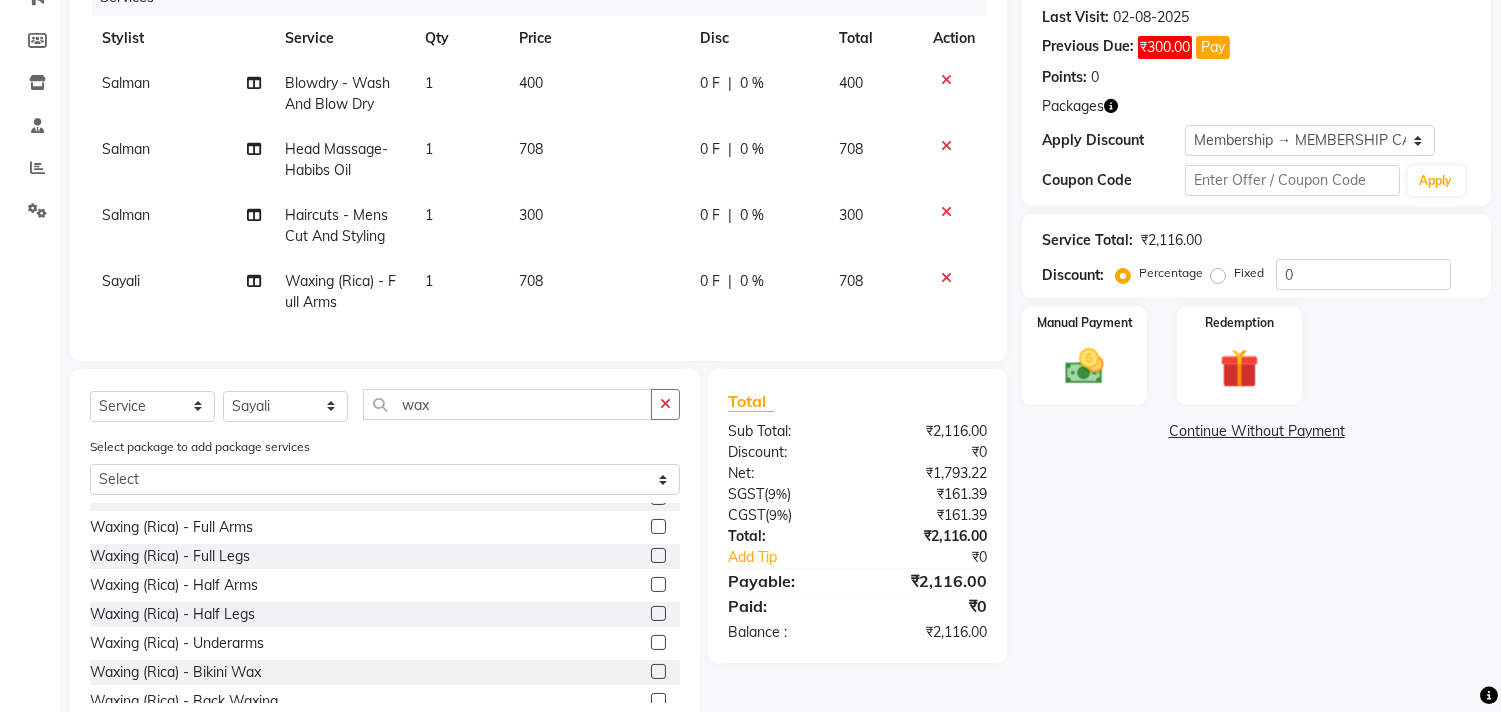 click 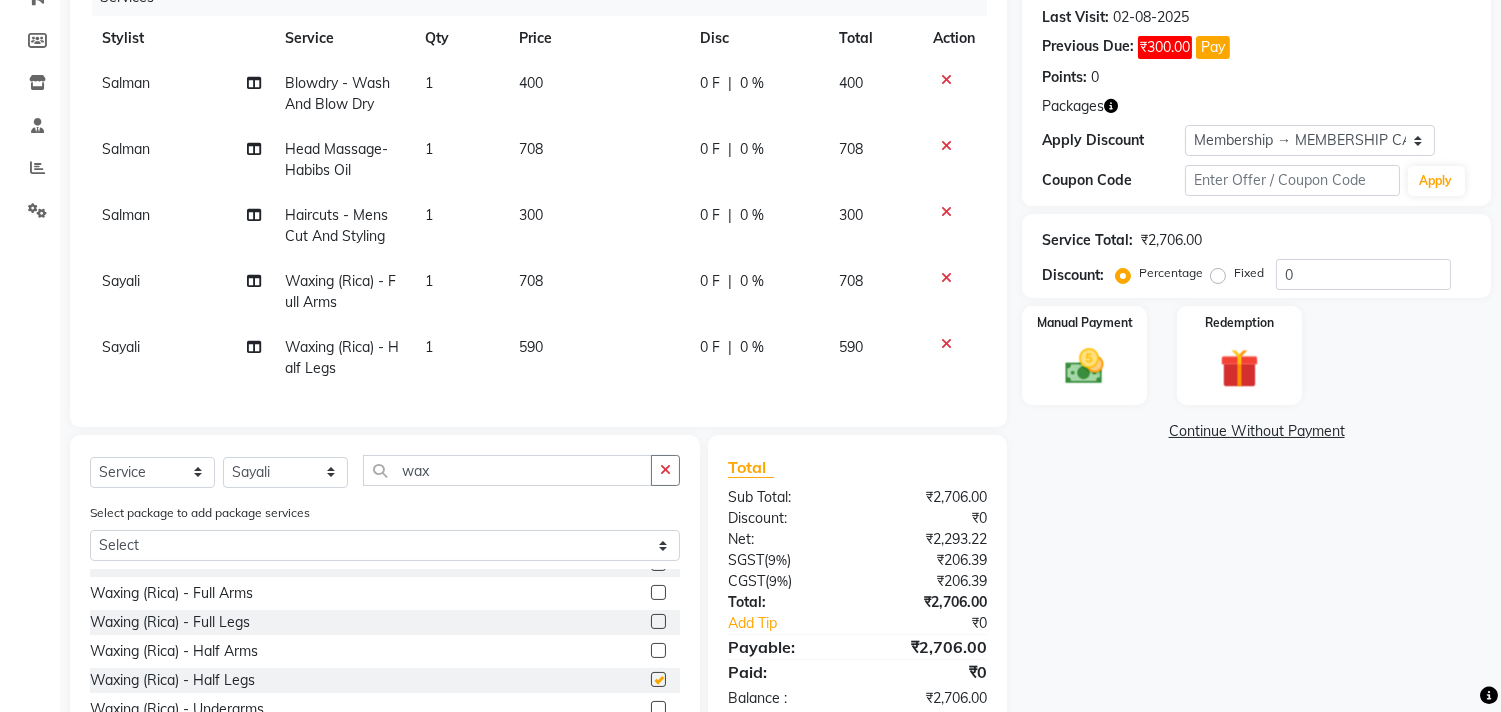 checkbox on "false" 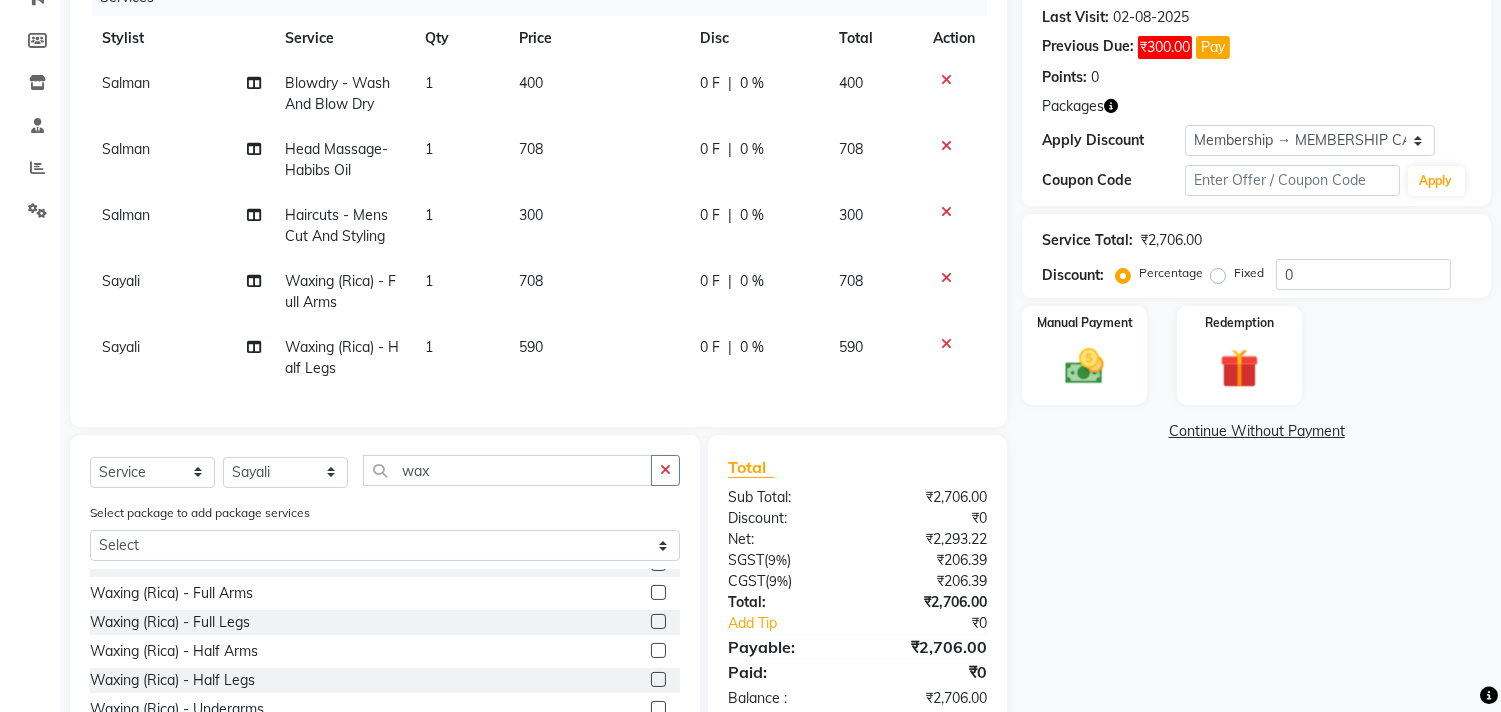 click on "Select  Service  Product  Membership  Package Voucher Prepaid Gift Card  Select Stylist Ajam ARIF Asif Manager M M Neelam Niyaz Salman Sameer Sayali Shahid Shahnawaz Vidya Zubair wax Select package to add package services Select Ornab Mukhrjee Wax (Upperlips)  Wax (Rica)- Ear   Wax- Lower Lips  Wax- Chin  Face Wax  Waxing (Rica) -  Full Arms  Waxing (Rica) -  Full Legs  Waxing (Rica) -  Half Arms  Waxing (Rica) -  Half Legs  Waxing (Rica) -  Underarms  Waxing (Rica) -  Bikini Wax  Waxing (Rica) -  Back Waxing  Waxing (Rica) -  Full Body Waxing  Waxing (Normal) -  Full Arms  Waxing (Normal) -  Full Legs  Waxing (Normal) -  Half Arms  Waxing (Normal) -  Half Legs  Waxing (Normal) -  Underarms  Waxing (Normal) -  Bikini Wax  Waxing (Normal) -  Back Waxing  Waxing (Normal) -  Full Body Waxing" 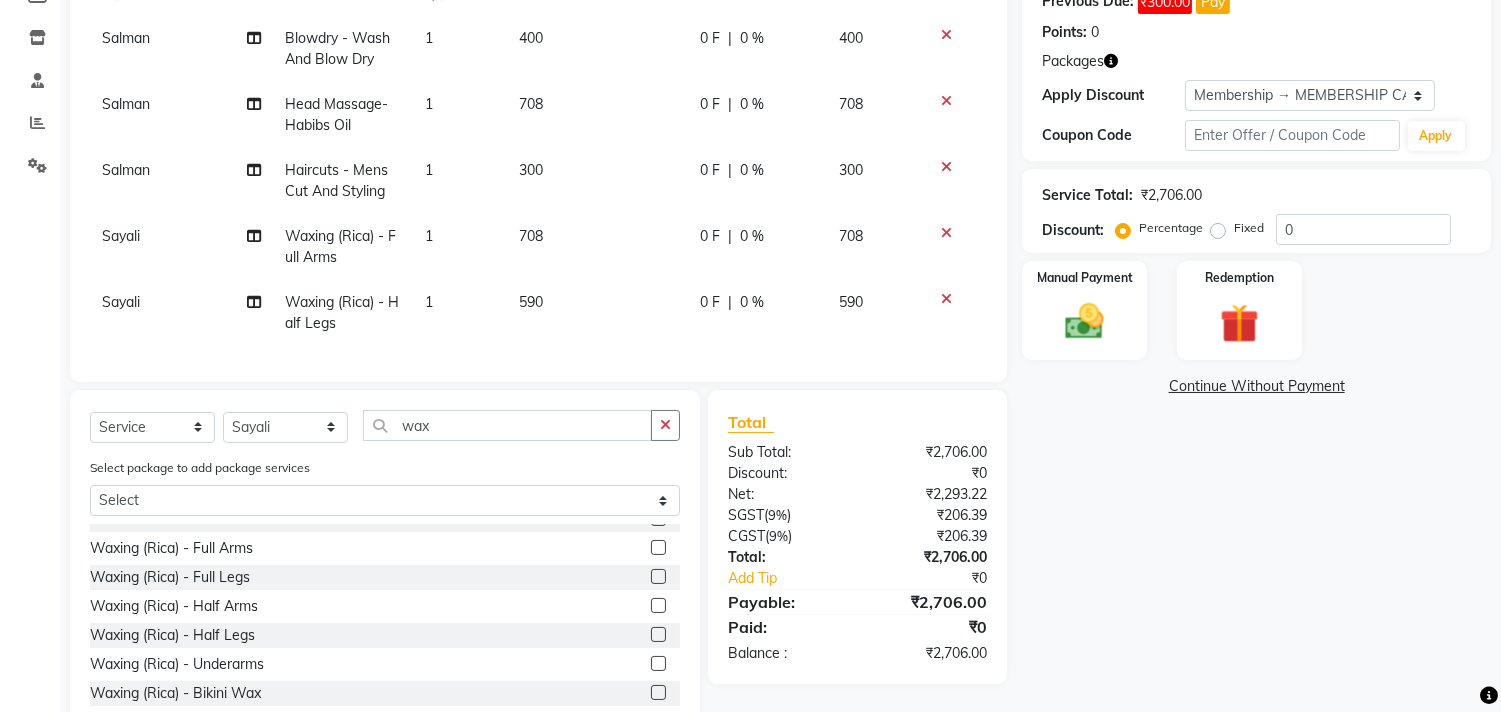 scroll, scrollTop: 407, scrollLeft: 0, axis: vertical 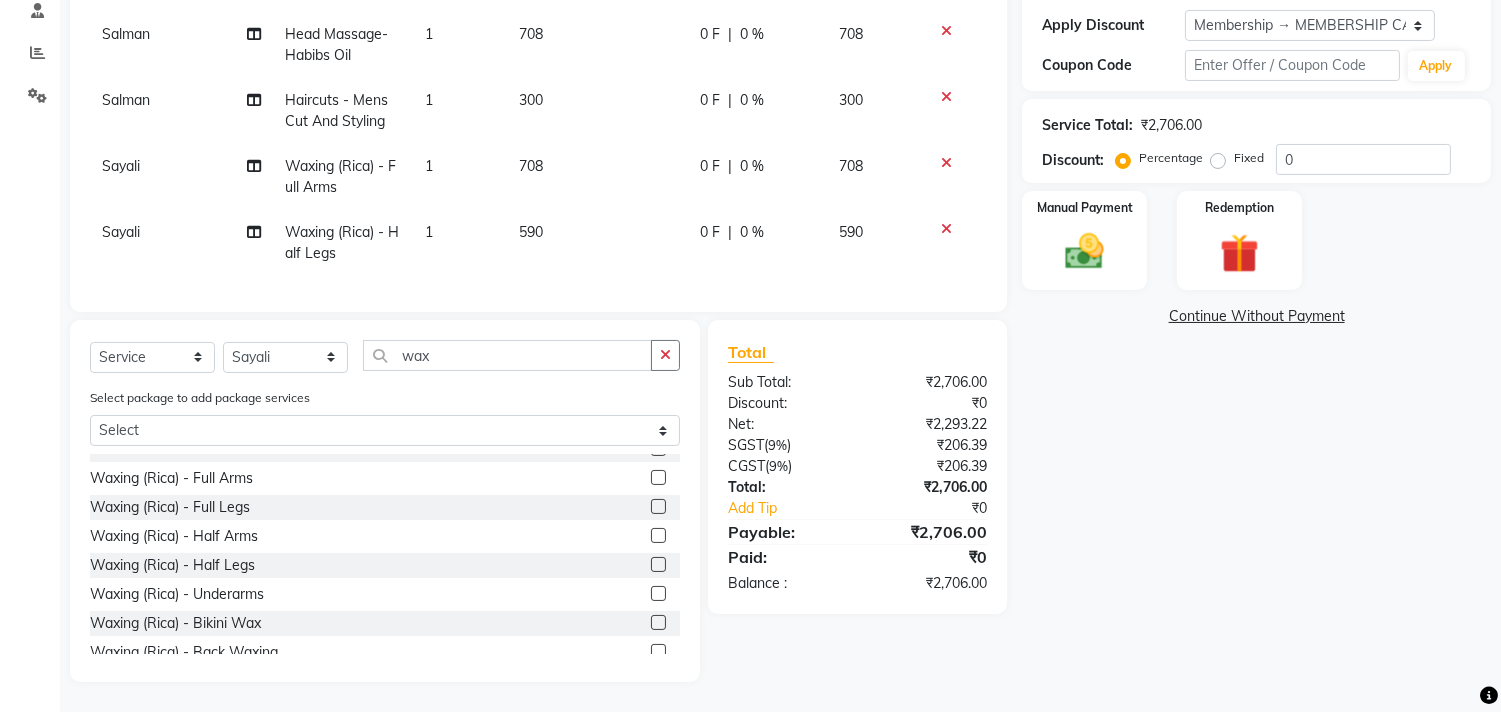 click 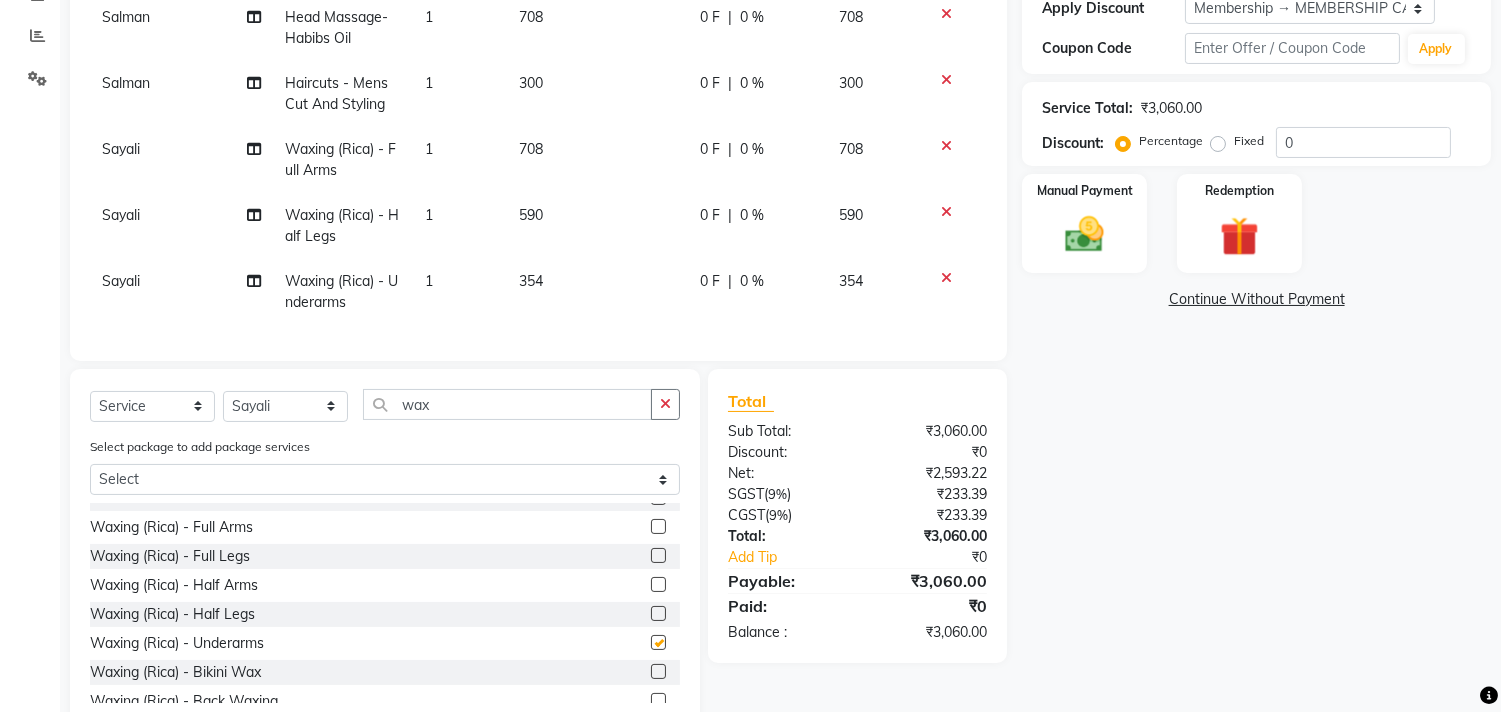 checkbox on "false" 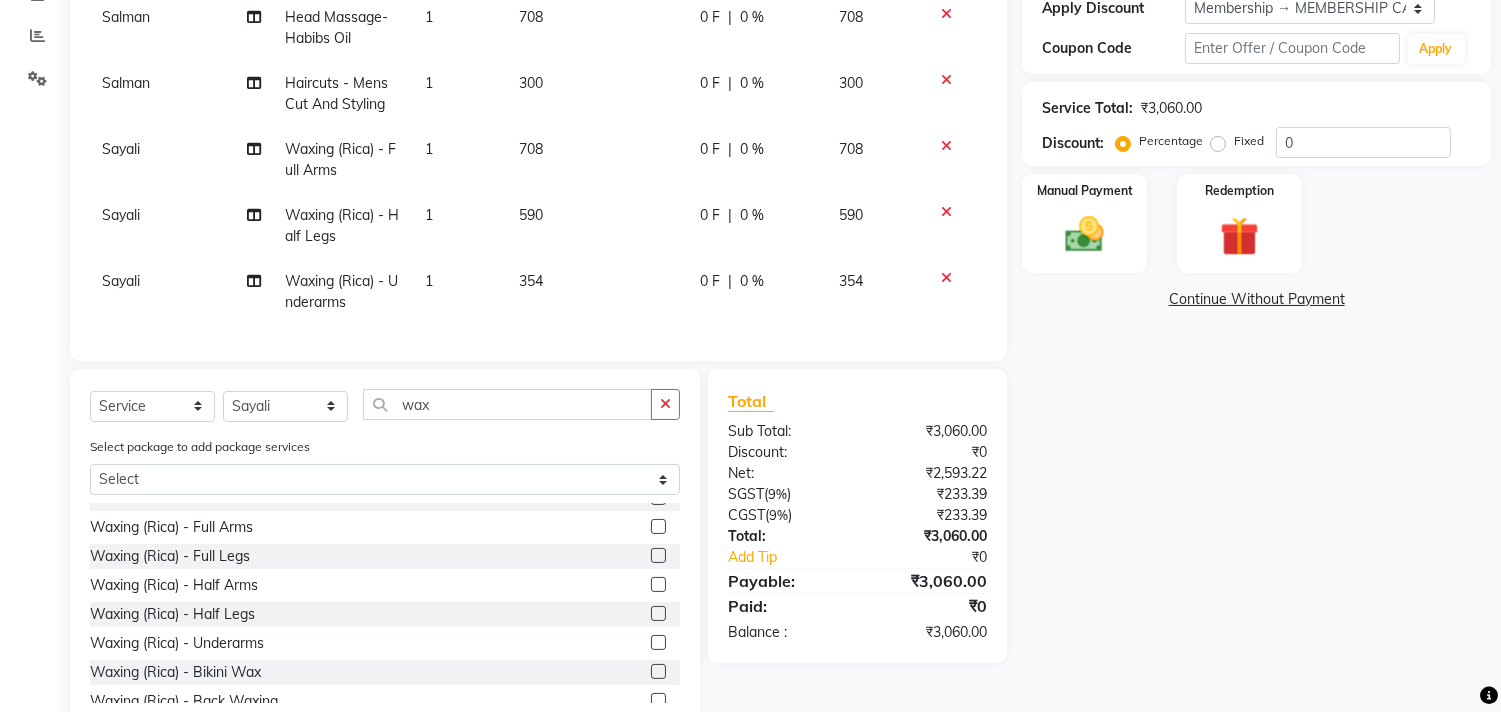 scroll, scrollTop: 10, scrollLeft: 0, axis: vertical 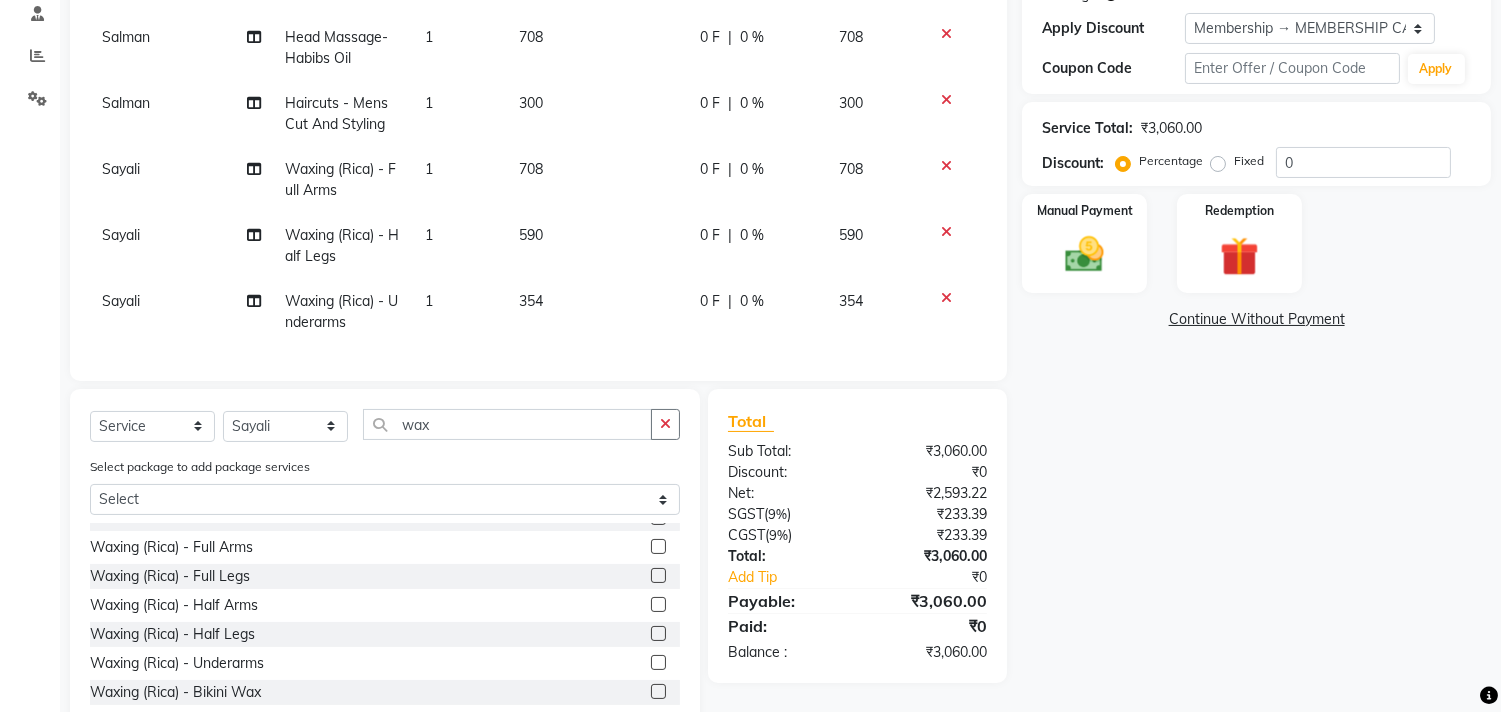 select on "85592" 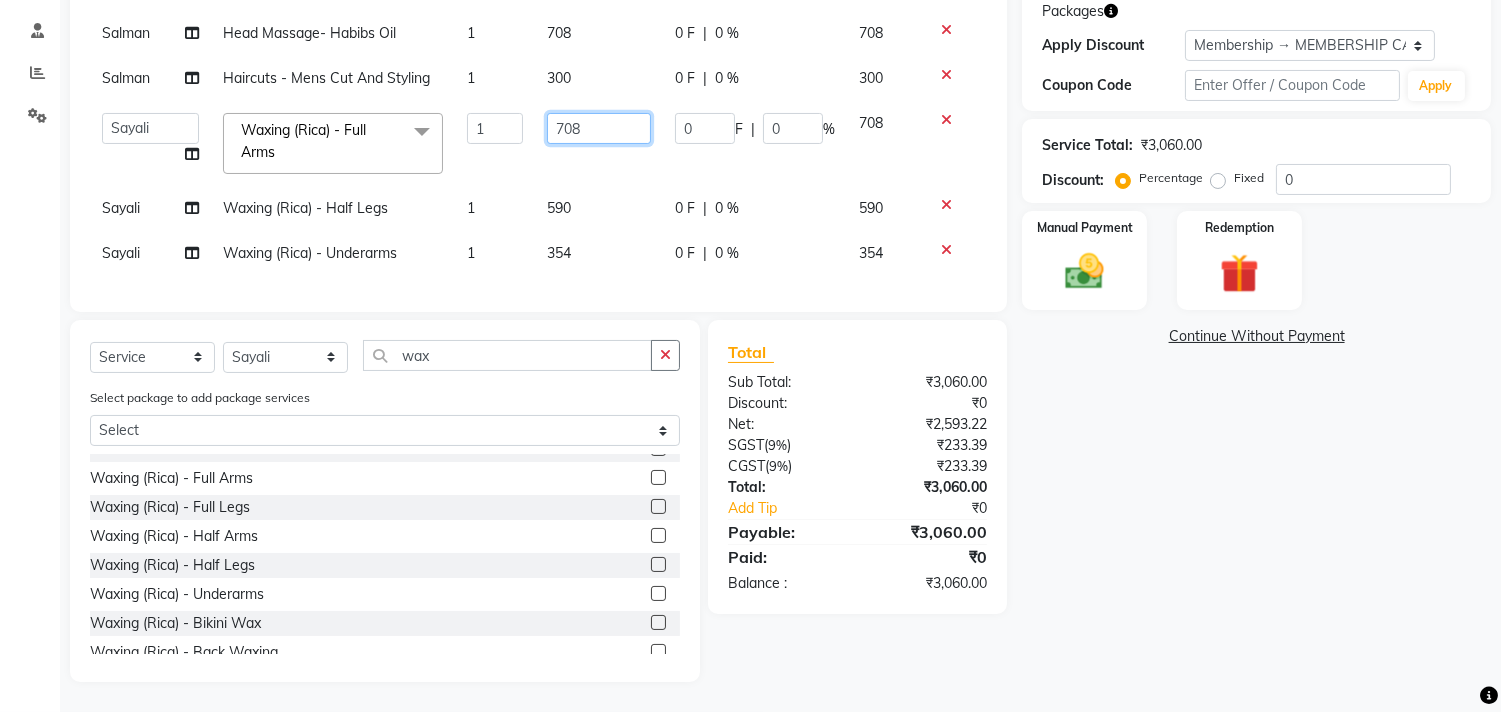 click on "708" 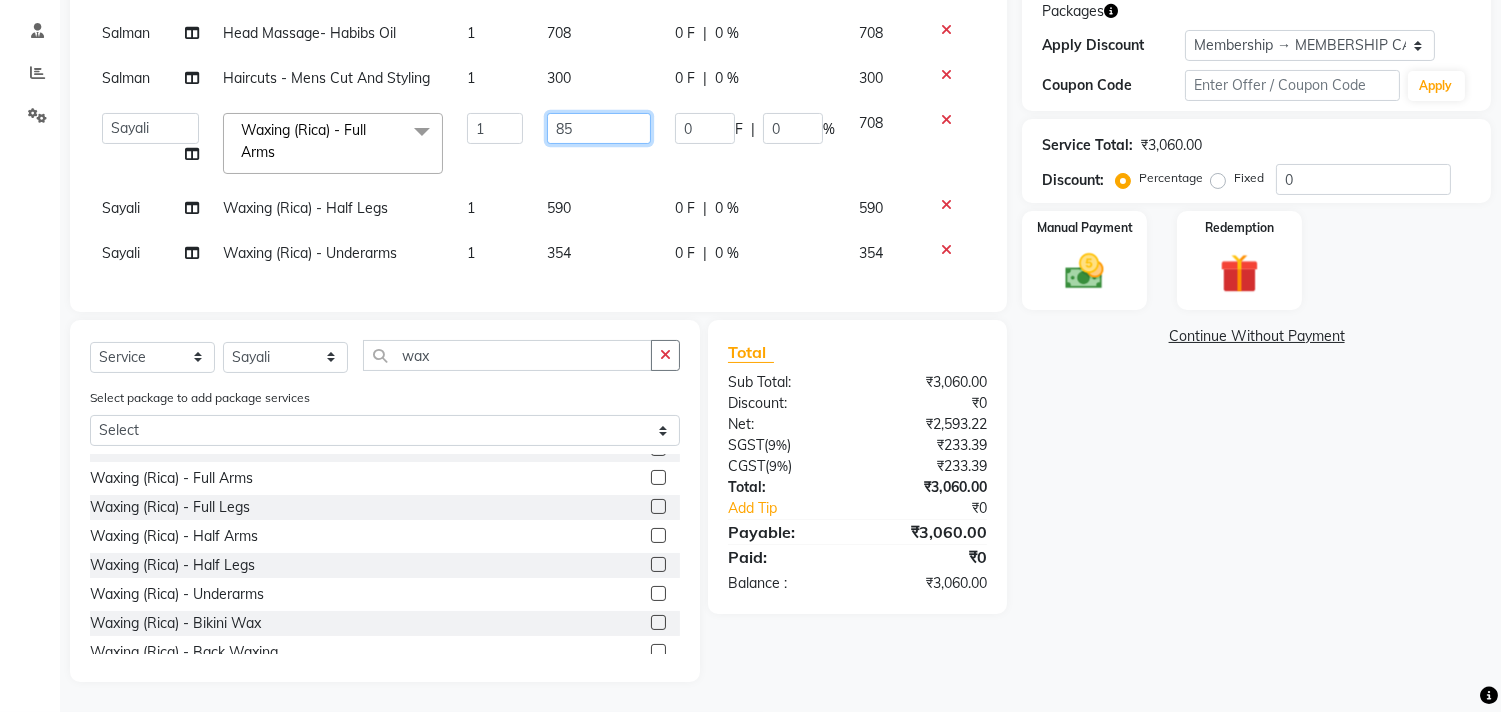 type on "850" 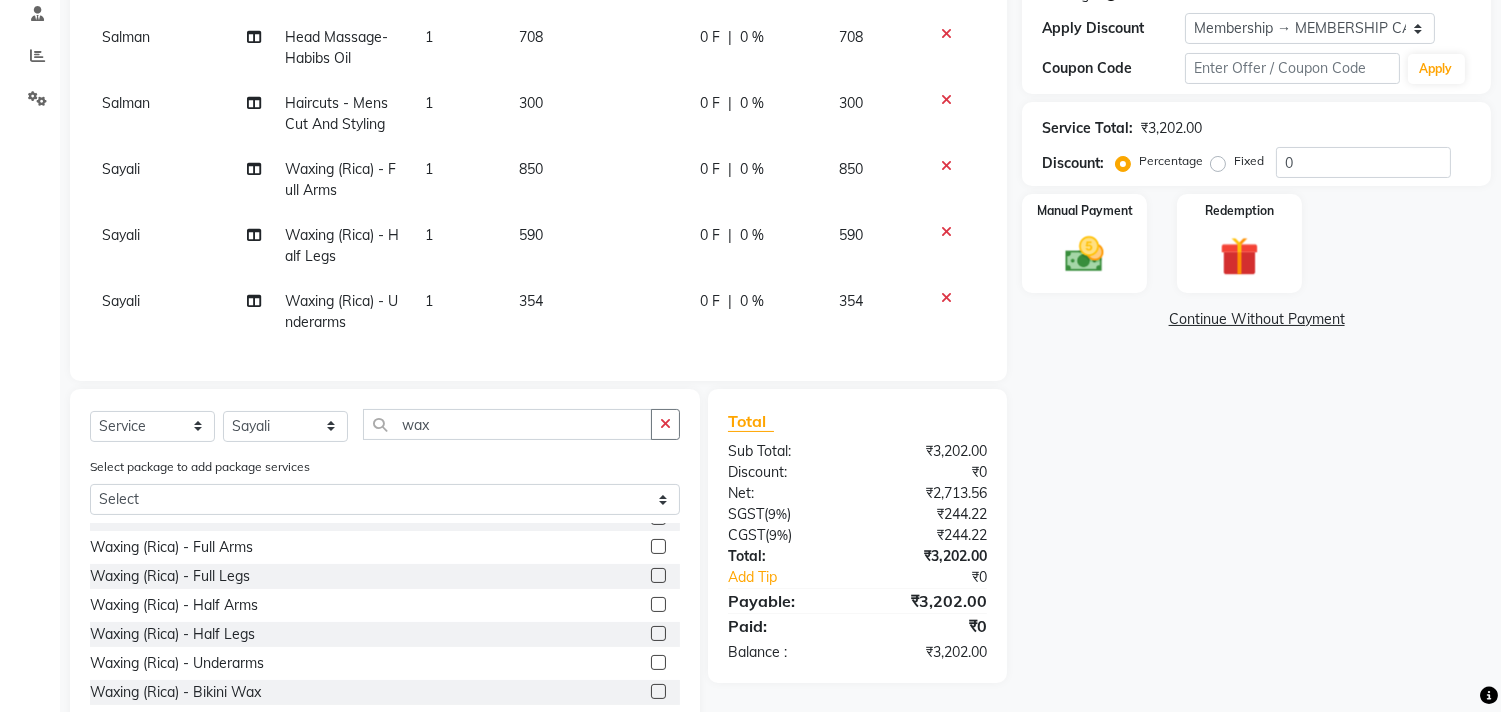 click on "Salman Blowdry  -  Wash And Blow Dry 1 400 0 F | 0 % 400 Salman Head Massage- Habibs Oil 1 708 0 F | 0 % 708 Salman Haircuts -  Mens Cut And Styling 1 300 0 F | 0 % 300 Sayali Waxing (Rica) -  Full Arms 1 850 0 F | 0 % 850 Sayali Waxing (Rica) -  Half Legs 1 590 0 F | 0 % 590 Sayali Waxing (Rica) -  Underarms 1 354 0 F | 0 % 354" 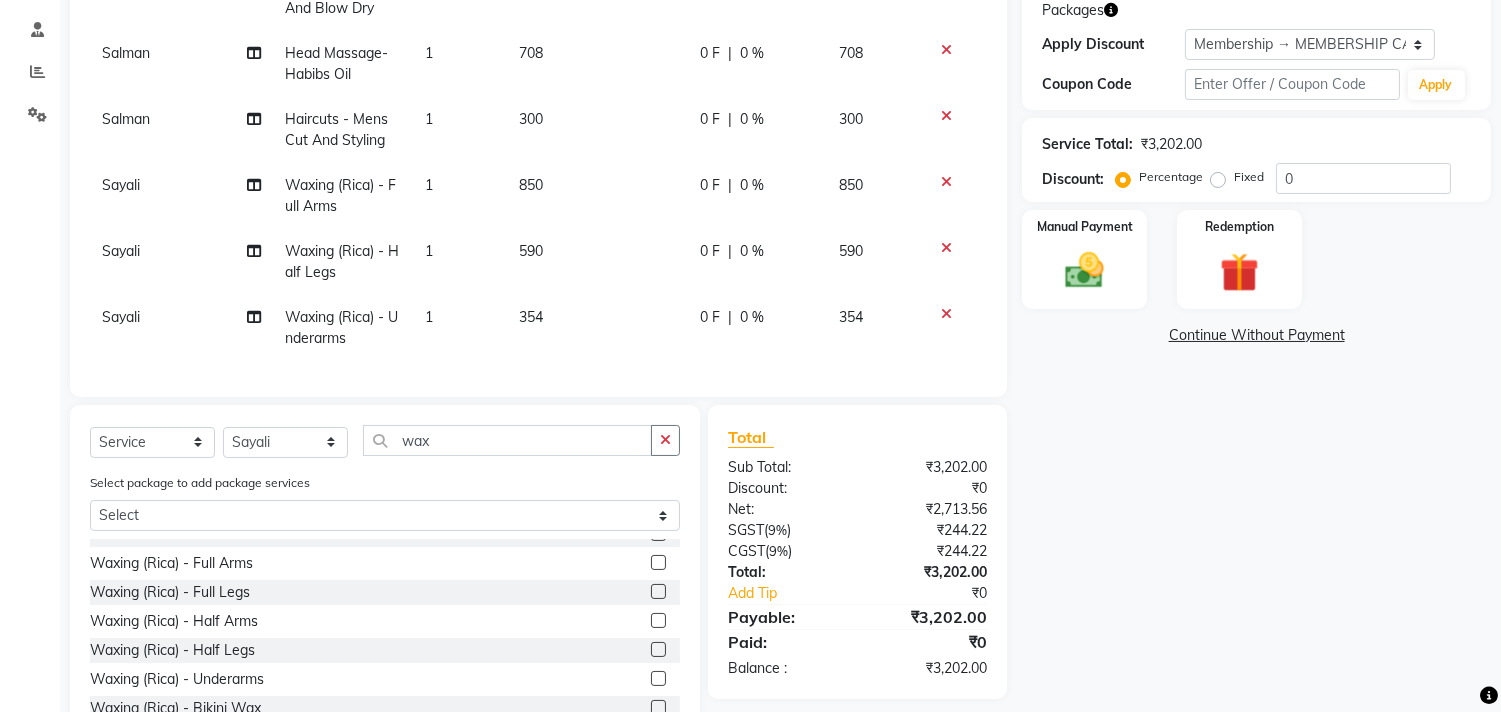 select on "85592" 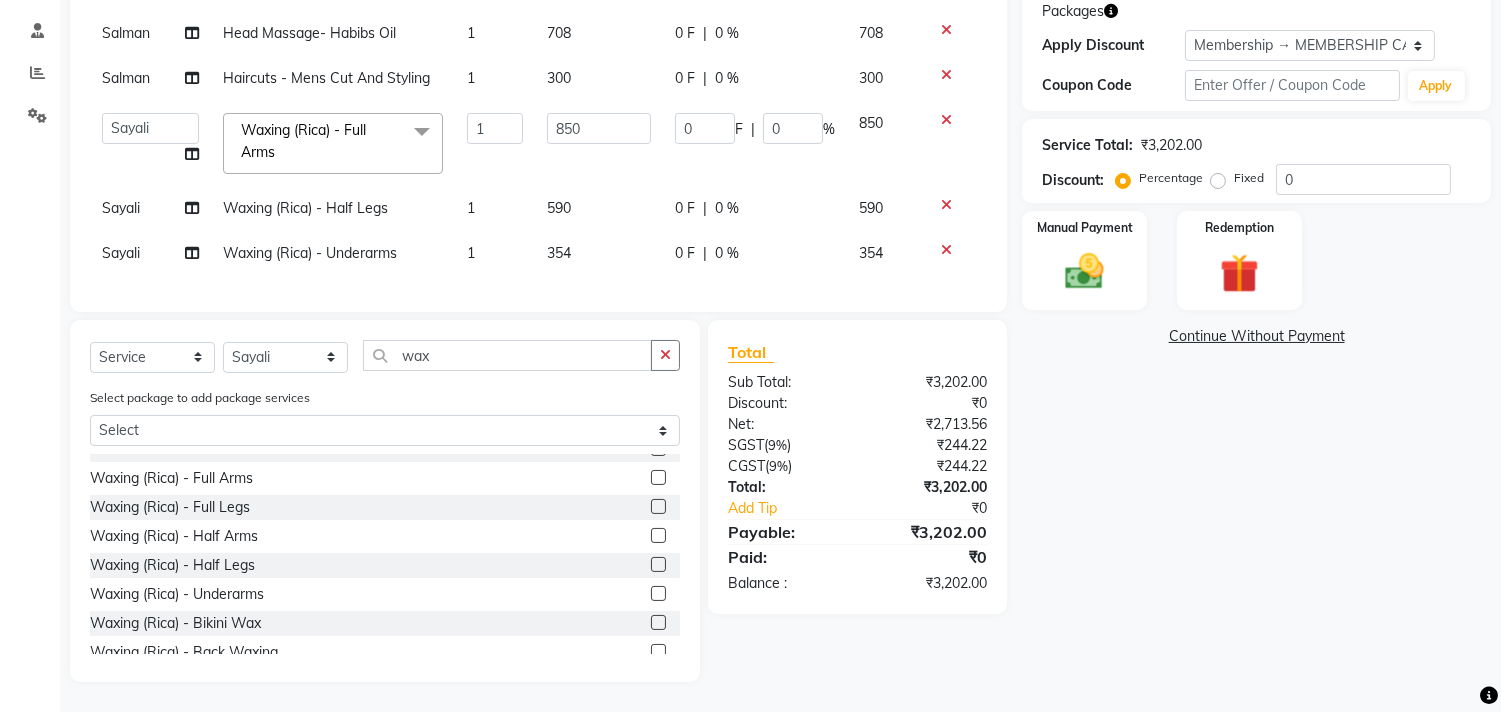 click on "590" 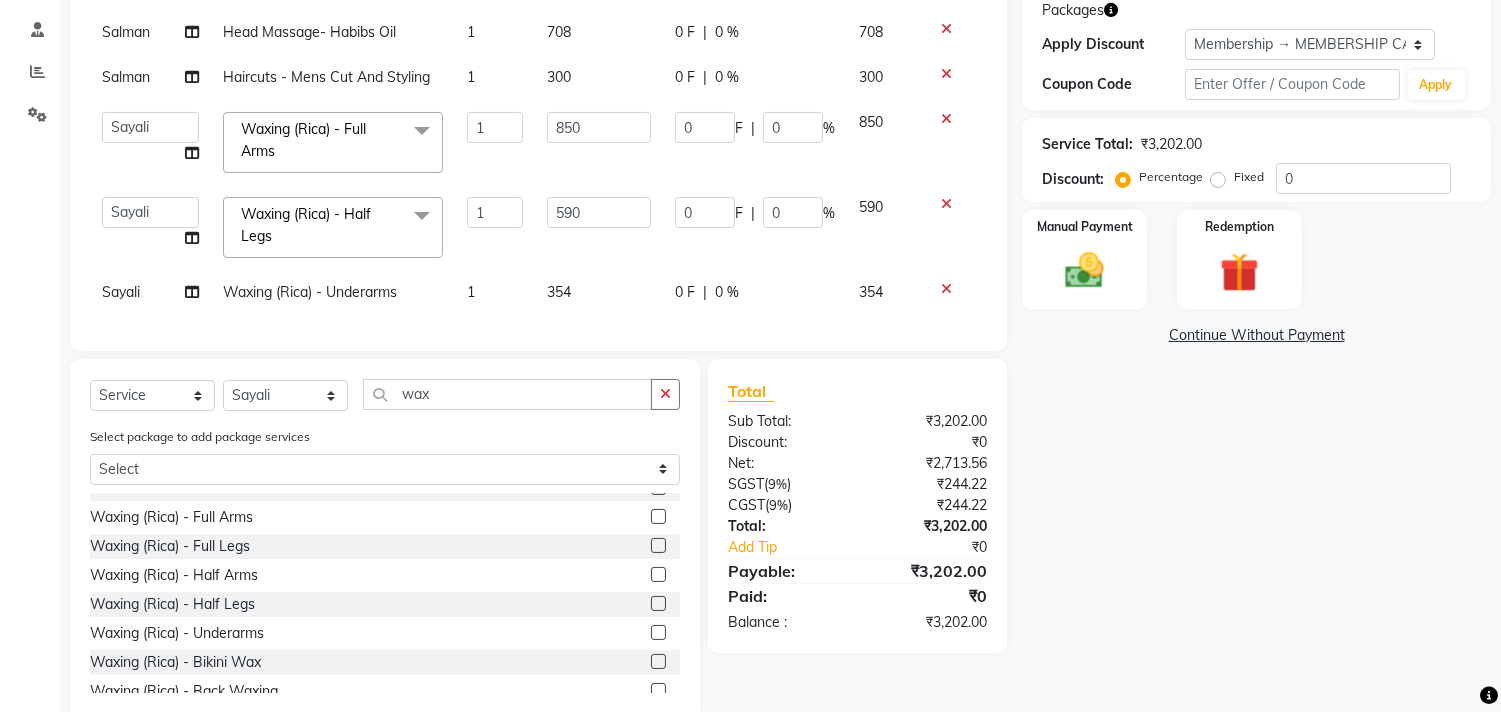 scroll, scrollTop: 387, scrollLeft: 0, axis: vertical 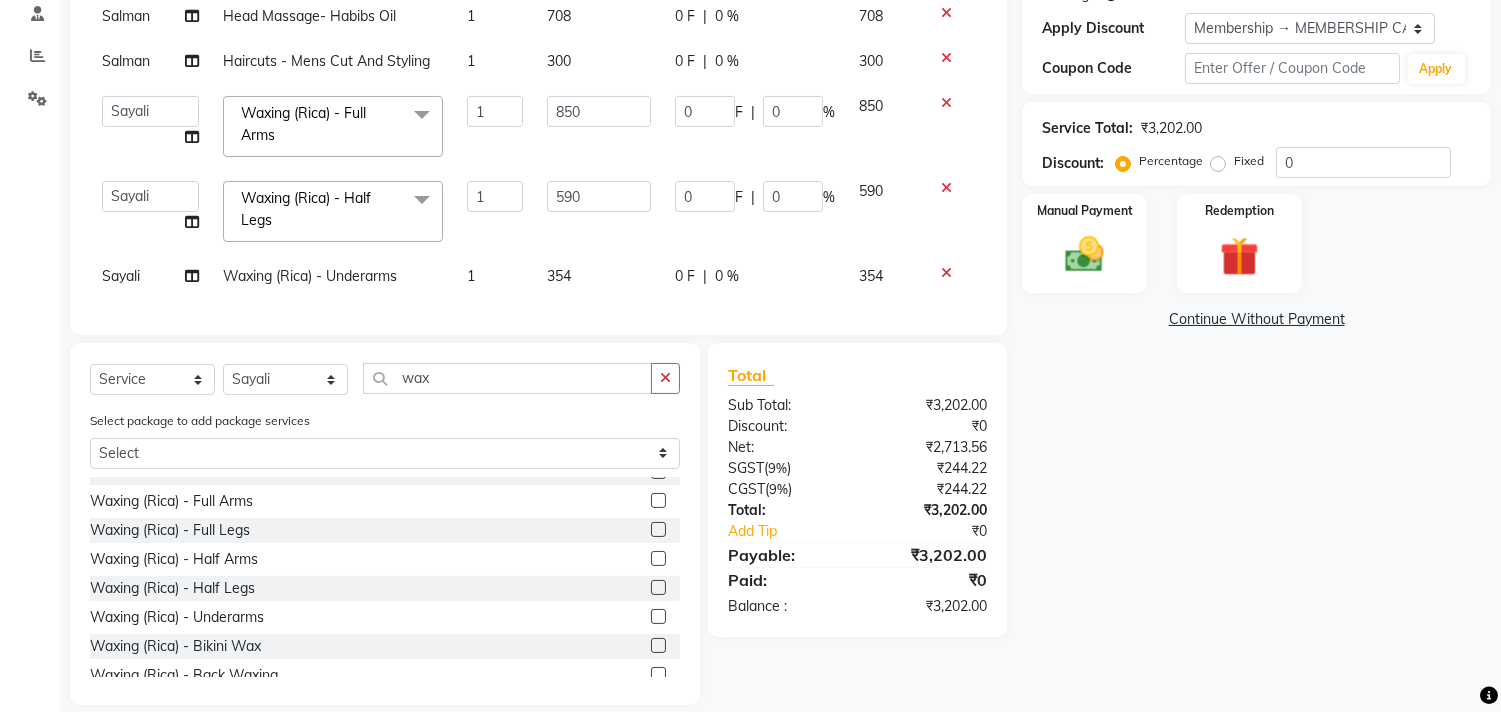 click on "590" 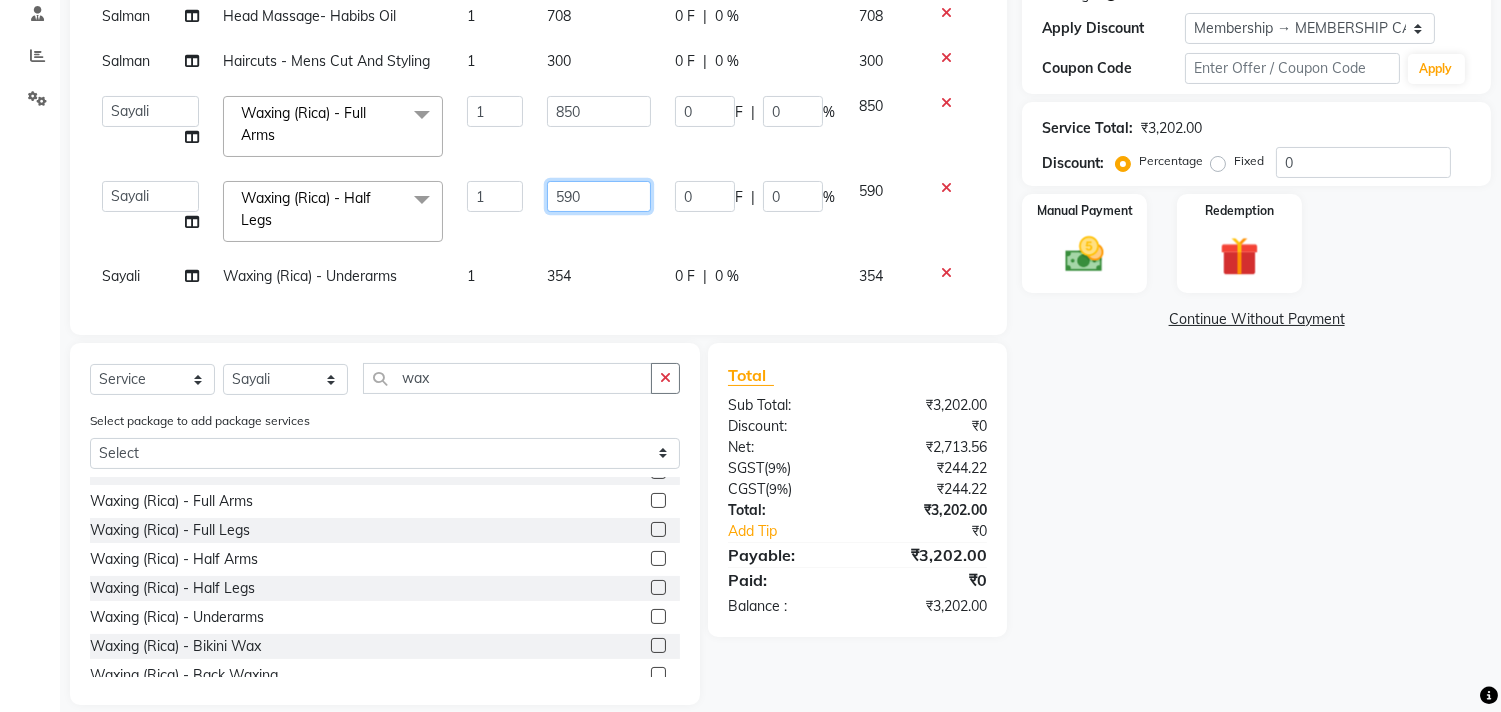 click on "590" 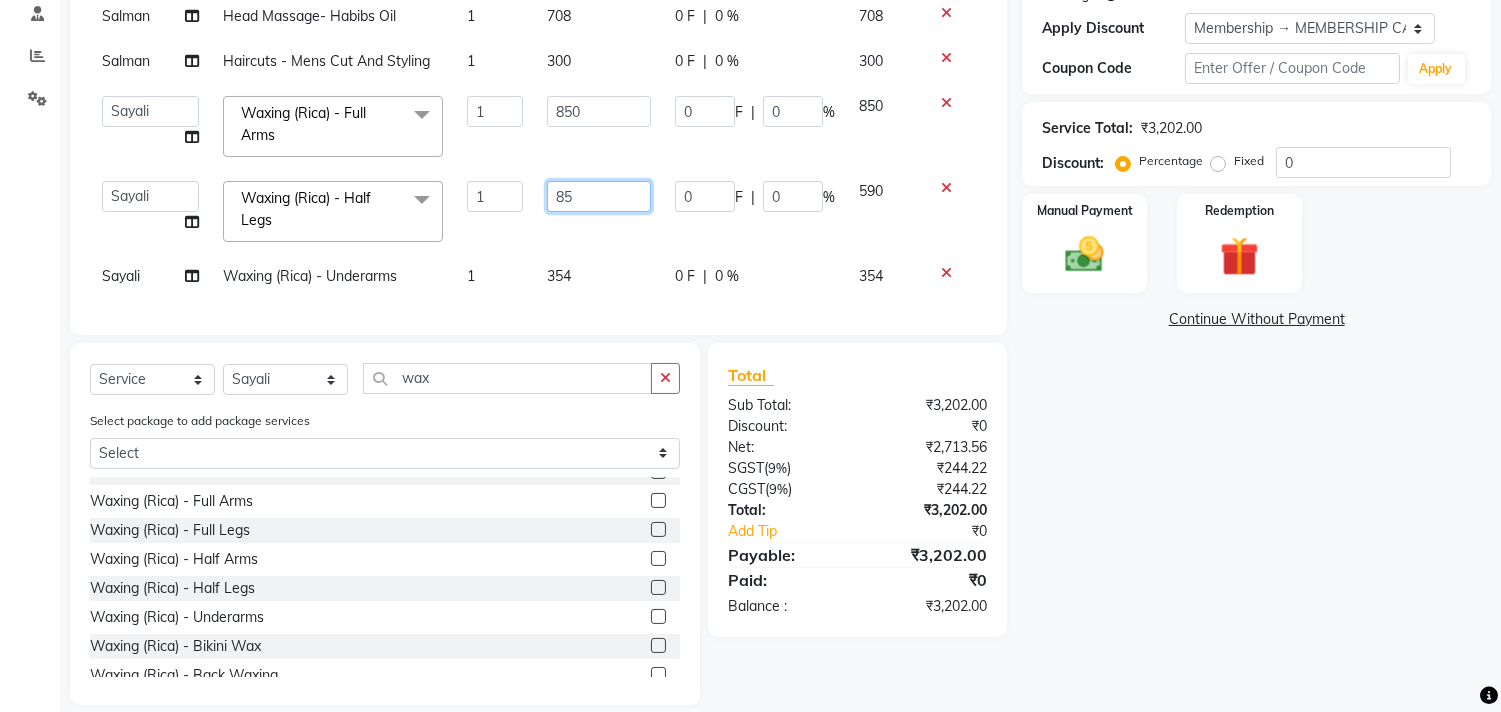type on "850" 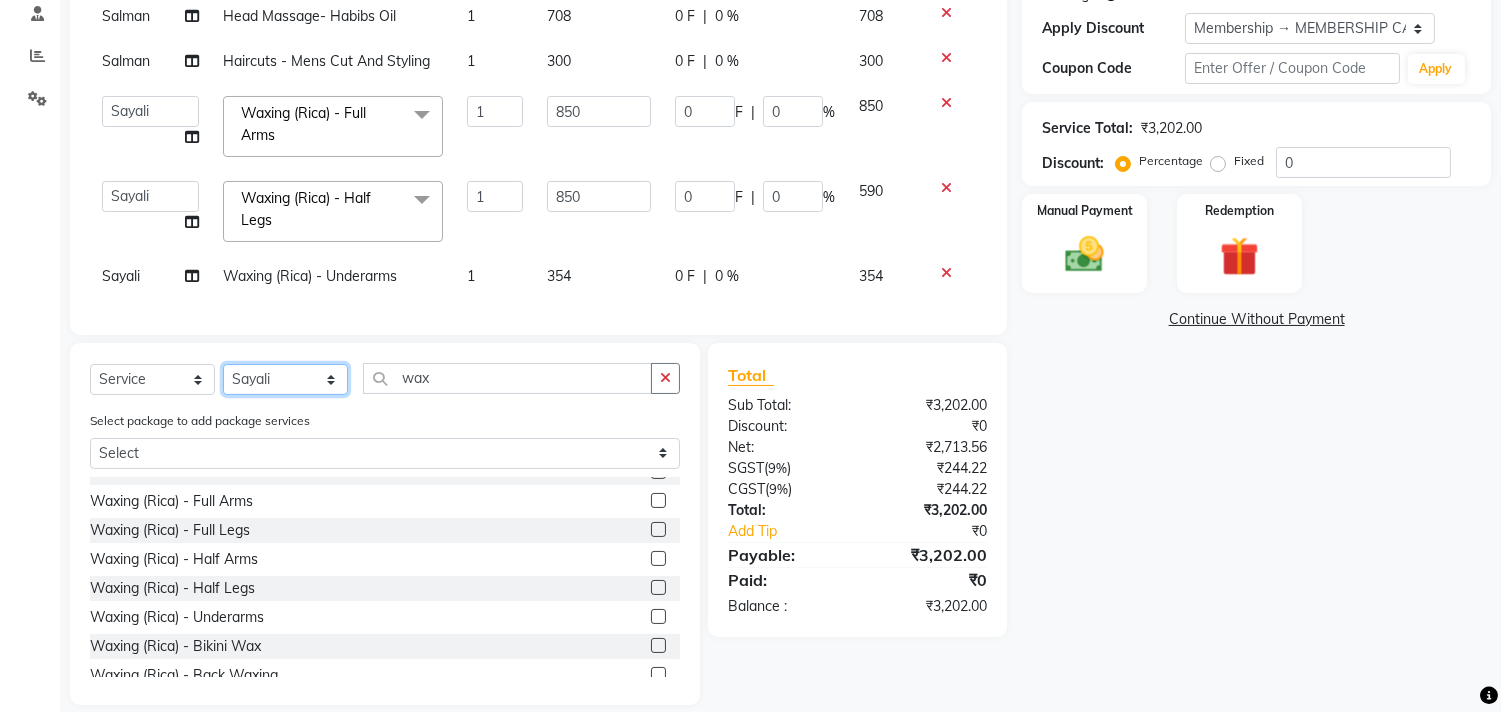 click on "Select  Service  Product  Membership  Package Voucher Prepaid Gift Card  Select Stylist Ajam ARIF Asif Manager M M Neelam Niyaz Salman Sameer Sayali Shahid Shahnawaz Vidya Zubair wax Select package to add package services Select Ornab Mukhrjee Wax (Upperlips)  Wax (Rica)- Ear   Wax- Lower Lips  Wax- Chin  Face Wax  Waxing (Rica) -  Full Arms  Waxing (Rica) -  Full Legs  Waxing (Rica) -  Half Arms  Waxing (Rica) -  Half Legs  Waxing (Rica) -  Underarms  Waxing (Rica) -  Bikini Wax  Waxing (Rica) -  Back Waxing  Waxing (Rica) -  Full Body Waxing  Waxing (Normal) -  Full Arms  Waxing (Normal) -  Full Legs  Waxing (Normal) -  Half Arms  Waxing (Normal) -  Half Legs  Waxing (Normal) -  Underarms  Waxing (Normal) -  Bikini Wax  Waxing (Normal) -  Back Waxing  Waxing (Normal) -  Full Body Waxing" 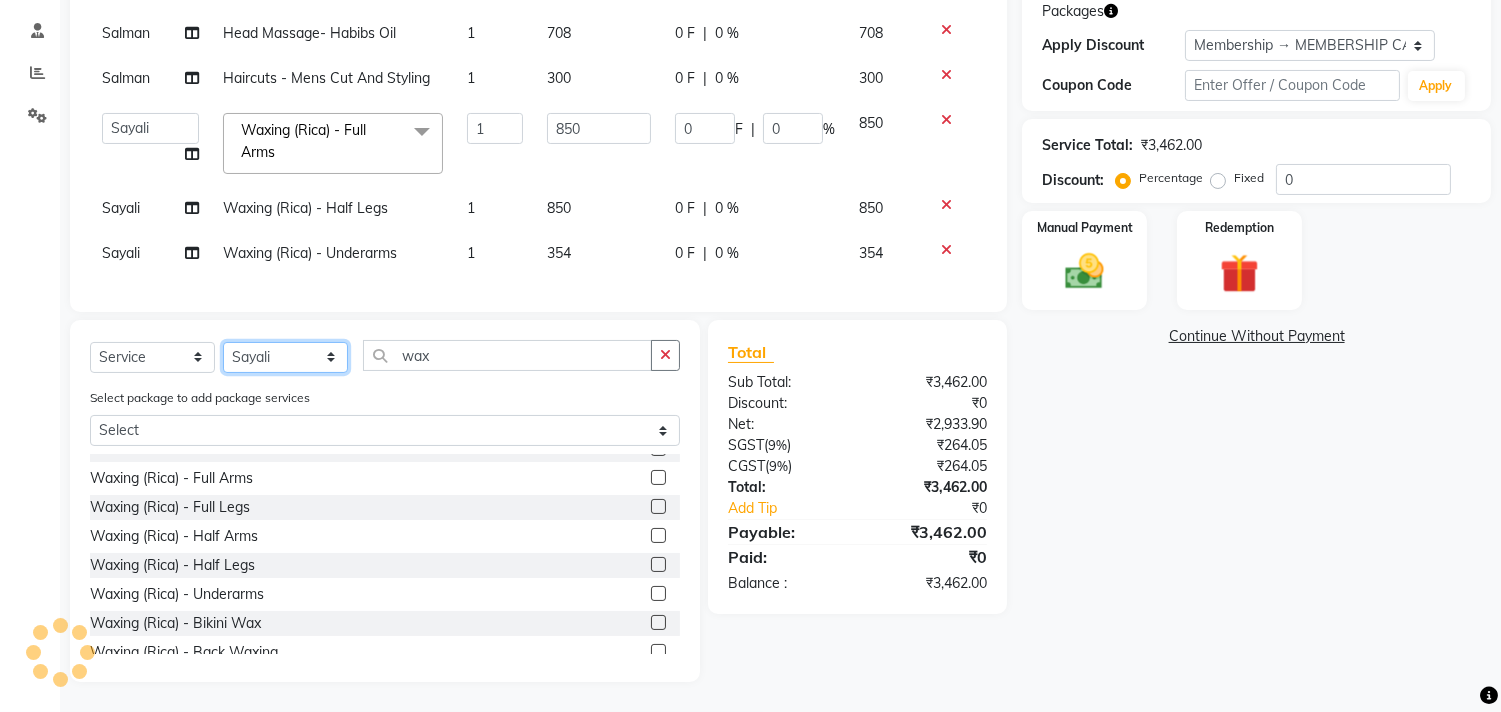 select on "75550" 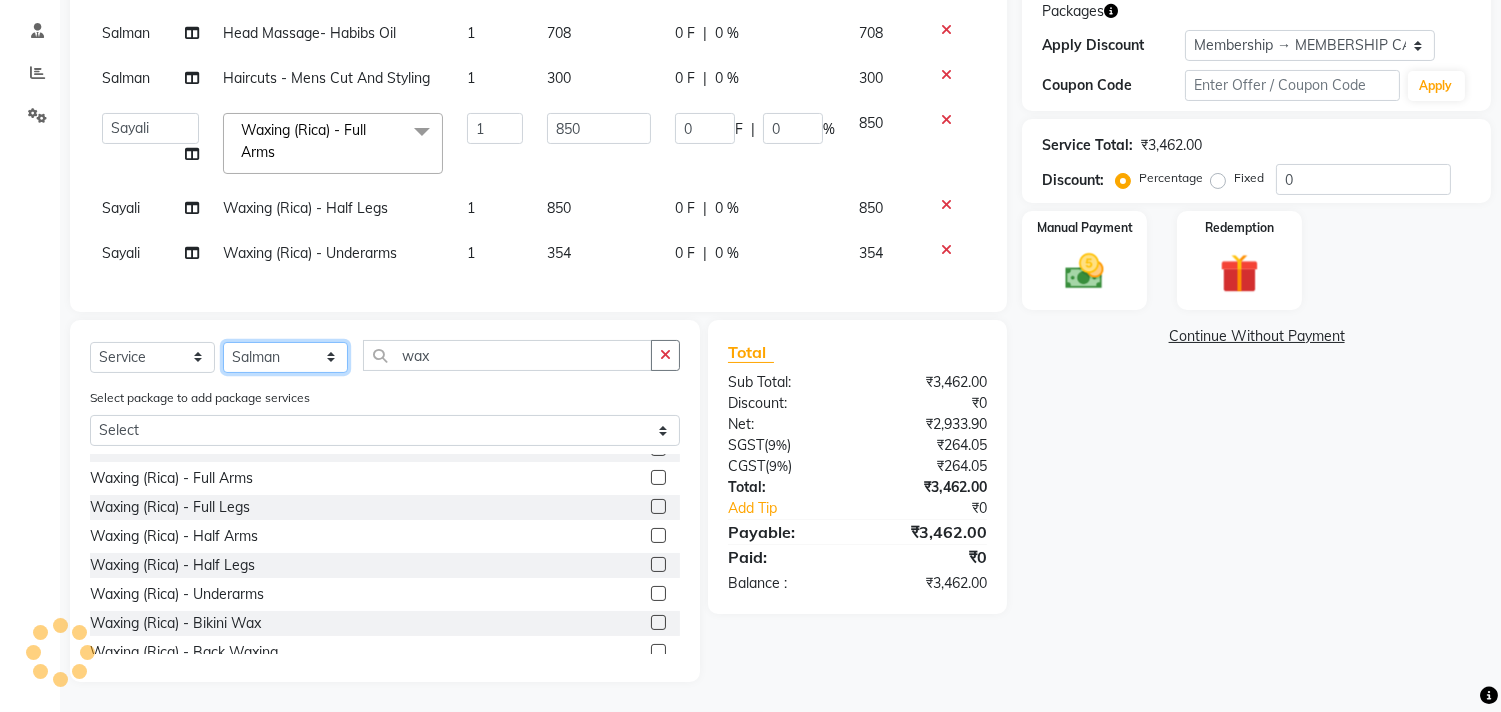 click on "Select Stylist Ajam ARIF Asif Manager M M Neelam Niyaz Salman Sameer Sayali Shahid Shahnawaz Vidya Zubair" 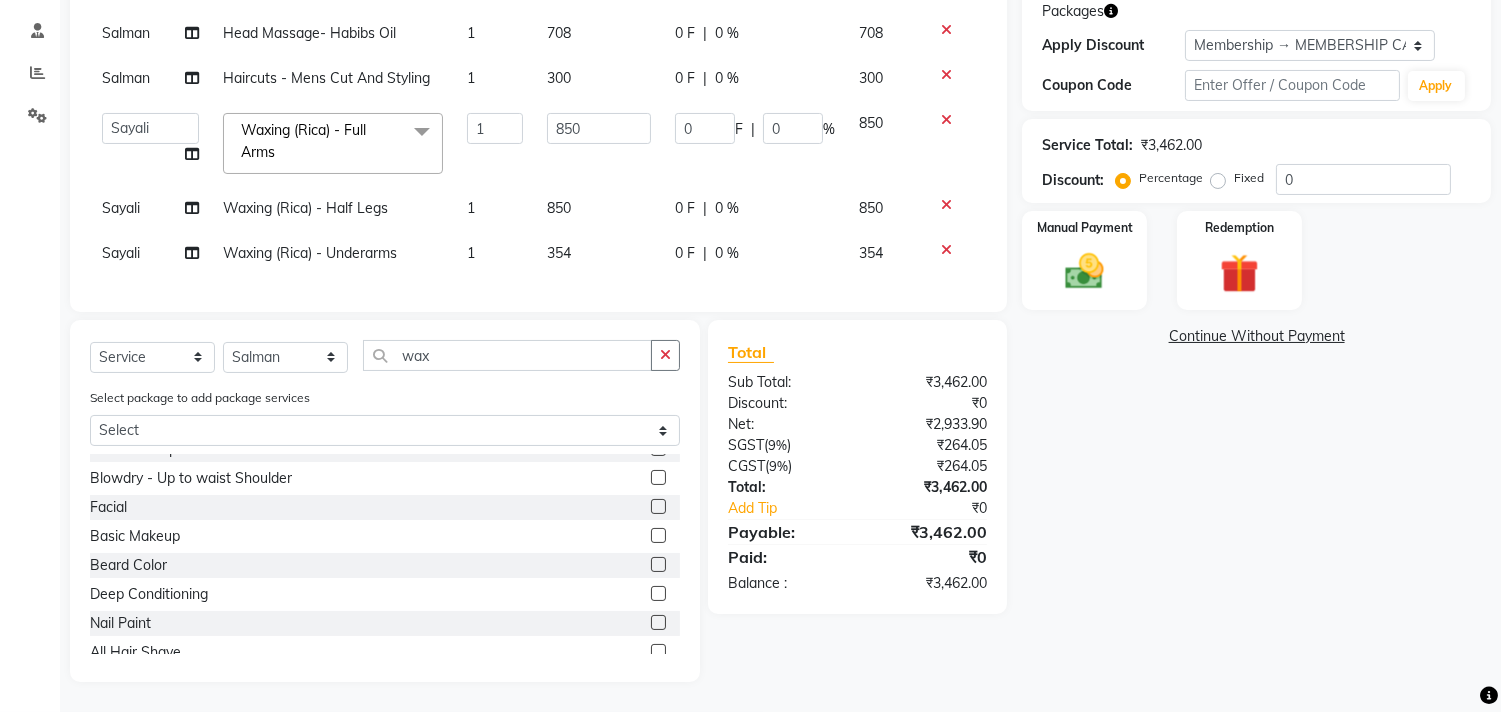 click on "Client +91 9552660660 Add Client searching... Date 01-08-2025 Invoice Number V/2025 V/2025-26 2154 Services Stylist Service Qty Price Disc Total Action Salman Blowdry  -  Wash And Blow Dry 1 400 0 F | 0 % 400 Salman Head Massage- Habibs Oil 1 708 0 F | 0 % 708 Salman Haircuts -  Mens Cut And Styling 1 300 0 F | 0 % 300  Ajam   ARIF   Asif   Manager   M M   Neelam   Niyaz   Salman   Sameer   Sayali   Shahid   Shahnawaz   Vidya   Zubair  Waxing (Rica) -  Full Arms  x Blowdry  -  Wash And Blow Dry Blowdry  -  Shoulder Length Blowdry  -  Below Shoulder Blowdry  -  Incurl Outcurl Root touchup Blowdry  -  Up to waist Shoulder Facial Basic Makeup Beard Color Deep Conditioning Nail Paint All Hair Shave Wax (Upperlips) Pore Cleanup  Head Massage- Habibs Oil Package Facial Pakage Whitening Mask Women- Global Funky Color Wax (Rica)- Ear  12K + PKG 10K + PKG Smoothening 11K + PKG Wax- Lower Lips Wax- Chin Root Touchup- Ammonia Free Beard- Styling Blade Haircuts- Kids Haircut O3 SeaWood Facial Mens Haircut and Beard 1 0" 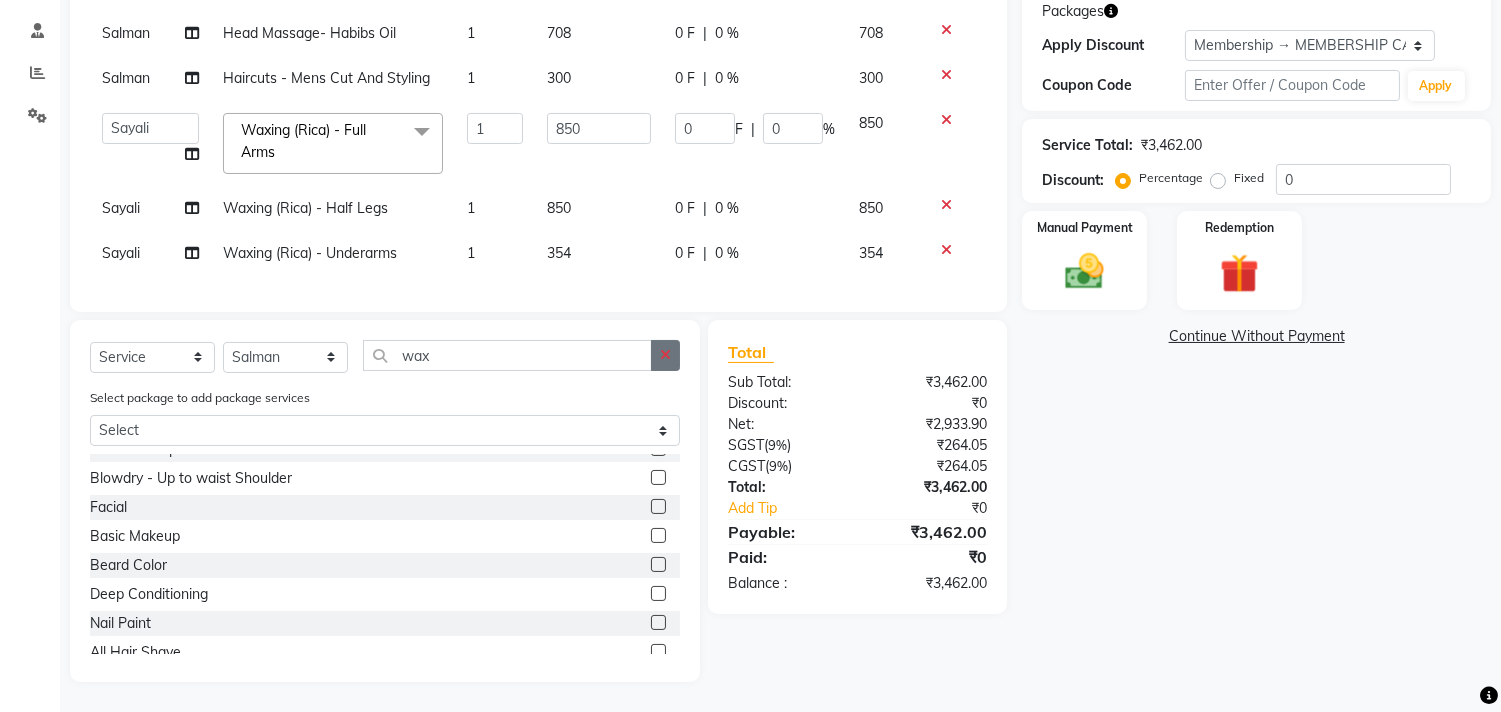 click 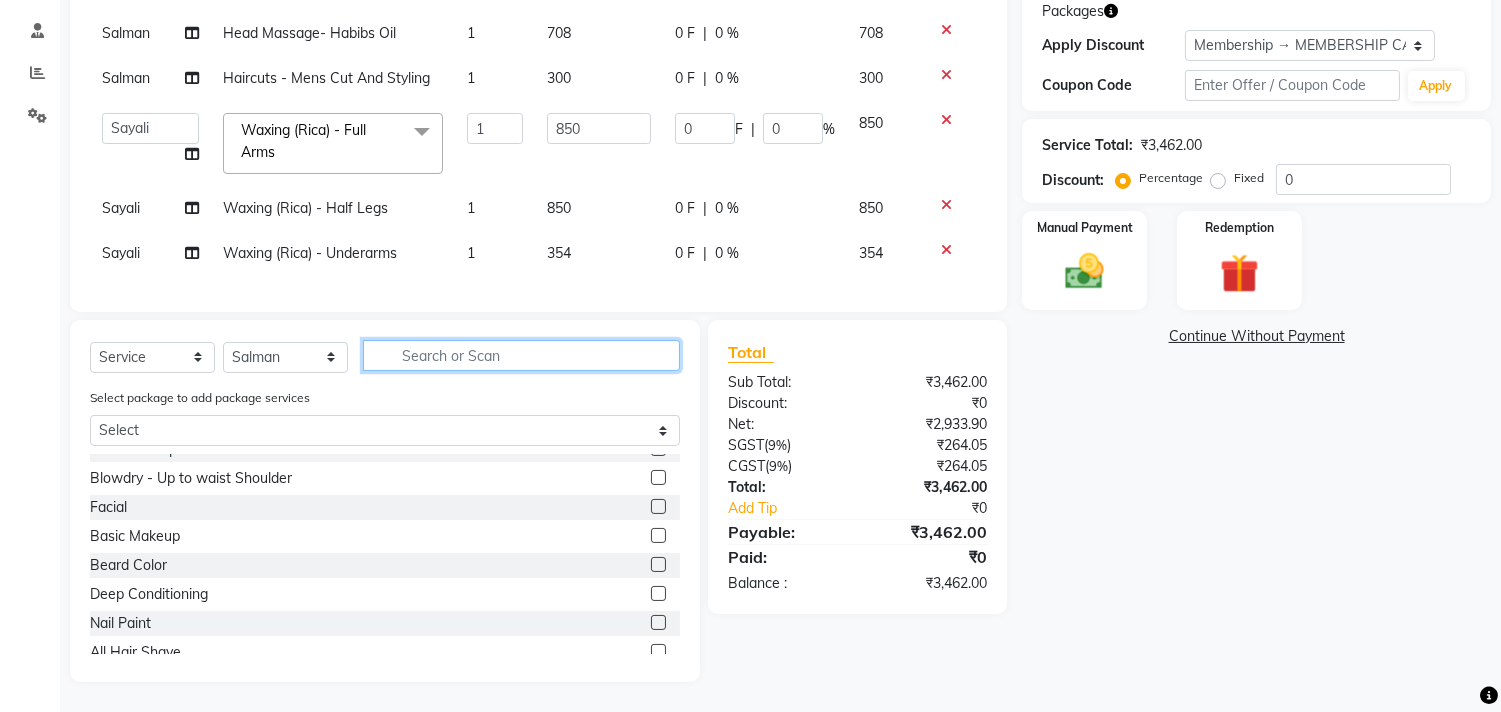 click 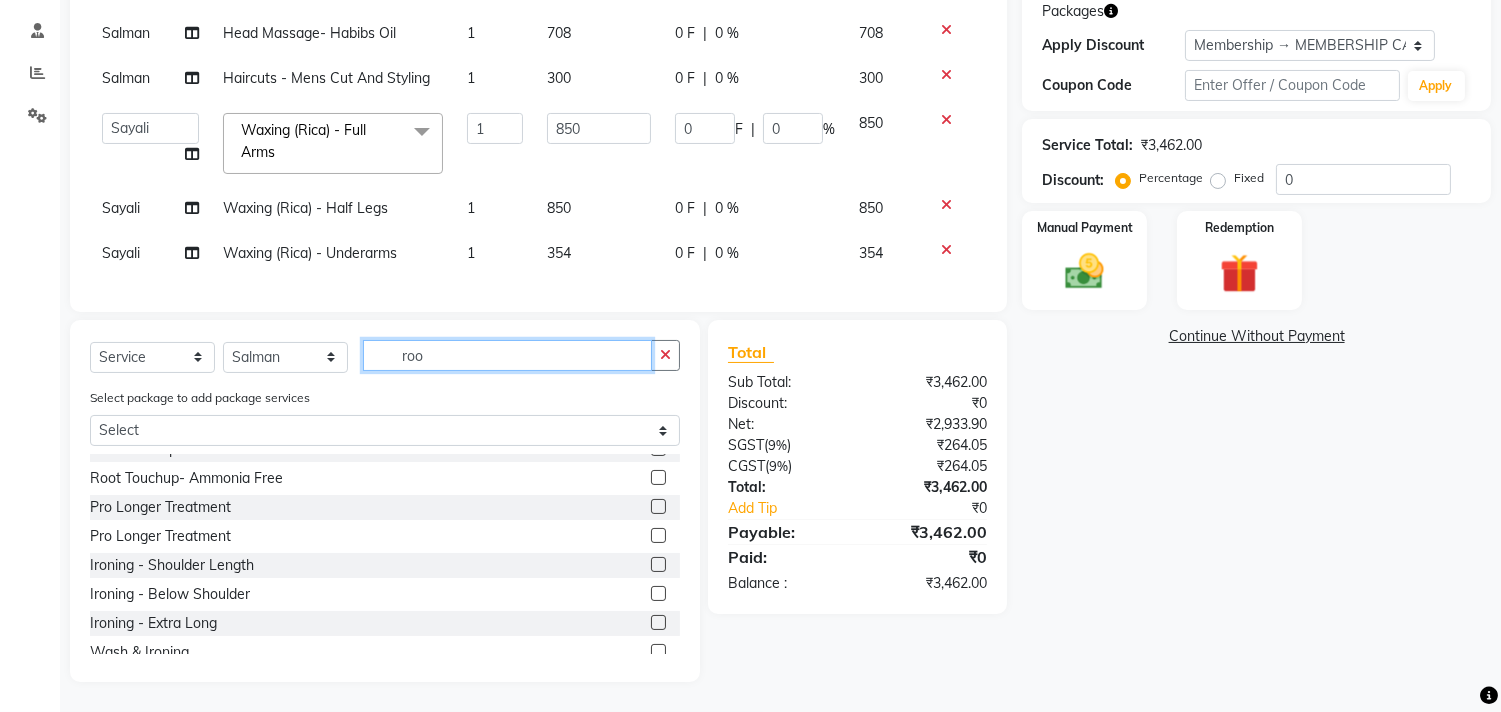 scroll, scrollTop: 0, scrollLeft: 0, axis: both 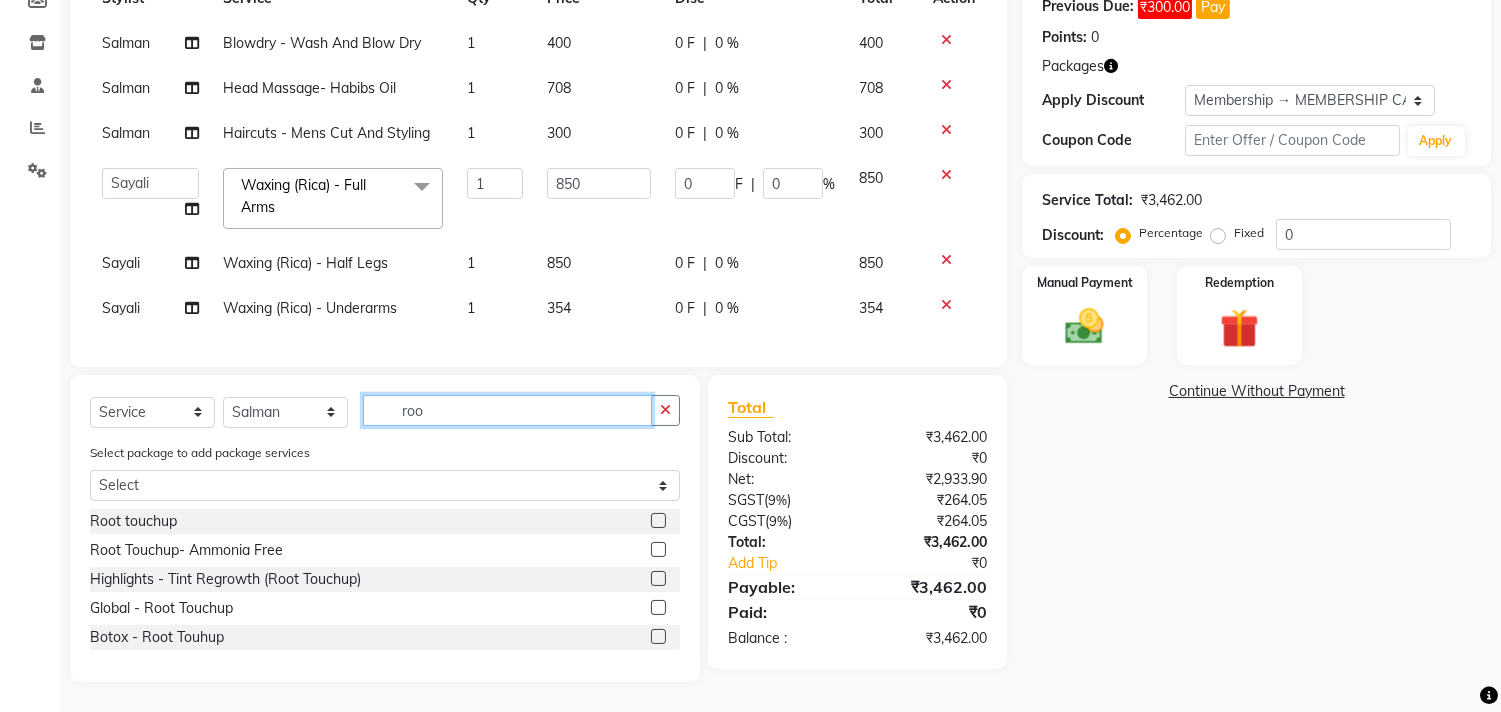 type on "roo" 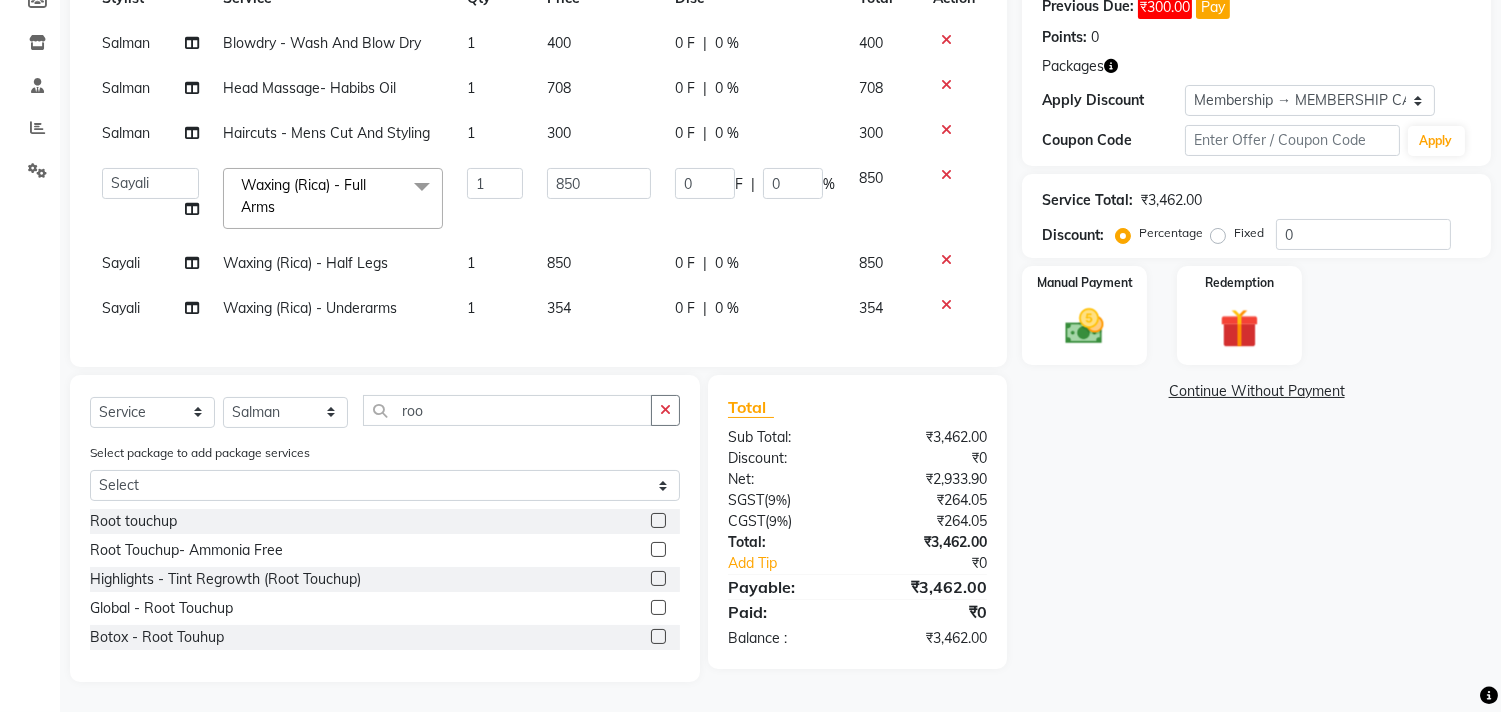 click 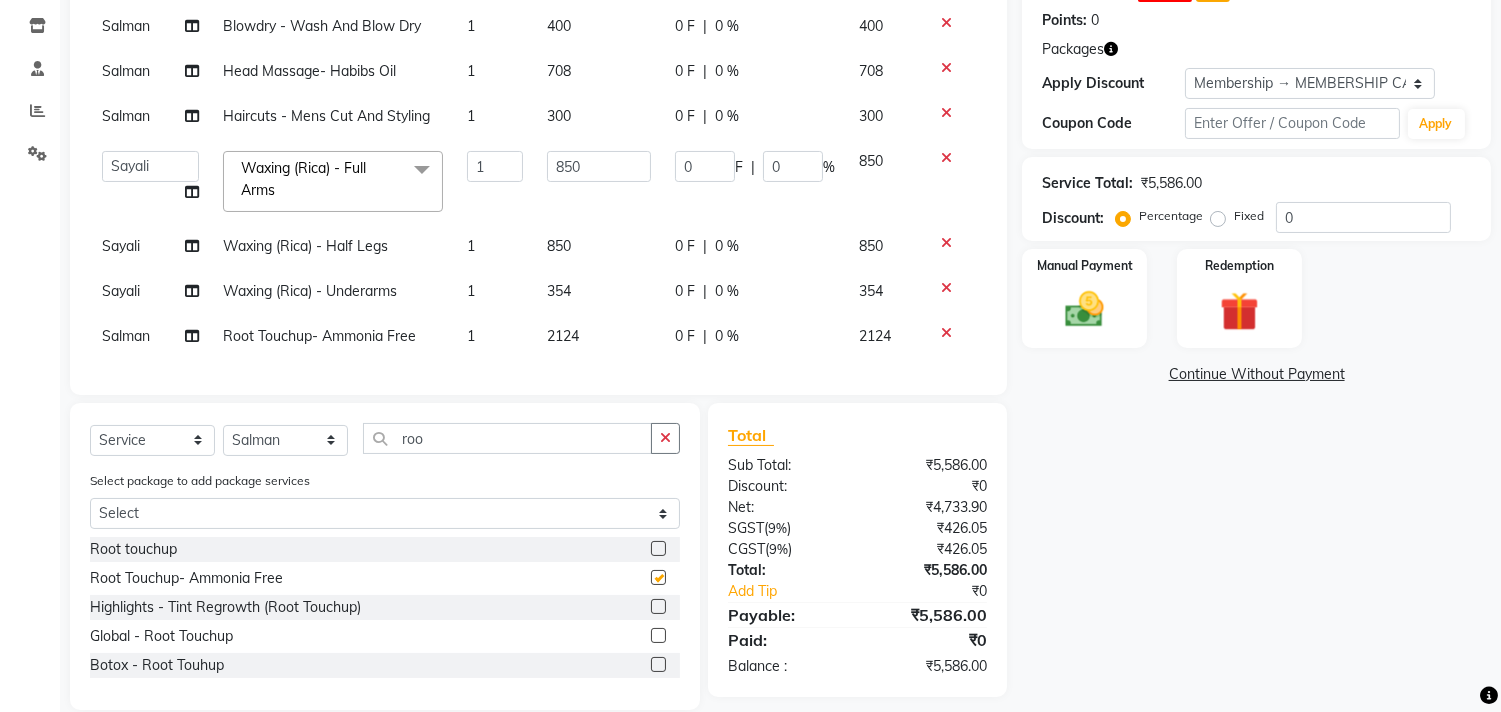 checkbox on "false" 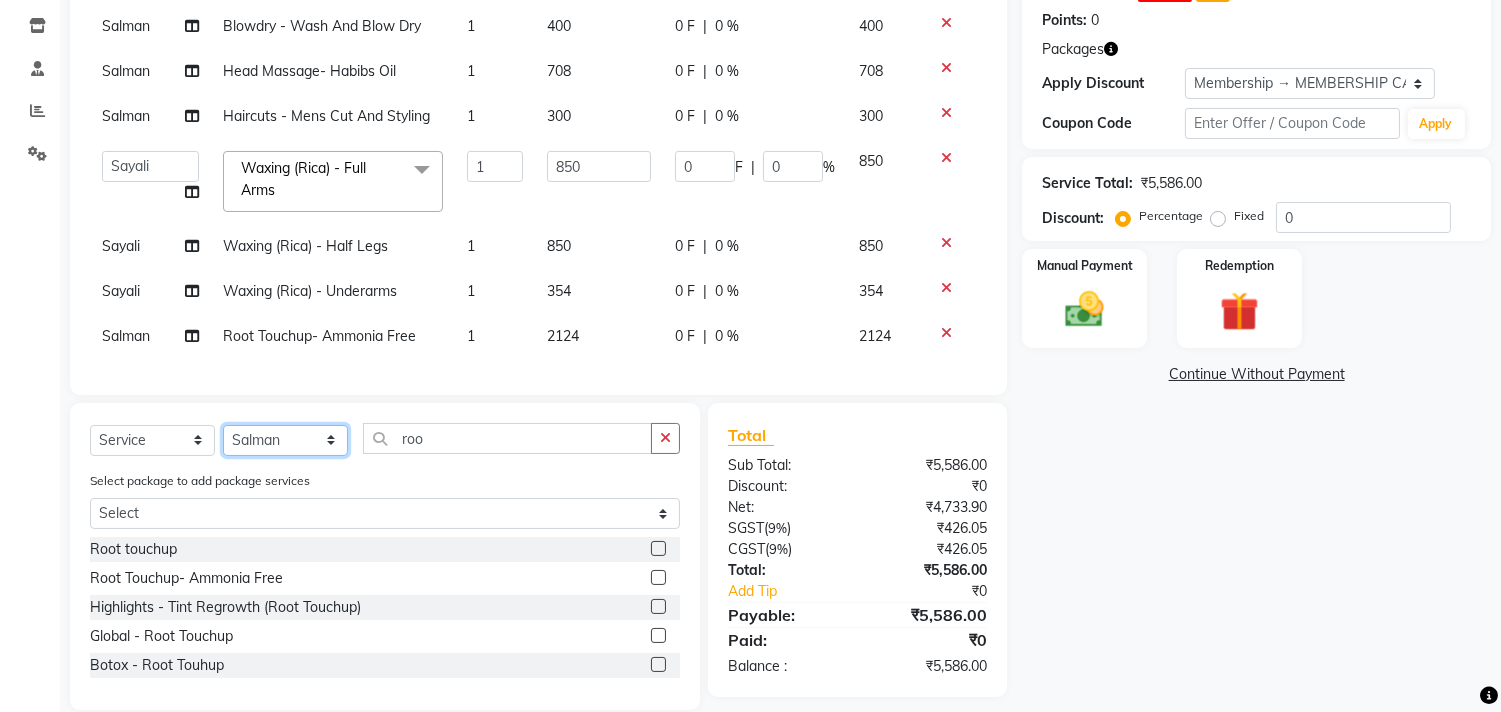click on "Select Stylist Ajam ARIF Asif Manager M M Neelam Niyaz Salman Sameer Sayali Shahid Shahnawaz Vidya Zubair" 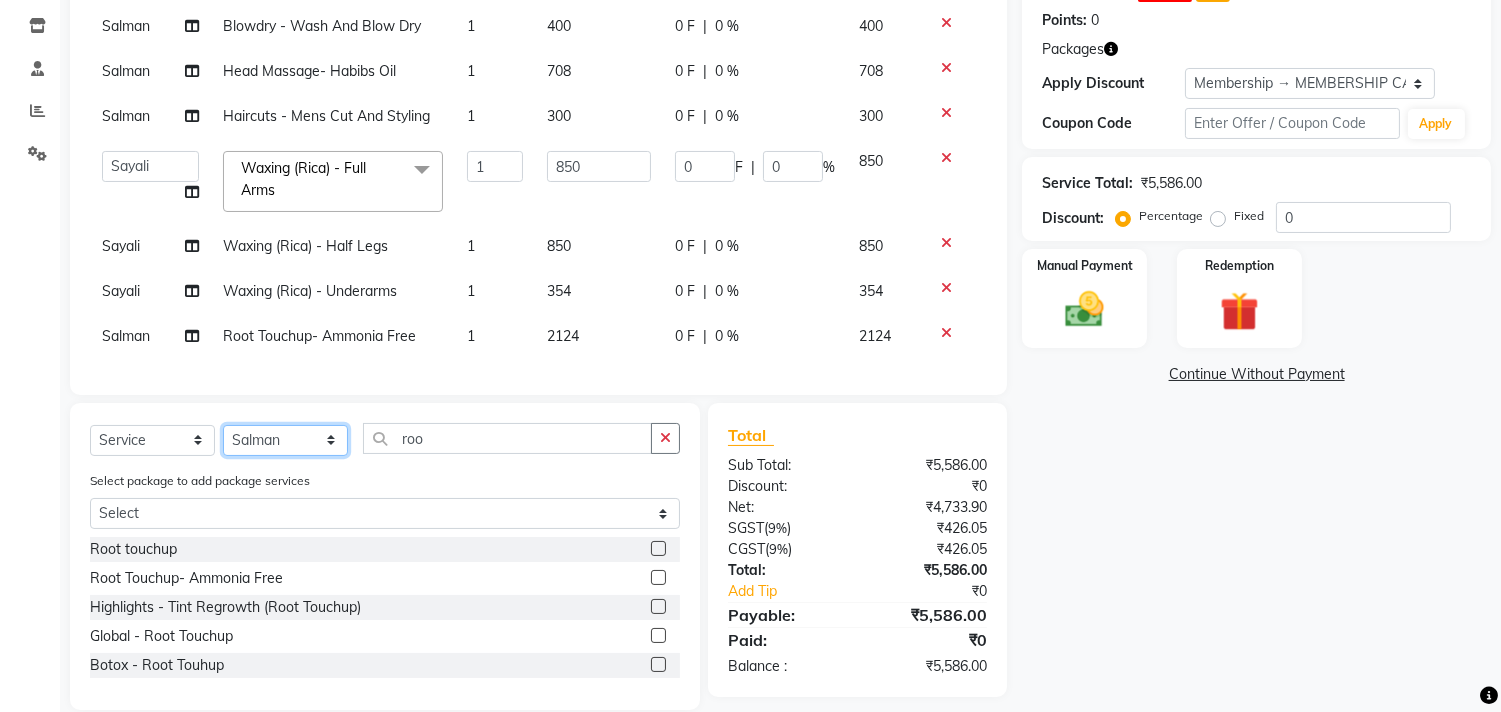 select on "87459" 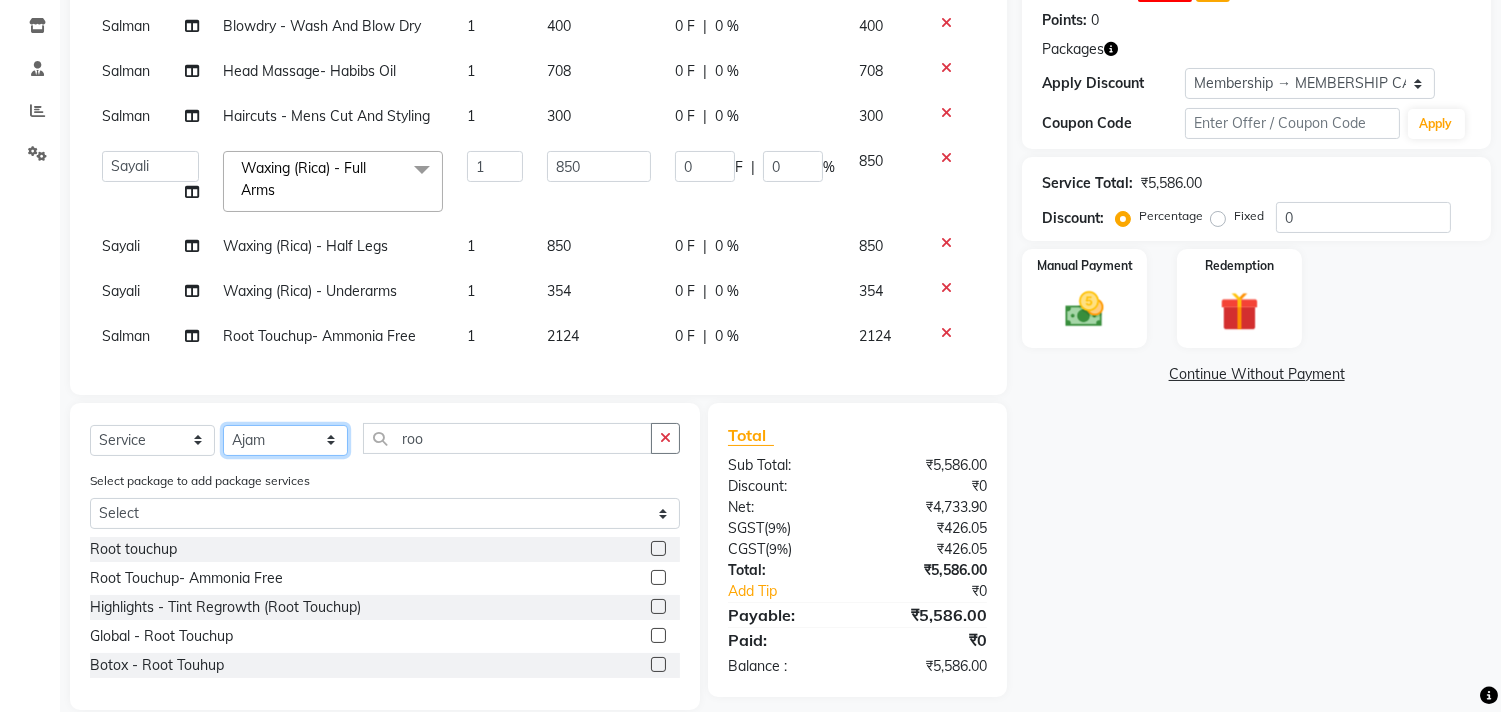 click on "Select Stylist Ajam ARIF Asif Manager M M Neelam Niyaz Salman Sameer Sayali Shahid Shahnawaz Vidya Zubair" 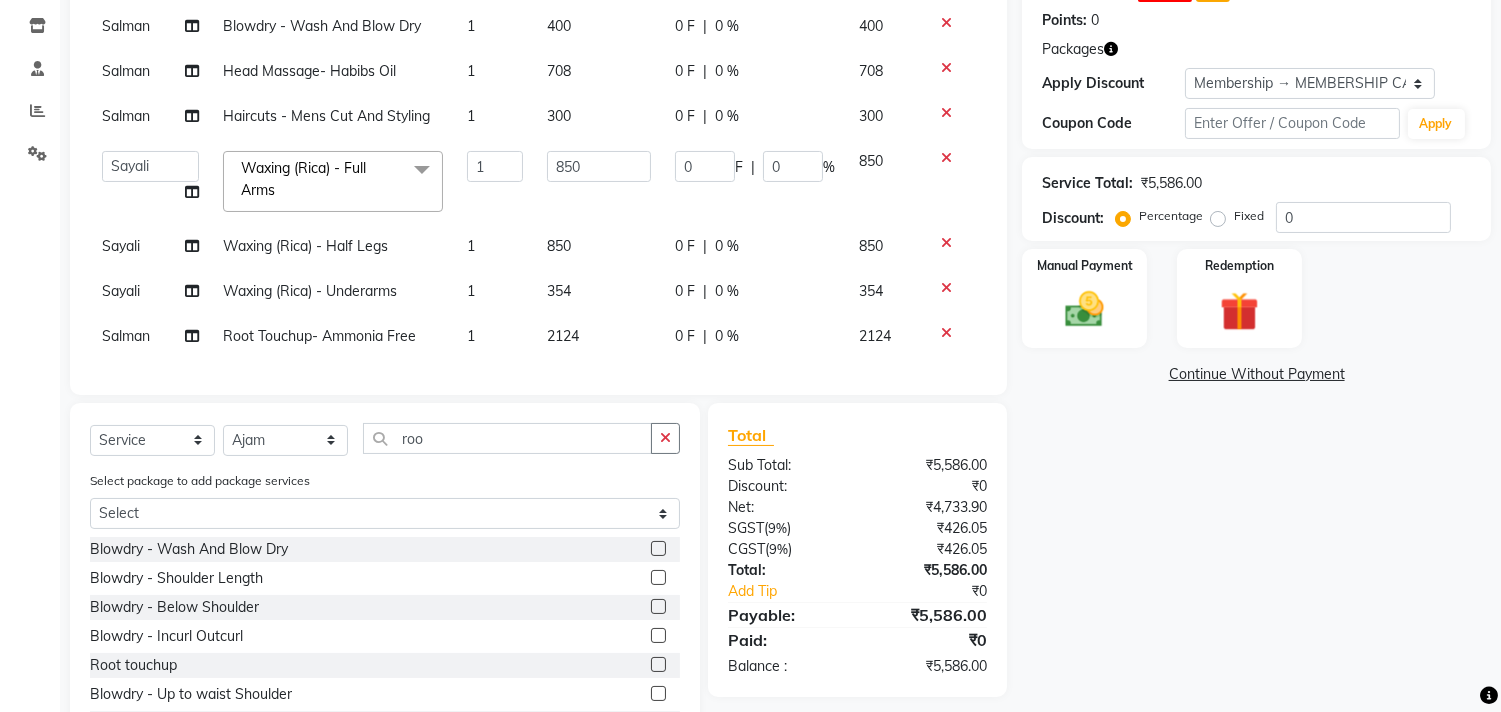 click on "Select  Service  Product  Membership  Package Voucher Prepaid Gift Card  Select Stylist Ajam ARIF Asif Manager M M Neelam Niyaz Salman Sameer Sayali Shahid Shahnawaz Vidya Zubair roo Select package to add package services Select Ornab Mukhrjee Blowdry  -  Wash And Blow Dry  Blowdry  -  Shoulder Length  Blowdry  -  Below Shoulder  Blowdry  -  Incurl Outcurl  Root touchup  Blowdry  -  Up to waist Shoulder  Facial  Basic Makeup  Beard Color  Deep Conditioning  Nail Paint  All Hair Shave  Wax (Upperlips)  Pore Cleanup   Head Massage- Habibs Oil  Package Facial  Pakage  Whitening Mask  Women- Global Funky Color  Wax (Rica)- Ear   12K + PKG  10K + PKG  Smoothening  11K + PKG  Wax- Lower Lips  Wax- Chin  Root Touchup- Ammonia Free  Beard- Styling Blade  Haircuts- Kids Haircut  O3 SeaWood Facial  Haircuts -  Mens Cut And Styling  Haircuts -  Womens Cut And Blowdry  Mens Haircut and Beard  Body Polishing  D-Tan  Beard Trim  Women Hair cut & wash  Face Wax  Pro Longer Treatment  Pro Longer Treatment  Rebalncing" 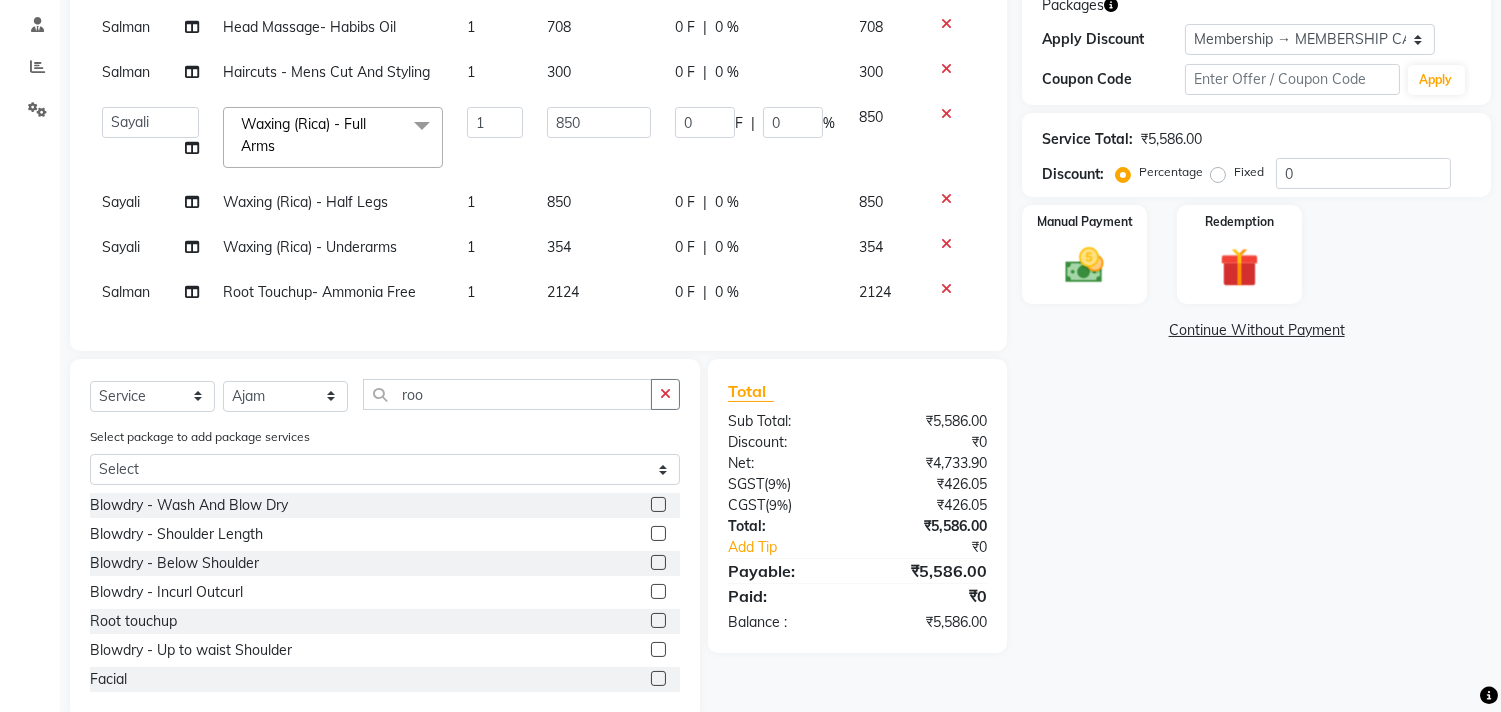 scroll, scrollTop: 432, scrollLeft: 0, axis: vertical 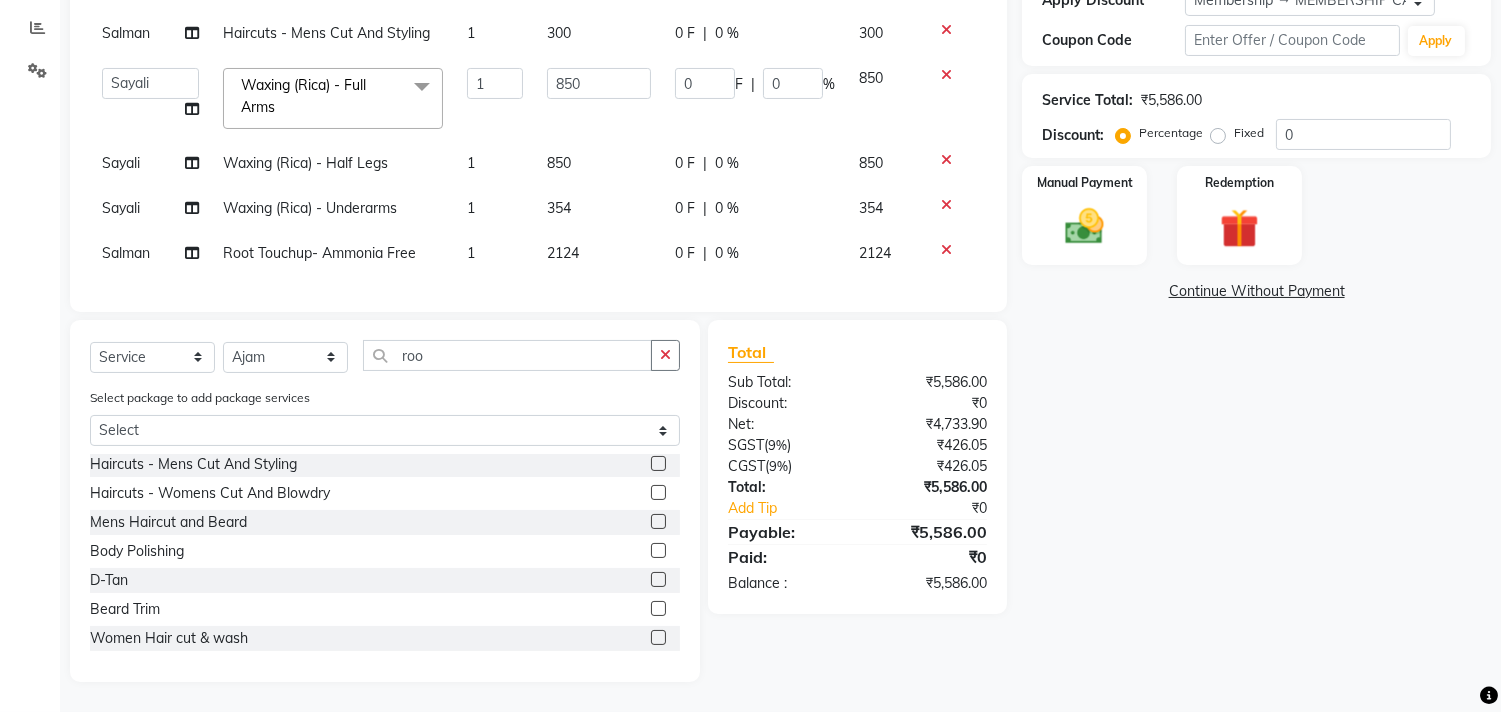click 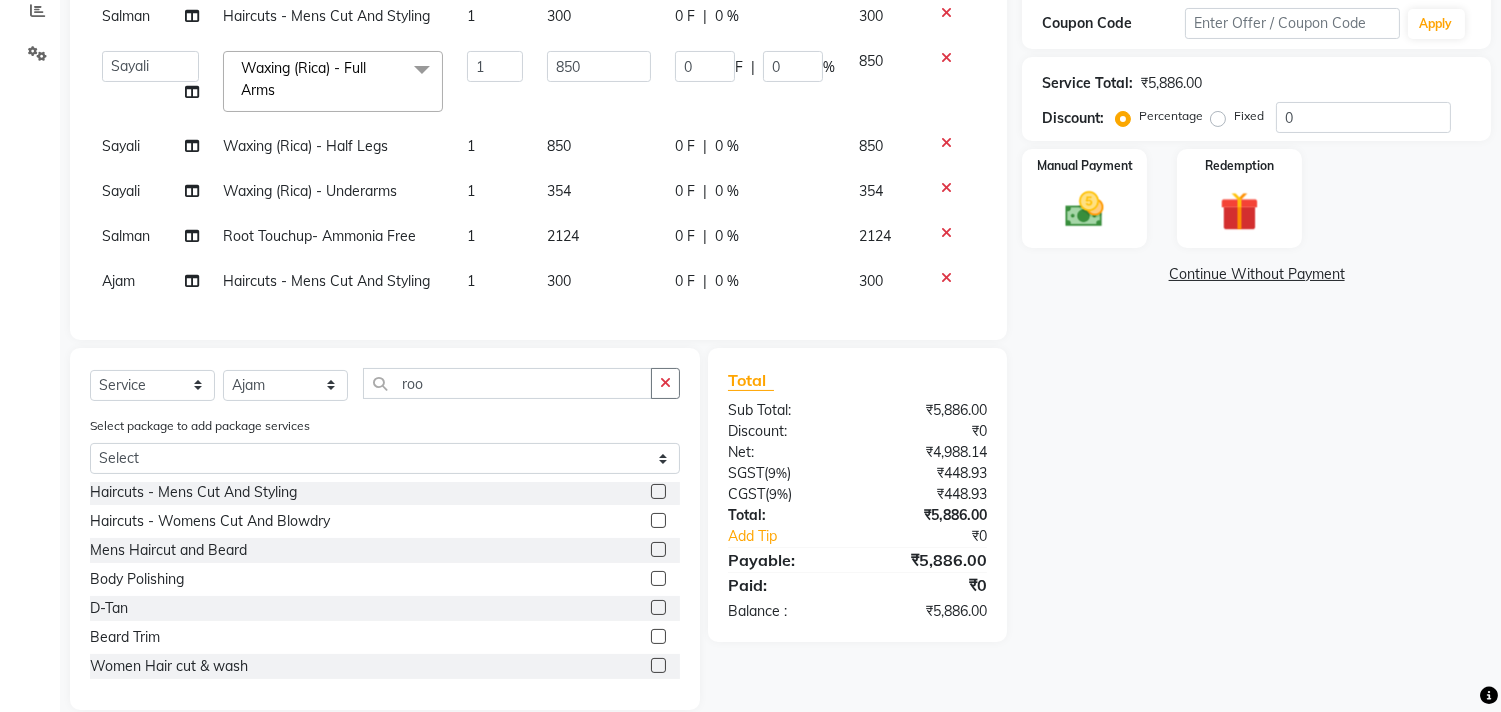 scroll, scrollTop: 14, scrollLeft: 0, axis: vertical 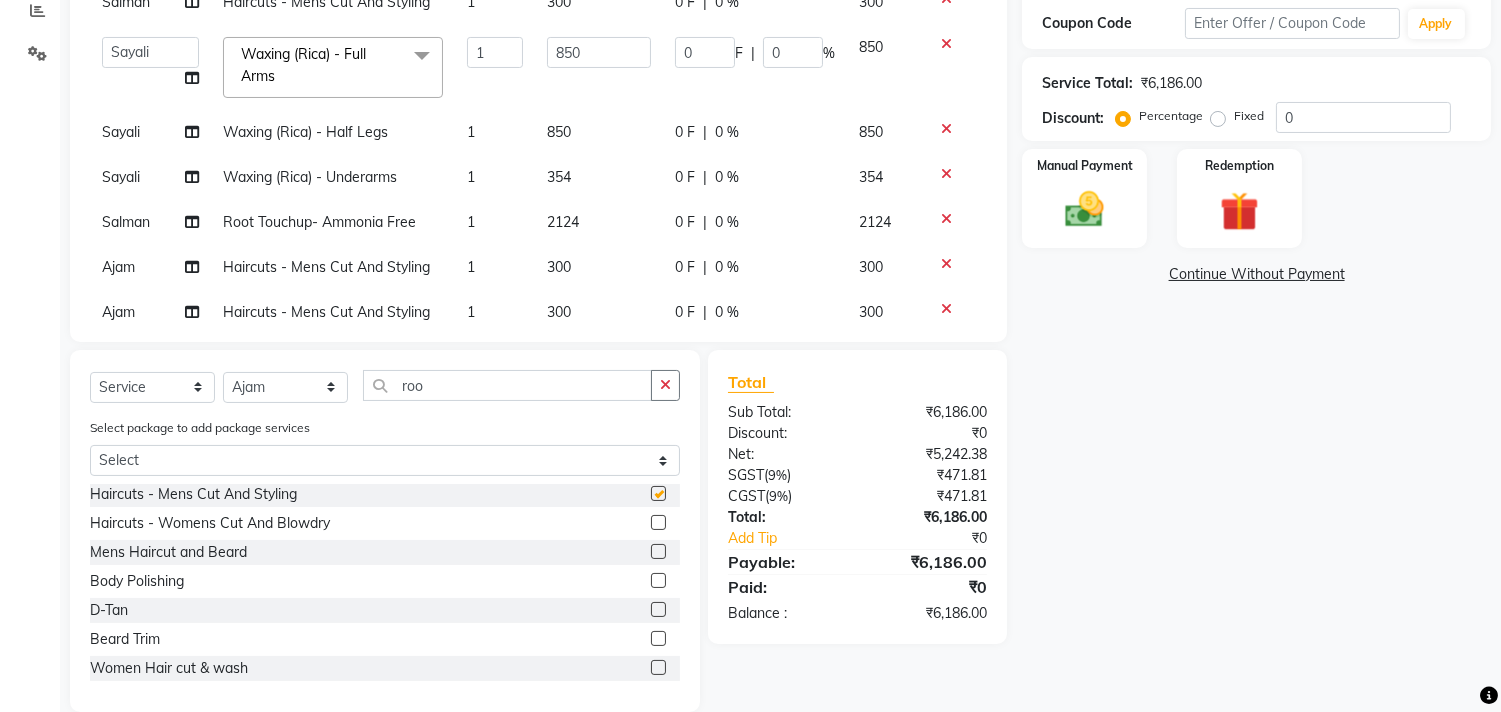 checkbox on "false" 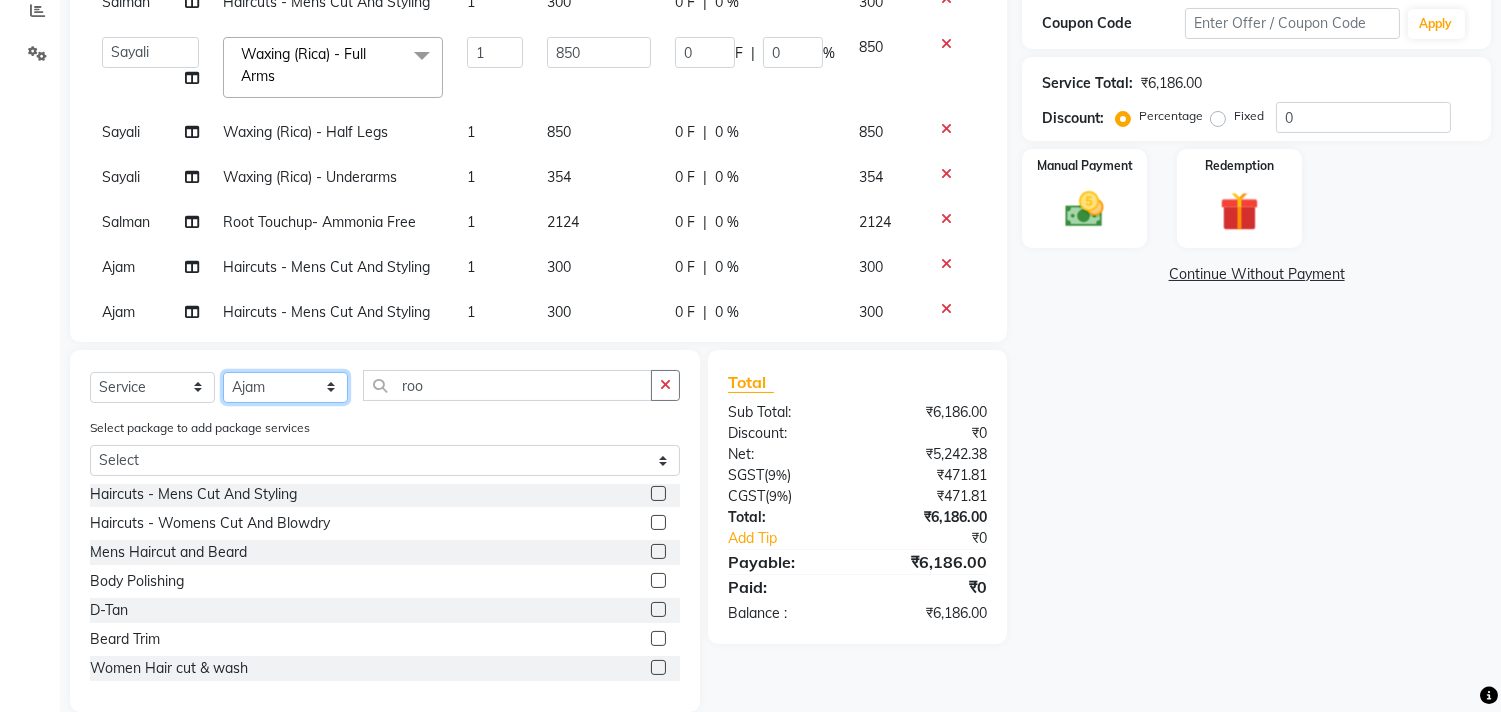 click on "Select Stylist Ajam ARIF Asif Manager M M Neelam Niyaz Salman Sameer Sayali Shahid Shahnawaz Vidya Zubair" 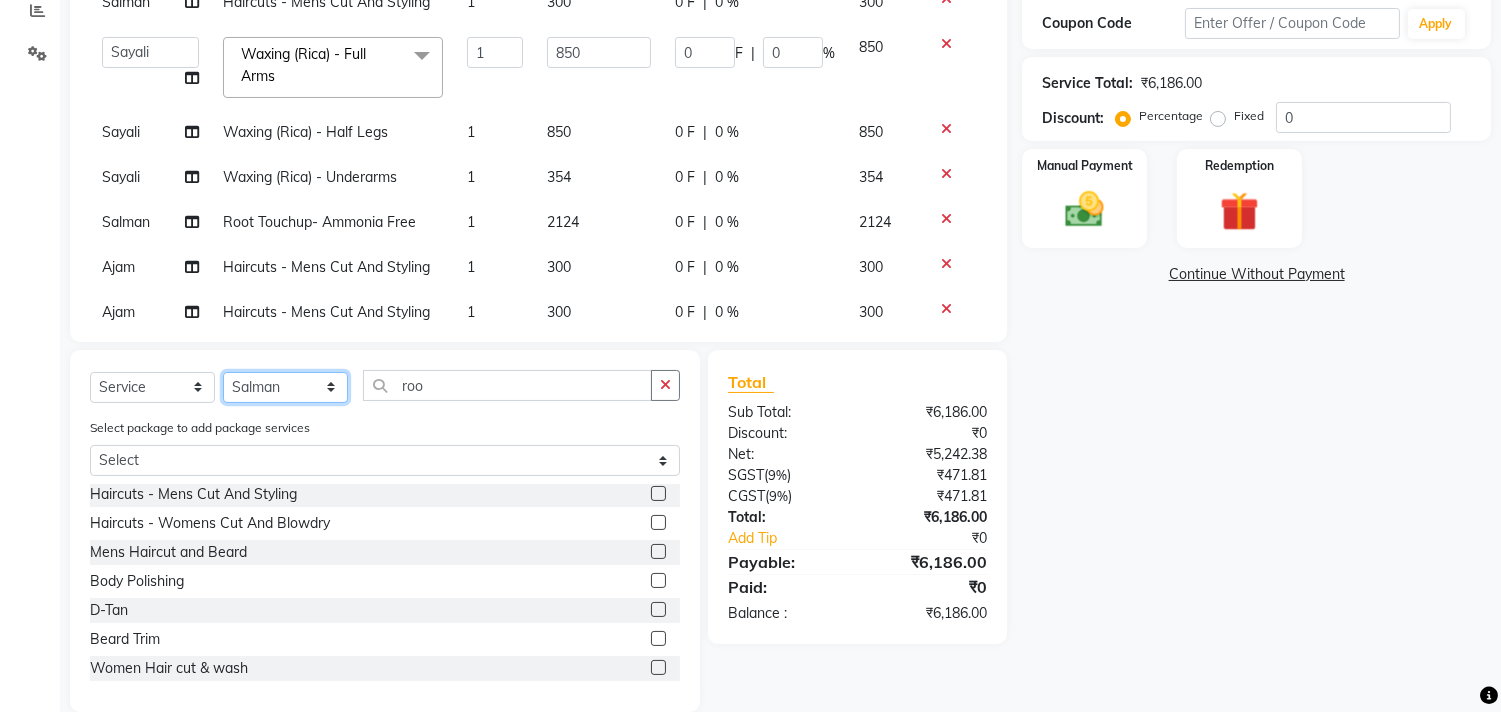 click on "Select Stylist Ajam ARIF Asif Manager M M Neelam Niyaz Salman Sameer Sayali Shahid Shahnawaz Vidya Zubair" 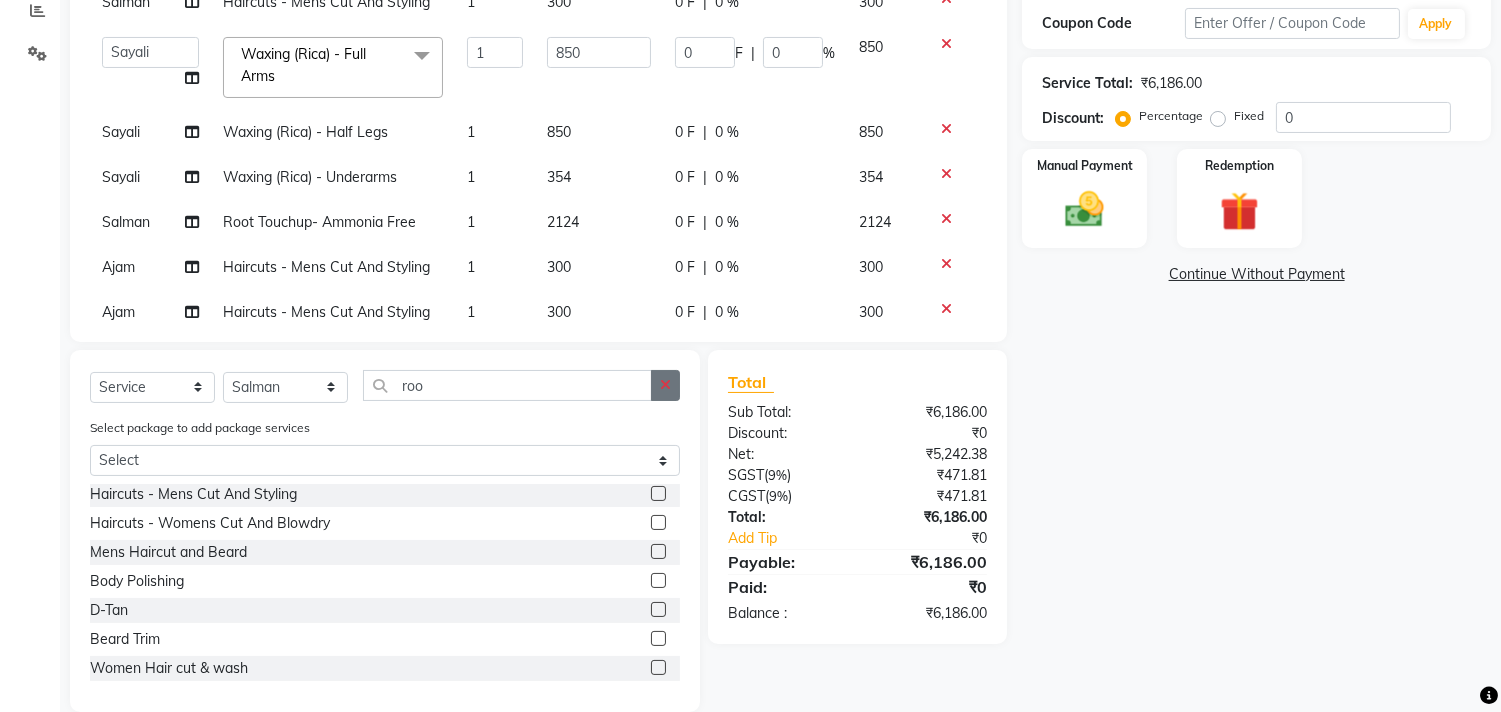 click 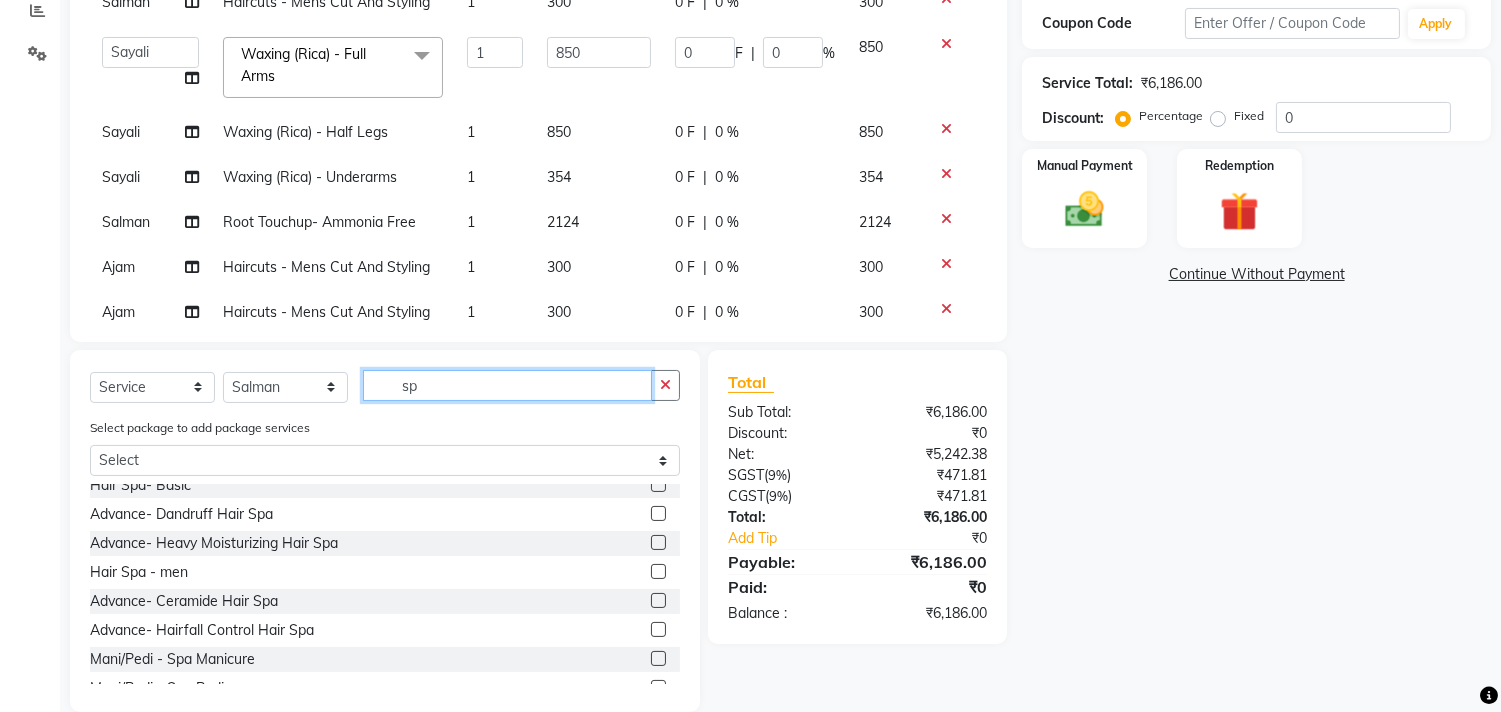 scroll, scrollTop: 0, scrollLeft: 0, axis: both 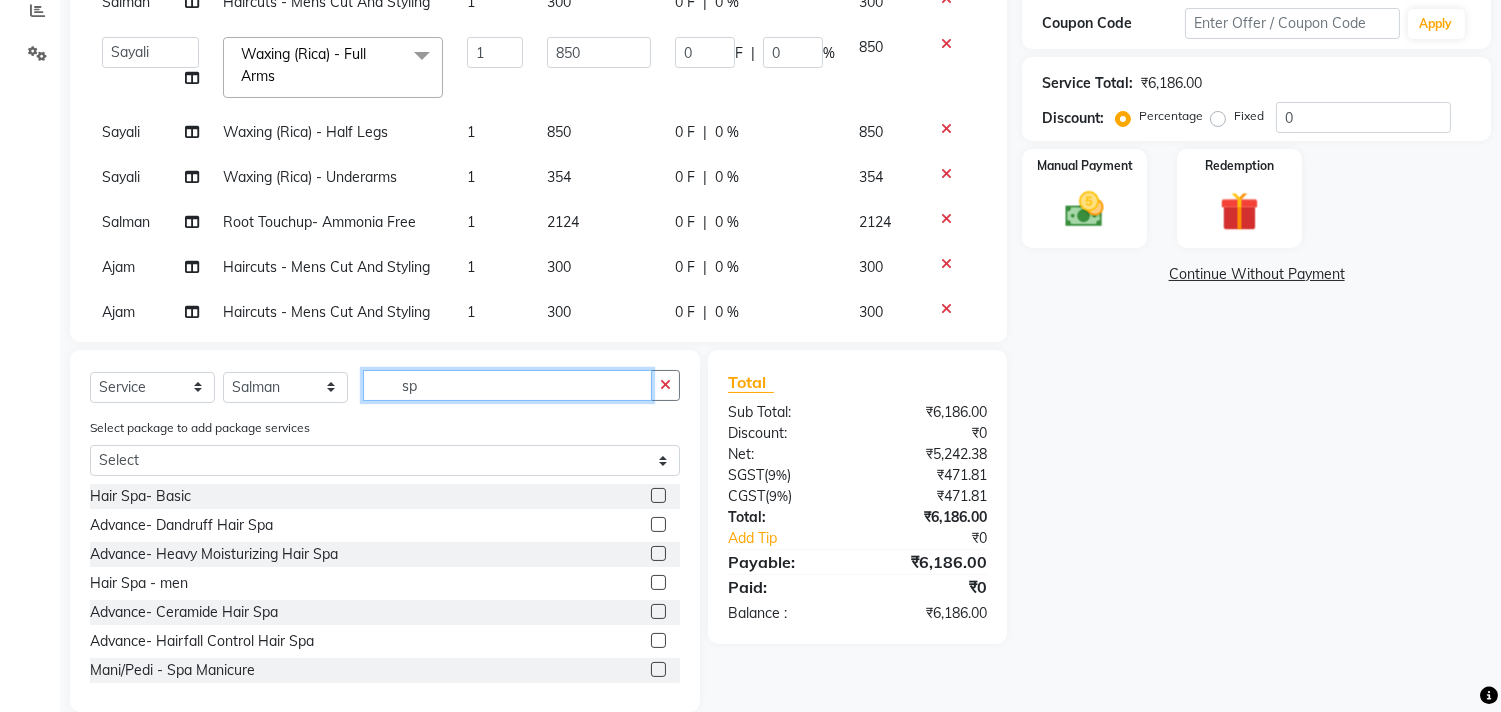 type on "sp" 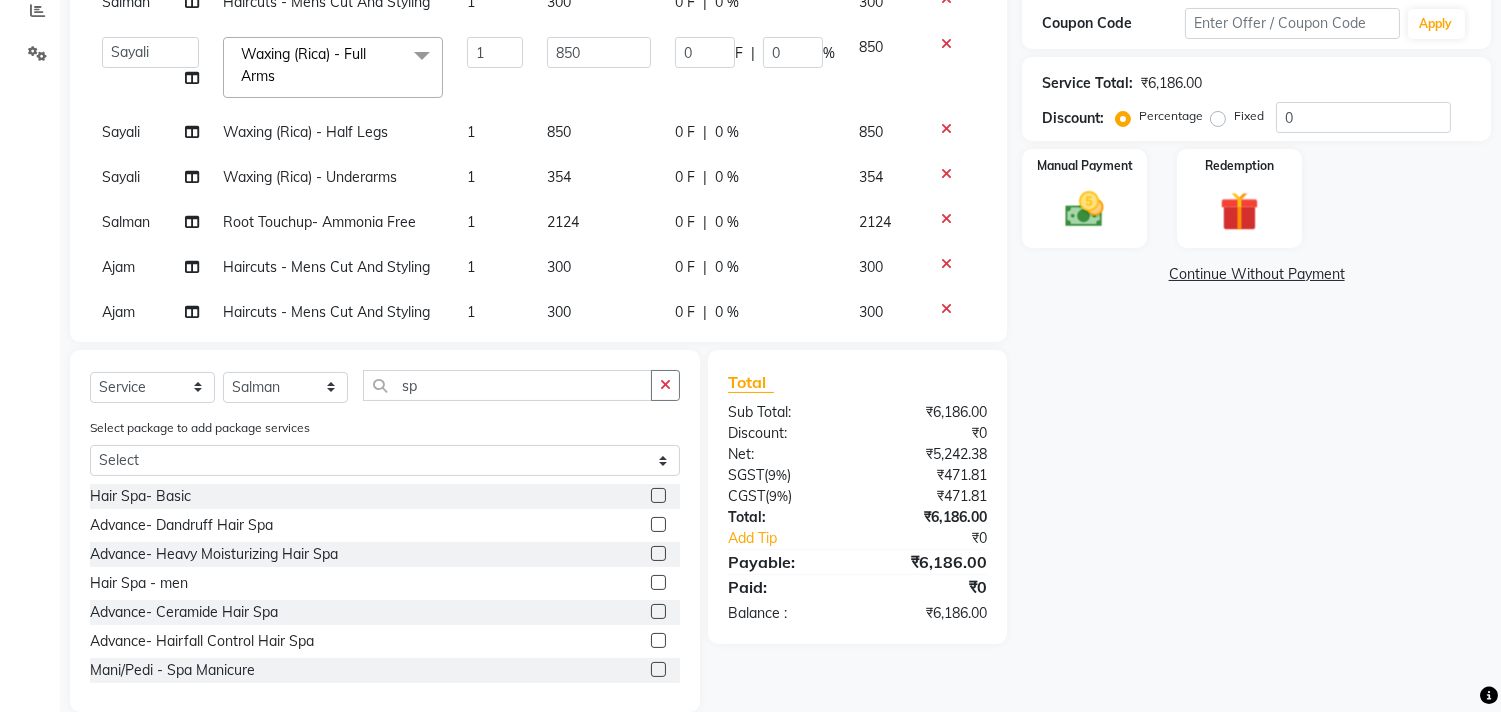 click 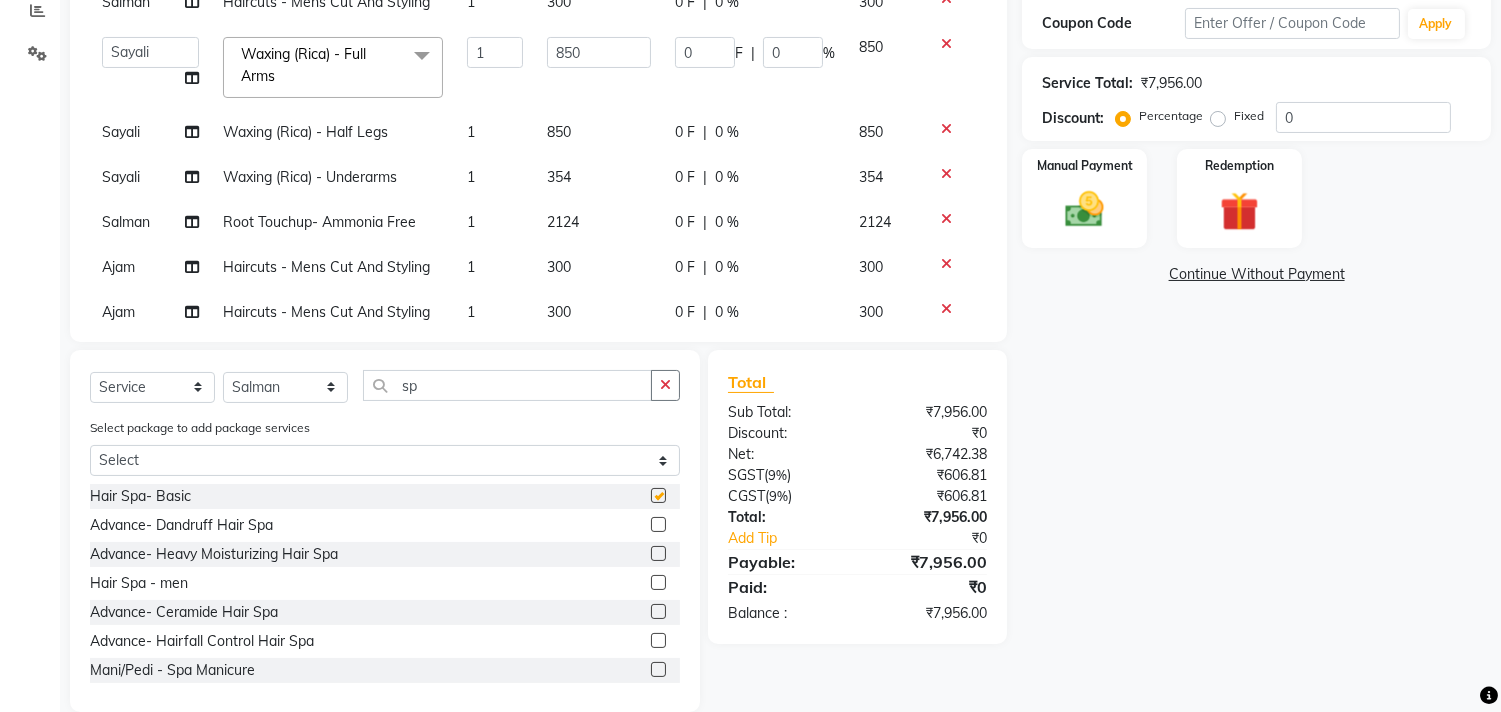checkbox on "false" 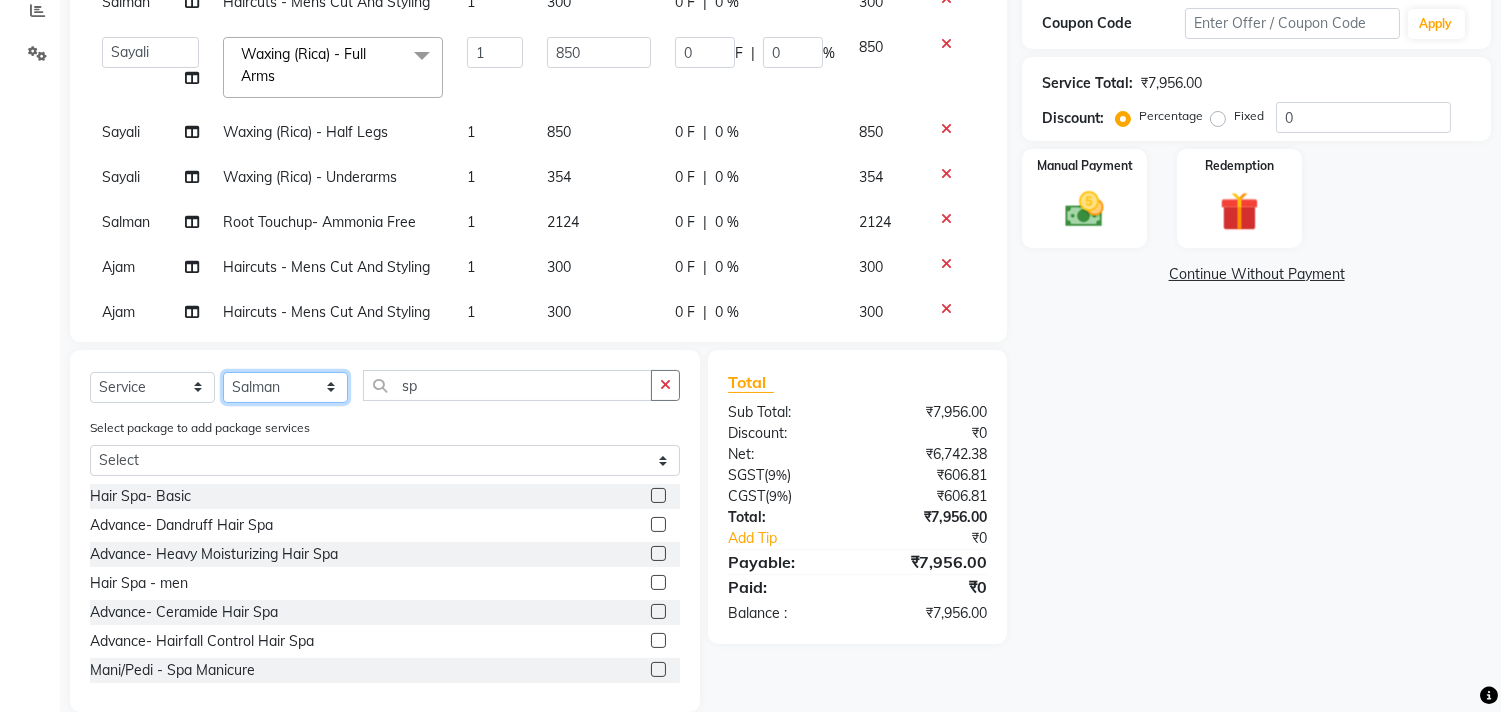 click on "Select Stylist Ajam ARIF Asif Manager M M Neelam Niyaz Salman Sameer Sayali Shahid Shahnawaz Vidya Zubair" 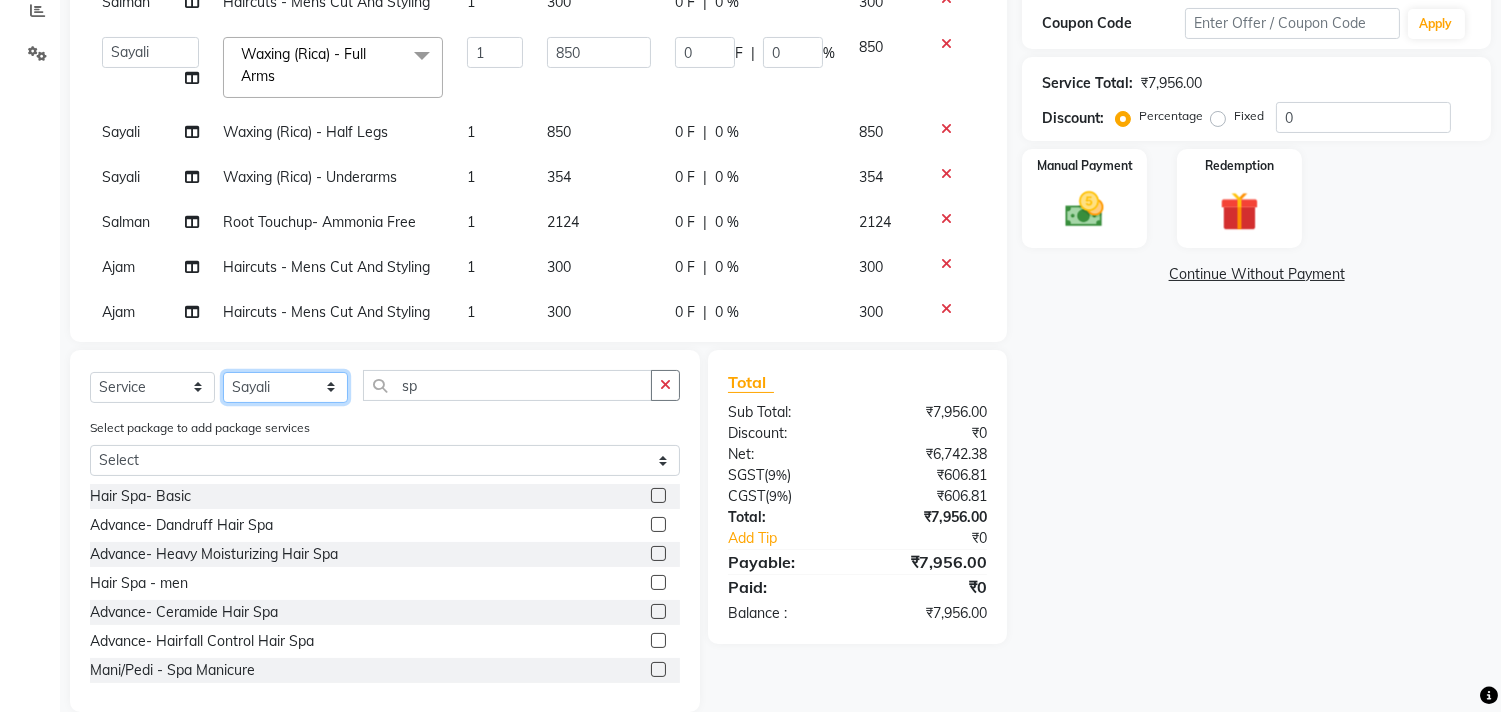 click on "Select Stylist Ajam ARIF Asif Manager M M Neelam Niyaz Salman Sameer Sayali Shahid Shahnawaz Vidya Zubair" 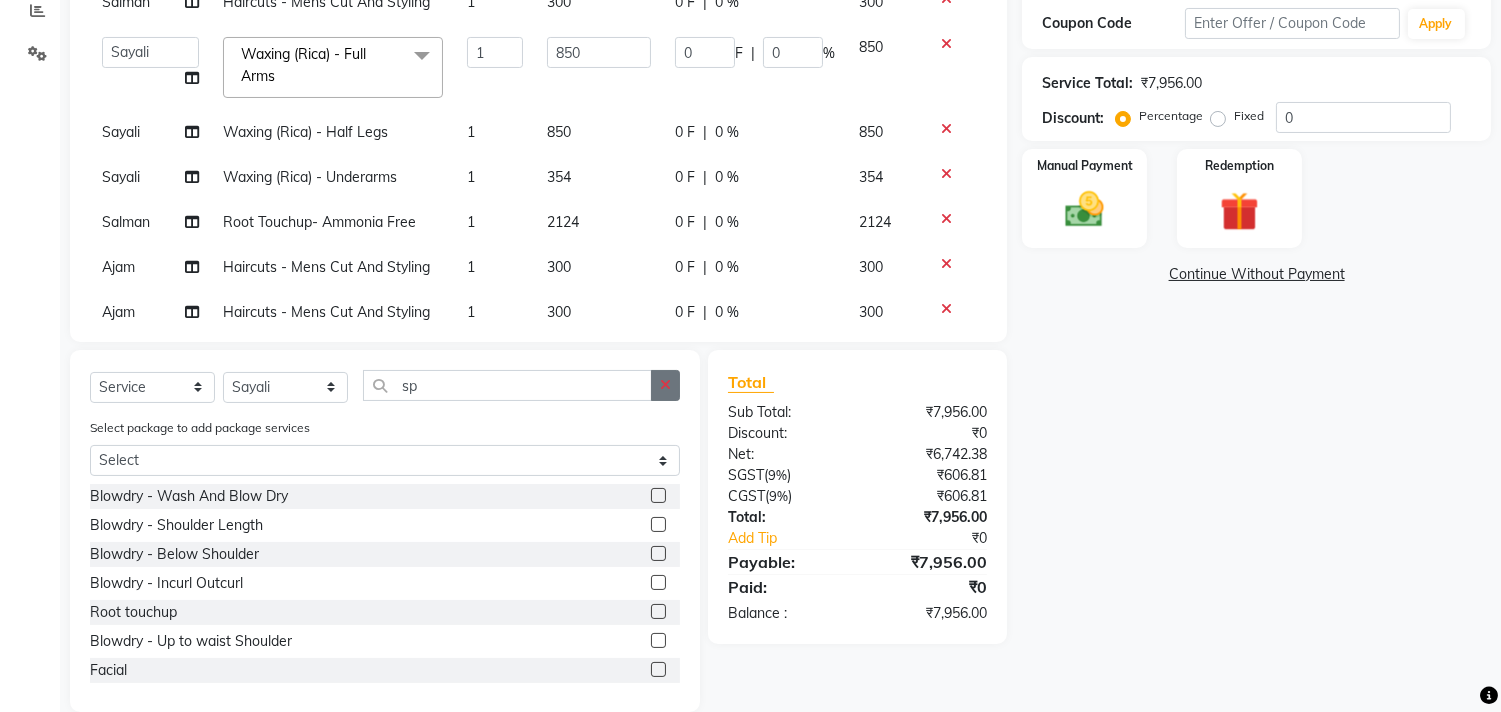 click 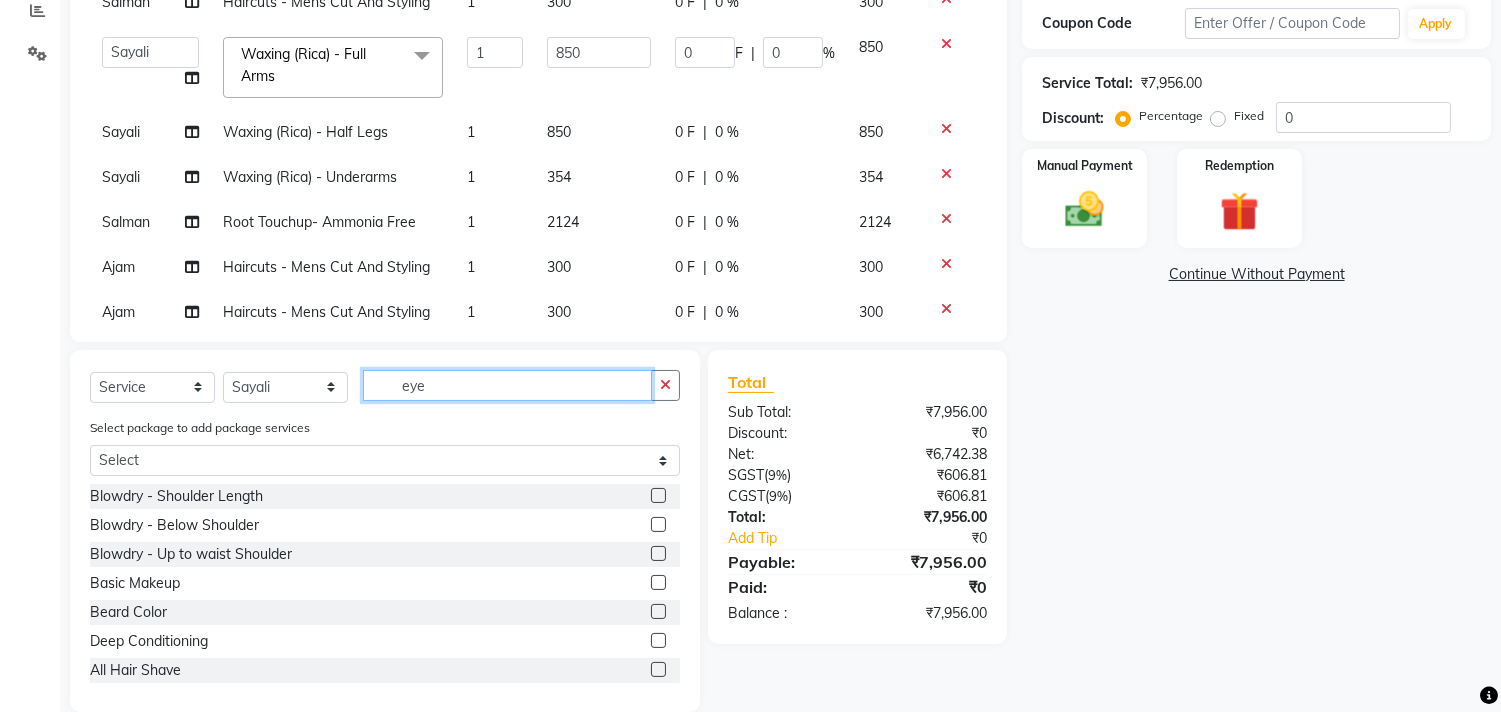 scroll, scrollTop: 394, scrollLeft: 0, axis: vertical 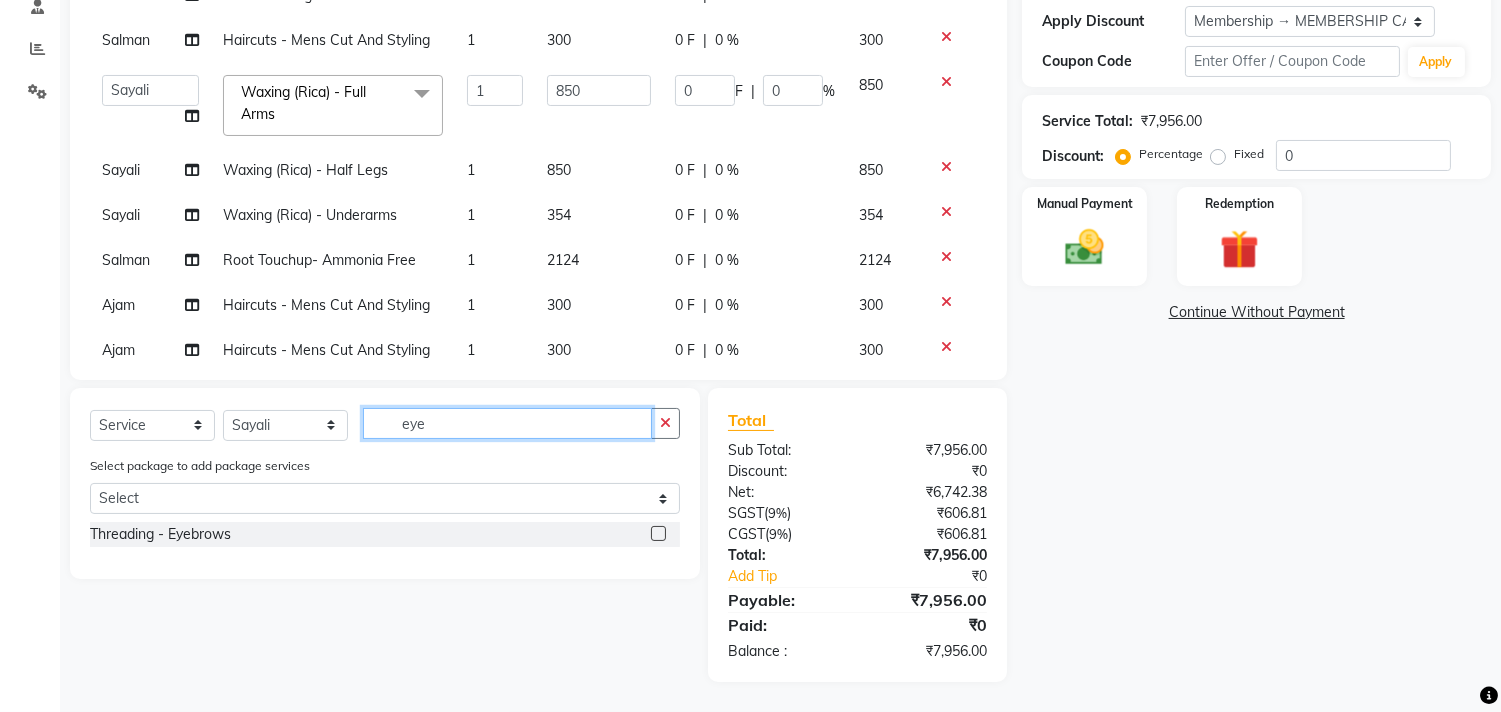 type on "eye" 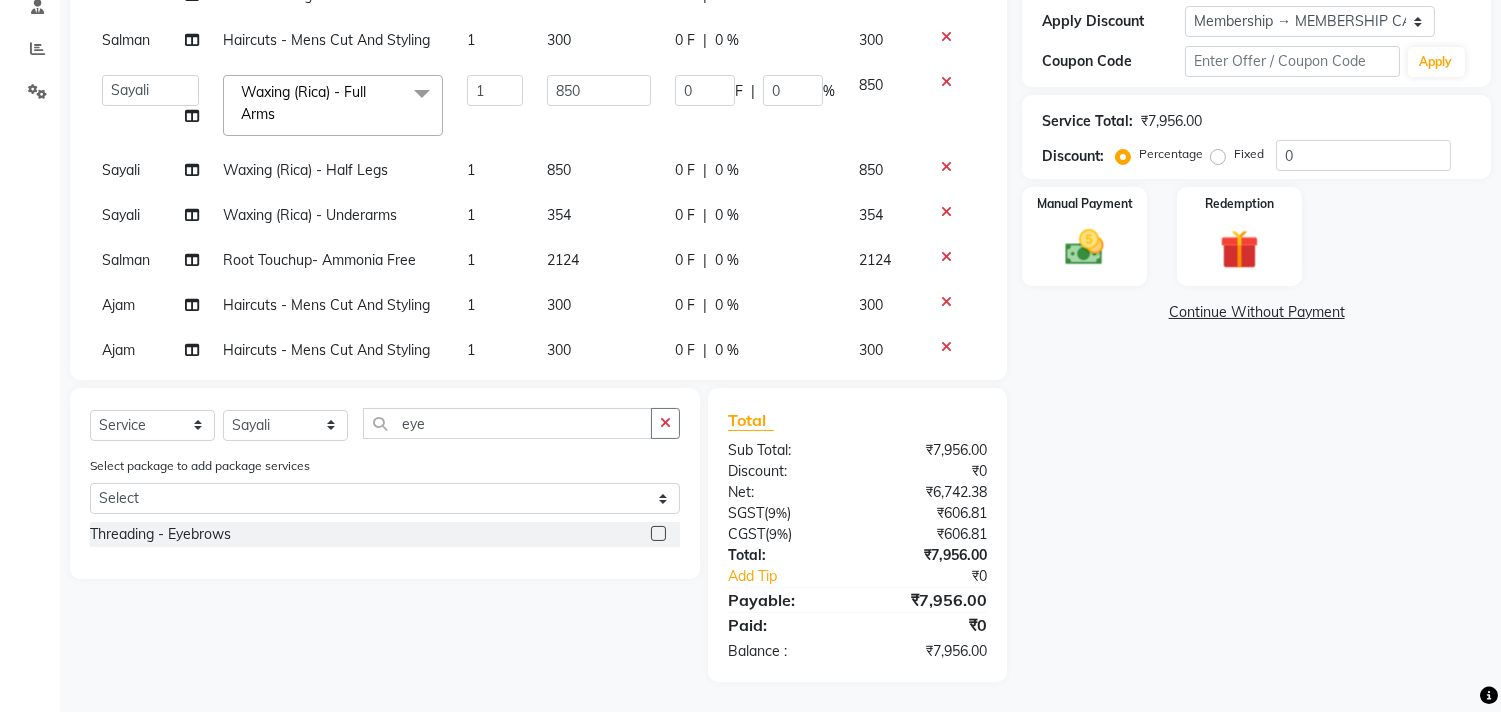 click 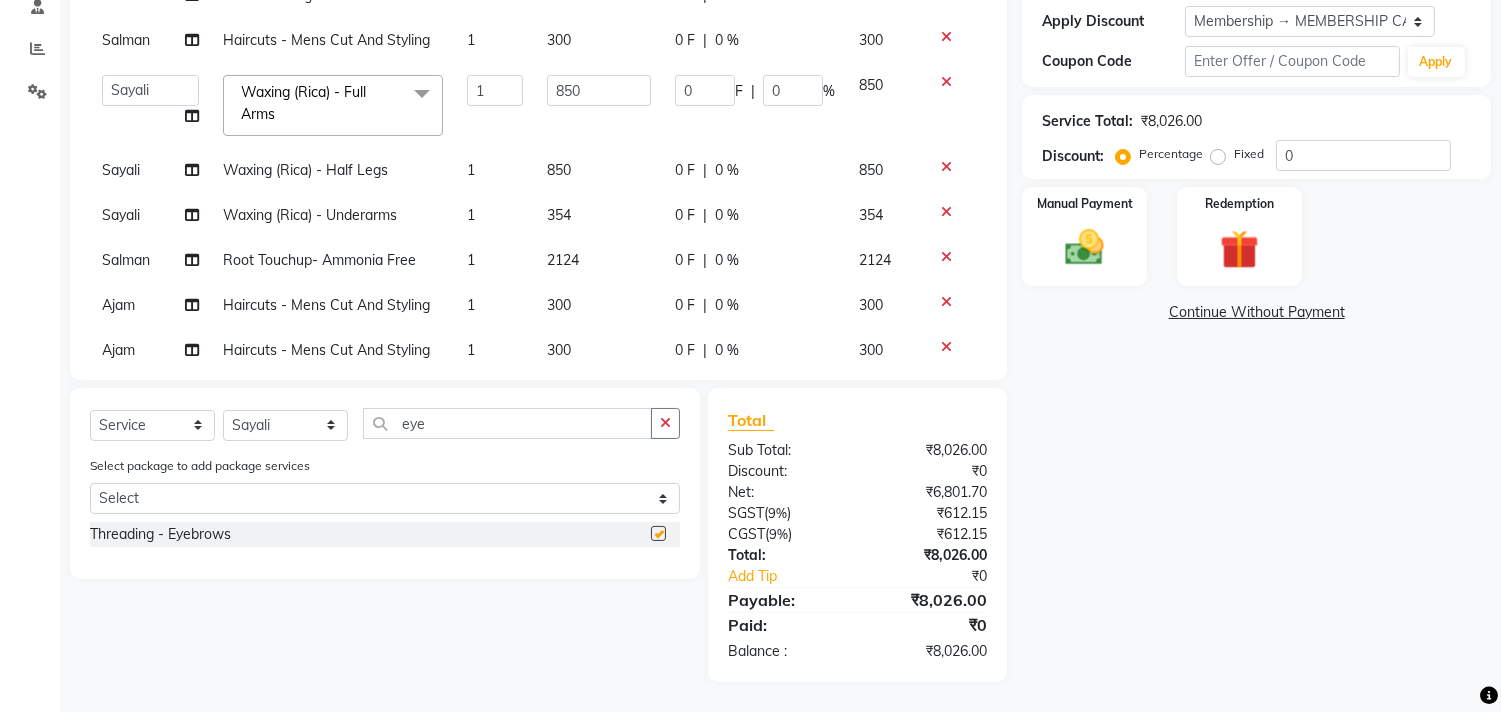 checkbox on "false" 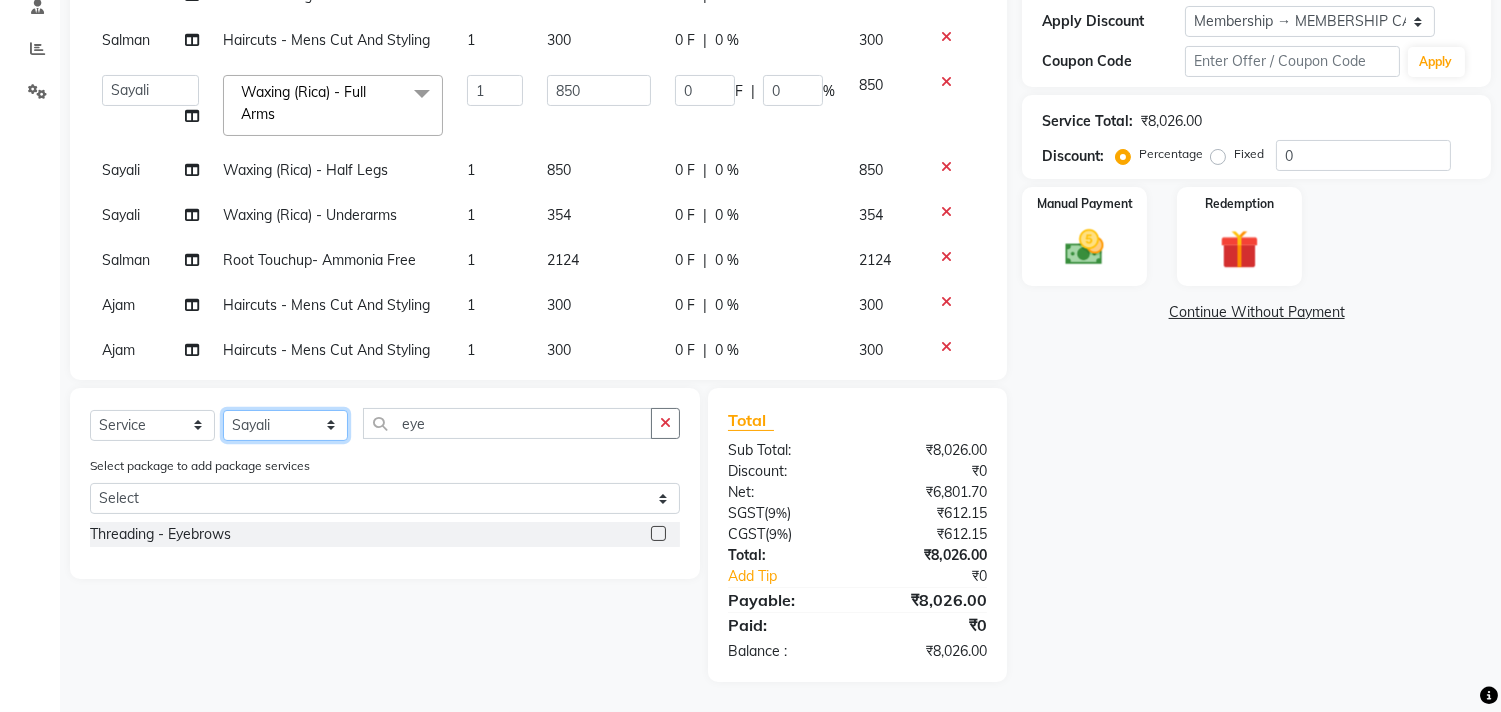 click on "Select Stylist Ajam ARIF Asif Manager M M Neelam Niyaz Salman Sameer Sayali Shahid Shahnawaz Vidya Zubair" 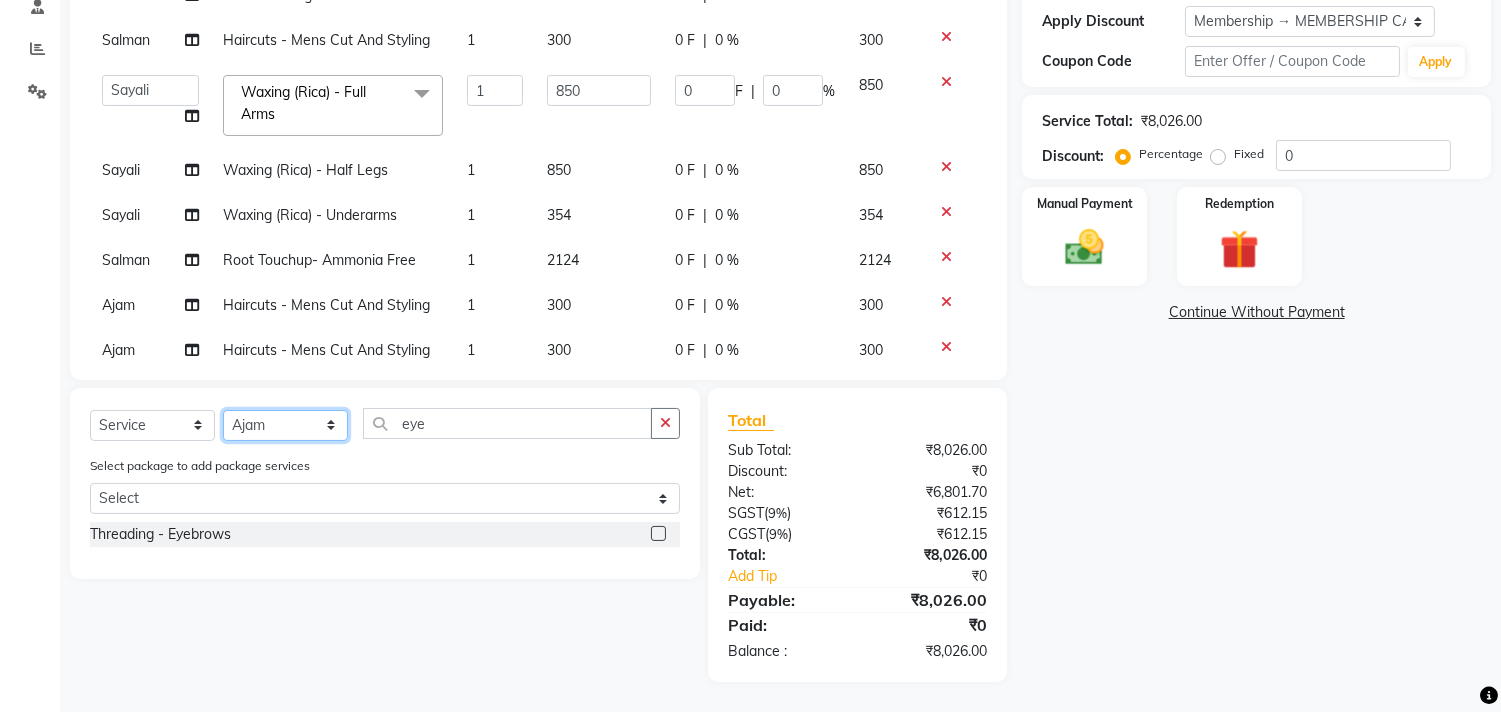 click on "Select Stylist Ajam ARIF Asif Manager M M Neelam Niyaz Salman Sameer Sayali Shahid Shahnawaz Vidya Zubair" 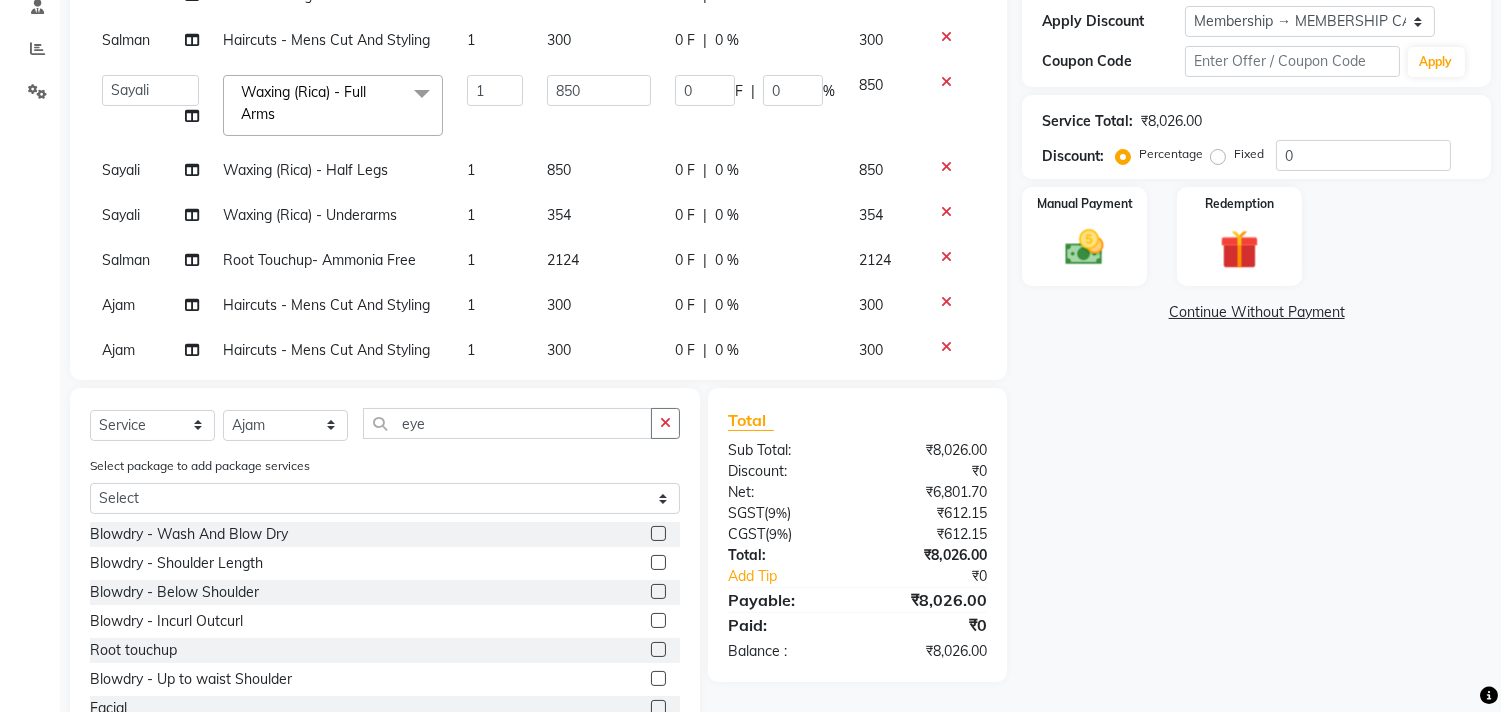click on "Select  Service  Product  Membership  Package Voucher Prepaid Gift Card  Select Stylist Ajam ARIF Asif Manager M M Neelam Niyaz Salman Sameer Sayali Shahid Shahnawaz Vidya Zubair eye Select package to add package services Select Ornab Mukhrjee Blowdry  -  Wash And Blow Dry  Blowdry  -  Shoulder Length  Blowdry  -  Below Shoulder  Blowdry  -  Incurl Outcurl  Root touchup  Blowdry  -  Up to waist Shoulder  Facial  Basic Makeup  Beard Color  Deep Conditioning  Nail Paint  All Hair Shave  Wax (Upperlips)  Pore Cleanup   Head Massage- Habibs Oil  Package Facial  Pakage  Whitening Mask  Women- Global Funky Color  Wax (Rica)- Ear   12K + PKG  10K + PKG  Smoothening  11K + PKG  Wax- Lower Lips  Wax- Chin  Root Touchup- Ammonia Free  Beard- Styling Blade  Haircuts- Kids Haircut  O3 SeaWood Facial  Haircuts -  Mens Cut And Styling  Haircuts -  Womens Cut And Blowdry  Mens Haircut and Beard  Body Polishing  D-Tan  Beard Trim  Women Hair cut & wash  Face Wax  Pro Longer Treatment  Pro Longer Treatment  Rebalncing" 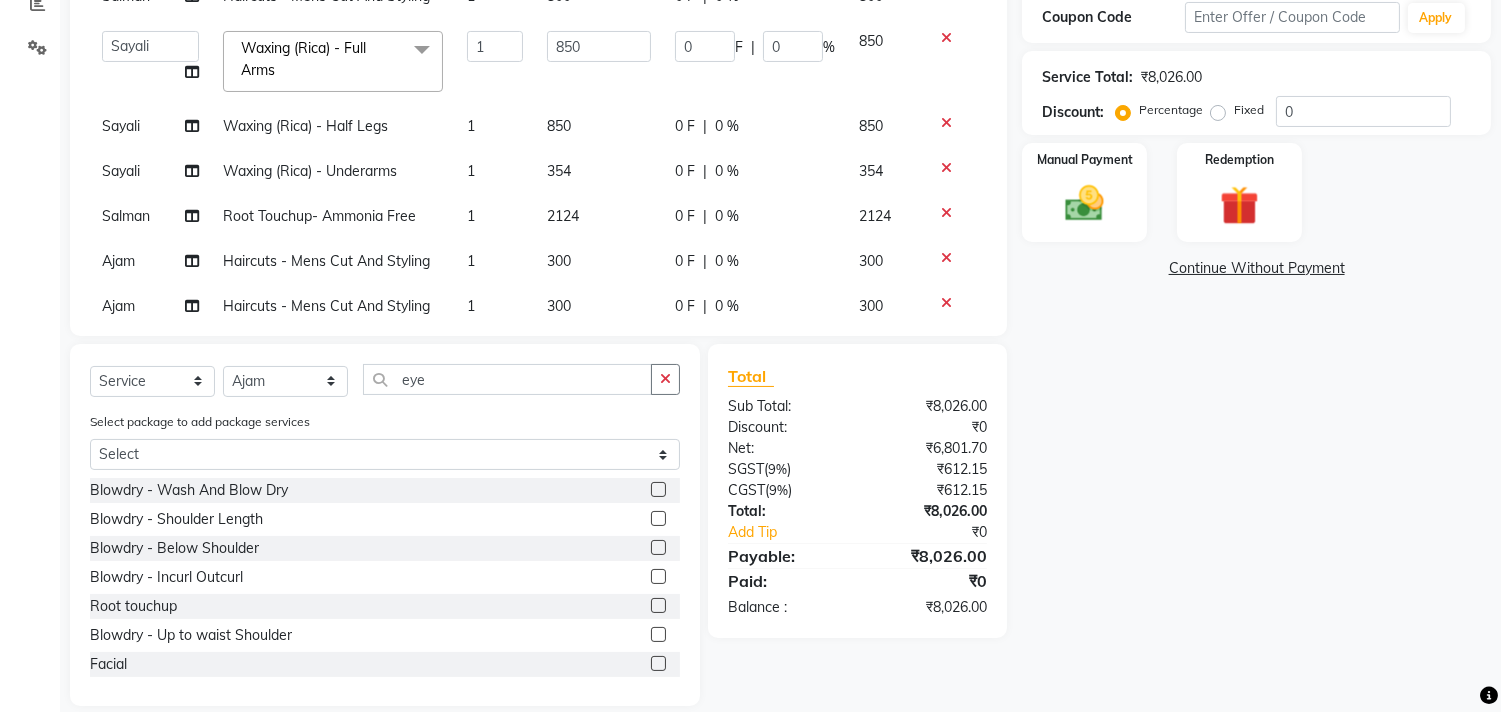 scroll, scrollTop: 463, scrollLeft: 0, axis: vertical 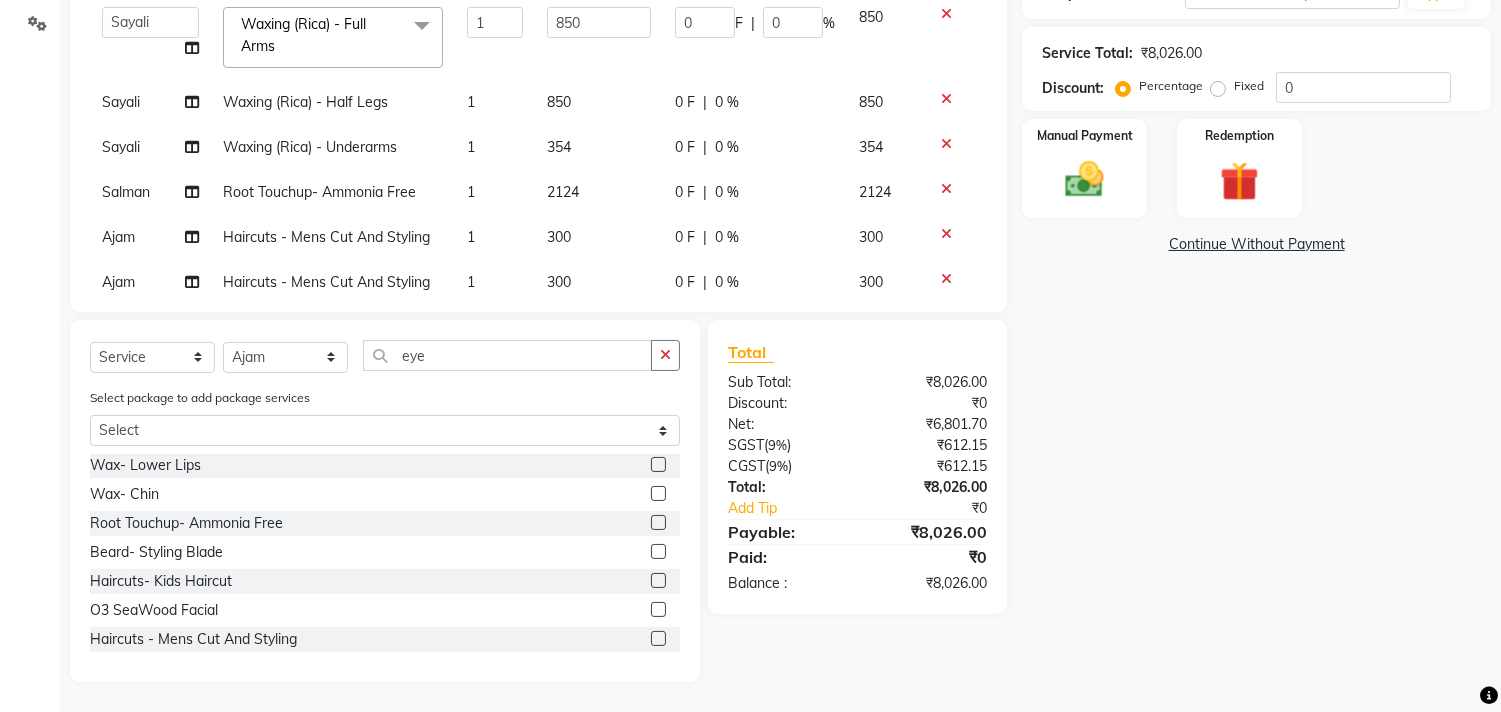 click 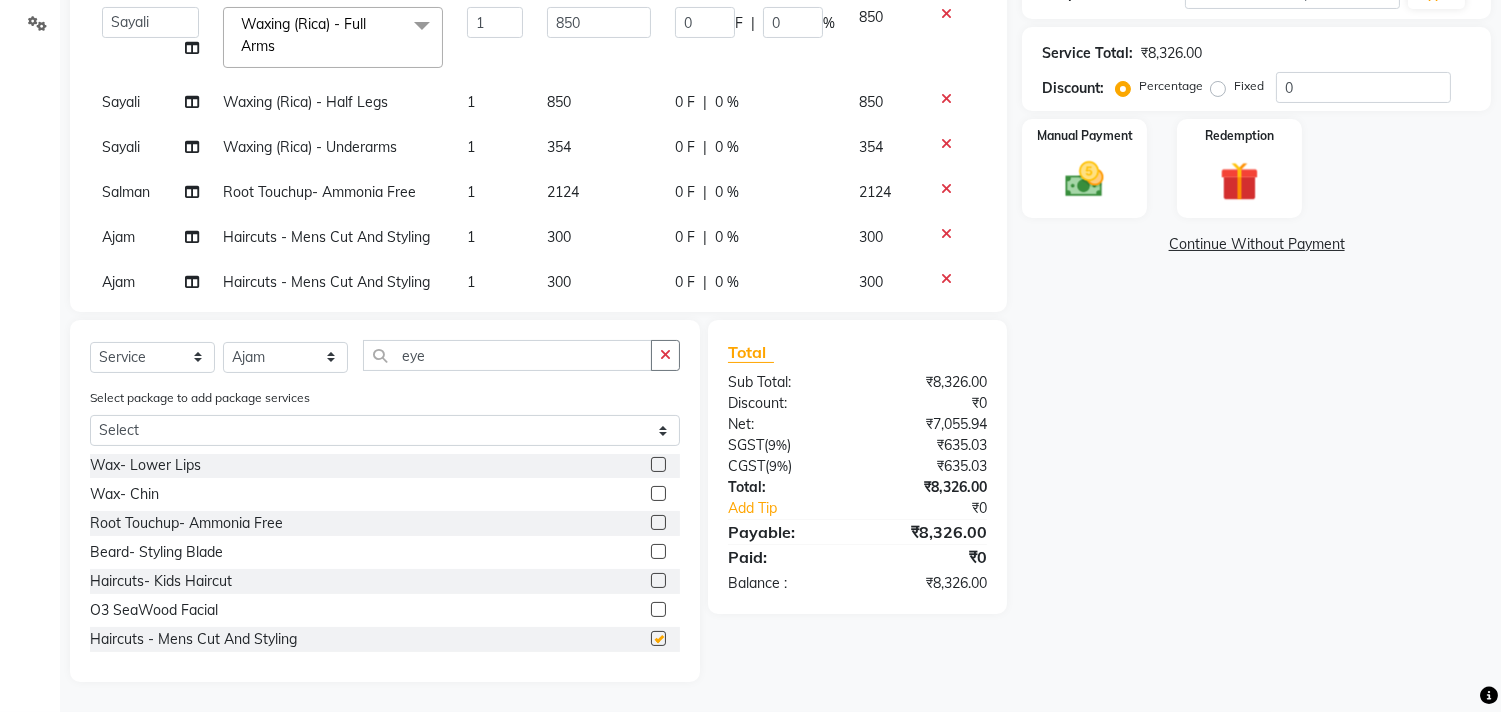 checkbox on "false" 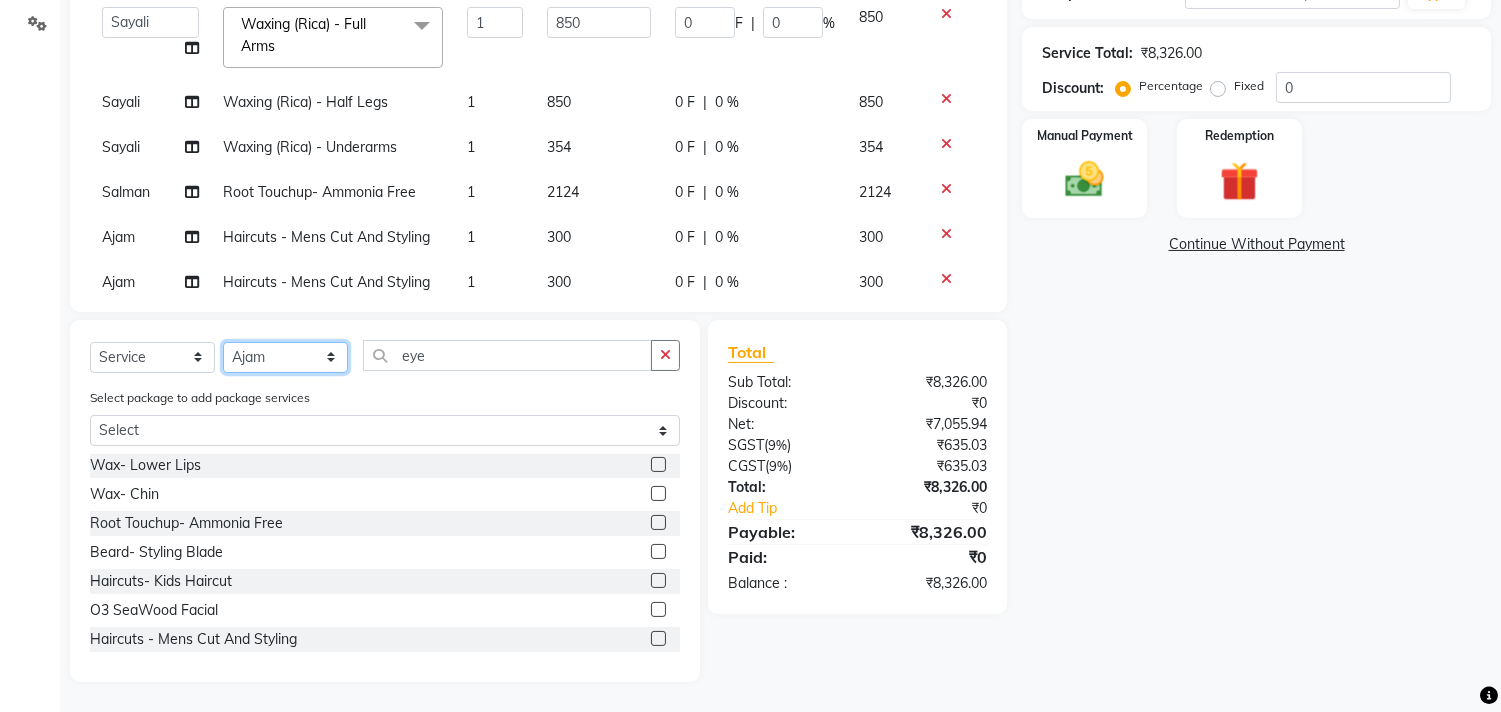 click on "Select Stylist Ajam ARIF Asif Manager M M Neelam Niyaz Salman Sameer Sayali Shahid Shahnawaz Vidya Zubair" 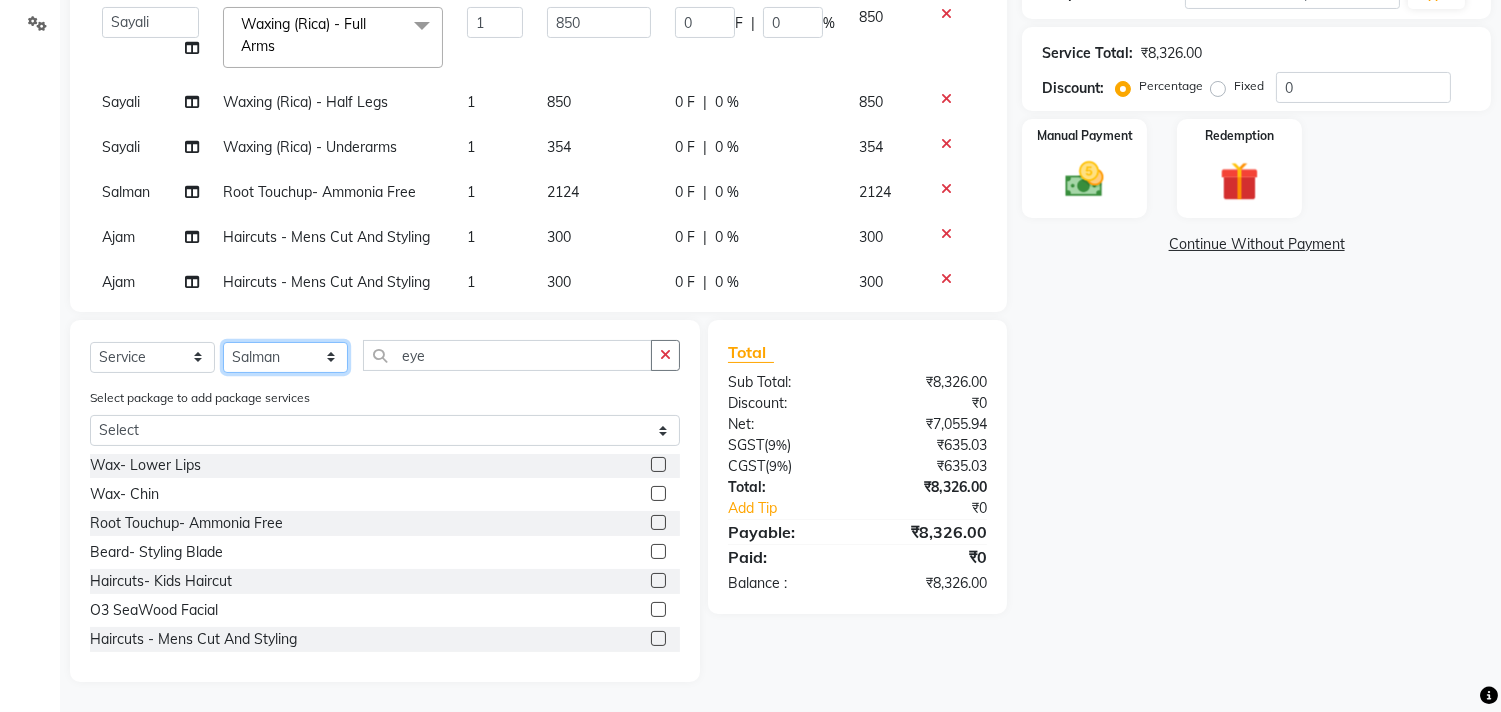 click on "Select Stylist Ajam ARIF Asif Manager M M Neelam Niyaz Salman Sameer Sayali Shahid Shahnawaz Vidya Zubair" 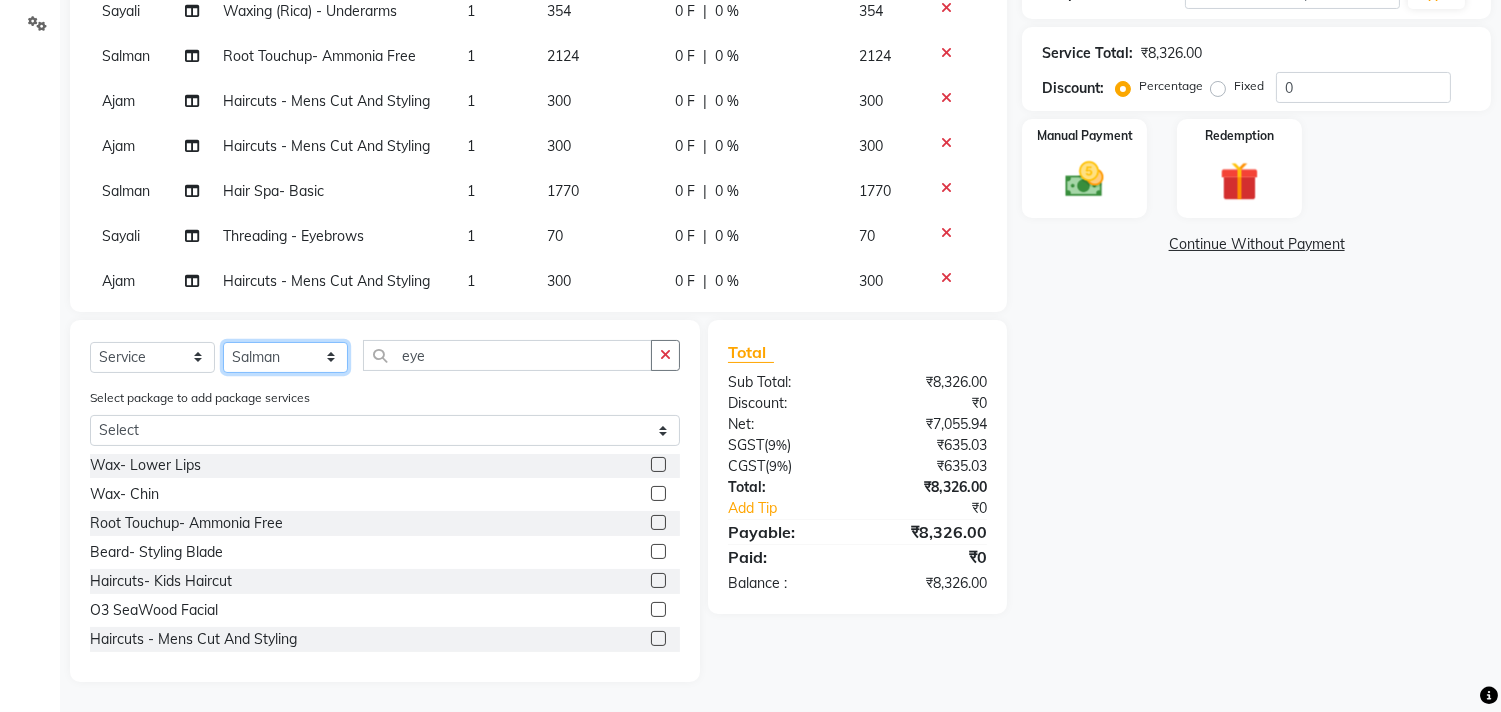 scroll, scrollTop: 194, scrollLeft: 0, axis: vertical 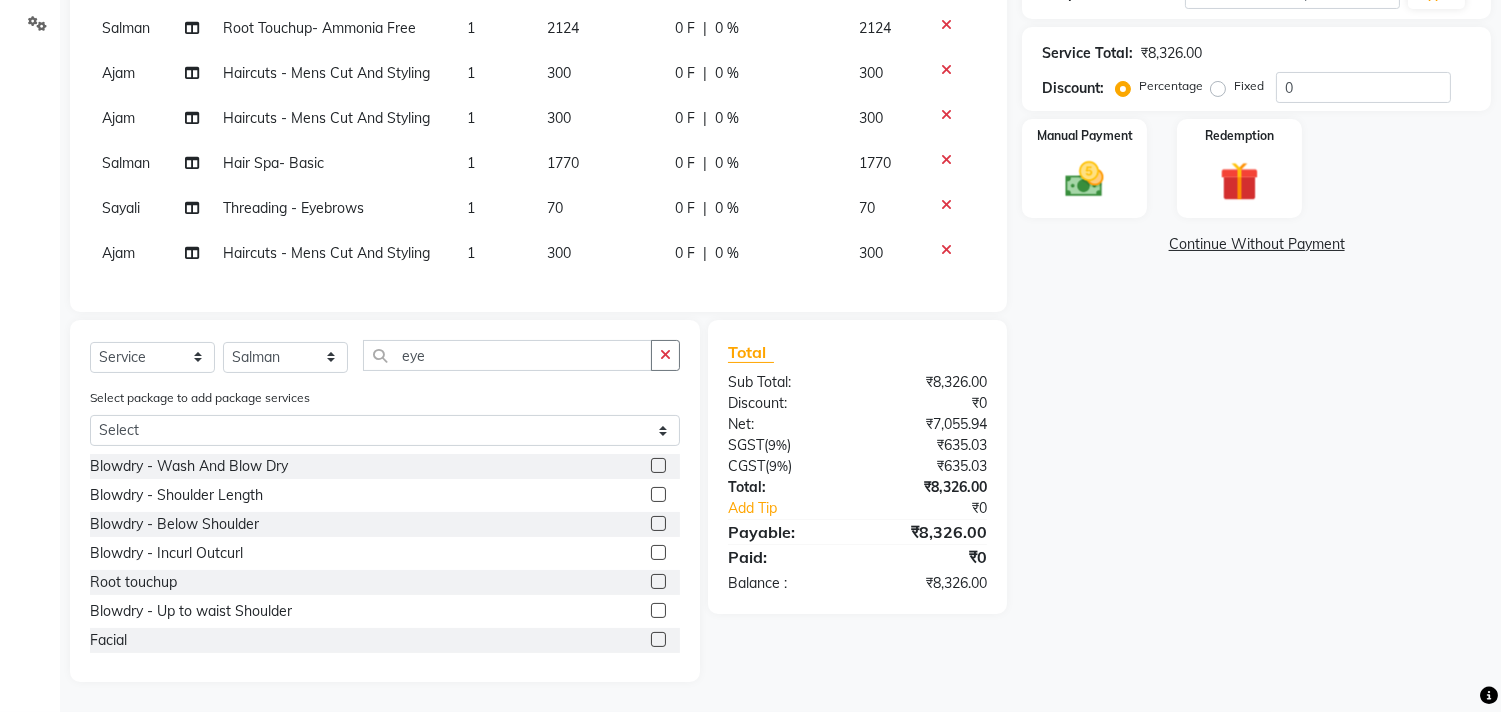 click 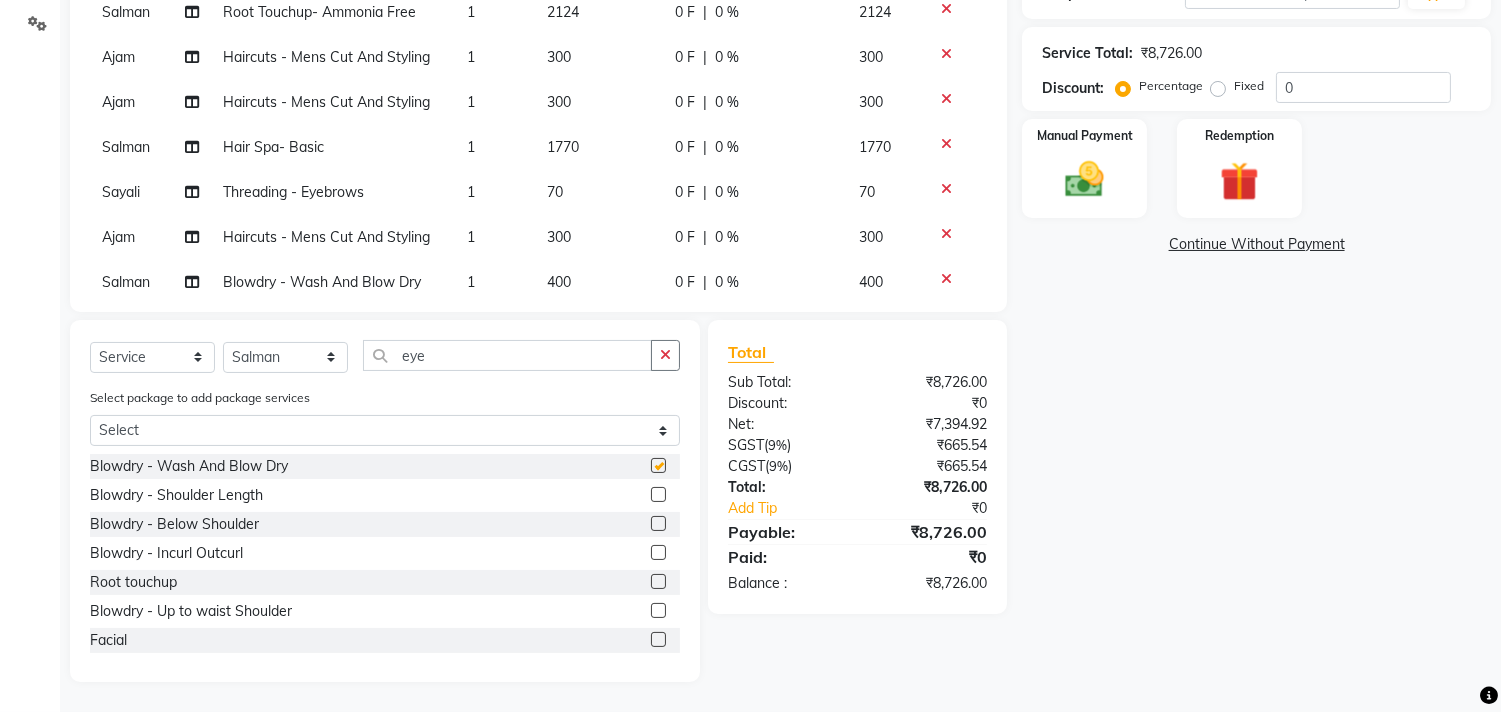 checkbox on "false" 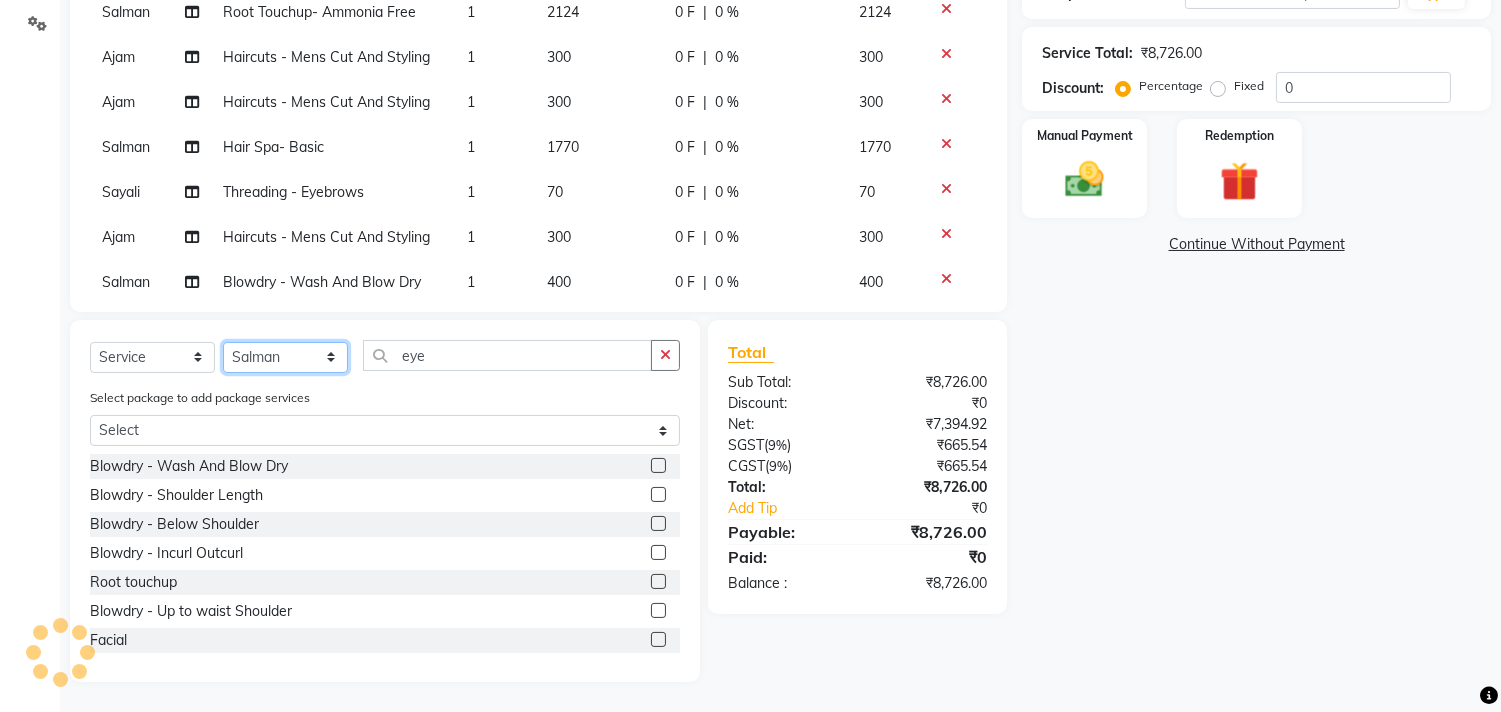 click on "Select Stylist Ajam ARIF Asif Manager M M Neelam Niyaz Salman Sameer Sayali Shahid Shahnawaz Vidya Zubair" 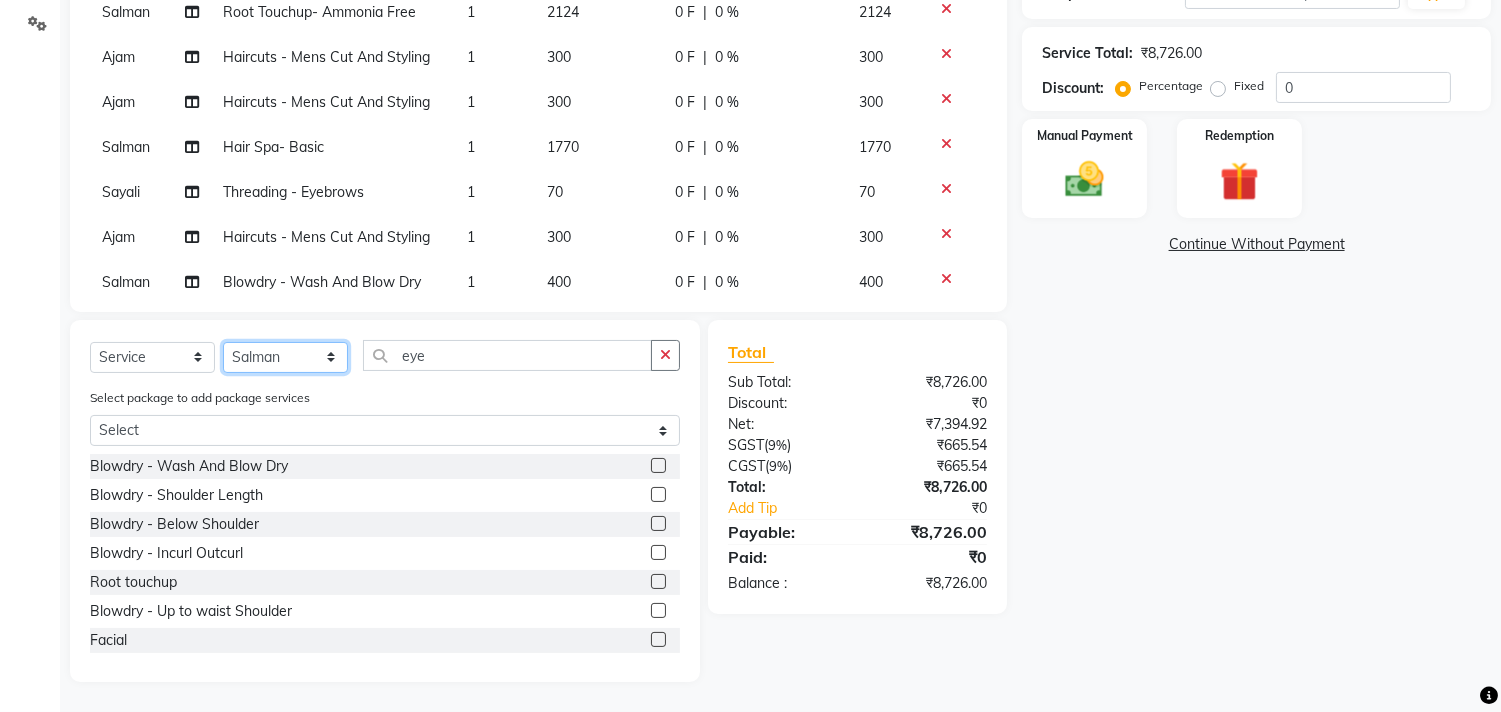 select on "87459" 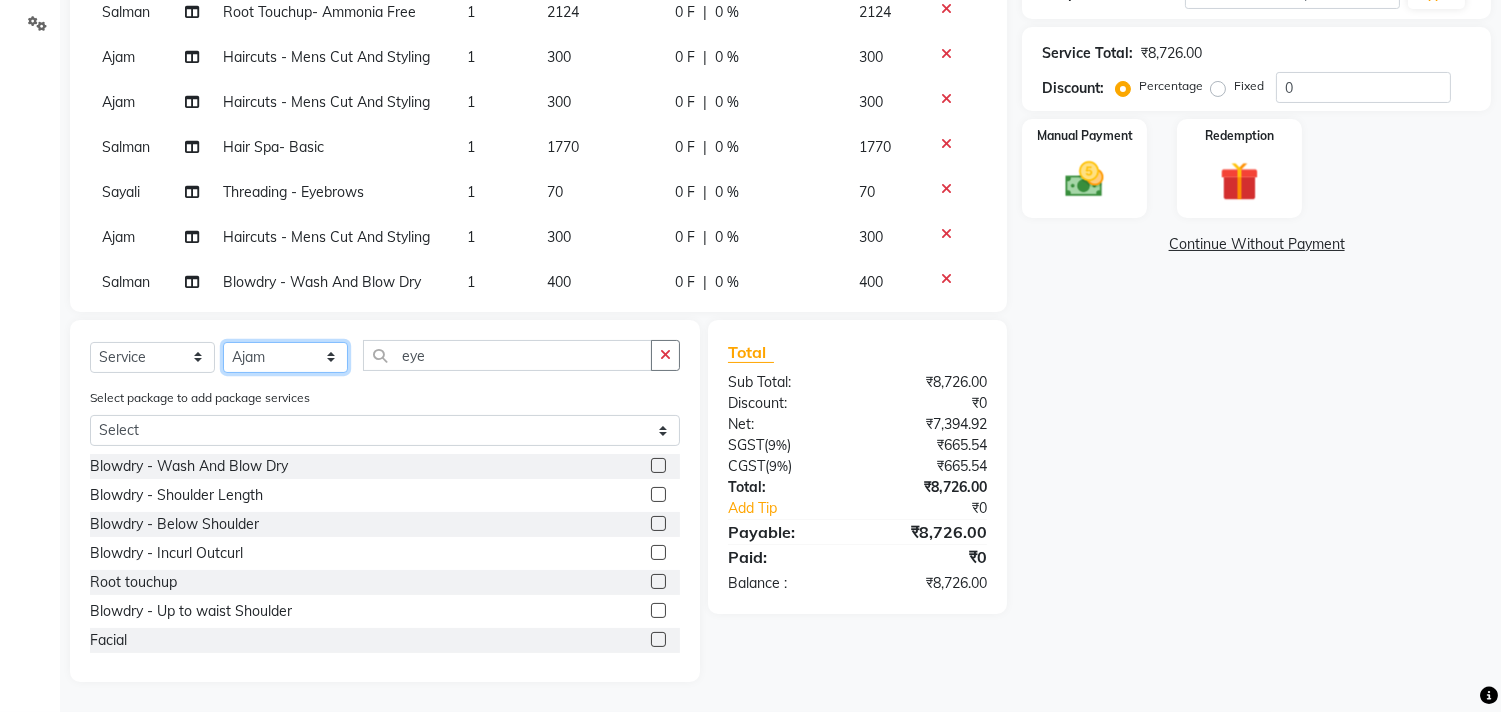 click on "Select Stylist Ajam ARIF Asif Manager M M Neelam Niyaz Salman Sameer Sayali Shahid Shahnawaz Vidya Zubair" 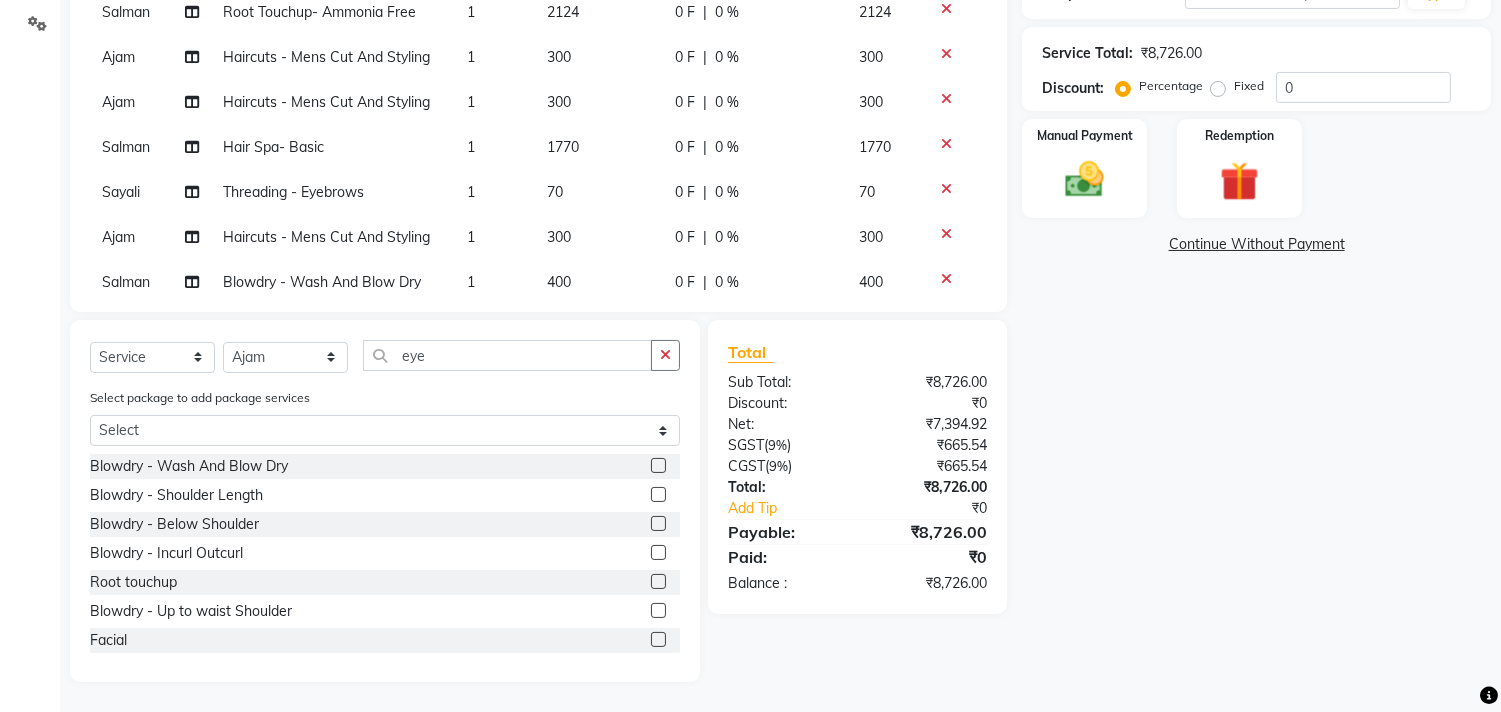 click on "Client +91 9552660660 Add Client searching... Date 01-08-2025 Invoice Number V/2025 V/2025-26 2154 Services Stylist Service Qty Price Disc Total Action Salman Blowdry  -  Wash And Blow Dry 1 400 0 F | 0 % 400 Salman Head Massage- Habibs Oil 1 708 0 F | 0 % 708 Salman Haircuts -  Mens Cut And Styling 1 300 0 F | 0 % 300  Ajam   ARIF   Asif   Manager   M M   Neelam   Niyaz   Salman   Sameer   Sayali   Shahid   Shahnawaz   Vidya   Zubair  Waxing (Rica) -  Full Arms  x Blowdry  -  Wash And Blow Dry Blowdry  -  Shoulder Length Blowdry  -  Below Shoulder Blowdry  -  Incurl Outcurl Root touchup Blowdry  -  Up to waist Shoulder Facial Basic Makeup Beard Color Deep Conditioning Nail Paint All Hair Shave Wax (Upperlips) Pore Cleanup  Head Massage- Habibs Oil Package Facial Pakage Whitening Mask Women- Global Funky Color Wax (Rica)- Ear  12K + PKG 10K + PKG Smoothening 11K + PKG Wax- Lower Lips Wax- Chin Root Touchup- Ammonia Free Beard- Styling Blade Haircuts- Kids Haircut O3 SeaWood Facial Mens Haircut and Beard 1 0" 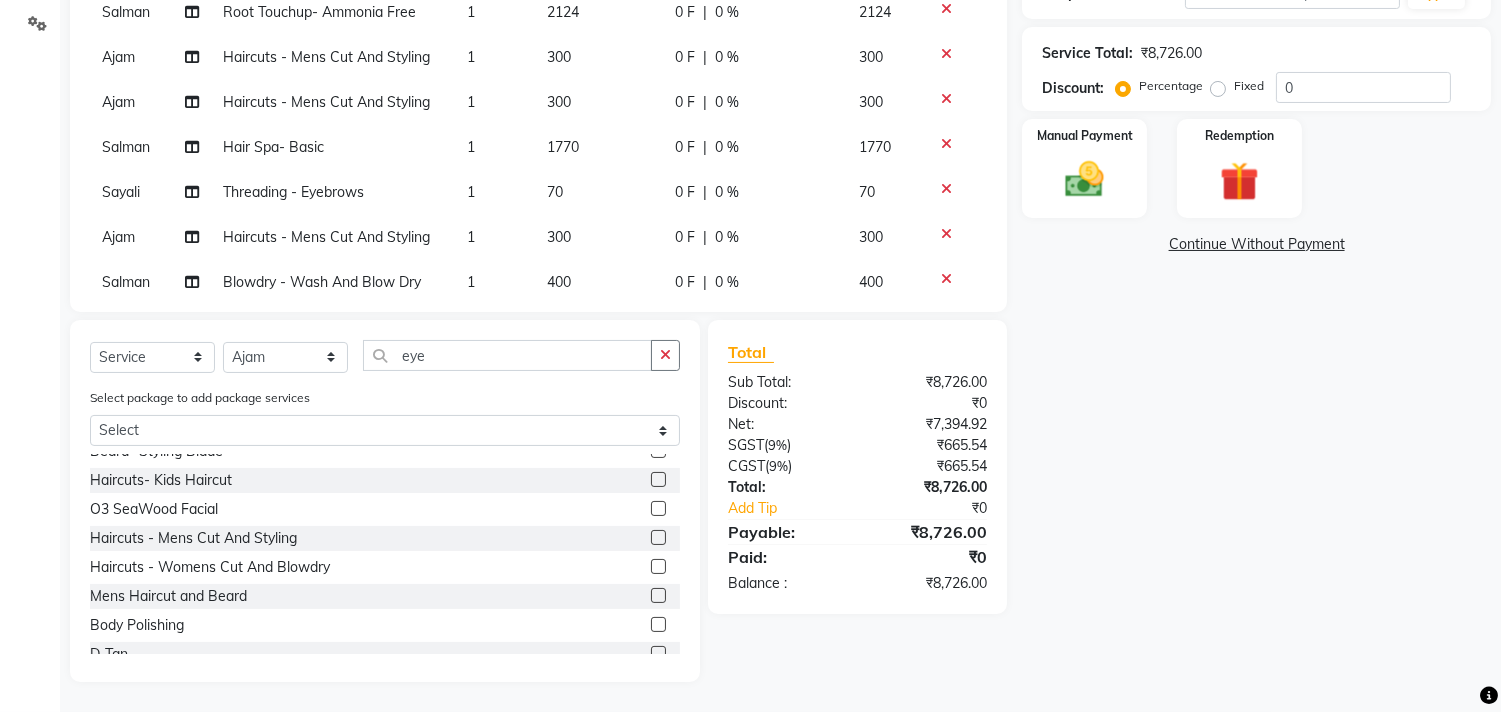 scroll, scrollTop: 872, scrollLeft: 0, axis: vertical 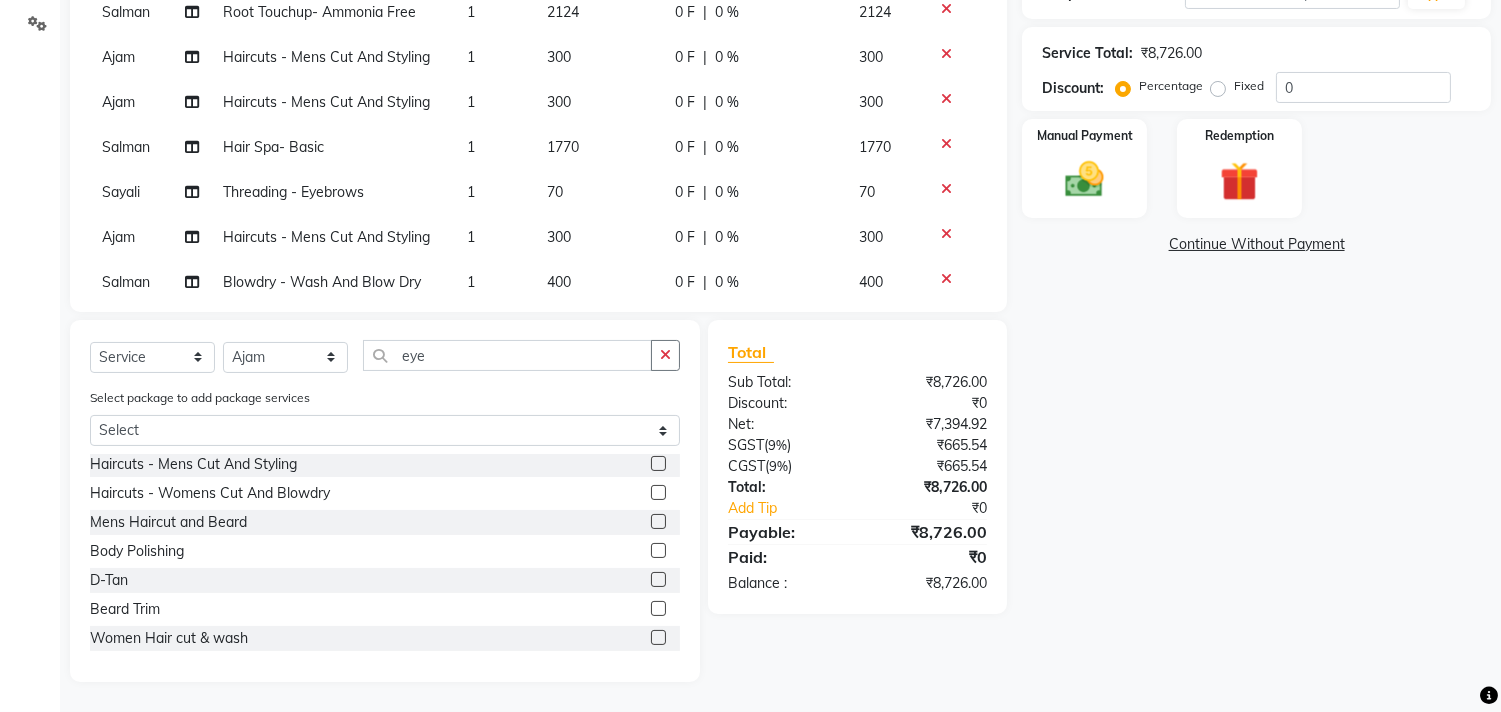 click 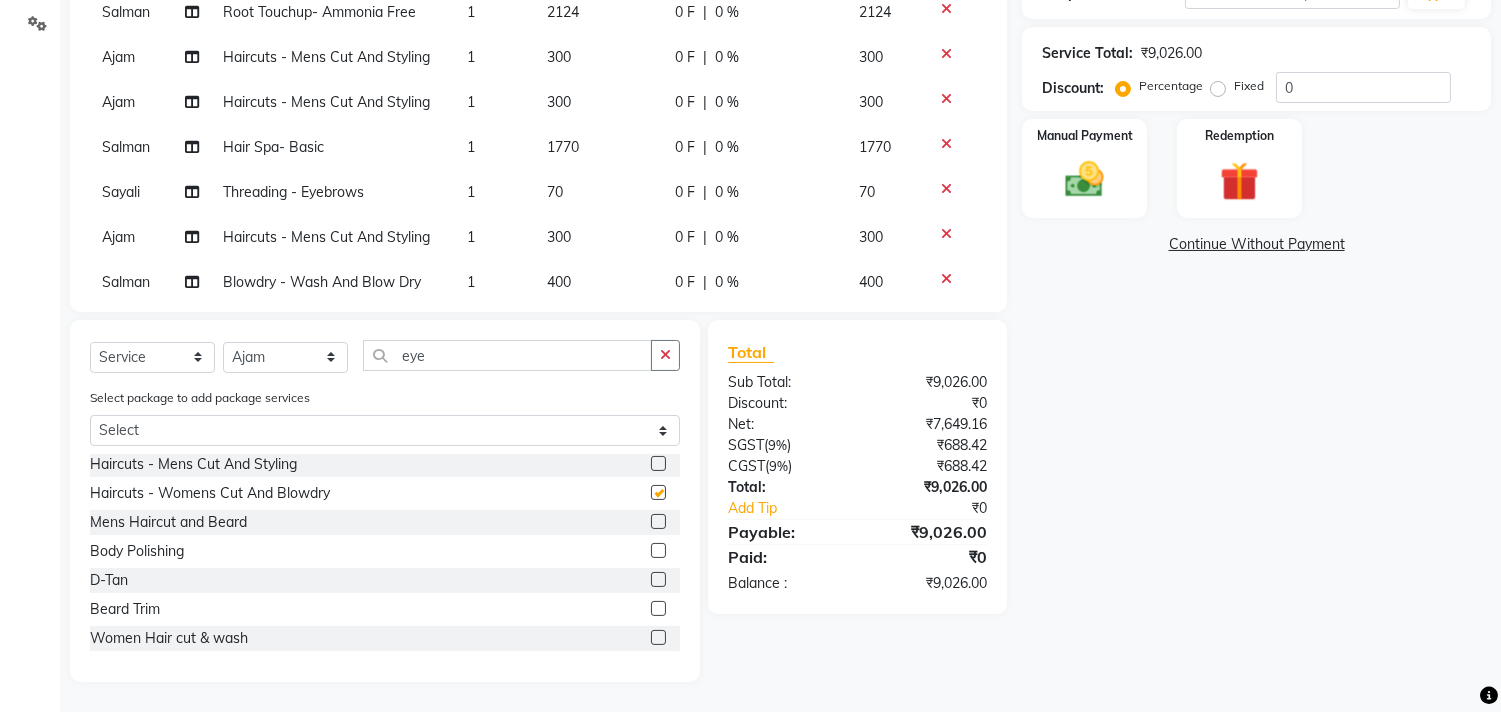 checkbox on "false" 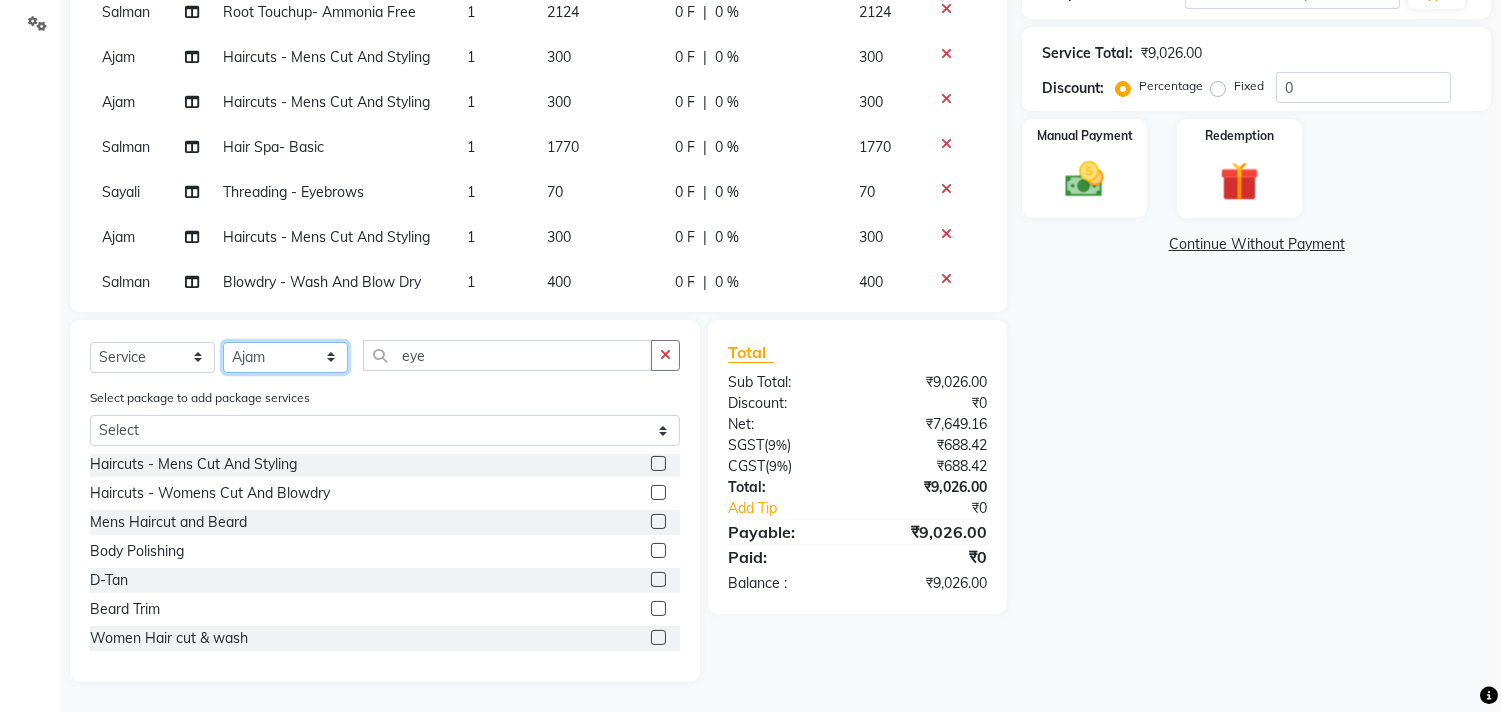 click on "Select Stylist Ajam ARIF Asif Manager M M Neelam Niyaz Salman Sameer Sayali Shahid Shahnawaz Vidya Zubair" 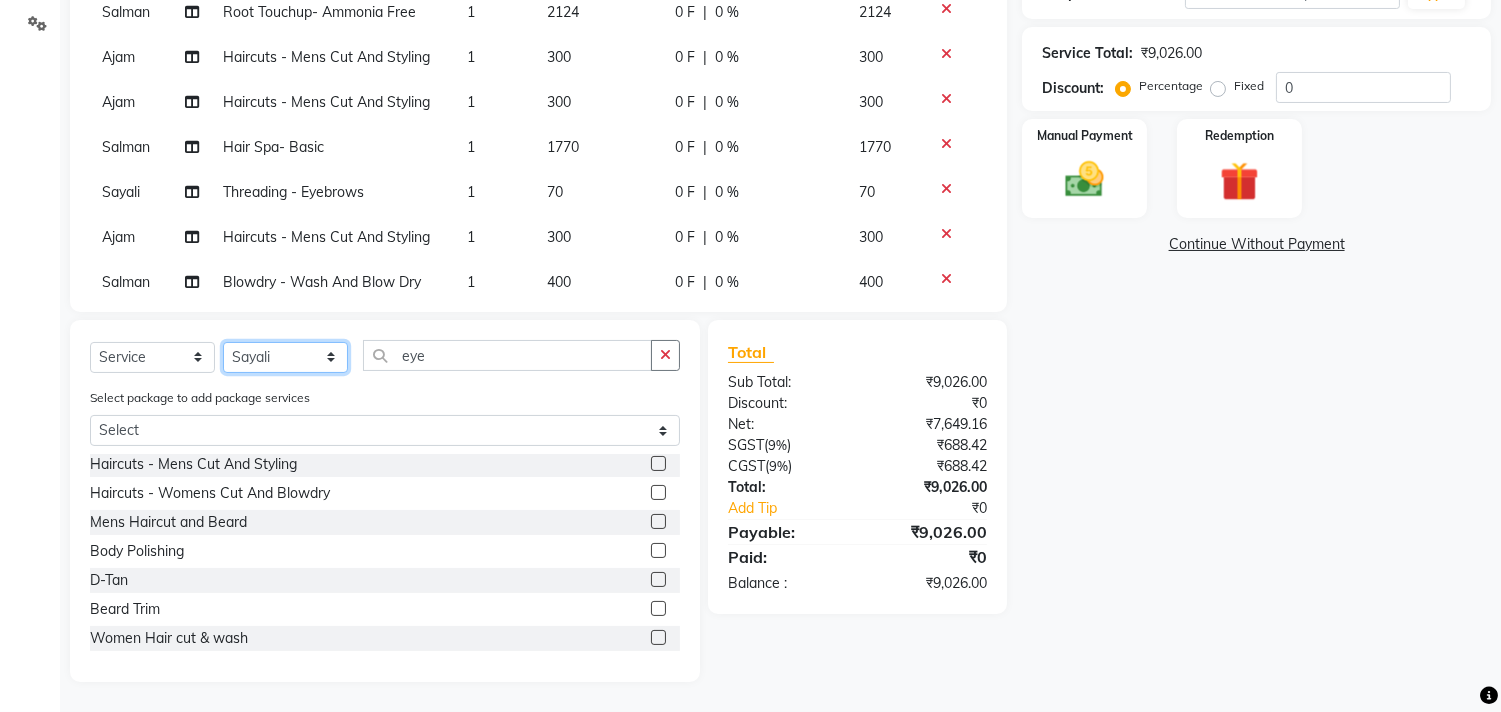click on "Select Stylist Ajam ARIF Asif Manager M M Neelam Niyaz Salman Sameer Sayali Shahid Shahnawaz Vidya Zubair" 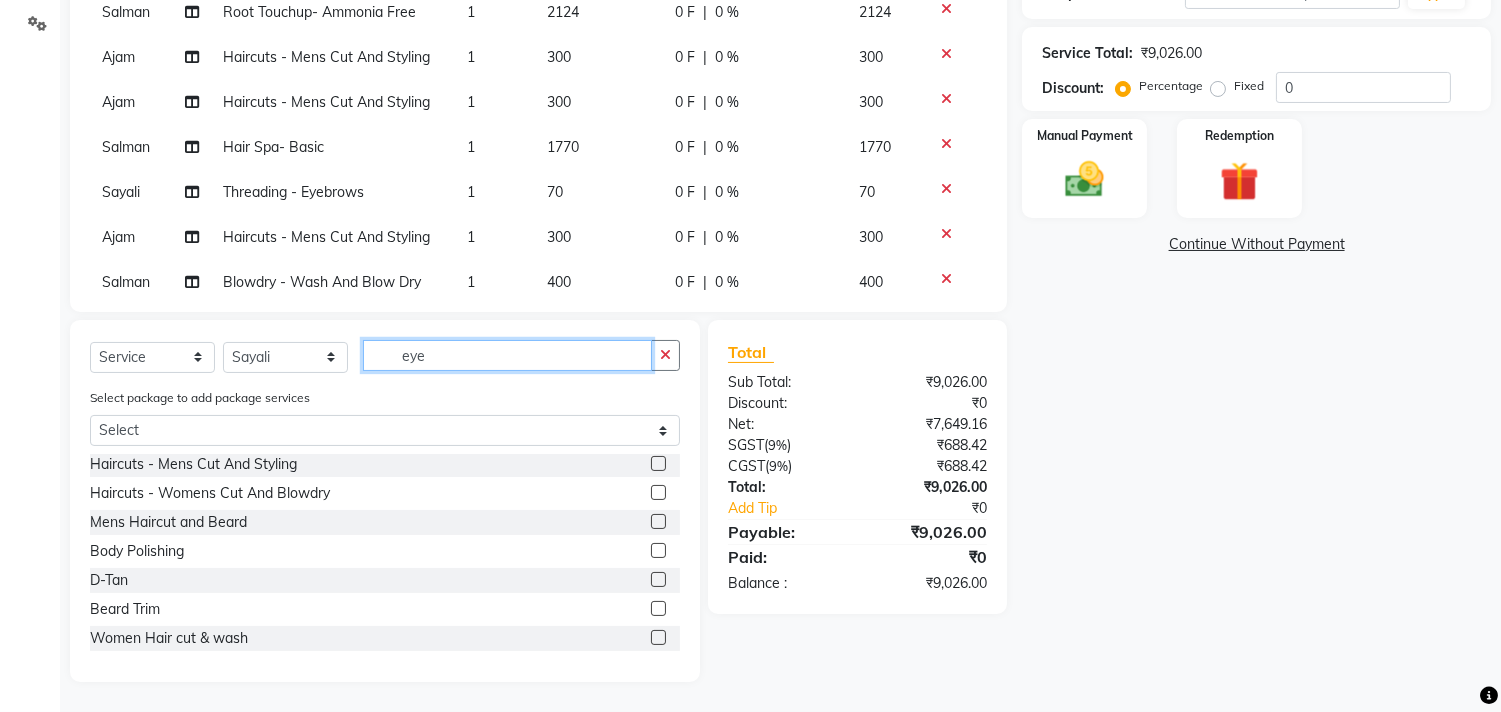 click on "eye" 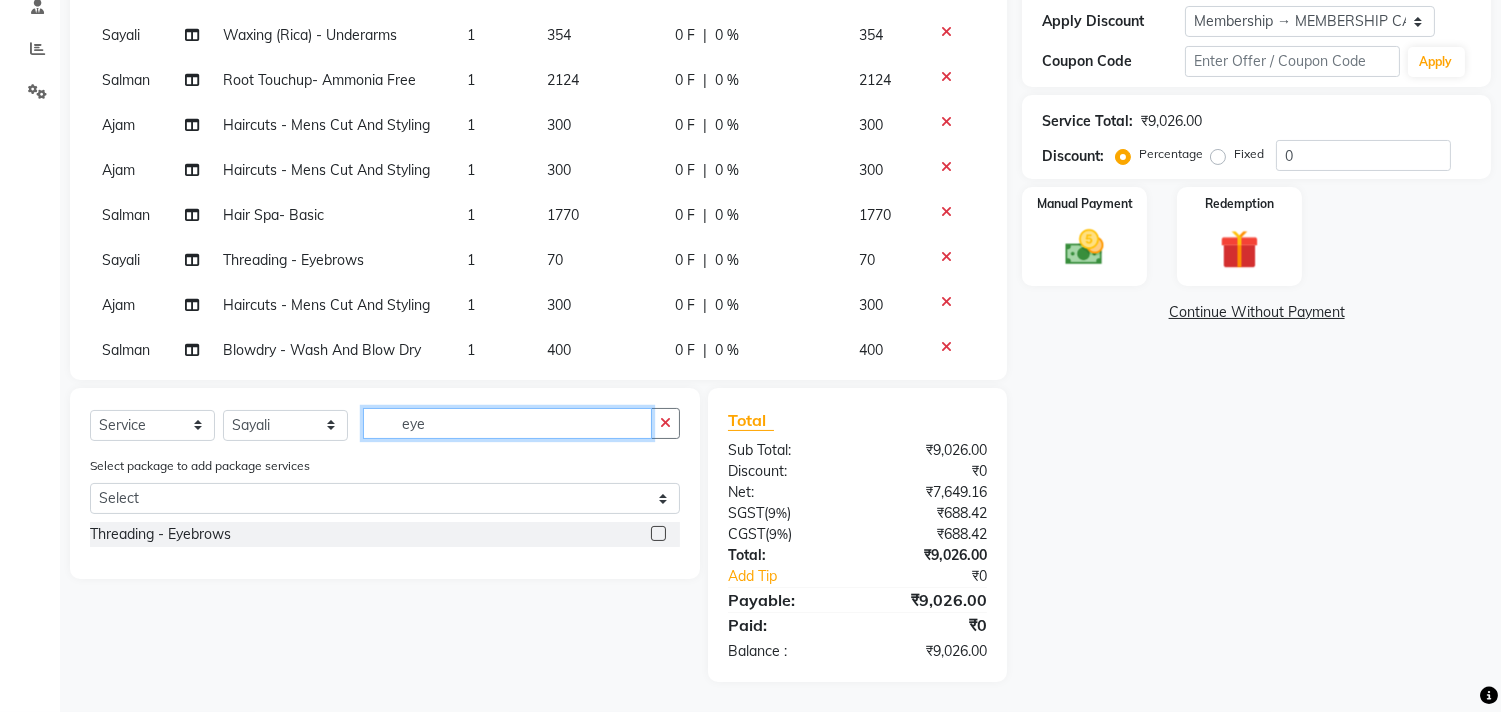 scroll, scrollTop: 394, scrollLeft: 0, axis: vertical 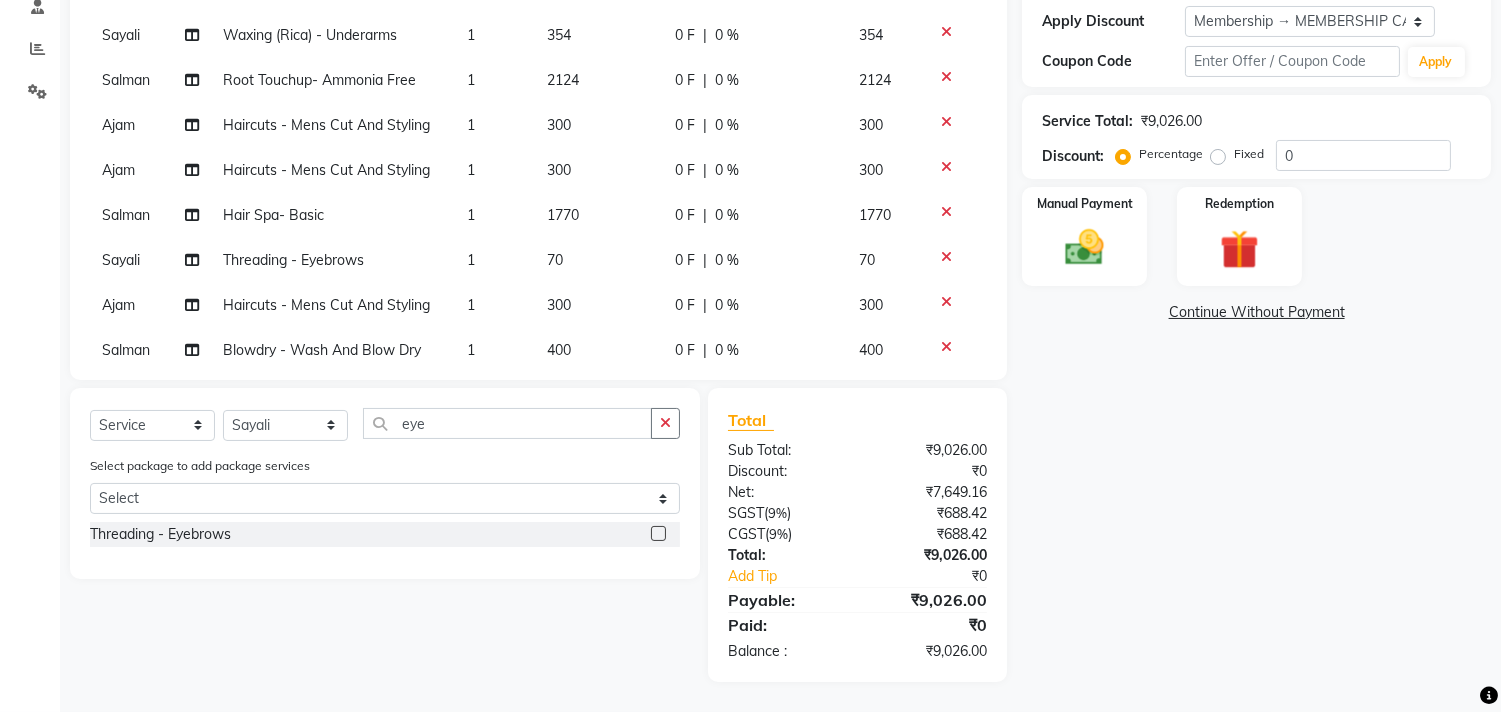 click 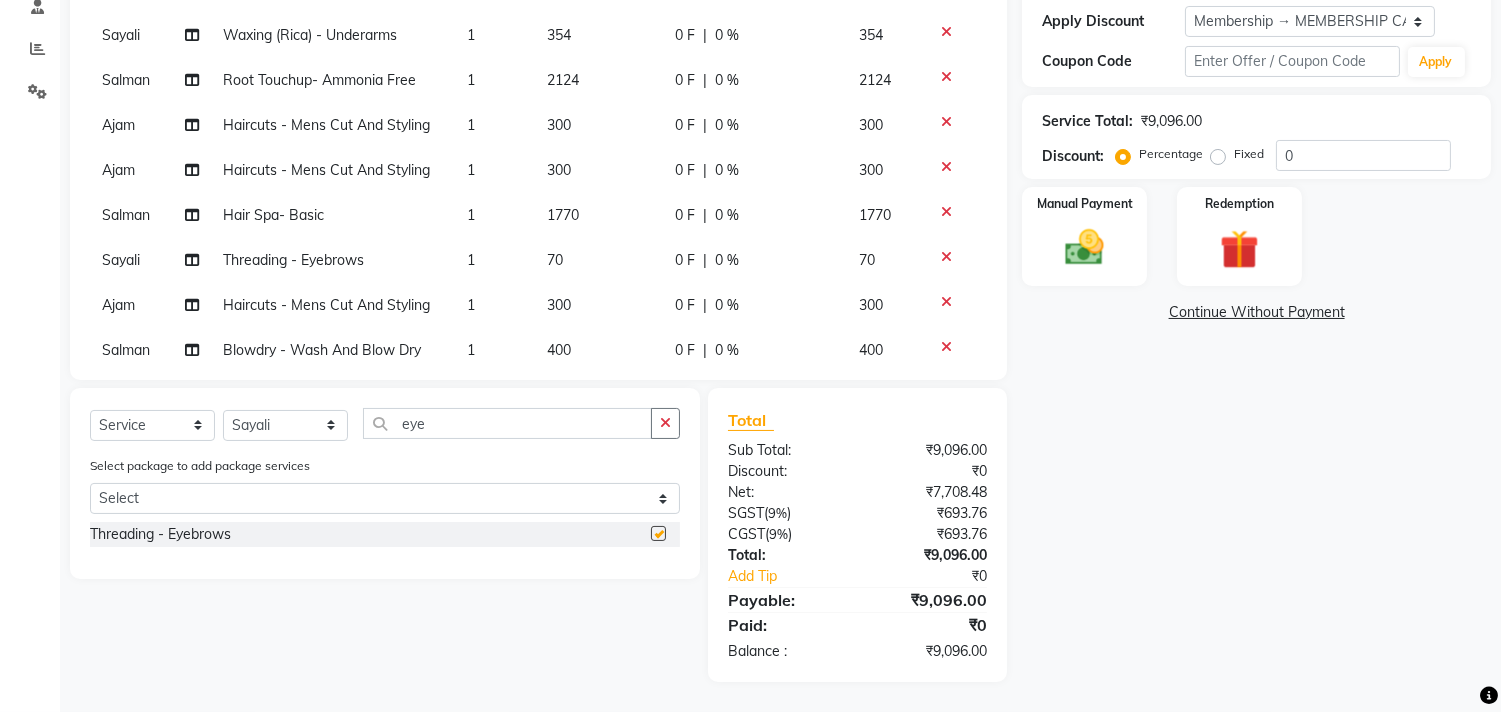 checkbox on "false" 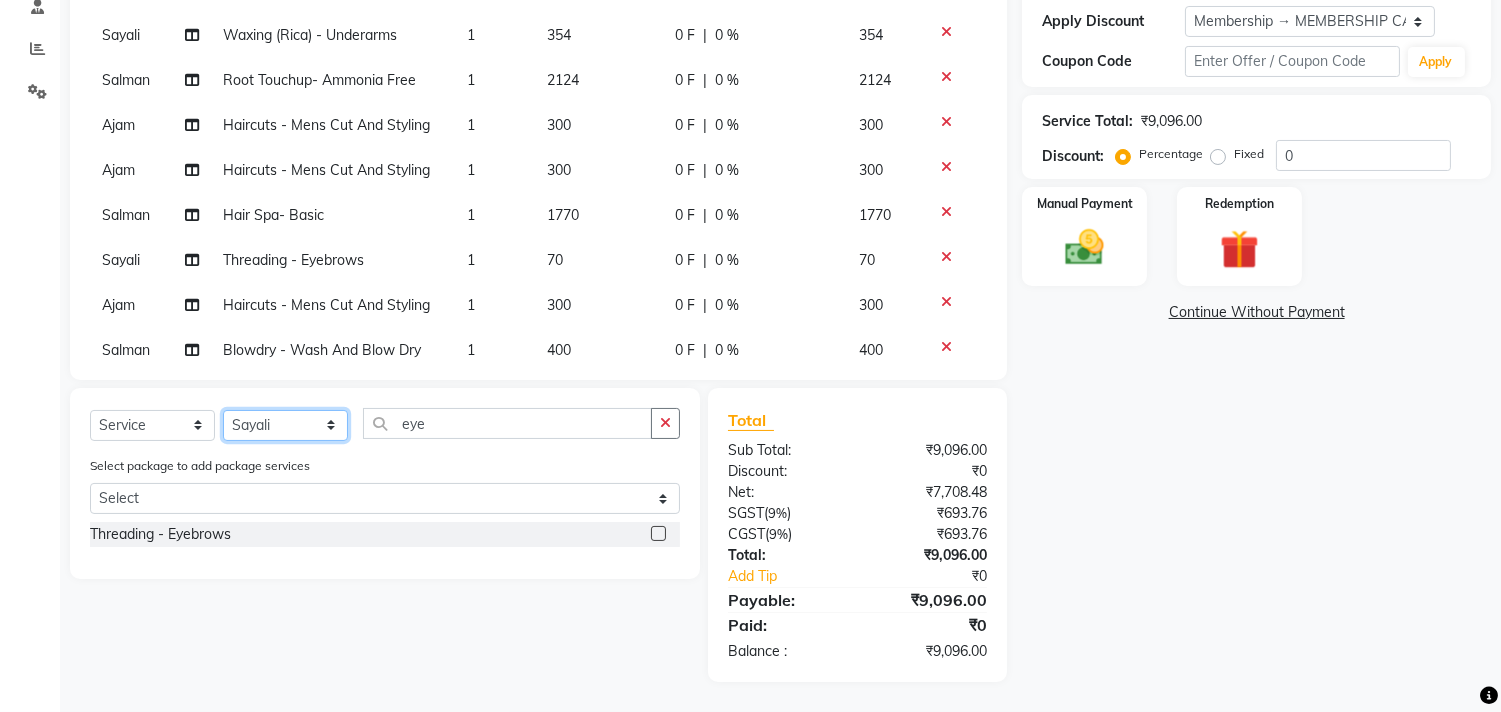 click on "Select Stylist Ajam ARIF Asif Manager M M Neelam Niyaz Salman Sameer Sayali Shahid Shahnawaz Vidya Zubair" 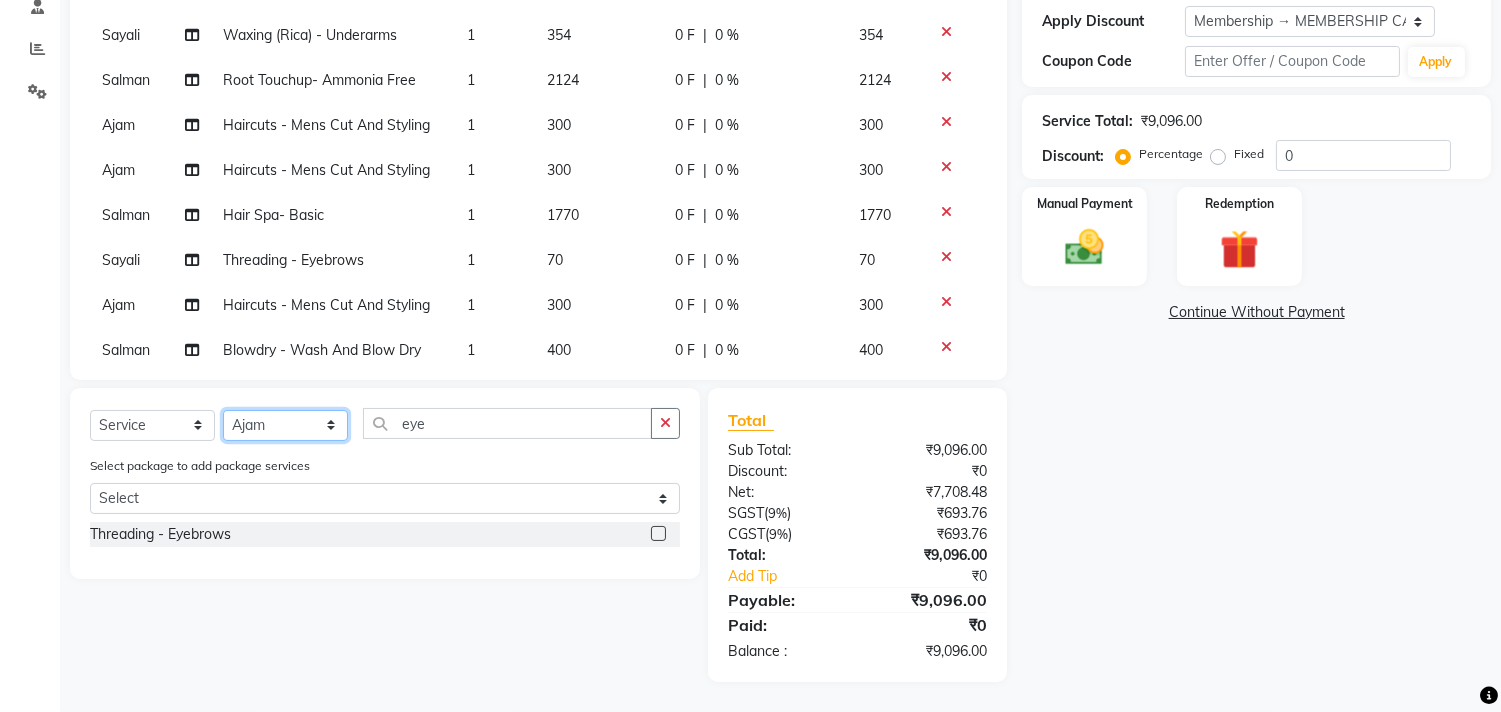 click on "Select Stylist Ajam ARIF Asif Manager M M Neelam Niyaz Salman Sameer Sayali Shahid Shahnawaz Vidya Zubair" 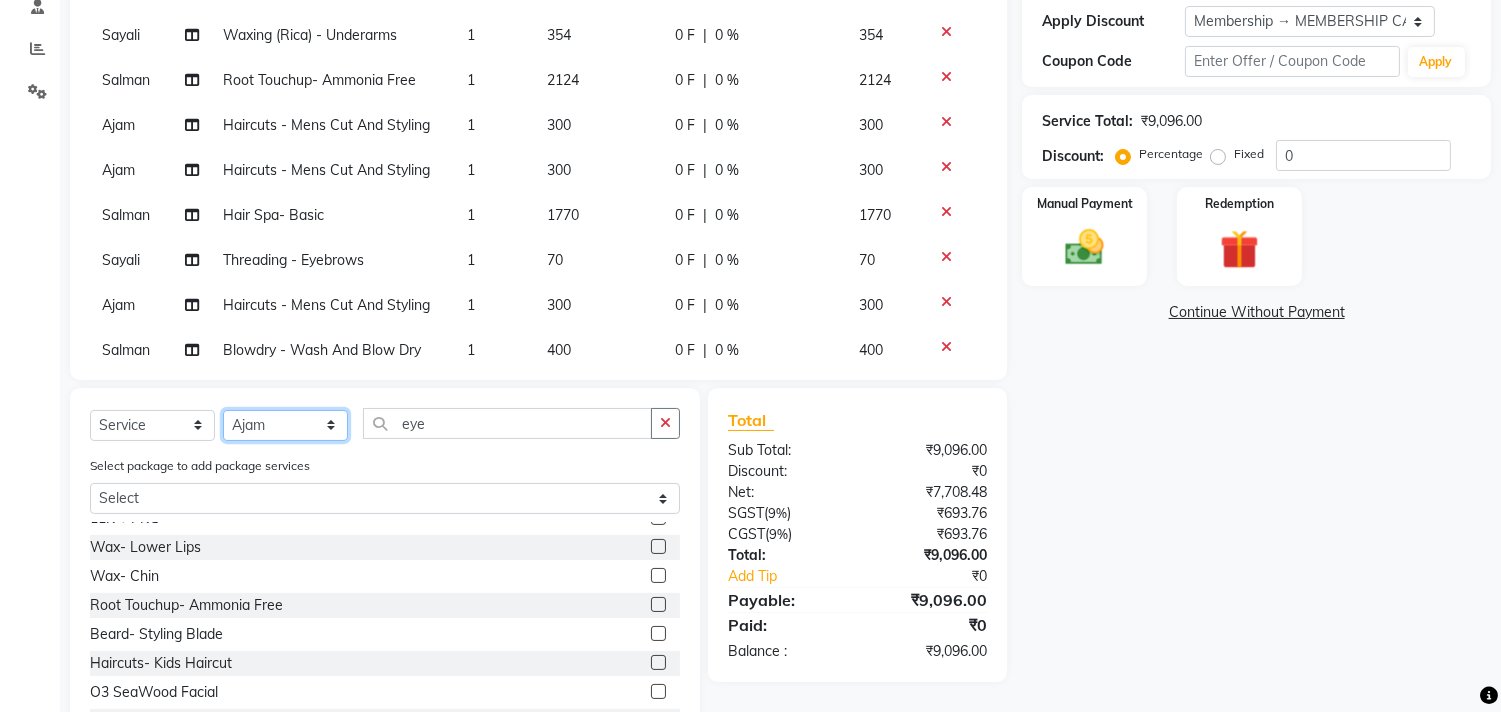 scroll, scrollTop: 697, scrollLeft: 0, axis: vertical 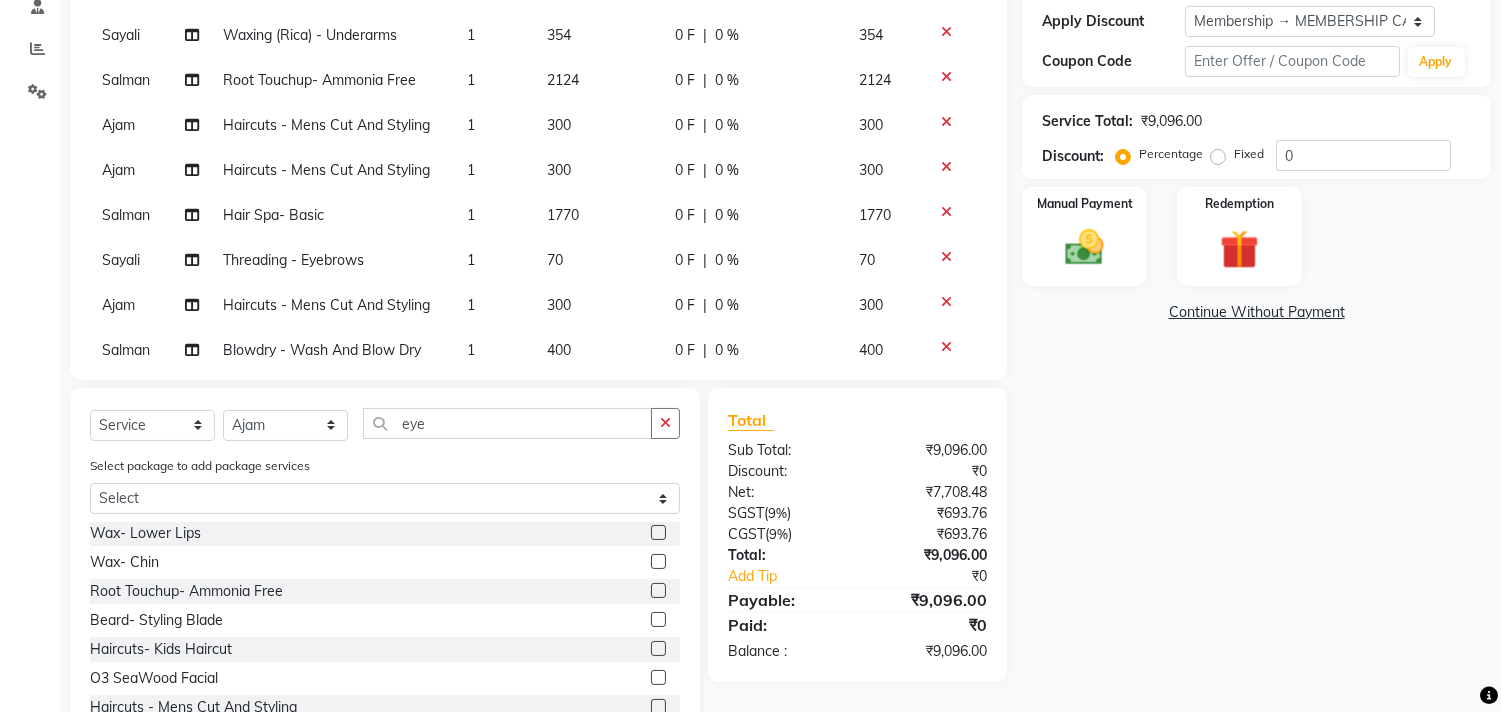 click on "Name: Habibs  Membership: end on 02-10-2025 Total Visits:  978 Card on file:  0 Last Visit:   02-08-2025 Previous Due:  ₹300.00 Pay Points:   0  Packages Apply Discount Select Membership → MEMBERSHIP CARD Coupon Code Apply Service Total:  ₹9,096.00  Discount:  Percentage   Fixed  0 Manual Payment Redemption  Continue Without Payment" 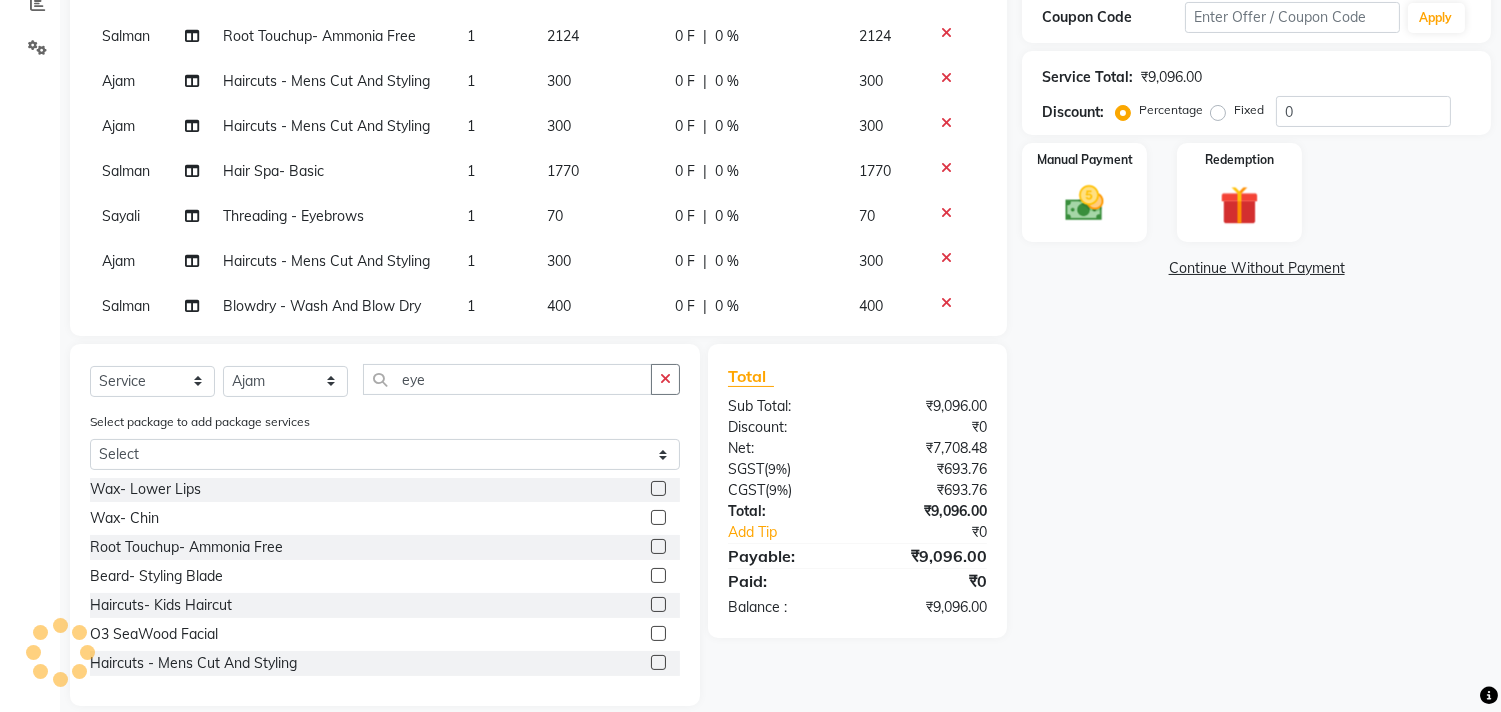 scroll, scrollTop: 463, scrollLeft: 0, axis: vertical 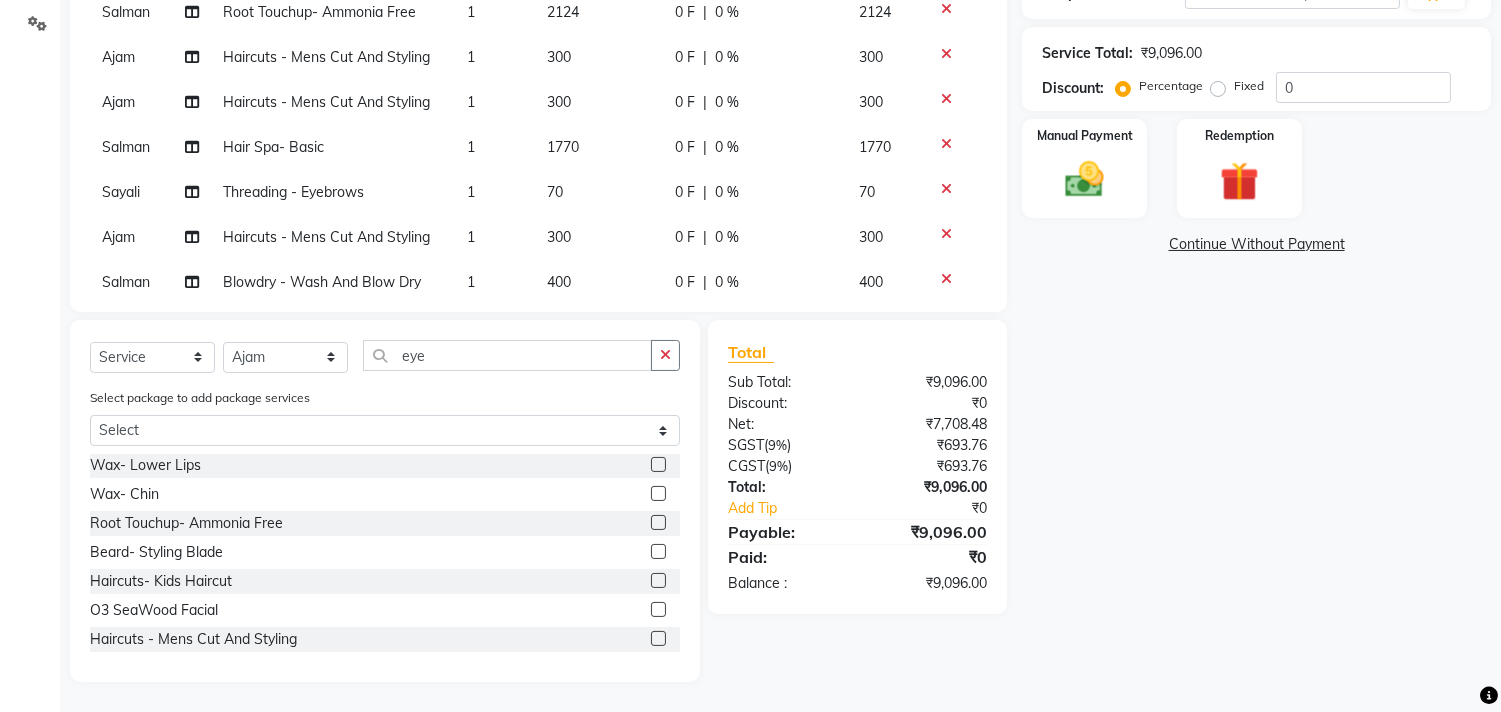 click 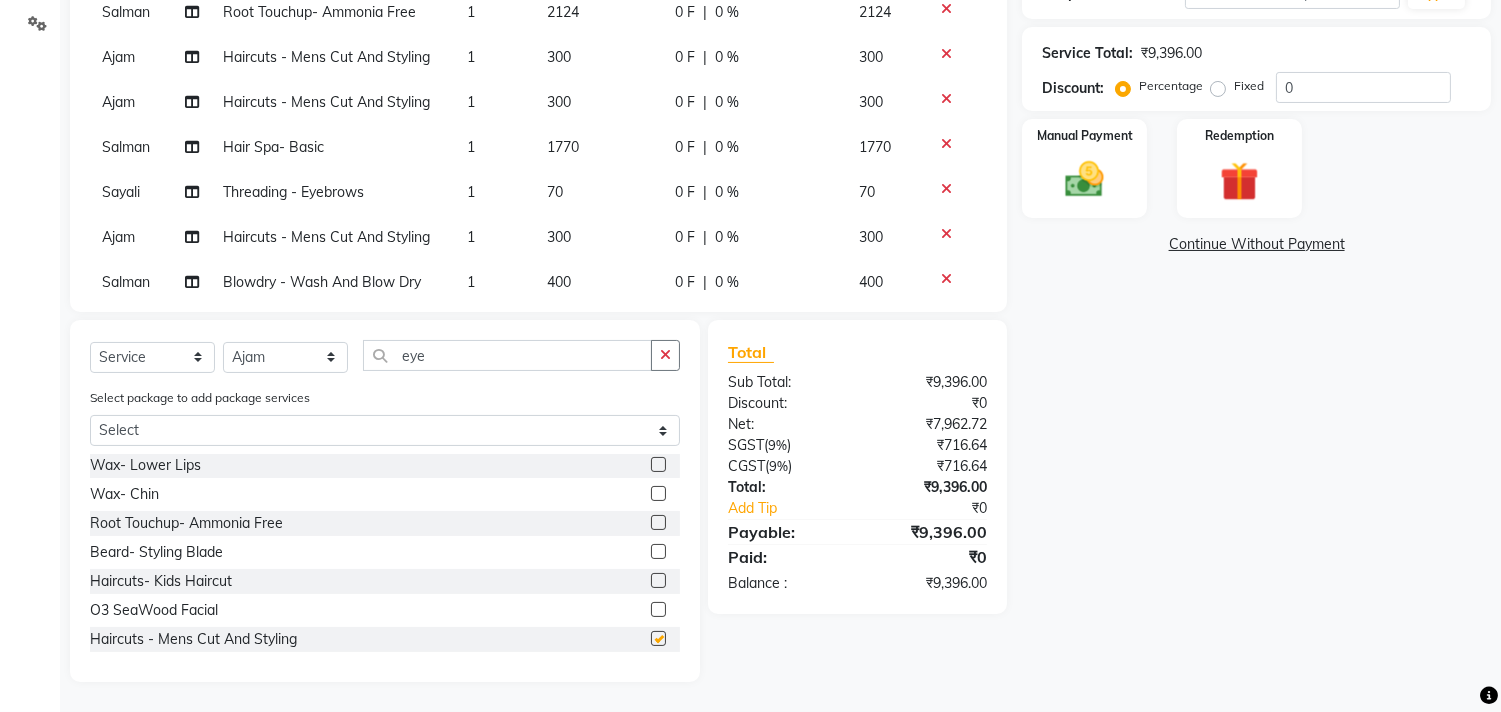 checkbox on "false" 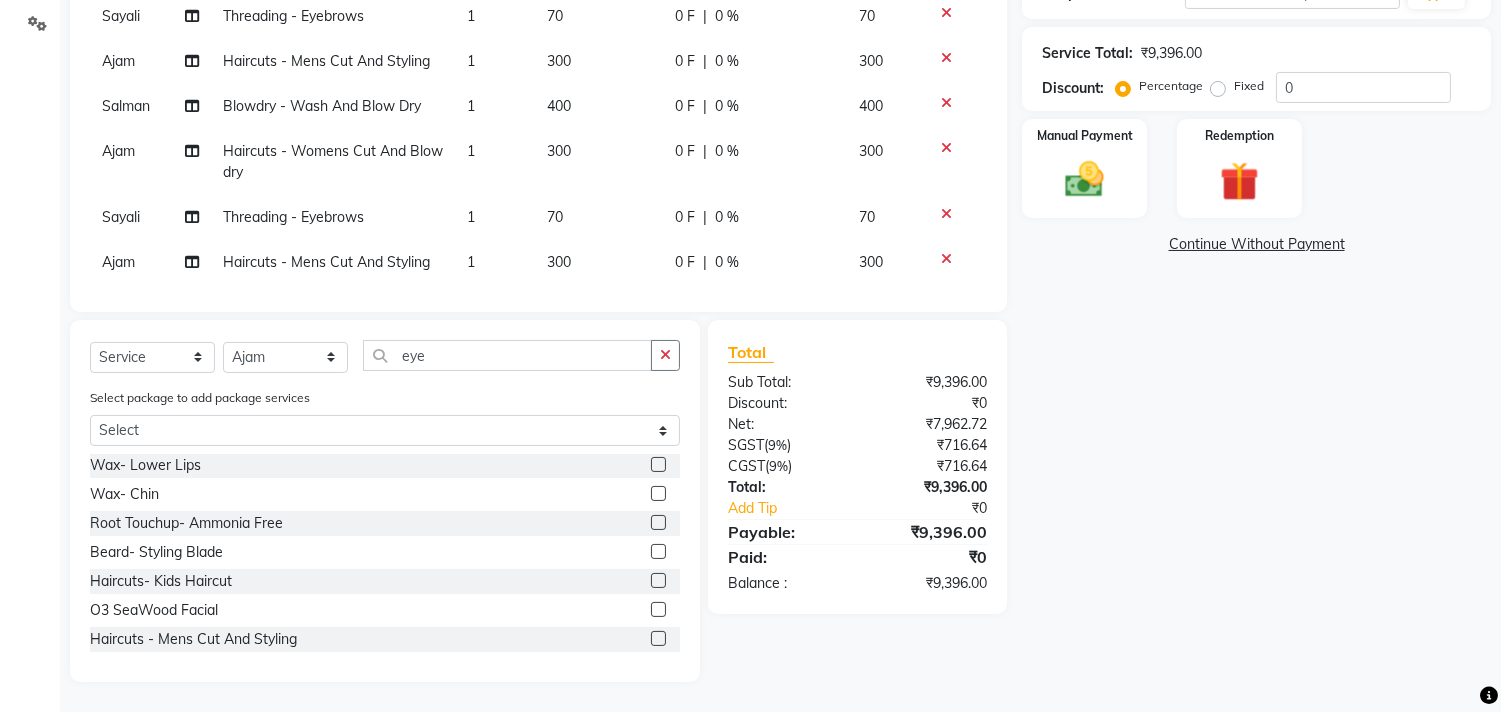 scroll, scrollTop: 395, scrollLeft: 0, axis: vertical 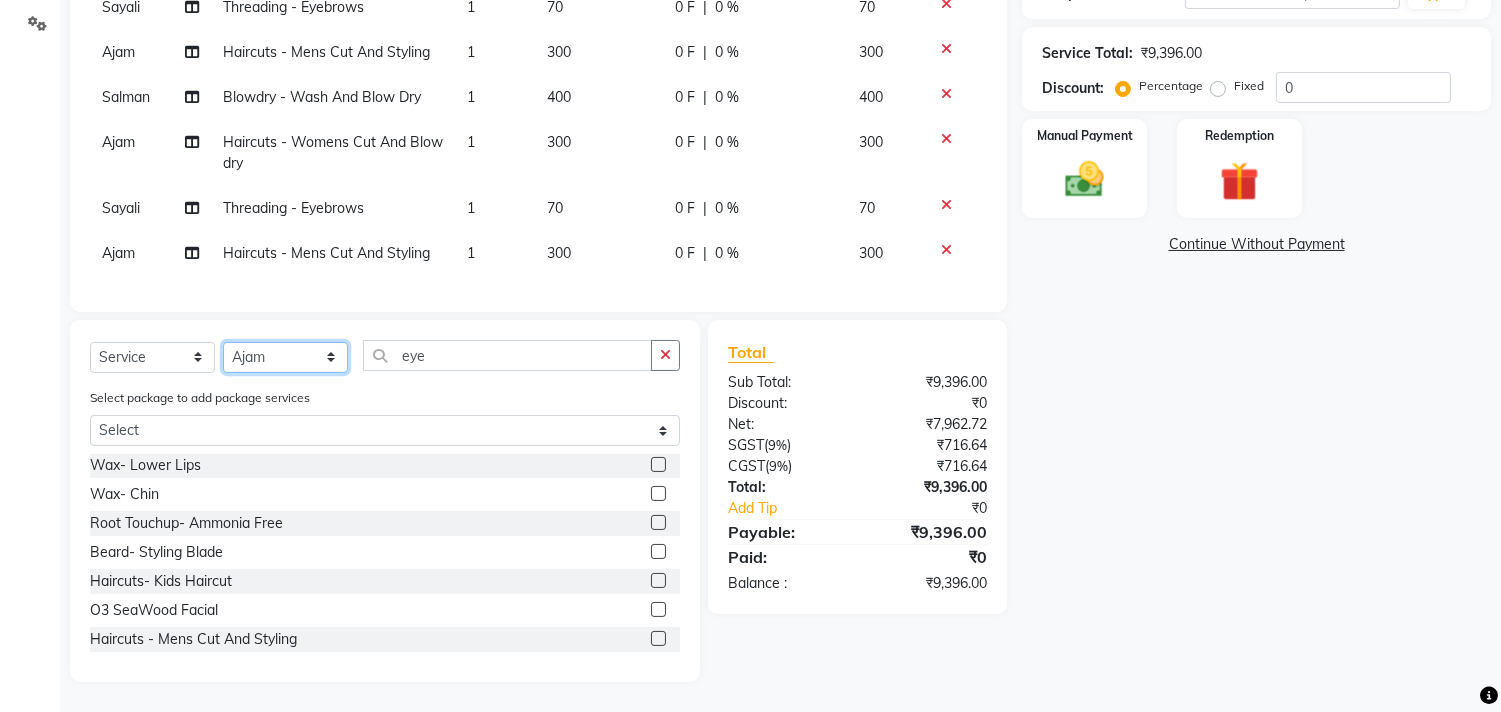 click on "Select Stylist Ajam ARIF Asif Manager M M Neelam Niyaz Salman Sameer Sayali Shahid Shahnawaz Vidya Zubair" 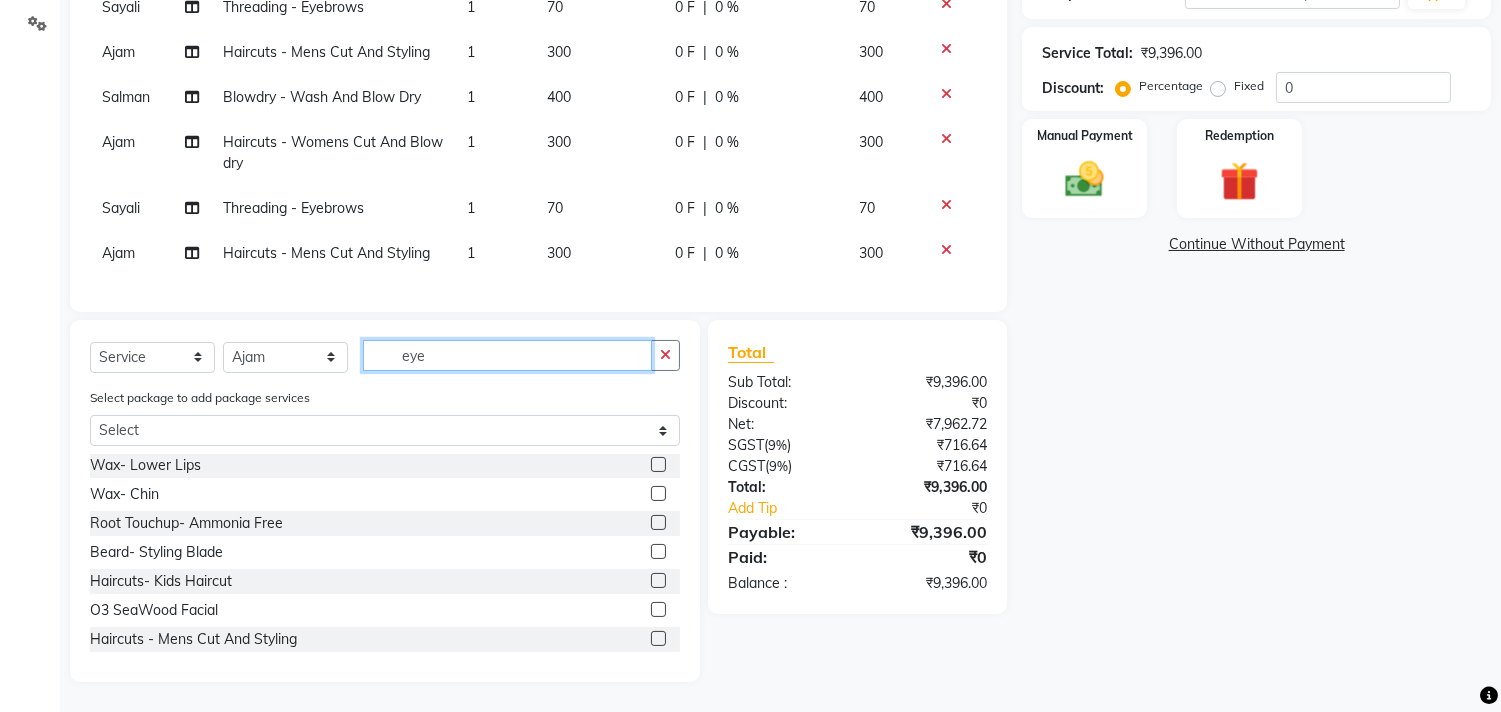 click on "eye" 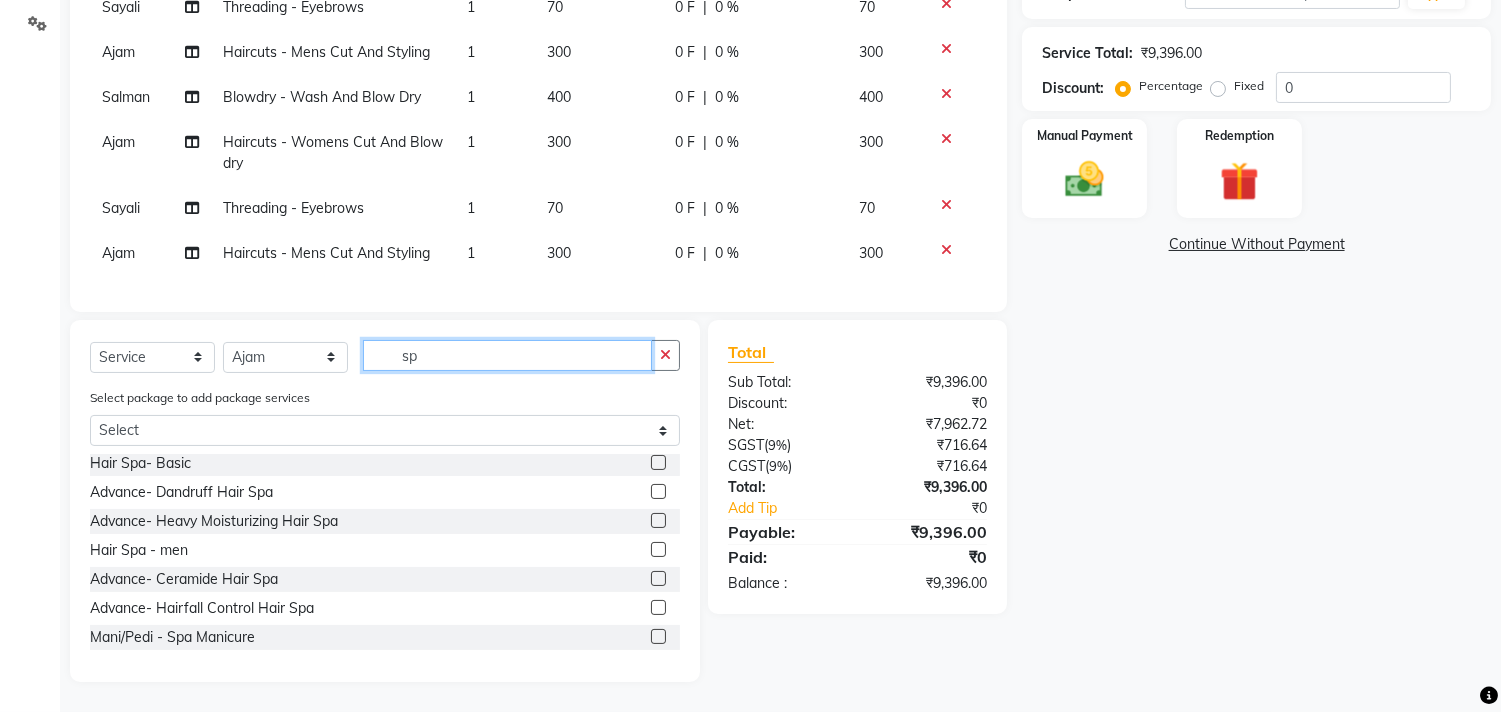 scroll, scrollTop: 0, scrollLeft: 0, axis: both 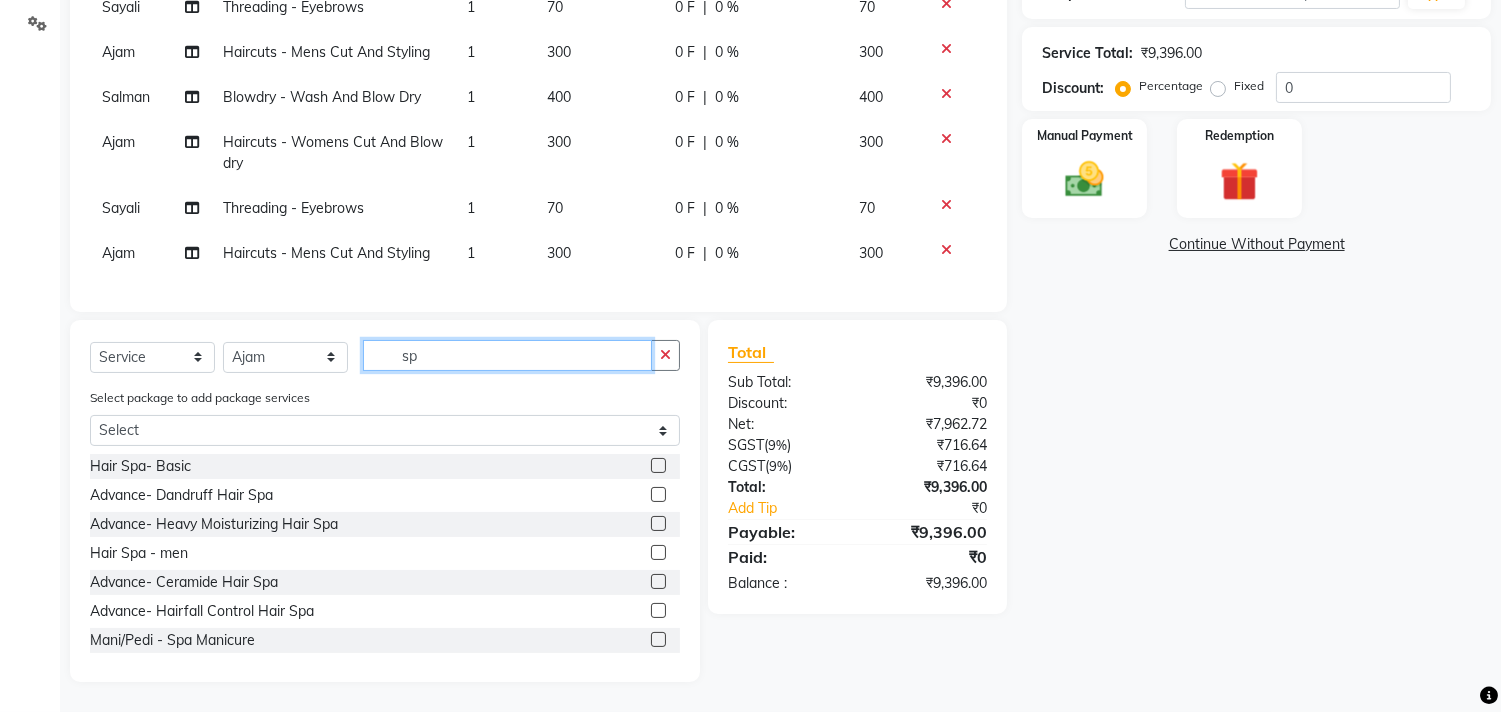 type on "sp" 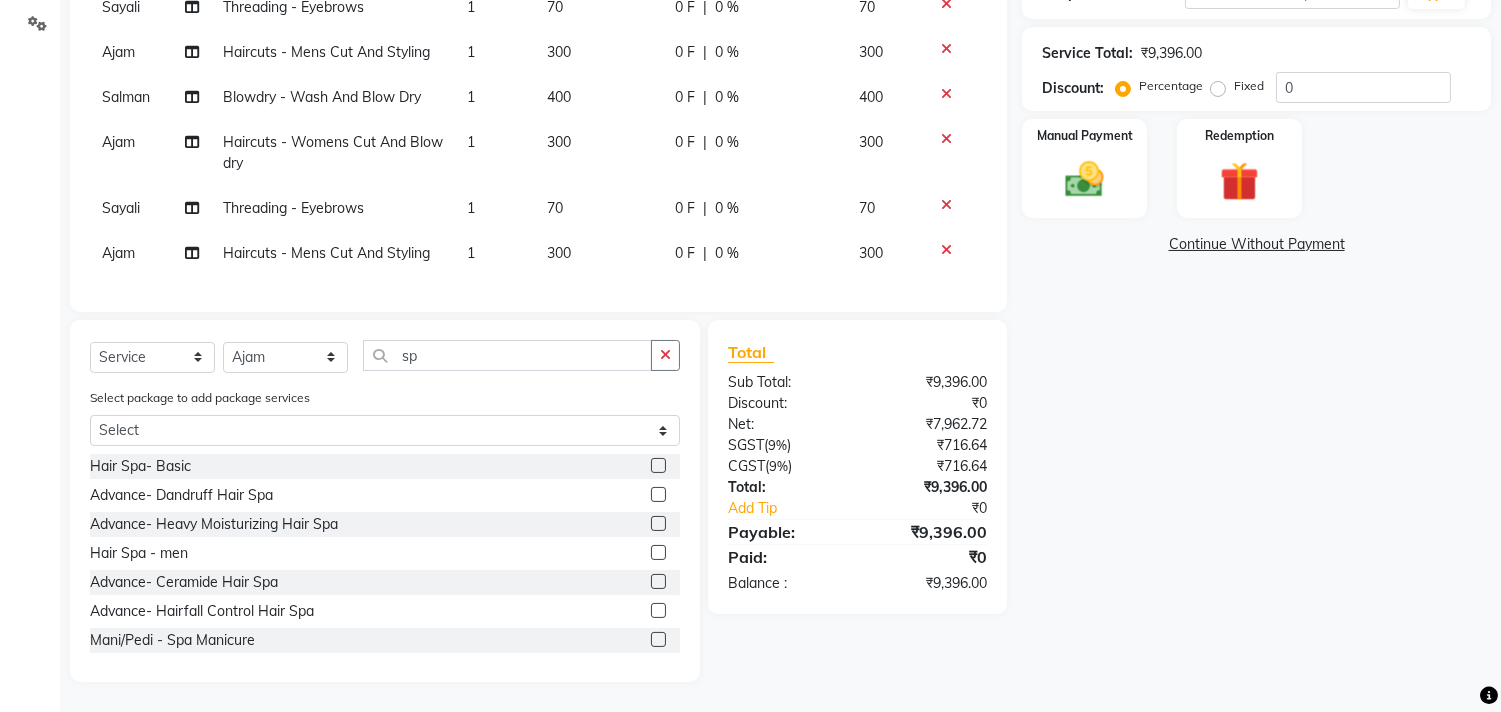 click 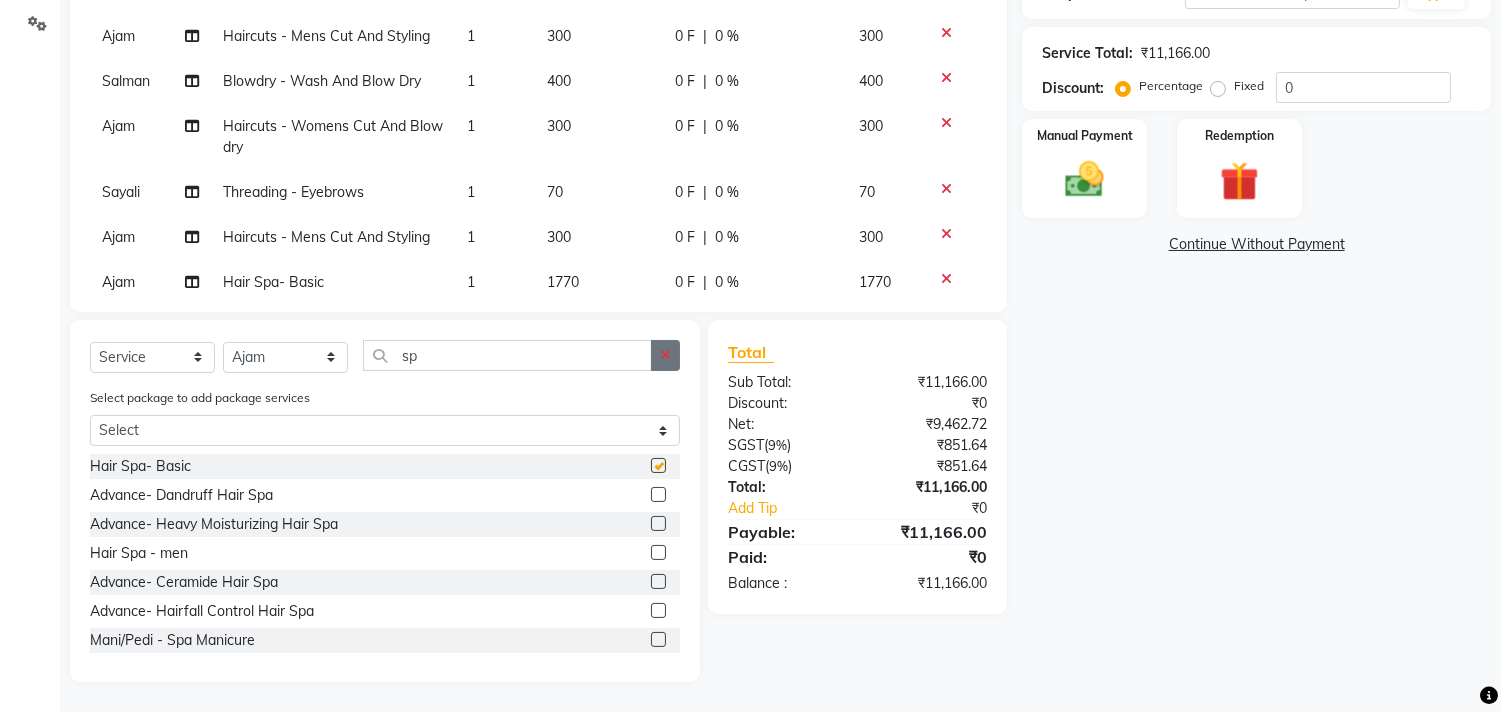 checkbox on "false" 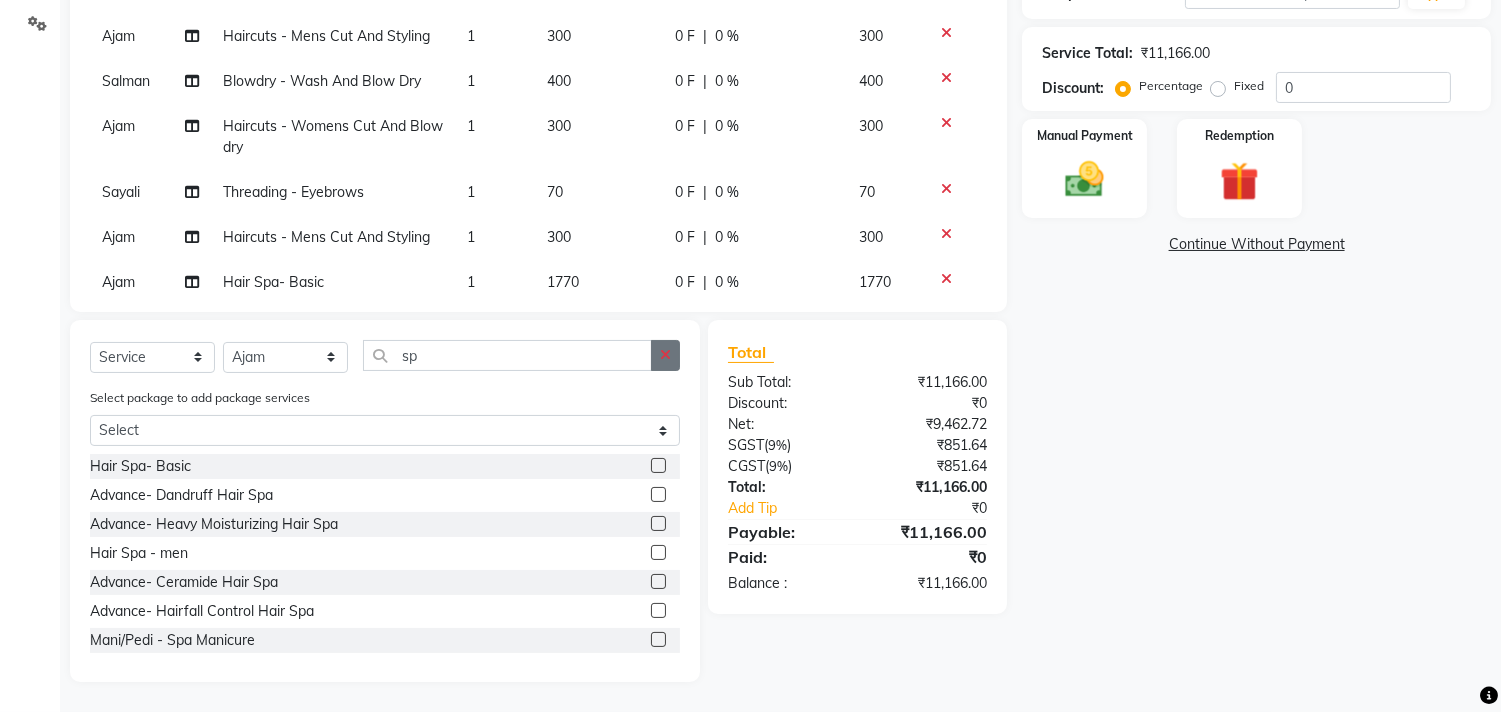 click 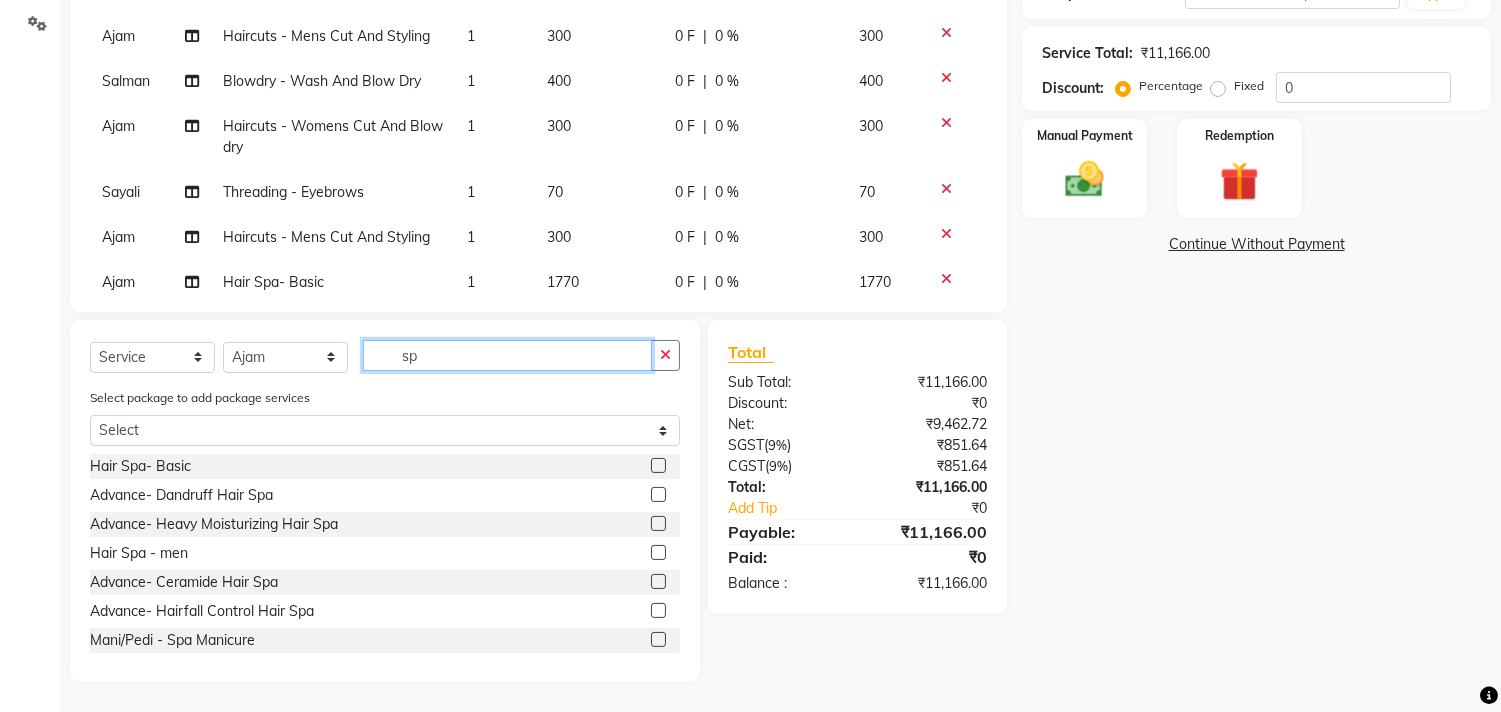 type 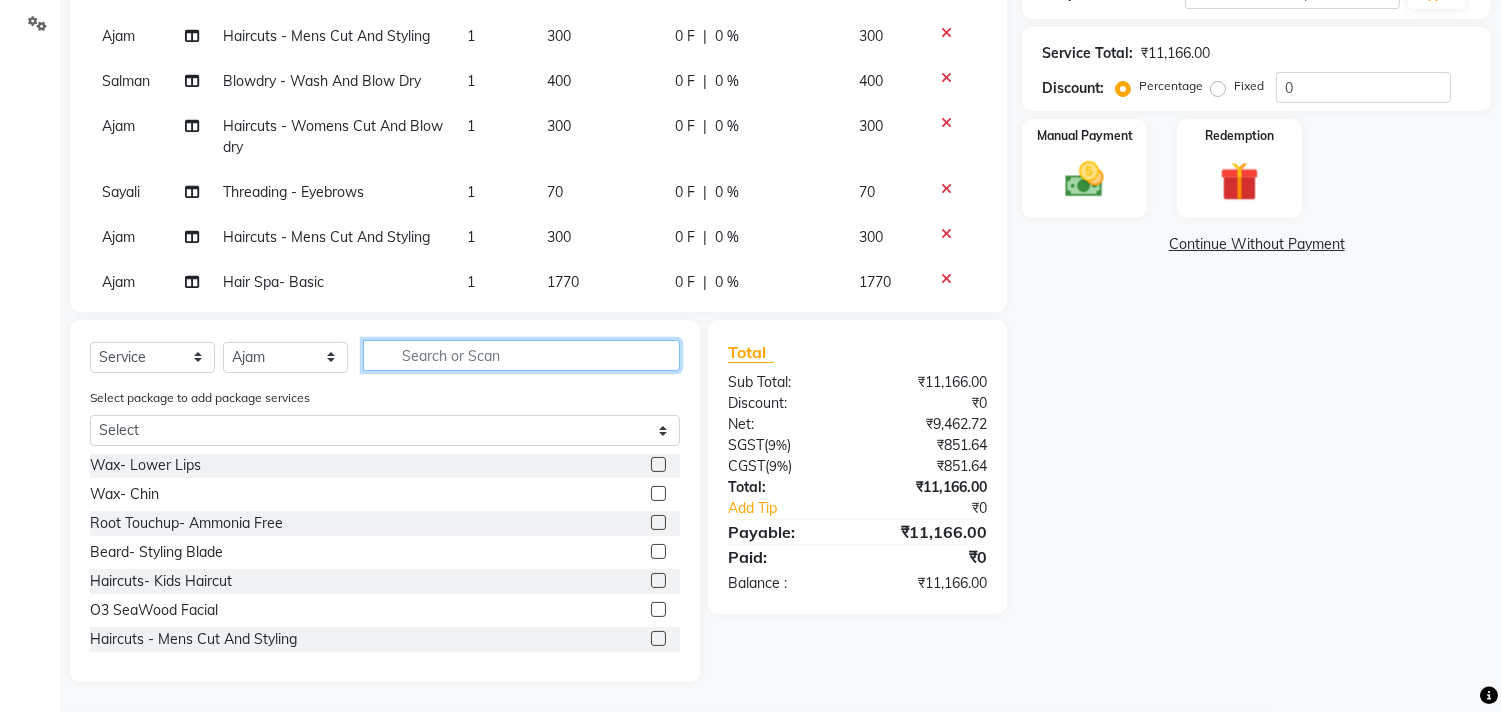 scroll, scrollTop: 742, scrollLeft: 0, axis: vertical 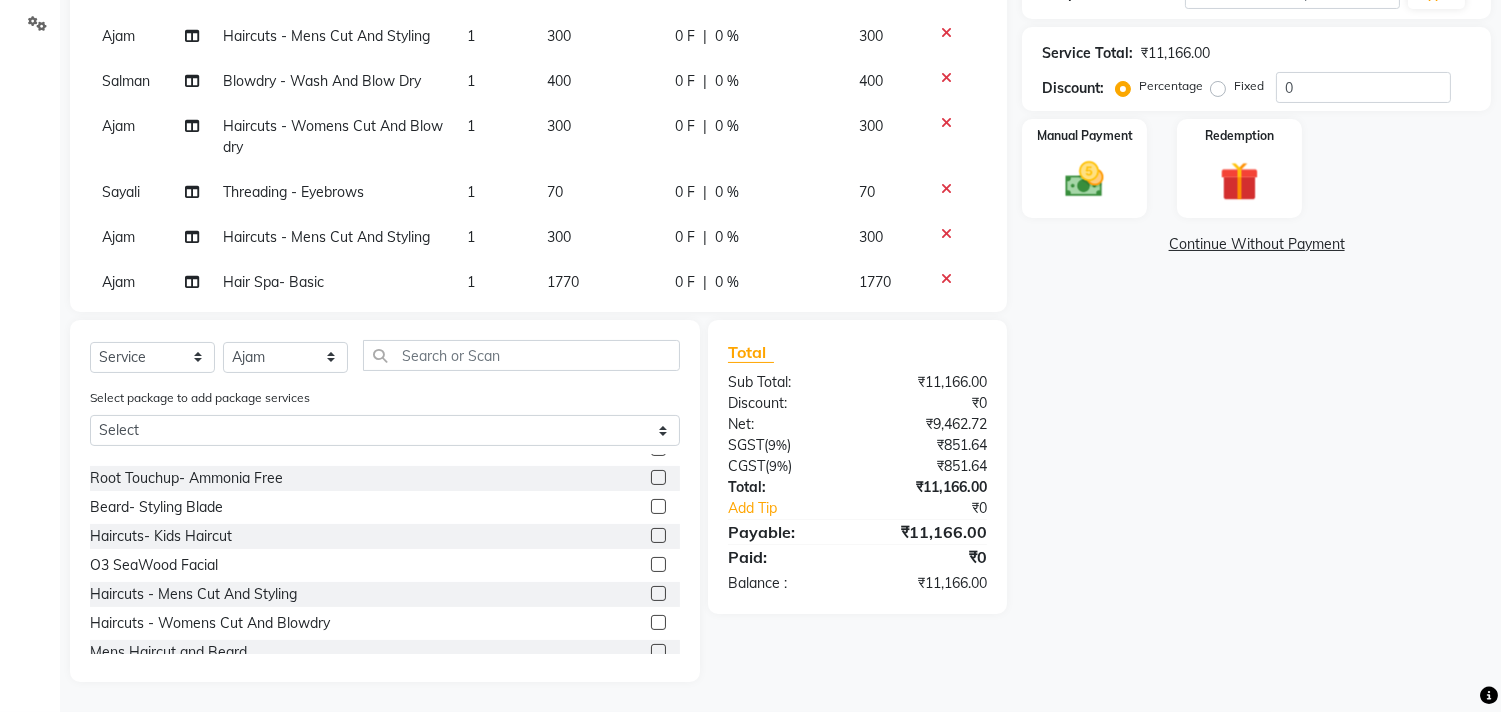click 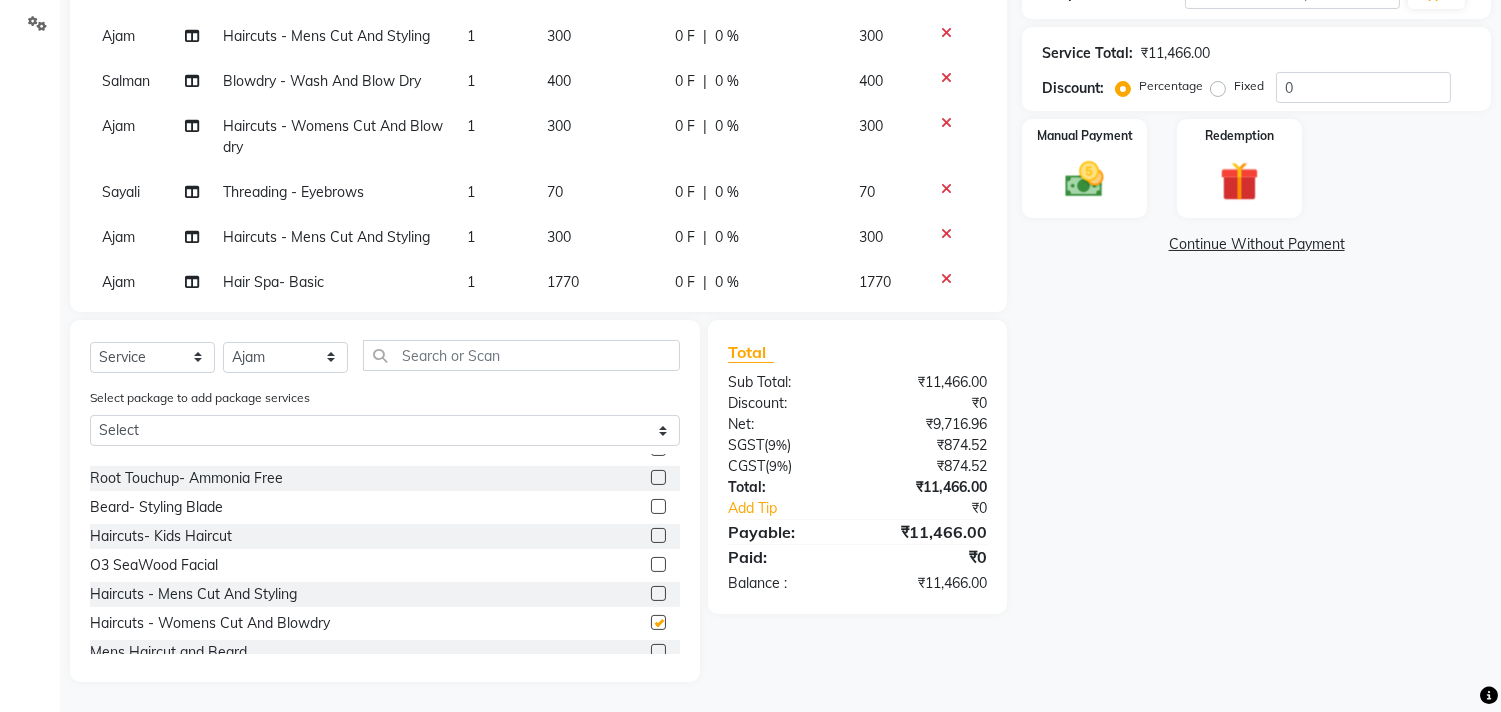 checkbox on "false" 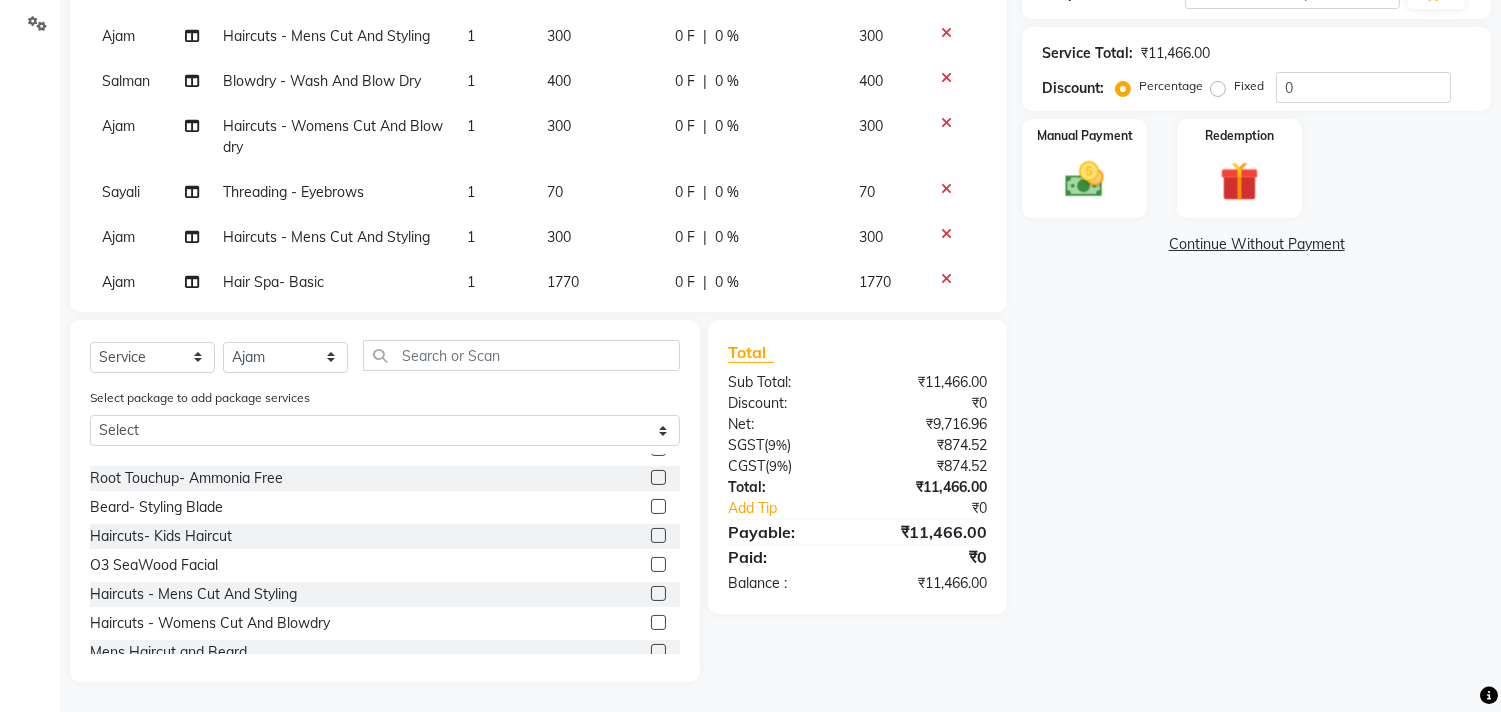 click on "Select  Service  Product  Membership  Package Voucher Prepaid Gift Card  Select Stylist Ajam ARIF Asif Manager M M Neelam Niyaz Salman Sameer Sayali Shahid Shahnawaz Vidya Zubair" 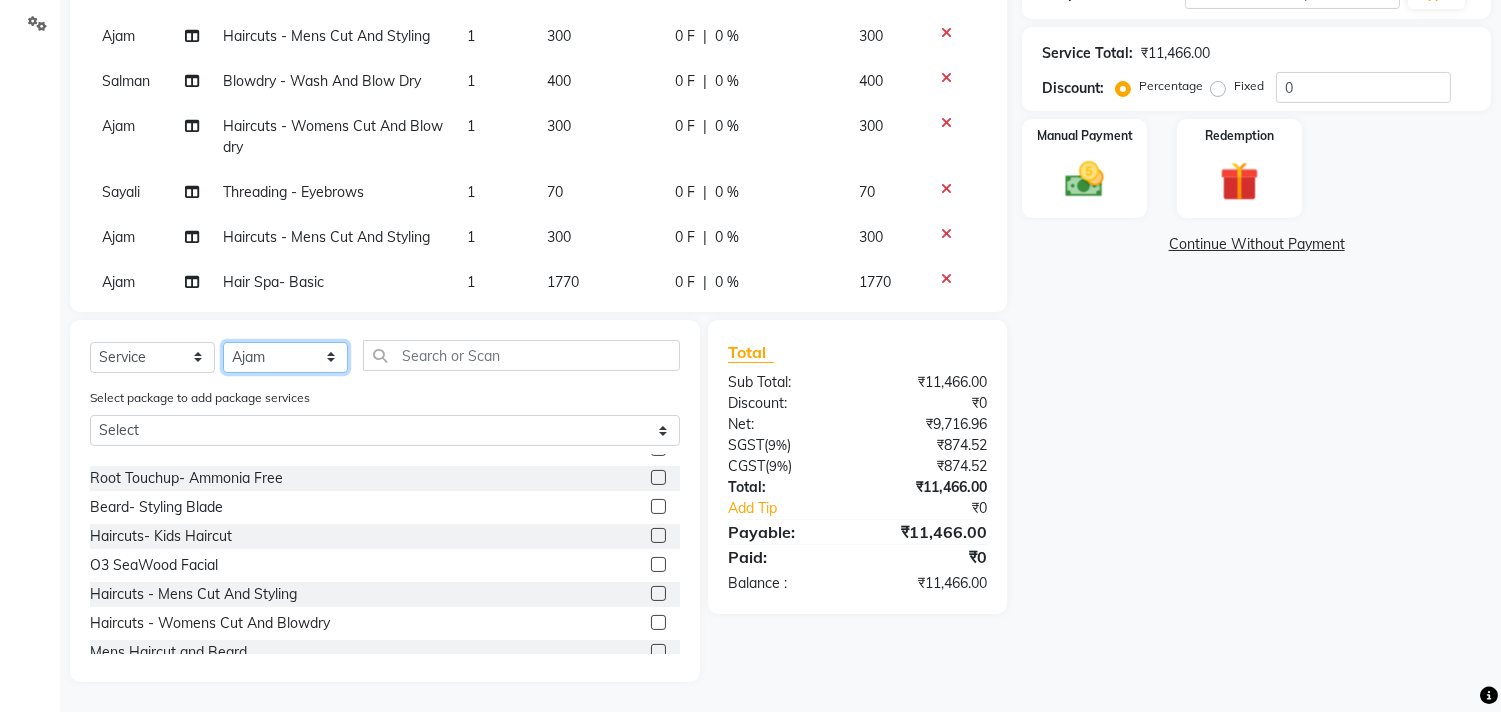 click on "Select Stylist Ajam ARIF Asif Manager M M Neelam Niyaz Salman Sameer Sayali Shahid Shahnawaz Vidya Zubair" 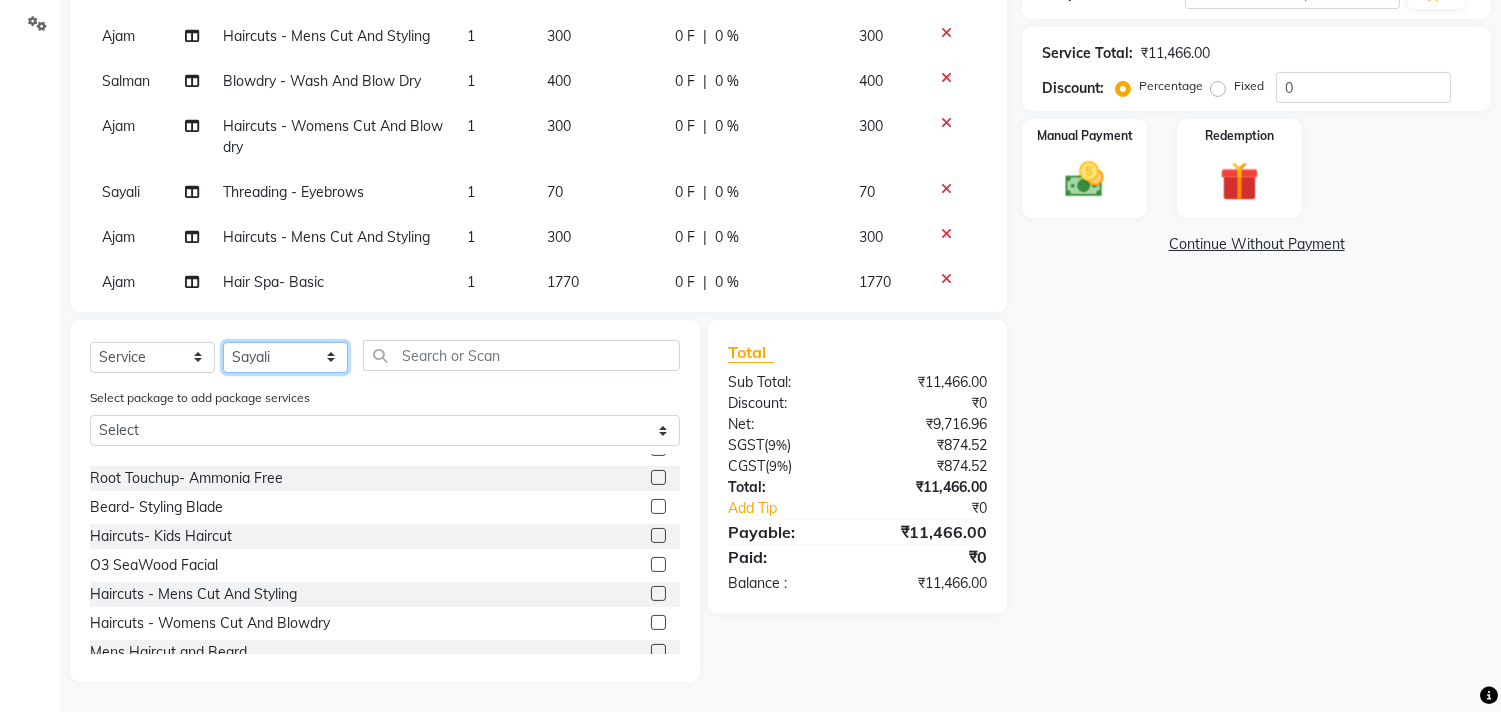 click on "Select Stylist Ajam ARIF Asif Manager M M Neelam Niyaz Salman Sameer Sayali Shahid Shahnawaz Vidya Zubair" 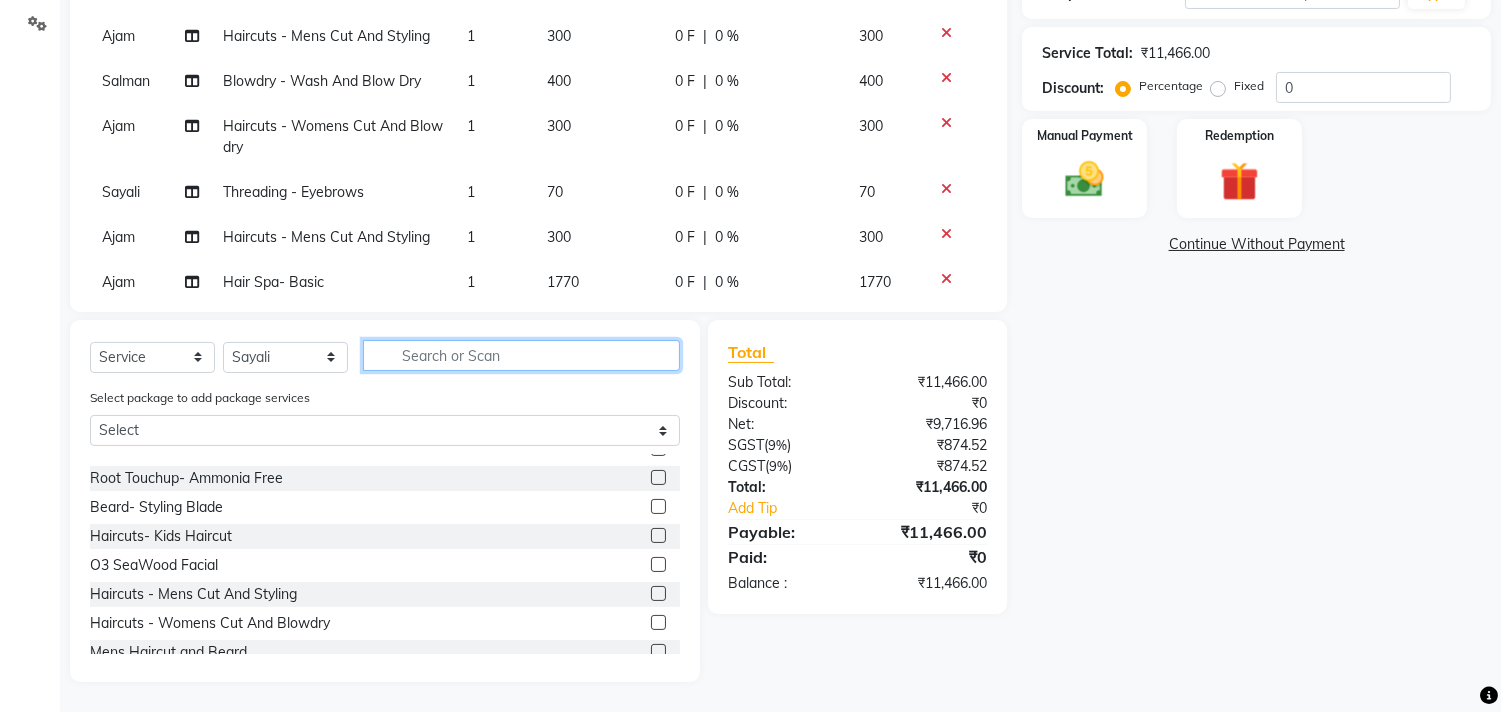 click 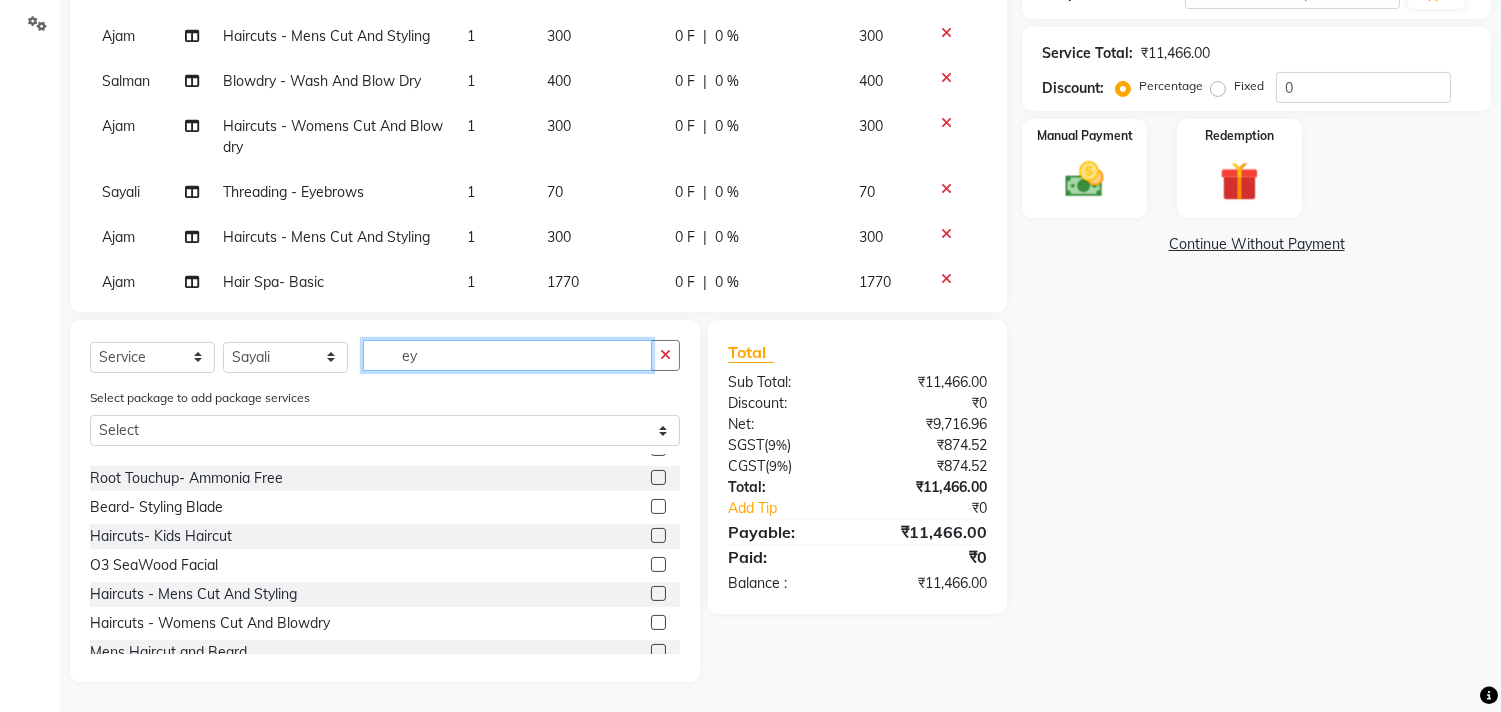 scroll, scrollTop: 481, scrollLeft: 0, axis: vertical 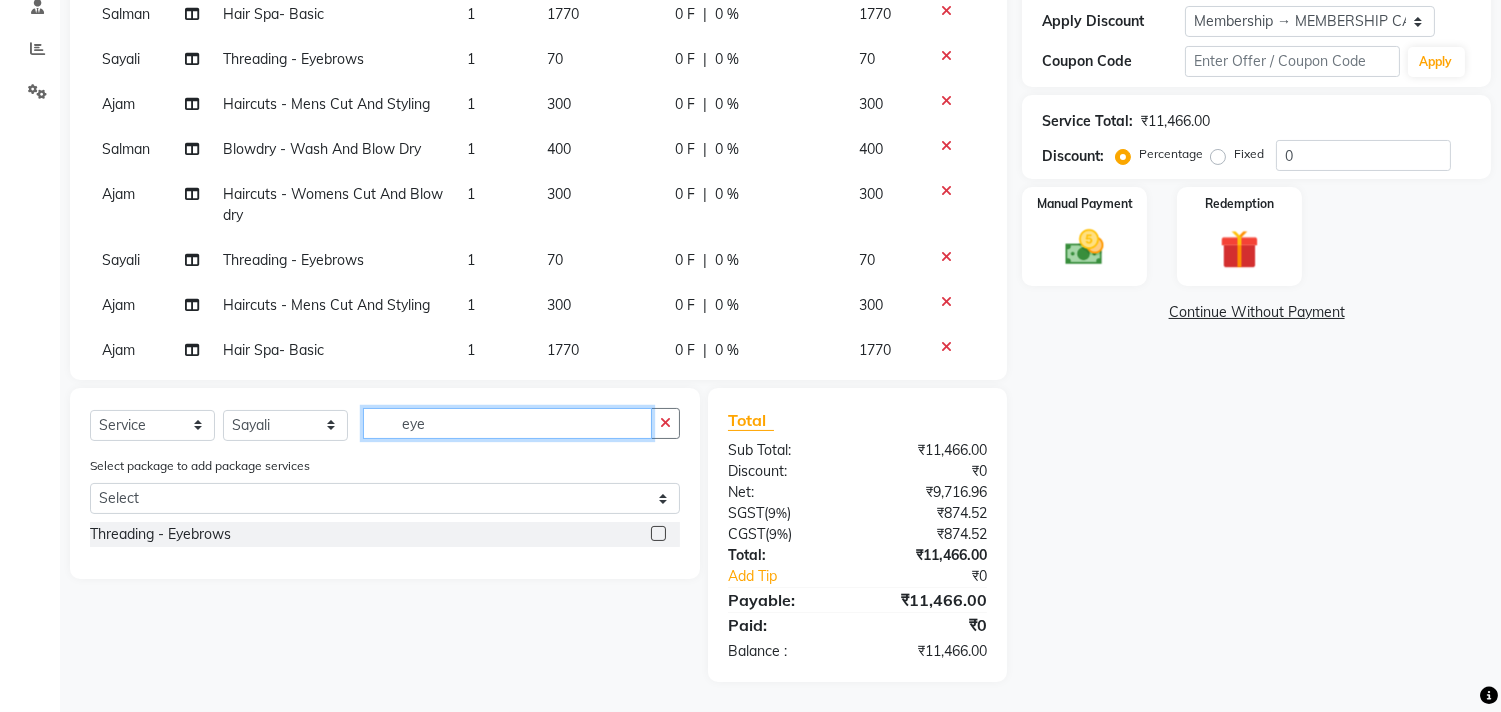 type on "eye" 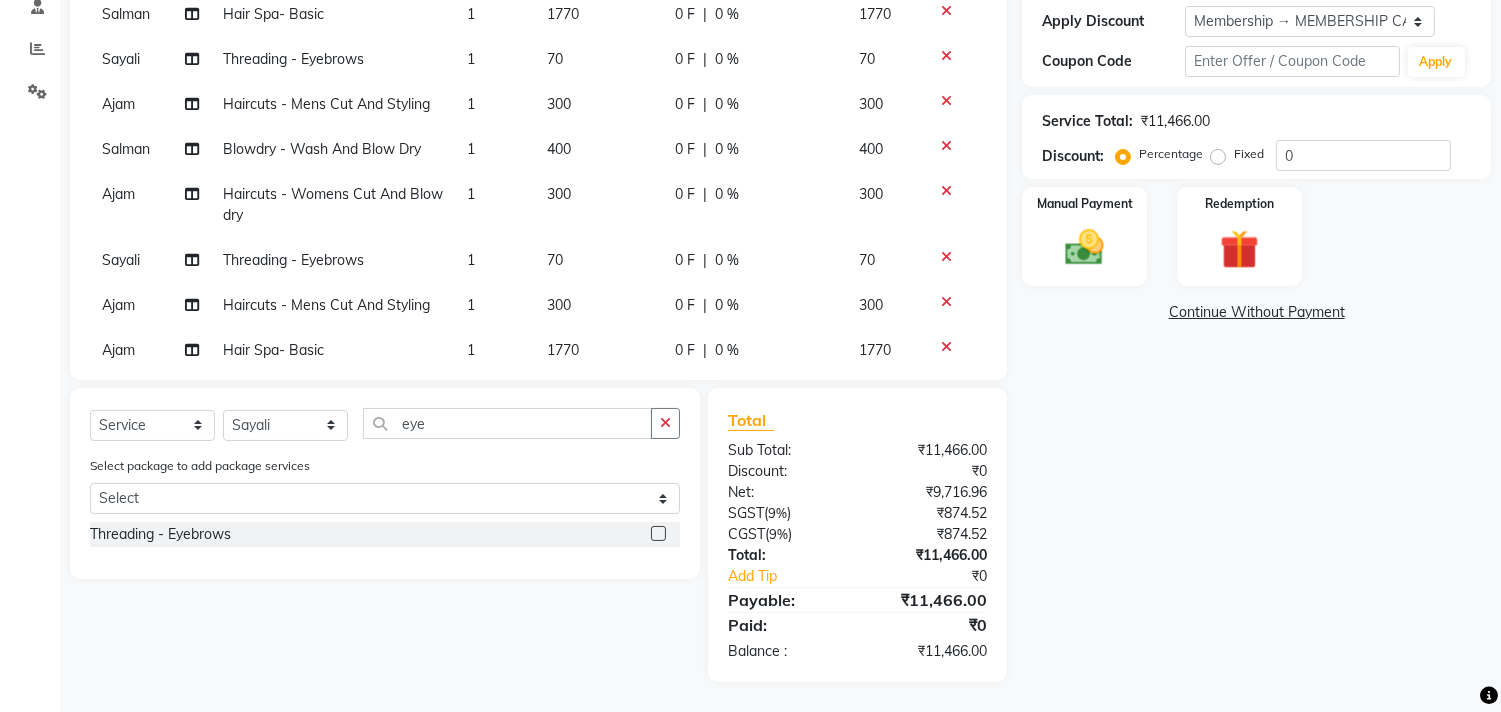 click 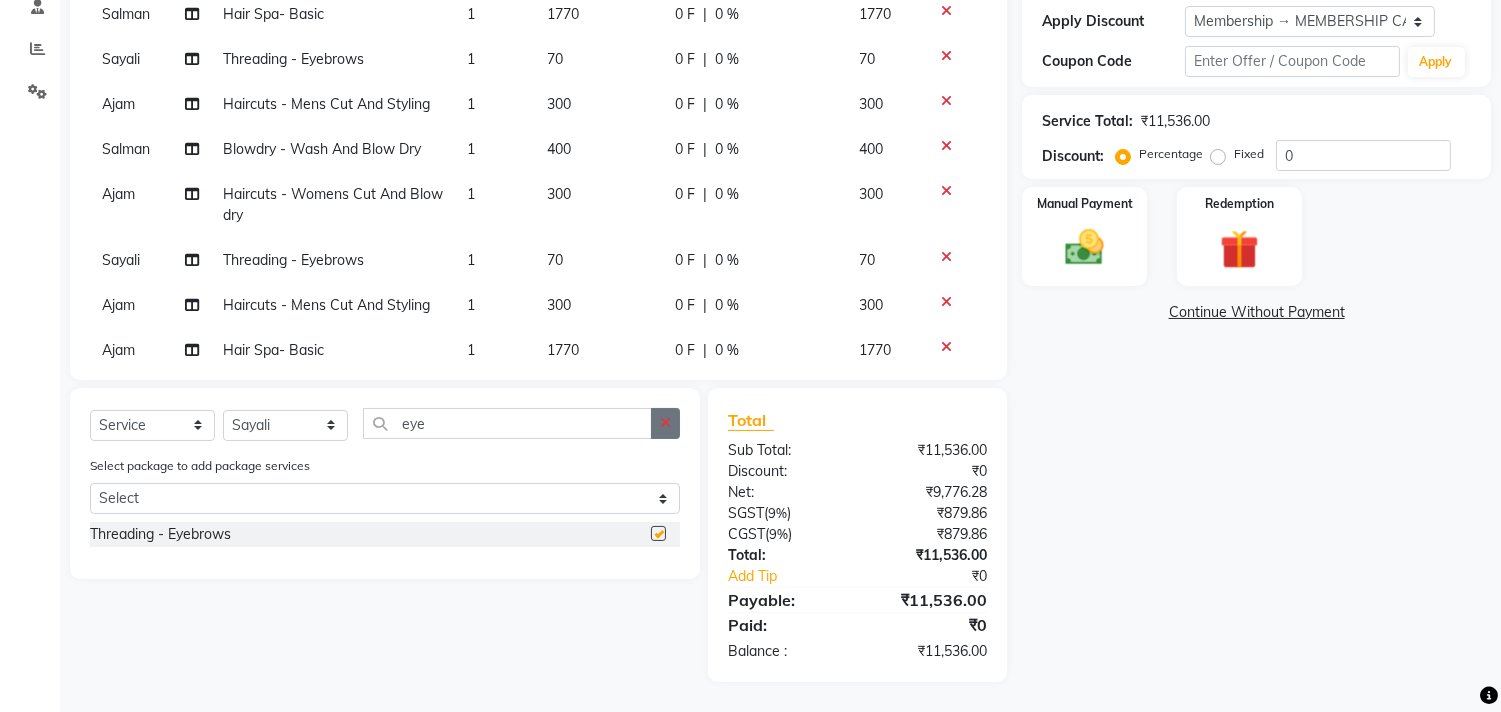 checkbox on "false" 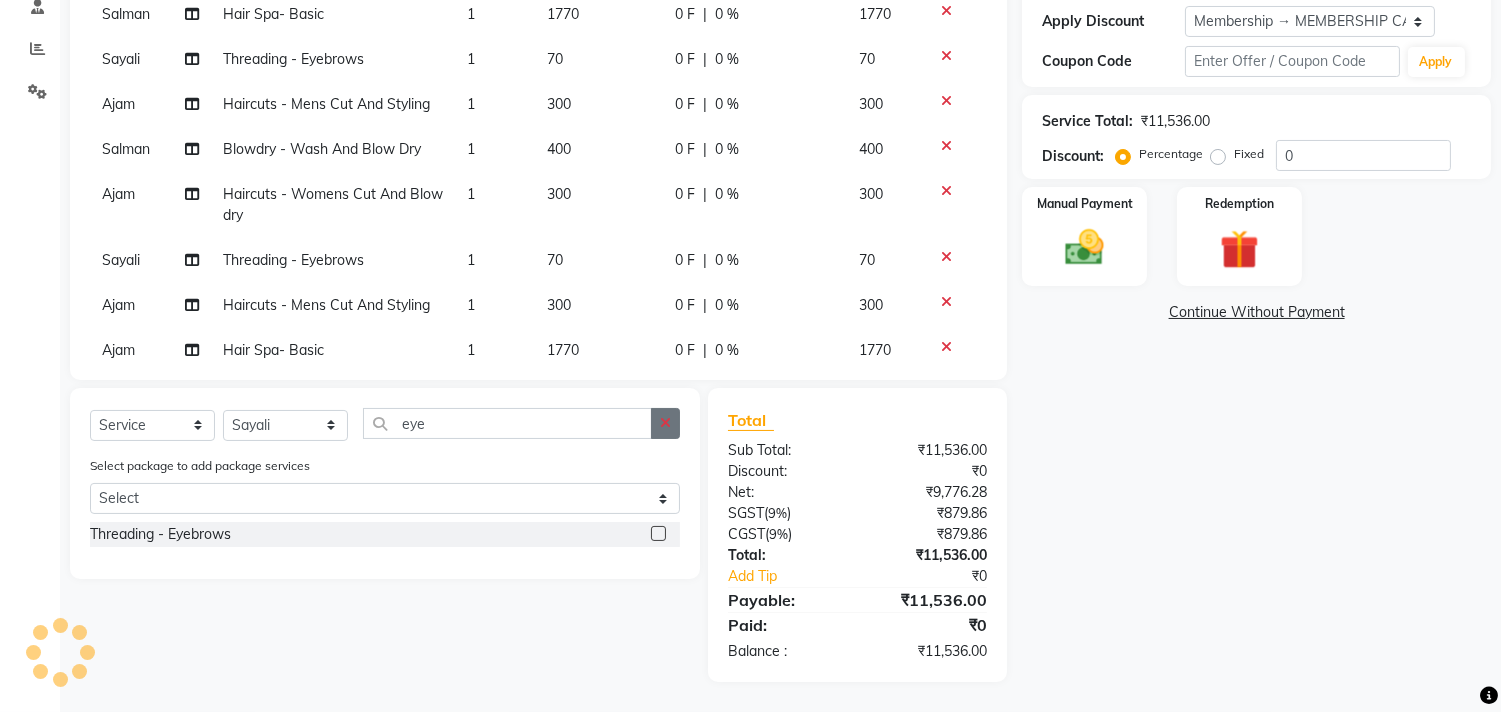 click 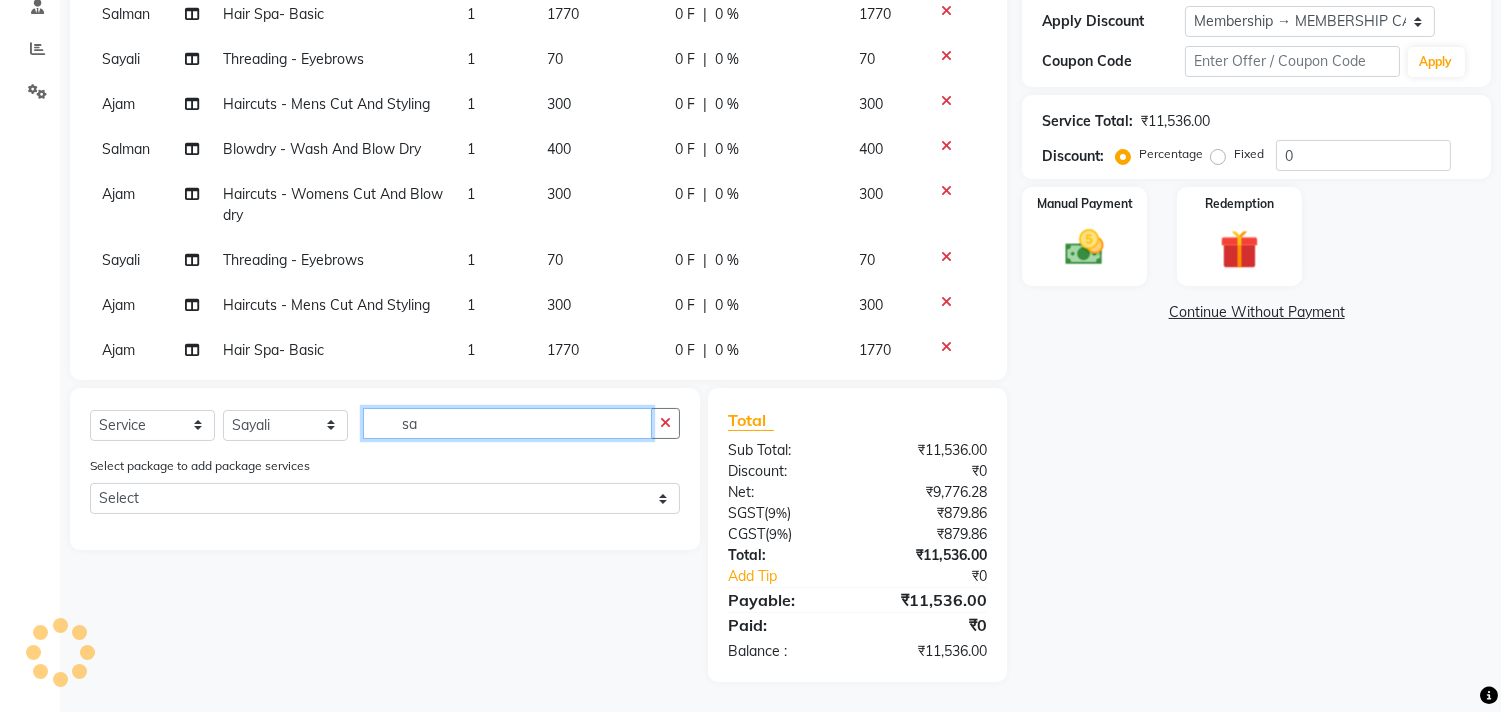 type on "s" 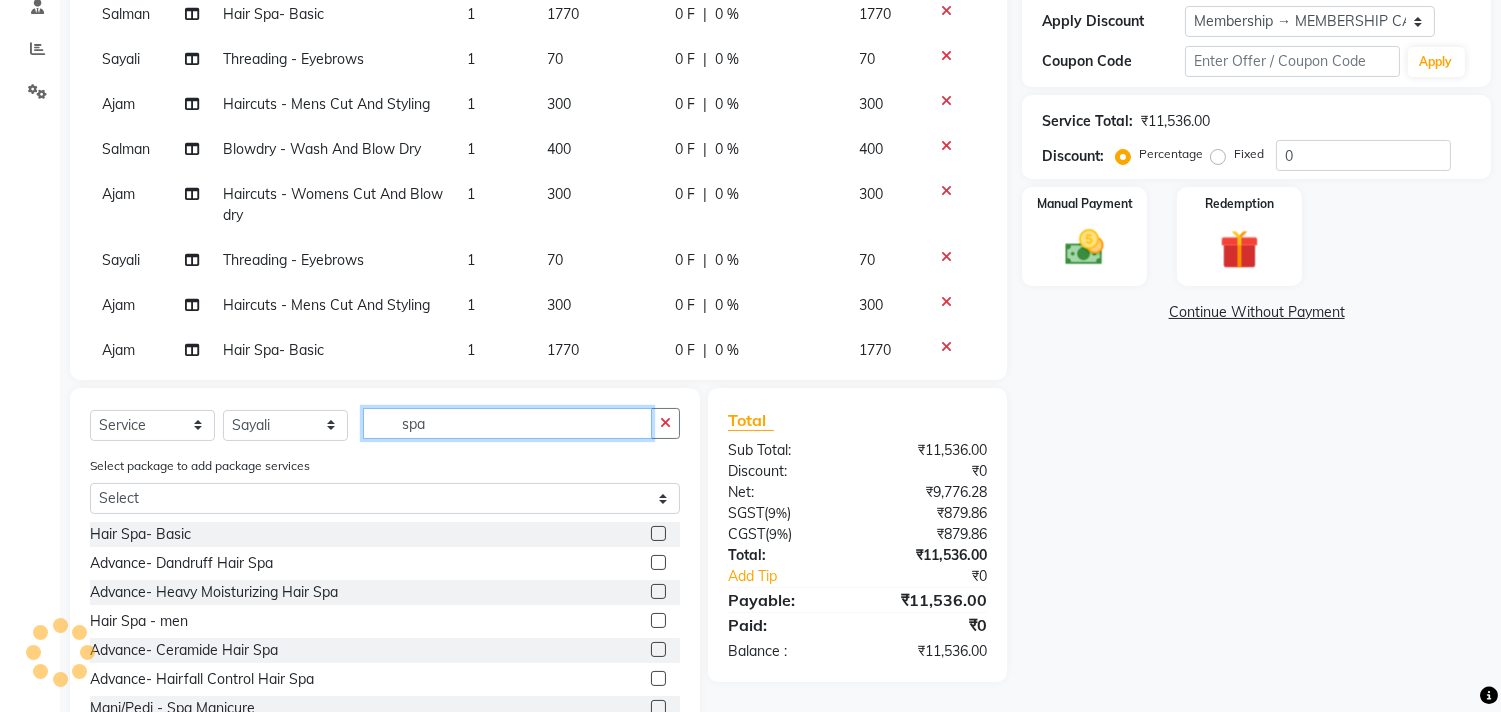 type on "spa" 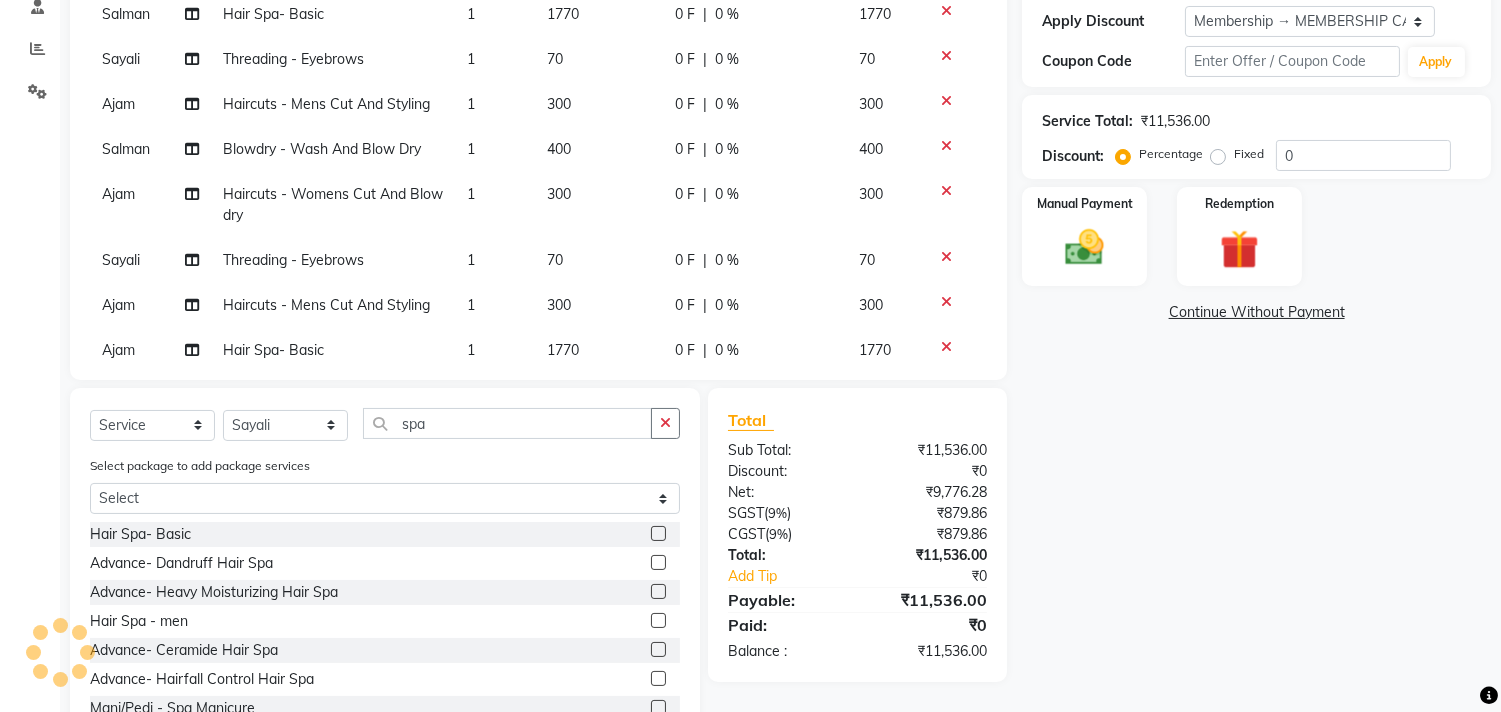 click 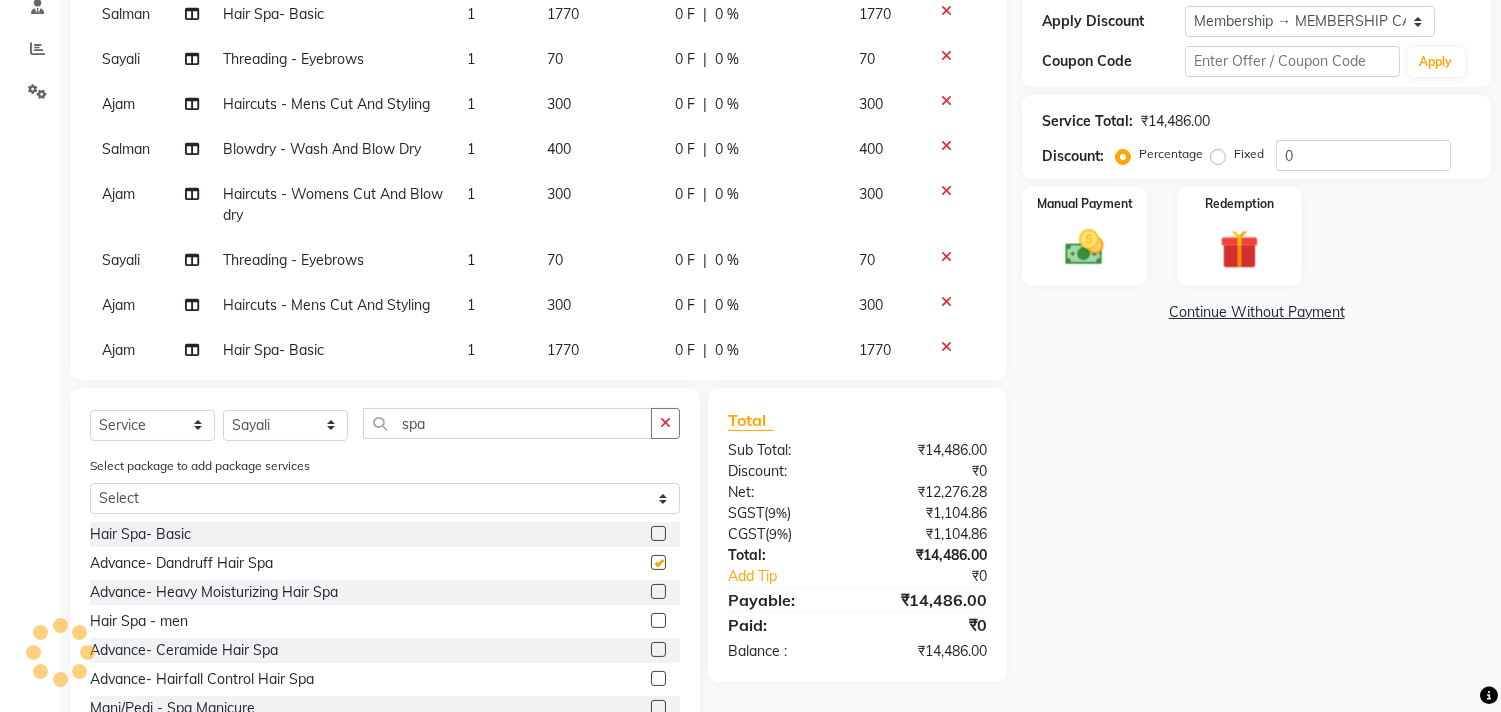 checkbox on "false" 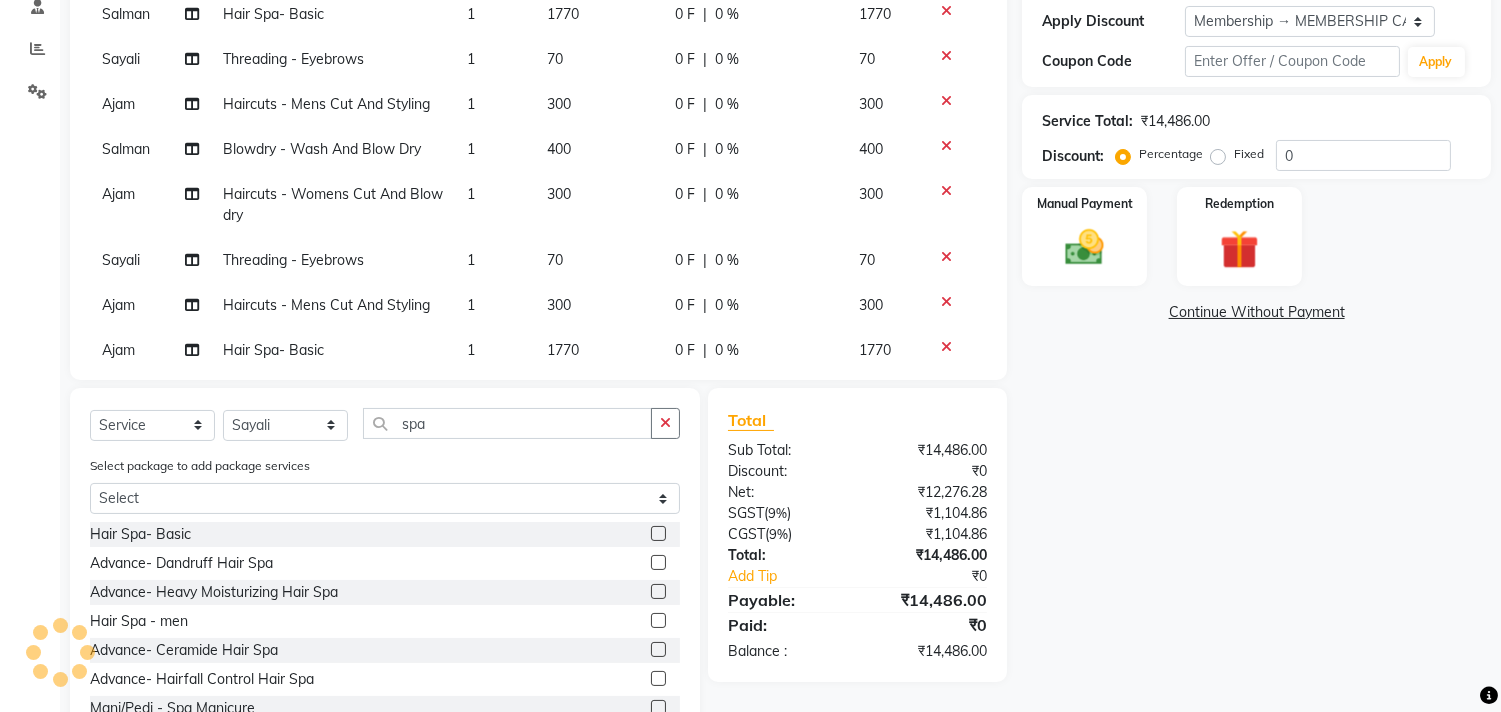 scroll, scrollTop: 596, scrollLeft: 0, axis: vertical 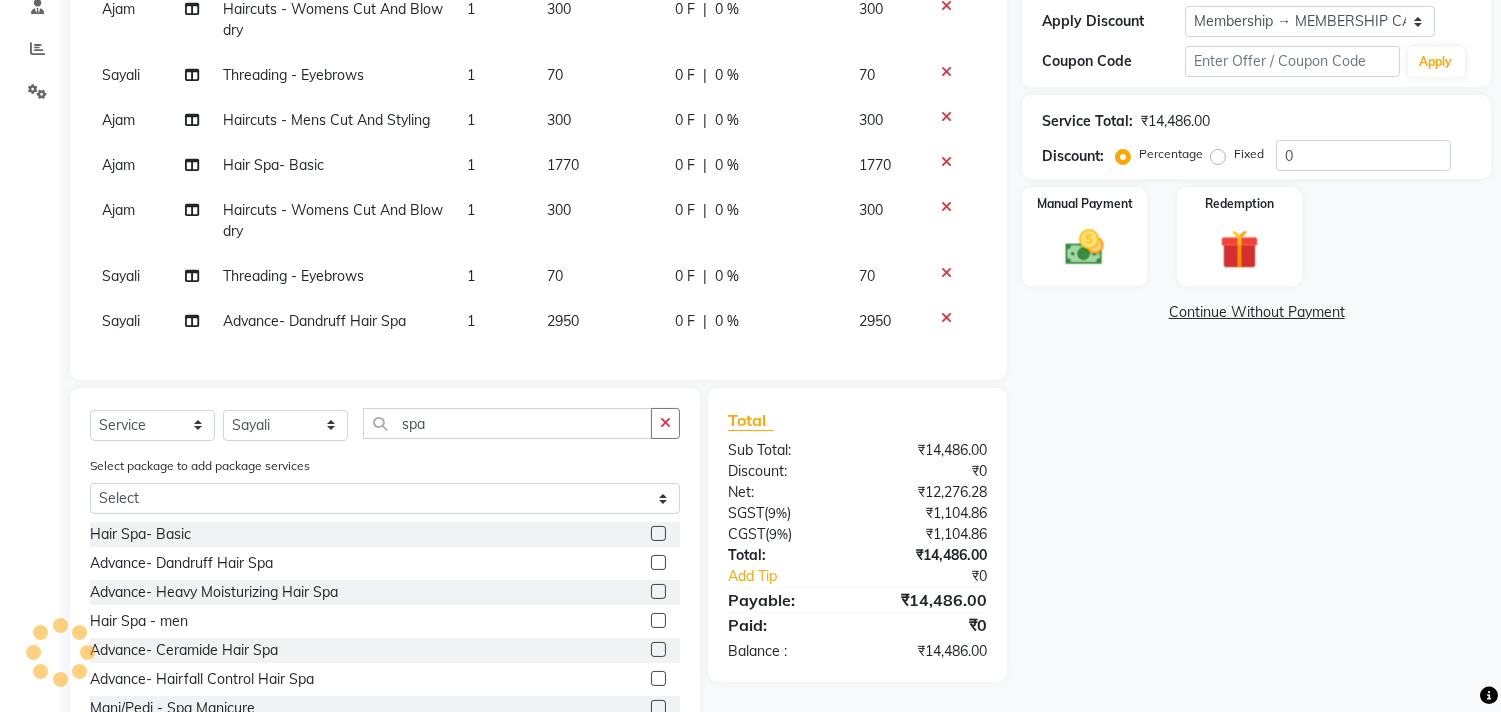 click on "2950" 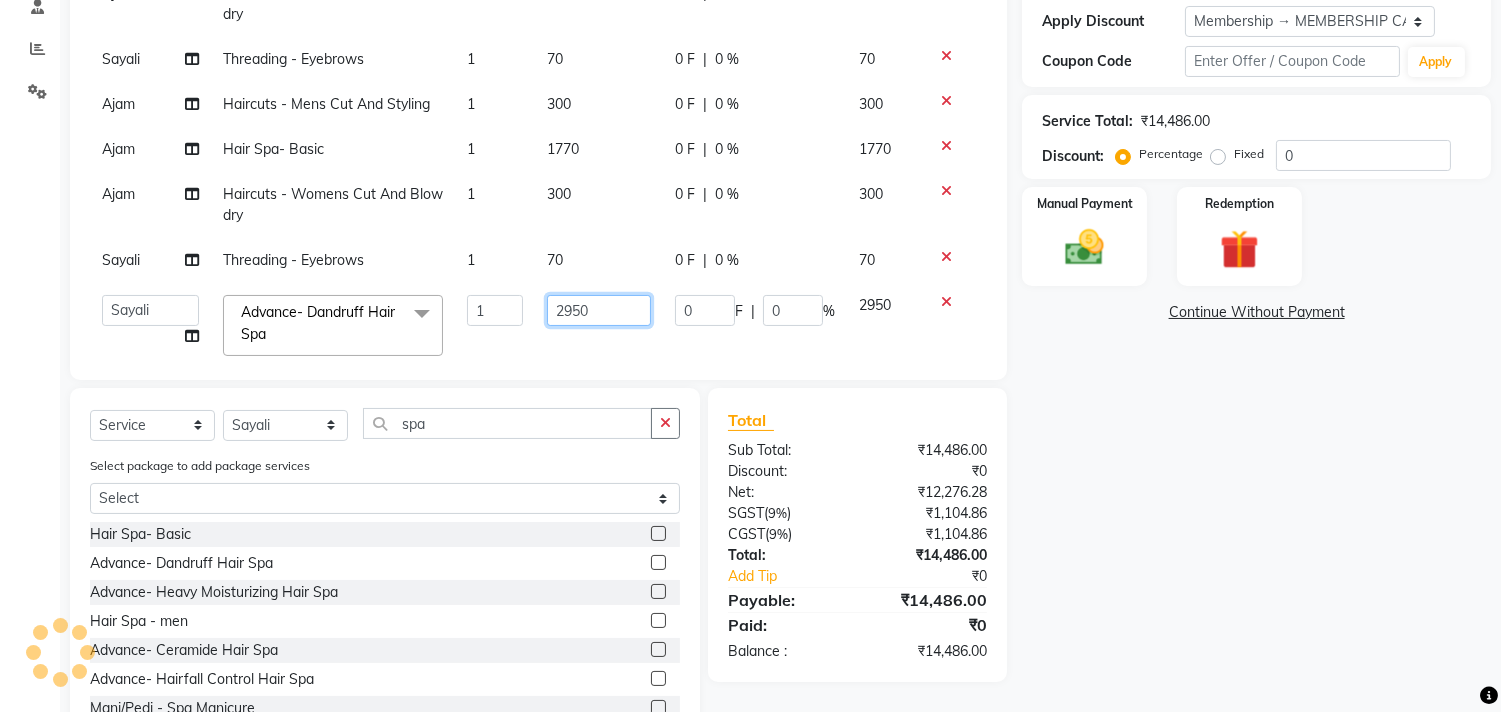 click on "2950" 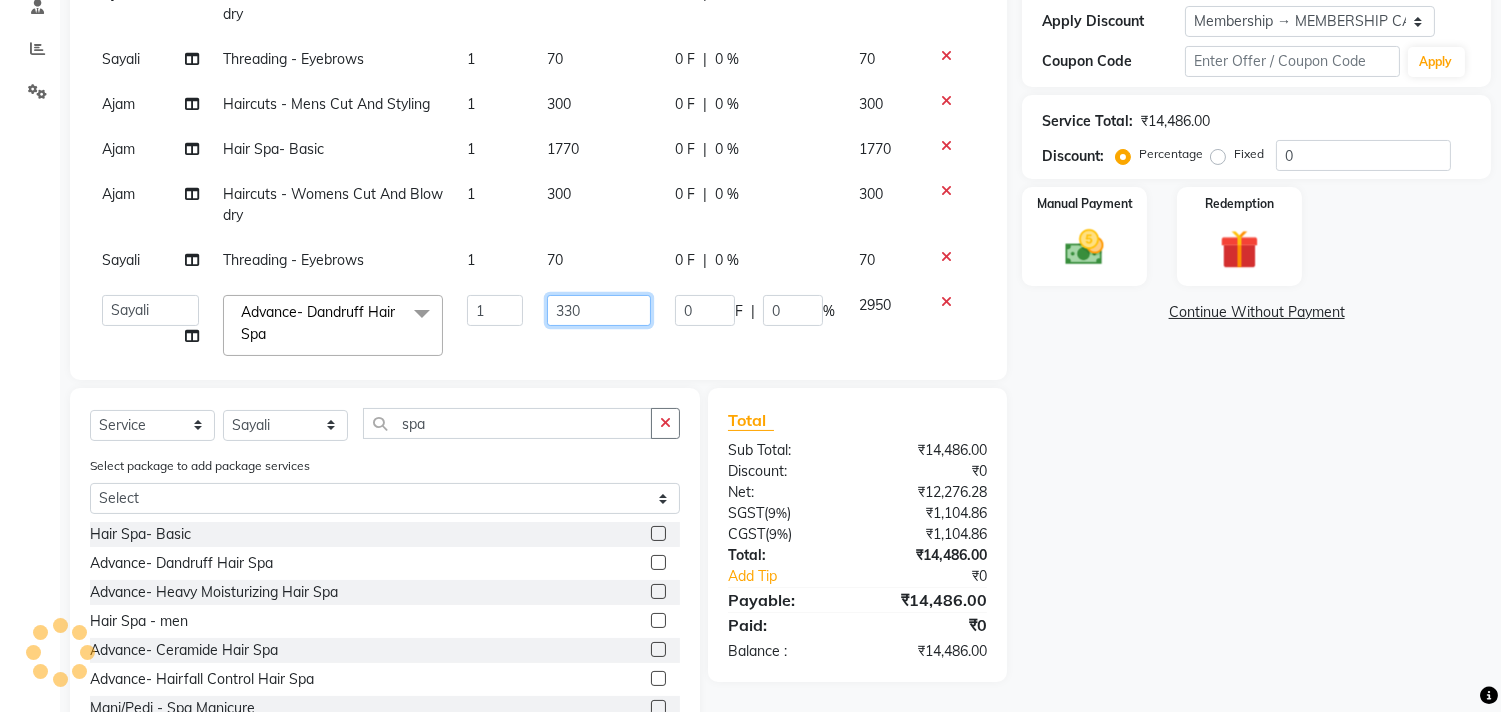 type on "3304" 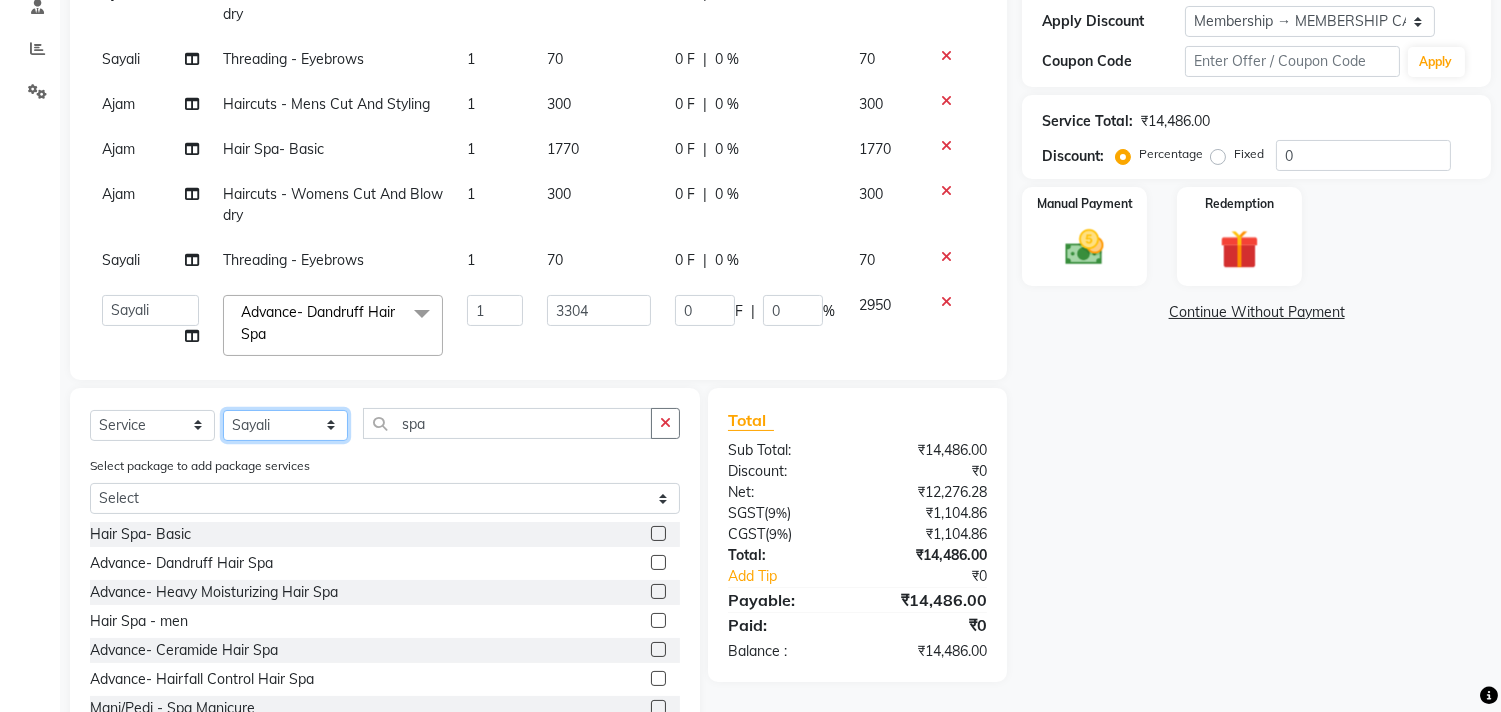 click on "Select Stylist Ajam ARIF Asif Manager M M Neelam Niyaz Salman Sameer Sayali Shahid Shahnawaz Vidya Zubair" 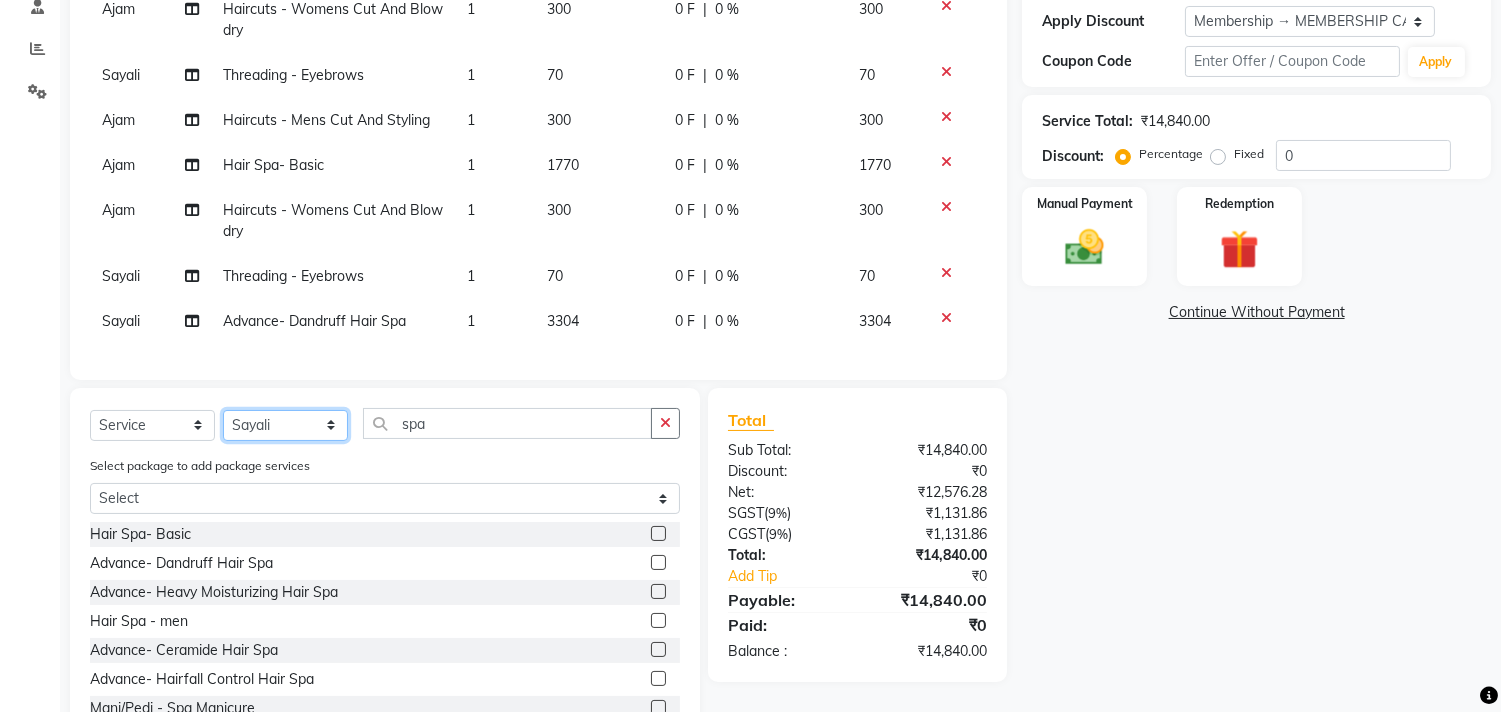 select on "35506" 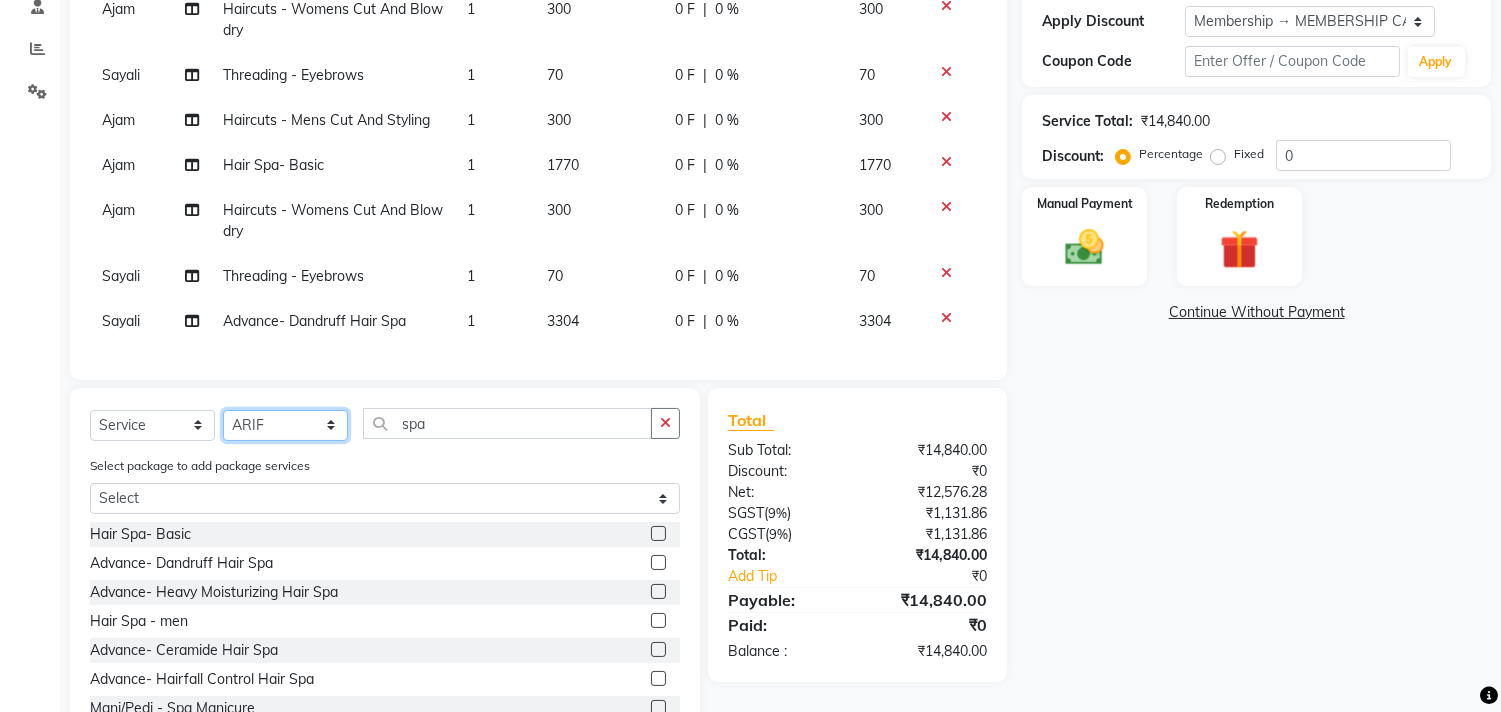 click on "Select Stylist Ajam ARIF Asif Manager M M Neelam Niyaz Salman Sameer Sayali Shahid Shahnawaz Vidya Zubair" 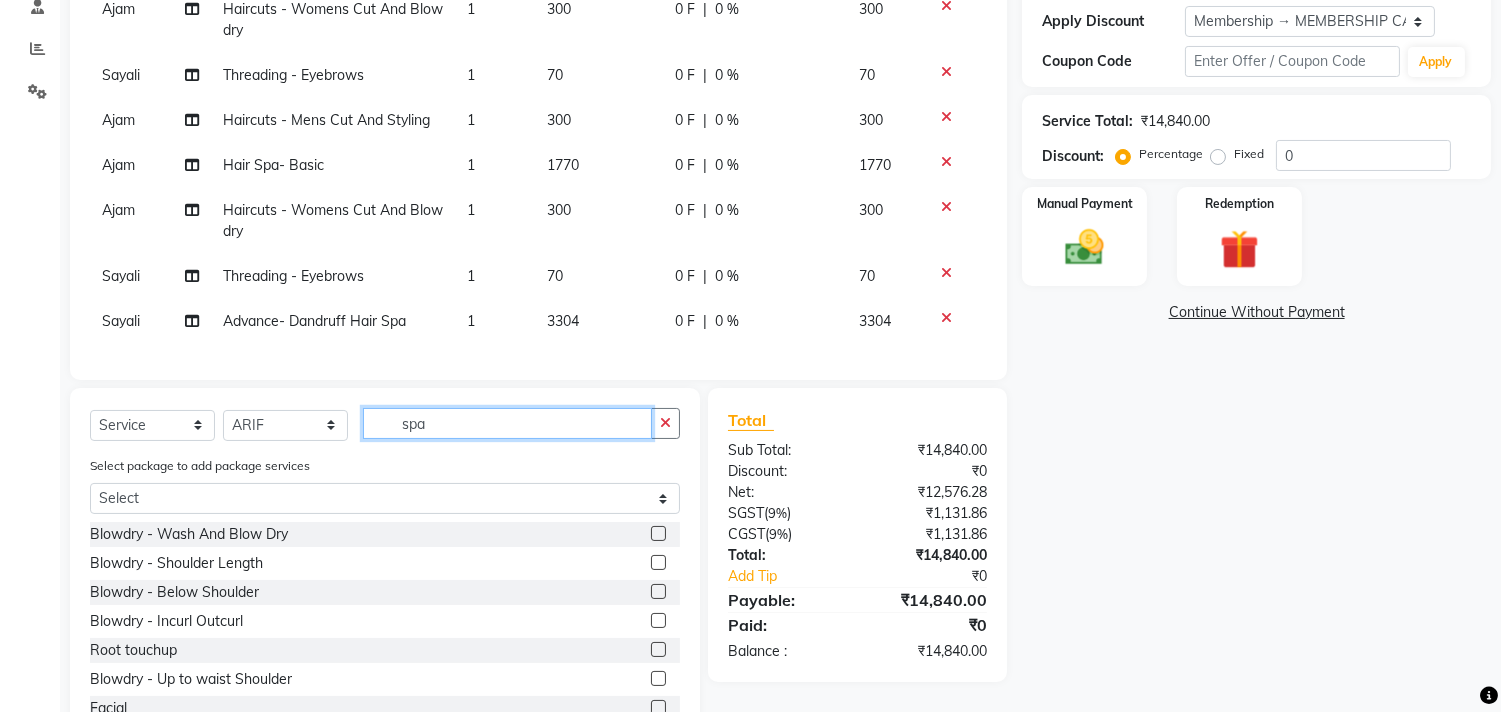 click on "spa" 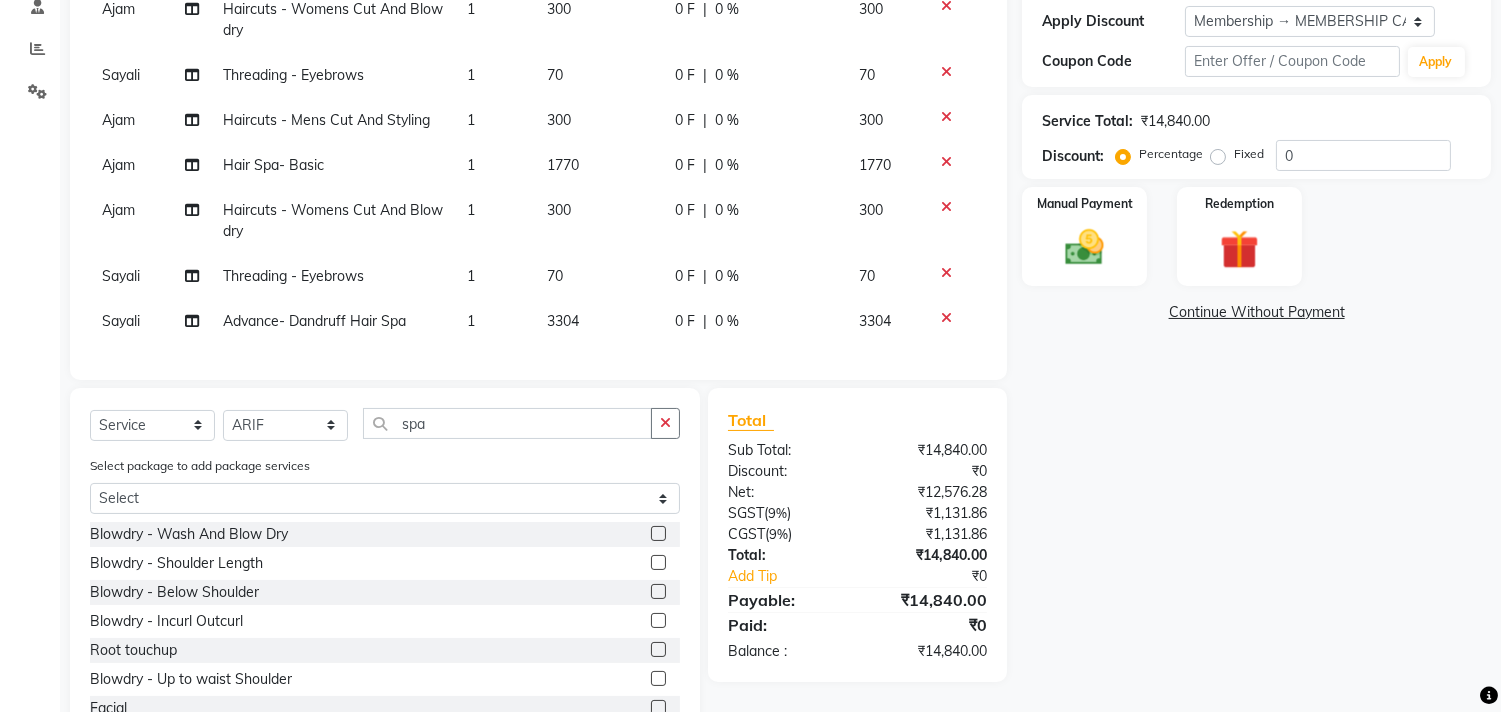 click on "Select  Service  Product  Membership  Package Voucher Prepaid Gift Card  Select Stylist Ajam ARIF Asif Manager M M Neelam Niyaz Salman Sameer Sayali Shahid Shahnawaz Vidya Zubair spa Select package to add package services Select Ornab Mukhrjee Blowdry  -  Wash And Blow Dry  Blowdry  -  Shoulder Length  Blowdry  -  Below Shoulder  Blowdry  -  Incurl Outcurl  Root touchup  Blowdry  -  Up to waist Shoulder  Facial  Basic Makeup  Beard Color  Deep Conditioning  Nail Paint  All Hair Shave  Wax (Upperlips)  Pore Cleanup   Head Massage- Habibs Oil  Package Facial  Pakage  Whitening Mask  Women- Global Funky Color  Wax (Rica)- Ear   12K + PKG  10K + PKG  Smoothening  11K + PKG  Wax- Lower Lips  Wax- Chin  Root Touchup- Ammonia Free  Beard- Styling Blade  Haircuts- Kids Haircut  O3 SeaWood Facial  Haircuts -  Mens Cut And Styling  Haircuts -  Womens Cut And Blowdry  Mens Haircut and Beard  Body Polishing  D-Tan  Beard Trim  Women Hair cut & wash  Face Wax  Pro Longer Treatment  Pro Longer Treatment  Rebalncing" 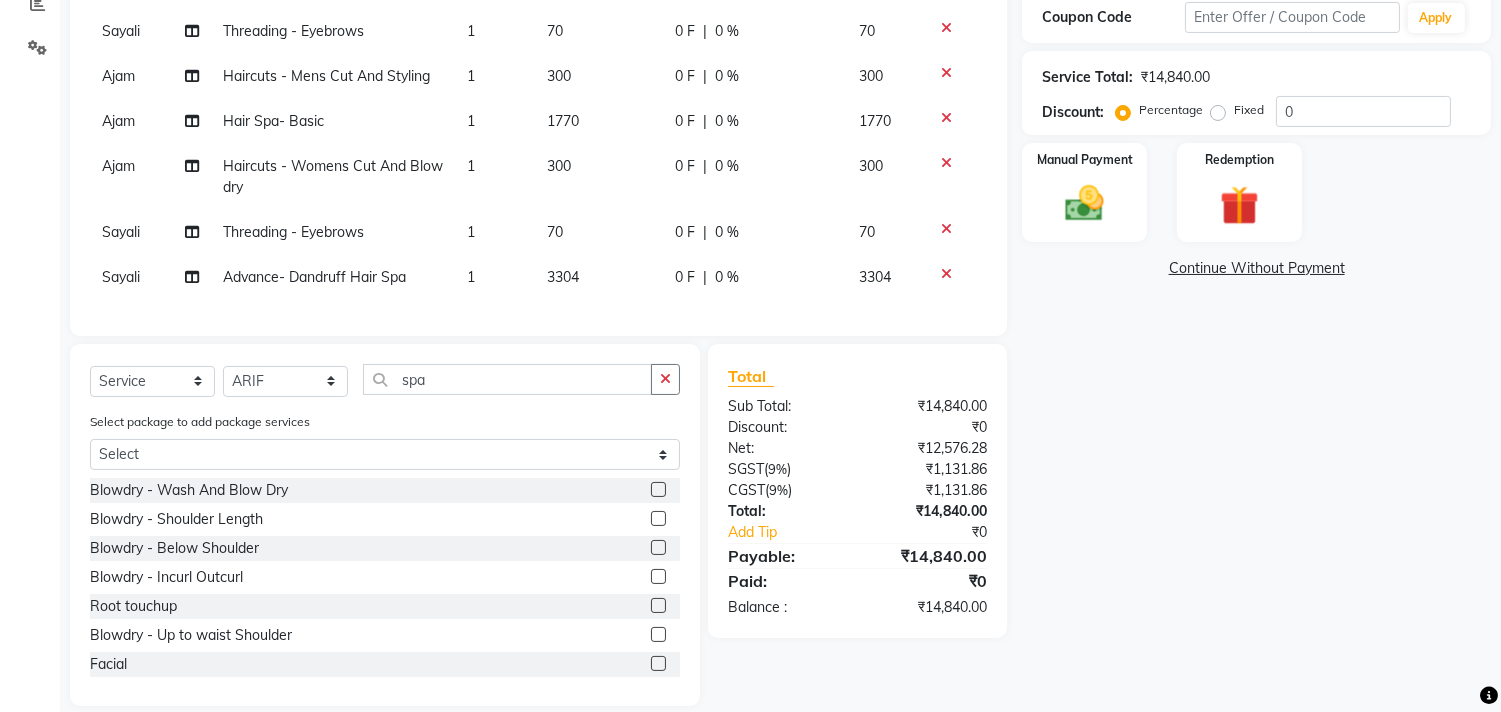 scroll, scrollTop: 463, scrollLeft: 0, axis: vertical 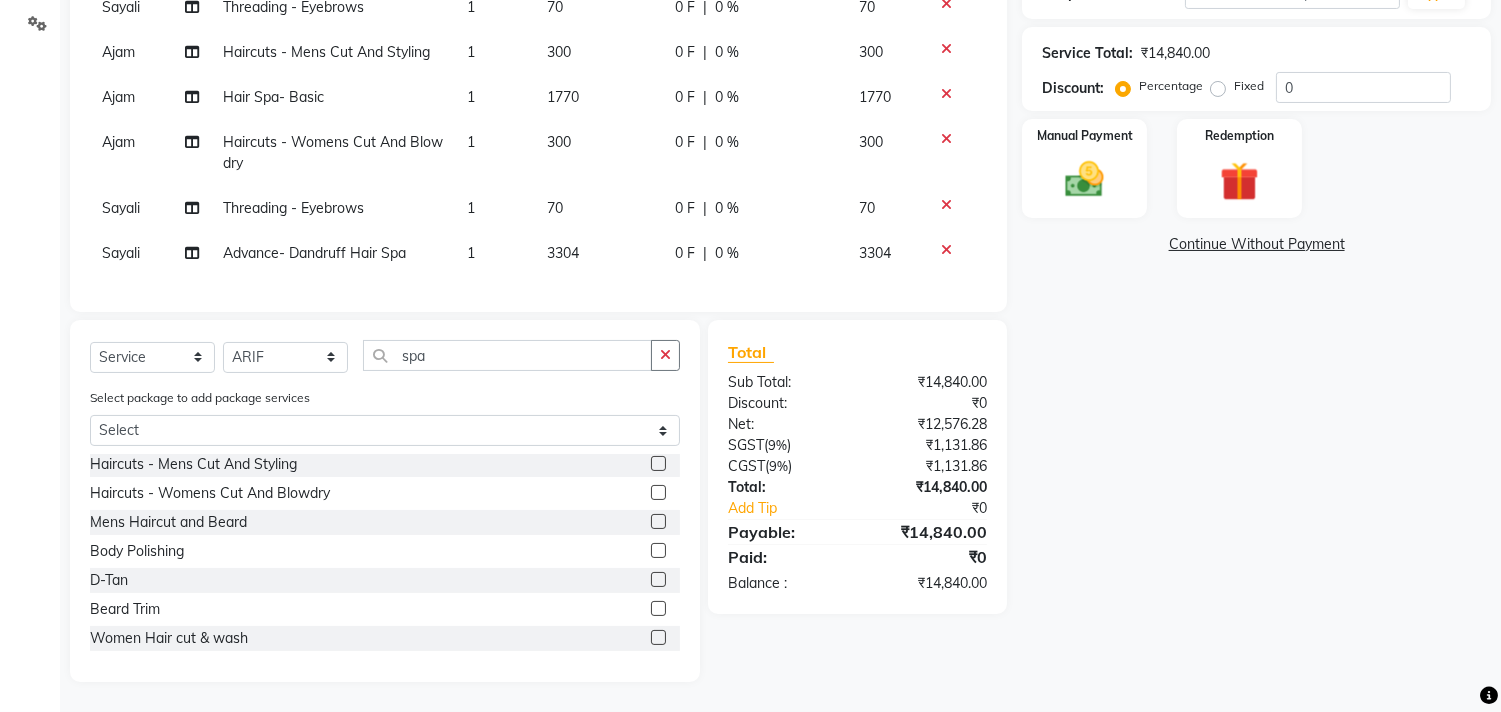 click 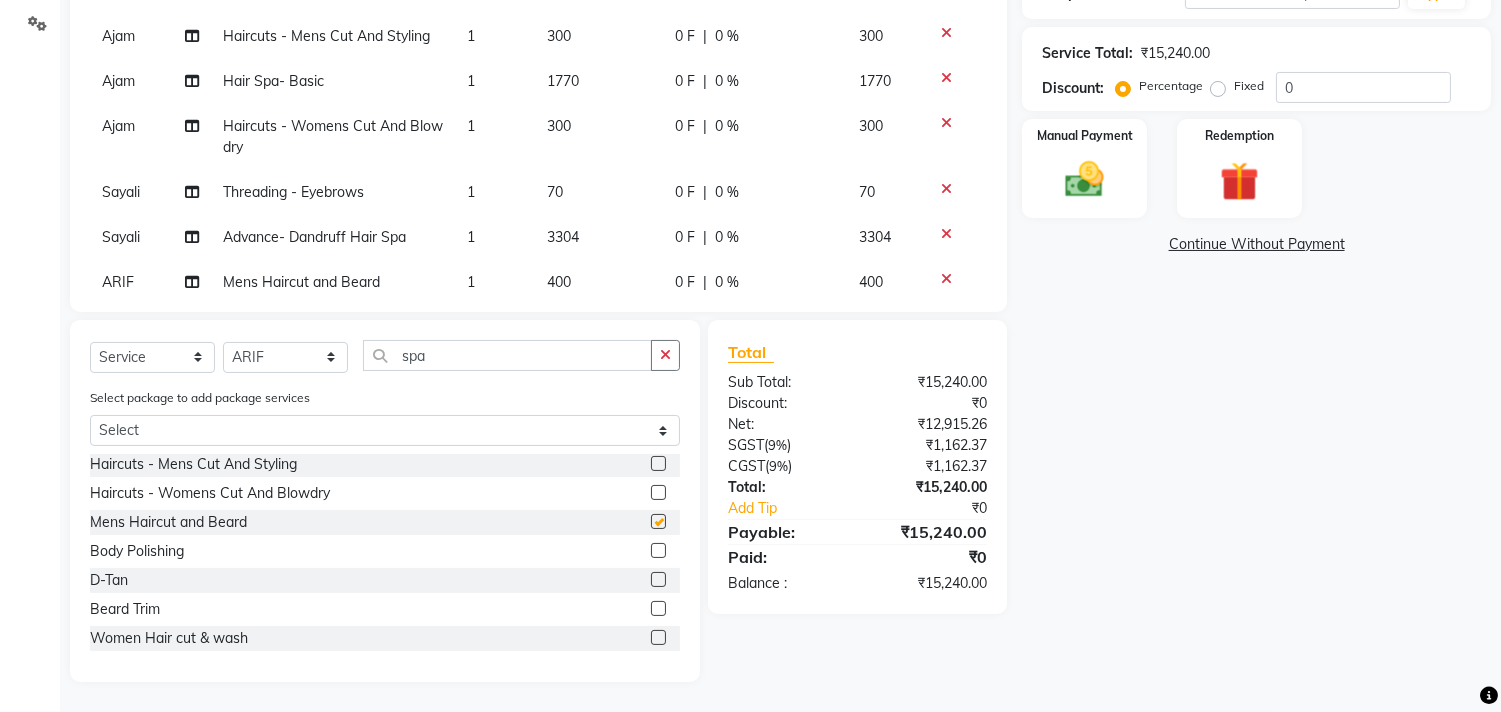 checkbox on "false" 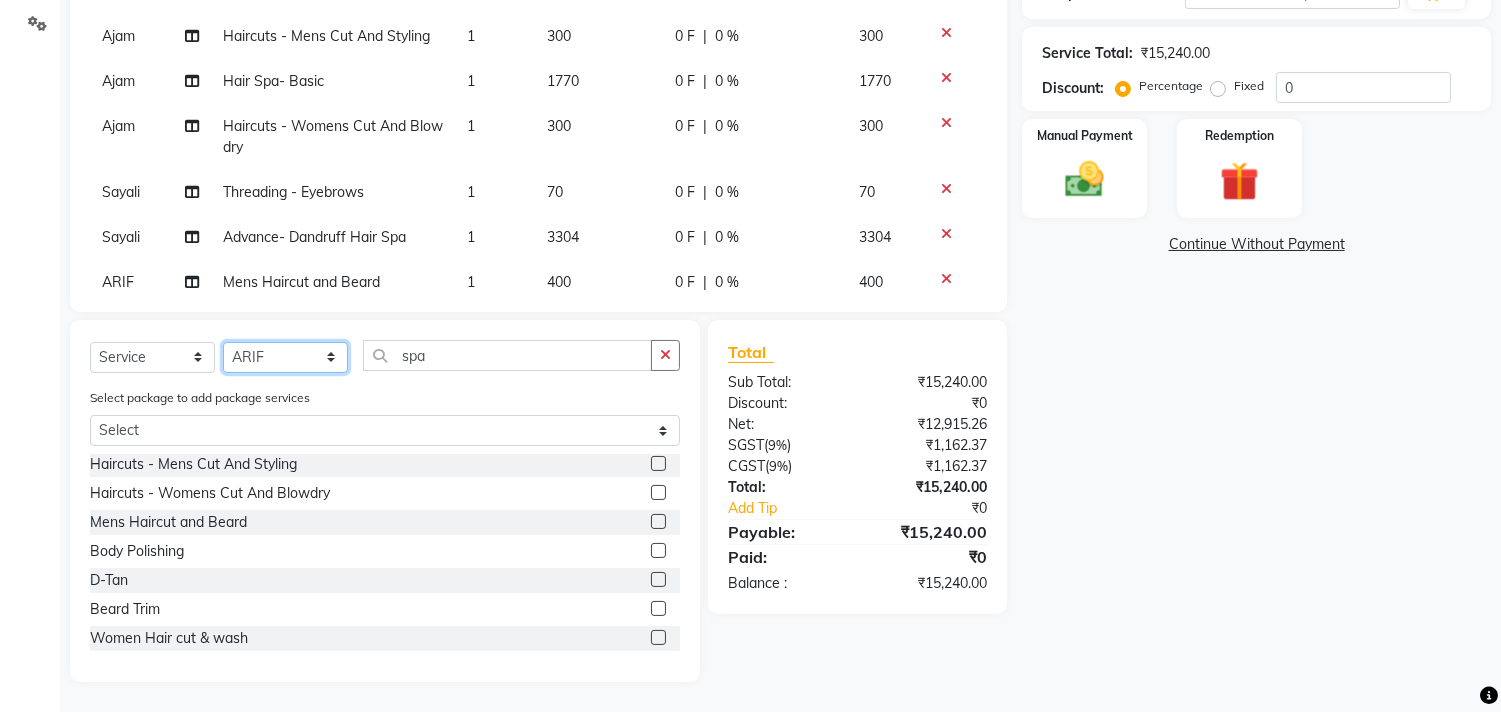 click on "Select Stylist Ajam ARIF Asif Manager M M Neelam Niyaz Salman Sameer Sayali Shahid Shahnawaz Vidya Zubair" 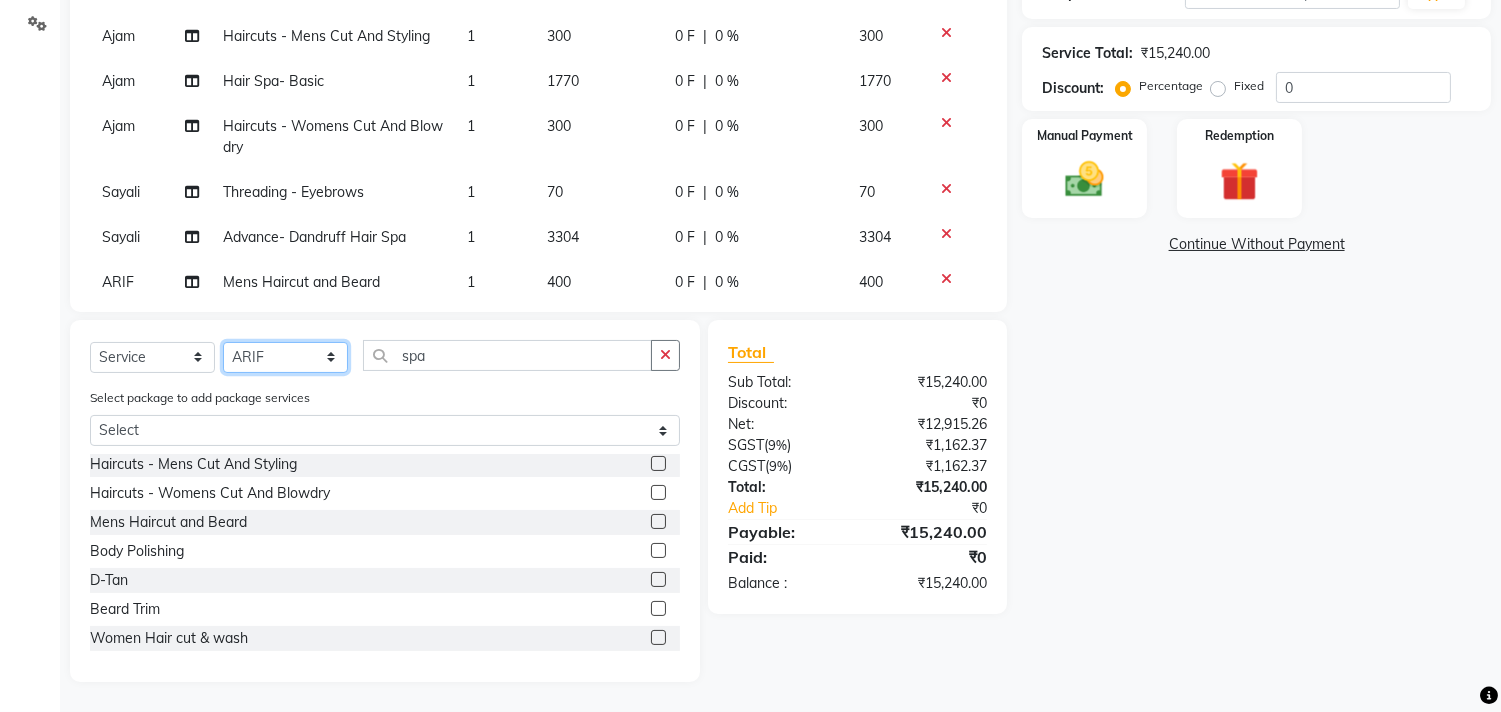 select on "36968" 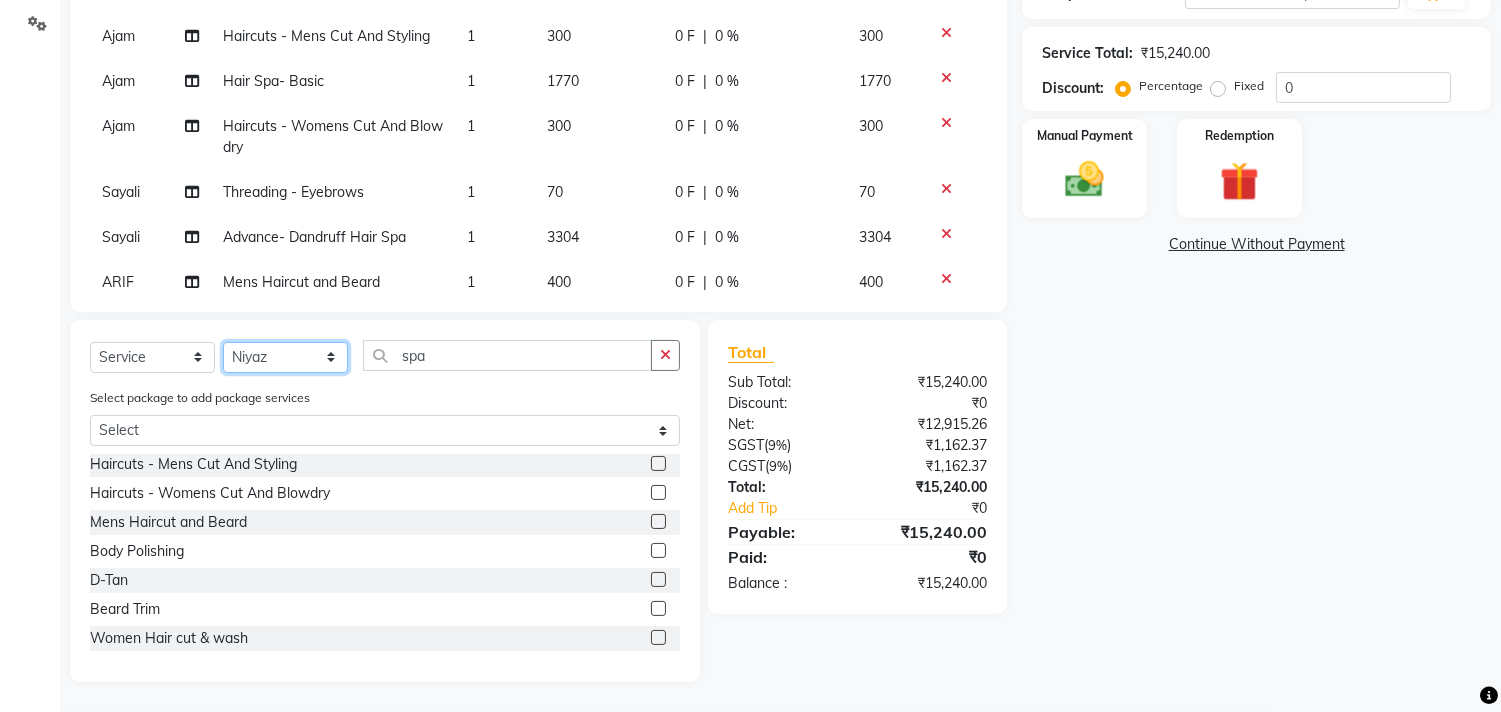 click on "Select Stylist Ajam ARIF Asif Manager M M Neelam Niyaz Salman Sameer Sayali Shahid Shahnawaz Vidya Zubair" 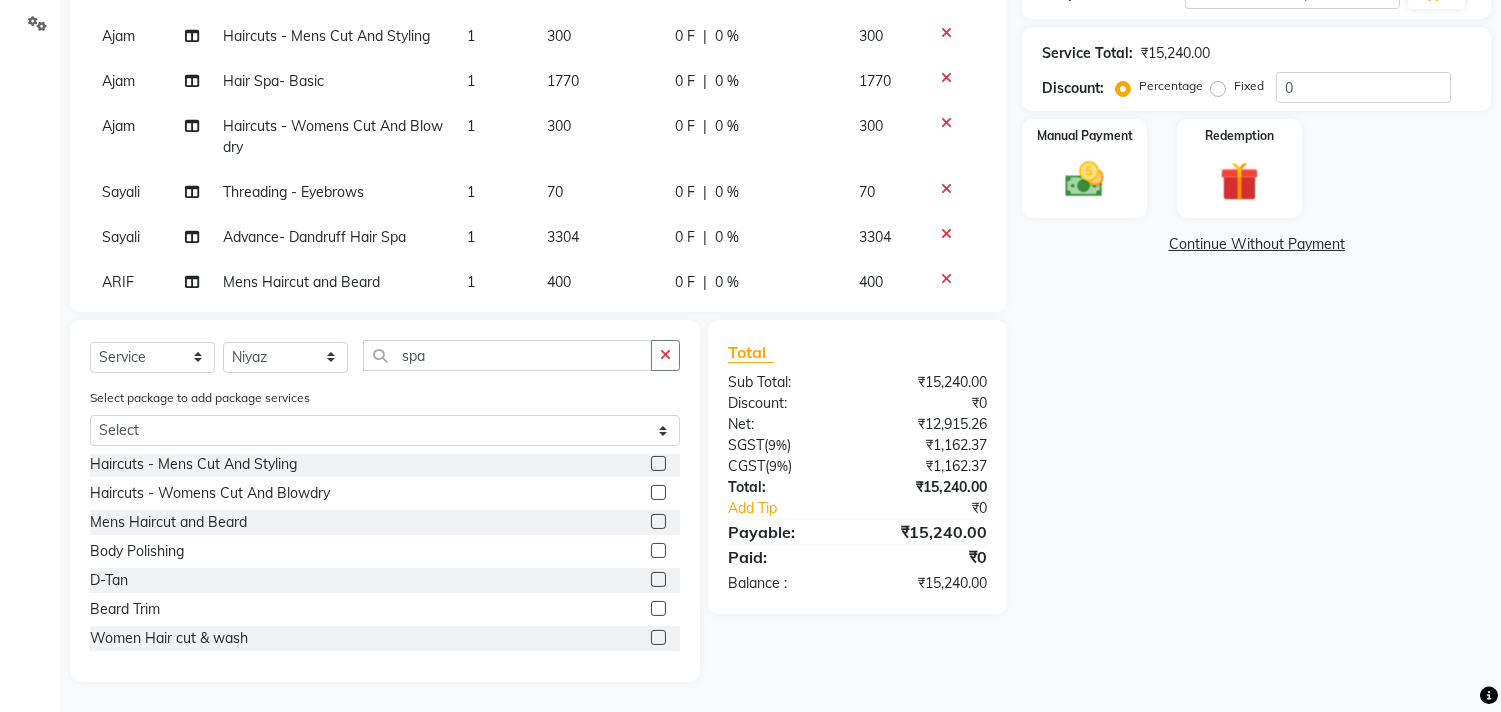 click 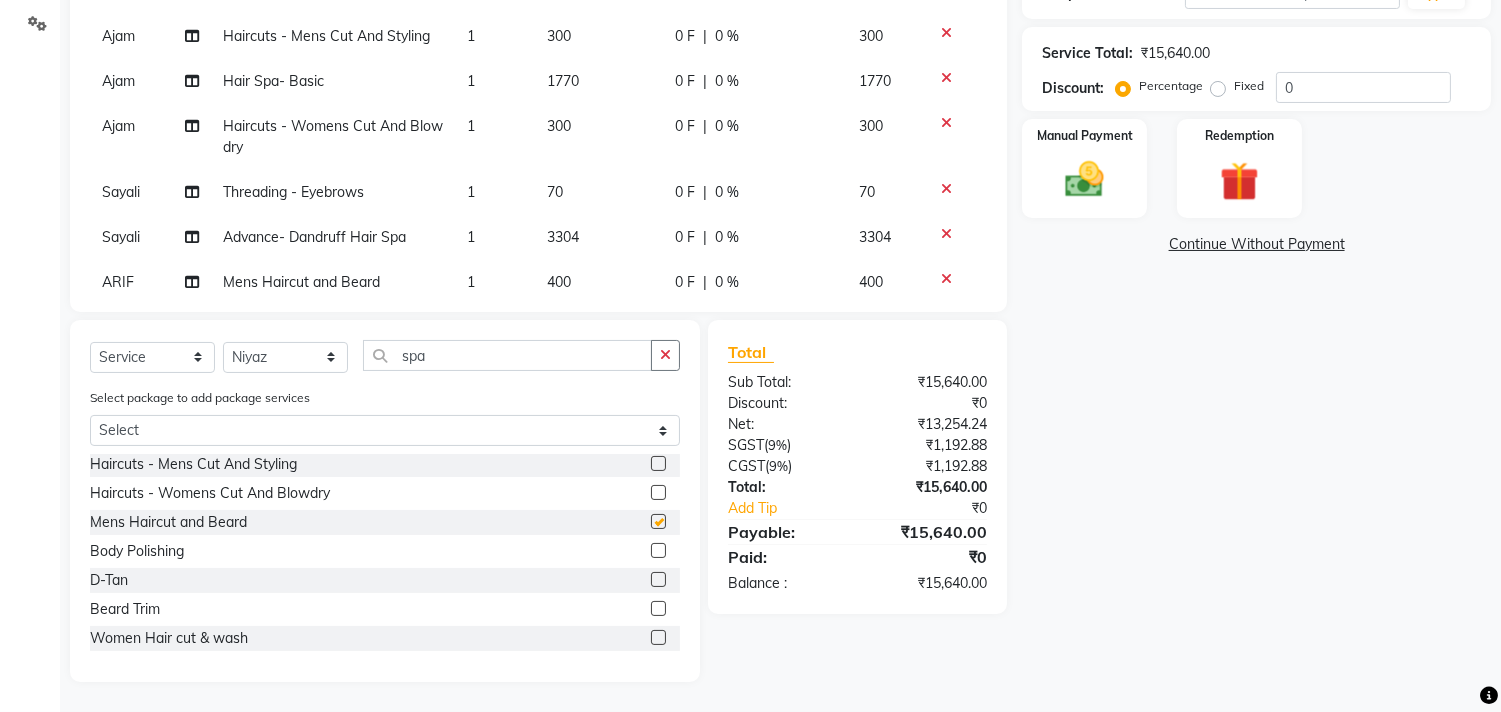 checkbox on "false" 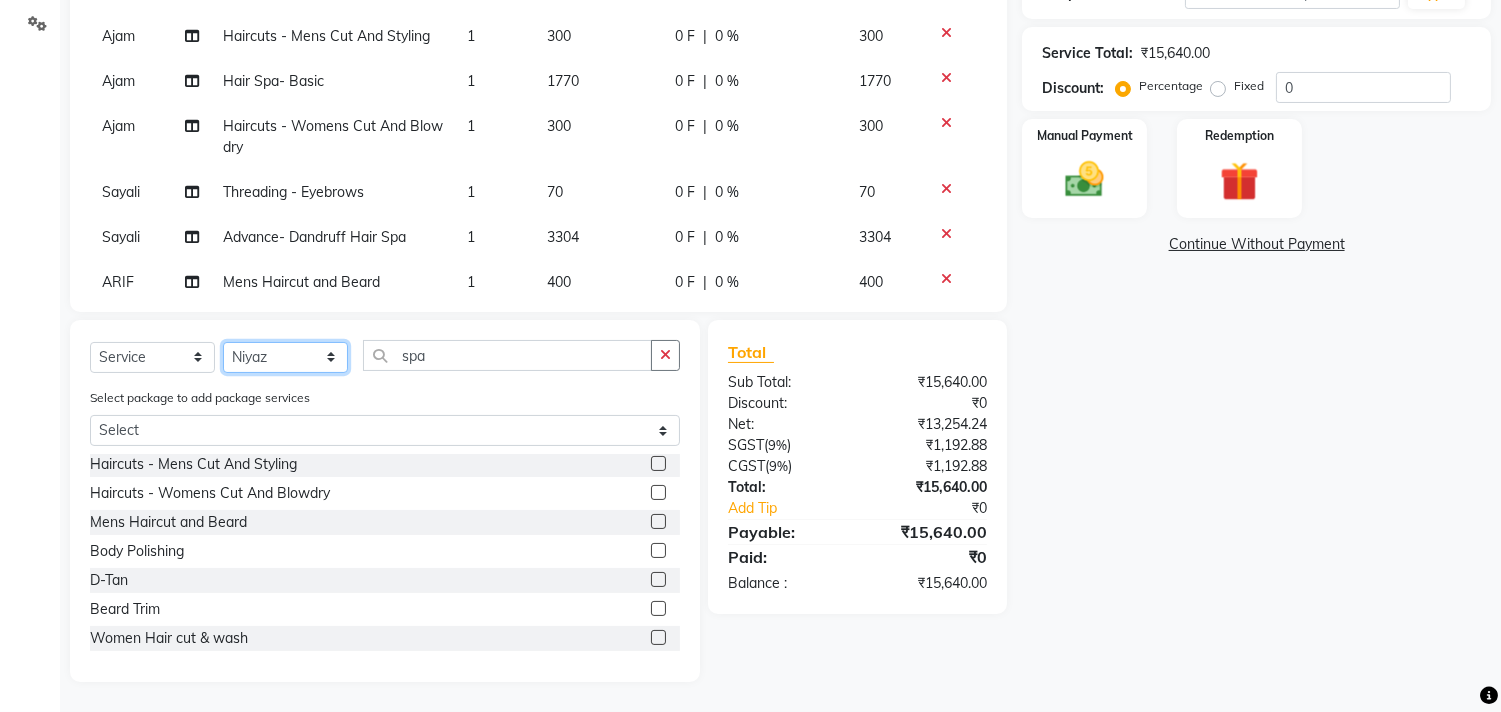 drag, startPoint x: 278, startPoint y: 363, endPoint x: 283, endPoint y: 345, distance: 18.681541 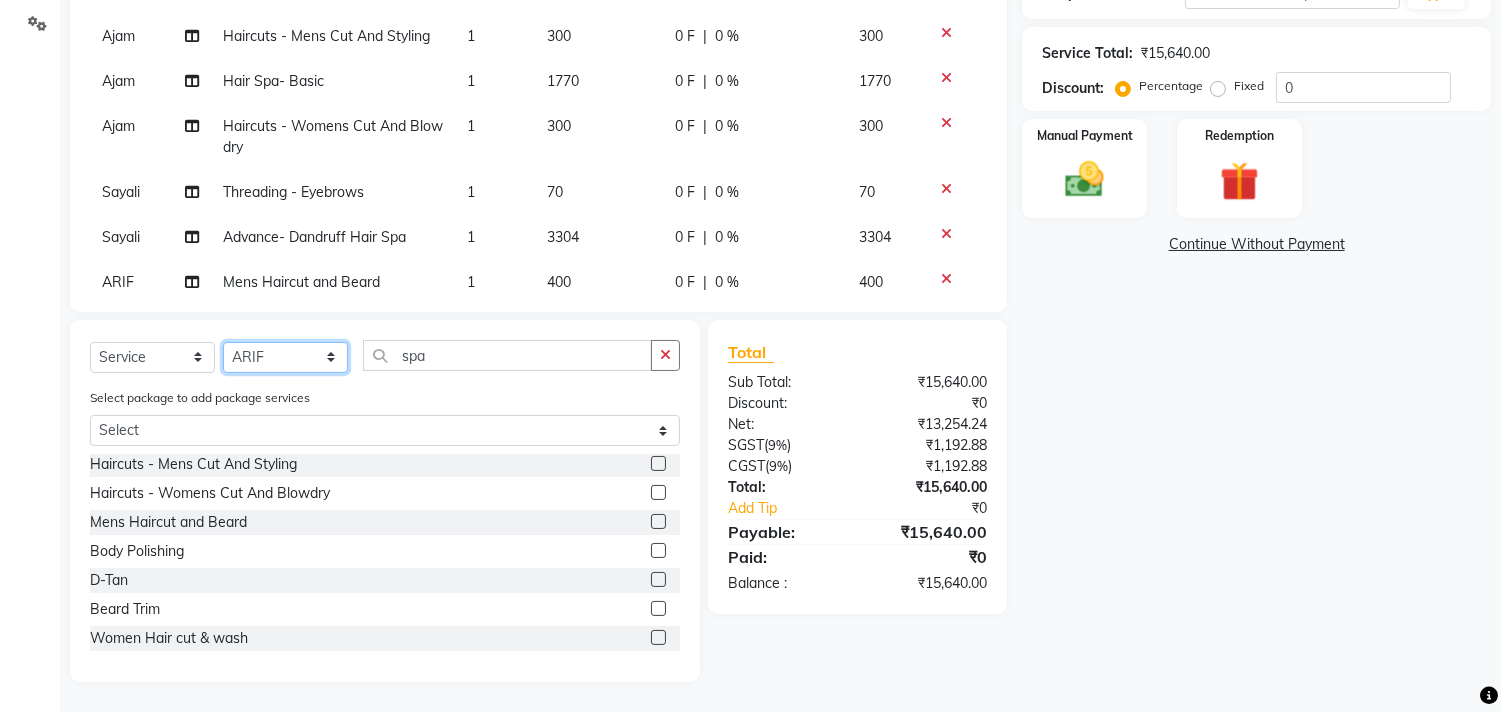 click on "Select Stylist Ajam ARIF Asif Manager M M Neelam Niyaz Salman Sameer Sayali Shahid Shahnawaz Vidya Zubair" 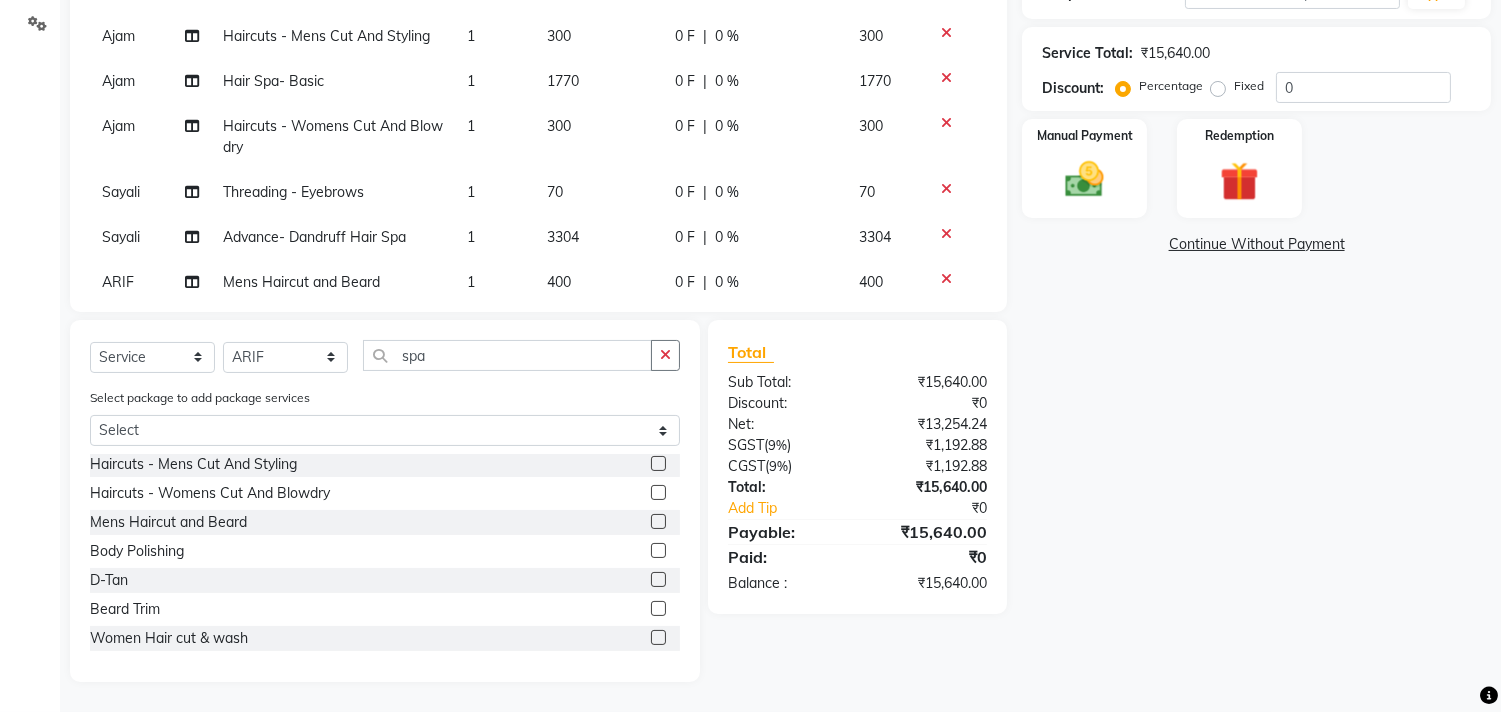 click 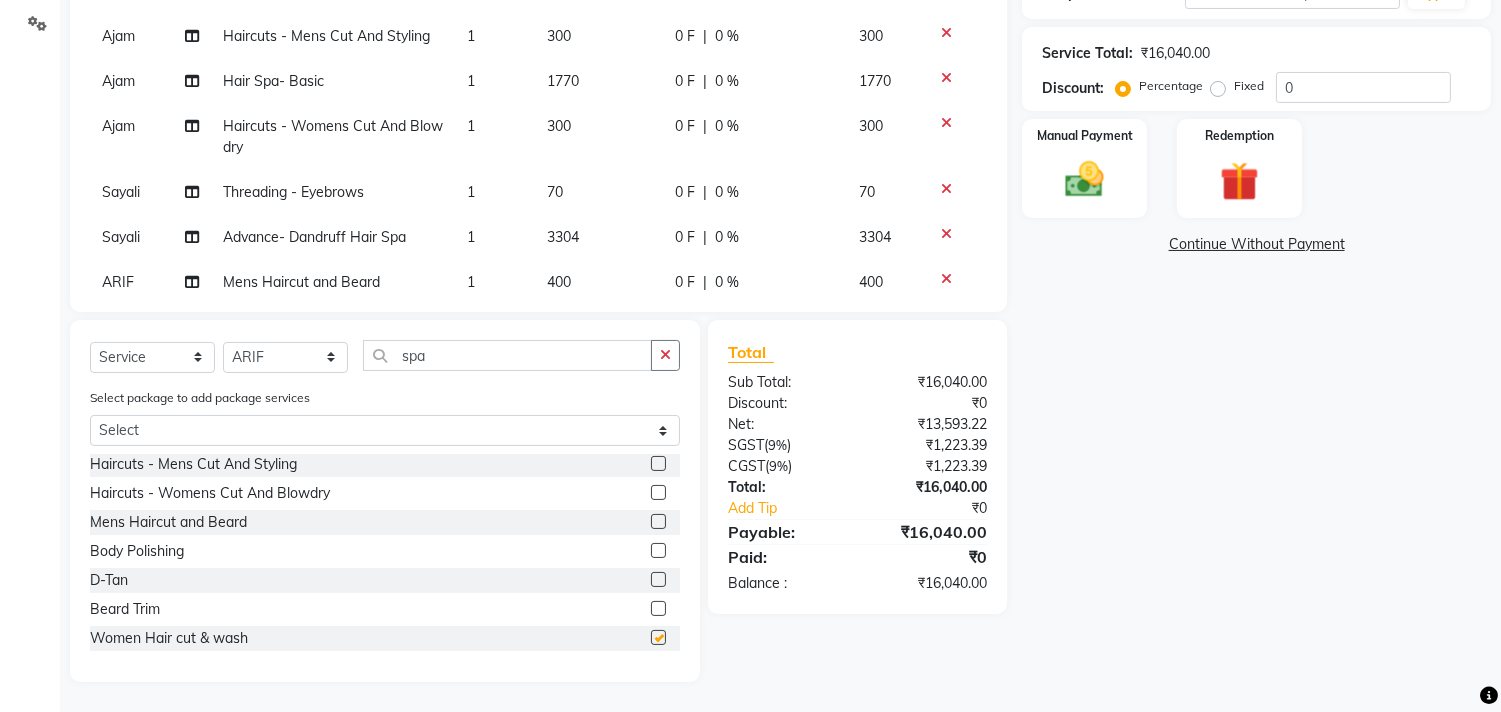 checkbox on "false" 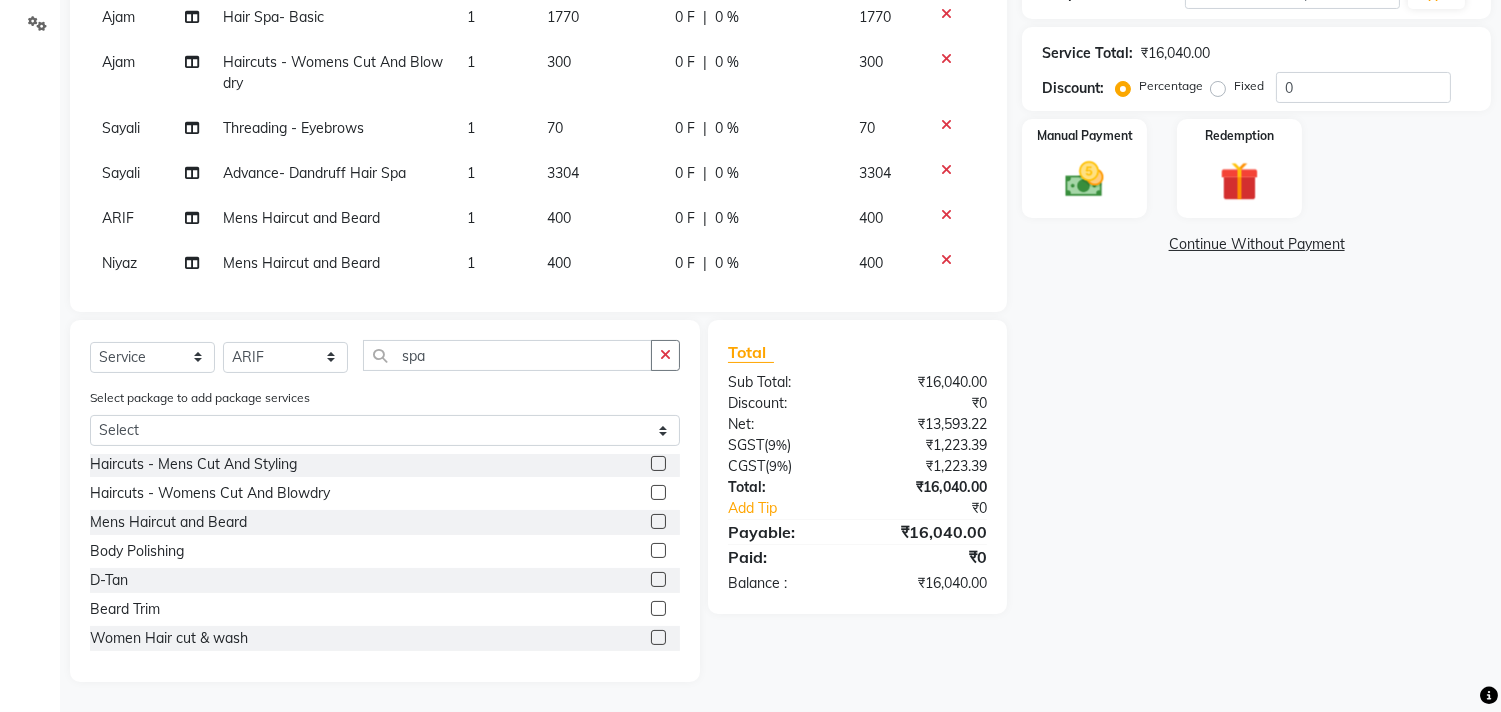 scroll, scrollTop: 731, scrollLeft: 0, axis: vertical 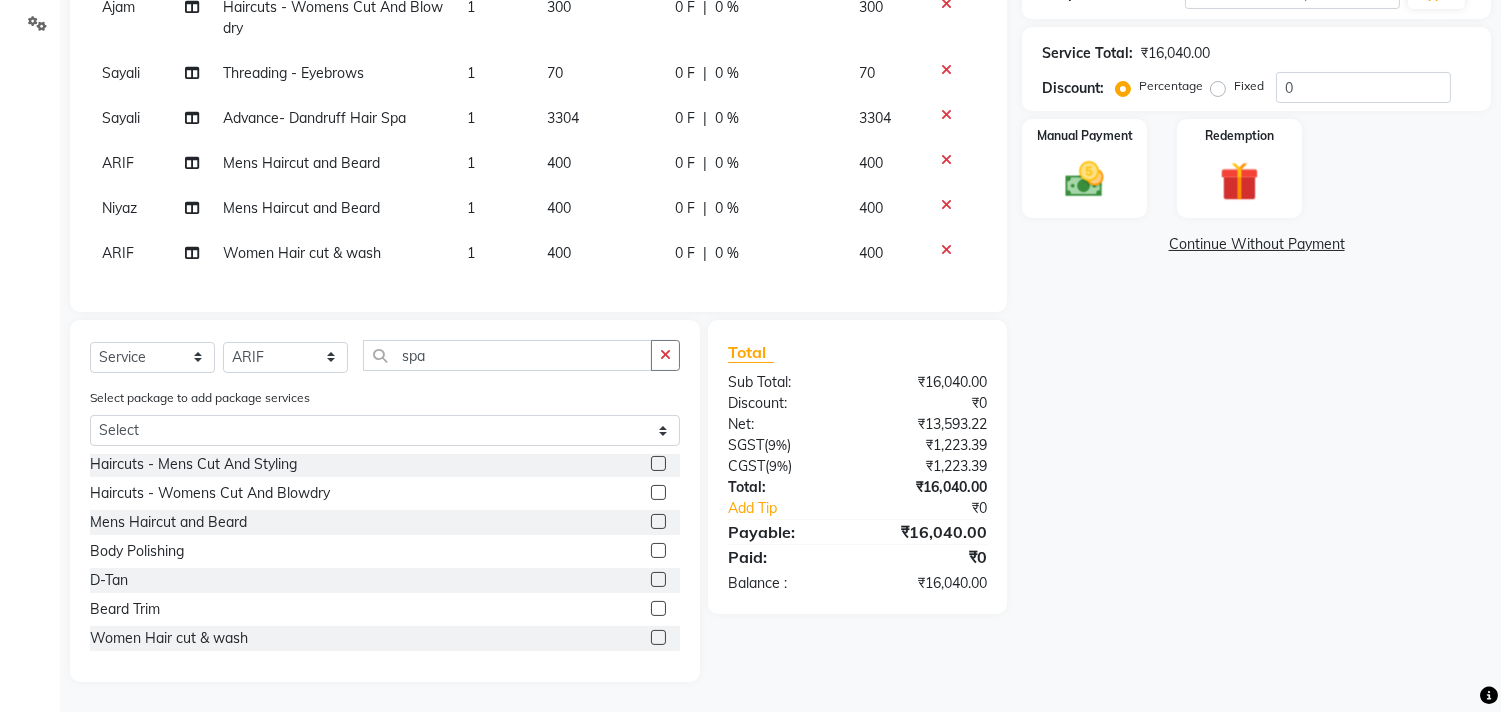 click on "400" 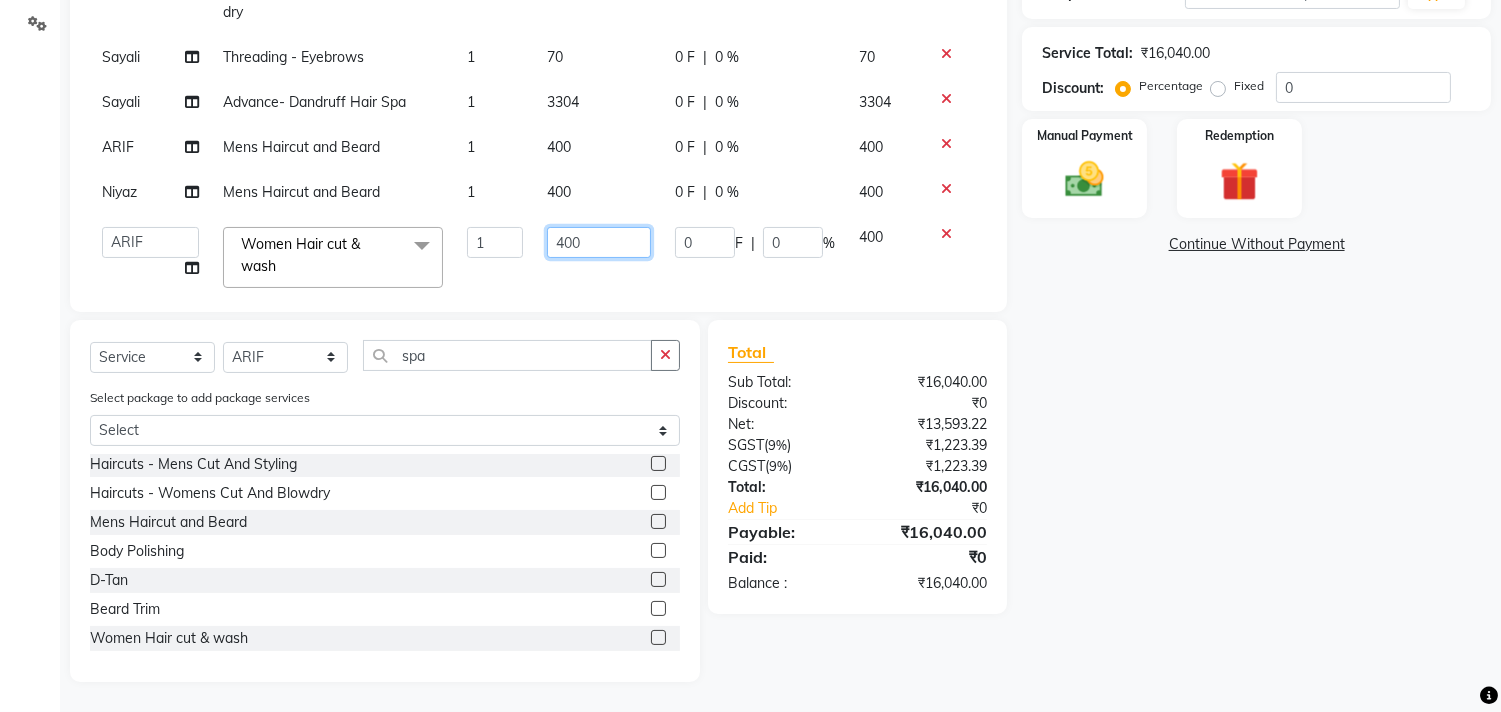 click on "400" 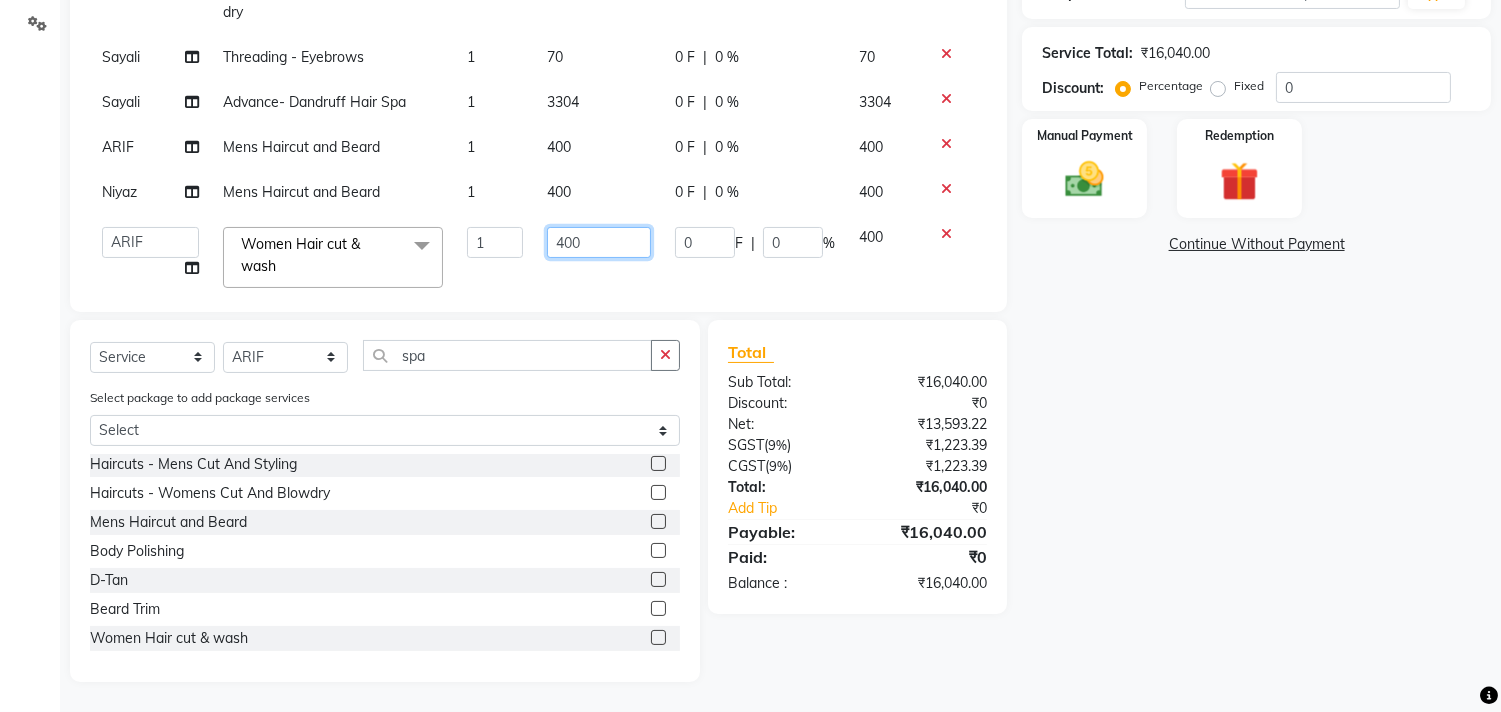 click on "400" 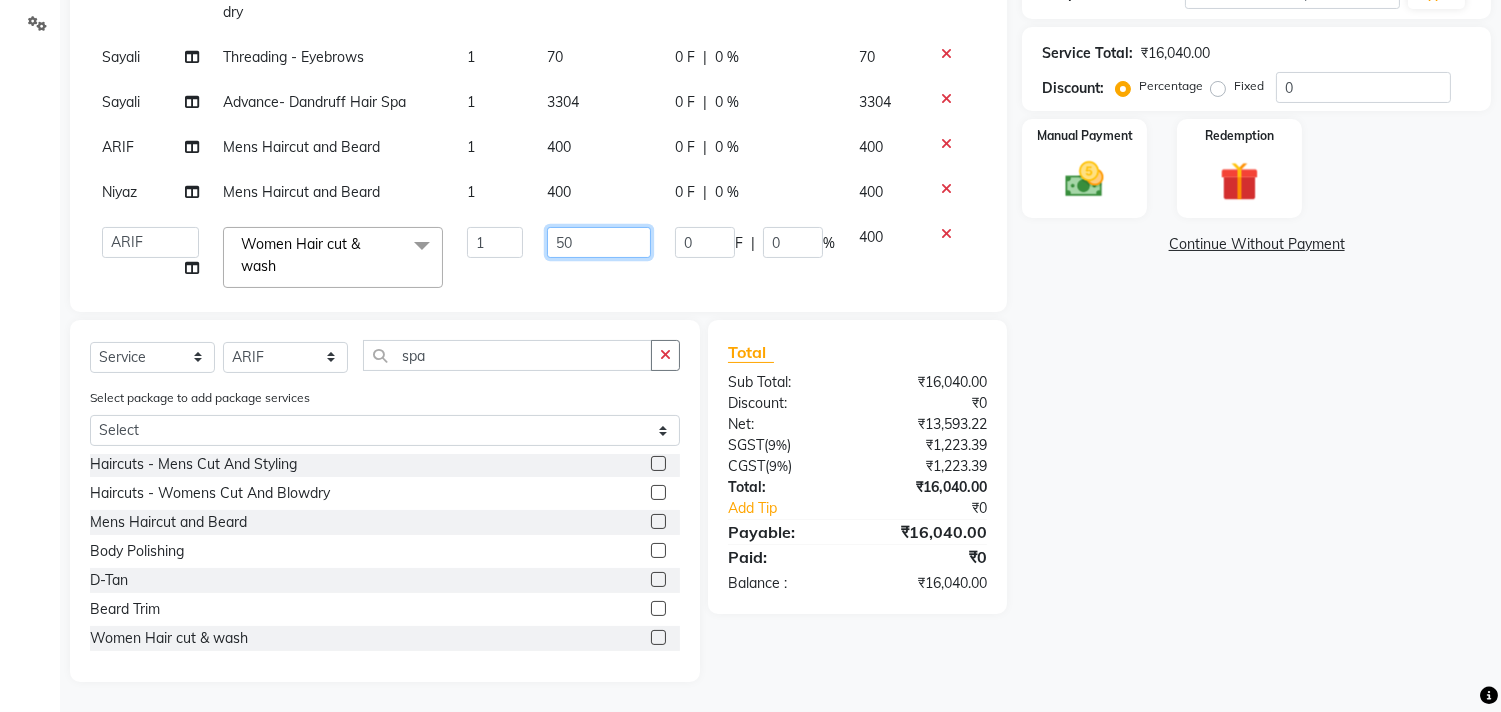 type on "500" 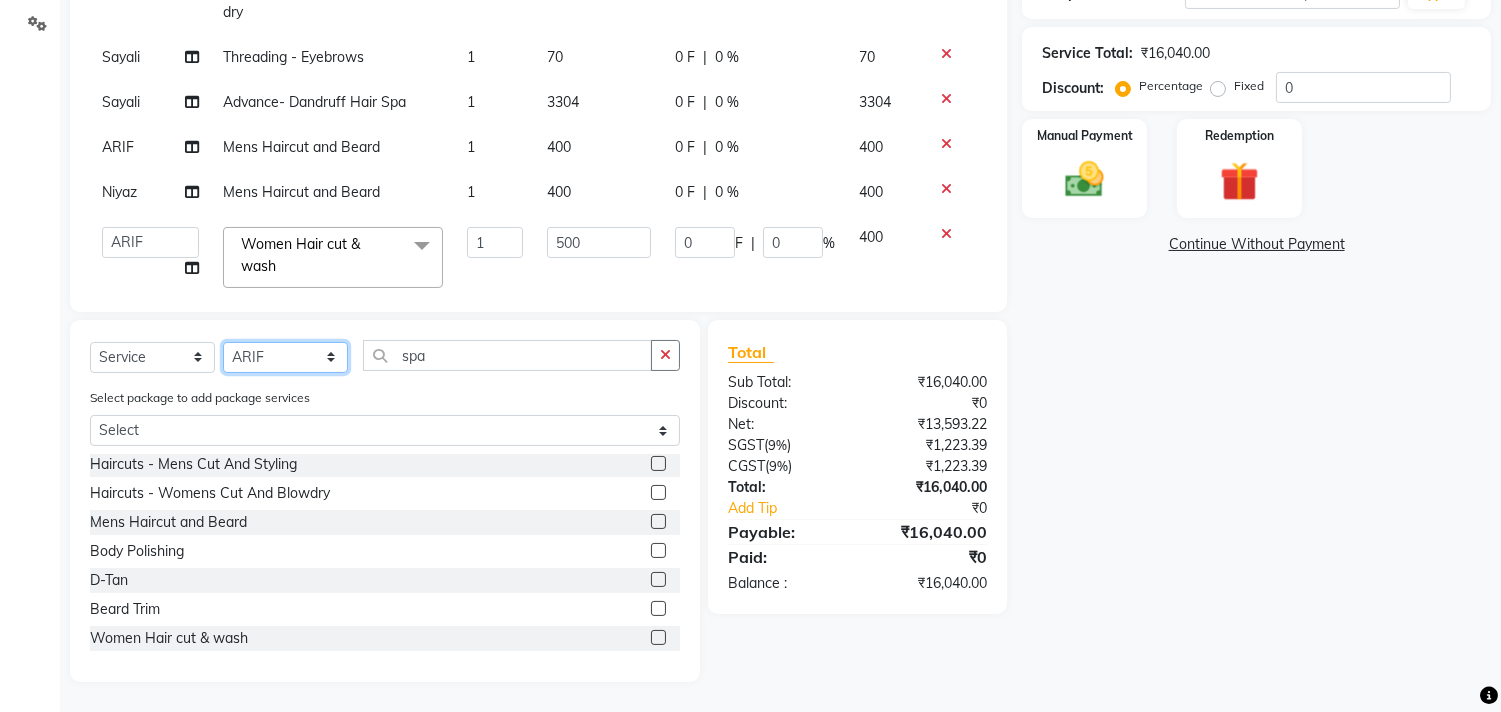 click on "Select Stylist Ajam ARIF Asif Manager M M Neelam Niyaz Salman Sameer Sayali Shahid Shahnawaz Vidya Zubair" 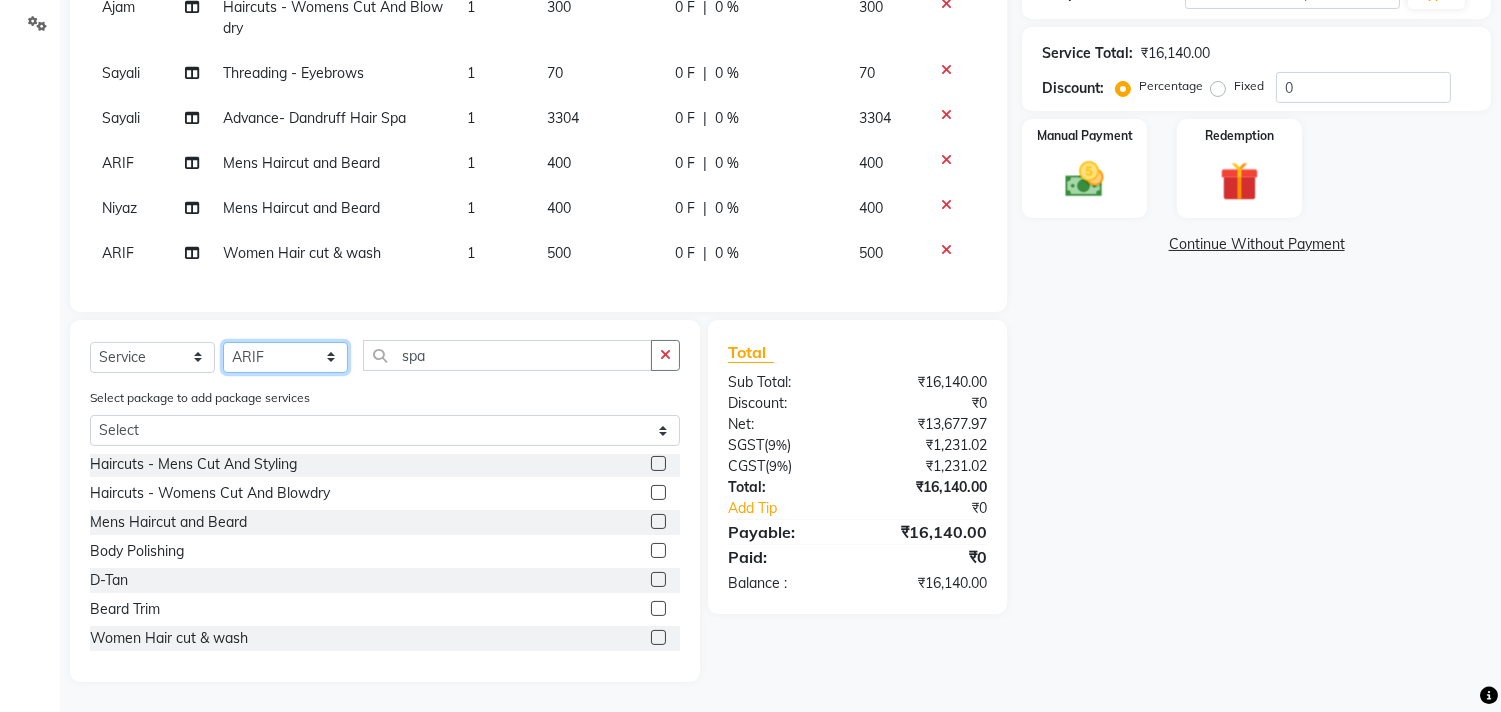 select on "29955" 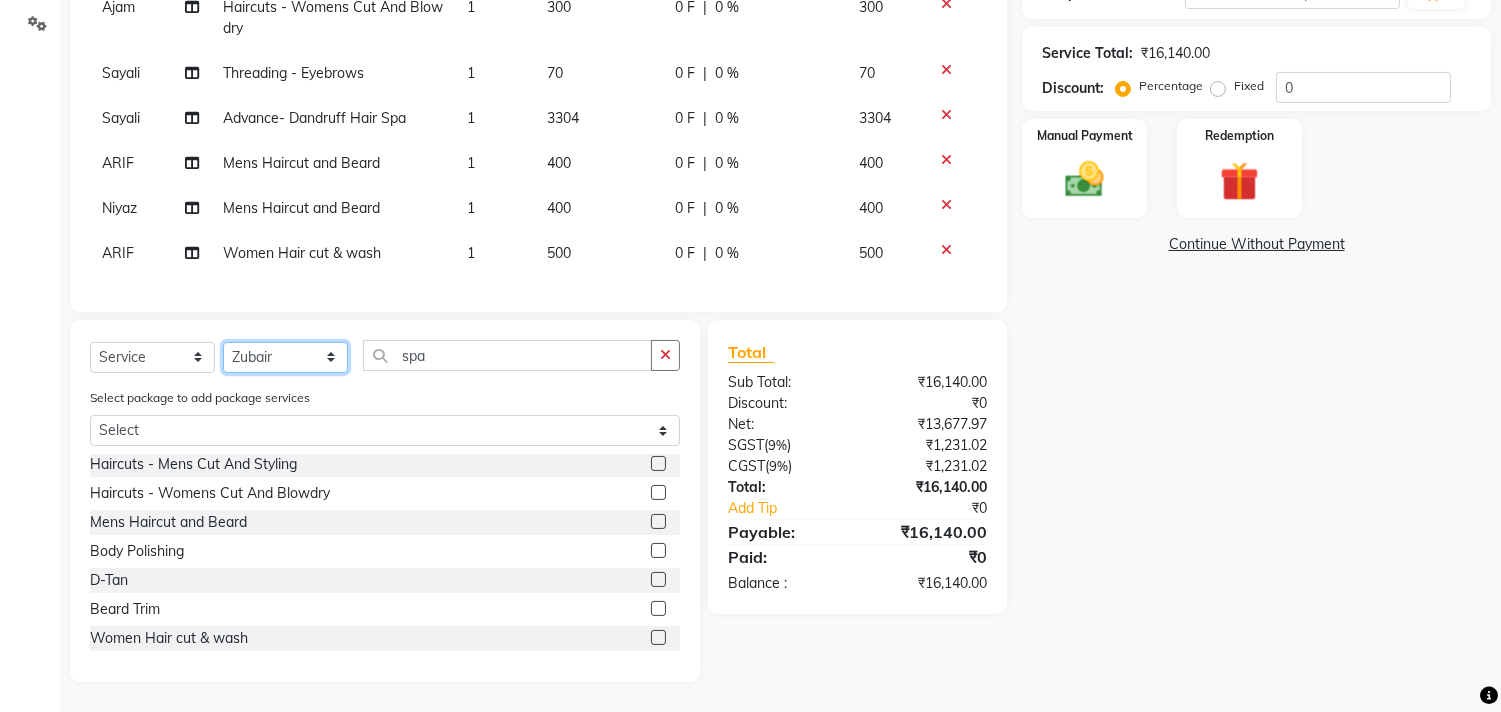 click on "Select Stylist Ajam ARIF Asif Manager M M Neelam Niyaz Salman Sameer Sayali Shahid Shahnawaz Vidya Zubair" 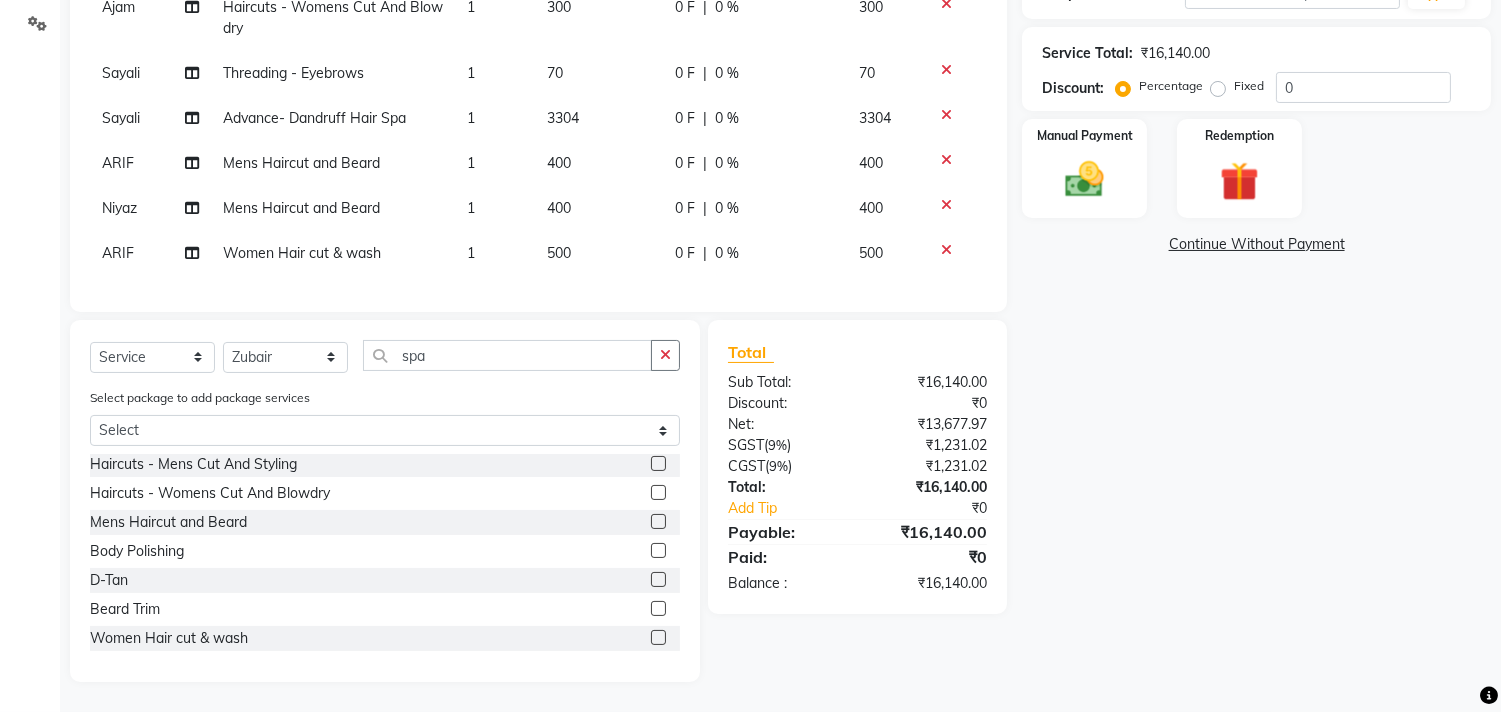 click on "Client +91 9552660660 Add Client searching... Date 01-08-2025 Invoice Number V/2025 V/2025-26 2154 Services Stylist Service Qty Price Disc Total Action Salman Blowdry  -  Wash And Blow Dry 1 400 0 F | 0 % 400 Salman Head Massage- Habibs Oil 1 708 0 F | 0 % 708 Salman Haircuts -  Mens Cut And Styling 1 300 0 F | 0 % 300  Ajam   ARIF   Asif   Manager   M M   Neelam   Niyaz   Salman   Sameer   Sayali   Shahid   Shahnawaz   Vidya   Zubair  Waxing (Rica) -  Full Arms  x Blowdry  -  Wash And Blow Dry Blowdry  -  Shoulder Length Blowdry  -  Below Shoulder Blowdry  -  Incurl Outcurl Root touchup Blowdry  -  Up to waist Shoulder Facial Basic Makeup Beard Color Deep Conditioning Nail Paint All Hair Shave Wax (Upperlips) Pore Cleanup  Head Massage- Habibs Oil Package Facial Pakage Whitening Mask Women- Global Funky Color Wax (Rica)- Ear  12K + PKG 10K + PKG Smoothening 11K + PKG Wax- Lower Lips Wax- Chin Root Touchup- Ammonia Free Beard- Styling Blade Haircuts- Kids Haircut O3 SeaWood Facial Mens Haircut and Beard 1 0" 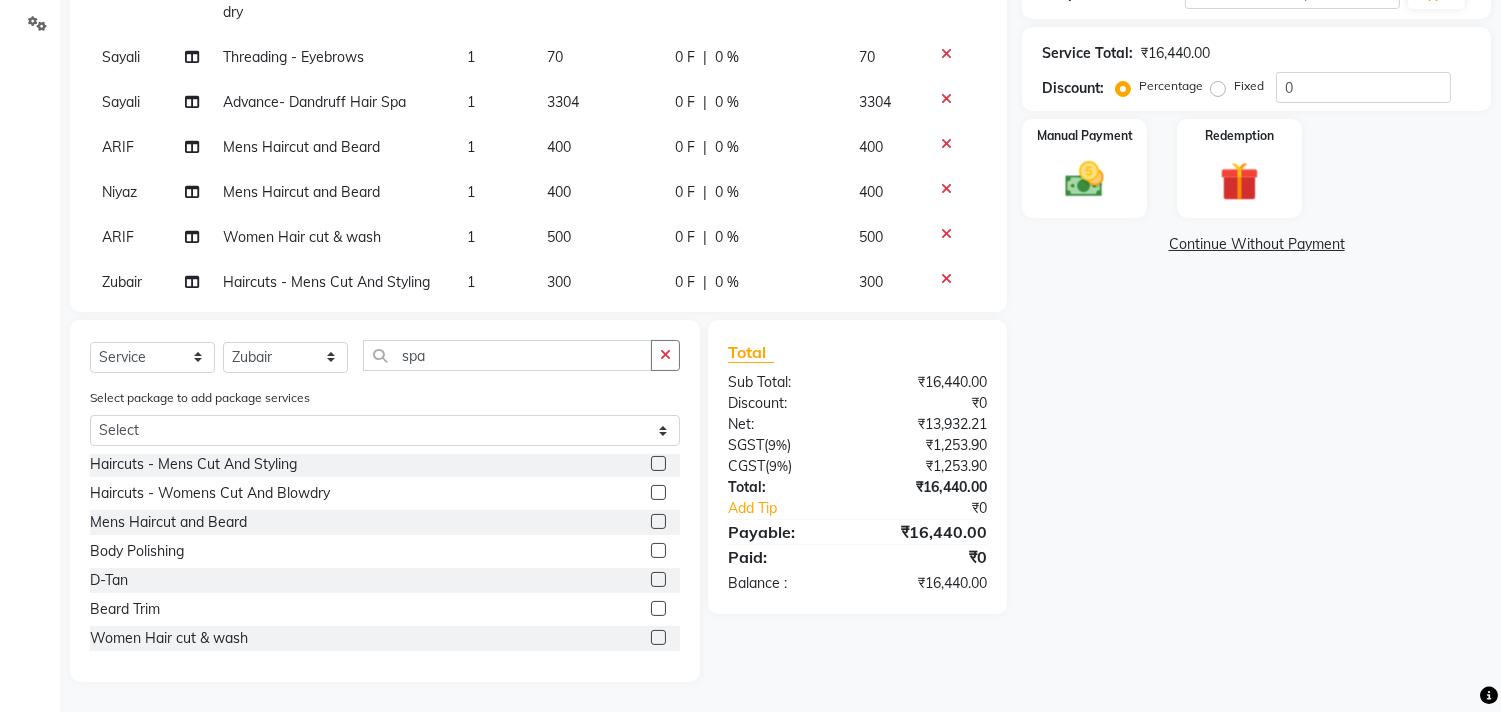click 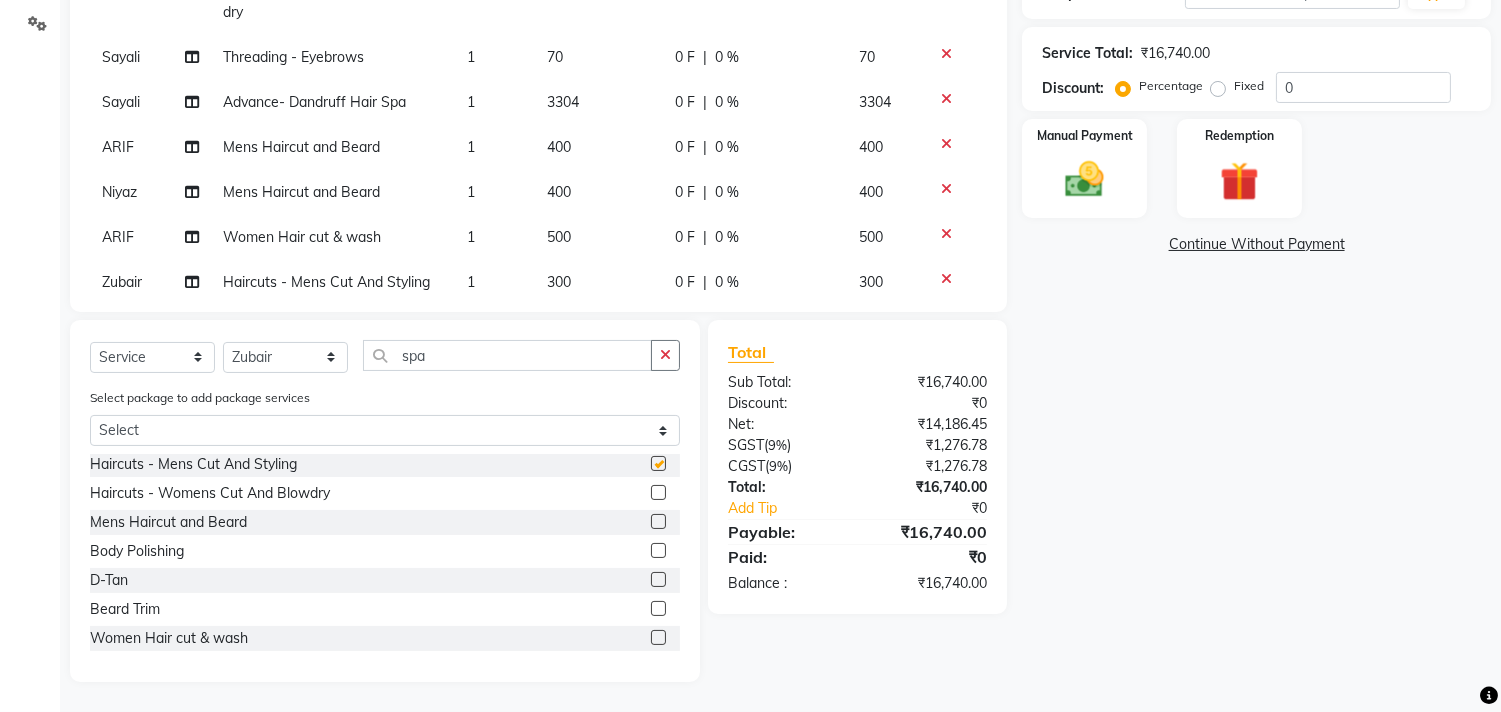 checkbox on "false" 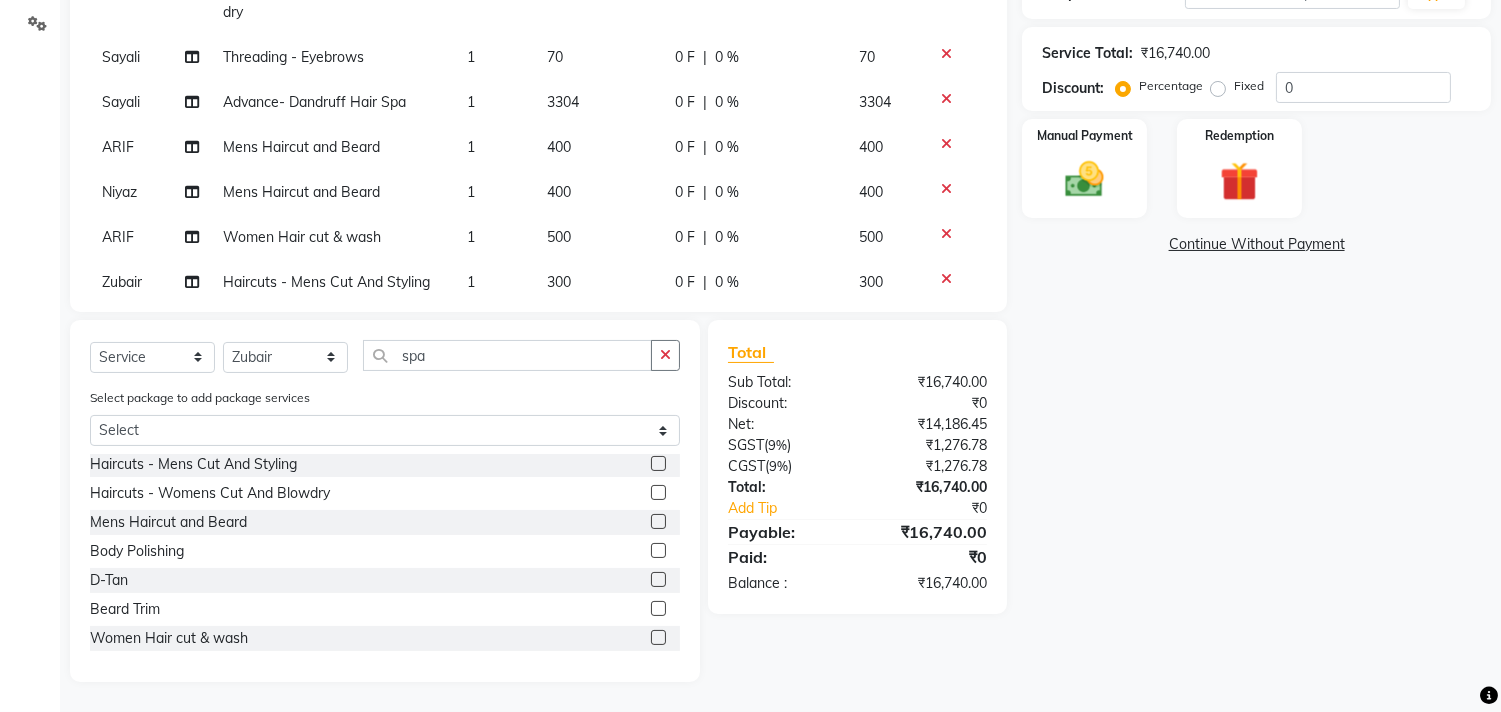 click 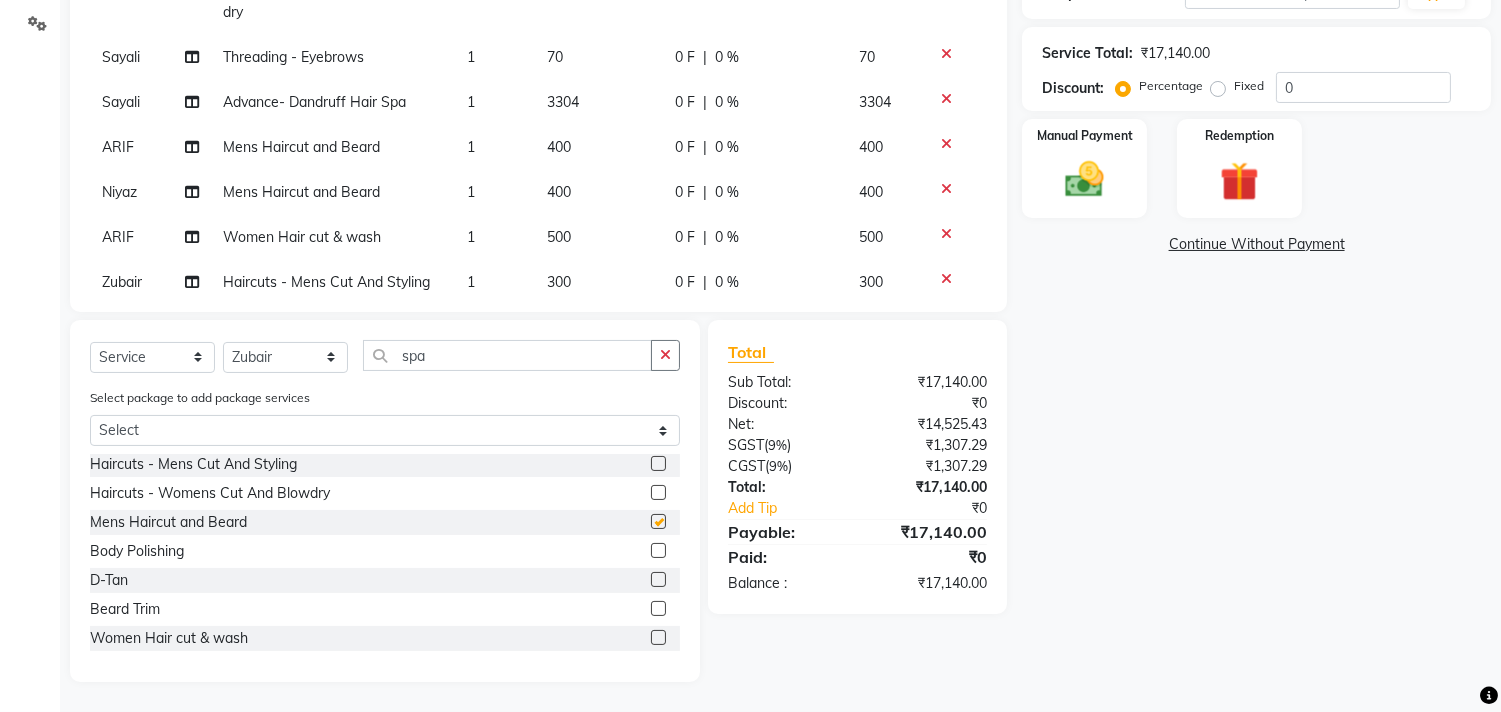 checkbox on "false" 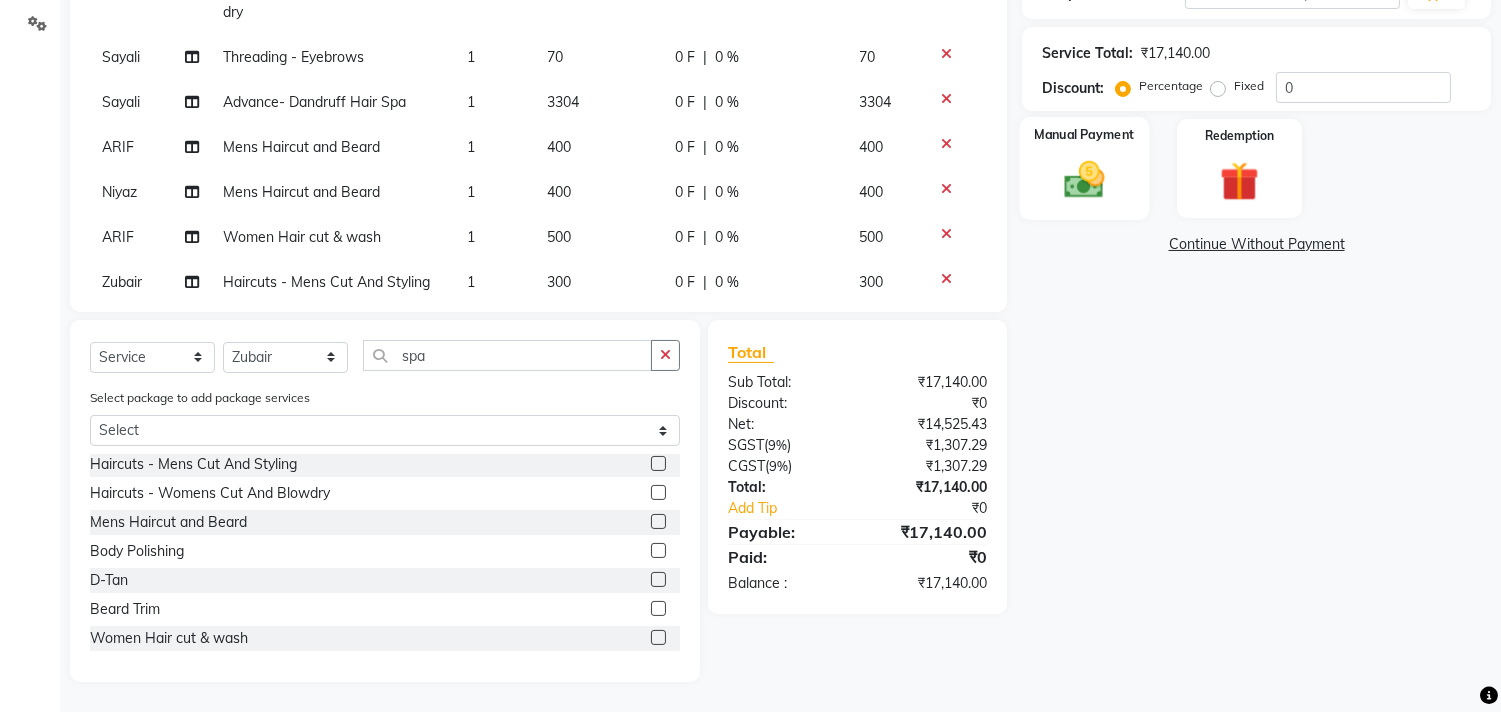 click 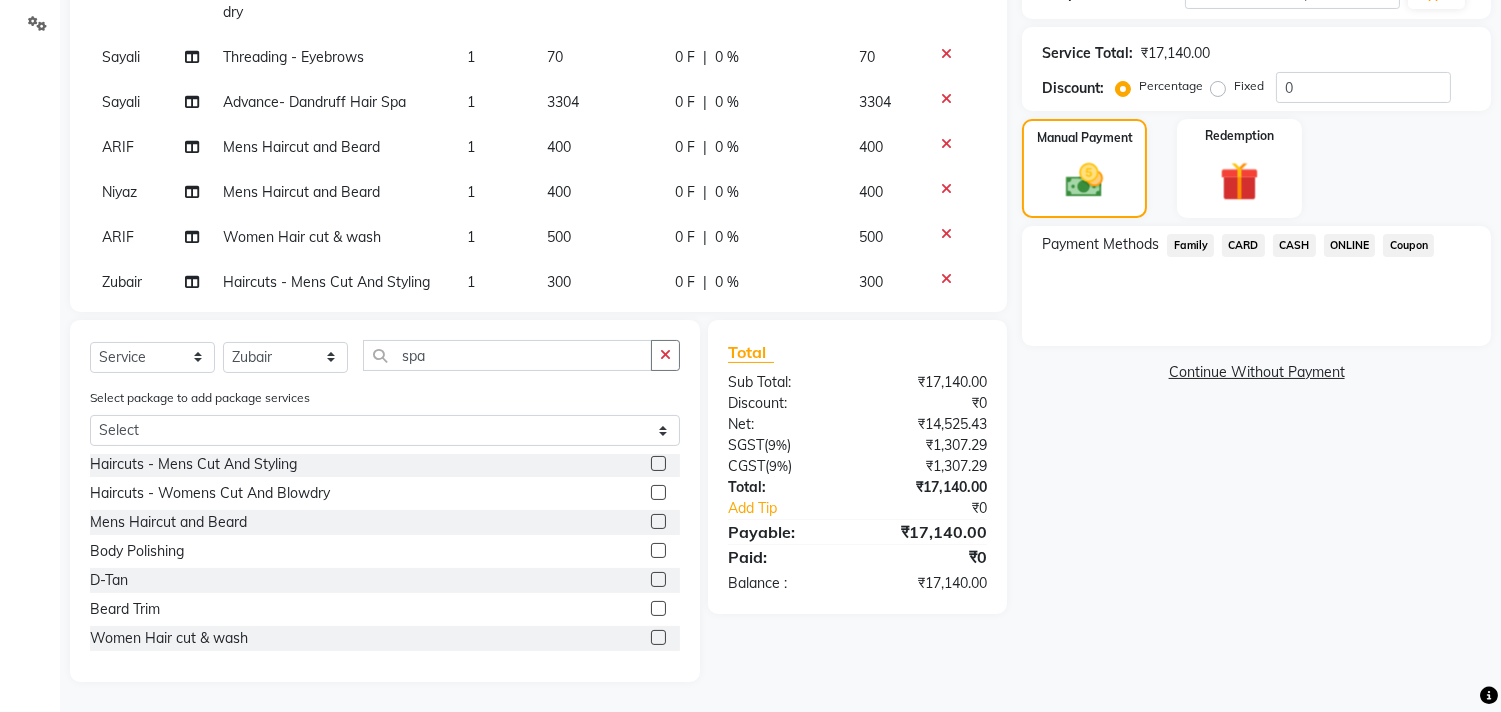 click on "ONLINE" 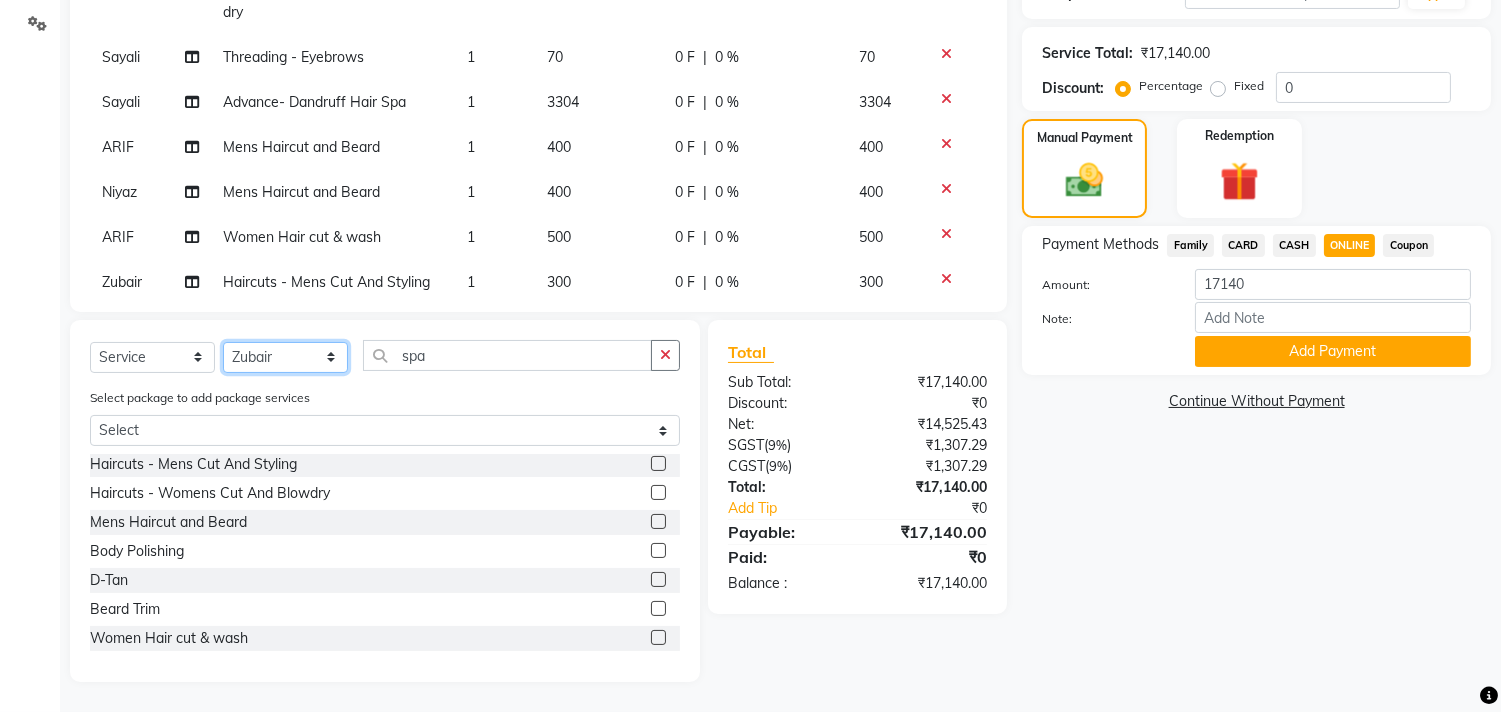 click on "Select Stylist Ajam ARIF Asif Manager M M Neelam Niyaz Salman Sameer Sayali Shahid Shahnawaz Vidya Zubair" 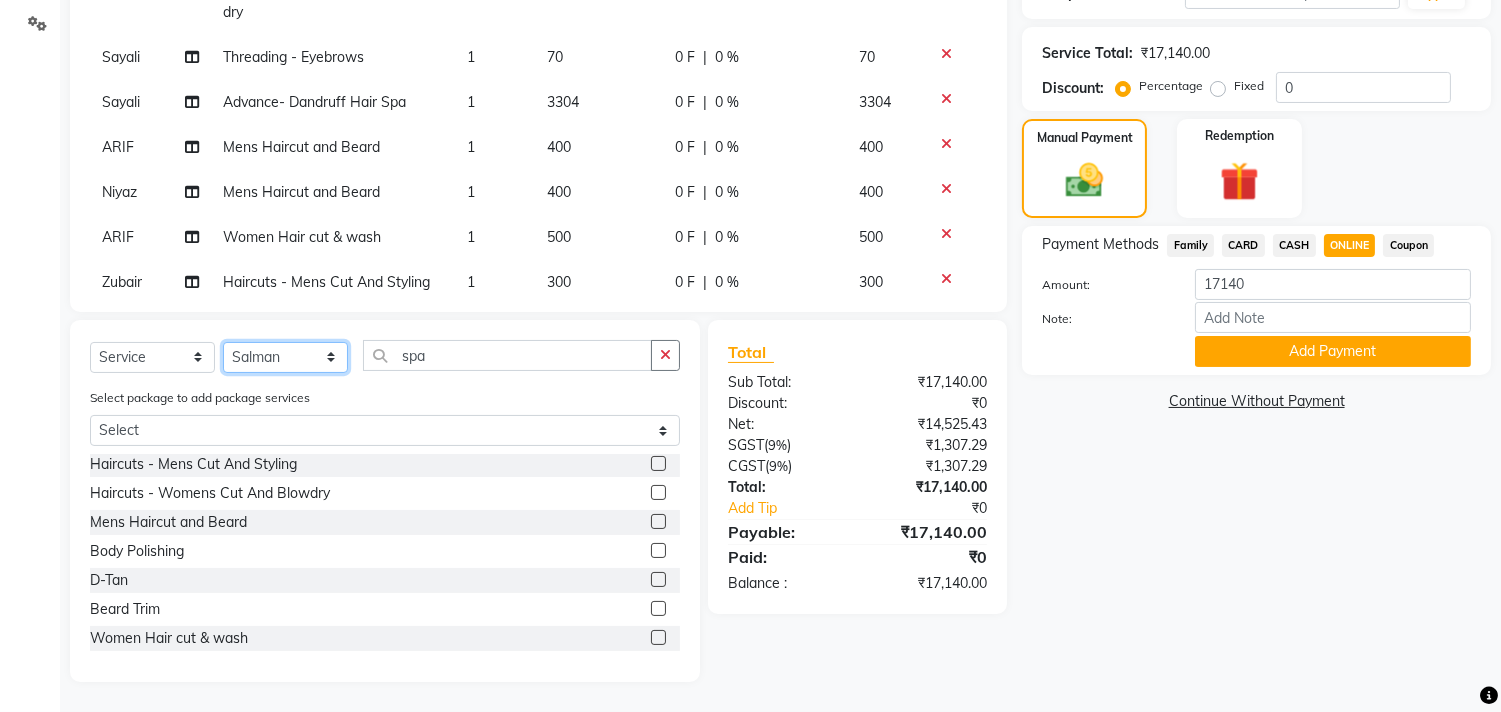 click on "Select Stylist Ajam ARIF Asif Manager M M Neelam Niyaz Salman Sameer Sayali Shahid Shahnawaz Vidya Zubair" 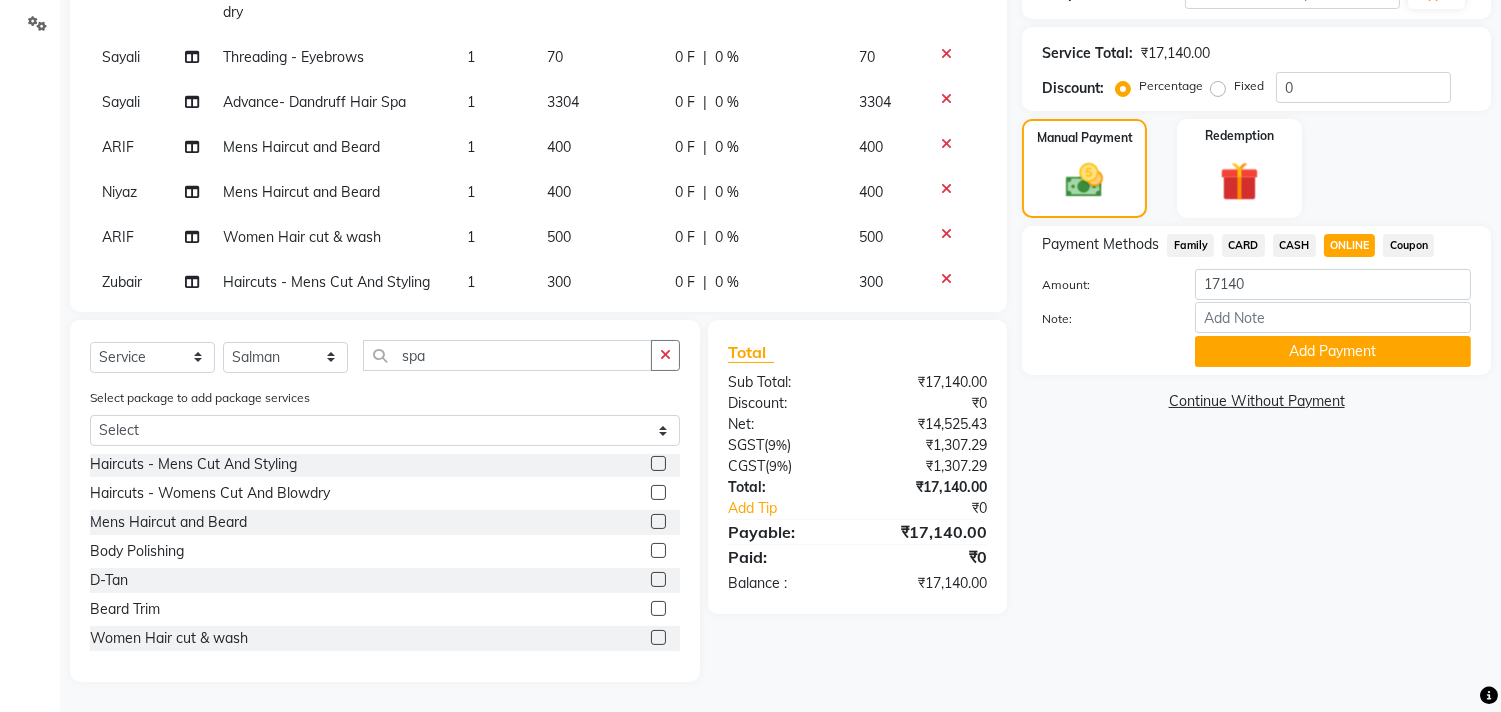 click 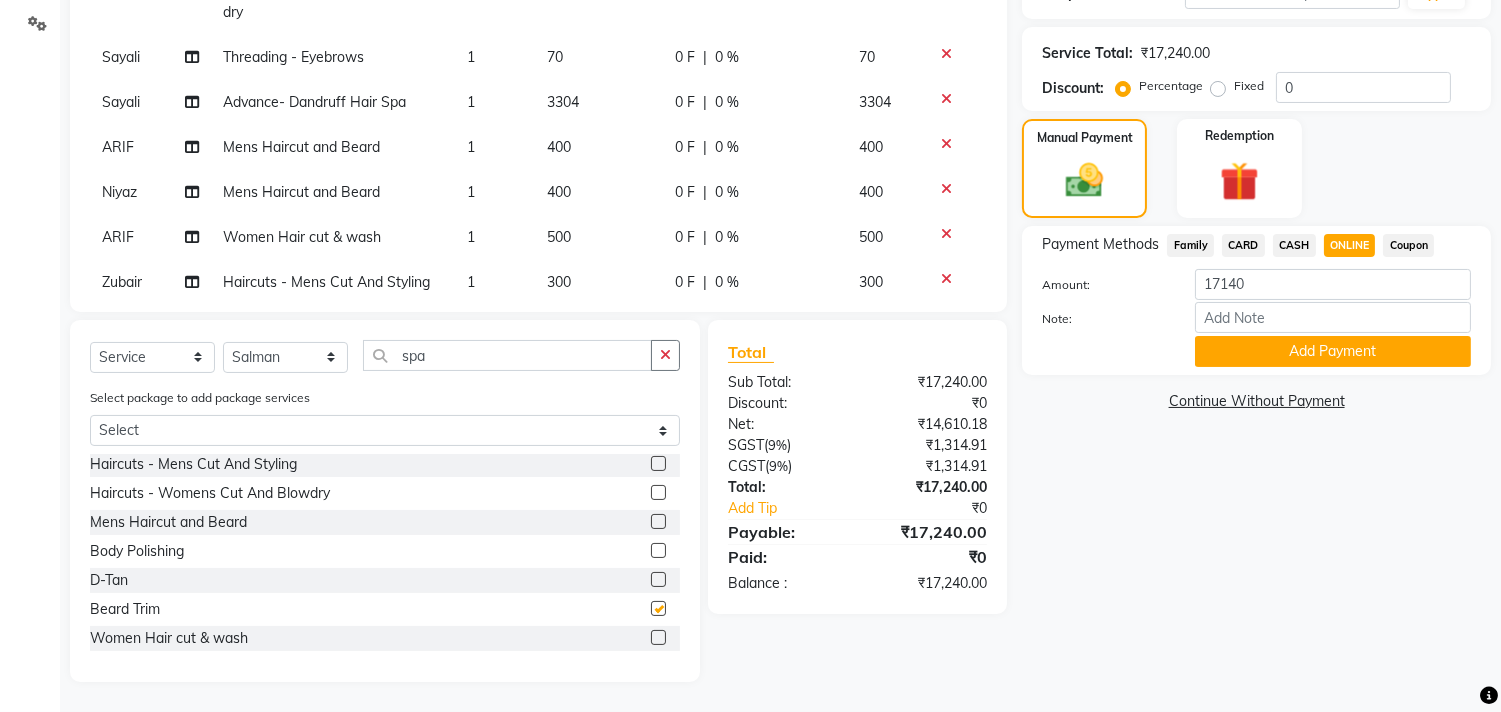 checkbox on "false" 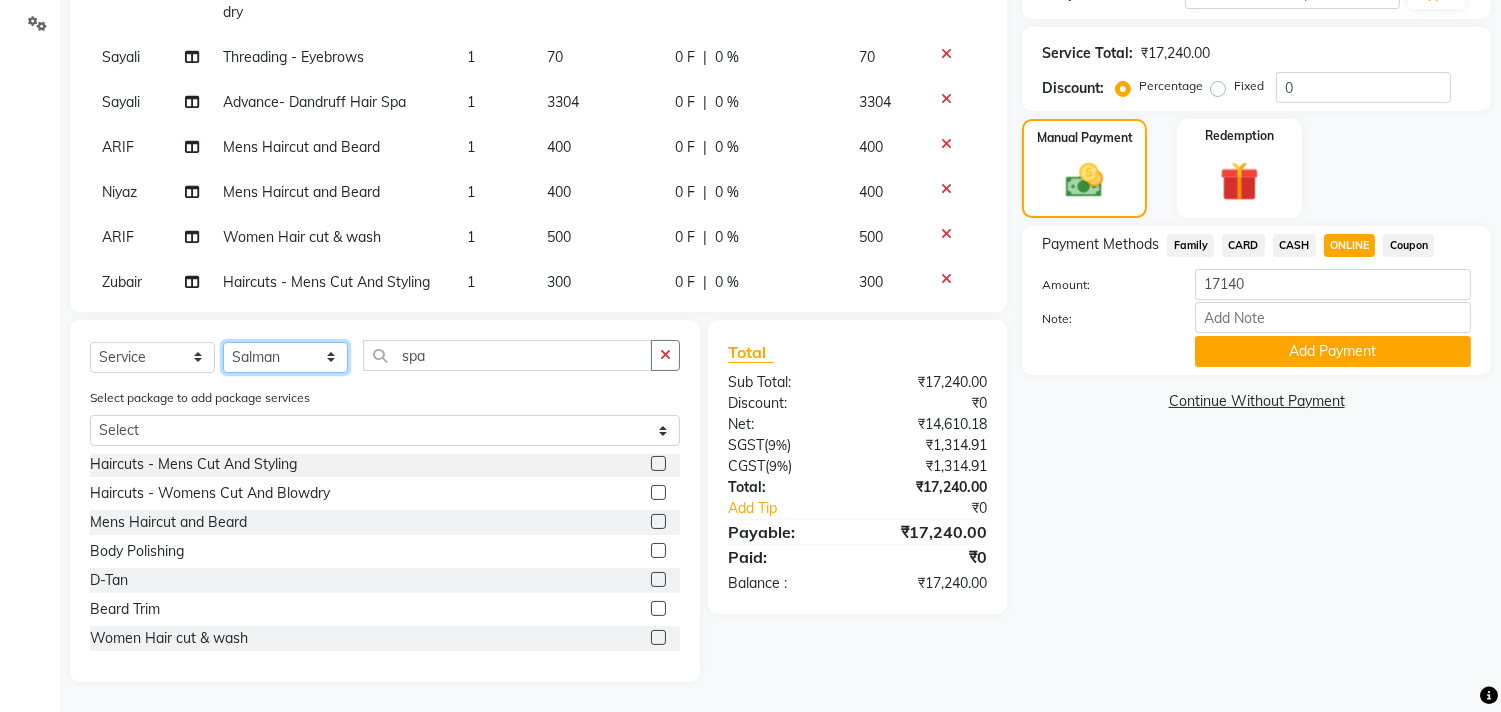 click on "Select Stylist Ajam ARIF Asif Manager M M Neelam Niyaz Salman Sameer Sayali Shahid Shahnawaz Vidya Zubair" 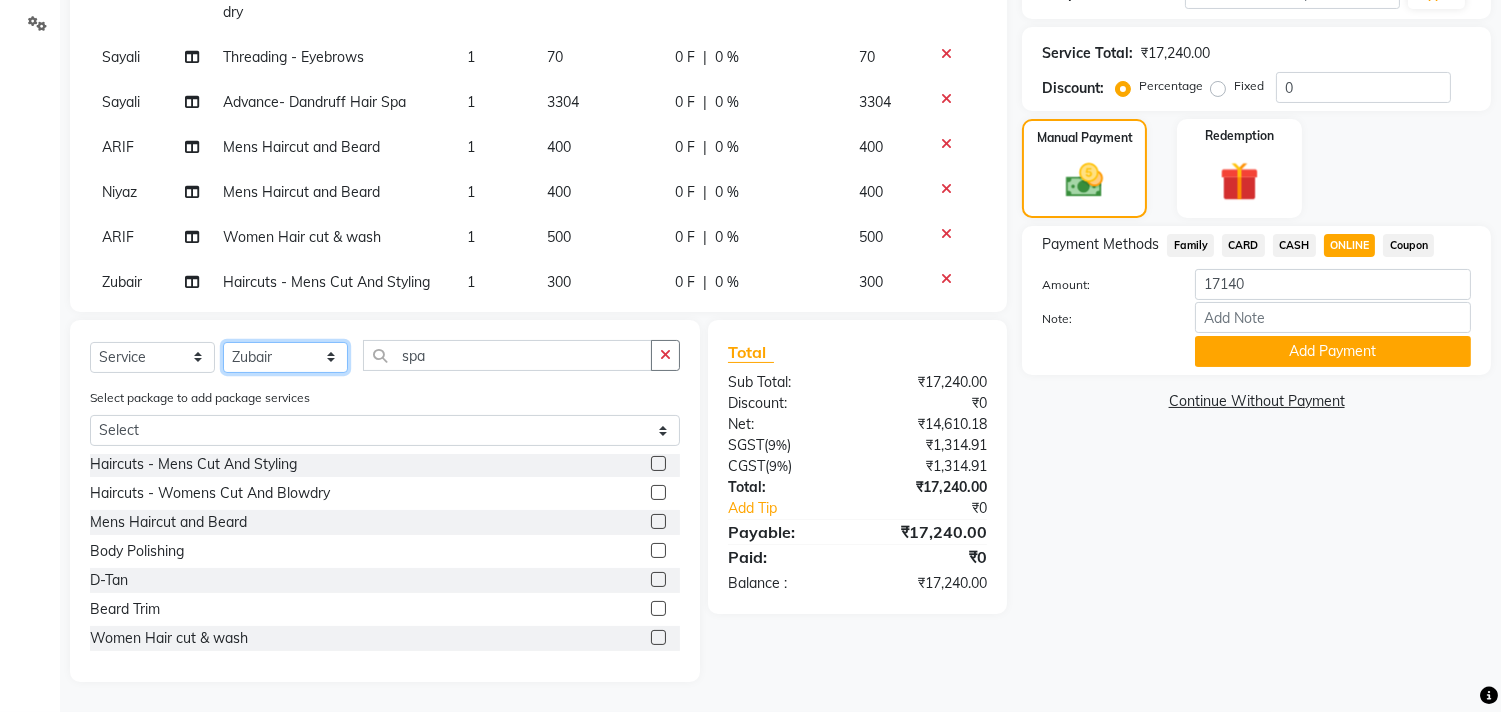 click on "Select Stylist Ajam ARIF Asif Manager M M Neelam Niyaz Salman Sameer Sayali Shahid Shahnawaz Vidya Zubair" 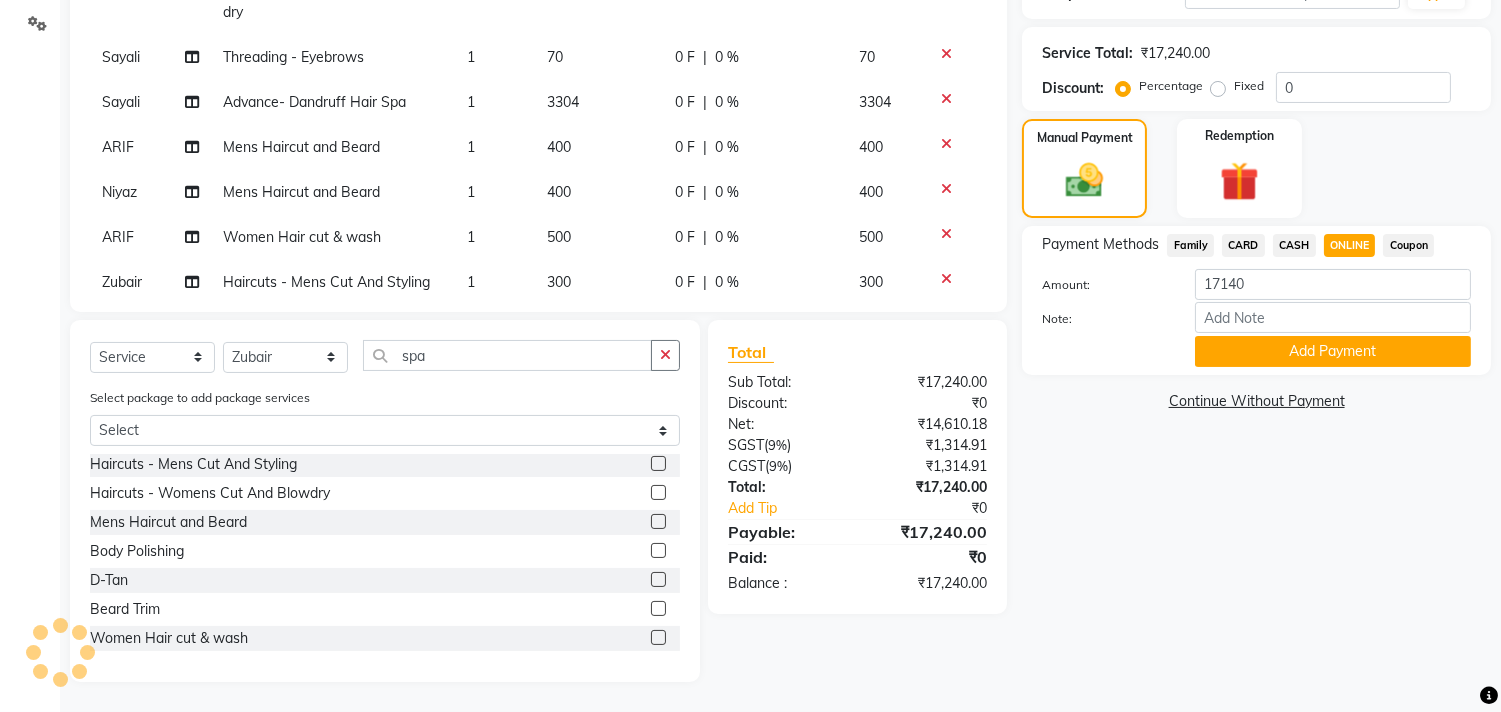 click 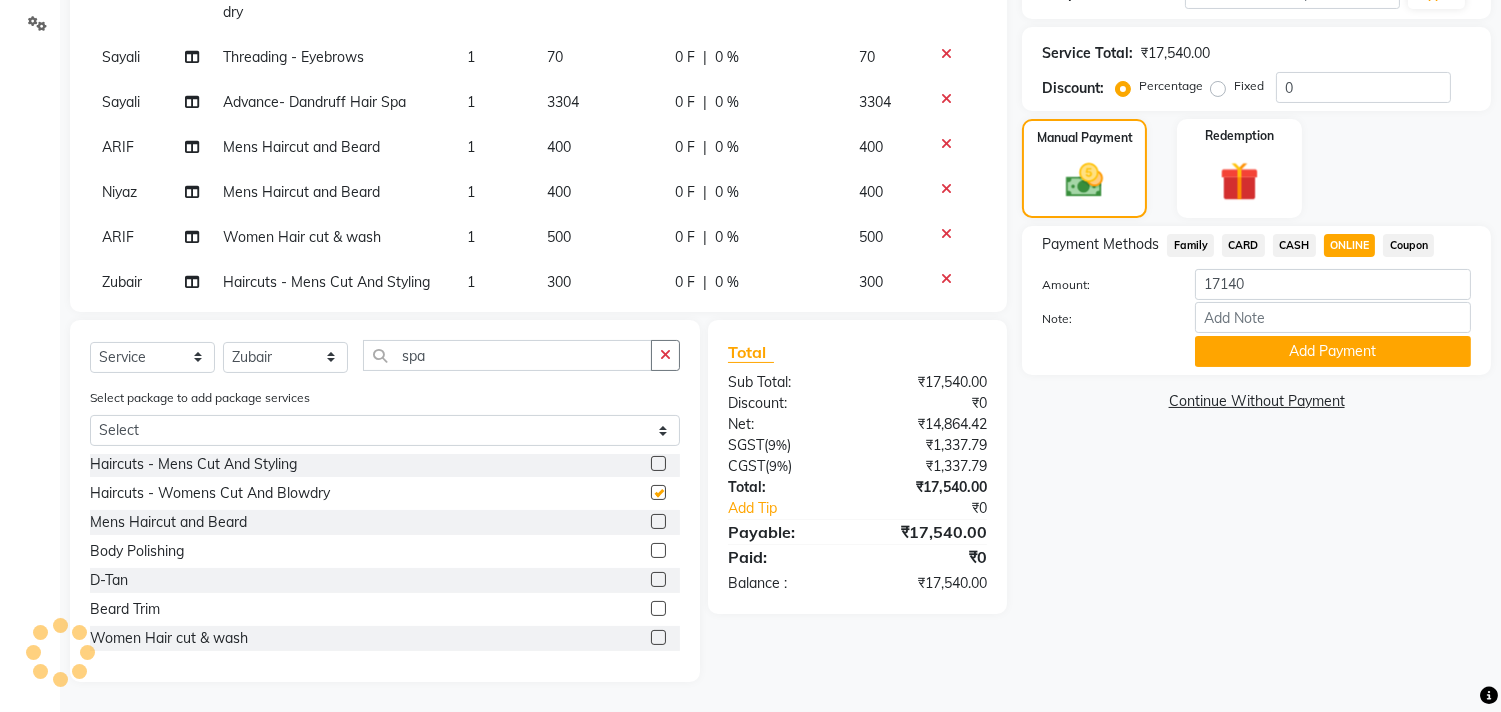 checkbox on "false" 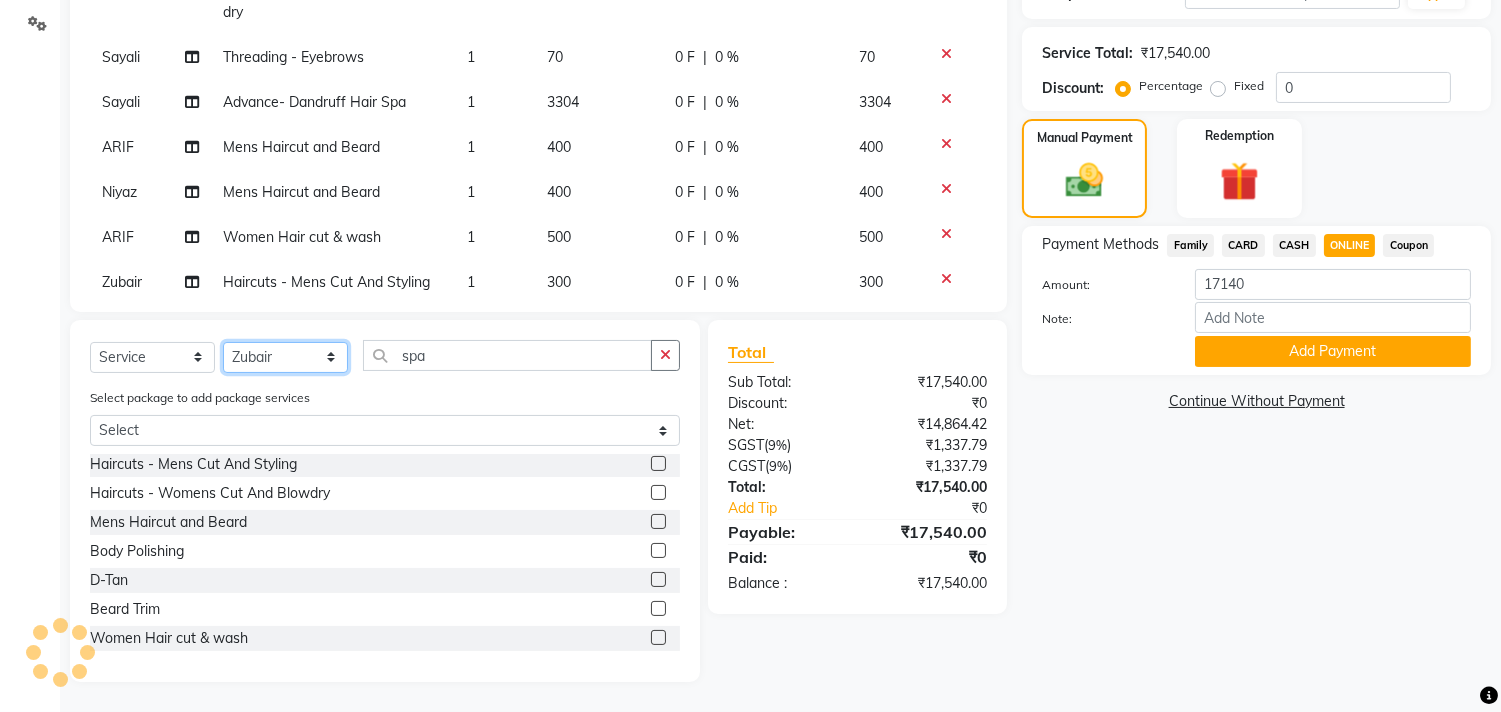 click on "Select Stylist Ajam ARIF Asif Manager M M Neelam Niyaz Salman Sameer Sayali Shahid Shahnawaz Vidya Zubair" 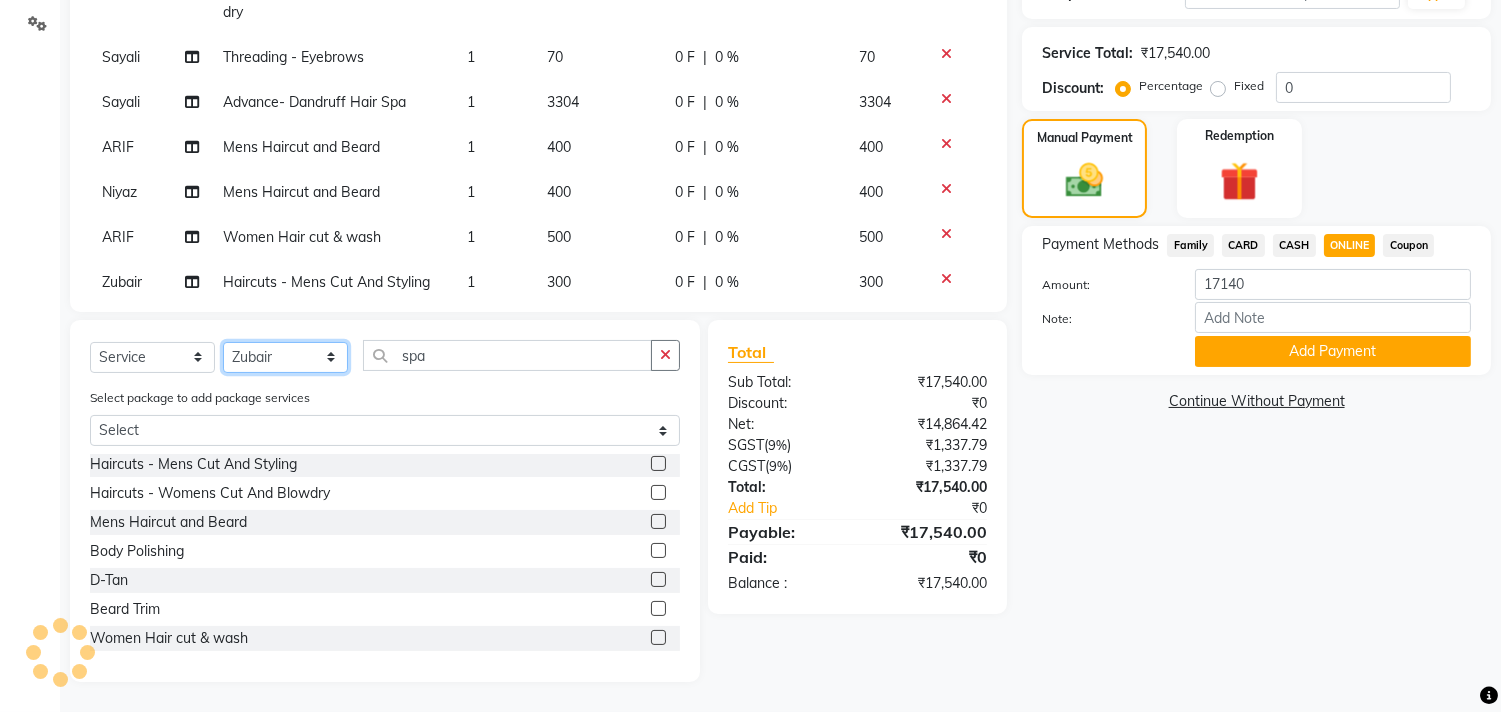 select on "29957" 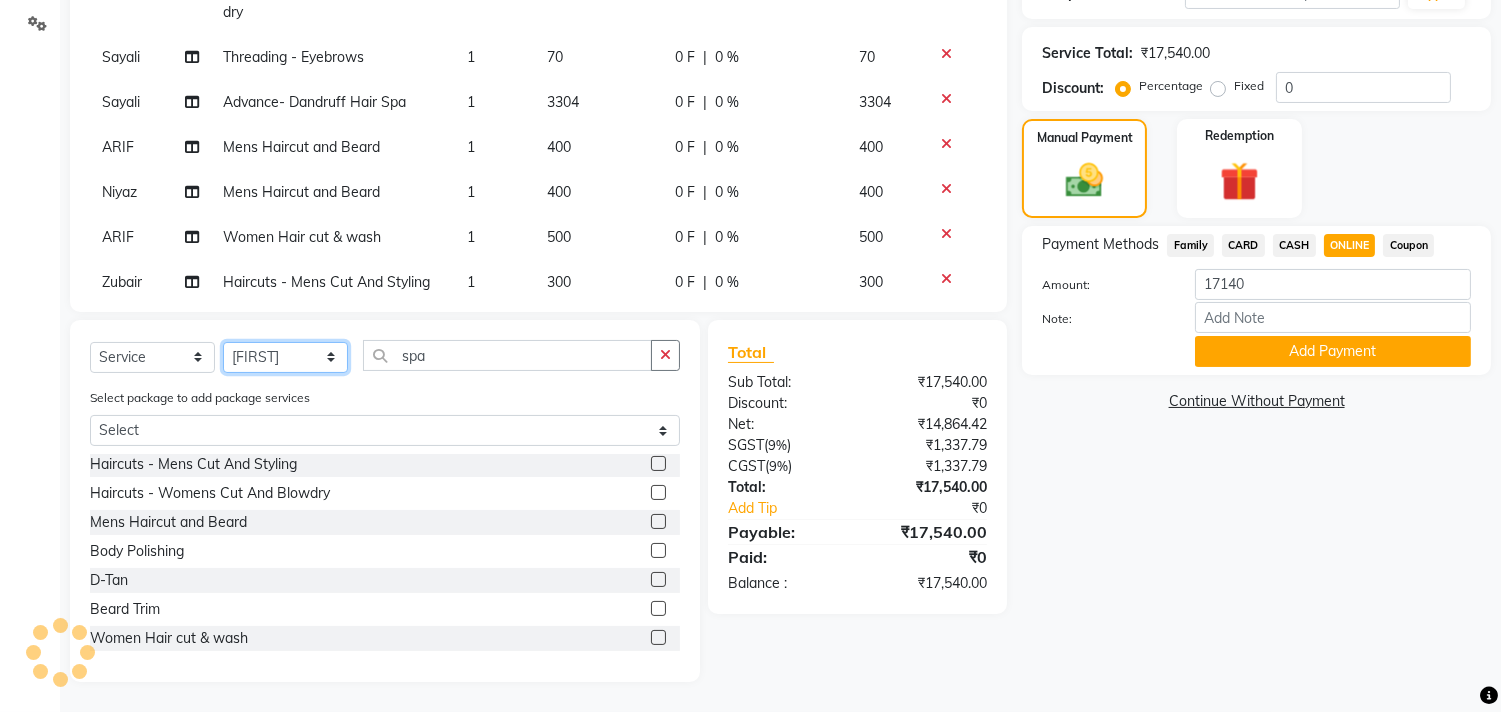 click on "Select Stylist Ajam ARIF Asif Manager M M Neelam Niyaz Salman Sameer Sayali Shahid Shahnawaz Vidya Zubair" 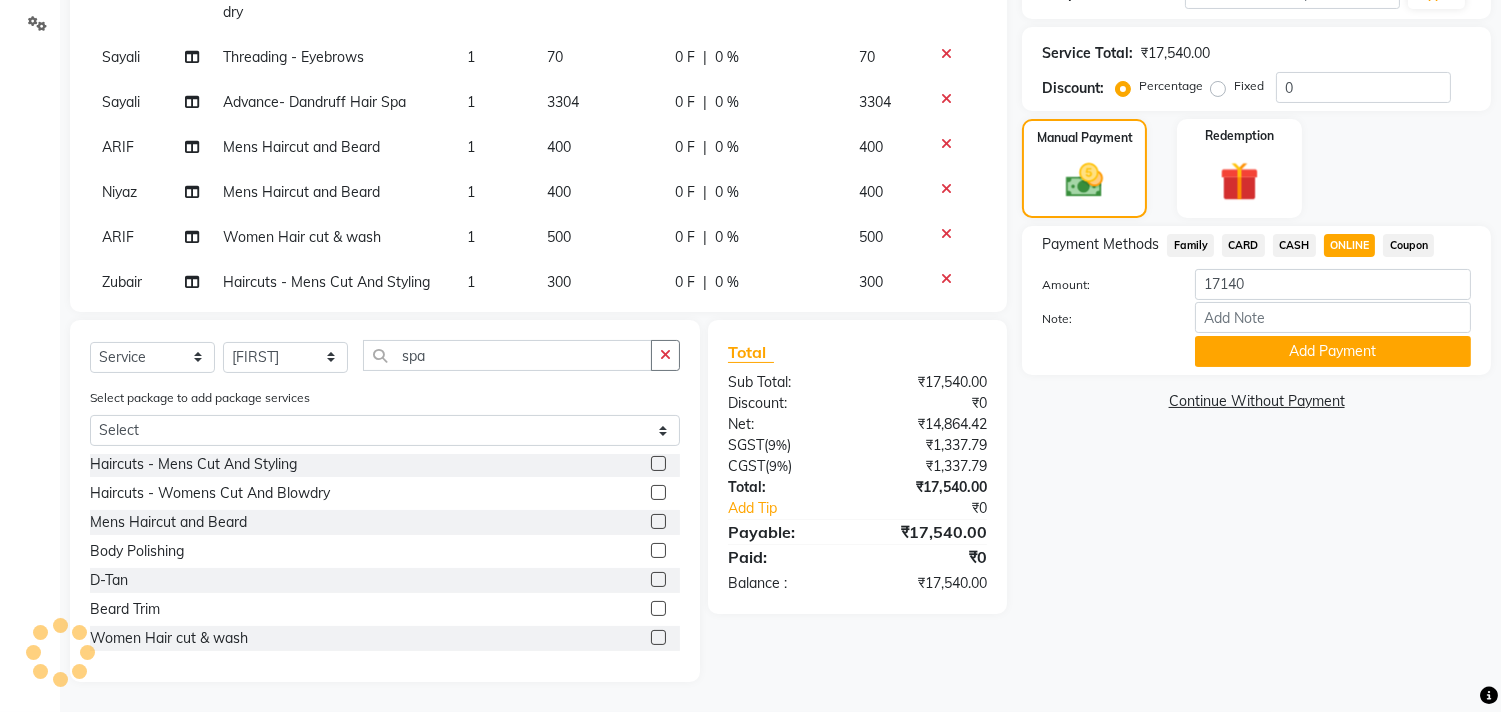 click on "Select  Service  Product  Membership  Package Voucher Prepaid Gift Card  Select Stylist Ajam ARIF Asif Manager M M Neelam Niyaz Salman Sameer Sayali Shahid Shahnawaz Vidya Zubair spa Select package to add package services Select Ornab Mukhrjee Blowdry  -  Wash And Blow Dry  Blowdry  -  Shoulder Length  Blowdry  -  Below Shoulder  Blowdry  -  Incurl Outcurl  Root touchup  Blowdry  -  Up to waist Shoulder  Facial  Basic Makeup  Beard Color  Deep Conditioning  Nail Paint  All Hair Shave  Wax (Upperlips)  Pore Cleanup   Head Massage- Habibs Oil  Package Facial  Pakage  Whitening Mask  Women- Global Funky Color  Wax (Rica)- Ear   12K + PKG  10K + PKG  Smoothening  11K + PKG  Wax- Lower Lips  Wax- Chin  Root Touchup- Ammonia Free  Beard- Styling Blade  Haircuts- Kids Haircut  O3 SeaWood Facial  Haircuts -  Mens Cut And Styling  Haircuts -  Womens Cut And Blowdry  Mens Haircut and Beard  Body Polishing  D-Tan  Beard Trim  Women Hair cut & wash  Face Wax  Pro Longer Treatment  Pro Longer Treatment  Rebalncing" 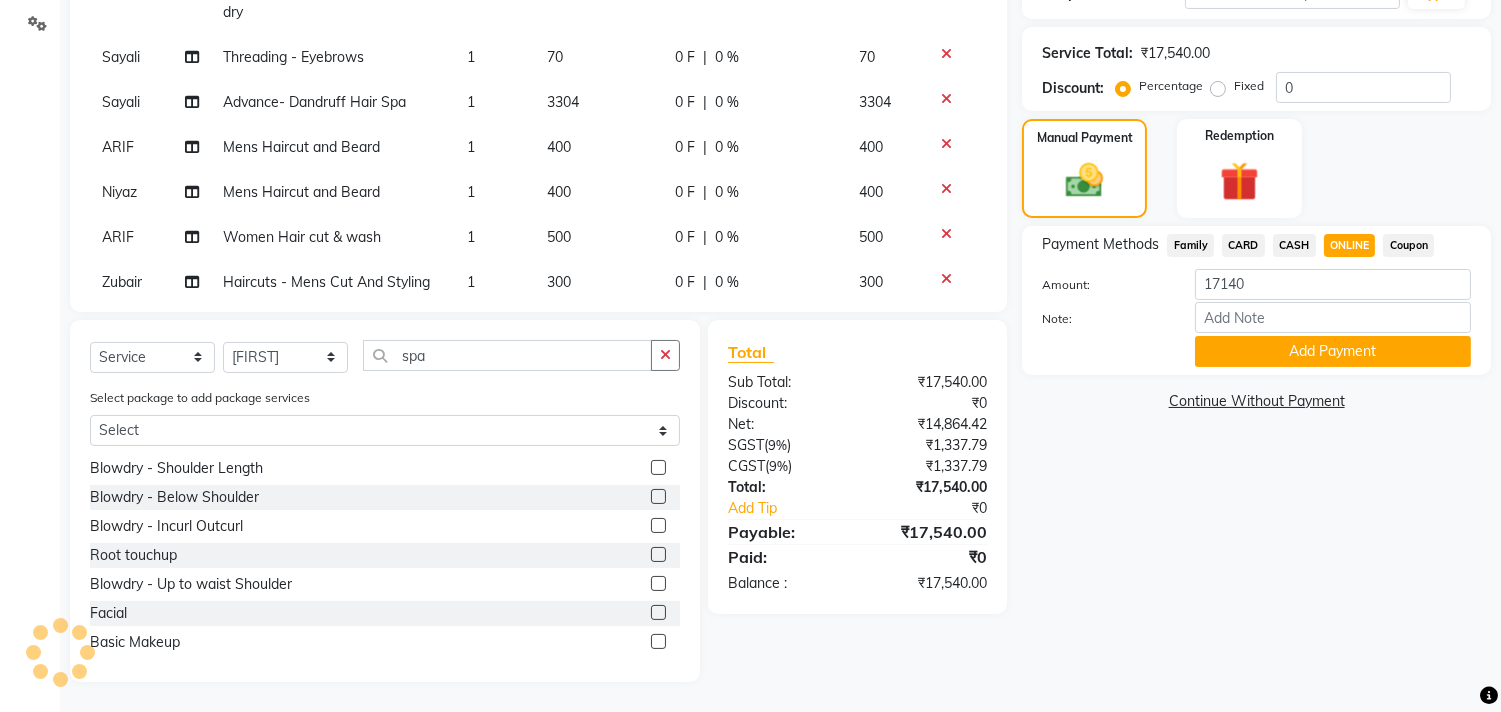 scroll, scrollTop: 0, scrollLeft: 0, axis: both 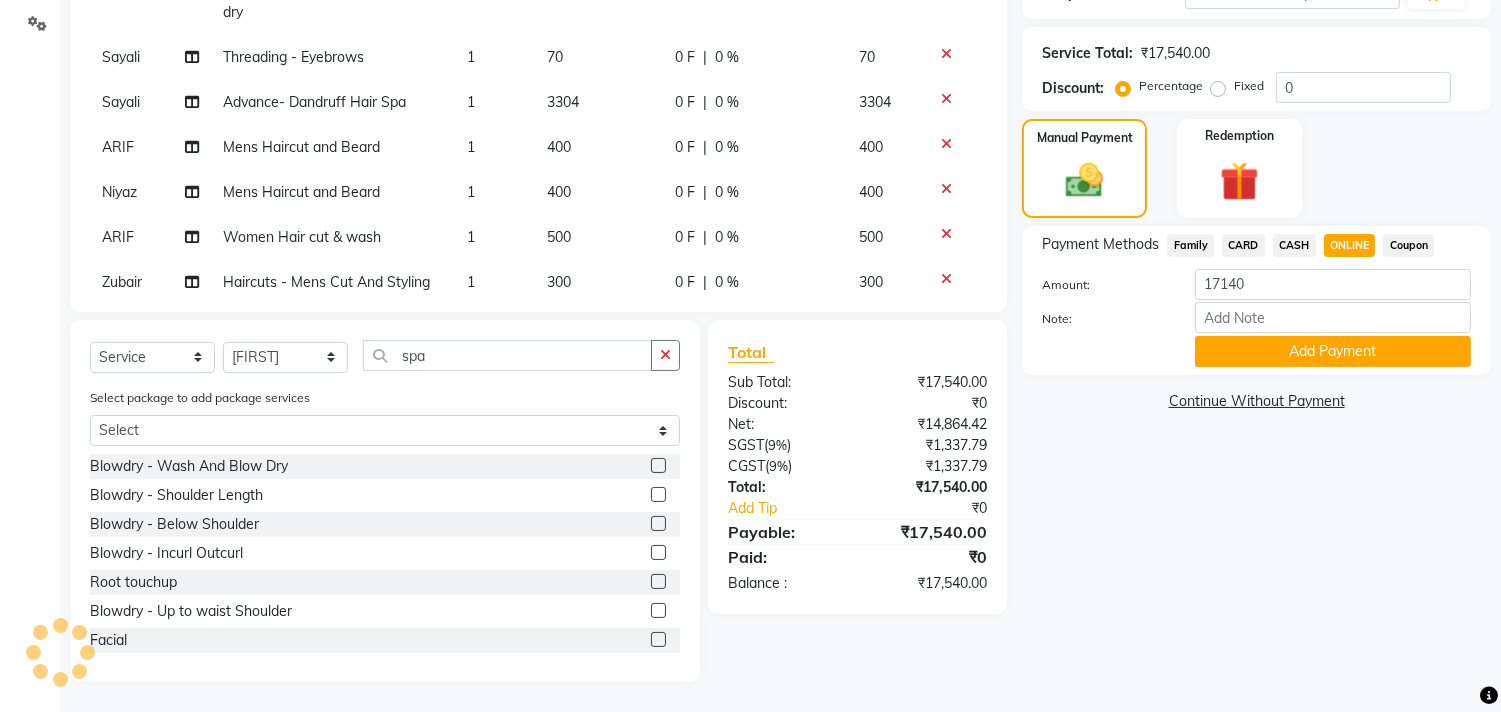 click 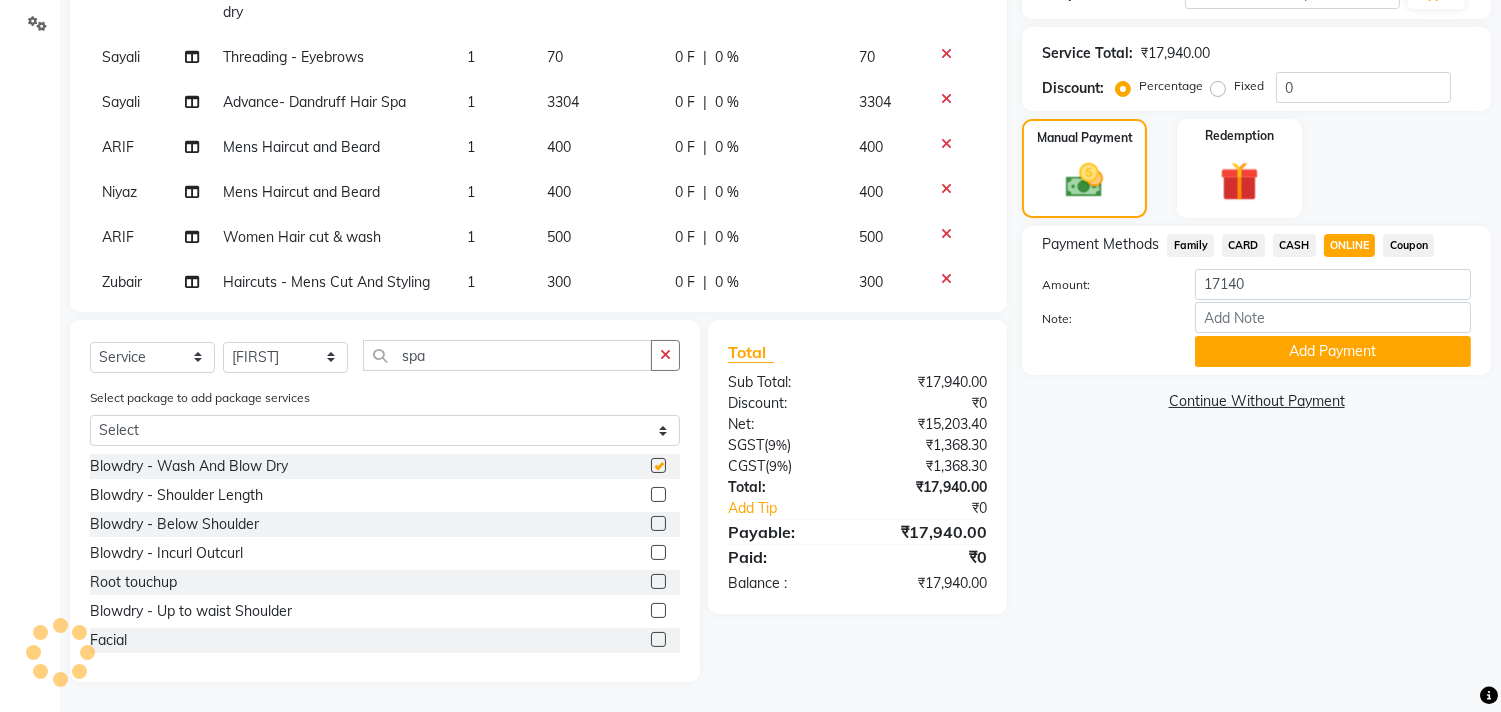 checkbox on "false" 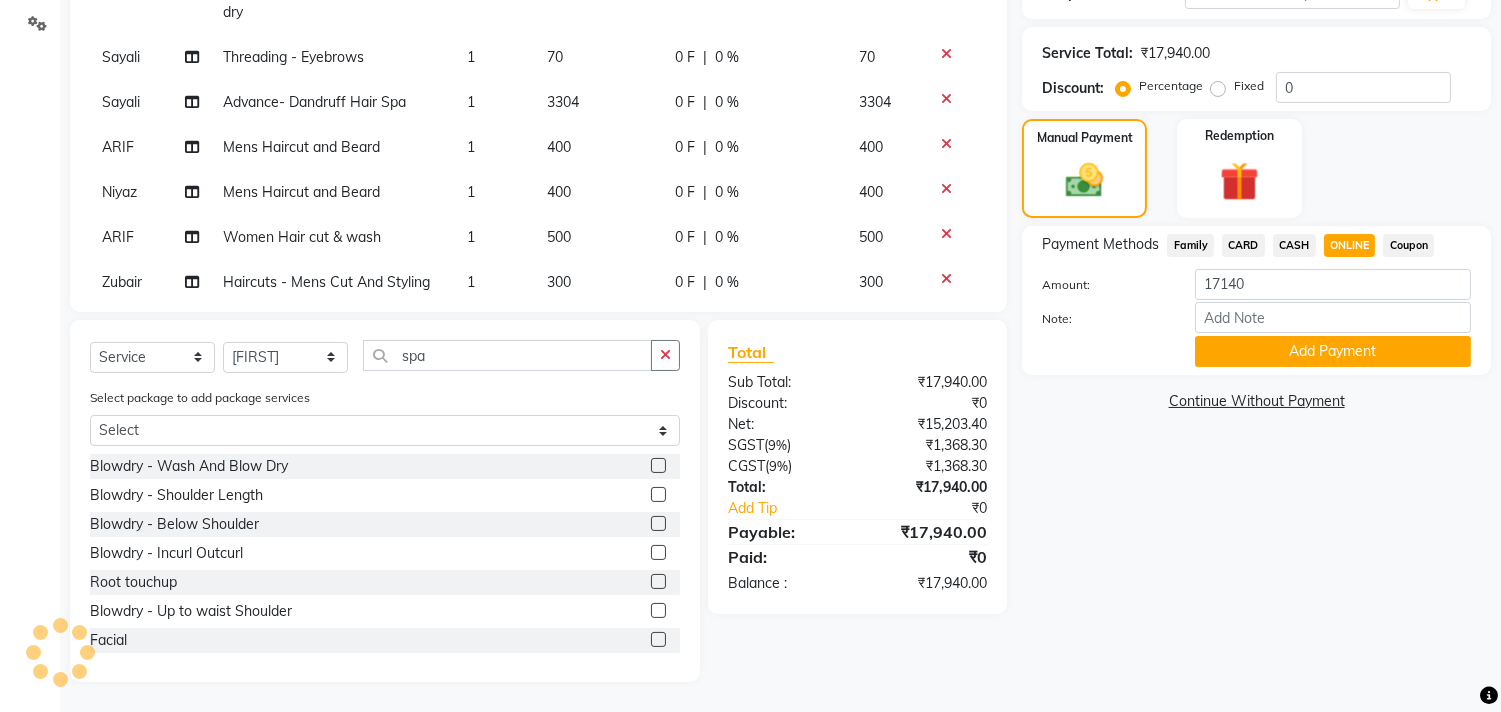 click on "ONLINE" 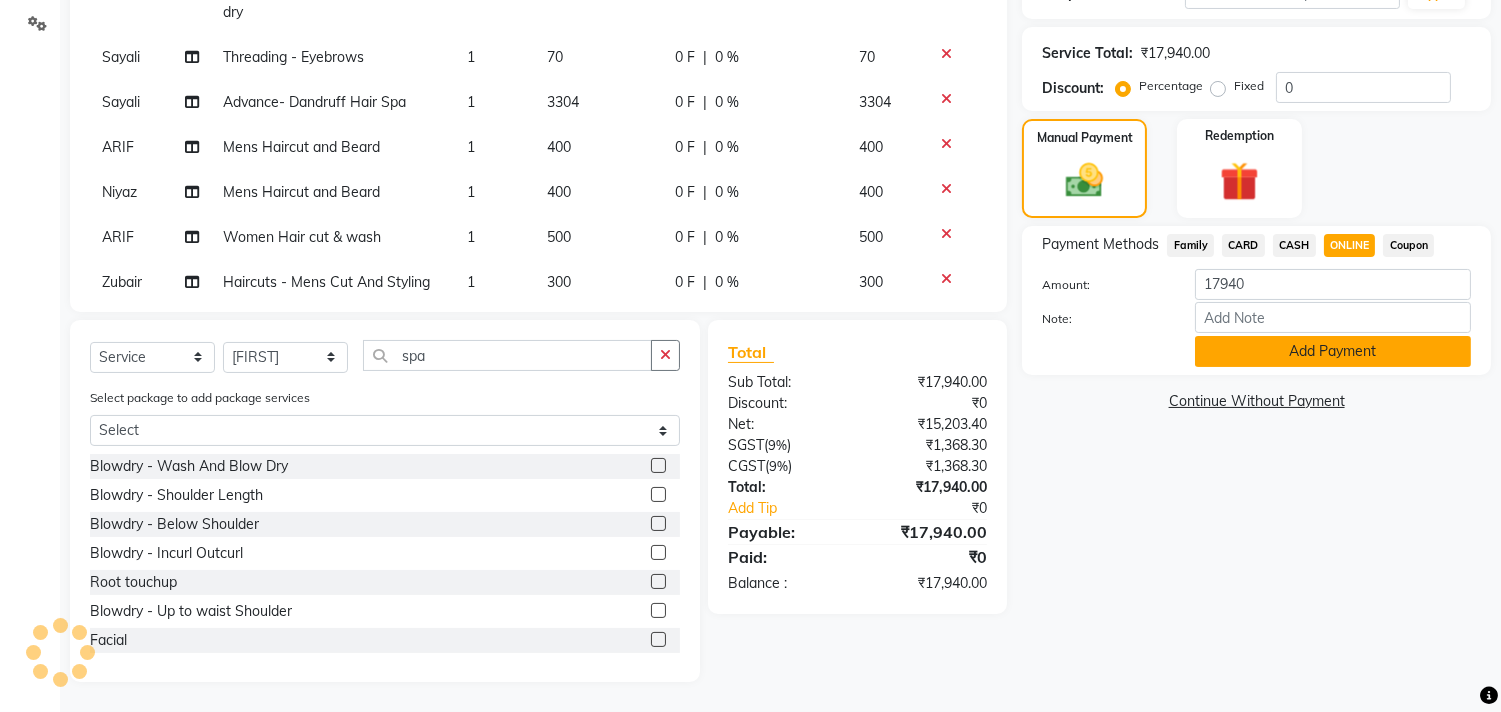 click on "Add Payment" 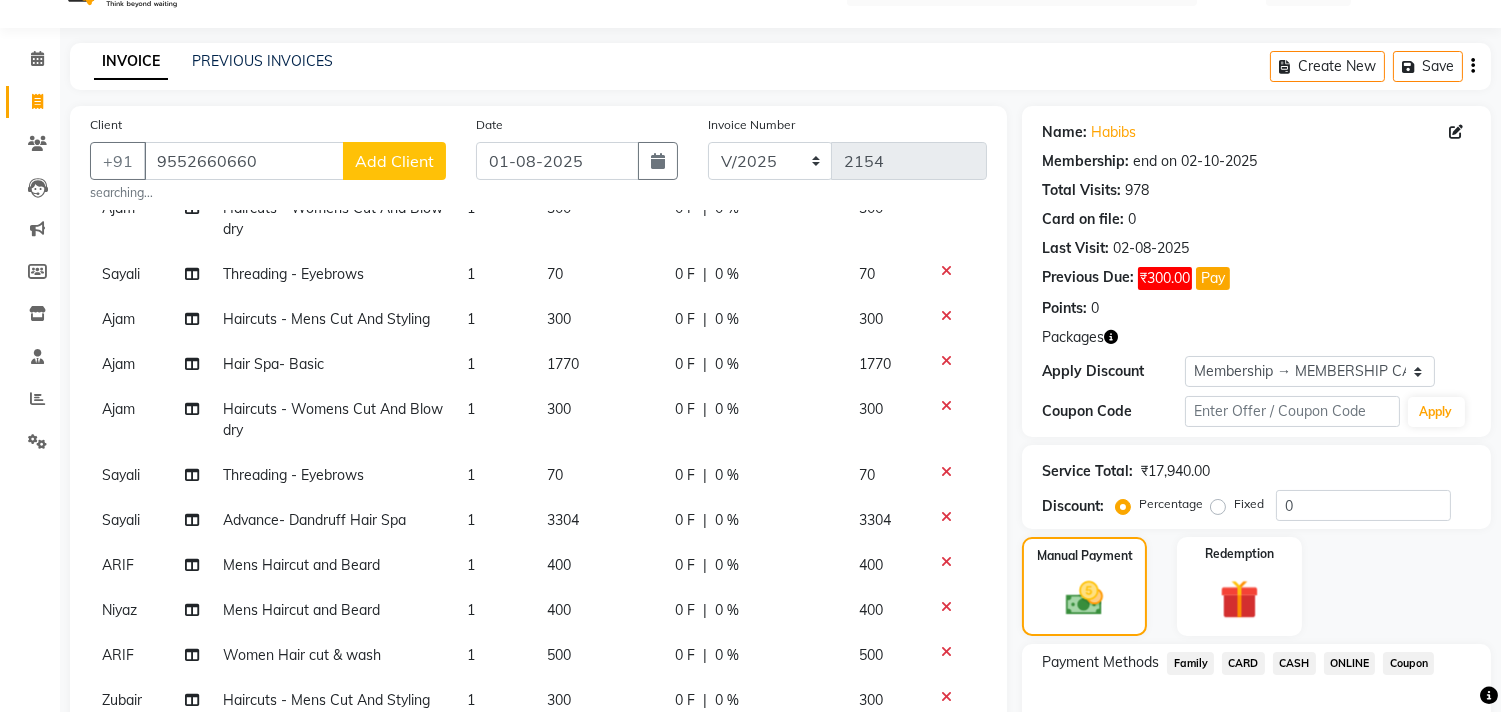 scroll, scrollTop: 463, scrollLeft: 0, axis: vertical 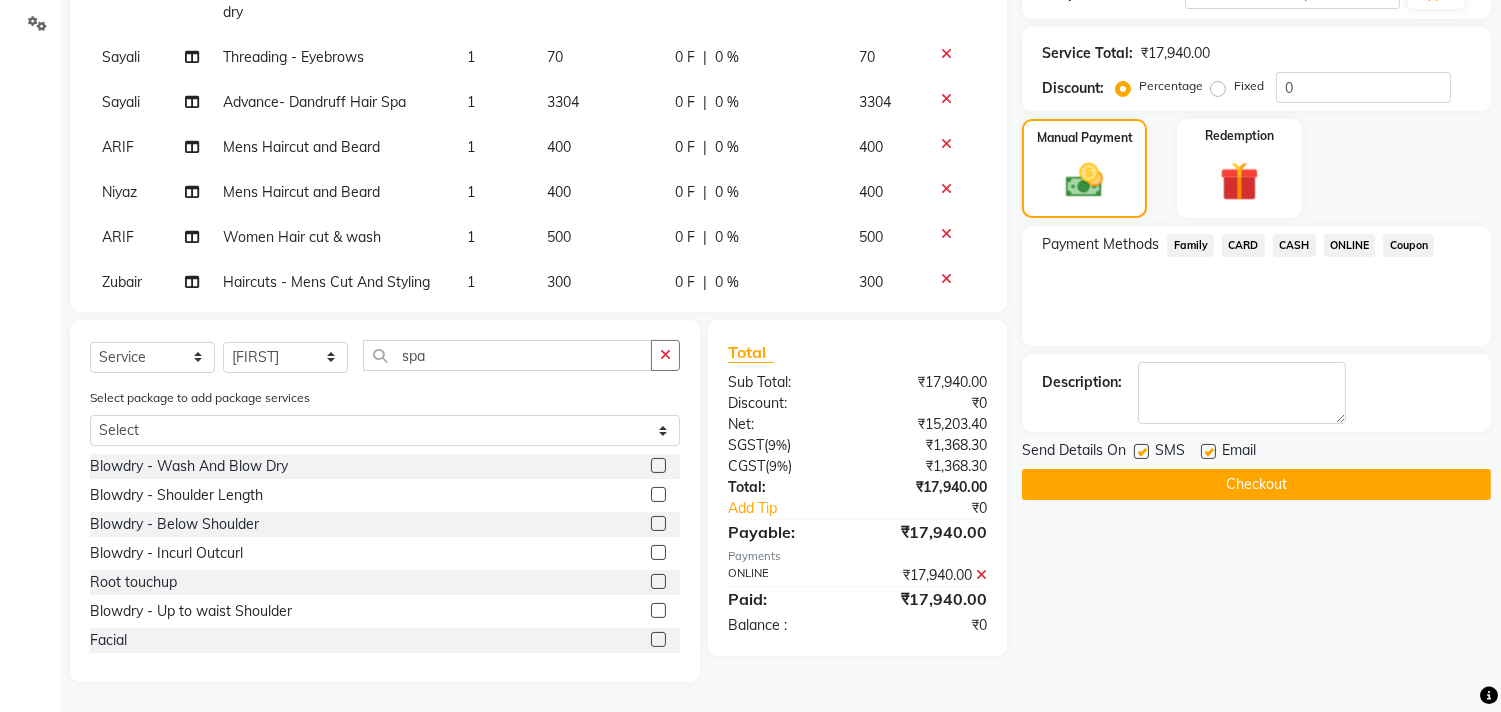 click on "Checkout" 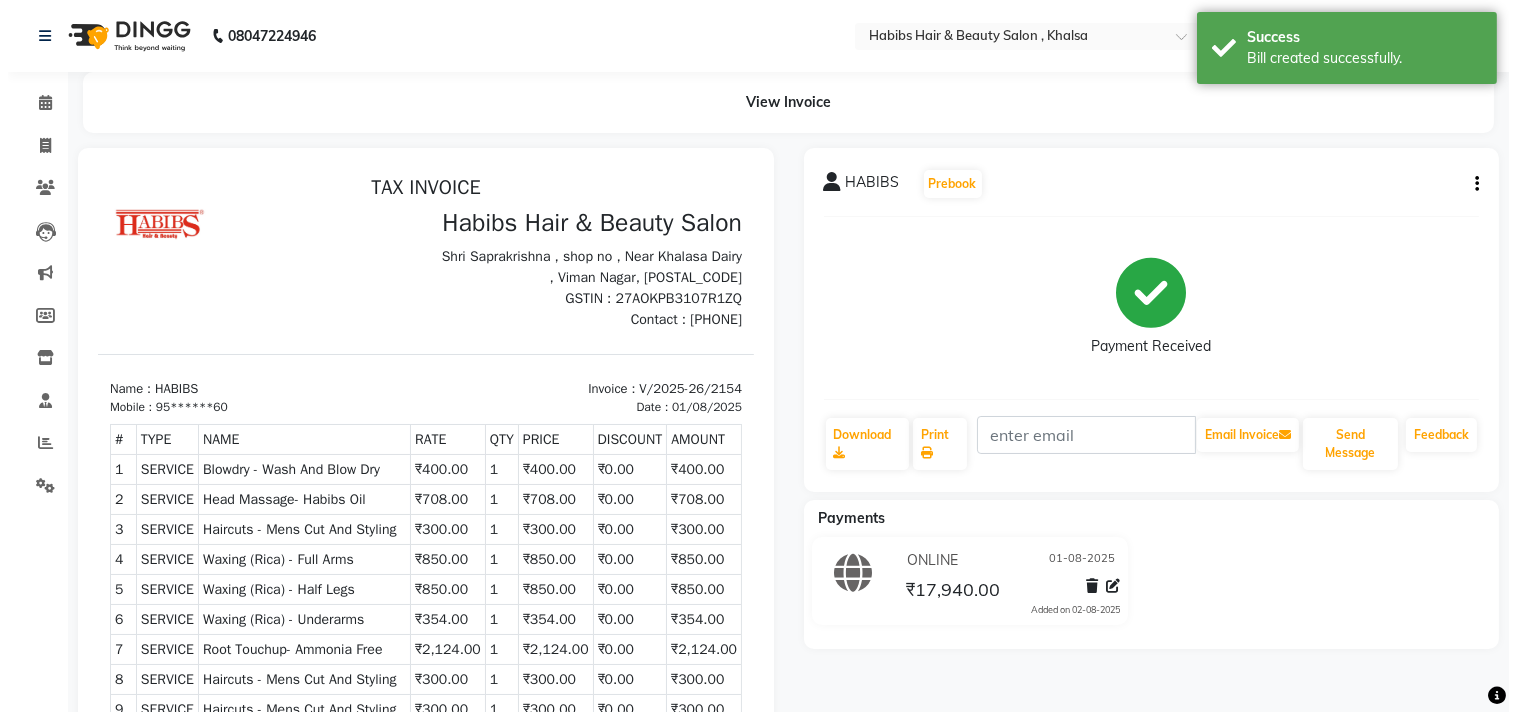 scroll, scrollTop: 0, scrollLeft: 0, axis: both 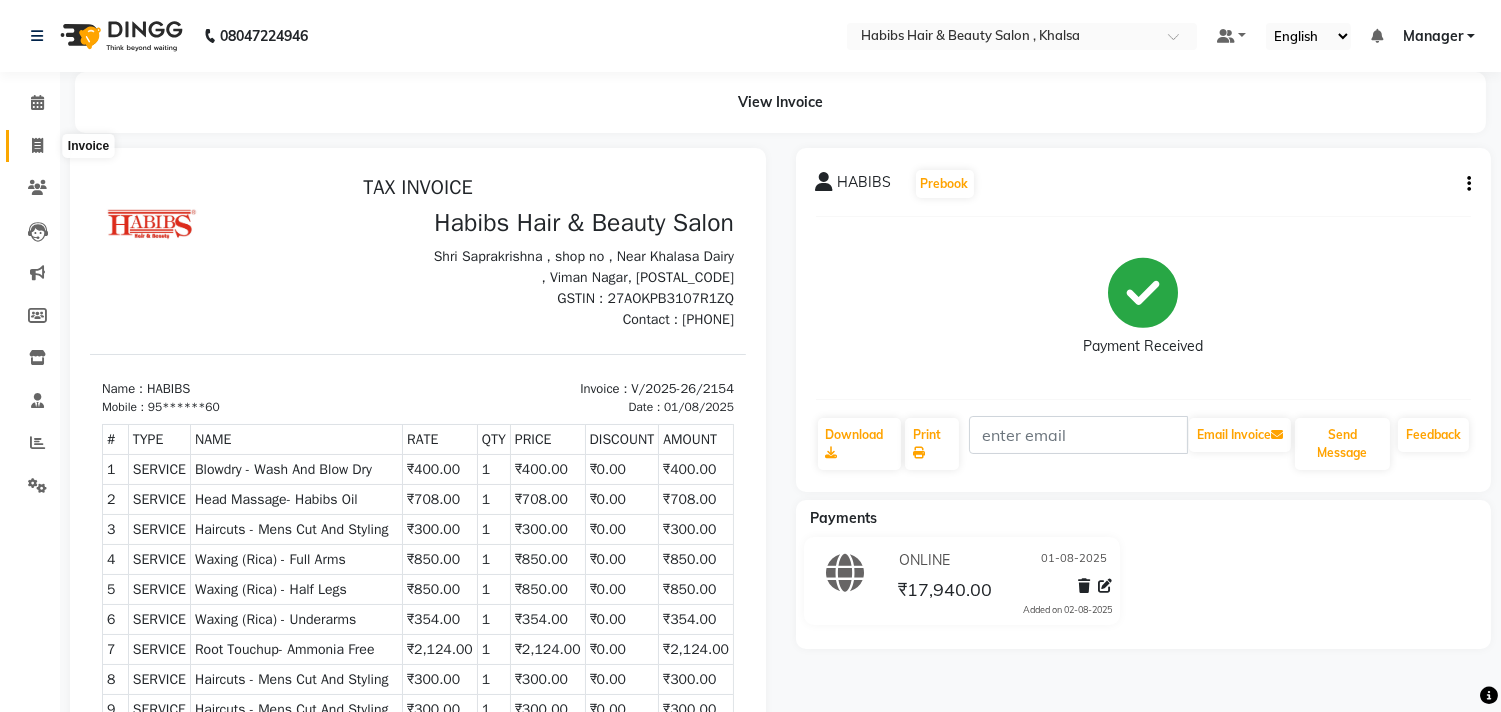 click 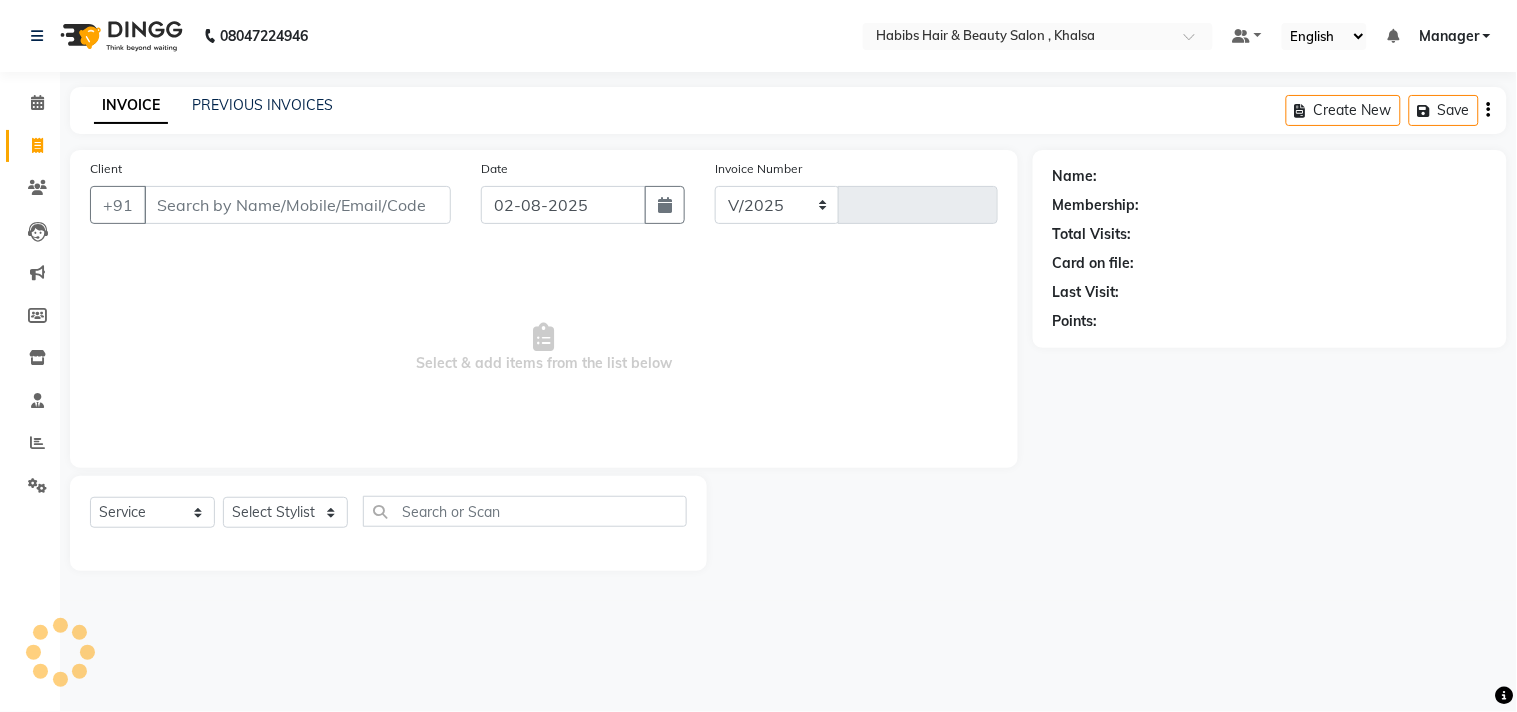 select on "4838" 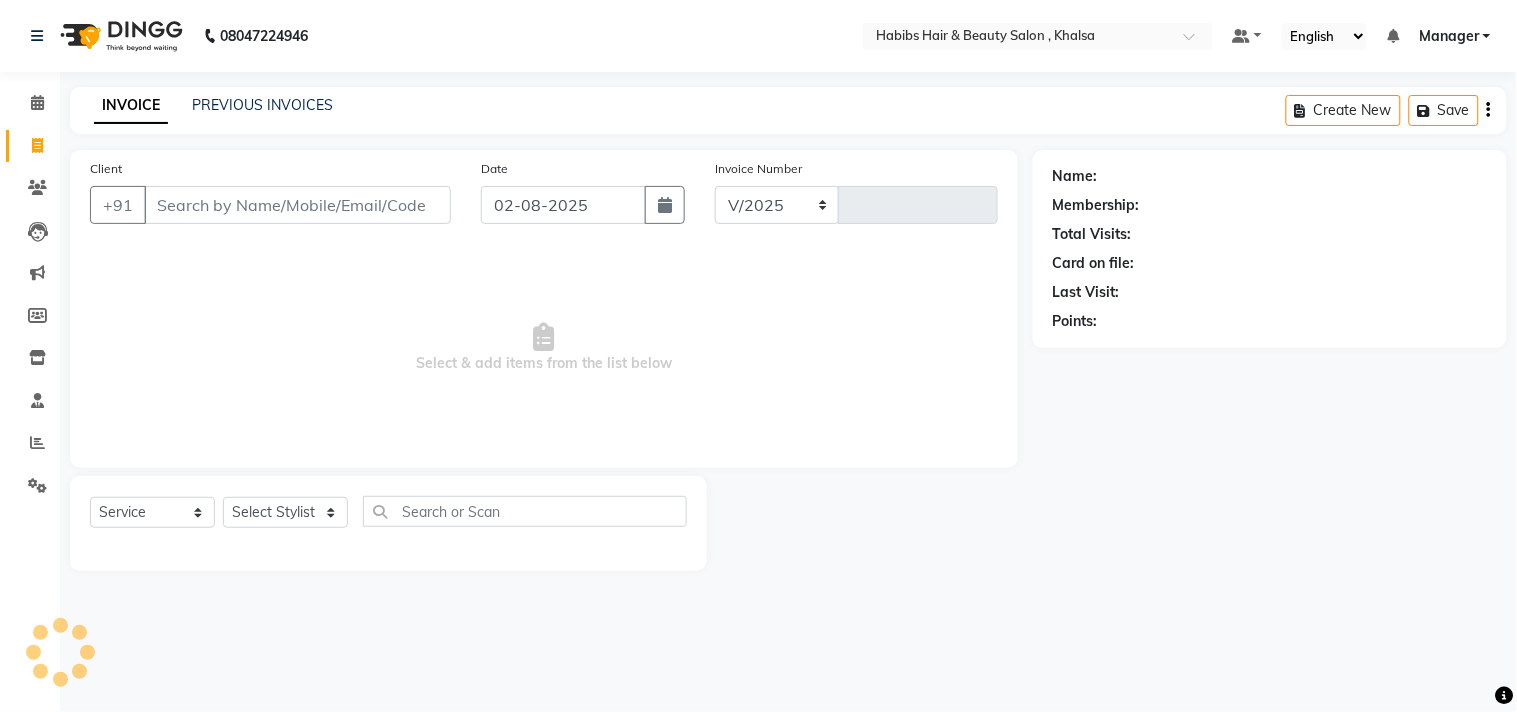 type on "2155" 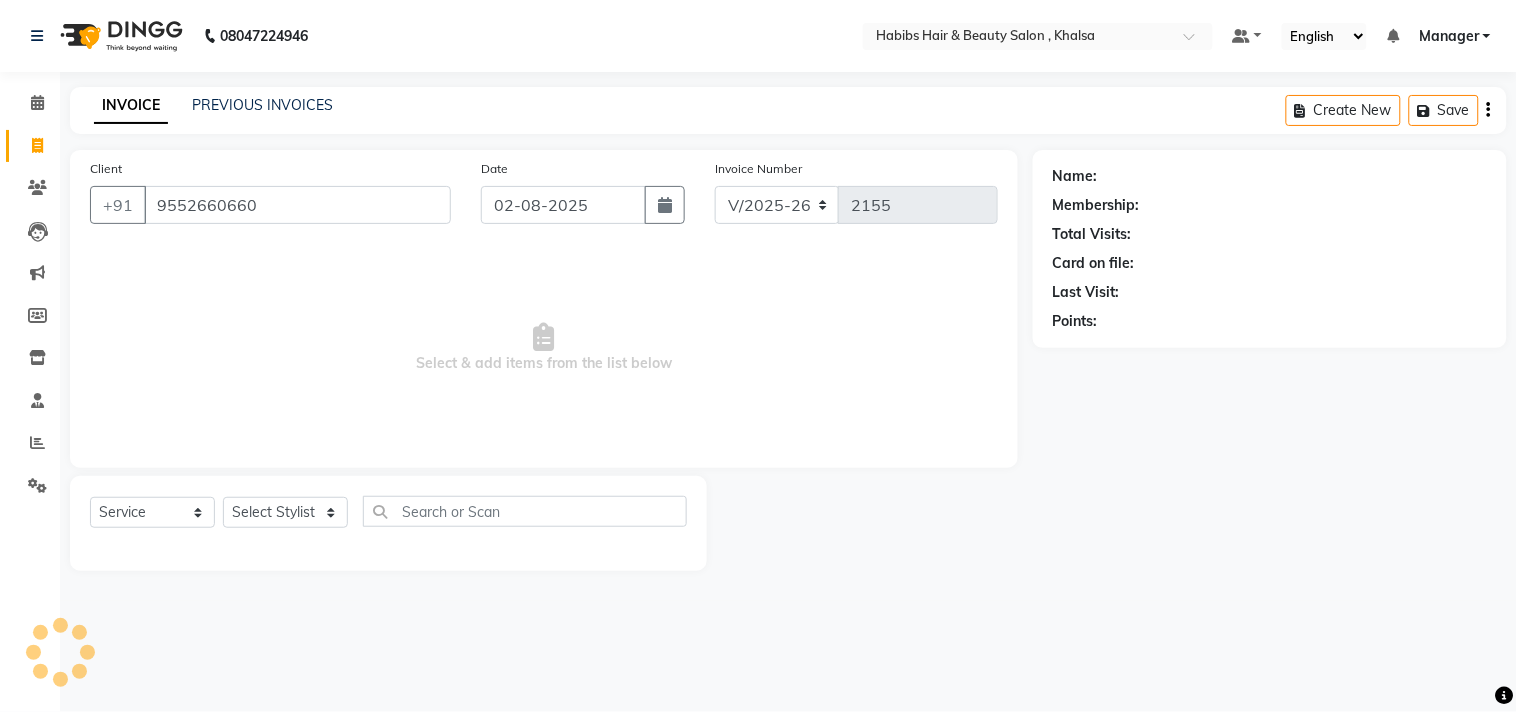 type on "9552660660" 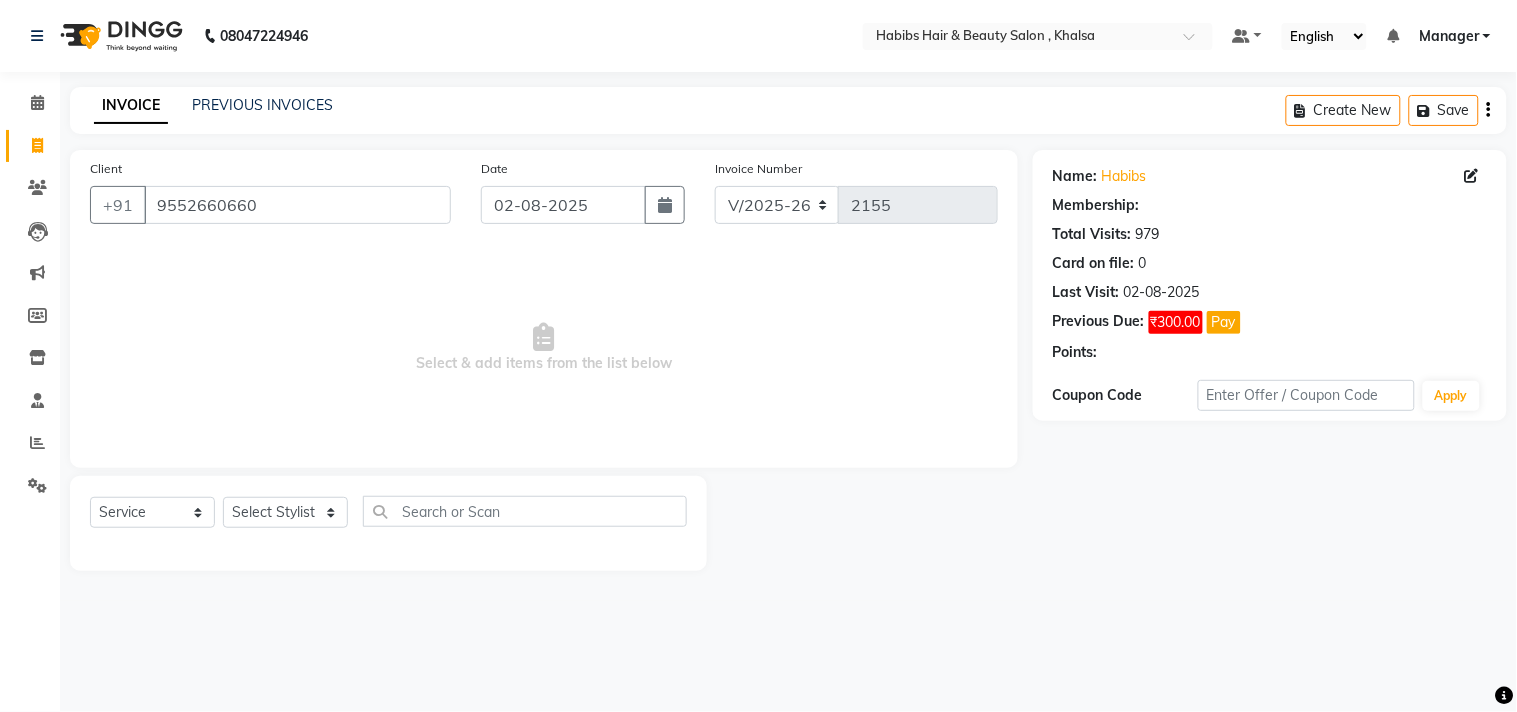 select on "1: Object" 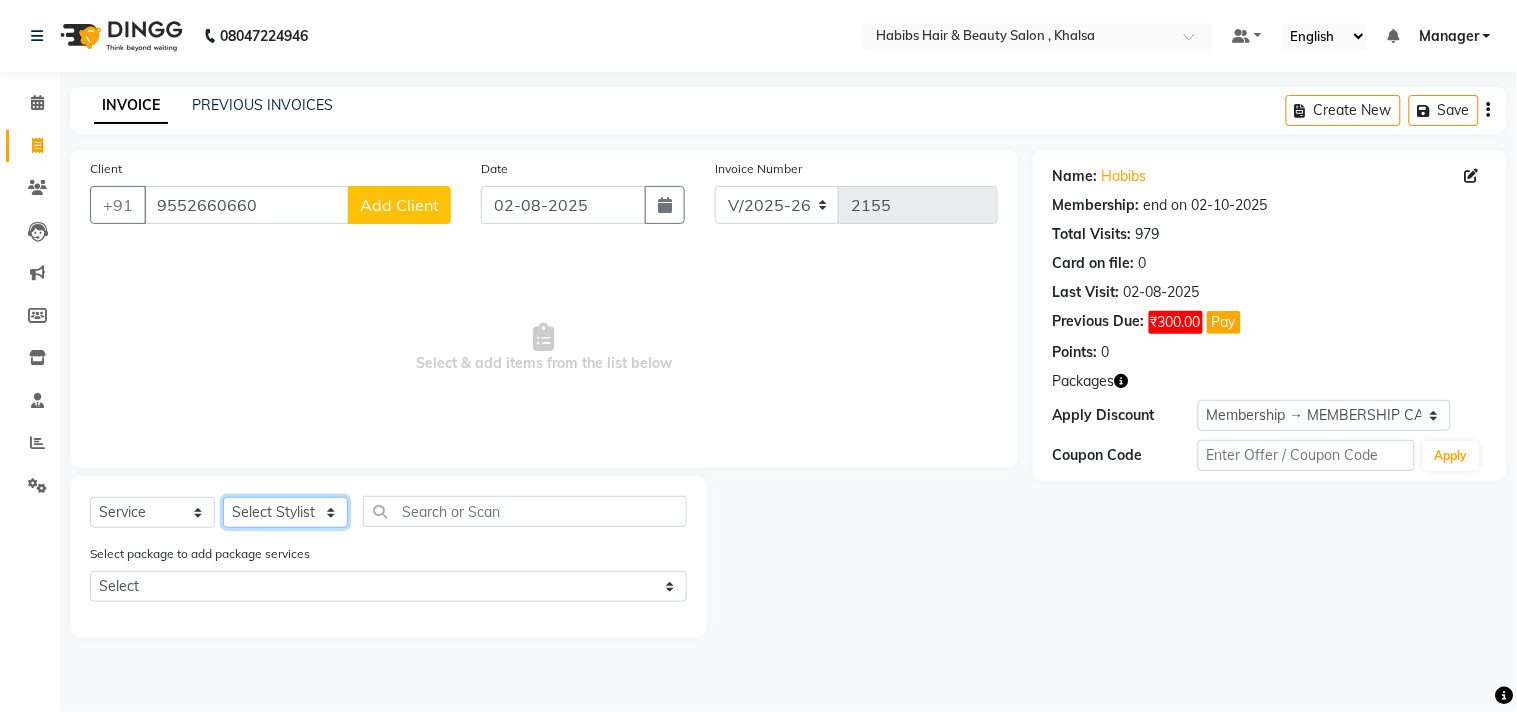 drag, startPoint x: 302, startPoint y: 515, endPoint x: 302, endPoint y: 504, distance: 11 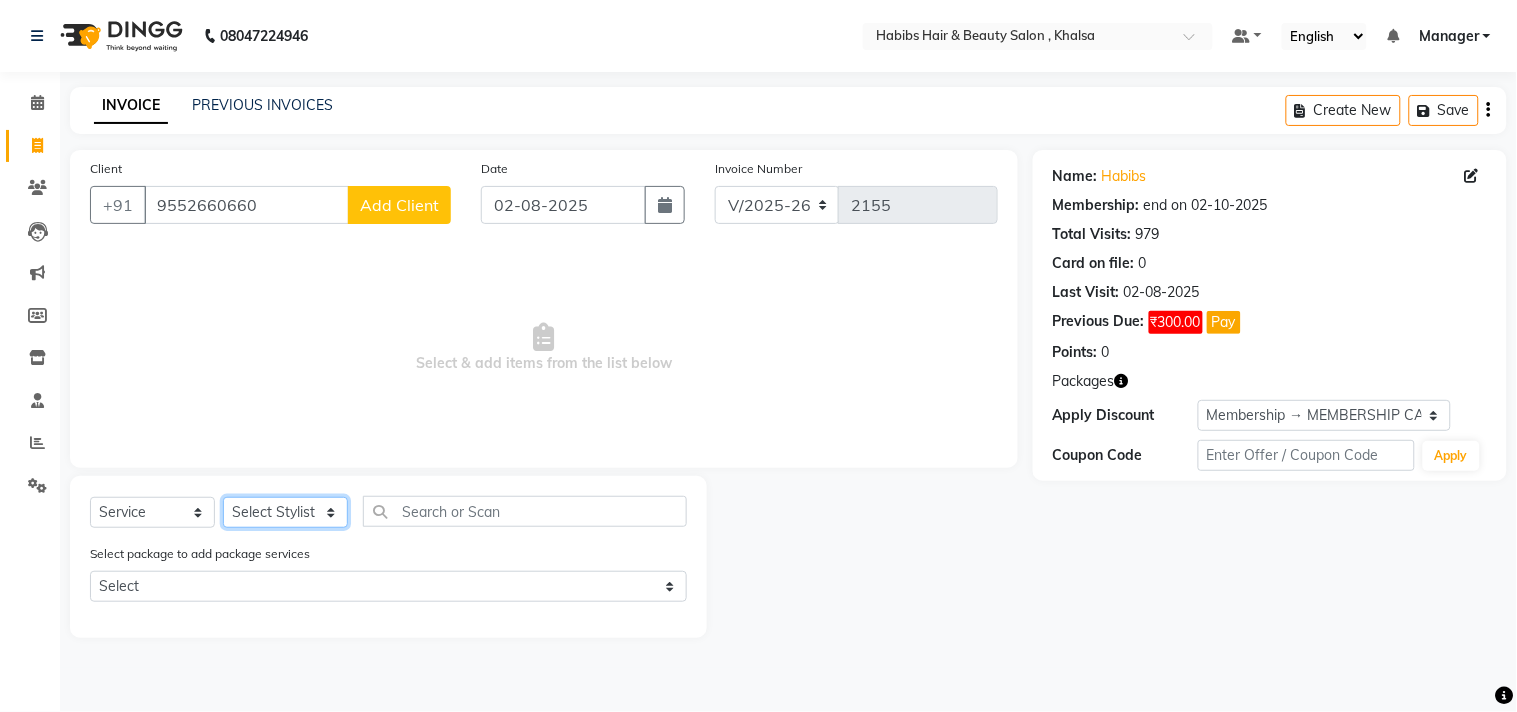select on "75550" 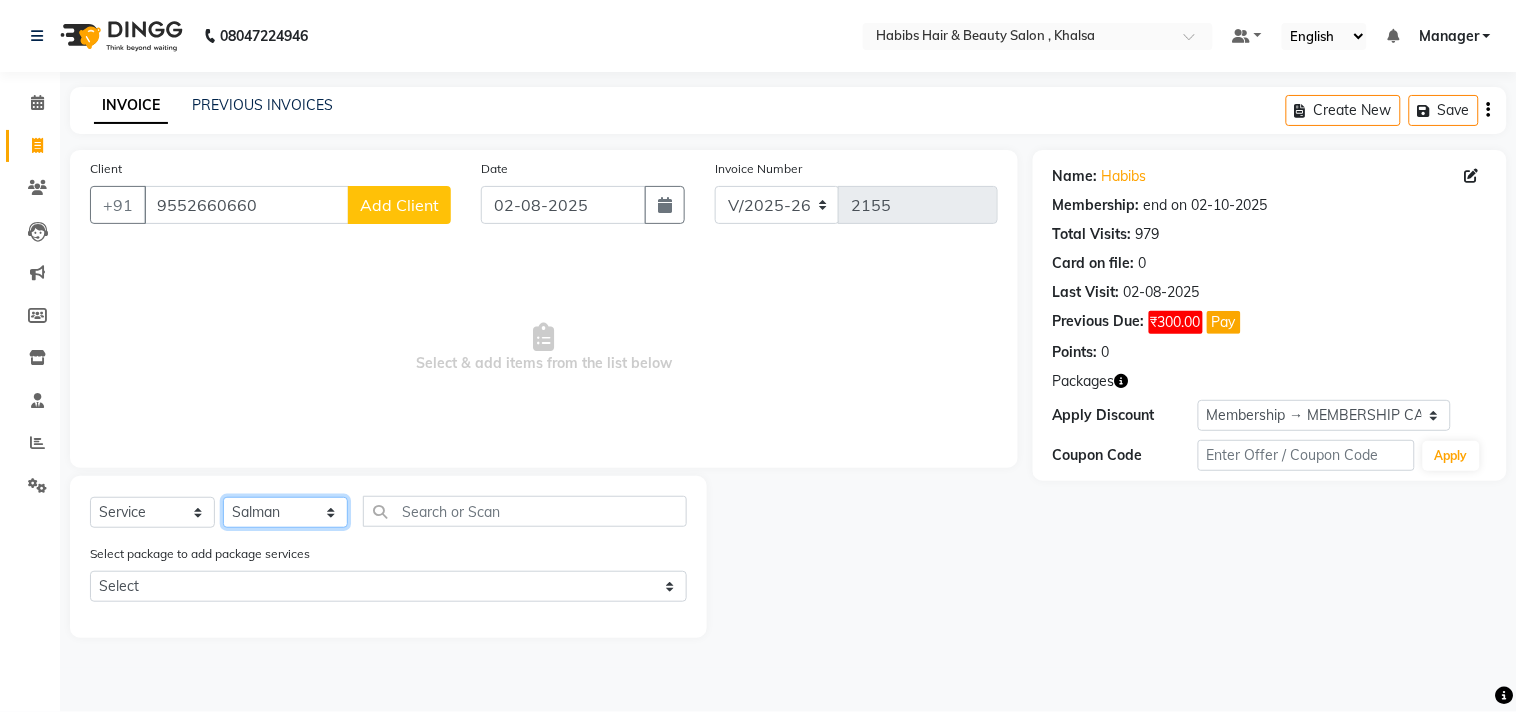 click on "Select Stylist Ajam ARIF Asif Manager M M Neelam Niyaz Salman Sameer Sayali Shahid Shahnawaz Vidya Zubair" 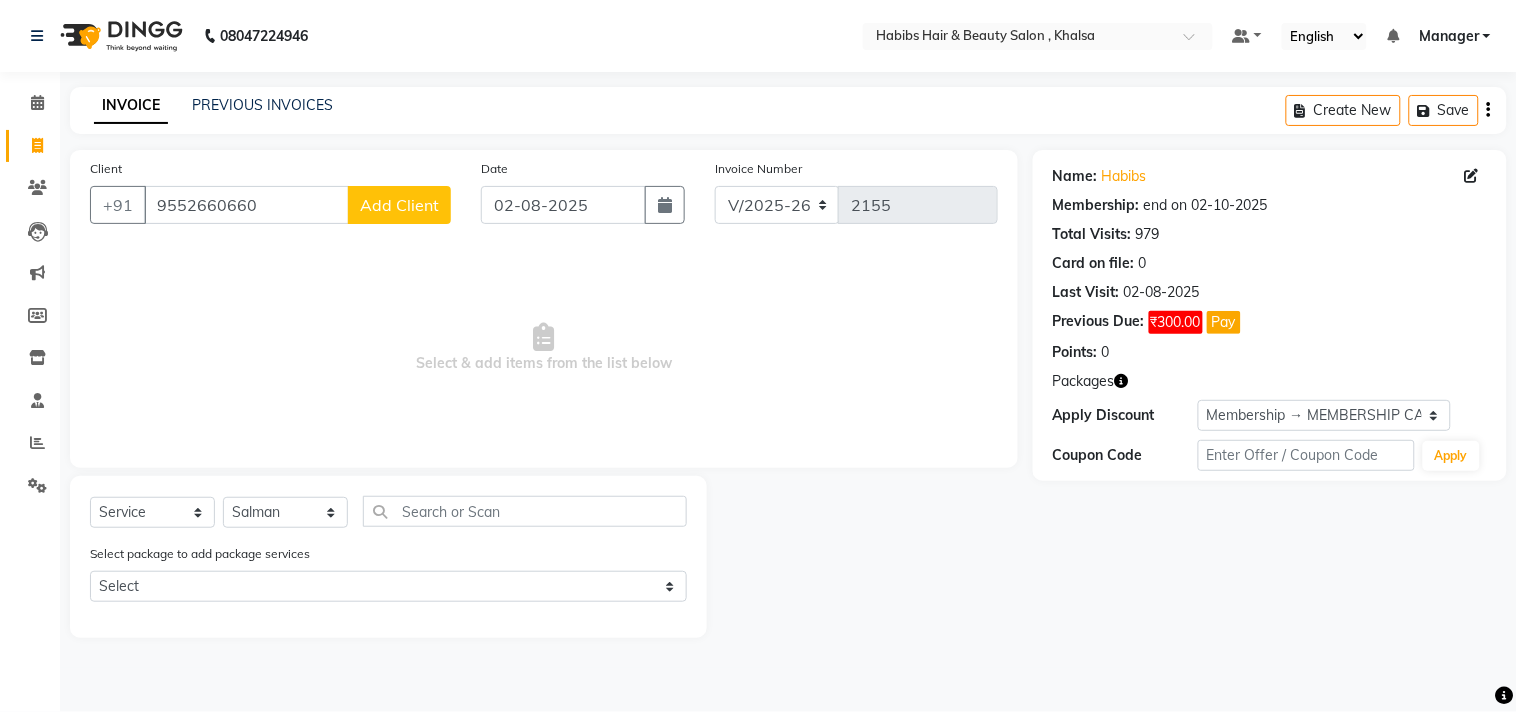 click on "Select & add items from the list below" at bounding box center [544, 348] 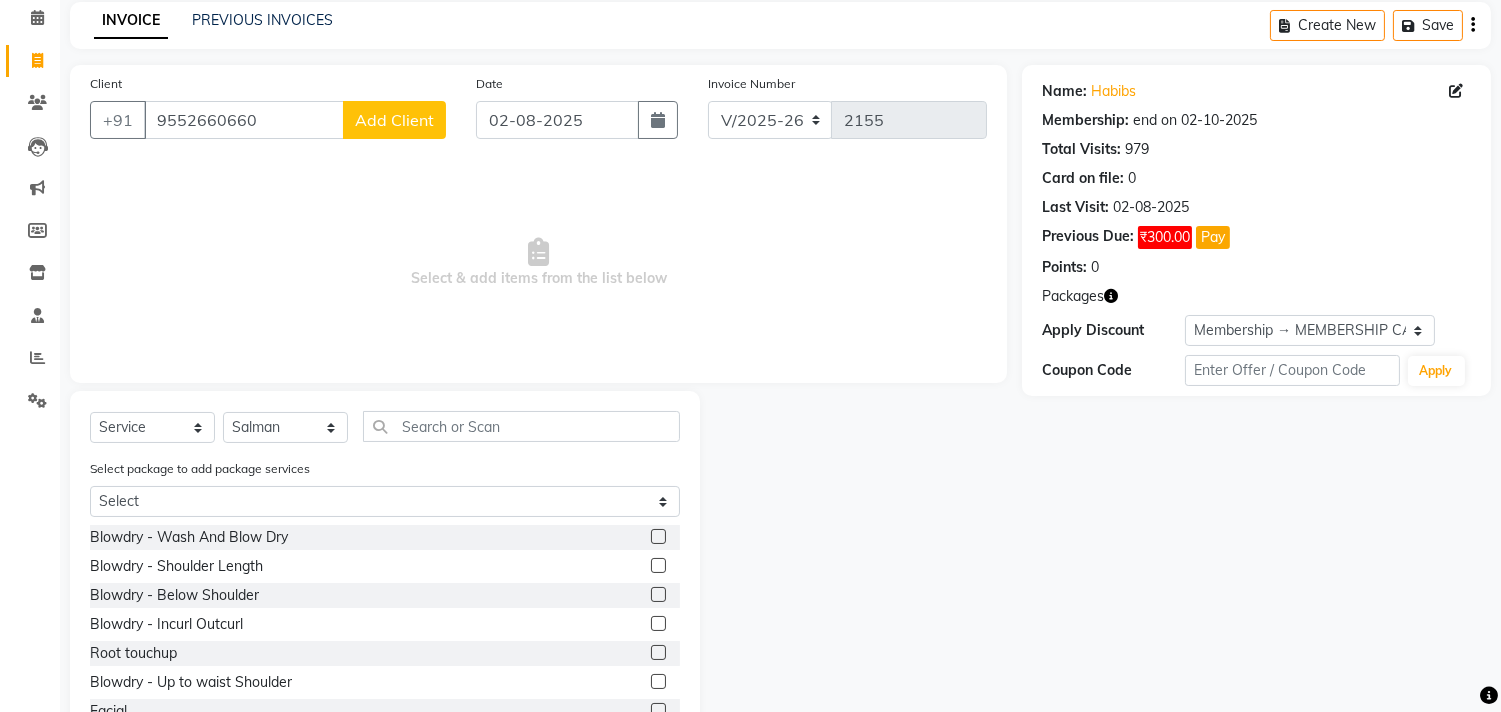 scroll, scrollTop: 156, scrollLeft: 0, axis: vertical 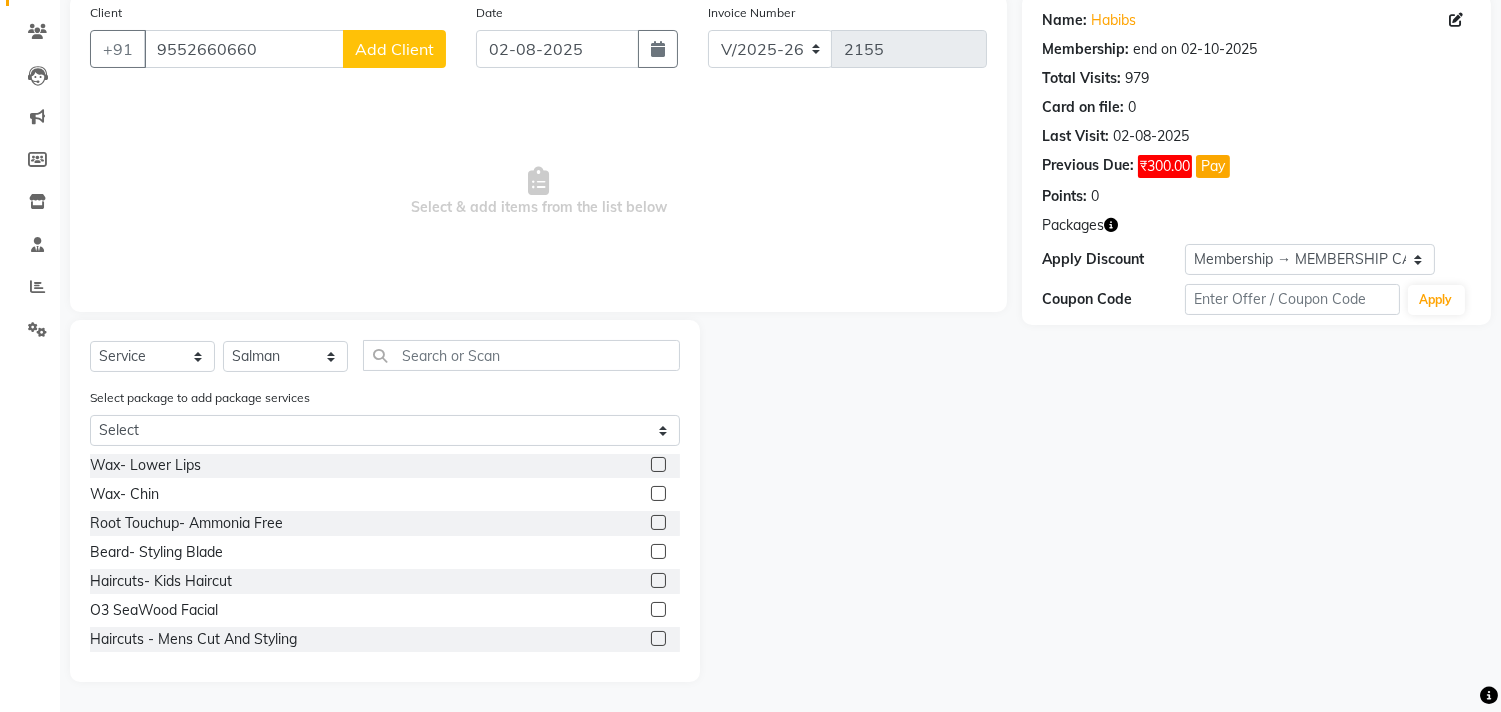 click 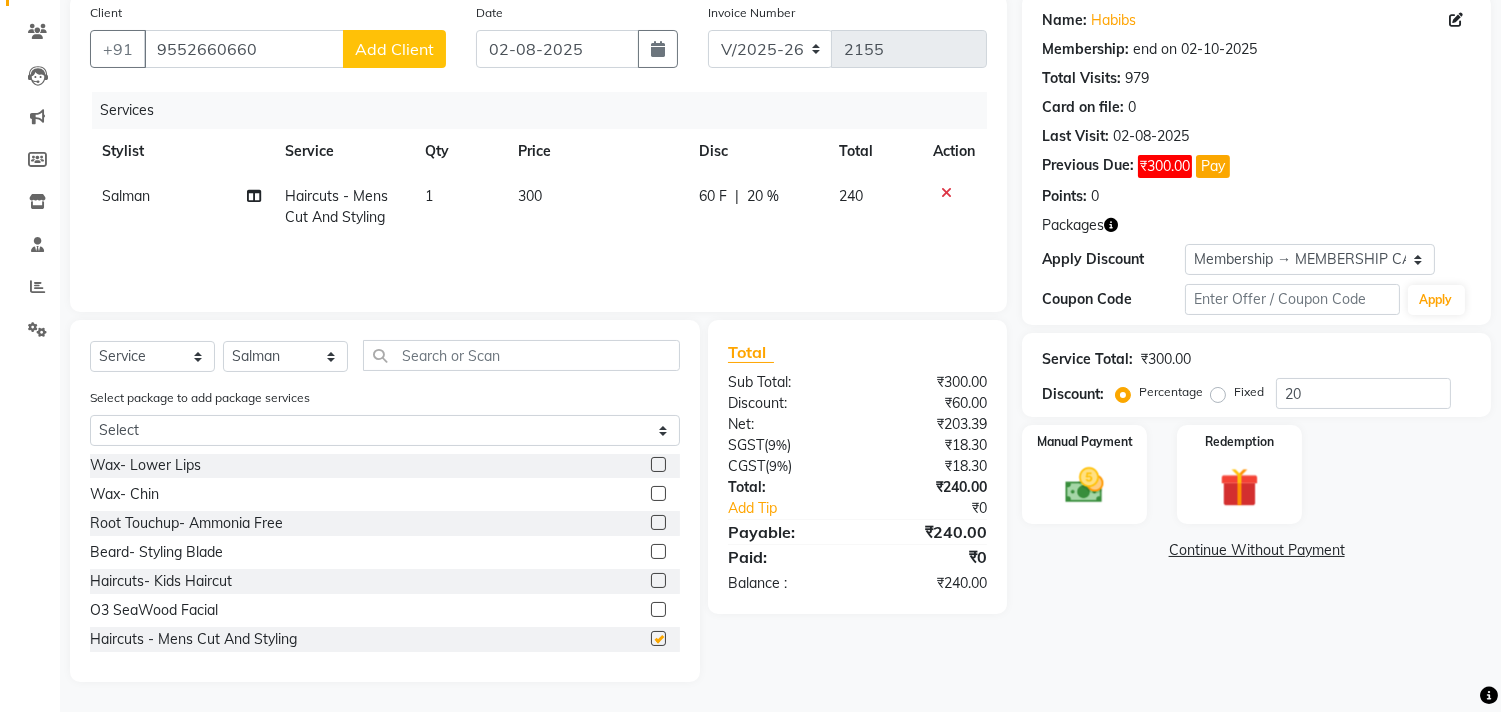 checkbox on "false" 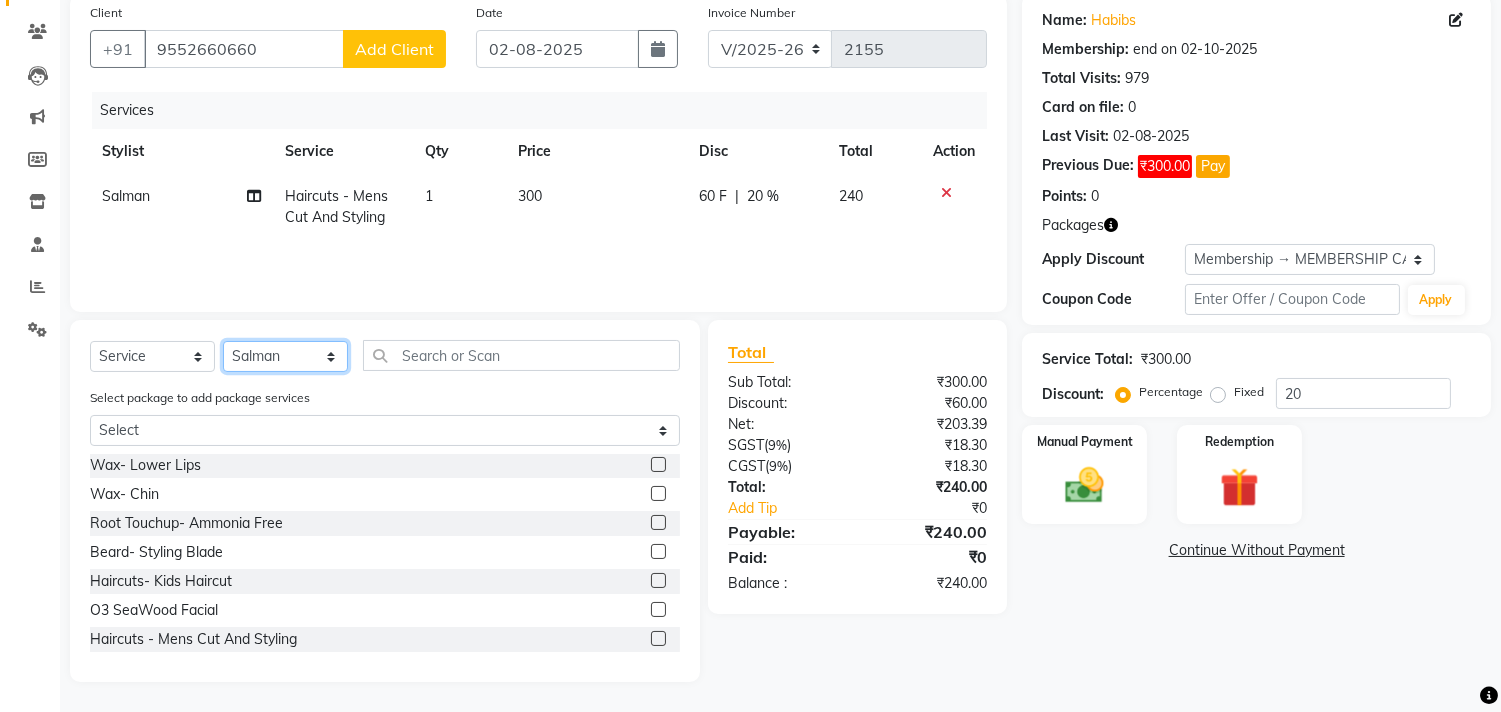 click on "Select Stylist Ajam ARIF Asif Manager M M Neelam Niyaz Salman Sameer Sayali Shahid Shahnawaz Vidya Zubair" 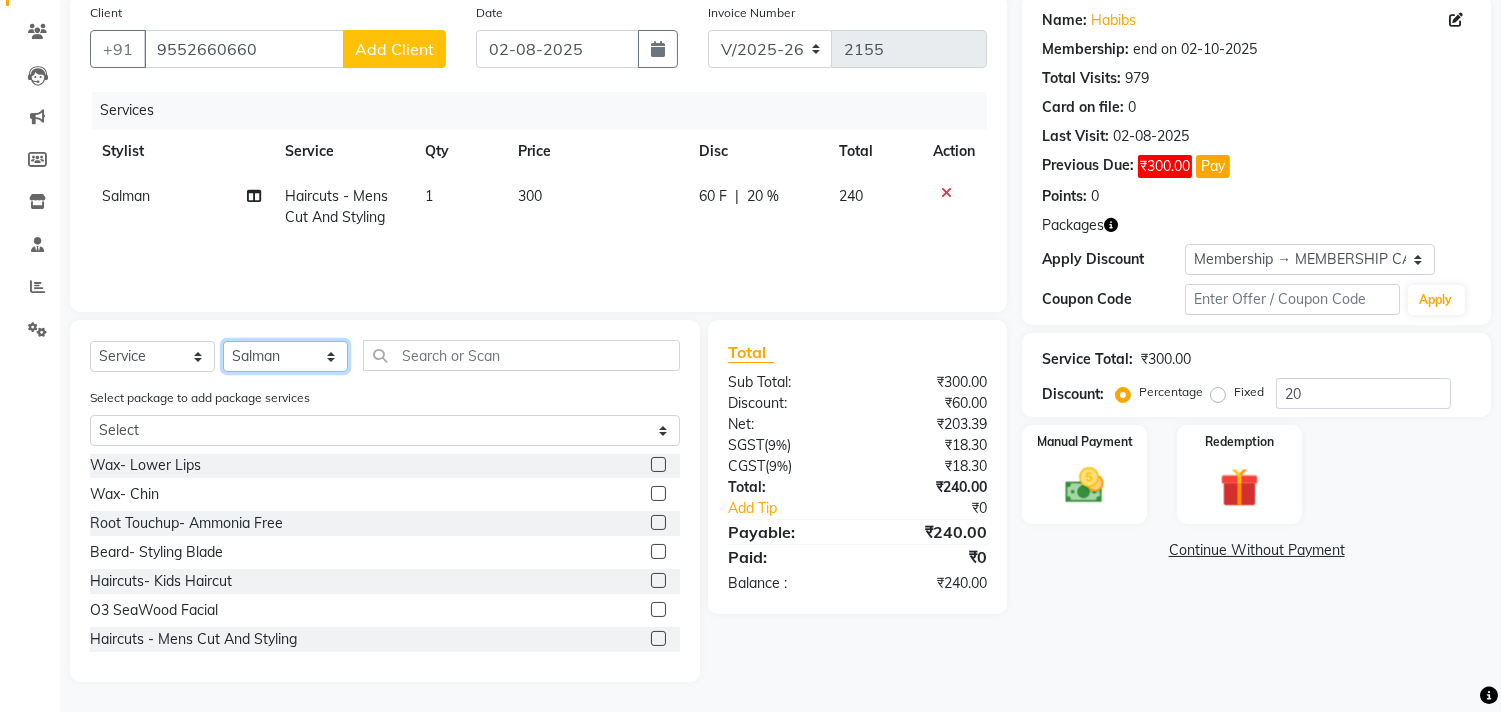 select on "85592" 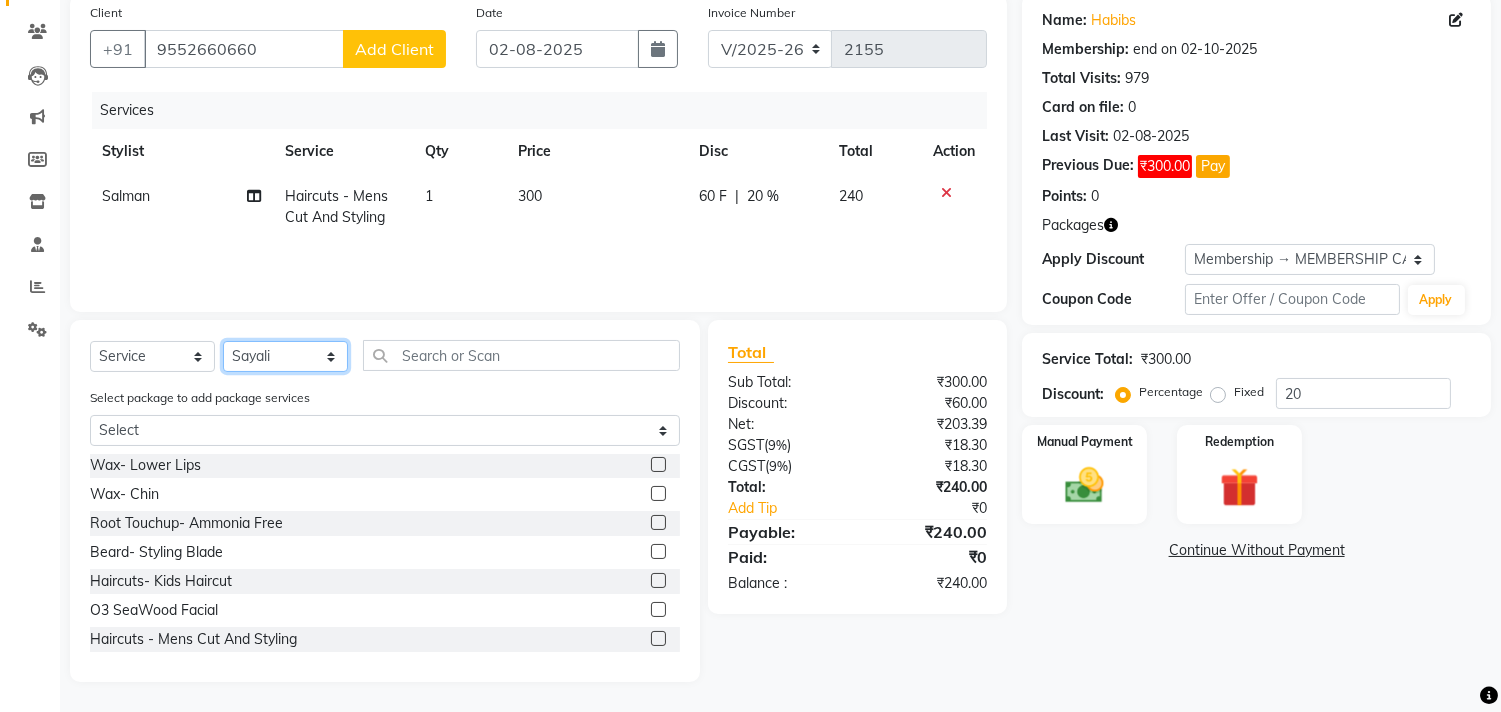 click on "Select Stylist Ajam ARIF Asif Manager M M Neelam Niyaz Salman Sameer Sayali Shahid Shahnawaz Vidya Zubair" 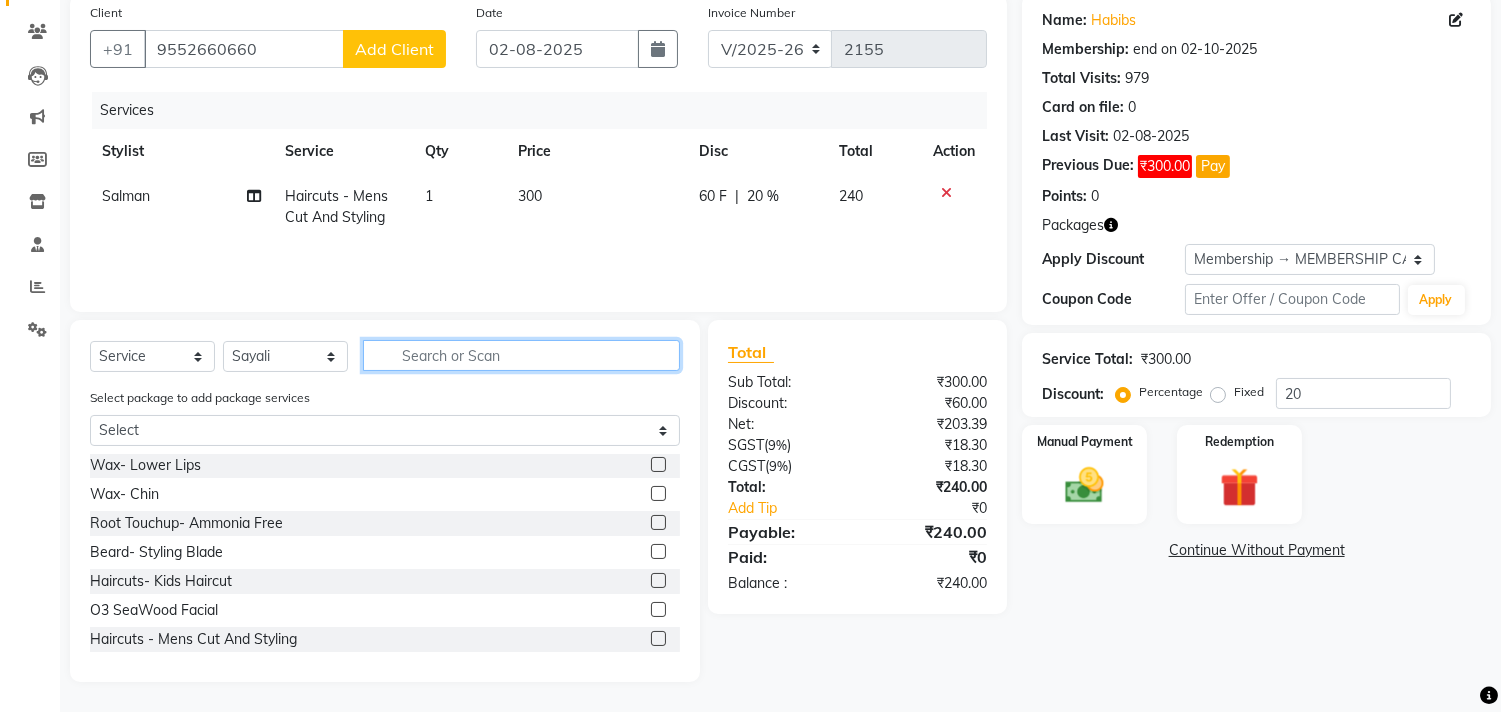 click 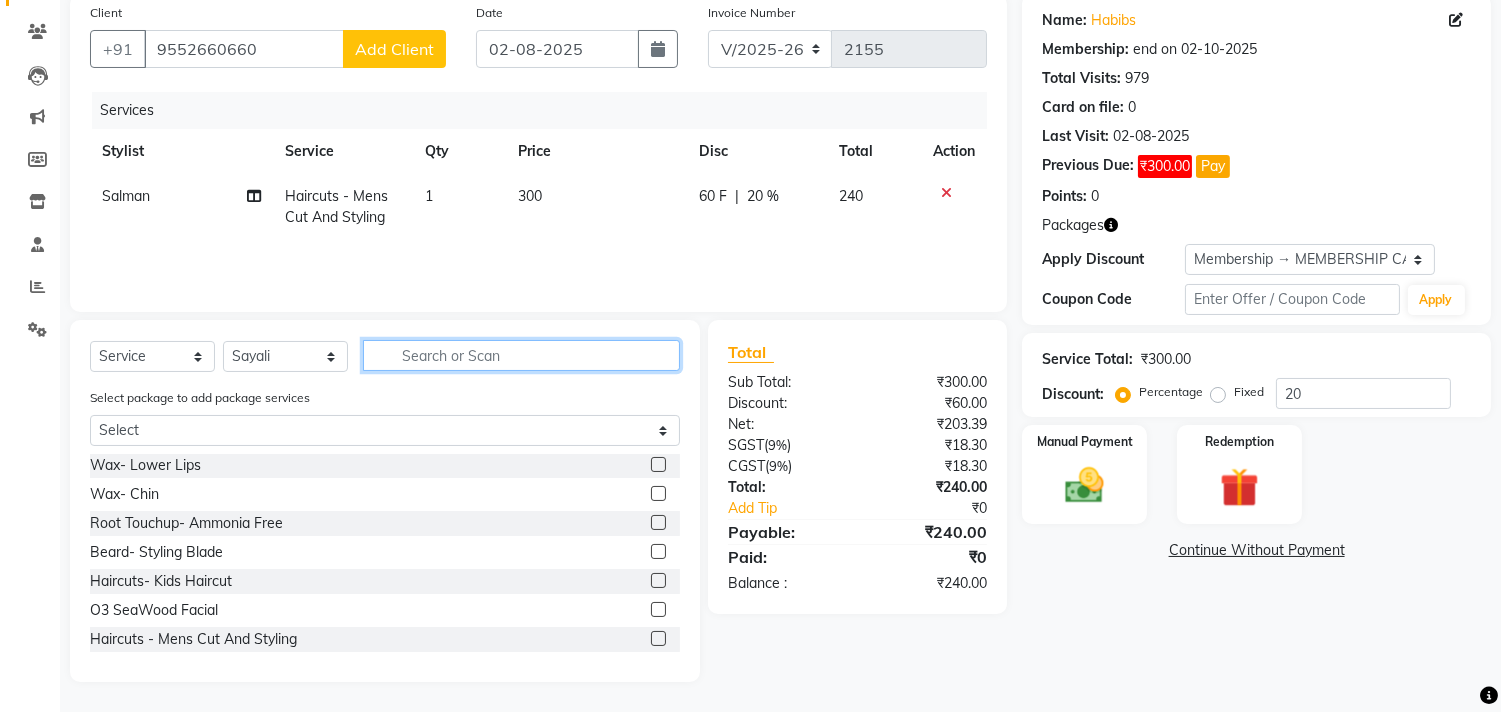 type on "w" 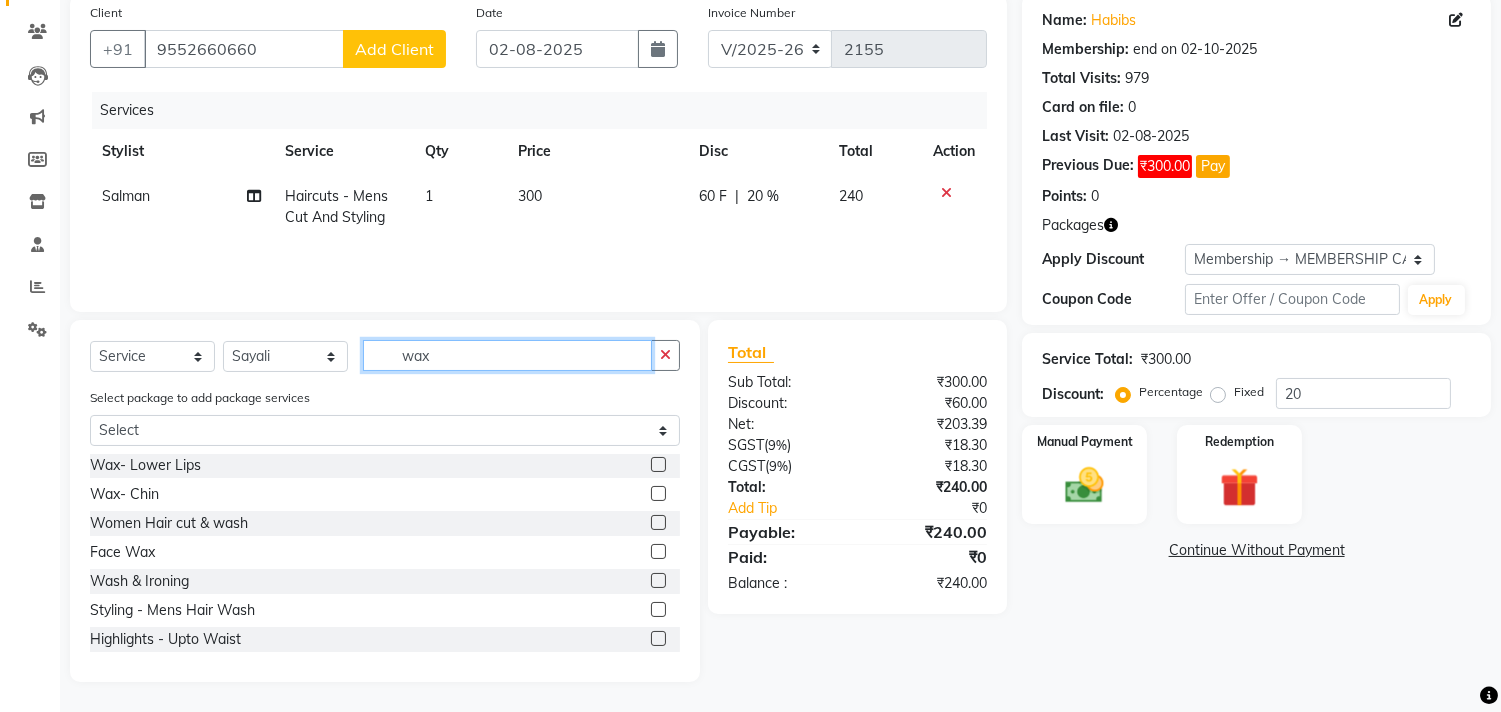 scroll, scrollTop: 60, scrollLeft: 0, axis: vertical 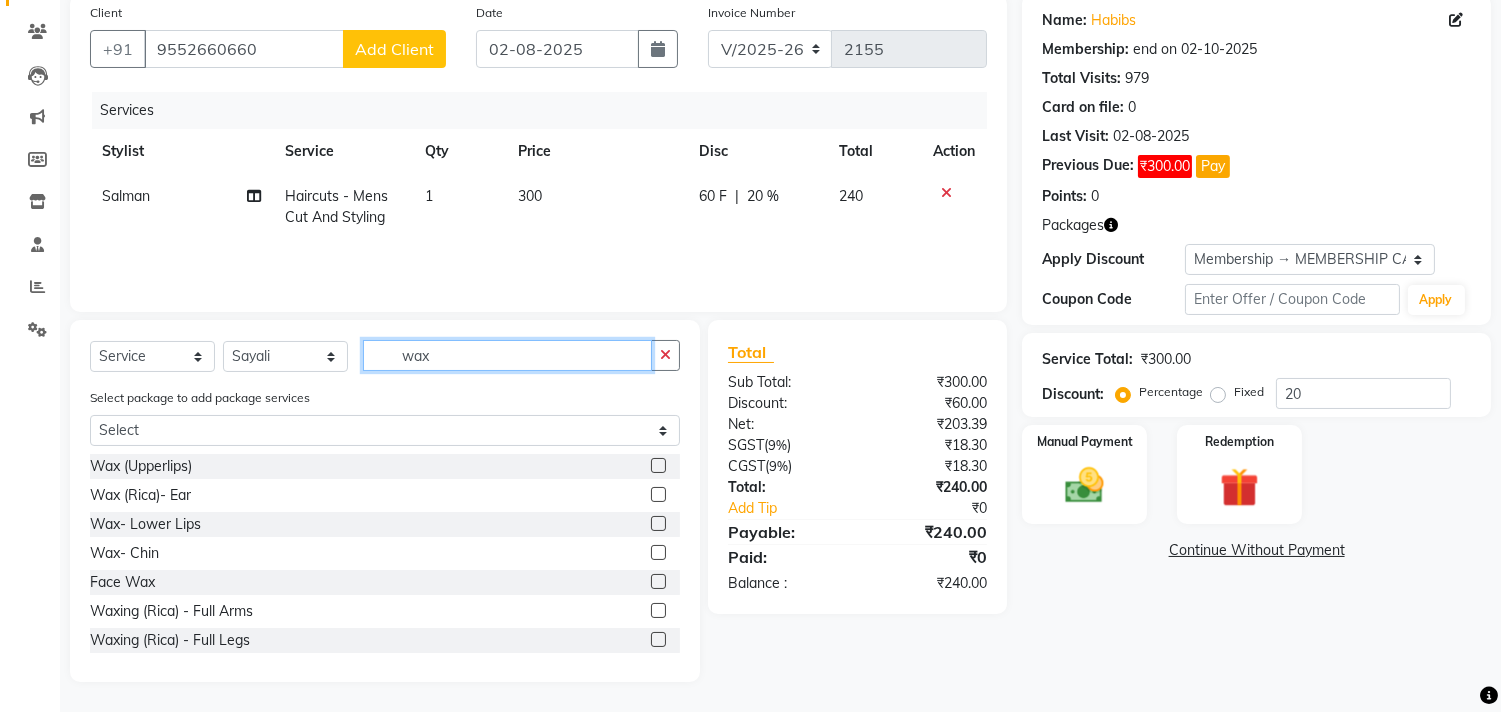 type on "wax" 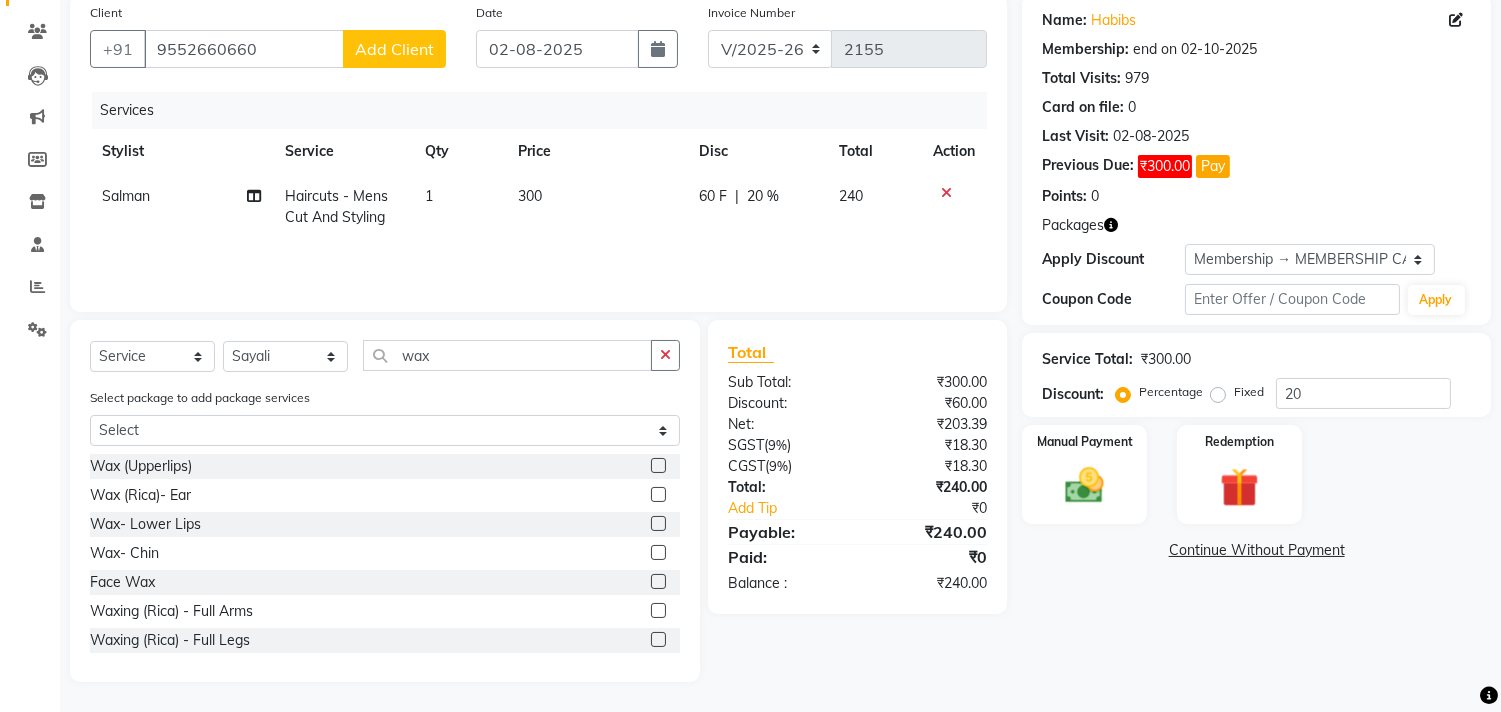 click 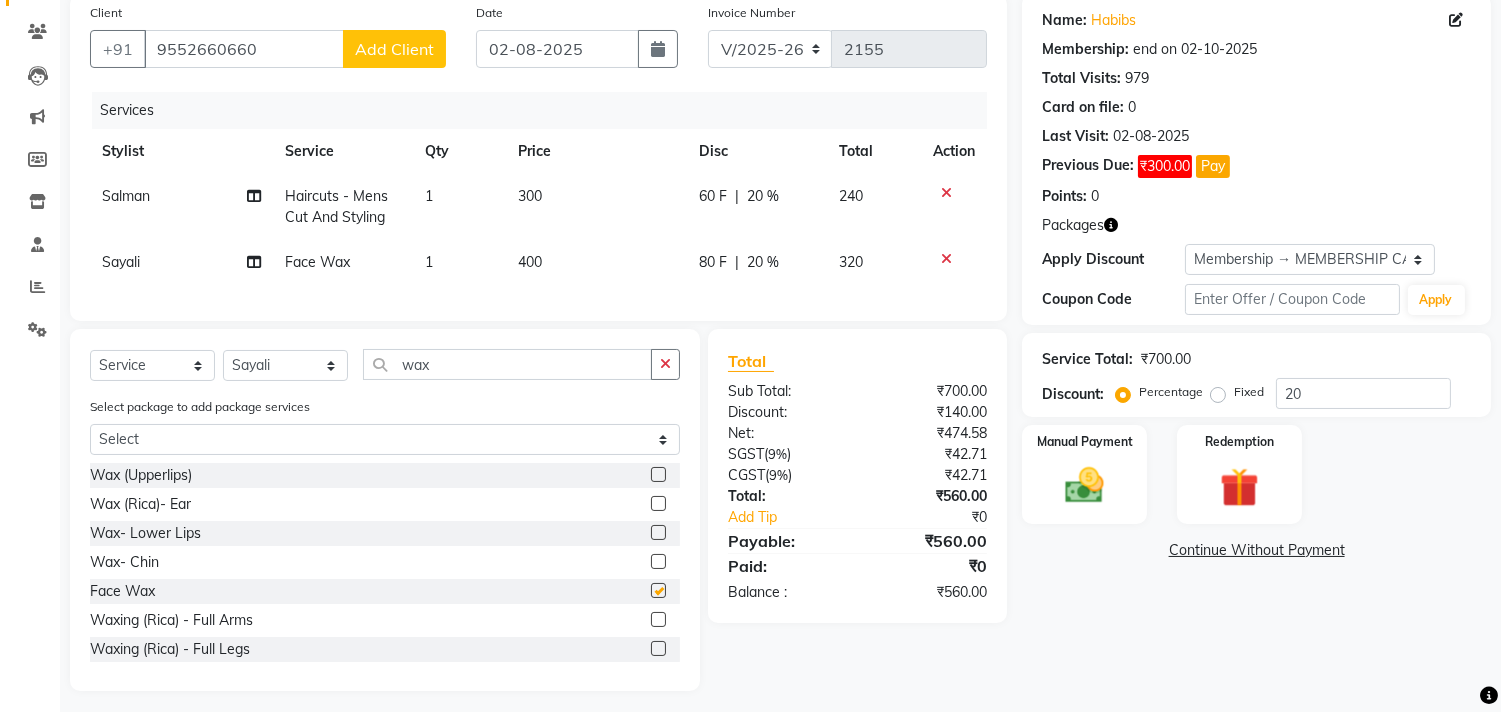 checkbox on "false" 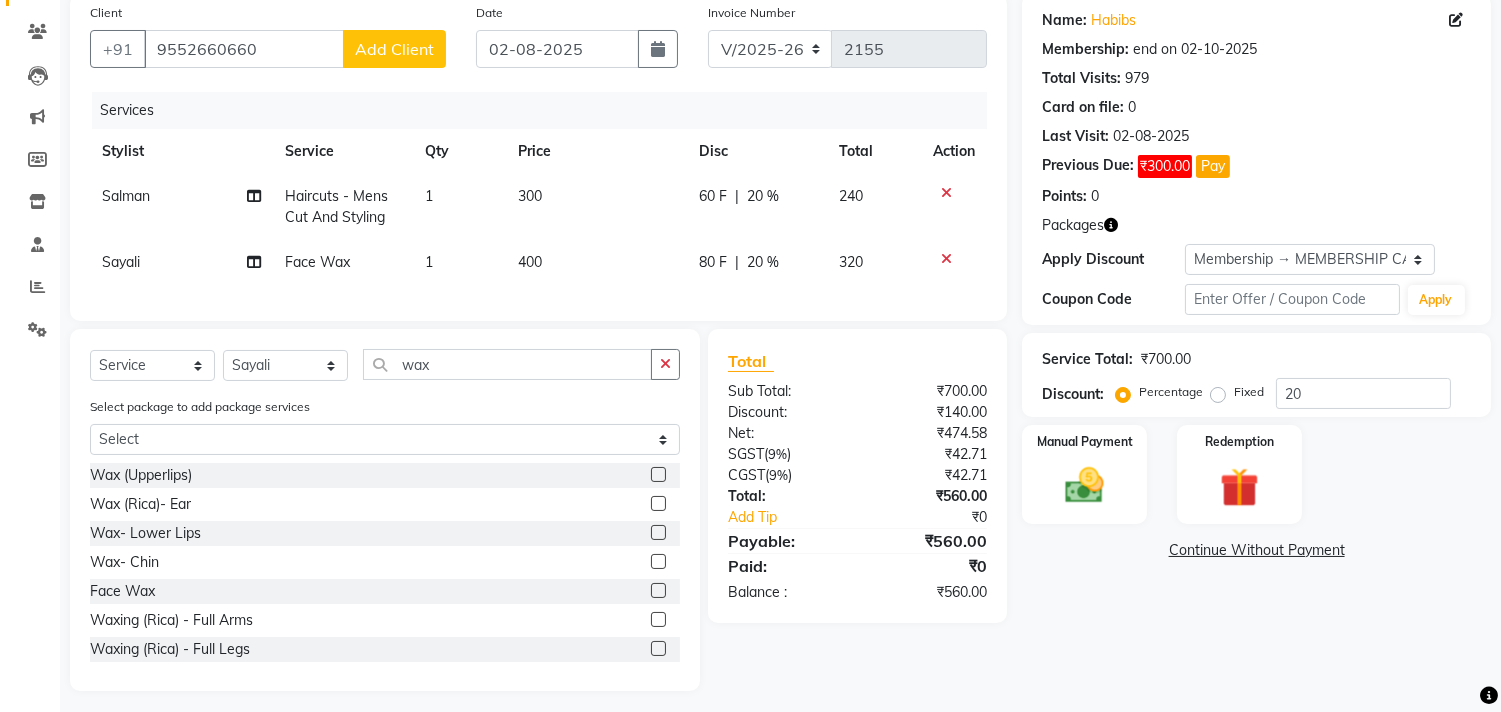 click on "400" 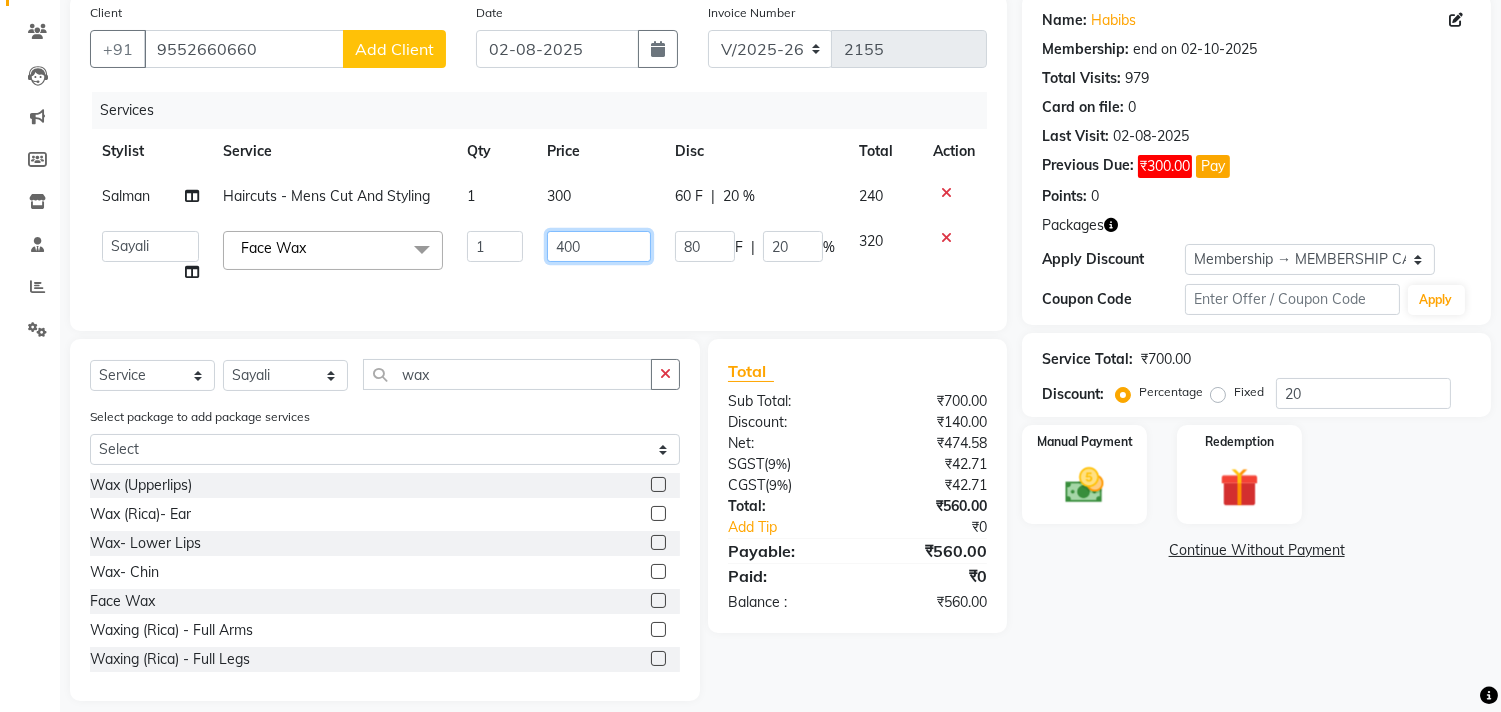 click on "400" 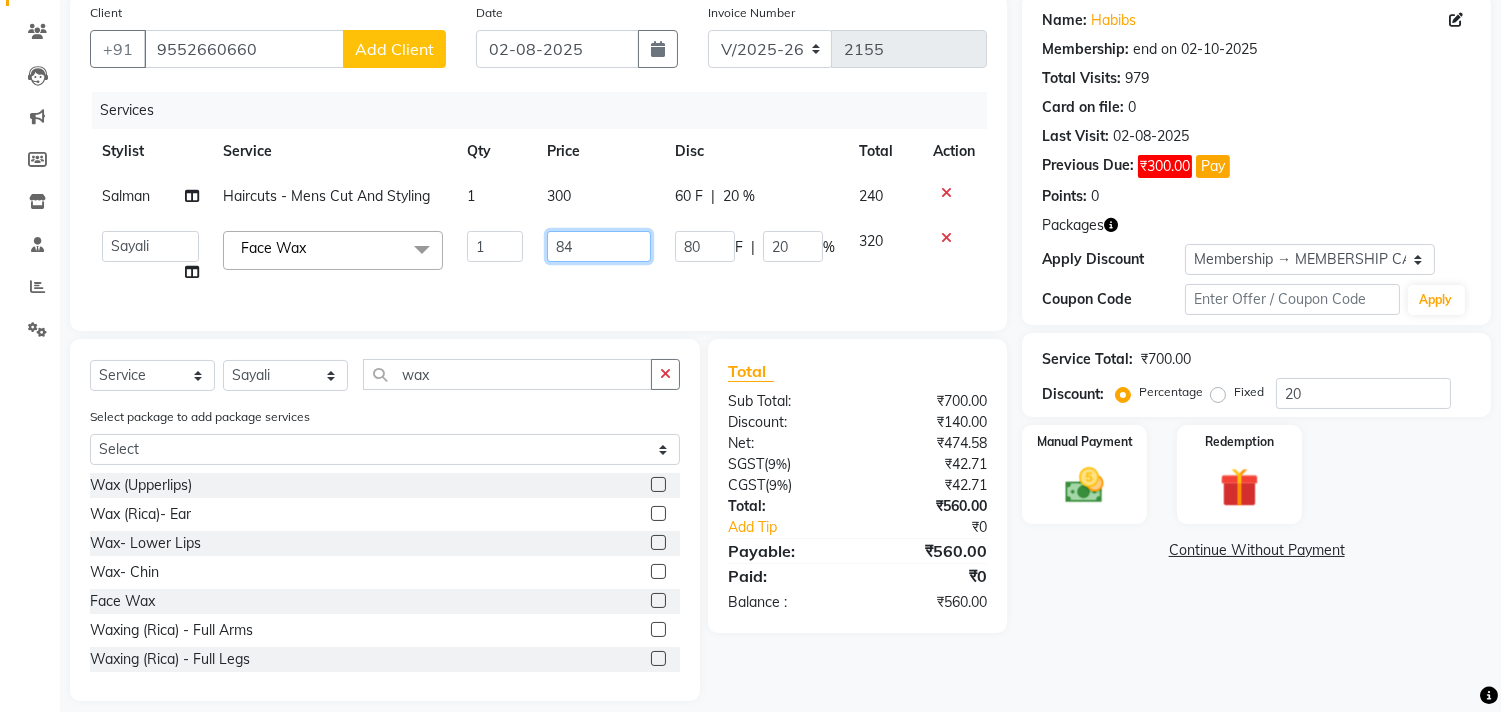 type on "849" 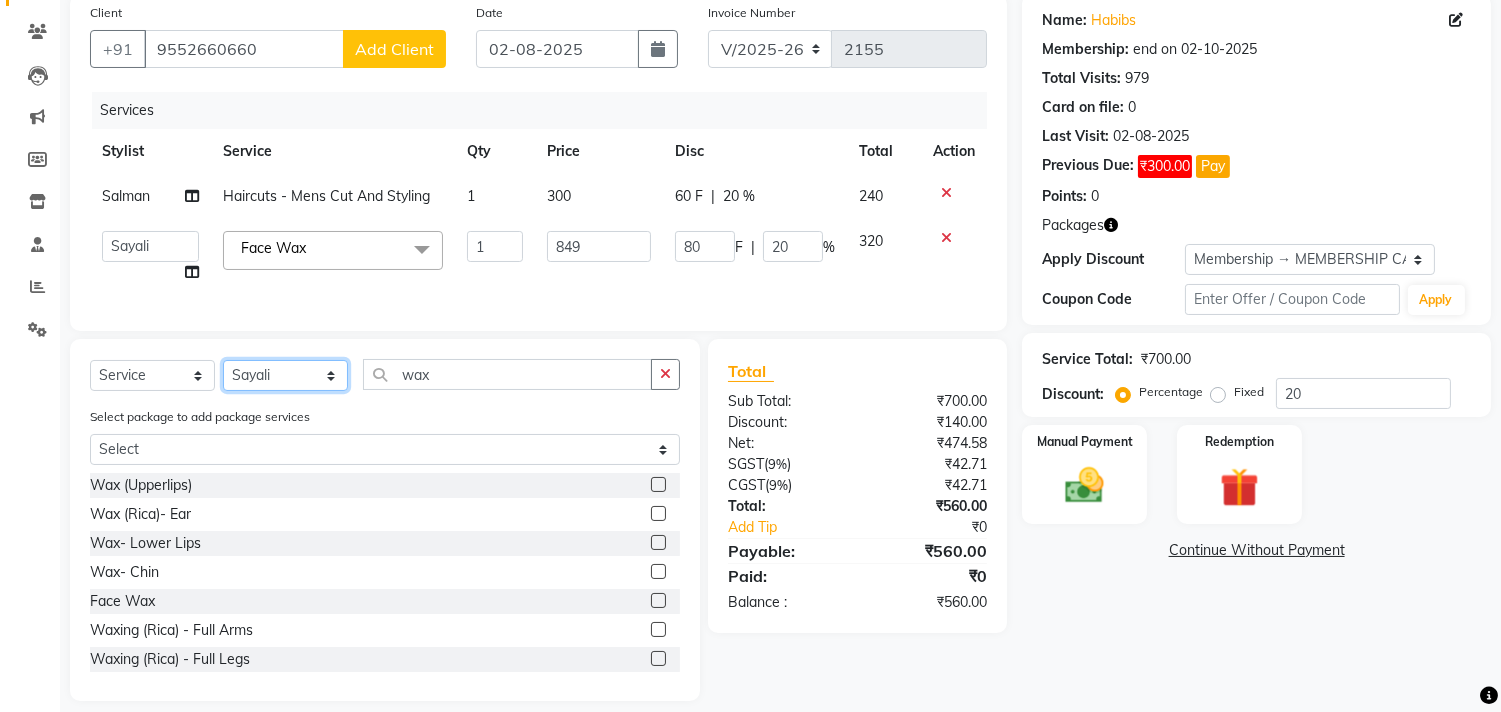 click on "Select Stylist Ajam ARIF Asif Manager M M Neelam Niyaz Salman Sameer Sayali Shahid Shahnawaz Vidya Zubair" 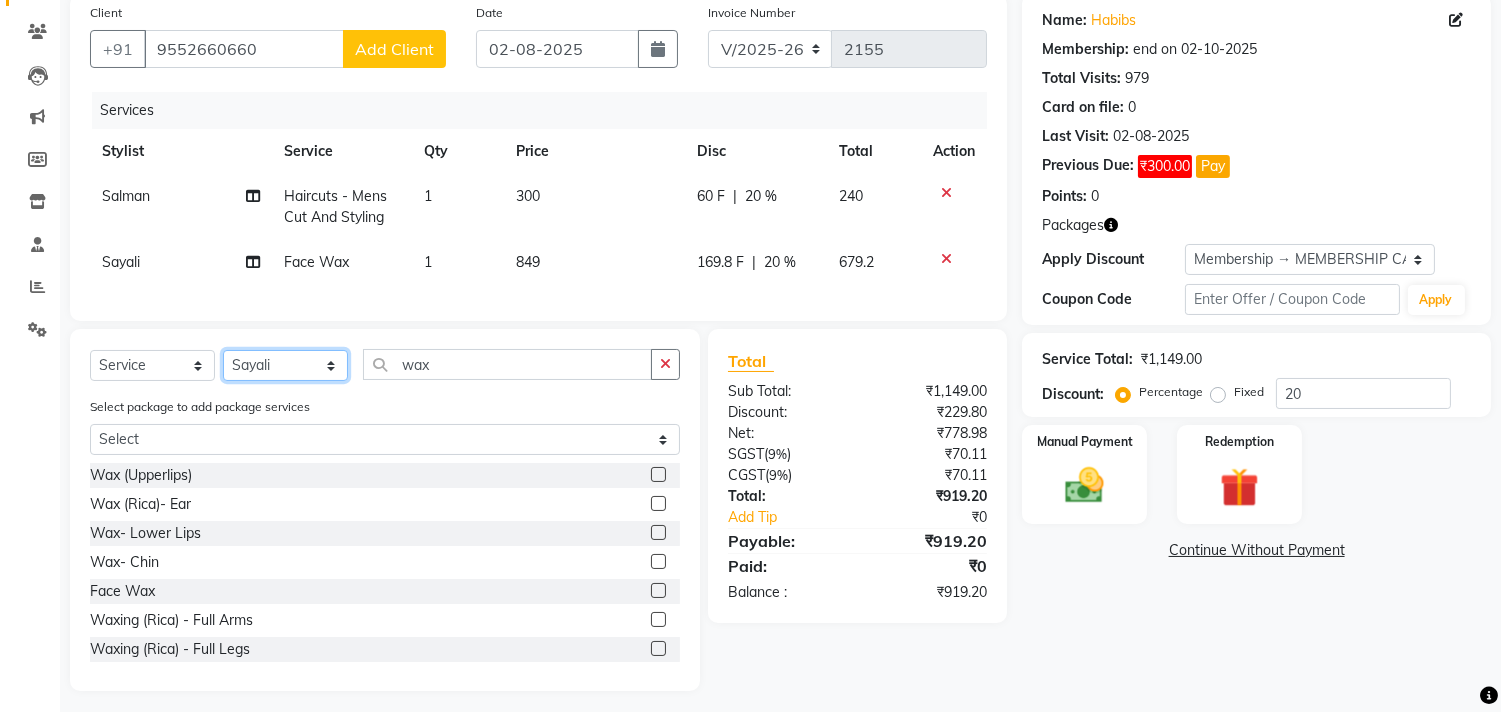 select on "75550" 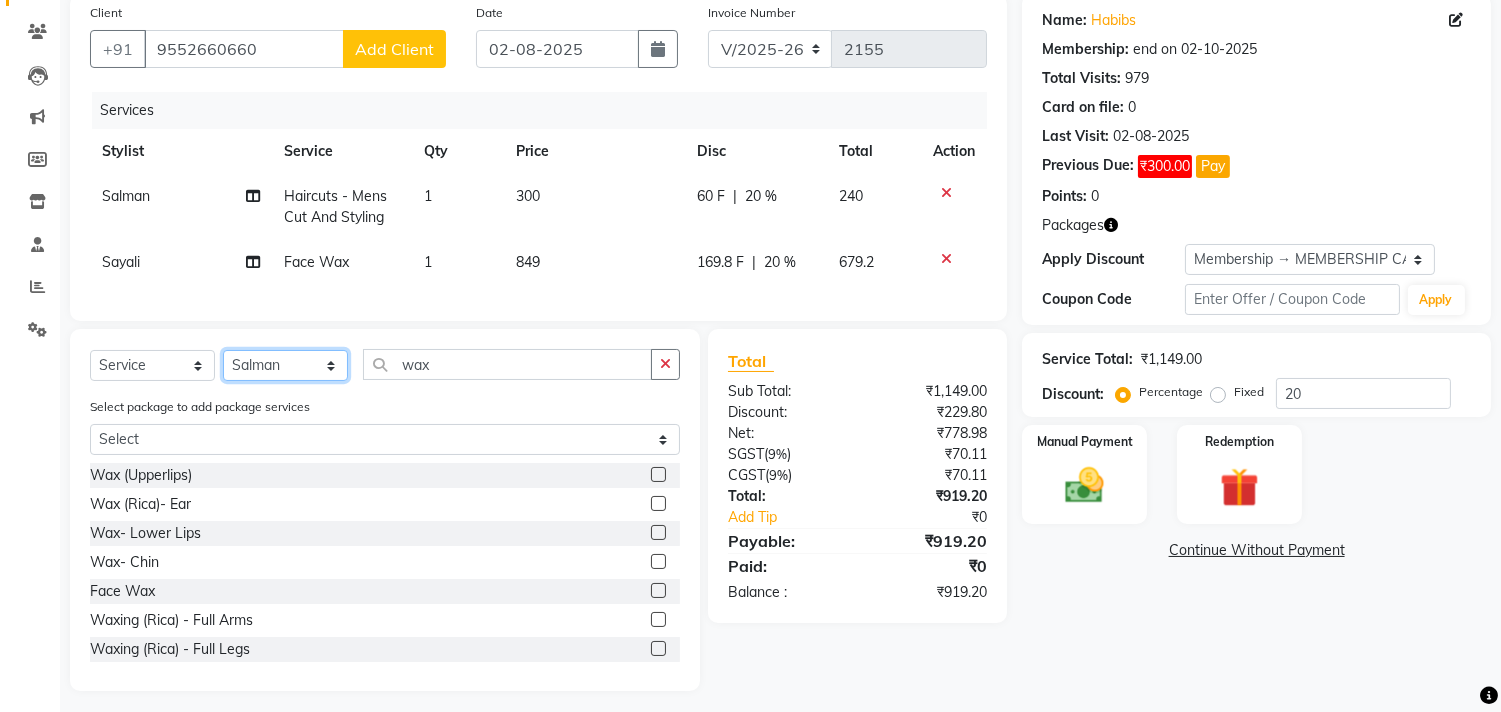 click on "Select Stylist Ajam ARIF Asif Manager M M Neelam Niyaz Salman Sameer Sayali Shahid Shahnawaz Vidya Zubair" 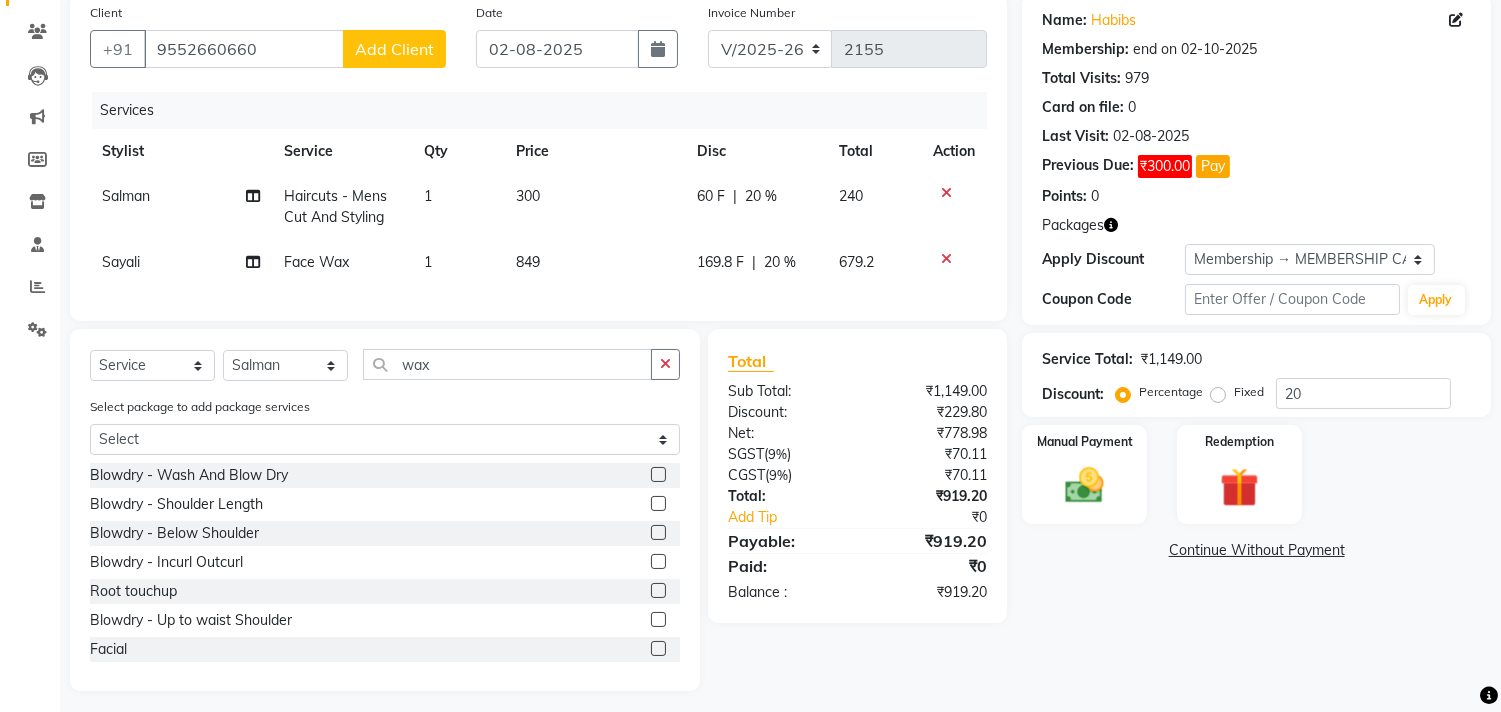 click on "Select package to add package services Select Ornab Mukhrjee" 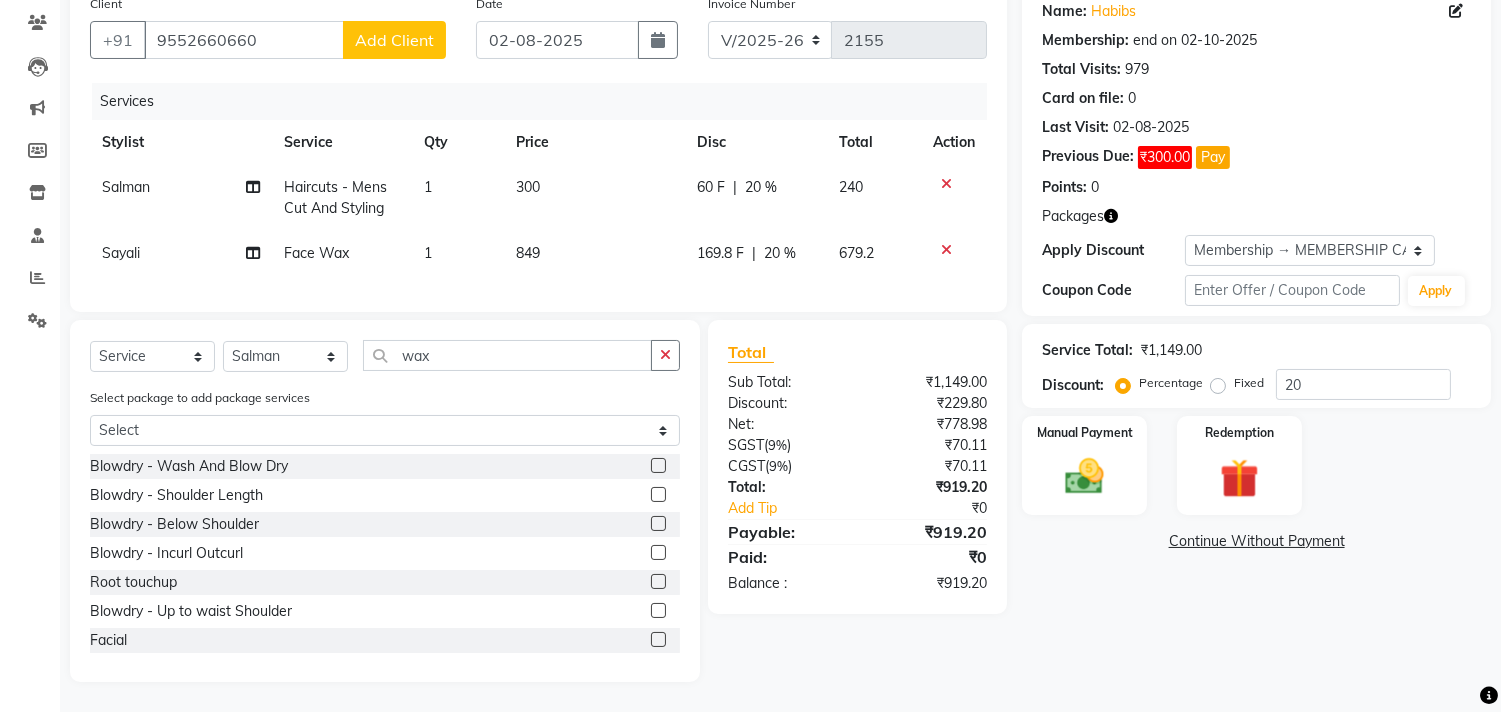 click 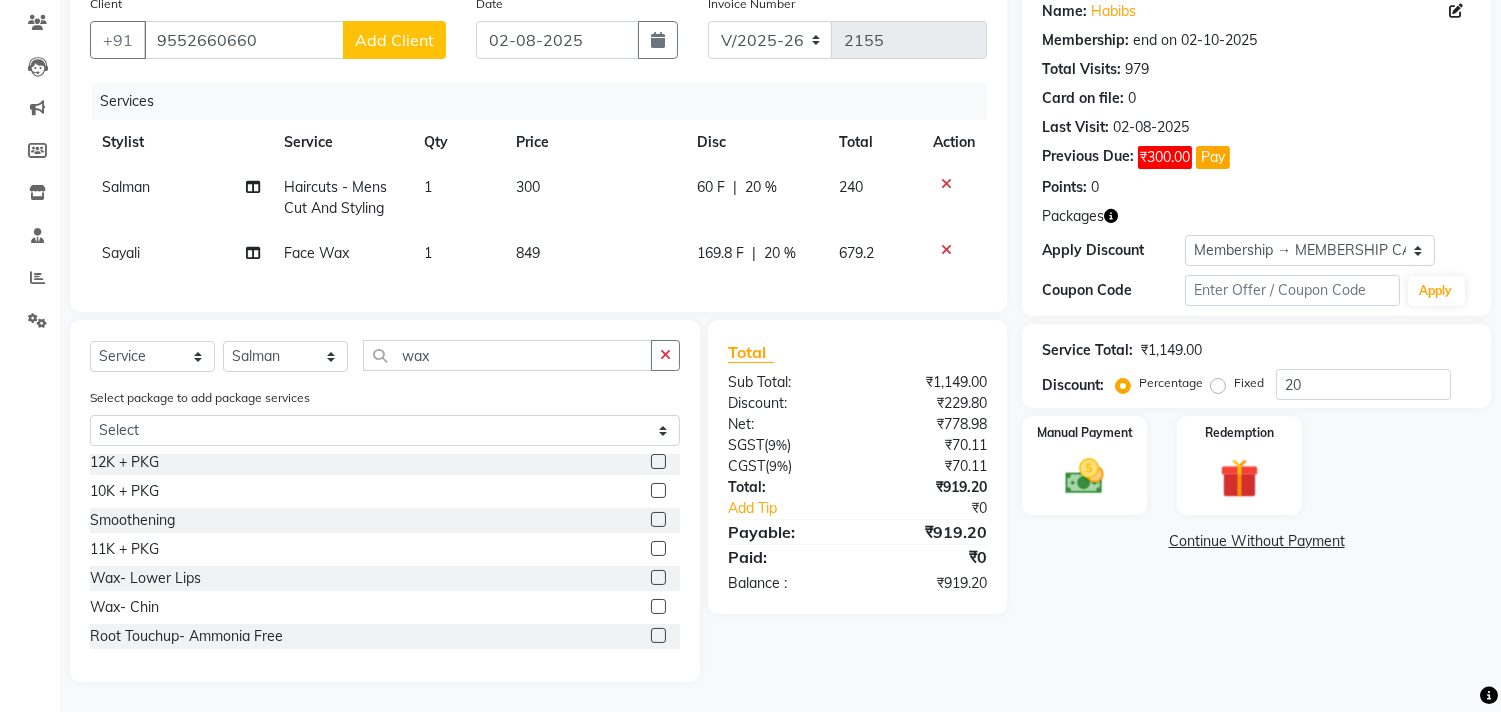 scroll, scrollTop: 697, scrollLeft: 0, axis: vertical 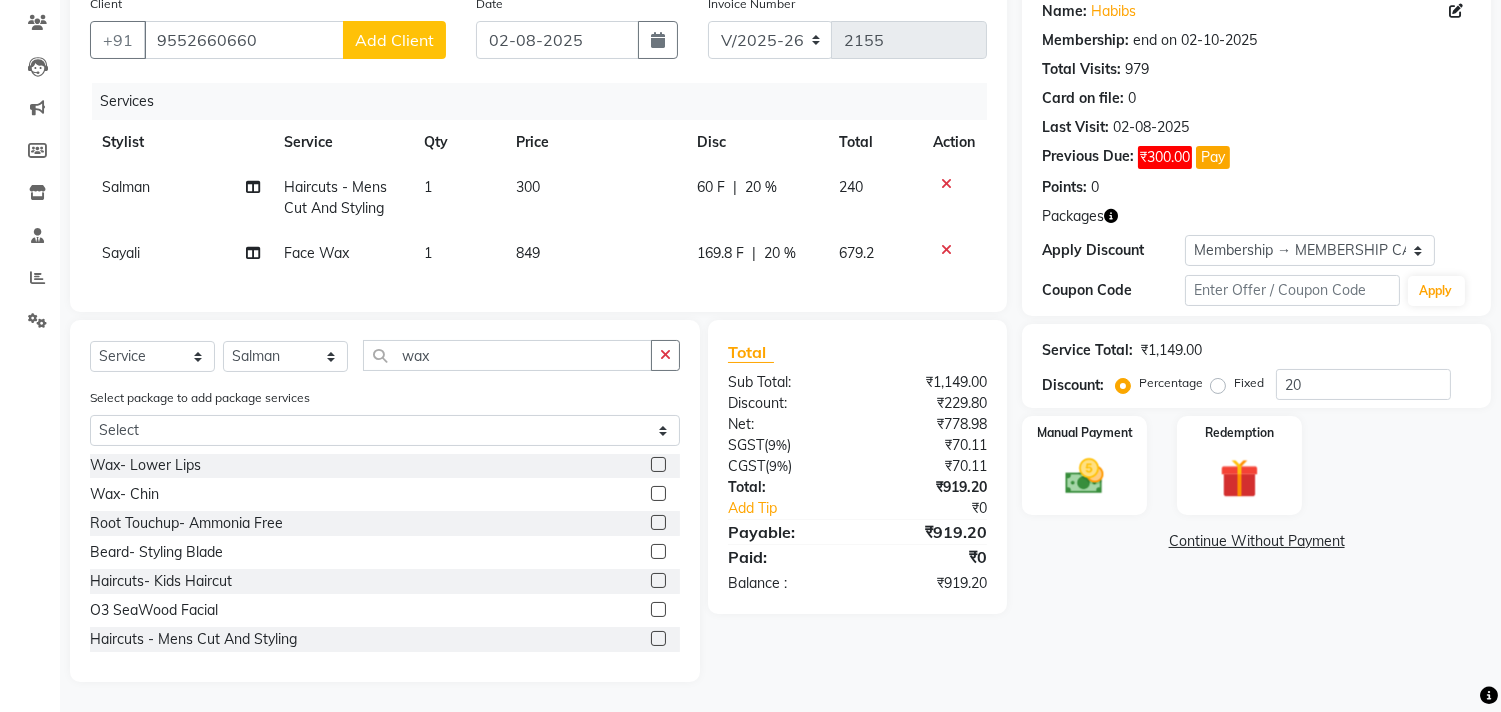 click 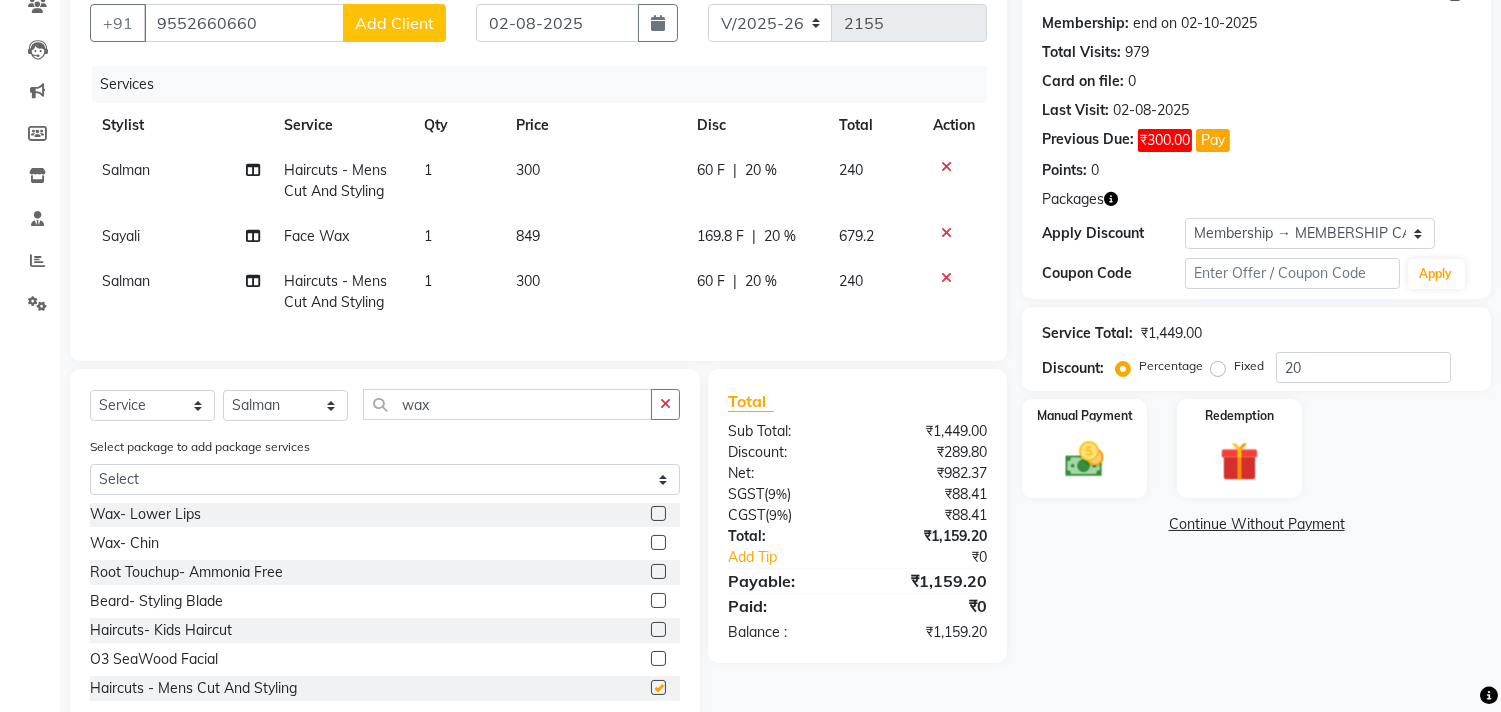 checkbox on "false" 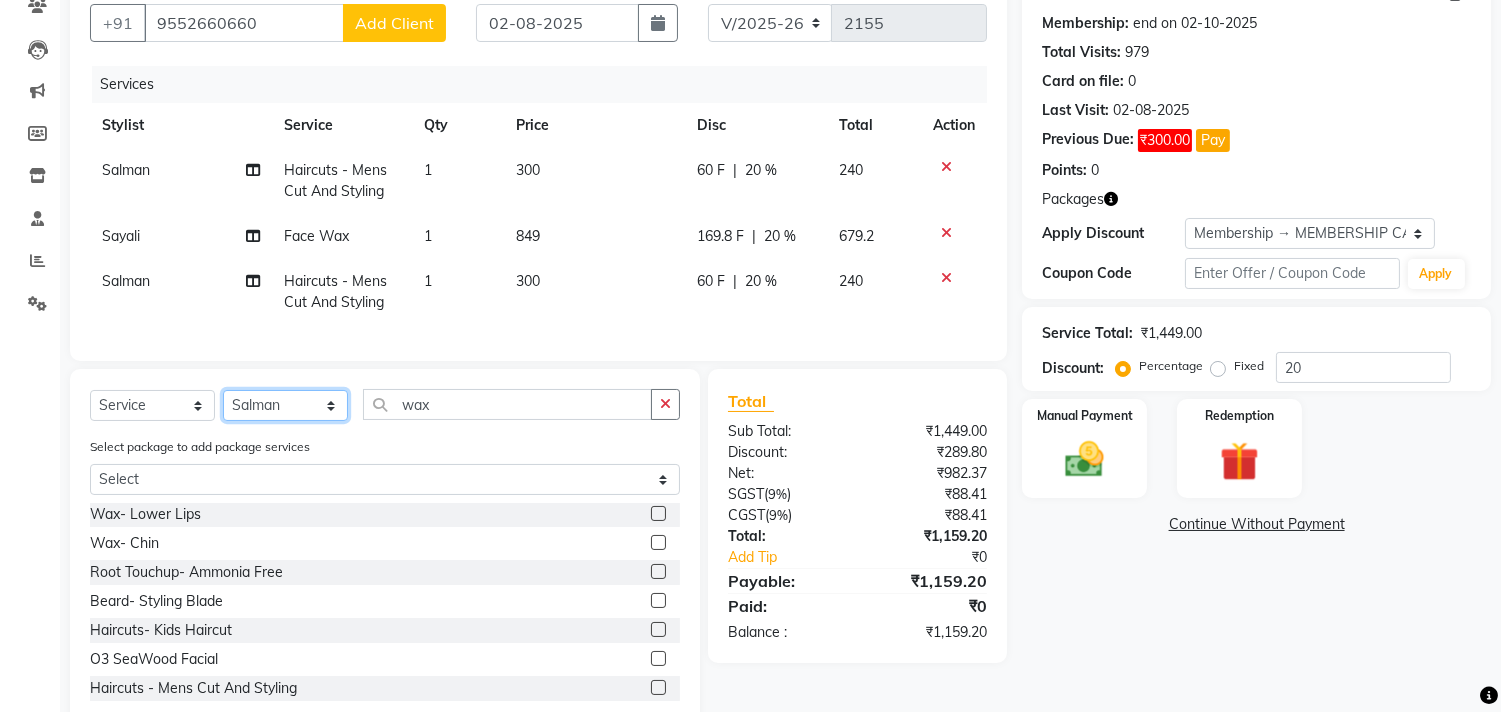 click on "Select Stylist Ajam ARIF Asif Manager M M Neelam Niyaz Salman Sameer Sayali Shahid Shahnawaz Vidya Zubair" 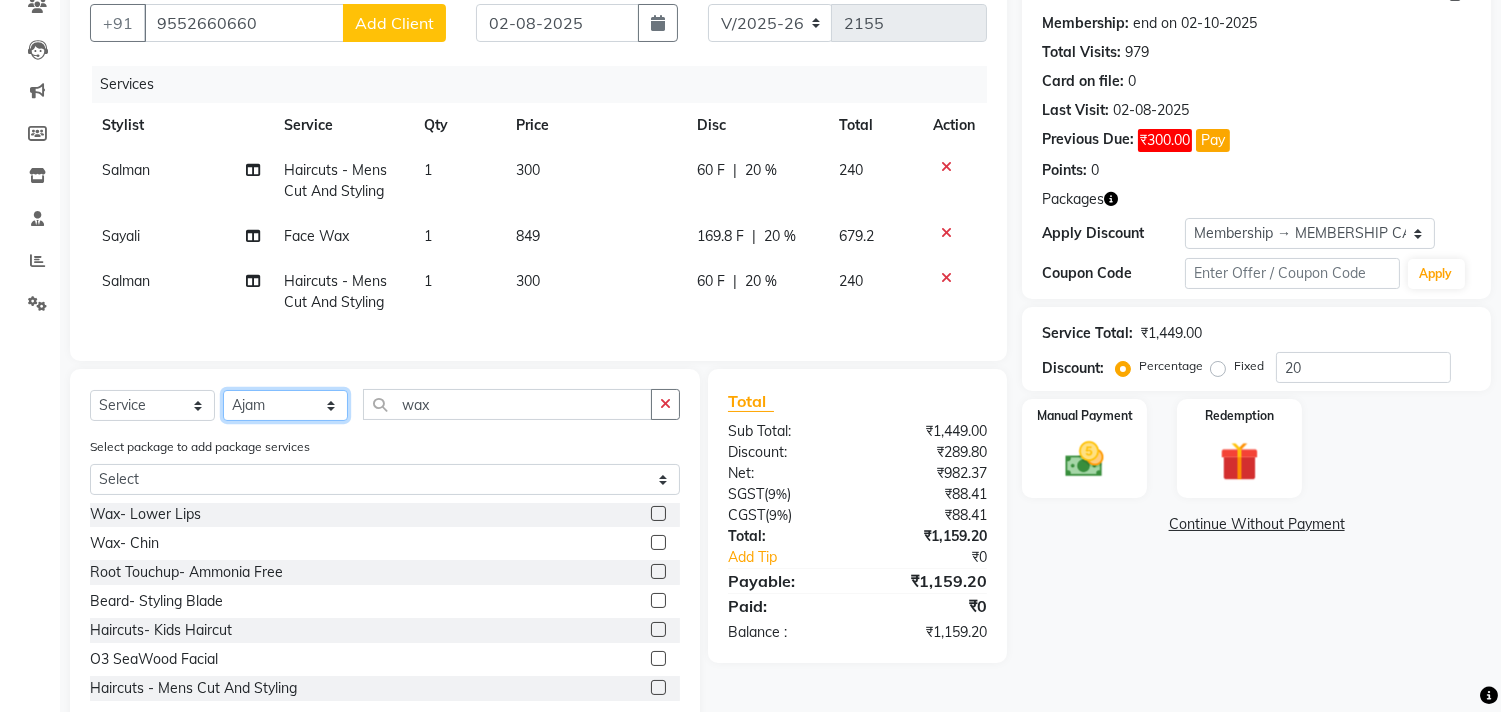 click on "Select Stylist Ajam ARIF Asif Manager M M Neelam Niyaz Salman Sameer Sayali Shahid Shahnawaz Vidya Zubair" 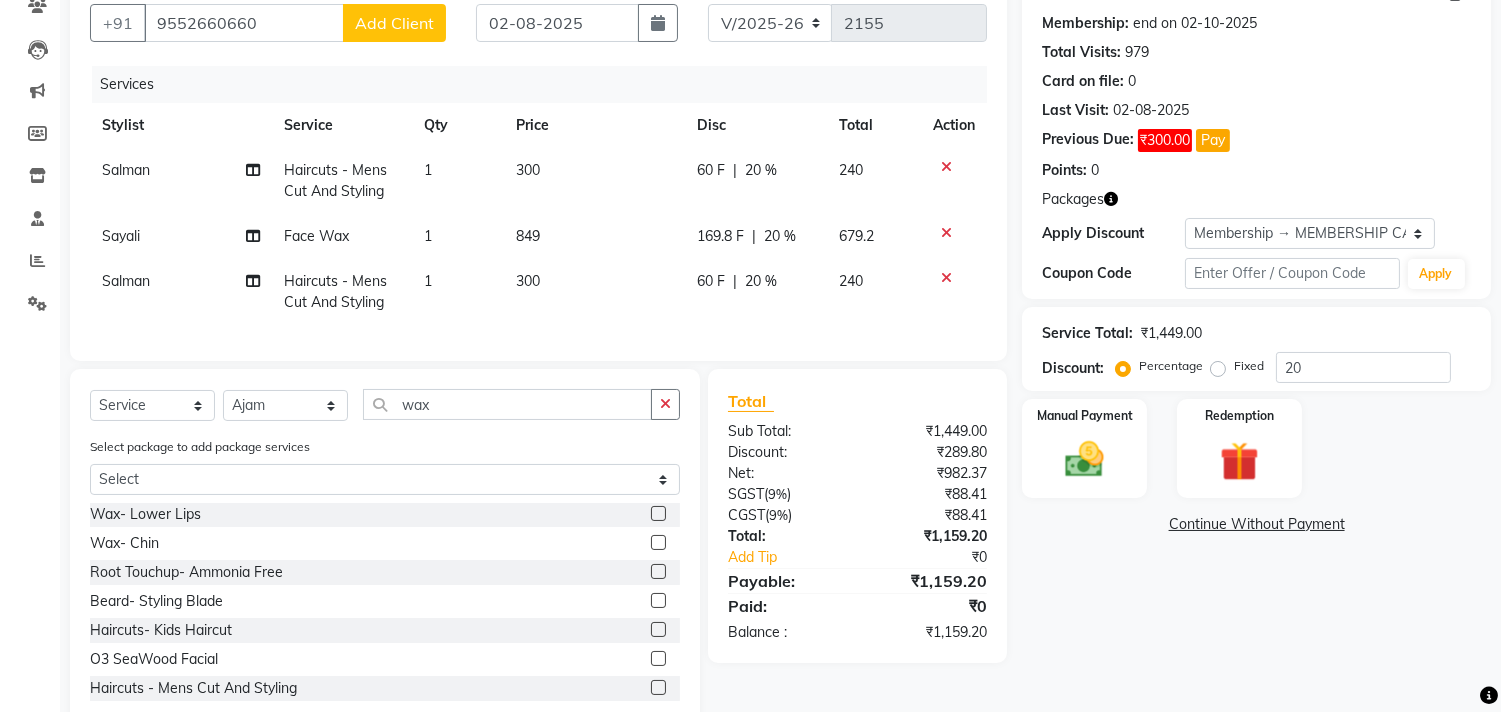 click on "Total Sub Total: ₹1,449.00 Discount: ₹289.80 Net: ₹982.37 SGST  ( 9% ) ₹88.41 CGST  ( 9% ) ₹88.41 Total: ₹1,159.20 Add Tip ₹0 Payable: ₹1,159.20 Paid: ₹0 Balance   : ₹1,159.20" 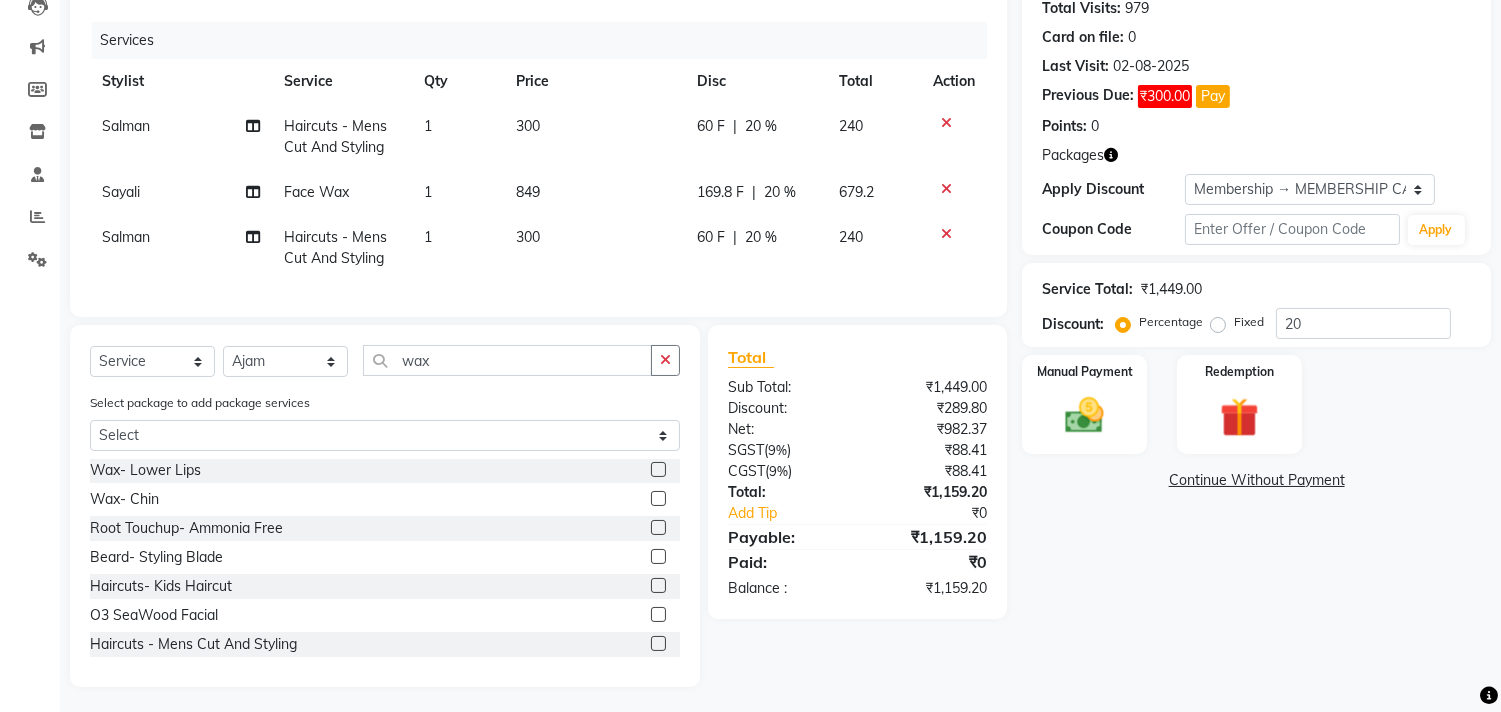 scroll, scrollTop: 247, scrollLeft: 0, axis: vertical 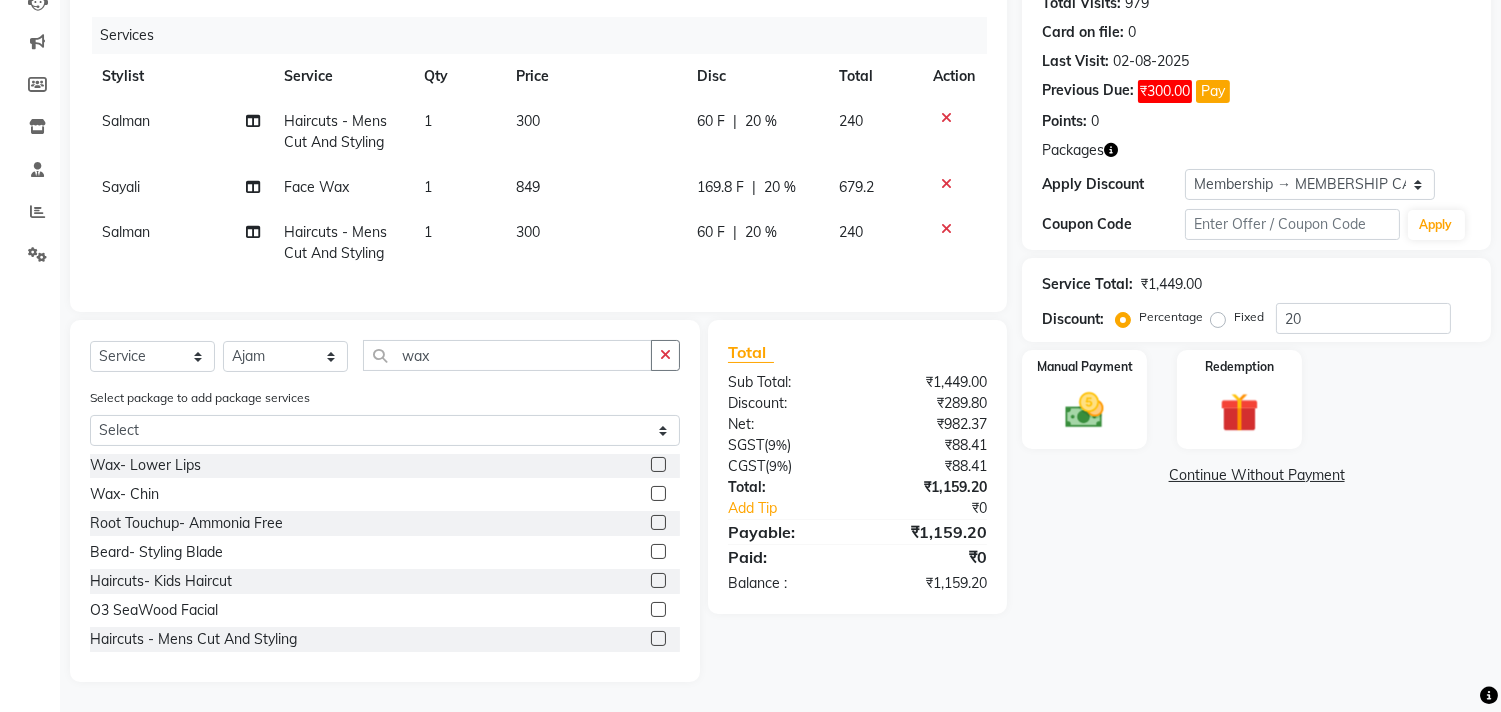 click 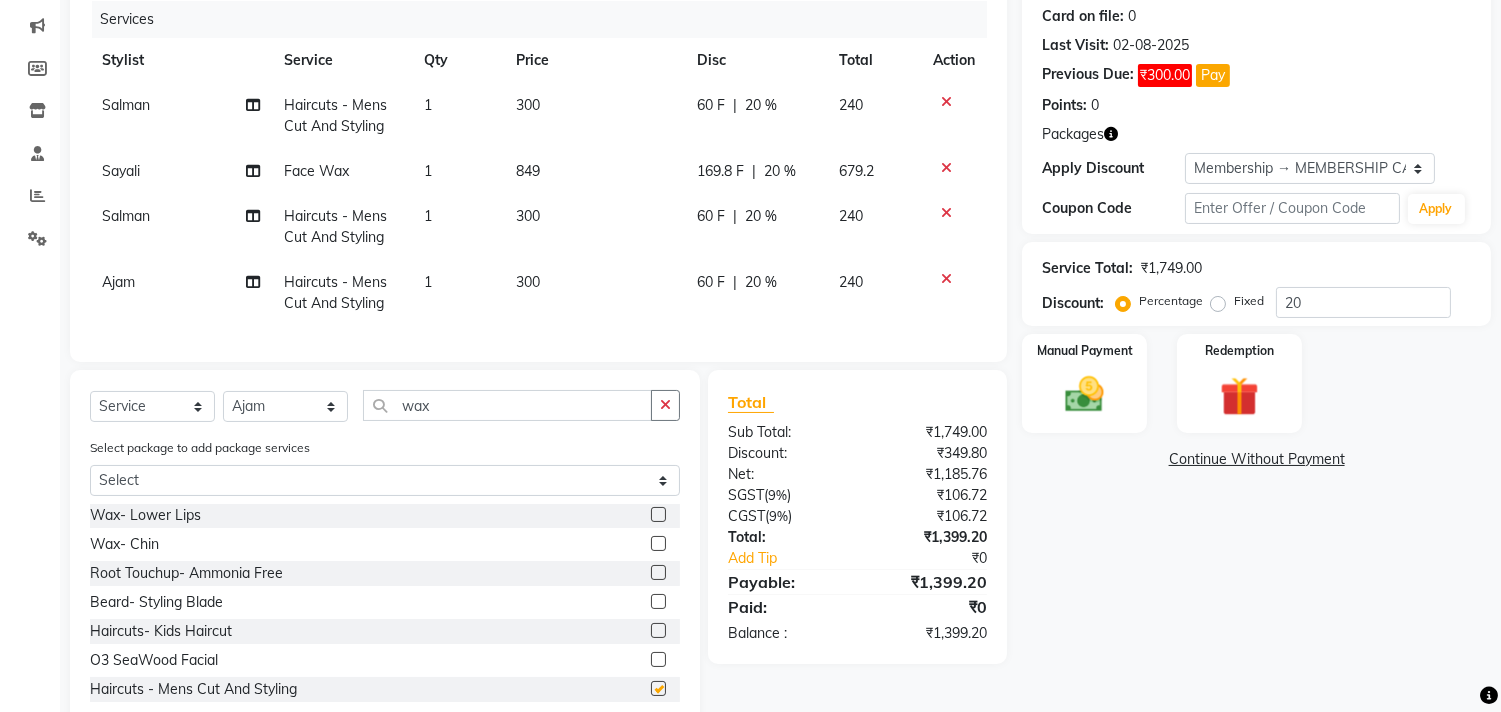 checkbox on "false" 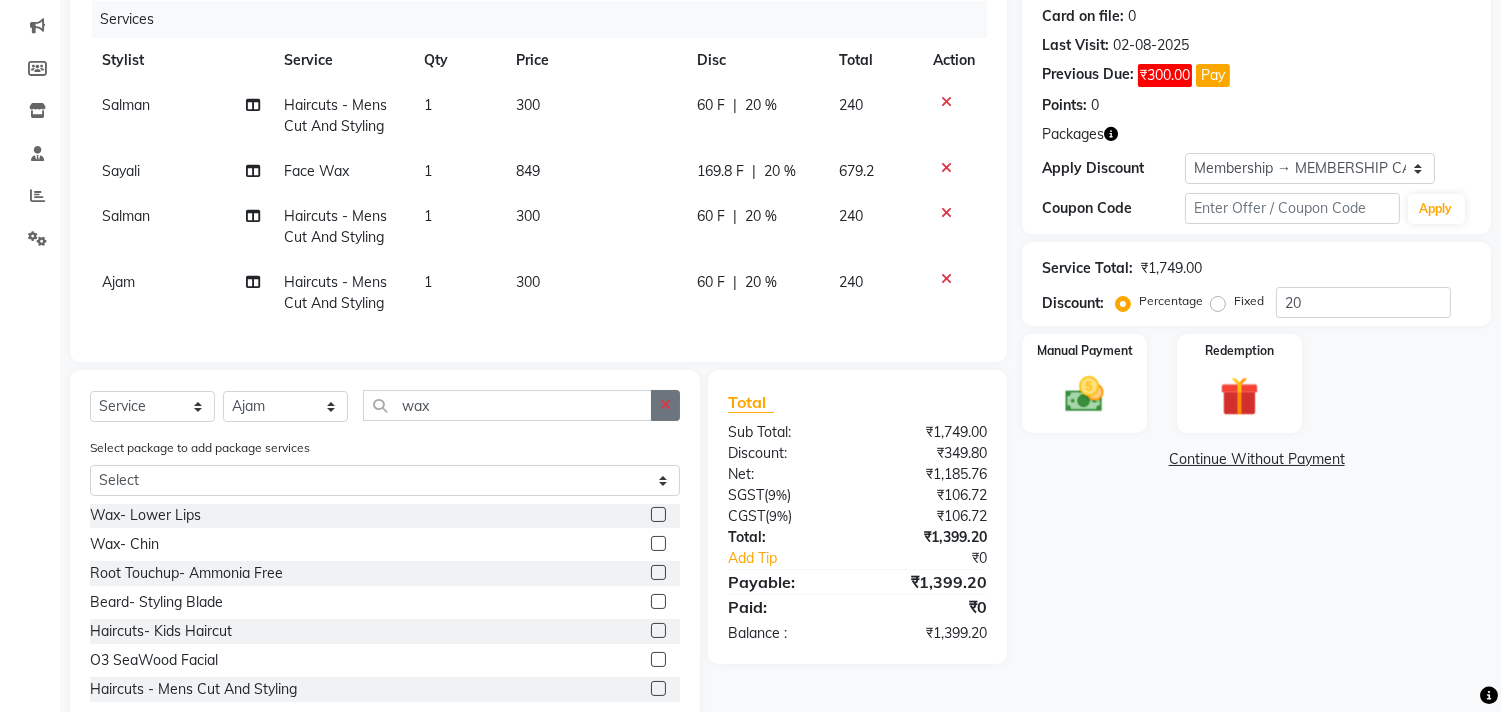 click 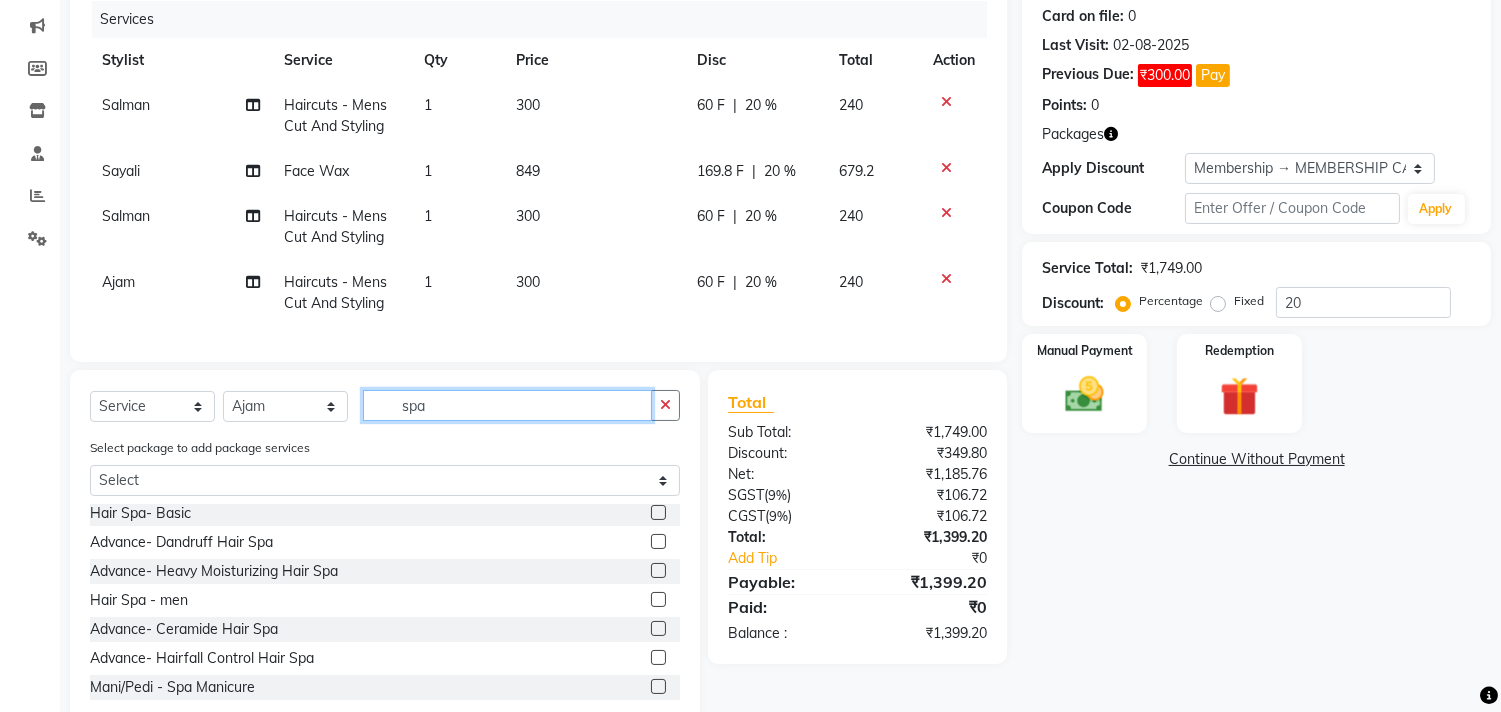 scroll, scrollTop: 0, scrollLeft: 0, axis: both 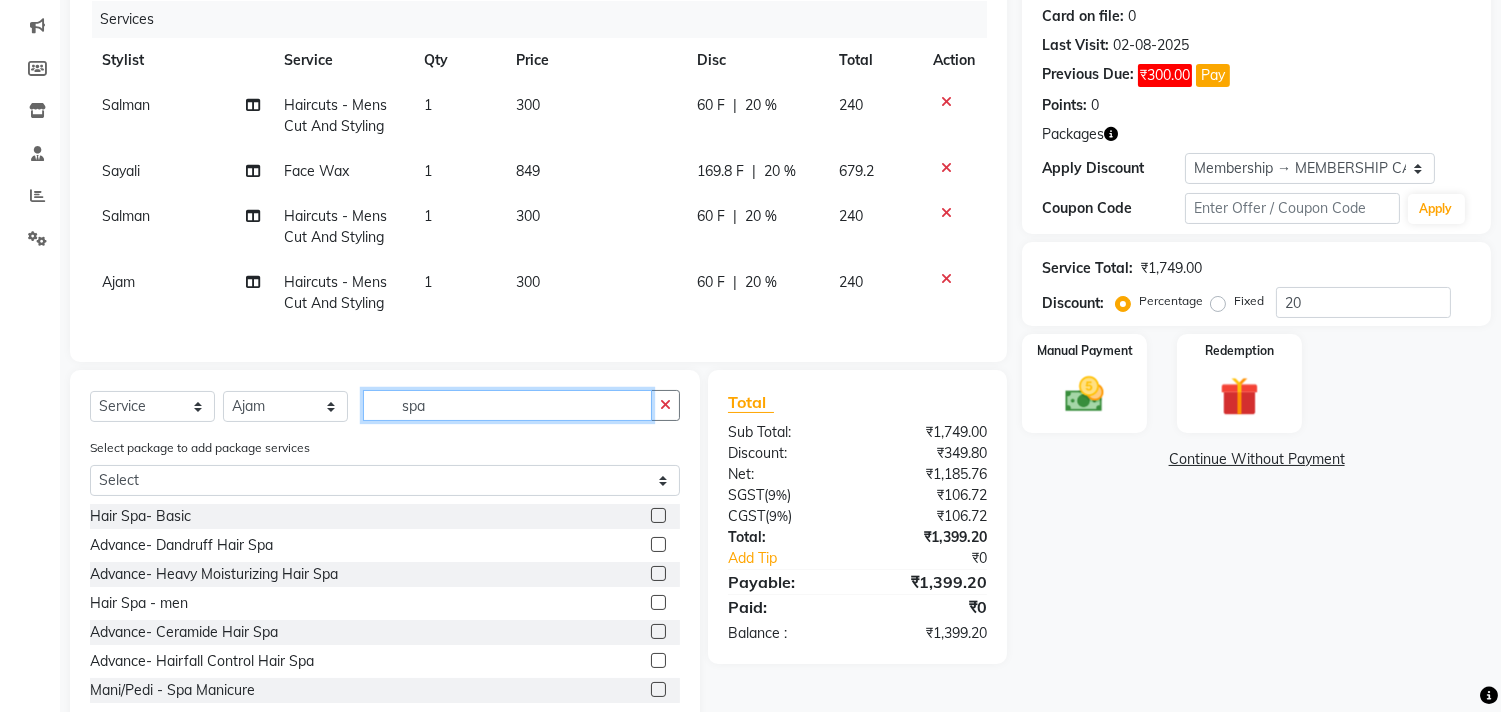 type on "spa" 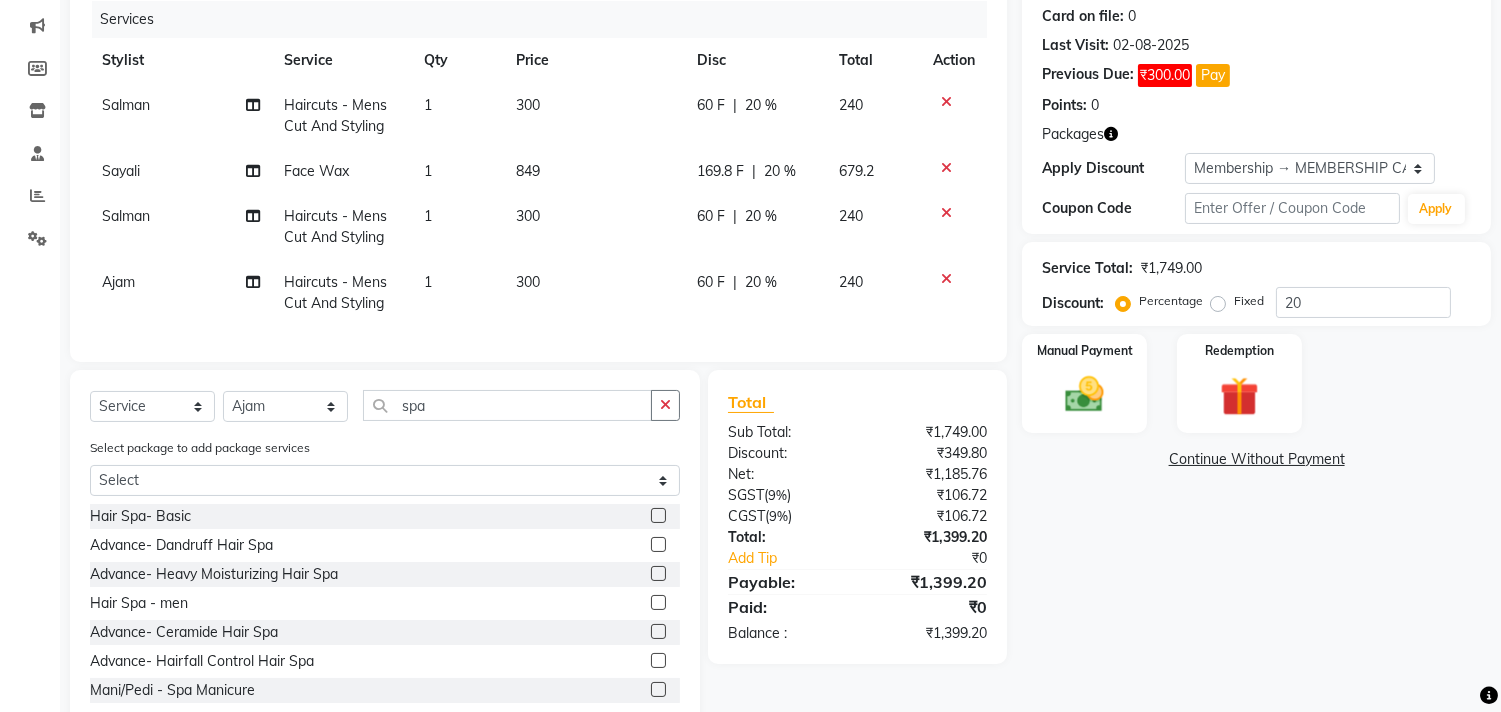 click 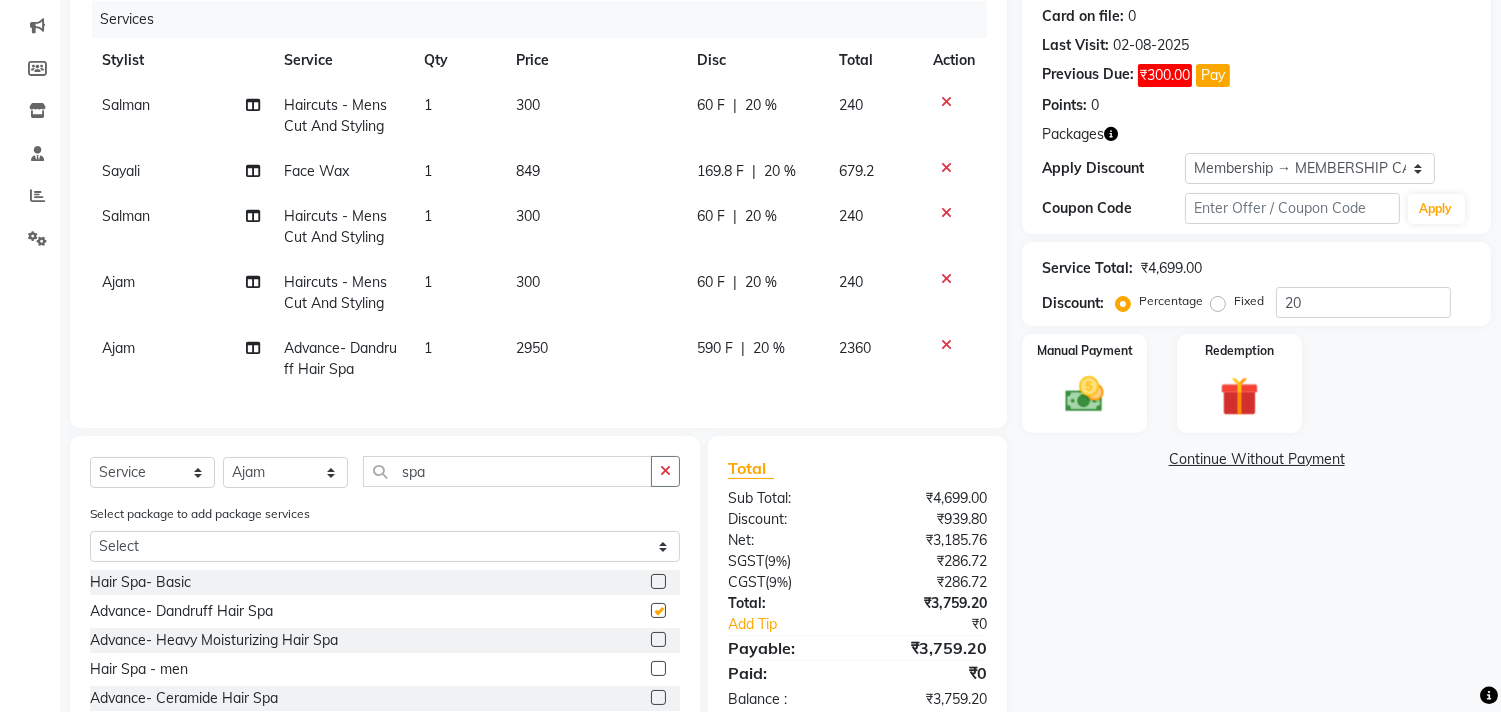 checkbox on "false" 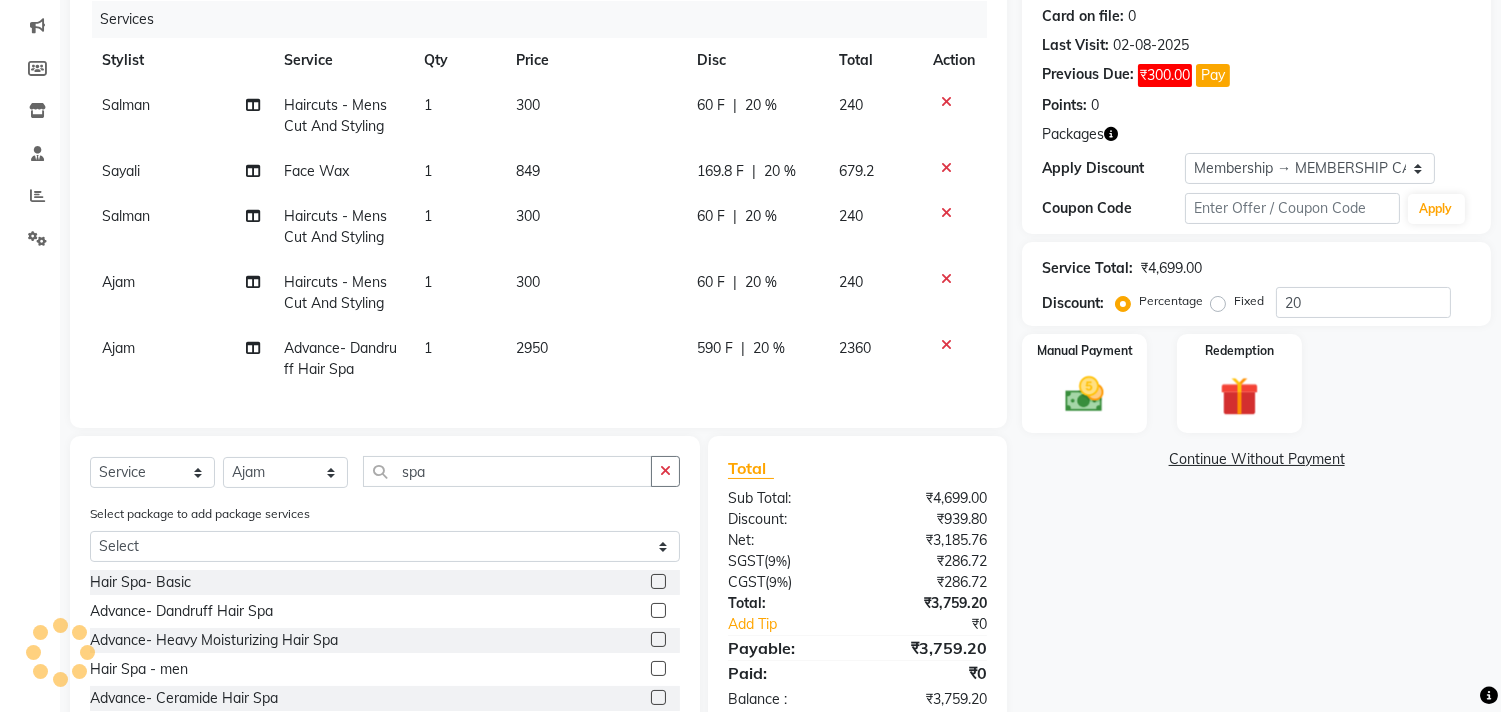 click on "Client +91 9552660660 Add Client Date 02-08-2025 Invoice Number V/2025 V/2025-26 2155 Services Stylist Service Qty Price Disc Total Action Salman Haircuts -  Mens Cut And Styling 1 300 60 F | 20 % 240 Sayali Face Wax 1 849 169.8 F | 20 % 679.2 Salman Haircuts -  Mens Cut And Styling 1 300 60 F | 20 % 240 Ajam Haircuts -  Mens Cut And Styling 1 300 60 F | 20 % 240 Ajam Advance- Dandruff Hair Spa 1 2950 590 F | 20 % 2360 Select  Service  Product  Membership  Package Voucher Prepaid Gift Card  Select Stylist Ajam ARIF Asif Manager M M Neelam Niyaz Salman Sameer Sayali Shahid Shahnawaz Vidya Zubair spa Select package to add package services Select Ornab Mukhrjee Hair Spa- Basic  Advance- Dandruff Hair Spa  Advance- Heavy Moisturizing Hair Spa  Hair Spa -  men  Advance- Ceramide Hair Spa  Advance- Hairfall Control Hair Spa  Mani/Pedi -  Spa Manicure  Mani/Pedi -  Spa Pedicure  Total Sub Total: ₹4,699.00 Discount: ₹939.80 Net: ₹3,185.76 SGST  ( 9% ) ₹286.72 CGST  ( 9% ) ₹286.72 Total: ₹3,759.20 Add Tip" 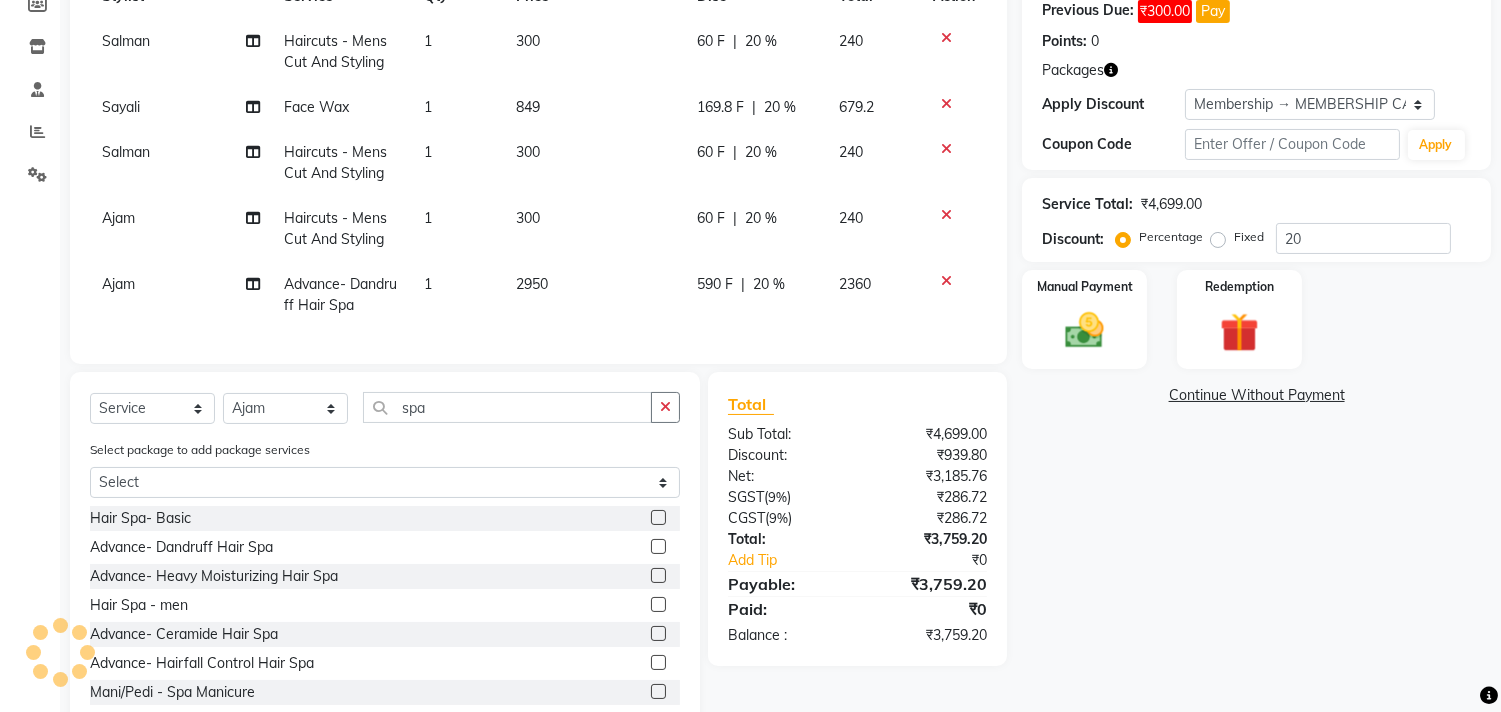 scroll, scrollTop: 380, scrollLeft: 0, axis: vertical 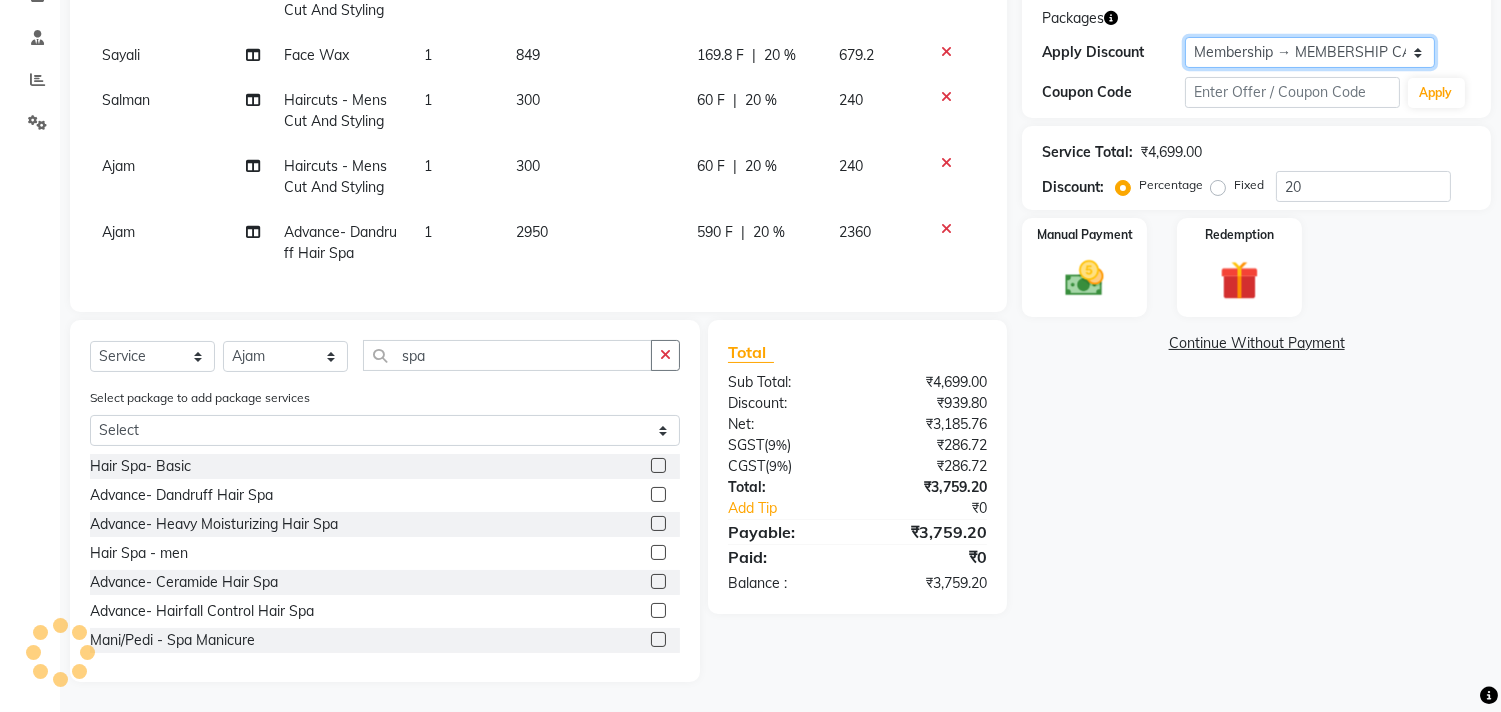 click on "Select Membership → MEMBERSHIP CARD" 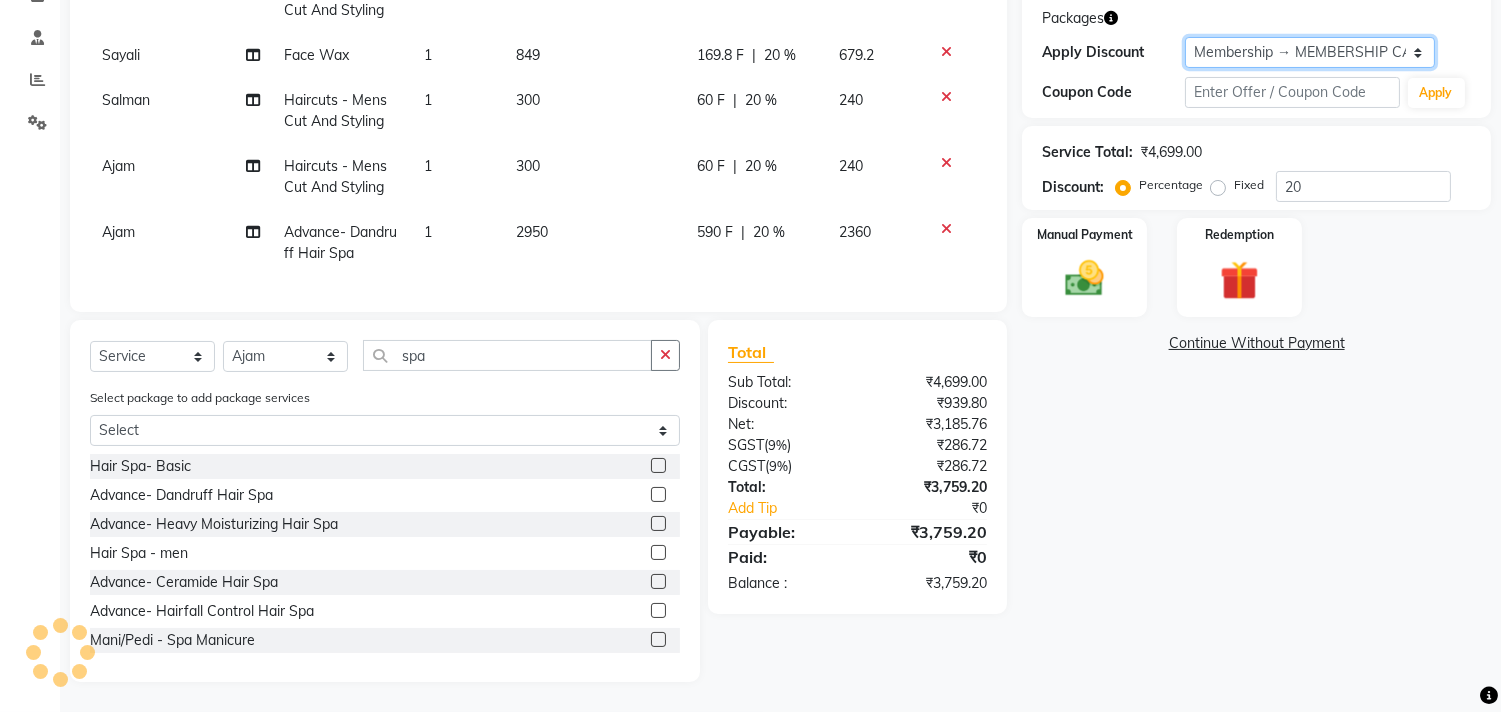 select on "0:" 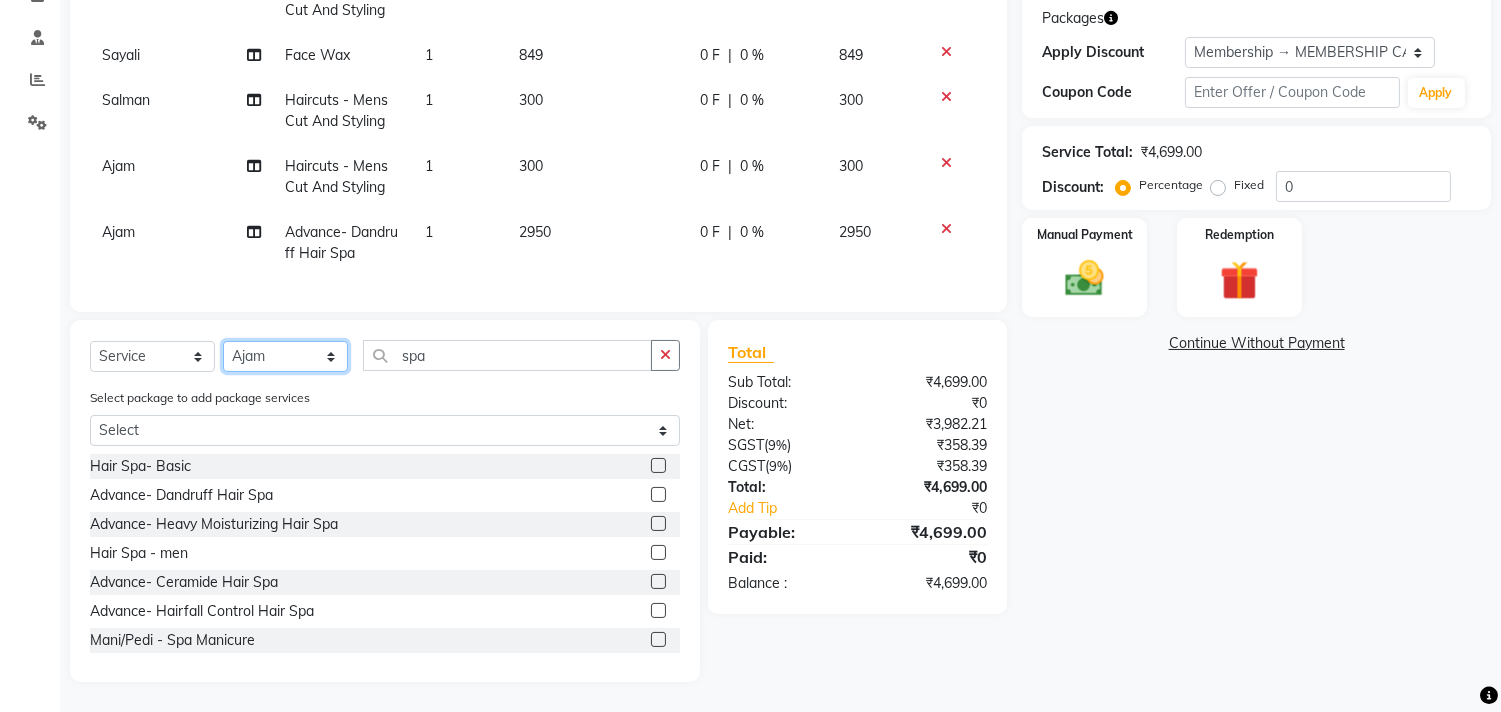 click on "Select Stylist Ajam ARIF Asif Manager M M Neelam Niyaz Salman Sameer Sayali Shahid Shahnawaz Vidya Zubair" 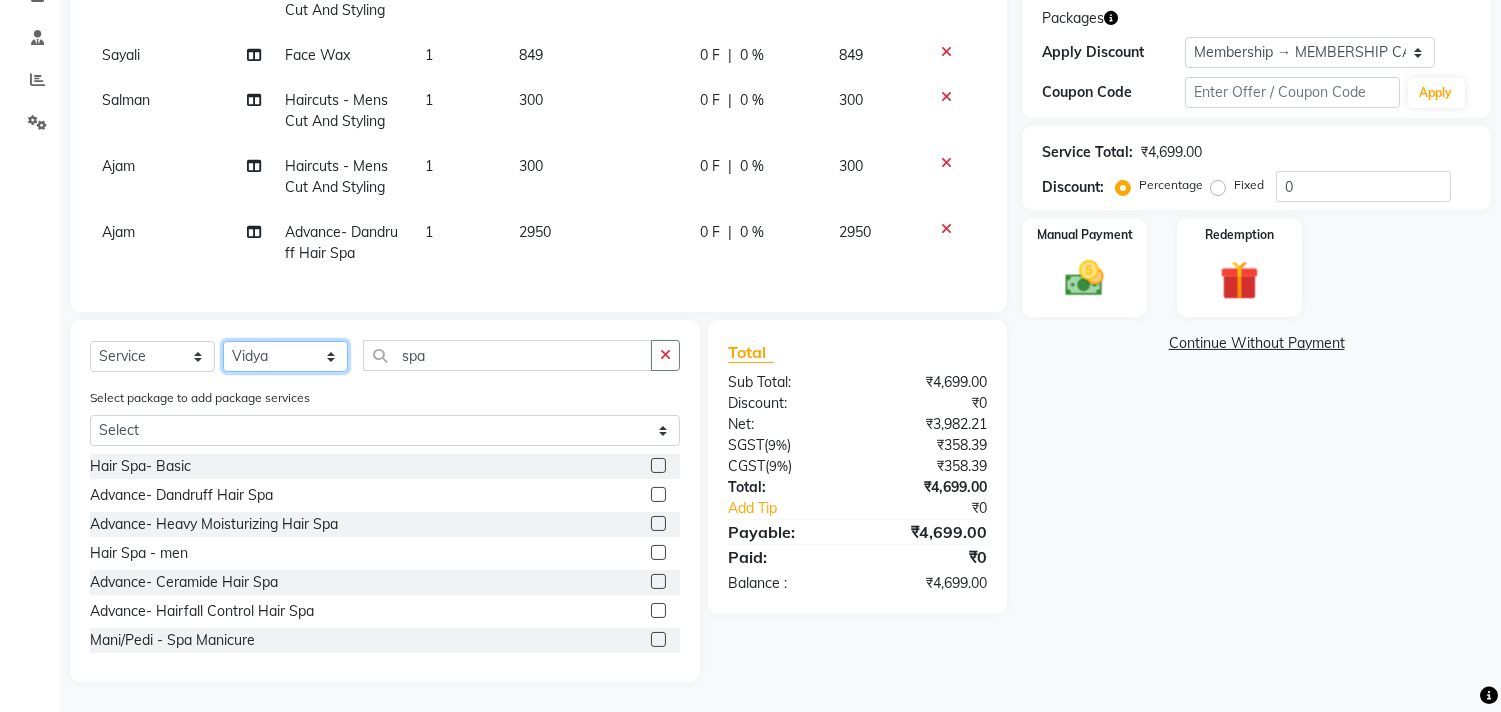 click on "Select Stylist Ajam ARIF Asif Manager M M Neelam Niyaz Salman Sameer Sayali Shahid Shahnawaz Vidya Zubair" 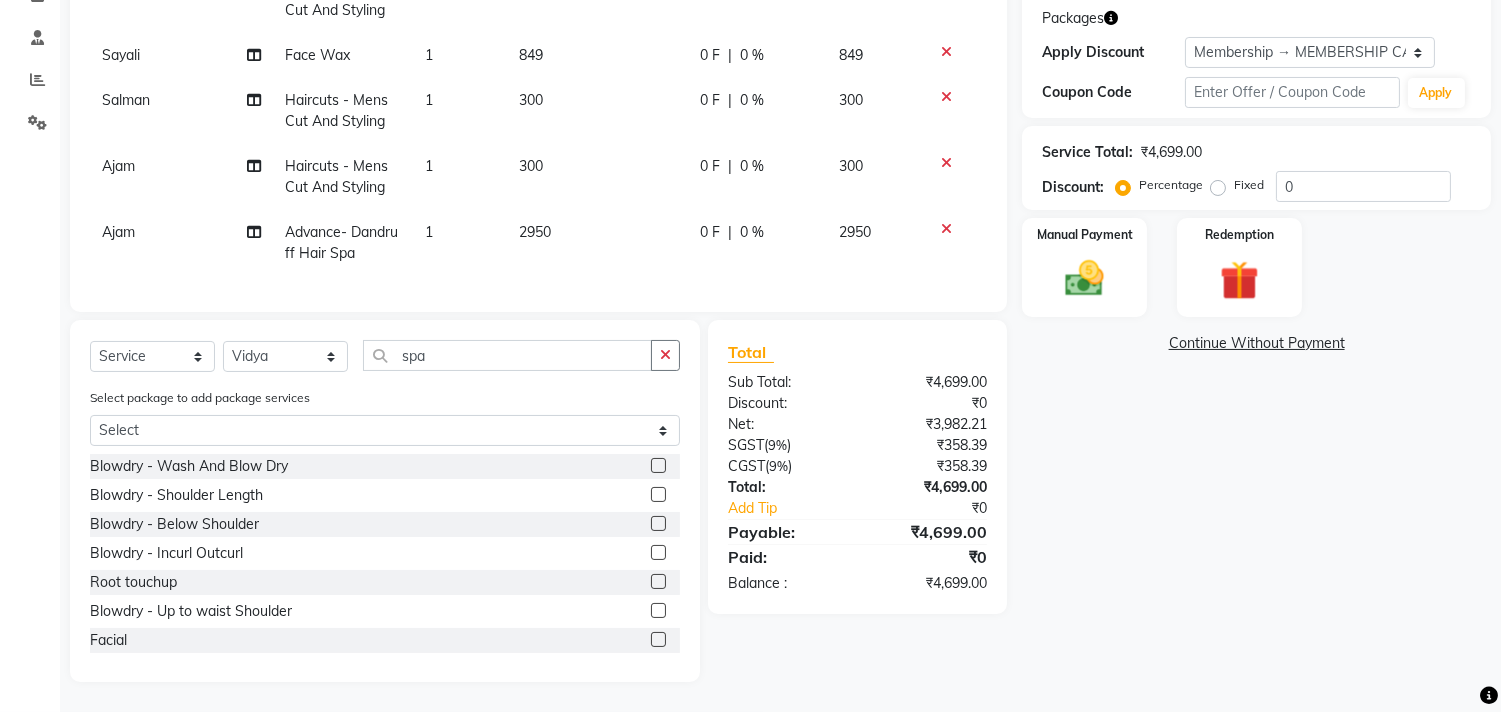 click on "Select  Service  Product  Membership  Package Voucher Prepaid Gift Card  Select Stylist Ajam ARIF Asif Manager M M Neelam Niyaz Salman Sameer Sayali Shahid Shahnawaz Vidya Zubair spa Select package to add package services Select Ornab Mukhrjee Blowdry  -  Wash And Blow Dry  Blowdry  -  Shoulder Length  Blowdry  -  Below Shoulder  Blowdry  -  Incurl Outcurl  Root touchup  Blowdry  -  Up to waist Shoulder  Facial  Basic Makeup  Beard Color  Deep Conditioning  Nail Paint  All Hair Shave  Wax (Upperlips)  Pore Cleanup   Head Massage- Habibs Oil  Package Facial  Pakage  Whitening Mask  Women- Global Funky Color  Wax (Rica)- Ear   12K + PKG  10K + PKG  Smoothening  11K + PKG  Wax- Lower Lips  Wax- Chin  Root Touchup- Ammonia Free  Beard- Styling Blade  Haircuts- Kids Haircut  O3 SeaWood Facial  Haircuts -  Mens Cut And Styling  Haircuts -  Womens Cut And Blowdry  Mens Haircut and Beard  Body Polishing  D-Tan  Beard Trim  Women Hair cut & wash  Face Wax  Pro Longer Treatment  Pro Longer Treatment  Rebalncing" 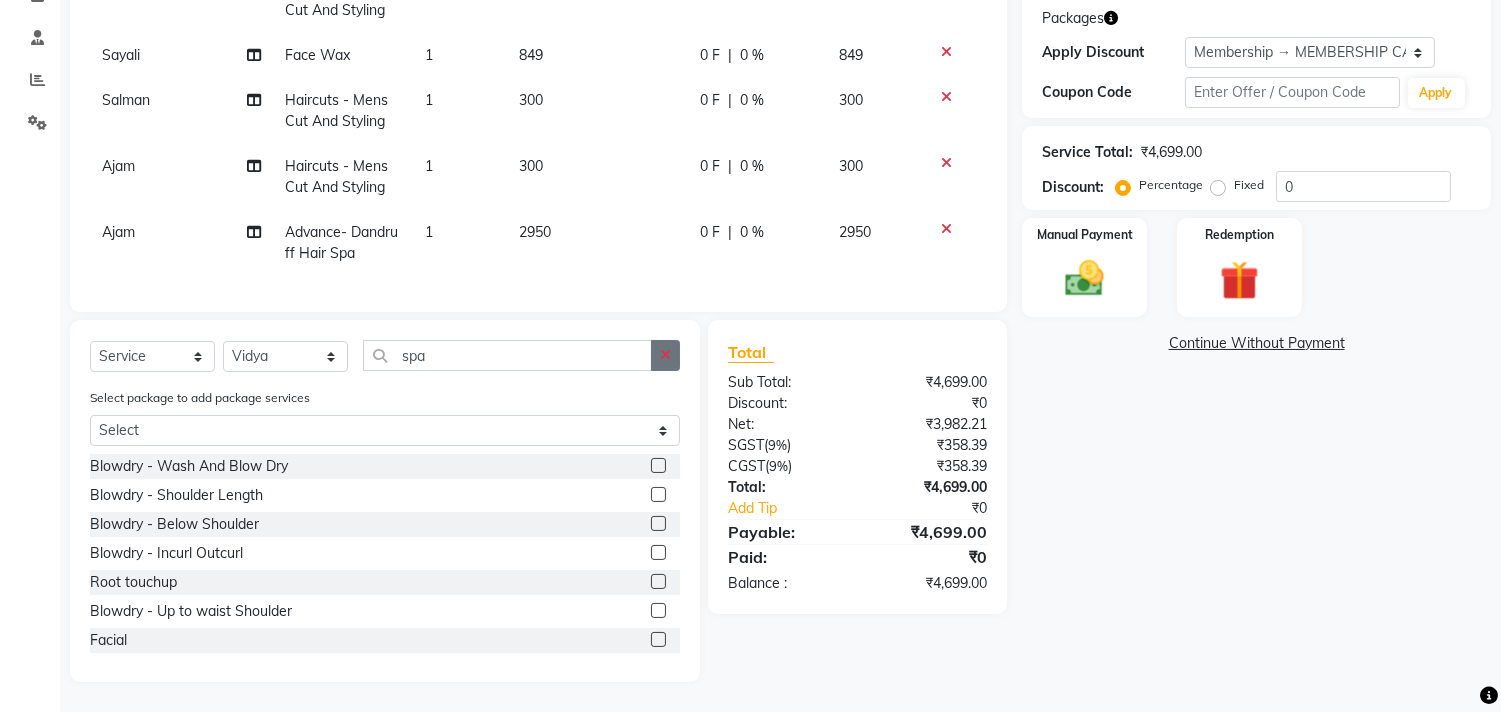 click 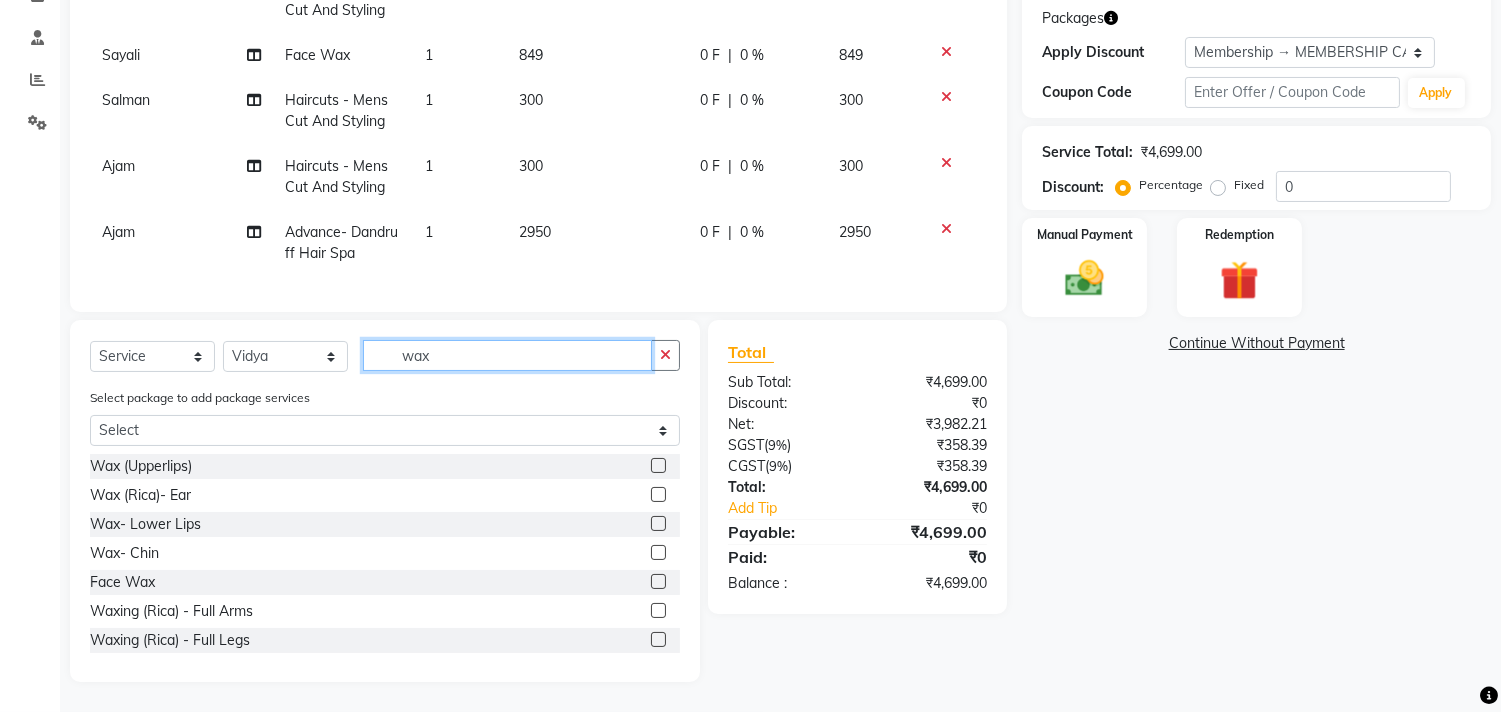 type on "wax" 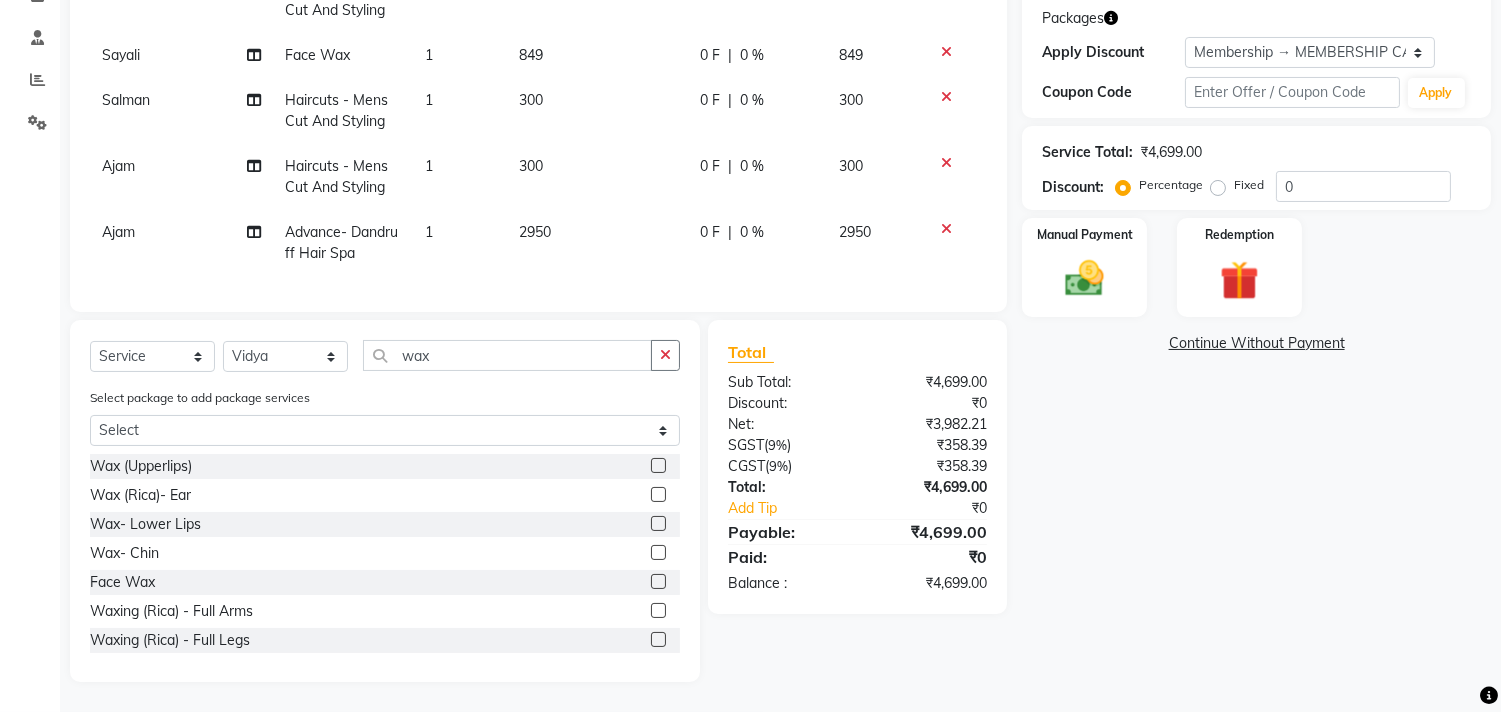 click on "Select package to add package services Select Ornab Mukhrjee" 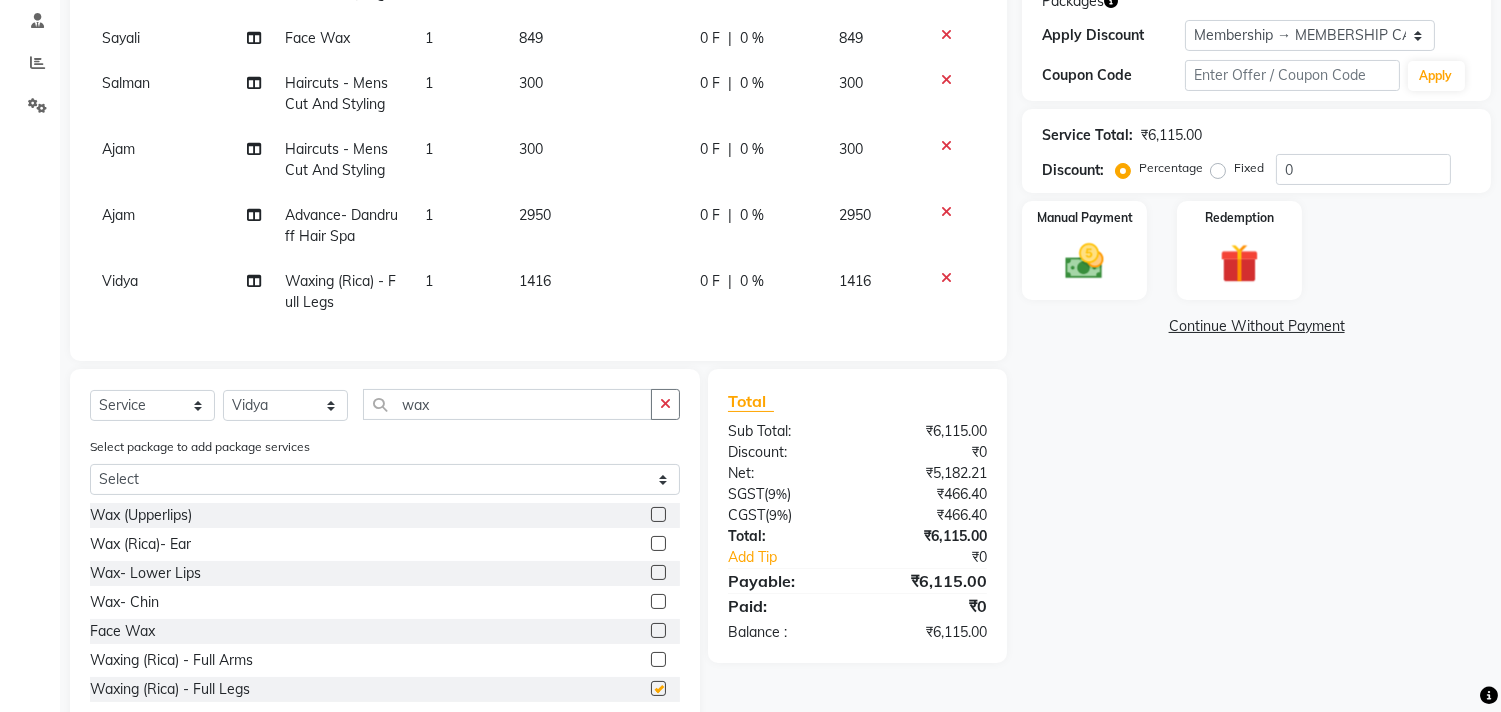 checkbox on "false" 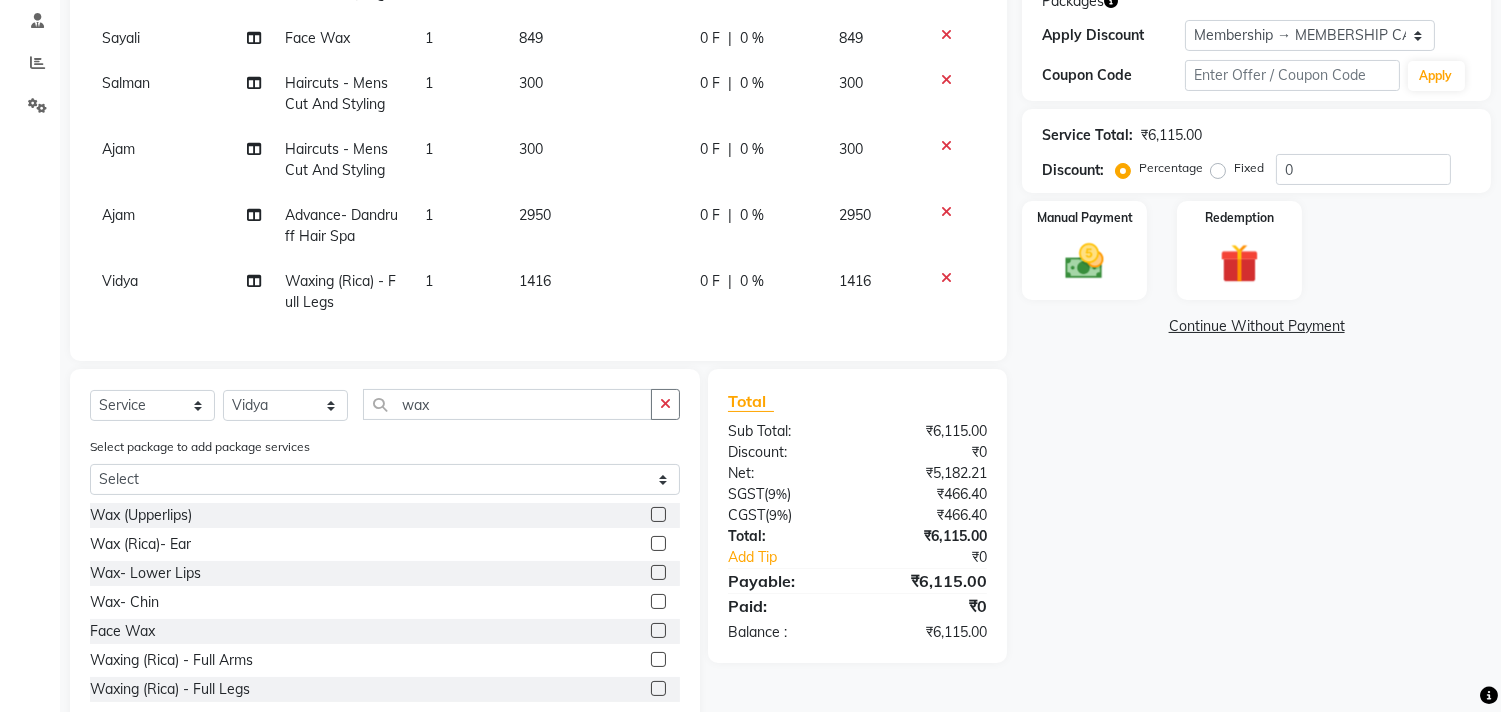 click 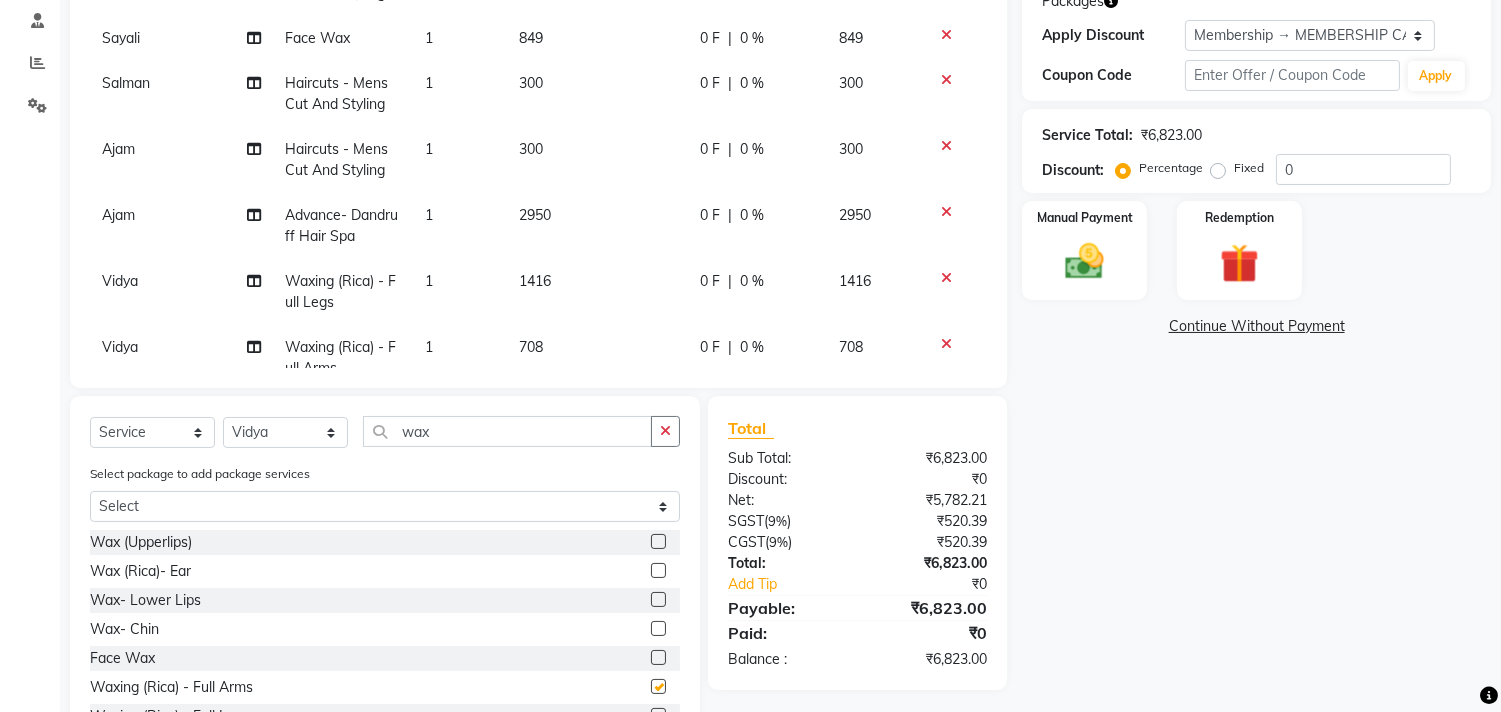 checkbox on "false" 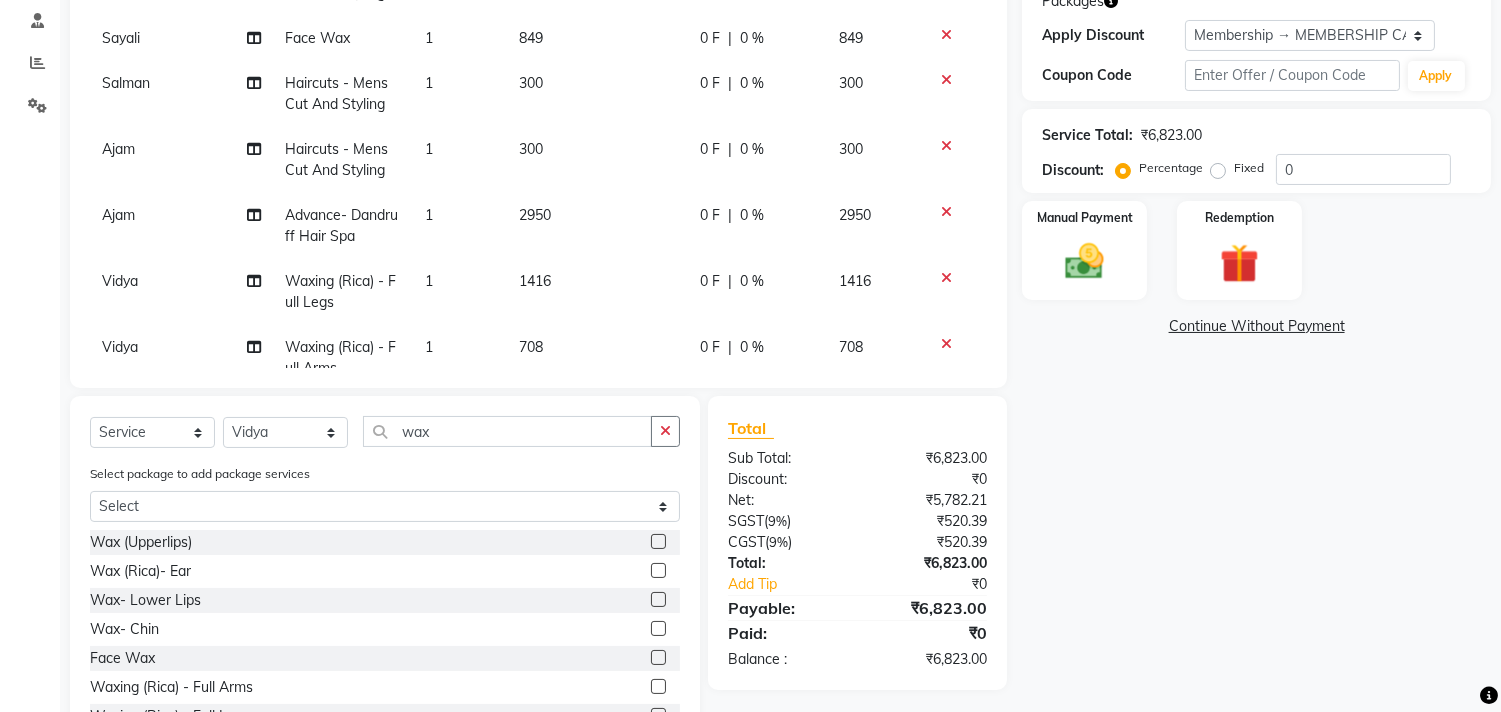 click on "Total Sub Total: ₹6,823.00 Discount: ₹0 Net: ₹5,782.21 SGST  ( 9% ) ₹520.39 CGST  ( 9% ) ₹520.39 Total: ₹6,823.00 Add Tip ₹0 Payable: ₹6,823.00 Paid: ₹0 Balance   : ₹6,823.00" 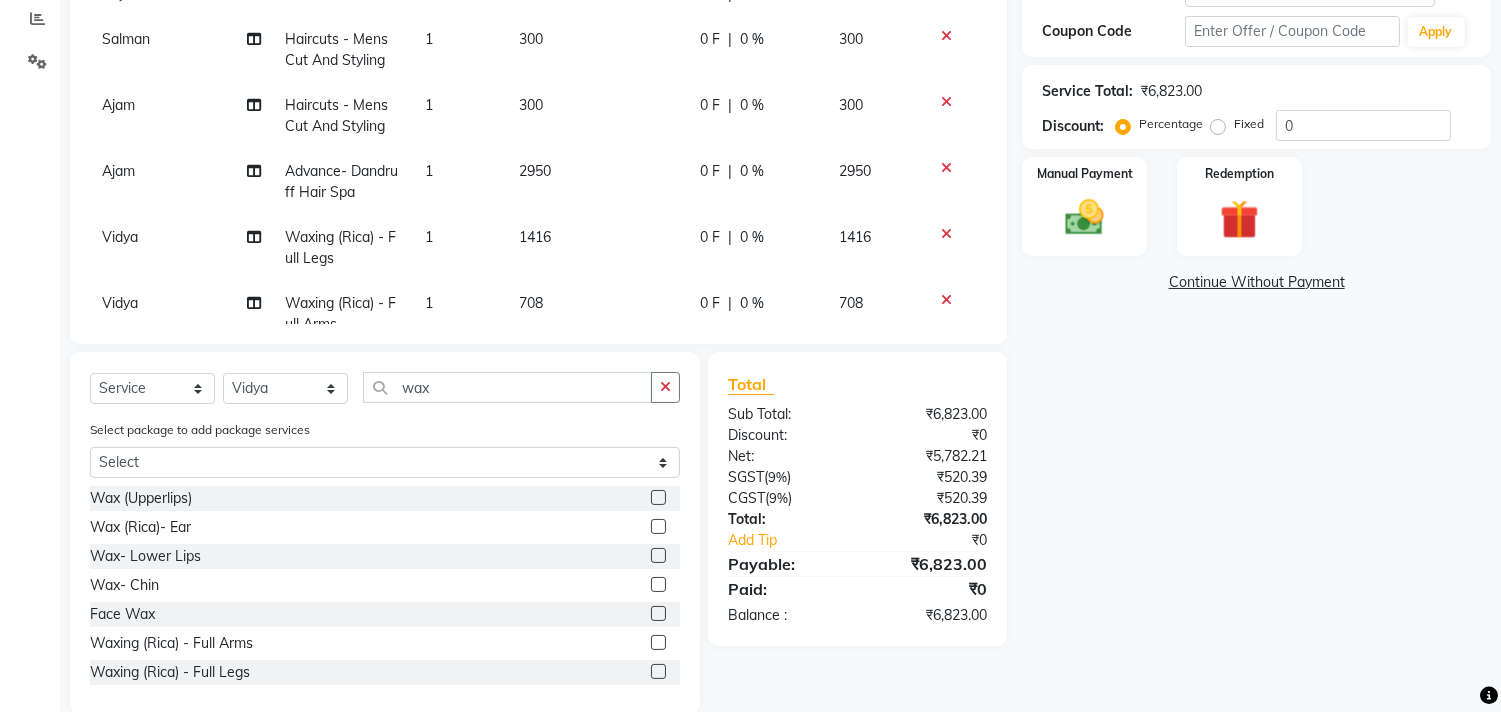 scroll, scrollTop: 456, scrollLeft: 0, axis: vertical 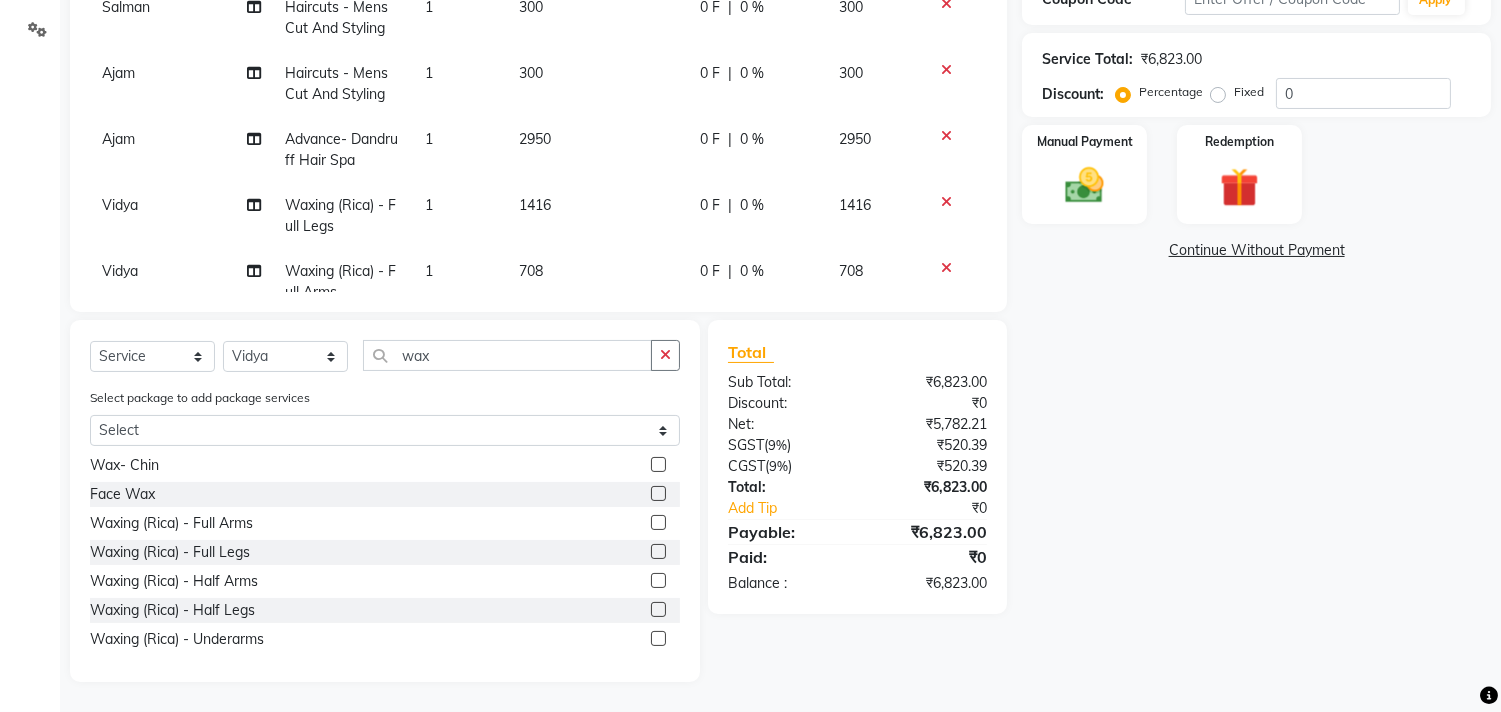 click 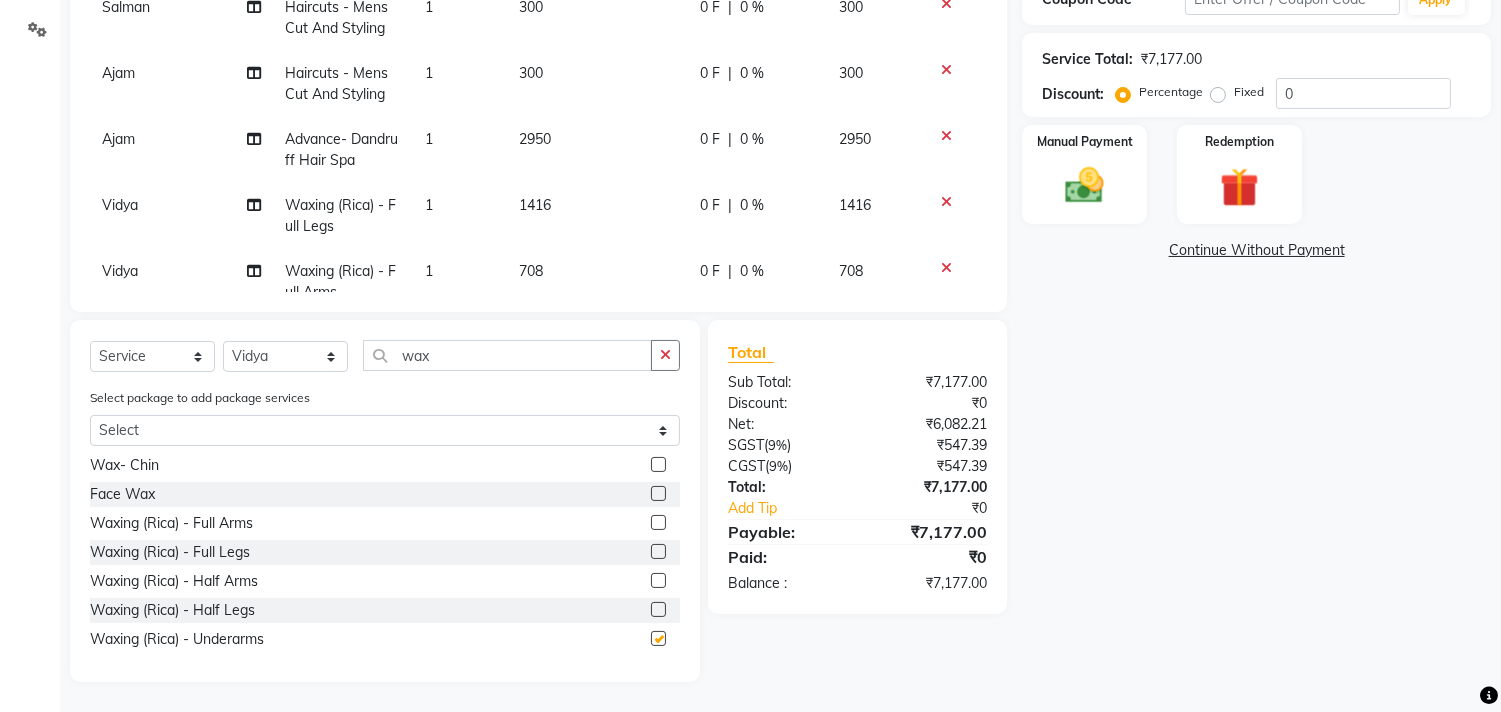 checkbox on "false" 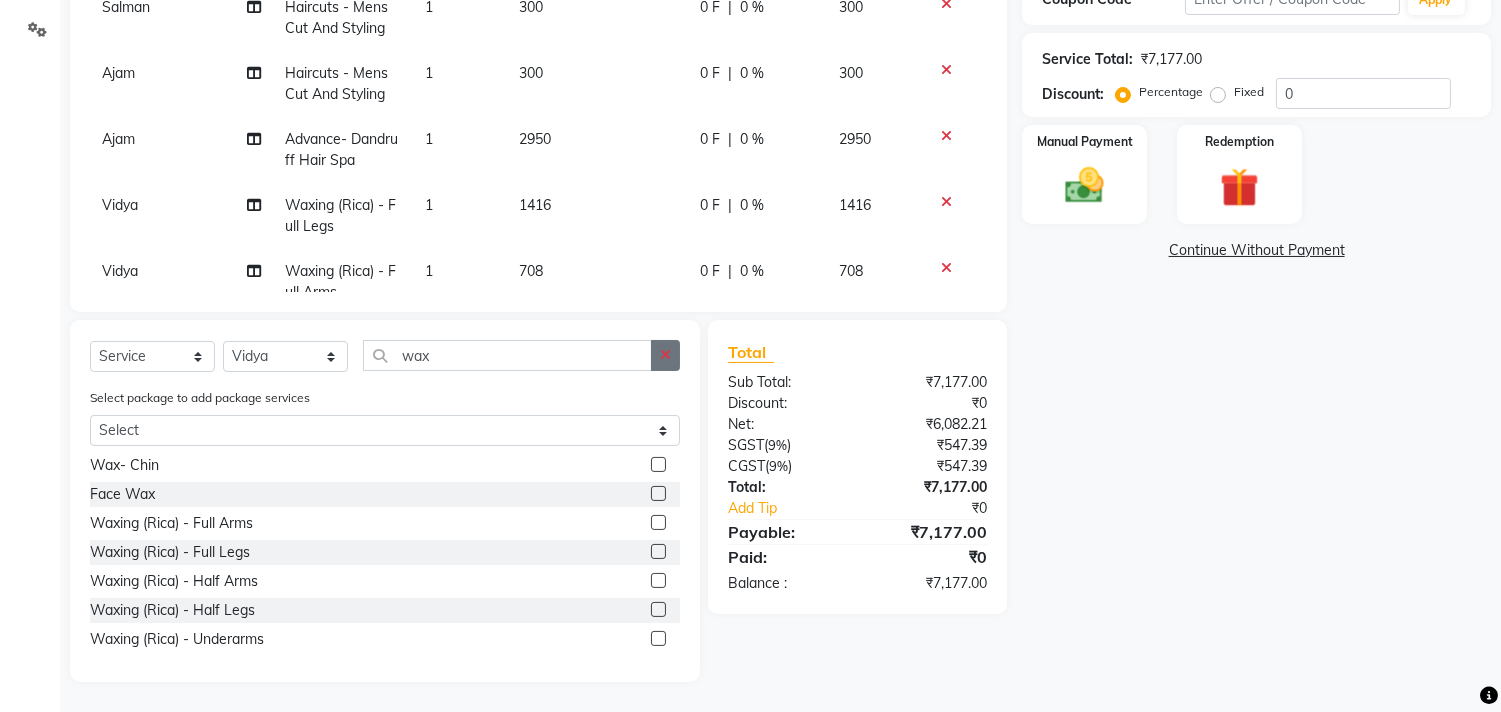 click 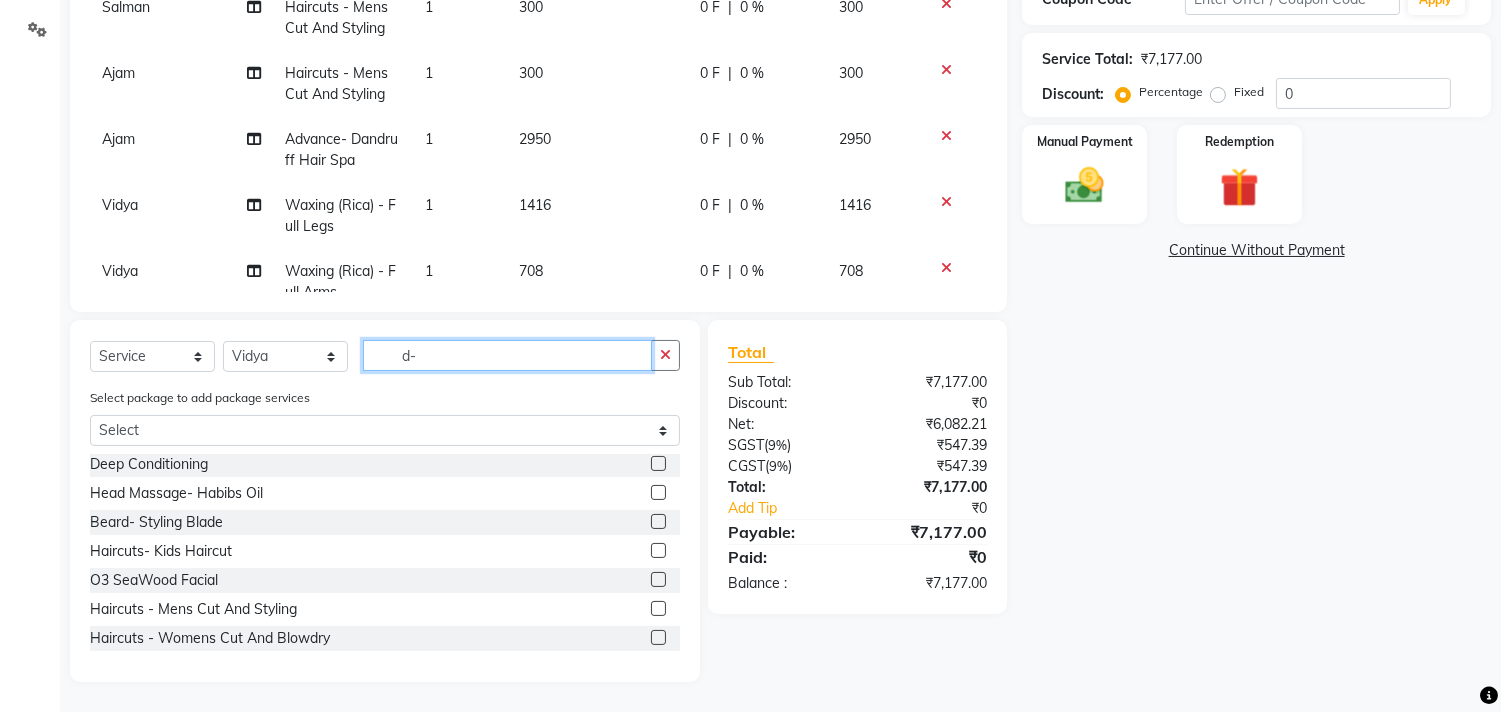 scroll, scrollTop: 0, scrollLeft: 0, axis: both 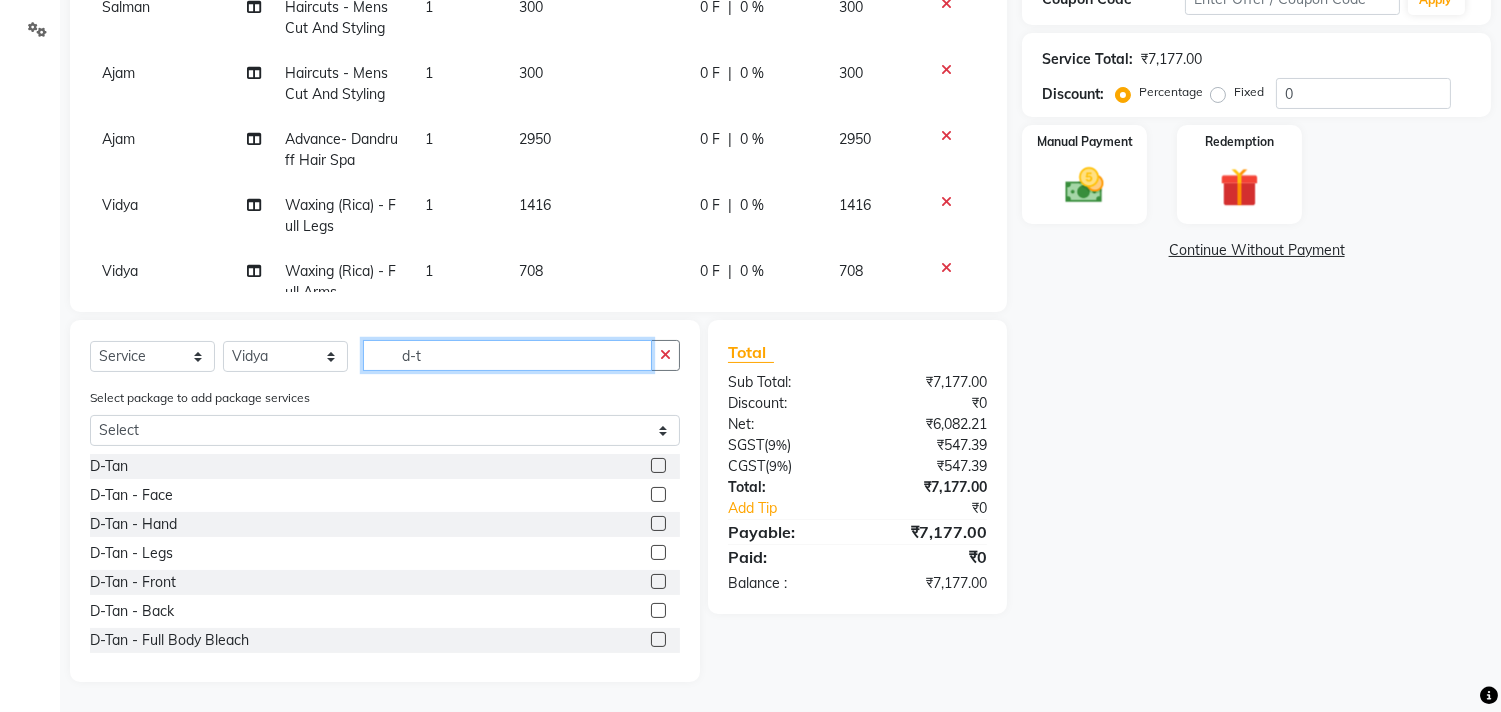 type on "d-t" 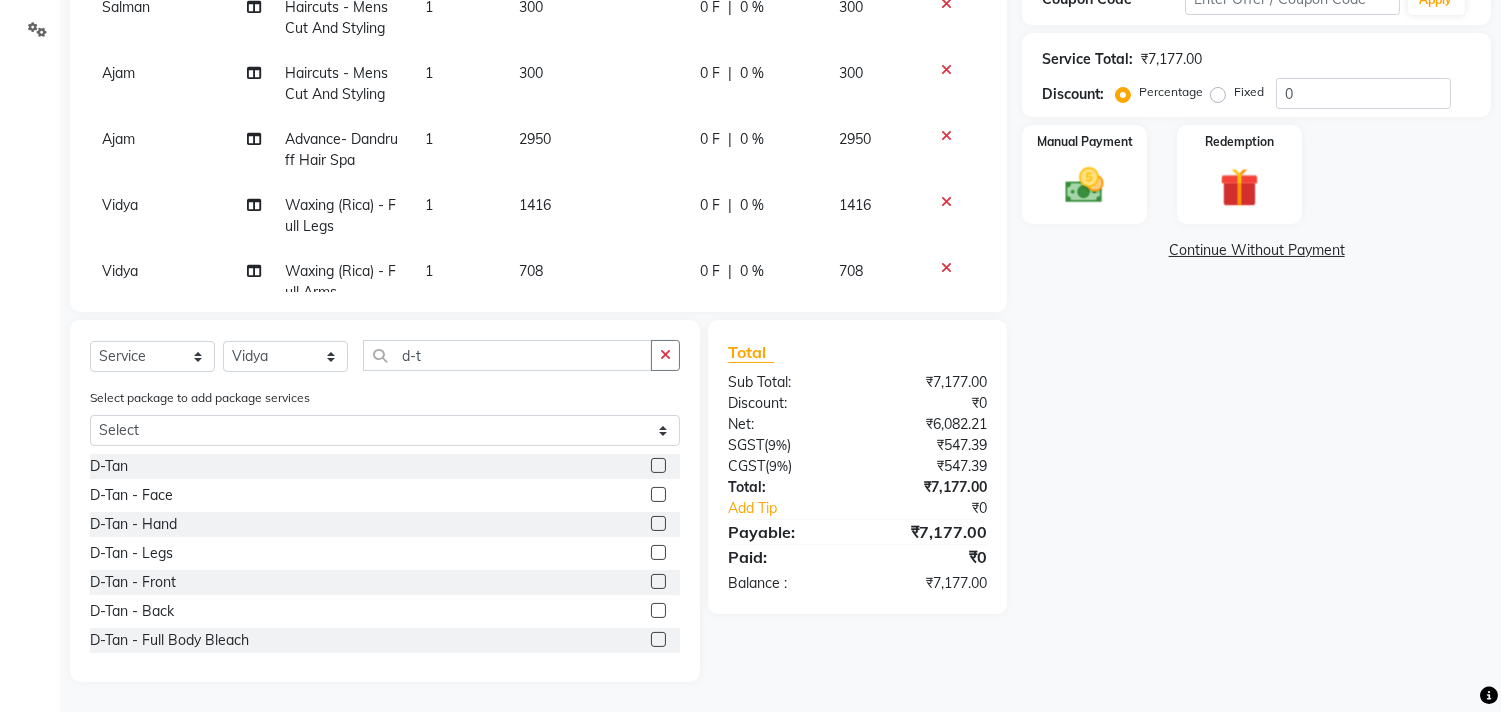 click 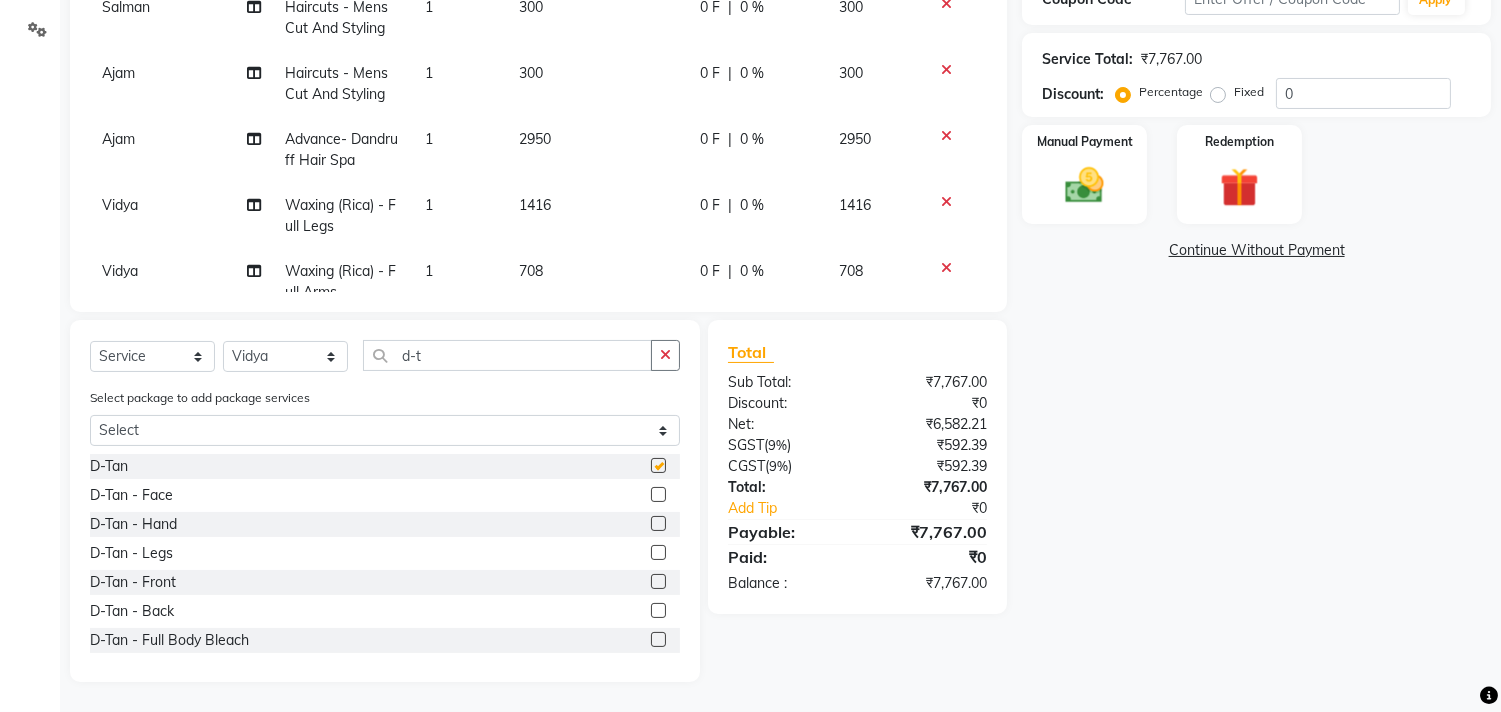 checkbox on "false" 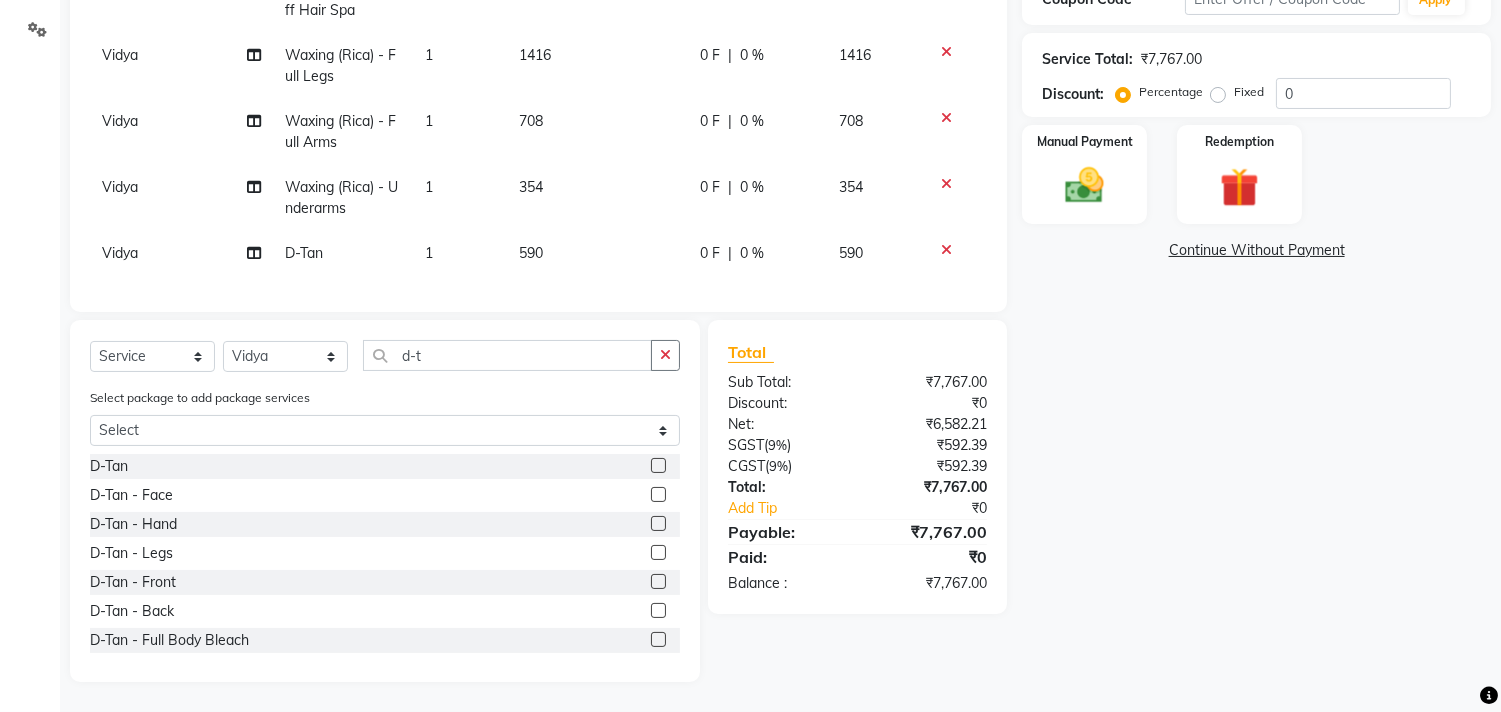 scroll, scrollTop: 166, scrollLeft: 0, axis: vertical 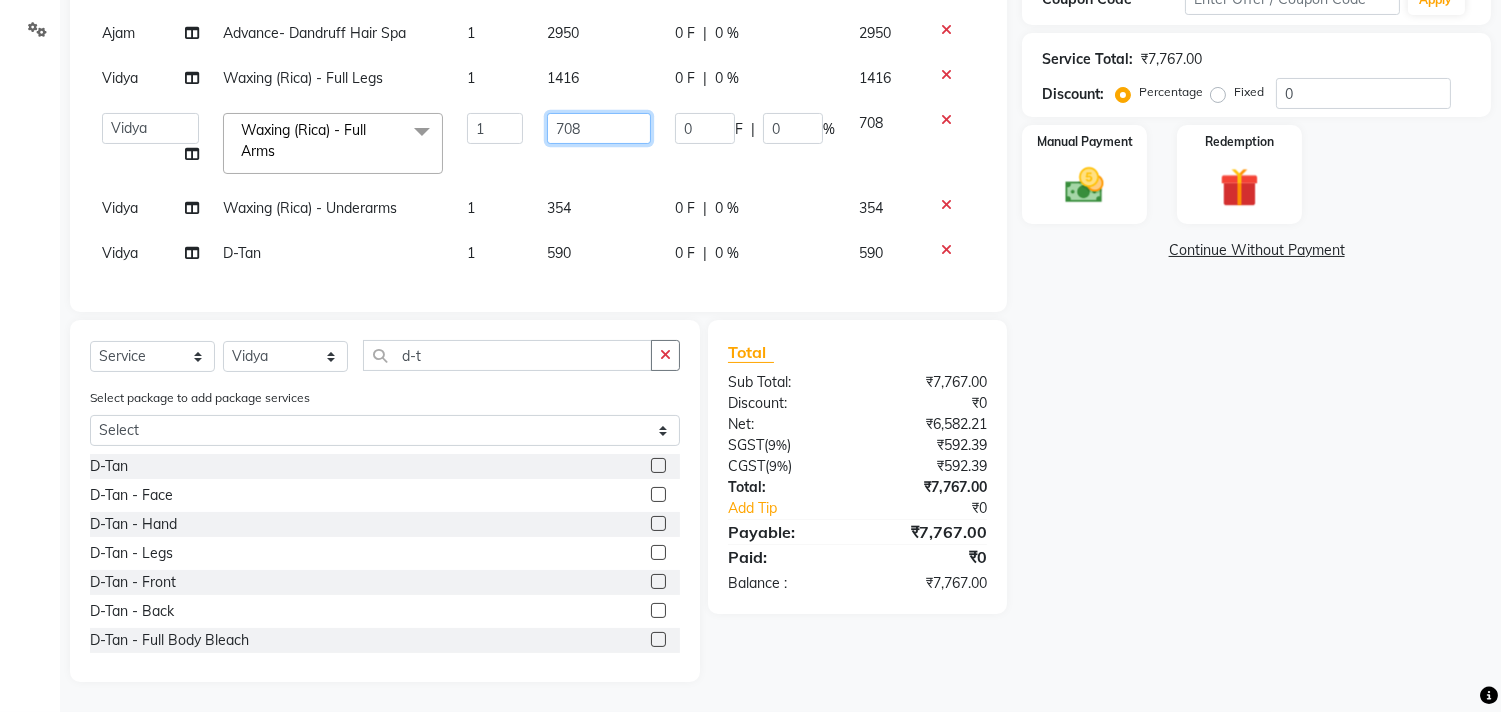 click on "708" 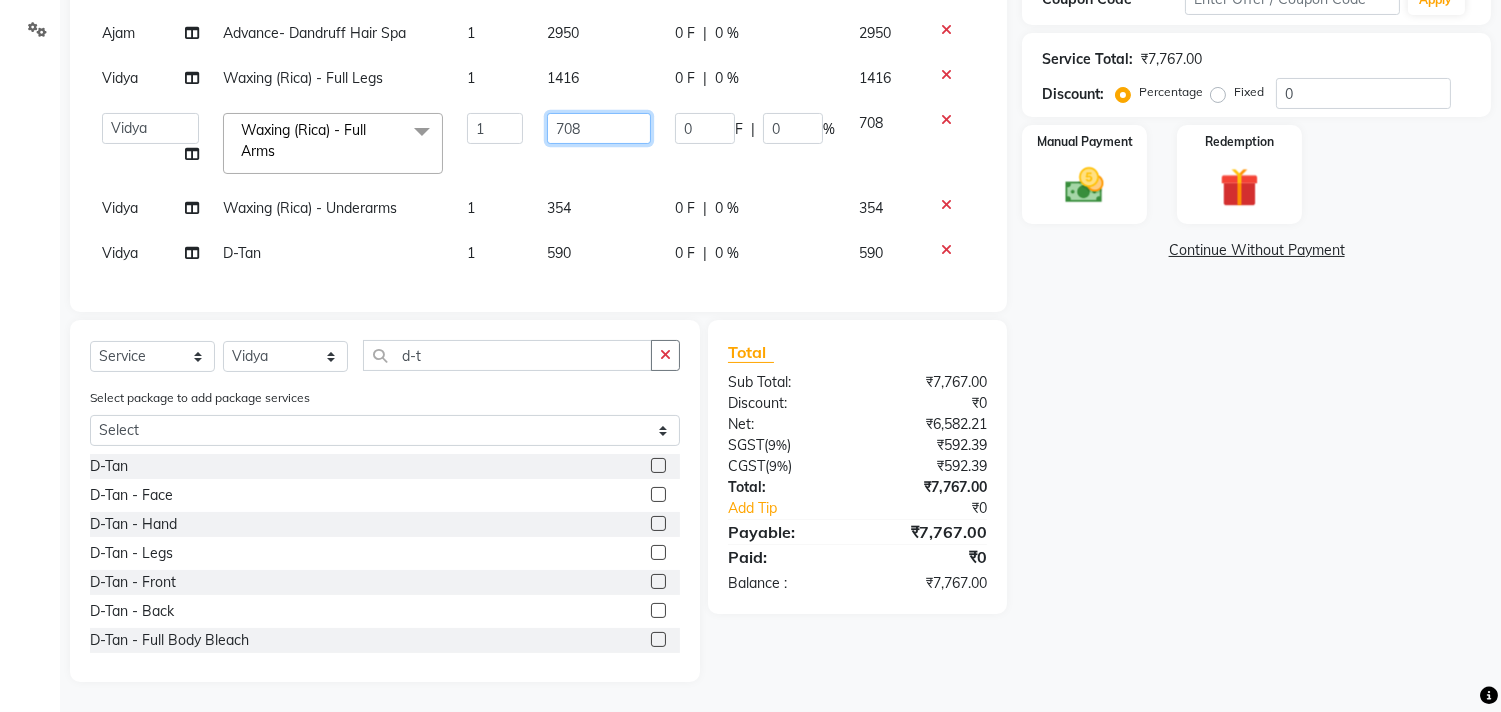 click on "708" 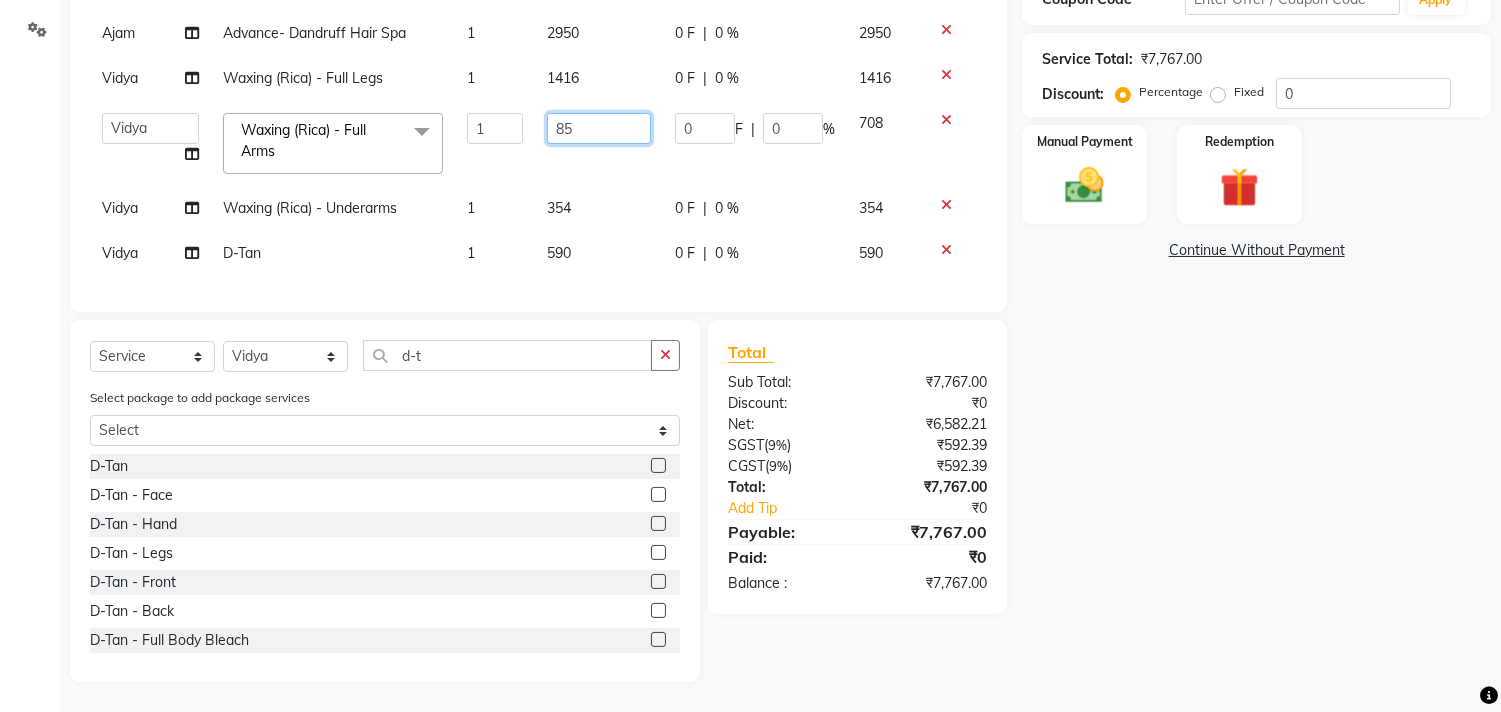 type on "850" 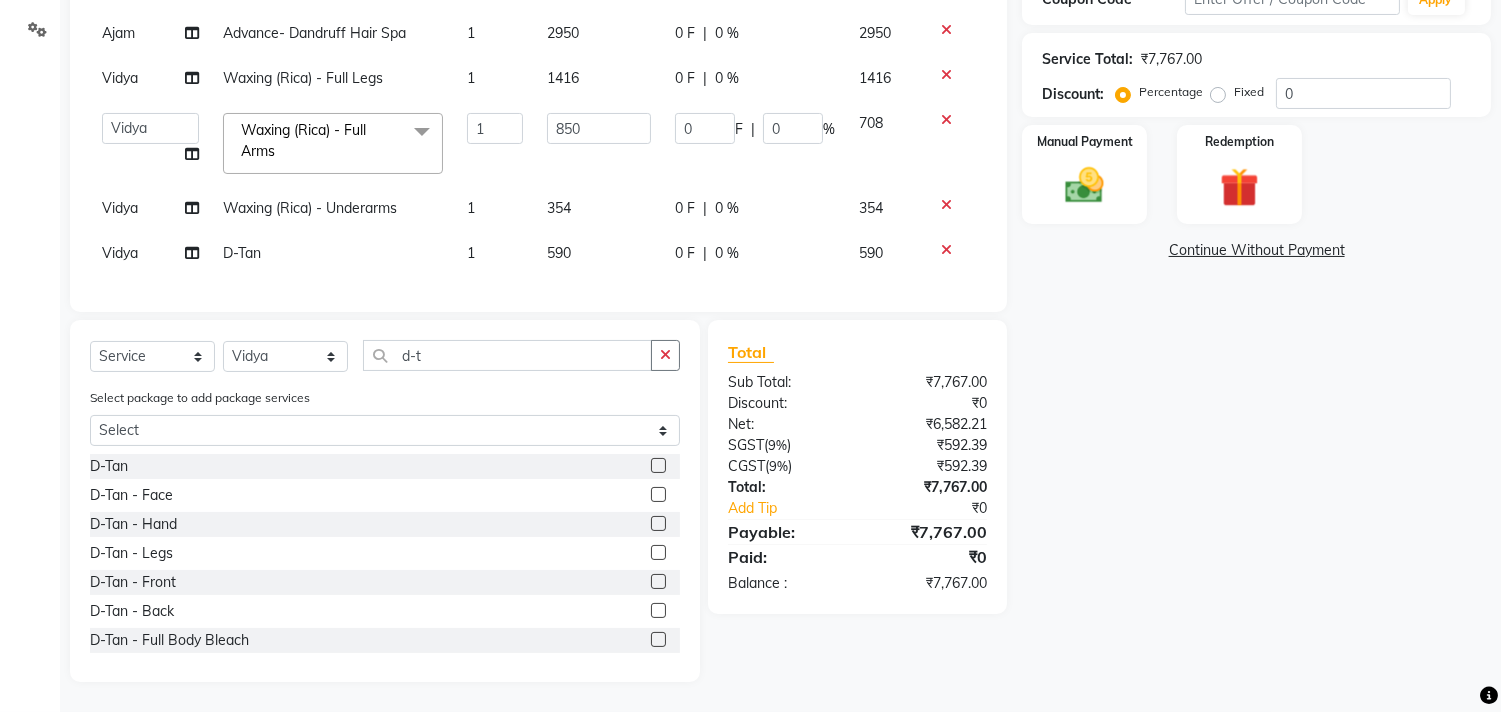 click on "Salman Haircuts -  Mens Cut And Styling 1 300 0 F | 0 % 300 Sayali Face Wax 1 849 0 F | 0 % 849 Salman Haircuts -  Mens Cut And Styling 1 300 0 F | 0 % 300 Ajam Haircuts -  Mens Cut And Styling 1 300 0 F | 0 % 300 Ajam Advance- Dandruff Hair Spa 1 2950 0 F | 0 % 2950 Vidya Waxing (Rica) -  Full Legs 1 1416 0 F | 0 % 1416  Ajam   ARIF   Asif   Manager   M M   Neelam   Niyaz   Salman   Sameer   Sayali   Shahid   Shahnawaz   Vidya   Zubair  Waxing (Rica) -  Full Arms  x Blowdry  -  Wash And Blow Dry Blowdry  -  Shoulder Length Blowdry  -  Below Shoulder Blowdry  -  Incurl Outcurl Root touchup Blowdry  -  Up to waist Shoulder Facial Basic Makeup Beard Color Deep Conditioning Nail Paint All Hair Shave Wax (Upperlips) Pore Cleanup  Head Massage- Habibs Oil Package Facial Pakage Whitening Mask Women- Global Funky Color Wax (Rica)- Ear  12K + PKG 10K + PKG Smoothening 11K + PKG Wax- Lower Lips Wax- Chin Root Touchup- Ammonia Free Beard- Styling Blade Haircuts- Kids Haircut O3 SeaWood Facial Mens Haircut and Beard 1" 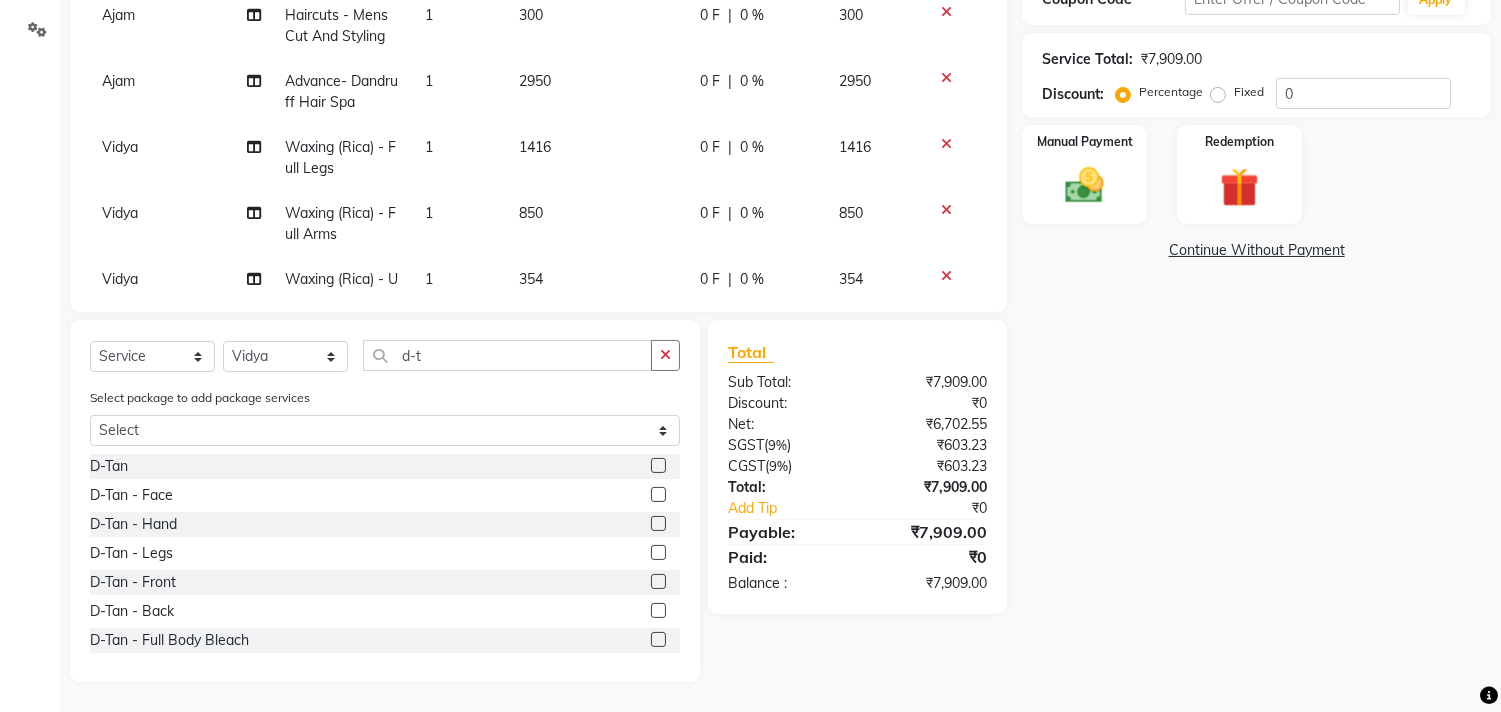 scroll, scrollTop: 162, scrollLeft: 0, axis: vertical 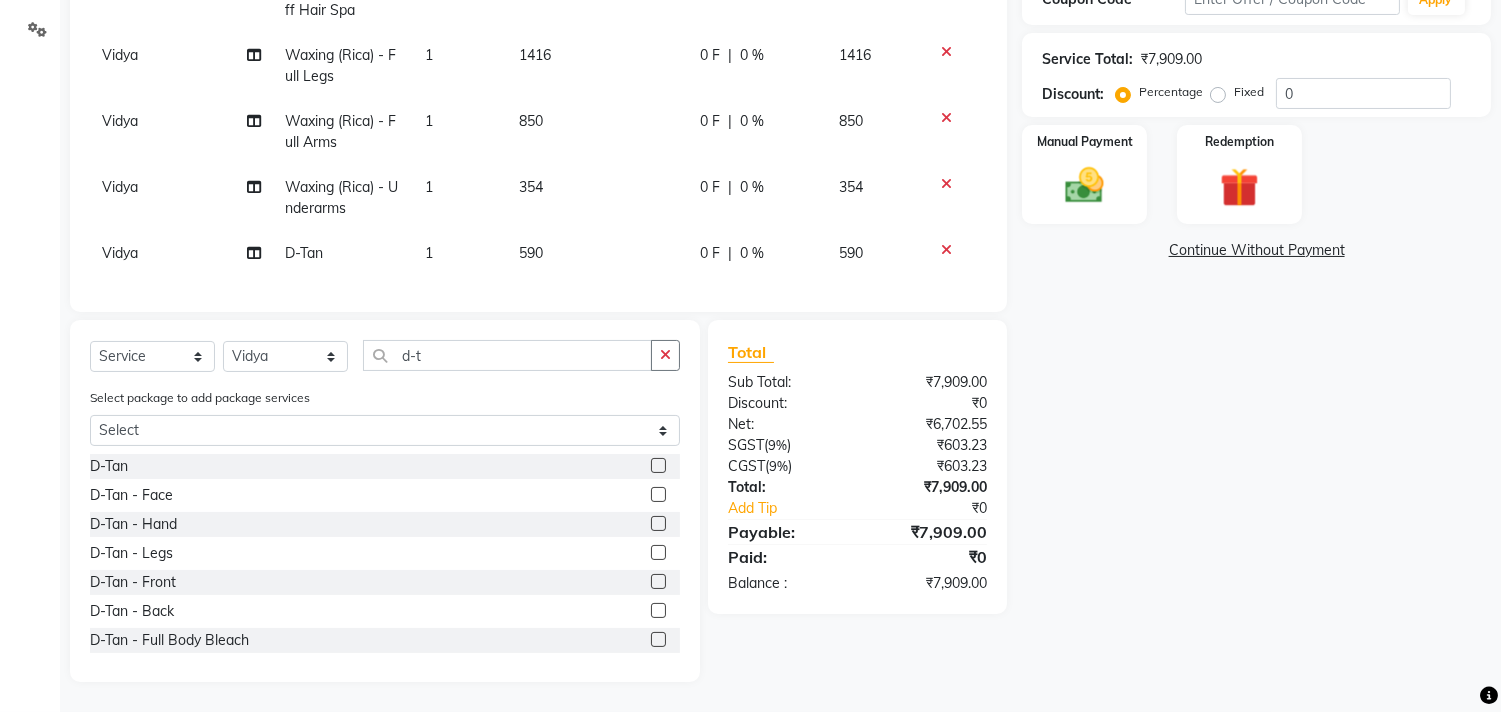 click on "590" 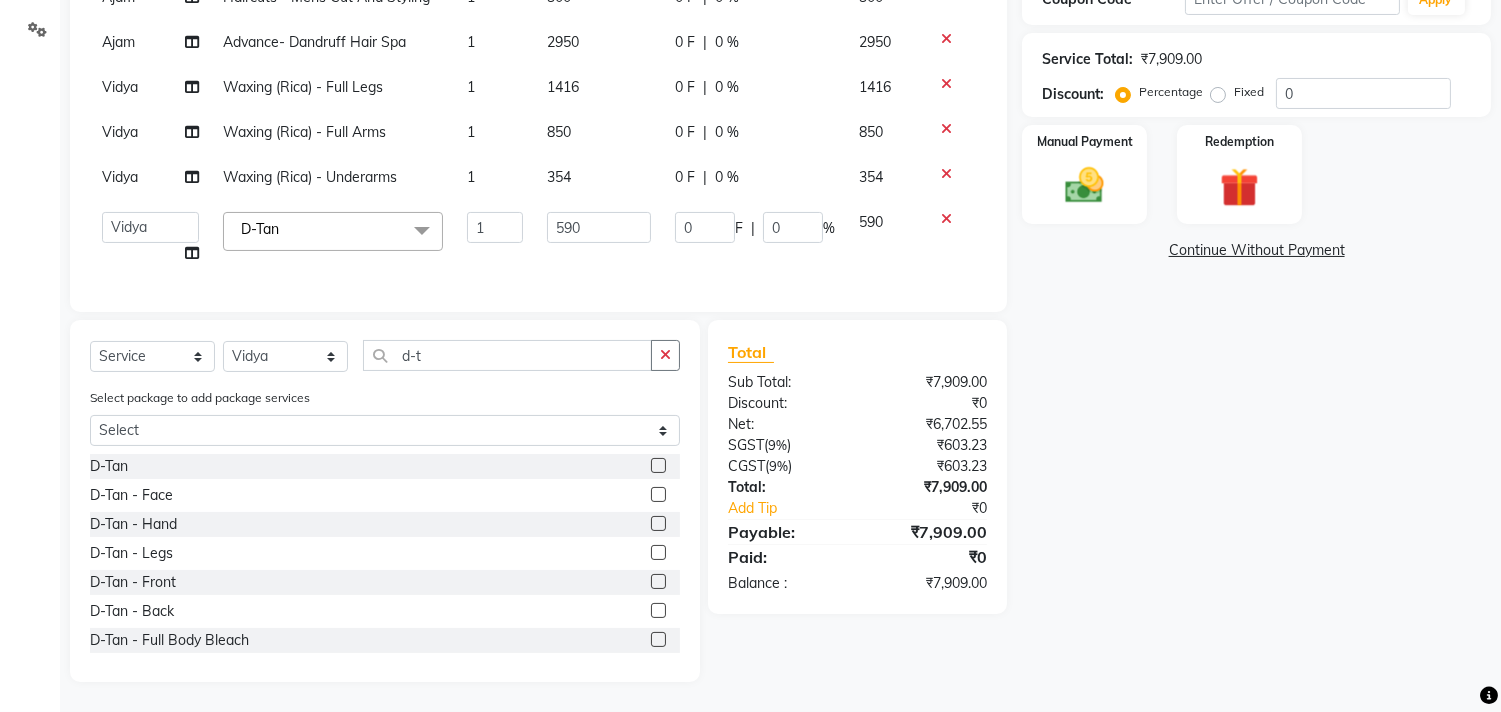 scroll, scrollTop: 50, scrollLeft: 0, axis: vertical 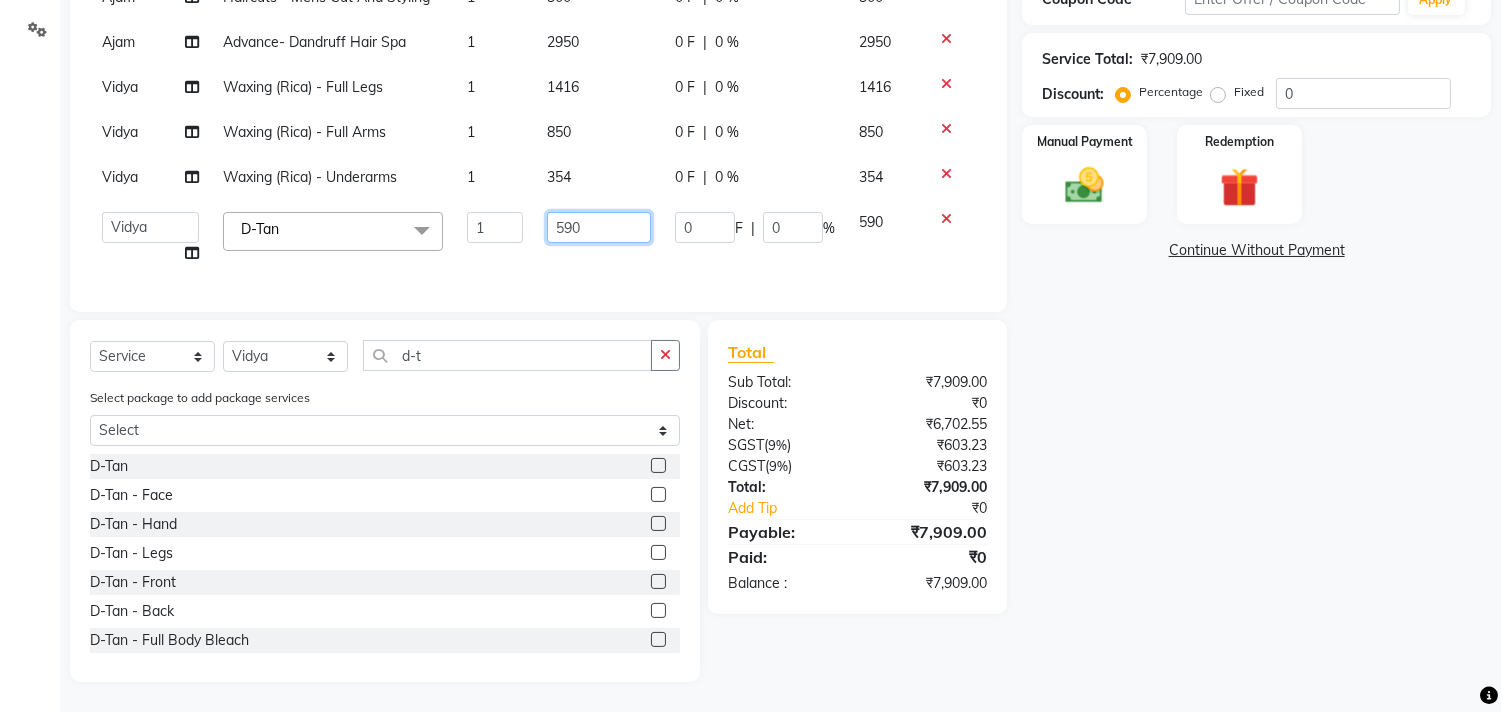 click on "590" 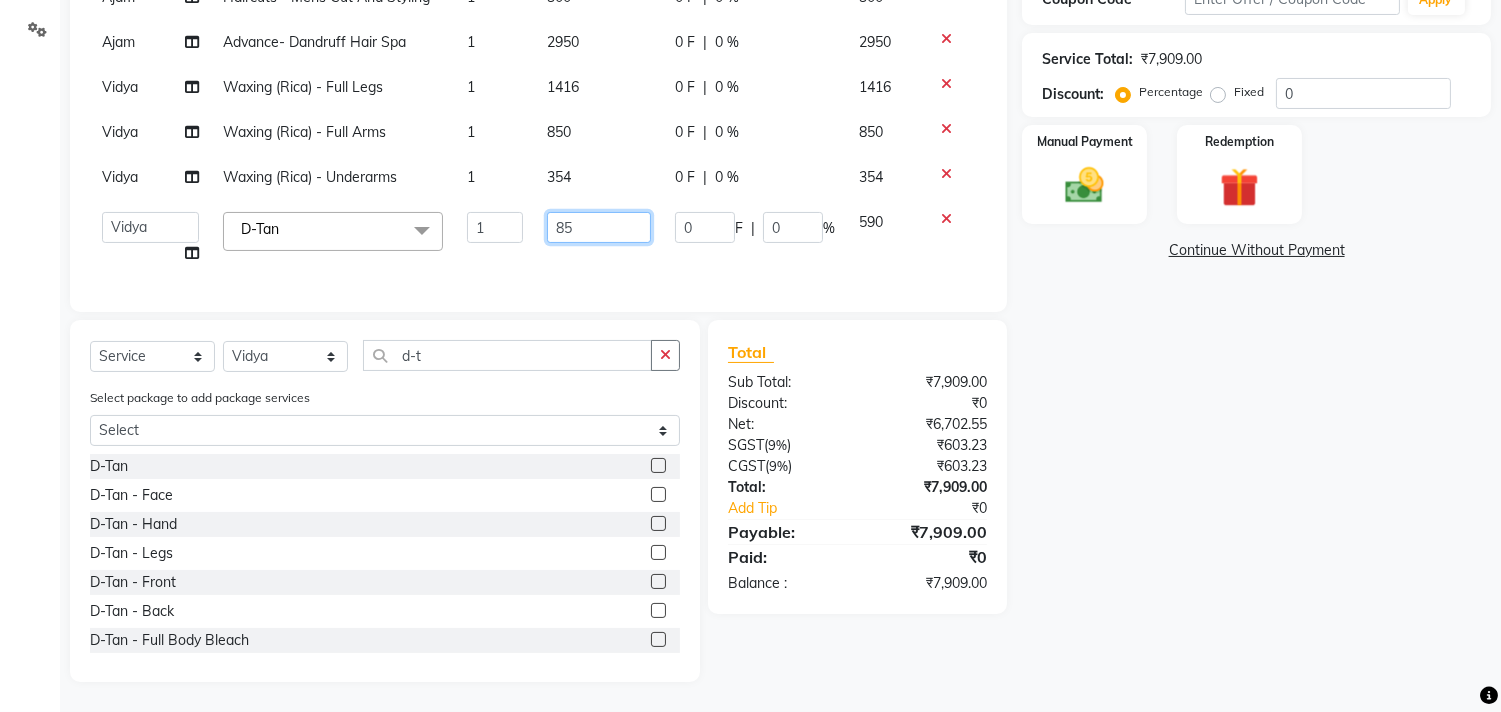type on "850" 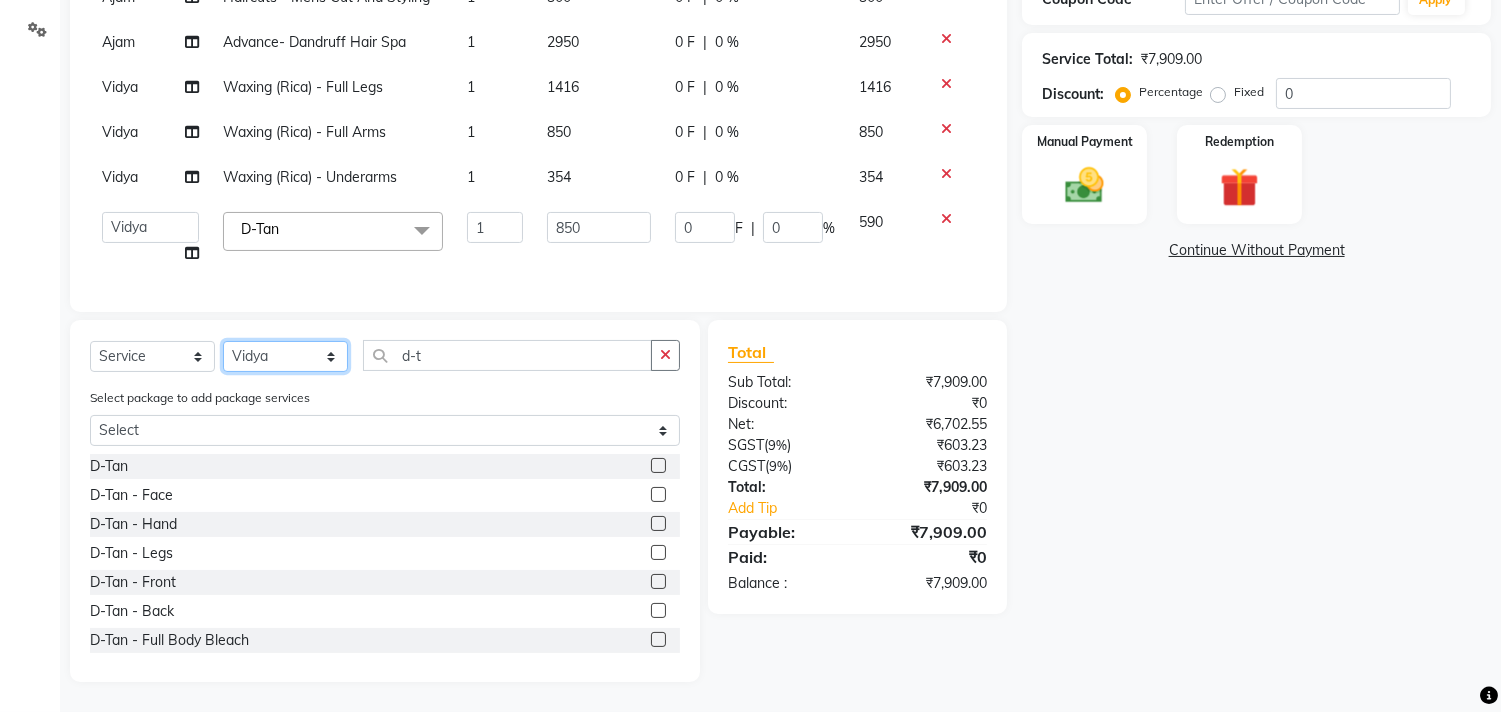 click on "Select Stylist Ajam ARIF Asif Manager M M Neelam Niyaz Salman Sameer Sayali Shahid Shahnawaz Vidya Zubair" 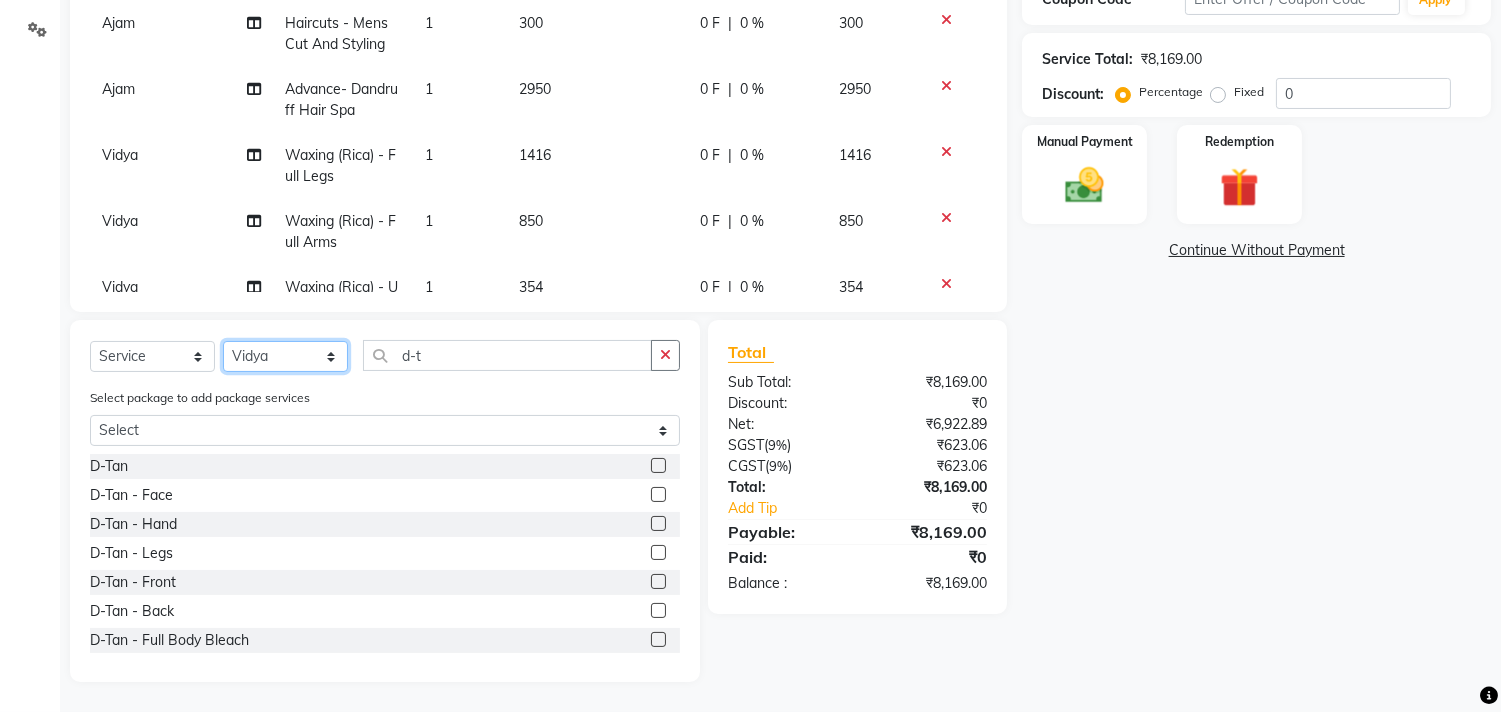 select on "75550" 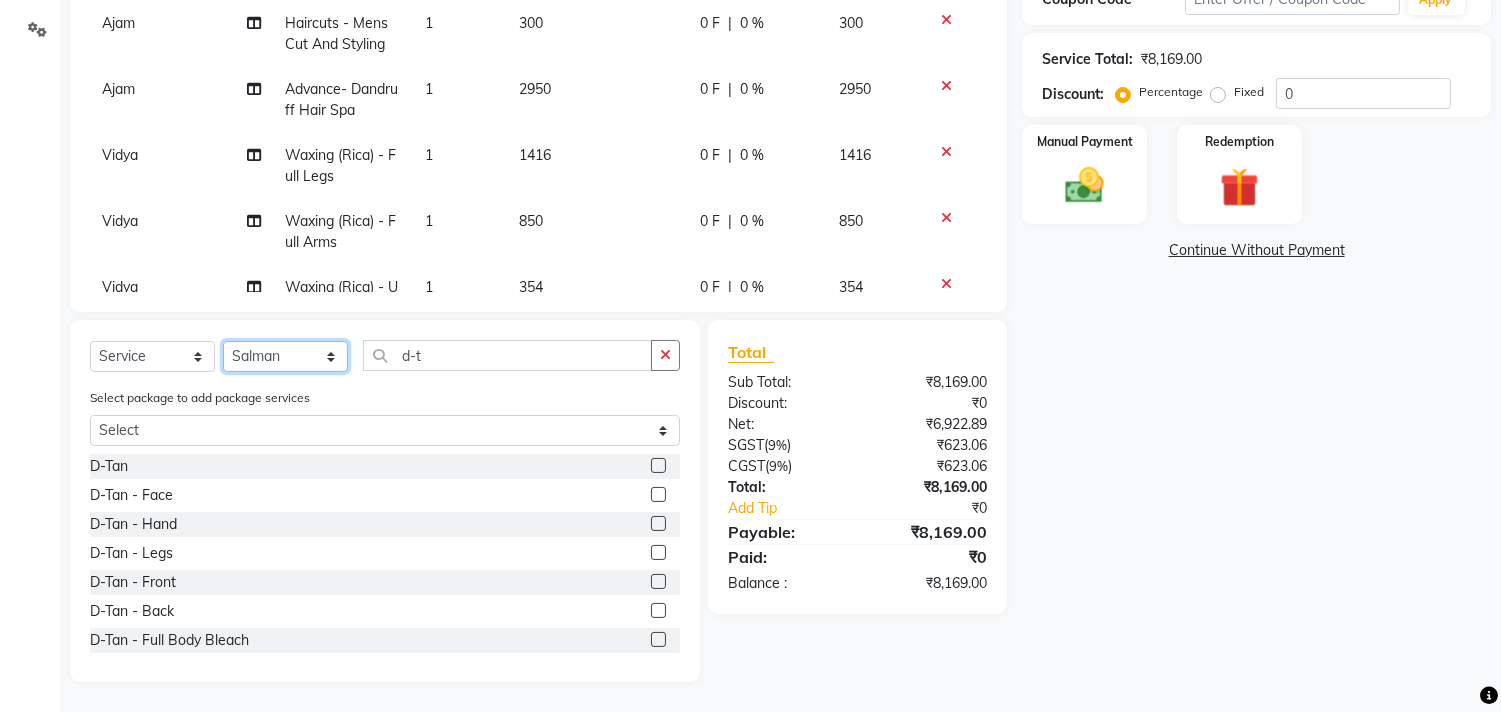 click on "Select Stylist Ajam ARIF Asif Manager M M Neelam Niyaz Salman Sameer Sayali Shahid Shahnawaz Vidya Zubair" 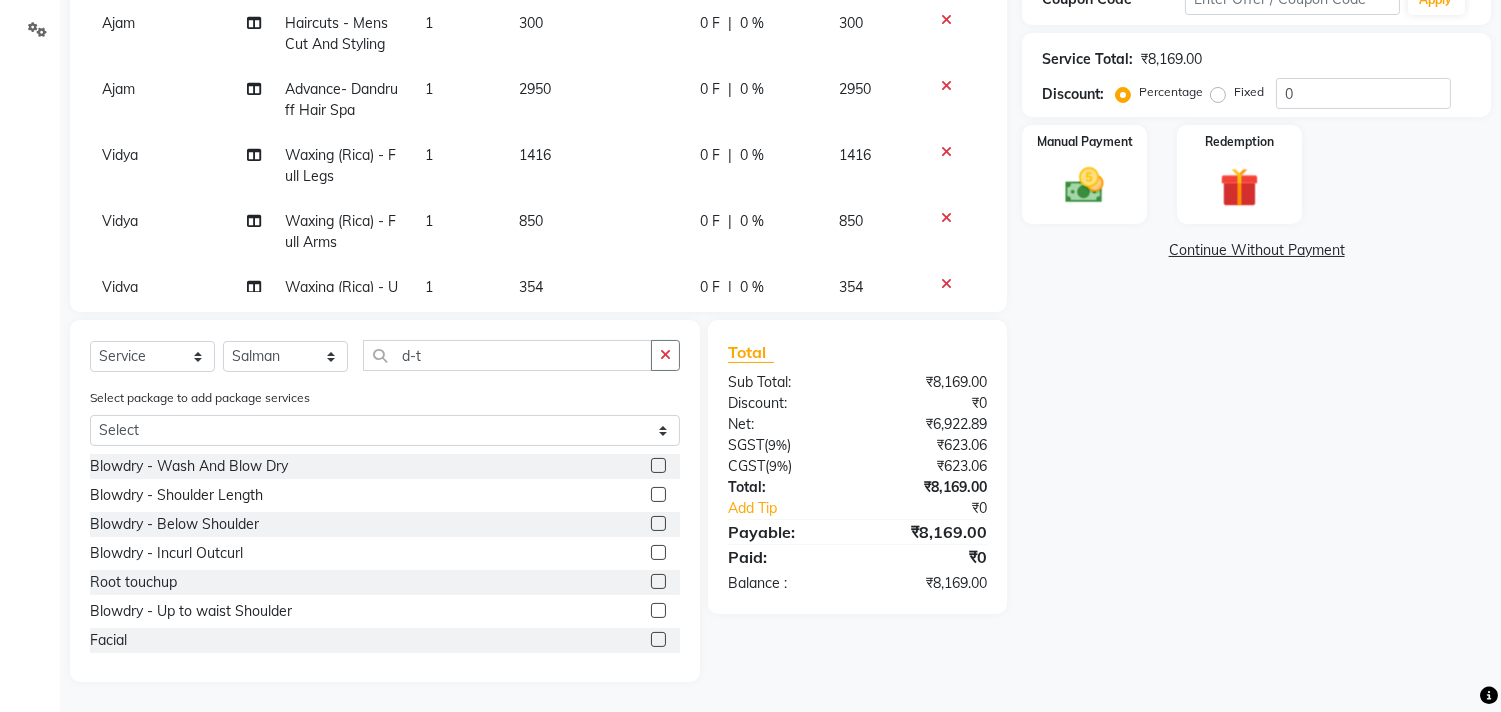 click on "Select  Service  Product  Membership  Package Voucher Prepaid Gift Card  Select Stylist Ajam ARIF Asif Manager M M Neelam Niyaz Salman Sameer Sayali Shahid Shahnawaz Vidya Zubair d-t Select package to add package services Select Ornab Mukhrjee Blowdry  -  Wash And Blow Dry  Blowdry  -  Shoulder Length  Blowdry  -  Below Shoulder  Blowdry  -  Incurl Outcurl  Root touchup  Blowdry  -  Up to waist Shoulder  Facial  Basic Makeup  Beard Color  Deep Conditioning  Nail Paint  All Hair Shave  Wax (Upperlips)  Pore Cleanup   Head Massage- Habibs Oil  Package Facial  Pakage  Whitening Mask  Women- Global Funky Color  Wax (Rica)- Ear   12K + PKG  10K + PKG  Smoothening  11K + PKG  Wax- Lower Lips  Wax- Chin  Root Touchup- Ammonia Free  Beard- Styling Blade  Haircuts- Kids Haircut  O3 SeaWood Facial  Haircuts -  Mens Cut And Styling  Haircuts -  Womens Cut And Blowdry  Mens Haircut and Beard  Body Polishing  D-Tan  Beard Trim  Women Hair cut & wash  Face Wax  Pro Longer Treatment  Pro Longer Treatment  Rebalncing" 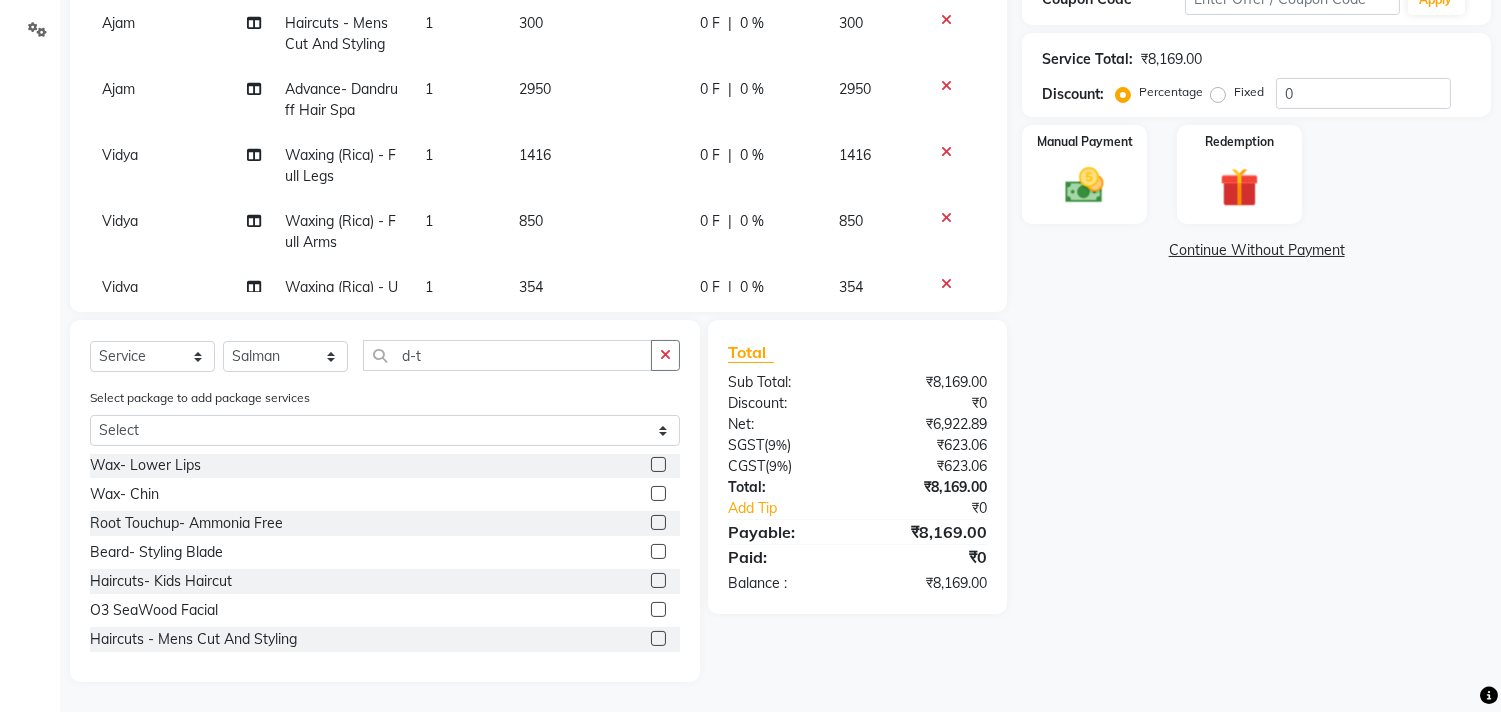 scroll, scrollTop: 872, scrollLeft: 0, axis: vertical 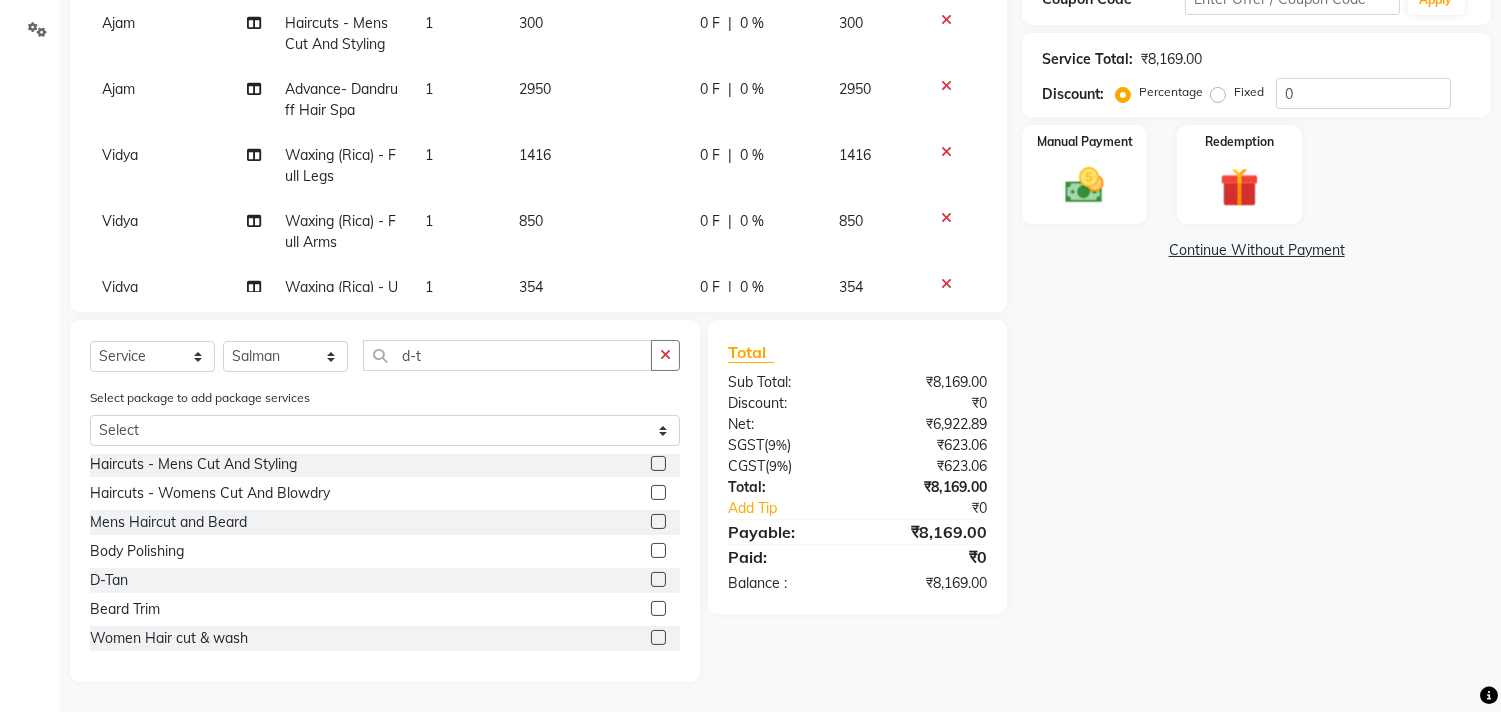 click 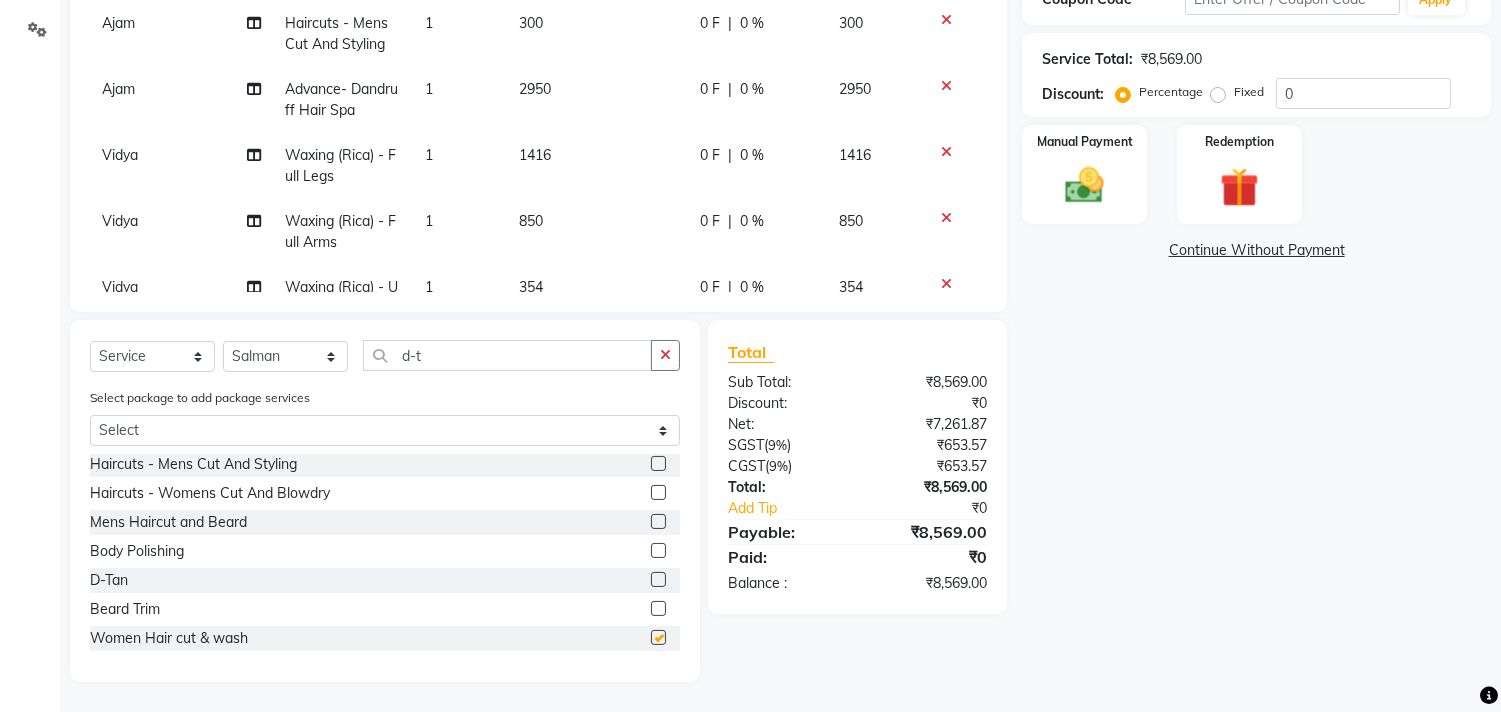 checkbox on "false" 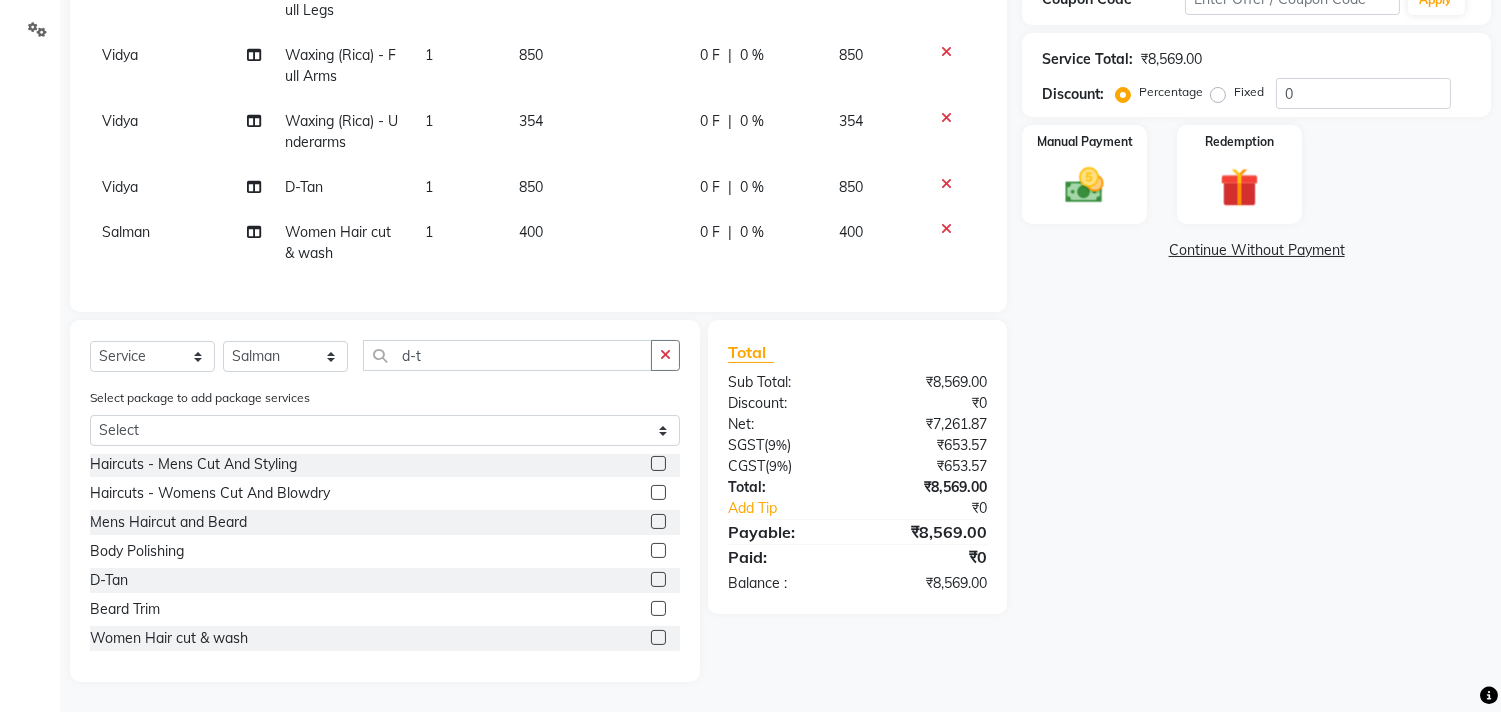 scroll, scrollTop: 232, scrollLeft: 0, axis: vertical 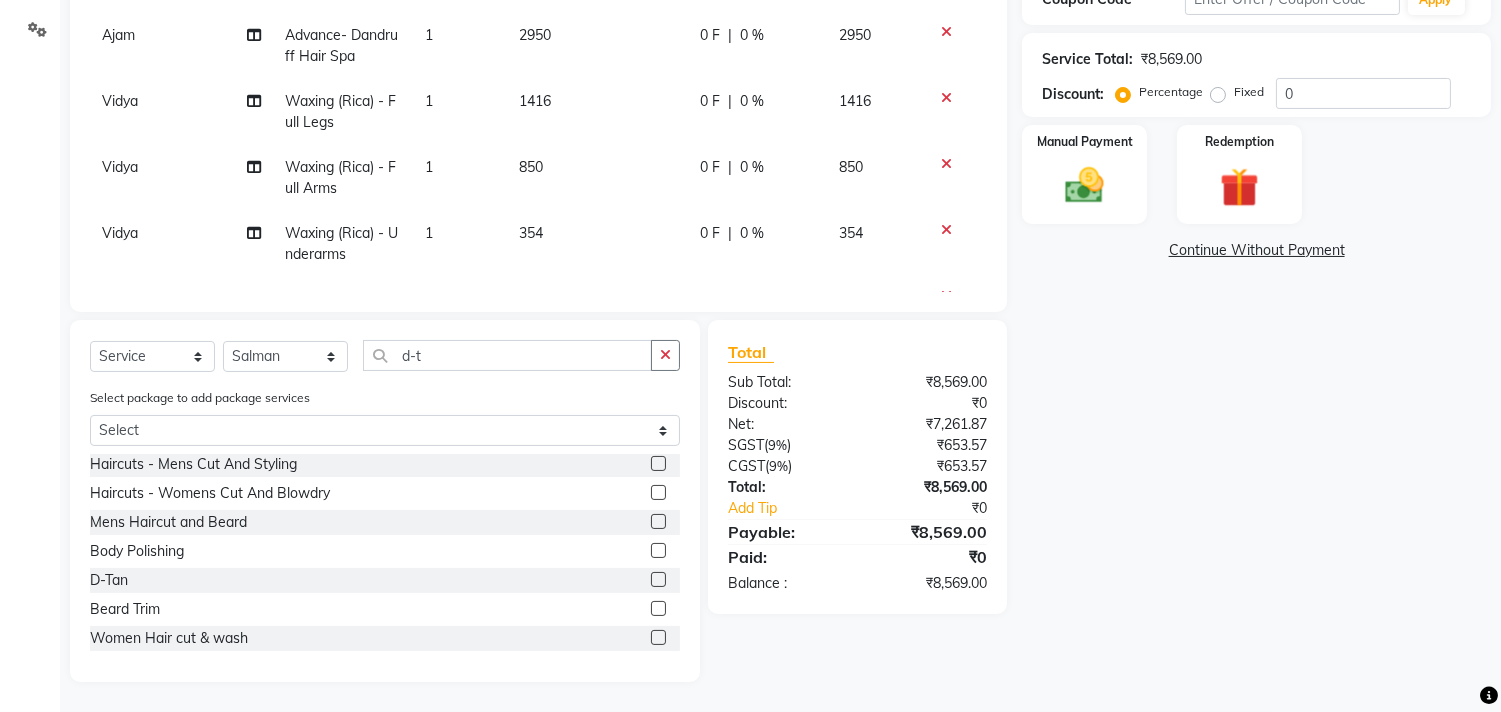 select on "75550" 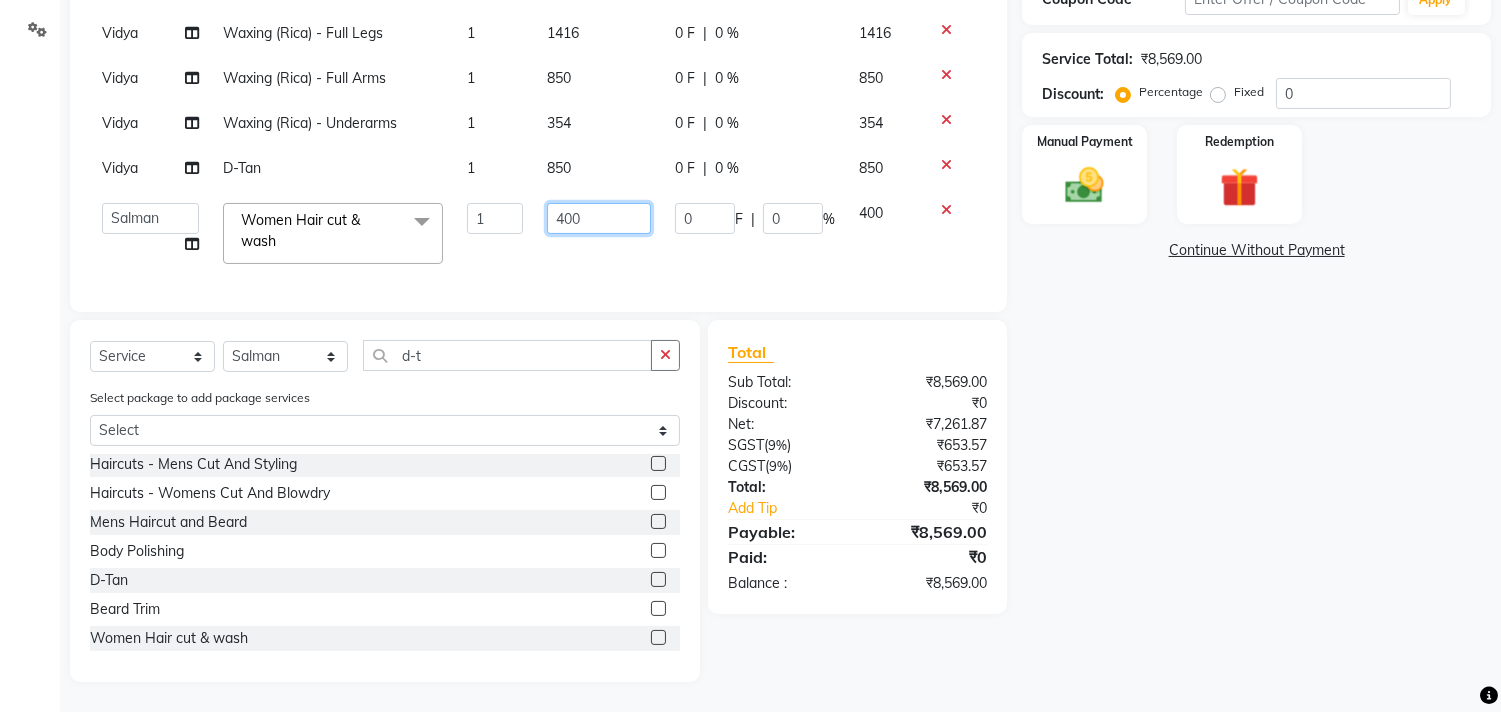click on "400" 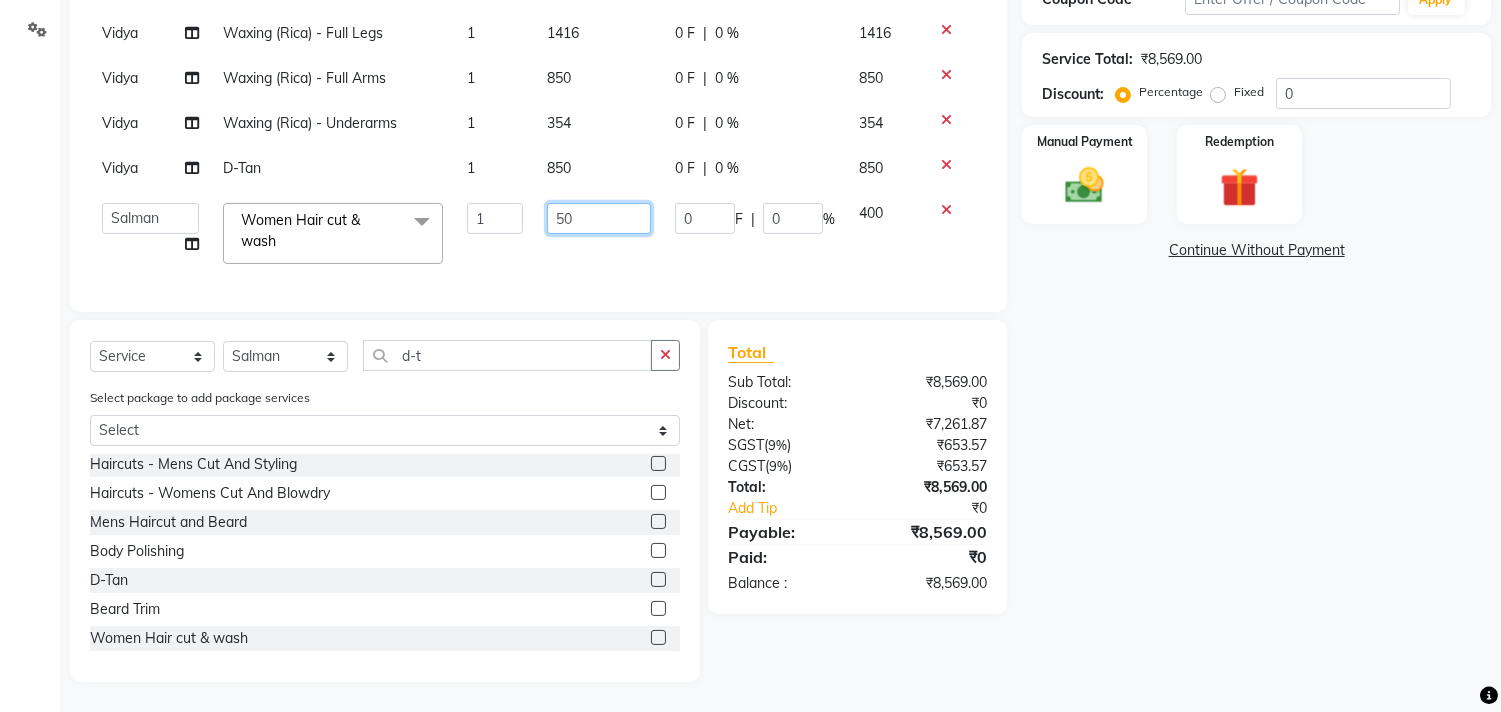 type on "500" 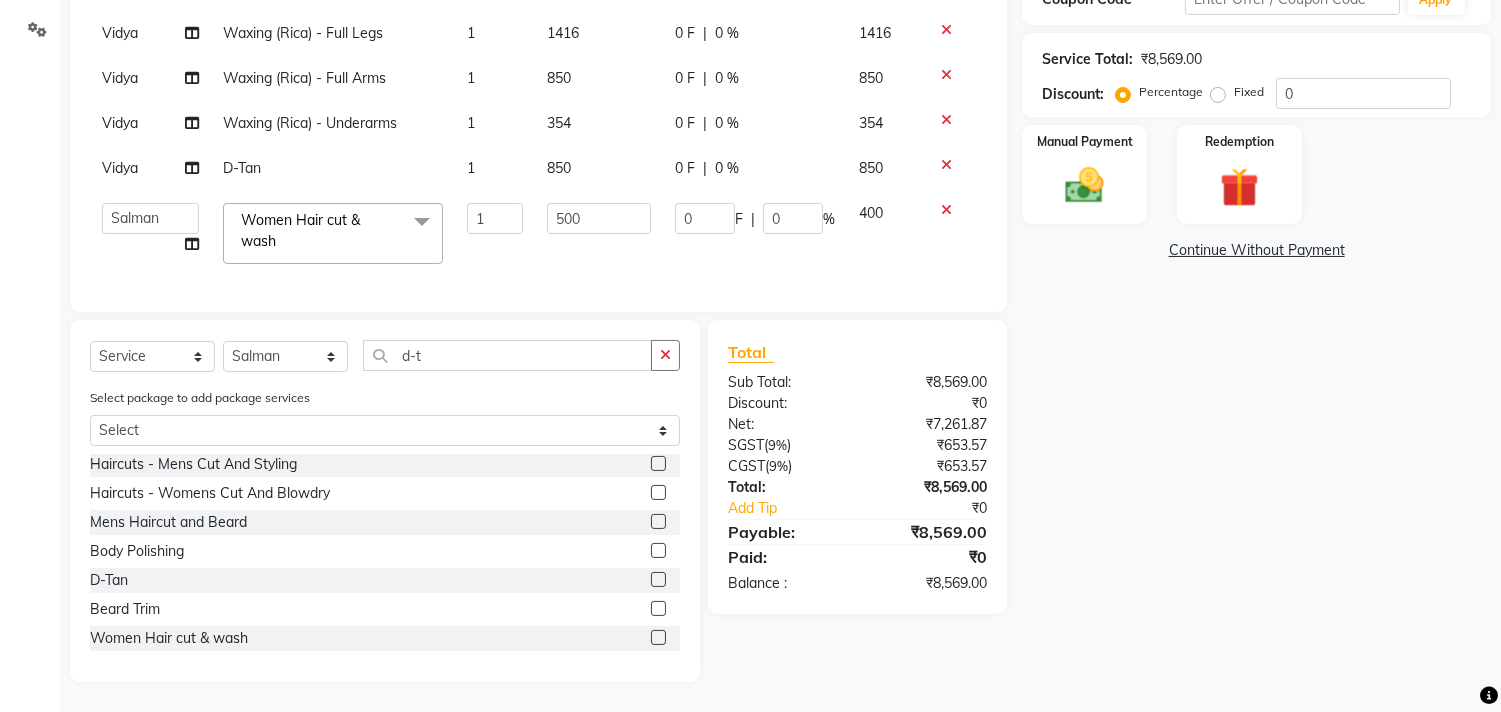click on "Select  Service  Product  Membership  Package Voucher Prepaid Gift Card  Select Stylist Ajam ARIF Asif Manager M M Neelam Niyaz Salman Sameer Sayali Shahid Shahnawaz Vidya Zubair d-t Select package to add package services Select Ornab Mukhrjee Blowdry  -  Wash And Blow Dry  Blowdry  -  Shoulder Length  Blowdry  -  Below Shoulder  Blowdry  -  Incurl Outcurl  Root touchup  Blowdry  -  Up to waist Shoulder  Facial  Basic Makeup  Beard Color  Deep Conditioning  Nail Paint  All Hair Shave  Wax (Upperlips)  Pore Cleanup   Head Massage- Habibs Oil  Package Facial  Pakage  Whitening Mask  Women- Global Funky Color  Wax (Rica)- Ear   12K + PKG  10K + PKG  Smoothening  11K + PKG  Wax- Lower Lips  Wax- Chin  Root Touchup- Ammonia Free  Beard- Styling Blade  Haircuts- Kids Haircut  O3 SeaWood Facial  Haircuts -  Mens Cut And Styling  Haircuts -  Womens Cut And Blowdry  Mens Haircut and Beard  Body Polishing  D-Tan  Beard Trim  Women Hair cut & wash  Face Wax  Pro Longer Treatment  Pro Longer Treatment  Rebalncing" 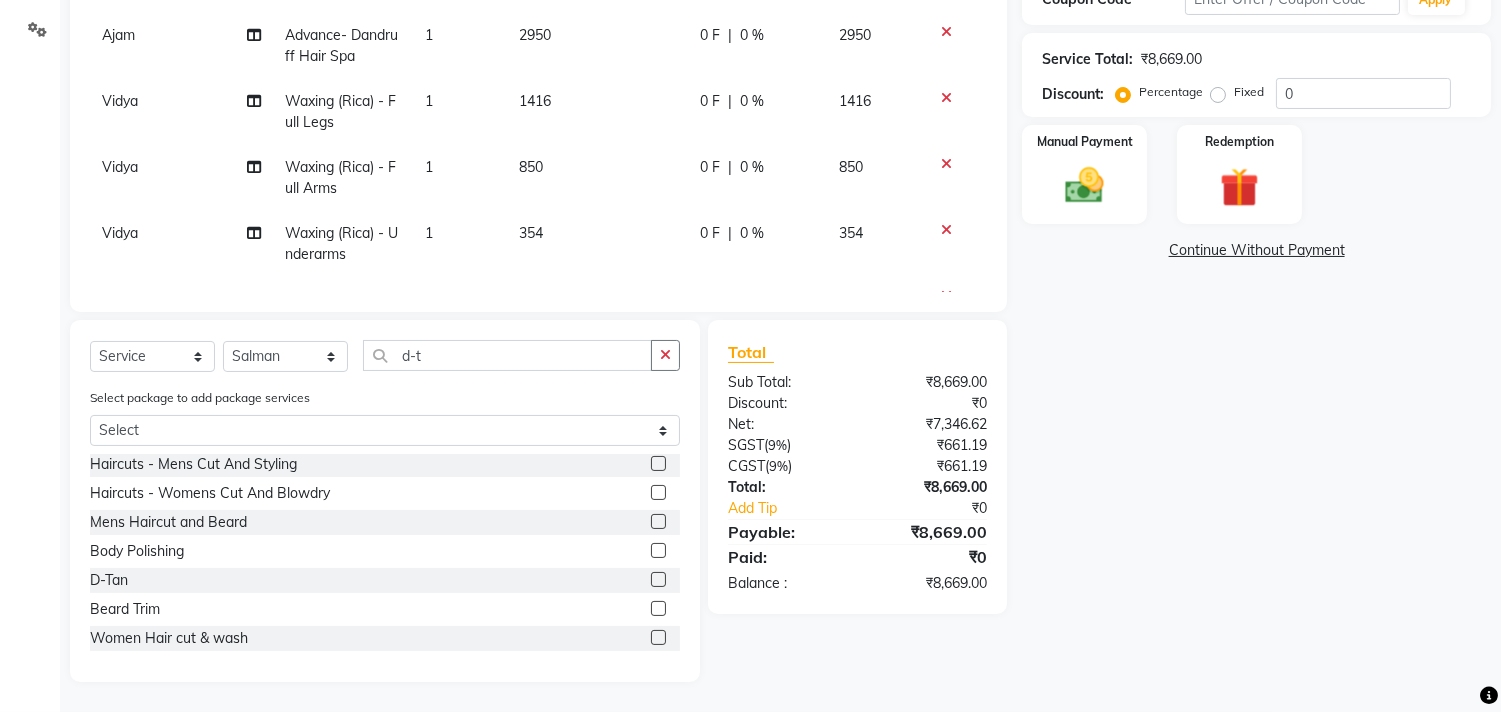 click 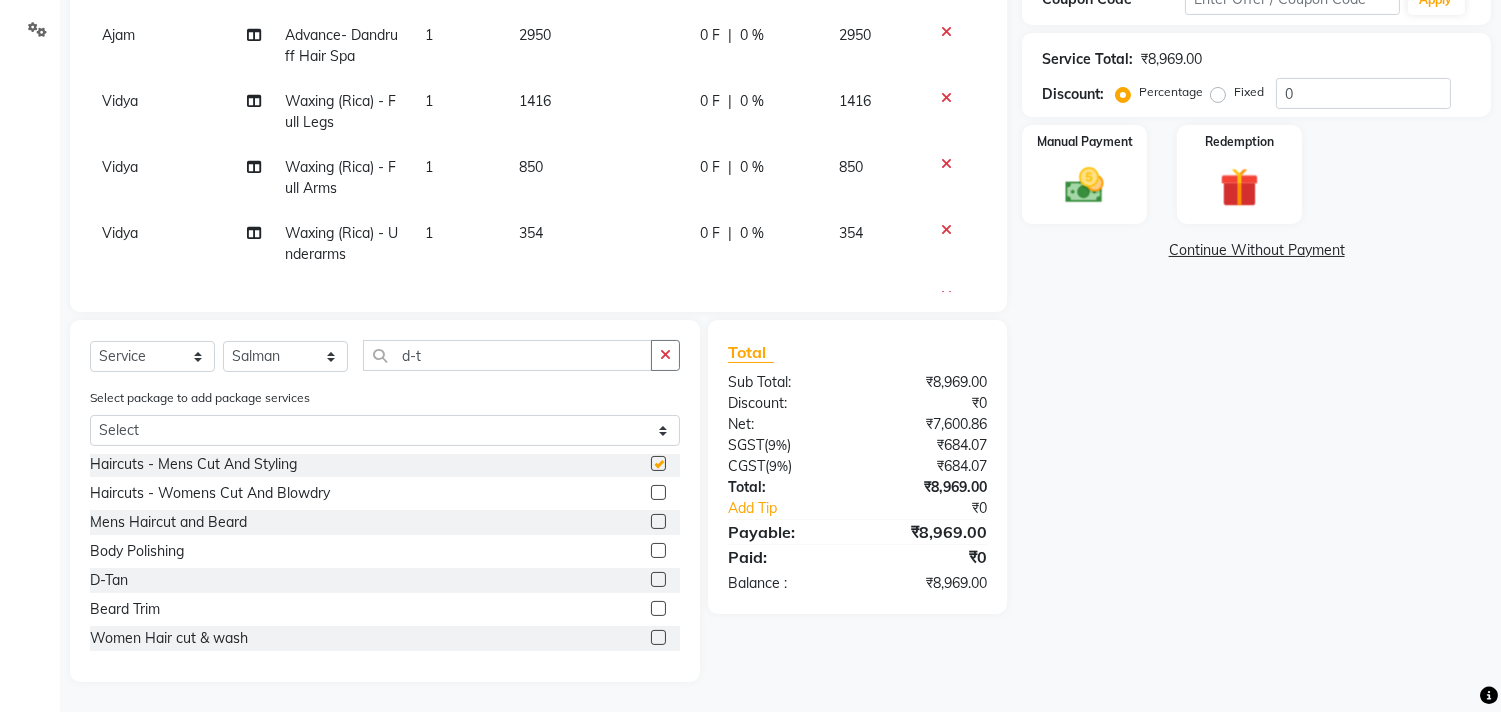 checkbox on "false" 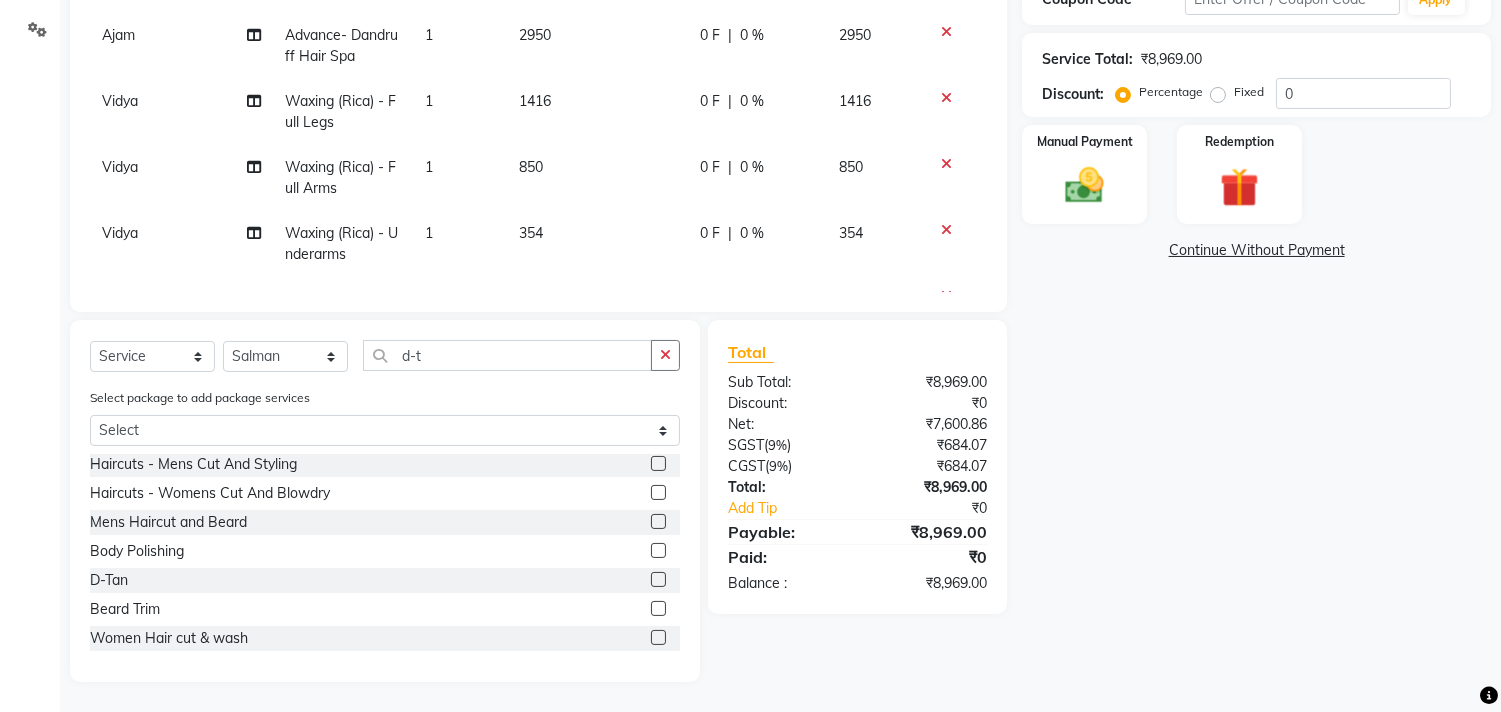 scroll, scrollTop: 297, scrollLeft: 0, axis: vertical 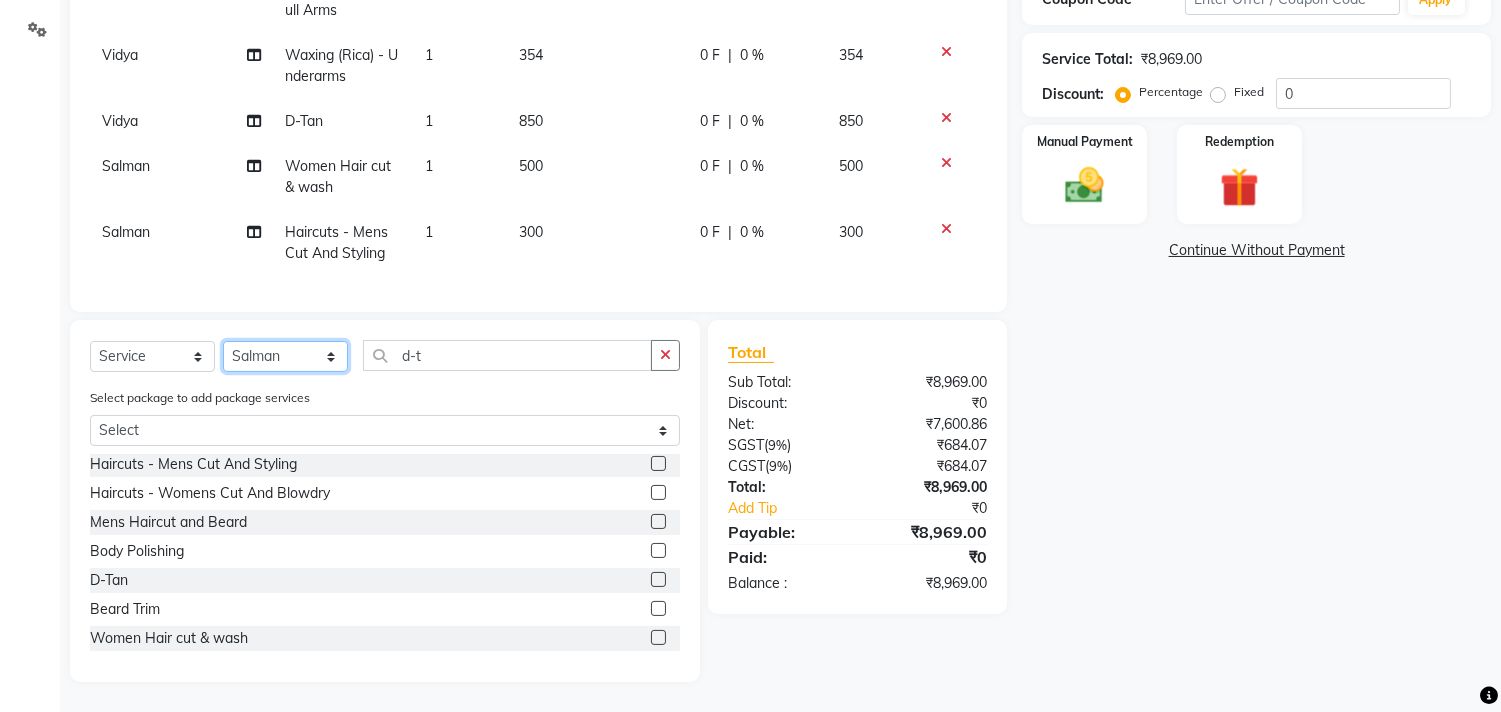 click on "Select Stylist Ajam ARIF Asif Manager M M Neelam Niyaz Salman Sameer Sayali Shahid Shahnawaz Vidya Zubair" 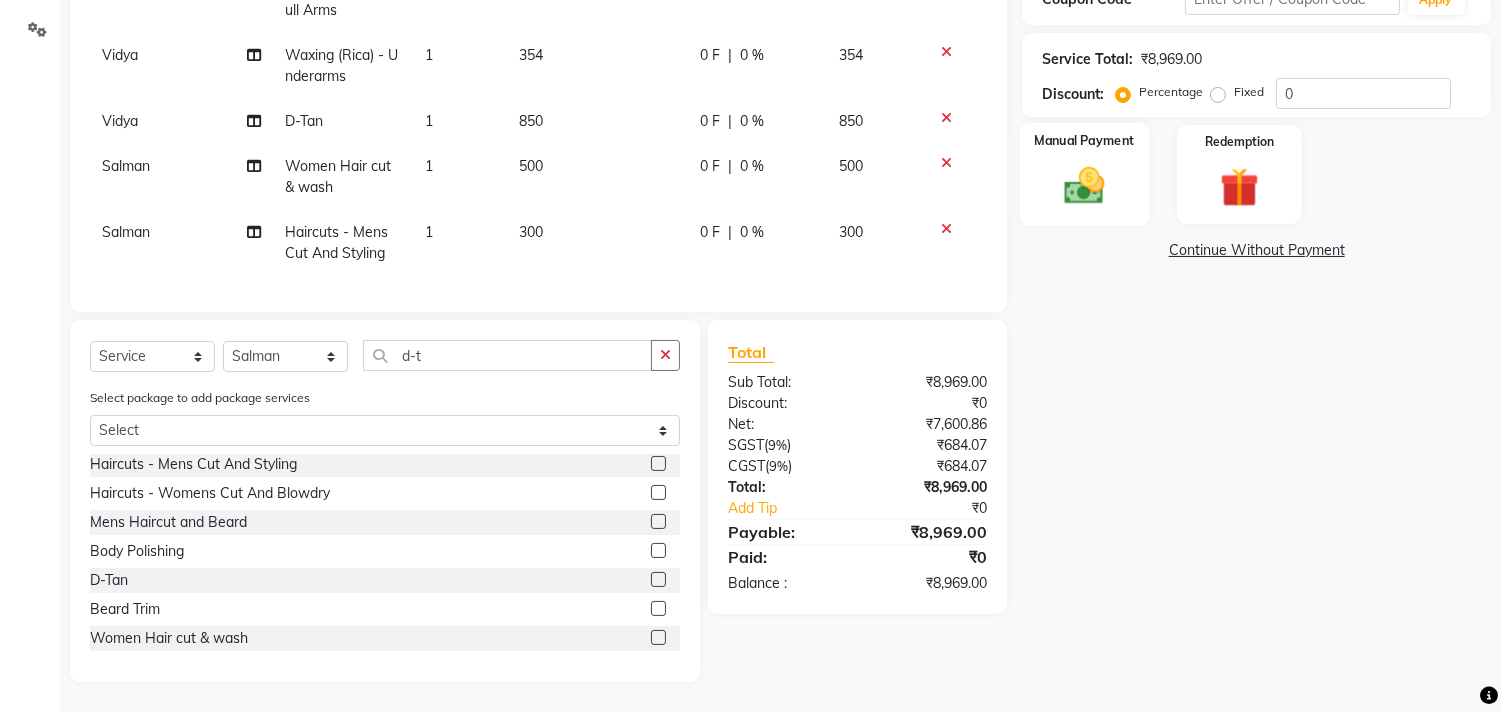 click on "Manual Payment" 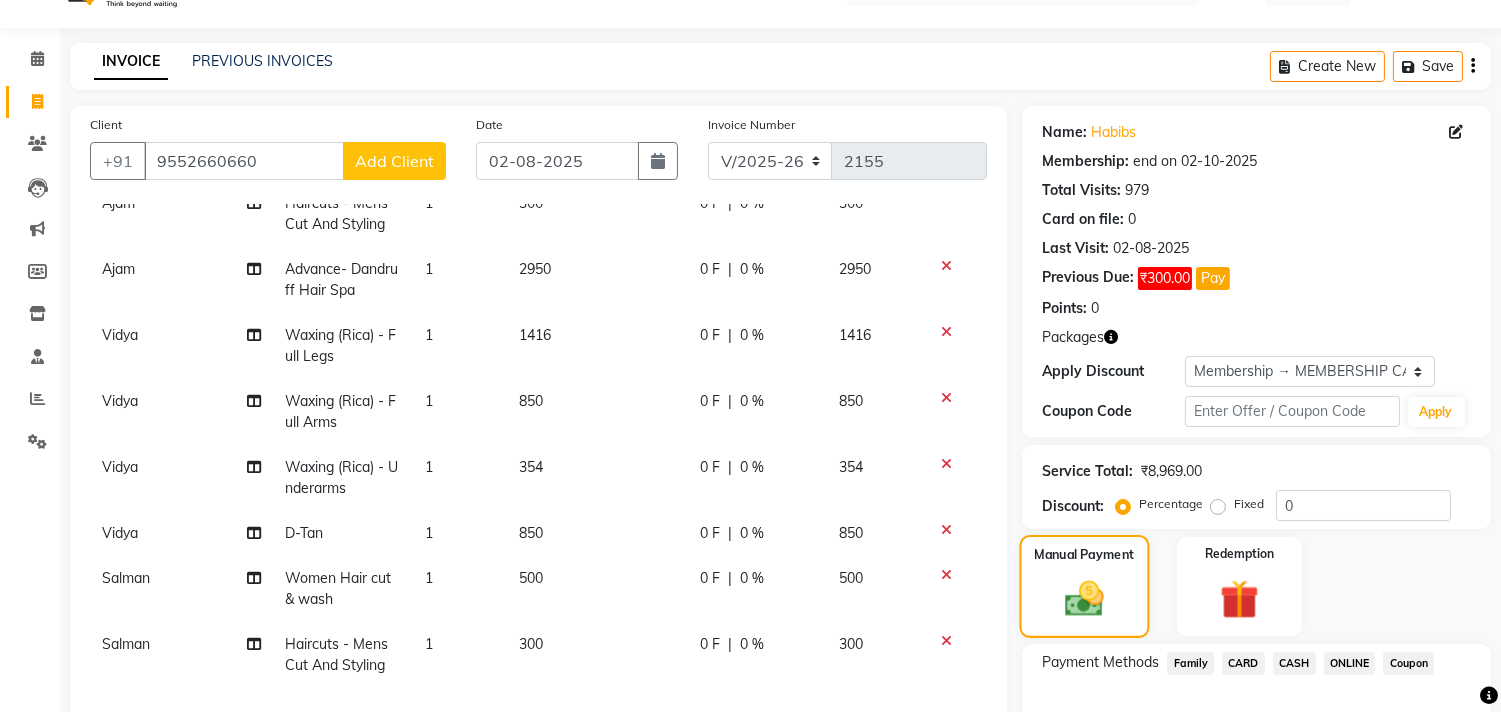 scroll, scrollTop: 456, scrollLeft: 0, axis: vertical 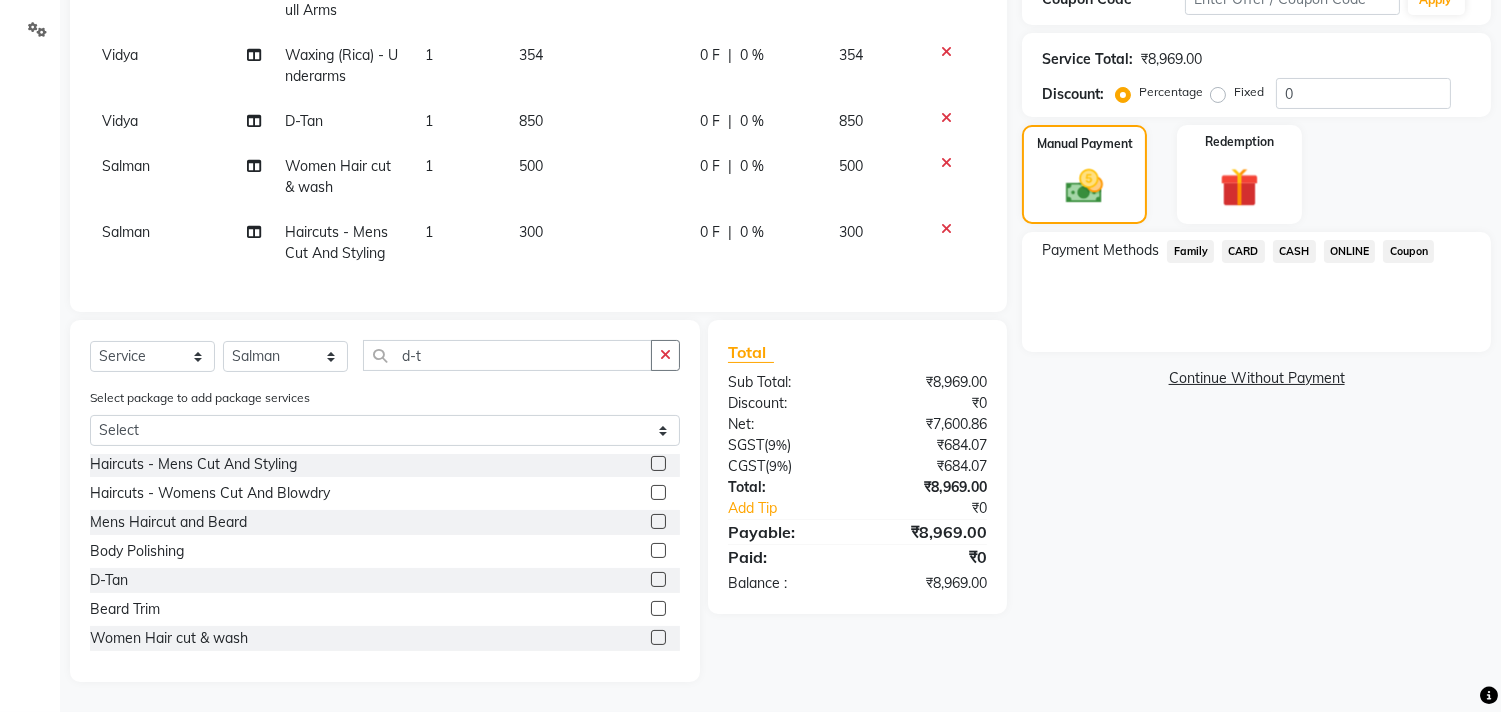 click on "ONLINE" 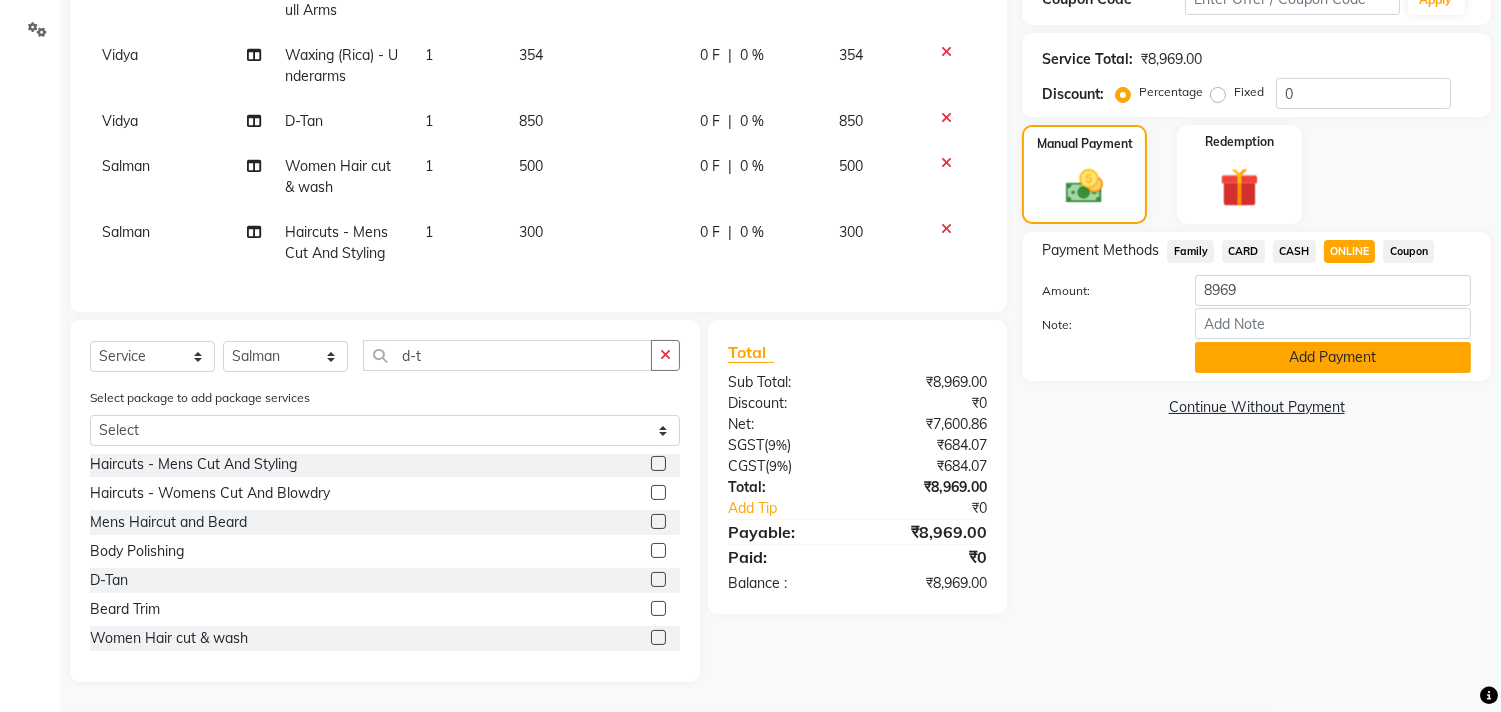 click on "Add Payment" 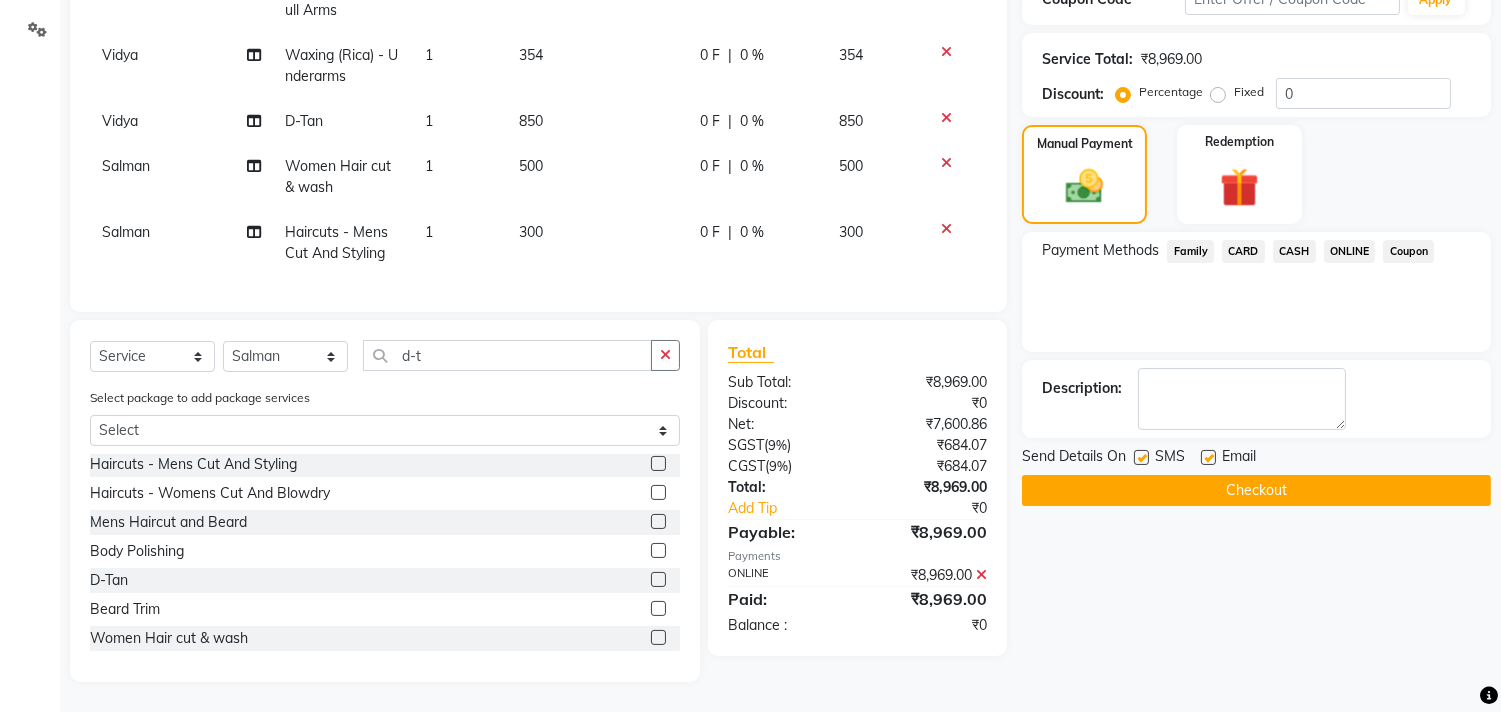 click on "Name: Habibs  Membership: end on 02-10-2025 Total Visits:  979 Card on file:  0 Last Visit:   02-08-2025 Previous Due:  ₹300.00 Pay Points:   0  Packages Apply Discount Select Membership → MEMBERSHIP CARD Coupon Code Apply Service Total:  ₹8,969.00  Discount:  Percentage   Fixed  0 Manual Payment Redemption Payment Methods  Family   CARD   CASH   ONLINE   Coupon  Description:                  Send Details On SMS Email  Checkout" 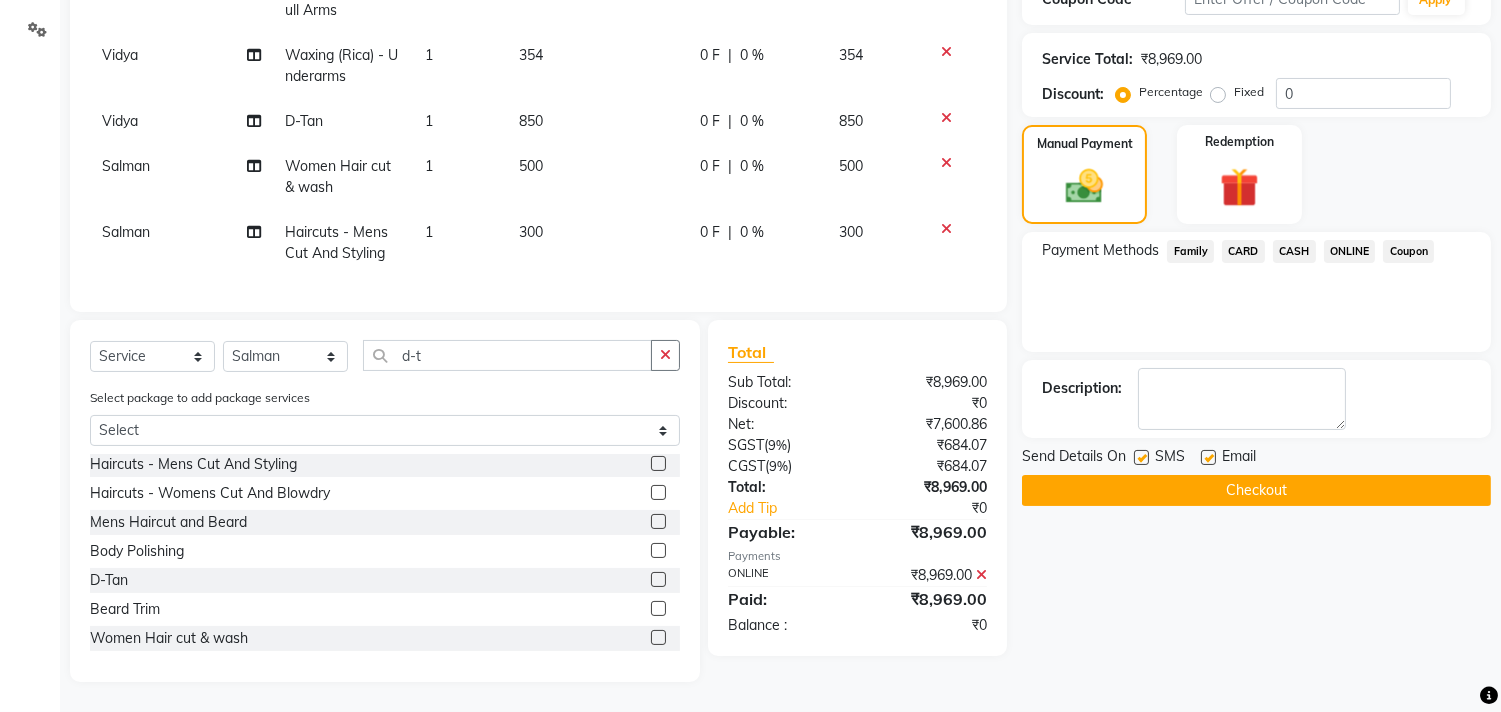 click on "Checkout" 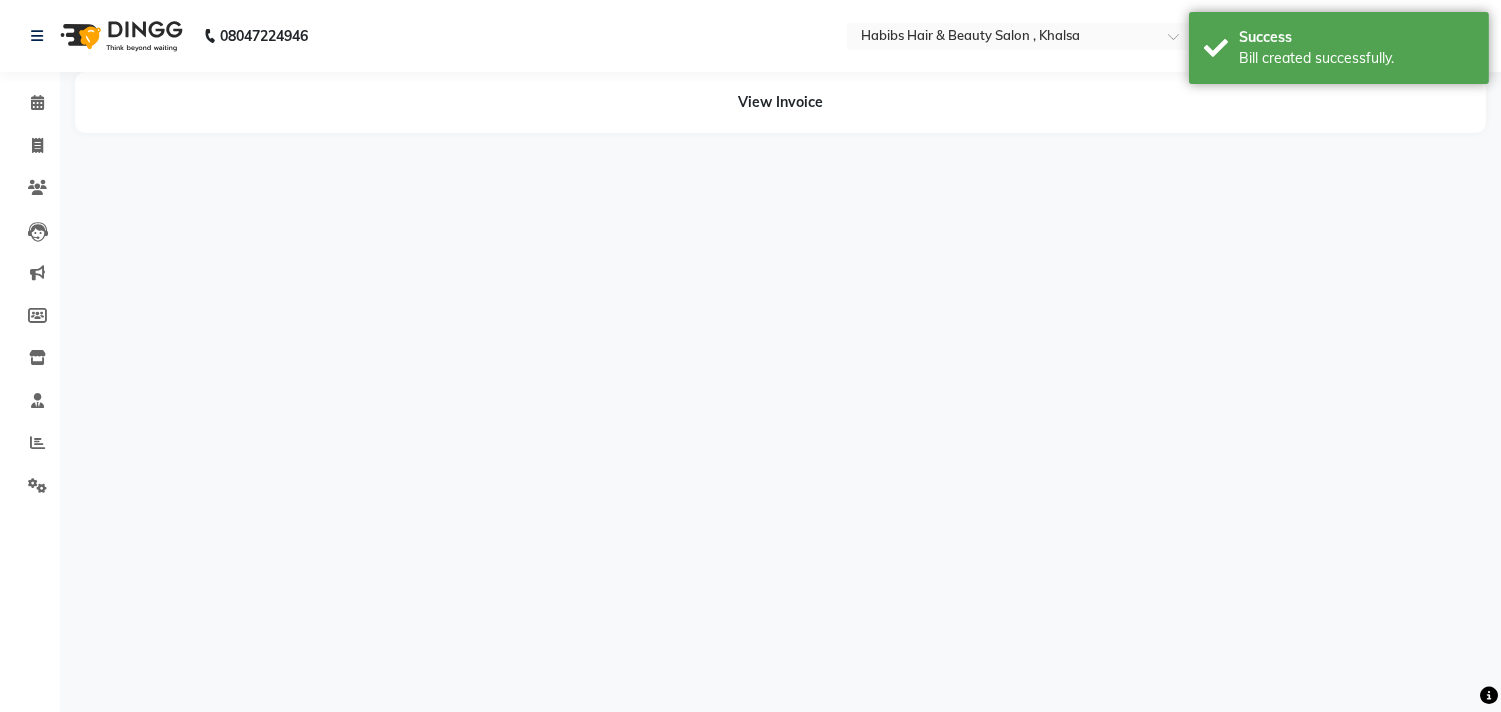scroll, scrollTop: 0, scrollLeft: 0, axis: both 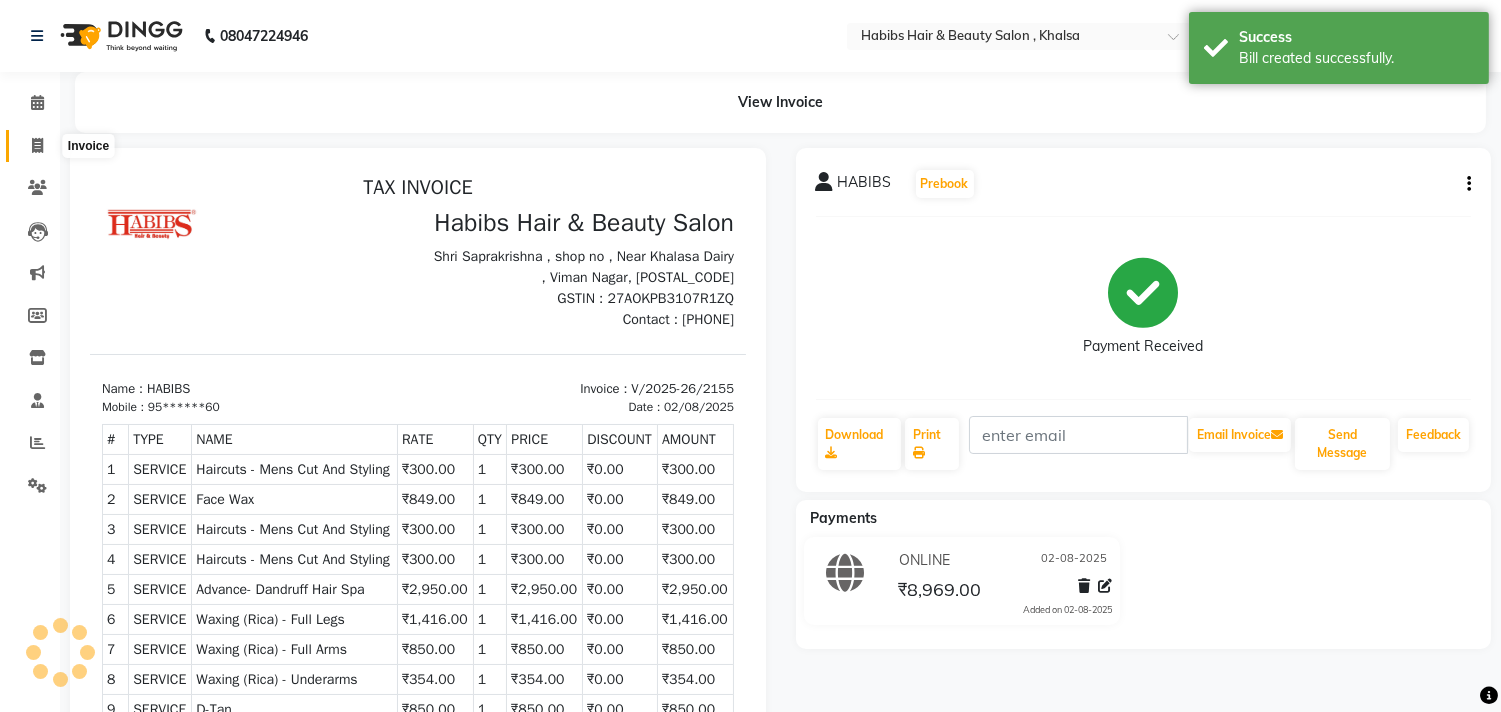 click 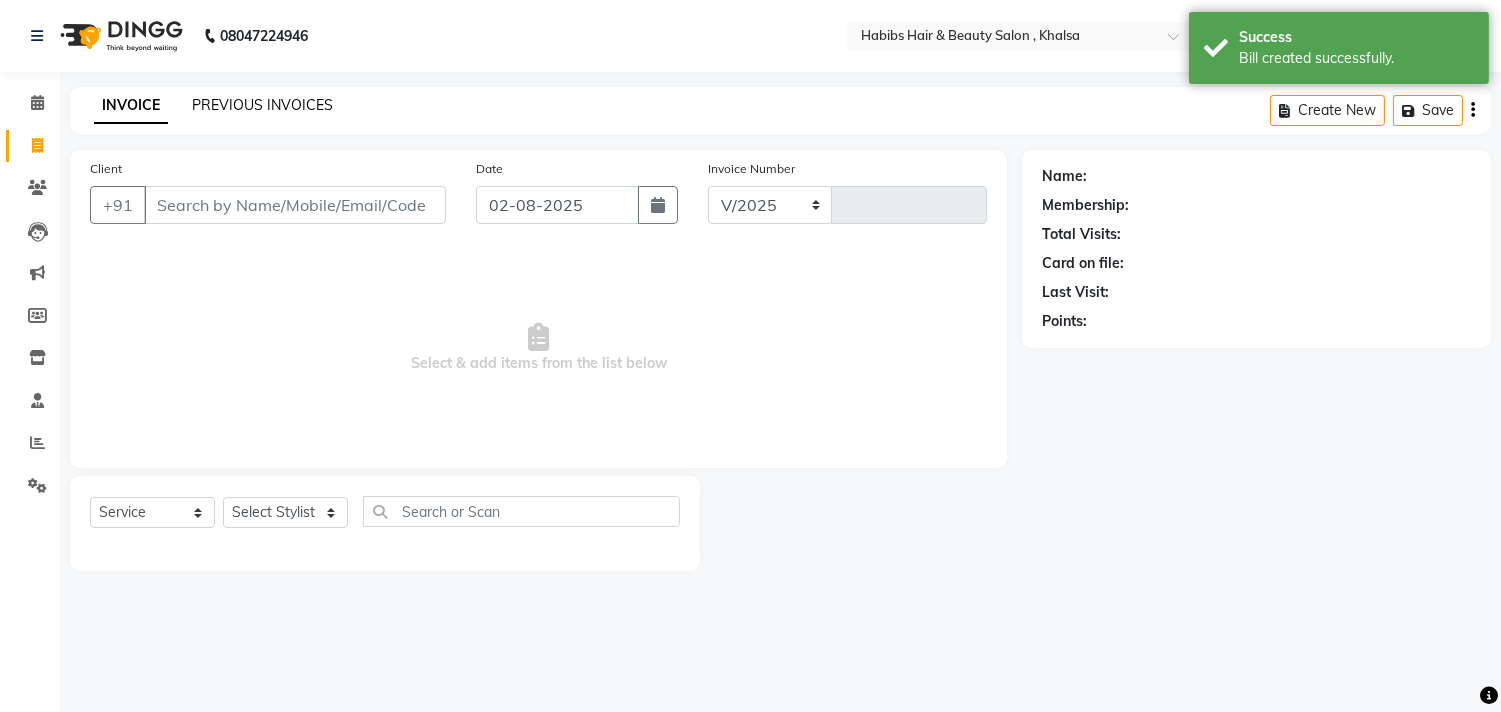 select on "4838" 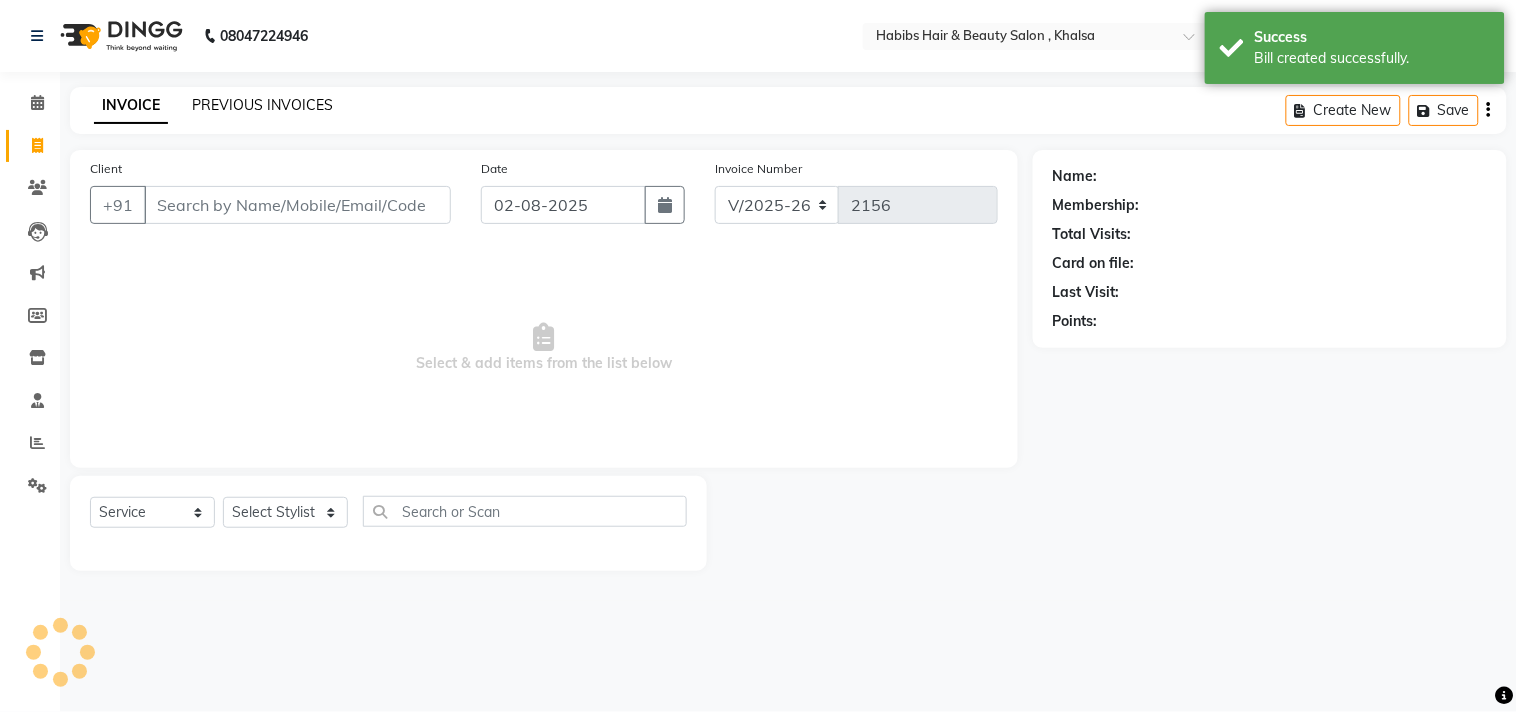 click on "PREVIOUS INVOICES" 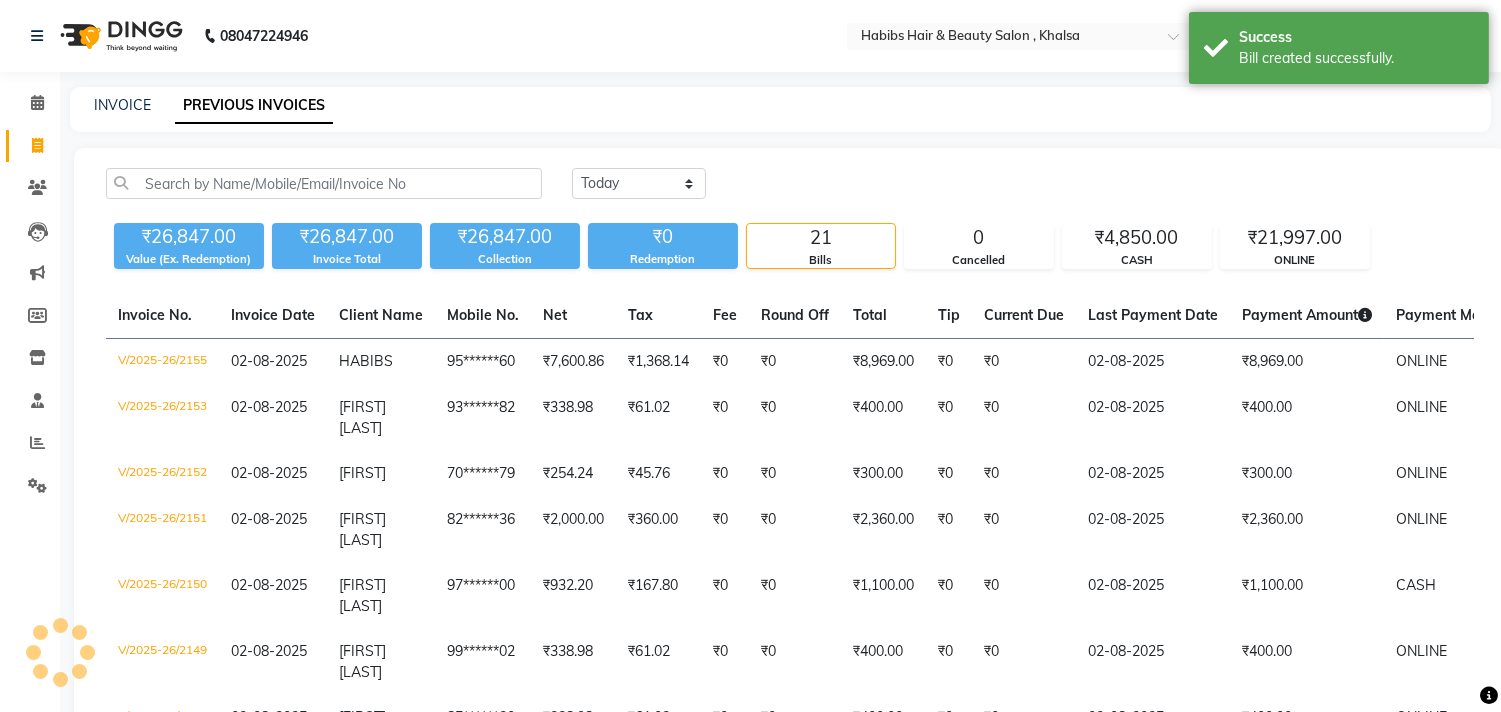 click on "INVOICE PREVIOUS INVOICES" 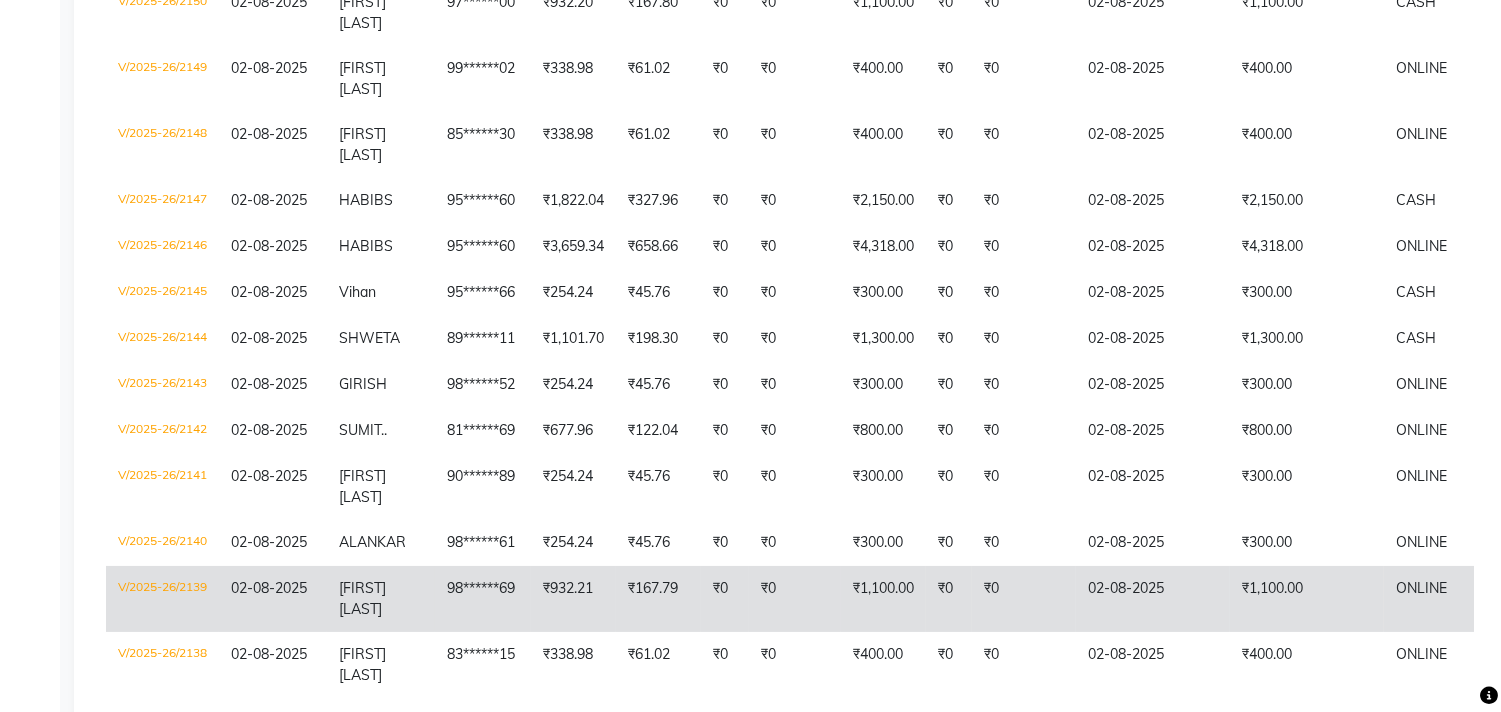 scroll, scrollTop: 538, scrollLeft: 0, axis: vertical 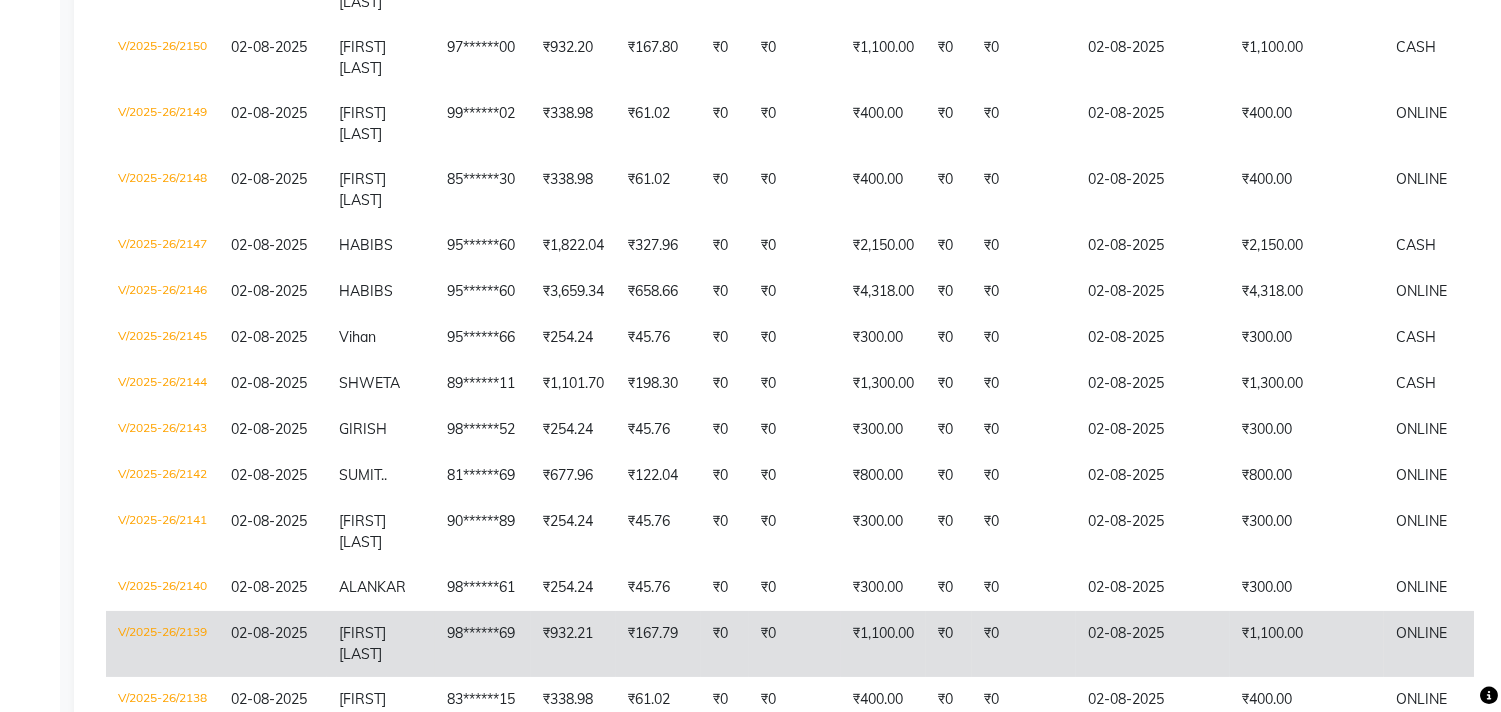 click on "₹0" 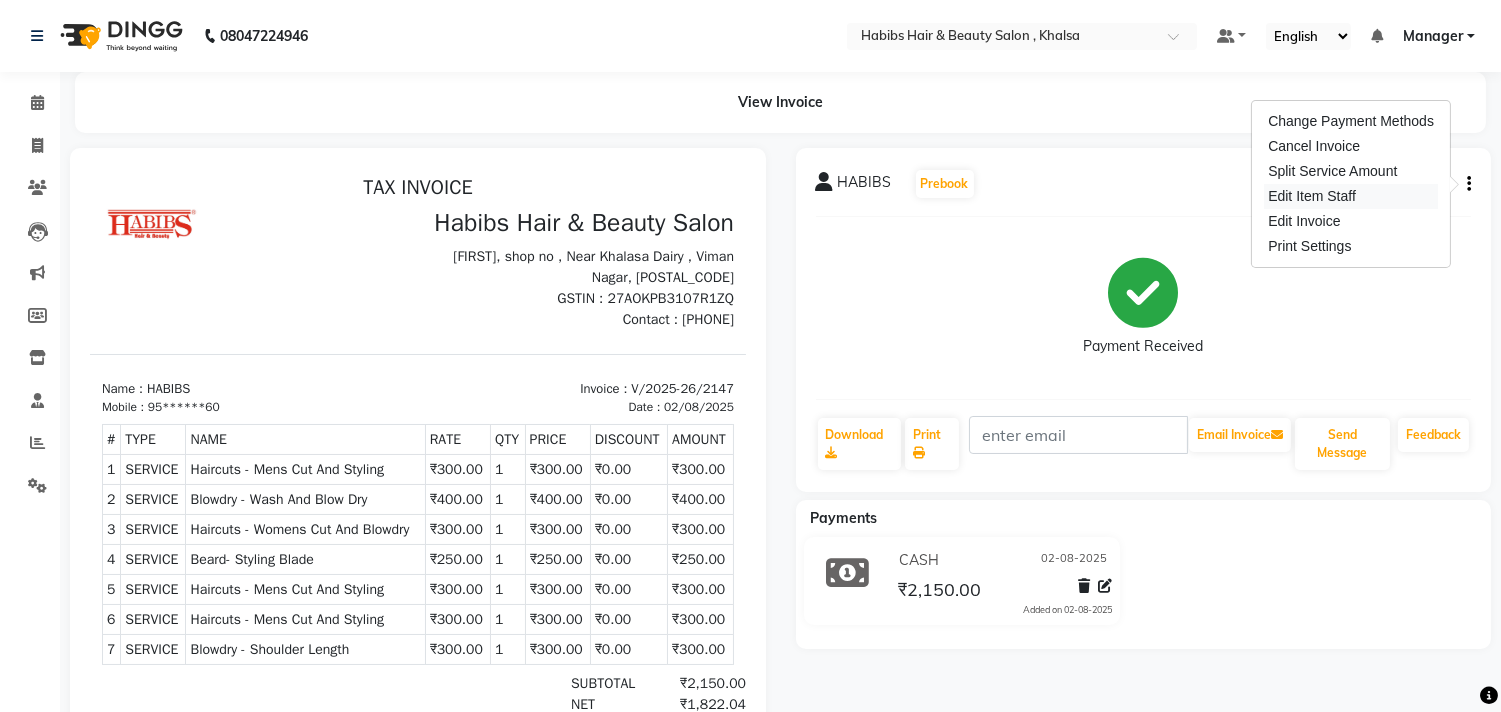 scroll, scrollTop: 0, scrollLeft: 0, axis: both 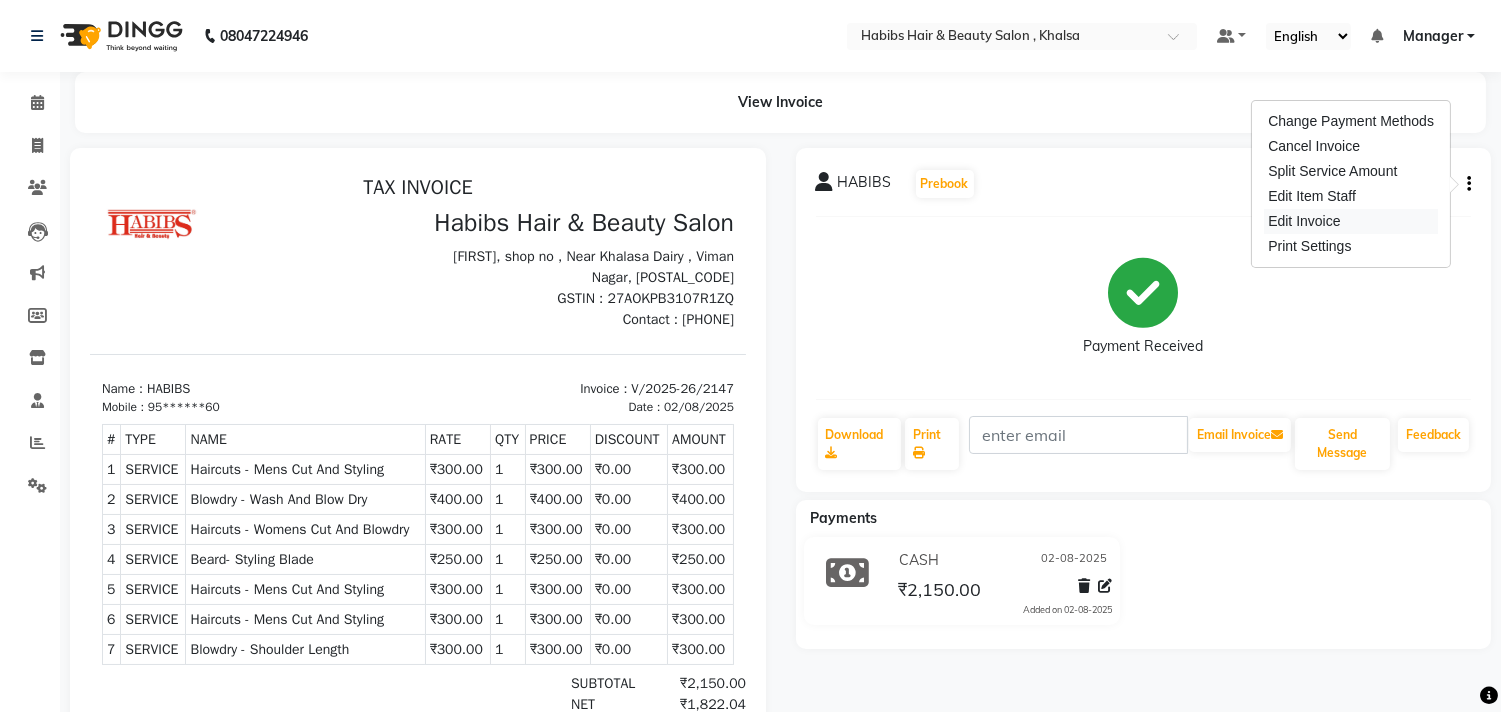 click on "Edit Invoice" at bounding box center (1351, 221) 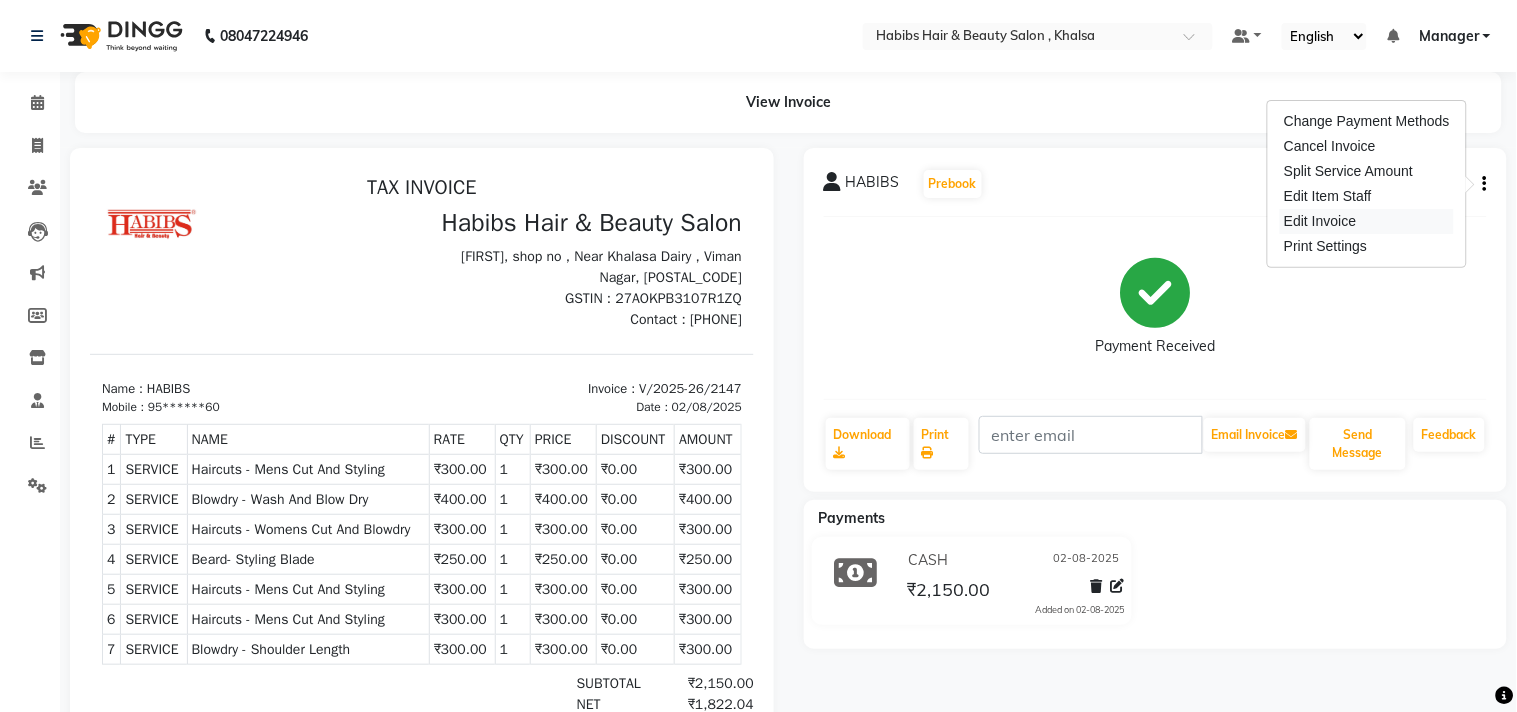 select on "service" 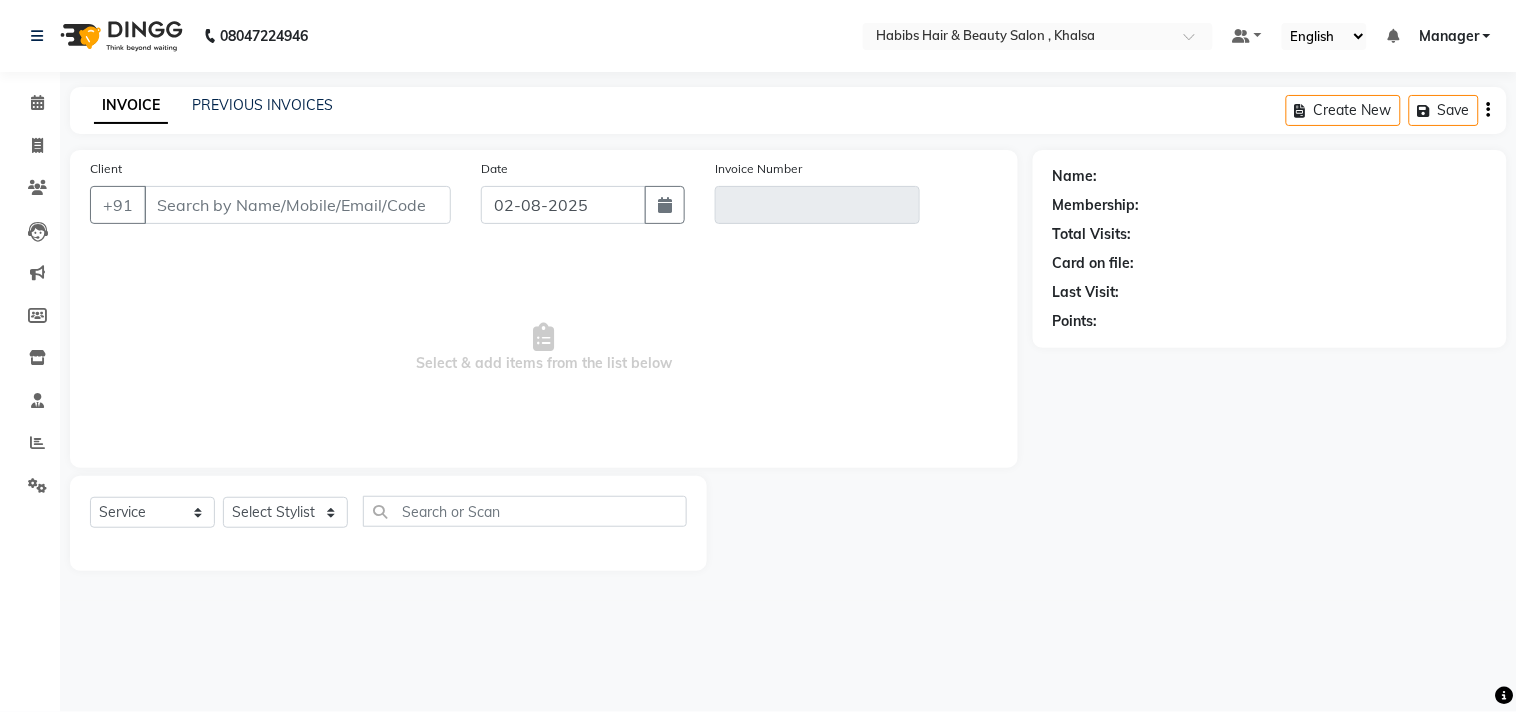 type on "95******60" 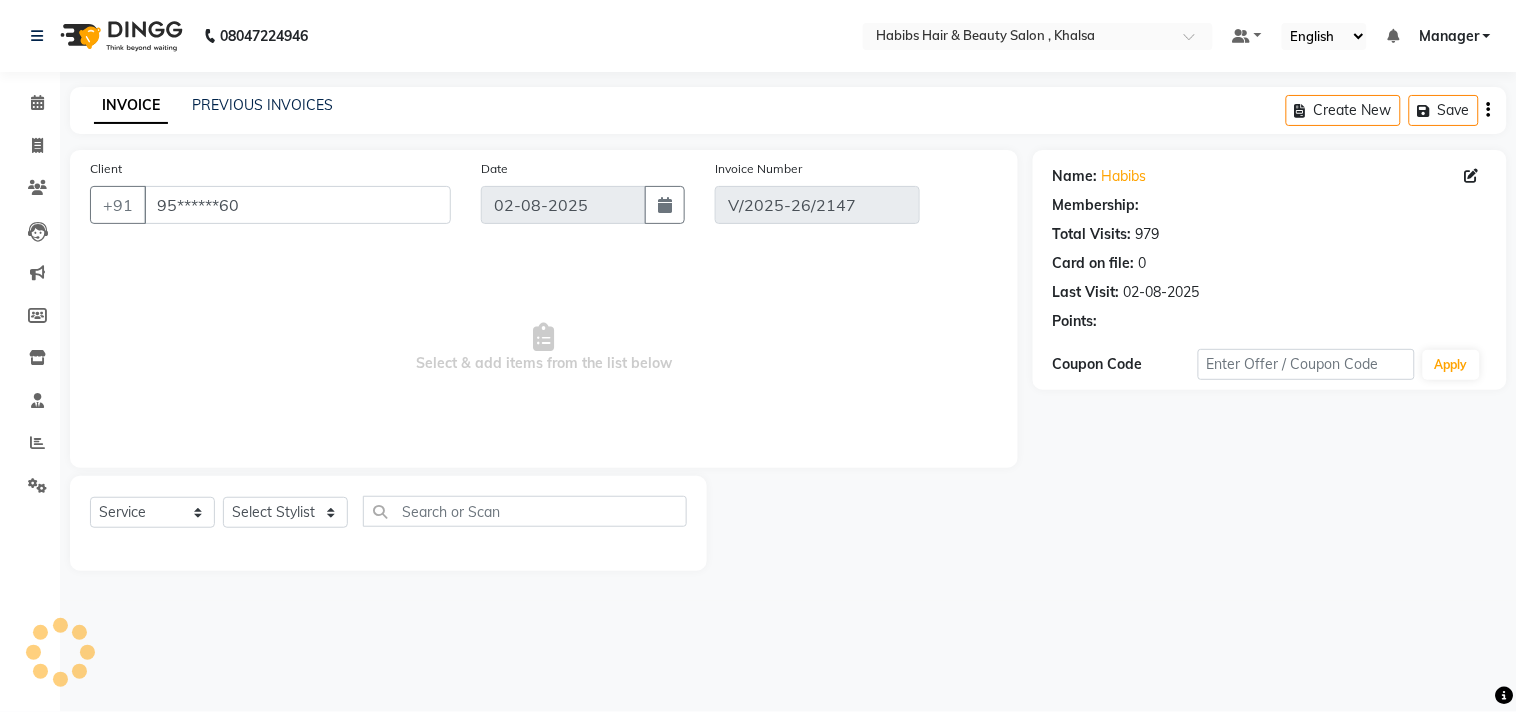 select on "1: Object" 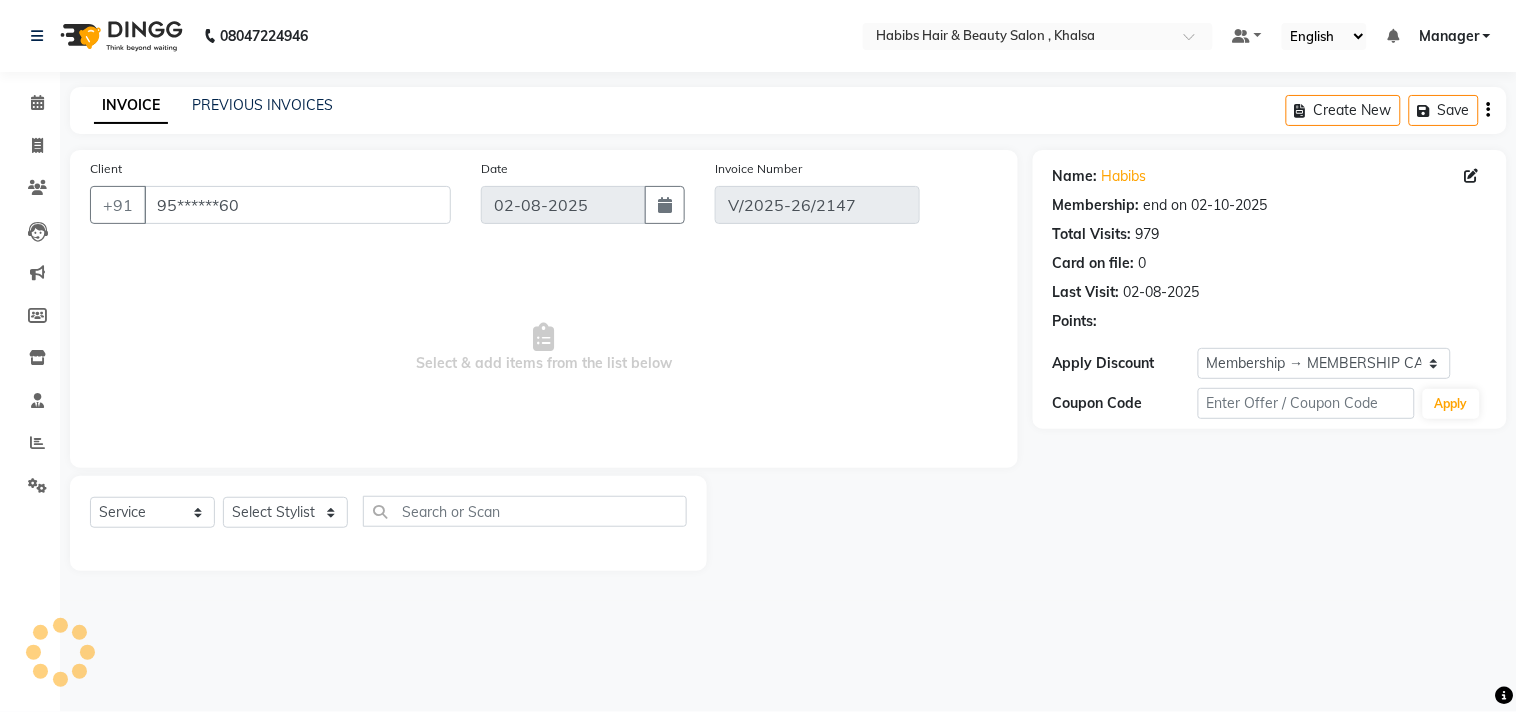 select on "select" 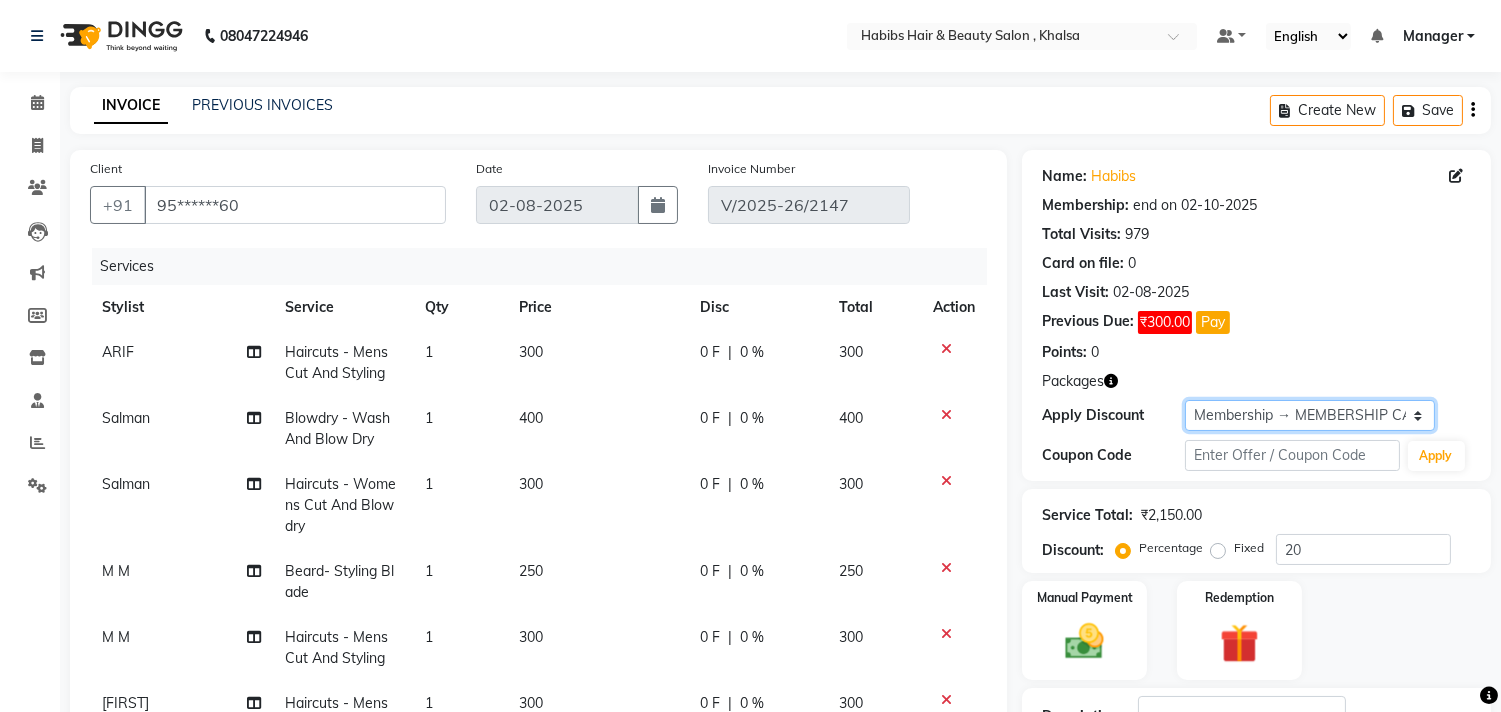click on "Select Membership → MEMBERSHIP CARD" 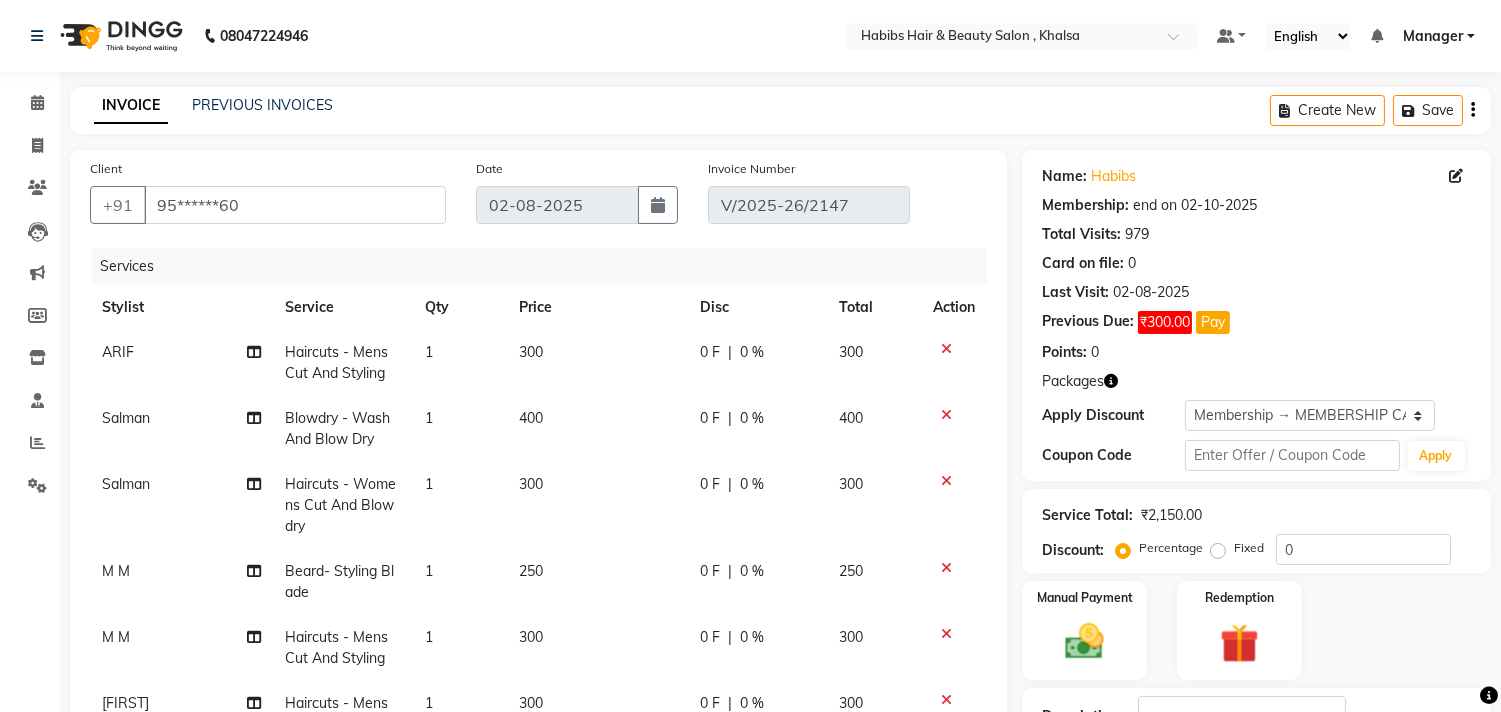 click on "Name: Habibs  Membership: end on 02-10-2025 Total Visits:  979 Card on file:  0 Last Visit:   02-08-2025 Previous Due:  ₹300.00 Pay Points:   0" 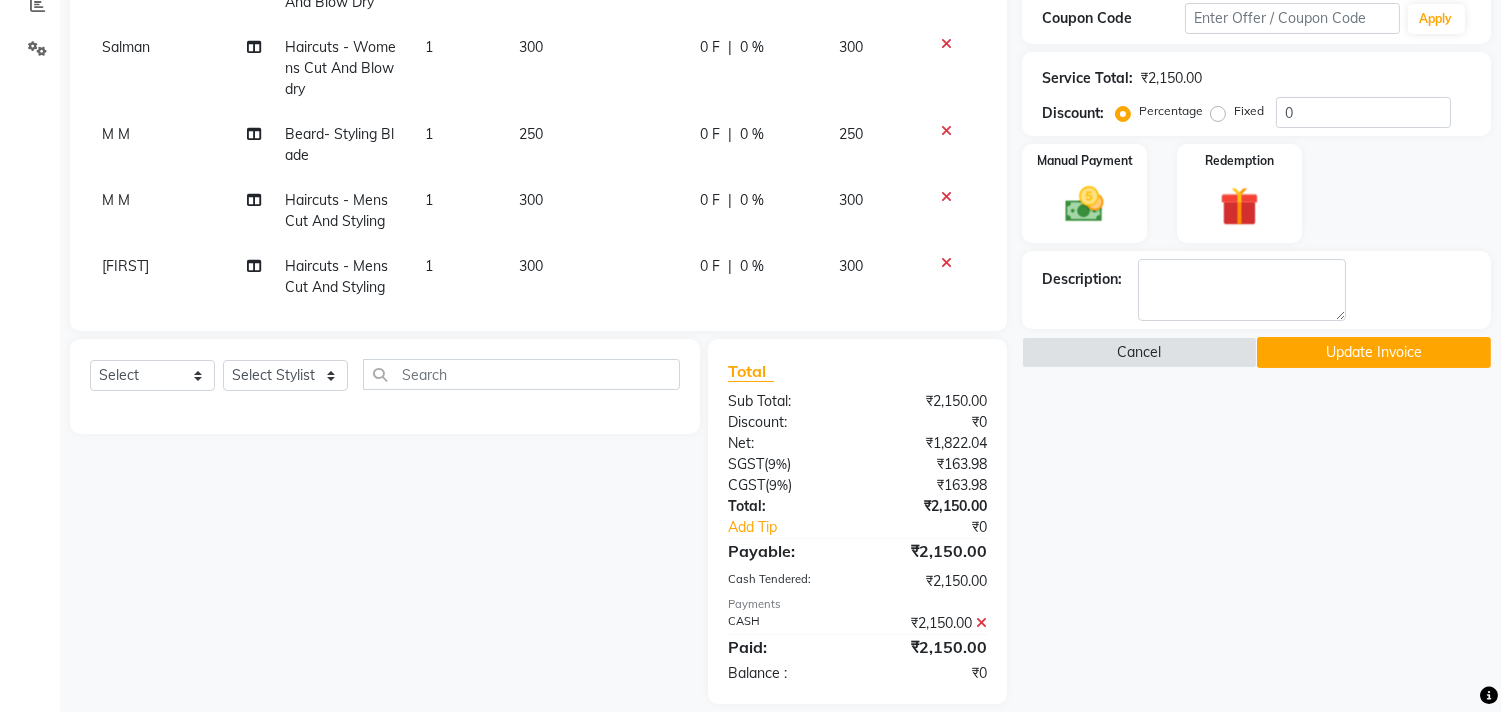 scroll, scrollTop: 458, scrollLeft: 0, axis: vertical 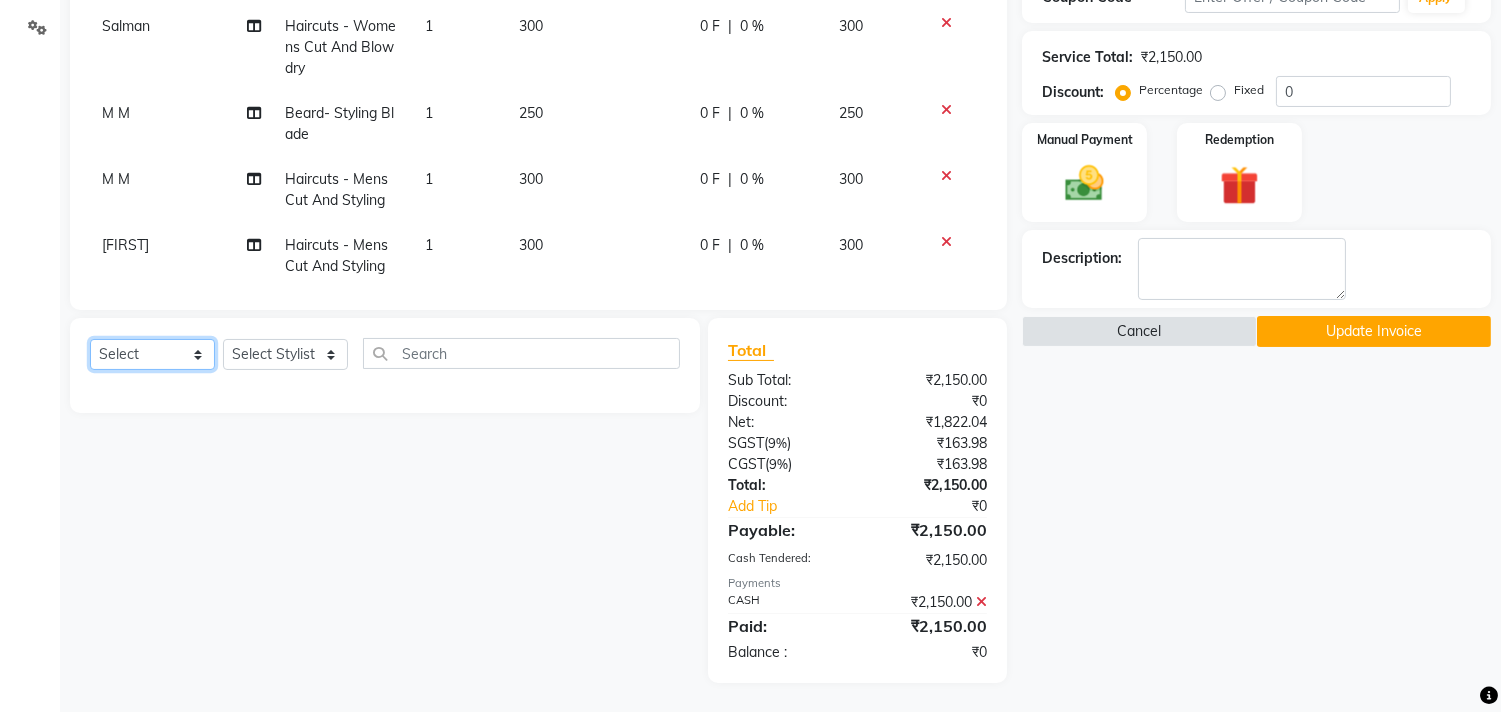 click on "Select  Service  Product  Membership  Package Voucher Prepaid Gift Card" 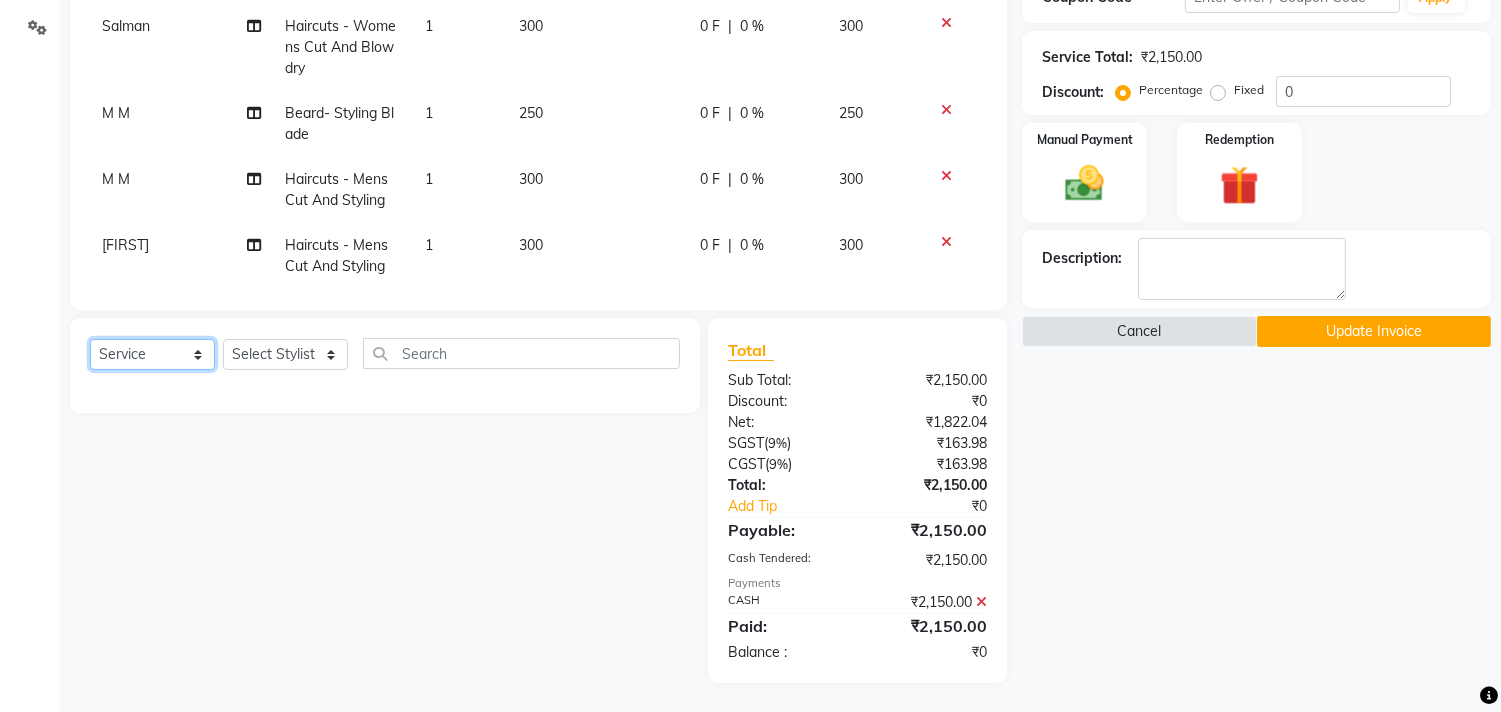 click on "Select  Service  Product  Membership  Package Voucher Prepaid Gift Card" 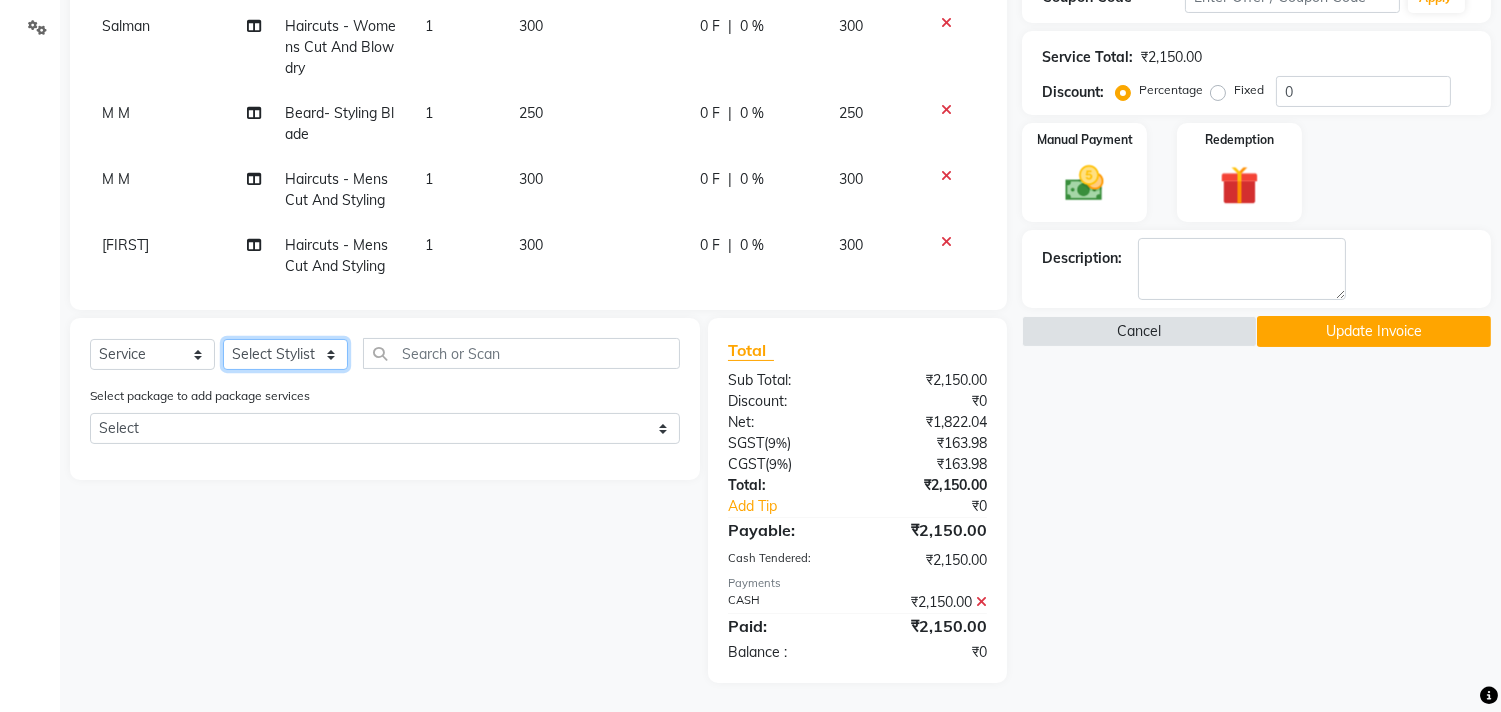 click on "Select Stylist Ajam ARIF Asif Manager M M Neelam Niyaz Salman Sameer Sayali Shahid Shahnawaz Vidya Zubair" 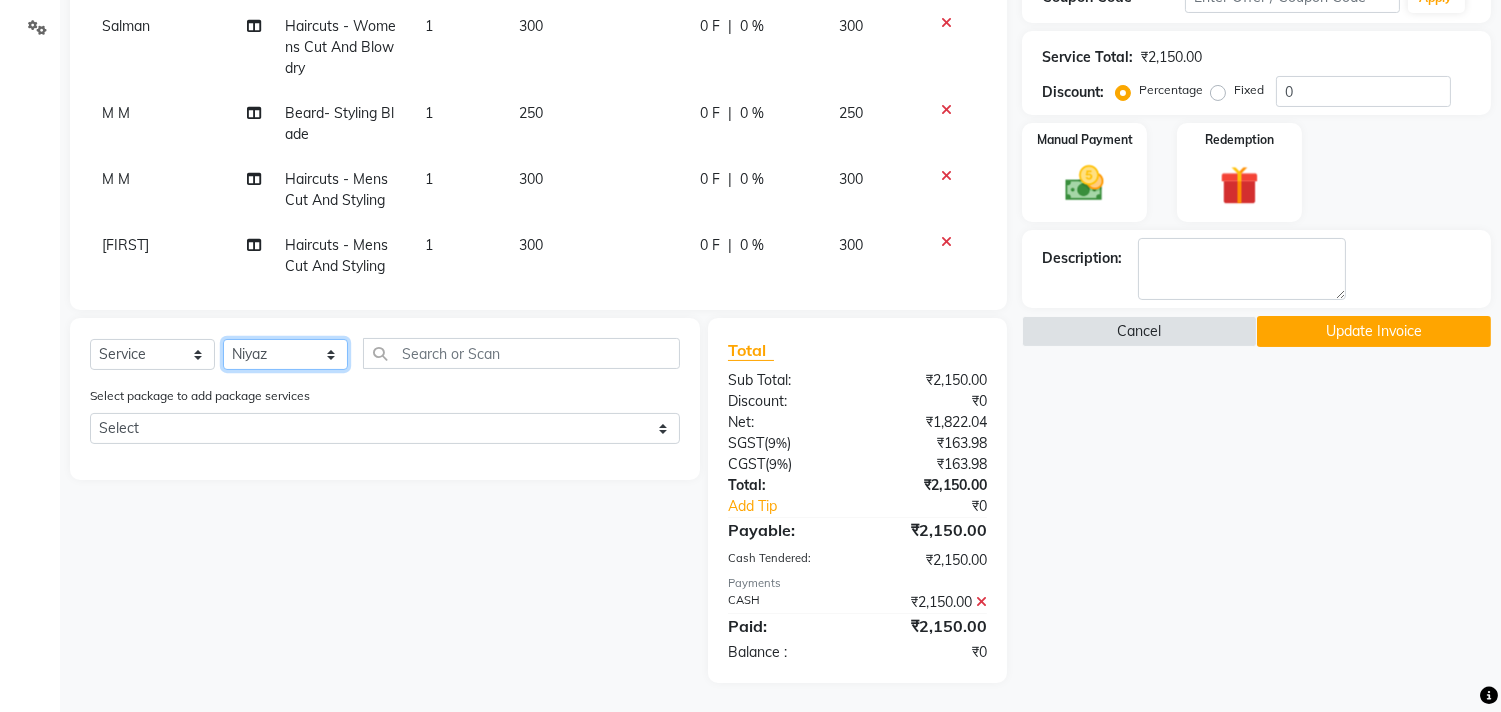 click on "Select Stylist Ajam ARIF Asif Manager M M Neelam Niyaz Salman Sameer Sayali Shahid Shahnawaz Vidya Zubair" 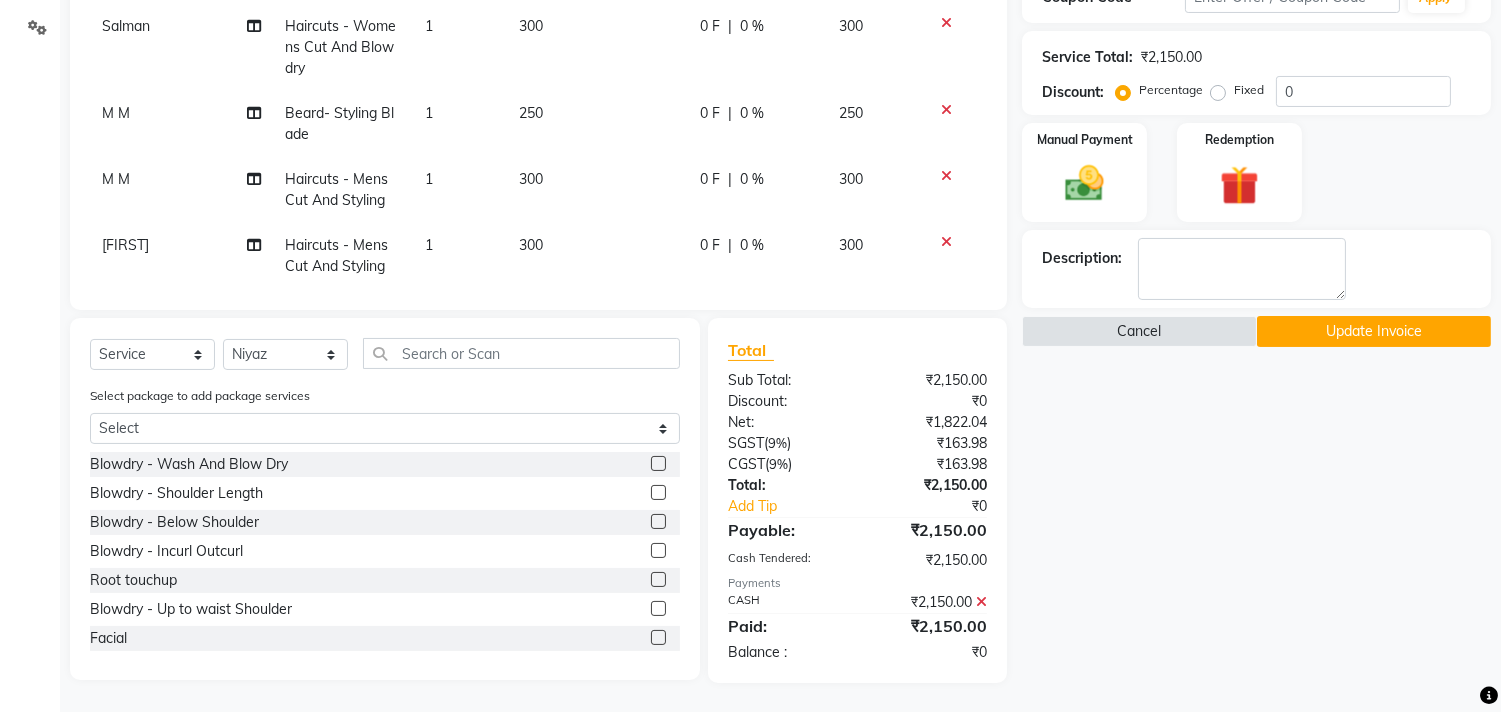 click on "Select  Service  Product  Membership  Package Voucher Prepaid Gift Card  Select Stylist Ajam ARIF Asif Manager M M Neelam Niyaz Salman Sameer Sayali Shahid Shahnawaz Vidya Zubair Select package to add package services Select Ornab Mukhrjee Blowdry  -  Wash And Blow Dry  Blowdry  -  Shoulder Length  Blowdry  -  Below Shoulder  Blowdry  -  Incurl Outcurl  Root touchup  Blowdry  -  Up to waist Shoulder  Facial  Basic Makeup  Beard Color  Deep Conditioning  Nail Paint  All Hair Shave  Wax (Upperlips)  Pore Cleanup   Head Massage- Habibs Oil  Package Facial  Pakage  Whitening Mask  Women- Global Funky Color  Wax (Rica)- Ear   12K + PKG  10K + PKG  Smoothening  11K + PKG  Wax- Lower Lips  Wax- Chin  Root Touchup- Ammonia Free  Beard- Styling Blade  Haircuts- Kids Haircut  O3 SeaWood Facial  Haircuts -  Mens Cut And Styling  Haircuts -  Womens Cut And Blowdry  Mens Haircut and Beard  Body Polishing  D-Tan  Beard Trim  Women Hair cut & wash  Face Wax  Pro Longer Treatment  Pro Longer Treatment  Molecular Treatment" 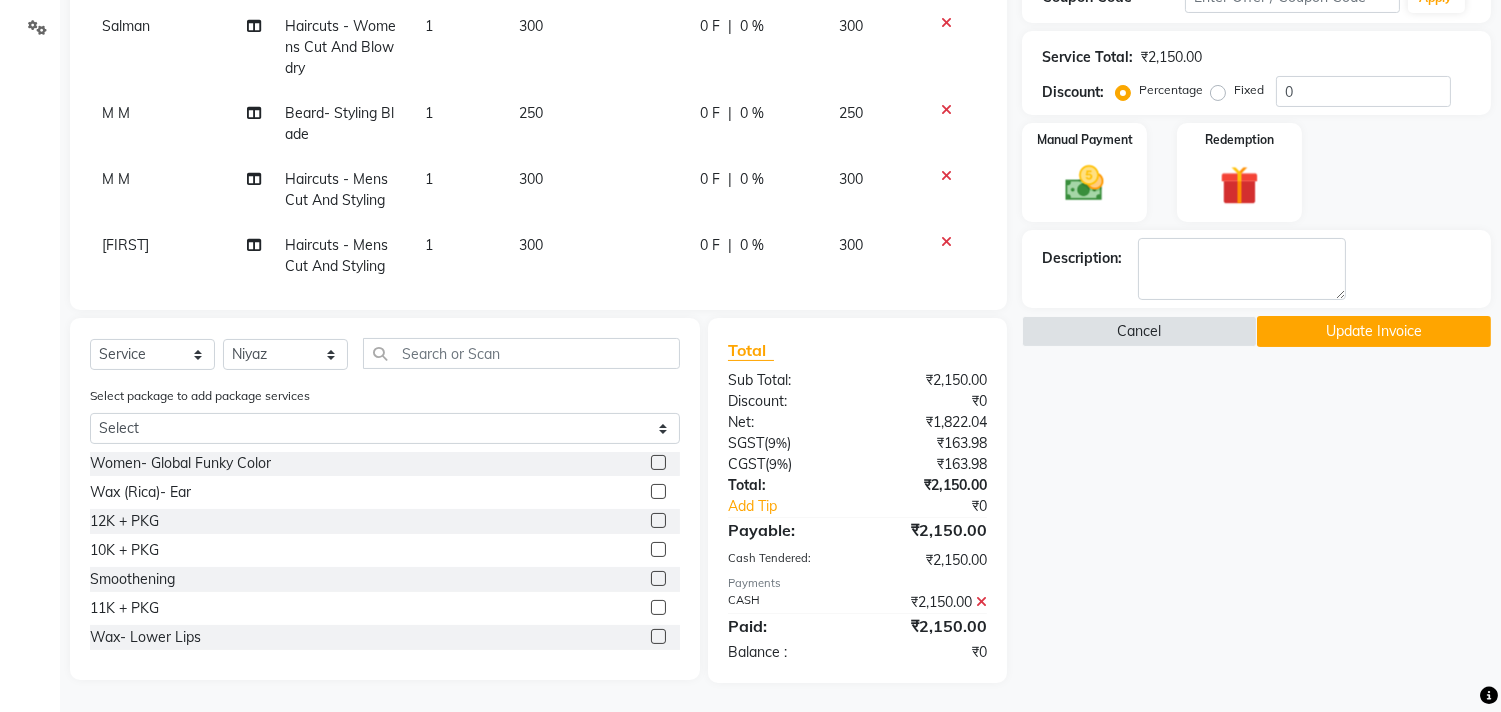 scroll, scrollTop: 697, scrollLeft: 0, axis: vertical 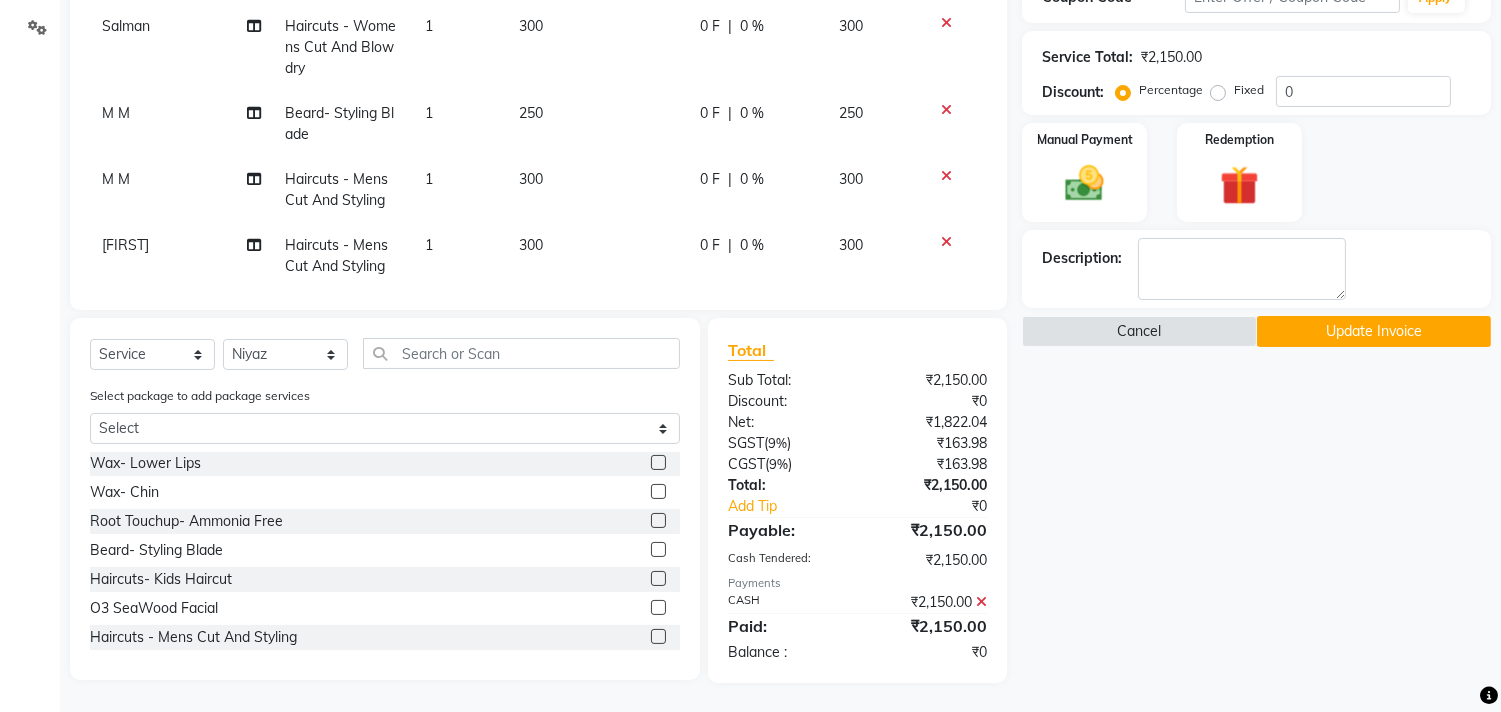 click 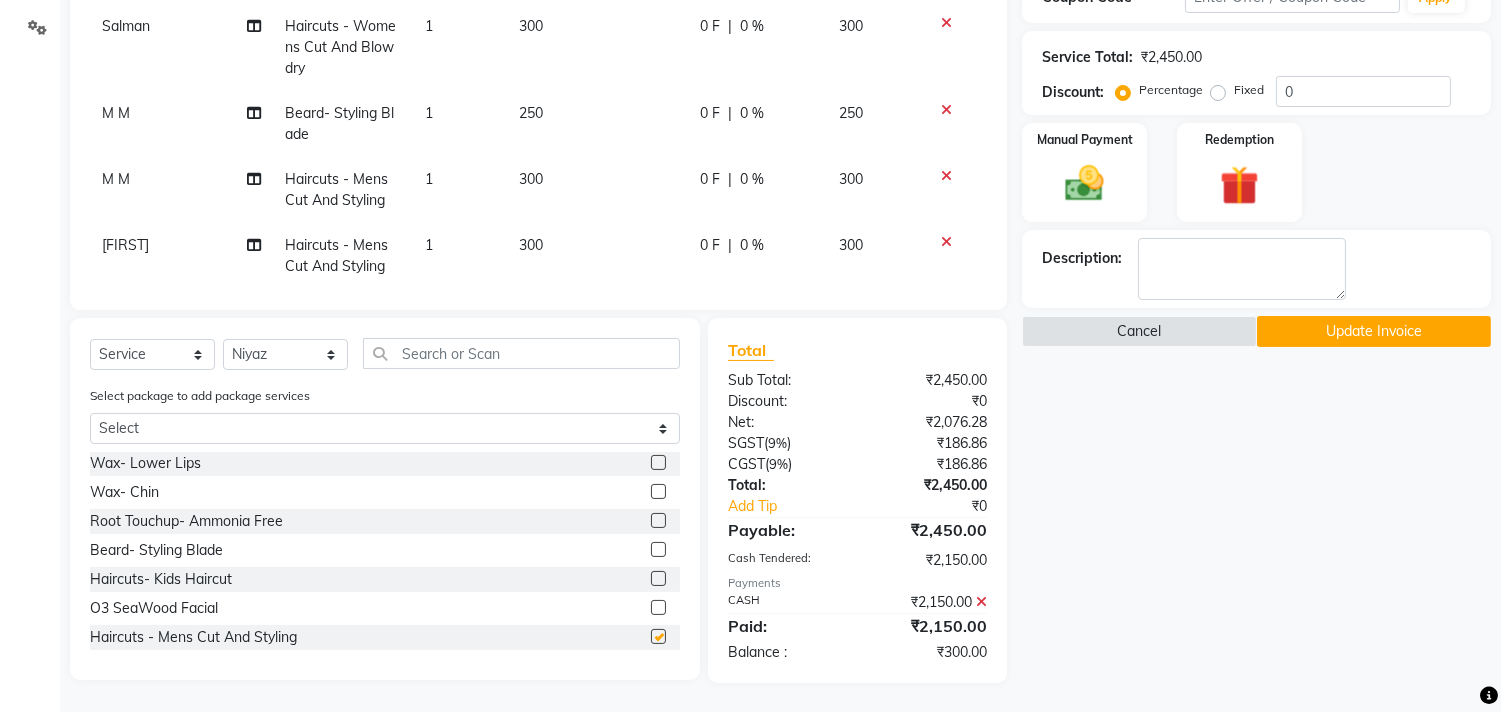 checkbox on "false" 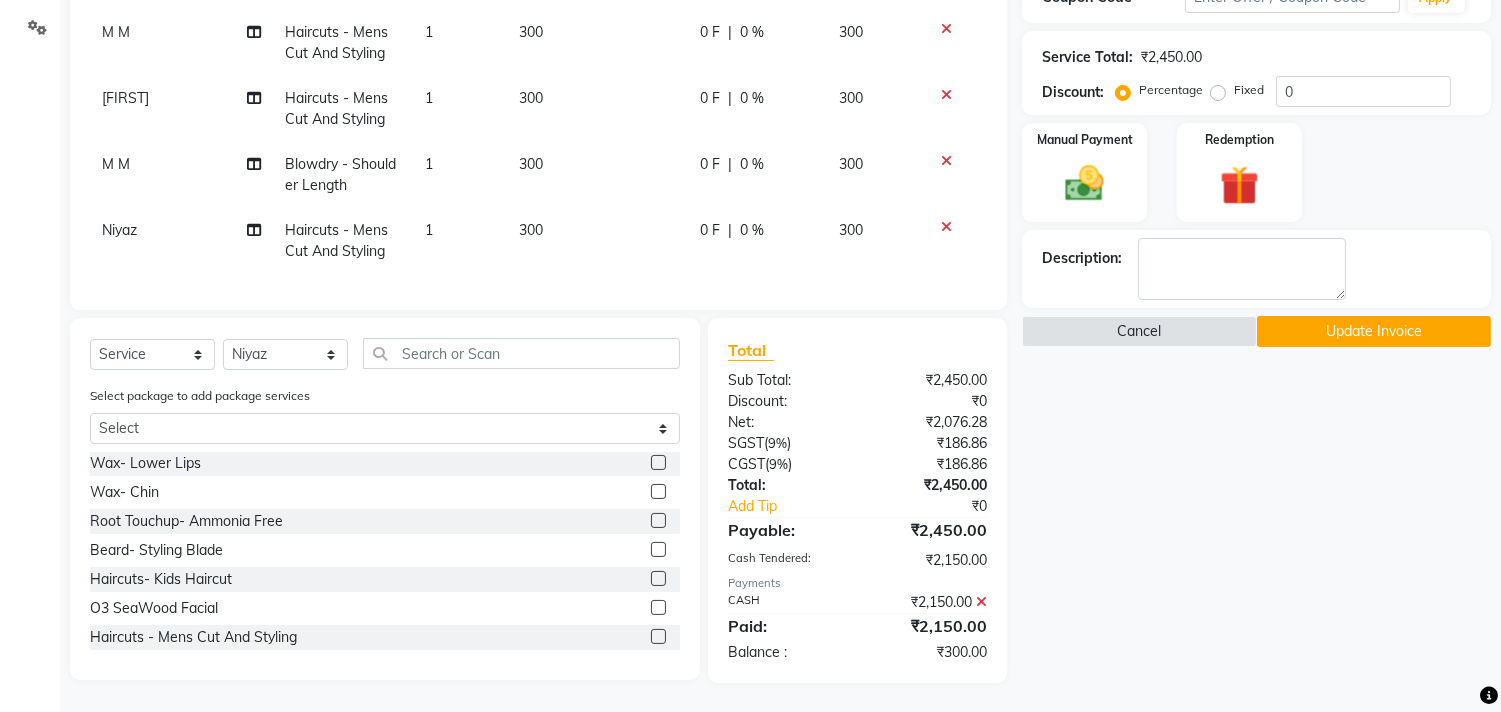 scroll, scrollTop: 163, scrollLeft: 0, axis: vertical 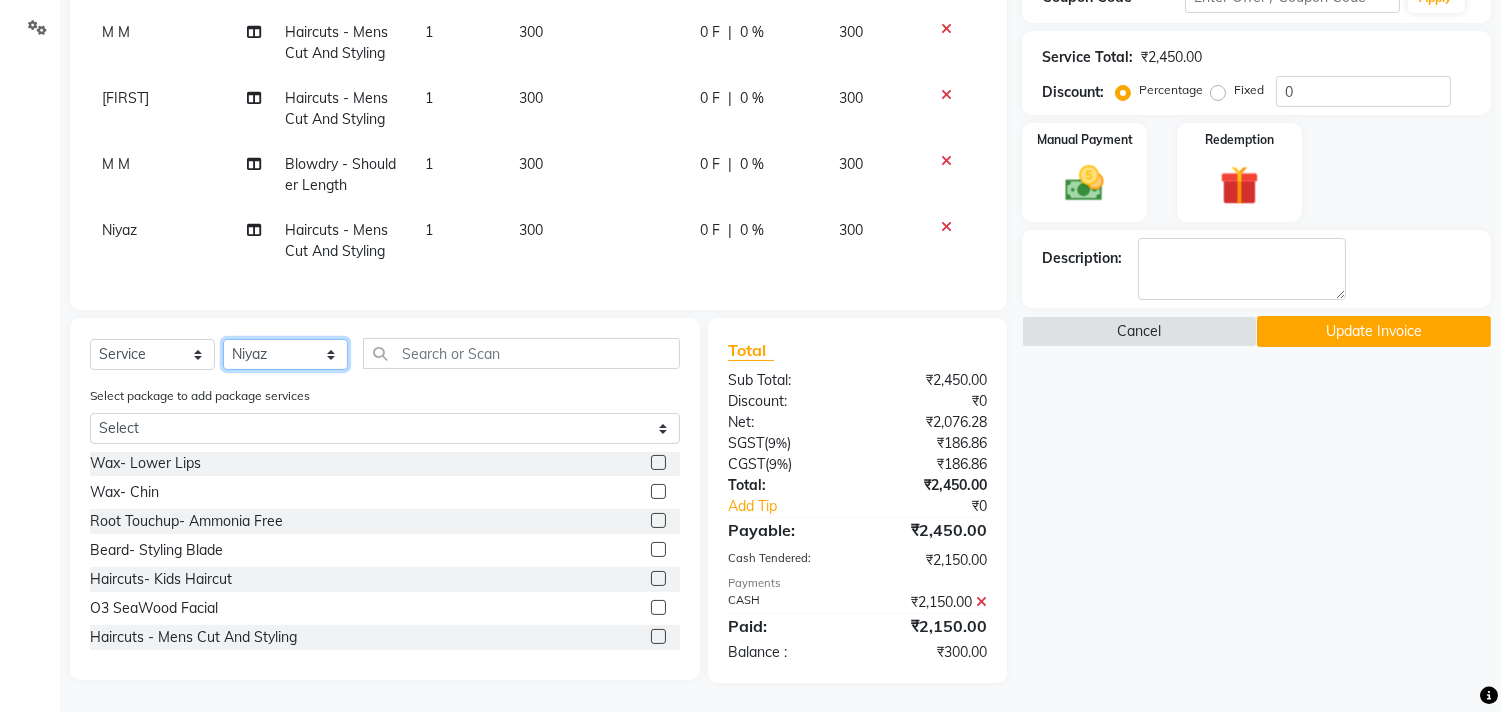 click on "Select Stylist Ajam ARIF Asif Manager M M Neelam Niyaz Salman Sameer Sayali Shahid Shahnawaz Vidya Zubair" 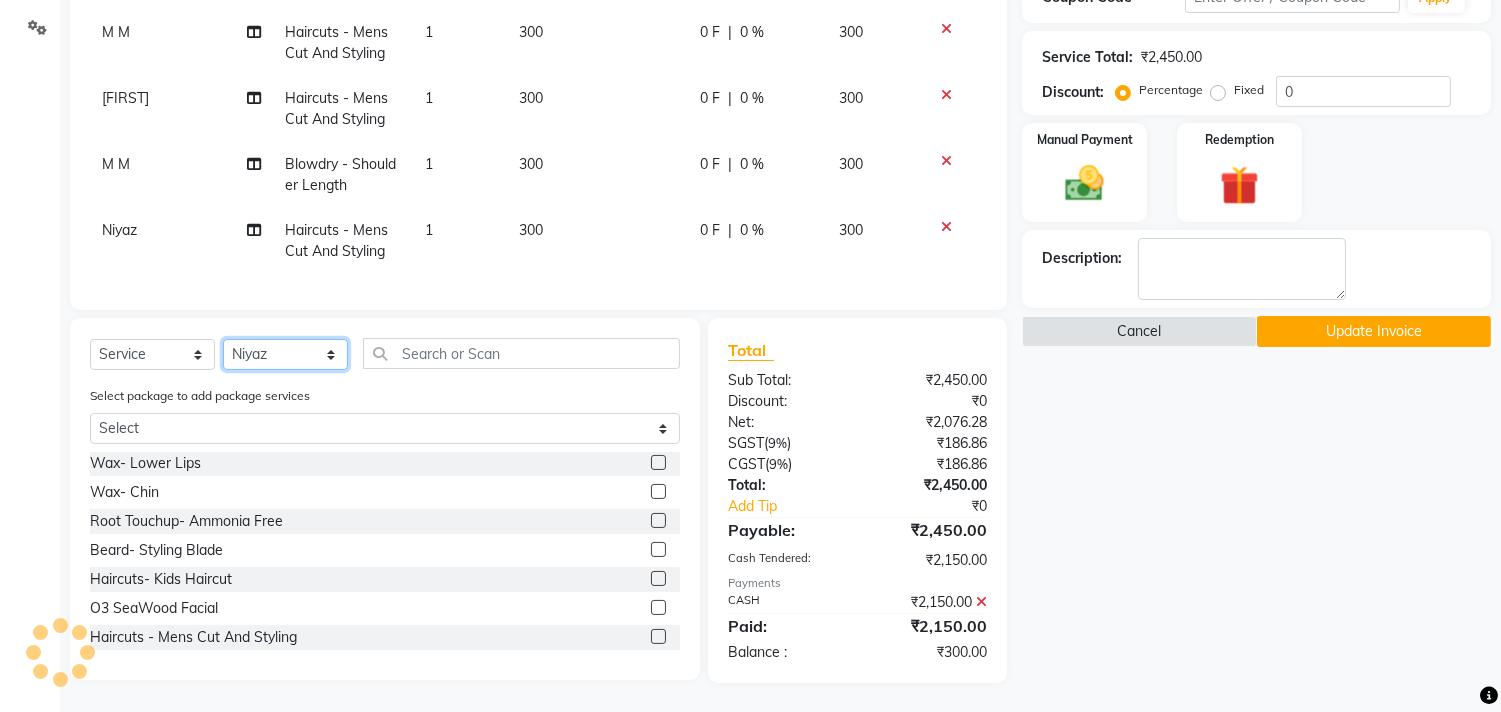 select on "87459" 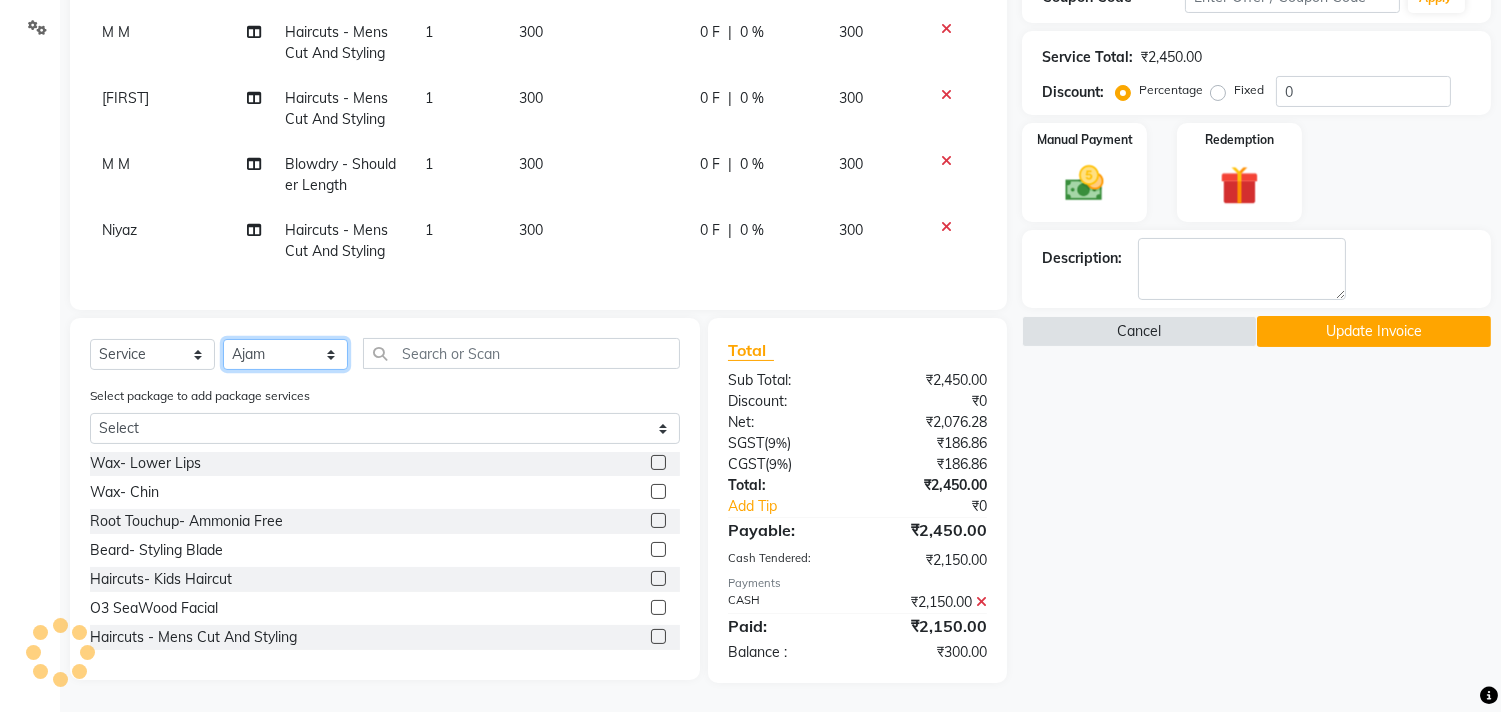 click on "Select Stylist Ajam ARIF Asif Manager M M Neelam Niyaz Salman Sameer Sayali Shahid Shahnawaz Vidya Zubair" 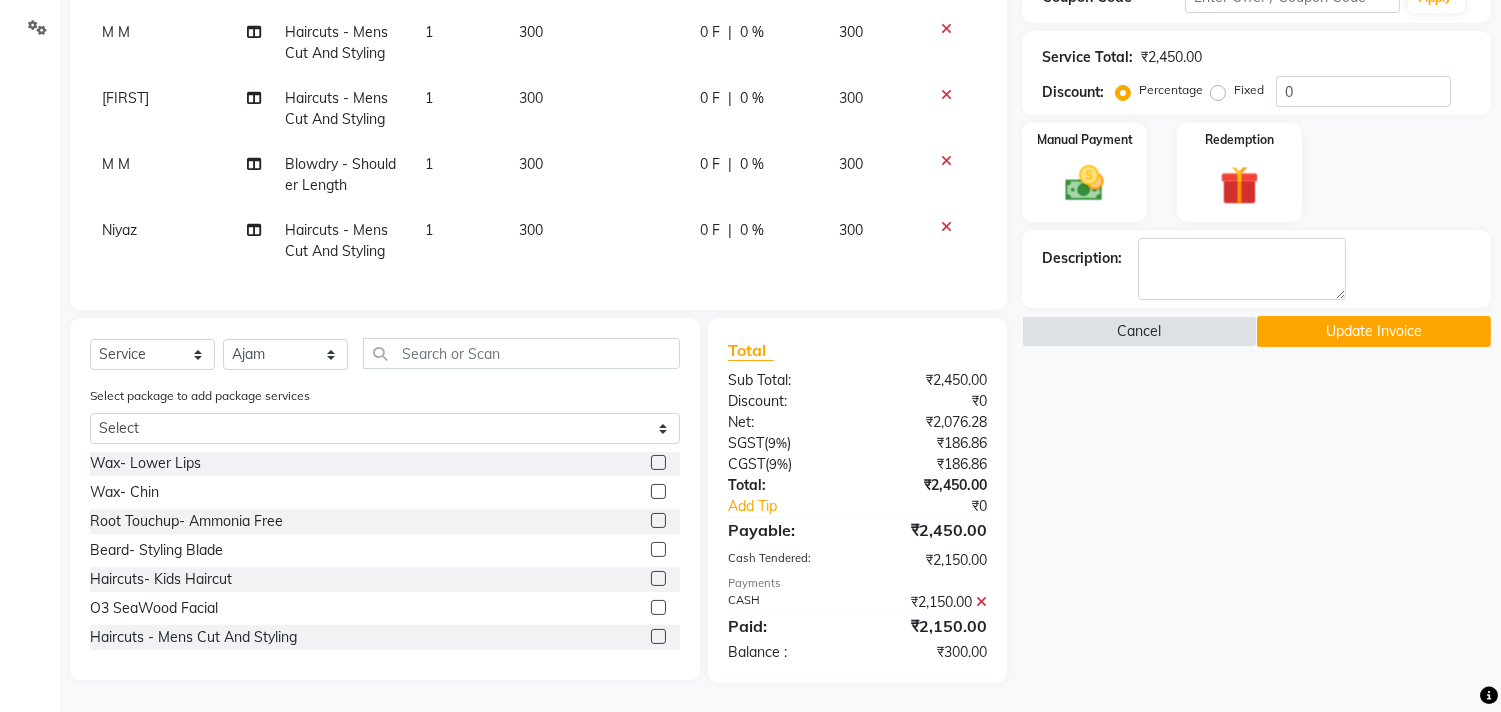 click on "Client +91 [PHONE] Date 02-08-2025 Invoice Number V/2025-26/2147 Services Stylist Service Qty Price Disc Total Action ARIF Haircuts -  Mens Cut And Styling 1 300 0 F | 0 % 300 Salman Blowdry  -  Wash And Blow Dry 1 400 0 F | 0 % 400 Salman Haircuts -  Womens Cut And Blowdry 1 300 0 F | 0 % 400 M M Beard- Styling Blade 1 250 0 F | 0 % 250 M M Haircuts -  Mens Cut And Styling 1 300 0 F | 0 % 300 Sameer Haircuts -  Mens Cut And Styling 1 300 0 F | 0 % 300 M M Blowdry  -  Shoulder Length 1 300 0 F | 0 % 300 Niyaz Haircuts -  Mens Cut And Styling 1 300 0 F | 0 % 300" 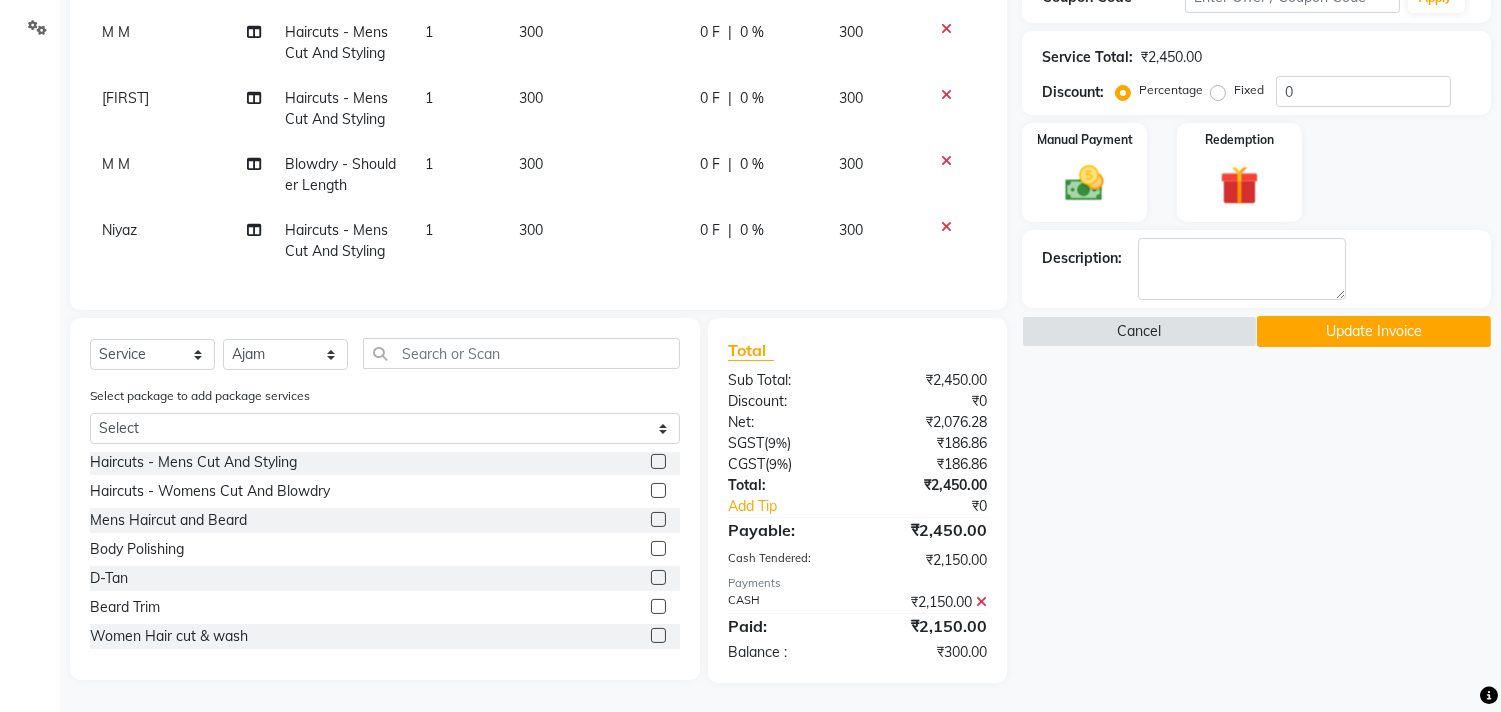 click 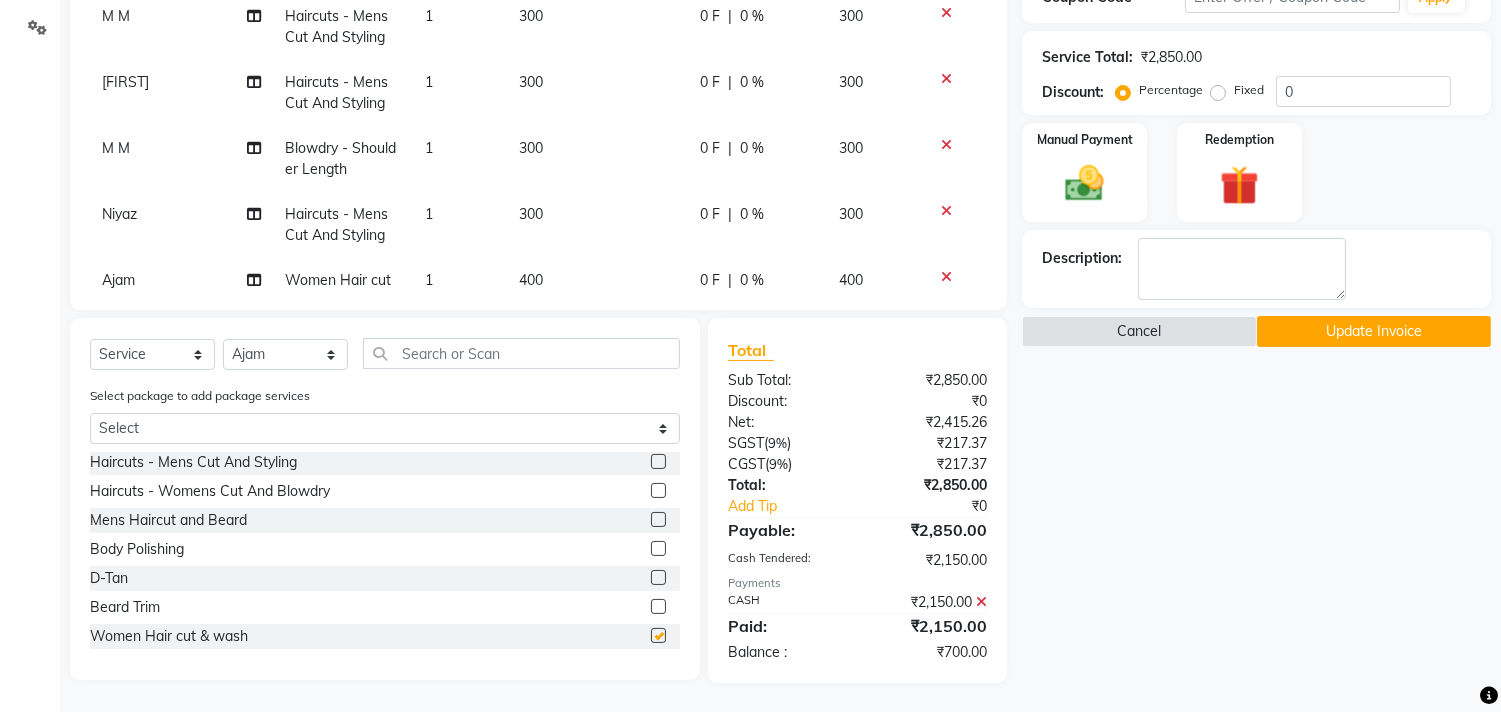 checkbox on "false" 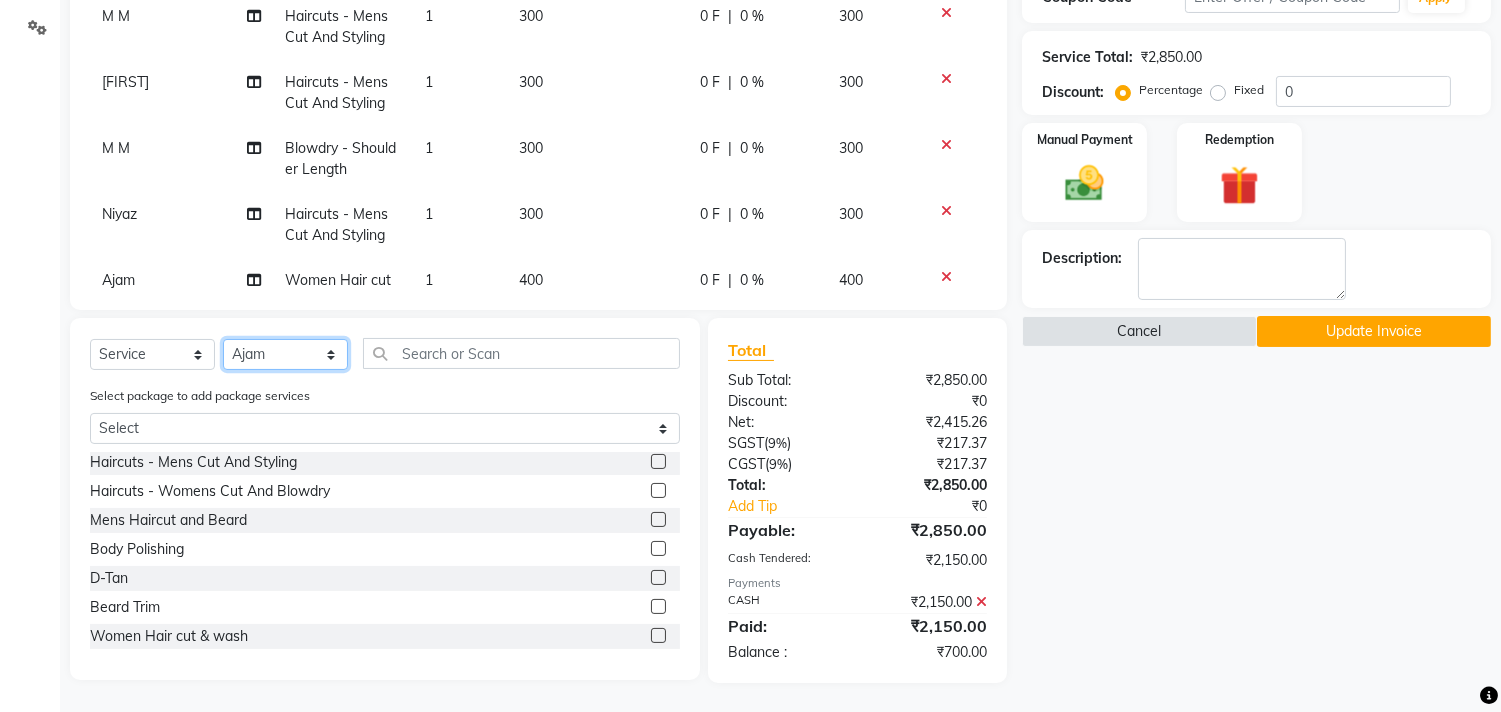 click on "Select Stylist Ajam ARIF Asif Manager M M Neelam Niyaz Salman Sameer Sayali Shahid Shahnawaz Vidya Zubair" 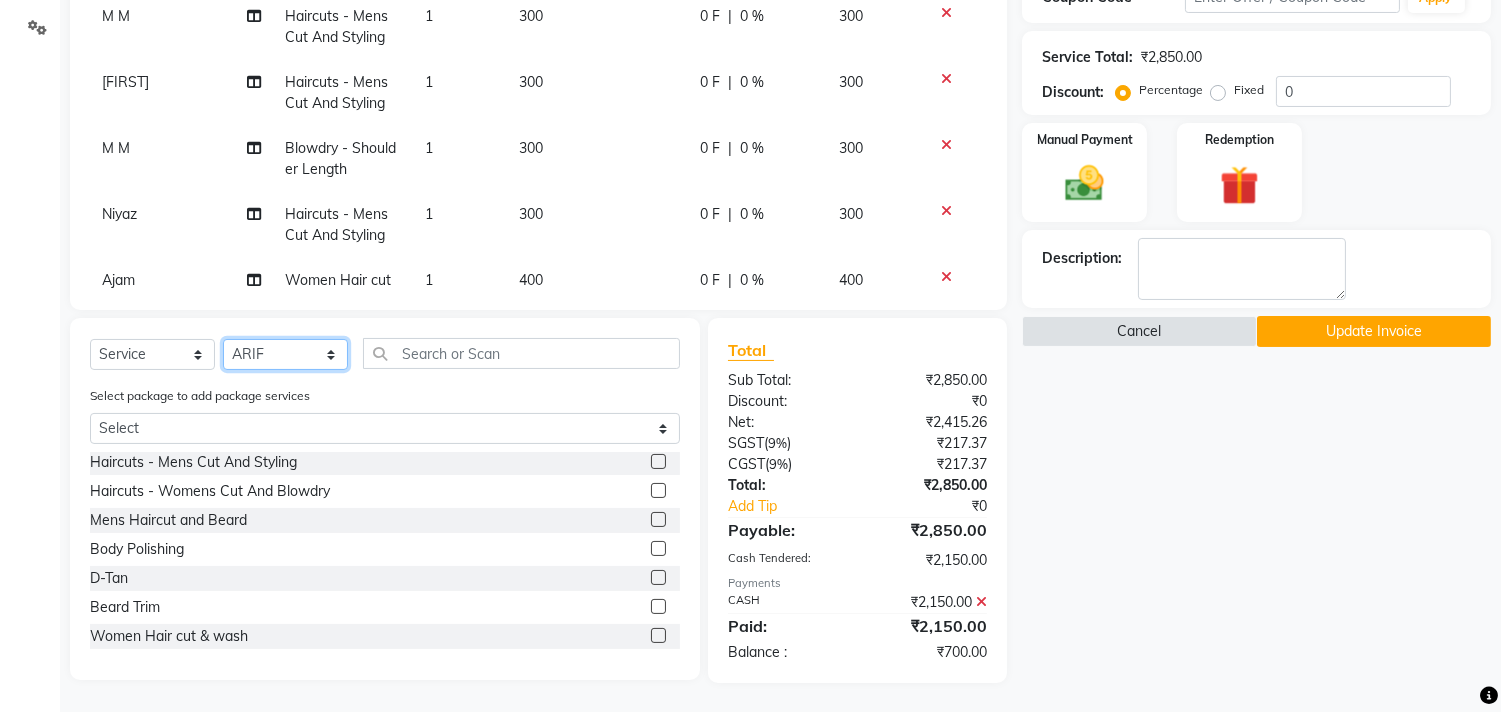 click on "Select Stylist Ajam ARIF Asif Manager M M Neelam Niyaz Salman Sameer Sayali Shahid Shahnawaz Vidya Zubair" 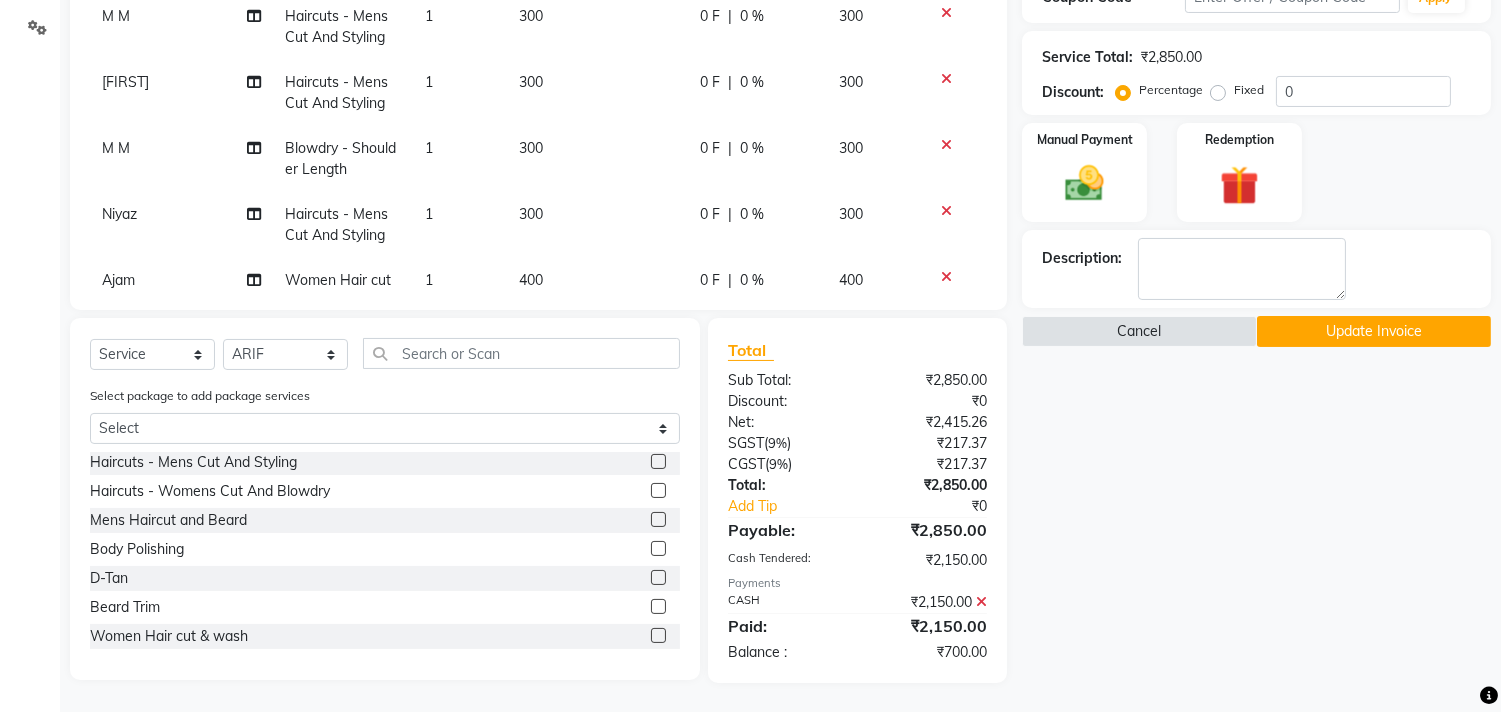 click 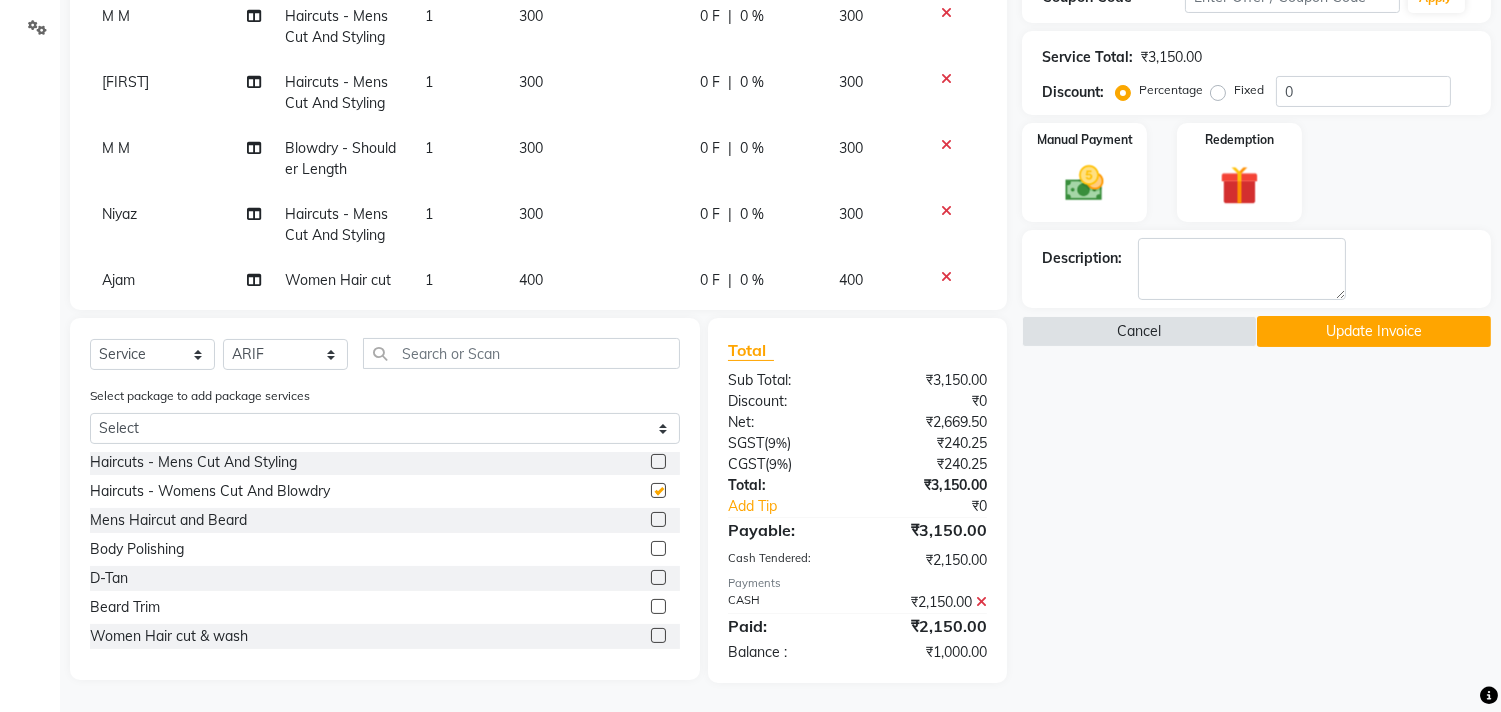 checkbox on "false" 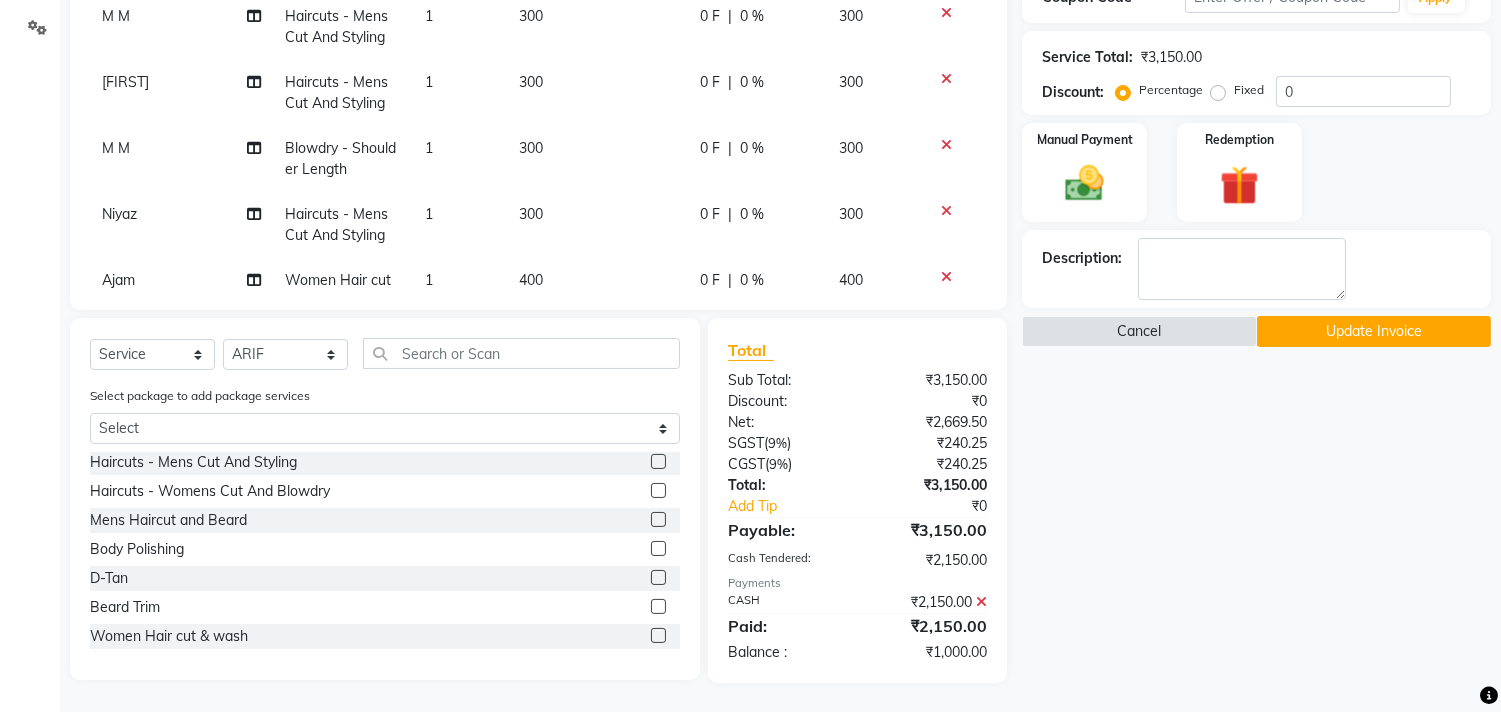 click 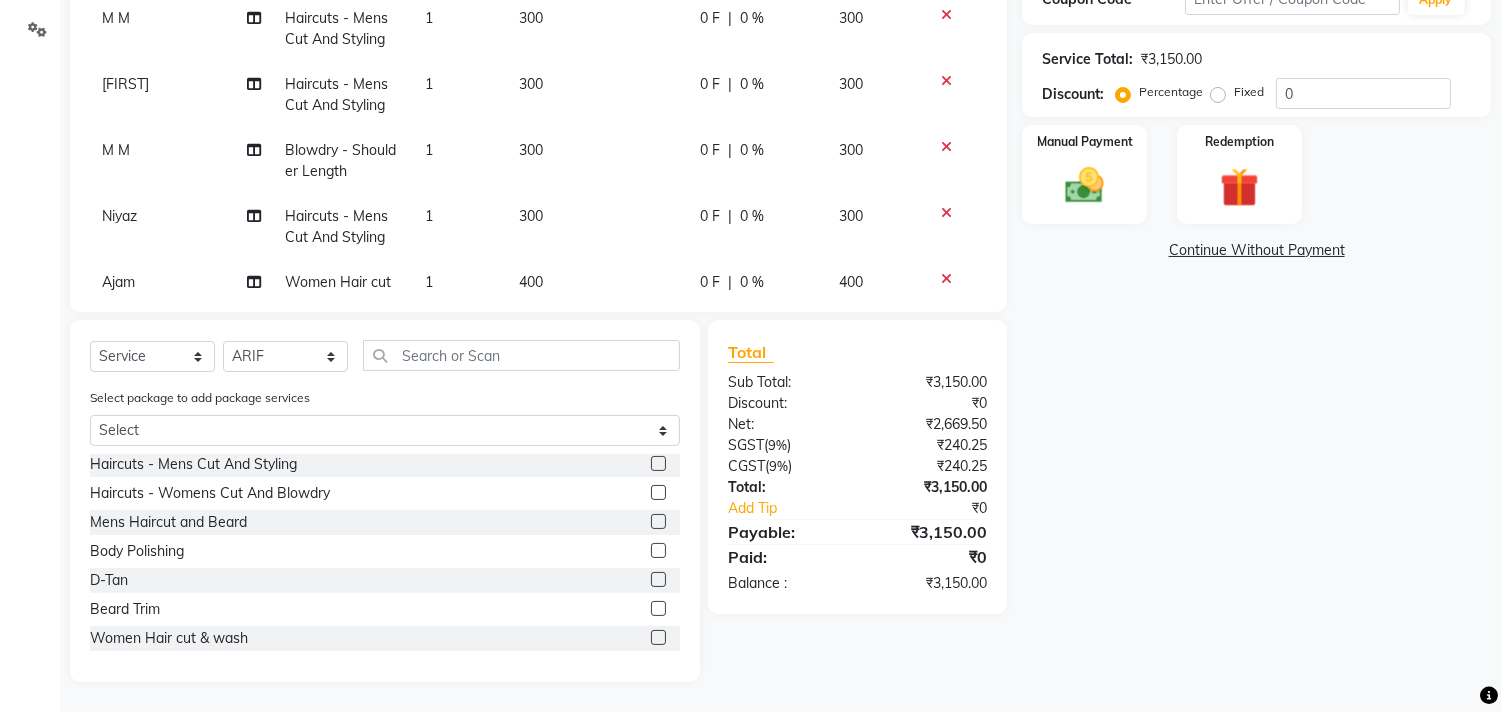 scroll, scrollTop: 456, scrollLeft: 0, axis: vertical 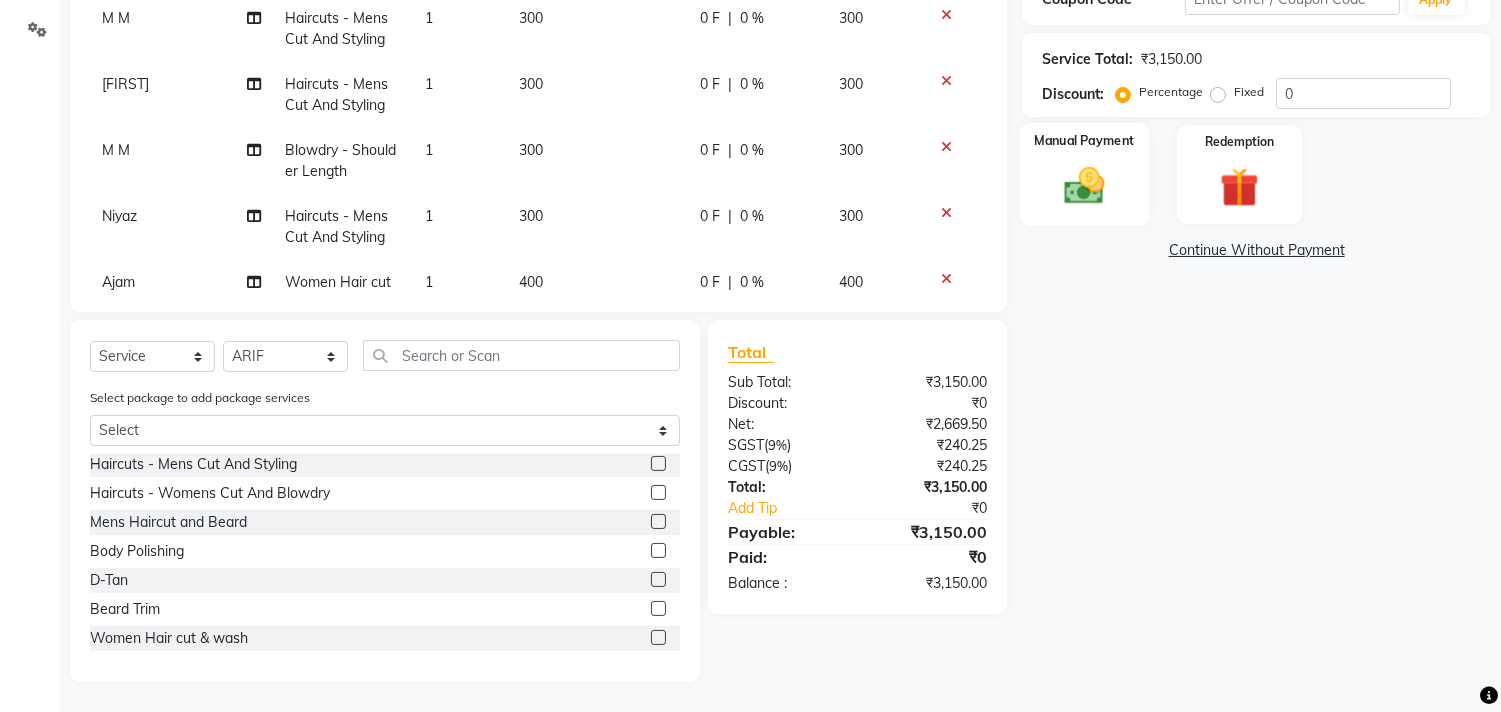 click on "Manual Payment" 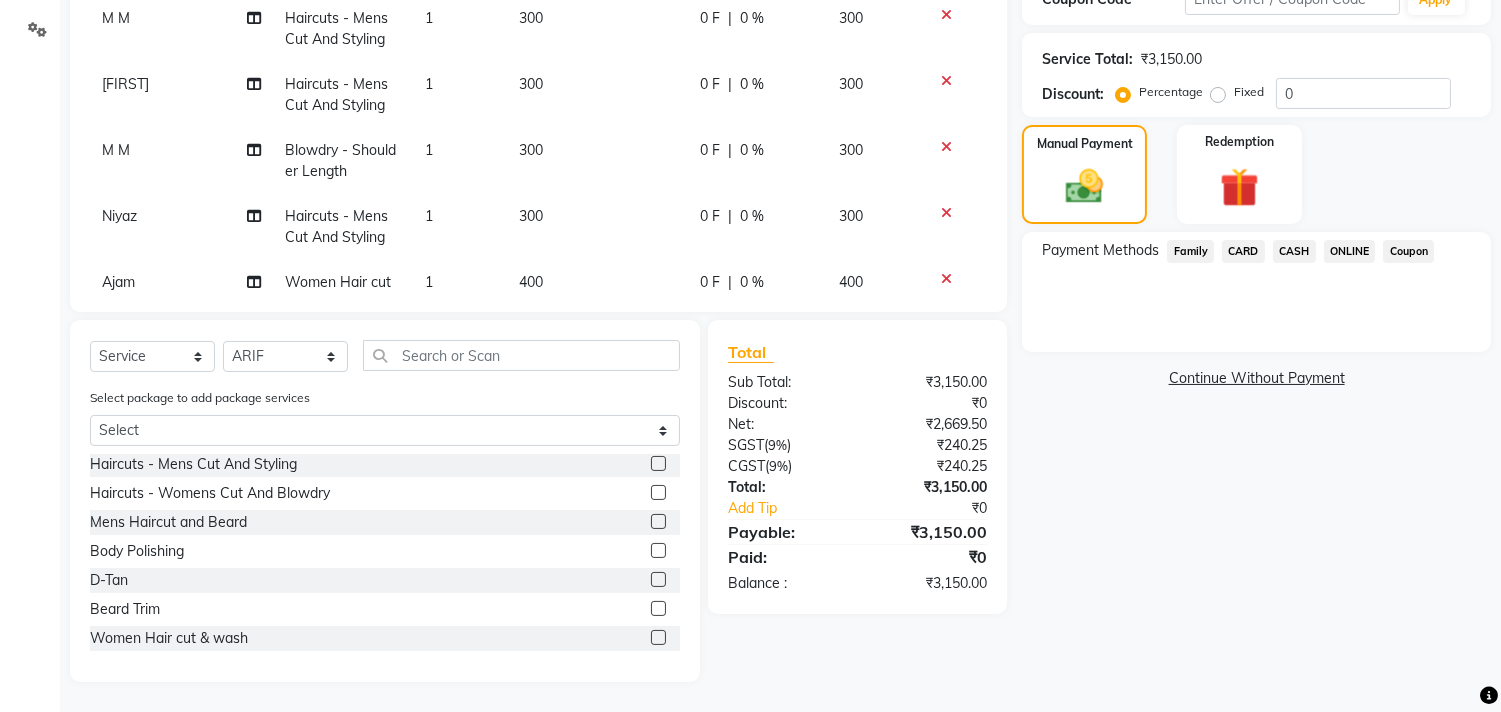 click on "CASH" 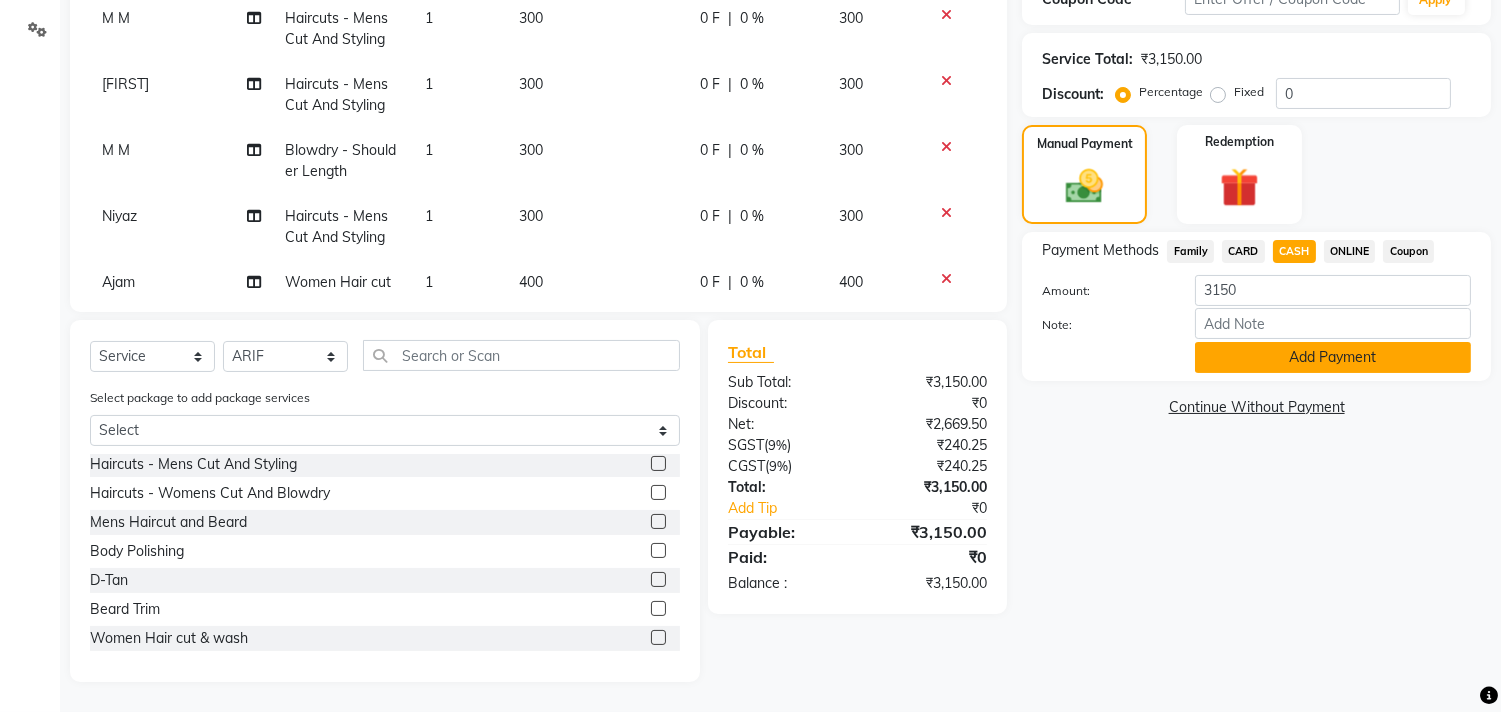 click on "Add Payment" 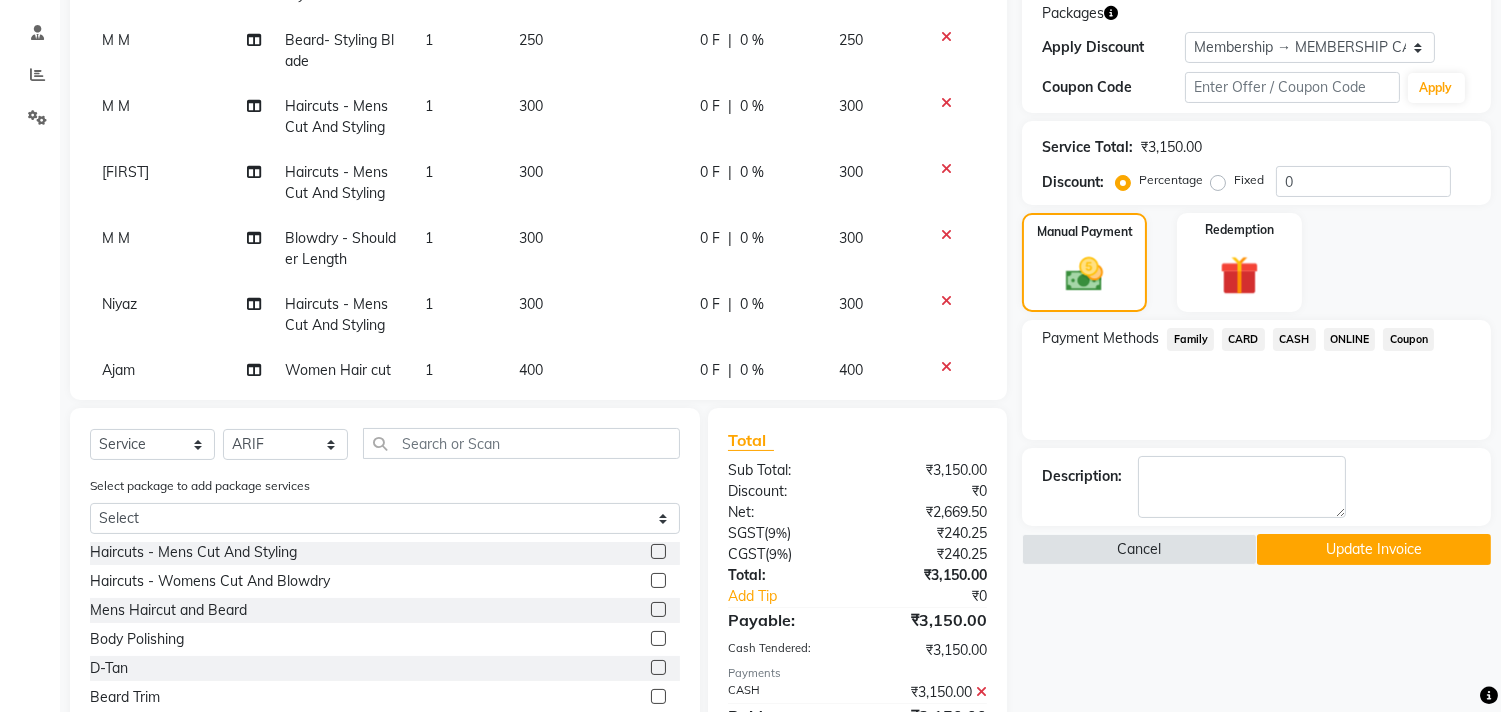 scroll, scrollTop: 367, scrollLeft: 0, axis: vertical 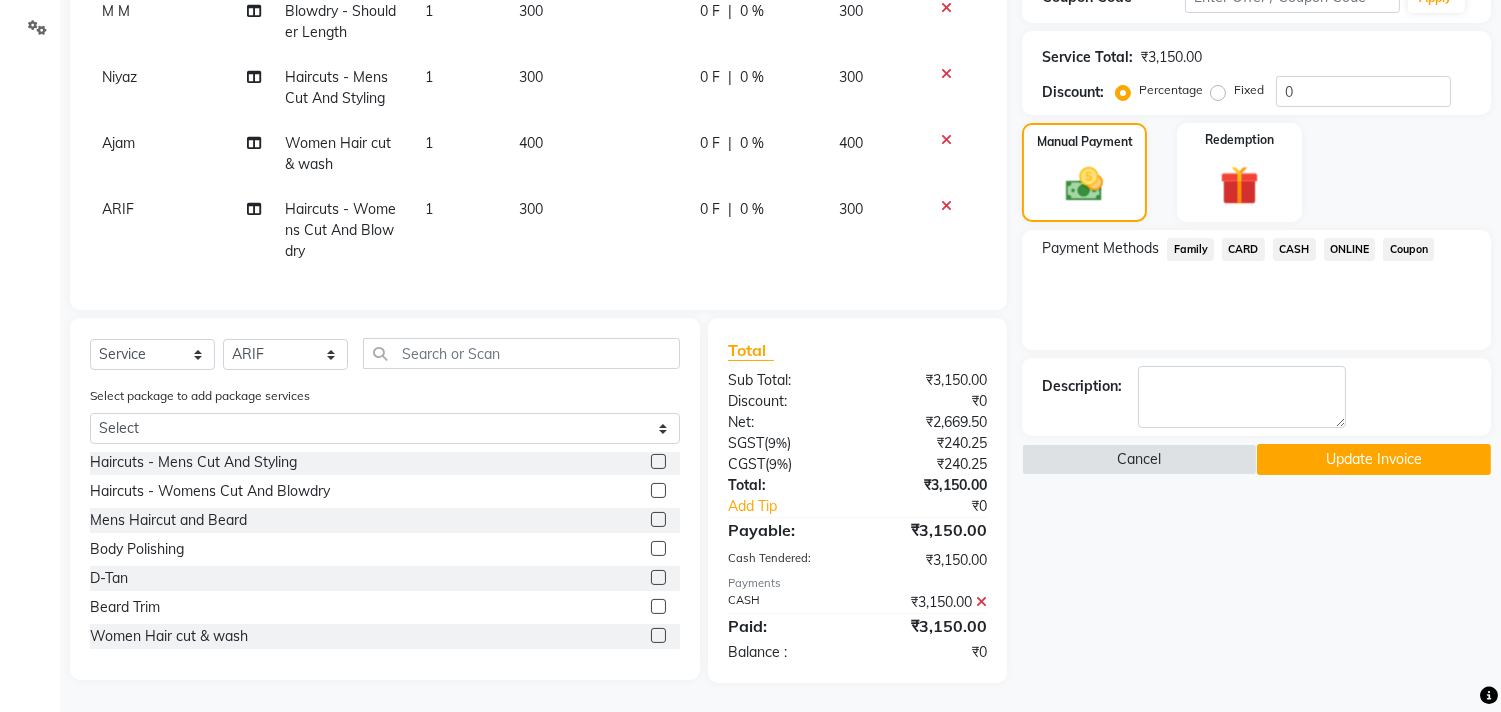 click on "Update Invoice" 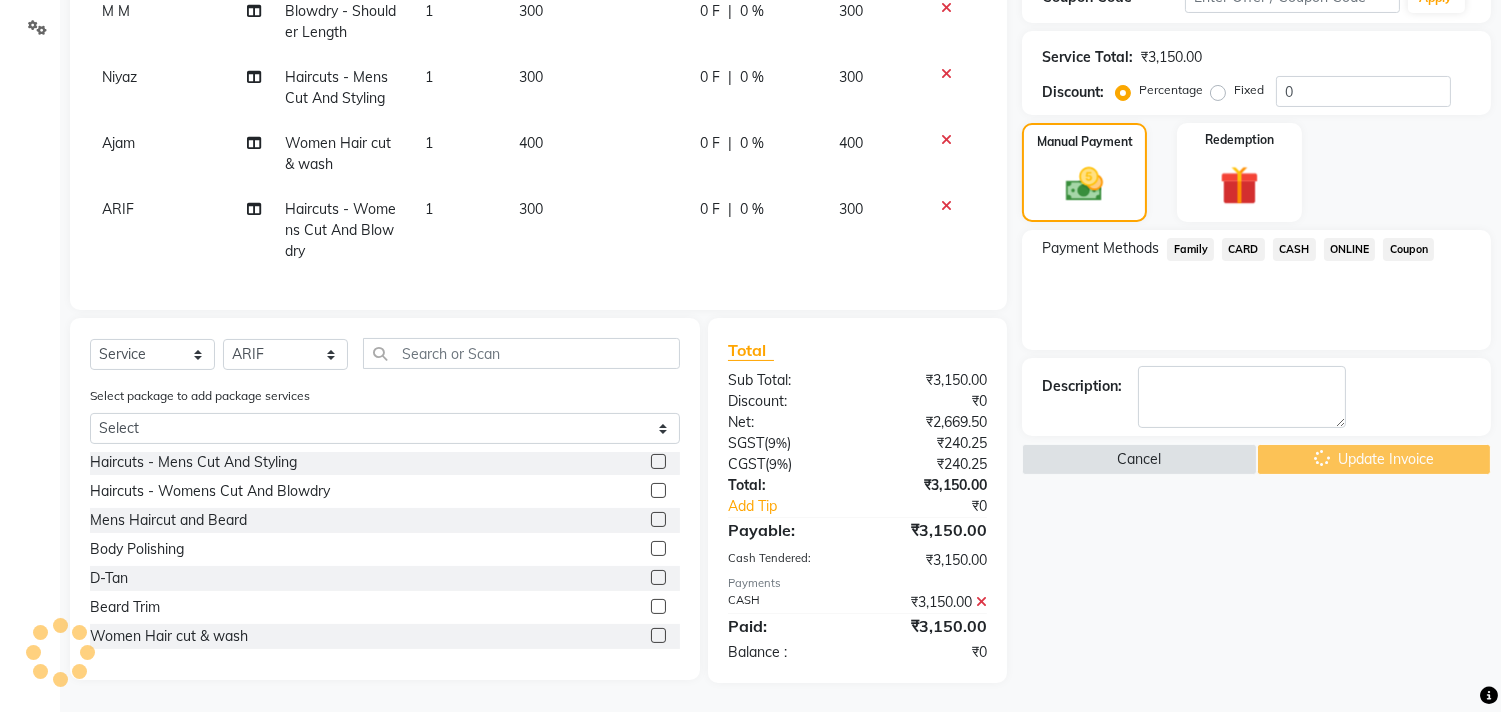 scroll, scrollTop: 443, scrollLeft: 0, axis: vertical 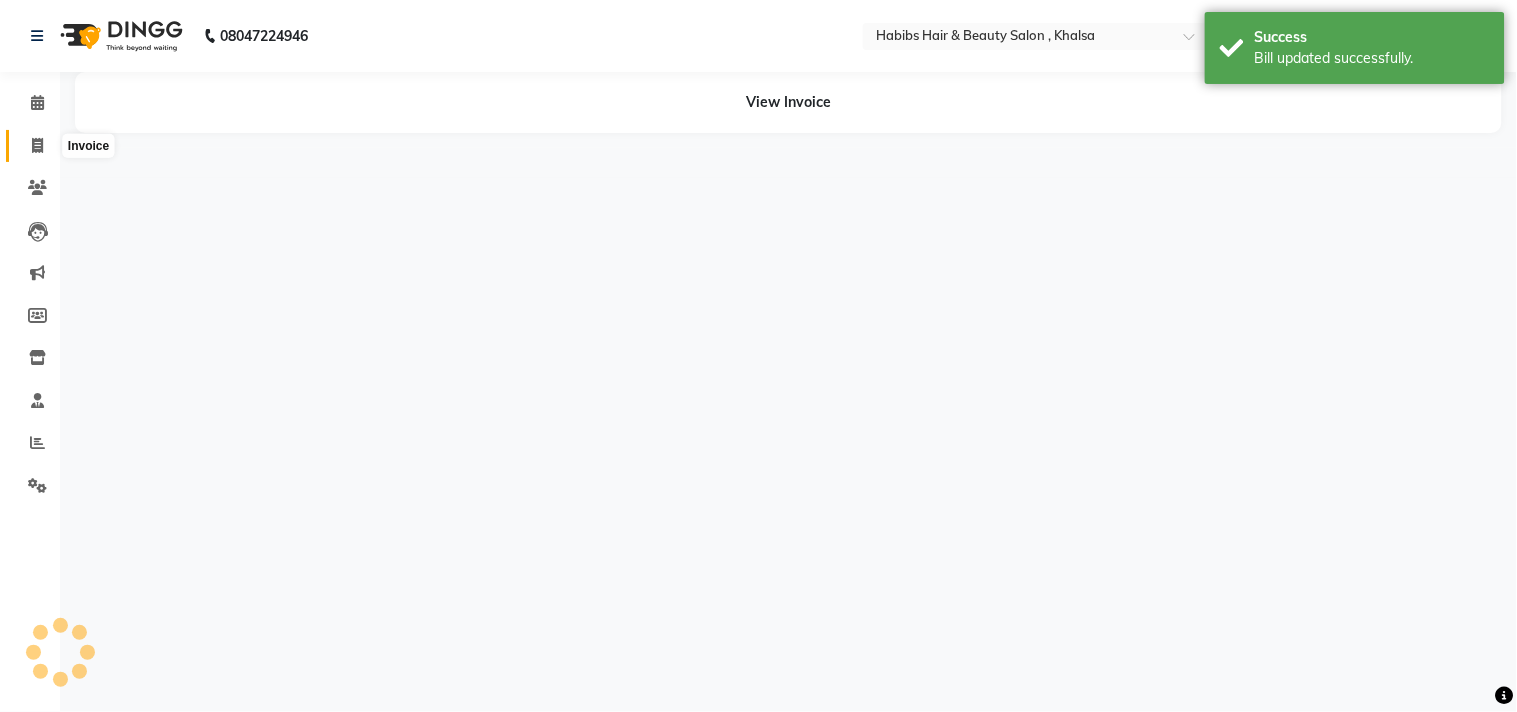 click 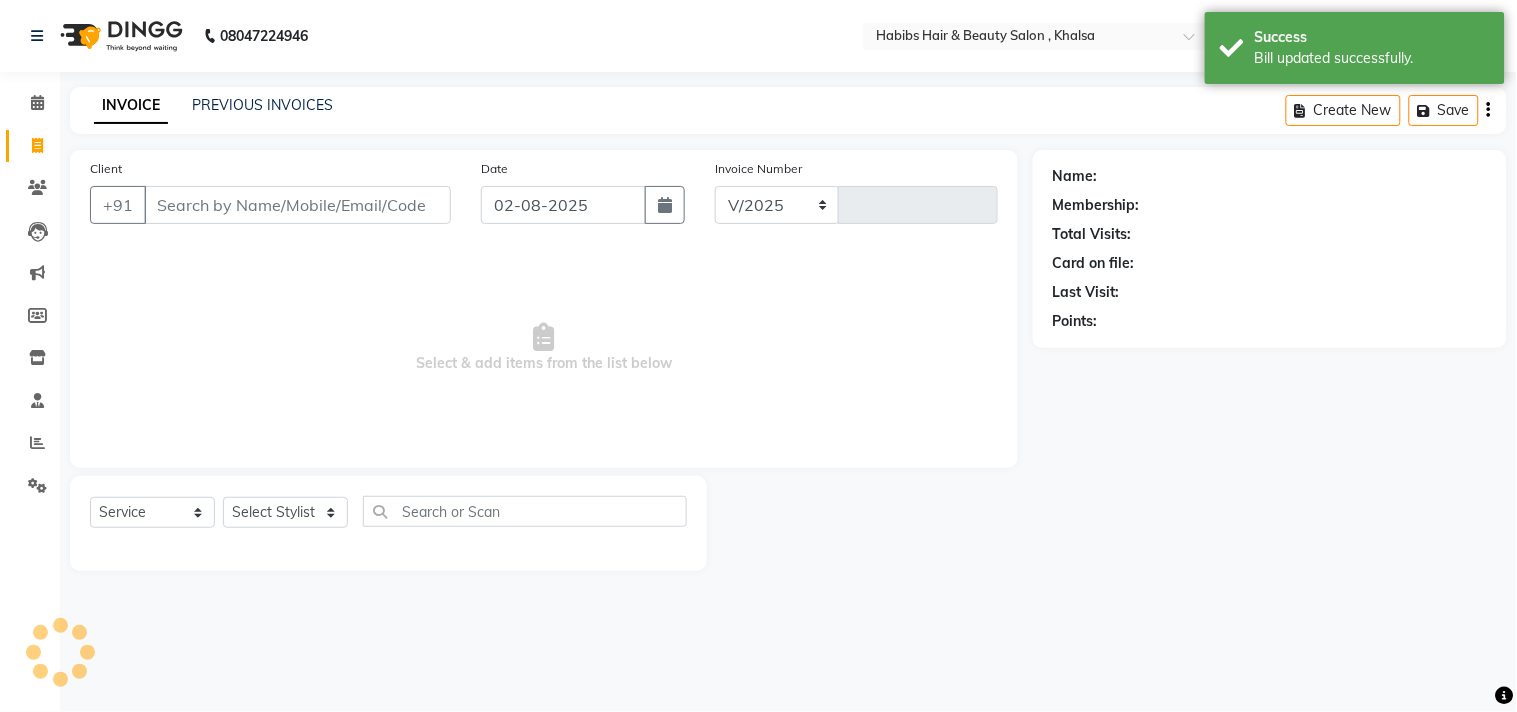 select on "4838" 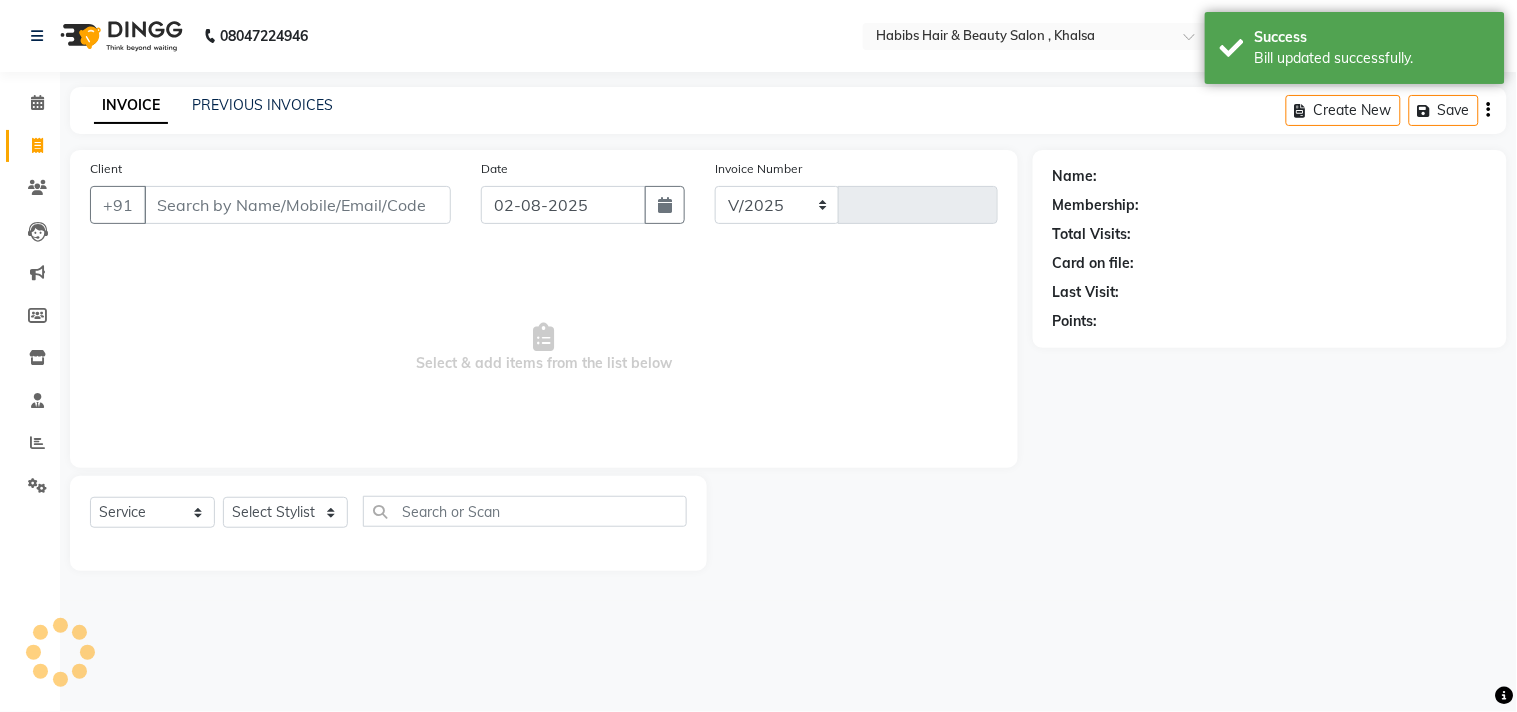 type on "2156" 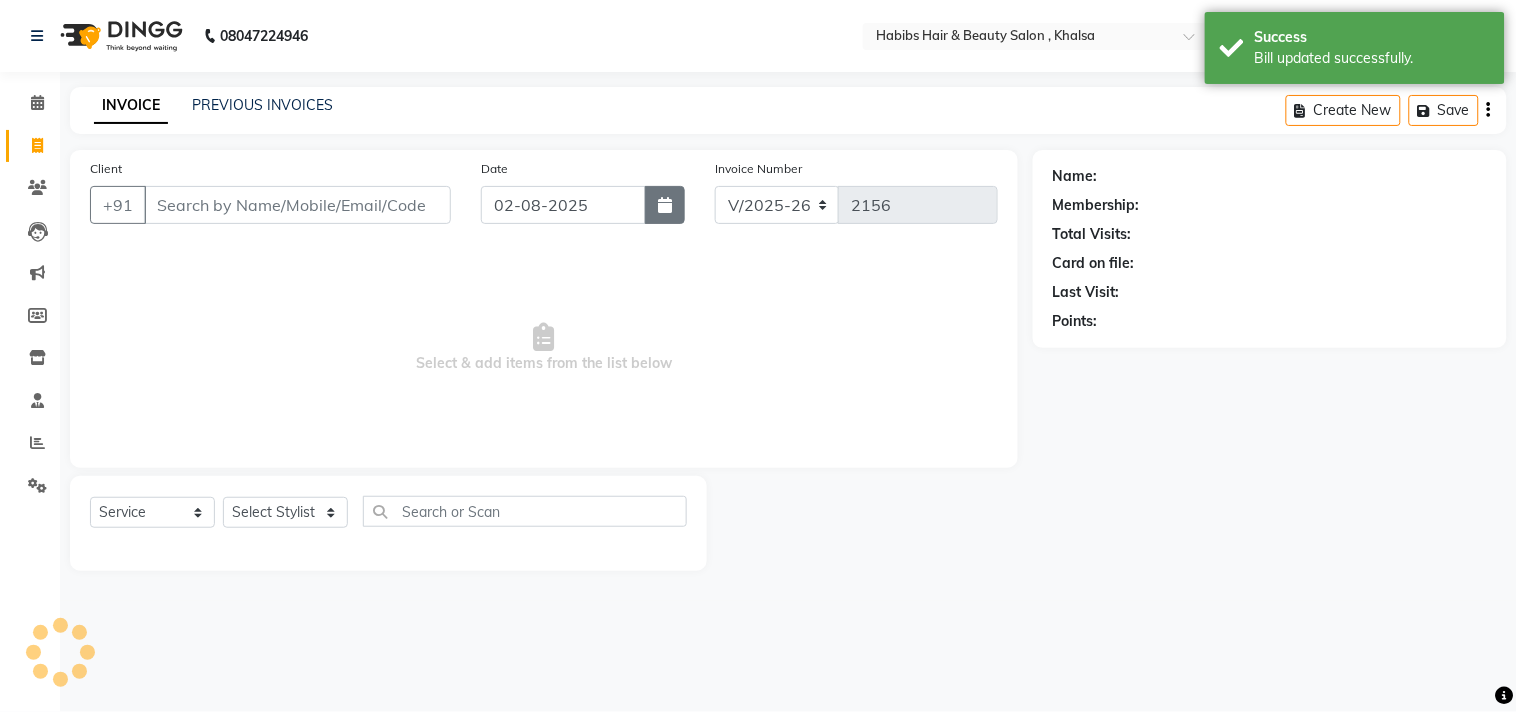 click 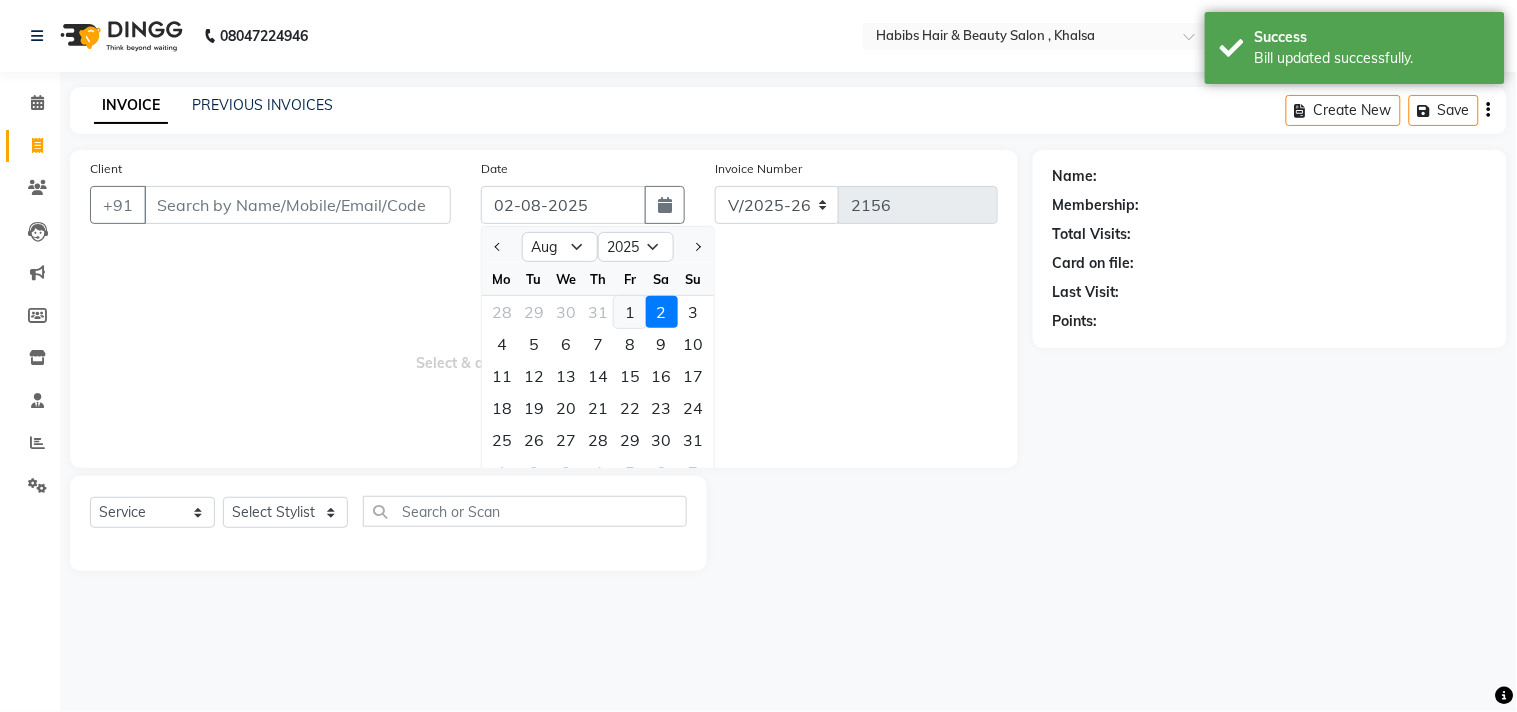 click on "1" 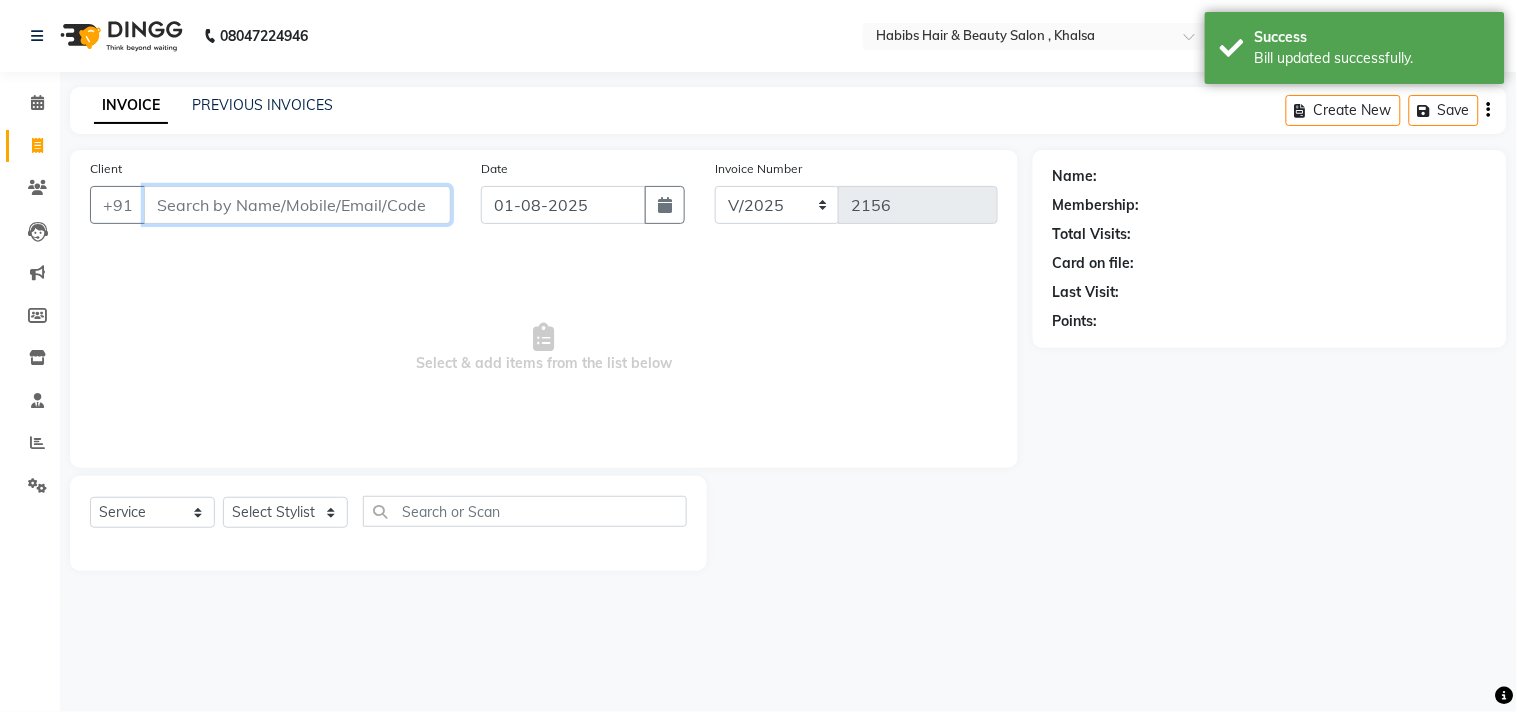 click on "Client" at bounding box center (297, 205) 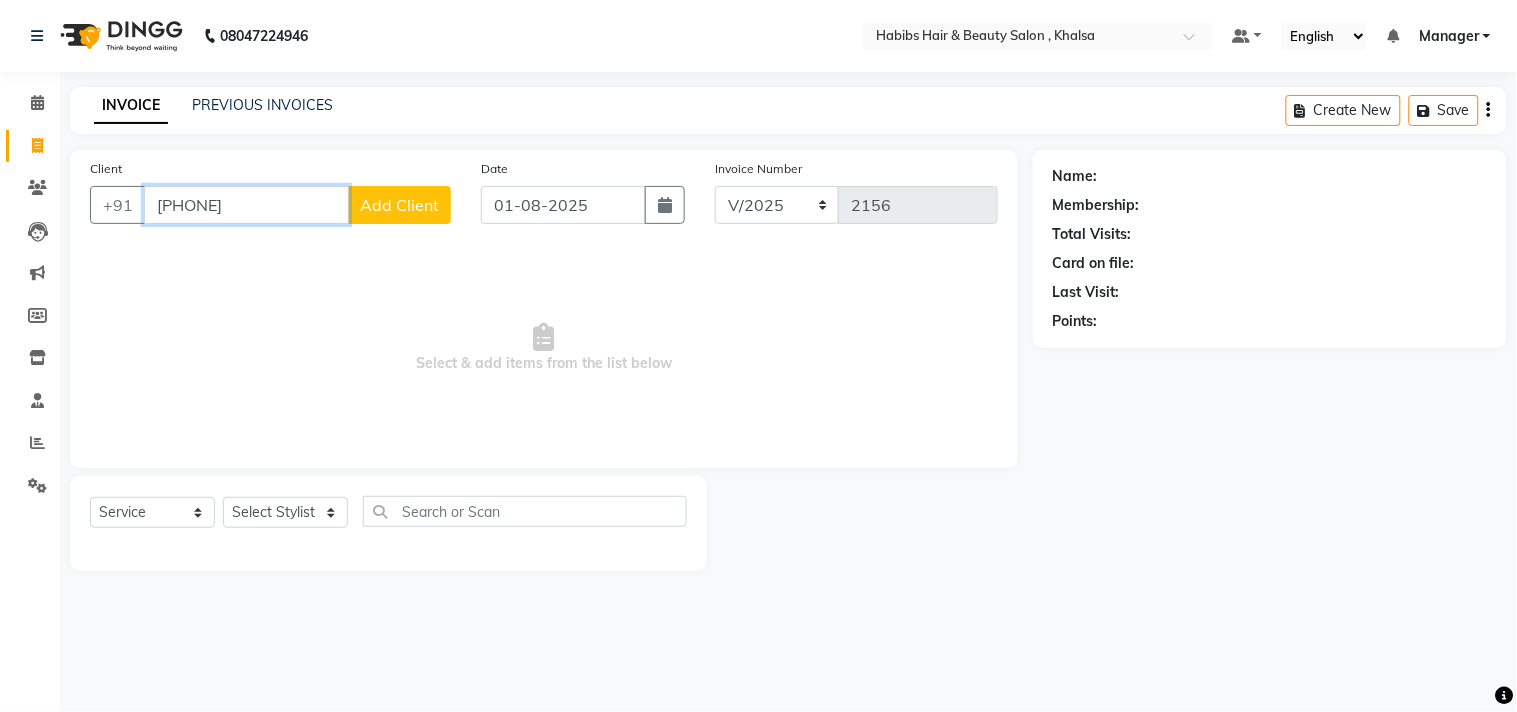 type on "[PHONE]" 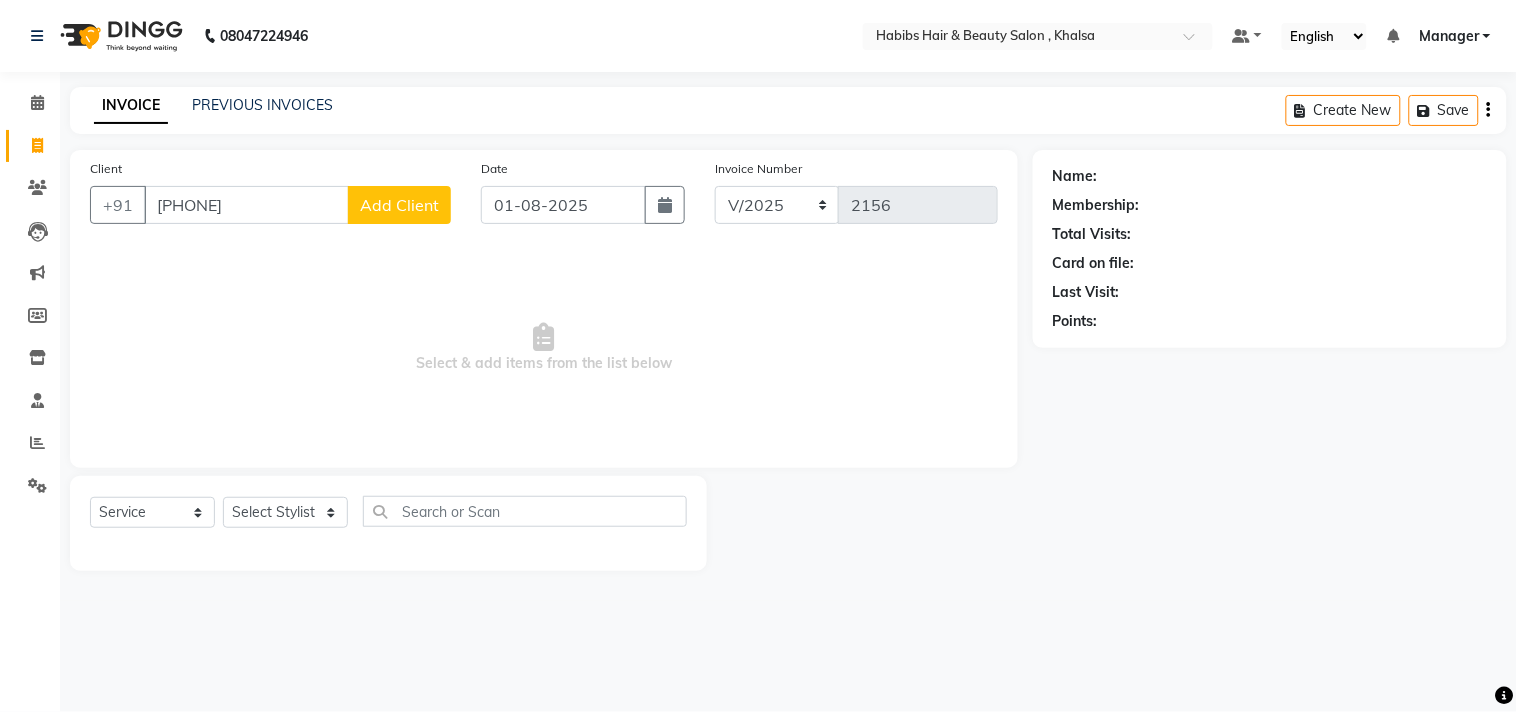 click on "Add Client" 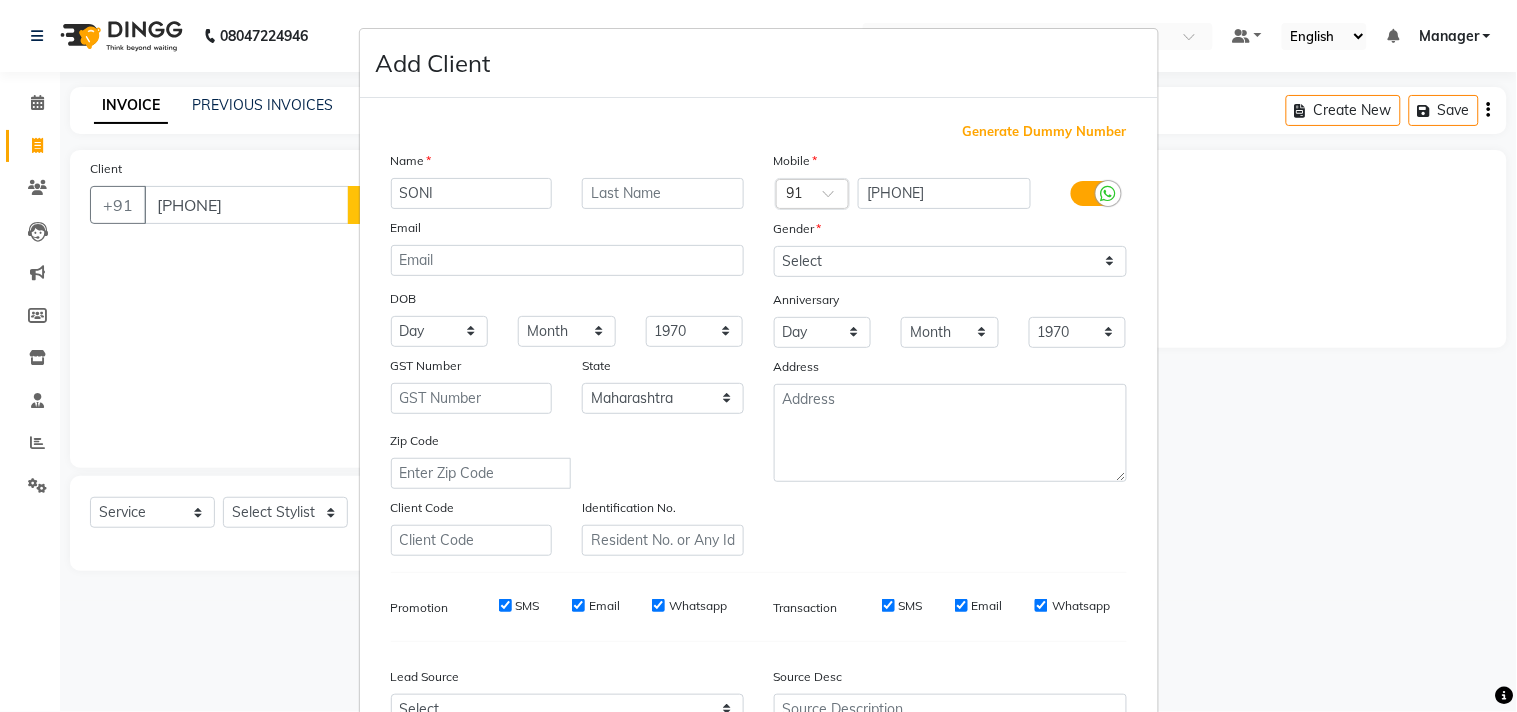 type on "SONI" 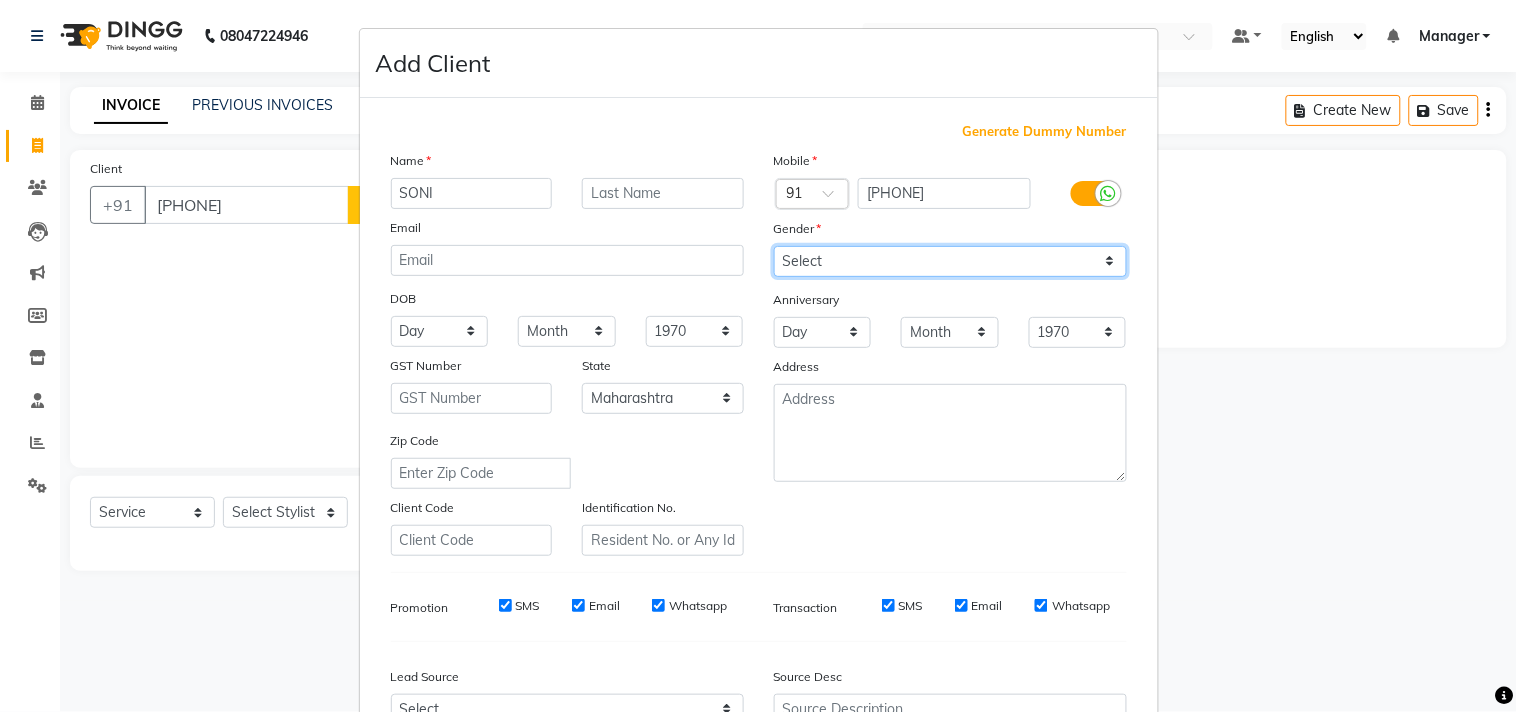 click on "Select Male Female Other Prefer Not To Say" at bounding box center (950, 261) 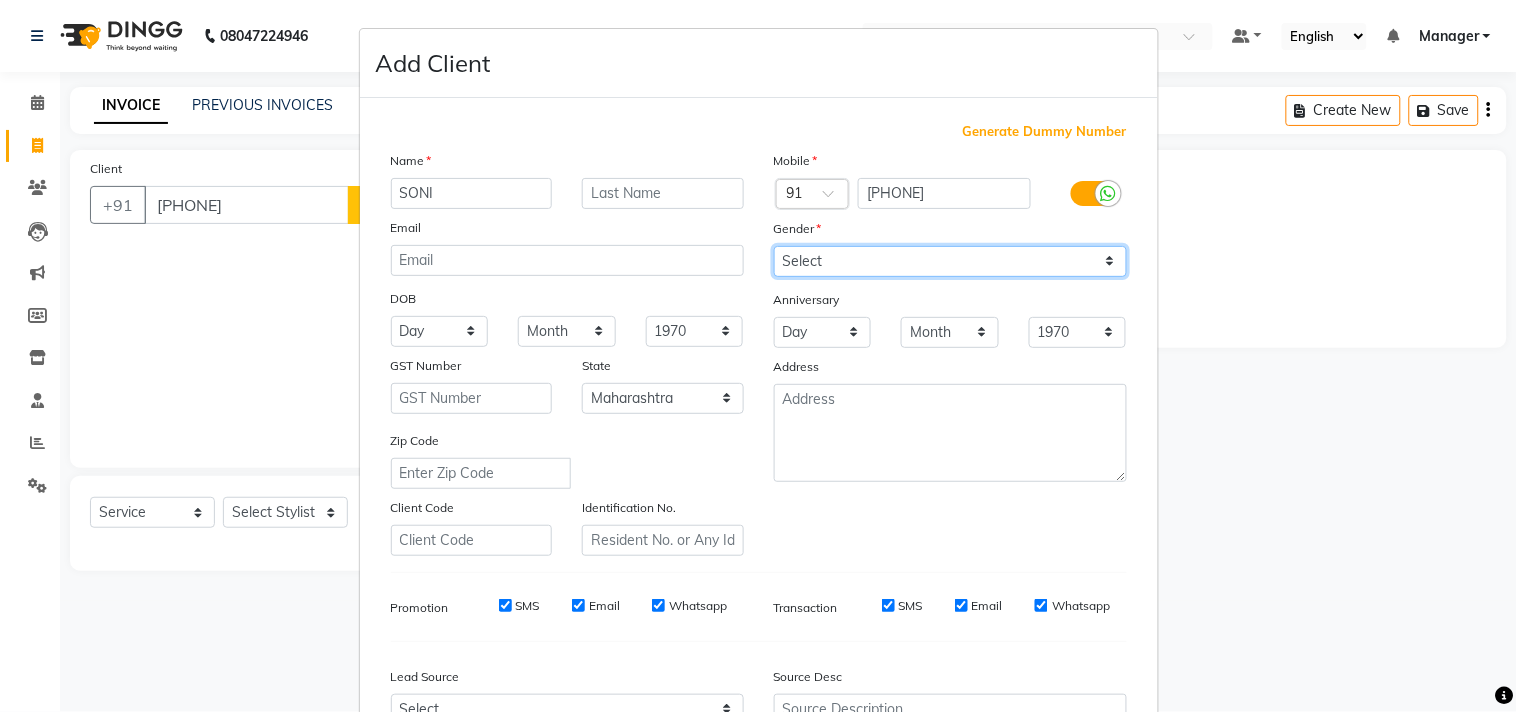 select on "female" 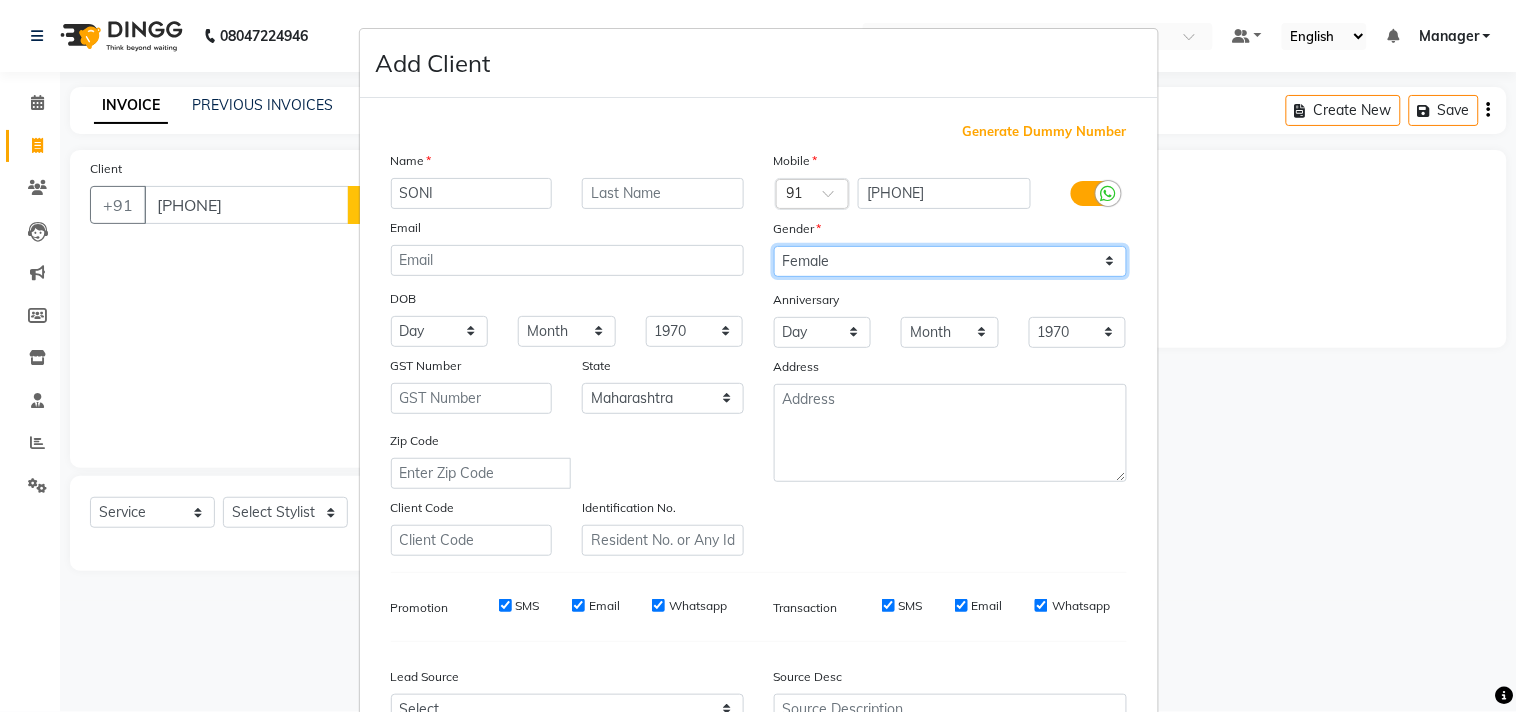 click on "Select Male Female Other Prefer Not To Say" at bounding box center [950, 261] 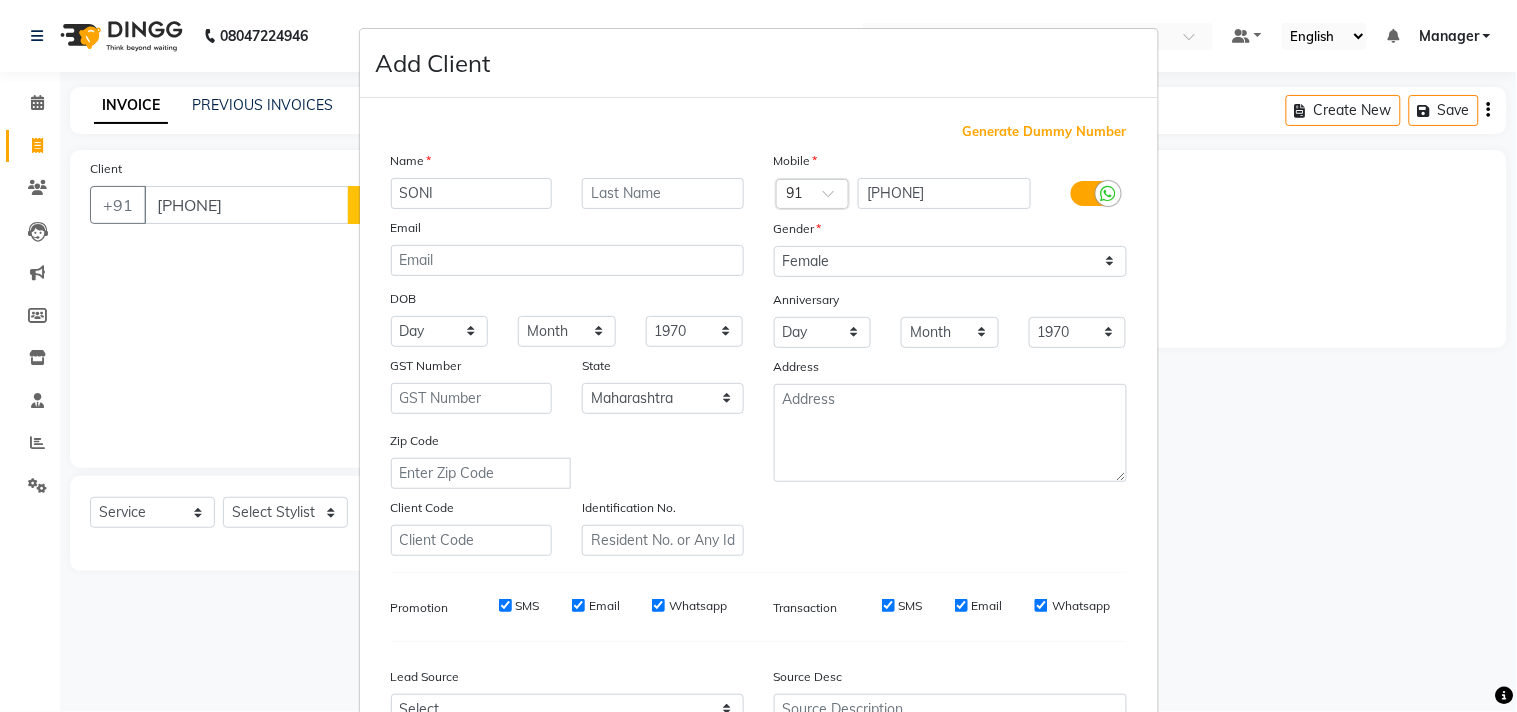 click on "Mobile Country Code × 91 [PHONE] Gender Select Male Female Other Prefer Not To Say Anniversary Day 01 02 03 04 05 06 07 08 09 10 11 12 13 14 15 16 17 18 19 20 21 22 23 24 25 26 27 28 29 30 31 Month January February March April May June July August September October November December 1970 1971 1972 1973 1974 1975 1976 1977 1978 1979 1980 1981 1982 1983 1984 1985 1986 1987 1988 1989 1990 1991 1992 1993 1994 1995 1996 1997 1998 1999 2000 2001 2002 2003 2004 2005 2006 2007 2008 2009 2010 2011 2012 2013 2014 2015 2016 2017 2018 2019 2020 2021 2022 2023 2024 2025 [ADDRESS]" at bounding box center (950, 353) 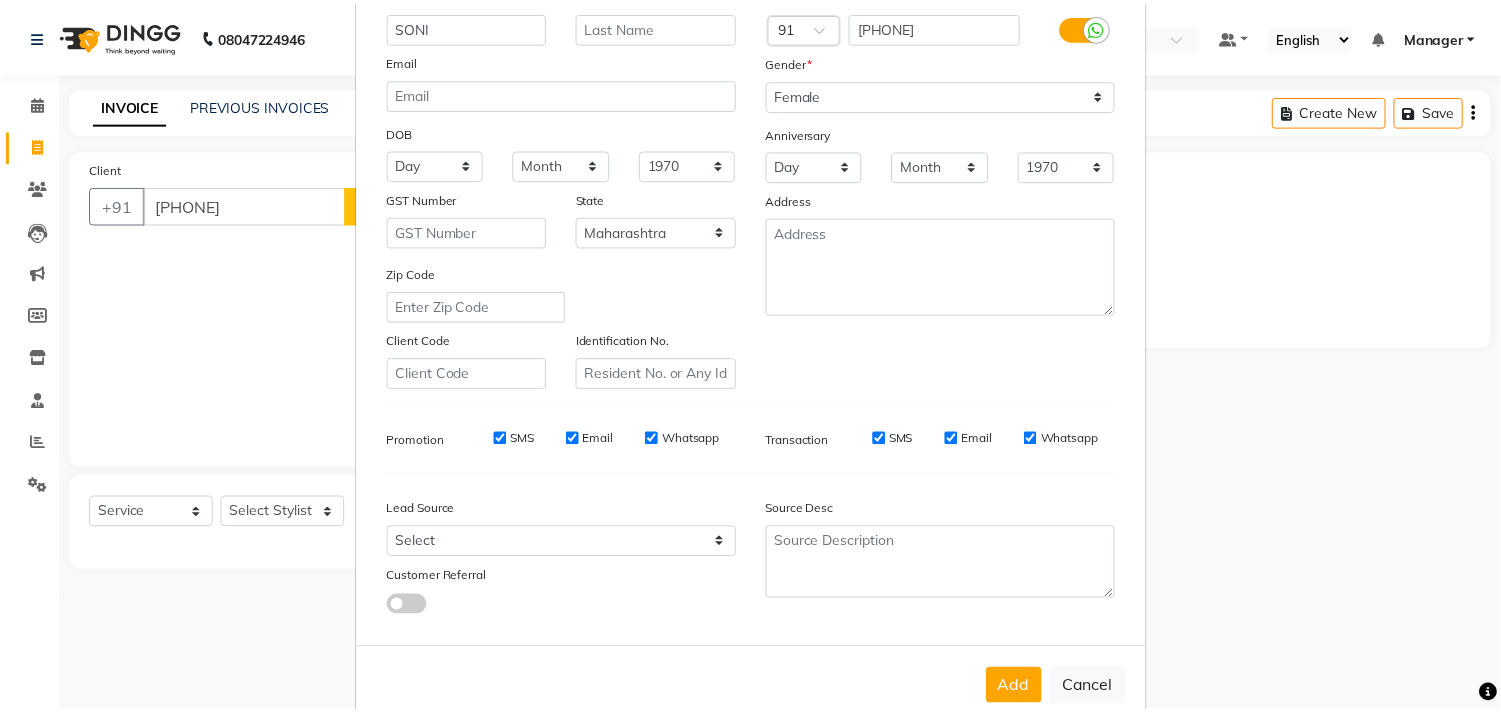 scroll, scrollTop: 212, scrollLeft: 0, axis: vertical 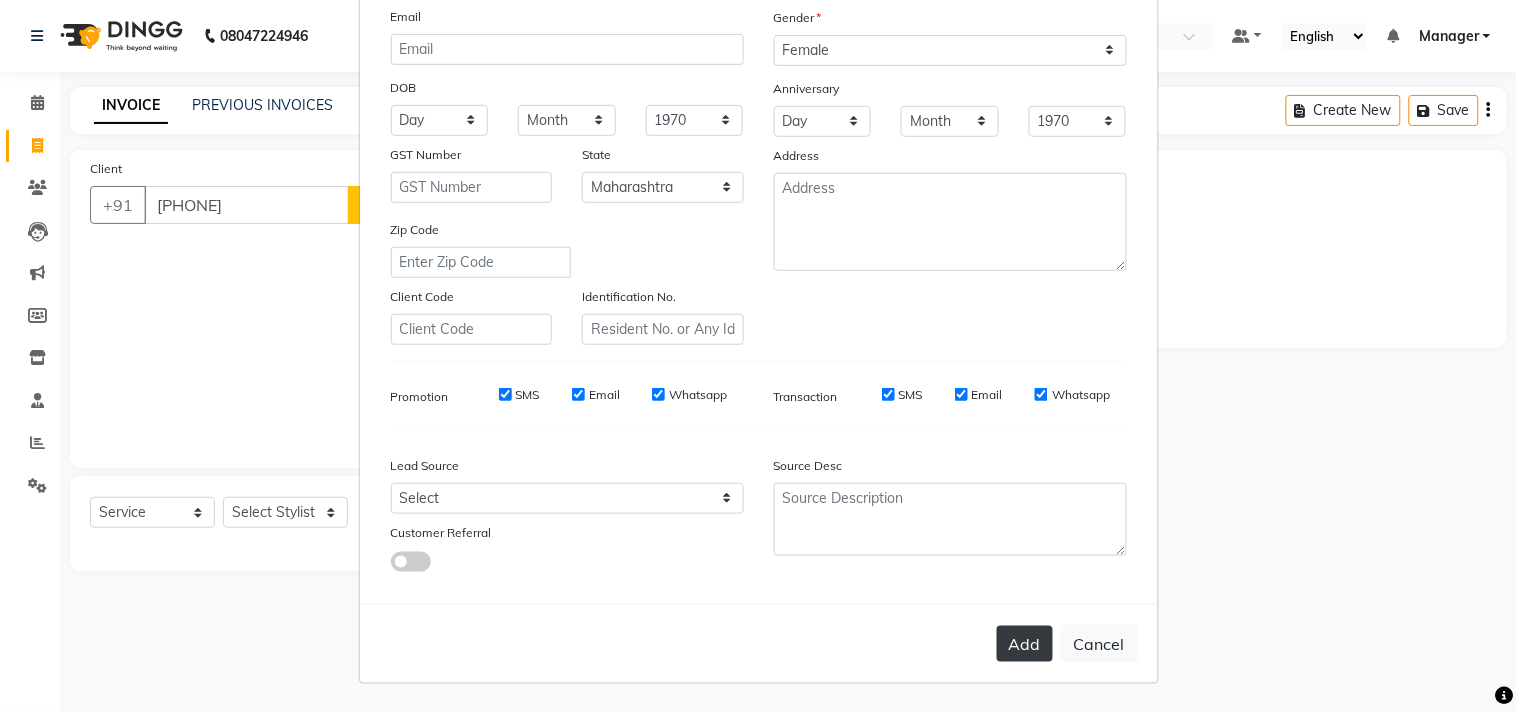 click on "Add" at bounding box center (1025, 644) 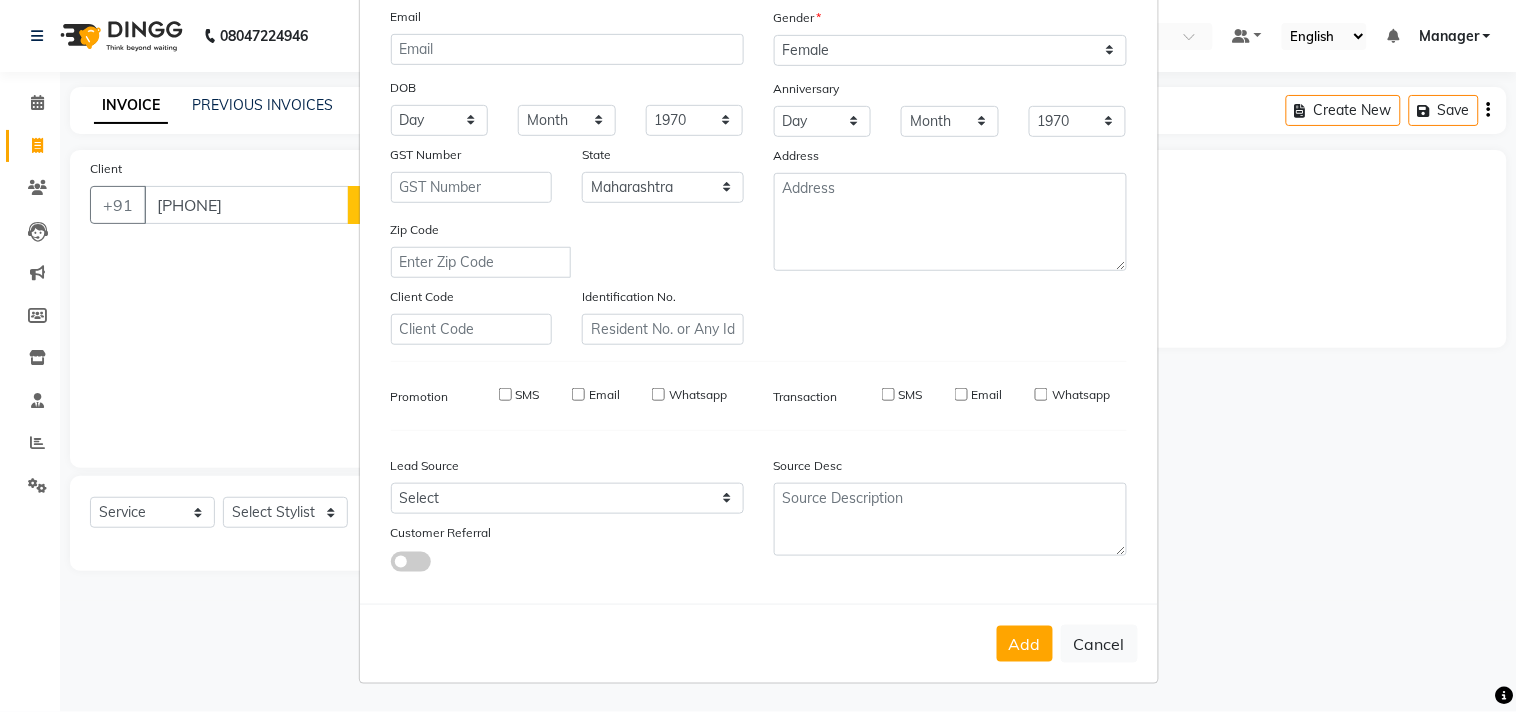 type on "89******61" 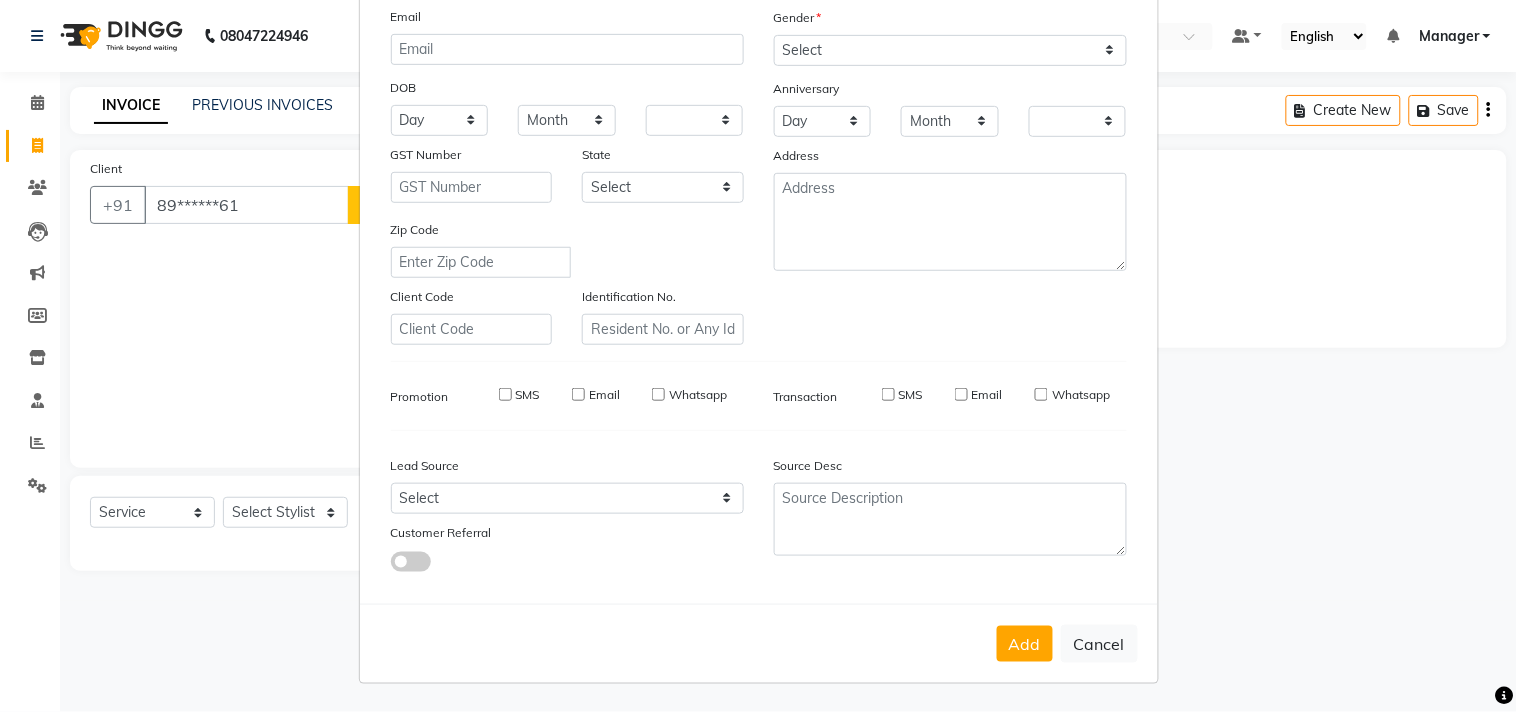 checkbox on "false" 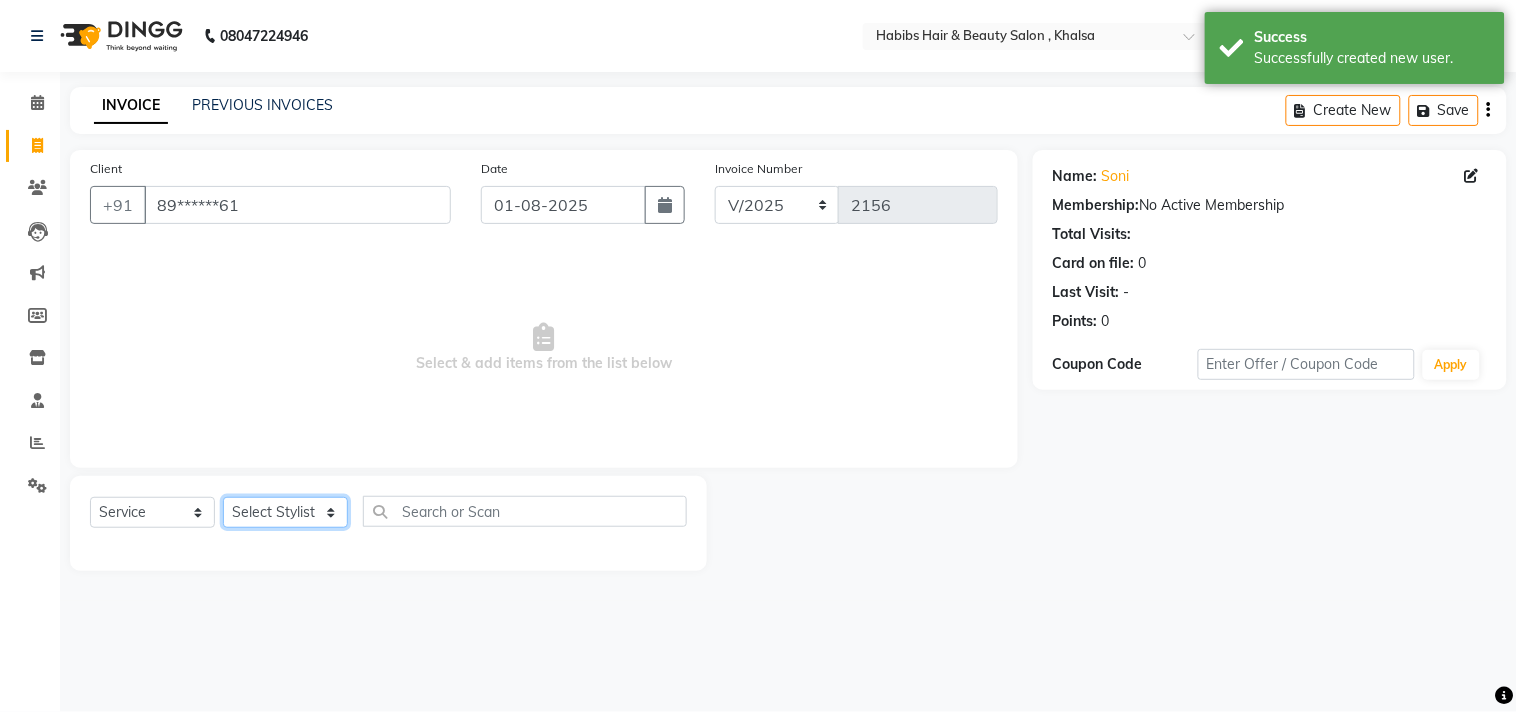 click on "Select Stylist Ajam ARIF Asif Manager M M Neelam Niyaz Salman Sameer Sayali Shahid Shahnawaz Vidya Zubair" 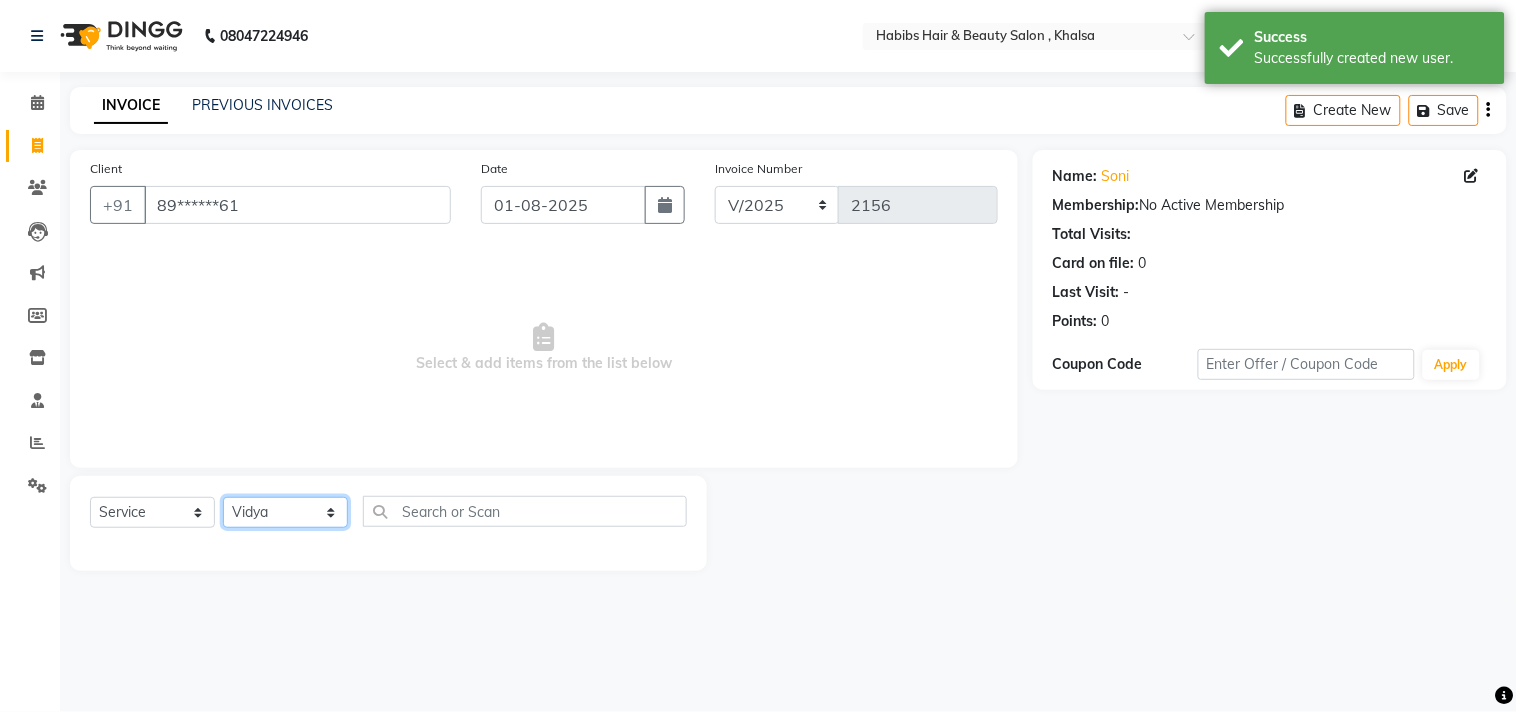 click on "Select Stylist Ajam ARIF Asif Manager M M Neelam Niyaz Salman Sameer Sayali Shahid Shahnawaz Vidya Zubair" 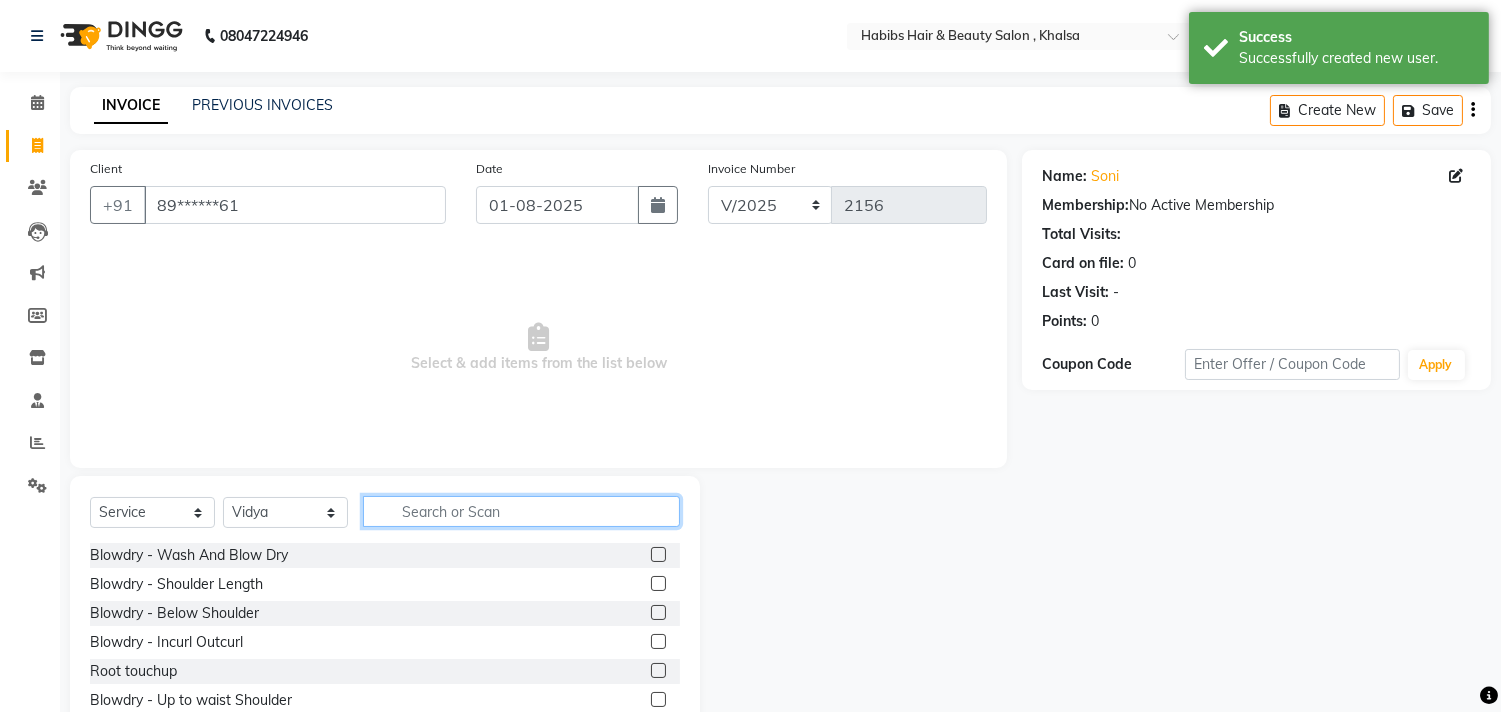 click 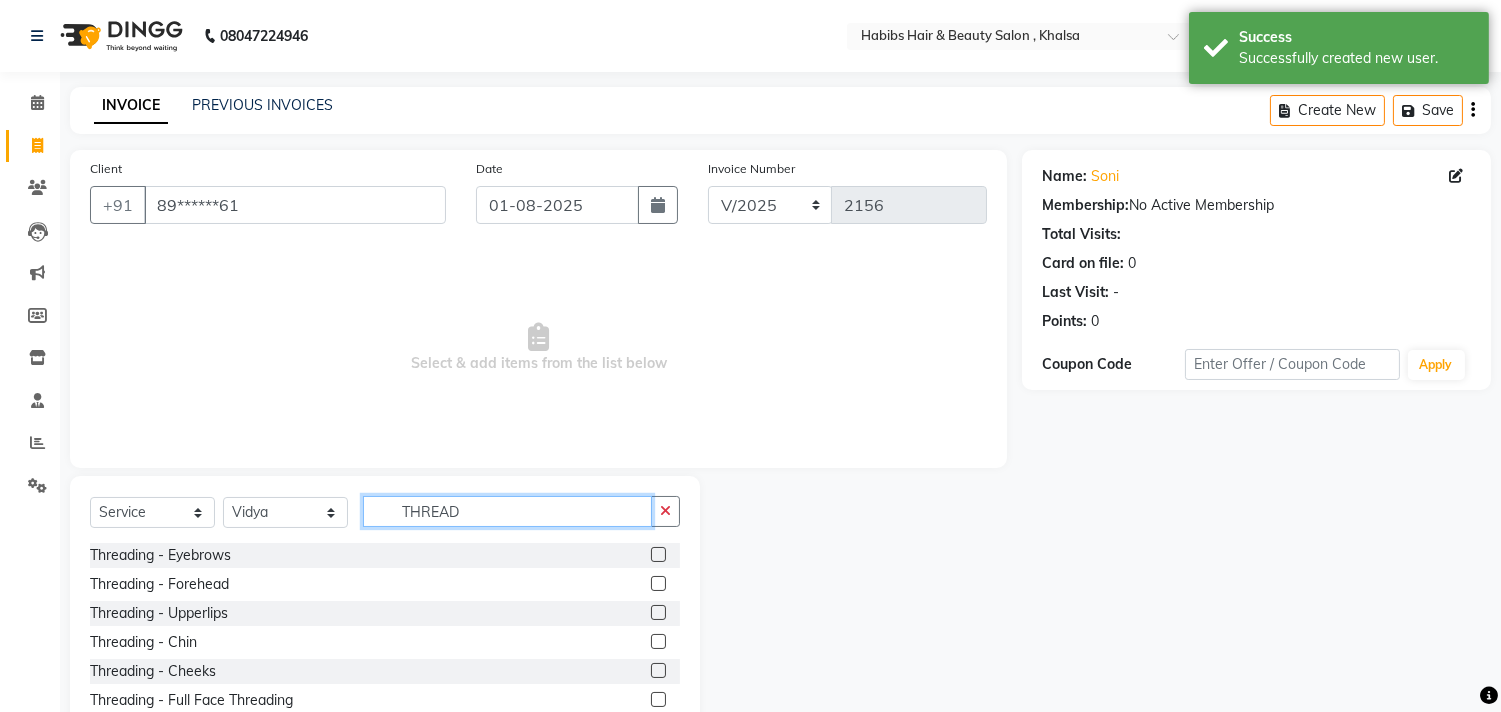 type on "THREAD" 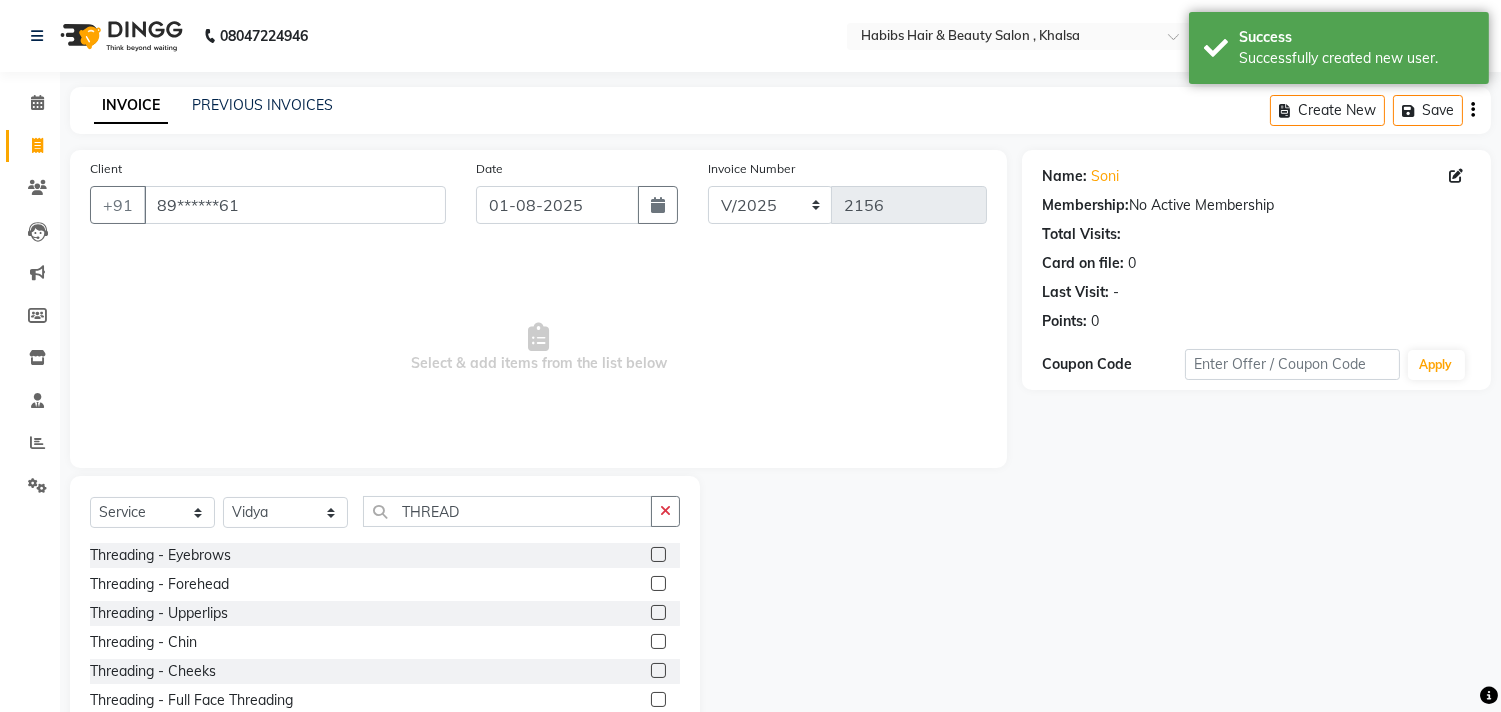 click 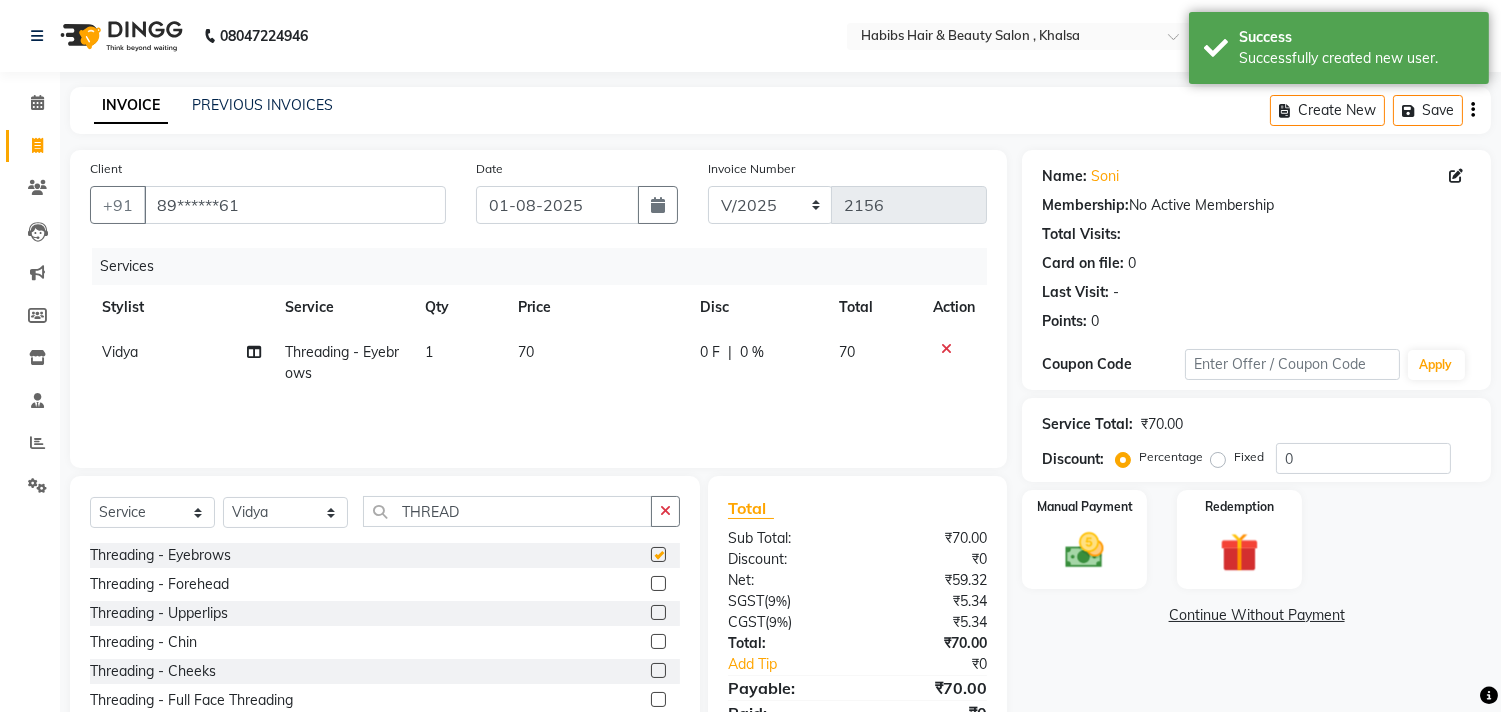 checkbox on "false" 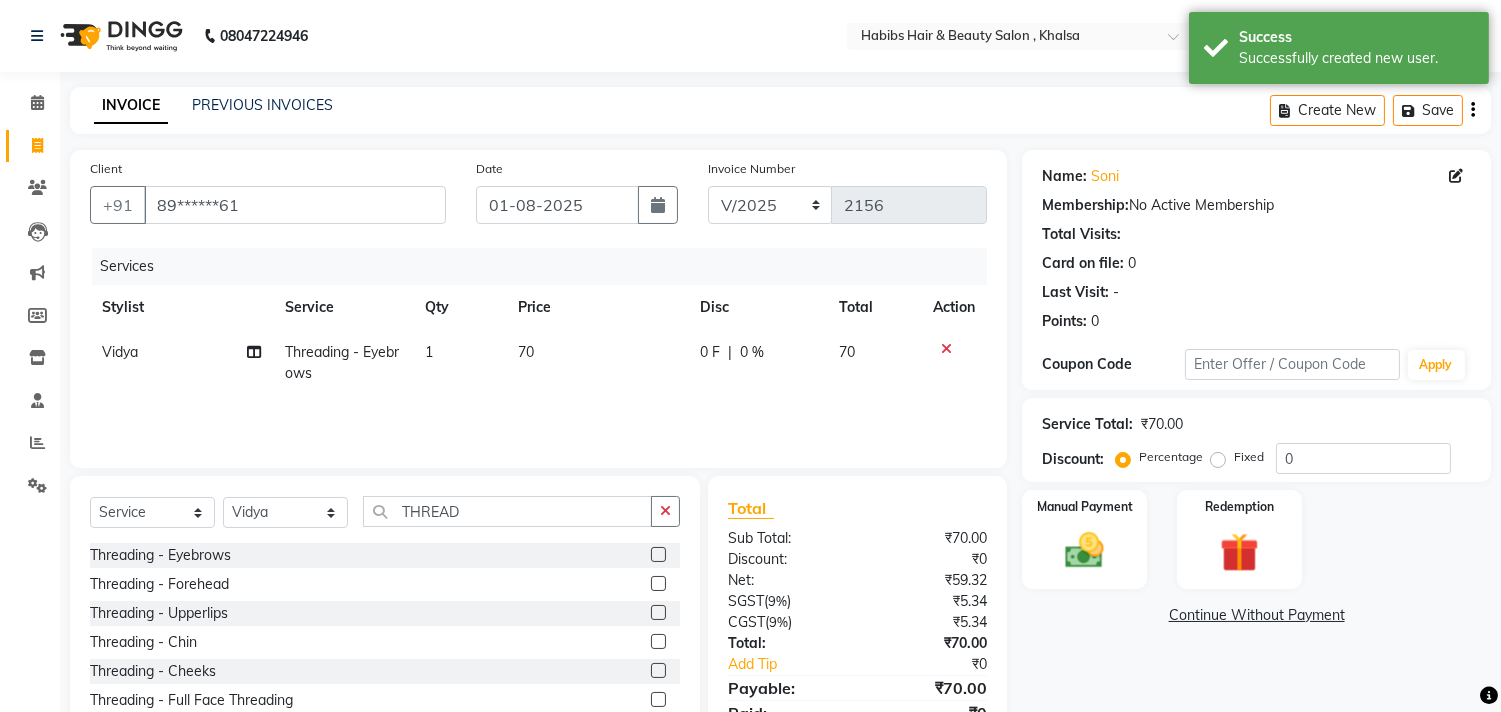 click 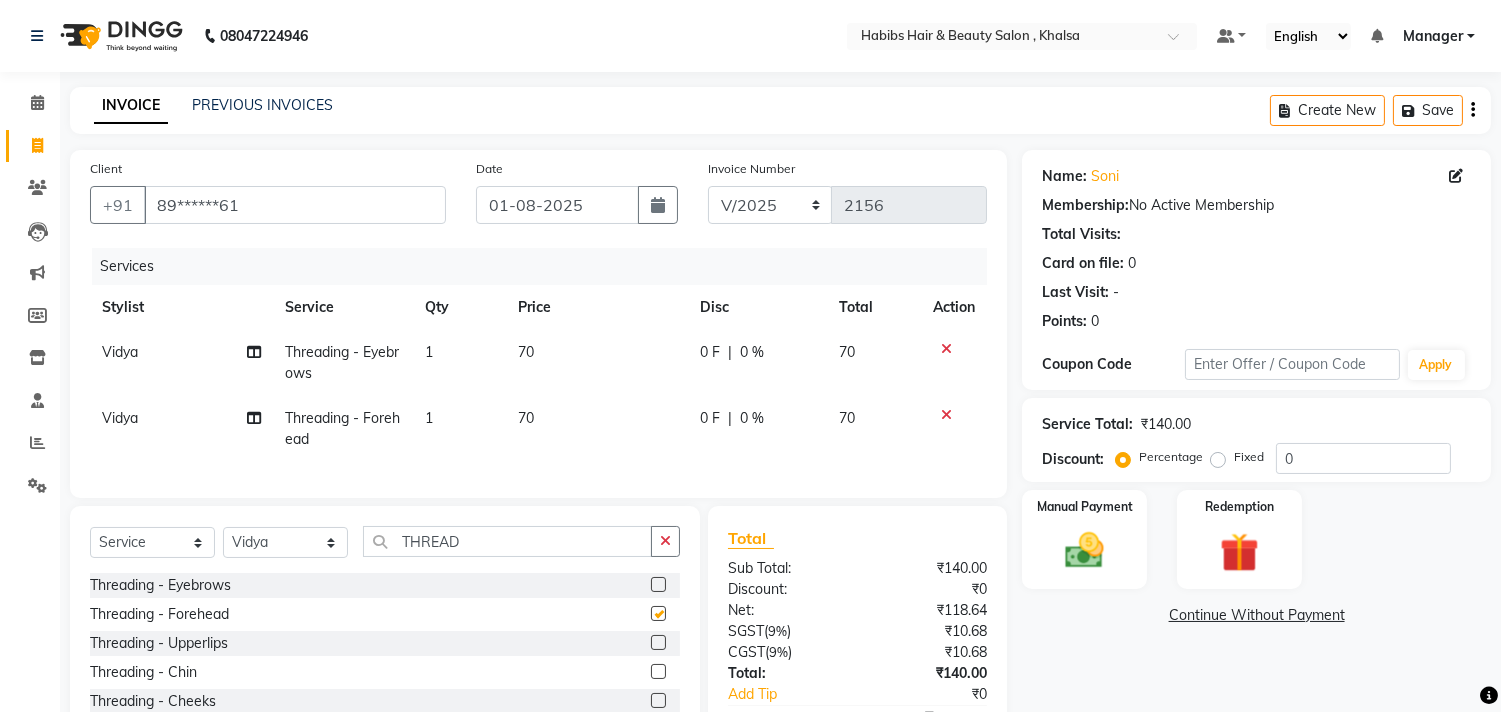 checkbox on "false" 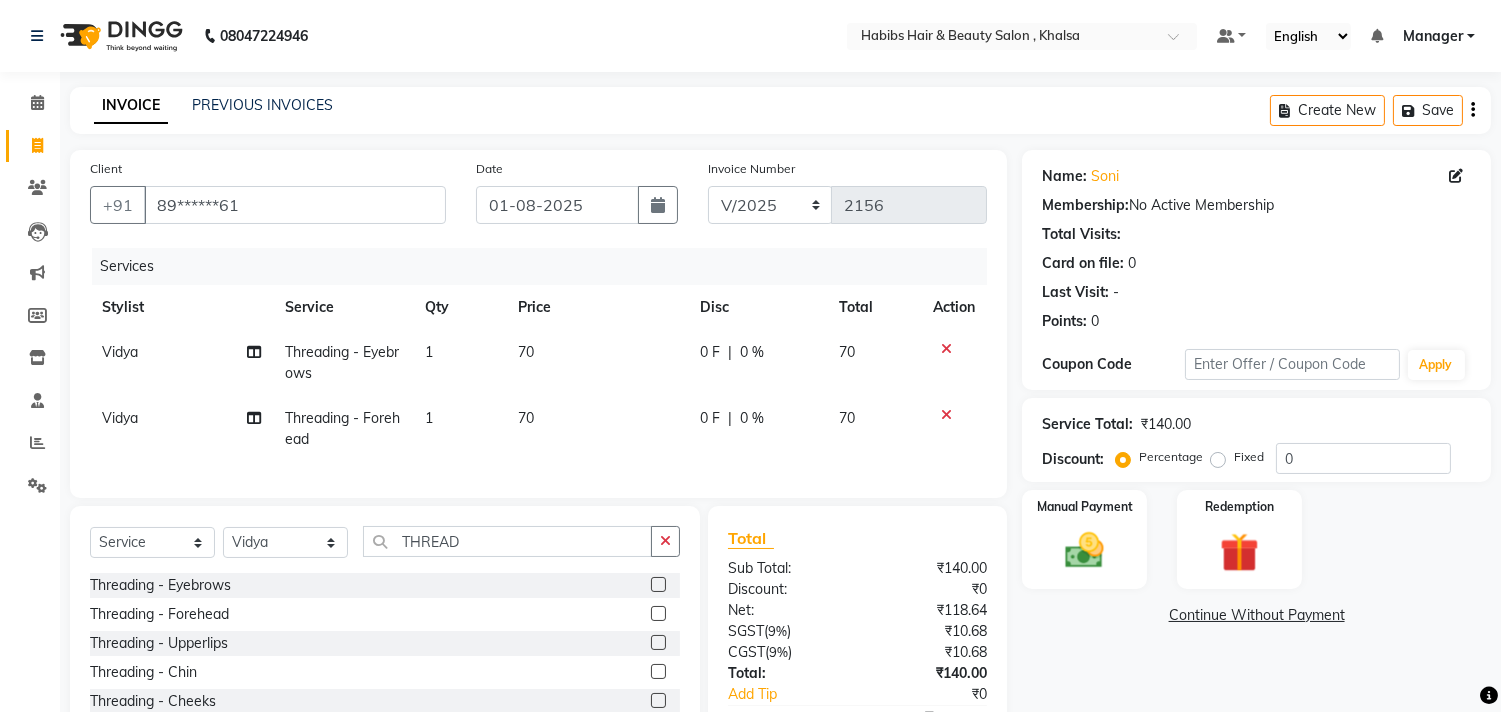 click 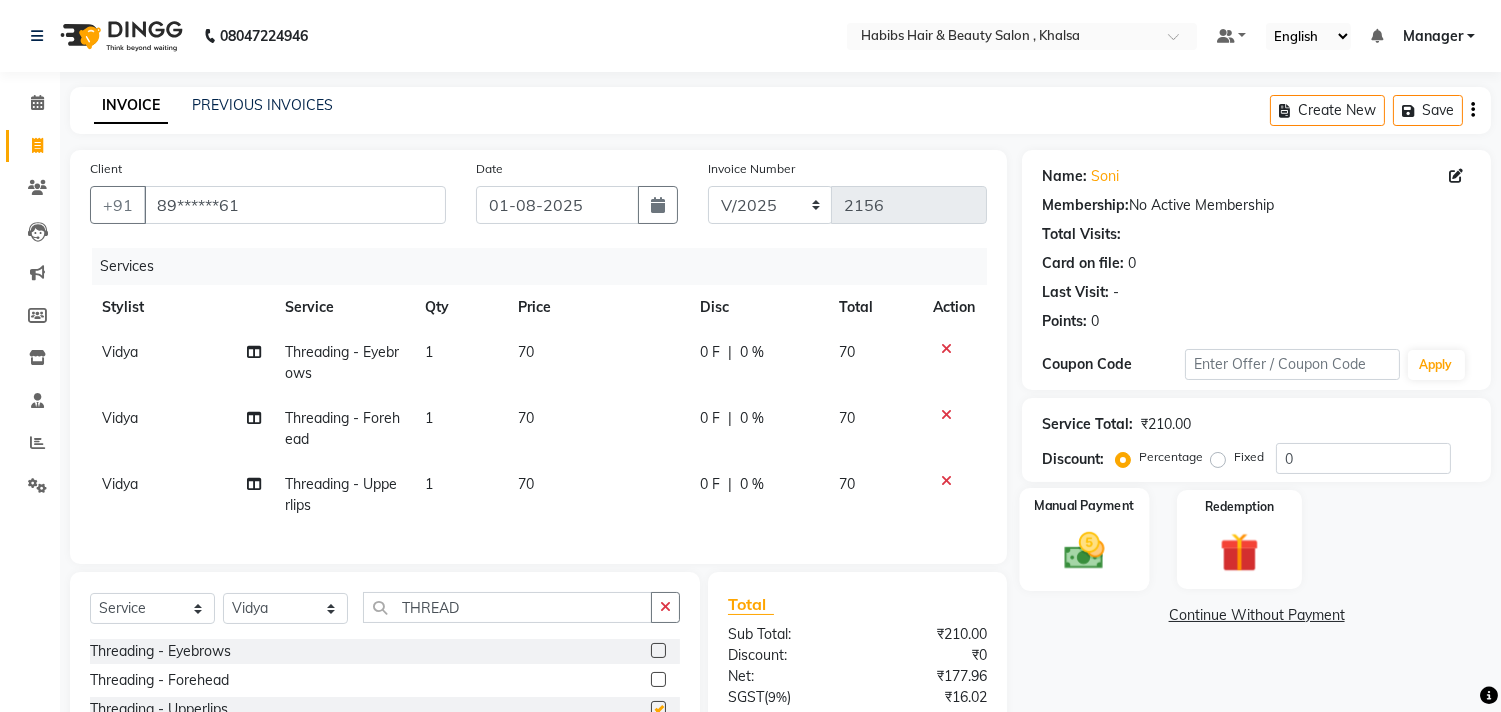 checkbox on "false" 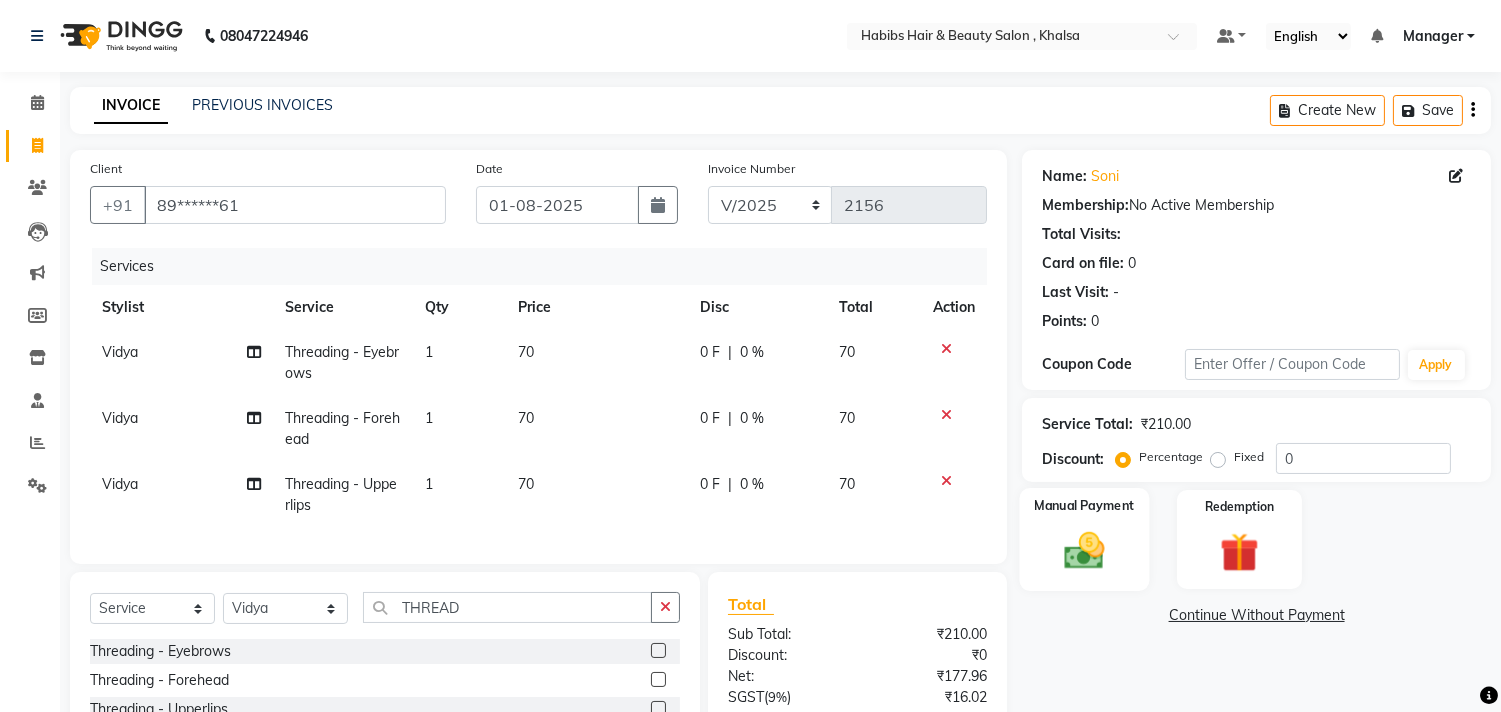click 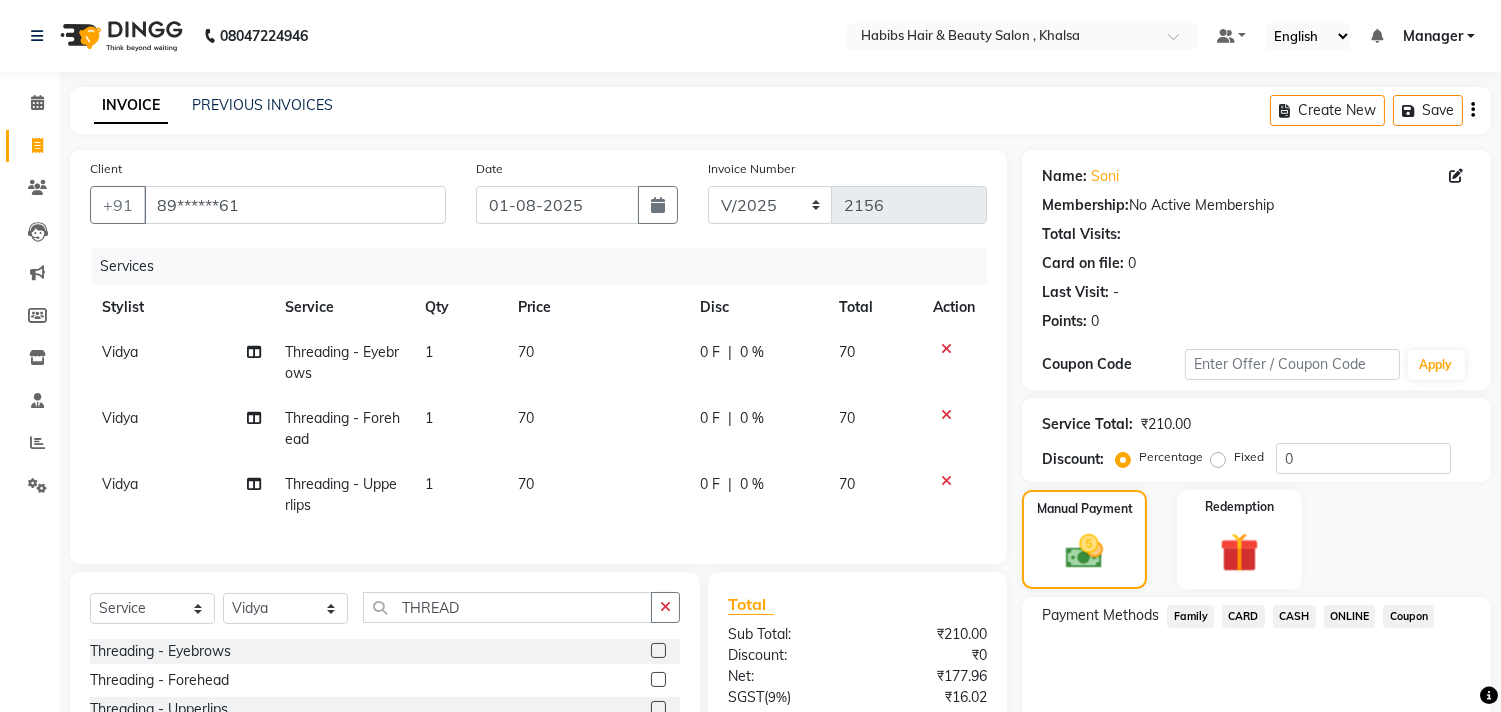 click on "CASH" 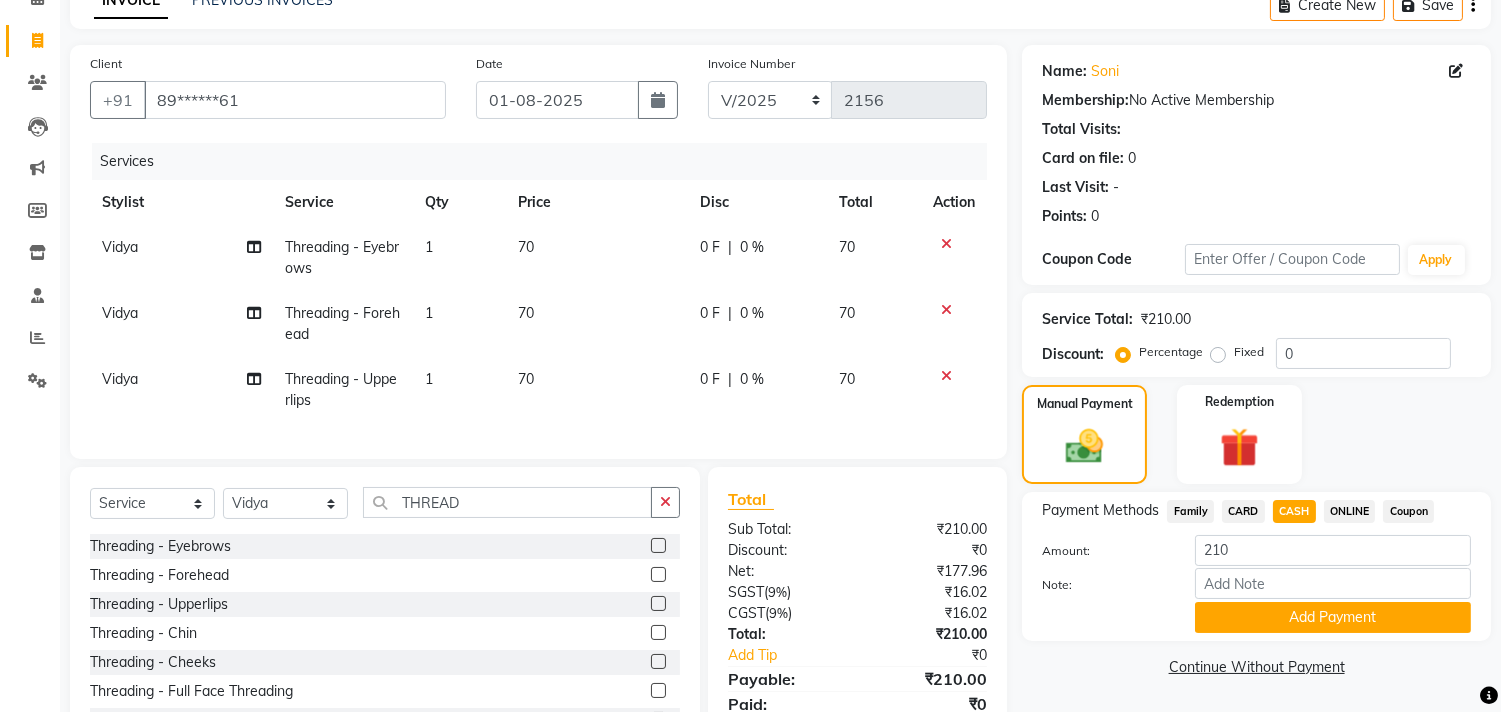 scroll, scrollTop: 202, scrollLeft: 0, axis: vertical 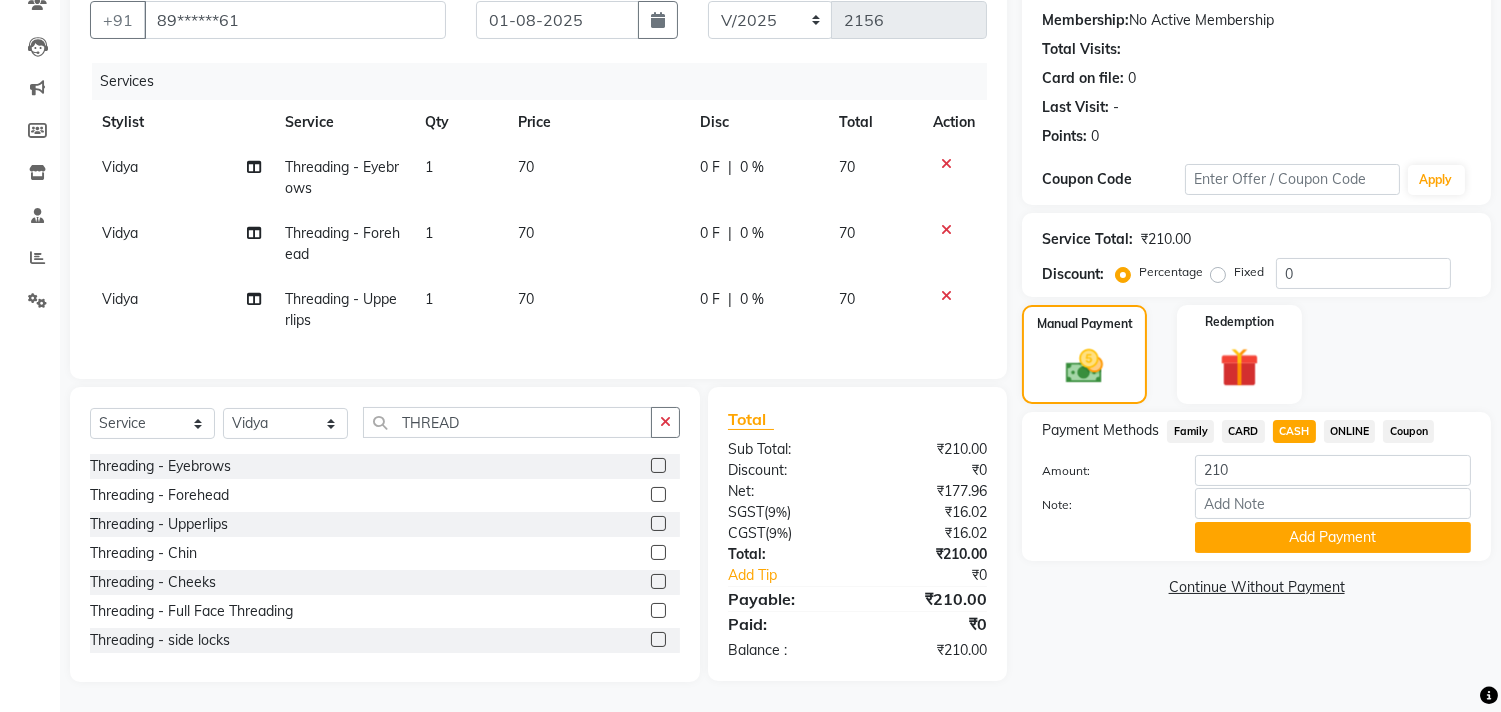 click on "Name: [FIRST]  Membership:  No Active Membership  Total Visits:   Card on file:  0 Last Visit:   - Points:   0  Coupon Code Apply Service Total:  ₹210.00  Discount:  Percentage   Fixed  0 Manual Payment Redemption Payment Methods  Family   CARD   CASH   ONLINE   Coupon  Amount: 210 Note: Add Payment  Continue Without Payment" 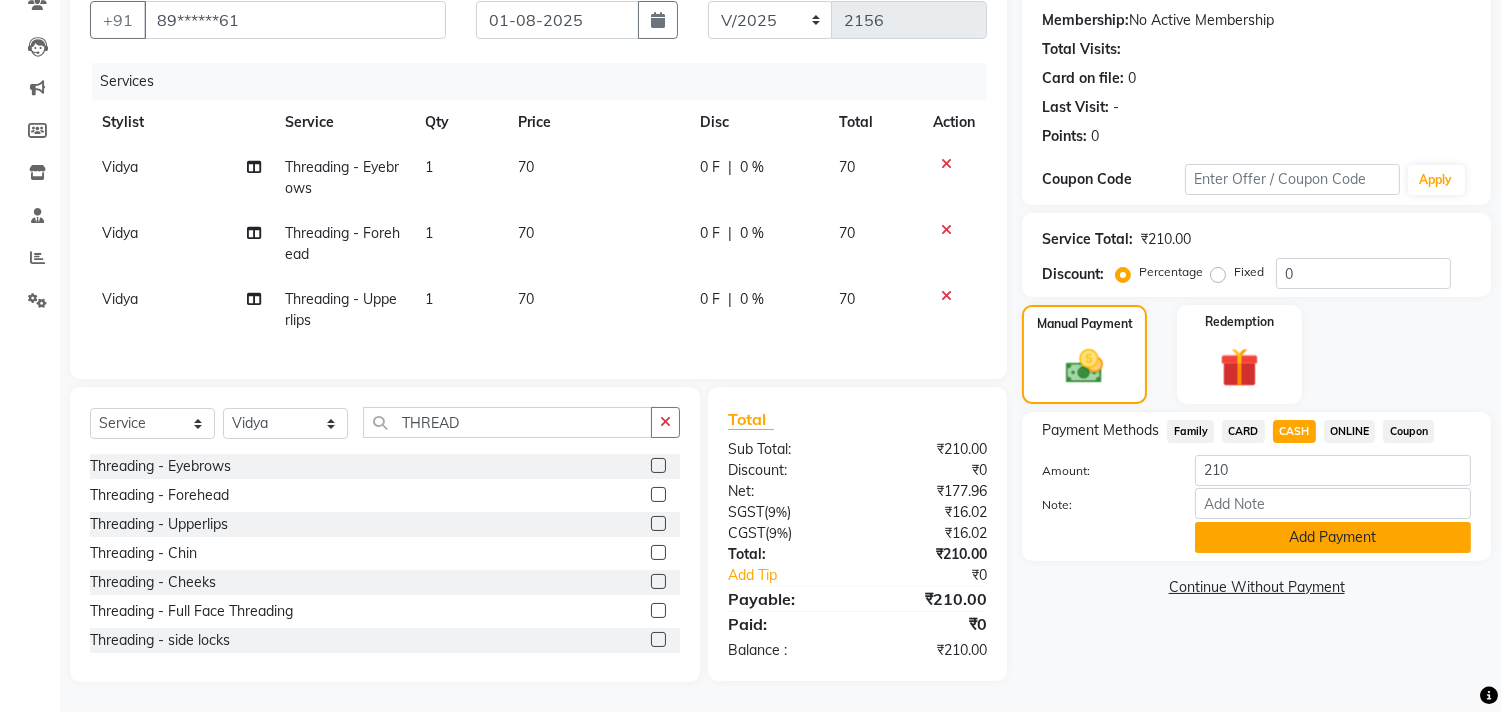 click on "Add Payment" 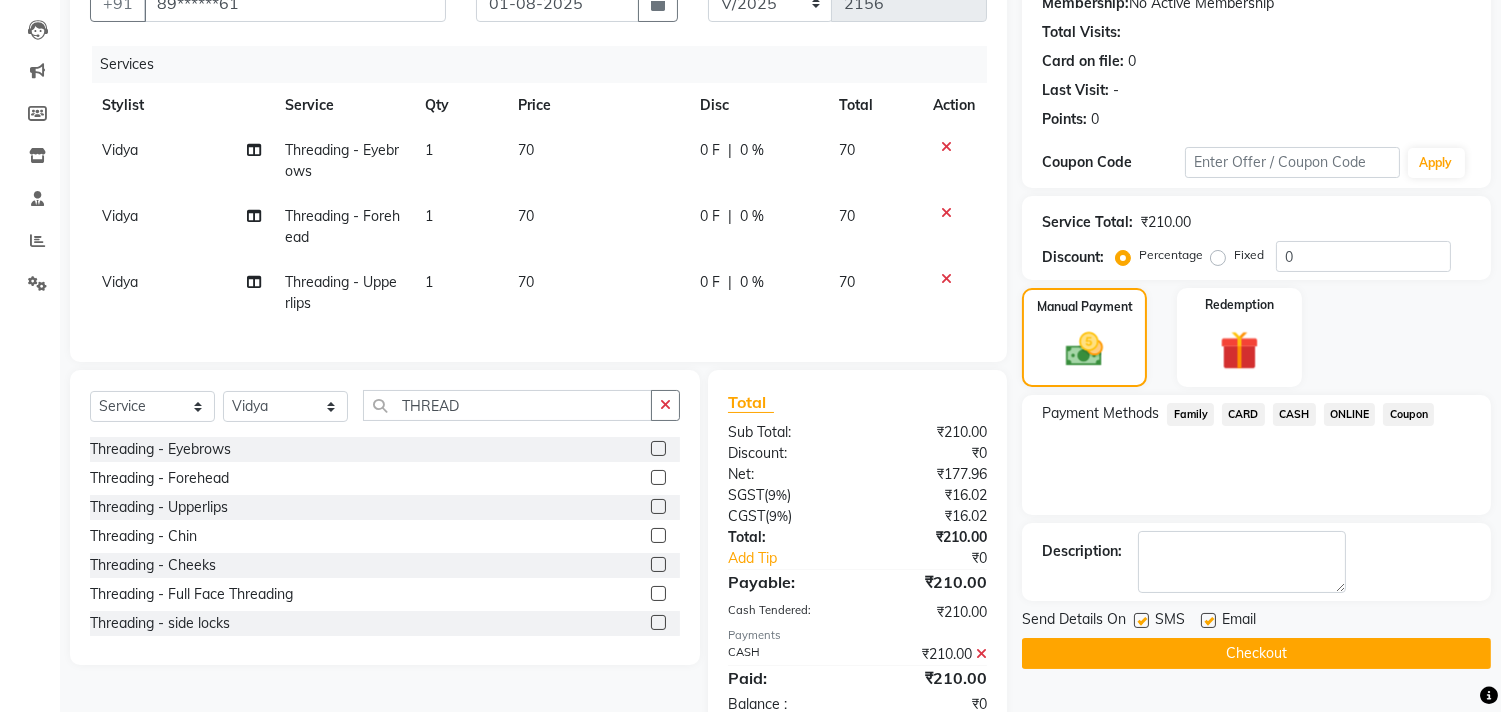 click on "Checkout" 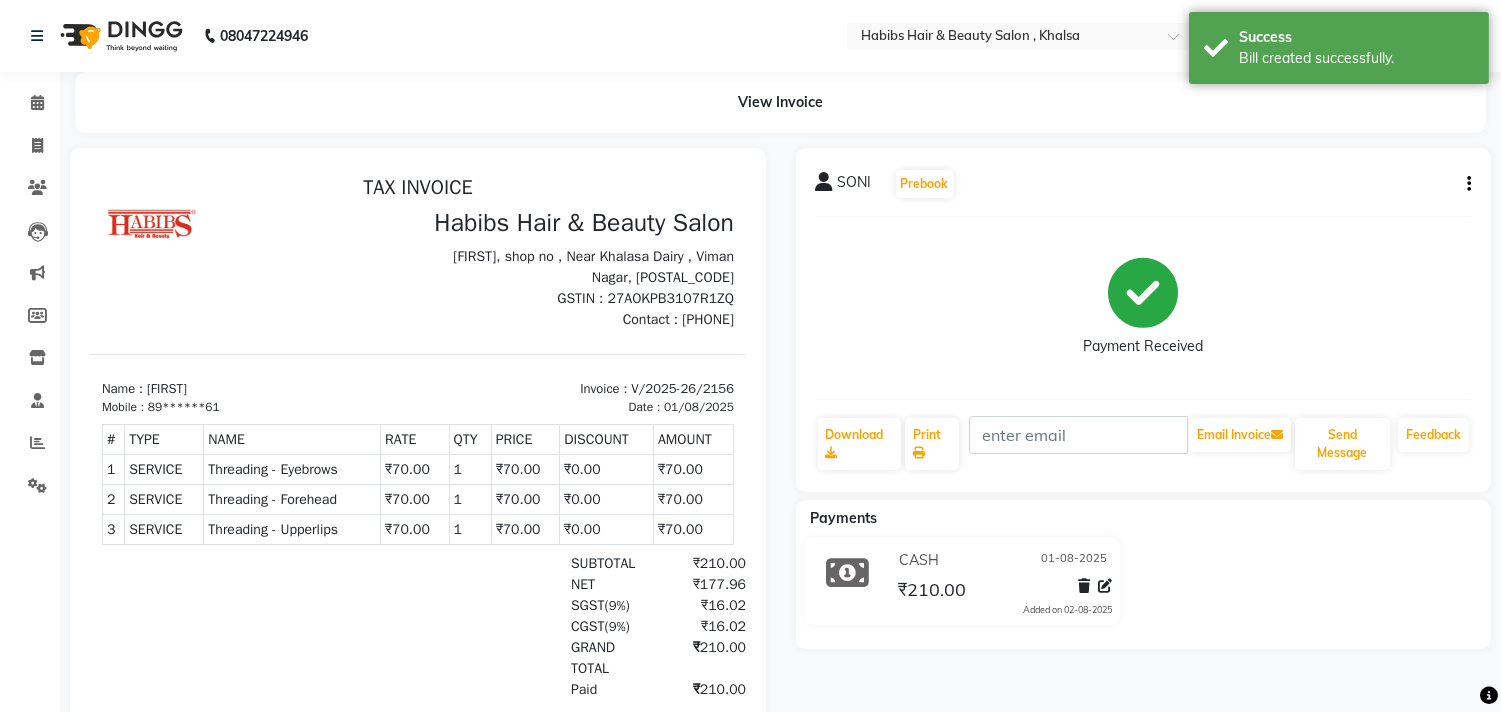 scroll, scrollTop: 0, scrollLeft: 0, axis: both 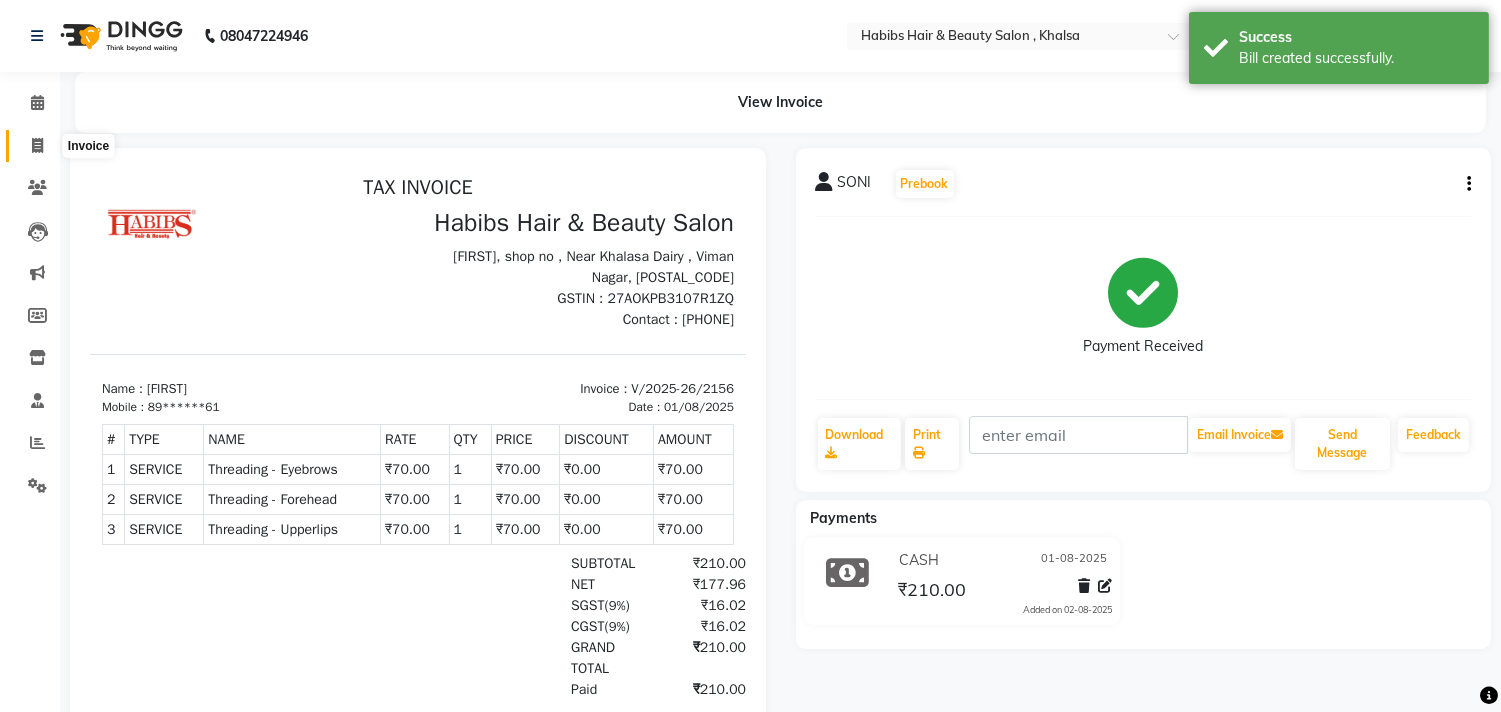 click 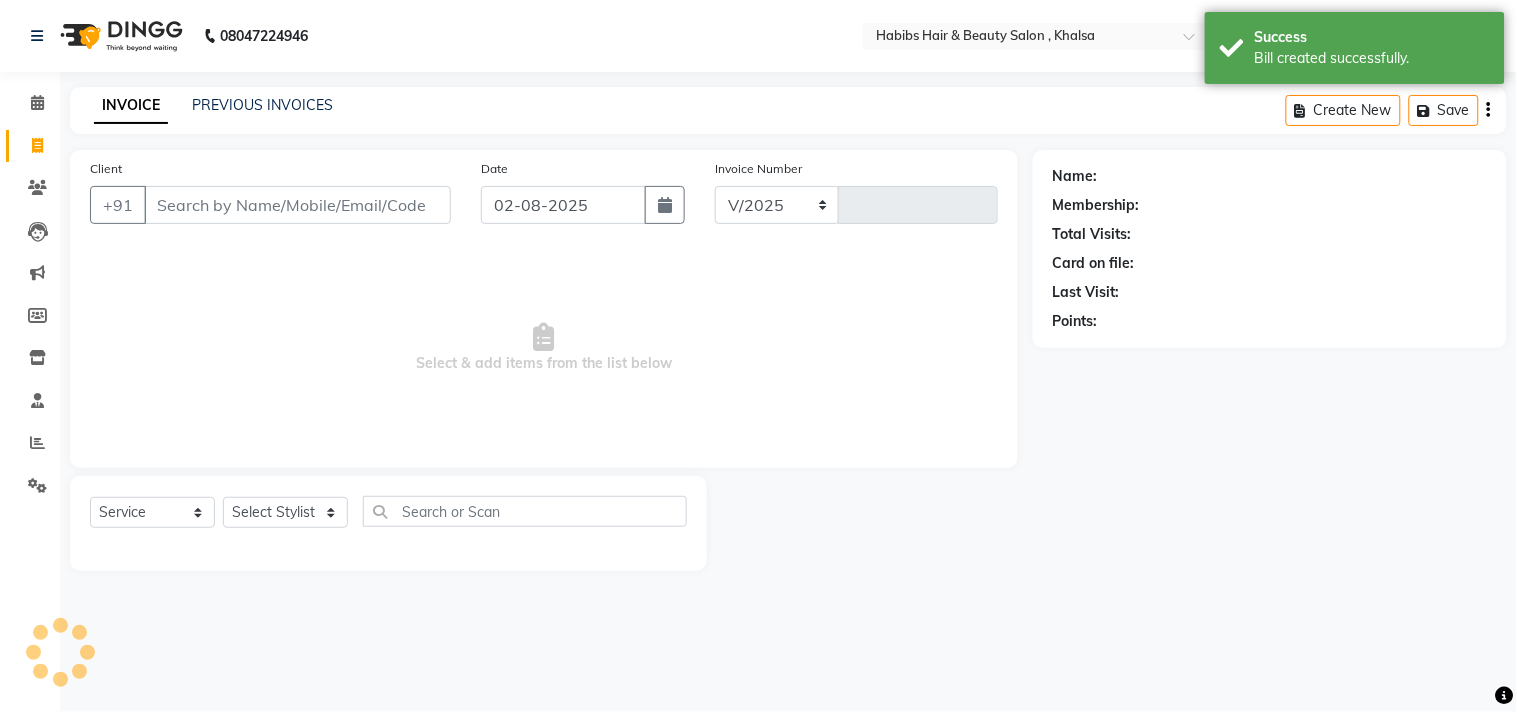select on "4838" 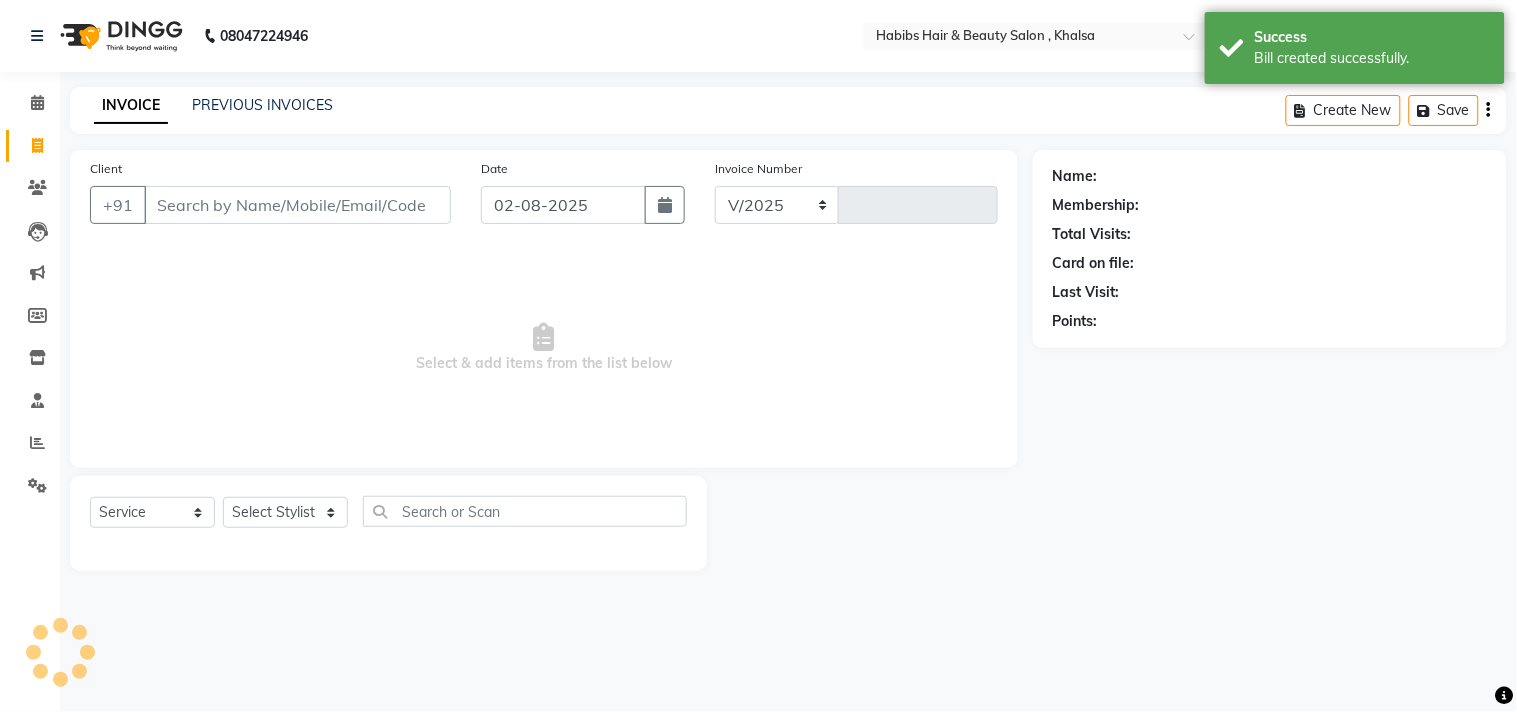 type on "2157" 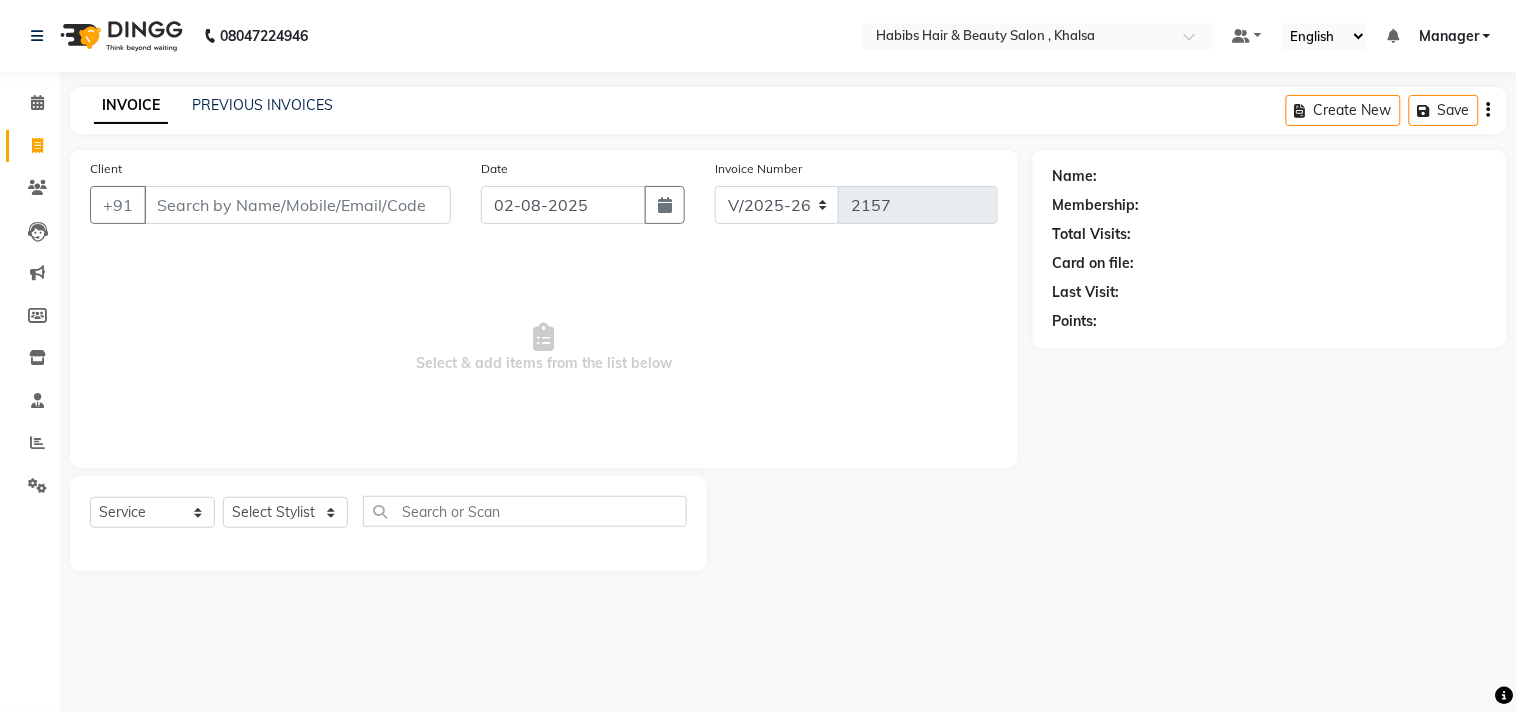 click on "INVOICE PREVIOUS INVOICES Create New   Save  Client +91 [PHONE] Date 02-08-2025 Invoice Number V/2025 V/2025-26 2157  Select &add items from the list below  Select  Service  Product  Membership  Package Voucher Prepaid Gift Card  Select Stylist Ajam ARIF Asif Manager M M Neelam Niyaz Salman Sameer Sayali Shahid Shahnawaz Vidya Zubair Name: Membership: Total Visits: Card on file: Last Visit:  Points:" 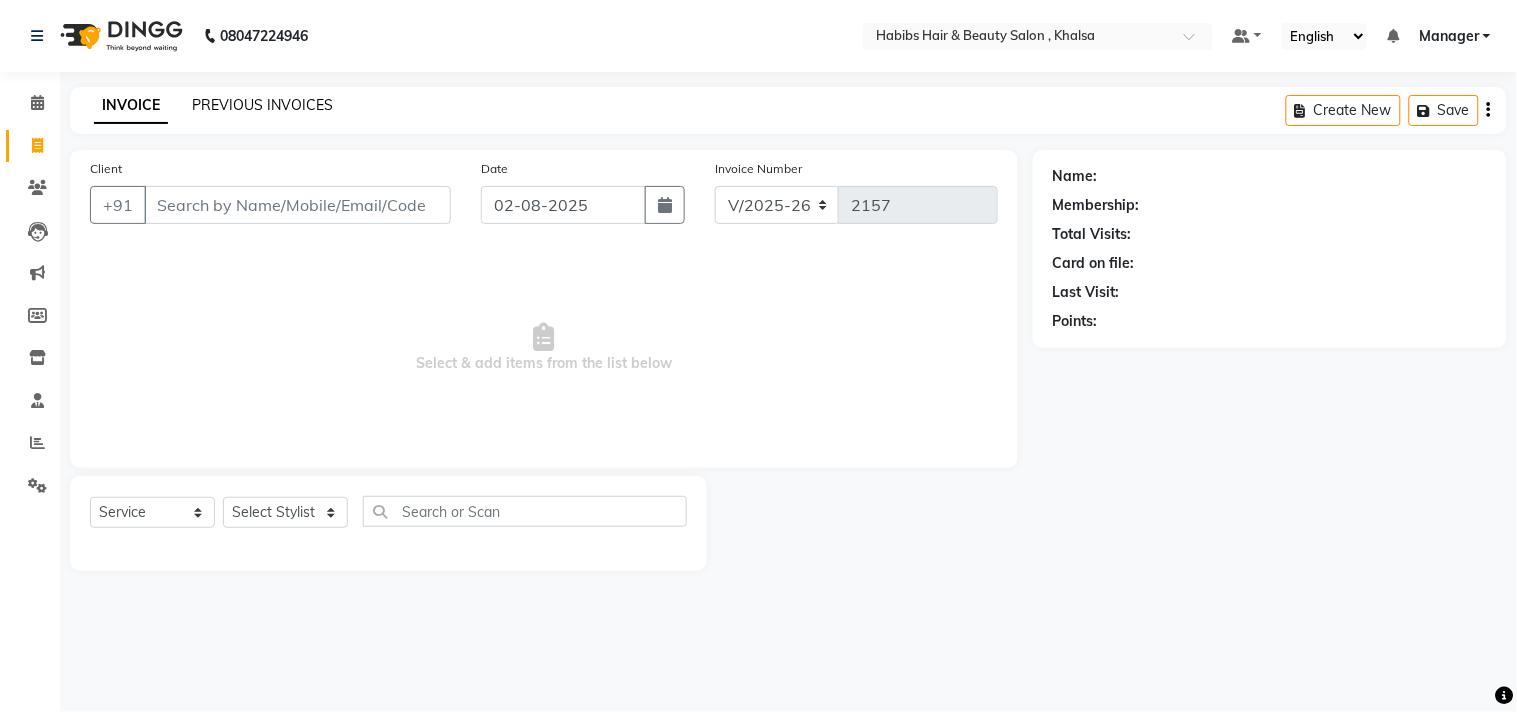 click on "PREVIOUS INVOICES" 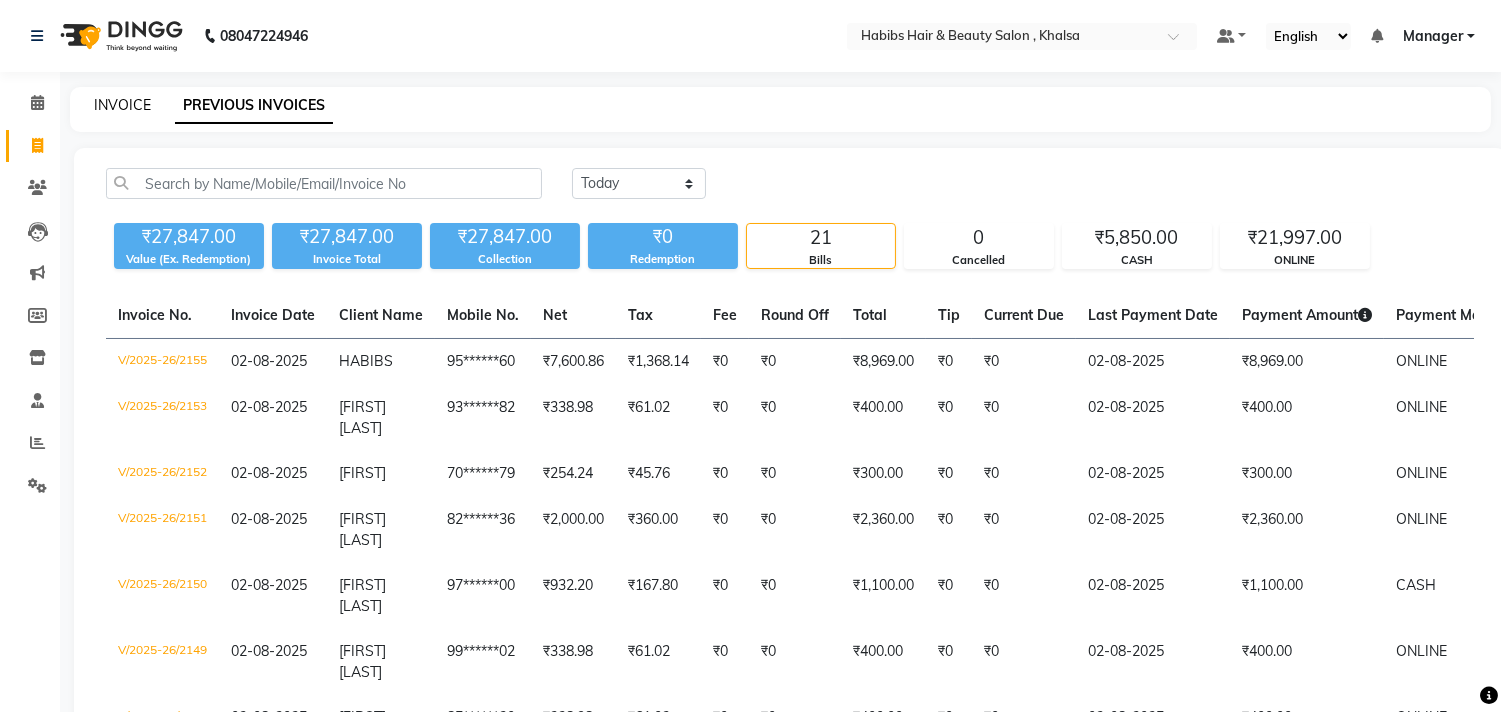 click on "INVOICE" 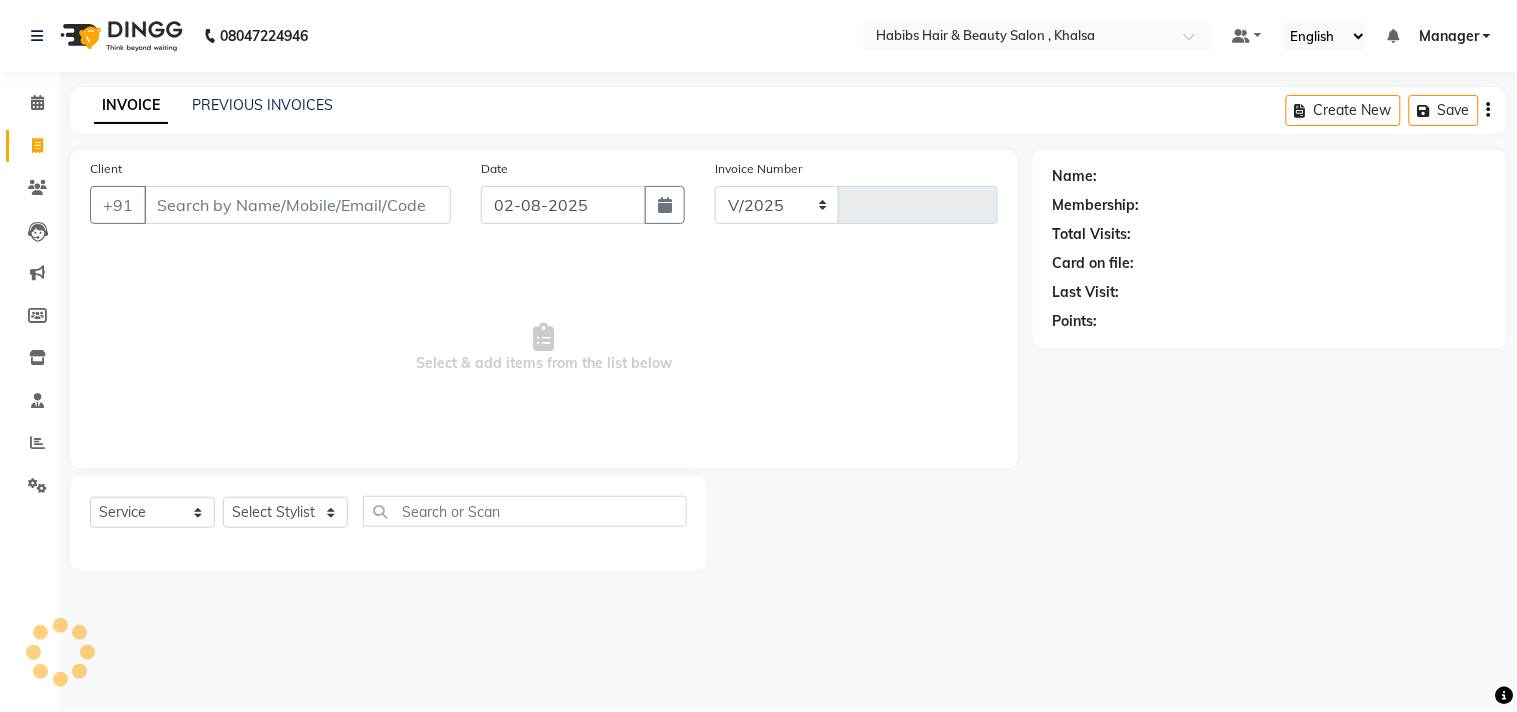 select on "4838" 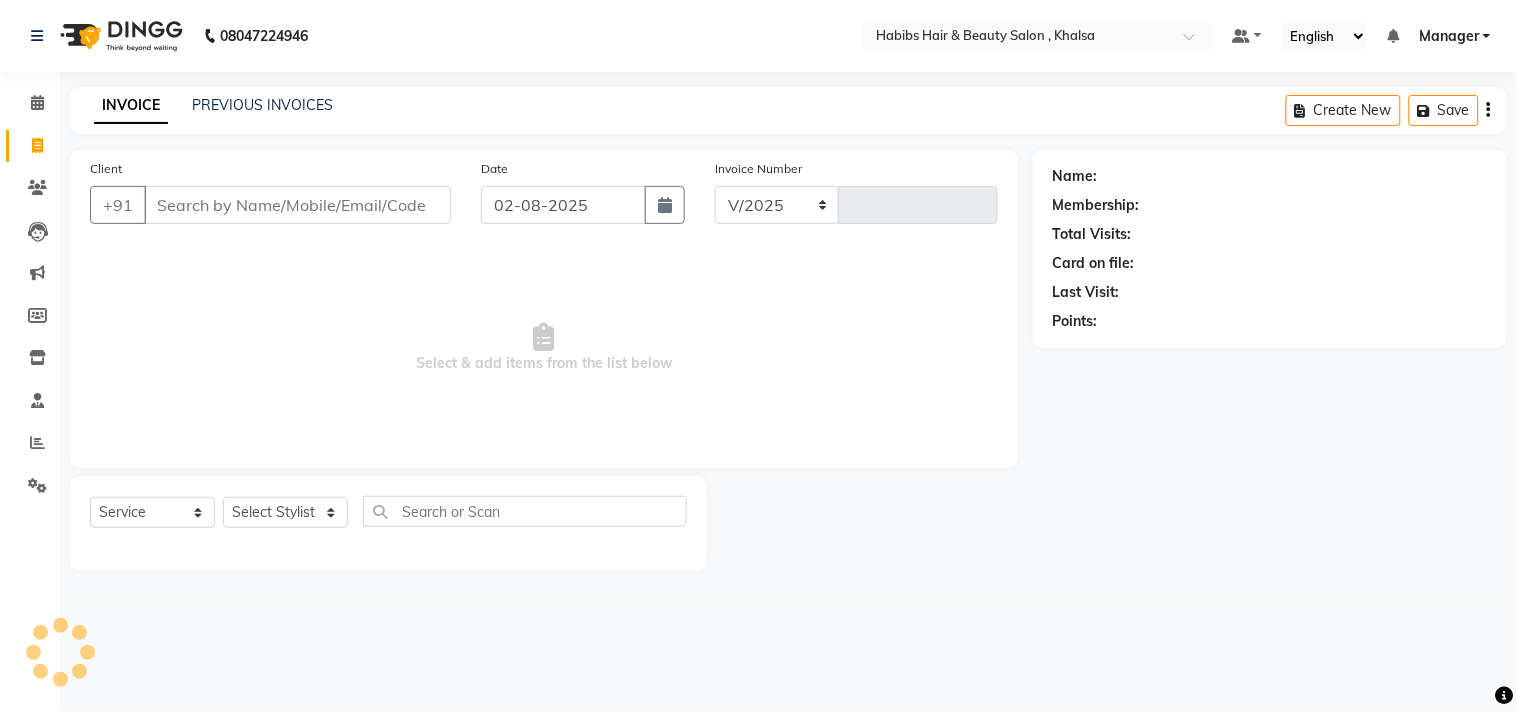 type on "2157" 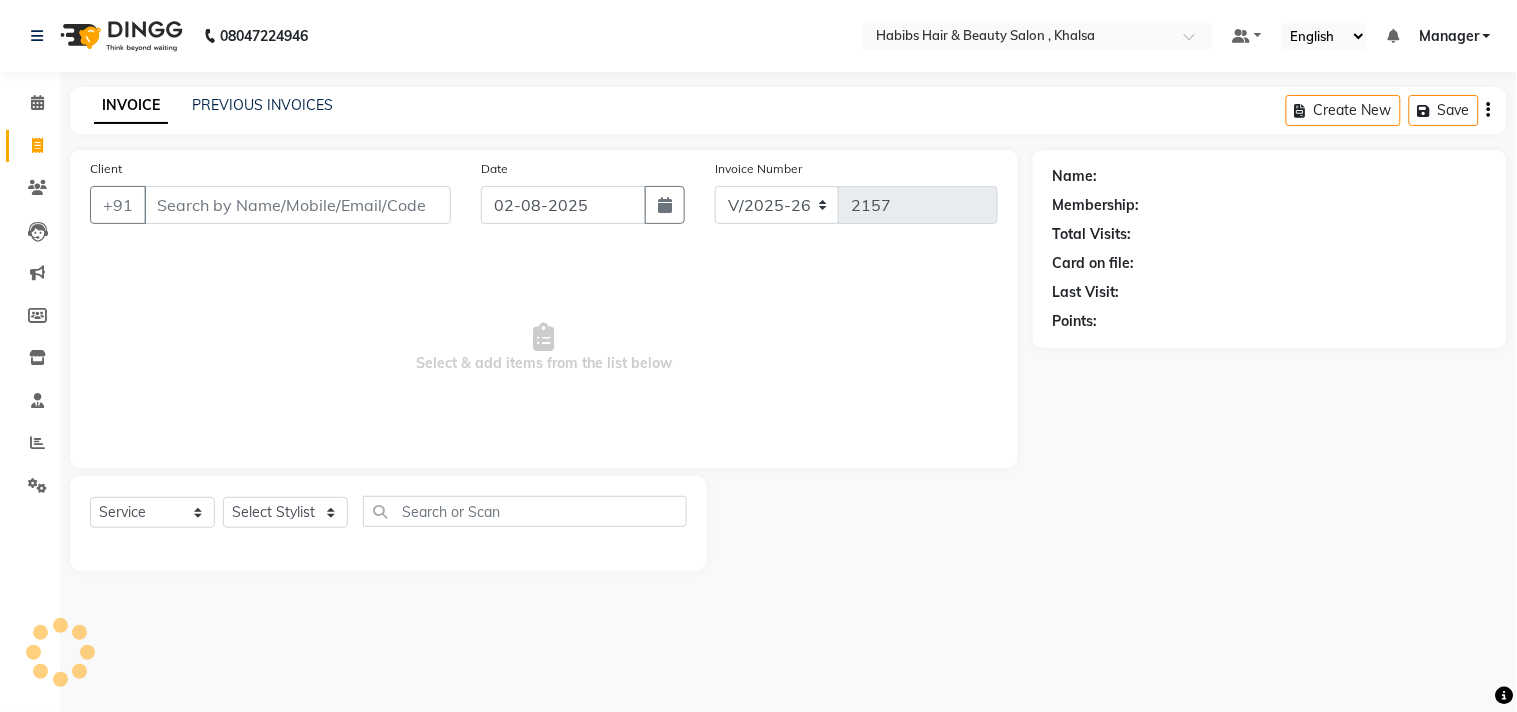 click on "INVOICE PREVIOUS INVOICES Create New   Save  Client +91 Date 02-08-2025 Invoice Number V/2025 V/2025-26 2157  Select & add items from the list below  Select  Service  Product  Membership  Package Voucher Prepaid Gift Card  Select Stylist Name: Membership: Total Visits: Card on file: Last Visit:  Points:" 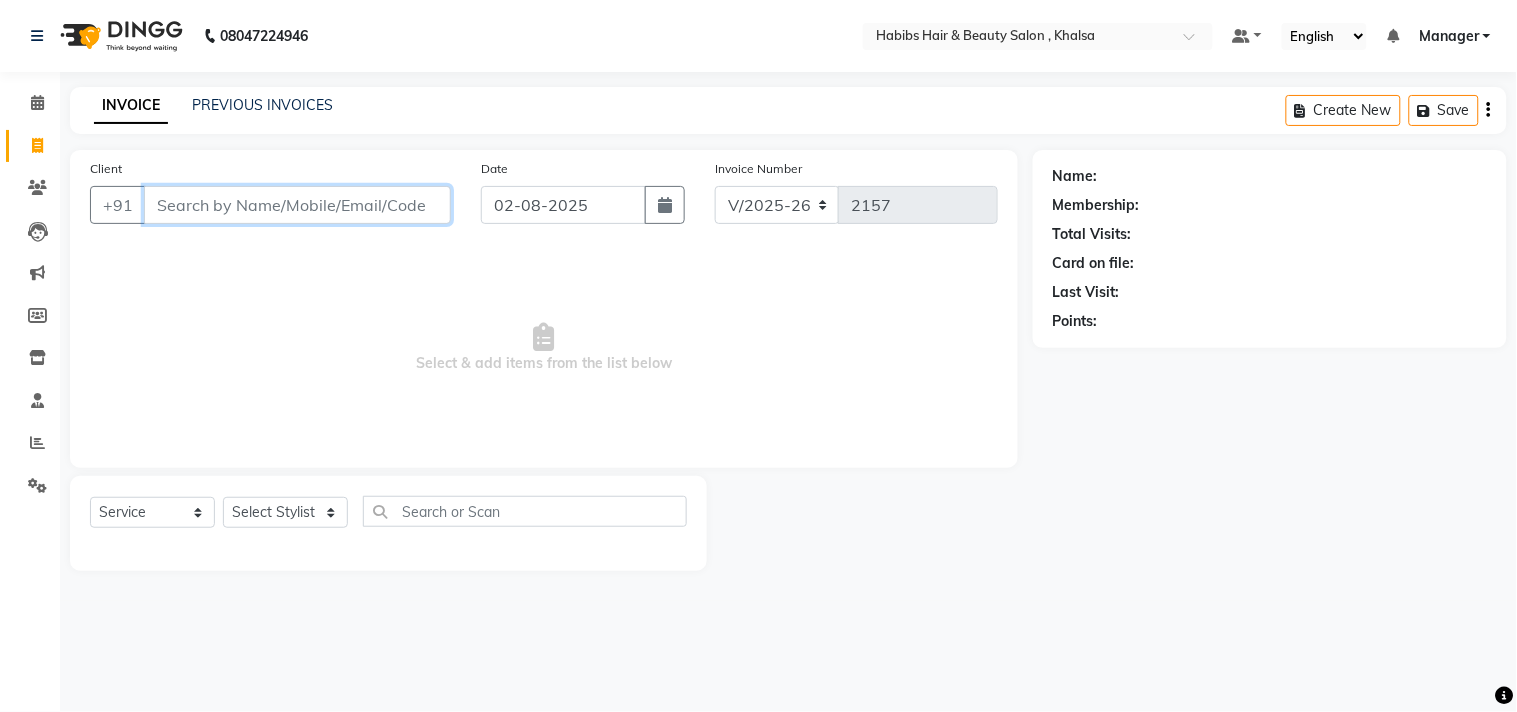 click on "Client" at bounding box center [297, 205] 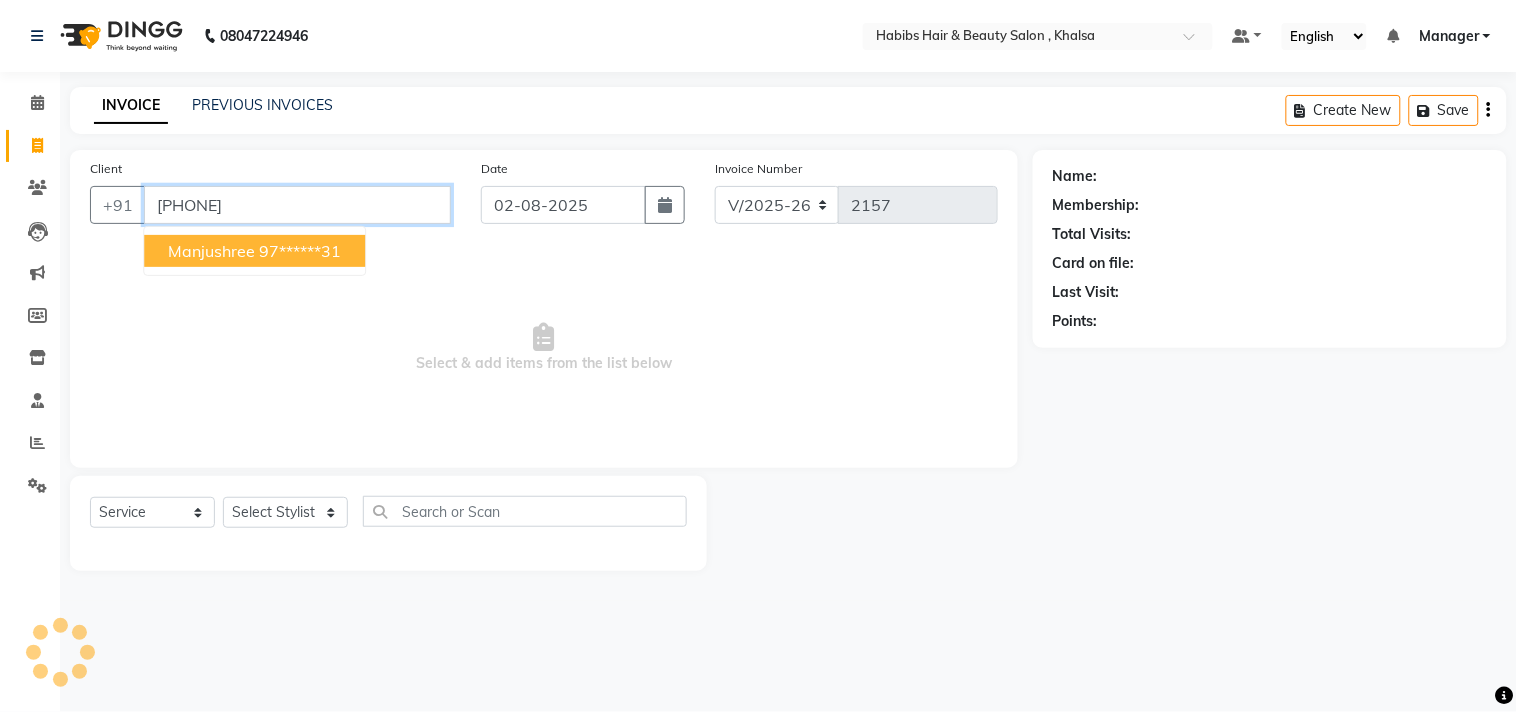 type on "[PHONE]" 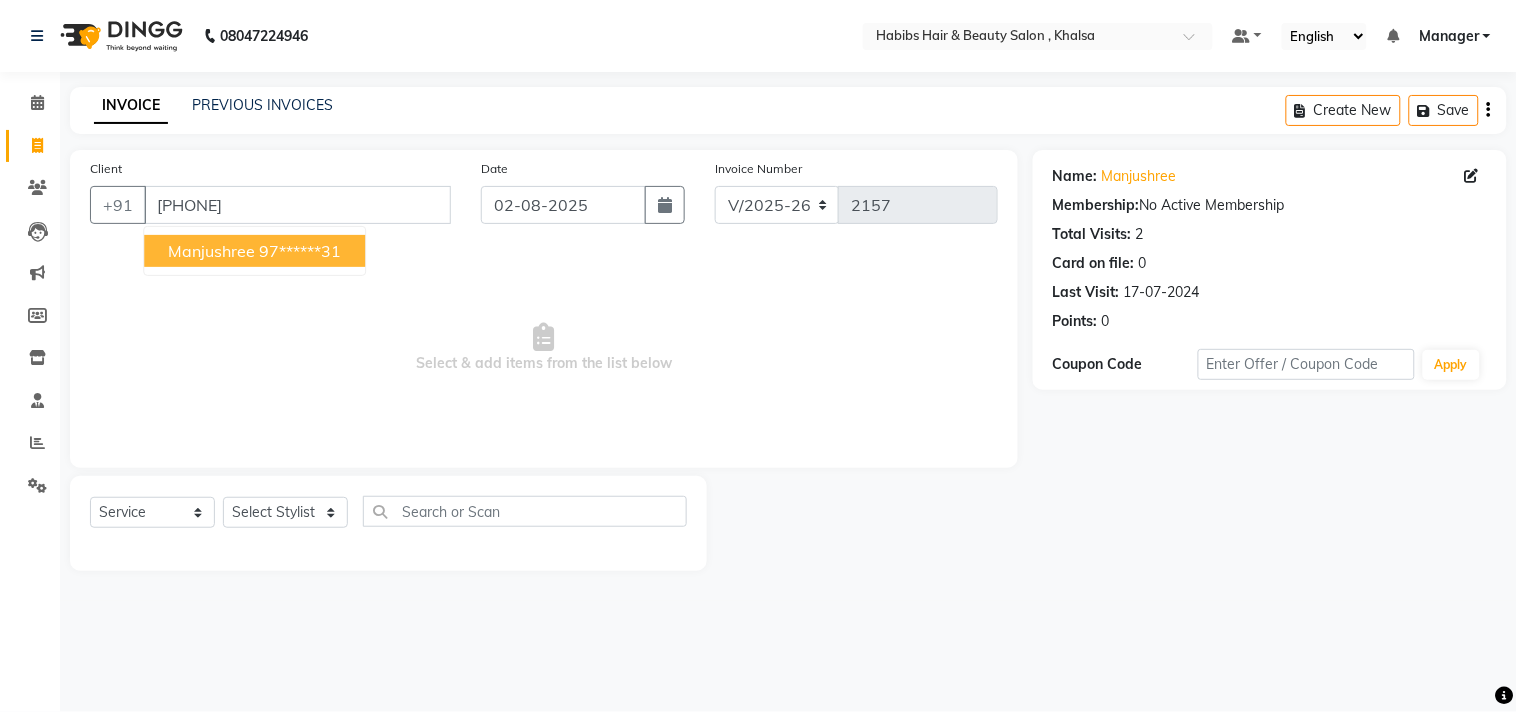click on "Select & add items from the list below" at bounding box center (544, 348) 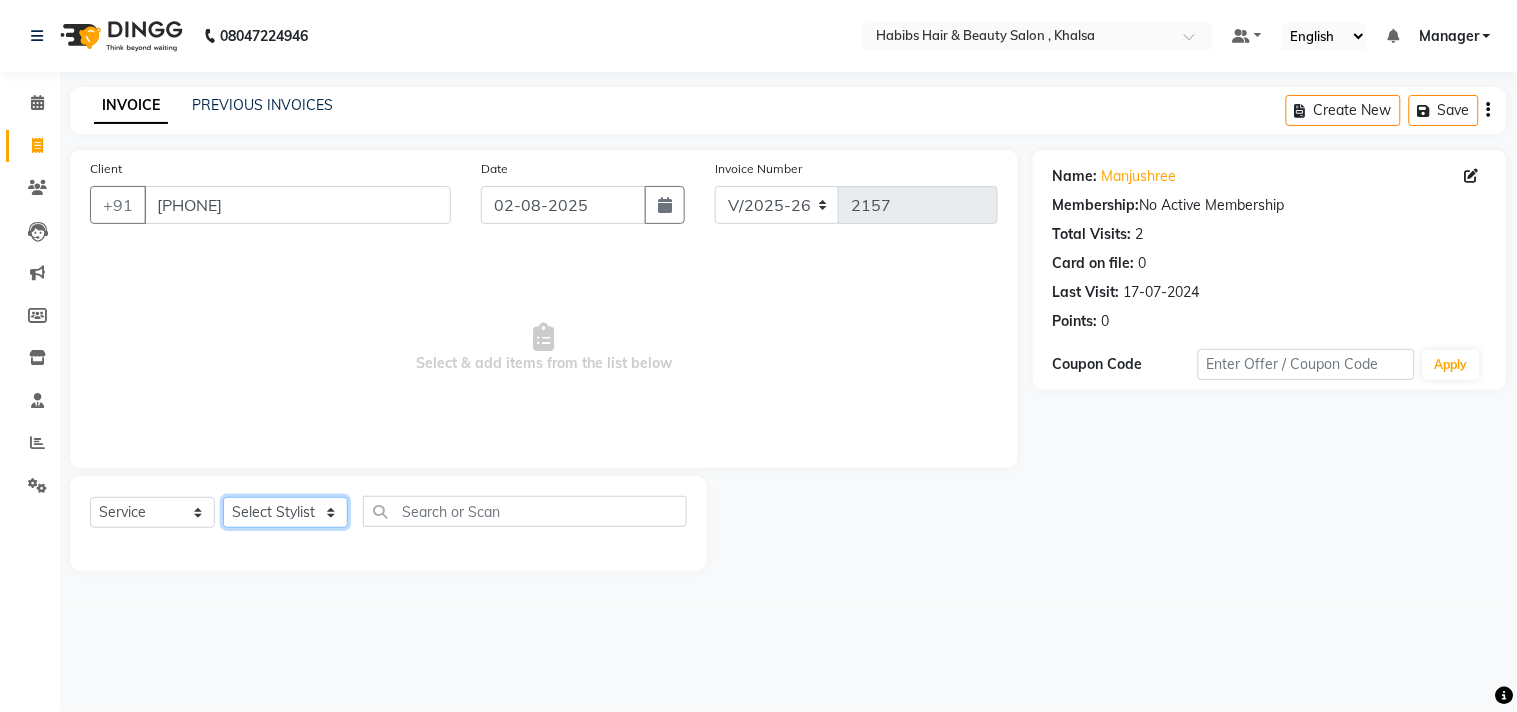click on "Select Stylist Ajam ARIF Asif Manager M M Neelam Niyaz Salman Sameer Sayali Shahid Shahnawaz Vidya Zubair" 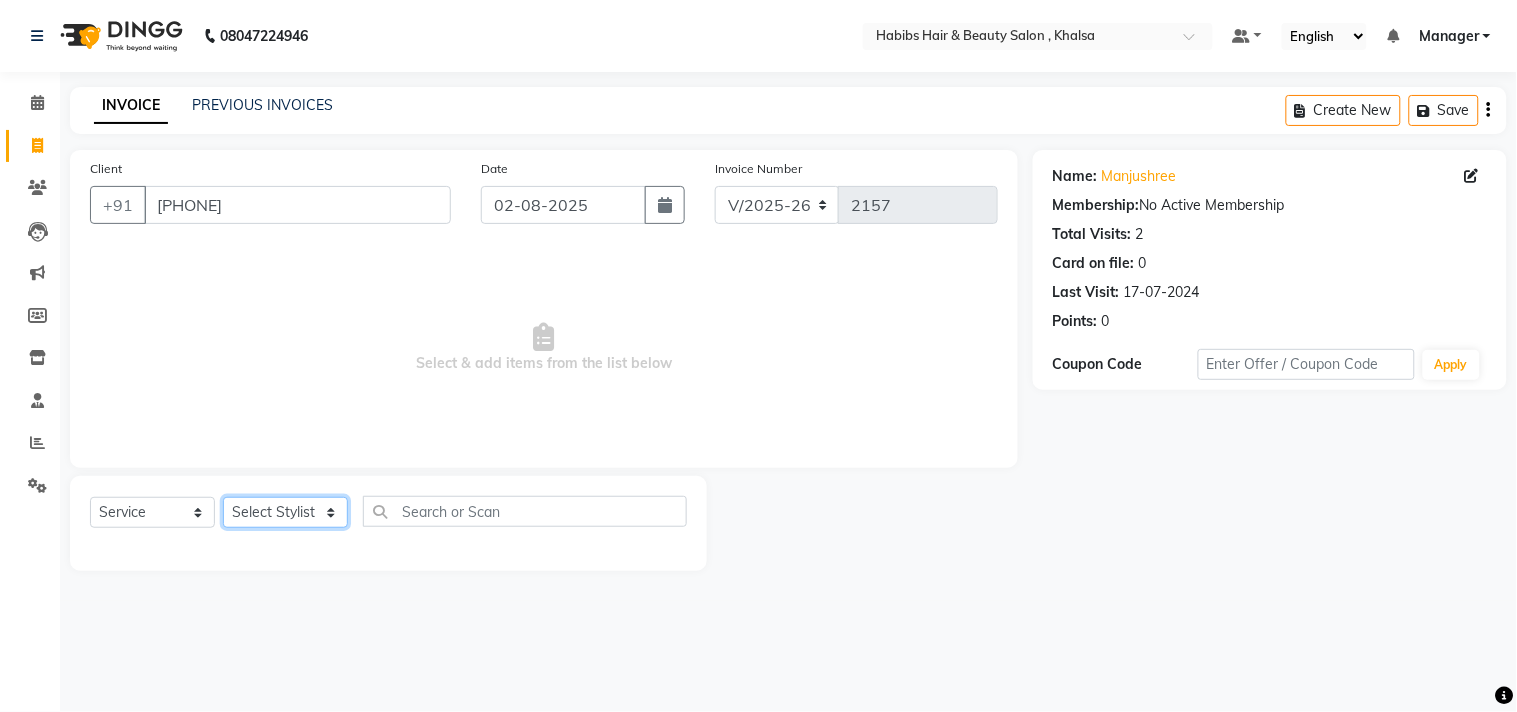 select on "85592" 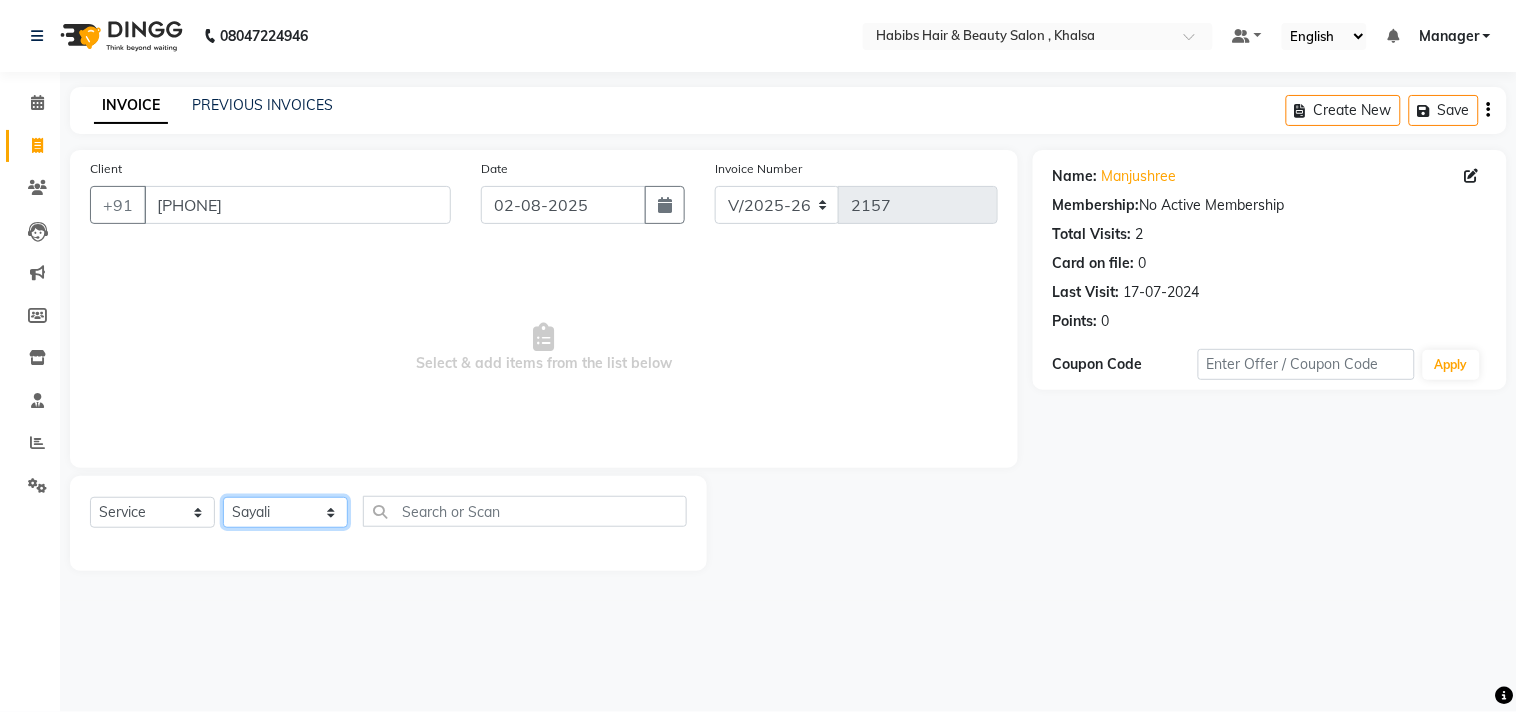 click on "Select Stylist Ajam ARIF Asif Manager M M Neelam Niyaz Salman Sameer Sayali Shahid Shahnawaz Vidya Zubair" 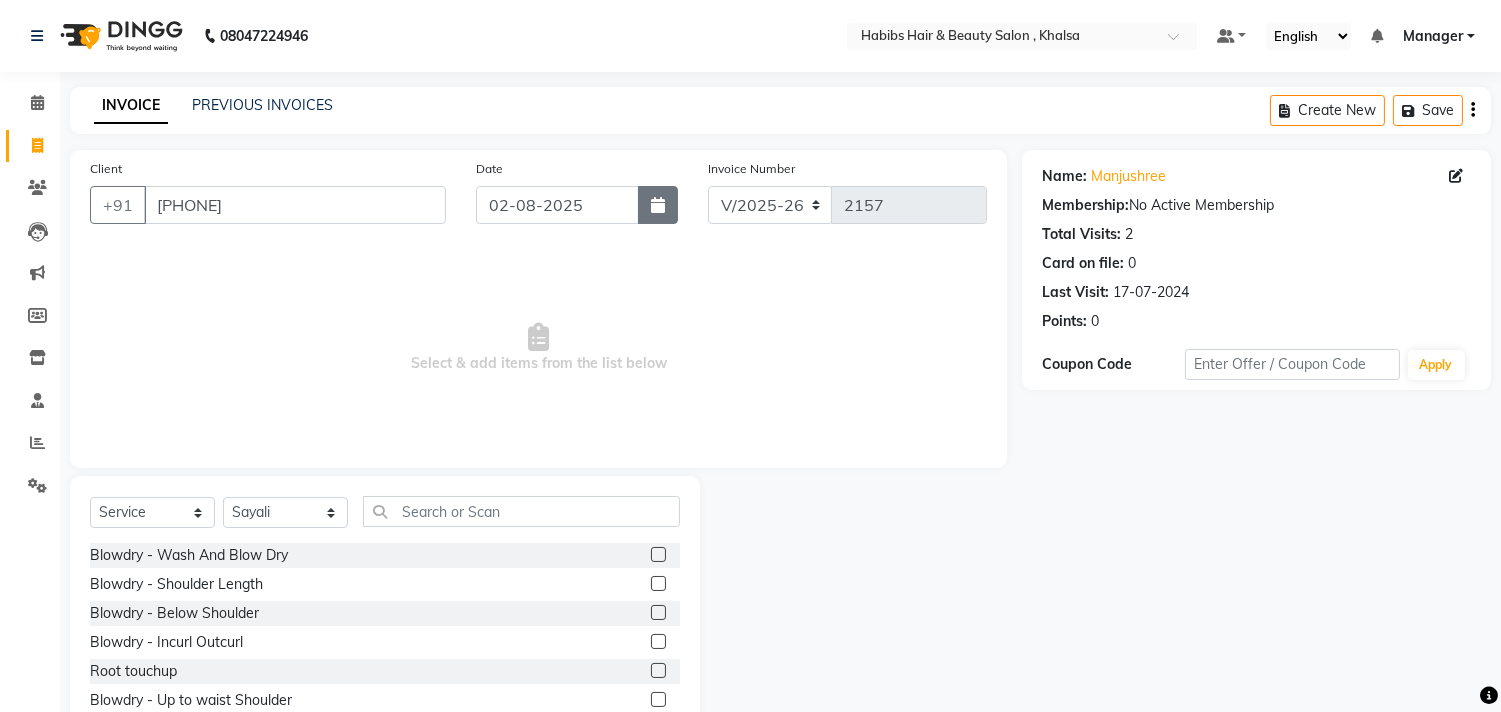 click 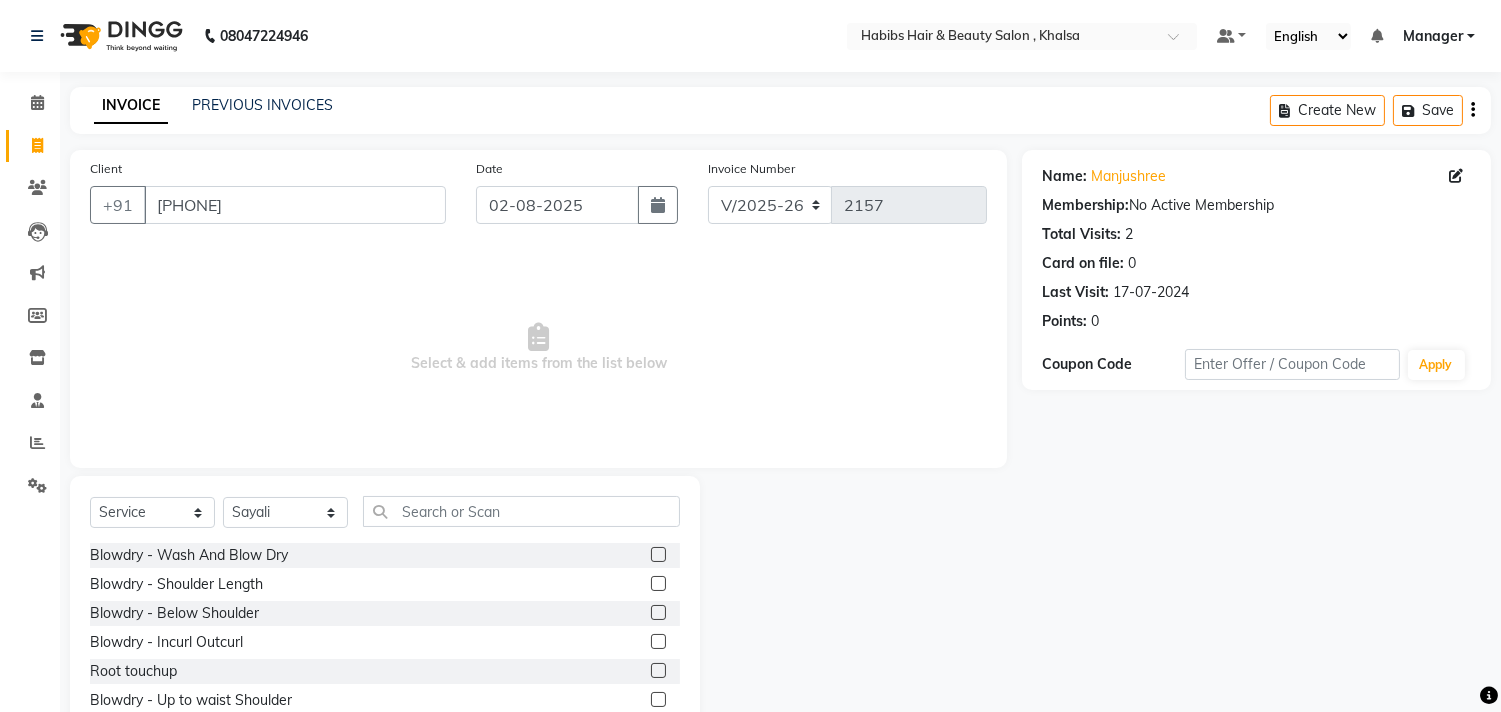 select on "8" 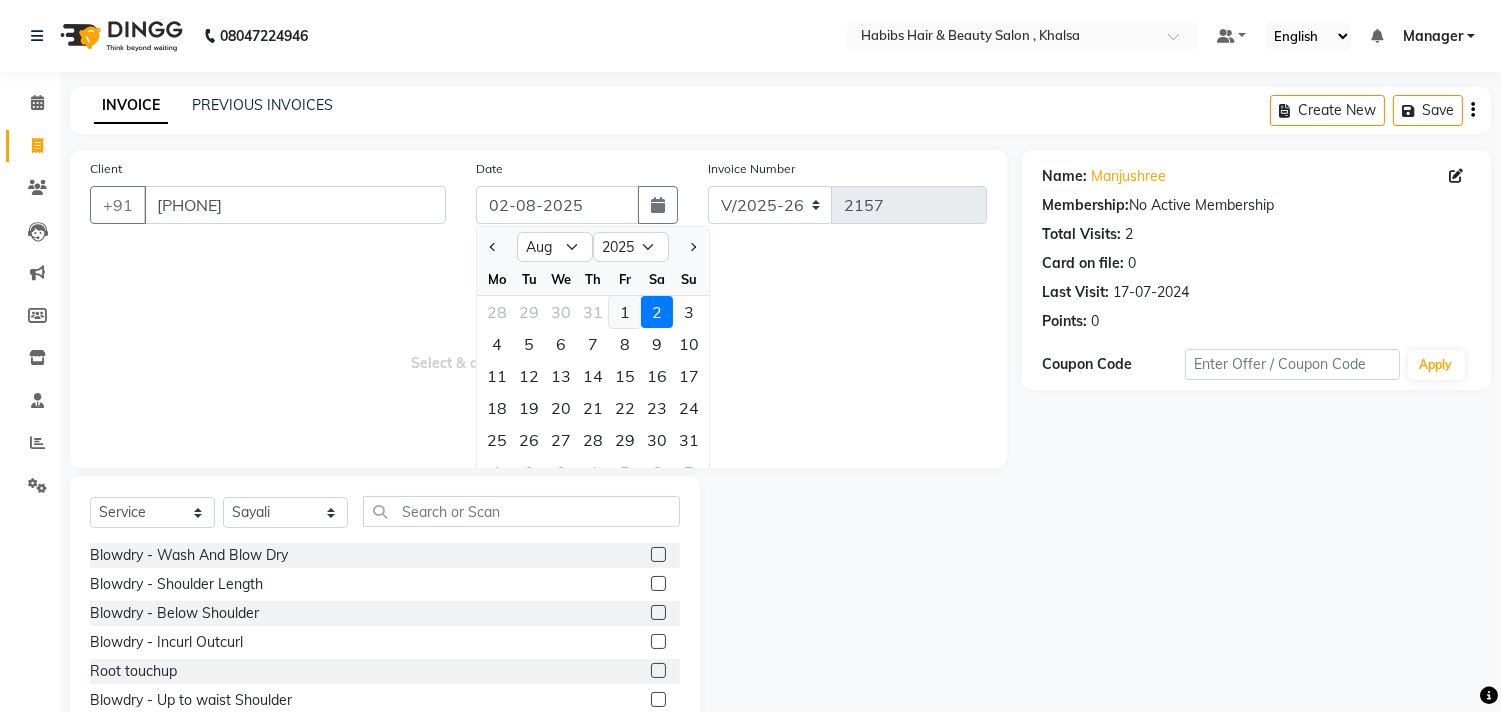 click on "1" 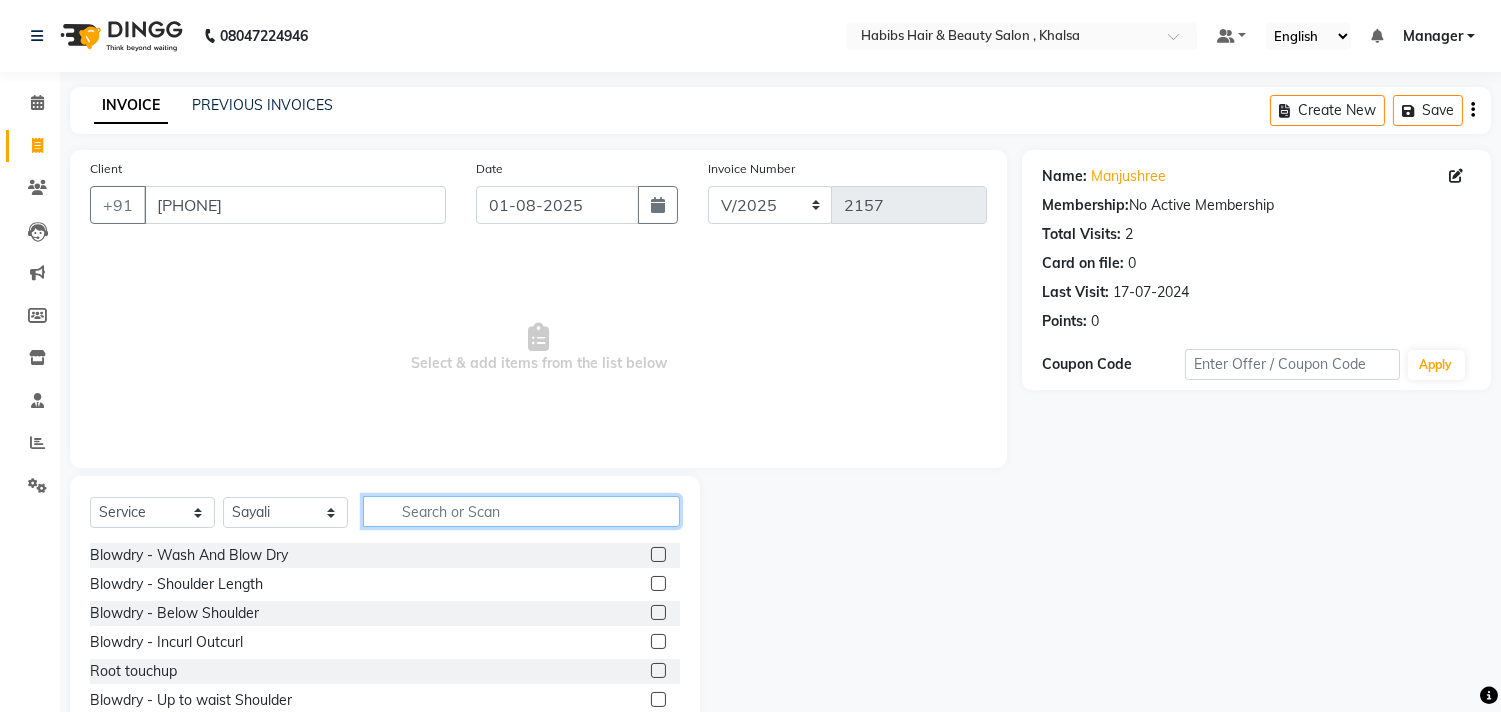 click 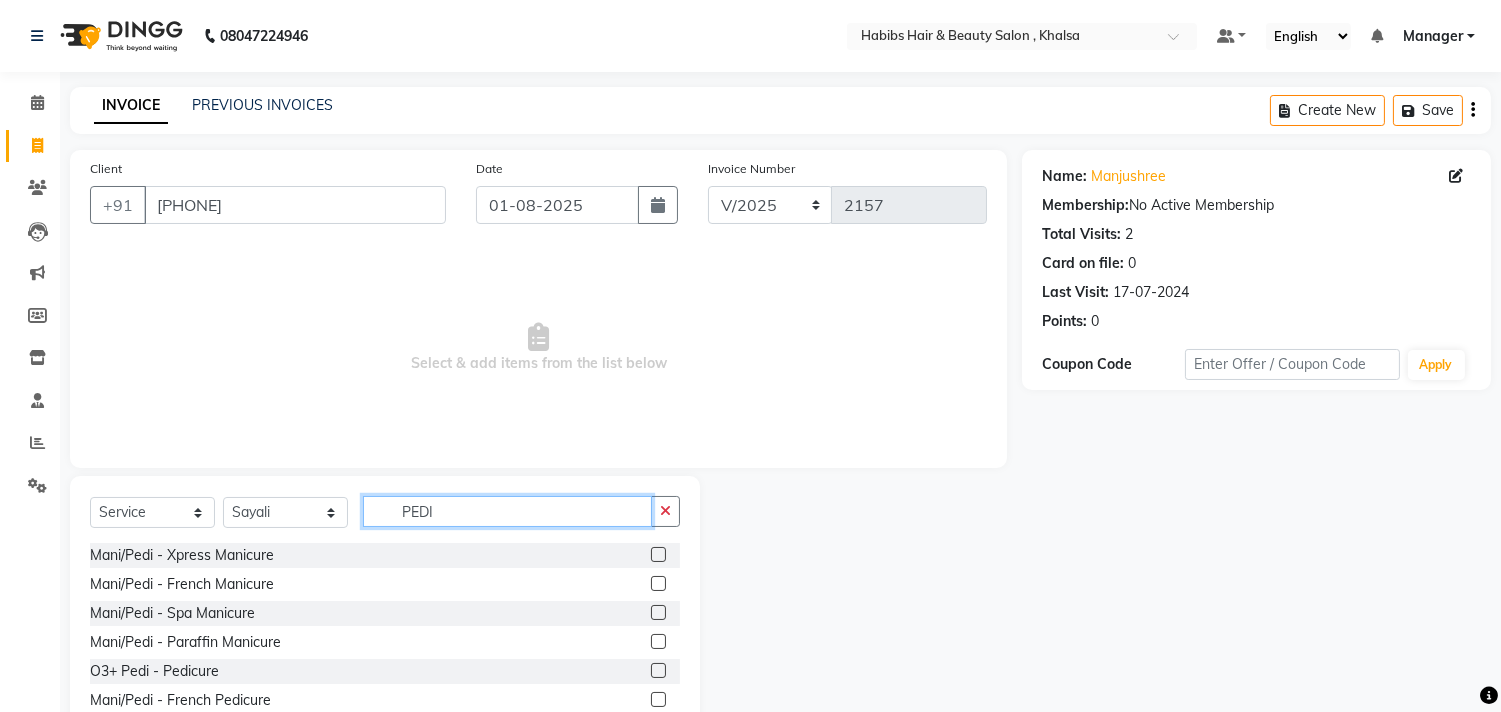 type on "PEDI" 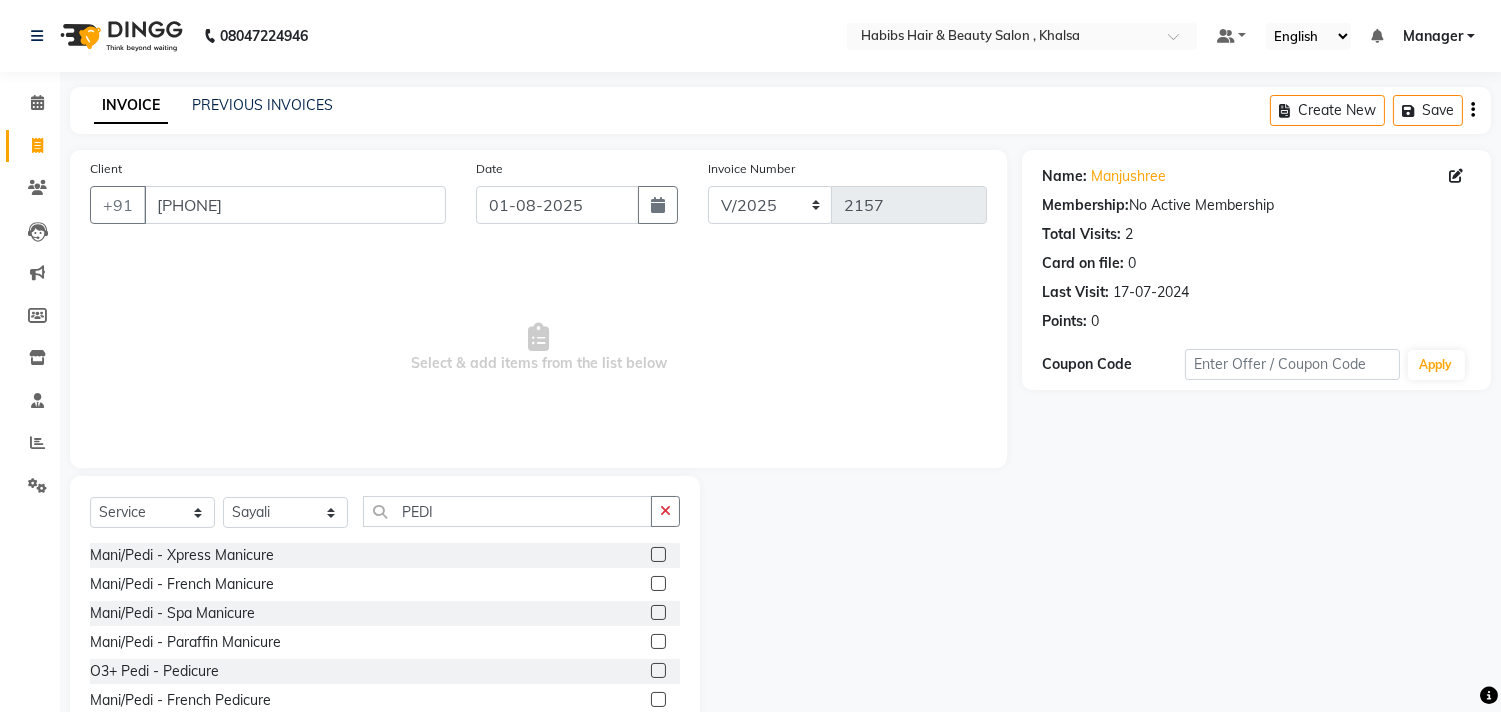 click 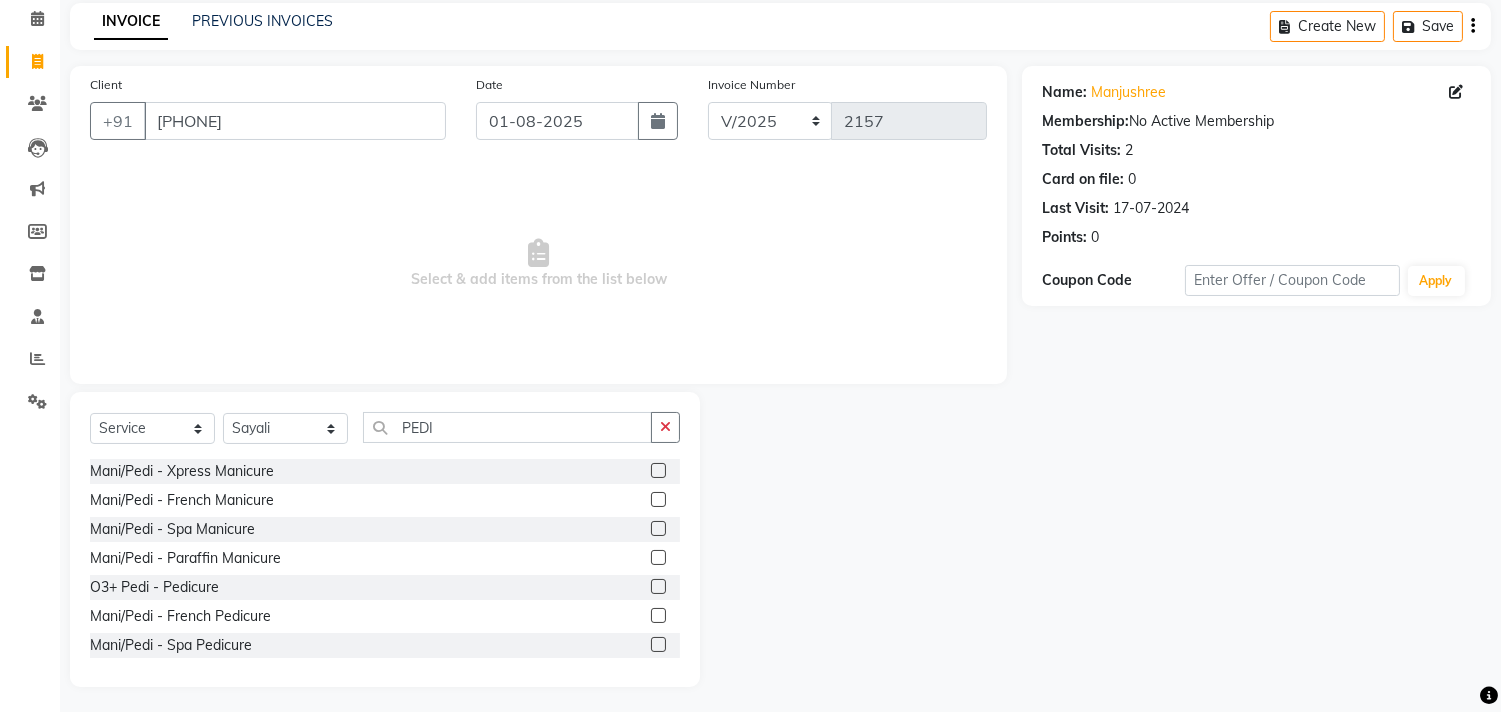 scroll, scrollTop: 88, scrollLeft: 0, axis: vertical 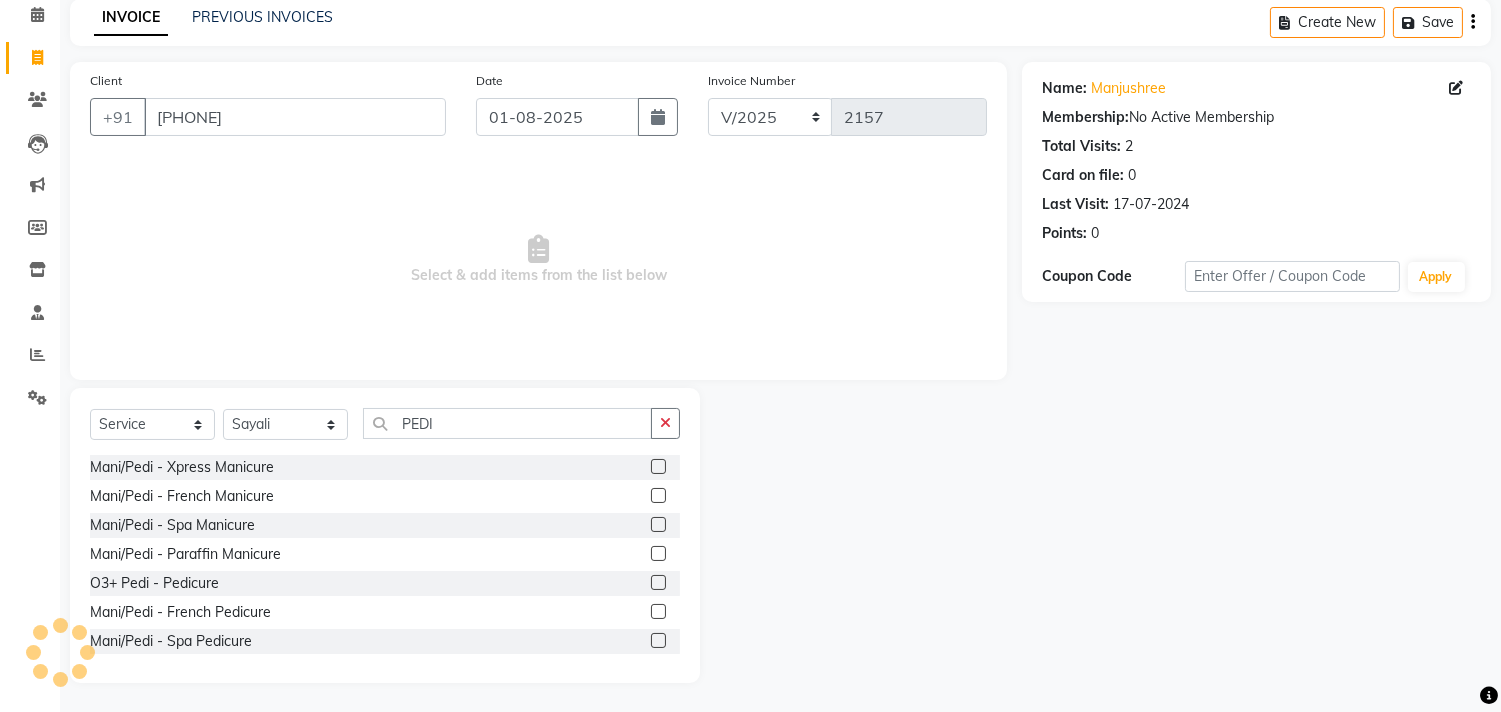 click 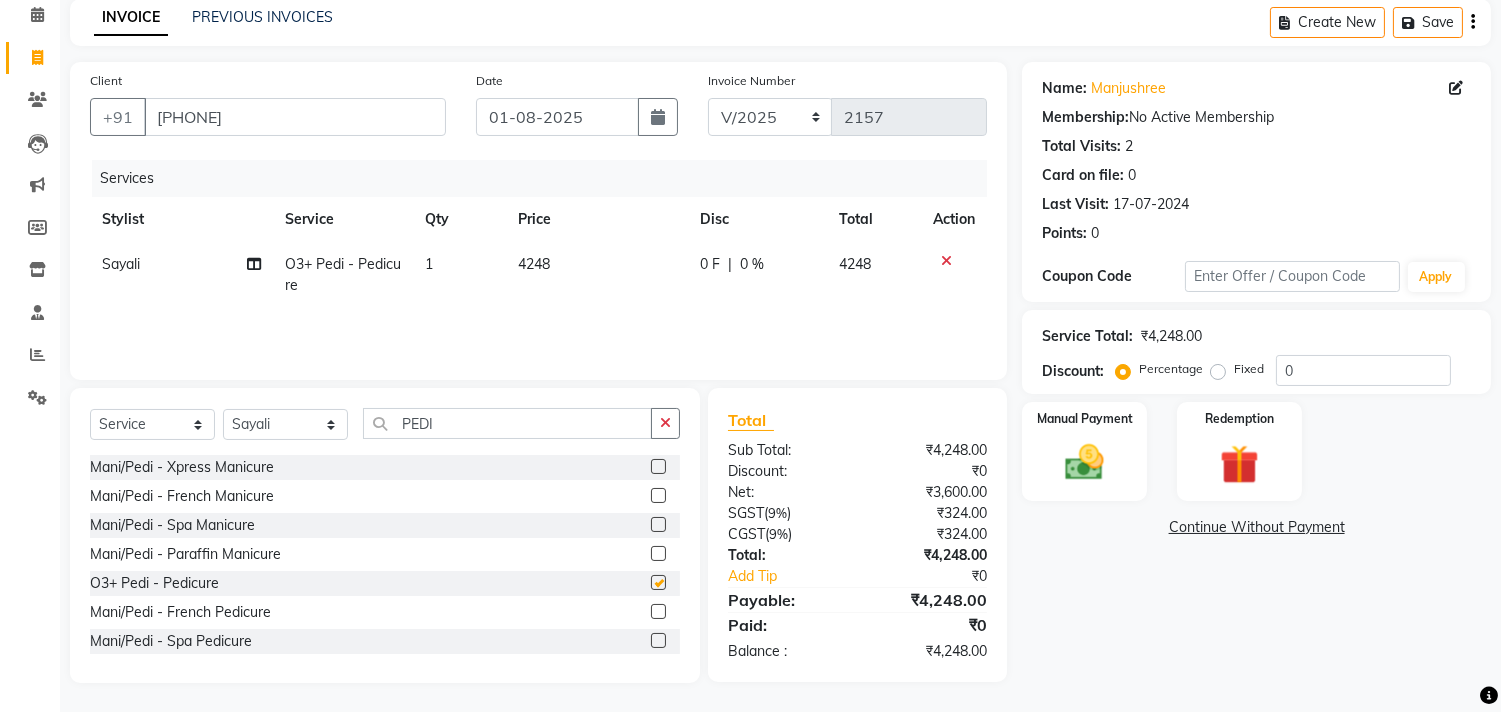 checkbox on "false" 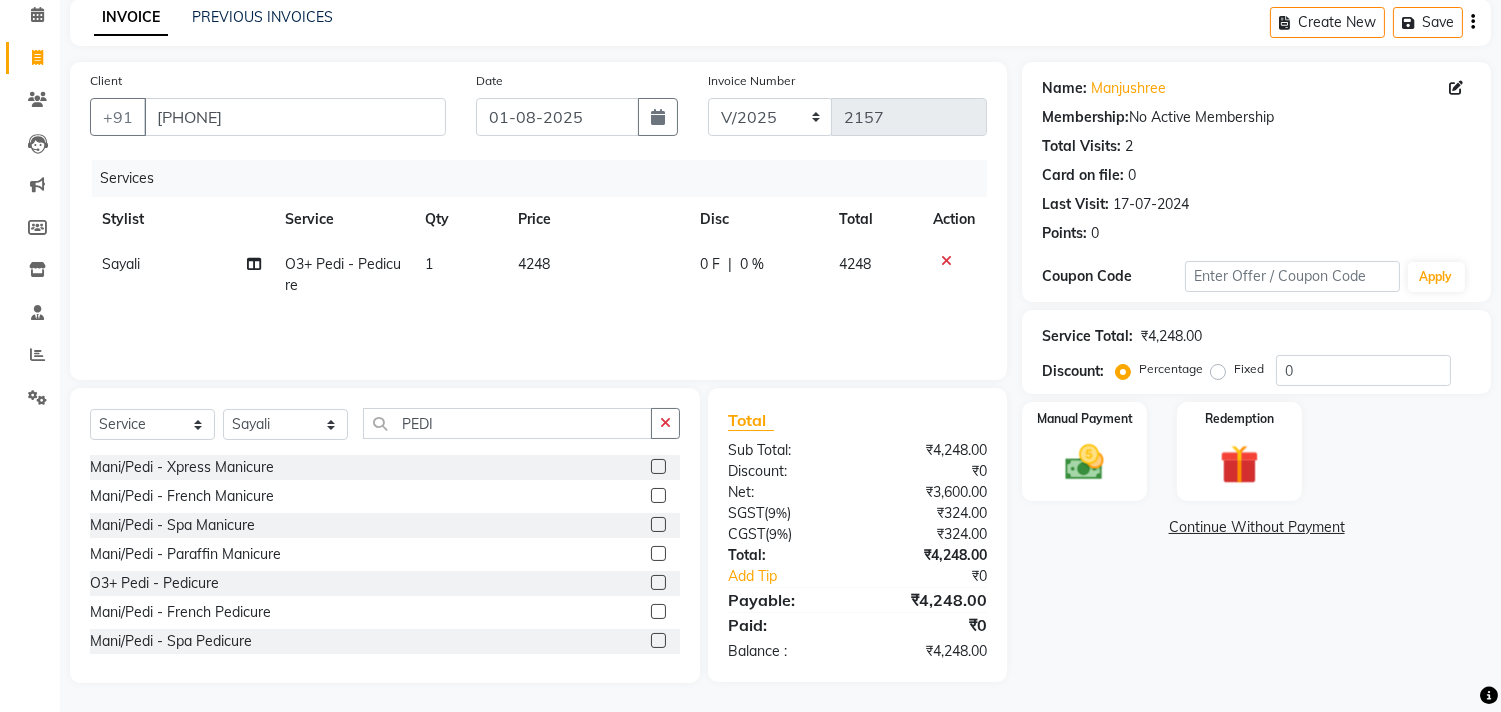 click 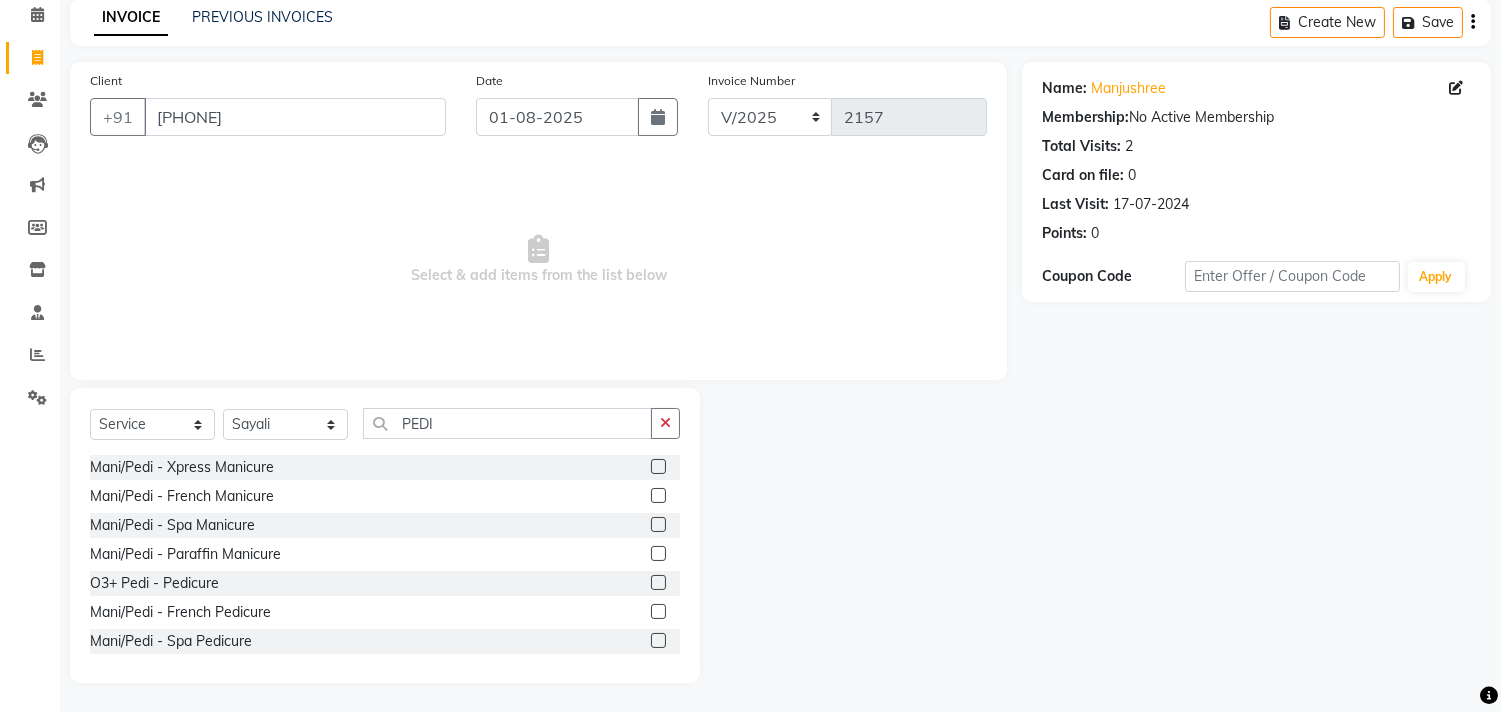 scroll, scrollTop: 61, scrollLeft: 0, axis: vertical 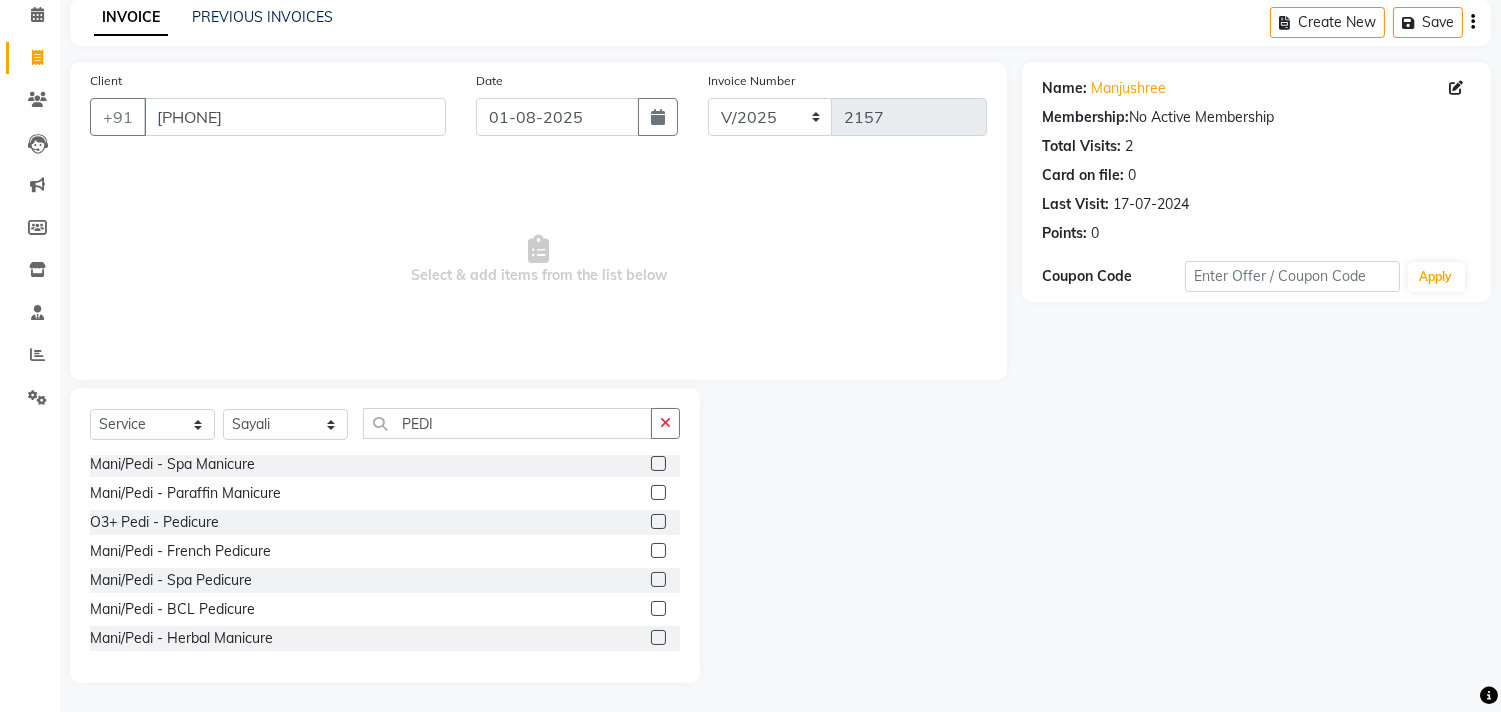 click 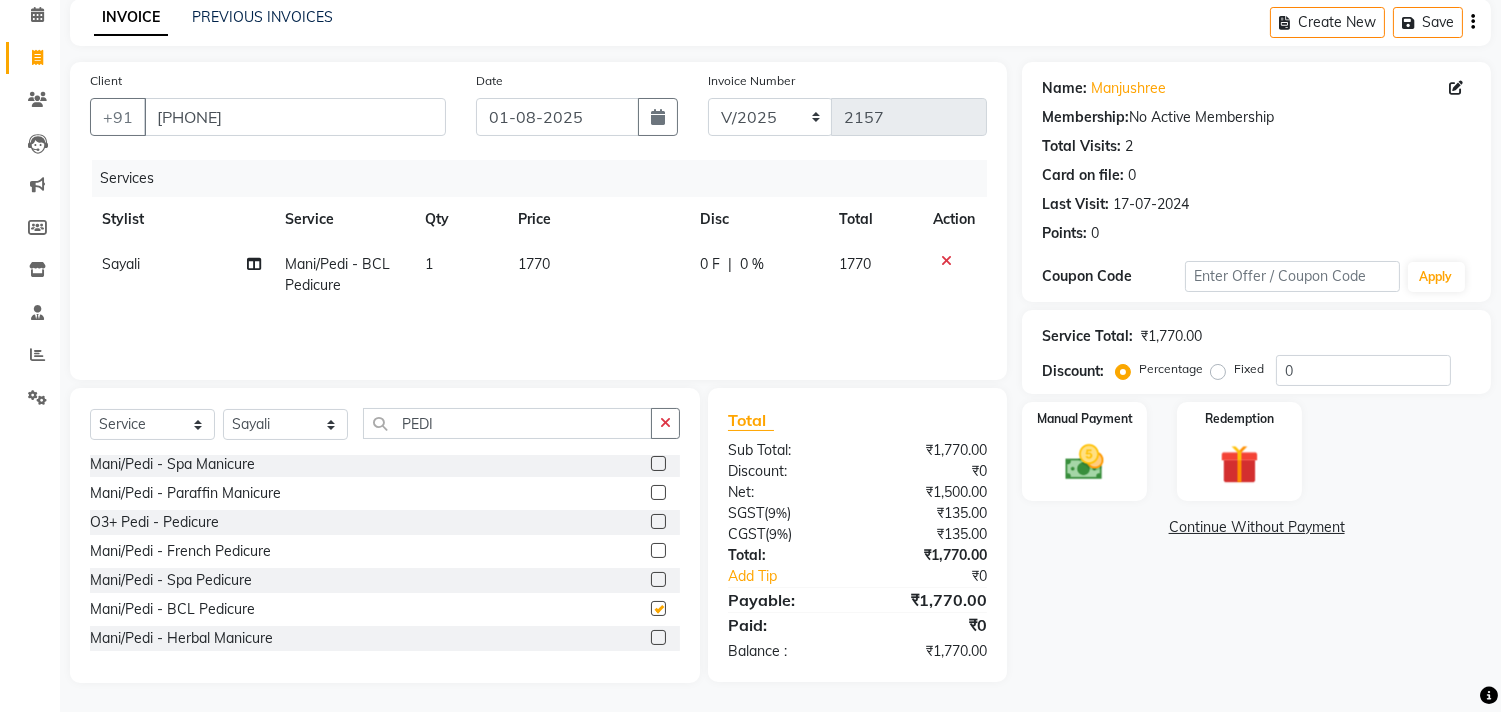 checkbox on "false" 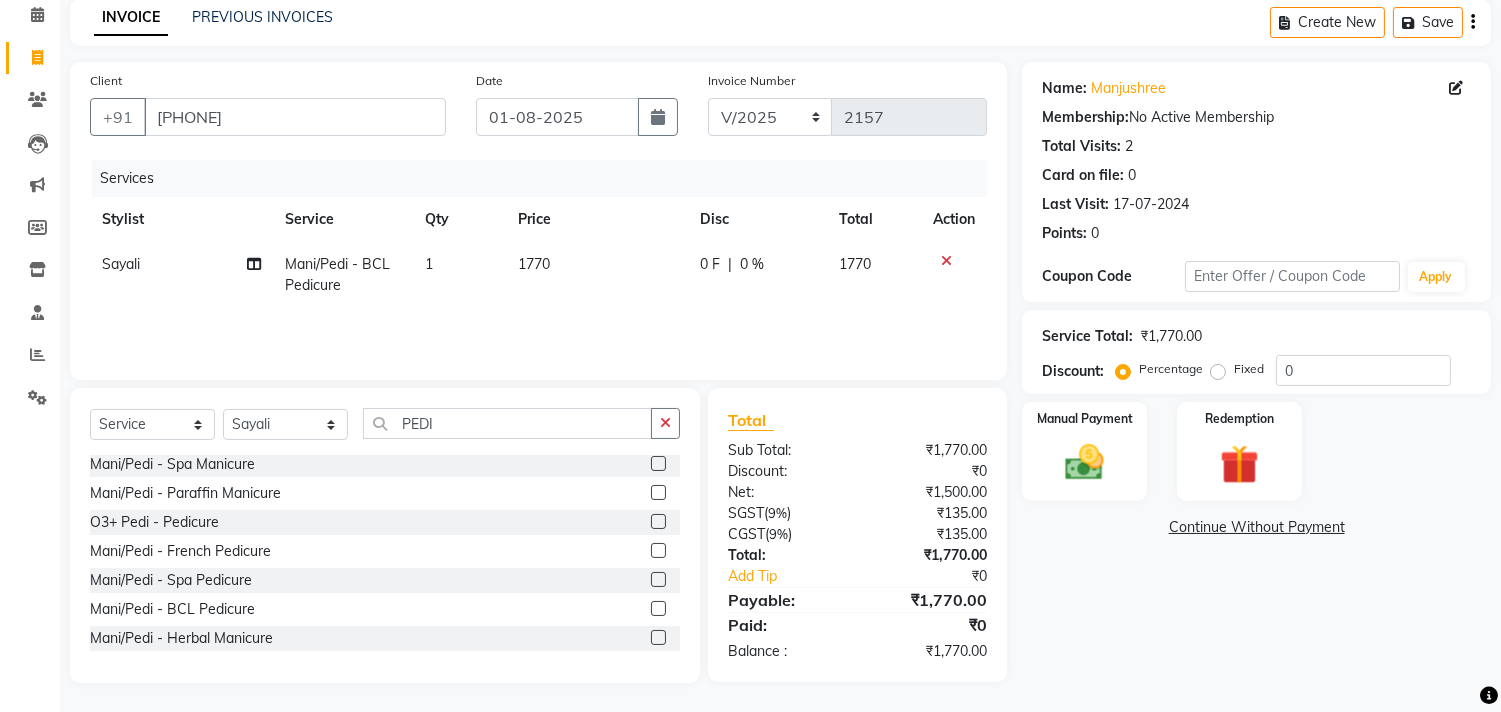click on "1770" 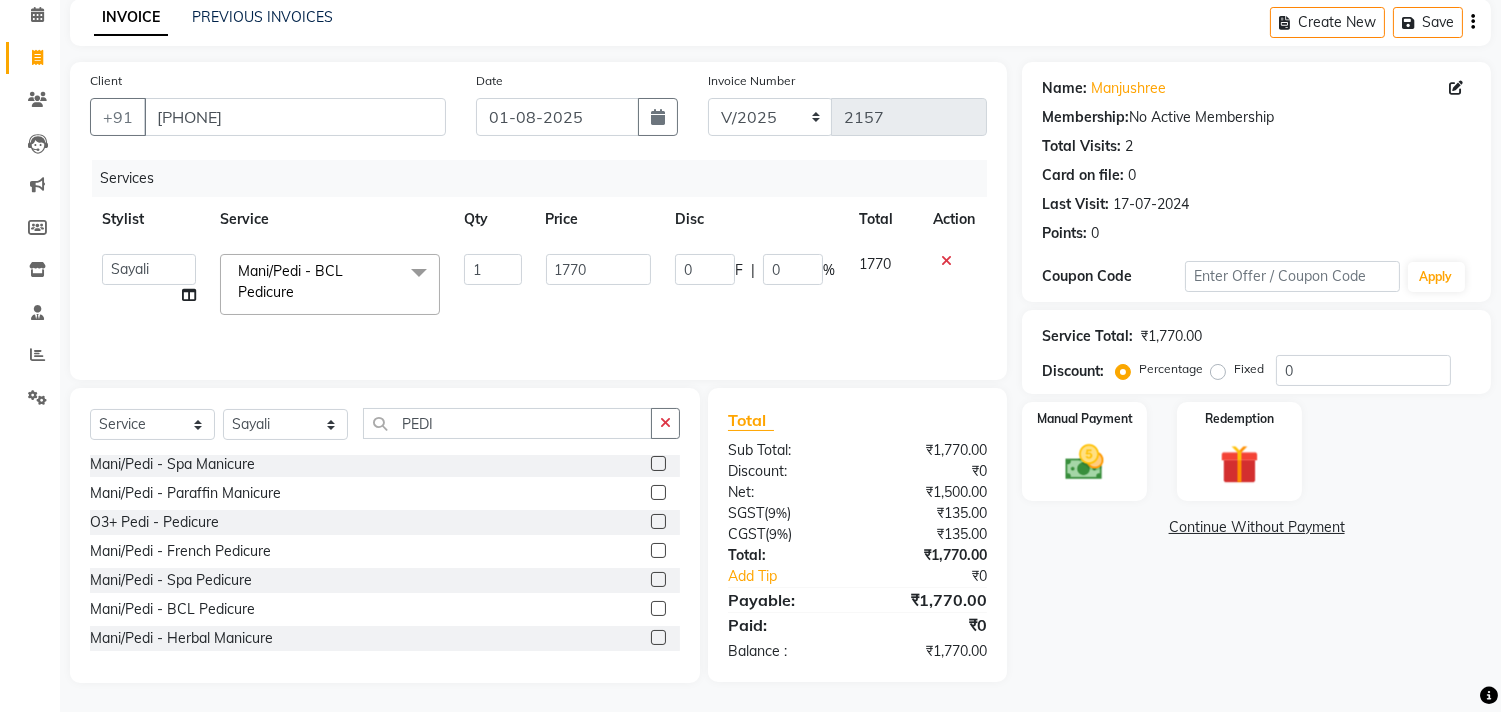 click on "1770" 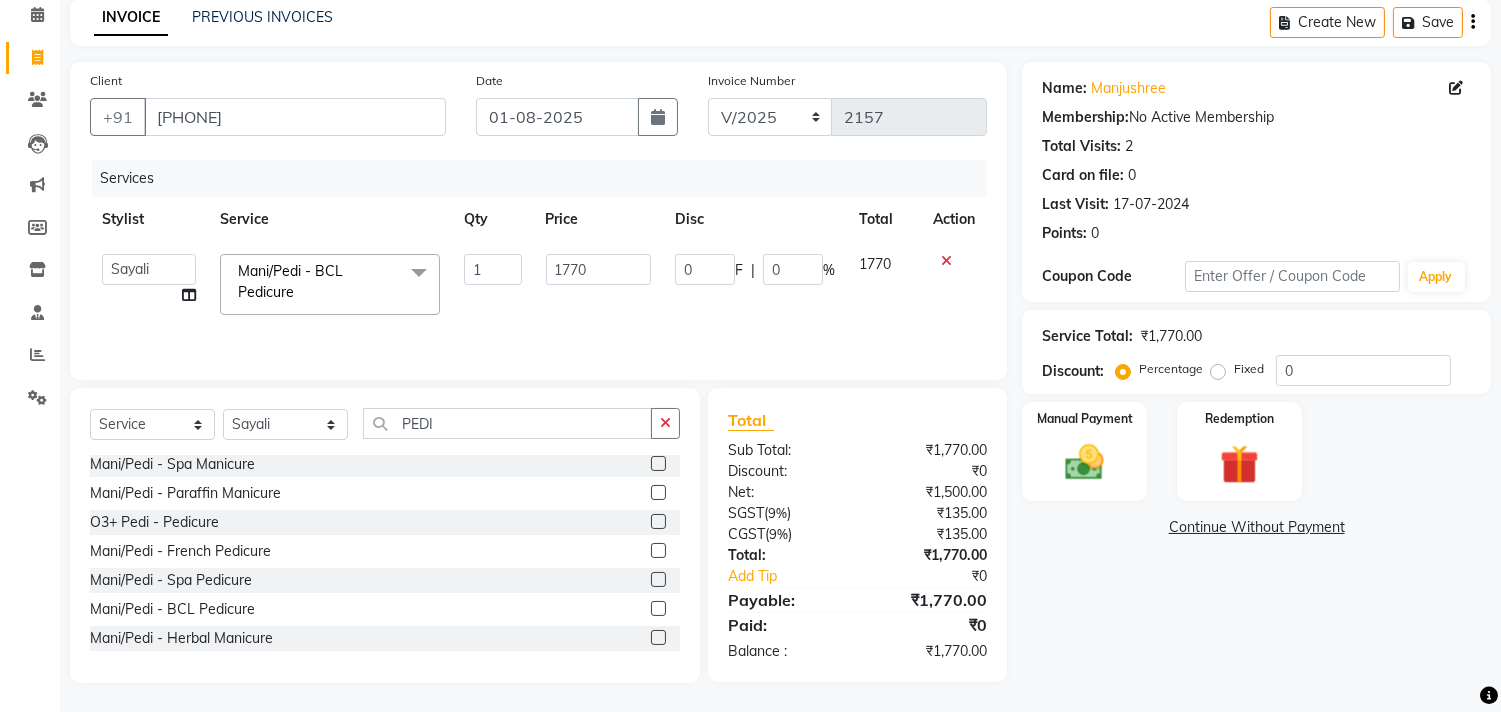 click on "1770" 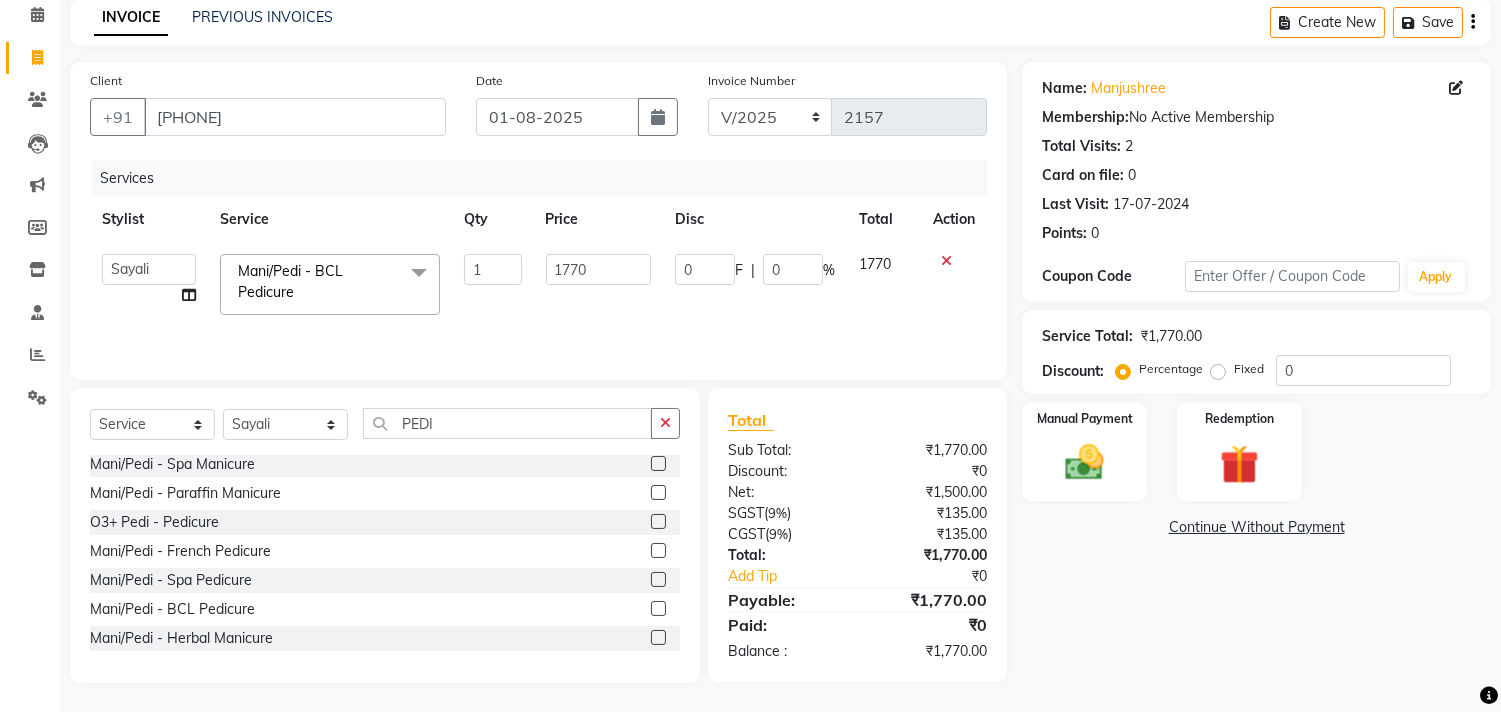click 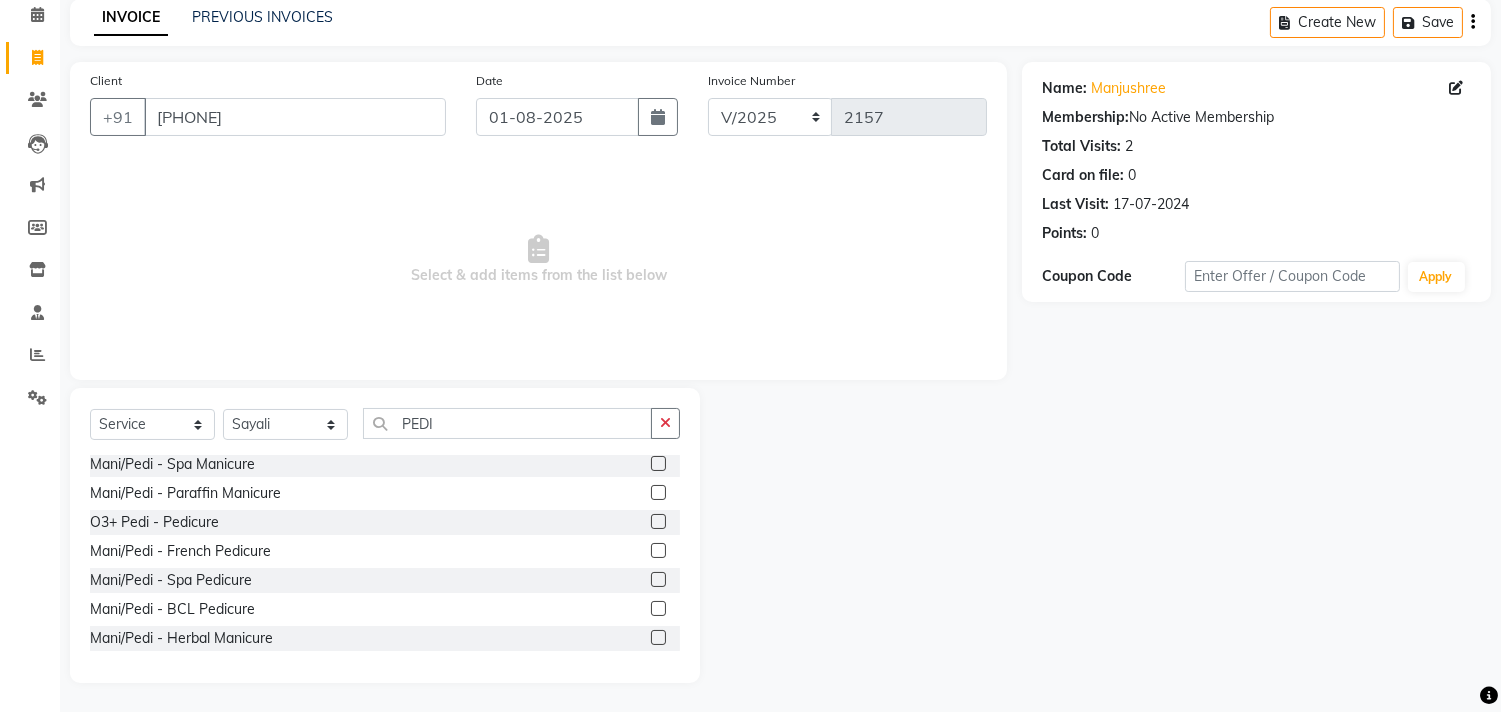 click 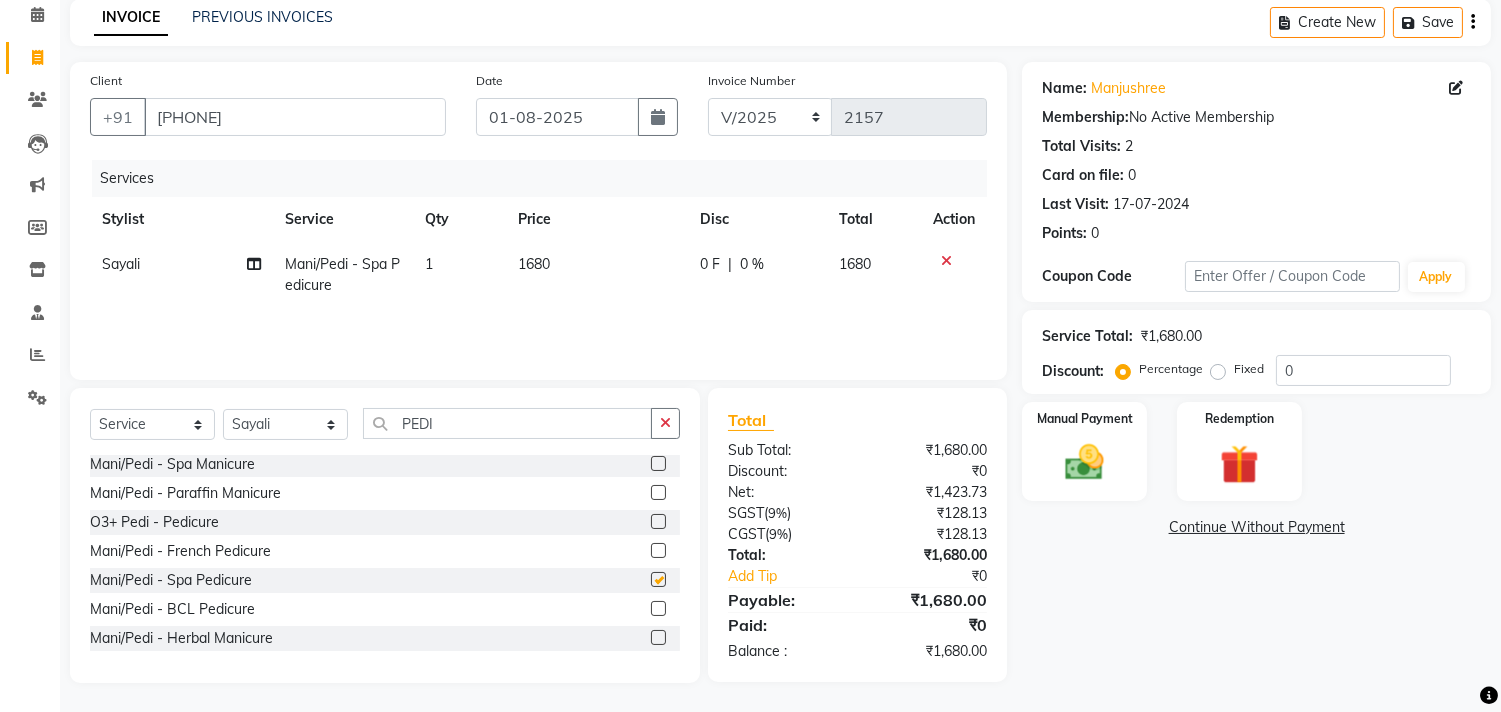 checkbox on "false" 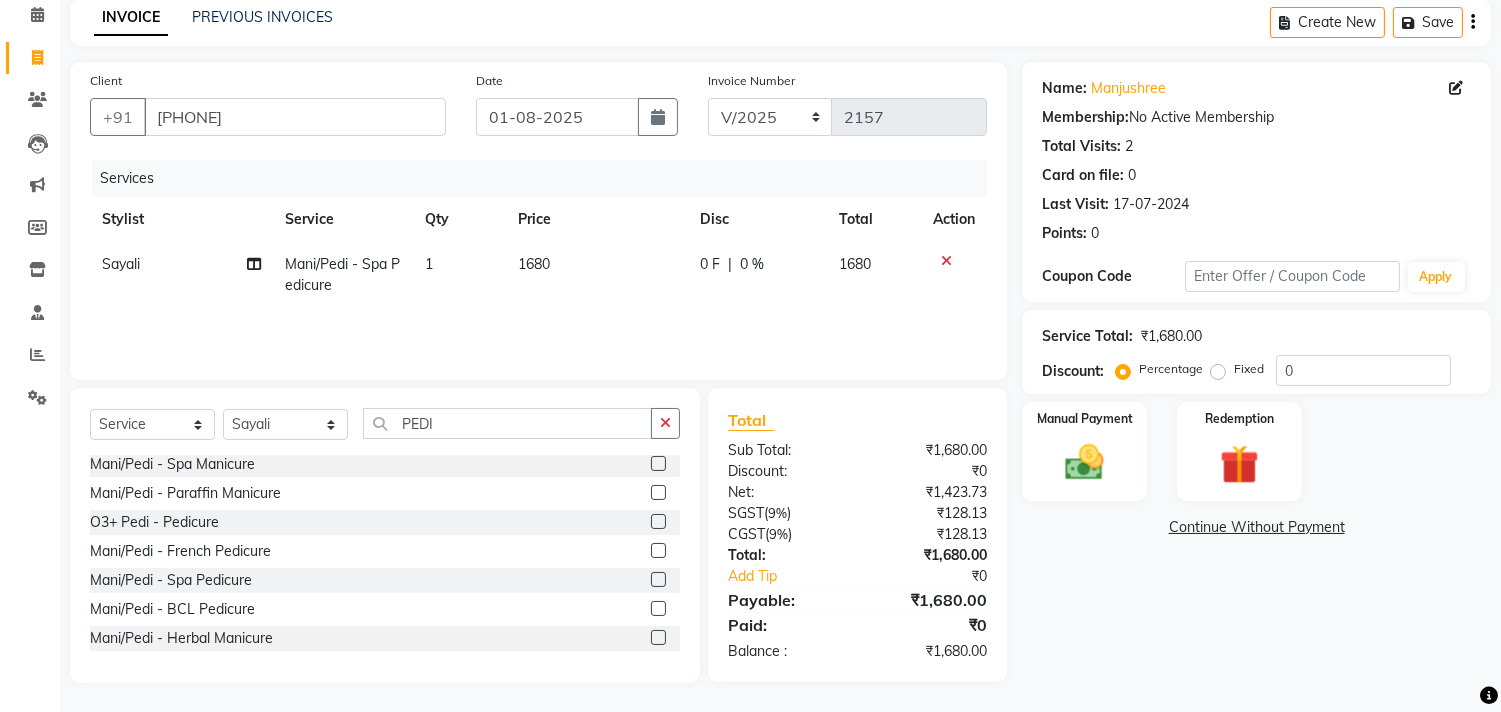 click on "1680" 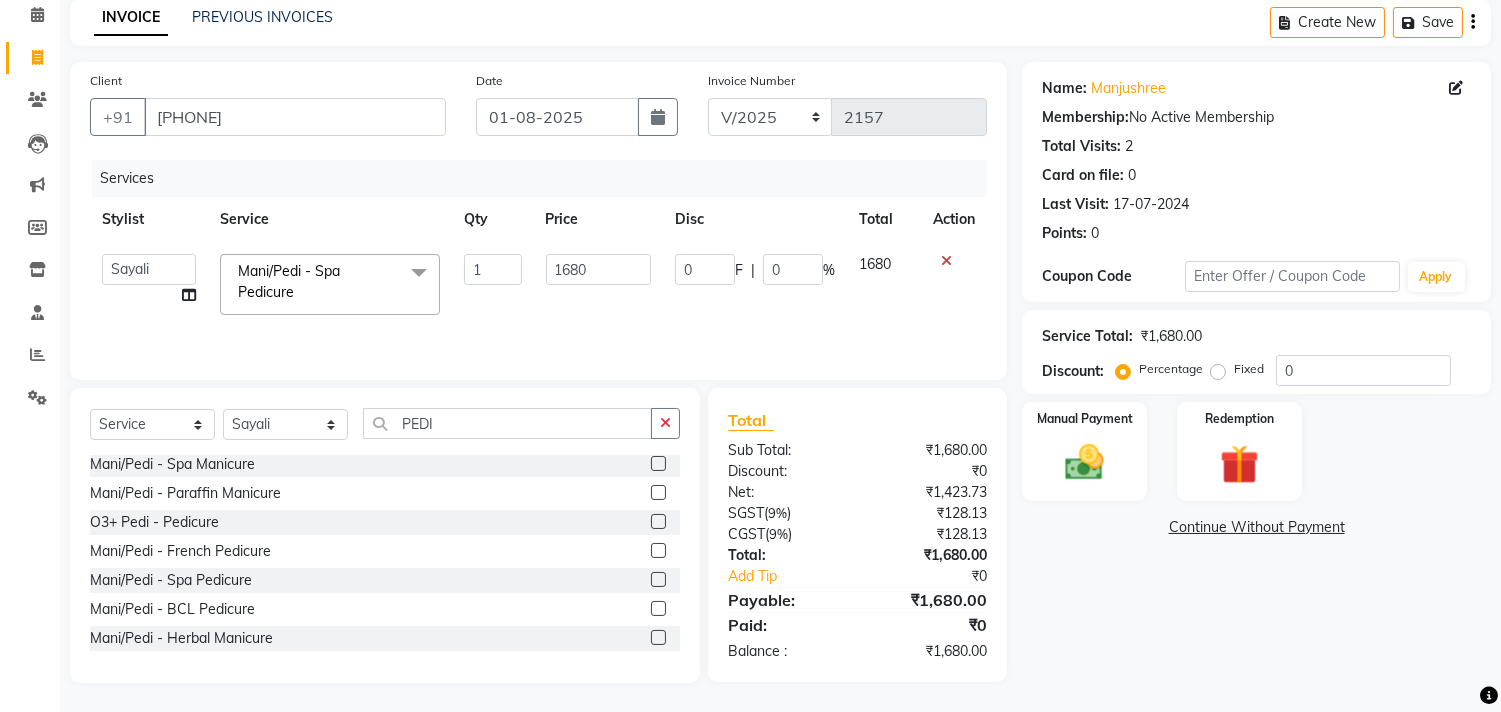 click on "1680" 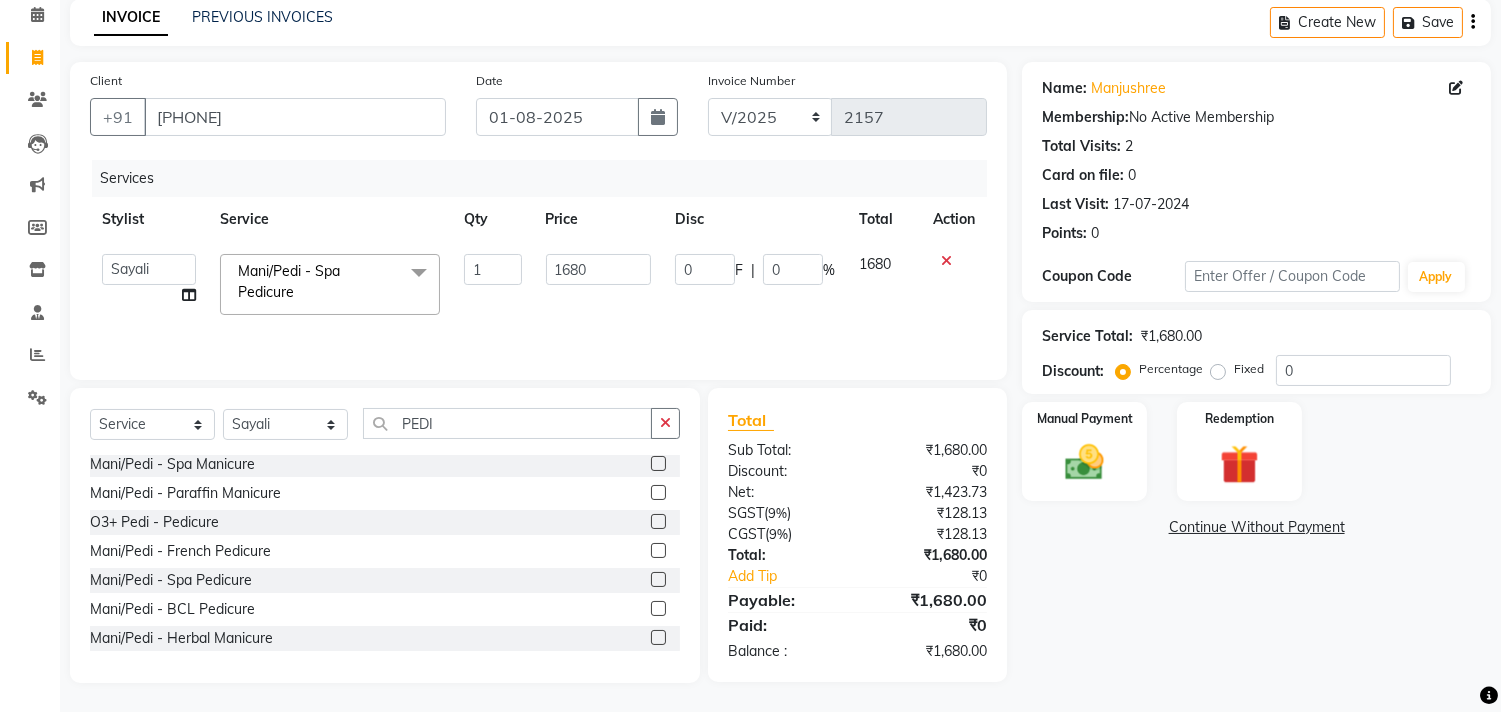 click on "1680" 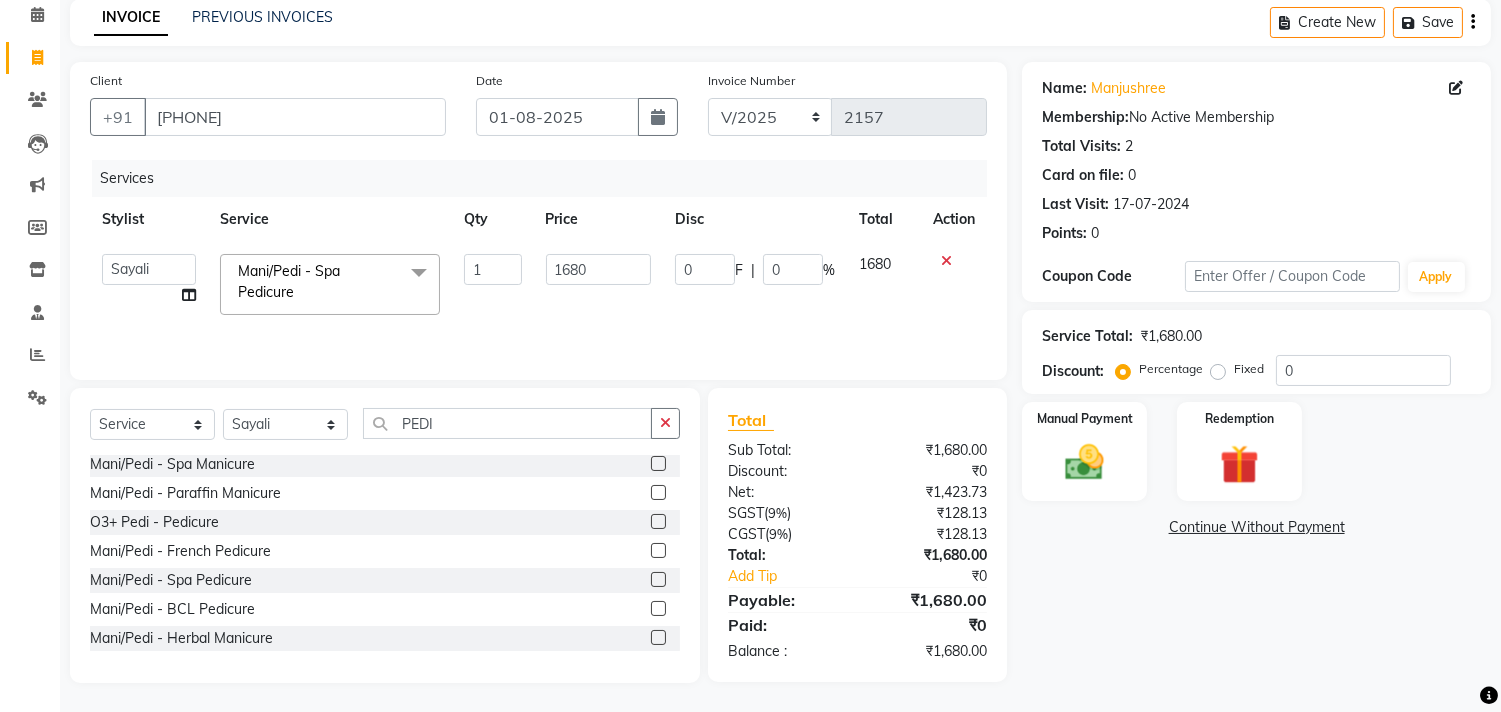 drag, startPoint x: 588, startPoint y: 250, endPoint x: 594, endPoint y: 264, distance: 15.231546 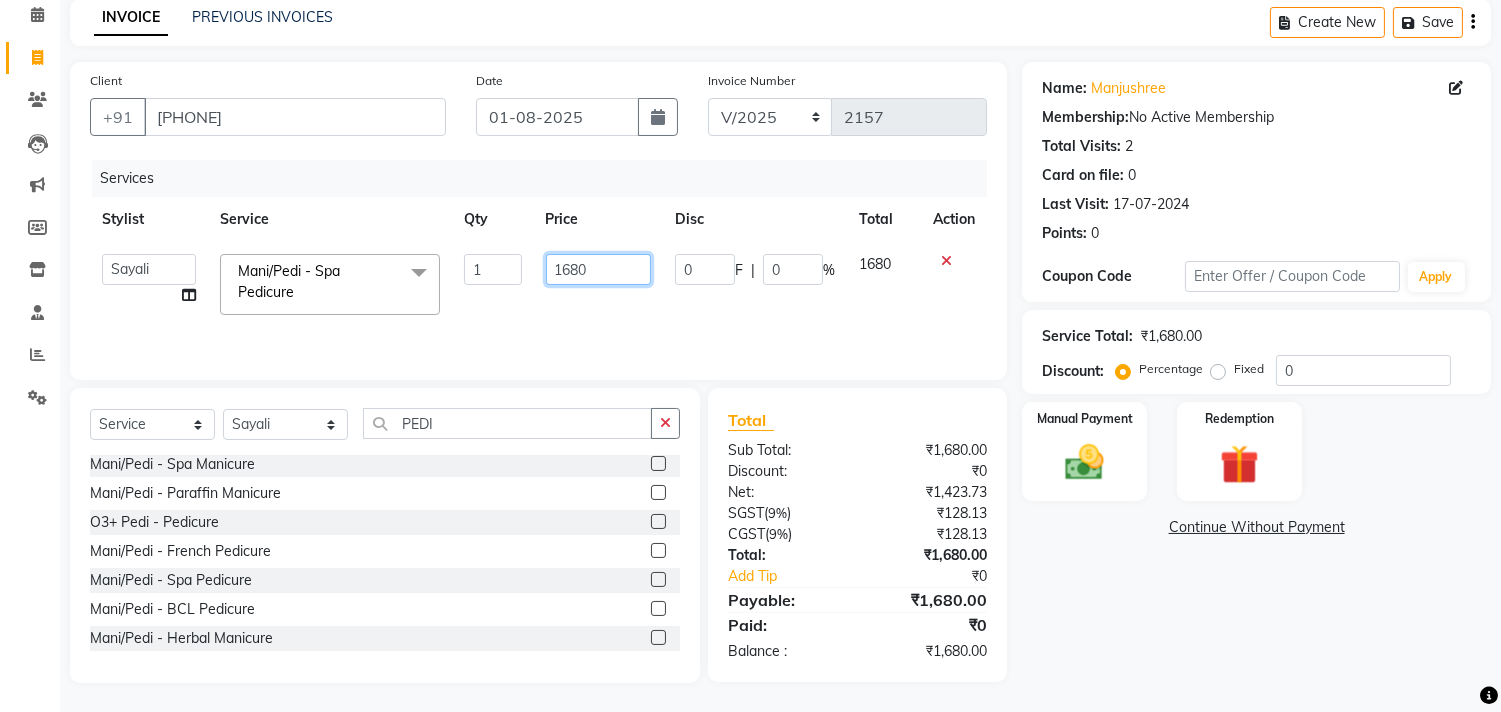 click on "1680" 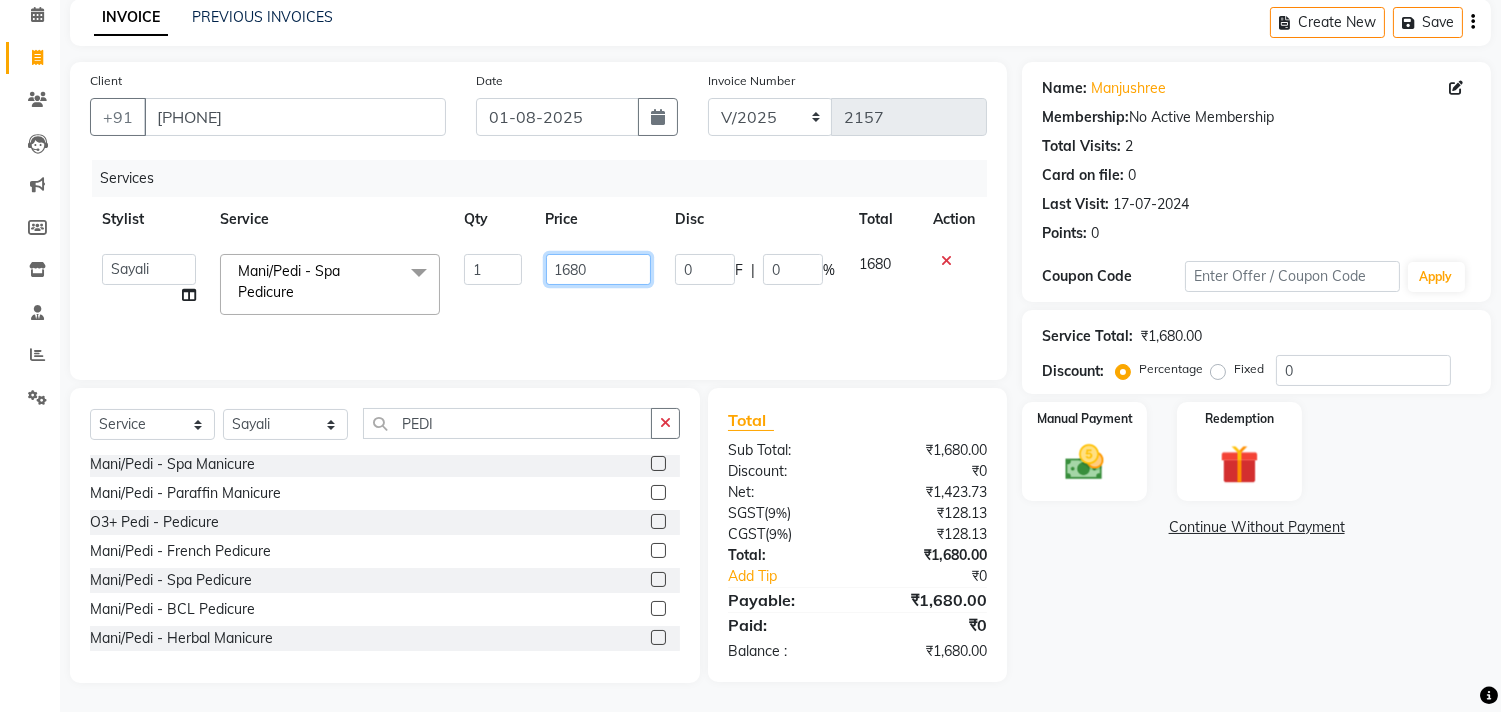 click on "1680" 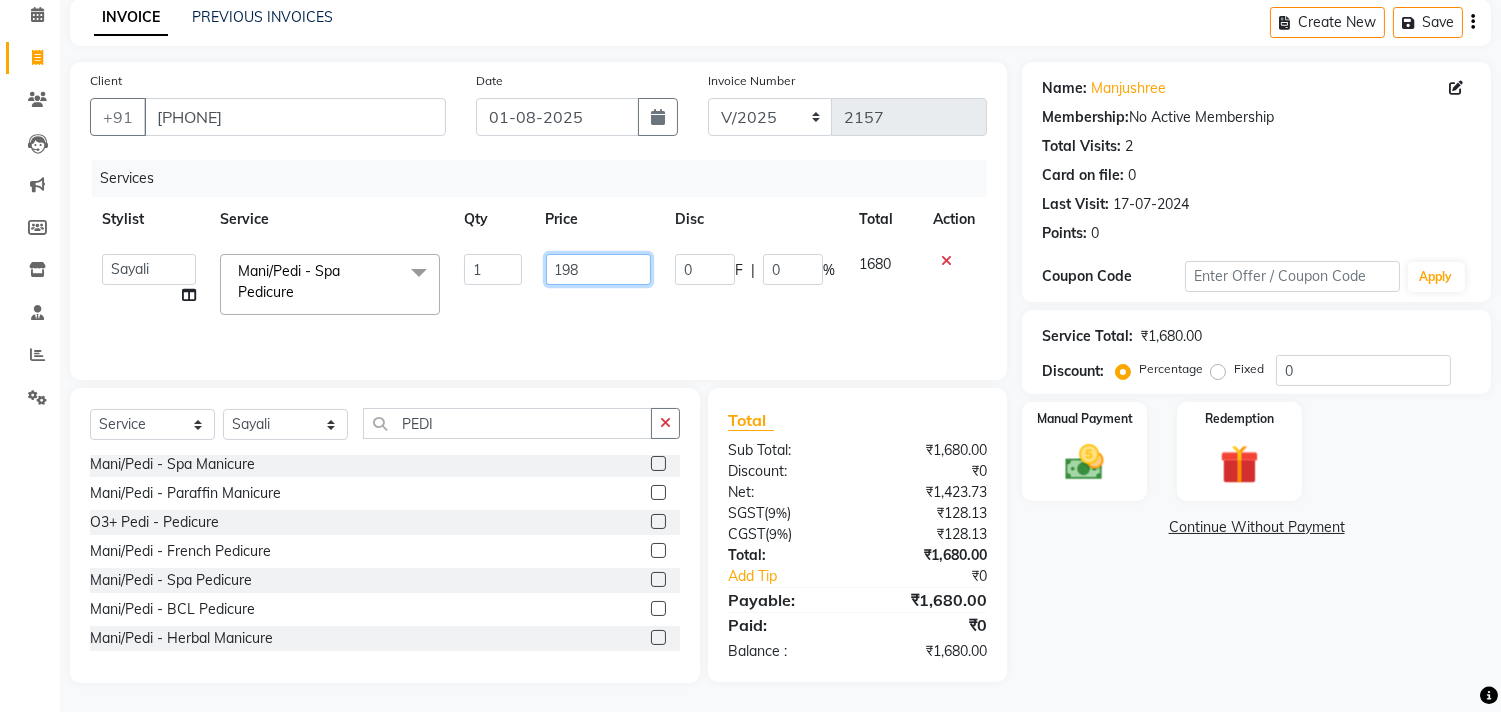 type on "1982" 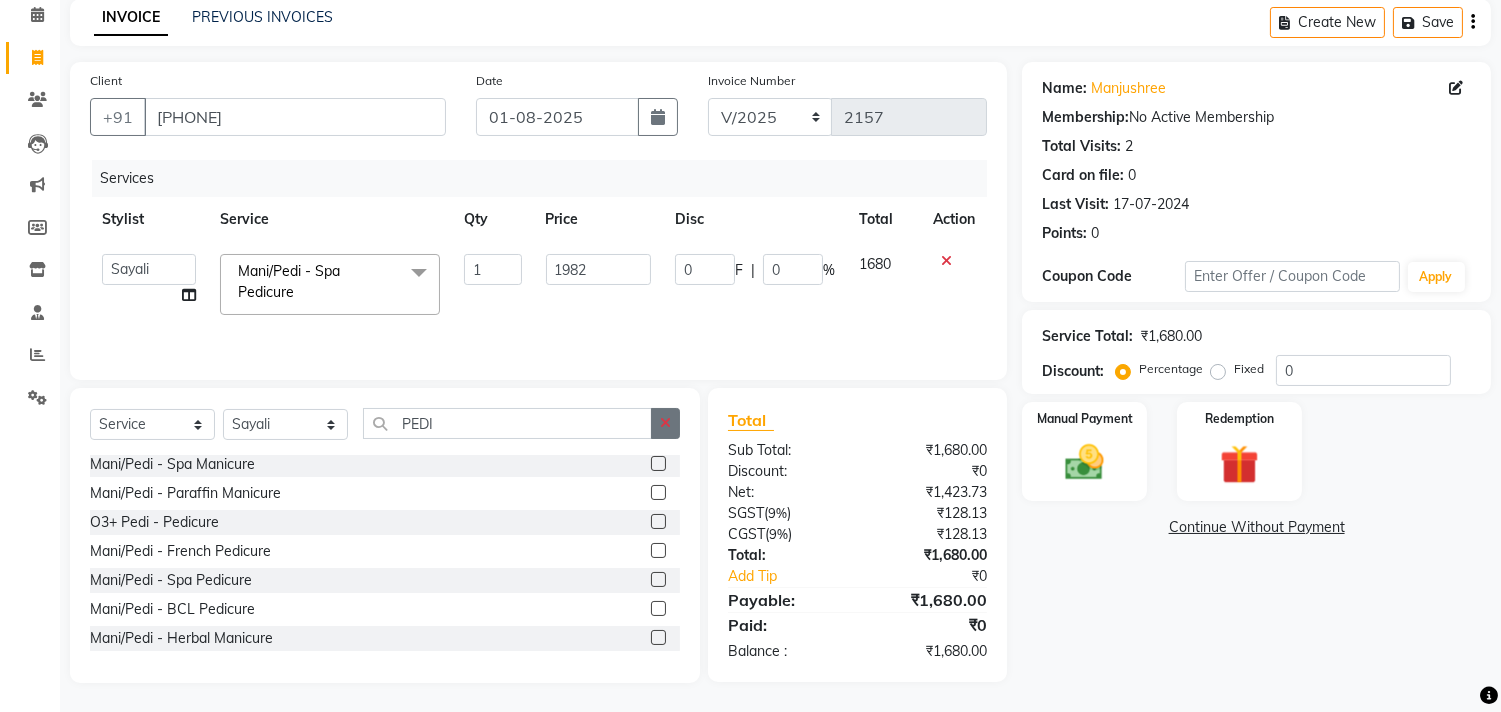 click 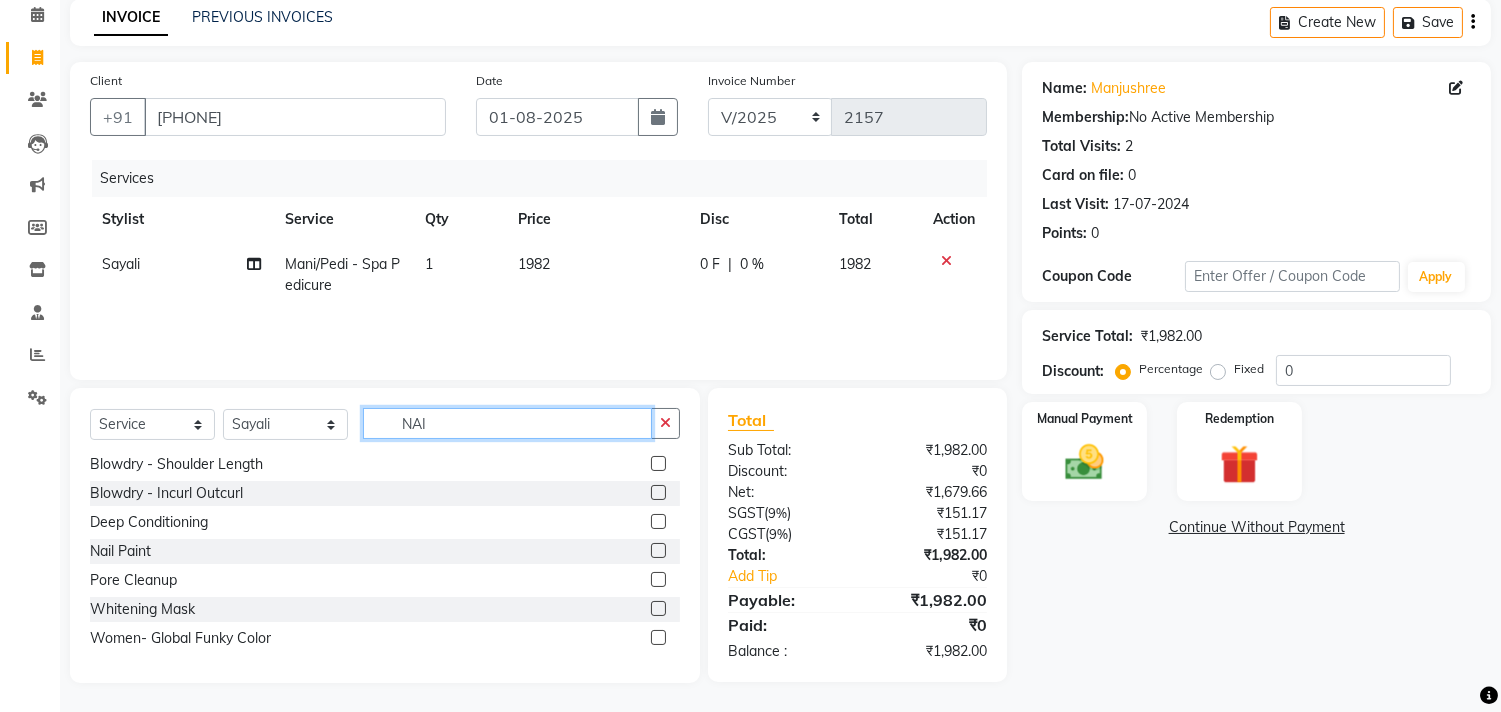 scroll, scrollTop: 0, scrollLeft: 0, axis: both 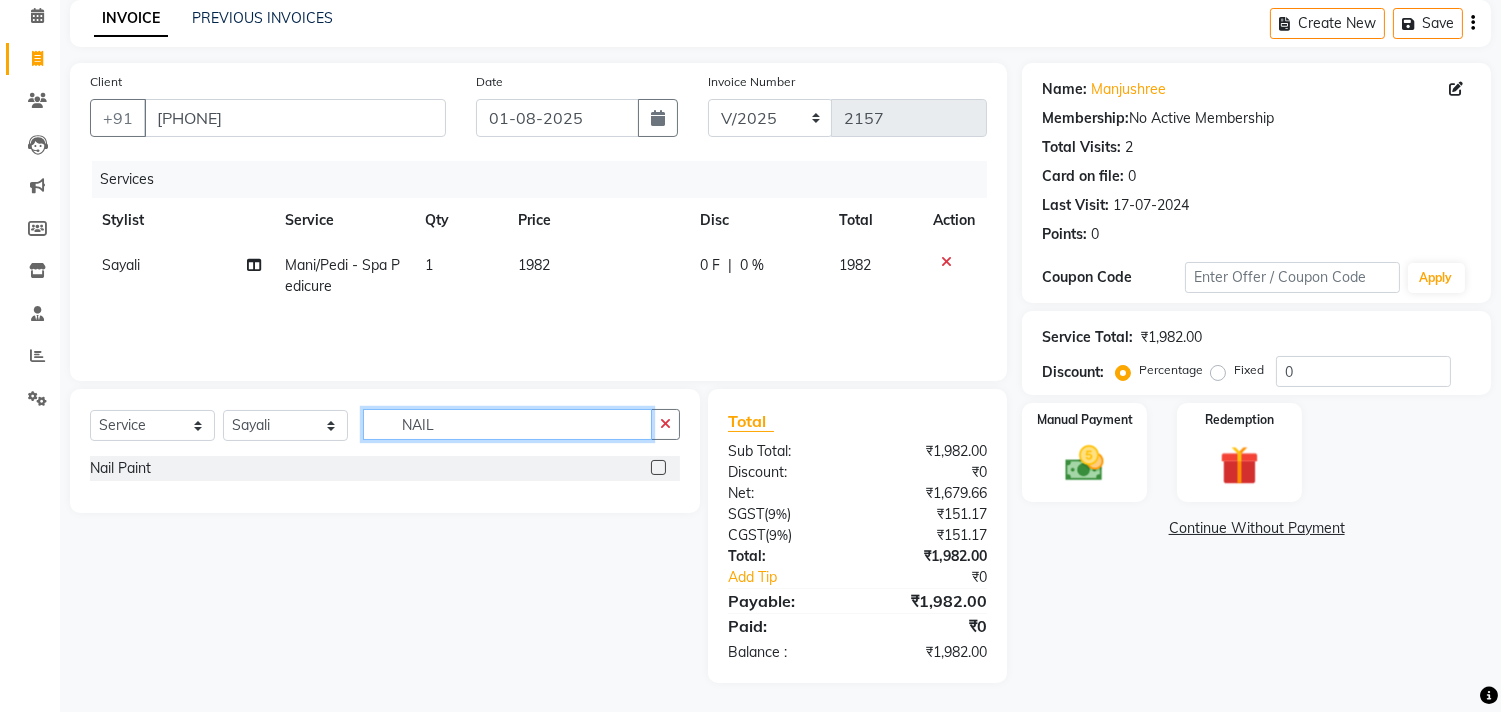 type on "NAIL" 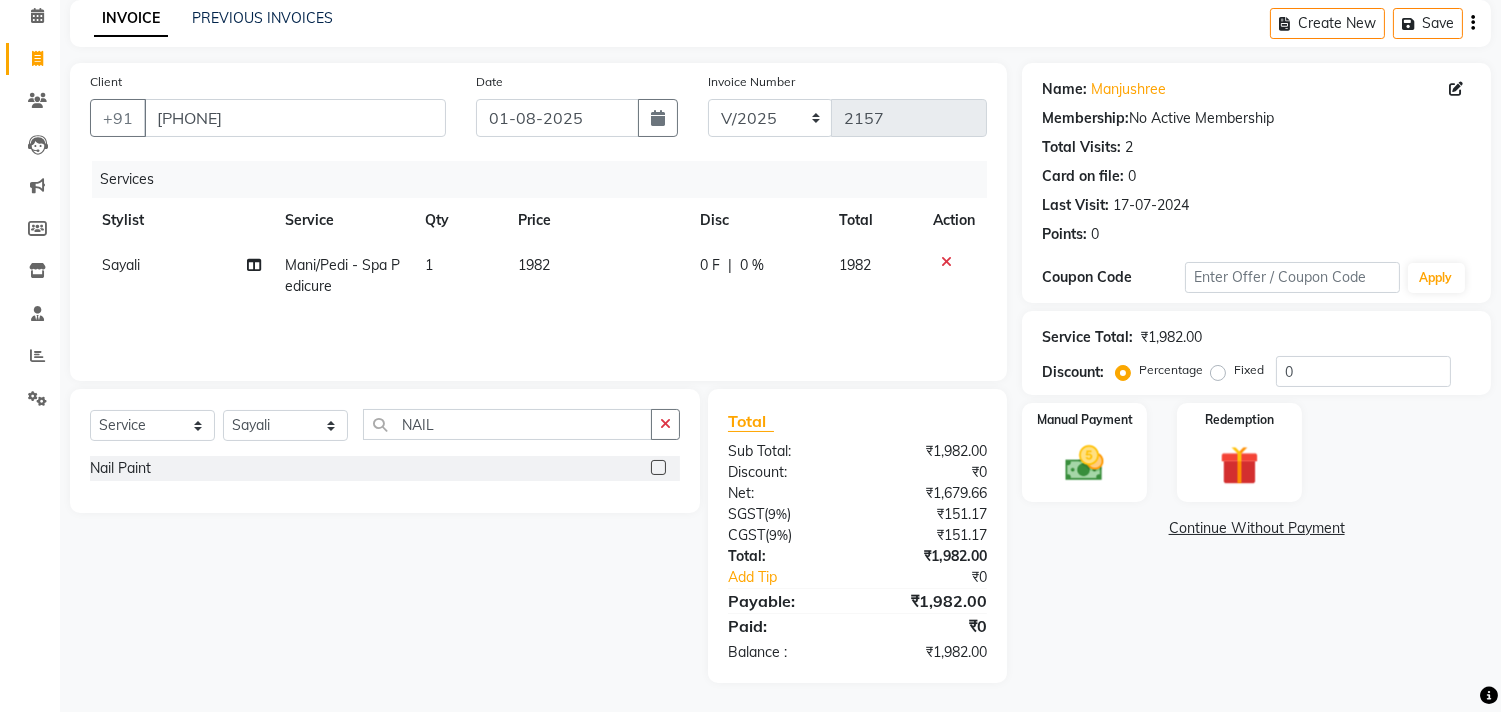click 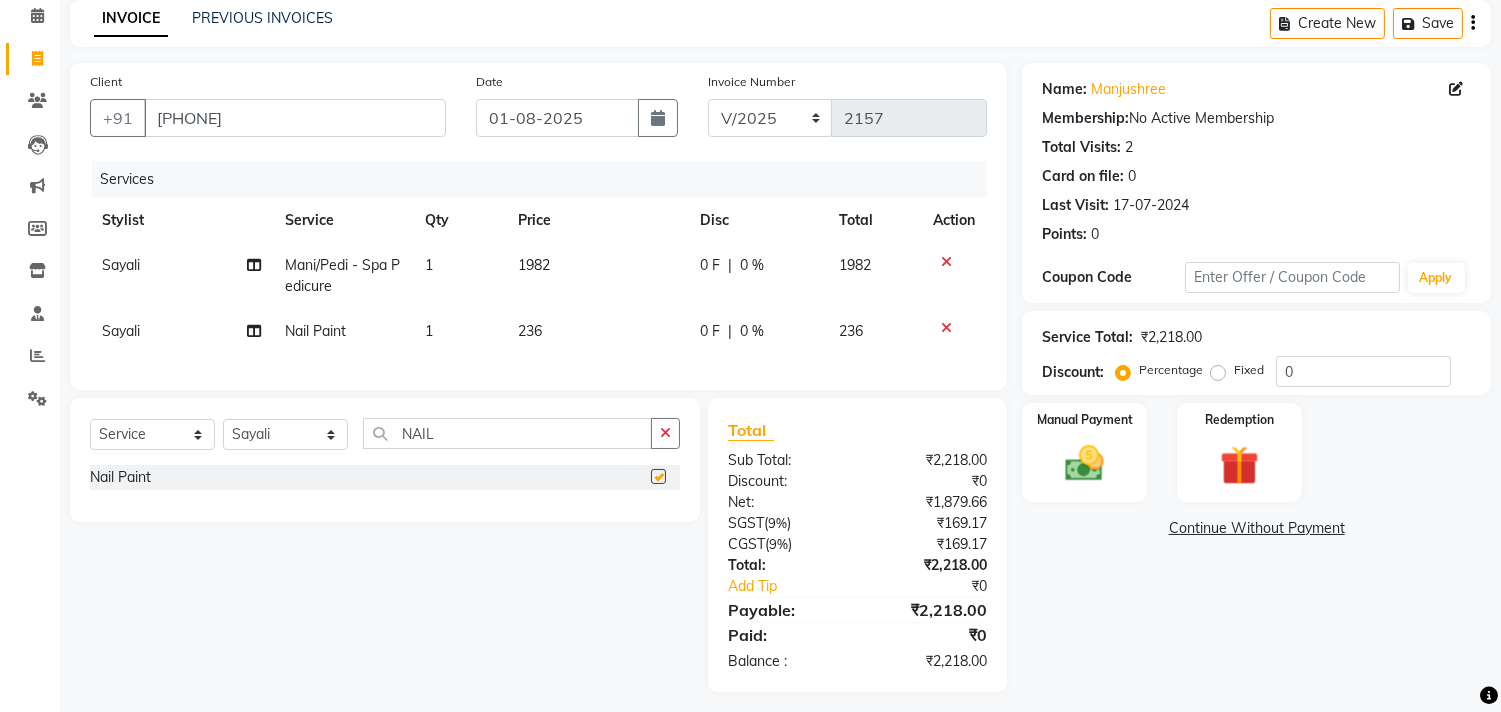 checkbox on "false" 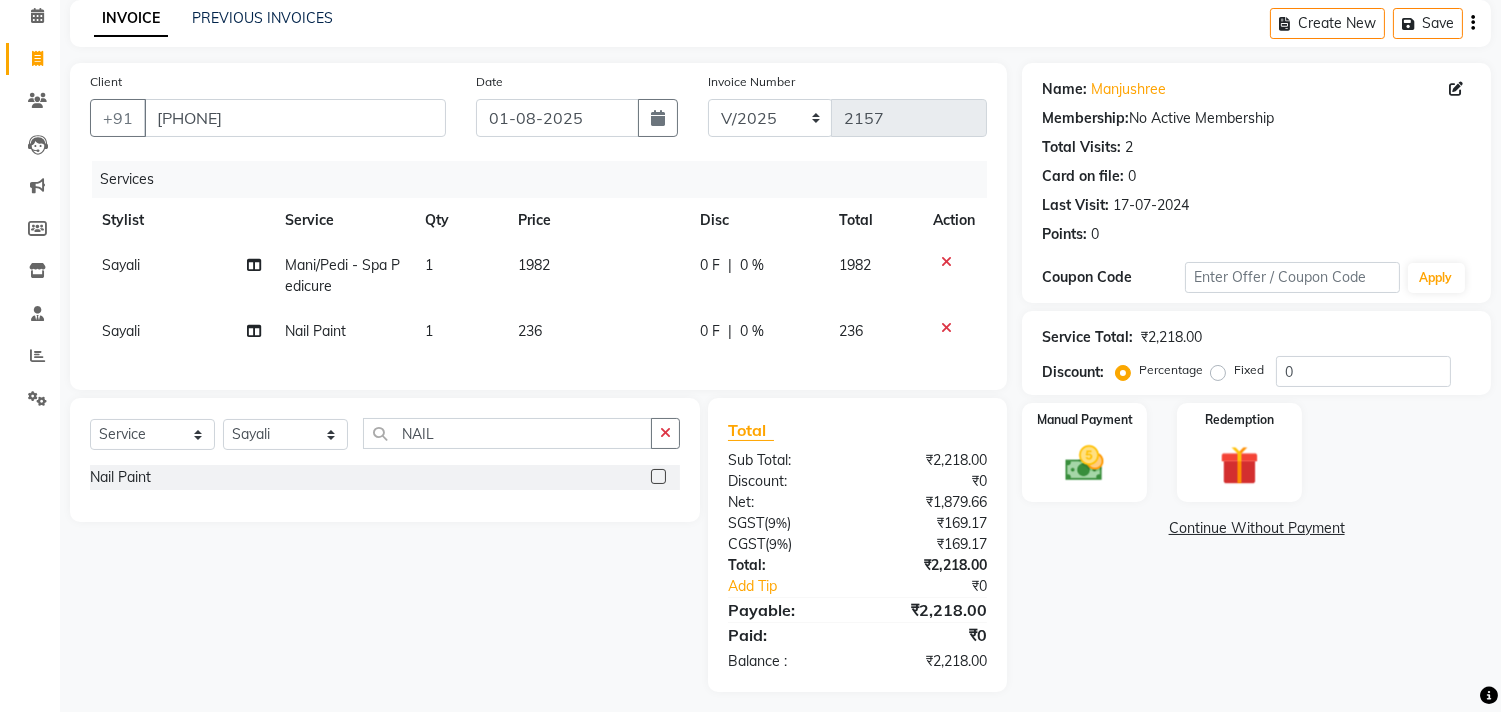 click on "236" 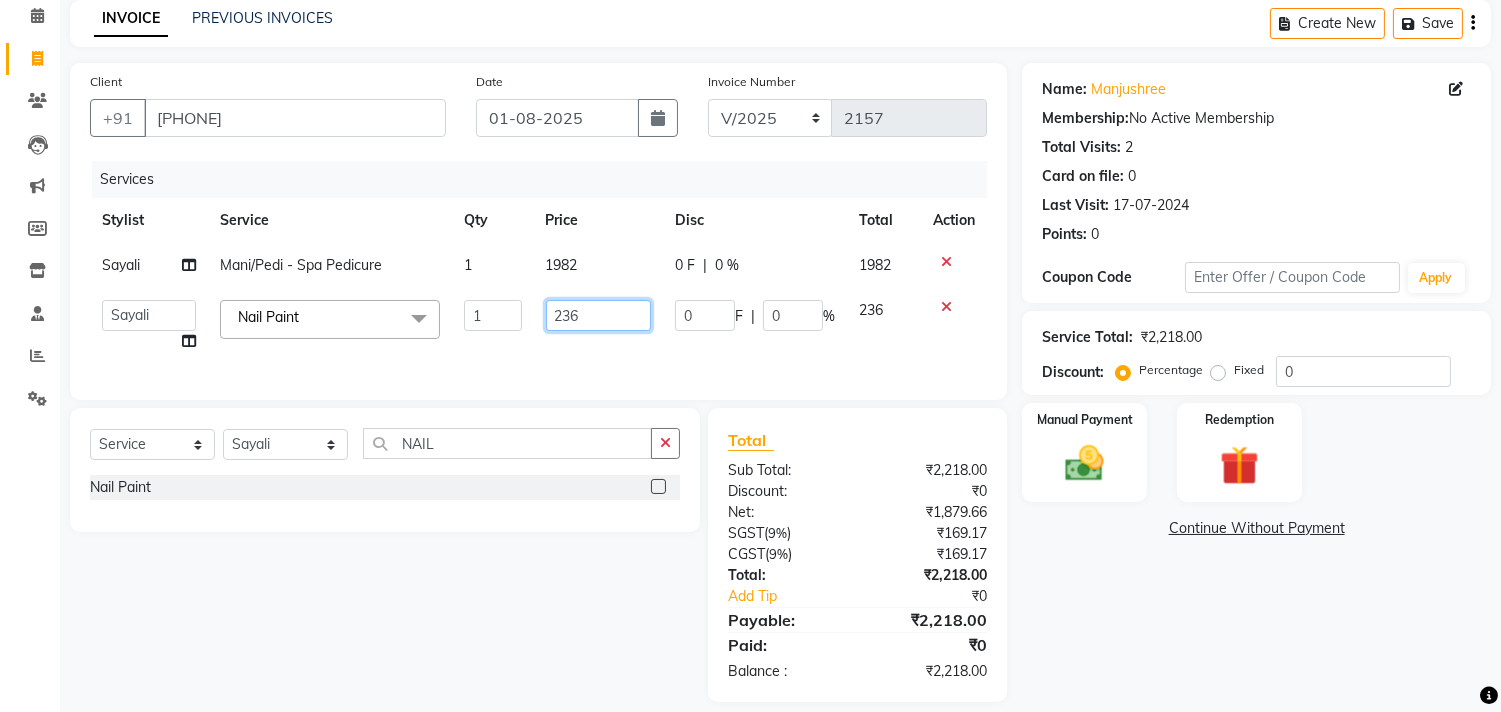 click on "236" 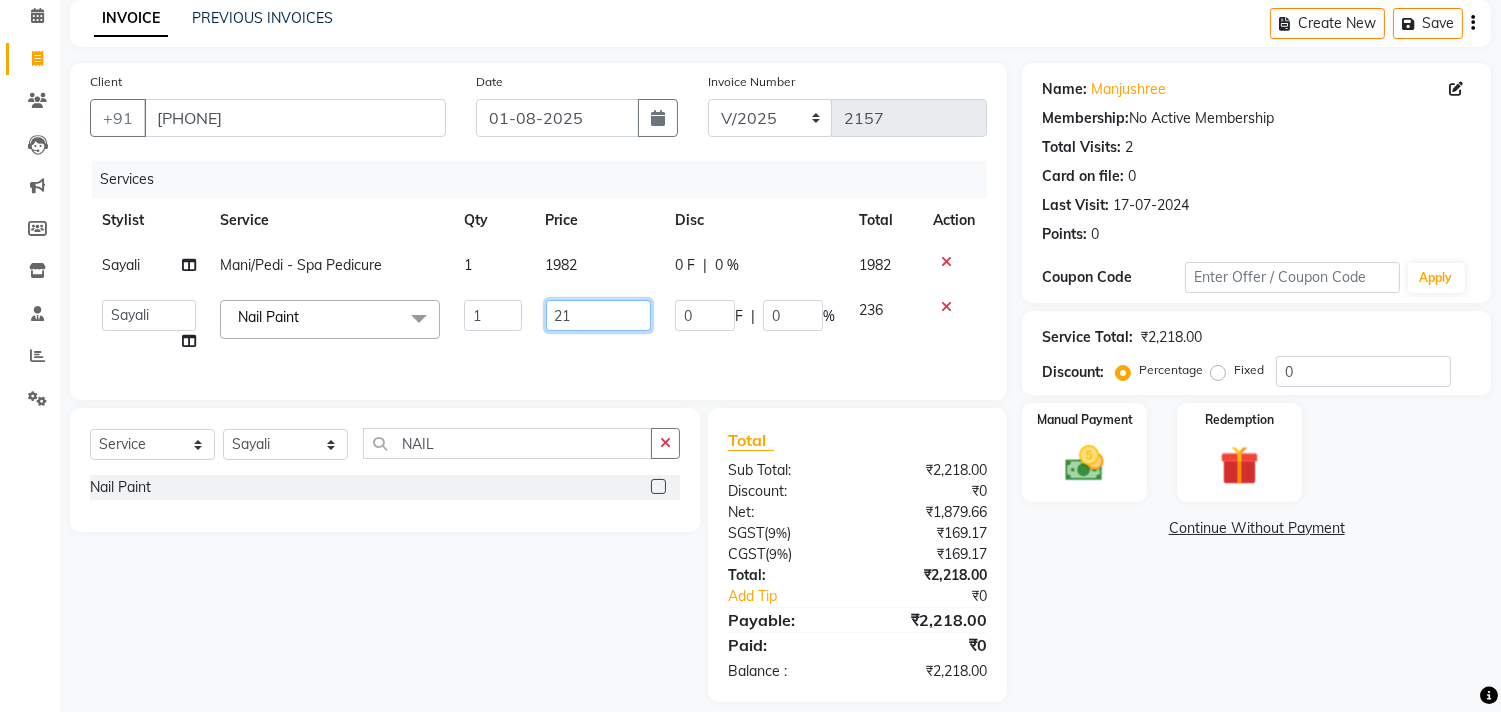 type on "212" 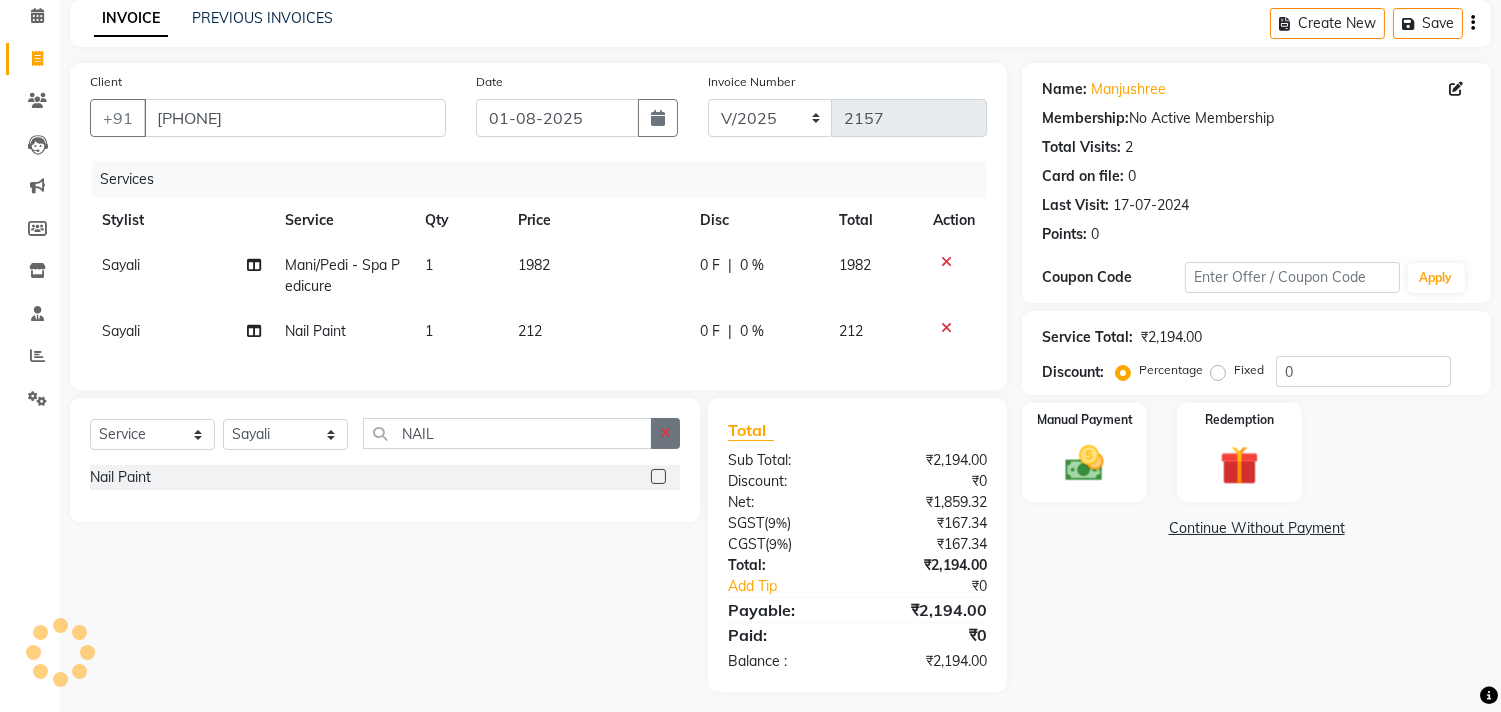 click 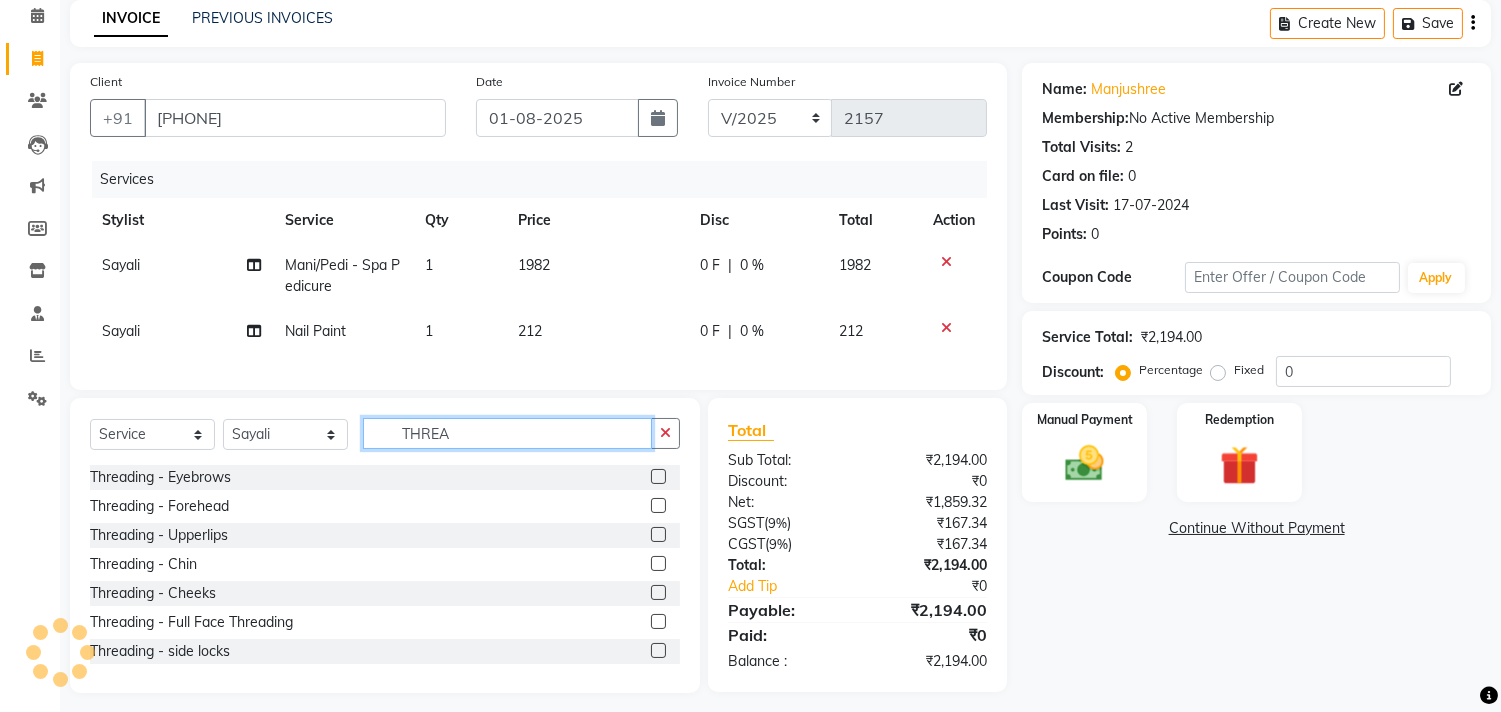 type on "THREA" 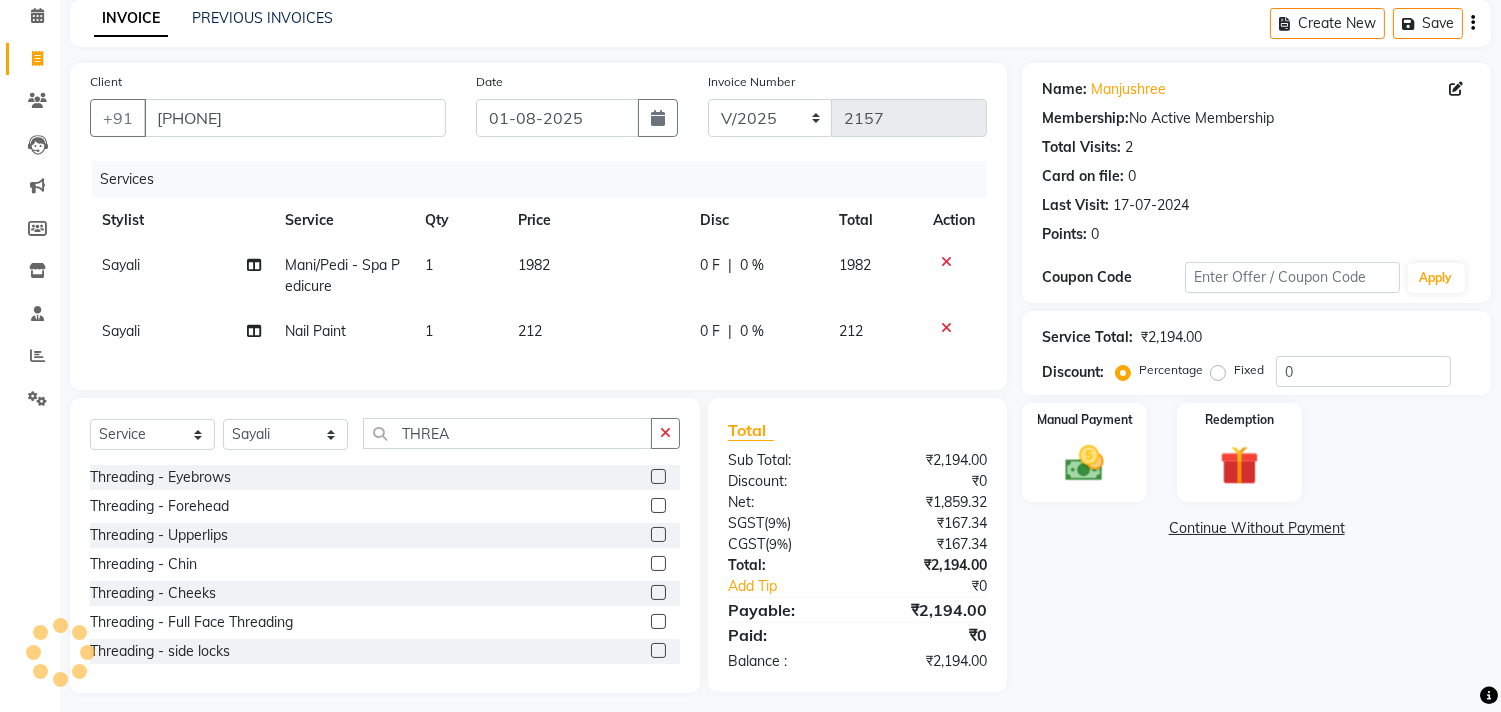click 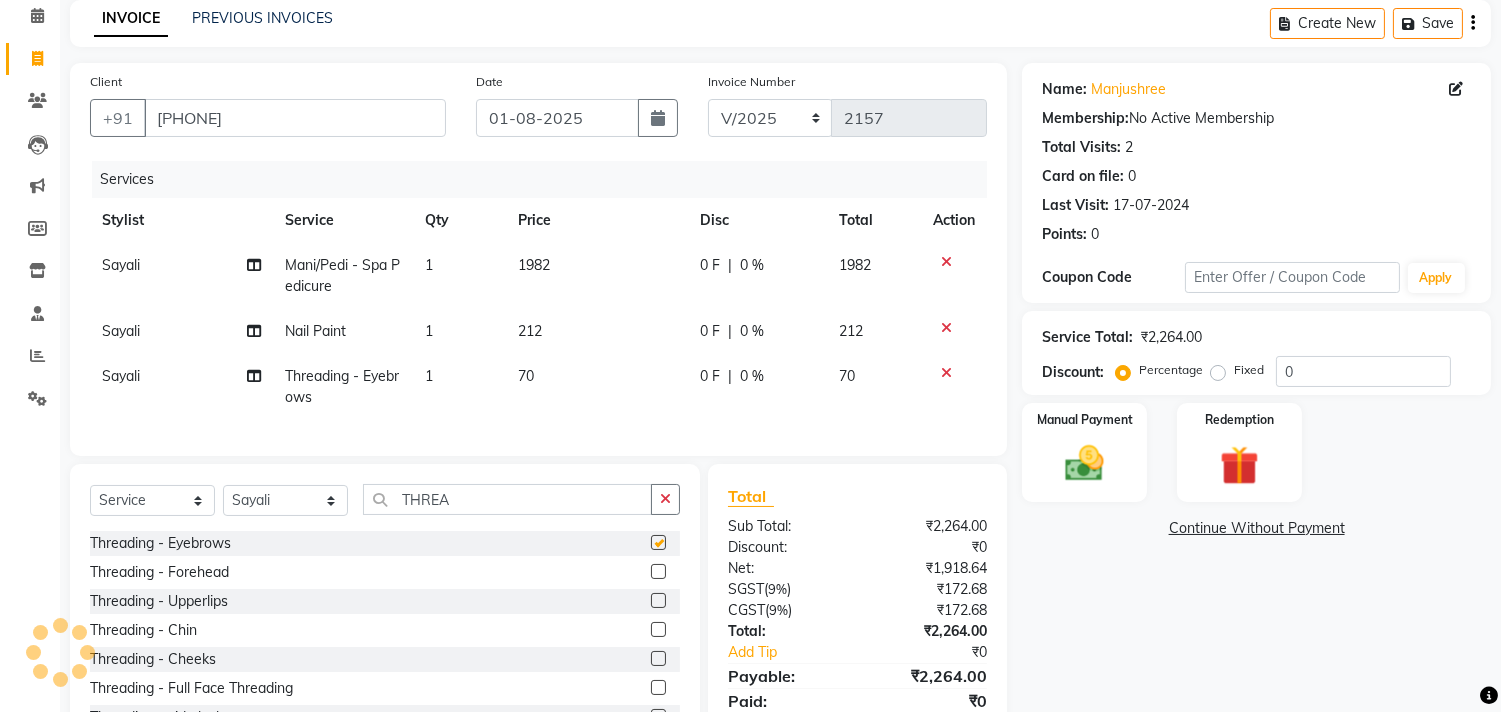 checkbox on "false" 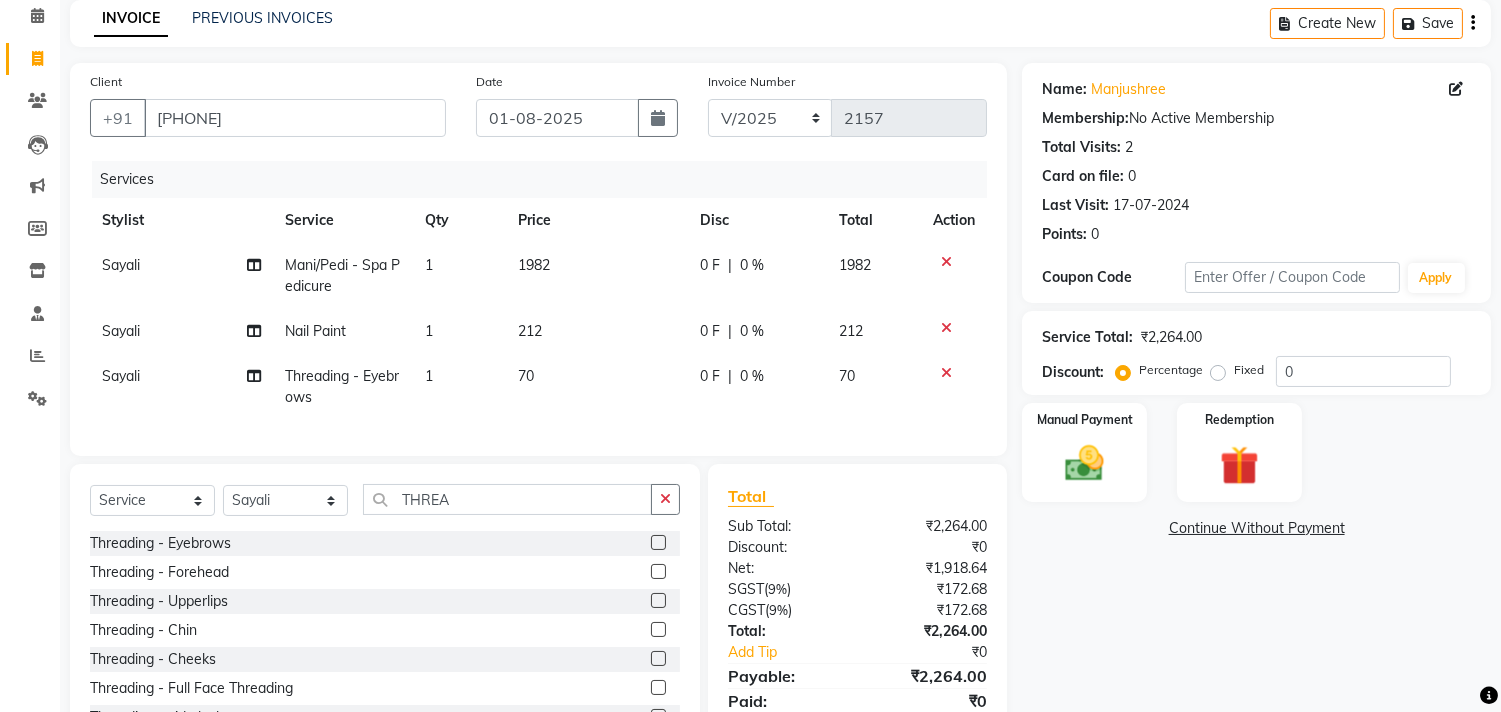 click 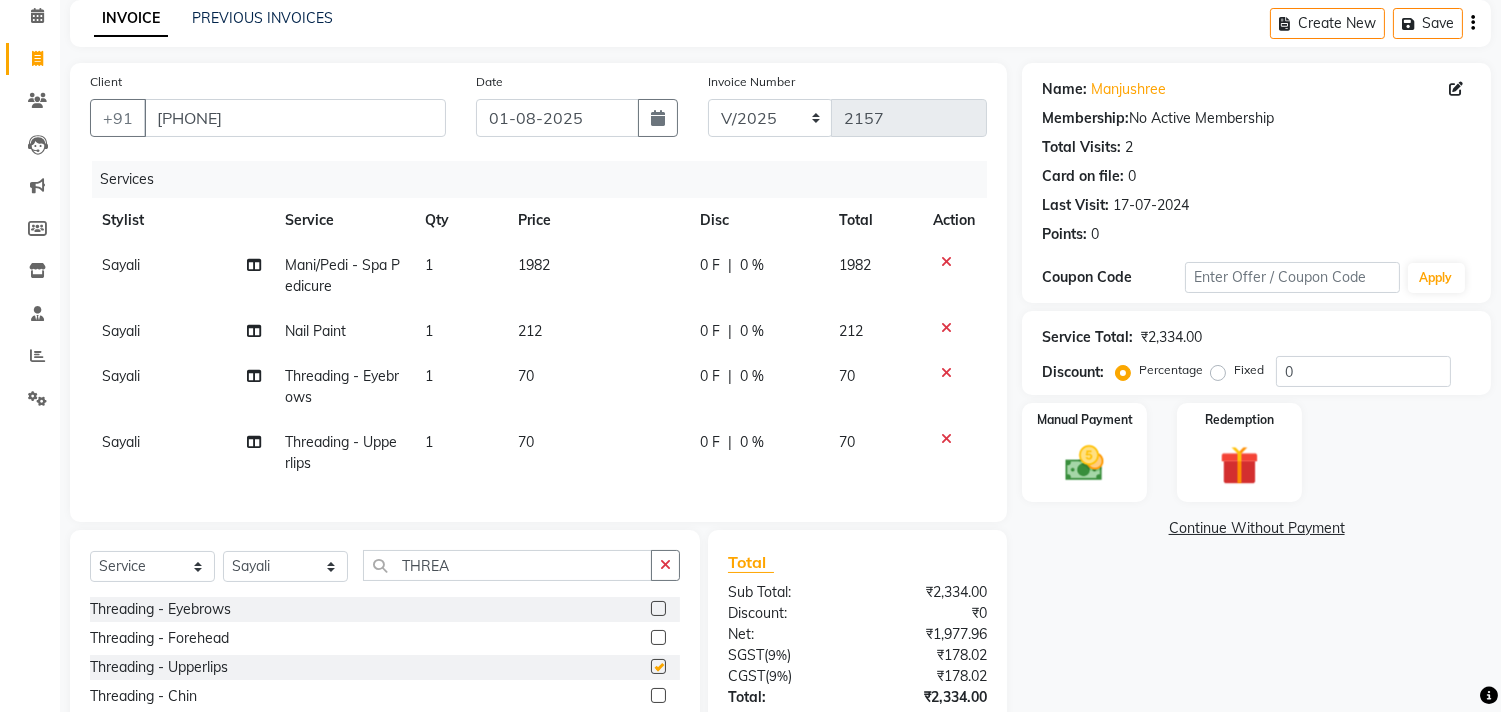 checkbox on "false" 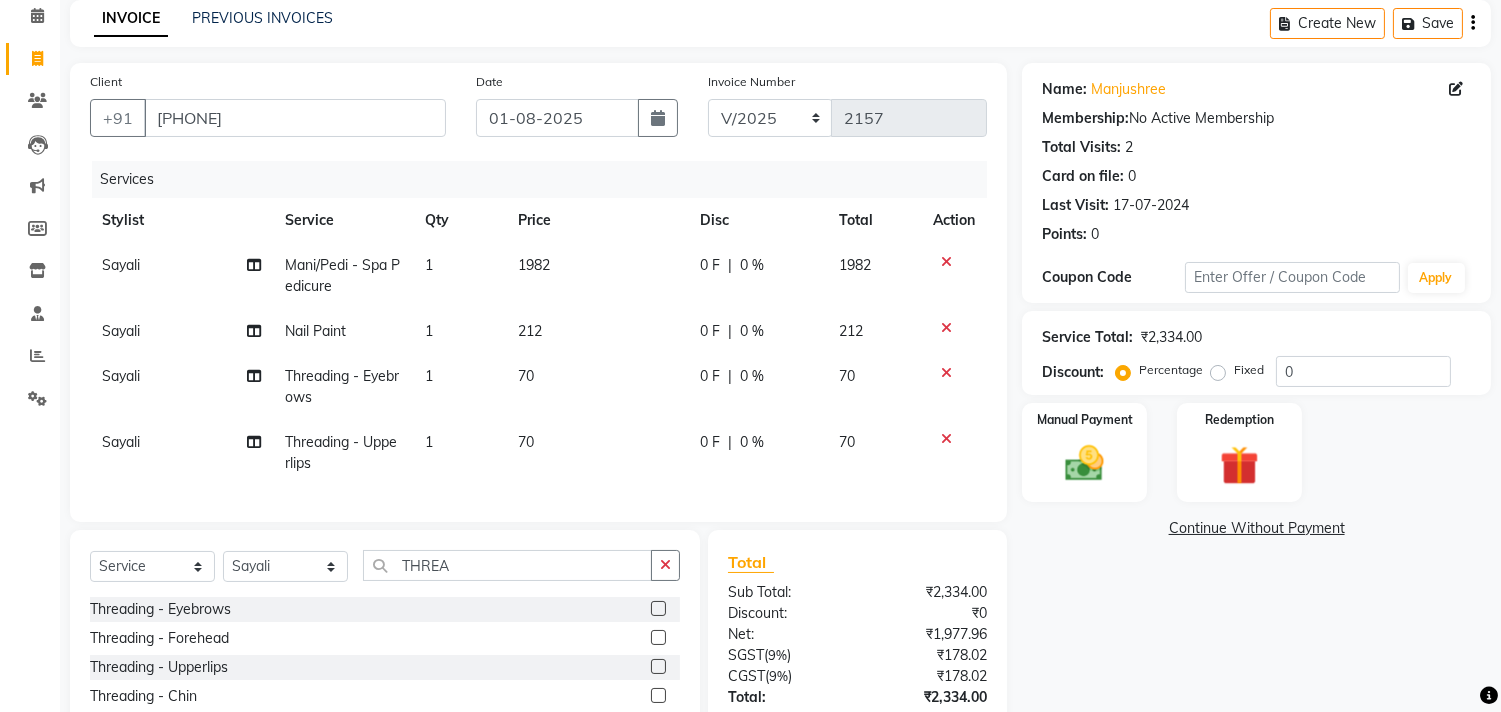 click on "Select  Service  Product  Membership  Package Voucher Prepaid Gift Card  Select Stylist Ajam ARIF Asif Manager M M Neelam Niyaz Salman Sameer Sayali Shahid Shahnawaz Vidya Zubair THREA Threading -  Eyebrows  Threading -  Forehead  Threading -  Upperlips  Threading -  Chin  Threading -  Cheeks  Threading -  Full Face Threading  Threading -  side locks" 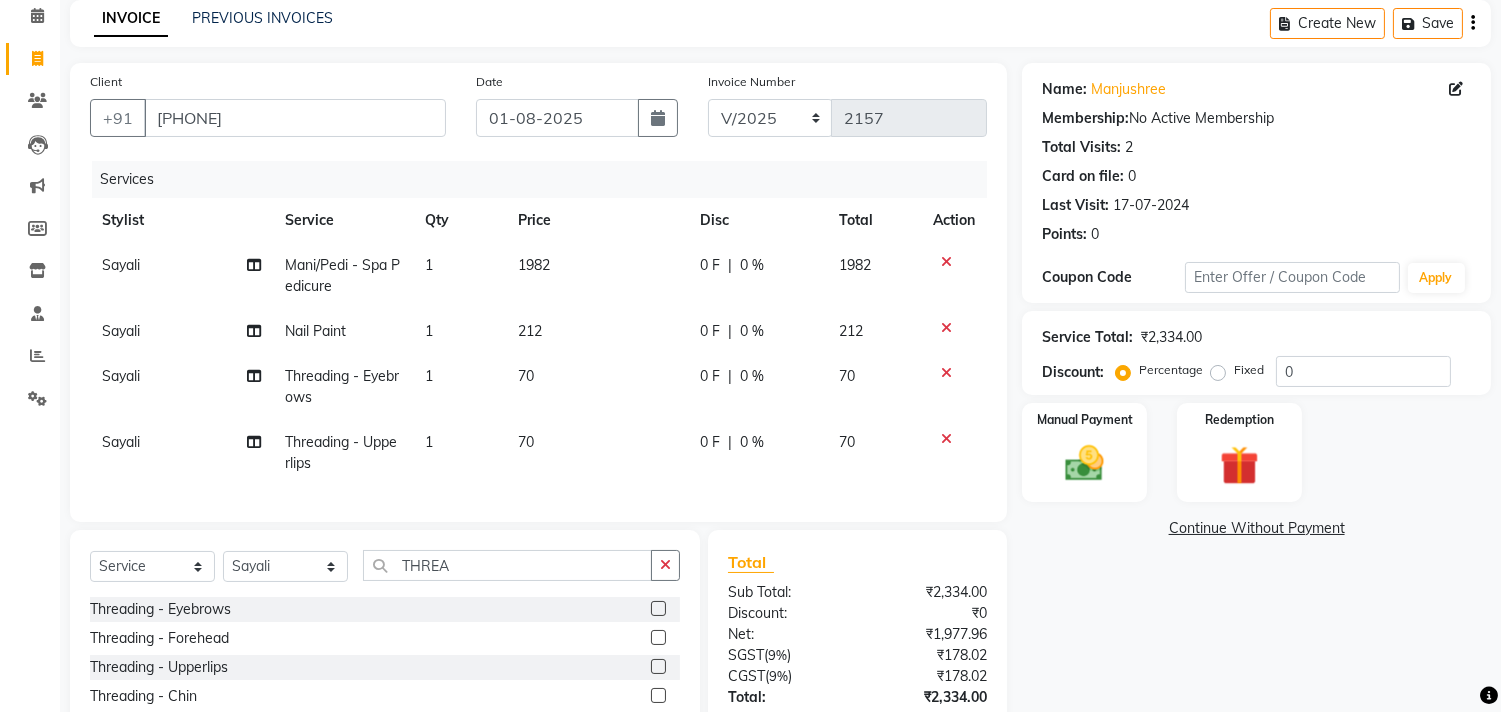 scroll, scrollTop: 132, scrollLeft: 0, axis: vertical 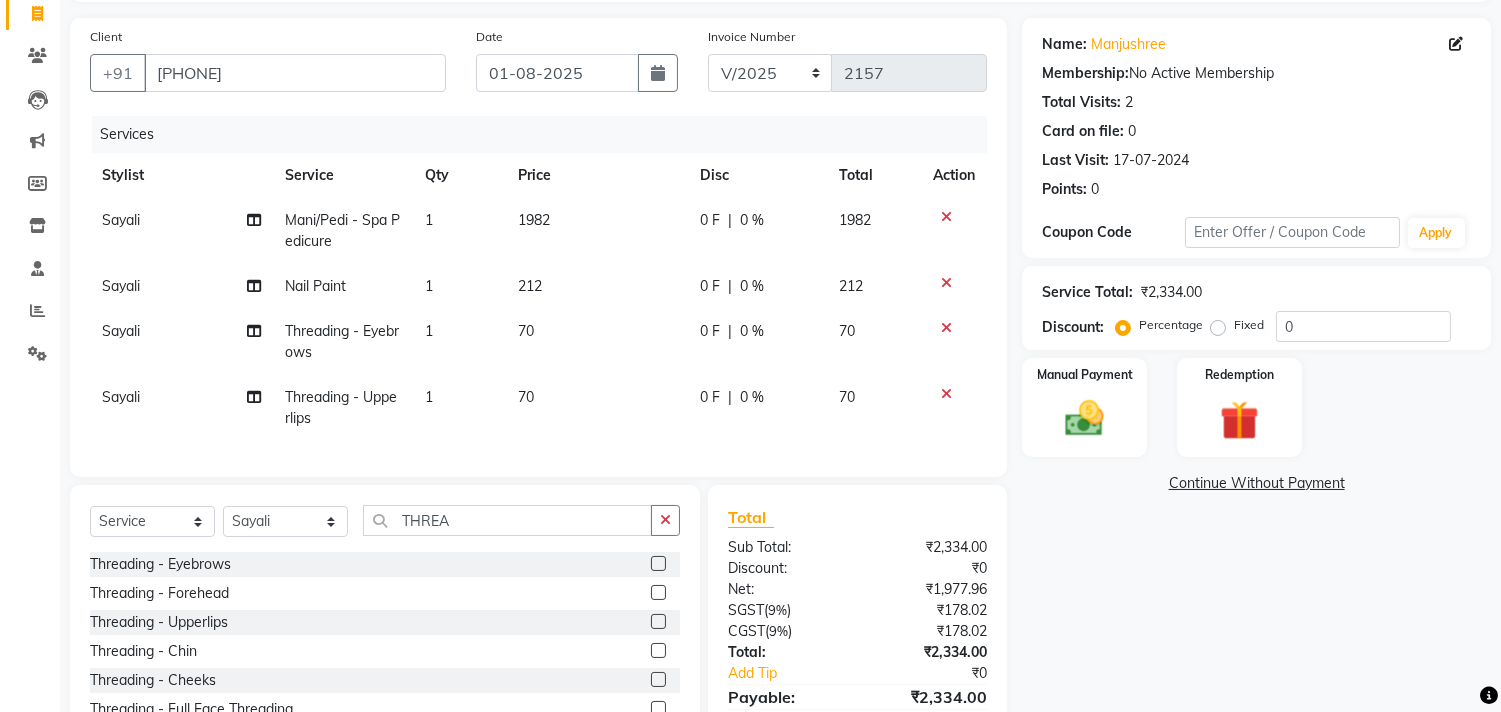 click 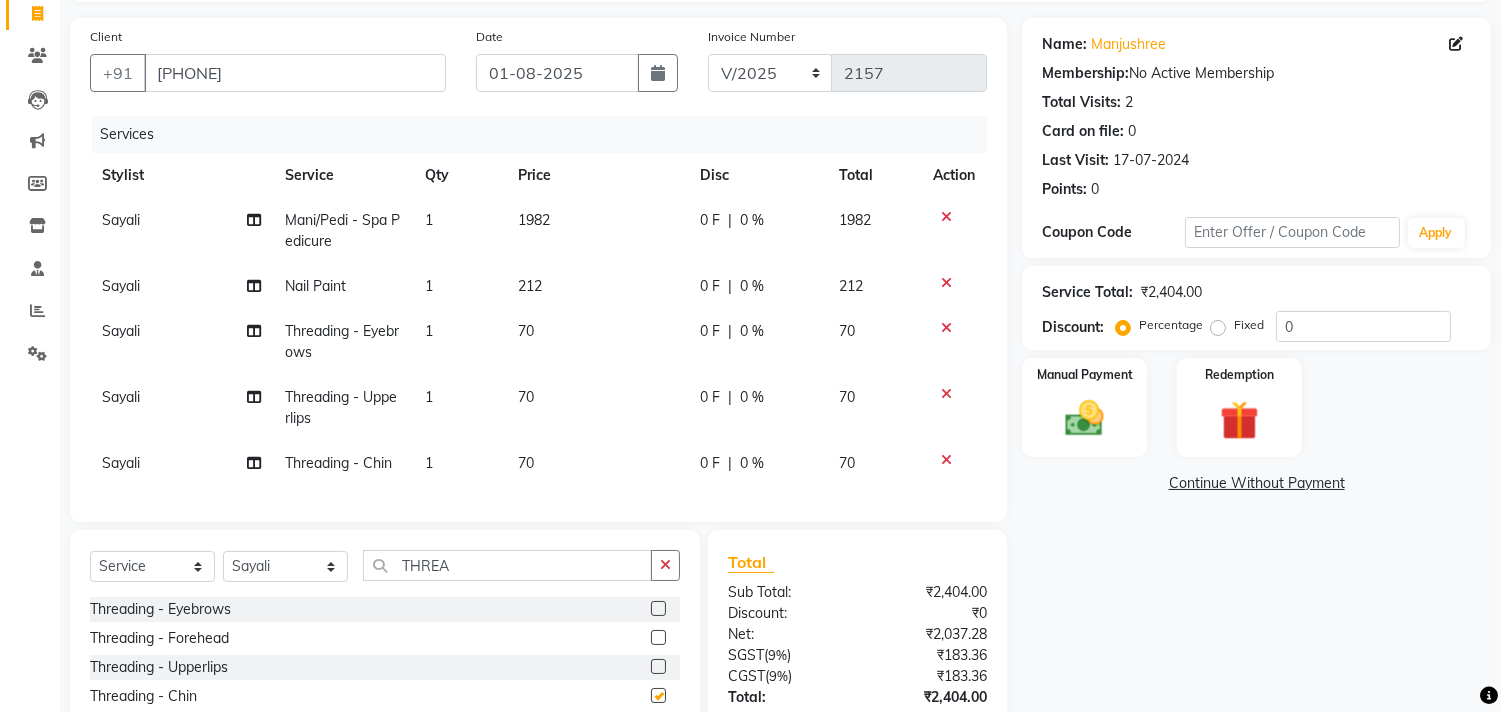 checkbox on "false" 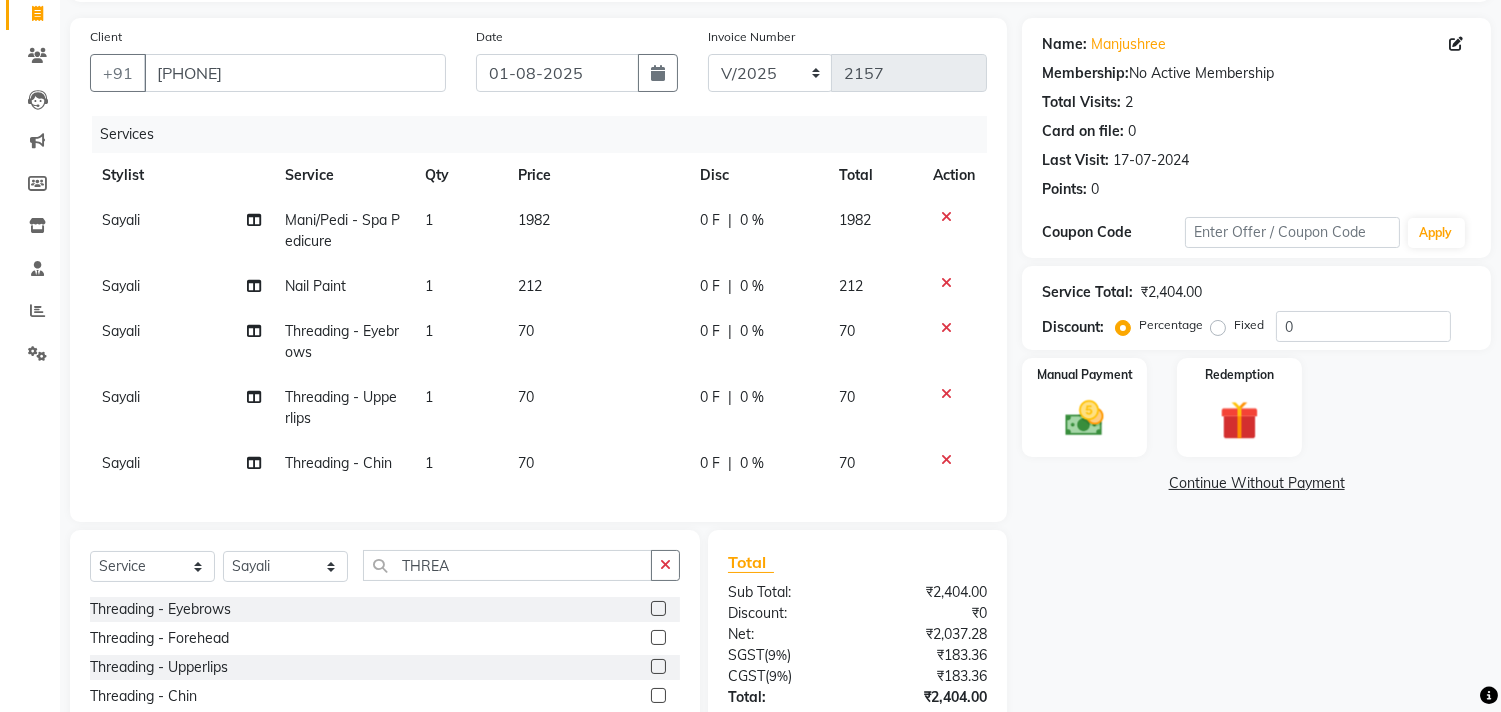 click on "70" 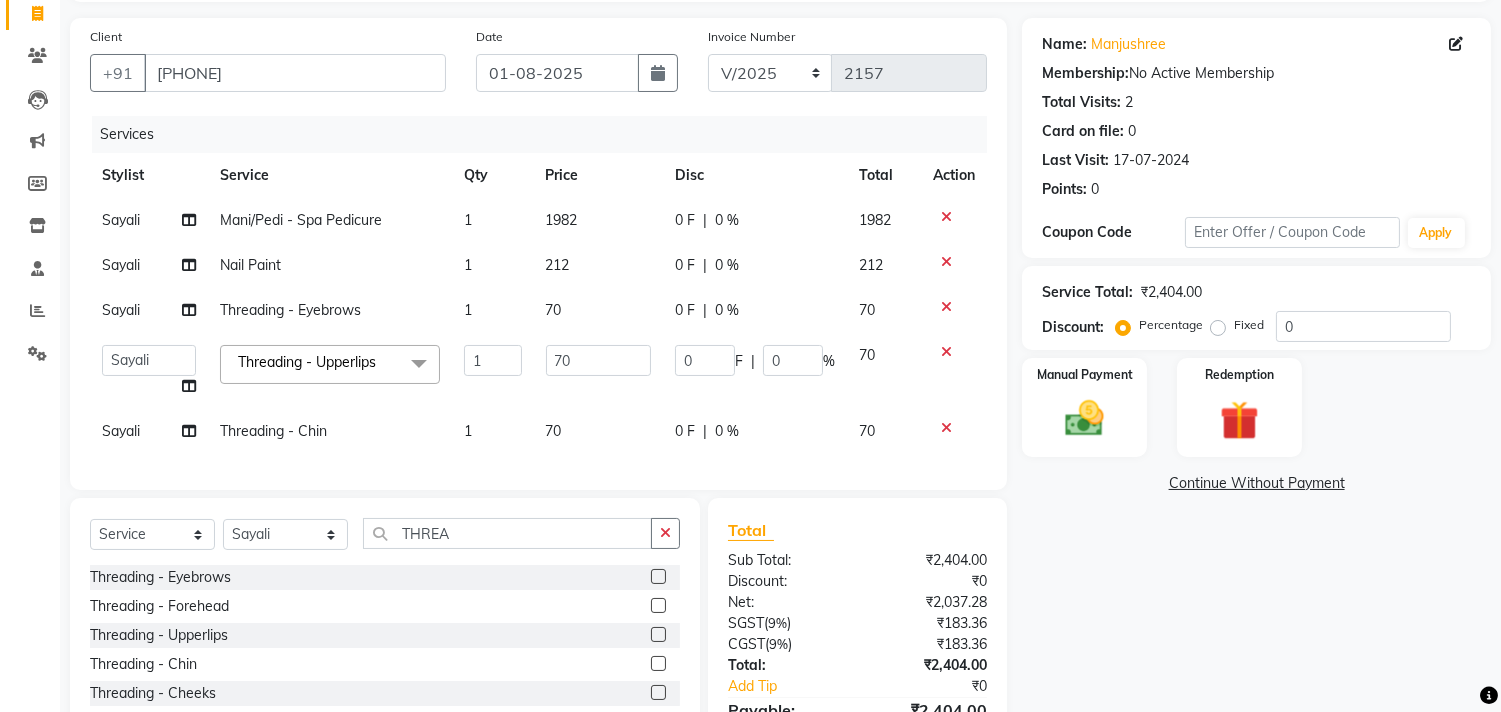 click on "70" 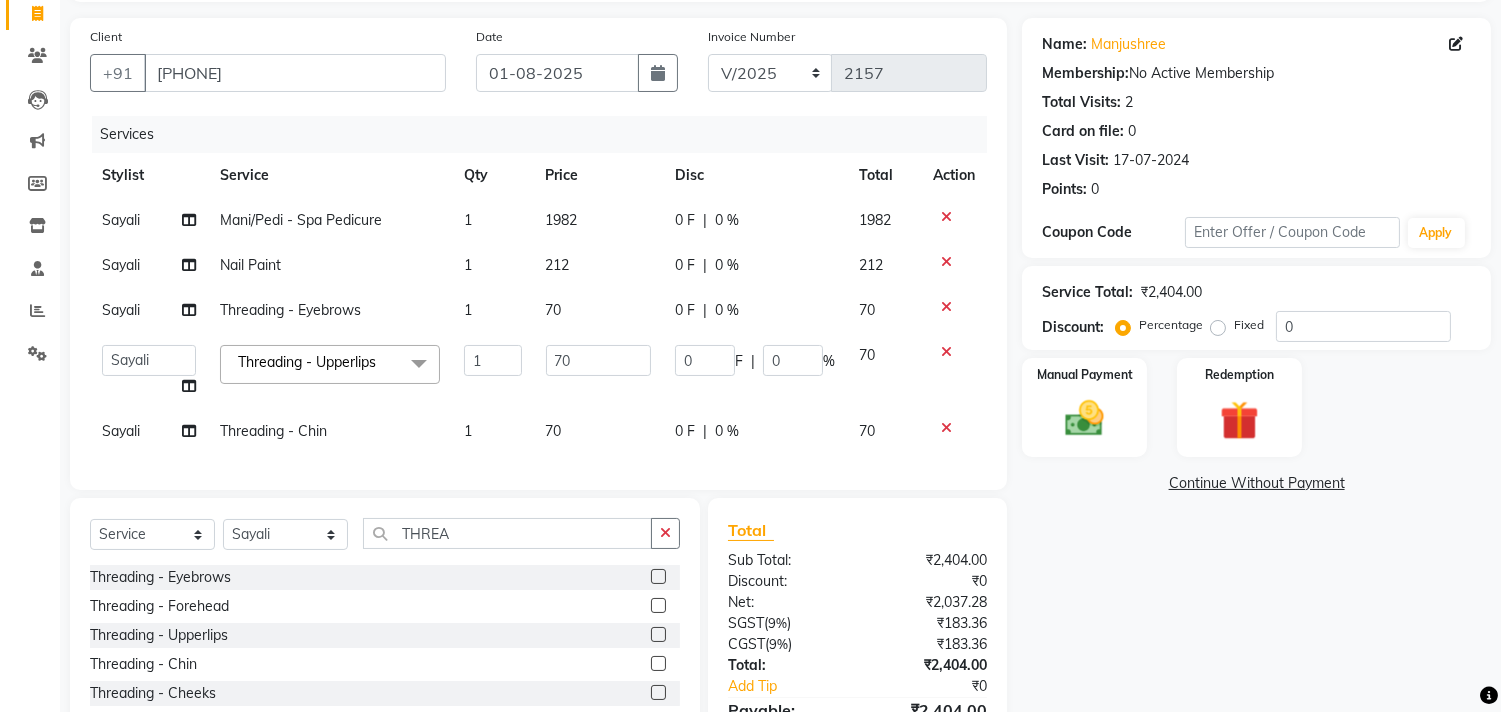 select on "85592" 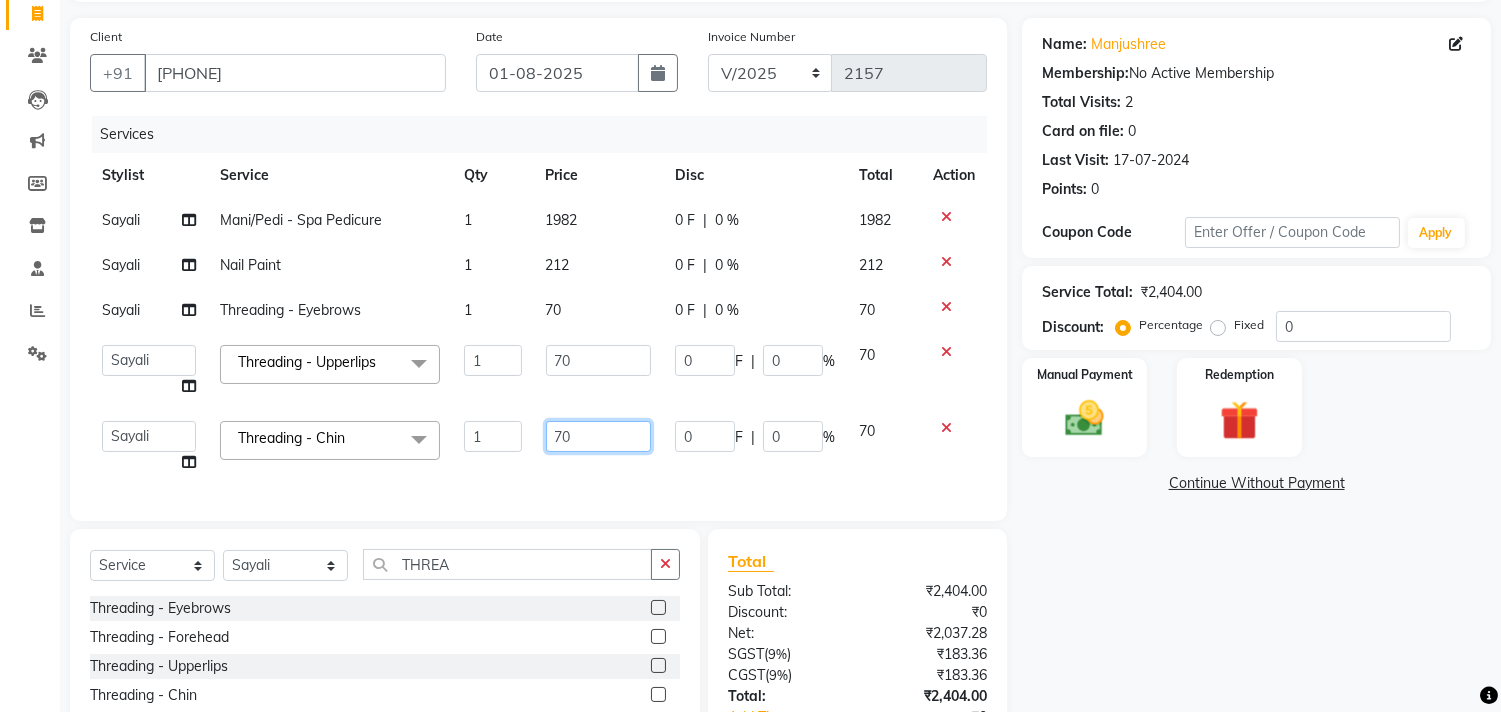 click on "70" 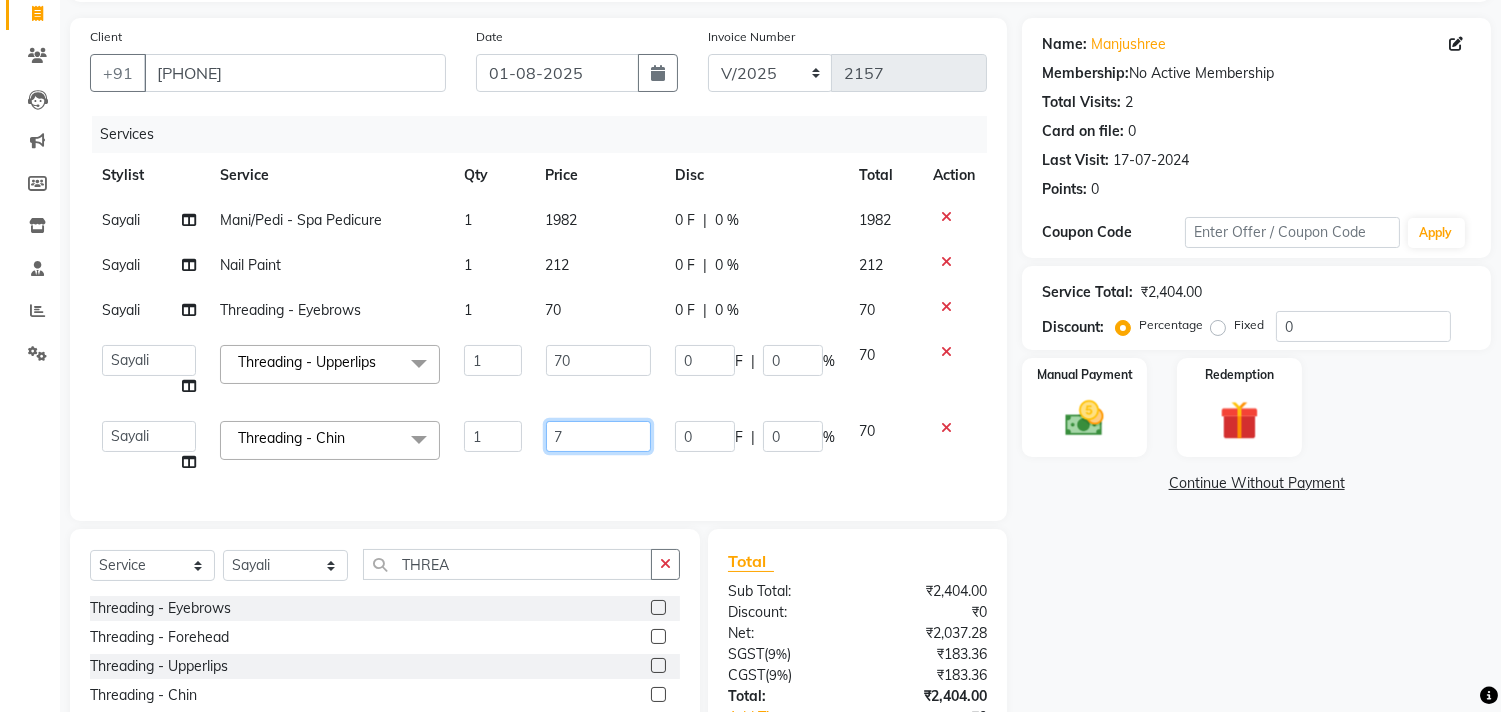type on "71" 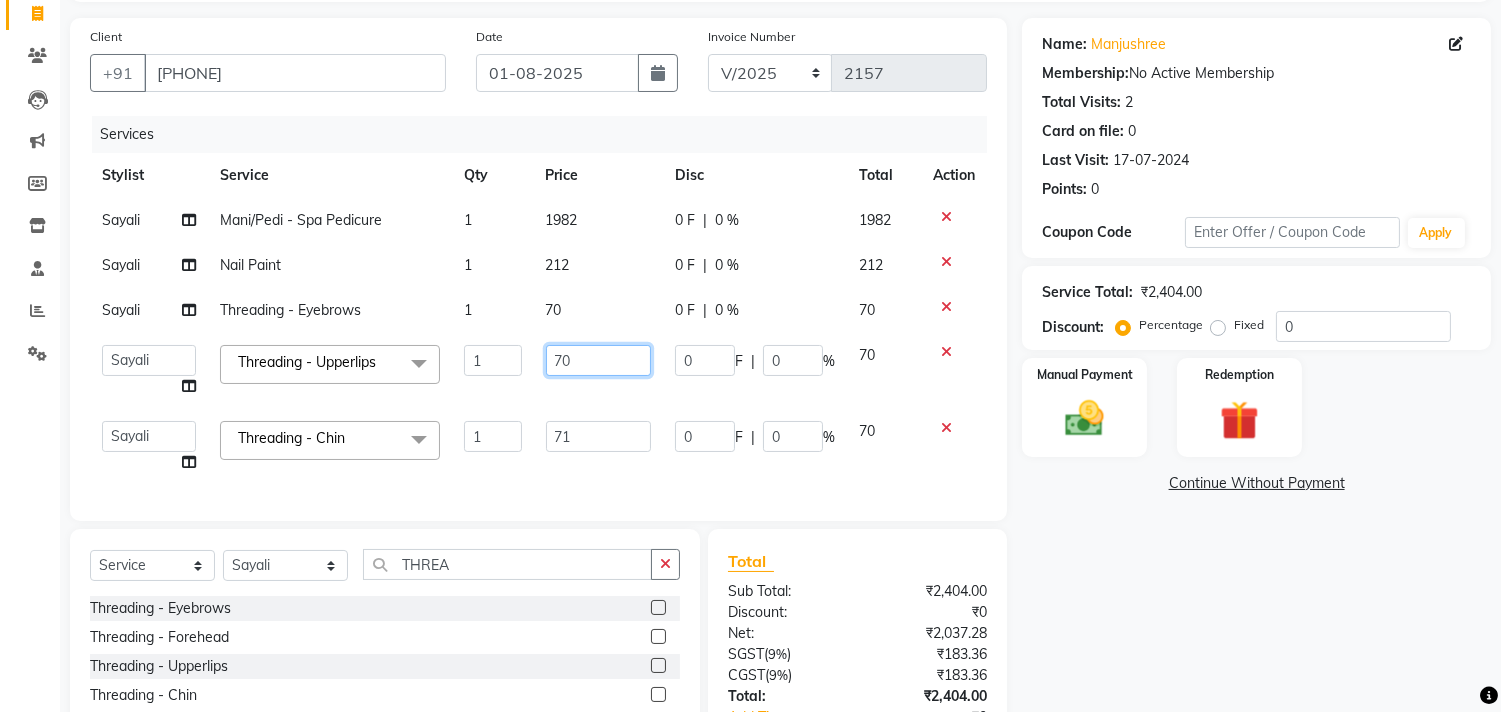 click on "70" 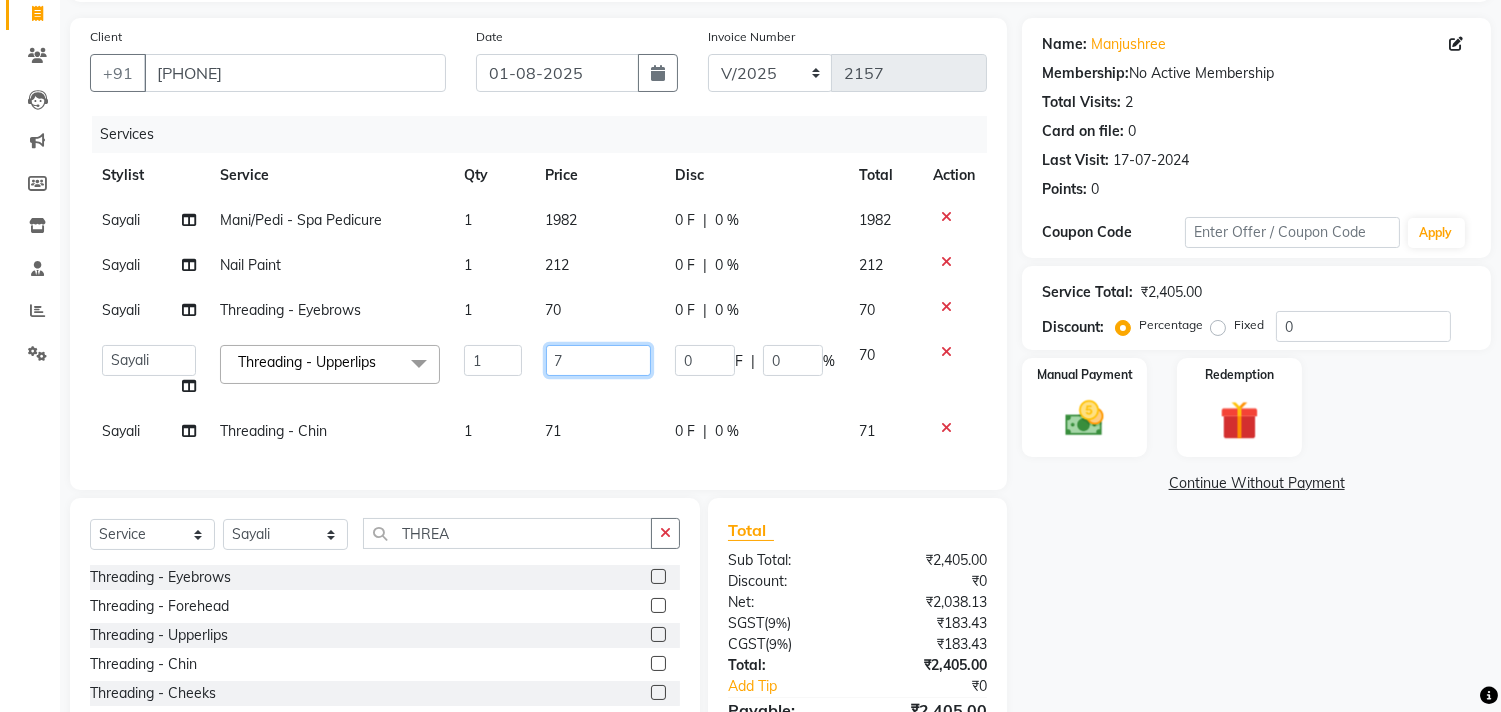 type on "71" 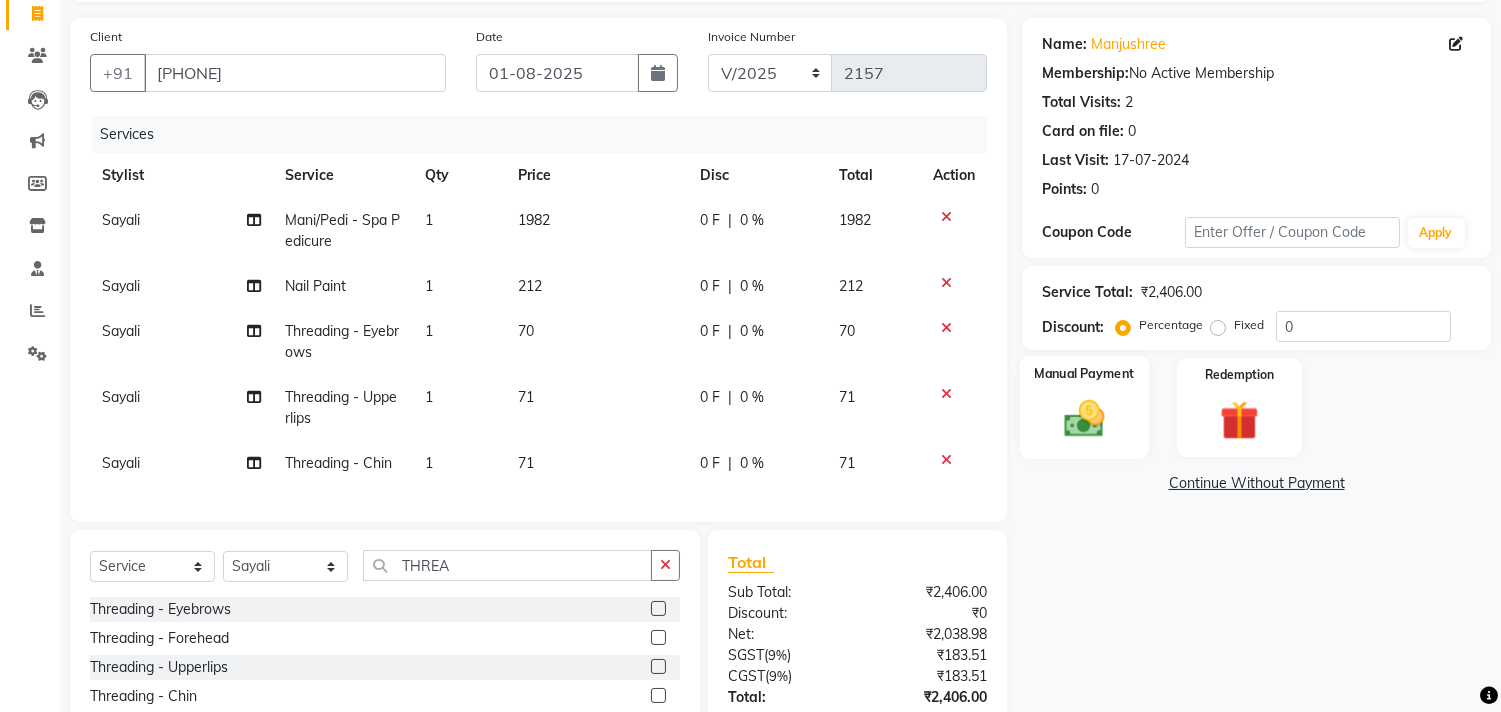 click on "Manual Payment" 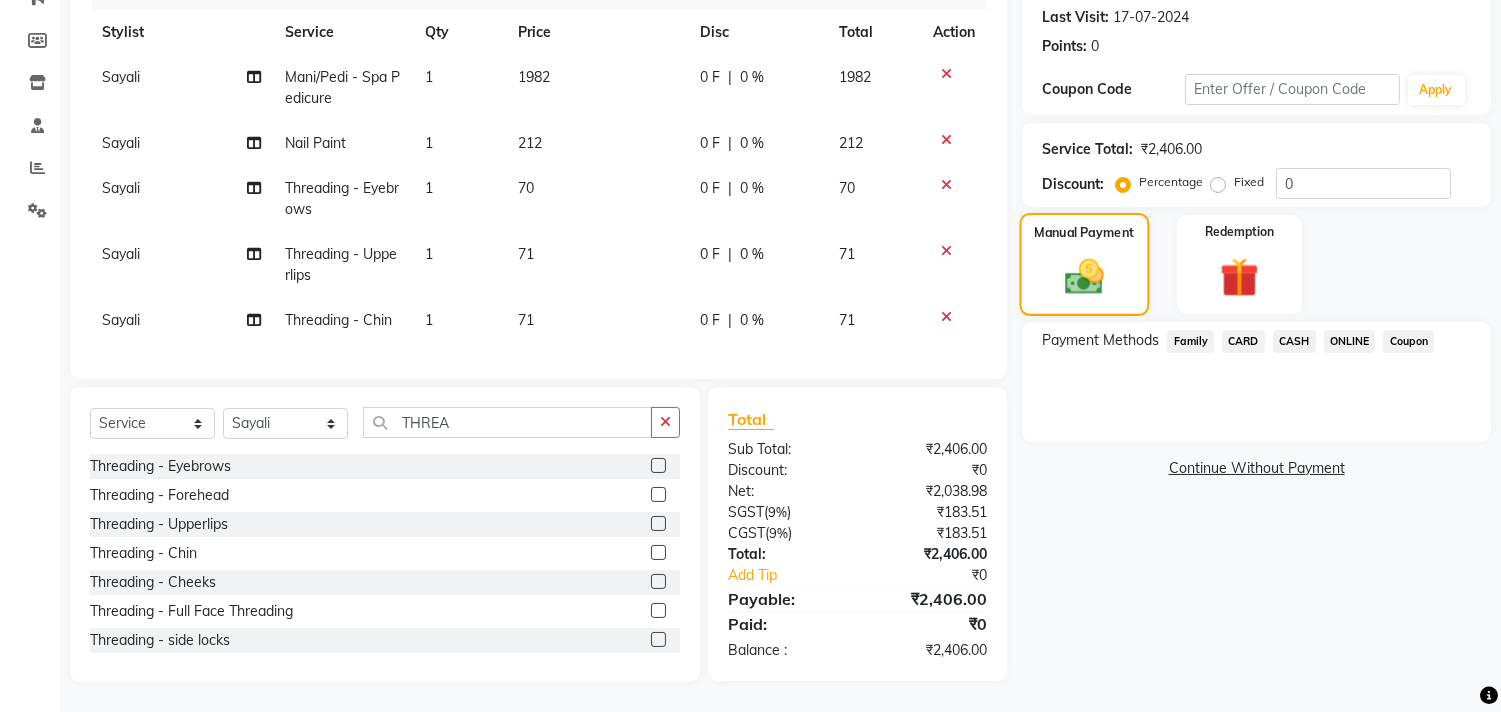 scroll, scrollTop: 292, scrollLeft: 0, axis: vertical 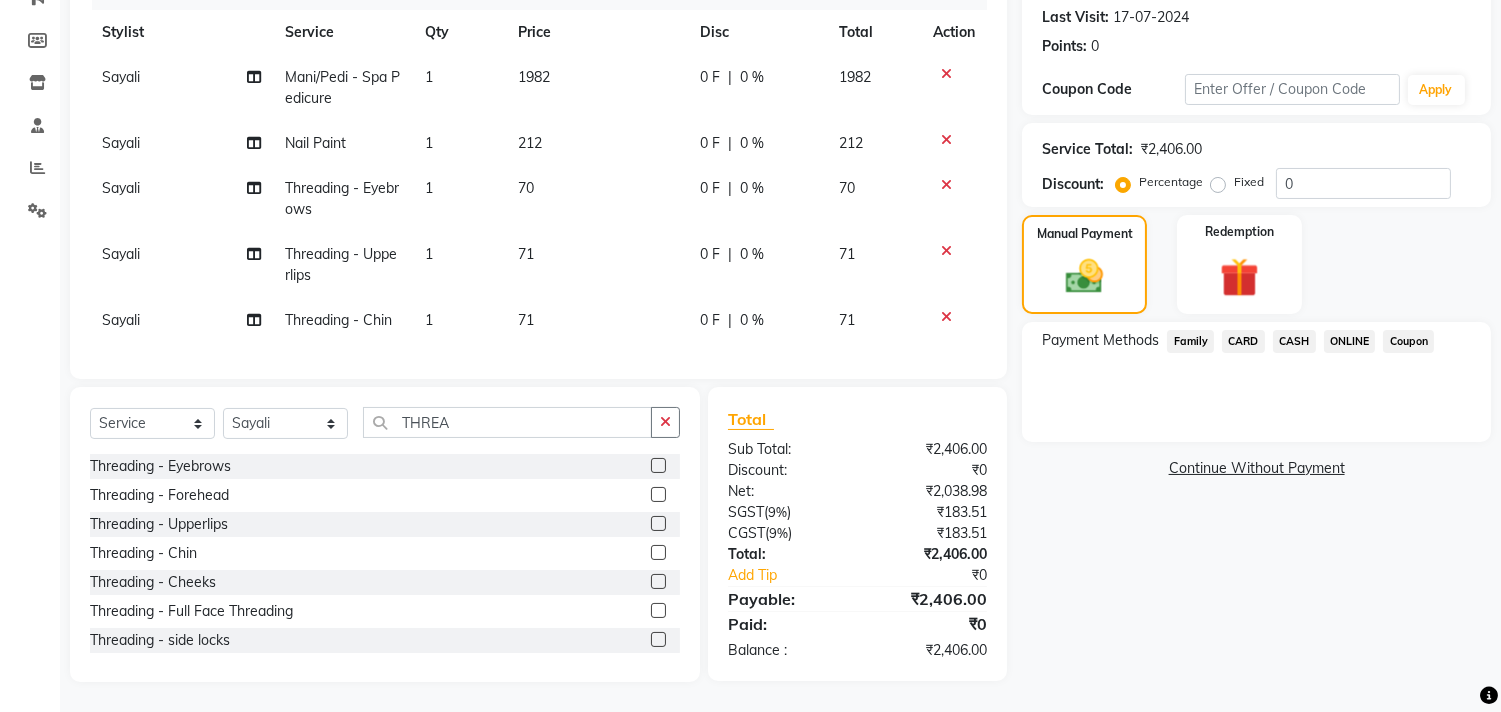 click on "ONLINE" 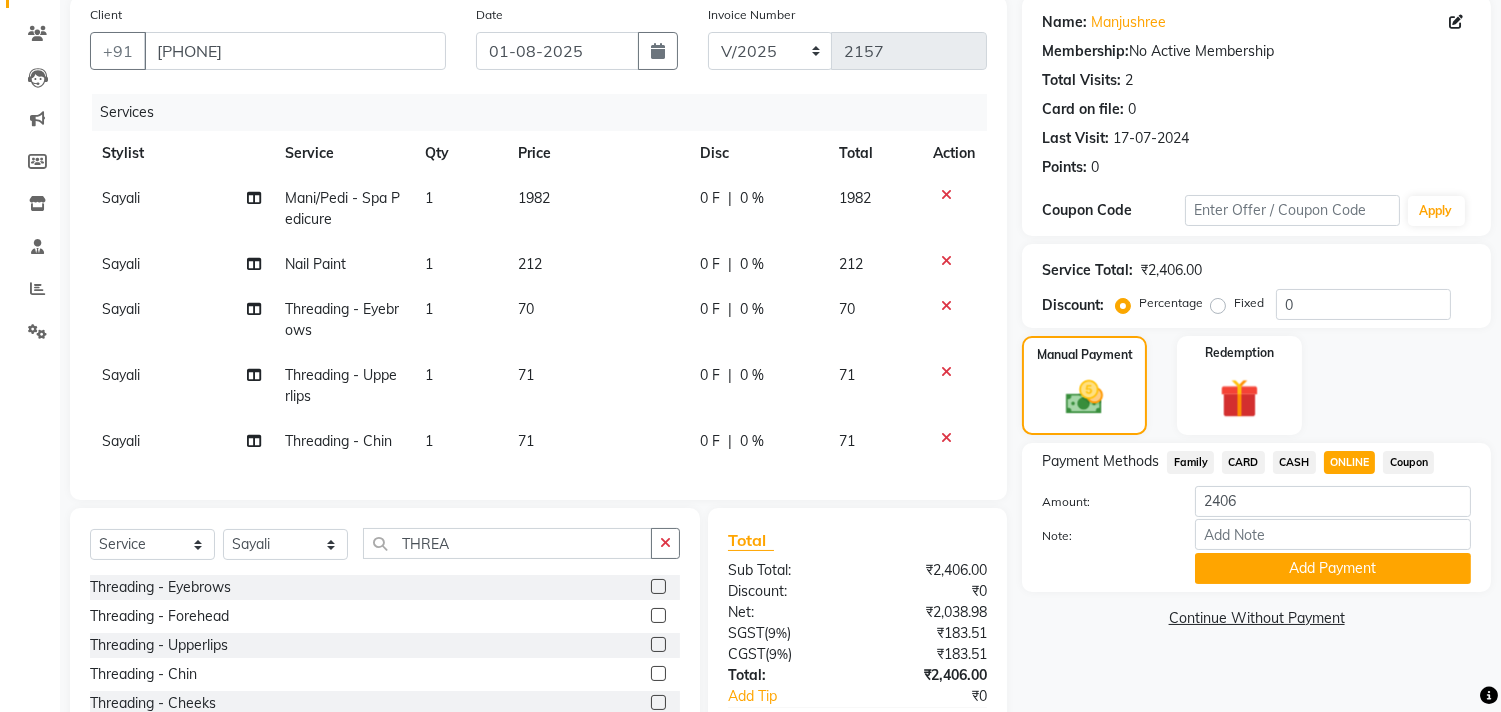 scroll, scrollTop: 266, scrollLeft: 0, axis: vertical 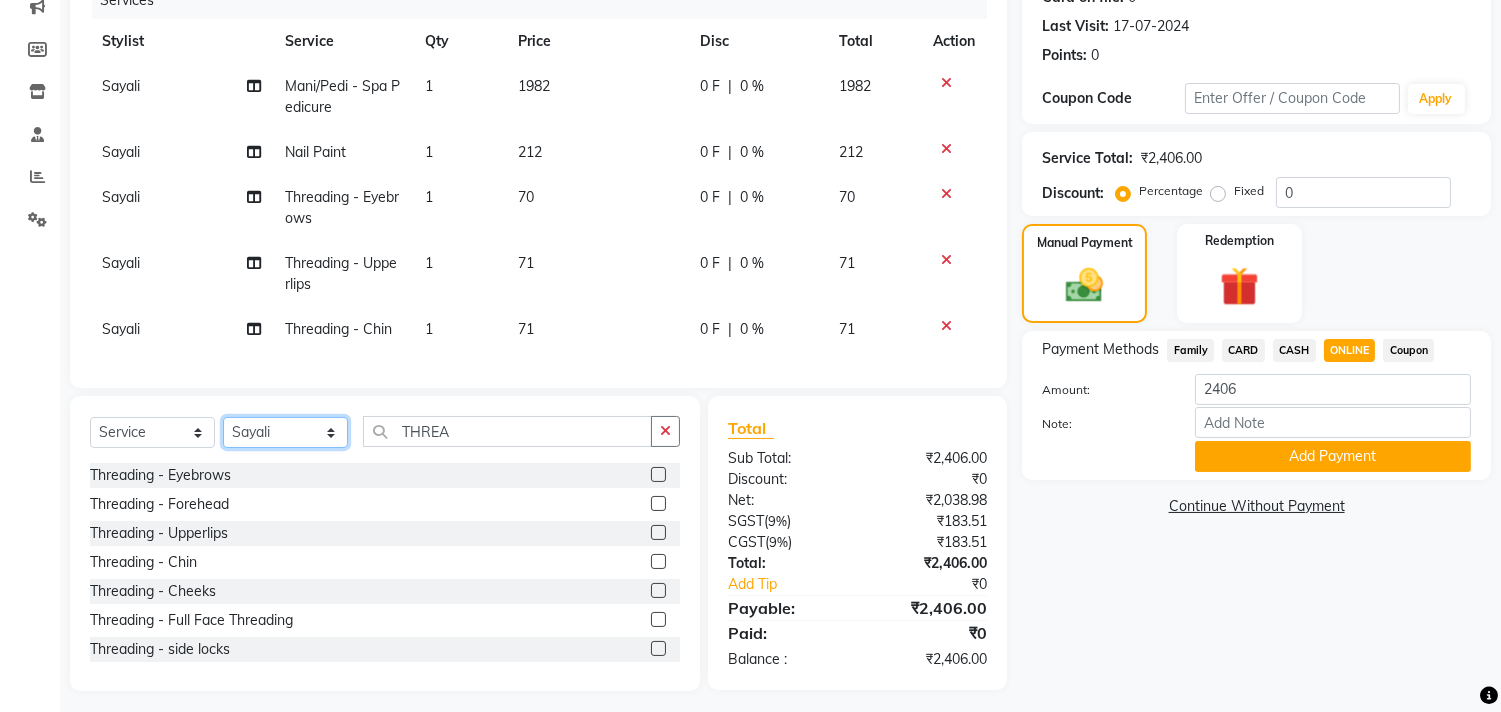 click on "Select Stylist Ajam ARIF Asif Manager M M Neelam Niyaz Salman Sameer Sayali Shahid Shahnawaz Vidya Zubair" 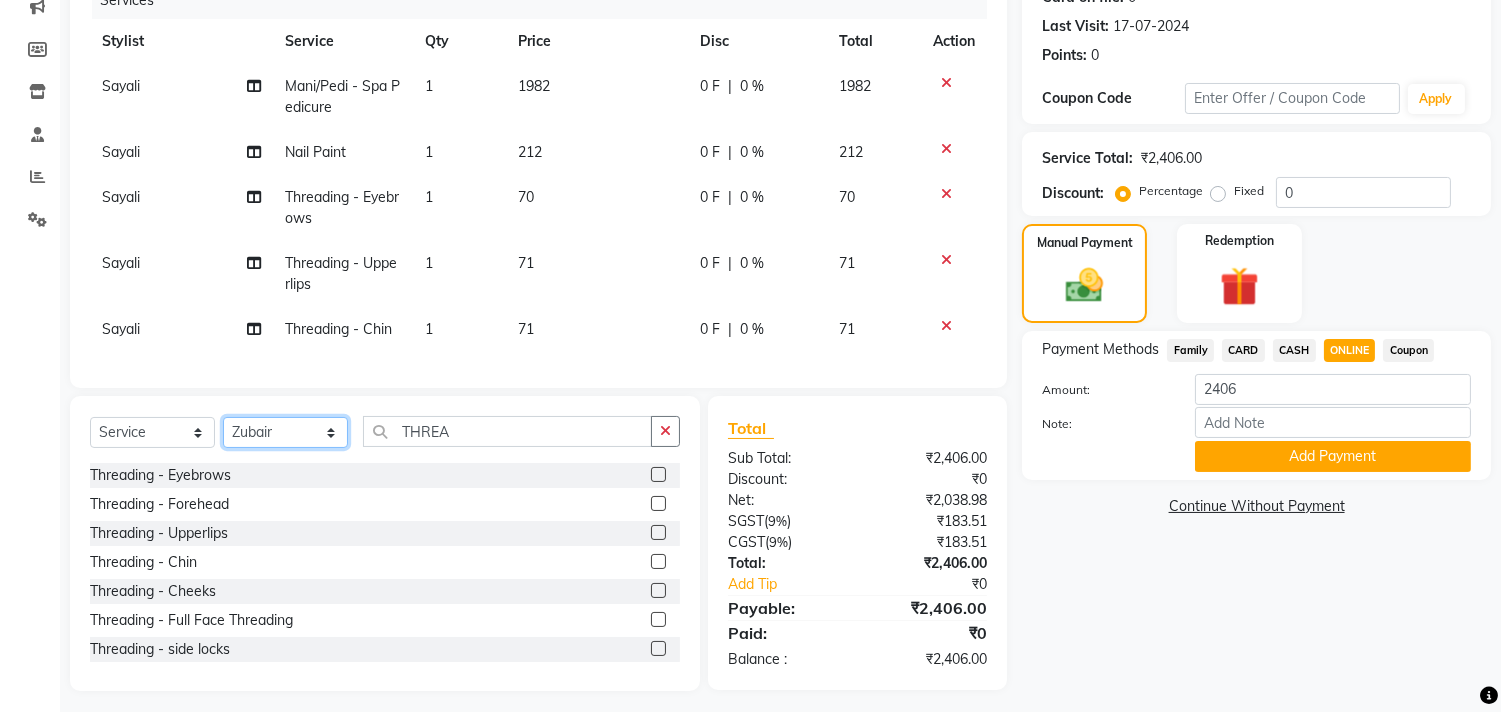 click on "Select Stylist Ajam ARIF Asif Manager M M Neelam Niyaz Salman Sameer Sayali Shahid Shahnawaz Vidya Zubair" 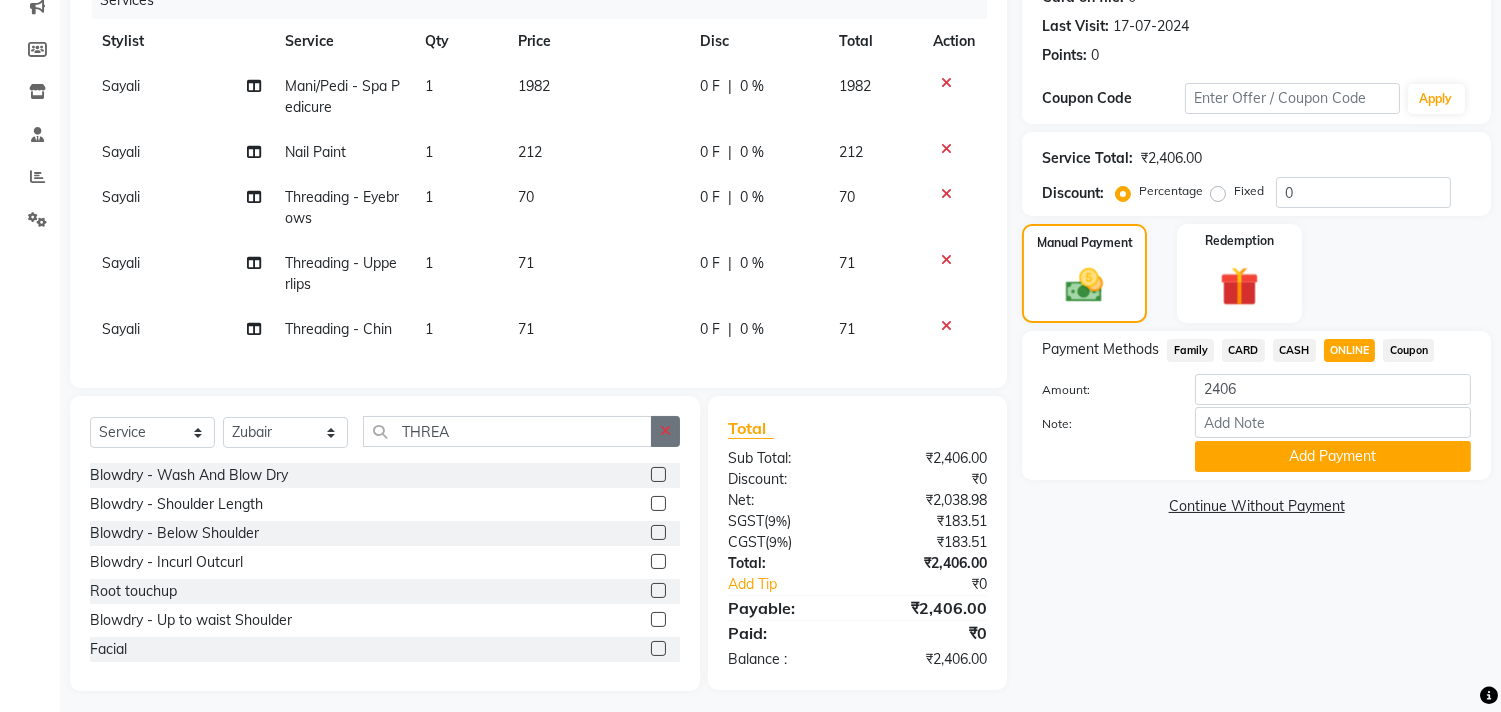 click 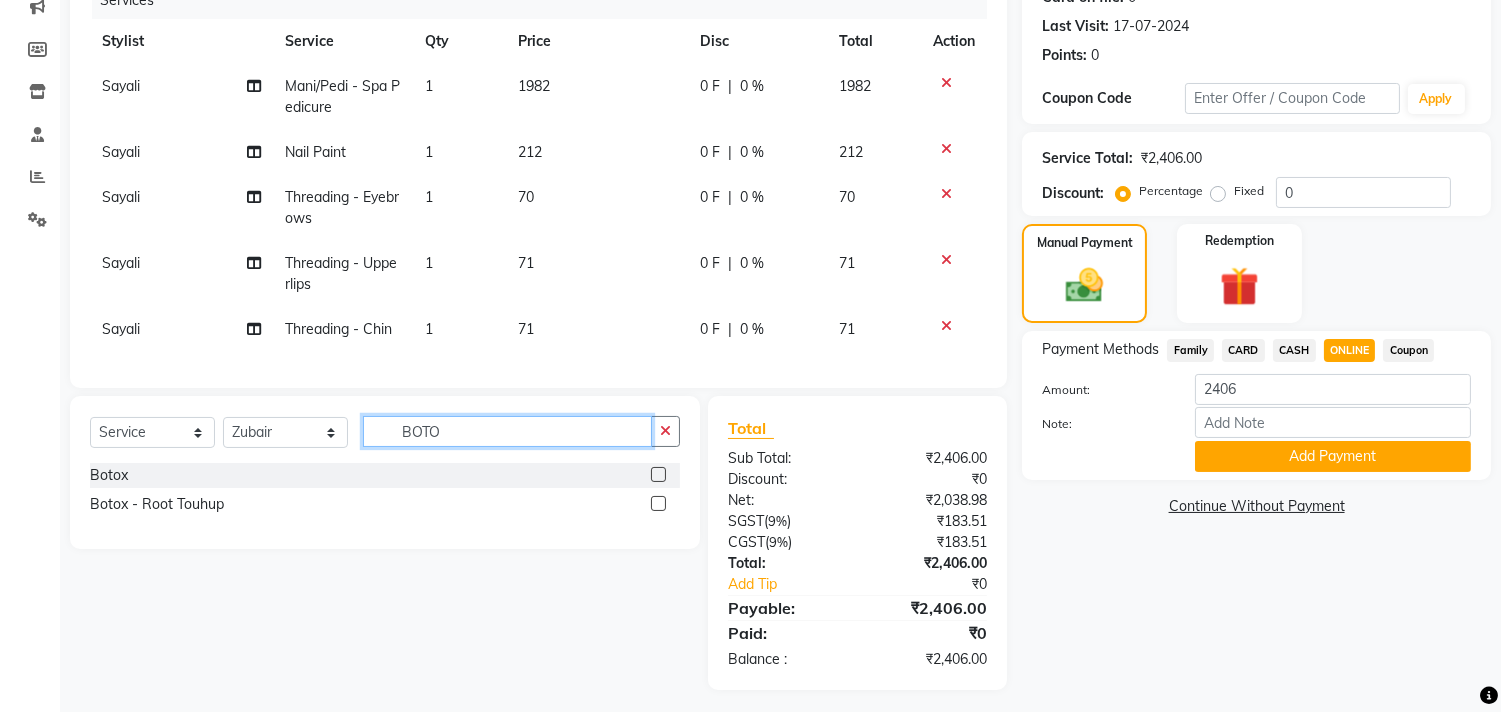 type on "BOTO" 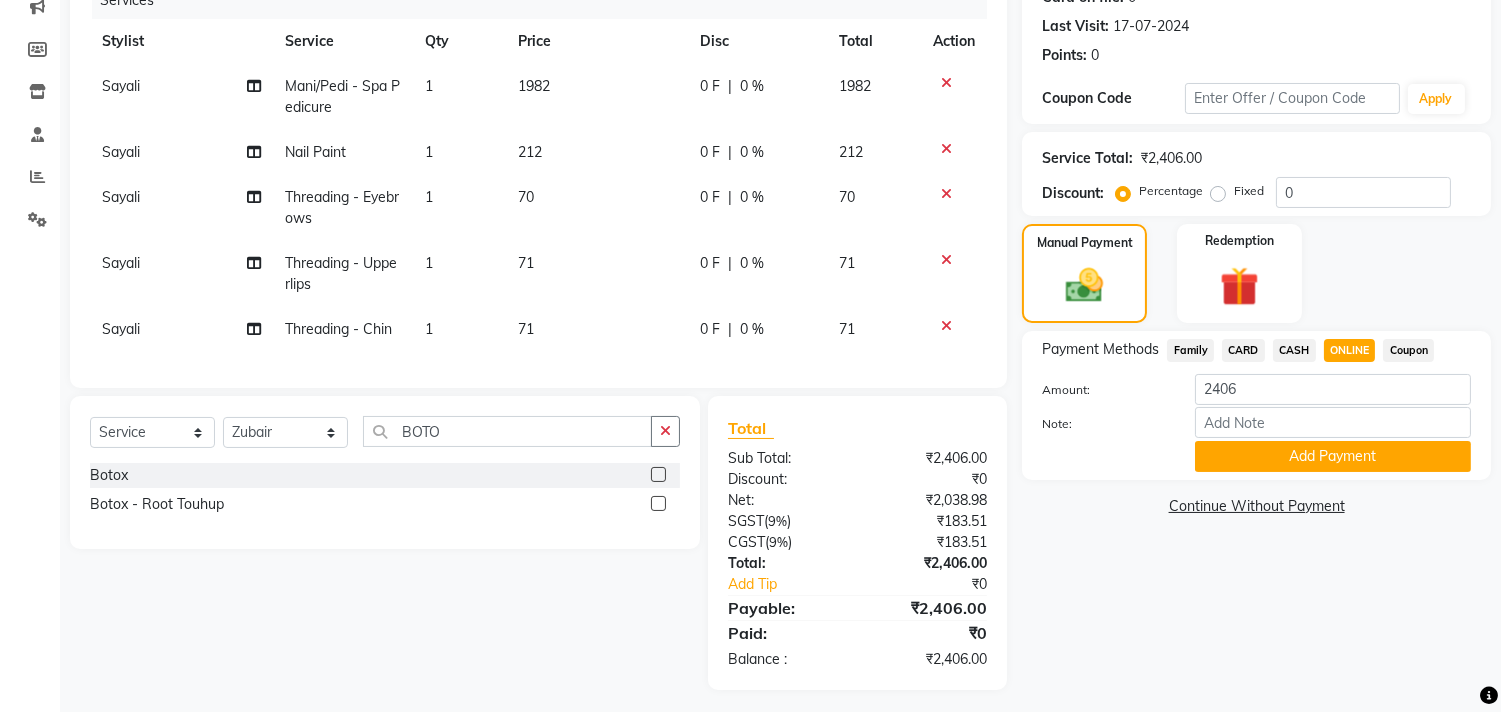 click 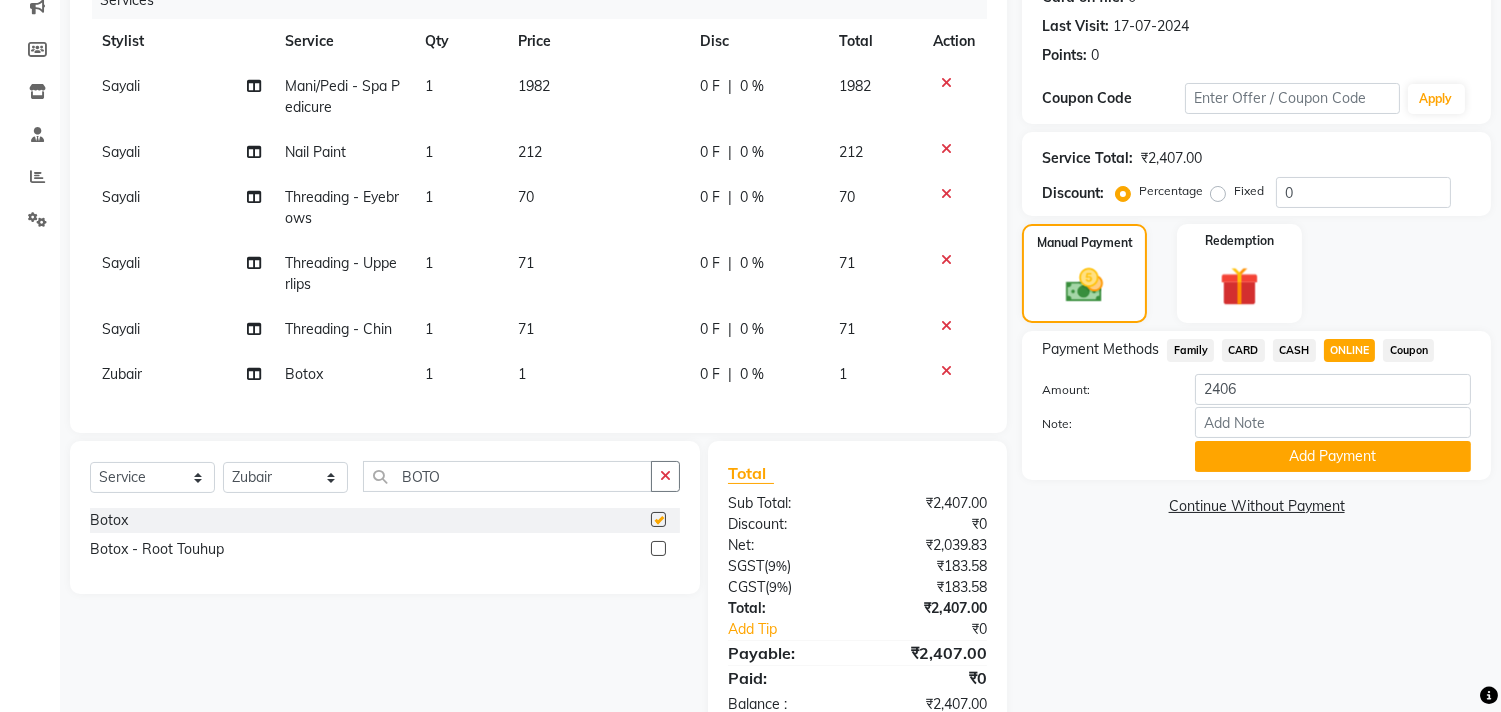 checkbox on "false" 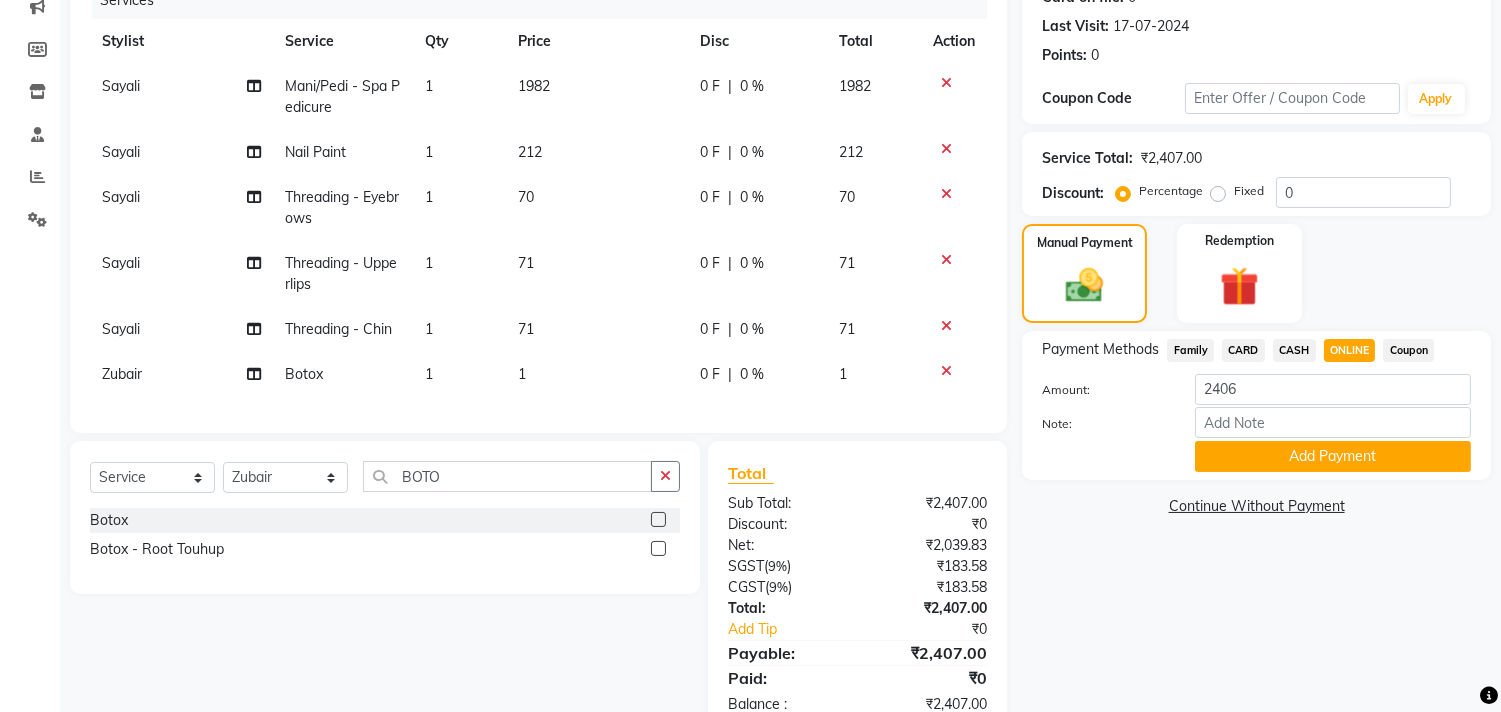 click on "1" 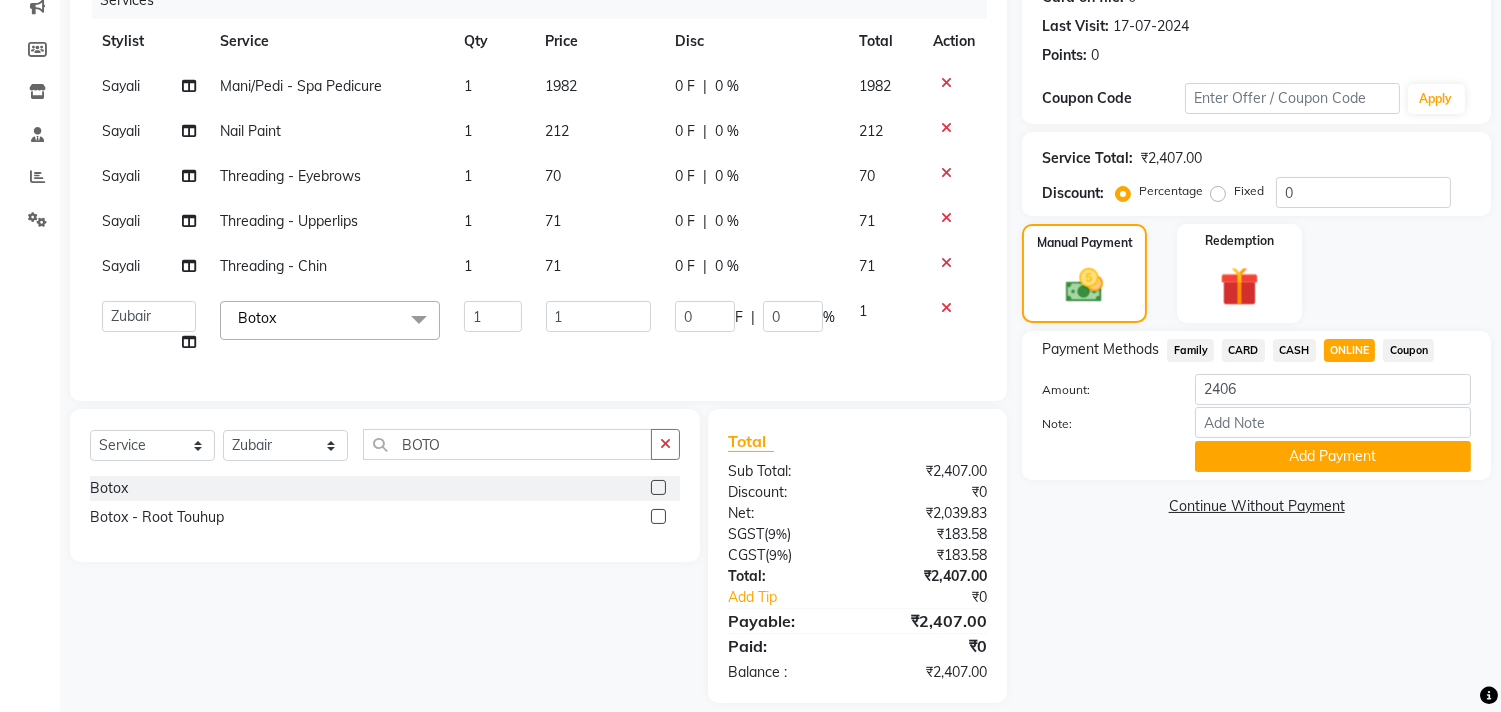 click on "1" 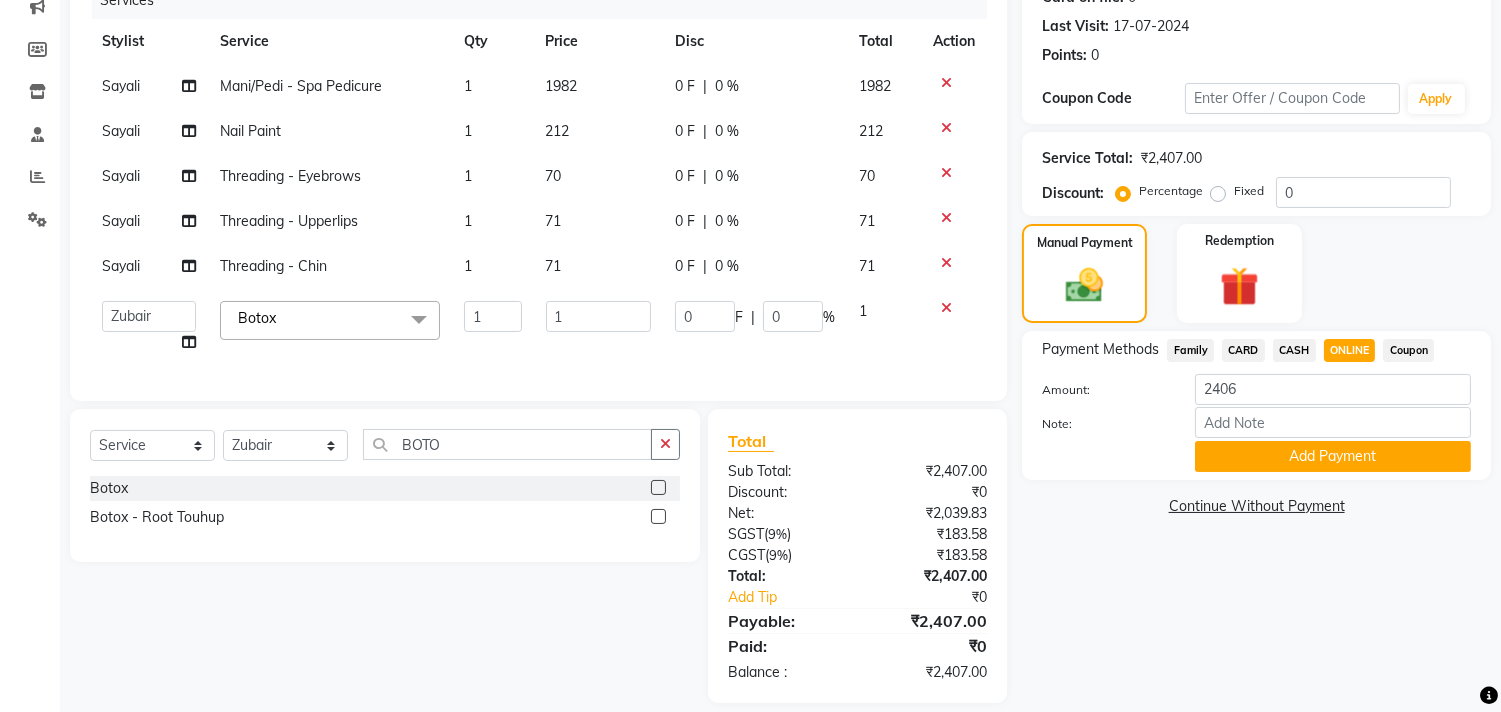 click on "1" 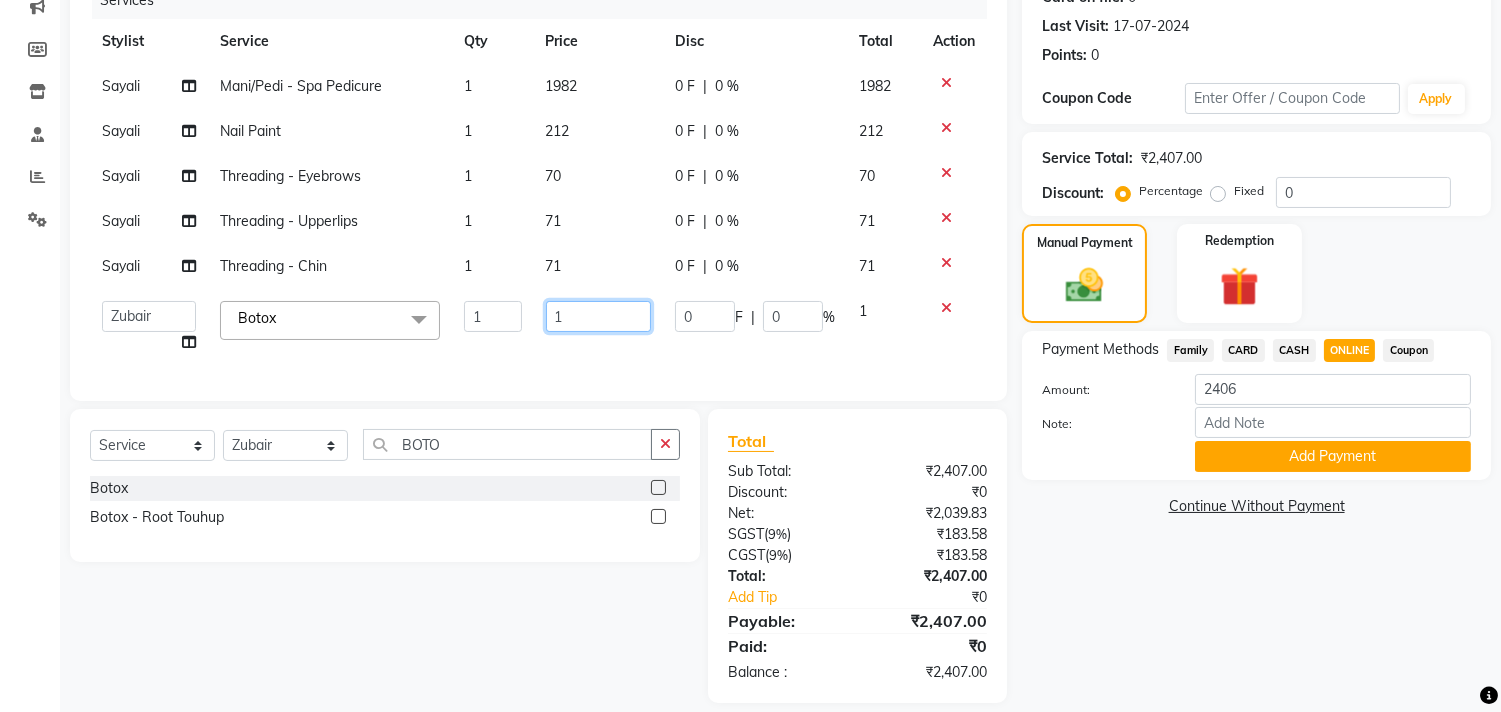 click on "1" 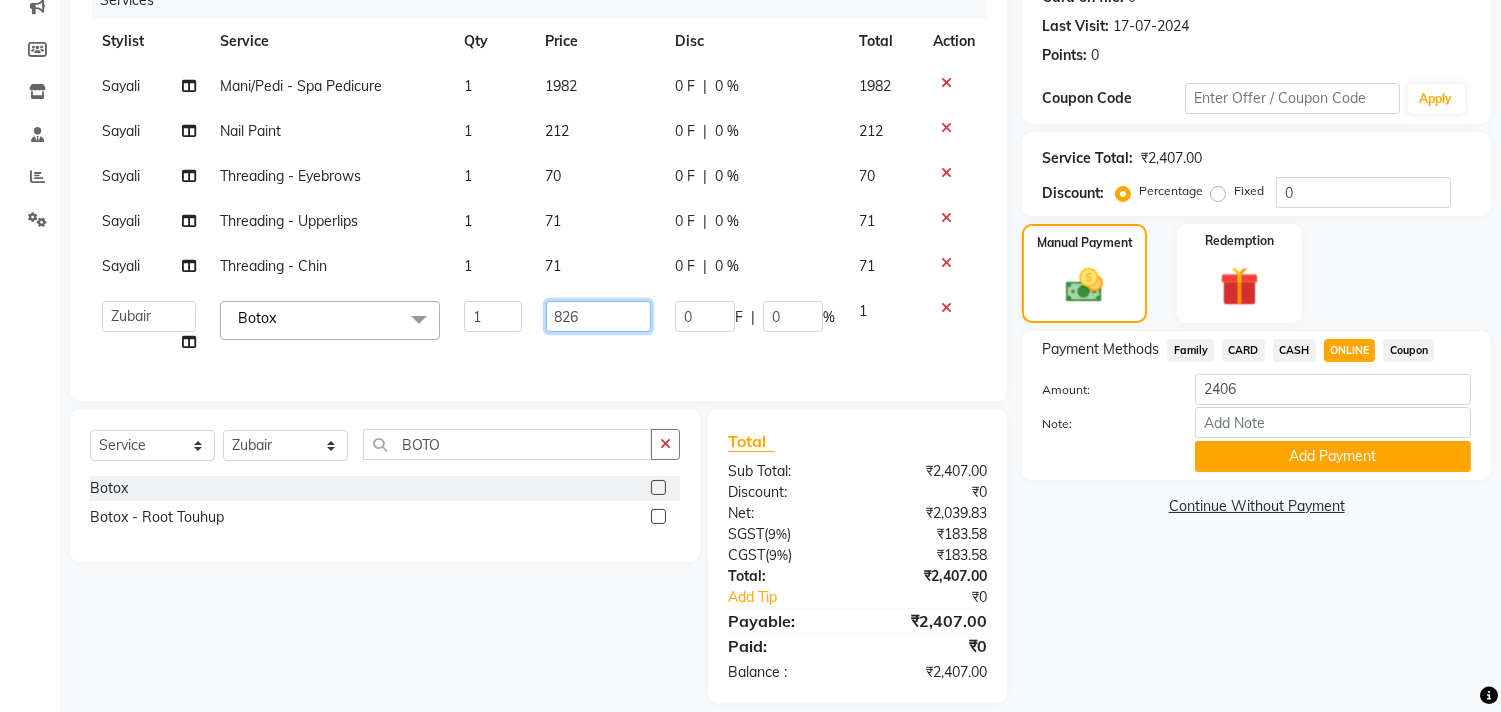 type on "8260" 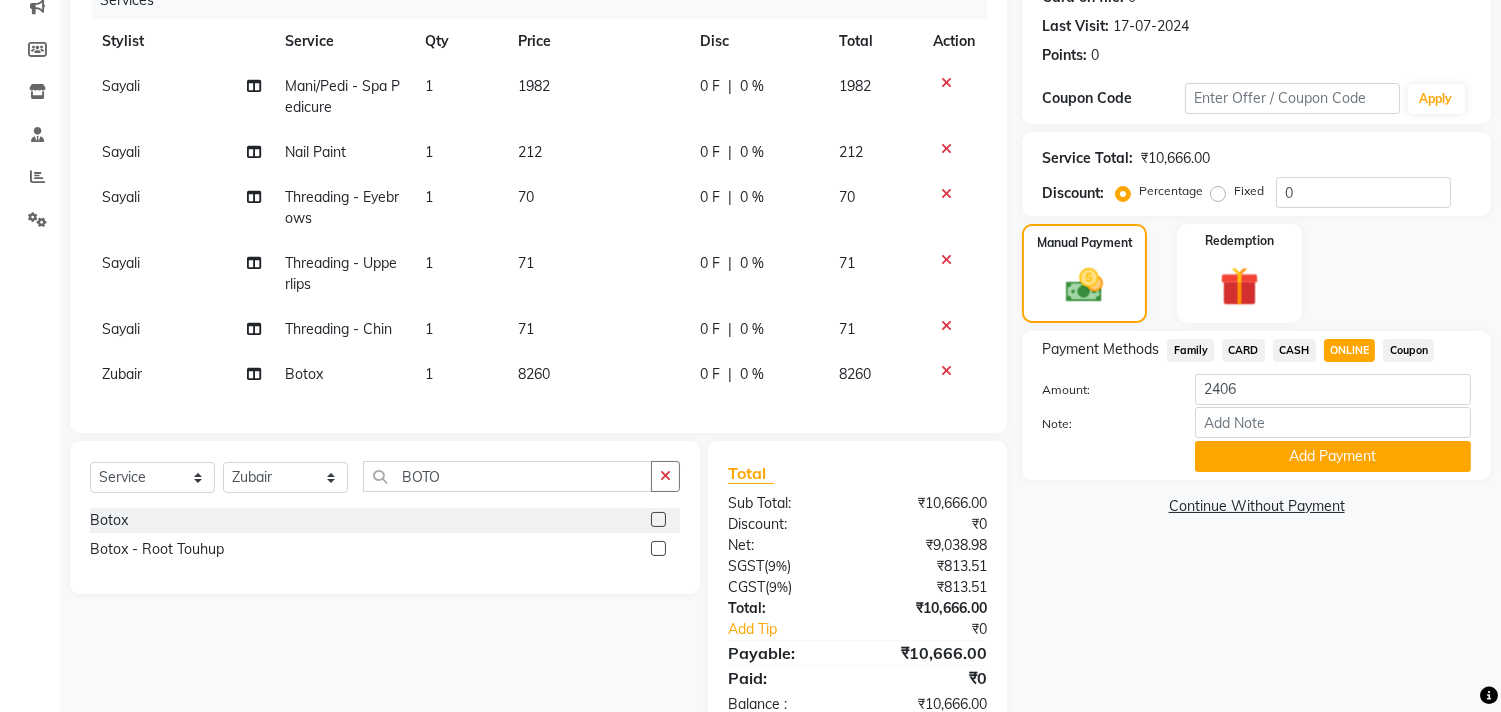 click on "ONLINE" 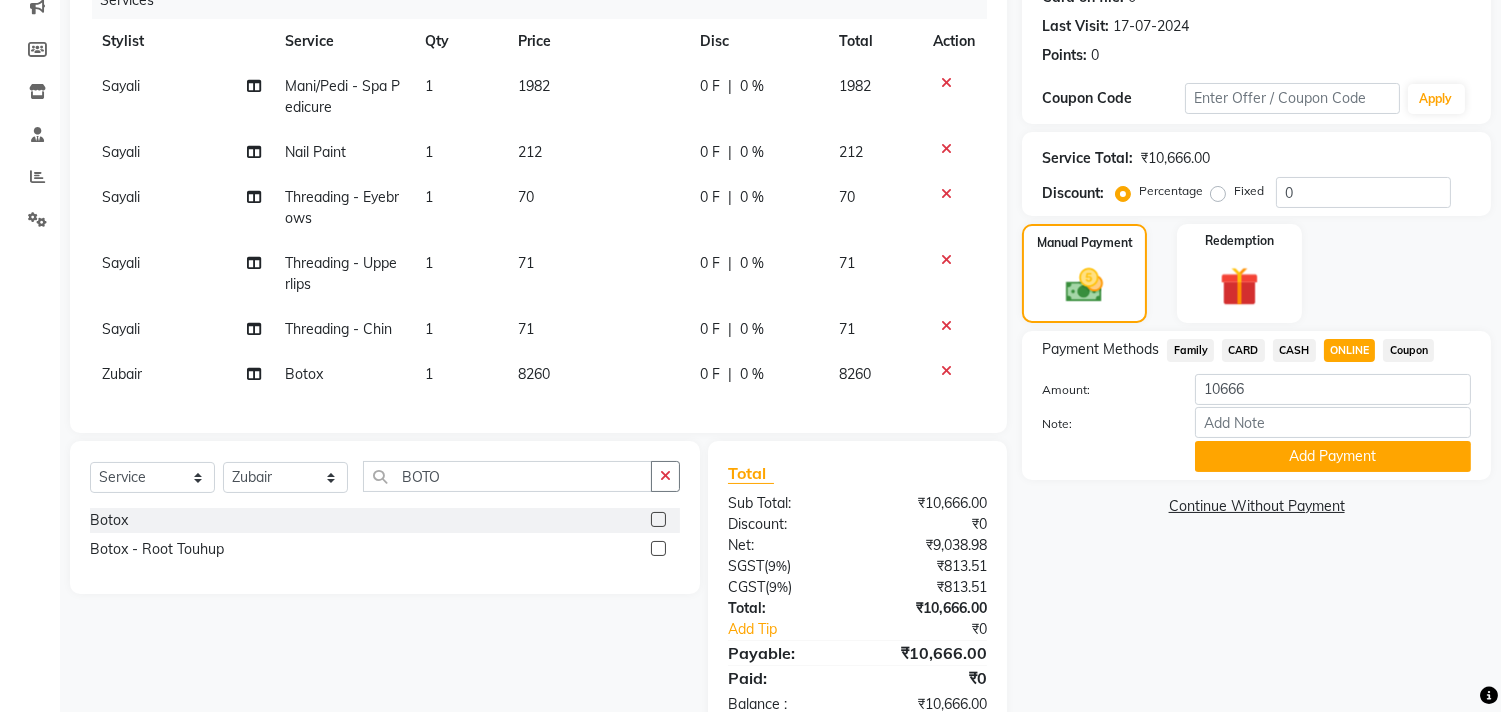 click on "70" 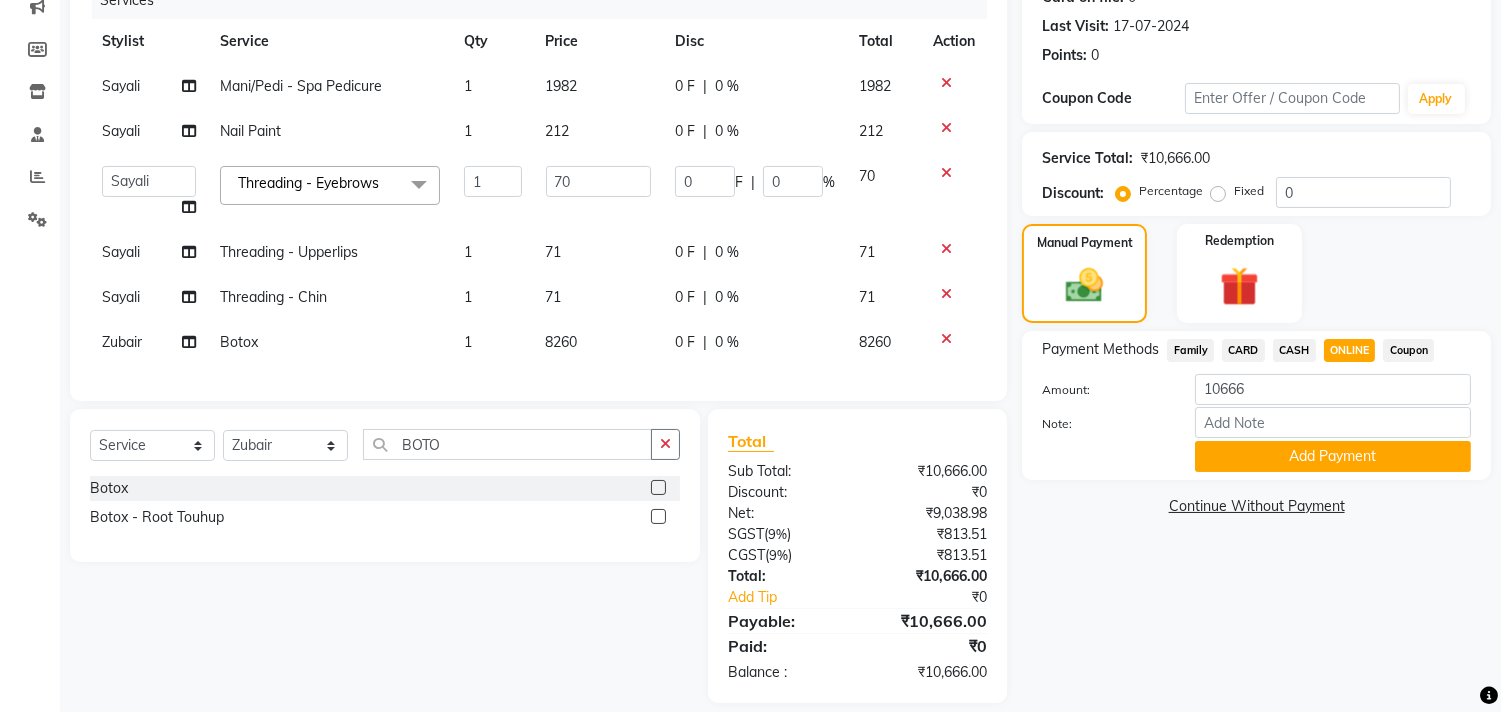 click on "70" 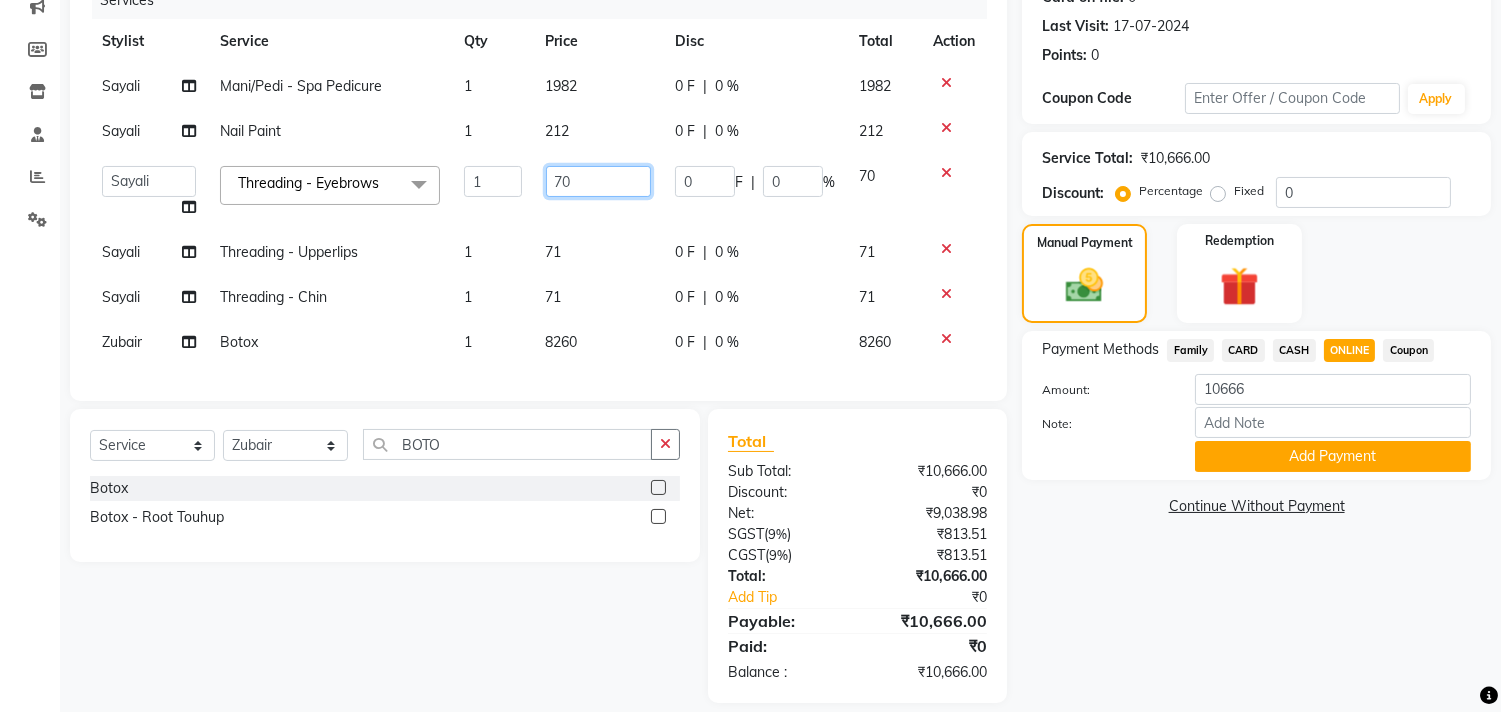 click on "70" 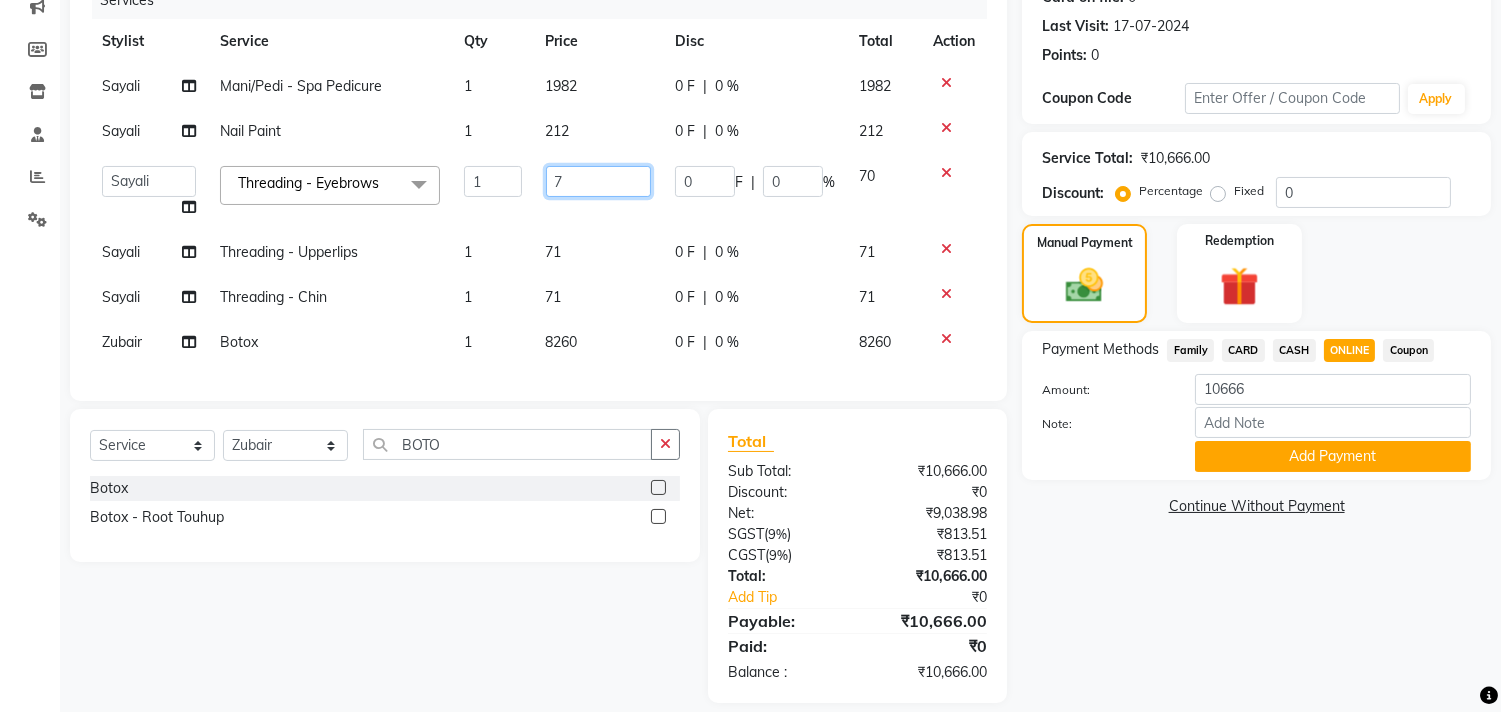type on "71" 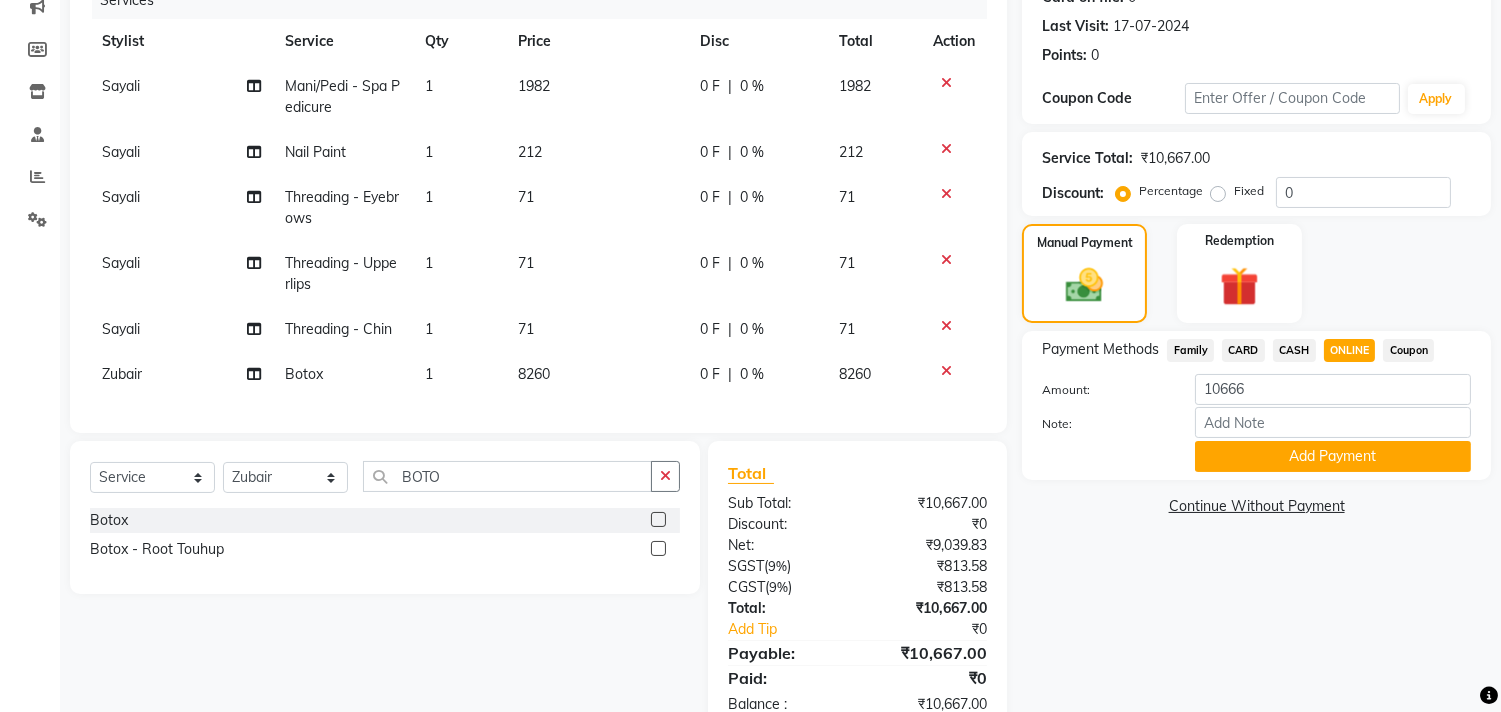 click on "Client +91 [PHONE] Date 01-08-2025 Invoice Number V/2025 V/2025-26 2157 Services Stylist Service Qty Price Disc Total Action Sayali Mani/Pedi -  Spa Pedicure 1 1982 0 F | 0 % 1982 Sayali Nail Paint 1 212 0 F | 0 % 212 Sayali Threading -  Eyebrows 1 71 0 F | 0 % 71 Sayali Threading -  Upperlips 1 71 0 F | 0 % 71 Sayali Threading -  Chin 1 71 0 F | 0 % 71 Zubair Botox 1 8260 0 F | 0 % 8260 Select  Service  Product  Membership  Package Voucher Prepaid Gift Card  Select Stylist Ajam ARIF Asif Manager M M Neelam Niyaz Salman Sameer Sayali Shahid Shahnawaz Vidya Zubair BOTO Botox  Botox - Root Touhup  Total Sub Total: ₹10,667.00 Discount: ₹0 Net: ₹9,039.83 SGST  ( 9% ) ₹813.58 CGST  ( 9% ) ₹813.58 Total: ₹10,667.00 Add Tip ₹0 Payable: ₹10,667.00 Paid: ₹0 Balance   : ₹10,667.00" 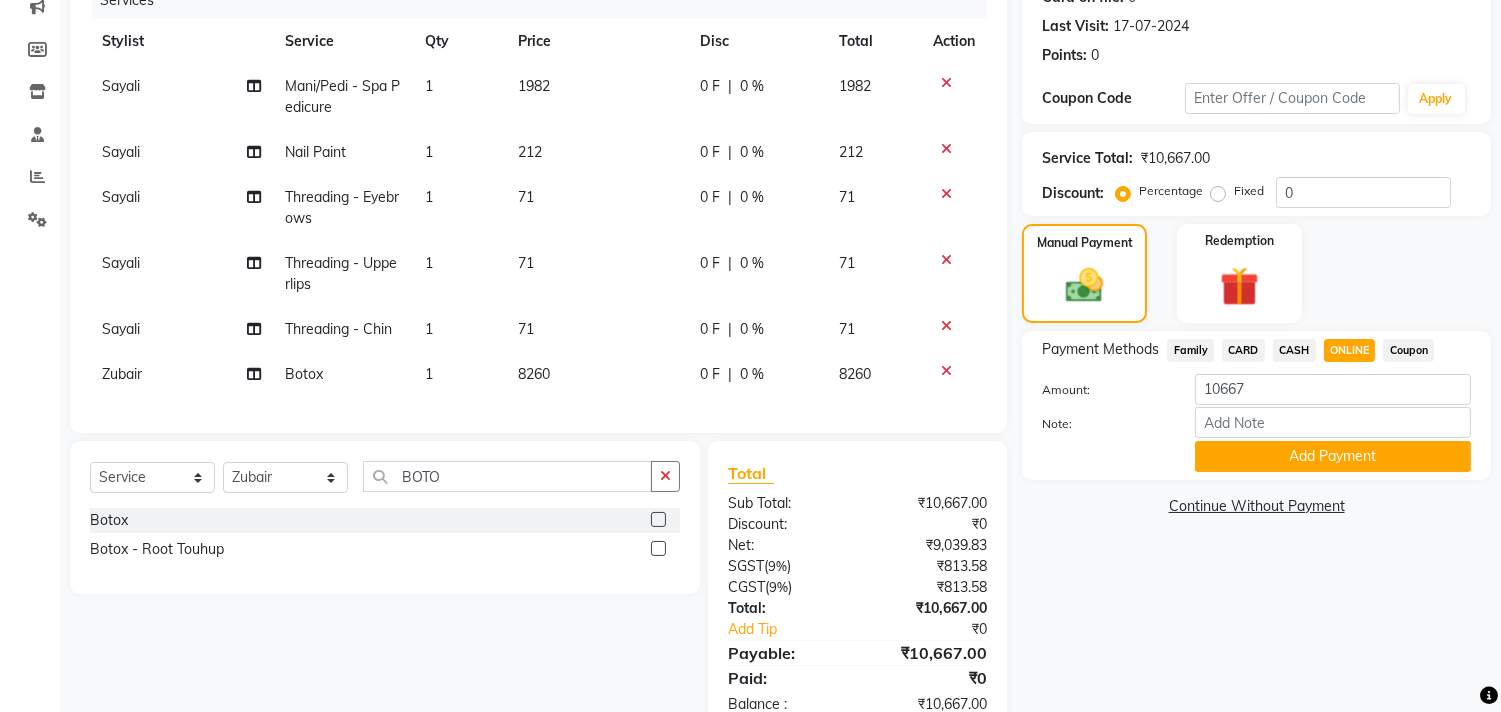 click on "CARD" 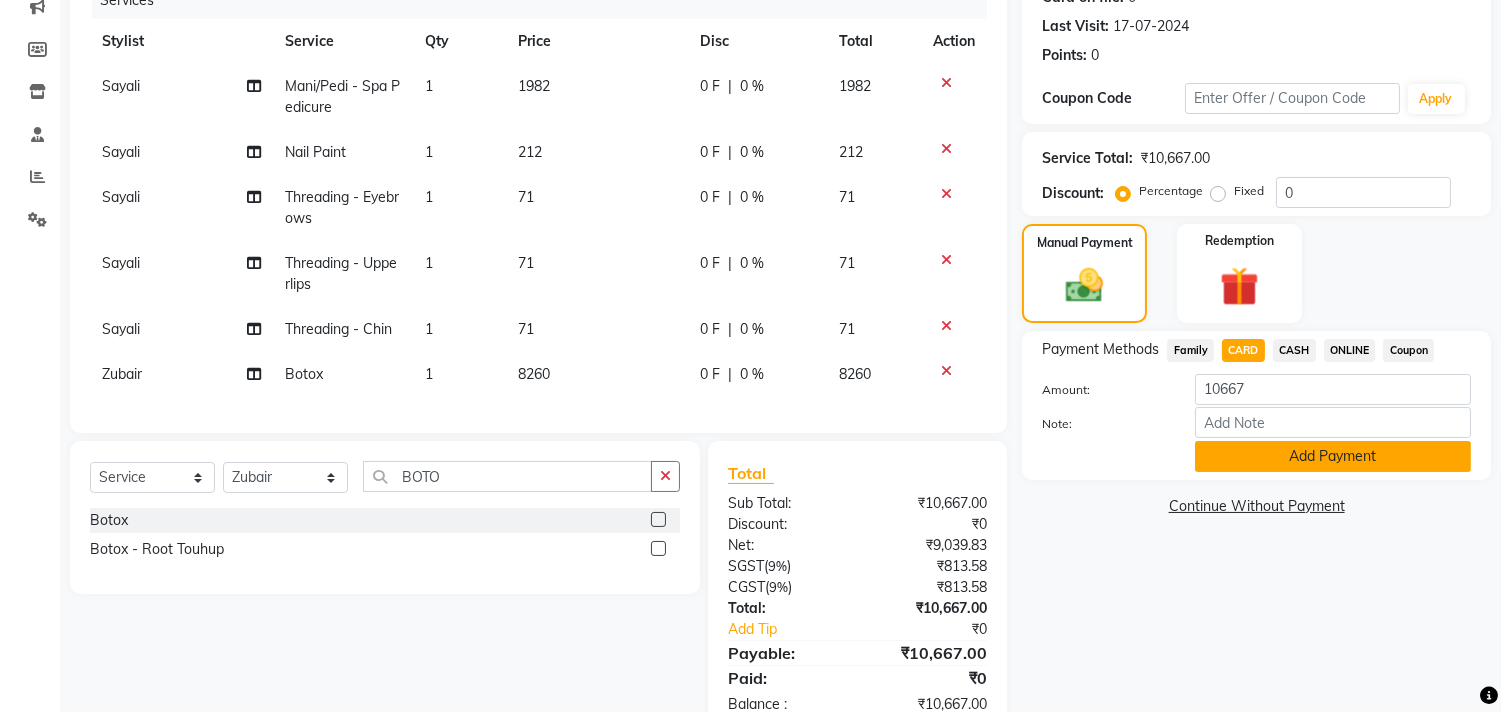 click on "Add Payment" 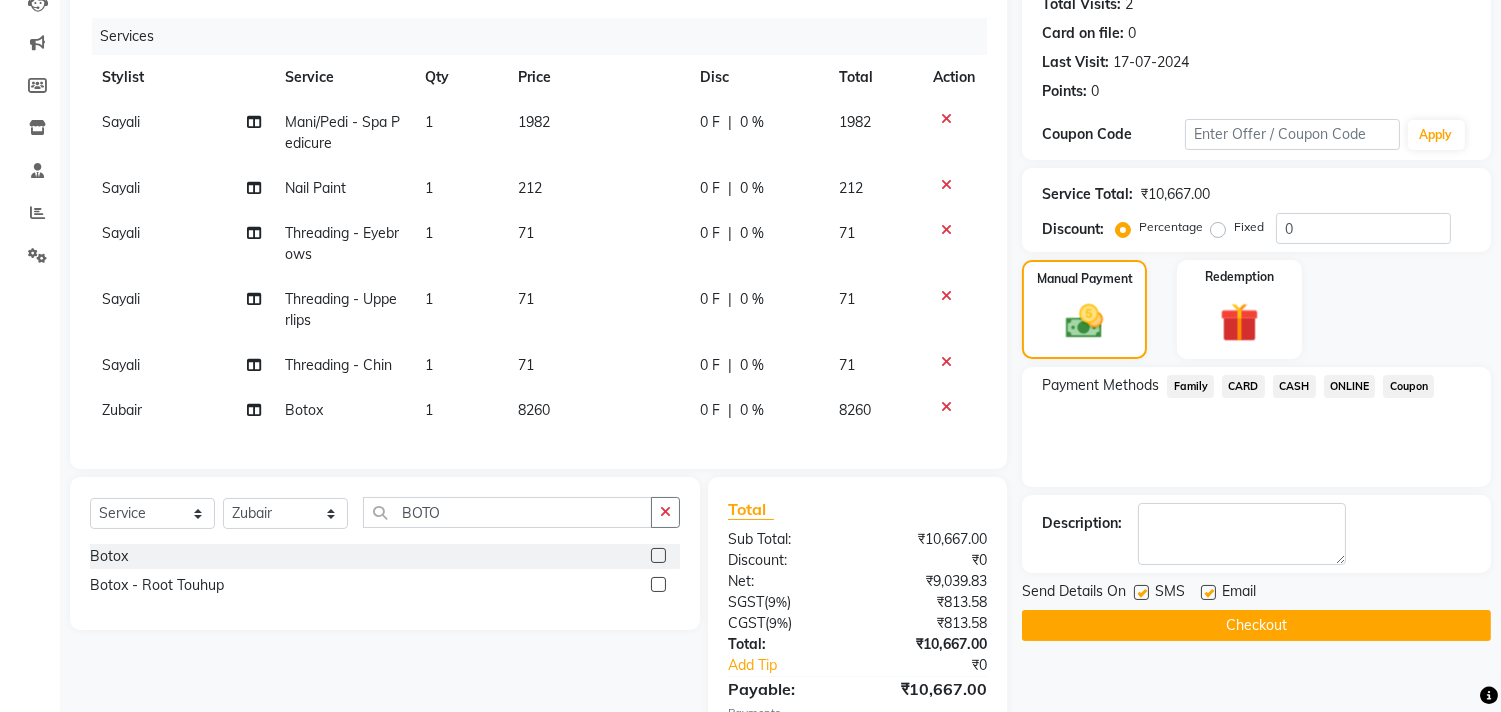 scroll, scrollTop: 377, scrollLeft: 0, axis: vertical 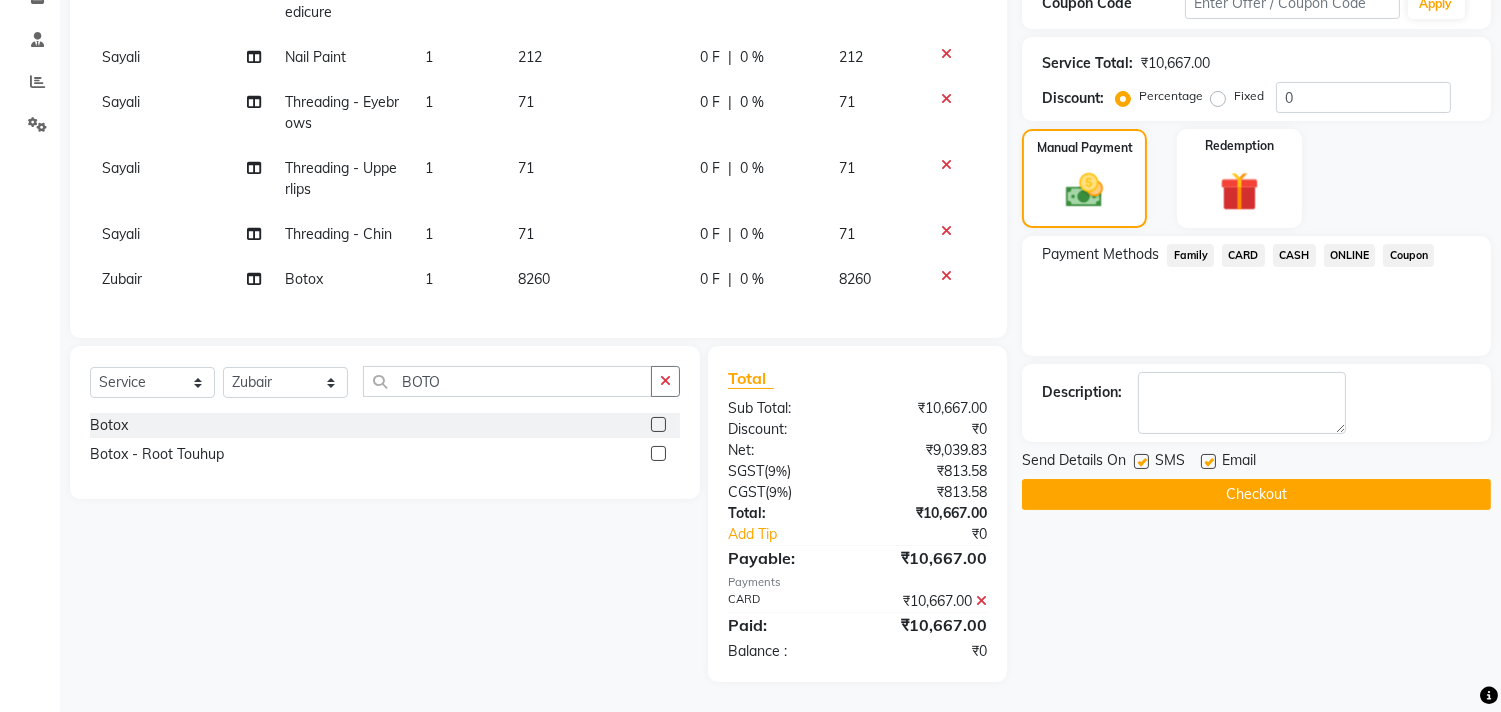 click on "Checkout" 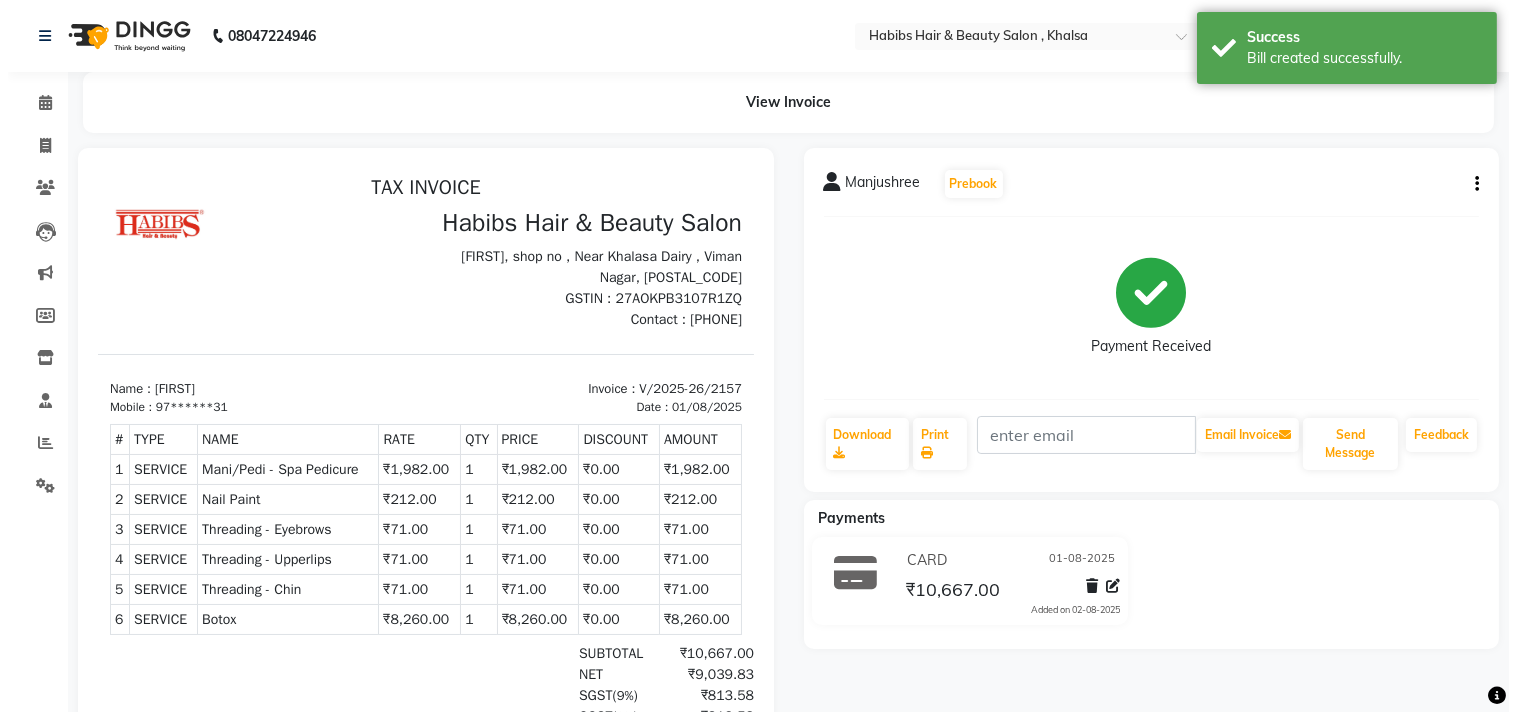 scroll, scrollTop: 0, scrollLeft: 0, axis: both 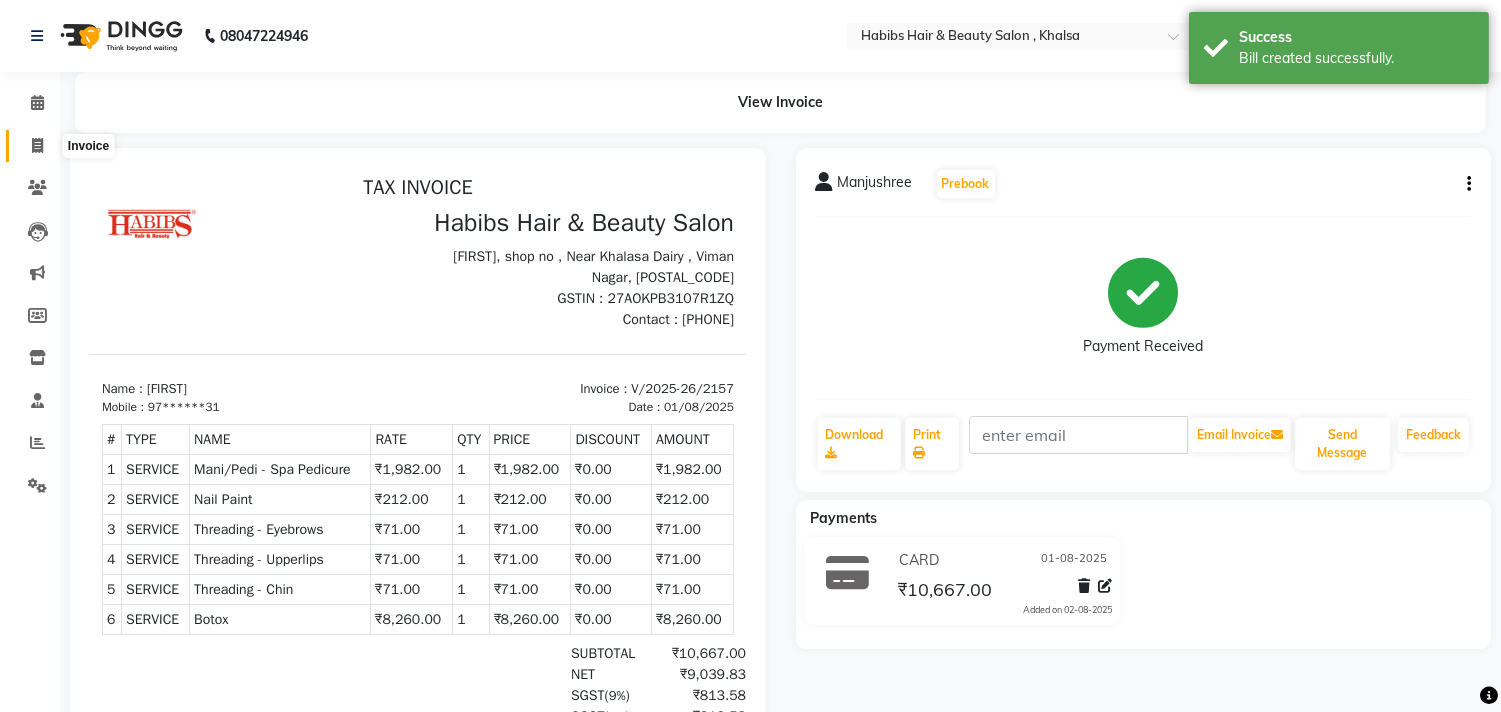 click 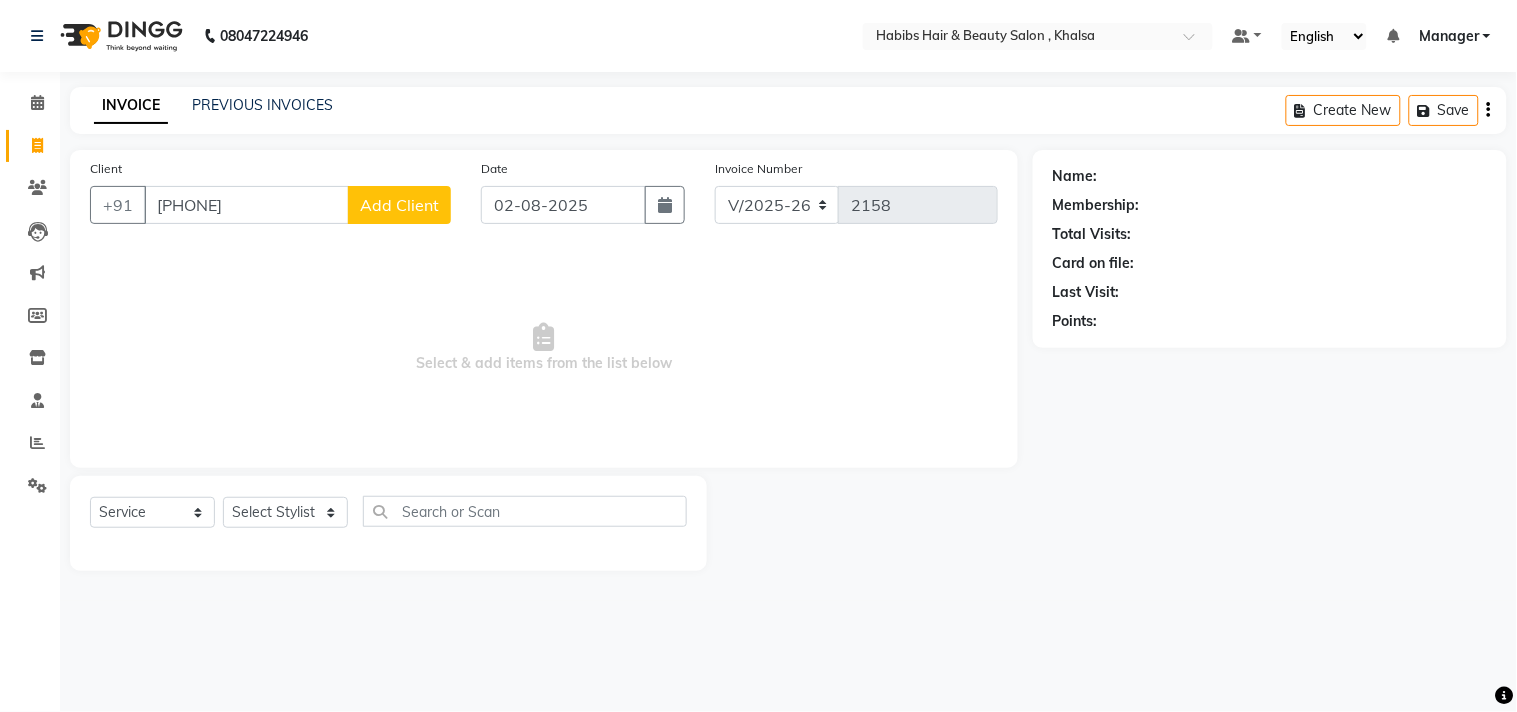 type on "[PHONE]" 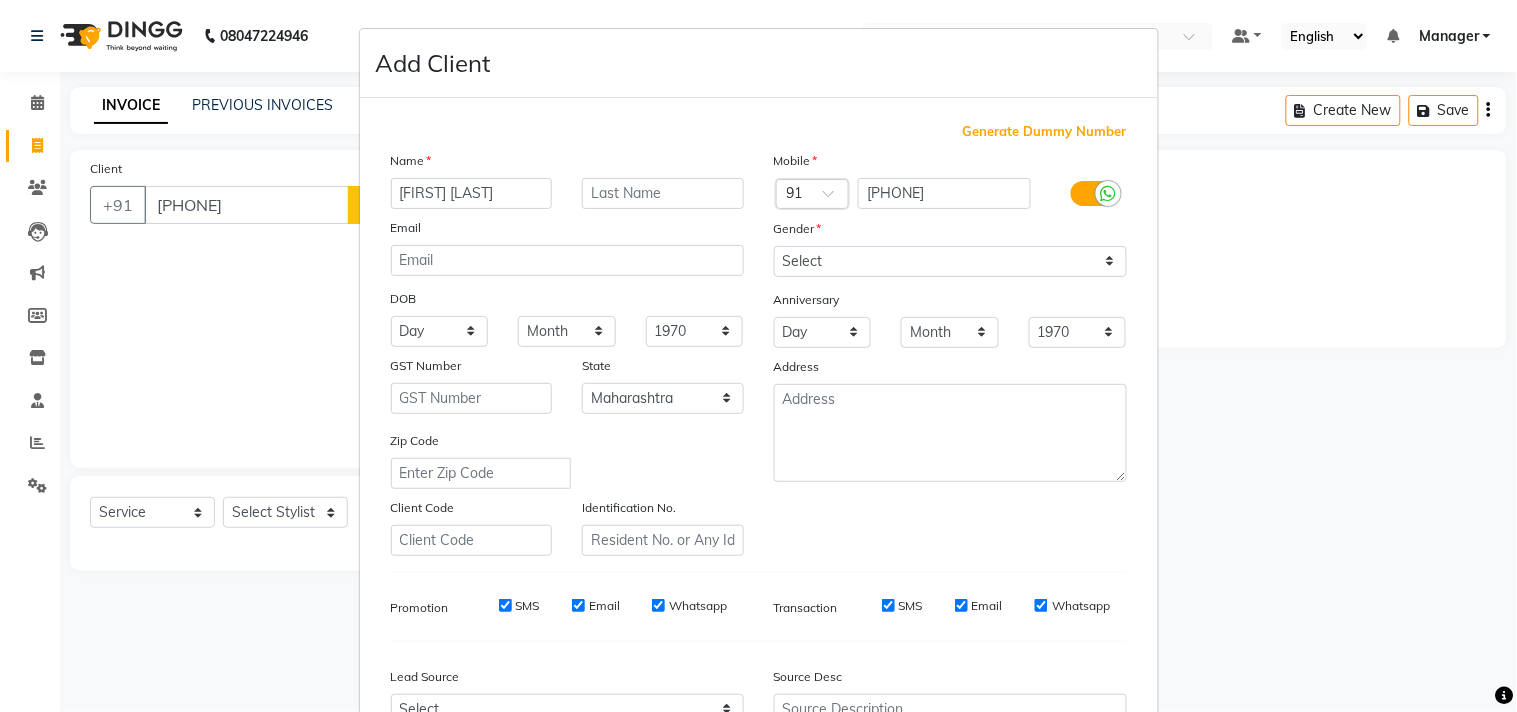 type on "[FIRST] [LAST]" 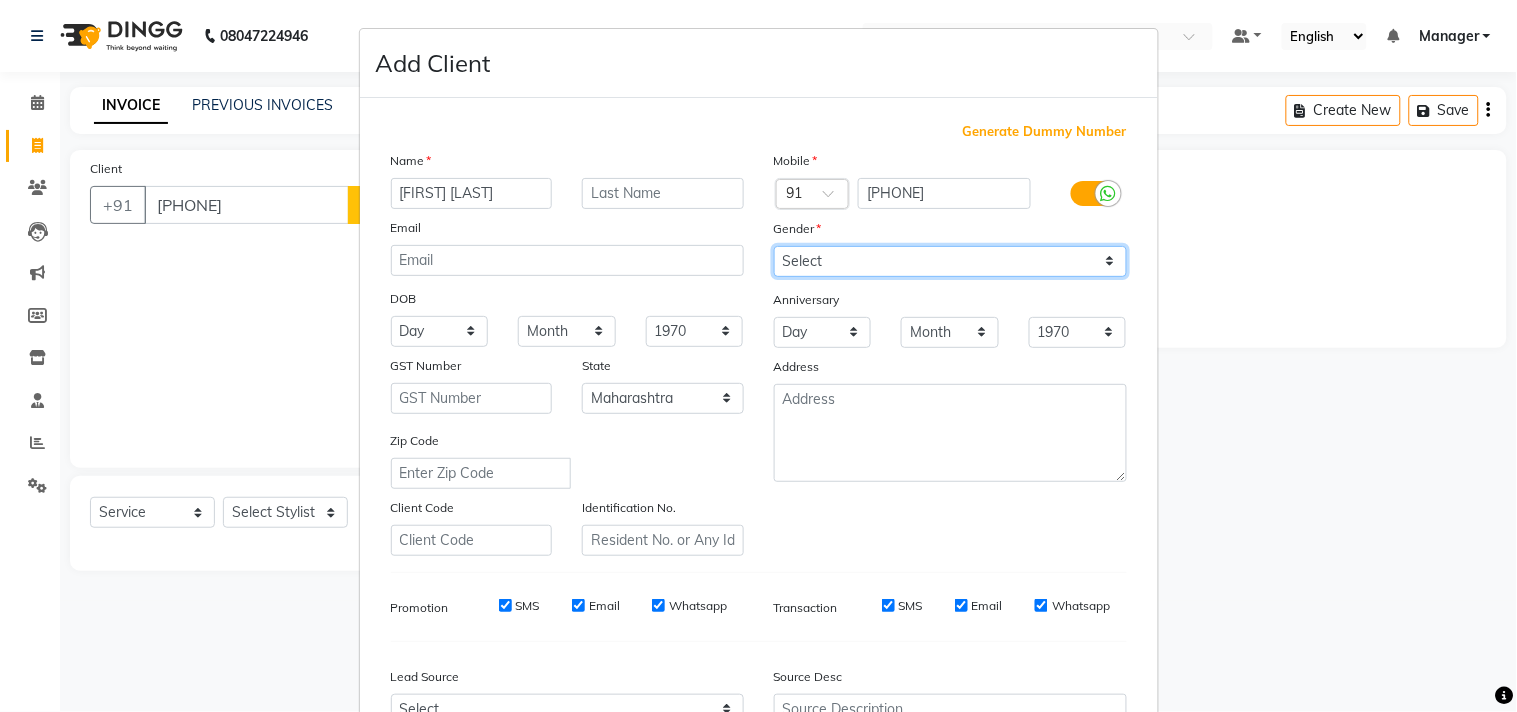 click on "Select Male Female Other Prefer Not To Say" at bounding box center [950, 261] 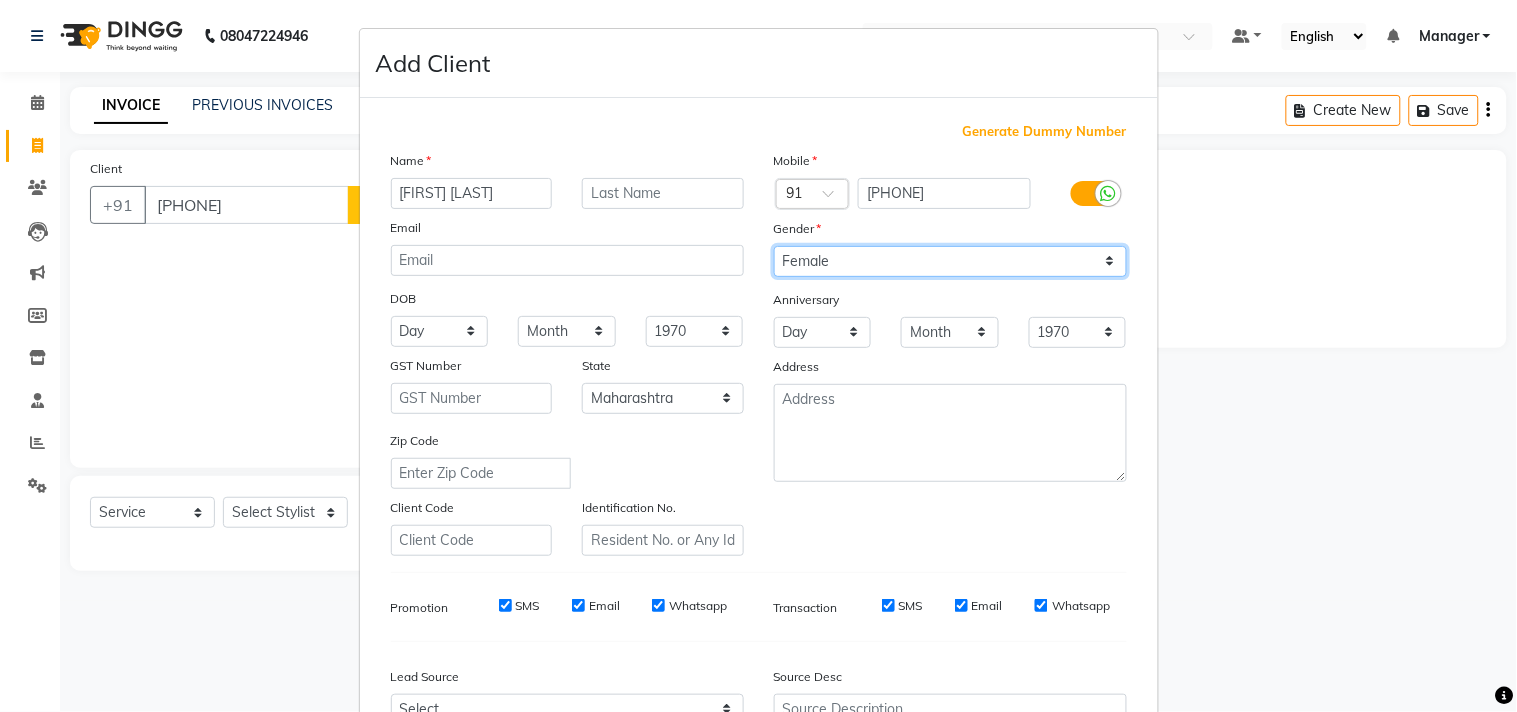 click on "Select Male Female Other Prefer Not To Say" at bounding box center [950, 261] 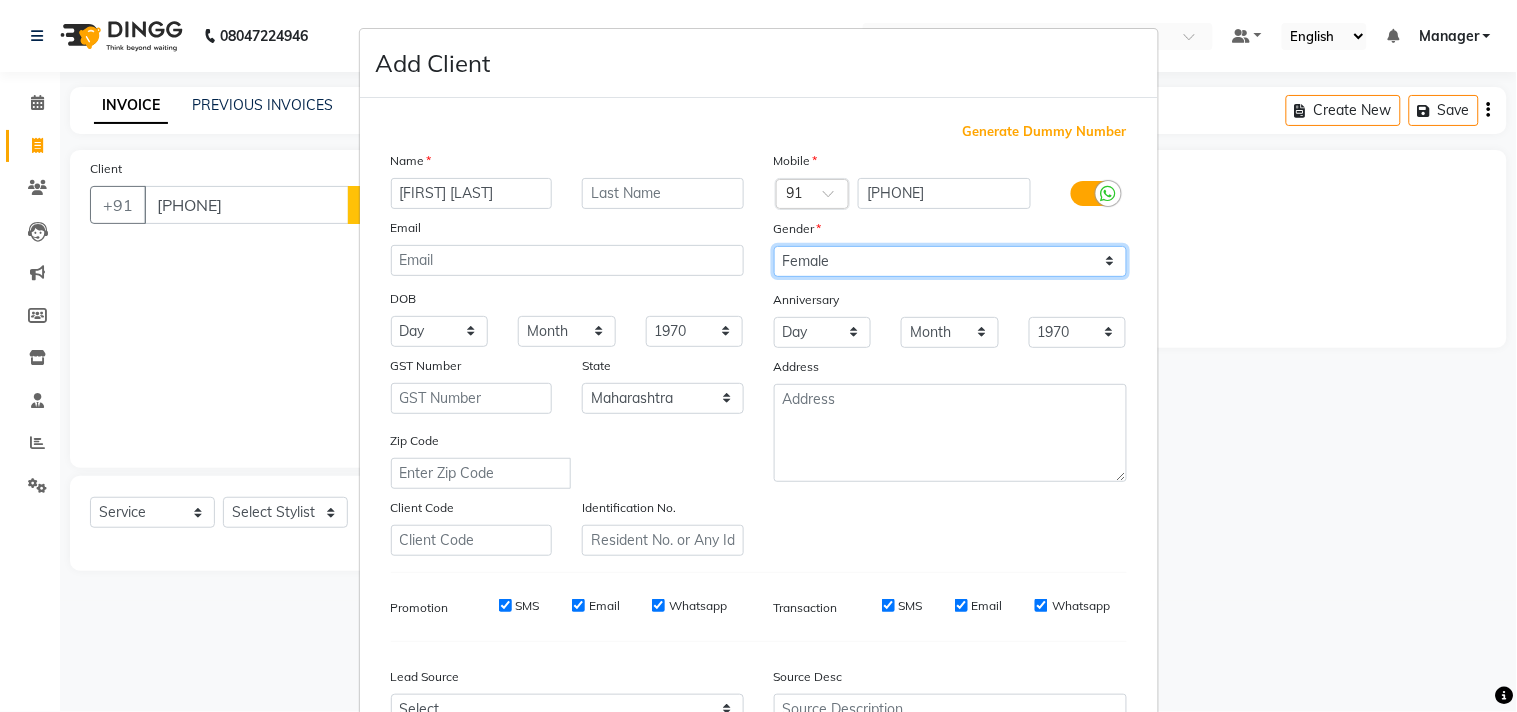 select on "male" 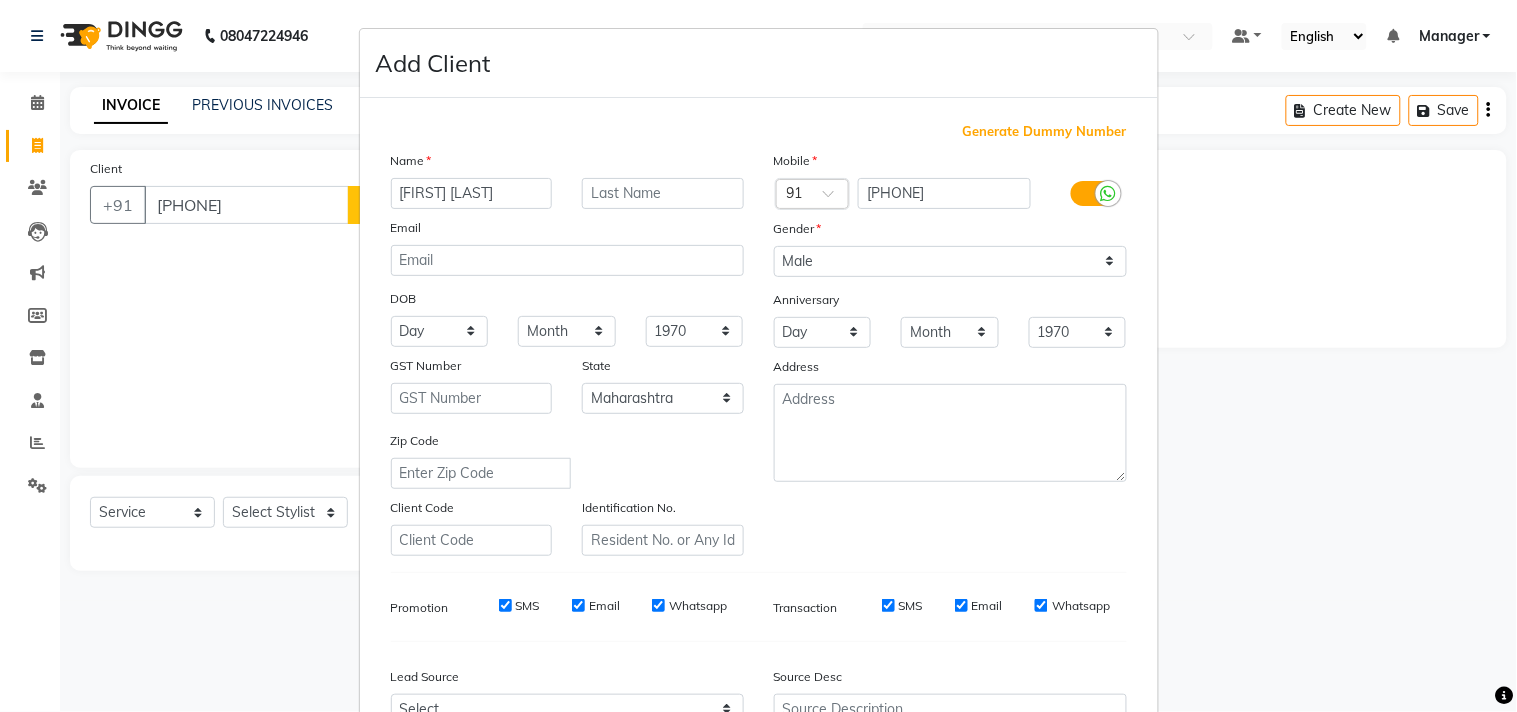 click on "Mobile Country Code × 91 [PHONE] Gender Select Male Female Other Prefer Not To Say Anniversary Day 01 02 03 04 05 06 07 08 09 10 11 12 13 14 15 16 17 18 19 20 21 22 23 24 25 26 27 28 29 30 31 Month January February March April May June July August September October November December 1970 1971 1972 1973 1974 1975 1976 1977 1978 1979 1980 1981 1982 1983 1984 1985 1986 1987 1988 1989 1990 1991 1992 1993 1994 1995 1996 1997 1998 1999 2000 2001 2002 2003 2004 2005 2006 2007 2008 2009 2010 2011 2012 2013 2014 2015 2016 2017 2018 2019 2020 2021 2022 2023 2024 2025 [ADDRESS]" at bounding box center [950, 353] 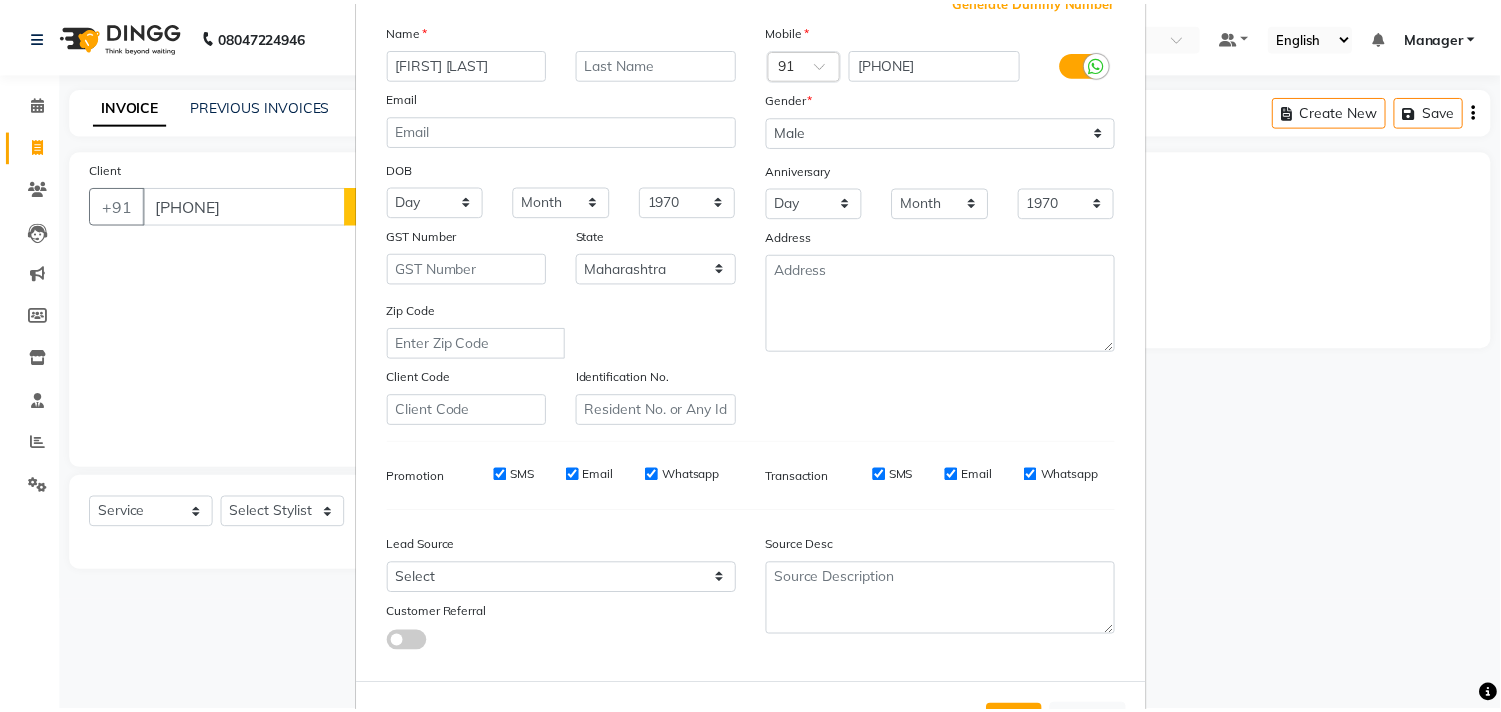 scroll, scrollTop: 212, scrollLeft: 0, axis: vertical 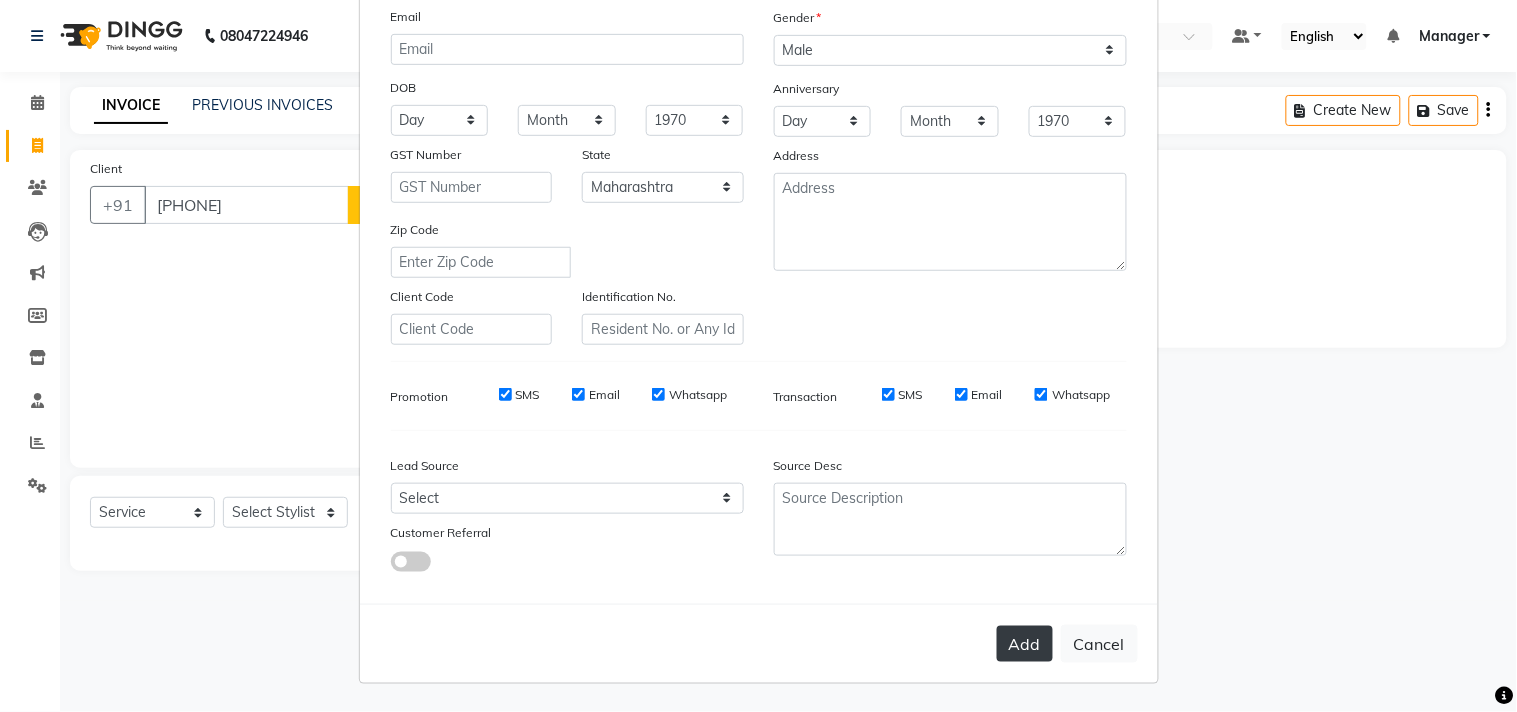 click on "Add" at bounding box center (1025, 644) 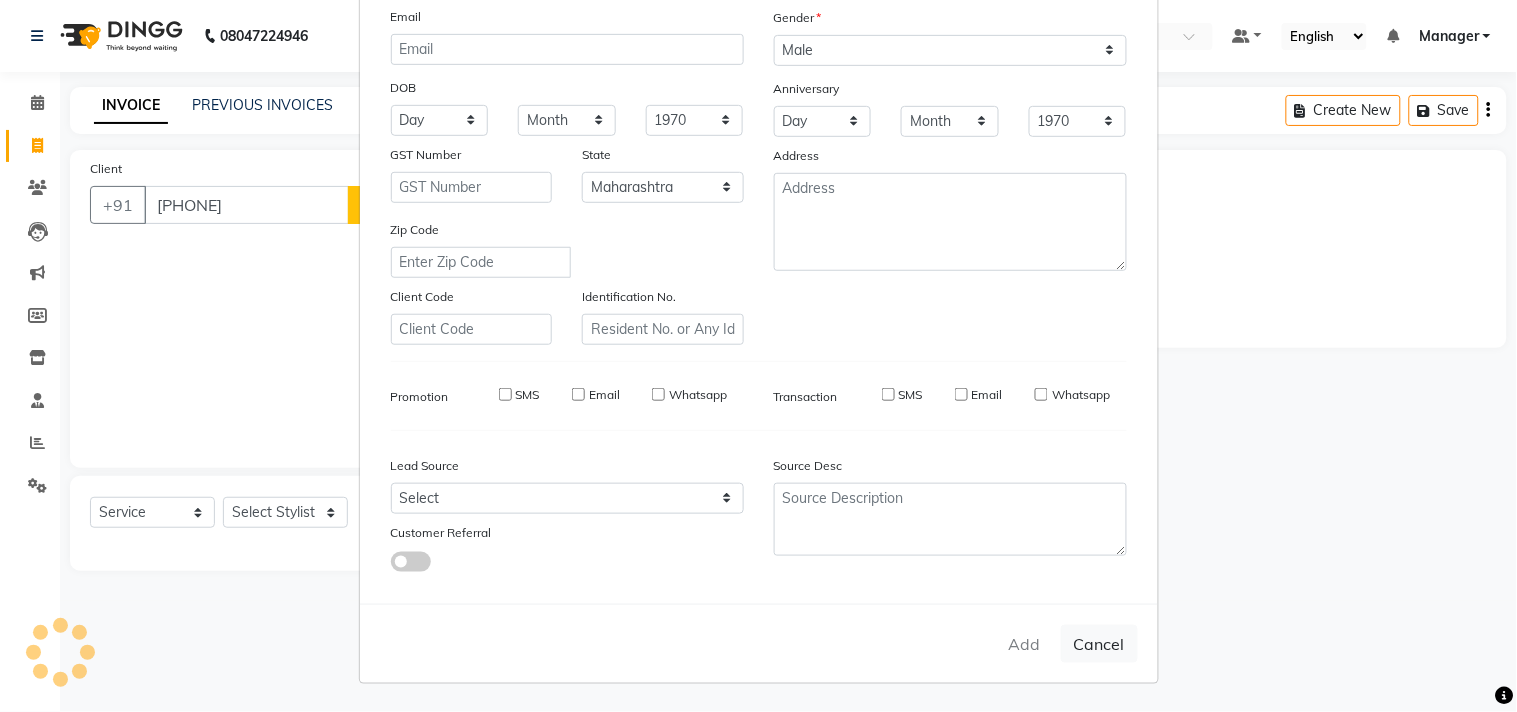 type on "79******24" 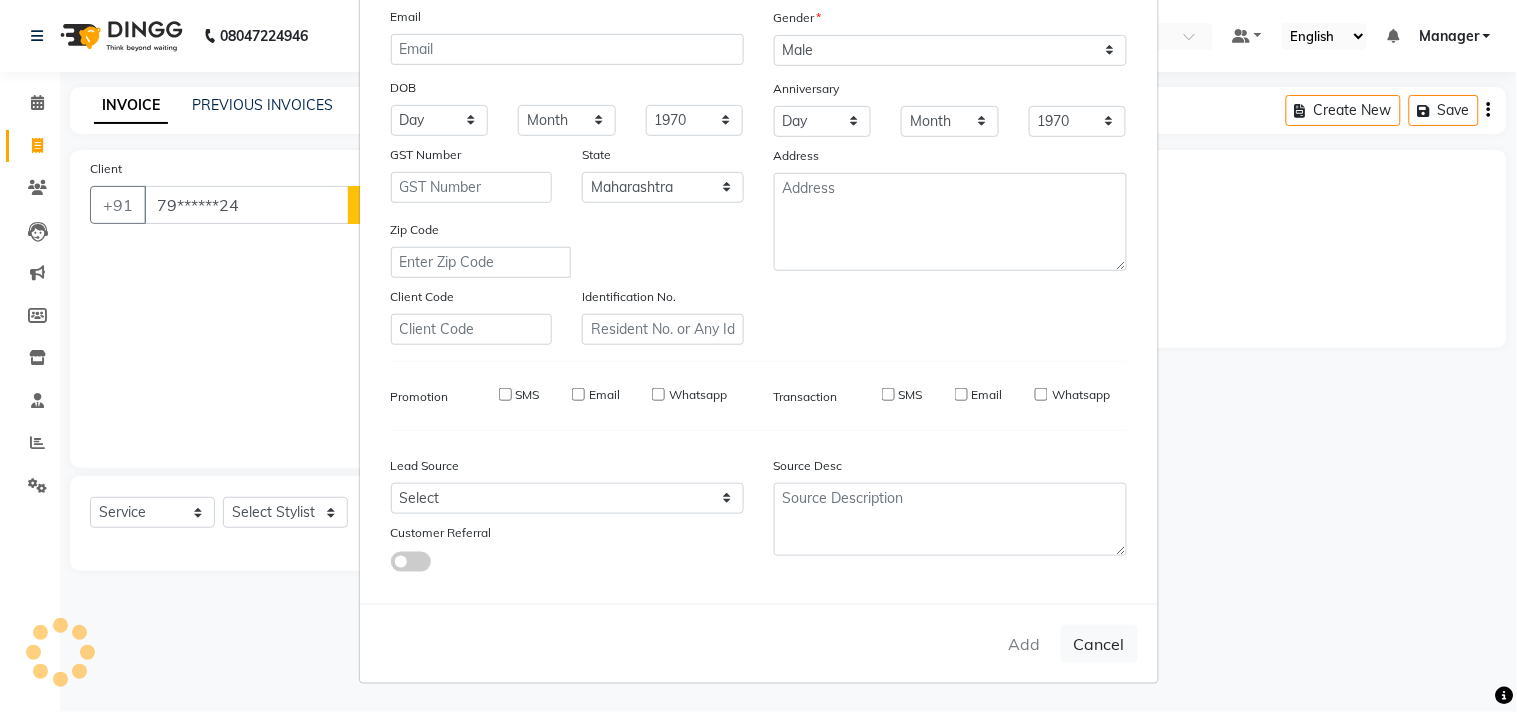 type 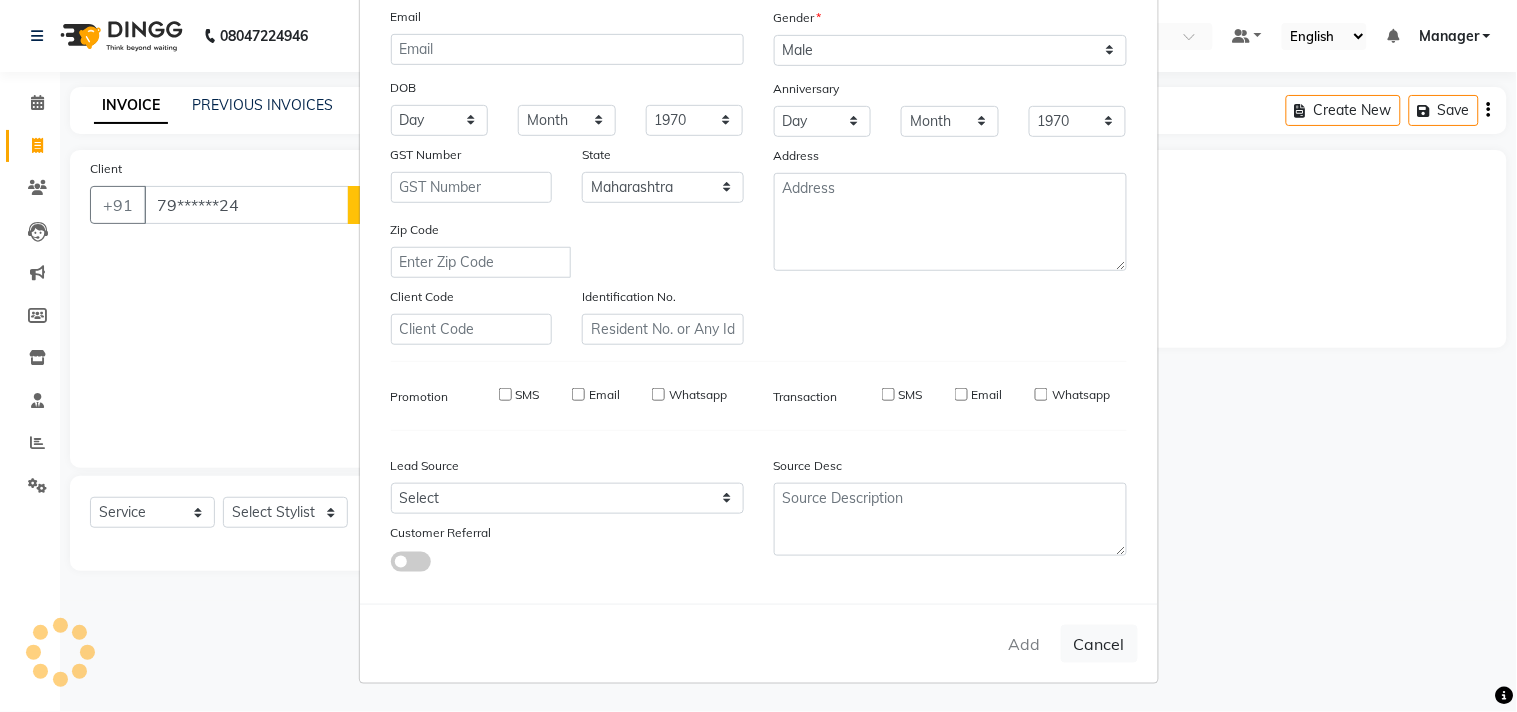 select 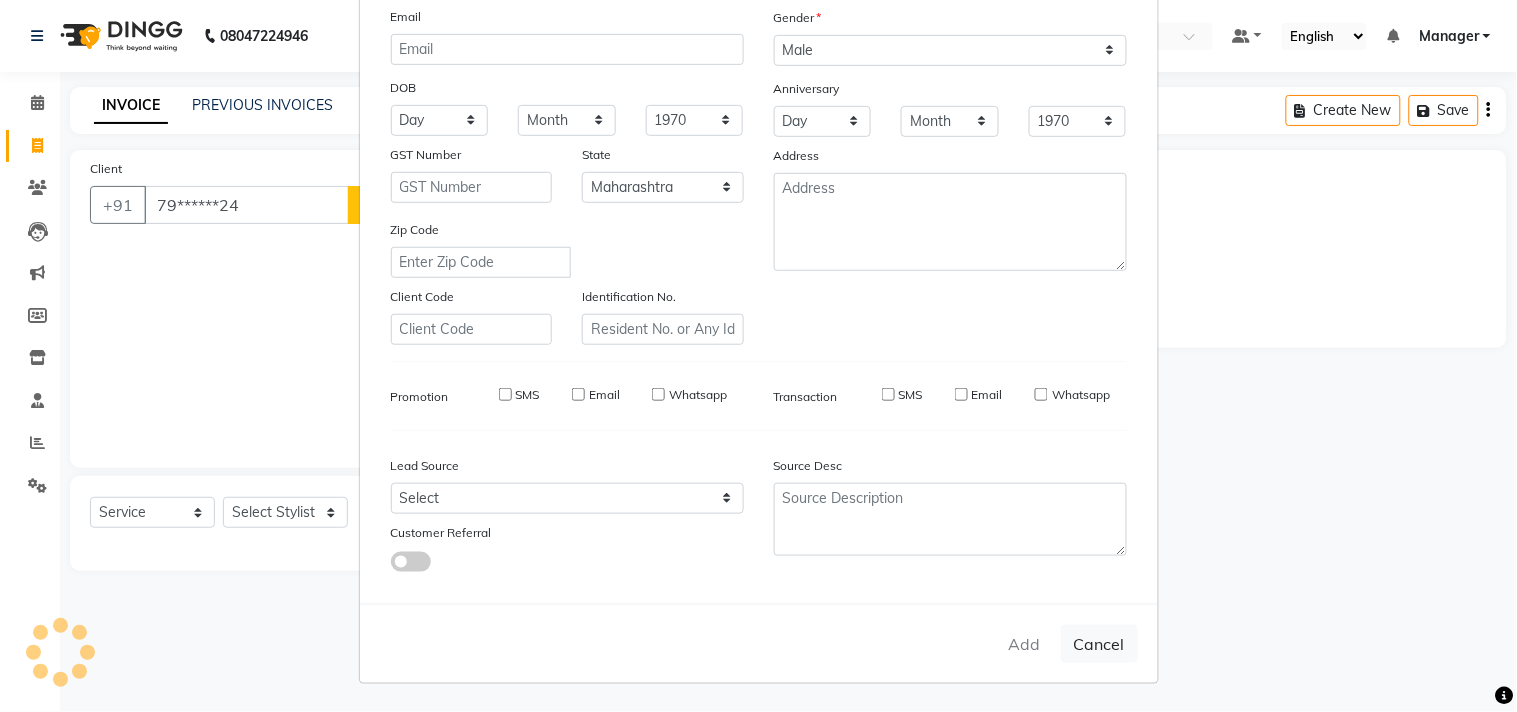 select 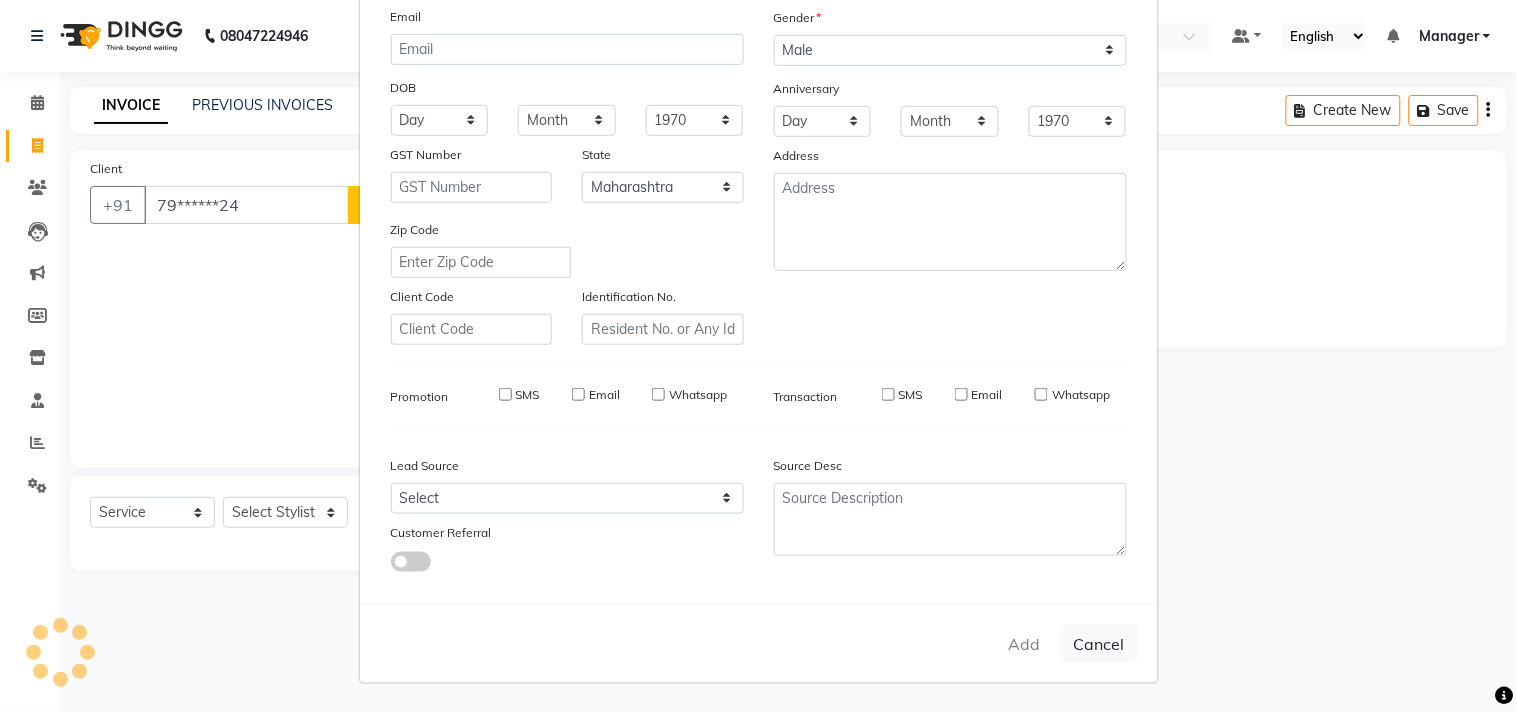 select on "null" 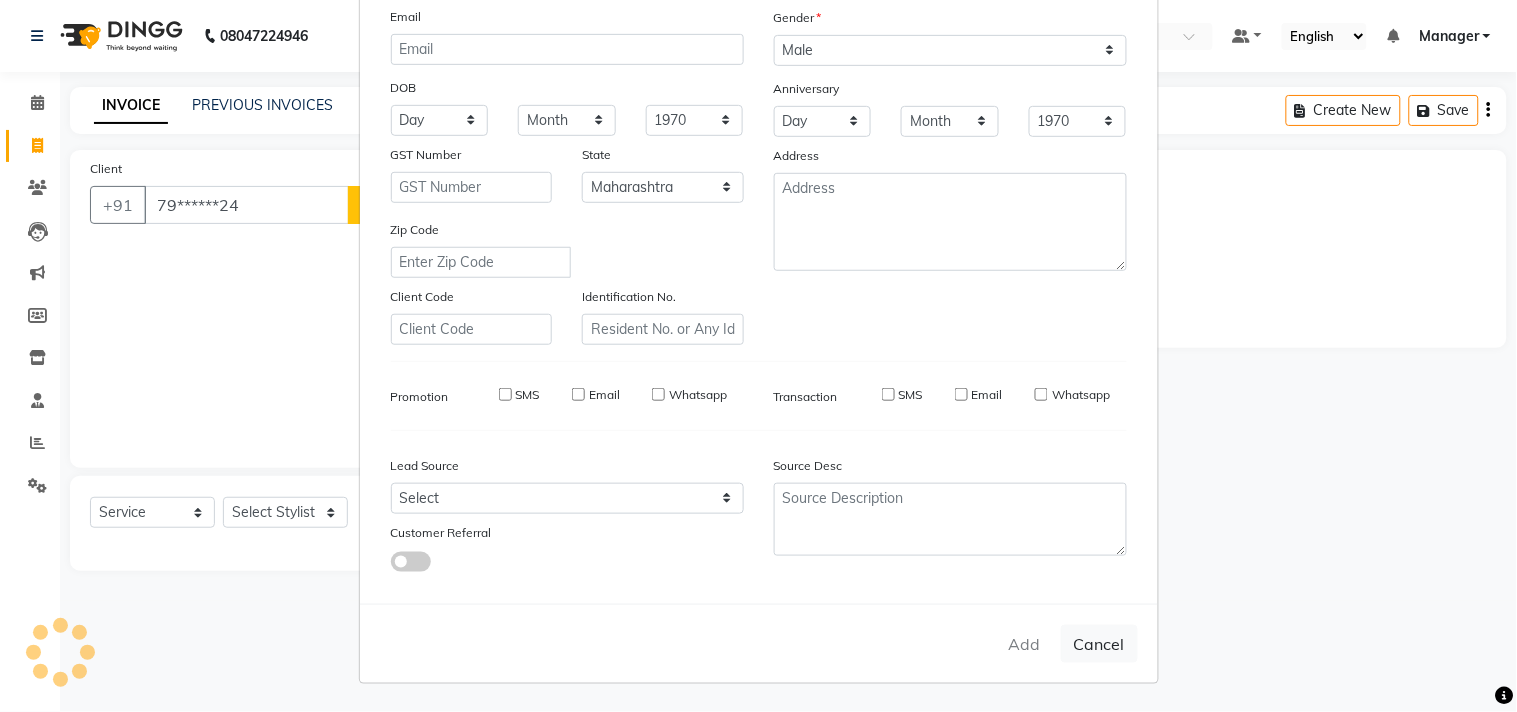 type 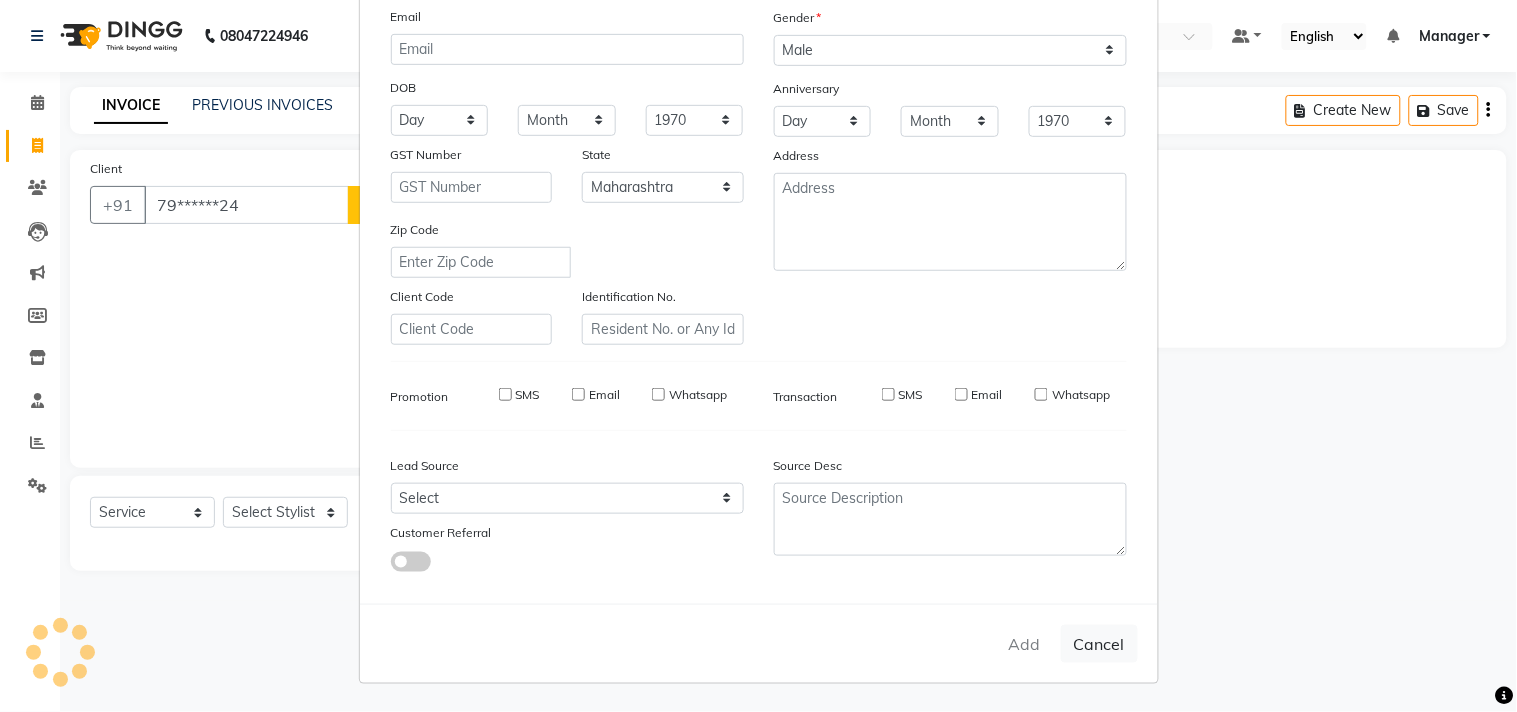 select 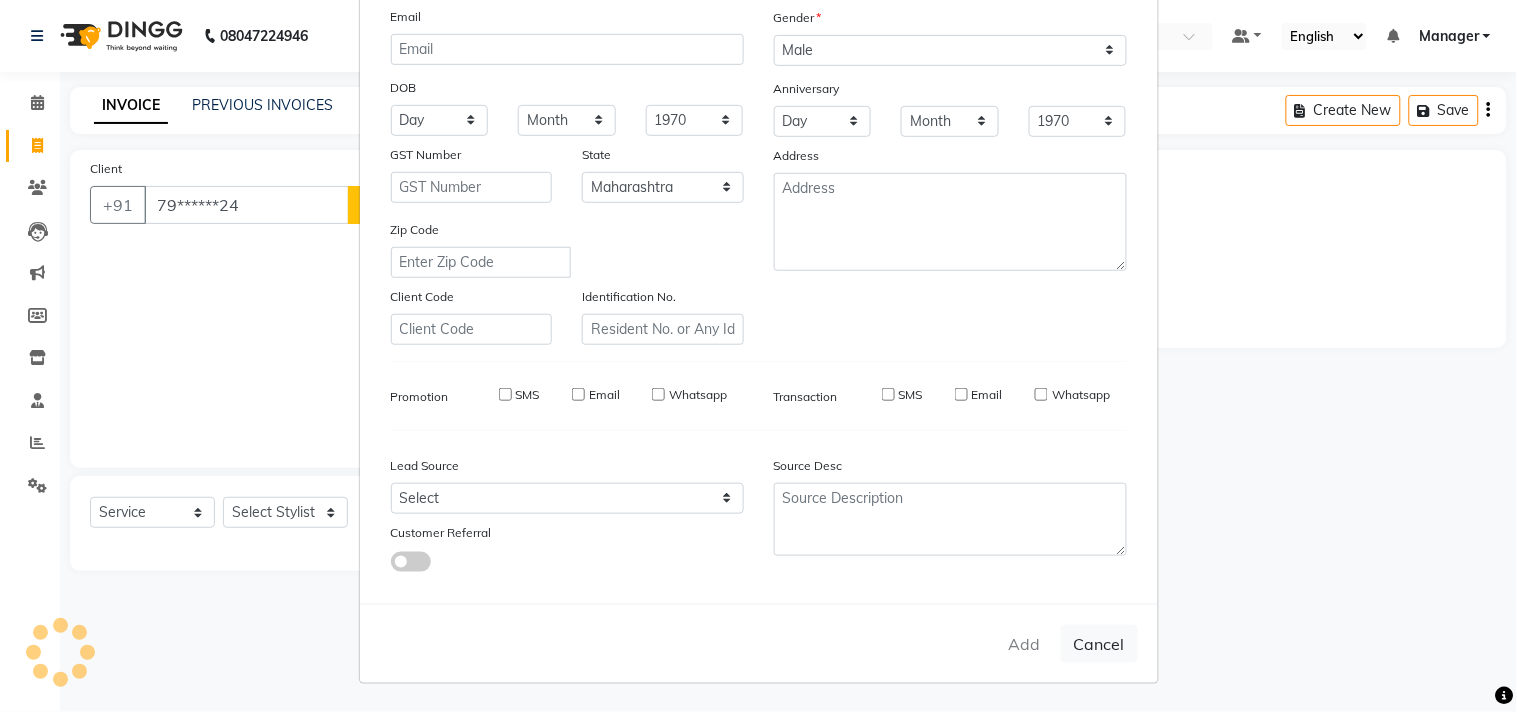 select 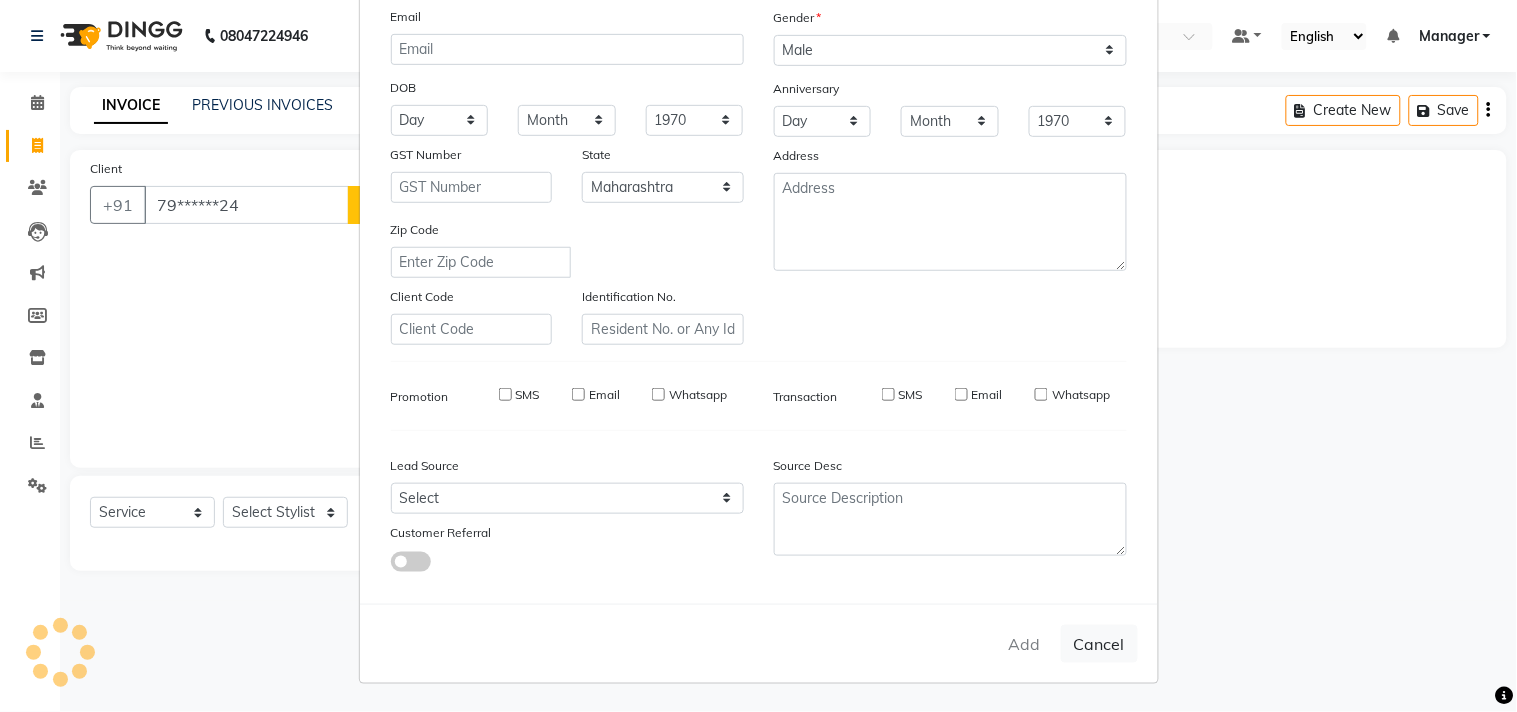 select 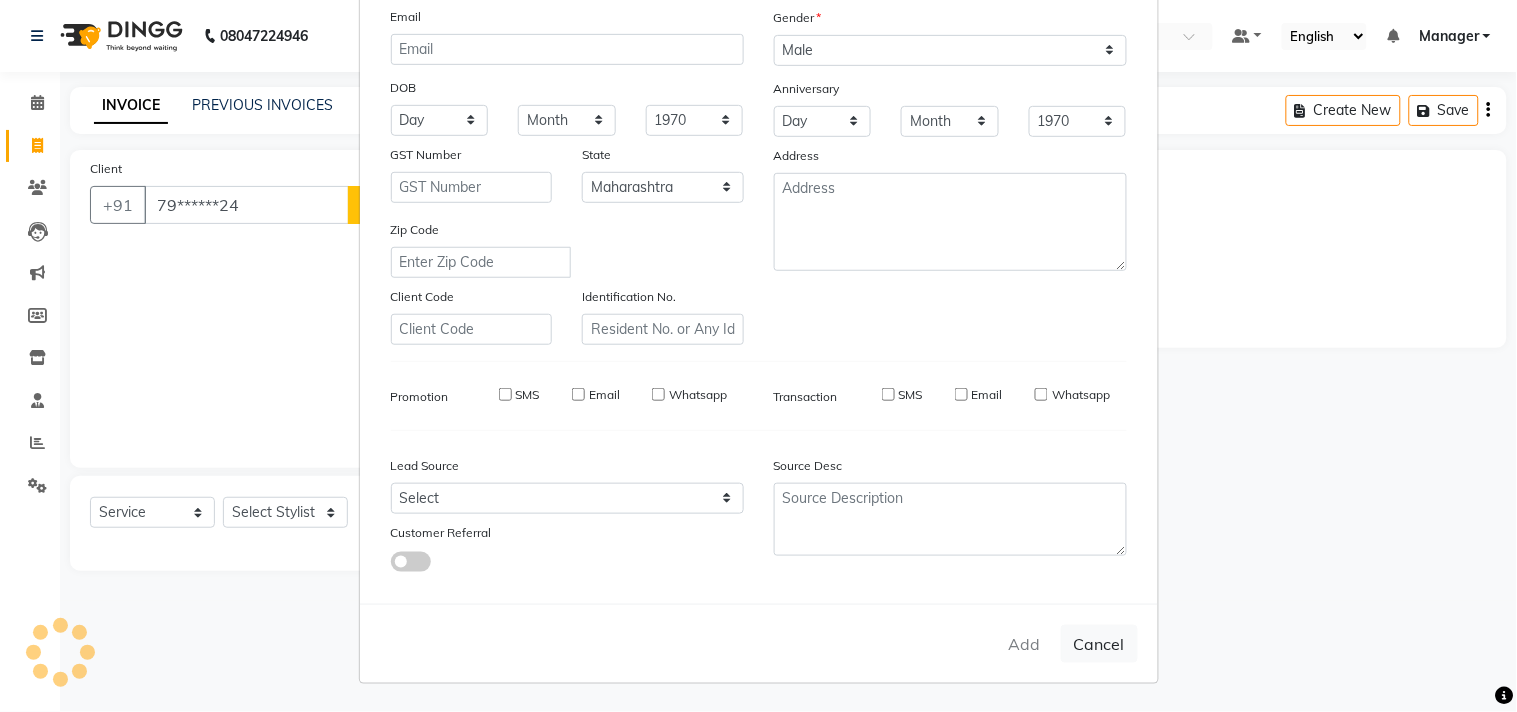 checkbox on "false" 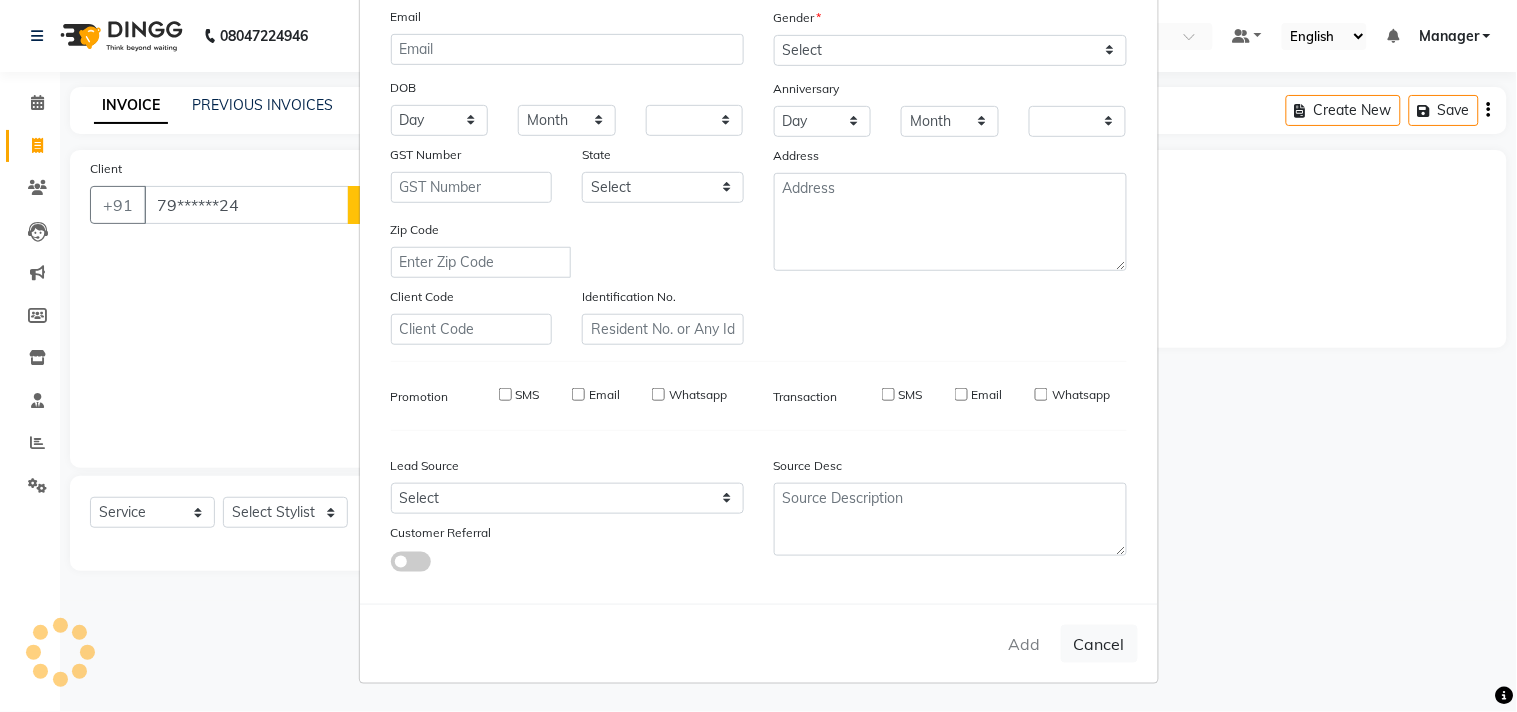 checkbox on "false" 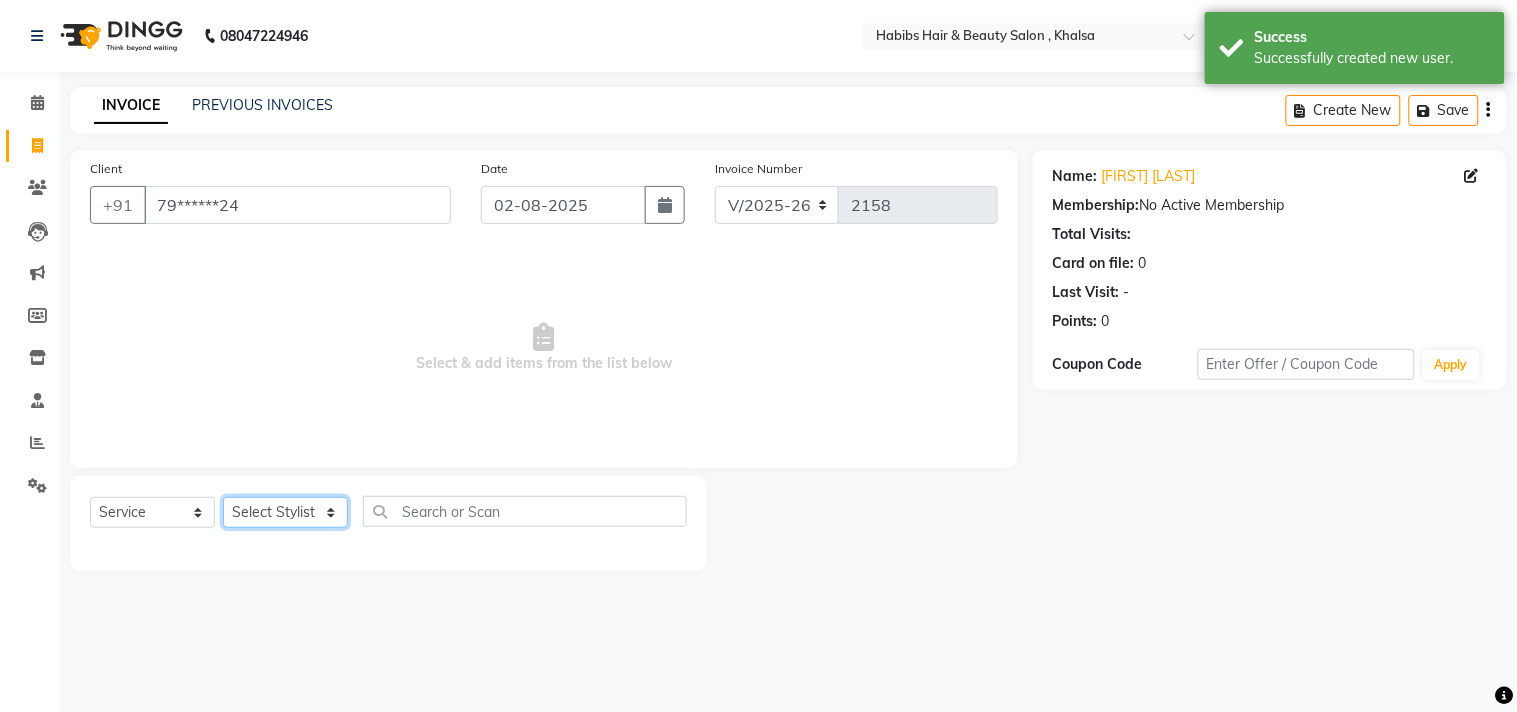 click on "Select Stylist Ajam ARIF Asif Manager M M Neelam Niyaz Salman Sameer Sayali Shahid Shahnawaz Vidya Zubair" 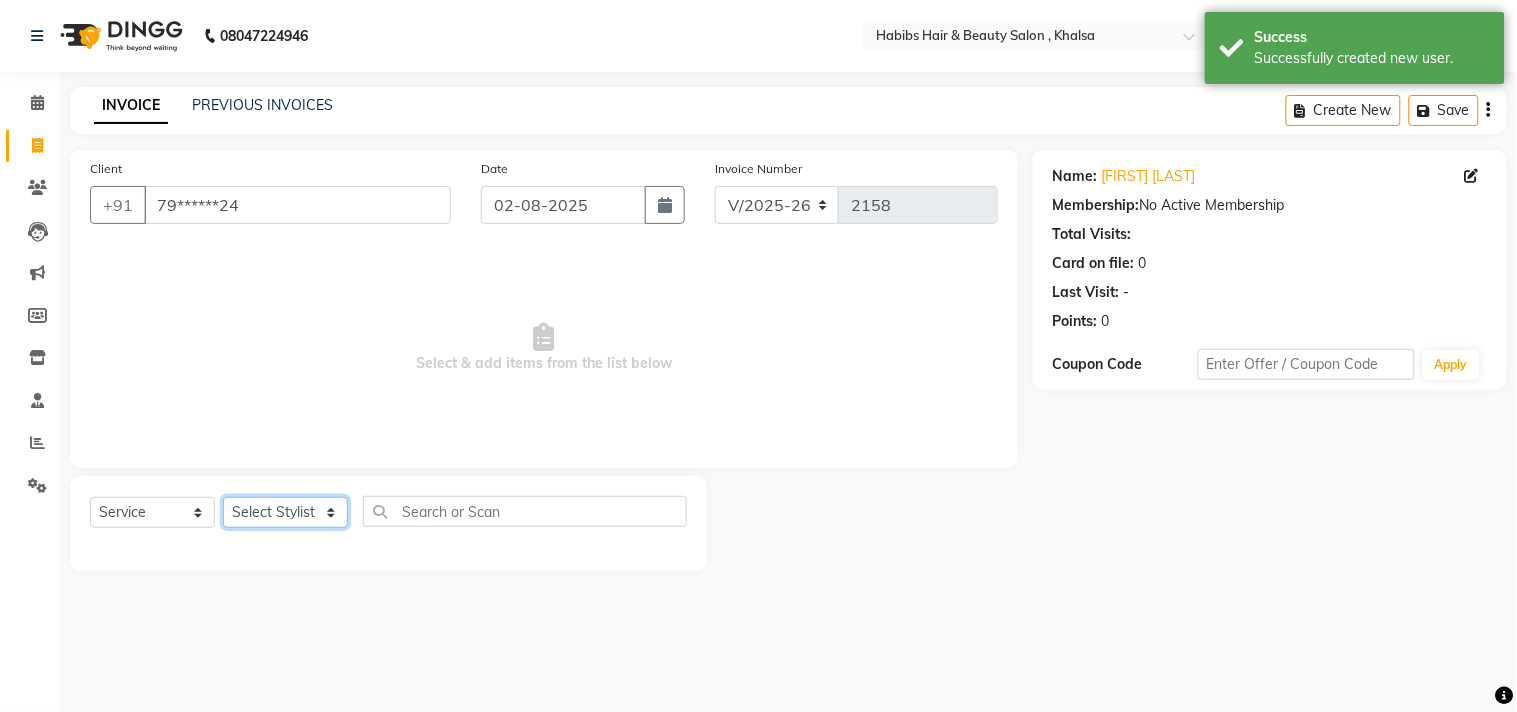 select on "68759" 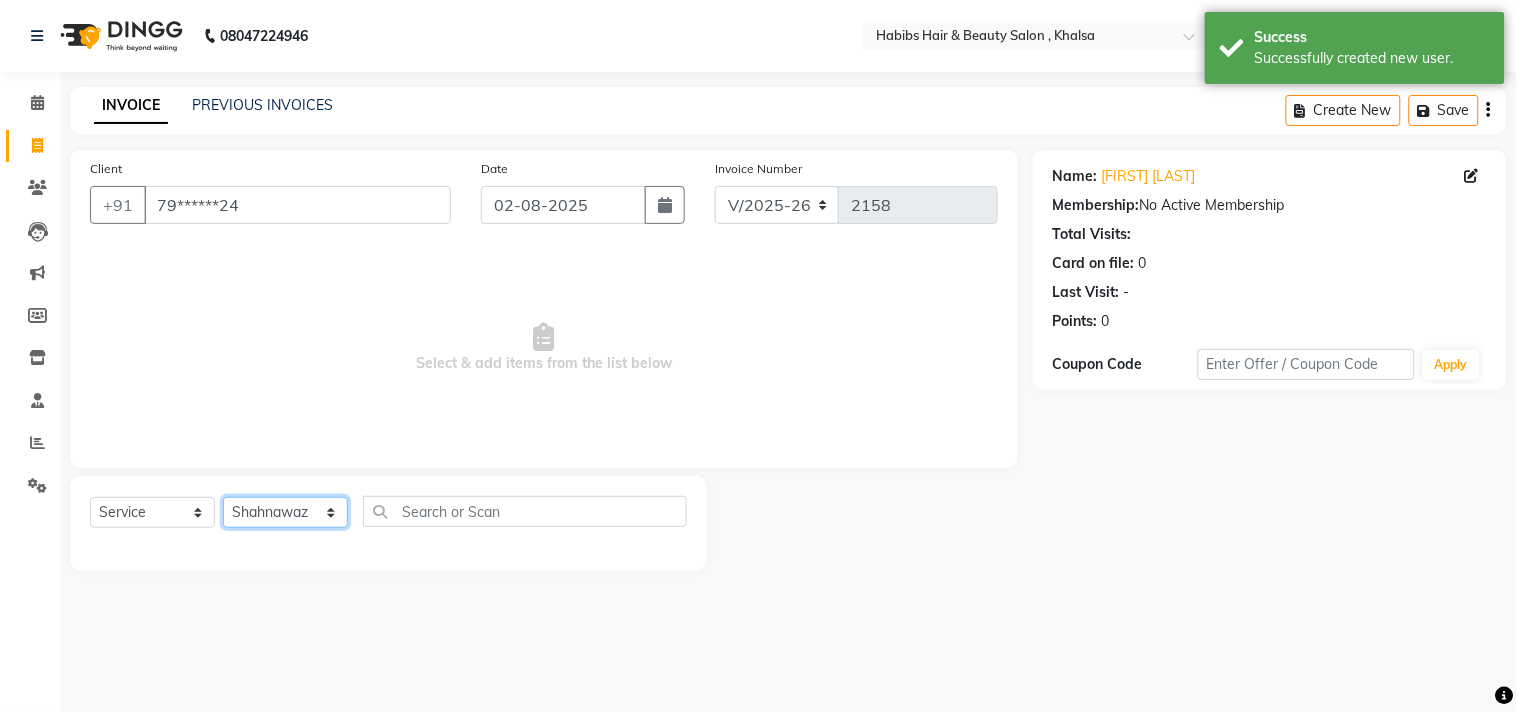 click on "Select Stylist Ajam ARIF Asif Manager M M Neelam Niyaz Salman Sameer Sayali Shahid Shahnawaz Vidya Zubair" 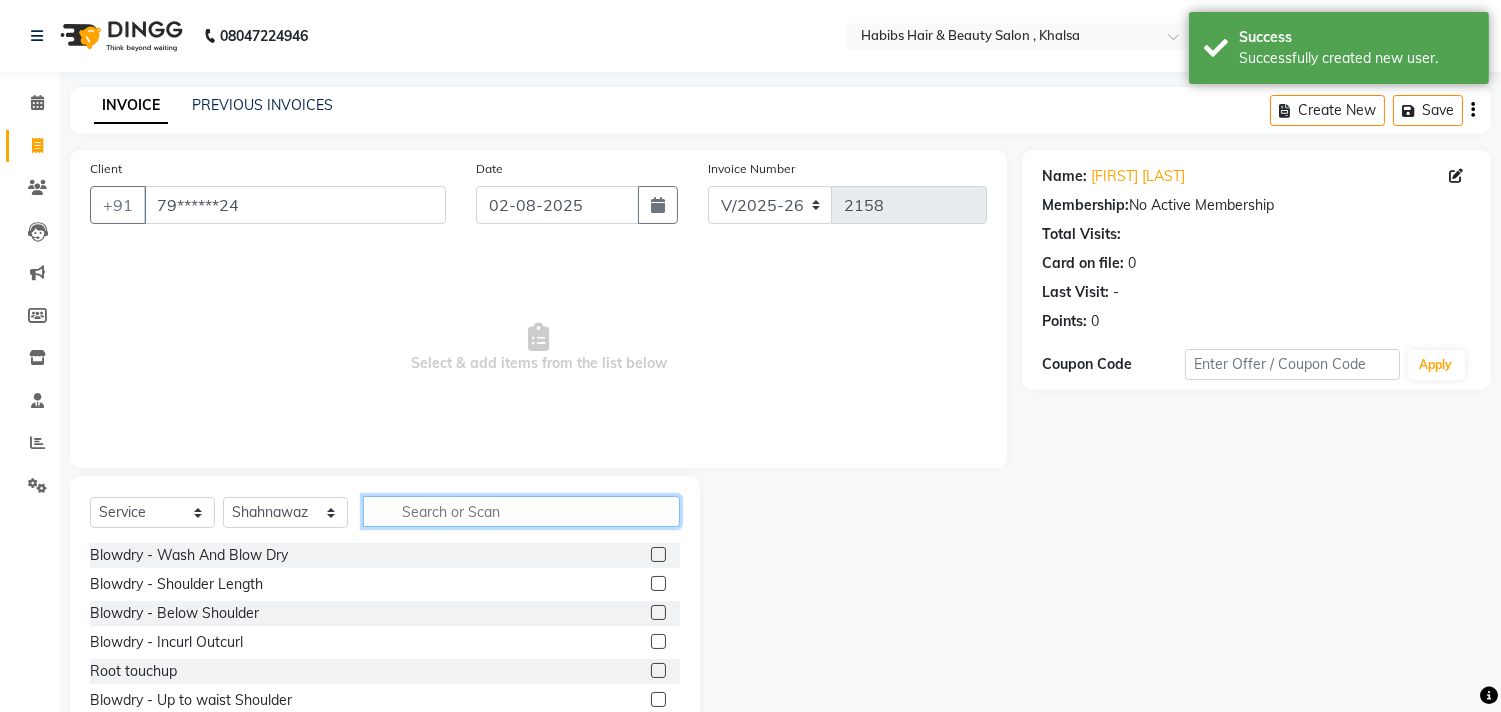 click 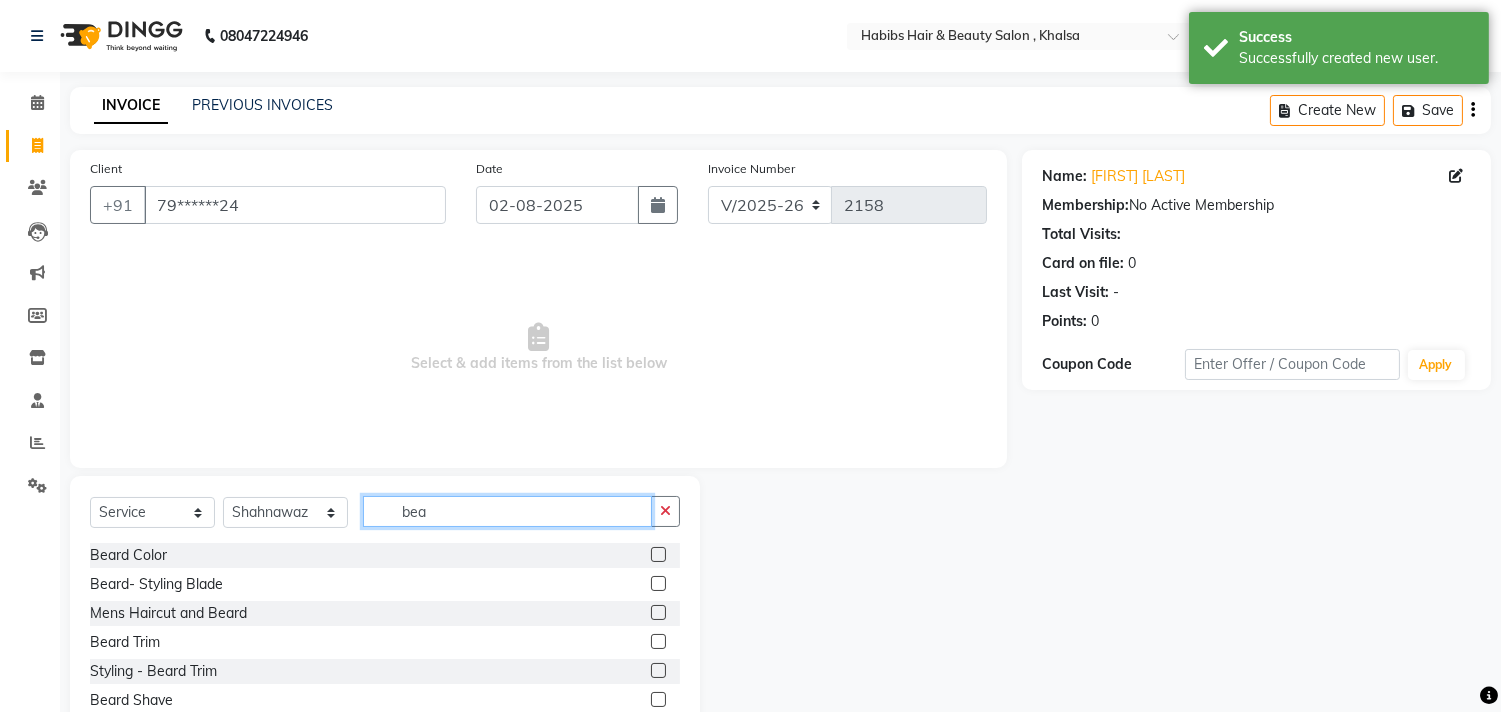 type on "bea" 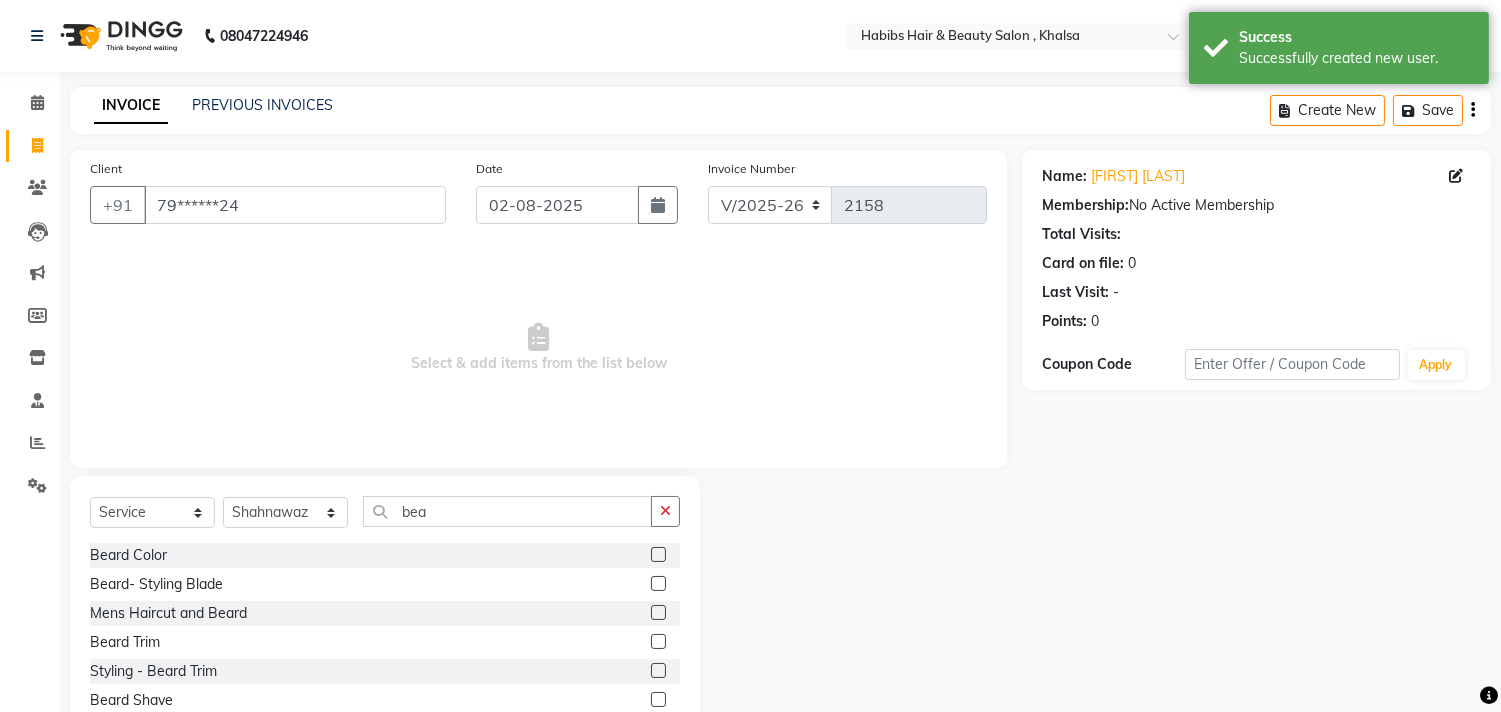 click 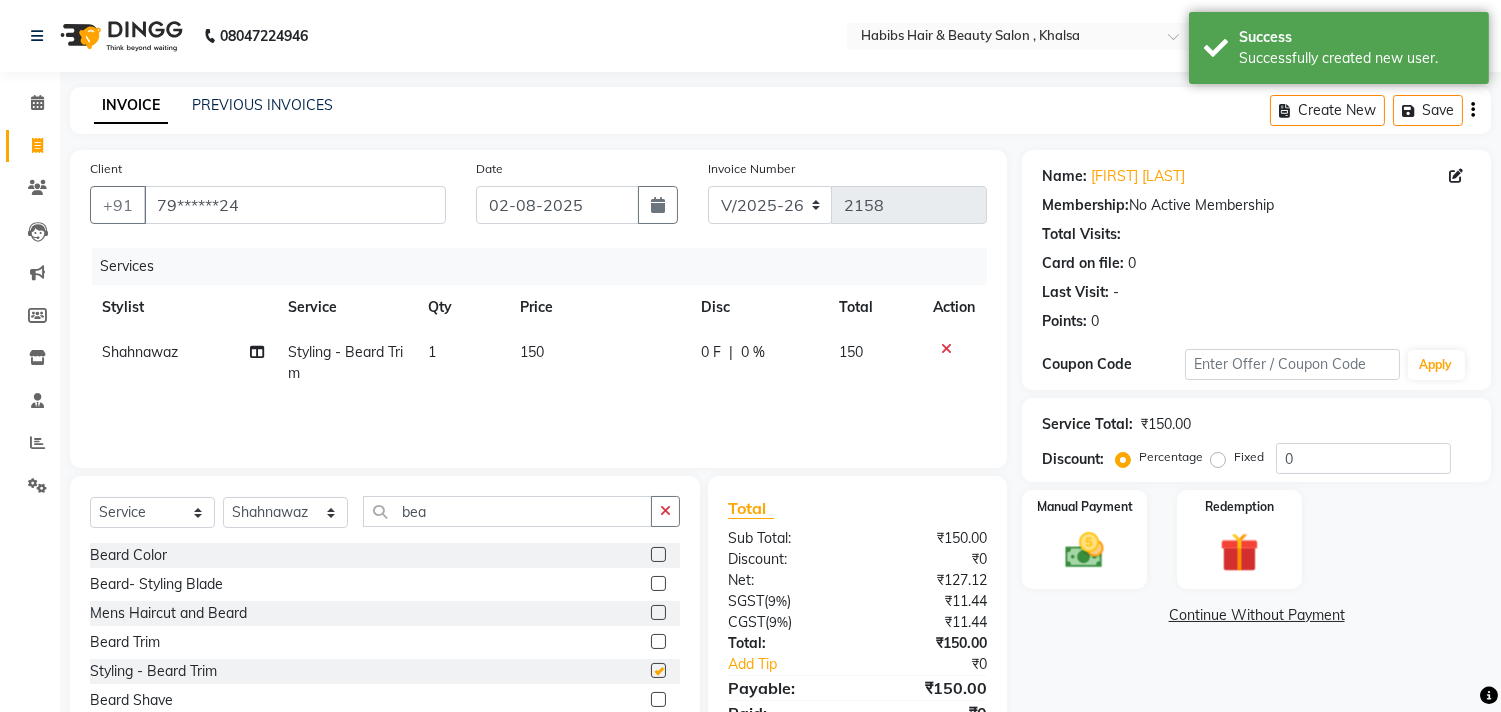 checkbox on "false" 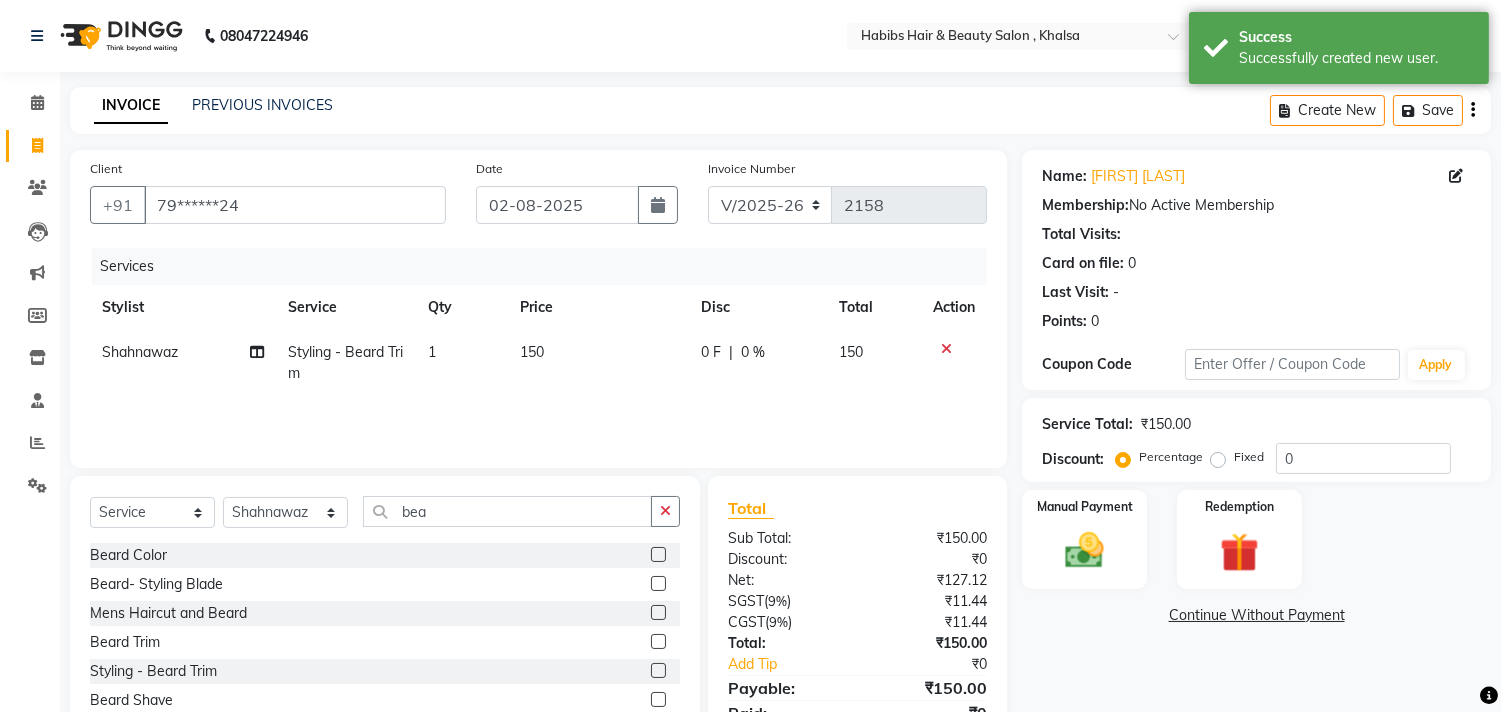 click on "Client +91 [PHONE] Date 02-08-2025 Invoice Number V/2025 V/2025-26 2158 Services Stylist Service Qty Price Disc Total Action Shahnawaz Styling  -  Beard Trim 1 150 0 F | 0 % 150" 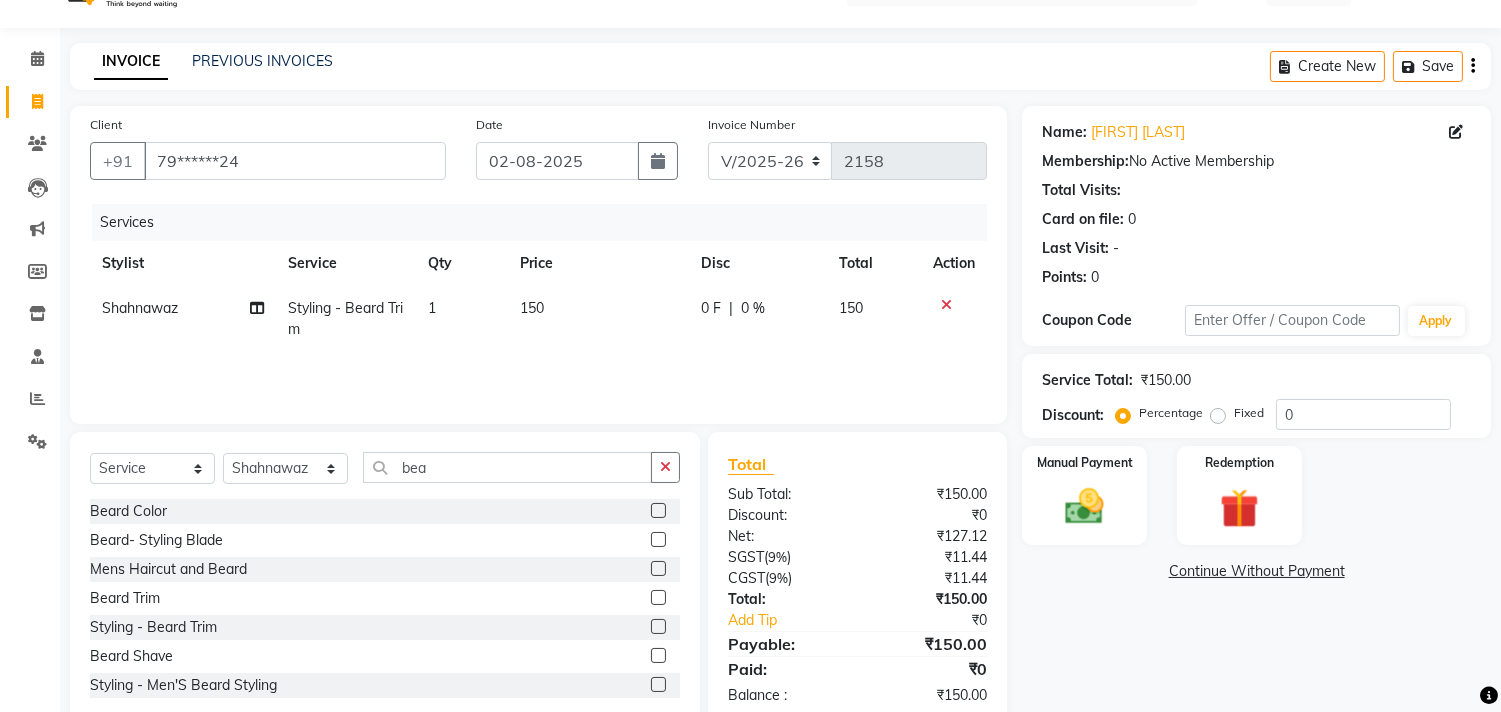 click 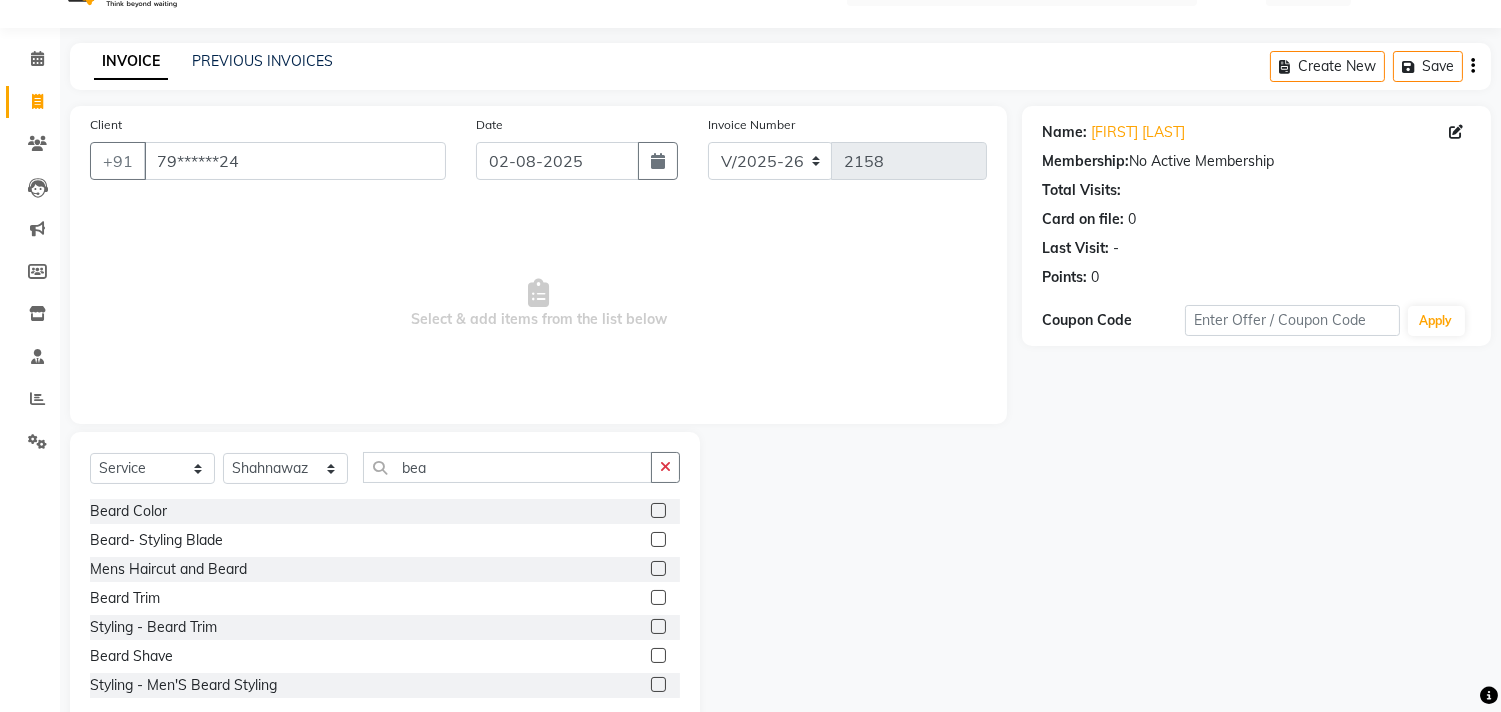 click 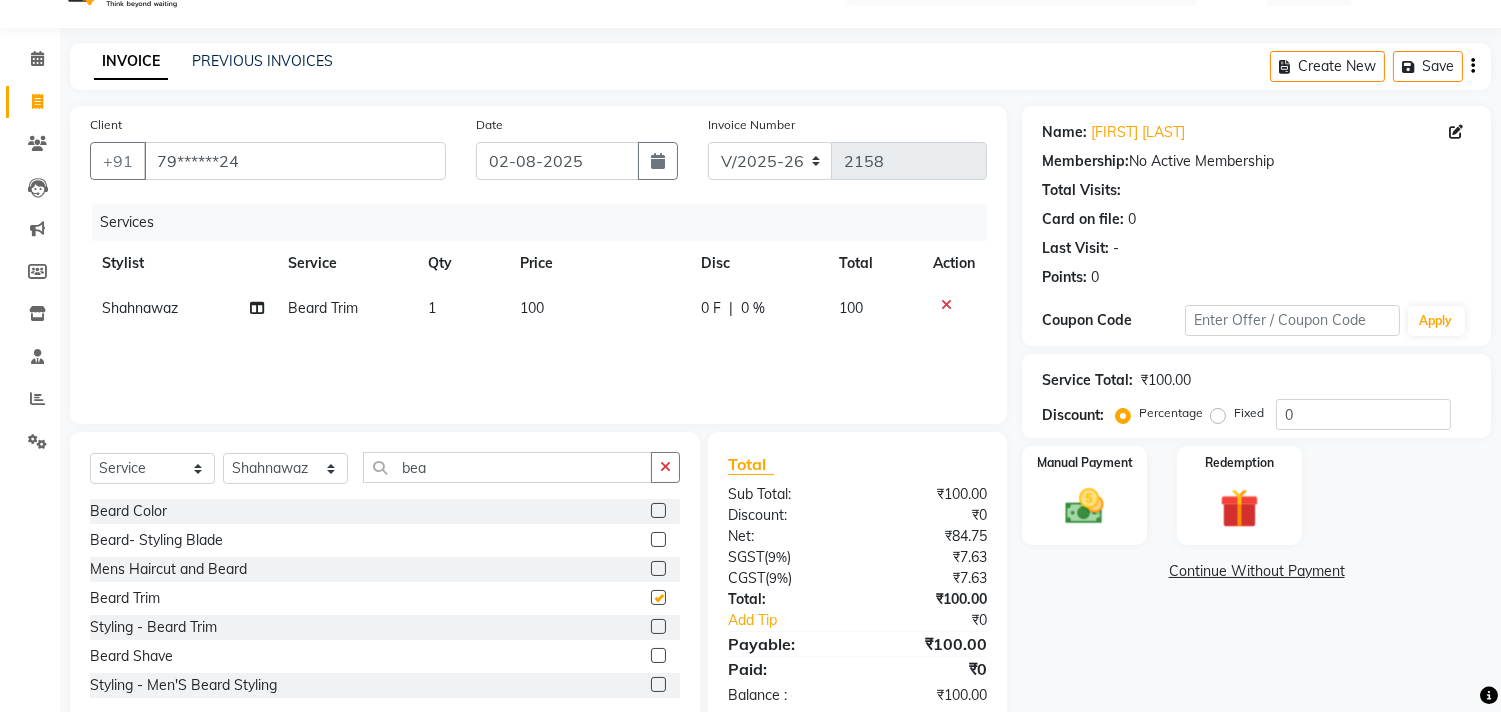 checkbox on "false" 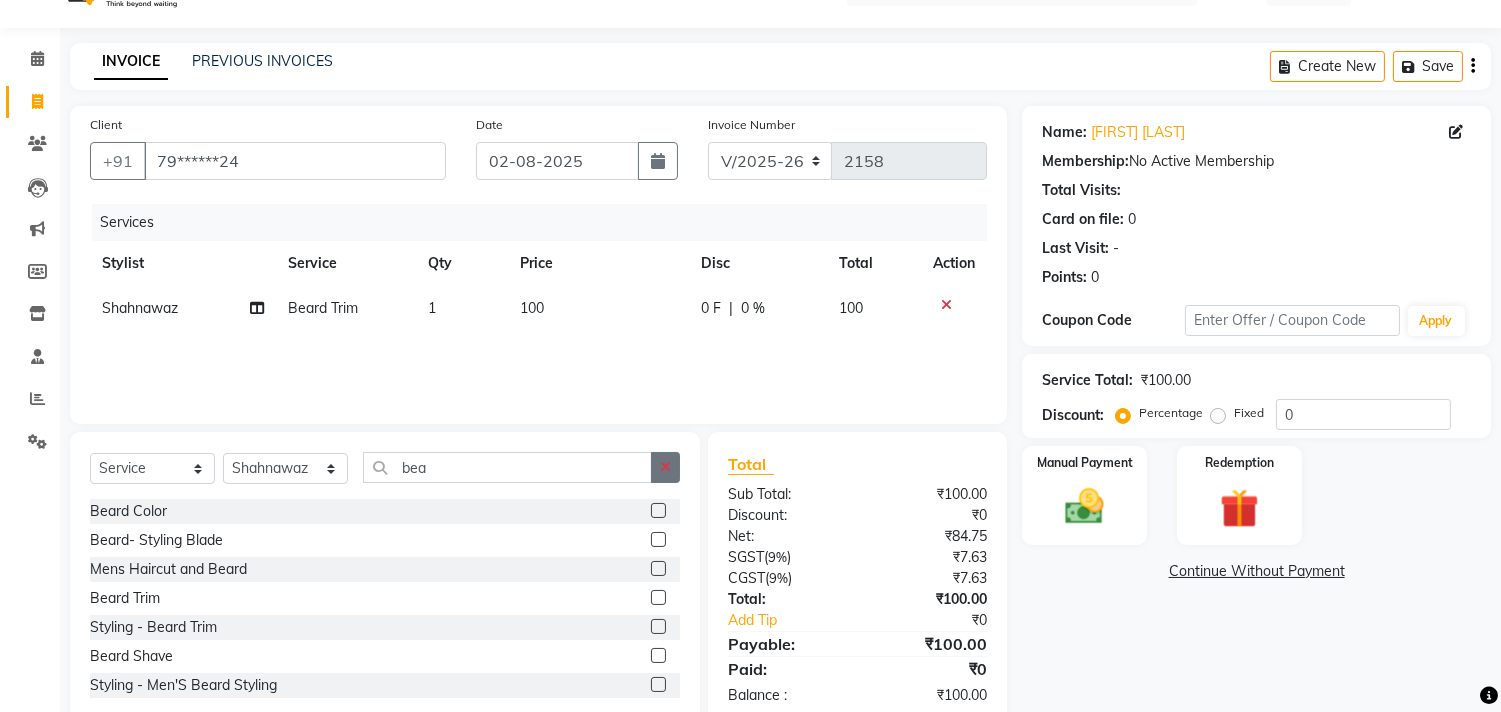 click 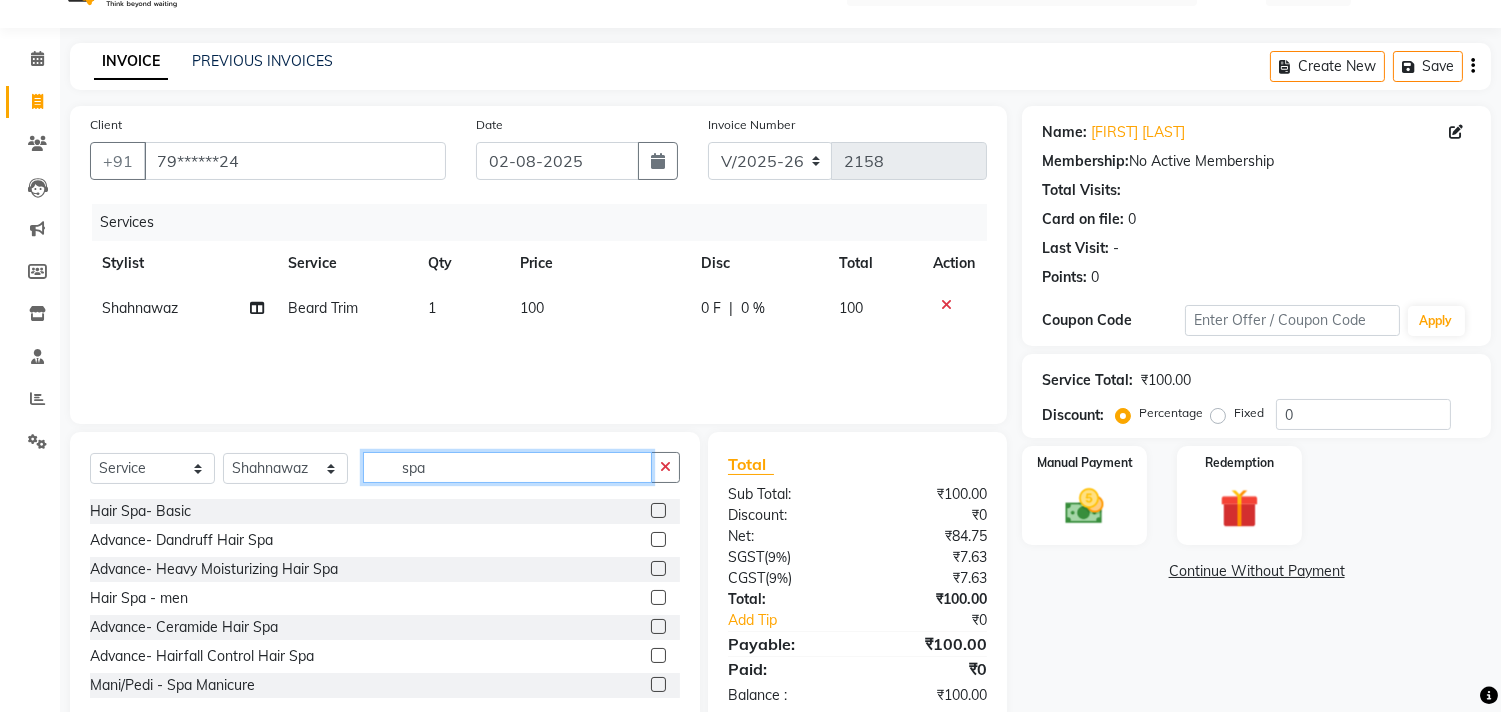 type on "spa" 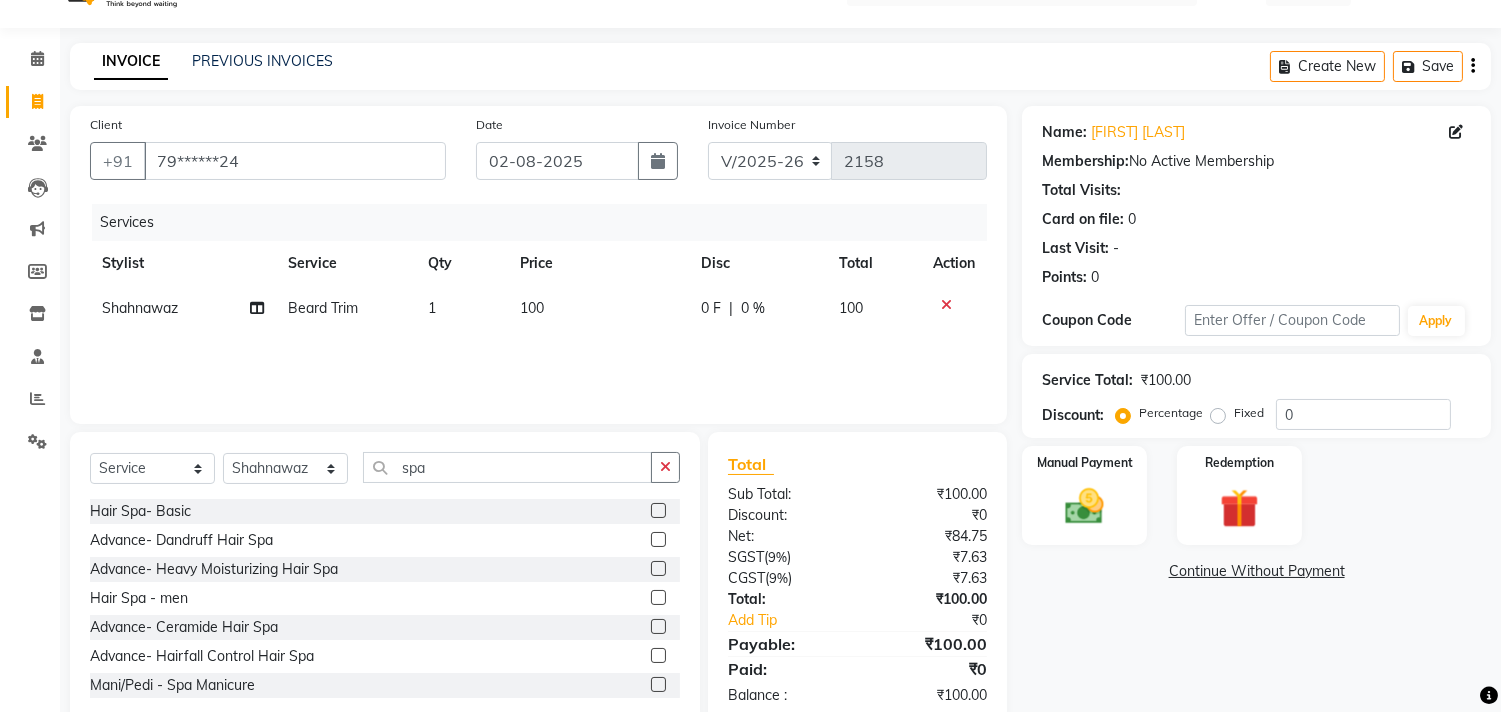 click 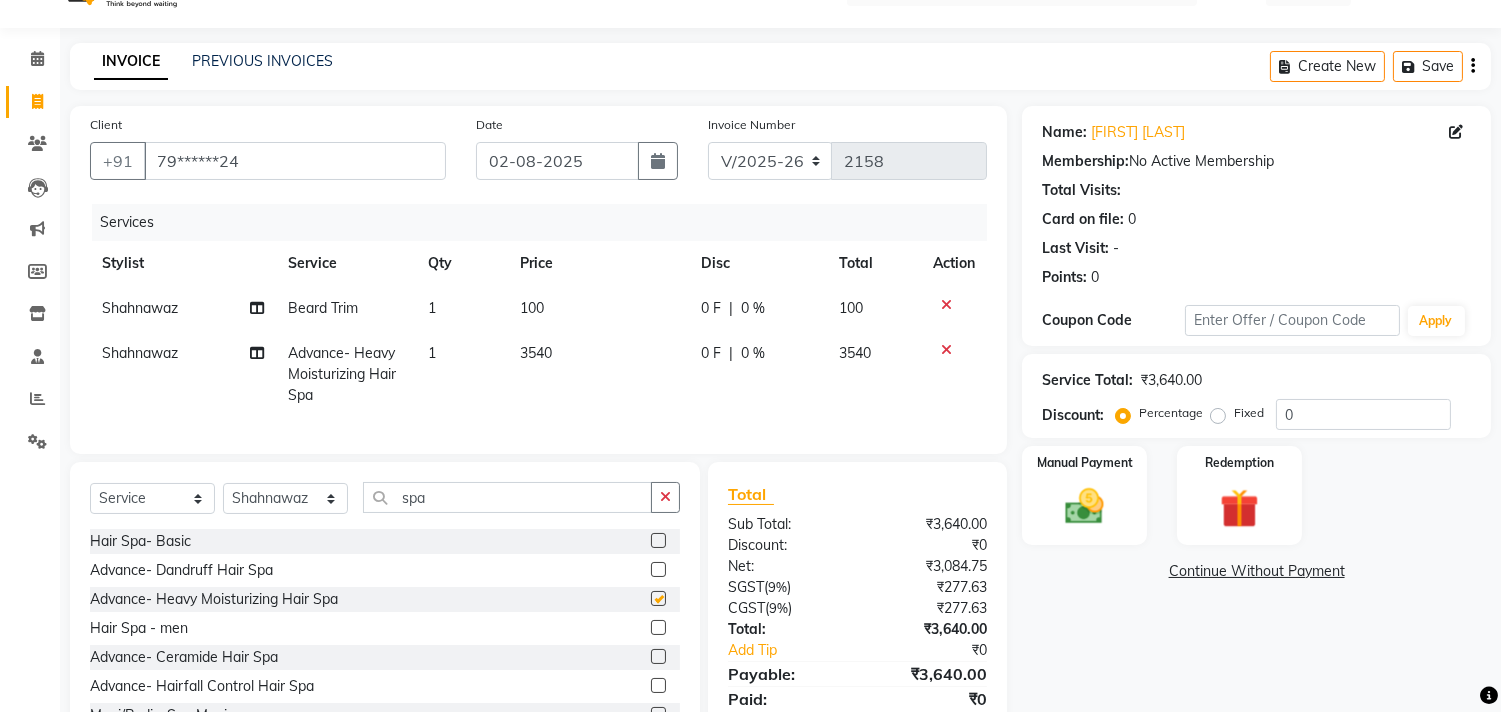 checkbox on "false" 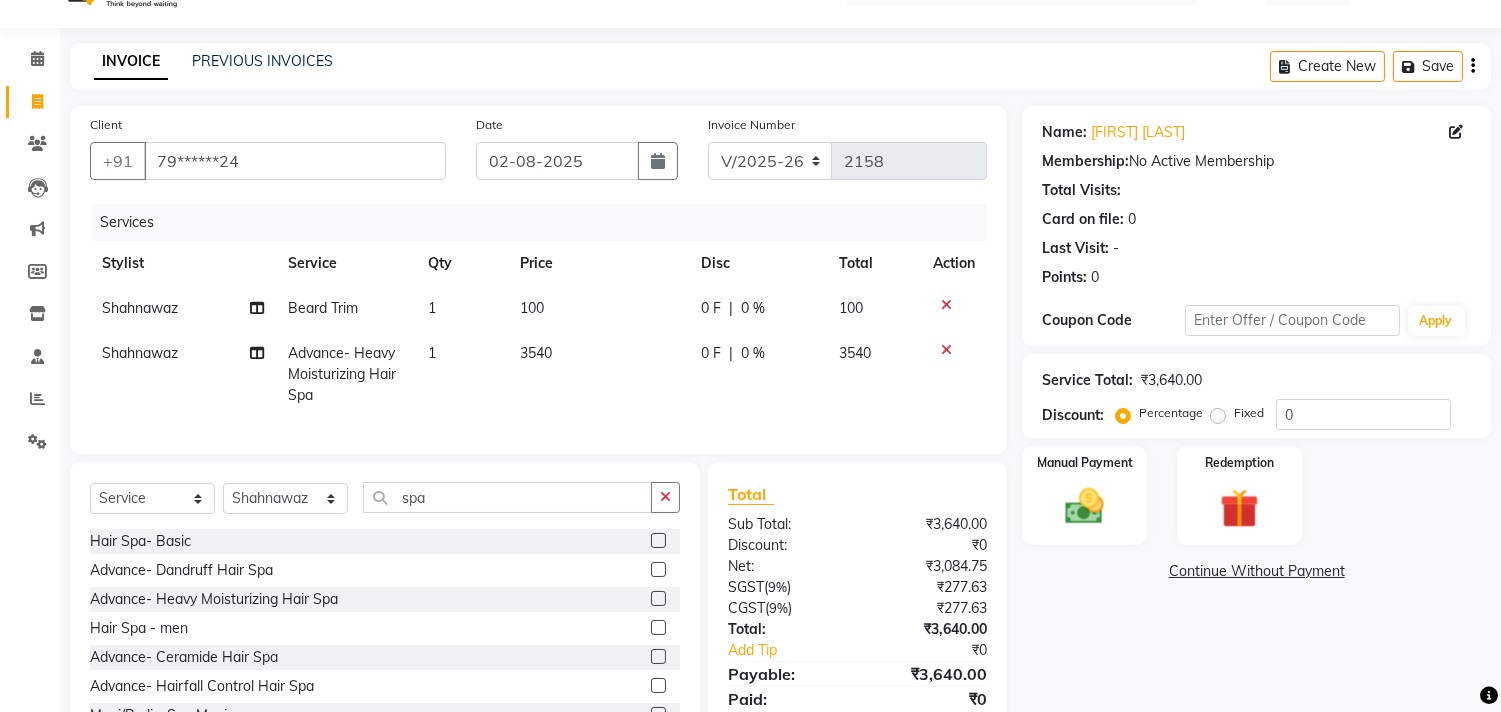 click on "3540" 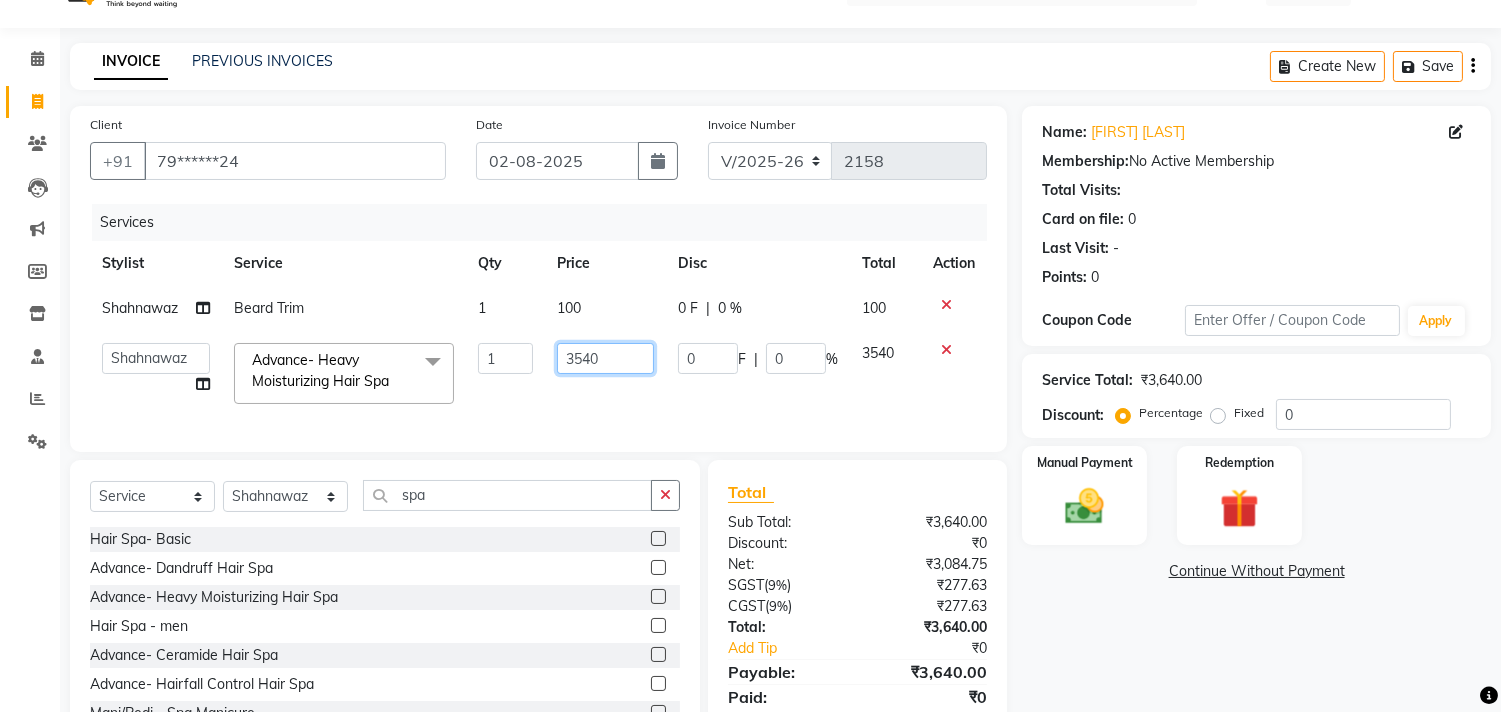 click on "3540" 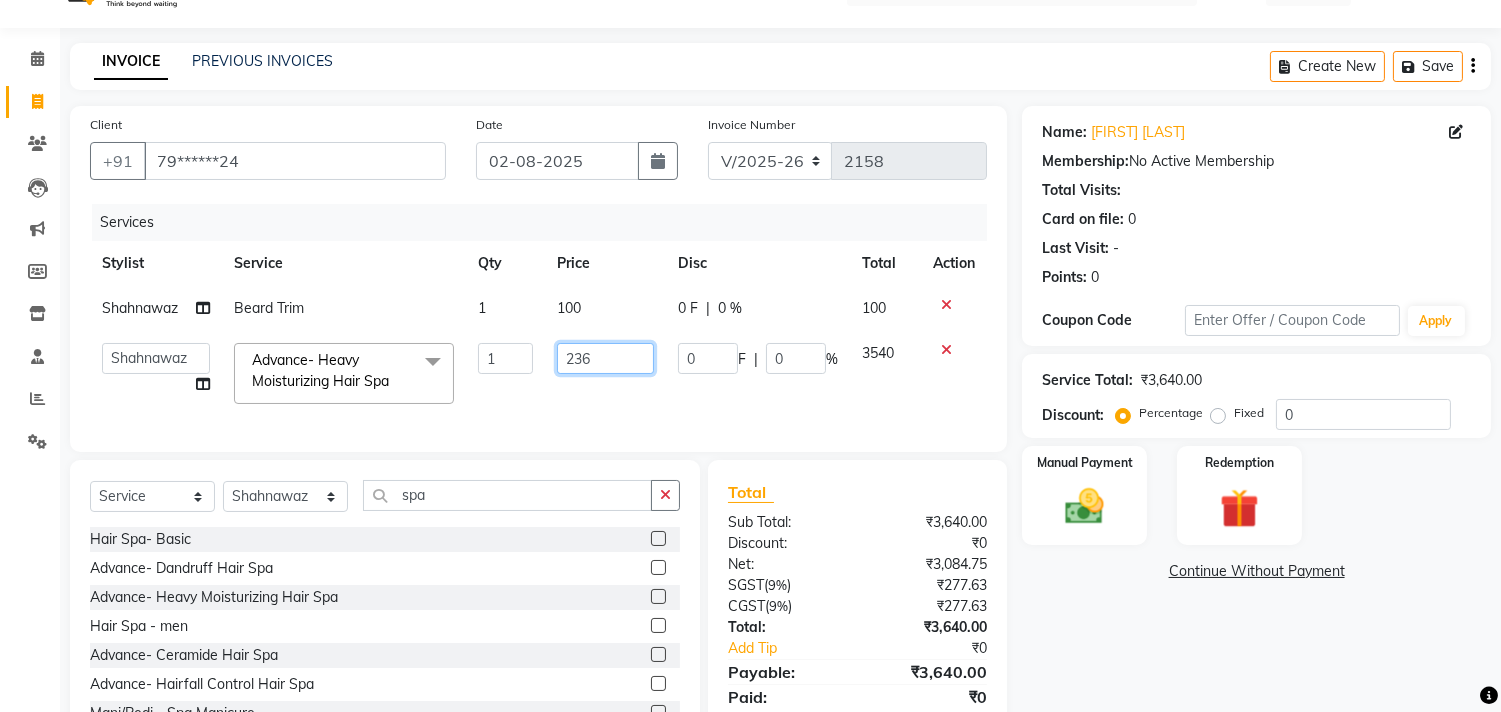 type on "2360" 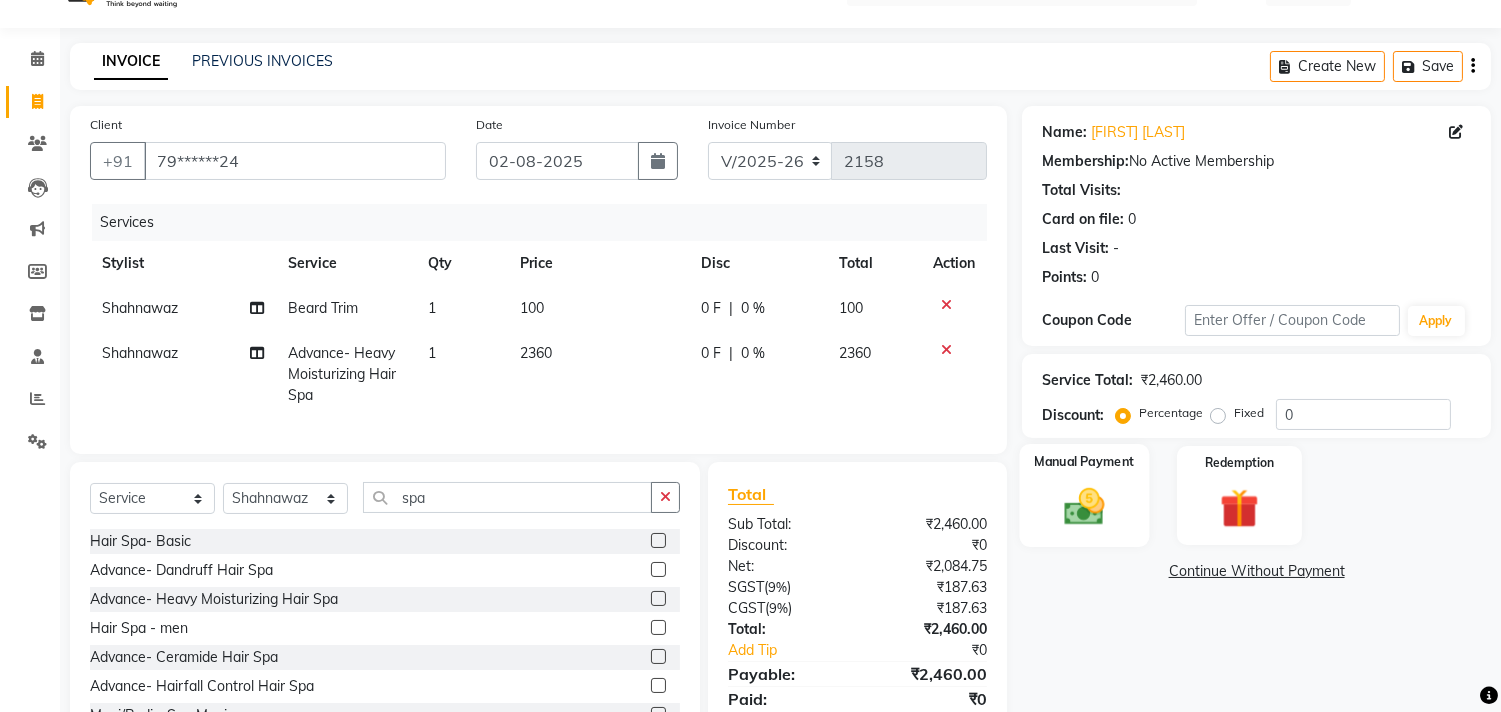 click on "Manual Payment" 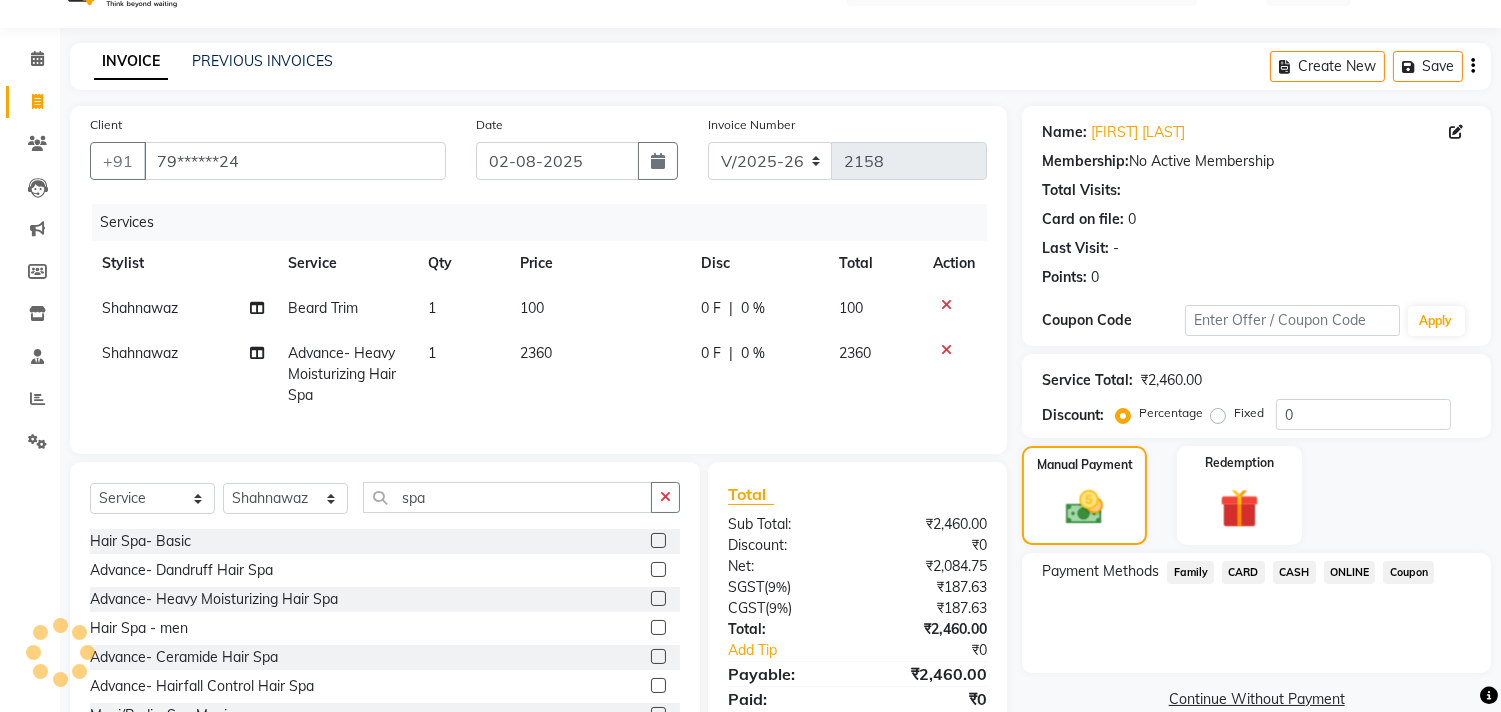 click on "ONLINE" 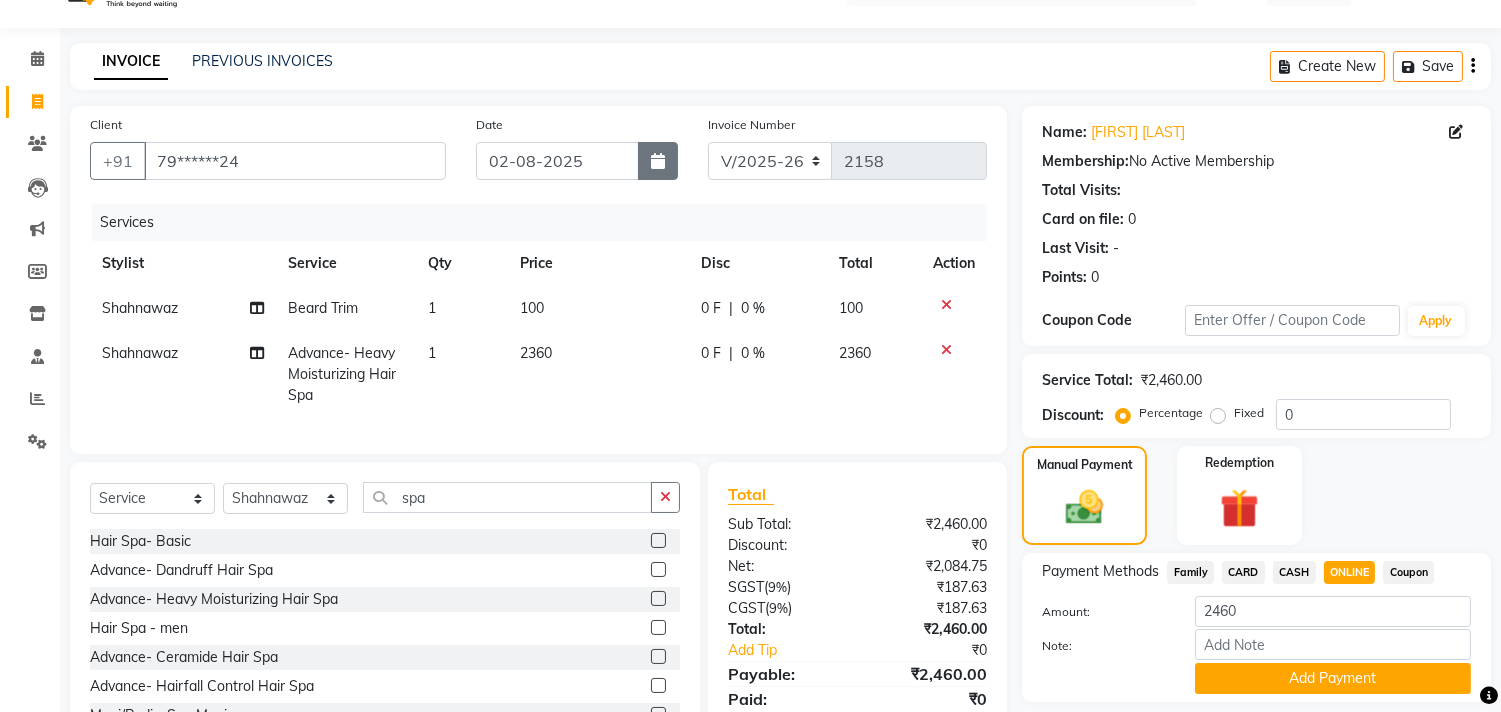 click 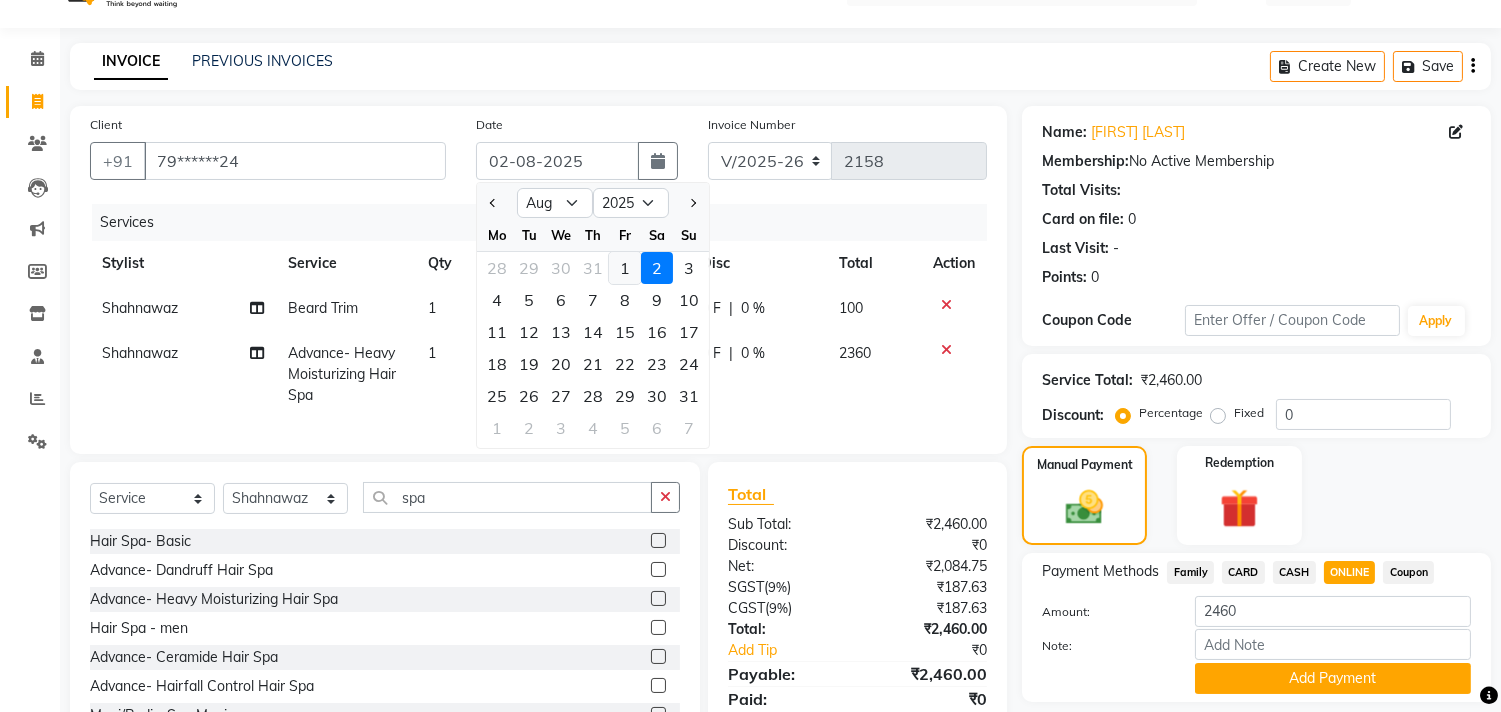 click on "1" 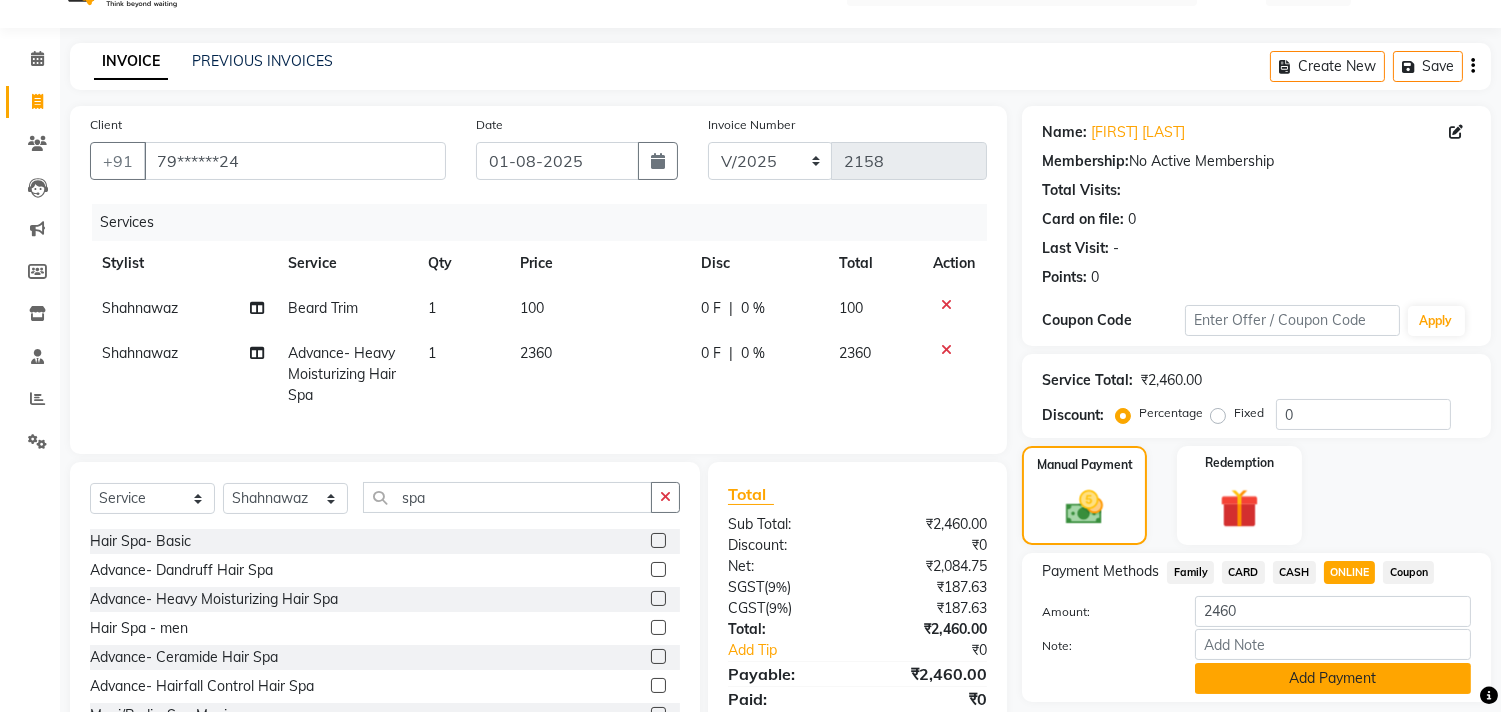 click on "Add Payment" 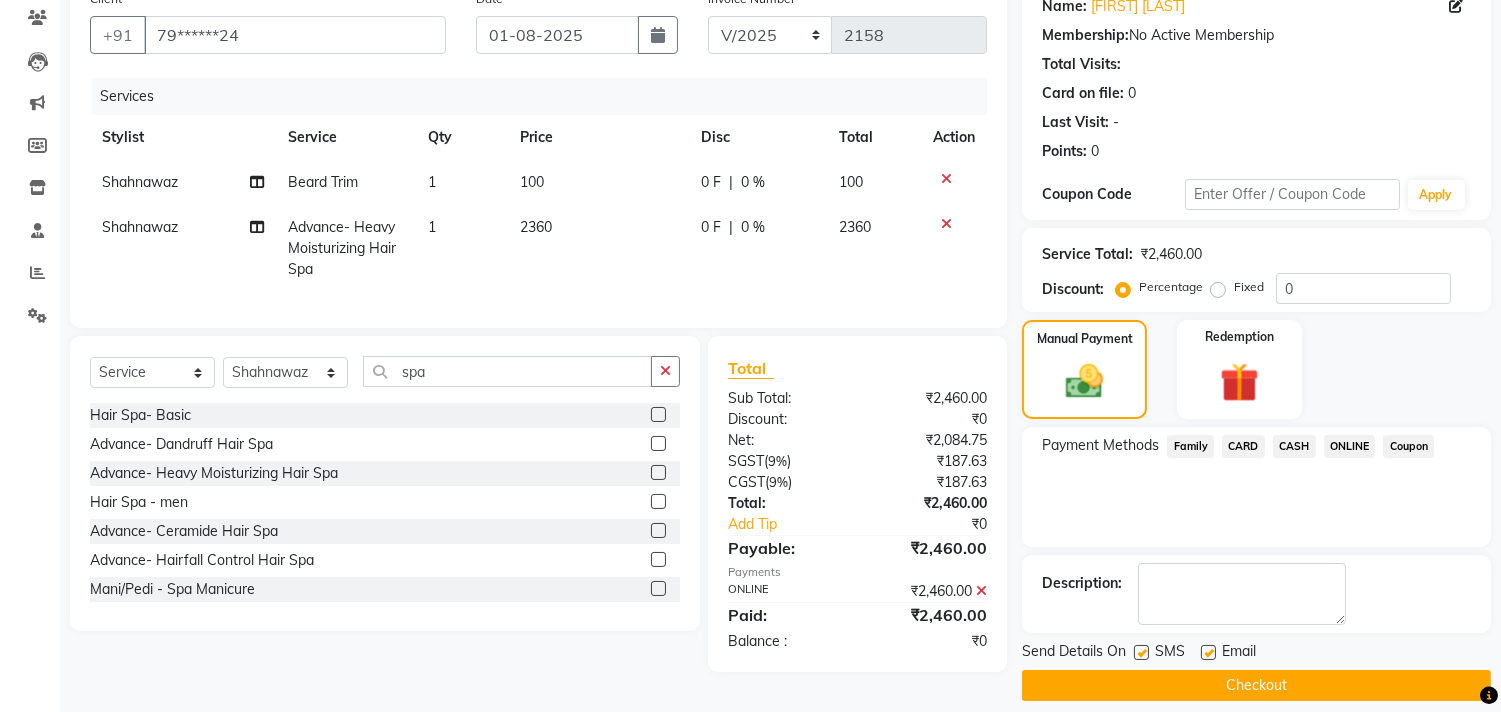 scroll, scrollTop: 187, scrollLeft: 0, axis: vertical 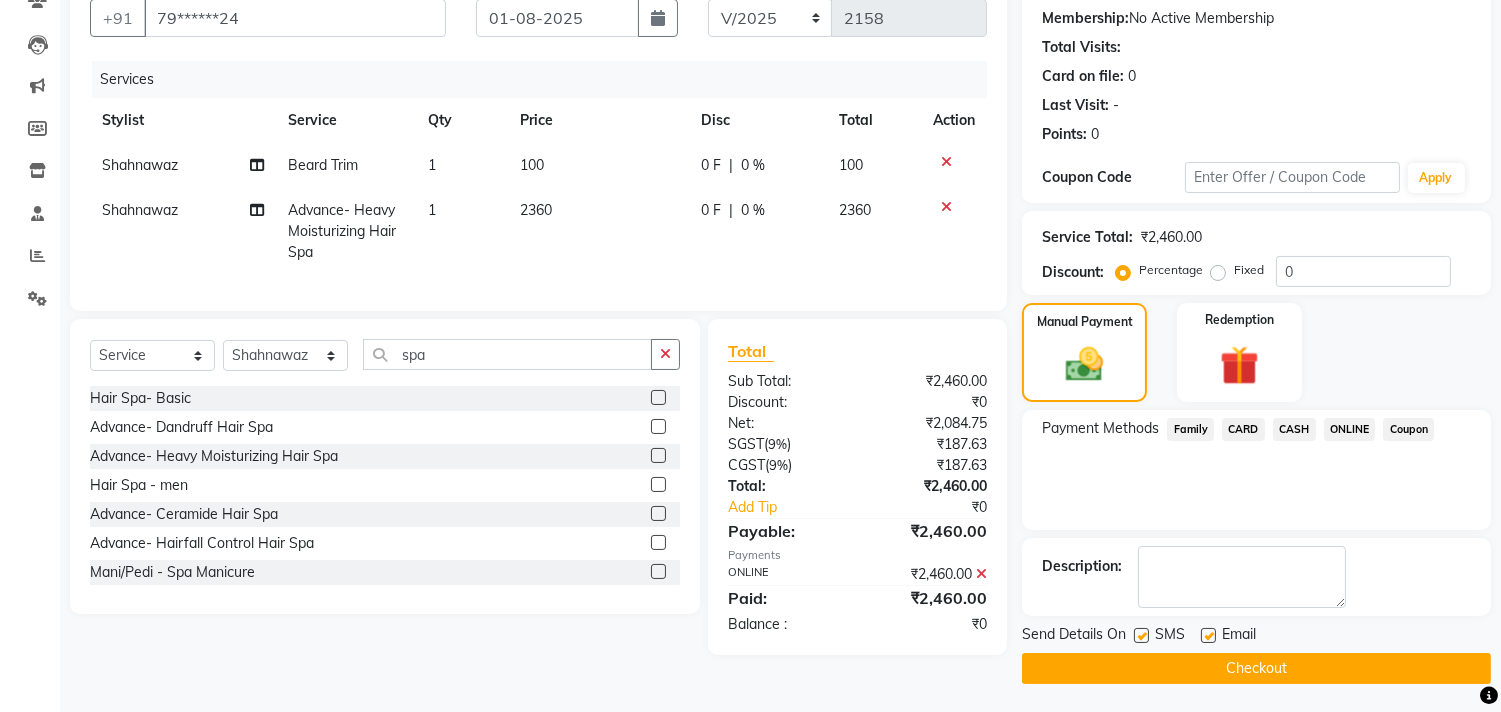 click on "Checkout" 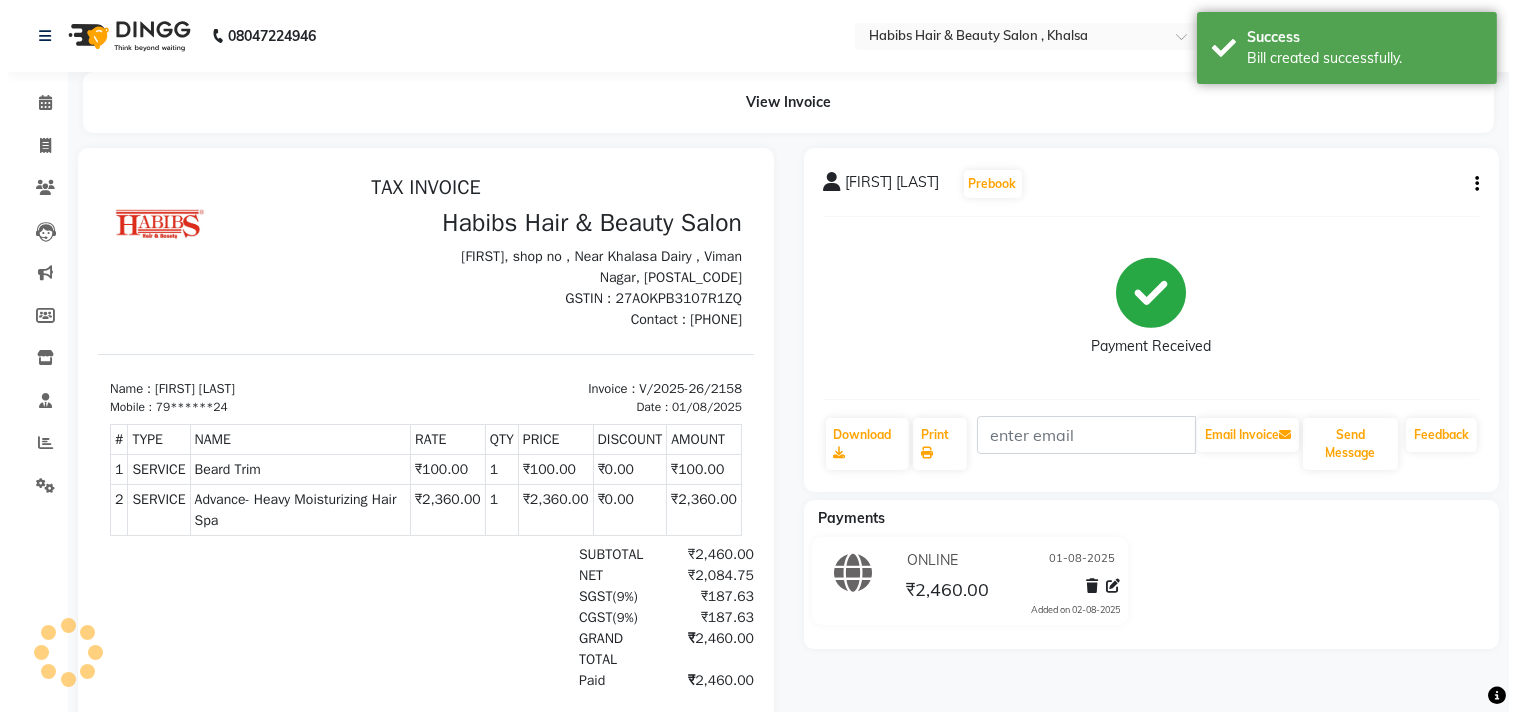 scroll, scrollTop: 0, scrollLeft: 0, axis: both 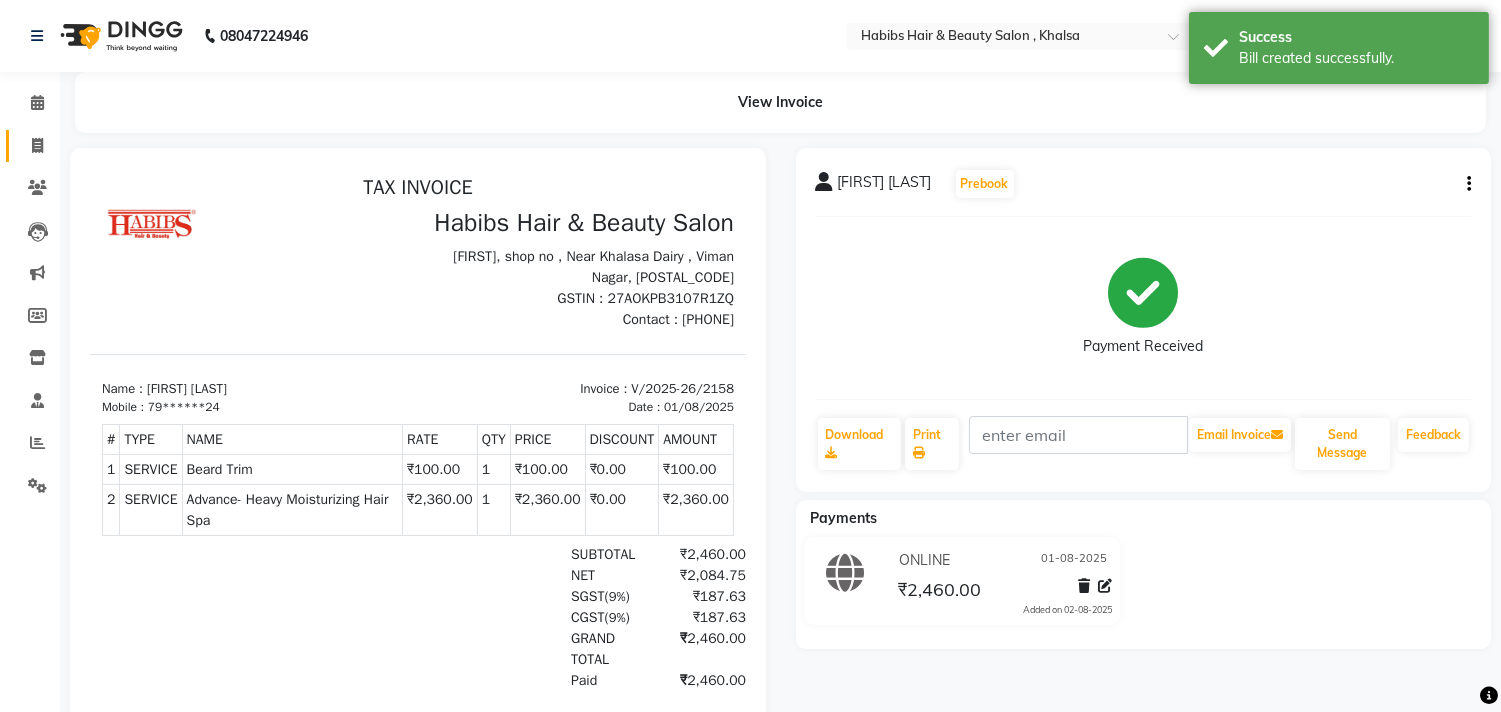click on "Invoice" 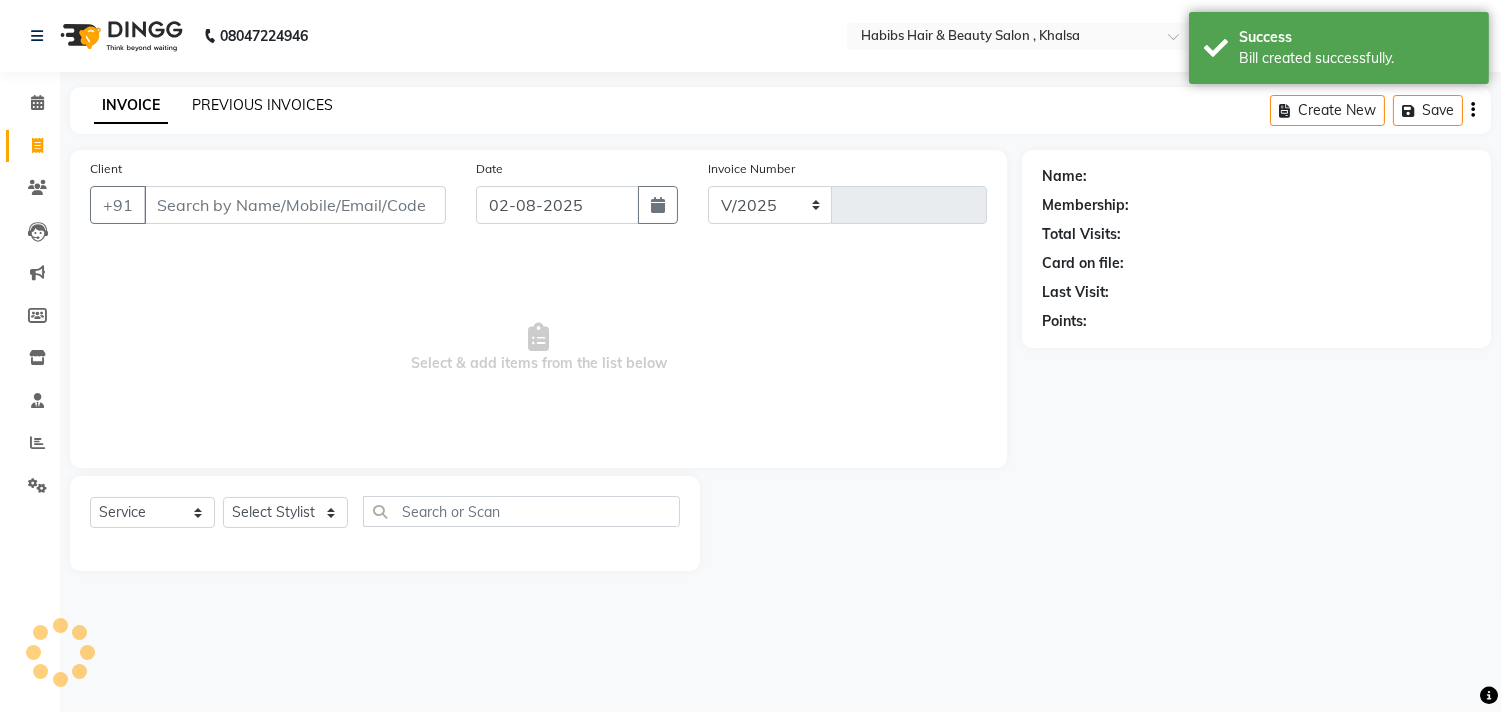 select on "4838" 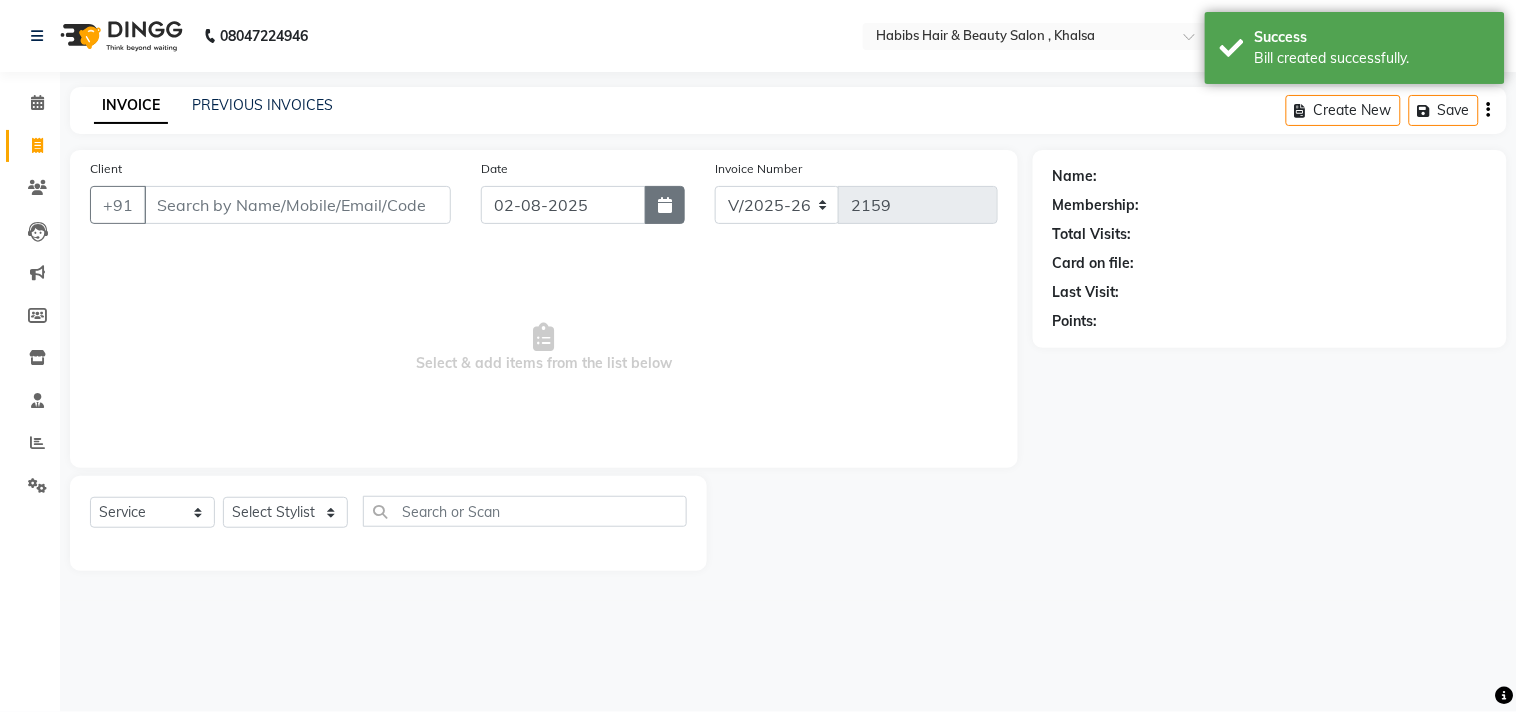 click 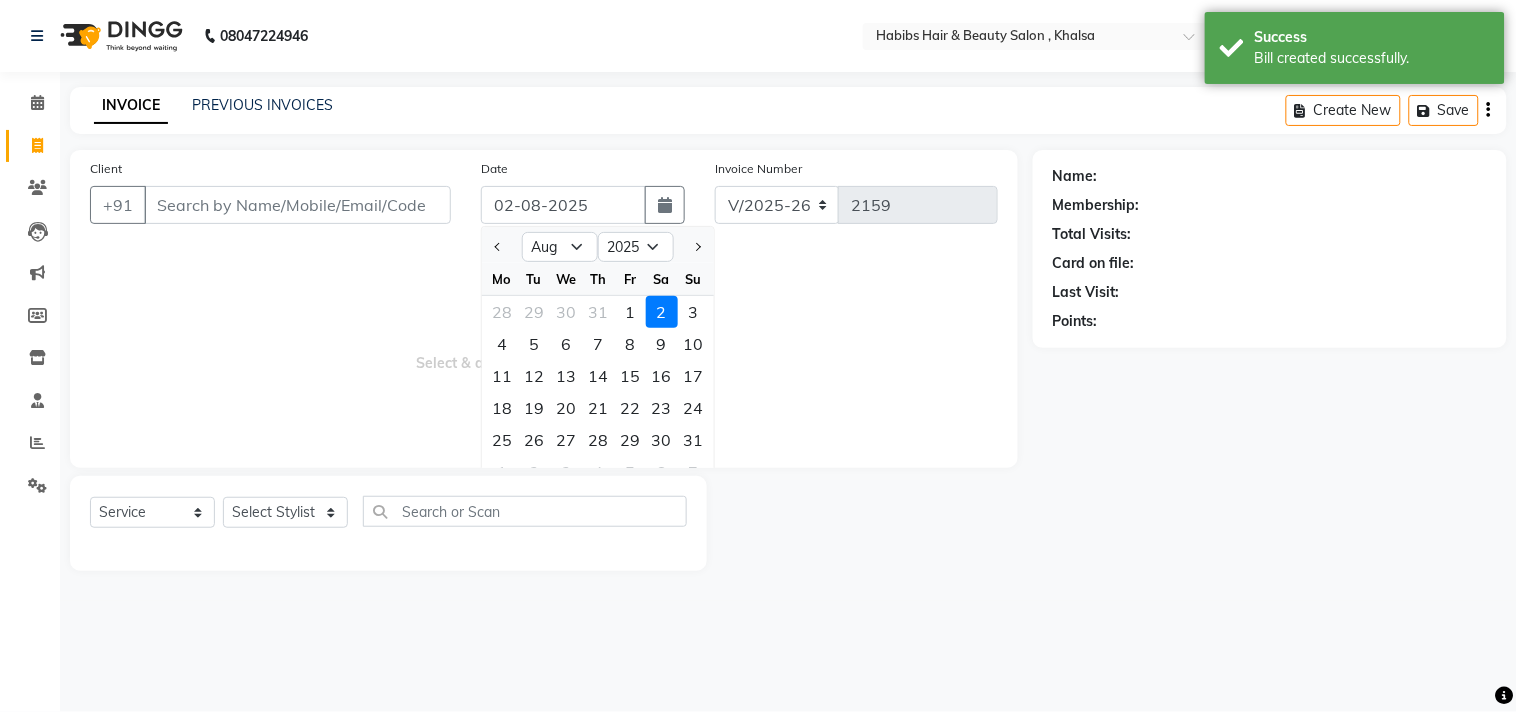 click on "2" 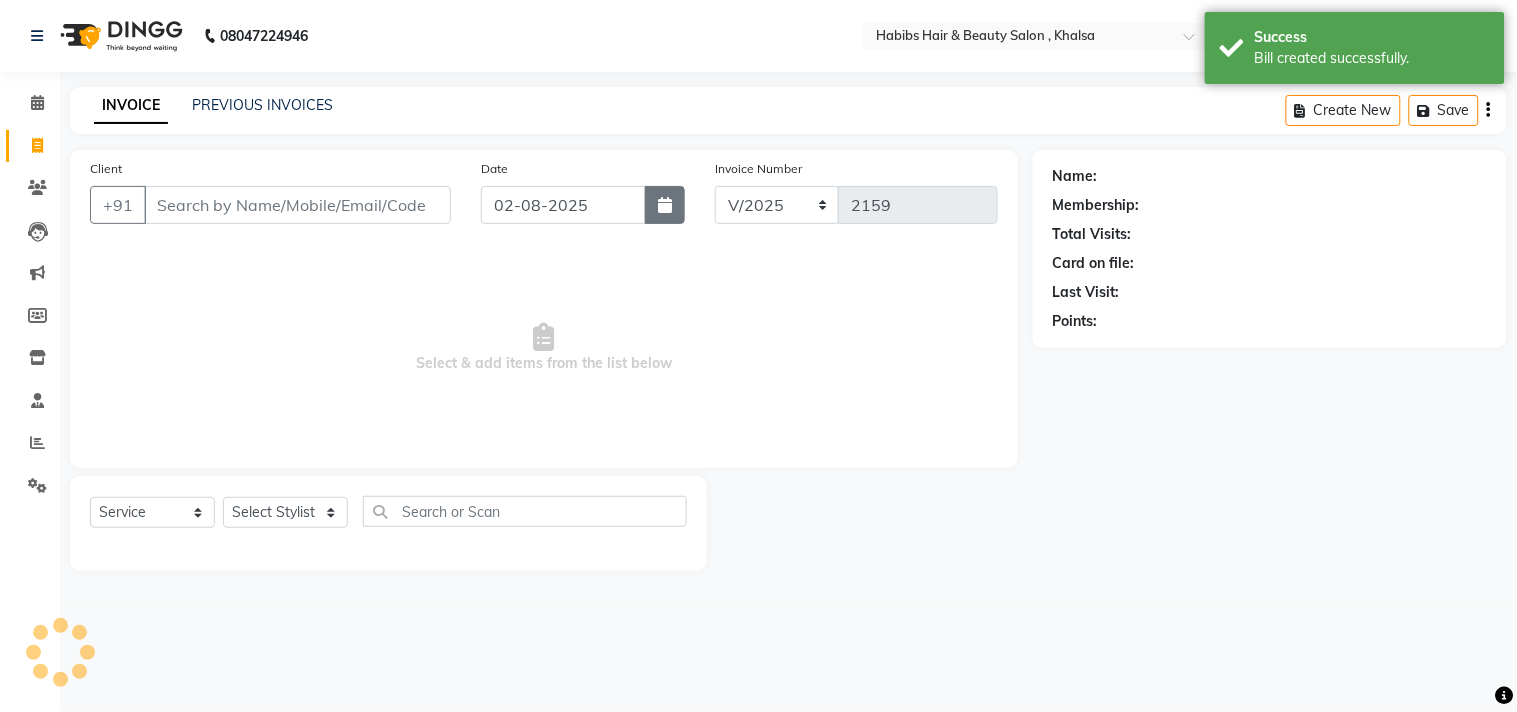 click 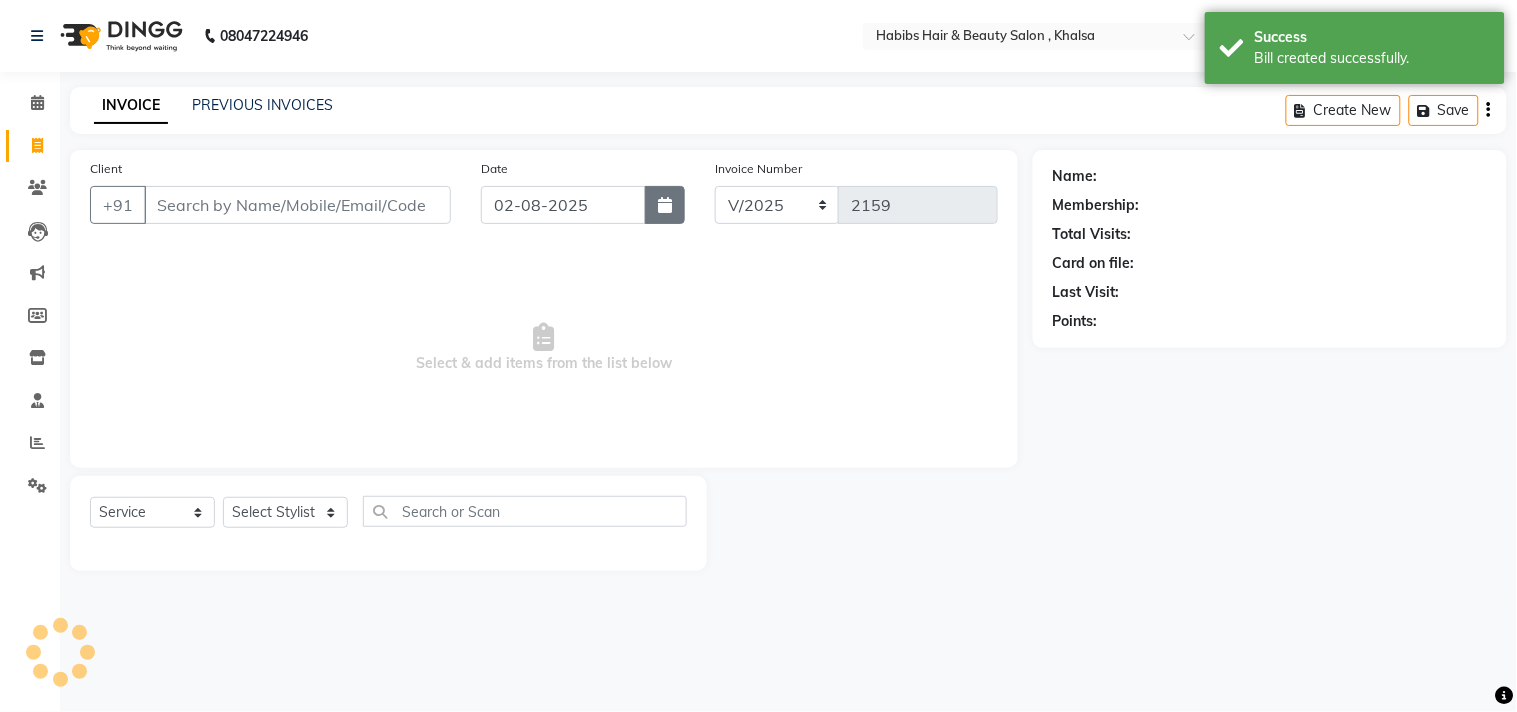 select on "8" 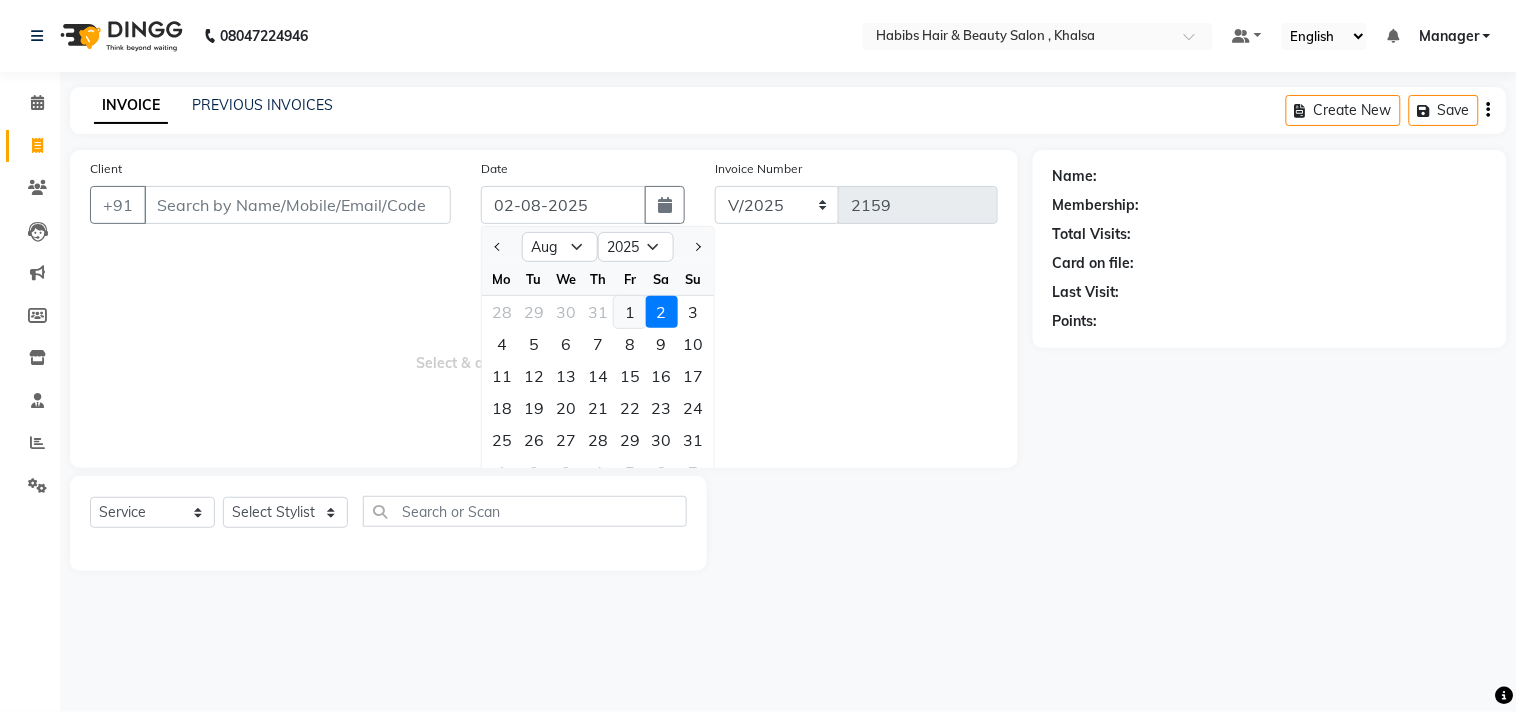 click on "1" 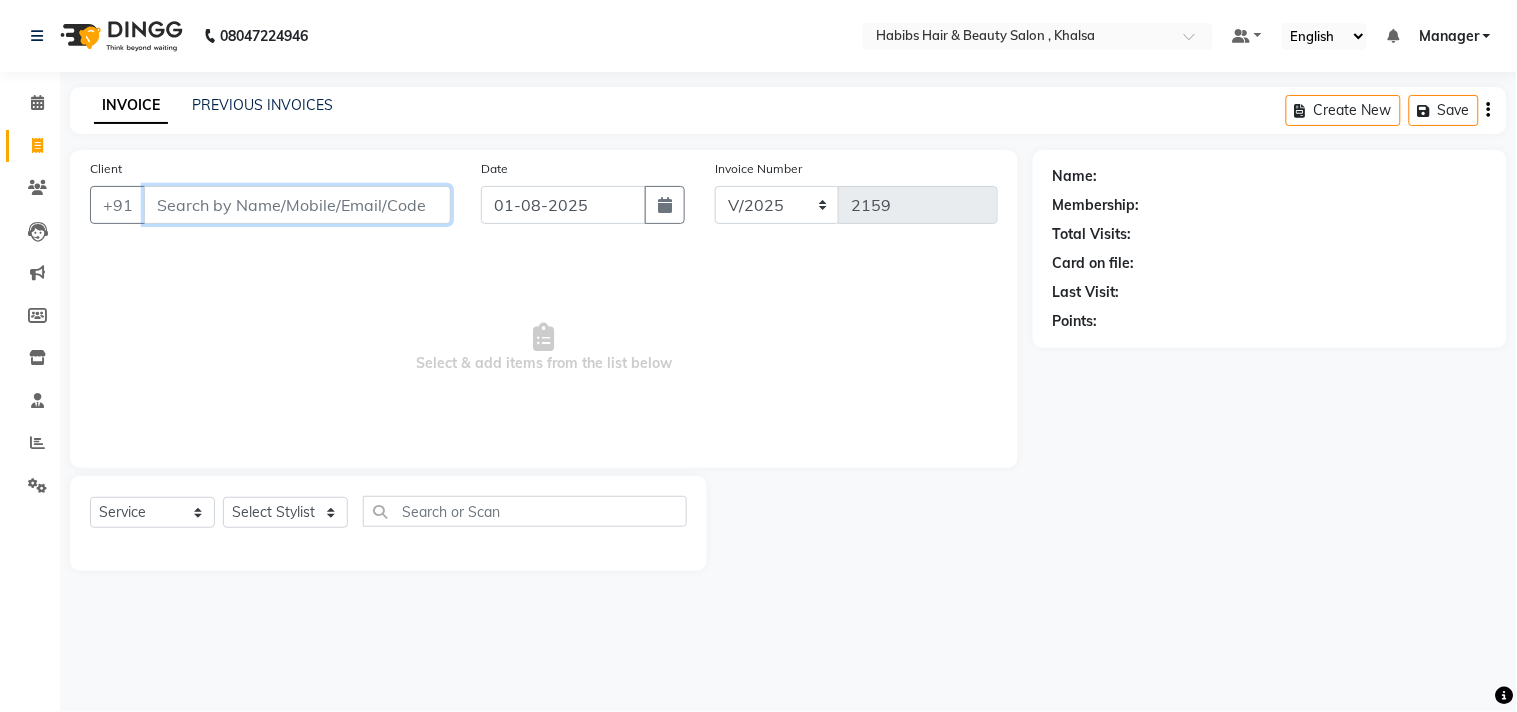 click on "Client" at bounding box center [297, 205] 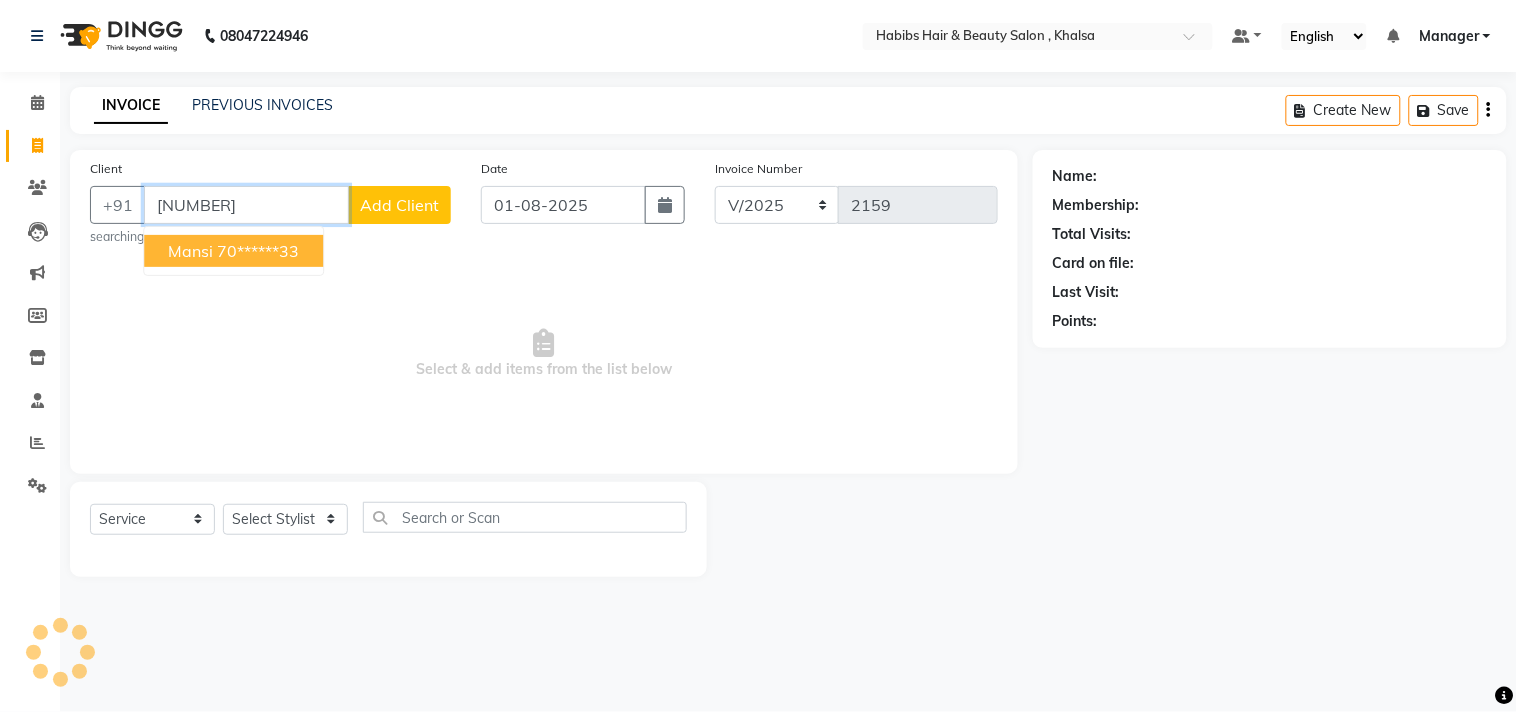 click on "[NUMBER]" at bounding box center (246, 205) 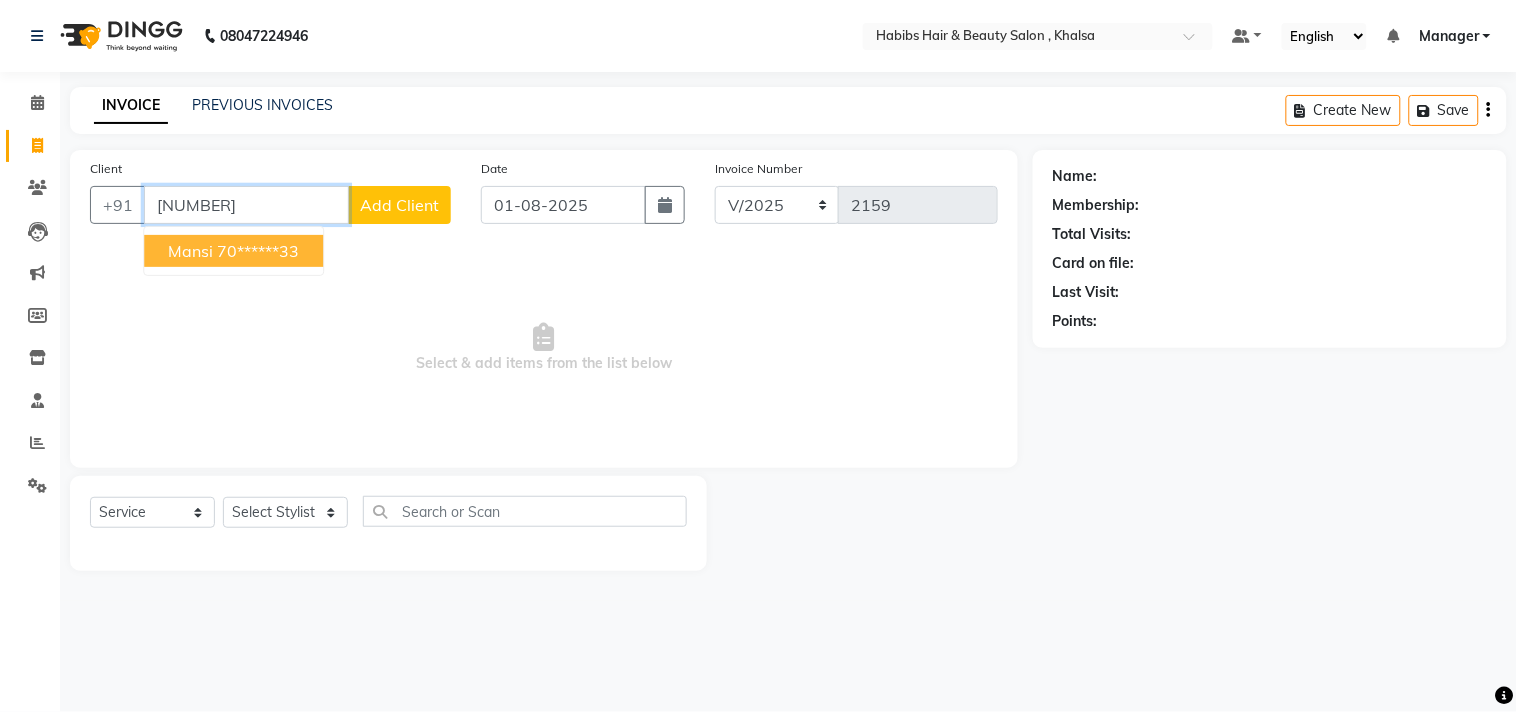click on "70******33" at bounding box center [258, 251] 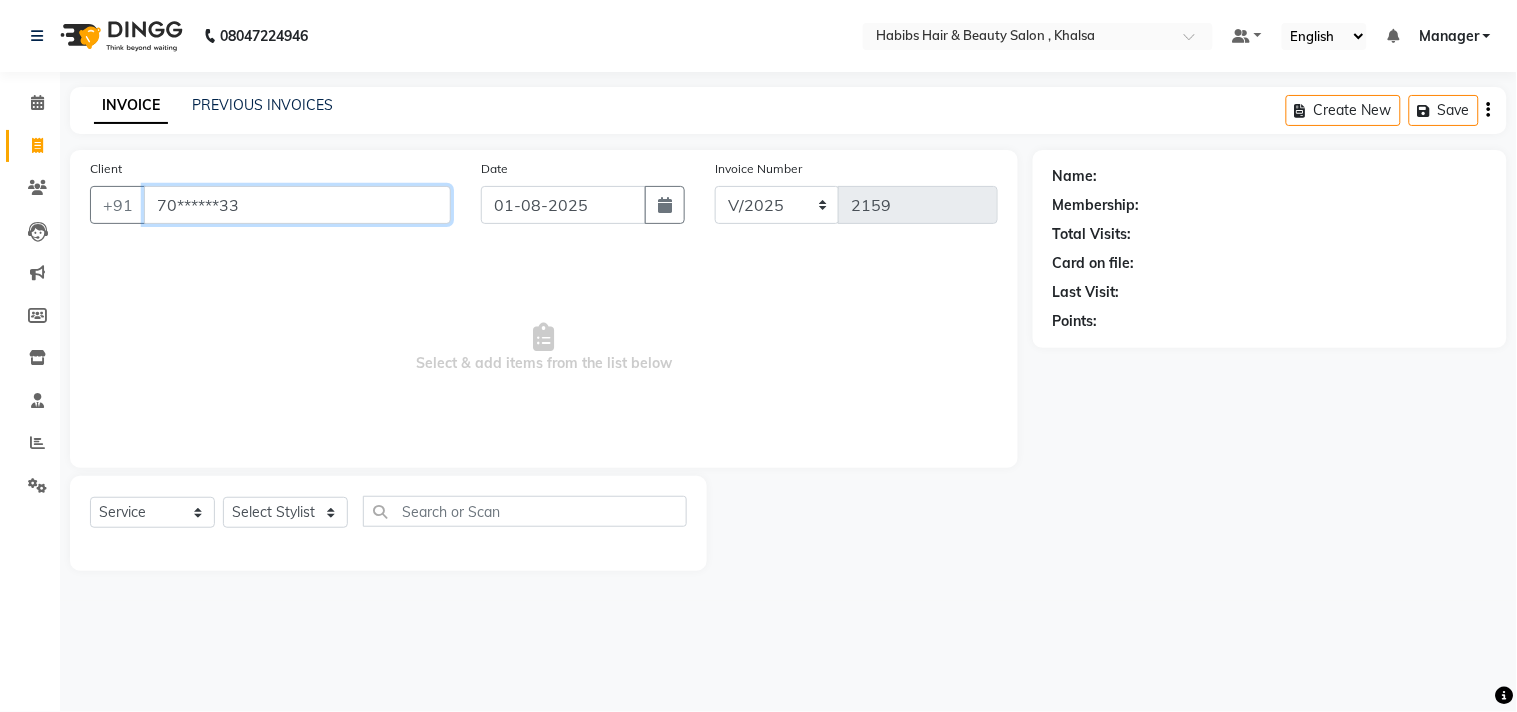 type on "70******33" 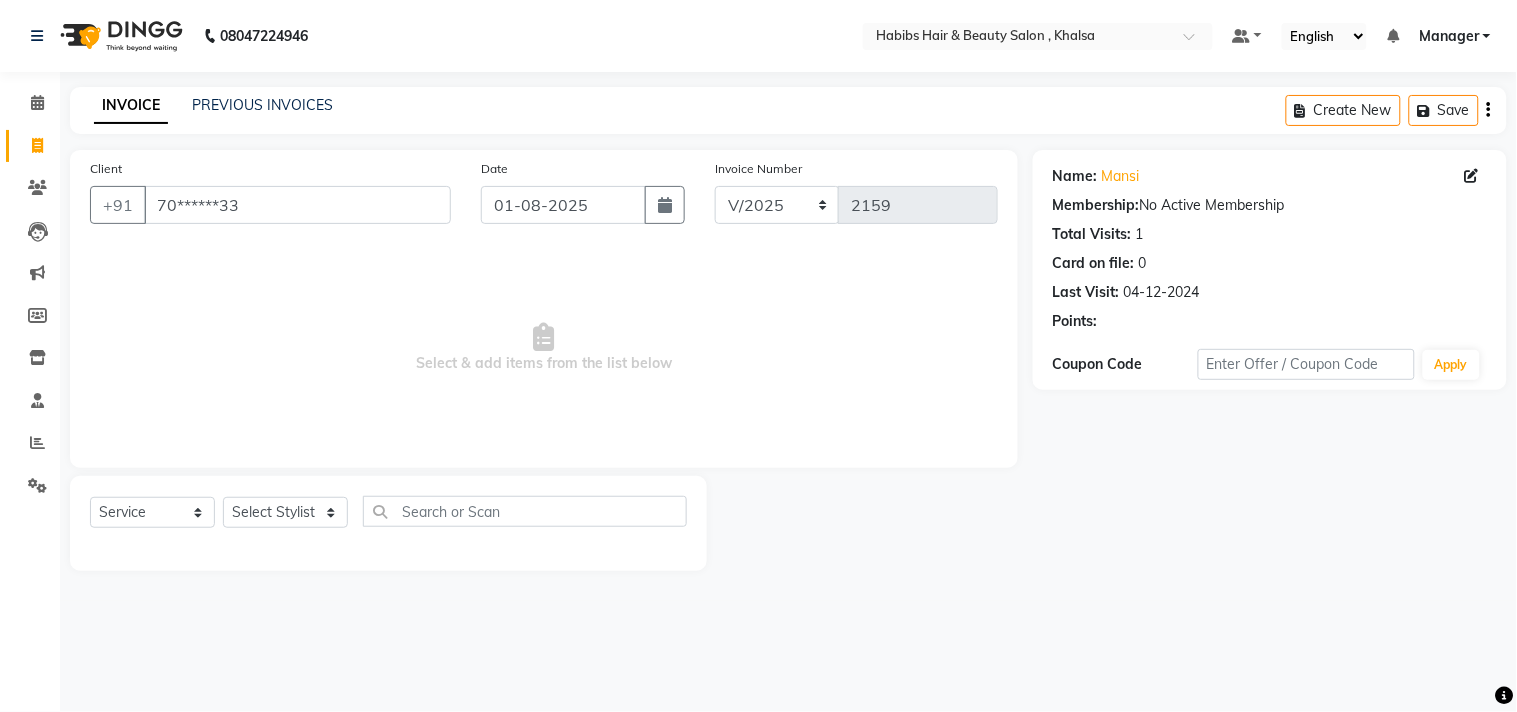 click on "Name: [FIRST]" 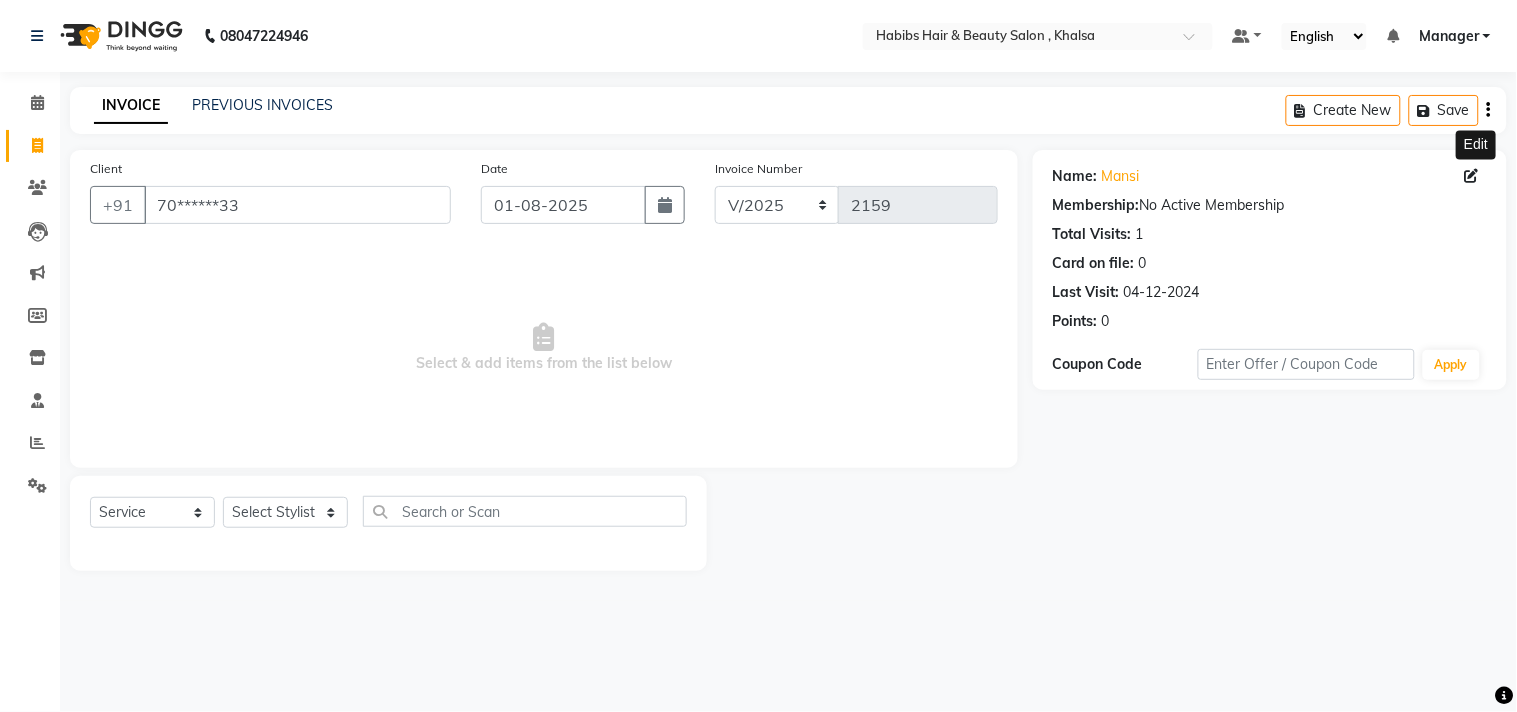 click 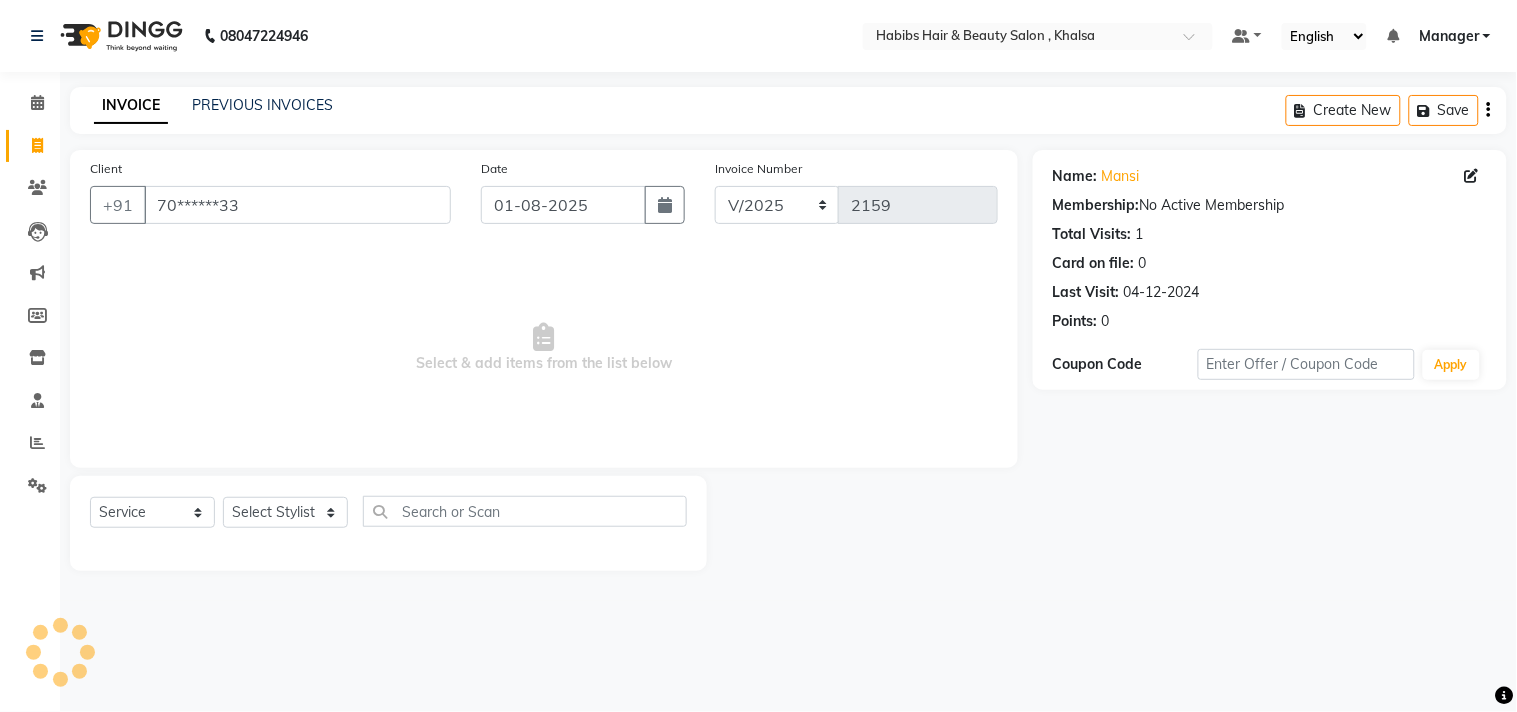 select on "22" 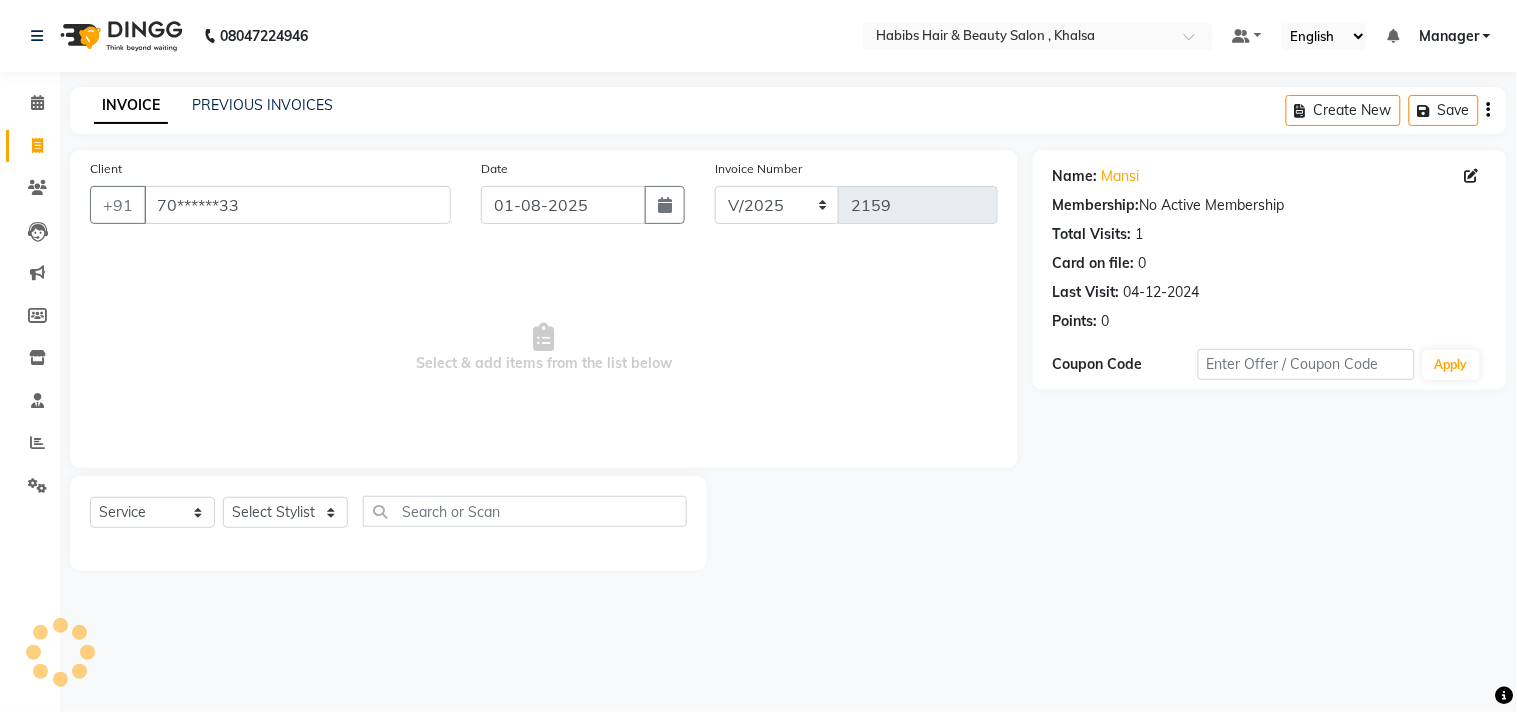 select on "female" 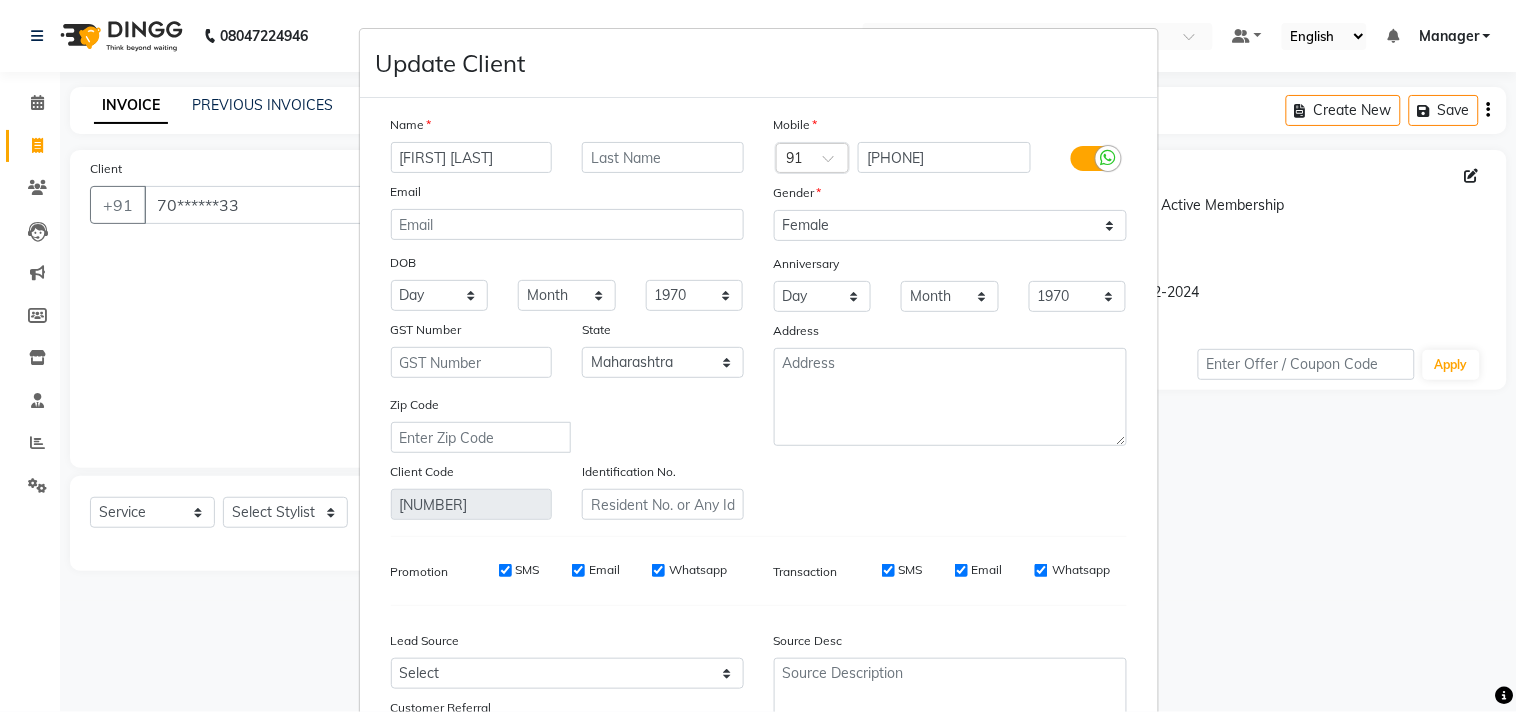 type on "[FIRST] [LAST]" 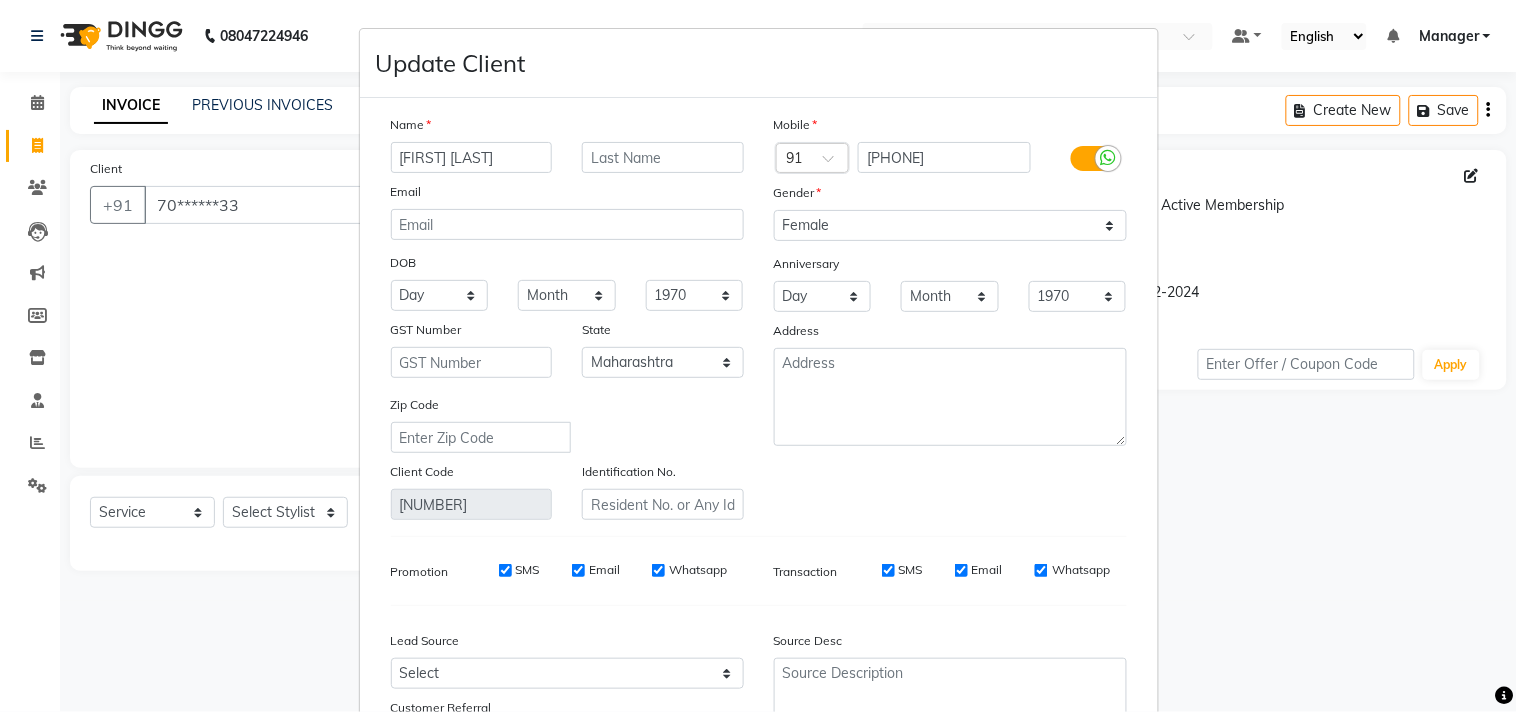 click on "Name [FIRST] Email DOB Day 01 02 03 04 05 06 07 08 09 10 11 12 13 14 15 16 17 18 19 20 21 22 23 24 25 26 27 28 29 30 31 Month January February March April May June July August September October November December 1940 1941 1942 1943 1944 1945 1946 1947 1948 1949 1950 1951 1952 1953 1954 1955 1956 1957 1958 1959 1960 1961 1962 1963 1964 1965 1966 1967 1968 1969 1970 1971 1972 1973 1974 1975 1976 1977 1978 1979 1980 1981 1982 1983 1984 1985 1986 1987 1988 1989 1990 1991 1992 1993 1994 1995 1996 1997 1998 1999 2000 2001 2002 2003 2004 2005 2006 2007 2008 2009 2010 2011 2012 2013 2014 2015 2016 2017 2018 2019 2020 2021 2022 2023 2024 GST Number State Select Andaman and Nicobar Islands Andhra Pradesh Arunachal Pradesh Assam Bihar Chandigarh Chhattisgarh Dadra and Nagar Haveli Daman and Diu Delhi Goa Gujarat Haryana Himachal Pradesh Jammu and Kashmir Jharkhand Karnataka Kerala Lakshadweep Madhya Pradesh Maharashtra Manipur Meghalaya Mizoram Nagaland Odisha Pondicherry Punjab Rajasthan" at bounding box center [759, 438] 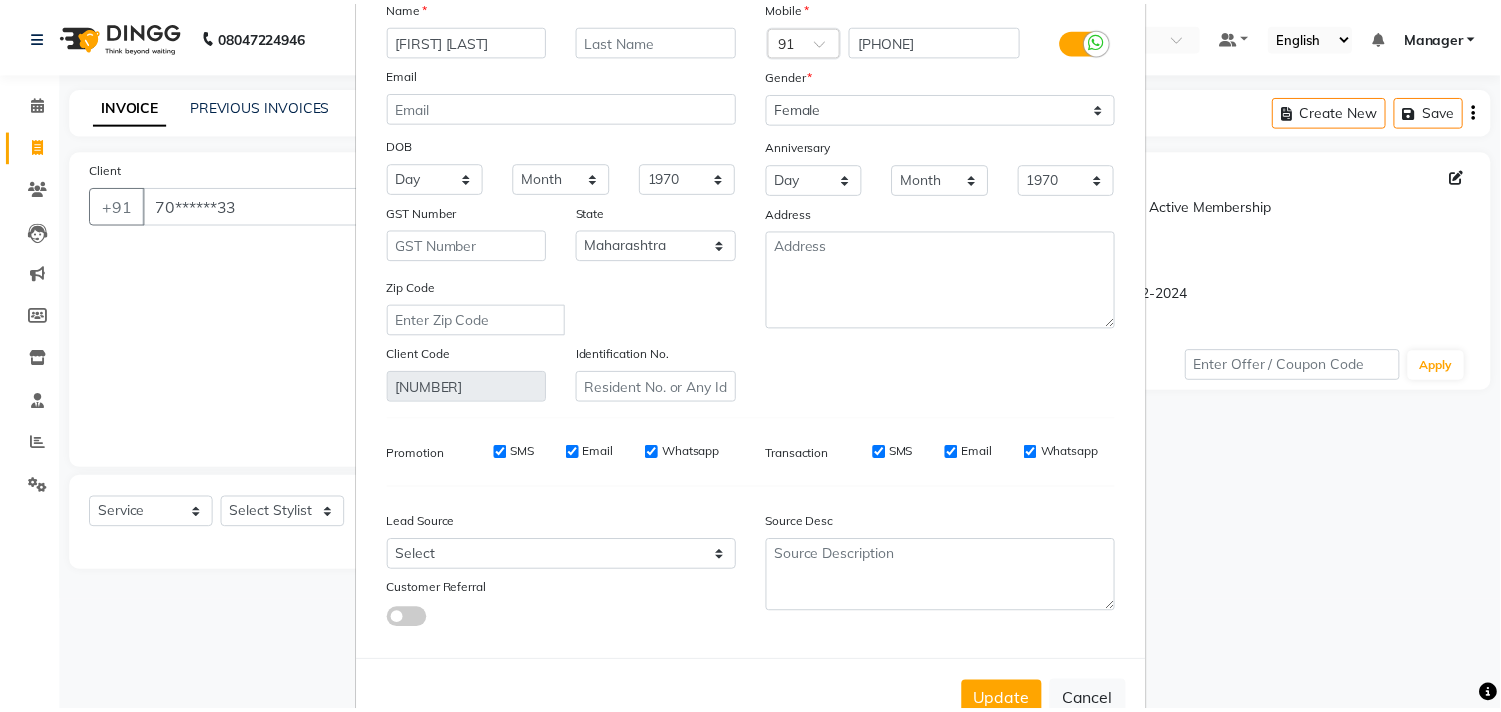 scroll, scrollTop: 177, scrollLeft: 0, axis: vertical 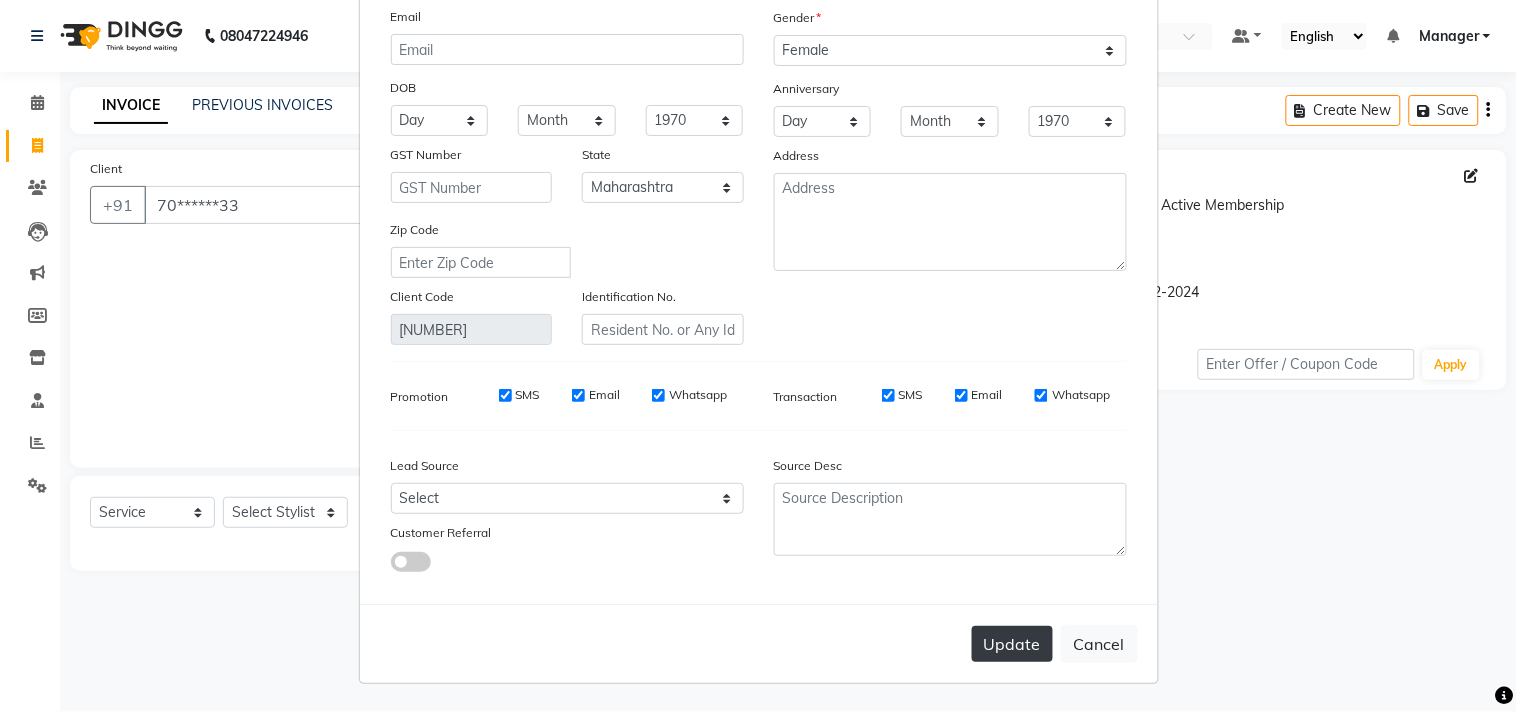 click on "Update" at bounding box center [1012, 644] 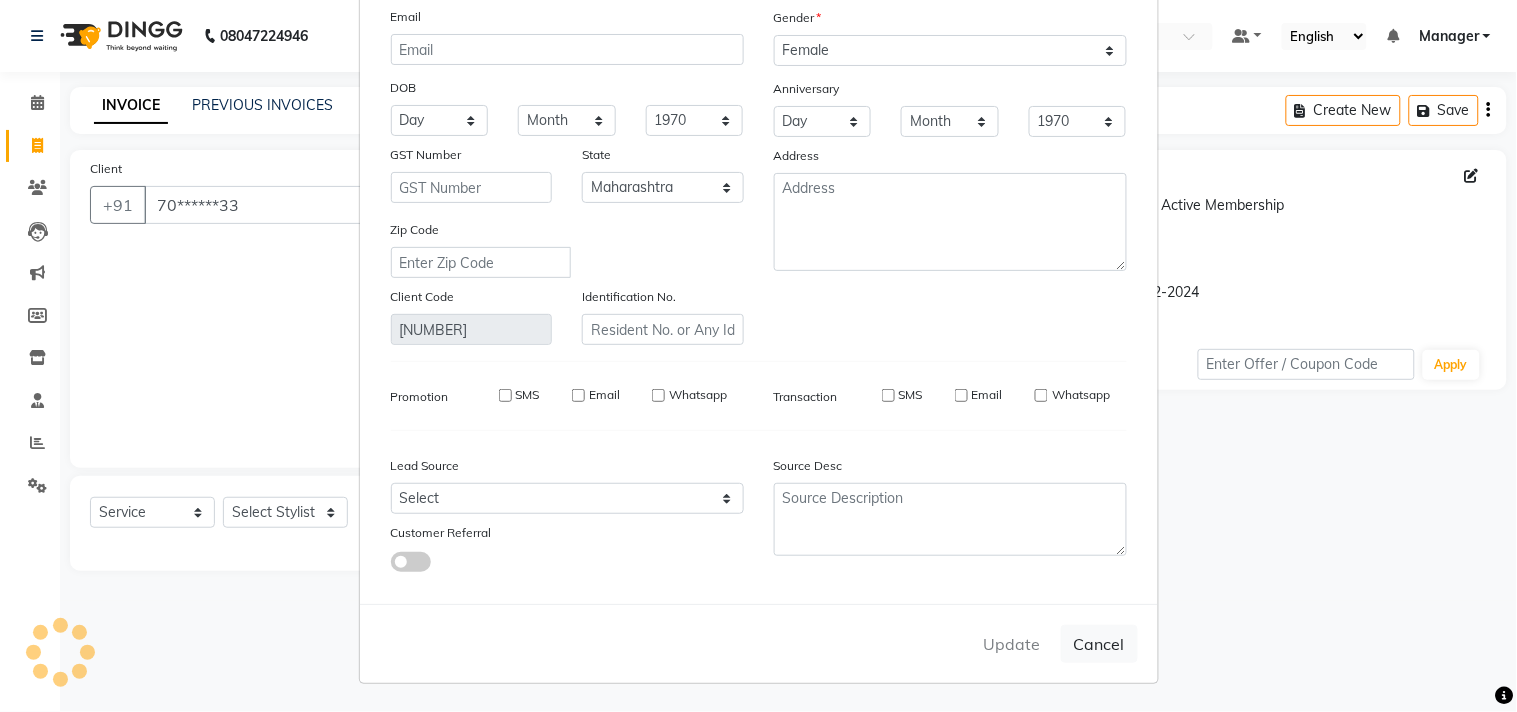 type 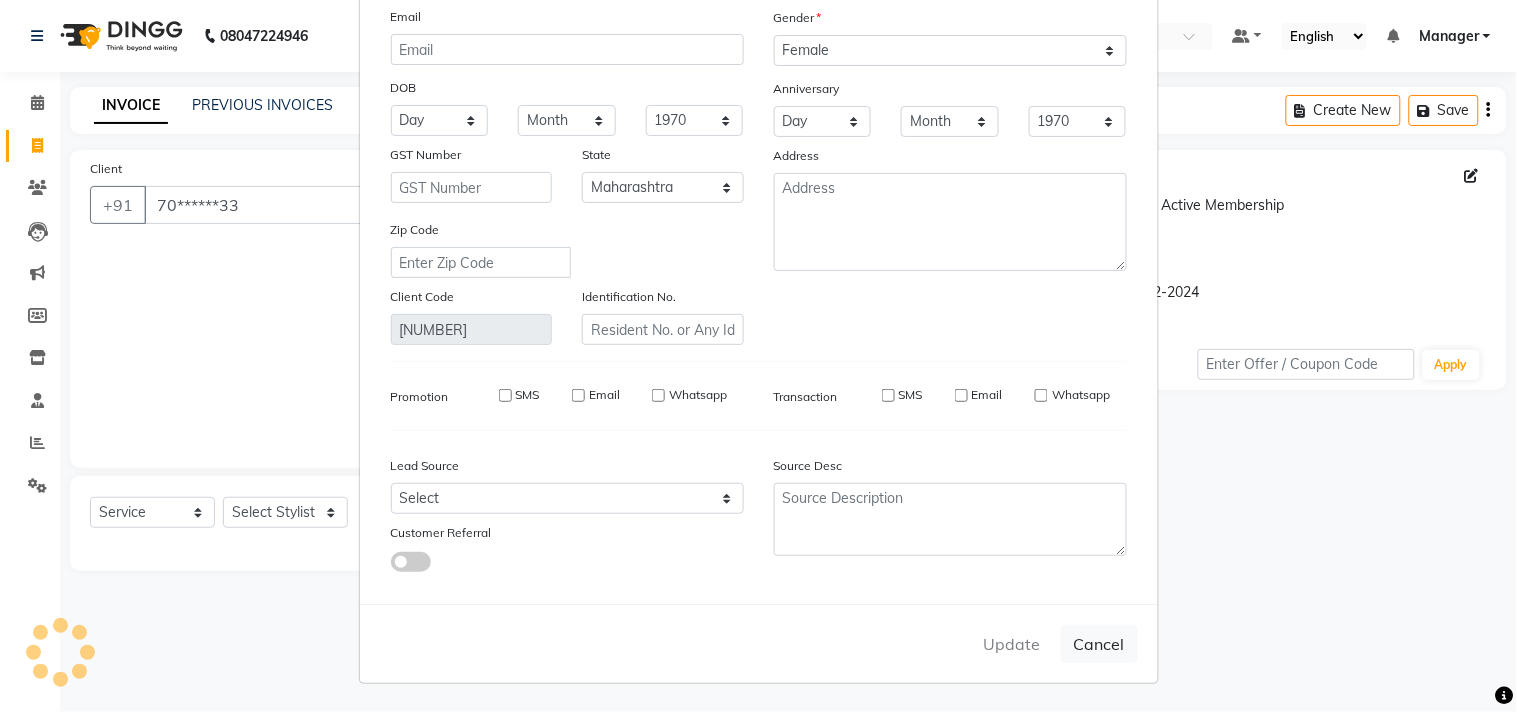 select 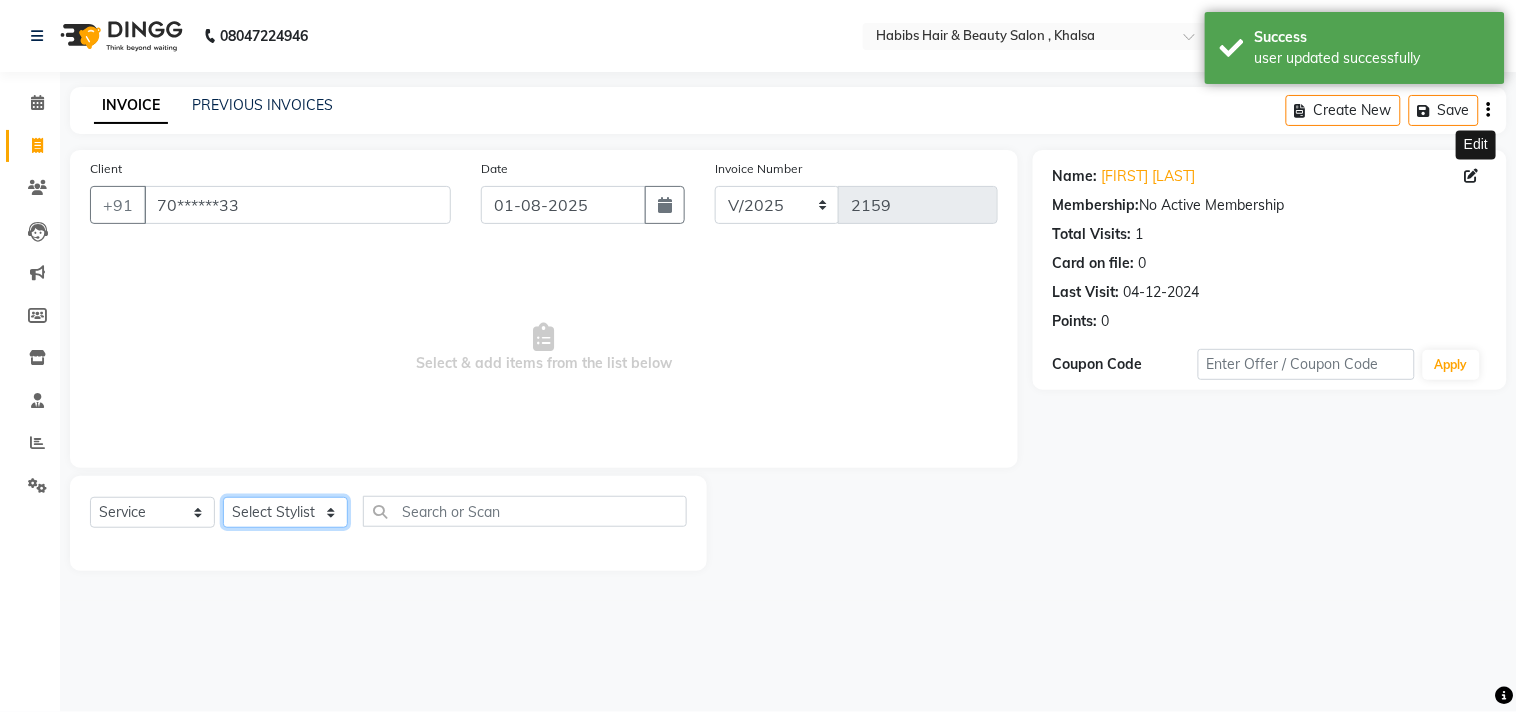 click on "Select Stylist Ajam ARIF Asif Manager M M Neelam Niyaz Salman Sameer Sayali Shahid Shahnawaz Vidya Zubair" 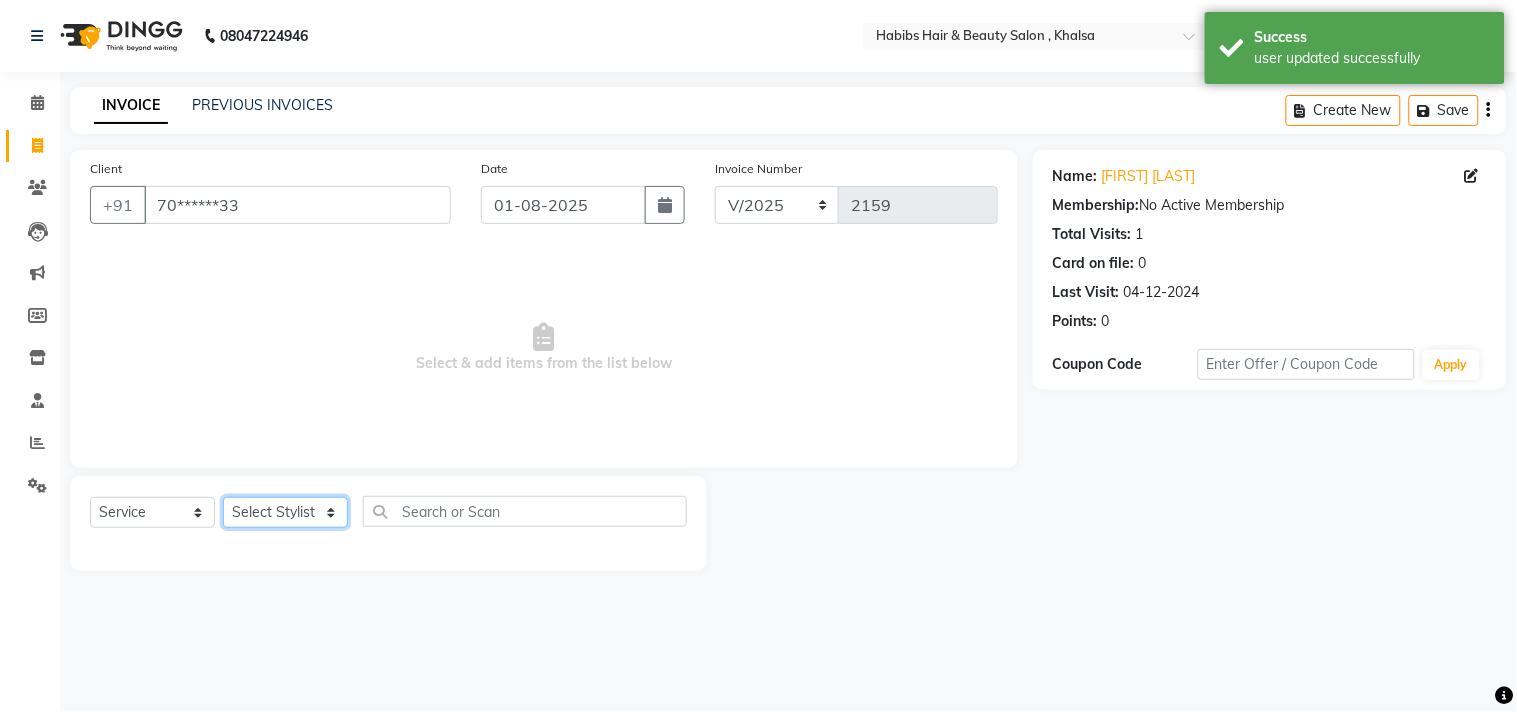 select on "29954" 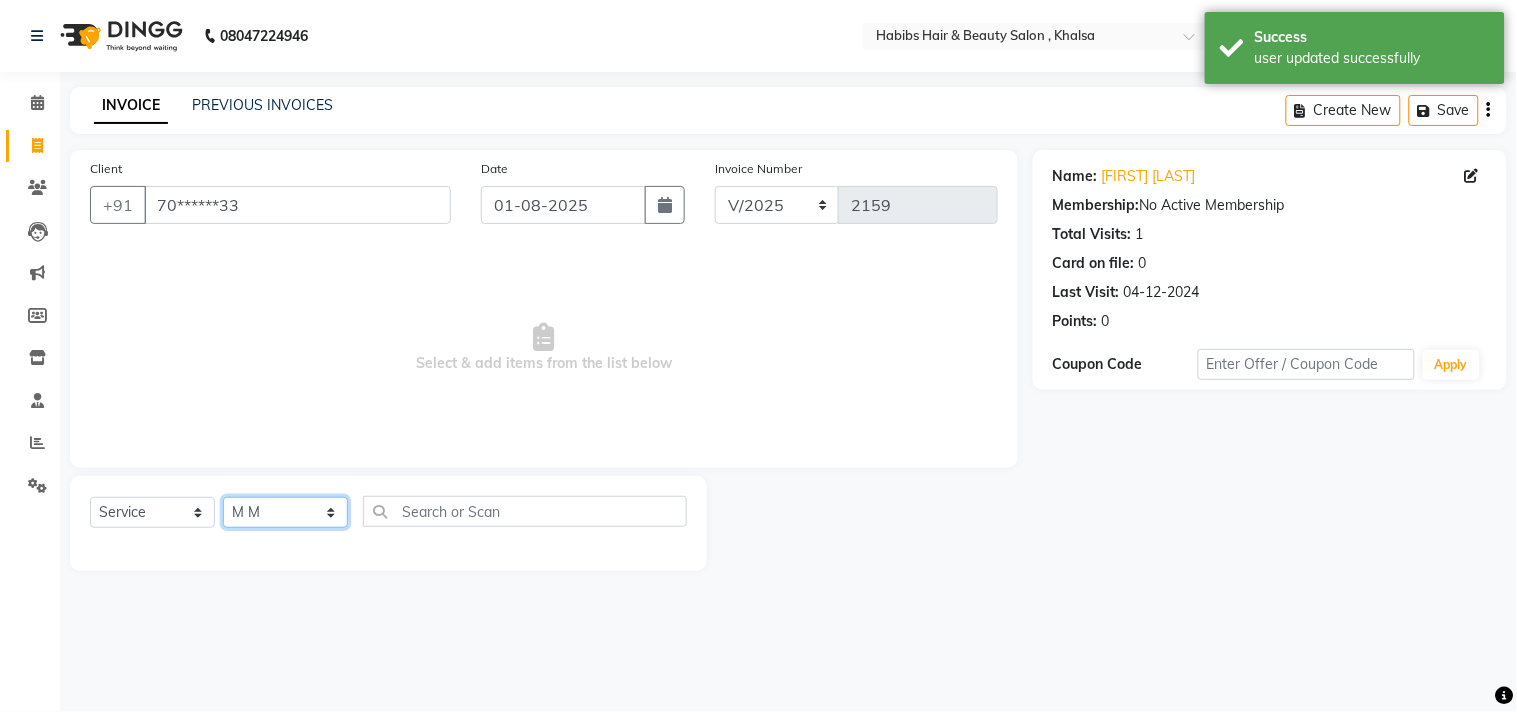 click on "Select Stylist Ajam ARIF Asif Manager M M Neelam Niyaz Salman Sameer Sayali Shahid Shahnawaz Vidya Zubair" 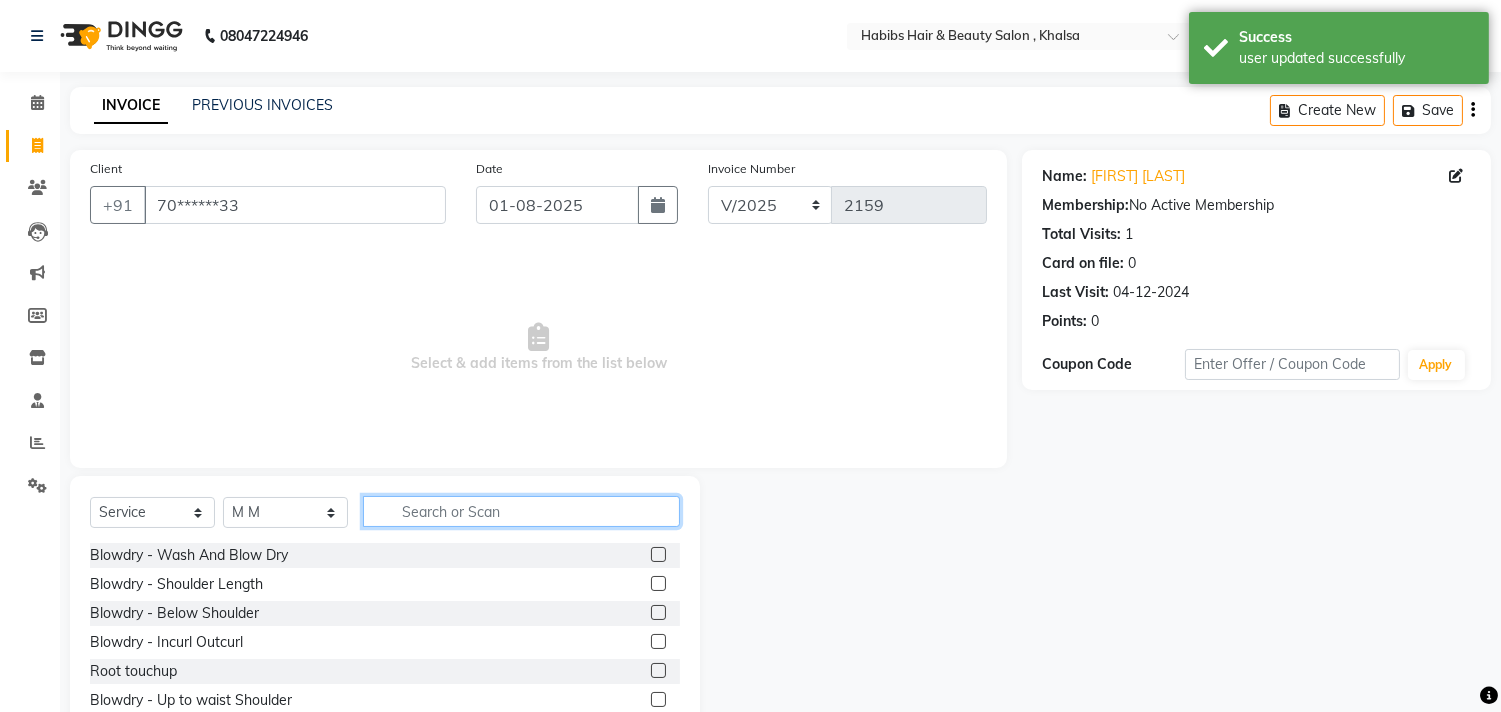 click 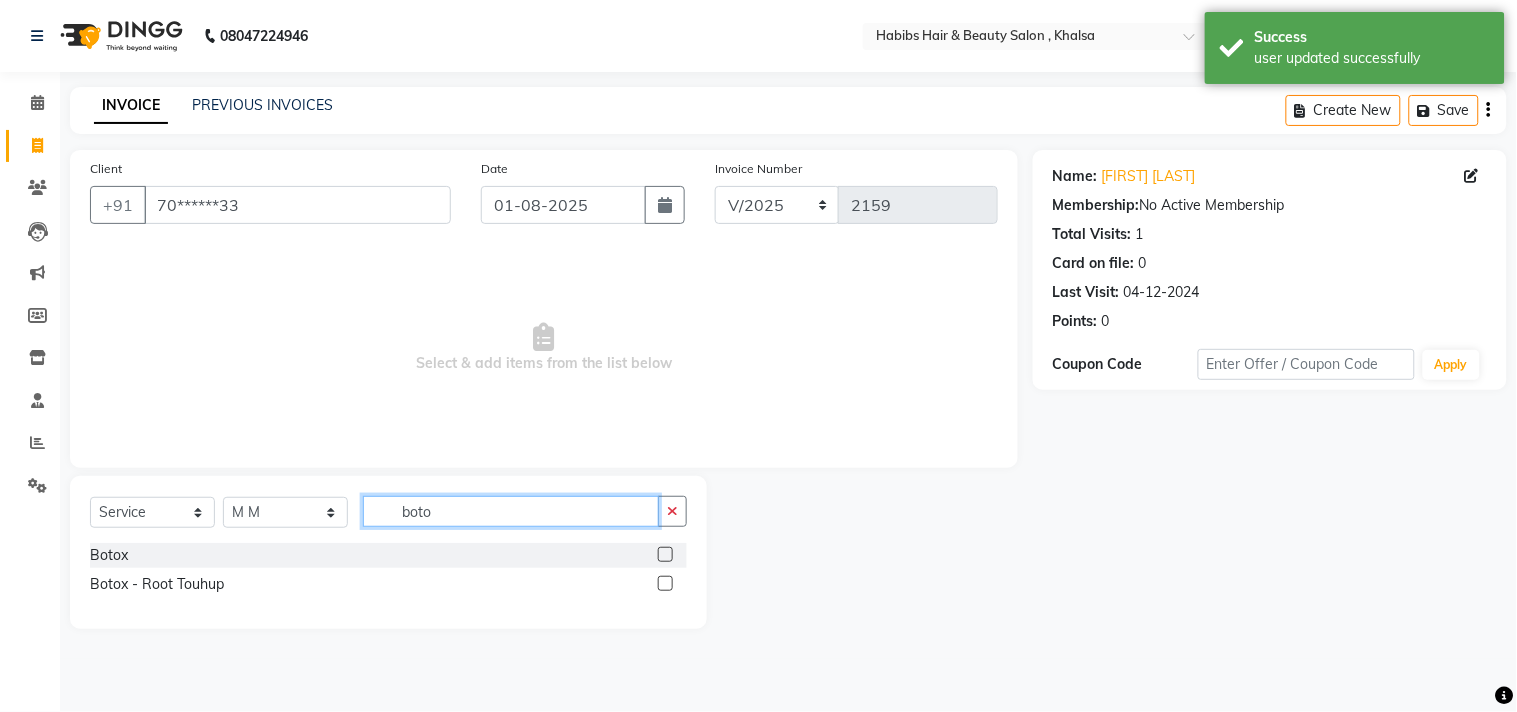 type on "boto" 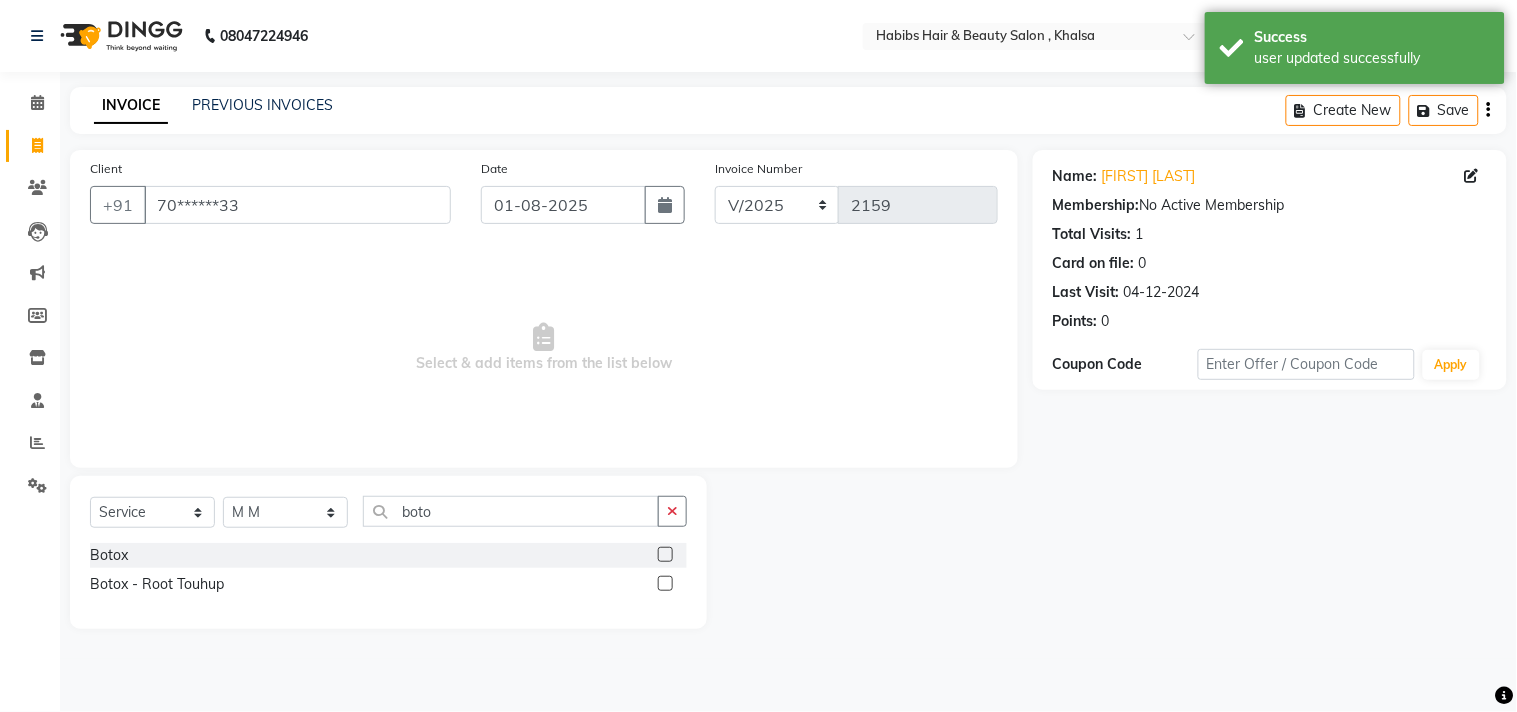 click 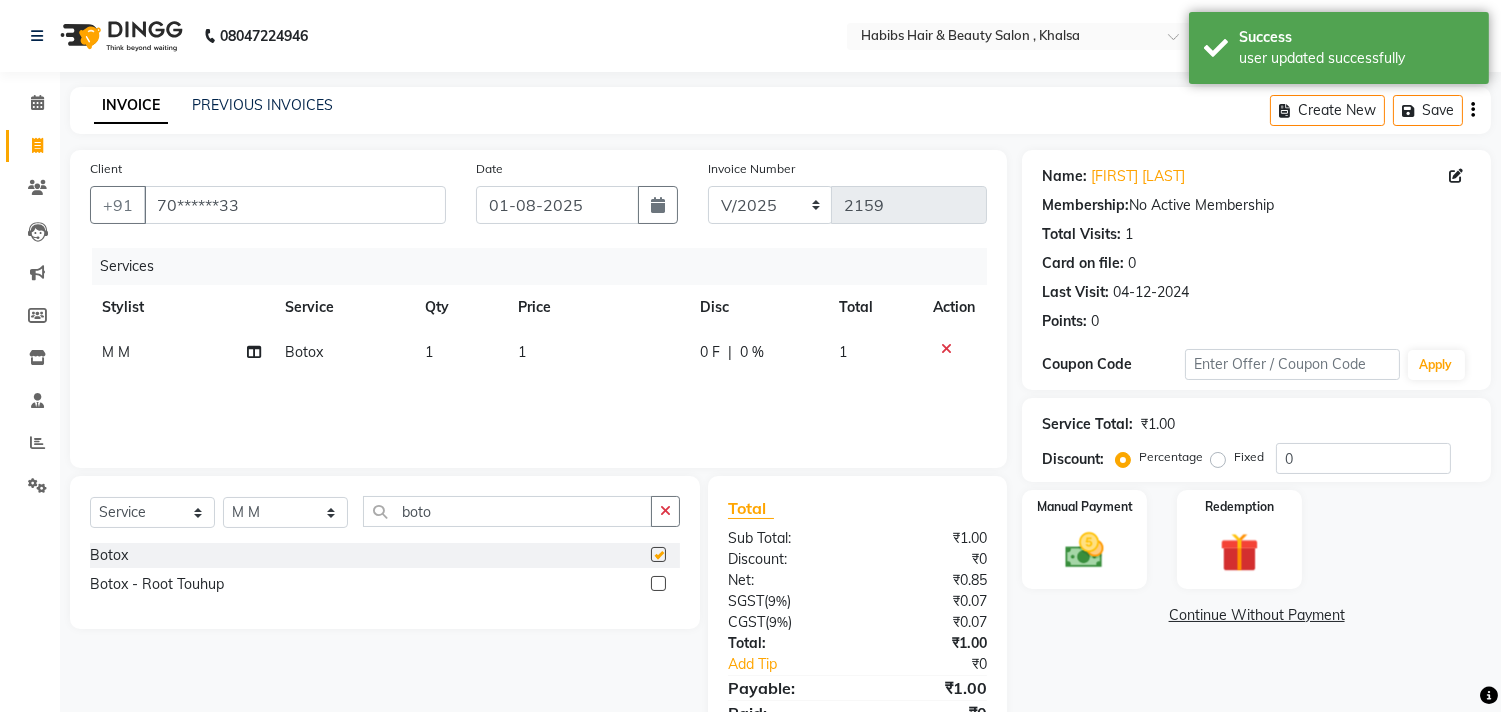 checkbox on "false" 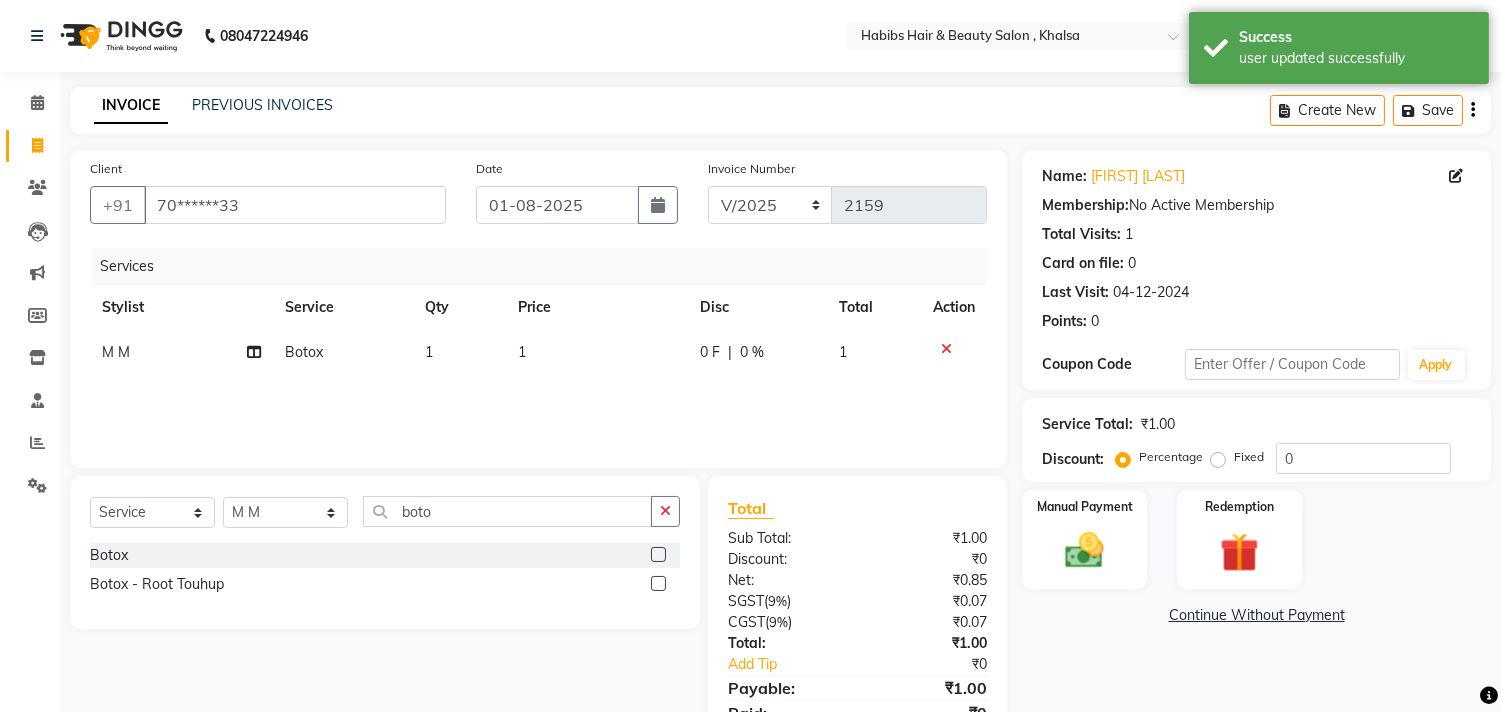 click on "1" 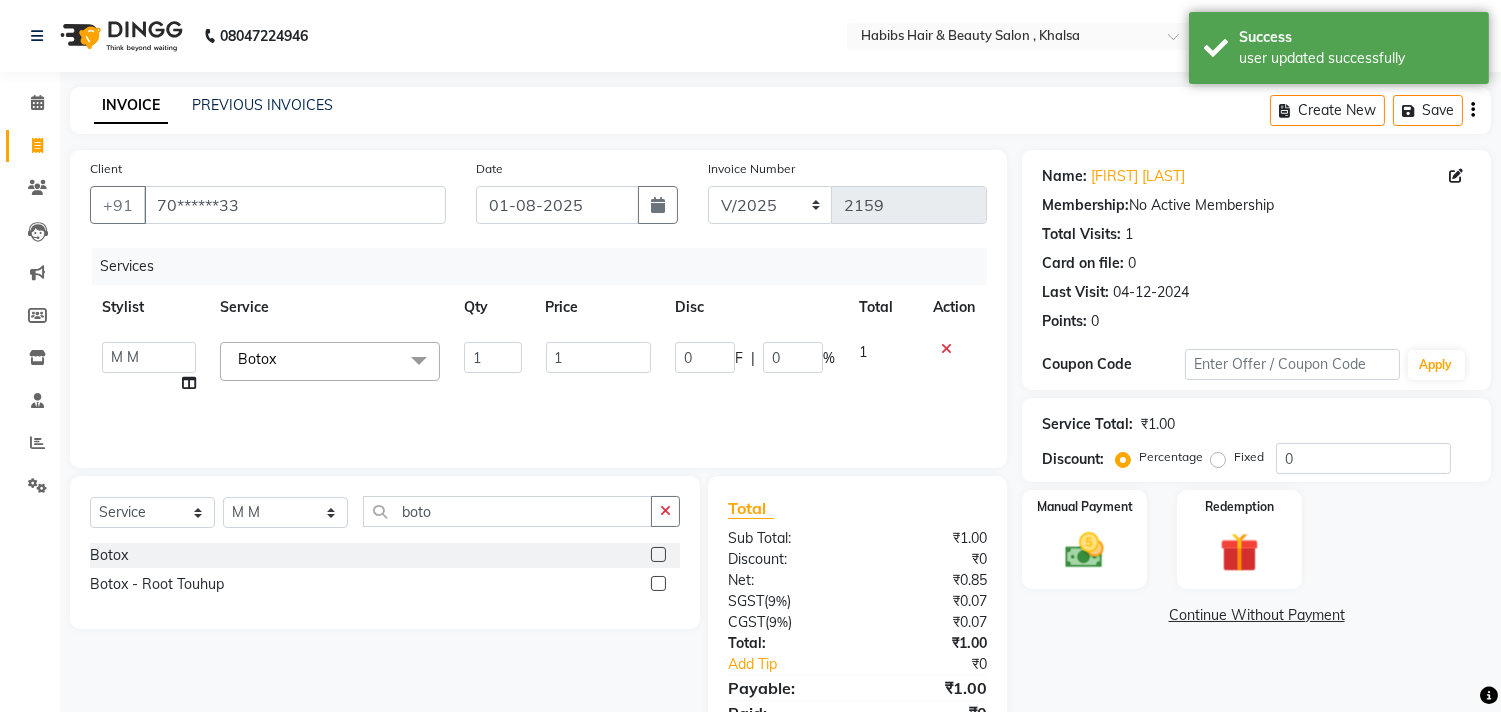 click on "1" 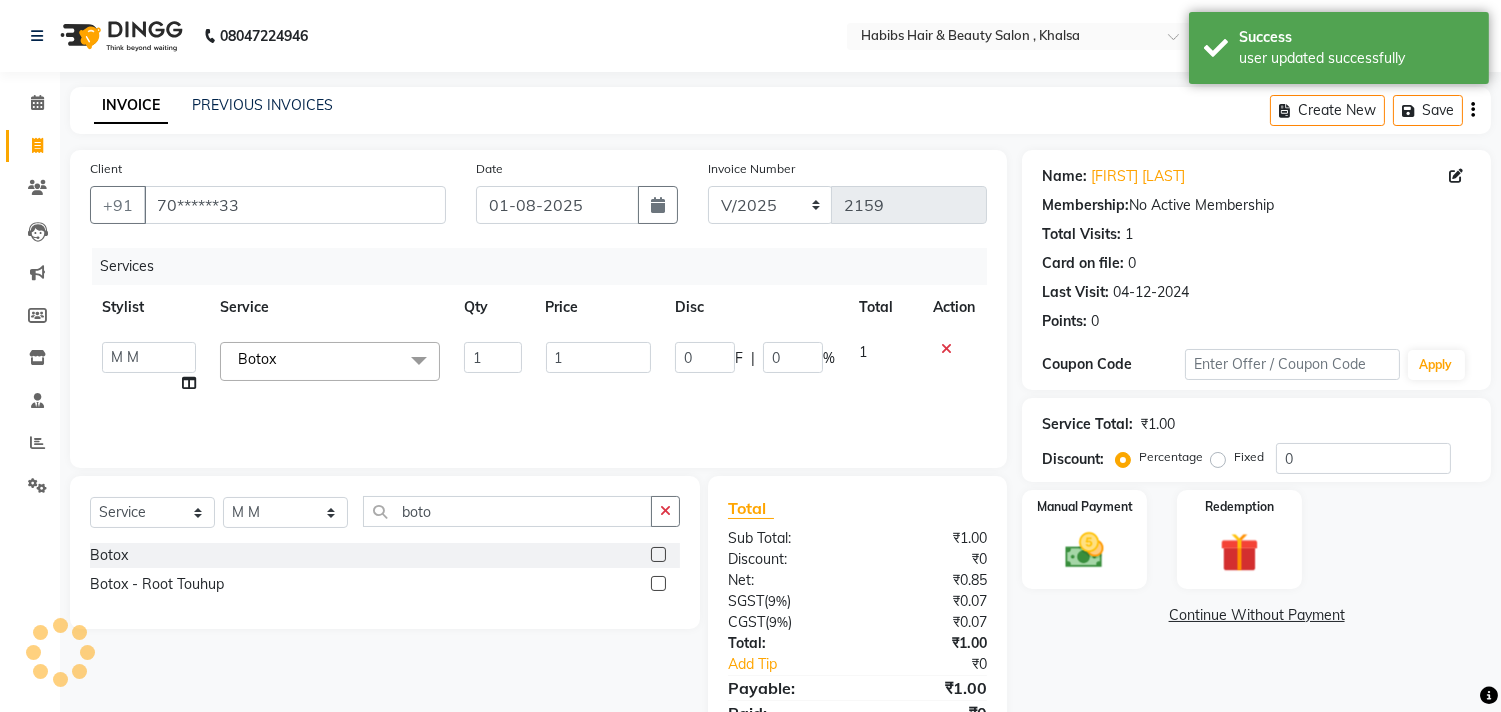 click on "1" 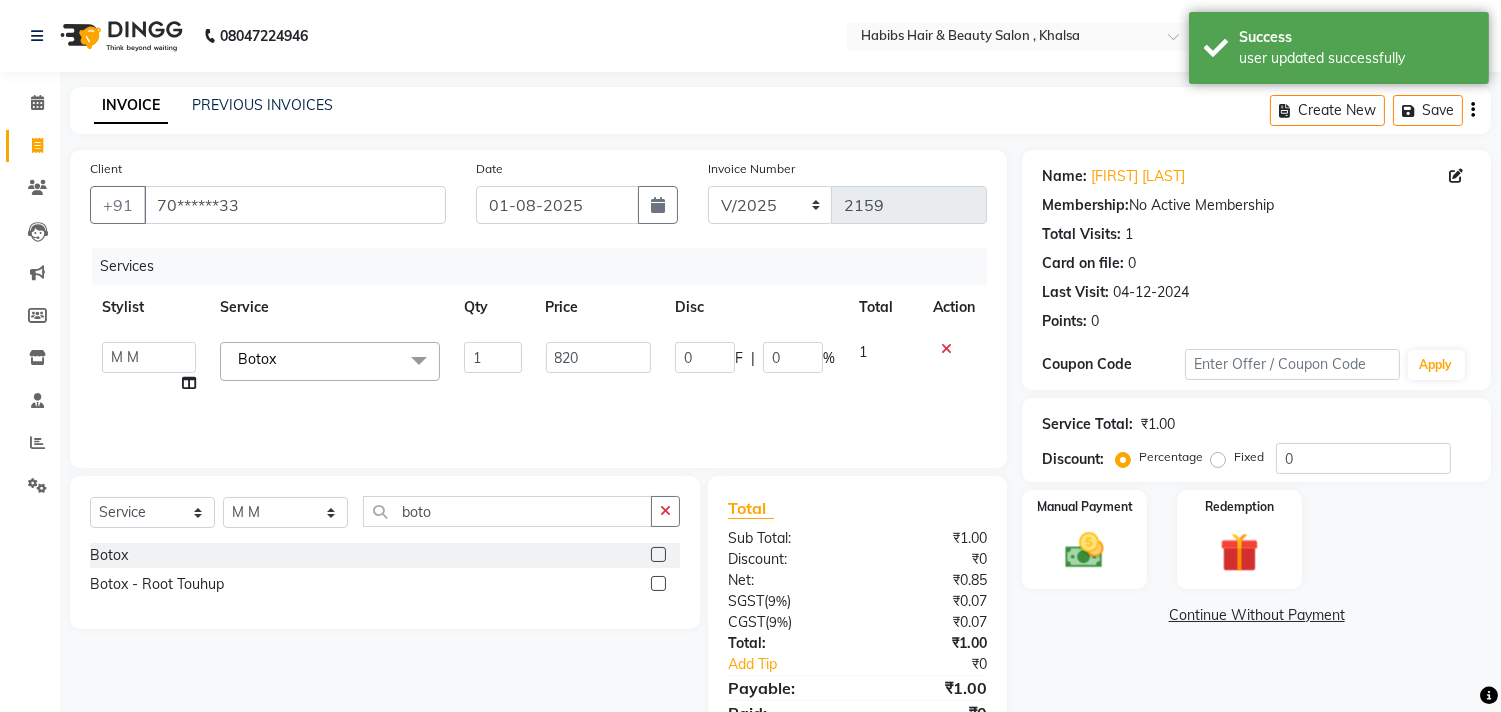 type on "8200" 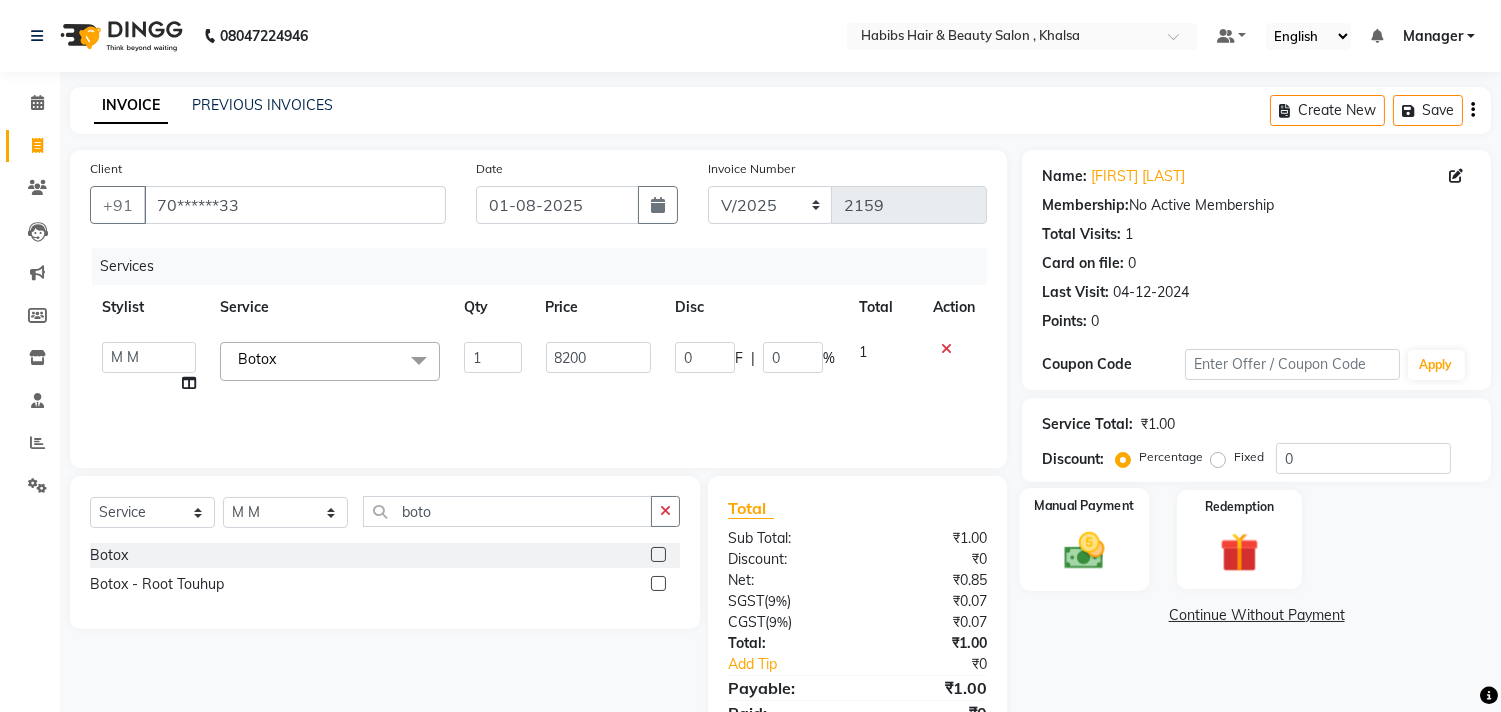 click on "Manual Payment" 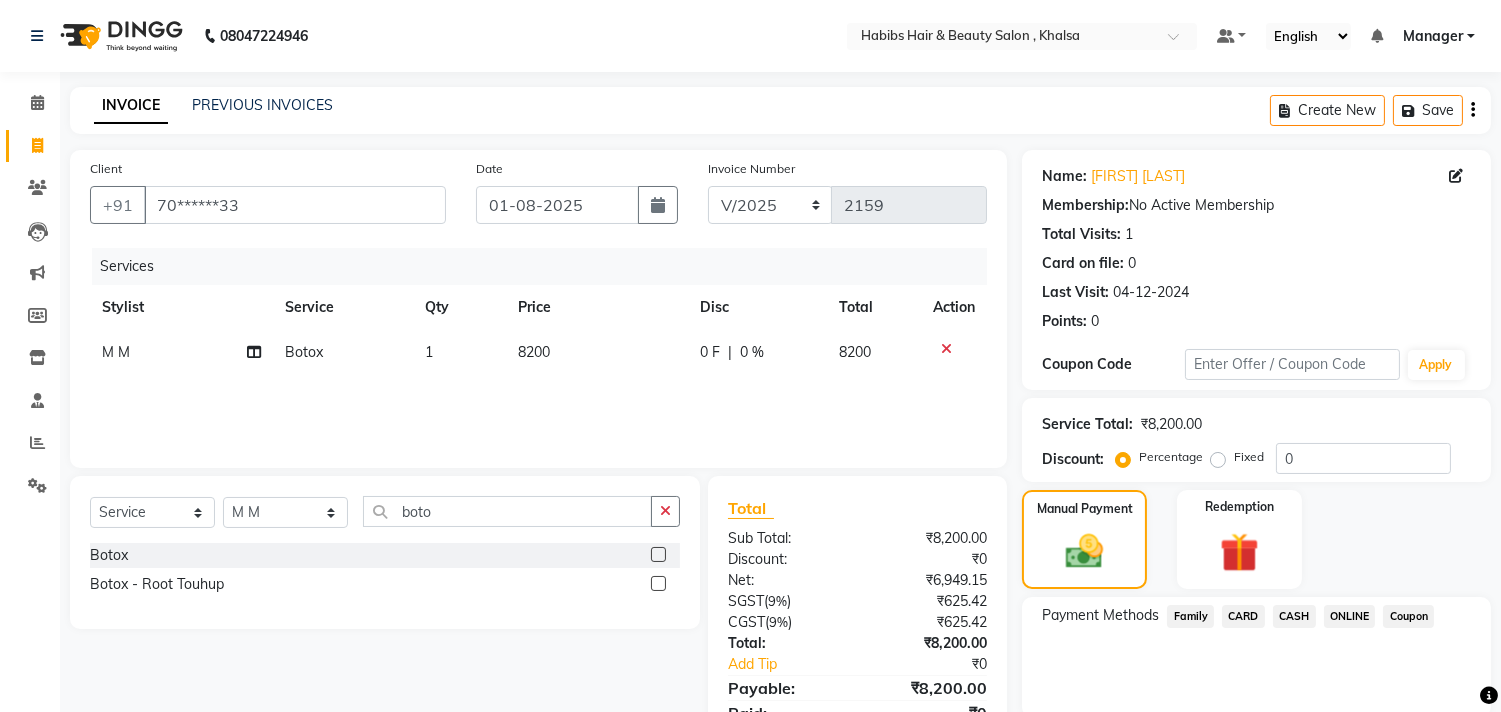 click on "ONLINE" 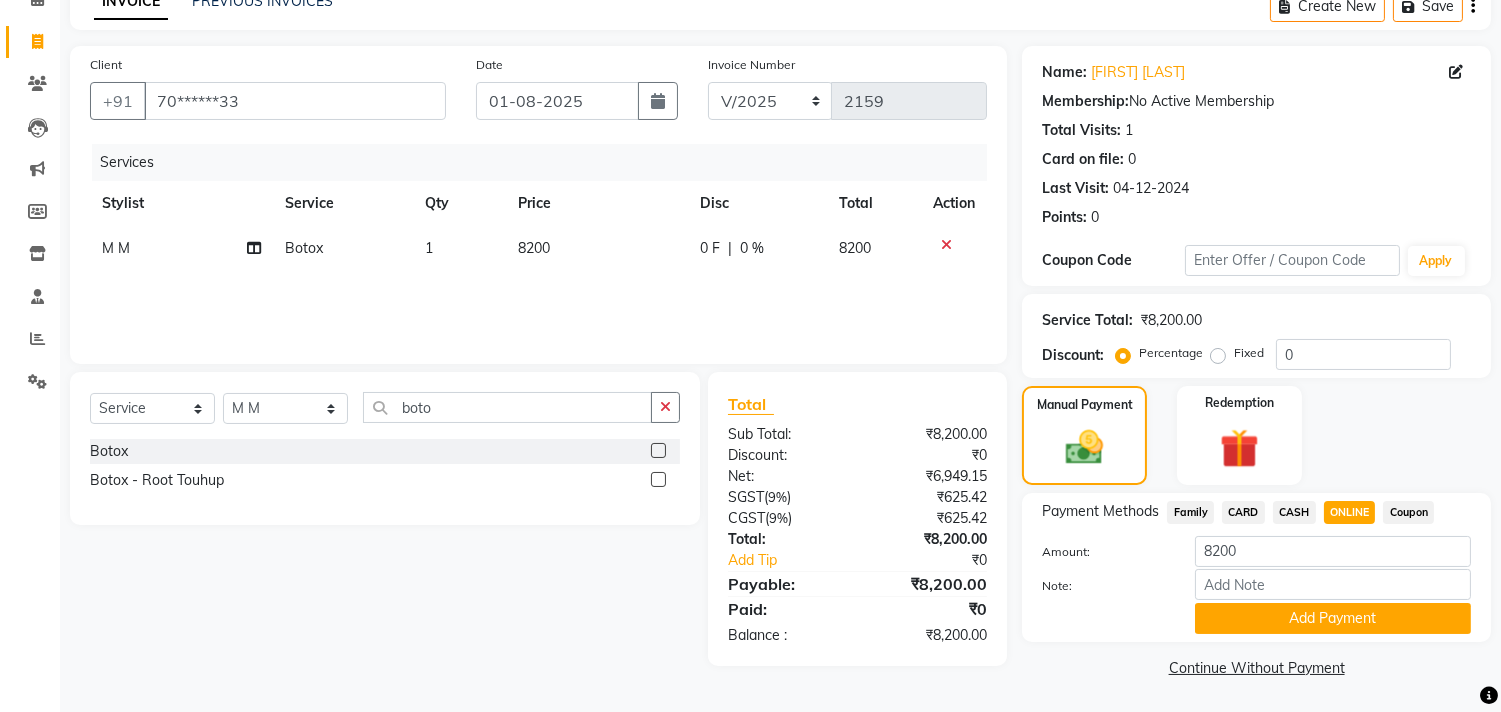 type 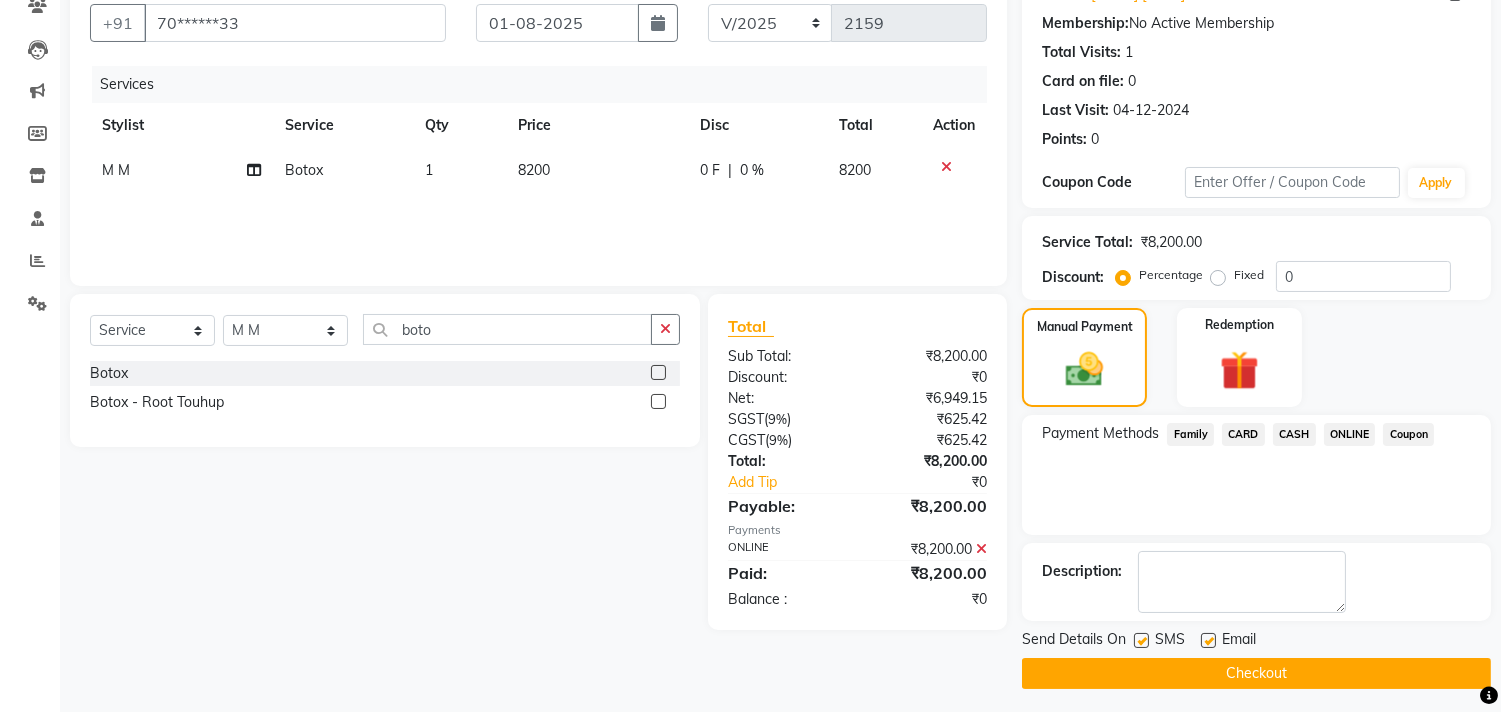 scroll, scrollTop: 187, scrollLeft: 0, axis: vertical 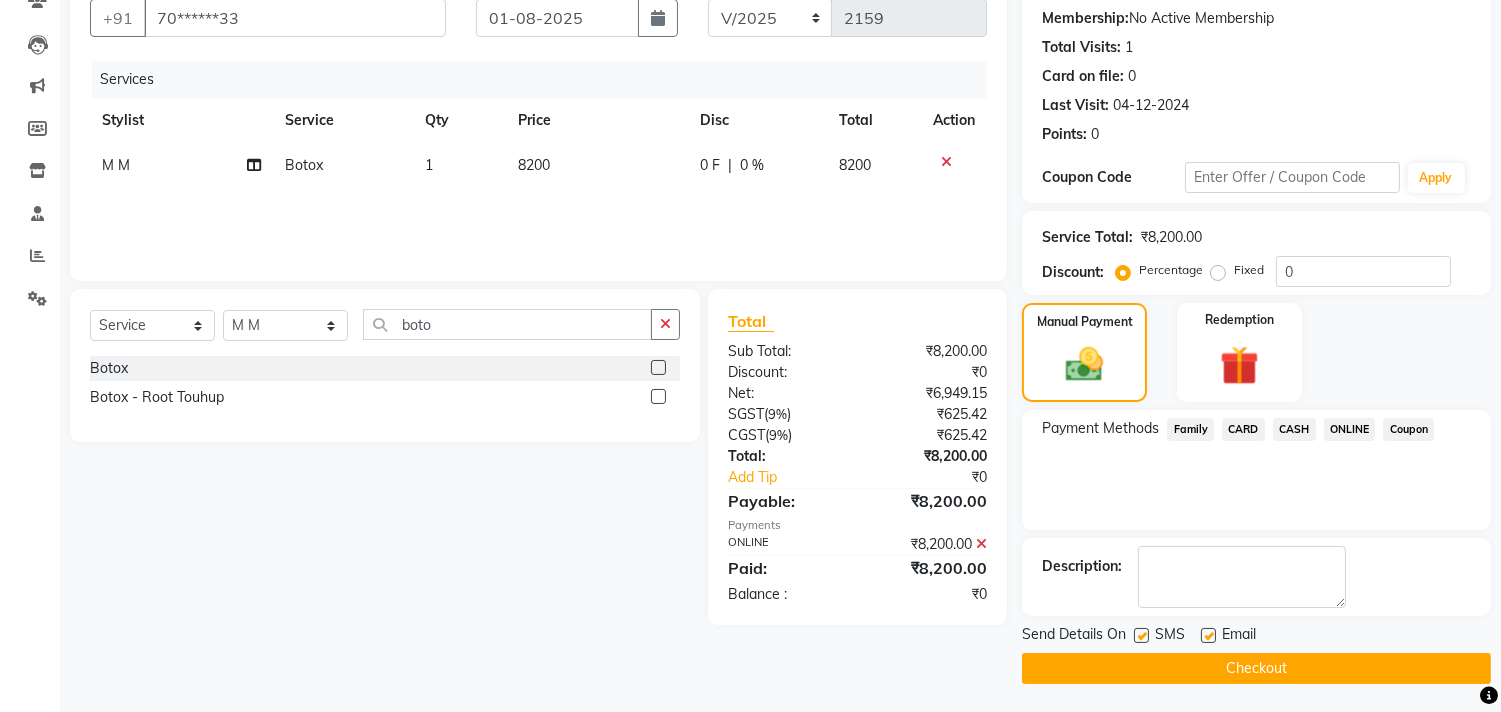 click on "Checkout" 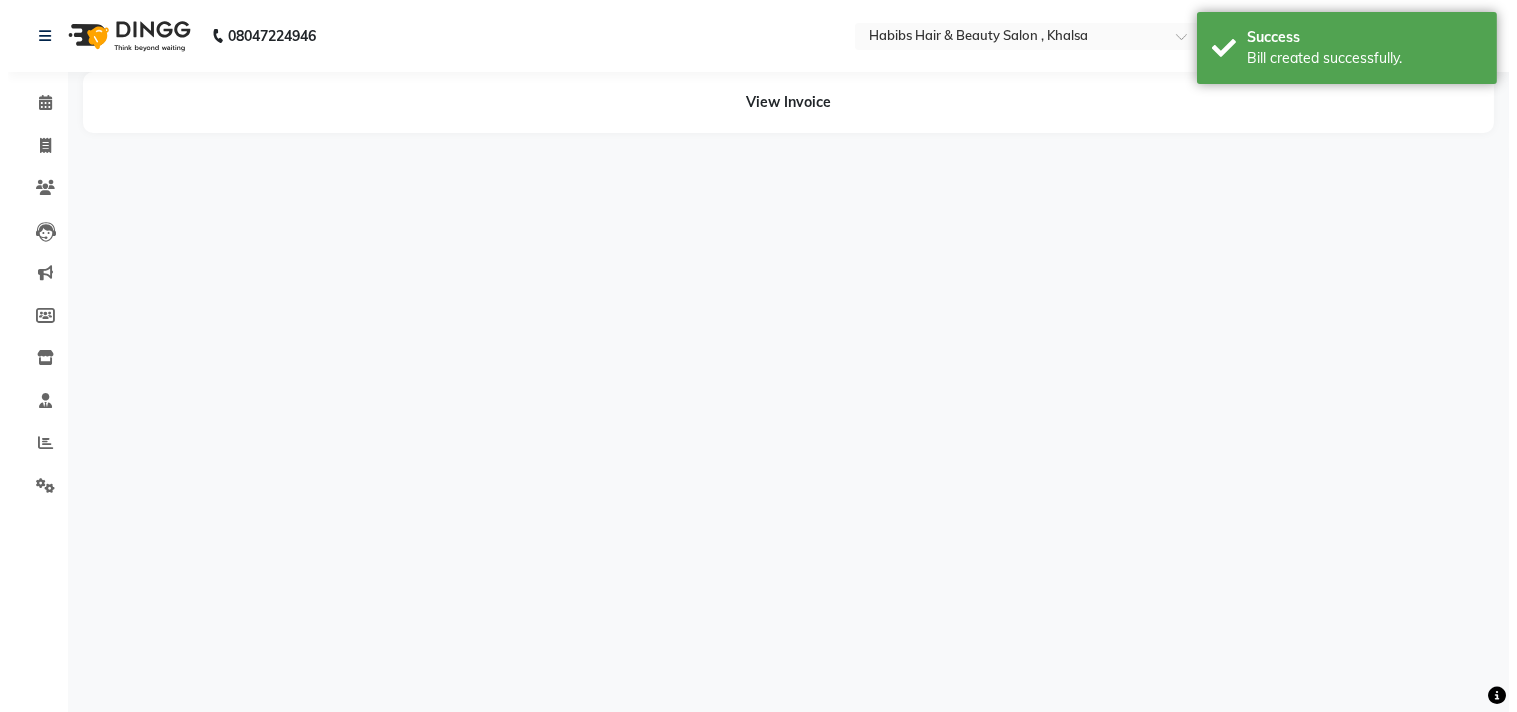 scroll, scrollTop: 0, scrollLeft: 0, axis: both 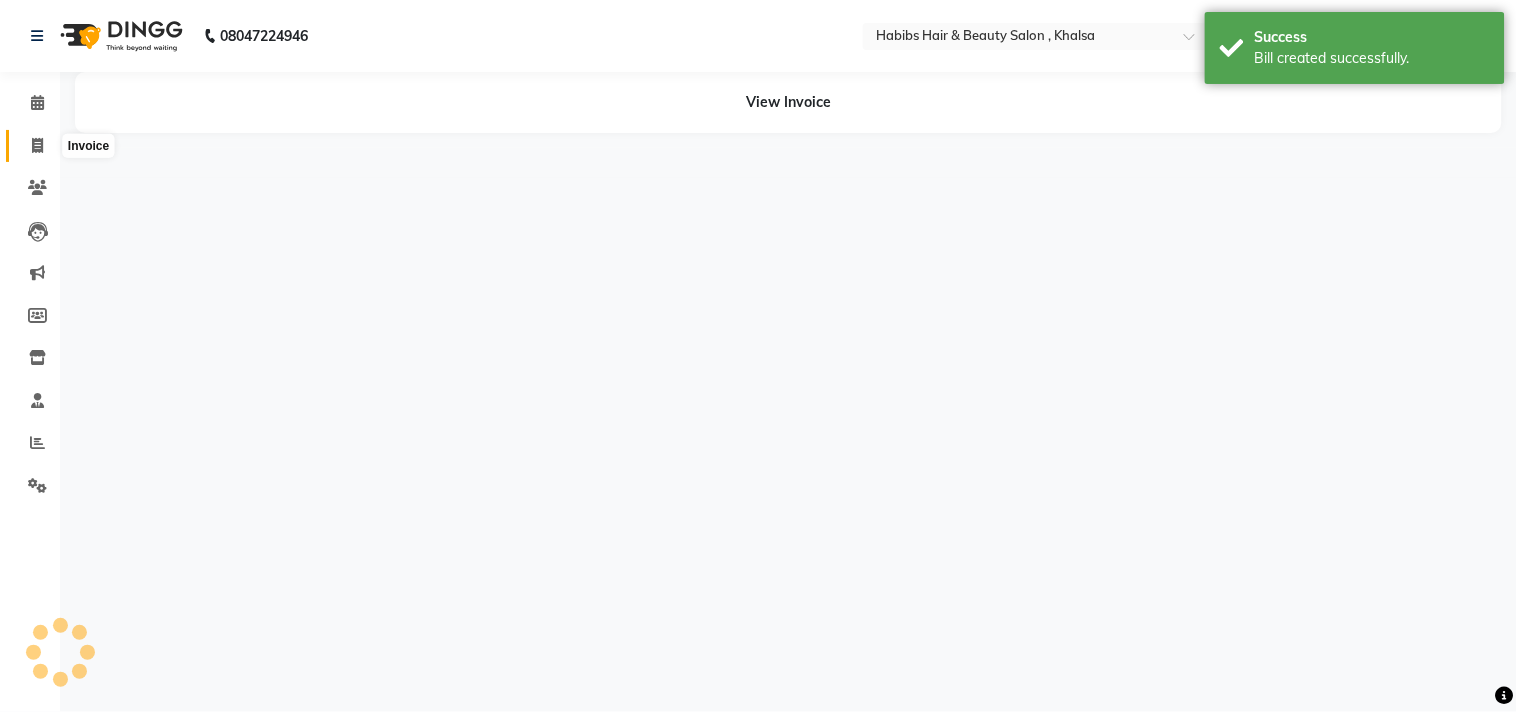 click 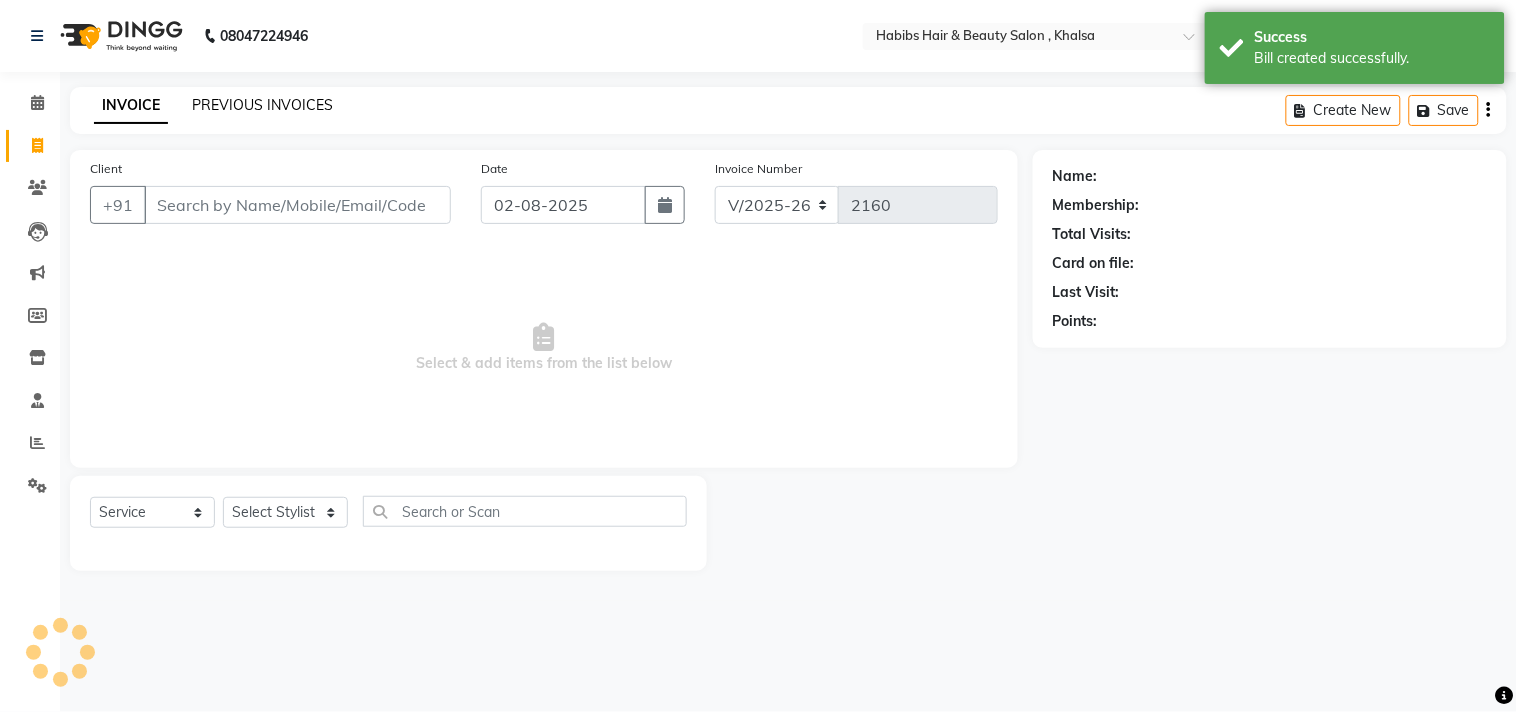 click on "PREVIOUS INVOICES" 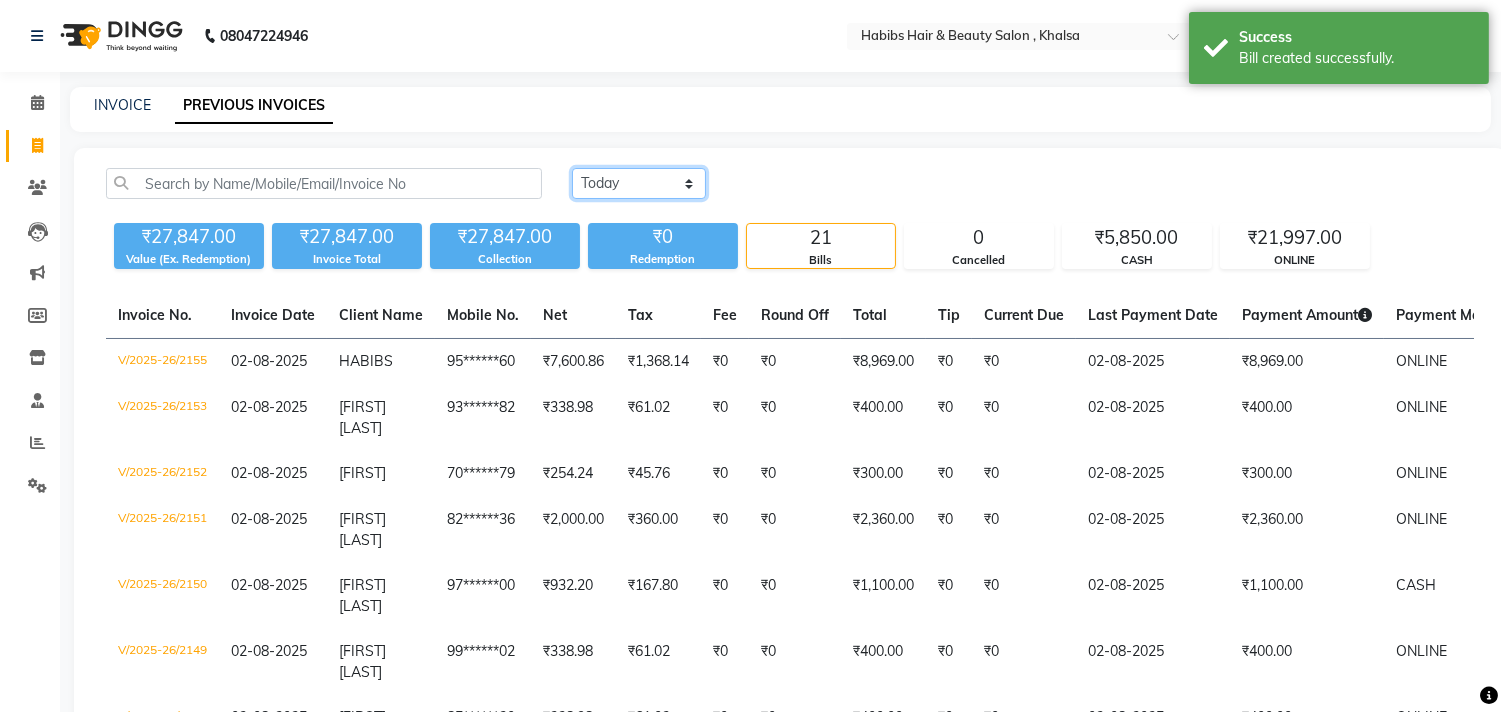 click on "Today Yesterday Custom Range" 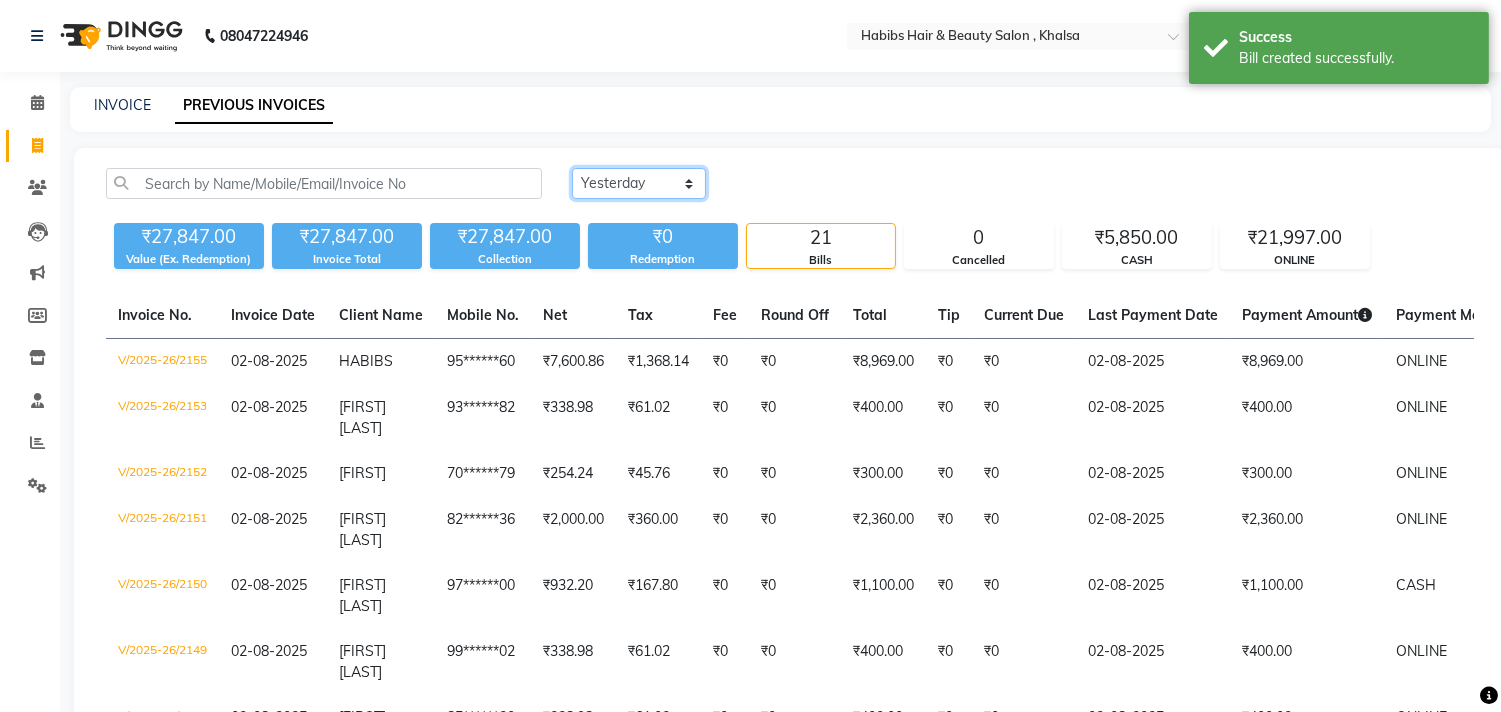 click on "Today Yesterday Custom Range" 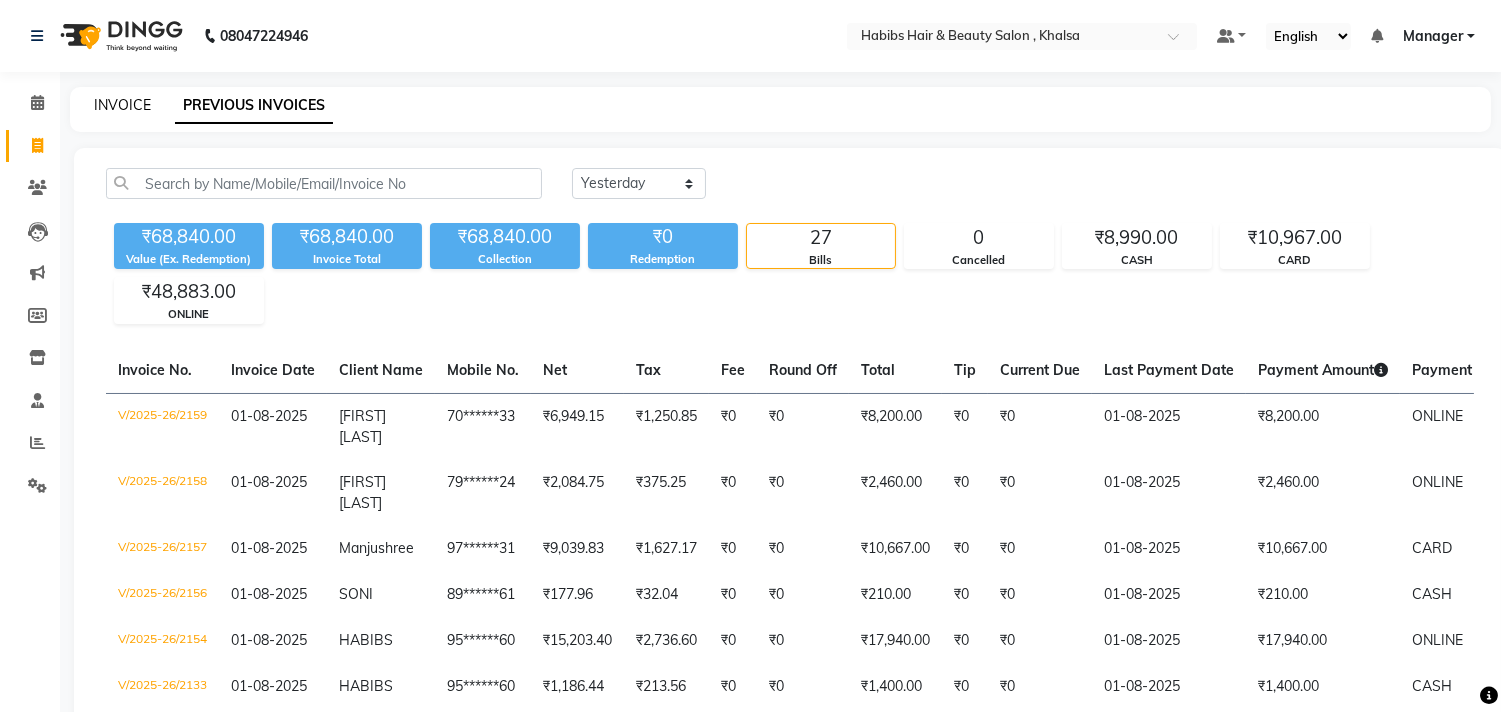 click on "INVOICE" 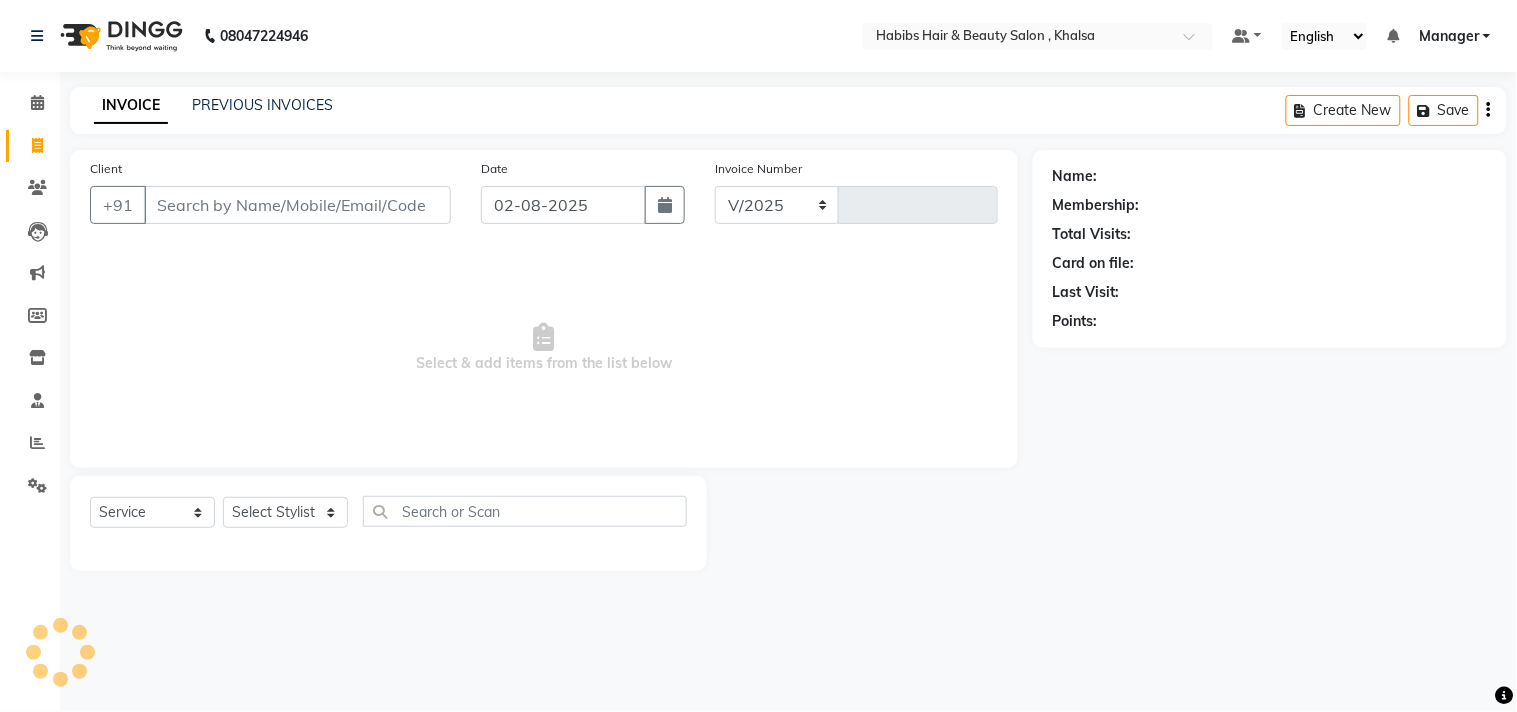 select on "4838" 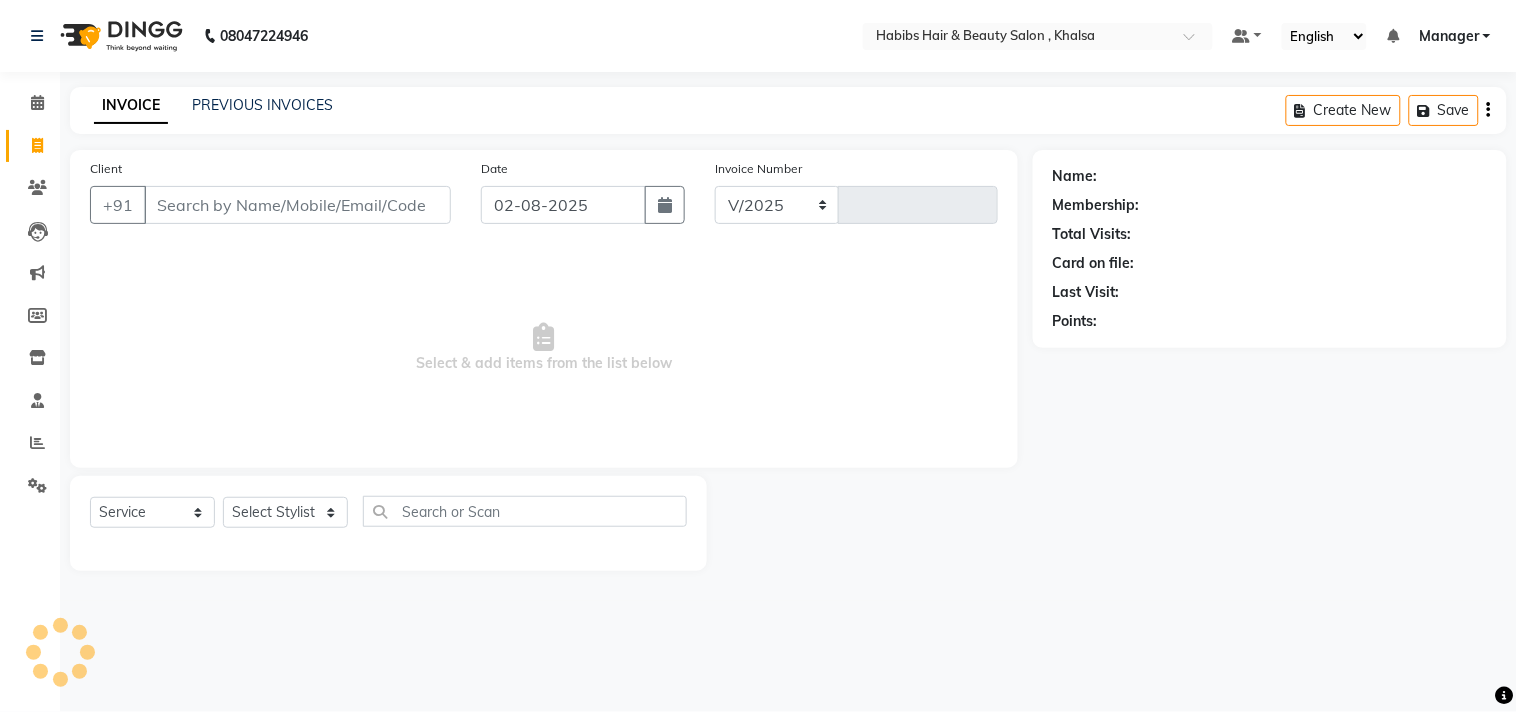 type on "2160" 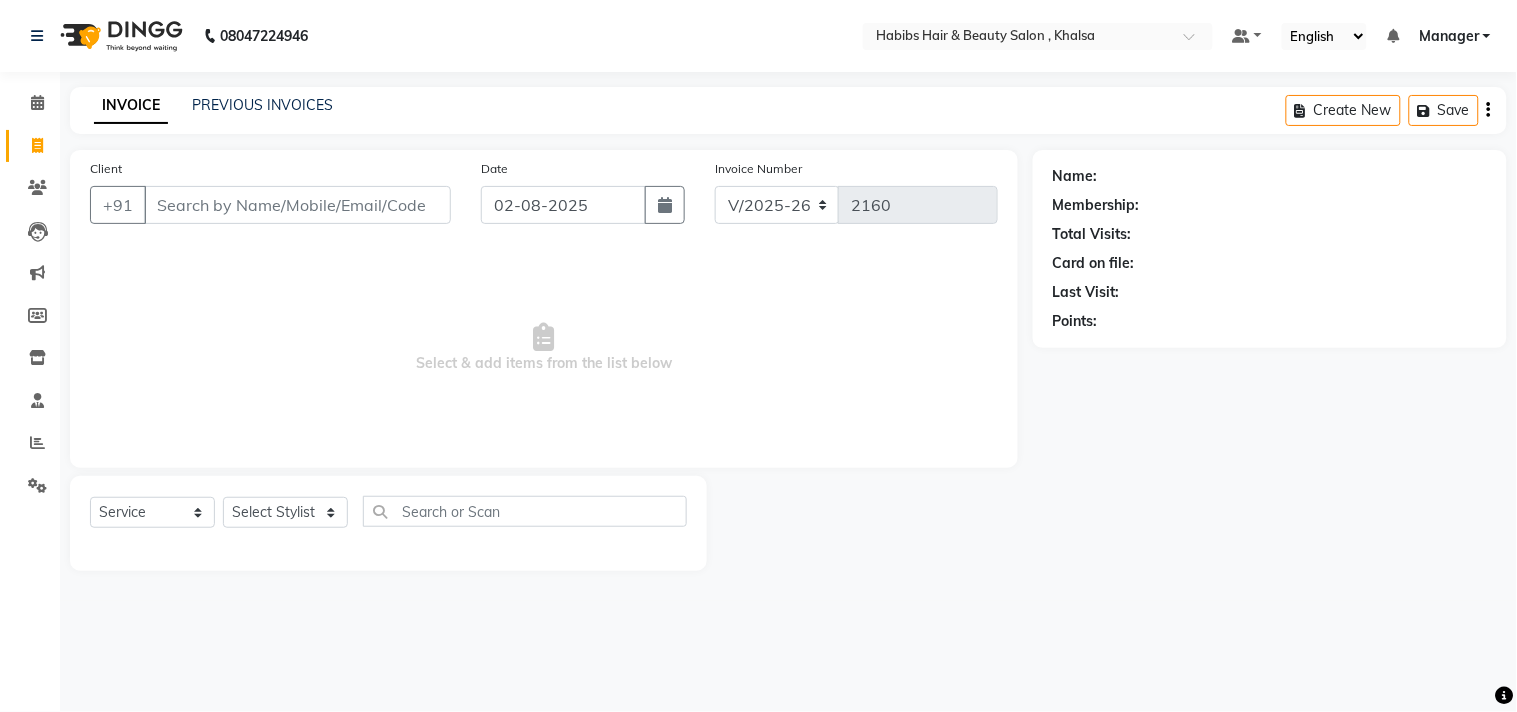 click on "INVOICE PREVIOUS INVOICES Create New   Save" 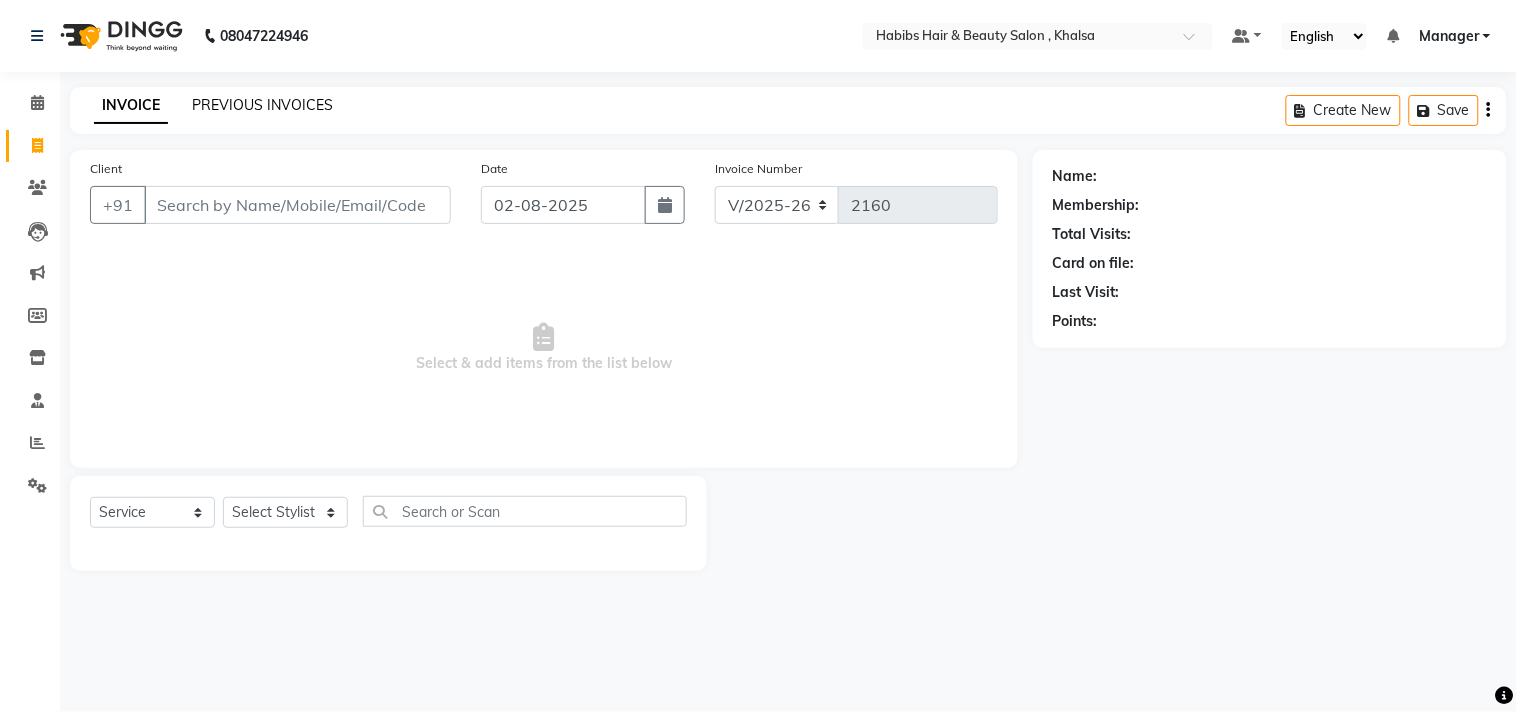 click on "PREVIOUS INVOICES" 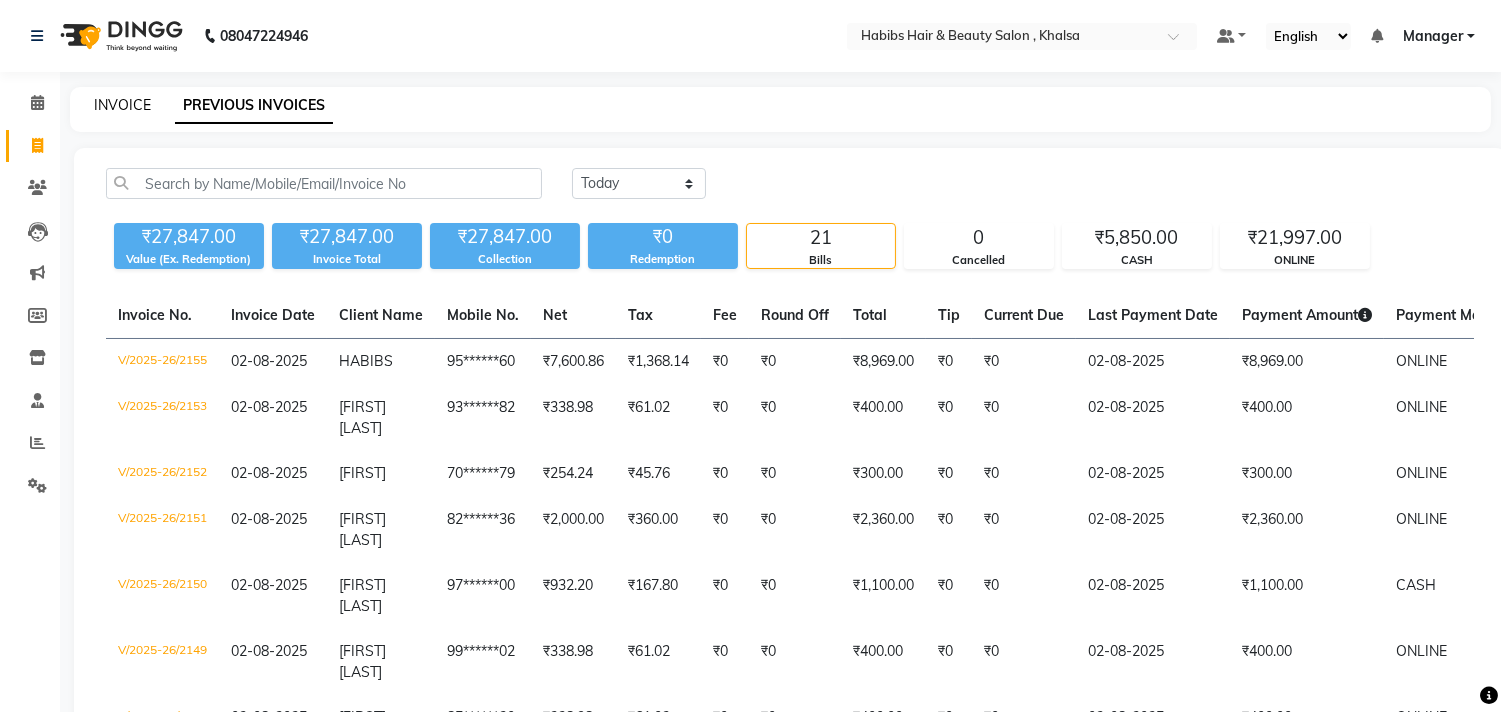 click on "INVOICE" 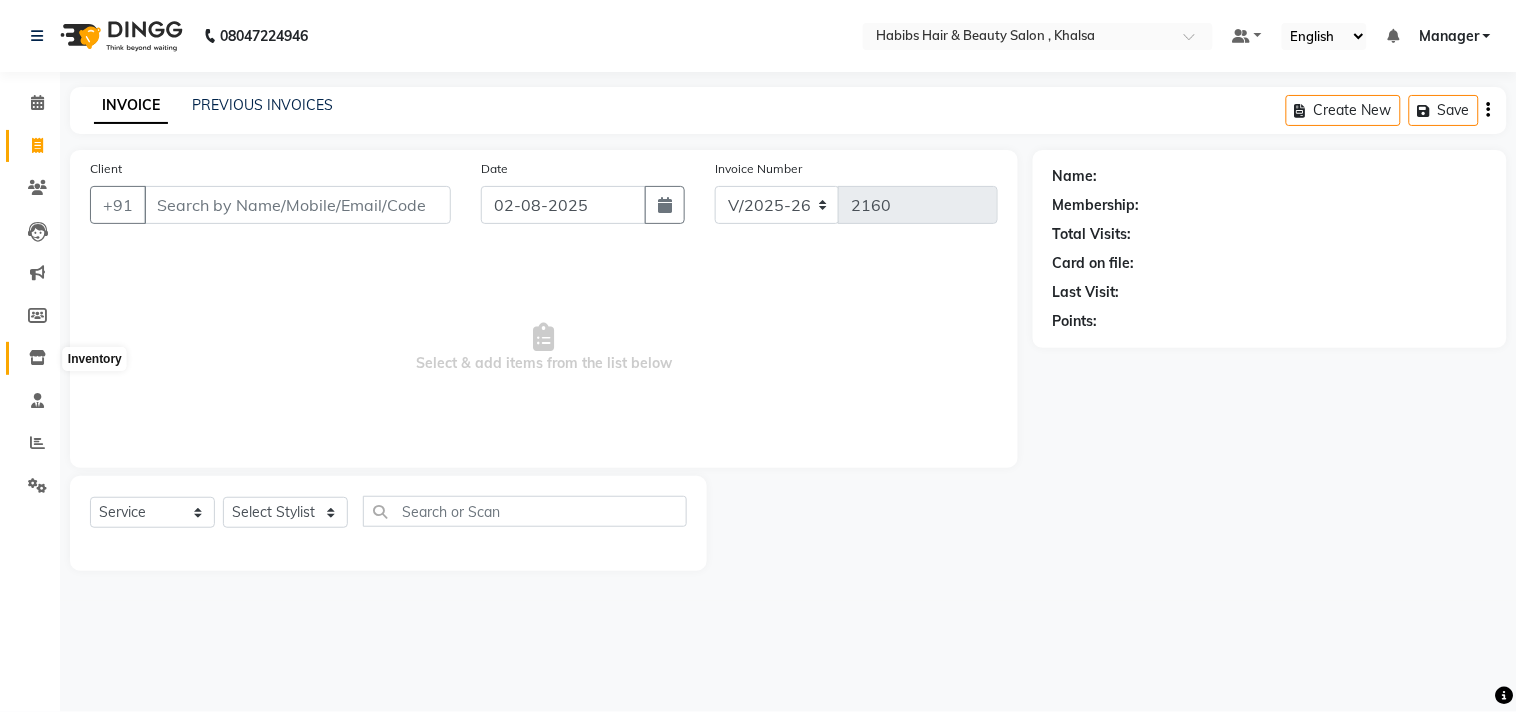 click 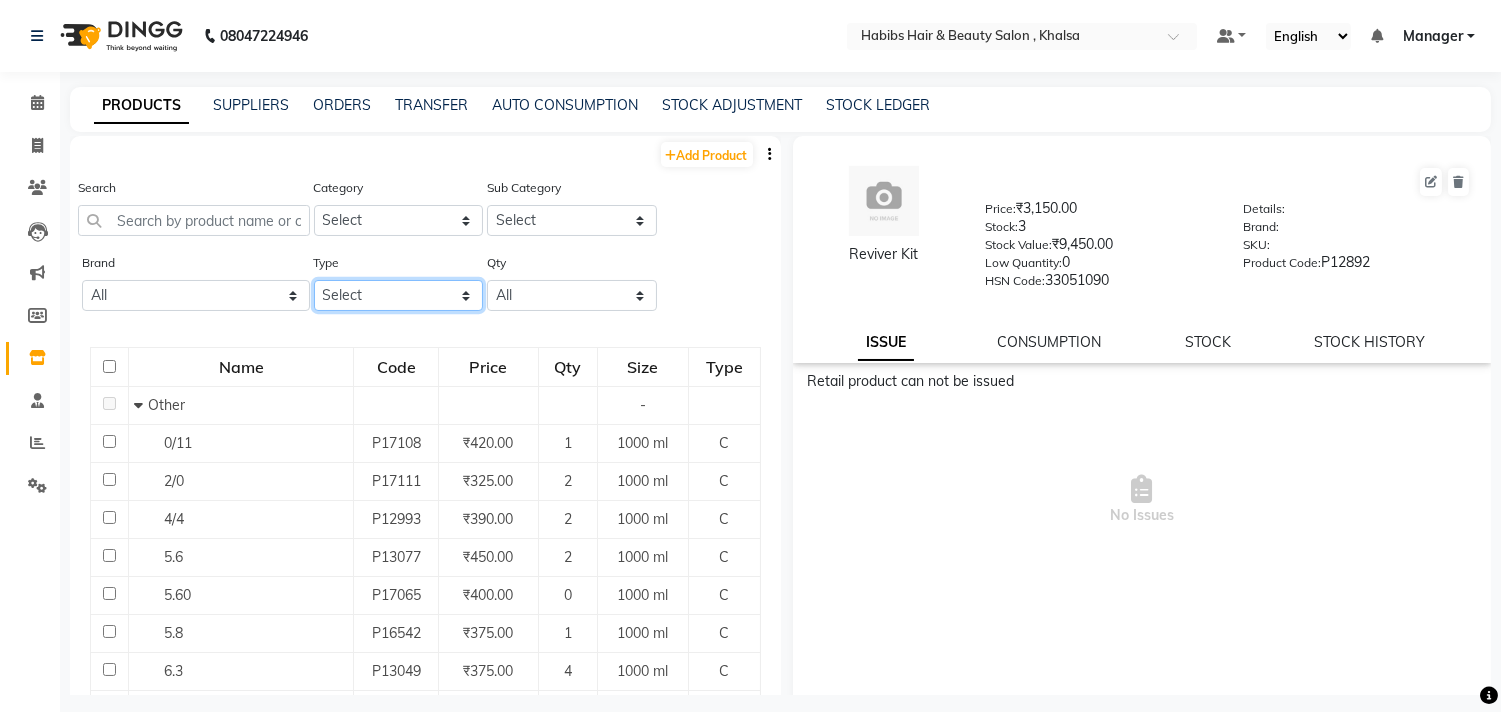 click on "Select Both Retail Consumable" 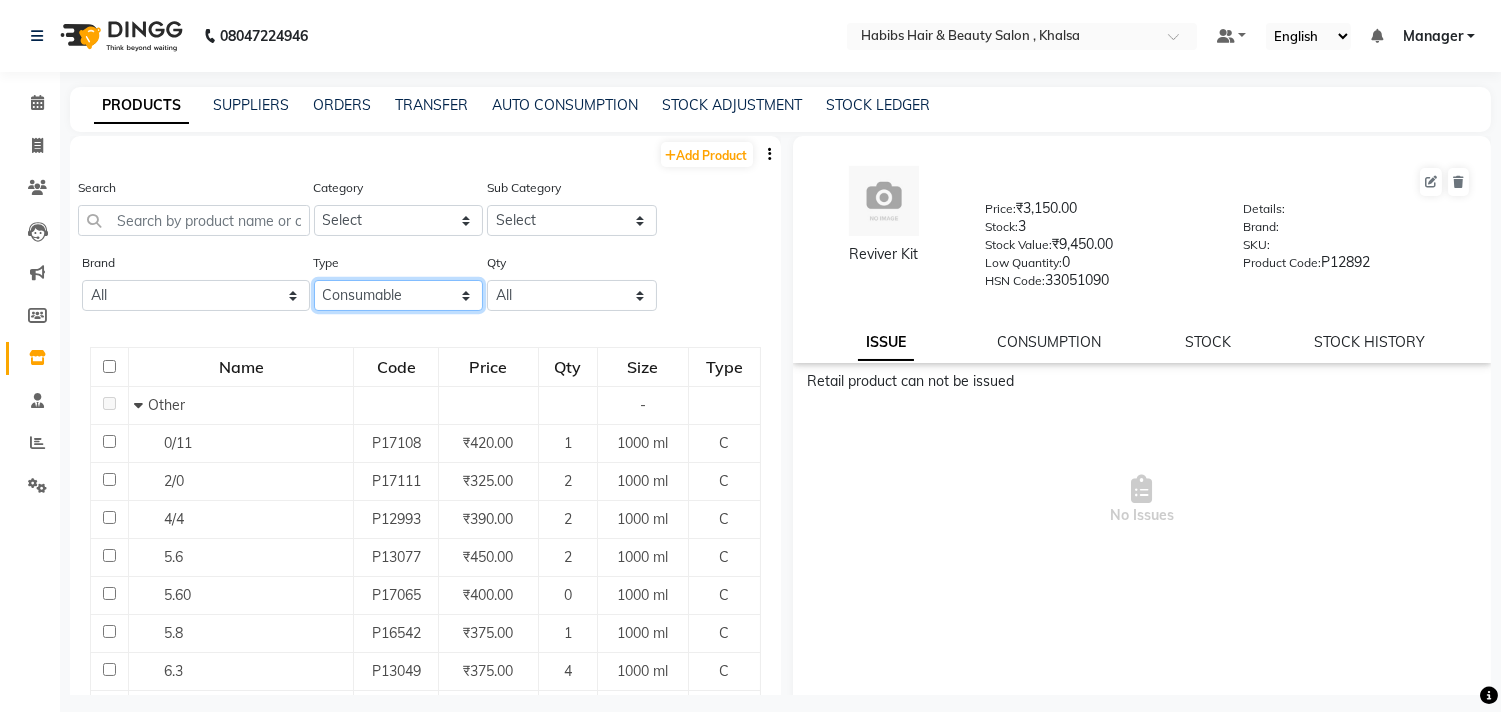 click on "Select Both Retail Consumable" 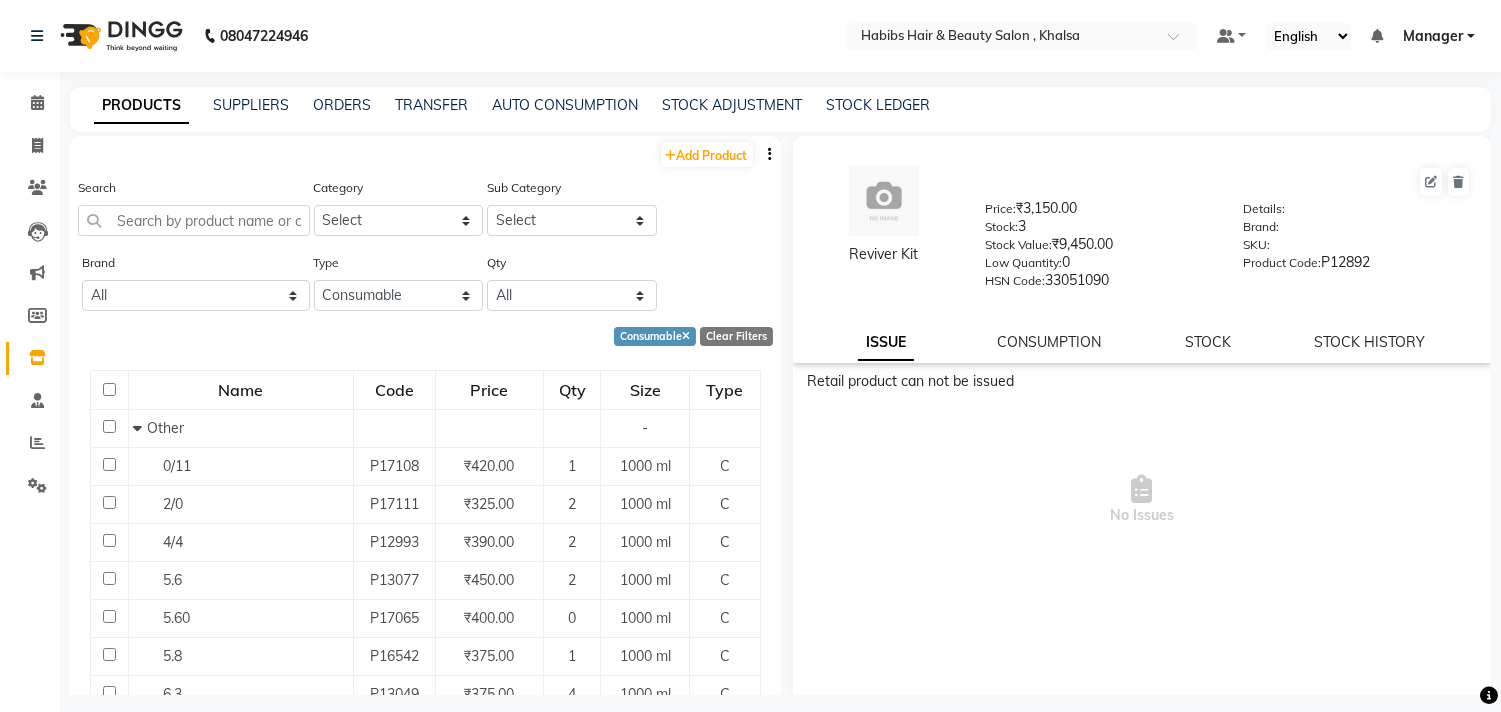click on "Category Select Hair Skin Makeup Personal Care Appliances Beard Waxing Disposable Threading Hands and Feet Beauty Planet Botox Cadiveu Casmara Cheryls Wella Olaplex Loreal hair cut Skin..O3+ Hair..Brazilian Hair..Cadiveu Hair..DE FABULOUS Hair..Gellet Hair..Habibs Hair..Lorial Hair.. Nova Hair..QOD Hair..Schwarzkopf Hair..Orangewood Hair..Wella Skin.. Habibs Skin.. BCL Skin..Aroma Skin..Lotus Hair: CADIVEU Hair: HABIBS Skin cheryl's cosmeceuticals Skin Sharly shine Skin Pooja Skin raaga professional Disposable skin jeva HAIR SERUM DFAB MARULA o3 serum o3 face wash o3 sp3 HAIR Beauty Equipment Nail HAIR..COPACABANA HAIR..QOD ARGAN Salon SKIN..O3 SKIN...MINISTRY OF PEDICURE SKIN...KANPEKI Hair...W one  Hair...Flovactive FL0URAACTIVE Hair..Beauty Garage DE FABULOUS hair Hair..Botoliss Hair...OLAPLEX QOD GLORIUS SERUM neno gel shampoo nanopalita O3 SKIN Other" 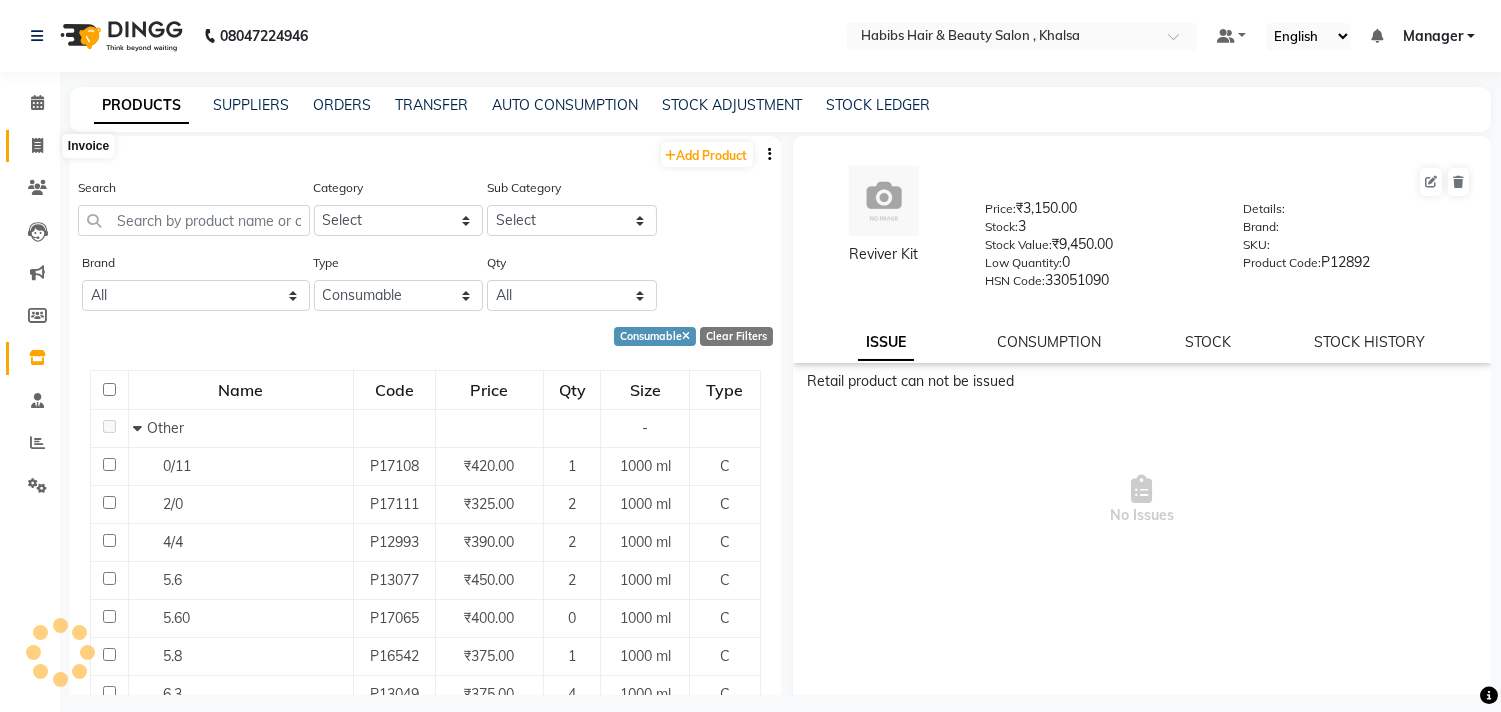 click 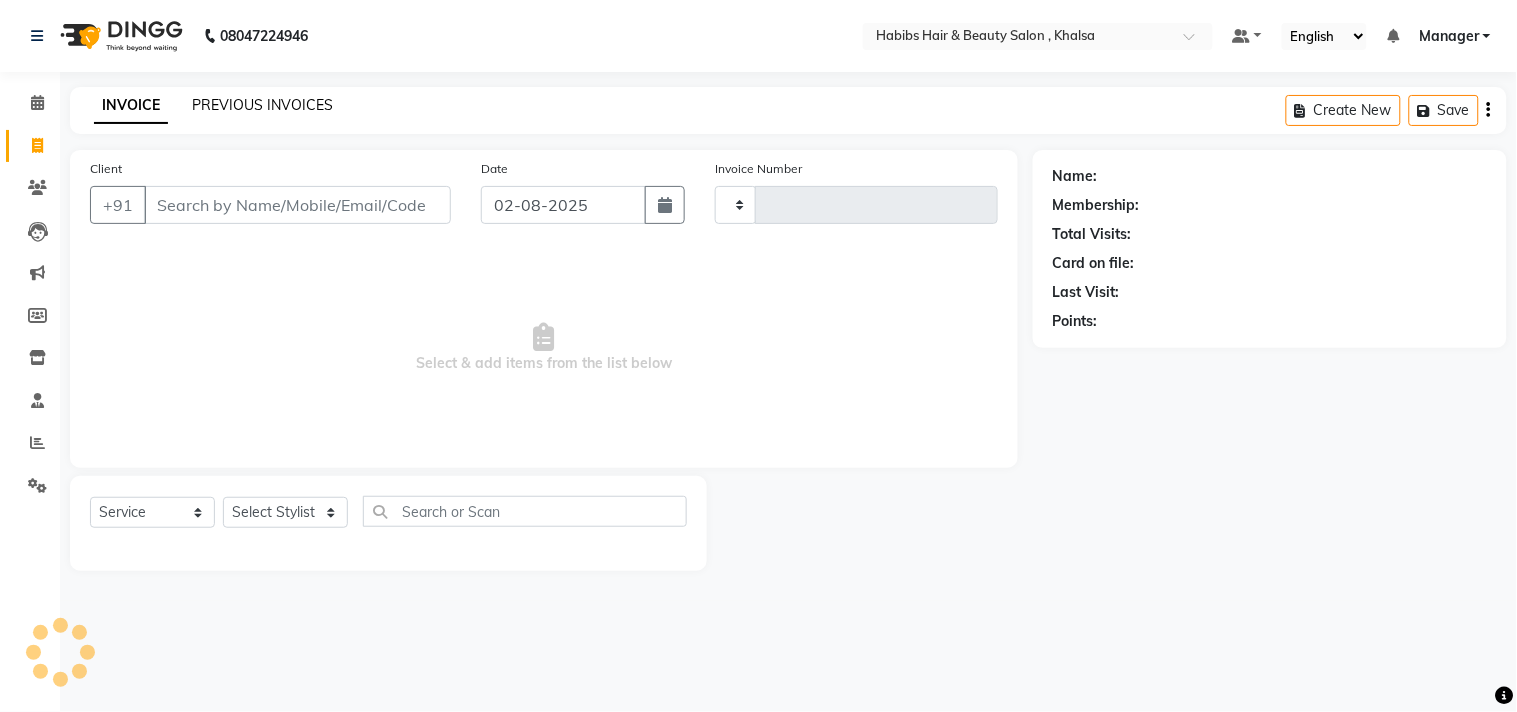click on "PREVIOUS INVOICES" 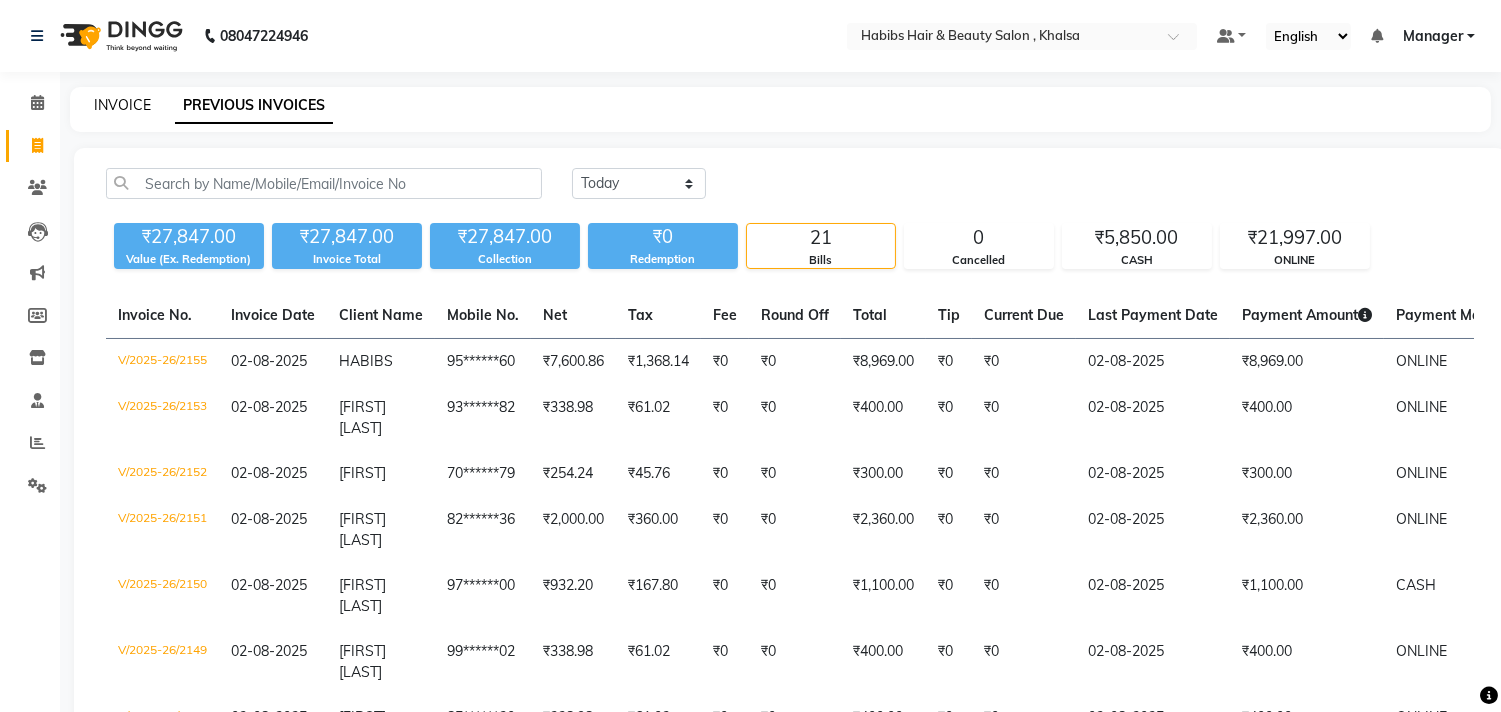 click on "INVOICE" 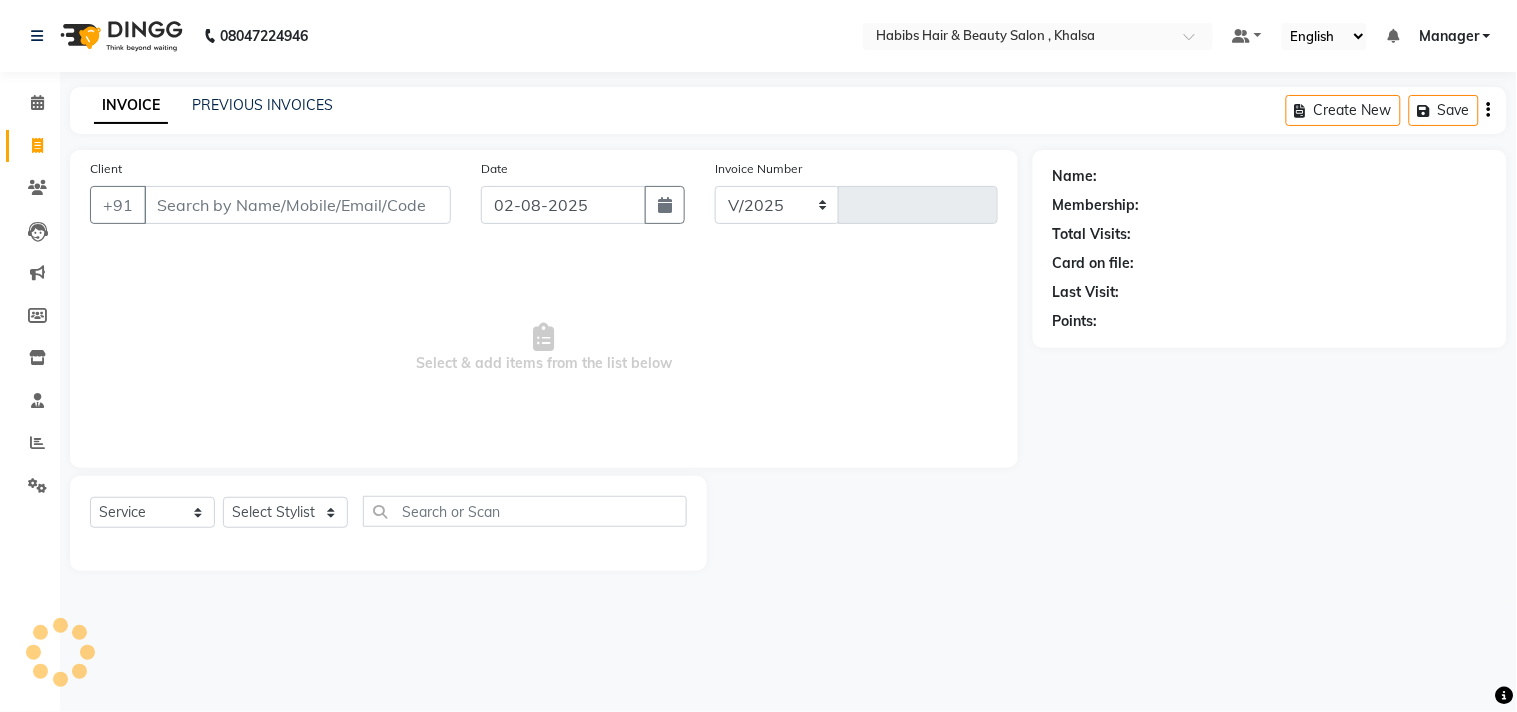 select on "4838" 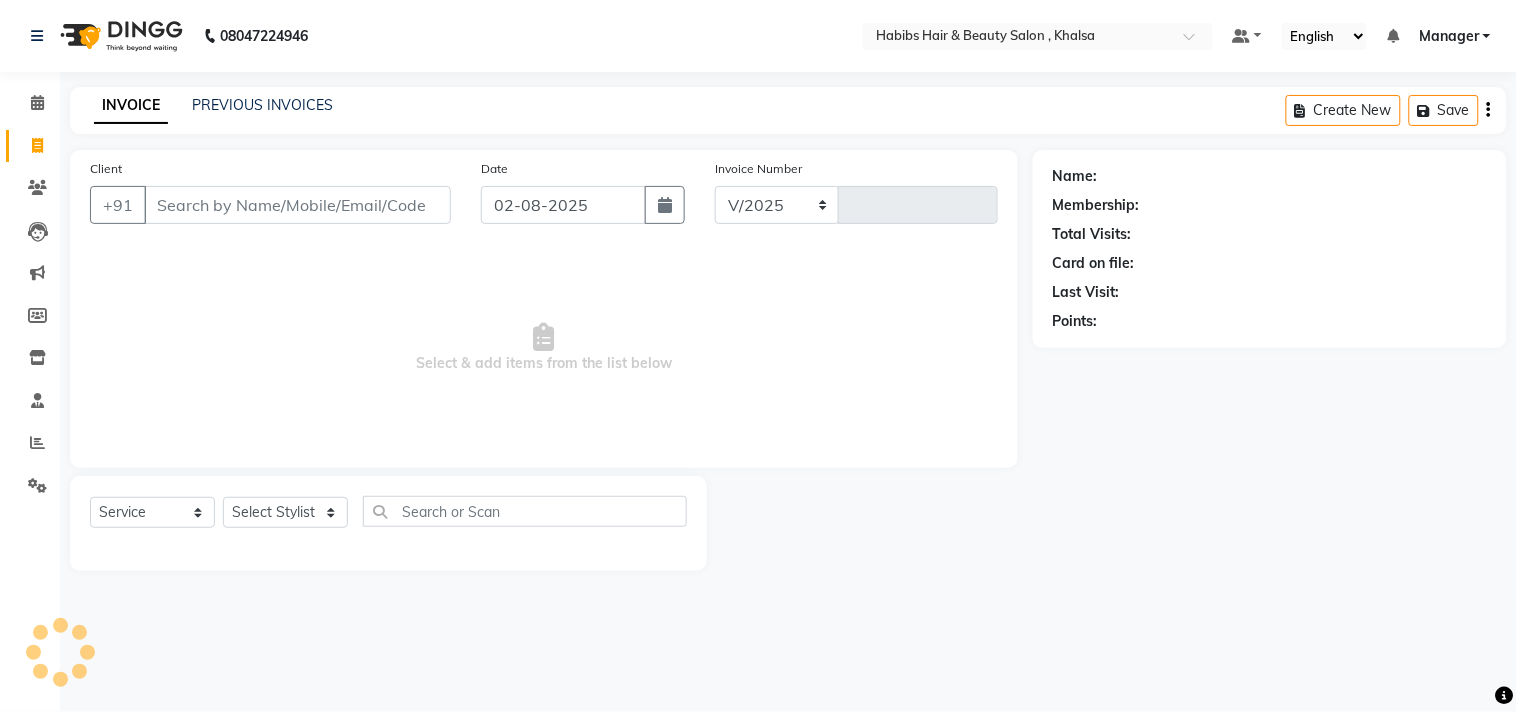 type on "2160" 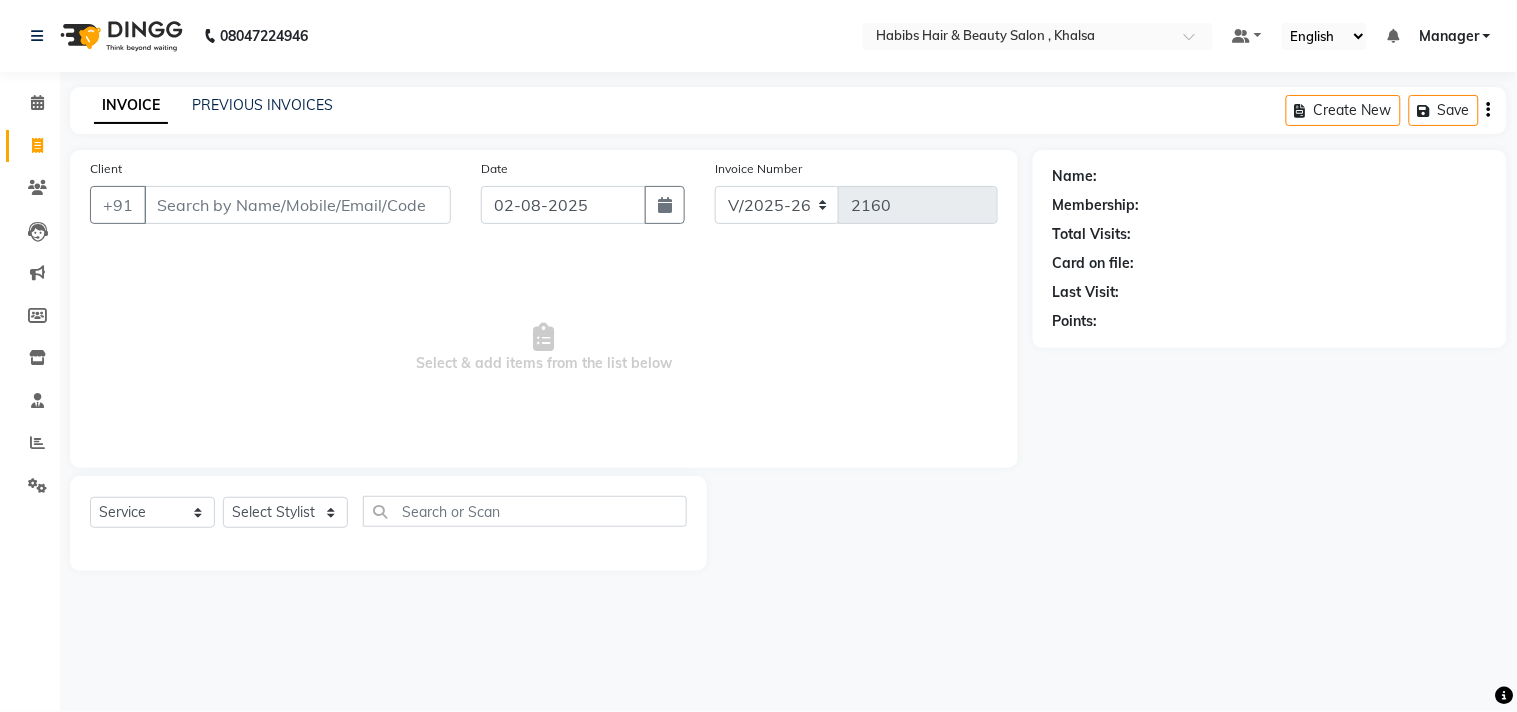 click on "INVOICE PREVIOUS INVOICES Create New   Save  Client +91 Date 02-08-2025 Invoice Number V/2025 V/2025-26 2160  Select & add items from the list below  Select  Service  Product  Membership  Package Voucher Prepaid Gift Card  Select Stylist Ajam ARIF Asif Manager M M Neelam Niyaz Salman Sameer Sayali Shahid Shahnawaz Vidya Zubair Name: Membership: Total Visits: Card on file: Last Visit:  Points:" 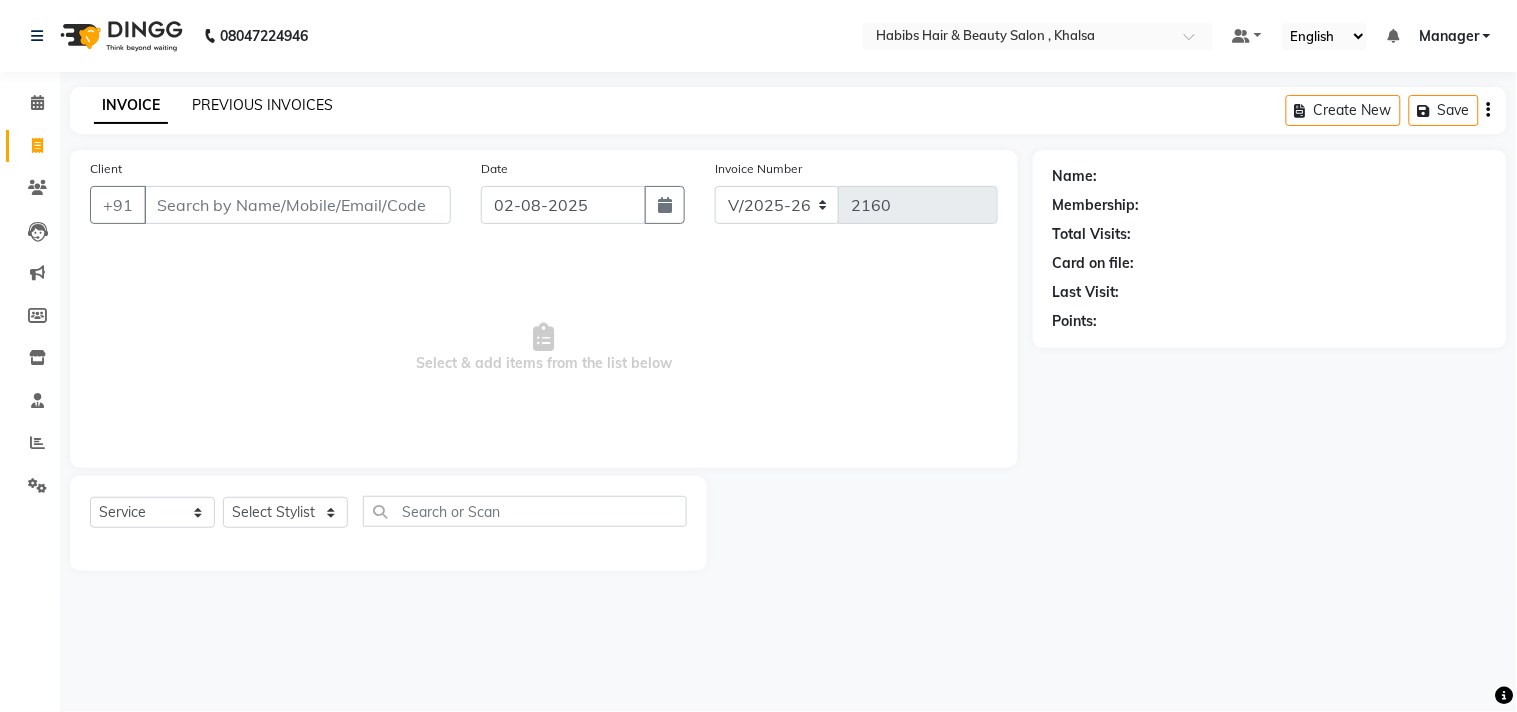 click on "PREVIOUS INVOICES" 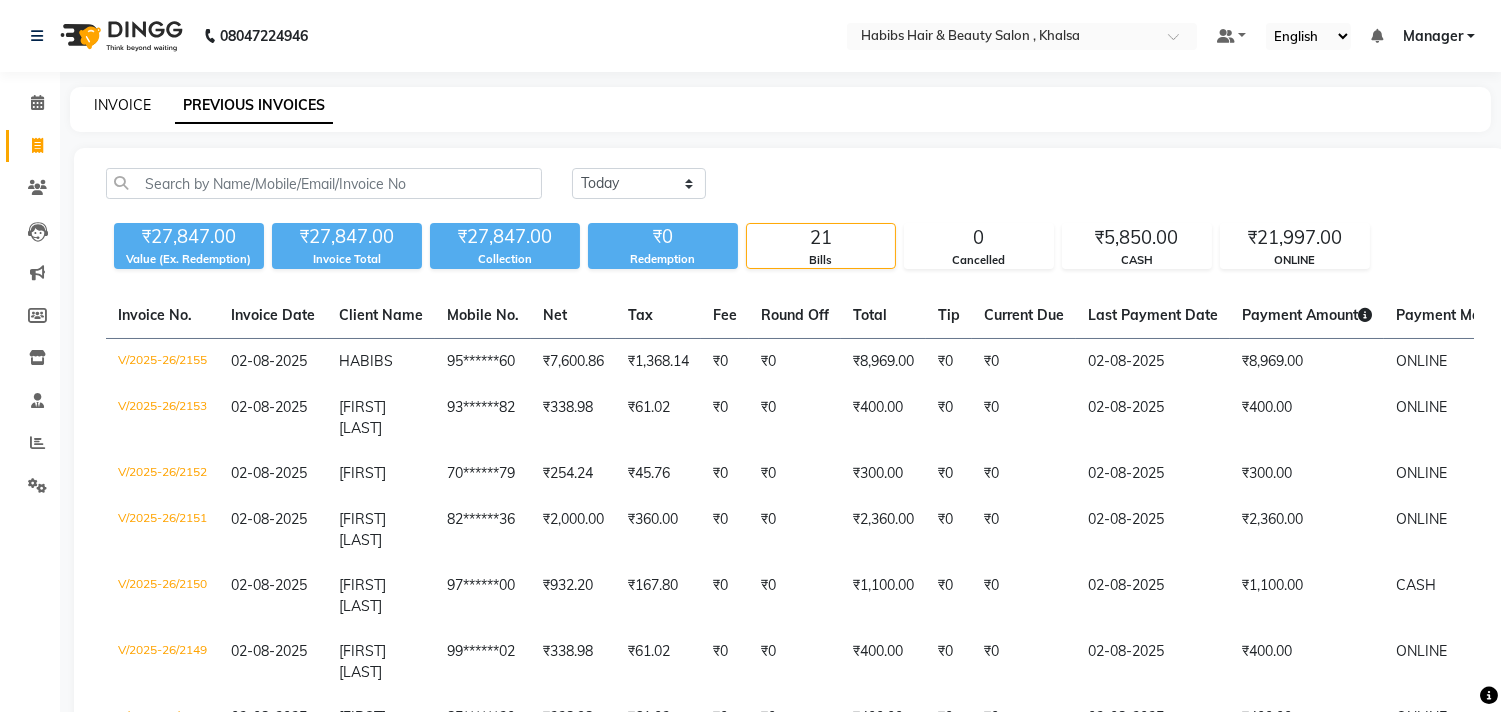 click on "INVOICE" 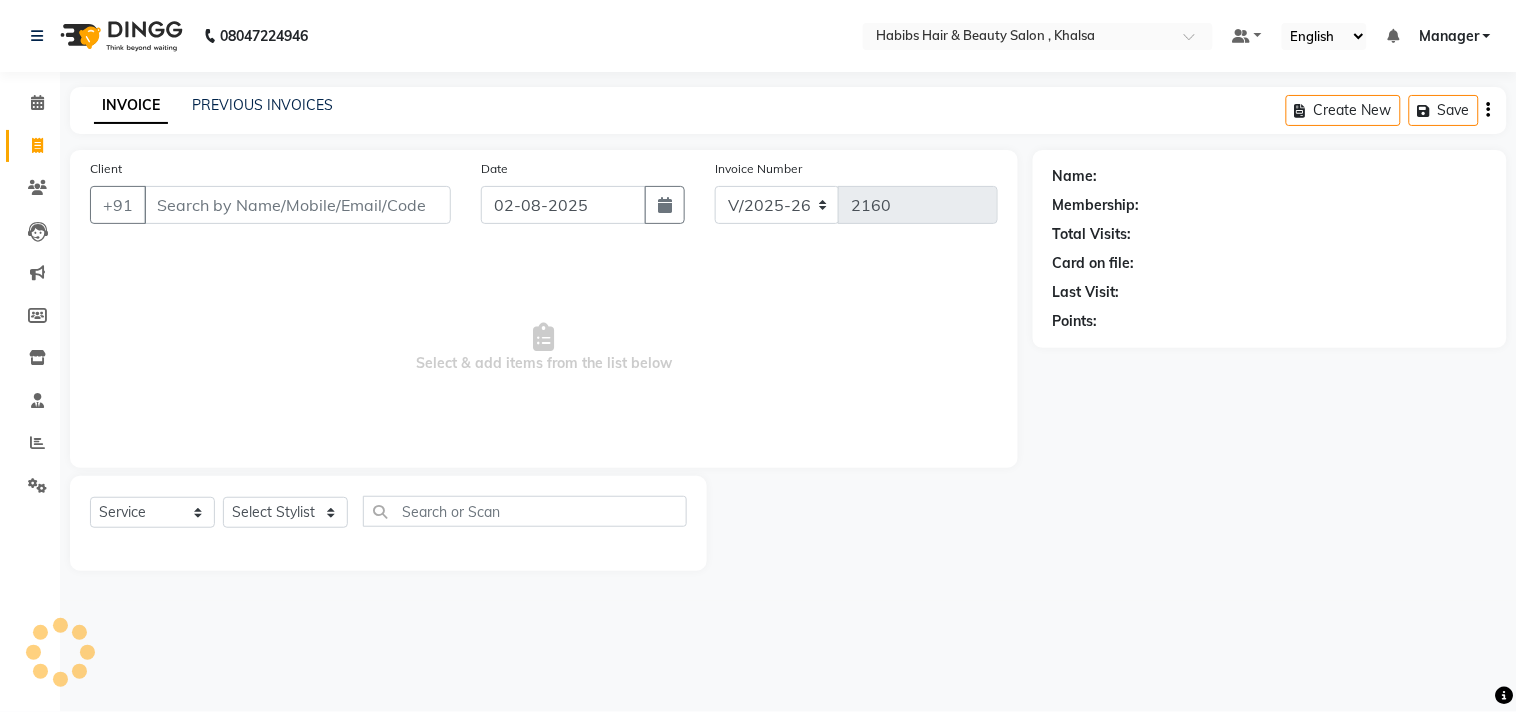 click on "INVOICE PREVIOUS INVOICES Create New   Save" 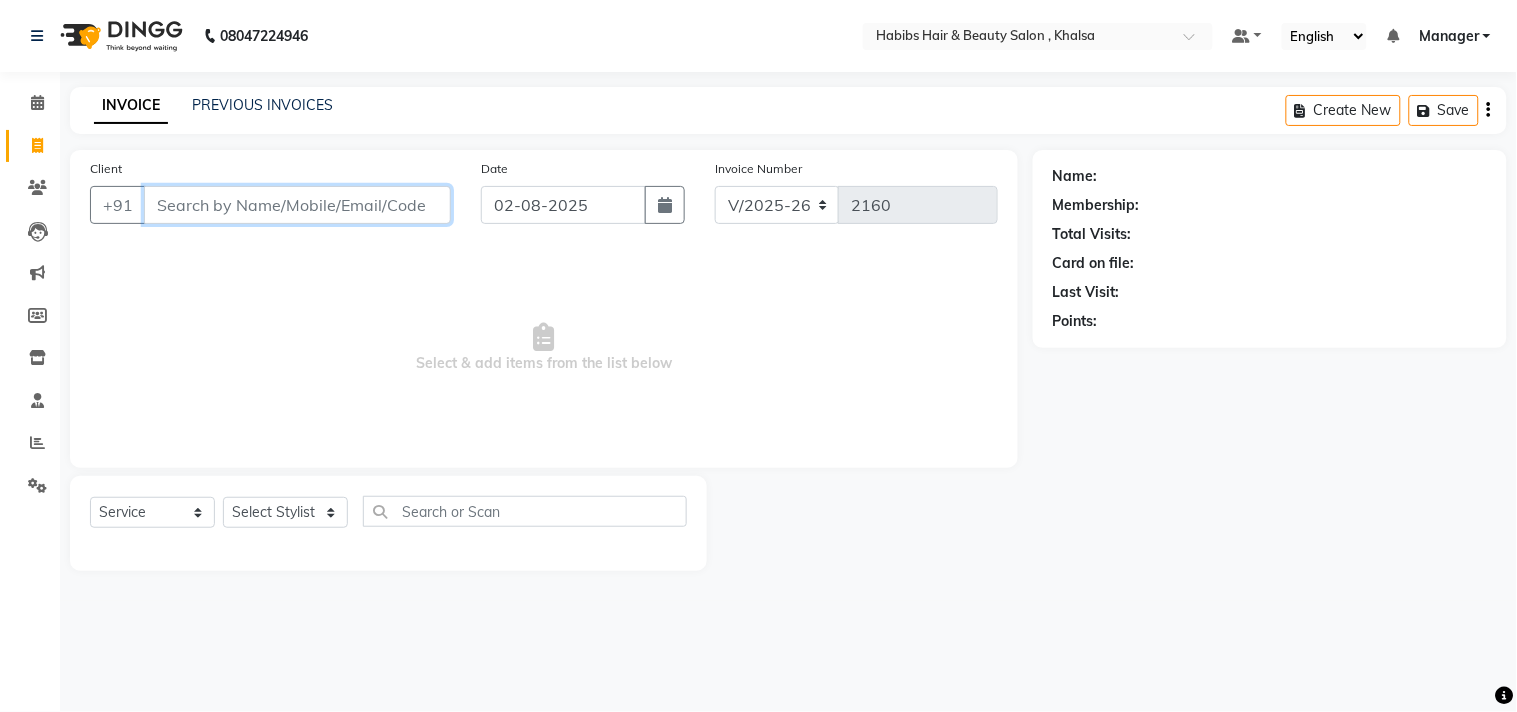 click on "Client" at bounding box center (297, 205) 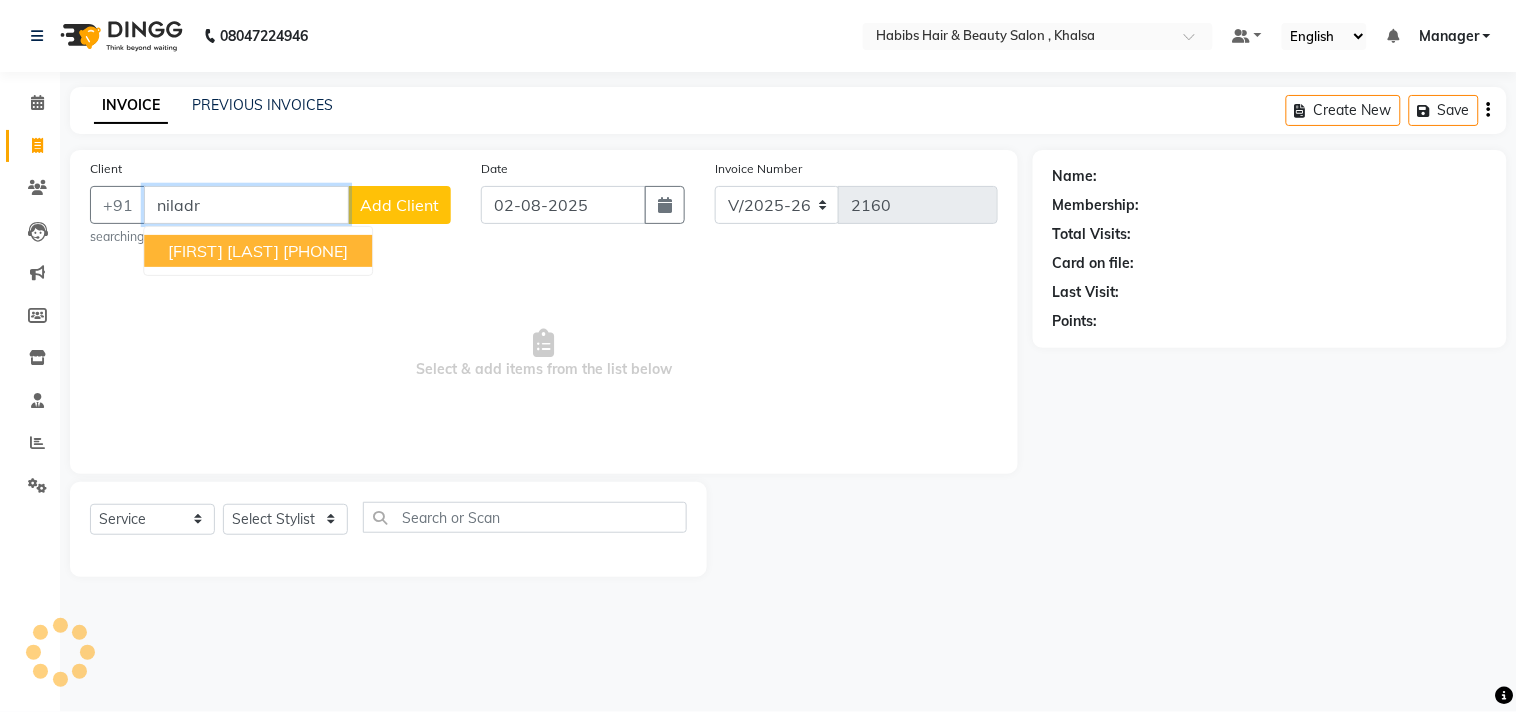 click on "[PHONE]" at bounding box center [315, 251] 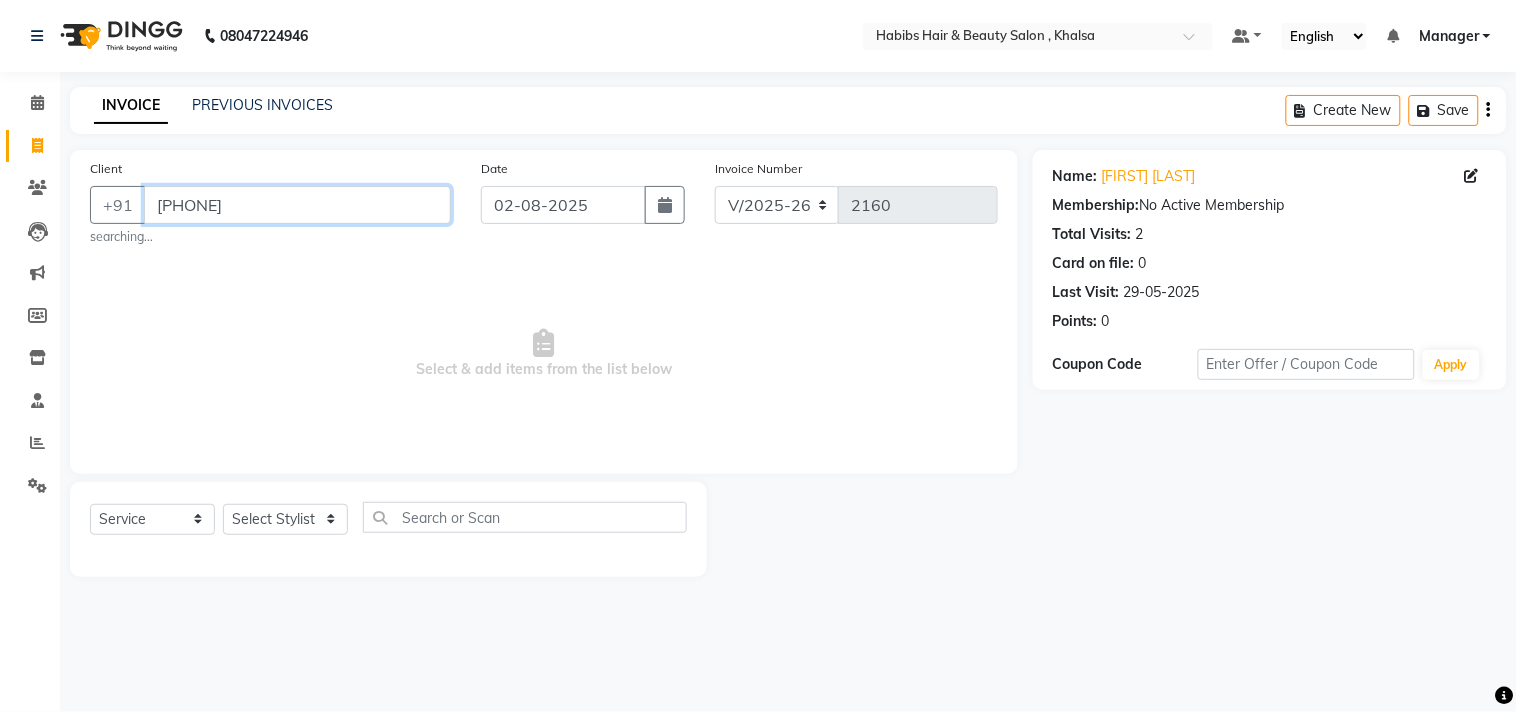 click on "[PHONE]" at bounding box center (297, 205) 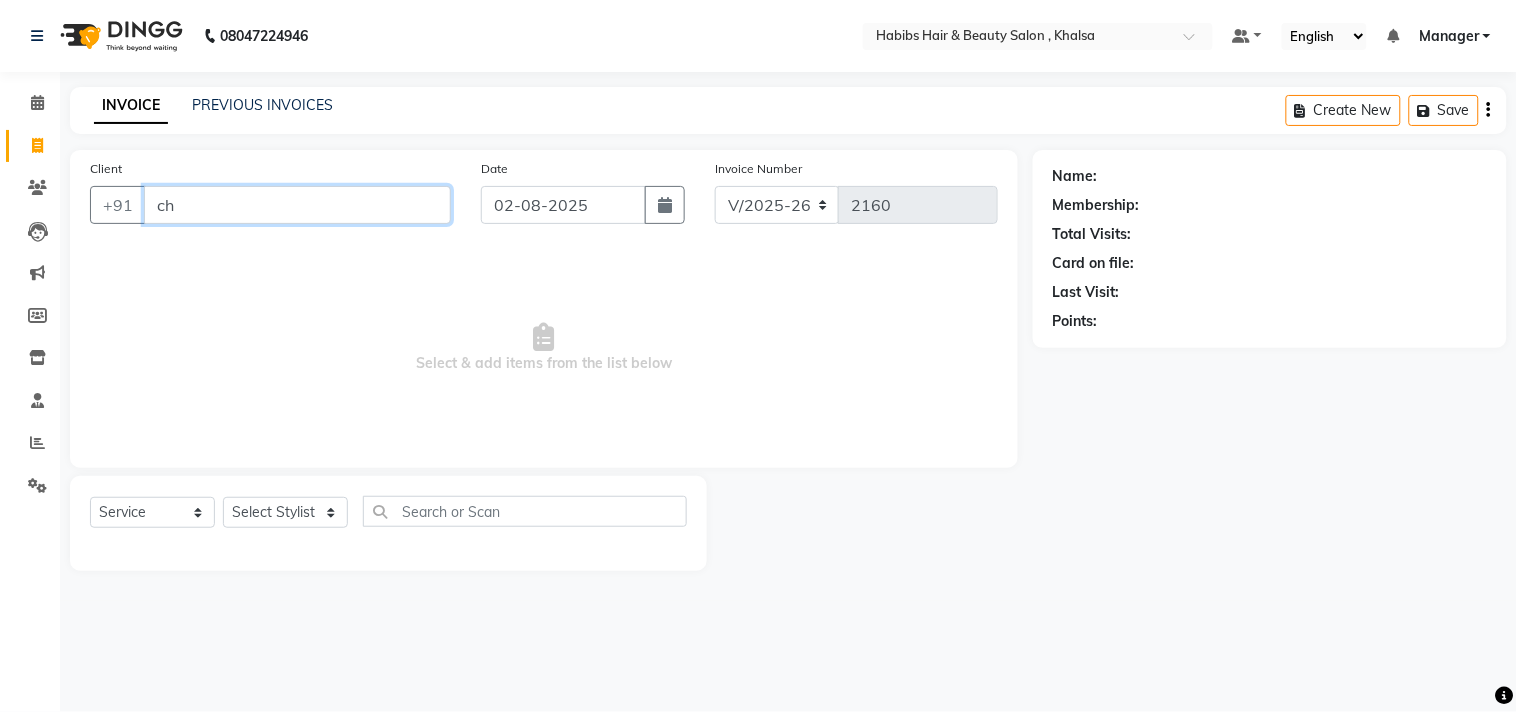 type on "c" 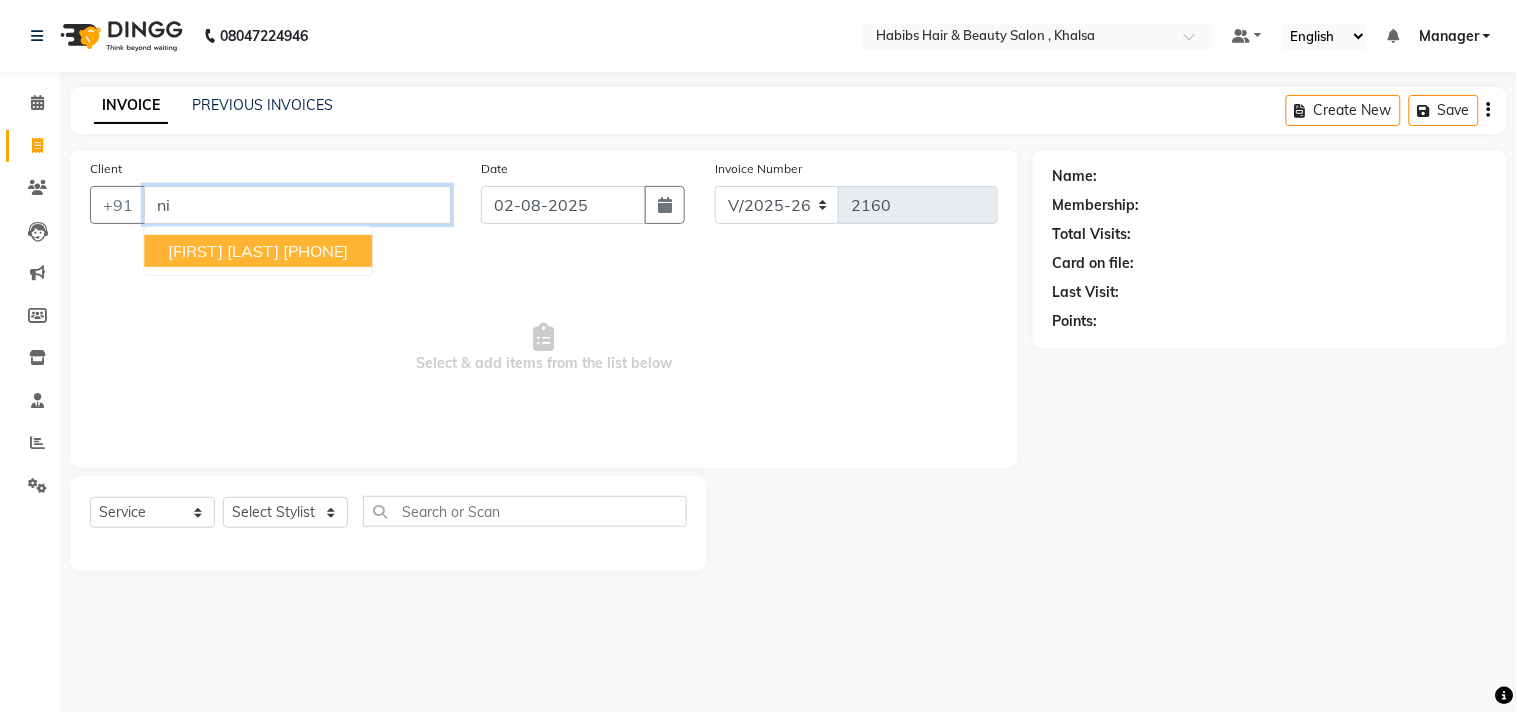 type on "n" 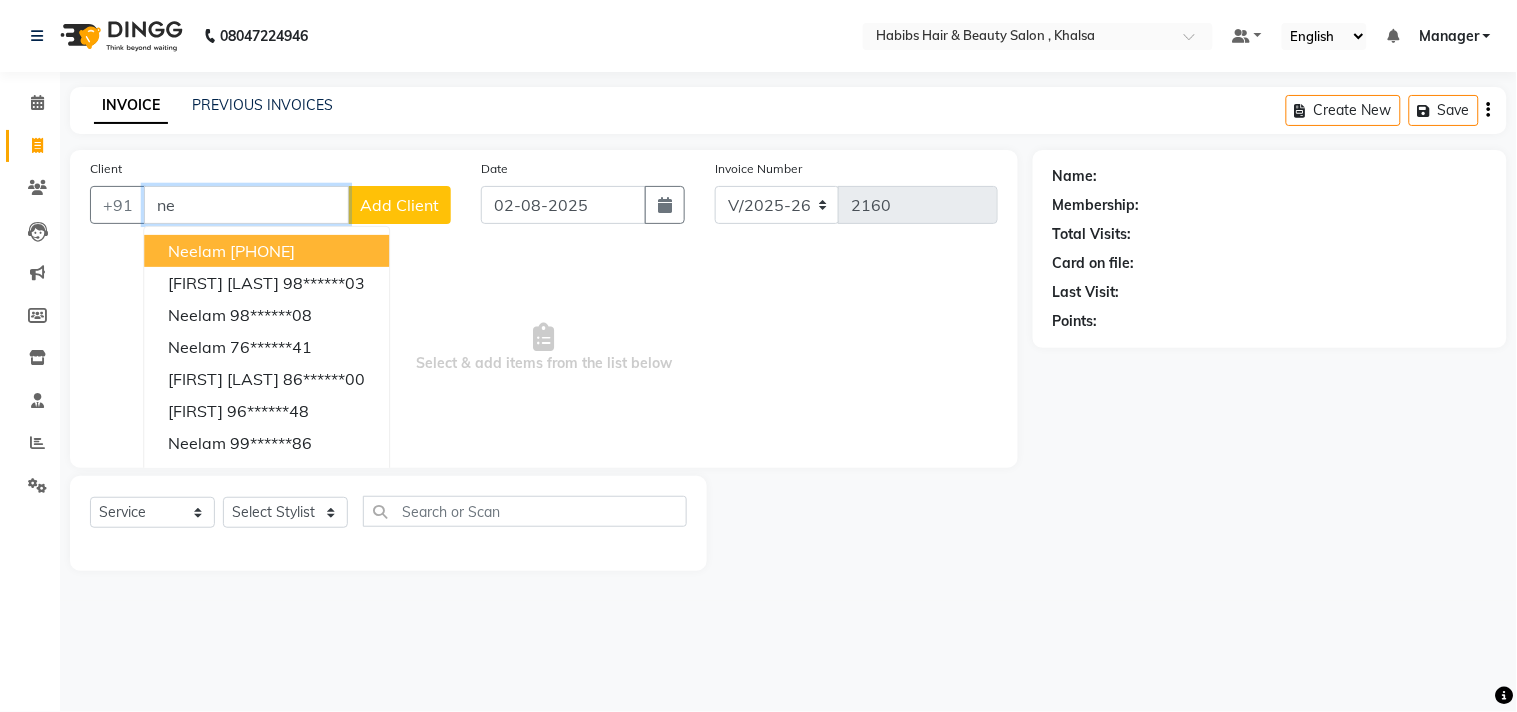 type on "n" 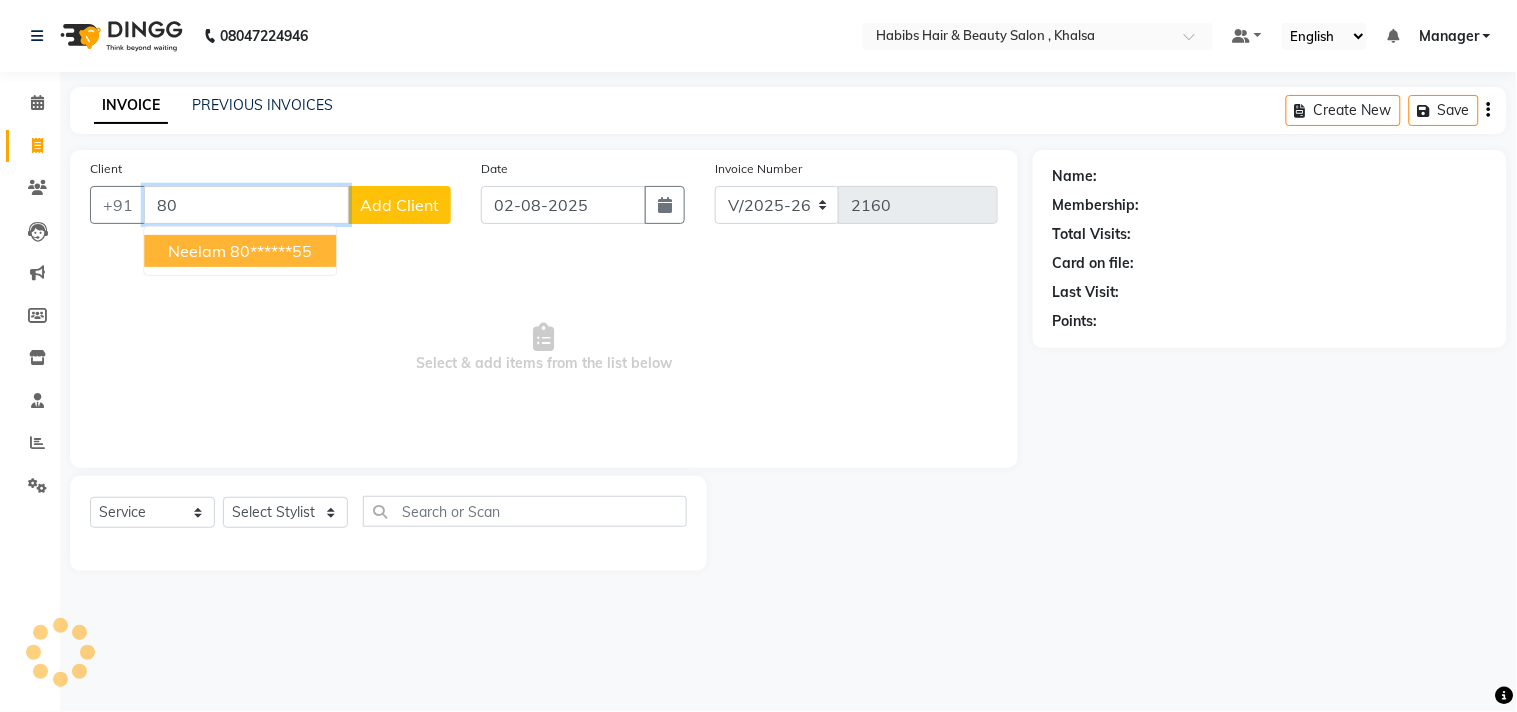 type on "8" 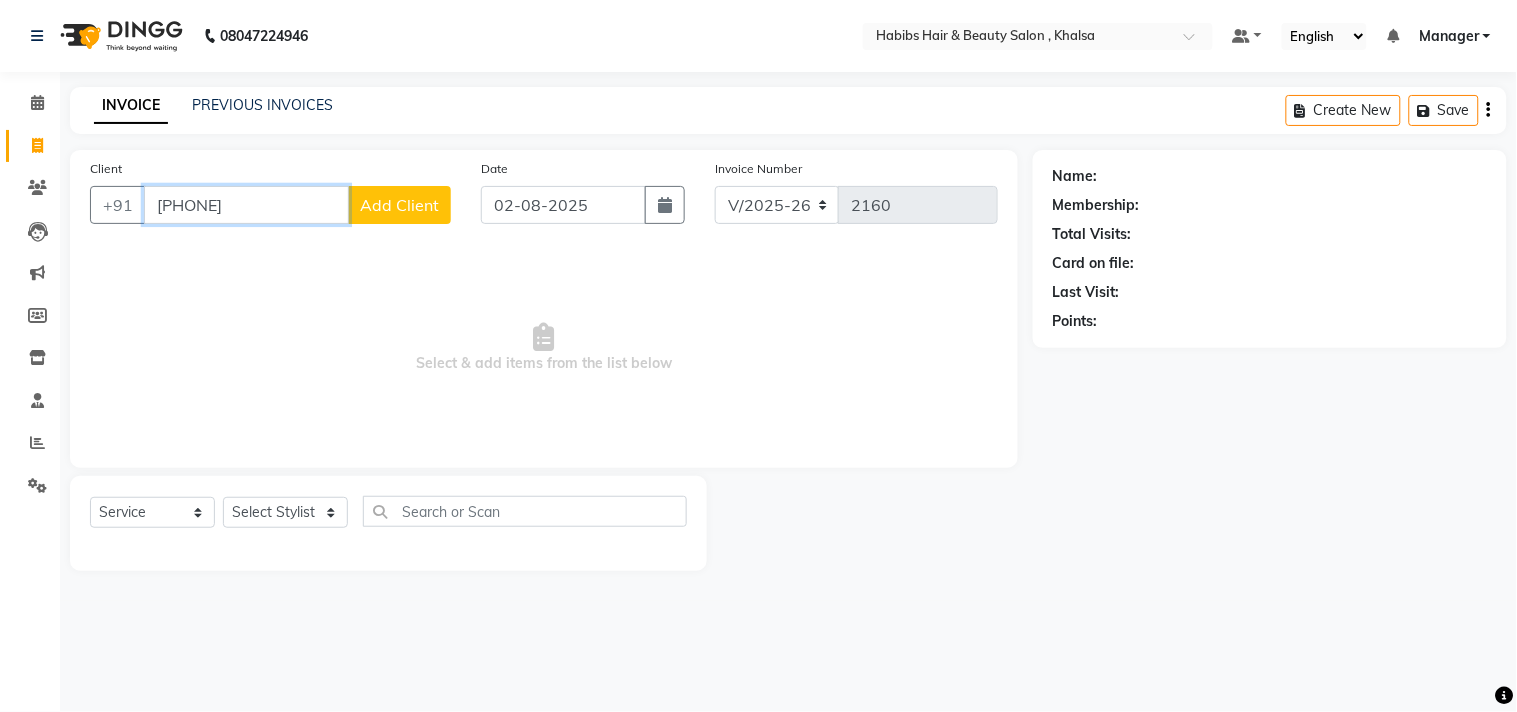 type on "[PHONE]" 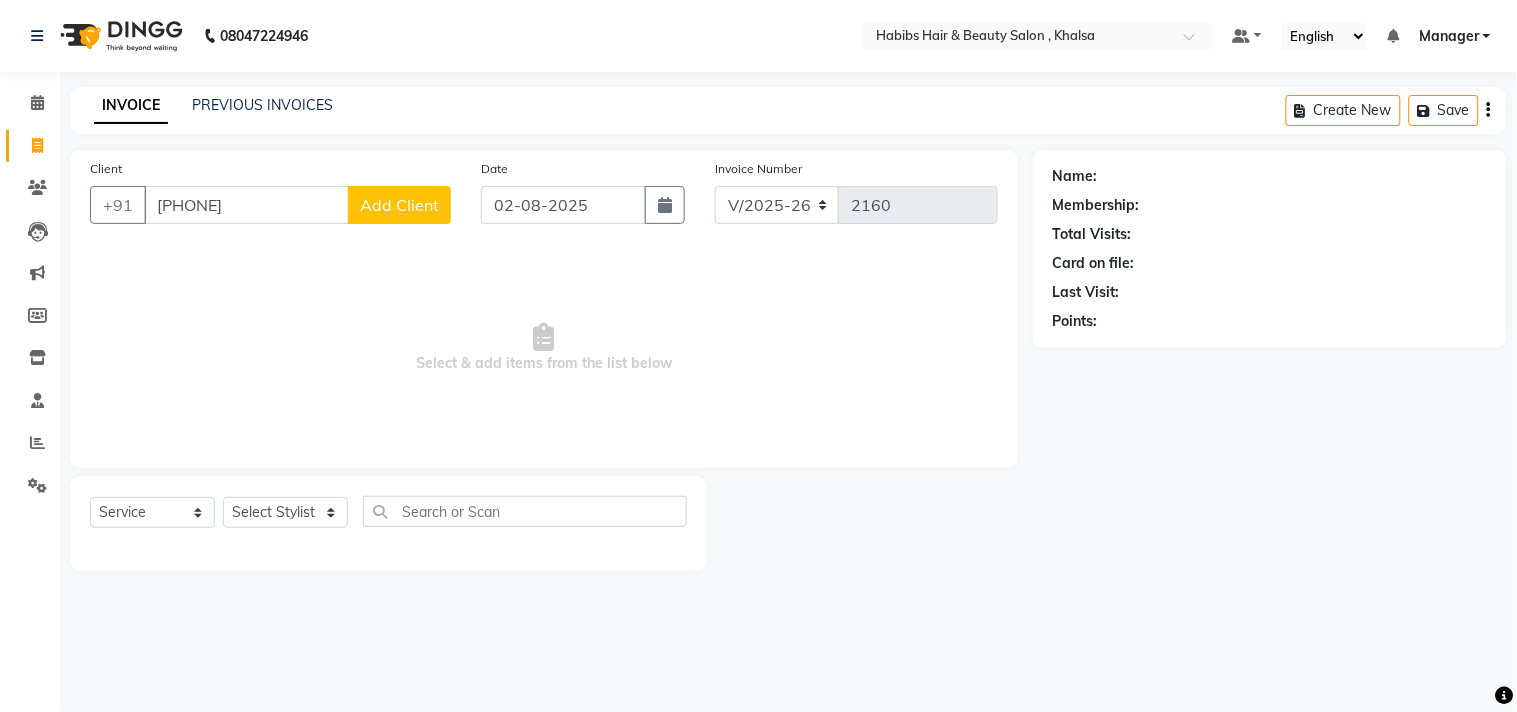 click on "Add Client" 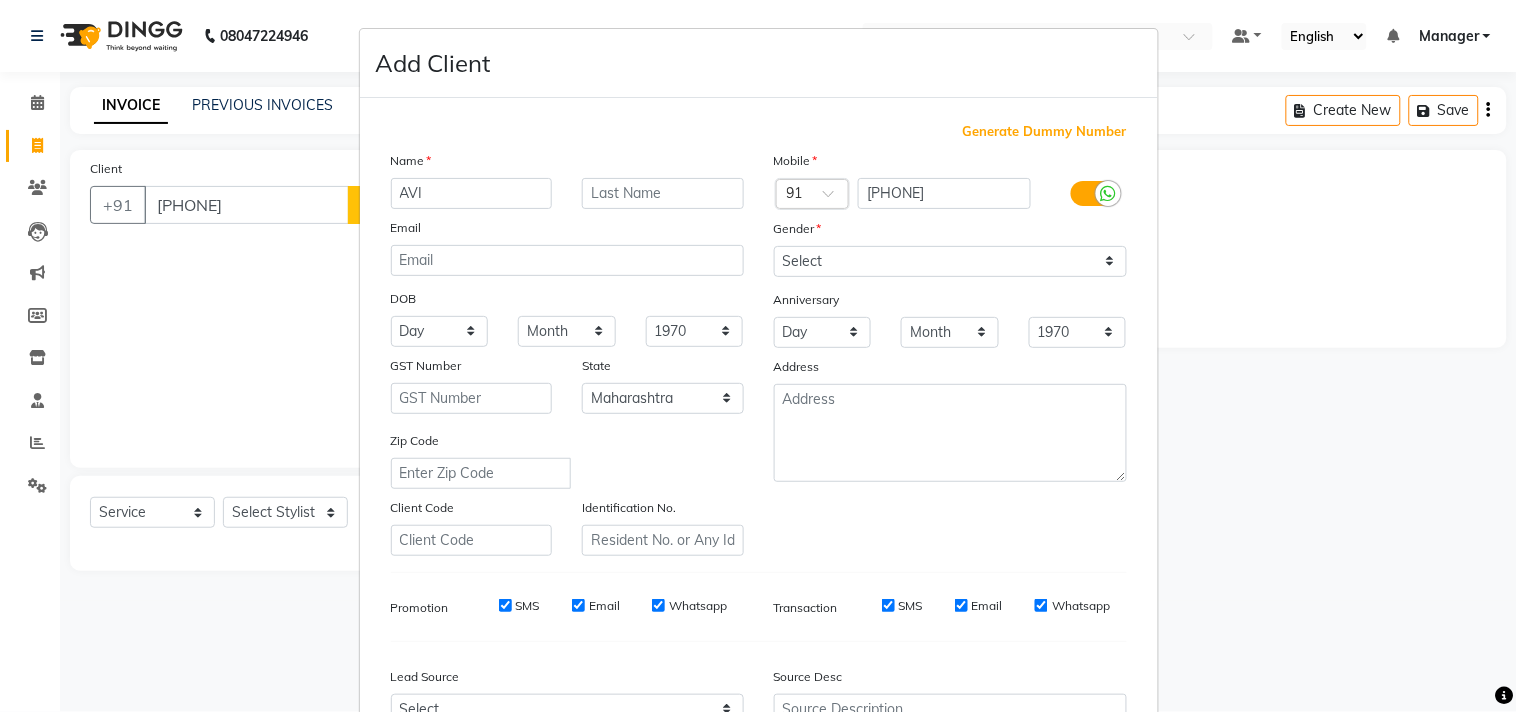 type on "AVI" 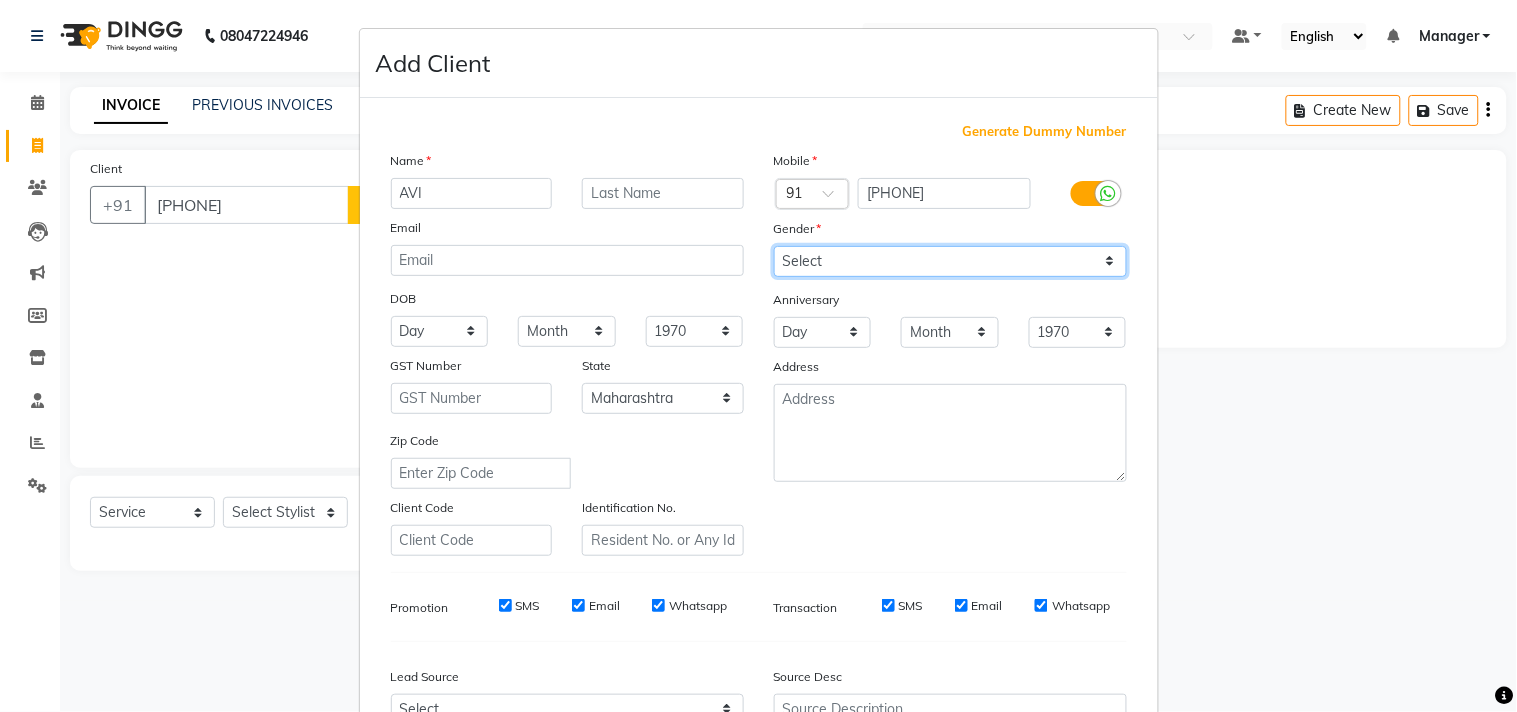 click on "Select Male Female Other Prefer Not To Say" at bounding box center (950, 261) 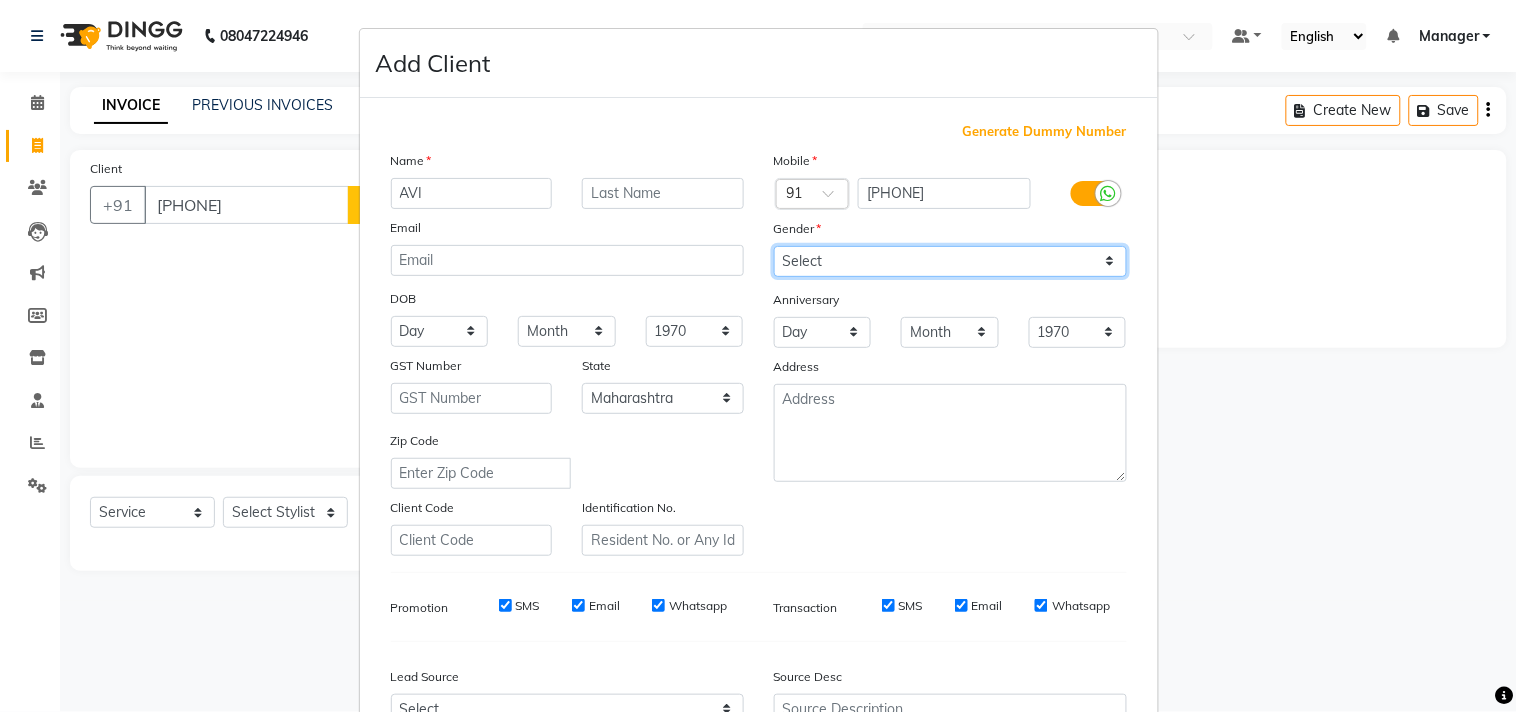 click on "Select Male Female Other Prefer Not To Say" at bounding box center [950, 261] 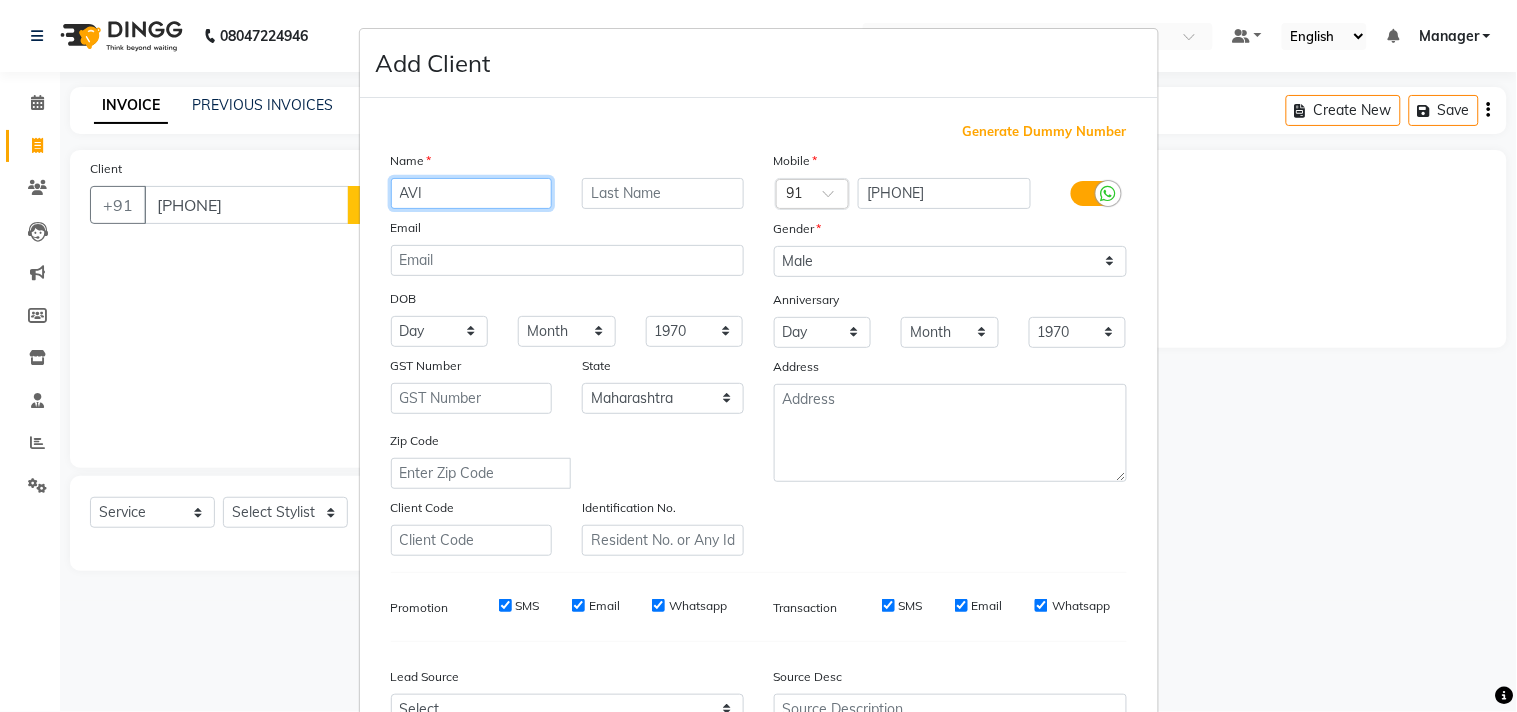 click on "AVI" at bounding box center (472, 193) 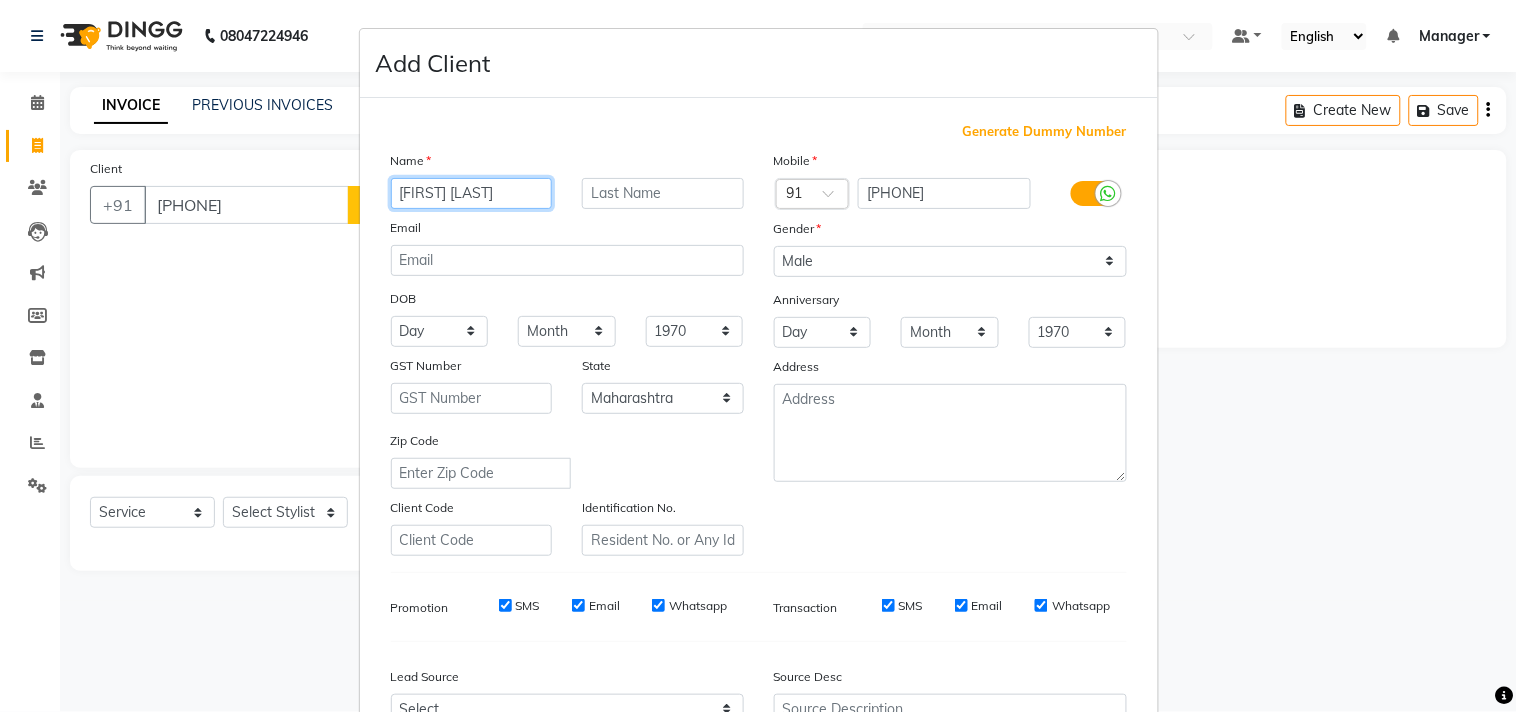 type on "[FIRST] [LAST]" 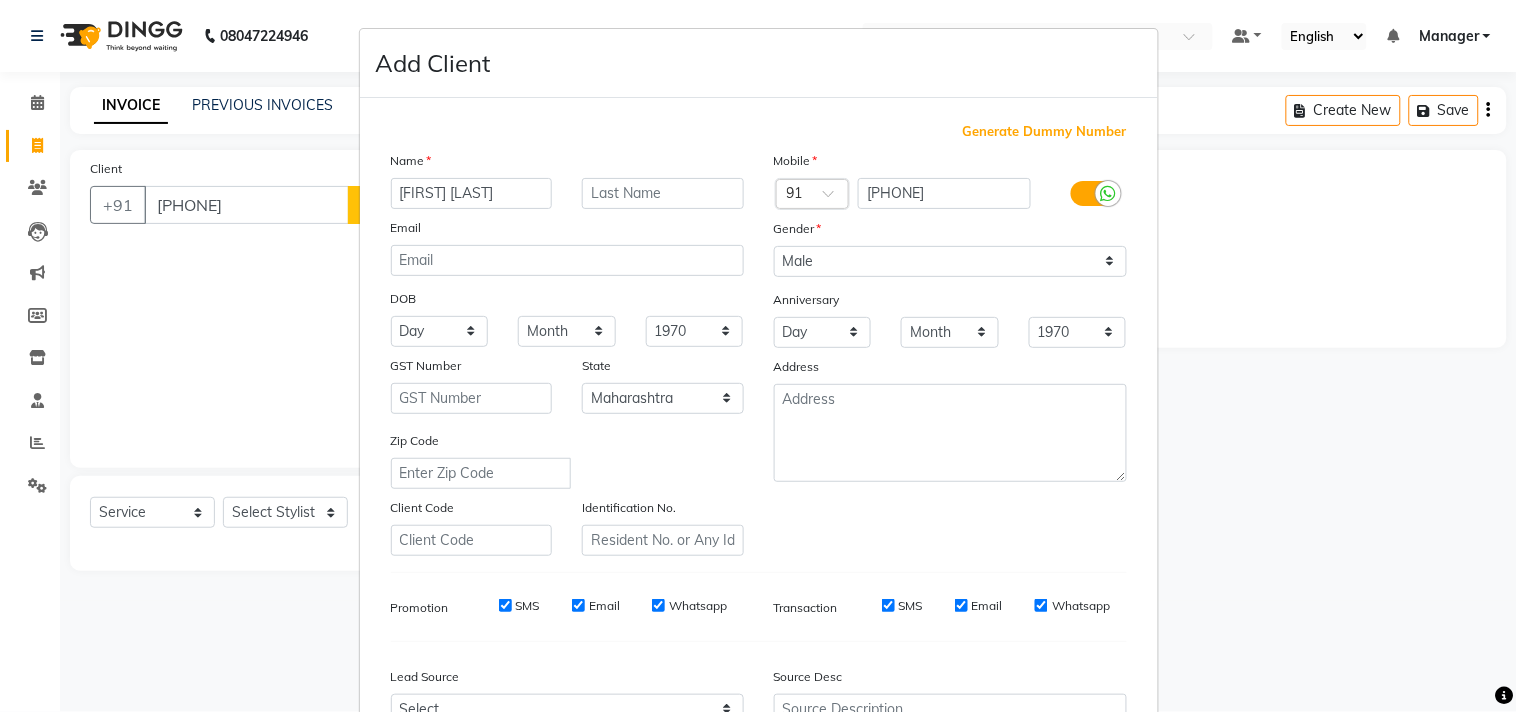 click on "Mobile Country Code × 91 [PHONE] Gender Select Male Female Other Prefer Not To Say Anniversary Day 01 02 03 04 05 06 07 08 09 10 11 12 13 14 15 16 17 18 19 20 21 22 23 24 25 26 27 28 29 30 31 Month January February March April May June July August September October November December 1970 1971 1972 1973 1974 1975 1976 1977 1978 1979 1980 1981 1982 1983 1984 1985 1986 1987 1988 1989 1990 1991 1992 1993 1994 1995 1996 1997 1998 1999 2000 2001 2002 2003 2004 2005 2006 2007 2008 2009 2010 2011 2012 2013 2014 2015 2016 2017 2018 2019 2020 2021 2022 2023 2024 2025 Address" at bounding box center (950, 353) 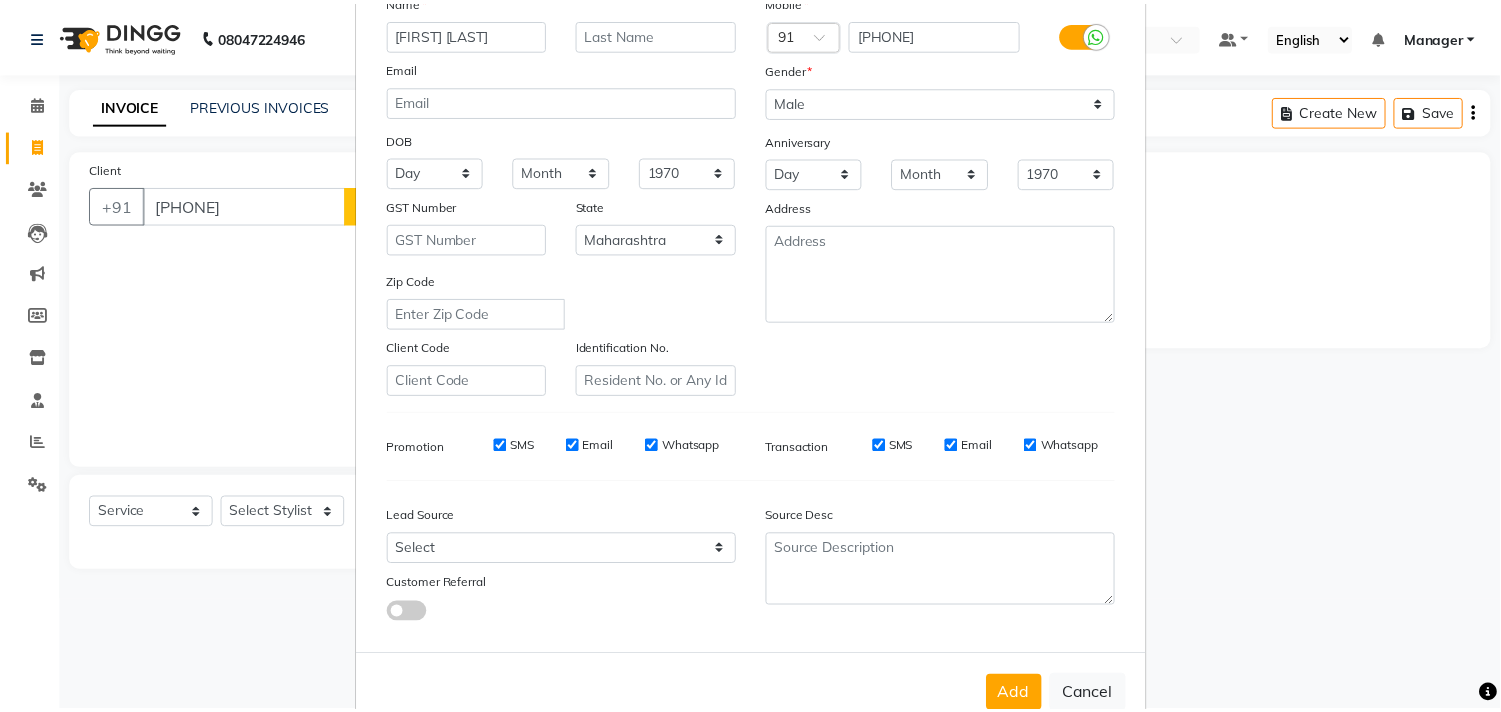scroll, scrollTop: 212, scrollLeft: 0, axis: vertical 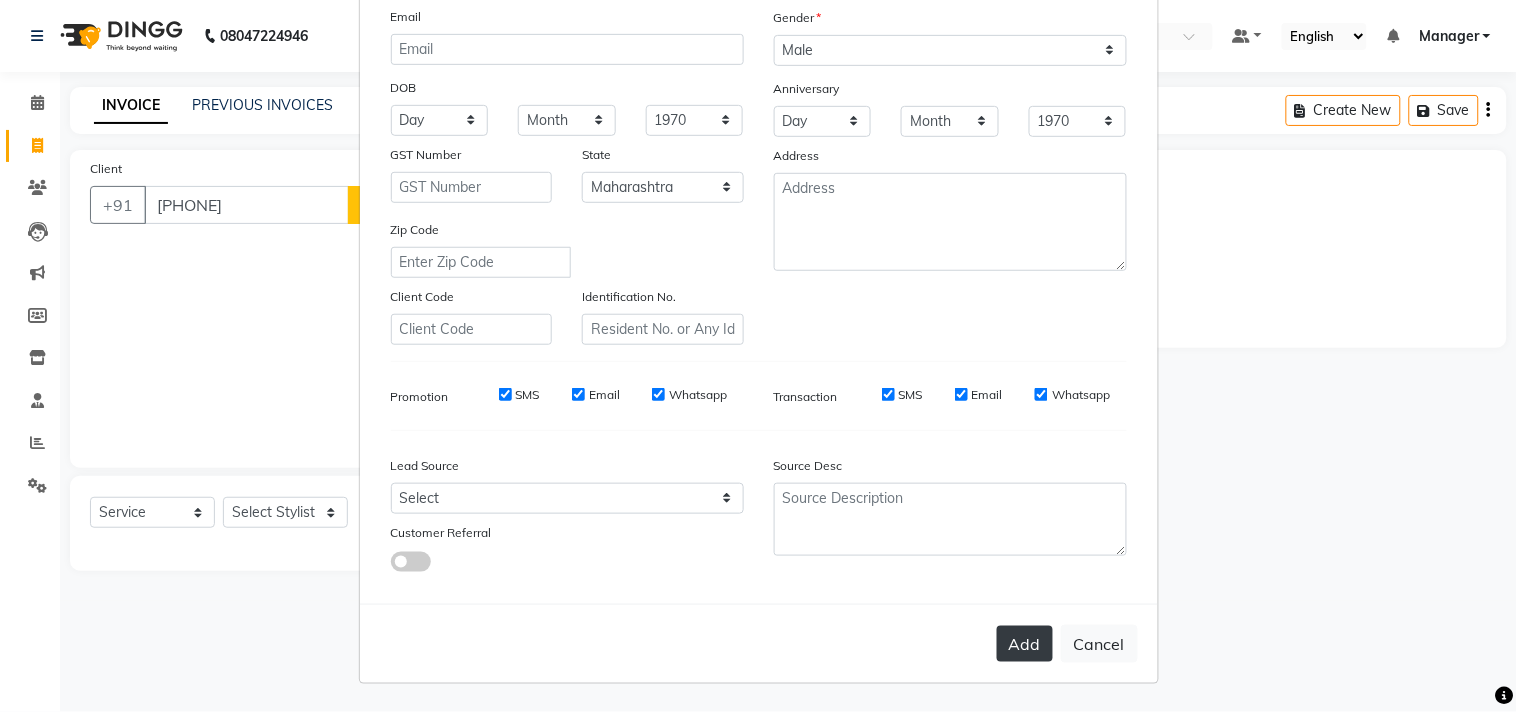 click on "Add" at bounding box center [1025, 644] 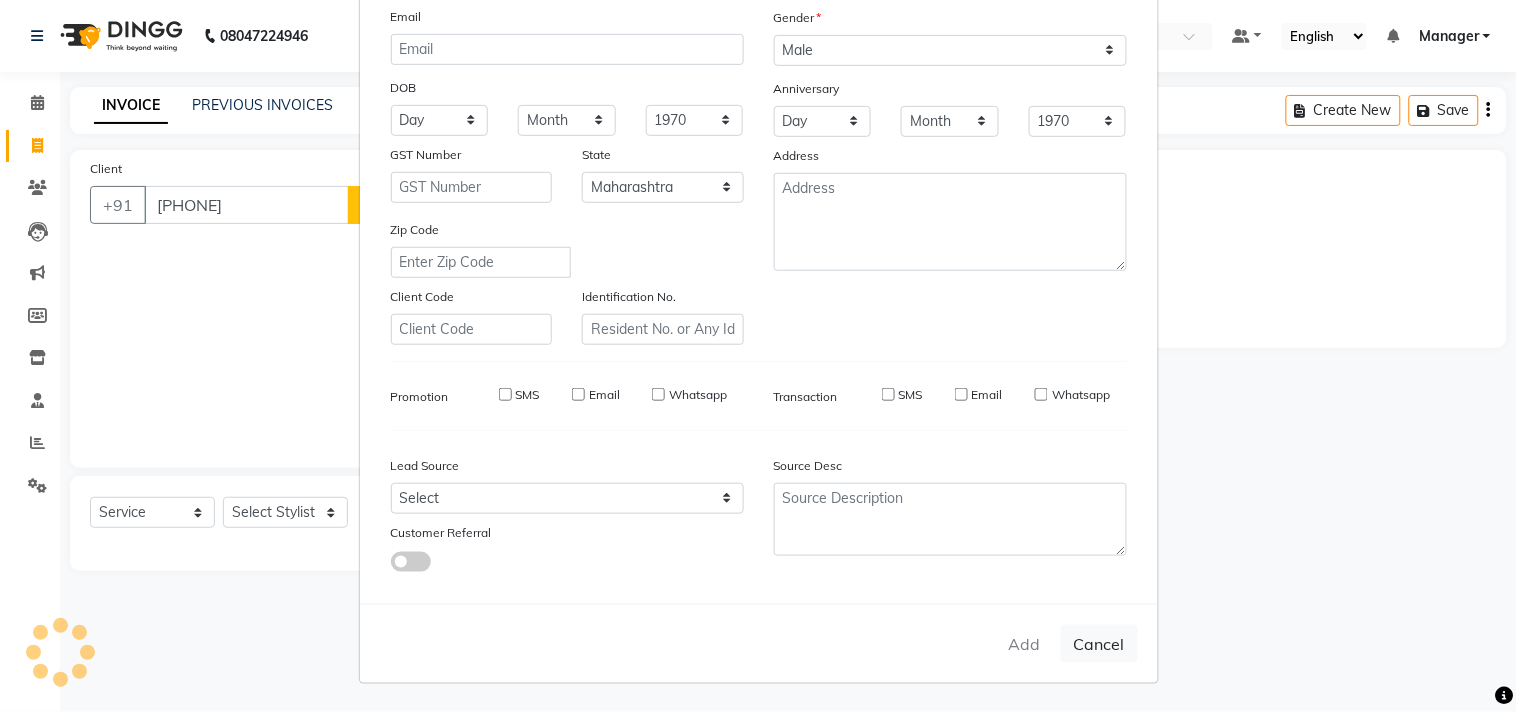 type on "[PHONE]" 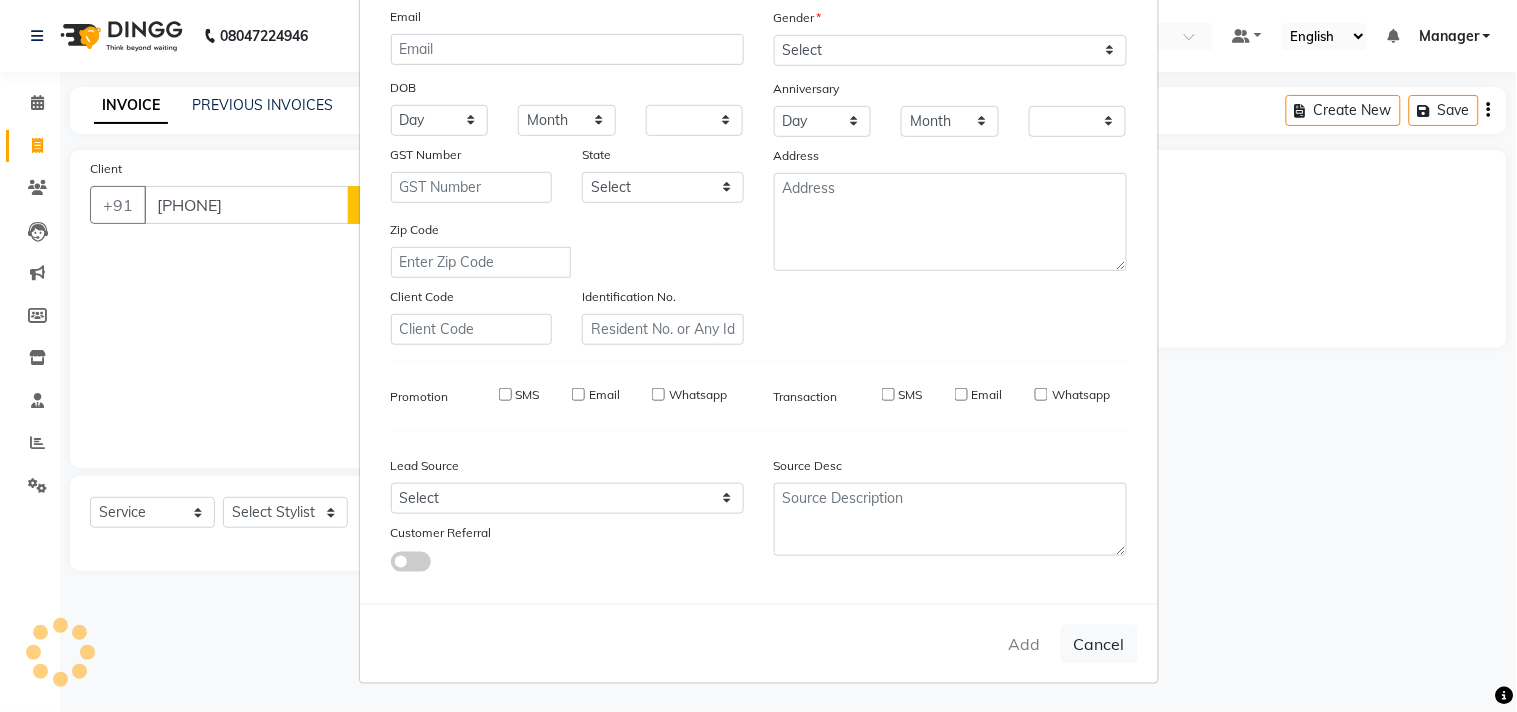 checkbox on "false" 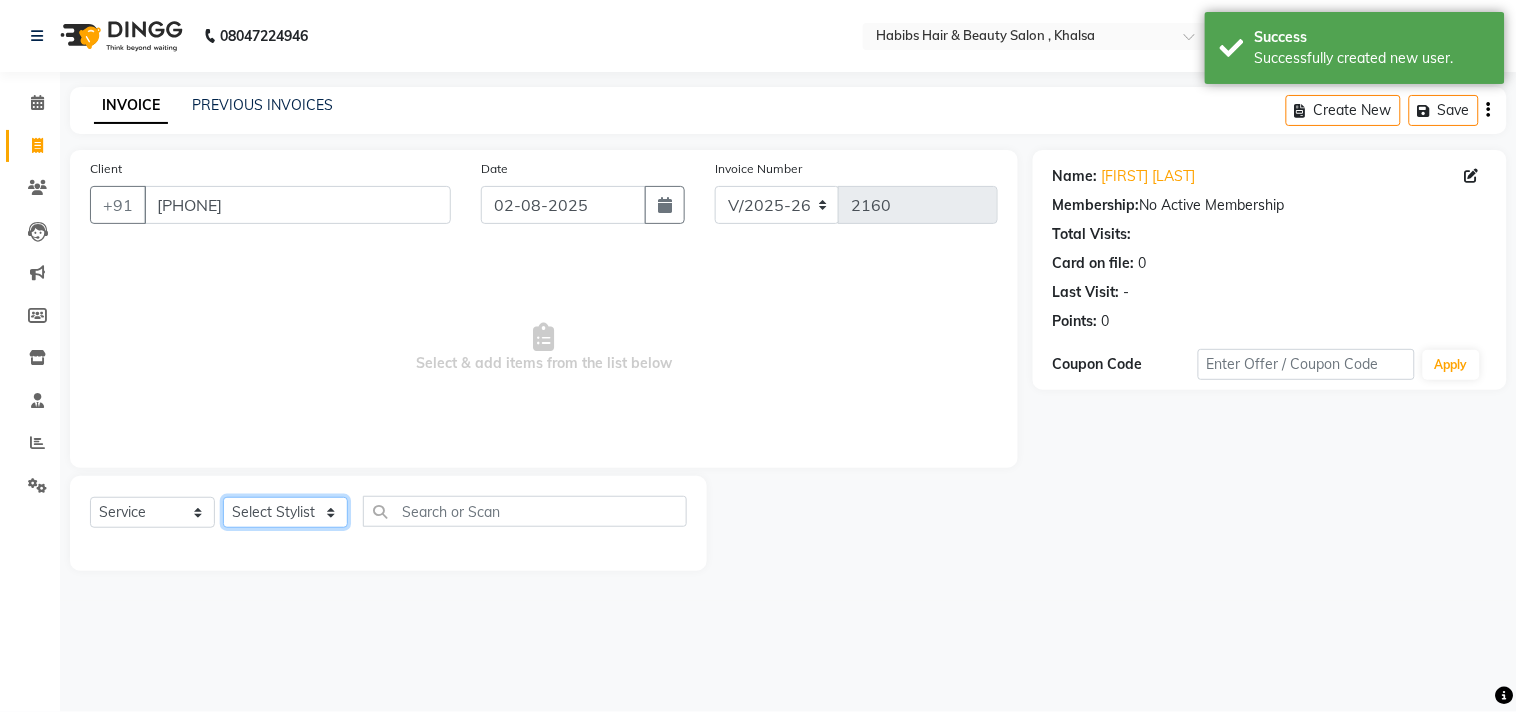 click on "Select Stylist Ajam ARIF Asif Manager M M Neelam Niyaz Salman Sameer Sayali Shahid Shahnawaz Vidya Zubair" 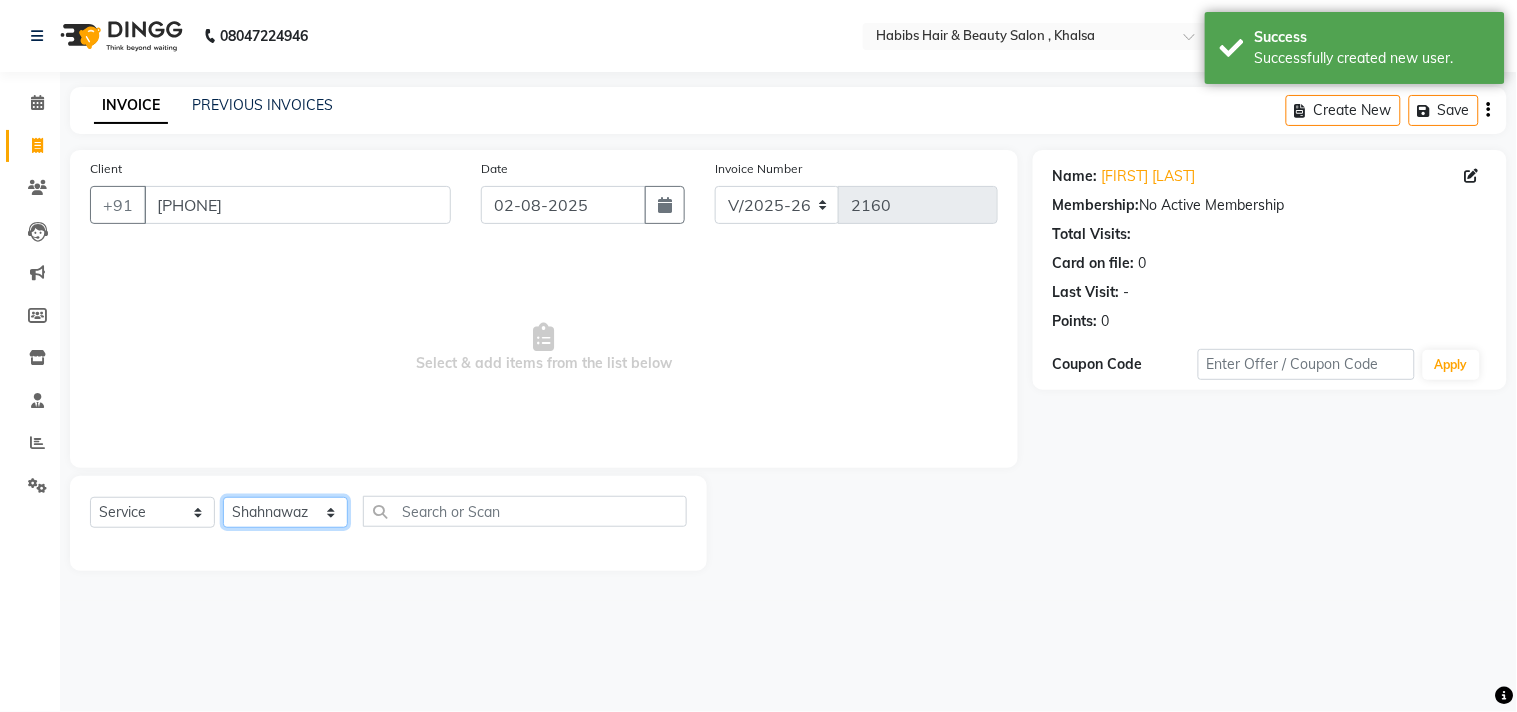 click on "Select Stylist Ajam ARIF Asif Manager M M Neelam Niyaz Salman Sameer Sayali Shahid Shahnawaz Vidya Zubair" 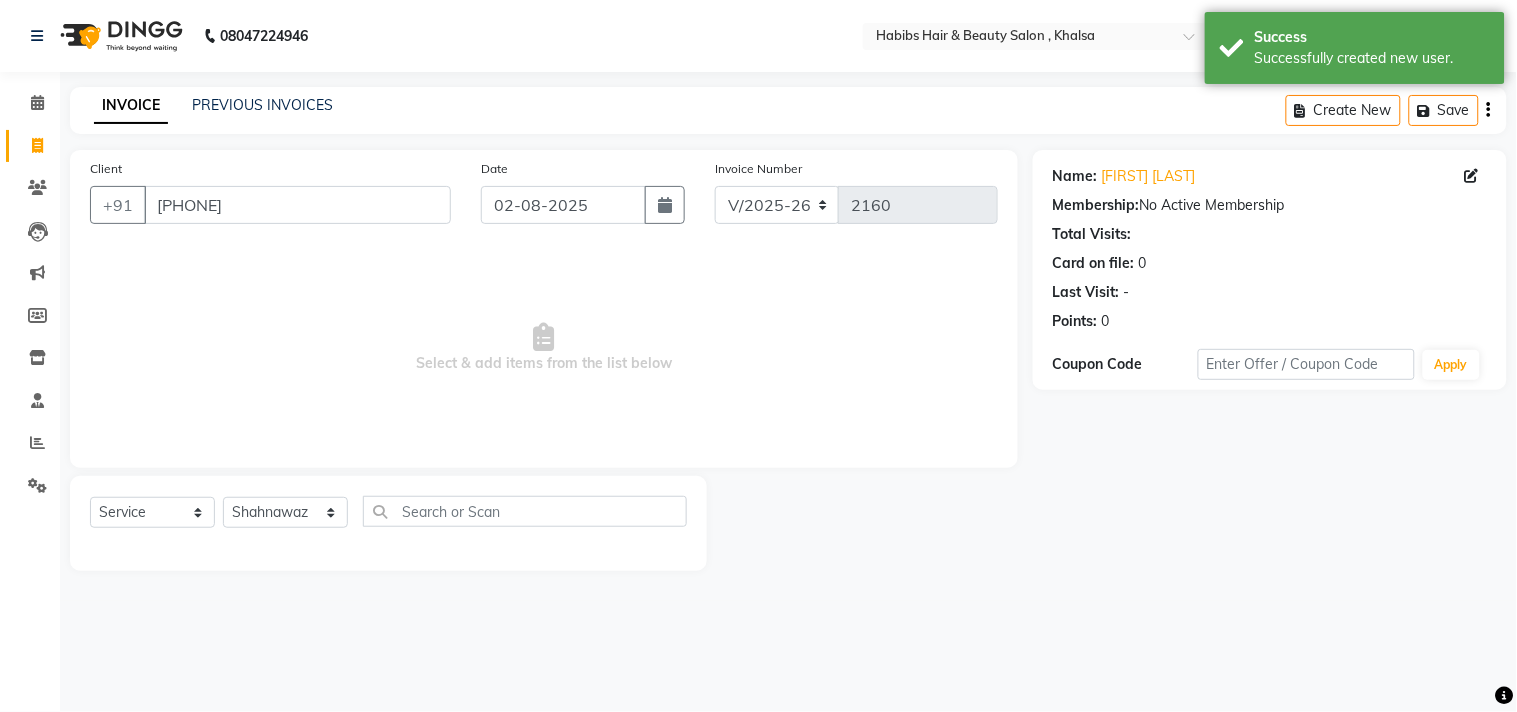 click on "Select & add items from the list below" at bounding box center [544, 348] 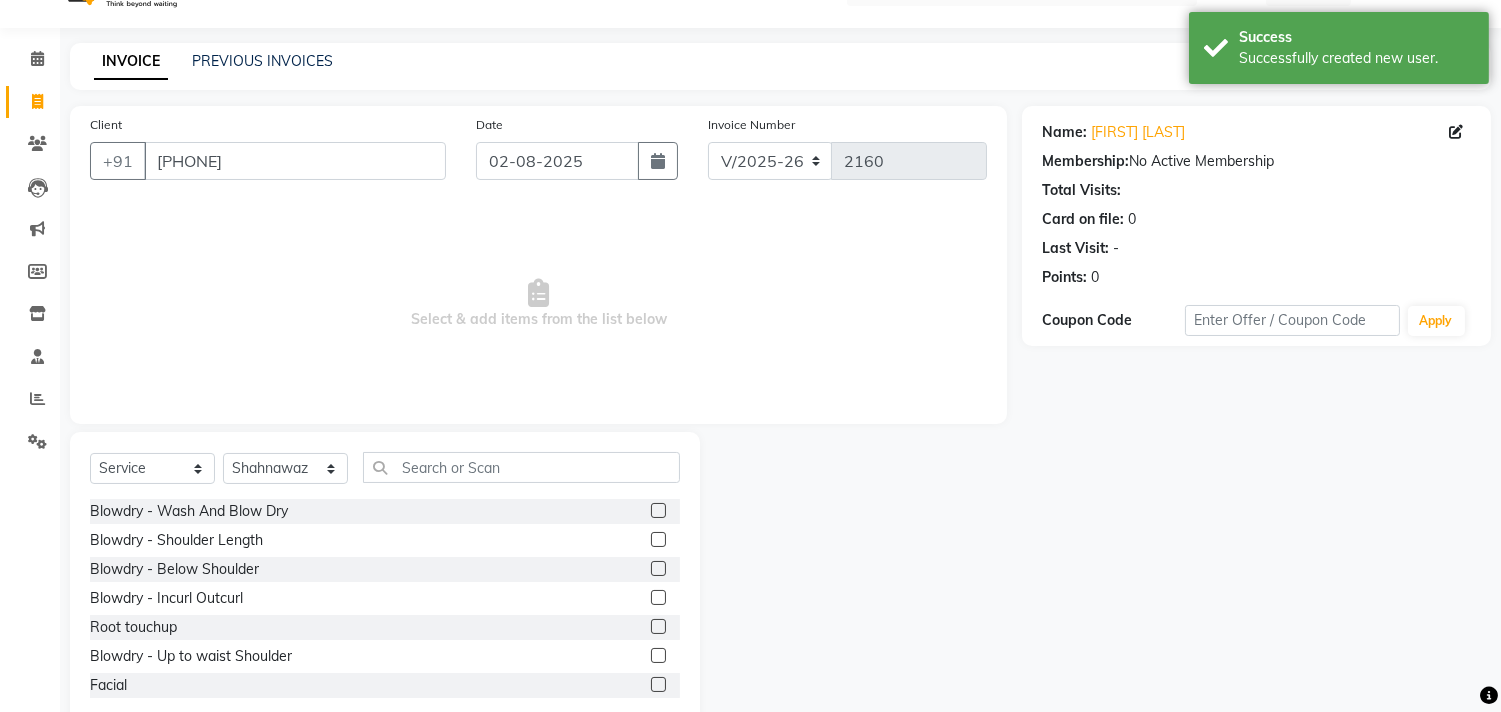 scroll, scrollTop: 88, scrollLeft: 0, axis: vertical 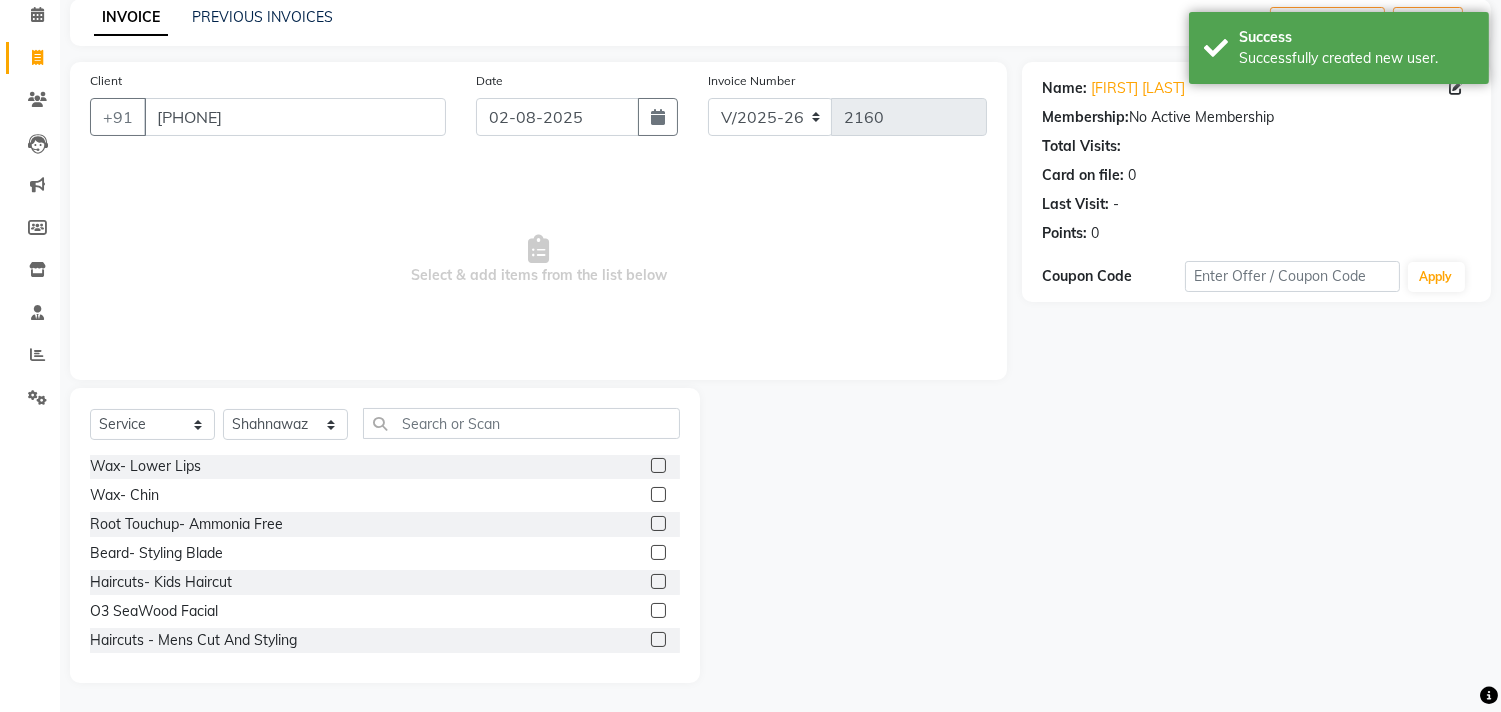 click 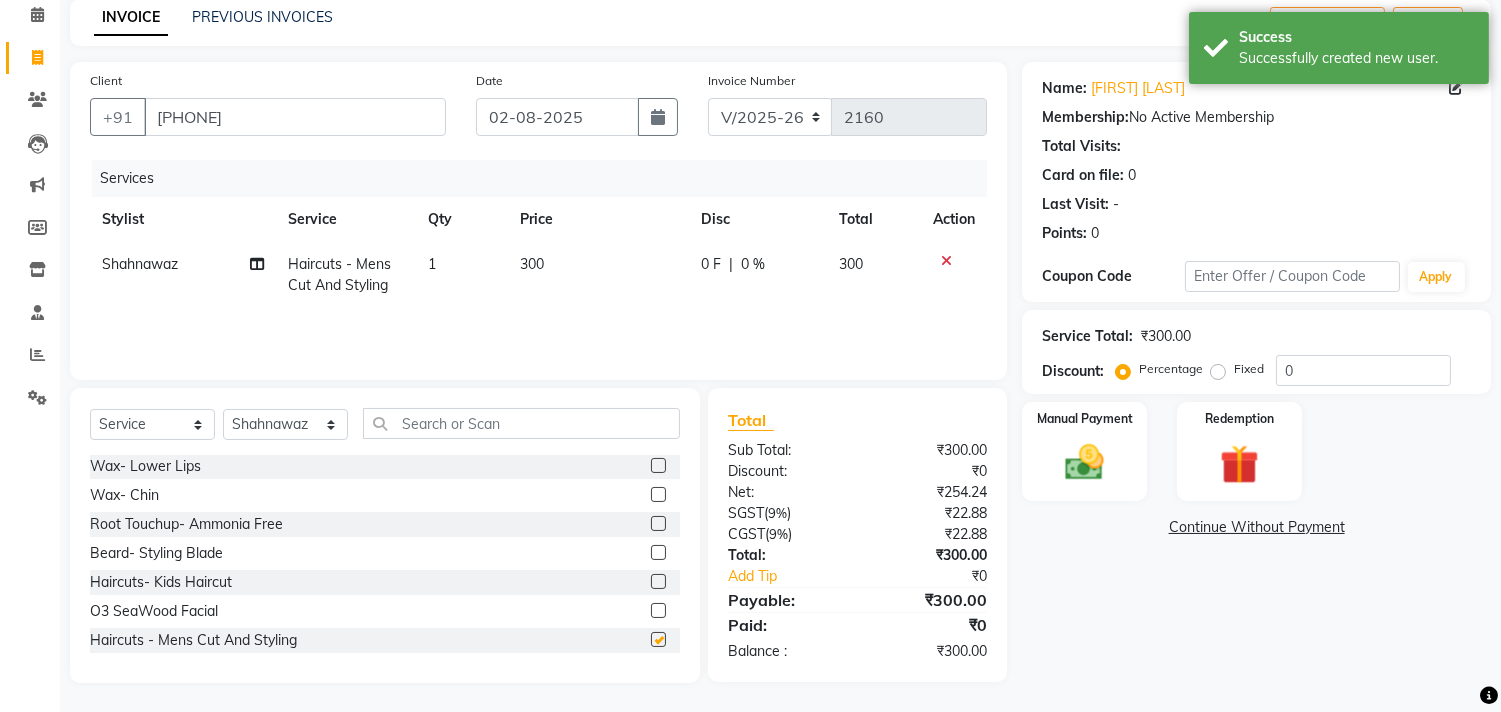 checkbox on "false" 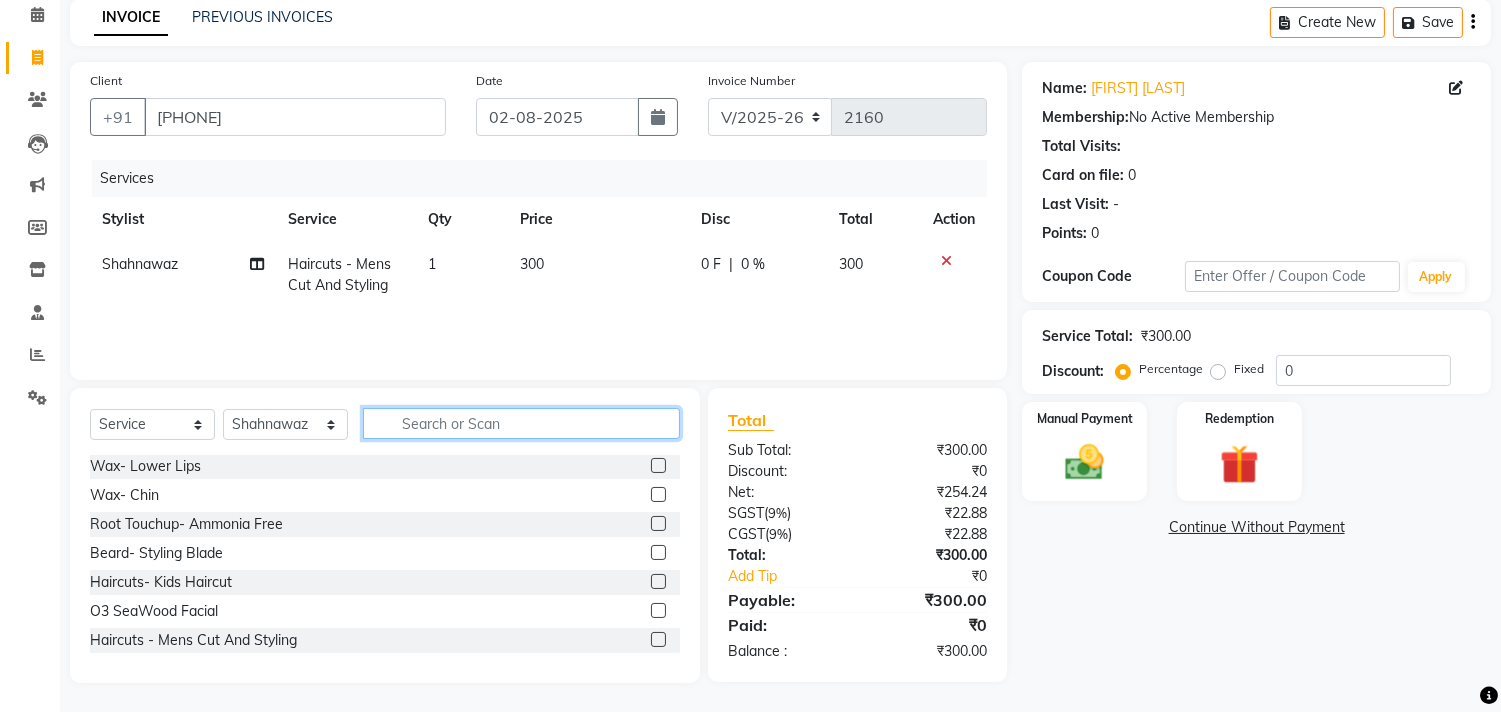 click 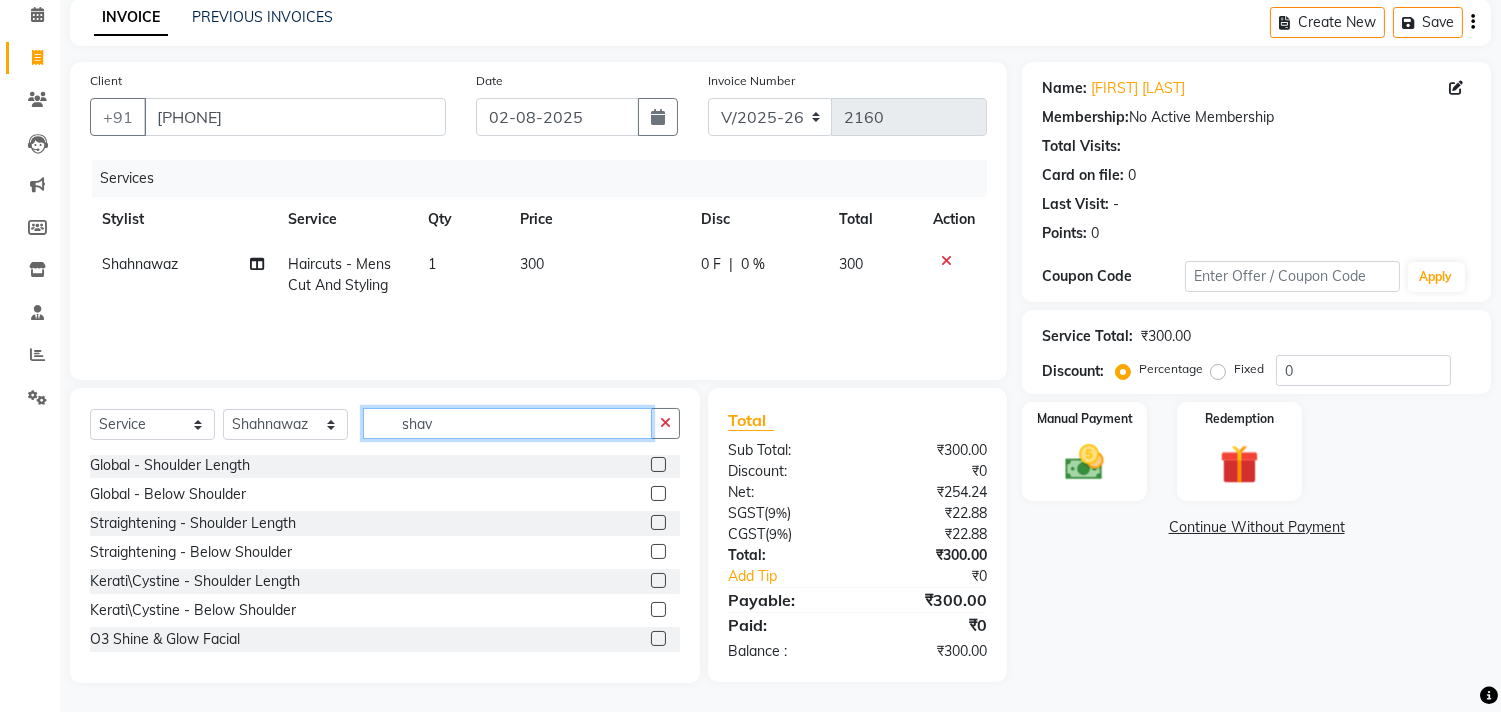 scroll, scrollTop: 0, scrollLeft: 0, axis: both 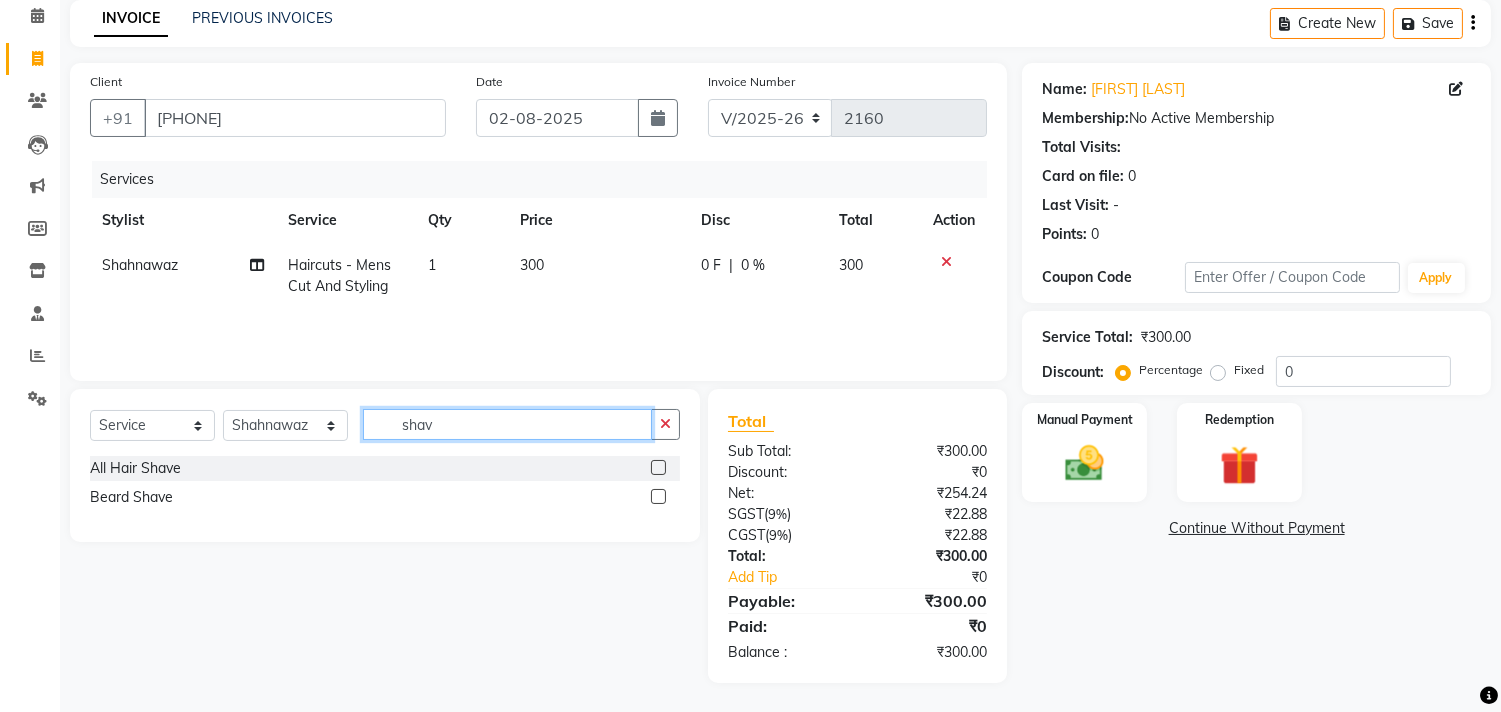 type on "shav" 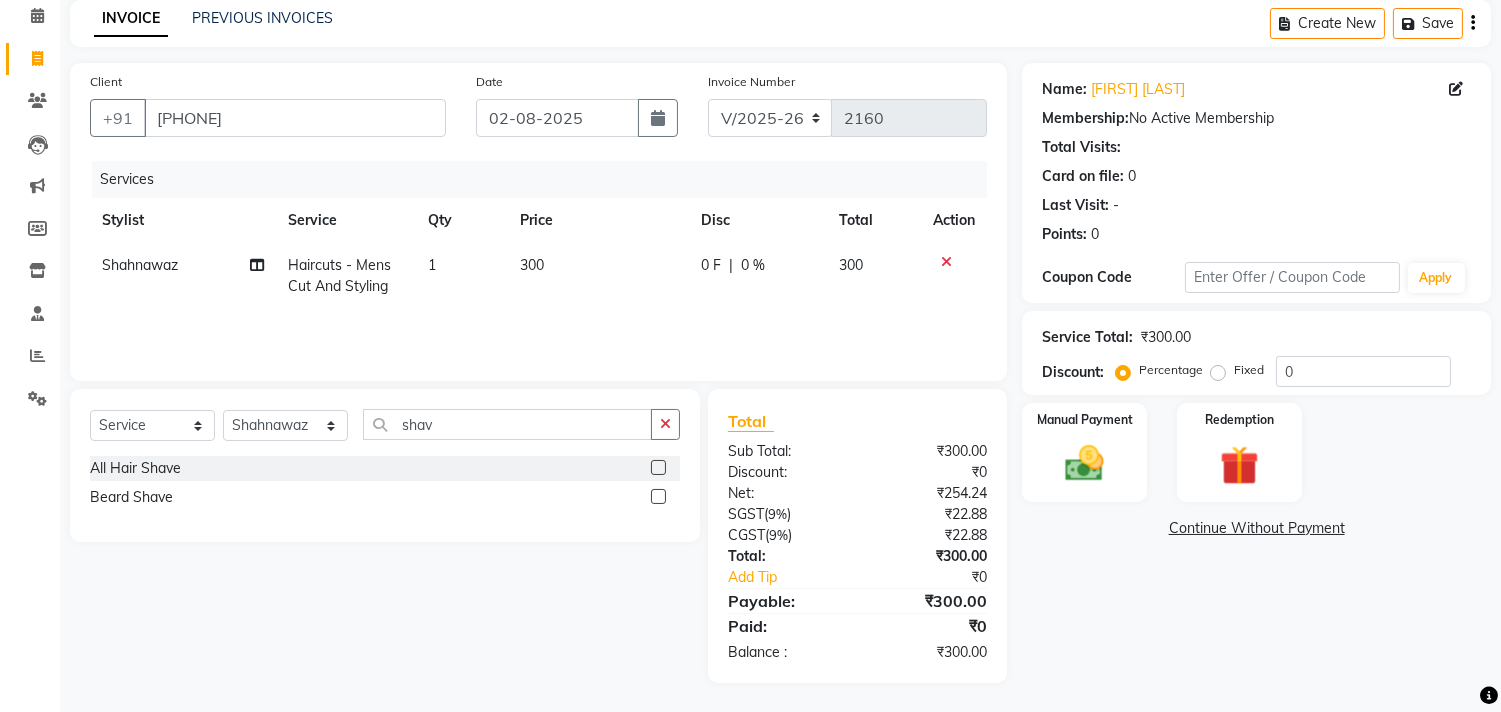 click 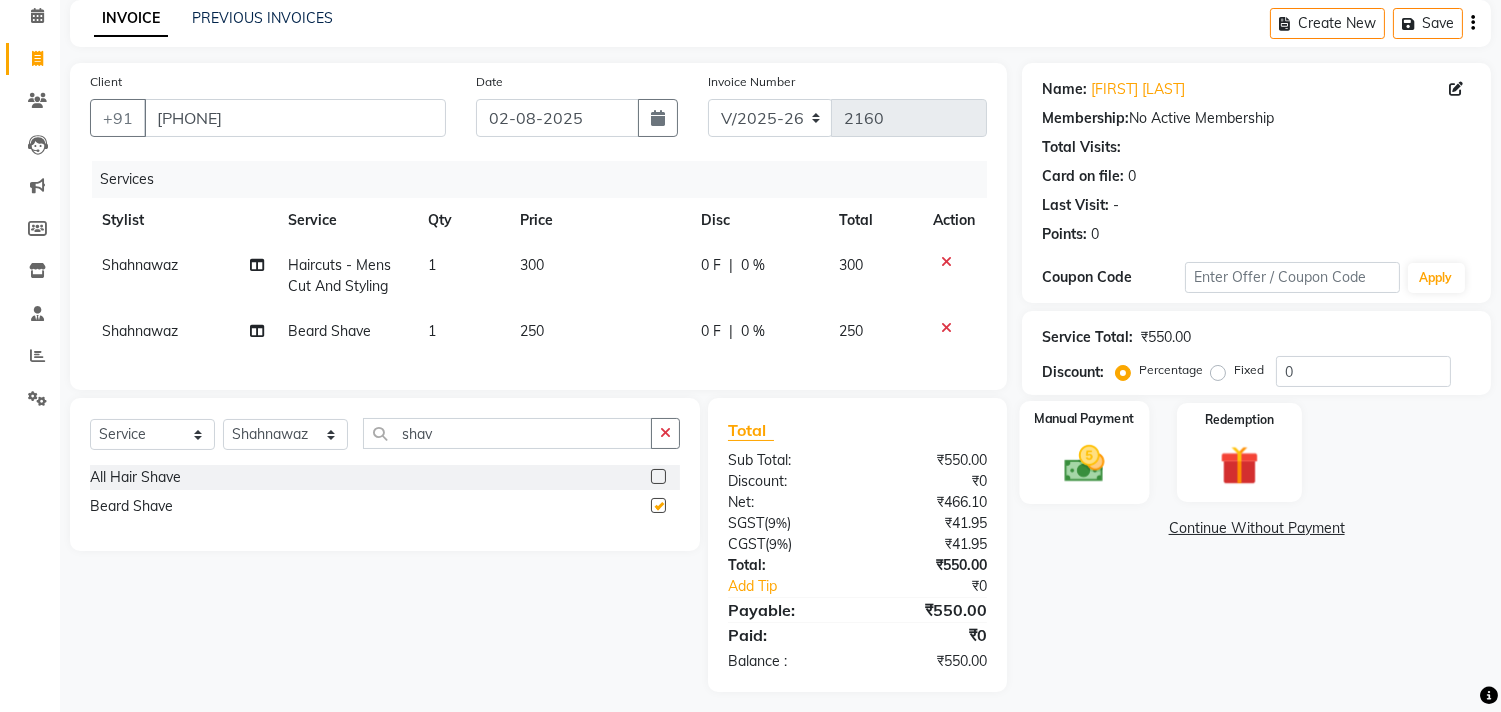 checkbox on "false" 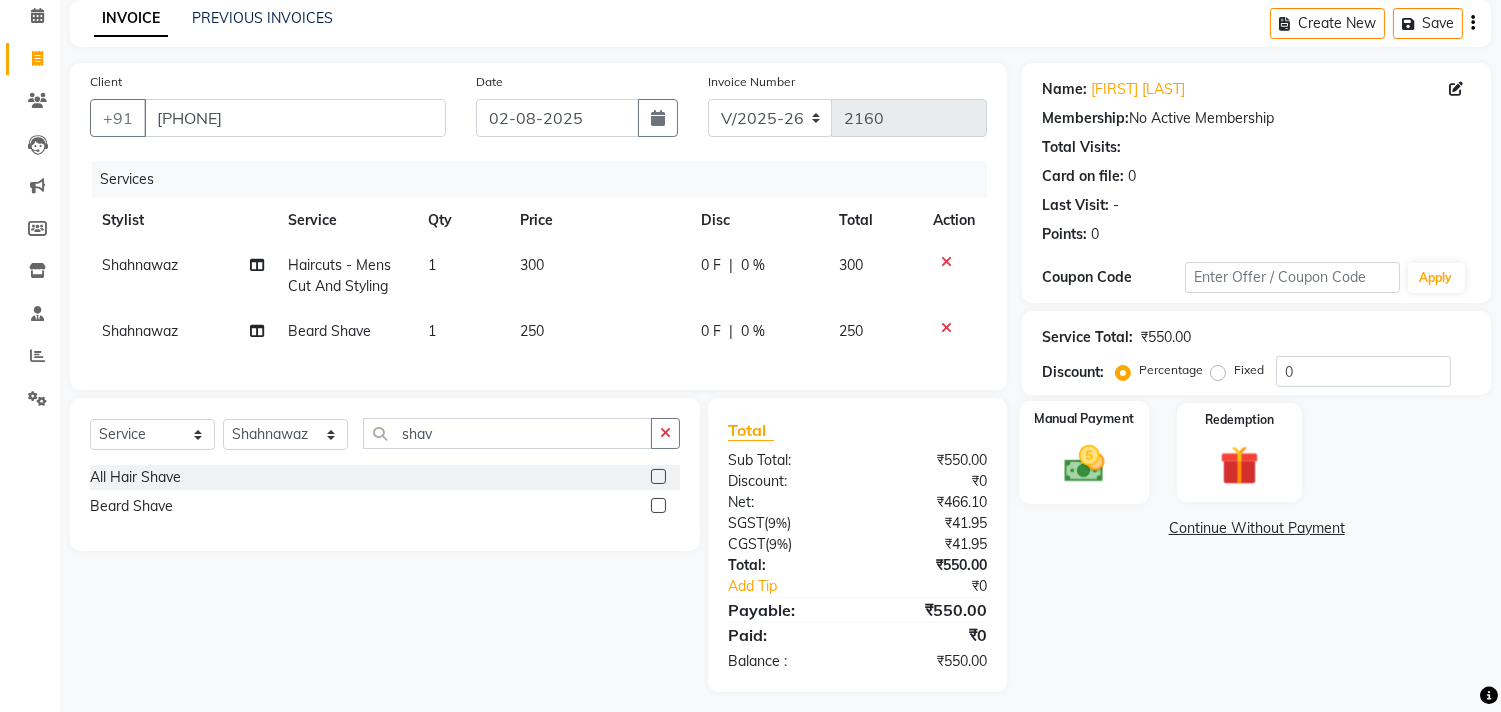 click 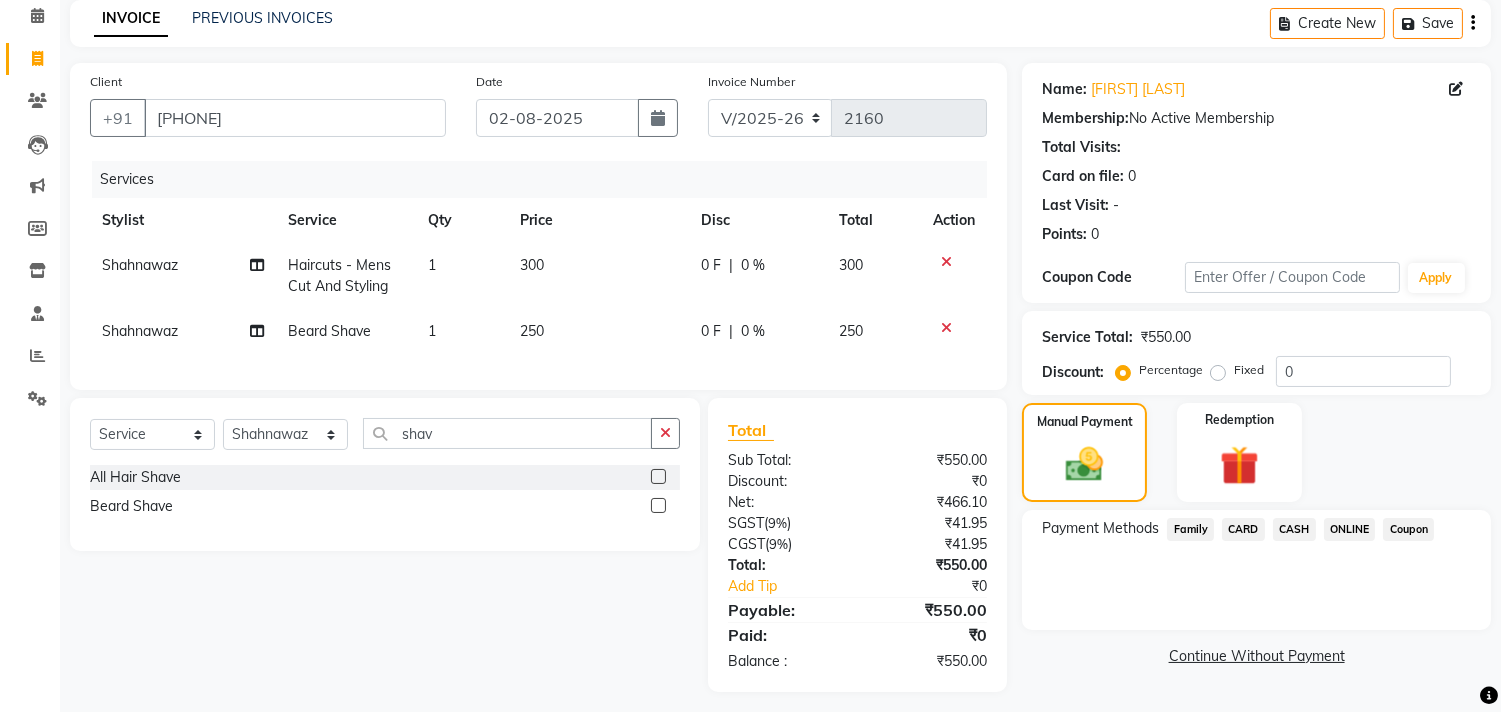 click on "ONLINE" 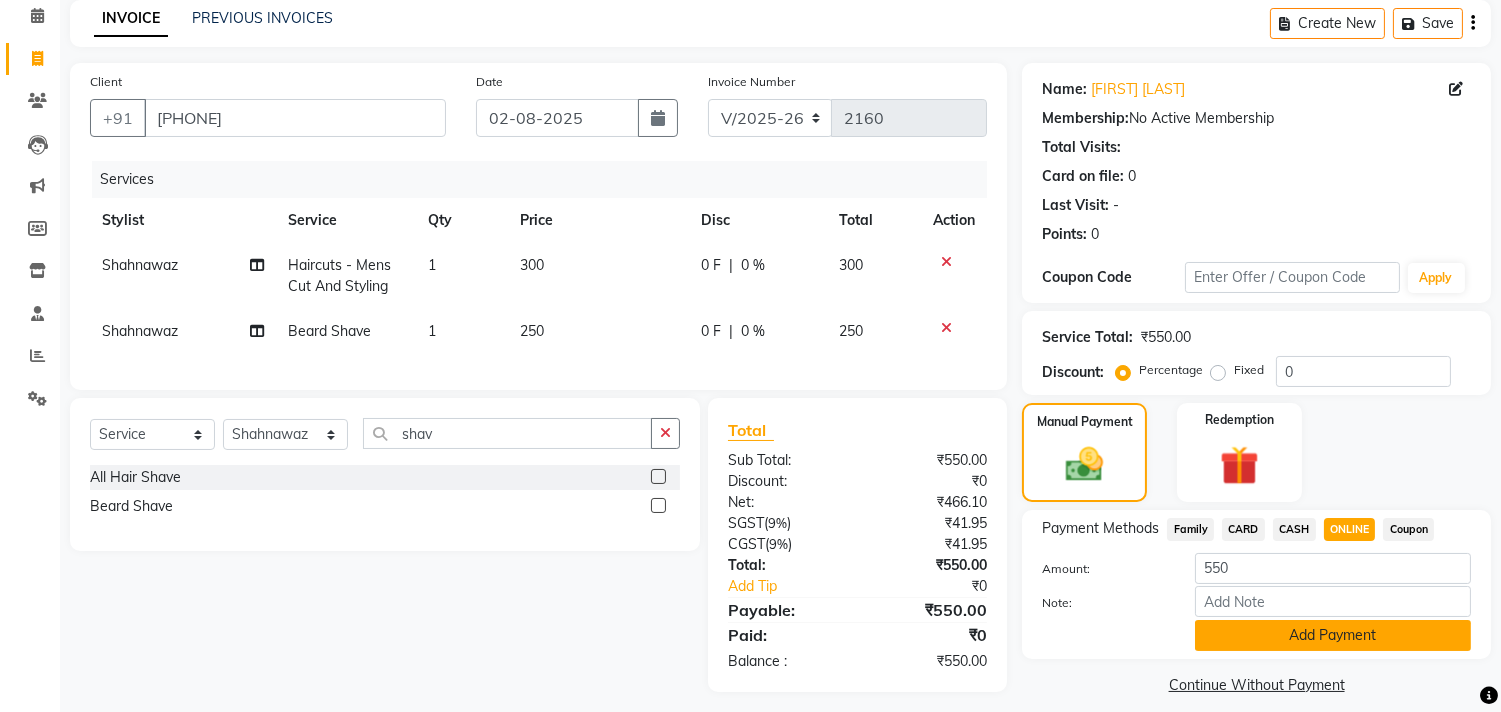 click on "Add Payment" 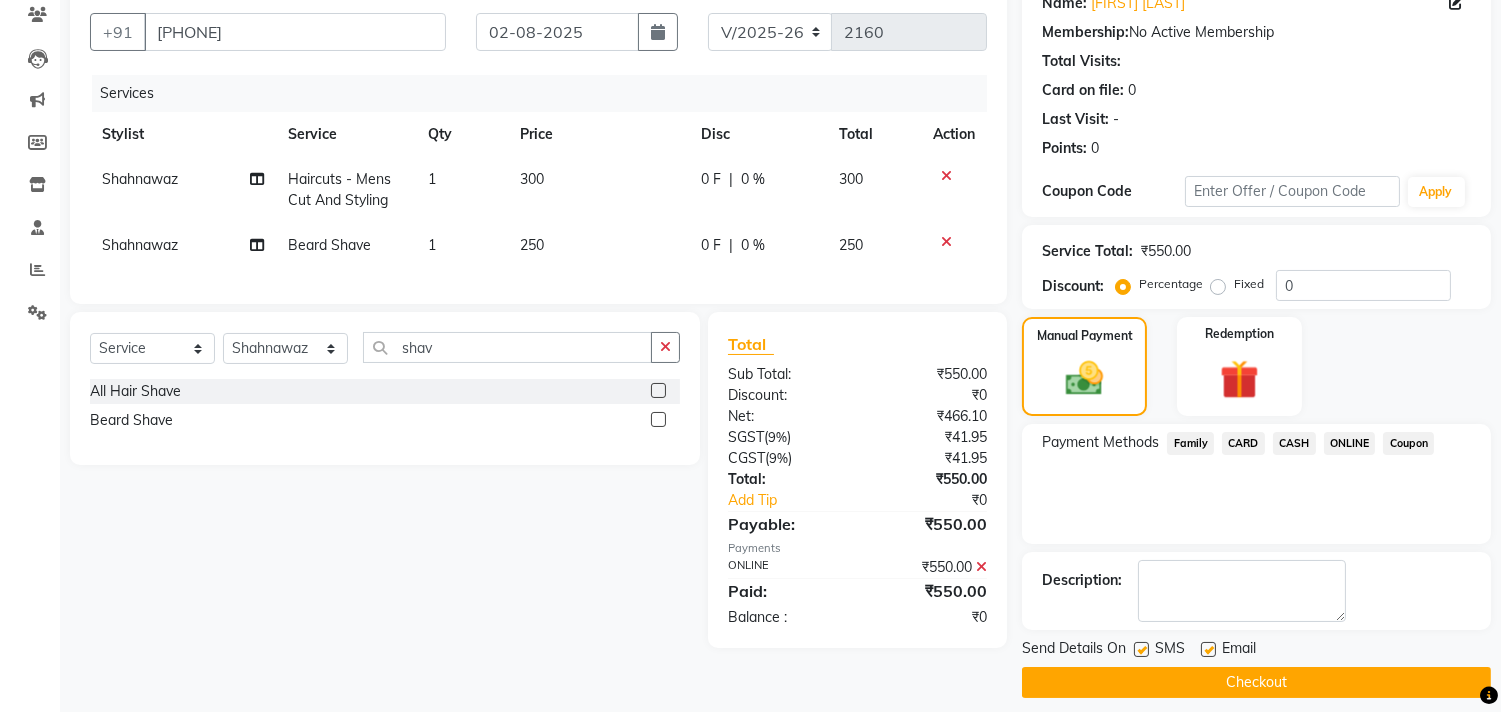 scroll, scrollTop: 187, scrollLeft: 0, axis: vertical 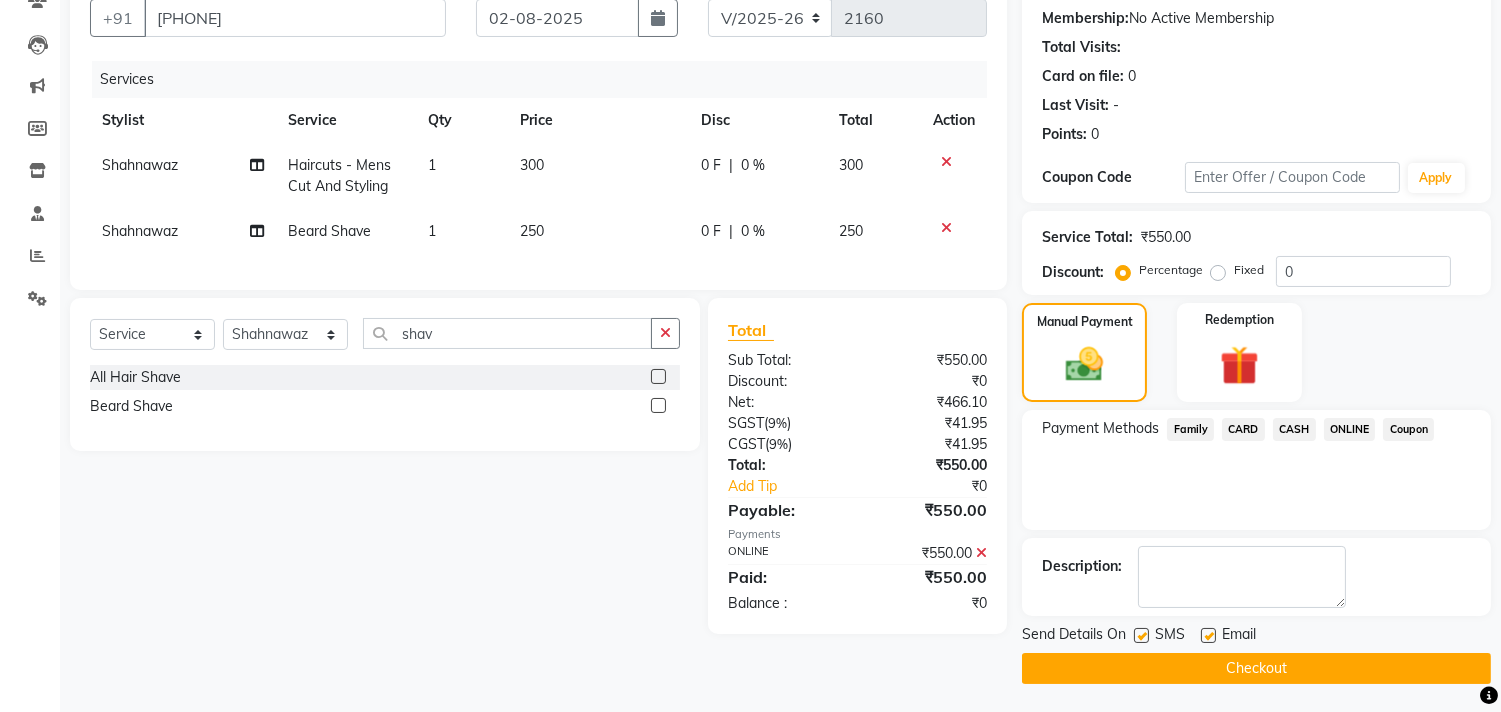 click on "Checkout" 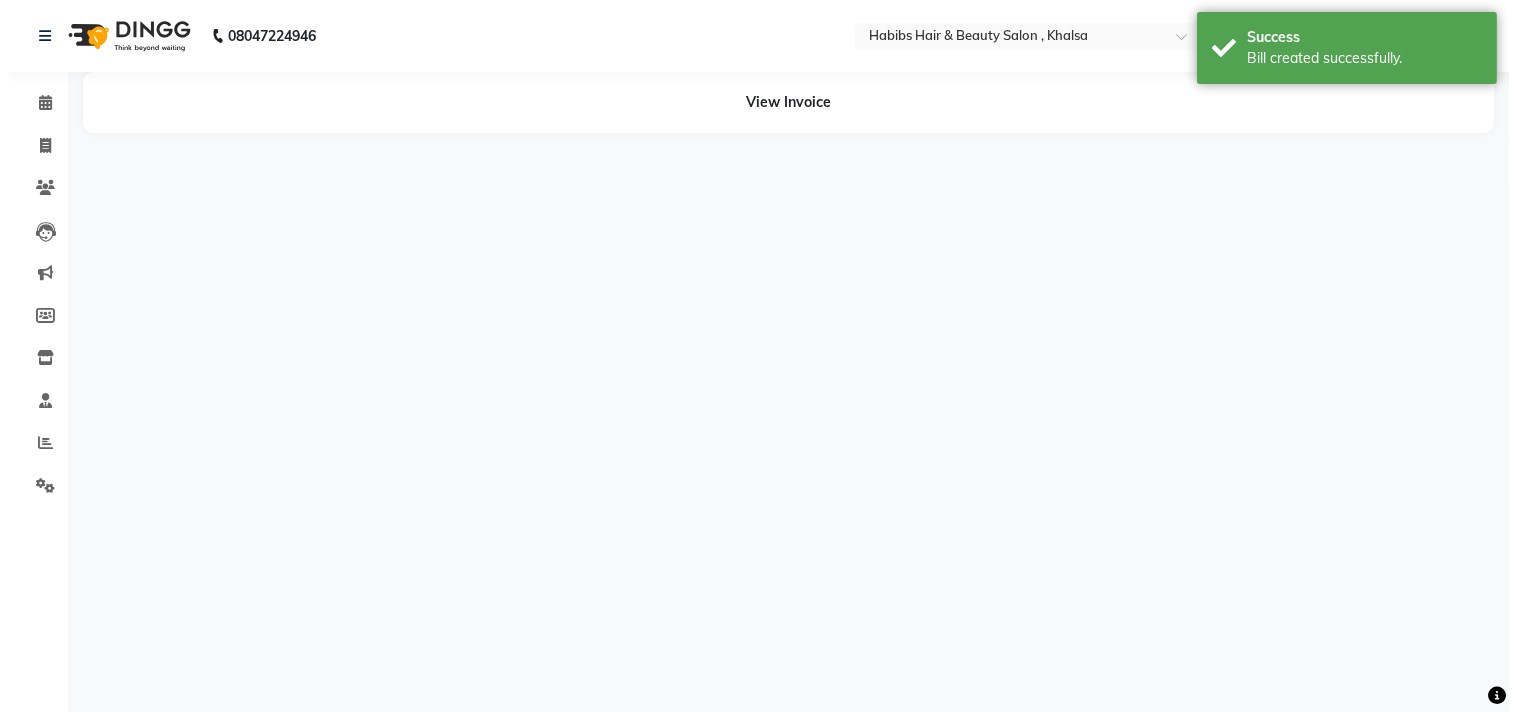 scroll, scrollTop: 0, scrollLeft: 0, axis: both 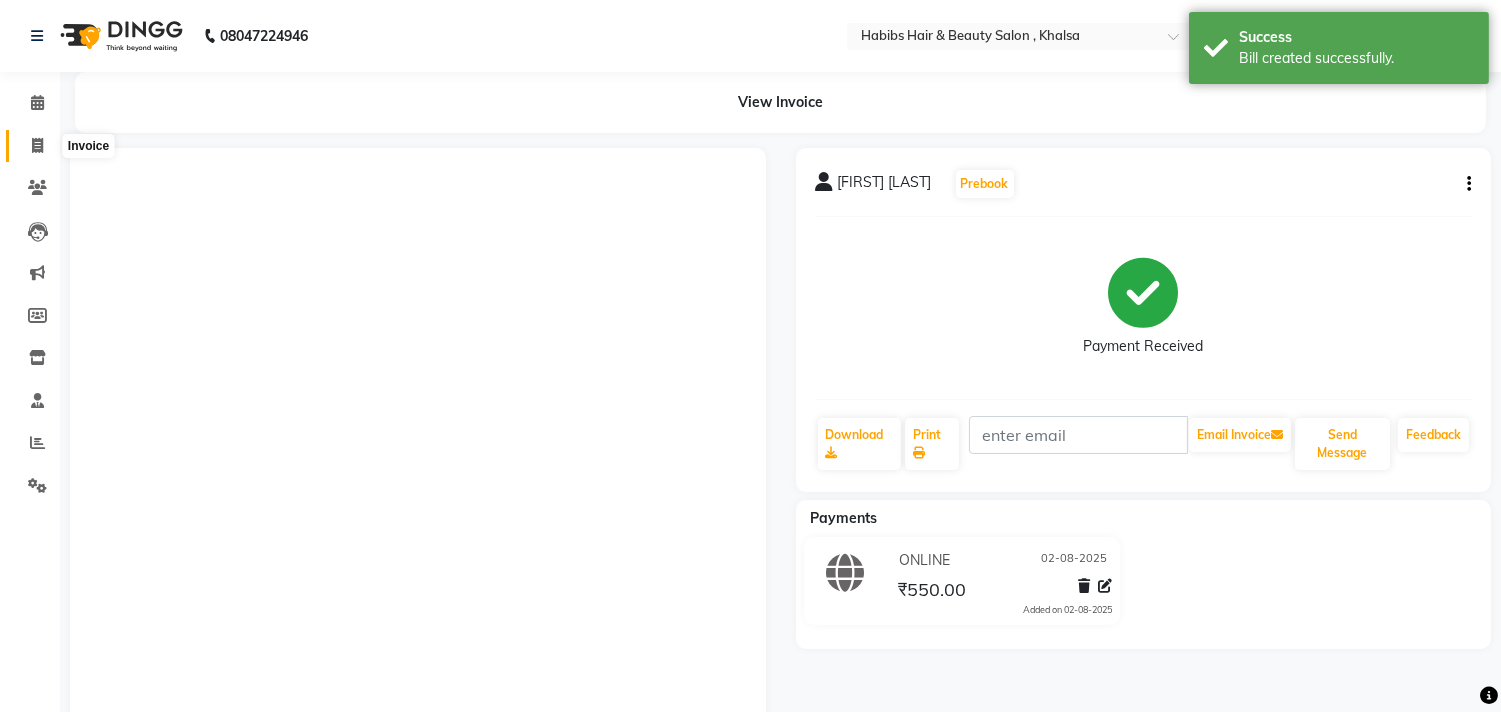 click 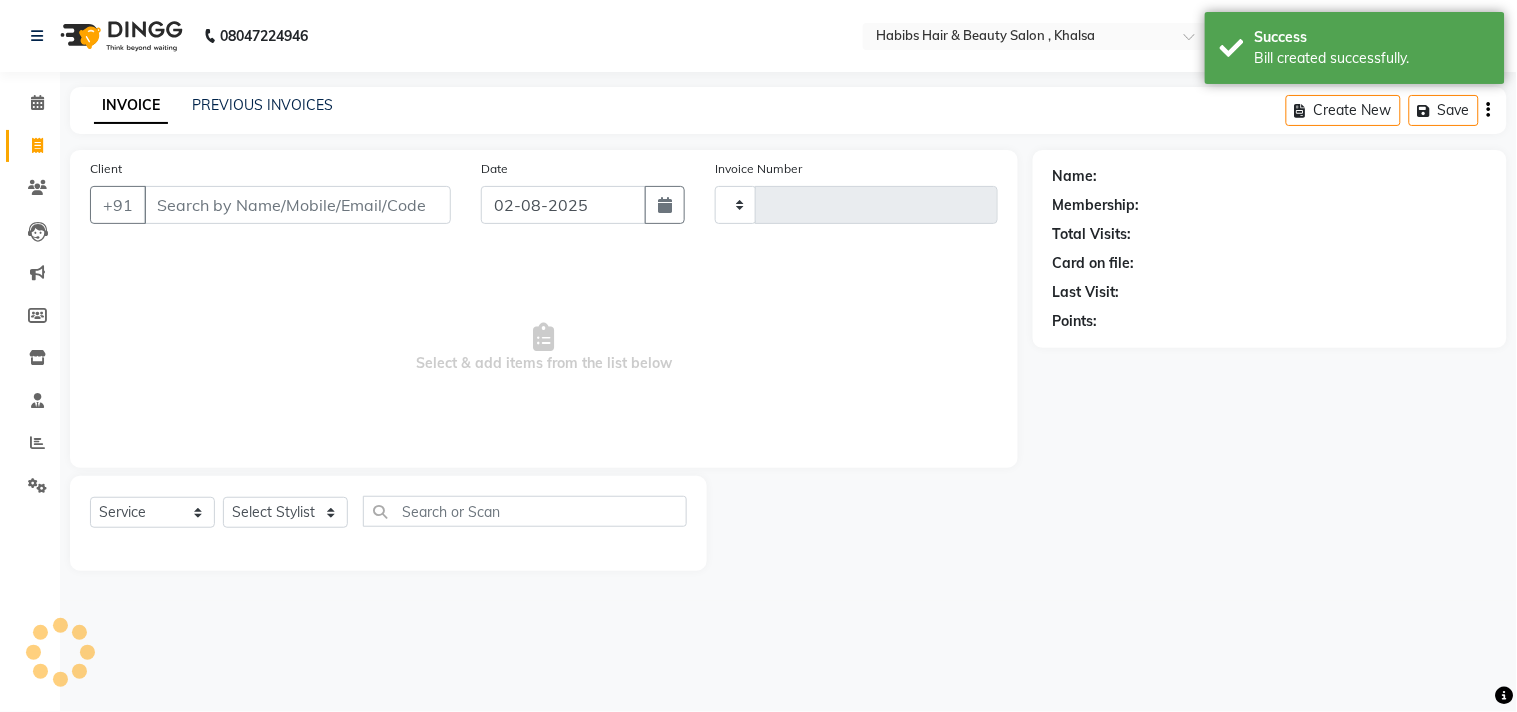 type on "2161" 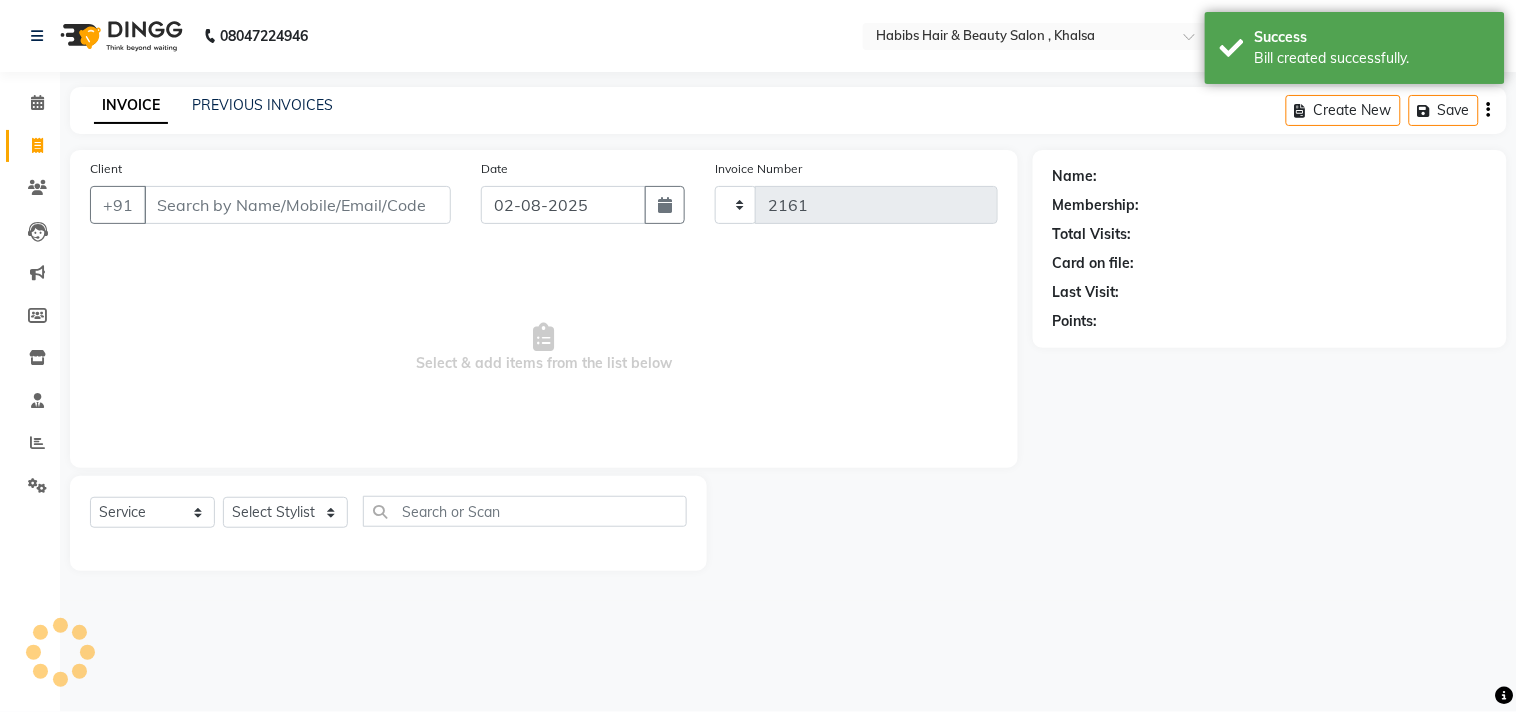select on "4838" 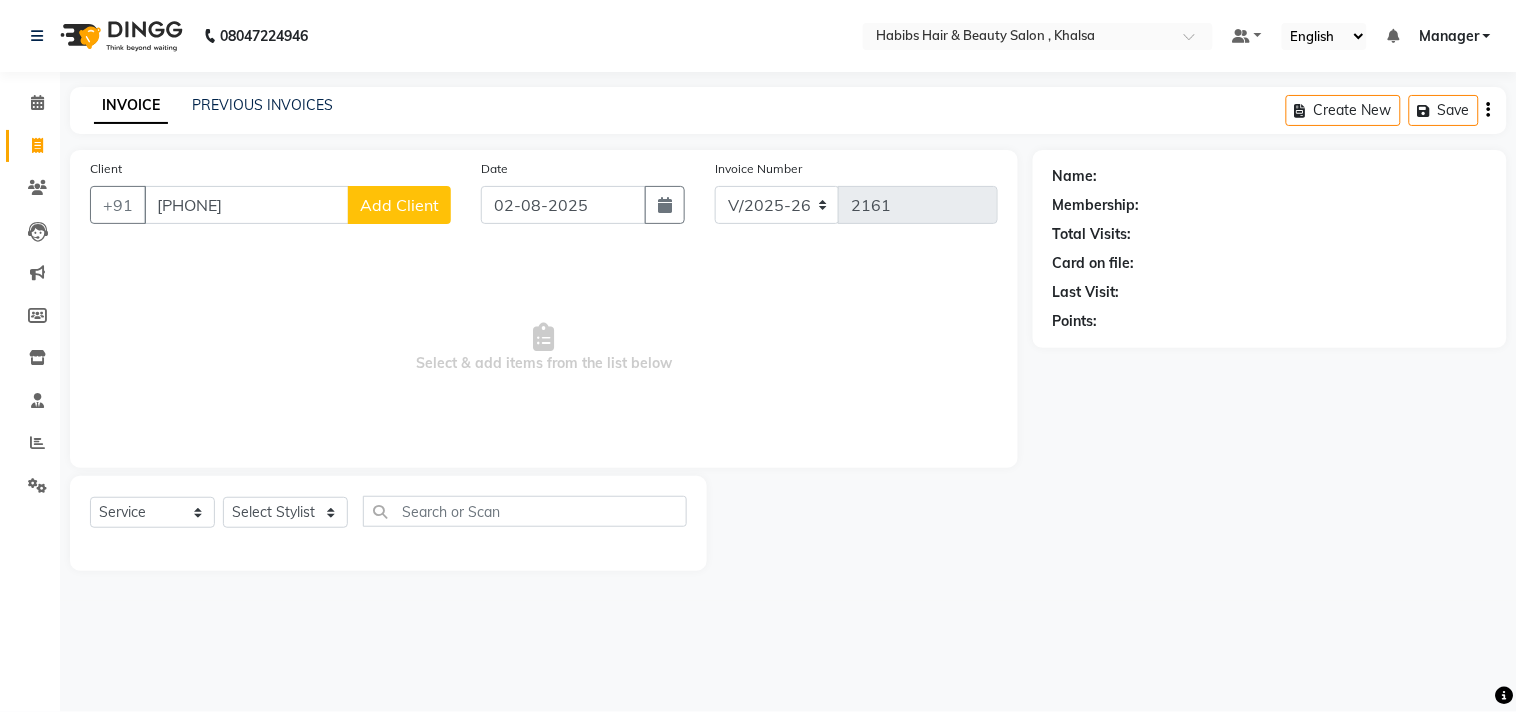 type on "[PHONE]" 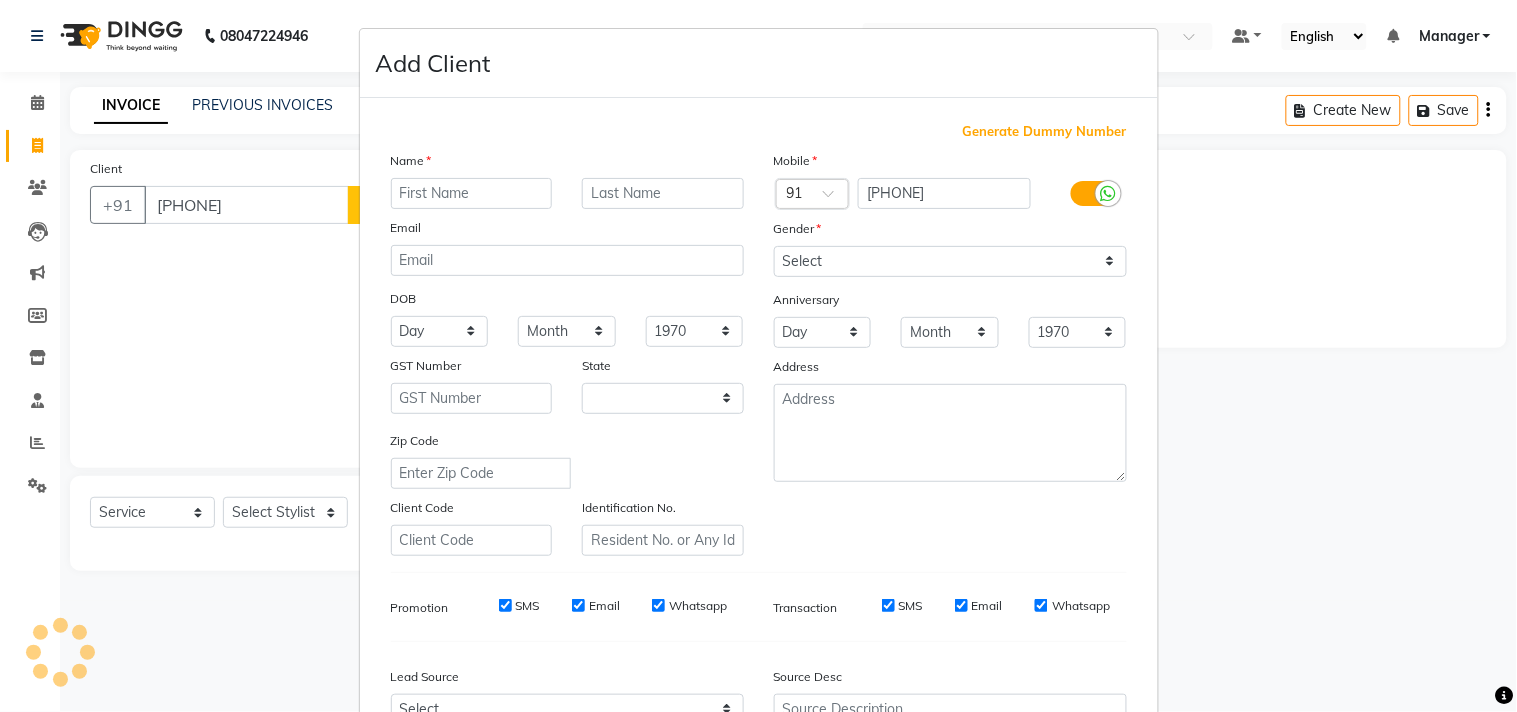 select on "22" 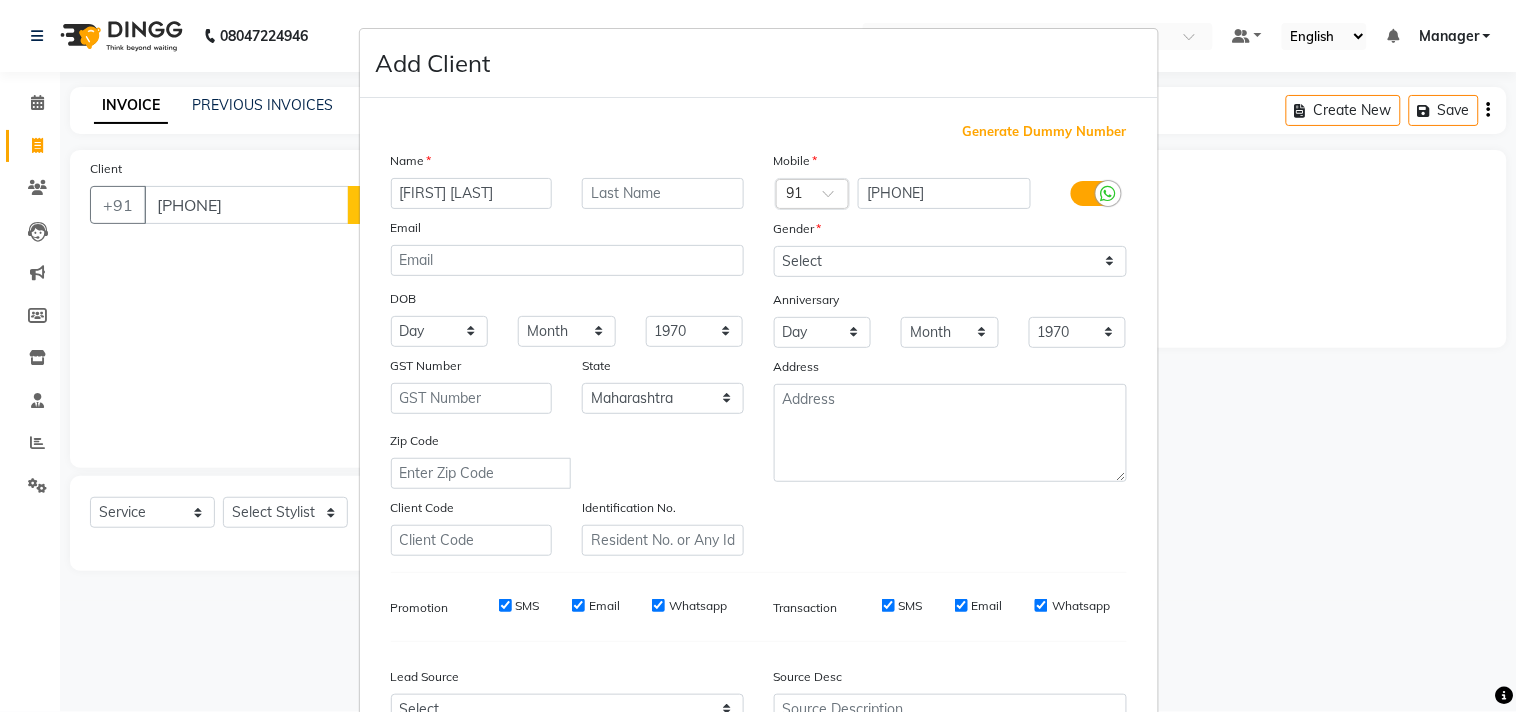 type on "[FIRST] [LAST]" 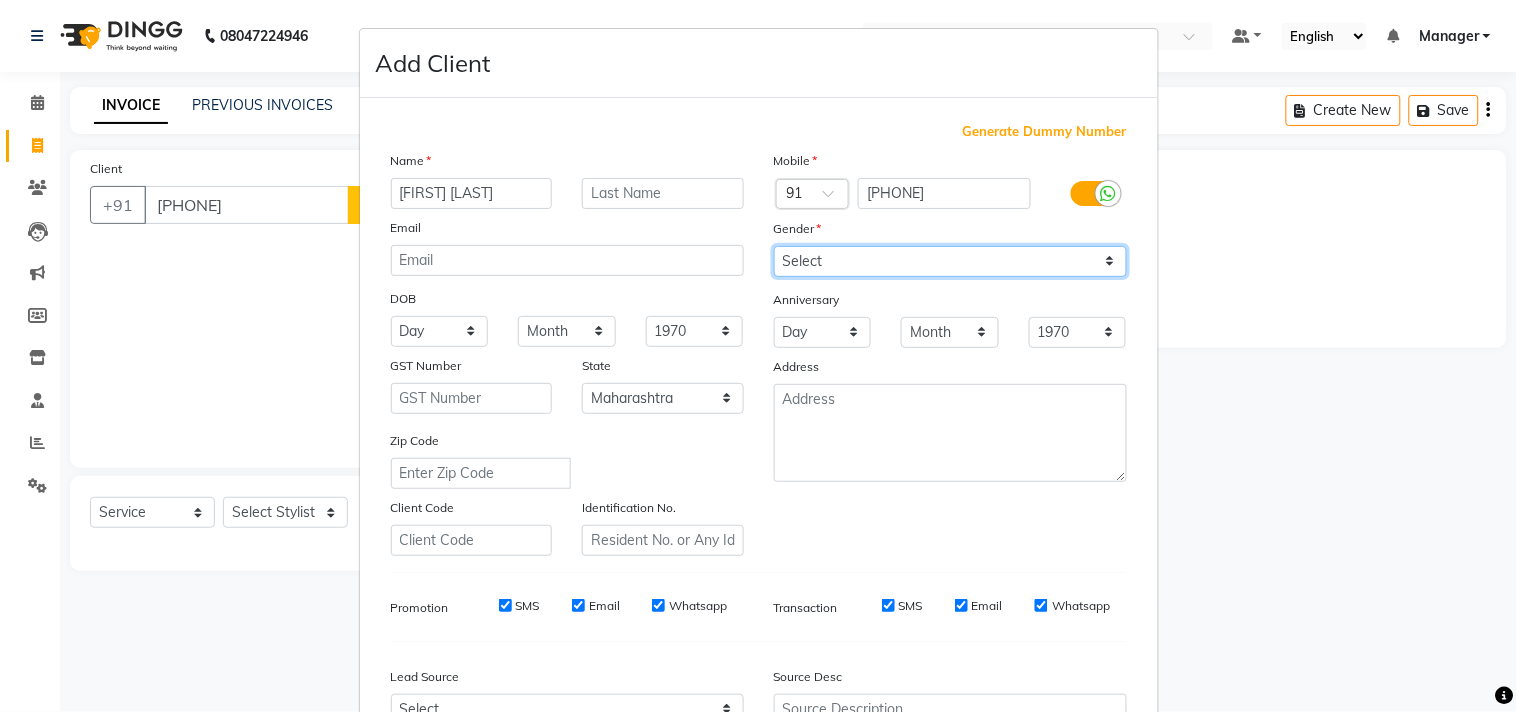 click on "Select Male Female Other Prefer Not To Say" at bounding box center (950, 261) 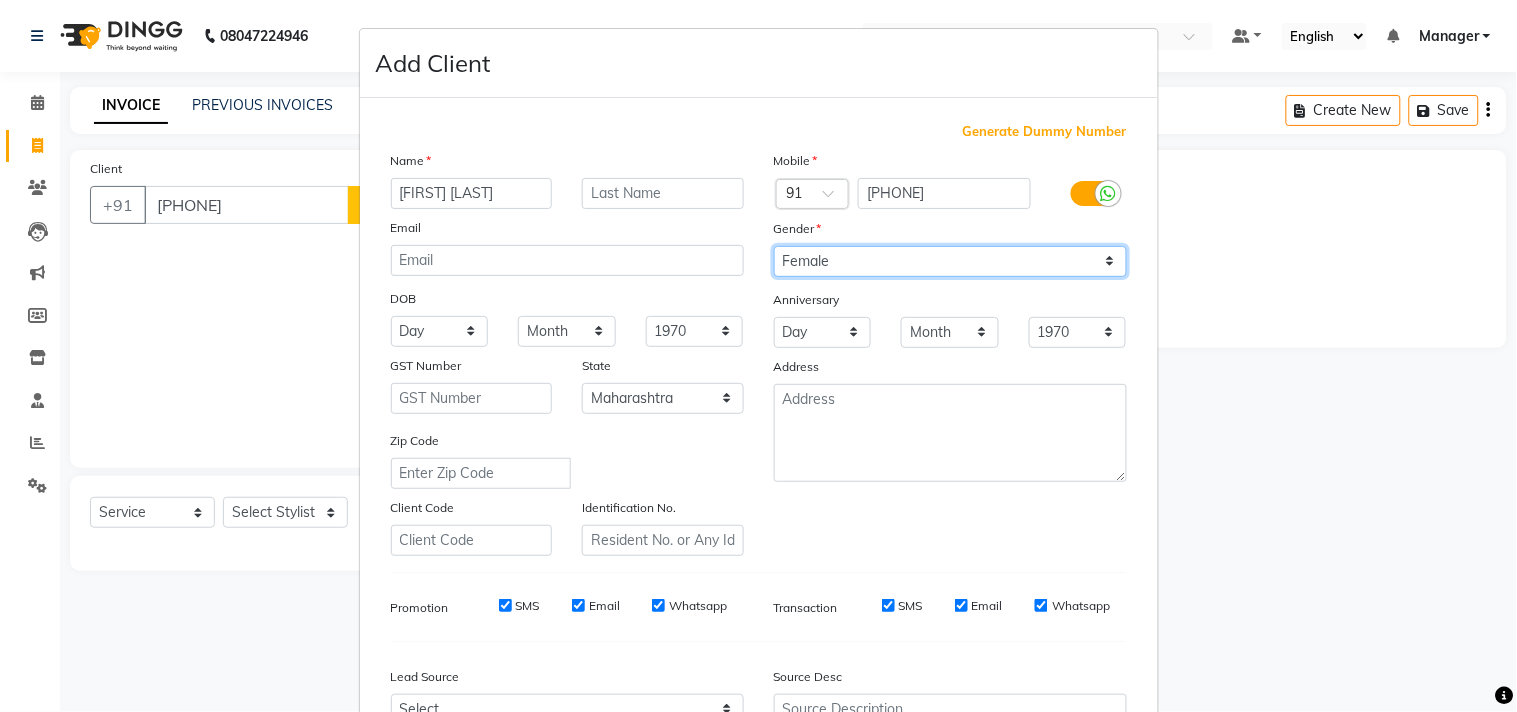 click on "Select Male Female Other Prefer Not To Say" at bounding box center [950, 261] 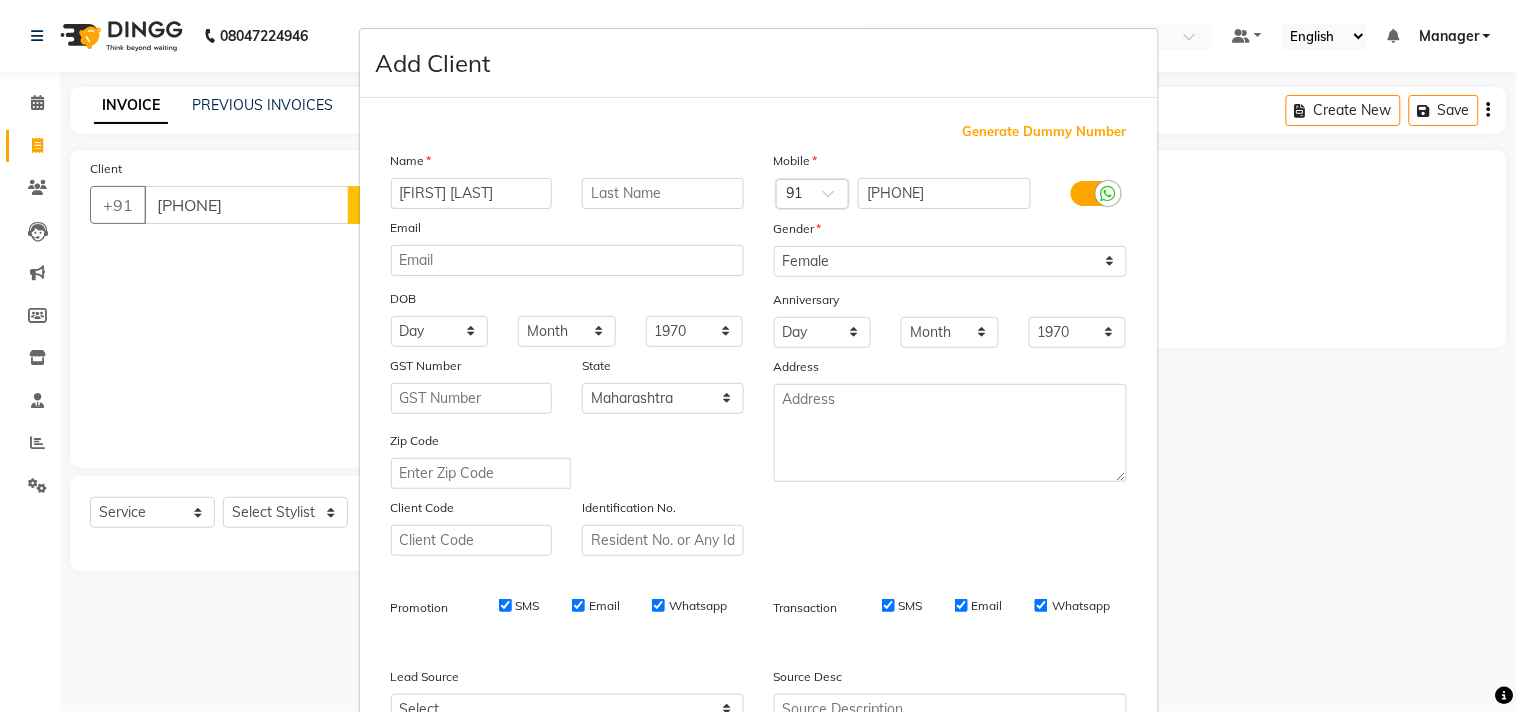 click on "Generate Dummy Number Name [FIRST] Email DOB Day 01 02 03 04 05 06 07 08 09 10 11 12 13 14 15 16 17 18 19 20 21 22 23 24 25 26 27 28 29 30 31 Month January February March April May June July August September October November December 1940 1941 1942 1943 1944 1945 1946 1947 1948 1949 1950 1951 1952 1953 1954 1955 1956 1957 1958 1959 1960 1961 1962 1963 1964 1965 1966 1967 1968 1969 1970 1971 1972 1973 1974 1975 1976 1977 1978 1979 1980 1981 1982 1983 1984 1985 1986 1987 1988 1989 1990 1991 1992 1993 1994 1995 1996 1997 1998 1999 2000 2001 2002 2003 2004 2005 2006 2007 2008 2009 2010 2011 2012 2013 2014 2015 2016 2017 2018 2019 2020 2021 2022 2023 2024 GST Number [STATE] Select Andaman and Nicobar Islands Andhra Pradesh Arunachal Pradesh Assam Bihar Chandigarh Chhattisgarh Dadra and Nagar Haveli Daman and Diu Delhi Goa Gujarat Haryana Himachal Pradesh Jammu and Kashmir Jharkhand Karnataka Kerala Lakshadweep Madhya Pradesh Maharashtra Manipur Meghalaya Mizoram Nagaland Odisha Pondicherry Punjab Rajasthan ×" at bounding box center [759, 460] 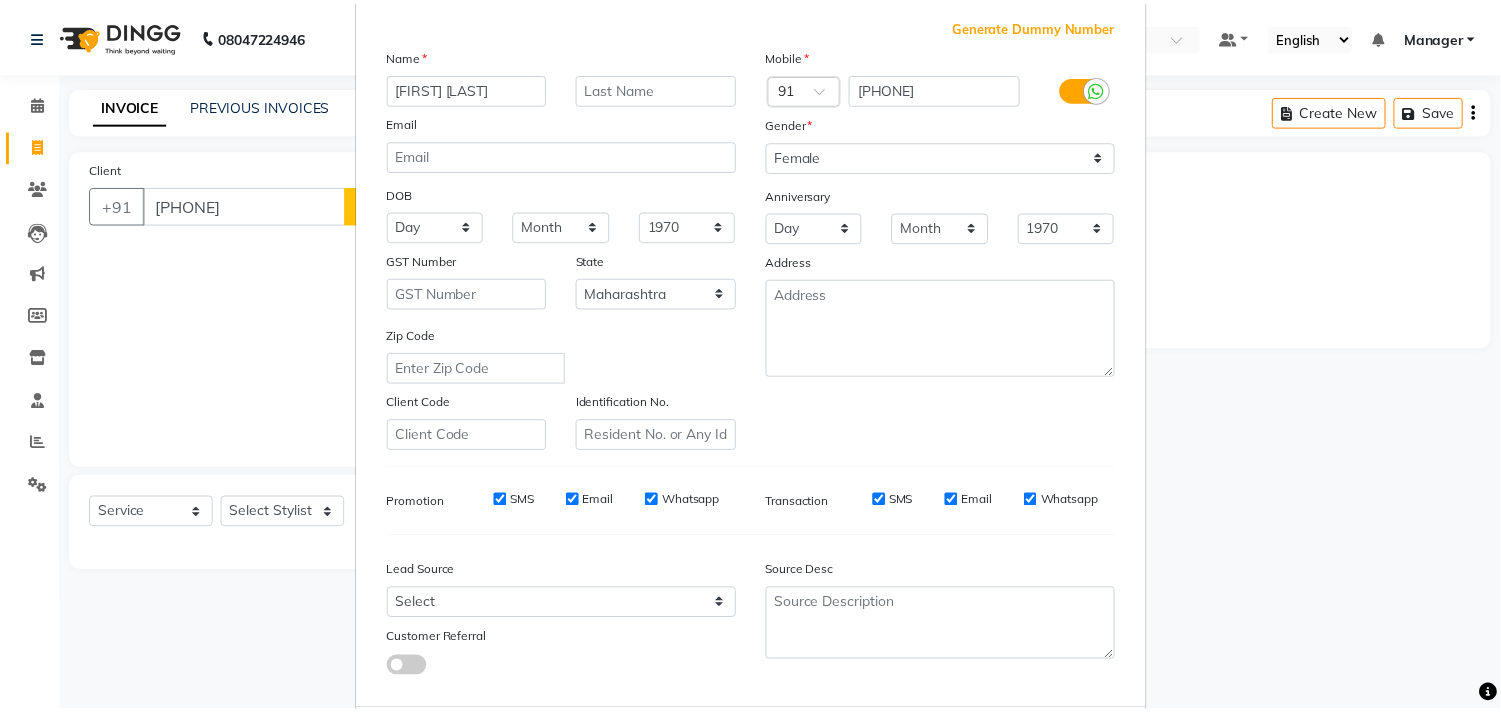 scroll, scrollTop: 212, scrollLeft: 0, axis: vertical 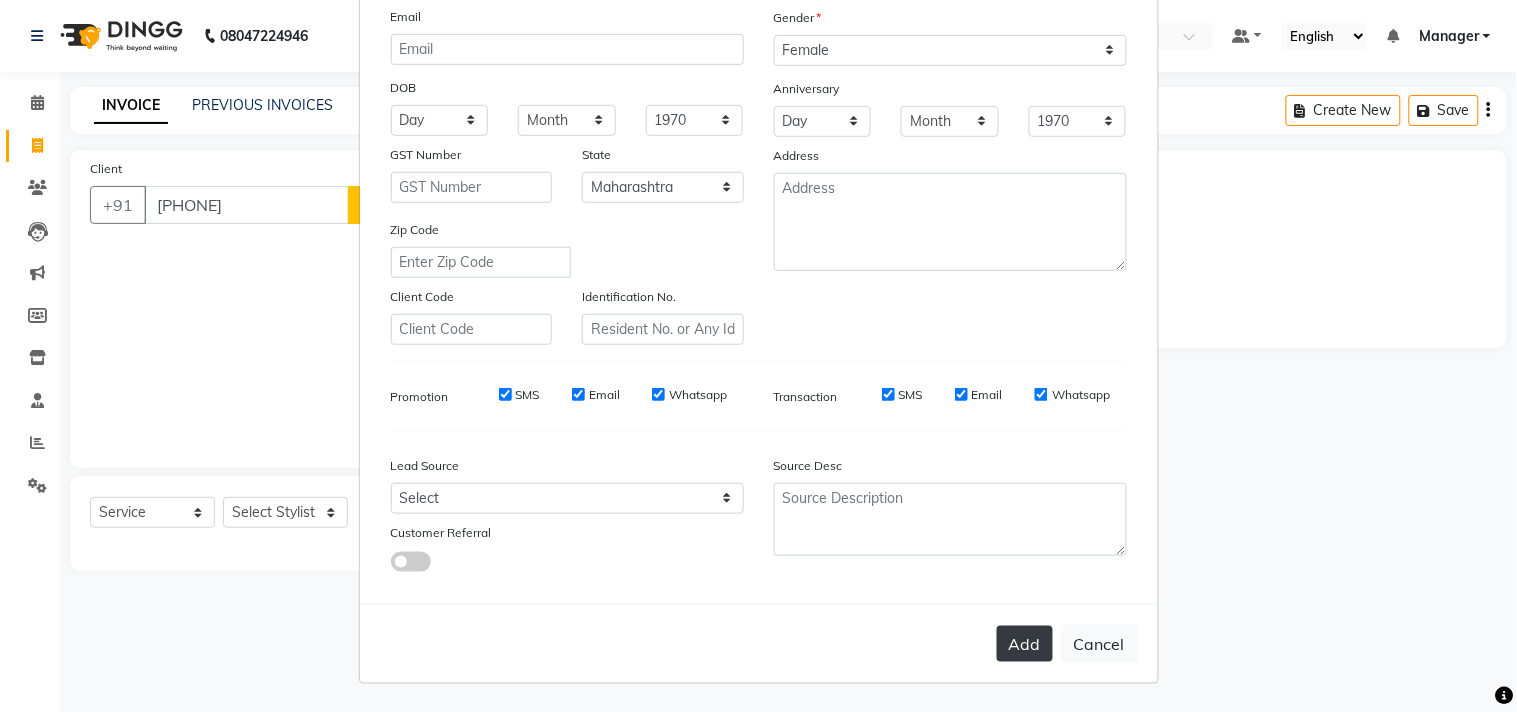 click on "Add" at bounding box center (1025, 644) 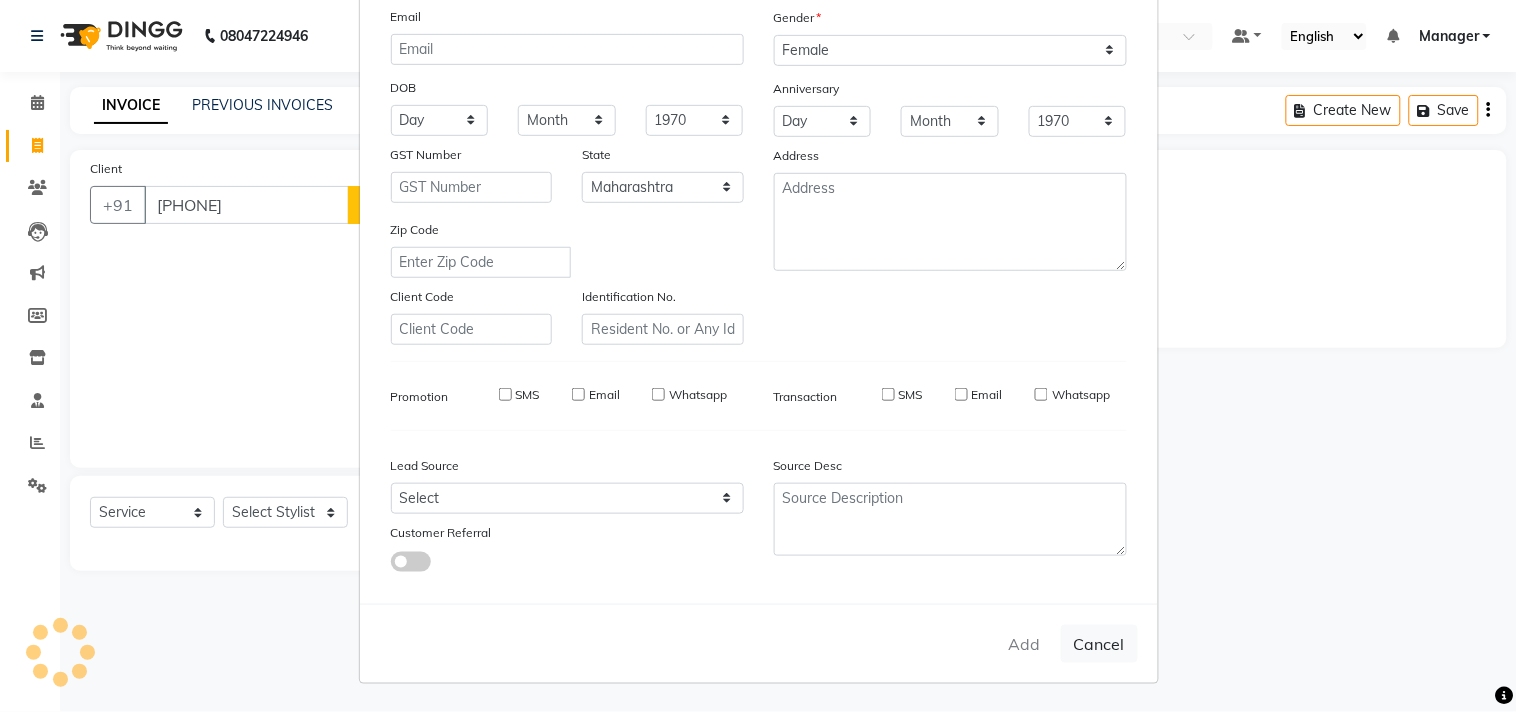 type on "99******67" 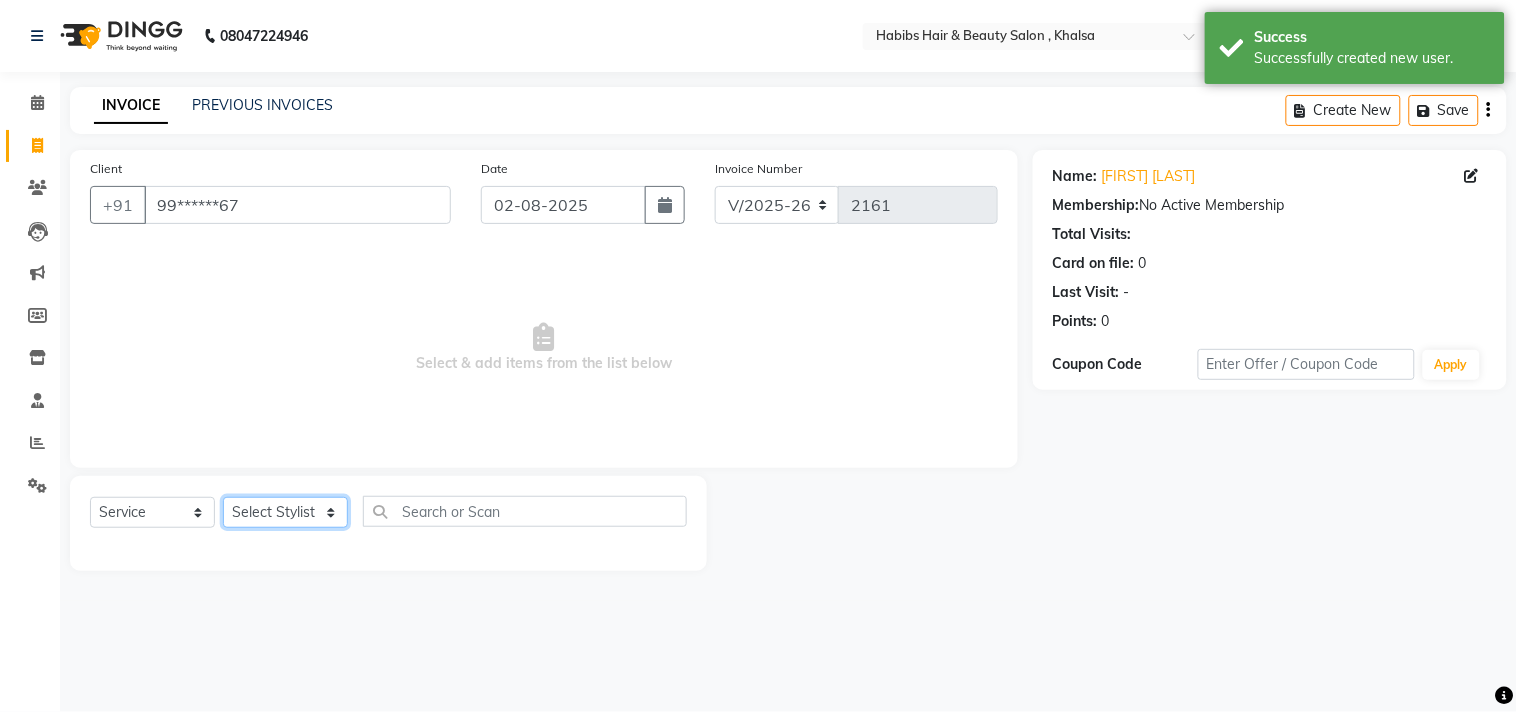 click on "Select Stylist Ajam ARIF Asif Manager M M Neelam Niyaz Salman Sameer Sayali Shahid Shahnawaz Vidya Zubair" 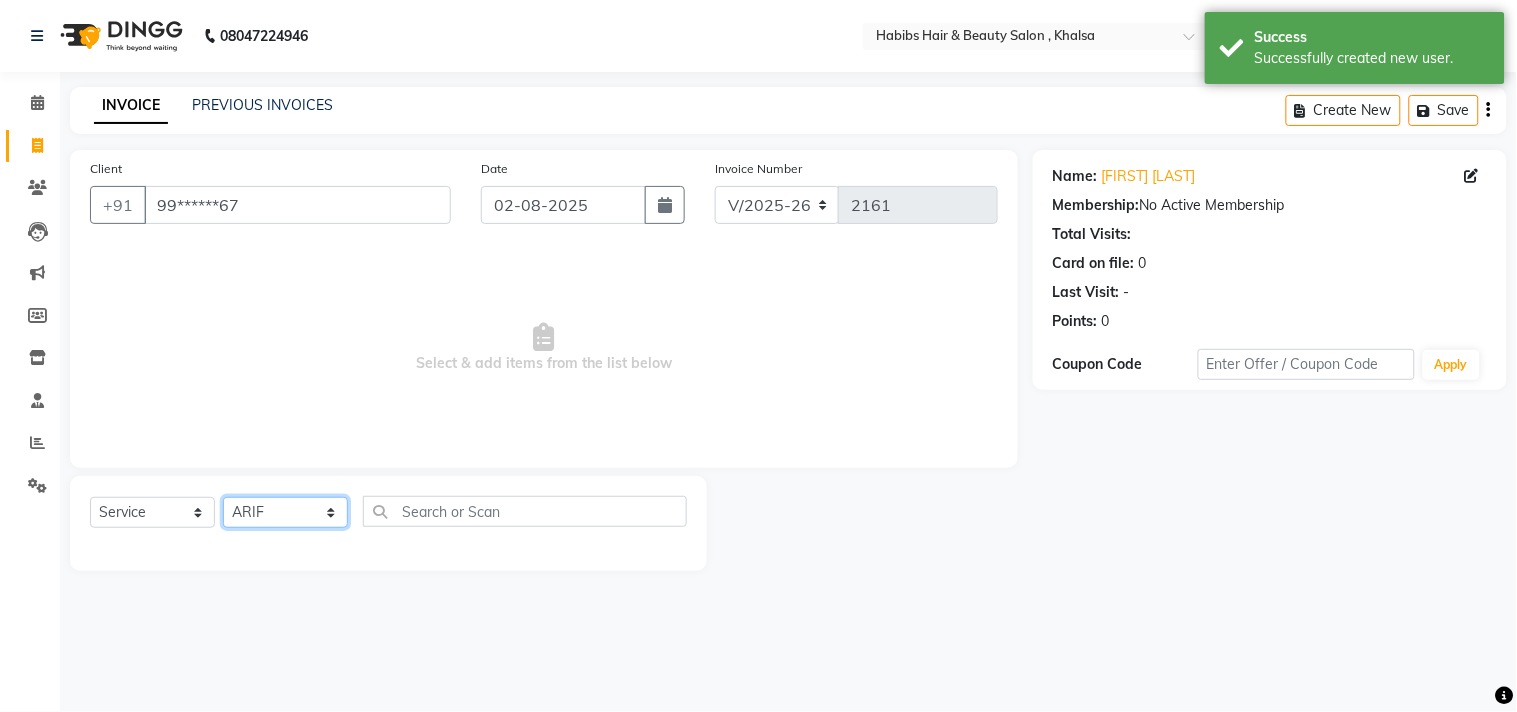 click on "Select Stylist Ajam ARIF Asif Manager M M Neelam Niyaz Salman Sameer Sayali Shahid Shahnawaz Vidya Zubair" 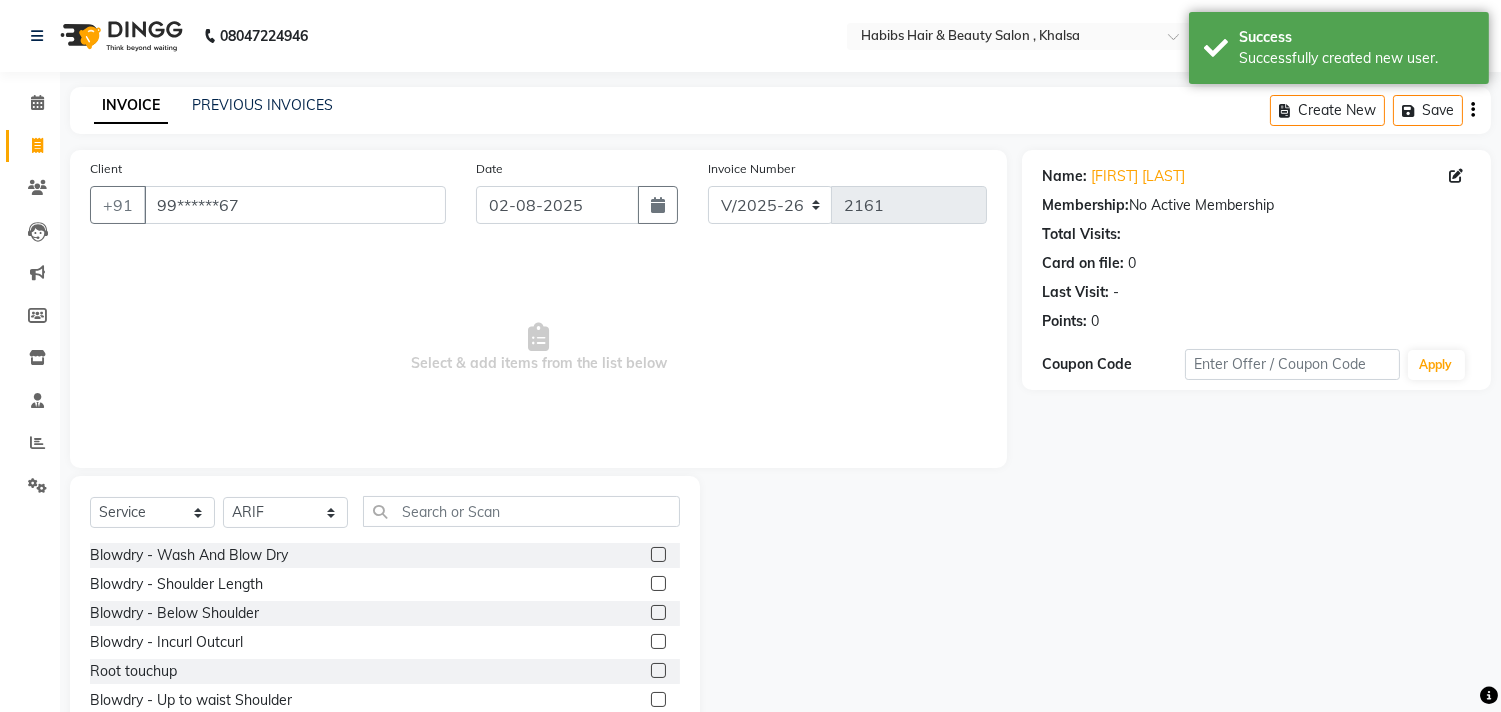 click on "Select & add items from the list below" at bounding box center [538, 348] 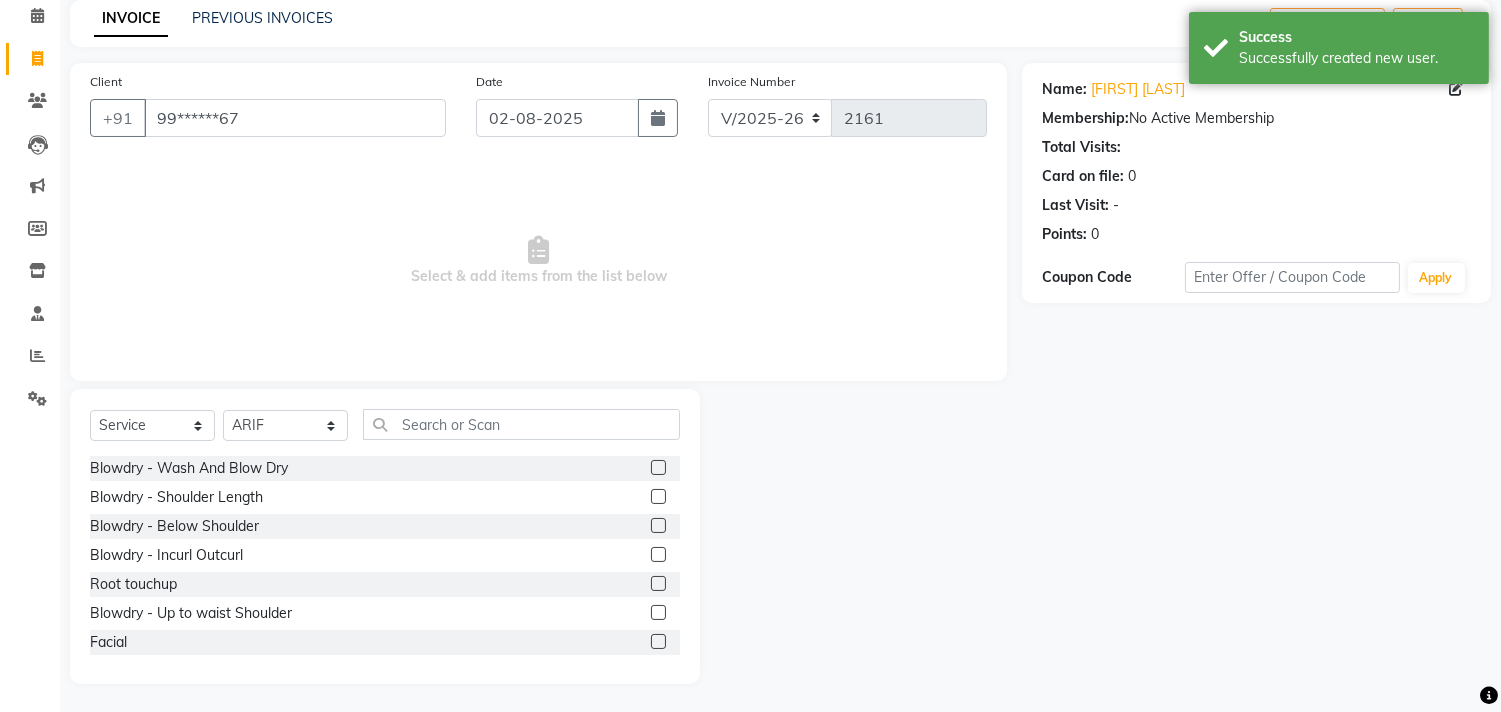 scroll, scrollTop: 88, scrollLeft: 0, axis: vertical 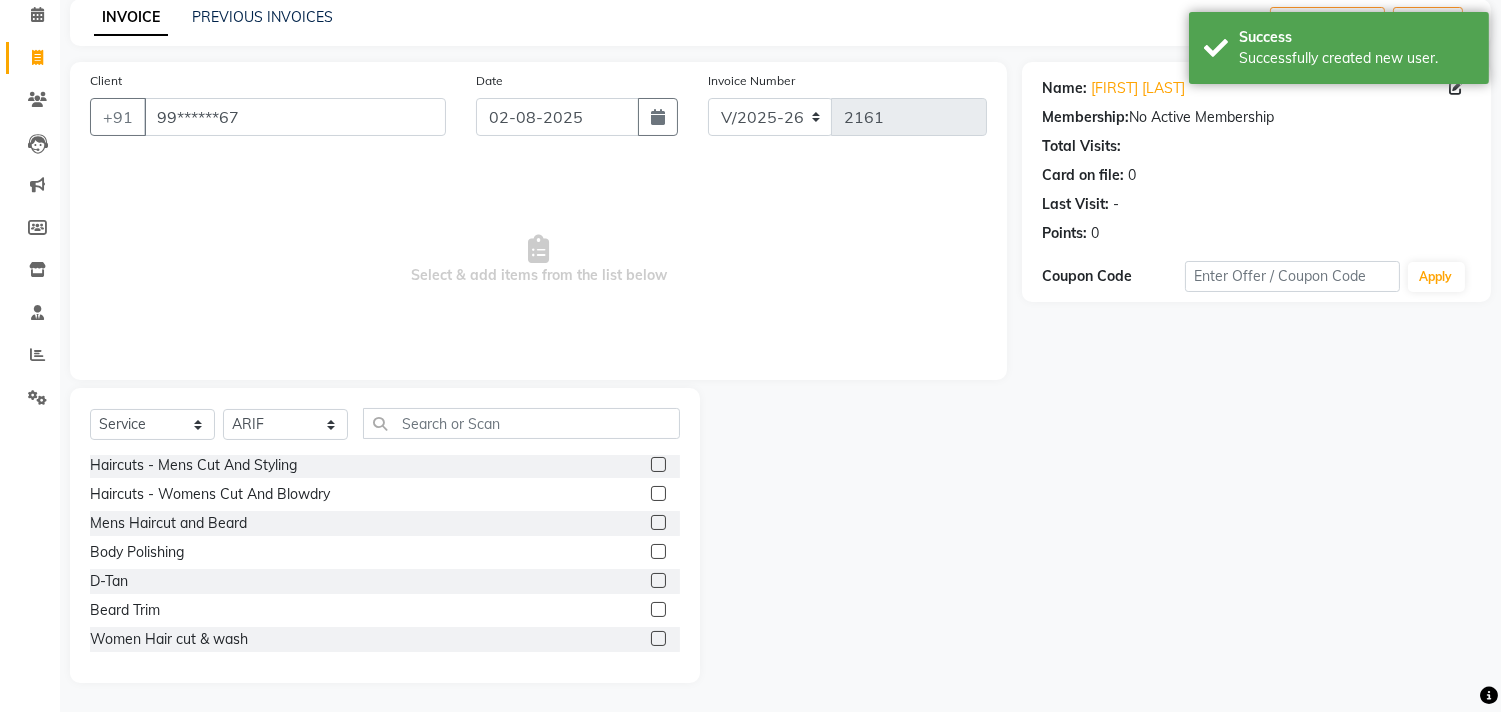 click 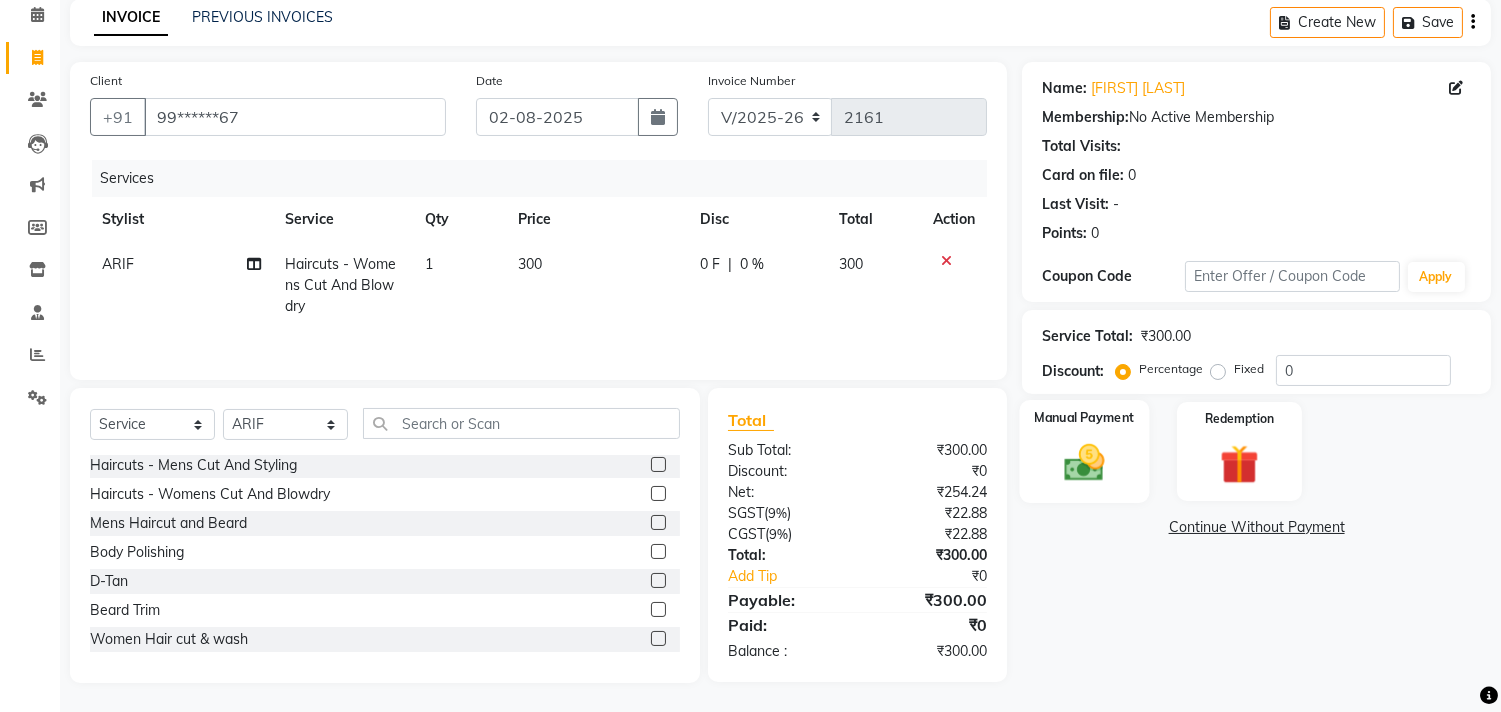 click on "Manual Payment" 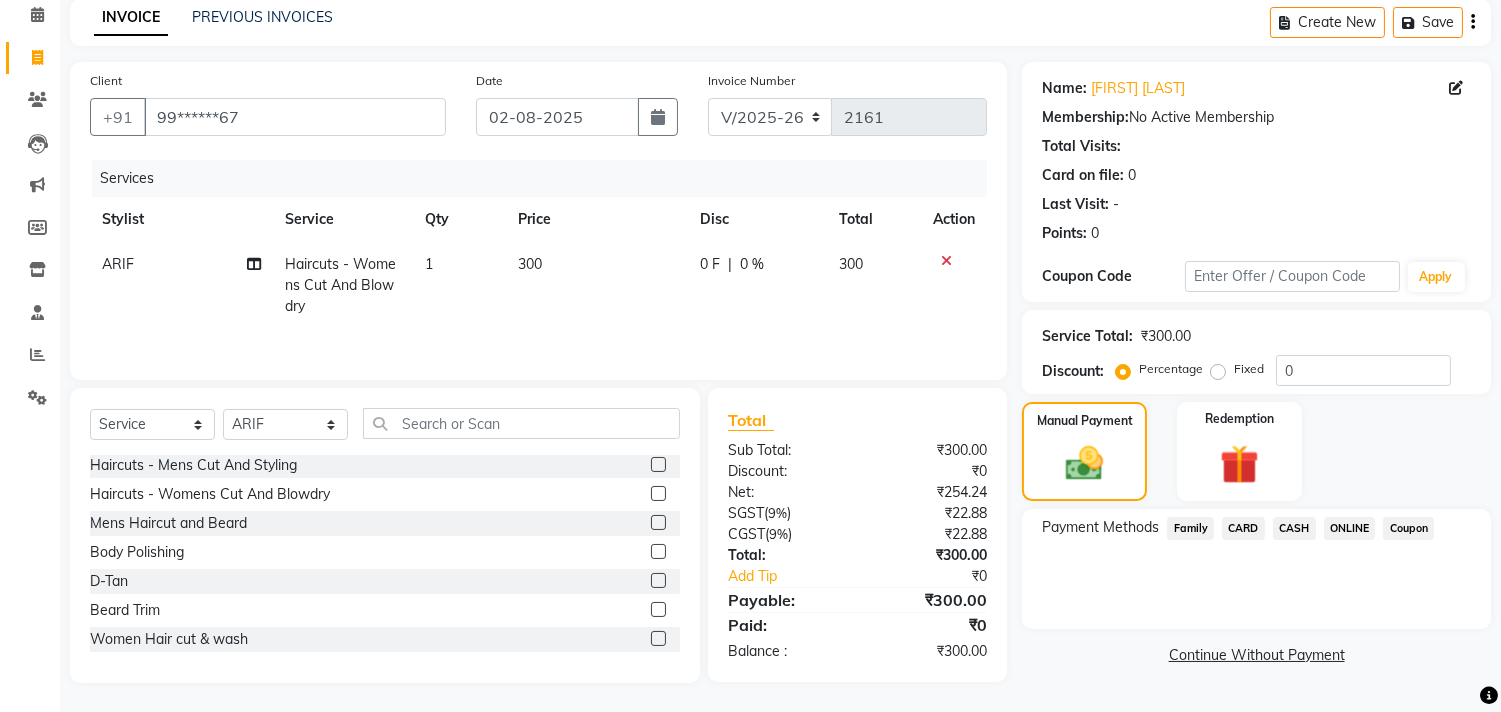 click on "ONLINE" 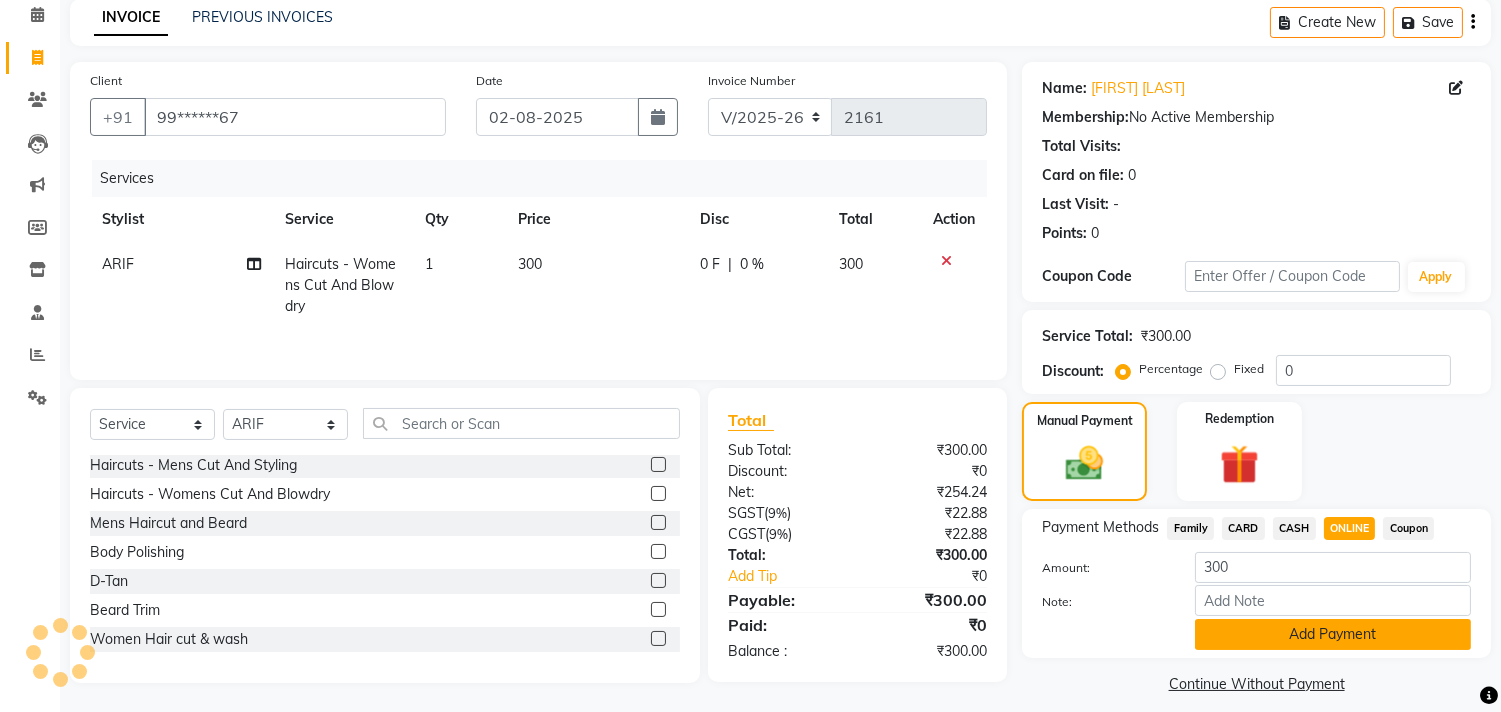 click on "Add Payment" 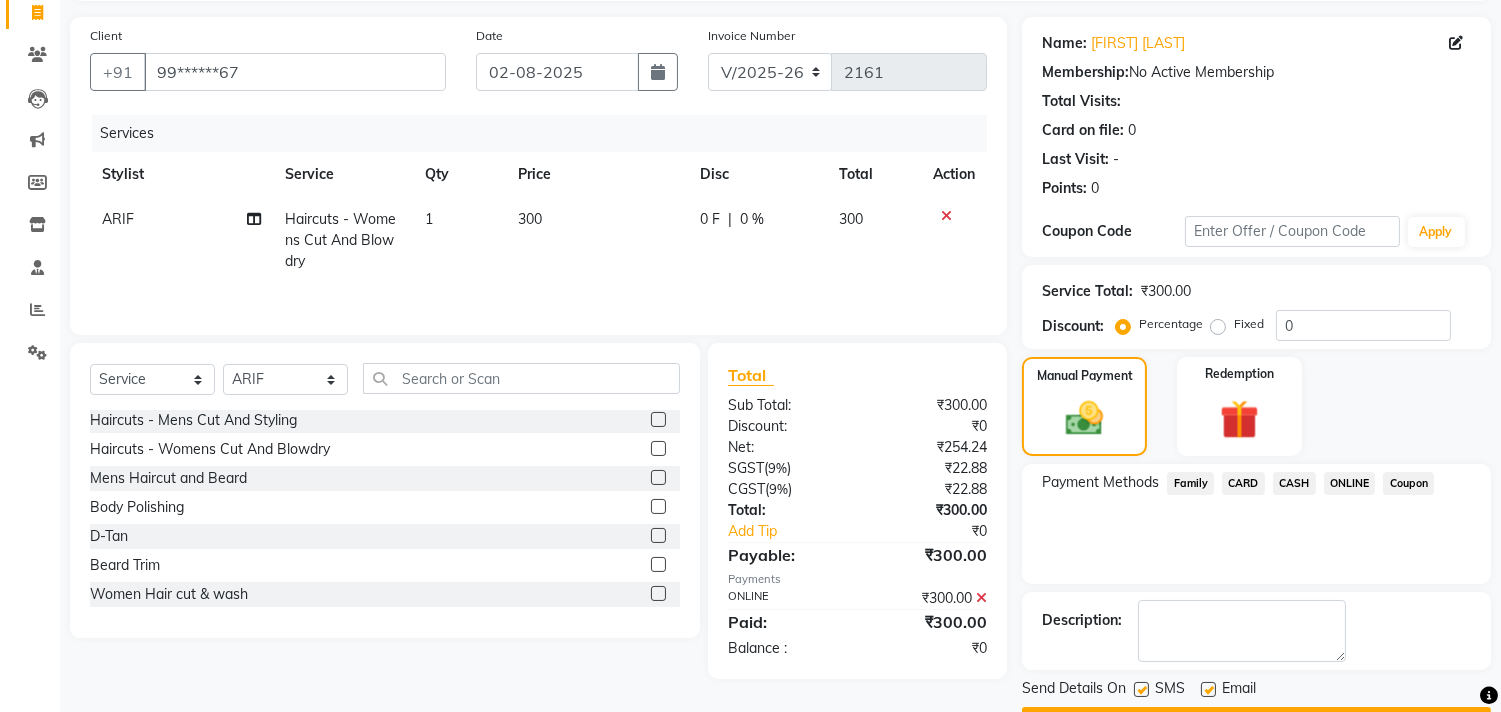scroll, scrollTop: 187, scrollLeft: 0, axis: vertical 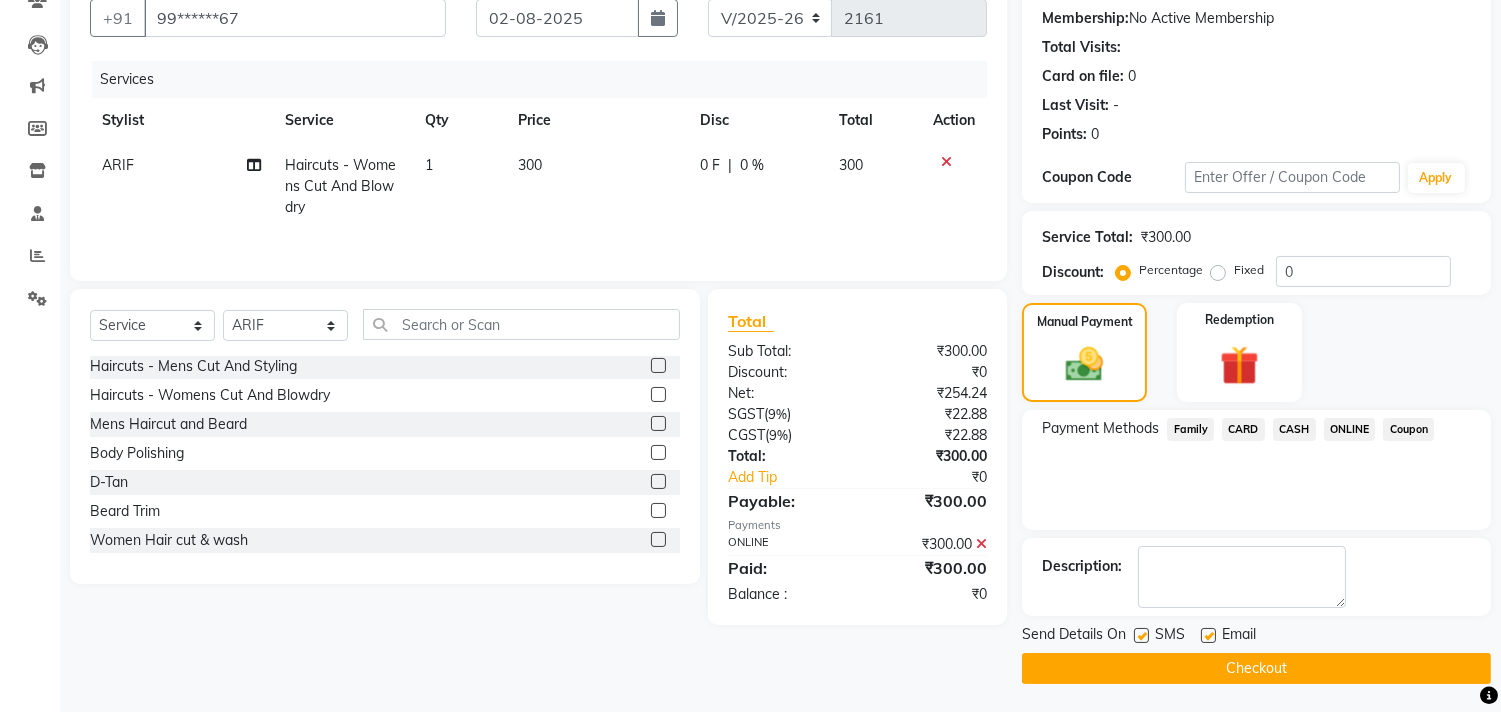 click on "Checkout" 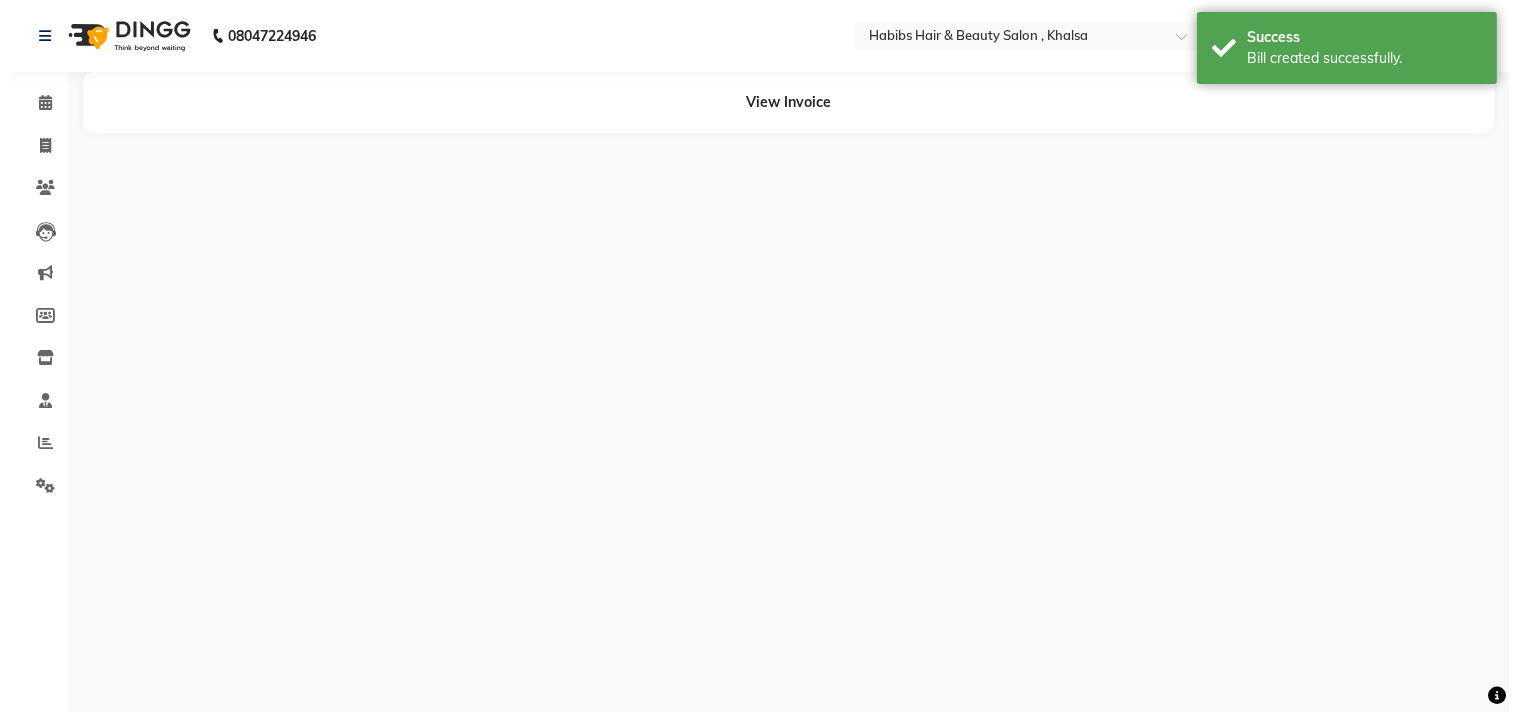 scroll, scrollTop: 0, scrollLeft: 0, axis: both 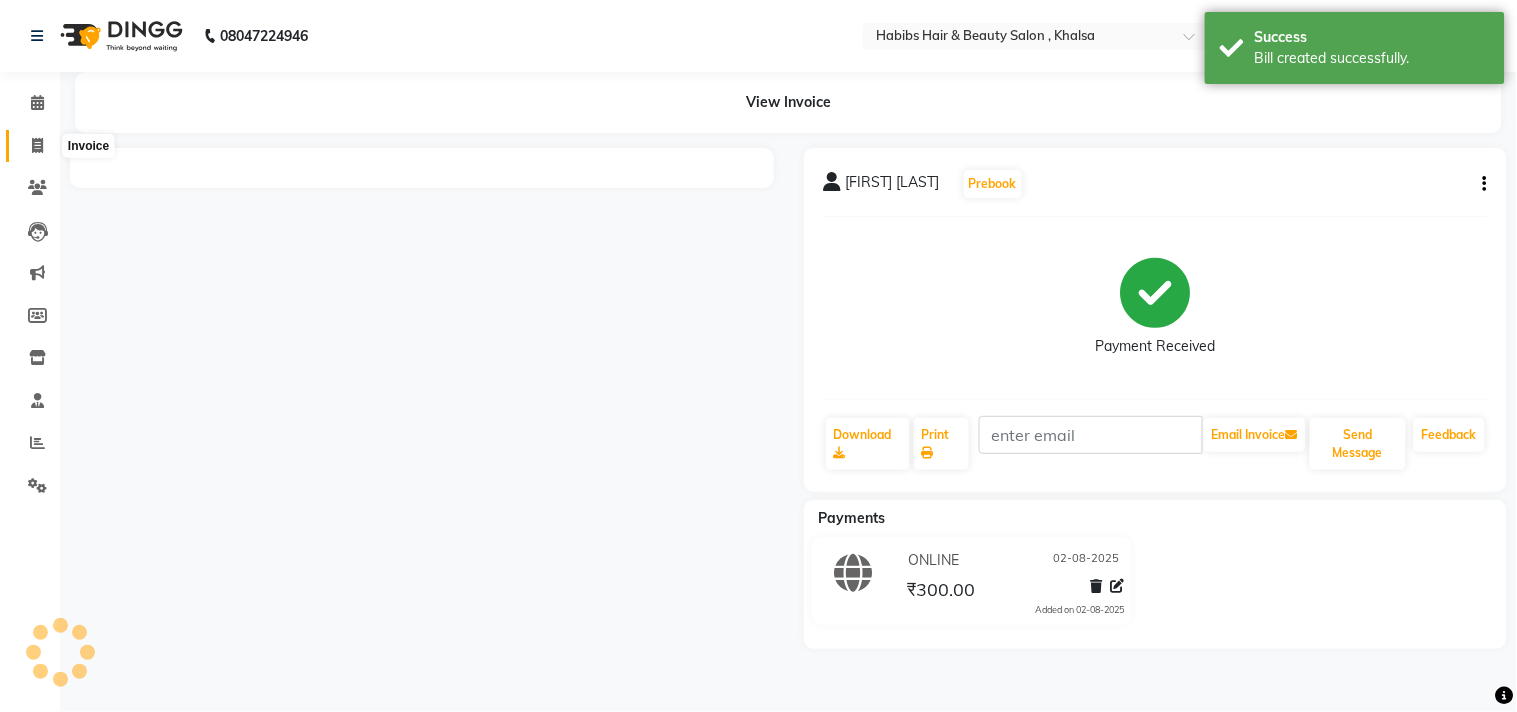click 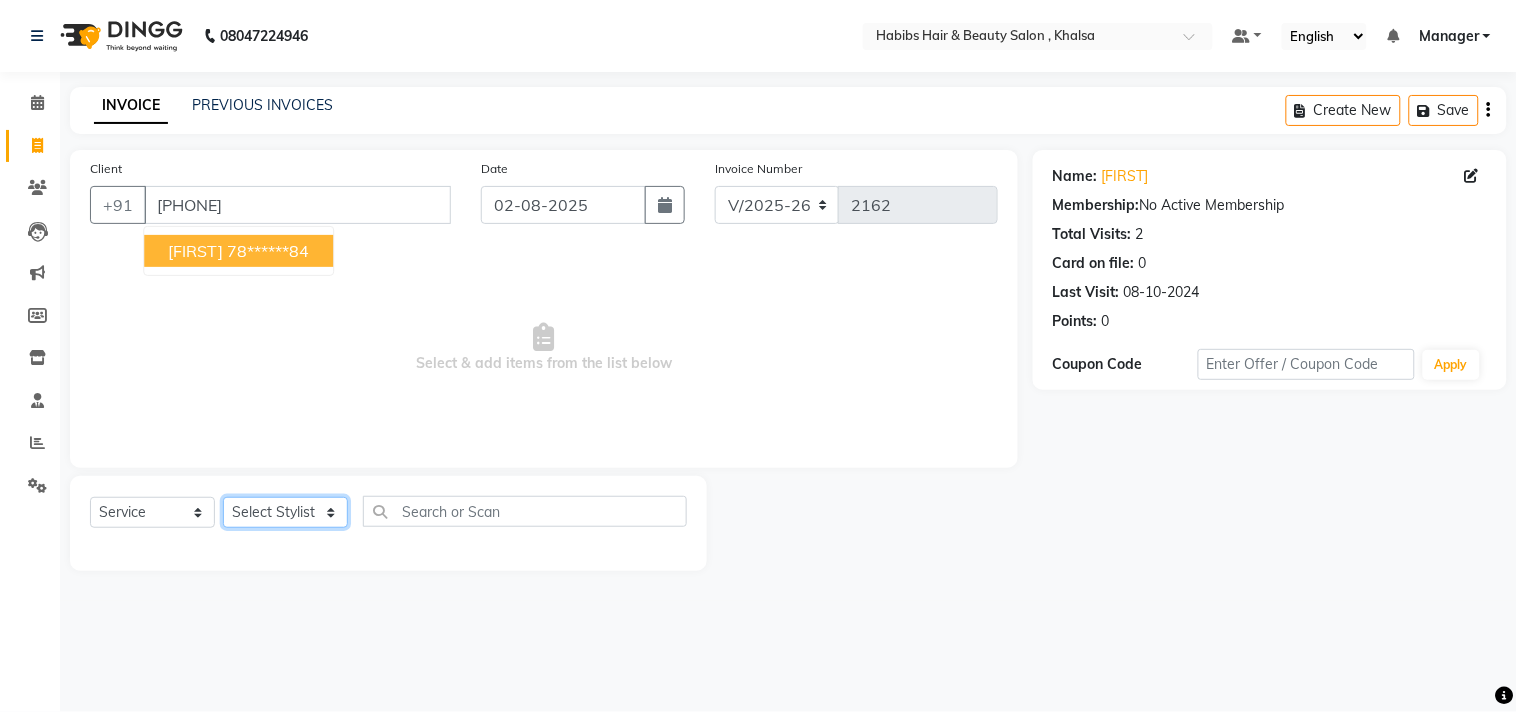 drag, startPoint x: 285, startPoint y: 522, endPoint x: 288, endPoint y: 502, distance: 20.22375 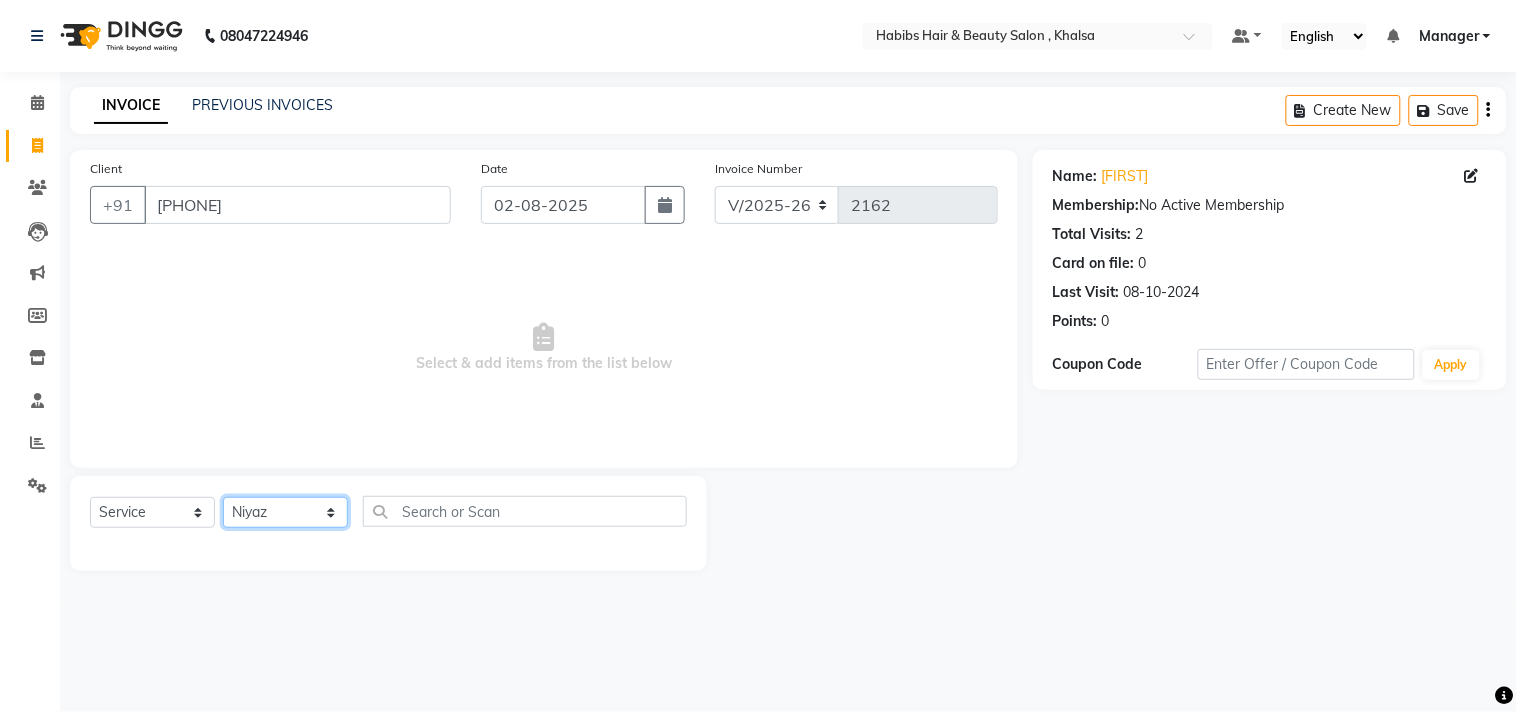 click on "Select Stylist Ajam ARIF Asif Manager M M Neelam Niyaz Salman Sameer Sayali Shahid Shahnawaz Vidya Zubair" 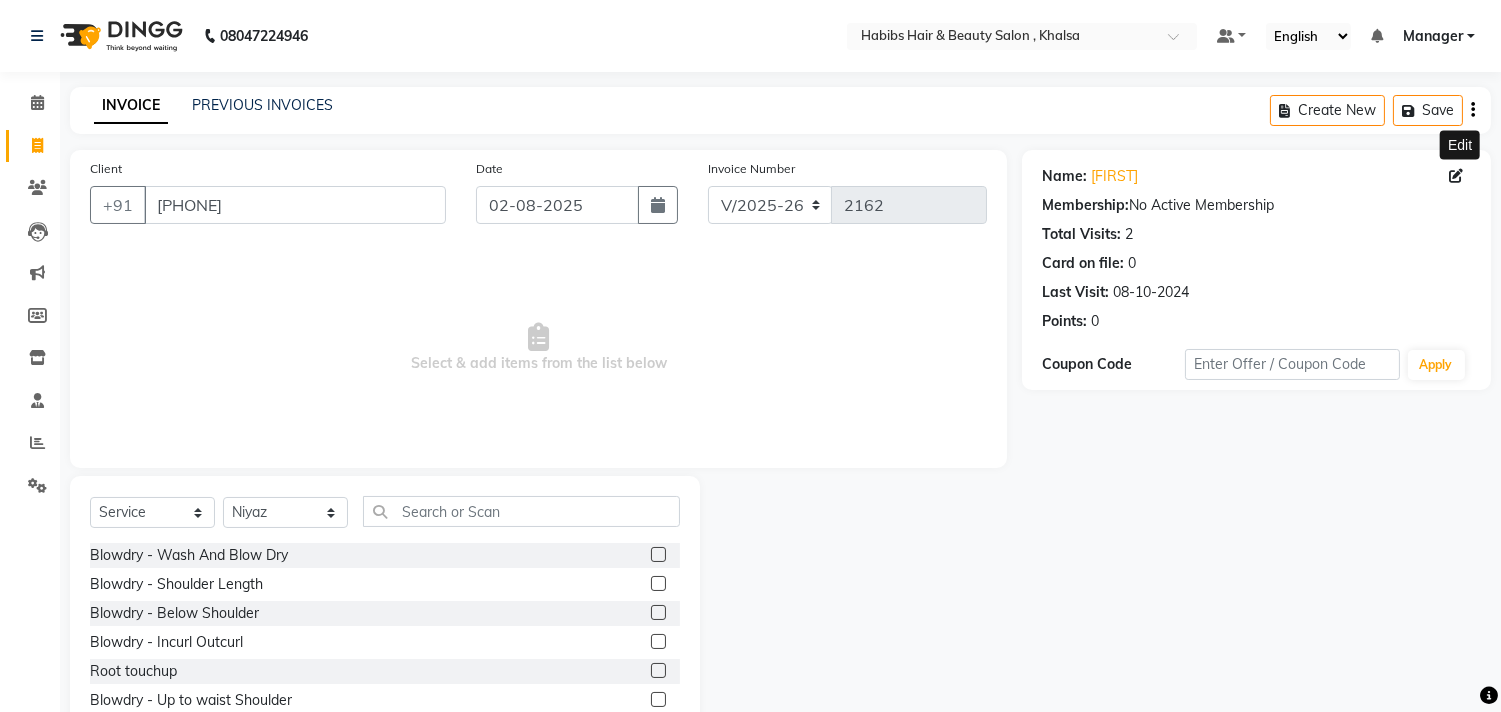 click 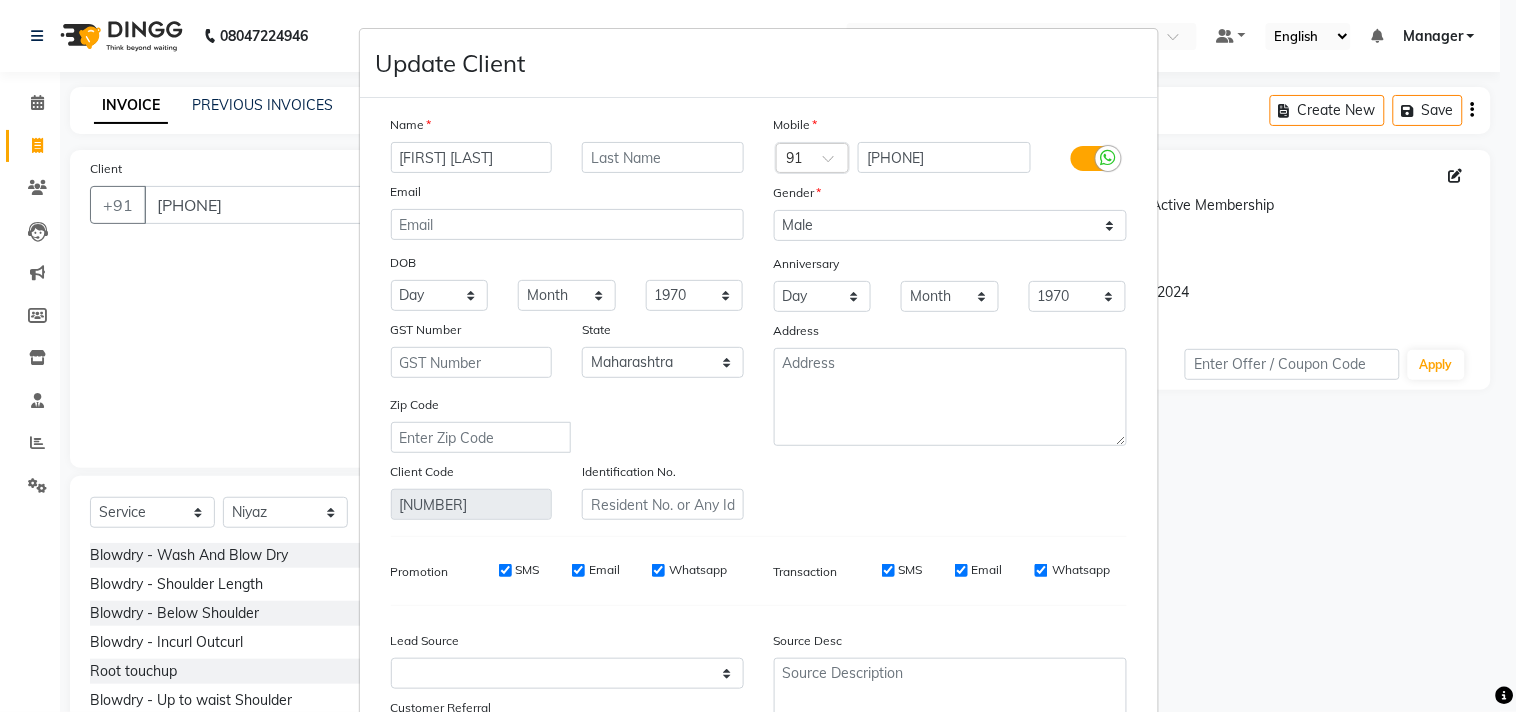 click on "Mobile Country Code × 91 [PHONE] Gender Select Male Female Other Prefer Not To Say Anniversary Day 01 02 03 04 05 06 07 08 09 10 11 12 13 14 15 16 17 18 19 20 21 22 23 24 25 26 27 28 29 30 31 Month January February March April May June July August September October November December 1970 1971 1972 1973 1974 1975 1976 1977 1978 1979 1980 1981 1982 1983 1984 1985 1986 1987 1988 1989 1990 1991 1992 1993 1994 1995 1996 1997 1998 1999 2000 2001 2002 2003 2004 2005 2006 2007 2008 2009 2010 2011 2012 2013 2014 2015 2016 2017 2018 2019 2020 2021 2022 2023 2024 2025 Address" at bounding box center (950, 317) 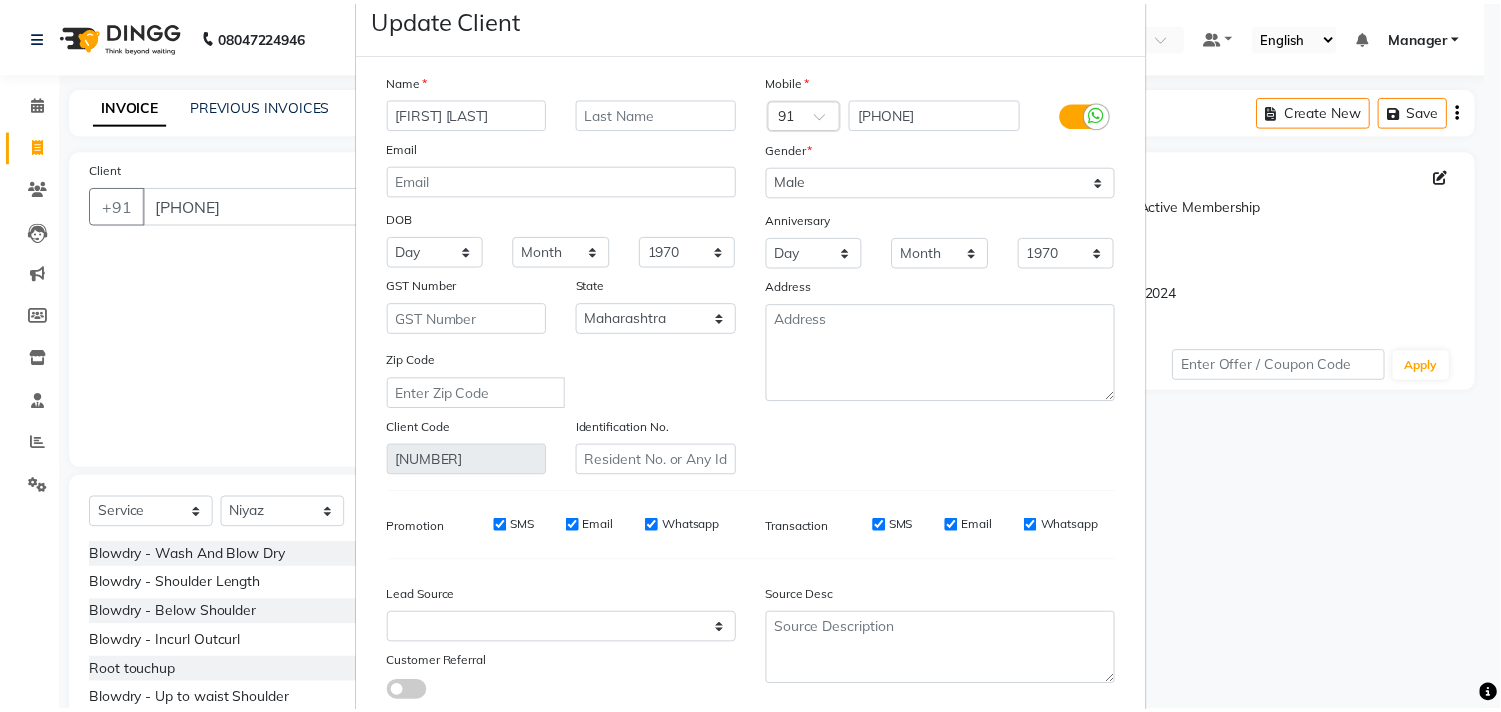 scroll, scrollTop: 177, scrollLeft: 0, axis: vertical 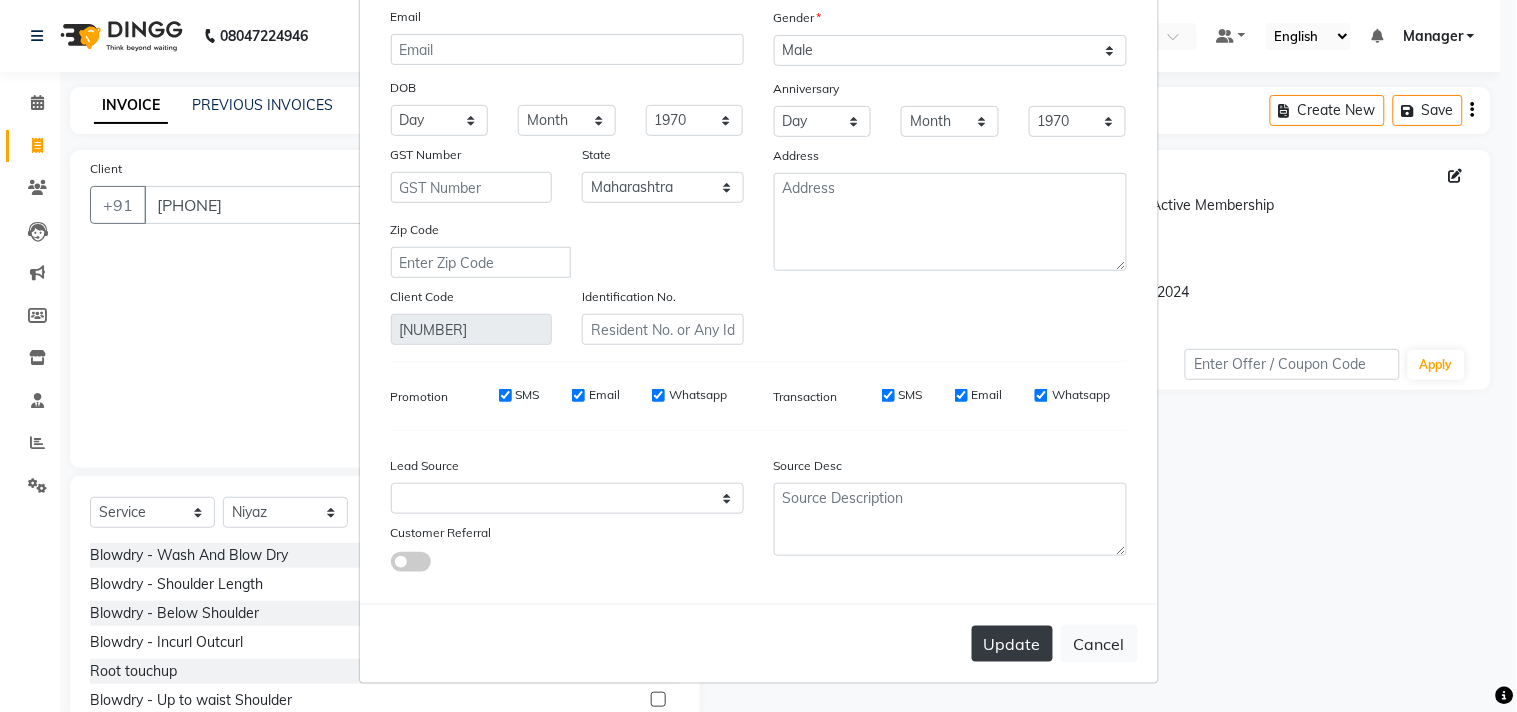 click on "Update" at bounding box center [1012, 644] 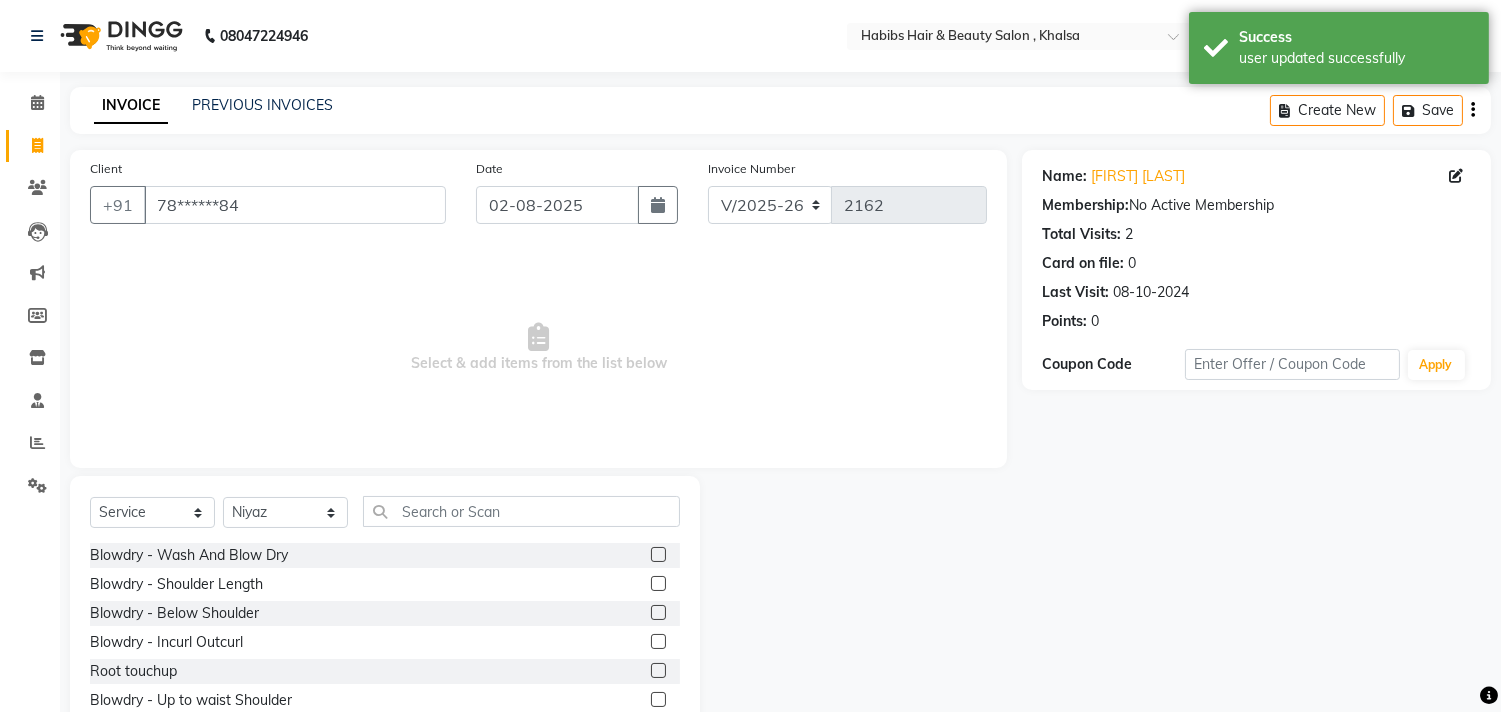 click 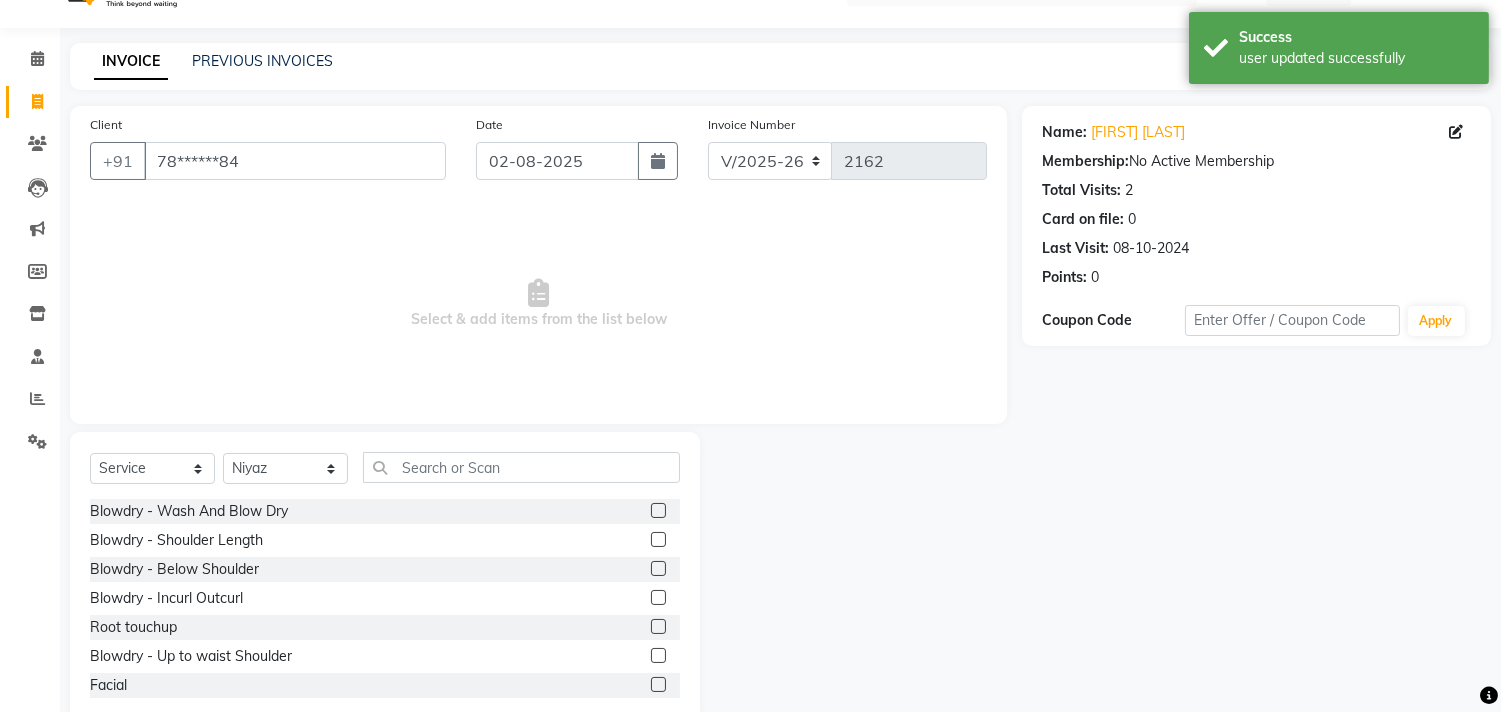scroll, scrollTop: 88, scrollLeft: 0, axis: vertical 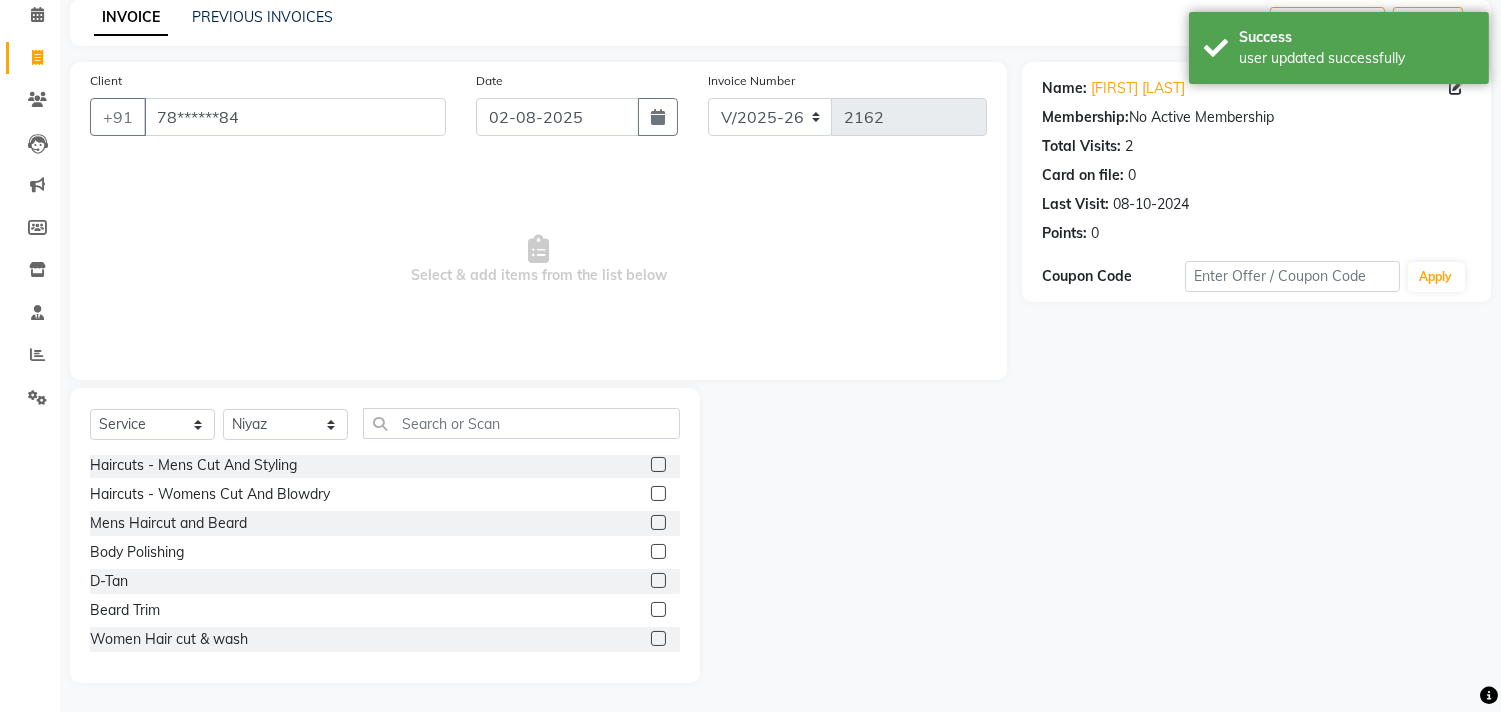 click 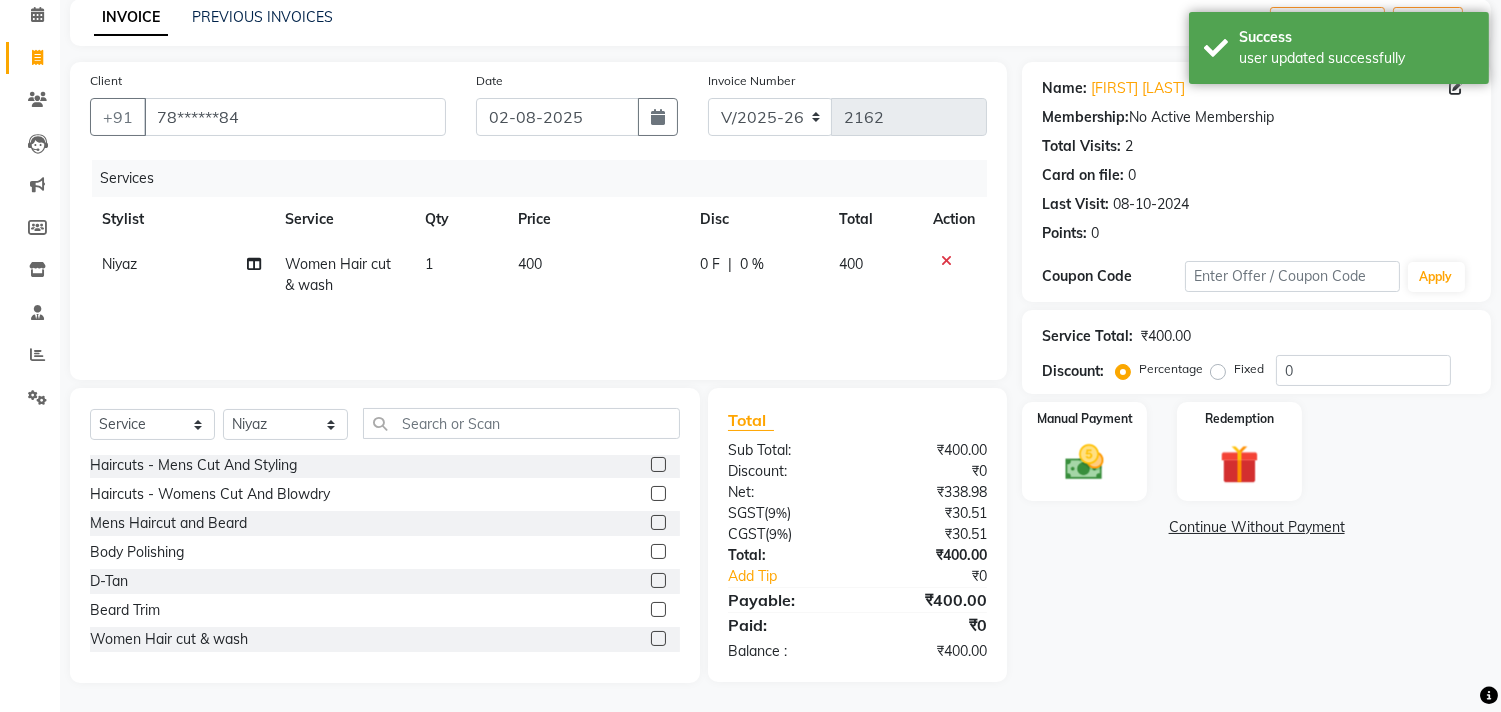 click on "400" 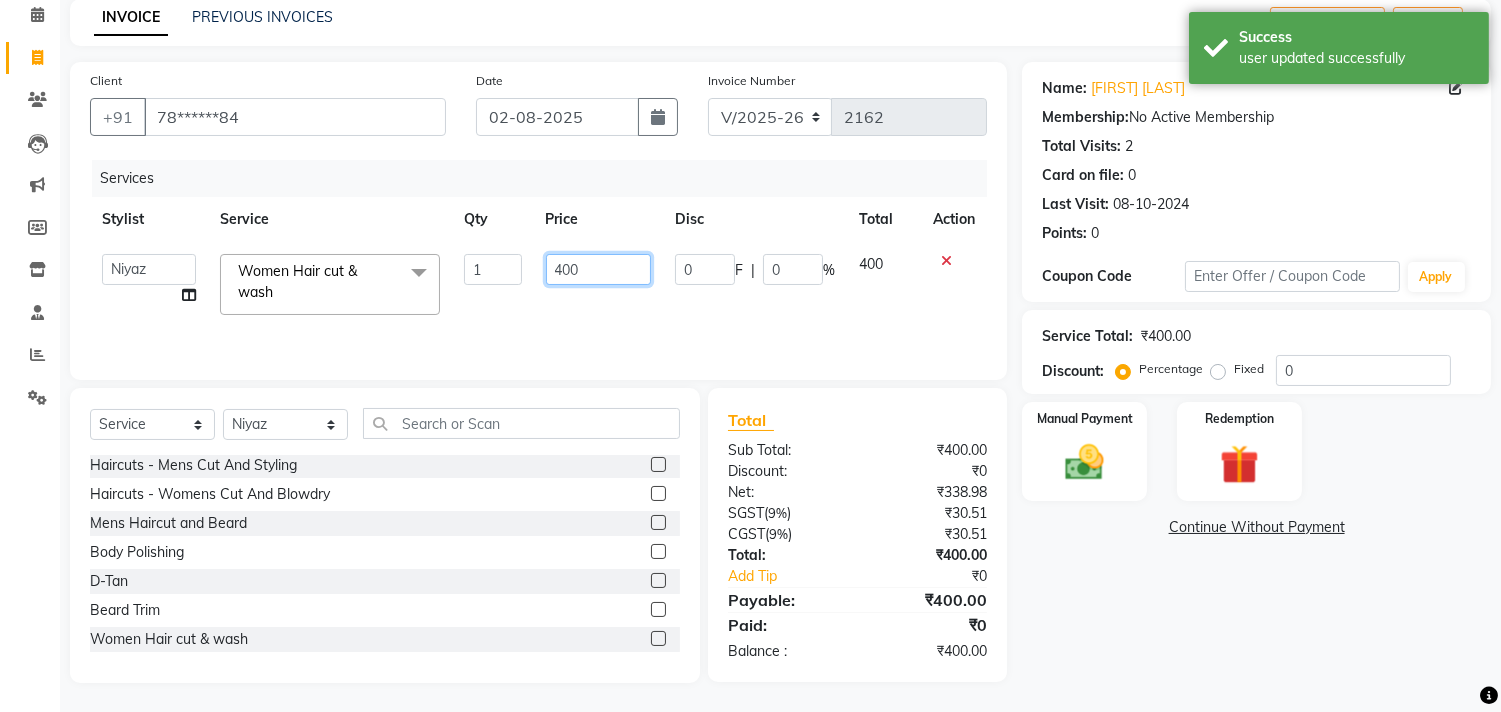 click on "400" 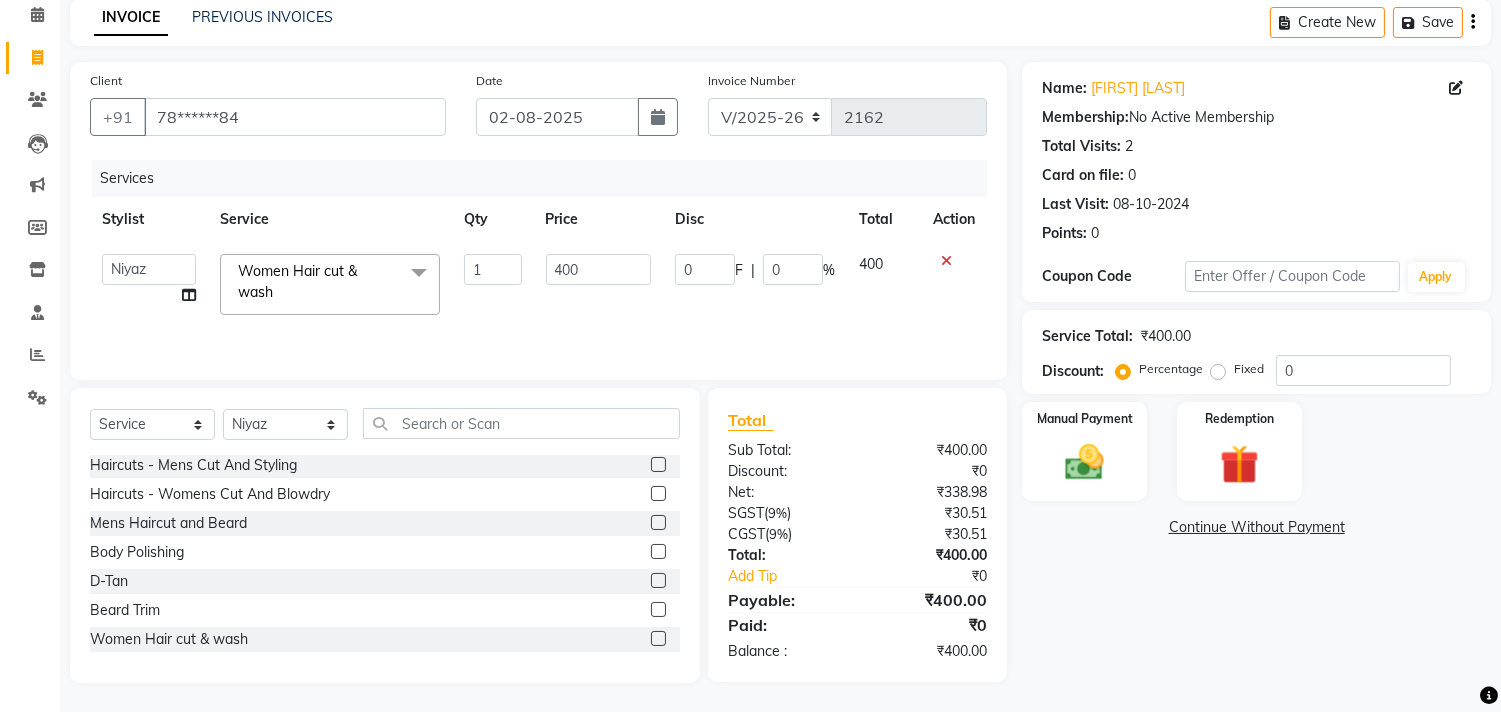 click 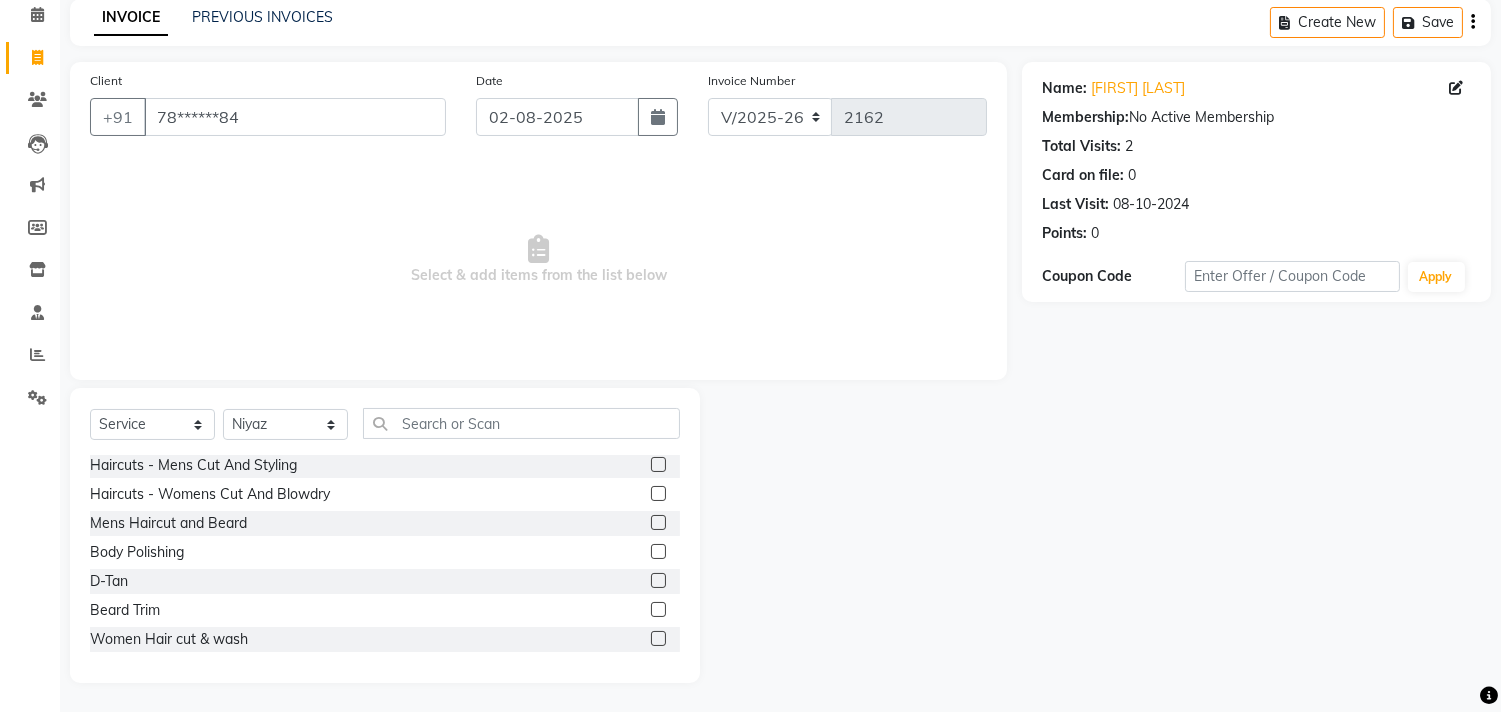 click 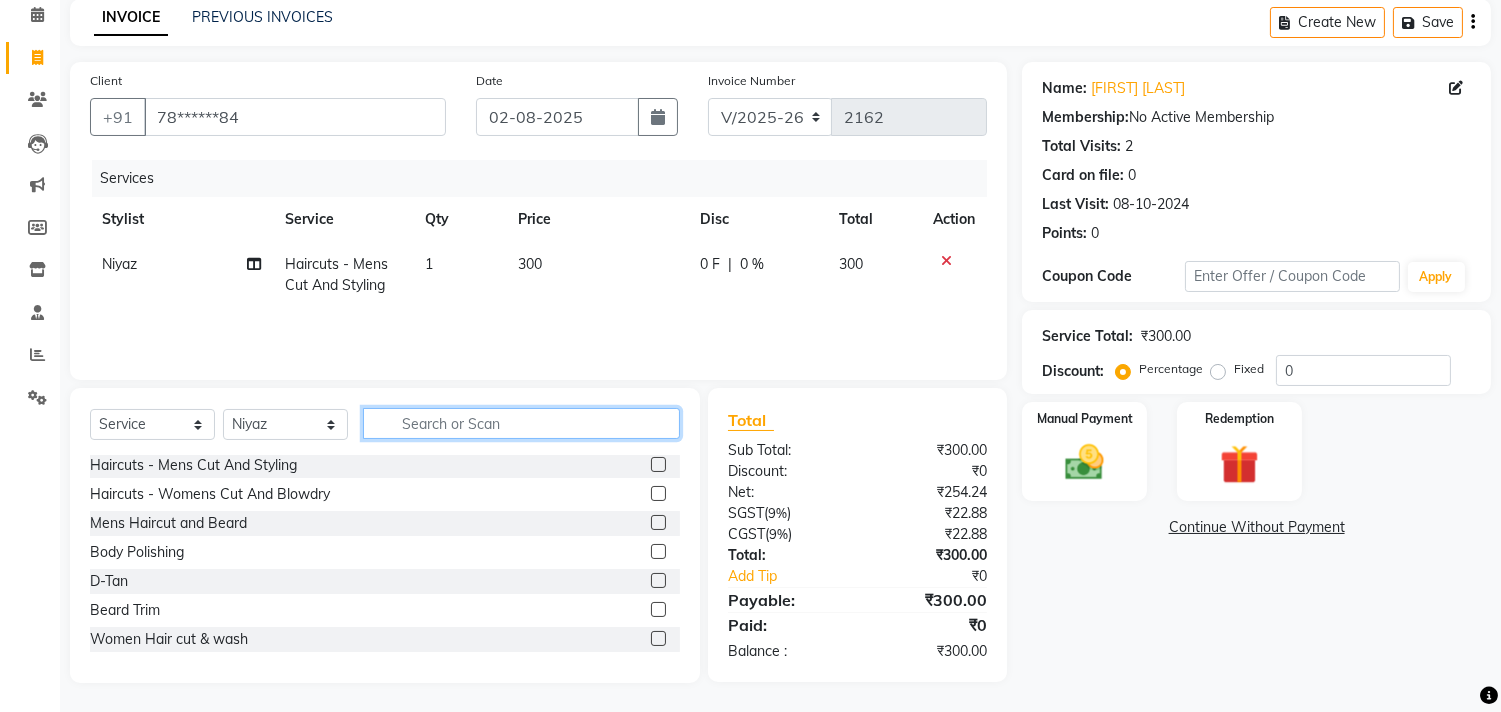 click 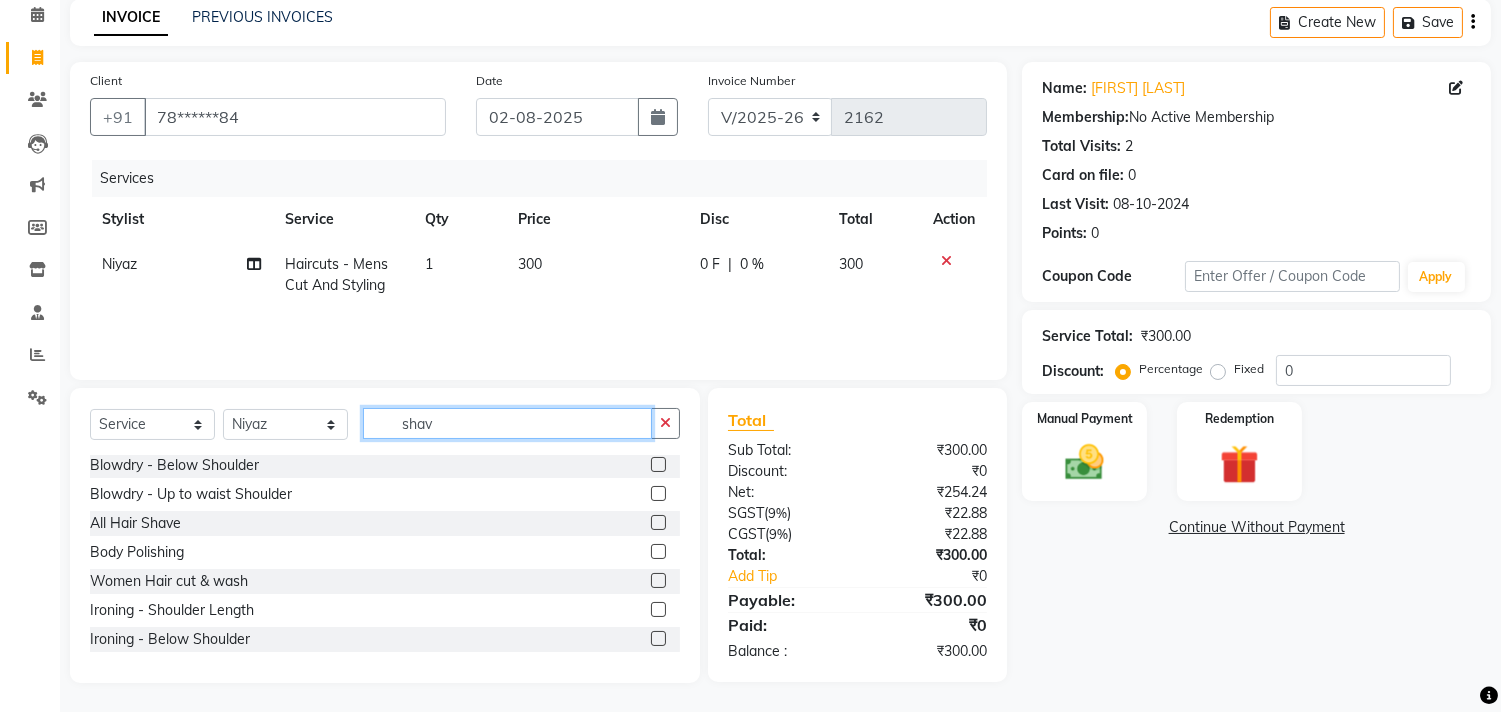 scroll, scrollTop: 0, scrollLeft: 0, axis: both 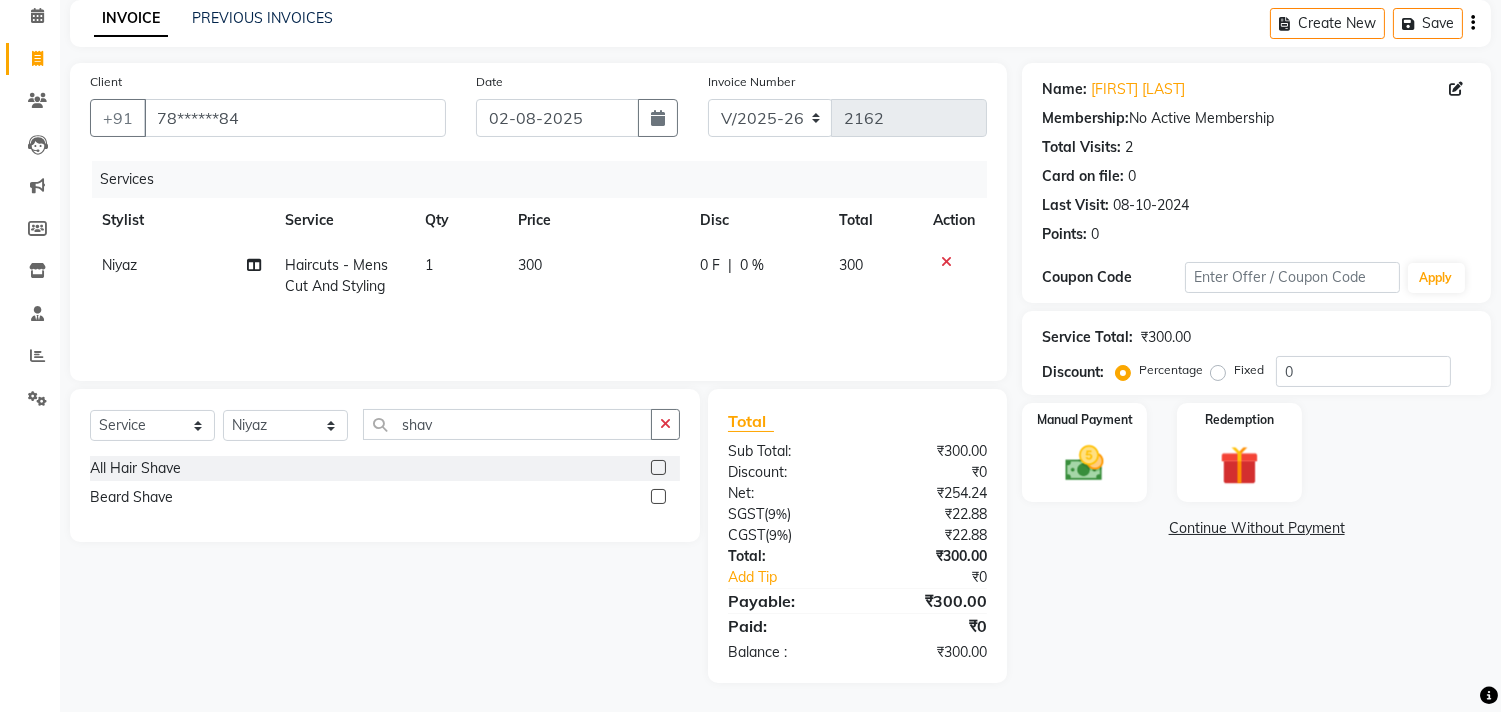 click 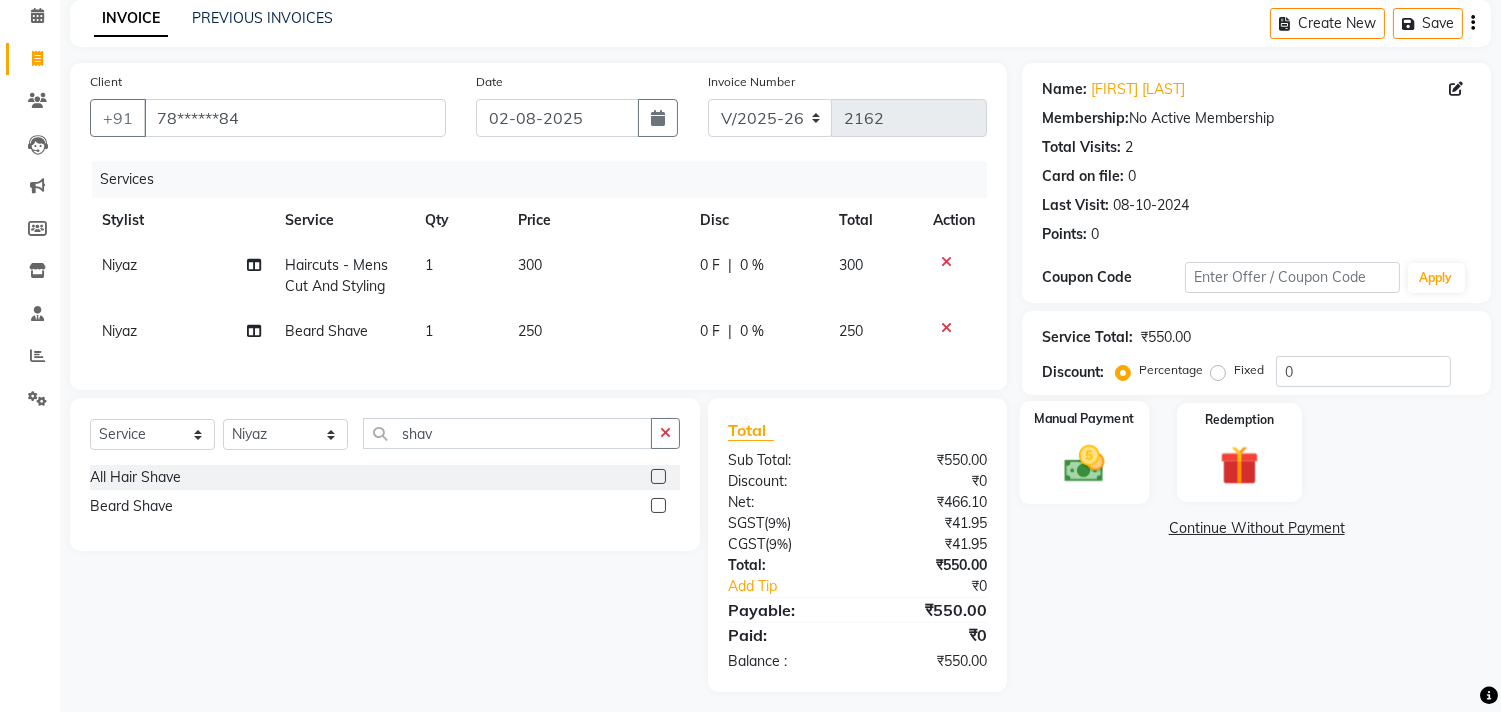 click on "Manual Payment" 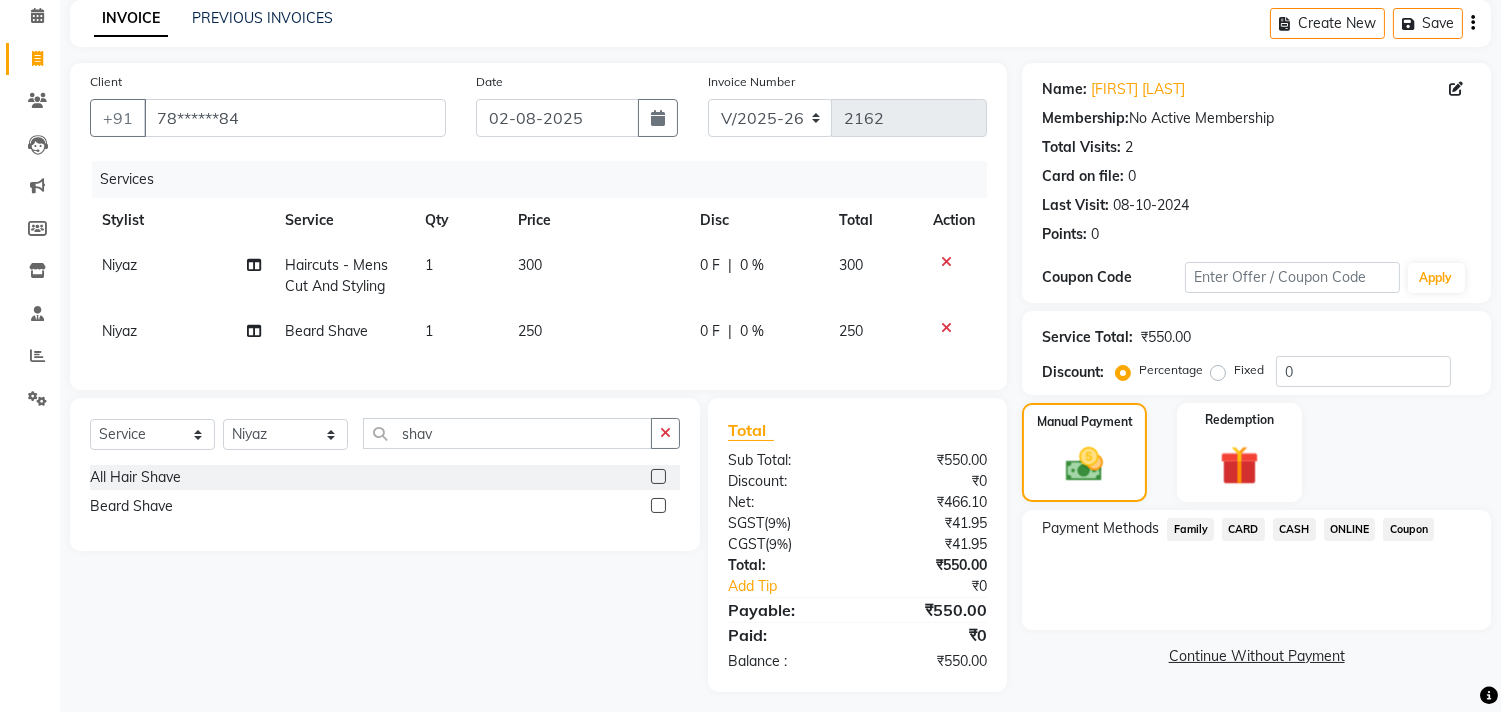 click on "ONLINE" 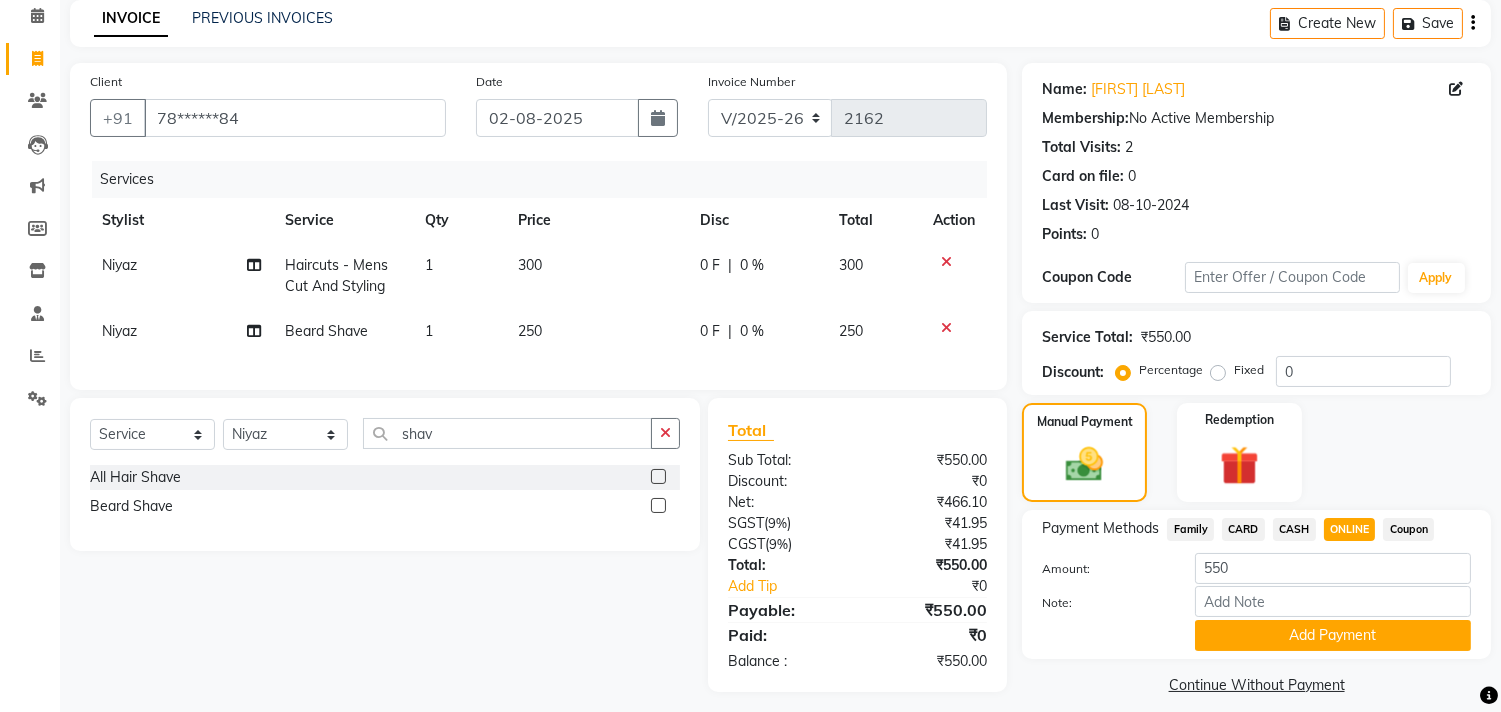 click 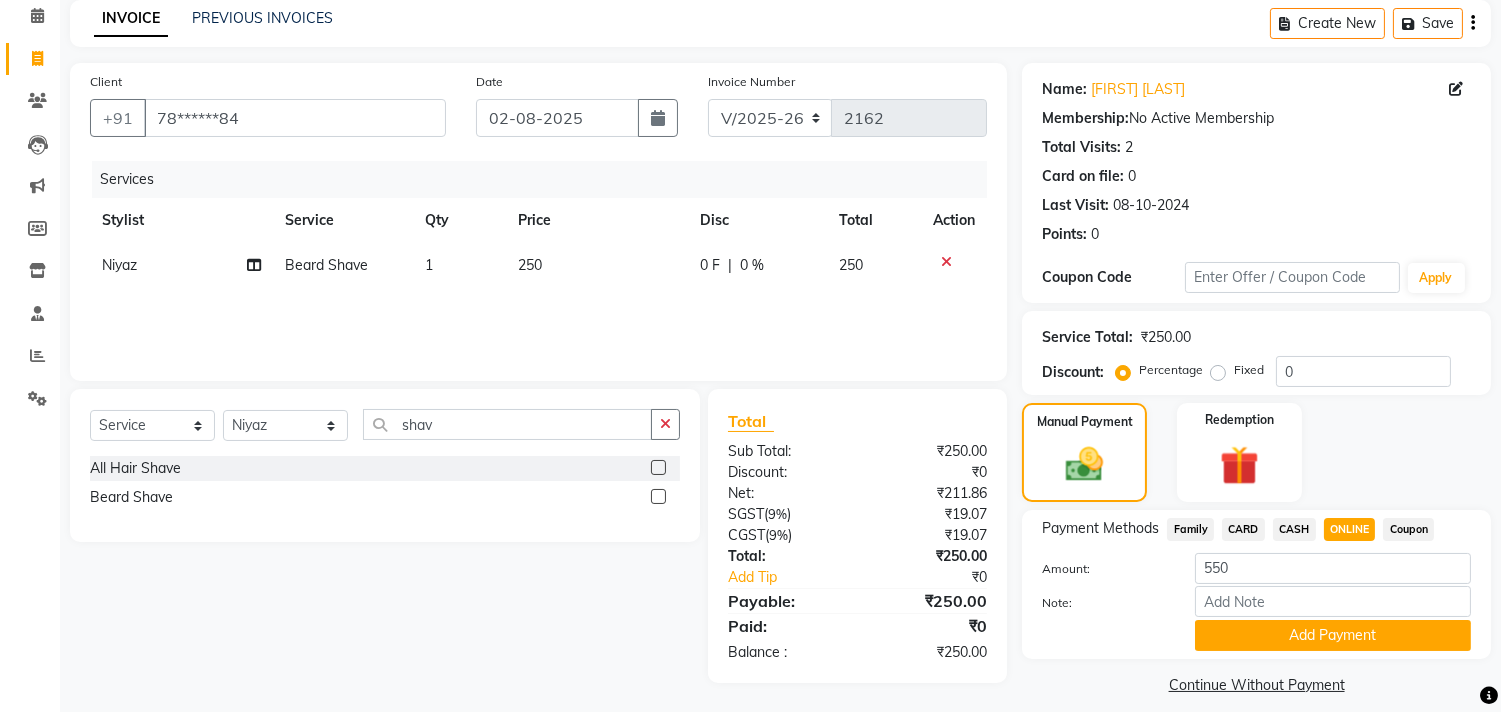 click 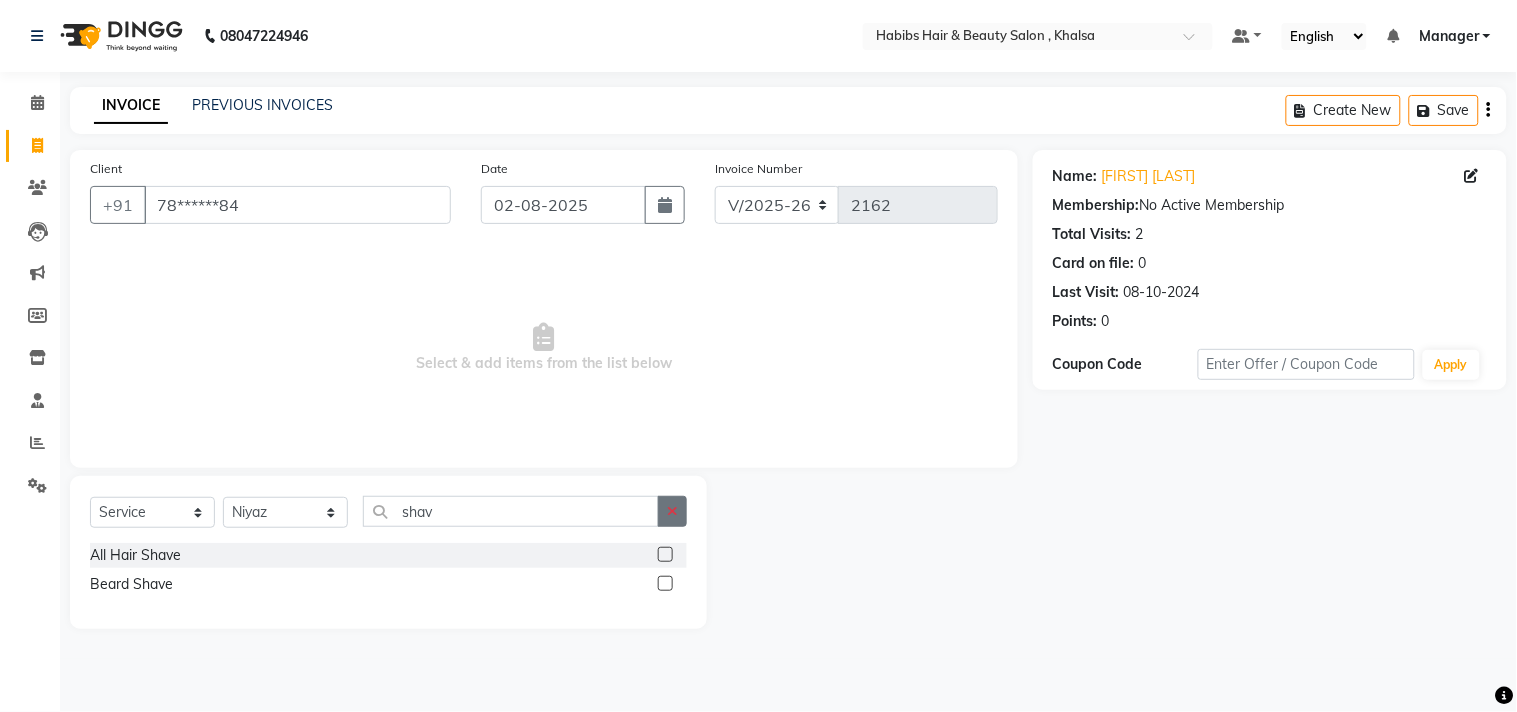 click 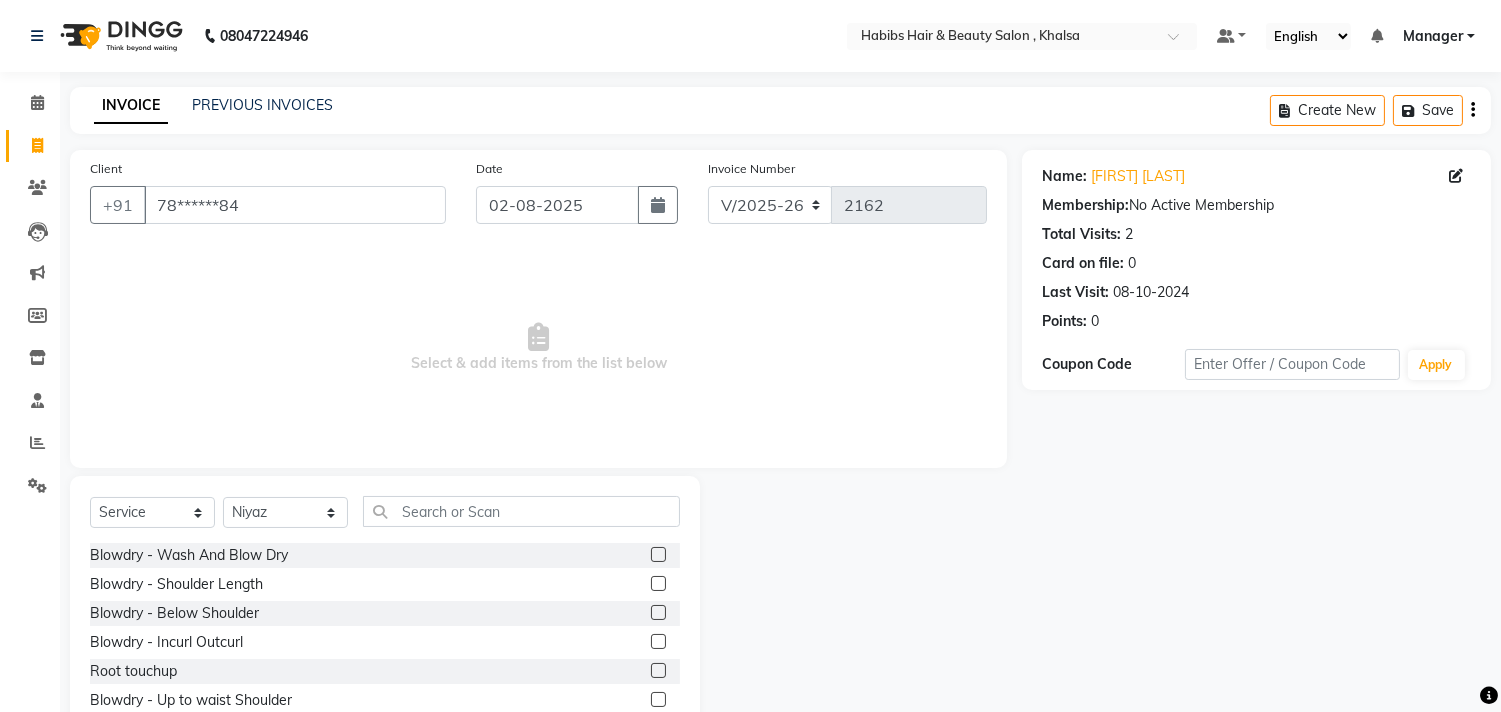 click 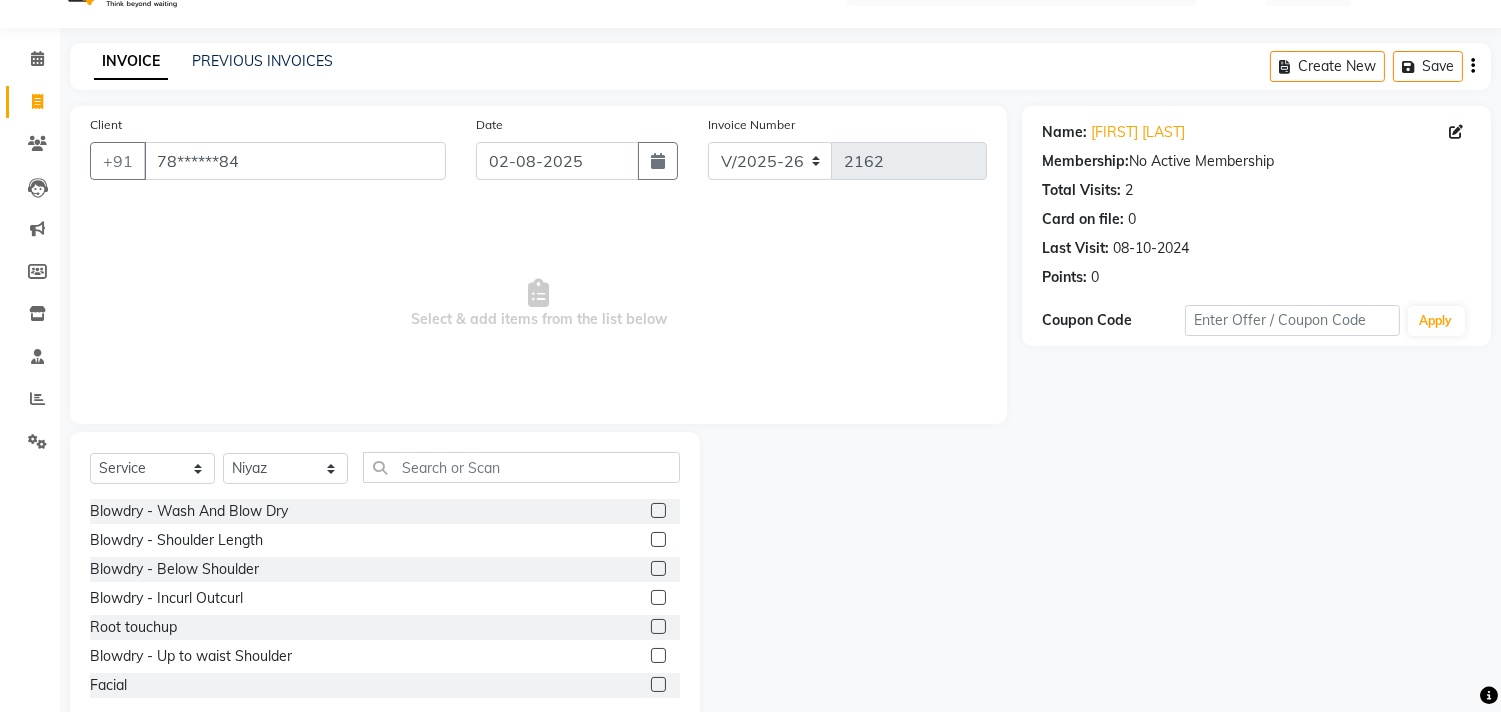 scroll, scrollTop: 88, scrollLeft: 0, axis: vertical 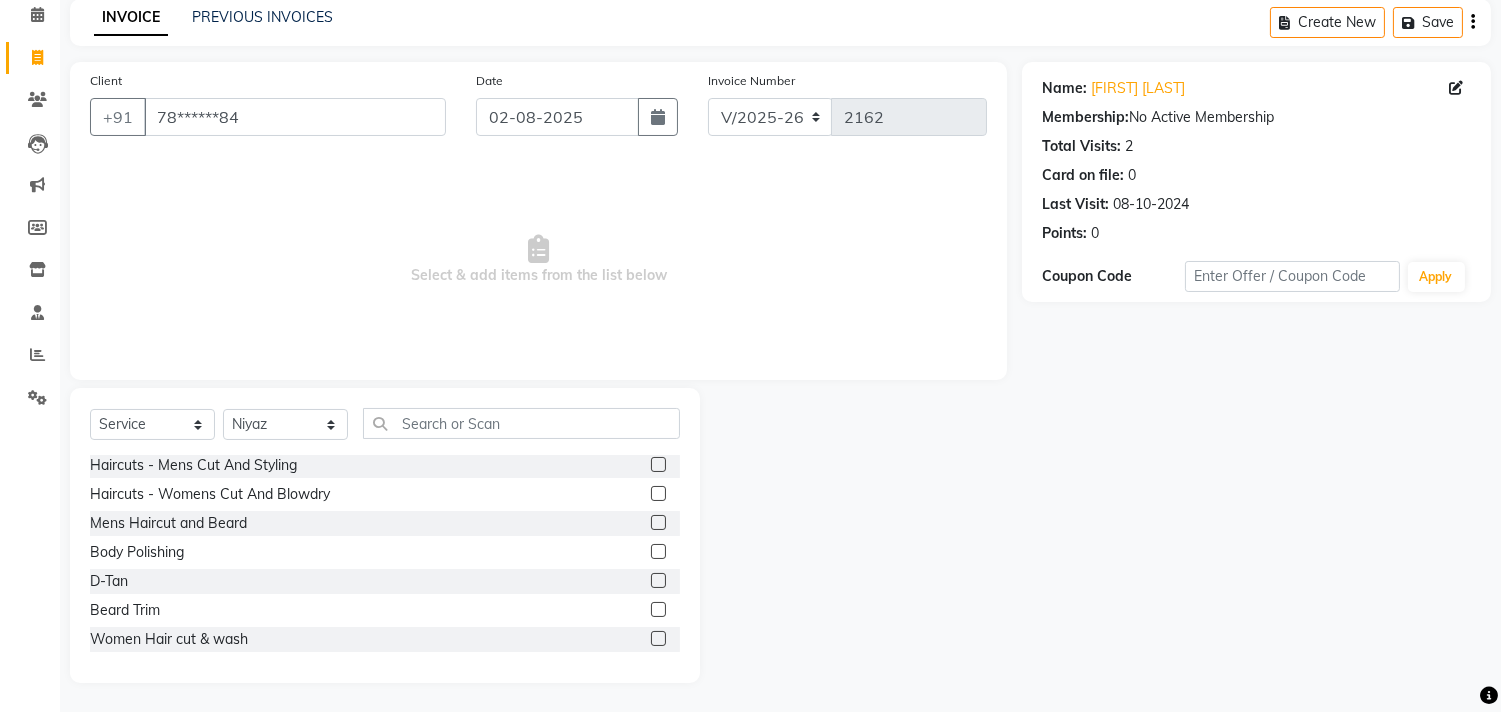 click 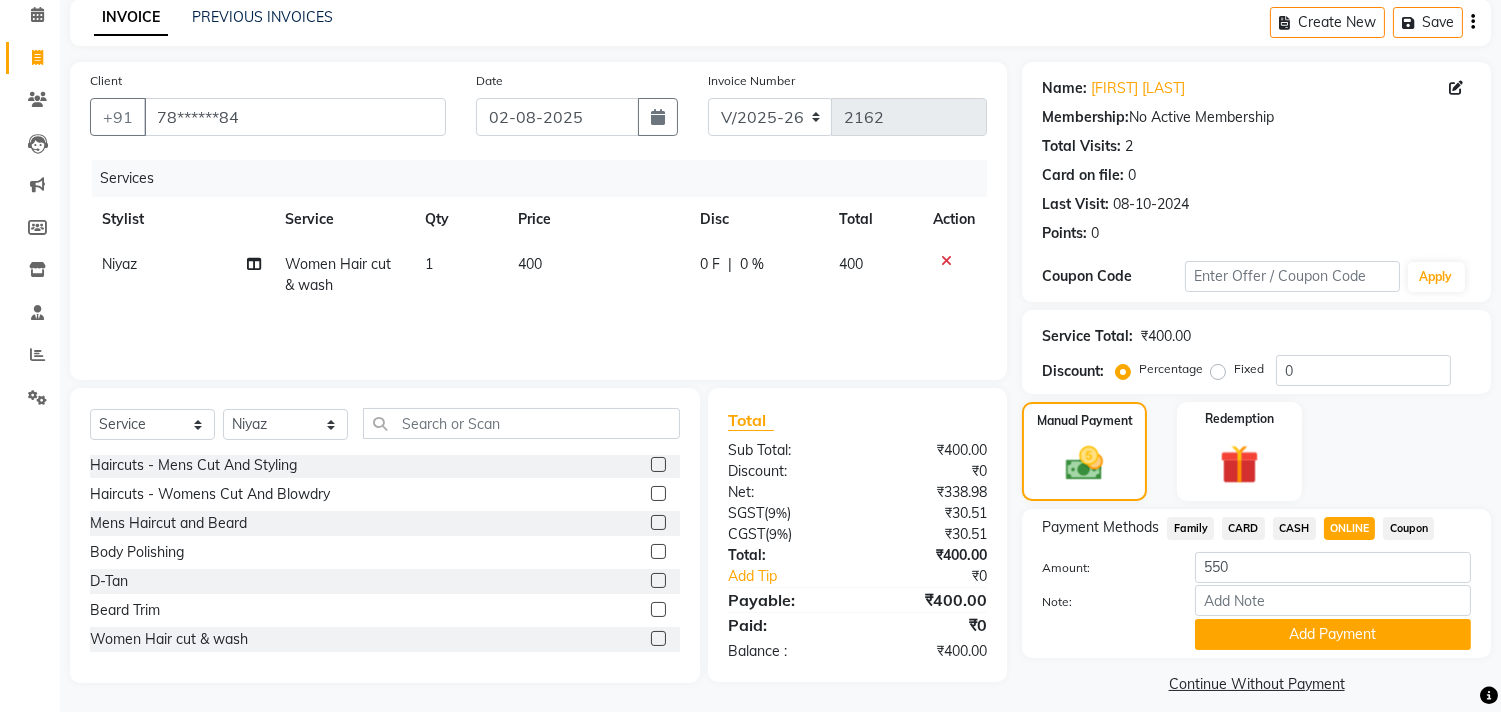 click on "400" 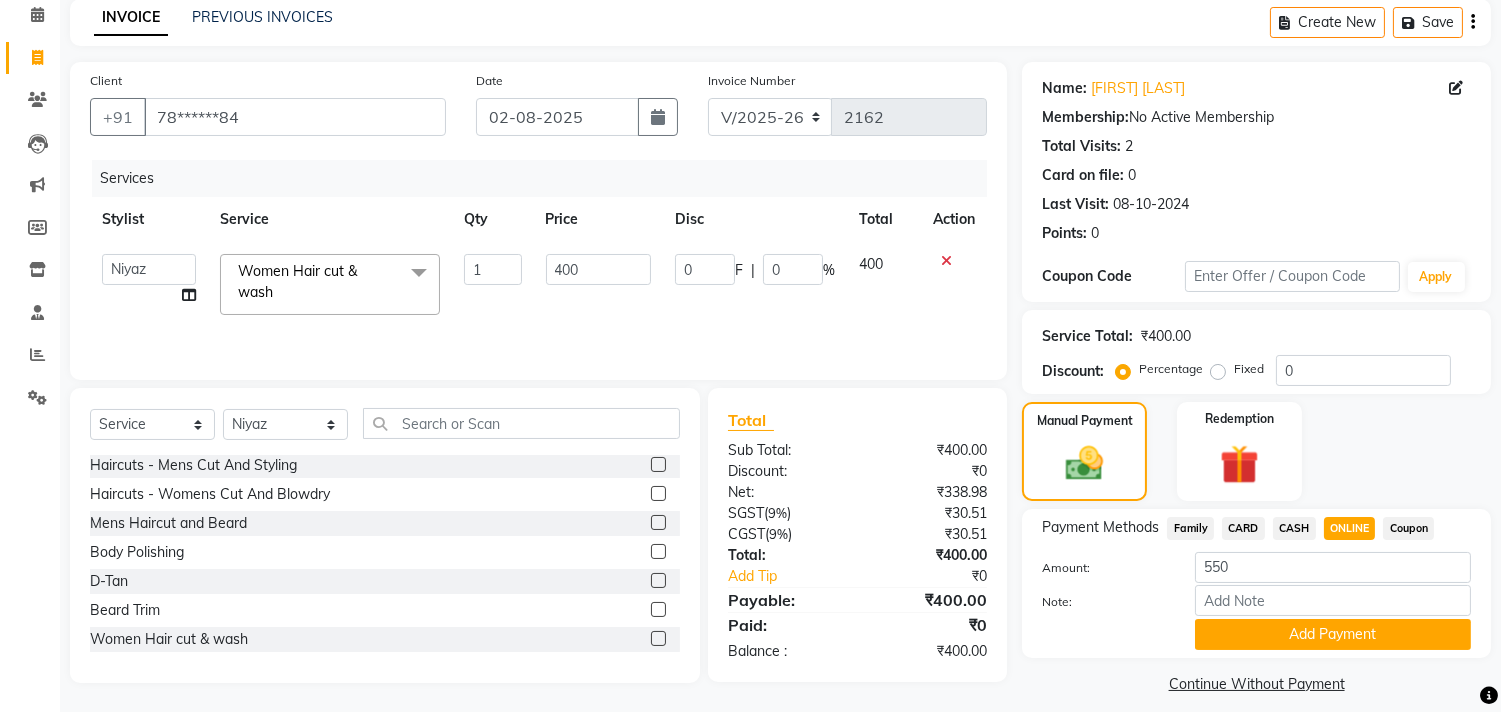 click on "400" 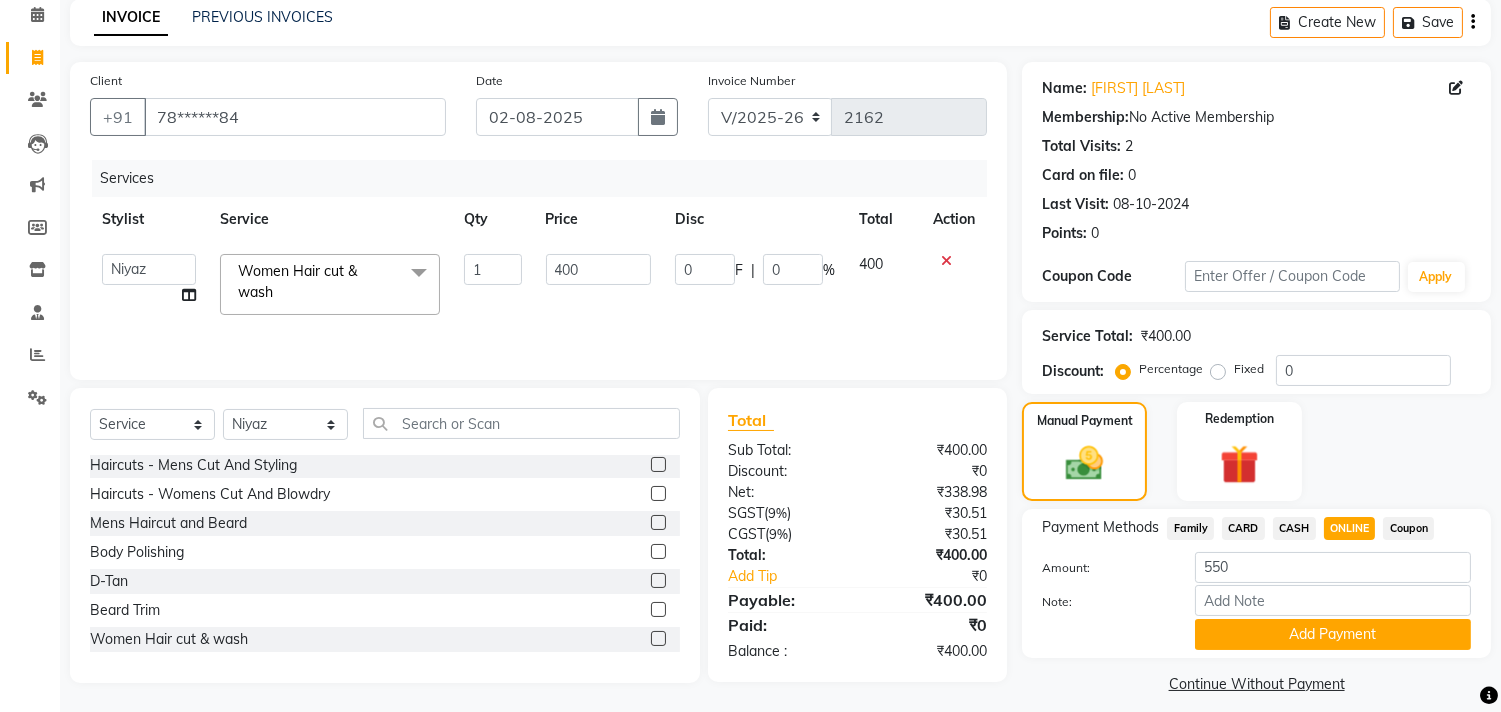 click on "400" 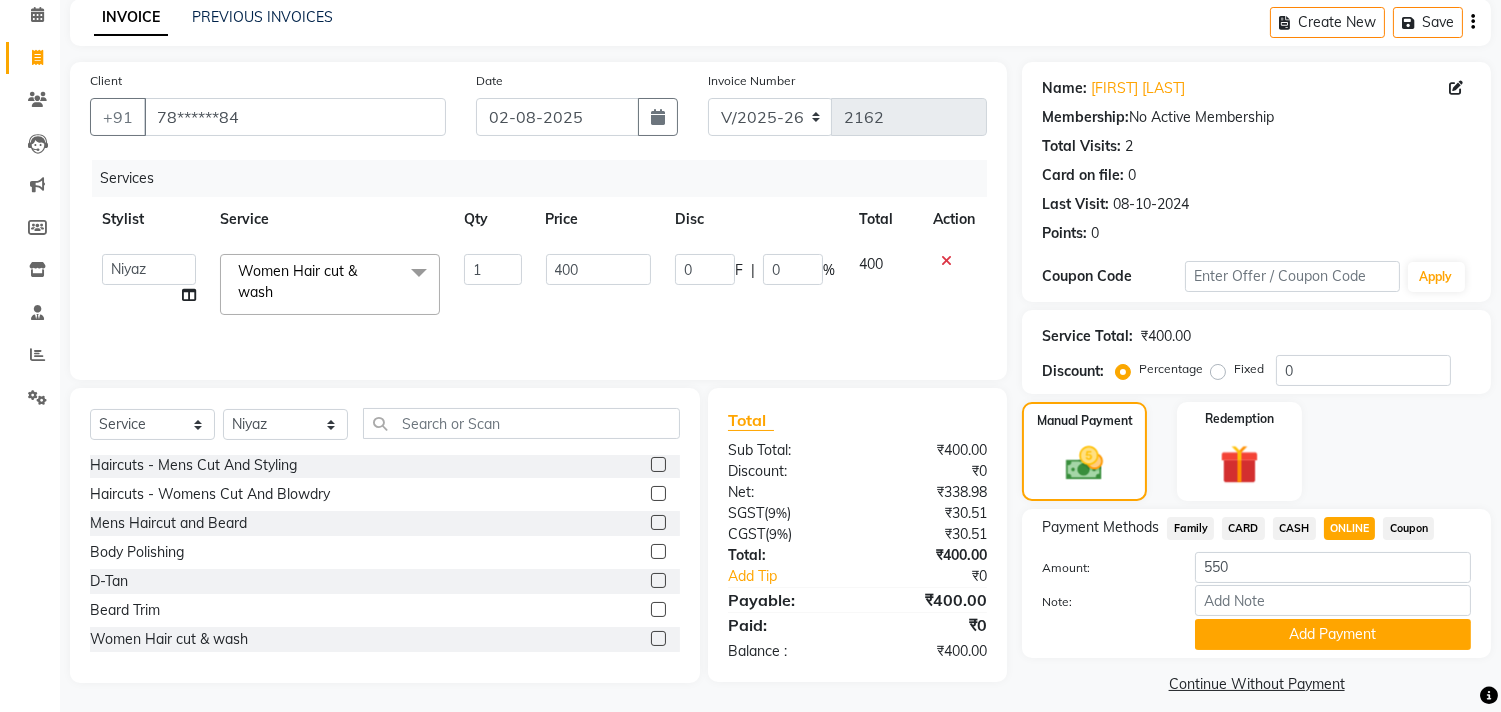 click on "400" 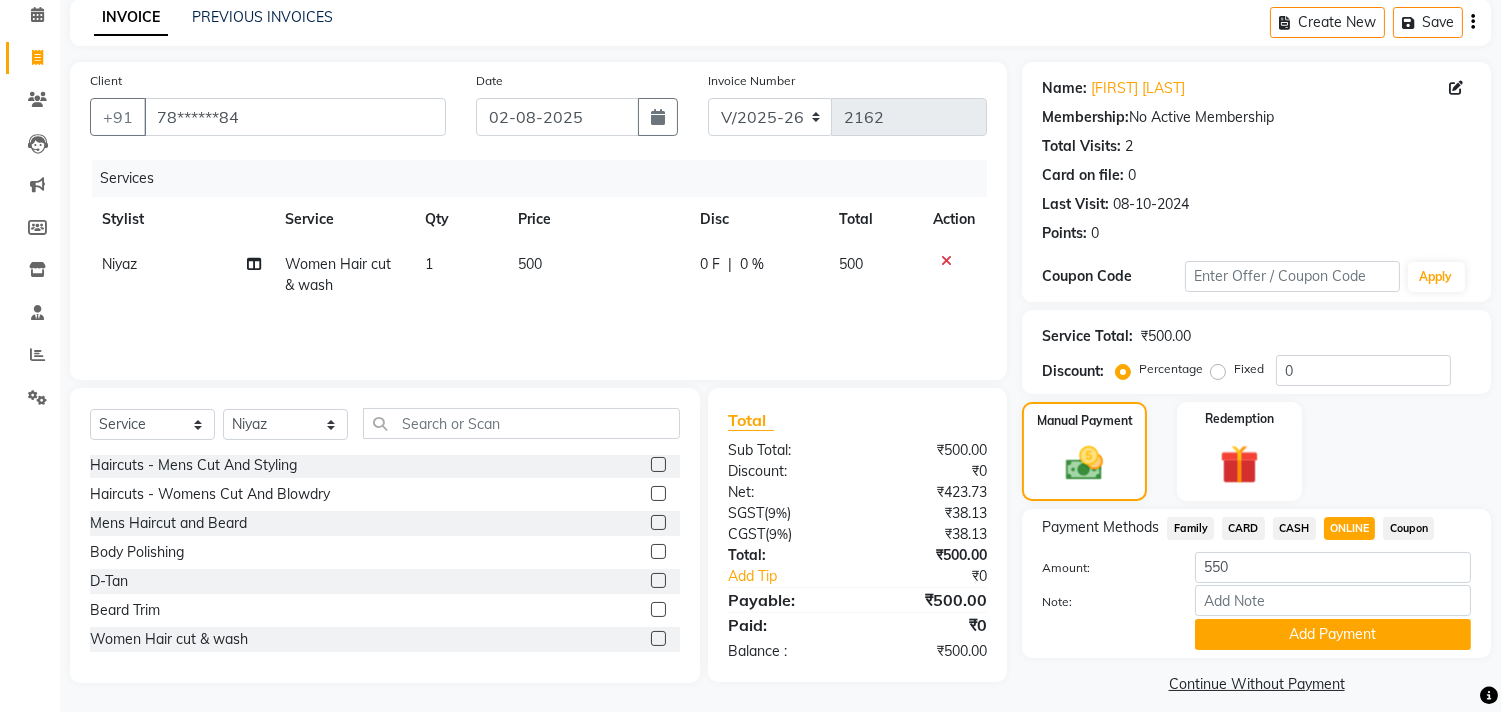 click on "ONLINE" 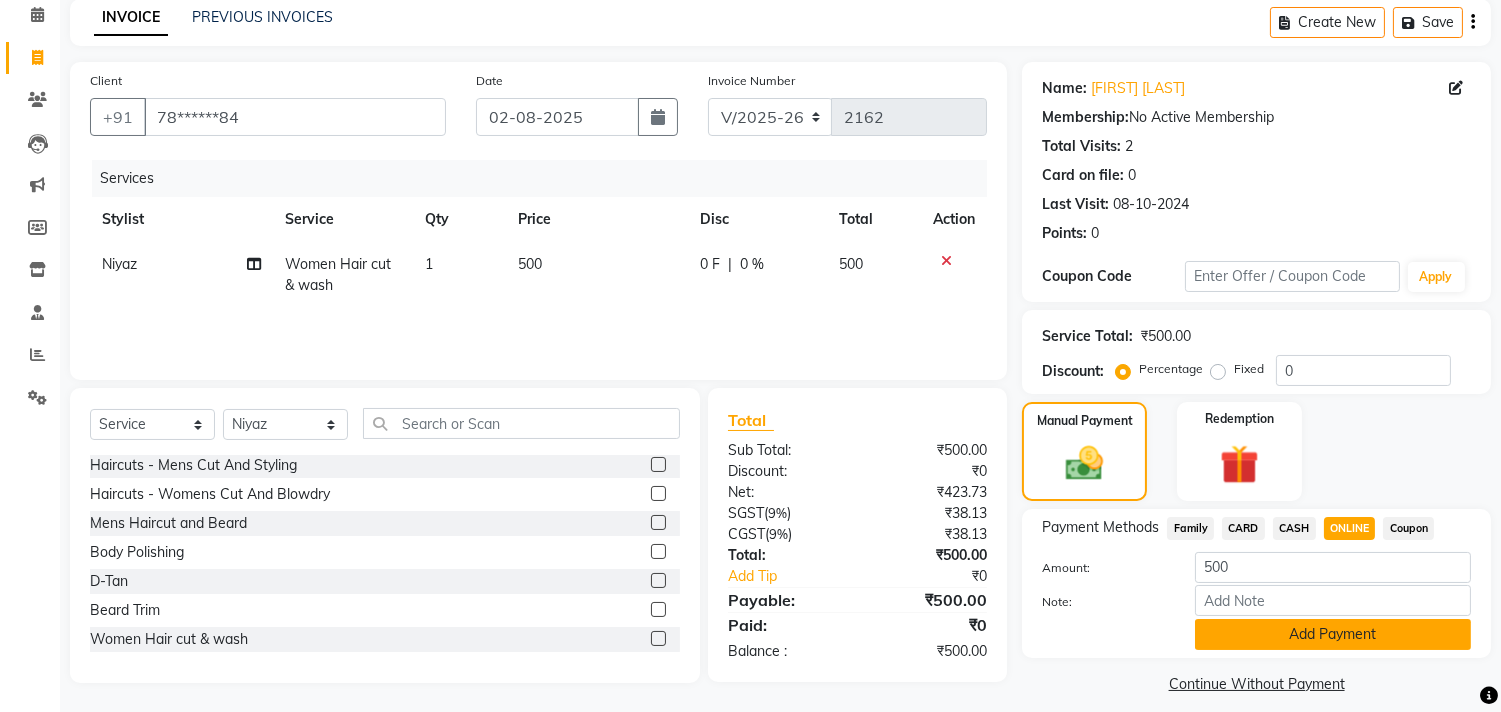 click on "Add Payment" 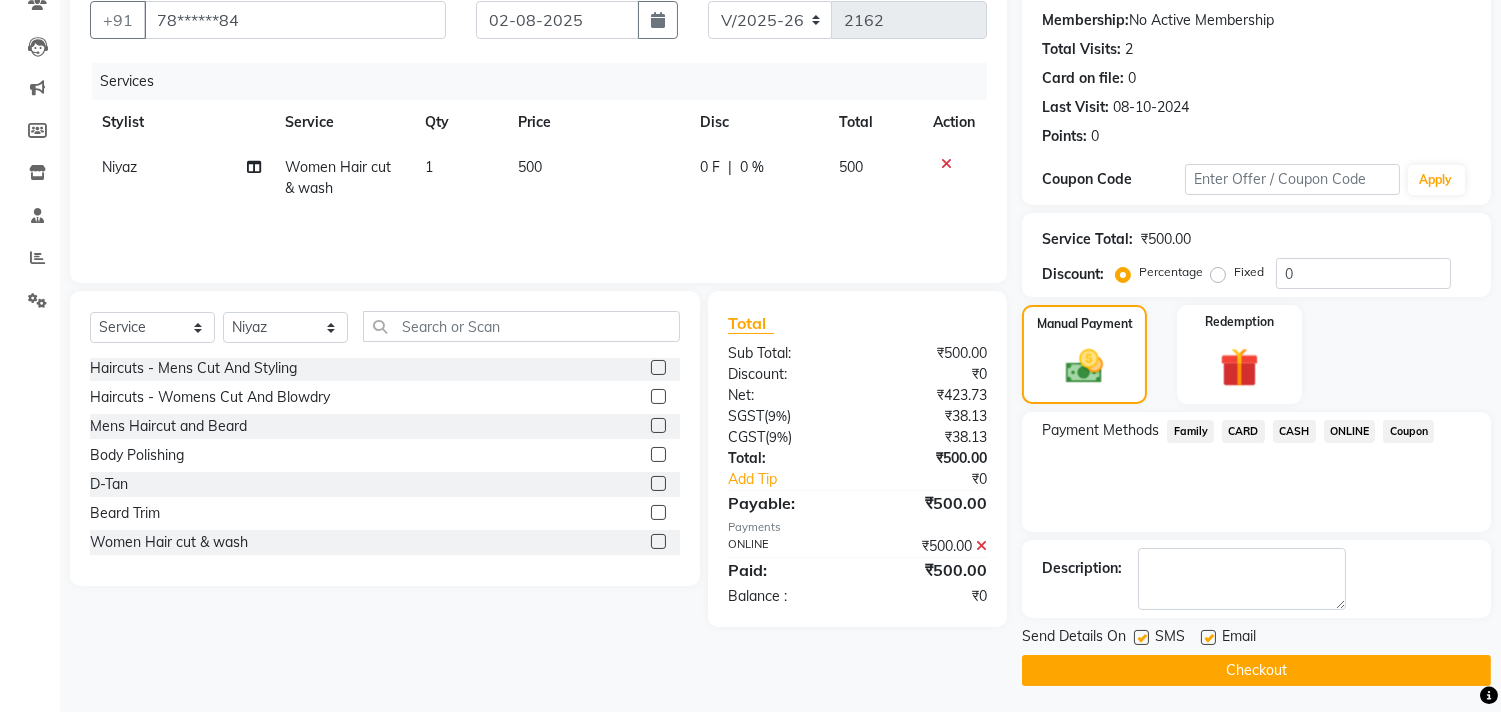 scroll, scrollTop: 187, scrollLeft: 0, axis: vertical 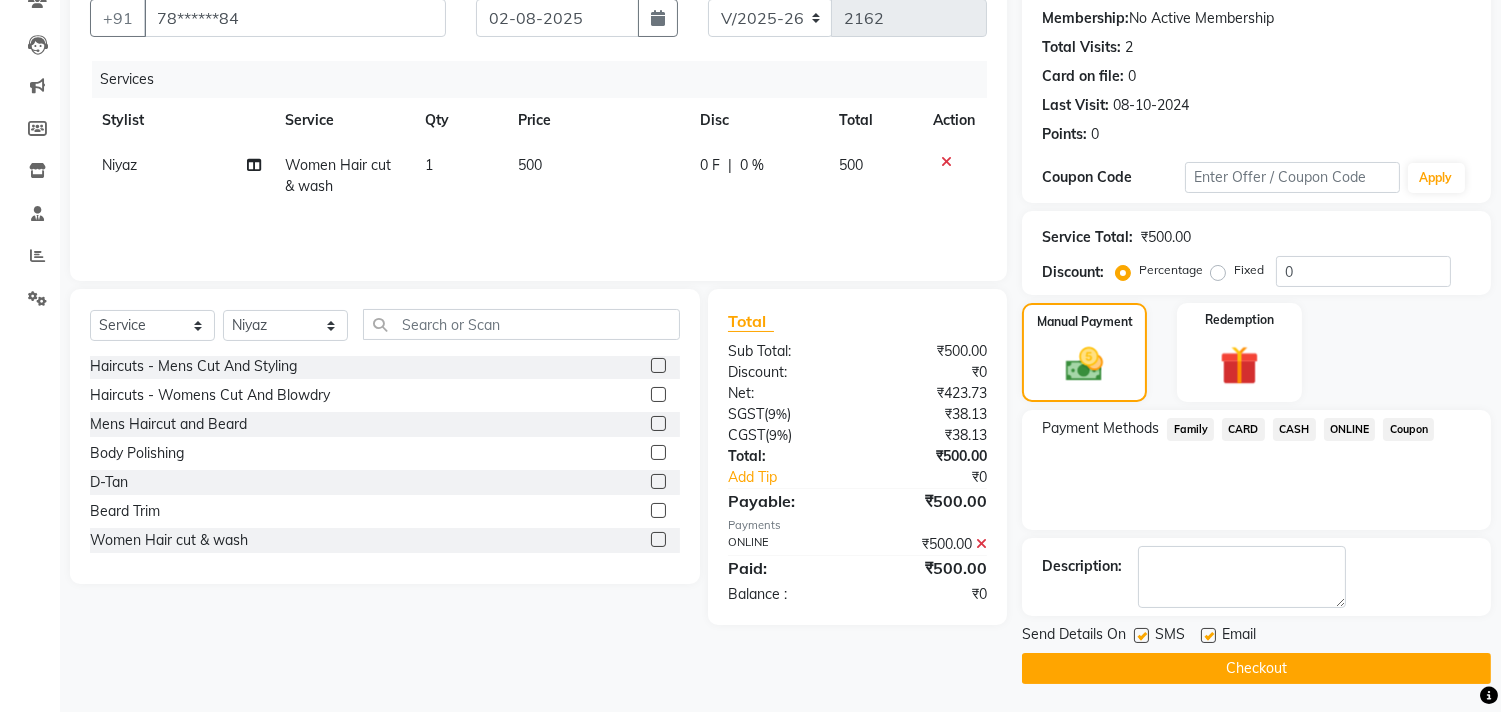 click on "Send Details On SMS Email" 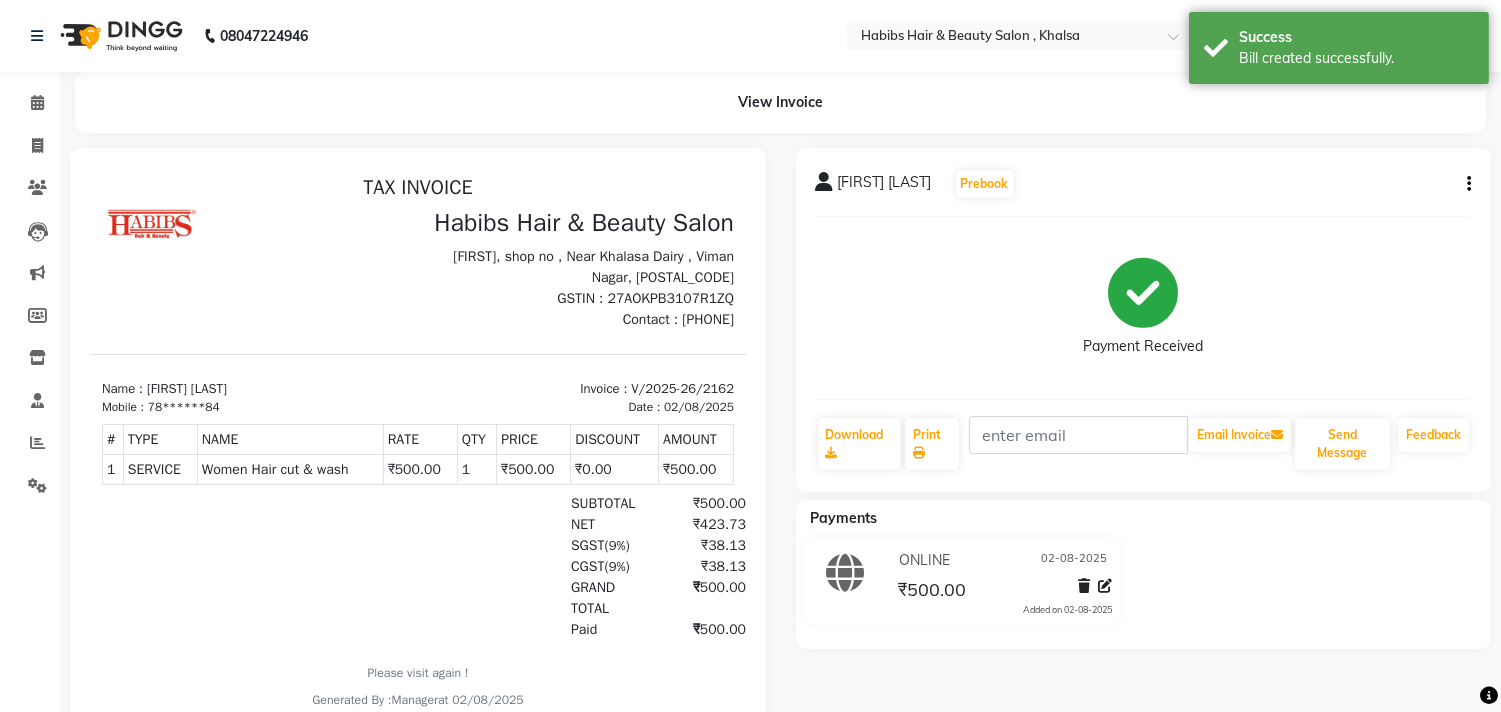 scroll, scrollTop: 0, scrollLeft: 0, axis: both 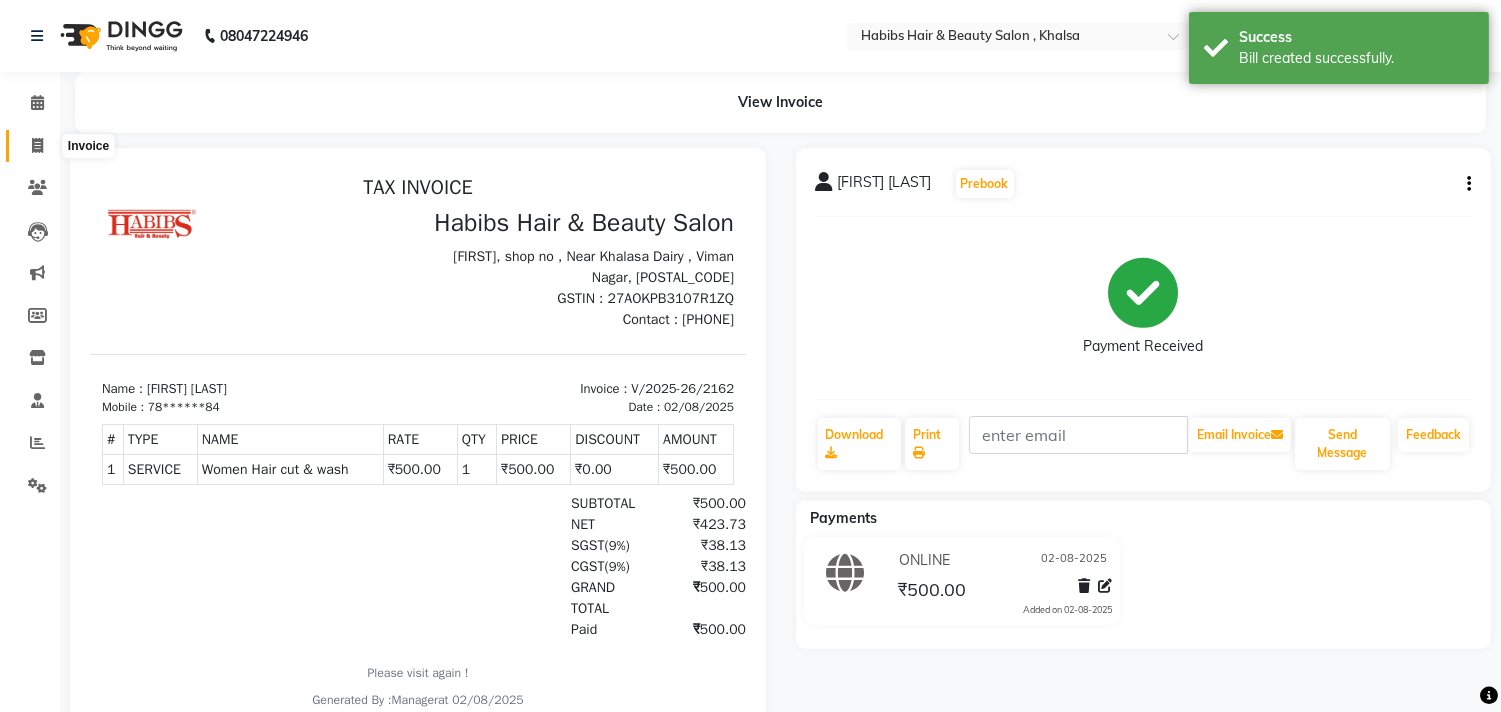 click 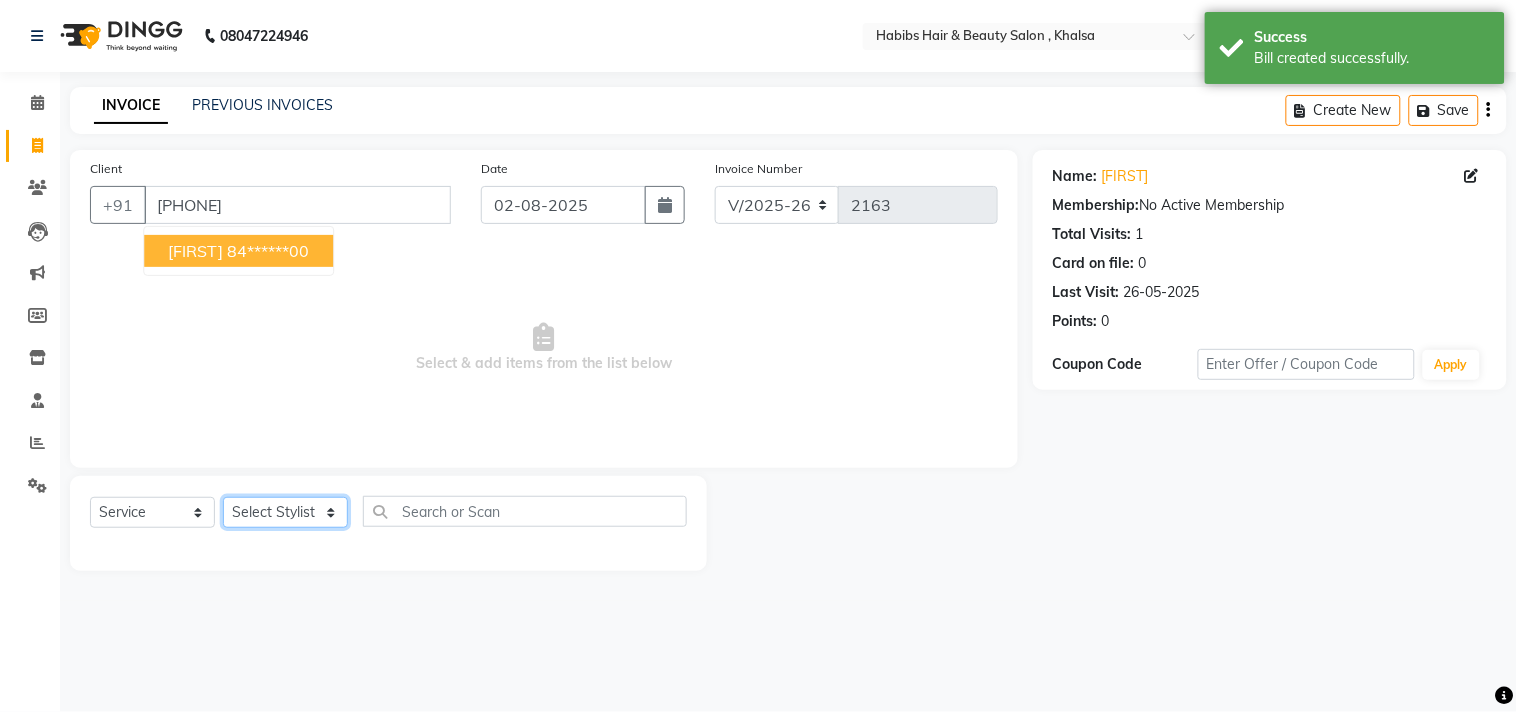 click on "Select Stylist Ajam ARIF Asif Manager M M Neelam Niyaz Salman Sameer Sayali Shahid Shahnawaz Vidya Zubair" 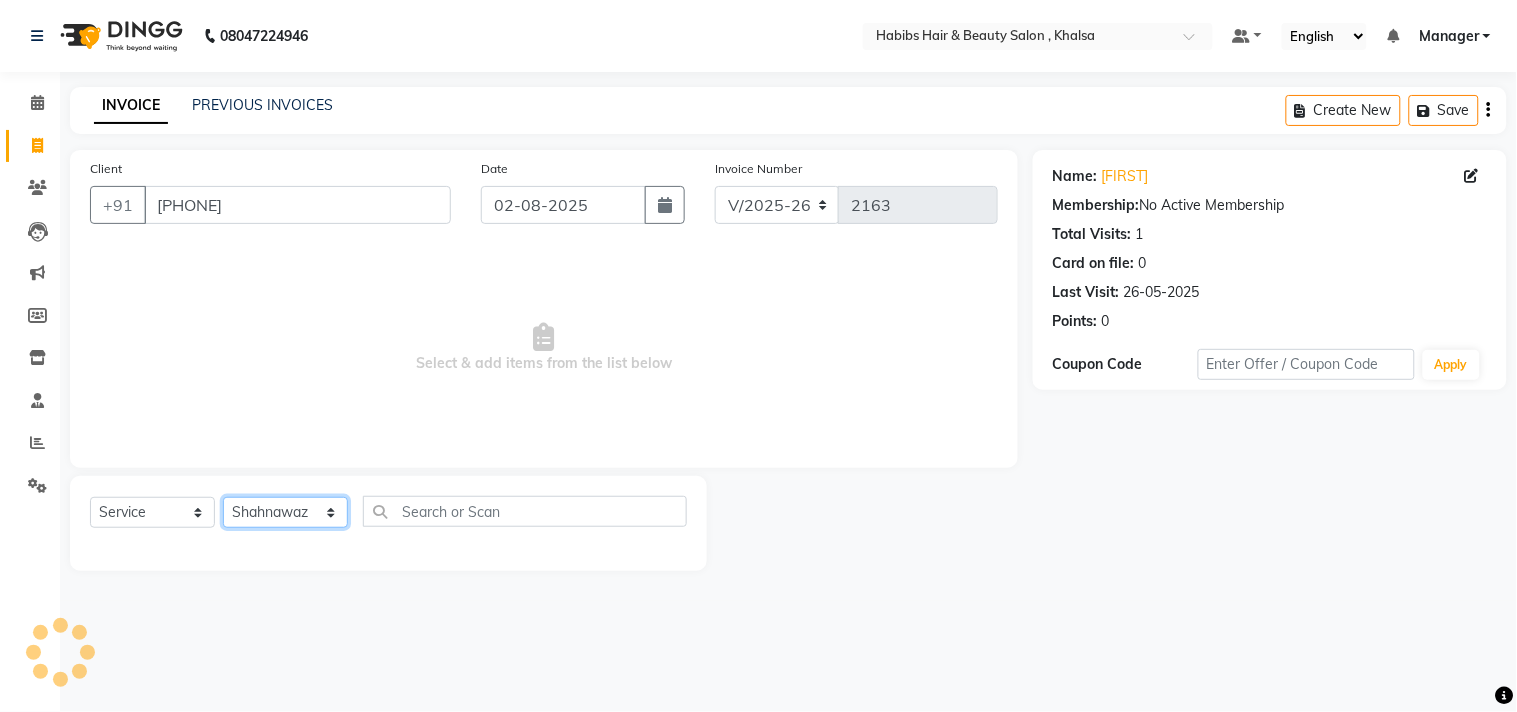 click on "Select Stylist Ajam ARIF Asif Manager M M Neelam Niyaz Salman Sameer Sayali Shahid Shahnawaz Vidya Zubair" 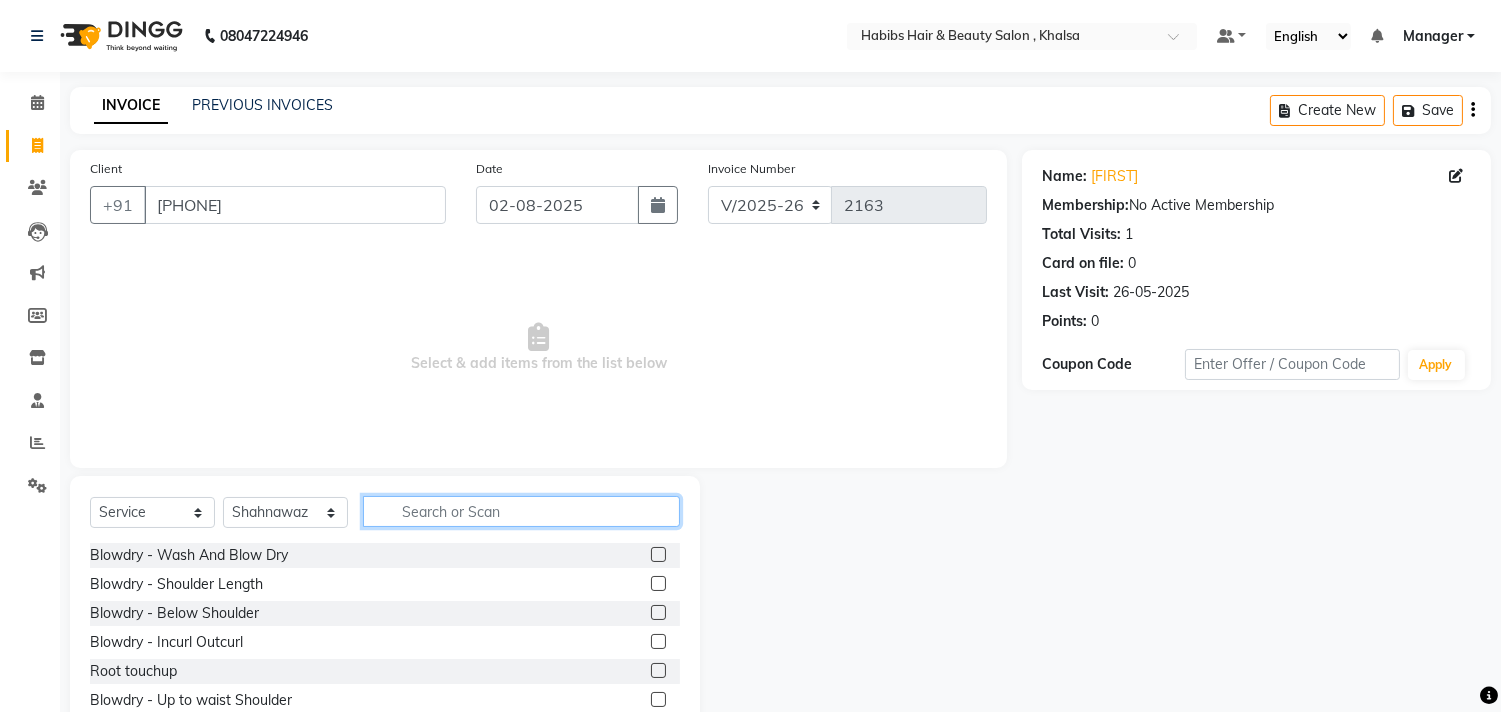 click 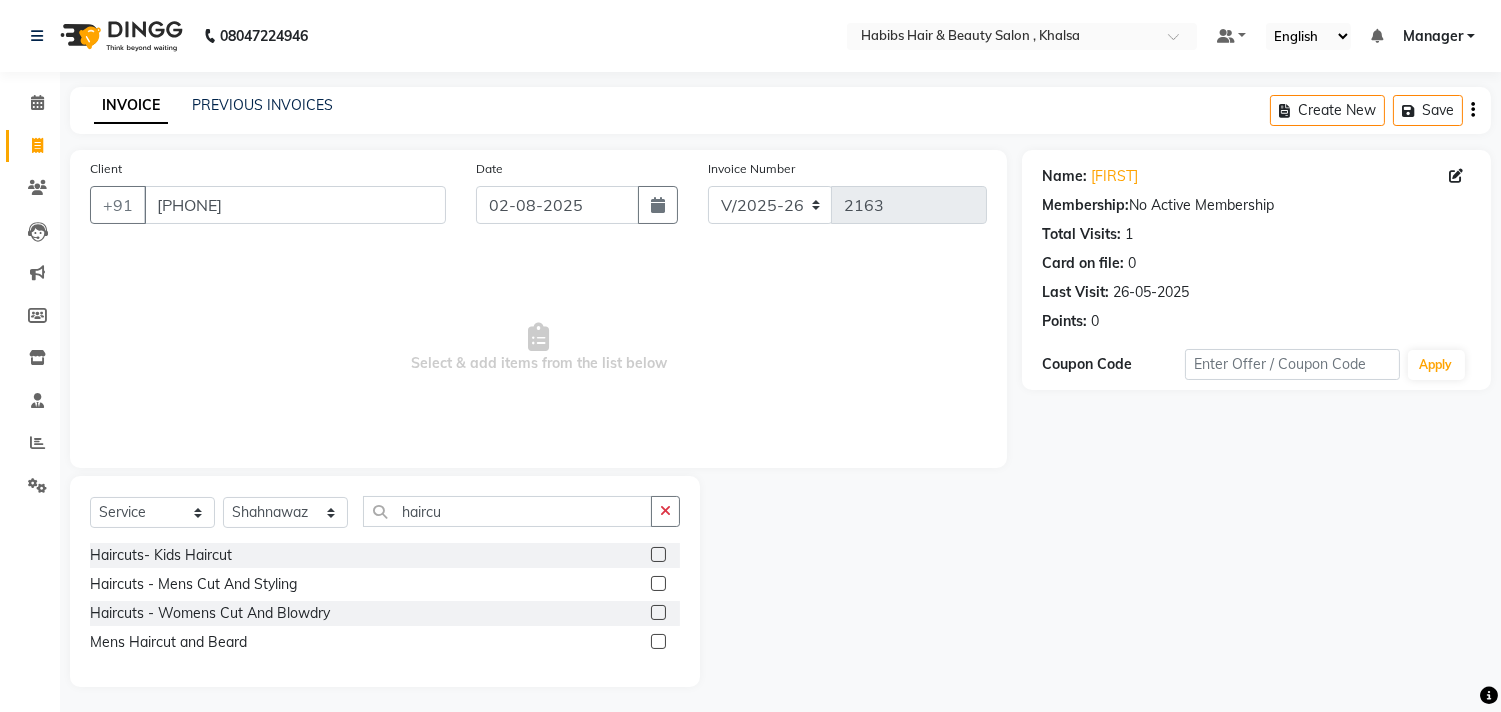 click 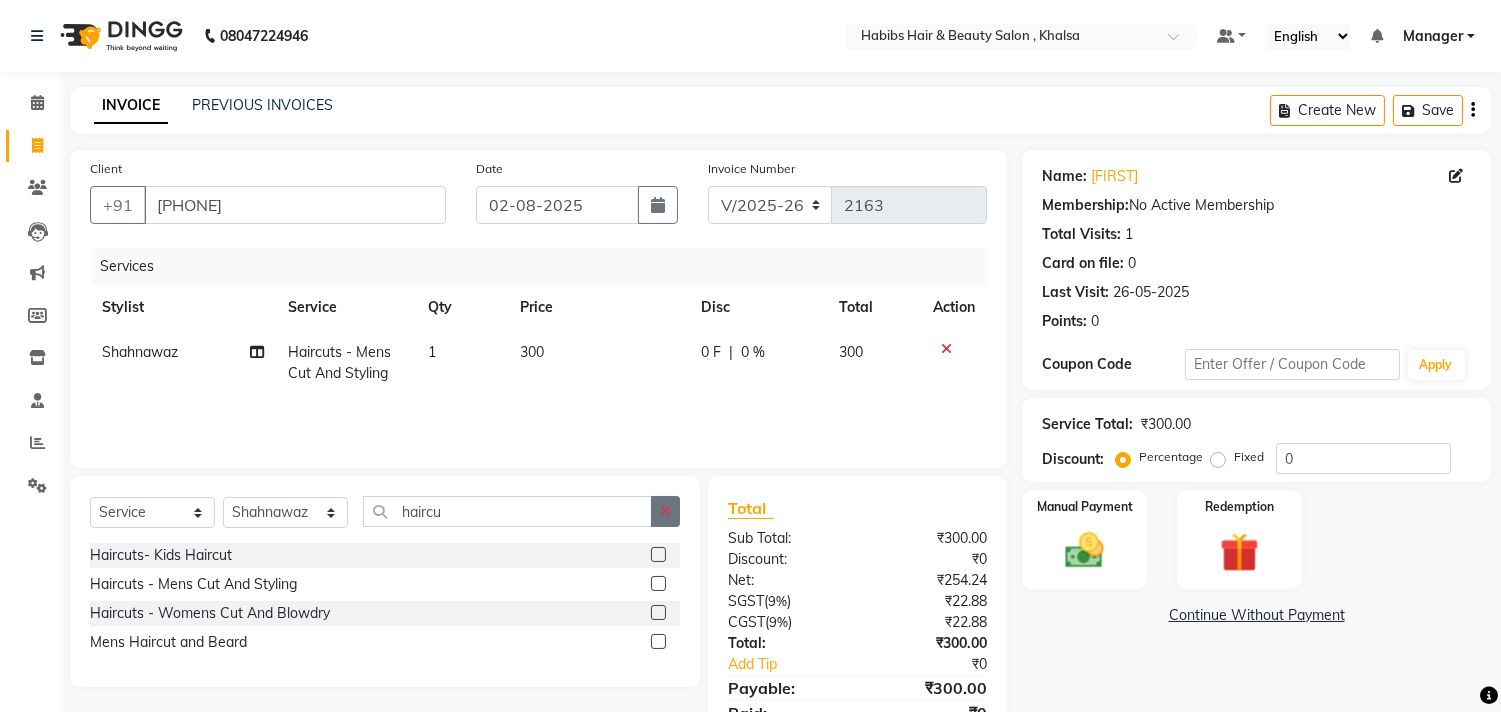 click 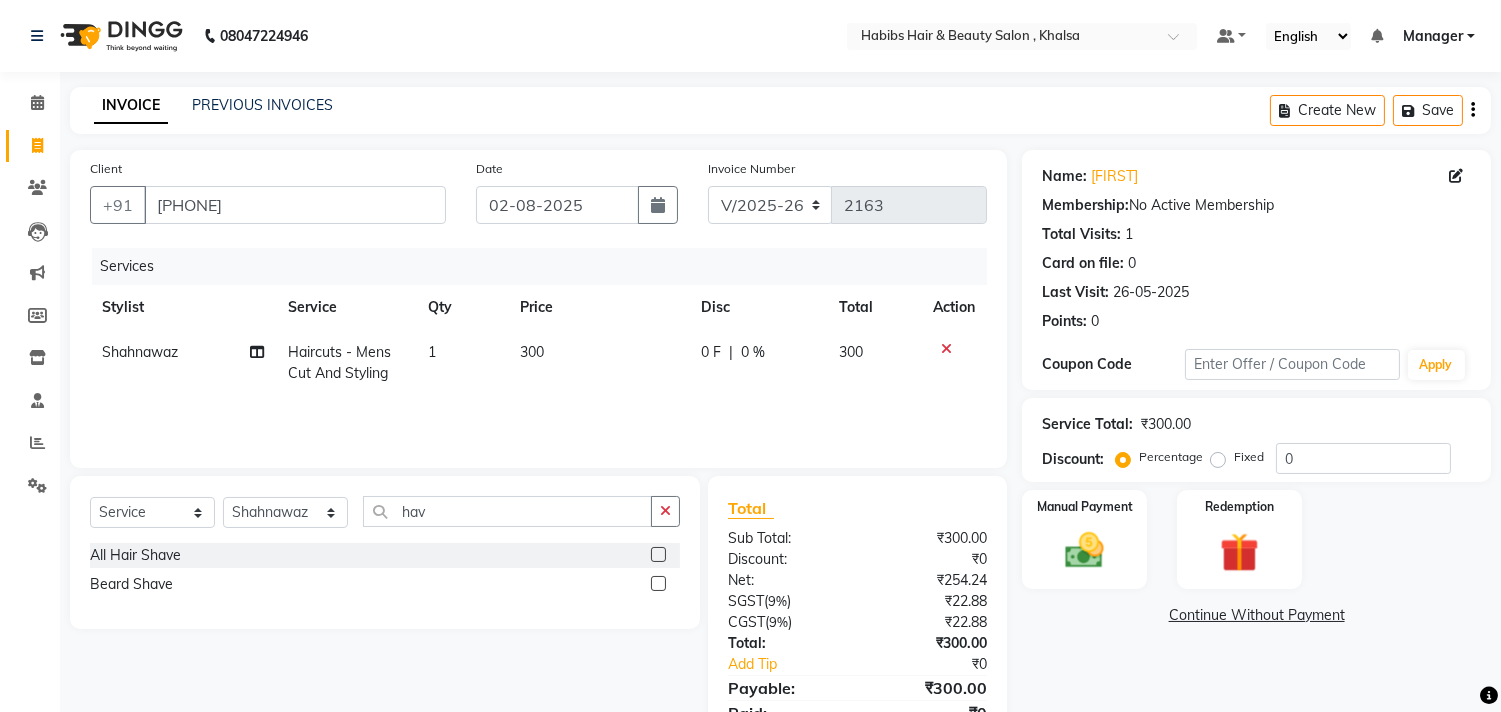 click 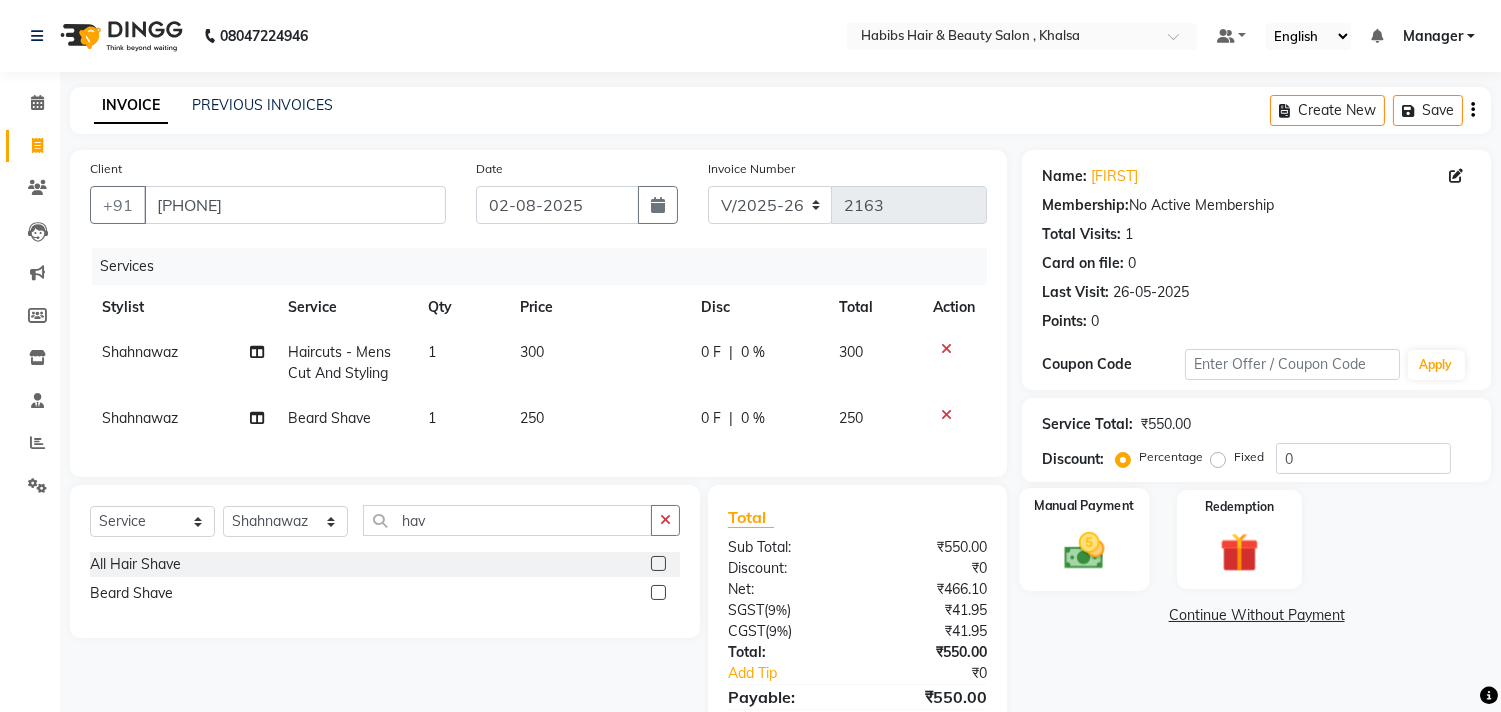 click on "Manual Payment" 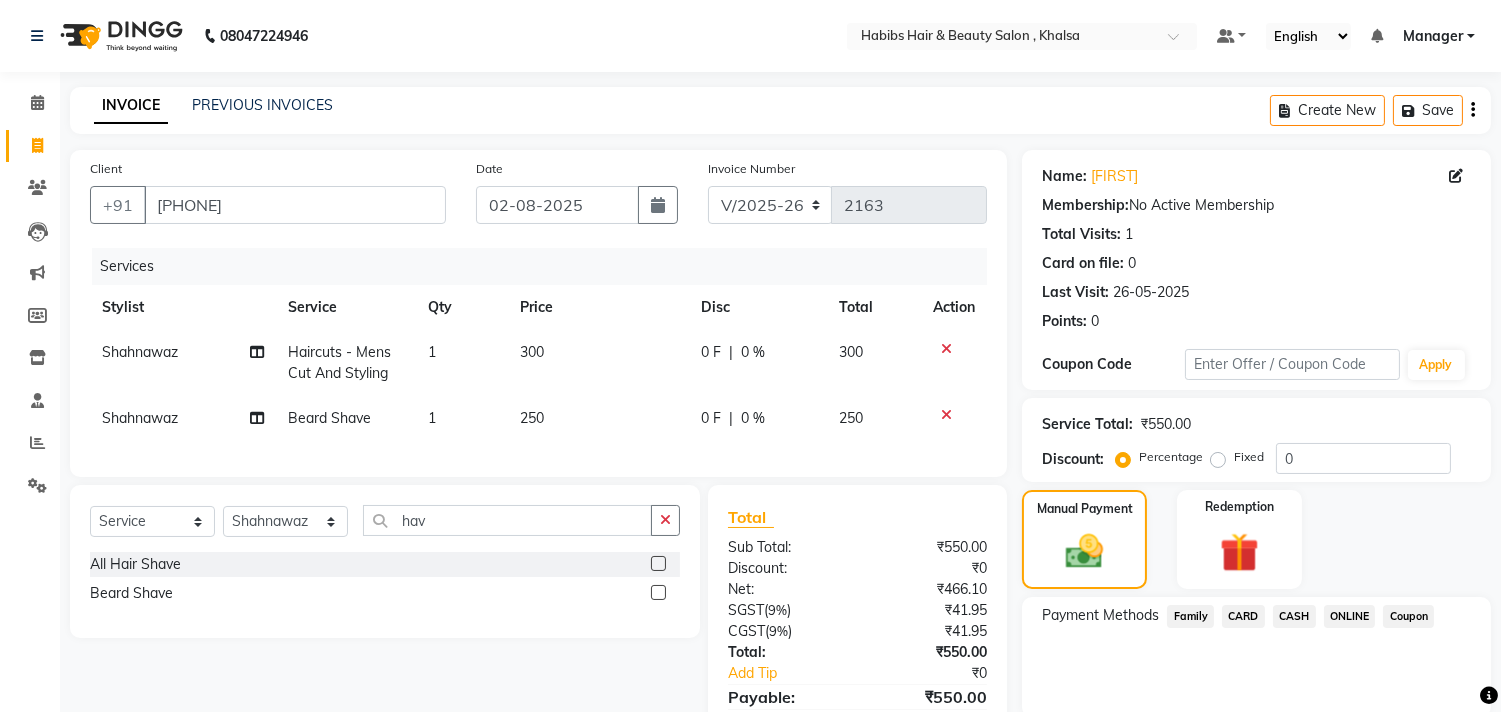 click on "ONLINE" 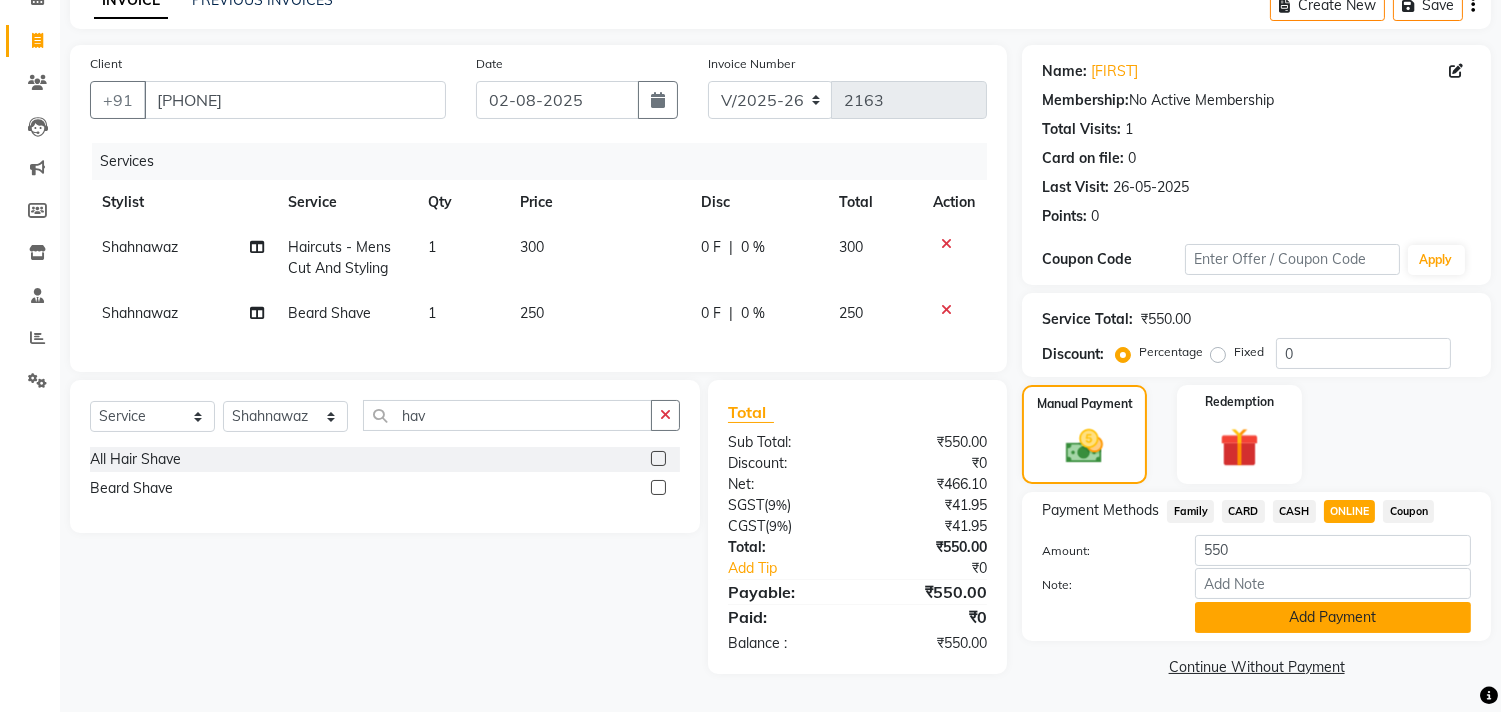 click on "Add Payment" 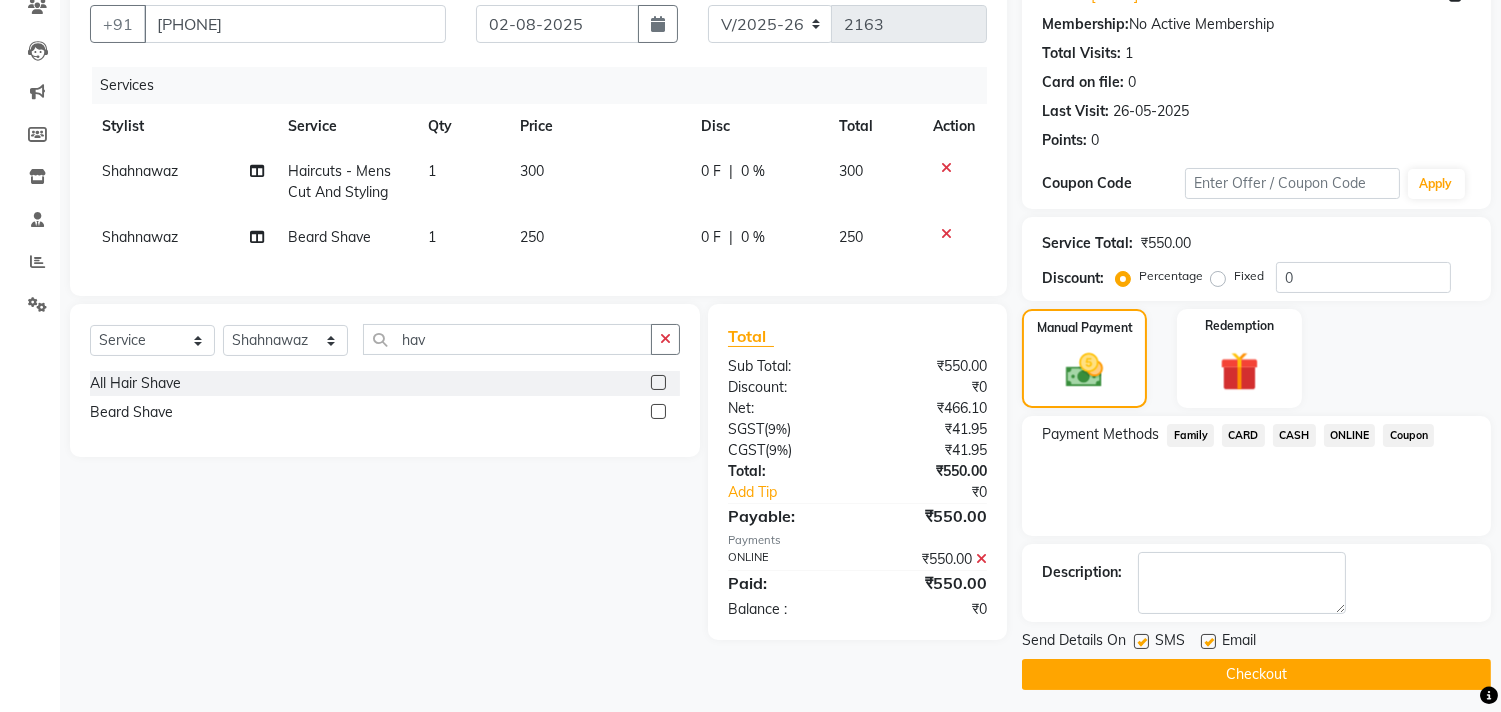 scroll, scrollTop: 187, scrollLeft: 0, axis: vertical 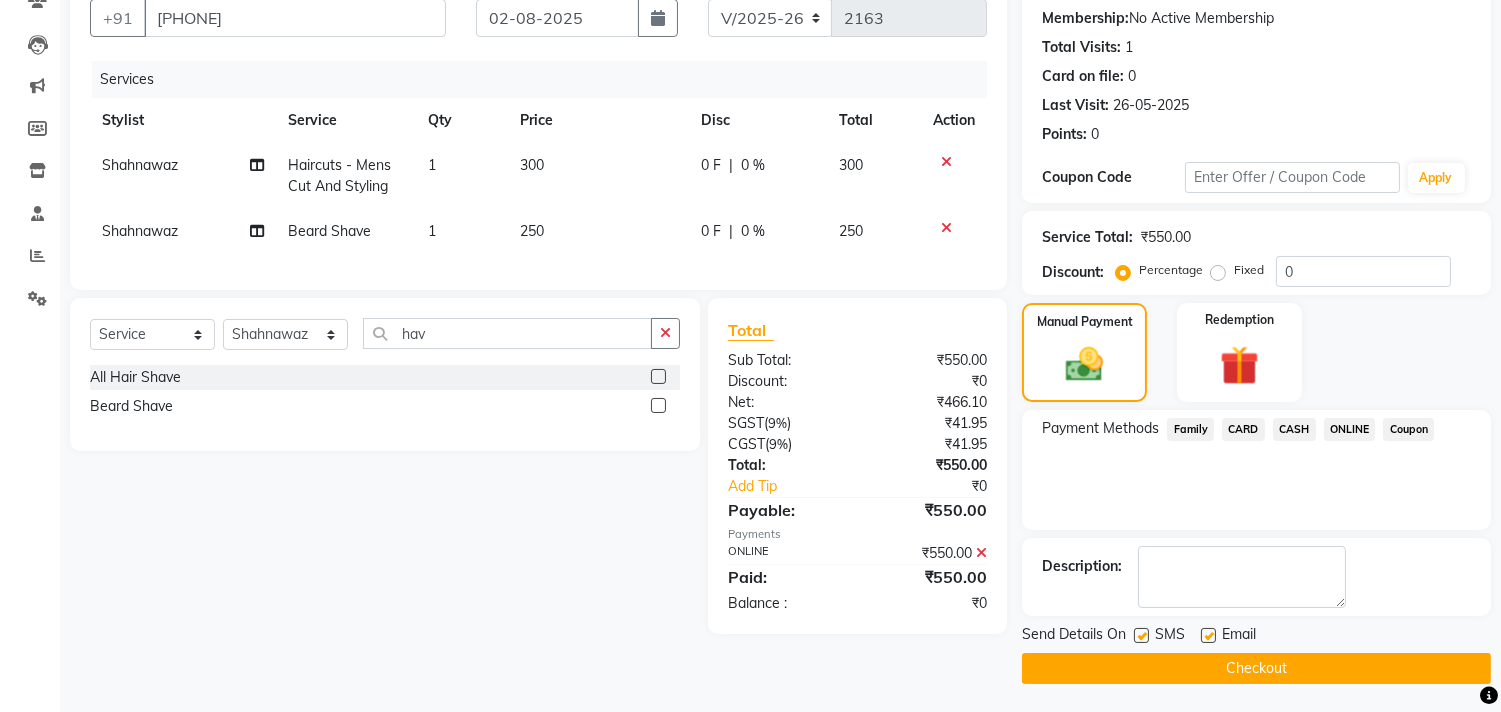 click on "Checkout" 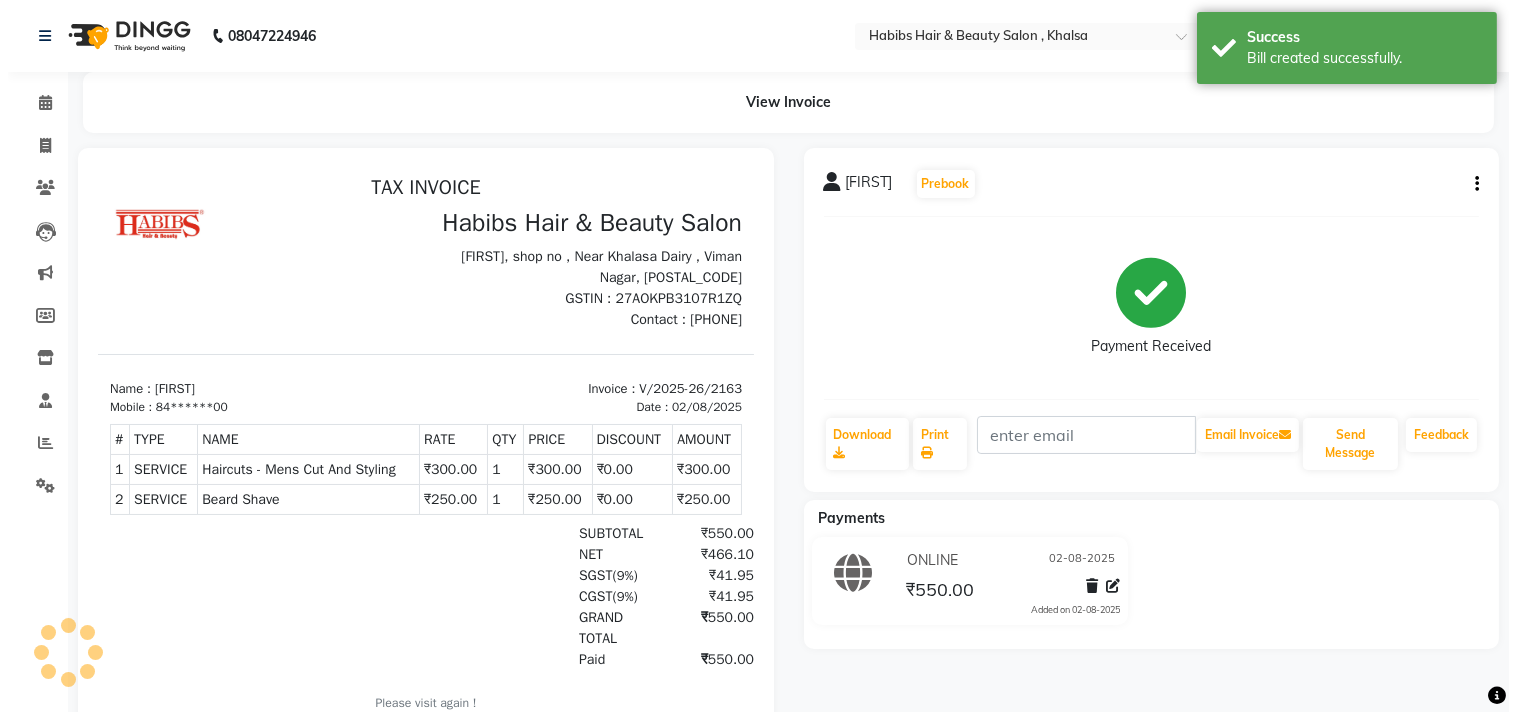 scroll, scrollTop: 0, scrollLeft: 0, axis: both 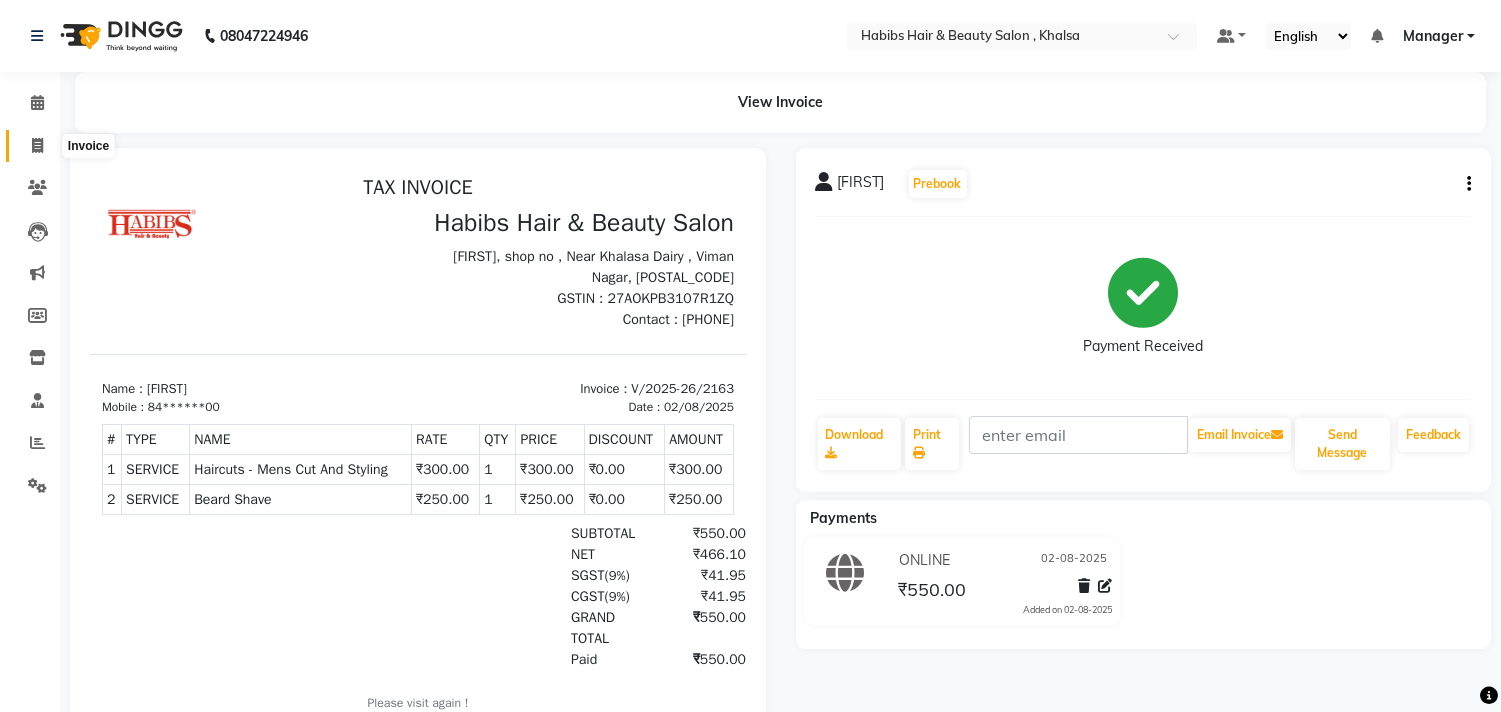 click 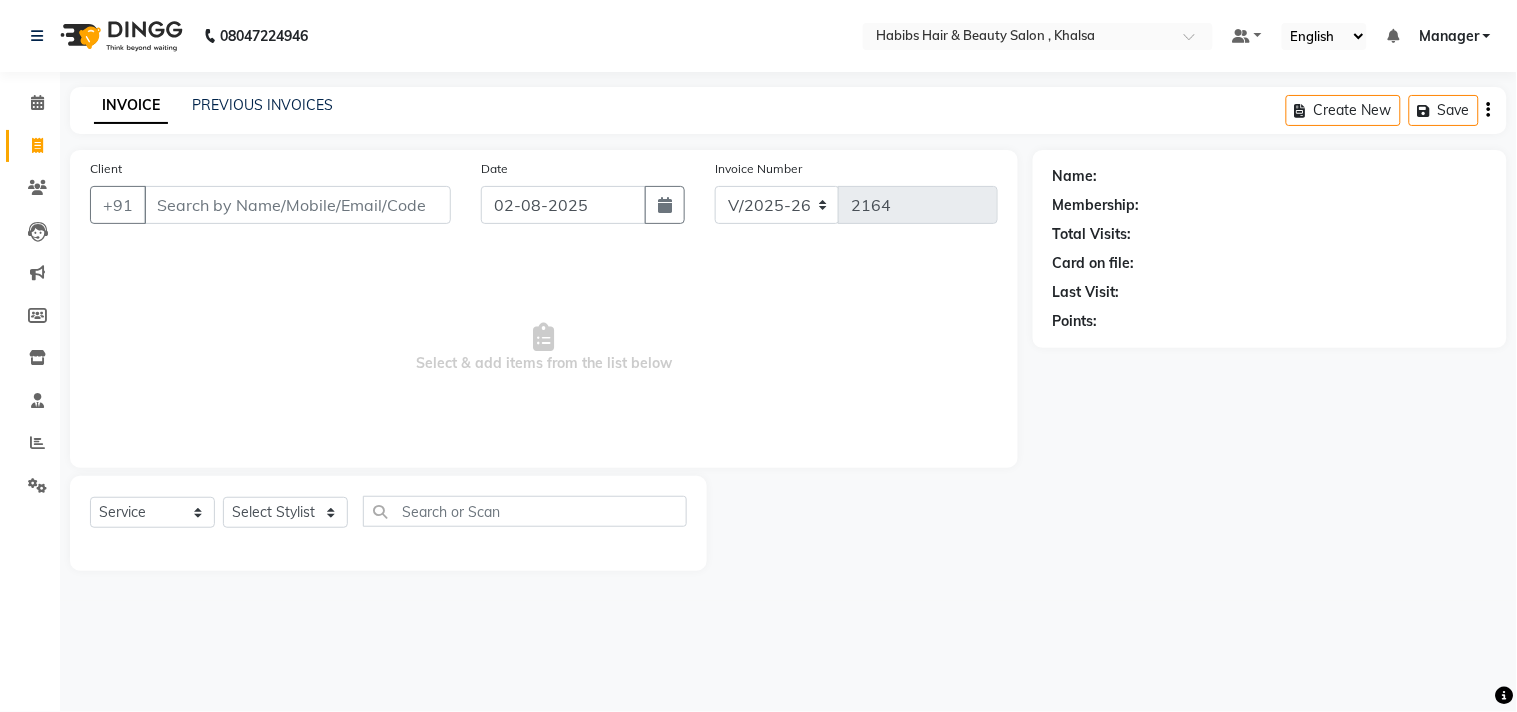 click on "Client +91 Date 02-08-2025 Invoice Number V/2025 V/2025-26 2164  Select & add items from the list below" 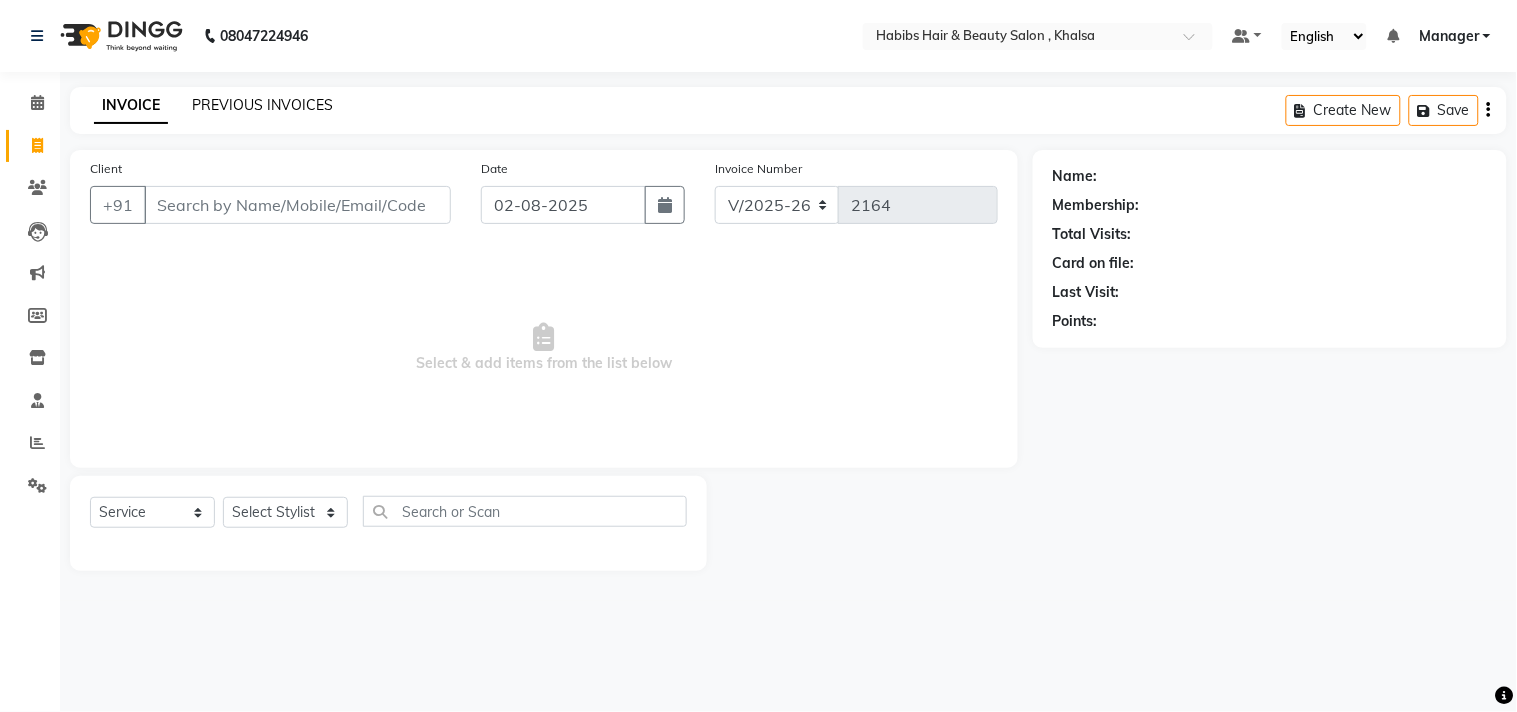 click on "PREVIOUS INVOICES" 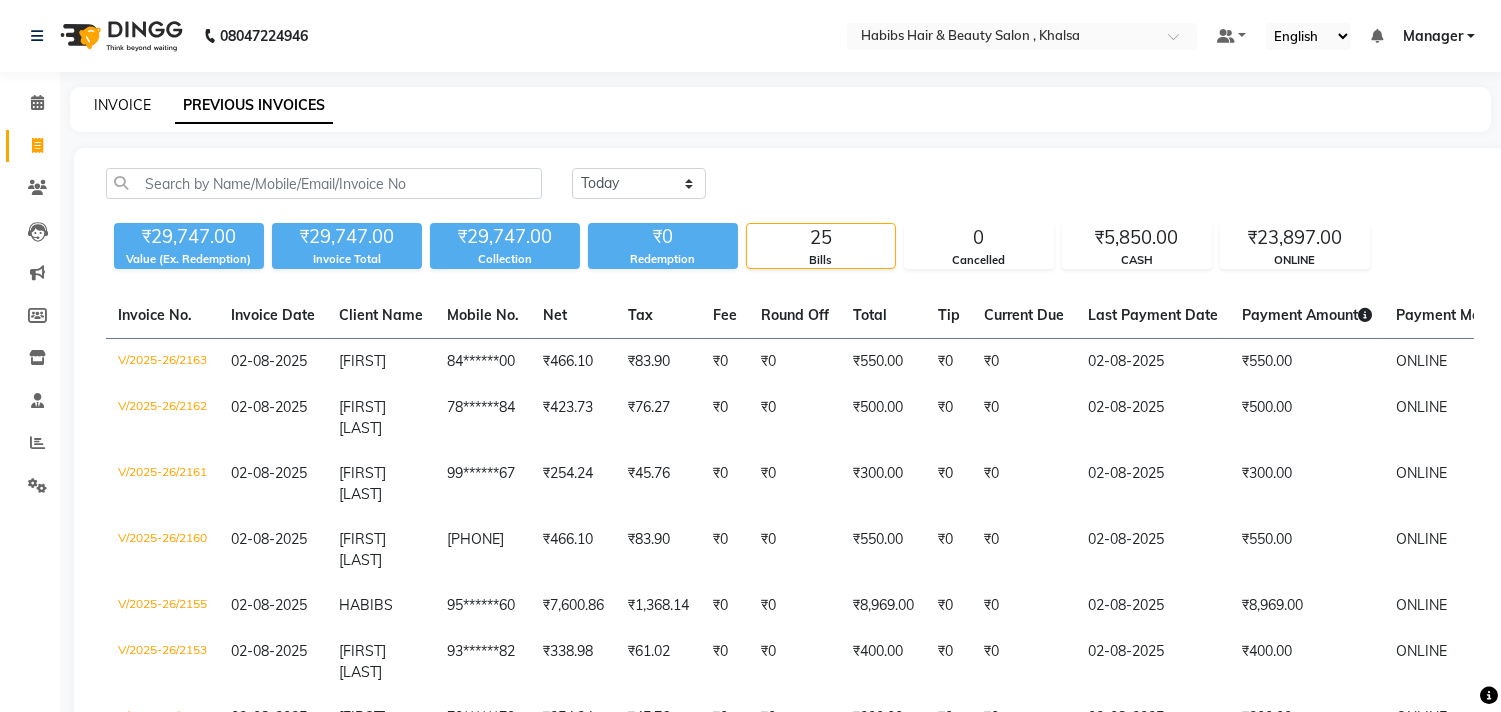 click on "INVOICE" 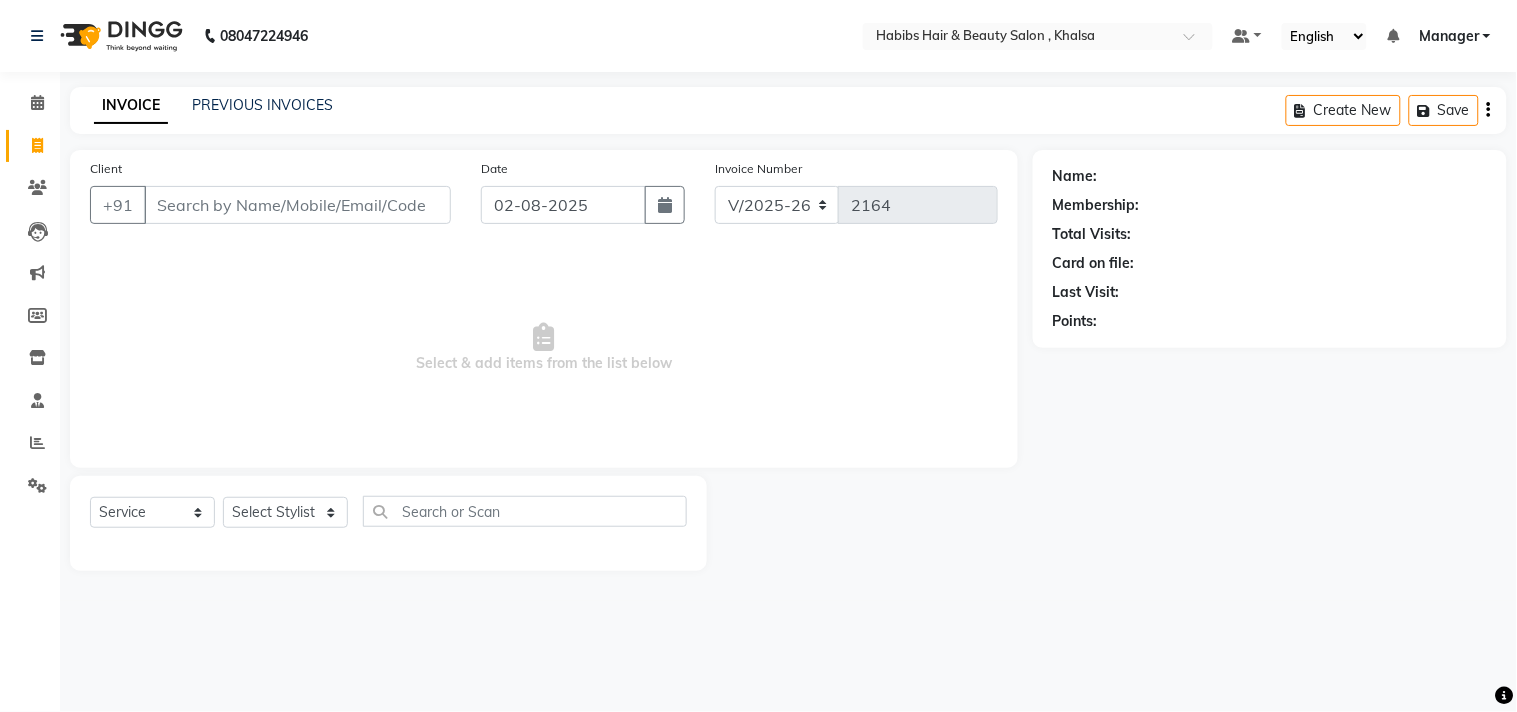 click on "INVOICE PREVIOUS INVOICES Create New   Save  Client +91 Date 02-08-2025 Invoice Number V/2025 V/2025-26 2164  Select & add items from the list below  Select  Service  Product  Membership  Package Voucher Prepaid Gift Card  Select Stylist Ajam ARIF Asif Manager M M Neelam Niyaz Salman Sameer Sayali Shahid Shahnawaz Vidya Zubair Name: Membership: Total Visits: Card on file: Last Visit:  Points:" 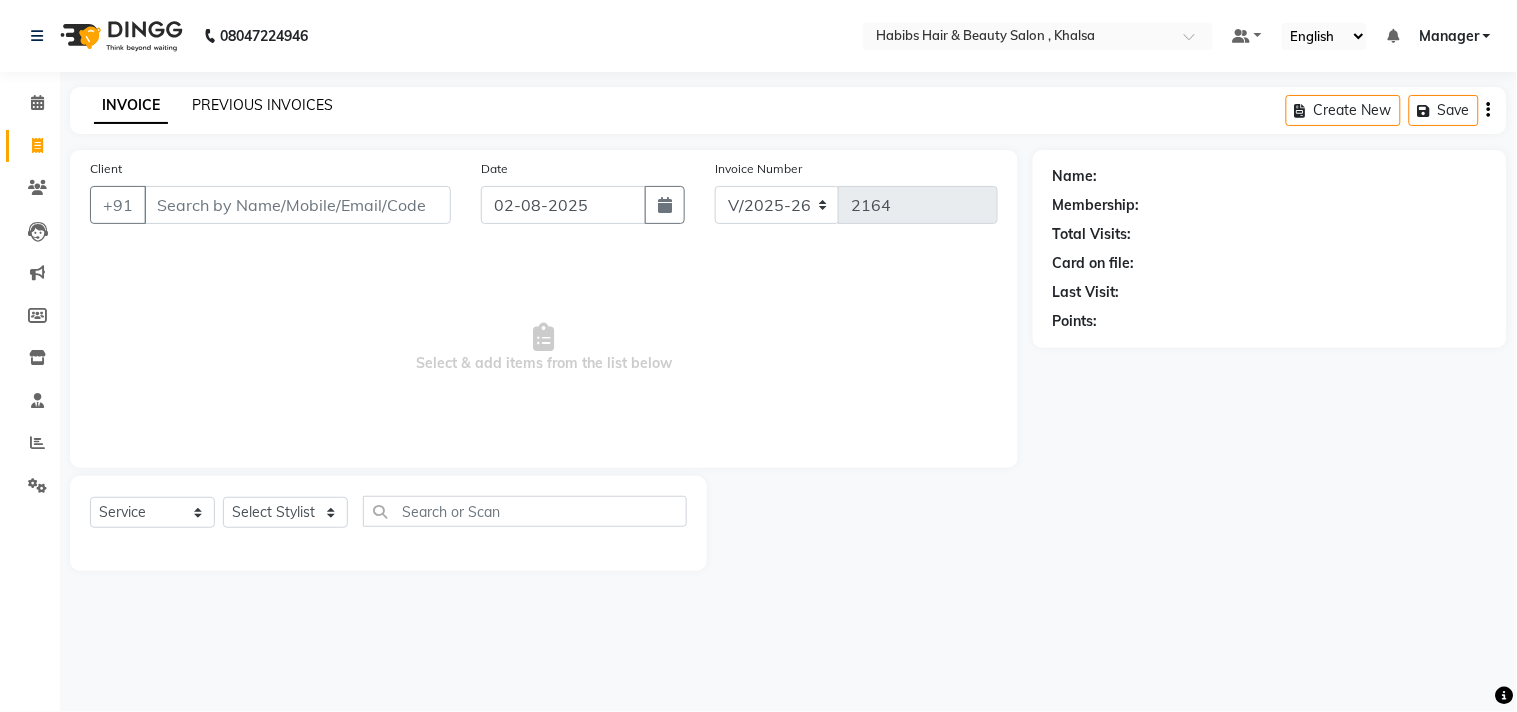 click on "PREVIOUS INVOICES" 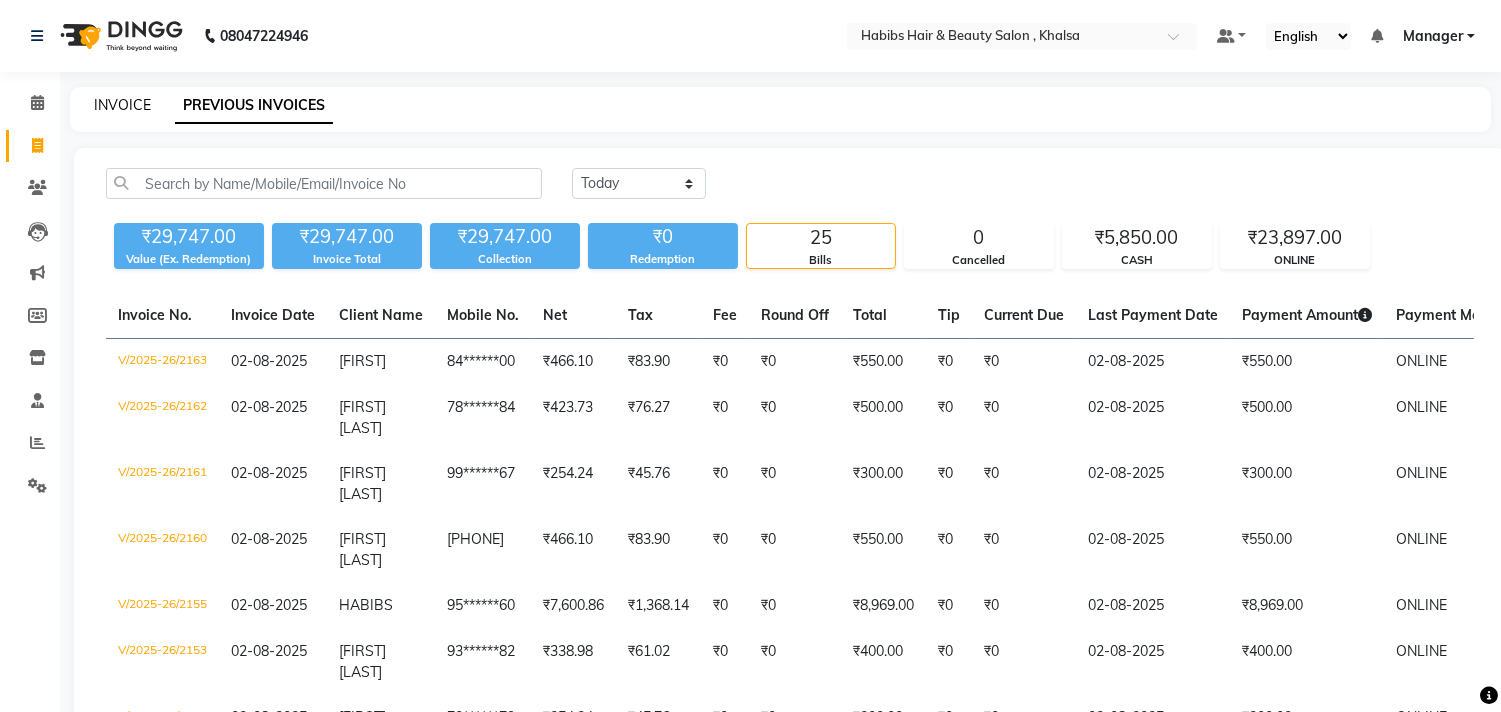 click on "INVOICE" 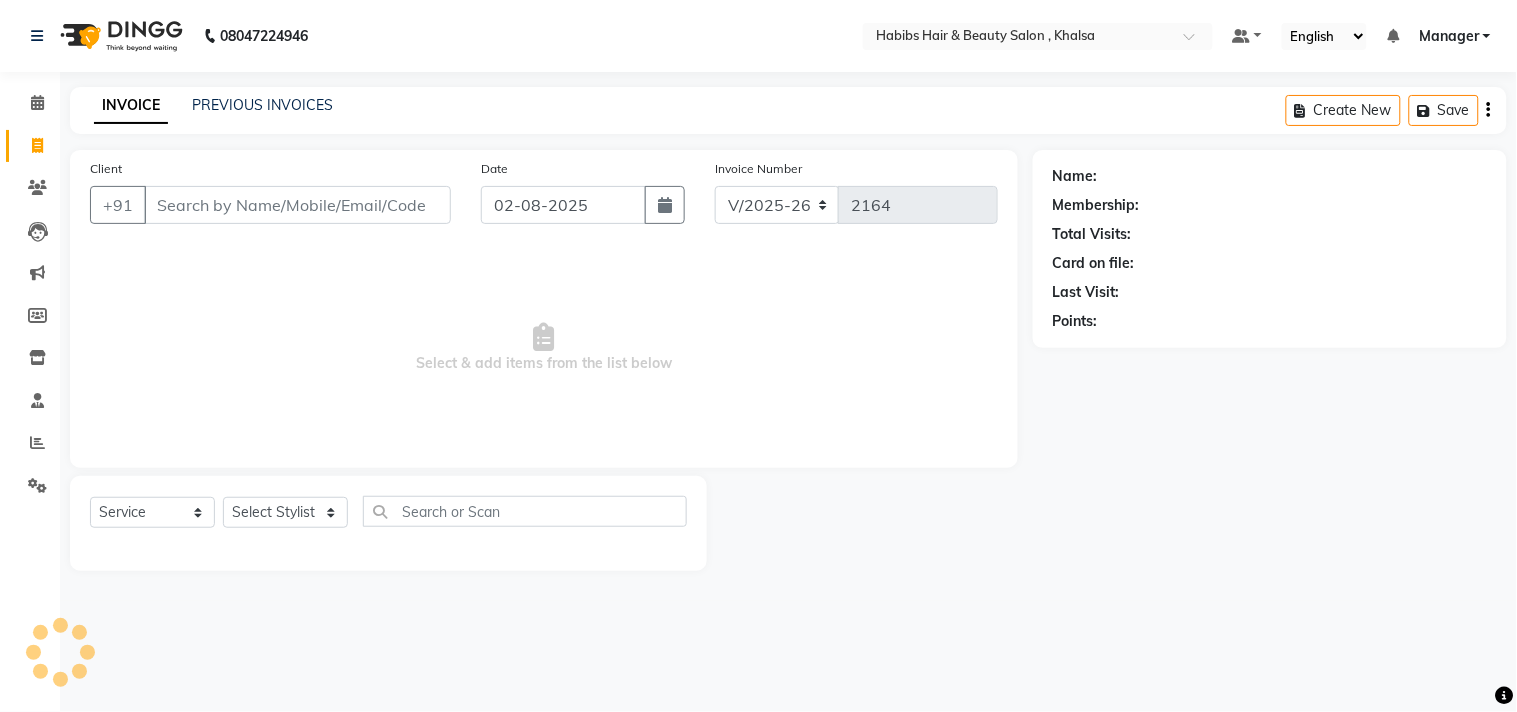 click on "INVOICE PREVIOUS INVOICES Create New   Save  Client +91 Date 02-08-2025 Invoice Number V/2025 V/2025-26 2164  Select & add items from the list below  Select  Service  Product  Membership  Package Voucher Prepaid Gift Card  Select Stylist Ajam ARIF Asif Manager M M Neelam Niyaz Salman Sameer Sayali Shahid Shahnawaz Vidya Zubair Name: Membership: Total Visits: Card on file: Last Visit:  Points:" 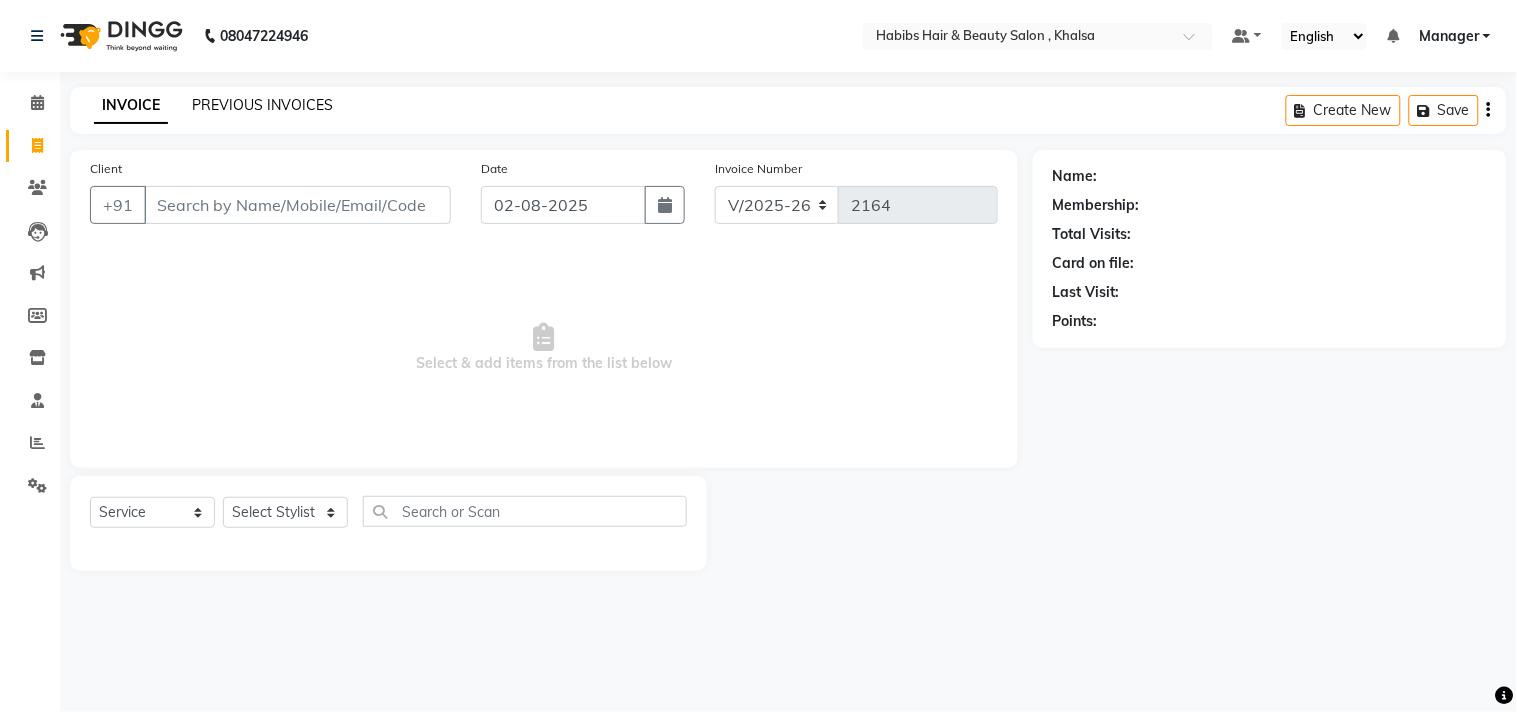click on "PREVIOUS INVOICES" 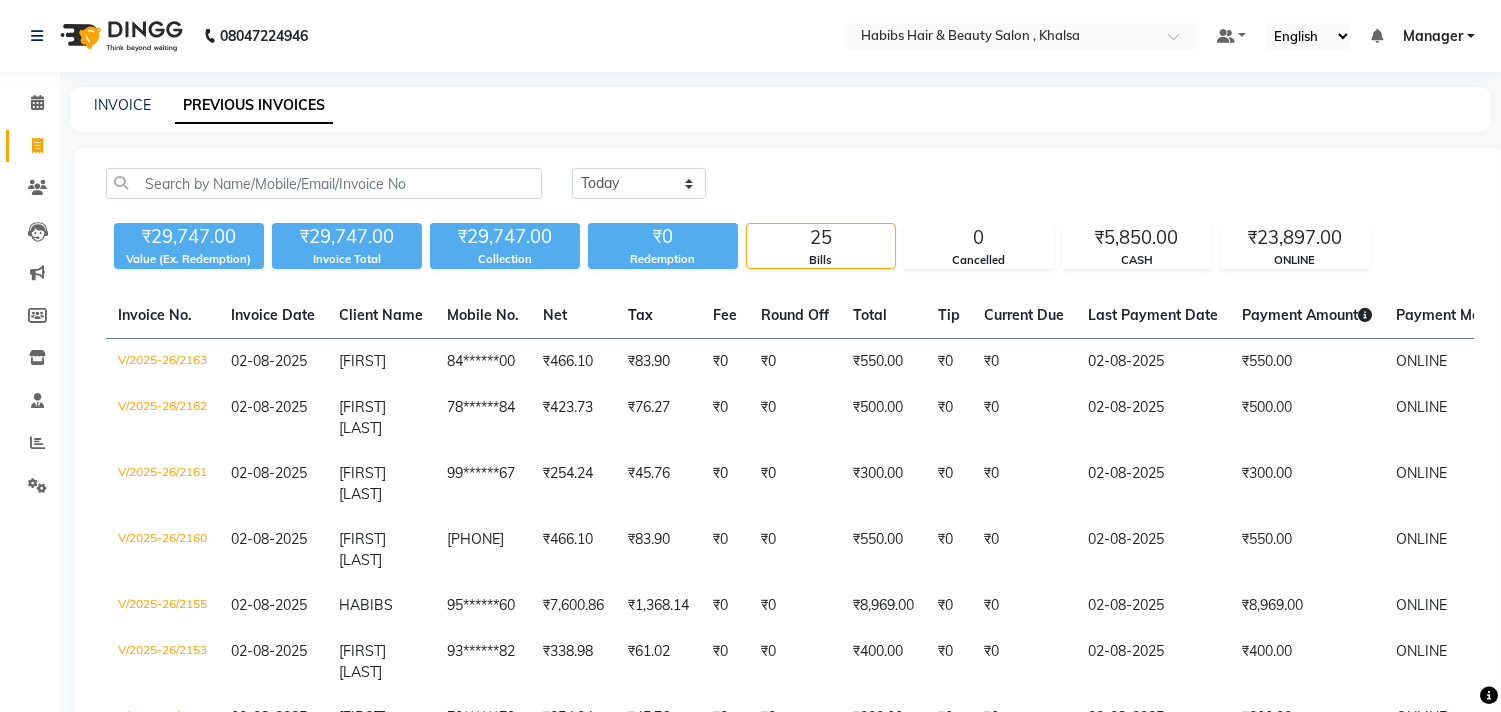 click on "INVOICE PREVIOUS INVOICES" 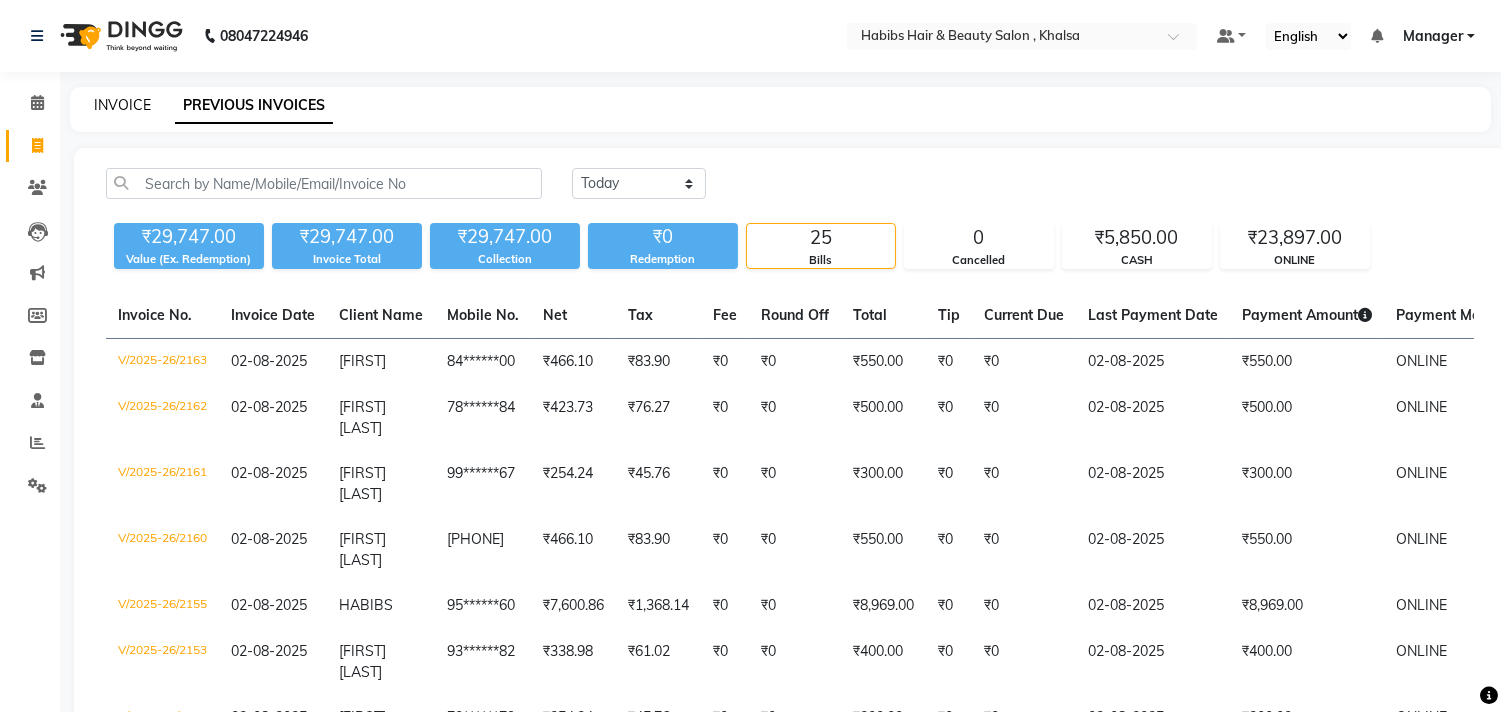 click on "INVOICE" 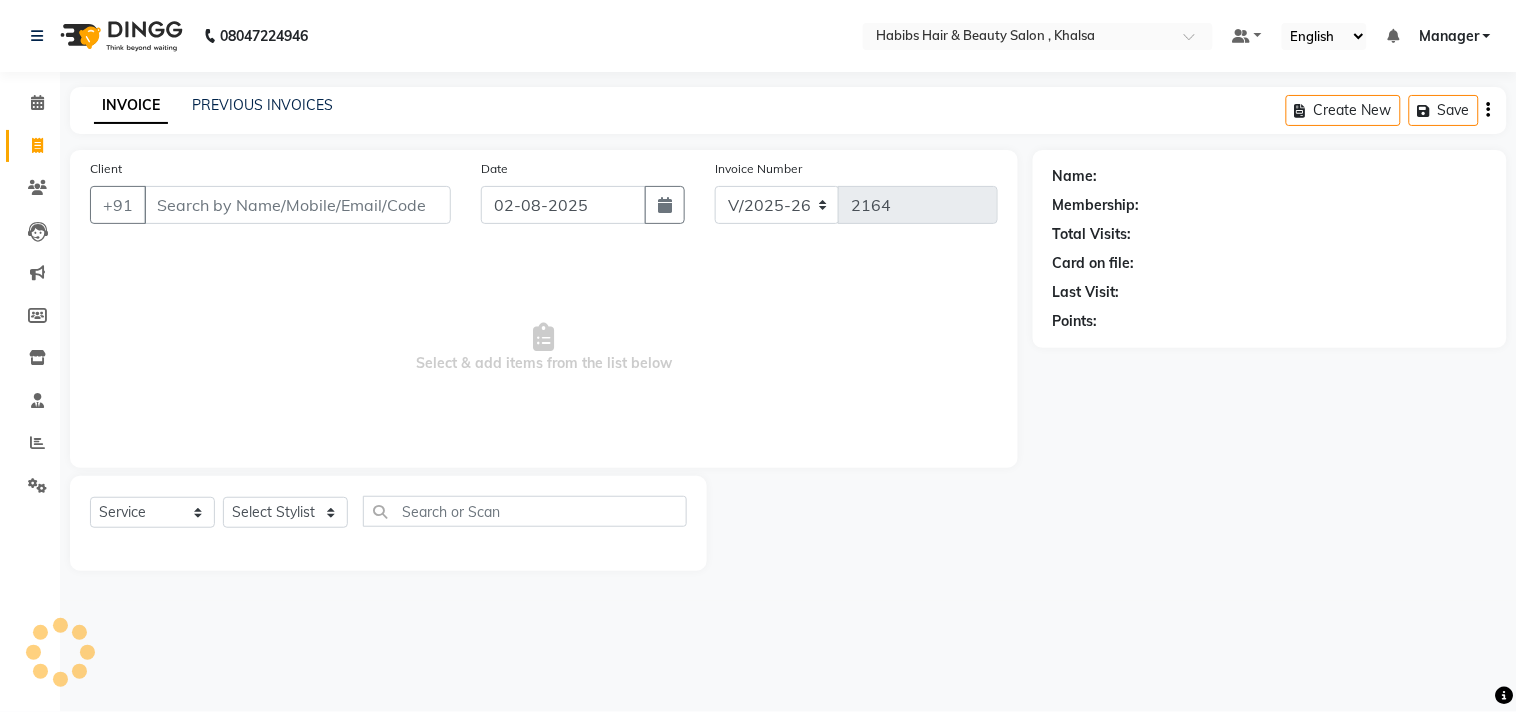 click on "INVOICE PREVIOUS INVOICES" 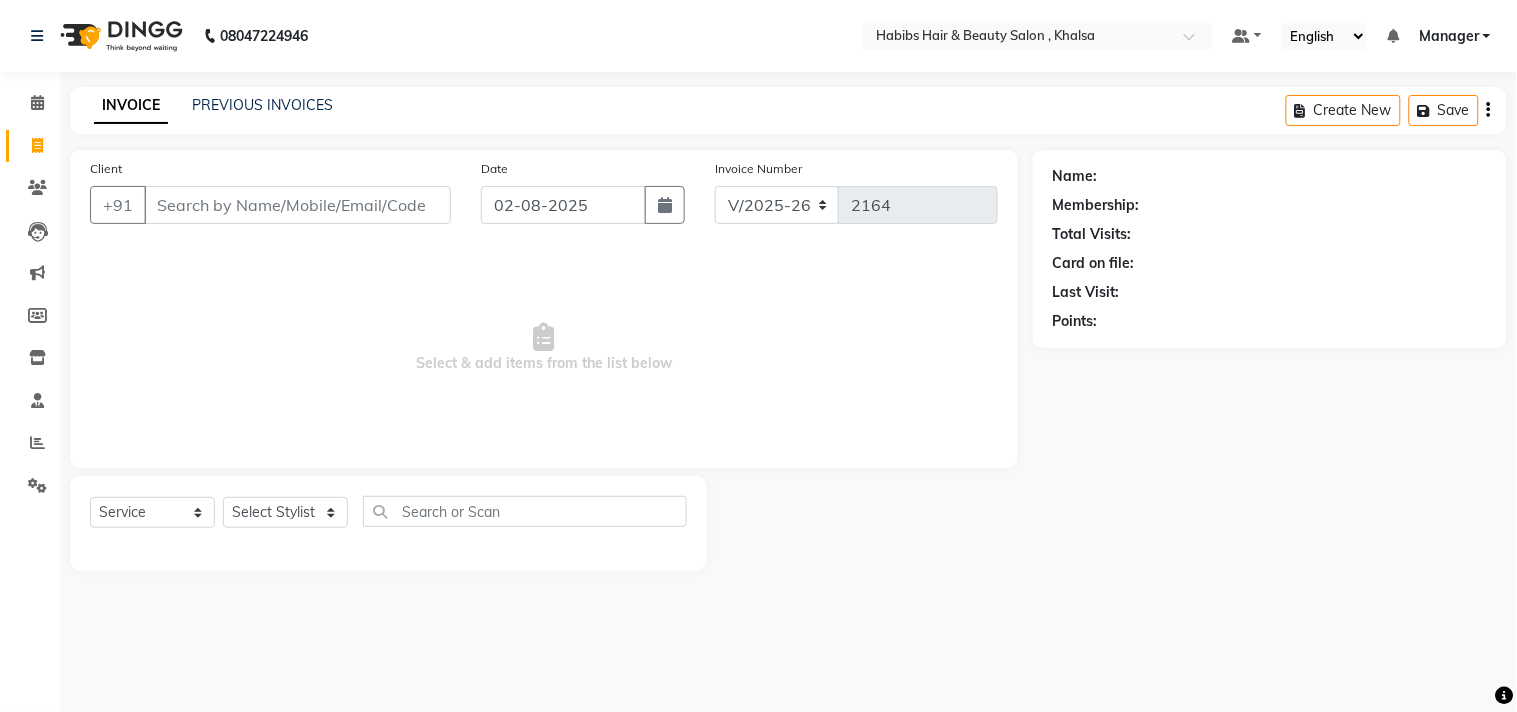 click on "INVOICE PREVIOUS INVOICES Create New   Save" 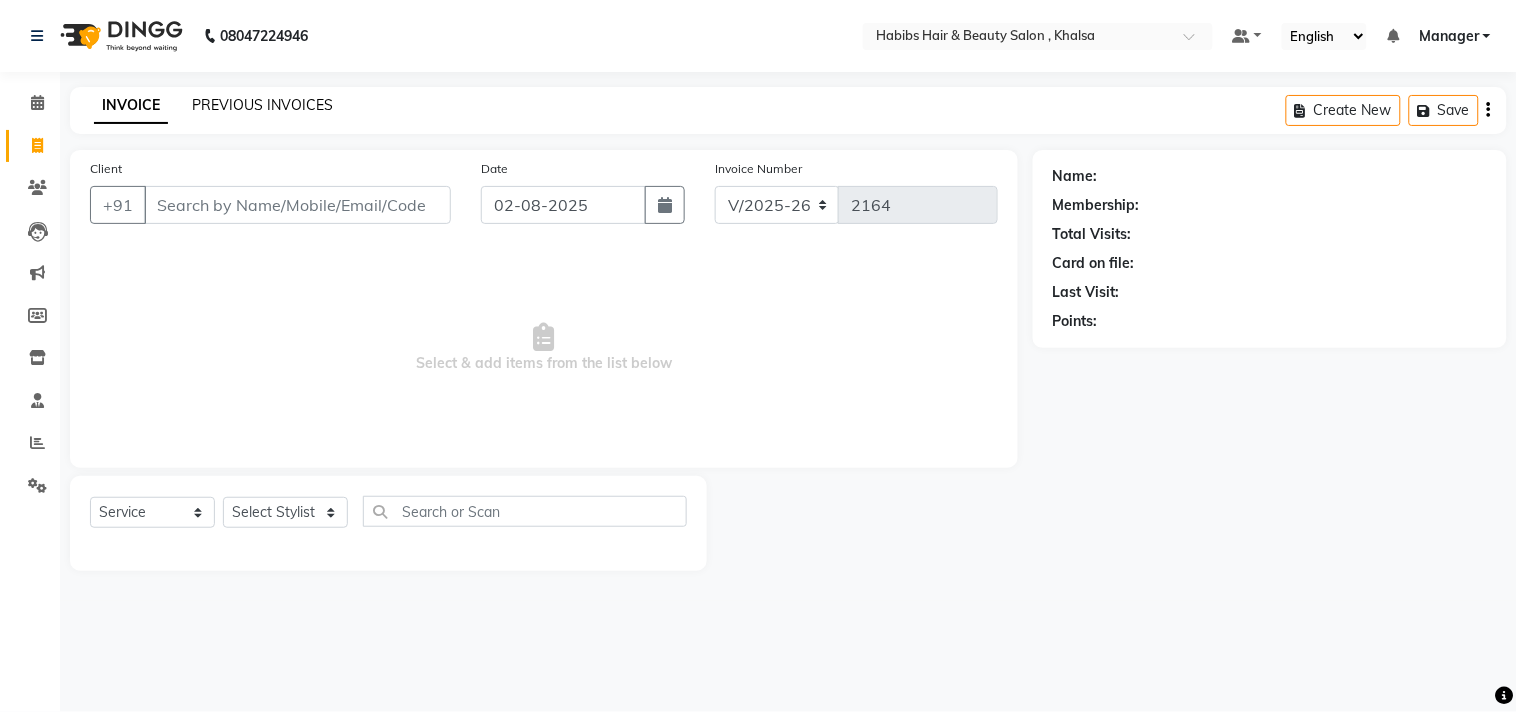 click on "PREVIOUS INVOICES" 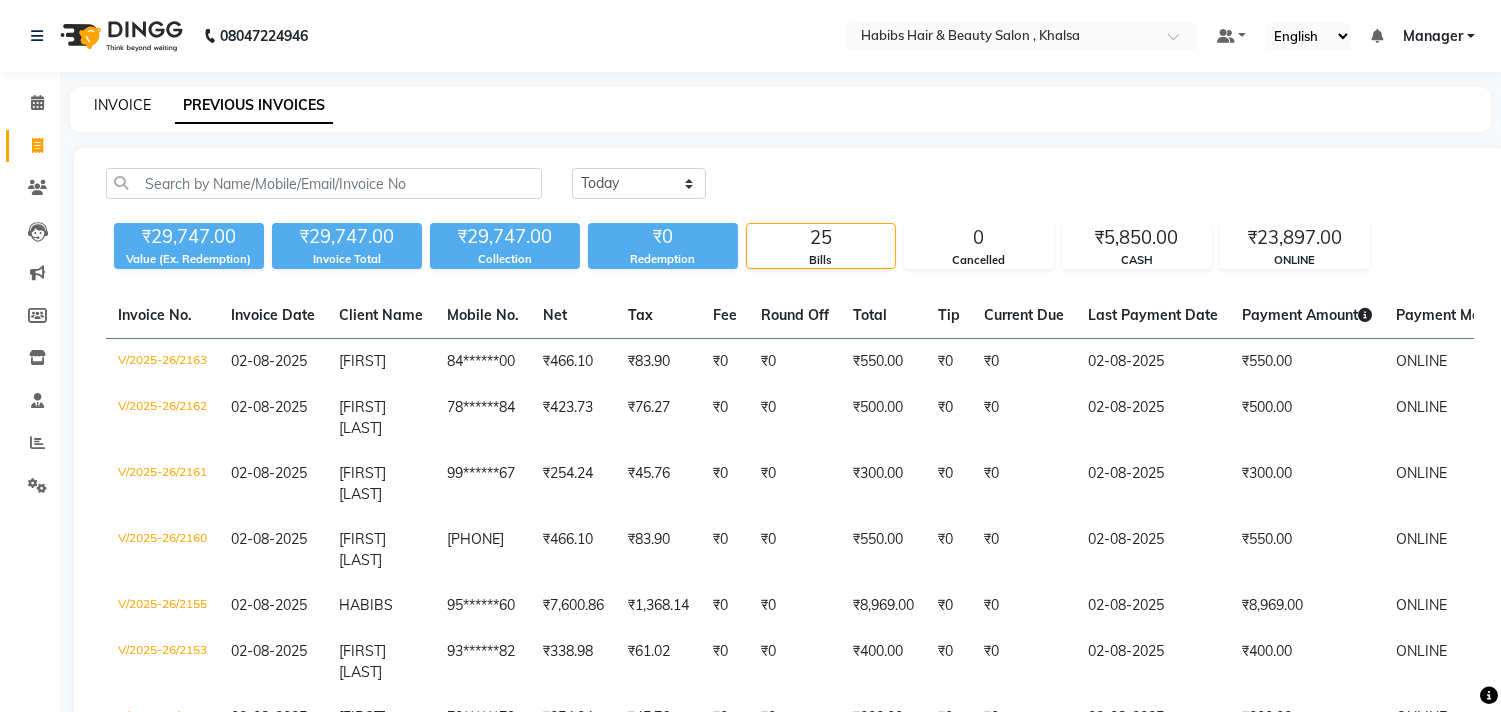 click on "INVOICE" 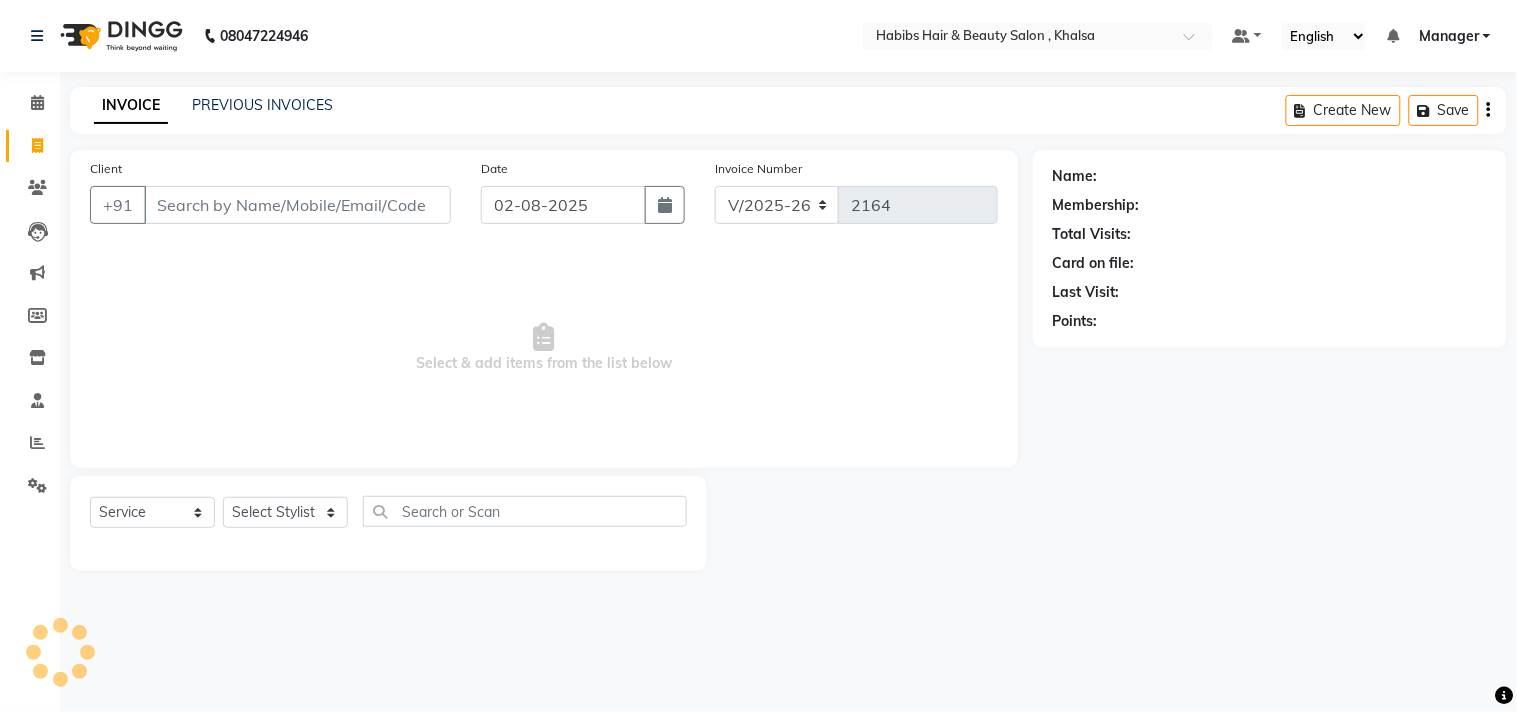 click on "INVOICE PREVIOUS INVOICES Create New   Save" 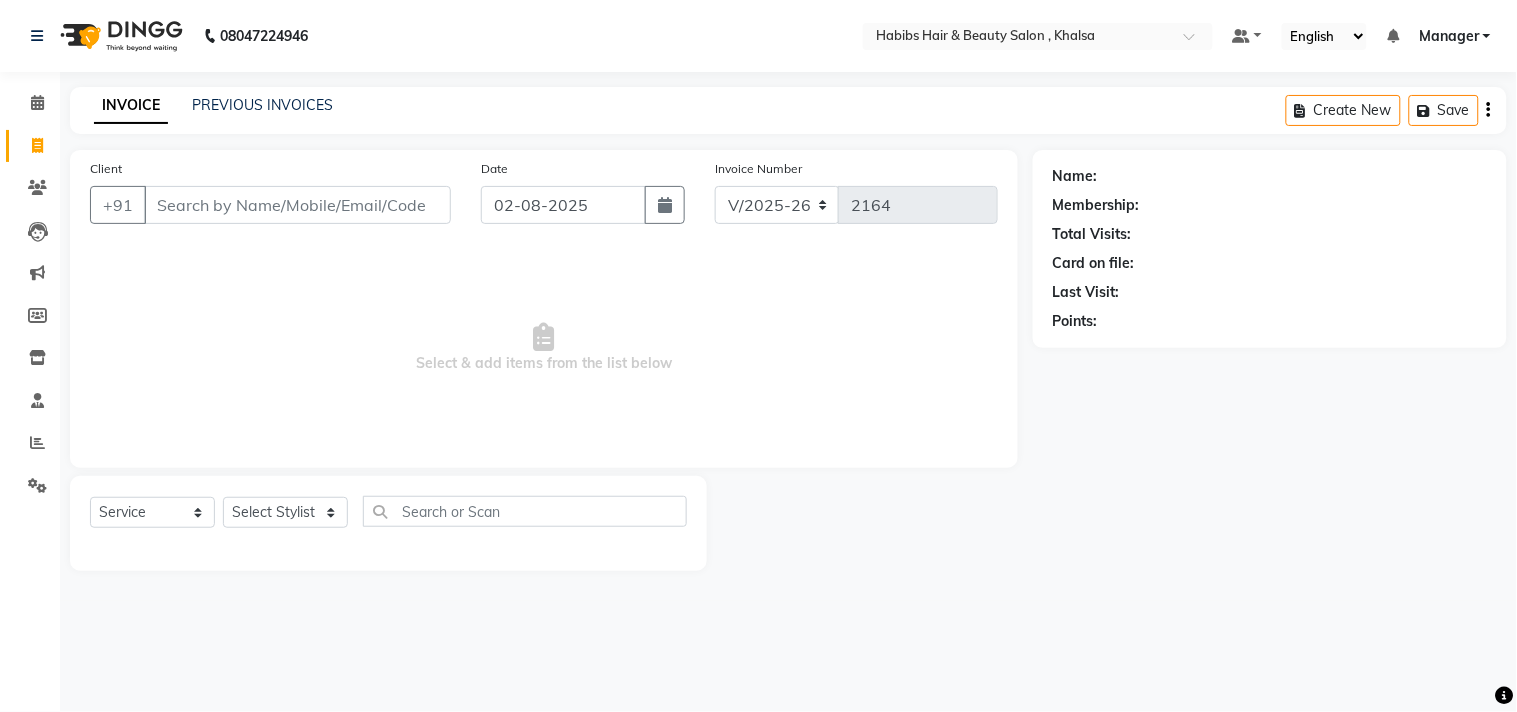 click on "INVOICE PREVIOUS INVOICES Create New   Save" 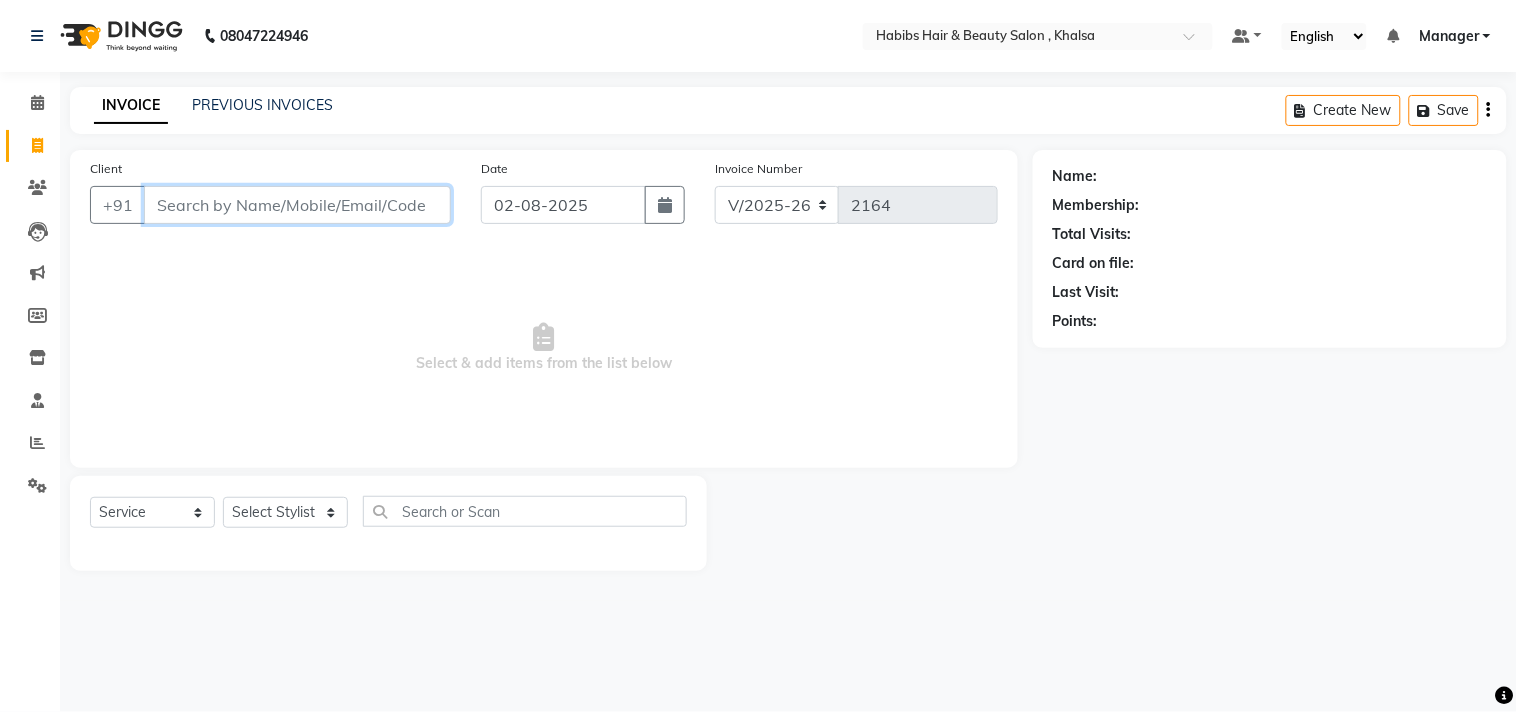 click on "Client" at bounding box center [297, 205] 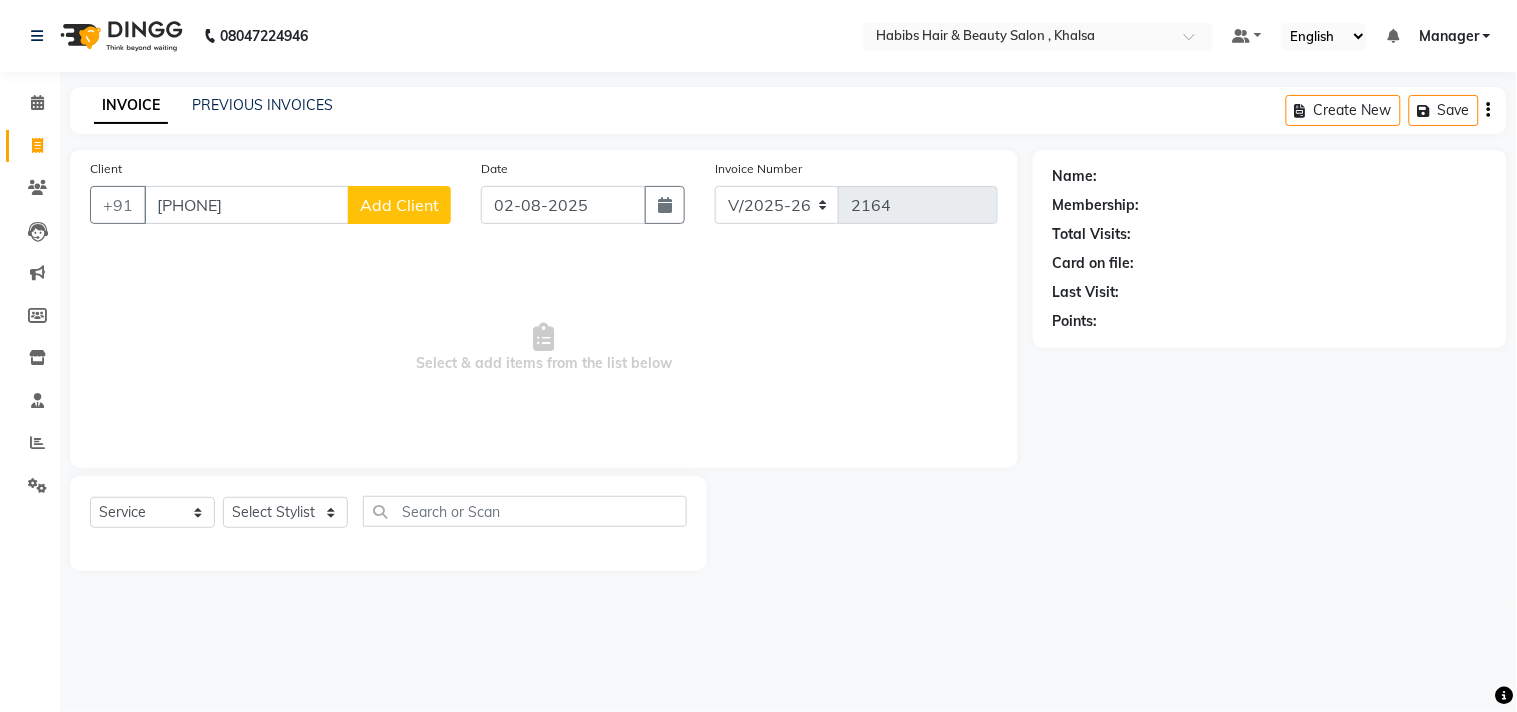 click on "Add Client" 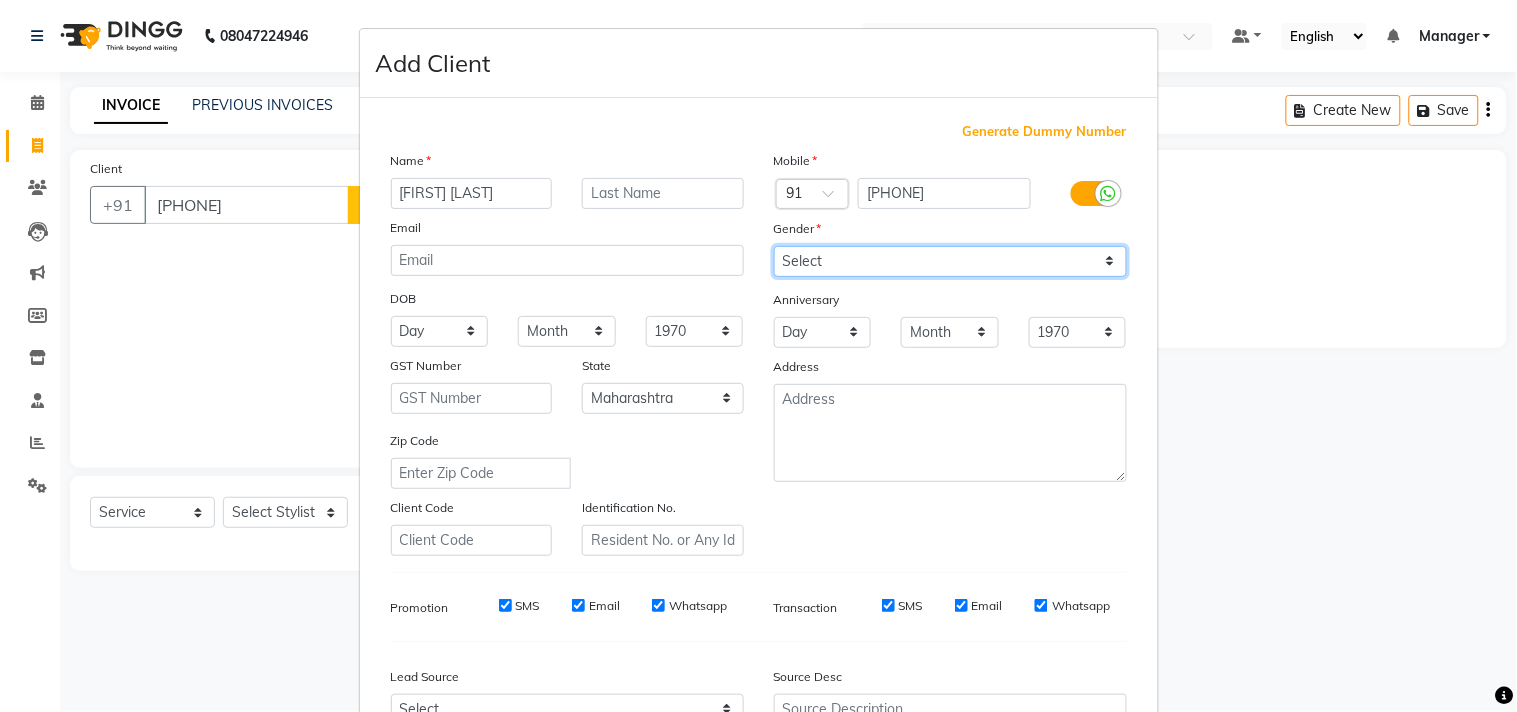 click on "Select Male Female Other Prefer Not To Say" at bounding box center [950, 261] 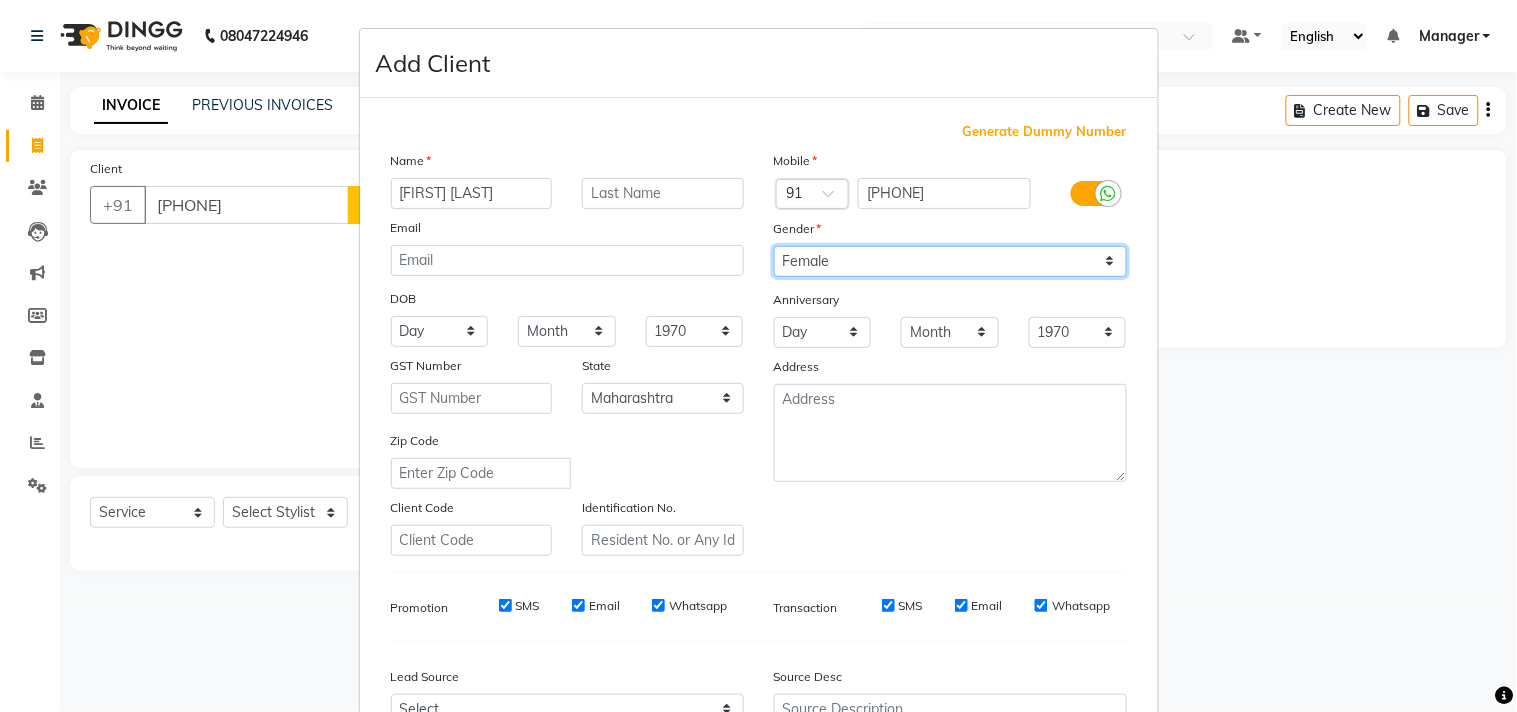 click on "Select Male Female Other Prefer Not To Say" at bounding box center (950, 261) 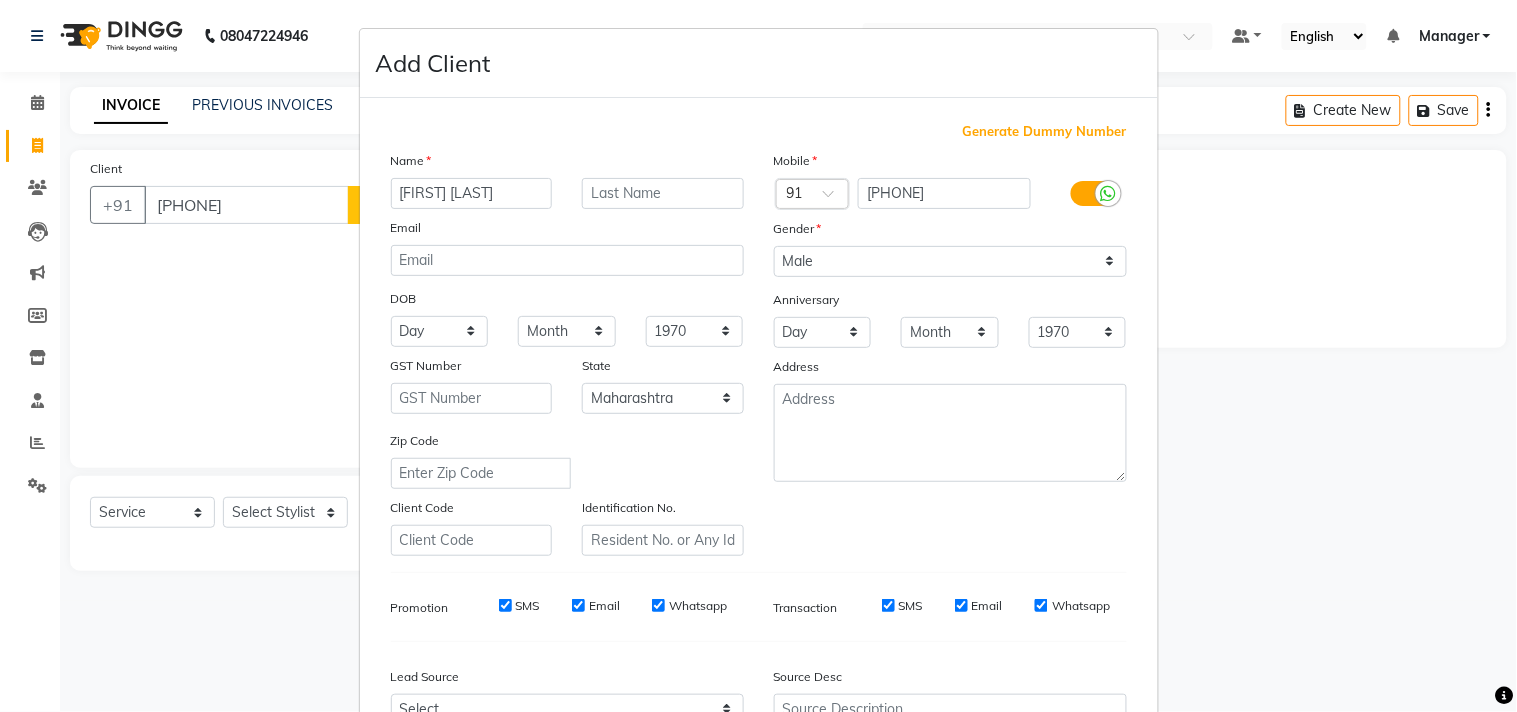 click at bounding box center (759, 572) 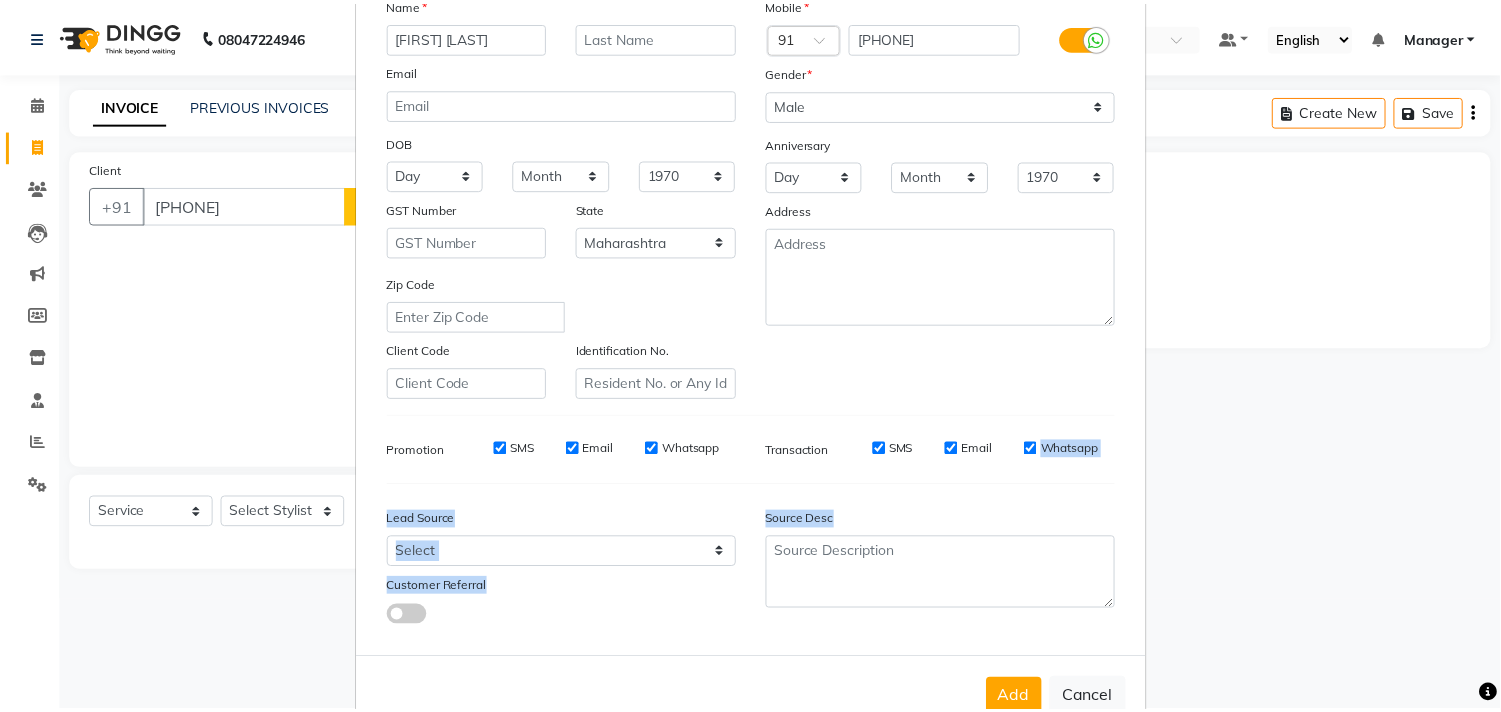 scroll, scrollTop: 212, scrollLeft: 0, axis: vertical 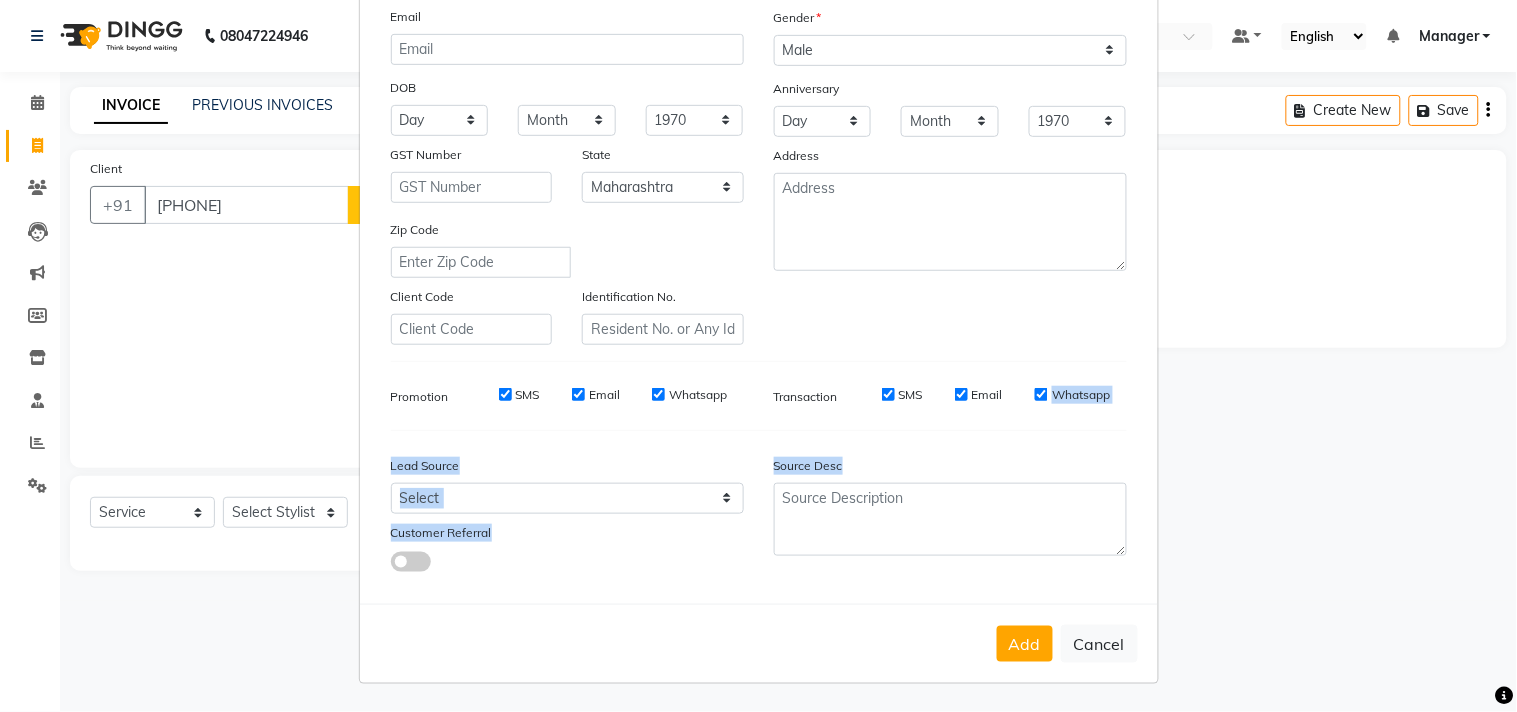 drag, startPoint x: 1012, startPoint y: 572, endPoint x: 1014, endPoint y: 664, distance: 92.021736 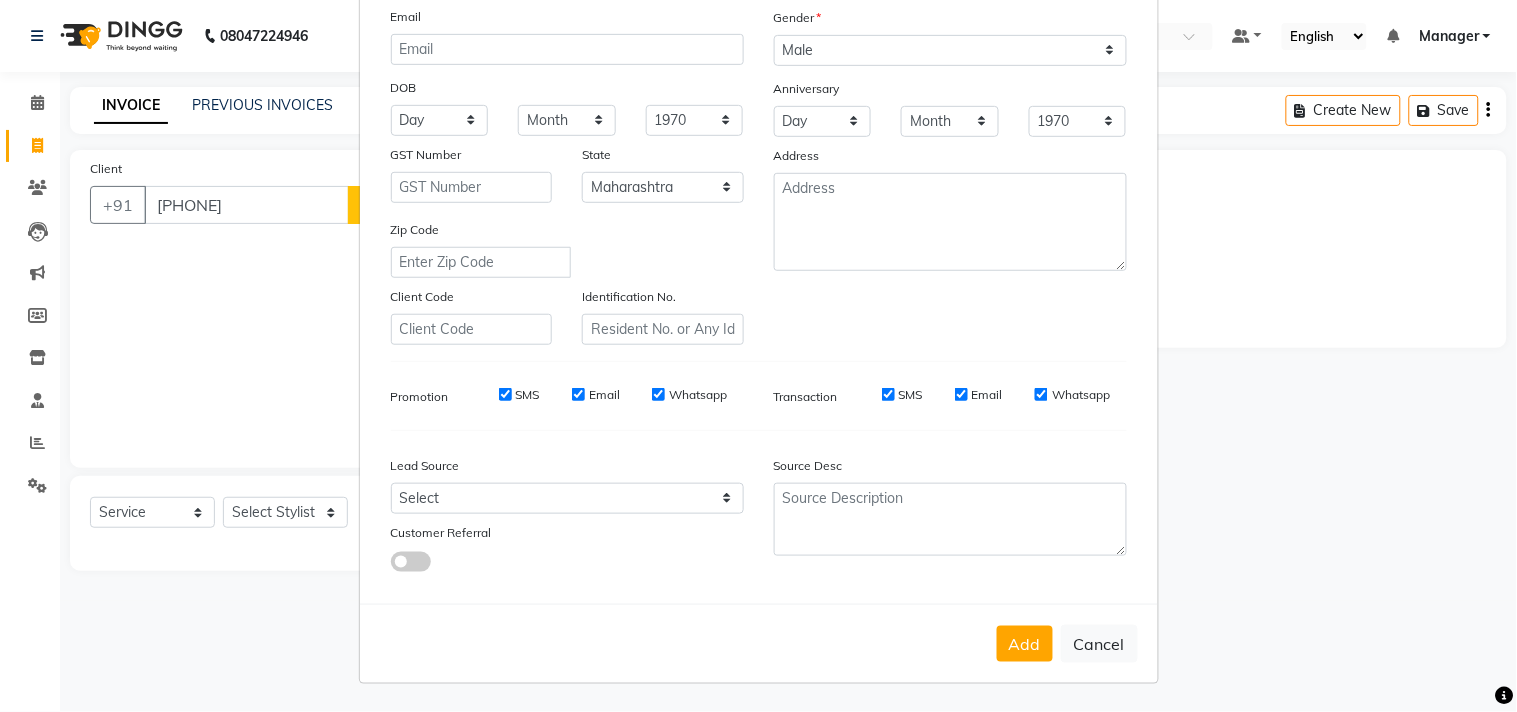 click on "Add   Cancel" at bounding box center [759, 643] 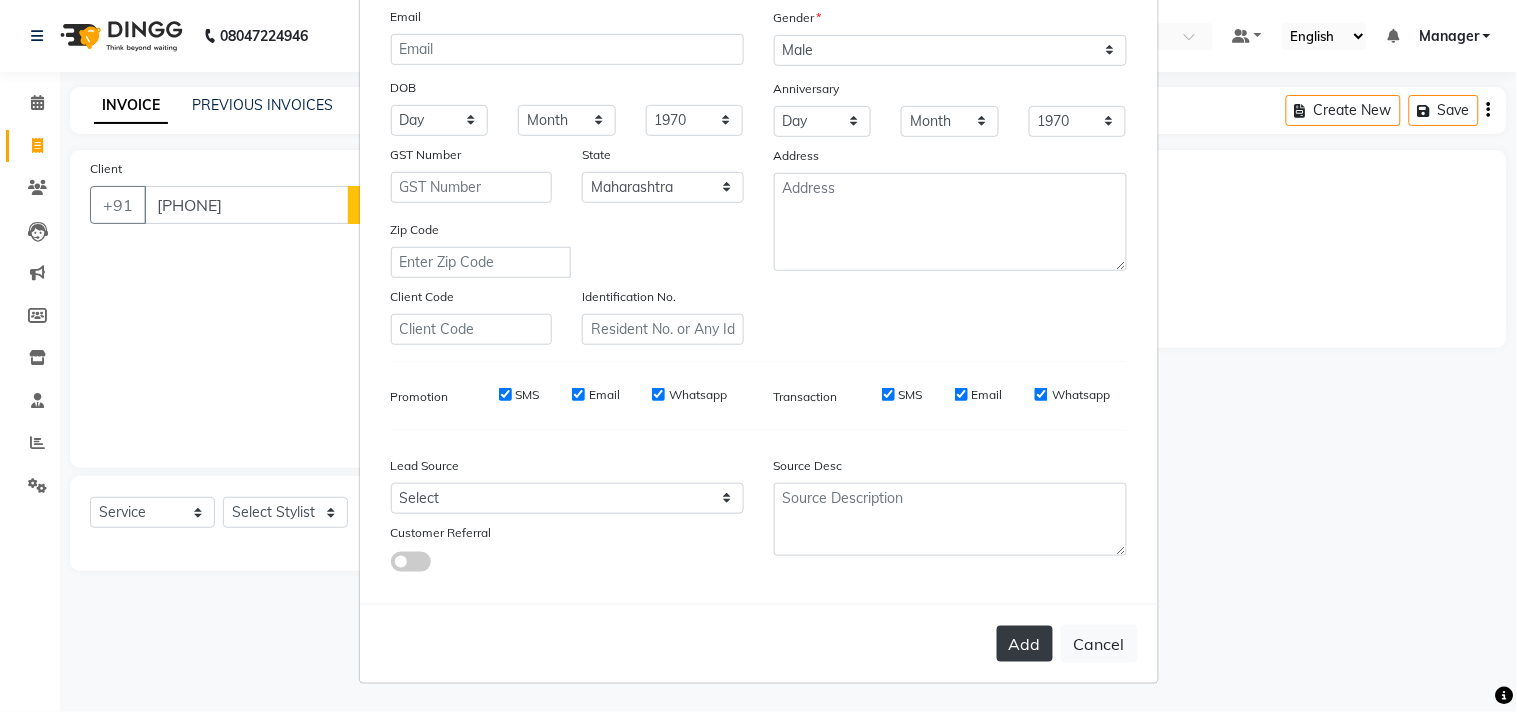 click on "Add" at bounding box center [1025, 644] 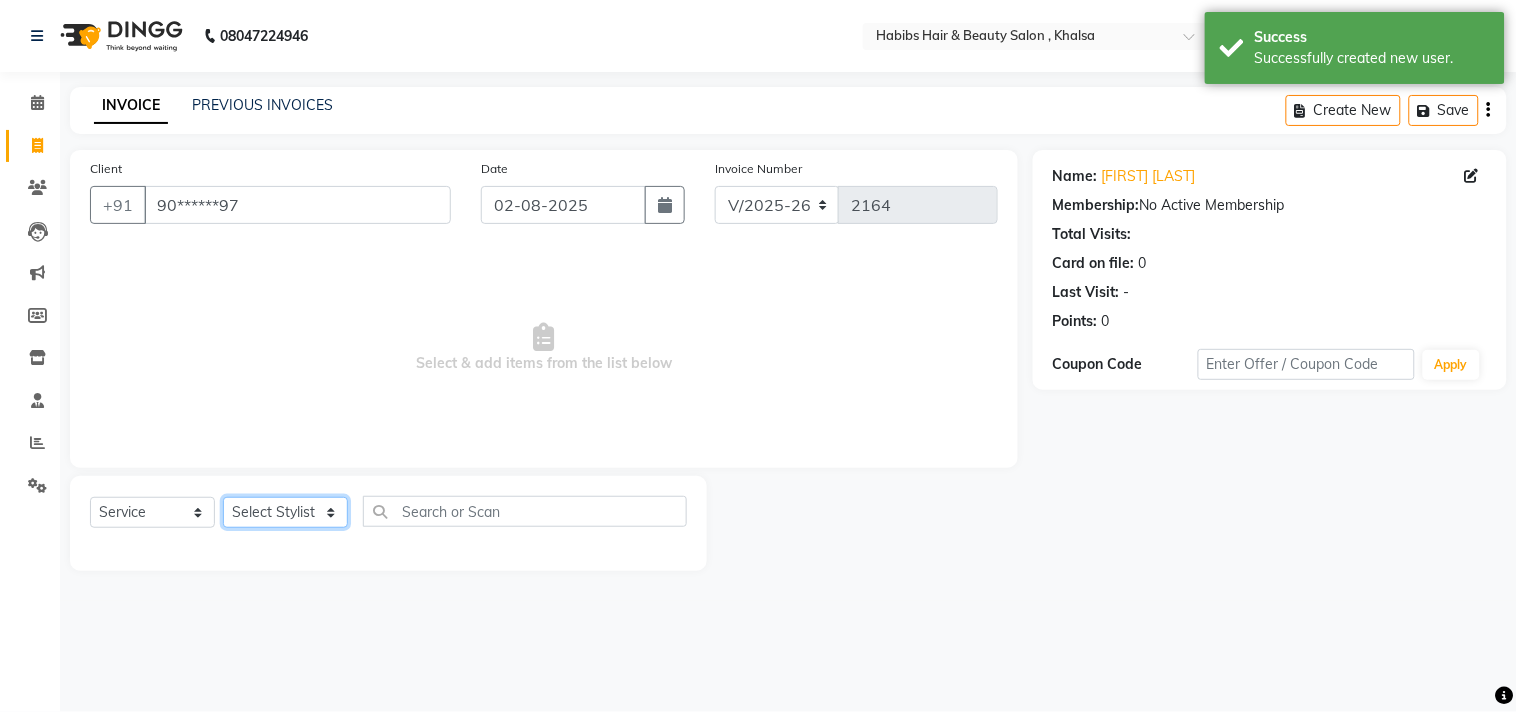 click on "Select Stylist Ajam ARIF Asif Manager M M Neelam Niyaz Salman Sameer Sayali Shahid Shahnawaz Vidya Zubair" 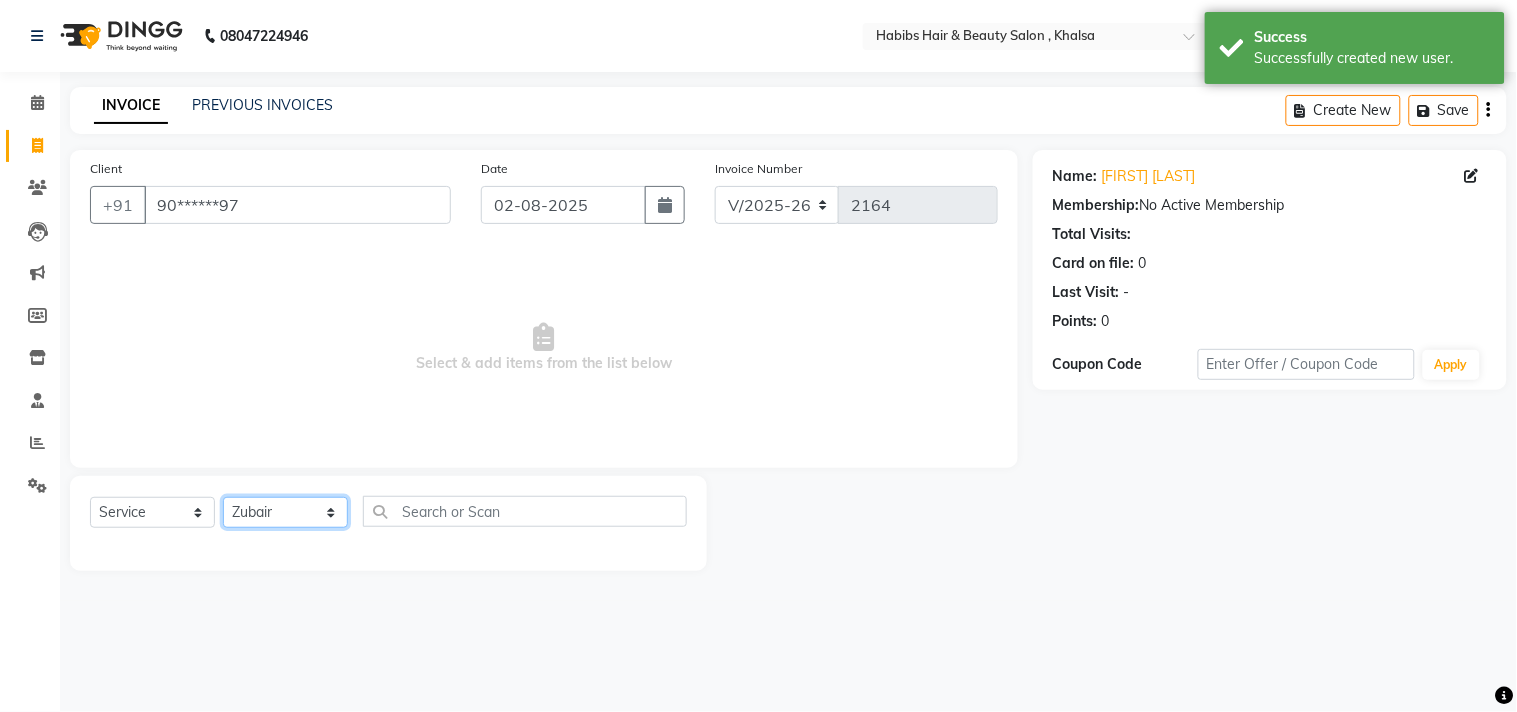 click on "Select Stylist Ajam ARIF Asif Manager M M Neelam Niyaz Salman Sameer Sayali Shahid Shahnawaz Vidya Zubair" 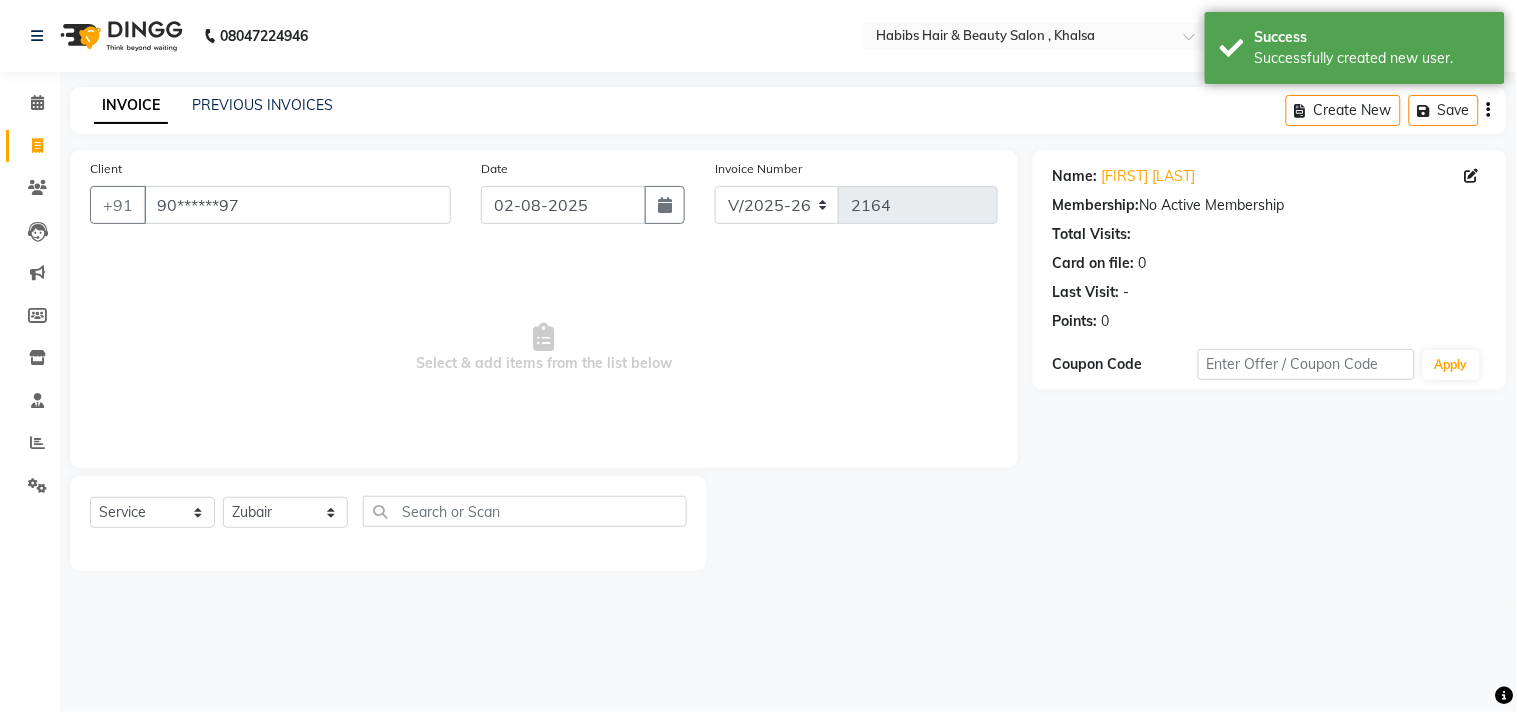 click on "Select  Service  Product  Membership  Package Voucher Prepaid Gift Card  Select Stylist Ajam ARIF Asif Manager M M Neelam Niyaz Salman Sameer Sayali Shahid Shahnawaz Vidya Zubair" 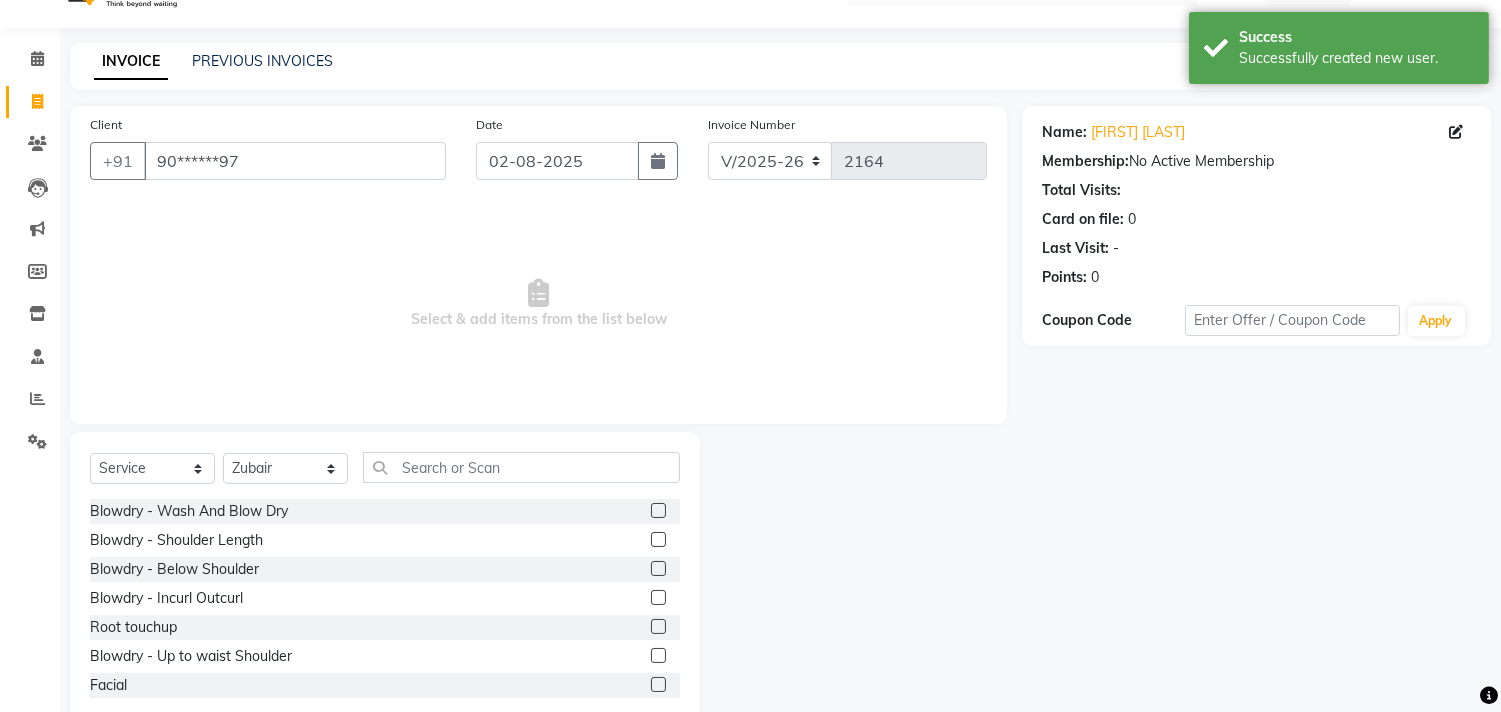 scroll, scrollTop: 88, scrollLeft: 0, axis: vertical 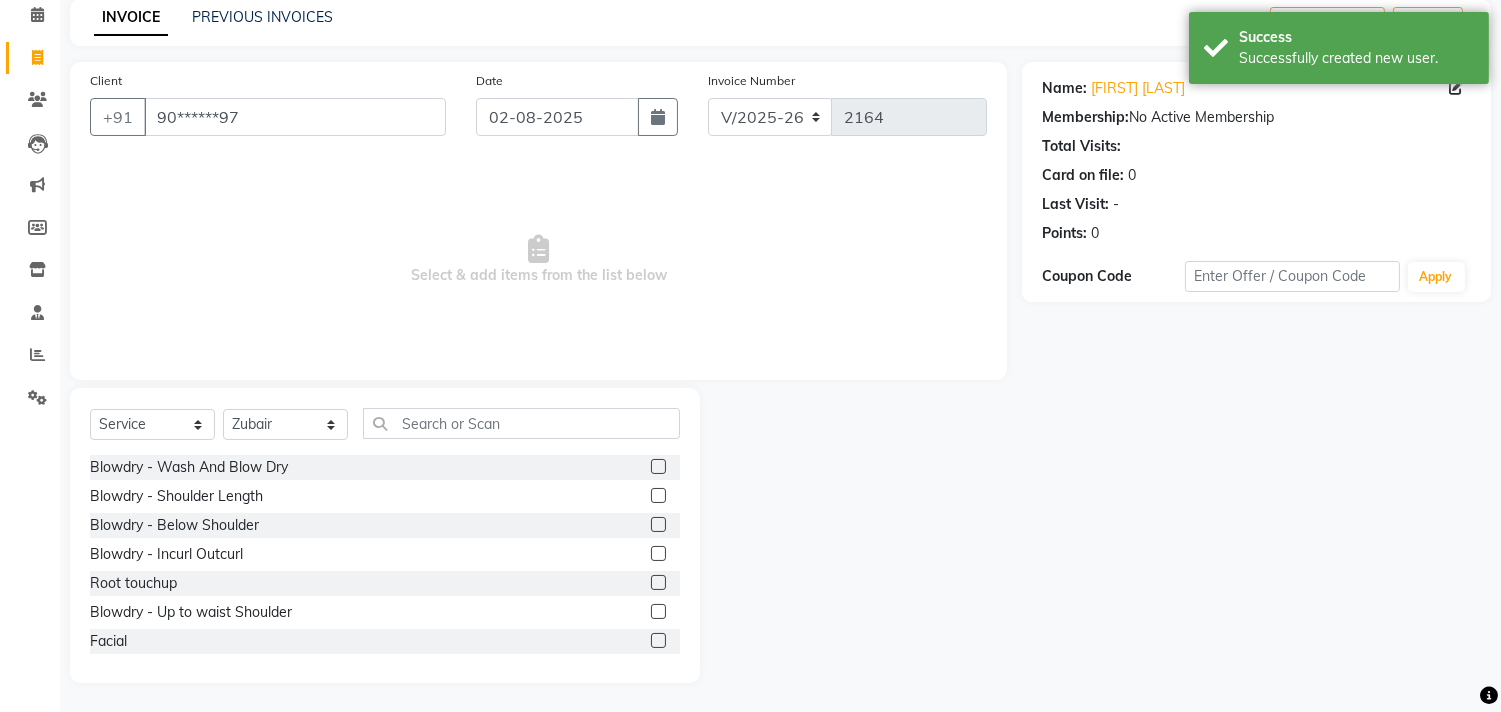 click 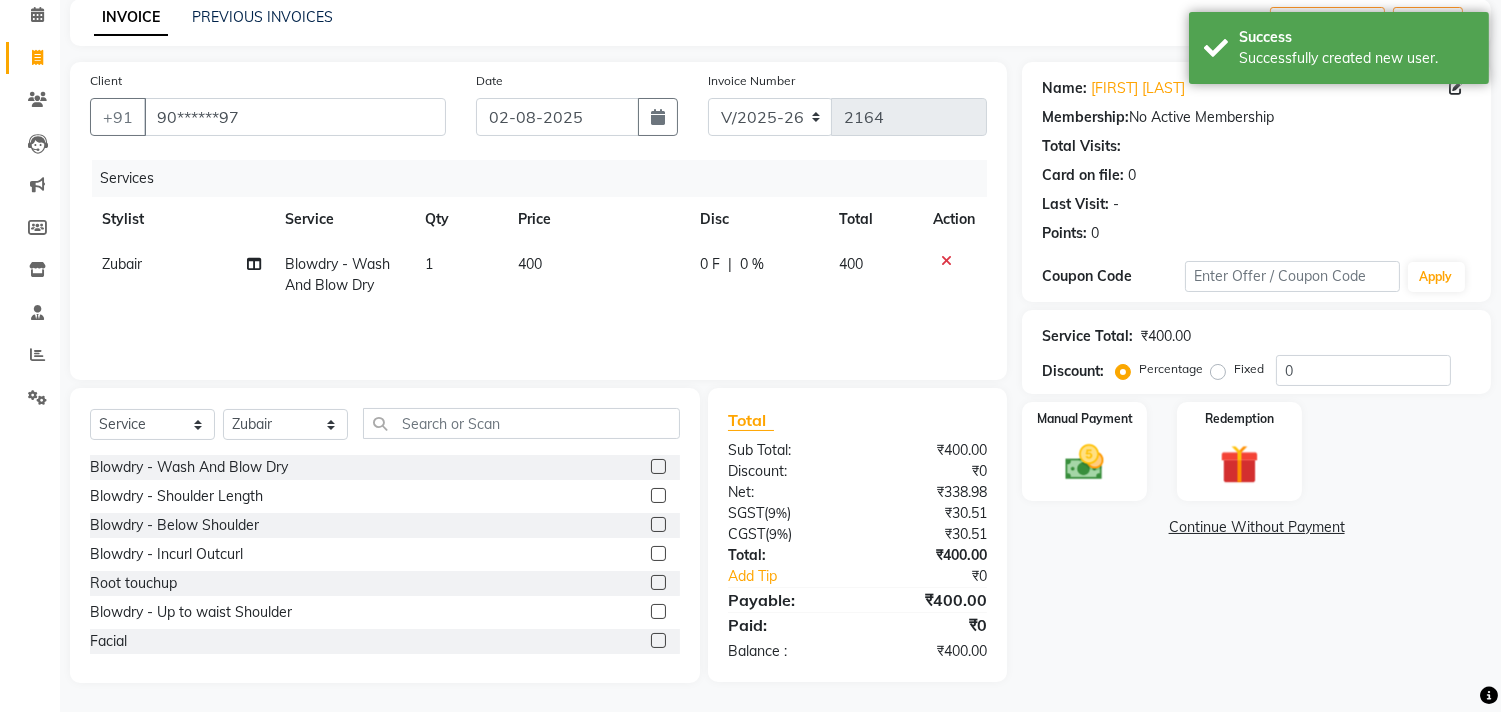click on "400" 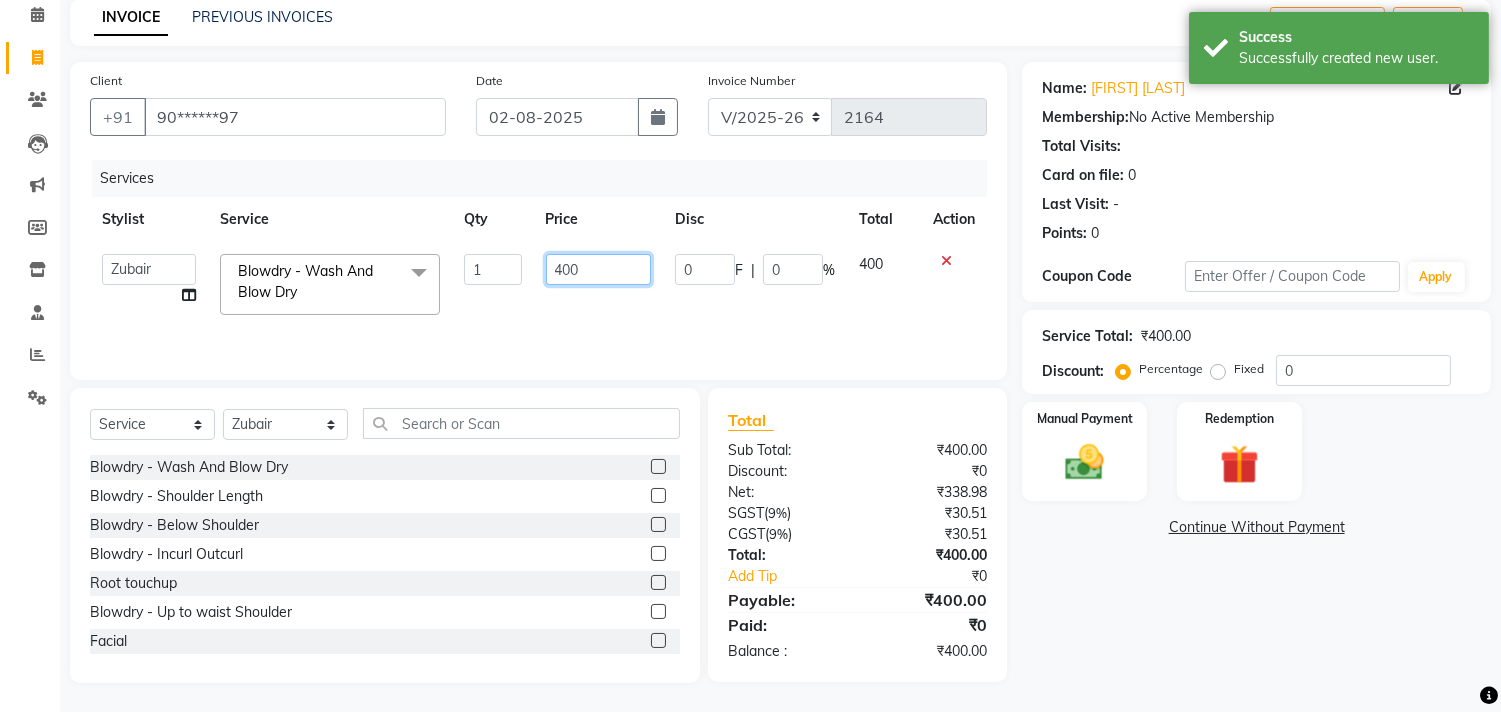 click on "400" 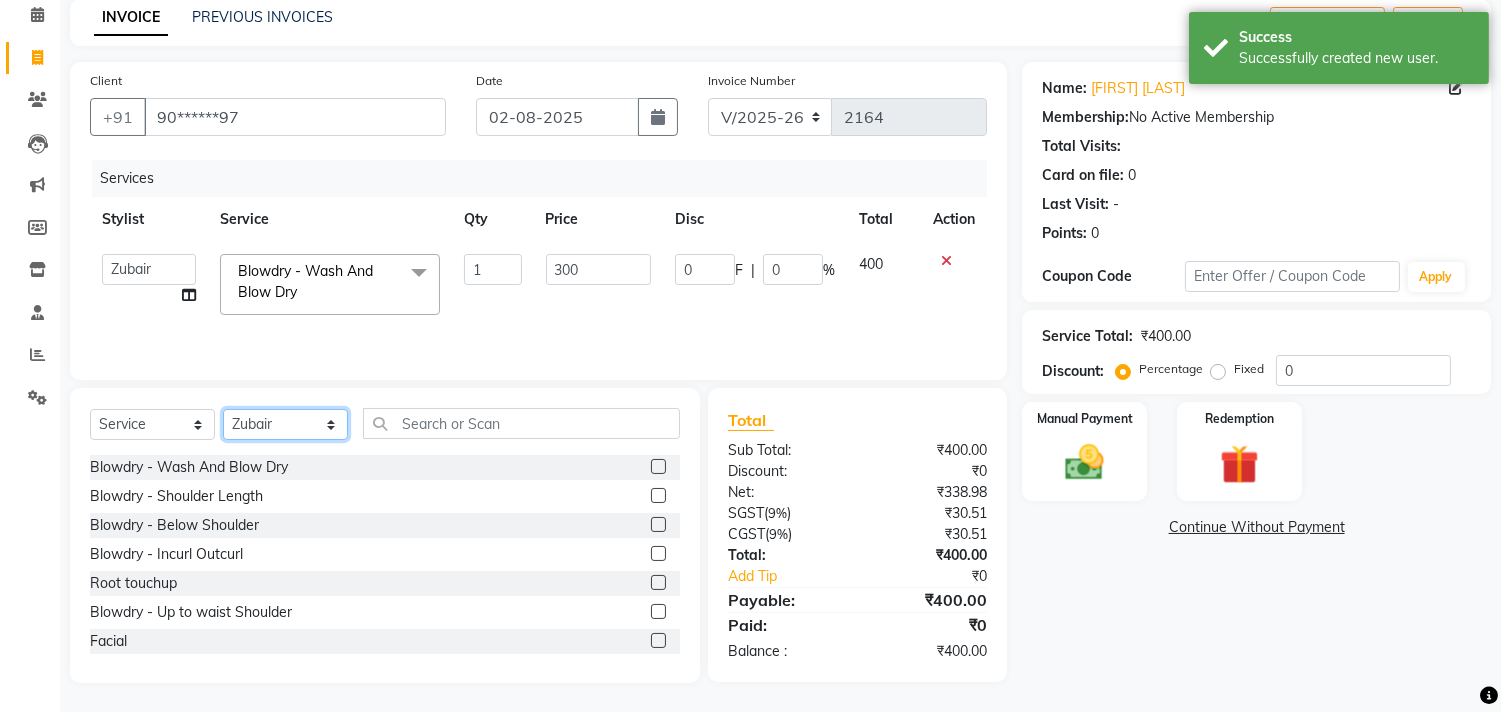 click on "Select Stylist Ajam ARIF Asif Manager M M Neelam Niyaz Salman Sameer Sayali Shahid Shahnawaz Vidya Zubair" 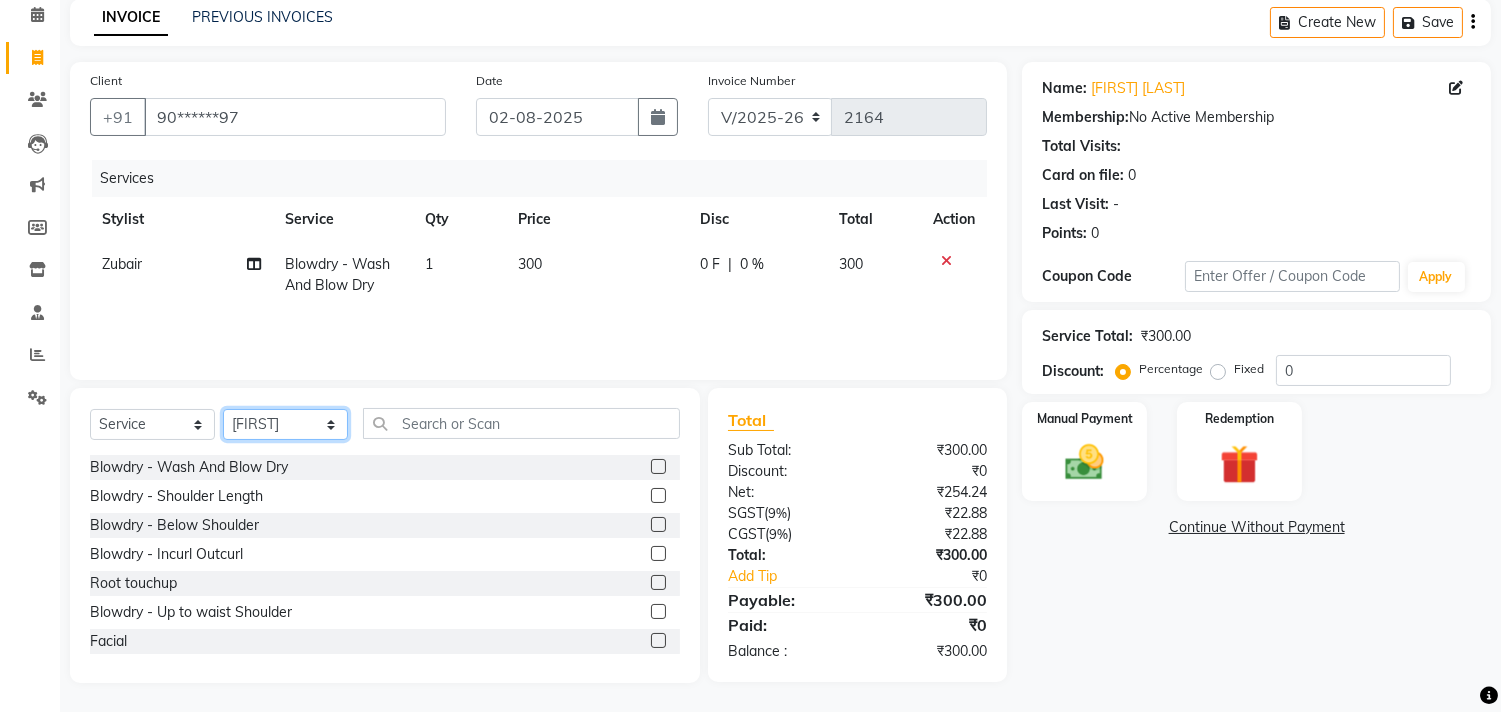 click on "Select Stylist Ajam ARIF Asif Manager M M Neelam Niyaz Salman Sameer Sayali Shahid Shahnawaz Vidya Zubair" 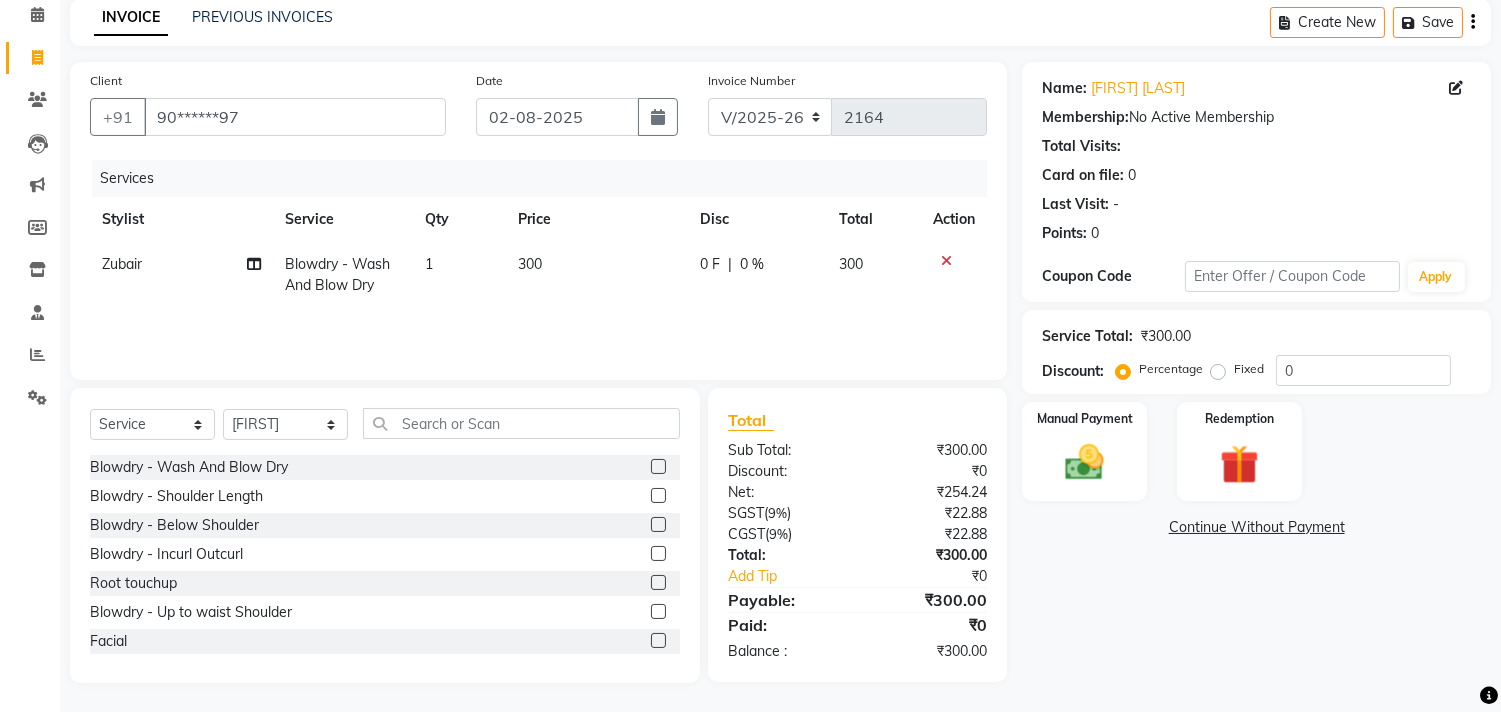 click on "Select  Service  Product  Membership  Package Voucher Prepaid Gift Card  Select Stylist Ajam ARIF Asif Manager M M Neelam Niyaz Salman Sameer Sayali Shahid Shahnawaz Vidya Zubair Blowdry  -  Wash And Blow Dry  Blowdry  -  Shoulder Length  Blowdry  -  Below Shoulder  Blowdry  -  Incurl Outcurl  Root touchup  Blowdry  -  Up to waist Shoulder  Facial  Basic Makeup  Beard Color  Deep Conditioning  Nail Paint  All Hair Shave  Wax (Upperlips)  Pore Cleanup   Head Massage- Habibs Oil  Package Facial  Pakage  Whitening Mask  Women- Global Funky Color  Wax (Rica)- Ear   12K + PKG  10K + PKG  Smoothening  11K + PKG  Wax- Lower Lips  Wax- Chin  Root Touchup- Ammonia Free  Beard- Styling Blade  Haircuts- Kids Haircut  O3 SeaWood Facial  Haircuts -  Mens Cut And Styling  Haircuts -  Womens Cut And Blowdry  Mens Haircut and Beard  Body Polishing  D-Tan  Beard Trim  Women Hair cut & wash  Face Wax  Pro Longer Treatment  Pro Longer Treatment  Molecular Treatment  Rebalncing   Hydra Facial  Ironing  -  Shoulder Length  Botox" 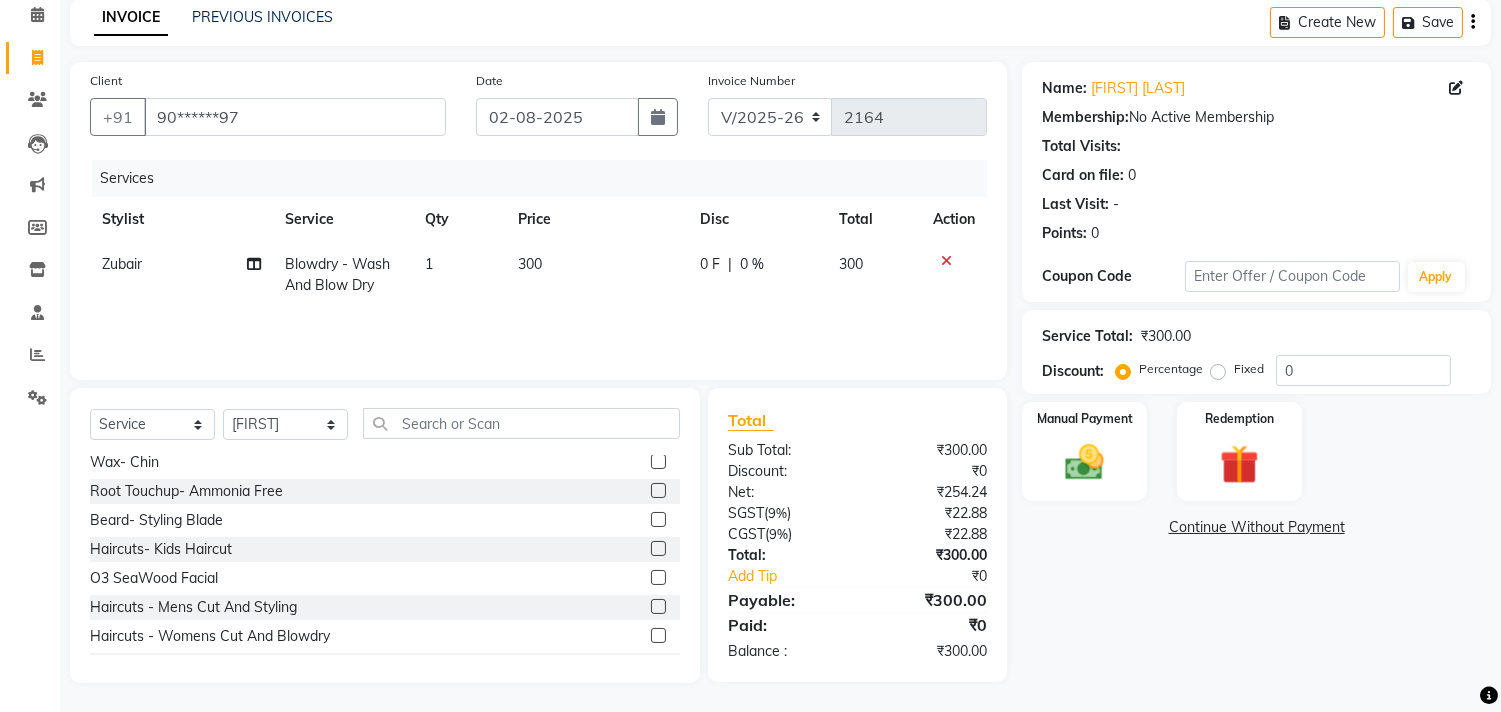 scroll, scrollTop: 872, scrollLeft: 0, axis: vertical 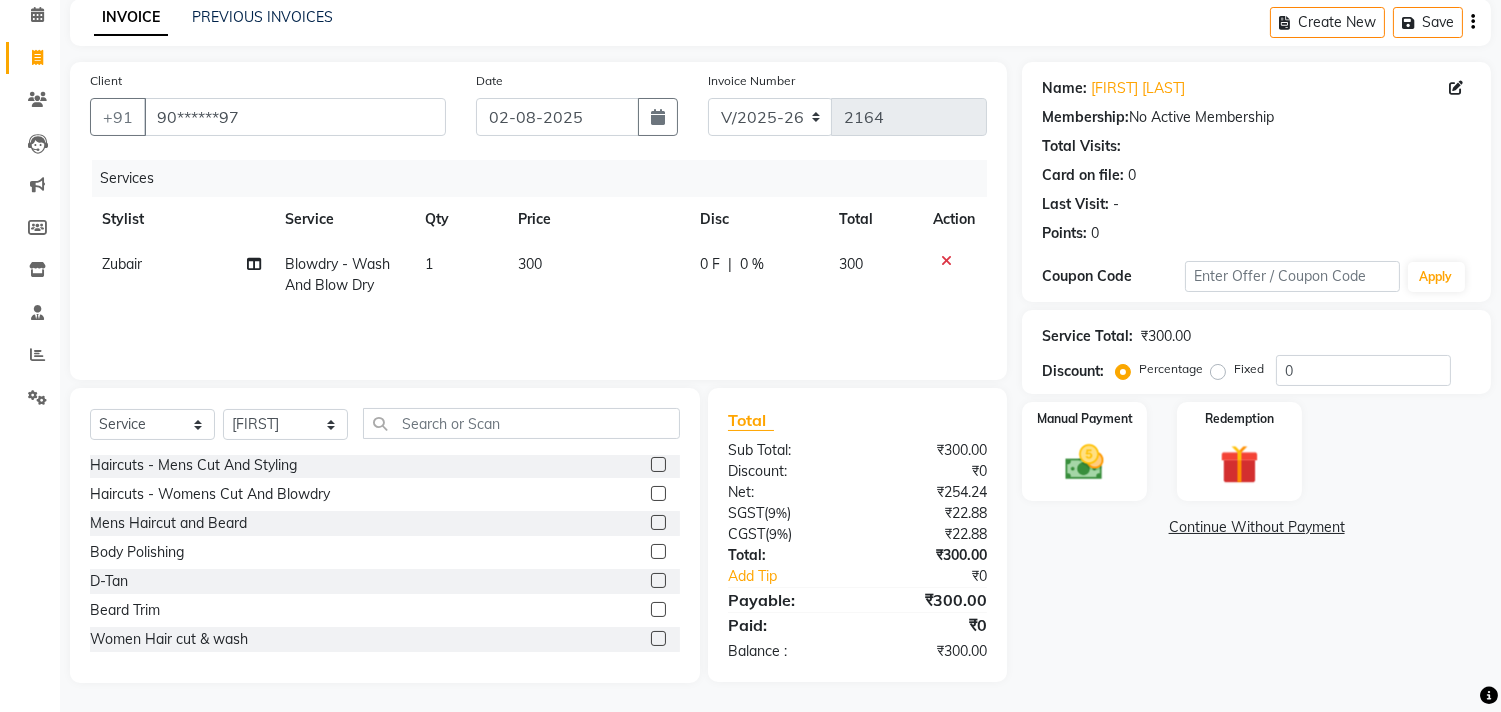 click 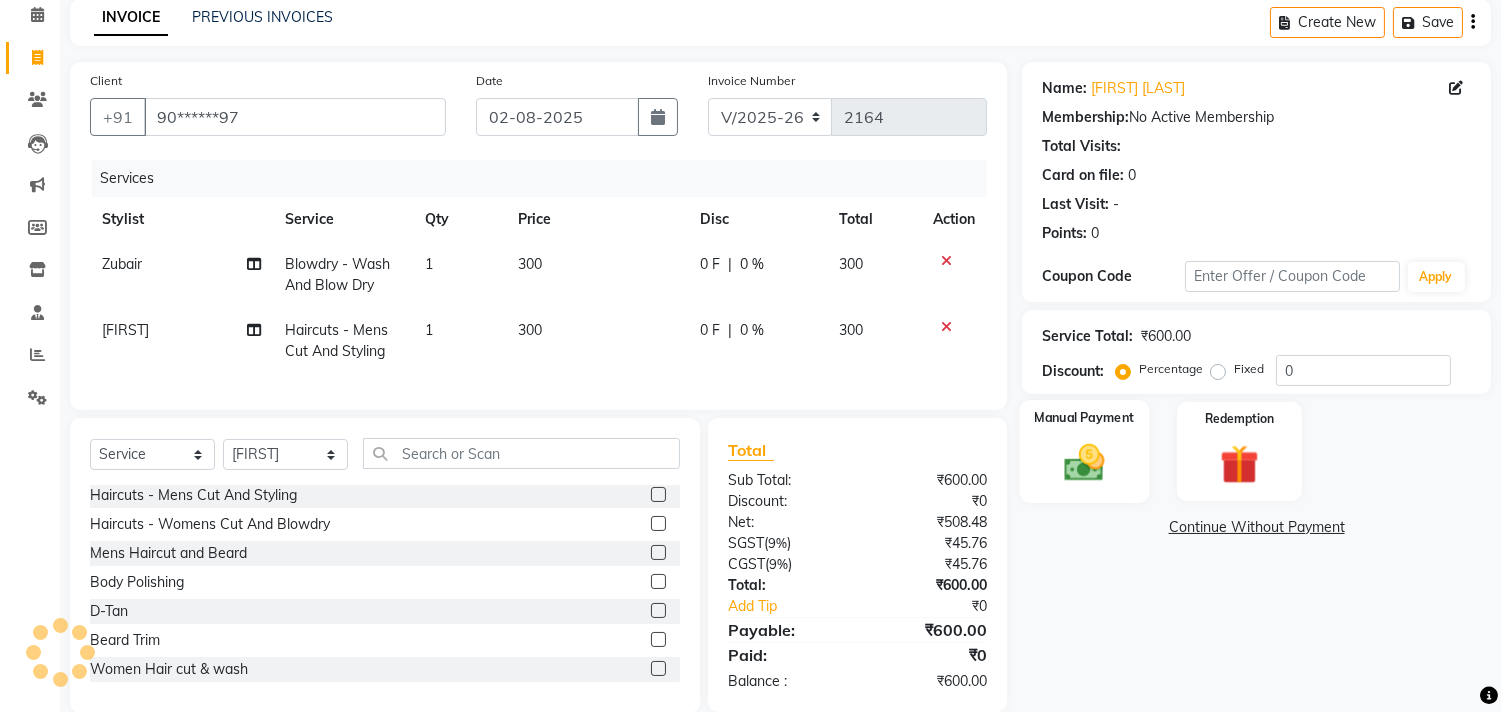 click on "Manual Payment" 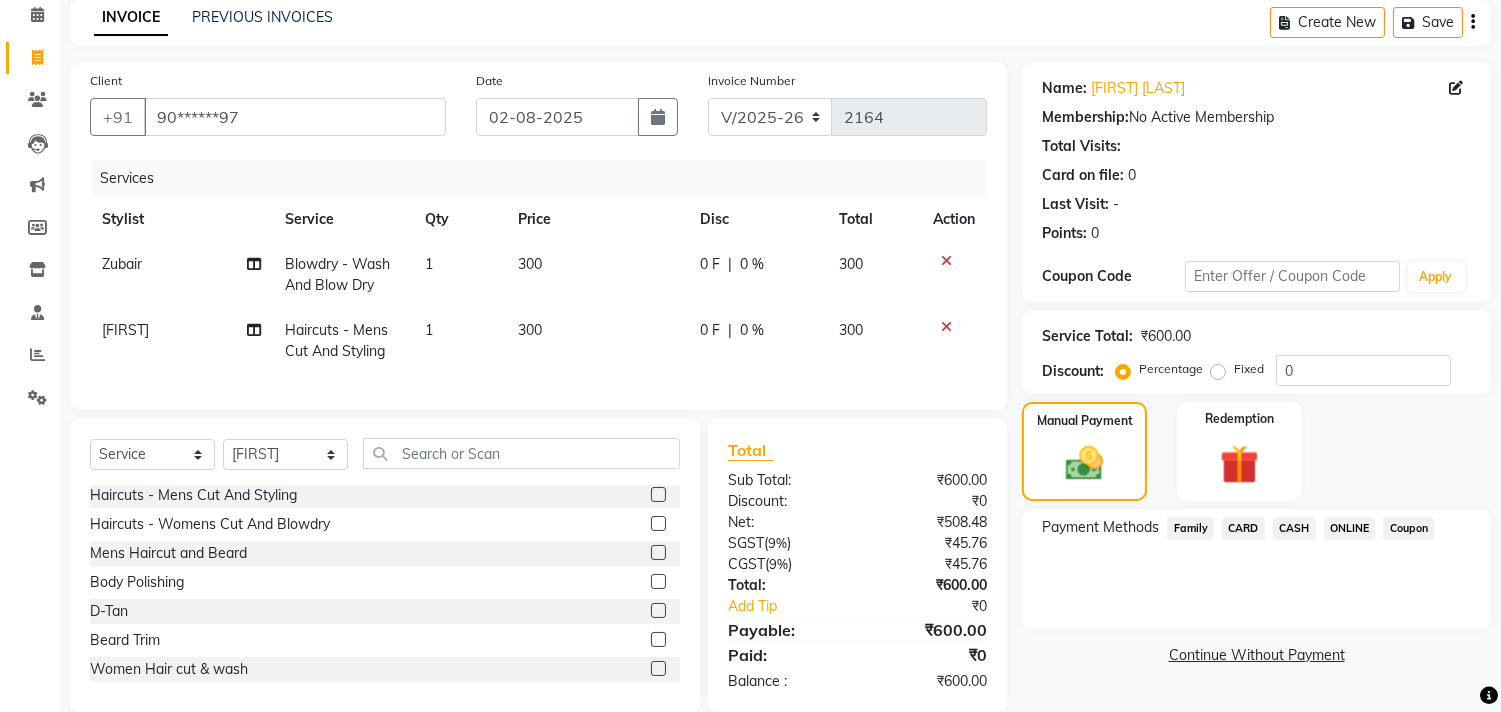 click on "ONLINE" 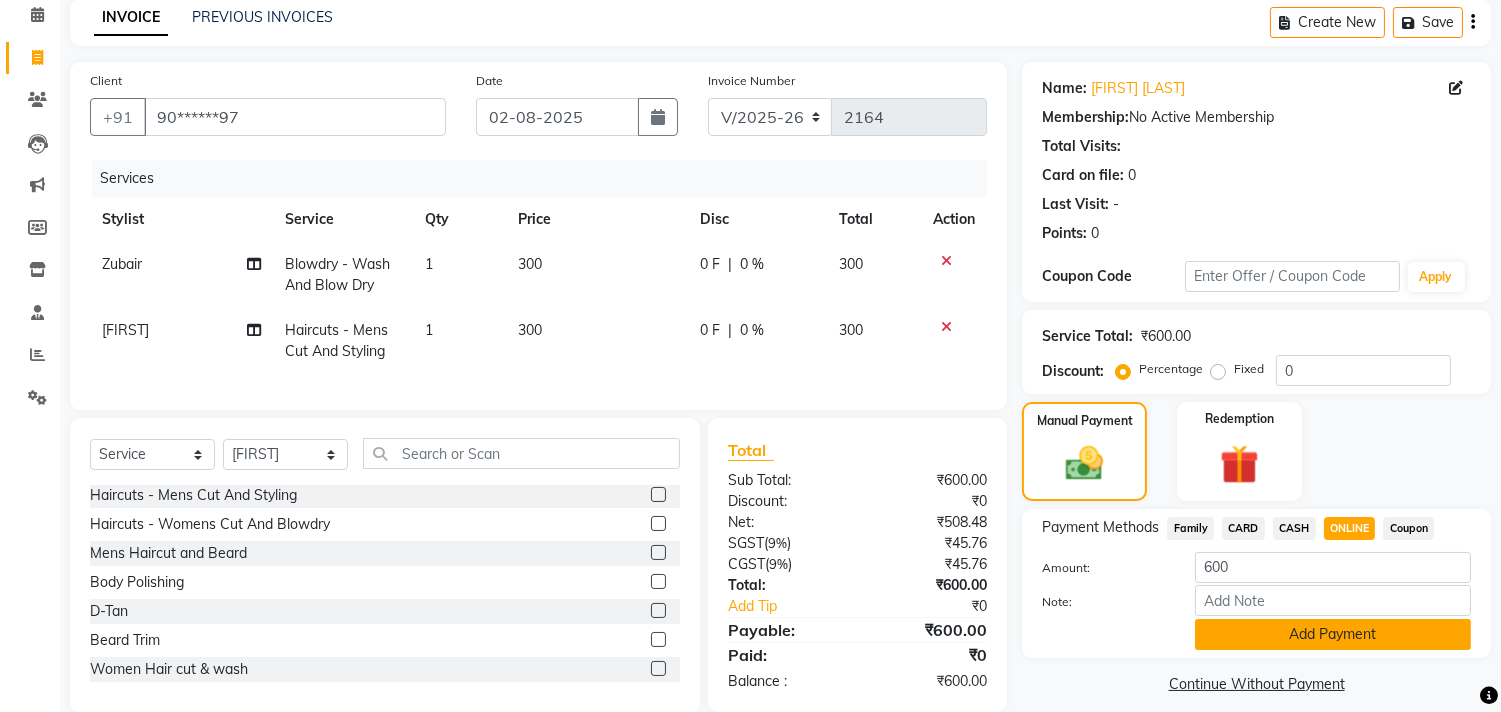 click on "Add Payment" 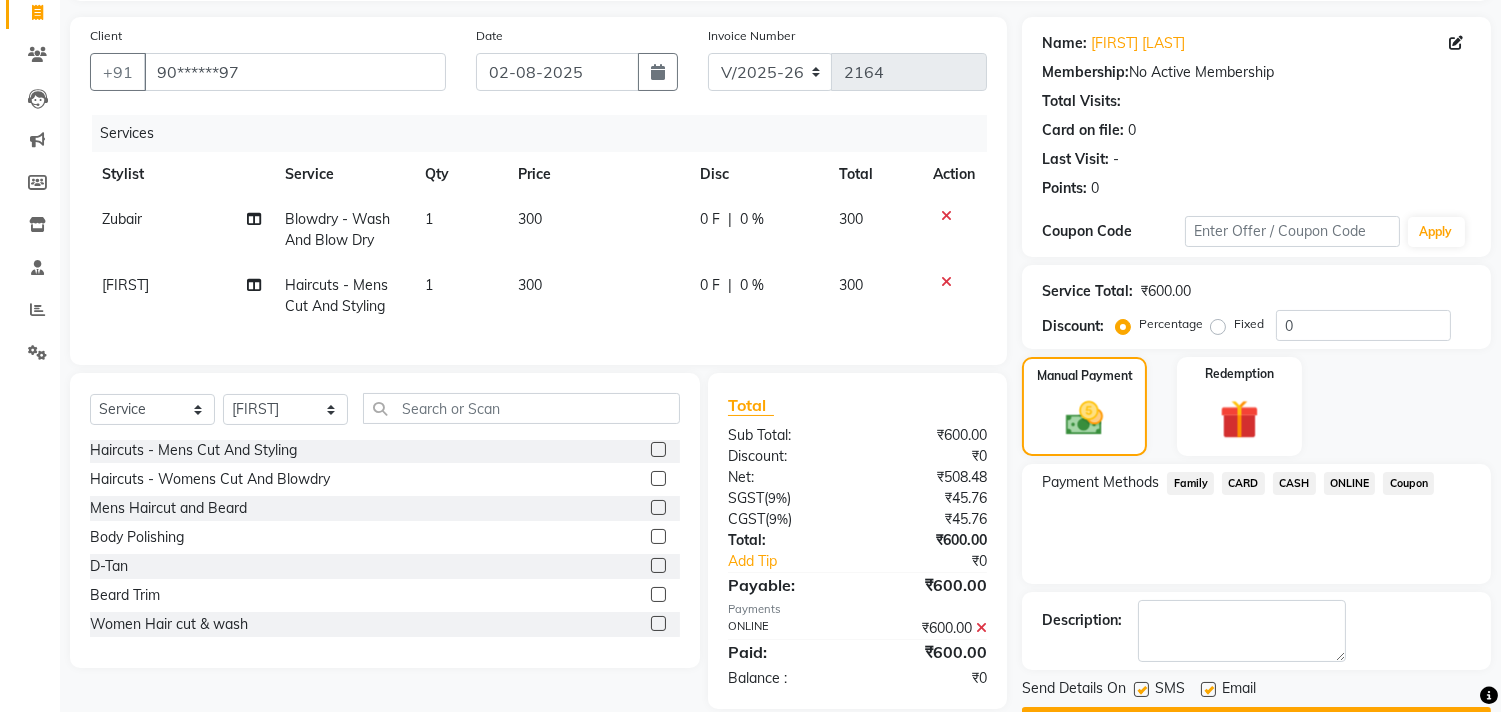scroll, scrollTop: 187, scrollLeft: 0, axis: vertical 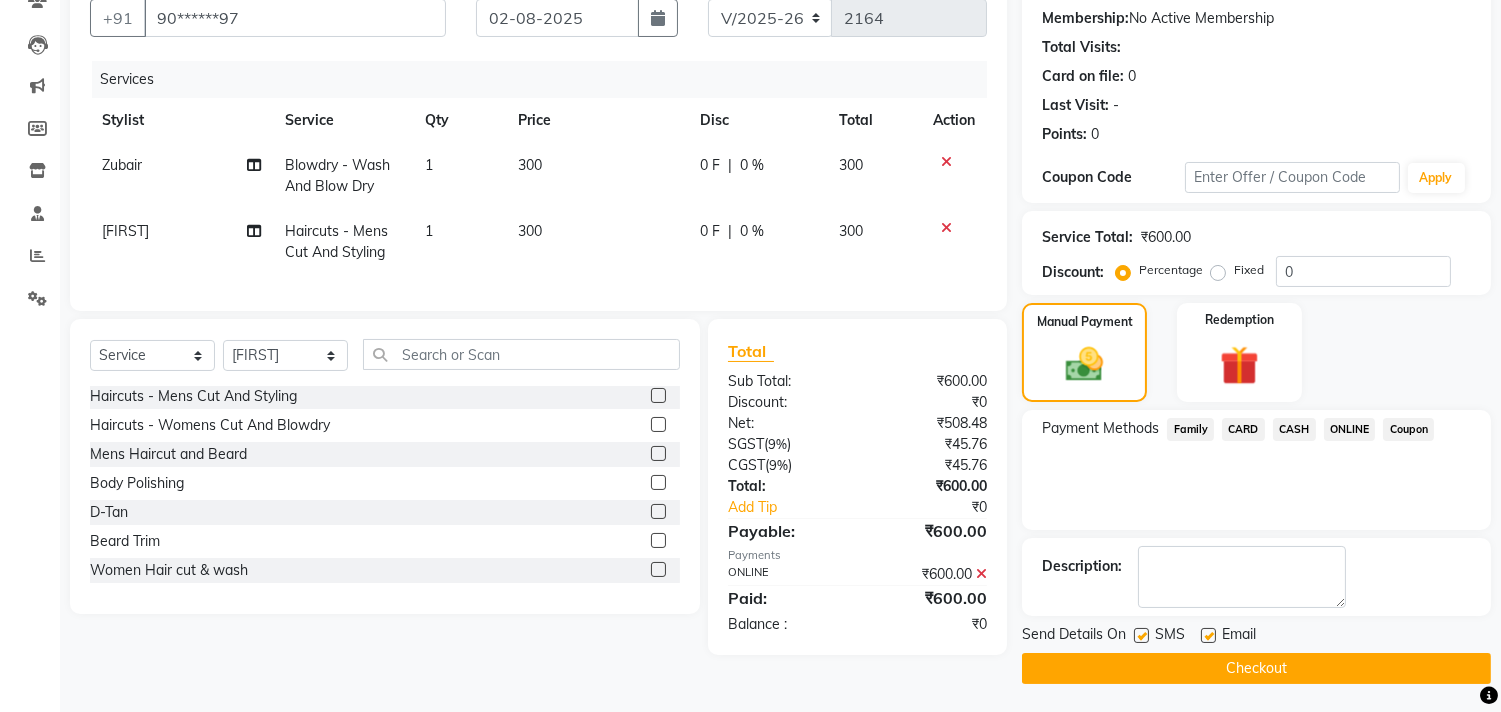 click on "Checkout" 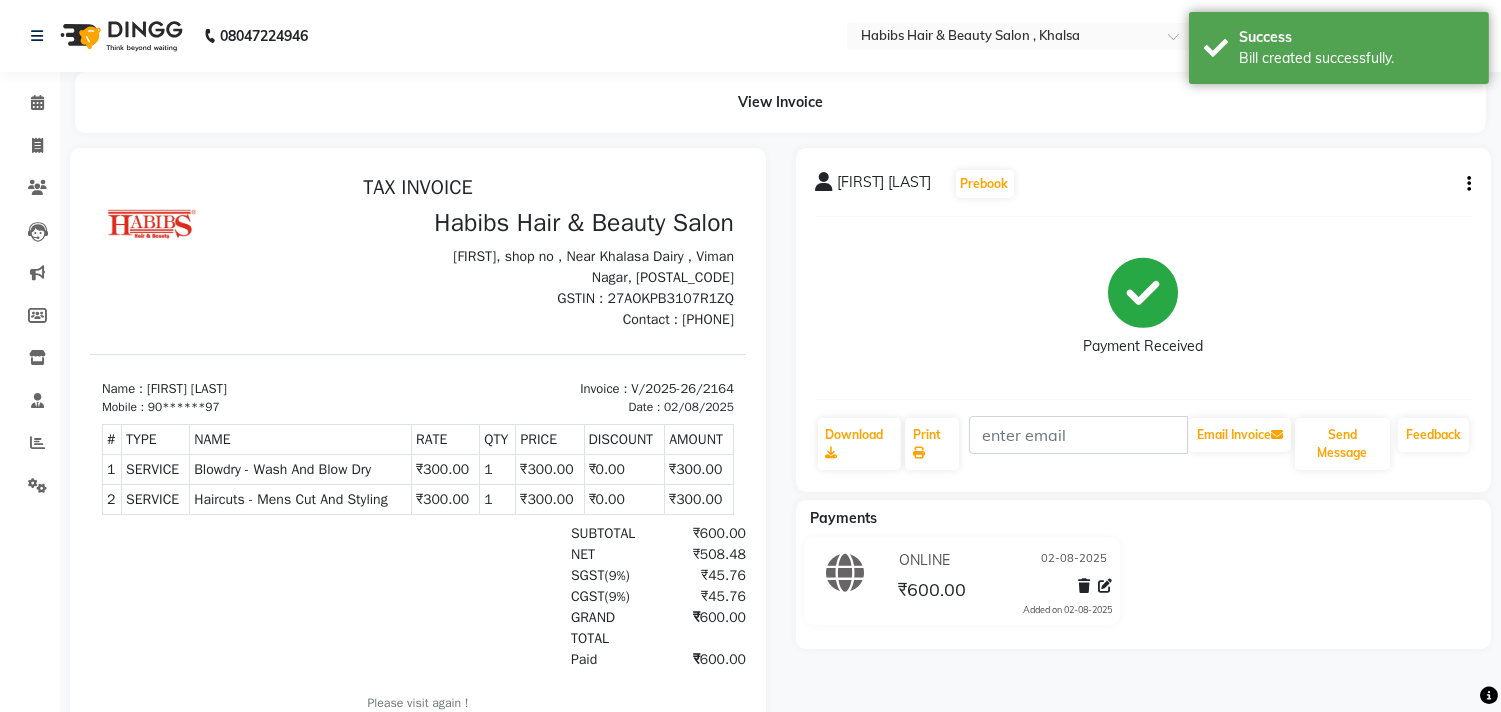 scroll, scrollTop: 0, scrollLeft: 0, axis: both 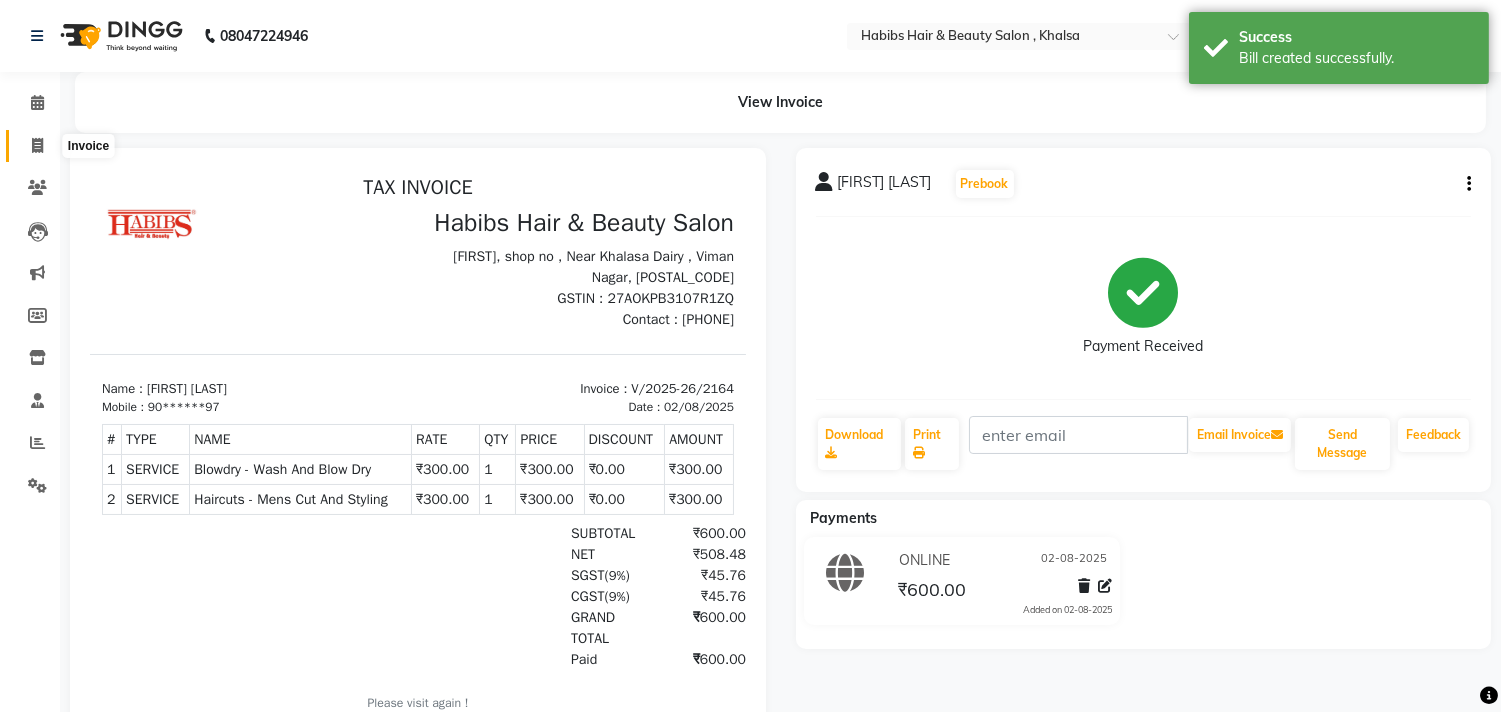 click 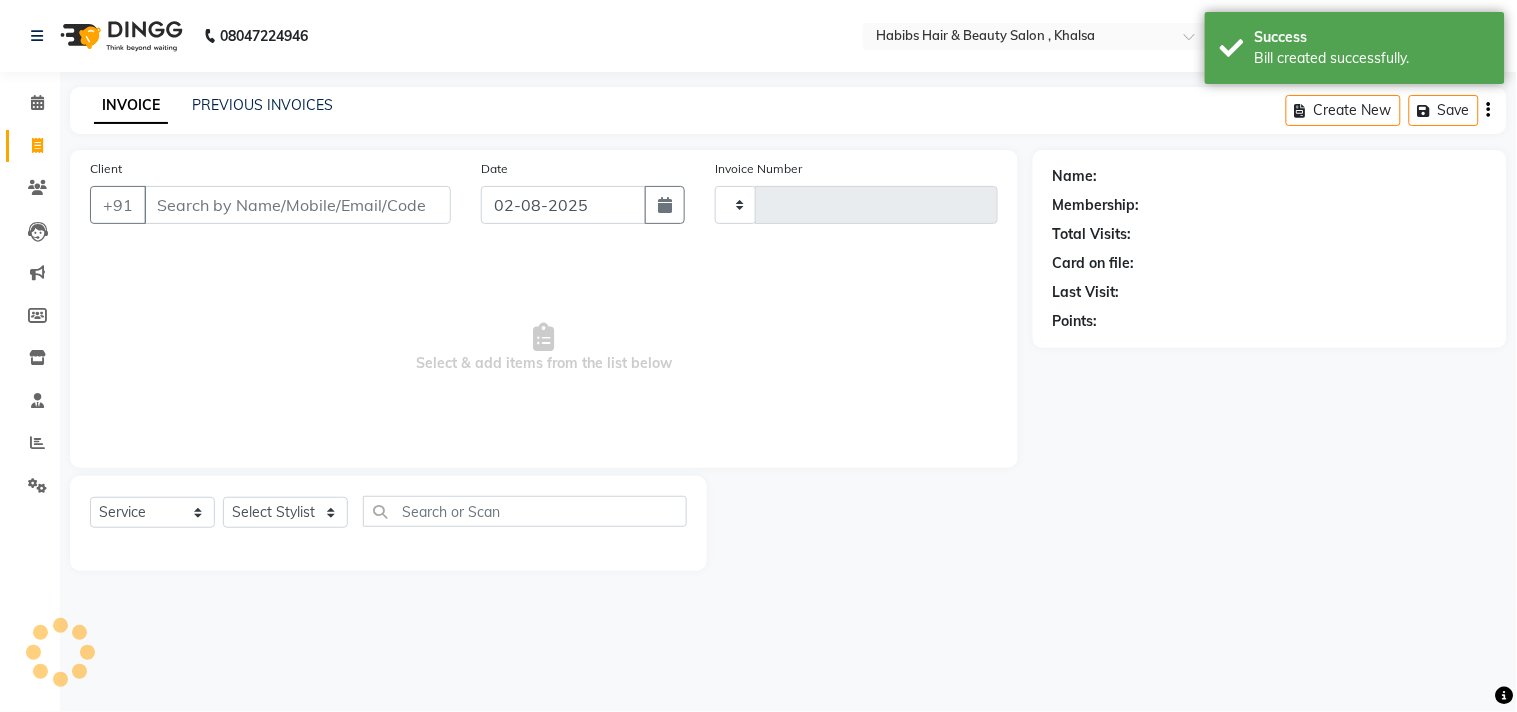 click on "INVOICE PREVIOUS INVOICES Create New   Save  Client +91 Date 02-08-2025 Invoice Number  Select & add items from the list below  Select  Service  Product  Membership  Package Voucher Prepaid Gift Card  Select Stylist Name: Membership: Total Visits: Card on file: Last Visit:  Points:" 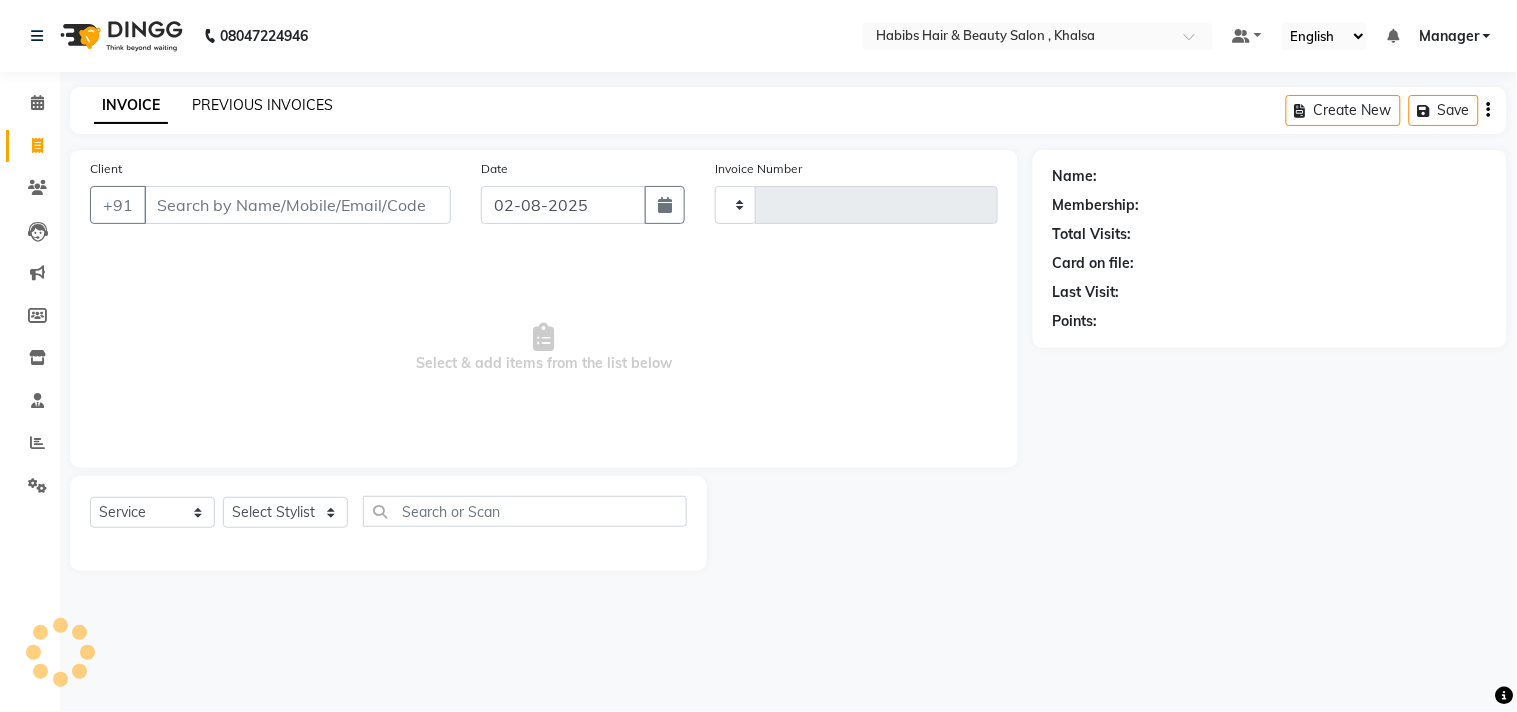 click on "PREVIOUS INVOICES" 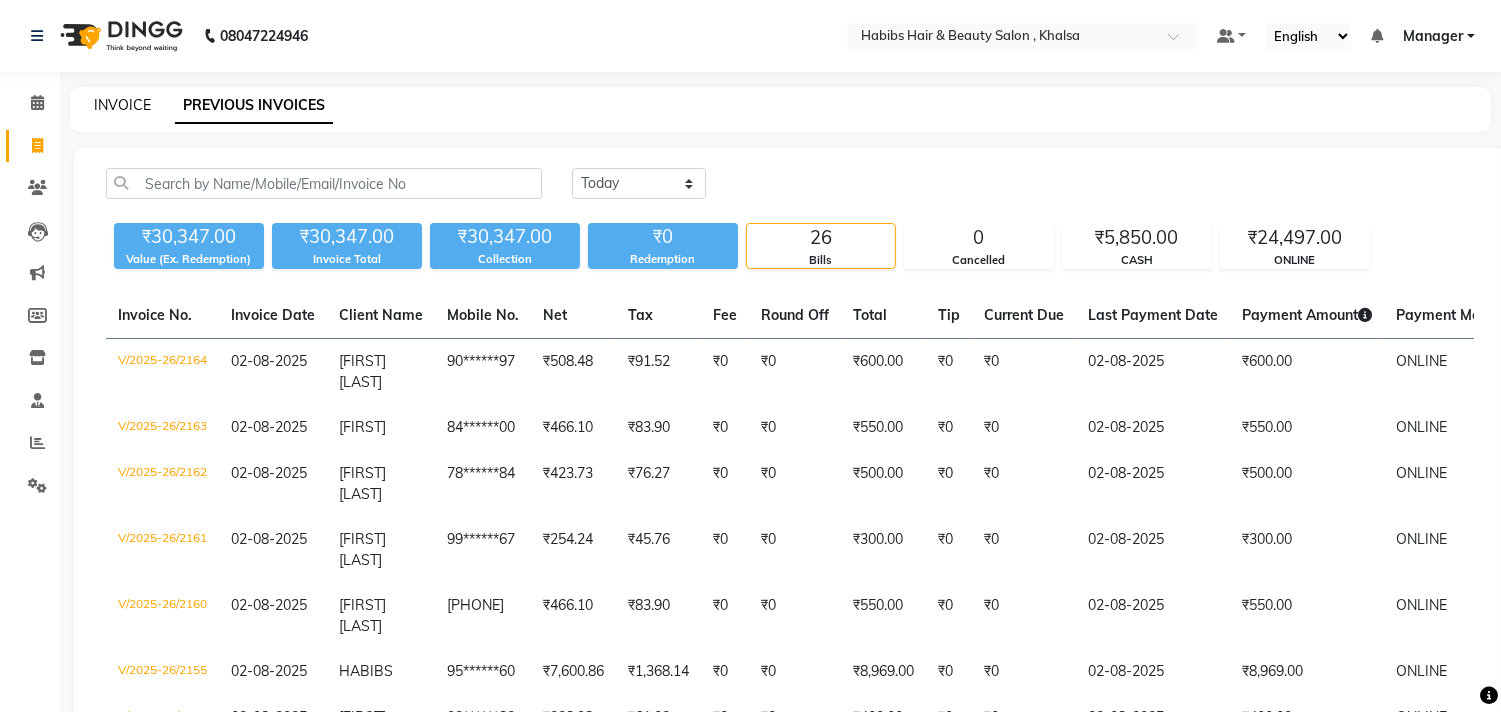 click on "INVOICE" 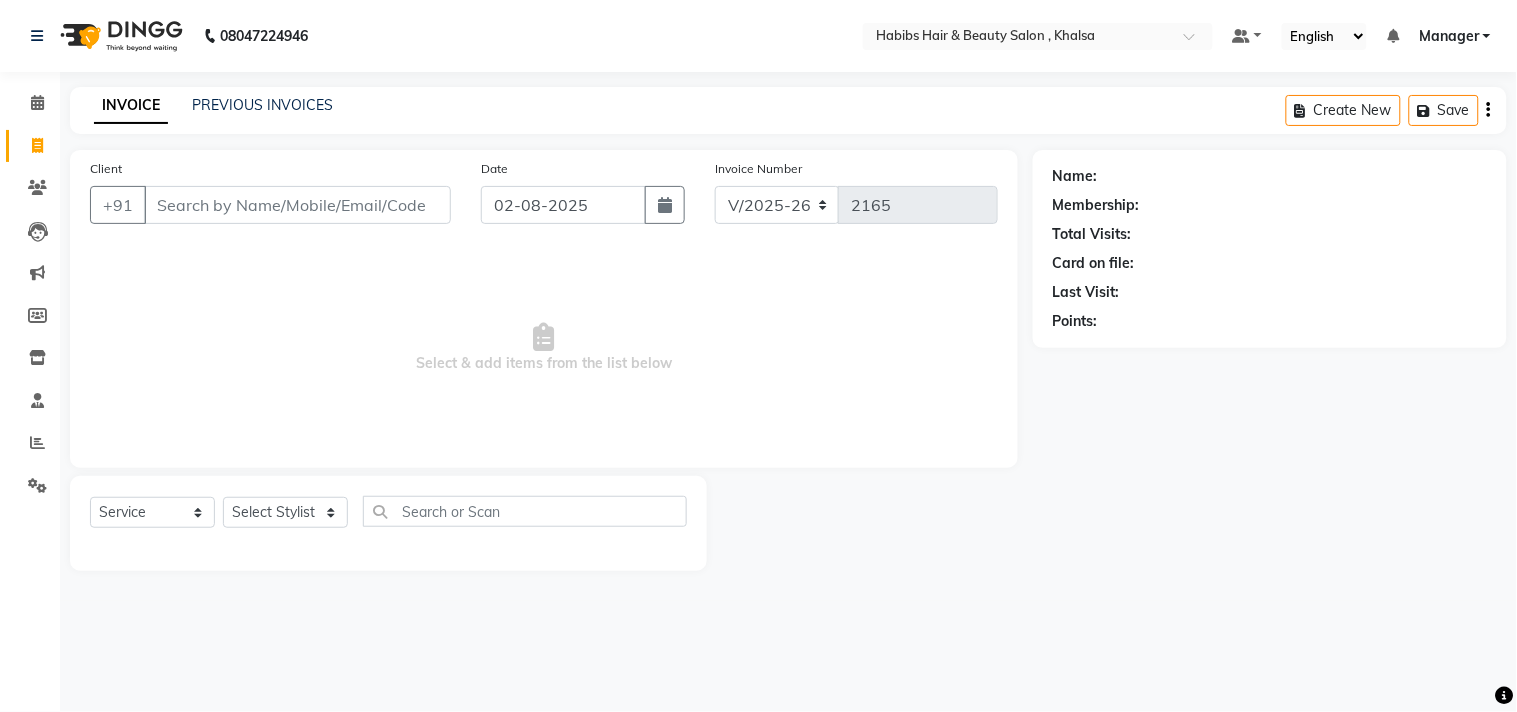click on "INVOICE PREVIOUS INVOICES" 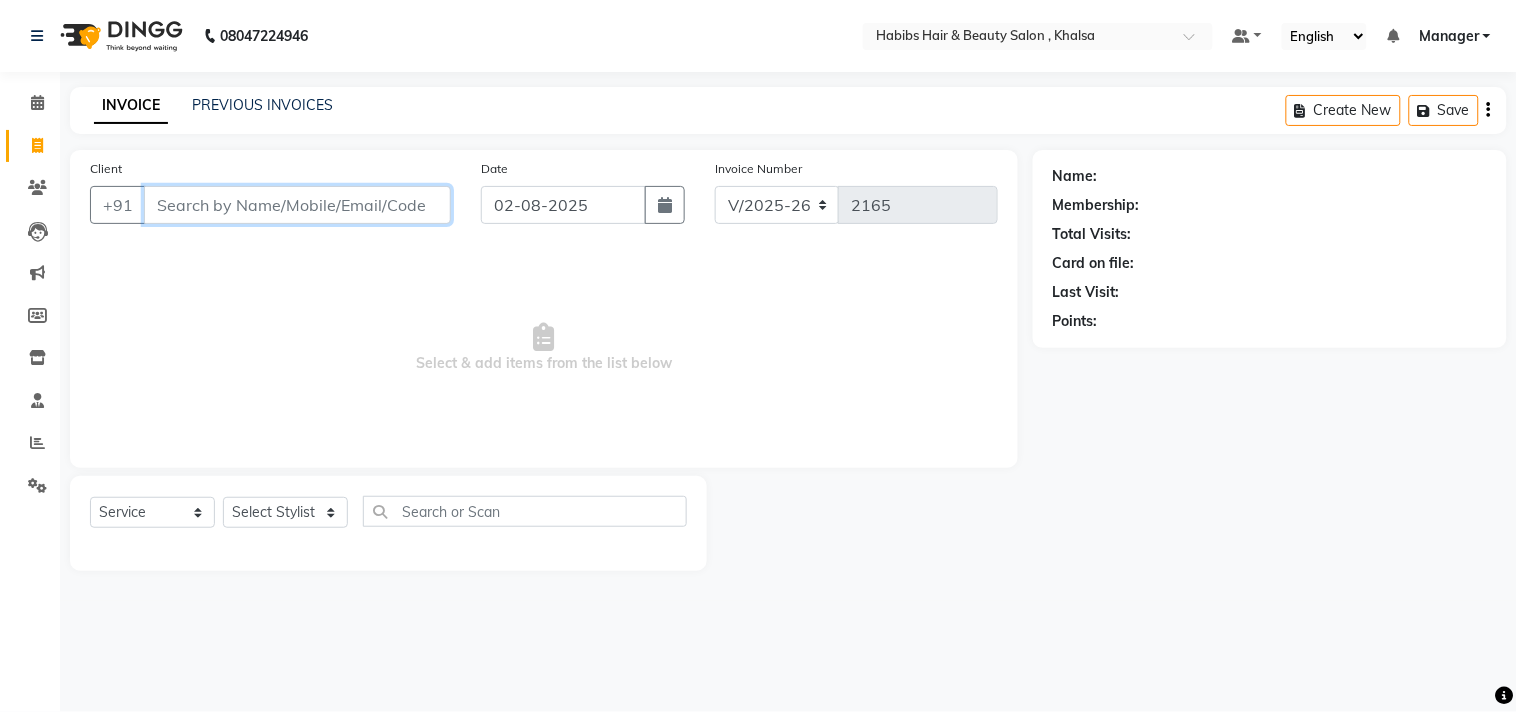 click on "Client" at bounding box center (297, 205) 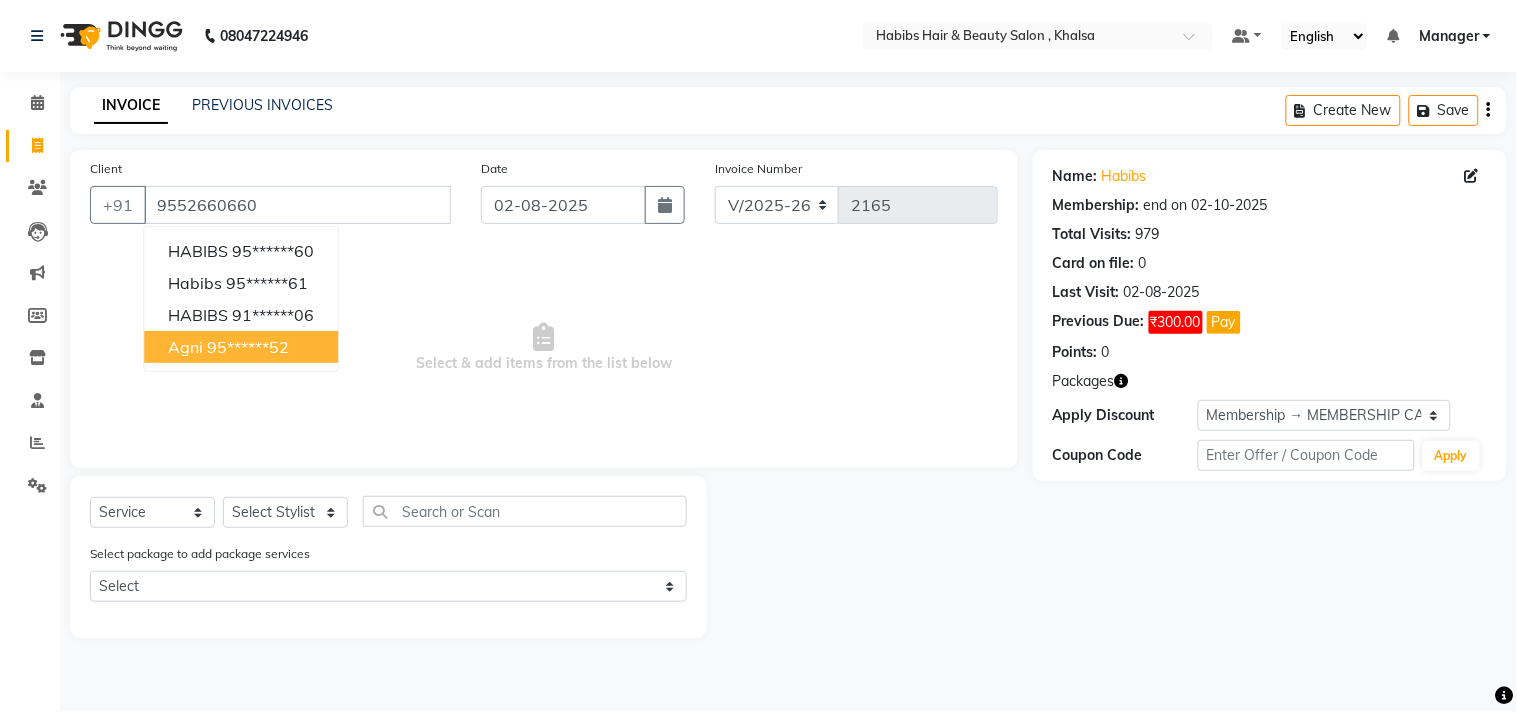 click on "Select  Service  Product  Membership  Package Voucher Prepaid Gift Card  Select Stylist Ajam ARIF Asif Manager M M Neelam Niyaz Salman Sameer Sayali Shahid Shahnawaz Vidya Zubair" 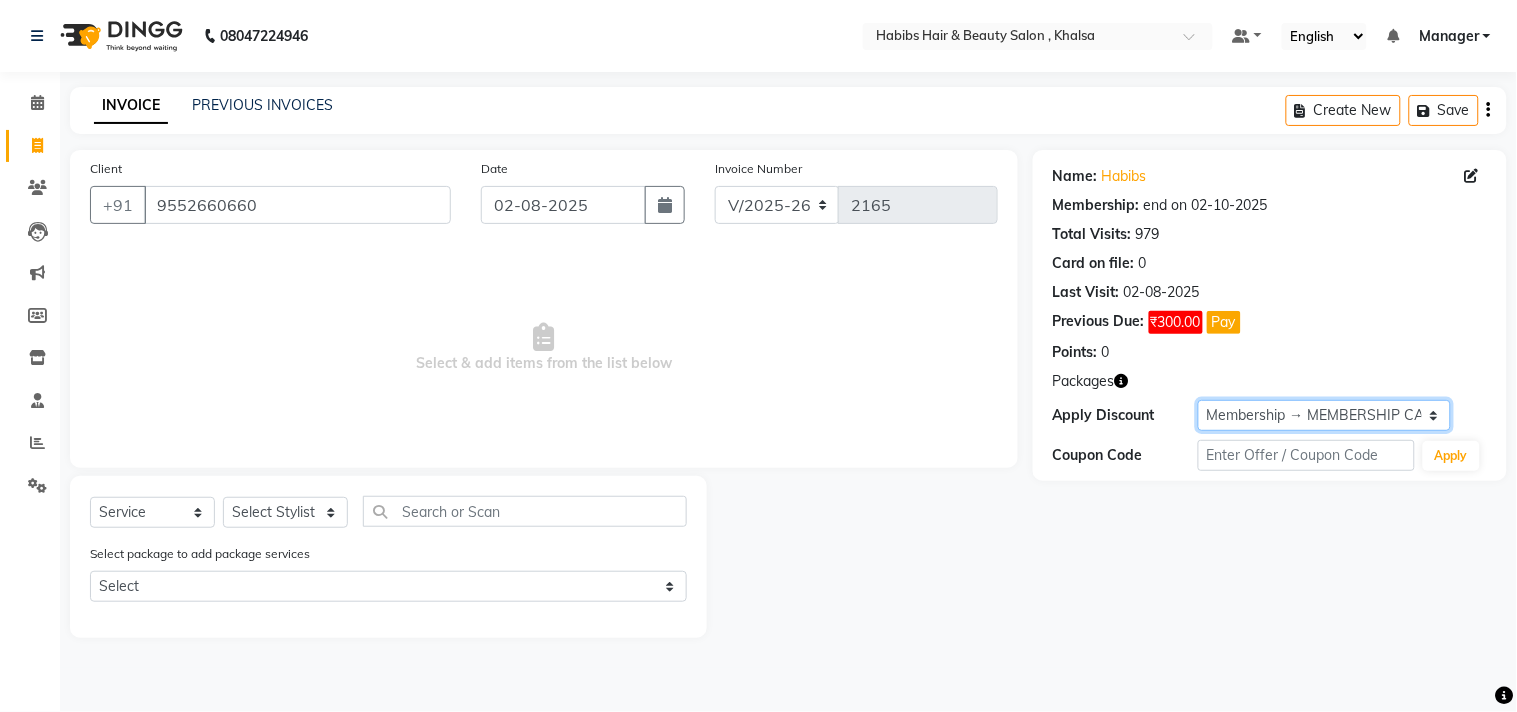 click on "Select Membership → MEMBERSHIP CARD" 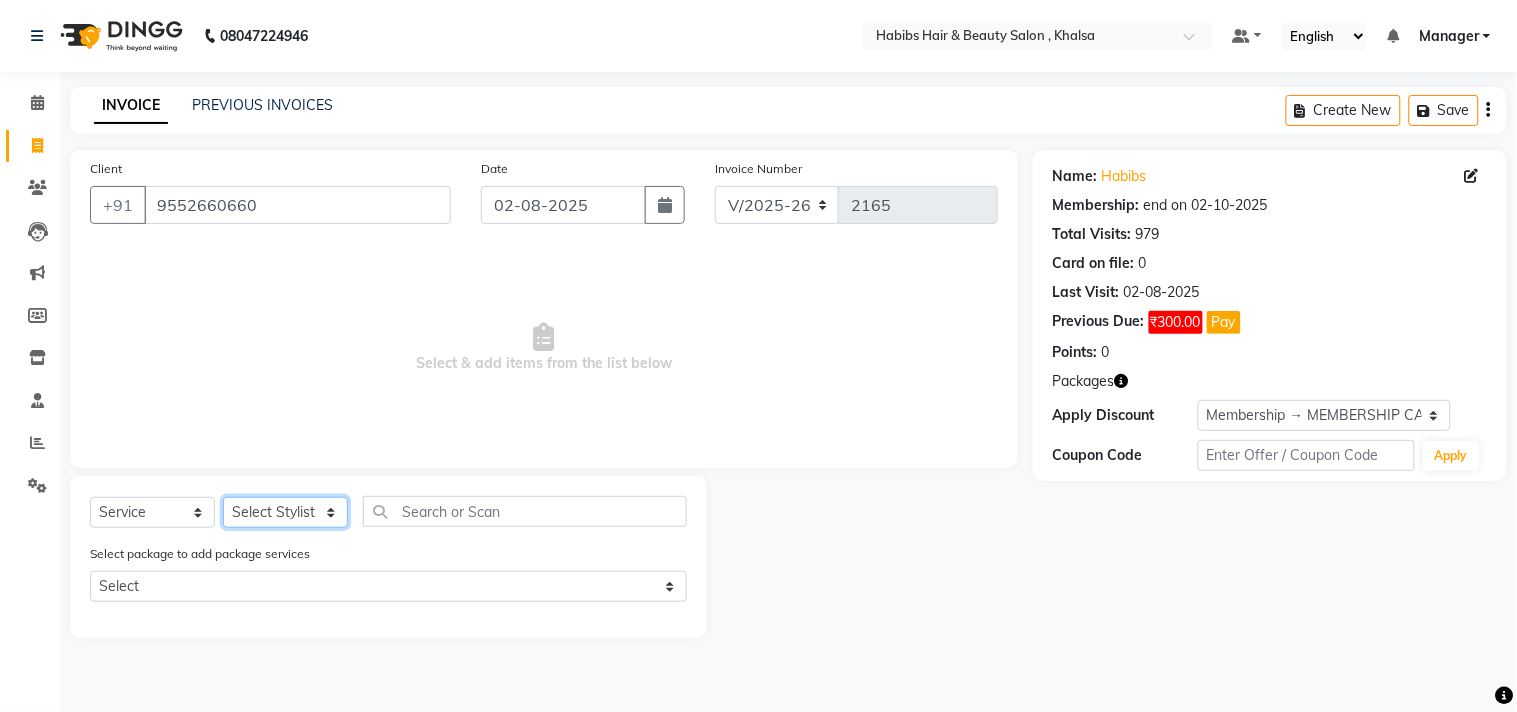 click on "Select Stylist Ajam ARIF Asif Manager M M Neelam Niyaz Salman Sameer Sayali Shahid Shahnawaz Vidya Zubair" 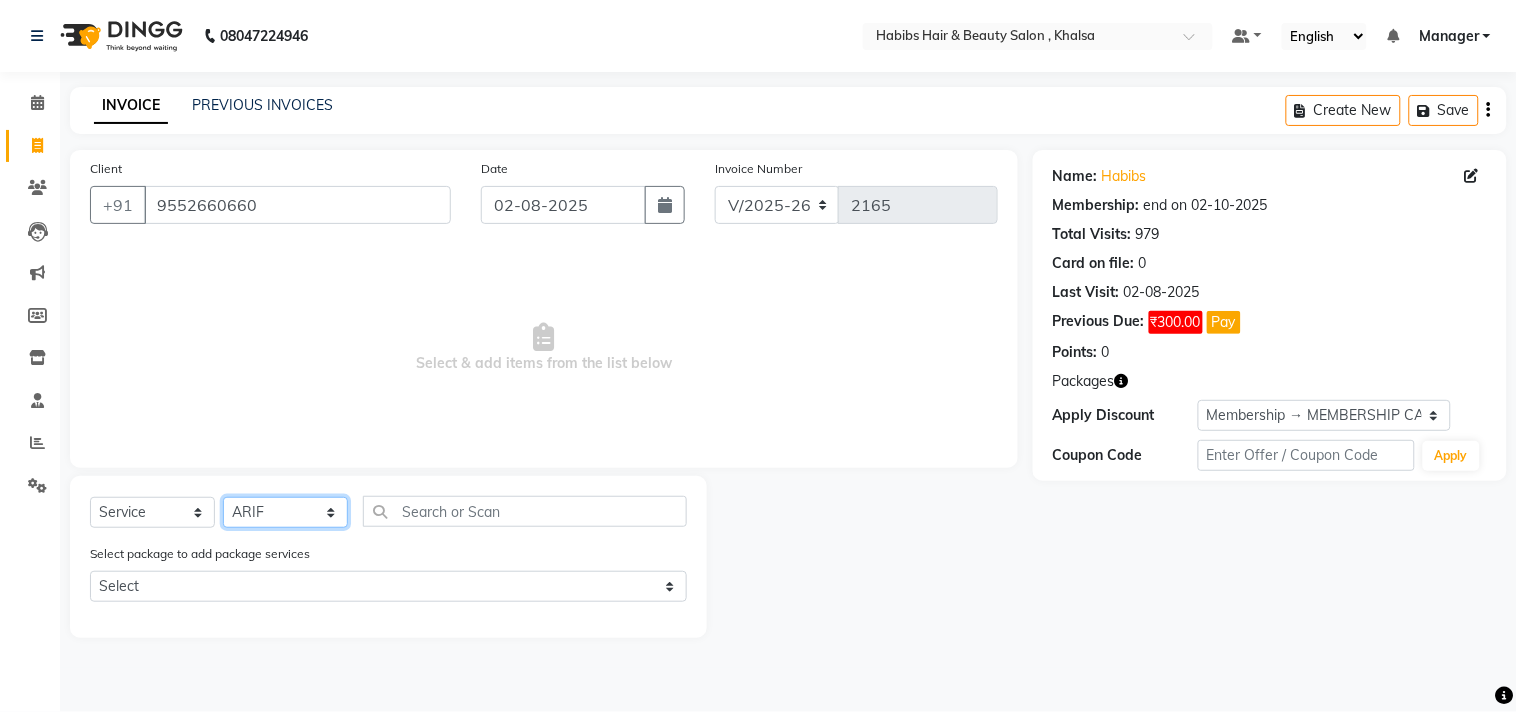 click on "Select Stylist Ajam ARIF Asif Manager M M Neelam Niyaz Salman Sameer Sayali Shahid Shahnawaz Vidya Zubair" 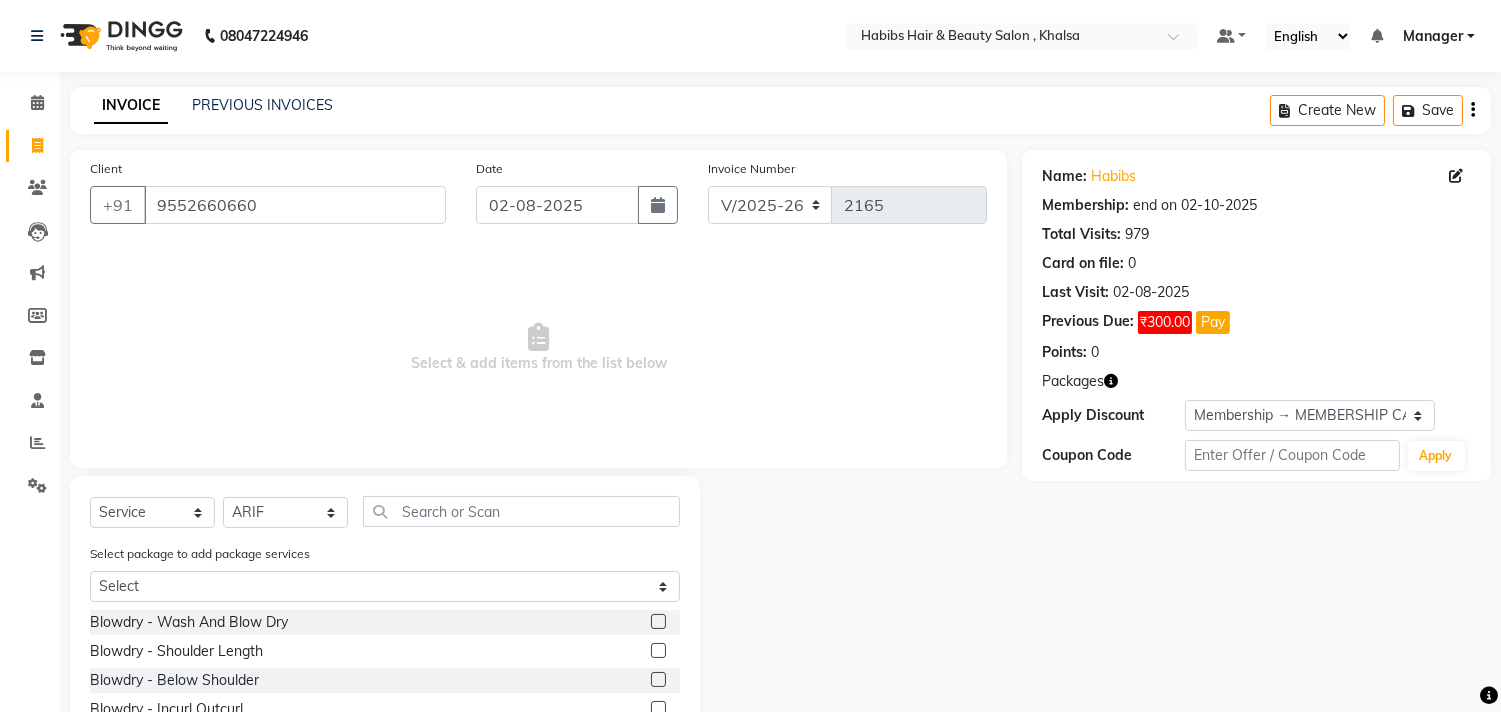 click on "Select & add items from the list below" at bounding box center (538, 348) 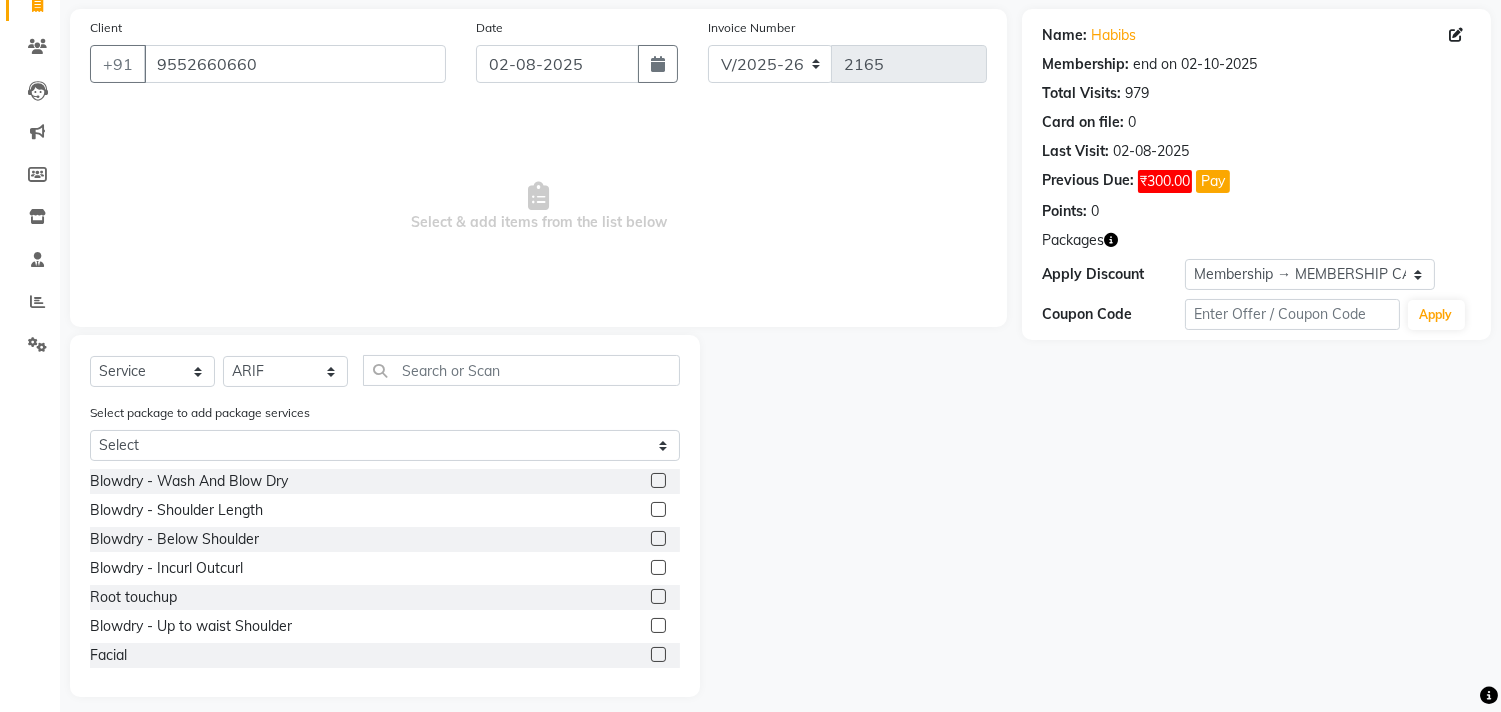 scroll, scrollTop: 156, scrollLeft: 0, axis: vertical 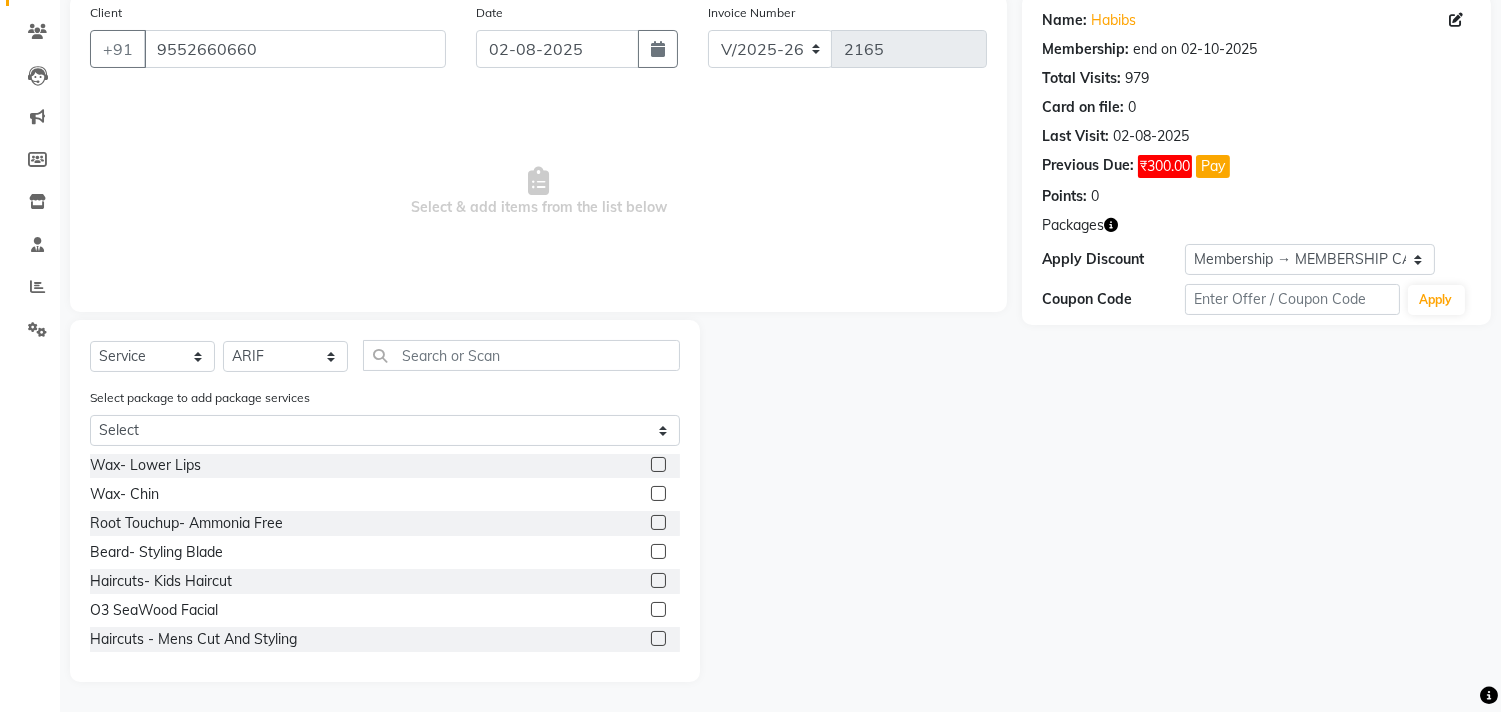 click 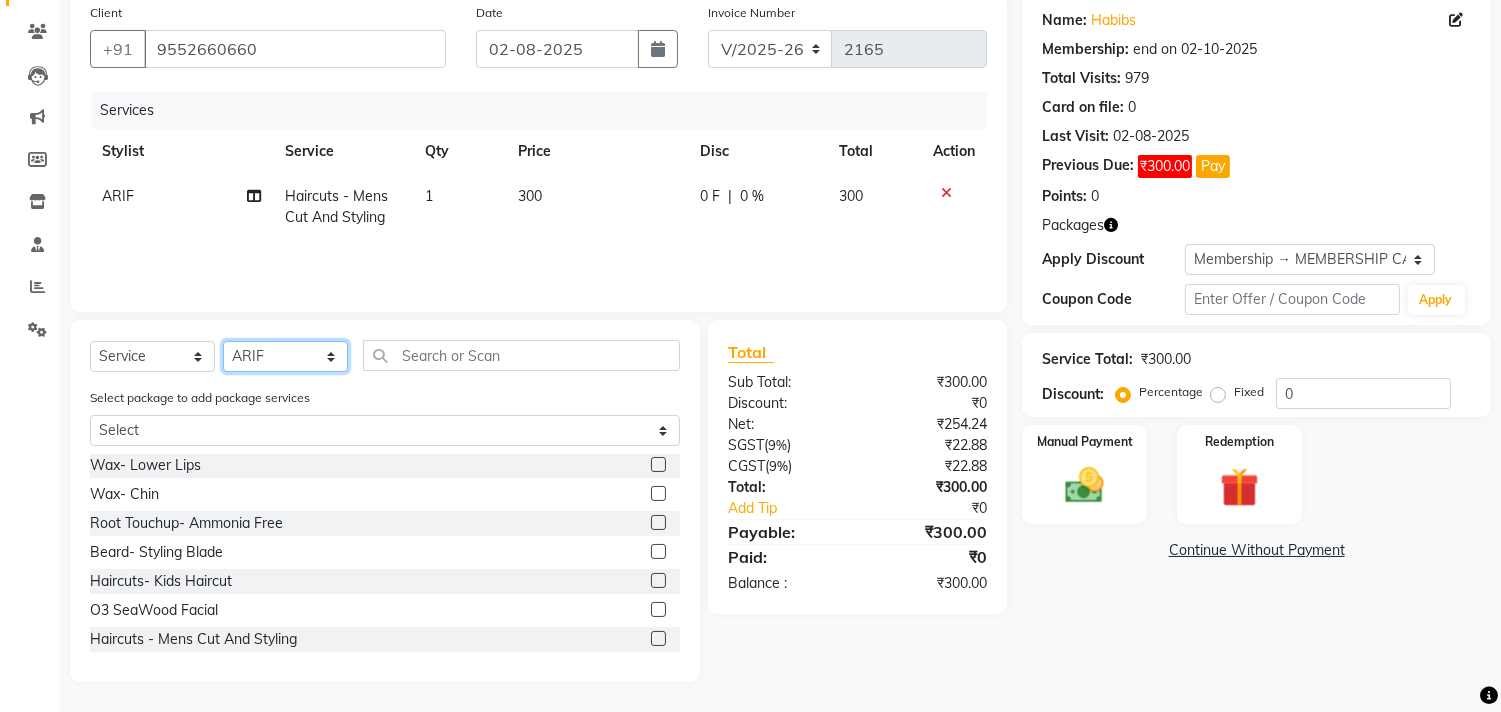 click on "Select Stylist Ajam ARIF Asif Manager M M Neelam Niyaz Salman Sameer Sayali Shahid Shahnawaz Vidya Zubair" 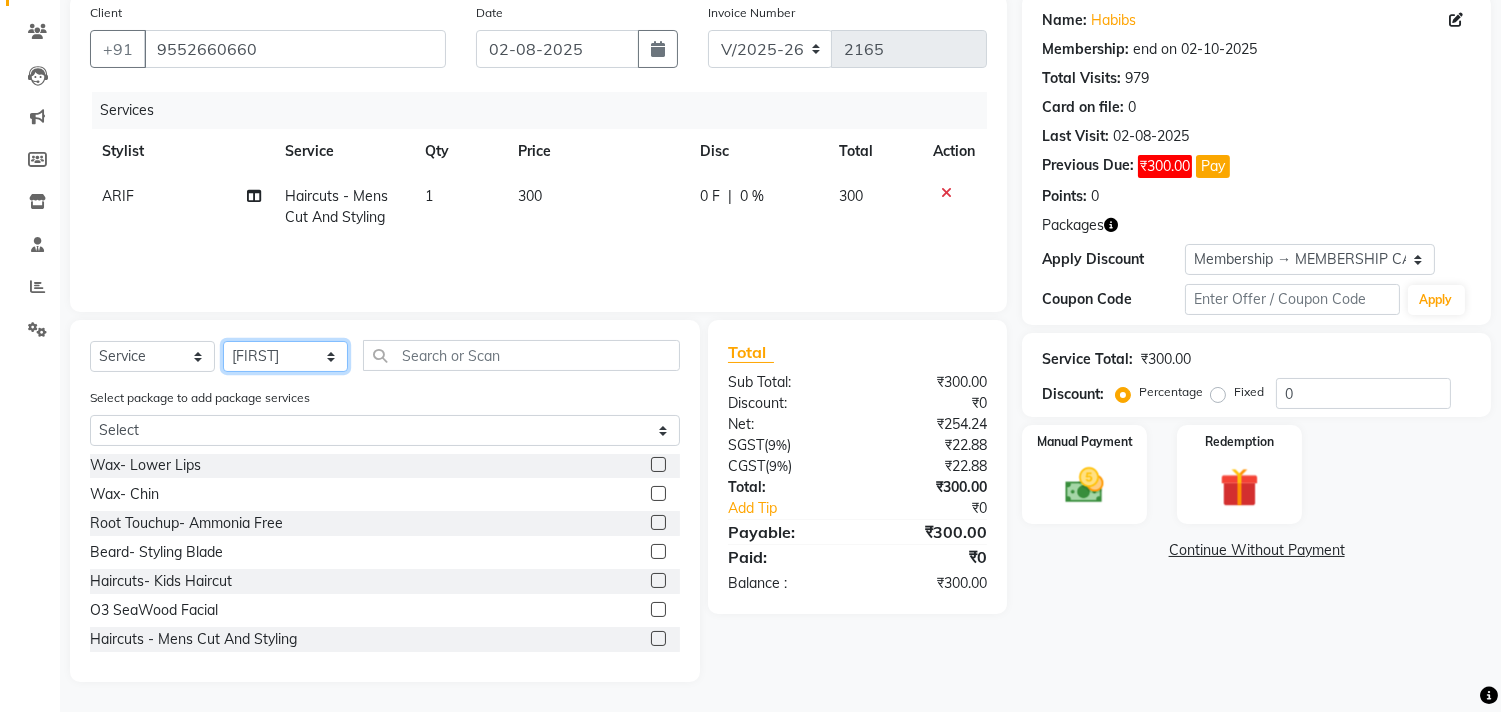 click on "Select Stylist Ajam ARIF Asif Manager M M Neelam Niyaz Salman Sameer Sayali Shahid Shahnawaz Vidya Zubair" 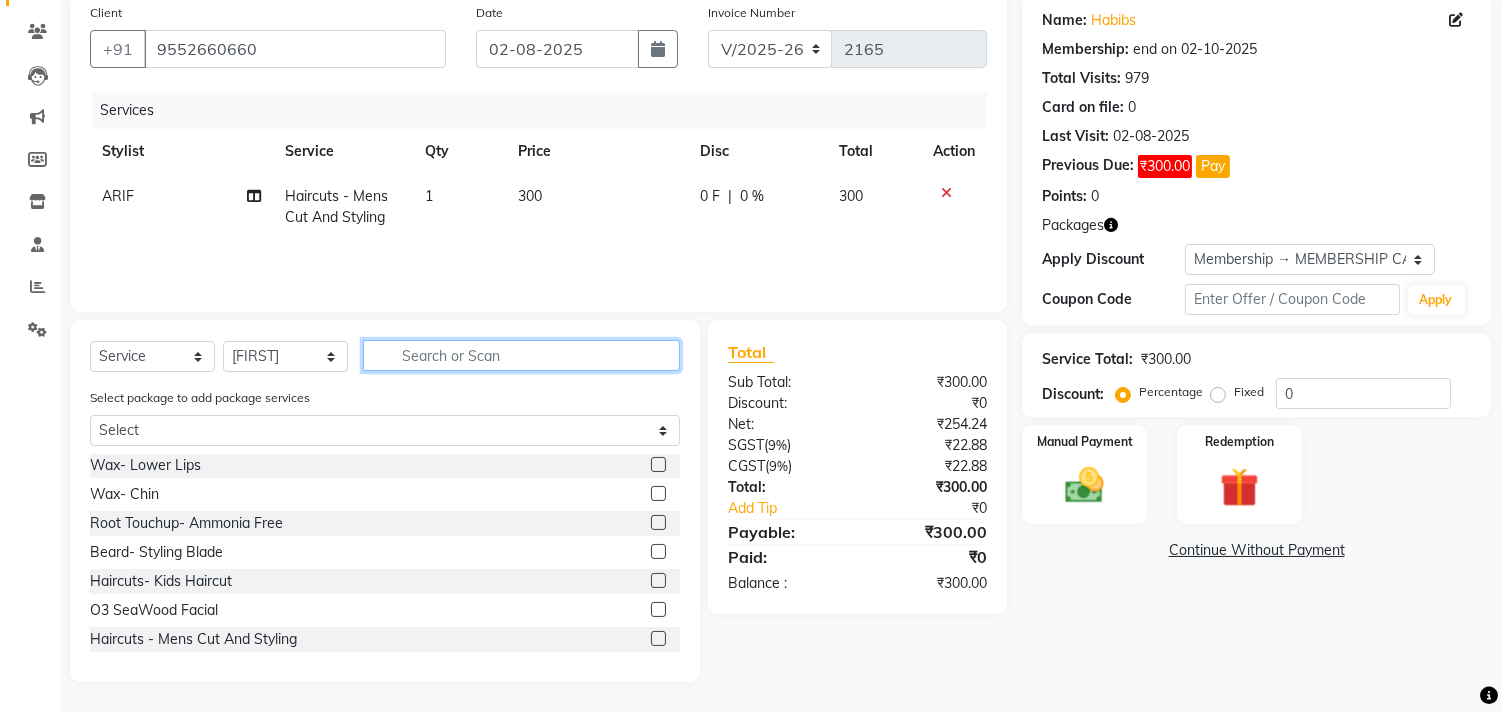 click 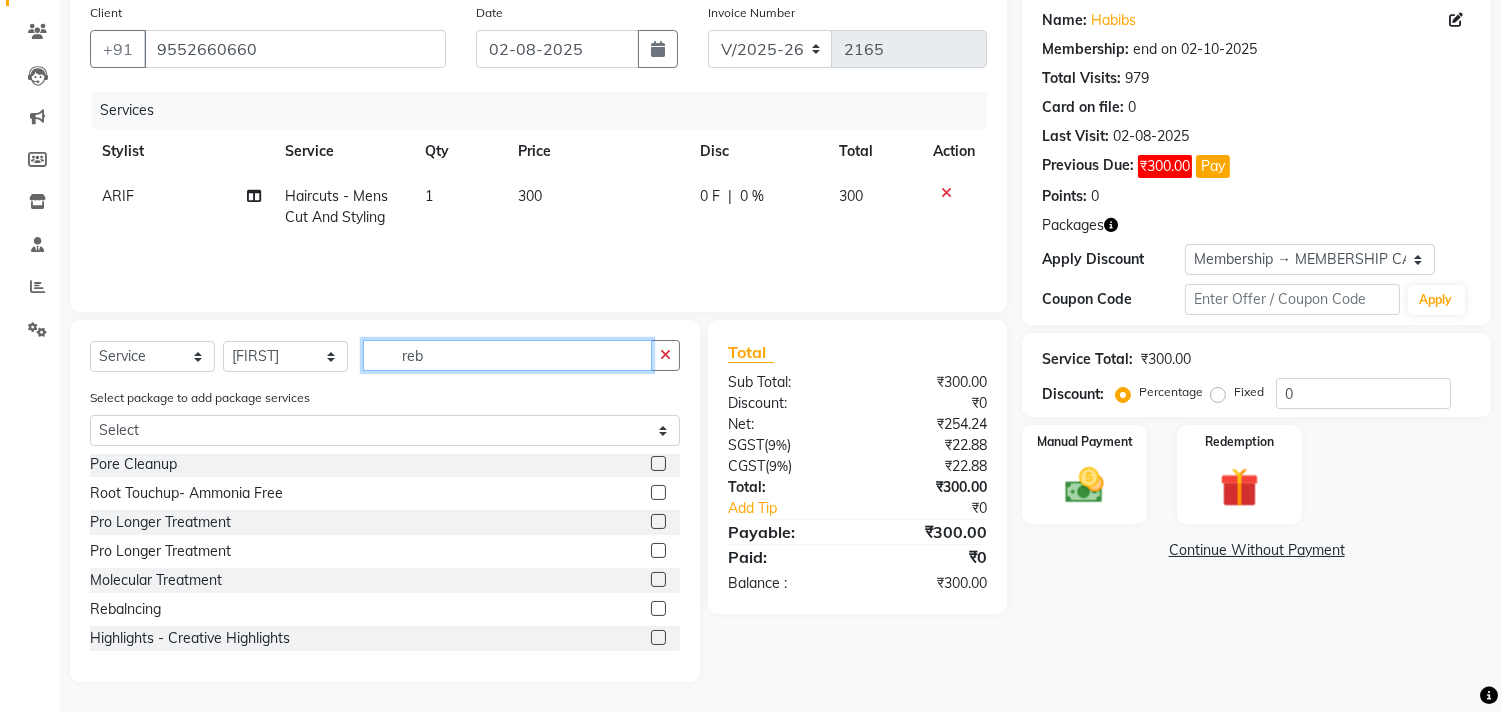 scroll, scrollTop: 0, scrollLeft: 0, axis: both 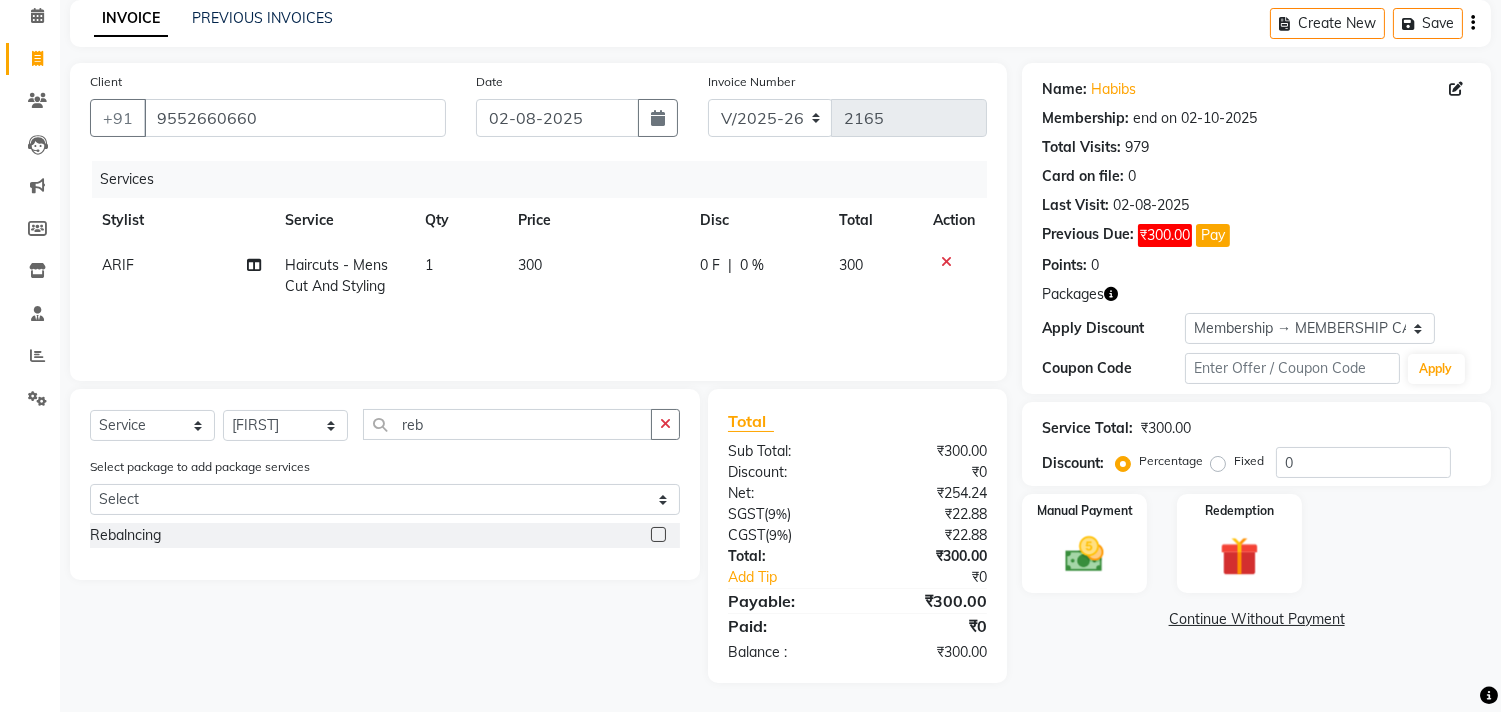click 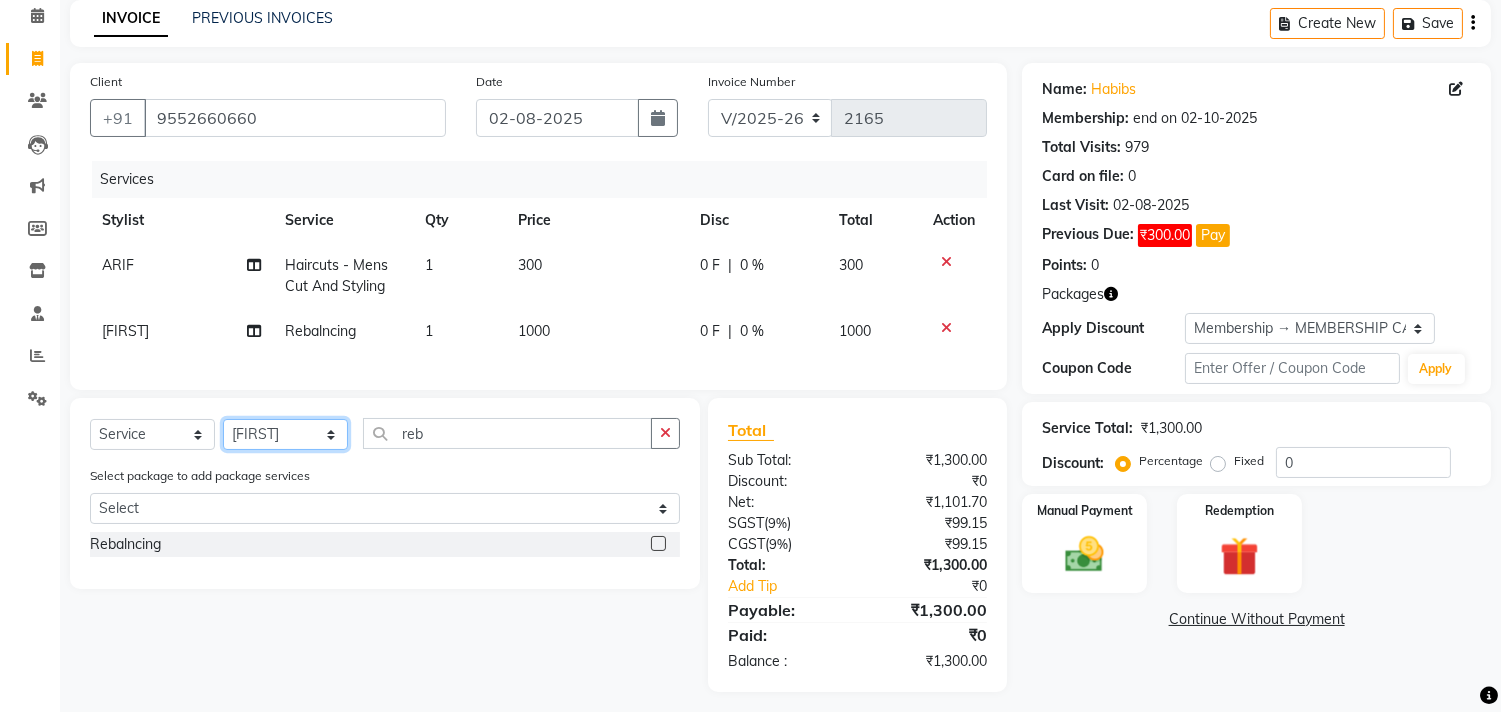 click on "Select Stylist Ajam ARIF Asif Manager M M Neelam Niyaz Salman Sameer Sayali Shahid Shahnawaz Vidya Zubair" 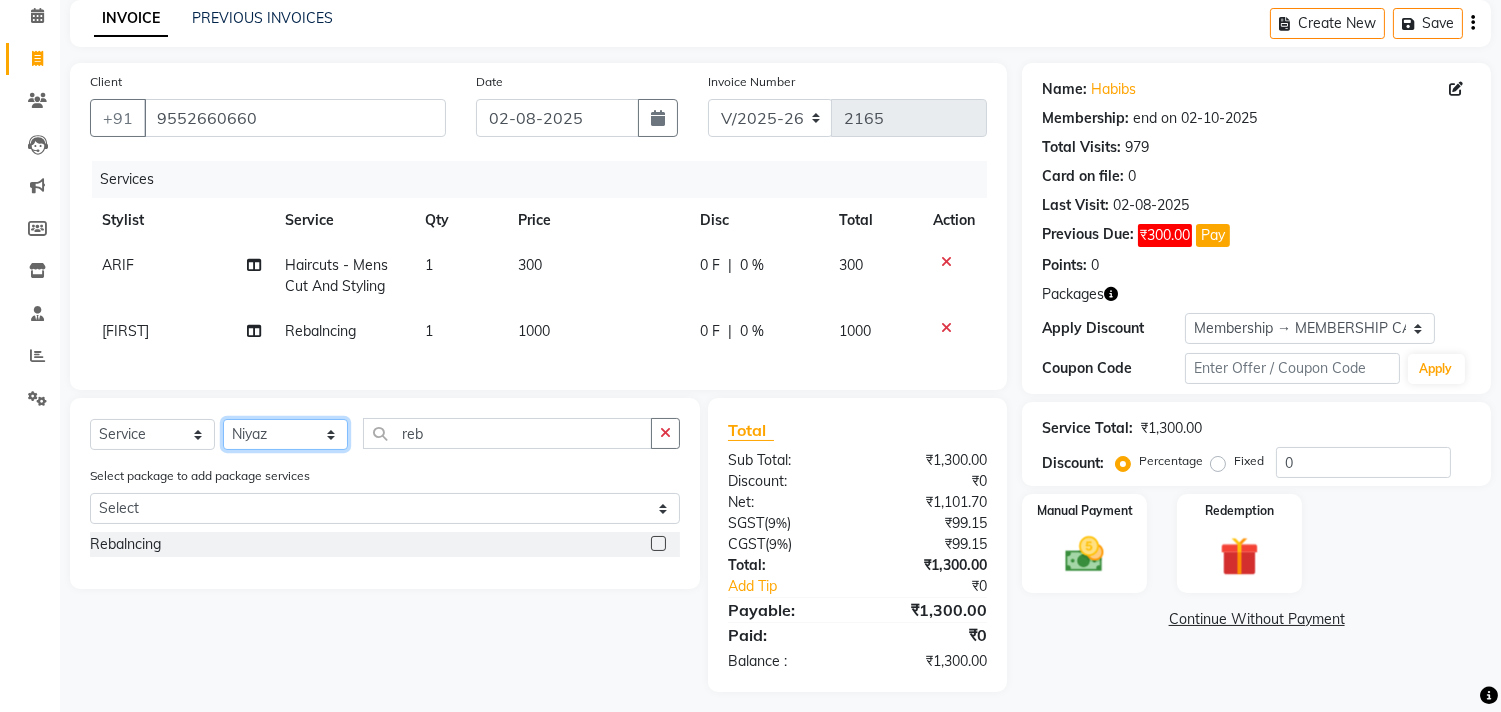 click on "Select Stylist Ajam ARIF Asif Manager M M Neelam Niyaz Salman Sameer Sayali Shahid Shahnawaz Vidya Zubair" 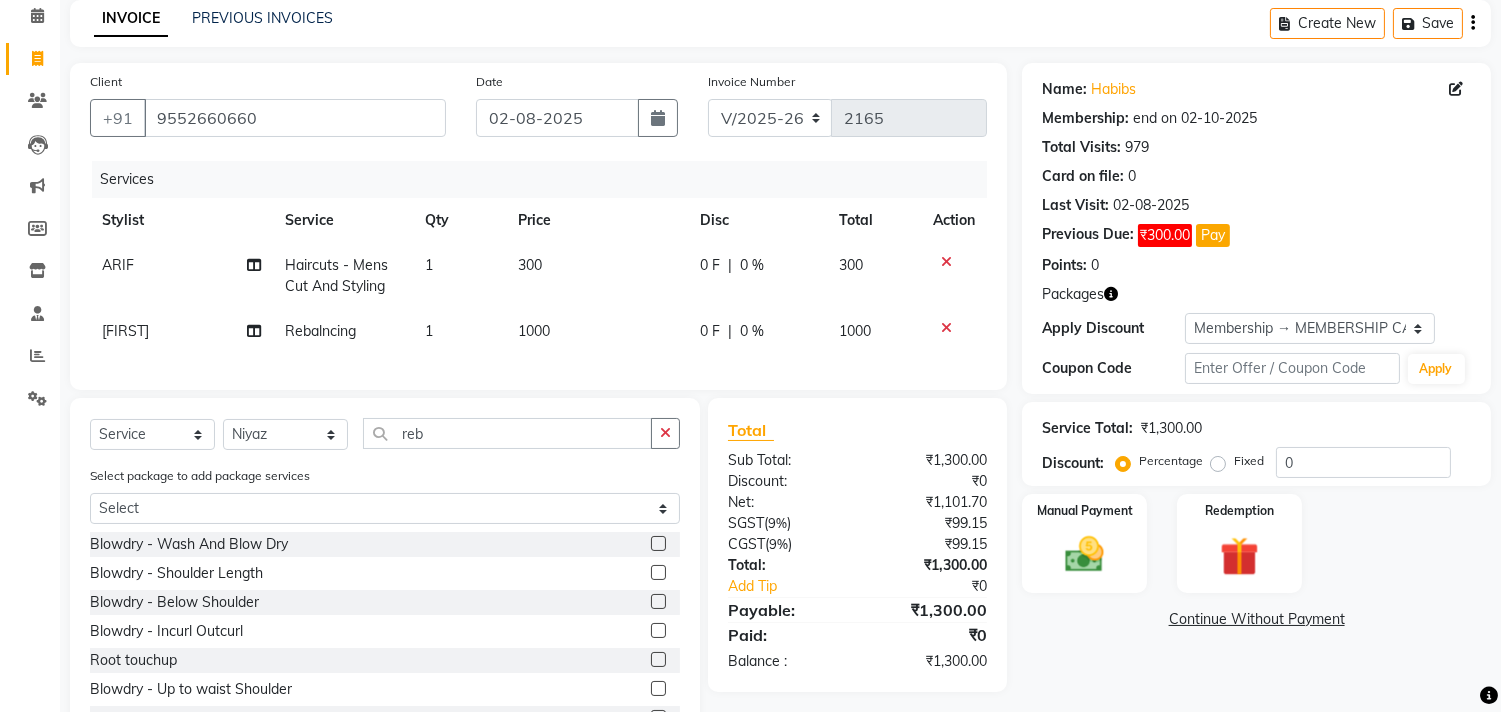 click on "Select package to add package services Select Ornab Mukhrjee" 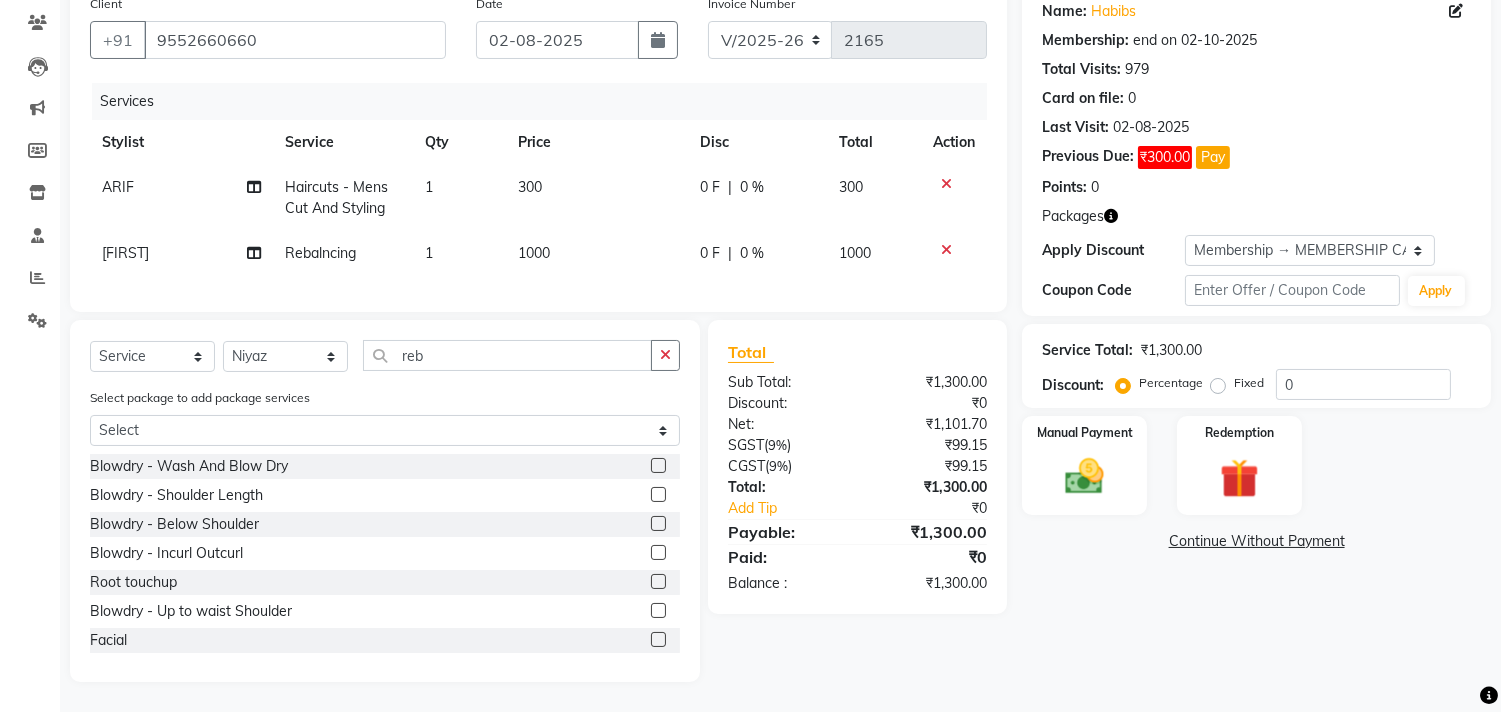 scroll, scrollTop: 182, scrollLeft: 0, axis: vertical 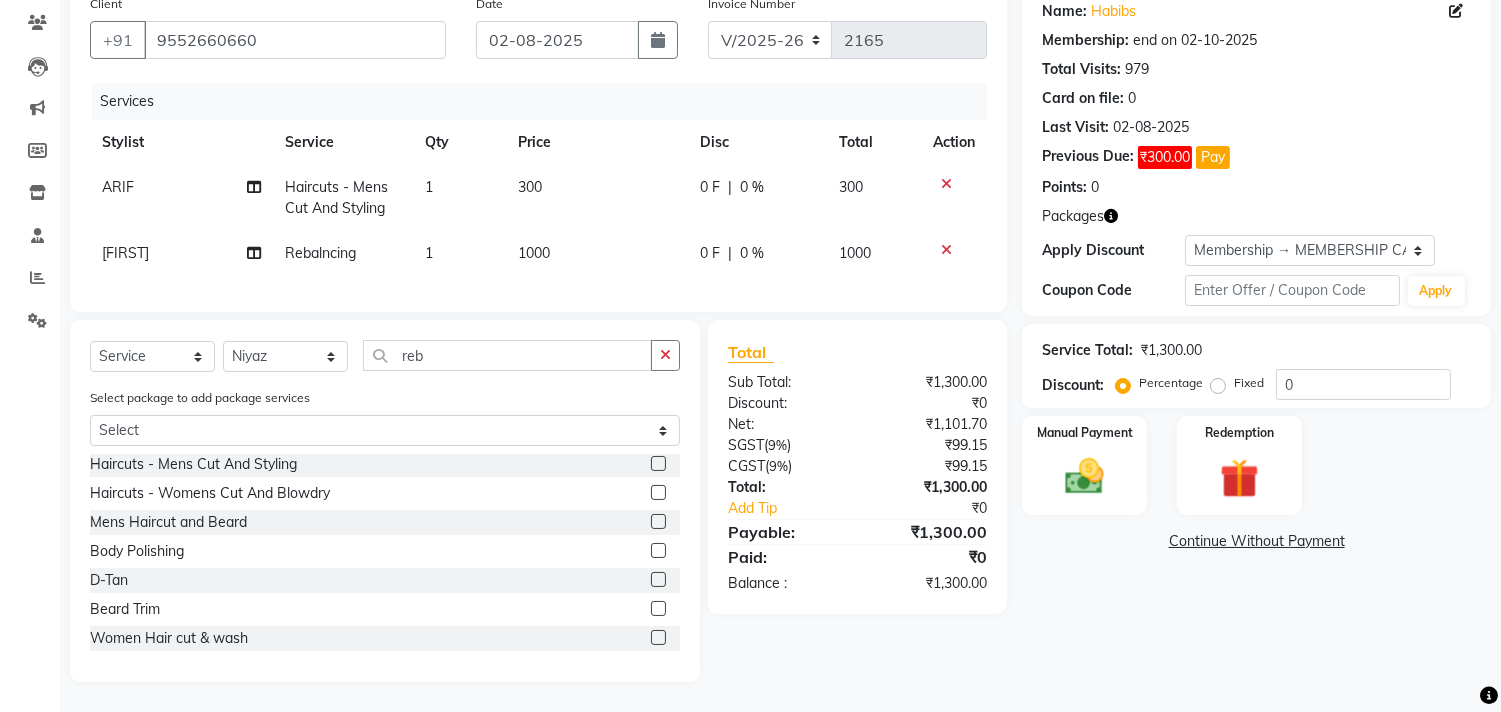 click 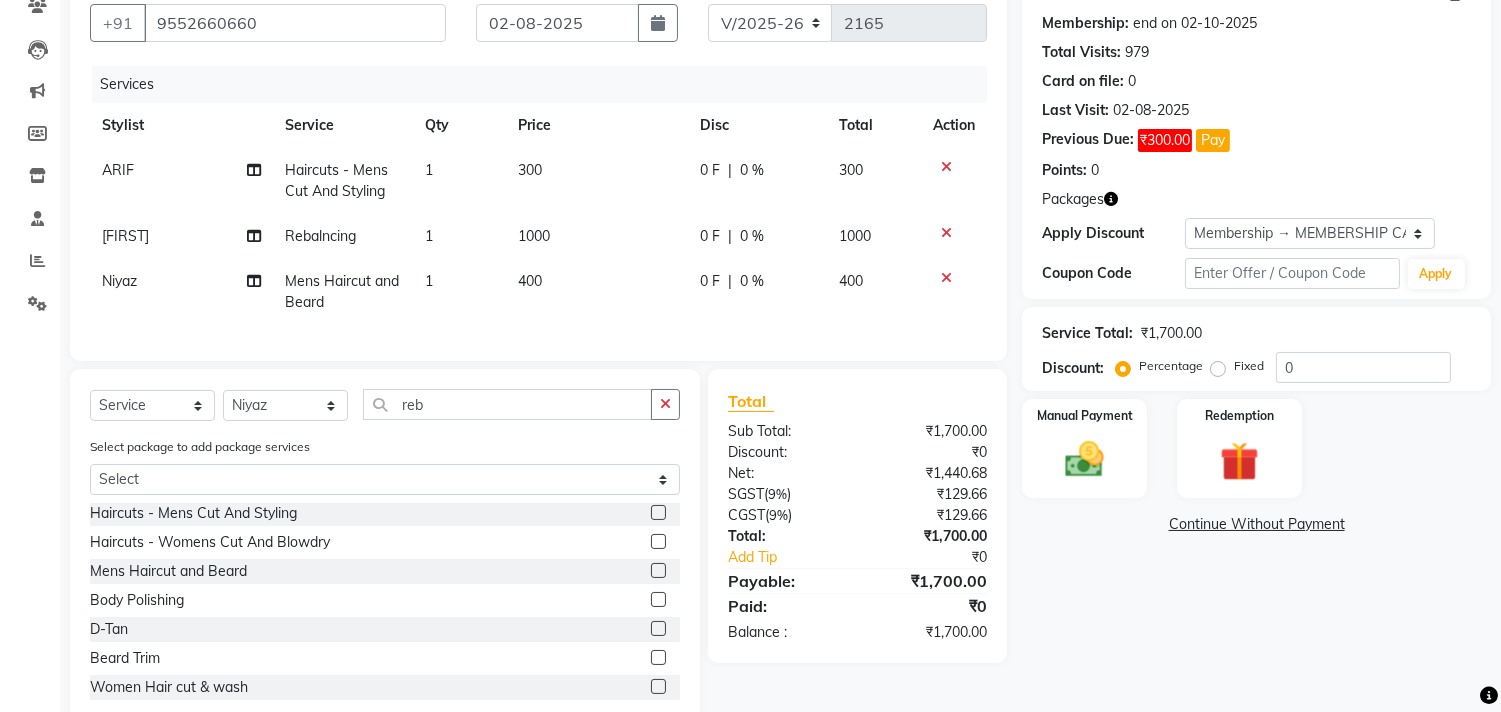 click on "Select package to add package services Select Ornab Mukhrjee" 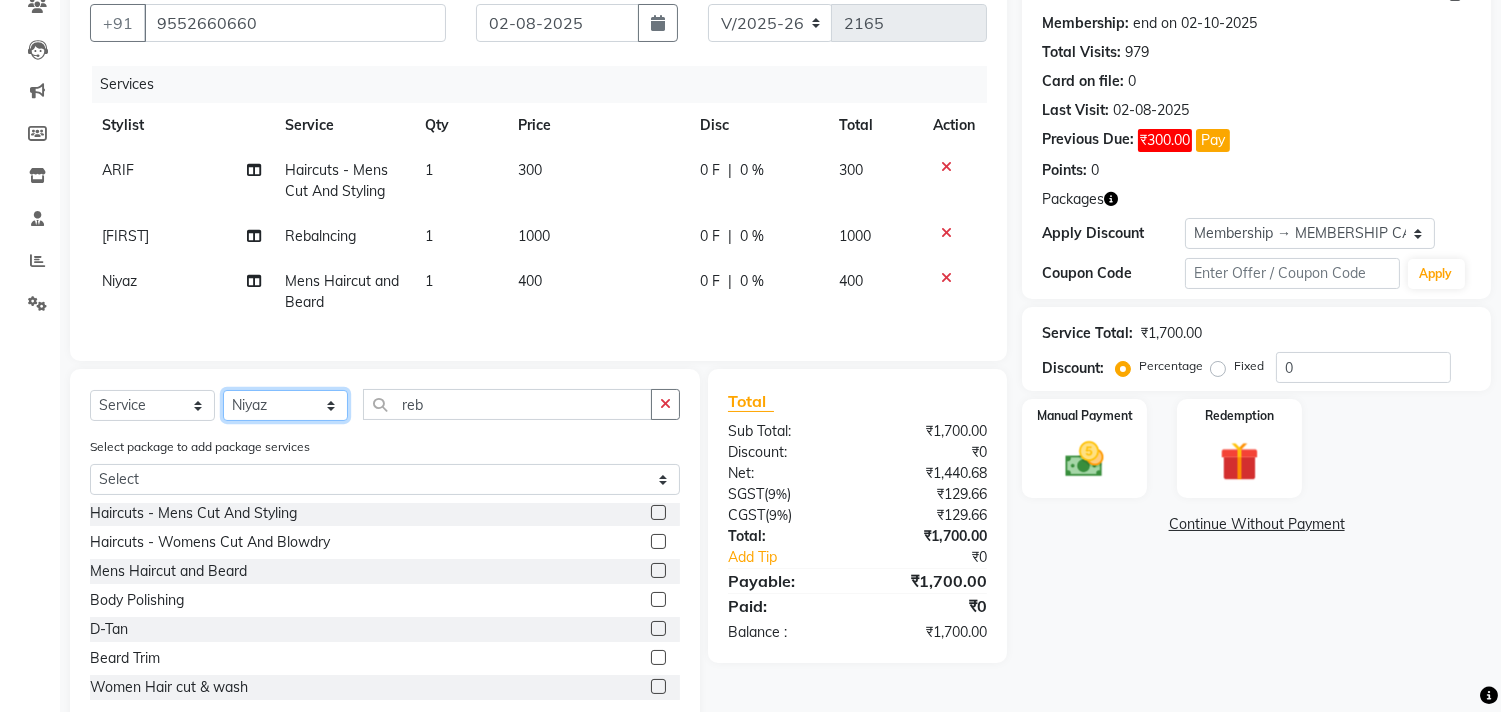 click on "Select Stylist Ajam ARIF Asif Manager M M Neelam Niyaz Salman Sameer Sayali Shahid Shahnawaz Vidya Zubair" 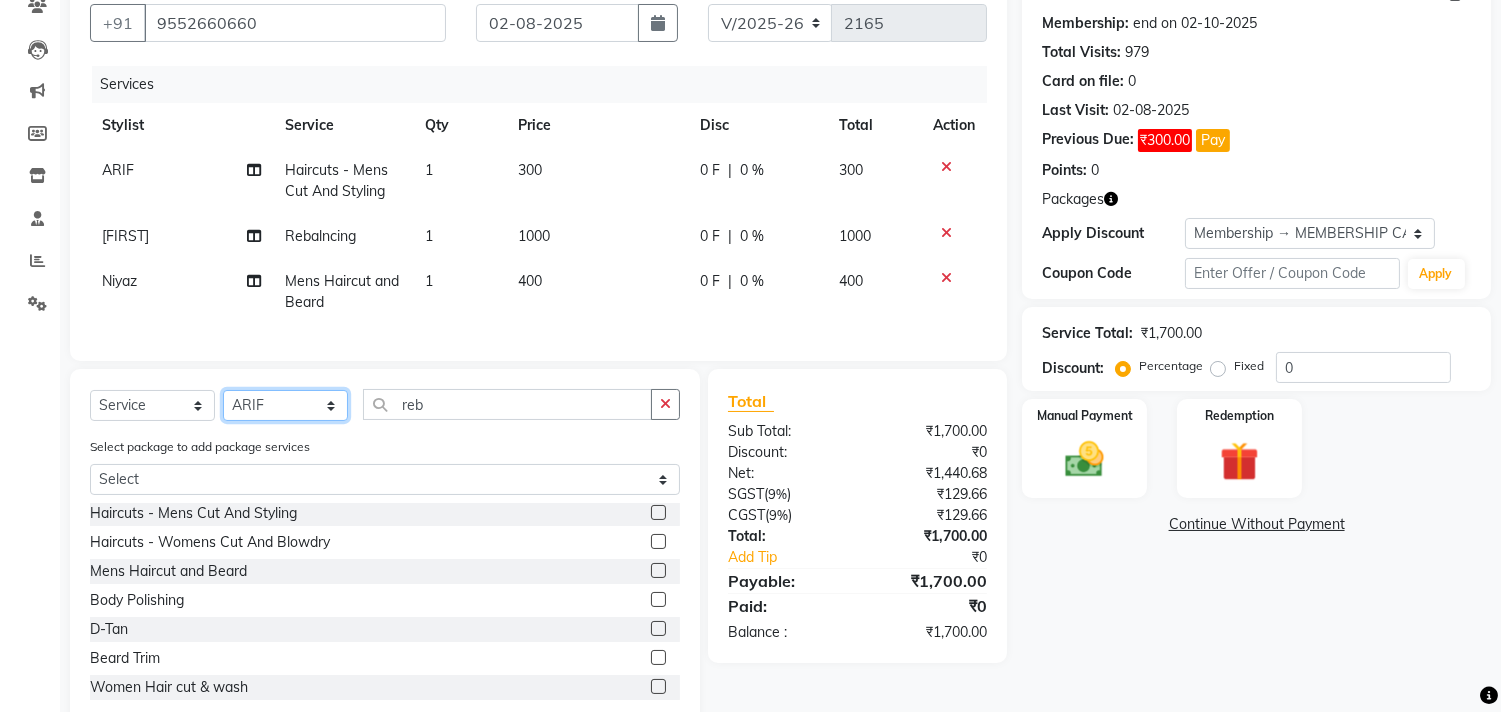 click on "Select Stylist Ajam ARIF Asif Manager M M Neelam Niyaz Salman Sameer Sayali Shahid Shahnawaz Vidya Zubair" 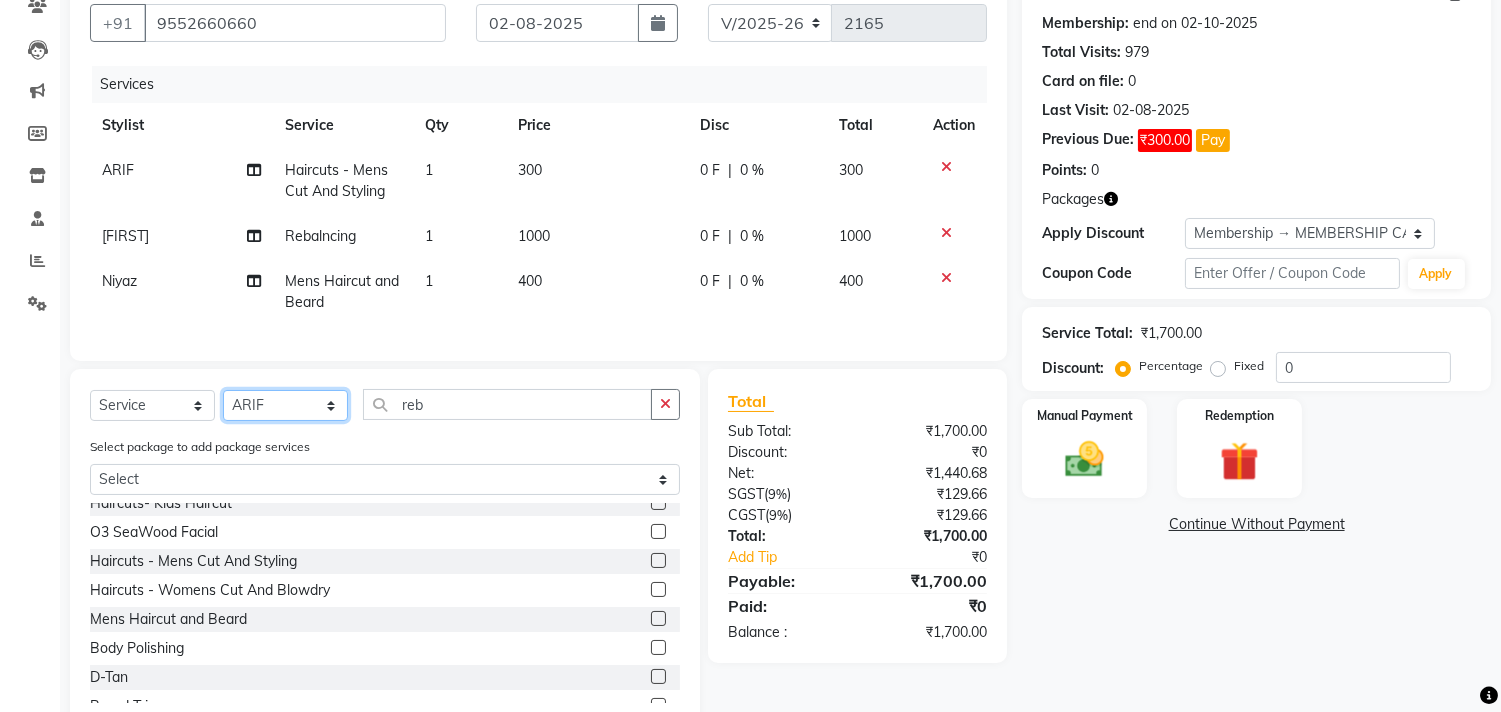 scroll, scrollTop: 783, scrollLeft: 0, axis: vertical 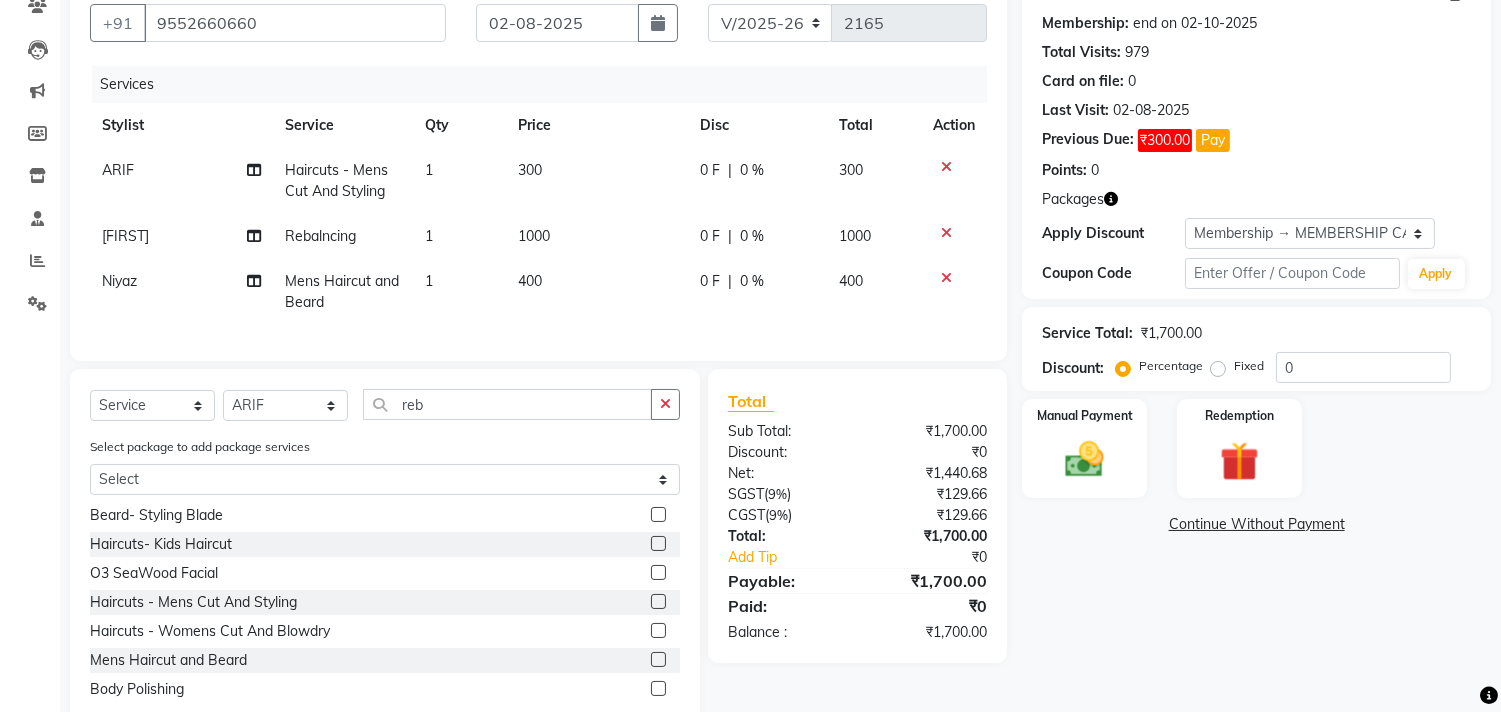 click 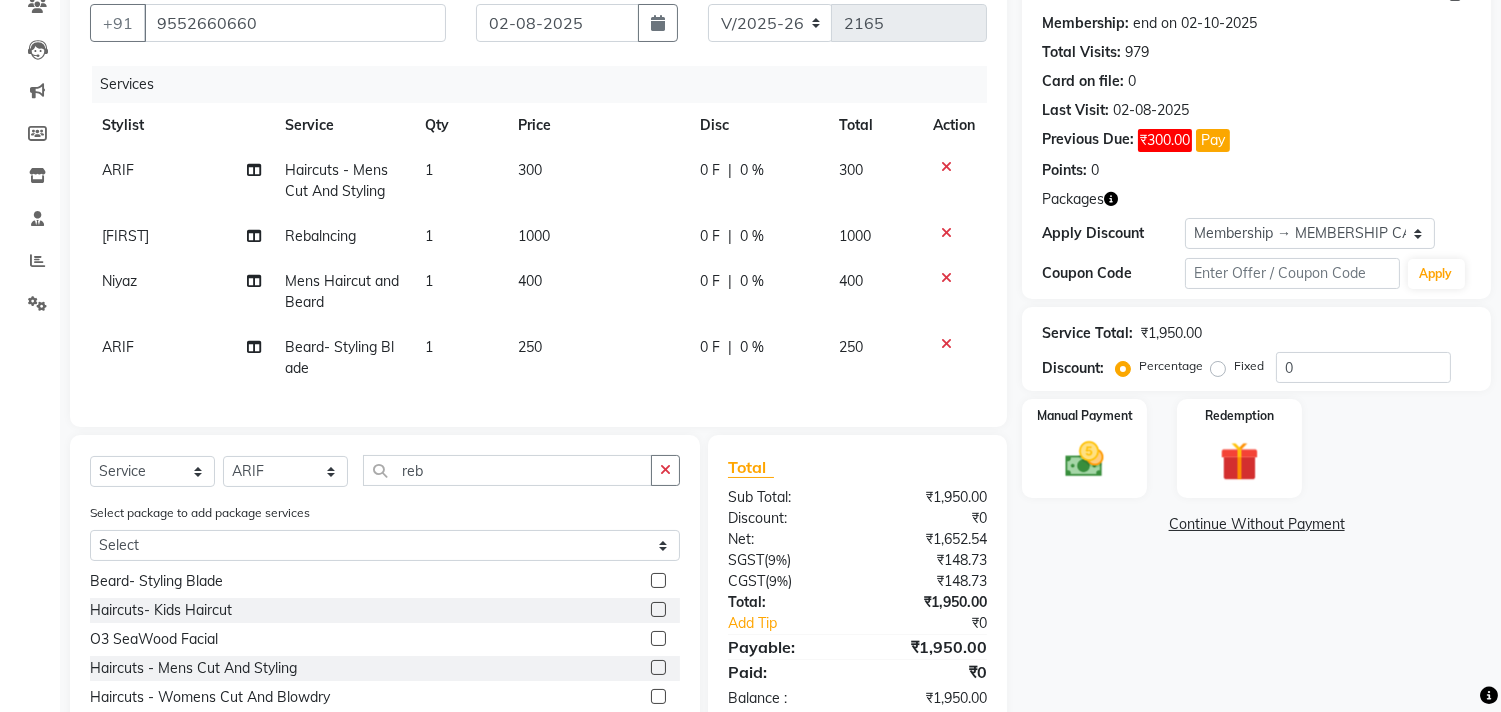 click on "Select package to add package services Select Ornab Mukhrjee" 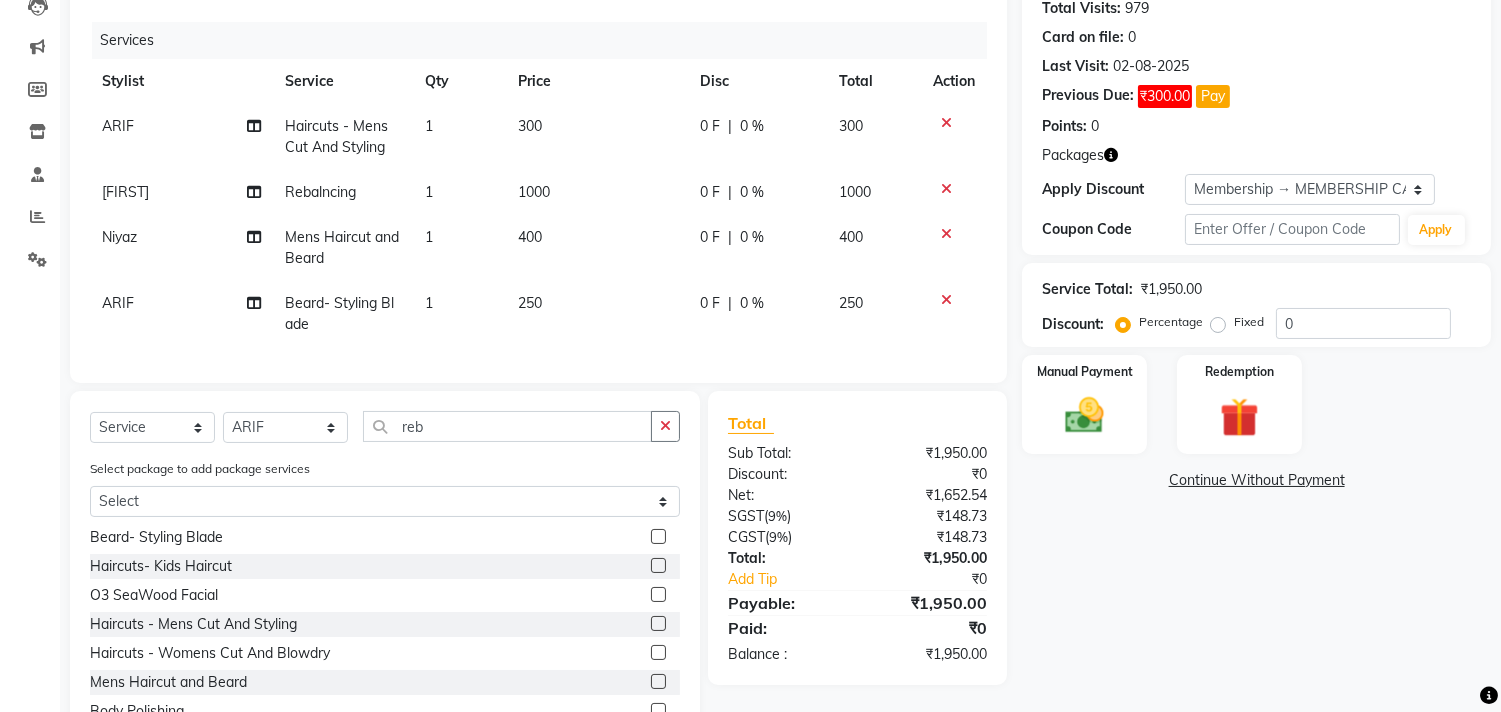 scroll, scrollTop: 313, scrollLeft: 0, axis: vertical 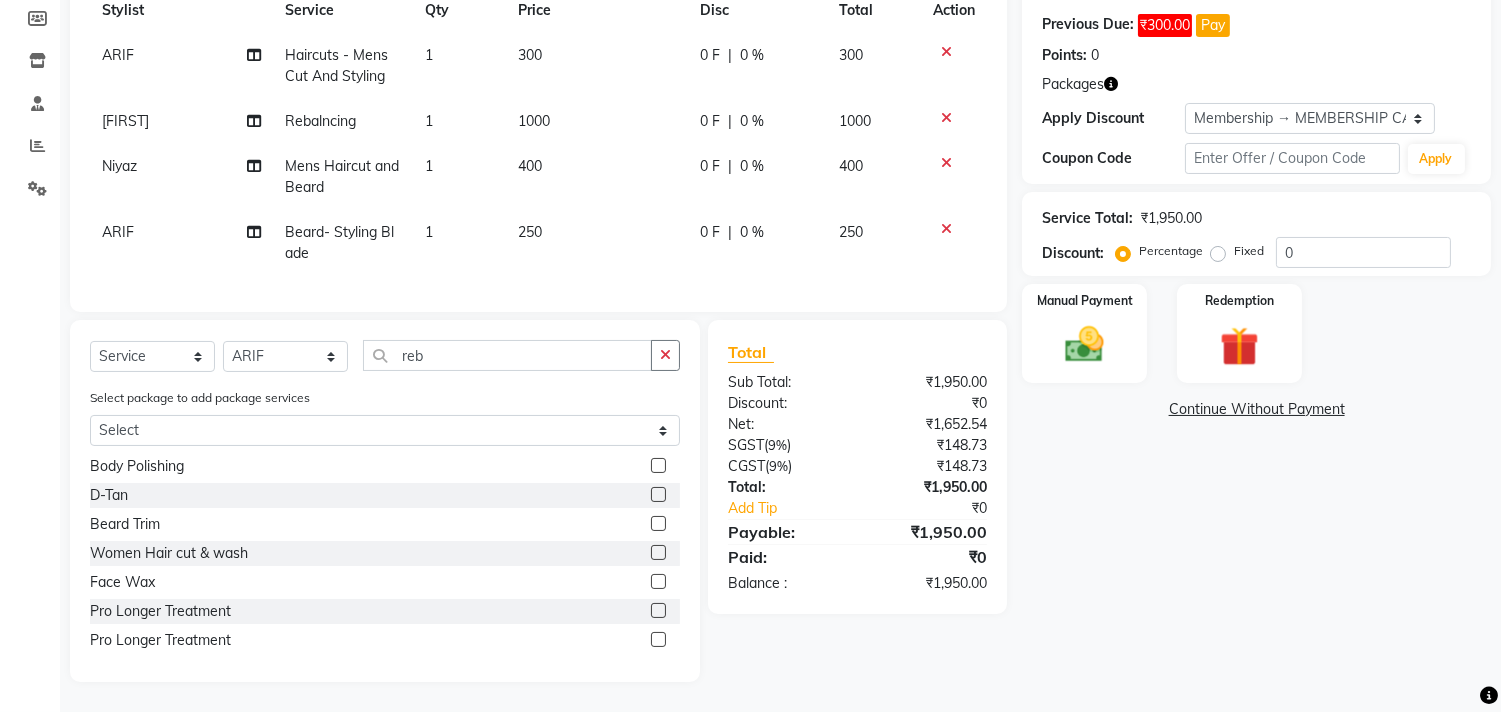 click 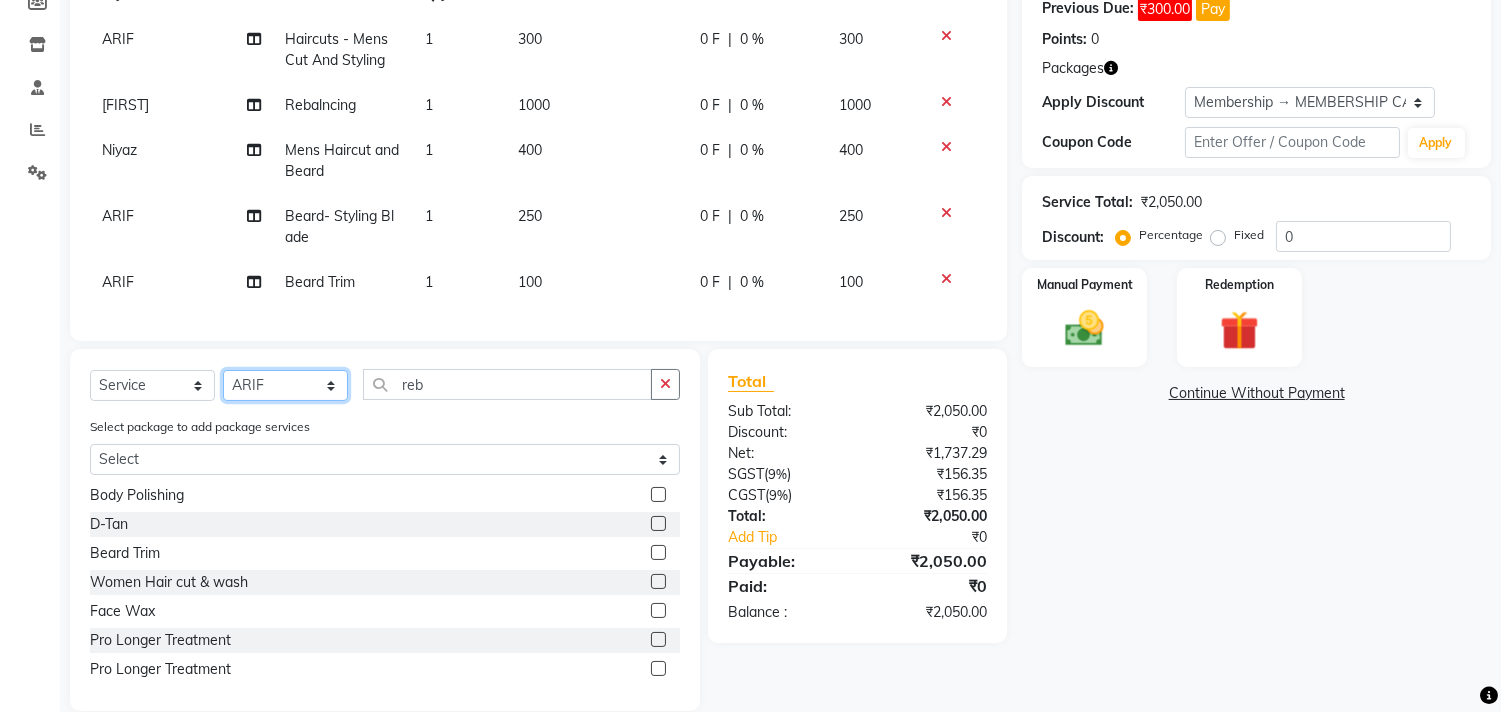 click on "Select Stylist Ajam ARIF Asif Manager M M Neelam Niyaz Salman Sameer Sayali Shahid Shahnawaz Vidya Zubair" 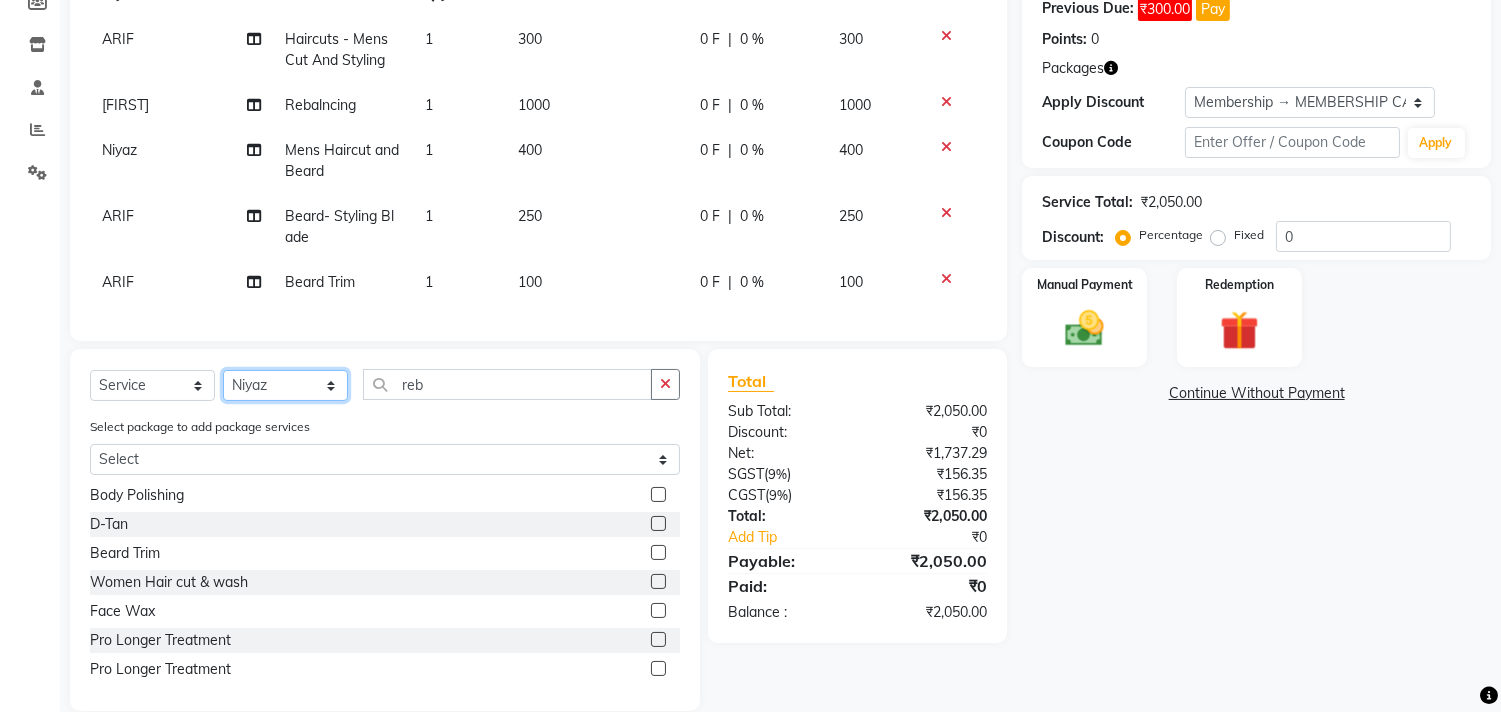 click on "Select Stylist Ajam ARIF Asif Manager M M Neelam Niyaz Salman Sameer Sayali Shahid Shahnawaz Vidya Zubair" 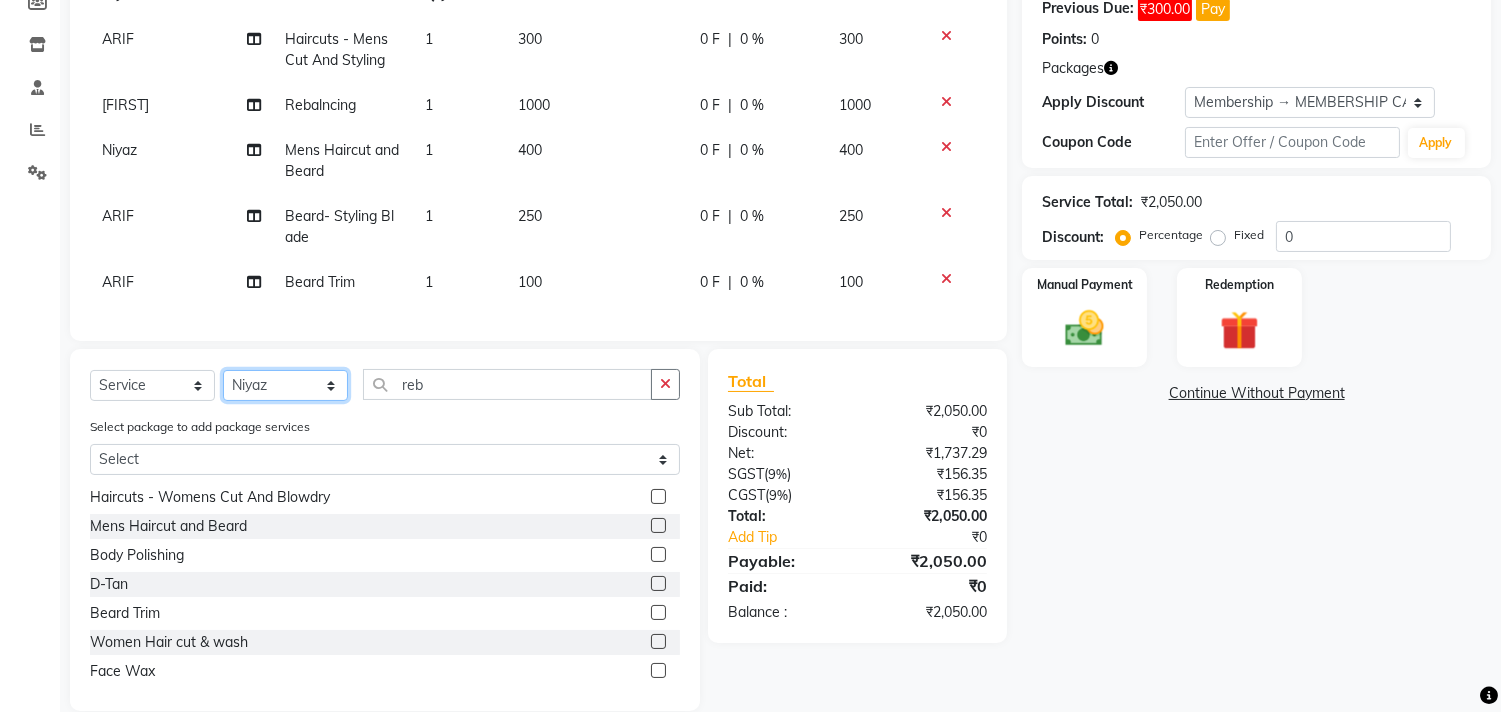 scroll, scrollTop: 868, scrollLeft: 0, axis: vertical 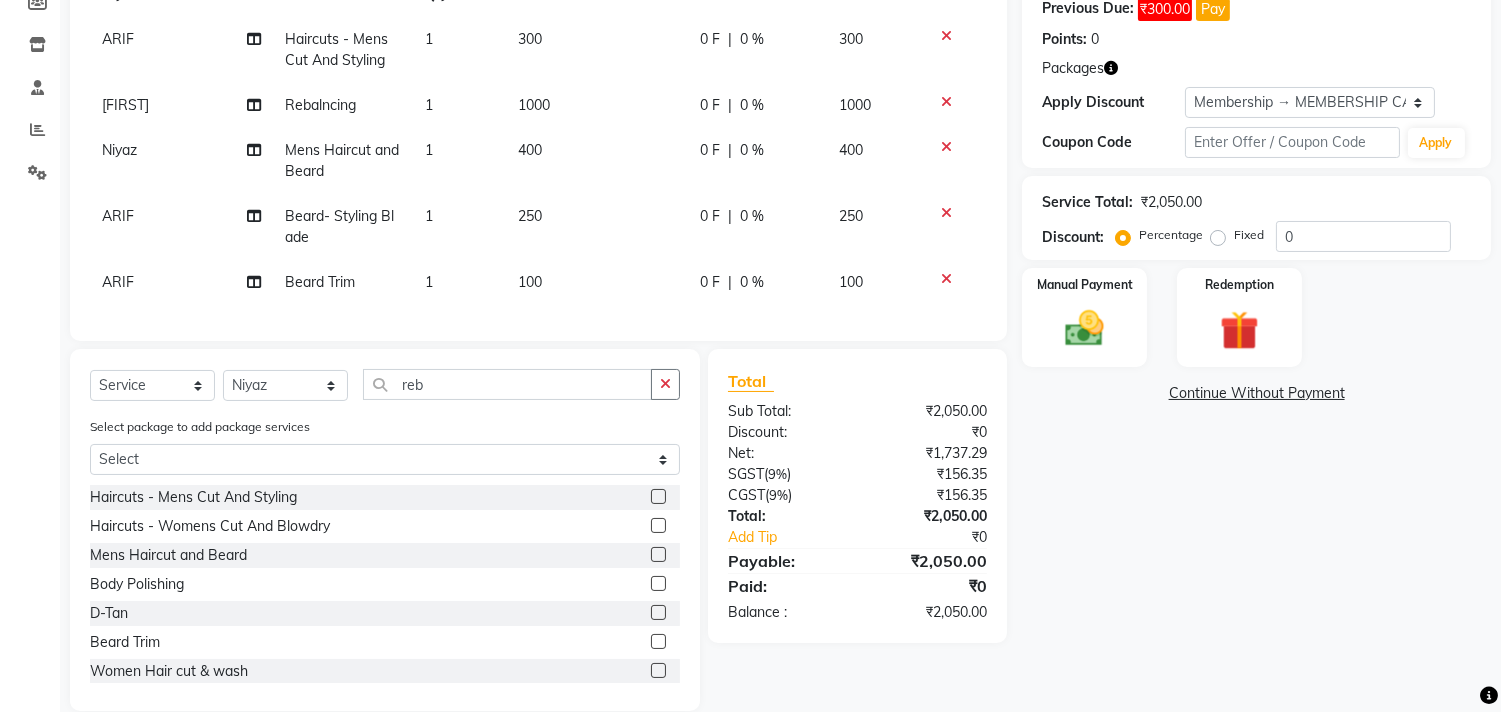 click 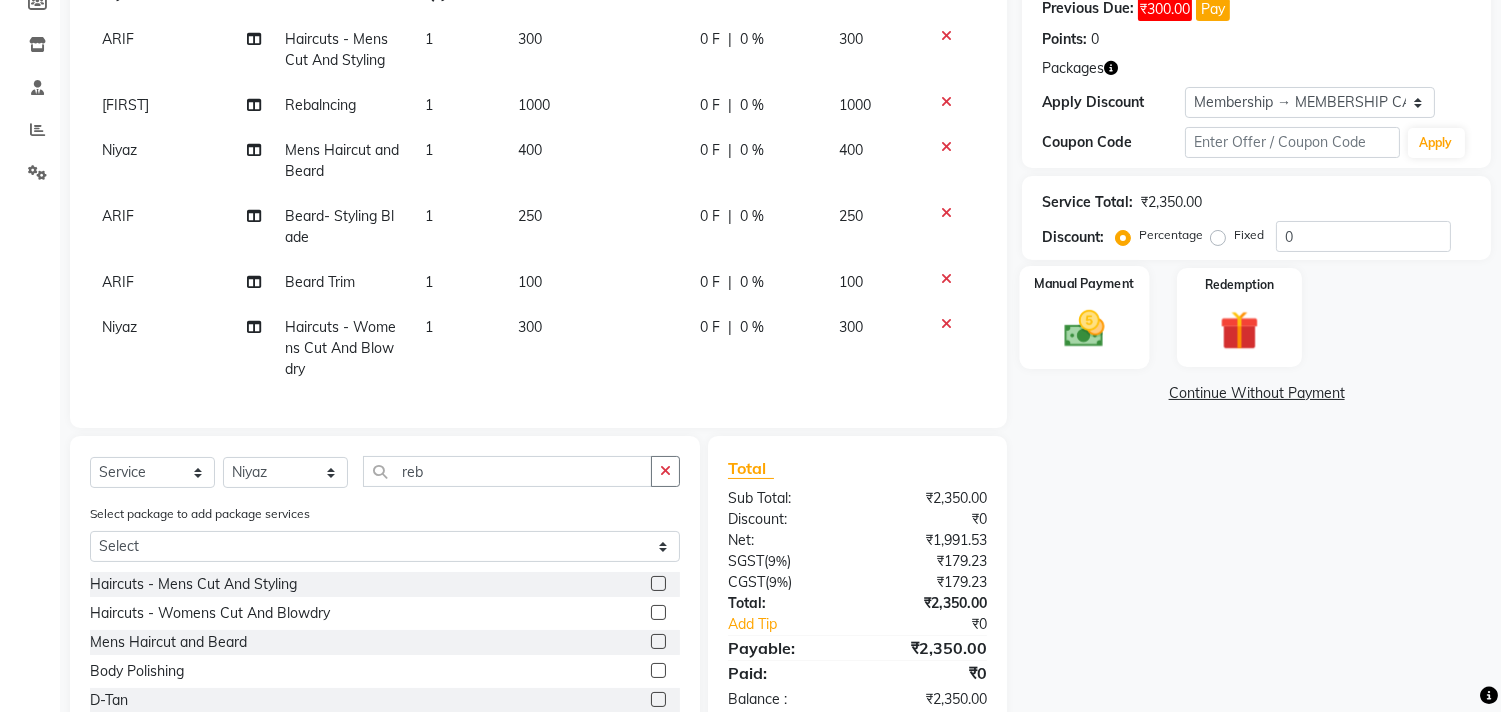 click 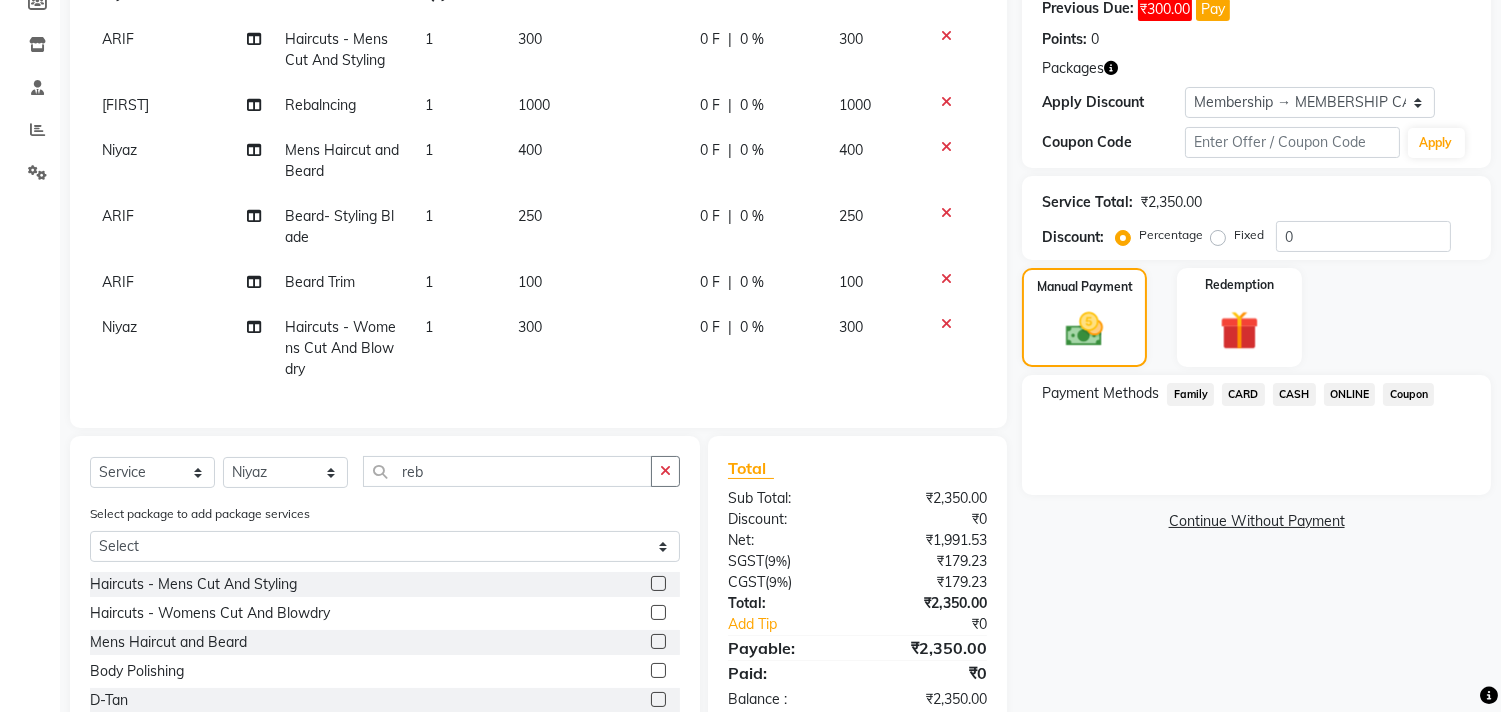 click on "ONLINE" 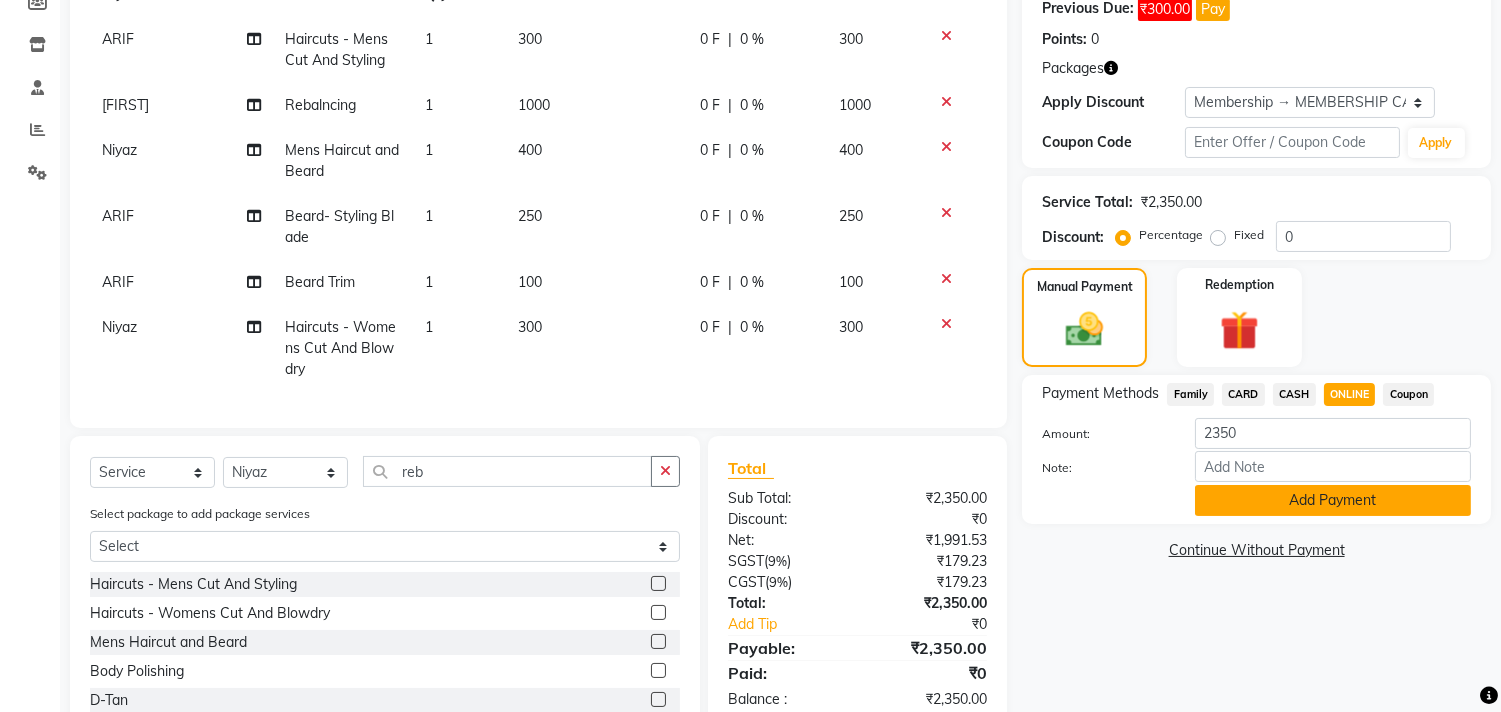 click on "Add Payment" 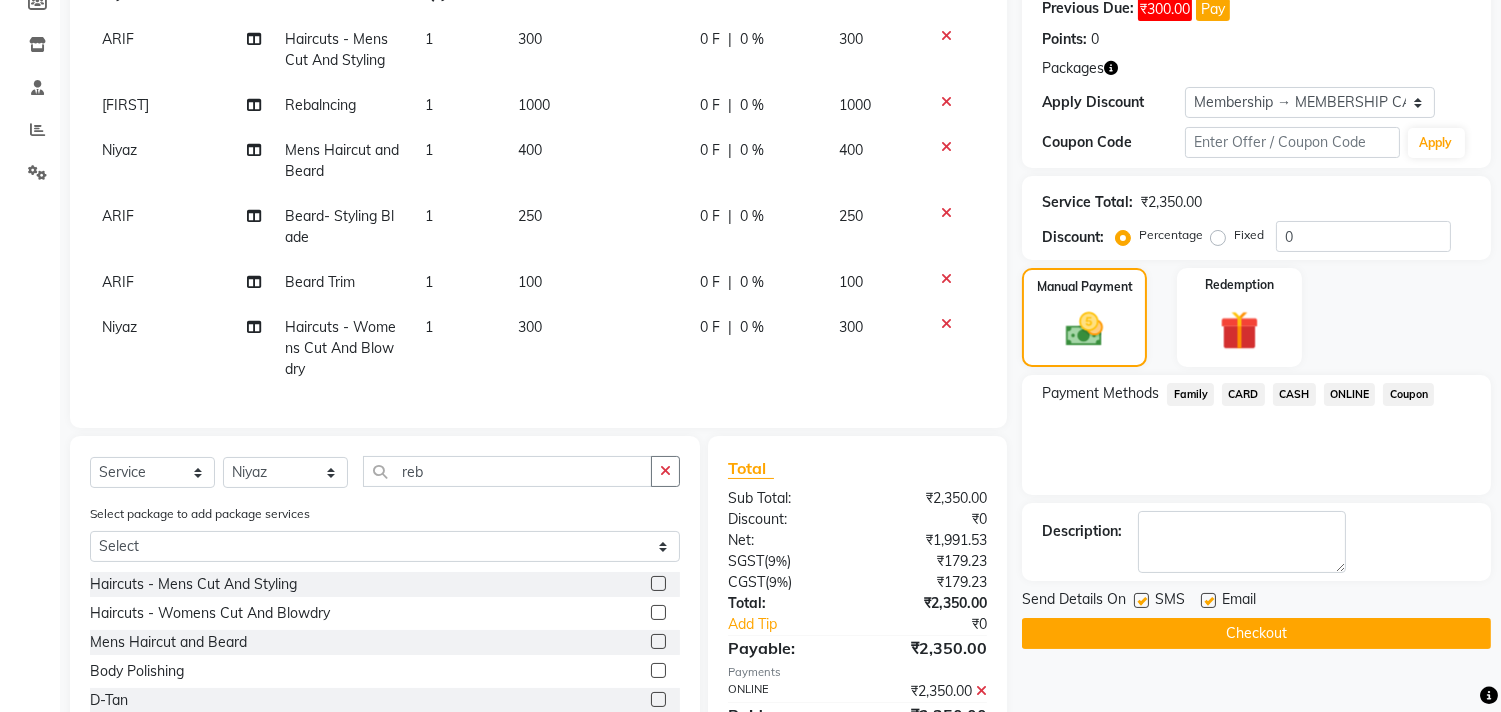 click on "Checkout" 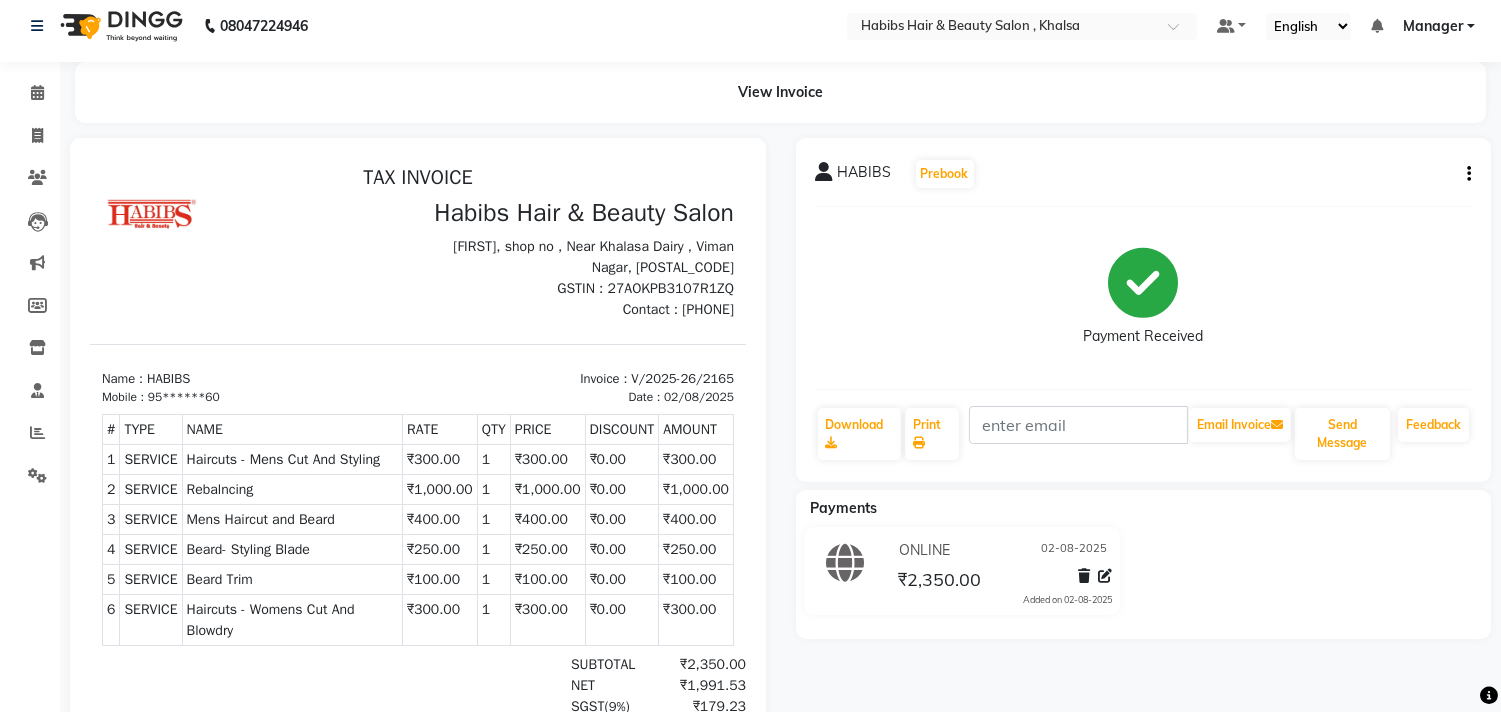 scroll, scrollTop: 0, scrollLeft: 0, axis: both 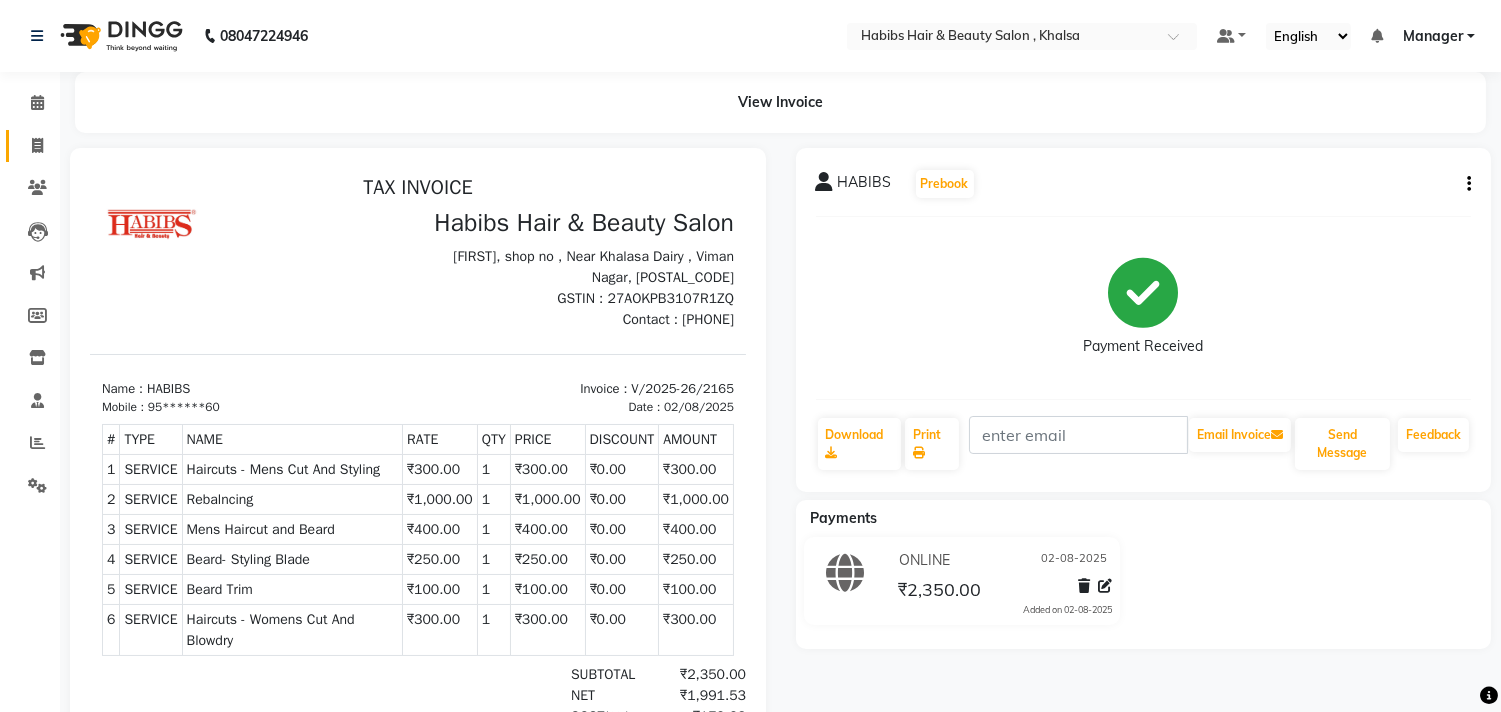 click on "Invoice" 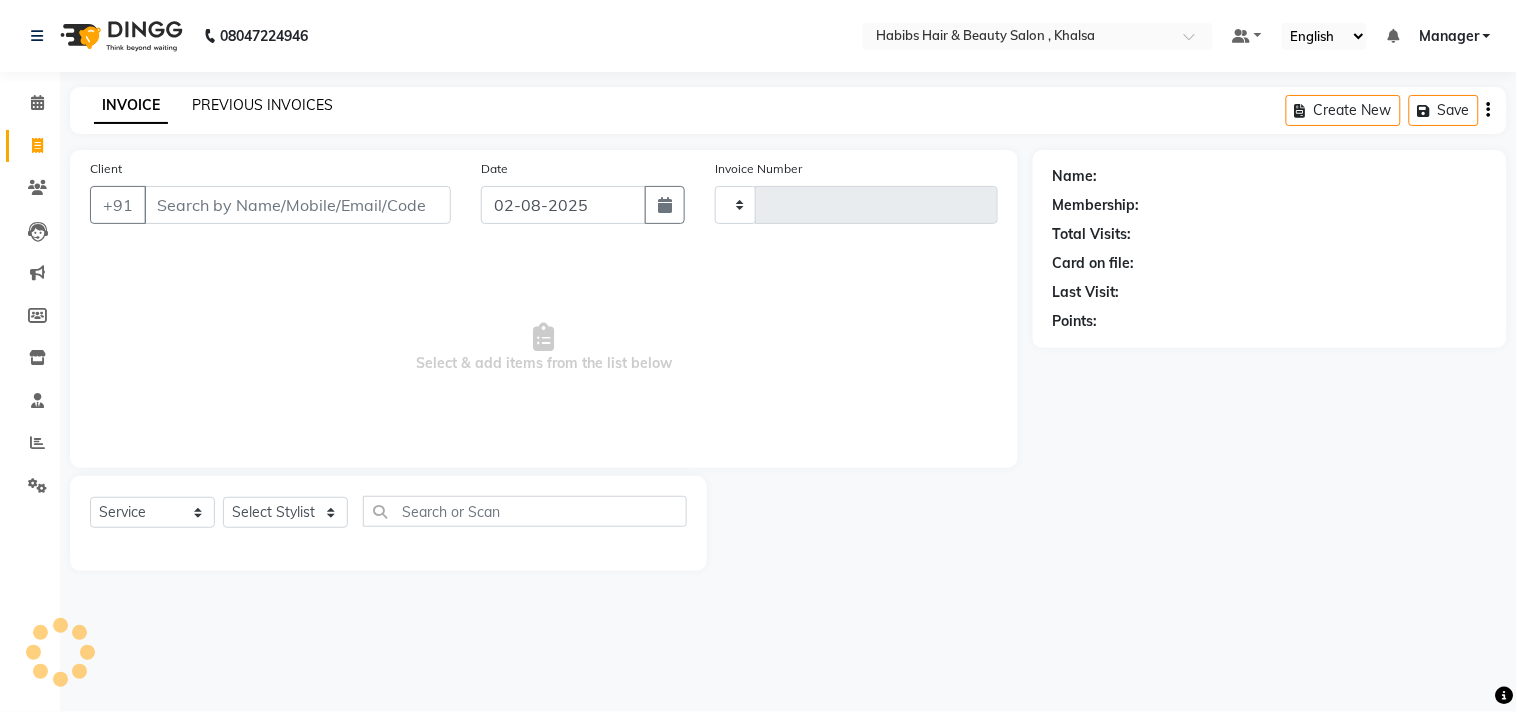 click on "PREVIOUS INVOICES" 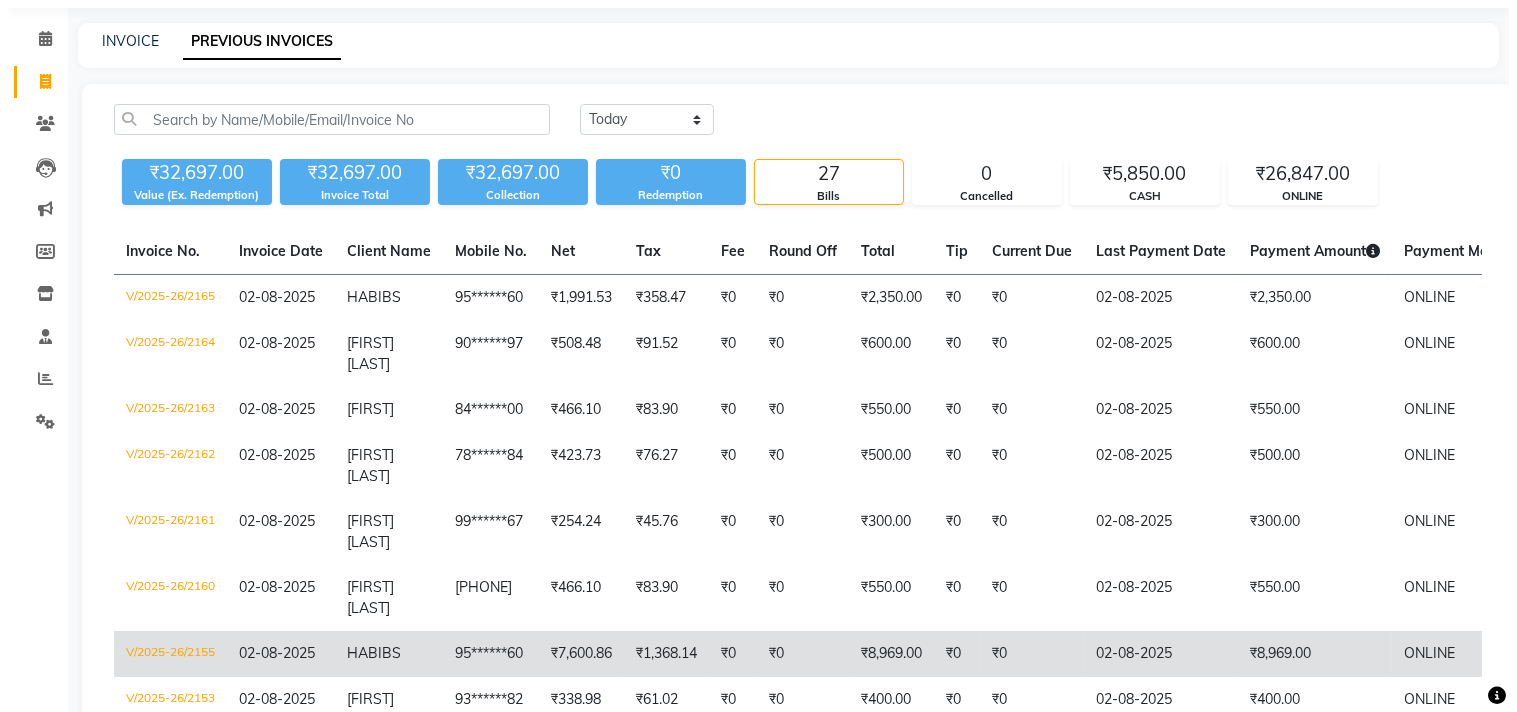 scroll, scrollTop: 0, scrollLeft: 0, axis: both 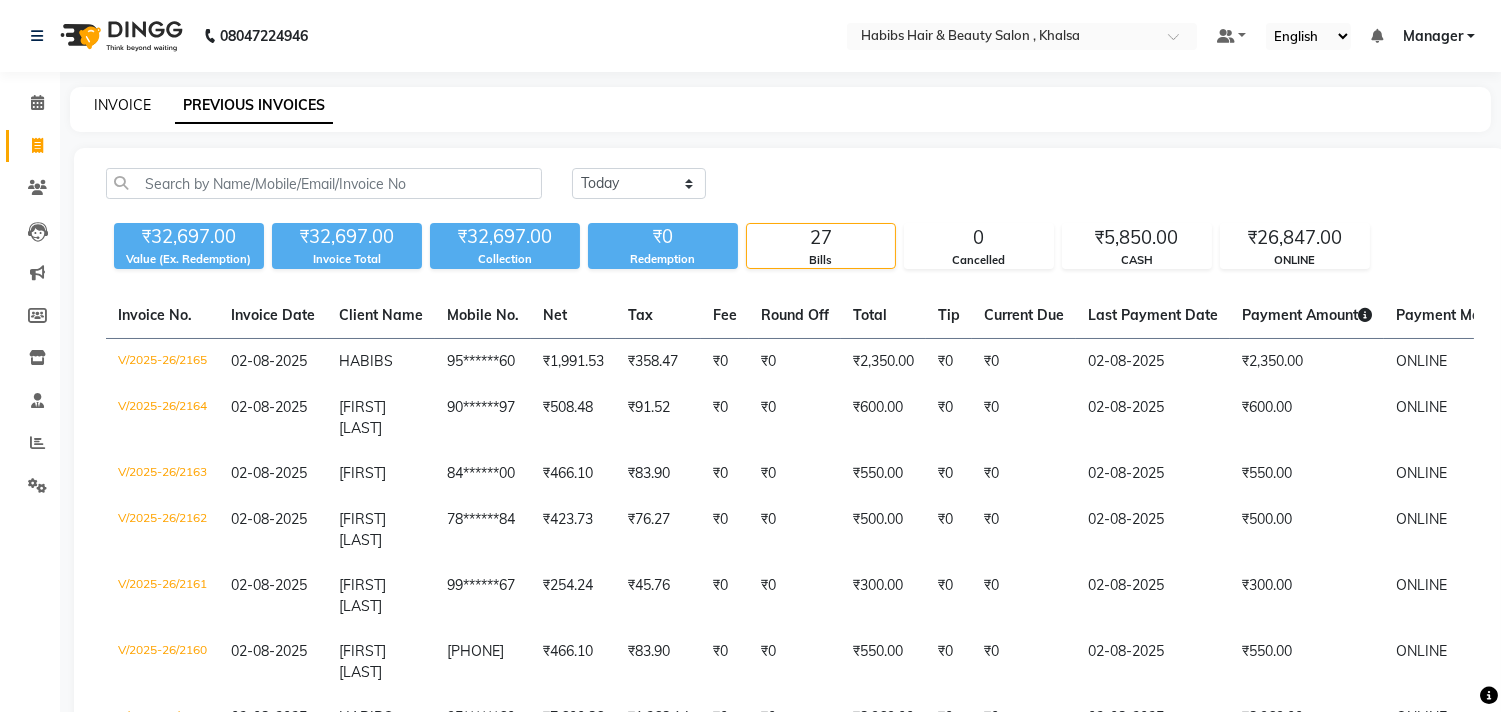 click on "INVOICE" 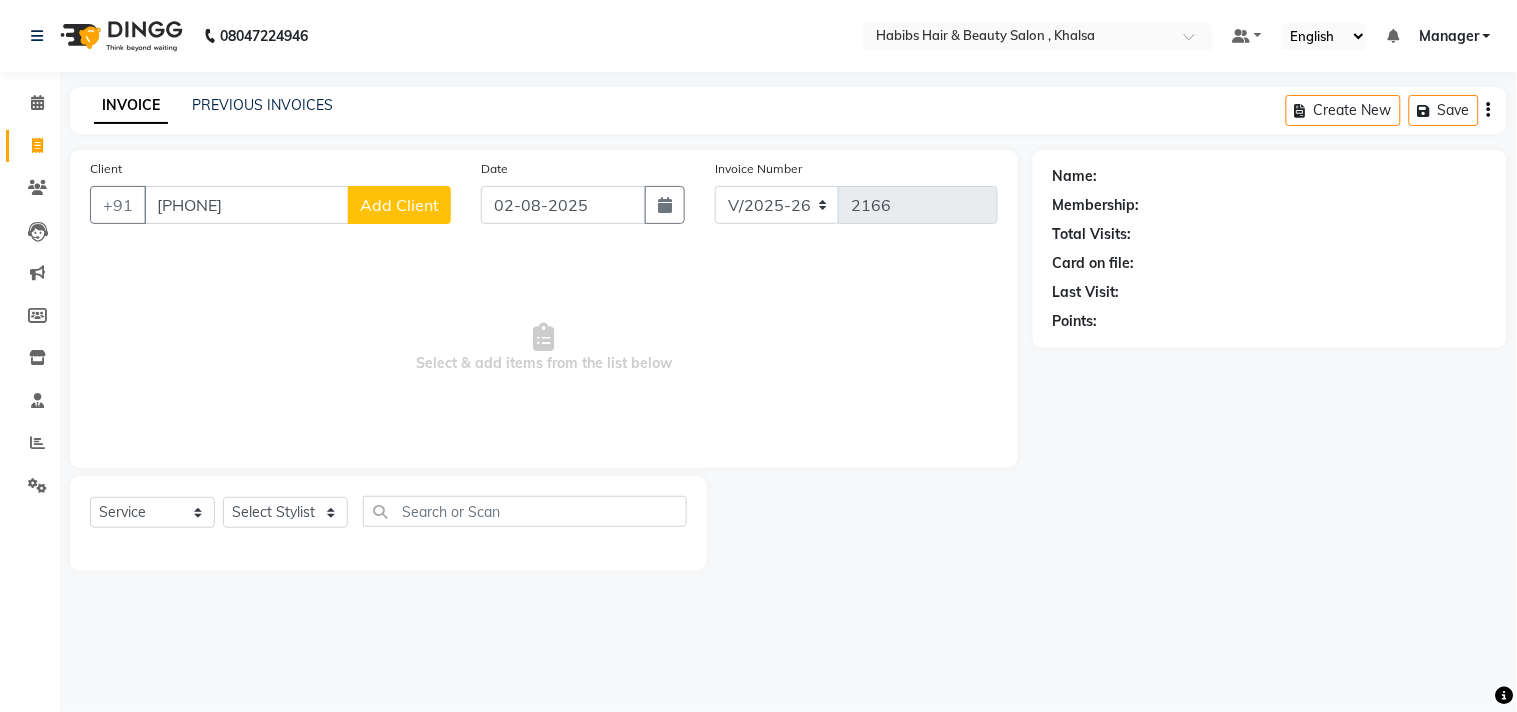 click on "Add Client" 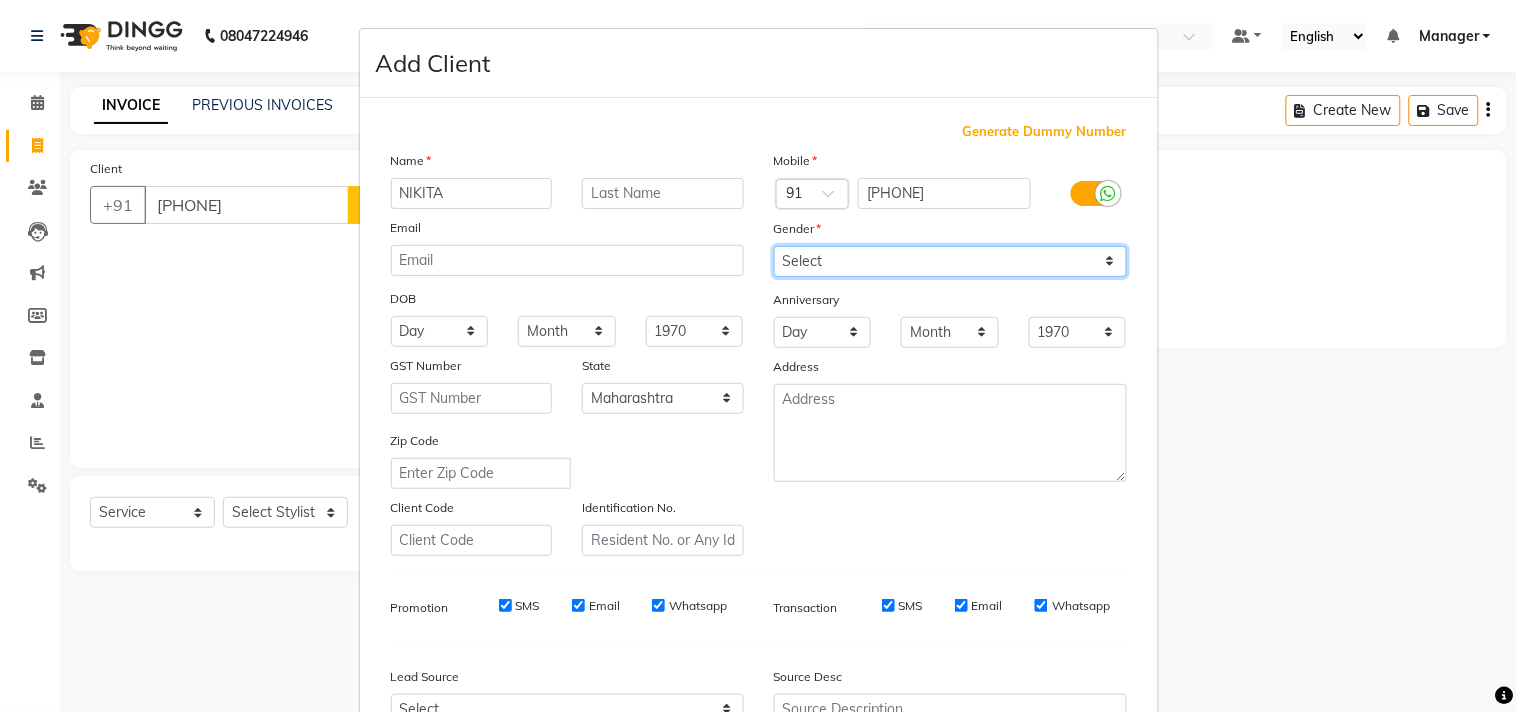 click on "Select Male Female Other Prefer Not To Say" at bounding box center (950, 261) 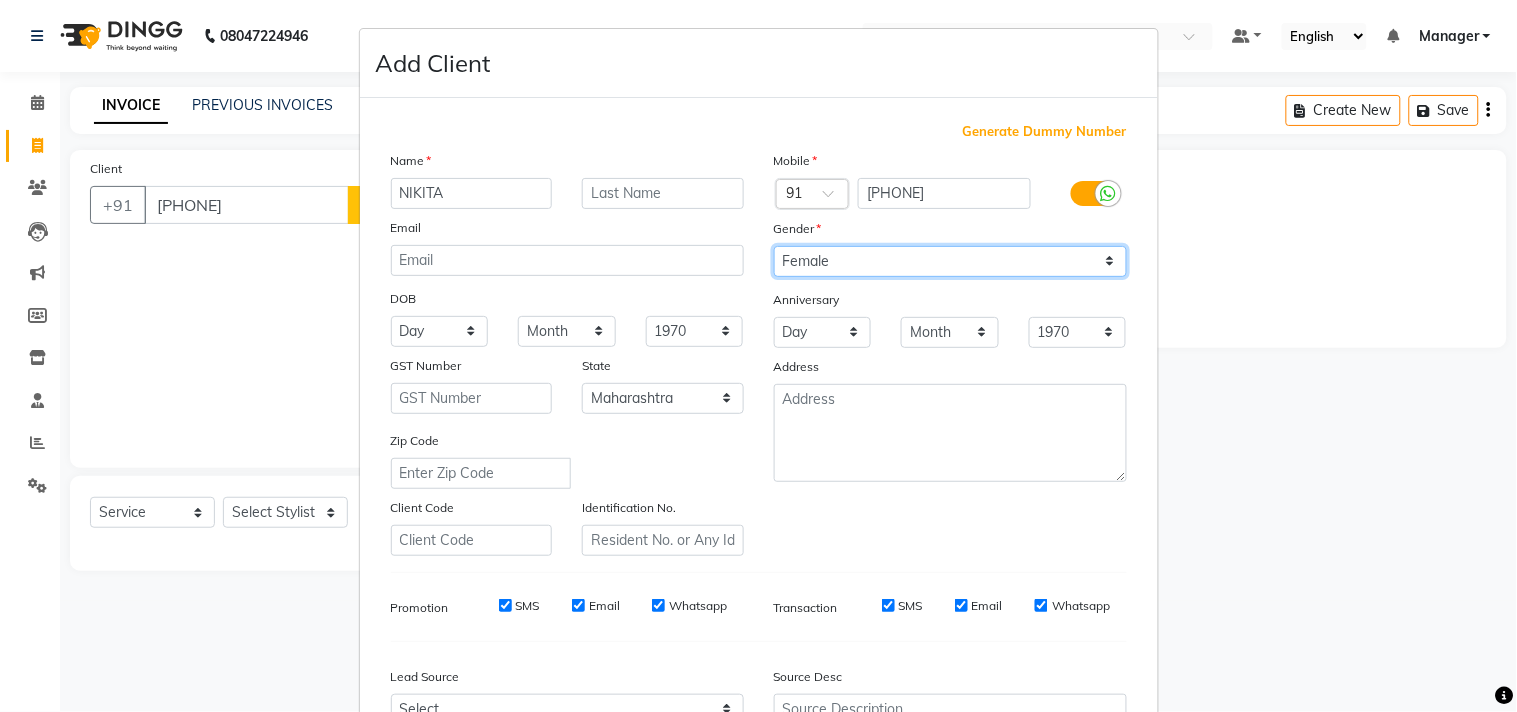 click on "Select Male Female Other Prefer Not To Say" at bounding box center [950, 261] 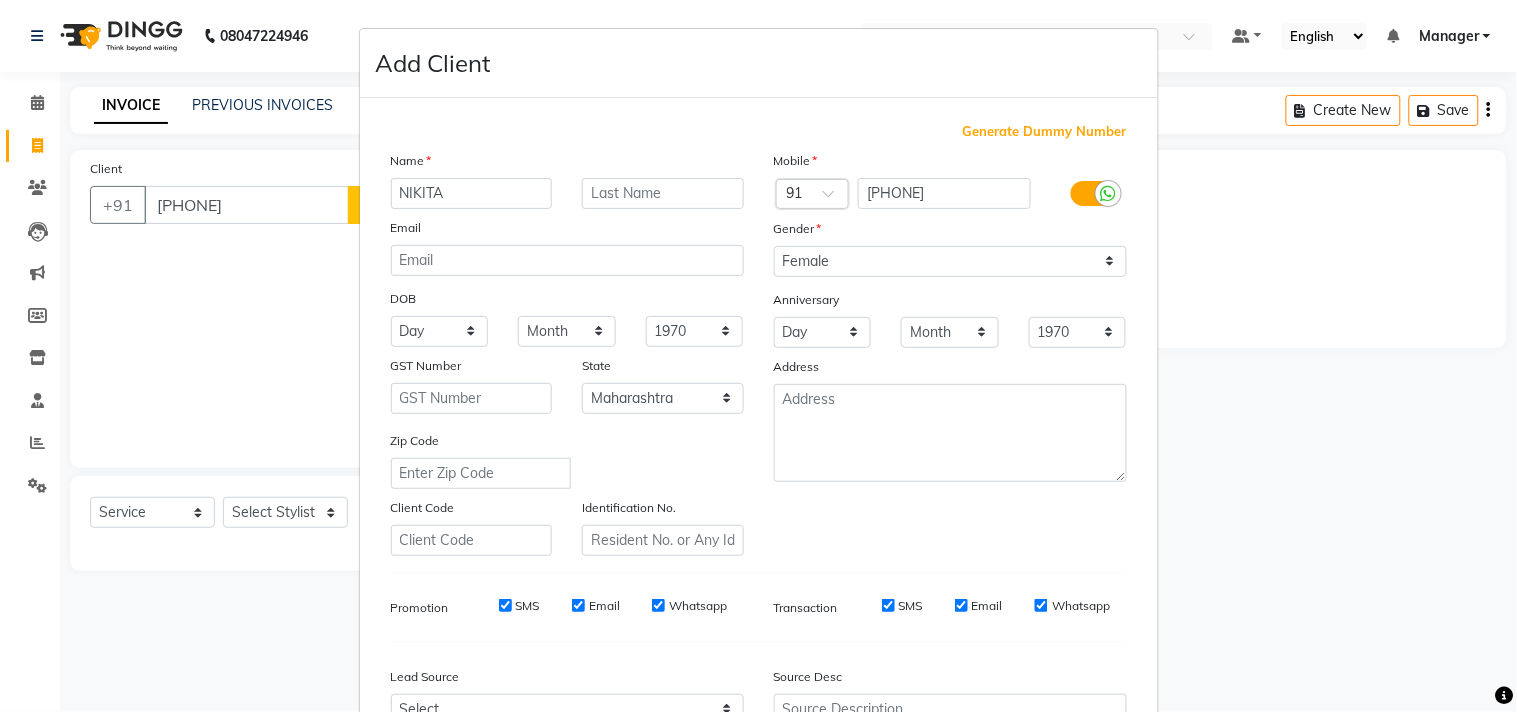 click on "Mobile Country Code × 91 [PHONE] Gender Select Male Female Other Prefer Not To Say Anniversary Day 01 02 03 04 05 06 07 08 09 10 11 12 13 14 15 16 17 18 19 20 21 22 23 24 25 26 27 28 29 30 31 Month January February March April May June July August September October November December 1970 1971 1972 1973 1974 1975 1976 1977 1978 1979 1980 1981 1982 1983 1984 1985 1986 1987 1988 1989 1990 1991 1992 1993 1994 1995 1996 1997 1998 1999 2000 2001 2002 2003 2004 2005 2006 2007 2008 2009 2010 2011 2012 2013 2014 2015 2016 2017 2018 2019 2020 2021 2022 2023 2024 2025 [ADDRESS]" at bounding box center [950, 353] 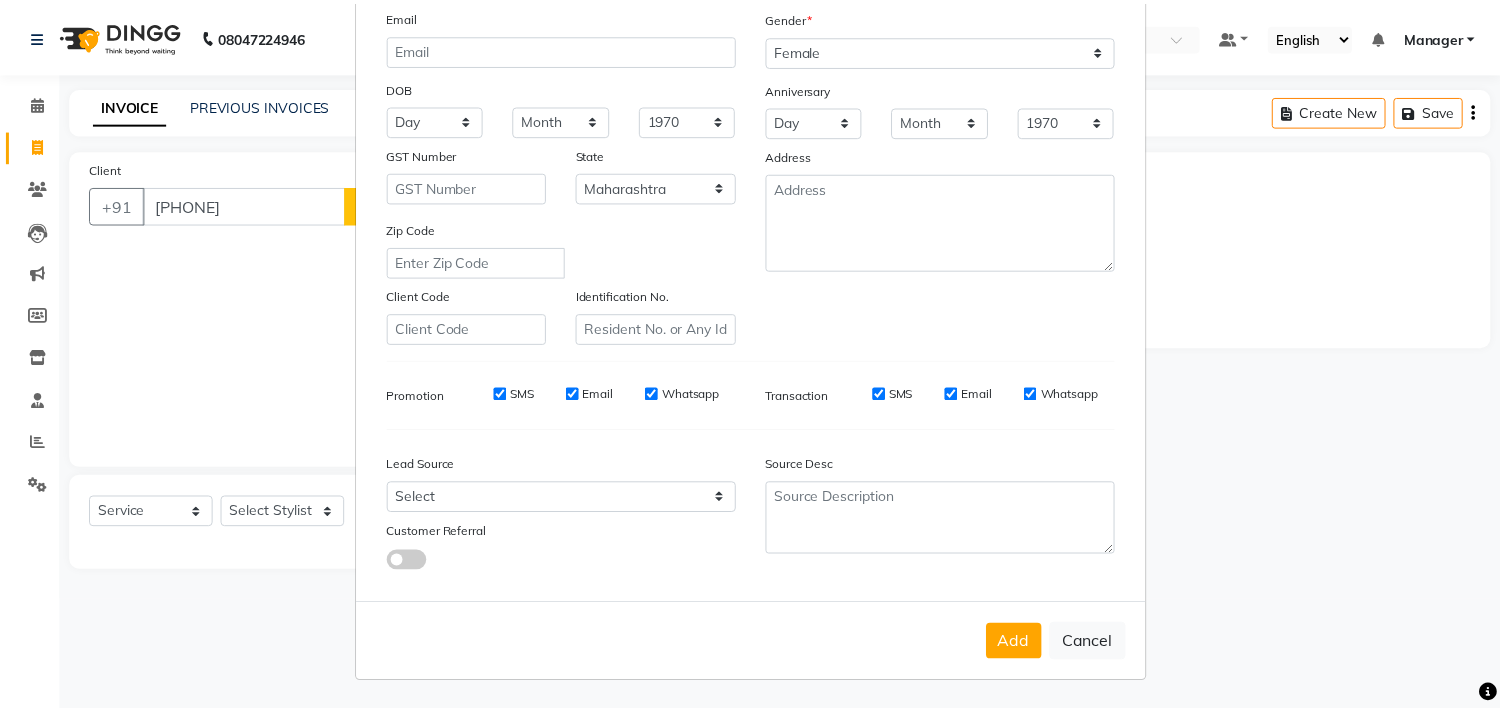 scroll, scrollTop: 212, scrollLeft: 0, axis: vertical 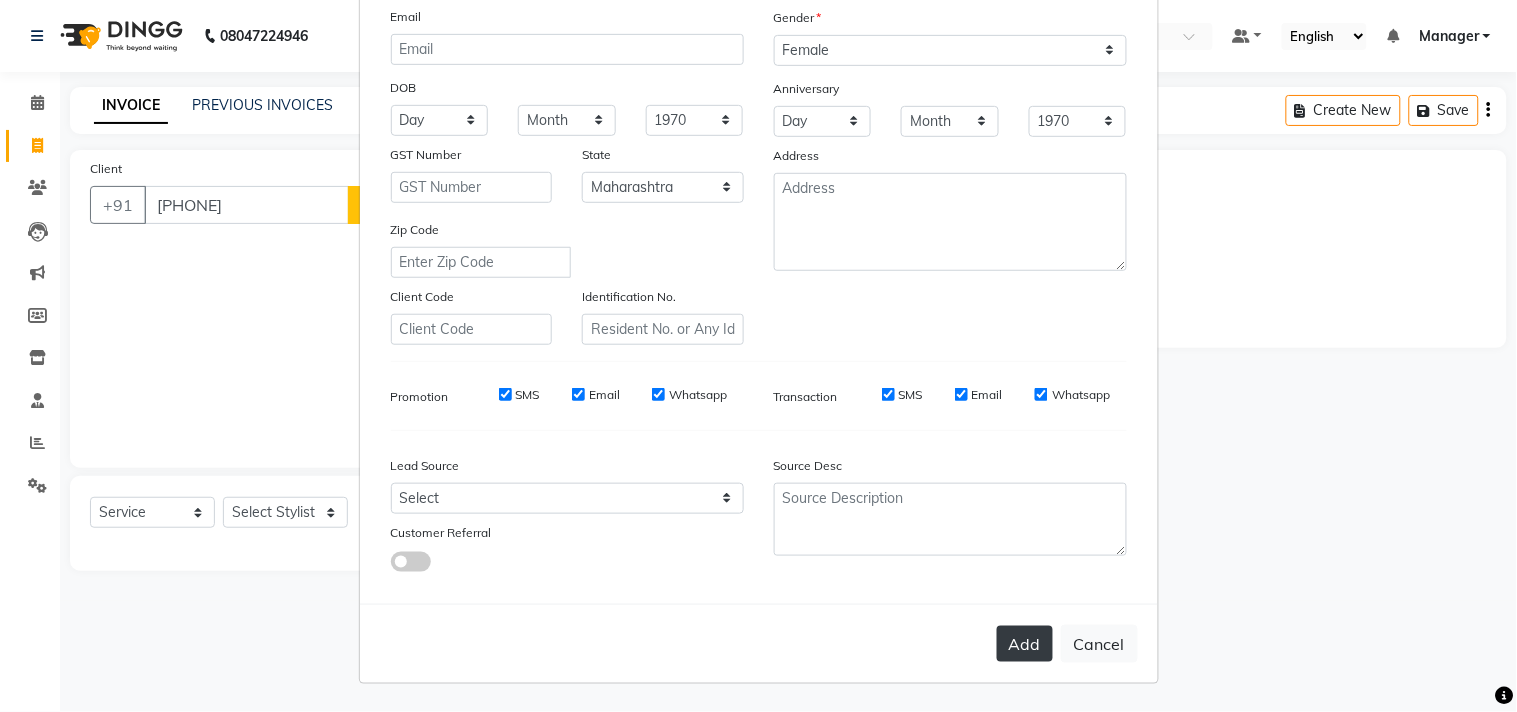 click on "Add" at bounding box center [1025, 644] 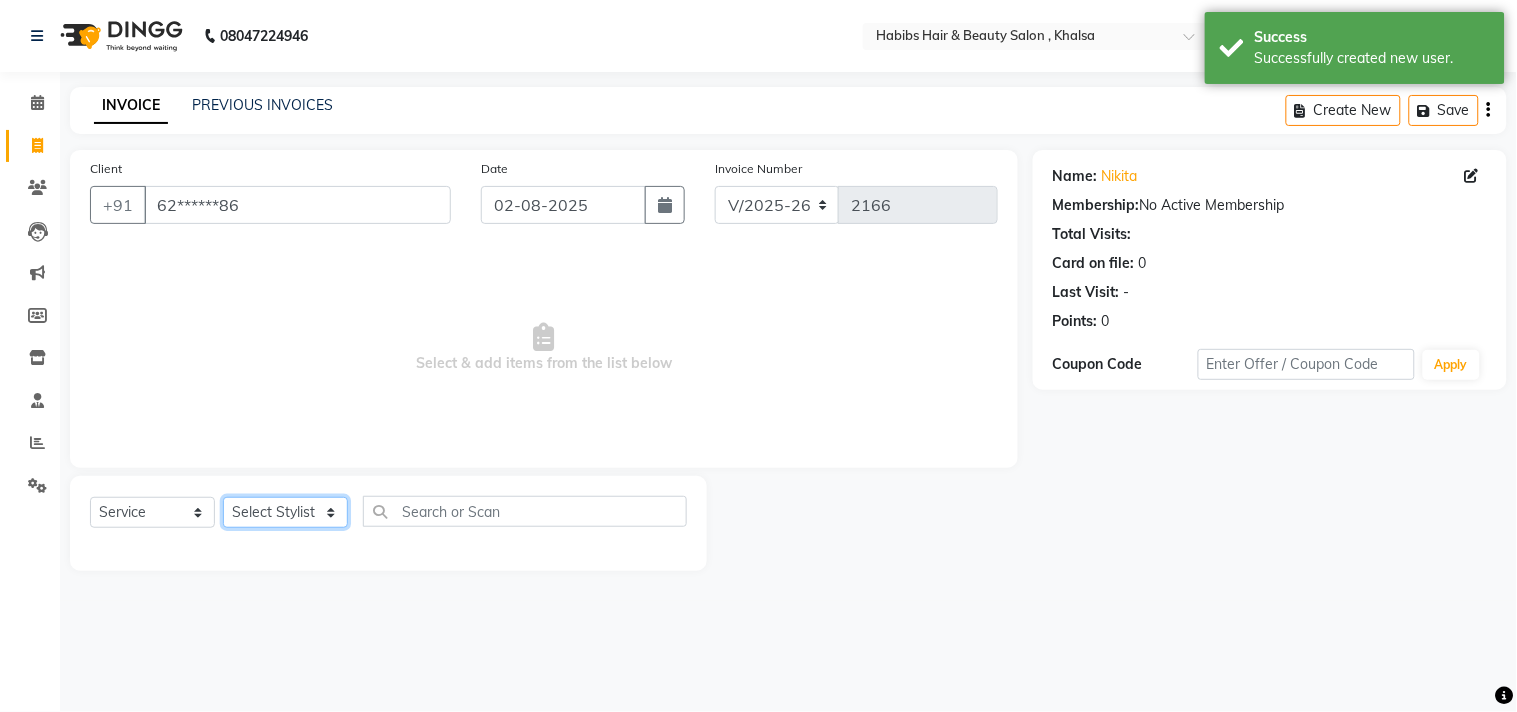 click on "Select Stylist Ajam ARIF Asif Manager M M Neelam Niyaz Salman Sameer Sayali Shahid Shahnawaz Vidya Zubair" 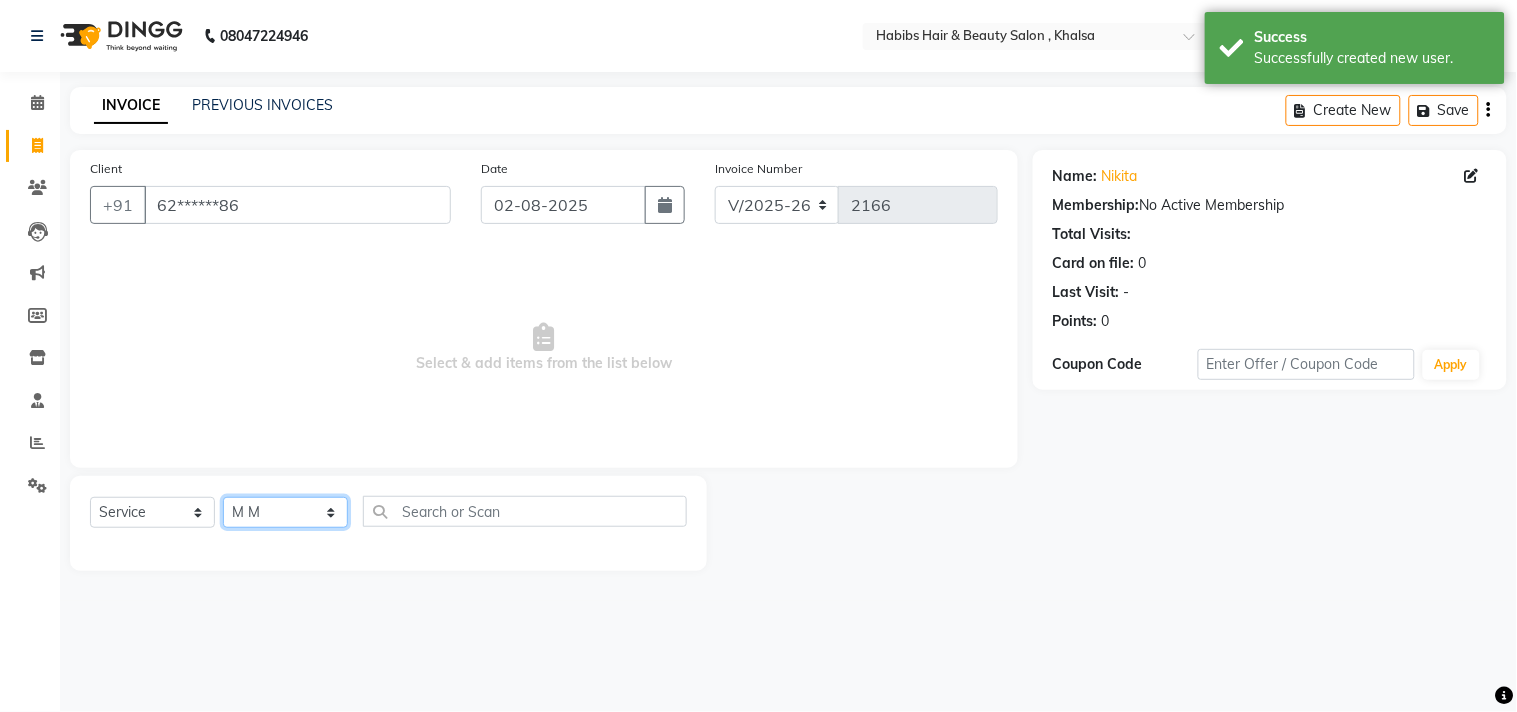 click on "Select Stylist Ajam ARIF Asif Manager M M Neelam Niyaz Salman Sameer Sayali Shahid Shahnawaz Vidya Zubair" 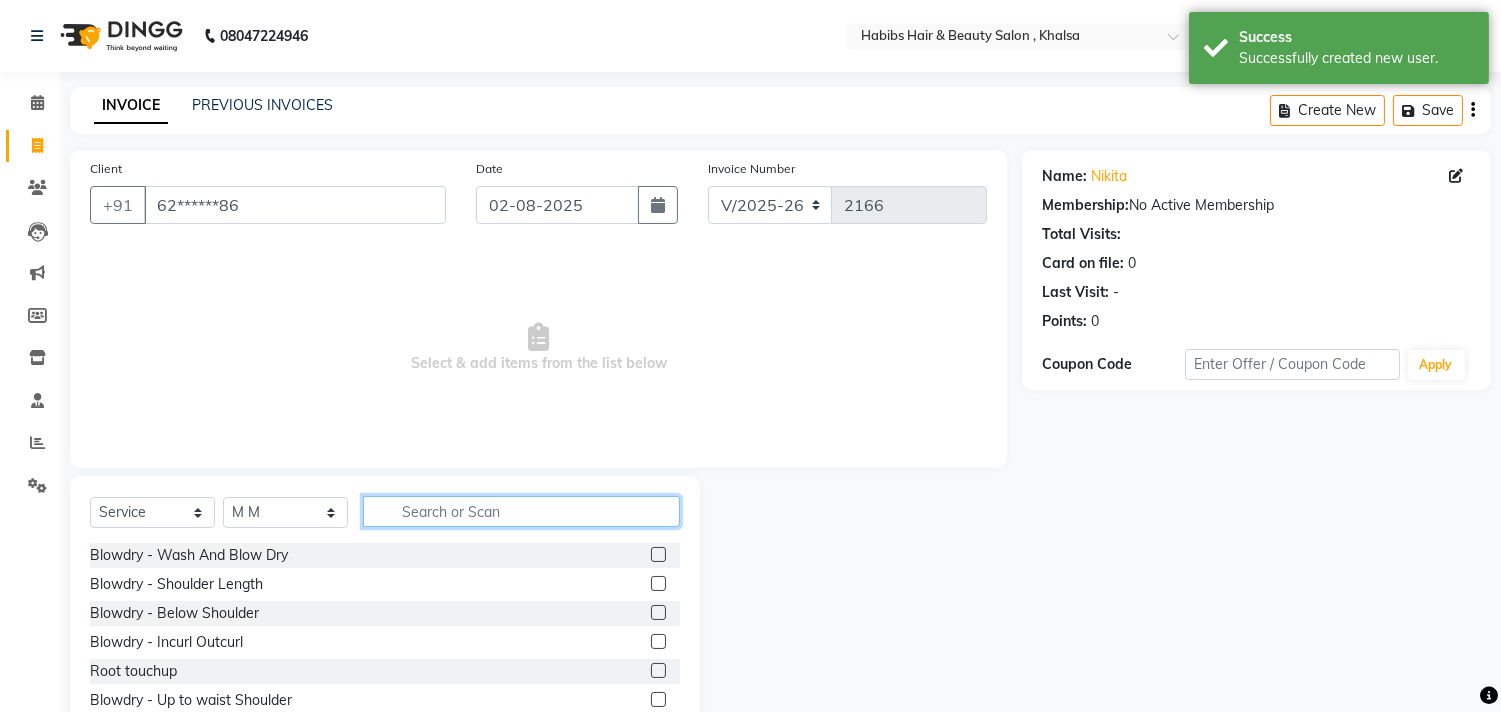 click 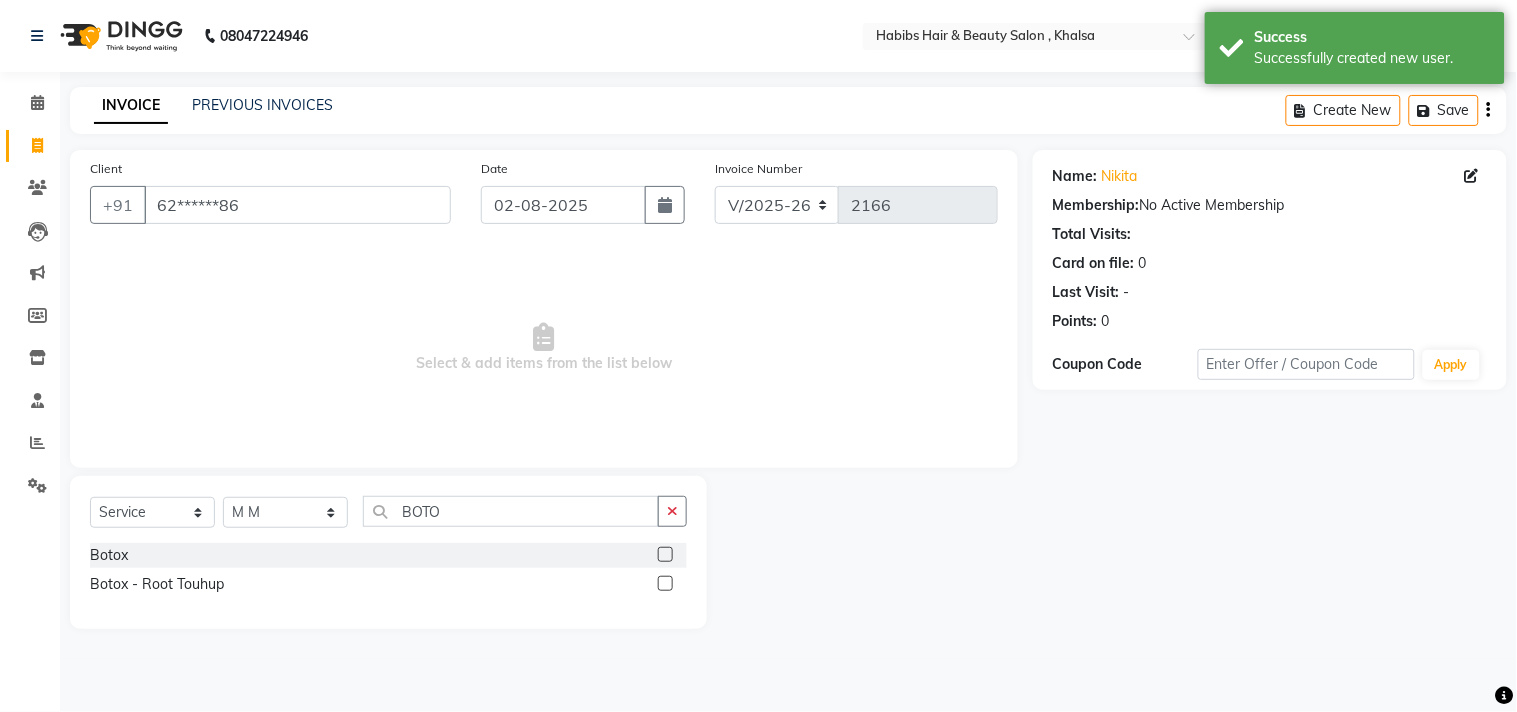 click 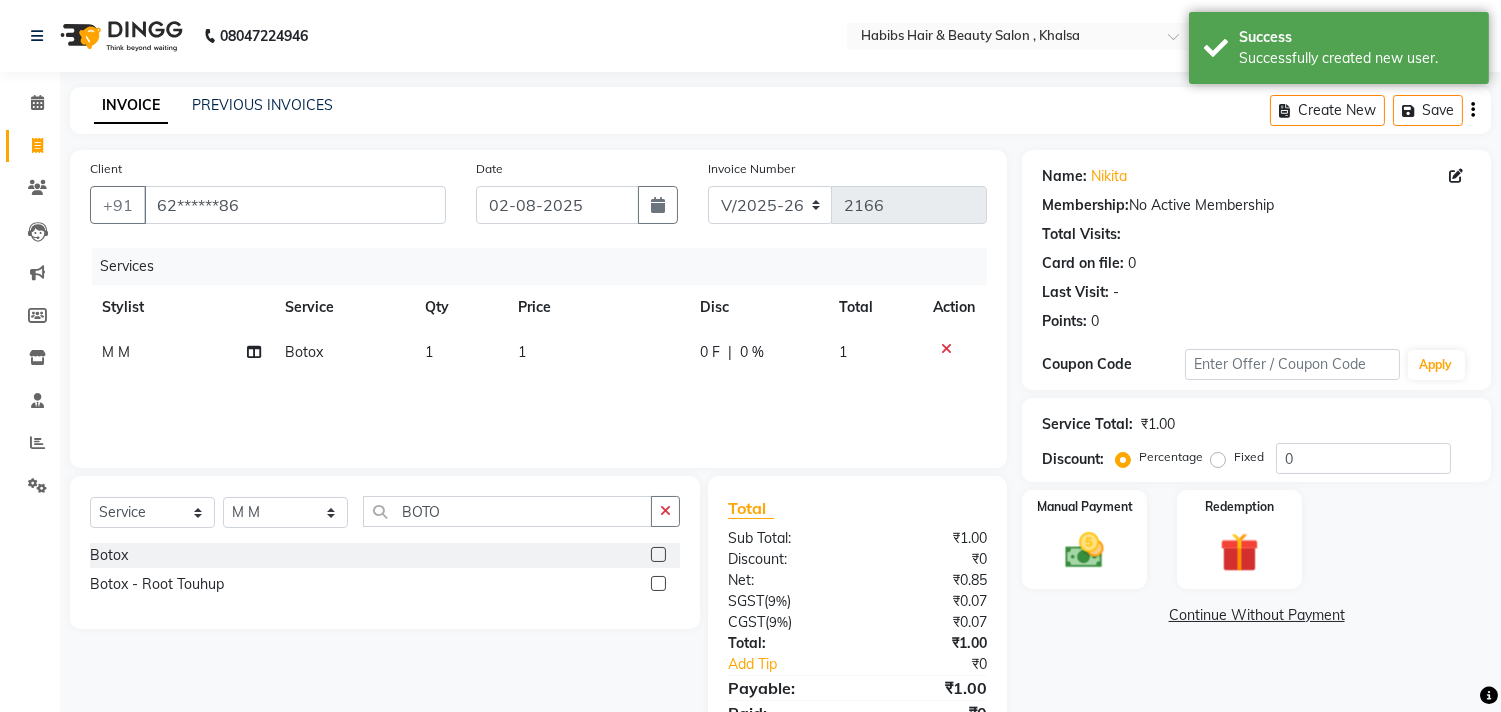 click on "1" 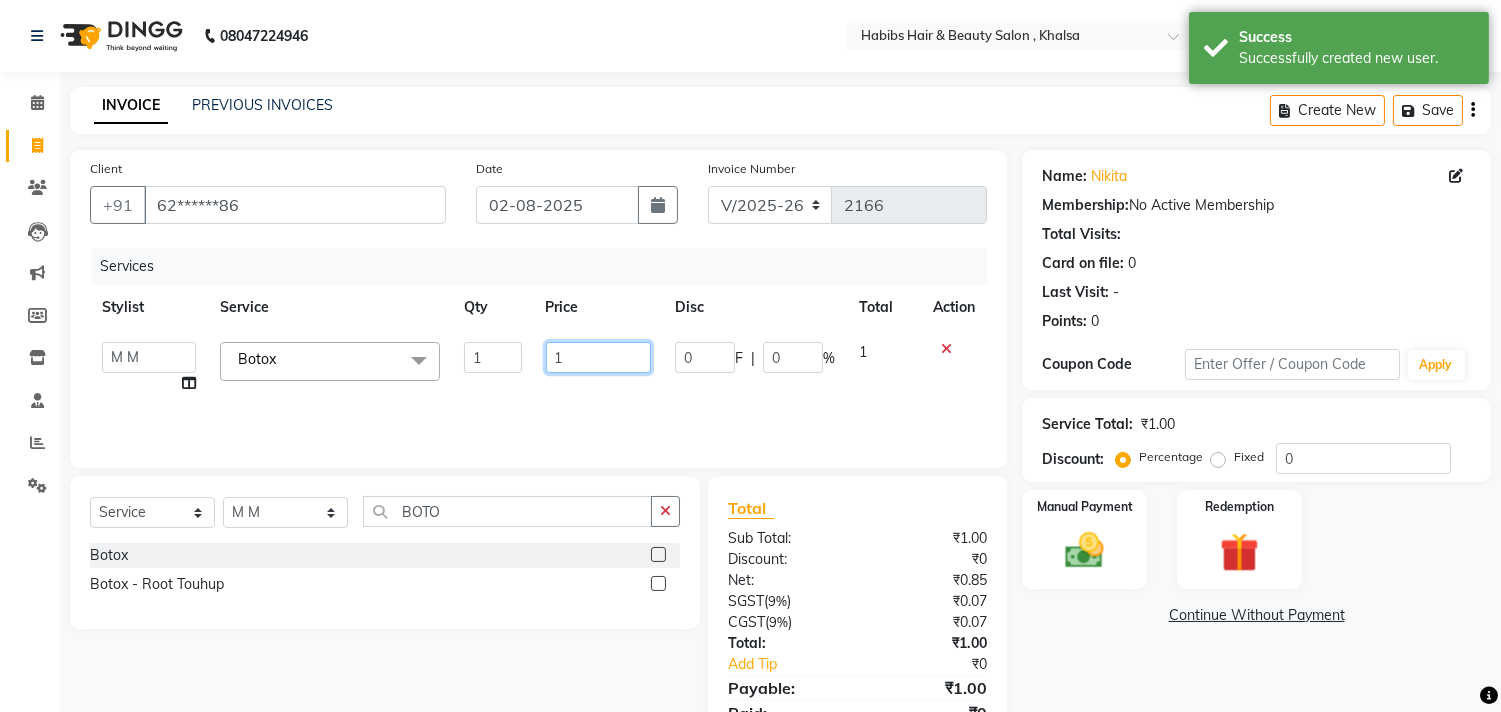 click on "1" 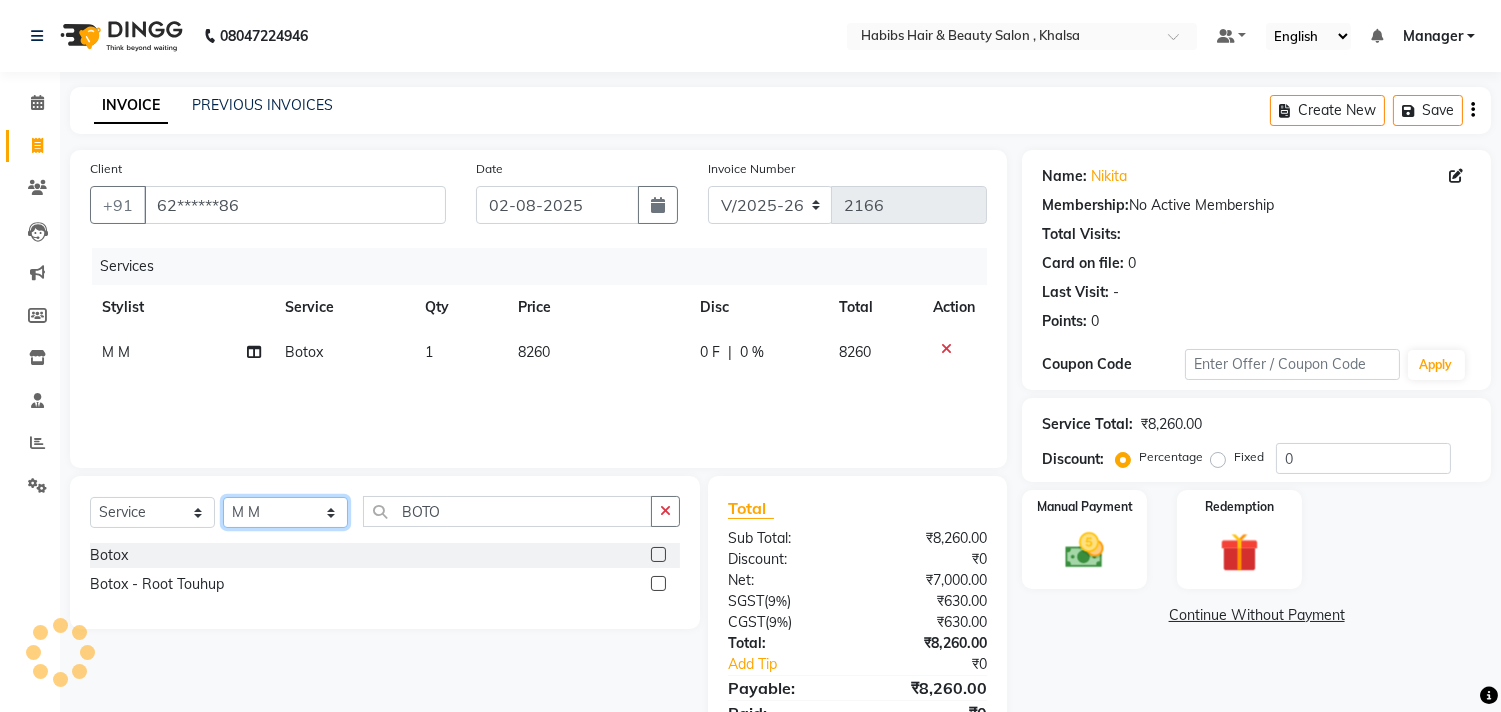 click on "Select Stylist Ajam ARIF Asif Manager M M Neelam Niyaz Salman Sameer Sayali Shahid Shahnawaz Vidya Zubair" 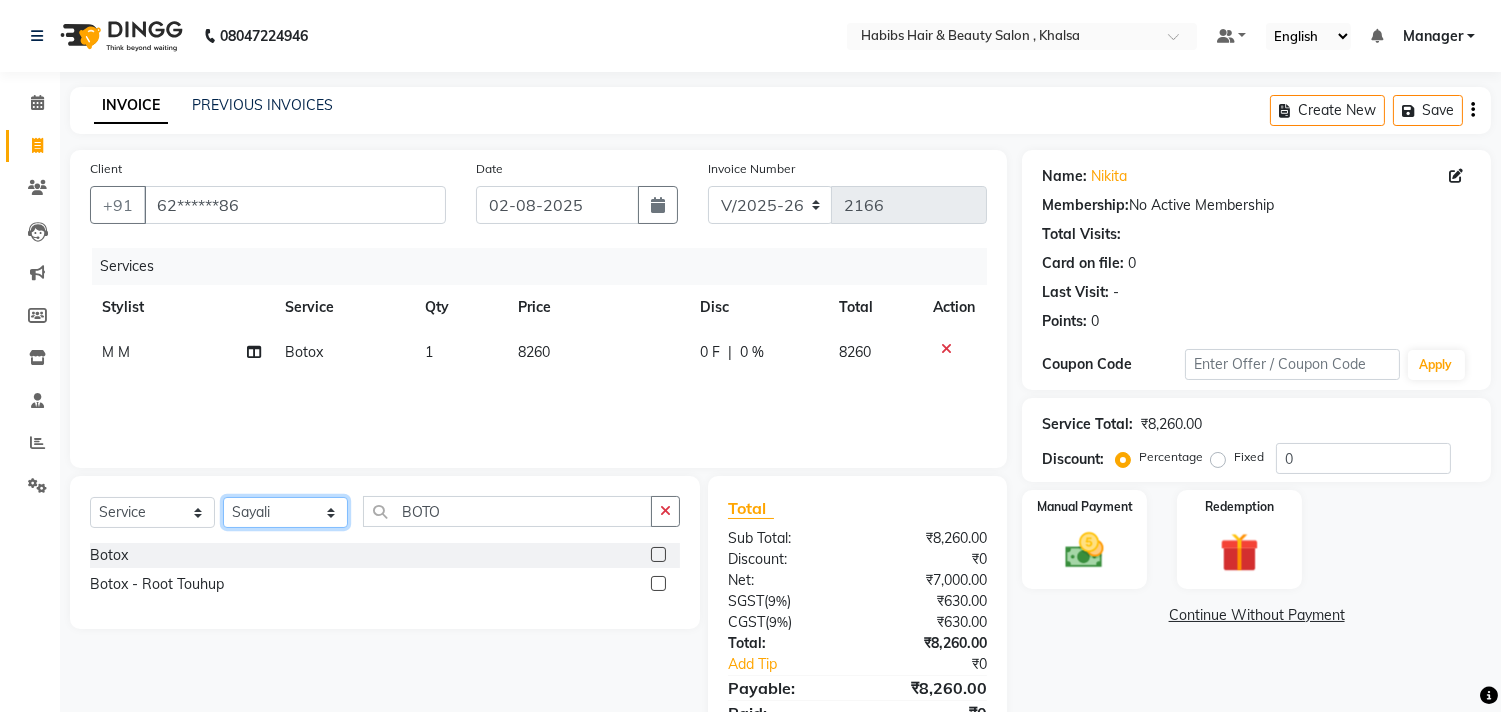 click on "Select Stylist Ajam ARIF Asif Manager M M Neelam Niyaz Salman Sameer Sayali Shahid Shahnawaz Vidya Zubair" 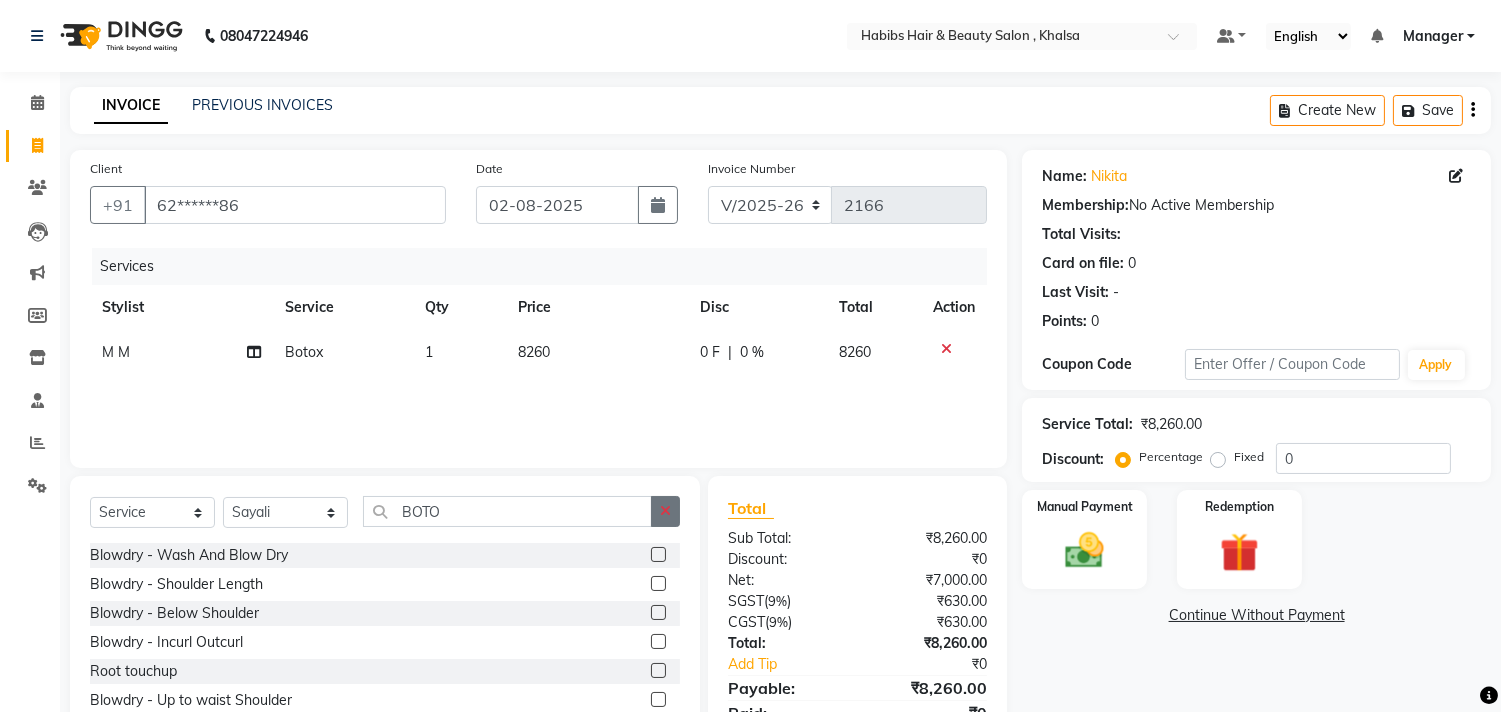 click 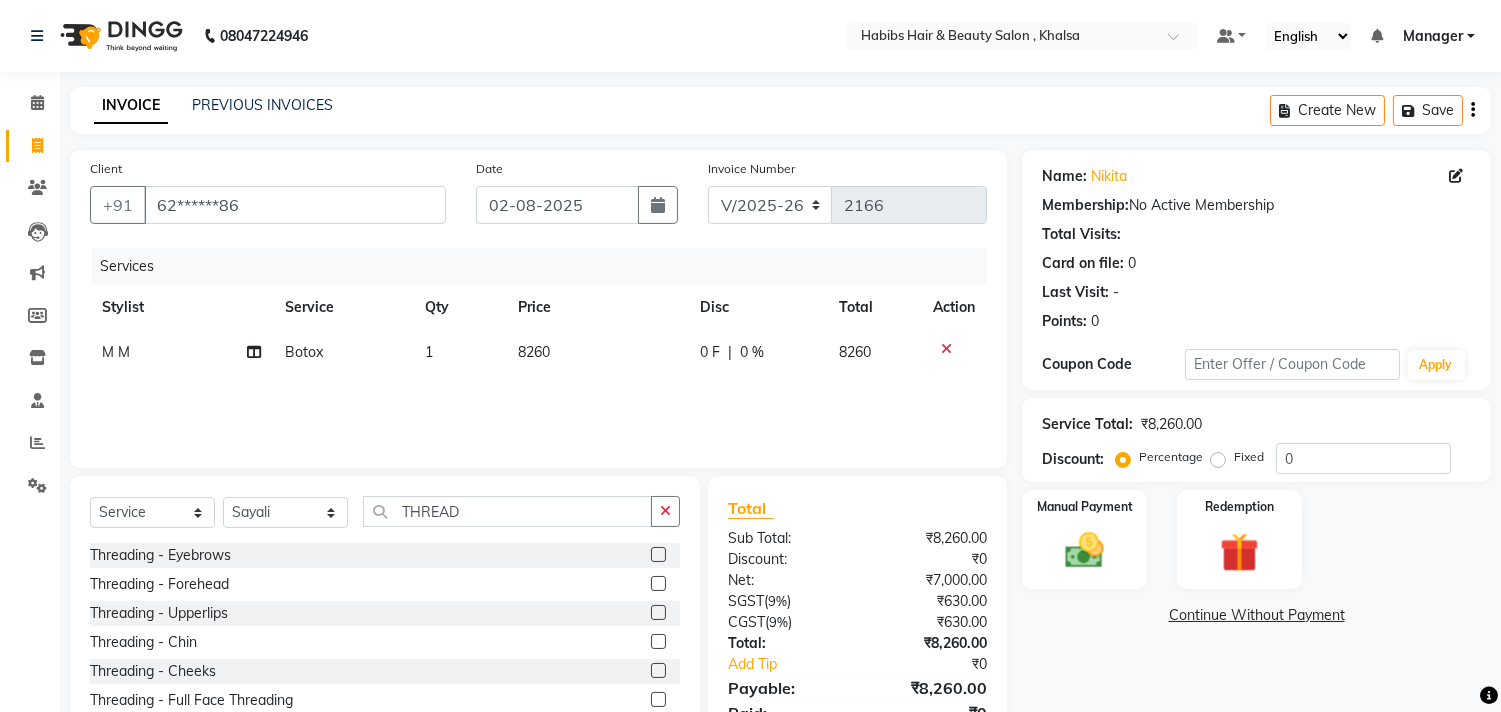 click 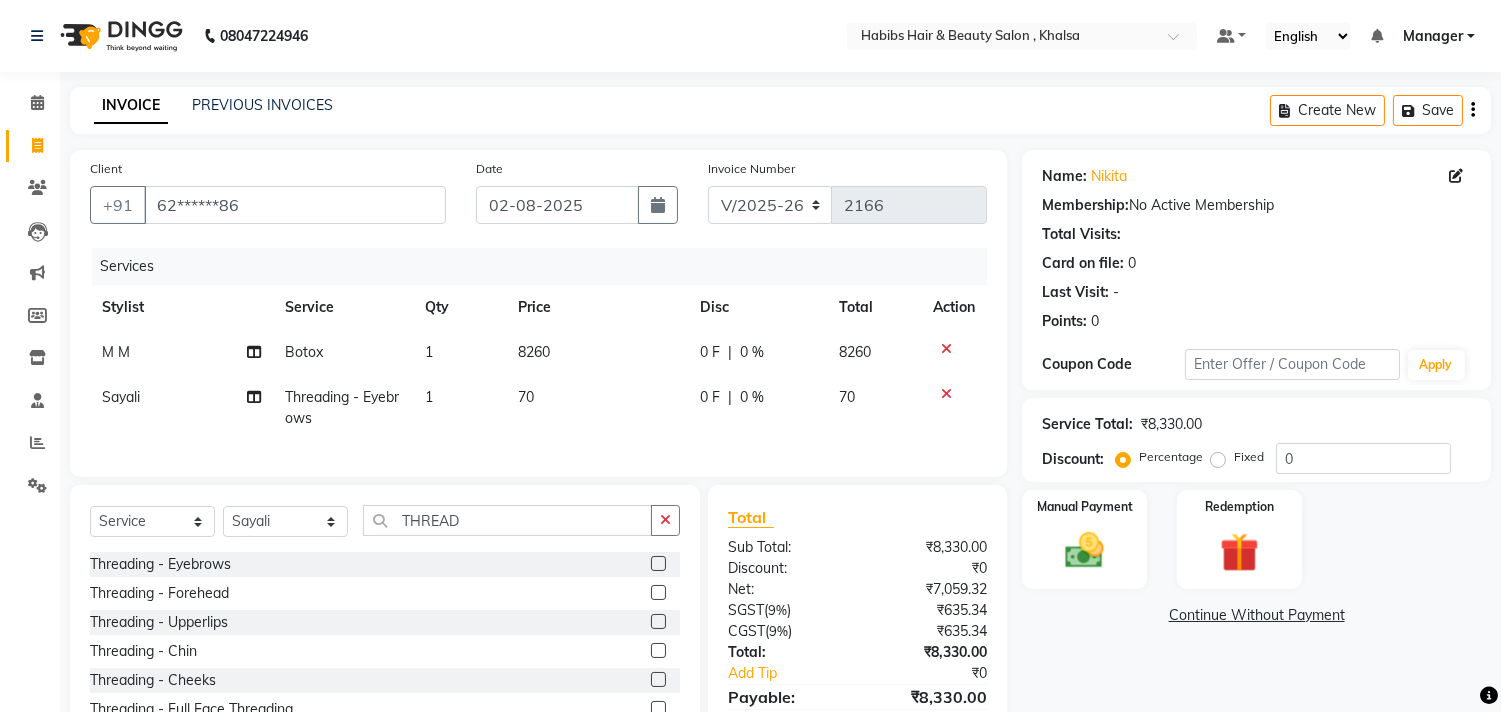 click 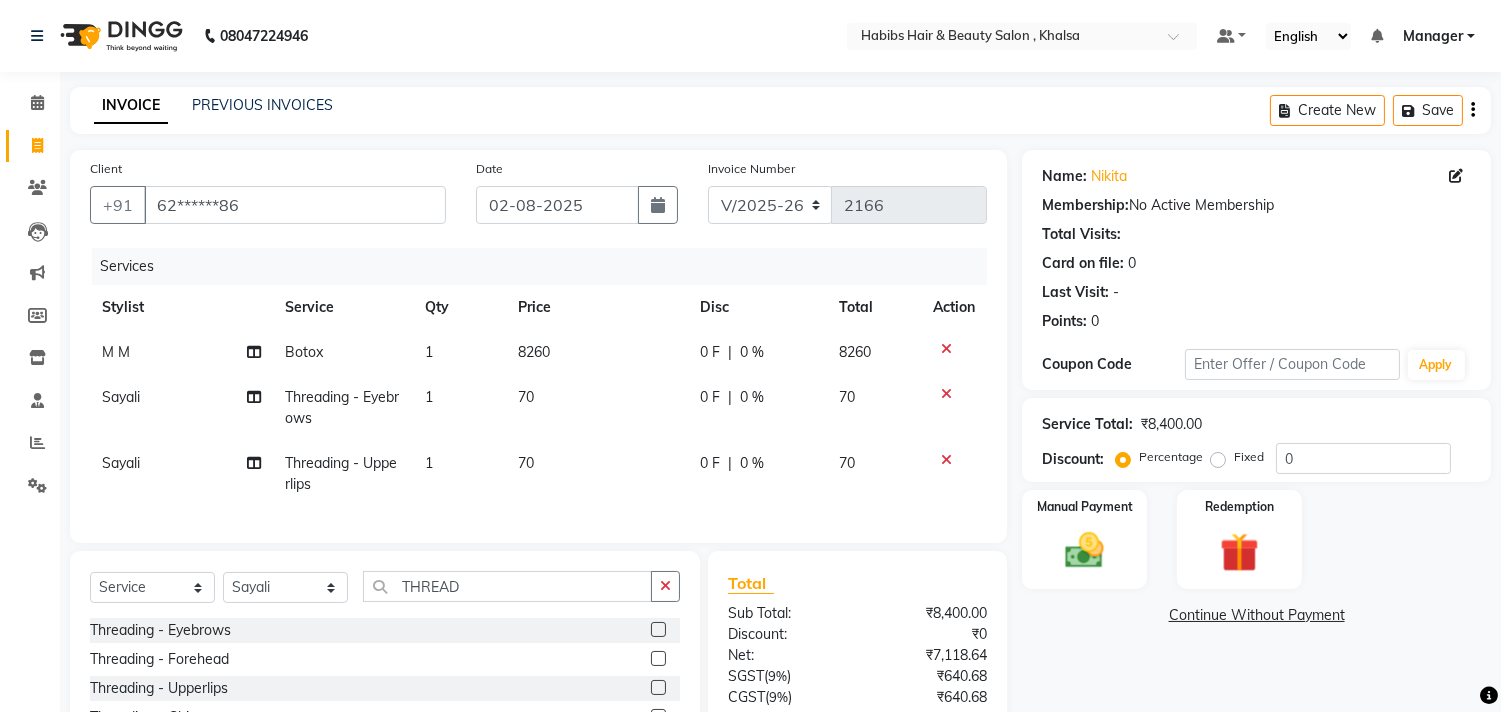 click on "70" 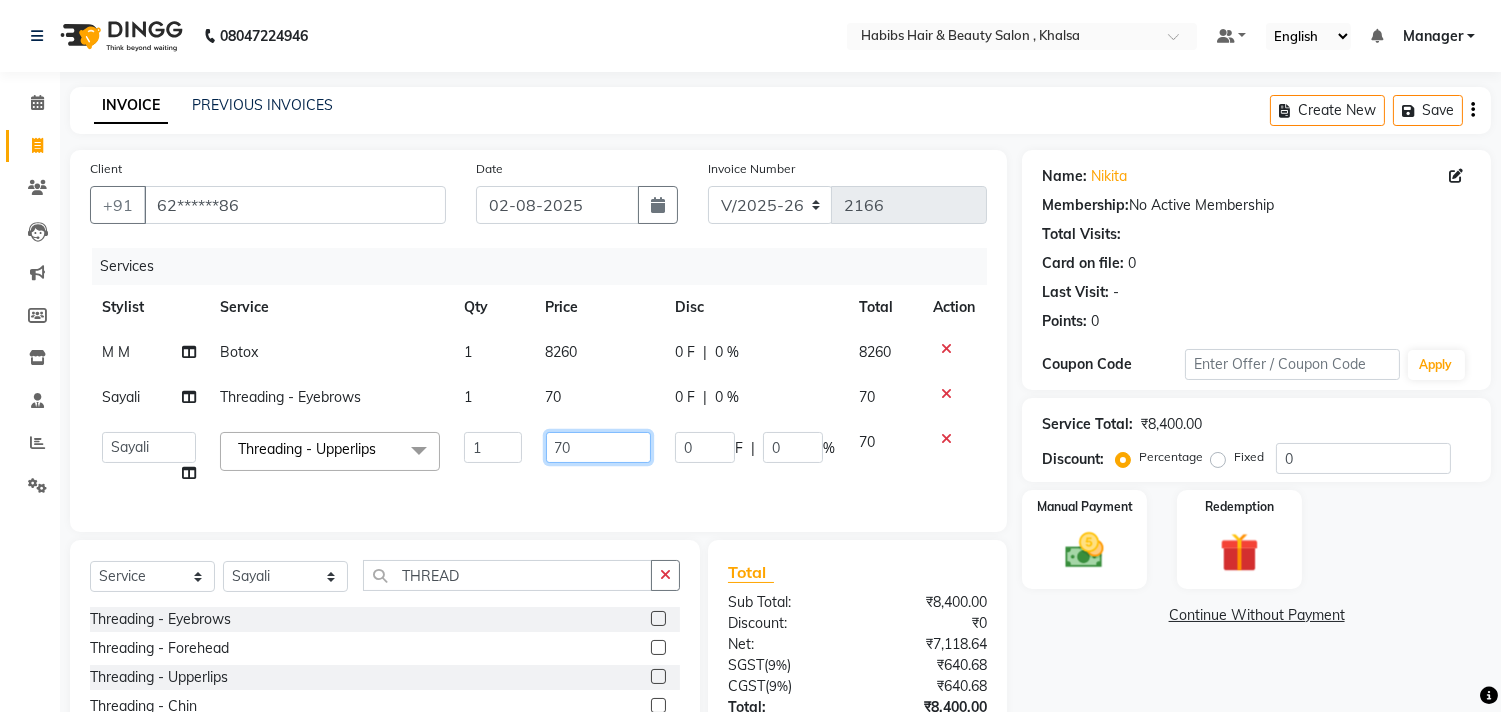 click on "70" 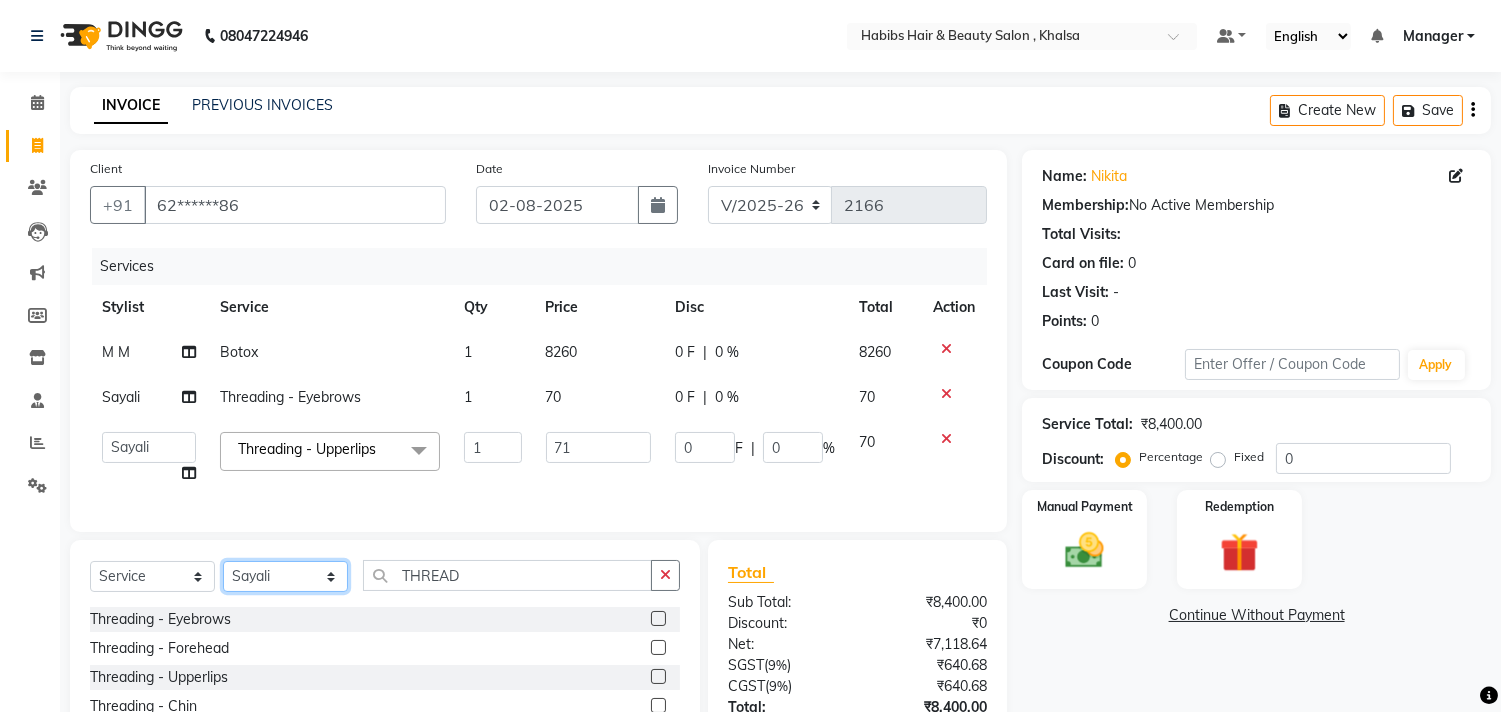 click on "Select Stylist Ajam ARIF Asif Manager M M Neelam Niyaz Salman Sameer Sayali Shahid Shahnawaz Vidya Zubair" 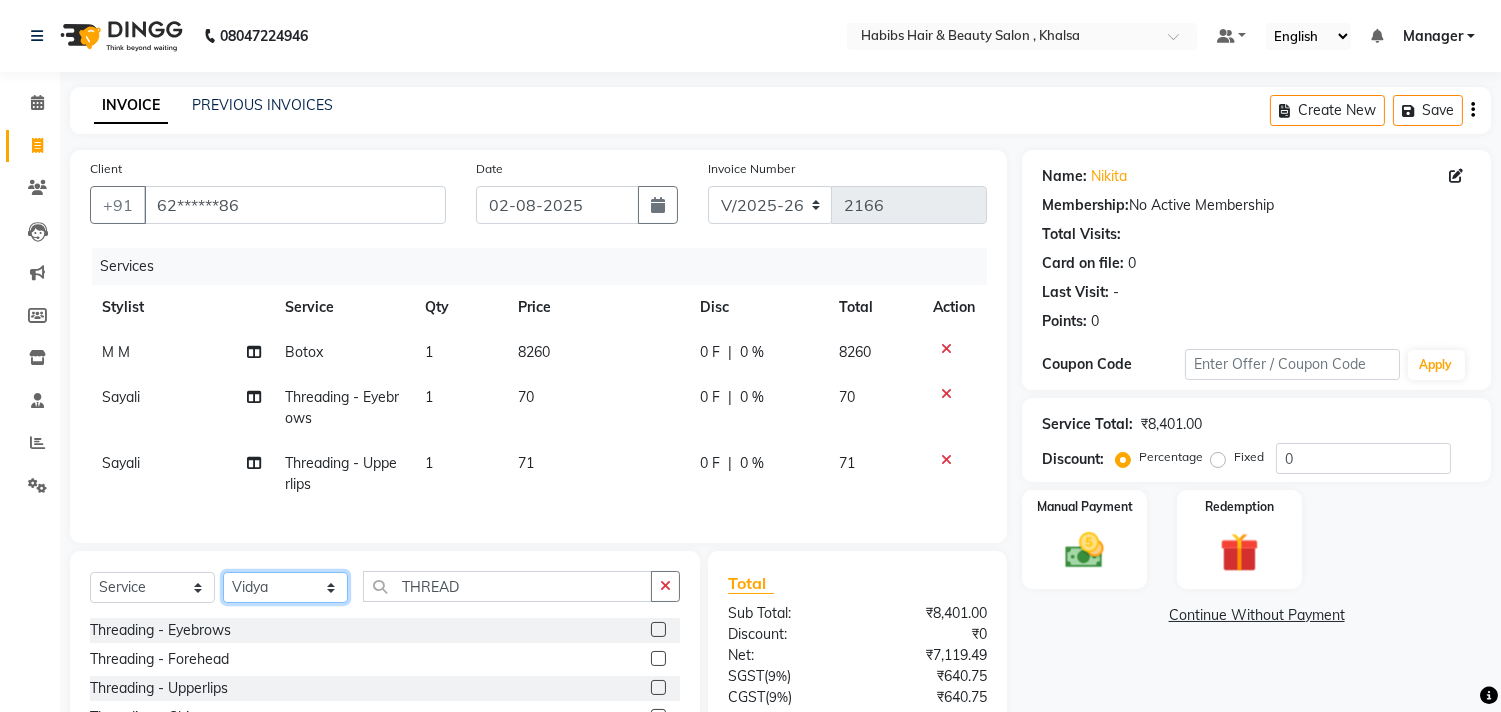 click on "Select Stylist Ajam ARIF Asif Manager M M Neelam Niyaz Salman Sameer Sayali Shahid Shahnawaz Vidya Zubair" 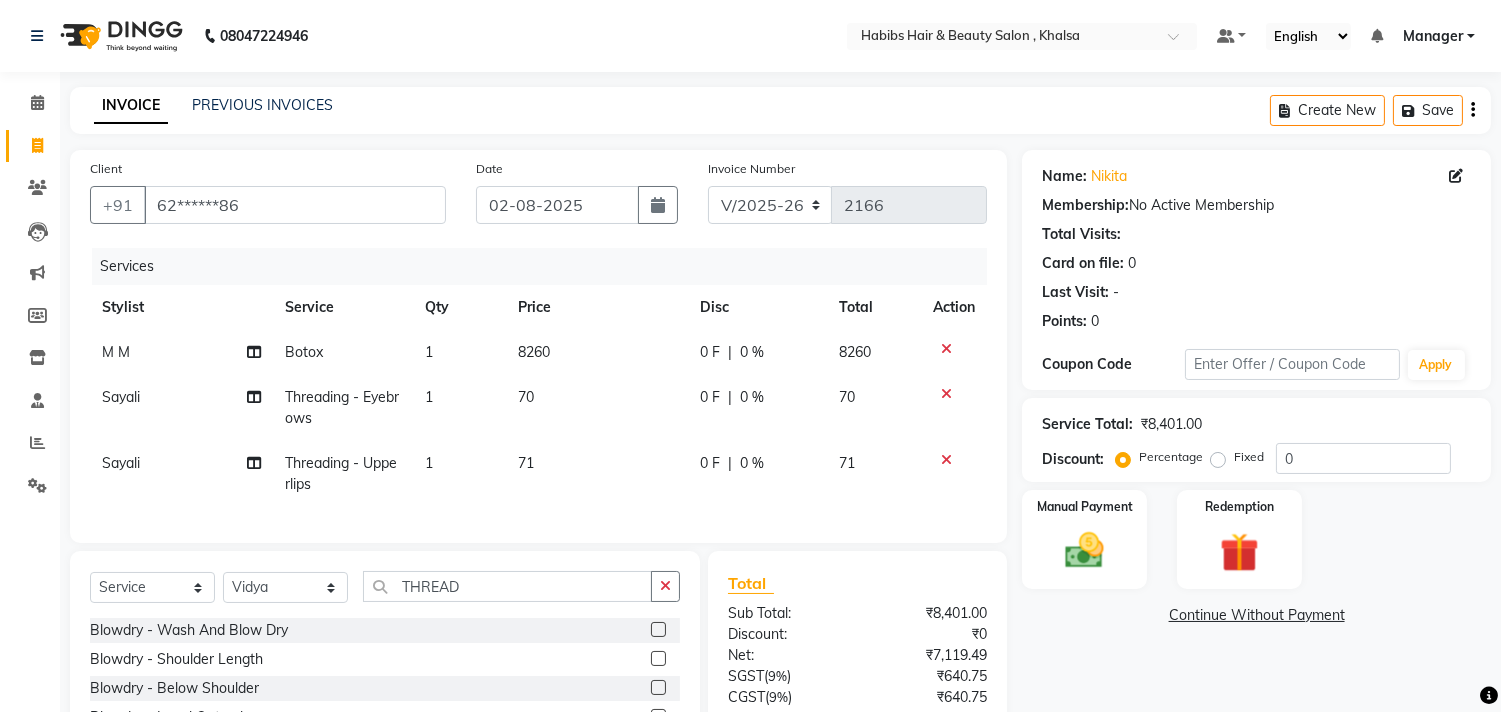click on "Select  Service  Product  Membership  Package Voucher Prepaid Gift Card  Select Stylist Ajam ARIF Asif Manager M M Neelam Niyaz Salman Sameer Sayali Shahid Shahnawaz Vidya Zubair THREAD Blowdry  -  Wash And Blow Dry  Blowdry  -  Shoulder Length  Blowdry  -  Below Shoulder  Blowdry  -  Incurl Outcurl  Root touchup  Blowdry  -  Up to waist Shoulder  Facial  Basic Makeup  Beard Color  Deep Conditioning  Nail Paint  All Hair Shave  Wax (Upperlips)  Pore Cleanup   Head Massage- Habibs Oil  Package Facial  Pakage  Whitening Mask  Women- Global Funky Color  Wax (Rica)- Ear   12K + PKG  10K + PKG  Smoothening  11K + PKG  Wax- Lower Lips  Wax- Chin  Root Touchup- Ammonia Free  Beard- Styling Blade  Haircuts- Kids Haircut  O3 SeaWood Facial  Haircuts -  Mens Cut And Styling  Haircuts -  Womens Cut And Blowdry  Mens Haircut and Beard  Body Polishing  D-Tan  Beard Trim  Women Hair cut & wash  Face Wax  Pro Longer Treatment  Pro Longer Treatment  Molecular Treatment  Rebalncing   Hydra Facial  Ironing  -  Shoulder Length" 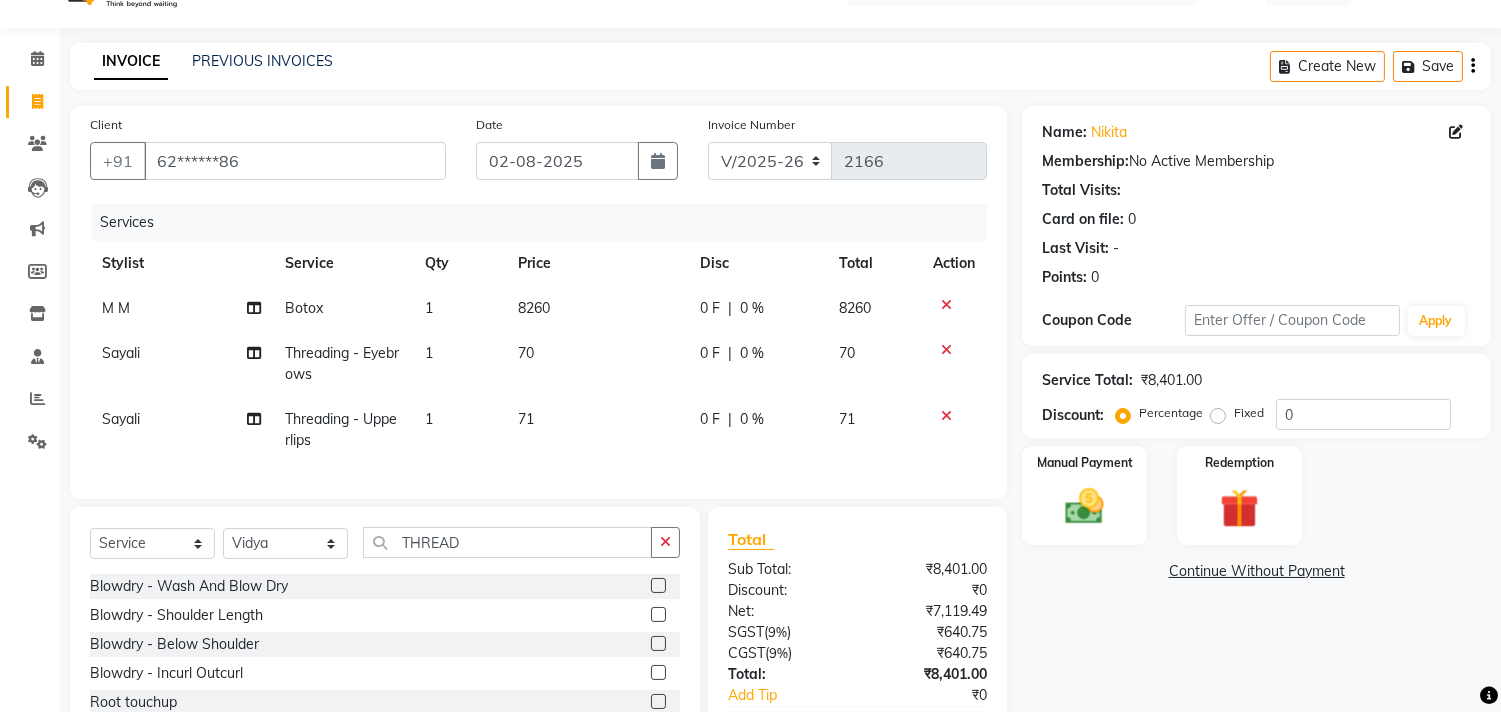 scroll, scrollTop: 181, scrollLeft: 0, axis: vertical 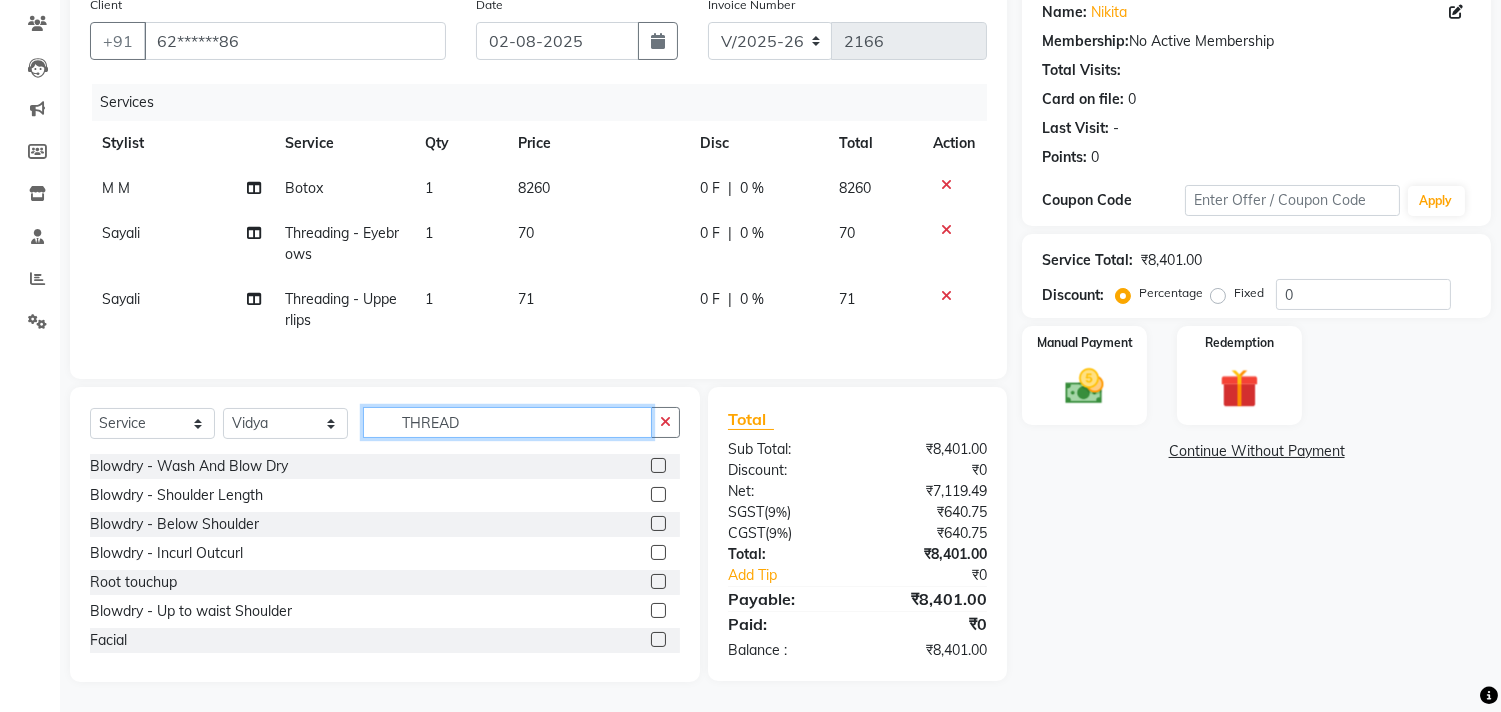 click on "THREAD" 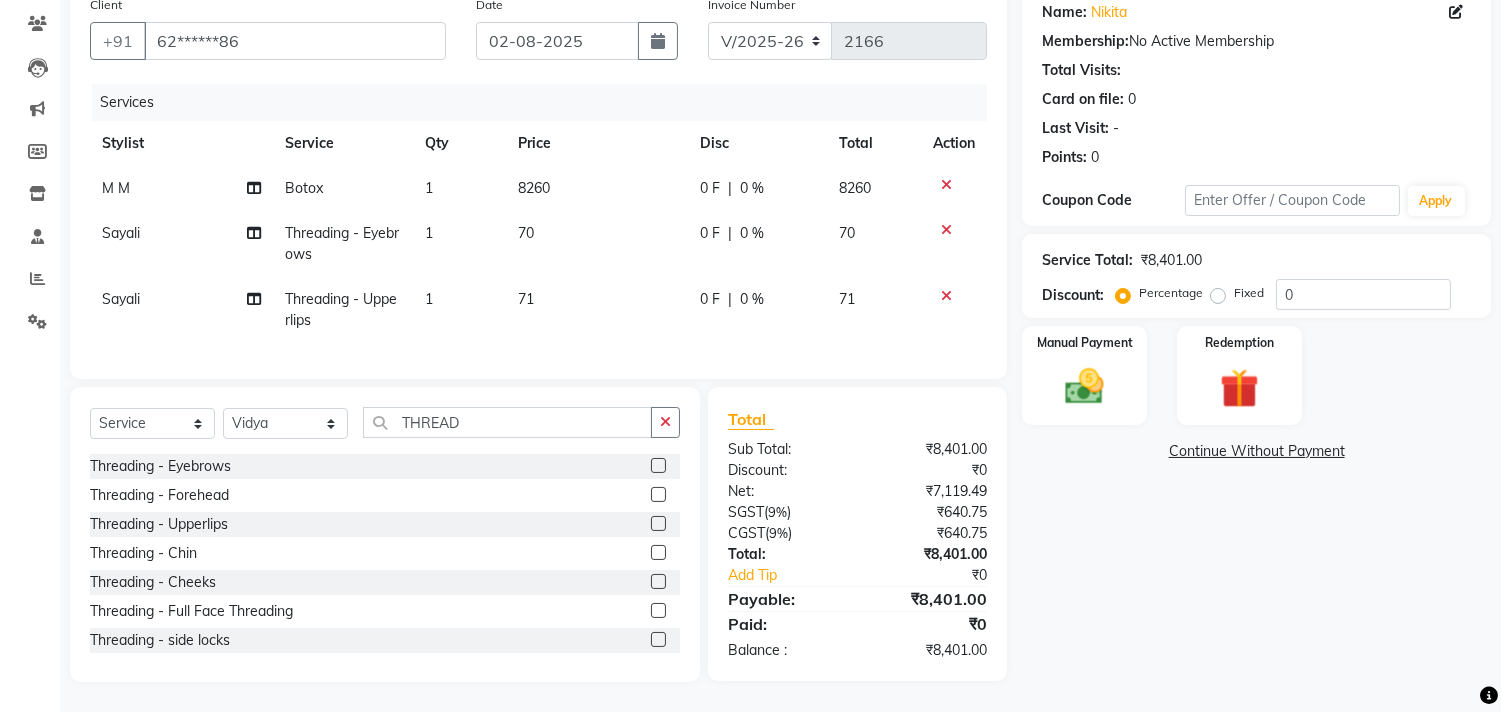 click 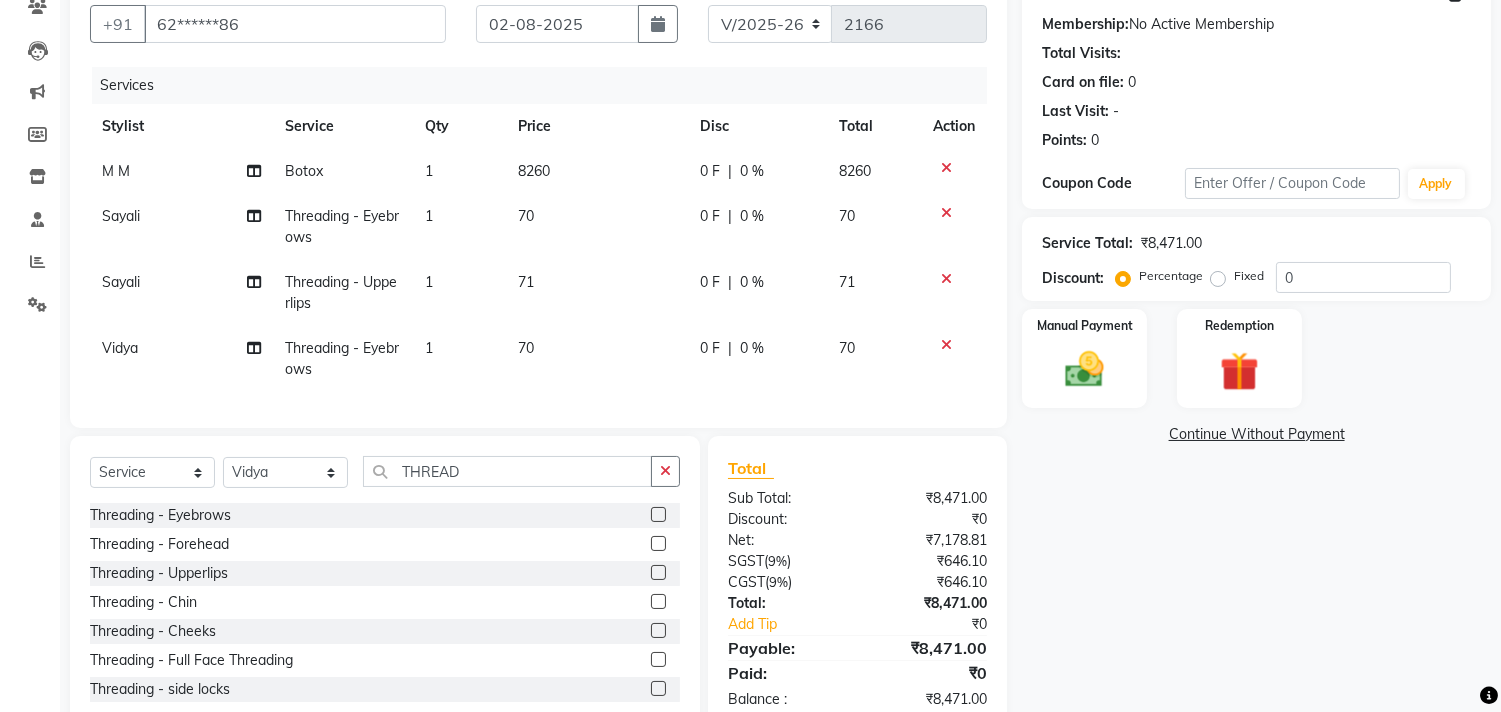 click 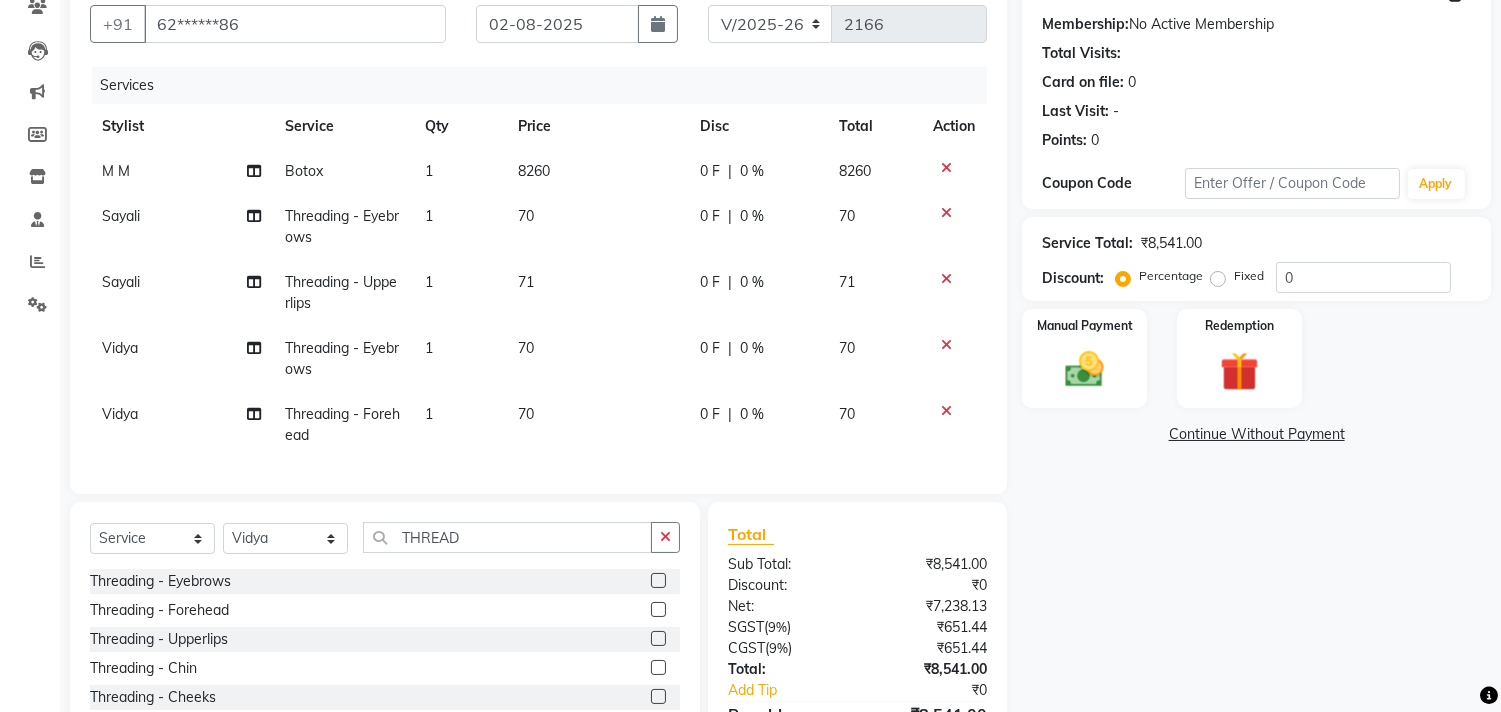 click on "70" 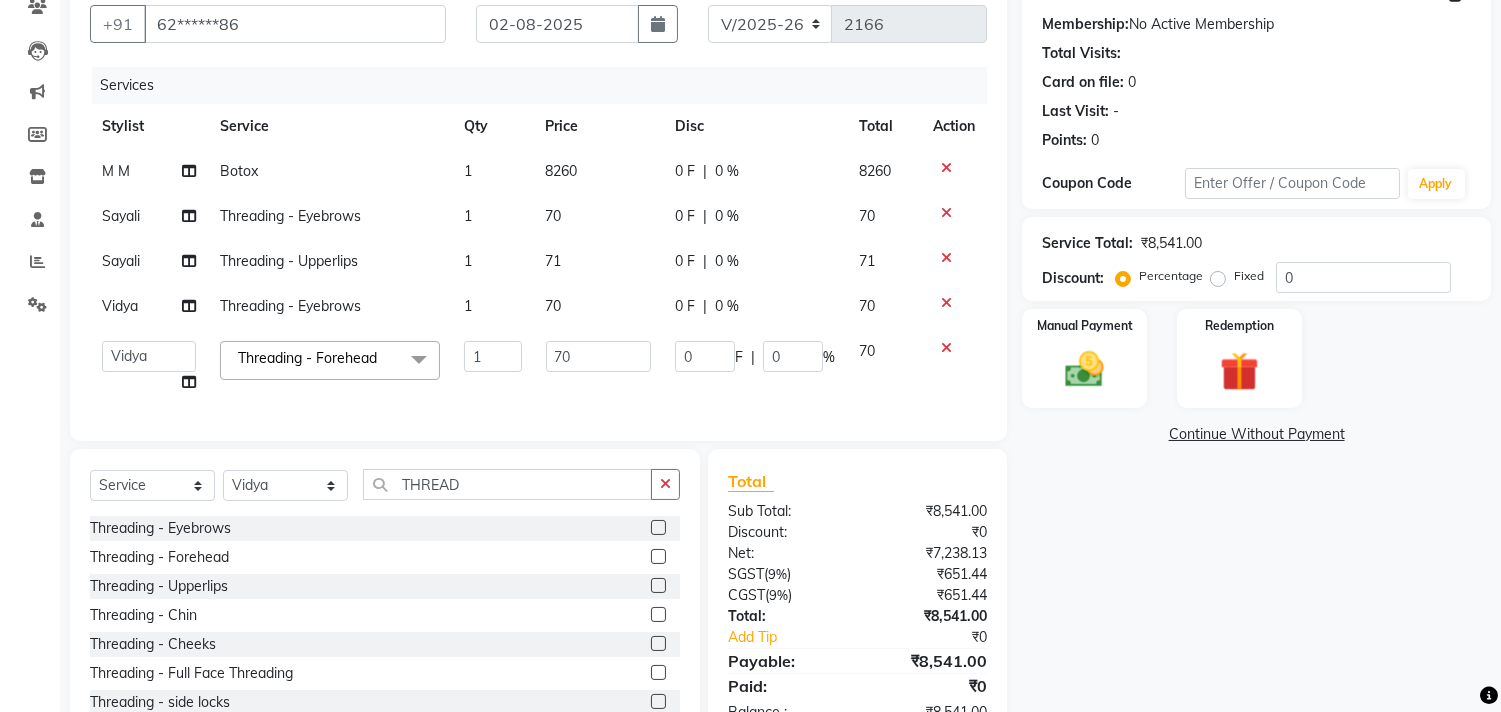 click on "Services Stylist Service Qty Price Disc Total Action M M Botox 1 8260 0 F | 0 % 8260 Sayali Threading -  Eyebrows 1 70 0 F | 0 % 70 Sayali Threading -  Upperlips 1 71 0 F | 0 % 71 Vidya Threading -  Eyebrows 1 70 0 F | 0 % 70  Ajam   ARIF   Asif   Manager   M M   Neelam   Niyaz   Salman   Sameer   Sayali   Shahid   Shahnawaz   Vidya   Zubair  Threading -  Forehead  x Blowdry  -  Wash And Blow Dry Blowdry  -  Shoulder Length Blowdry  -  Below Shoulder Blowdry  -  Incurl Outcurl Root touchup Blowdry  -  Up to waist Shoulder Facial Basic Makeup Beard Color Deep Conditioning Nail Paint All Hair Shave Wax (Upperlips) Pore Cleanup  Head Massage- Habibs Oil Package Facial Pakage Whitening Mask Women- Global Funky Color Wax (Rica)- Ear  12K + PKG 10K + PKG Smoothening 11K + PKG Wax- Lower Lips Wax- Chin Root Touchup- Ammonia Free Beard- Styling Blade Haircuts- Kids Haircut O3 SeaWood Facial Haircuts -  Mens Cut And Styling Haircuts -  Womens Cut And Blowdry Mens Haircut and Beard Body Polishing D-Tan Beard Trim 1 70" 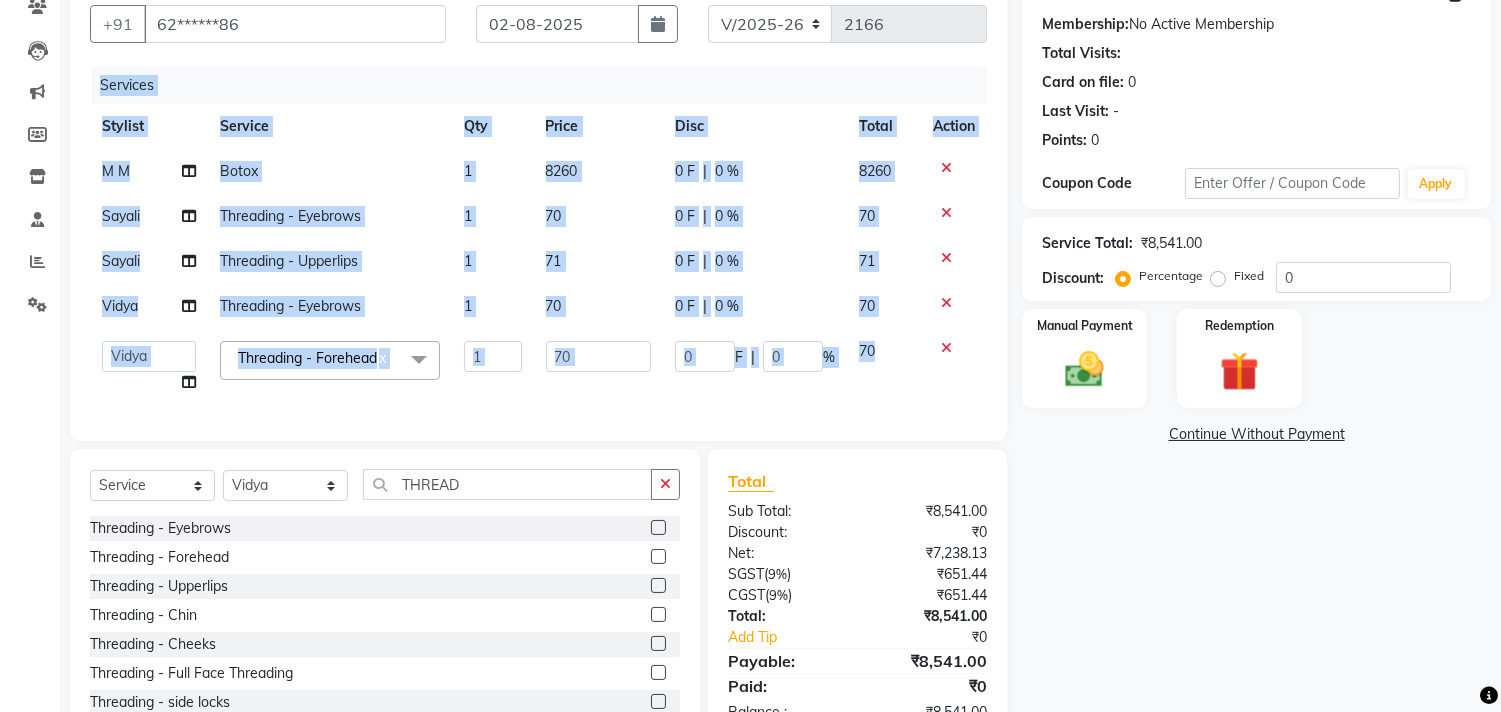 click on "Services Stylist Service Qty Price Disc Total Action M M Botox 1 8260 0 F | 0 % 8260 Sayali Threading -  Eyebrows 1 70 0 F | 0 % 70 Sayali Threading -  Upperlips 1 71 0 F | 0 % 71 Vidya Threading -  Eyebrows 1 70 0 F | 0 % 70  Ajam   ARIF   Asif   Manager   M M   Neelam   Niyaz   Salman   Sameer   Sayali   Shahid   Shahnawaz   Vidya   Zubair  Threading -  Forehead  x Blowdry  -  Wash And Blow Dry Blowdry  -  Shoulder Length Blowdry  -  Below Shoulder Blowdry  -  Incurl Outcurl Root touchup Blowdry  -  Up to waist Shoulder Facial Basic Makeup Beard Color Deep Conditioning Nail Paint All Hair Shave Wax (Upperlips) Pore Cleanup  Head Massage- Habibs Oil Package Facial Pakage Whitening Mask Women- Global Funky Color Wax (Rica)- Ear  12K + PKG 10K + PKG Smoothening 11K + PKG Wax- Lower Lips Wax- Chin Root Touchup- Ammonia Free Beard- Styling Blade Haircuts- Kids Haircut O3 SeaWood Facial Haircuts -  Mens Cut And Styling Haircuts -  Womens Cut And Blowdry Mens Haircut and Beard Body Polishing D-Tan Beard Trim 1 70" 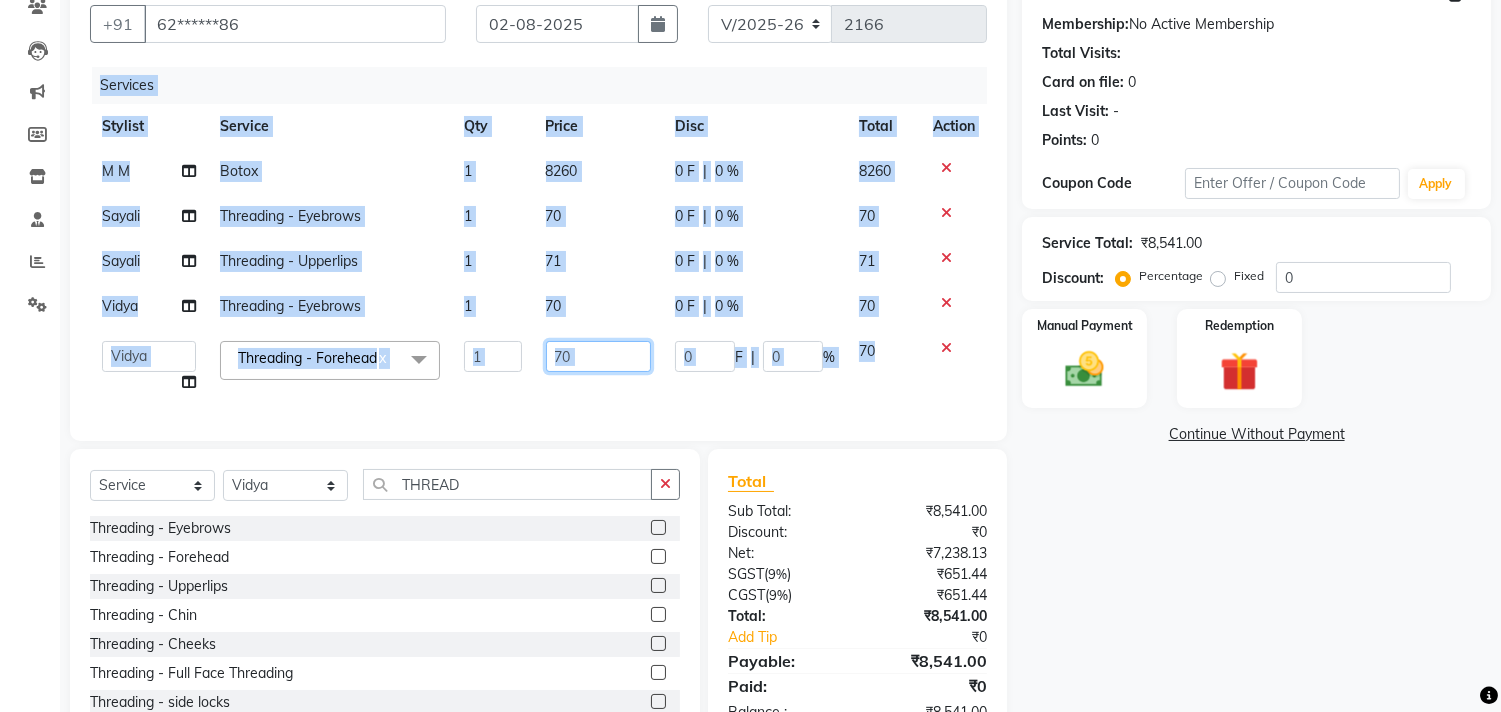 click on "70" 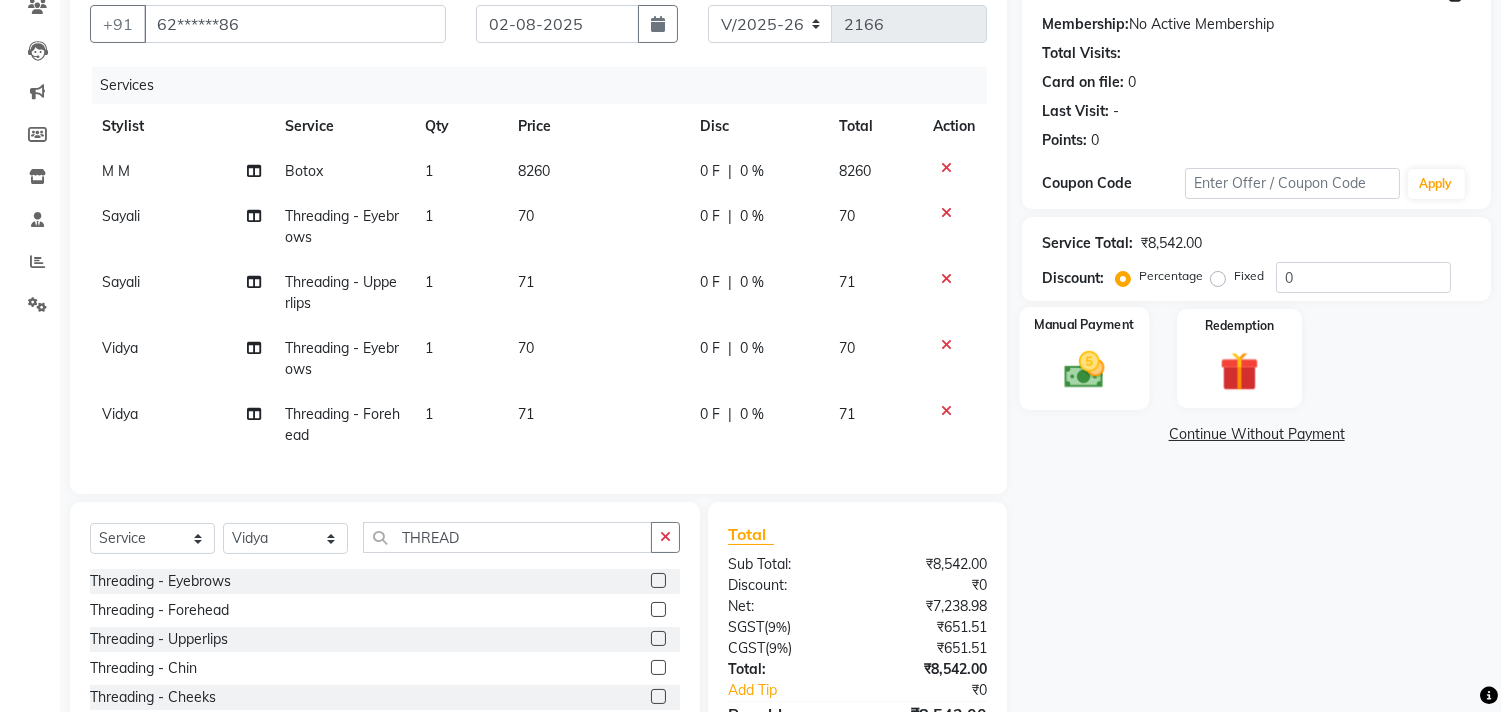 click 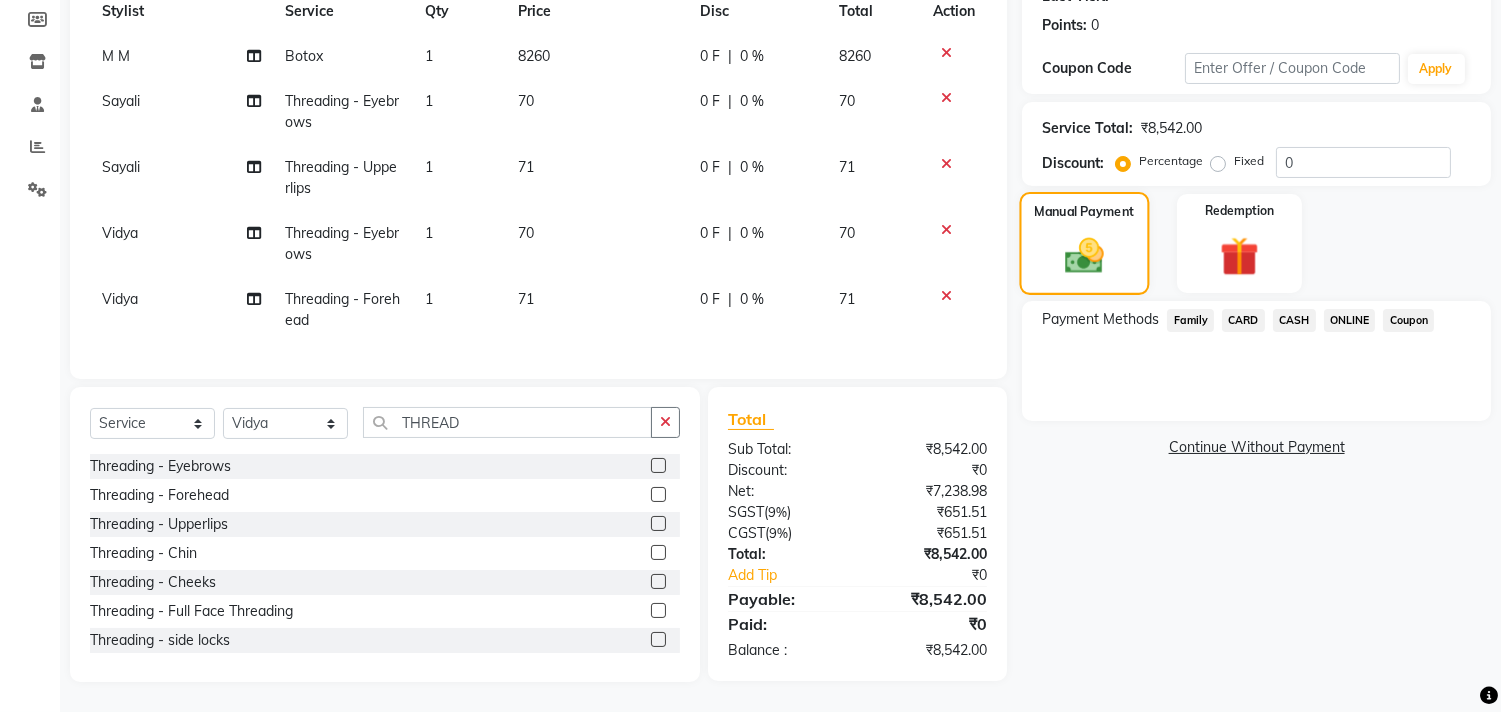 scroll, scrollTop: 312, scrollLeft: 0, axis: vertical 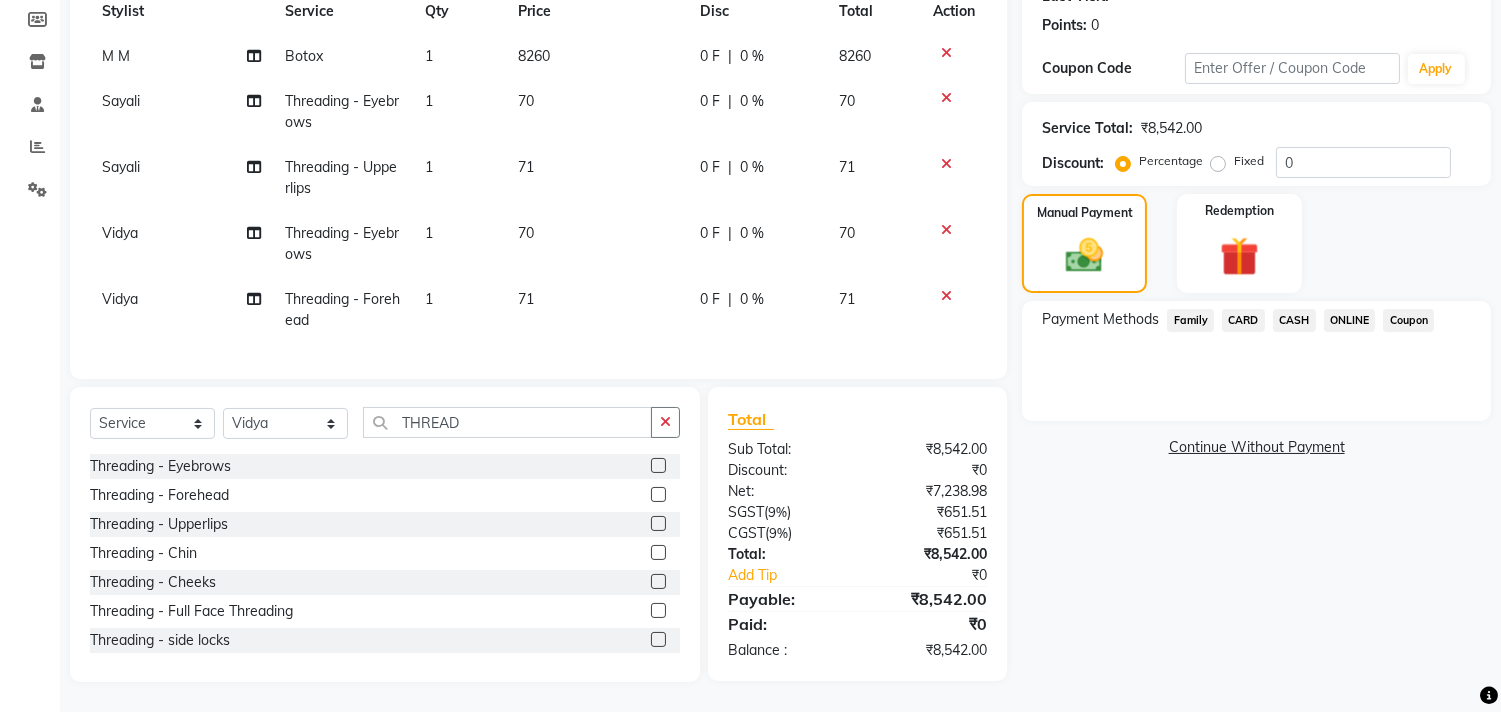 click on "70" 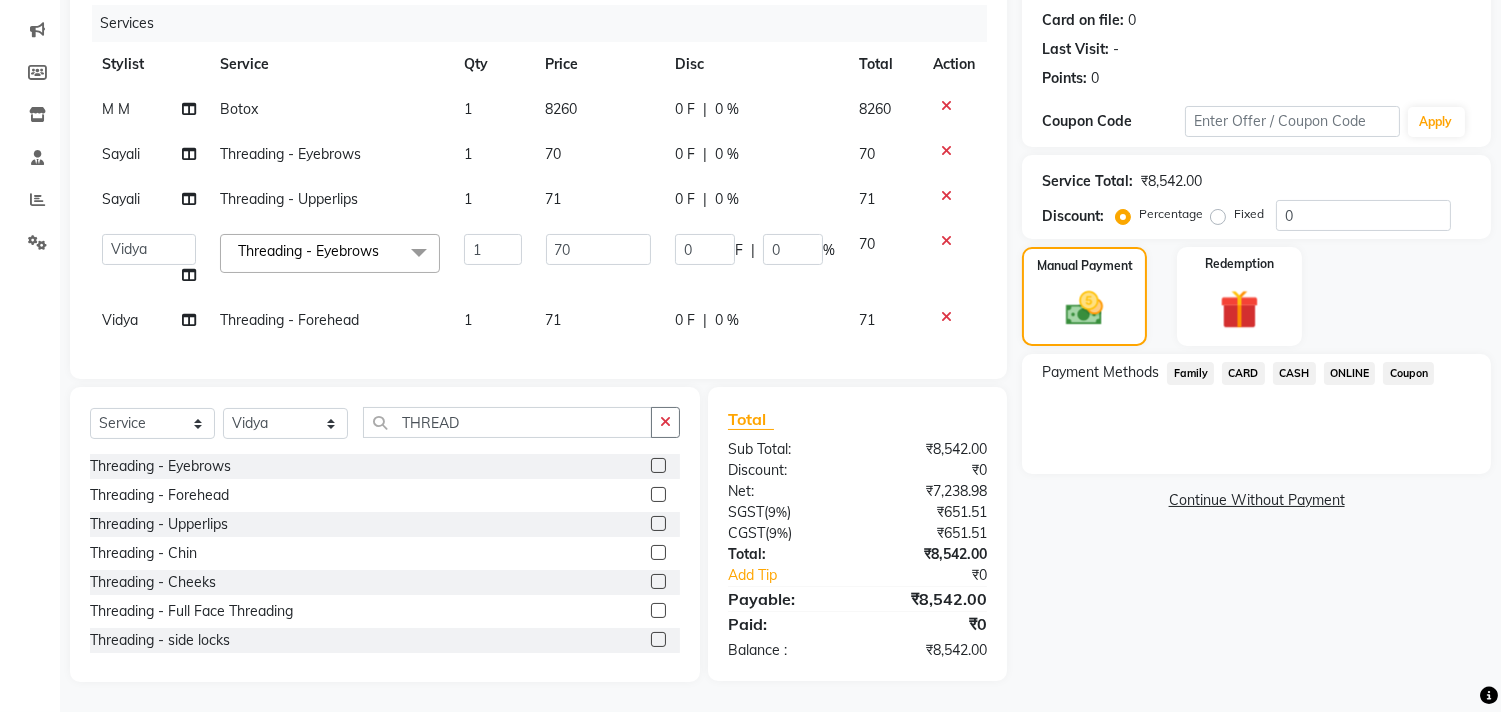 scroll, scrollTop: 260, scrollLeft: 0, axis: vertical 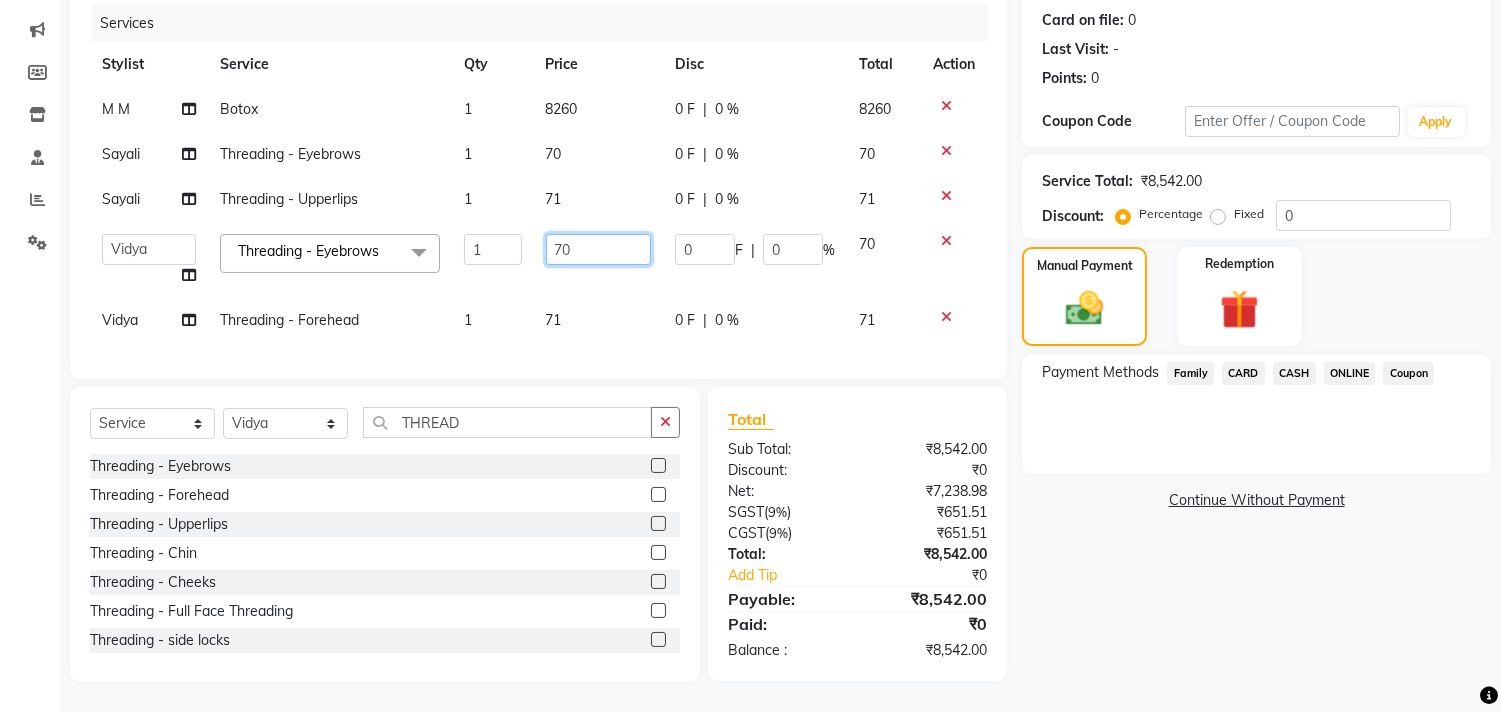 click on "70" 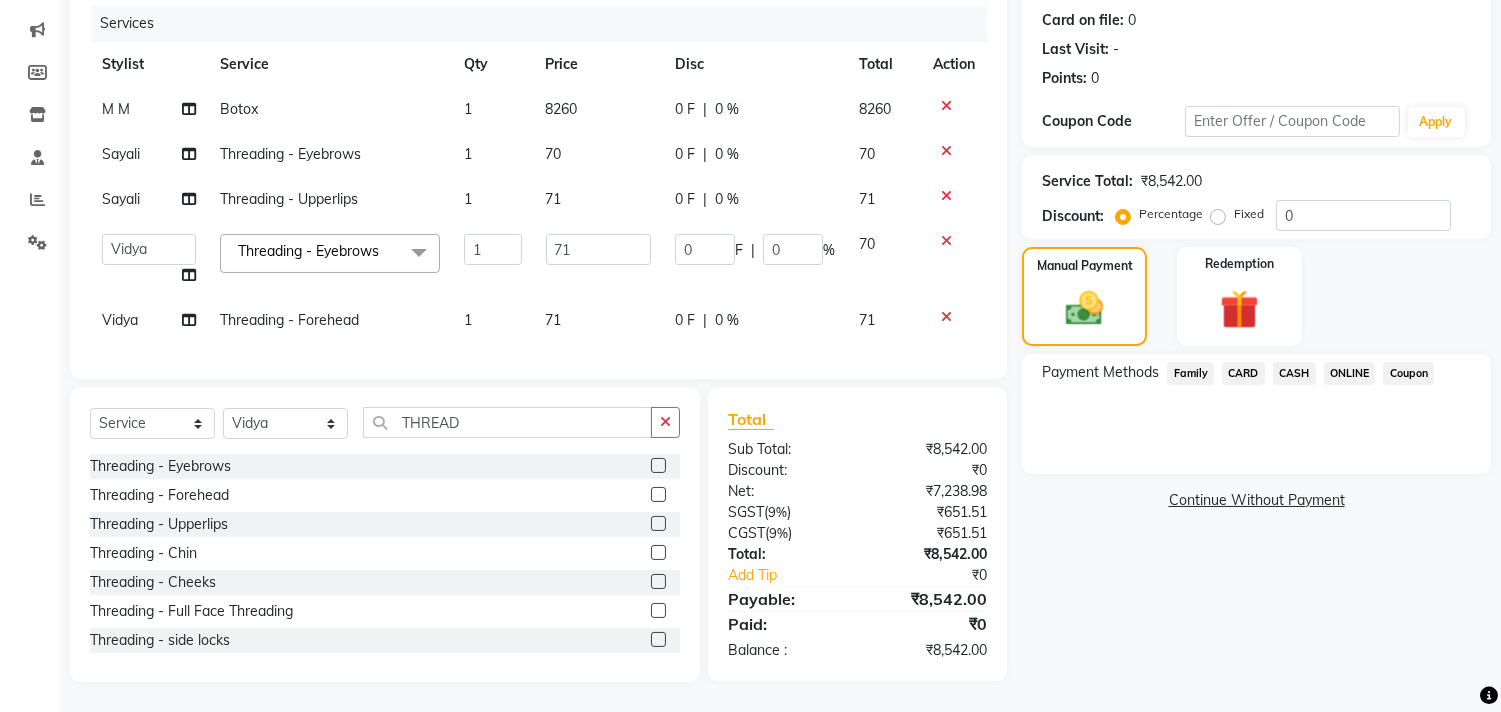 click on "ONLINE" 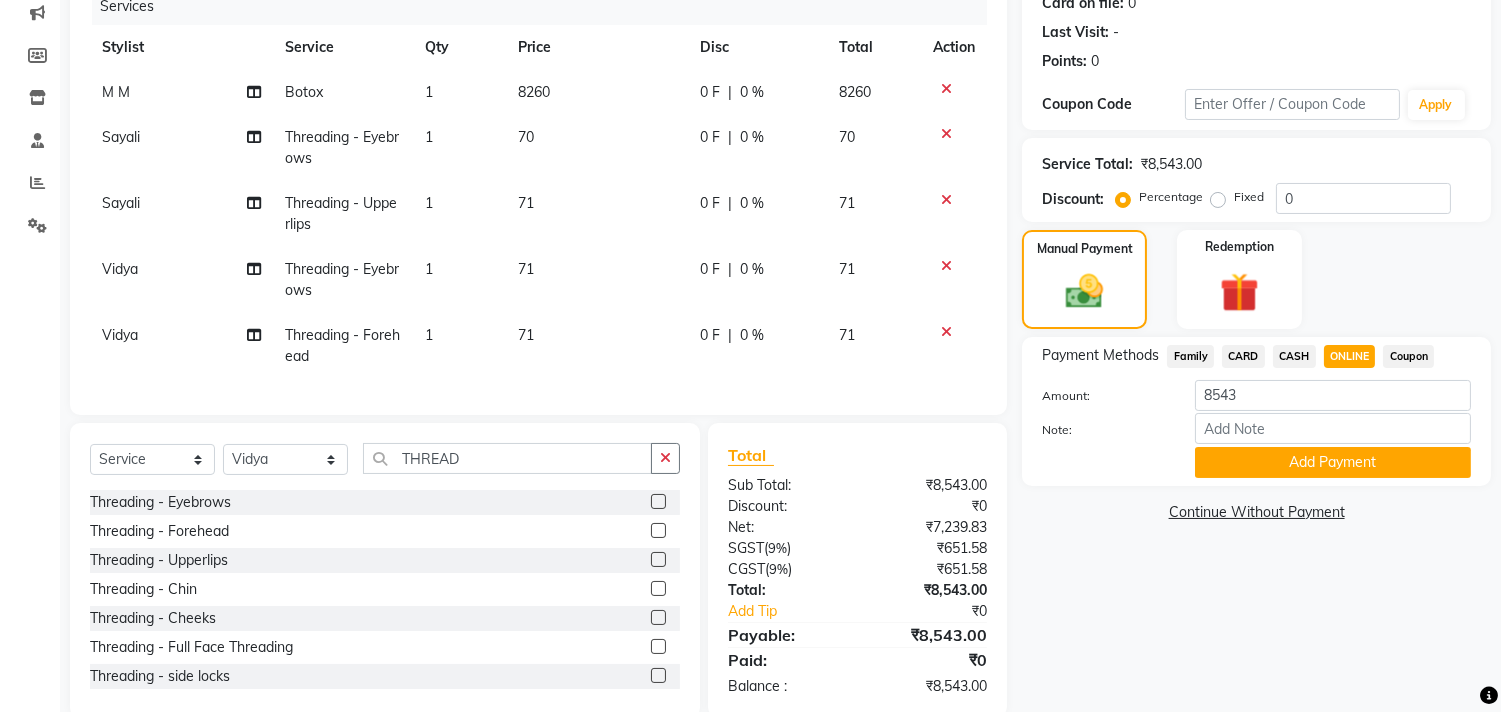 click on "CARD" 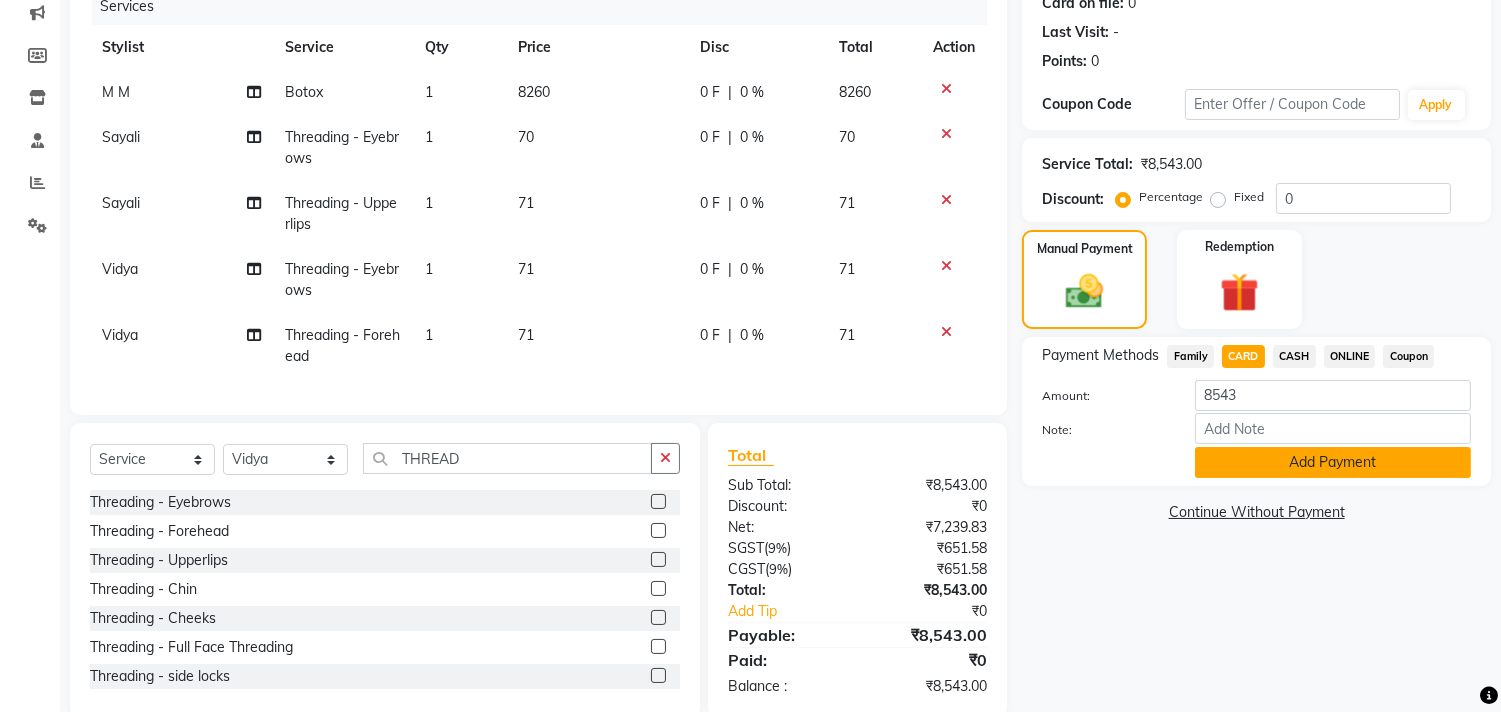 click on "Add Payment" 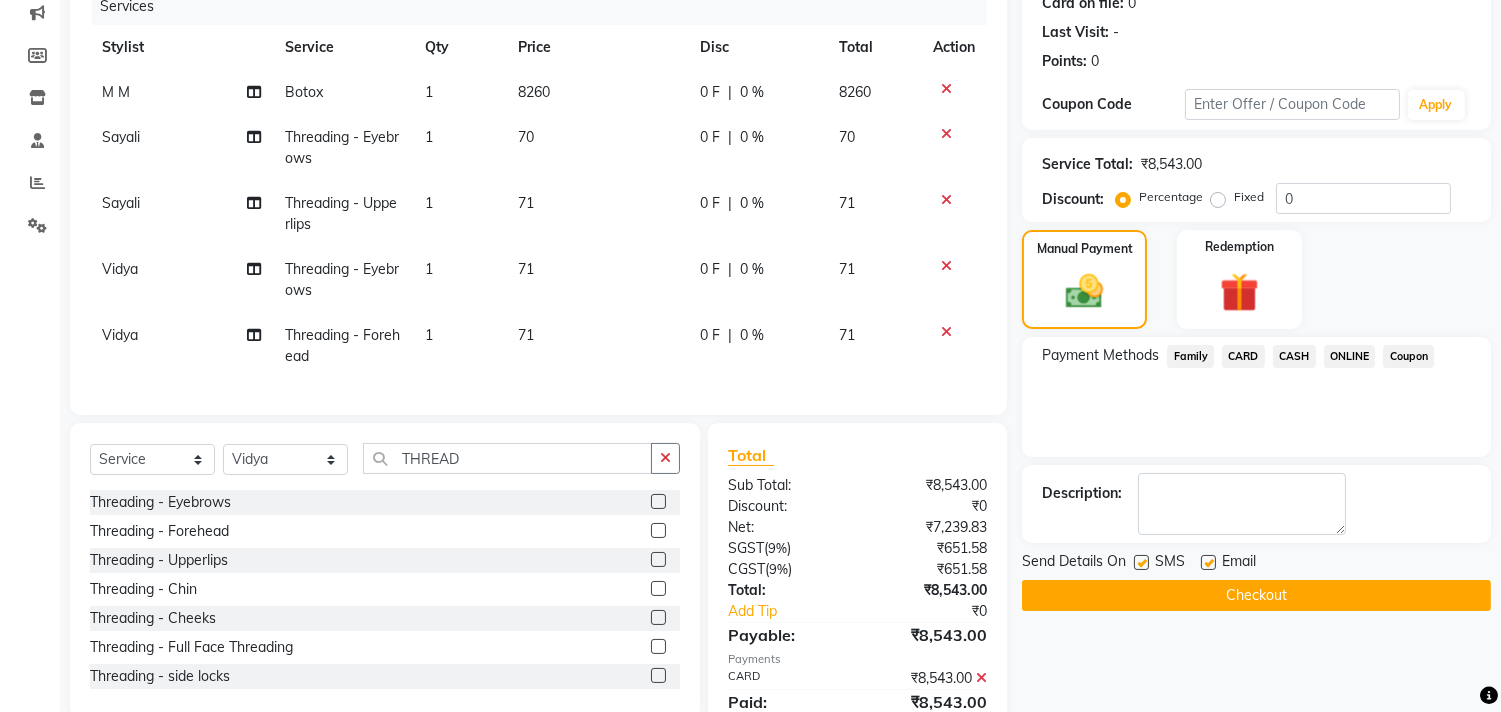 click on "Checkout" 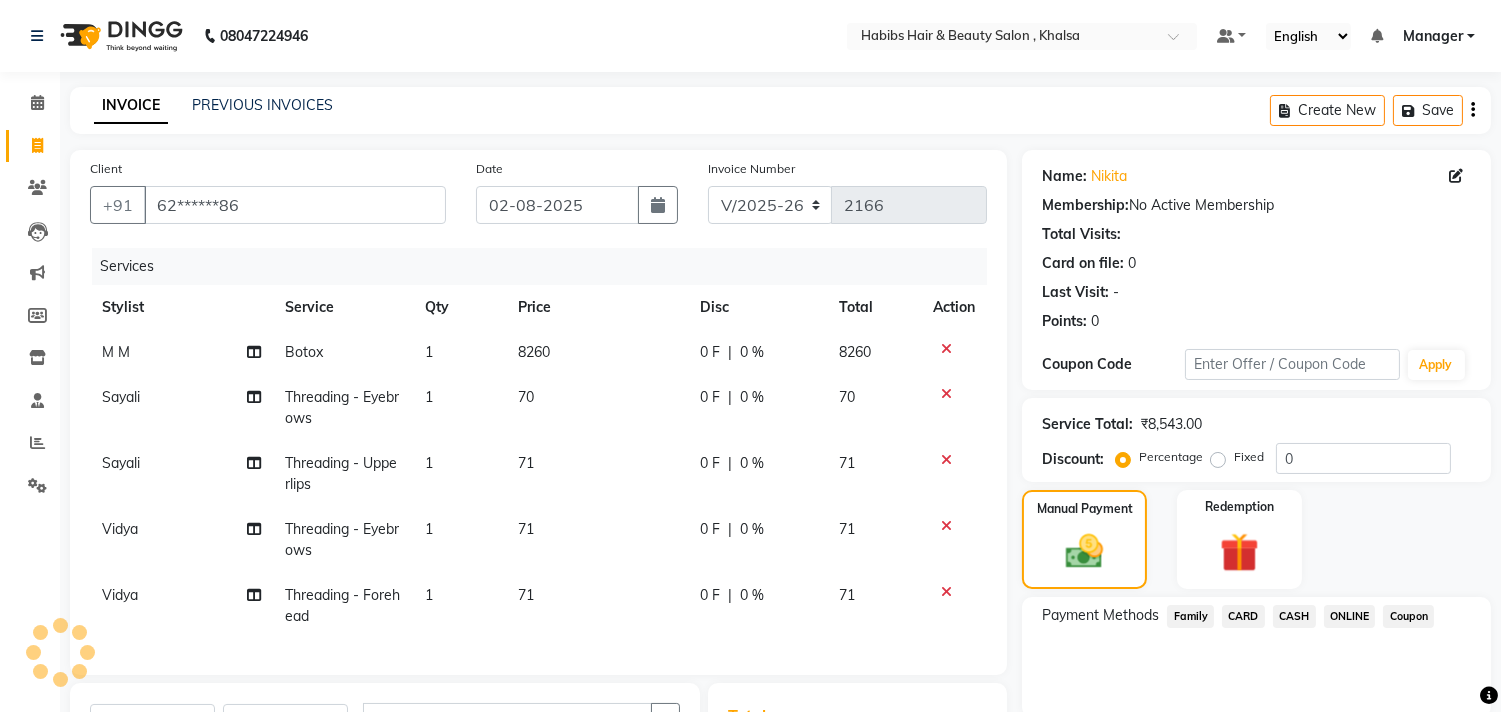 scroll, scrollTop: 44, scrollLeft: 0, axis: vertical 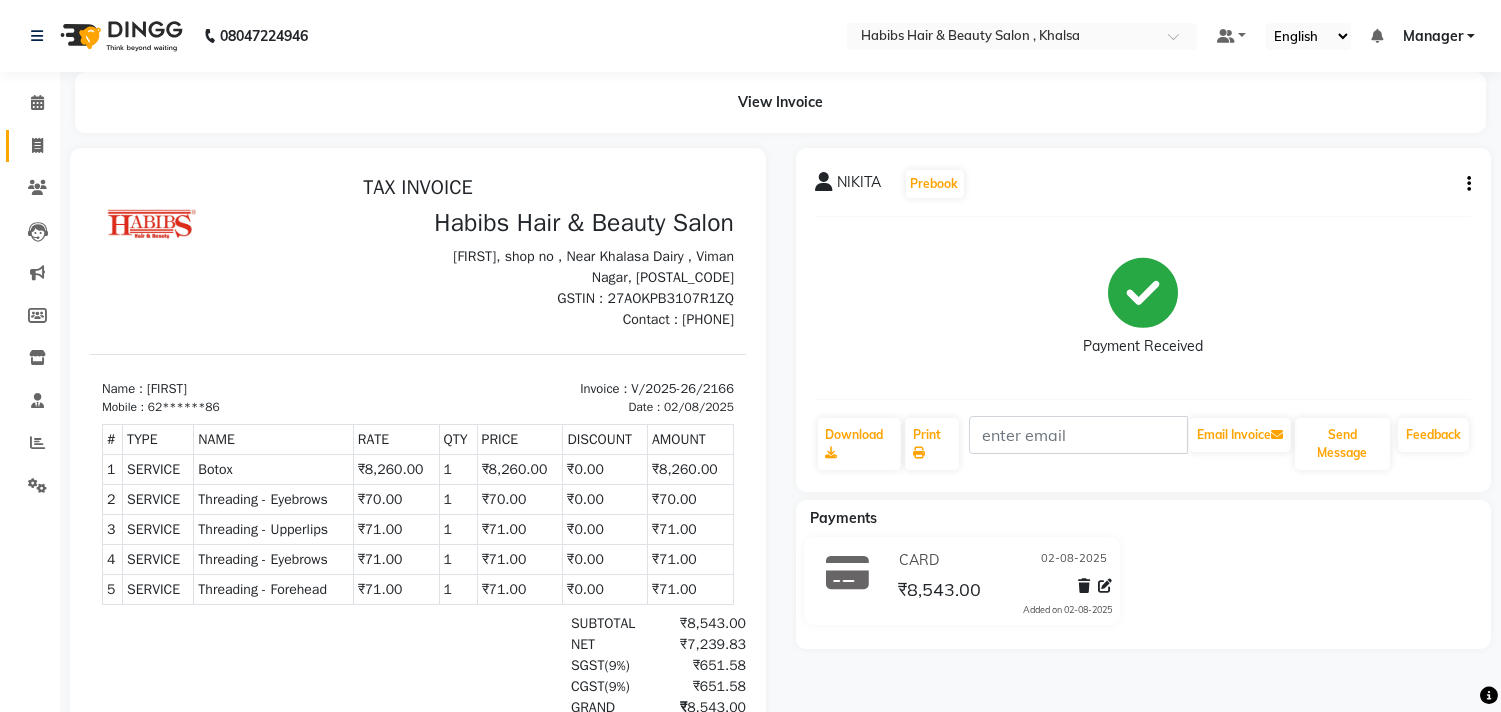 click on "Invoice" 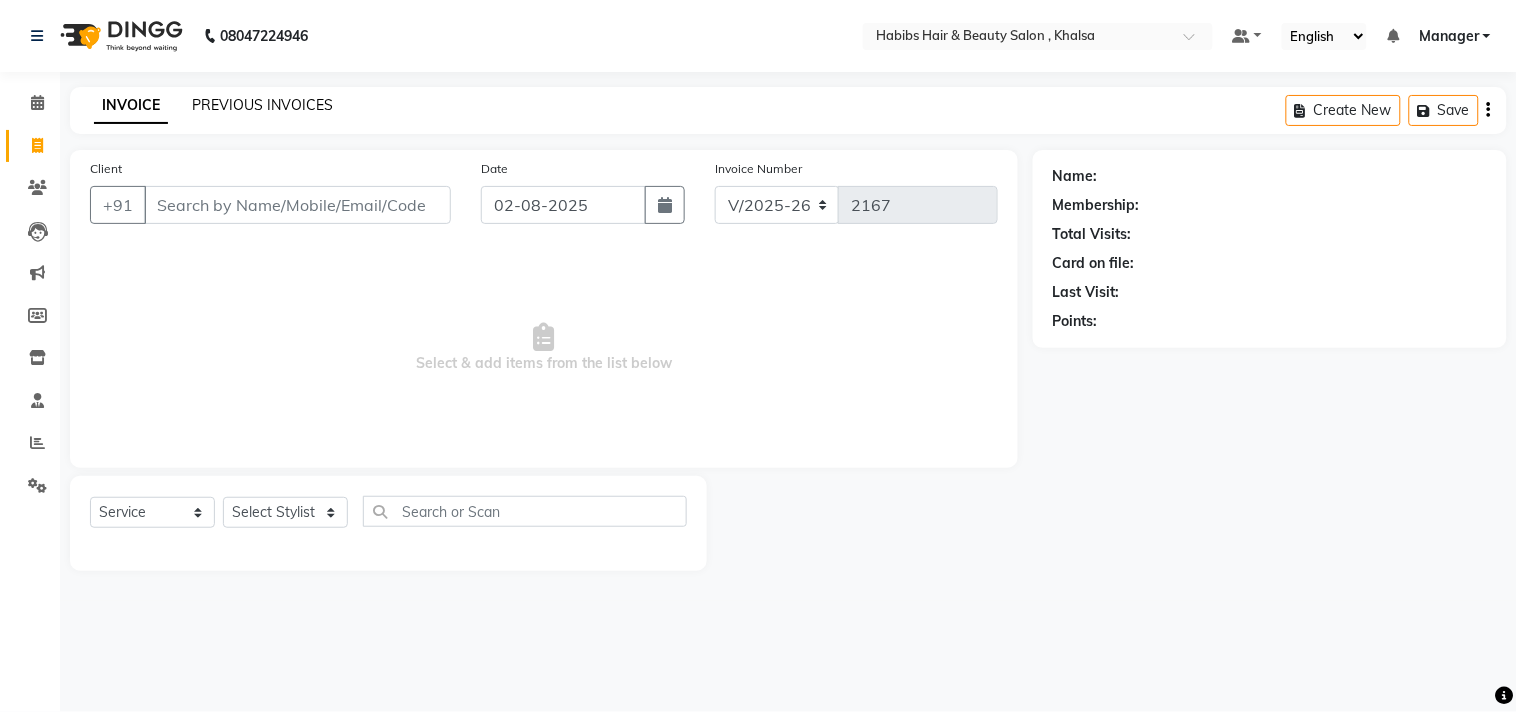 click on "PREVIOUS INVOICES" 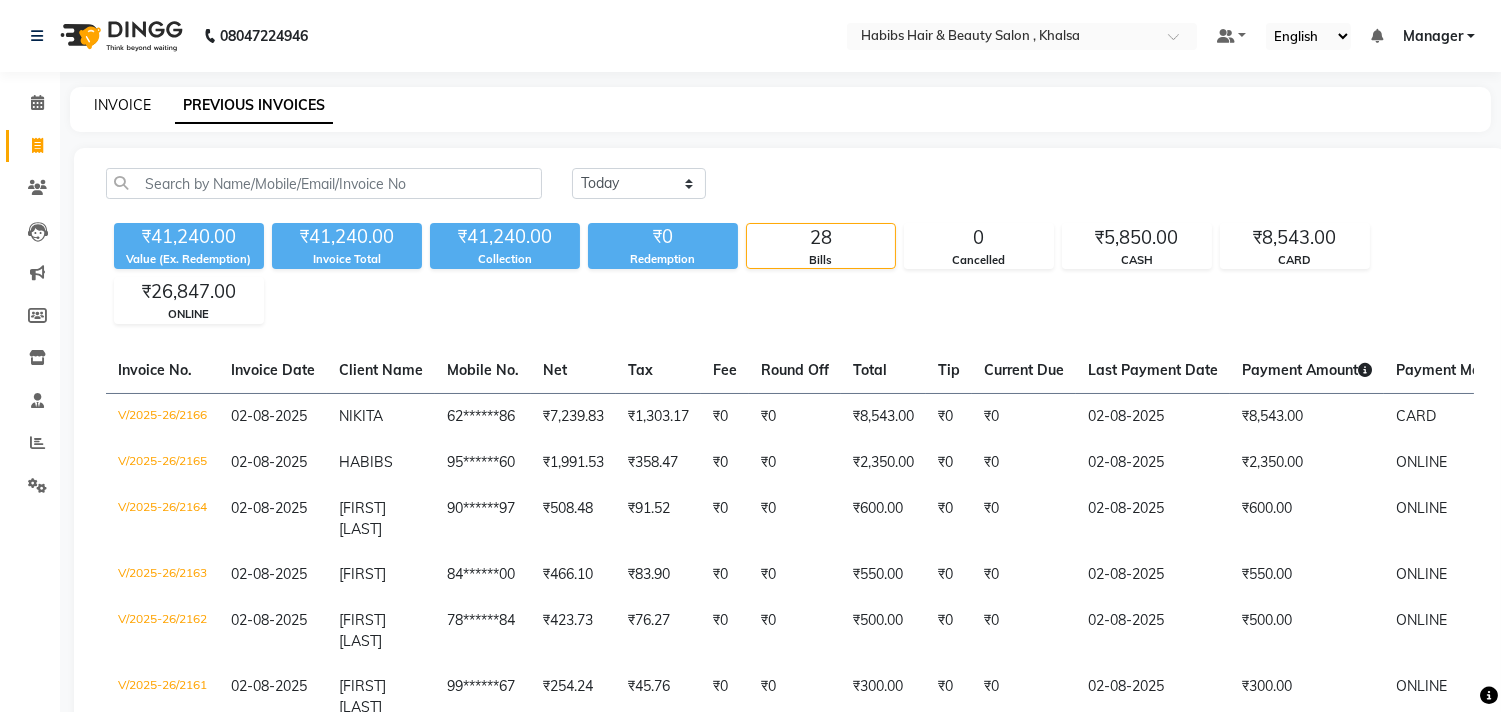 click on "INVOICE" 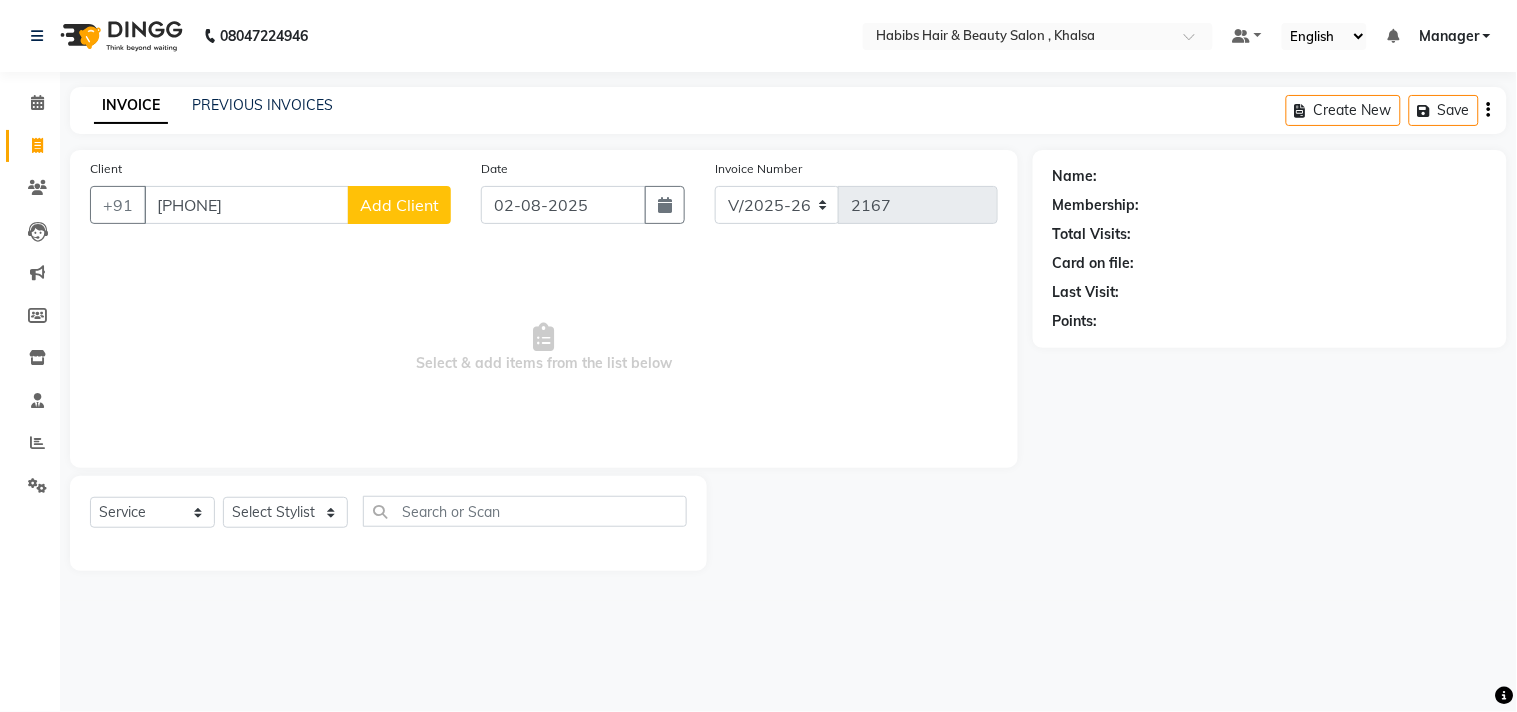 click on "Add Client" 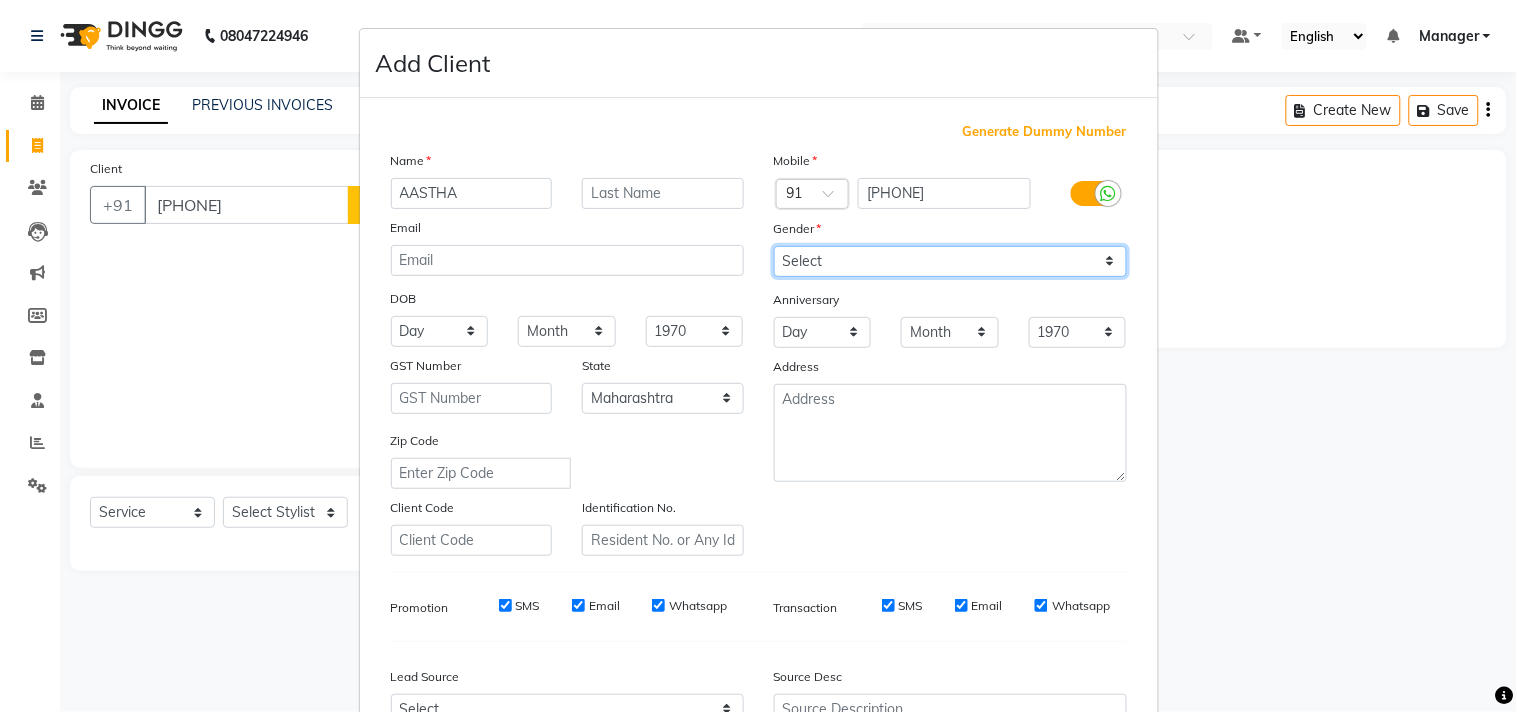 click on "Select Male Female Other Prefer Not To Say" at bounding box center (950, 261) 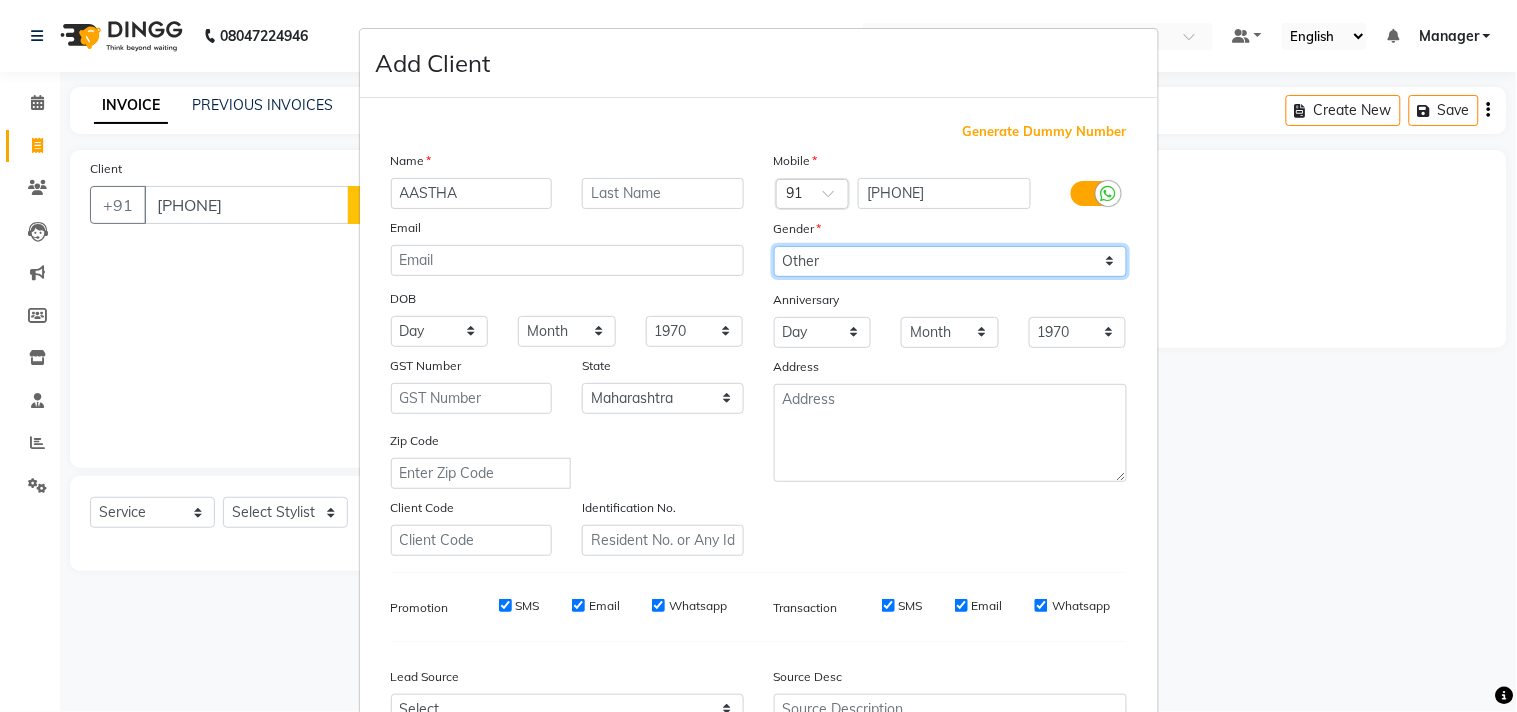 click on "Select Male Female Other Prefer Not To Say" at bounding box center [950, 261] 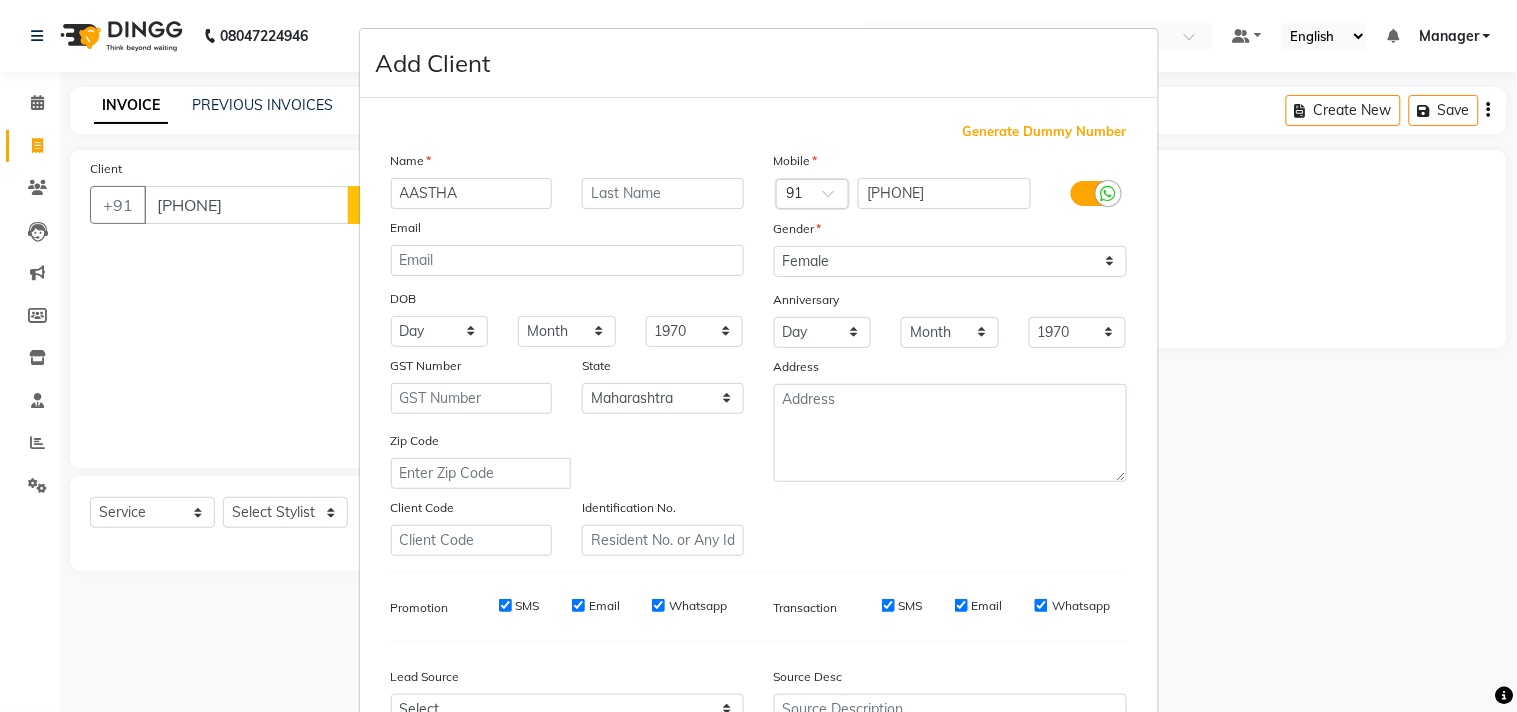 click on "Generate Dummy Number Name [FIRST] Email DOB Day 01 02 03 04 05 06 07 08 09 10 11 12 13 14 15 16 17 18 19 20 21 22 23 24 25 26 27 28 29 30 31 Month January February March April May June July August September October November December 1940 1941 1942 1943 1944 1945 1946 1947 1948 1949 1950 1951 1952 1953 1954 1955 1956 1957 1958 1959 1960 1961 1962 1963 1964 1965 1966 1967 1968 1969 1970 1971 1972 1973 1974 1975 1976 1977 1978 1979 1980 1981 1982 1983 1984 1985 1986 1987 1988 1989 1990 1991 1992 1993 1994 1995 1996 1997 1998 1999 2000 2001 2002 2003 2004 2005 2006 2007 2008 2009 2010 2011 2012 2013 2014 2015 2016 2017 2018 2019 2020 2021 2022 2023 2024 GST Number State Select Andaman and Nicobar Islands Andhra Pradesh Arunachal Pradesh Assam Bihar Chandigarh Chhattisgarh Dadra and Nagar Haveli Daman and Diu Delhi Goa Gujarat Haryana Himachal Pradesh Jammu and Kashmir Jharkhand Karnataka Kerala Lakshadweep Madhya Pradesh Maharashtra Manipur Meghalaya Mizoram Nagaland Odisha Pondicherry Punjab Rajasthan Sikkim ×" at bounding box center [759, 460] 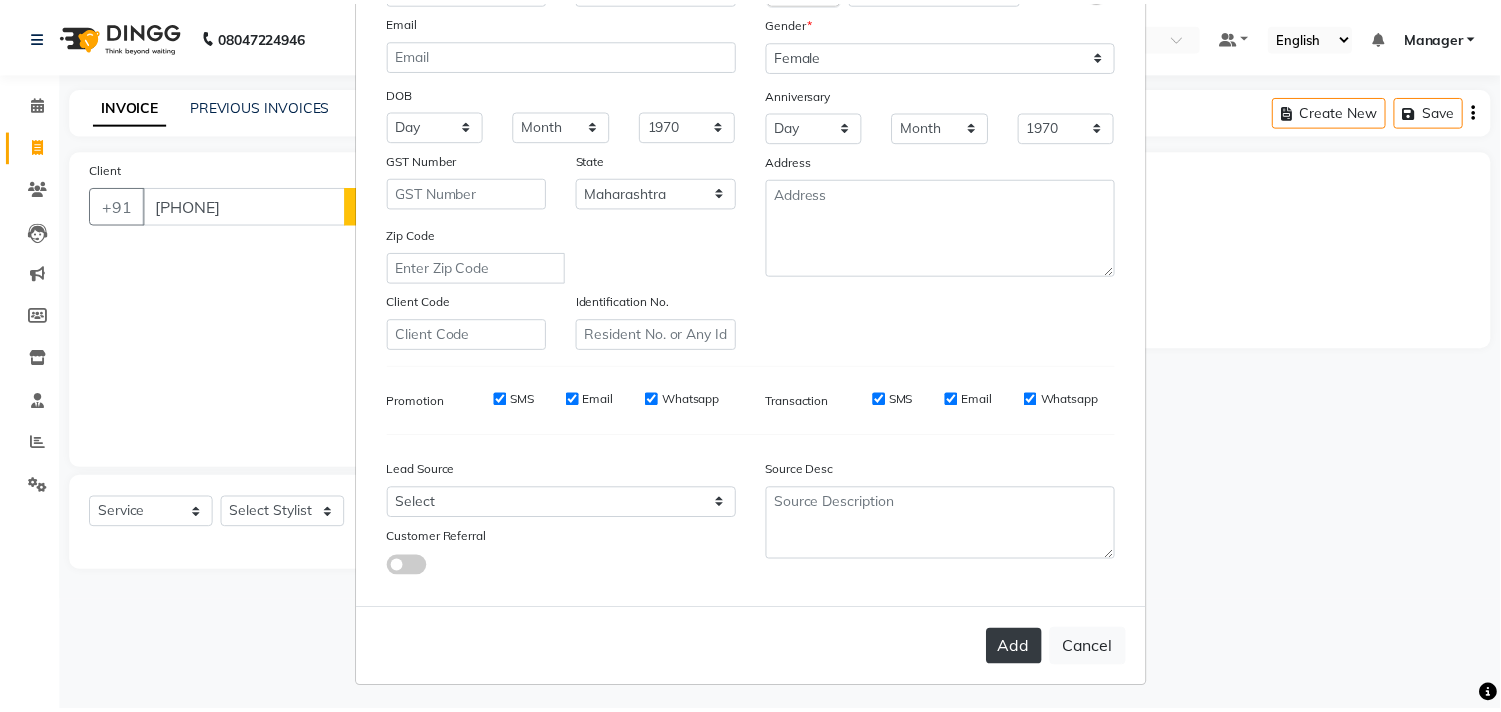 scroll, scrollTop: 212, scrollLeft: 0, axis: vertical 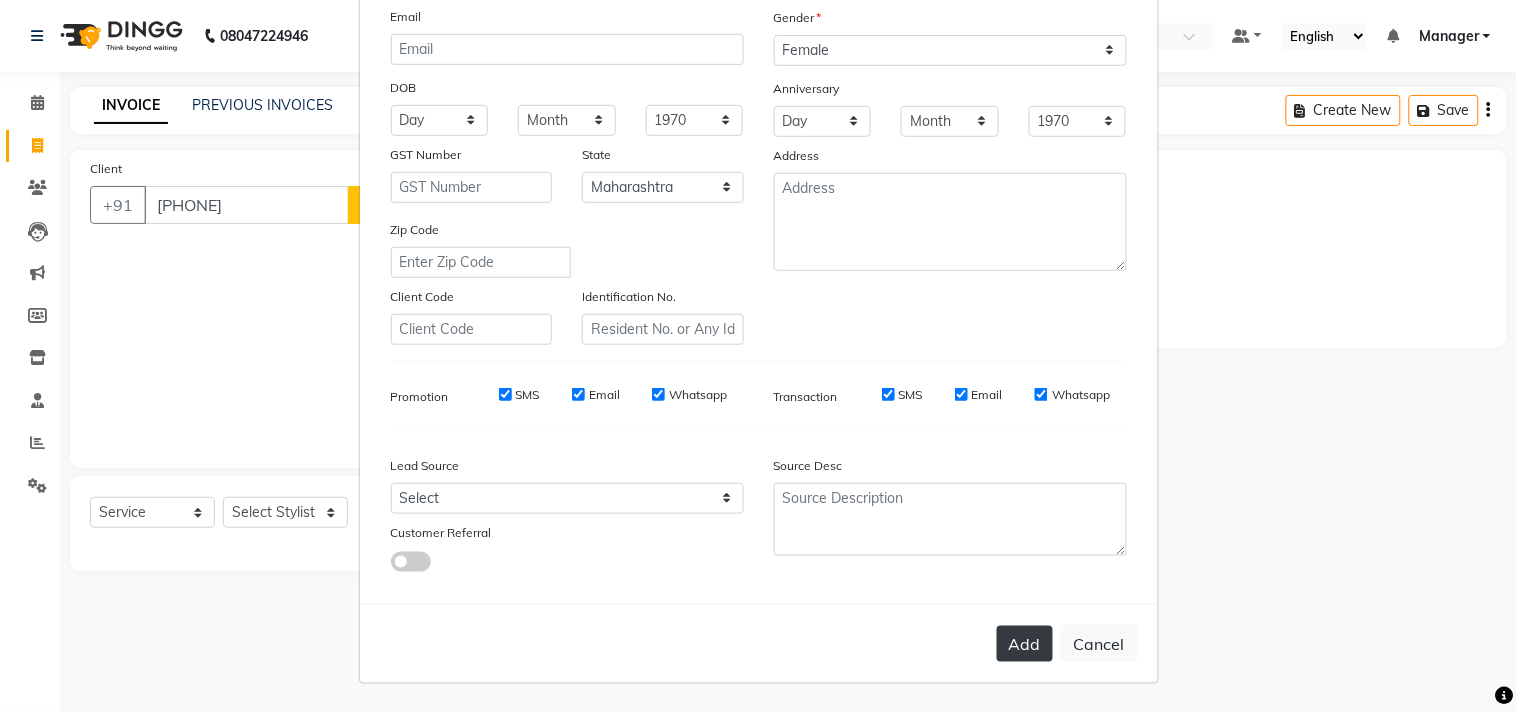 click on "Add" at bounding box center (1025, 644) 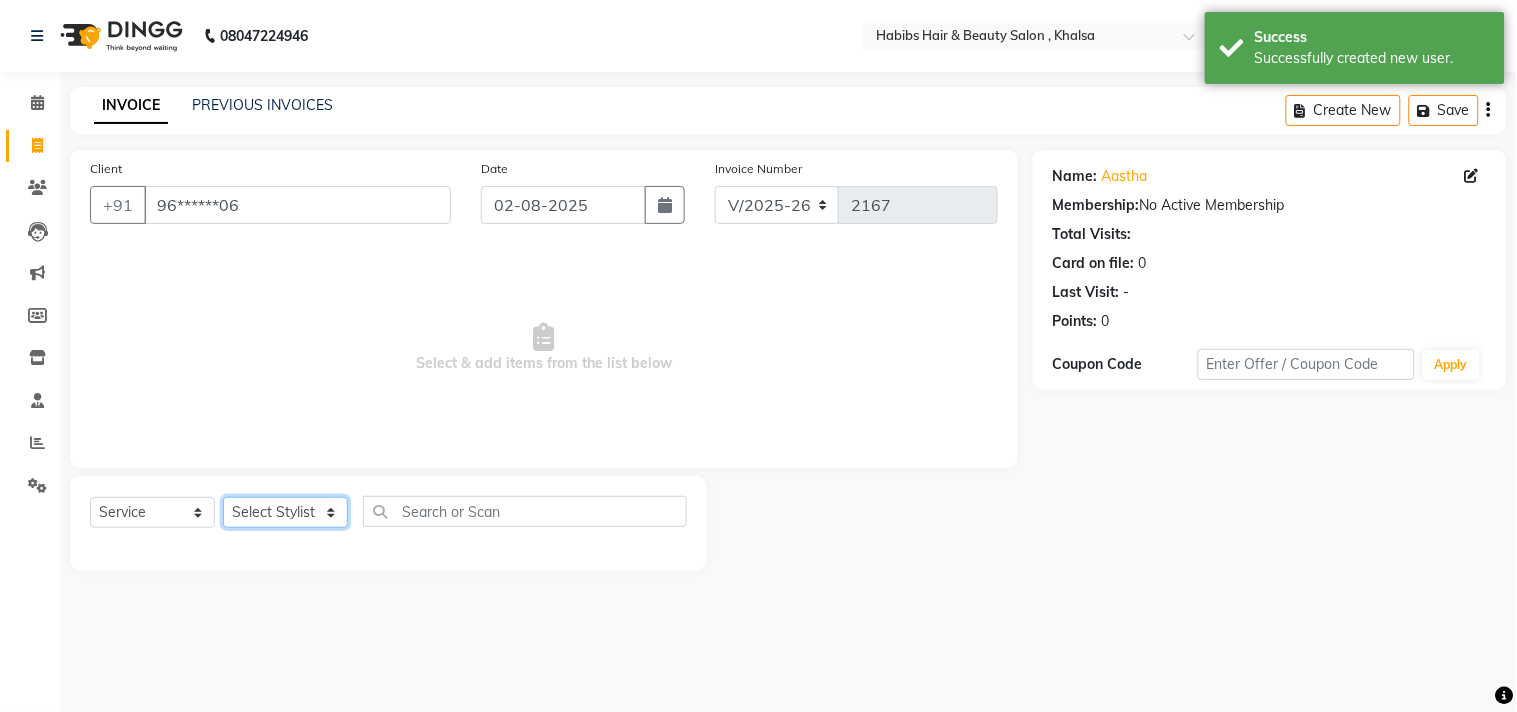click on "Select Stylist Ajam ARIF Asif Manager M M Neelam Niyaz Salman Sameer Sayali Shahid Shahnawaz Vidya Zubair" 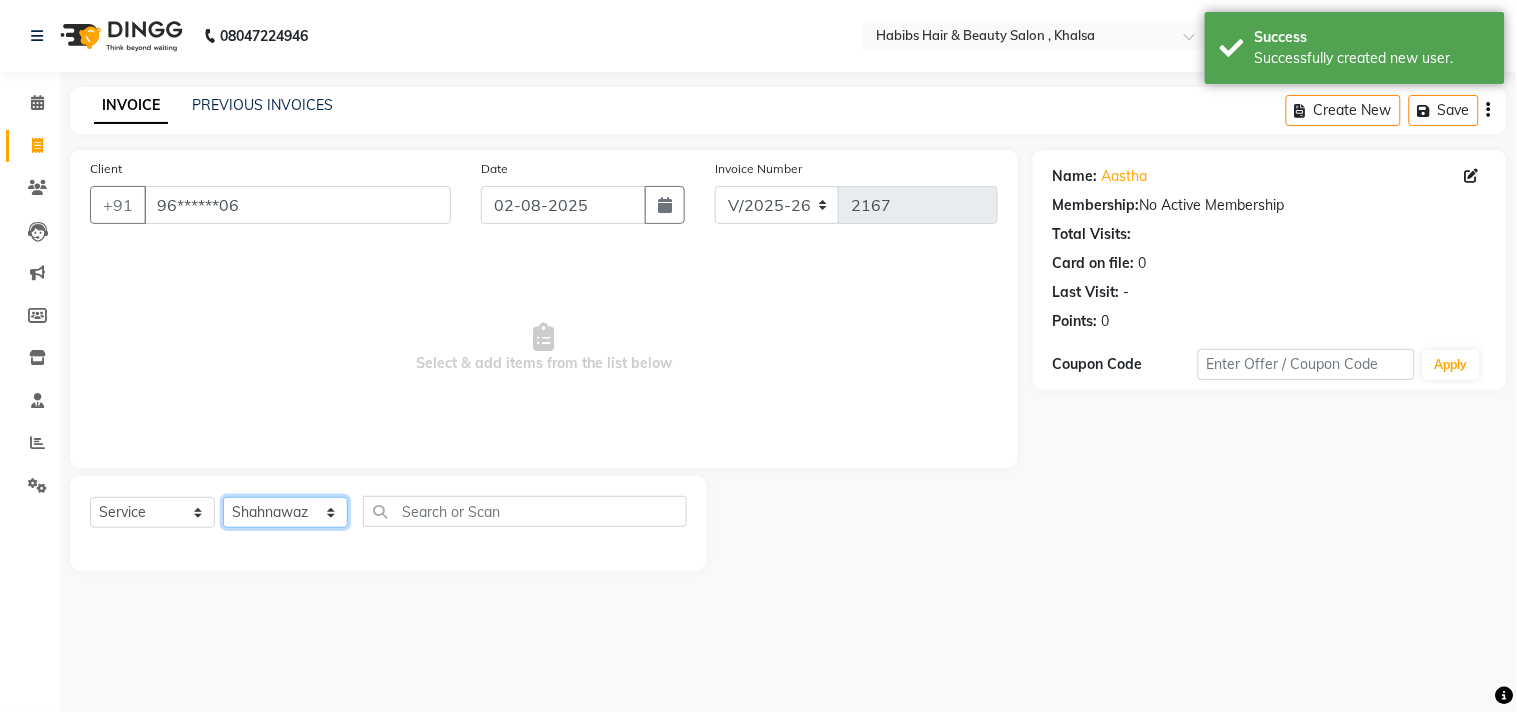 click on "Select Stylist Ajam ARIF Asif Manager M M Neelam Niyaz Salman Sameer Sayali Shahid Shahnawaz Vidya Zubair" 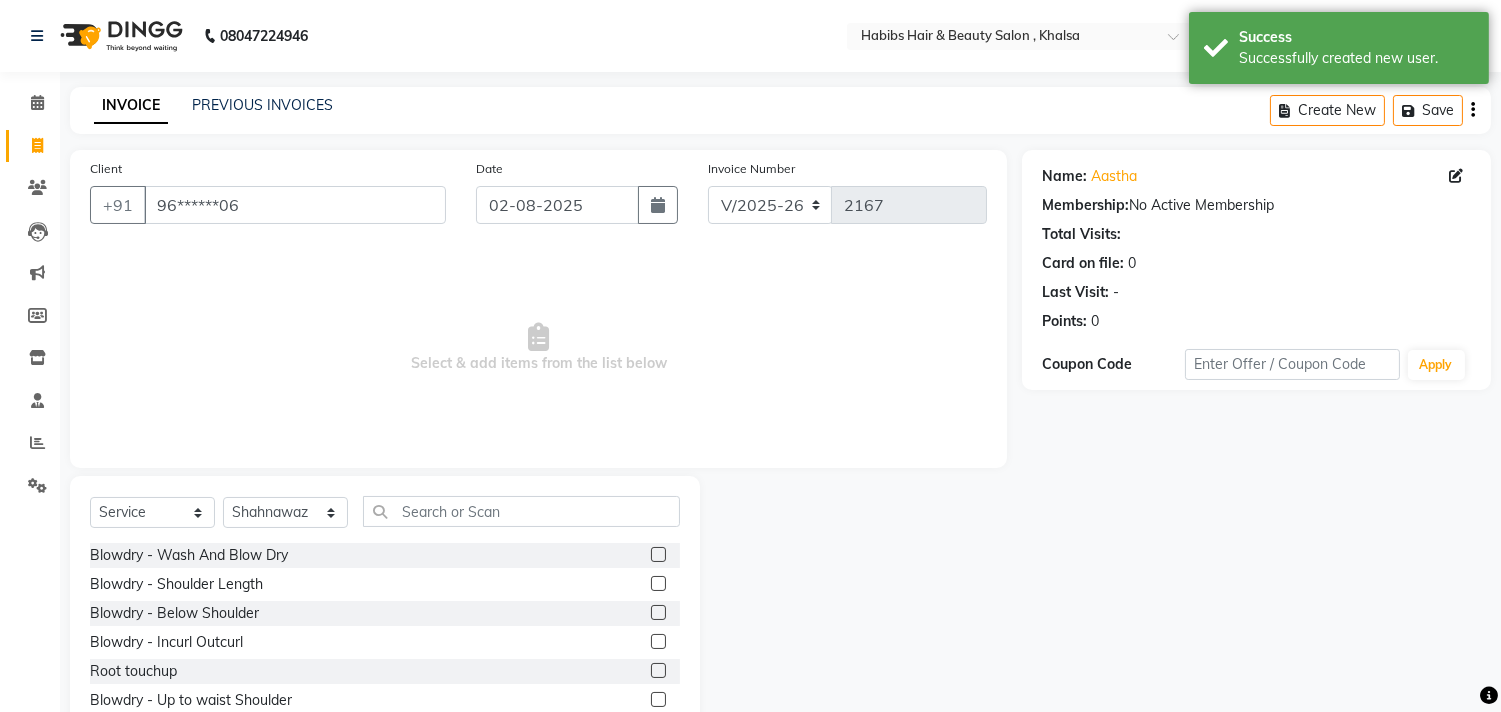click on "Select & add items from the list below" at bounding box center [538, 348] 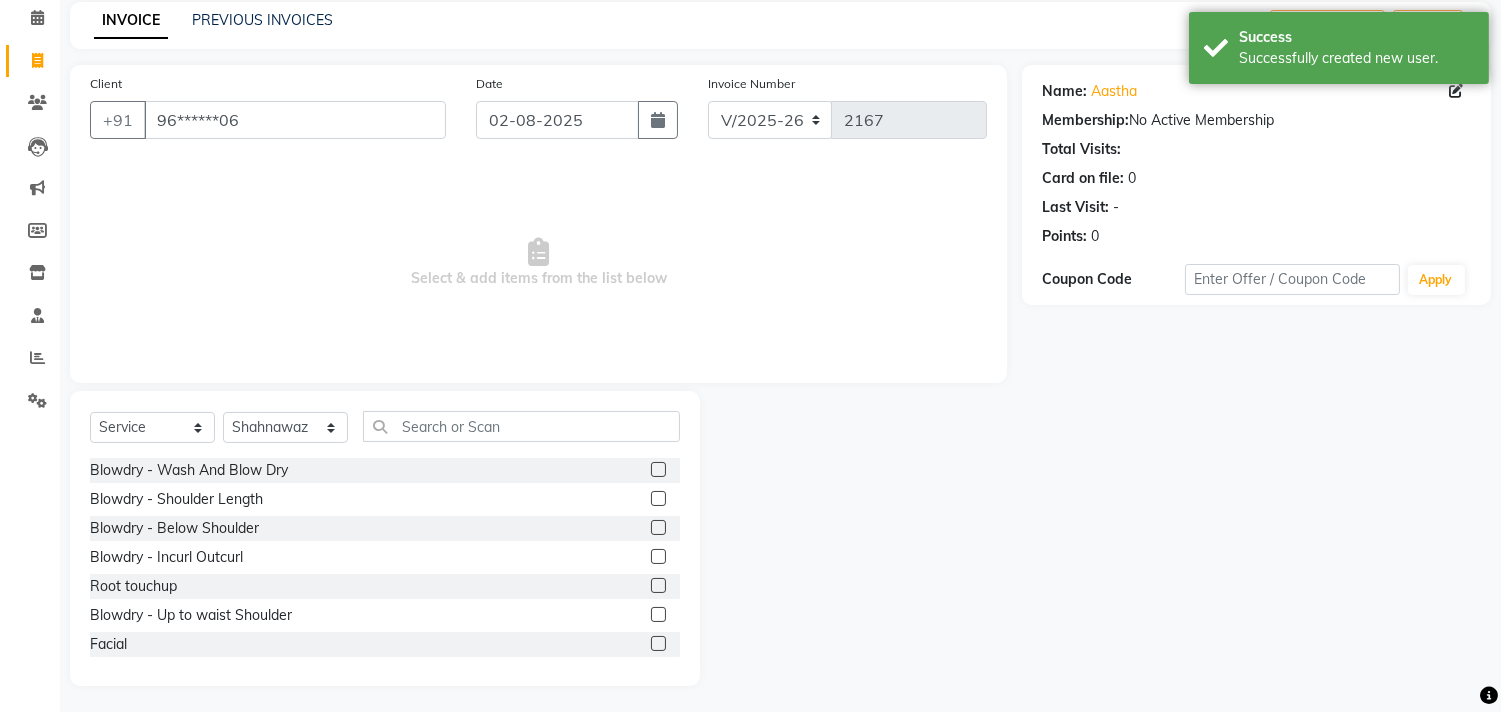 scroll, scrollTop: 88, scrollLeft: 0, axis: vertical 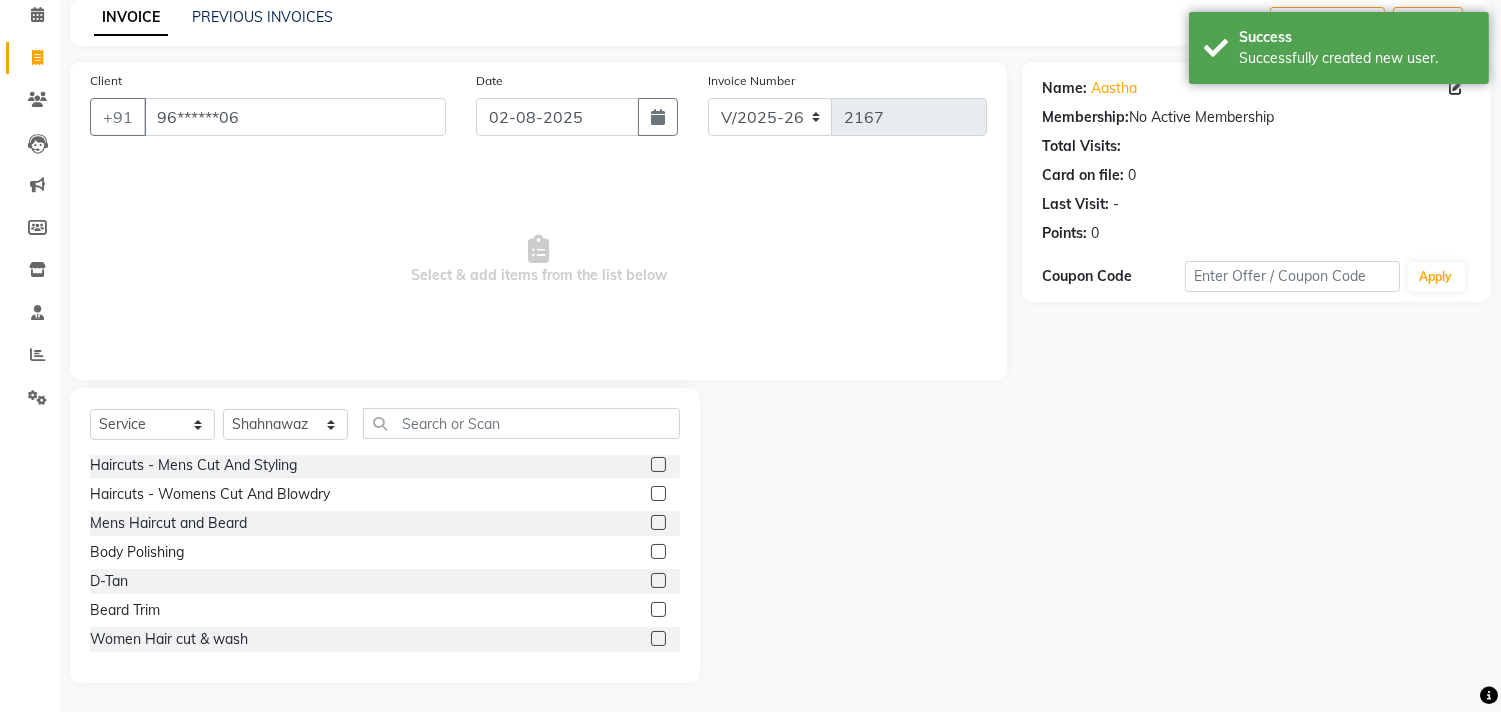 click 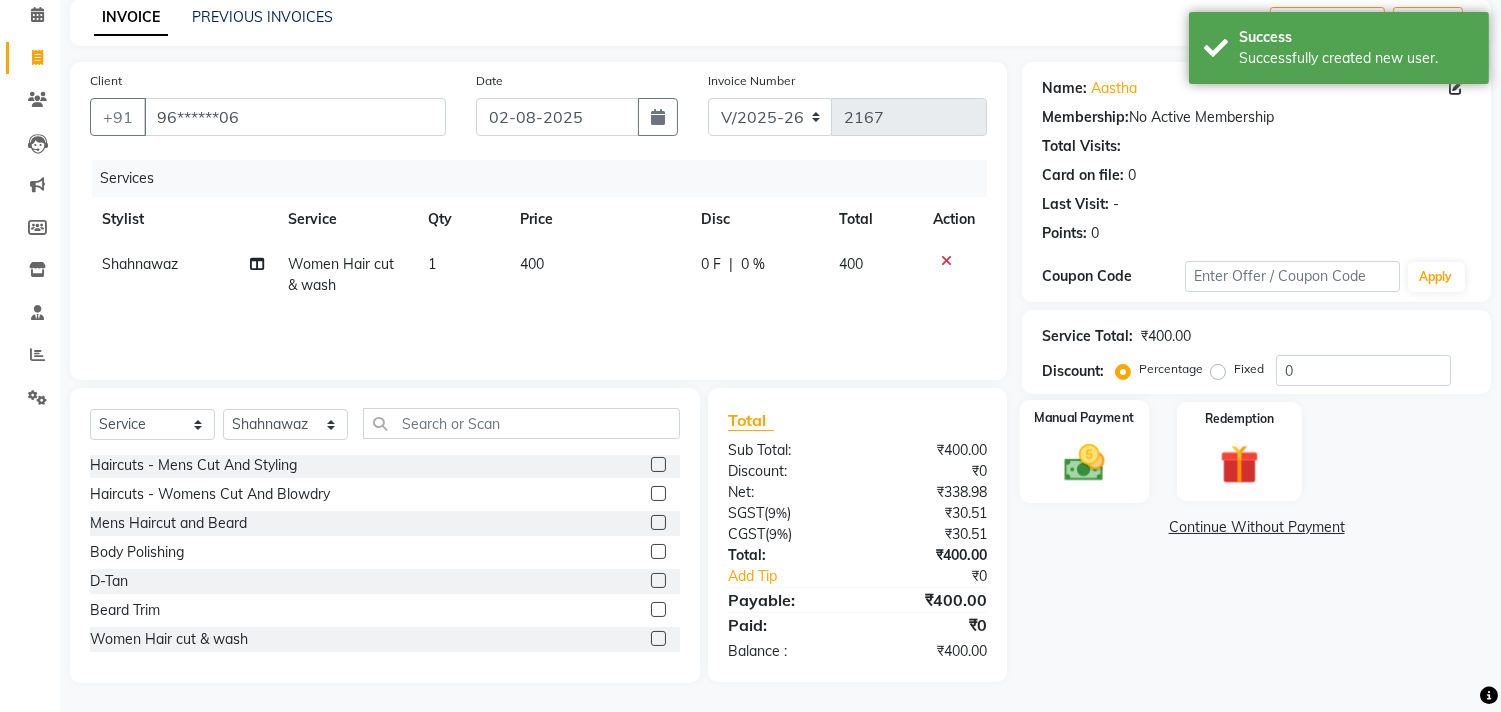 click 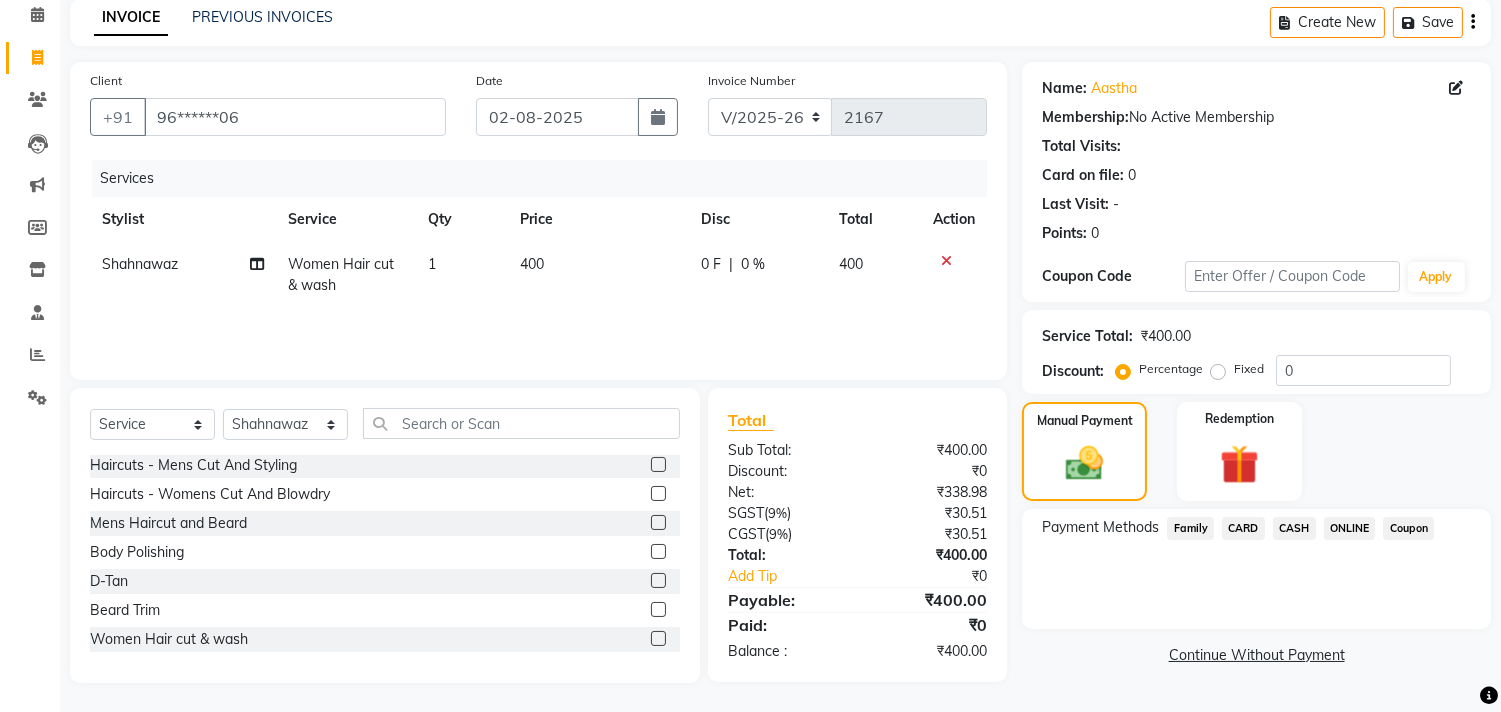 click on "ONLINE" 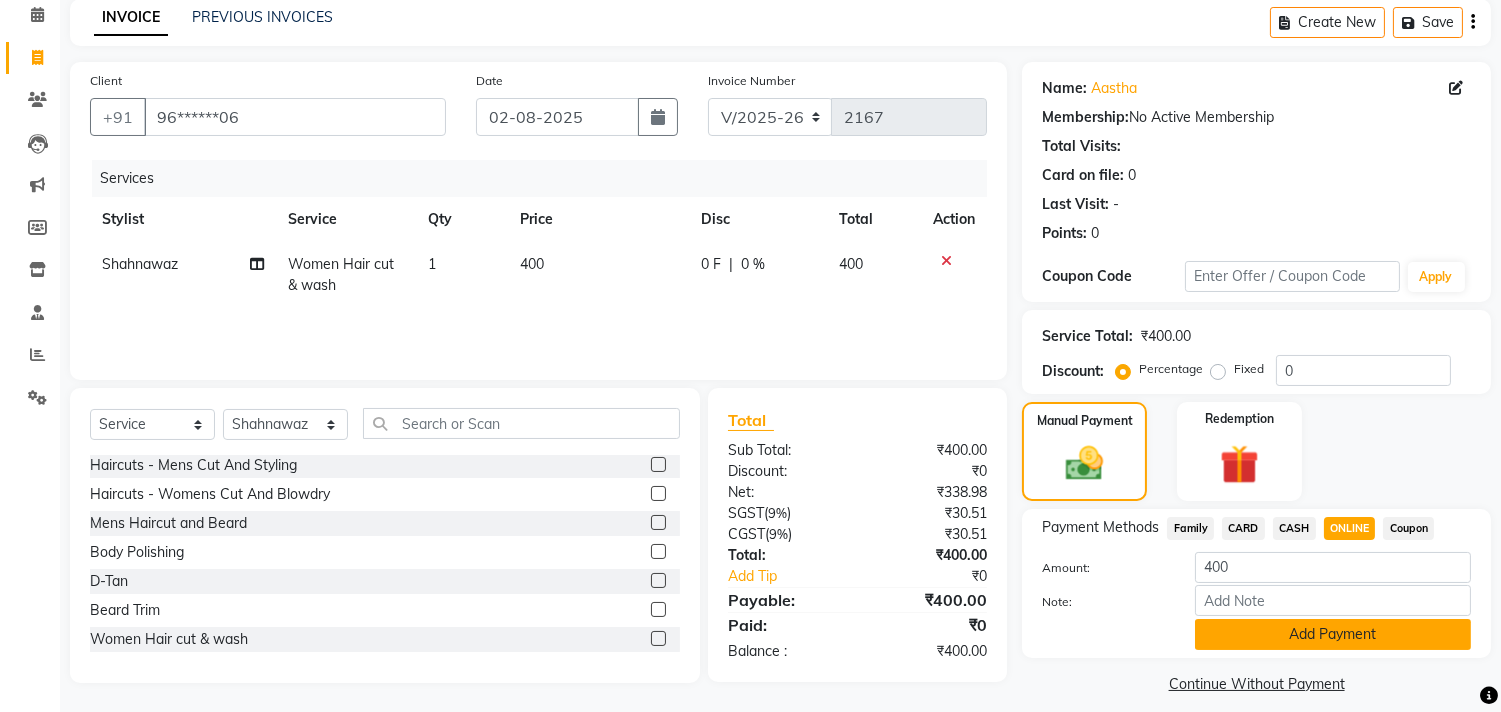 click on "Add Payment" 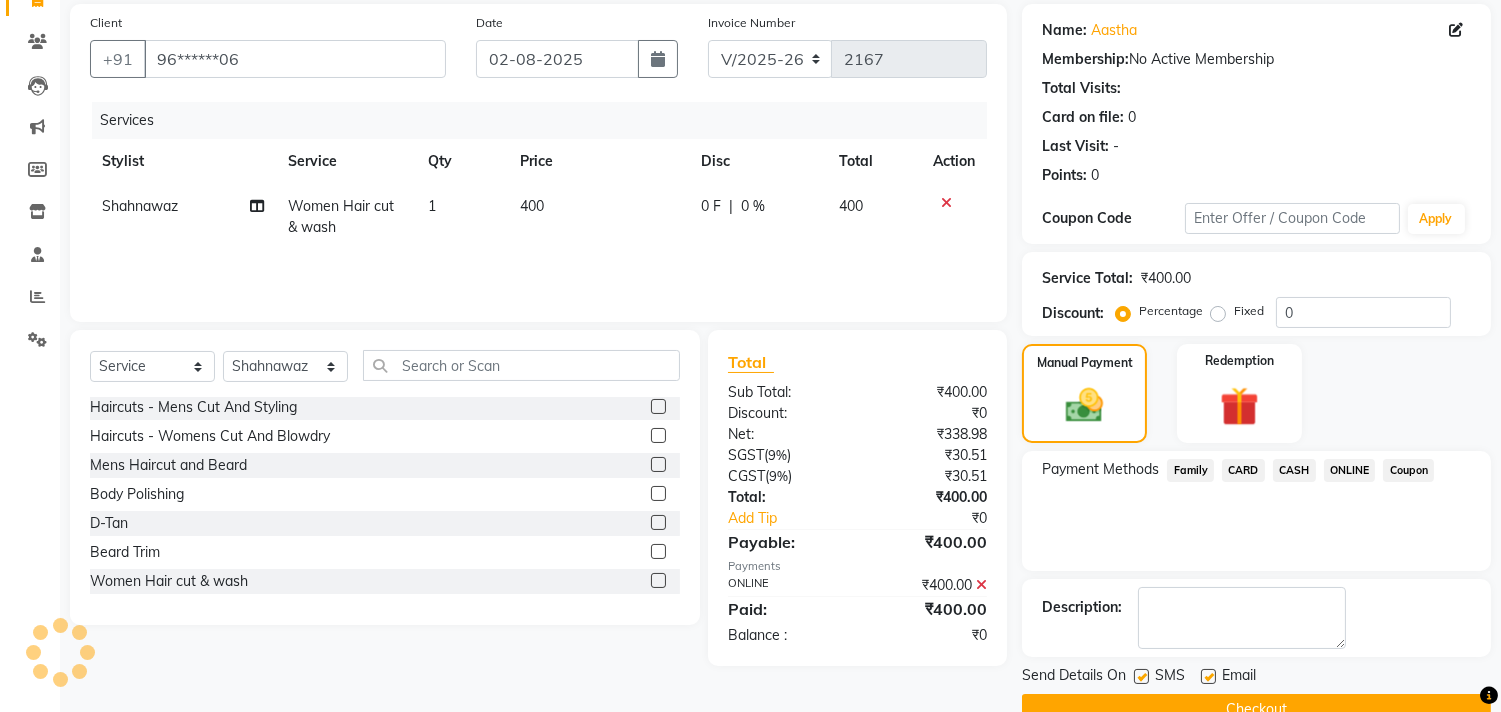 scroll, scrollTop: 187, scrollLeft: 0, axis: vertical 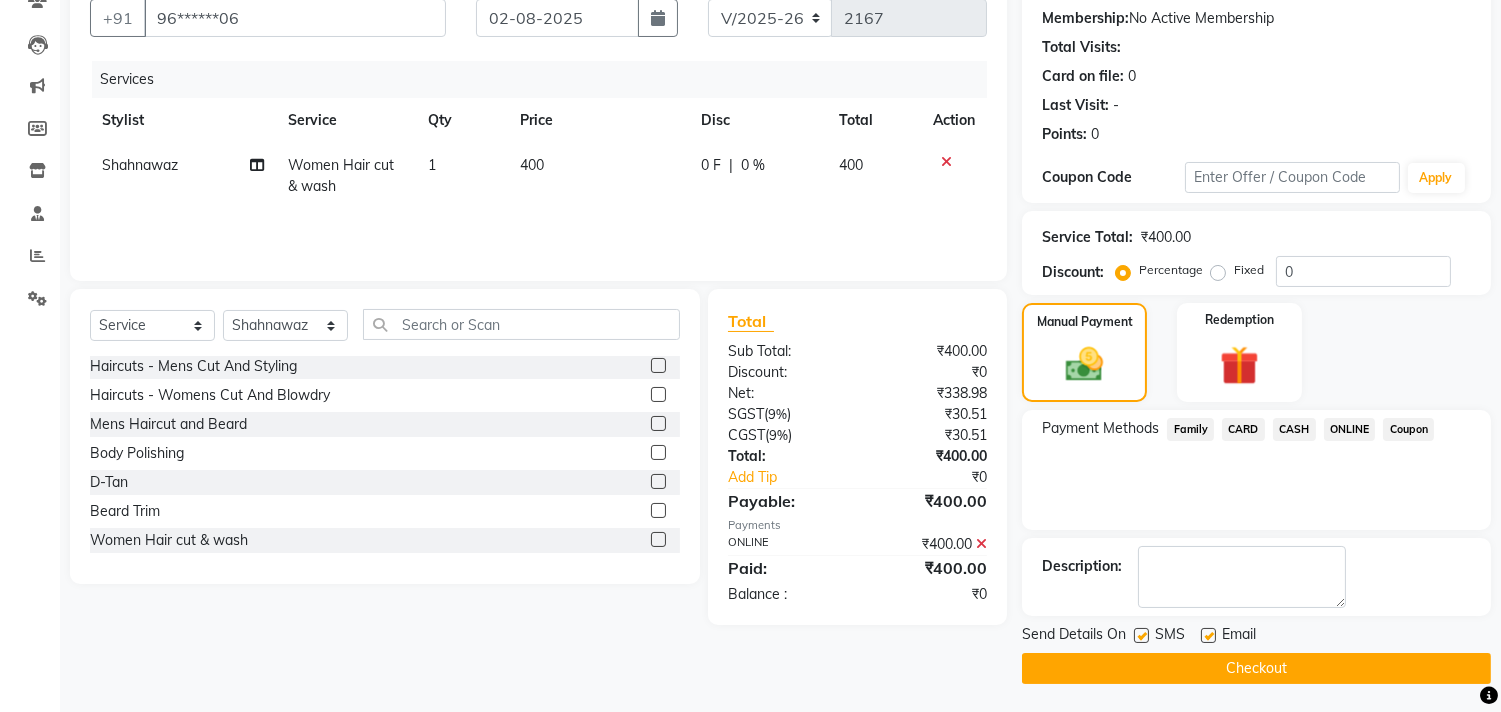 click on "Checkout" 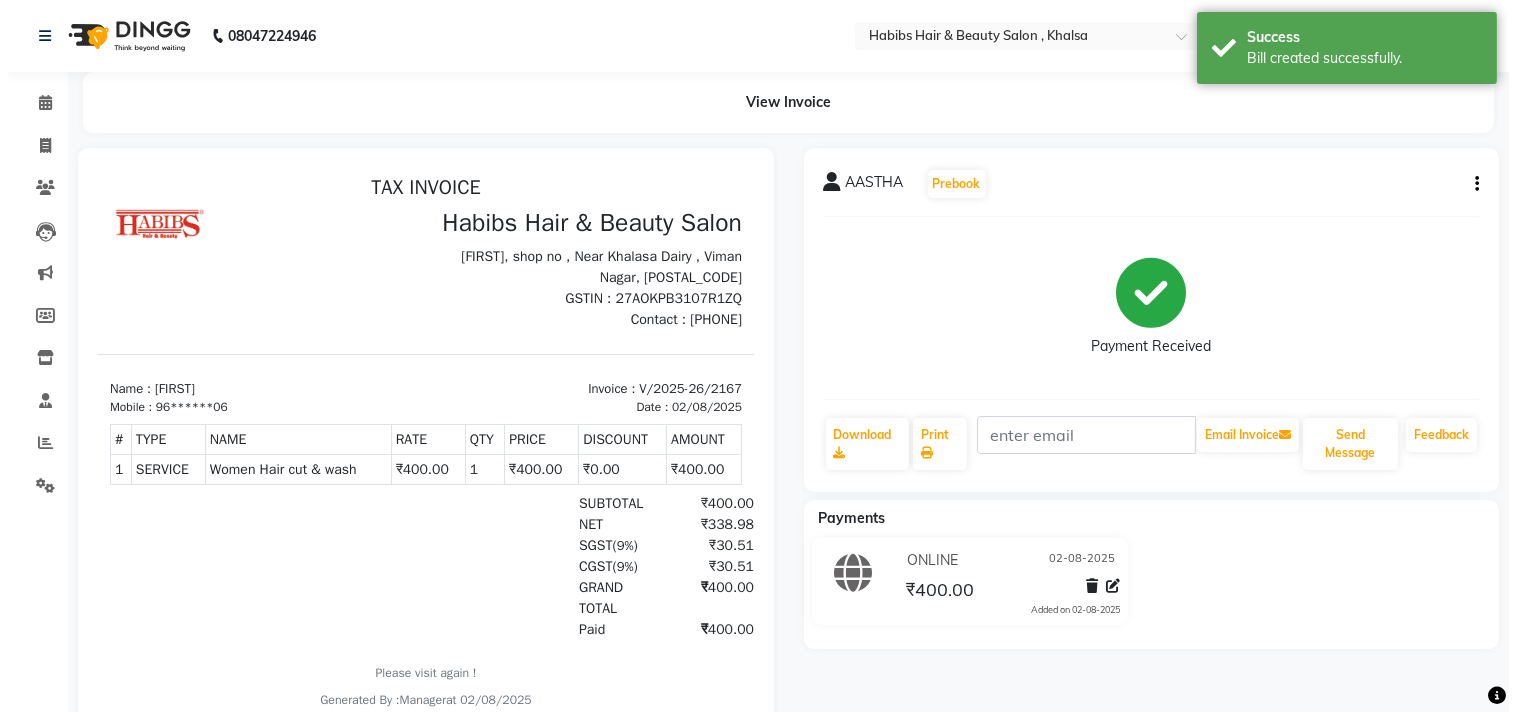 scroll, scrollTop: 0, scrollLeft: 0, axis: both 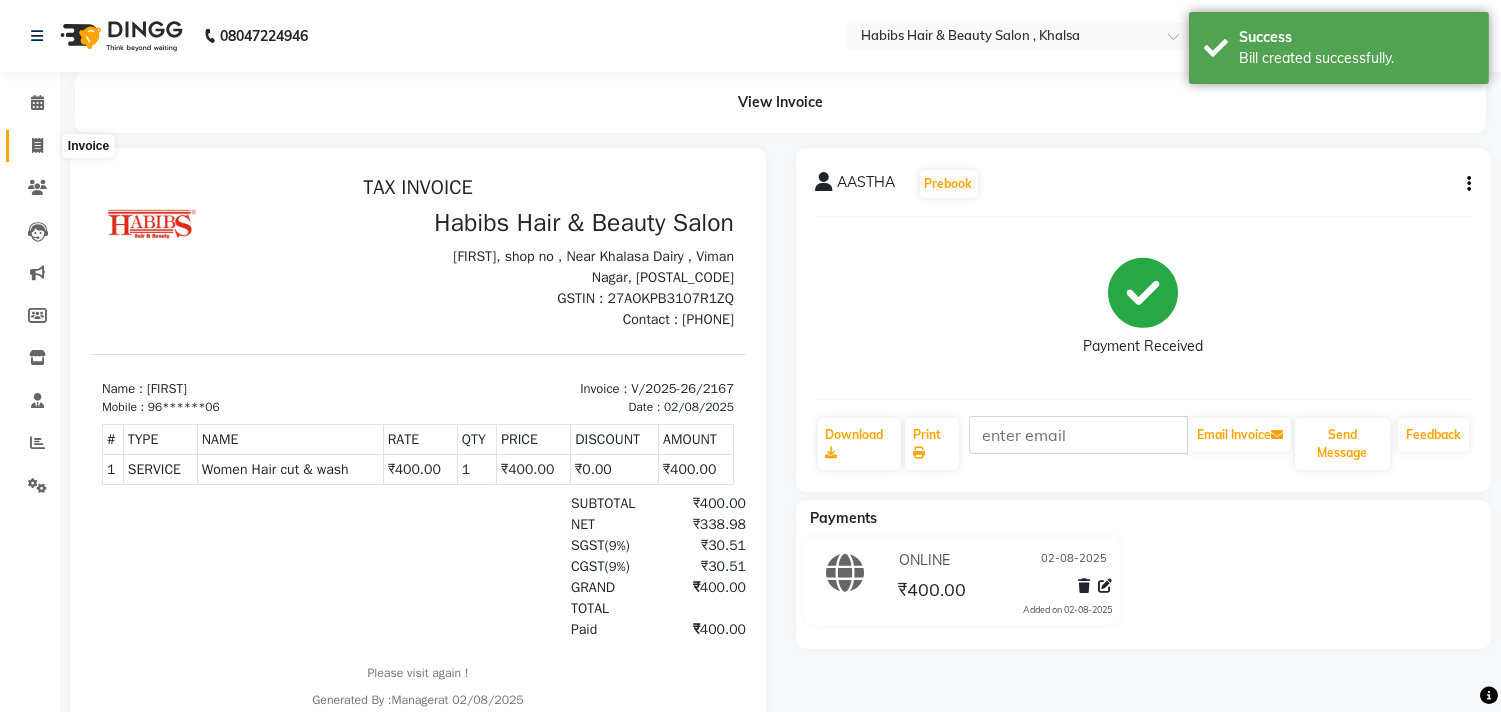 click 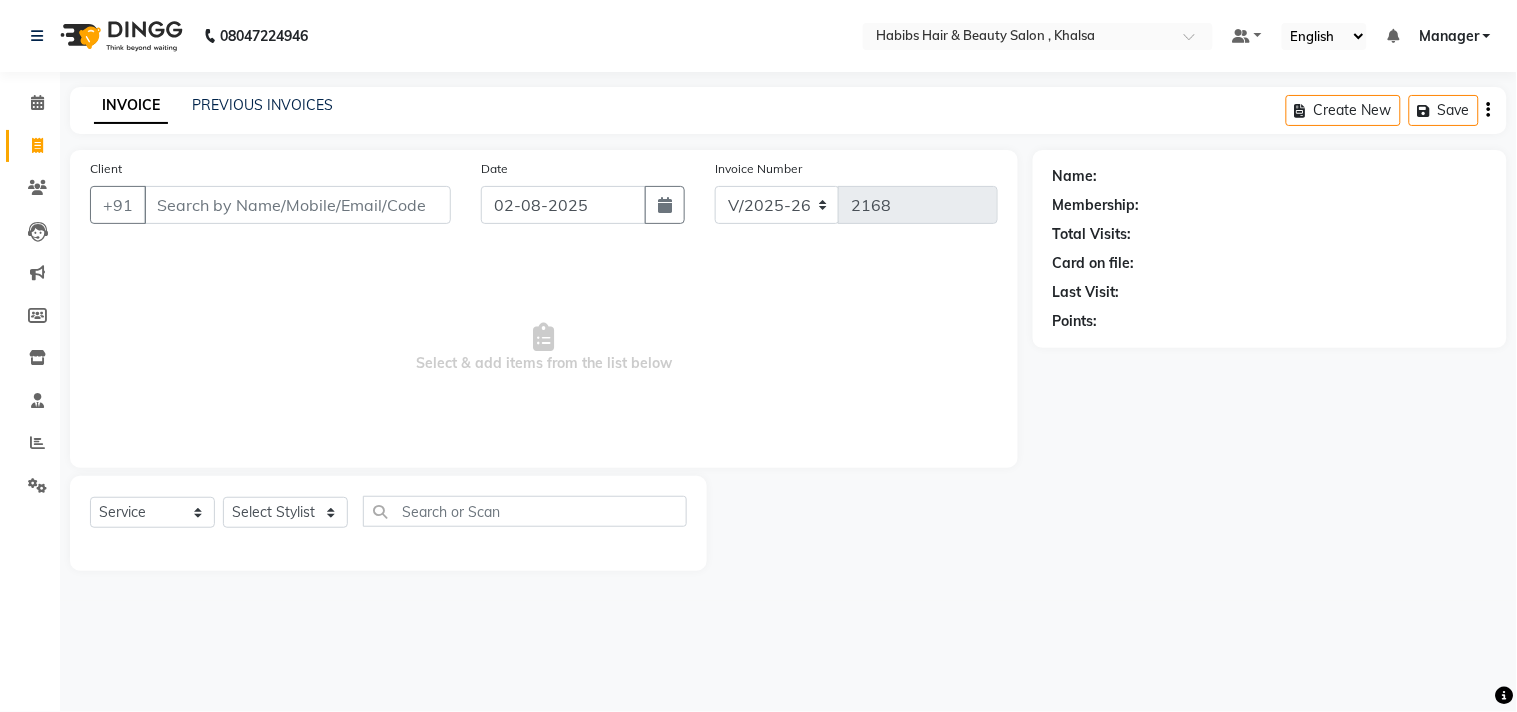 click on "[PHONE] Select Location × Habibs Hair & Beauty Salon , Khalsa Default Panel My Panel English ENGLISH Español العربية मराठी हिंदी ગુજરાતી தமிழ் 中文 Notifications nothing to show Manager Manage Profile Change Password Sign out  Version:3.15.11" 